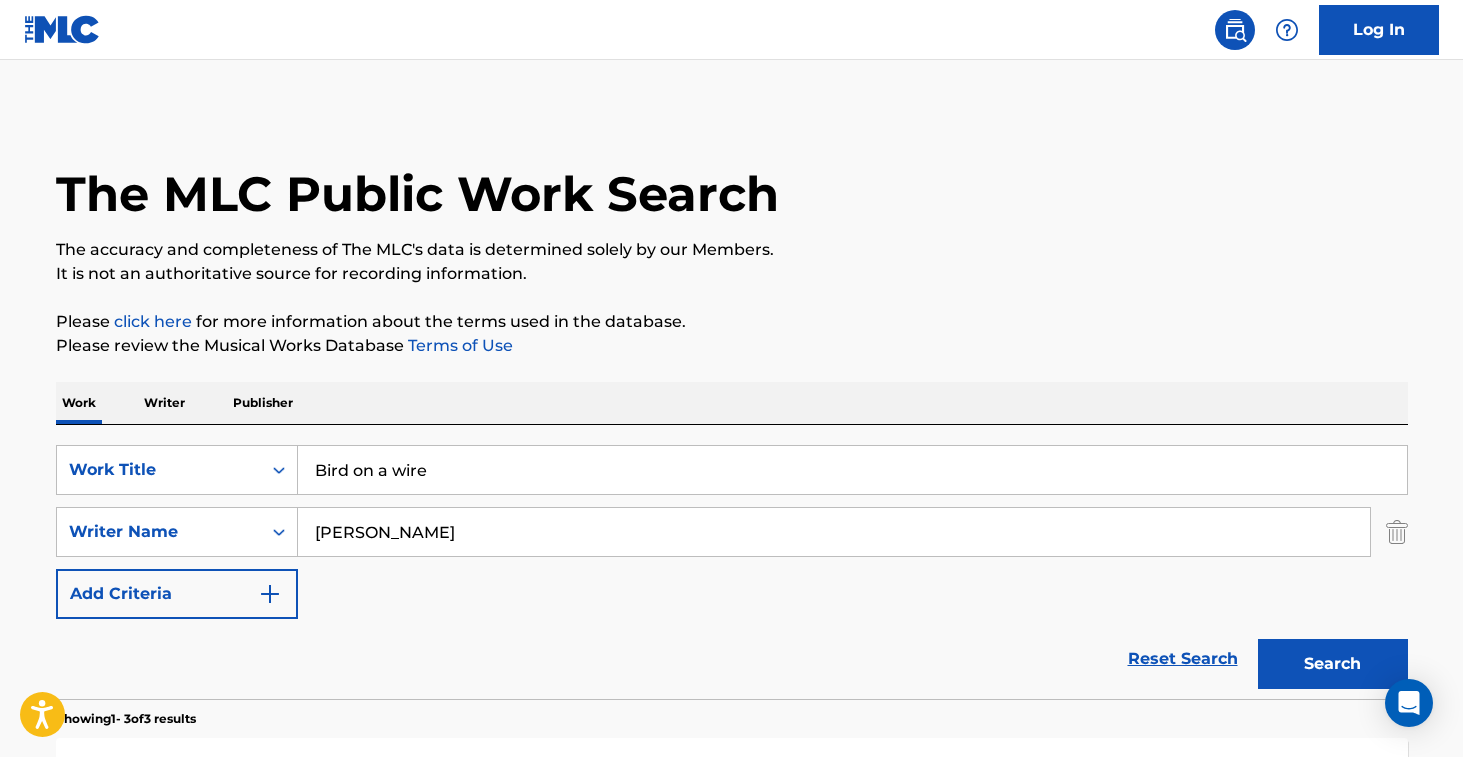scroll, scrollTop: 217, scrollLeft: 0, axis: vertical 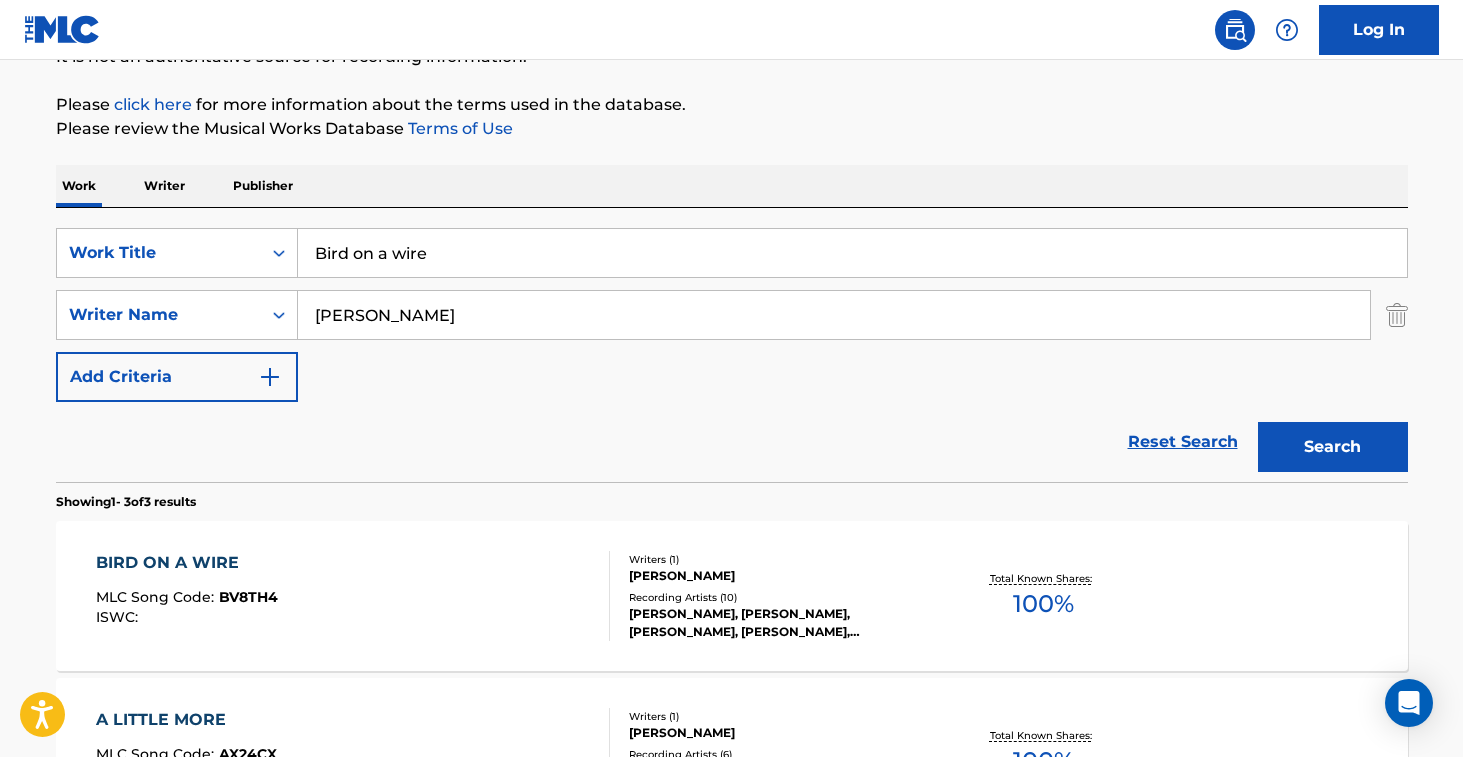 click on "BIRD ON A WIRE MLC Song Code : BV8TH4 ISWC :" at bounding box center (353, 596) 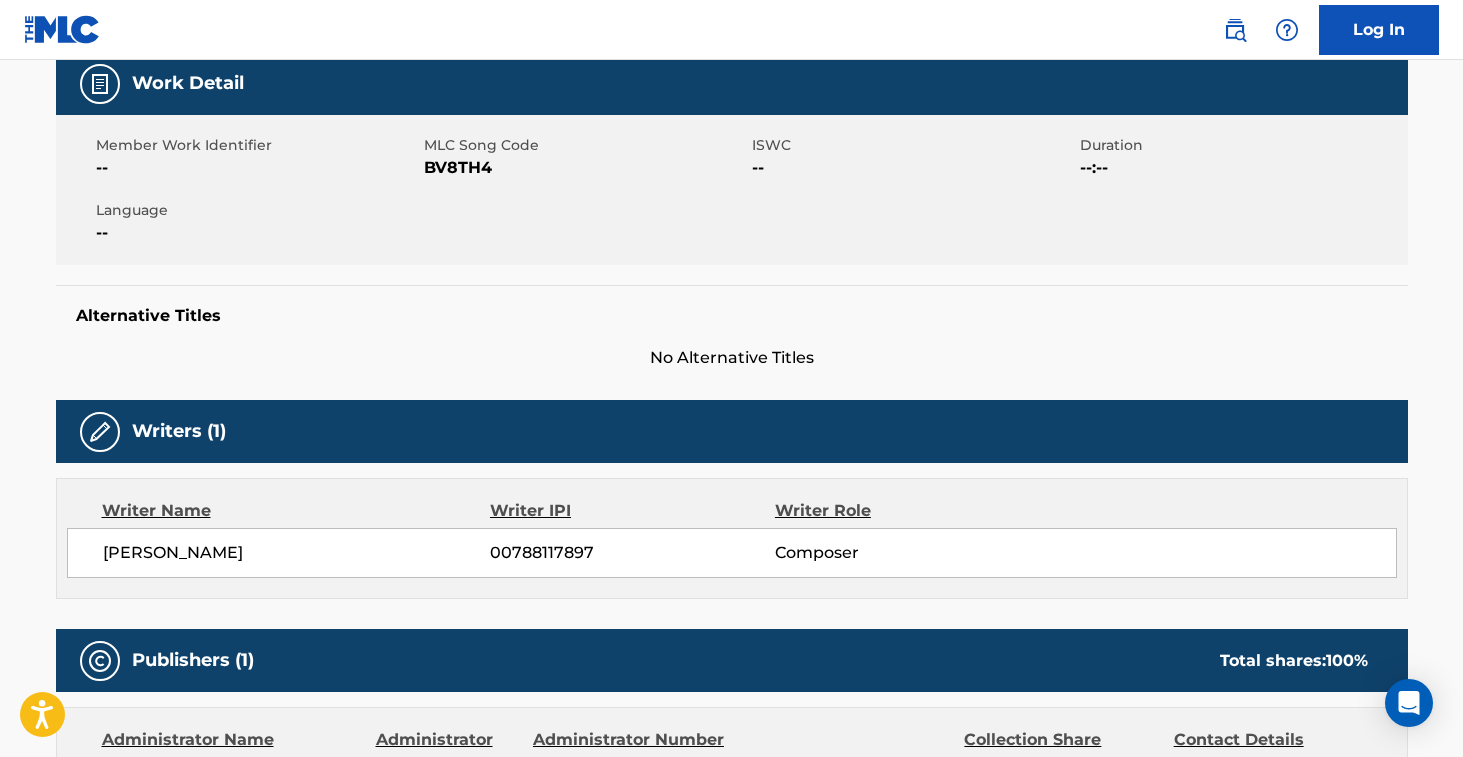 scroll, scrollTop: 304, scrollLeft: 0, axis: vertical 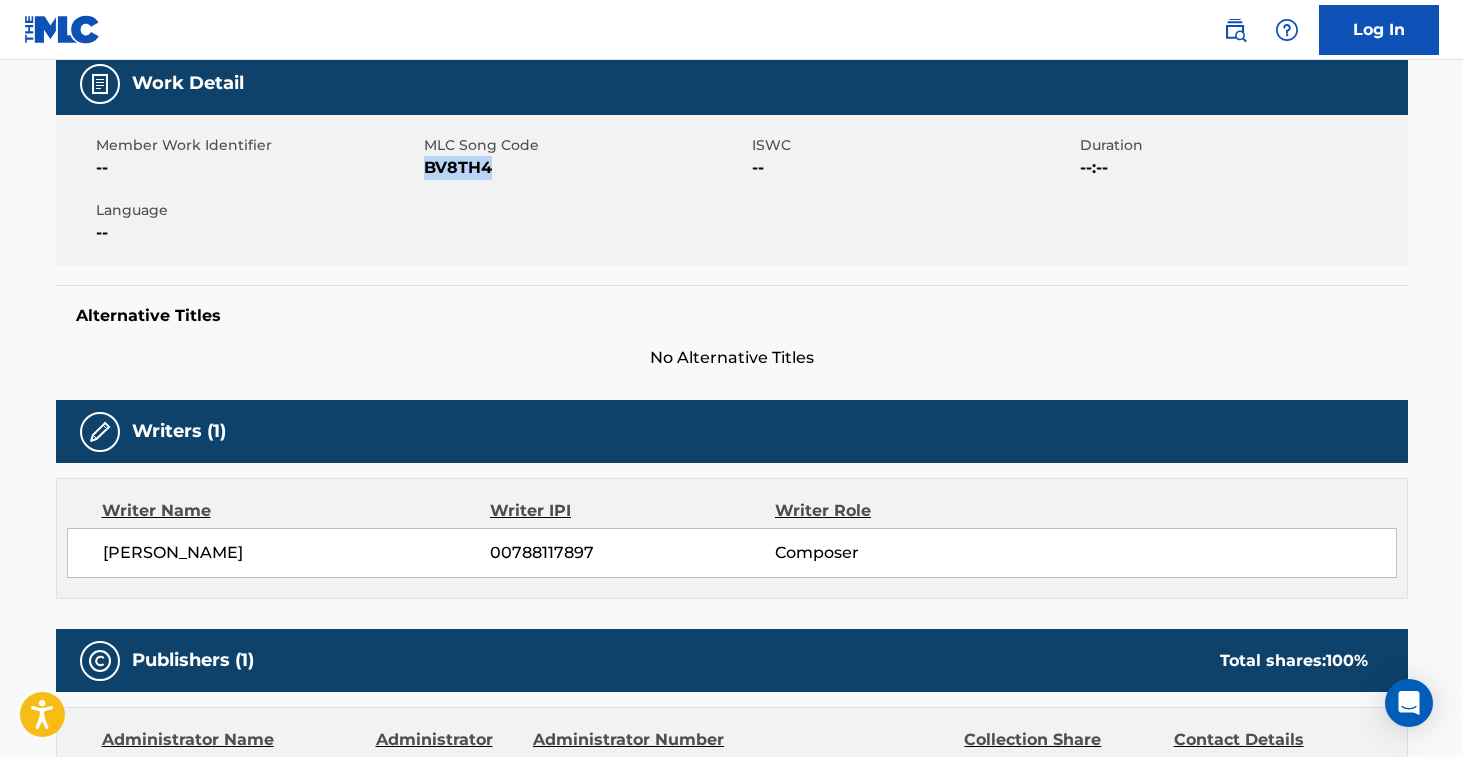 click on "BV8TH4" at bounding box center [585, 168] 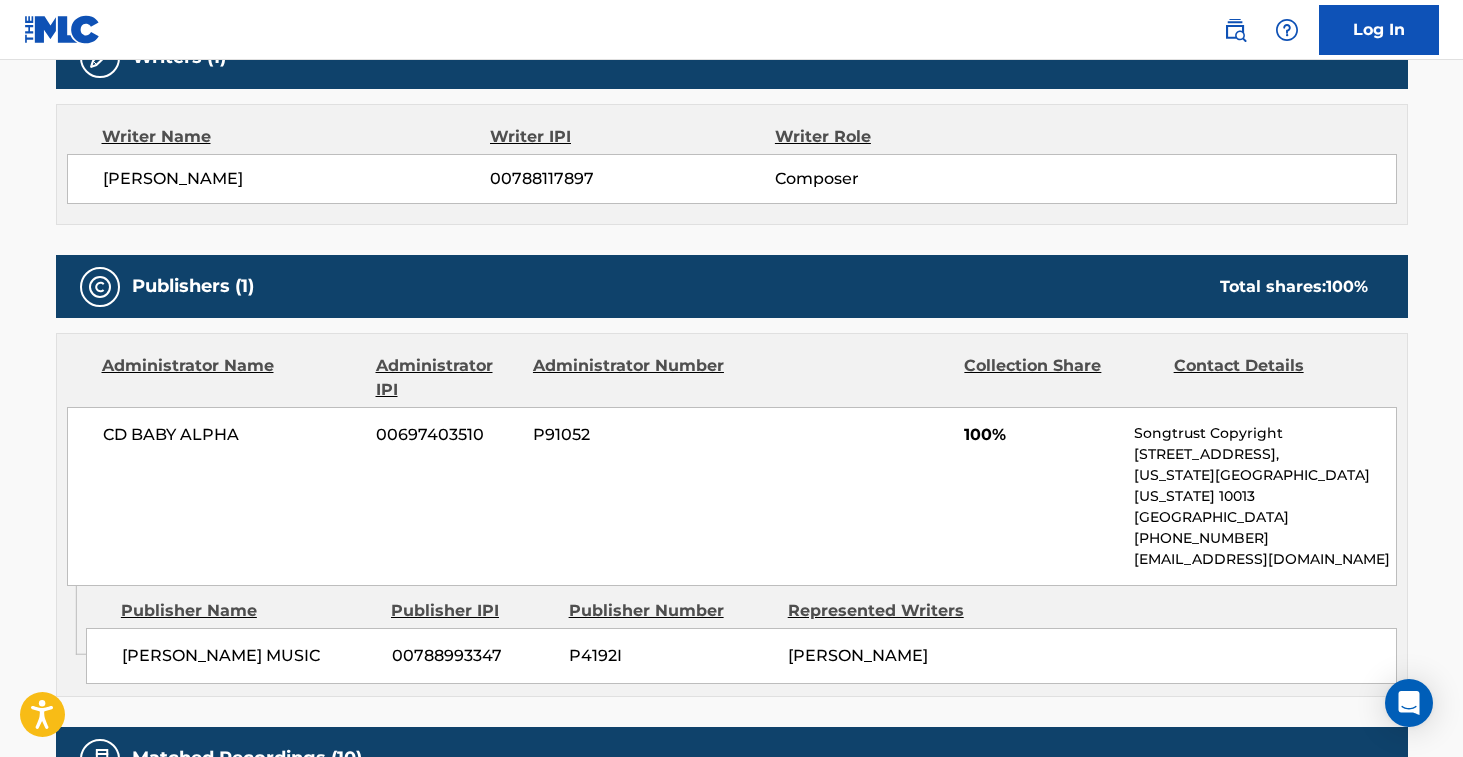 scroll, scrollTop: 0, scrollLeft: 0, axis: both 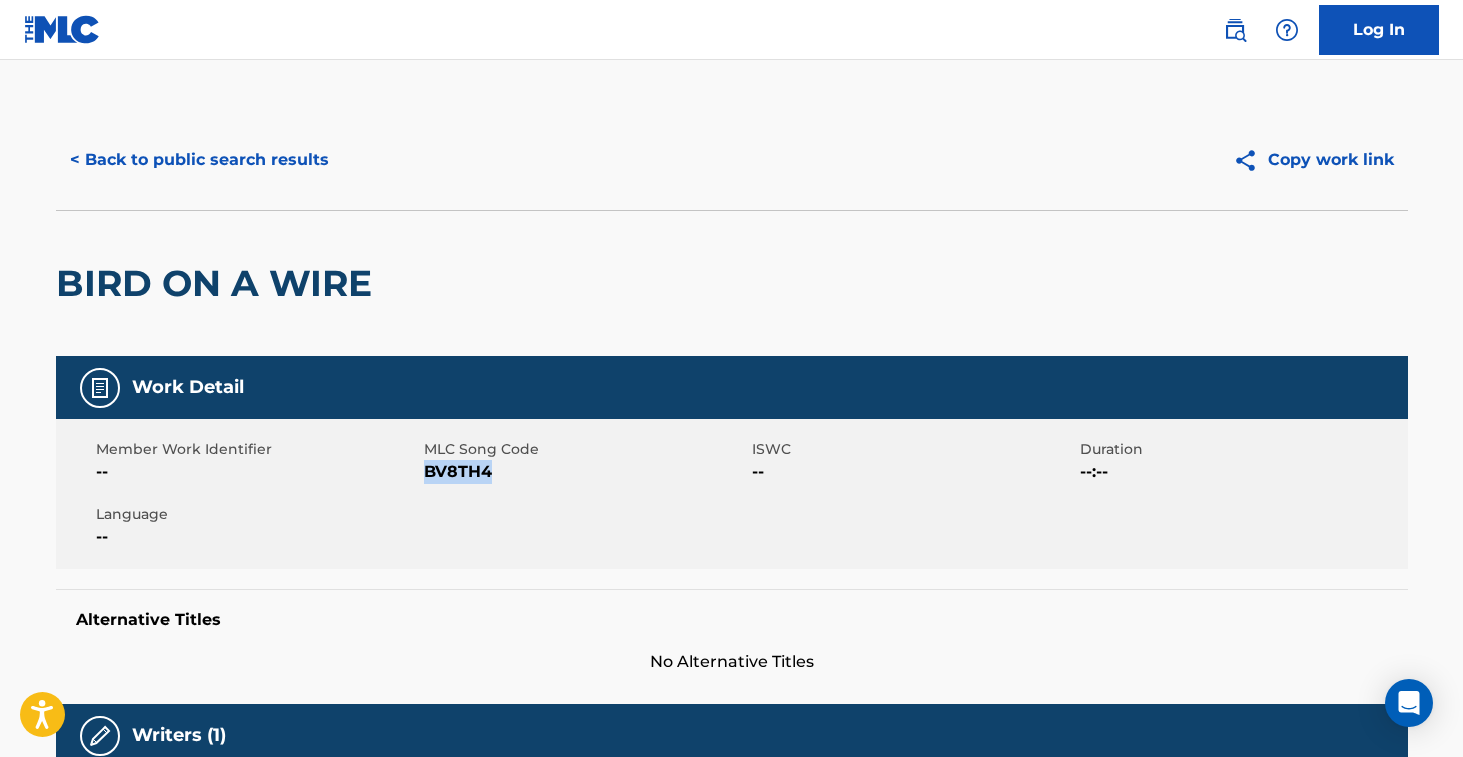 click on "< Back to public search results" at bounding box center (199, 160) 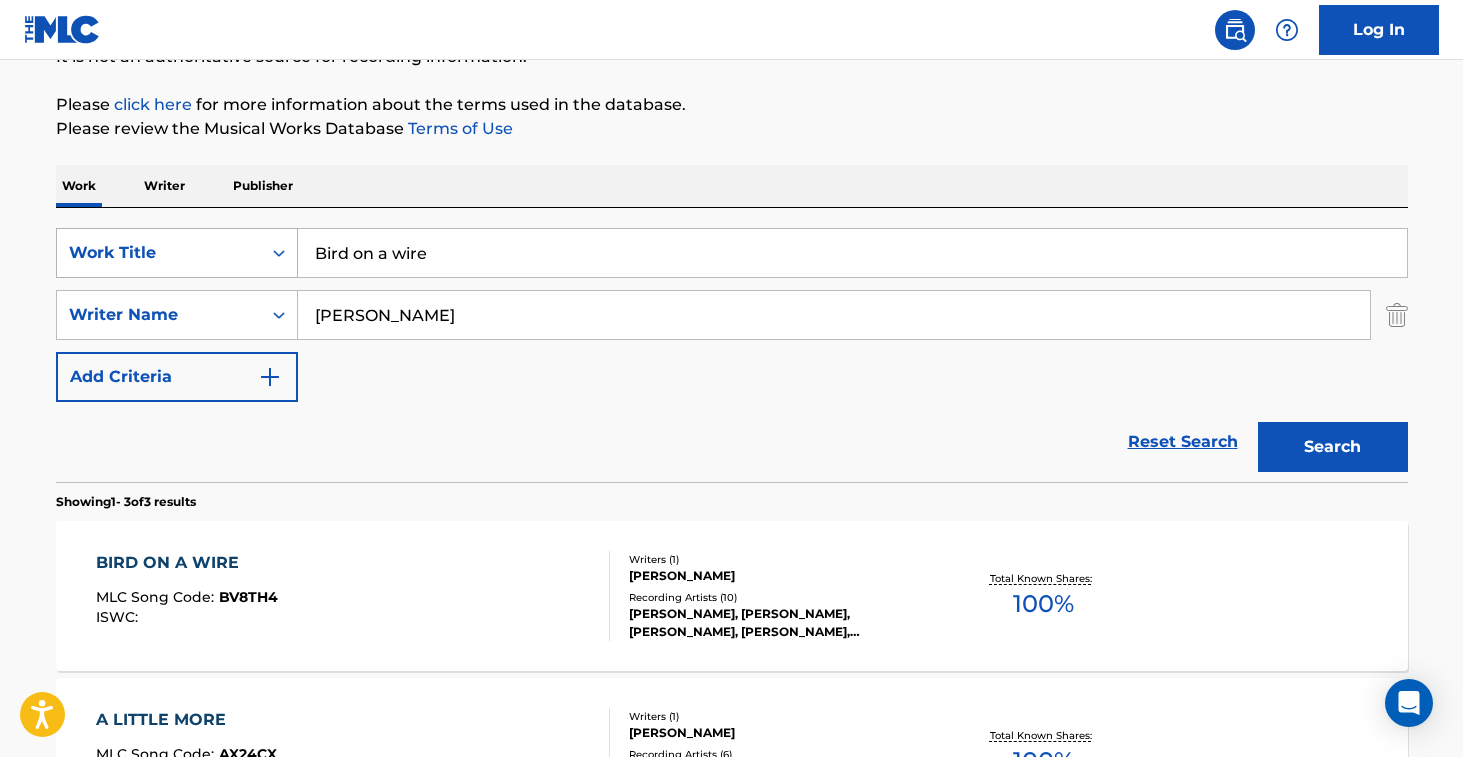 drag, startPoint x: 449, startPoint y: 265, endPoint x: 225, endPoint y: 228, distance: 227.03523 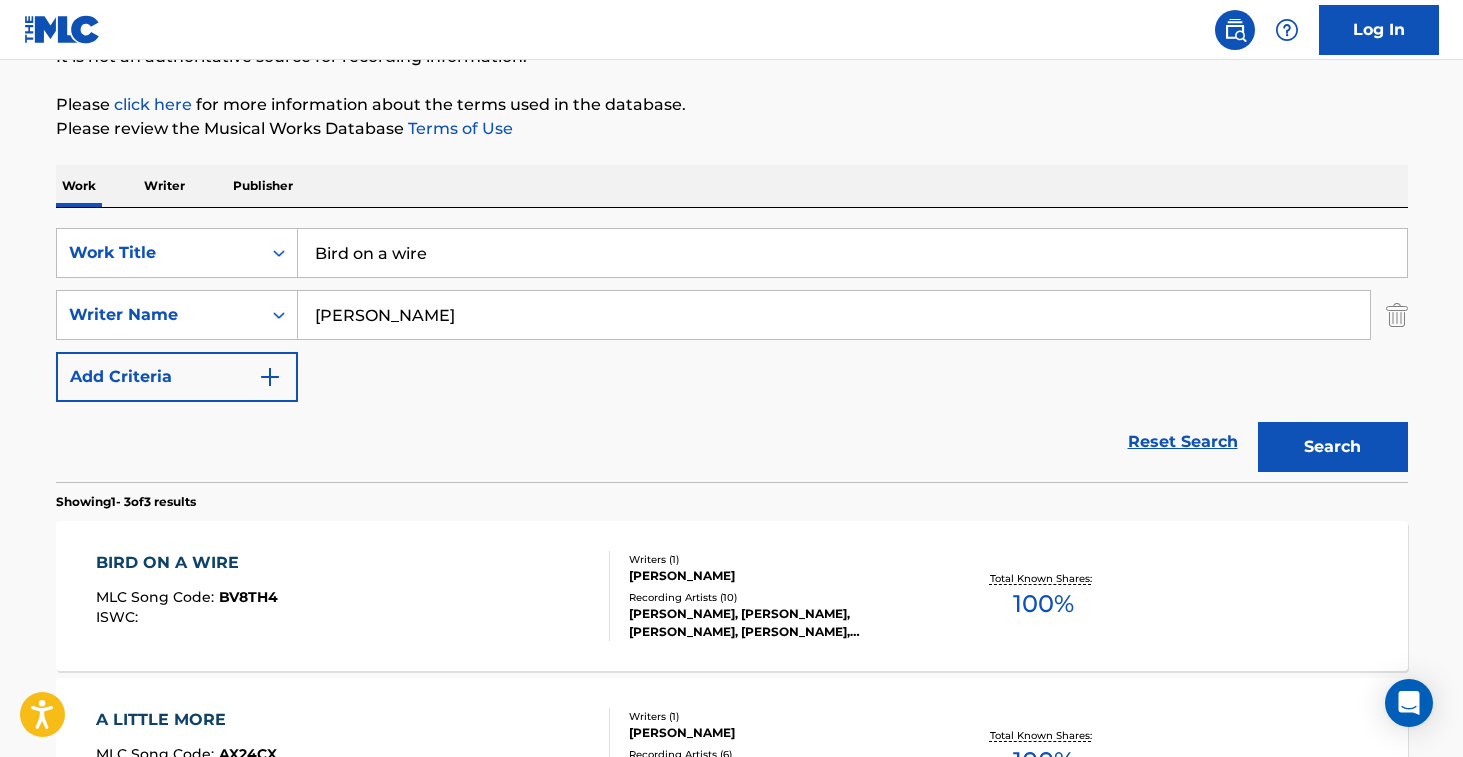 paste on "Clothes off" 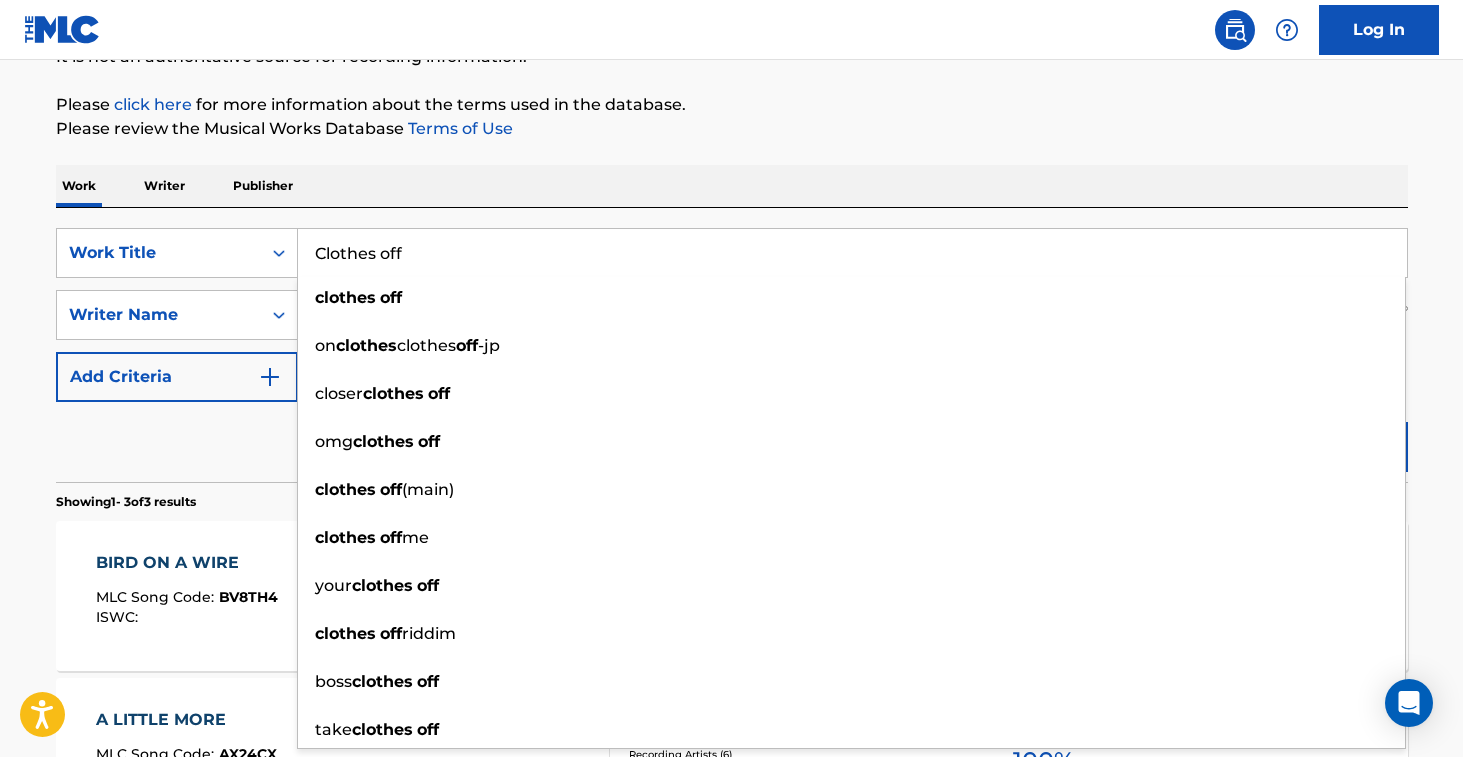 type on "Clothes off" 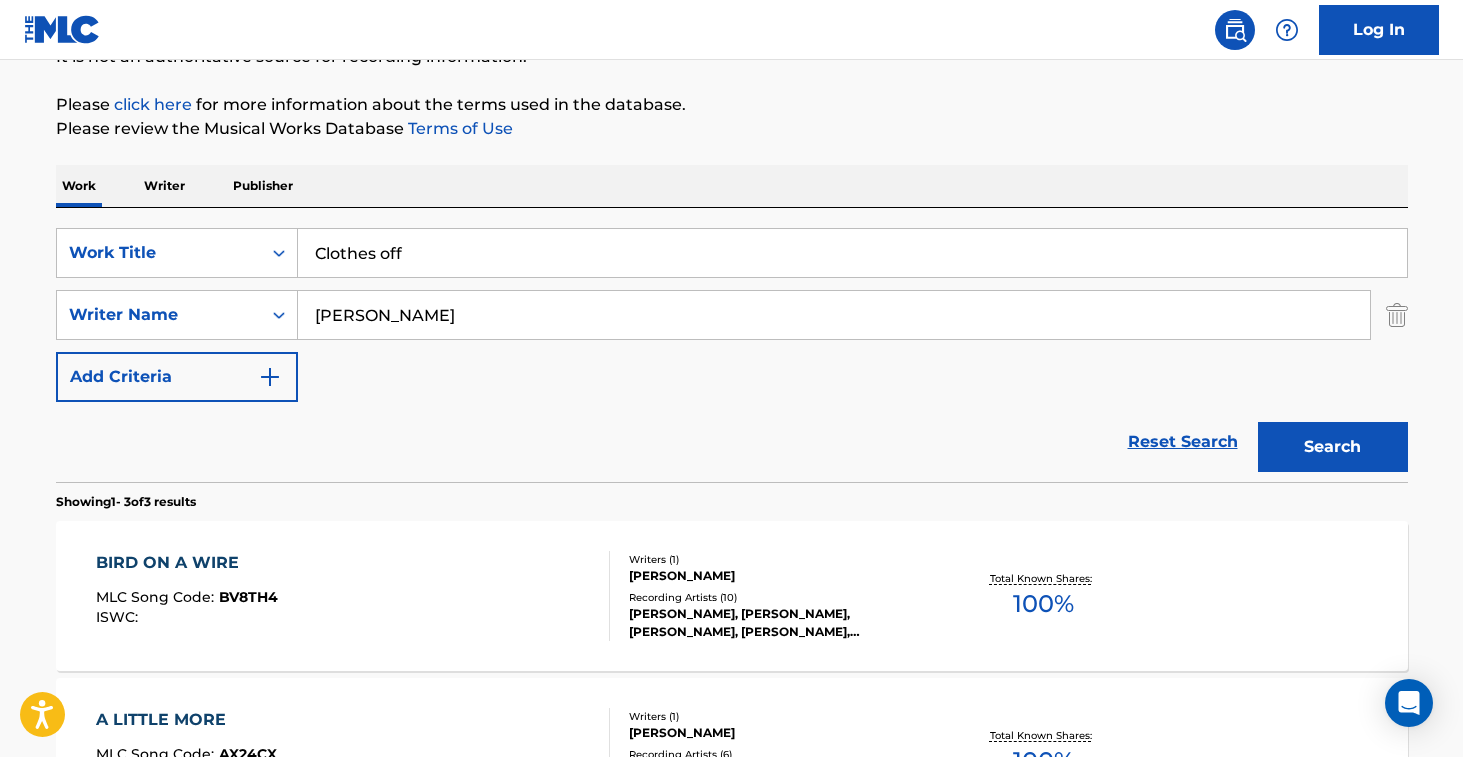 click on "Please review the Musical Works Database   Terms of Use" at bounding box center (732, 129) 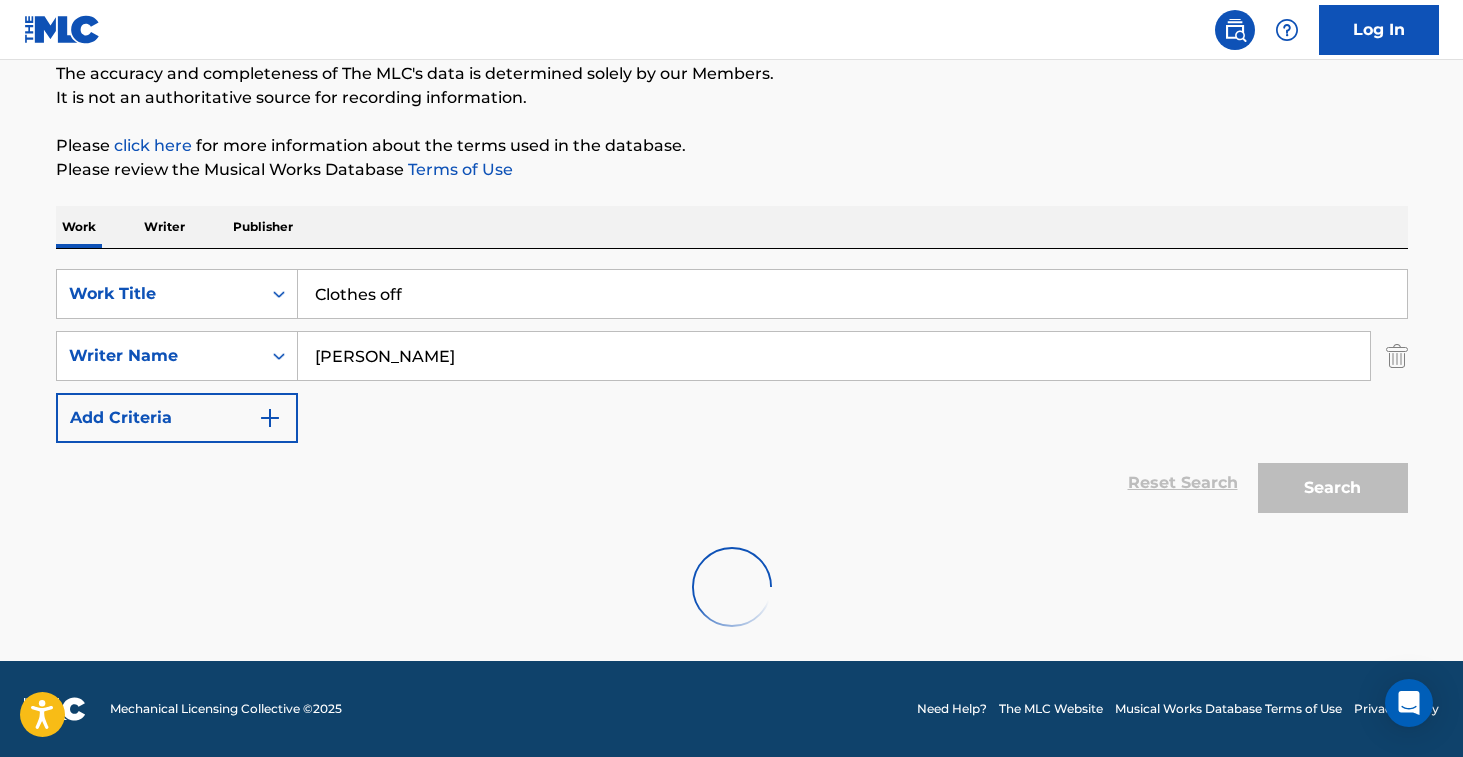 scroll, scrollTop: 217, scrollLeft: 0, axis: vertical 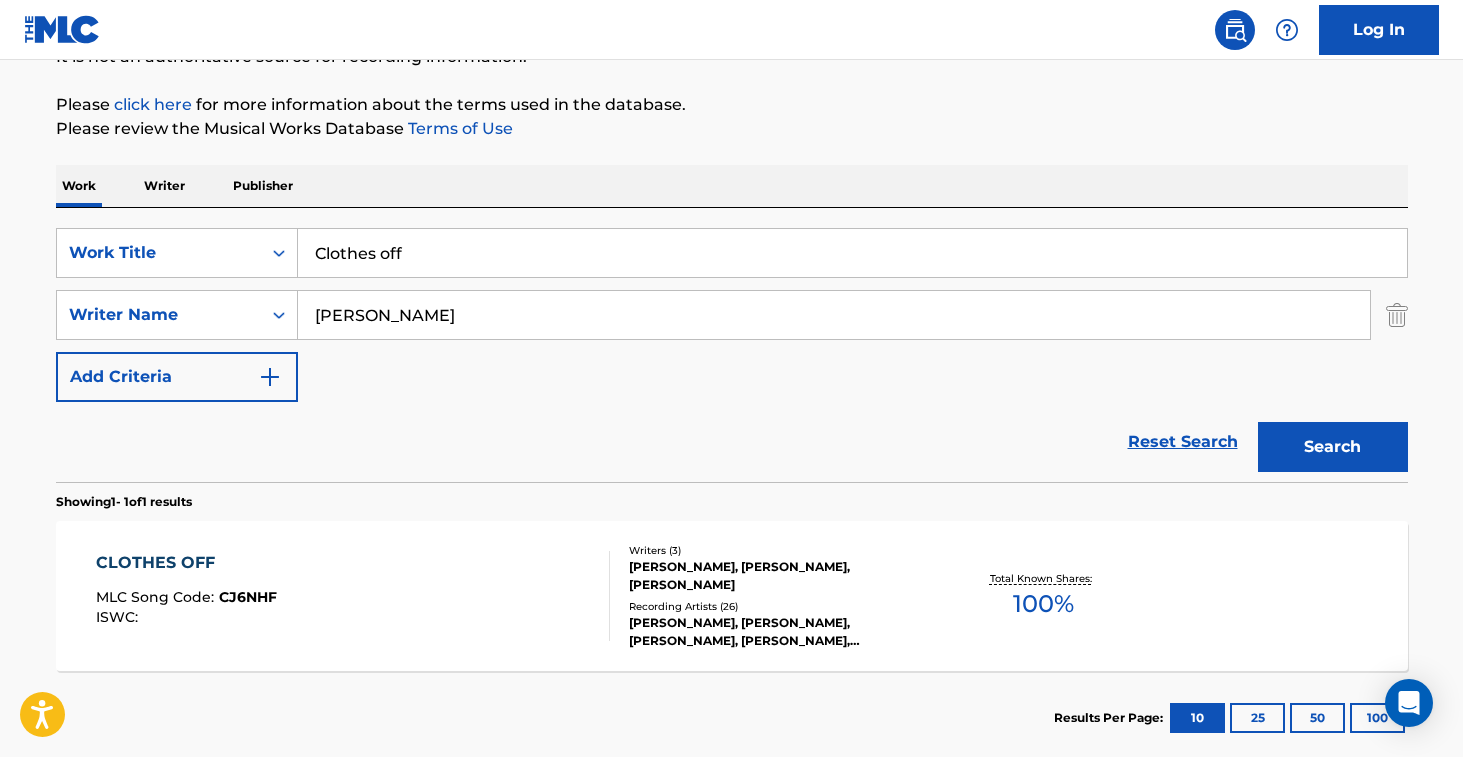 click on "CLOTHES OFF MLC Song Code : CJ6NHF ISWC :" at bounding box center (353, 596) 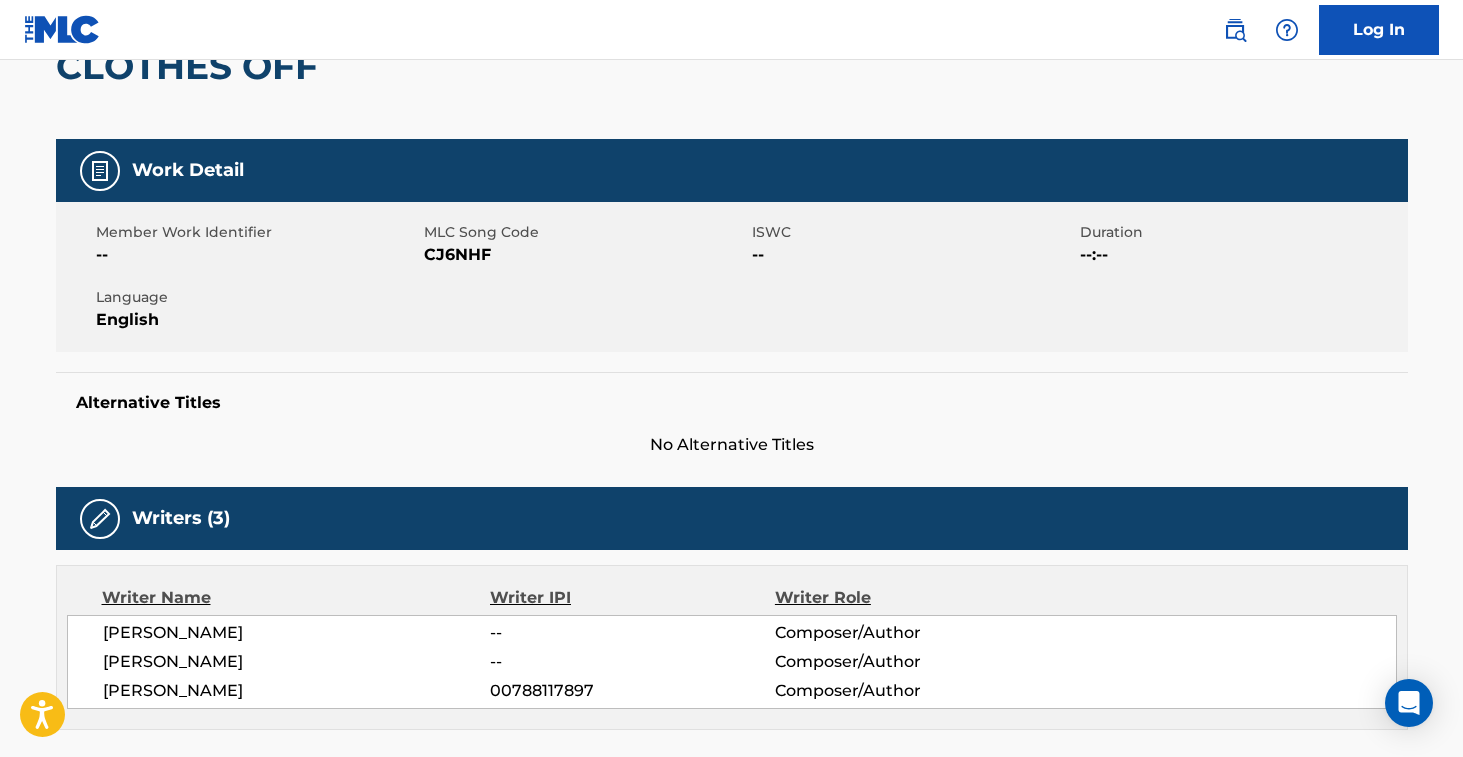 scroll, scrollTop: 0, scrollLeft: 0, axis: both 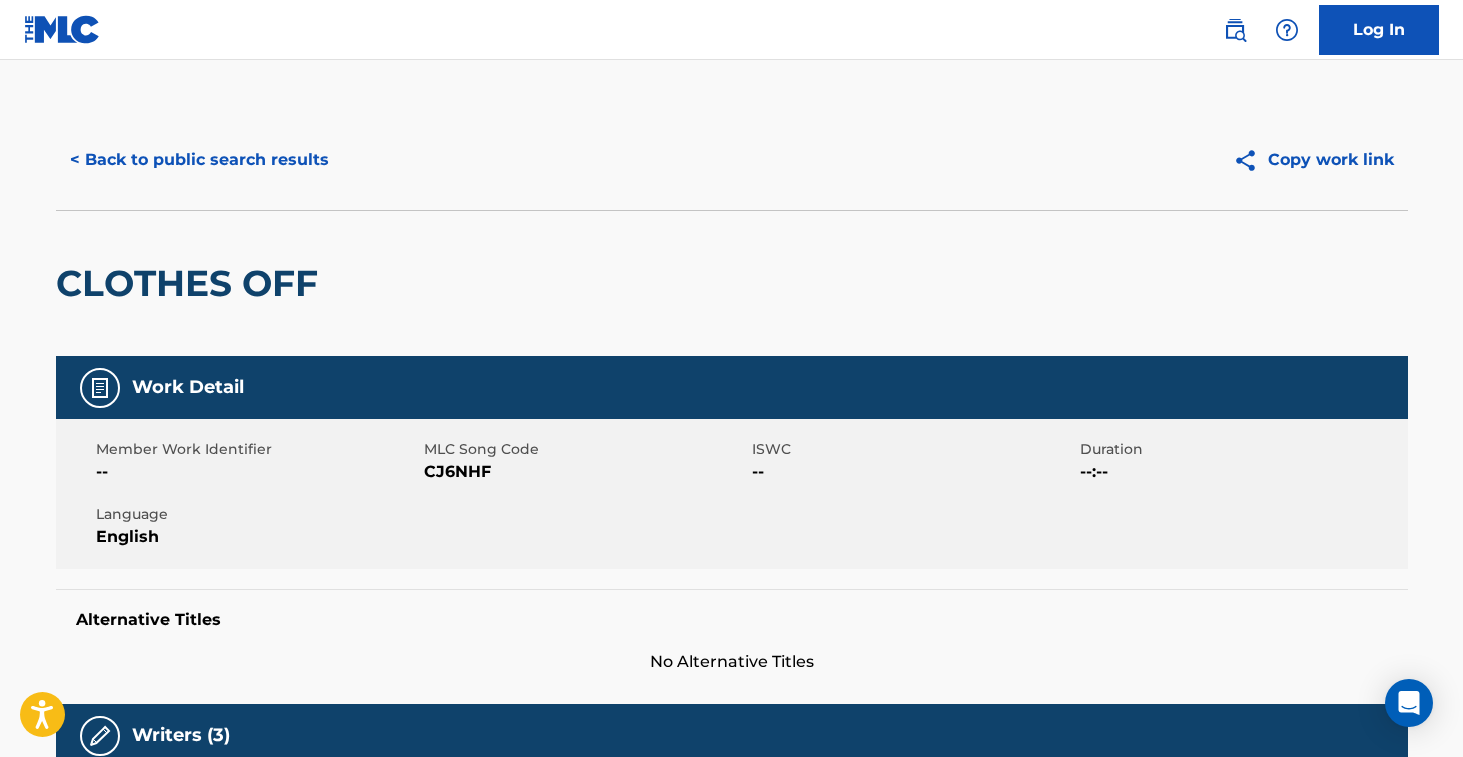 click on "CJ6NHF" at bounding box center [585, 472] 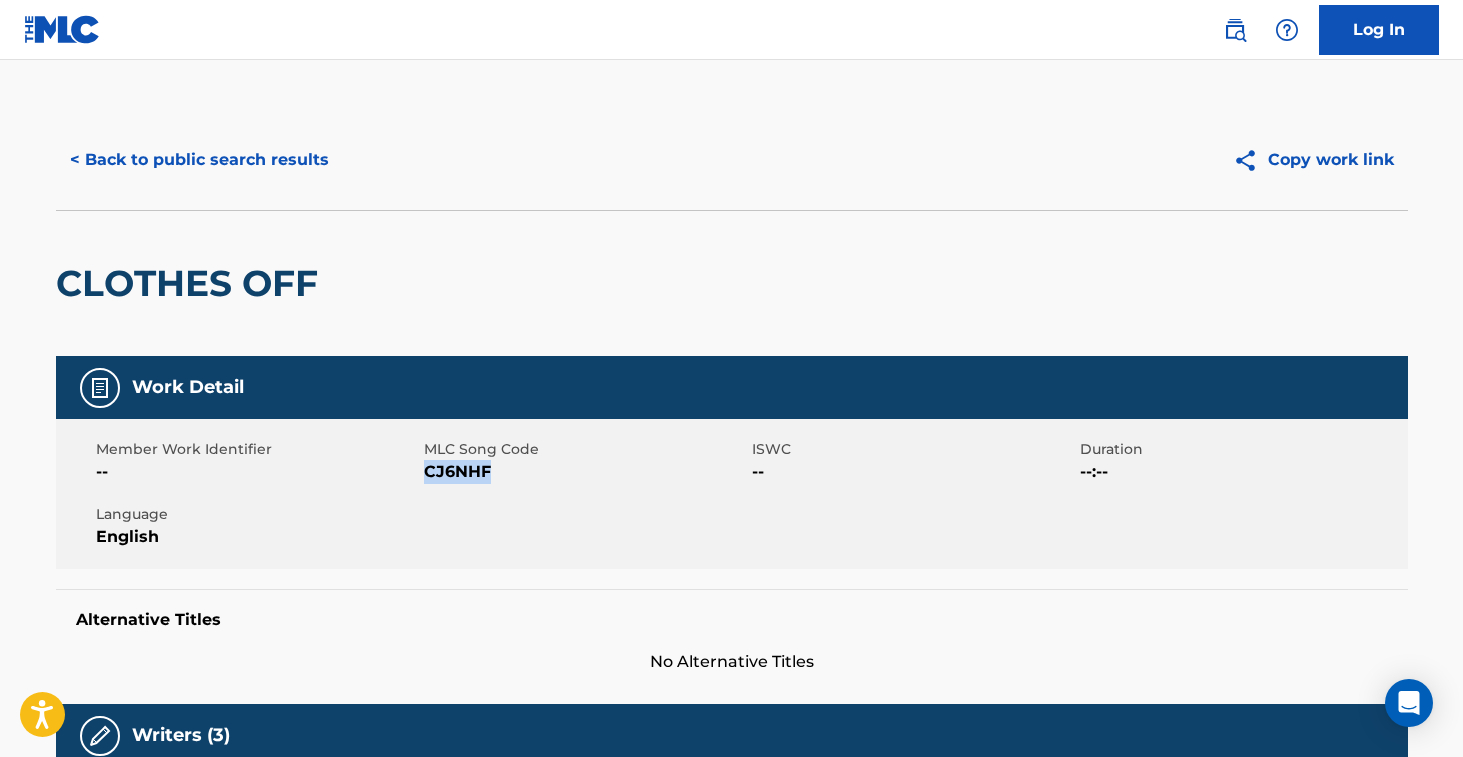 click on "CJ6NHF" at bounding box center (585, 472) 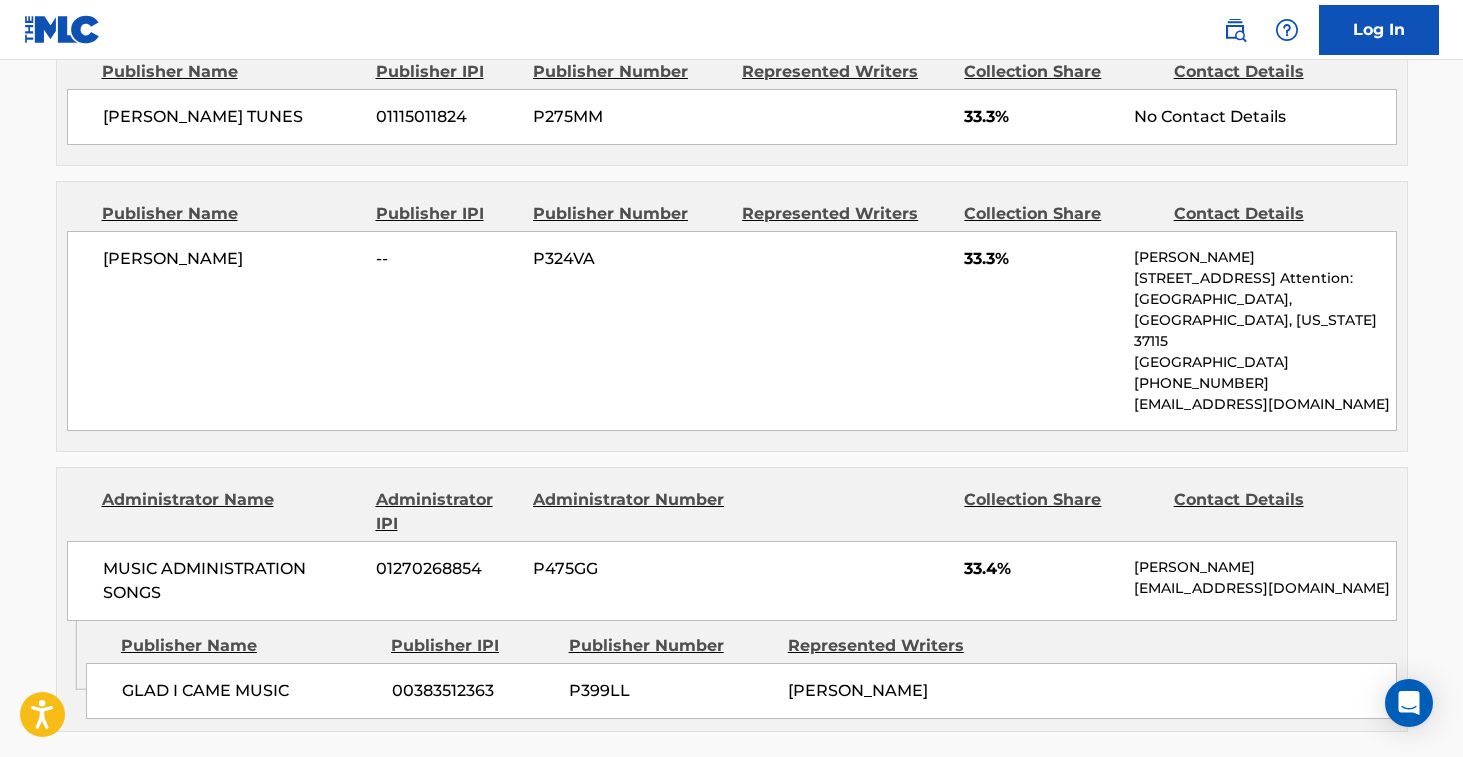 scroll, scrollTop: 0, scrollLeft: 0, axis: both 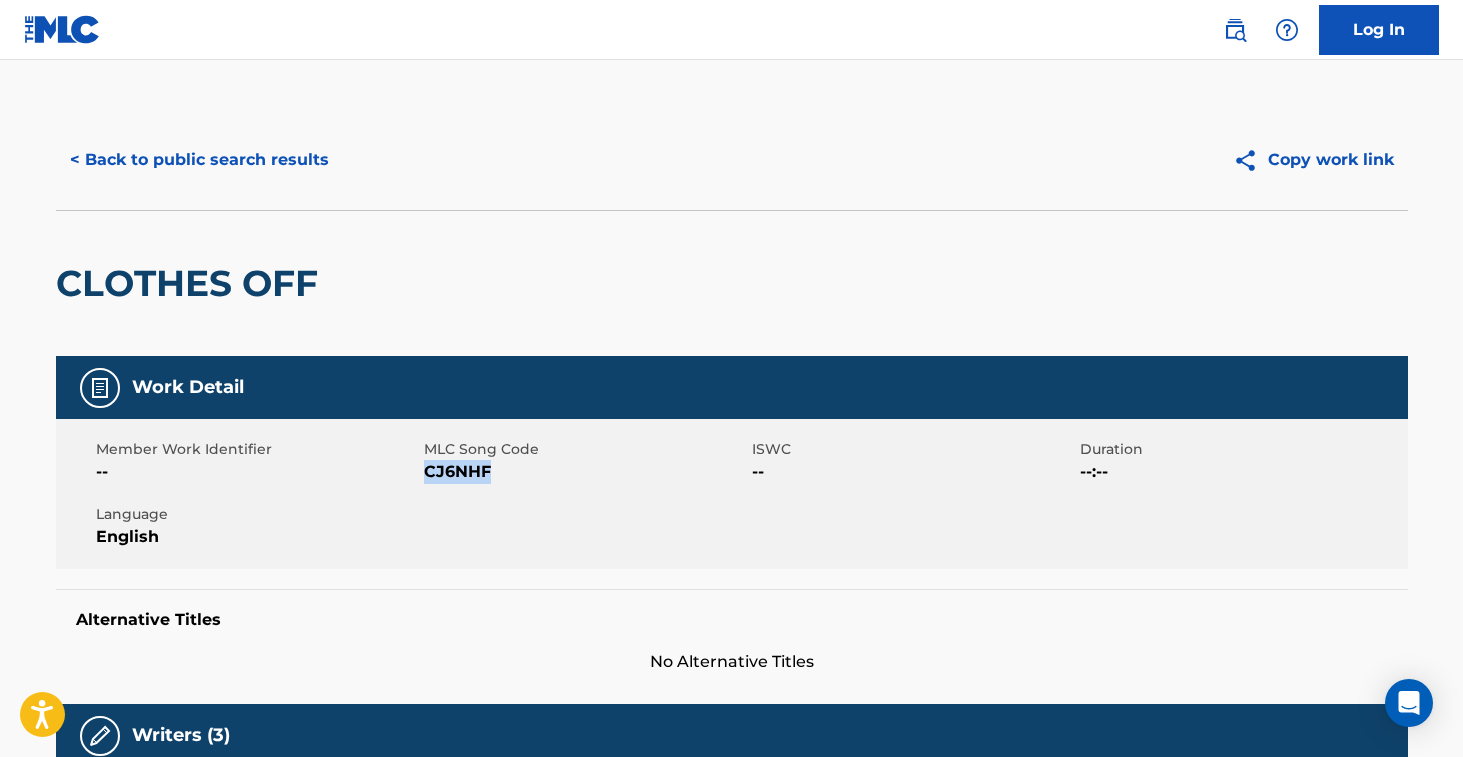 click on "< Back to public search results" at bounding box center (199, 160) 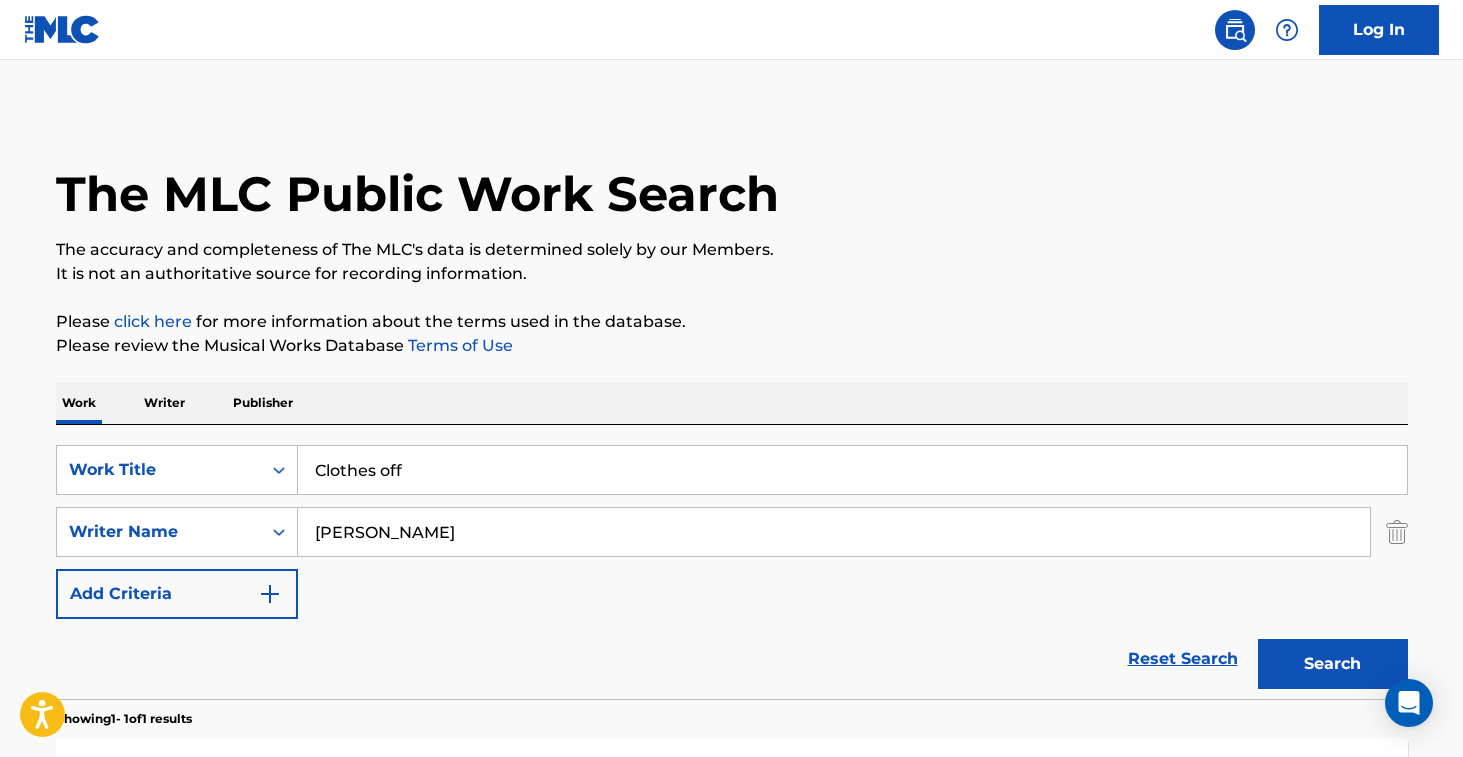 scroll, scrollTop: 217, scrollLeft: 0, axis: vertical 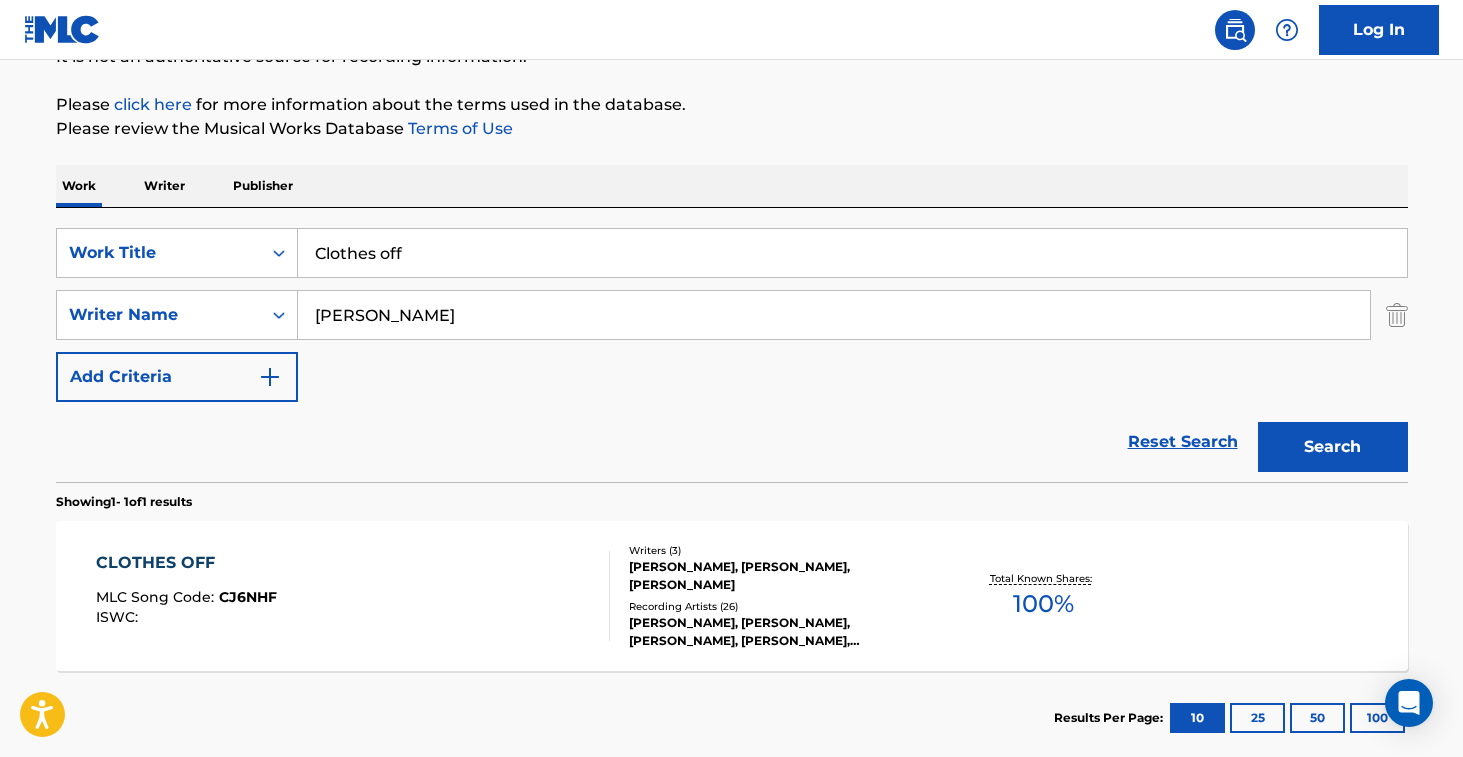 drag, startPoint x: 451, startPoint y: 274, endPoint x: 108, endPoint y: 222, distance: 346.9193 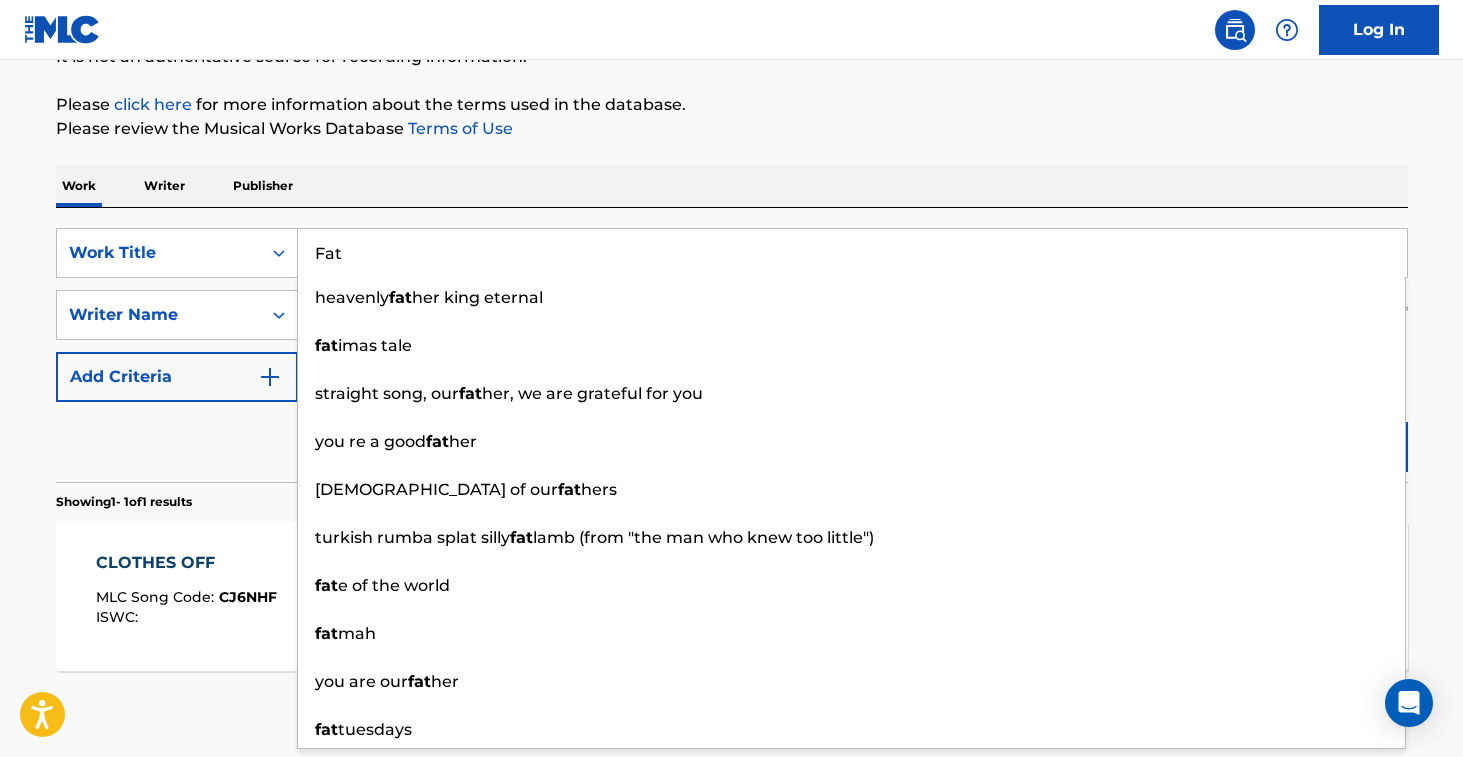 type on "Fat" 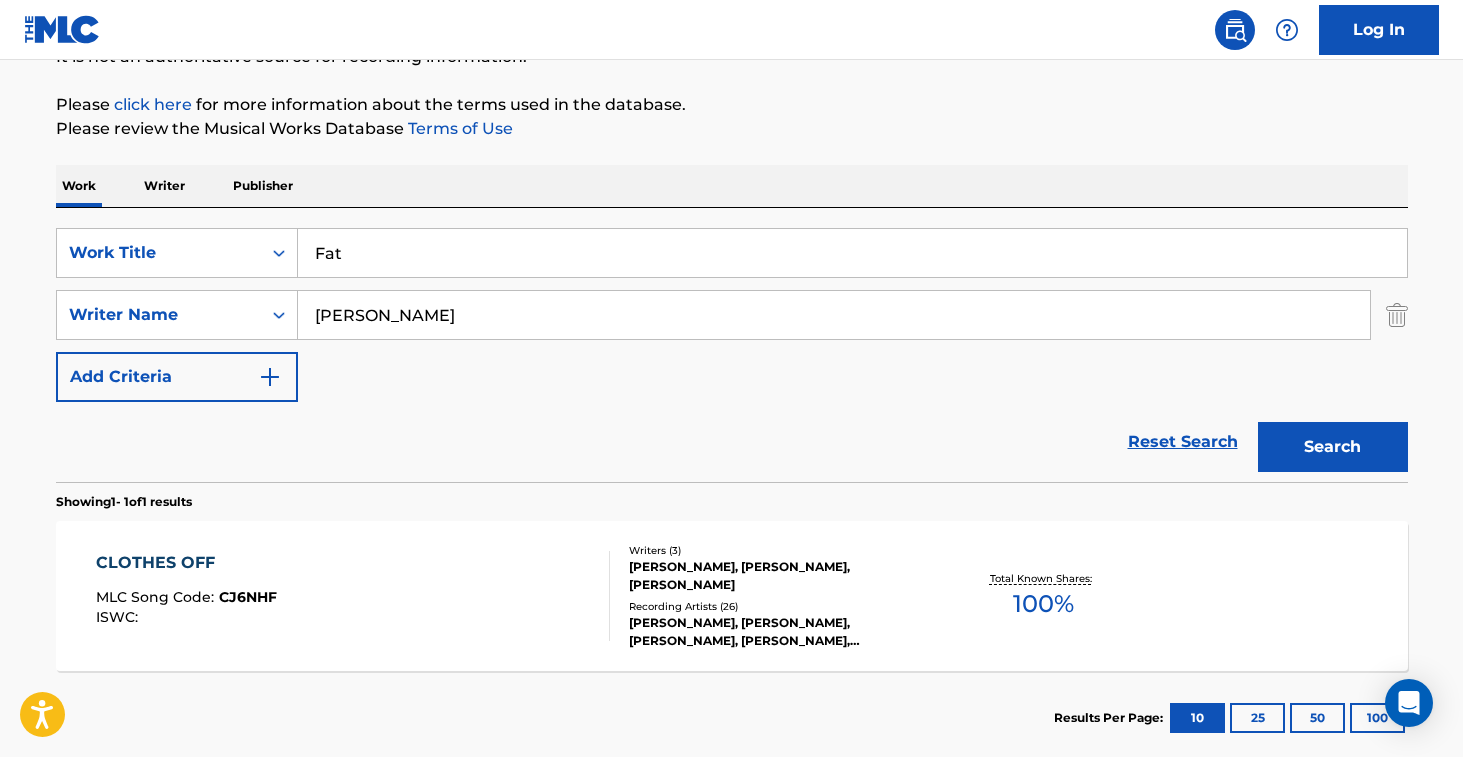 click on "Search" at bounding box center (1333, 447) 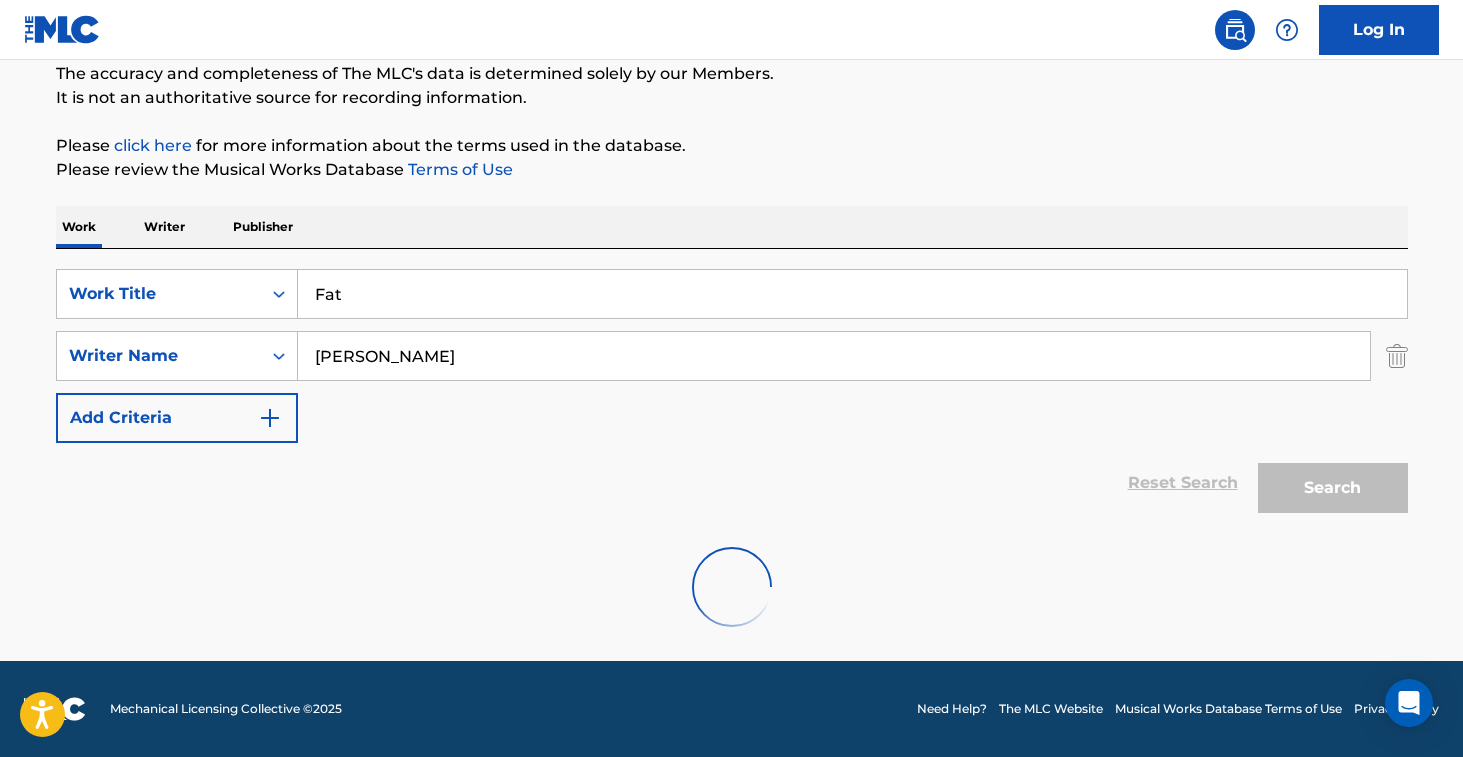scroll, scrollTop: 217, scrollLeft: 0, axis: vertical 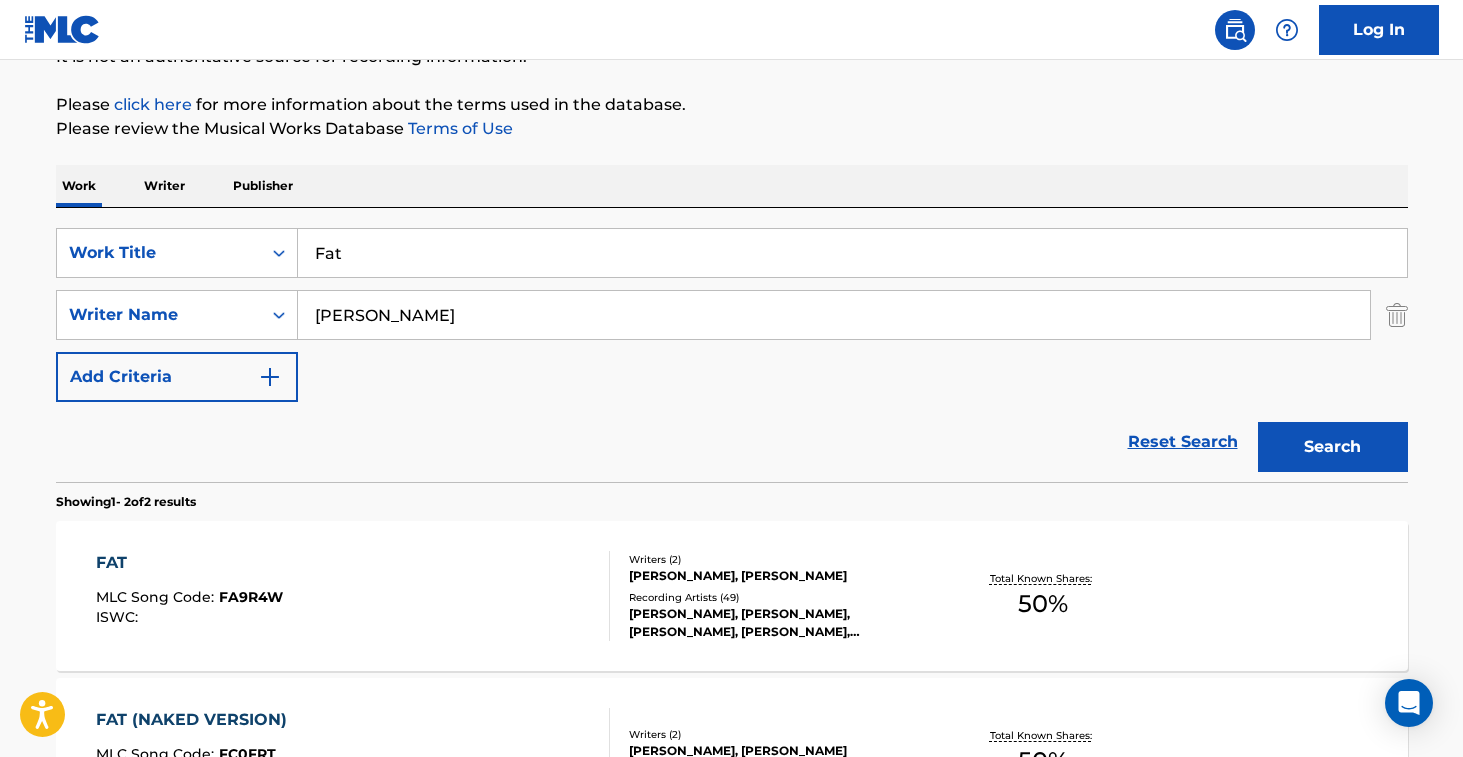 click on "FAT MLC Song Code : FA9R4W ISWC :" at bounding box center (353, 596) 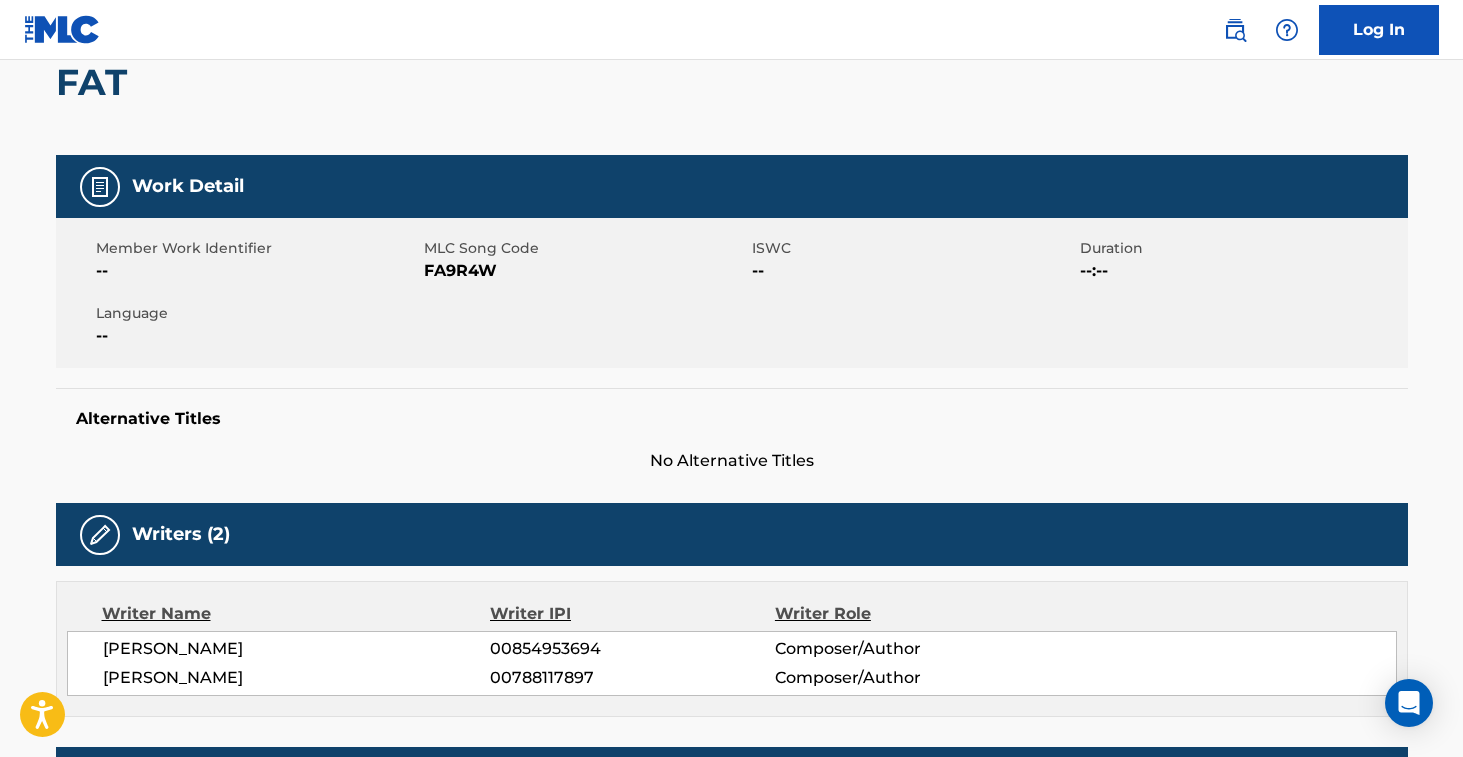 scroll, scrollTop: 194, scrollLeft: 0, axis: vertical 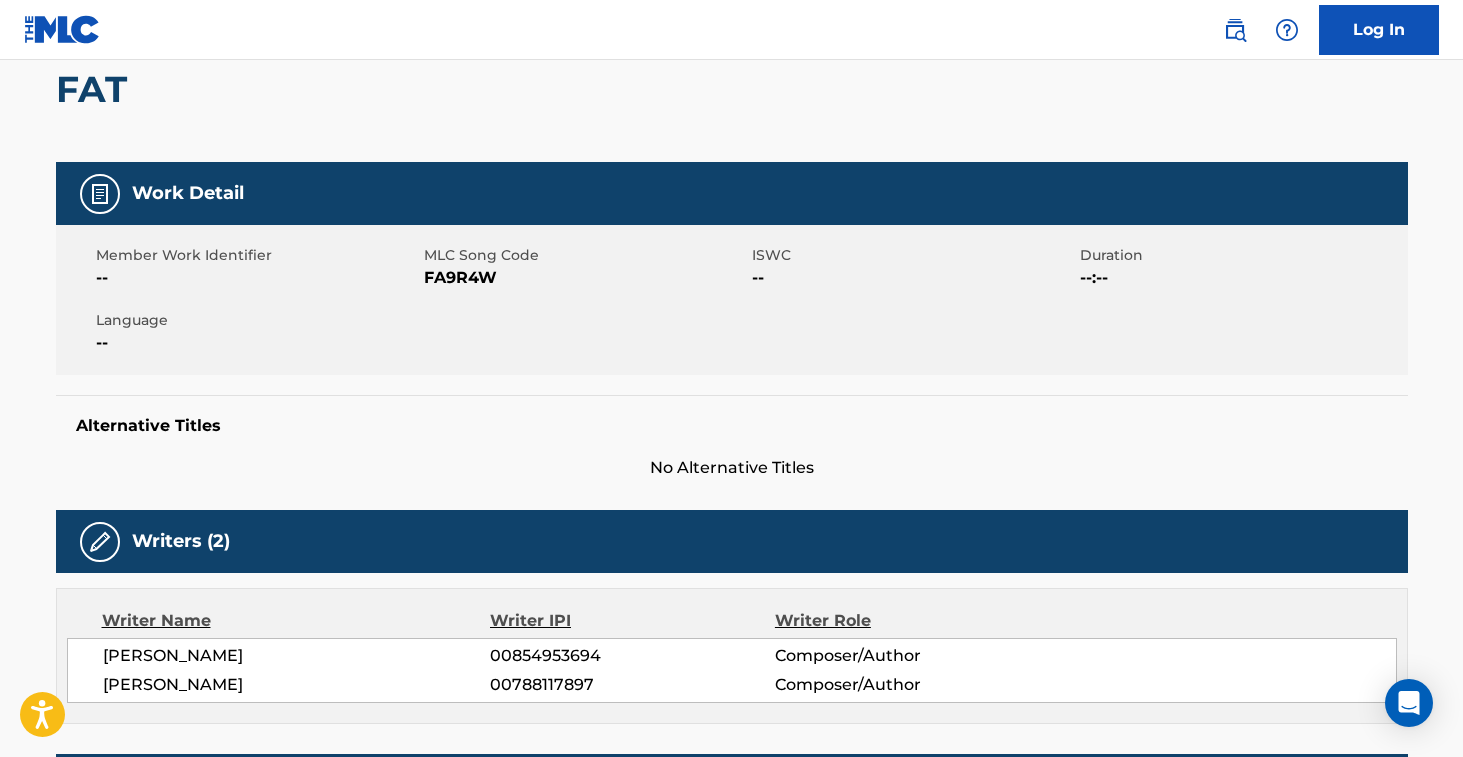 click on "FA9R4W" at bounding box center (585, 278) 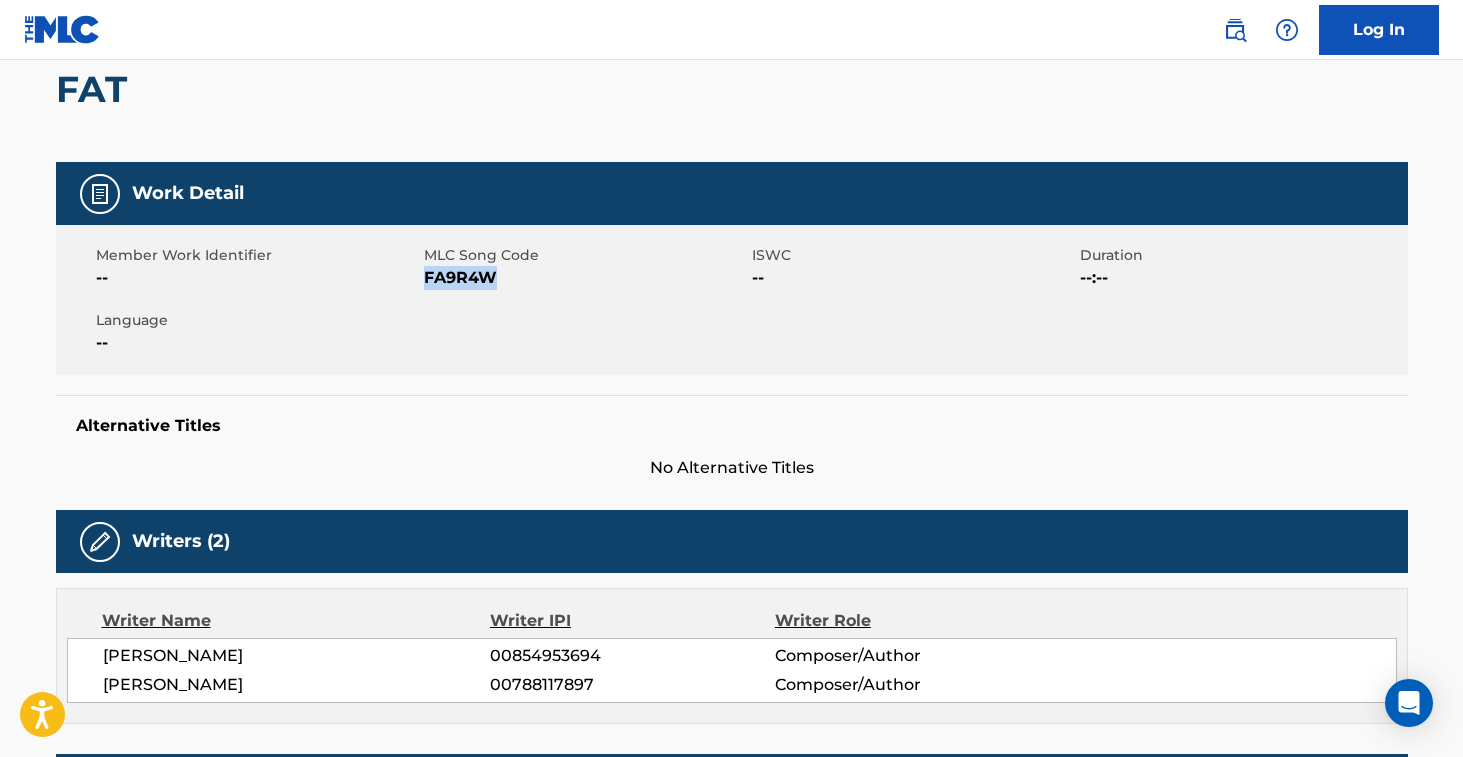 click on "FA9R4W" at bounding box center [585, 278] 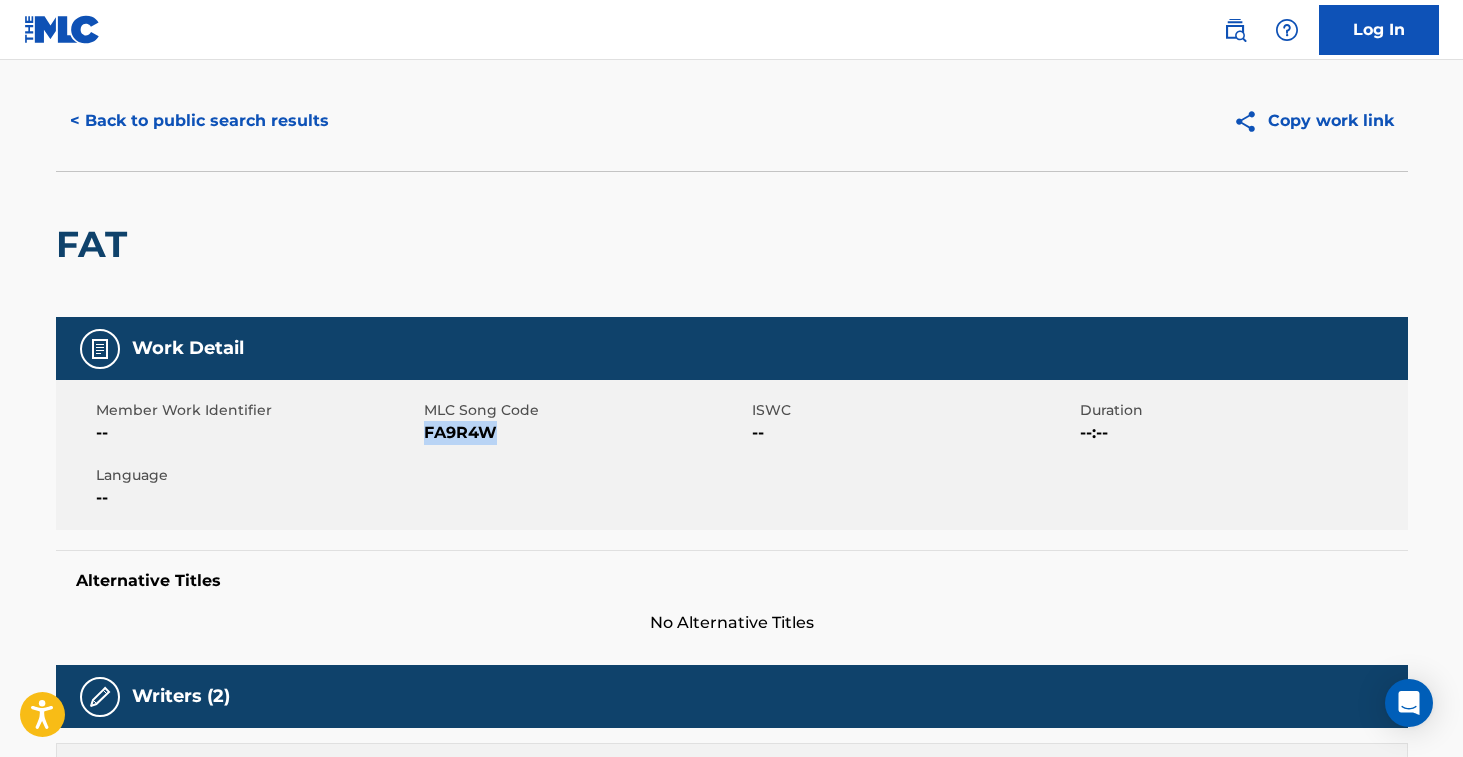 scroll, scrollTop: 0, scrollLeft: 0, axis: both 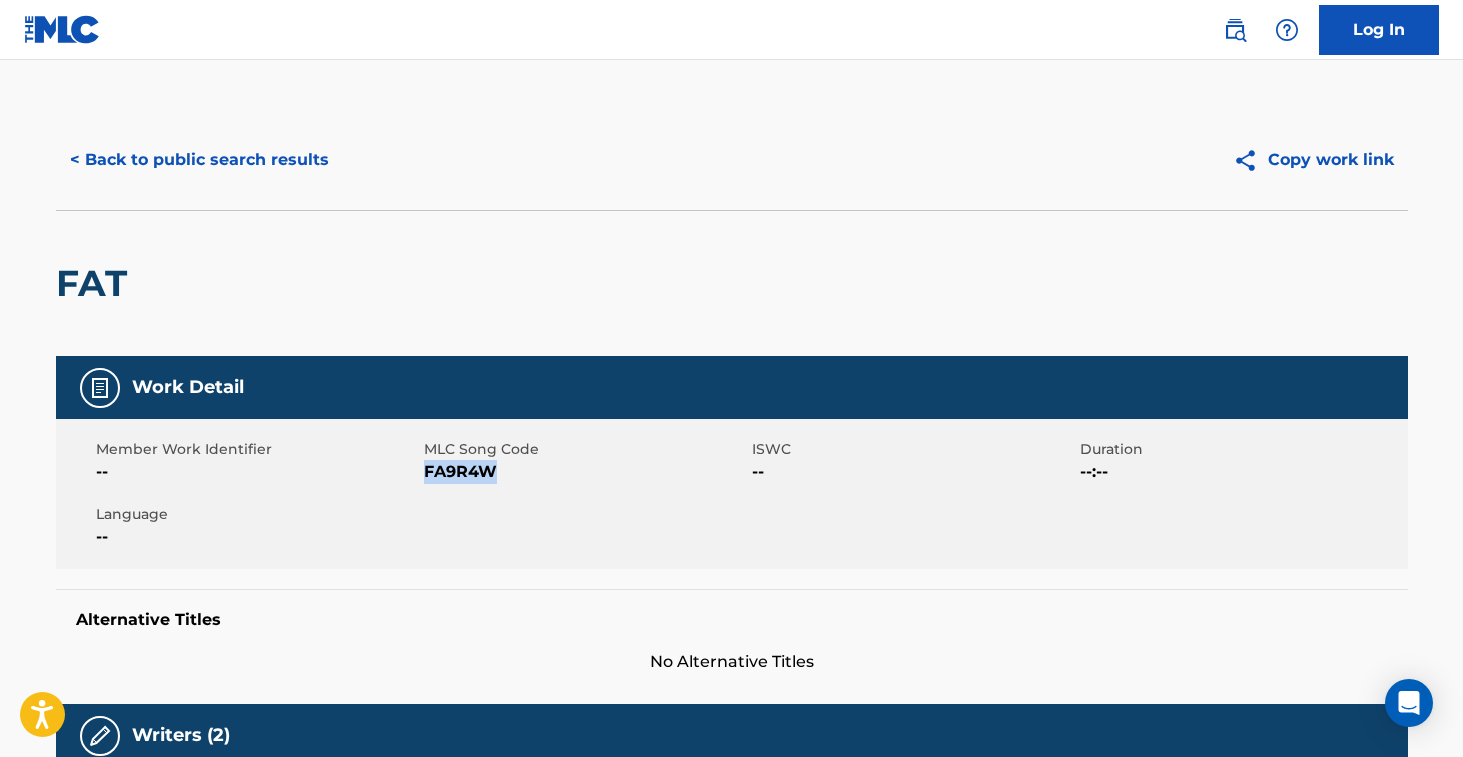 click on "< Back to public search results" at bounding box center [199, 160] 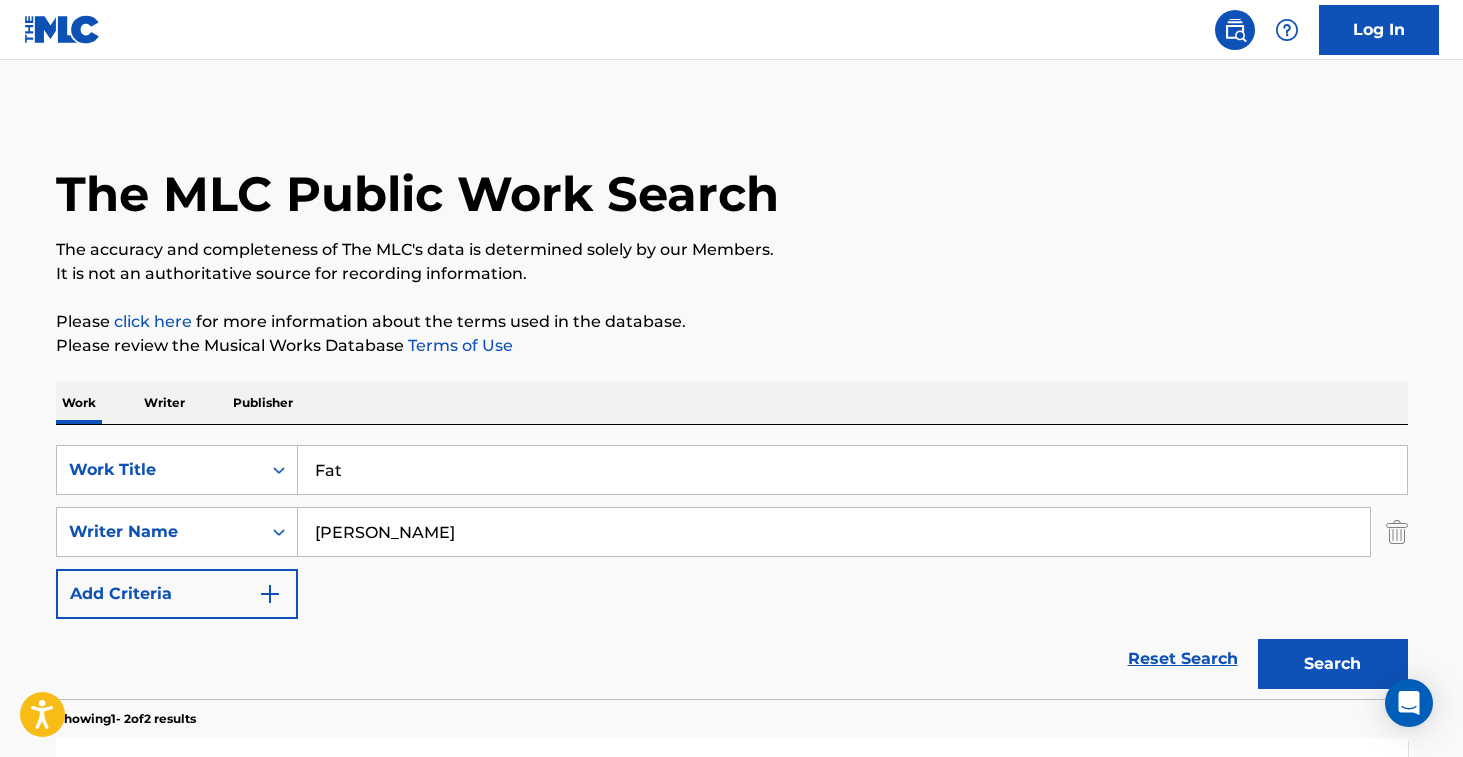 scroll, scrollTop: 217, scrollLeft: 0, axis: vertical 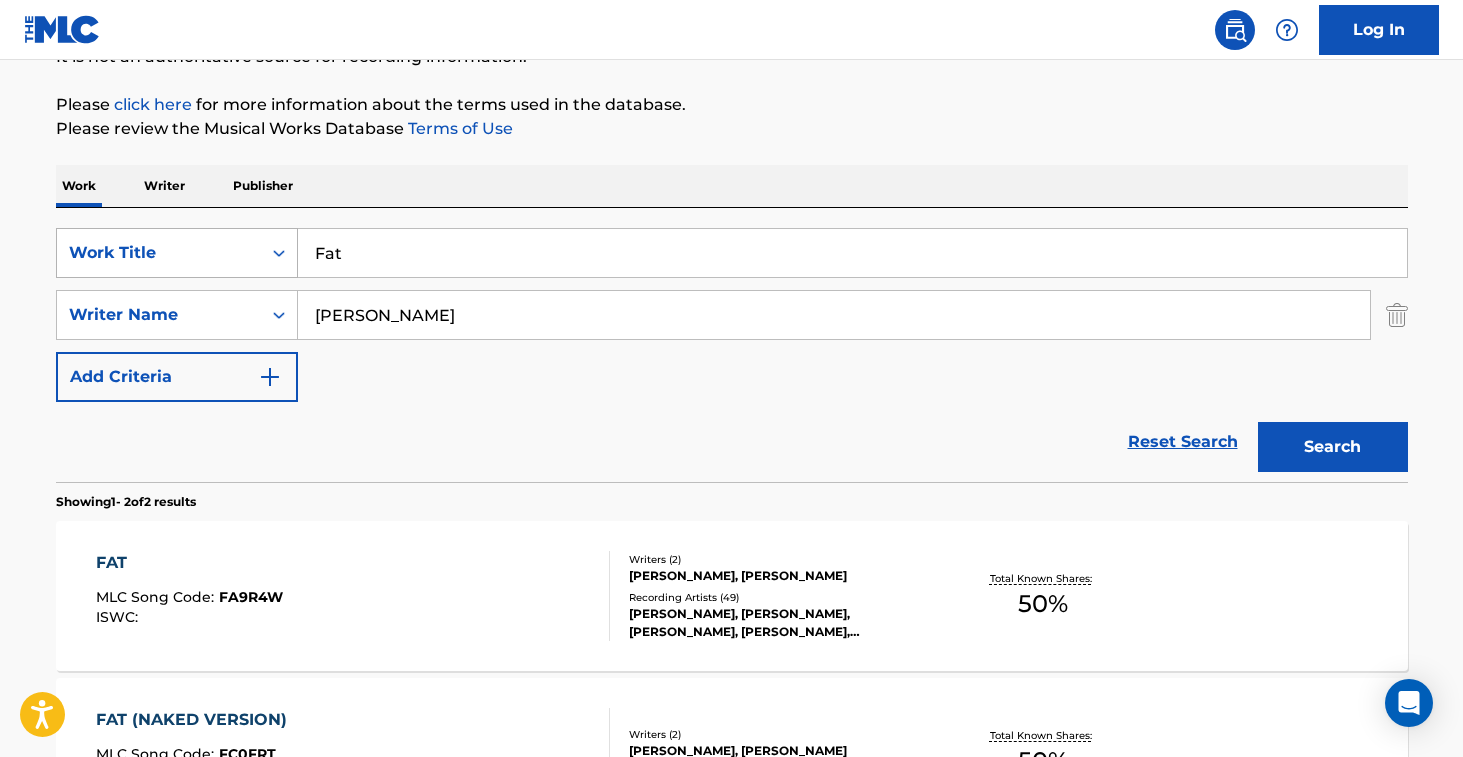 drag, startPoint x: 379, startPoint y: 255, endPoint x: 644, endPoint y: 391, distance: 297.86072 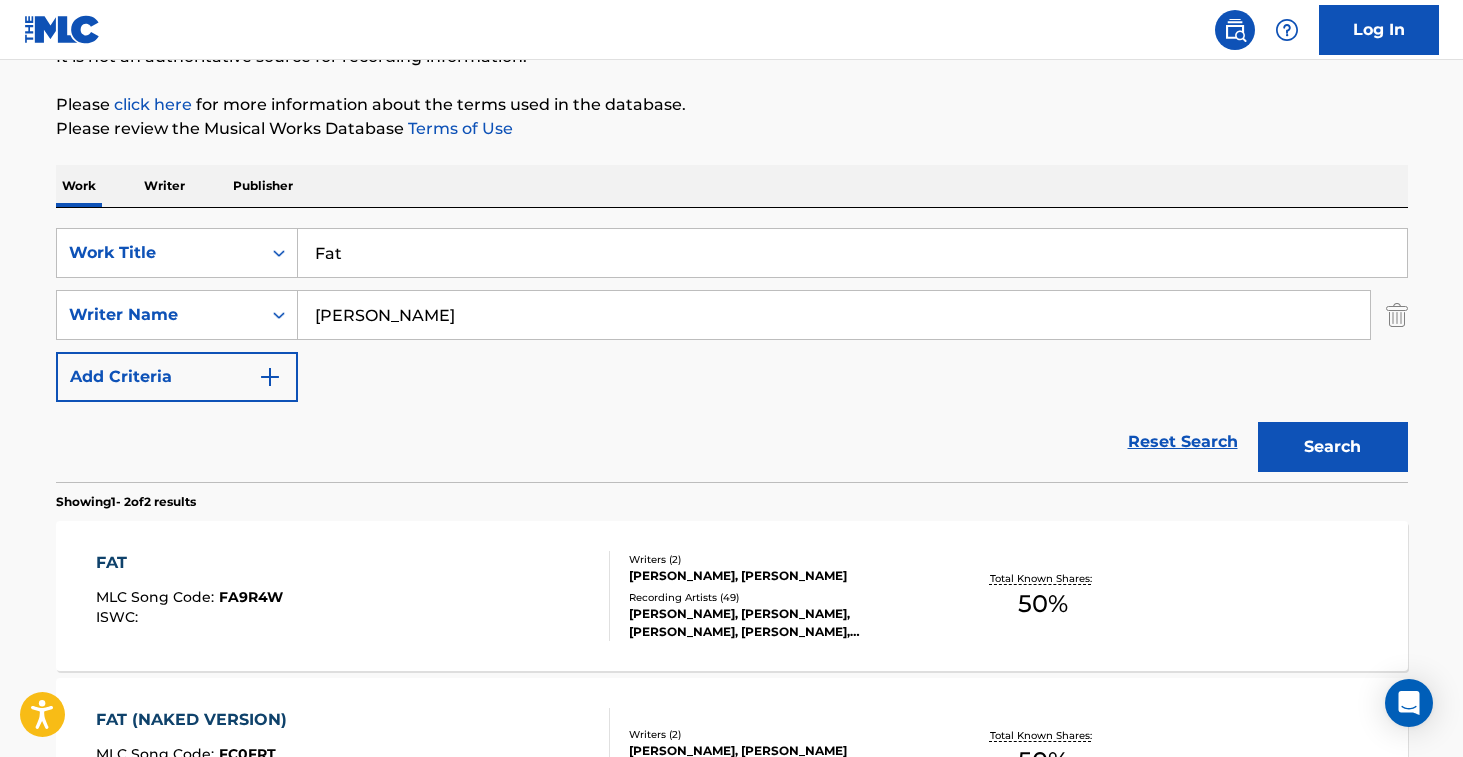 paste on "High school boy of your dreams" 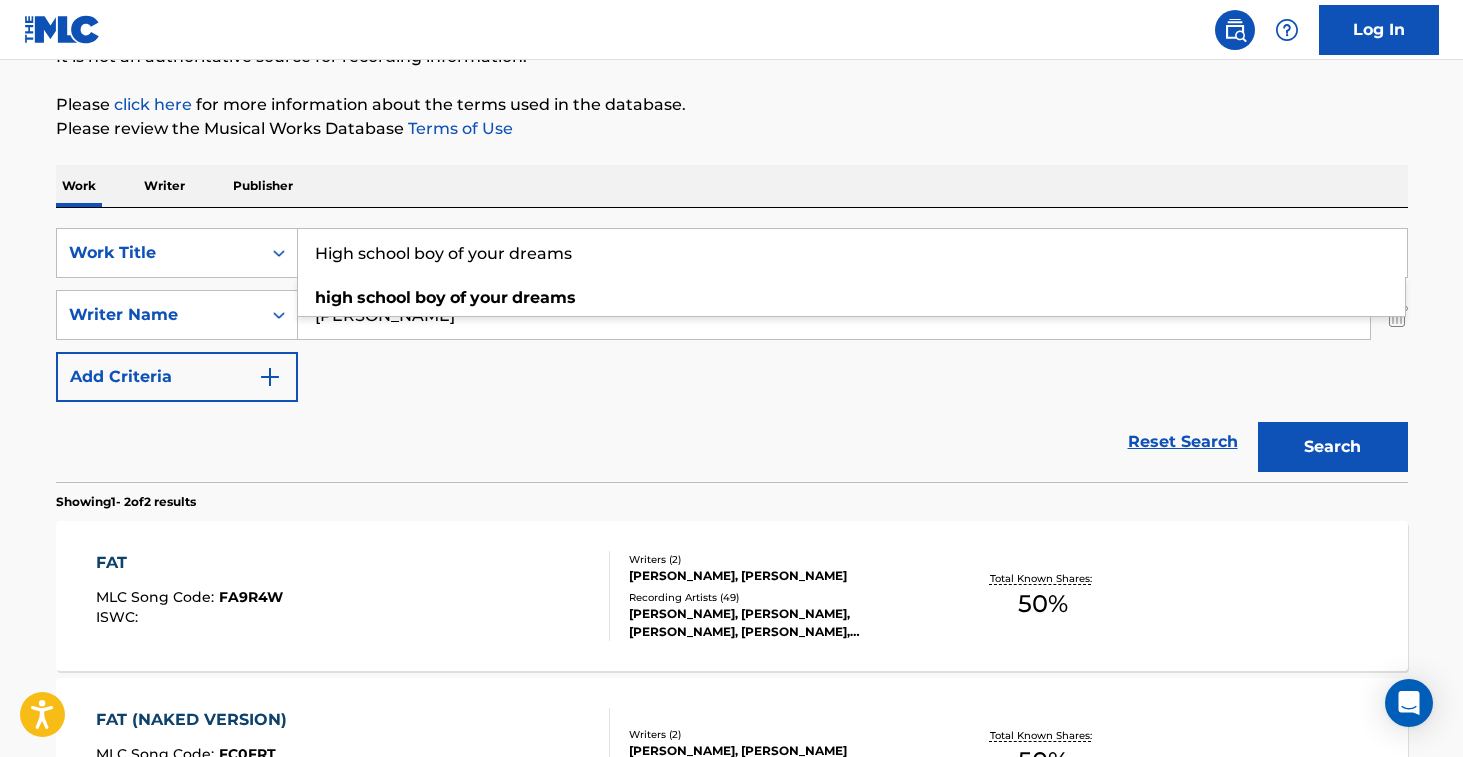 type on "High school boy of your dreams" 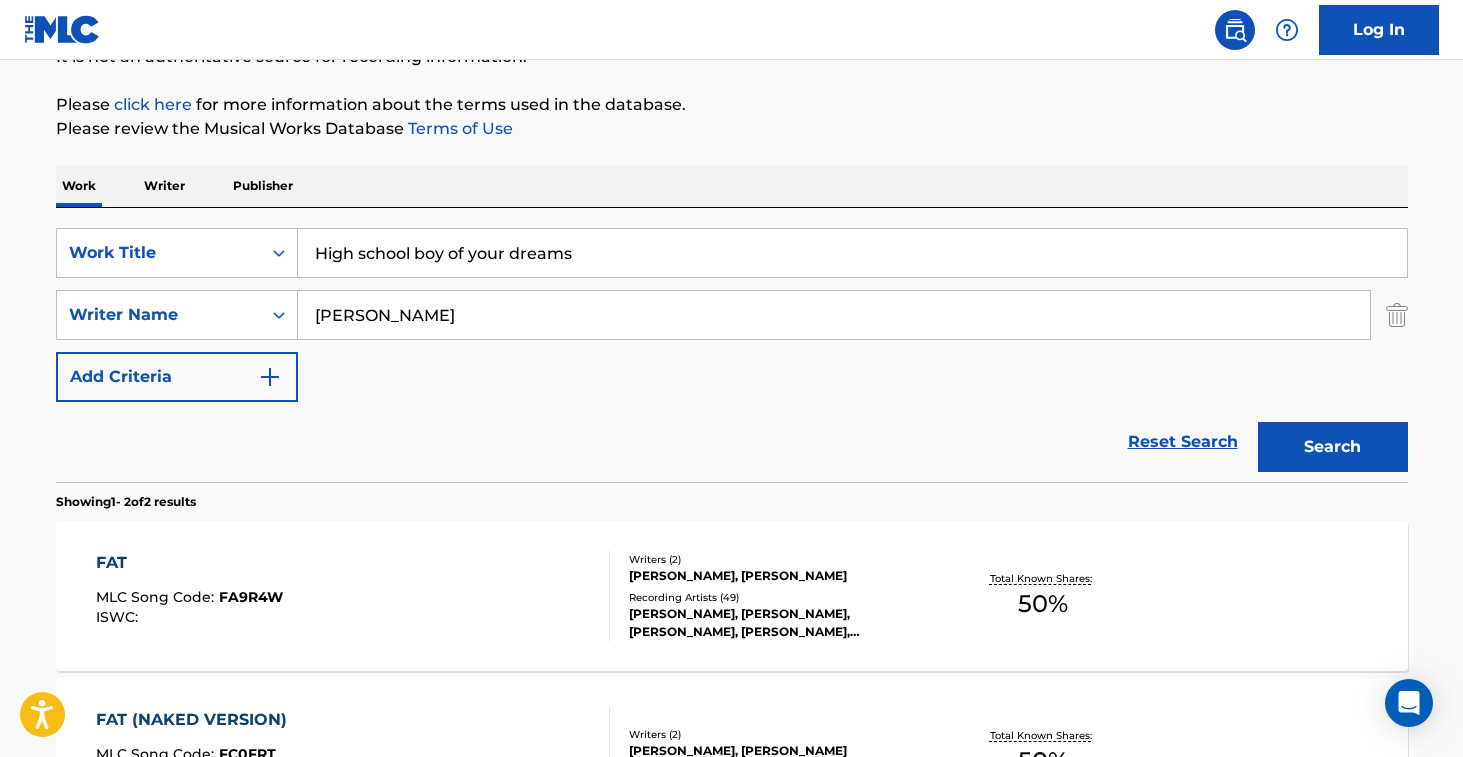 click on "Search" at bounding box center [1333, 447] 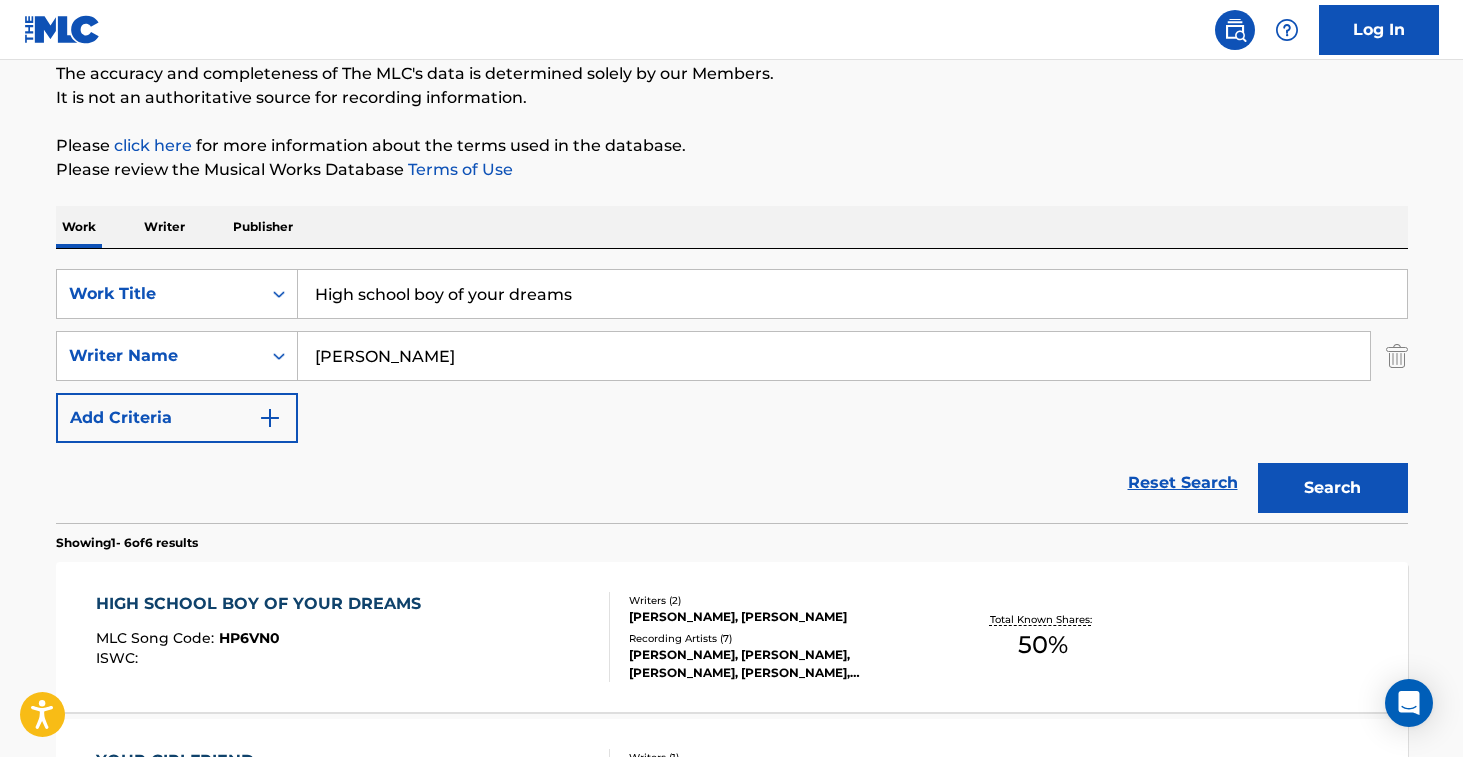 scroll, scrollTop: 217, scrollLeft: 0, axis: vertical 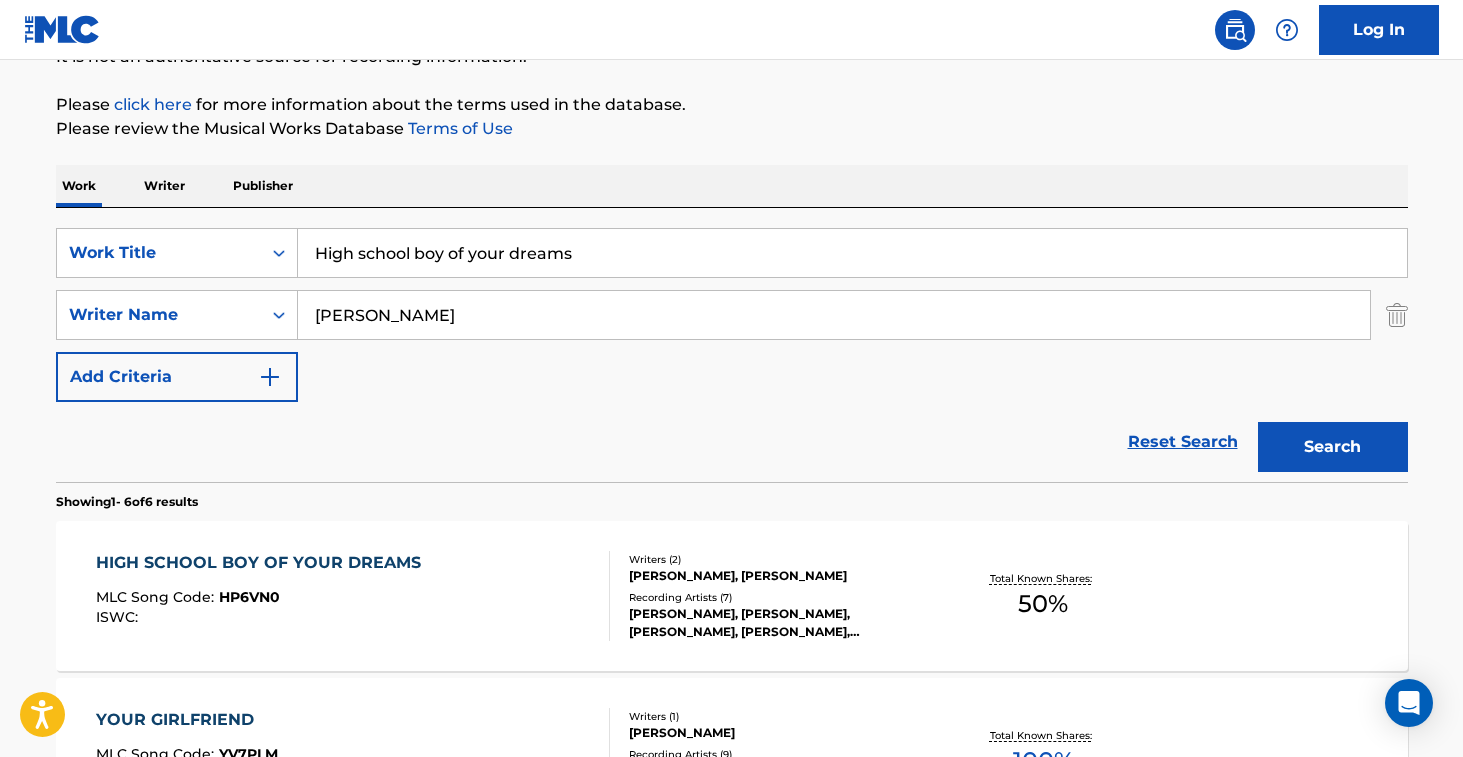 click on "HIGH SCHOOL BOY OF YOUR DREAMS MLC Song Code : HP6VN0 ISWC :" at bounding box center [353, 596] 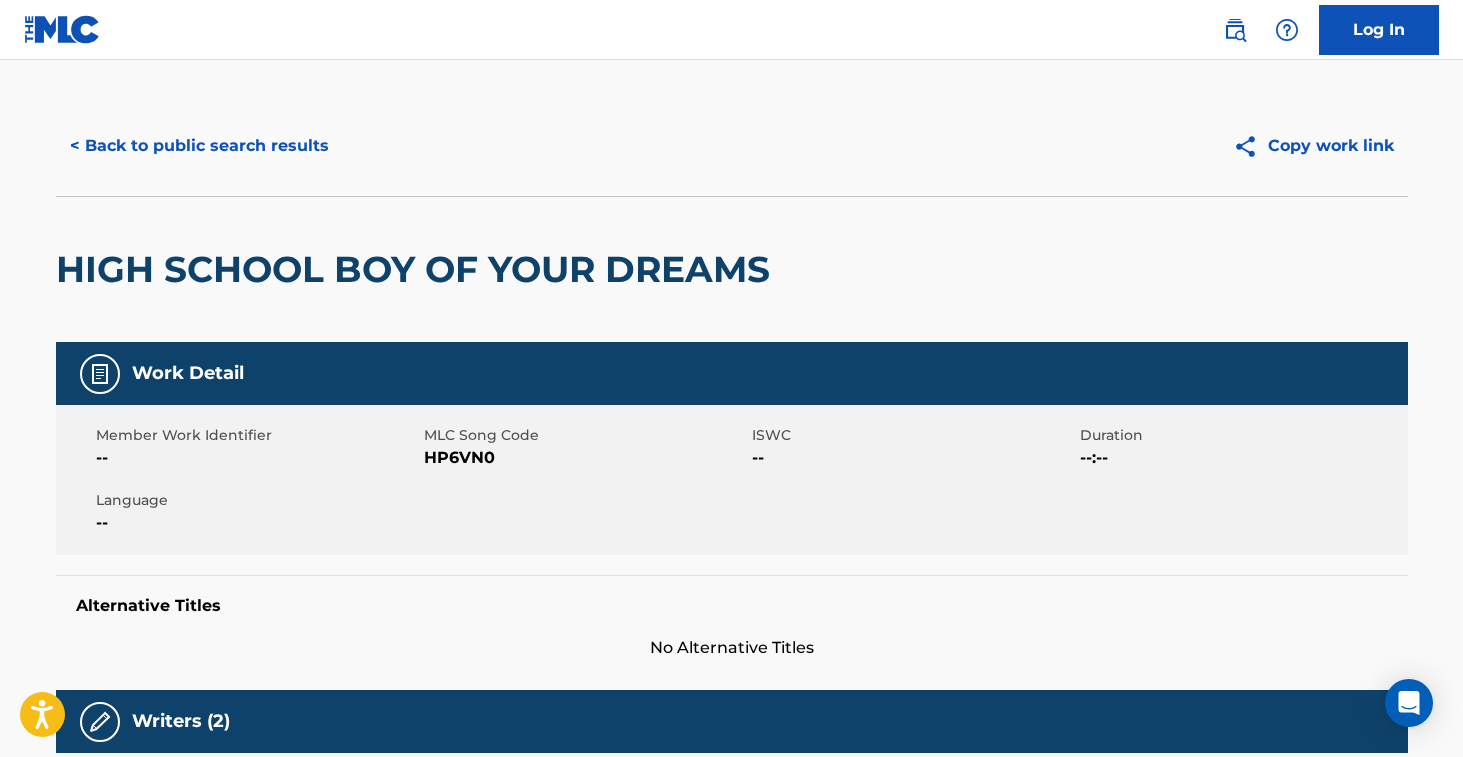 scroll, scrollTop: 38, scrollLeft: 0, axis: vertical 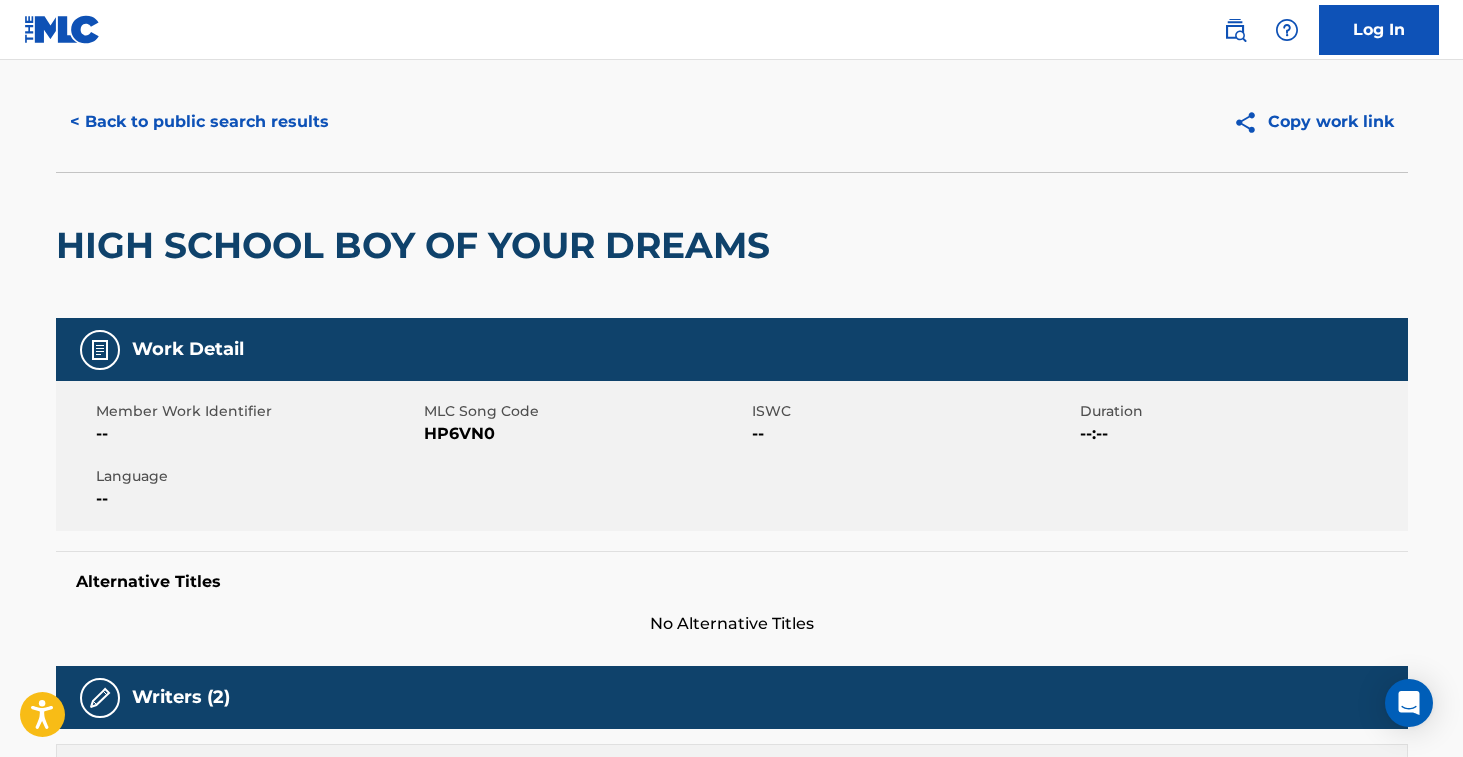 click on "HP6VN0" at bounding box center [585, 434] 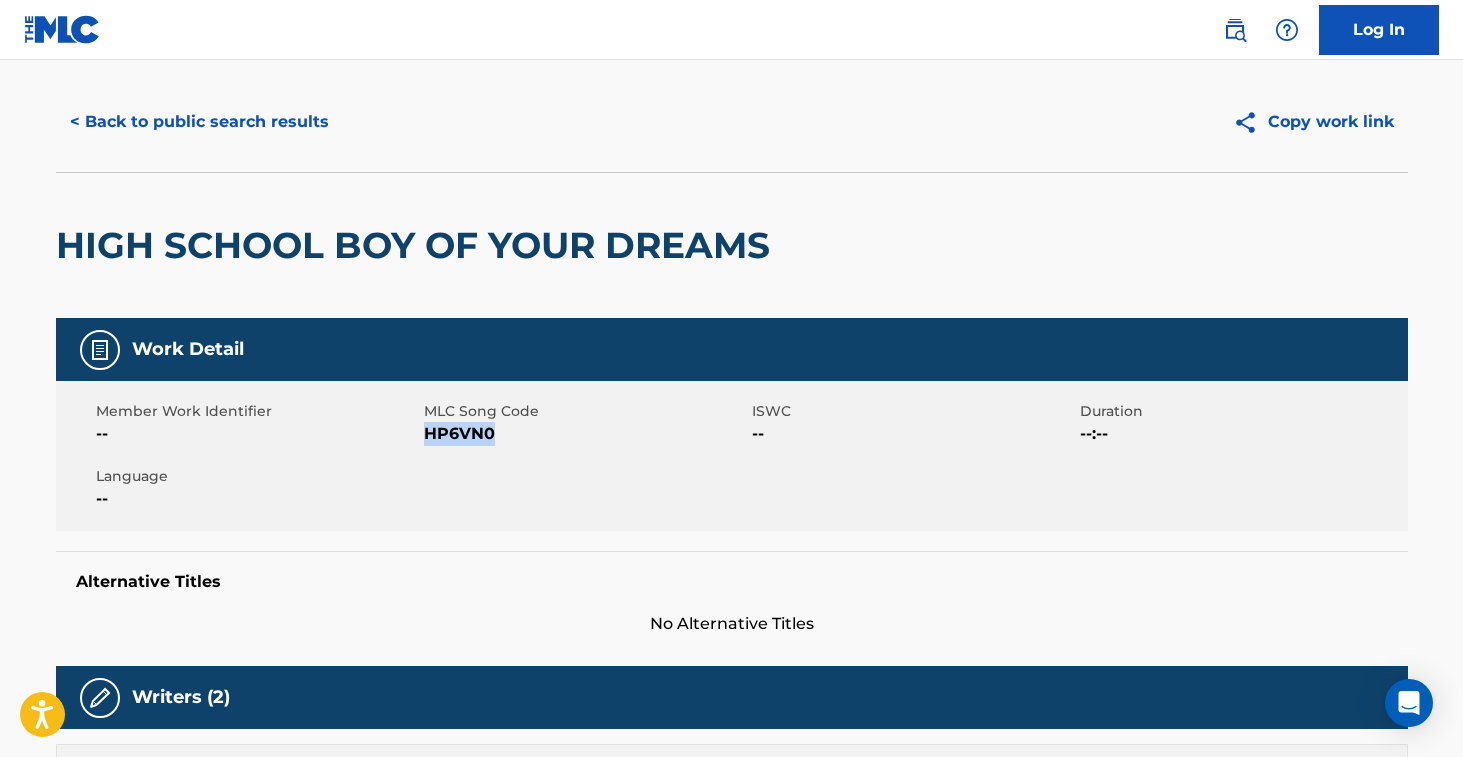 click on "HP6VN0" at bounding box center [585, 434] 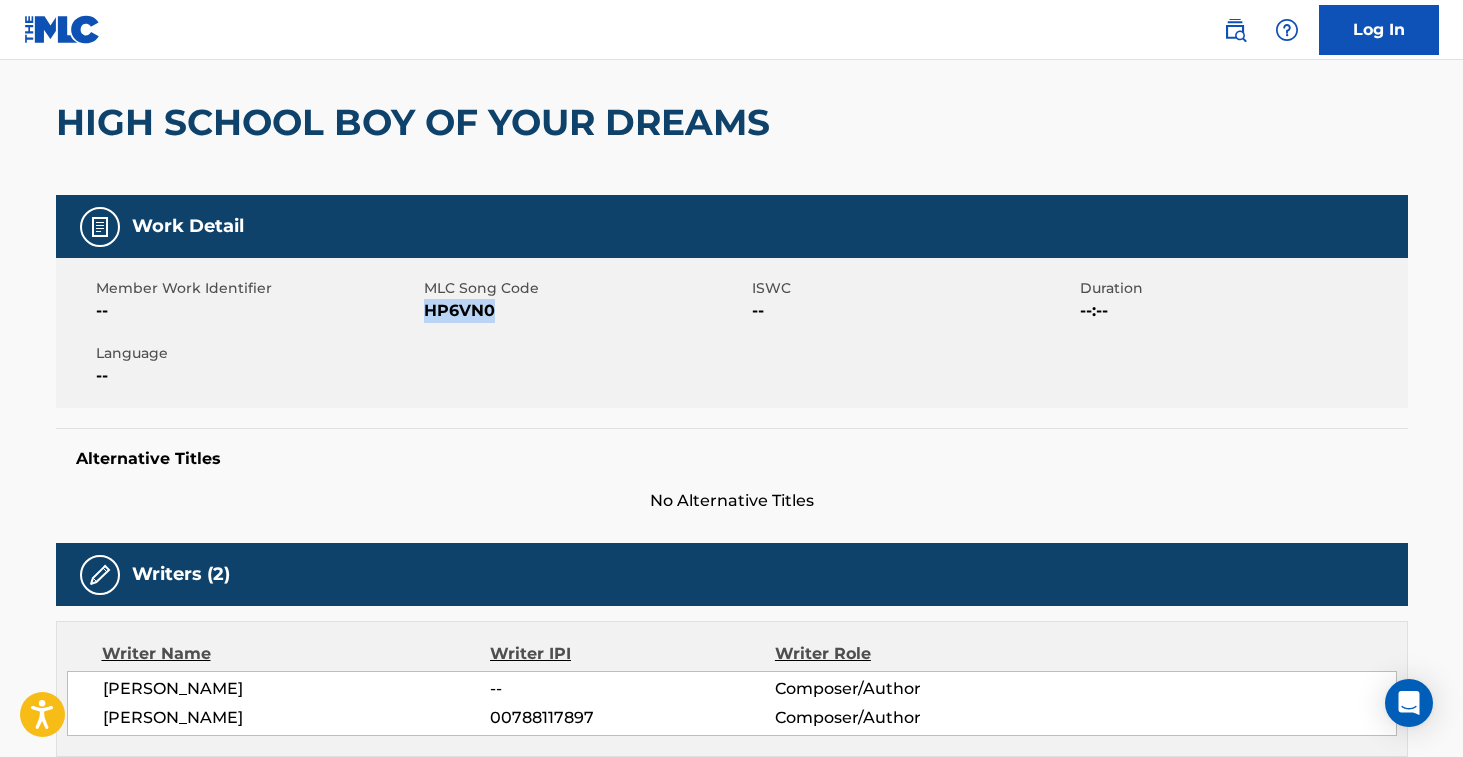 scroll, scrollTop: 0, scrollLeft: 0, axis: both 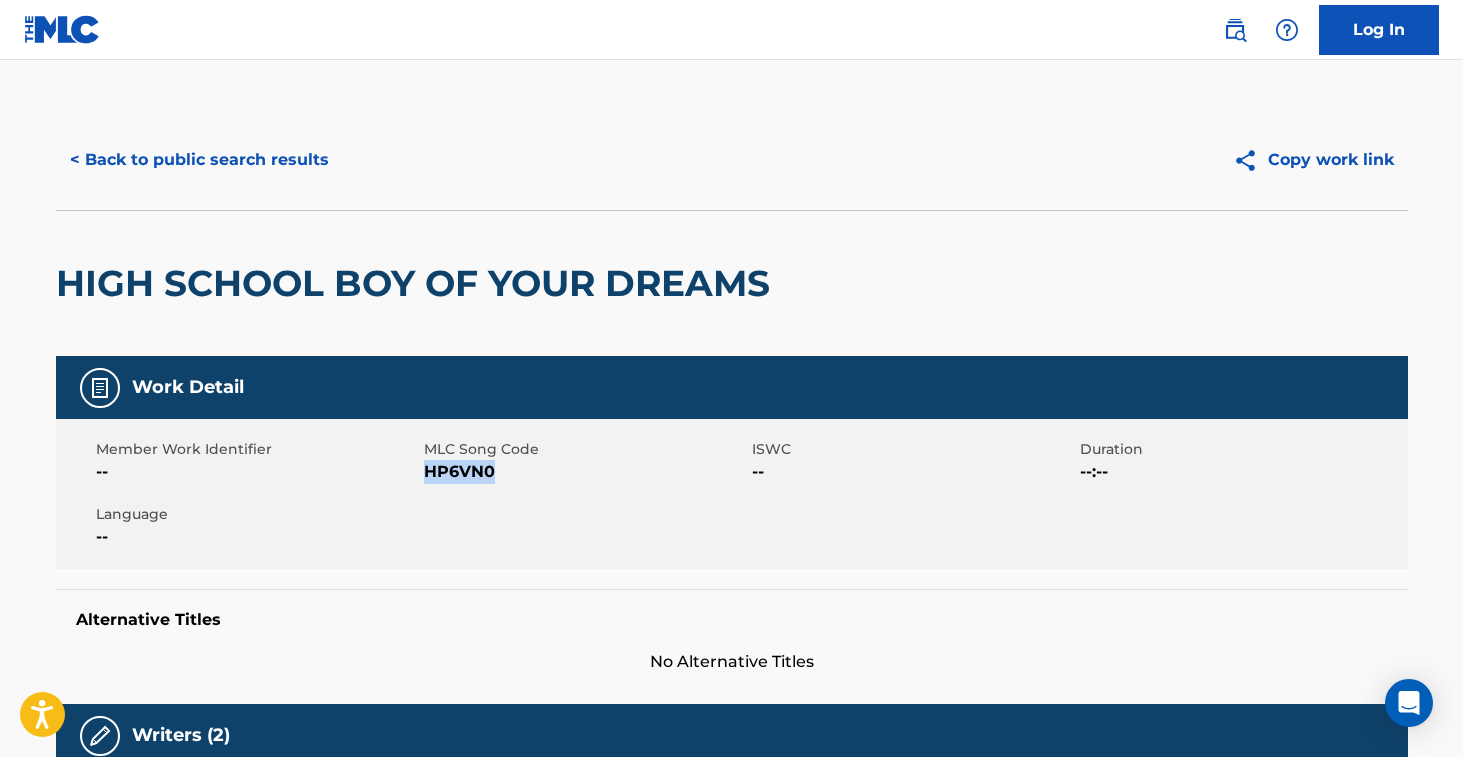 click on "< Back to public search results" at bounding box center [199, 160] 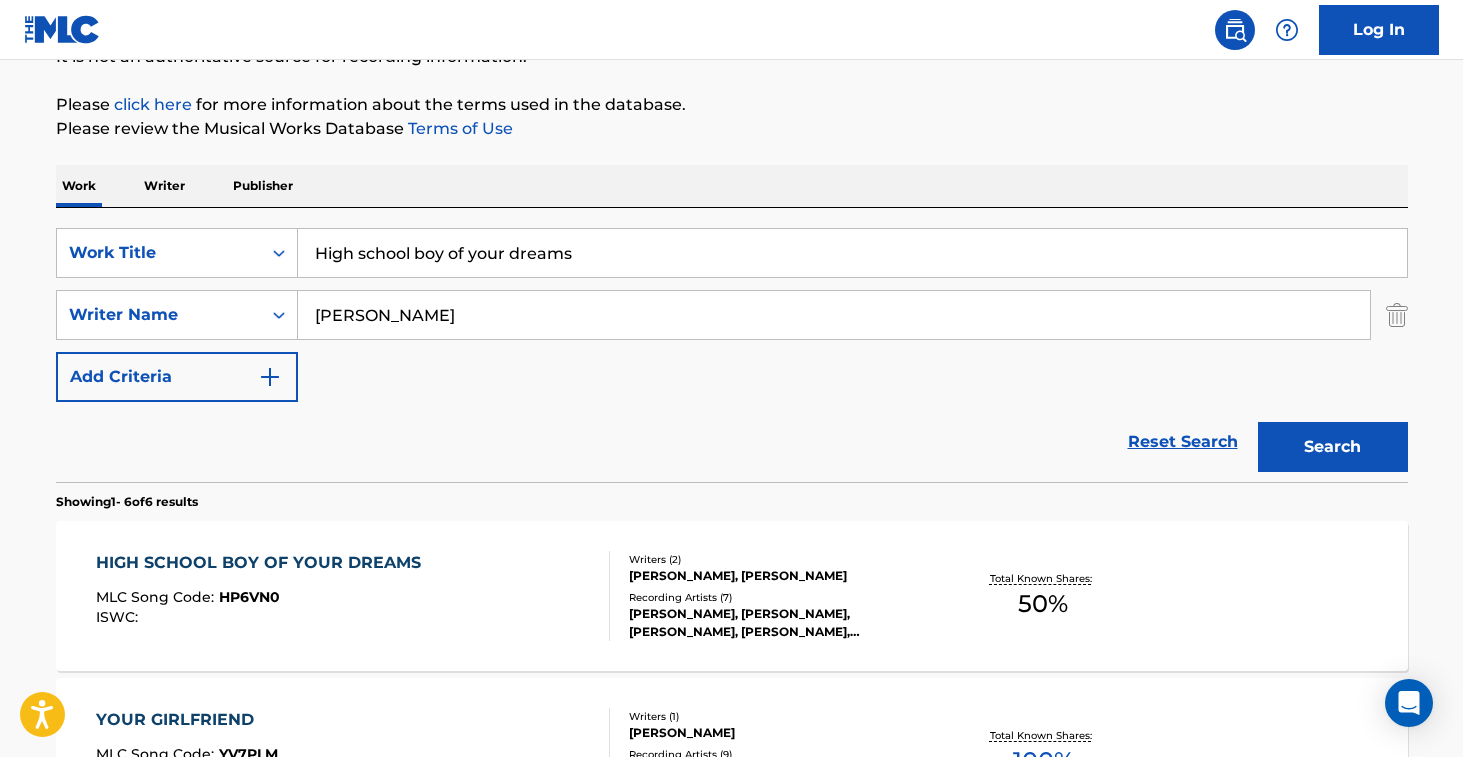 drag, startPoint x: 620, startPoint y: 255, endPoint x: 250, endPoint y: 209, distance: 372.84848 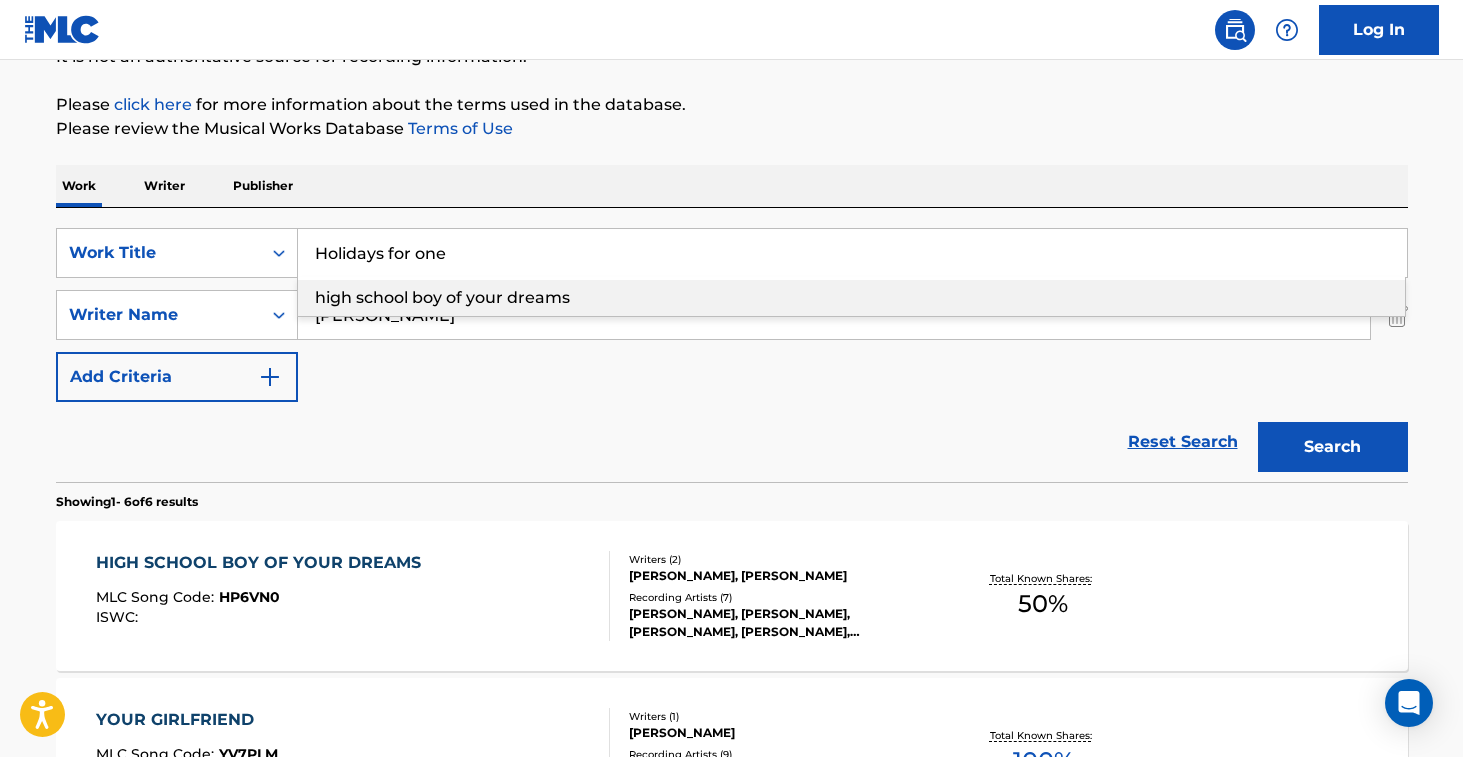 type on "Holidays for one" 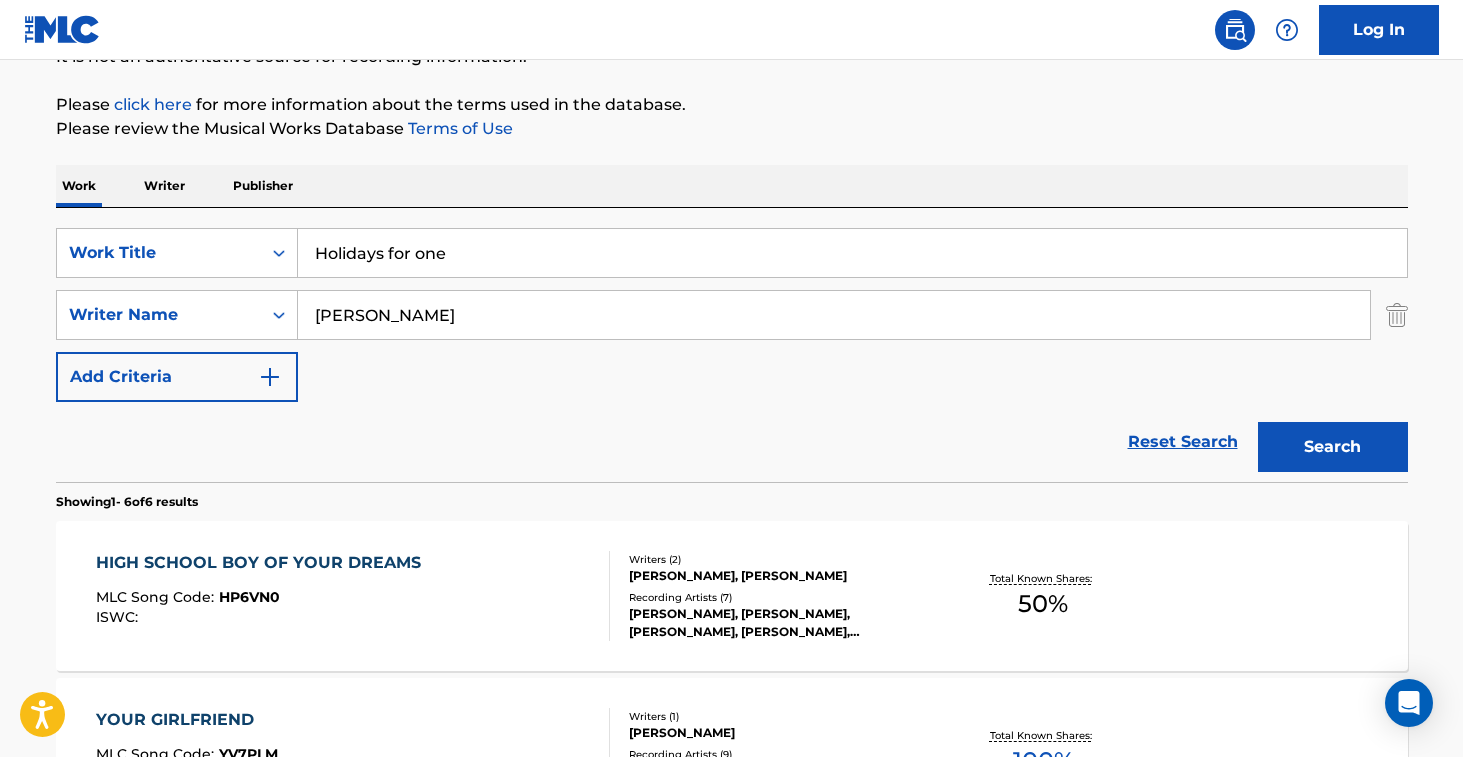 click on "Search" at bounding box center [1328, 442] 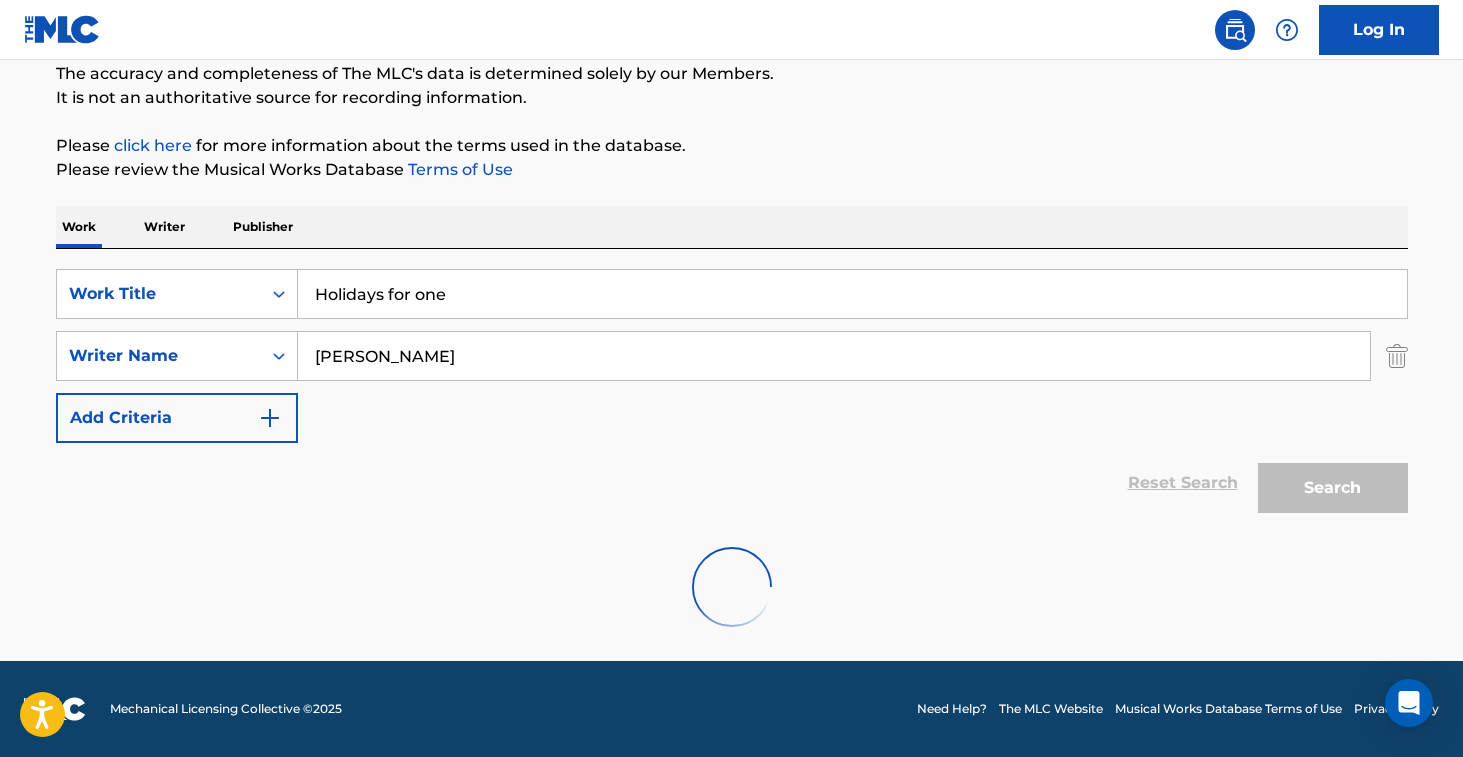 scroll, scrollTop: 217, scrollLeft: 0, axis: vertical 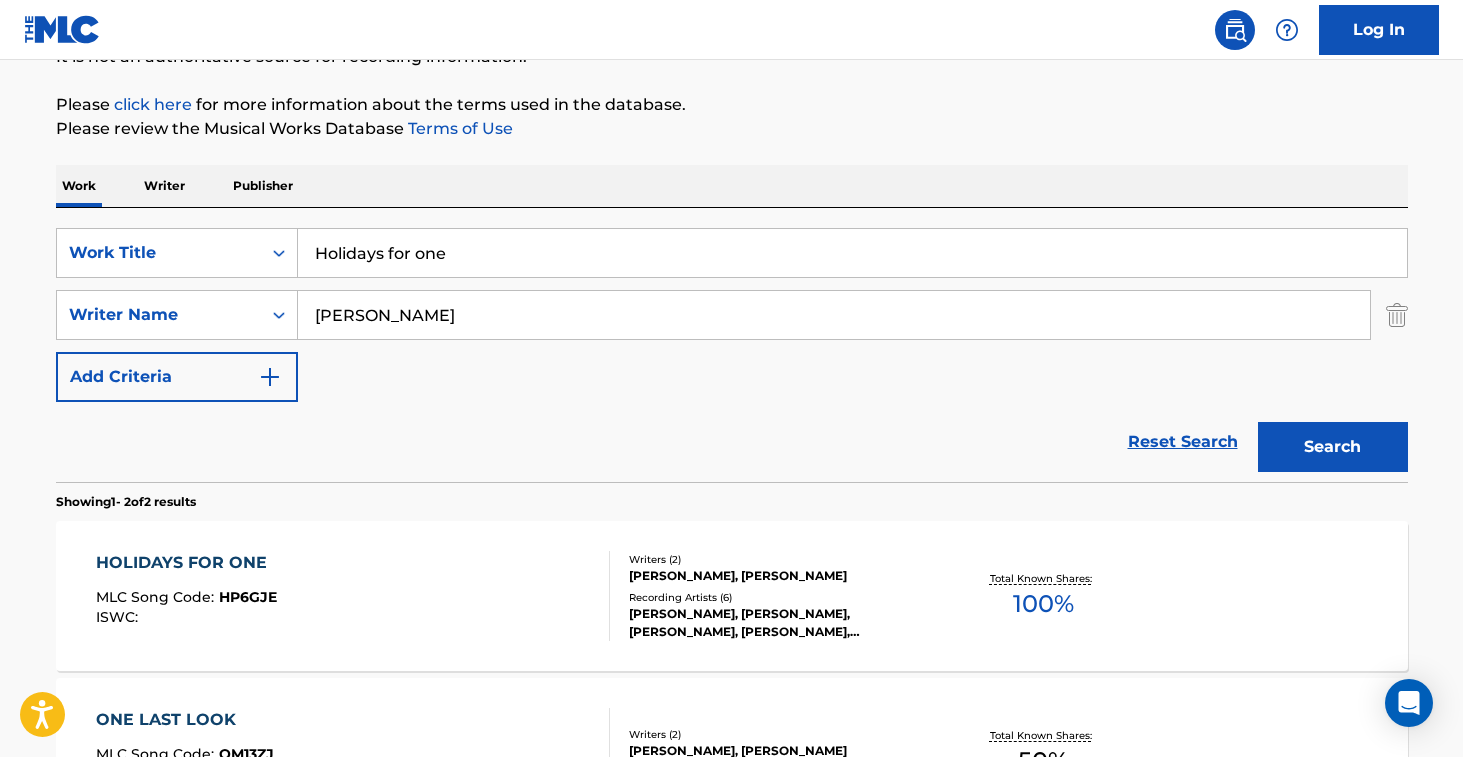 click on "HOLIDAYS FOR ONE MLC Song Code : HP6GJE ISWC :" at bounding box center [353, 596] 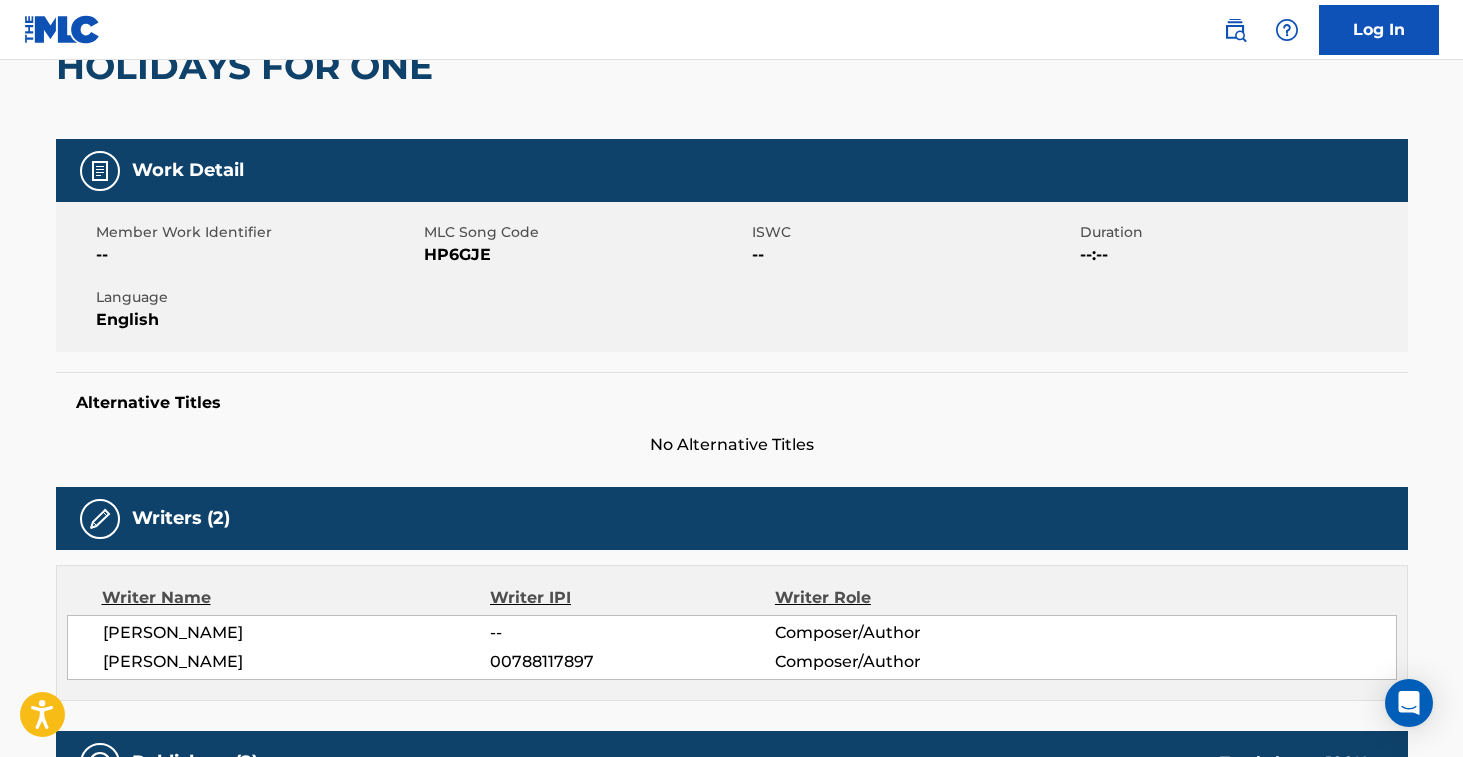 scroll, scrollTop: 0, scrollLeft: 0, axis: both 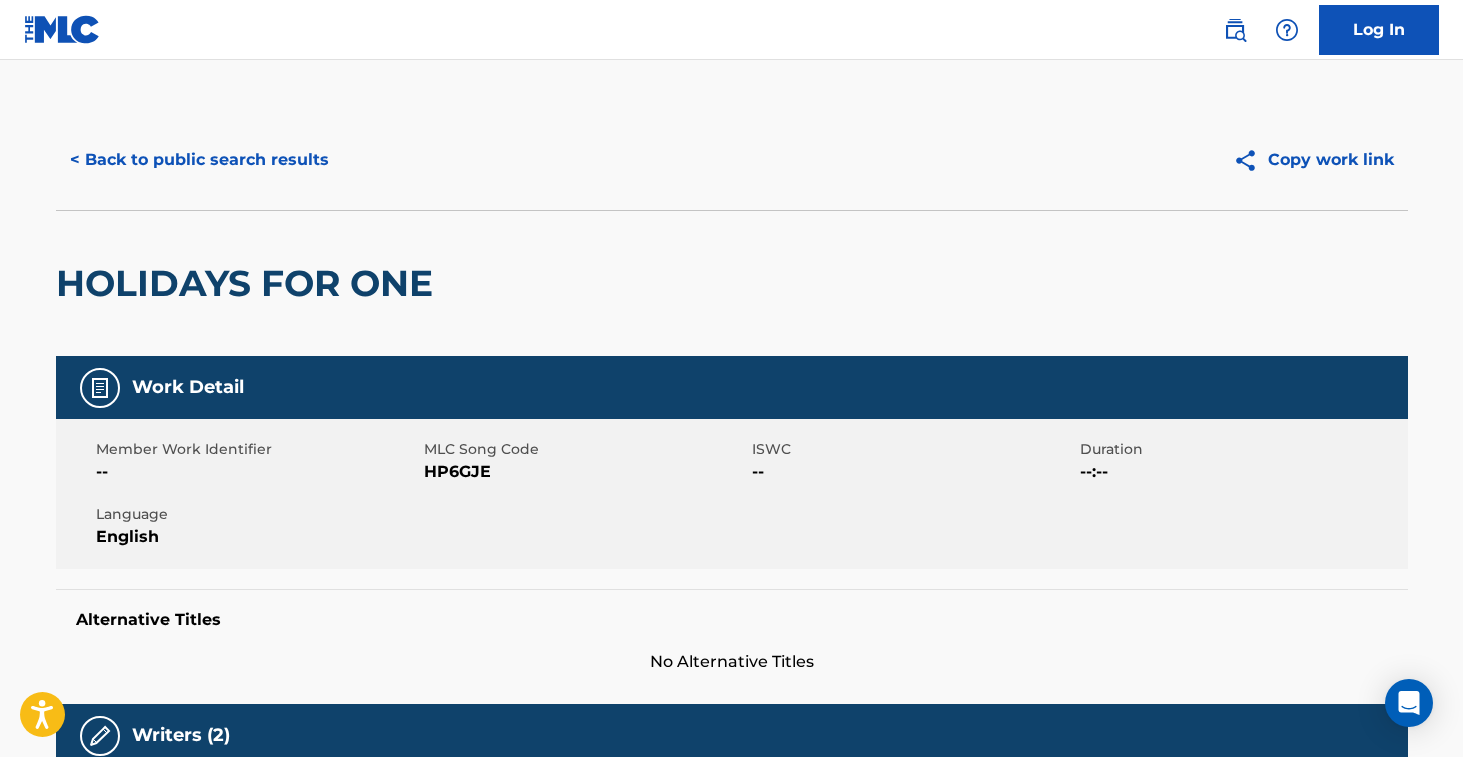 click on "HP6GJE" at bounding box center (585, 472) 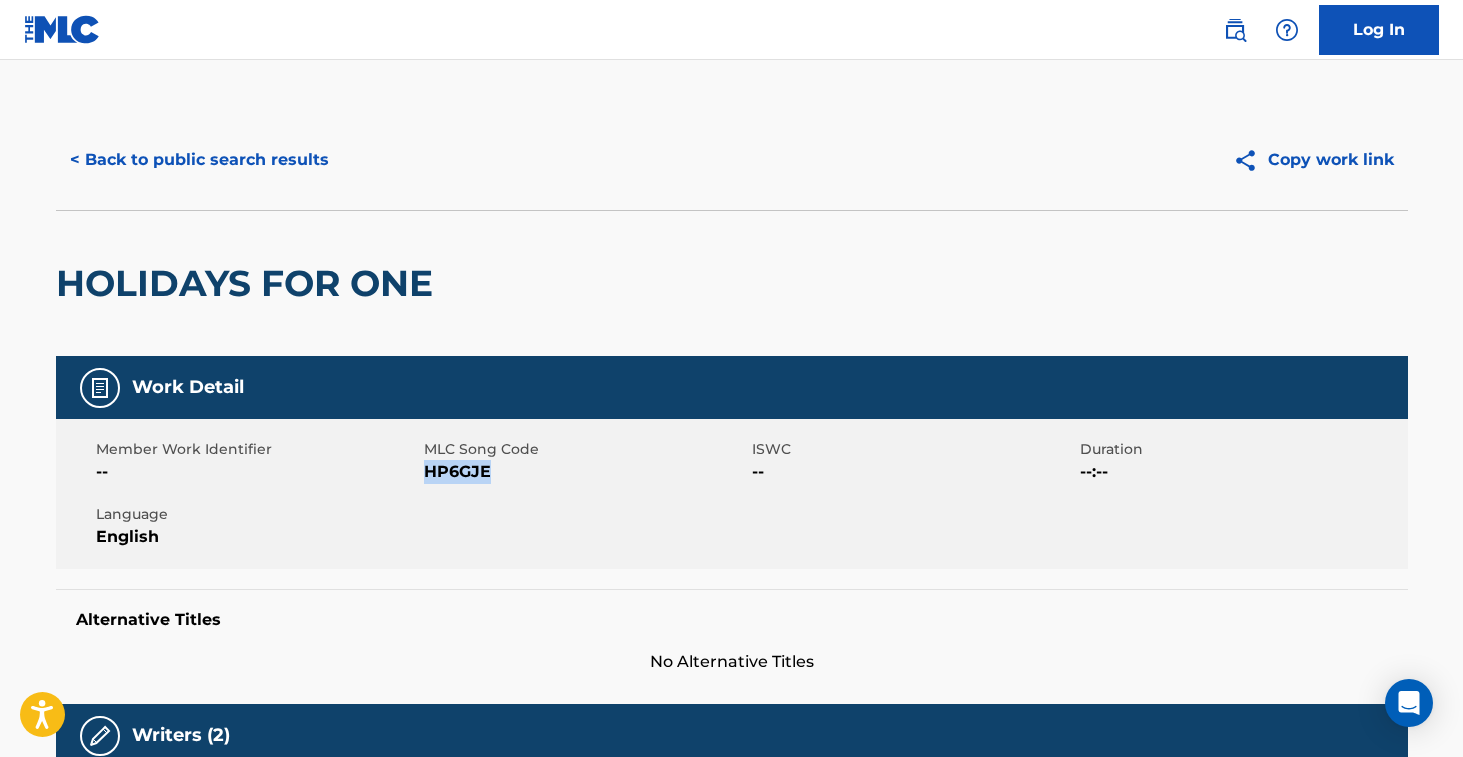 click on "HP6GJE" at bounding box center [585, 472] 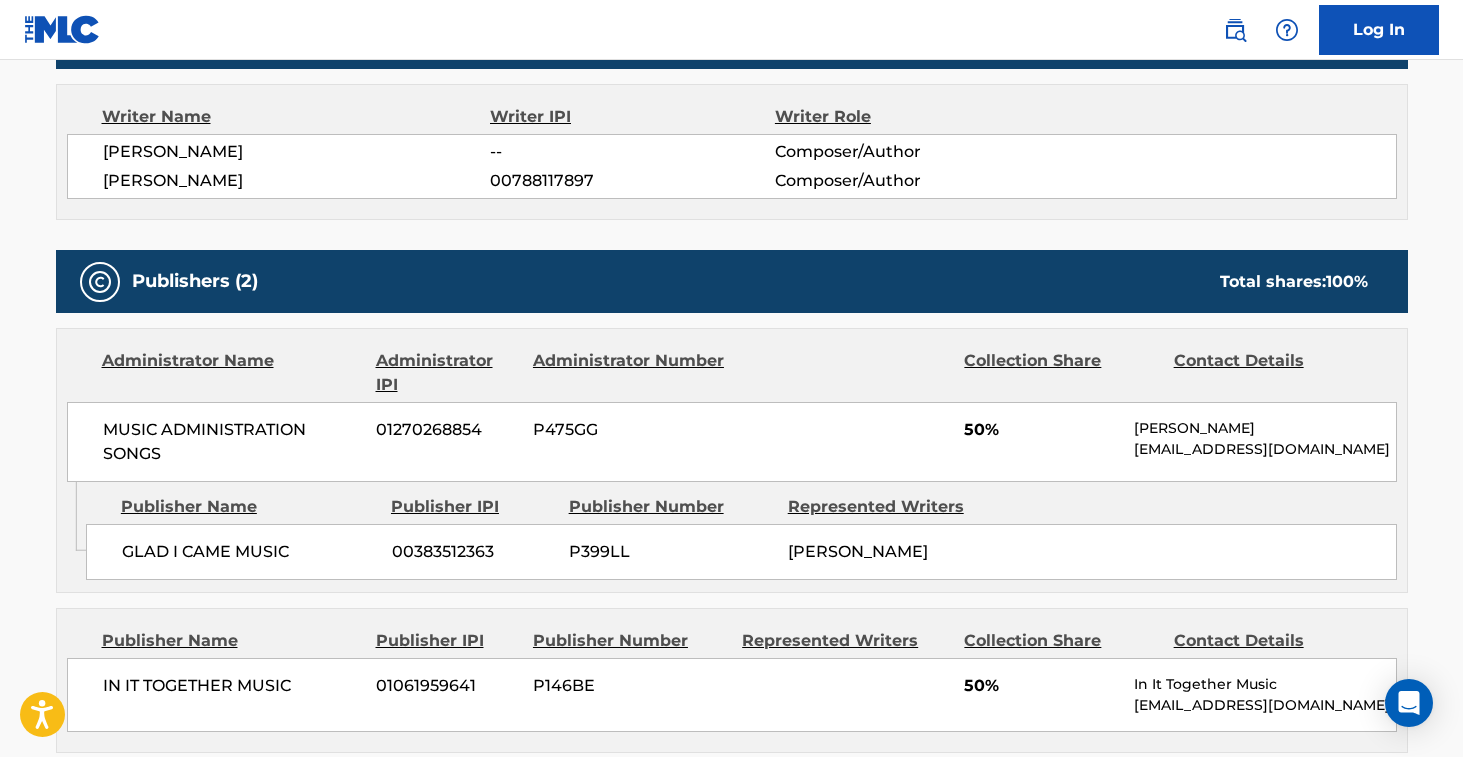 scroll, scrollTop: 0, scrollLeft: 0, axis: both 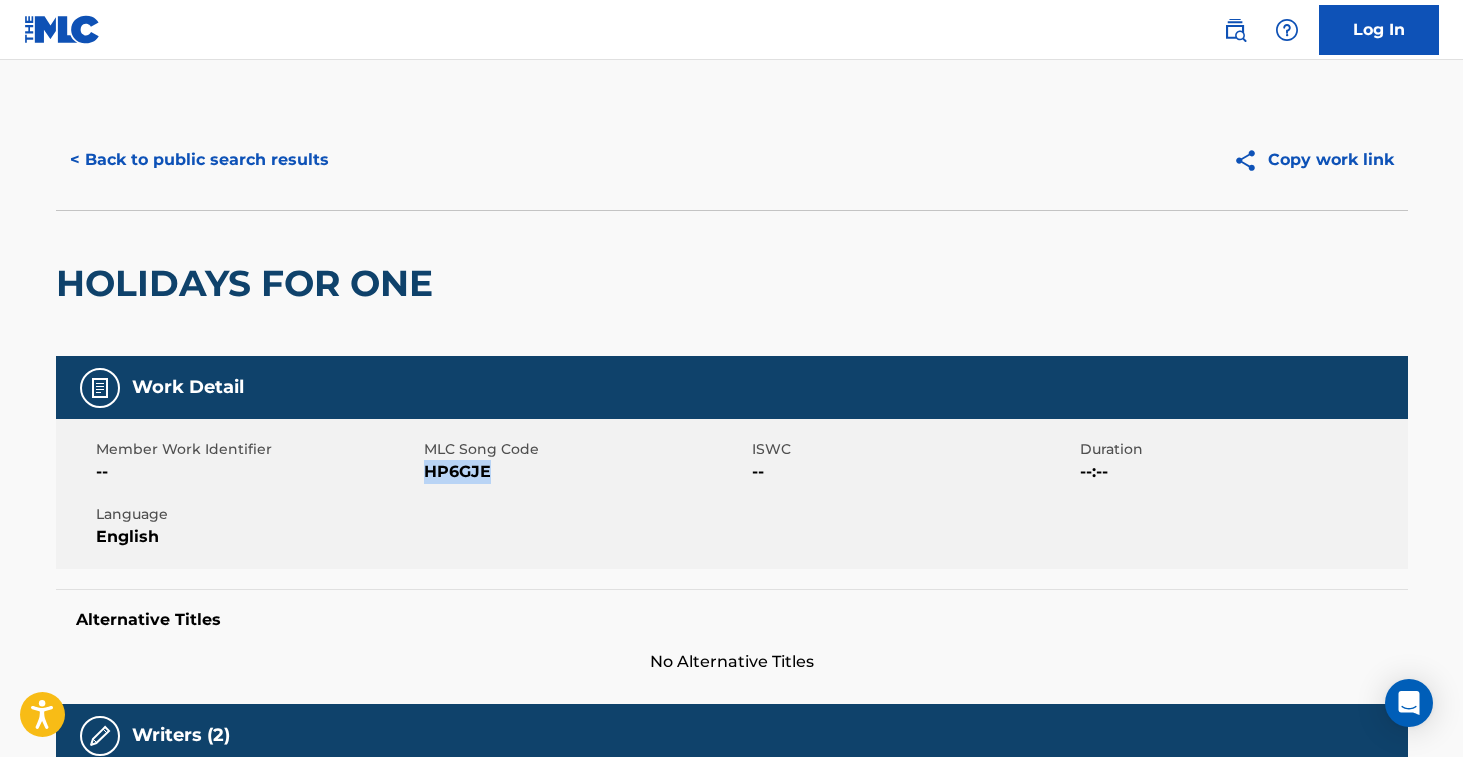 click on "< Back to public search results" at bounding box center [199, 160] 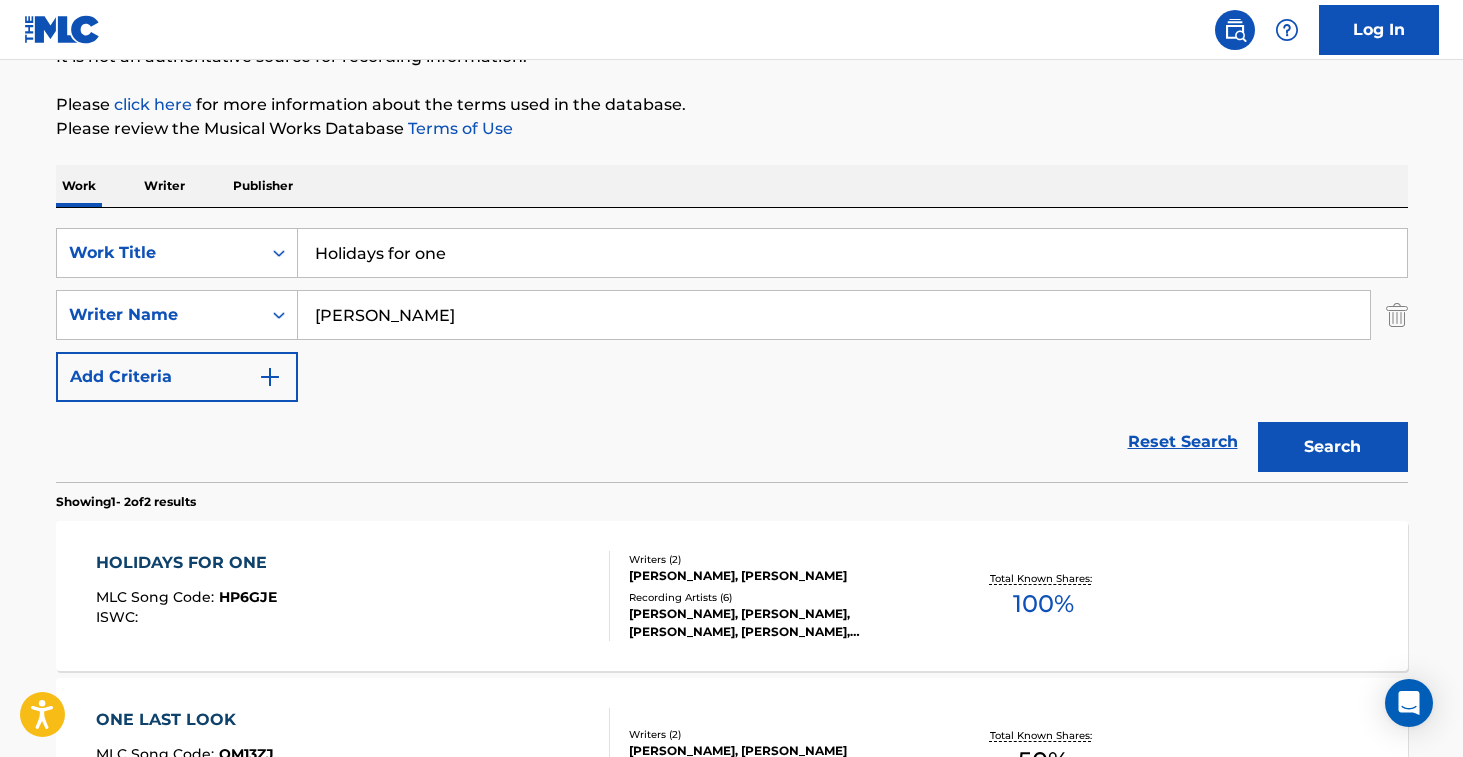 drag, startPoint x: 481, startPoint y: 265, endPoint x: 460, endPoint y: 265, distance: 21 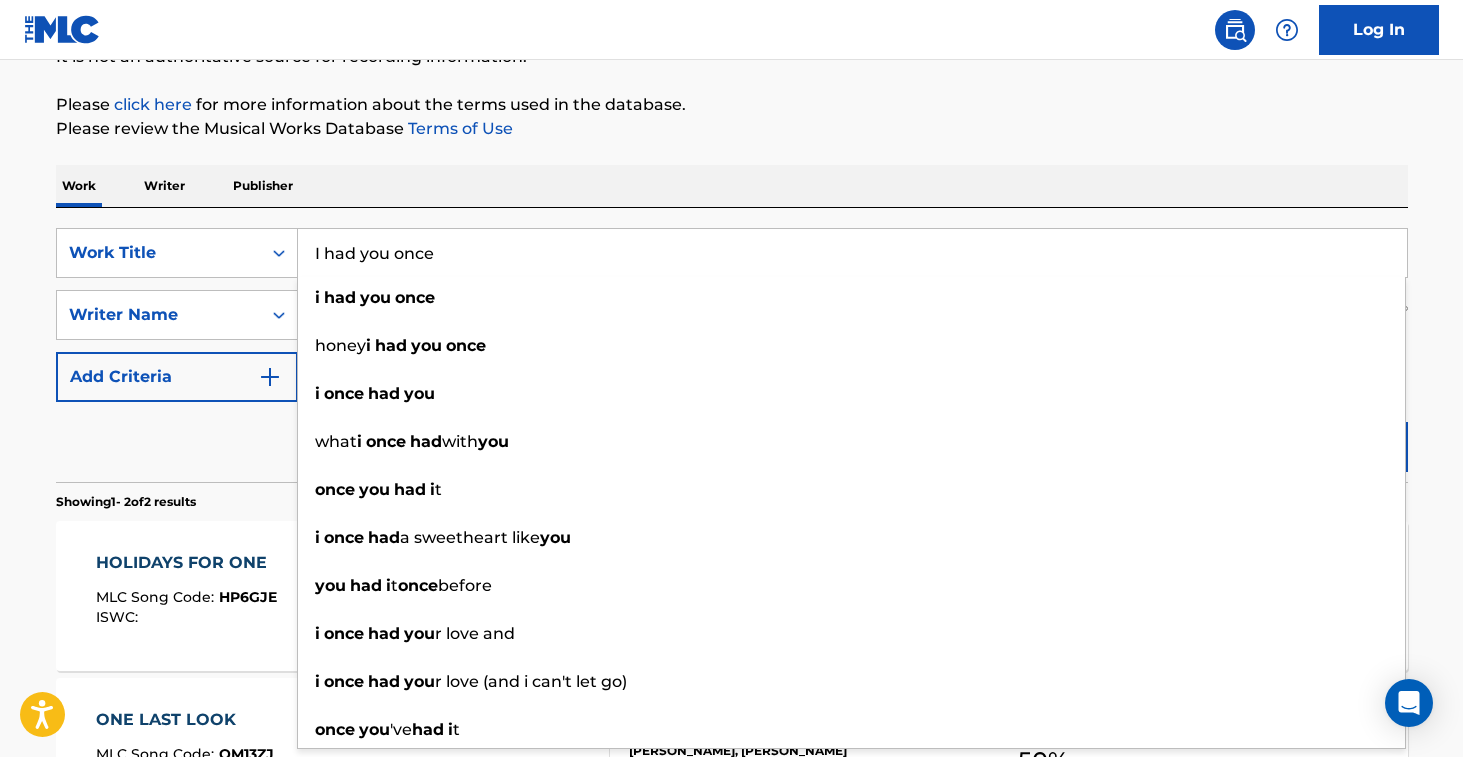 type on "I had you once" 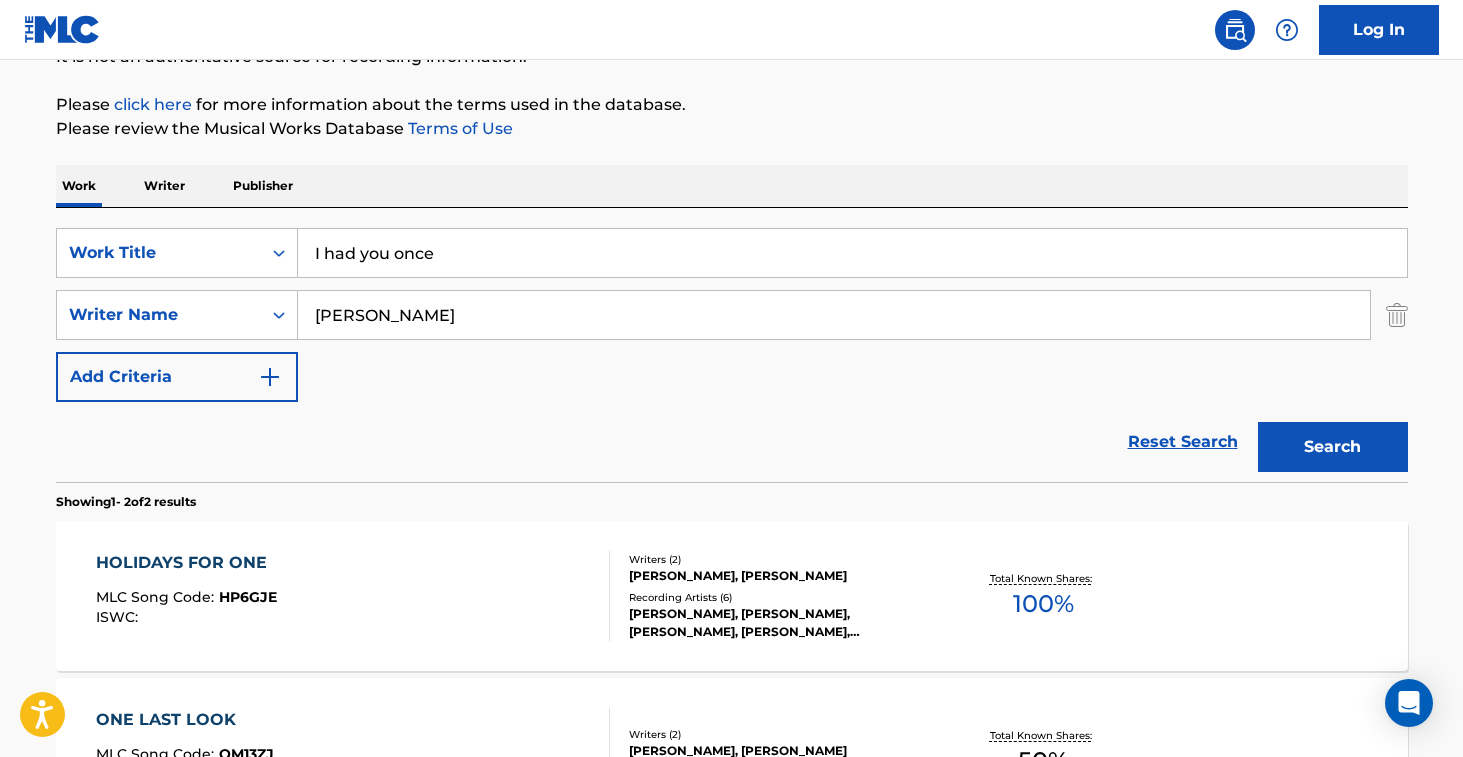 click on "Search" at bounding box center (1333, 447) 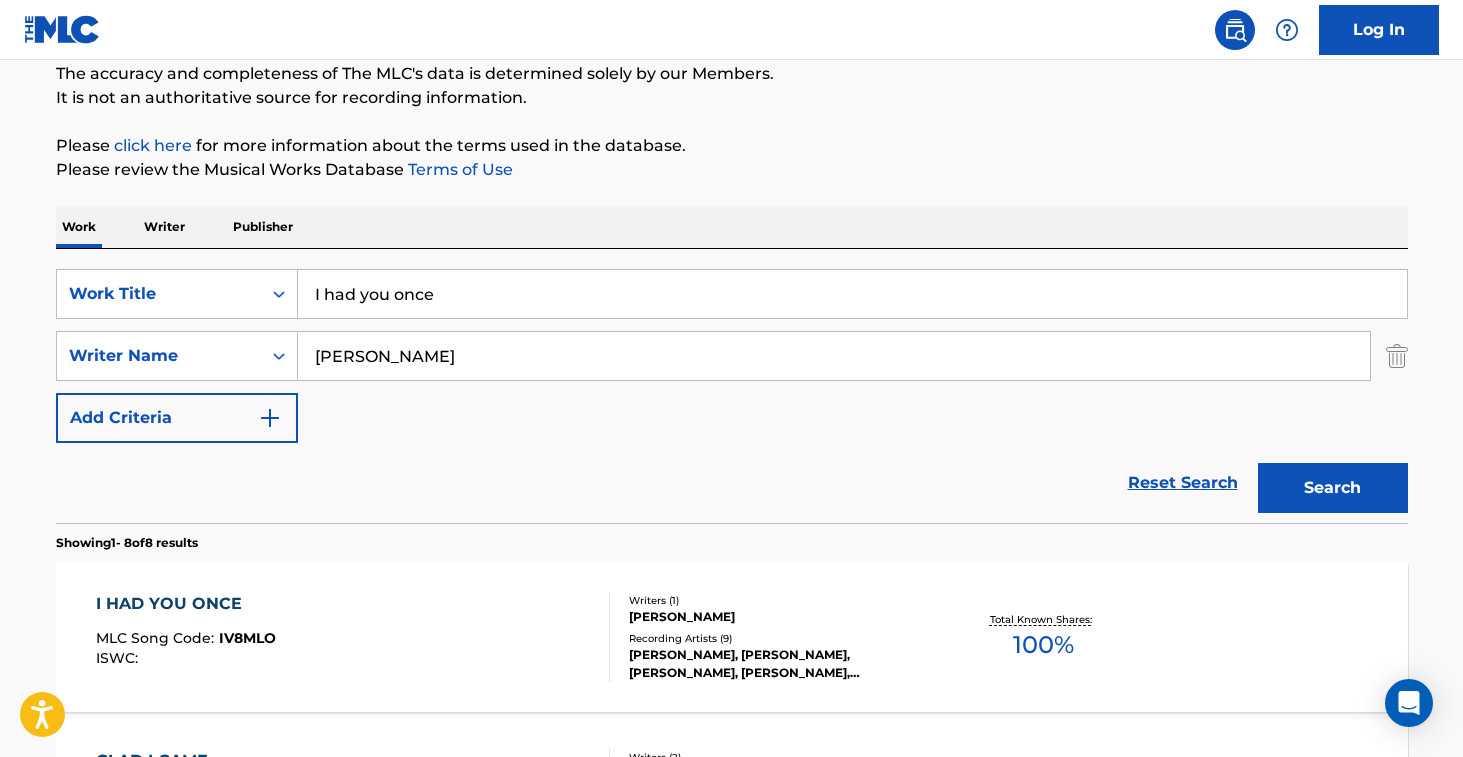 scroll, scrollTop: 217, scrollLeft: 0, axis: vertical 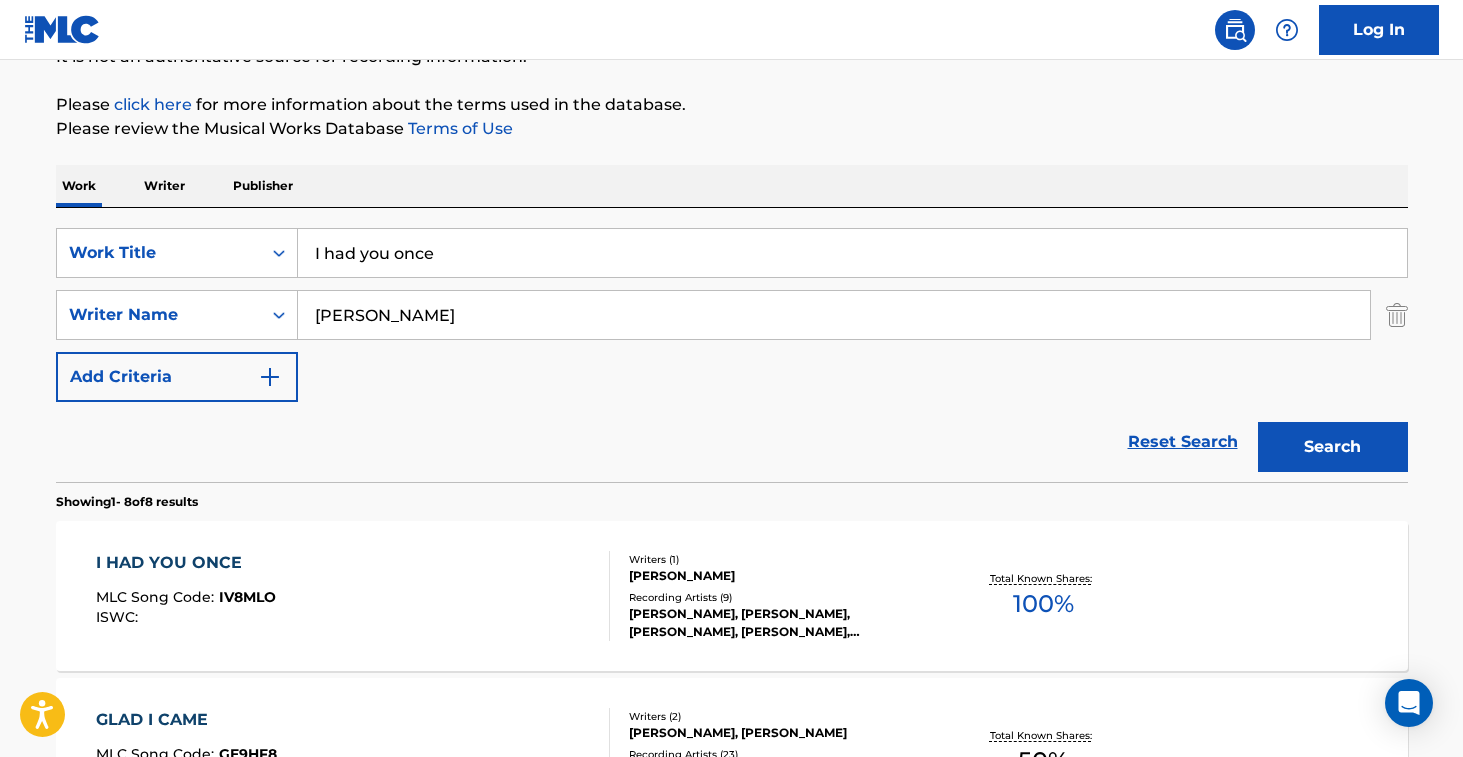 click on "Recording Artists ( 9 )" at bounding box center [780, 597] 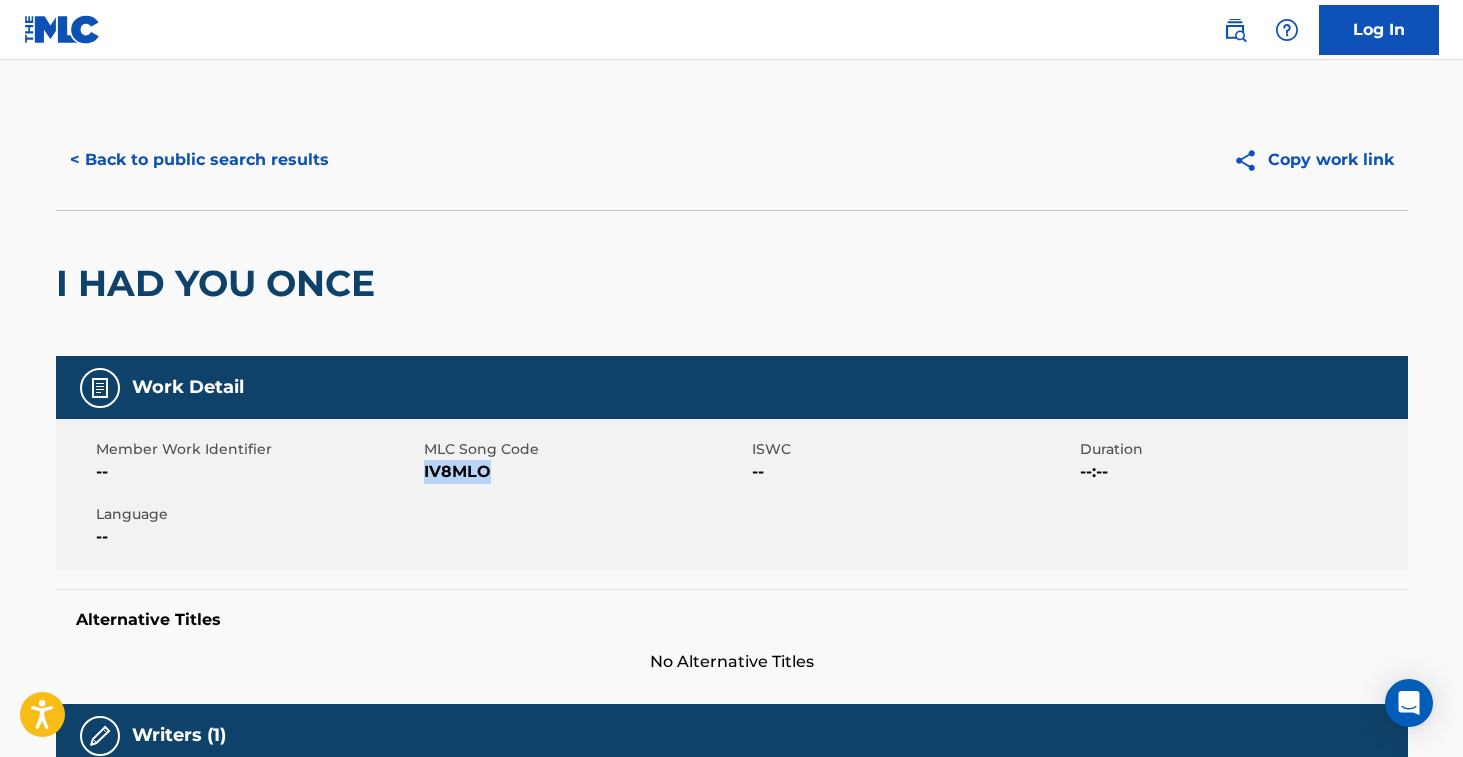click on "IV8MLO" at bounding box center (585, 472) 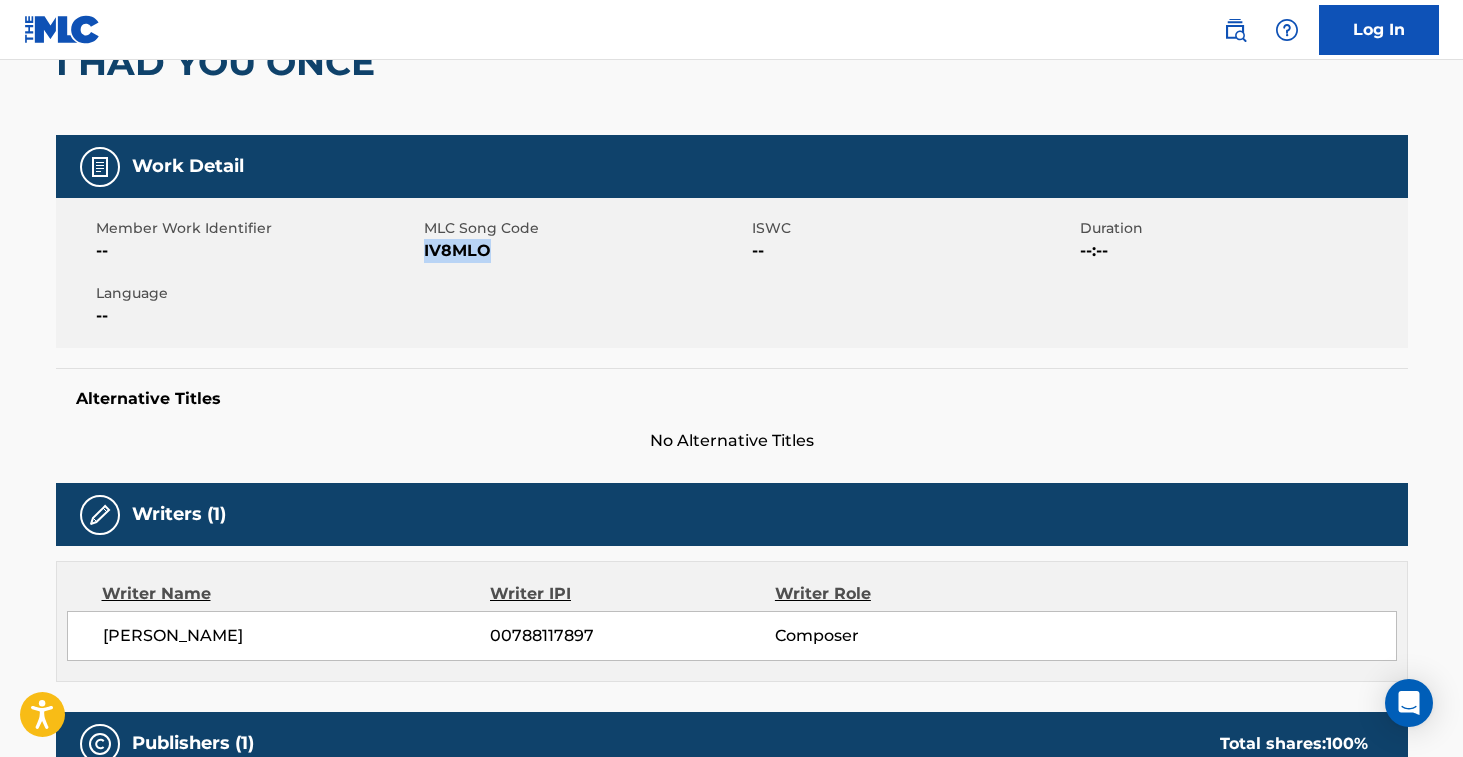scroll, scrollTop: 0, scrollLeft: 0, axis: both 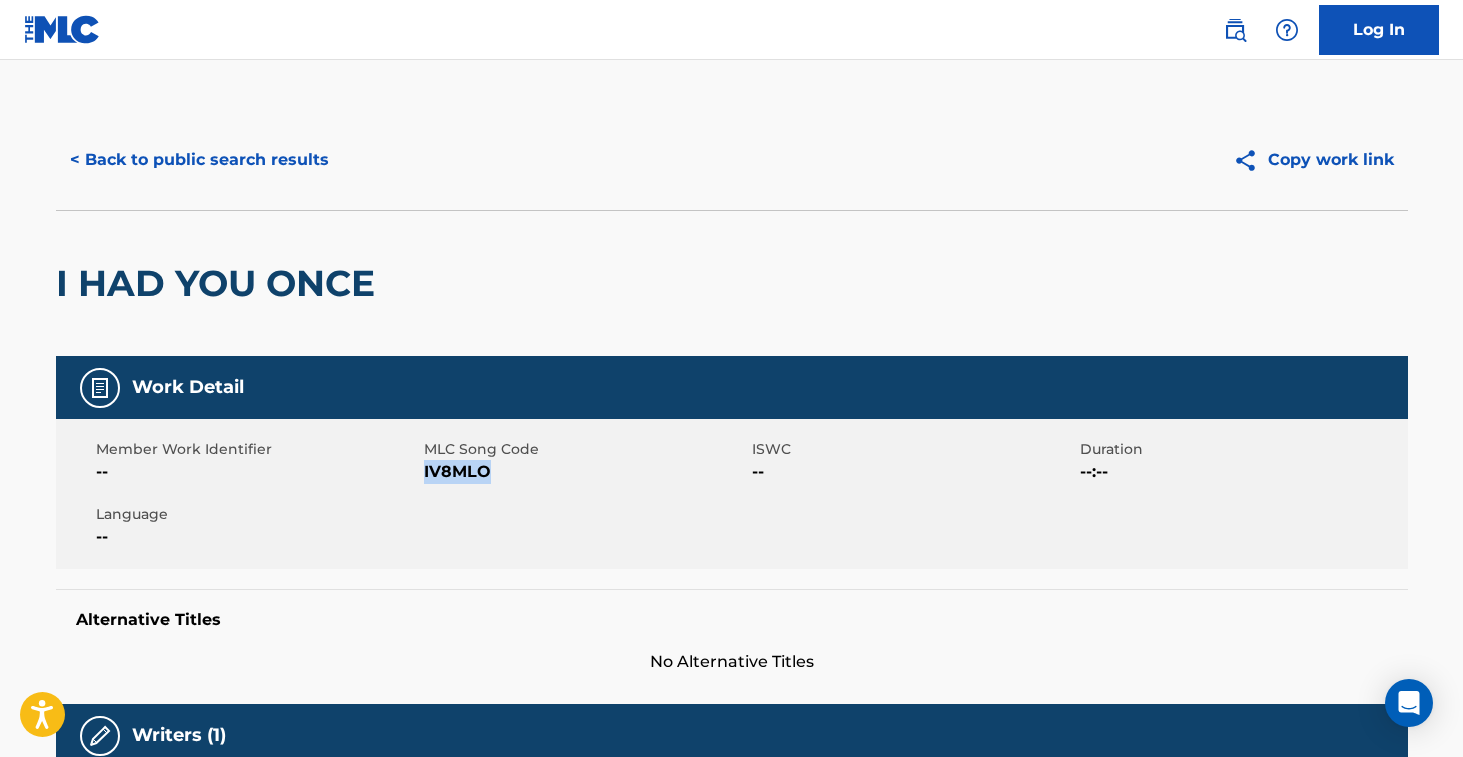 click on "< Back to public search results" at bounding box center [199, 160] 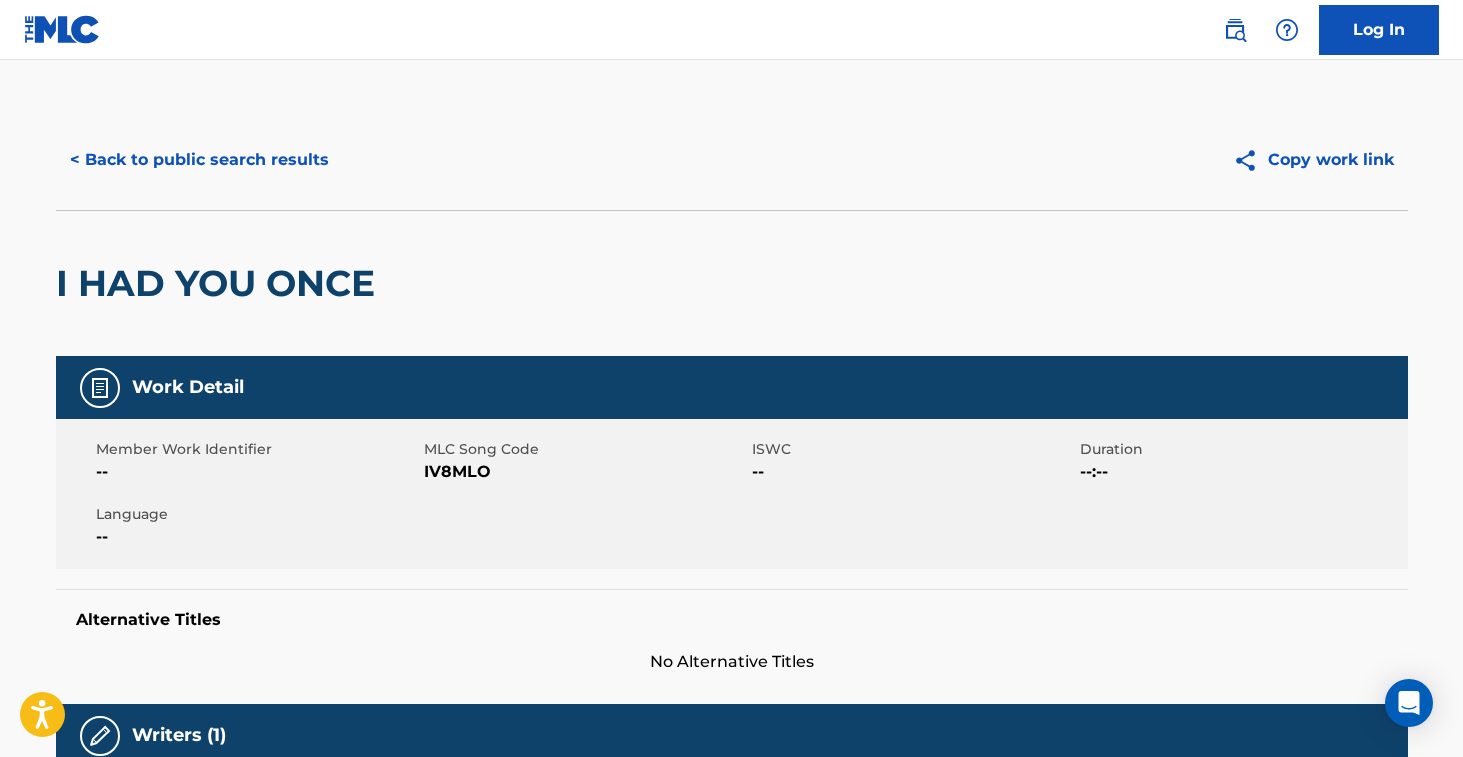scroll, scrollTop: 217, scrollLeft: 0, axis: vertical 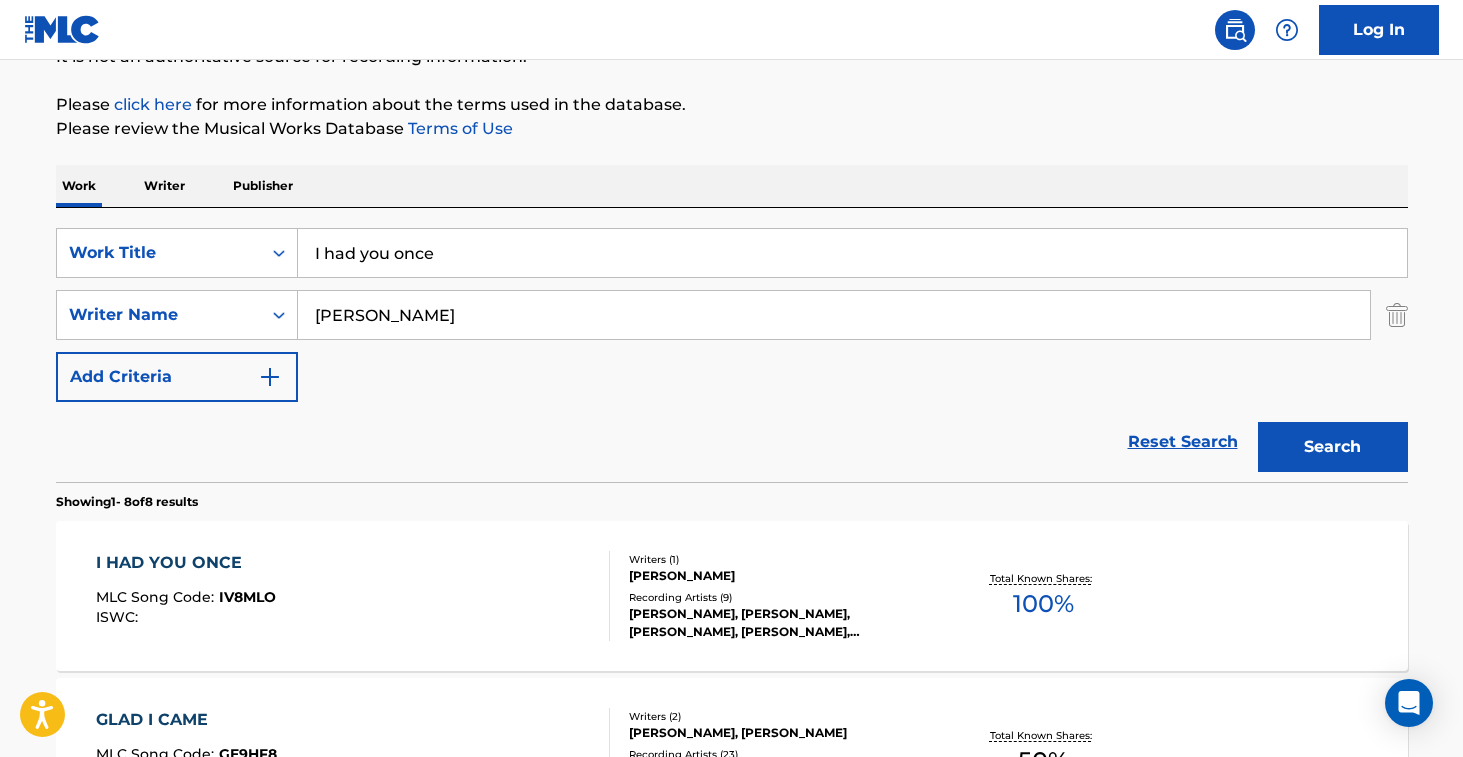 drag, startPoint x: 509, startPoint y: 251, endPoint x: 129, endPoint y: 225, distance: 380.88843 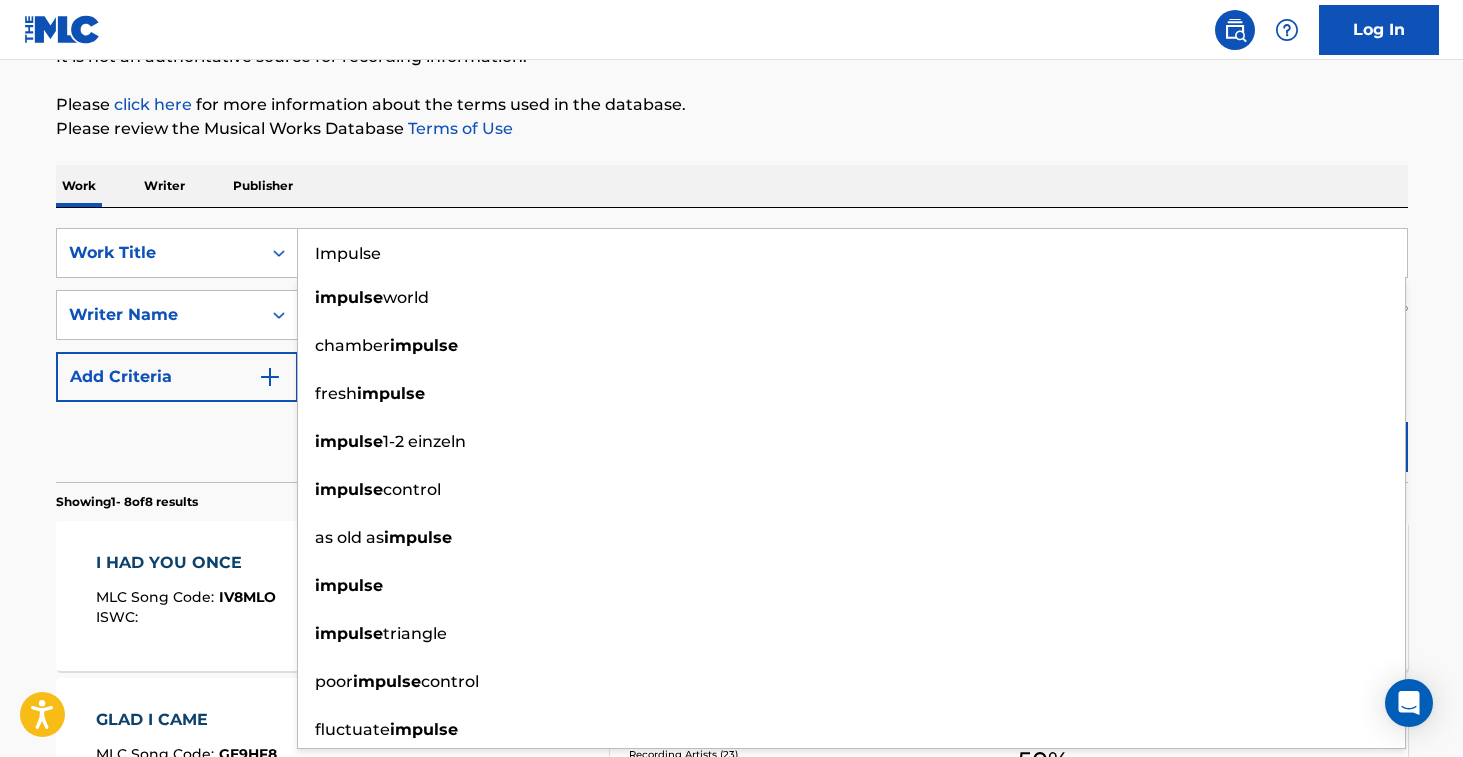type on "Impulse" 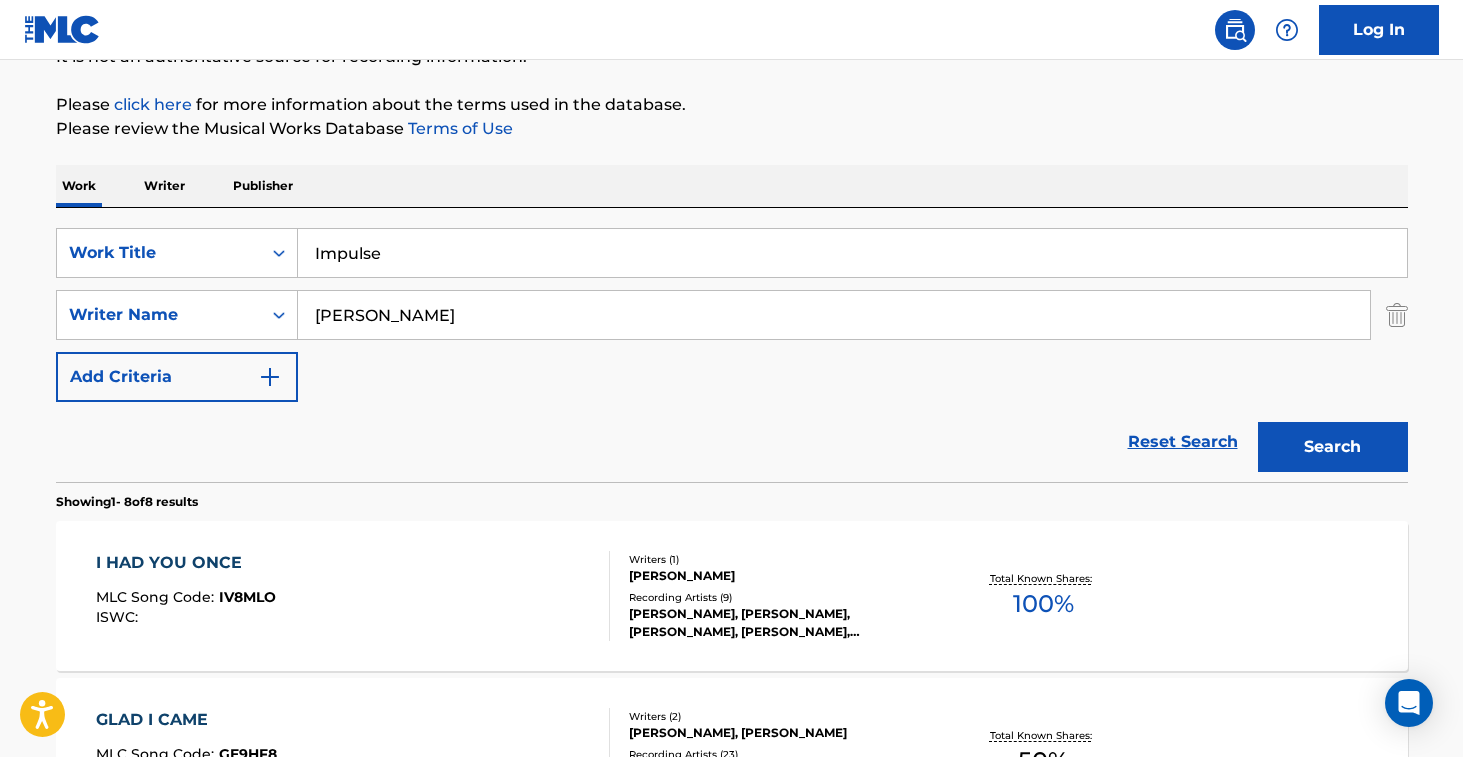 click on "Search" at bounding box center (1333, 447) 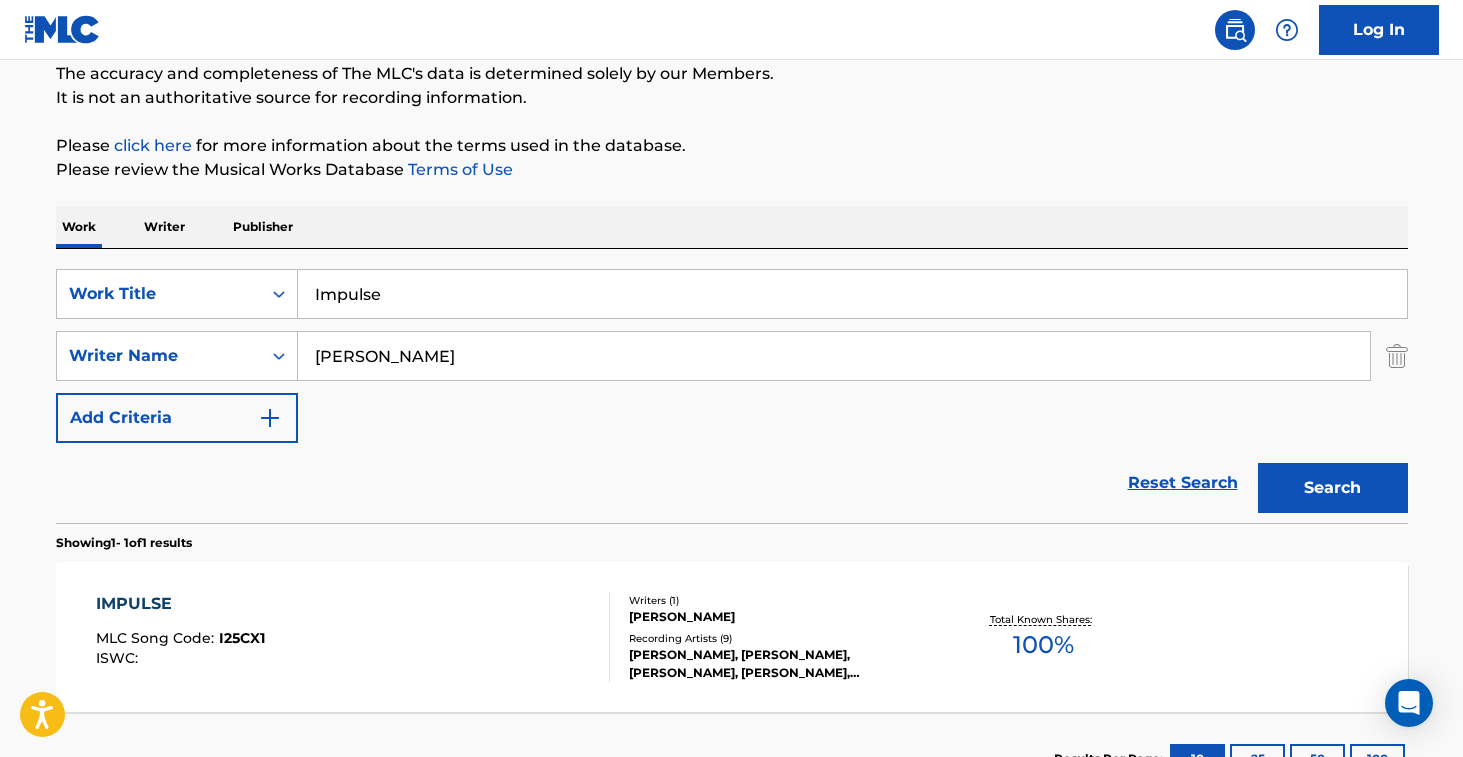 scroll, scrollTop: 217, scrollLeft: 0, axis: vertical 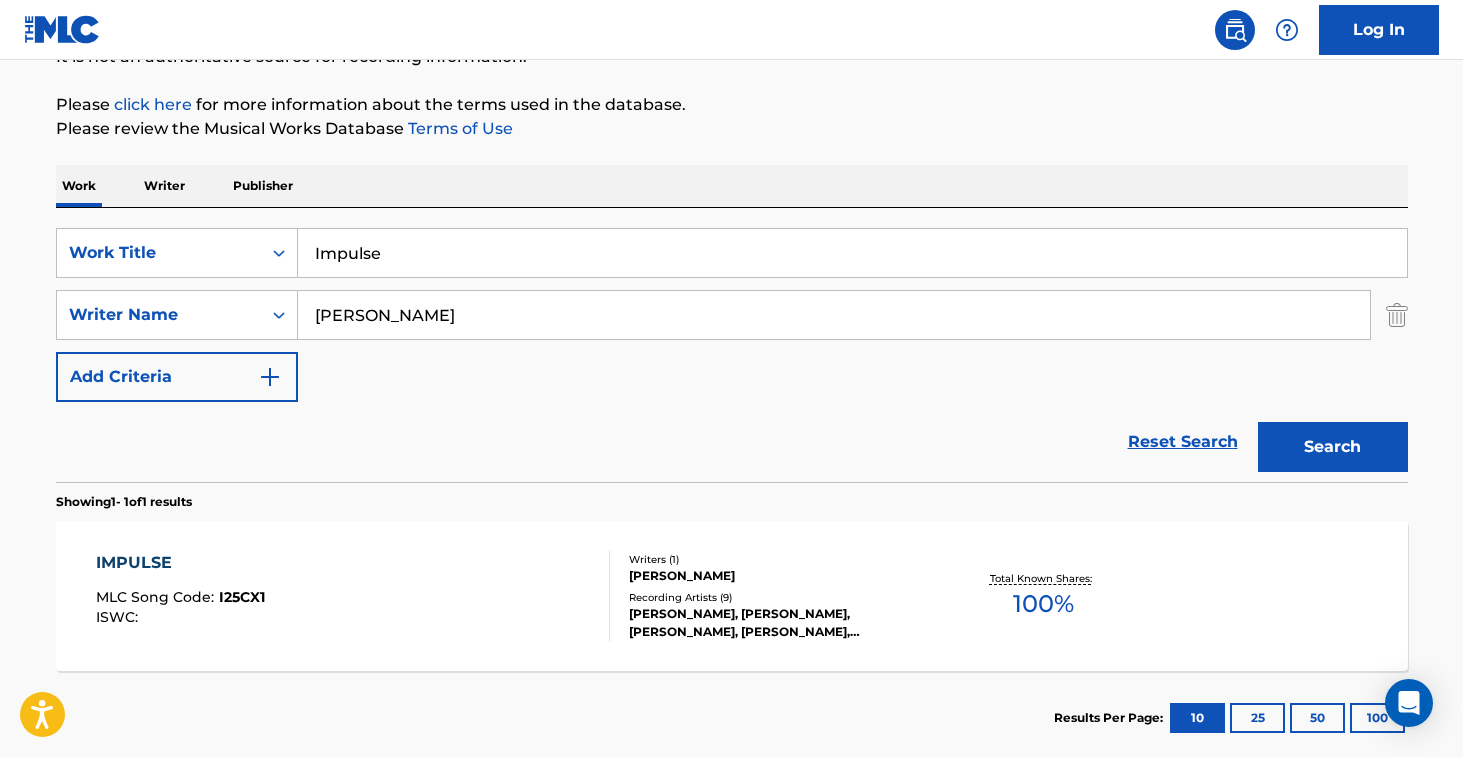 click on "IMPULSE MLC Song Code : I25CX1 ISWC :" at bounding box center (353, 596) 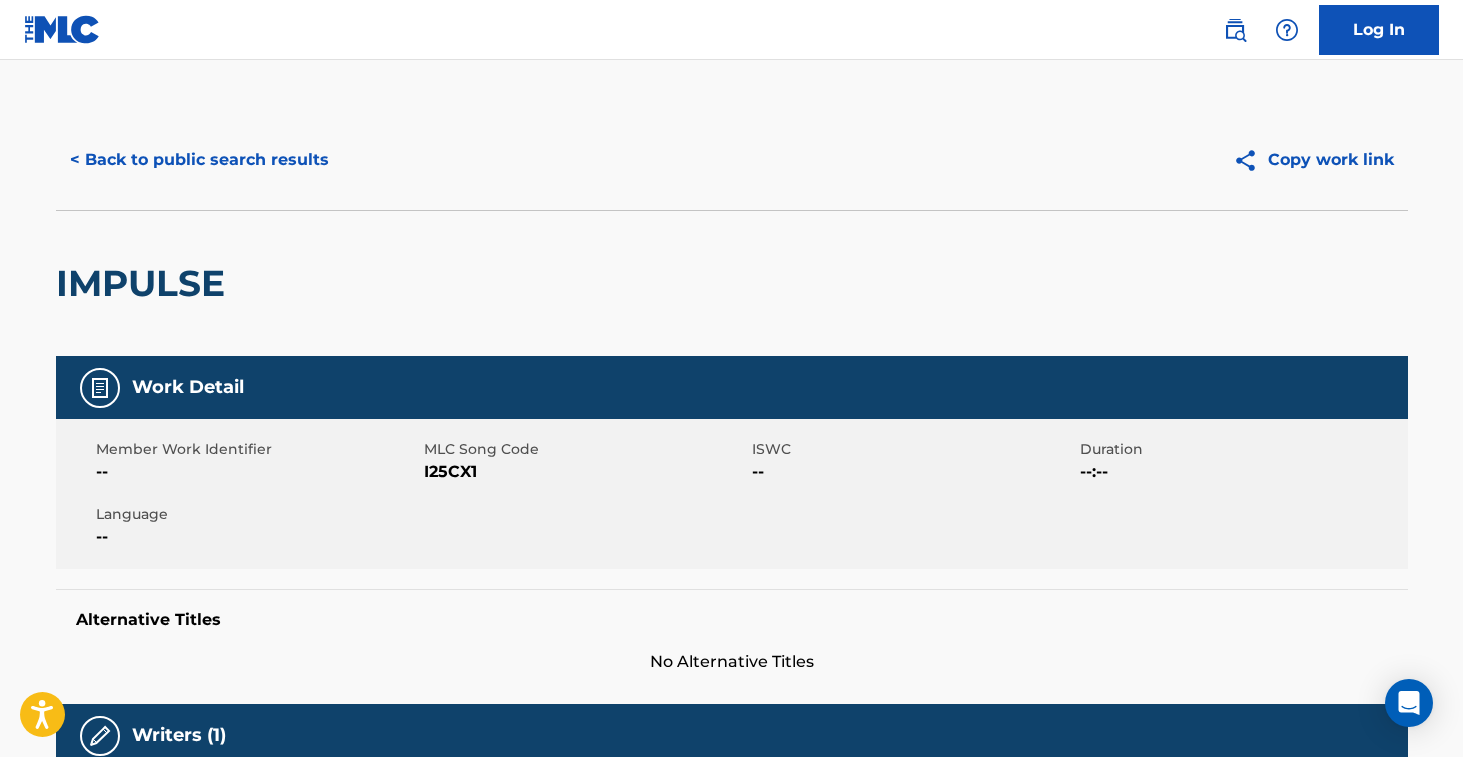 click on "I25CX1" at bounding box center (585, 472) 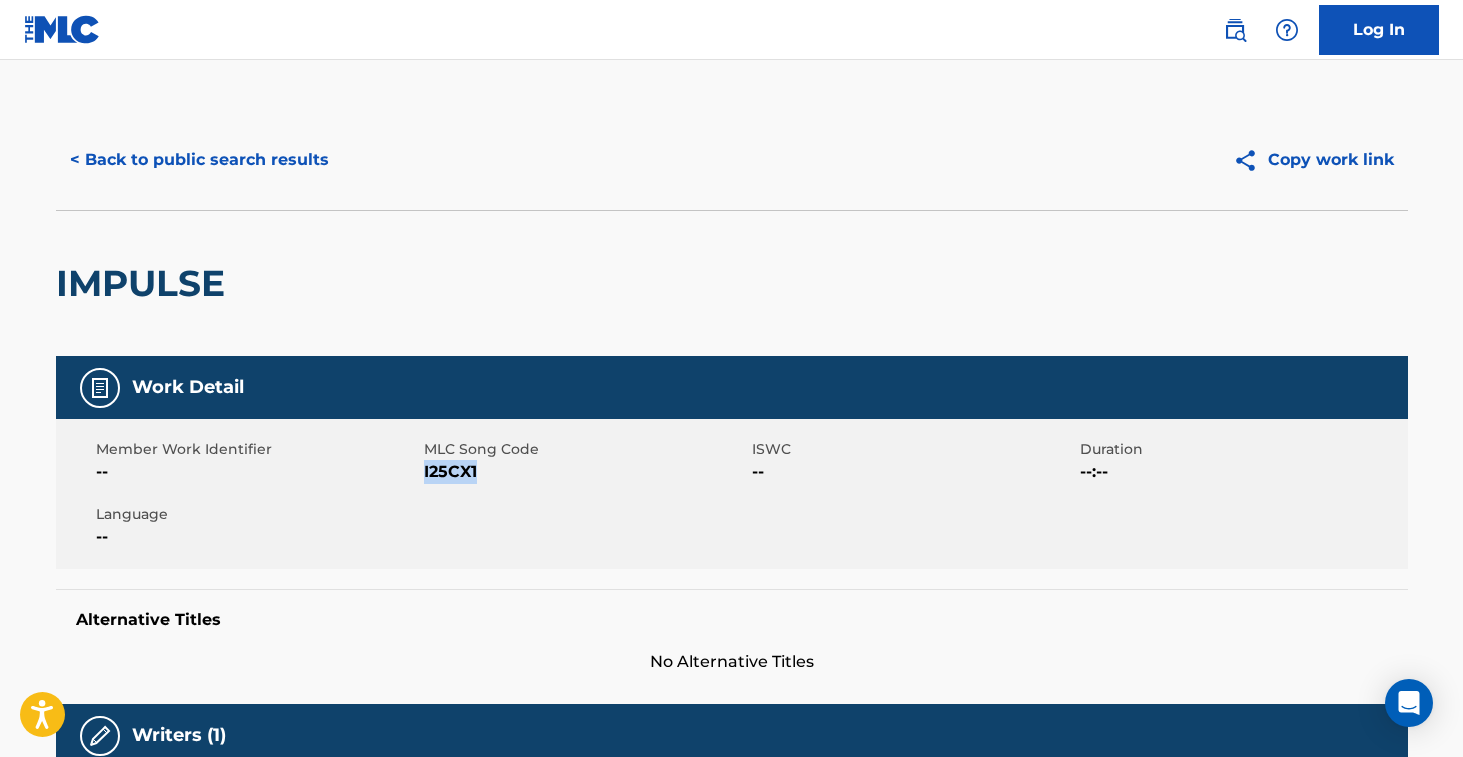 click on "I25CX1" at bounding box center [585, 472] 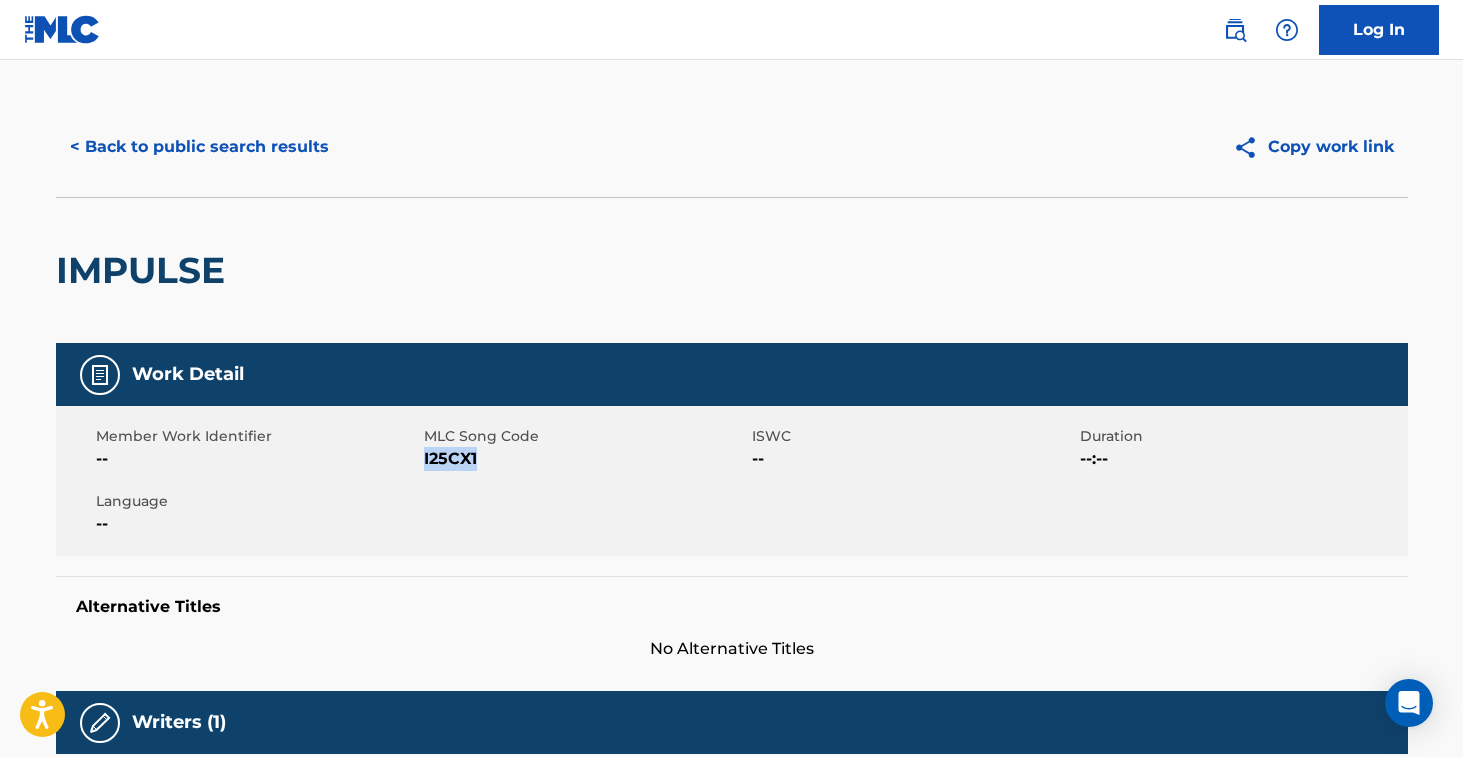 scroll, scrollTop: 0, scrollLeft: 0, axis: both 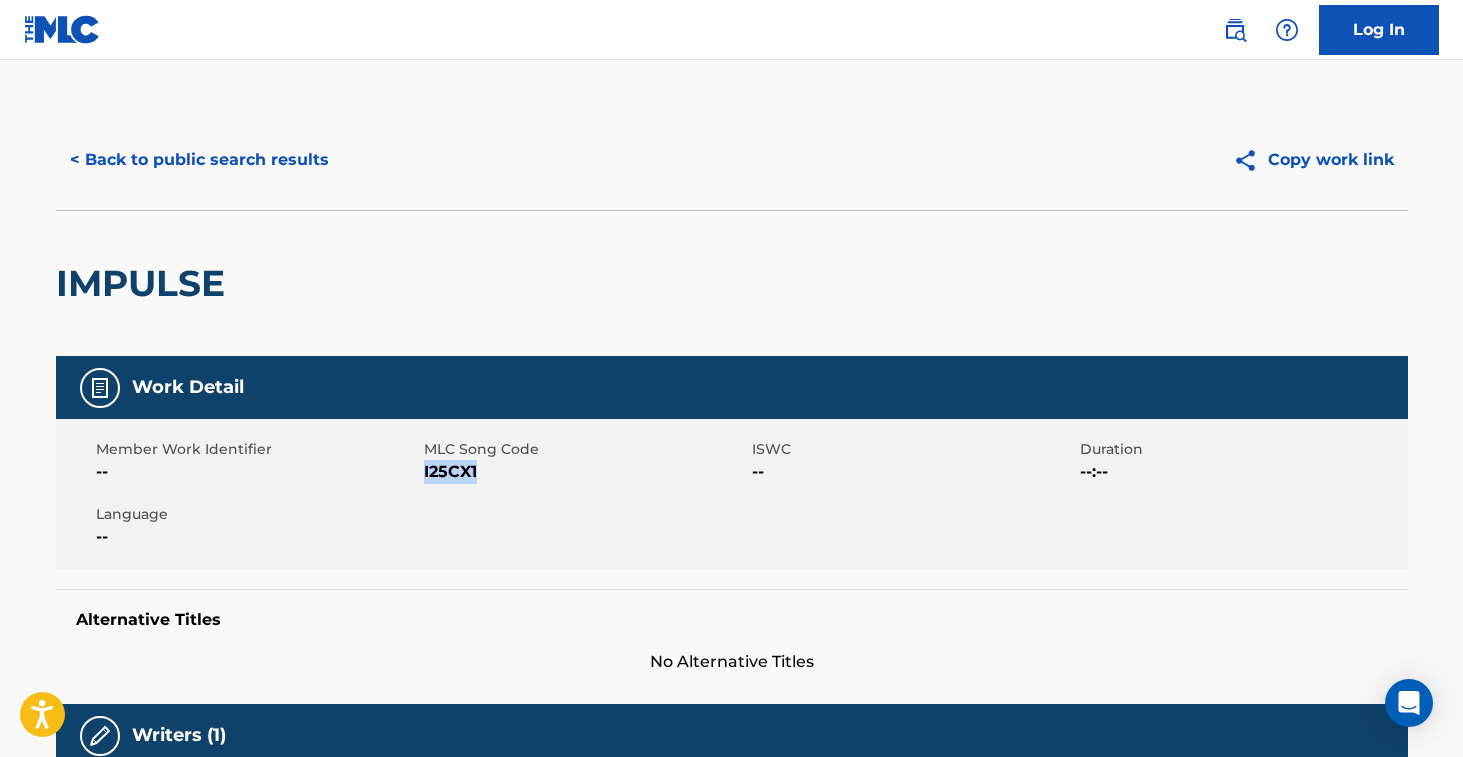click on "< Back to public search results" at bounding box center [199, 160] 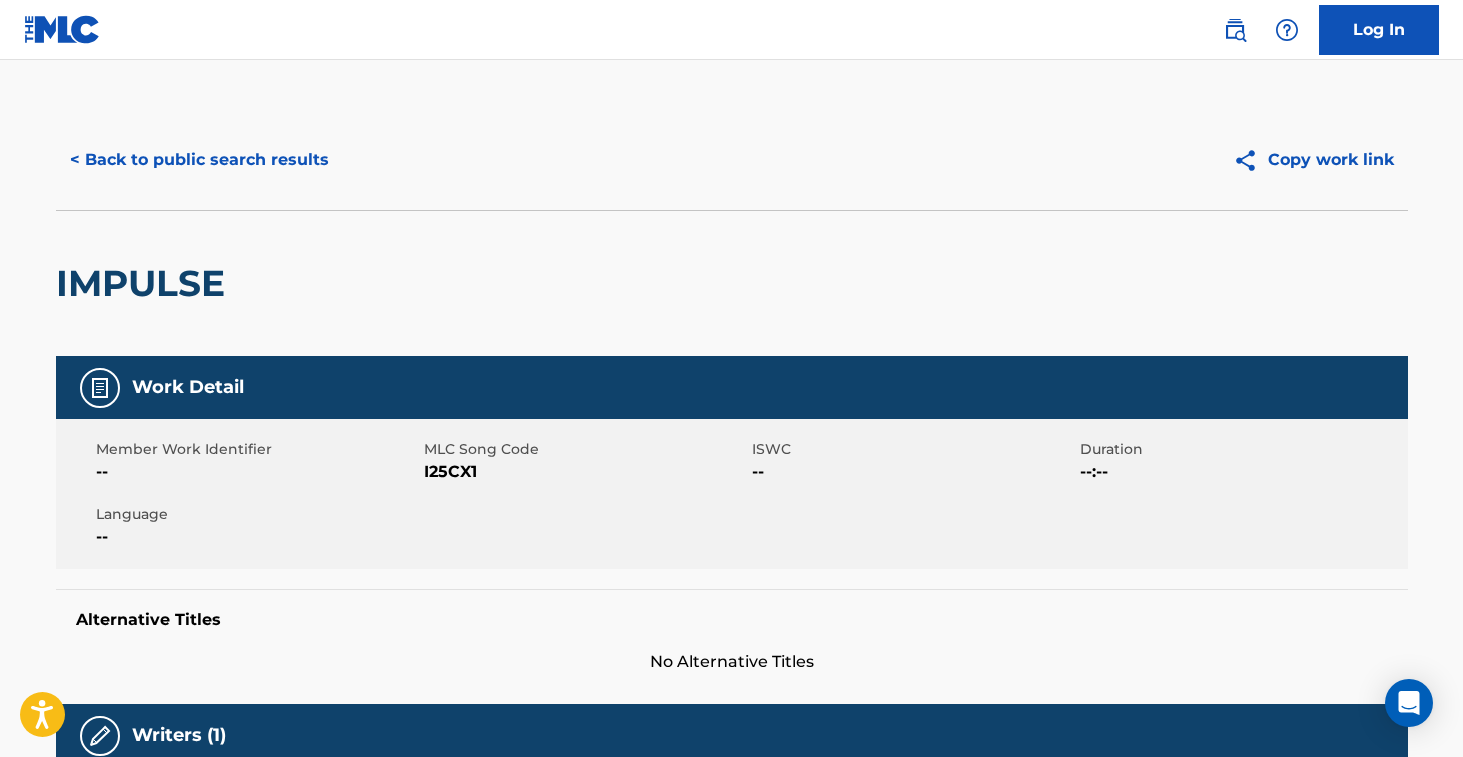 scroll, scrollTop: 217, scrollLeft: 0, axis: vertical 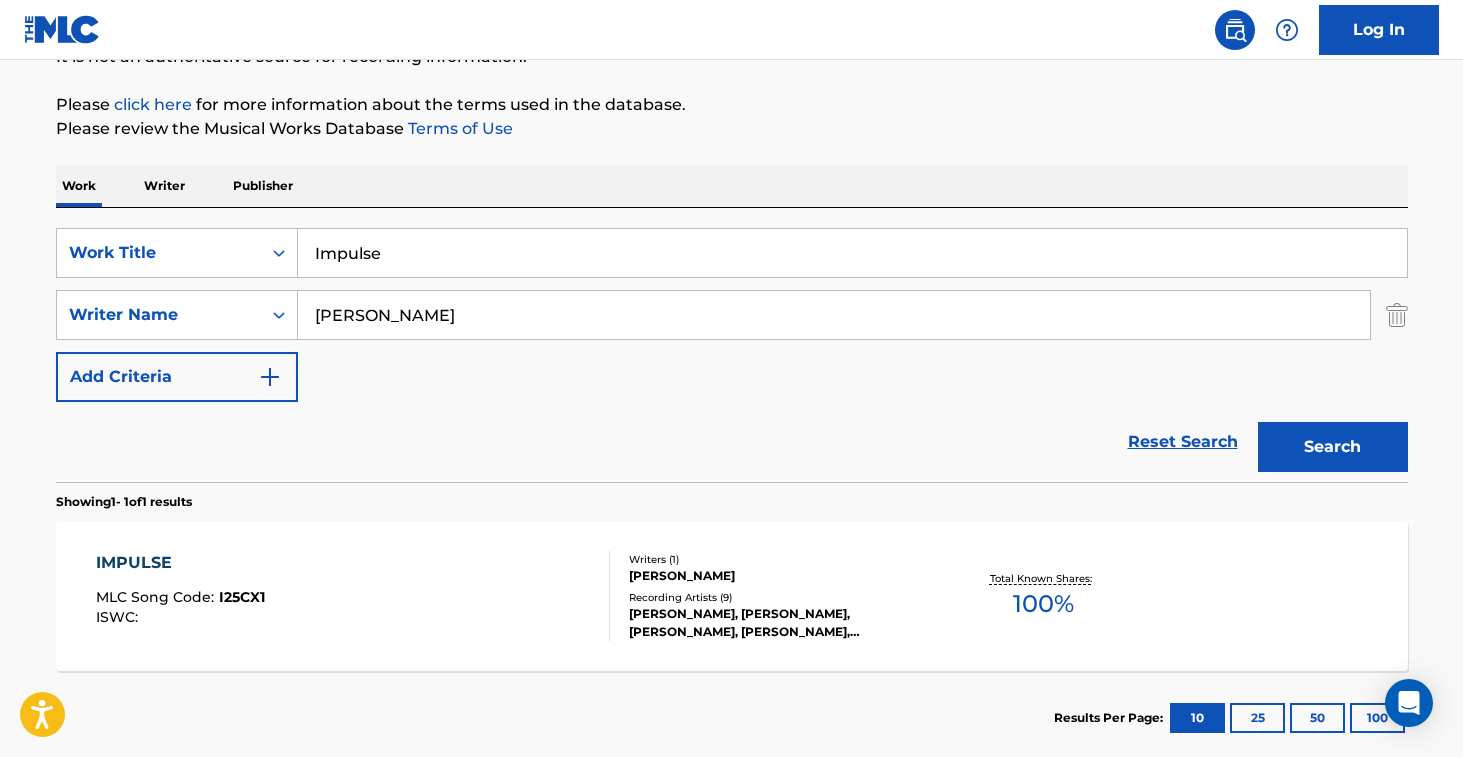 drag, startPoint x: 488, startPoint y: 257, endPoint x: 69, endPoint y: 189, distance: 424.48203 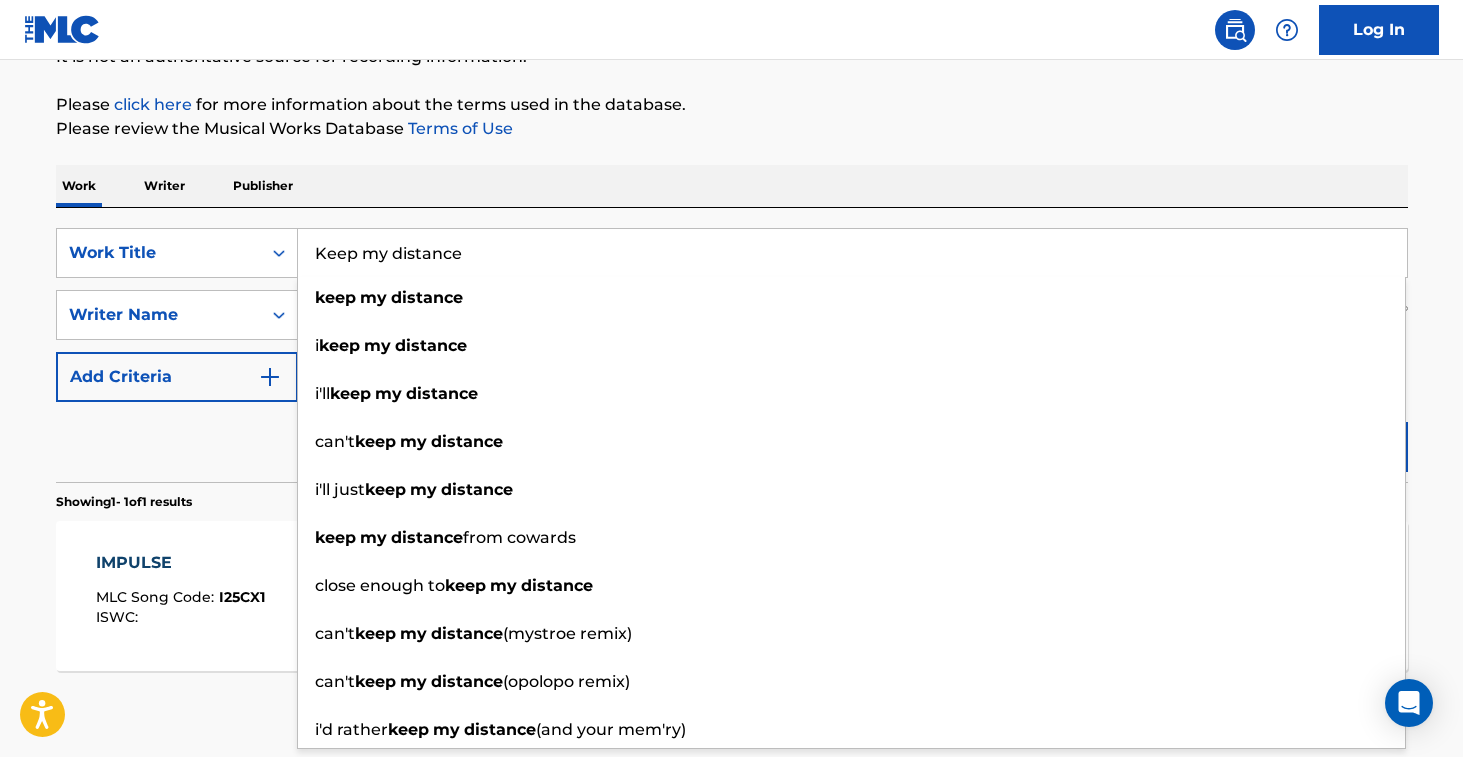 type on "Keep my distance" 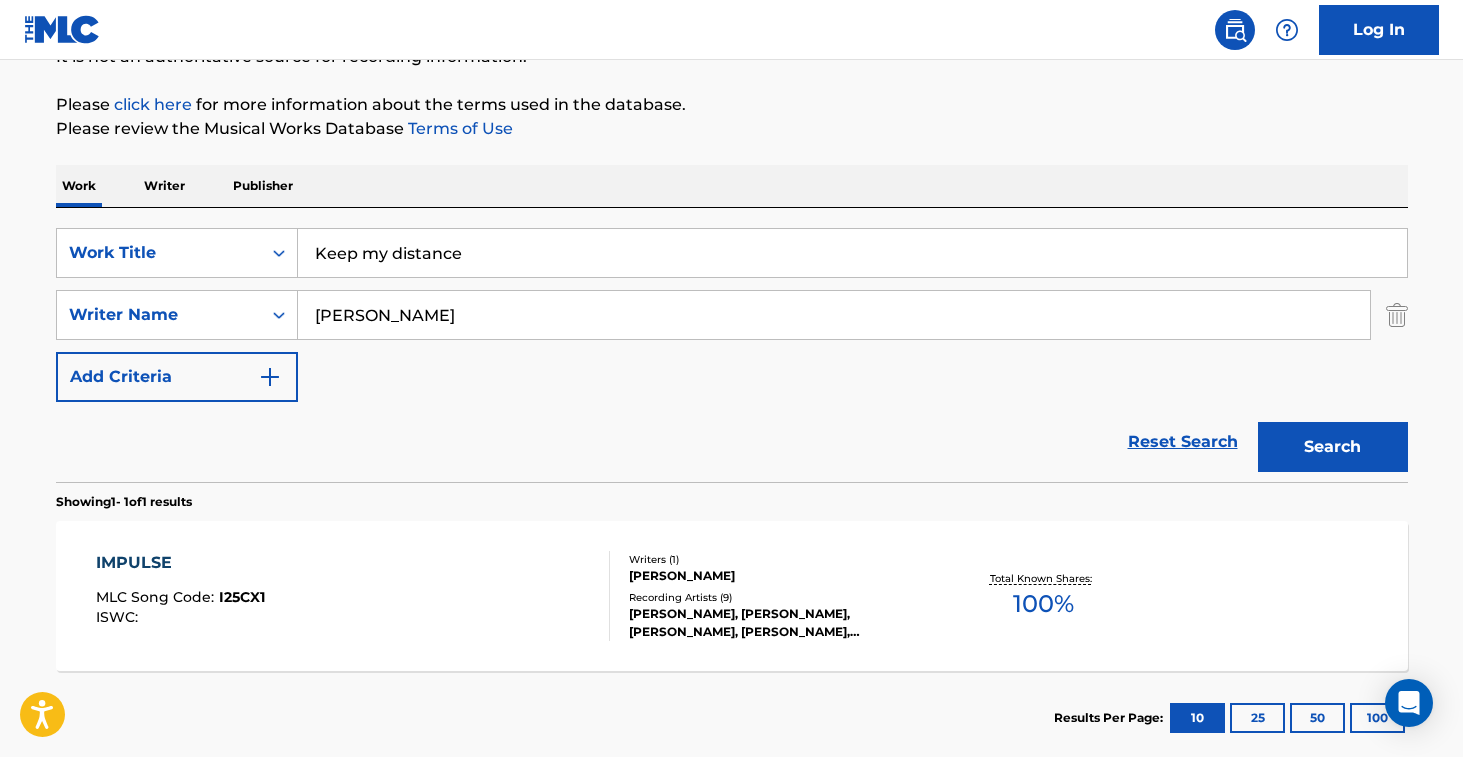 click on "Search" at bounding box center [1333, 447] 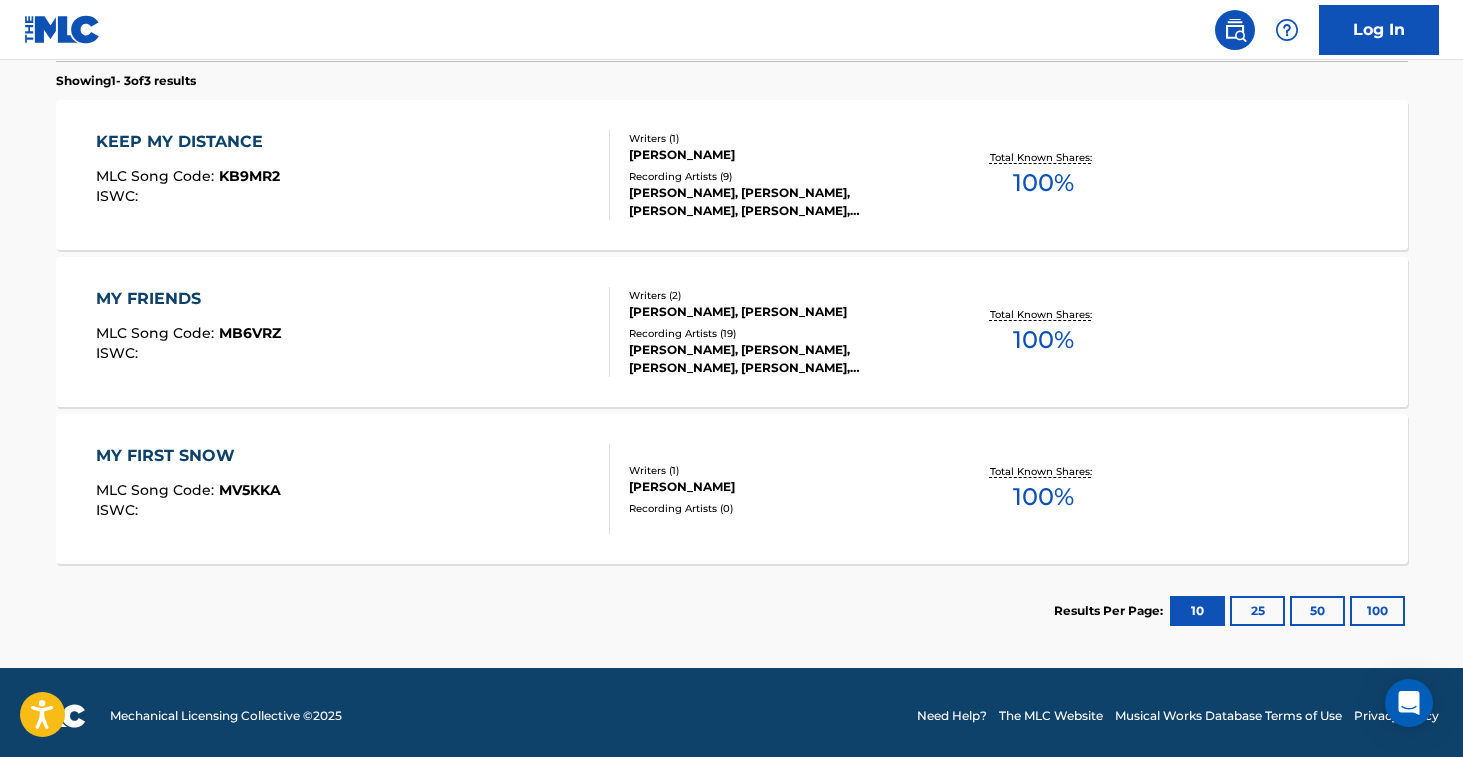 scroll, scrollTop: 645, scrollLeft: 0, axis: vertical 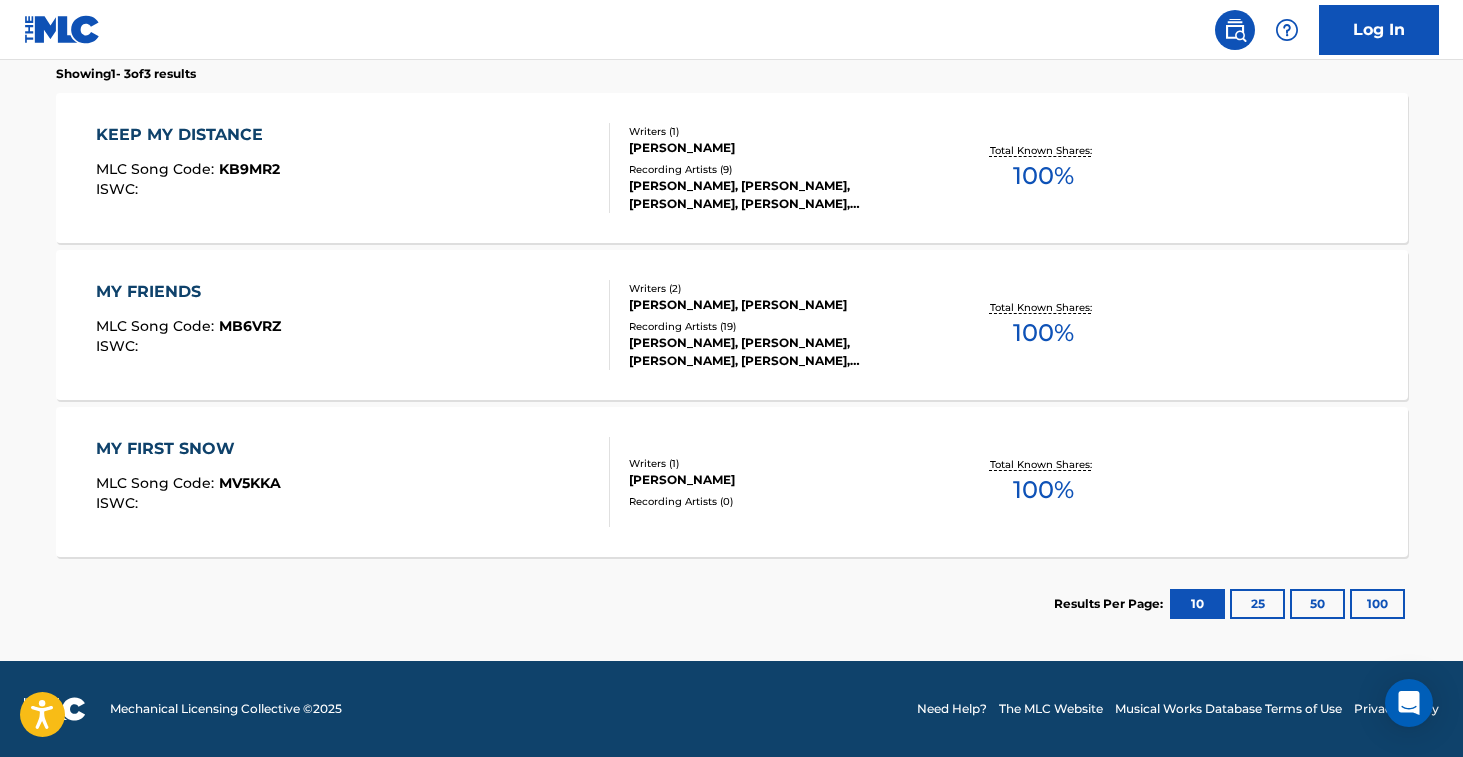click on "Recording Artists ( 9 )" at bounding box center [780, 169] 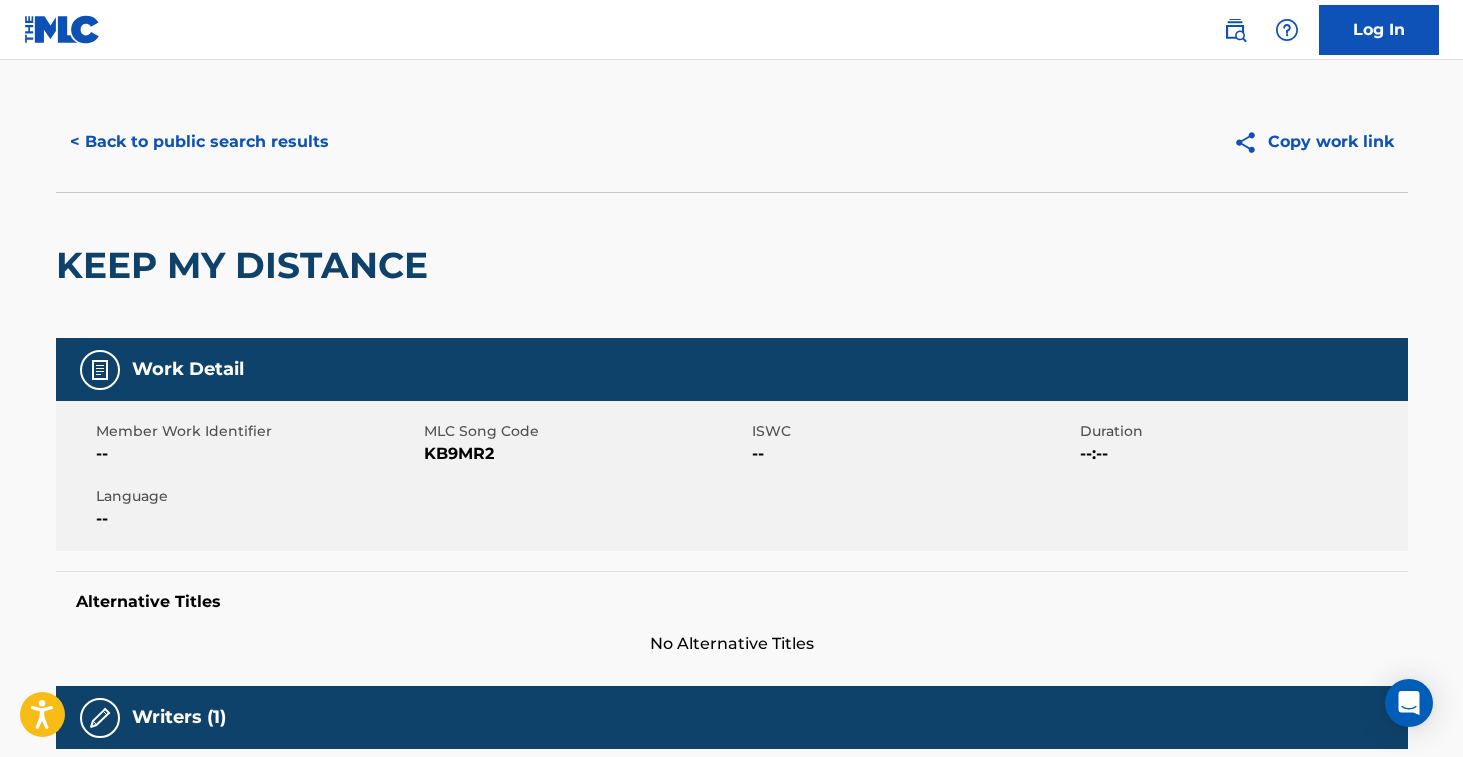 scroll, scrollTop: 33, scrollLeft: 0, axis: vertical 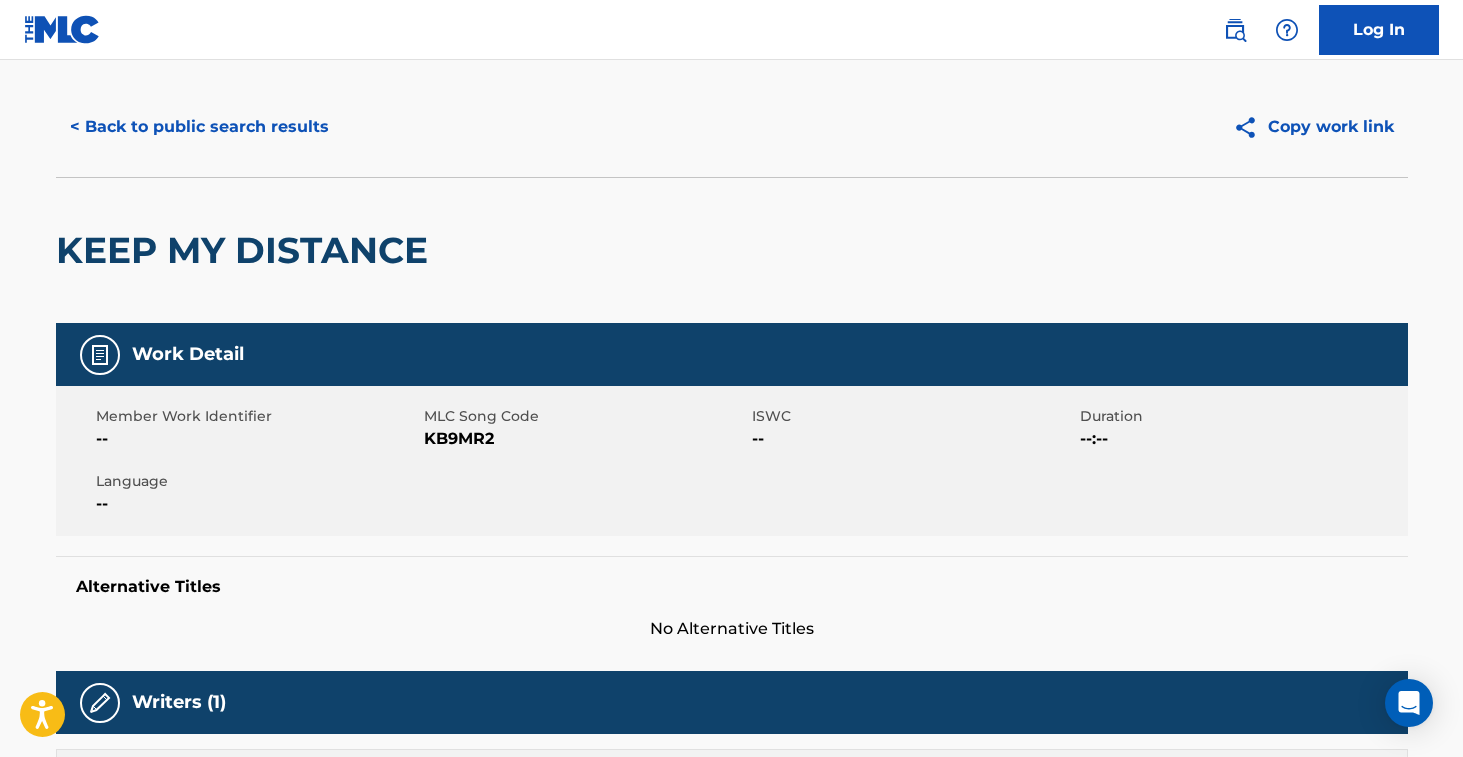 click on "KB9MR2" at bounding box center (585, 439) 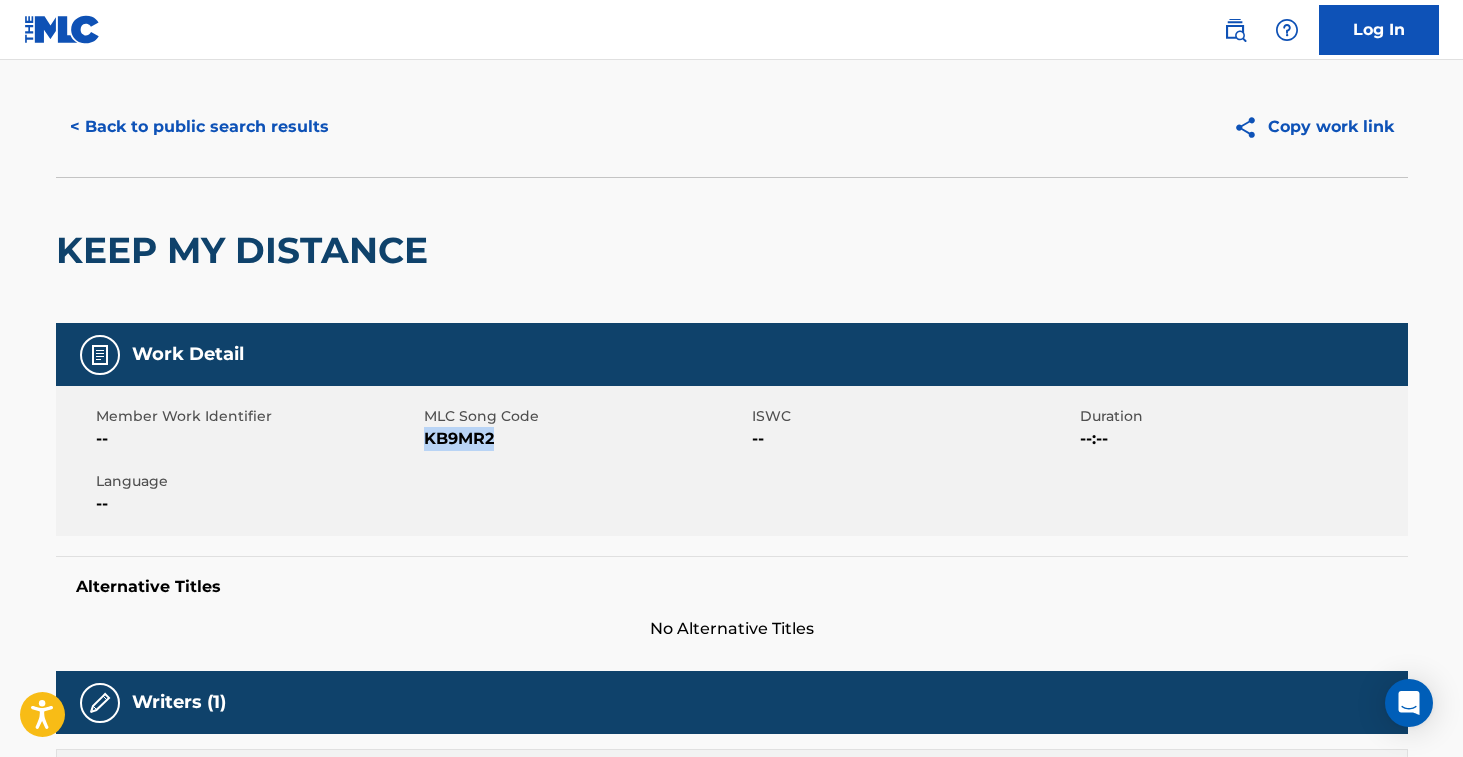 click on "KB9MR2" at bounding box center [585, 439] 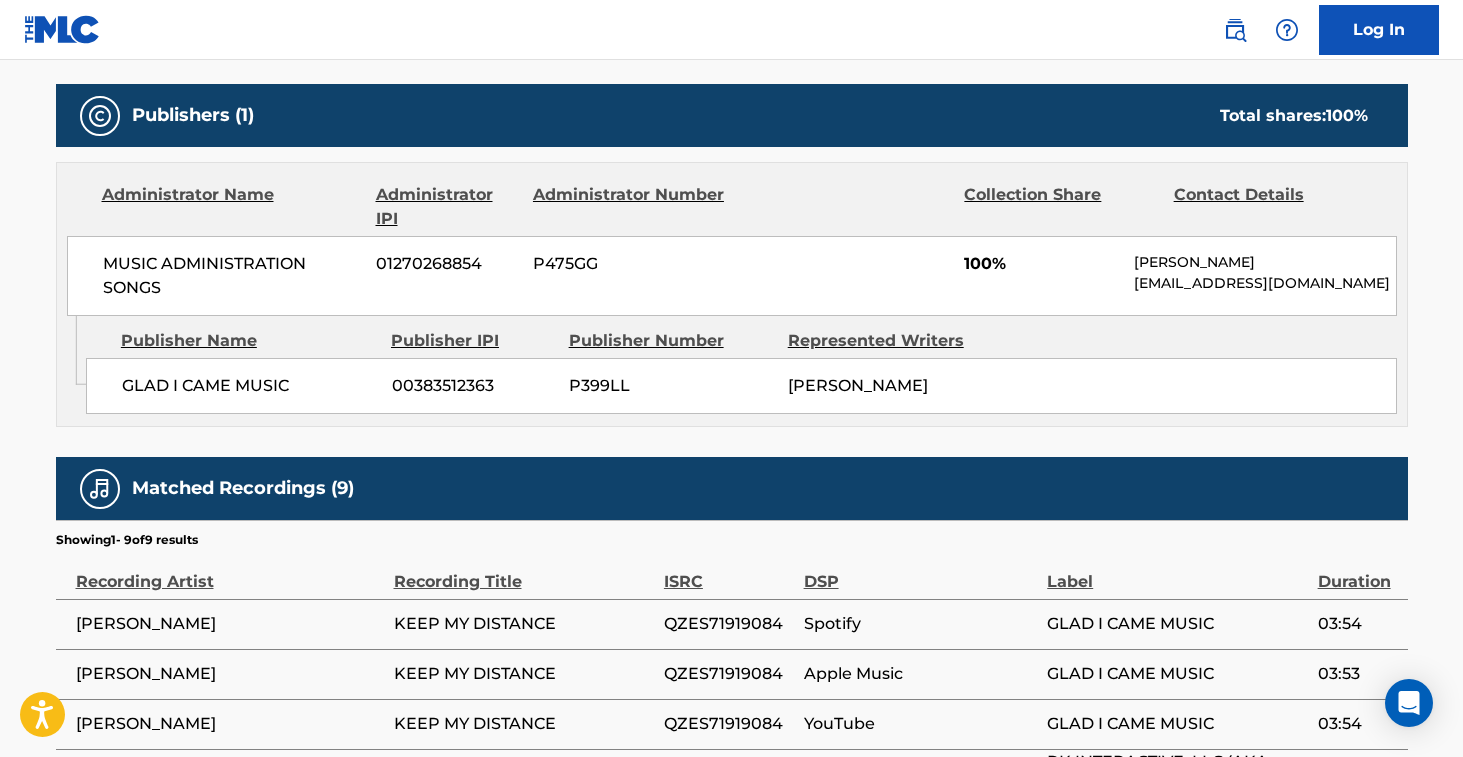 scroll, scrollTop: 0, scrollLeft: 0, axis: both 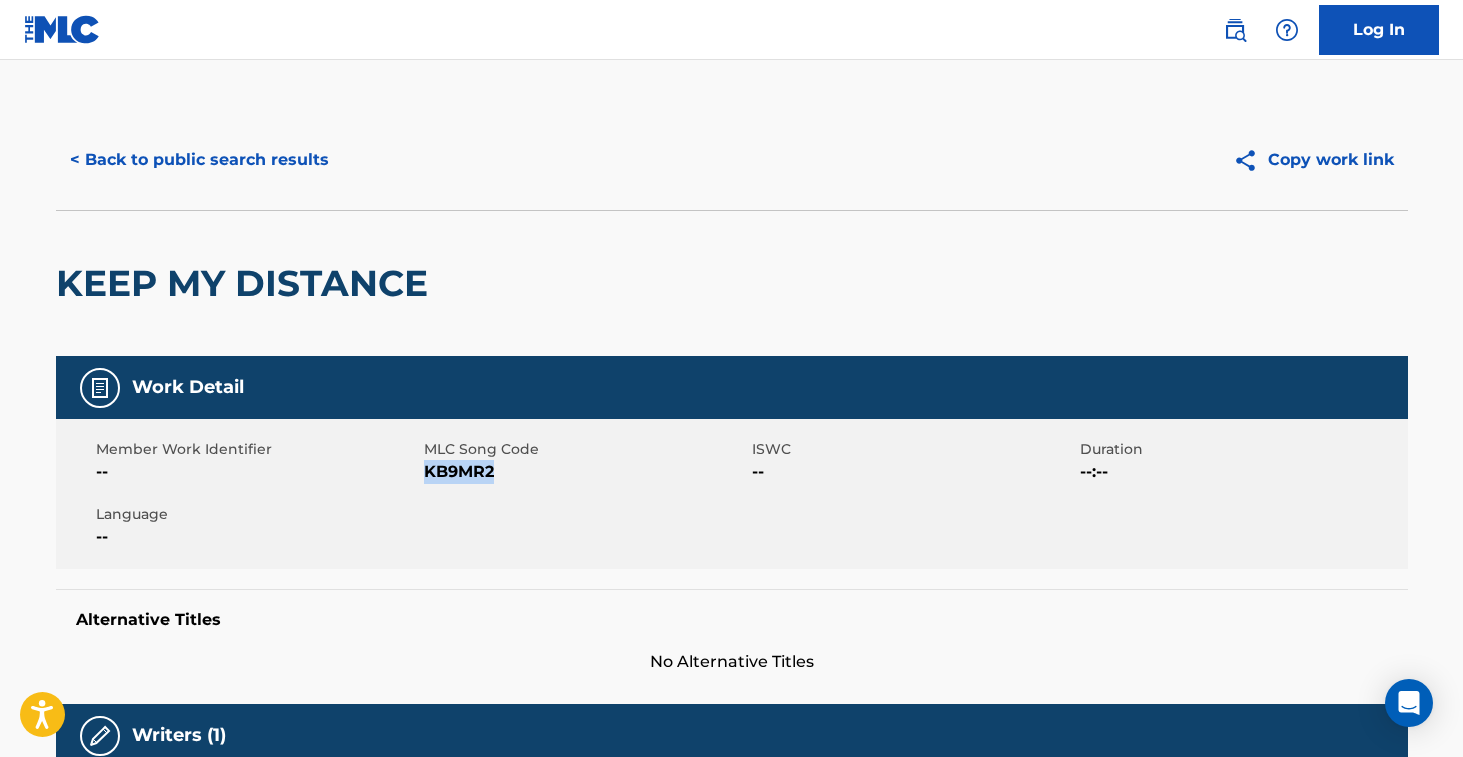 click on "< Back to public search results" at bounding box center (199, 160) 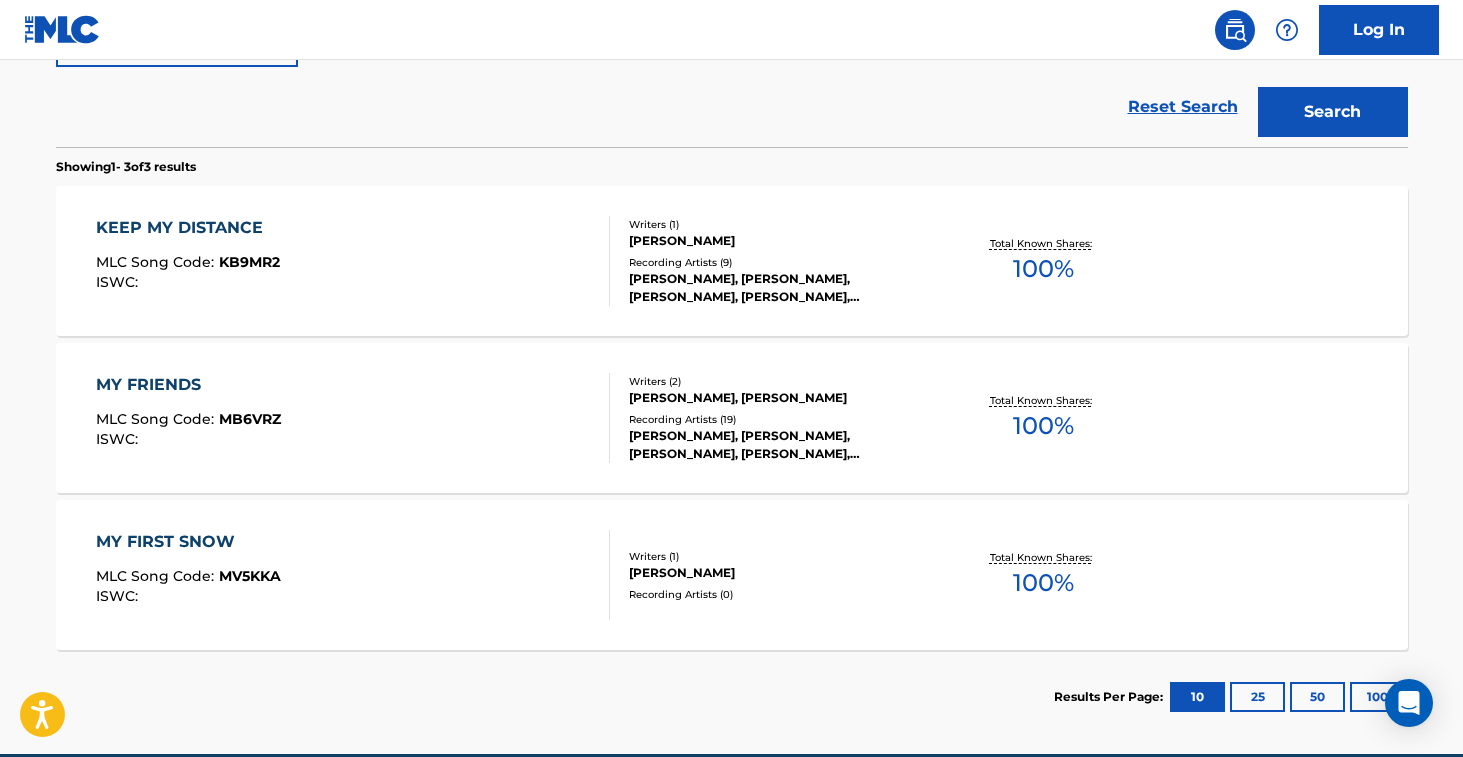scroll, scrollTop: 645, scrollLeft: 0, axis: vertical 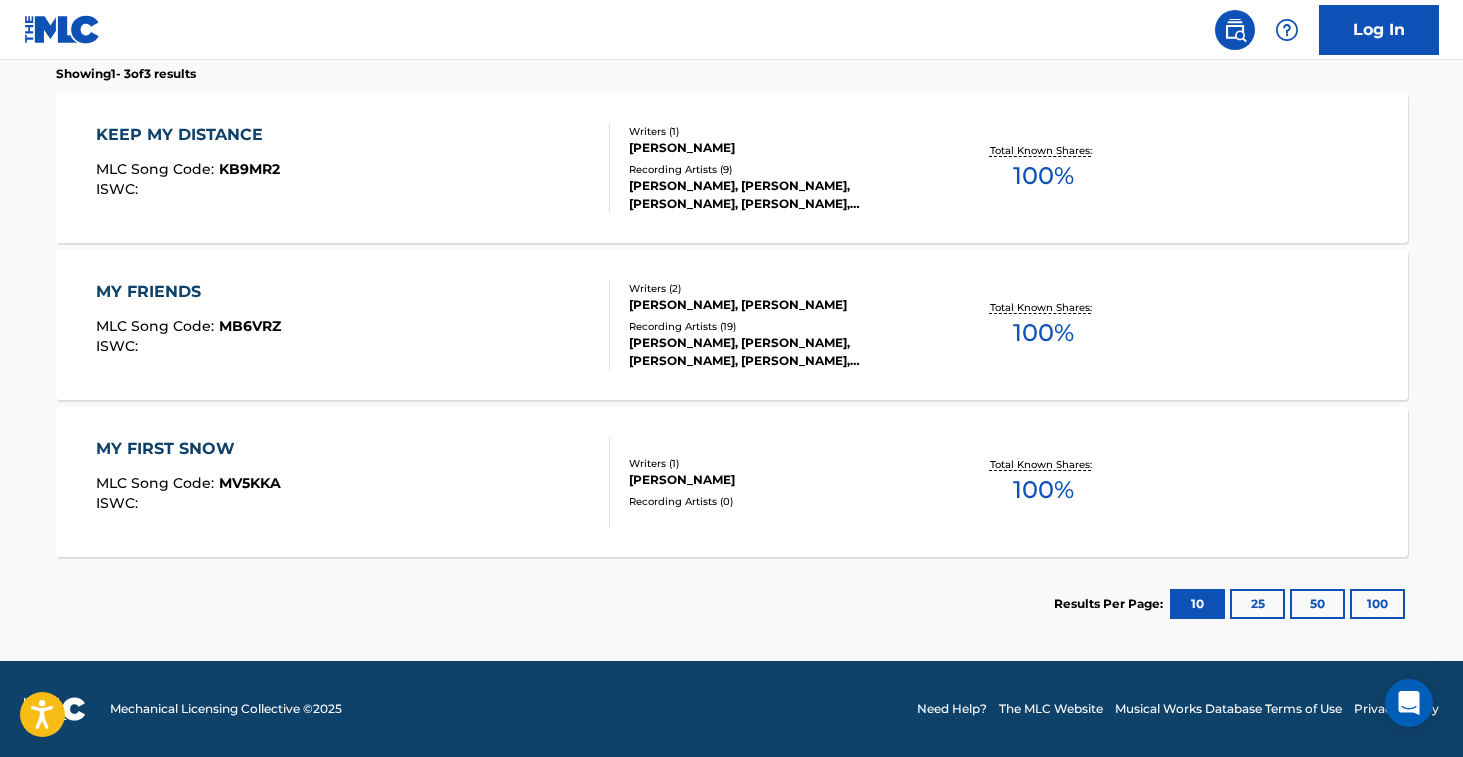 click on "KEEP MY DISTANCE MLC Song Code : KB9MR2 ISWC :" at bounding box center [353, 168] 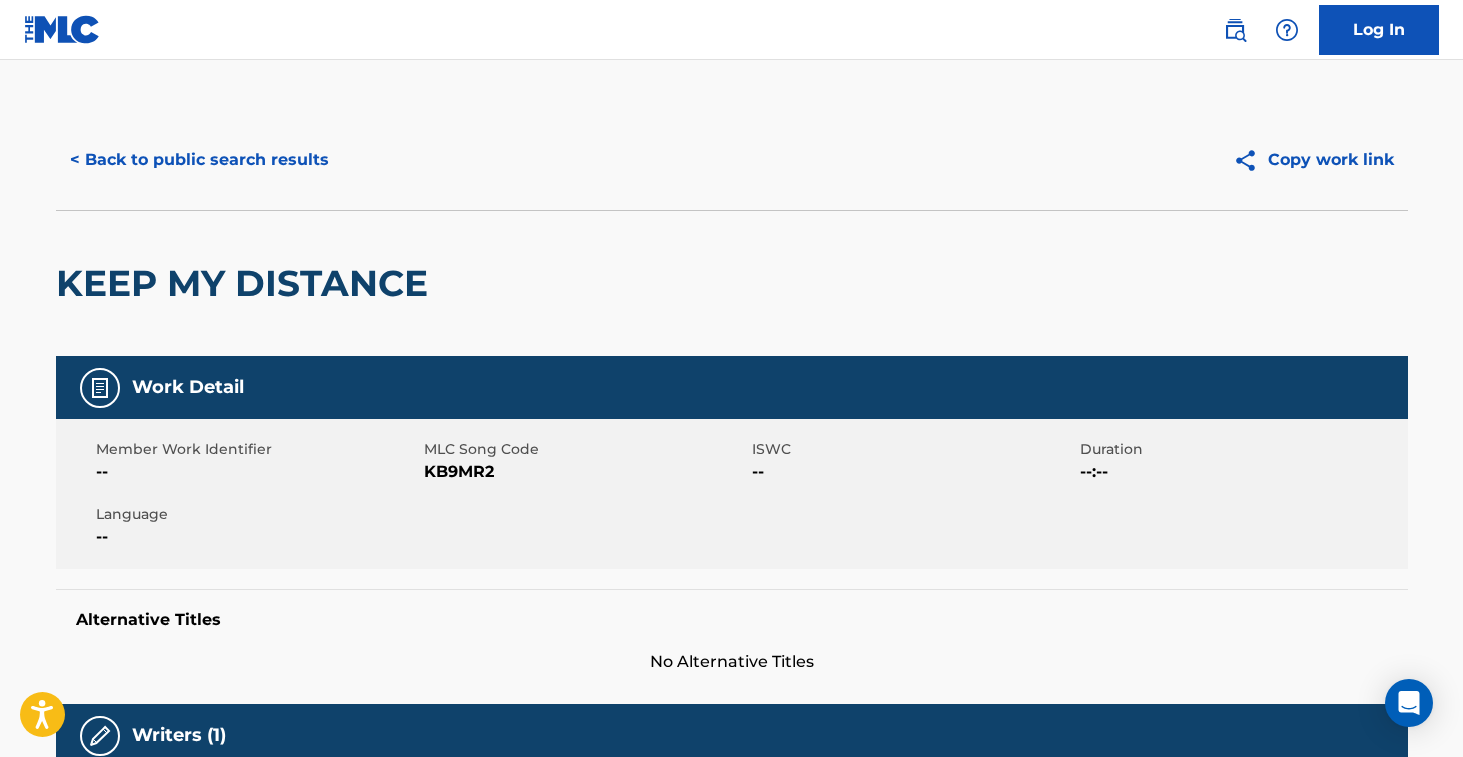 click on "KB9MR2" at bounding box center [585, 472] 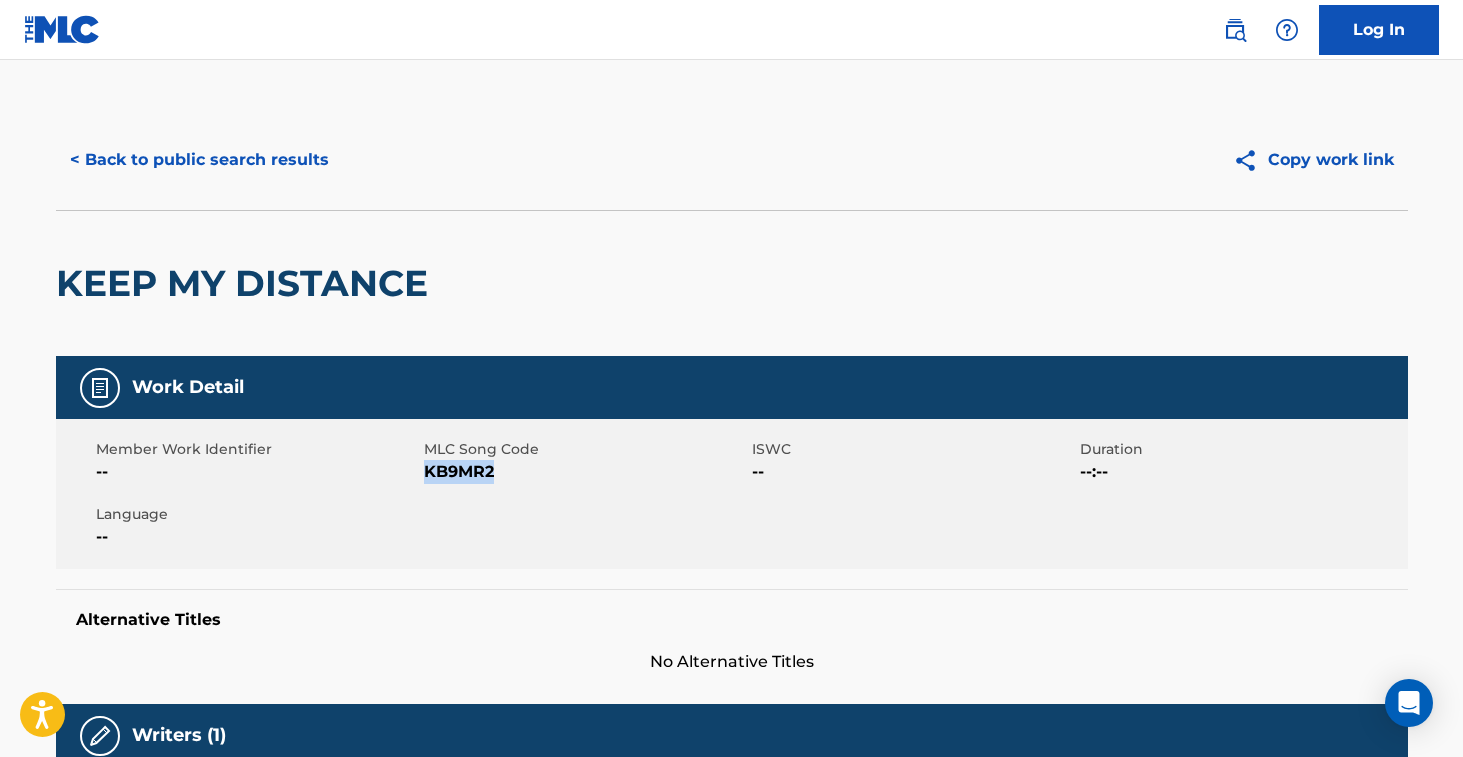 click on "KB9MR2" at bounding box center (585, 472) 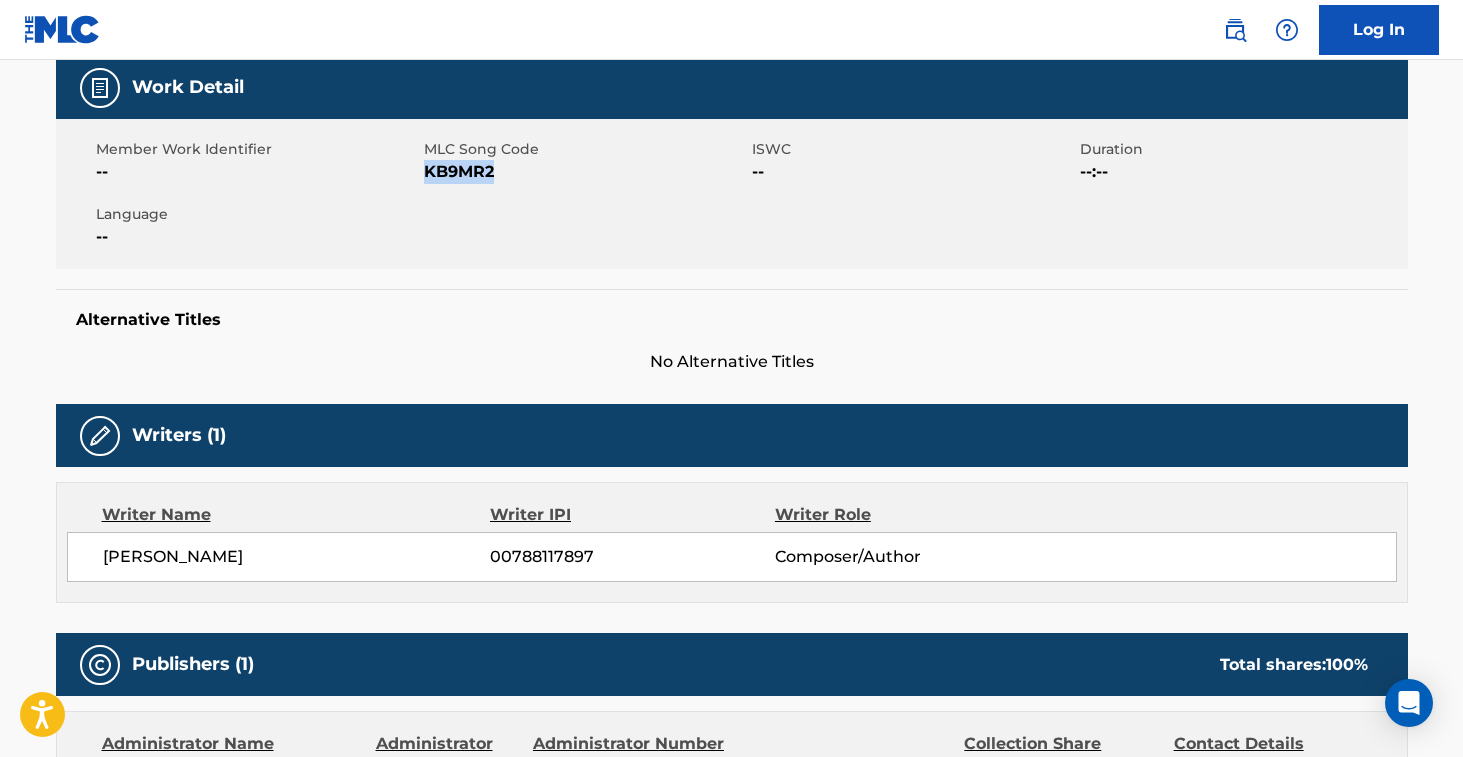scroll, scrollTop: 0, scrollLeft: 0, axis: both 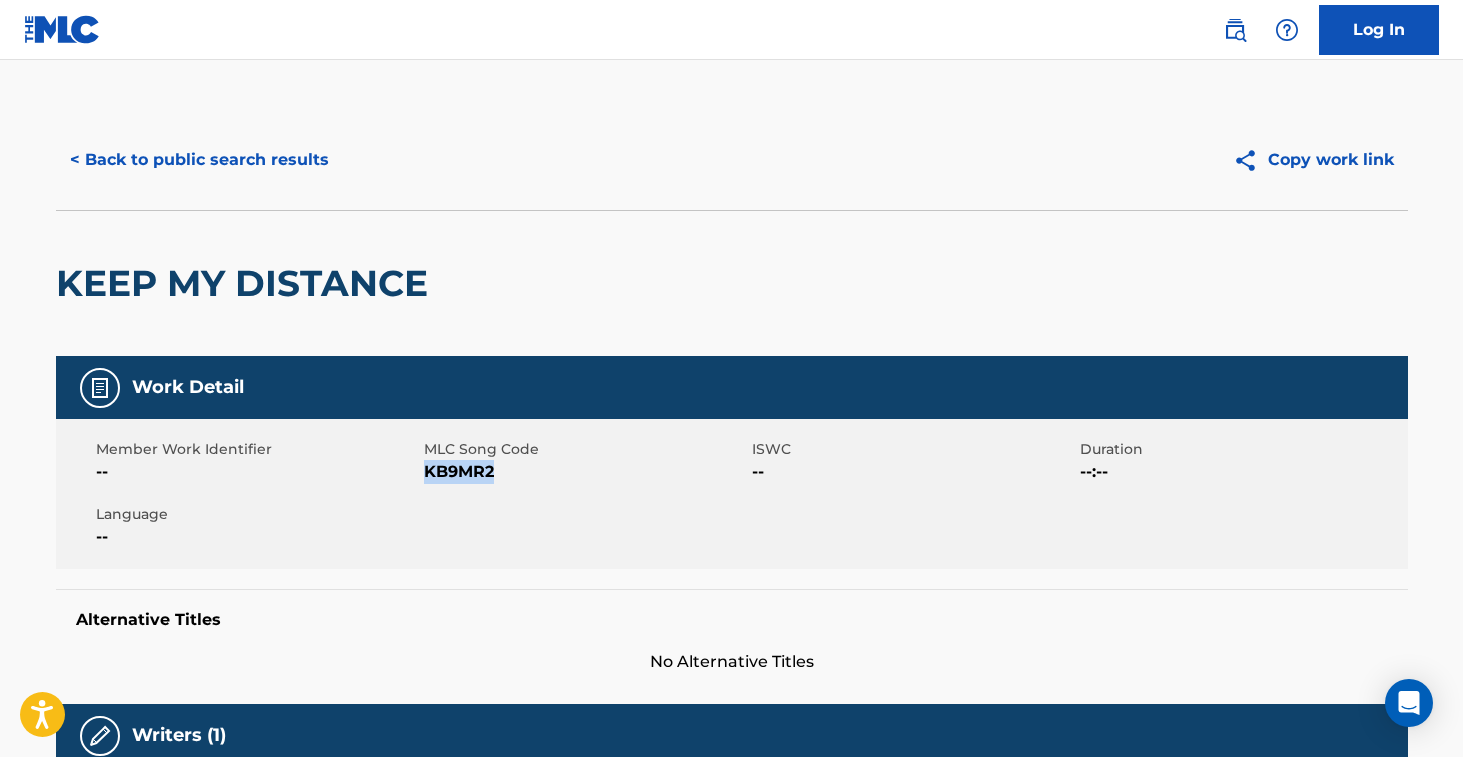 click on "< Back to public search results" at bounding box center [199, 160] 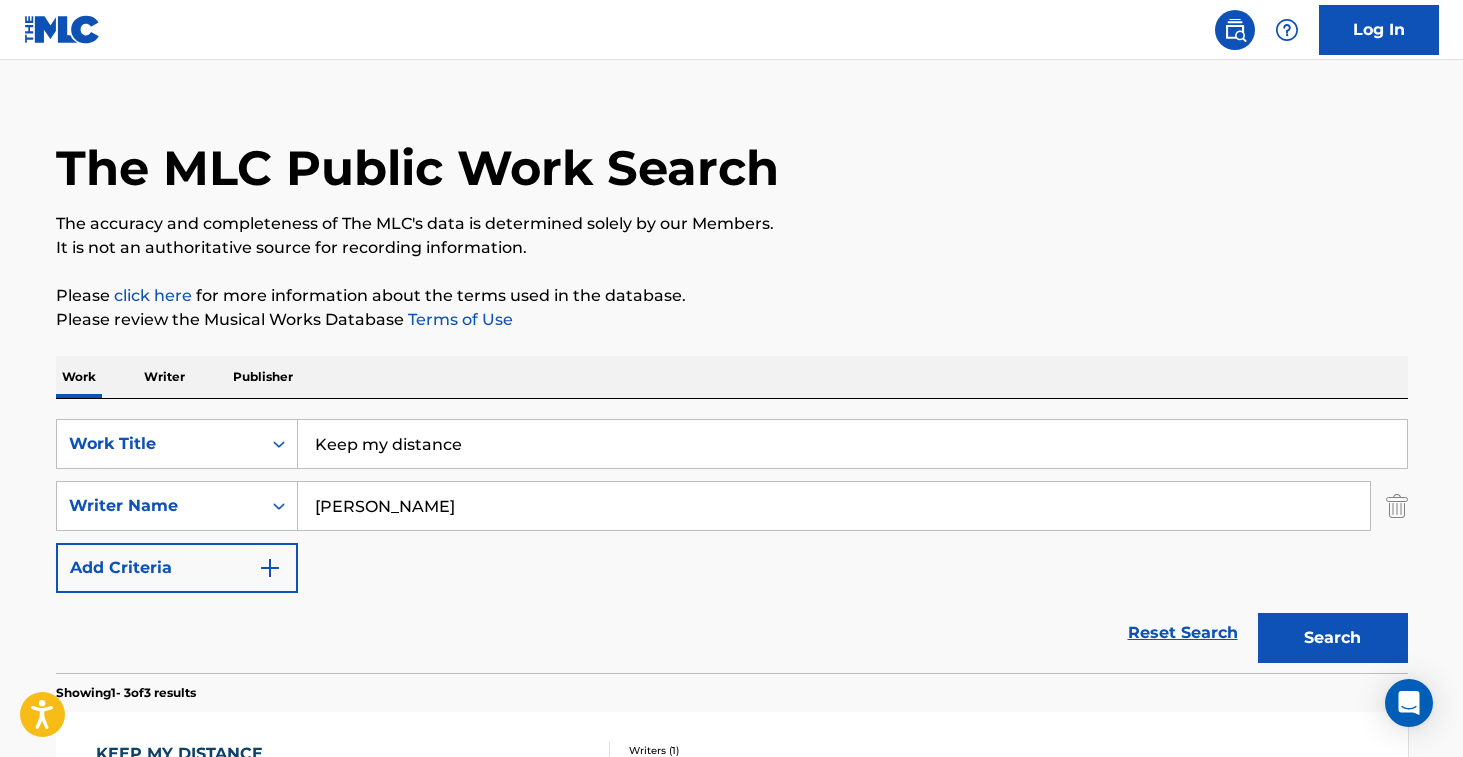 scroll, scrollTop: 0, scrollLeft: 0, axis: both 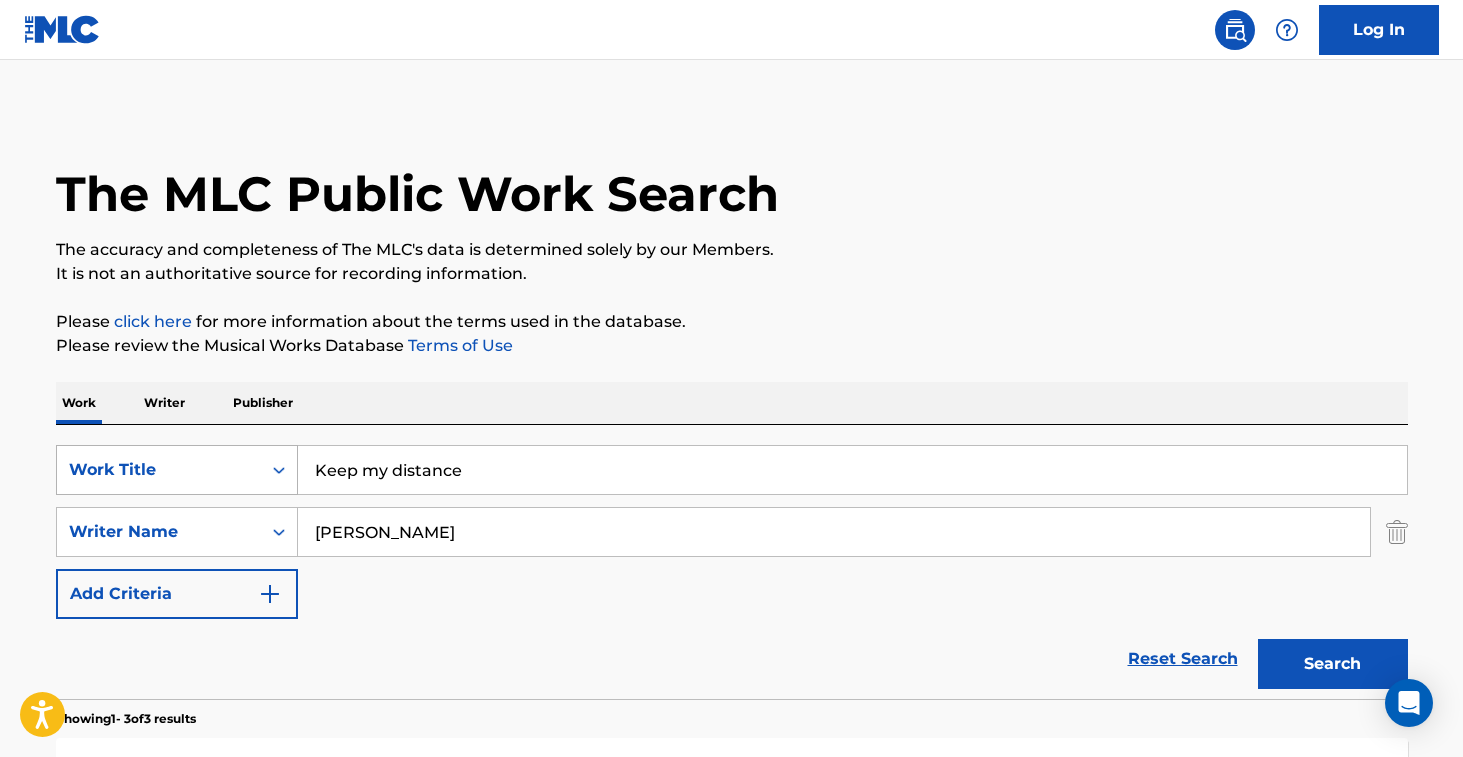 drag, startPoint x: 500, startPoint y: 470, endPoint x: 204, endPoint y: 447, distance: 296.89224 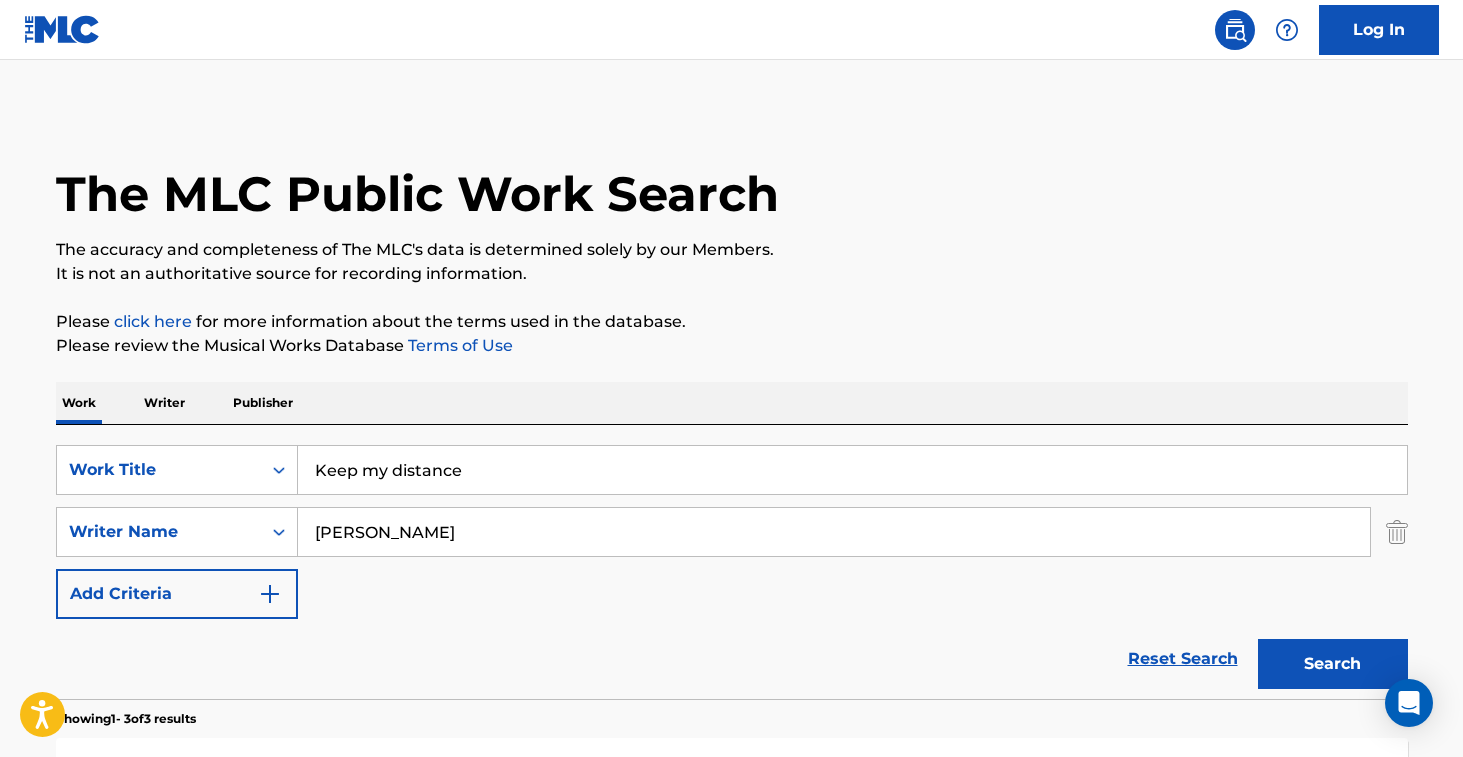 paste on "iss me like you mean it" 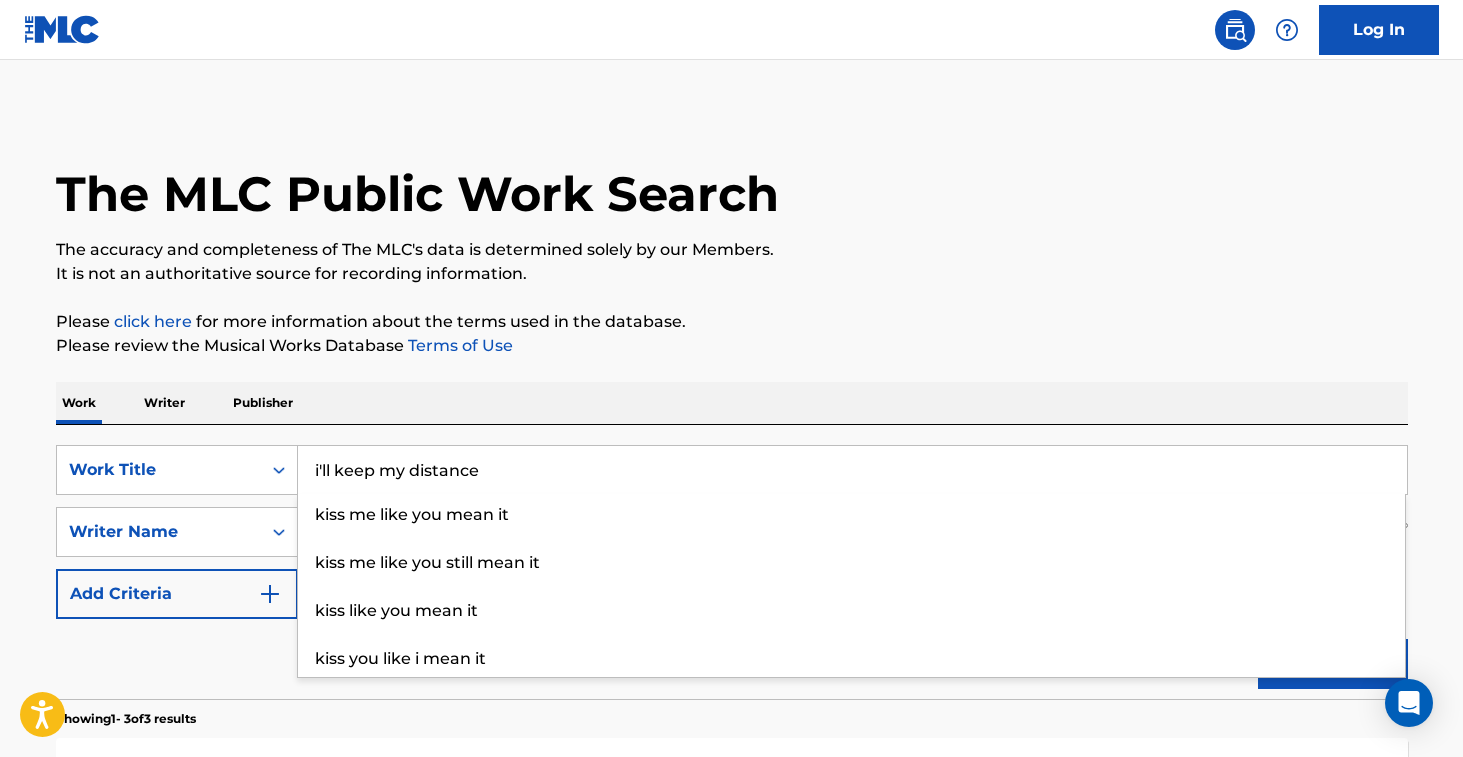 click on "The MLC Public Work Search The accuracy and completeness of The MLC's data is determined solely by our Members. It is not an authoritative source for recording information. Please   click here   for more information about the terms used in the database. Please review the Musical Works Database   Terms of Use Work Writer Publisher SearchWithCriteria0a6a80ad-6f02-4510-9337-c4d09e26aca2 Work Title i'll keep my distance kiss me like you mean it kiss me like you still mean it kiss like you mean it kiss you like i mean it SearchWithCriteriaa585b01d-51eb-4e9f-abc1-1ddbd53944fc Writer Name [PERSON_NAME] Add Criteria Reset Search Search Showing  1  -   3  of  3   results   KEEP MY DISTANCE MLC Song Code : KB9MR2 ISWC : Writers ( 1 ) [PERSON_NAME] Recording Artists ( 9 ) [PERSON_NAME], [PERSON_NAME], [PERSON_NAME], [PERSON_NAME], [PERSON_NAME] Total Known Shares: 100 % MY FRIENDS MLC Song Code : MB6VRZ ISWC : Writers ( 2 ) [PERSON_NAME], [PERSON_NAME] Recording Artists ( 19 ) [PERSON_NAME], [PERSON_NAME], [PERSON_NAME], [PERSON_NAME], [PERSON_NAME]" at bounding box center (732, 703) 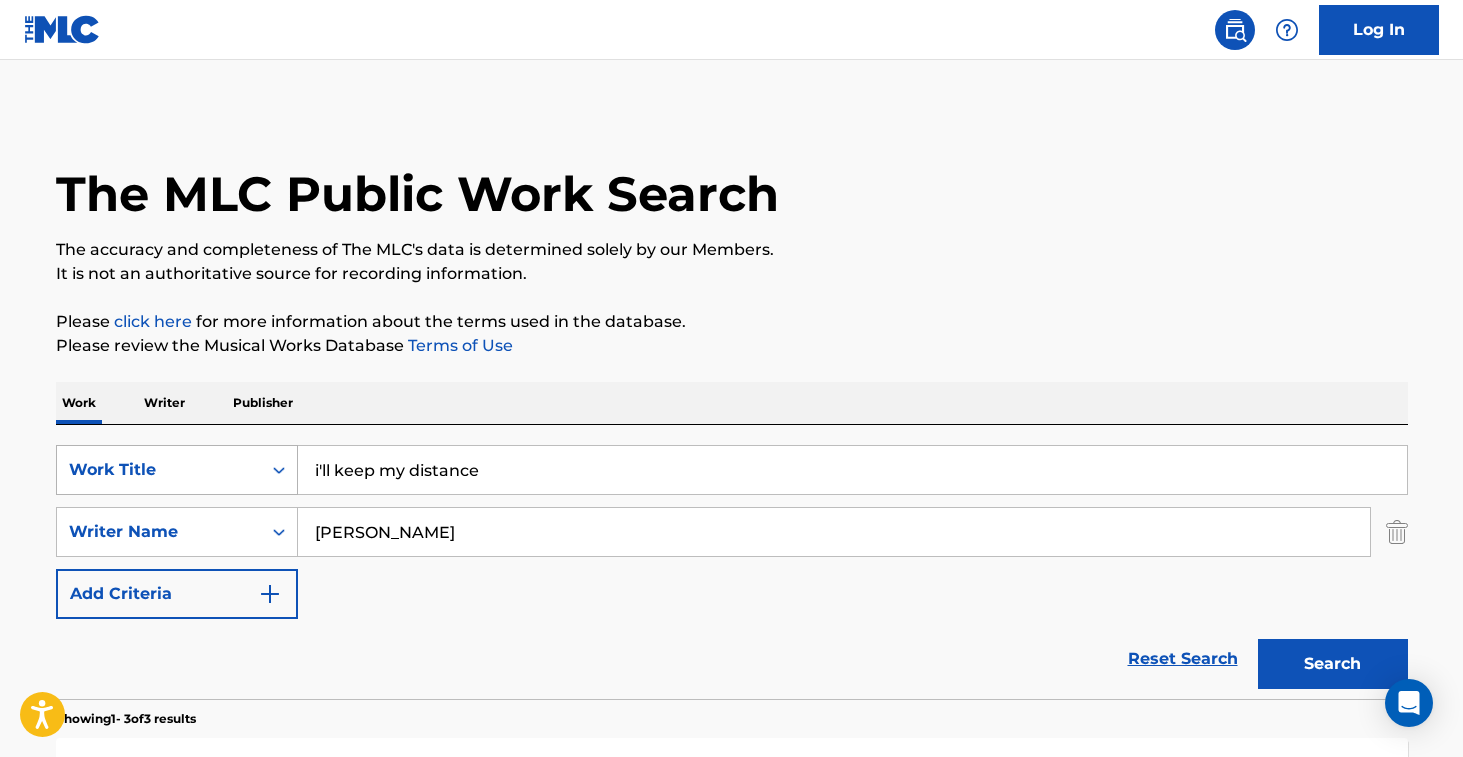 drag, startPoint x: 536, startPoint y: 469, endPoint x: 240, endPoint y: 468, distance: 296.00168 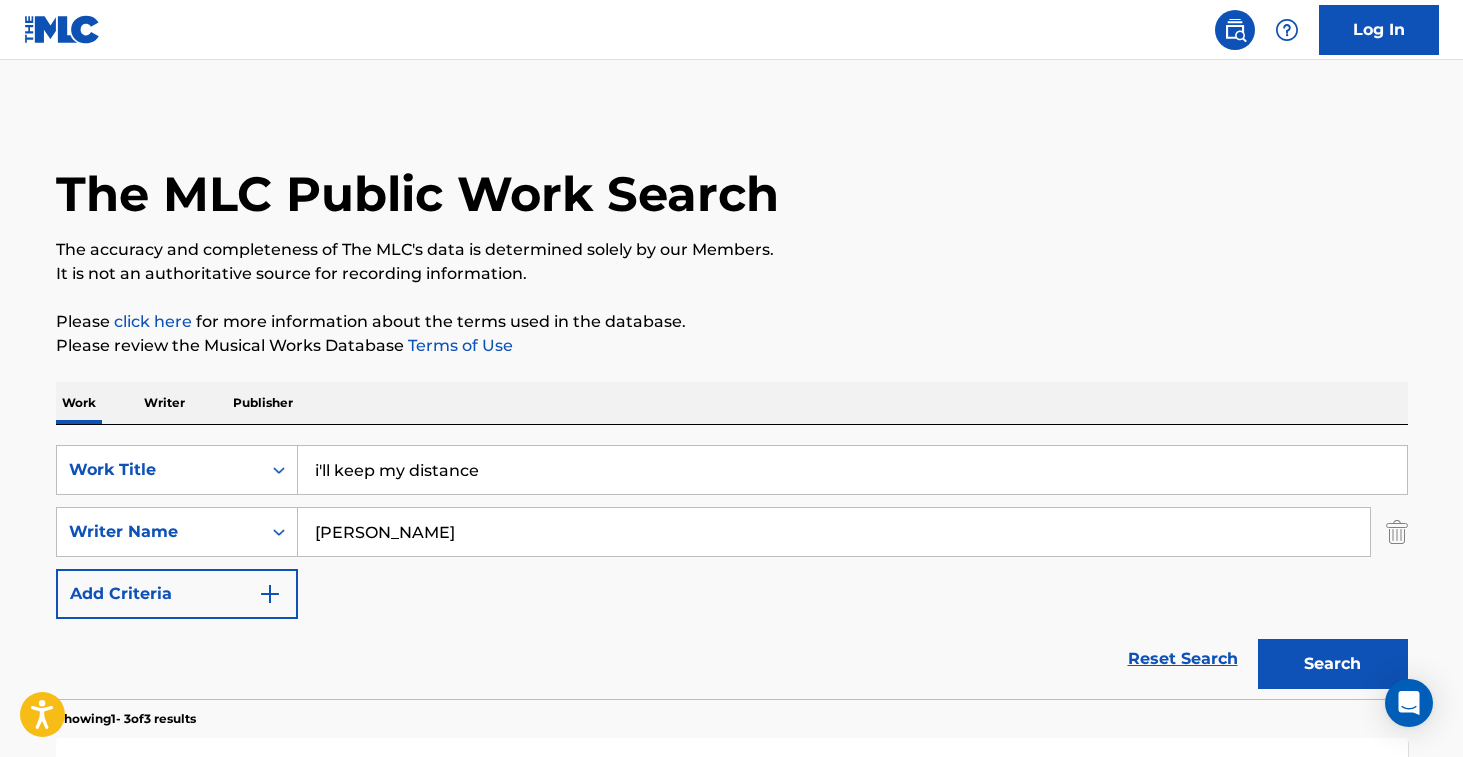 paste on "Kiss me like you mean it" 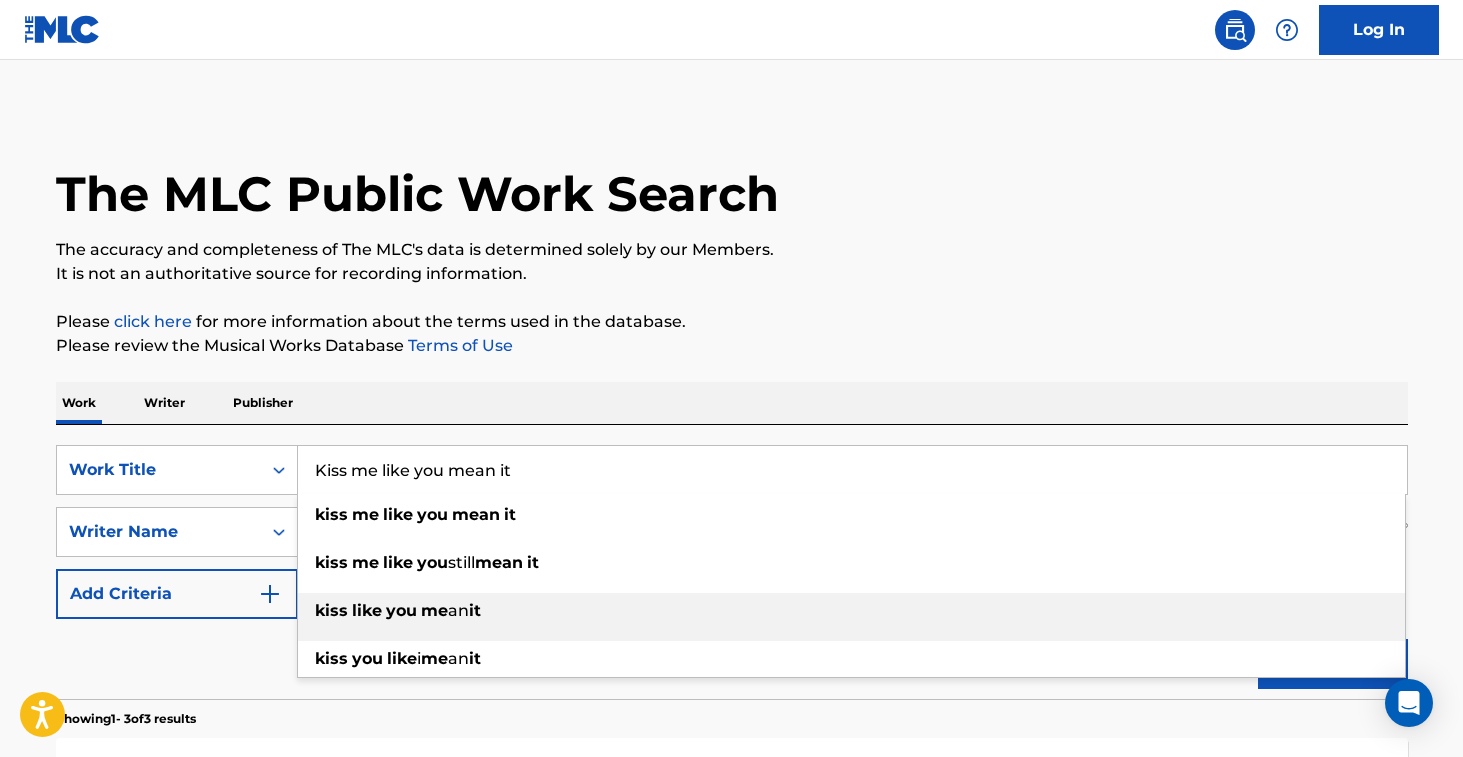 click on "kiss   like   you   me an  it" at bounding box center [851, 611] 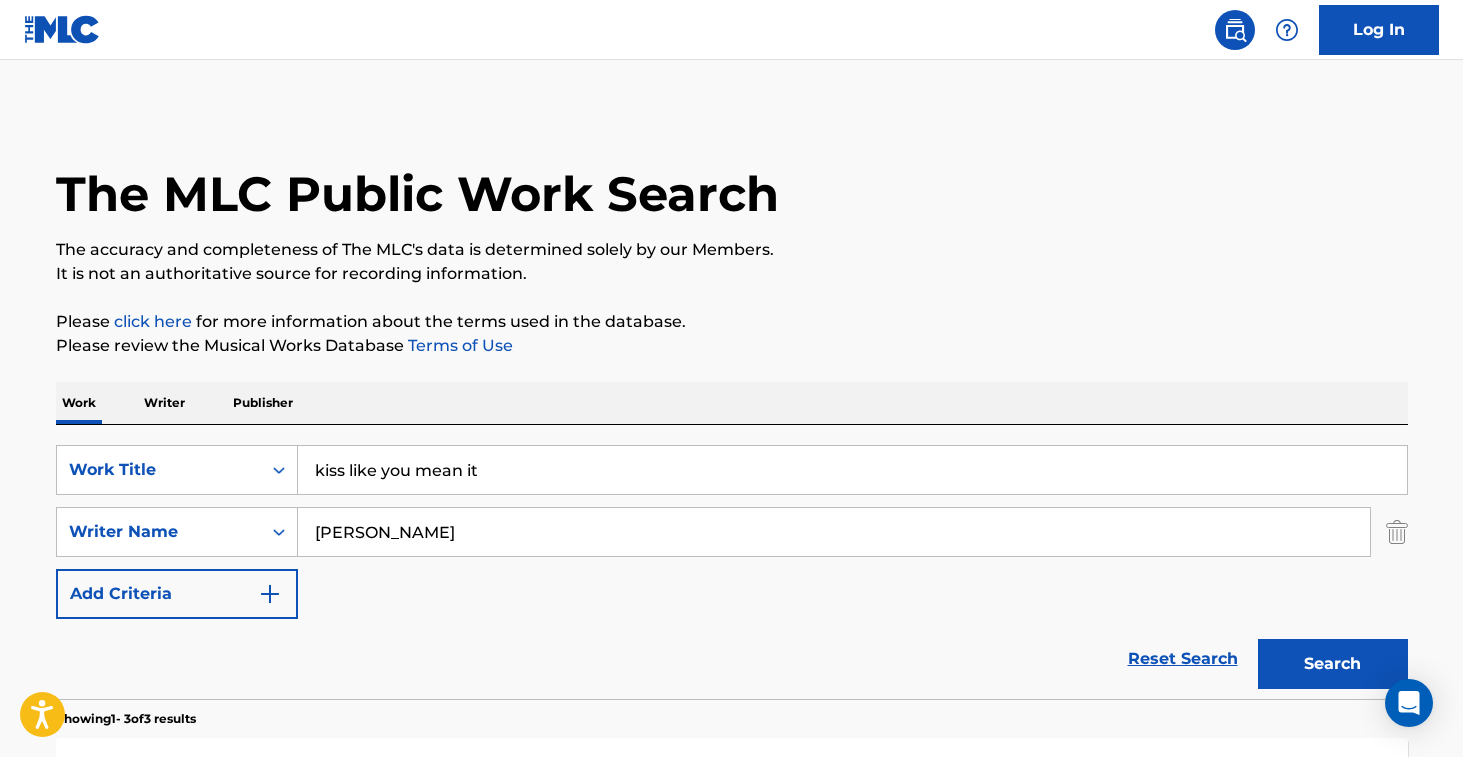 drag, startPoint x: 584, startPoint y: 477, endPoint x: 203, endPoint y: 433, distance: 383.53226 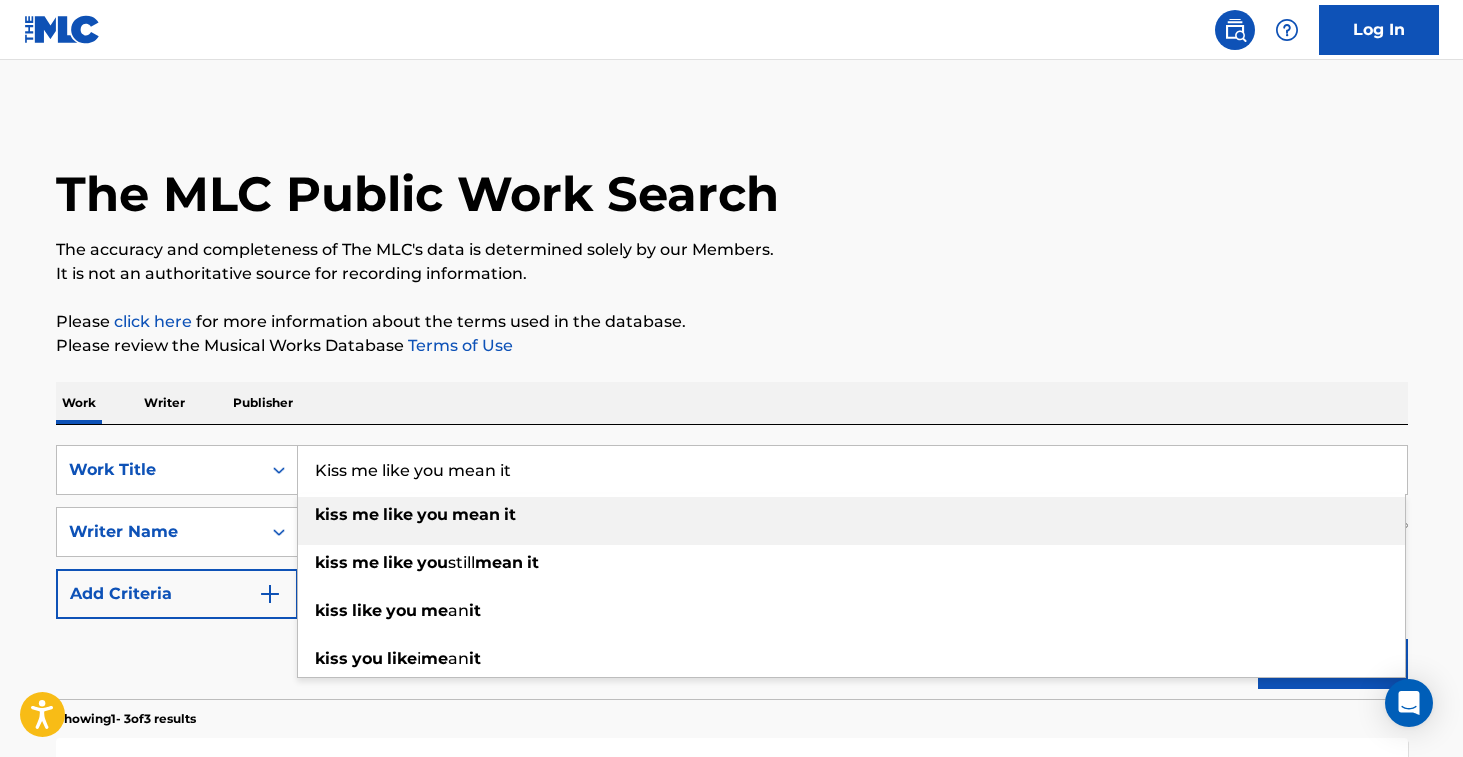type on "Kiss me like you mean it" 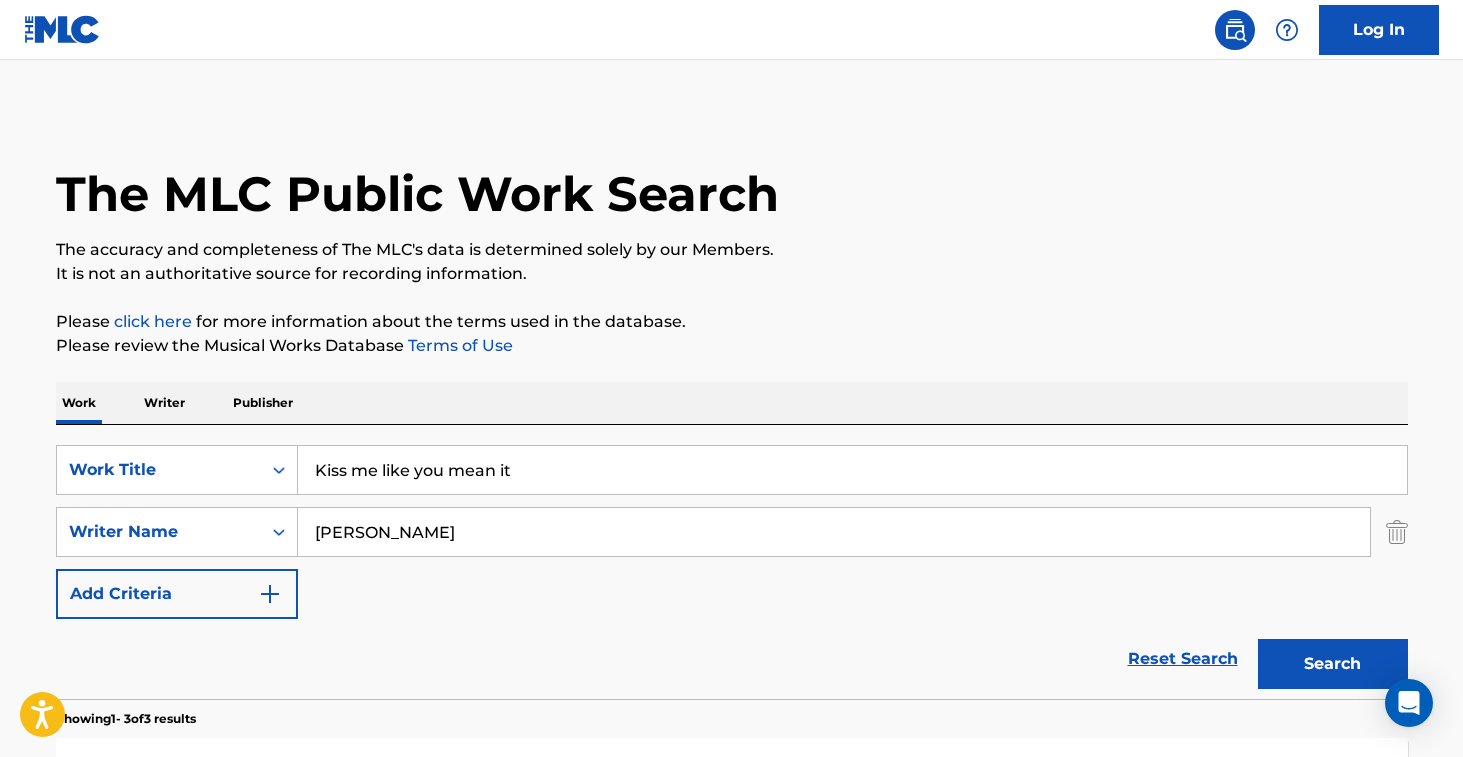 click on "Search" at bounding box center [1333, 664] 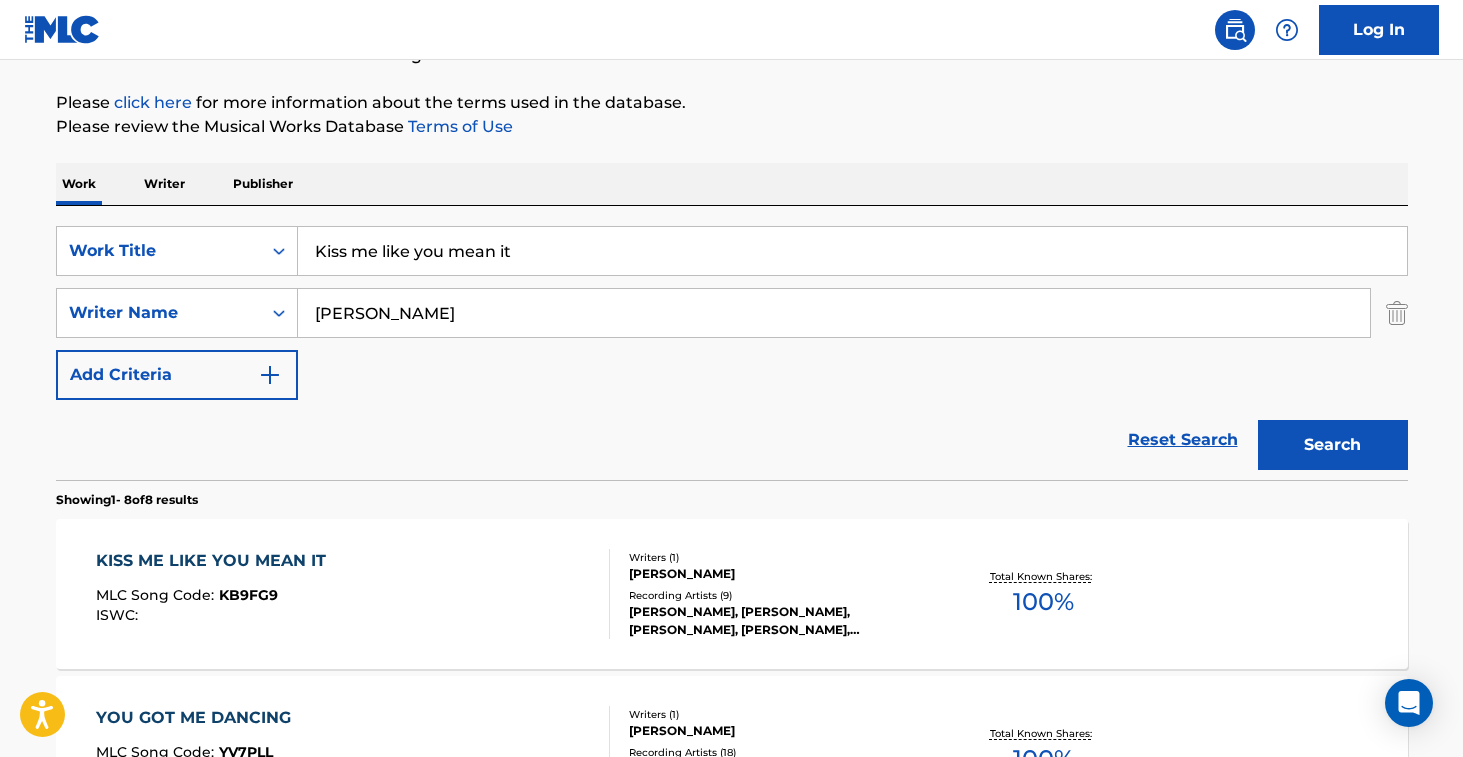 scroll, scrollTop: 223, scrollLeft: 0, axis: vertical 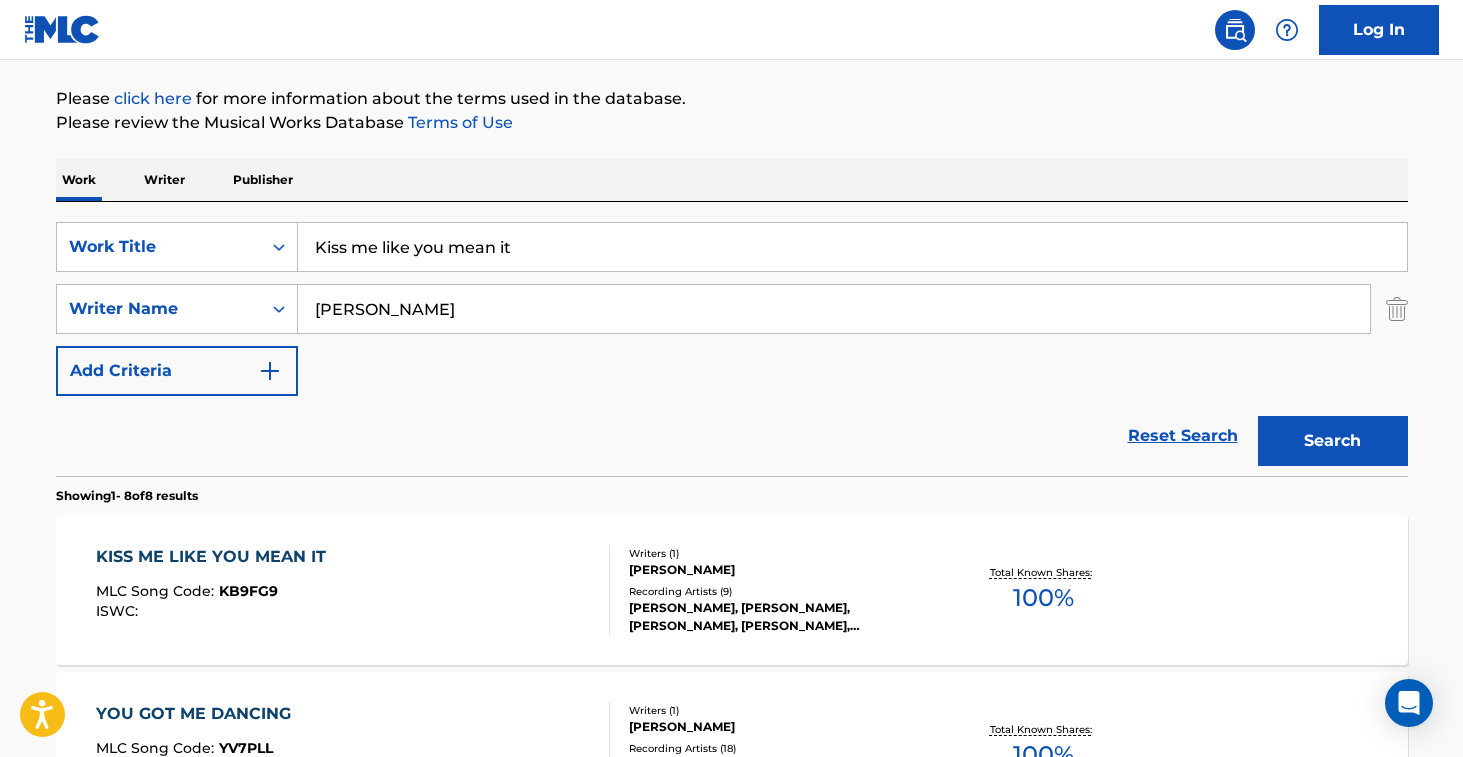 click on "KISS ME LIKE YOU MEAN IT MLC Song Code : KB9FG9 ISWC :" at bounding box center (353, 590) 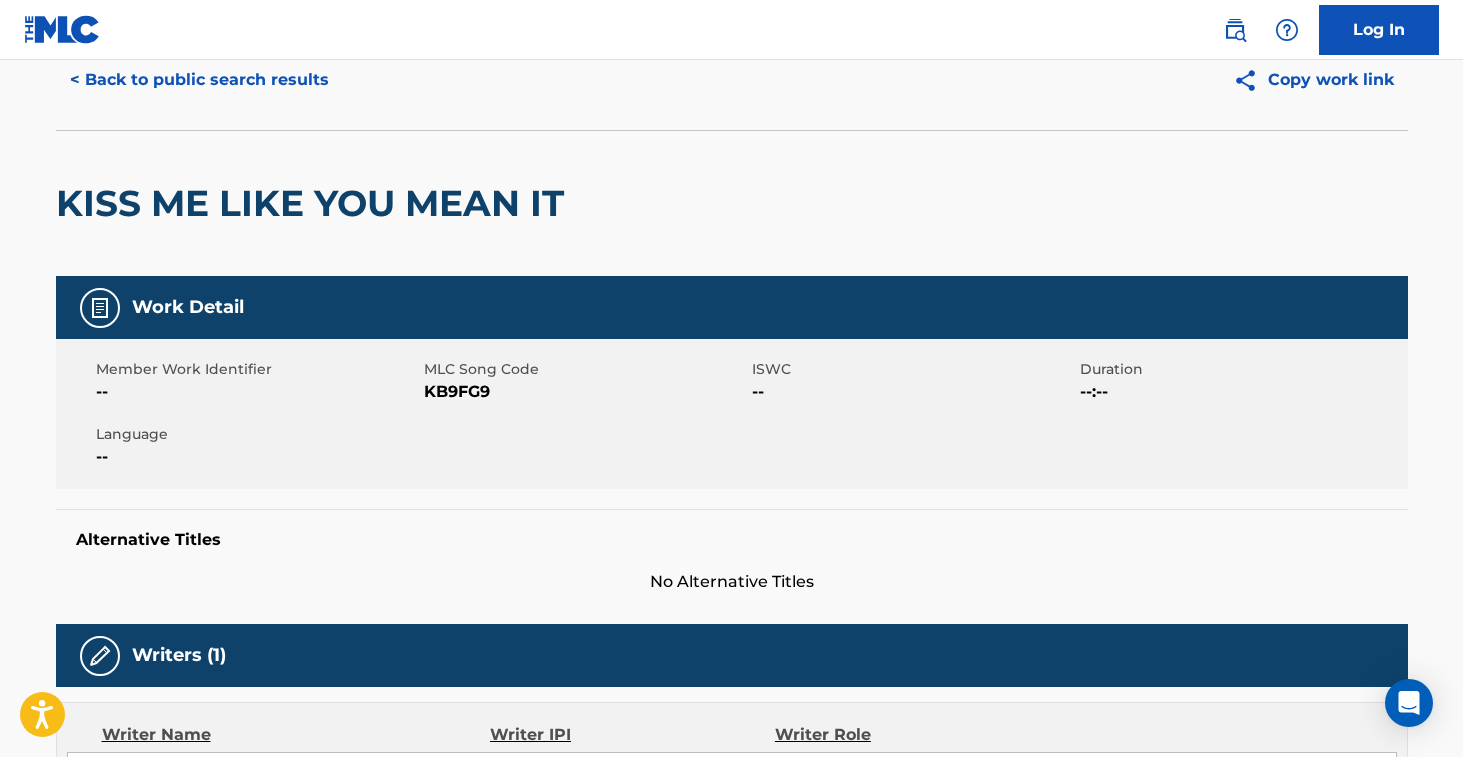 scroll, scrollTop: 80, scrollLeft: 0, axis: vertical 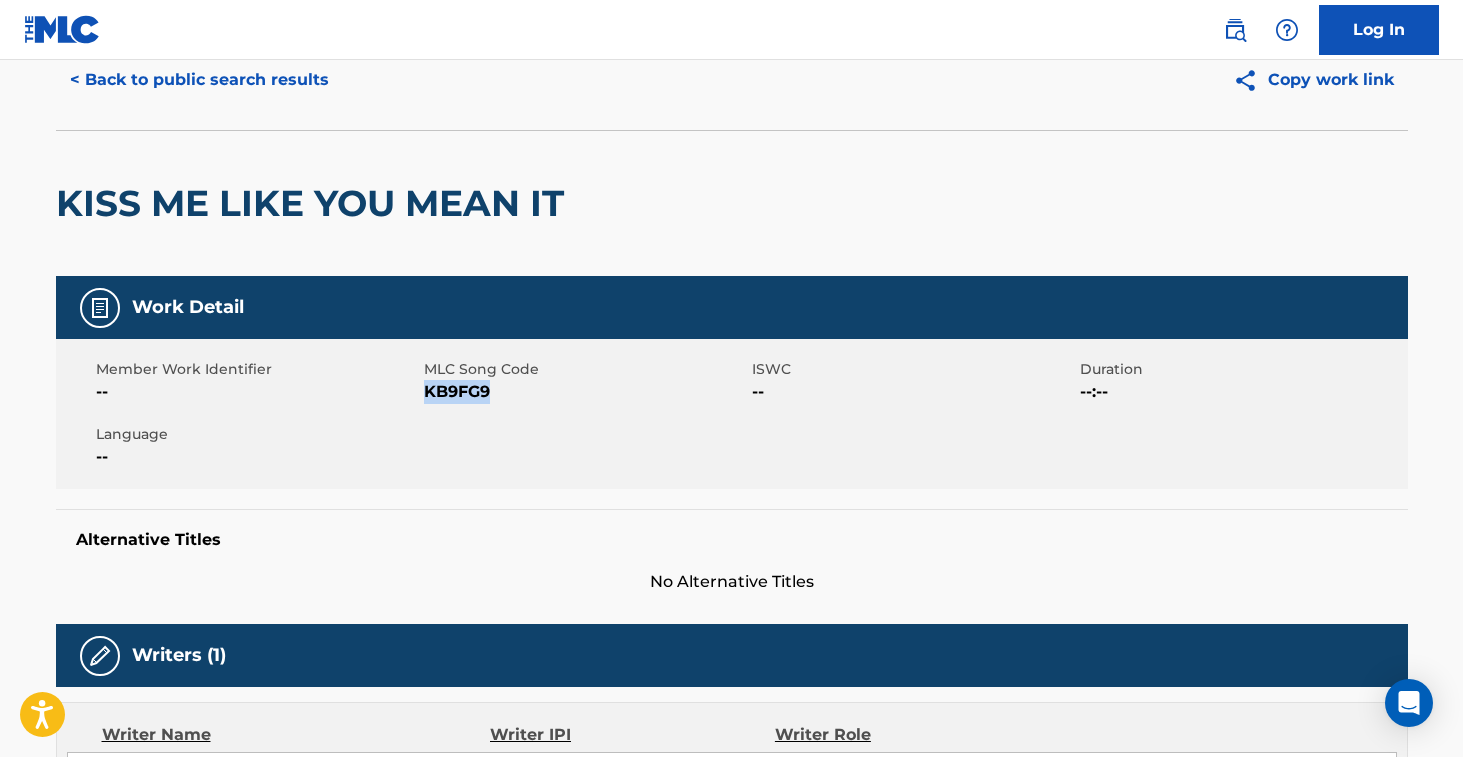 click on "KB9FG9" at bounding box center (585, 392) 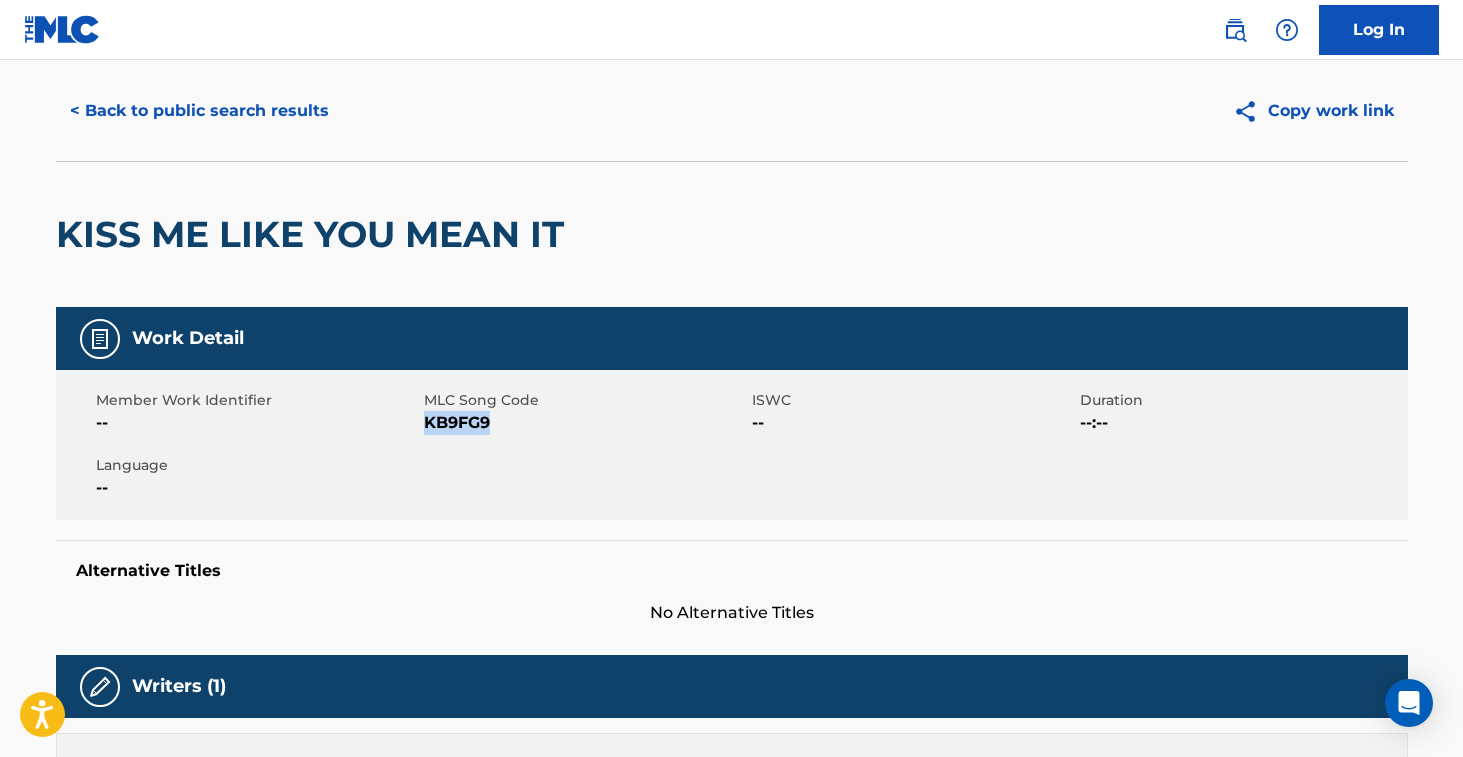 scroll, scrollTop: 0, scrollLeft: 0, axis: both 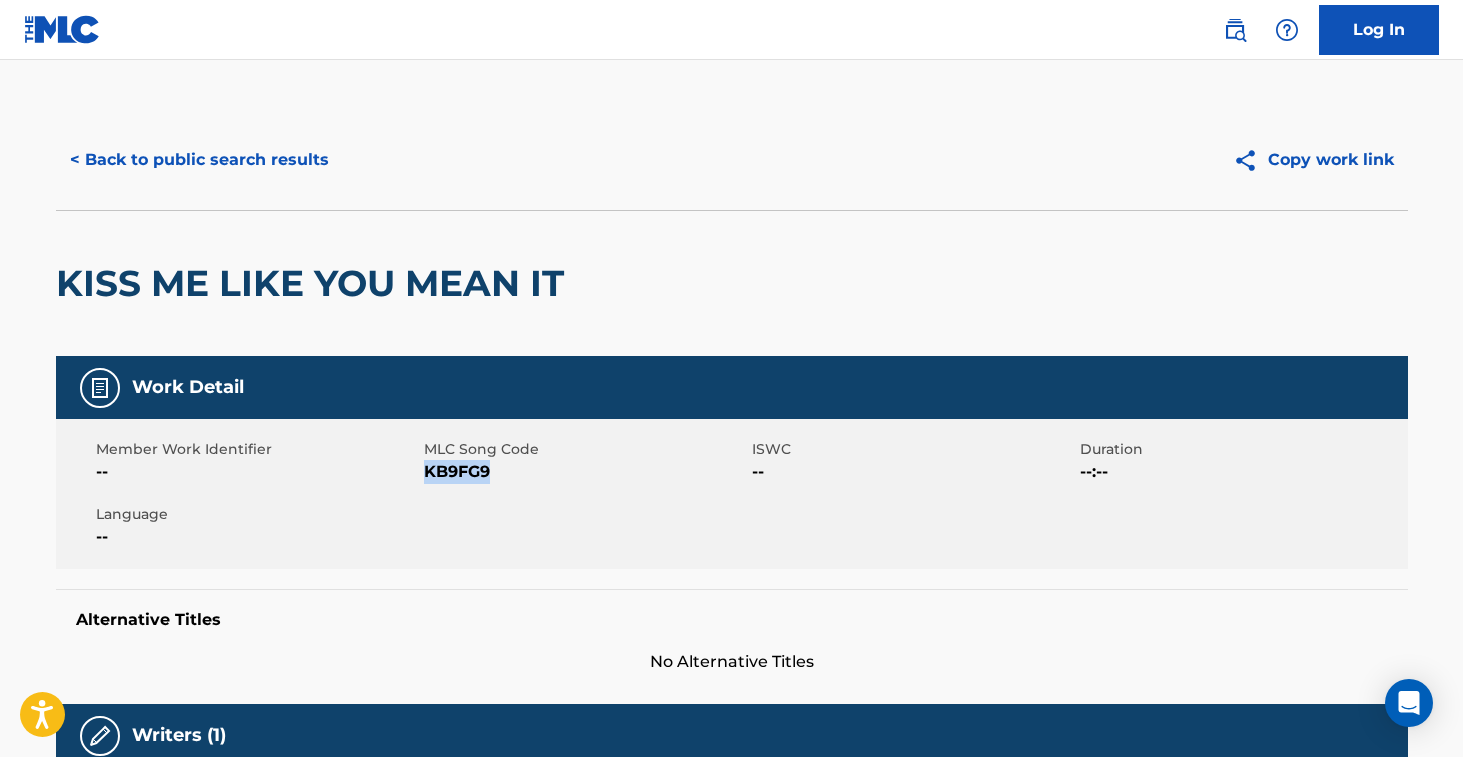 click on "< Back to public search results" at bounding box center [199, 160] 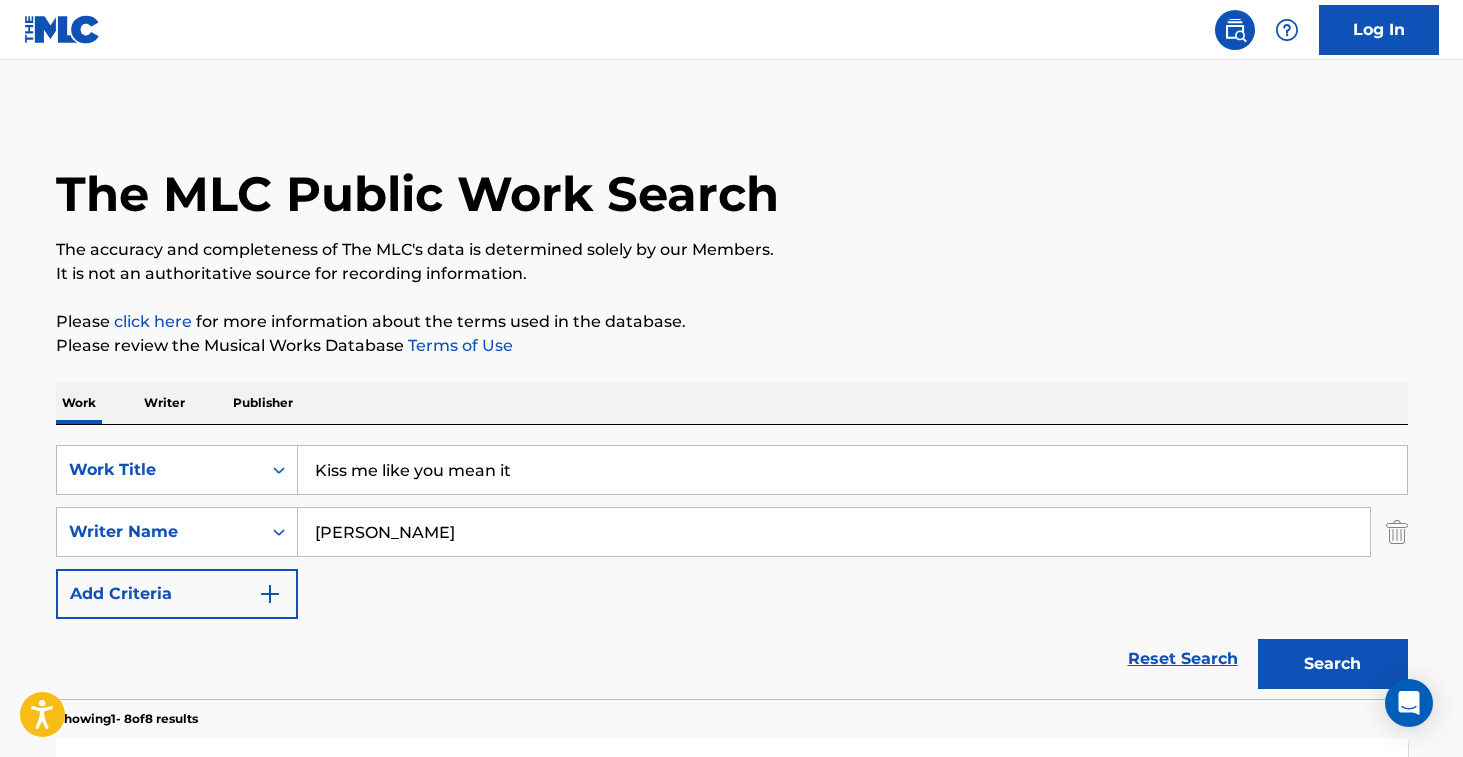 scroll, scrollTop: 223, scrollLeft: 0, axis: vertical 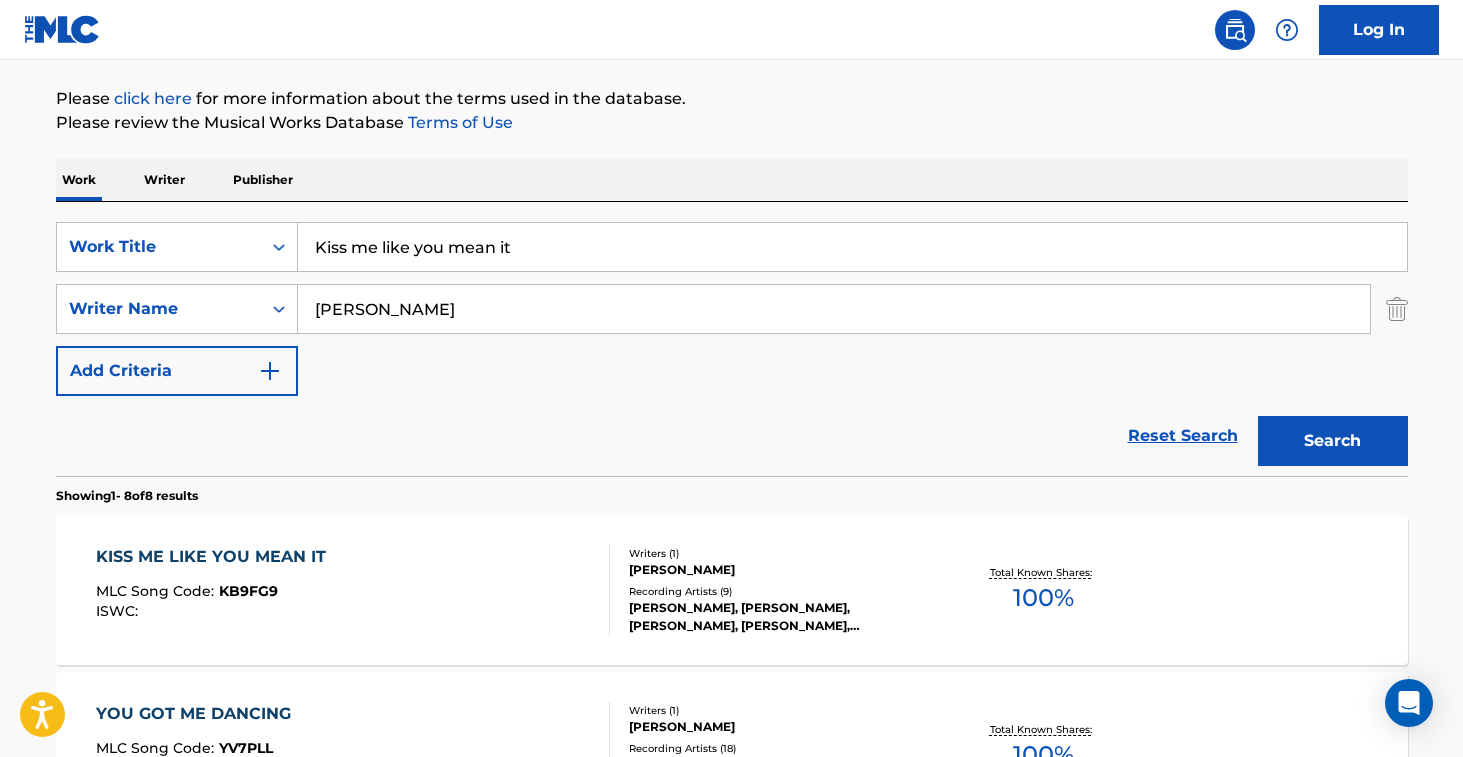 drag, startPoint x: 590, startPoint y: 250, endPoint x: 323, endPoint y: 166, distance: 279.90176 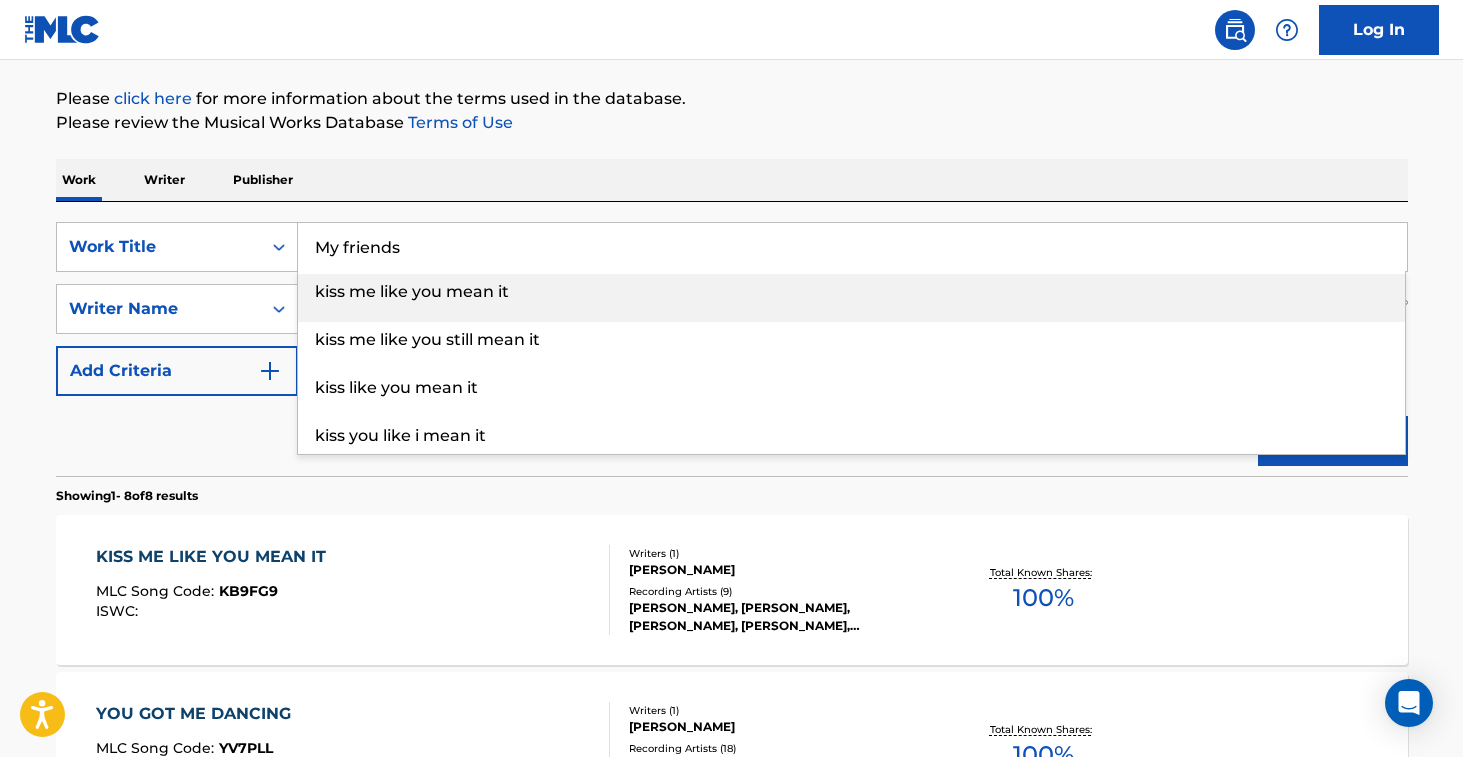 type on "My friends" 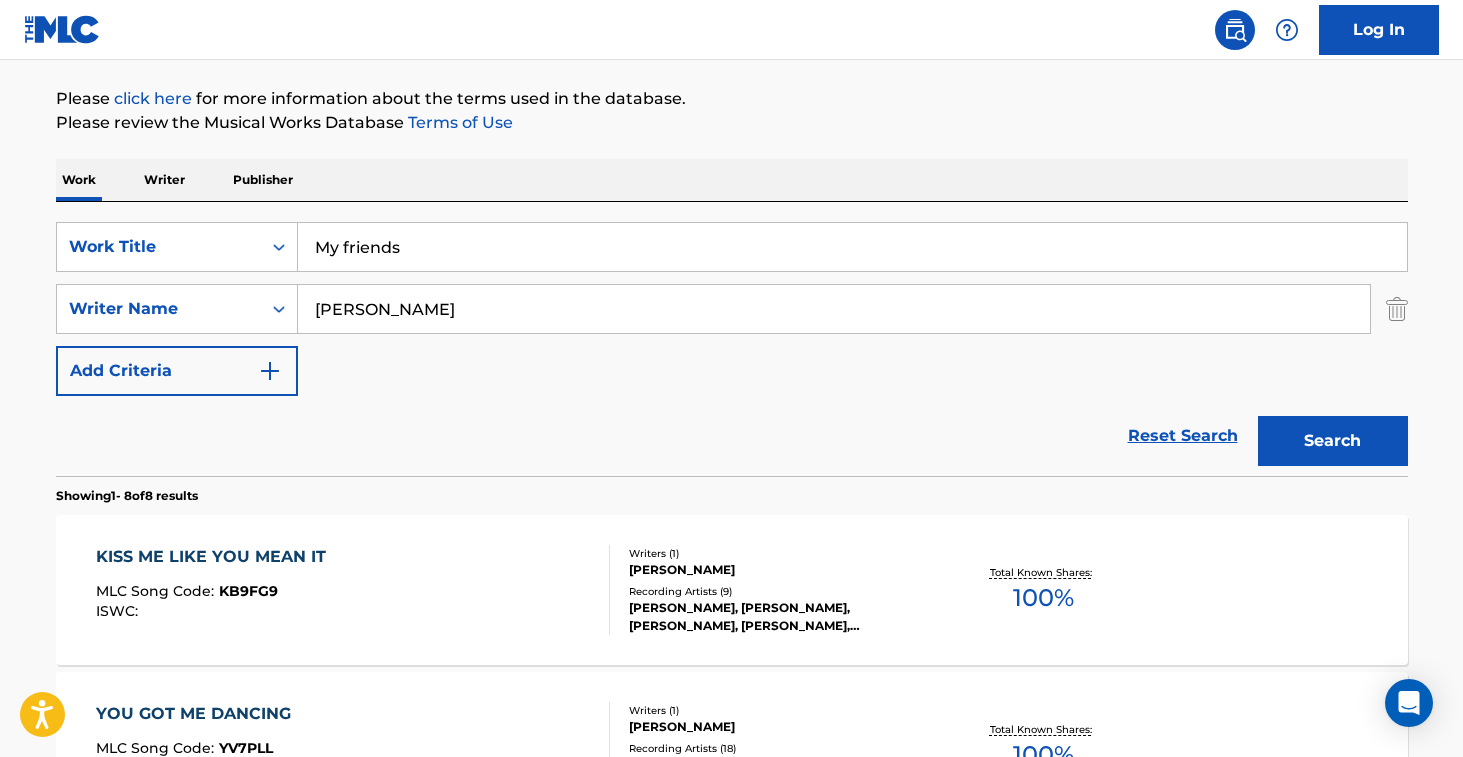 click on "Search" at bounding box center [1333, 441] 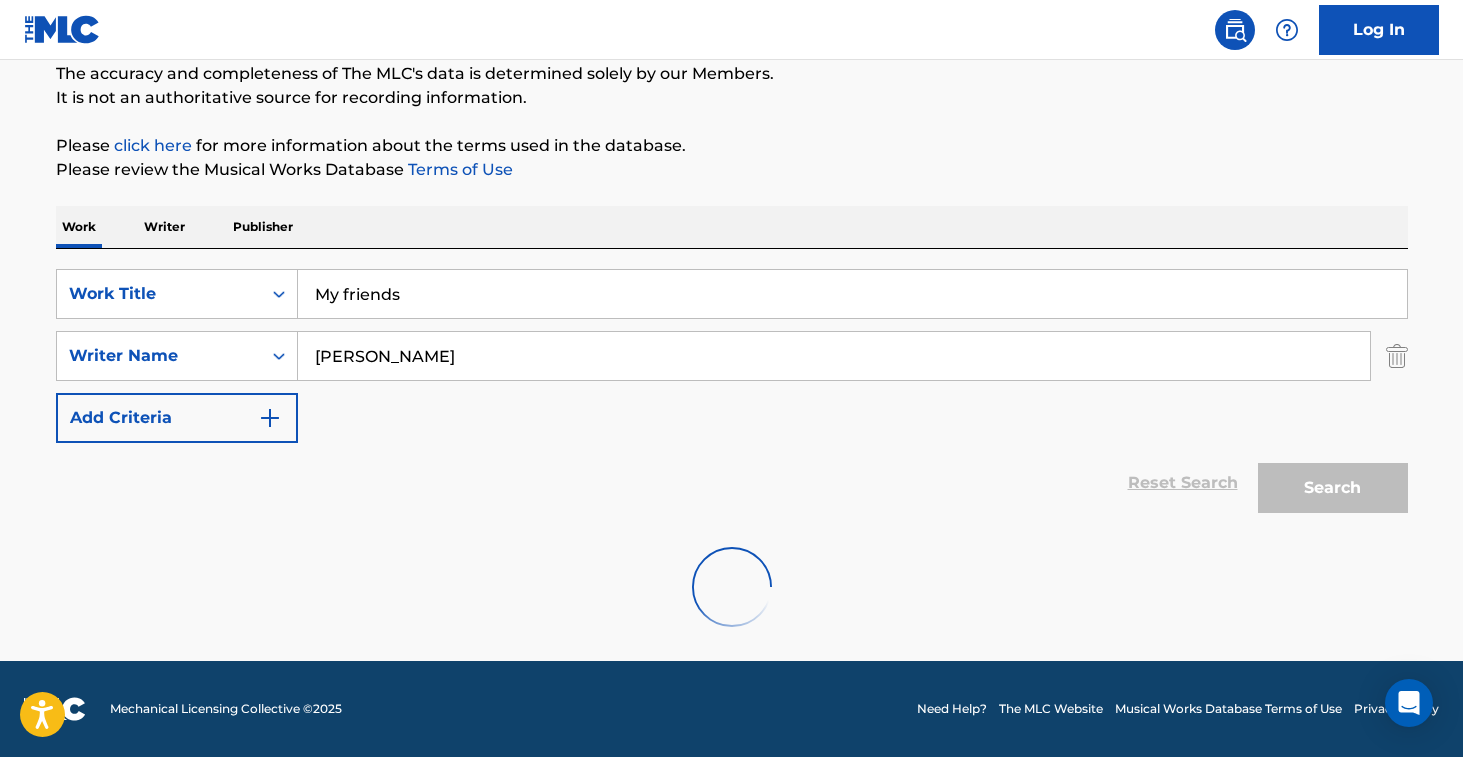 scroll, scrollTop: 223, scrollLeft: 0, axis: vertical 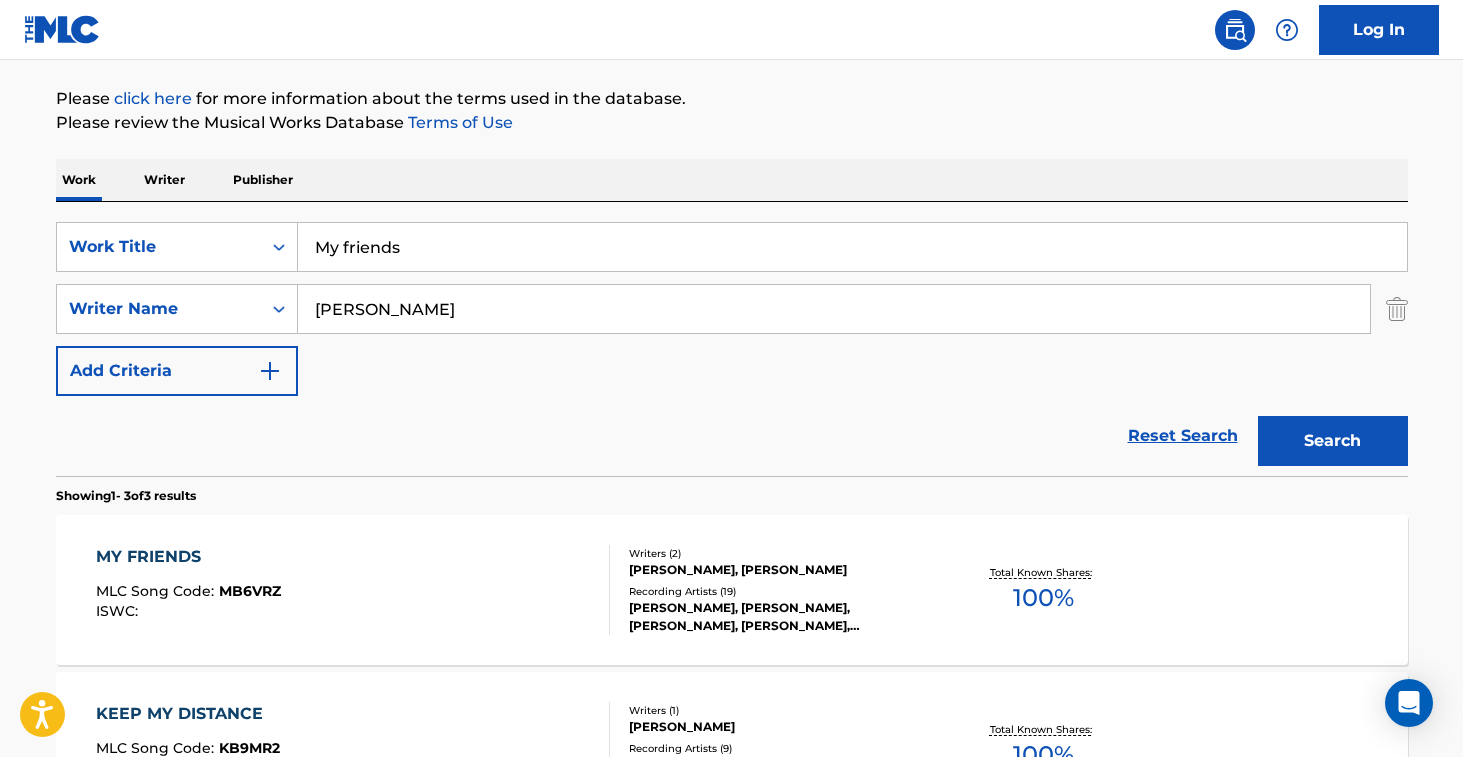 click on "MY FRIENDS MLC Song Code : MB6VRZ ISWC :" at bounding box center (353, 590) 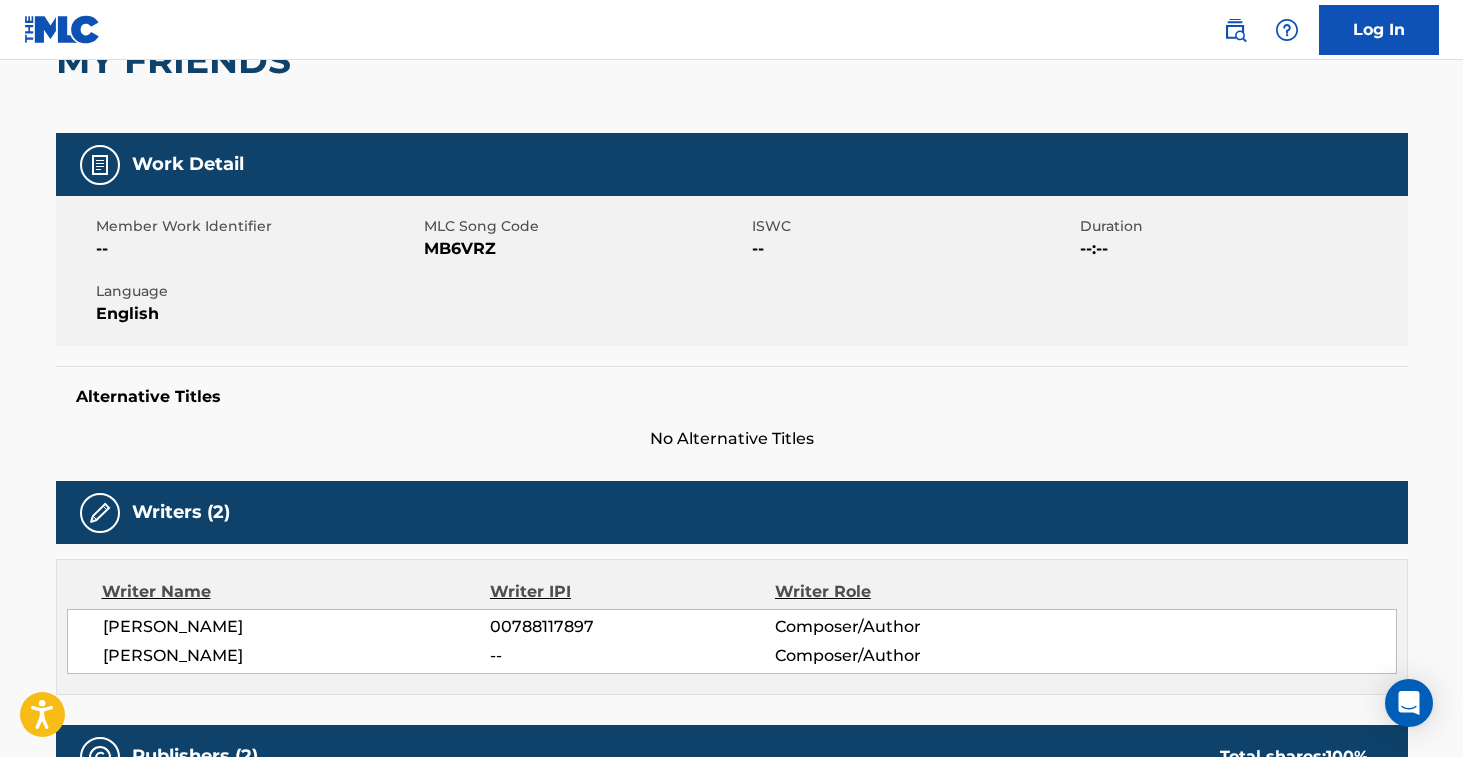 scroll, scrollTop: 0, scrollLeft: 0, axis: both 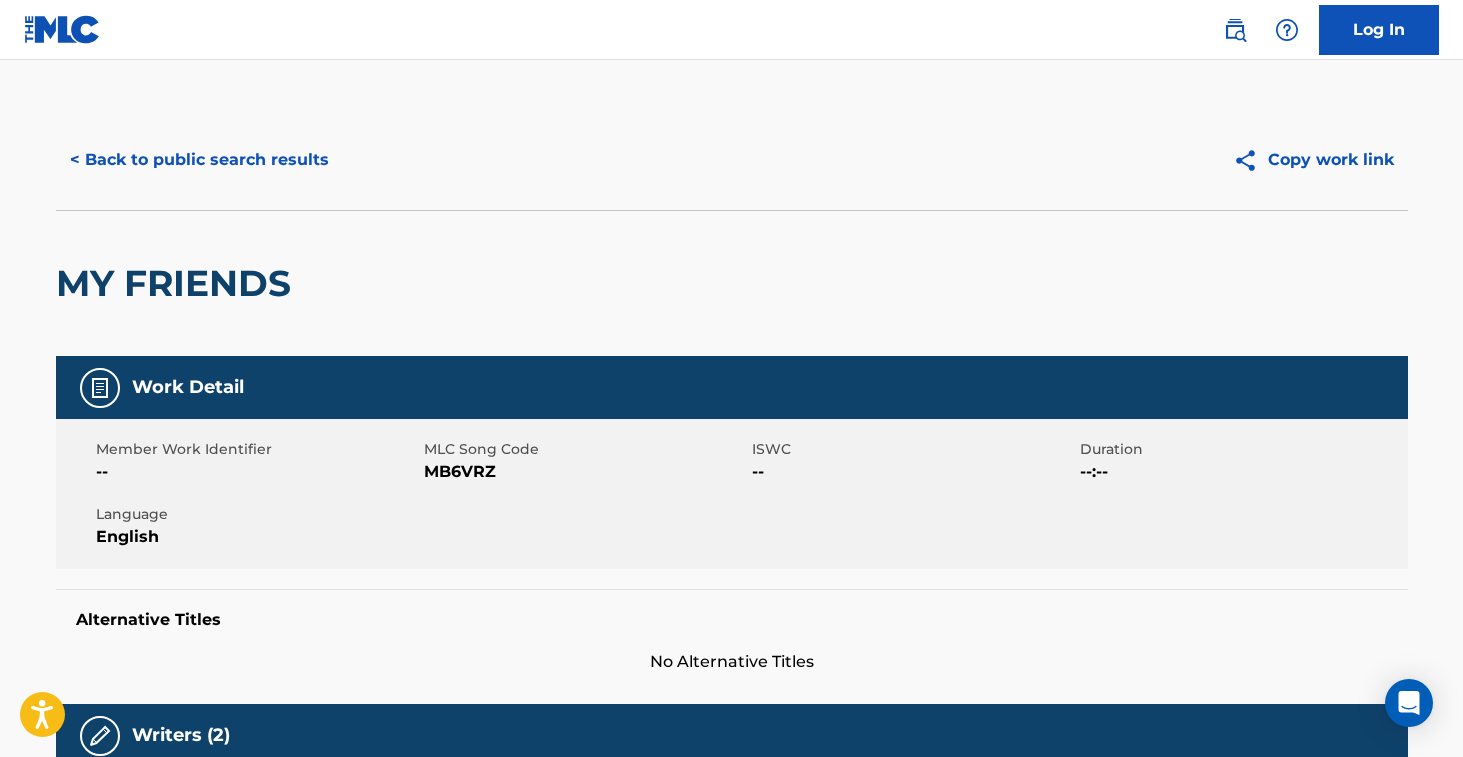 click on "MB6VRZ" at bounding box center (585, 472) 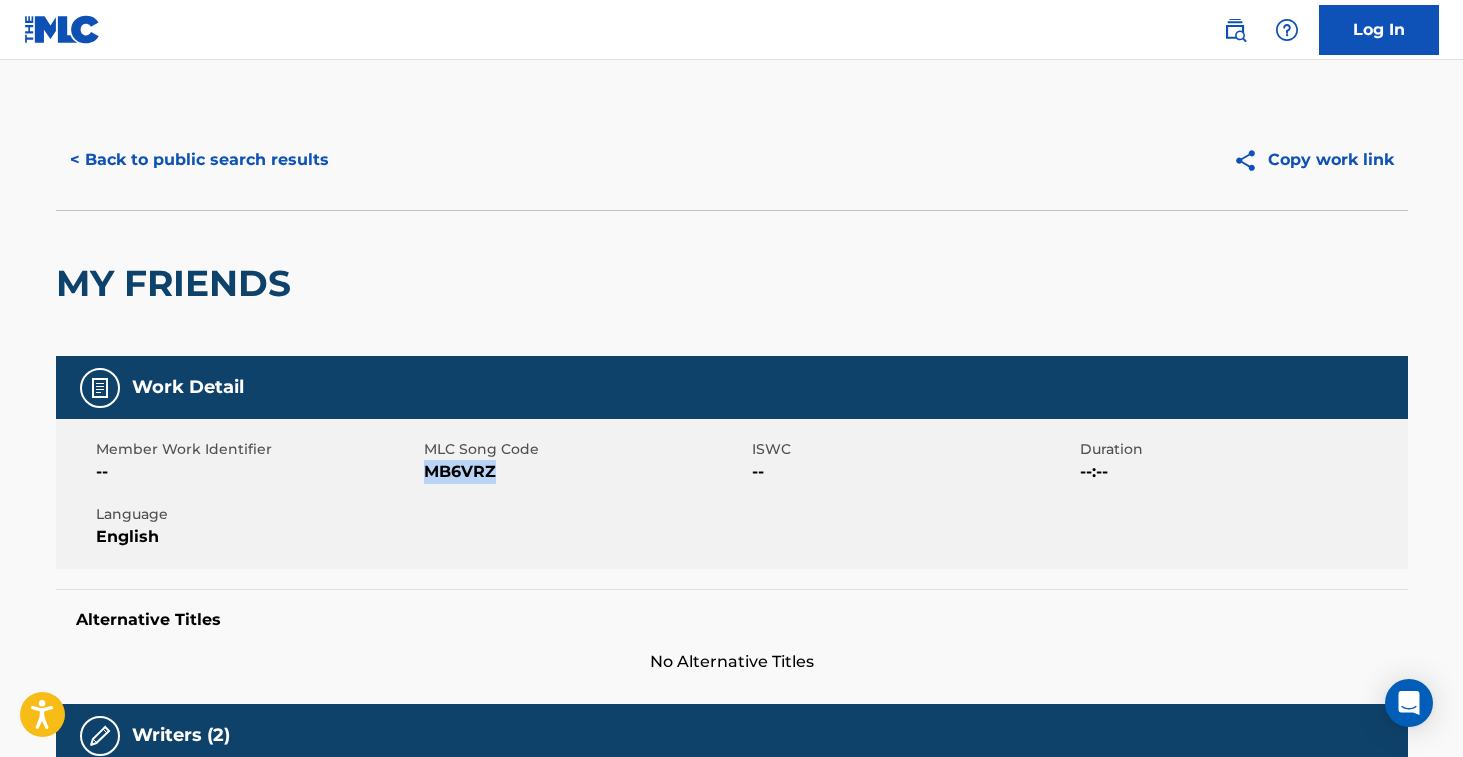 click on "MB6VRZ" at bounding box center (585, 472) 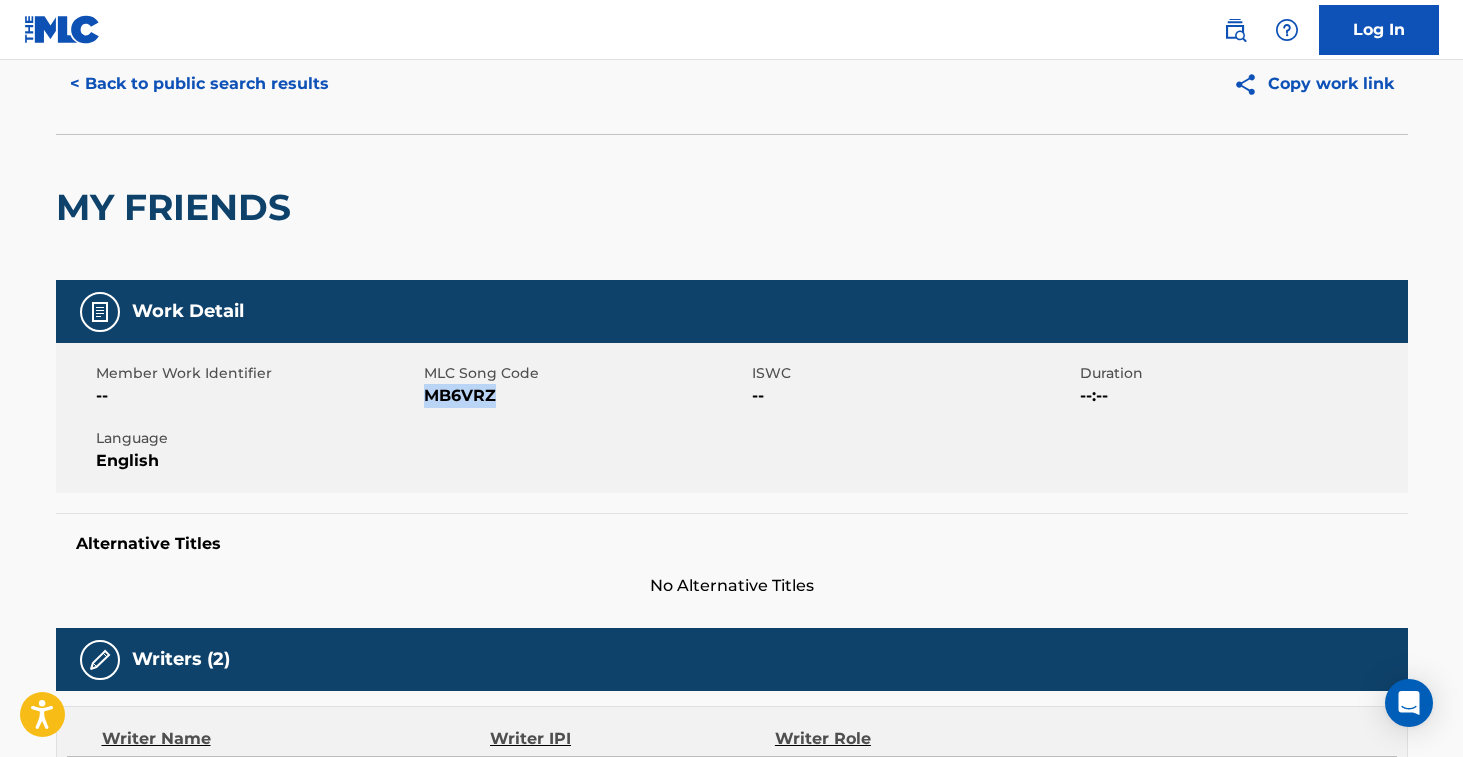 scroll, scrollTop: 0, scrollLeft: 0, axis: both 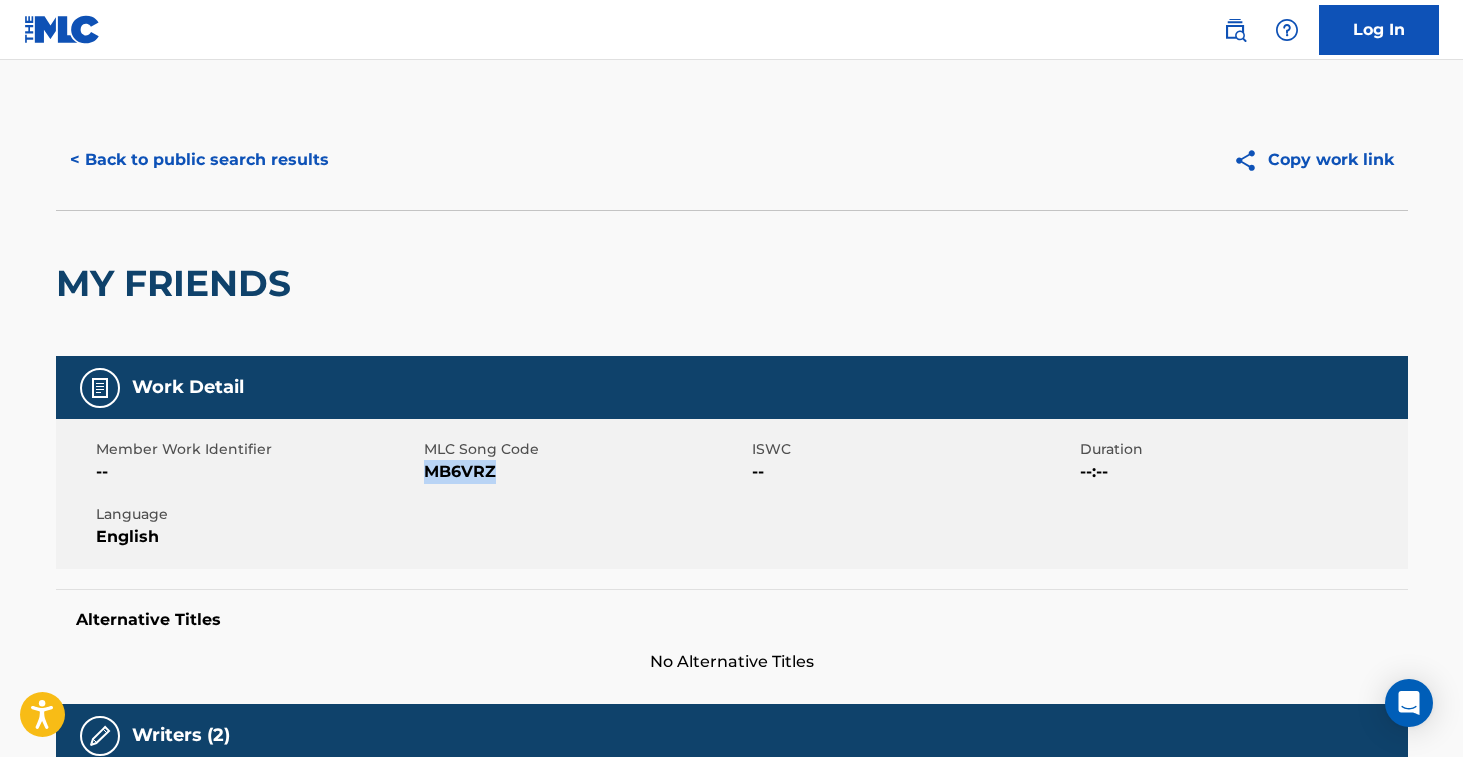 click on "< Back to public search results" at bounding box center [199, 160] 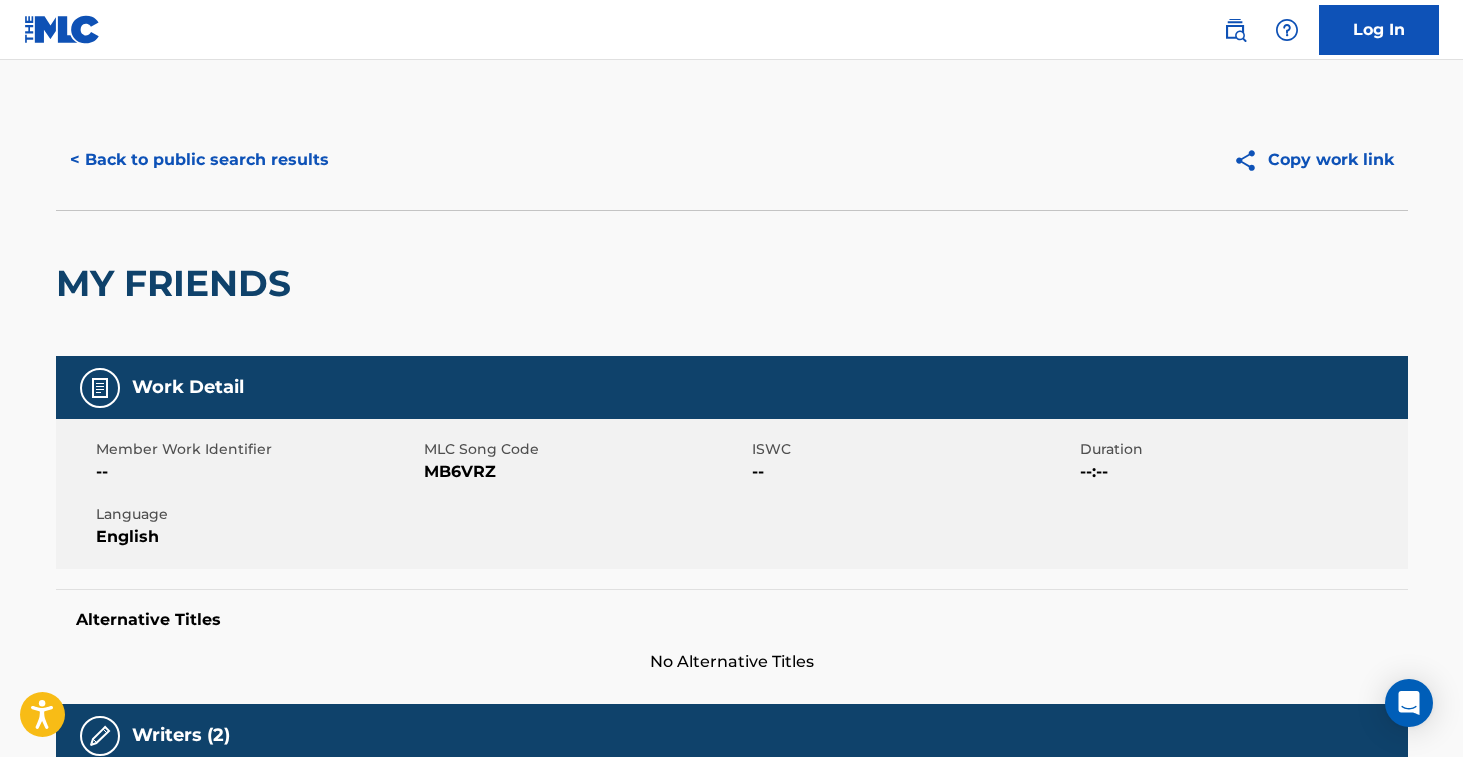 scroll, scrollTop: 223, scrollLeft: 0, axis: vertical 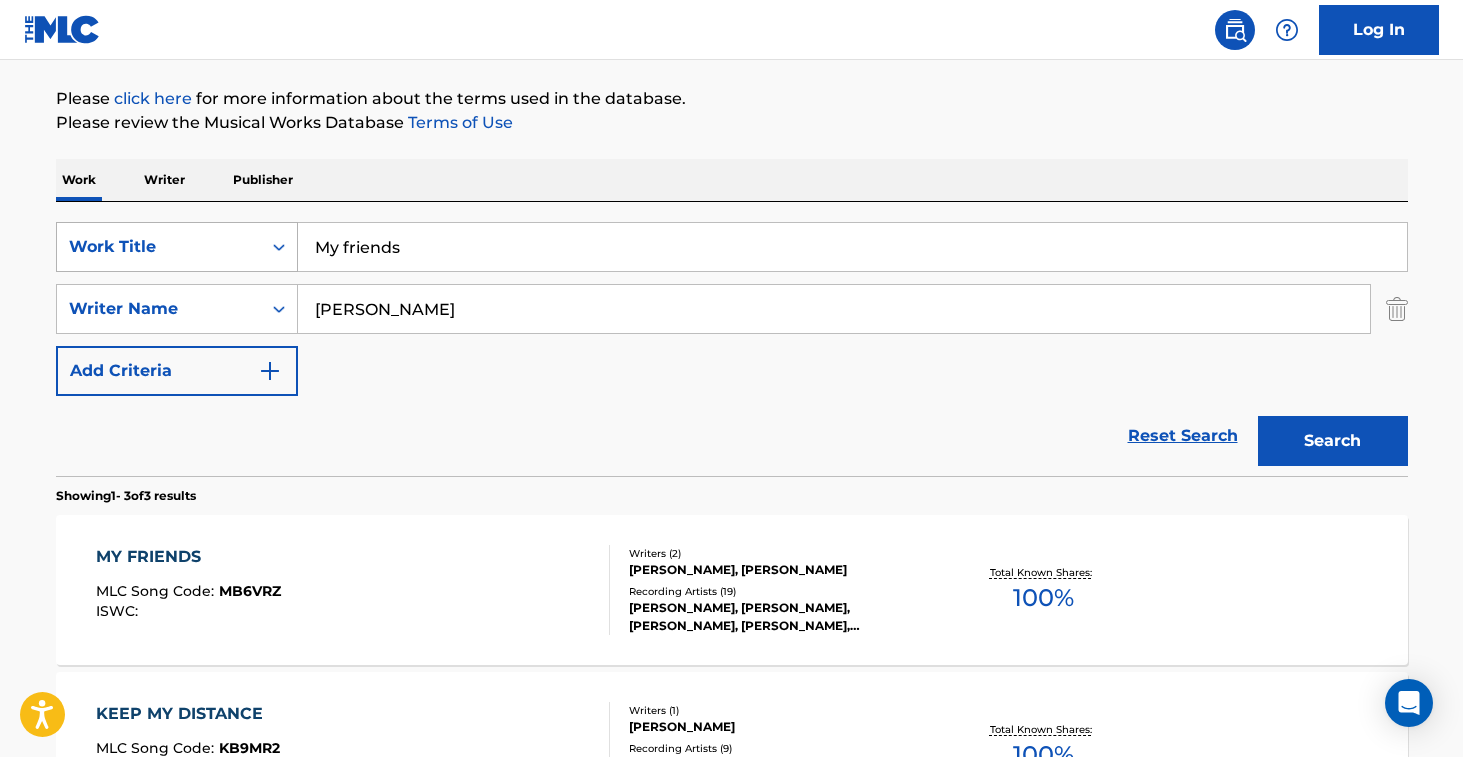 drag, startPoint x: 438, startPoint y: 252, endPoint x: 189, endPoint y: 226, distance: 250.35374 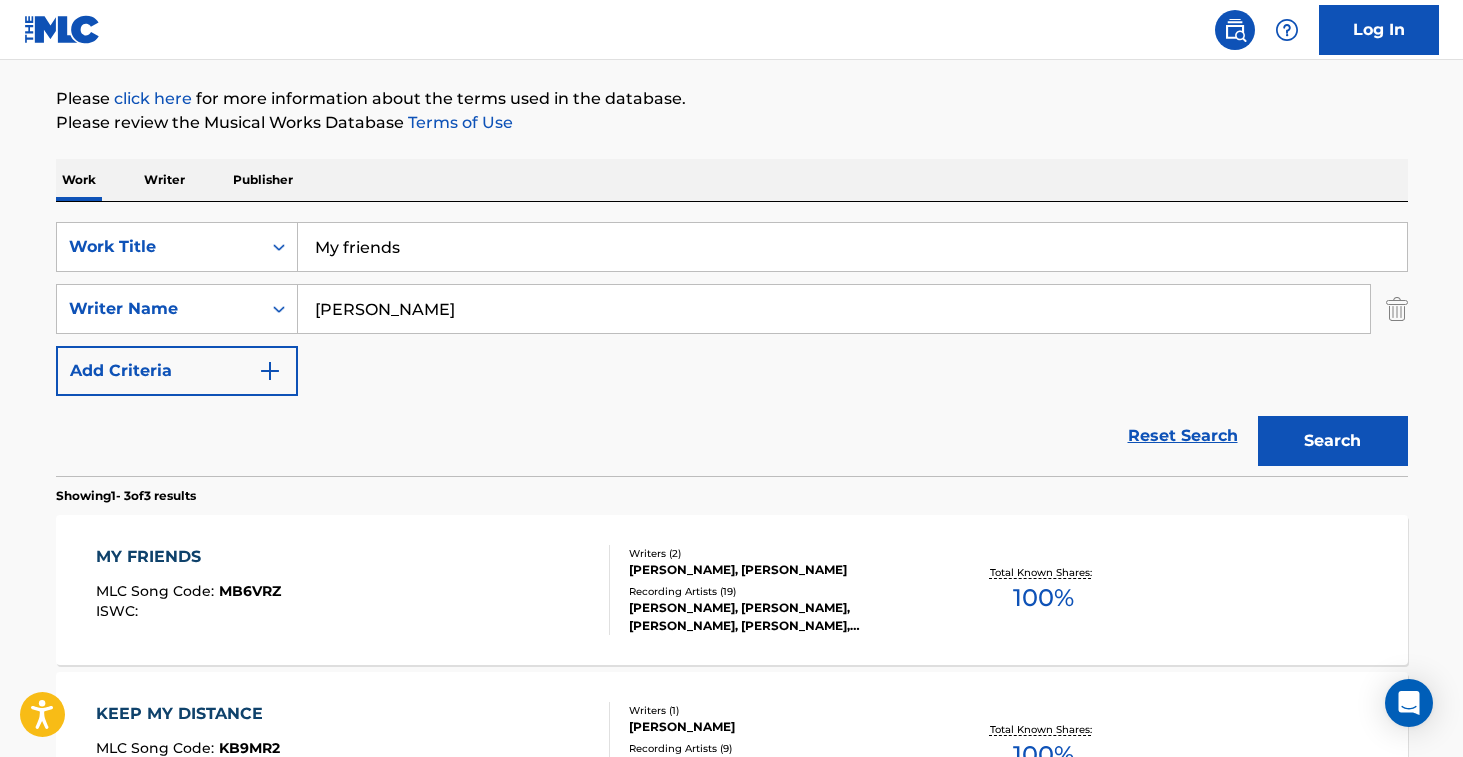 paste on "Slip" 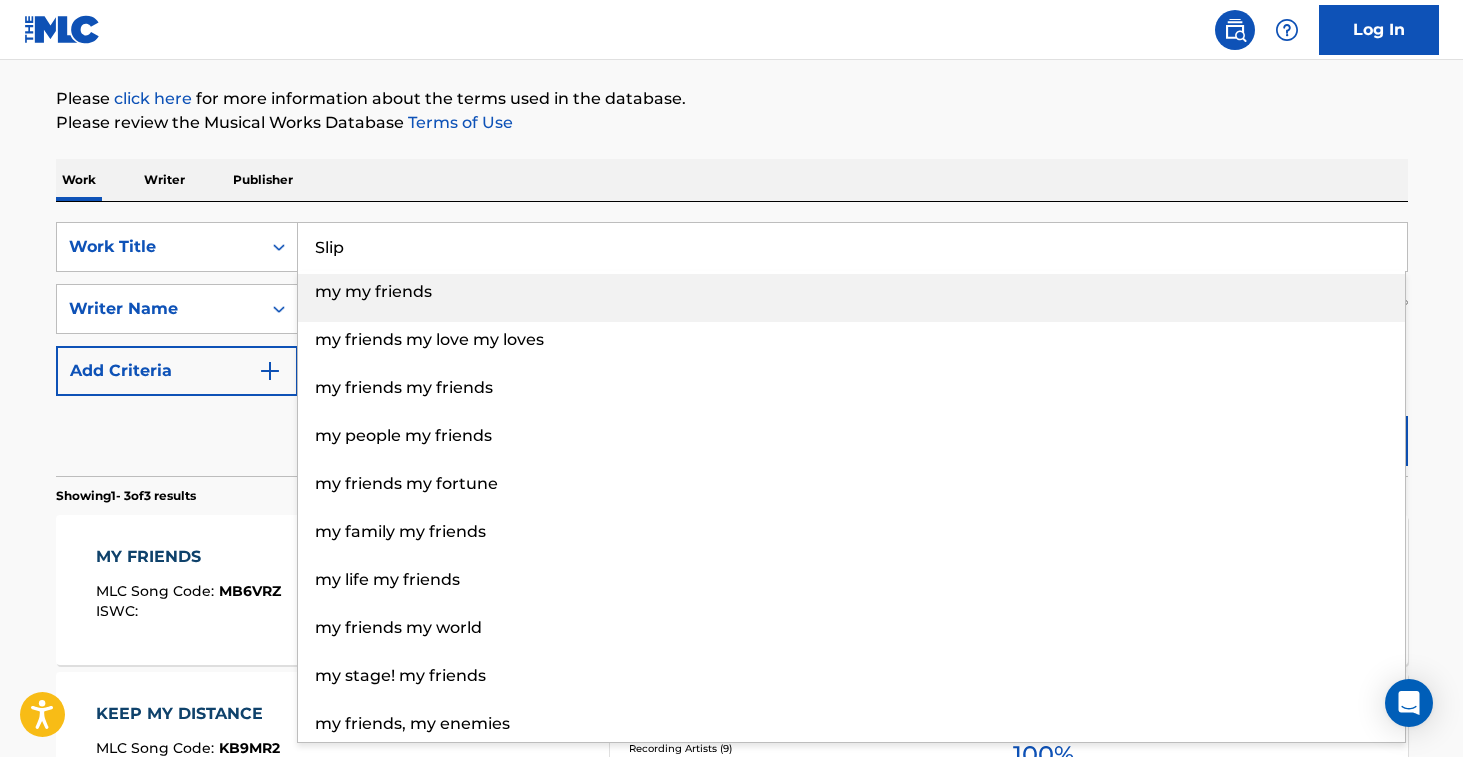 type on "Slip" 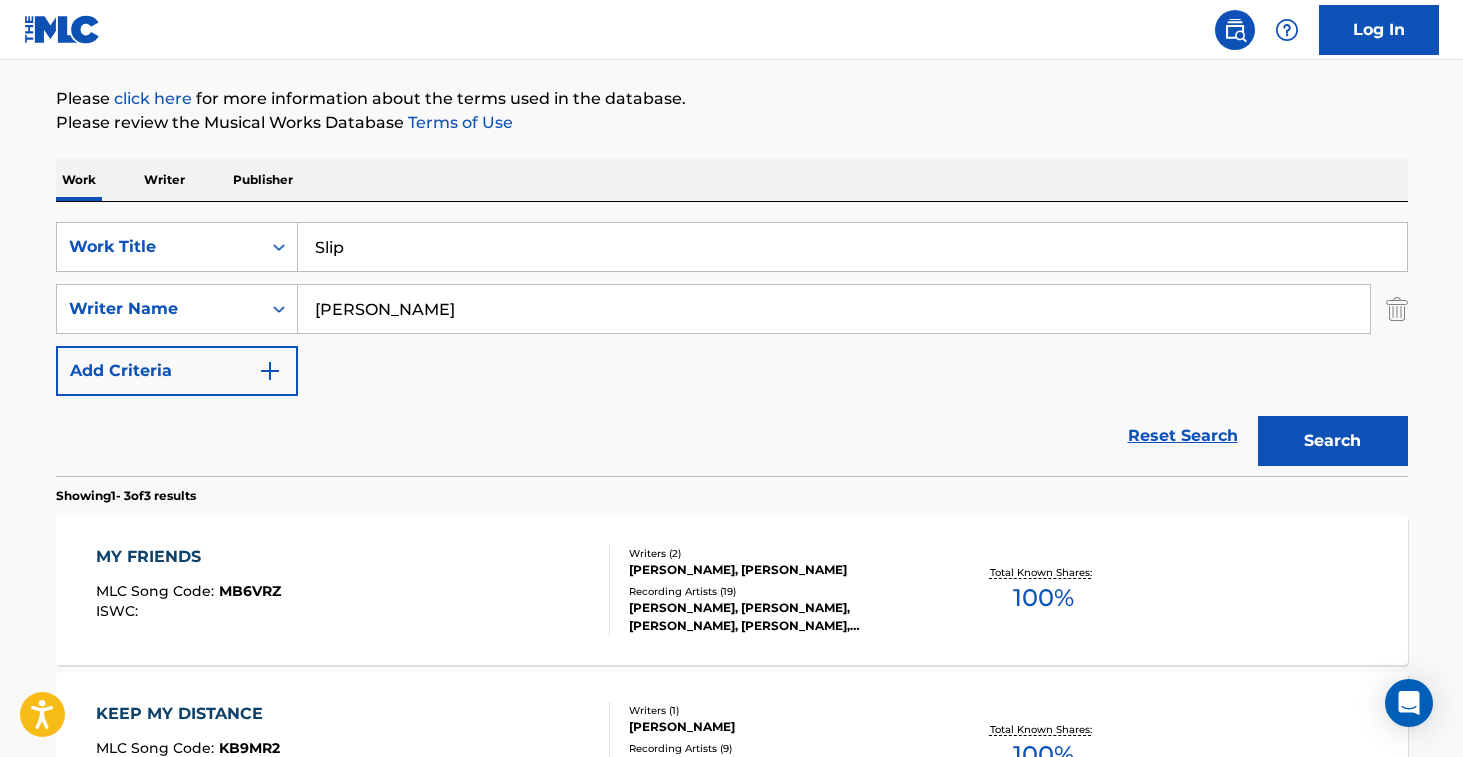 drag, startPoint x: 1380, startPoint y: 453, endPoint x: 1336, endPoint y: 485, distance: 54.405884 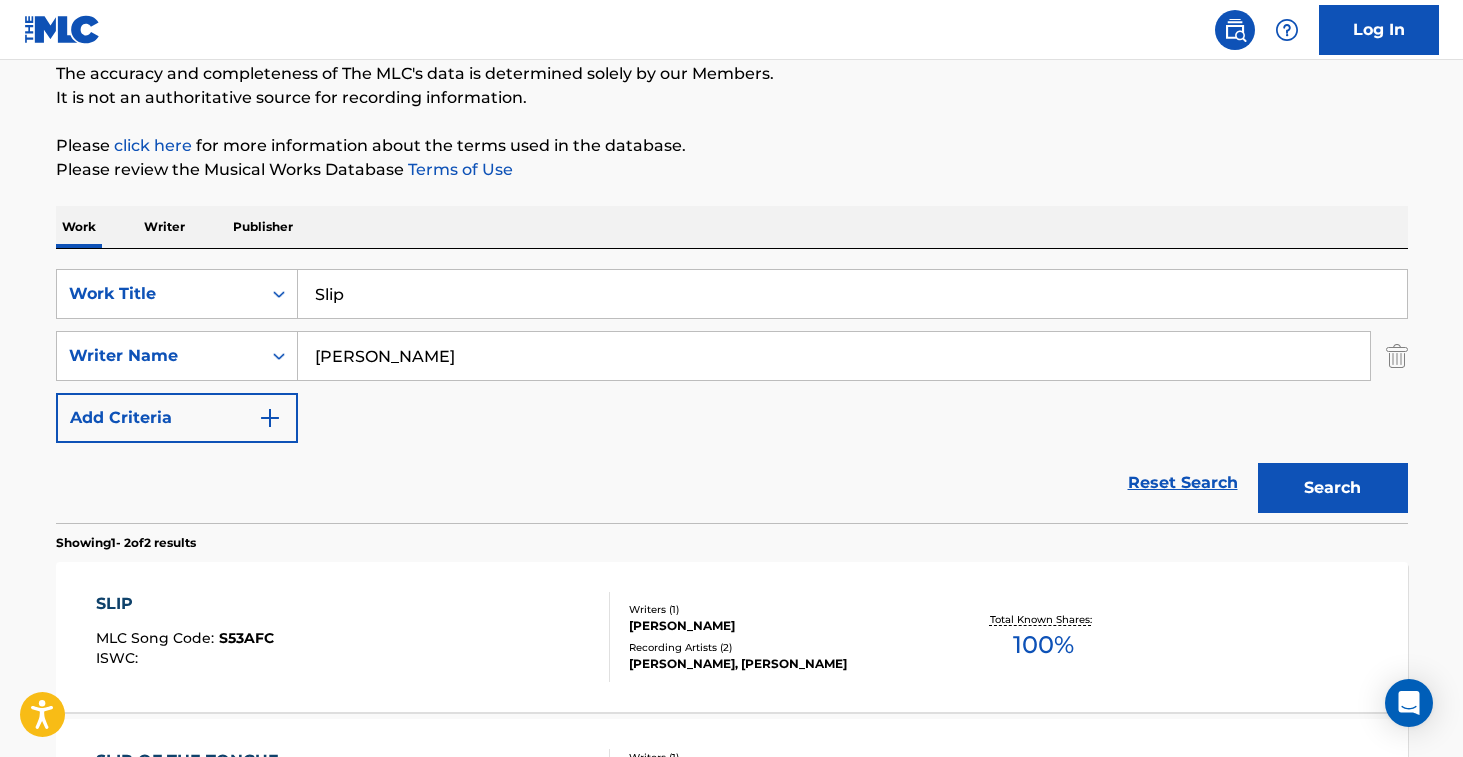 scroll, scrollTop: 223, scrollLeft: 0, axis: vertical 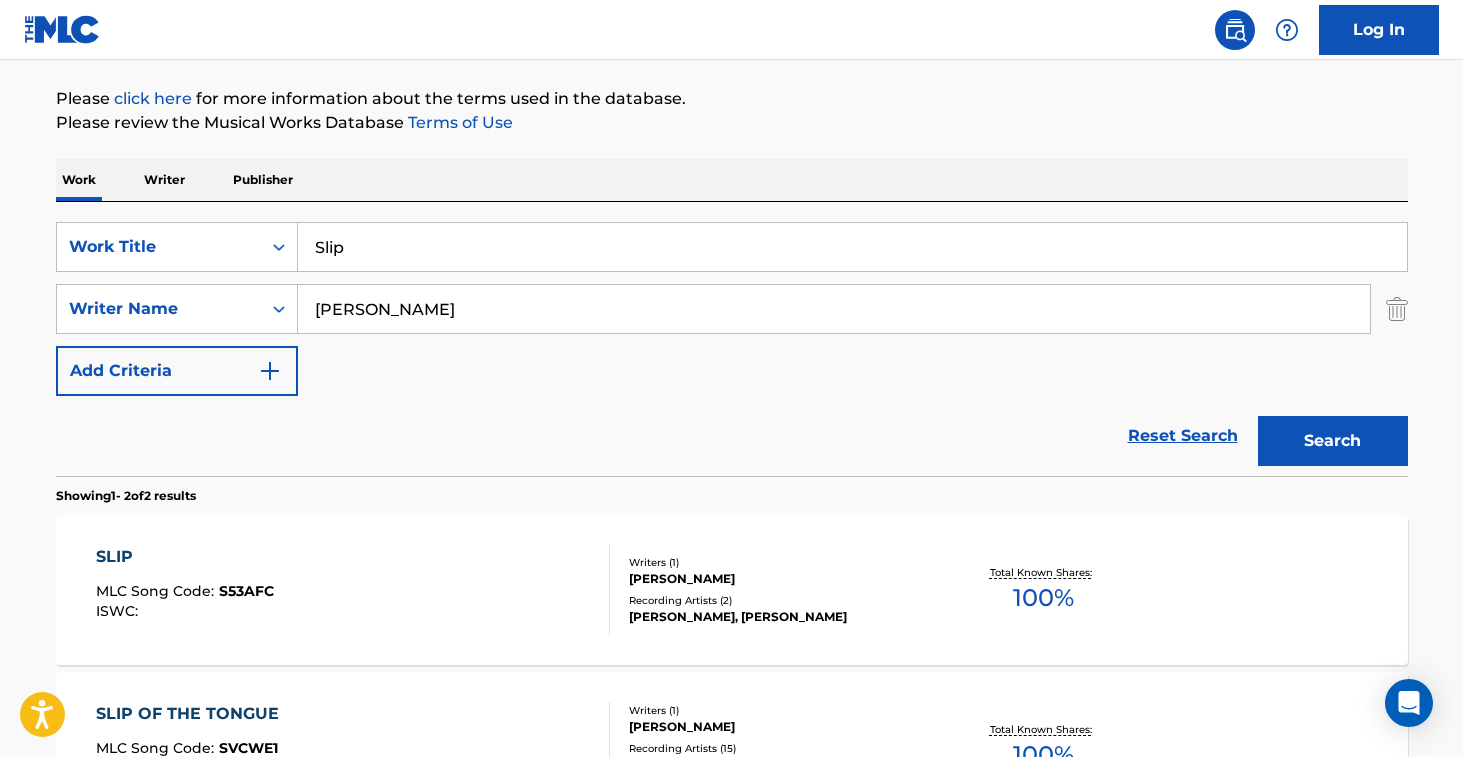 click on "SLIP MLC Song Code : S53AFC ISWC :" at bounding box center (353, 590) 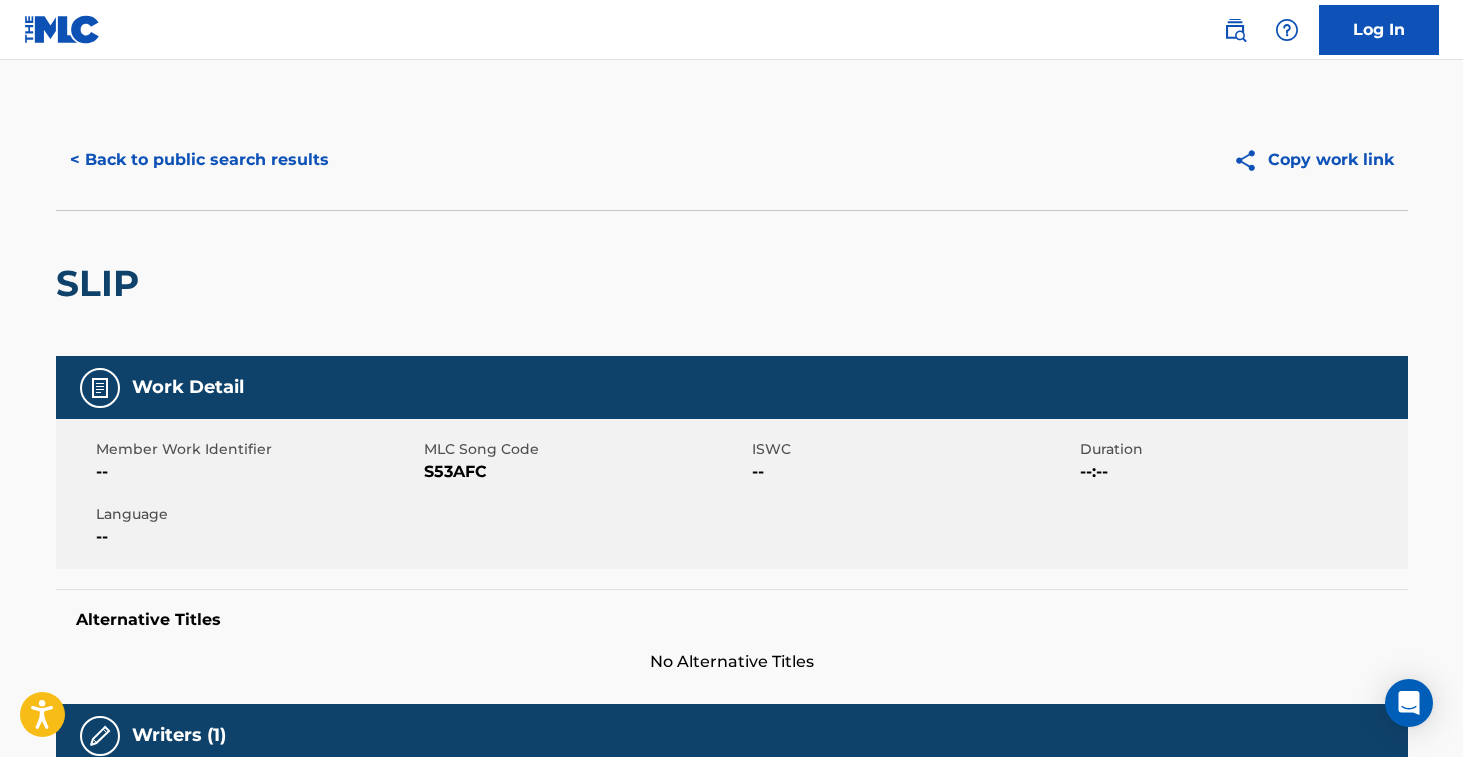 click on "S53AFC" at bounding box center (585, 472) 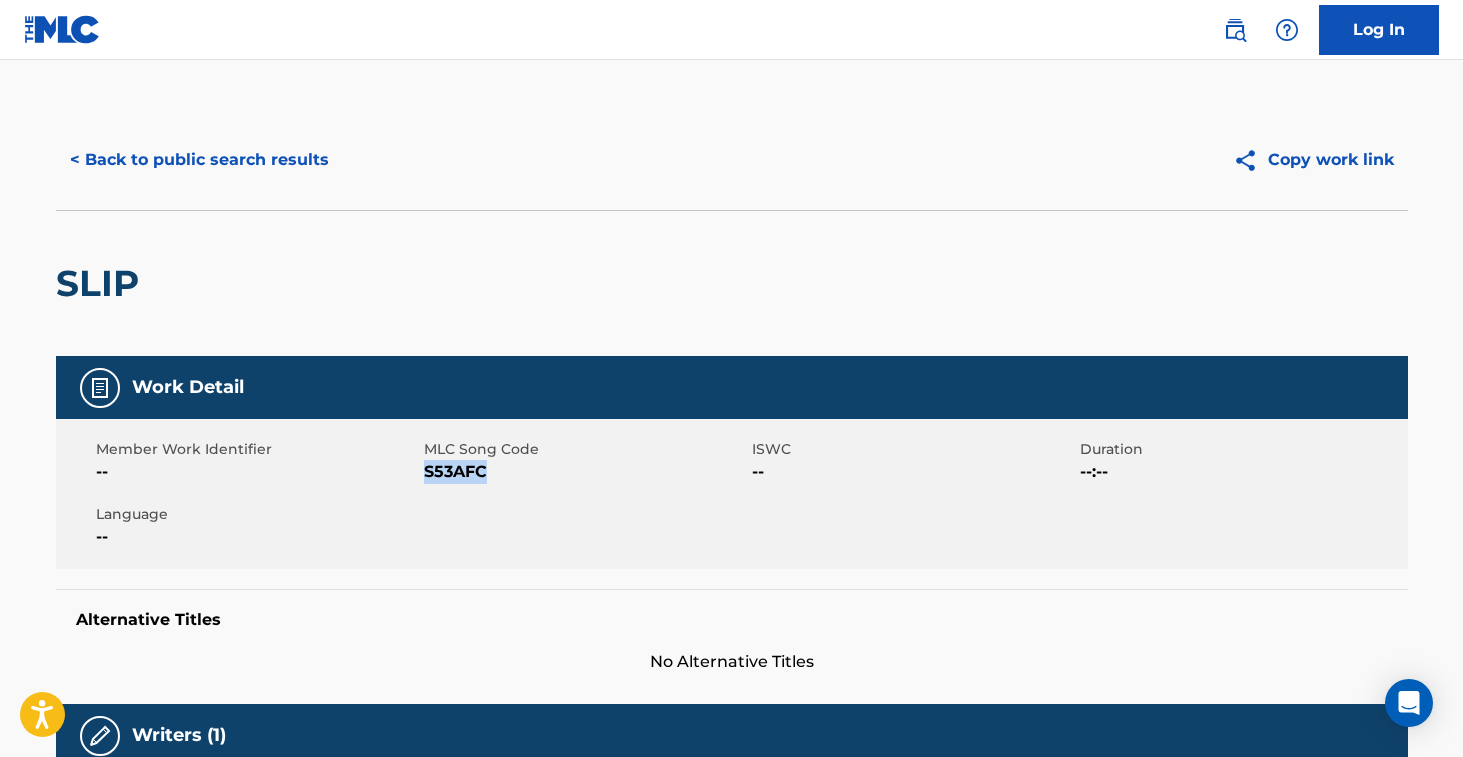 click on "S53AFC" at bounding box center [585, 472] 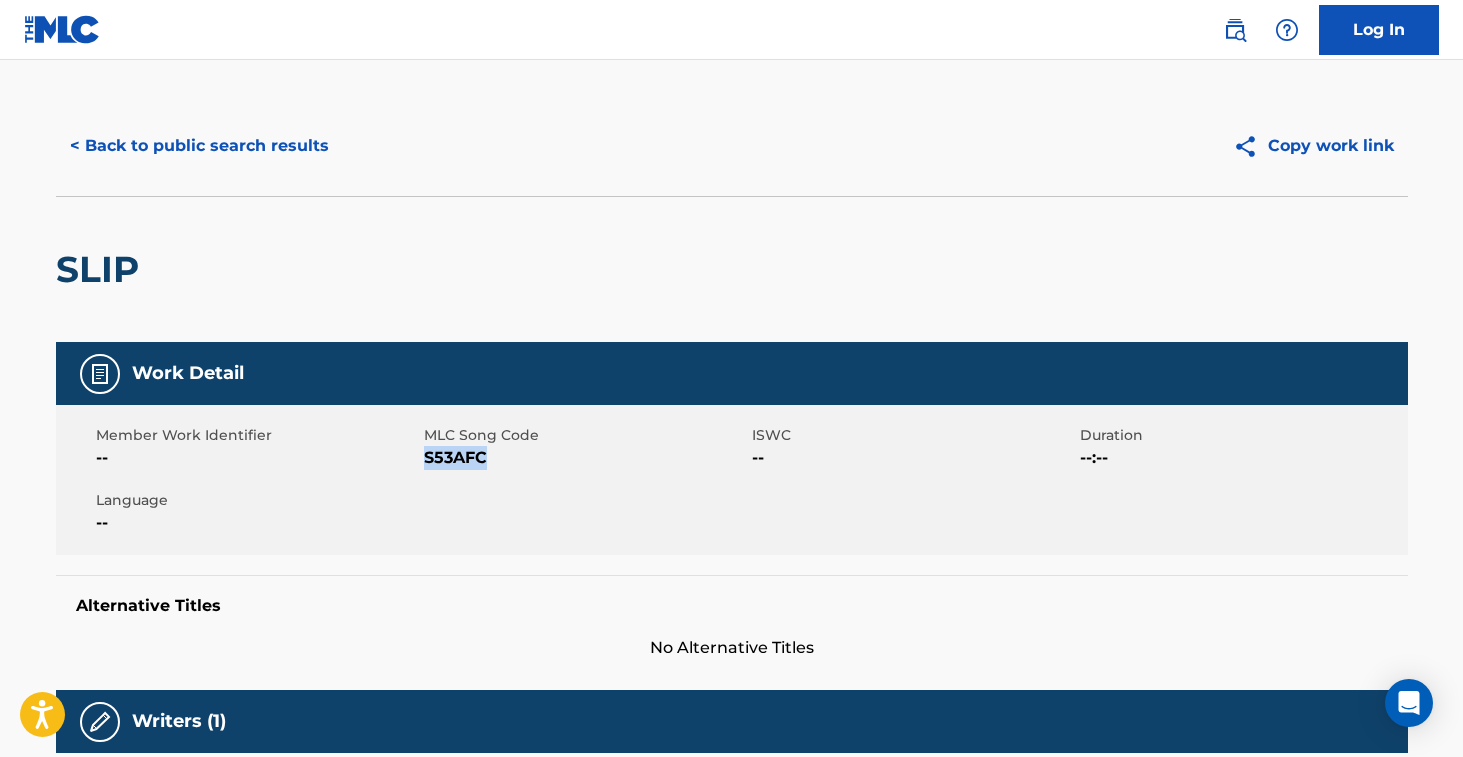 scroll, scrollTop: 0, scrollLeft: 0, axis: both 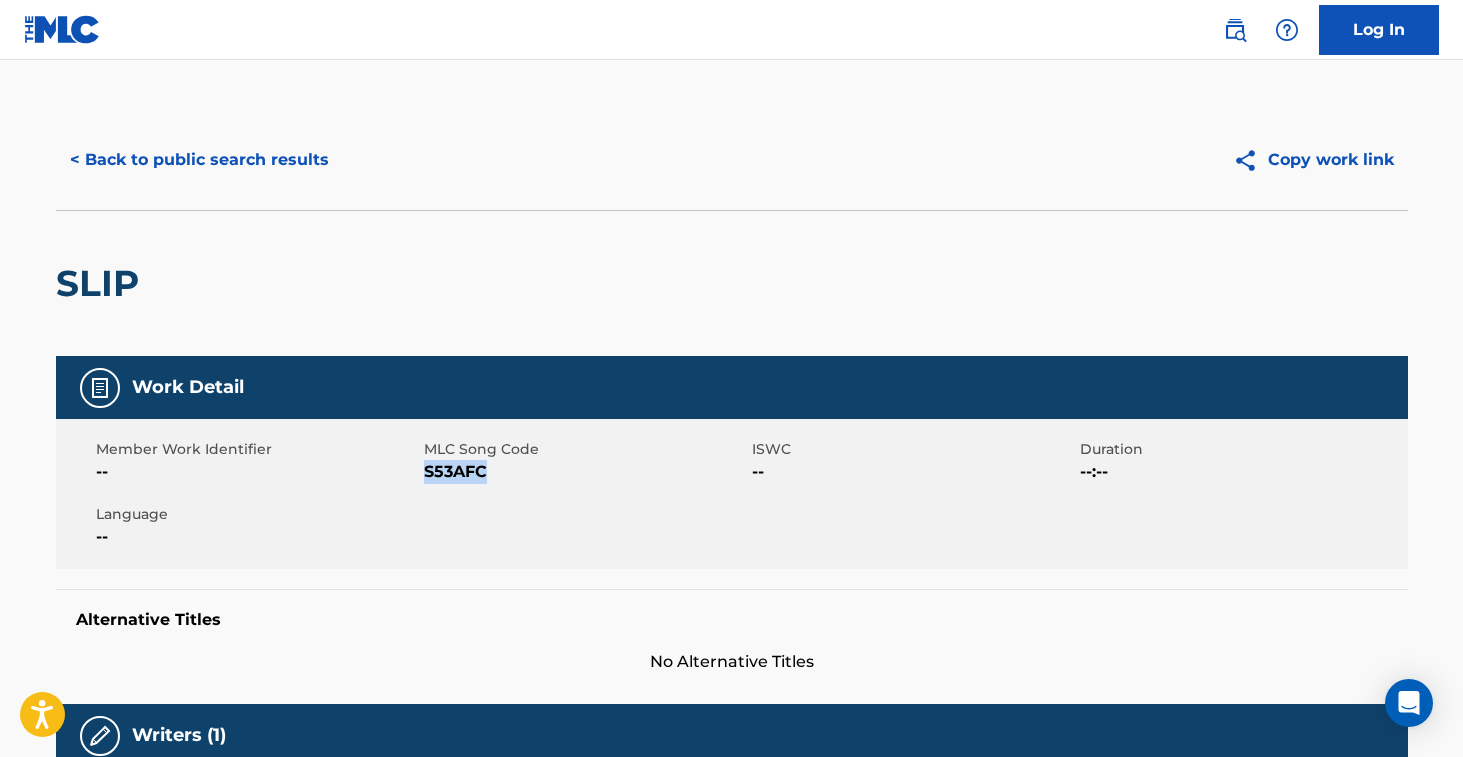 click on "< Back to public search results" at bounding box center (199, 160) 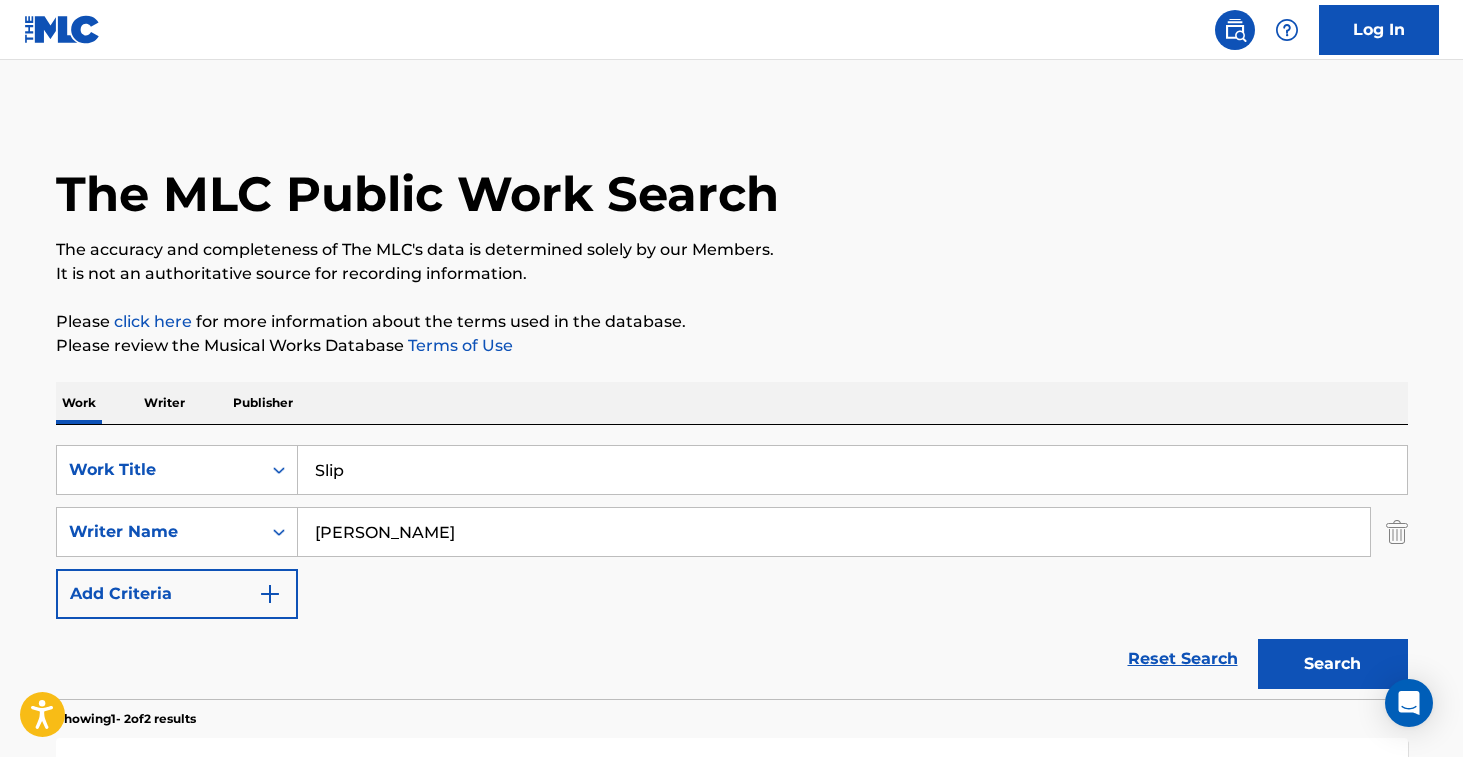 scroll, scrollTop: 223, scrollLeft: 0, axis: vertical 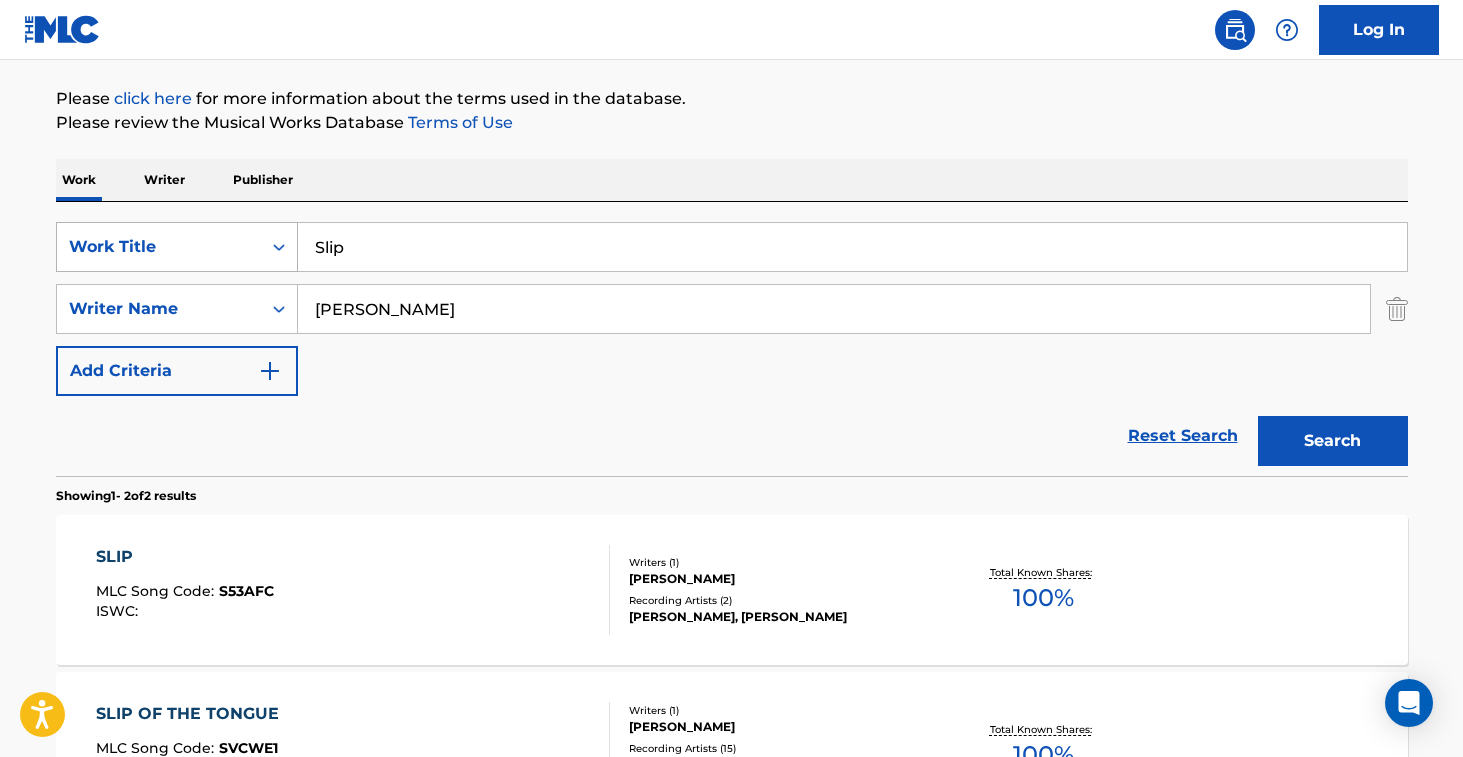 drag, startPoint x: 373, startPoint y: 253, endPoint x: 207, endPoint y: 235, distance: 166.97305 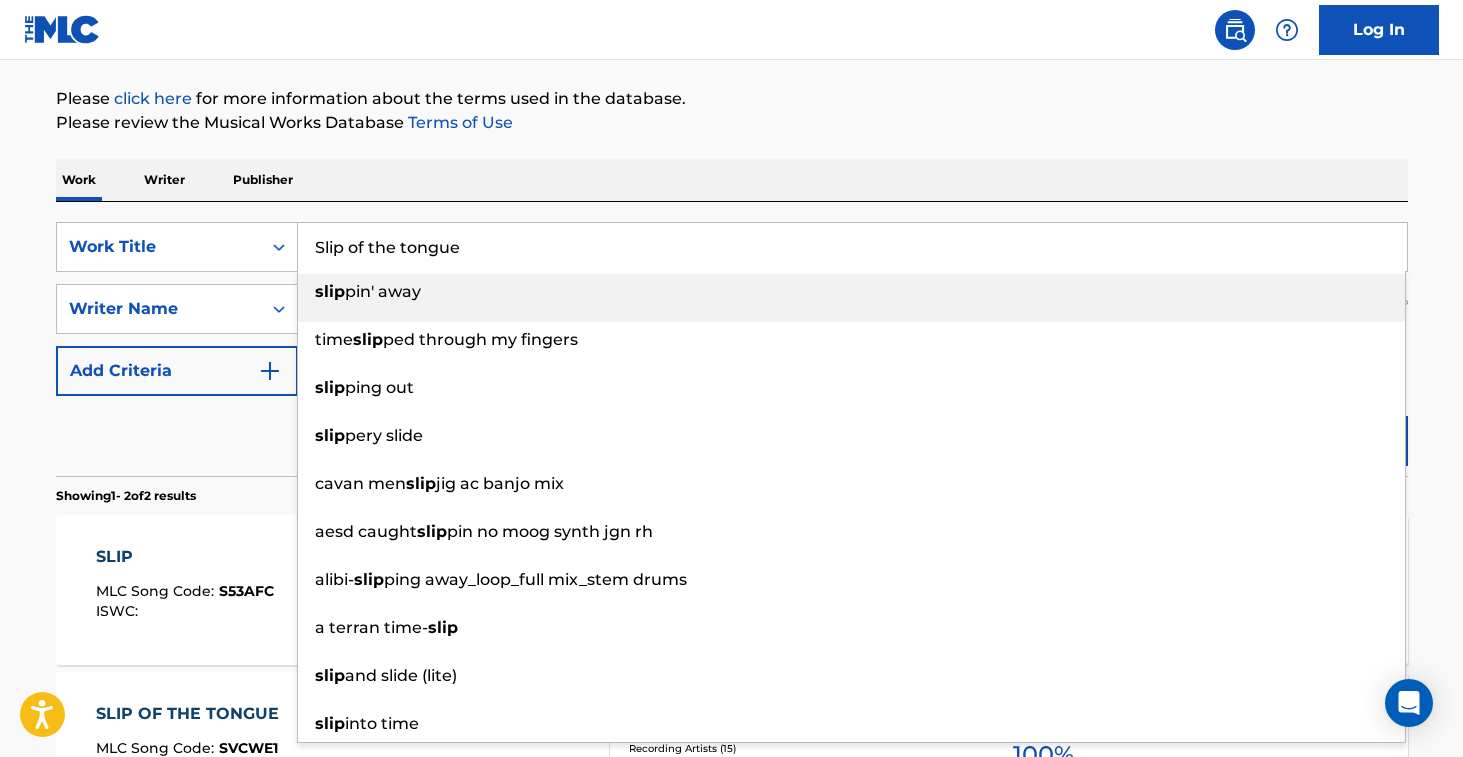type on "Slip of the tongue" 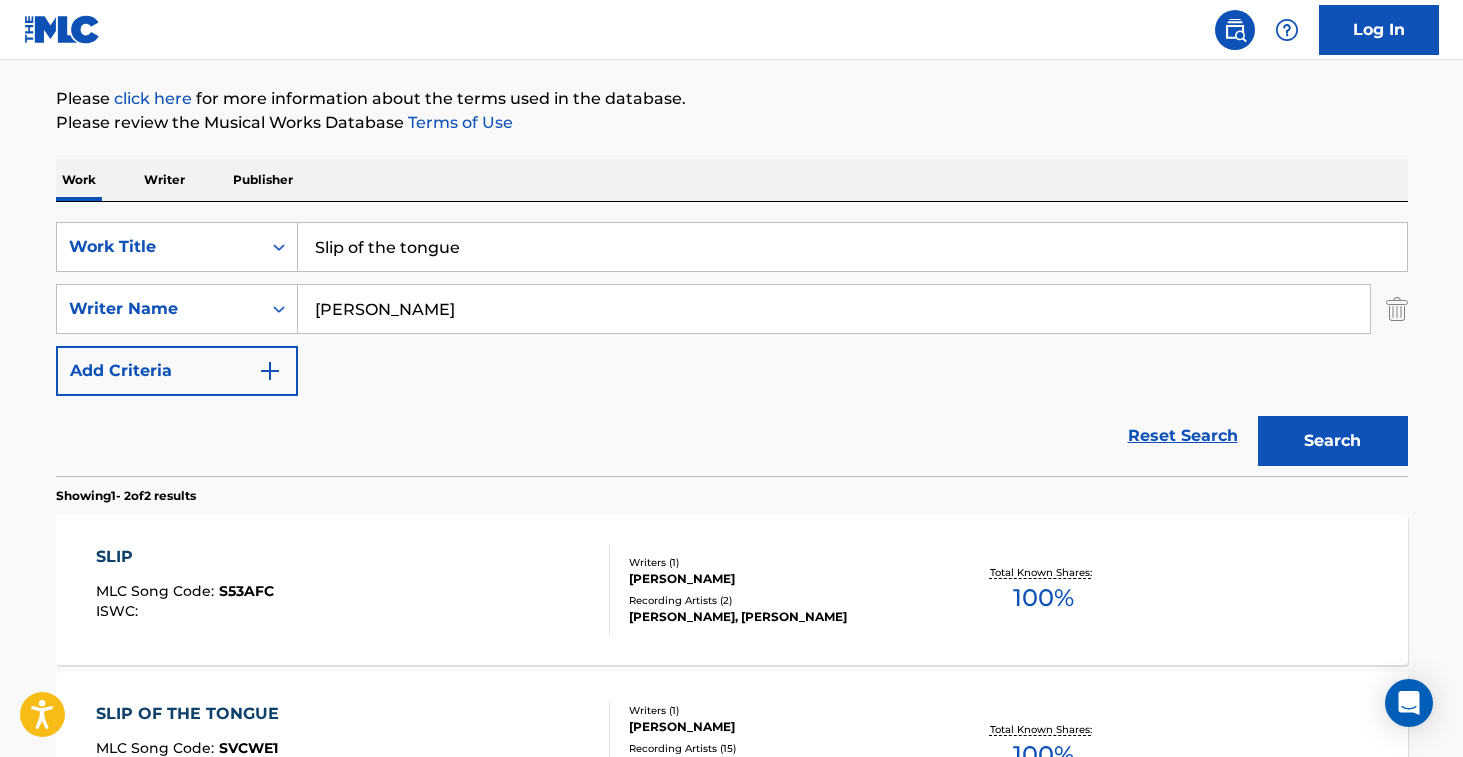 click on "Search" at bounding box center [1333, 441] 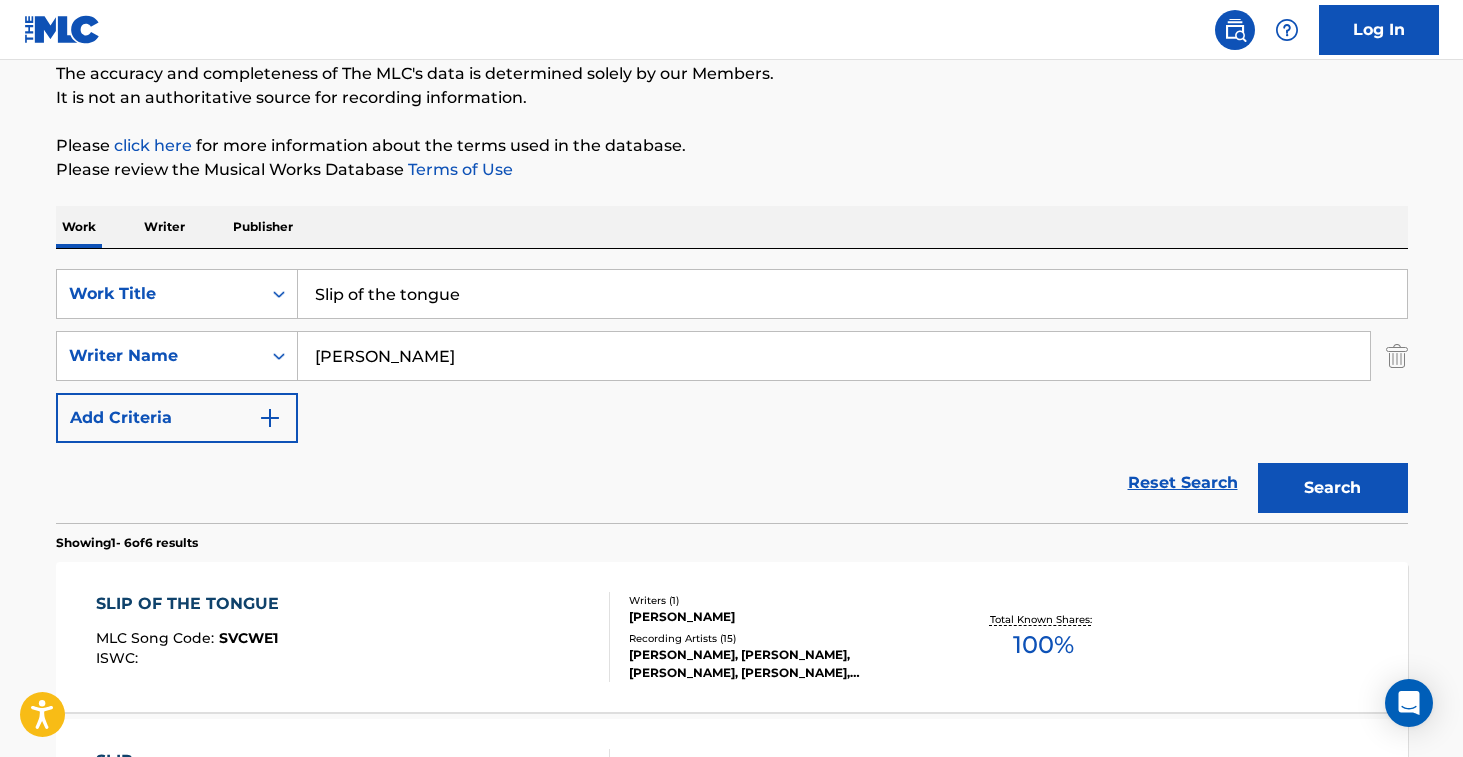 scroll, scrollTop: 223, scrollLeft: 0, axis: vertical 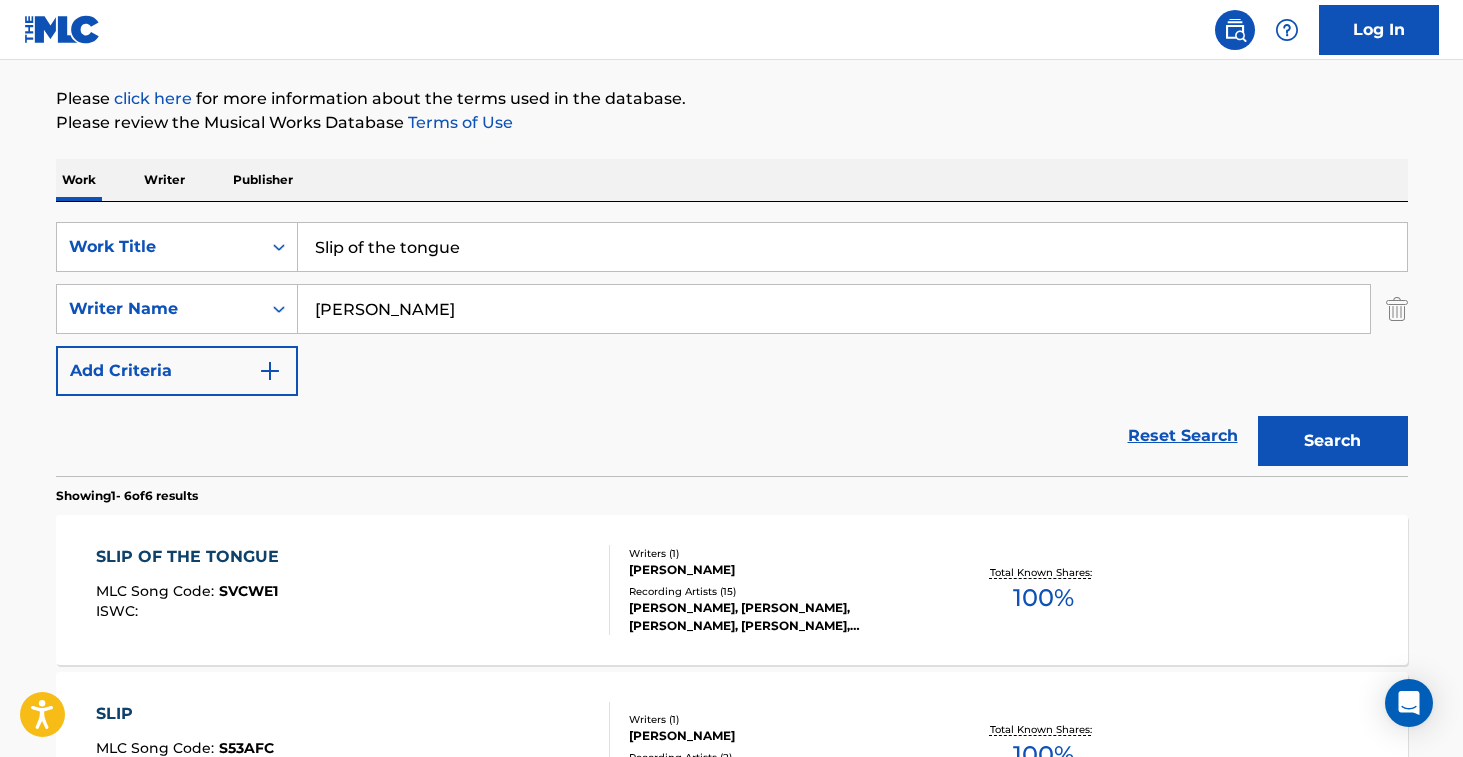 click on "SLIP OF THE TONGUE MLC Song Code : SVCWE1 ISWC :" at bounding box center (353, 590) 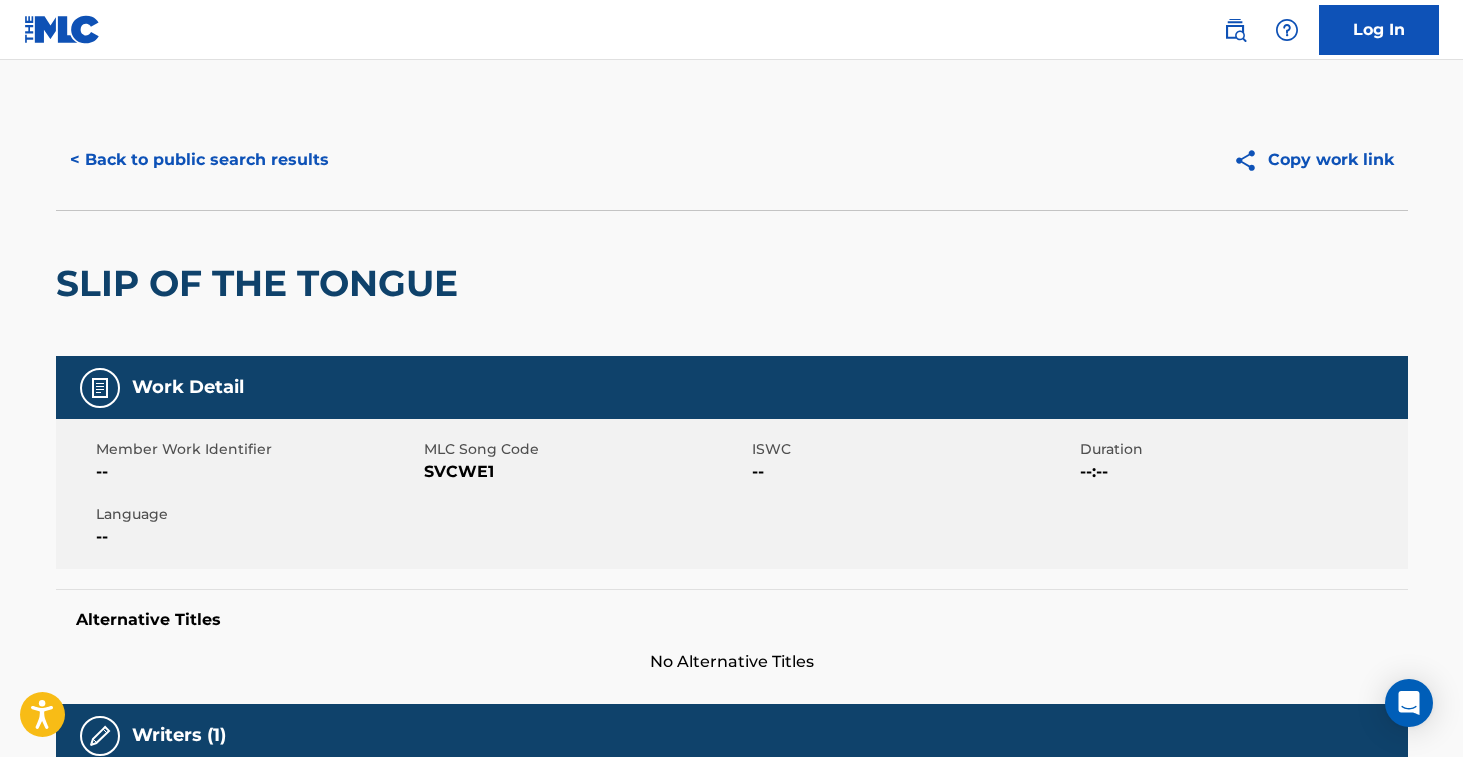 click on "SVCWE1" at bounding box center [585, 472] 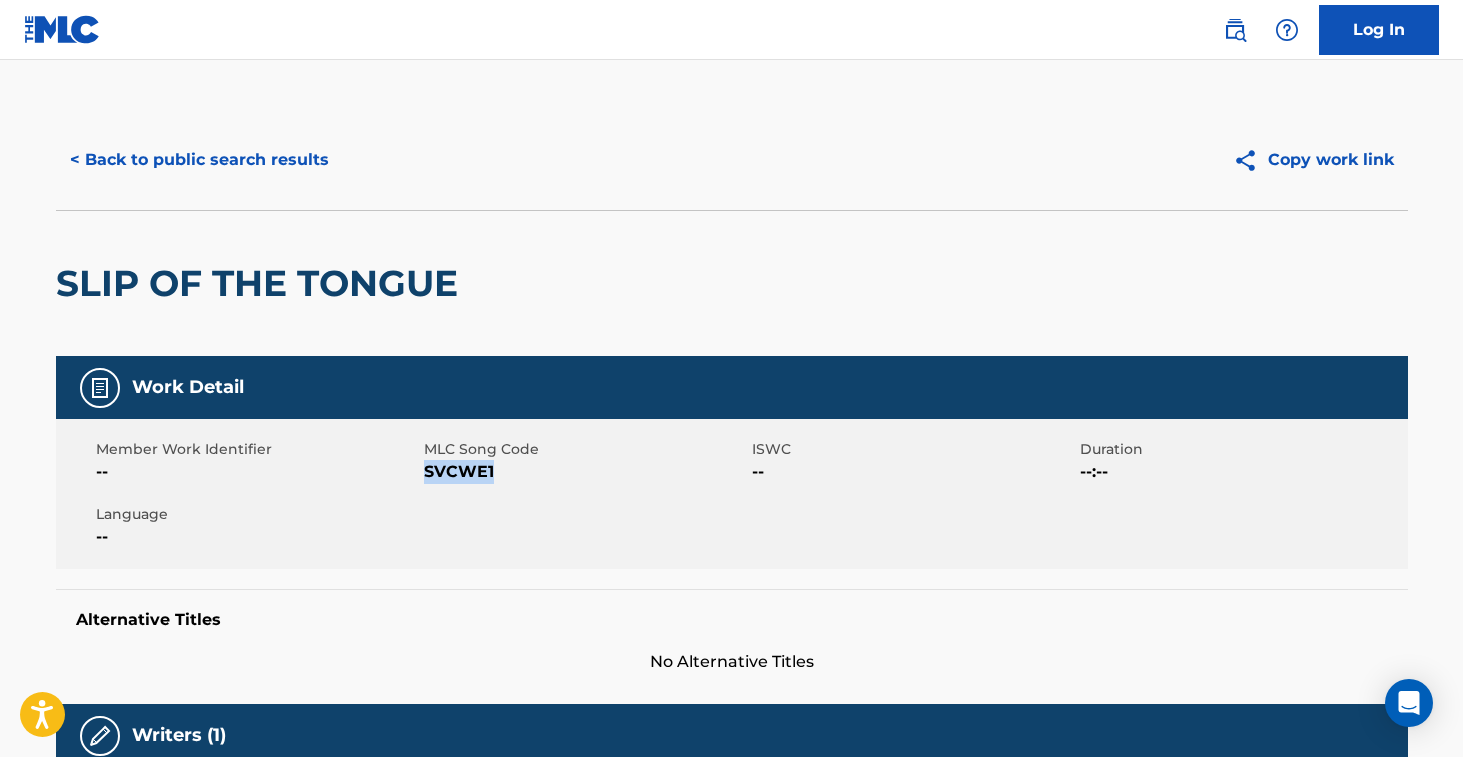 click on "SVCWE1" at bounding box center [585, 472] 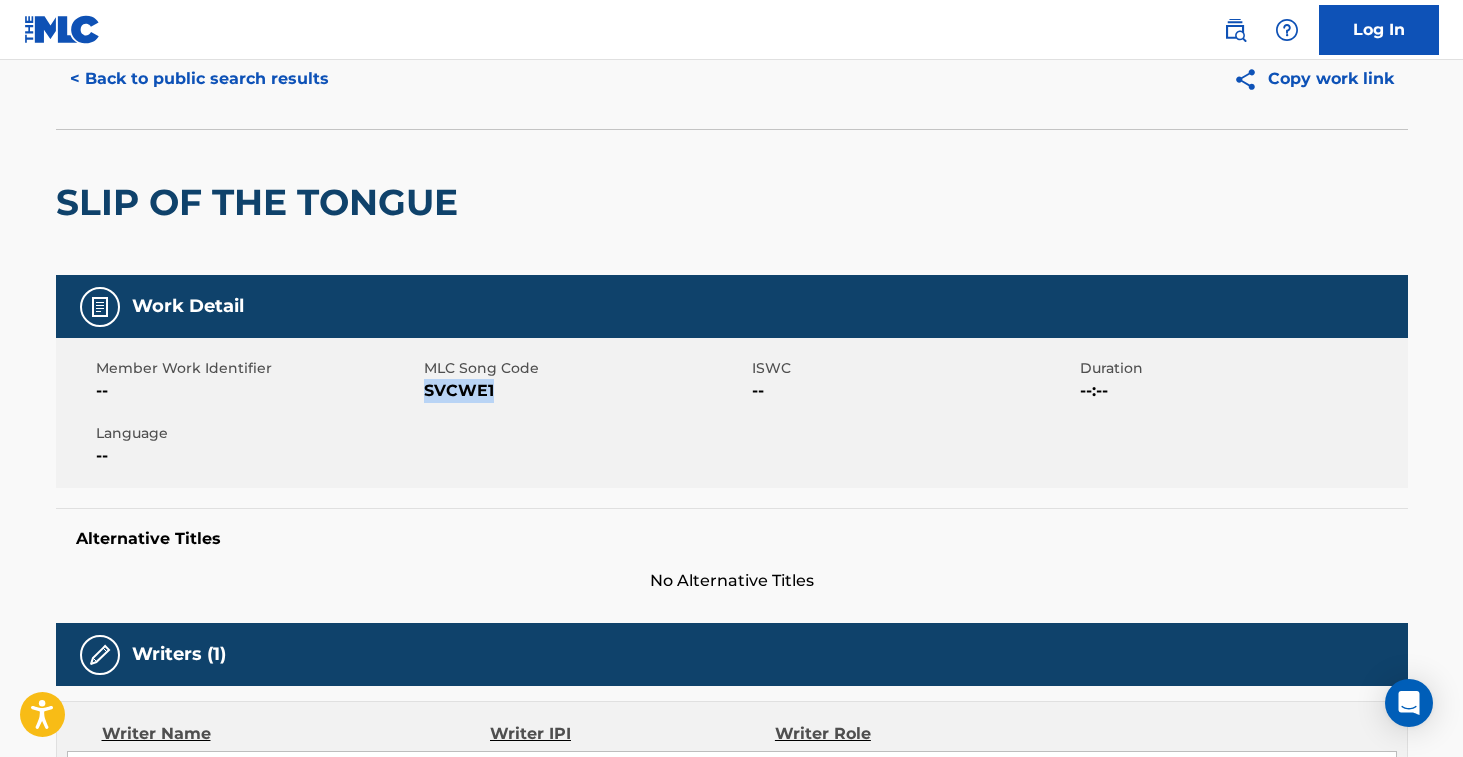 scroll, scrollTop: 0, scrollLeft: 0, axis: both 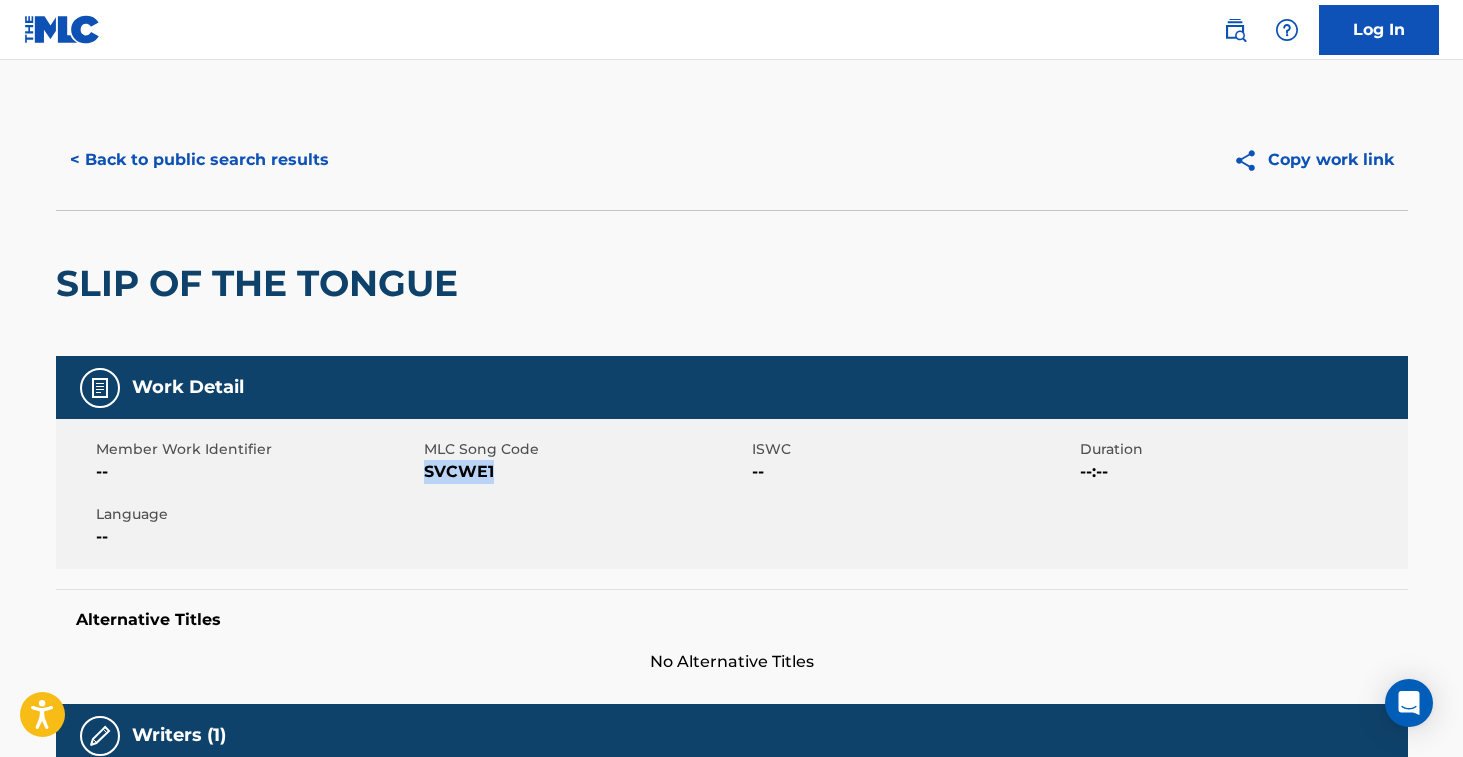 click on "< Back to public search results" at bounding box center [199, 160] 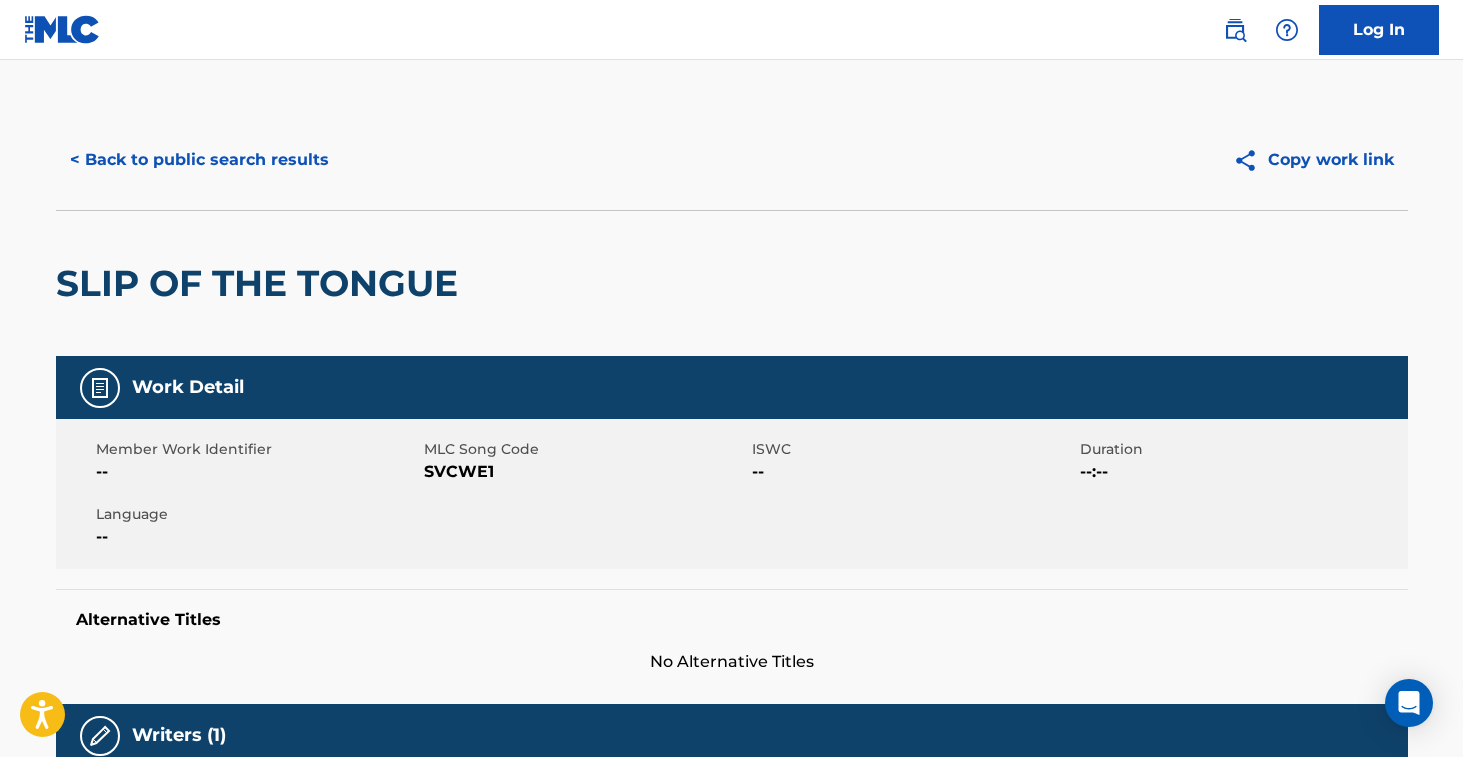 scroll, scrollTop: 223, scrollLeft: 0, axis: vertical 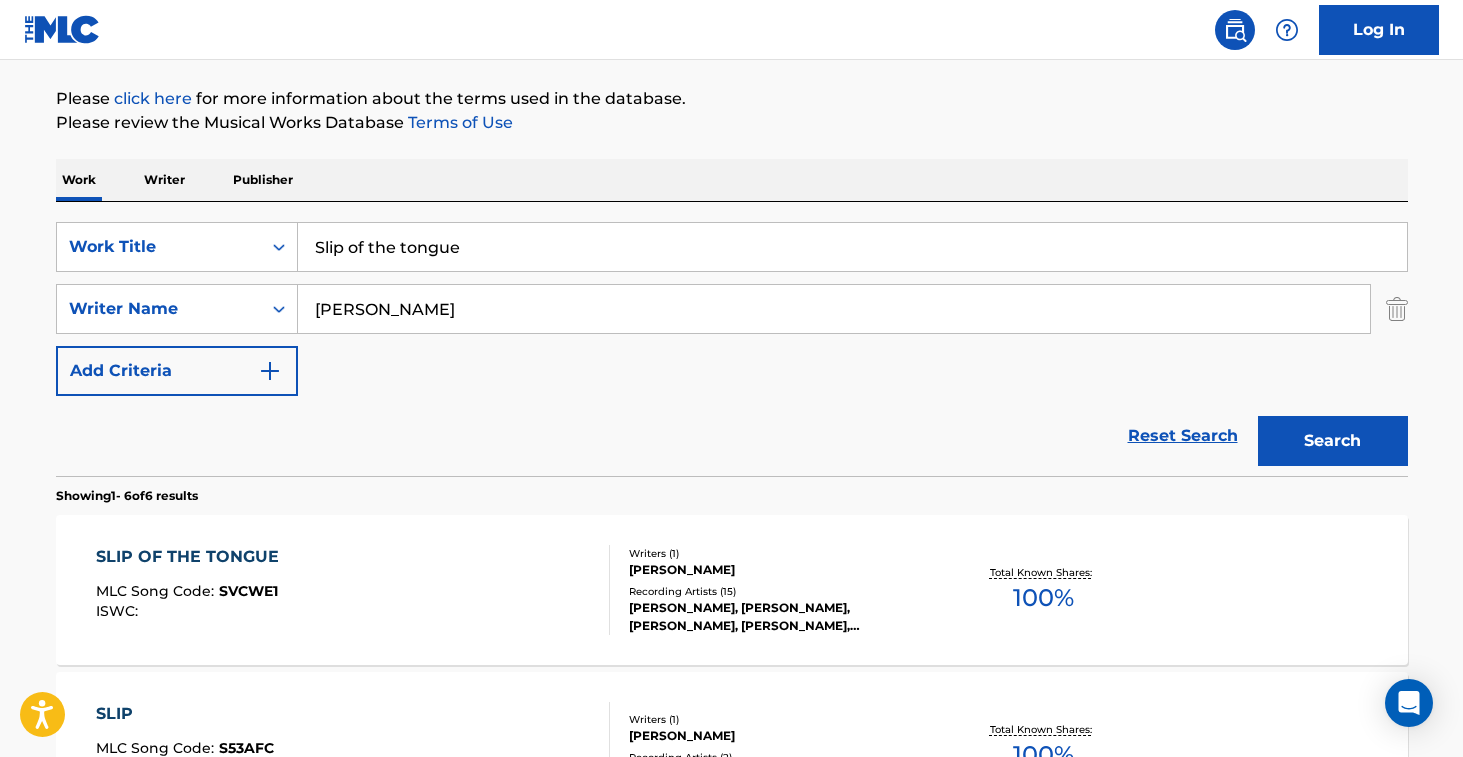 drag, startPoint x: 497, startPoint y: 243, endPoint x: 211, endPoint y: 203, distance: 288.78366 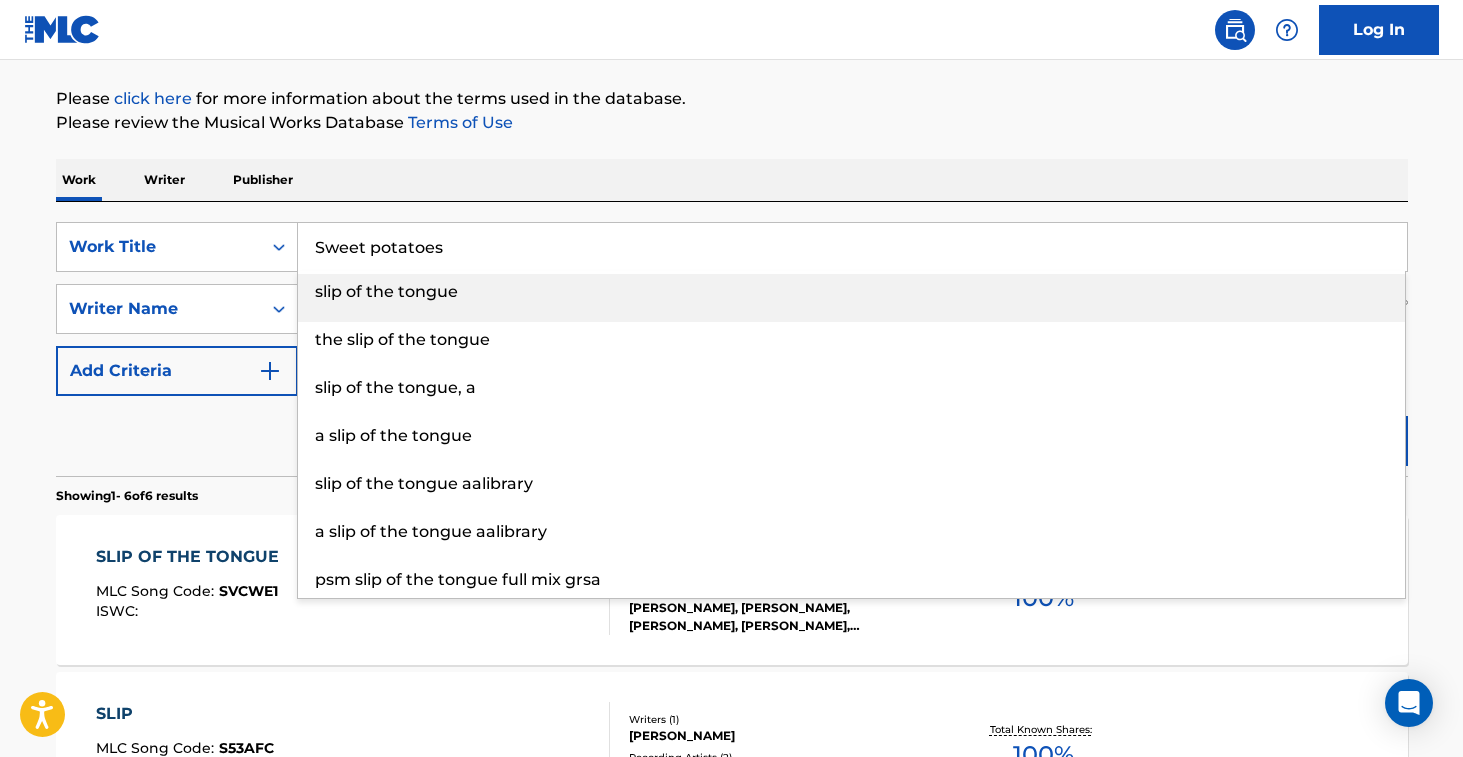 type on "Sweet potatoes" 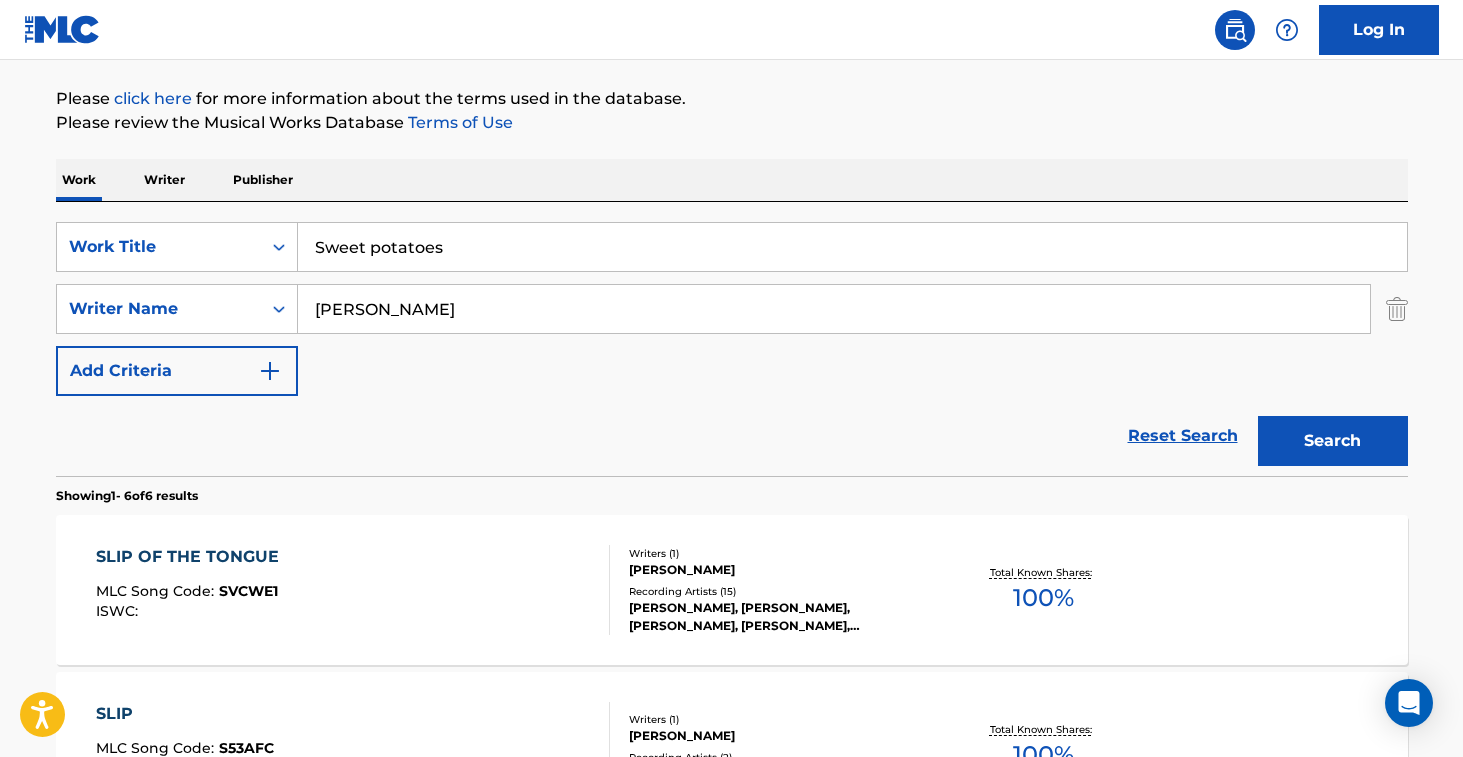 click on "Search" at bounding box center [1333, 441] 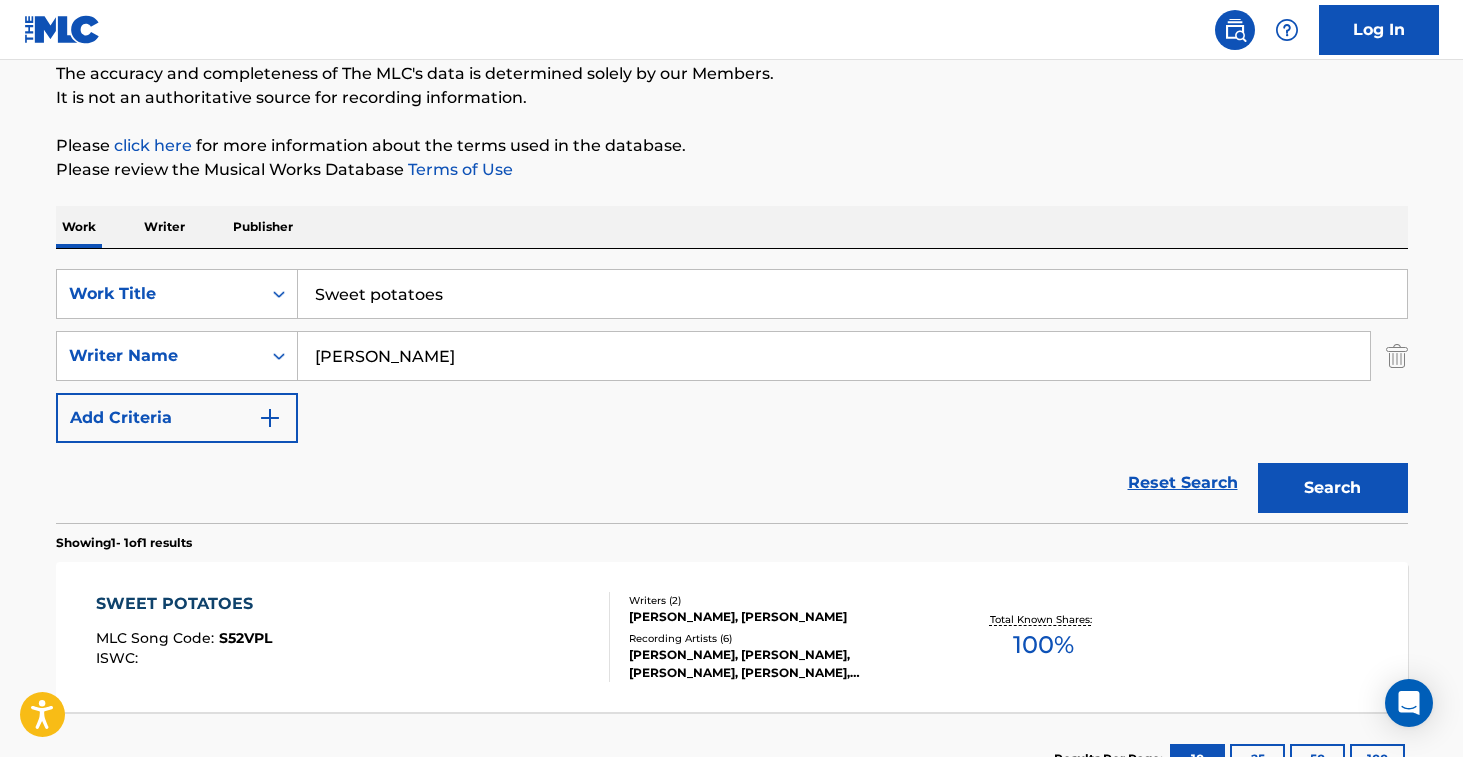 scroll, scrollTop: 223, scrollLeft: 0, axis: vertical 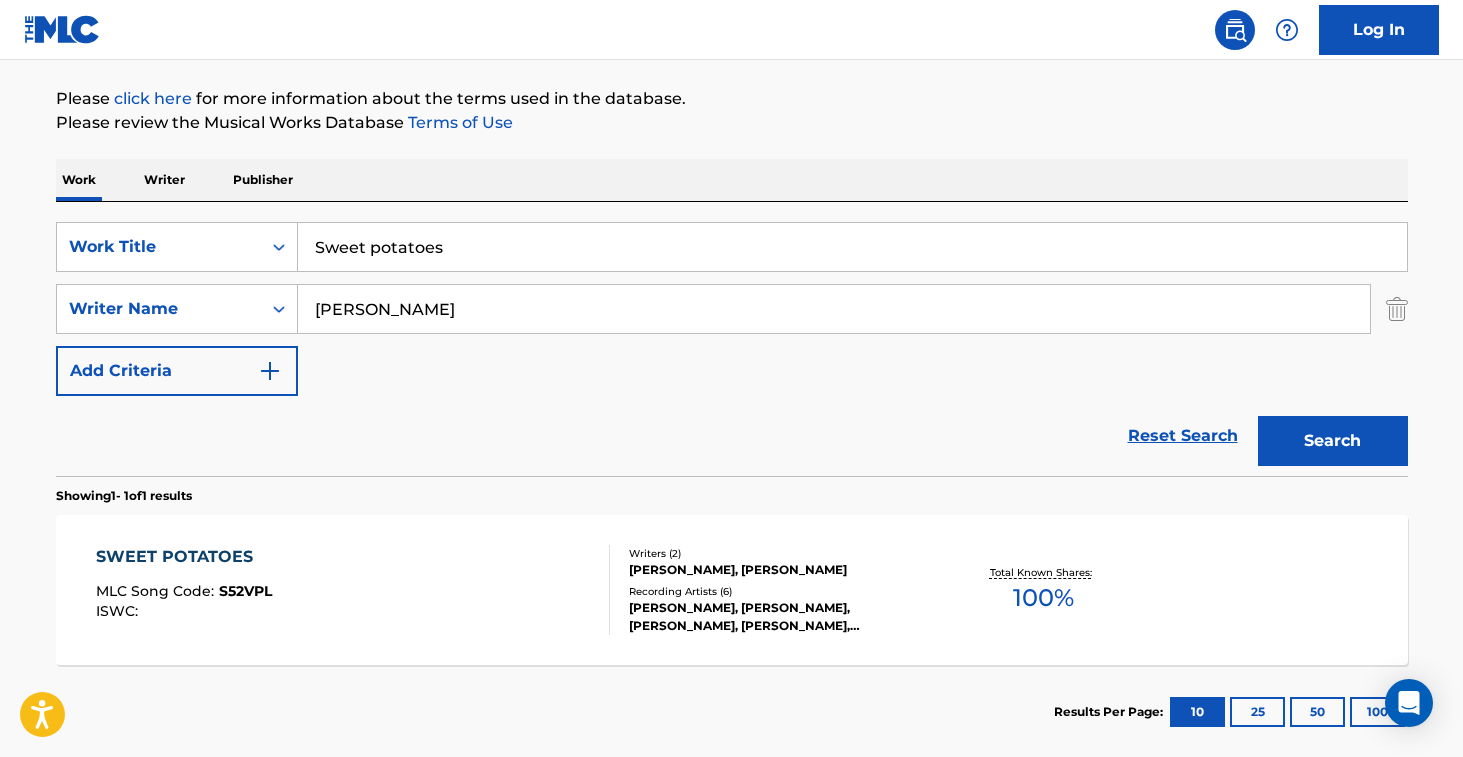 click on "SWEET POTATOES MLC Song Code : S52VPL ISWC :" at bounding box center (353, 590) 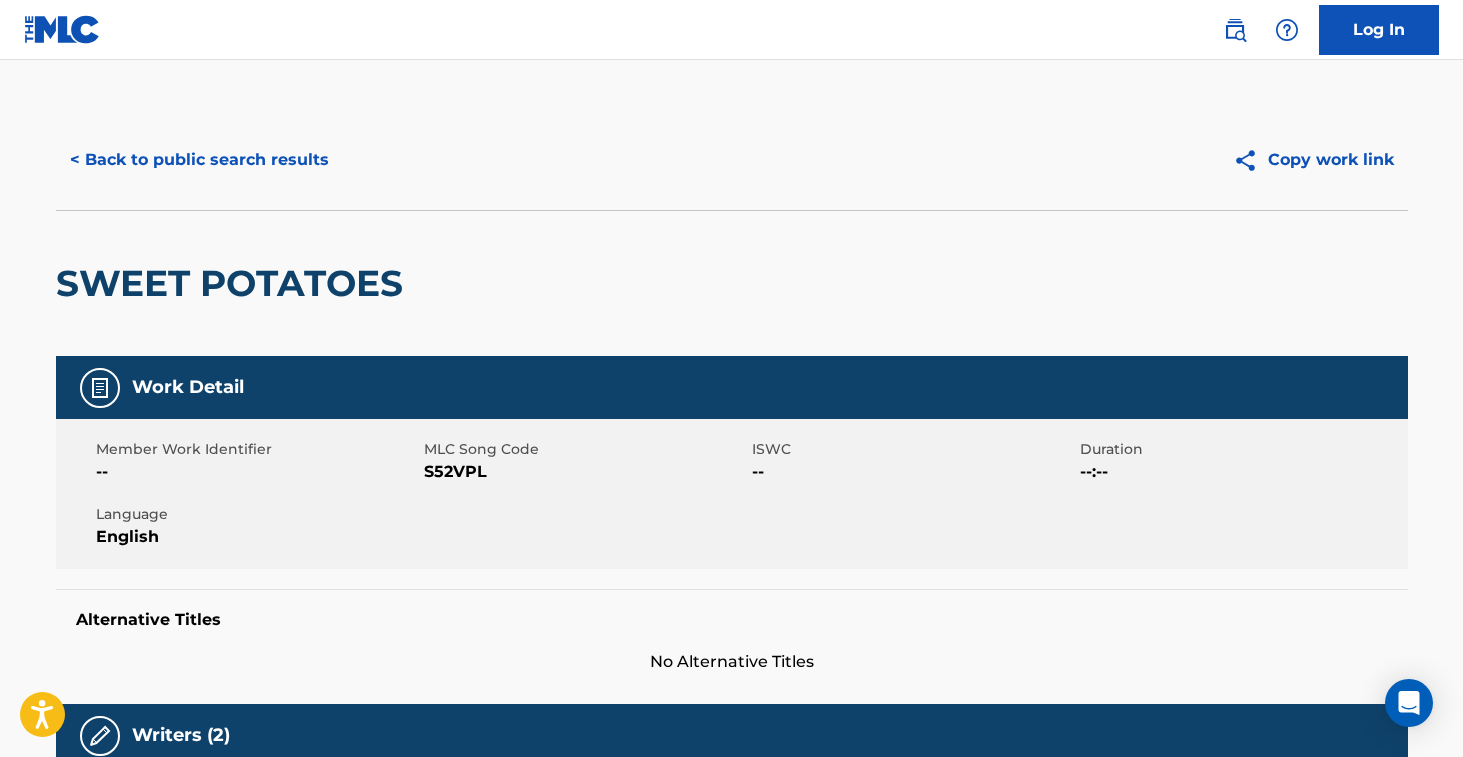 click on "S52VPL" at bounding box center [585, 472] 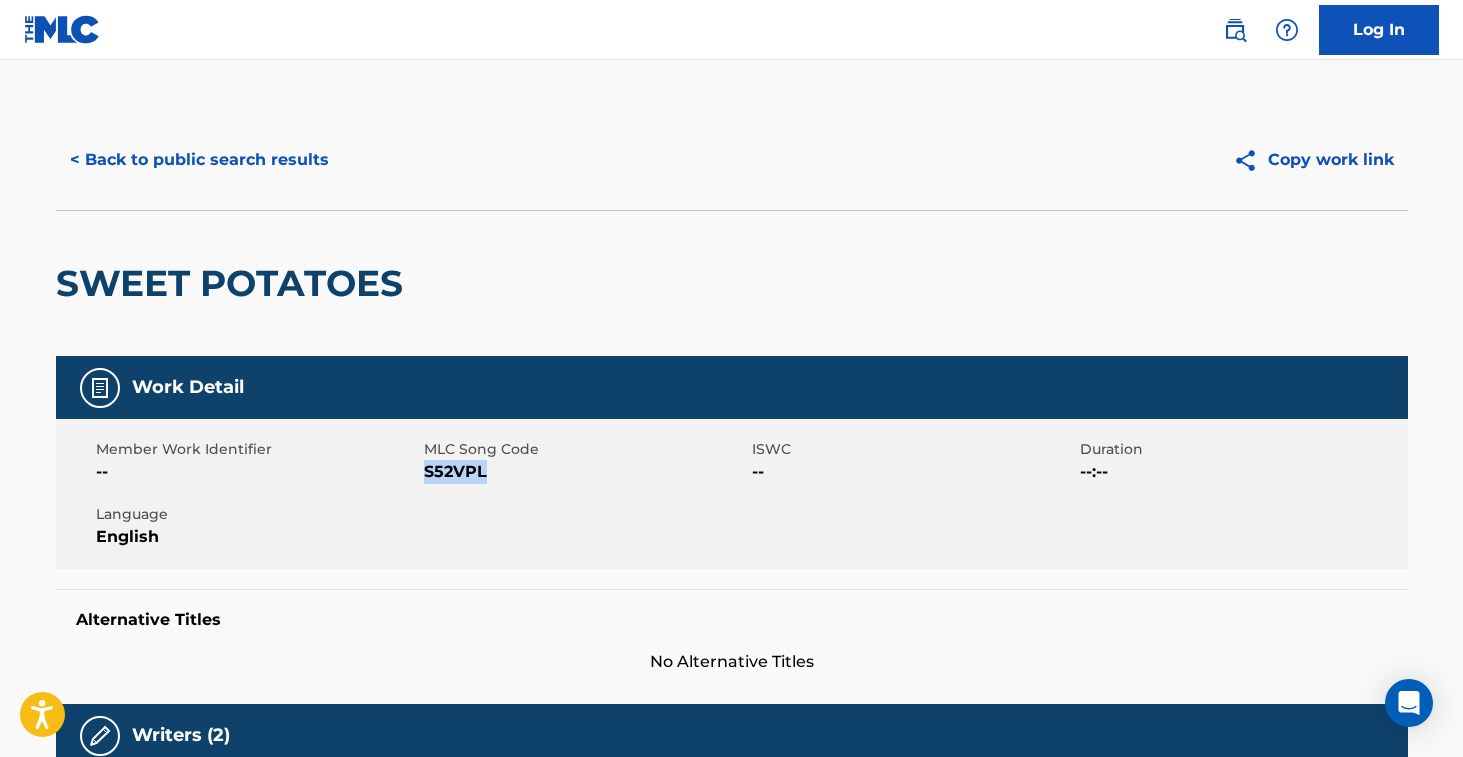 click on "S52VPL" at bounding box center (585, 472) 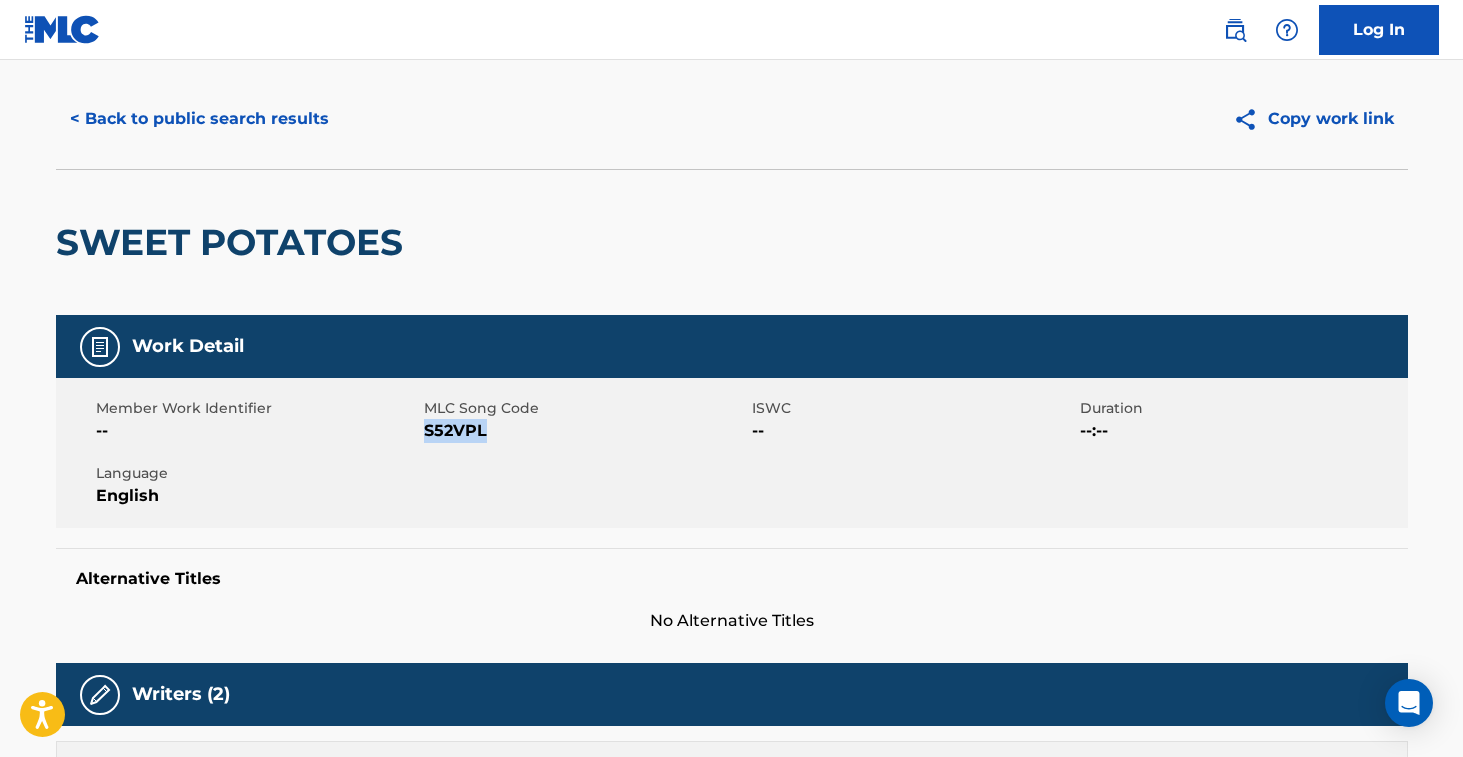 scroll, scrollTop: 0, scrollLeft: 0, axis: both 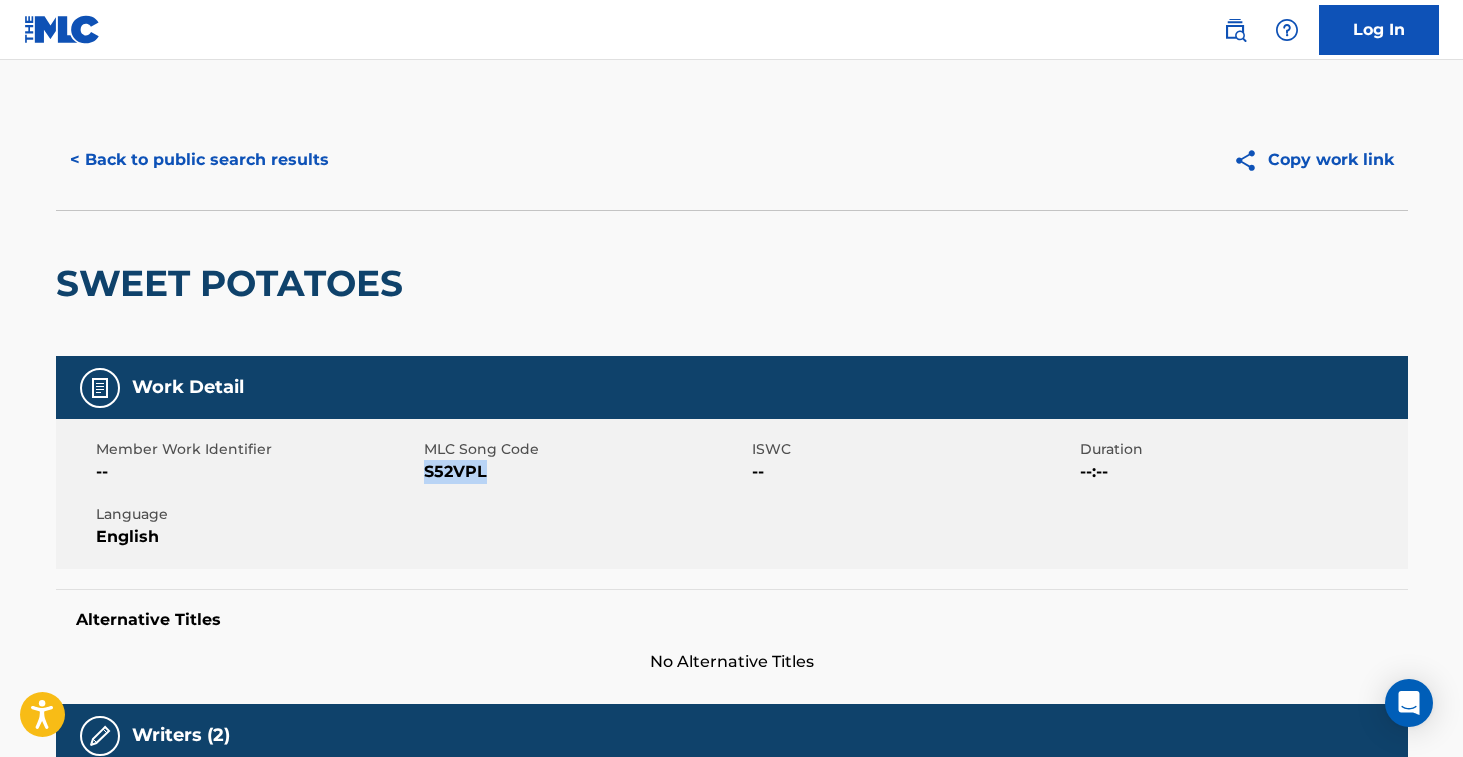 click on "< Back to public search results Copy work link" at bounding box center (732, 160) 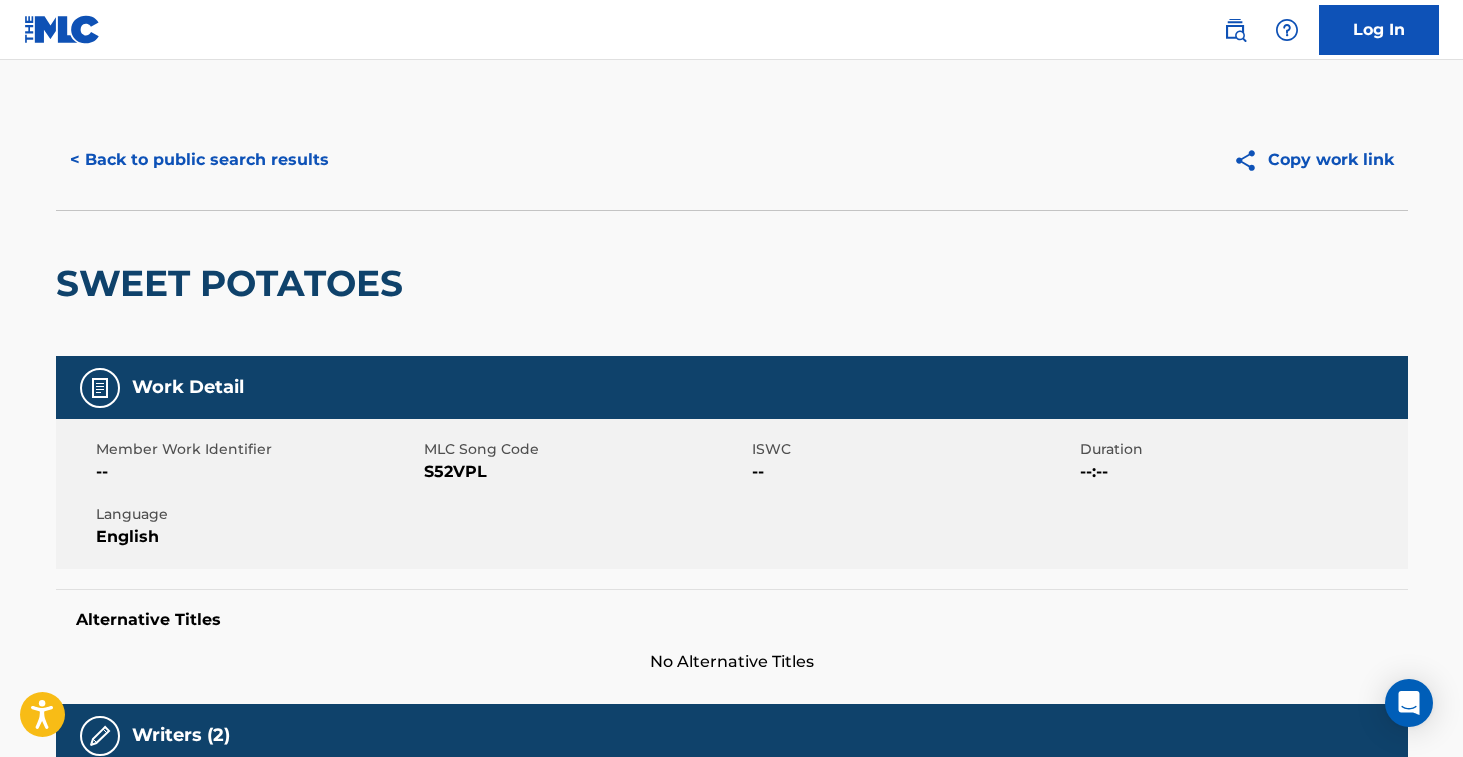 click on "< Back to public search results" at bounding box center [199, 160] 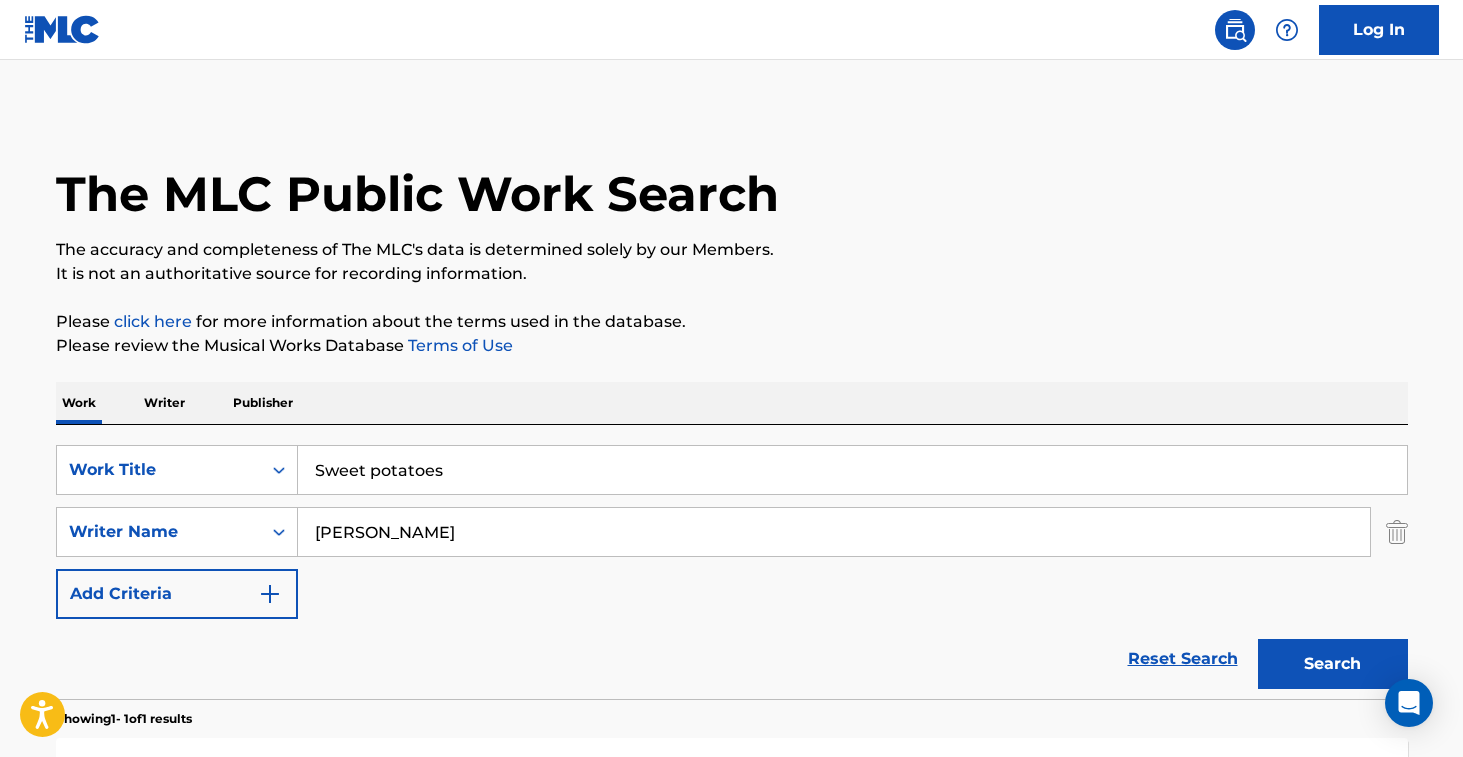 scroll, scrollTop: 217, scrollLeft: 0, axis: vertical 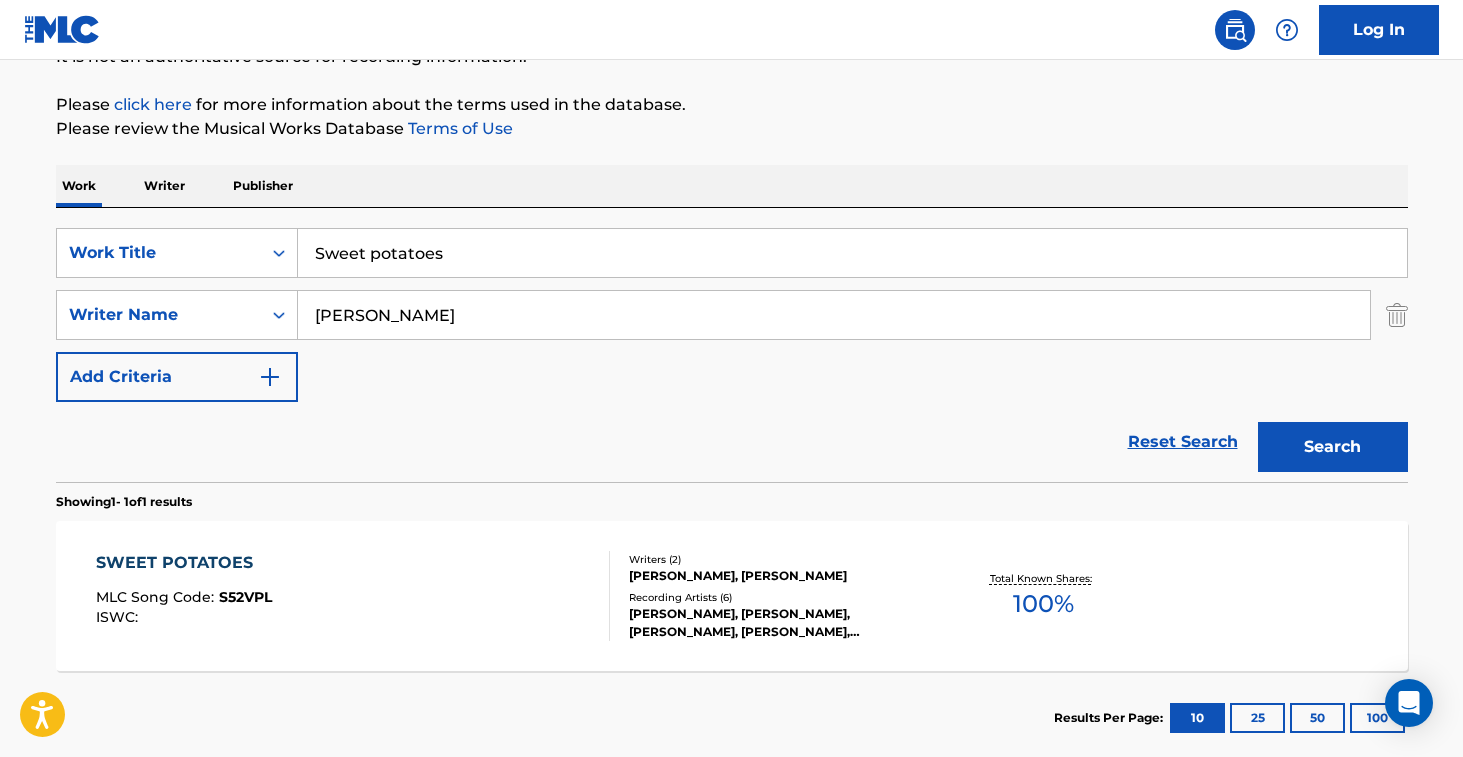 drag, startPoint x: 442, startPoint y: 252, endPoint x: 164, endPoint y: 207, distance: 281.61853 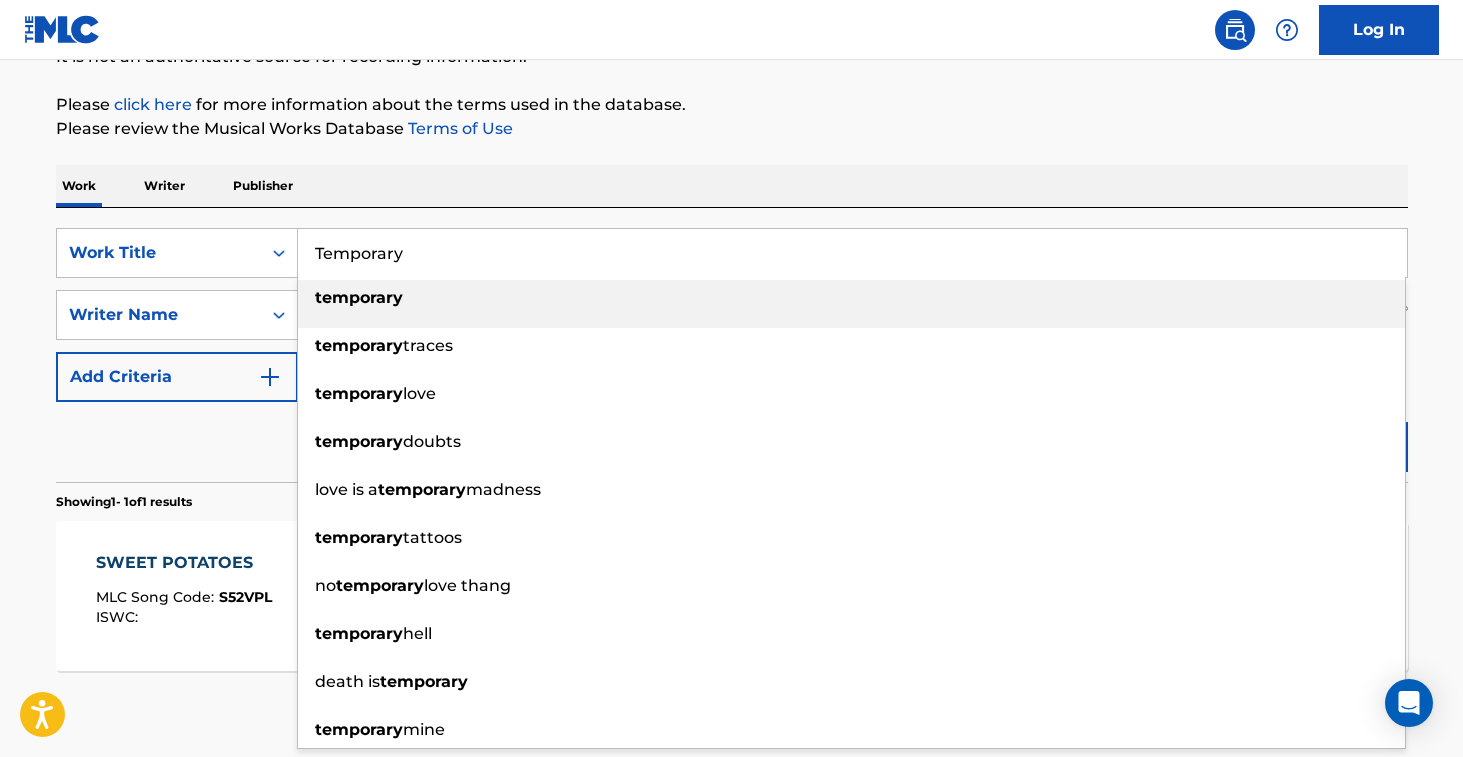 type on "Temporary" 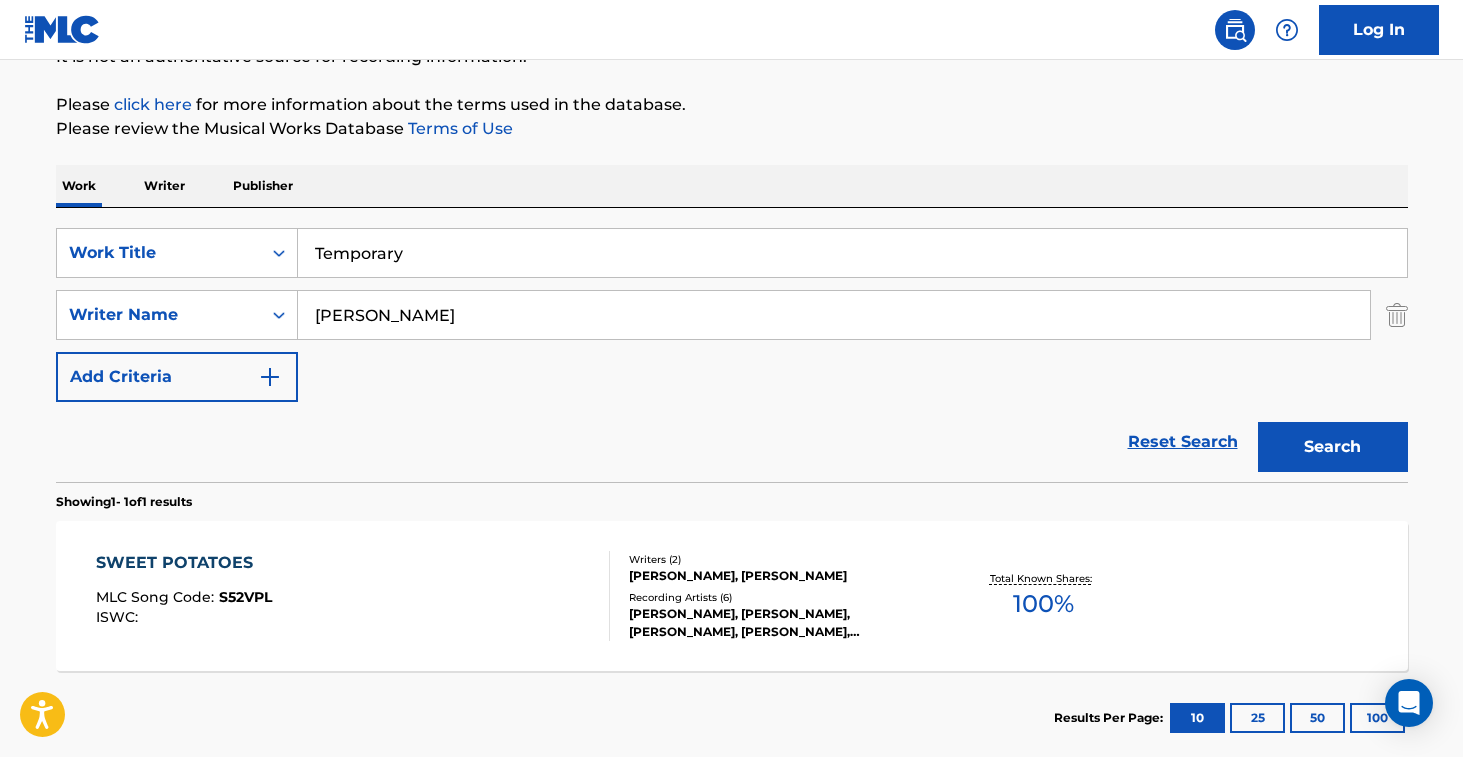 click on "Search" at bounding box center (1333, 447) 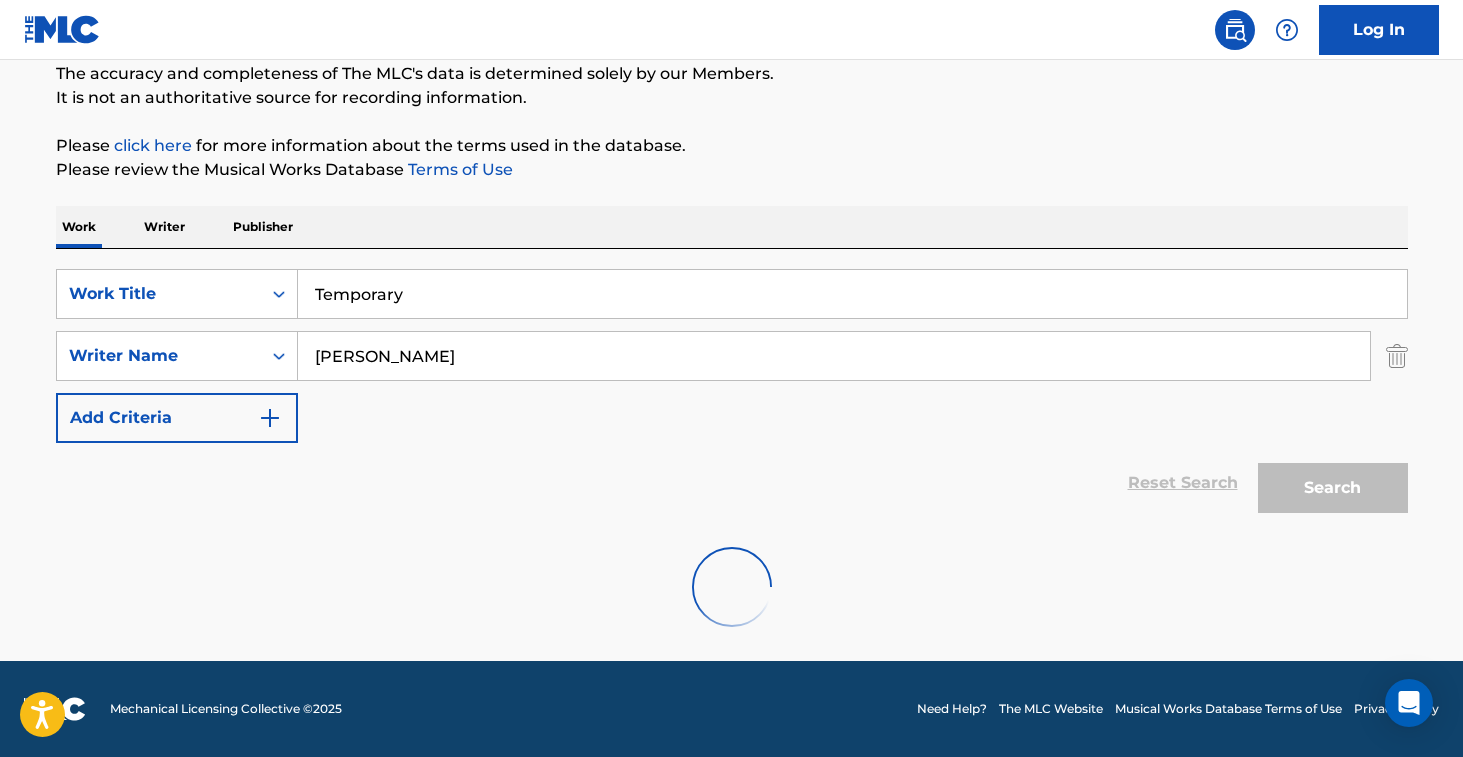 scroll, scrollTop: 217, scrollLeft: 0, axis: vertical 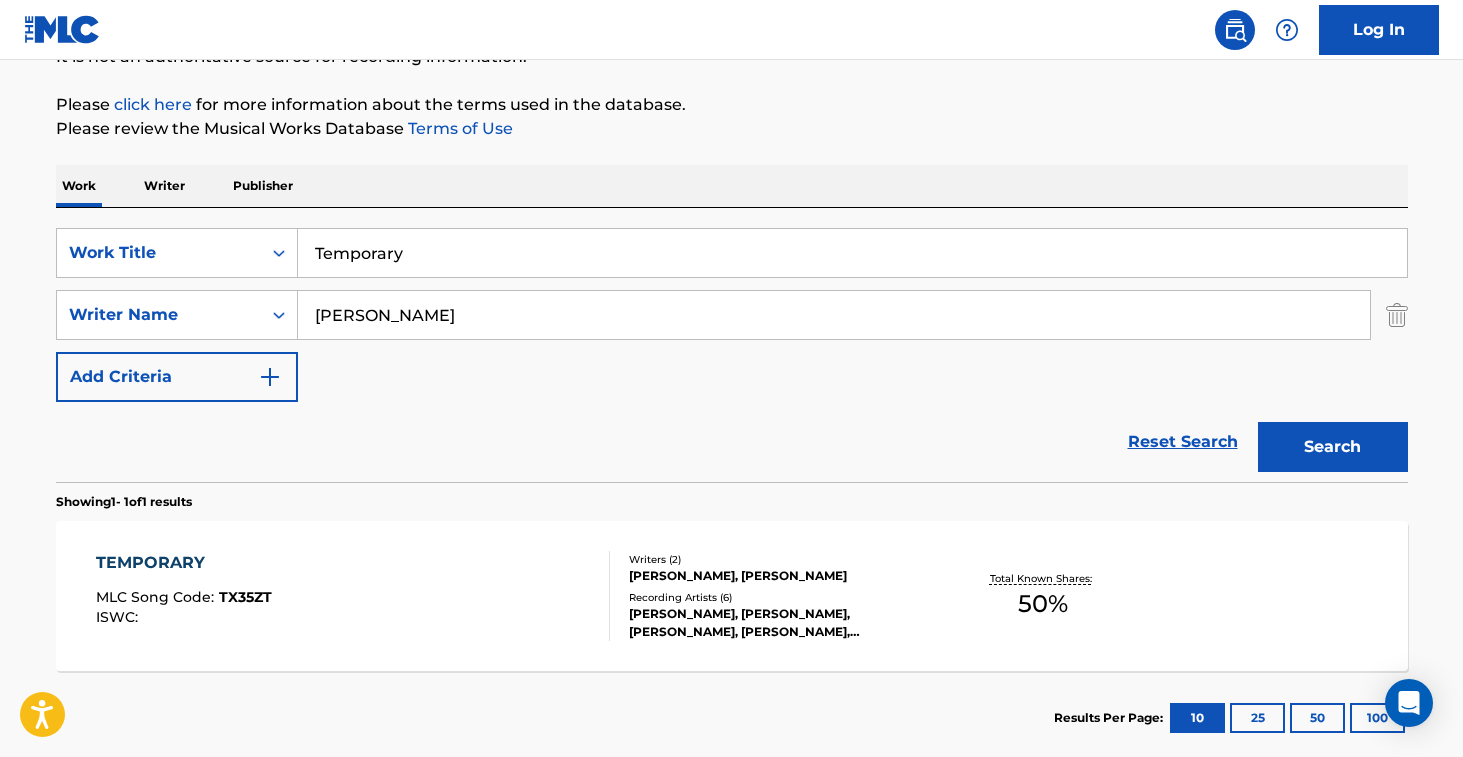 click on "TEMPORARY MLC Song Code : TX35ZT ISWC :" at bounding box center [353, 596] 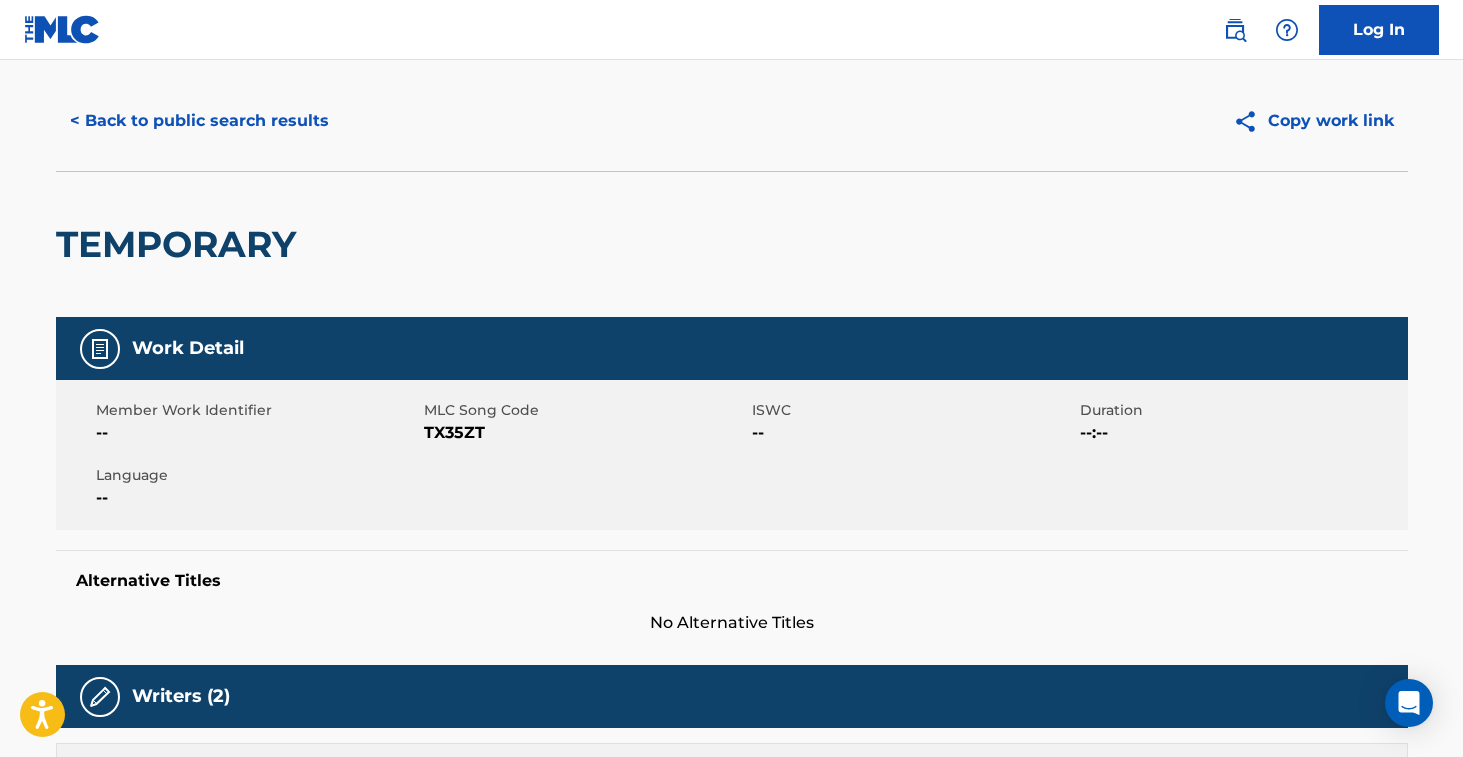 scroll, scrollTop: 0, scrollLeft: 0, axis: both 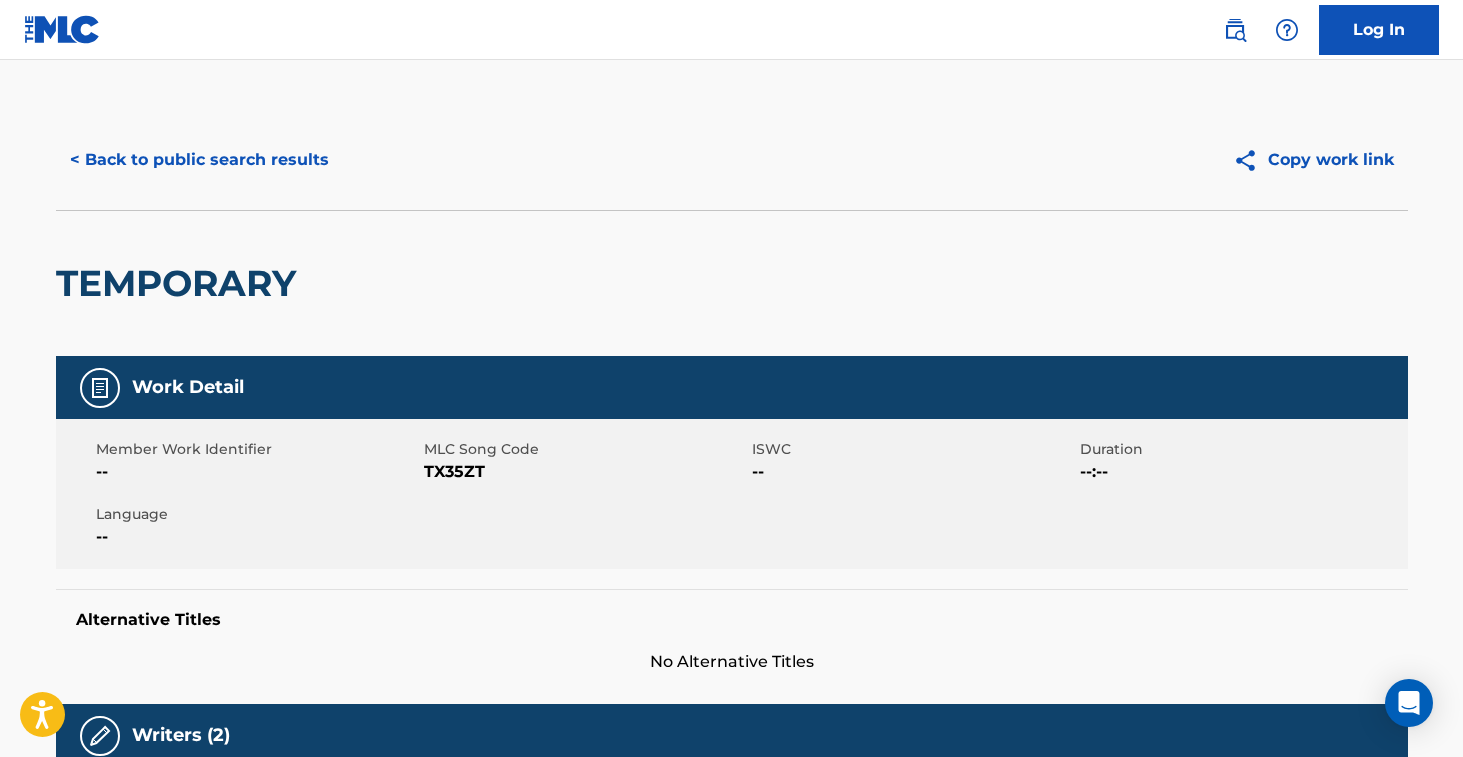 click on "TX35ZT" at bounding box center [585, 472] 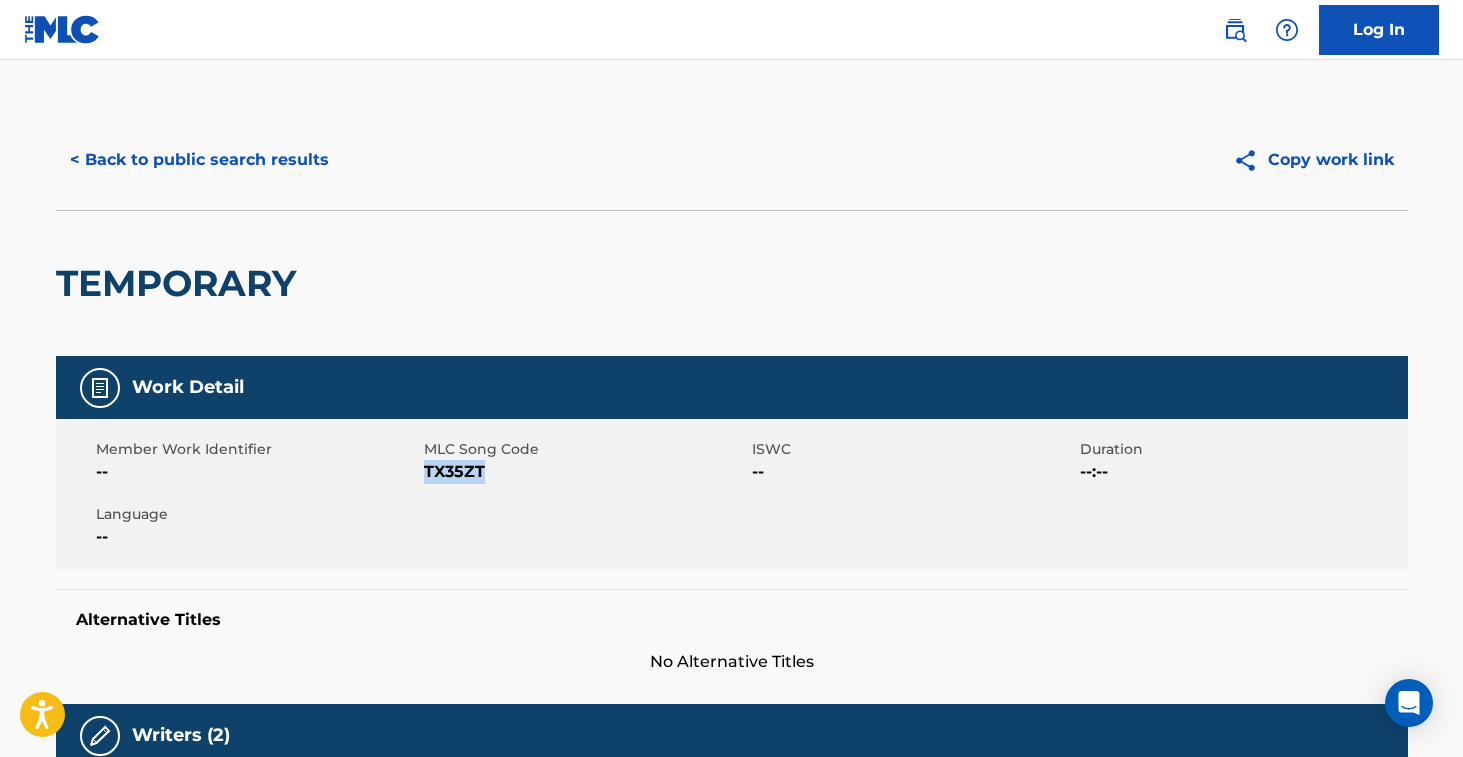 click on "TX35ZT" at bounding box center [585, 472] 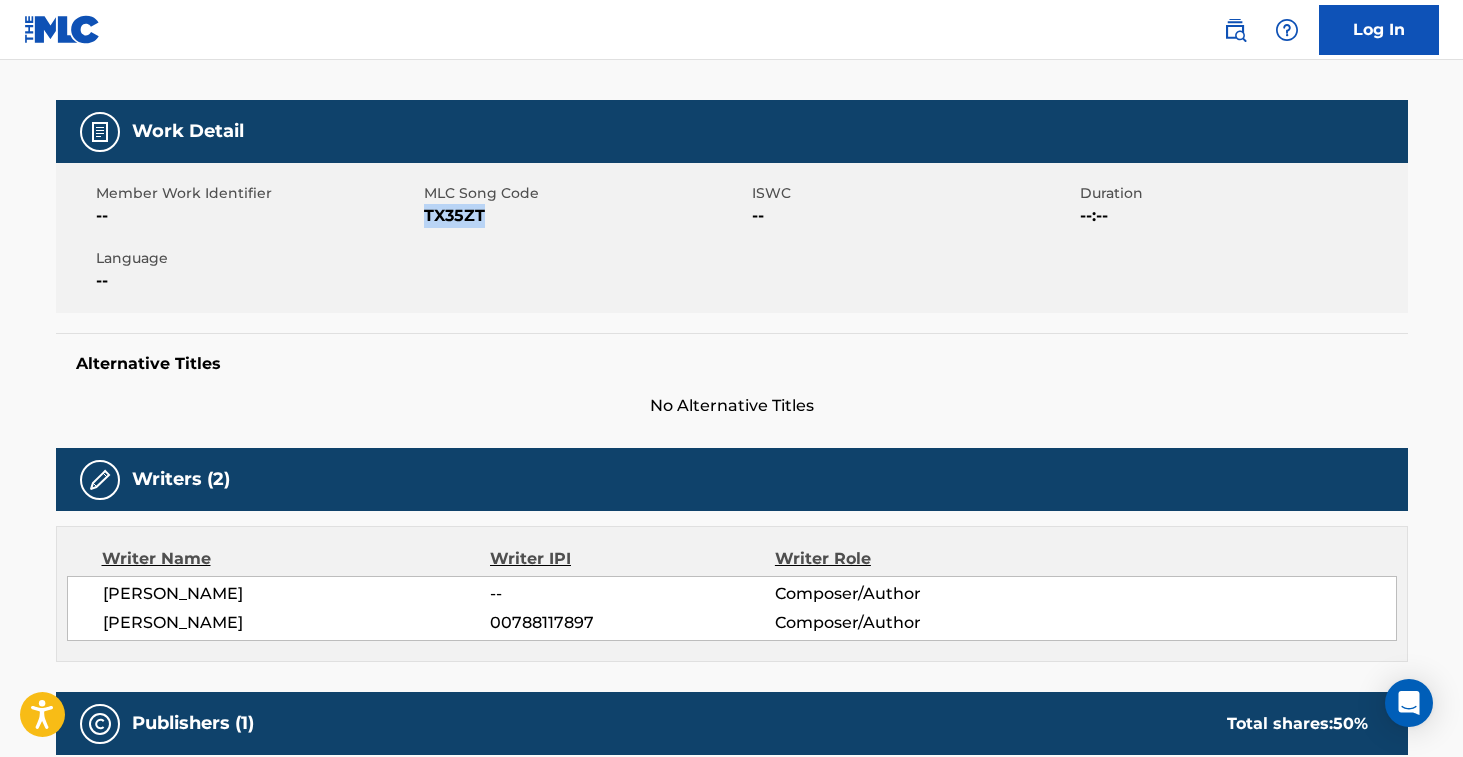 scroll, scrollTop: 0, scrollLeft: 0, axis: both 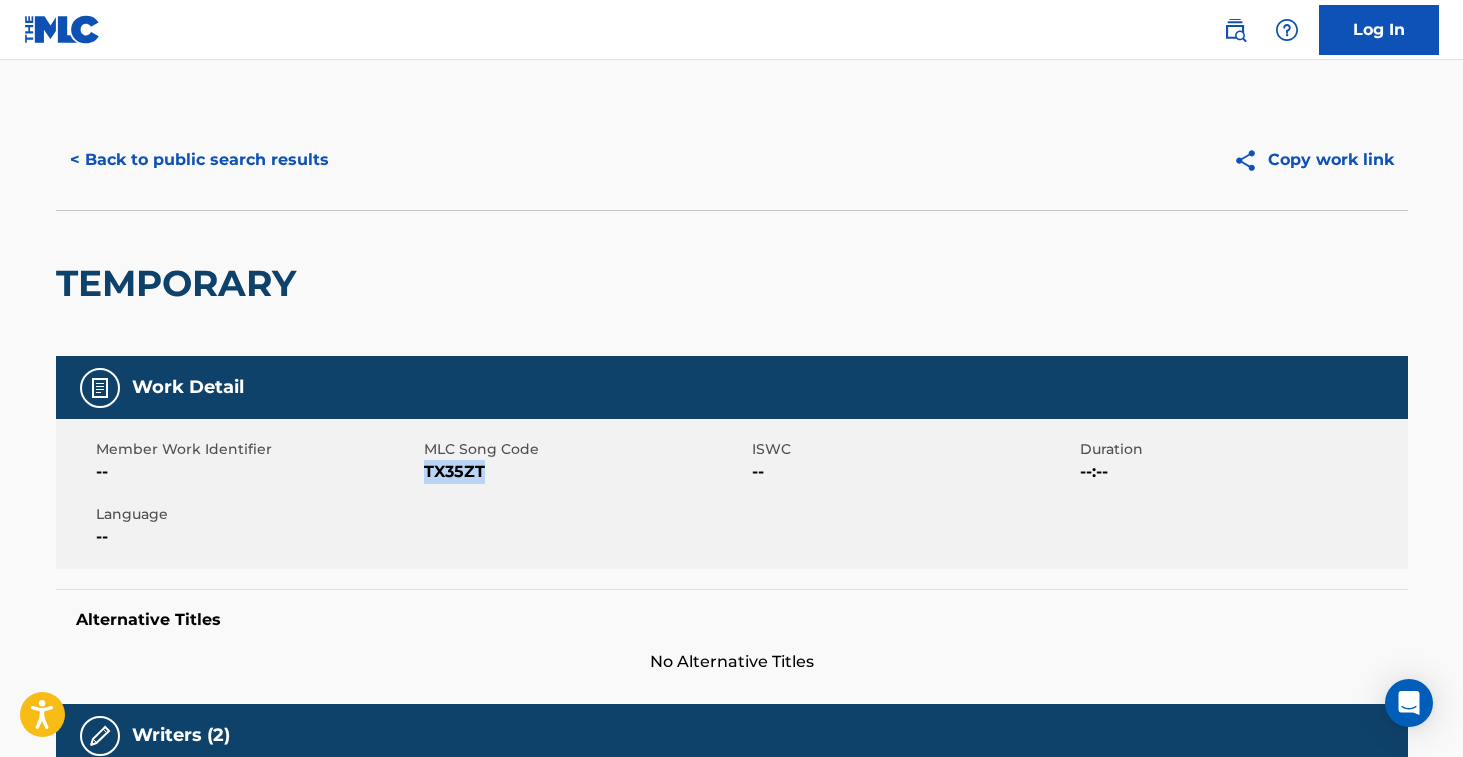 click on "< Back to public search results" at bounding box center [199, 160] 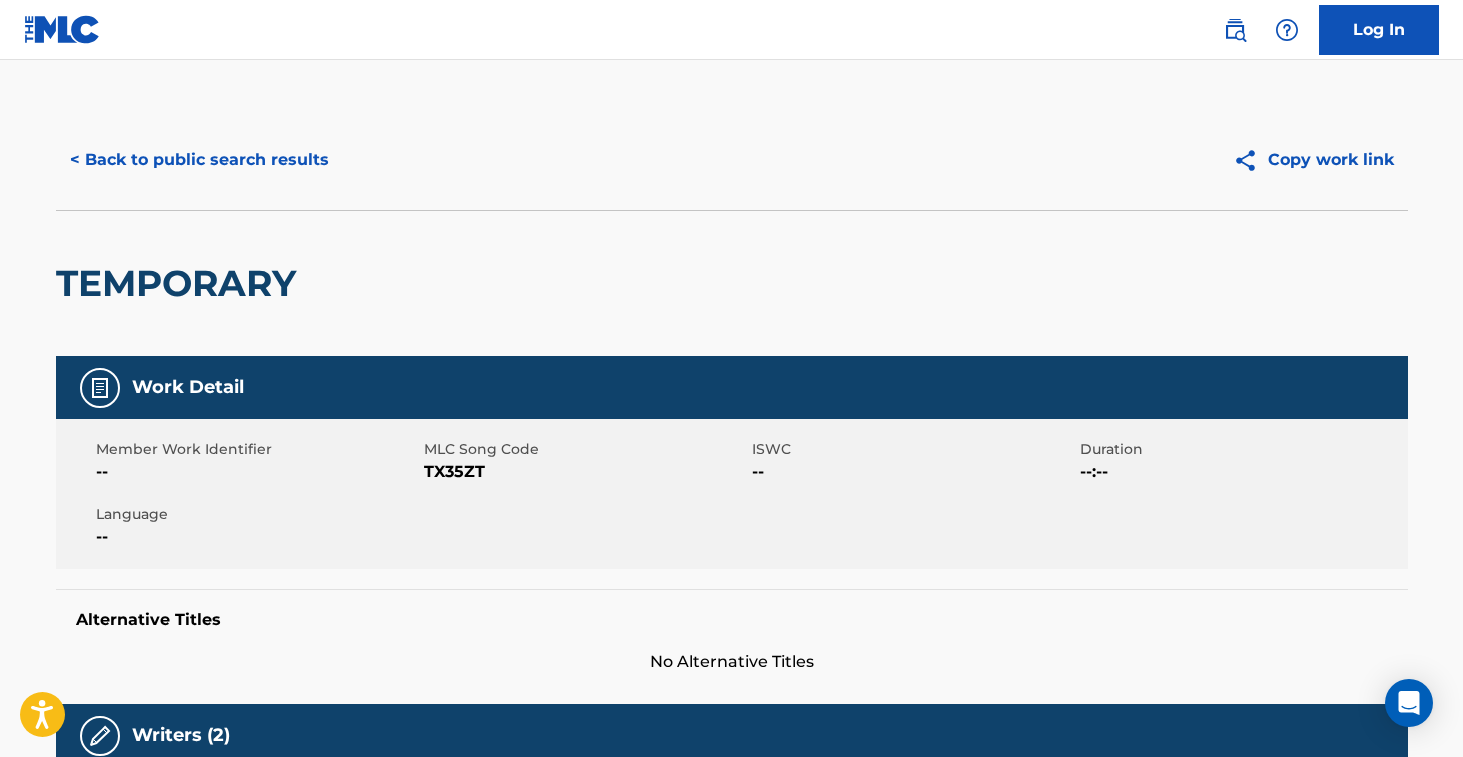 scroll, scrollTop: 217, scrollLeft: 0, axis: vertical 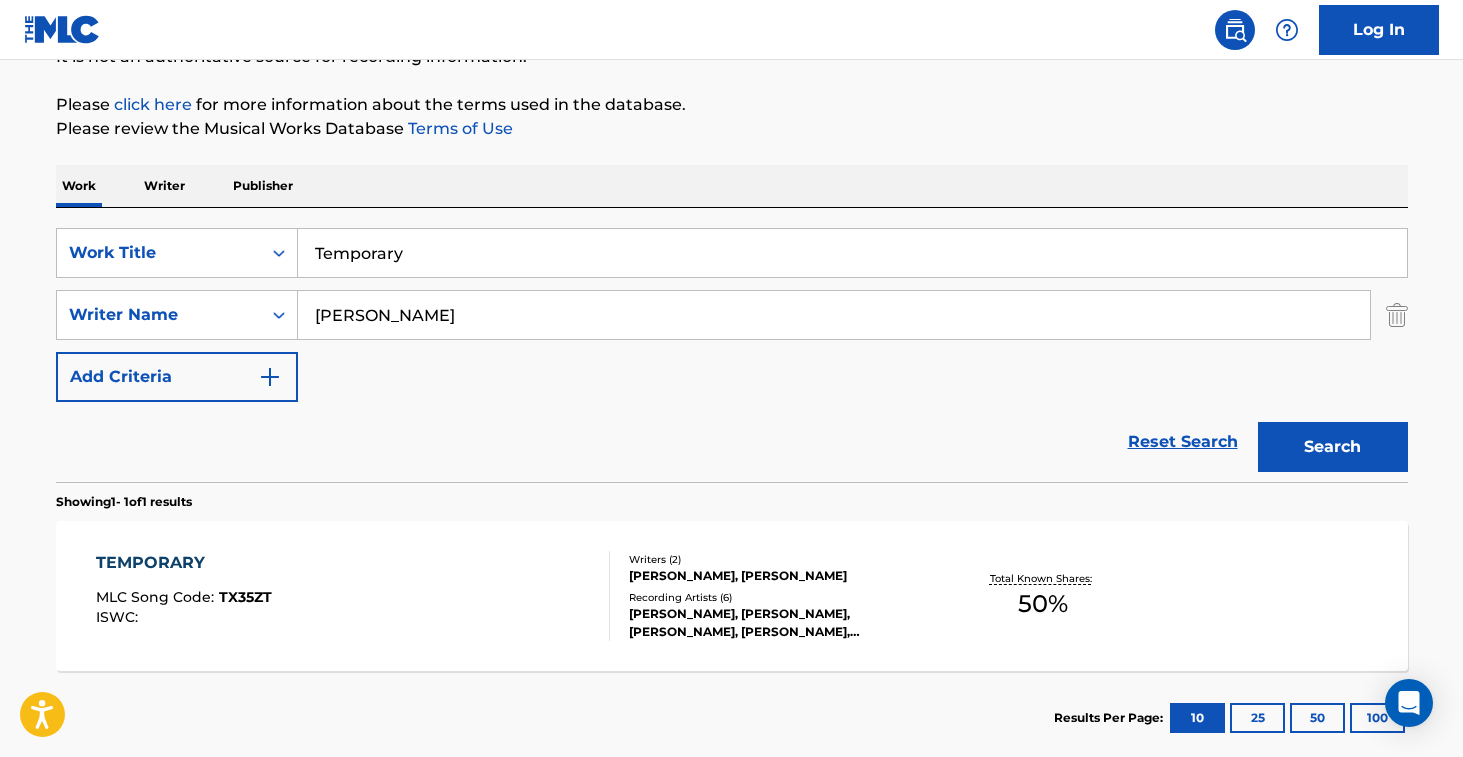 drag, startPoint x: 426, startPoint y: 247, endPoint x: 93, endPoint y: 191, distance: 337.67587 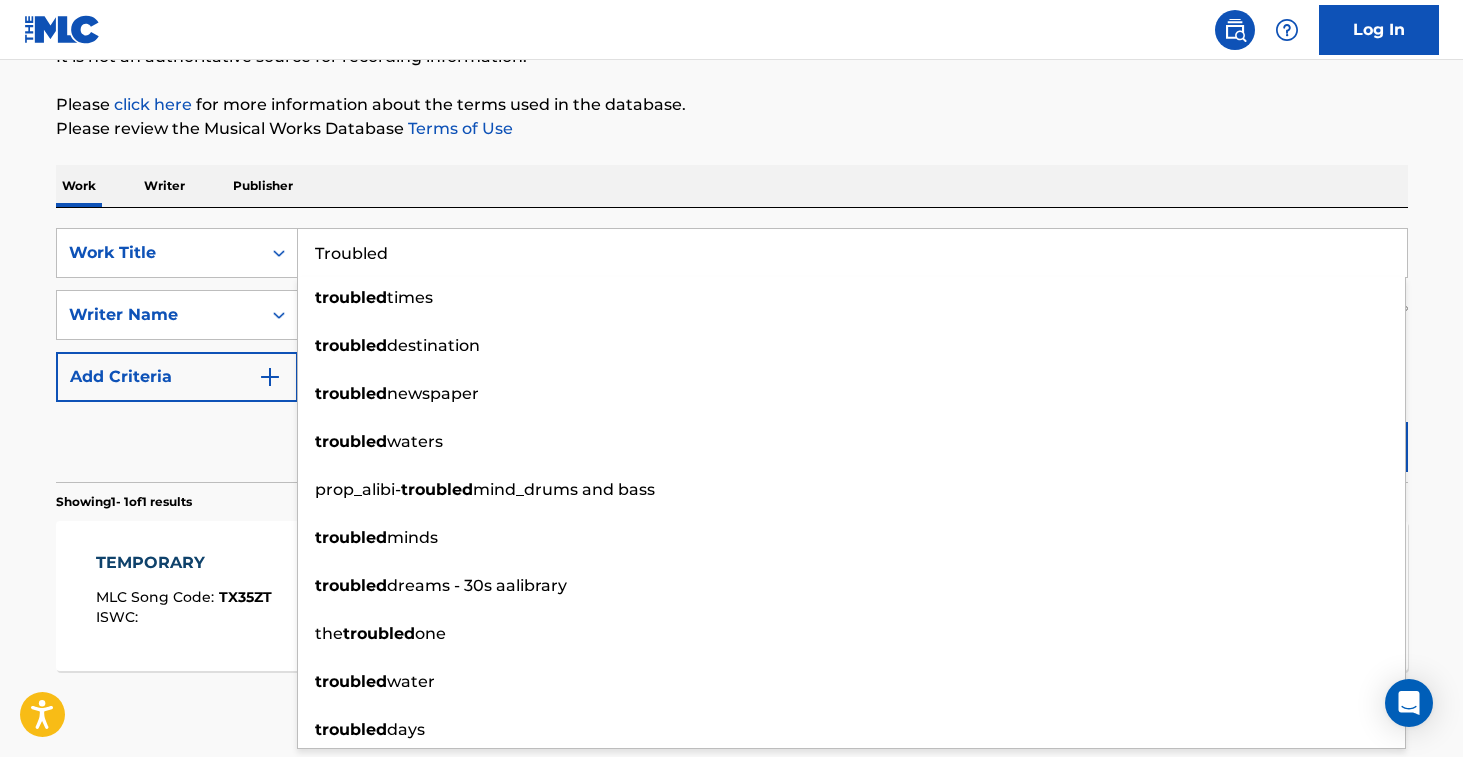 type on "Troubled" 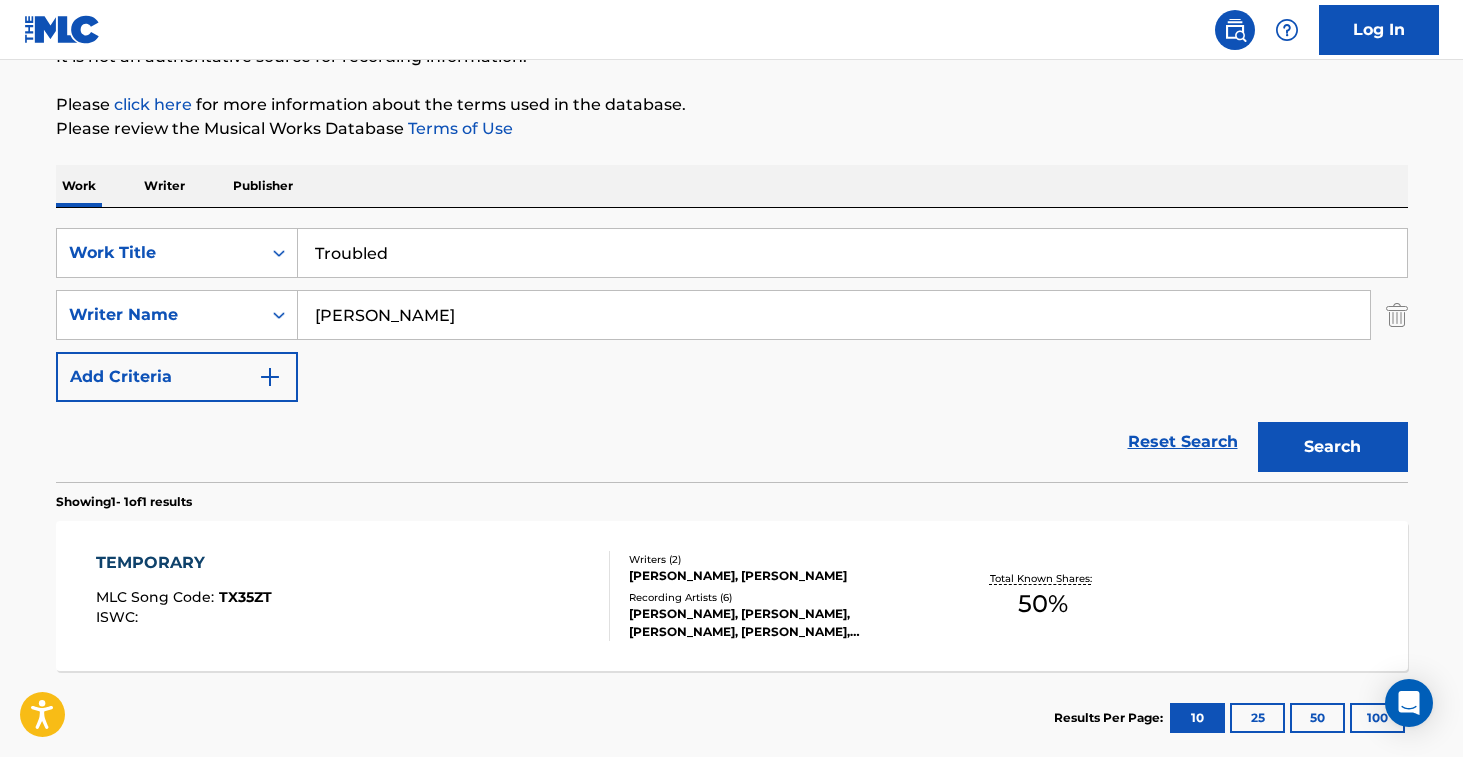 drag, startPoint x: 1372, startPoint y: 443, endPoint x: 1141, endPoint y: 429, distance: 231.42386 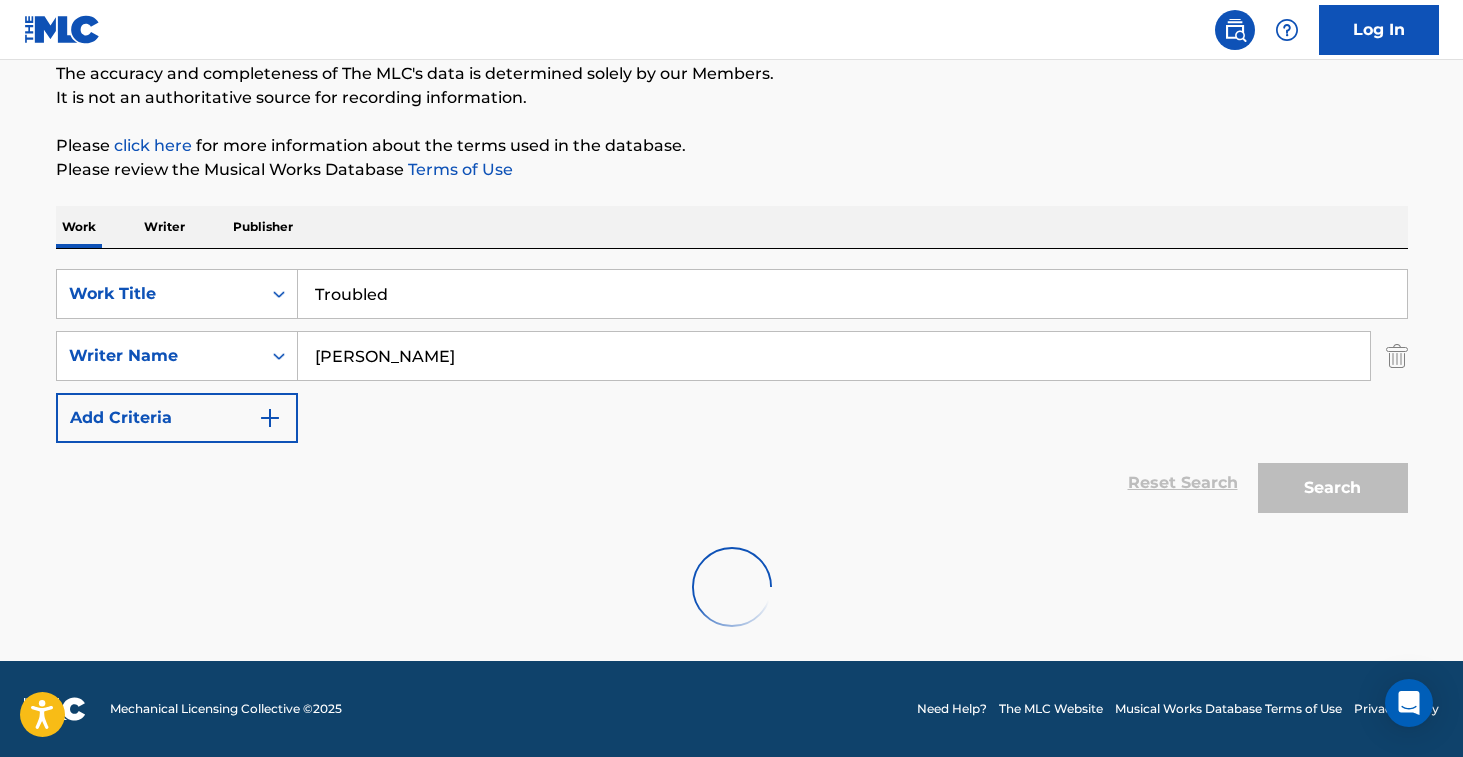 scroll, scrollTop: 217, scrollLeft: 0, axis: vertical 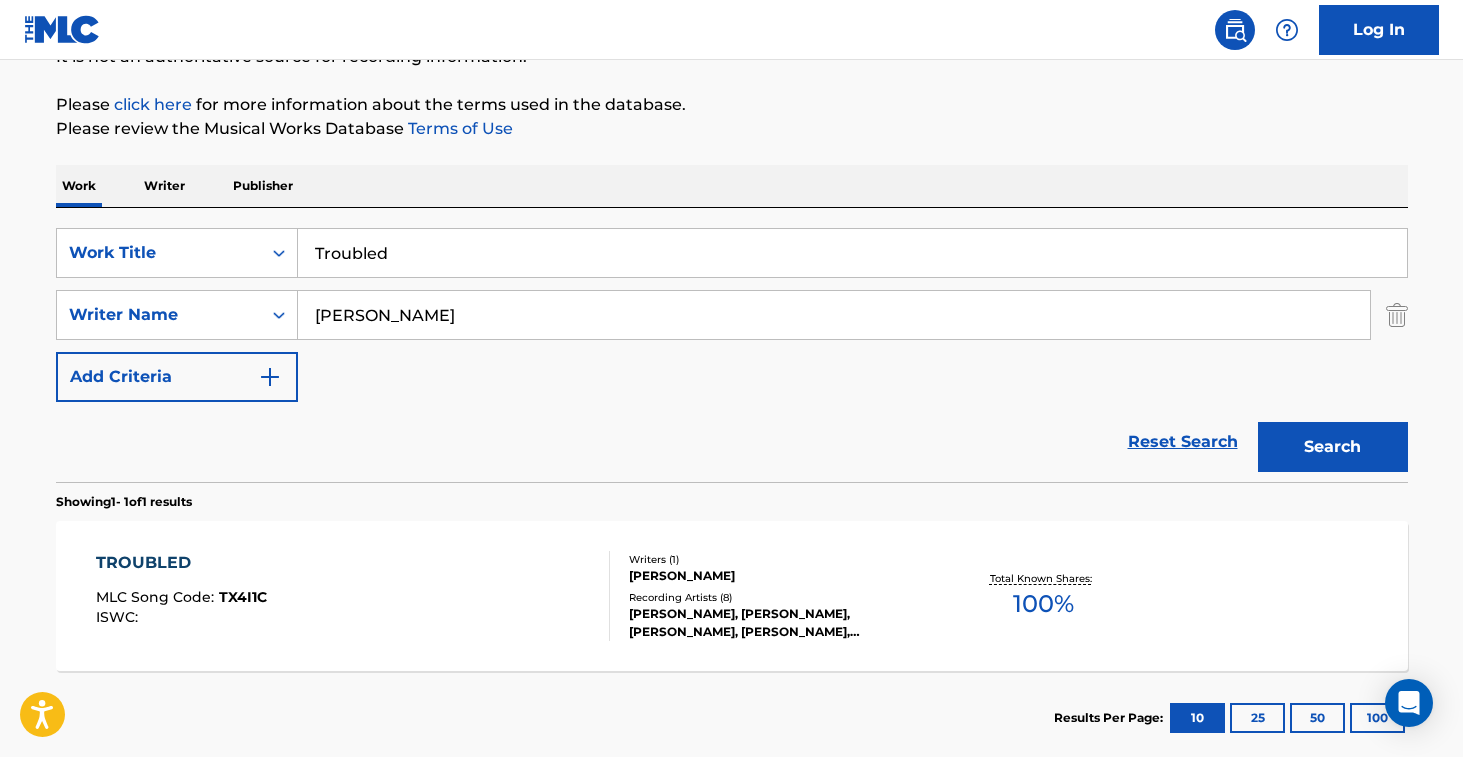 click on "[PERSON_NAME]" at bounding box center [780, 576] 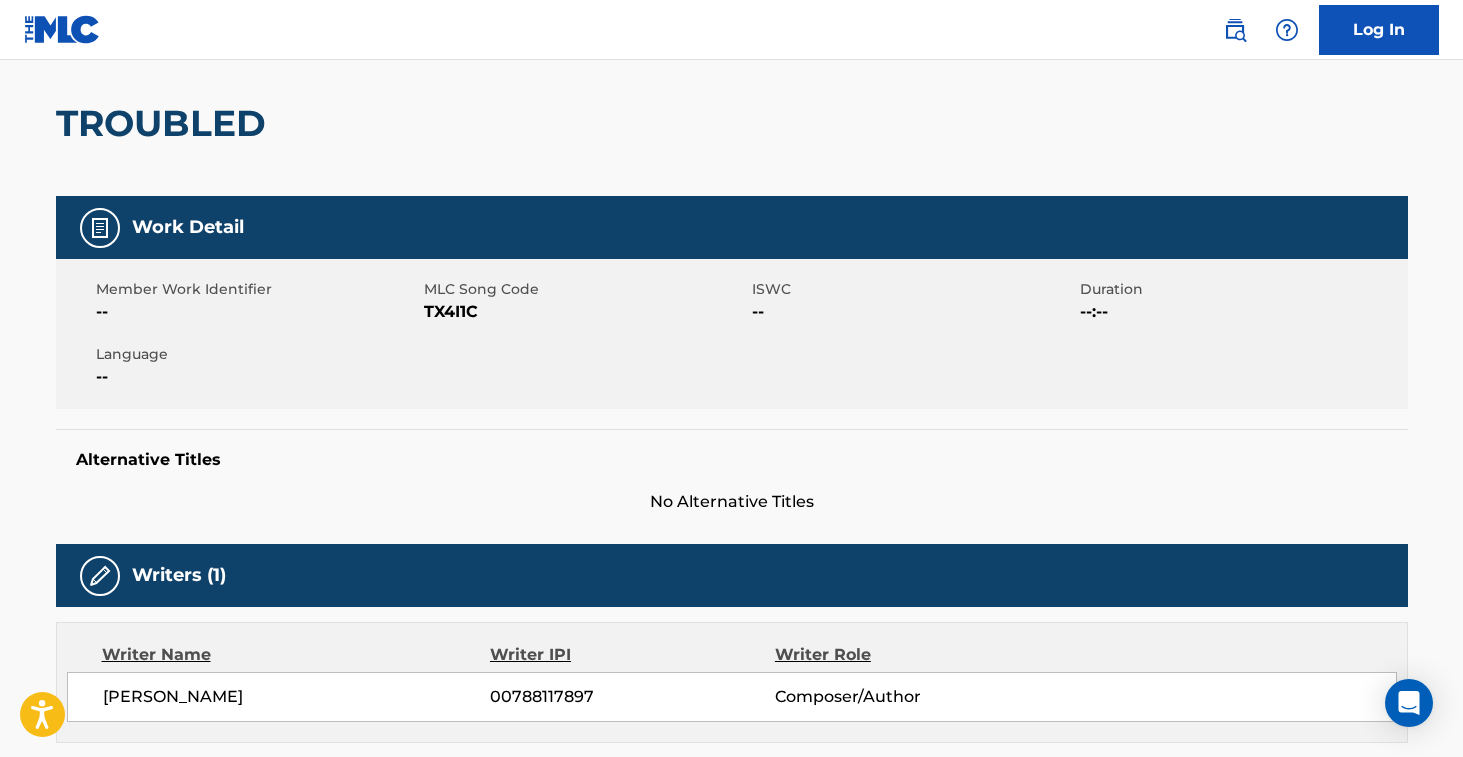 scroll, scrollTop: 204, scrollLeft: 0, axis: vertical 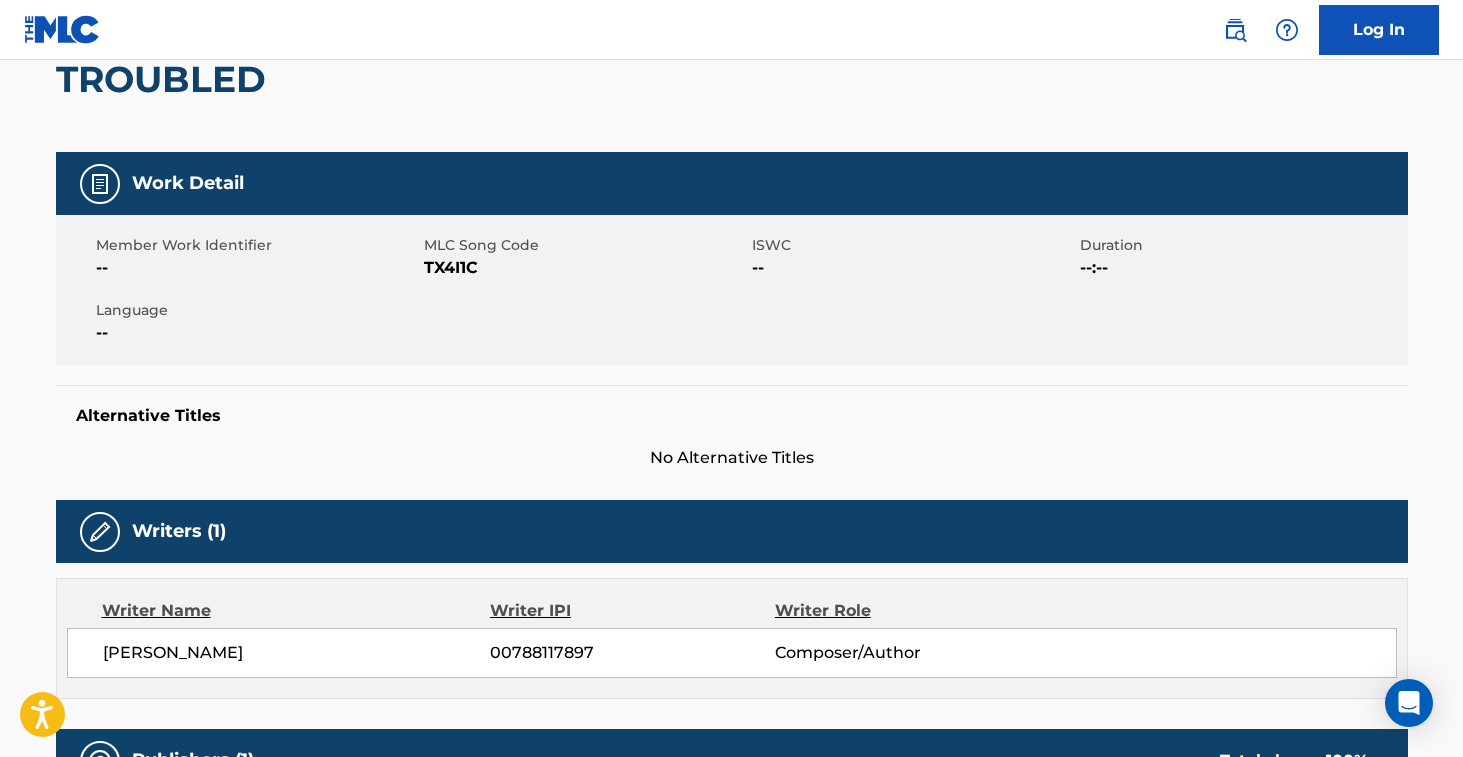 click on "TX4I1C" at bounding box center (585, 268) 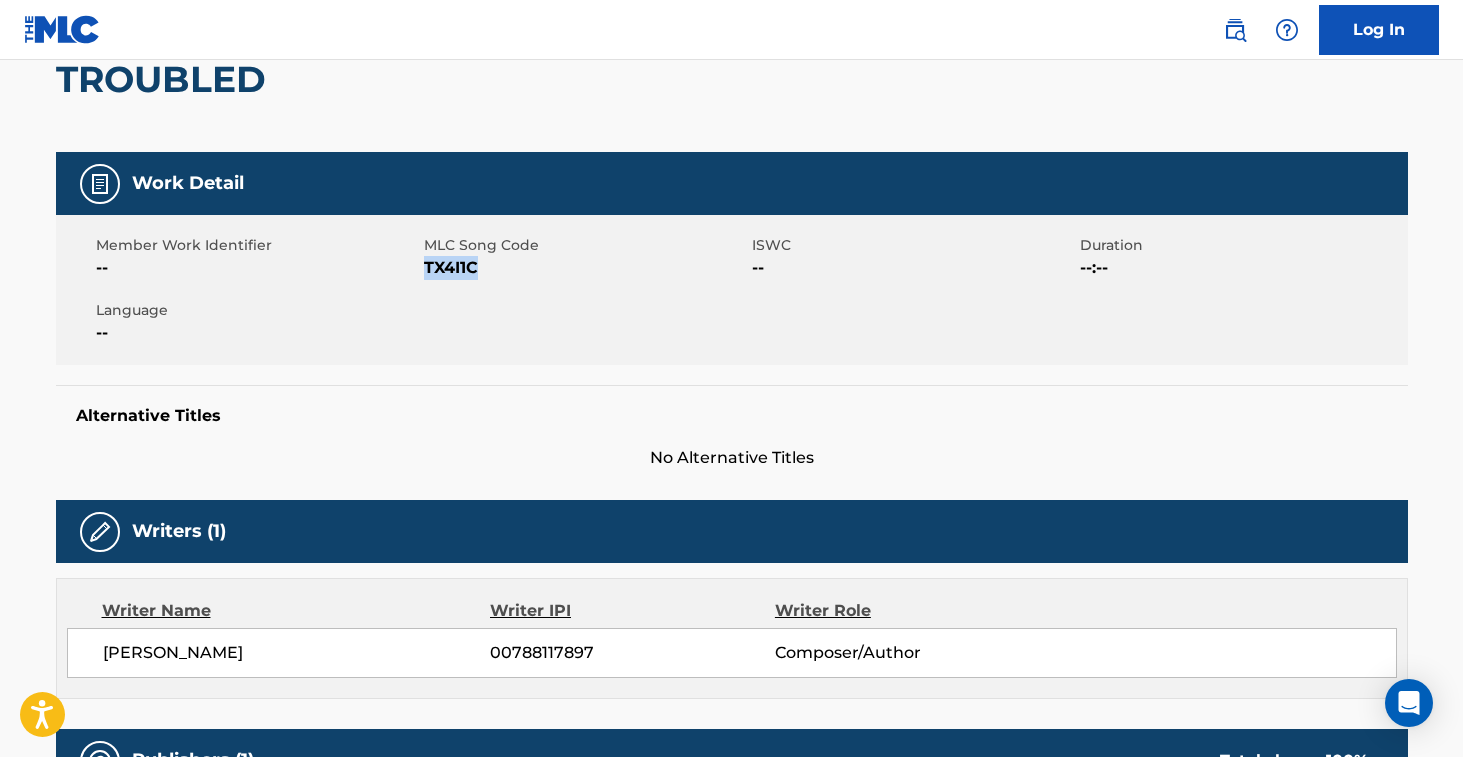 click on "TX4I1C" at bounding box center (585, 268) 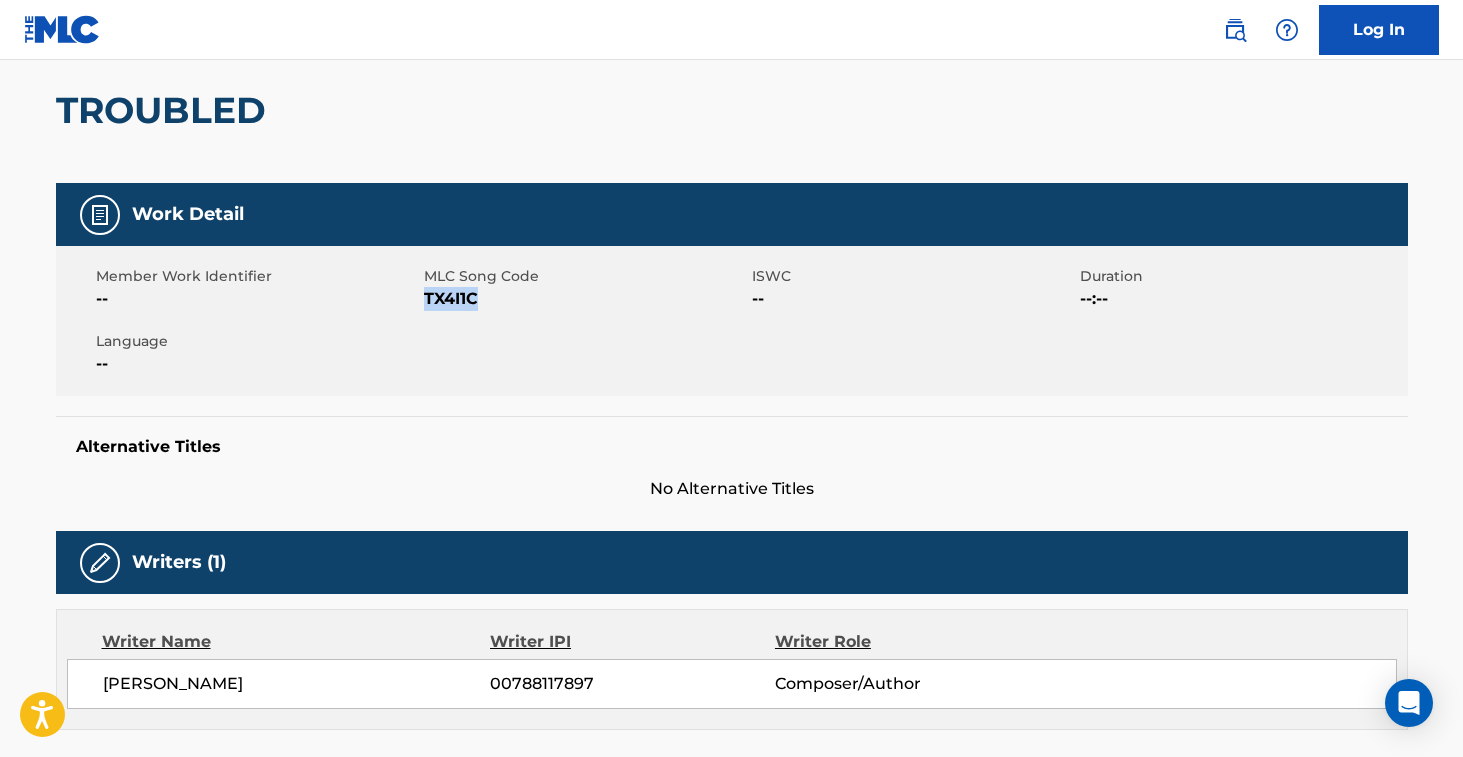 scroll, scrollTop: 0, scrollLeft: 0, axis: both 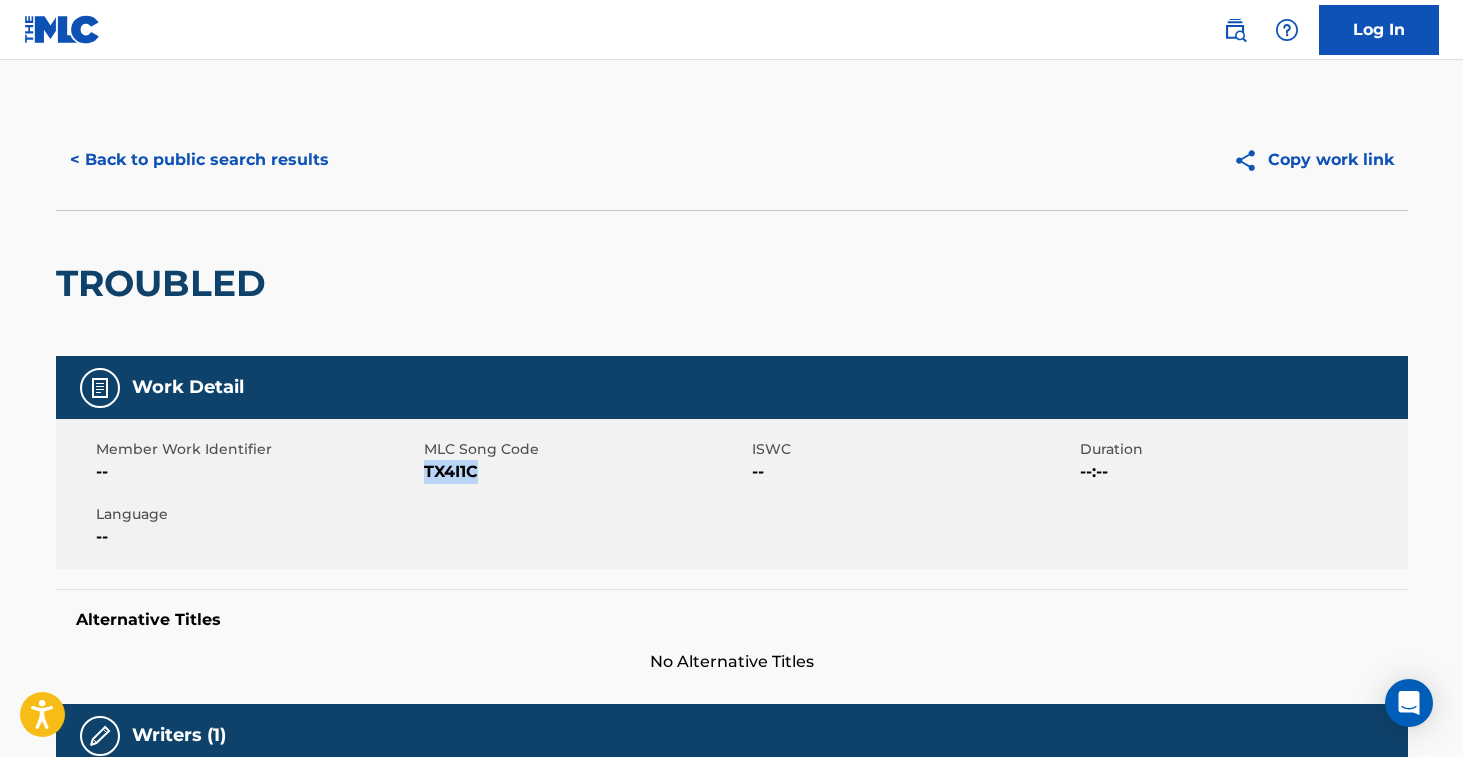 click on "< Back to public search results" at bounding box center (199, 160) 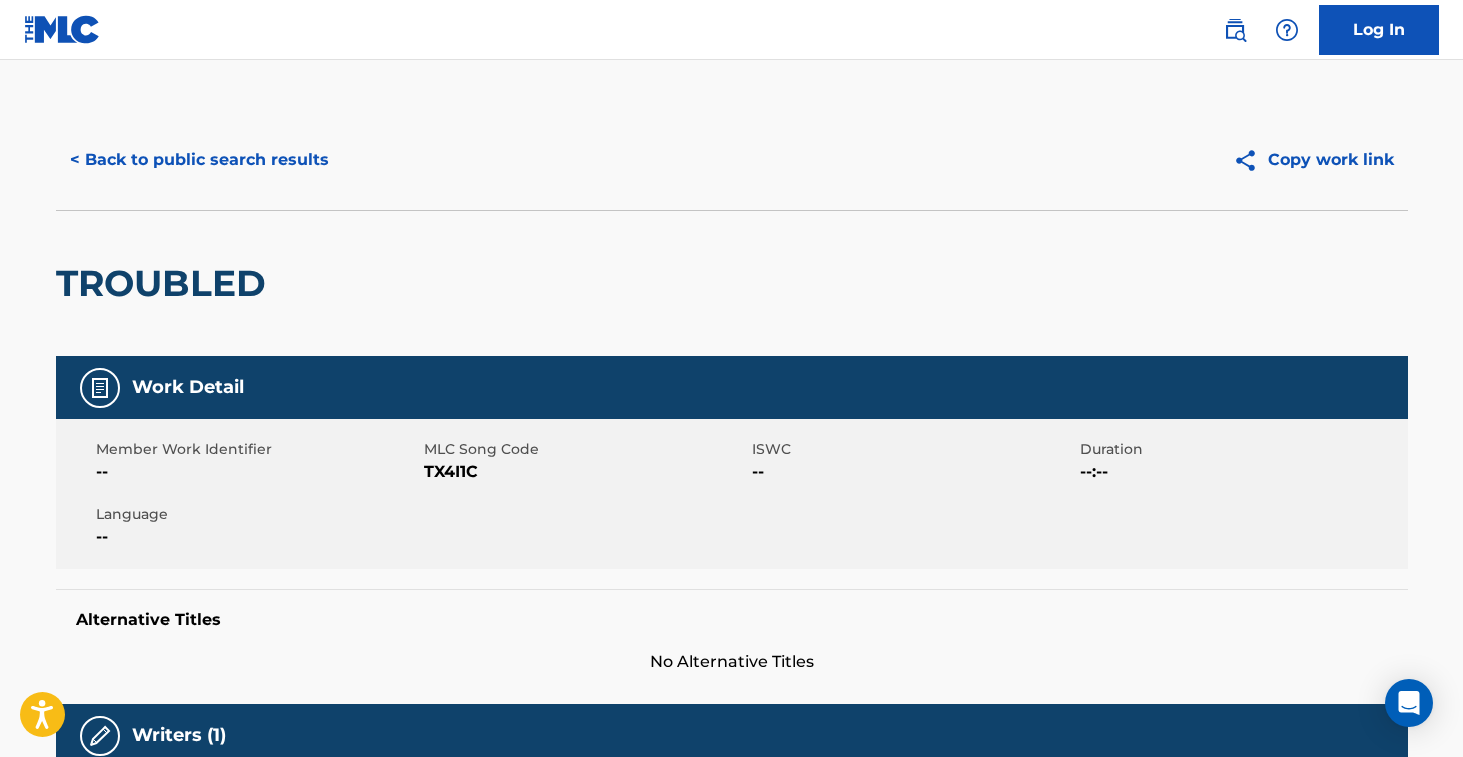 scroll, scrollTop: 217, scrollLeft: 0, axis: vertical 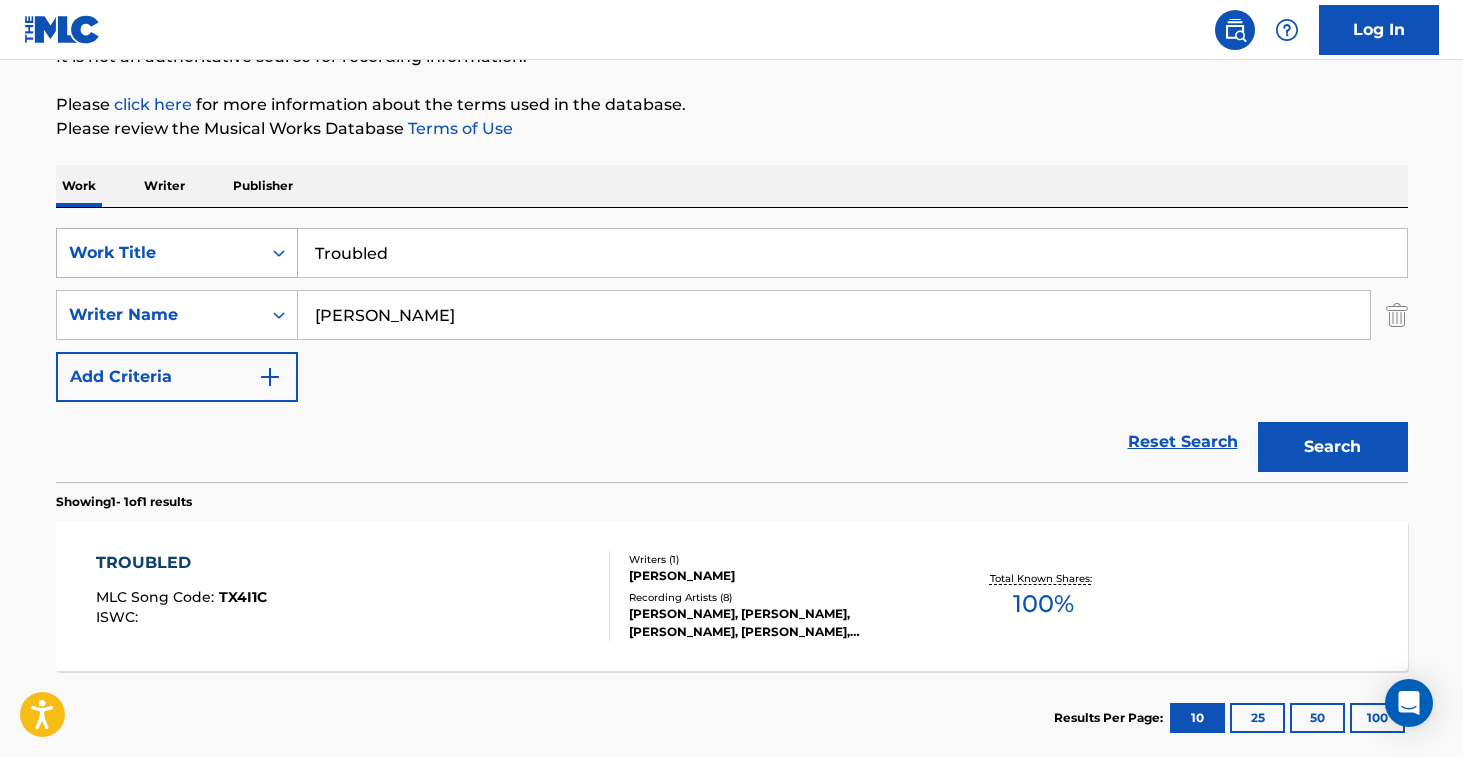 drag, startPoint x: 416, startPoint y: 266, endPoint x: 177, endPoint y: 230, distance: 241.69609 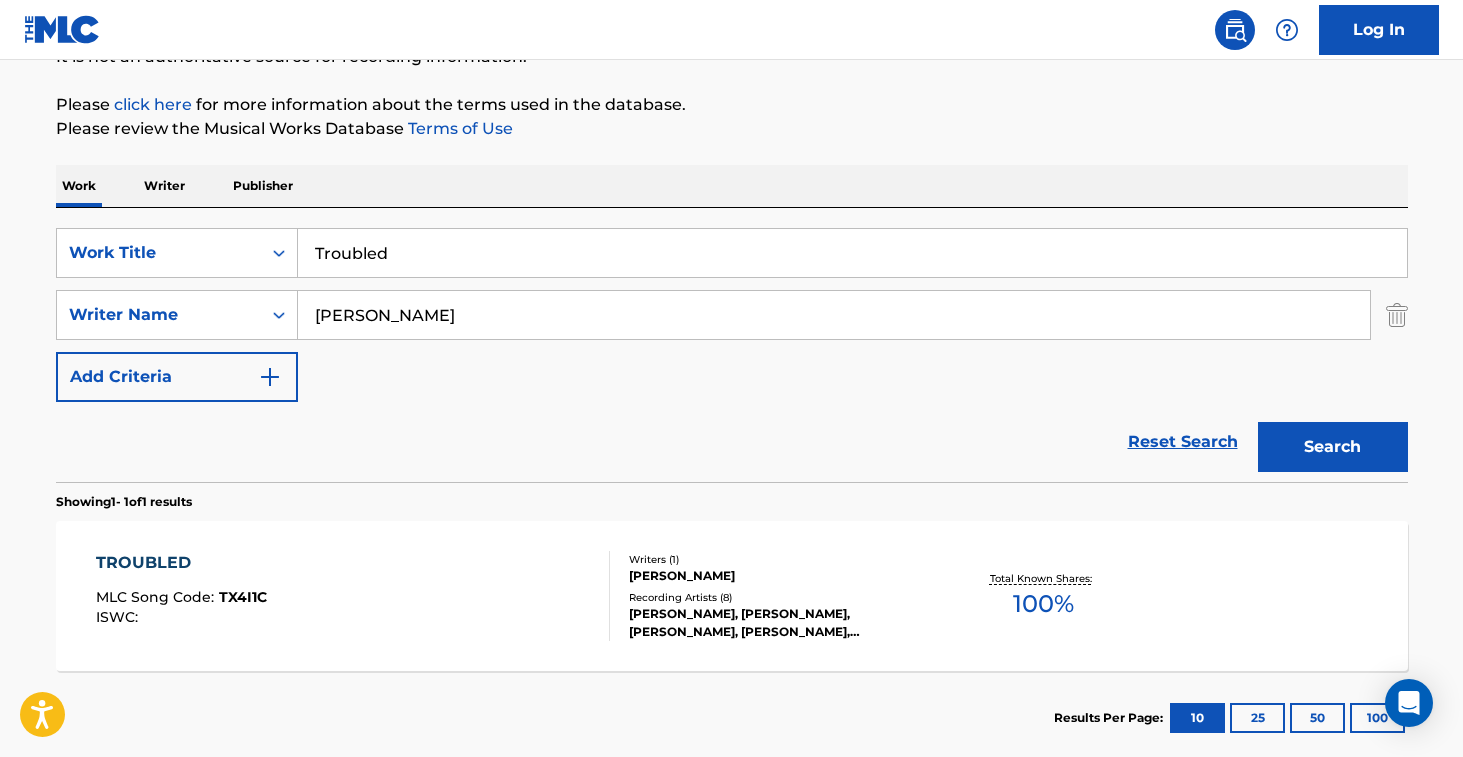 paste on "Your girlfrien" 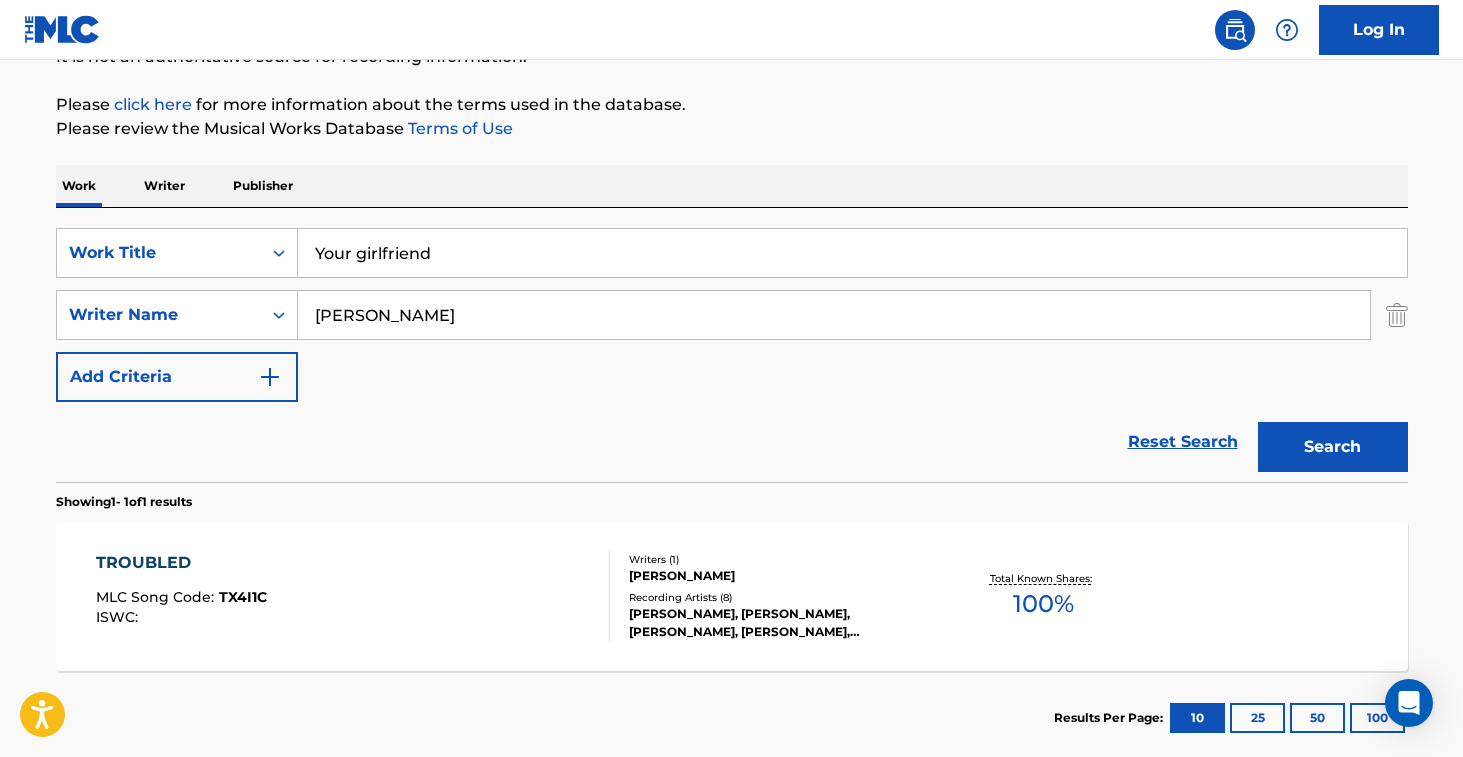 type on "Your girlfriend" 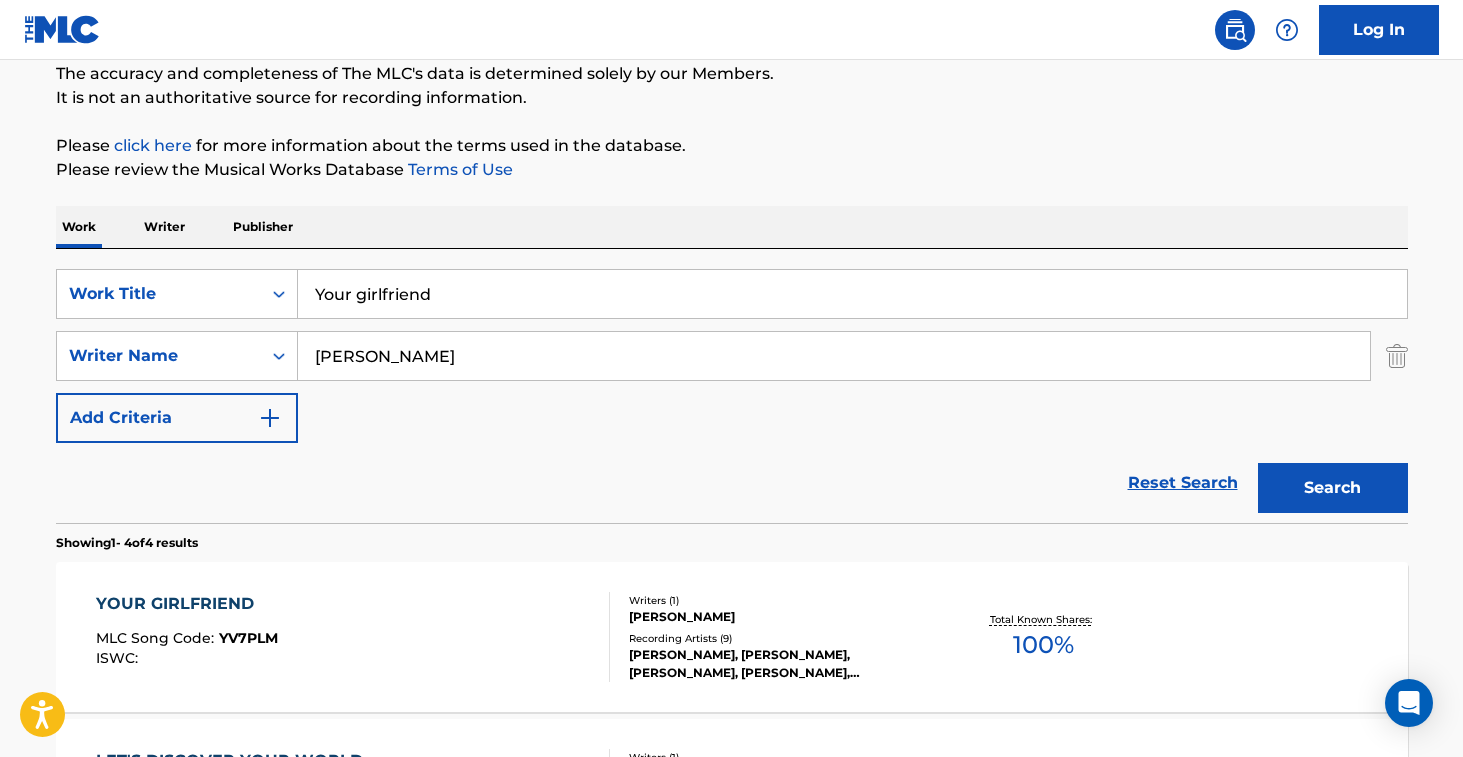 scroll, scrollTop: 217, scrollLeft: 0, axis: vertical 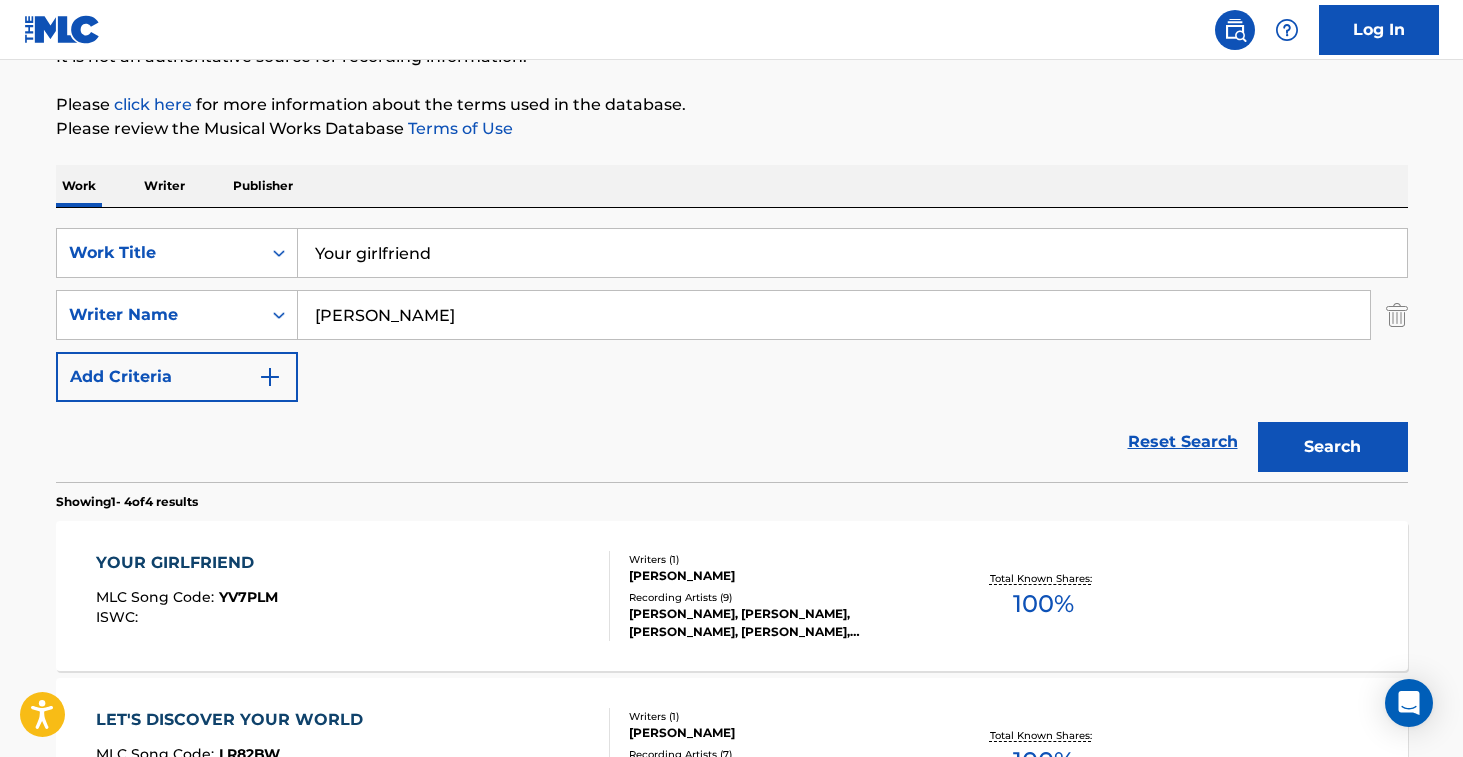 click on "YOUR GIRLFRIEND MLC Song Code : YV7PLM ISWC :" at bounding box center [353, 596] 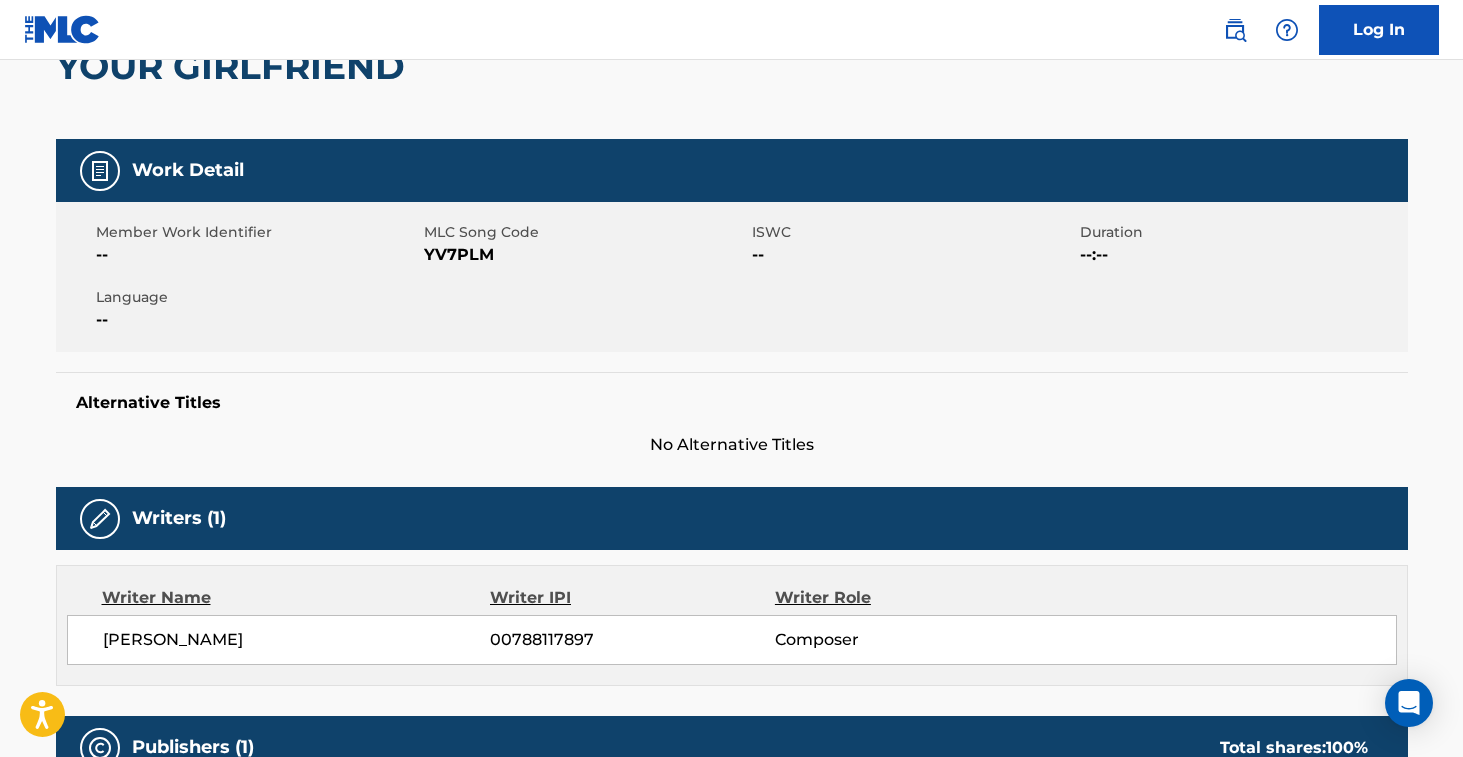 scroll, scrollTop: 0, scrollLeft: 0, axis: both 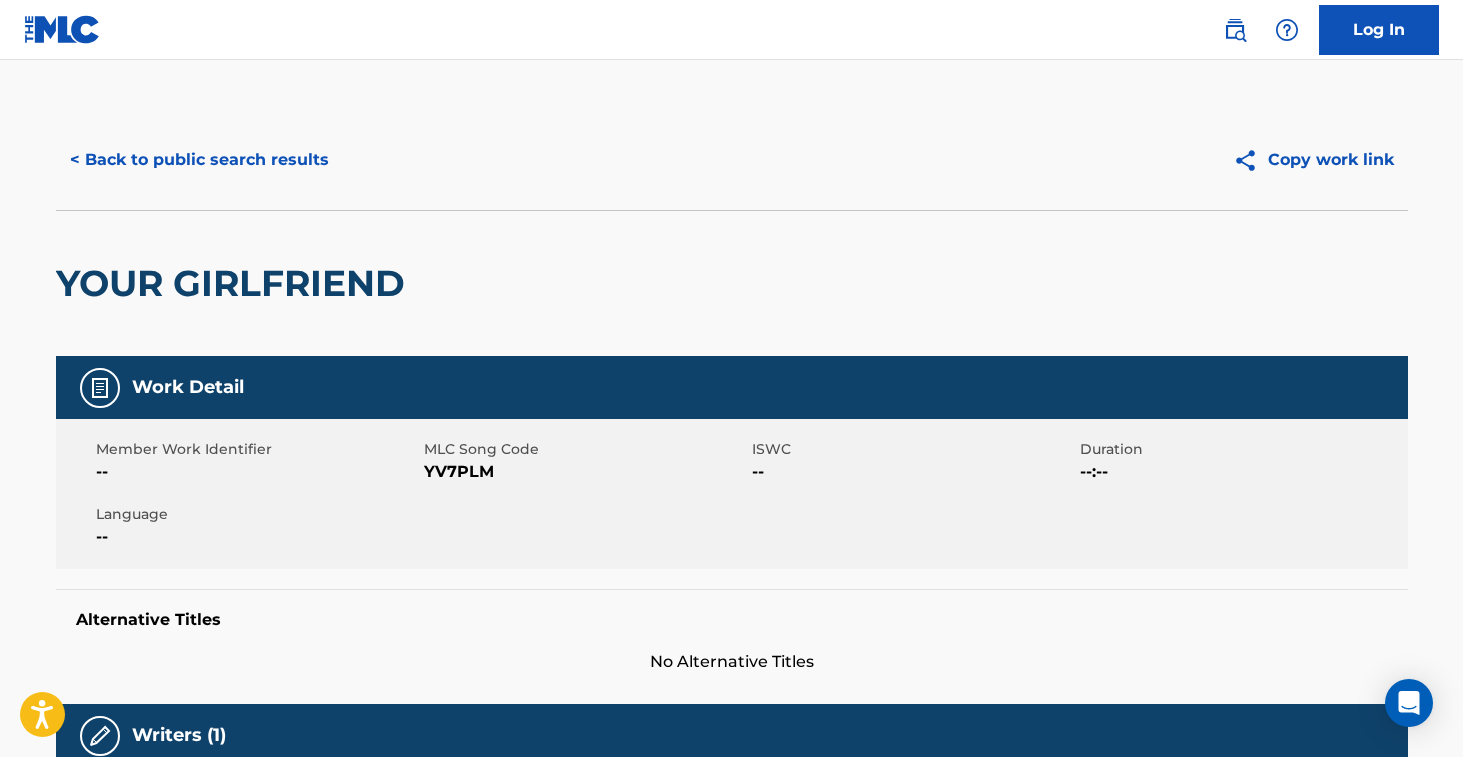 click on "YV7PLM" at bounding box center [585, 472] 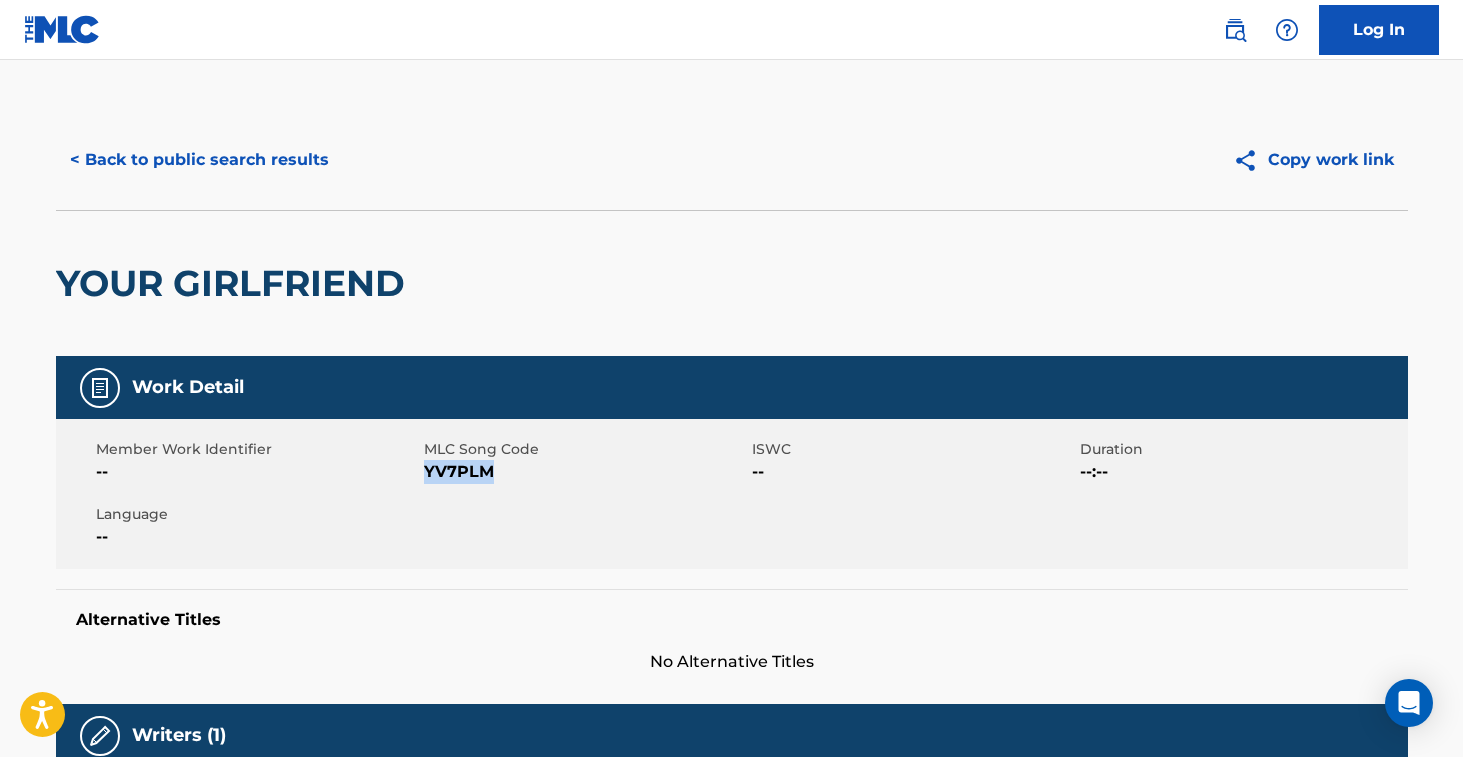 drag, startPoint x: 426, startPoint y: 470, endPoint x: 457, endPoint y: 484, distance: 34.0147 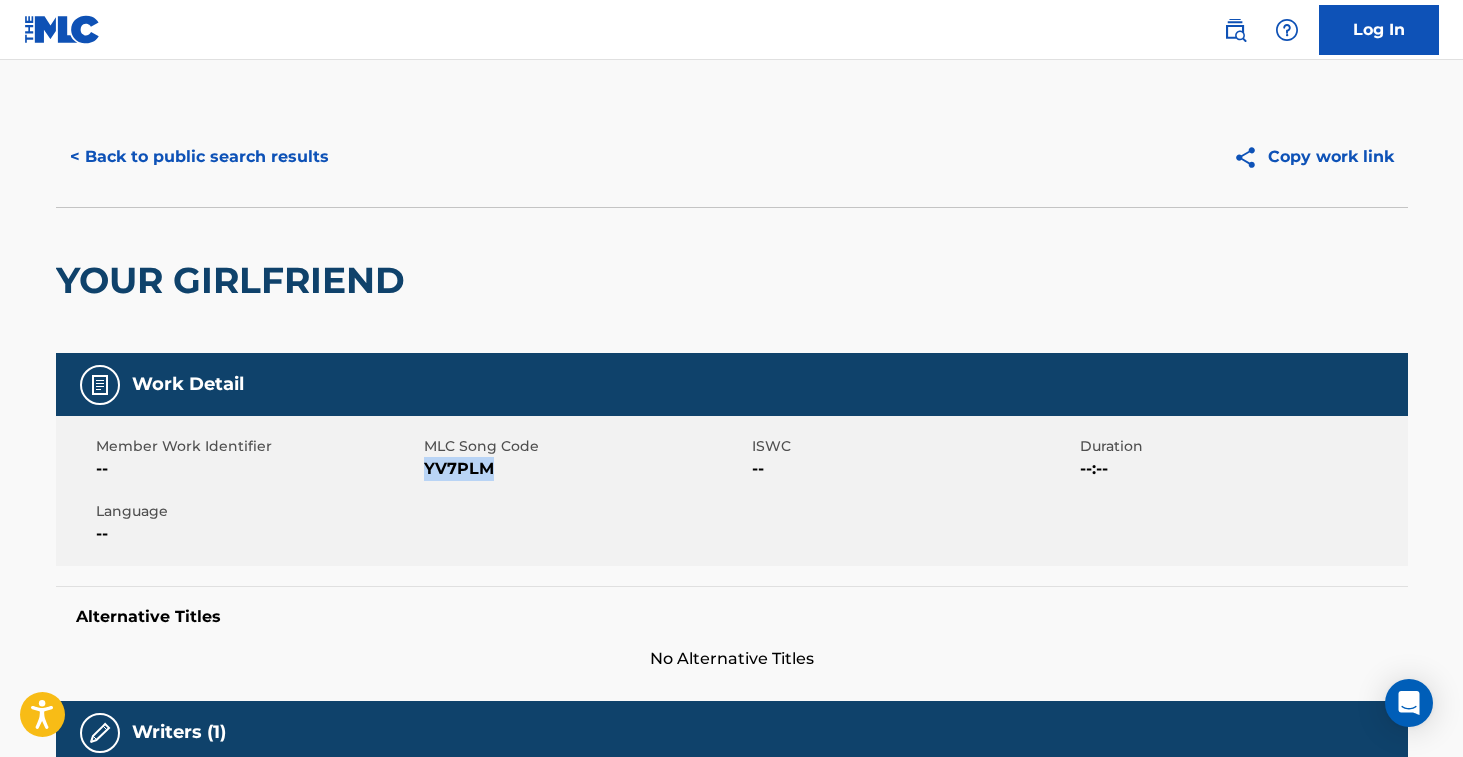 scroll, scrollTop: 0, scrollLeft: 0, axis: both 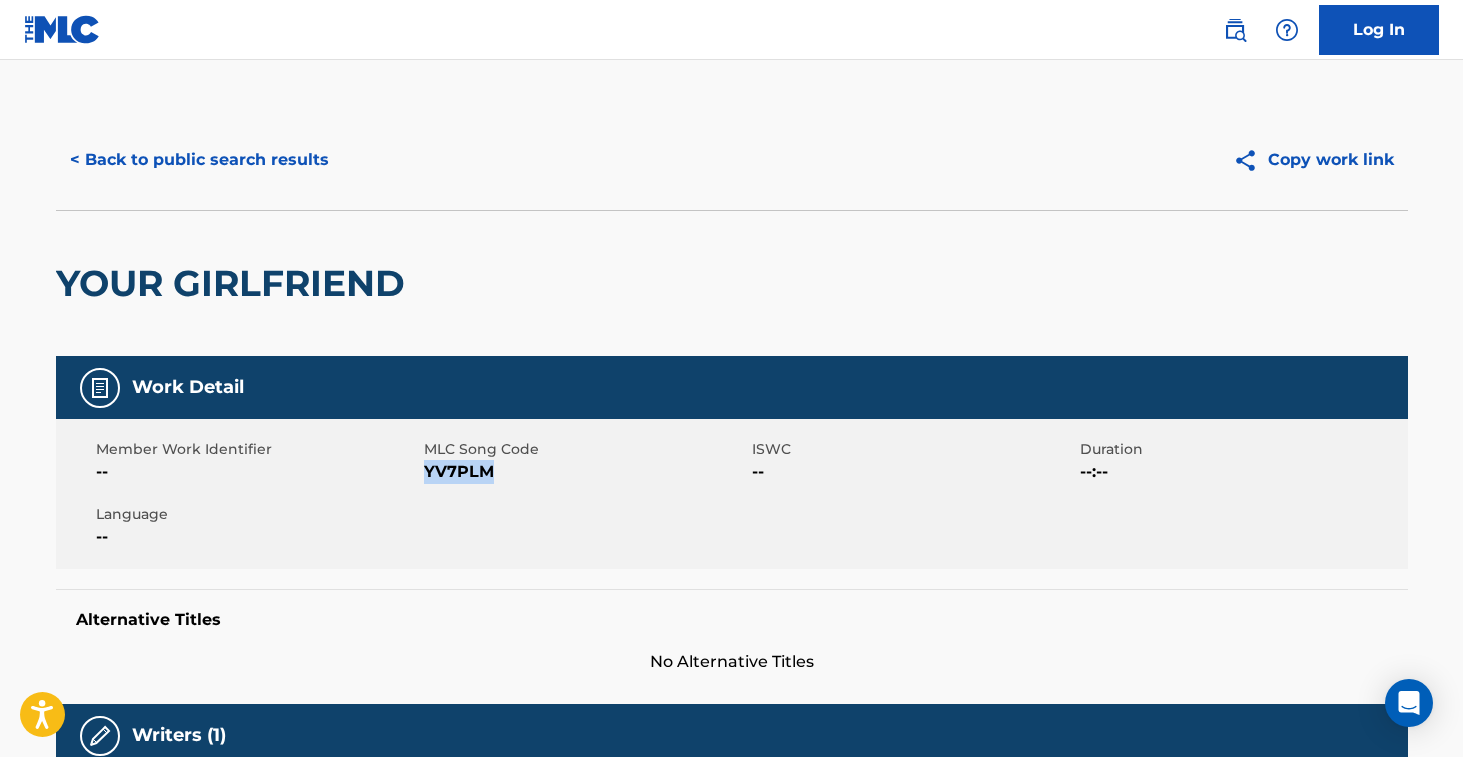 click on "< Back to public search results" at bounding box center (199, 160) 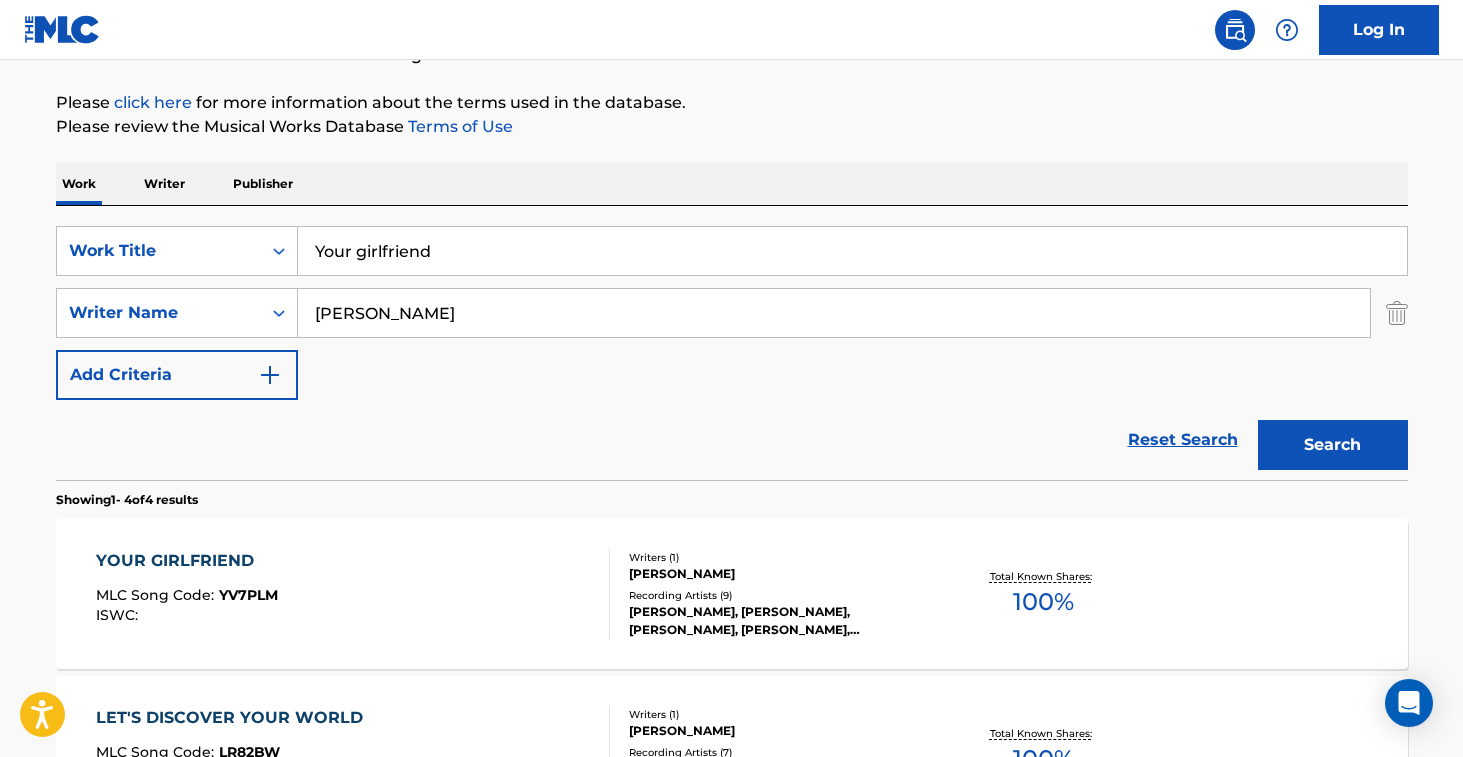 scroll, scrollTop: 0, scrollLeft: 0, axis: both 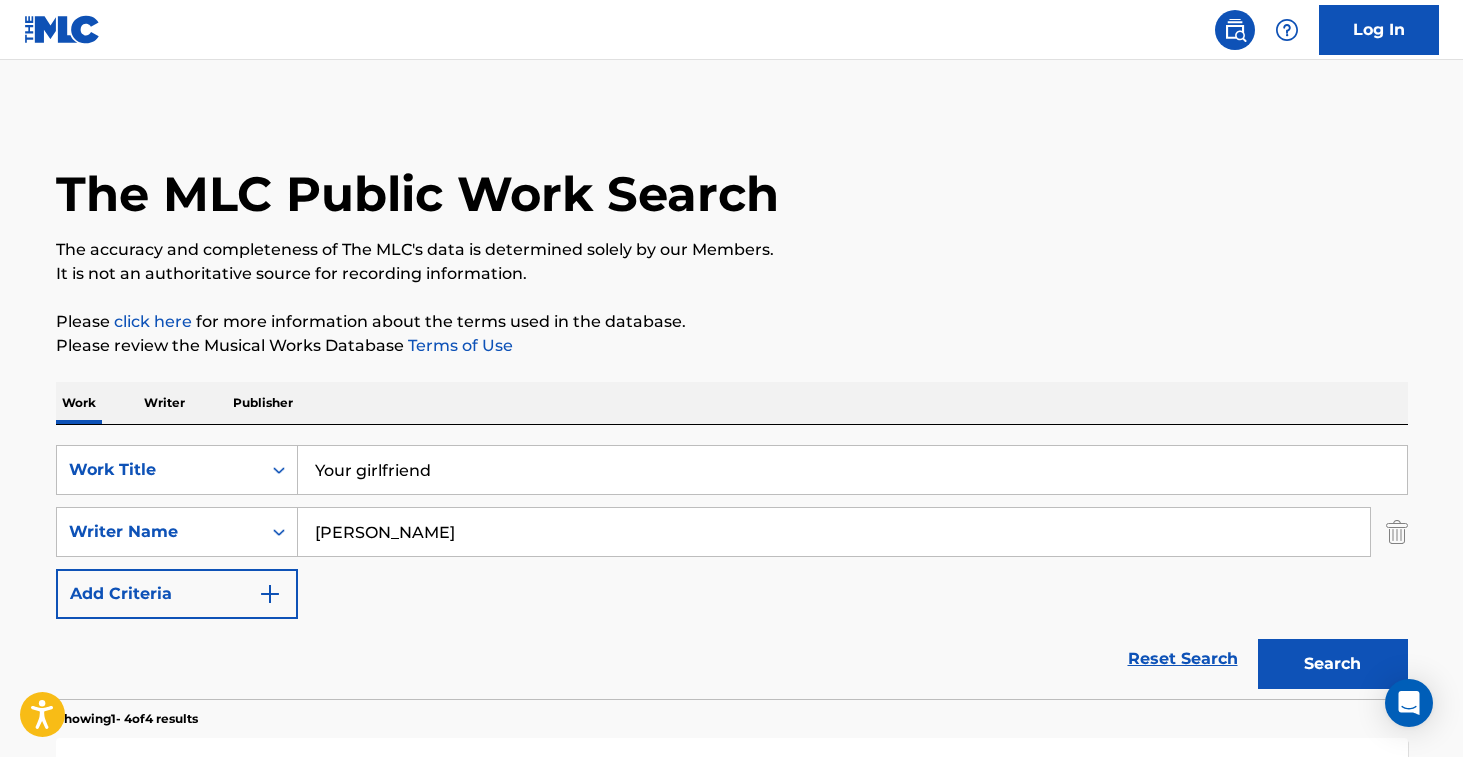 click on "Publisher" at bounding box center [263, 403] 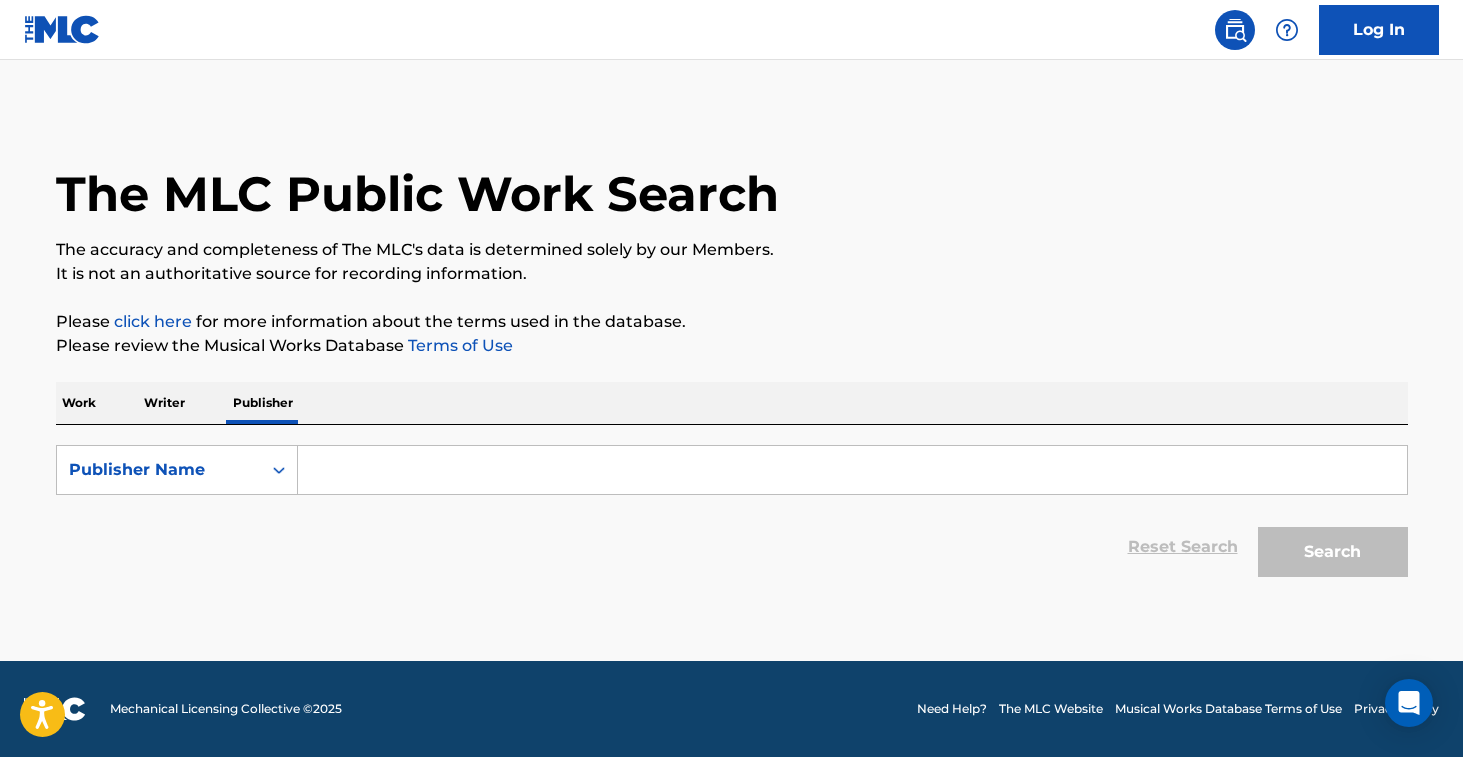 click at bounding box center (852, 470) 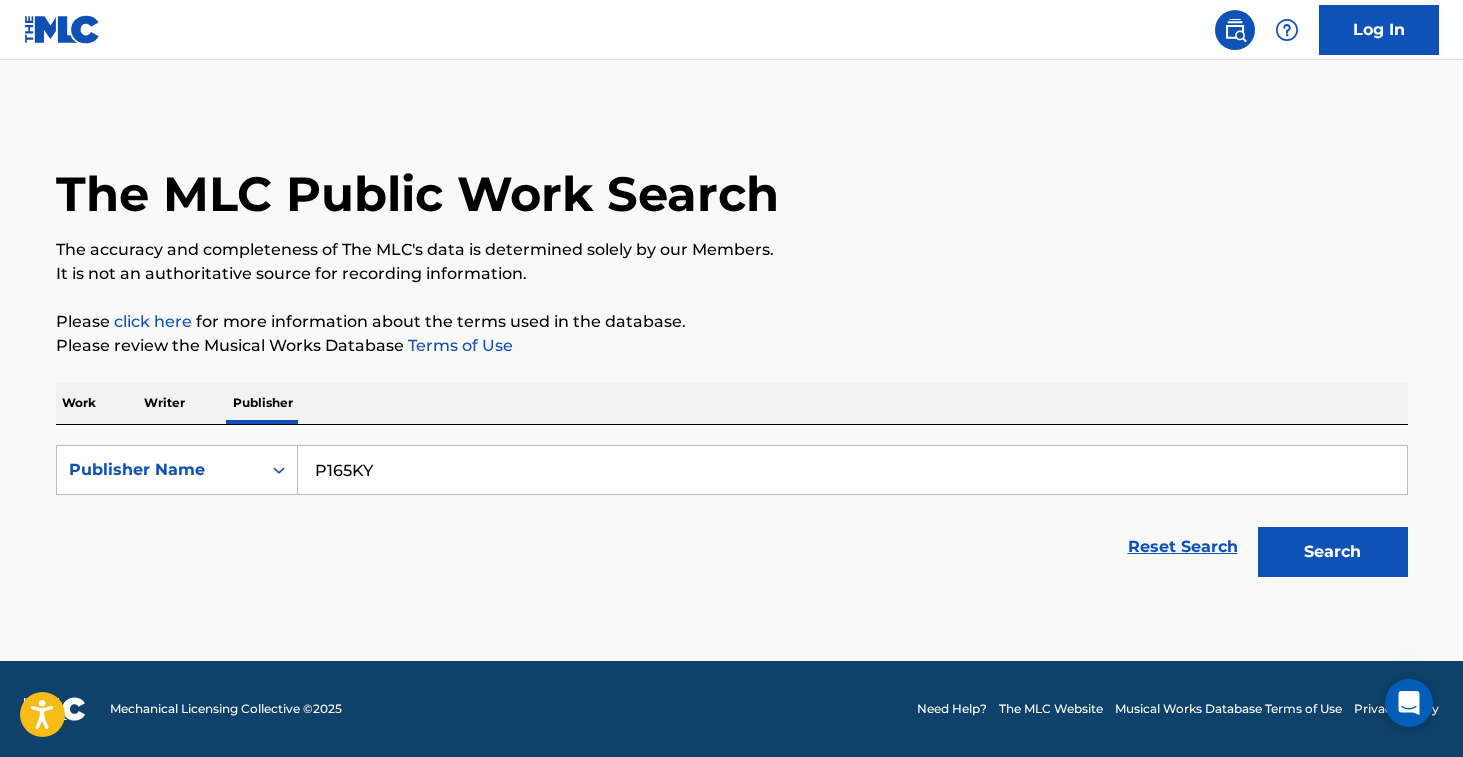 click on "Search" at bounding box center (1333, 552) 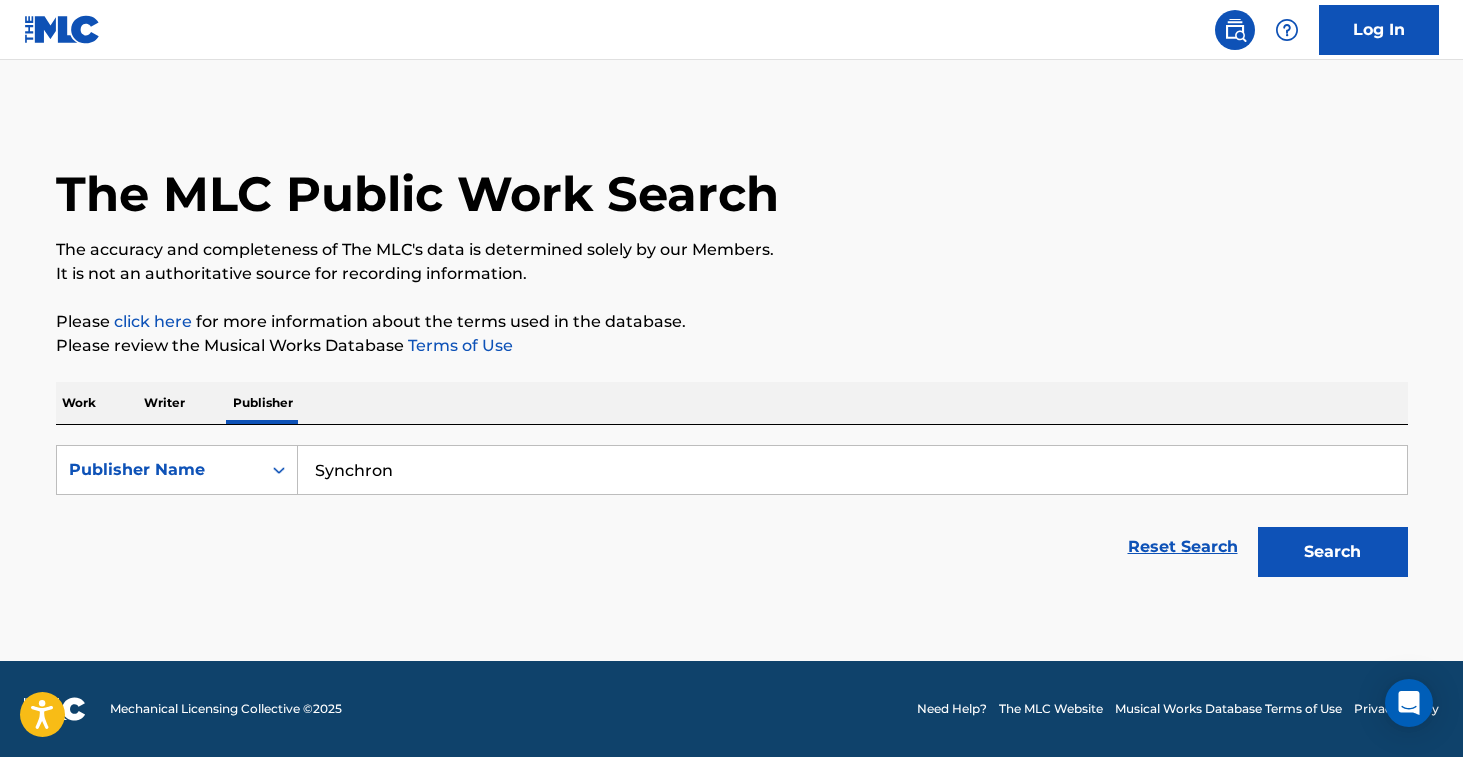 type on "Synchron" 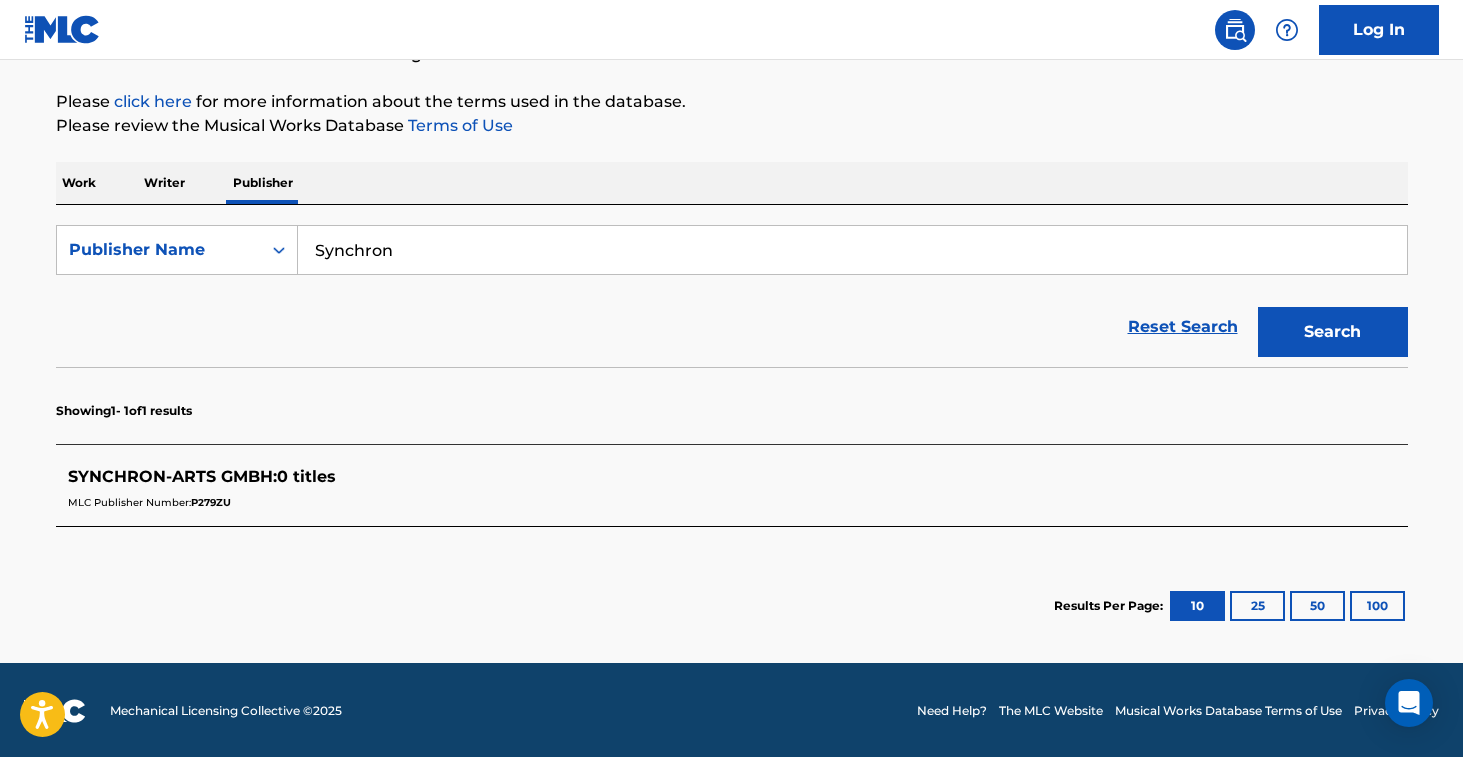 scroll, scrollTop: 221, scrollLeft: 0, axis: vertical 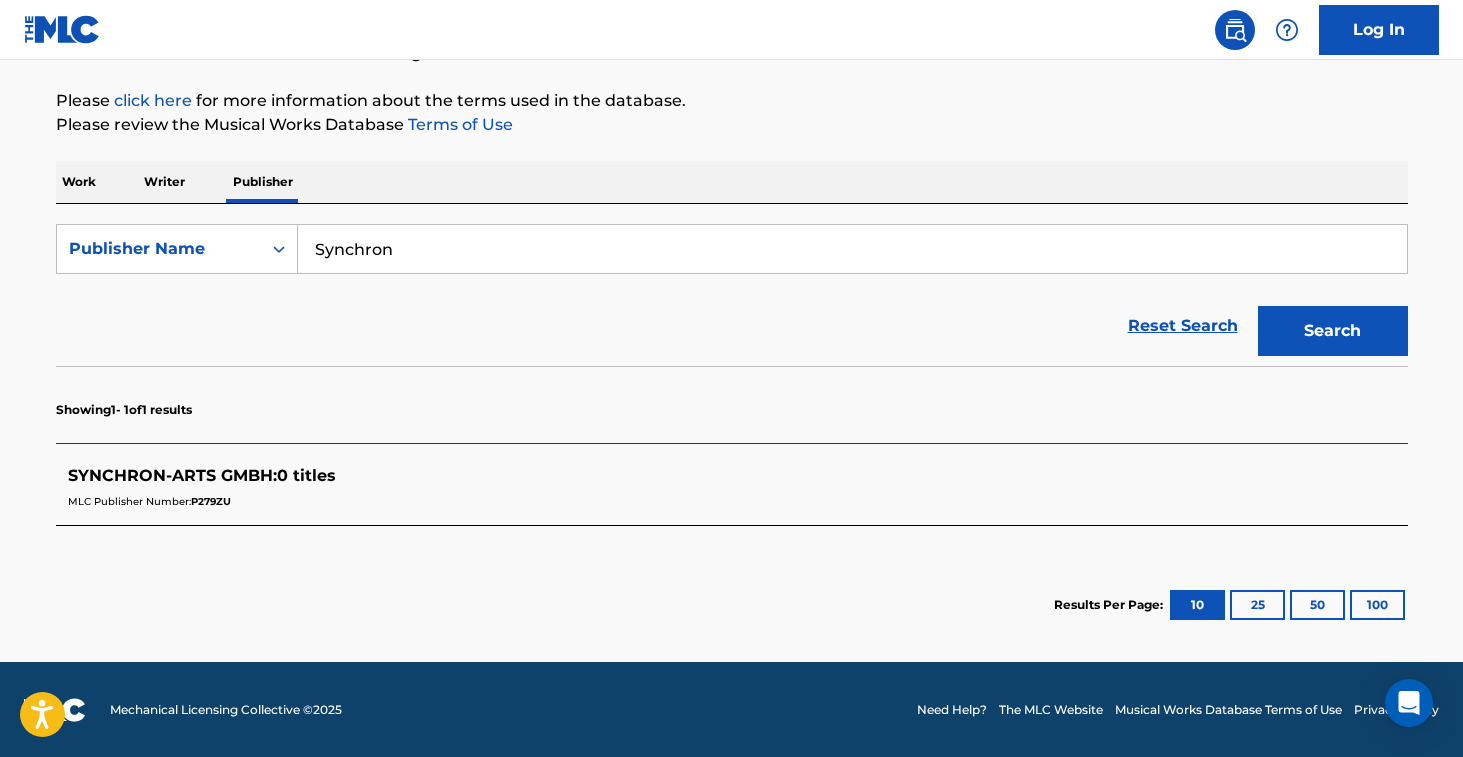 click on "SYNCHRON-ARTS GMBH :" at bounding box center [172, 475] 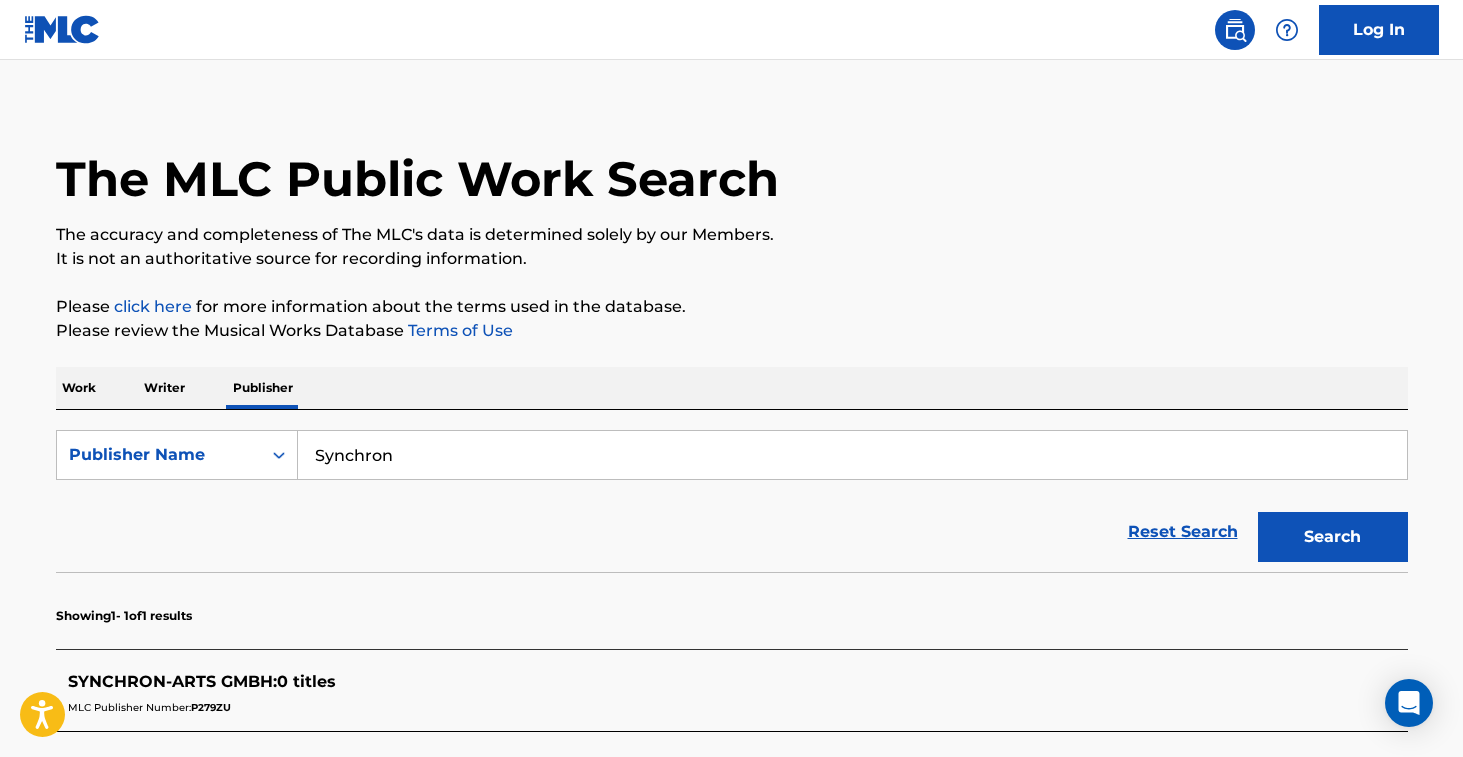 scroll, scrollTop: 0, scrollLeft: 0, axis: both 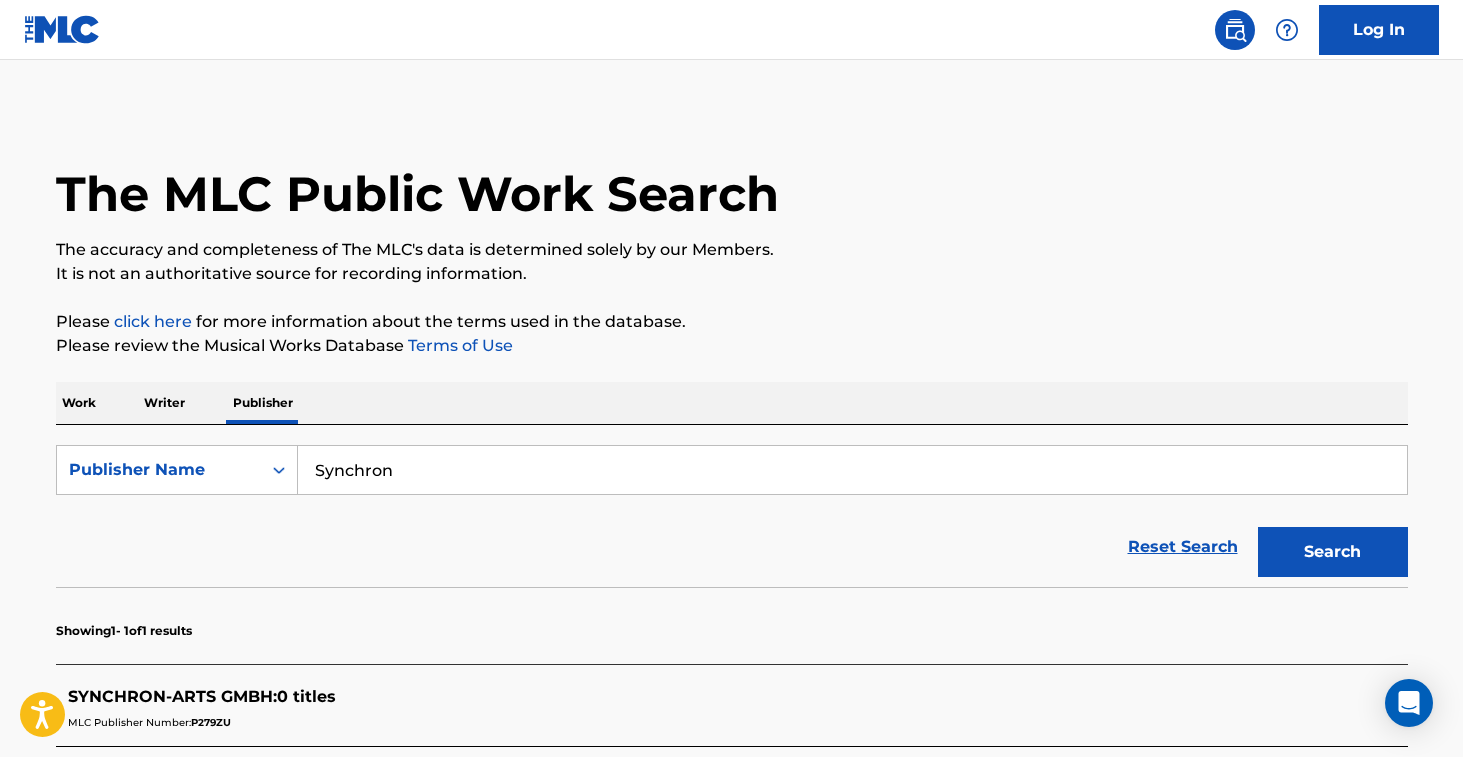 click on "Writer" at bounding box center (164, 403) 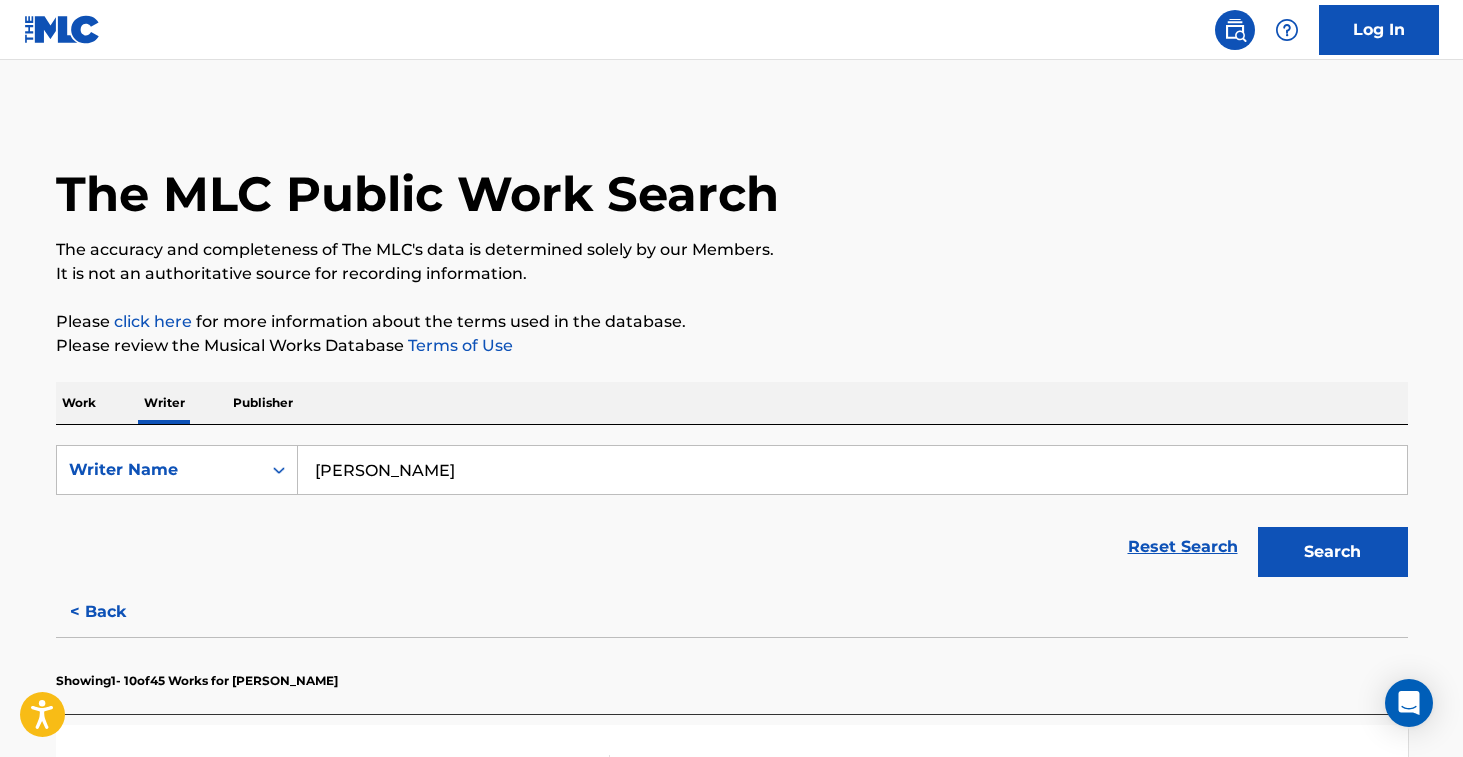 click on "Work" at bounding box center (79, 403) 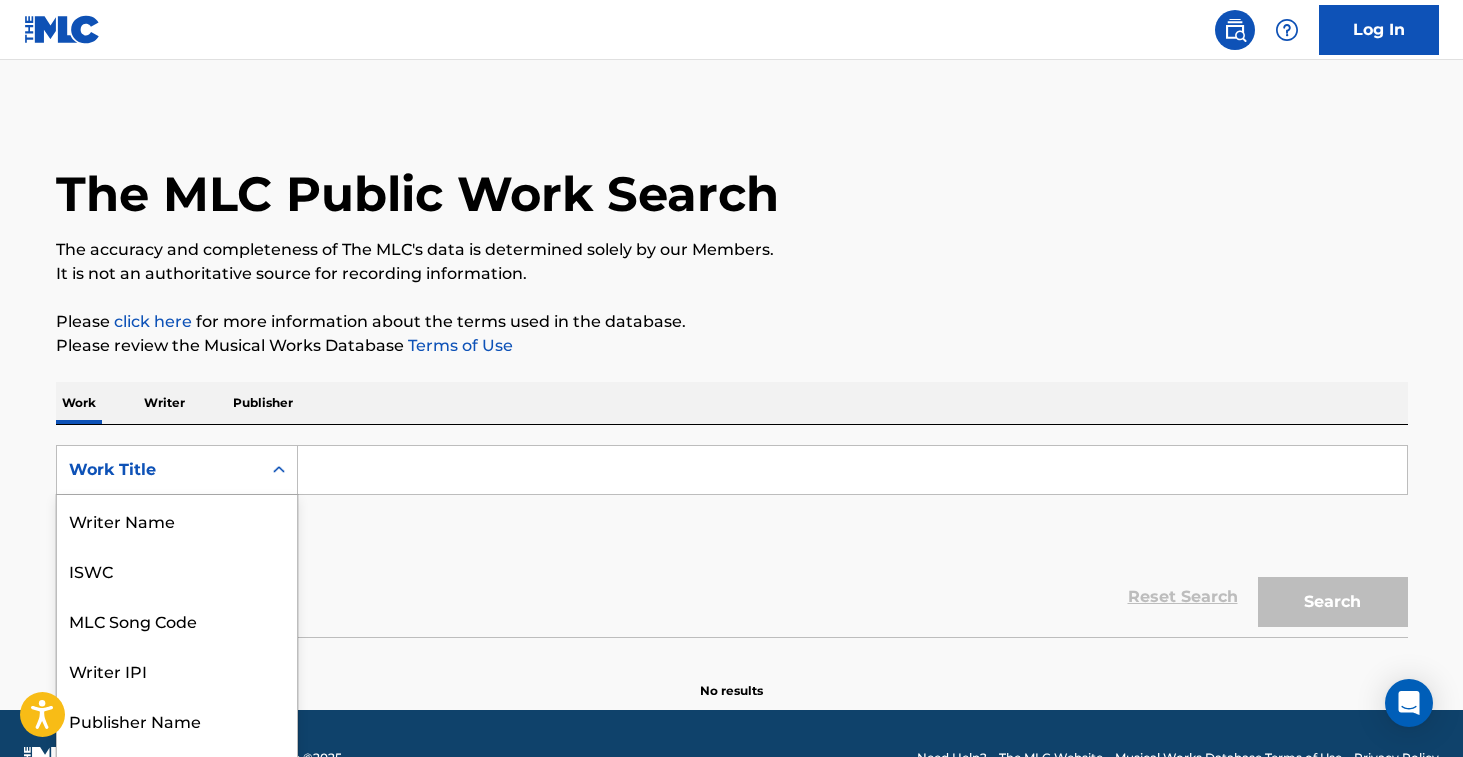 scroll, scrollTop: 35, scrollLeft: 0, axis: vertical 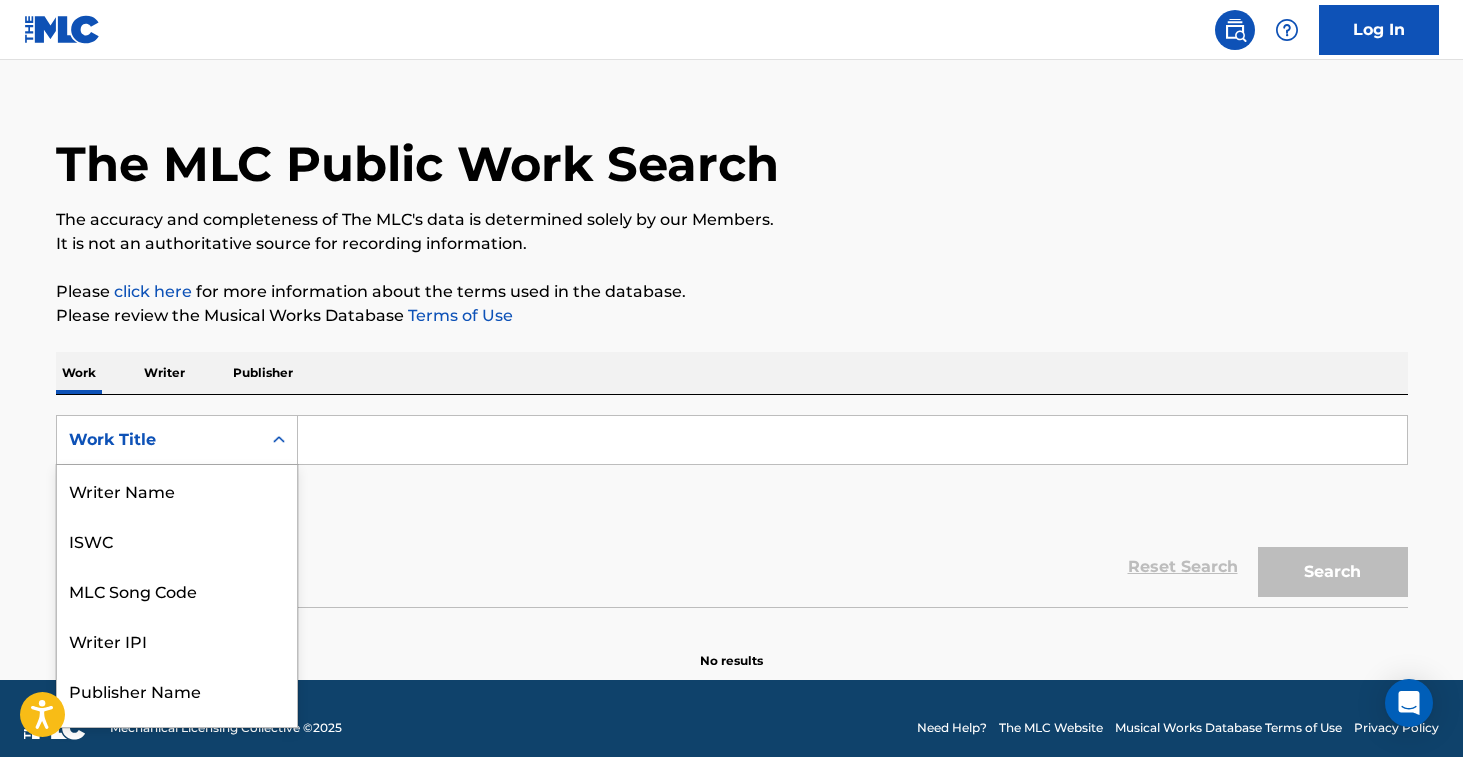 click on "Work Title selected, 8 of 8. 8 results available. Use Up and Down to choose options, press Enter to select the currently focused option, press Escape to exit the menu, press Tab to select the option and exit the menu. Work Title Writer Name ISWC MLC Song Code Writer IPI Publisher Name Publisher IPI MLC Publisher Number Work Title" at bounding box center [177, 440] 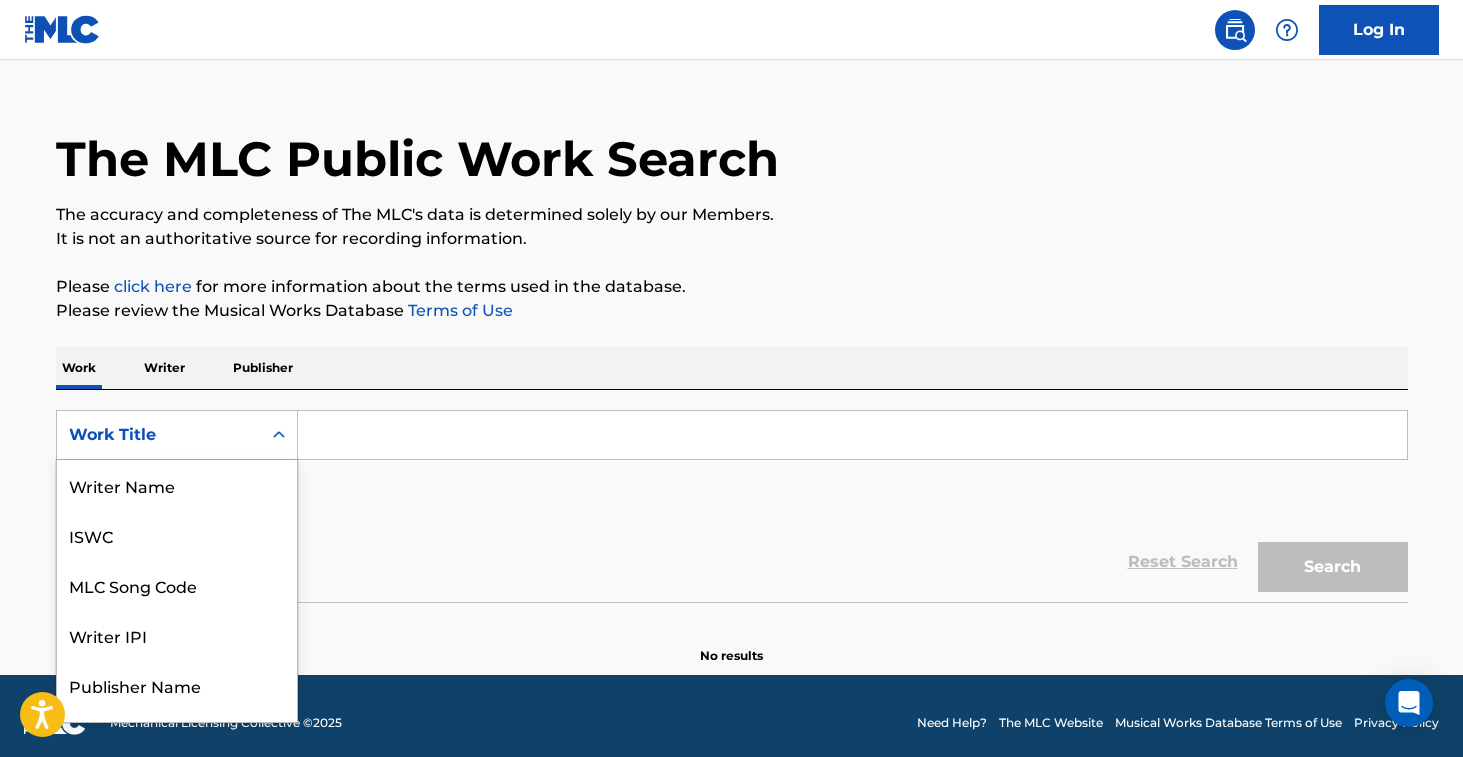 scroll, scrollTop: 100, scrollLeft: 0, axis: vertical 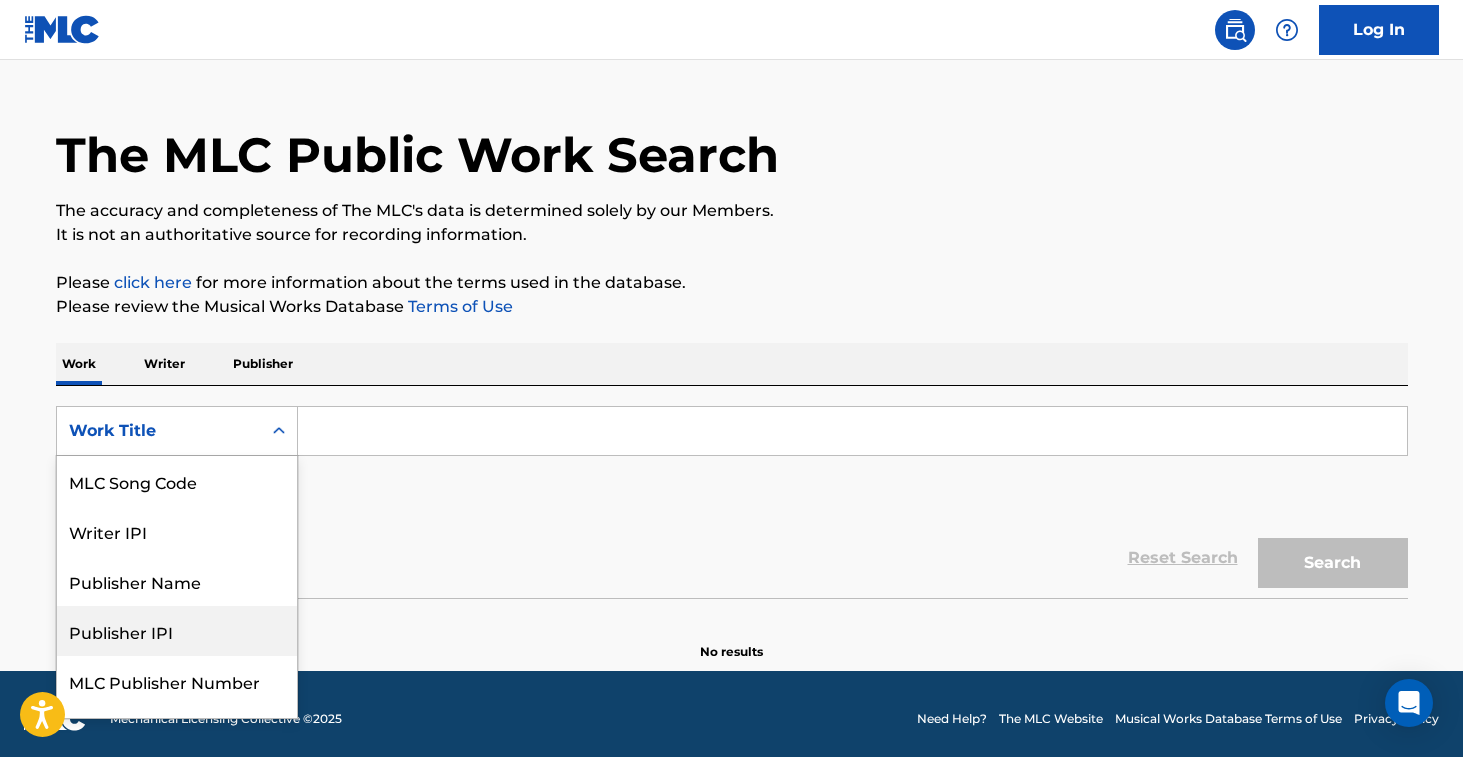 click on "Publisher IPI" at bounding box center (177, 631) 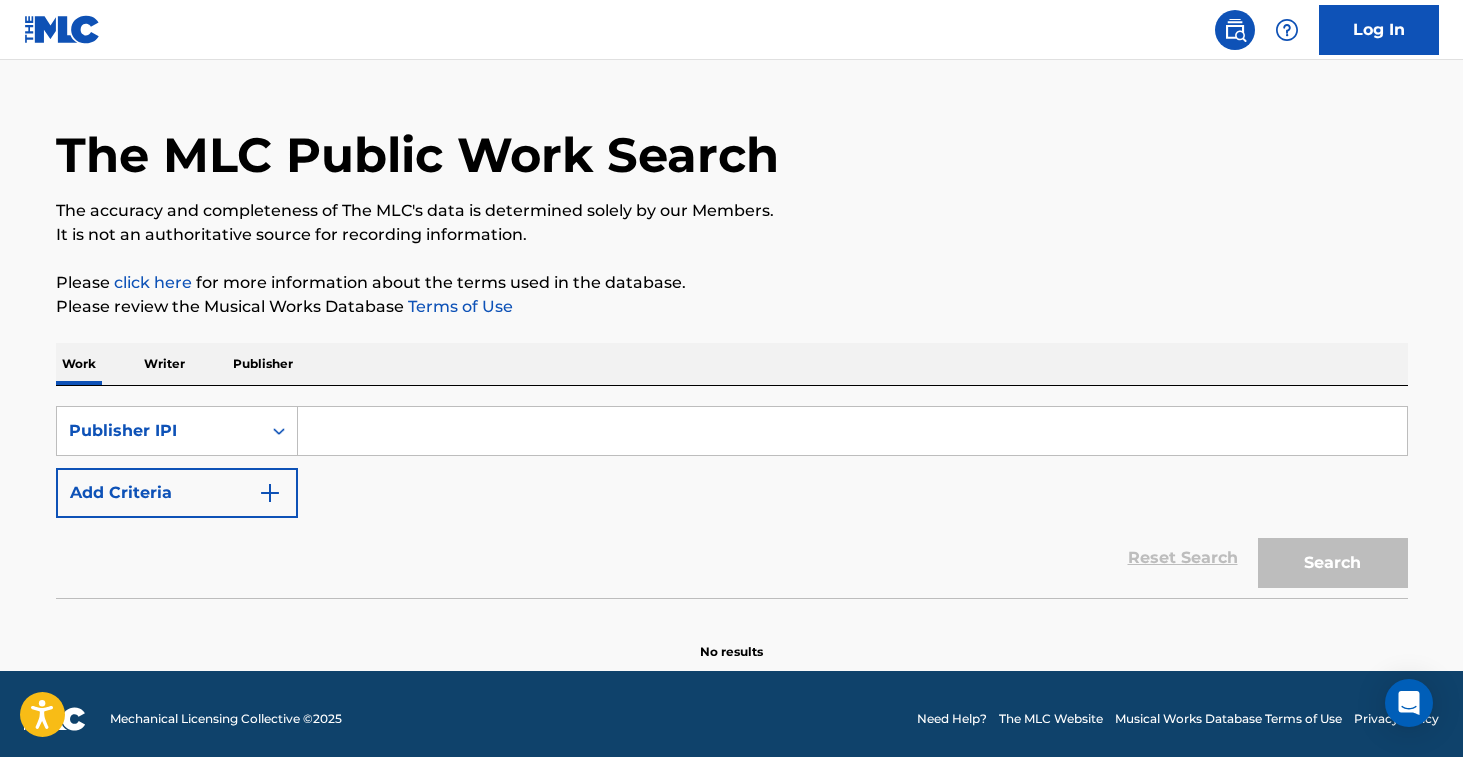 click at bounding box center [852, 431] 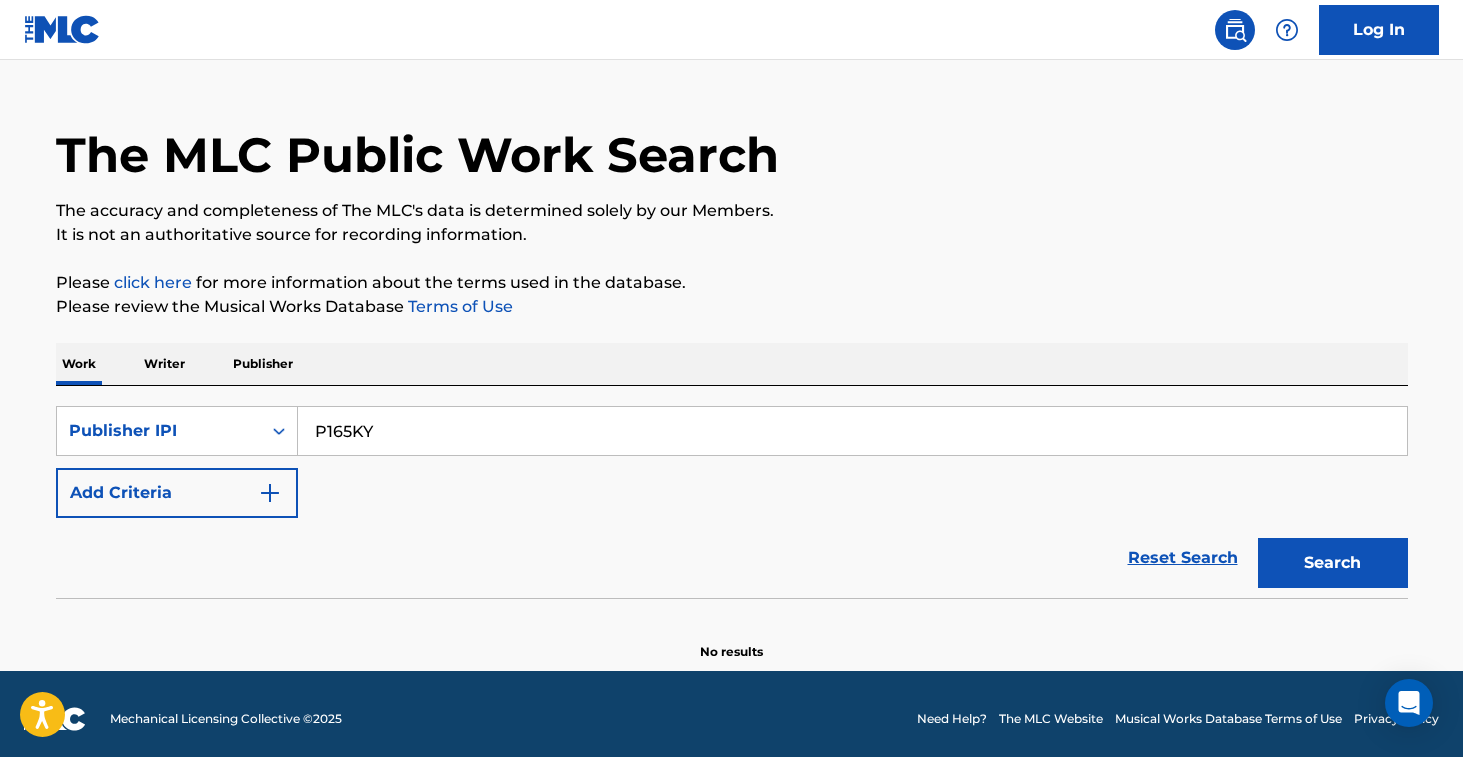 type on "P165KY" 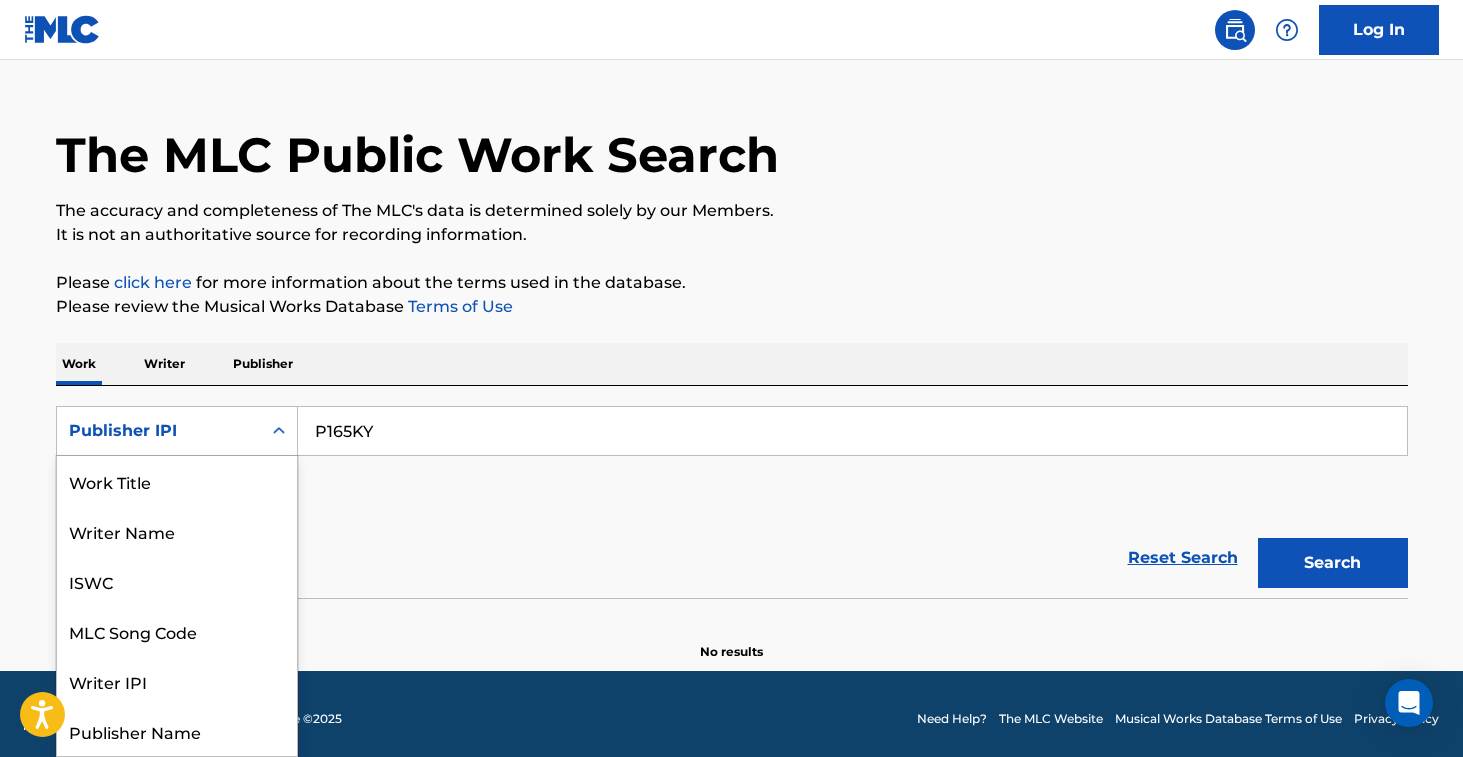 click on "Publisher IPI" at bounding box center (159, 431) 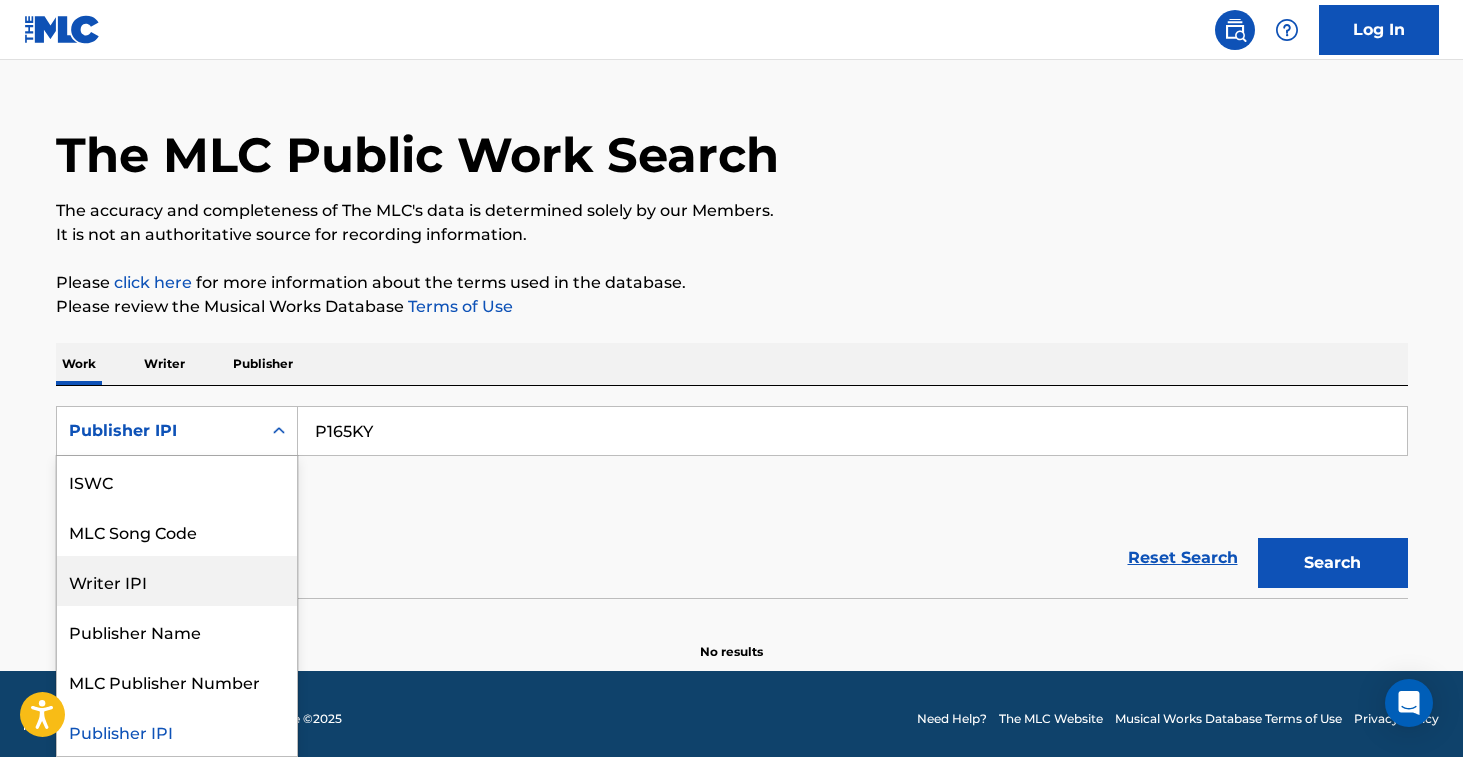 click on "Writer IPI" at bounding box center (177, 581) 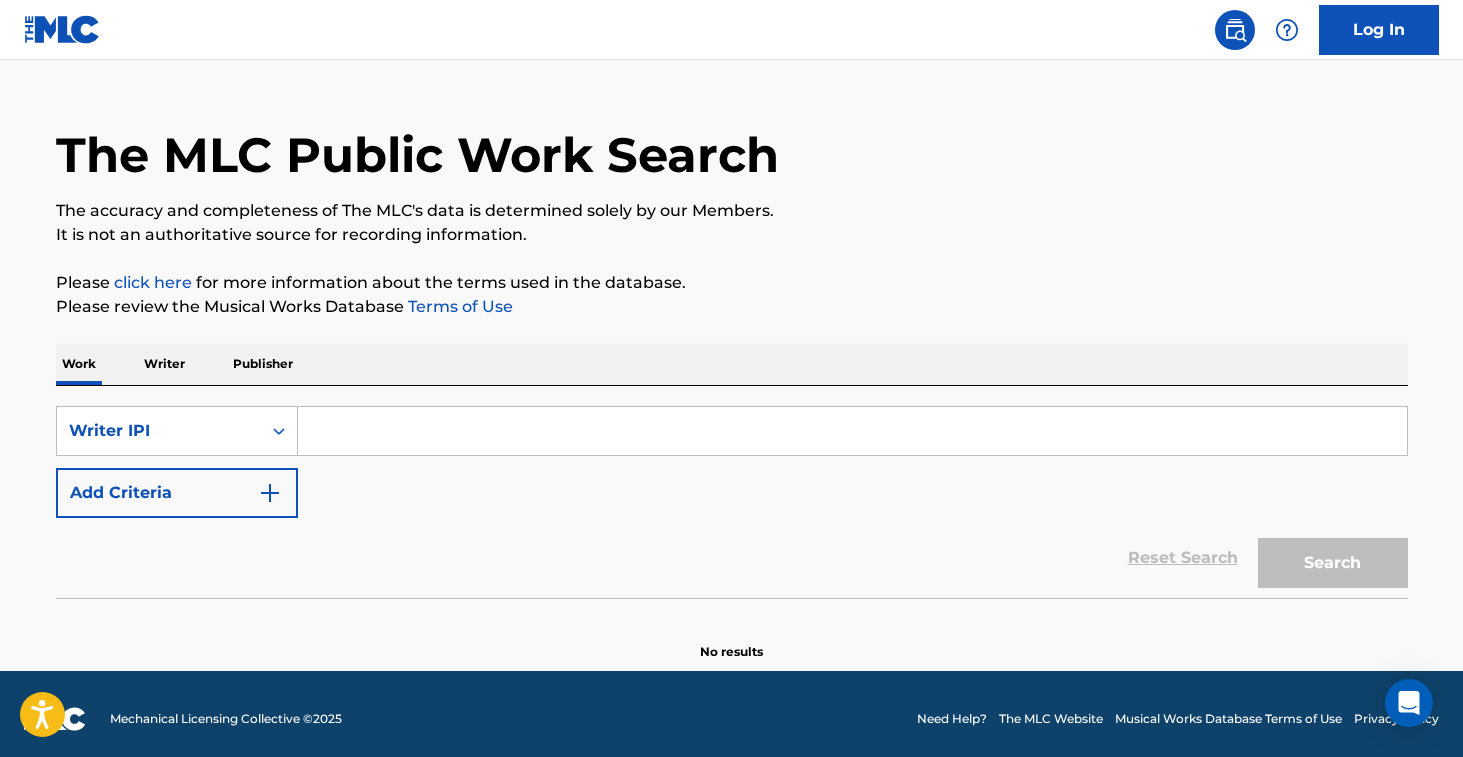 click at bounding box center (852, 431) 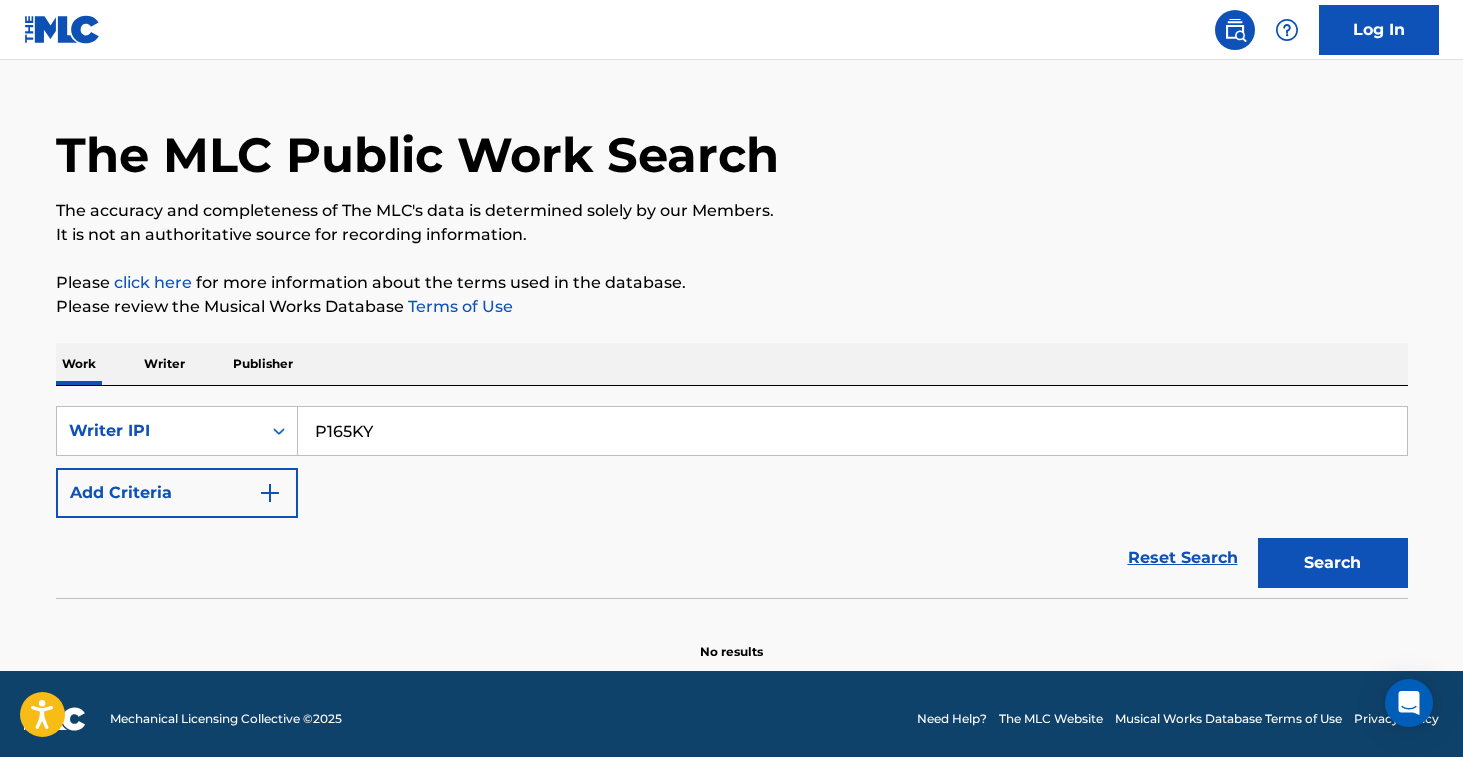 type on "P165KY" 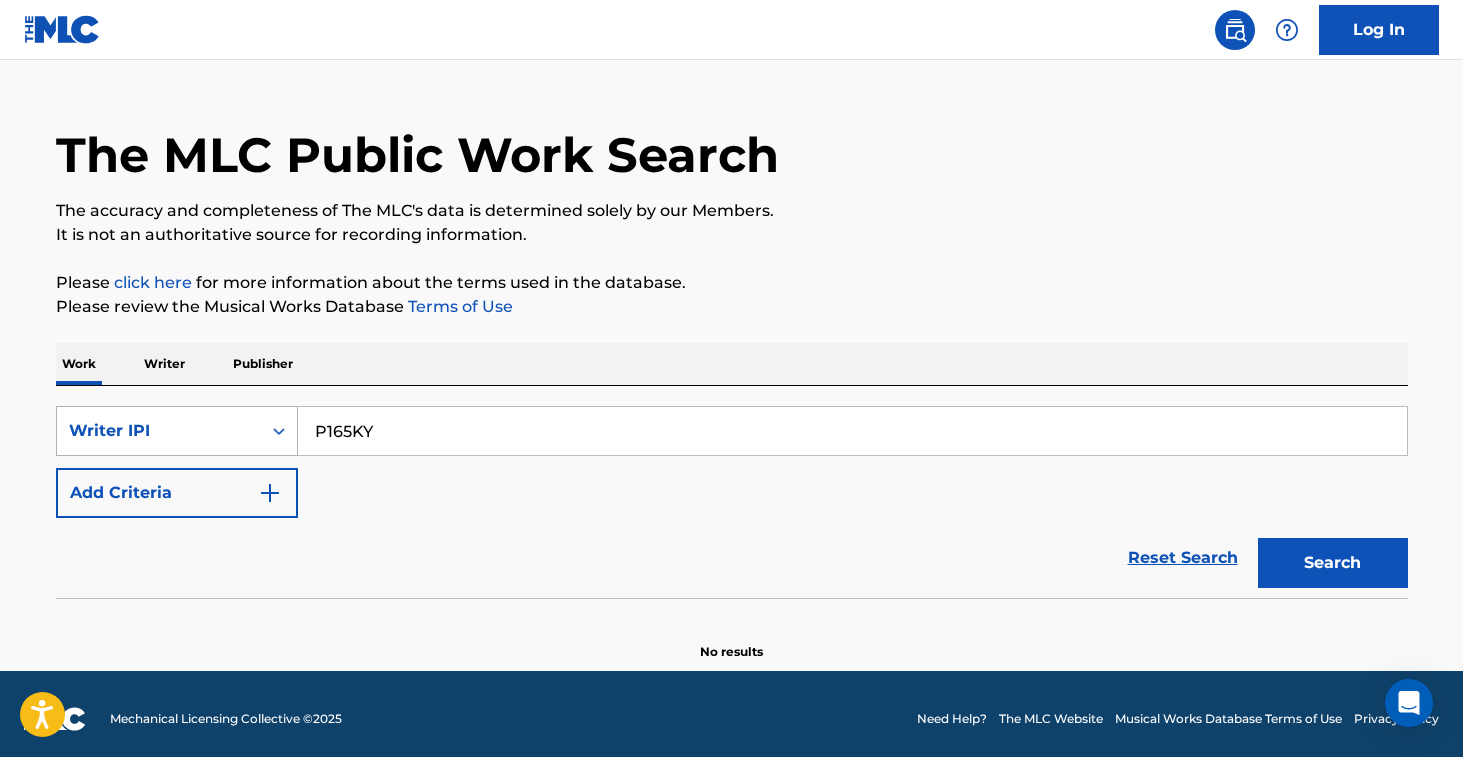 click on "Writer IPI" at bounding box center (159, 431) 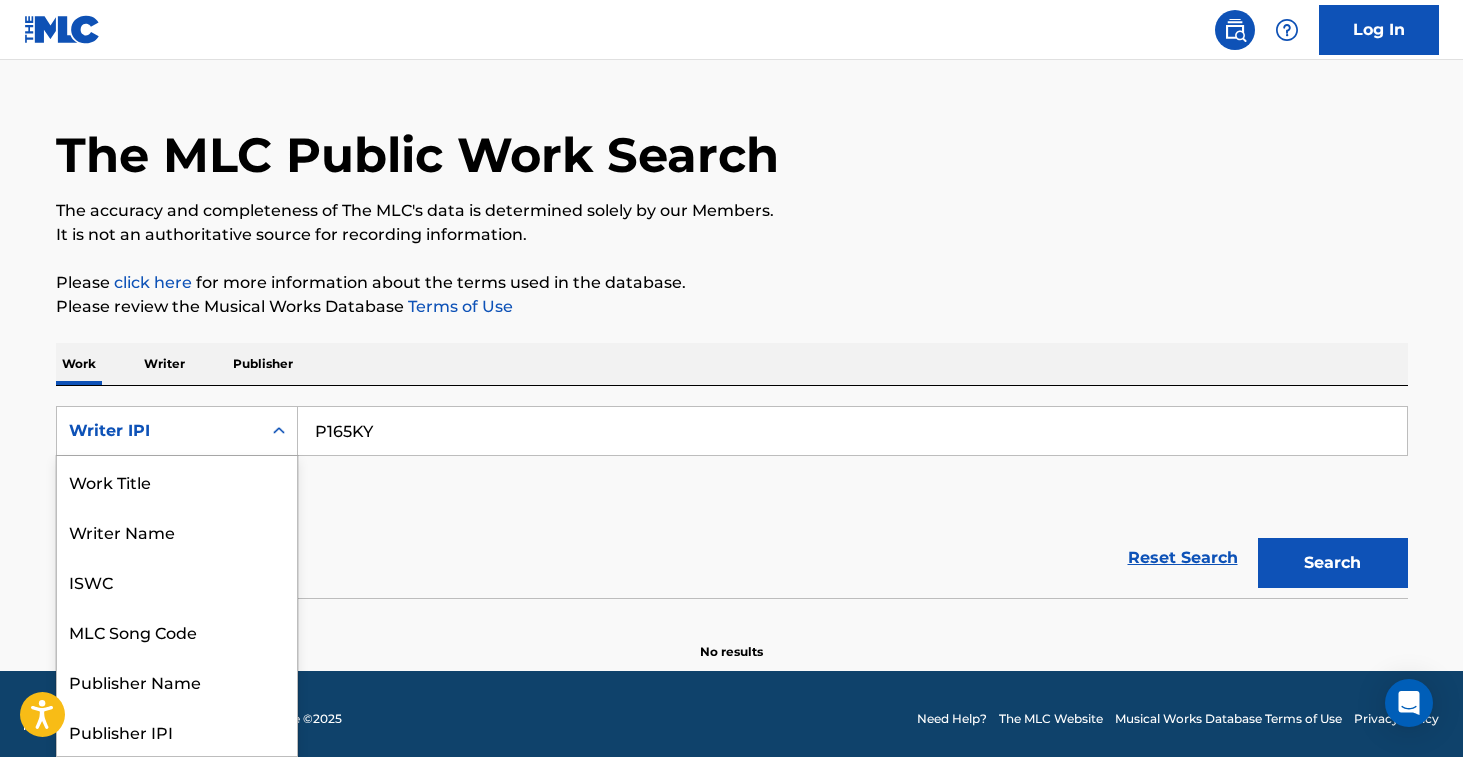scroll, scrollTop: 100, scrollLeft: 0, axis: vertical 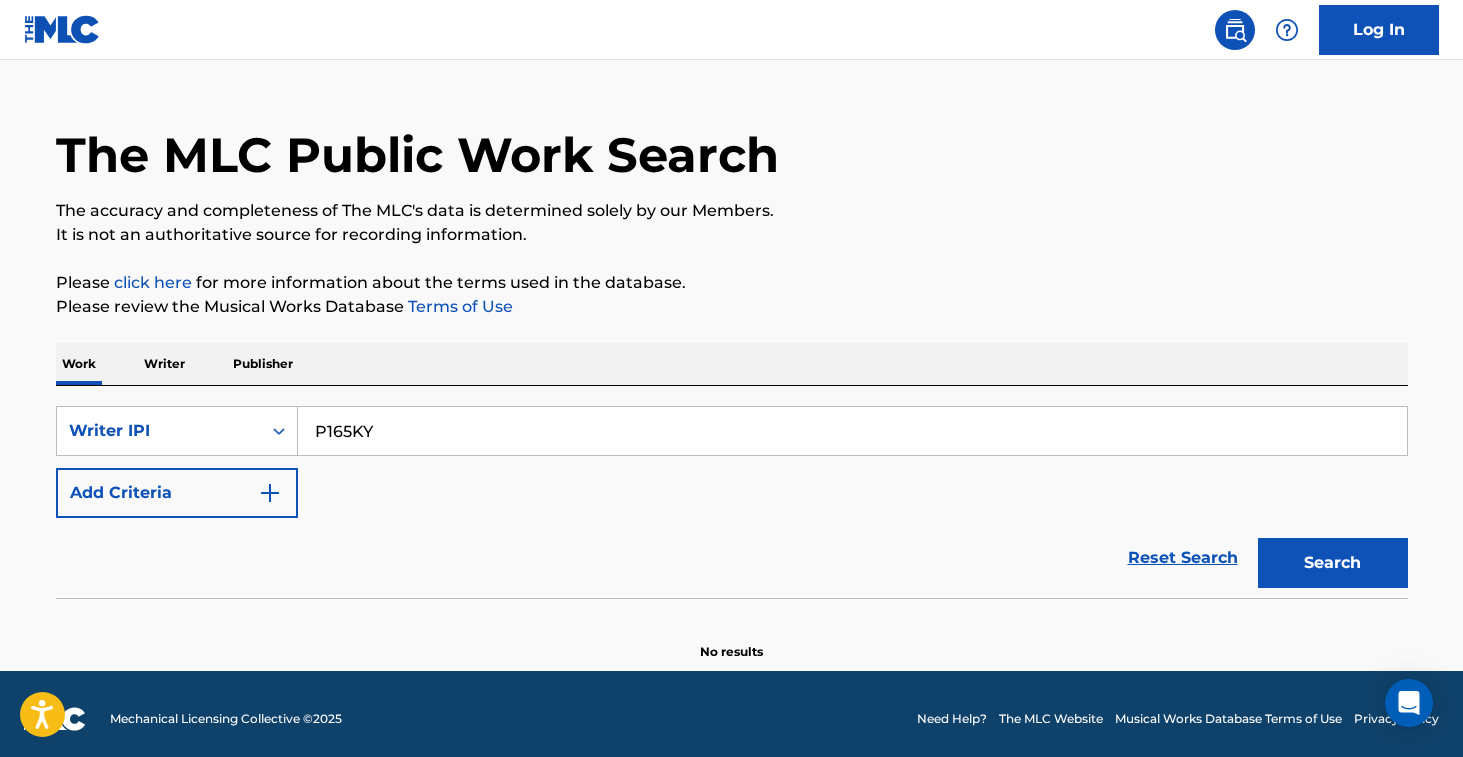 click on "P165KY" at bounding box center (852, 431) 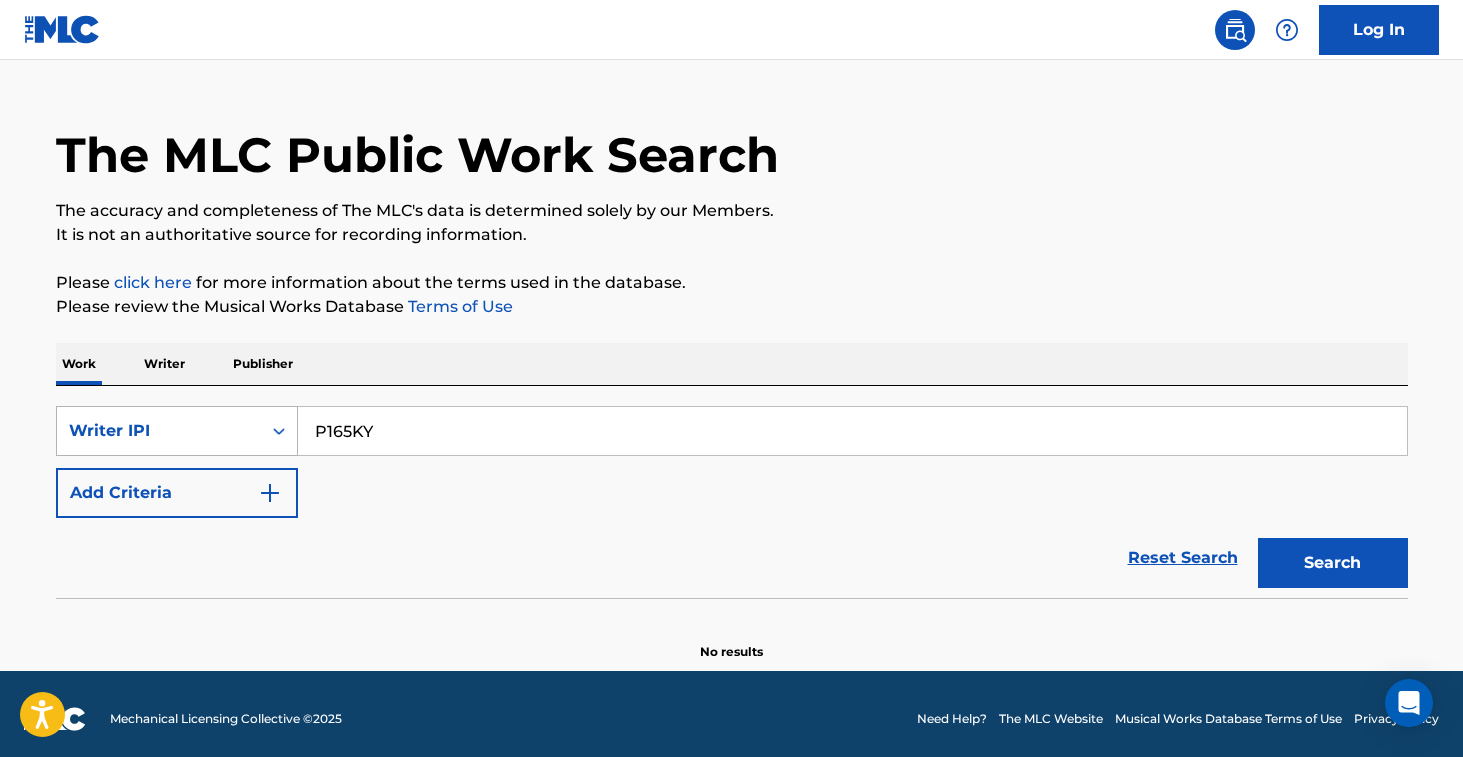 click 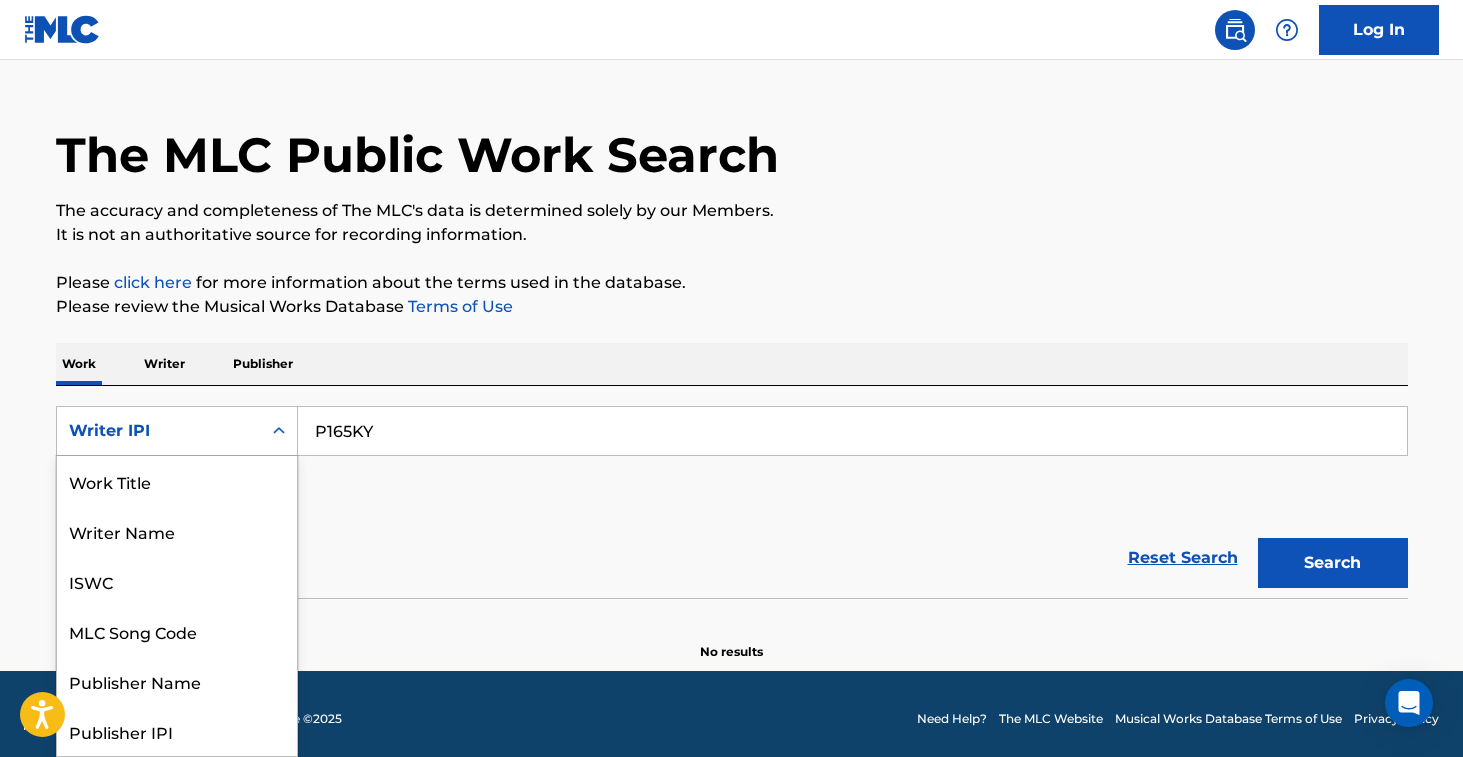 scroll, scrollTop: 100, scrollLeft: 0, axis: vertical 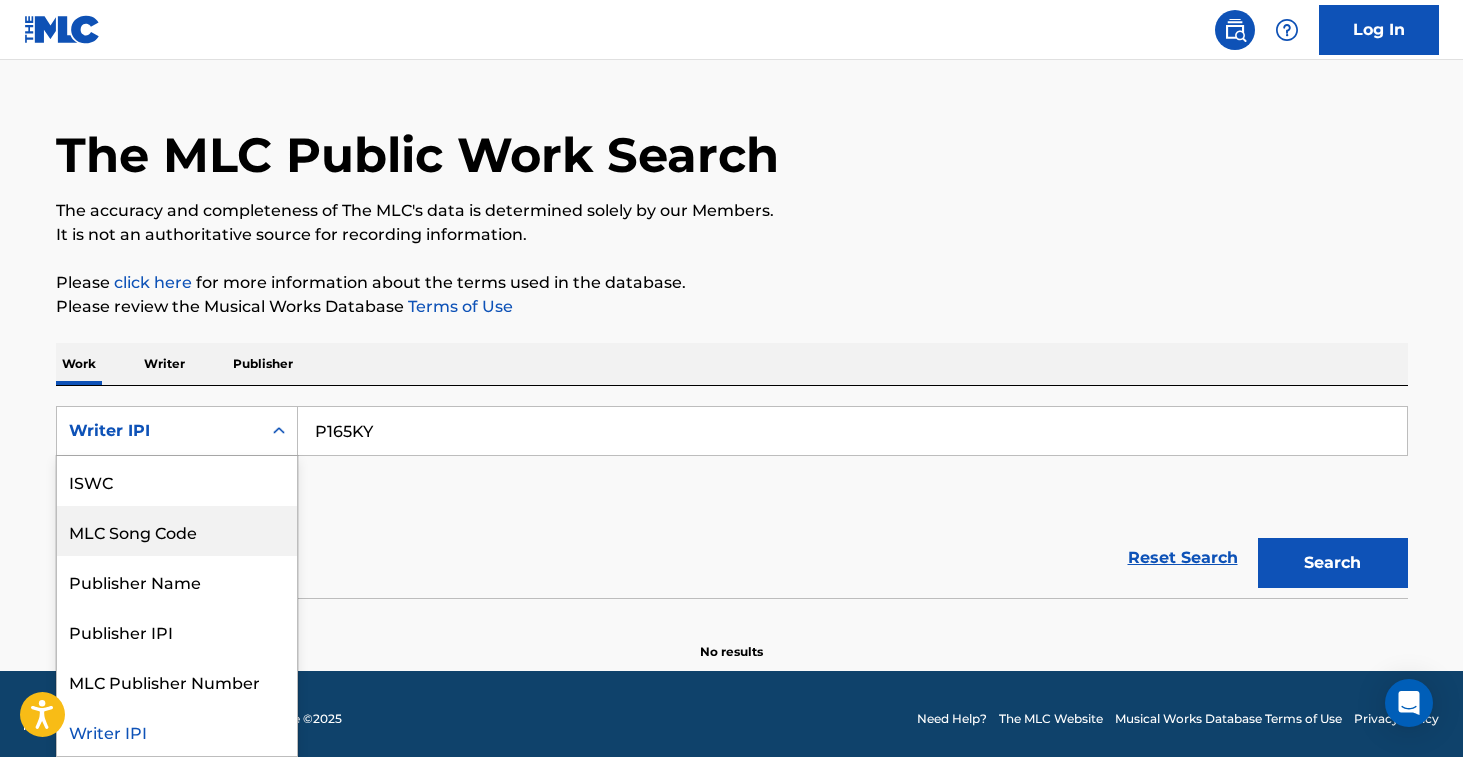 click on "MLC Song Code" at bounding box center (177, 531) 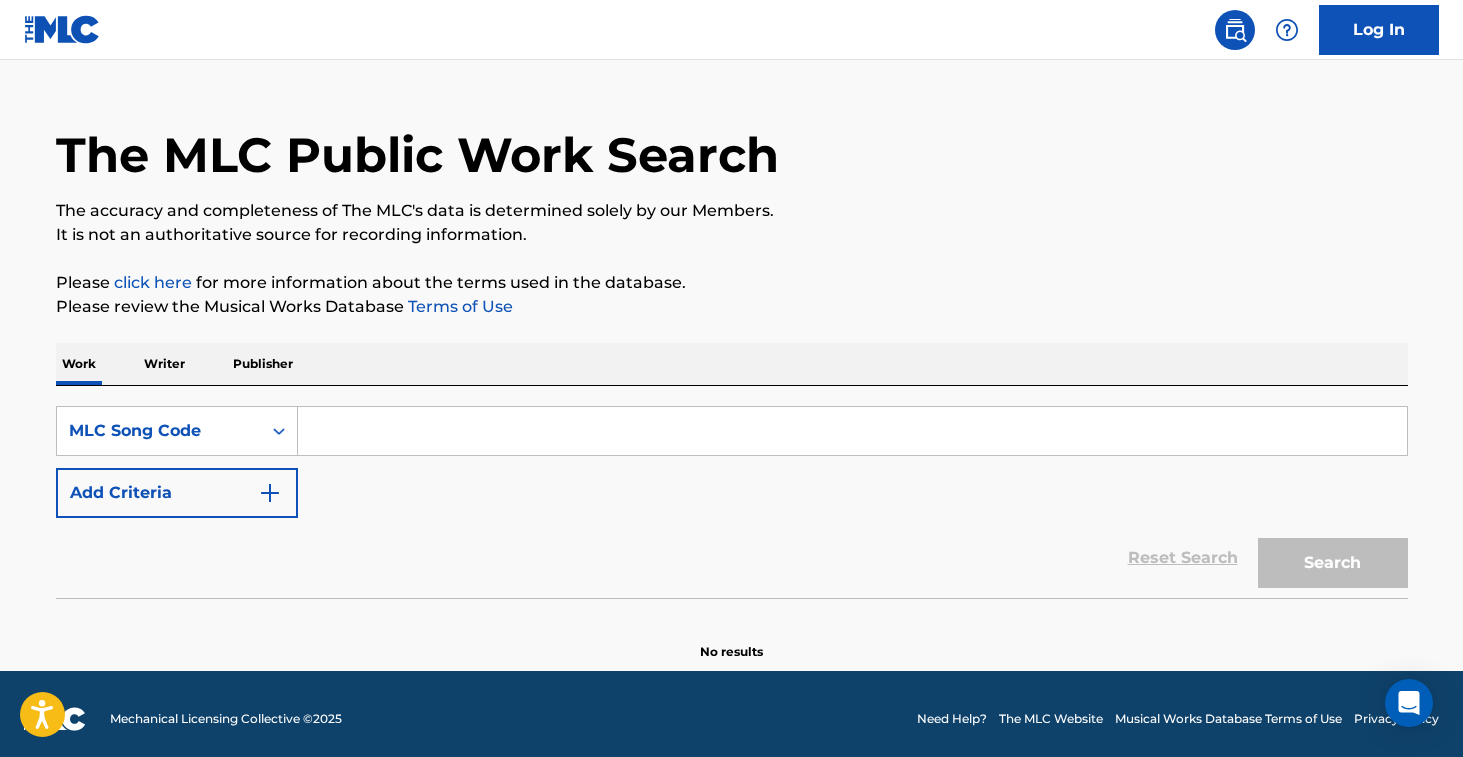 click at bounding box center (852, 431) 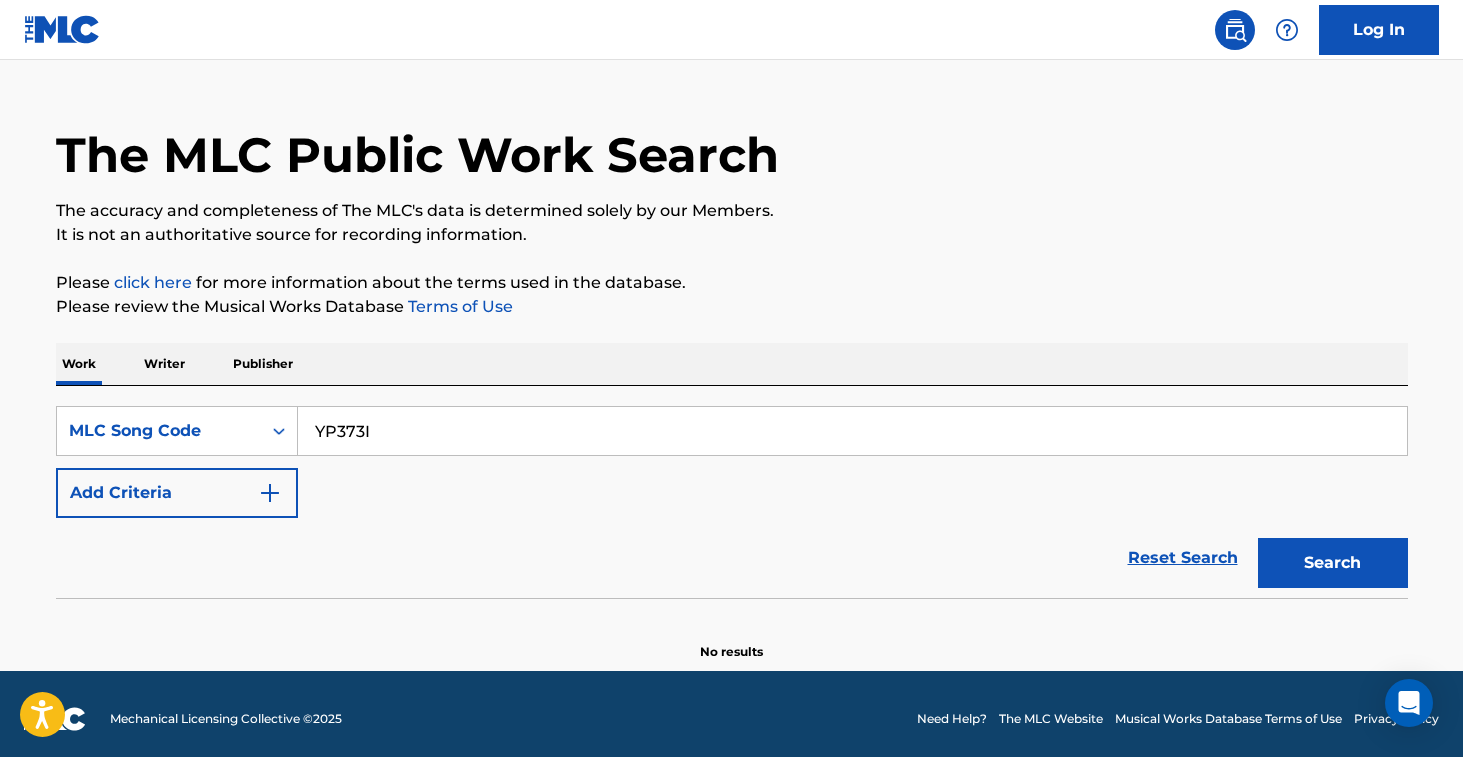 type on "YP373I" 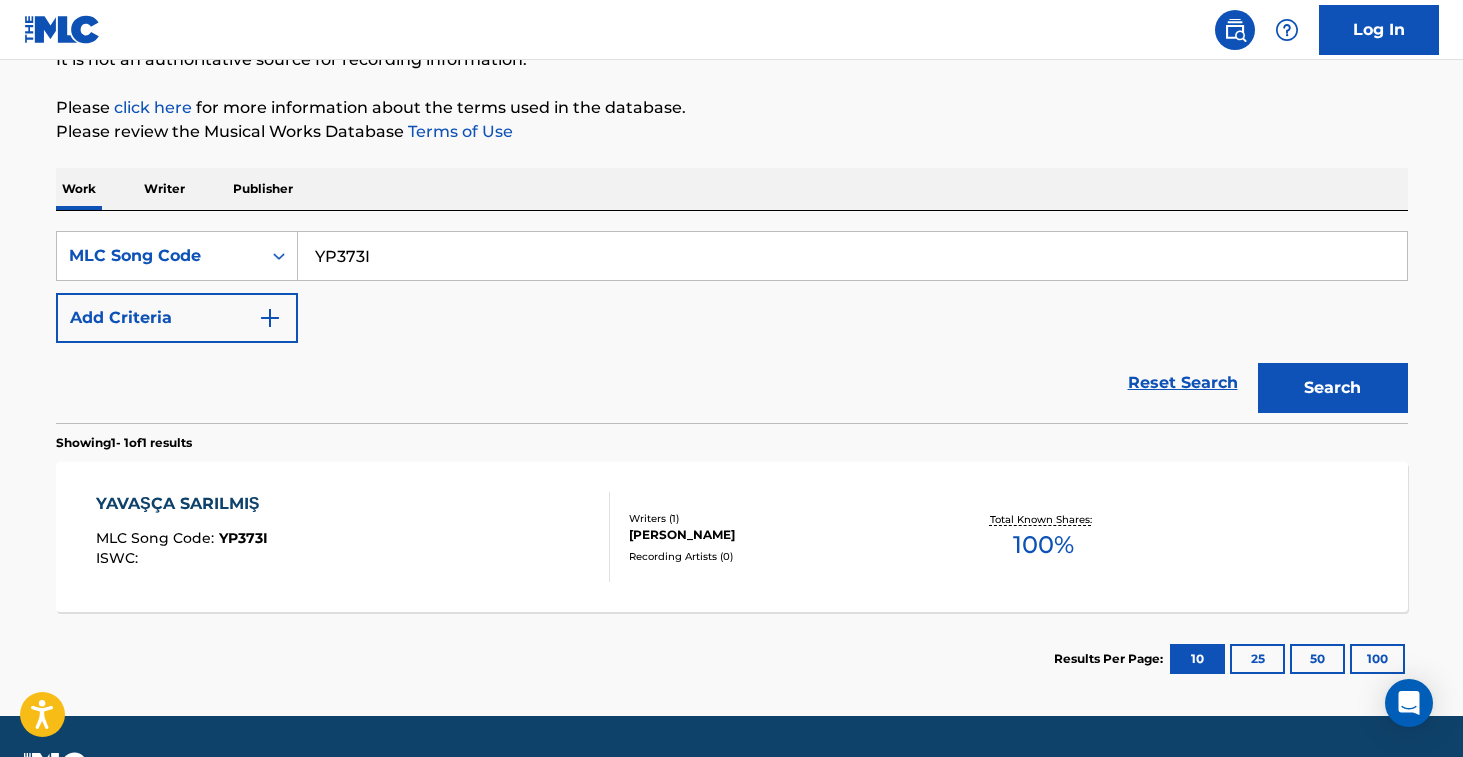 scroll, scrollTop: 269, scrollLeft: 0, axis: vertical 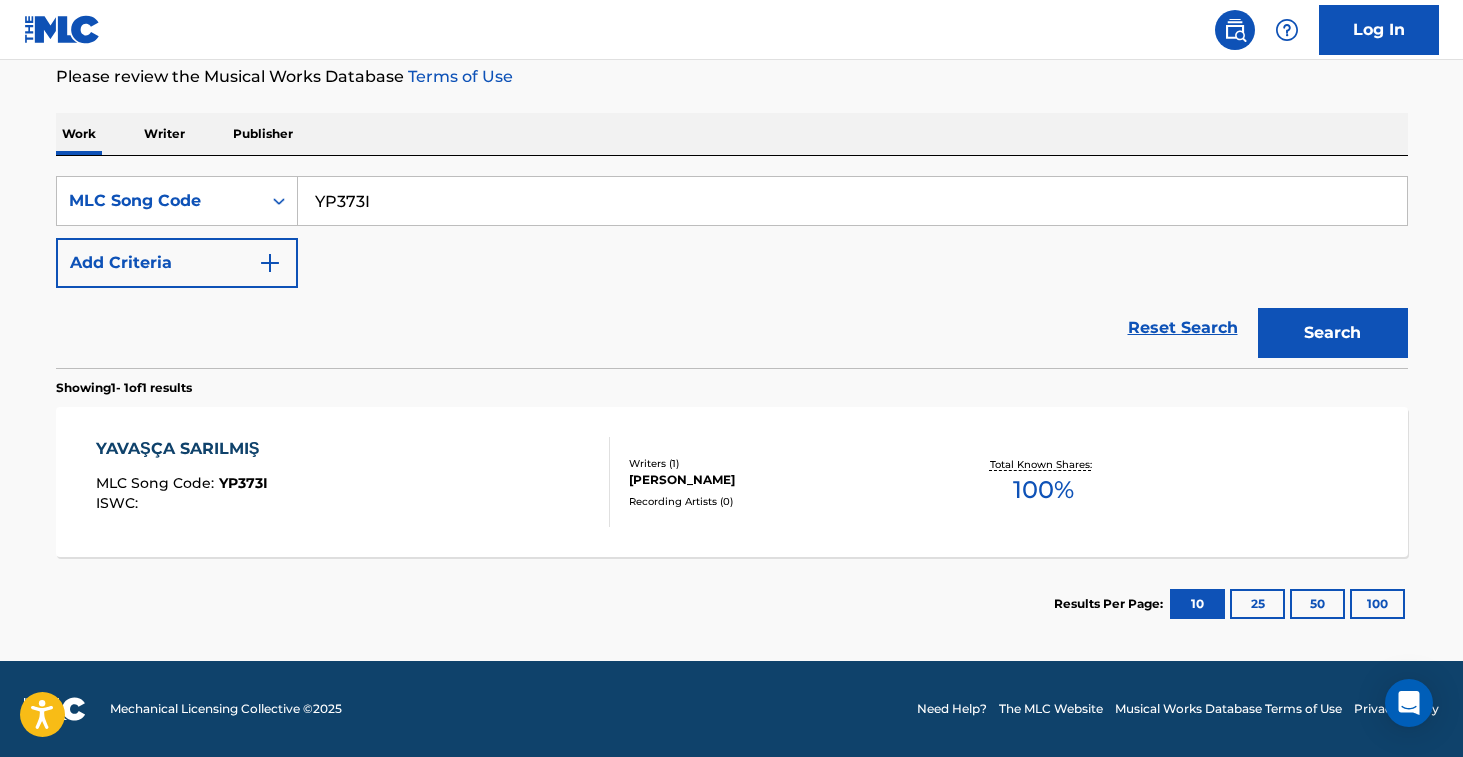 click on "[PERSON_NAME]" at bounding box center (780, 480) 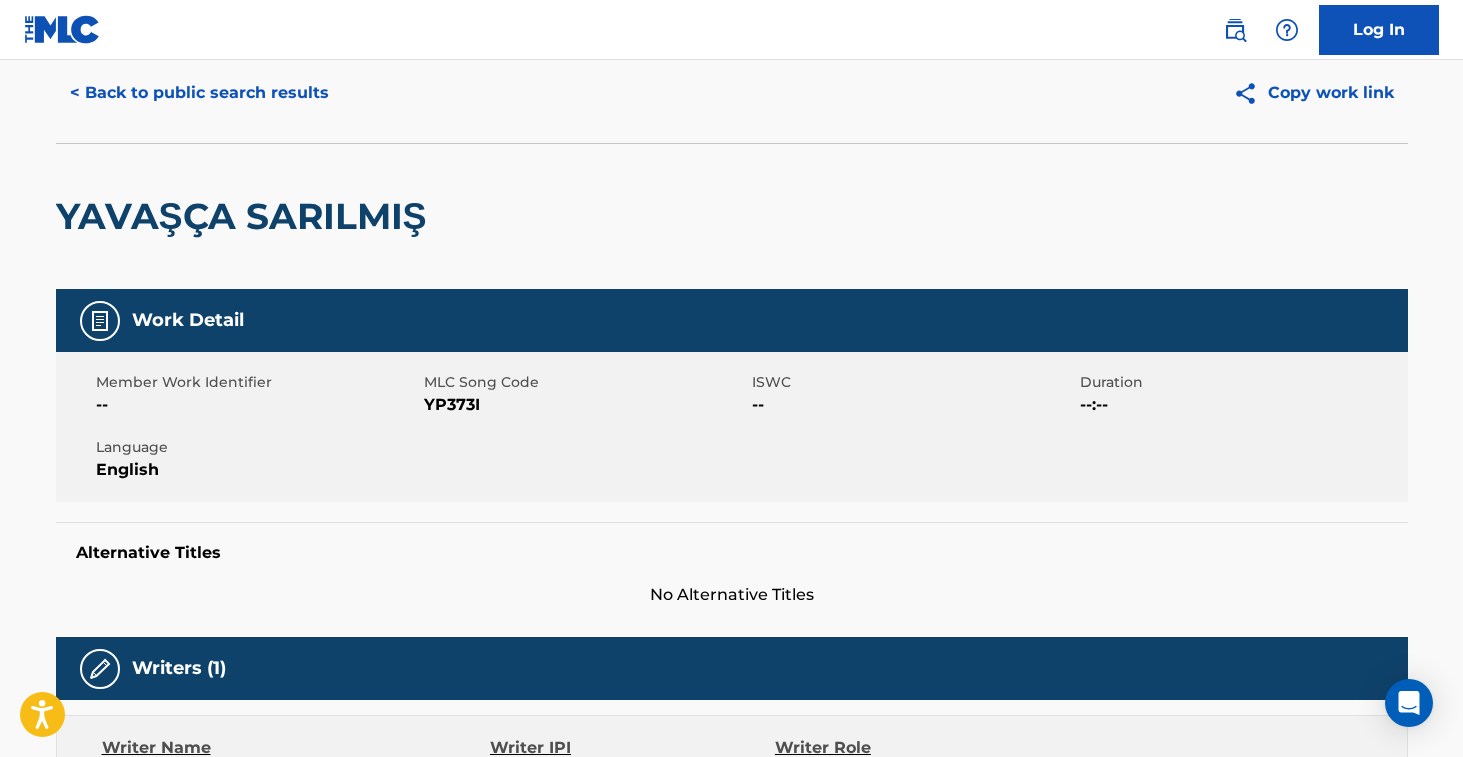 scroll, scrollTop: 0, scrollLeft: 0, axis: both 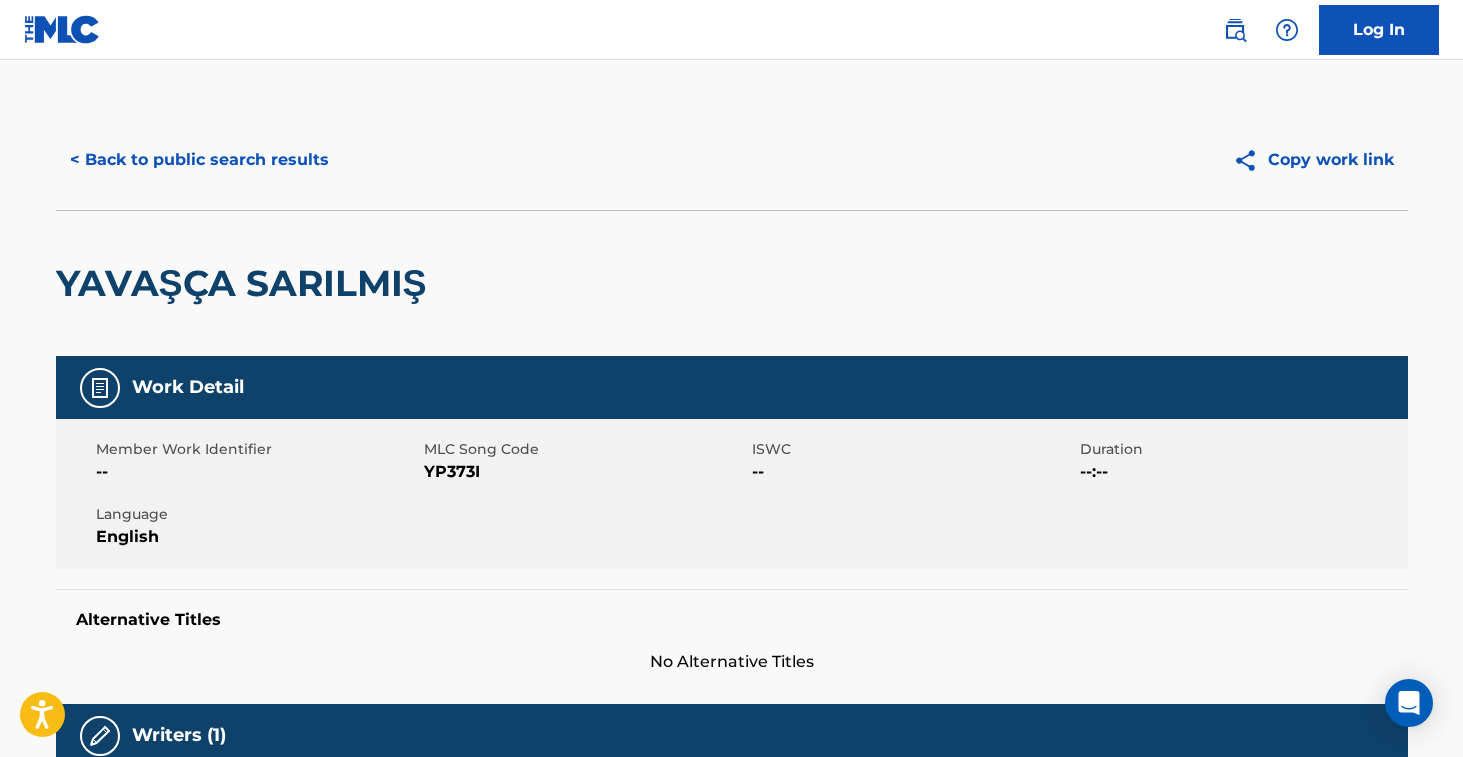 click on "< Back to public search results" at bounding box center (199, 160) 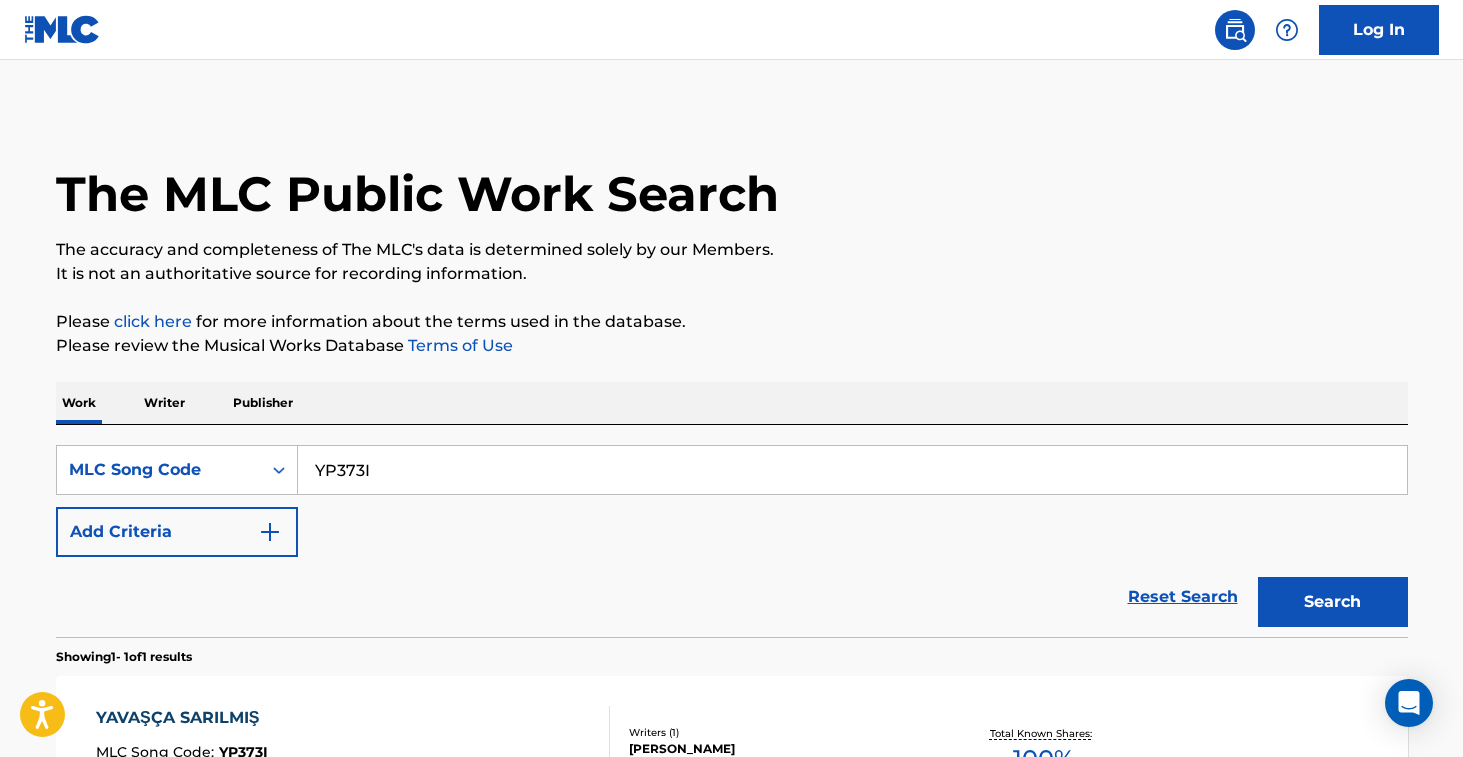 scroll, scrollTop: 217, scrollLeft: 0, axis: vertical 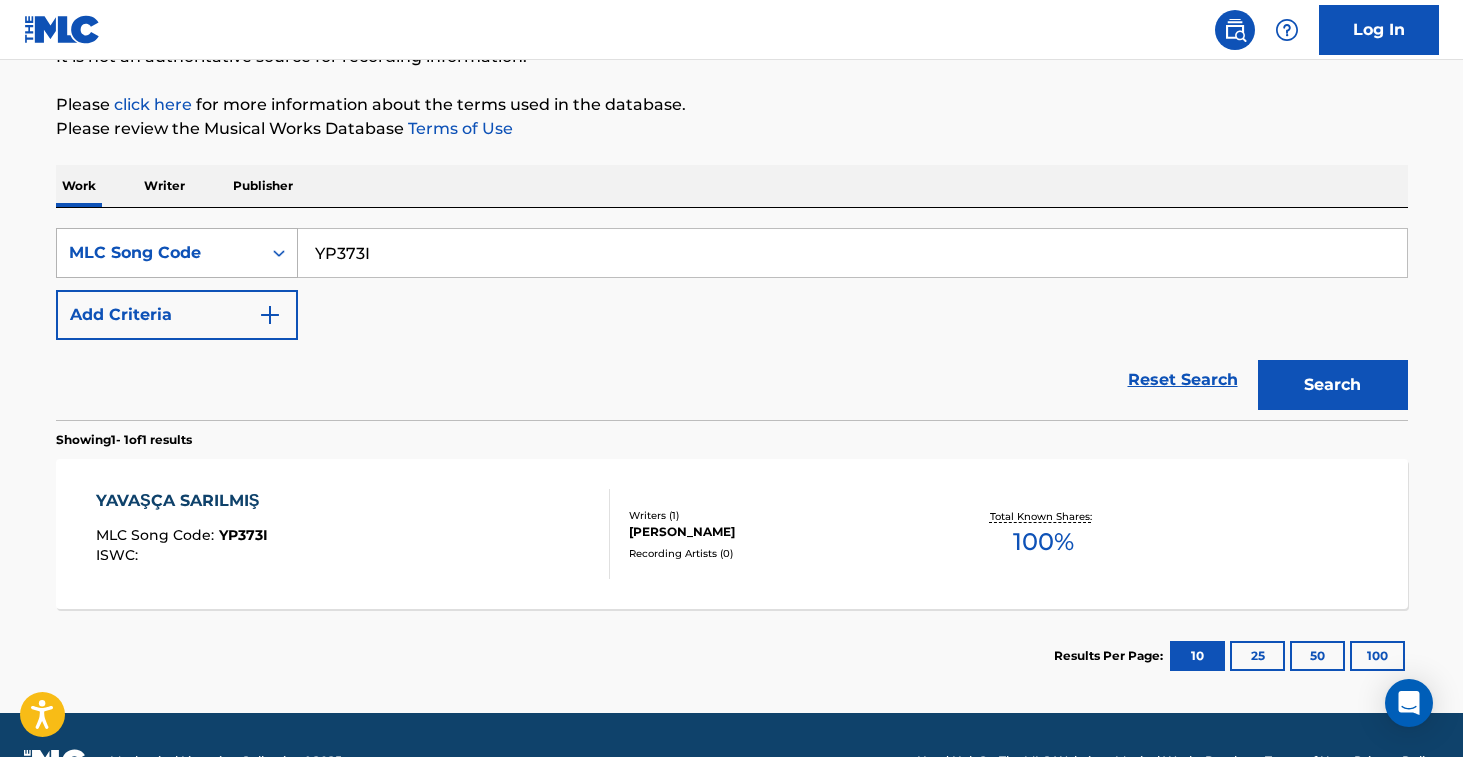 drag, startPoint x: 416, startPoint y: 251, endPoint x: 223, endPoint y: 233, distance: 193.83755 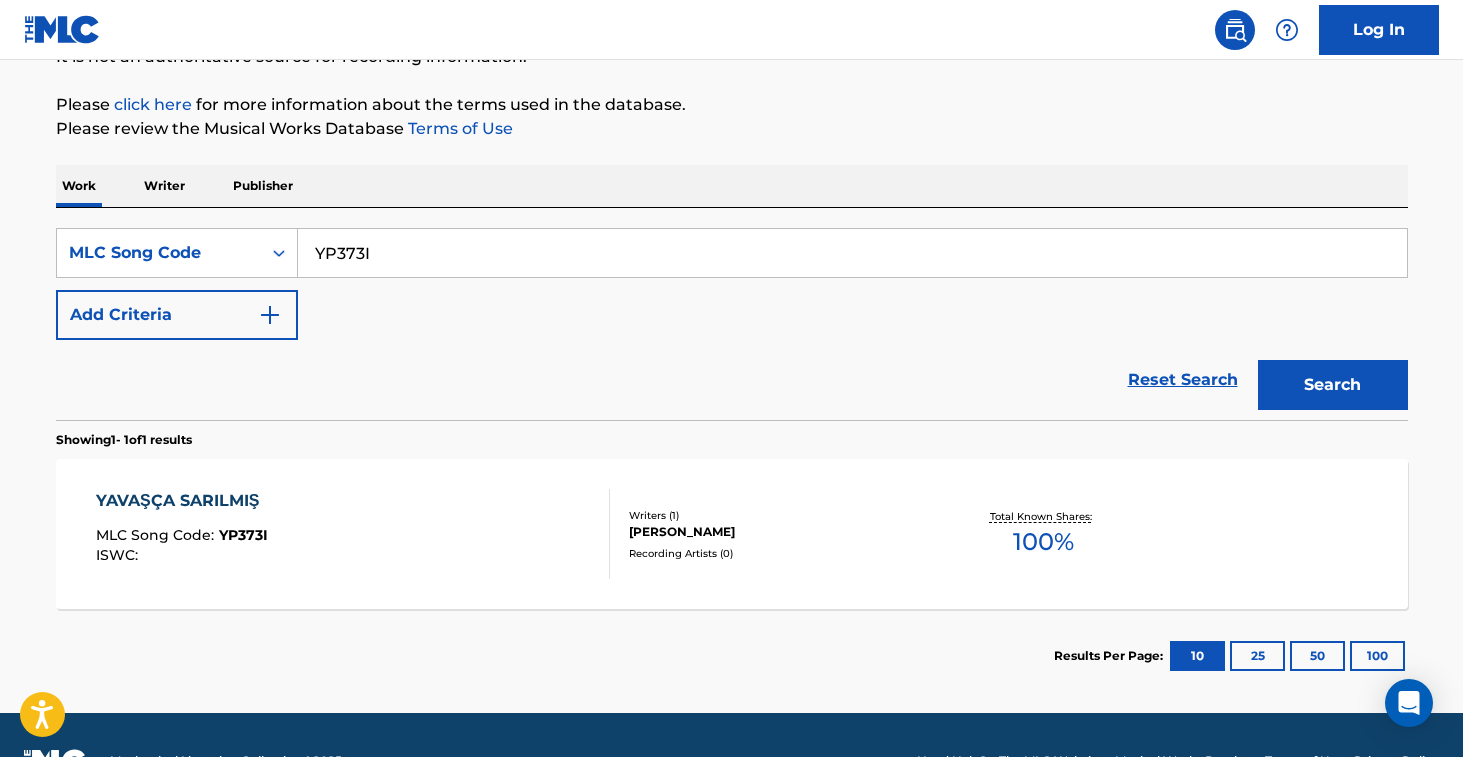 paste on "FB0GM7" 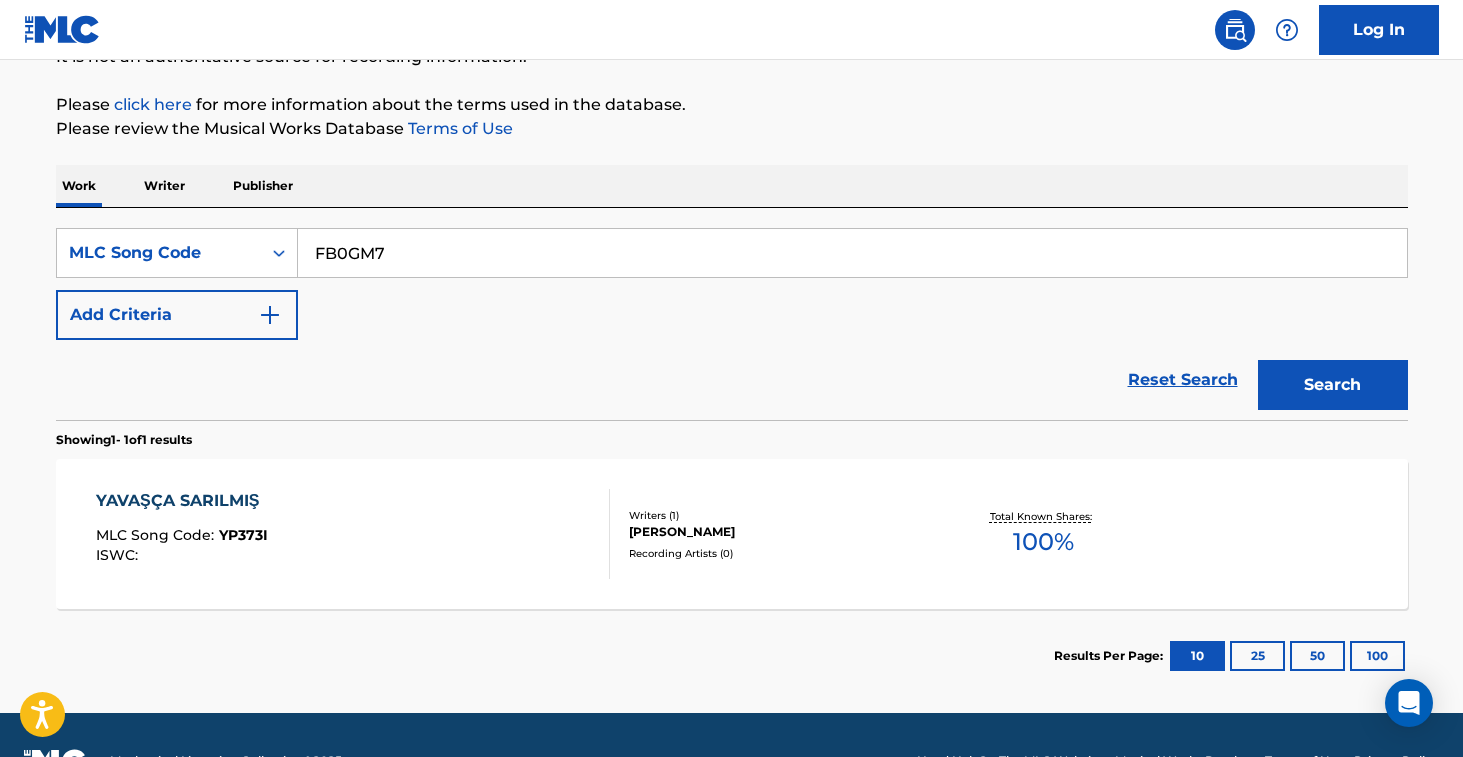 type on "FB0GM7" 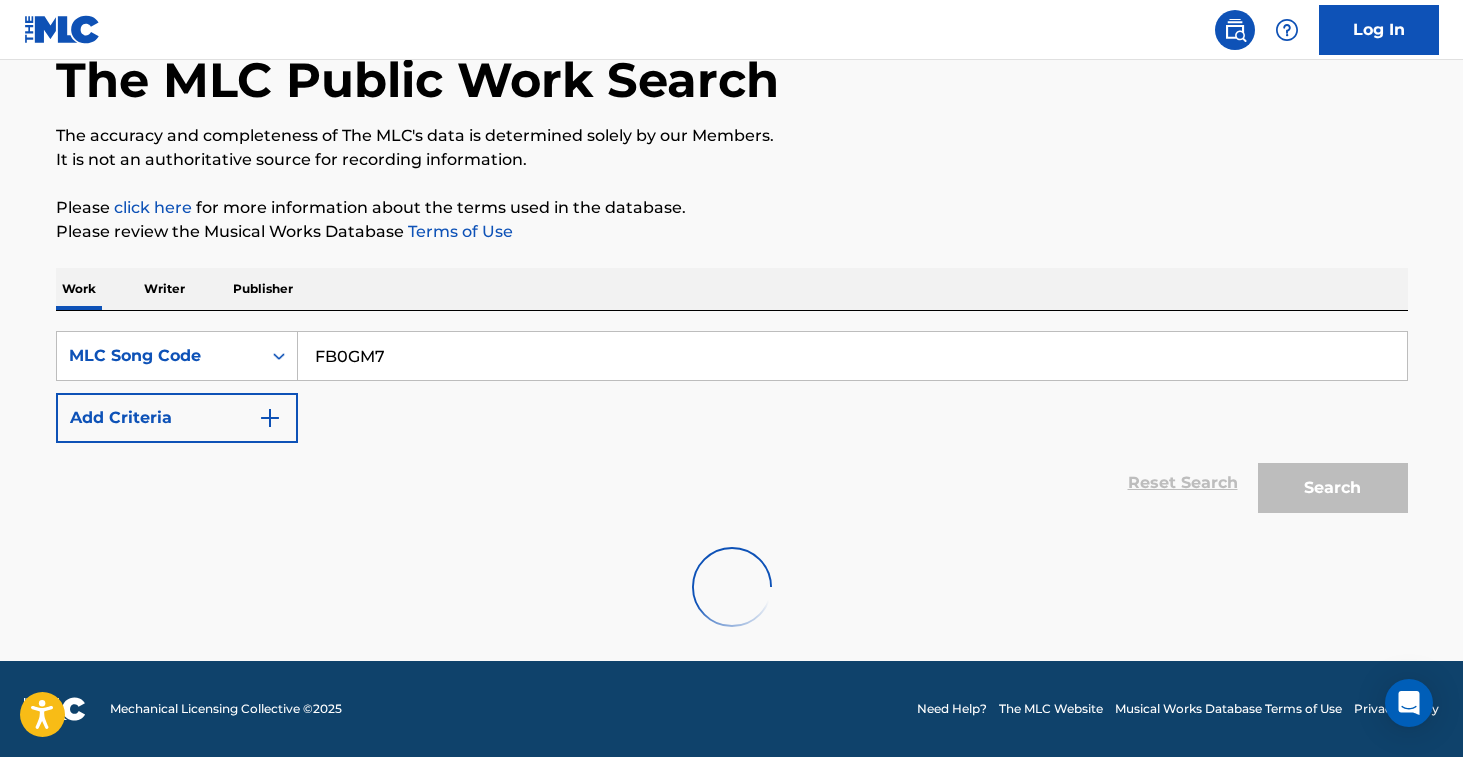 scroll, scrollTop: 217, scrollLeft: 0, axis: vertical 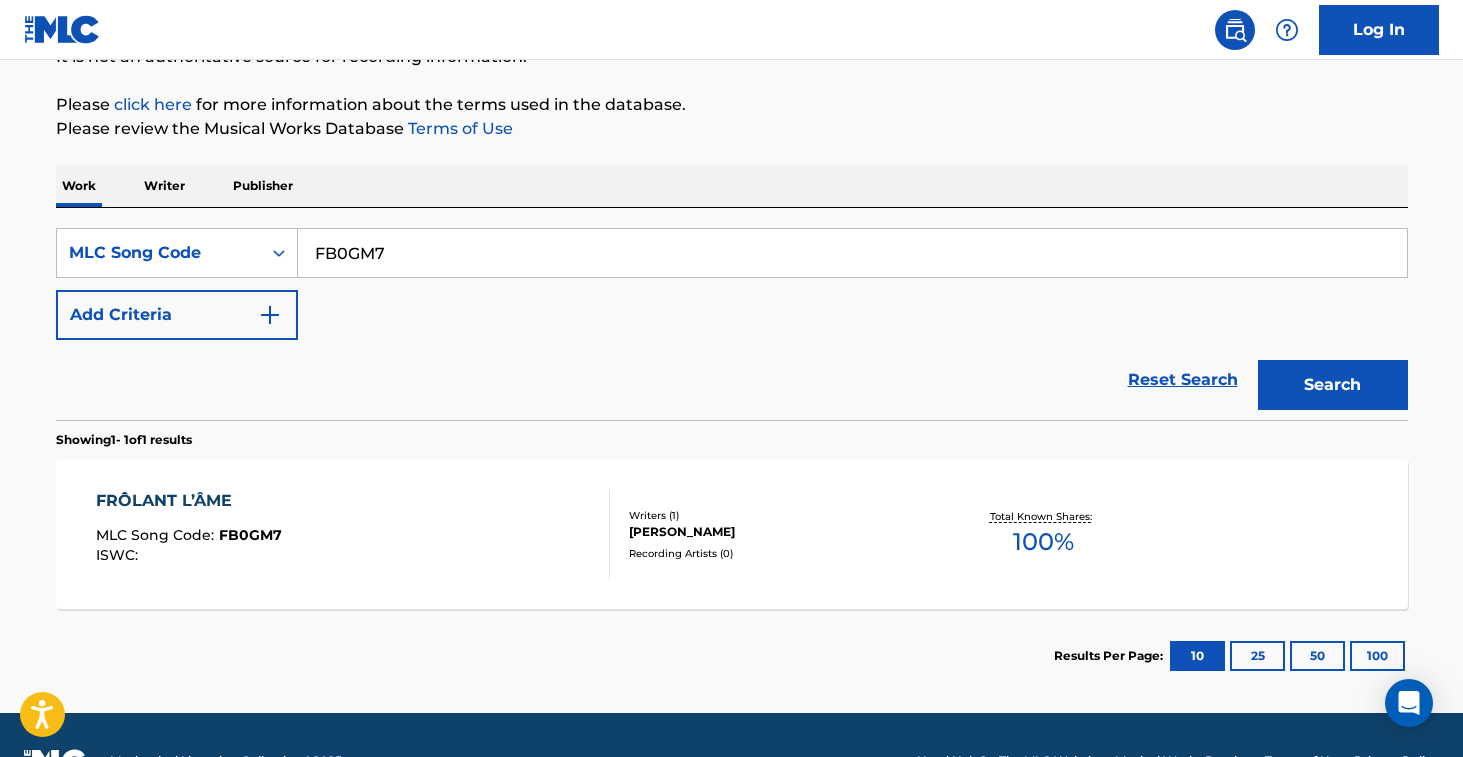 click on "FRÔLANT L’ÂME MLC Song Code : FB0GM7 ISWC :" at bounding box center (353, 534) 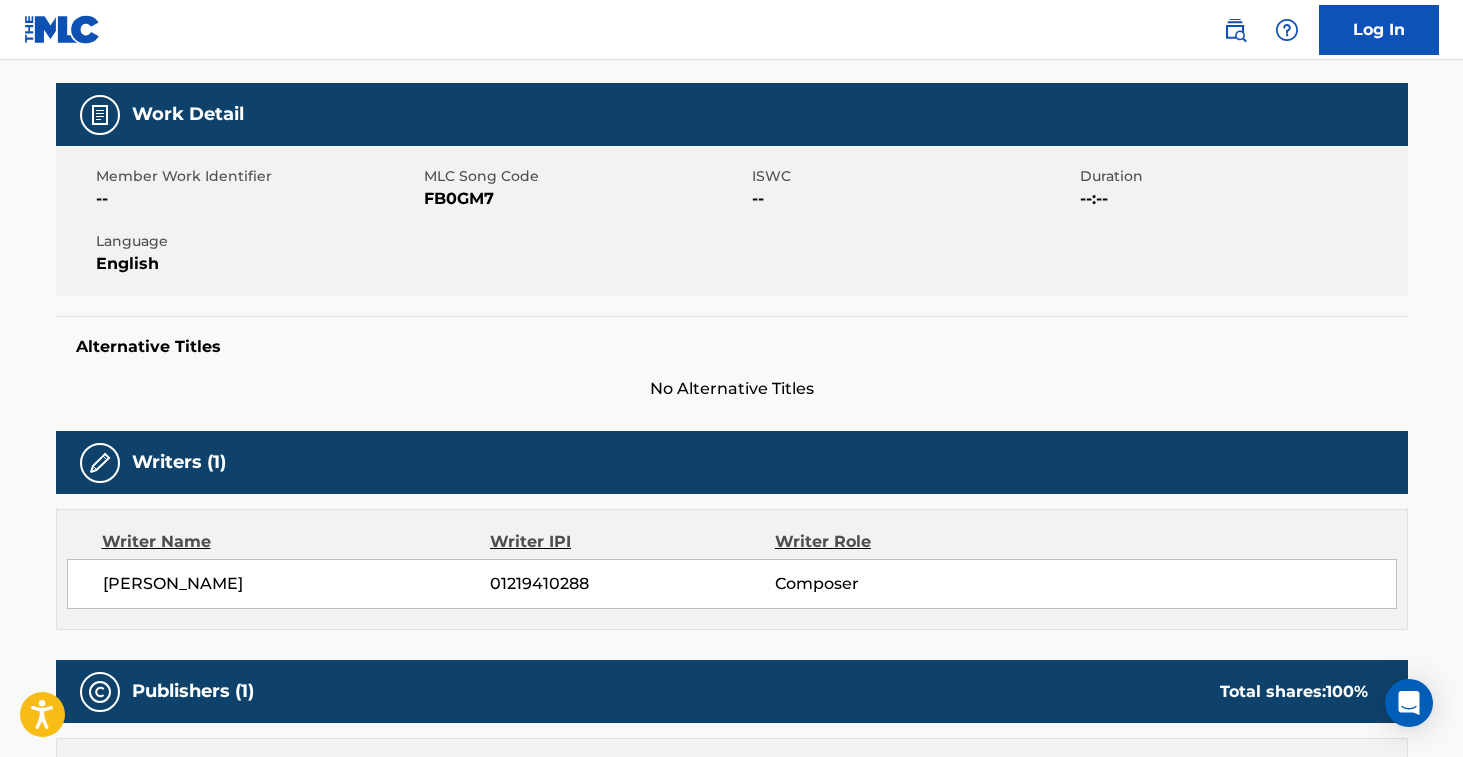 scroll, scrollTop: 687, scrollLeft: 0, axis: vertical 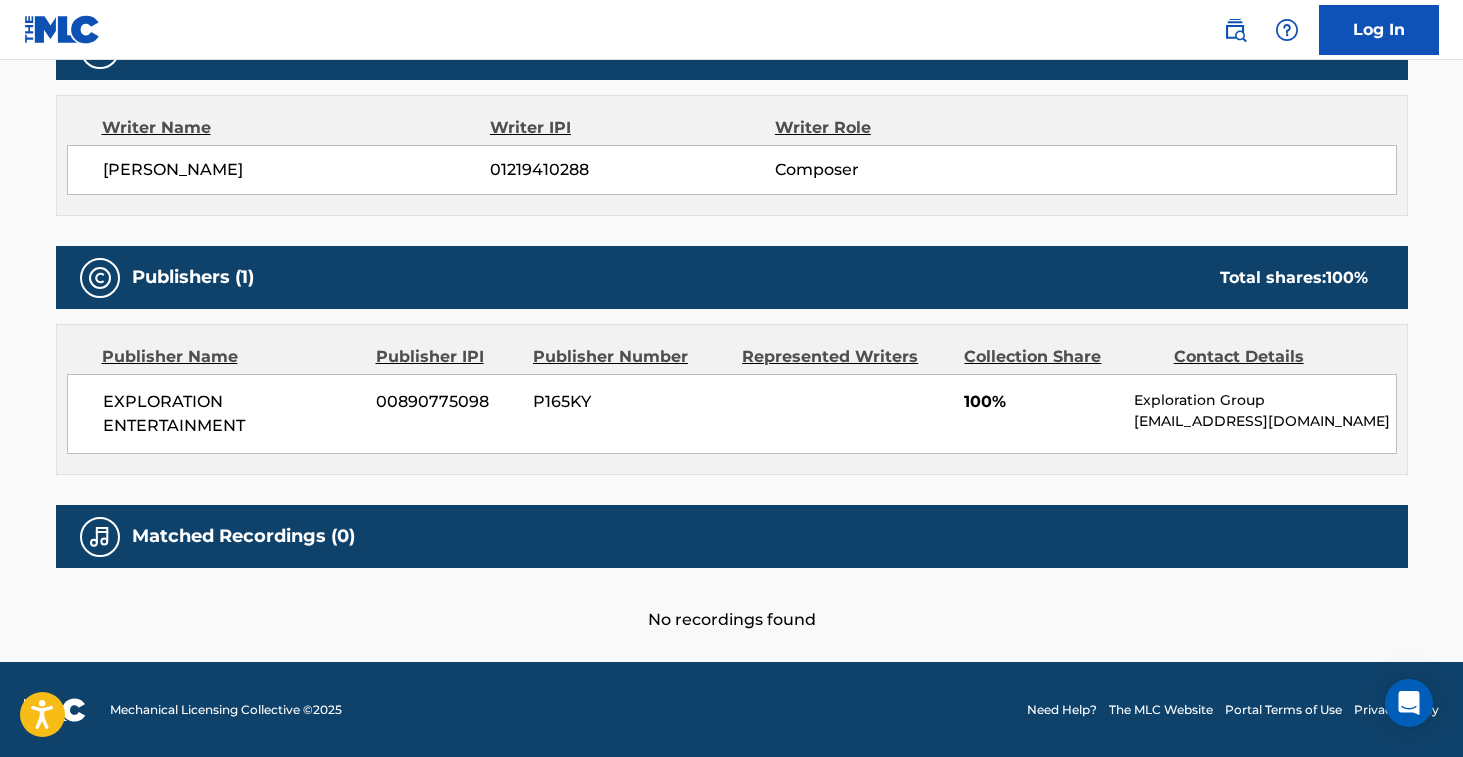 drag, startPoint x: 105, startPoint y: 172, endPoint x: 275, endPoint y: 179, distance: 170.14406 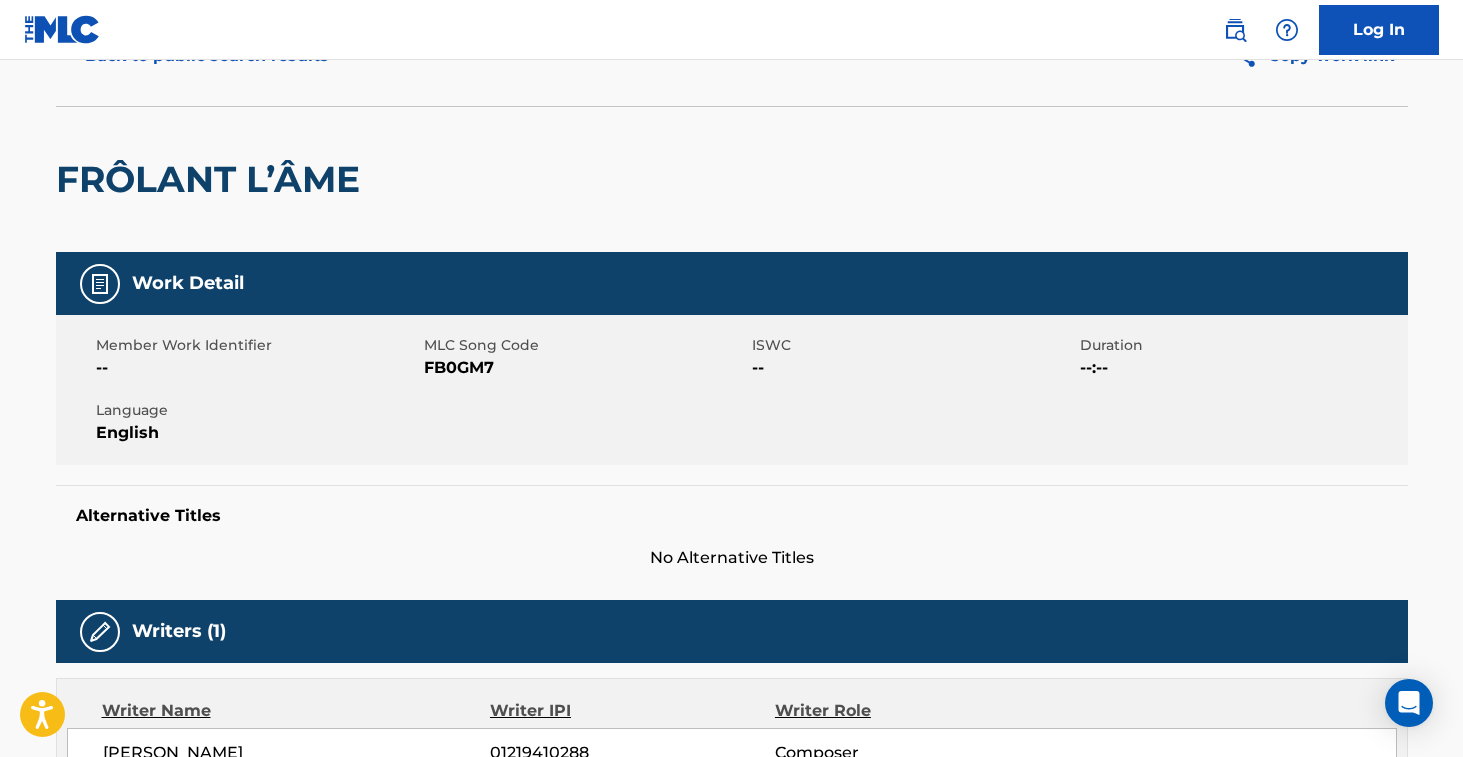 scroll, scrollTop: 0, scrollLeft: 0, axis: both 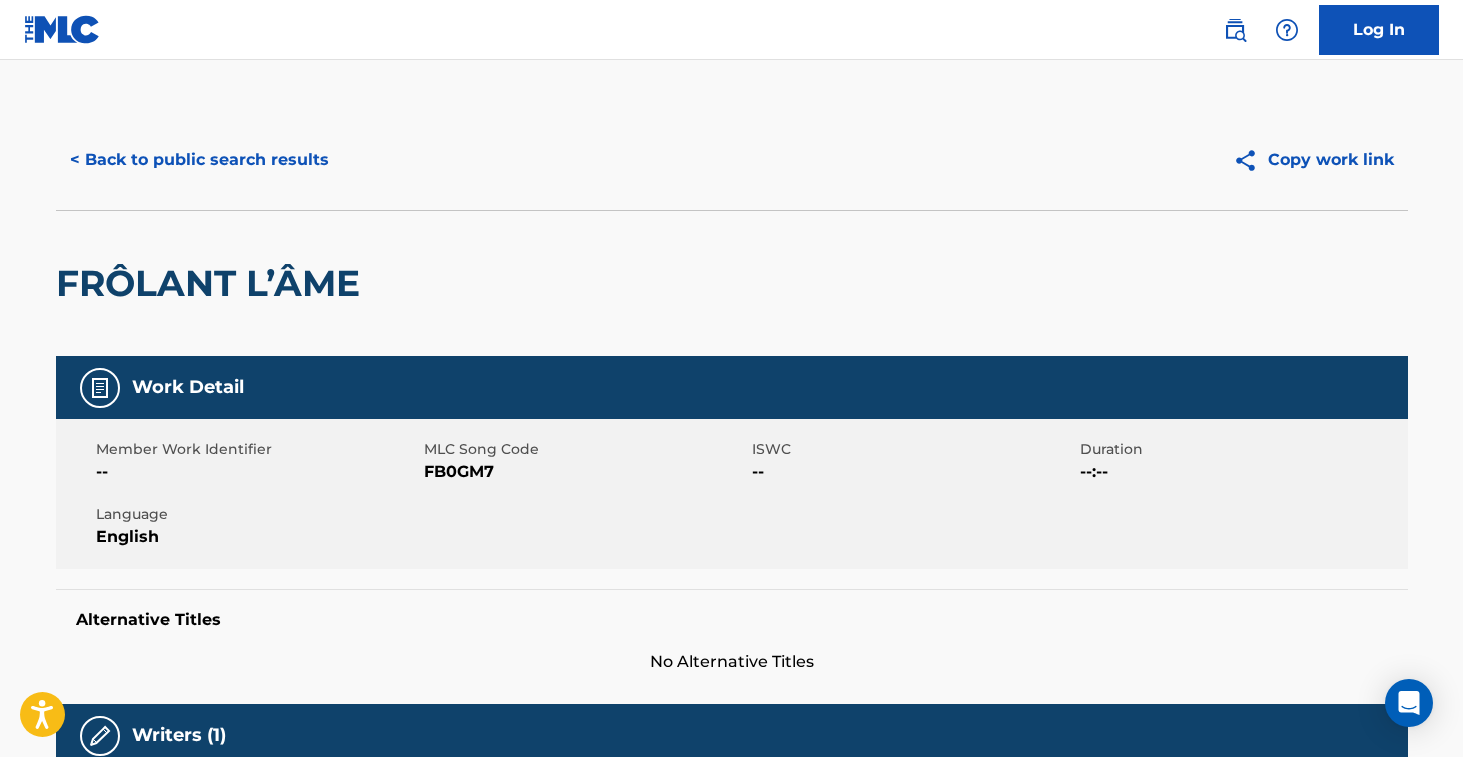 click on "< Back to public search results" at bounding box center (199, 160) 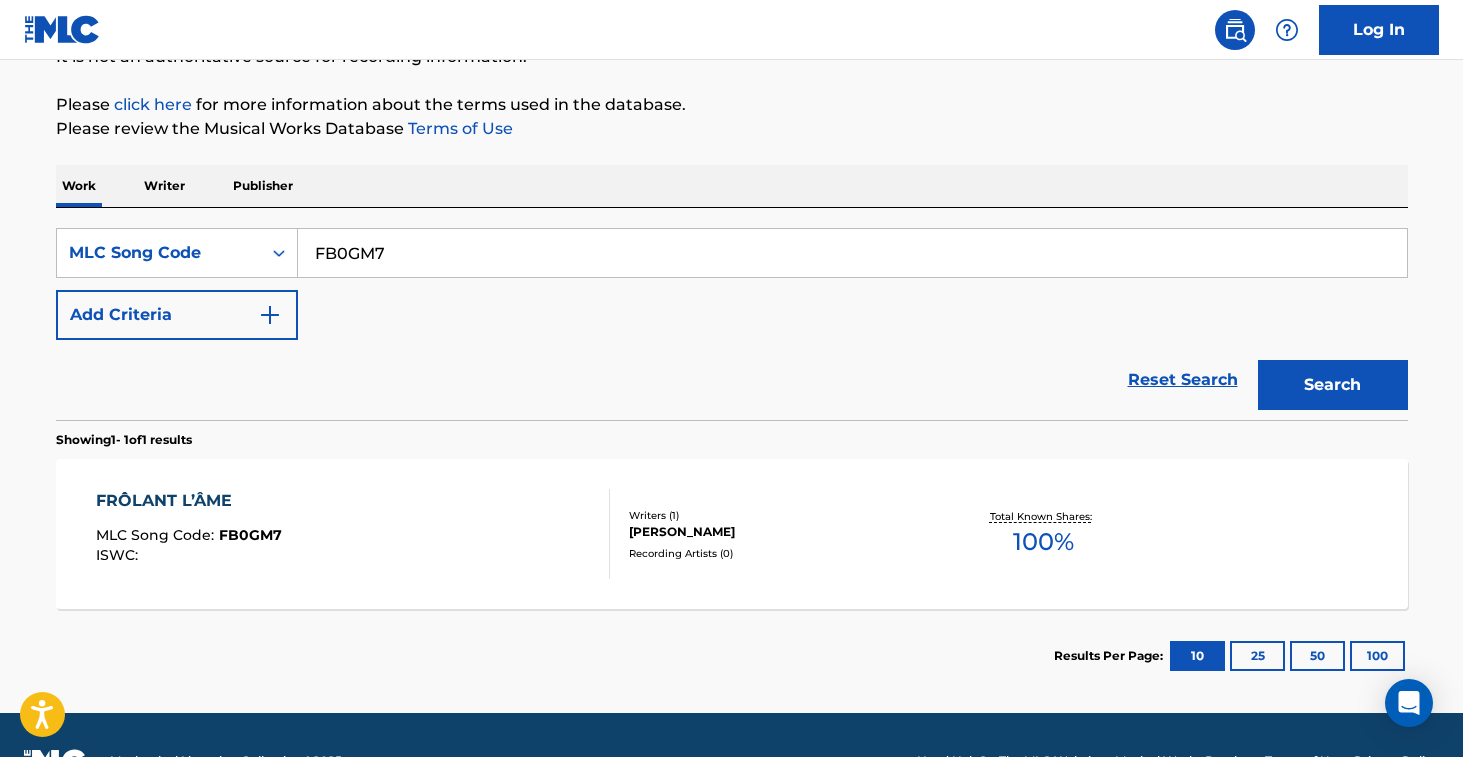 click on "Work" at bounding box center [79, 186] 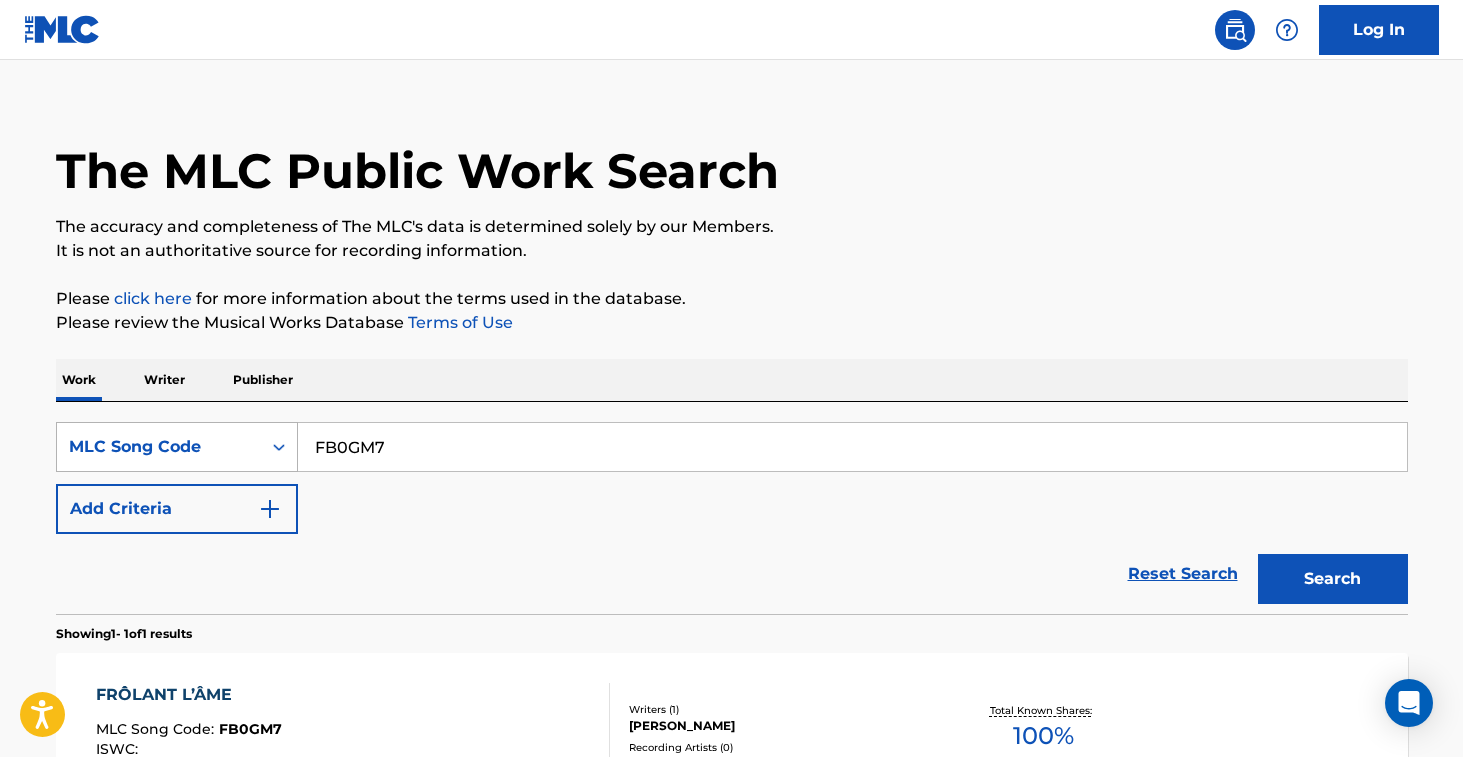 click on "MLC Song Code" at bounding box center [177, 447] 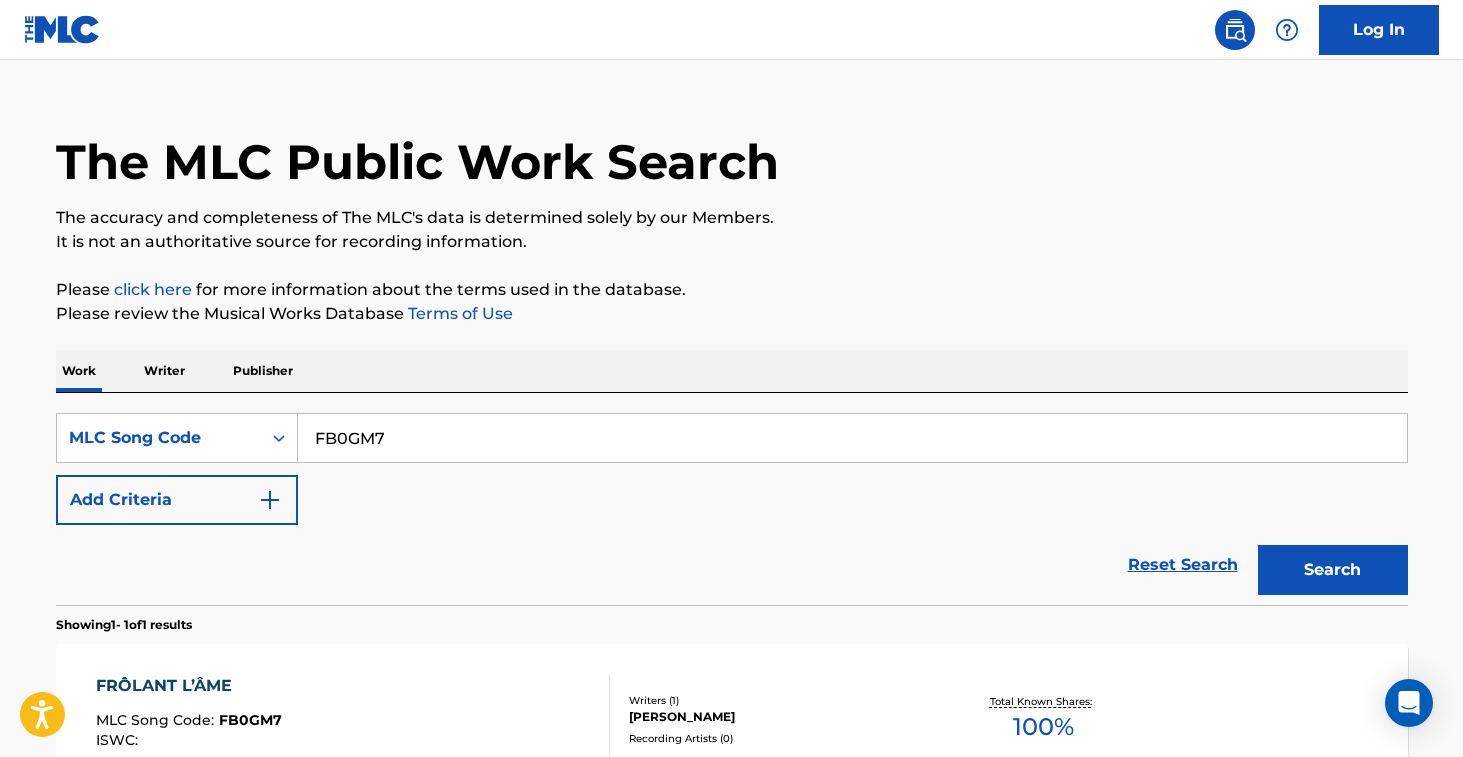 scroll, scrollTop: 39, scrollLeft: 0, axis: vertical 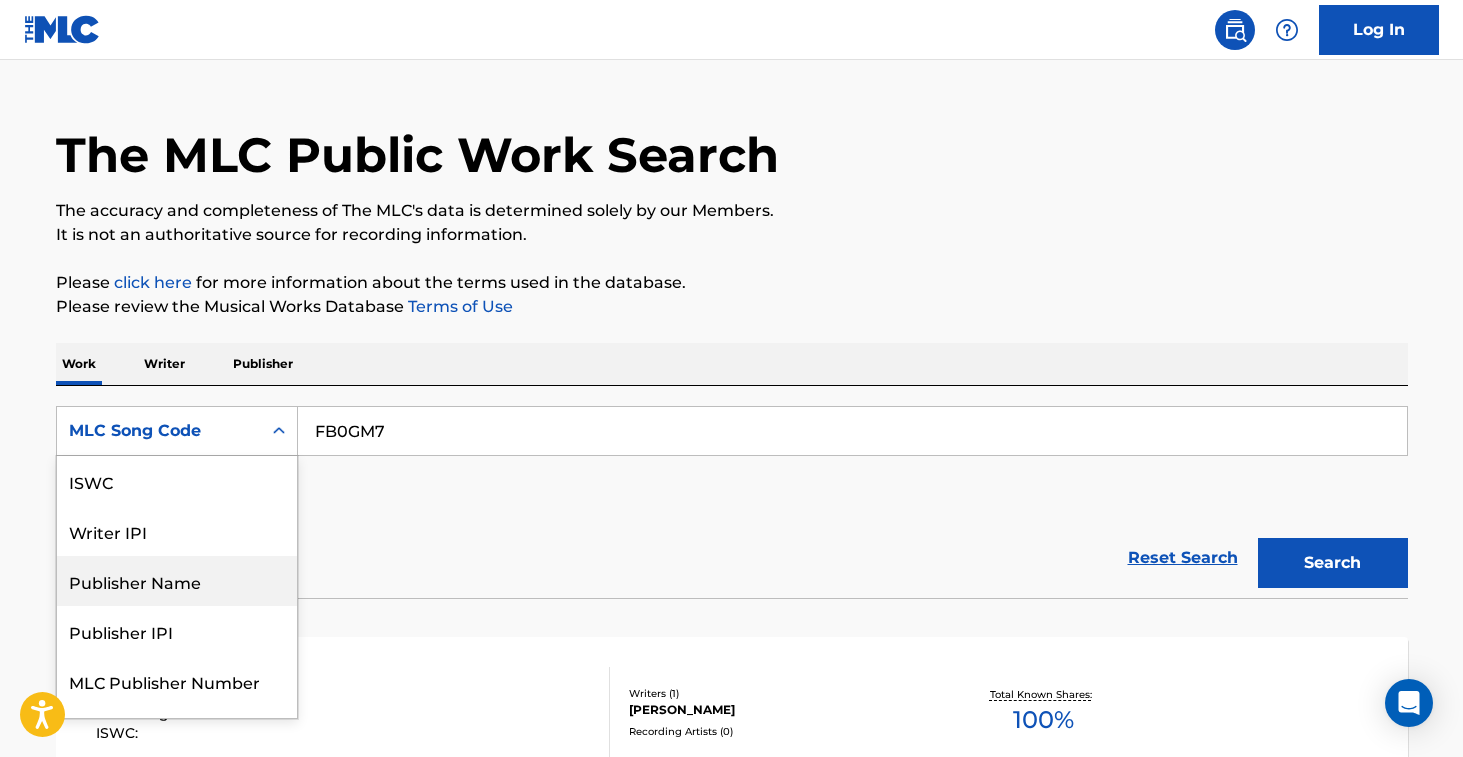 click on "Reset Search Search" at bounding box center (732, 558) 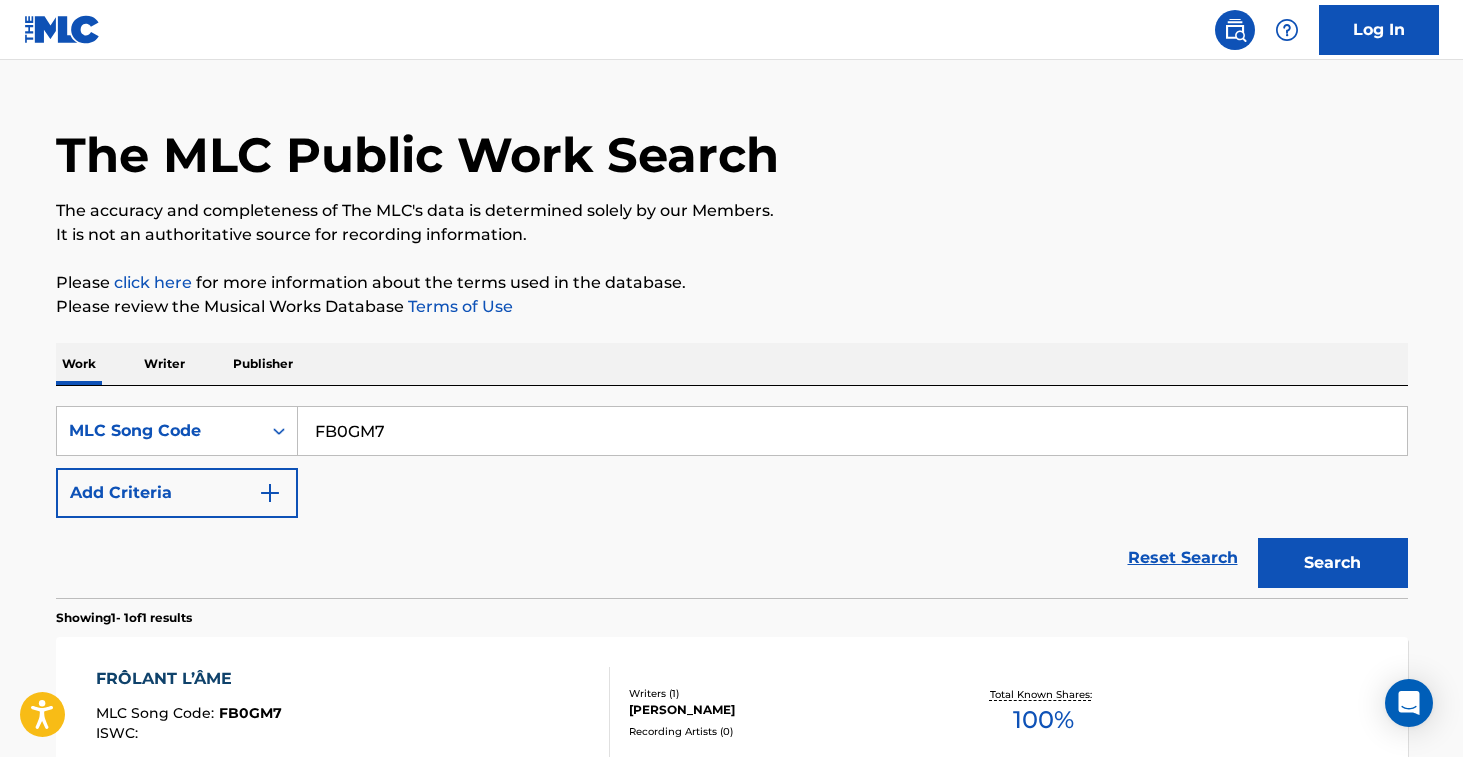 click on "Publisher" at bounding box center [263, 364] 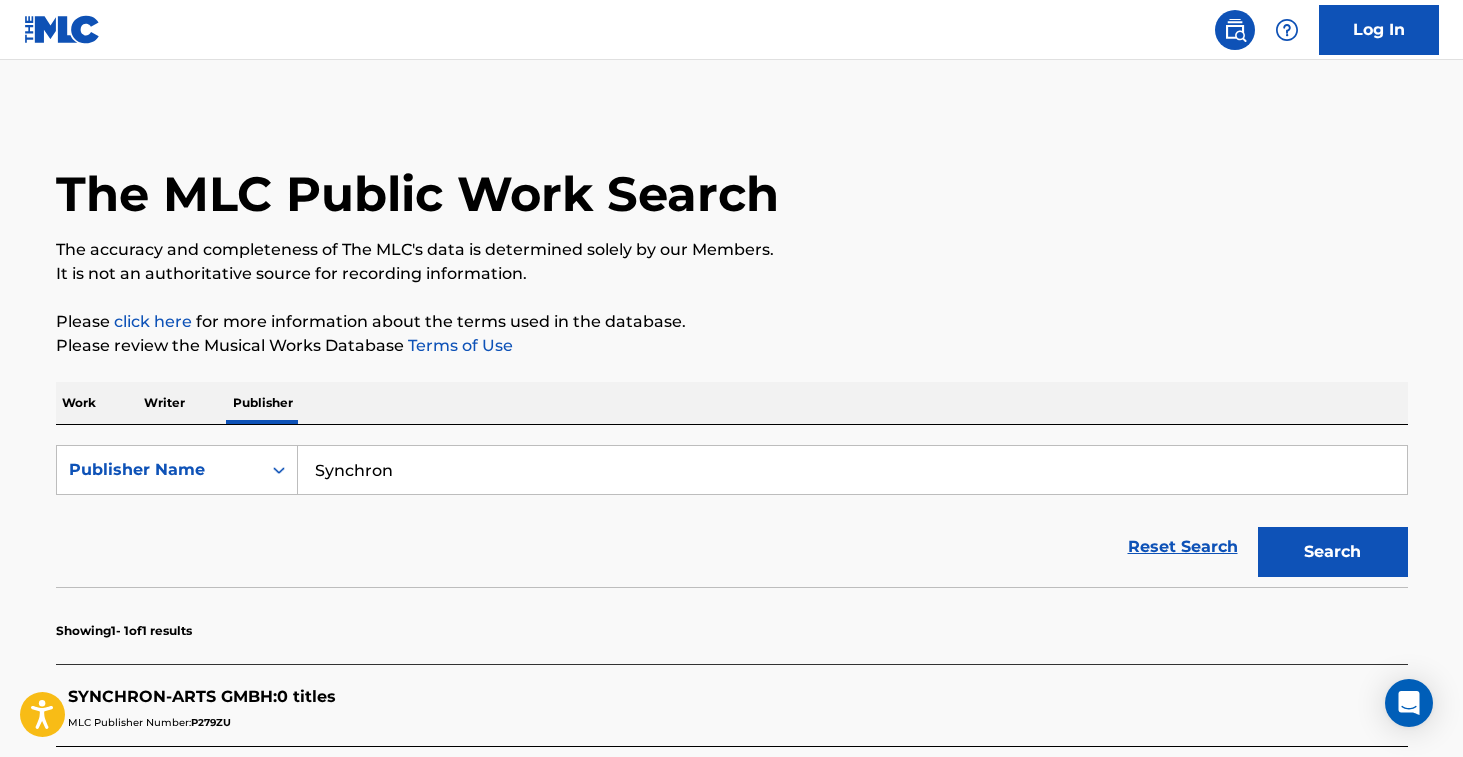 click on "The MLC Public Work Search The accuracy and completeness of The MLC's data is determined solely by our Members. It is not an authoritative source for recording information. Please   click here   for more information about the terms used in the database. Please review the Musical Works Database   Terms of Use Work Writer Publisher SearchWithCriteria43f058f5-ae73-4f1f-8a78-a80a0c212d5f Publisher Name Synchron Reset Search Search Showing  1  -   1  of  1   results   SYNCHRON-ARTS GMBH :  0 titles MLC Publisher Number:  P279ZU Results Per Page: 10 25 50 100" at bounding box center (732, 491) 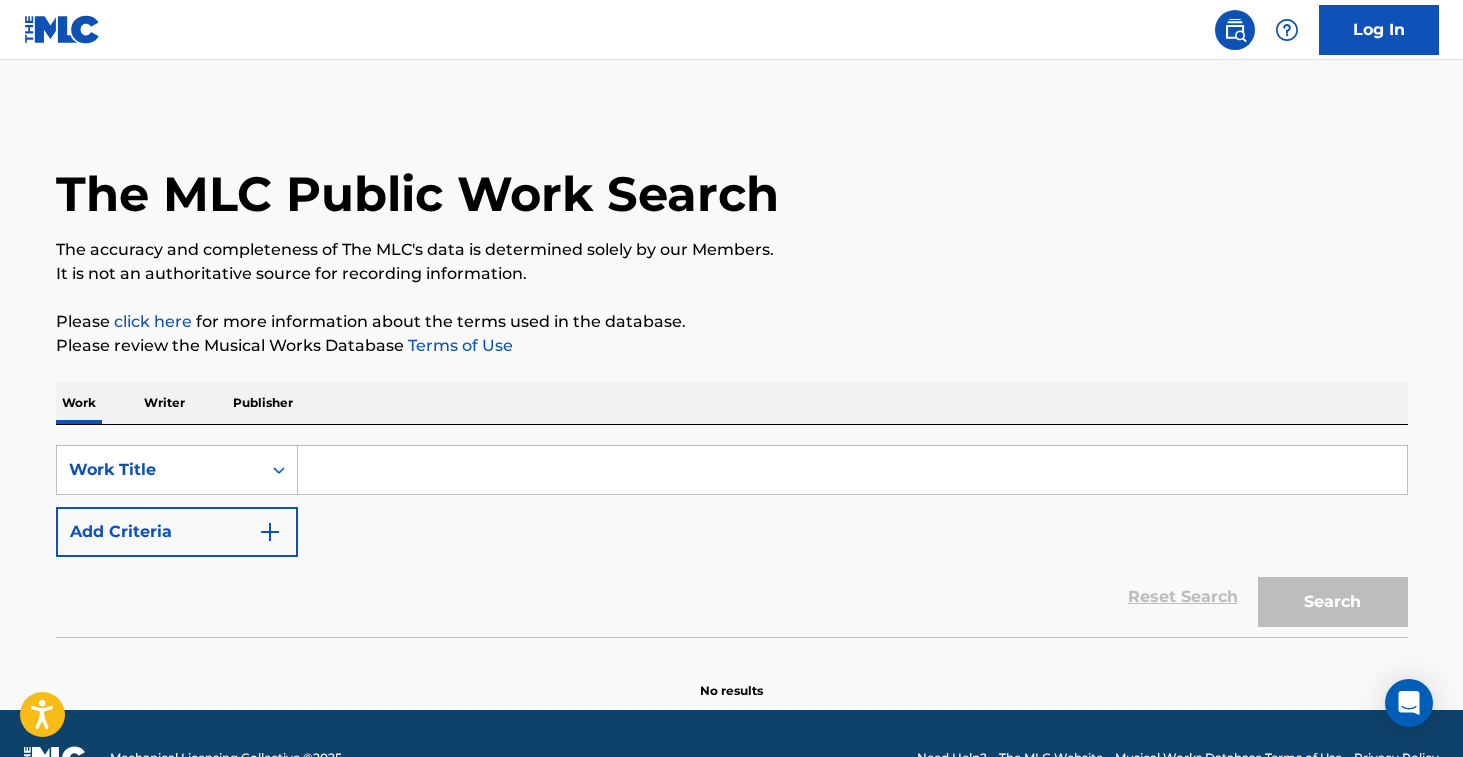 drag, startPoint x: 375, startPoint y: 468, endPoint x: 429, endPoint y: 513, distance: 70.292244 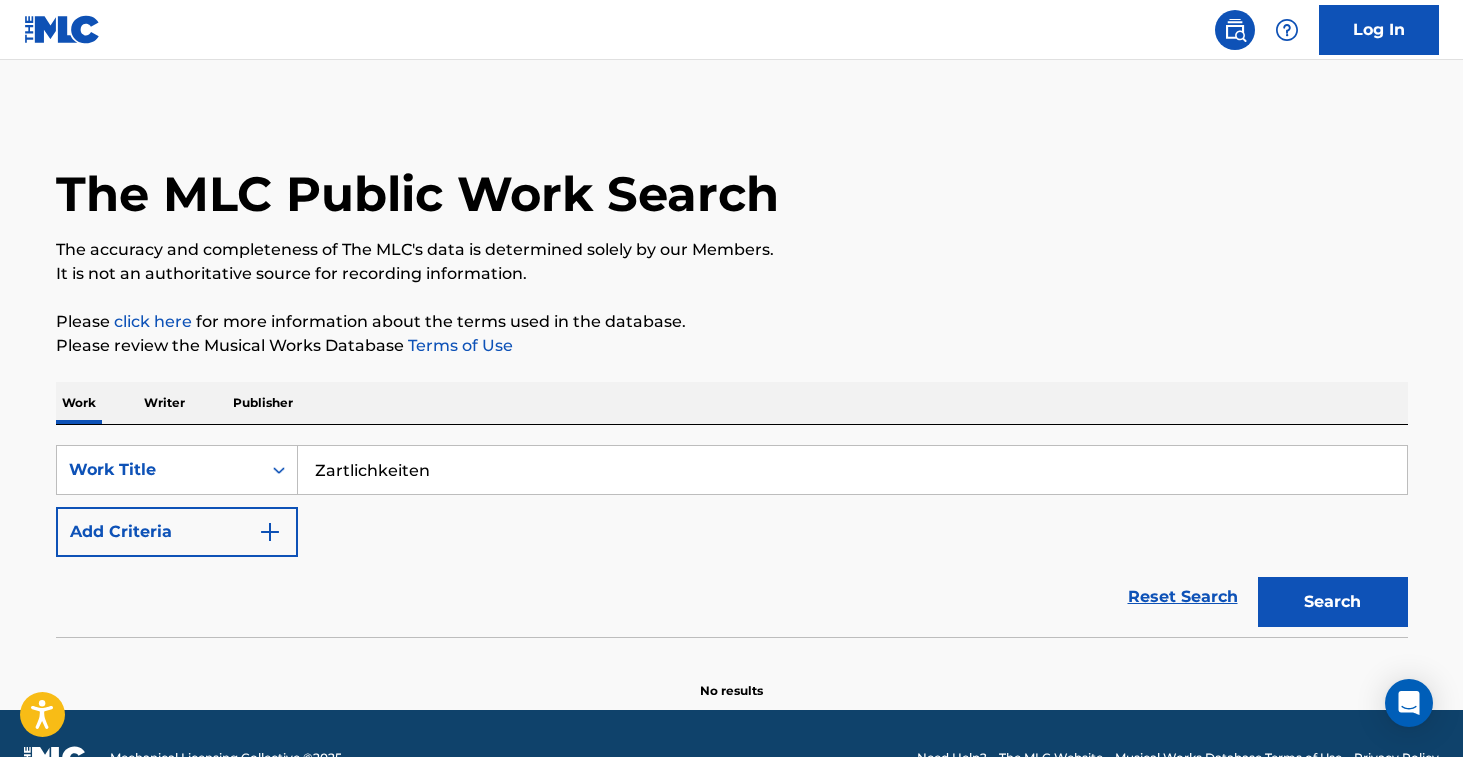 type on "Zartlichkeiten" 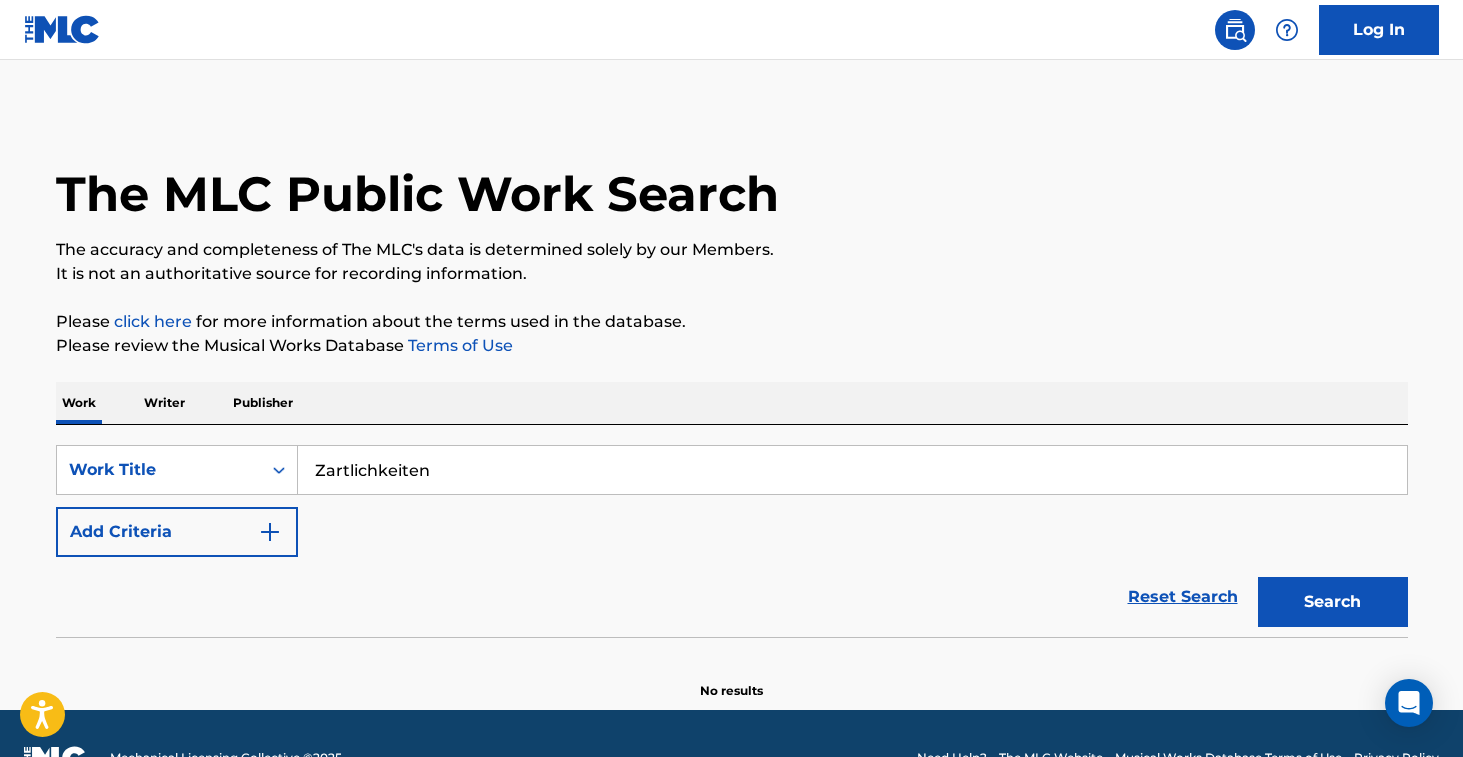 click on "Add Criteria" at bounding box center (177, 532) 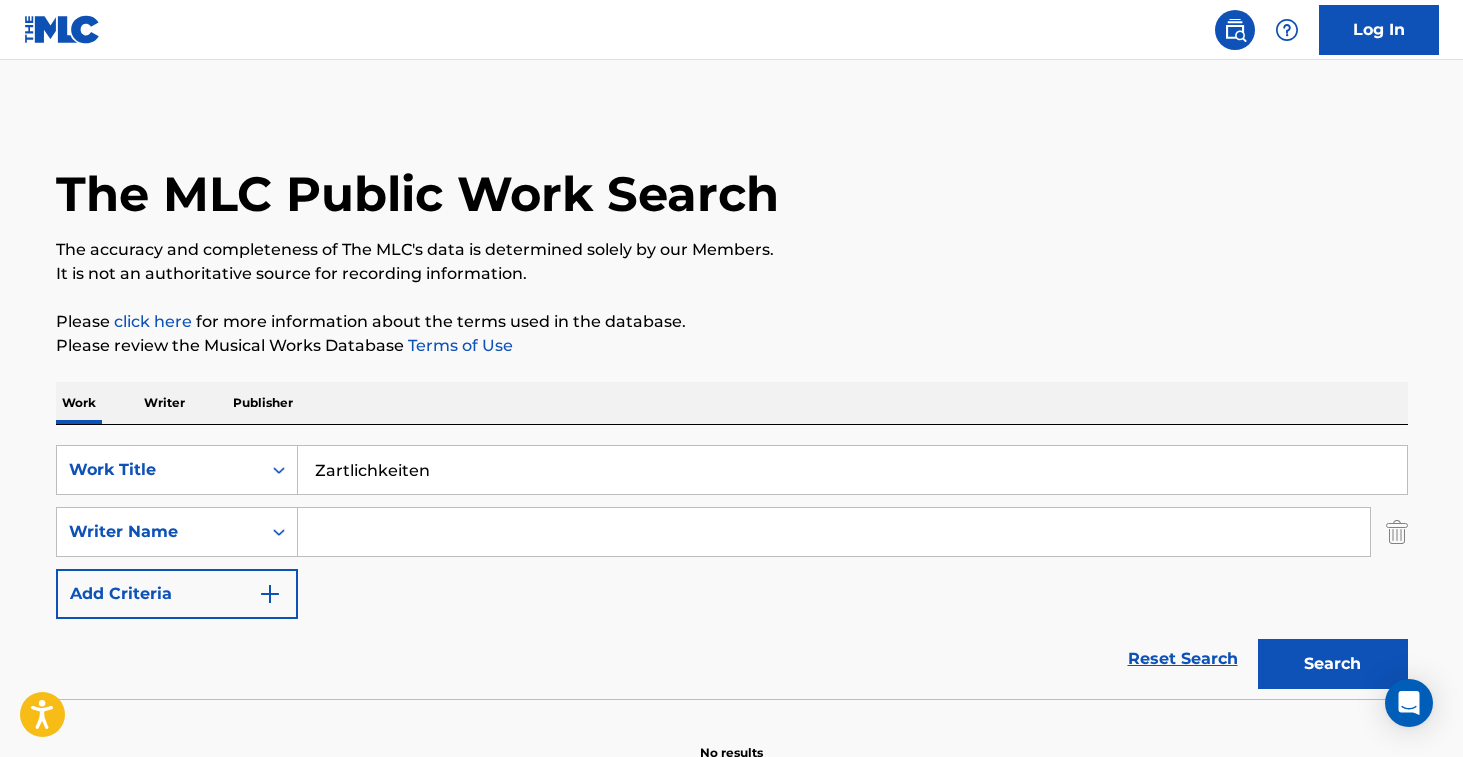 click at bounding box center (834, 532) 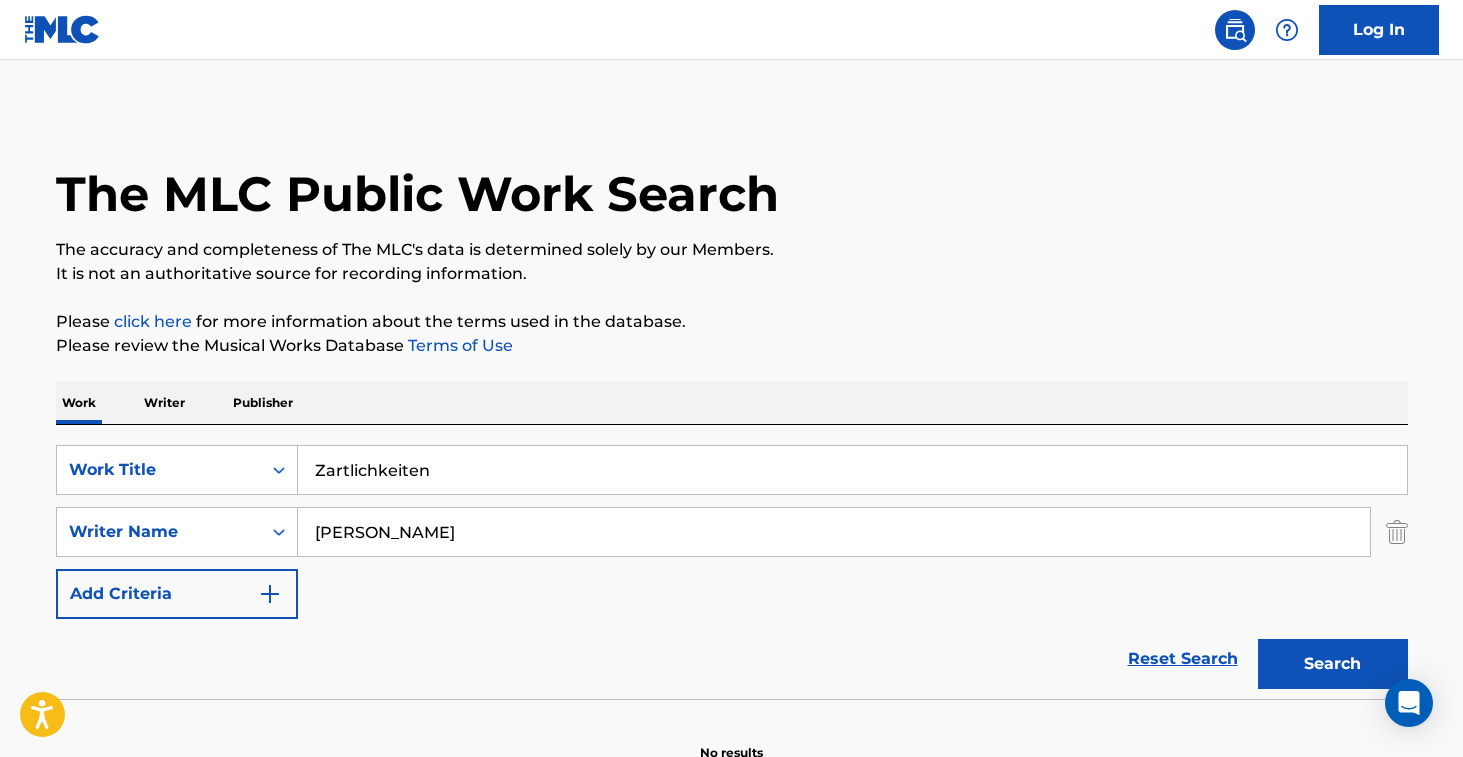paste on "Davidson" 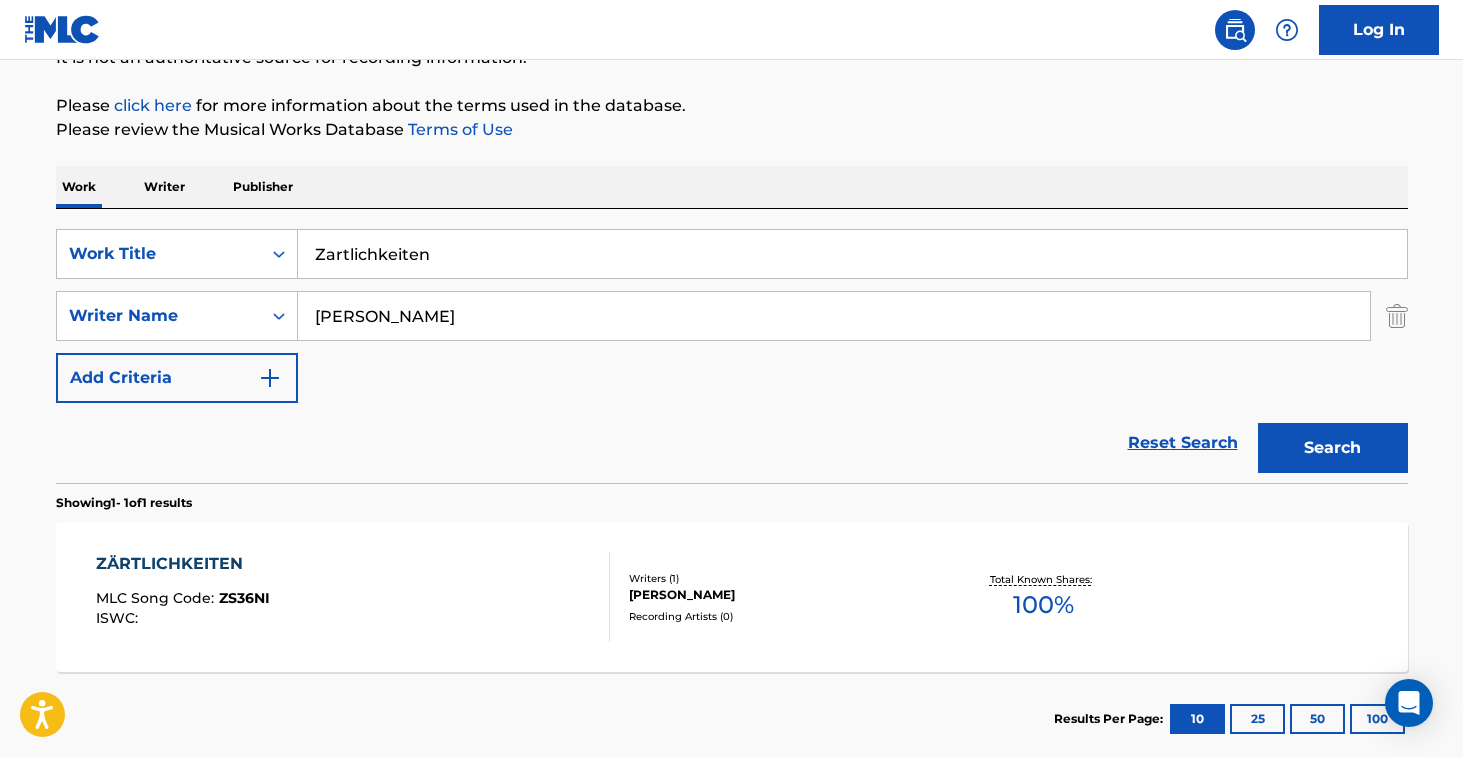 scroll, scrollTop: 331, scrollLeft: 0, axis: vertical 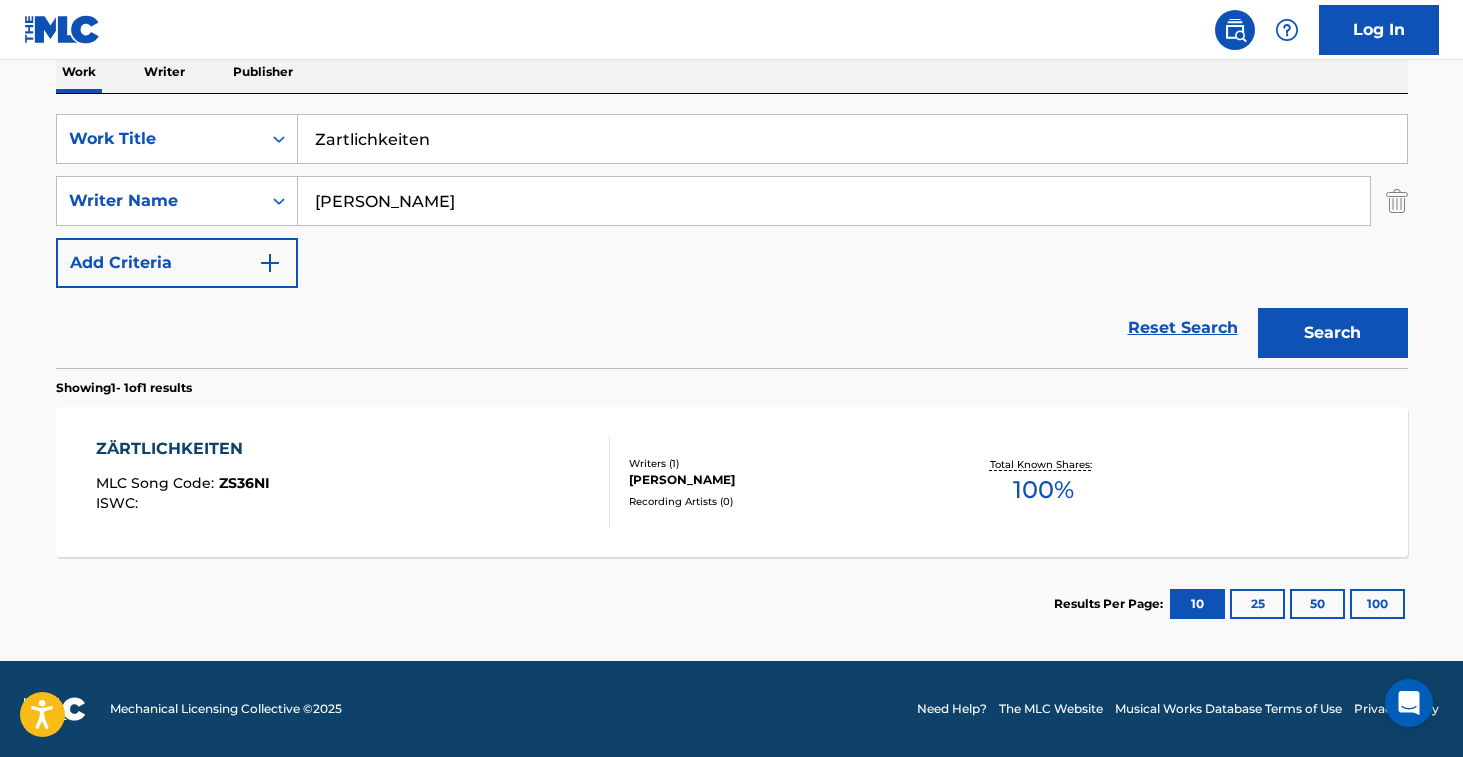 click on "Recording Artists ( 0 )" at bounding box center (780, 501) 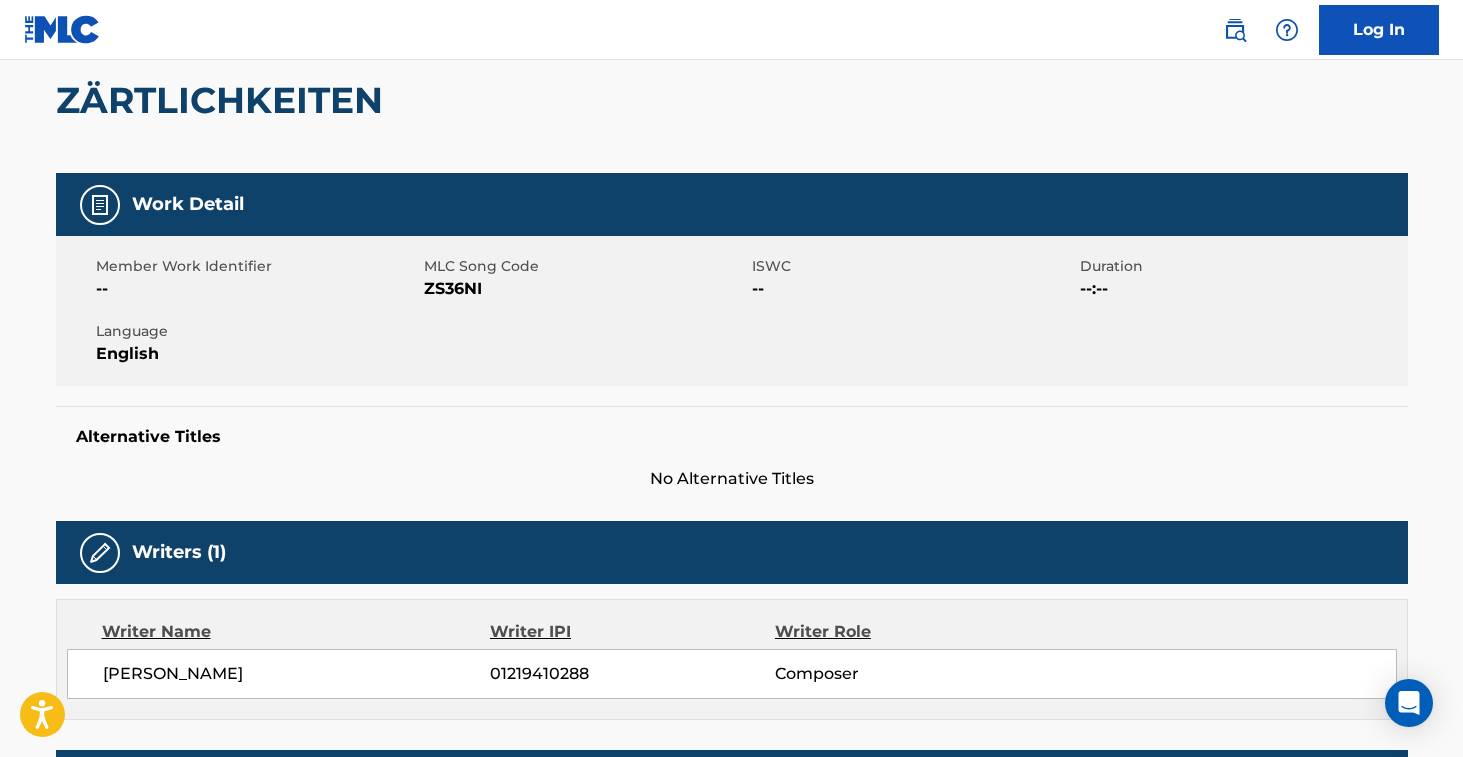 scroll, scrollTop: 0, scrollLeft: 0, axis: both 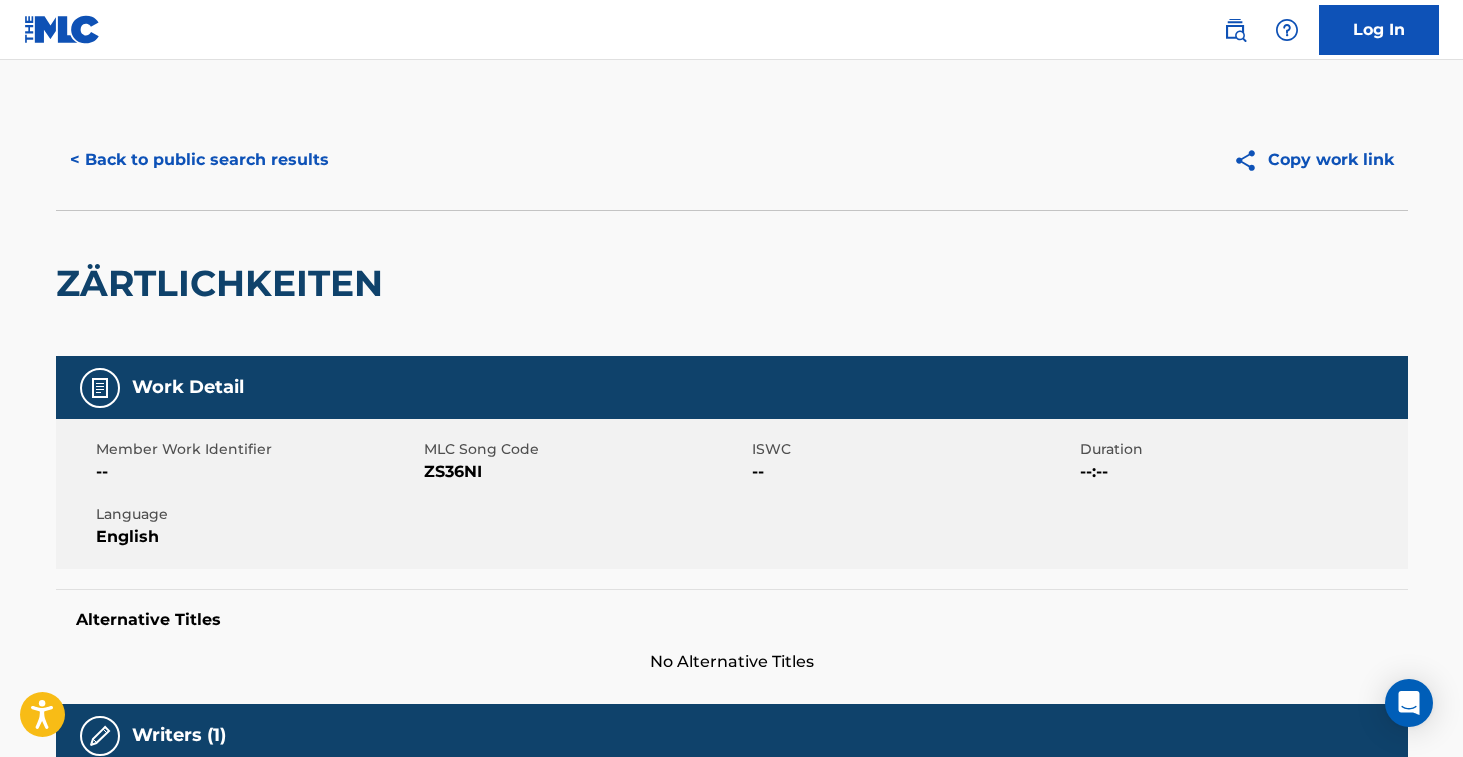 click on "ZS36NI" at bounding box center [585, 472] 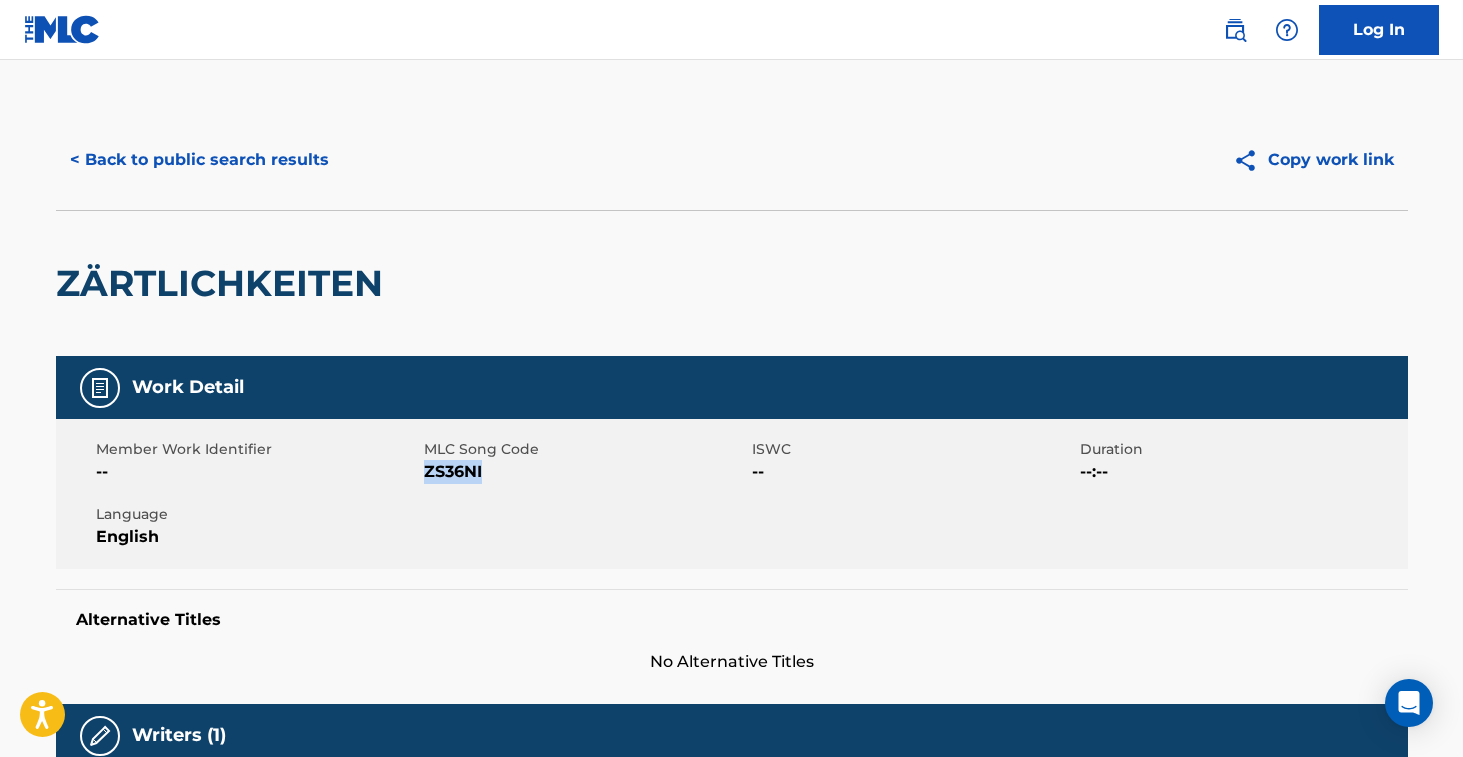 click on "ZS36NI" at bounding box center [585, 472] 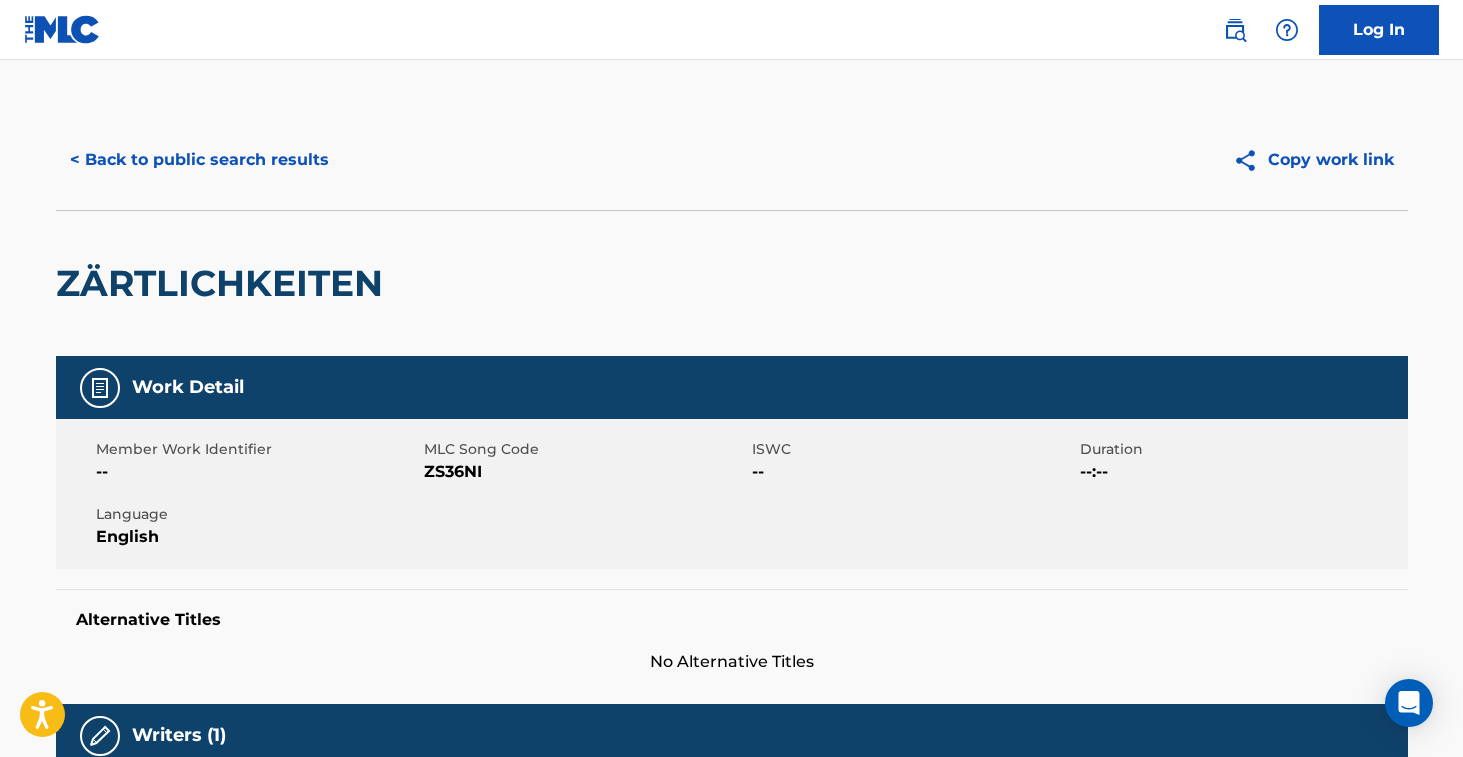 click on "ZÄRTLICHKEITEN" at bounding box center (224, 283) 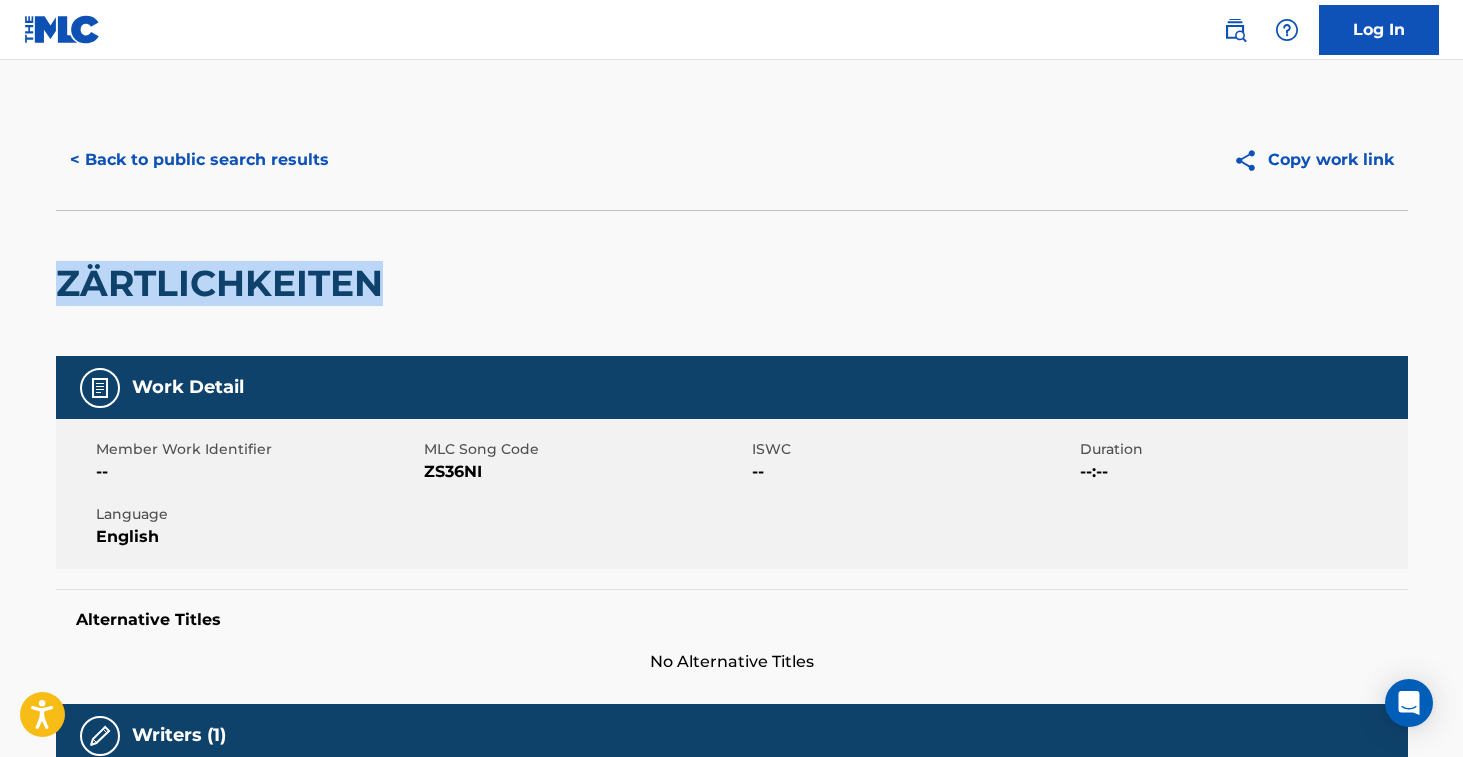click on "ZÄRTLICHKEITEN" at bounding box center [224, 283] 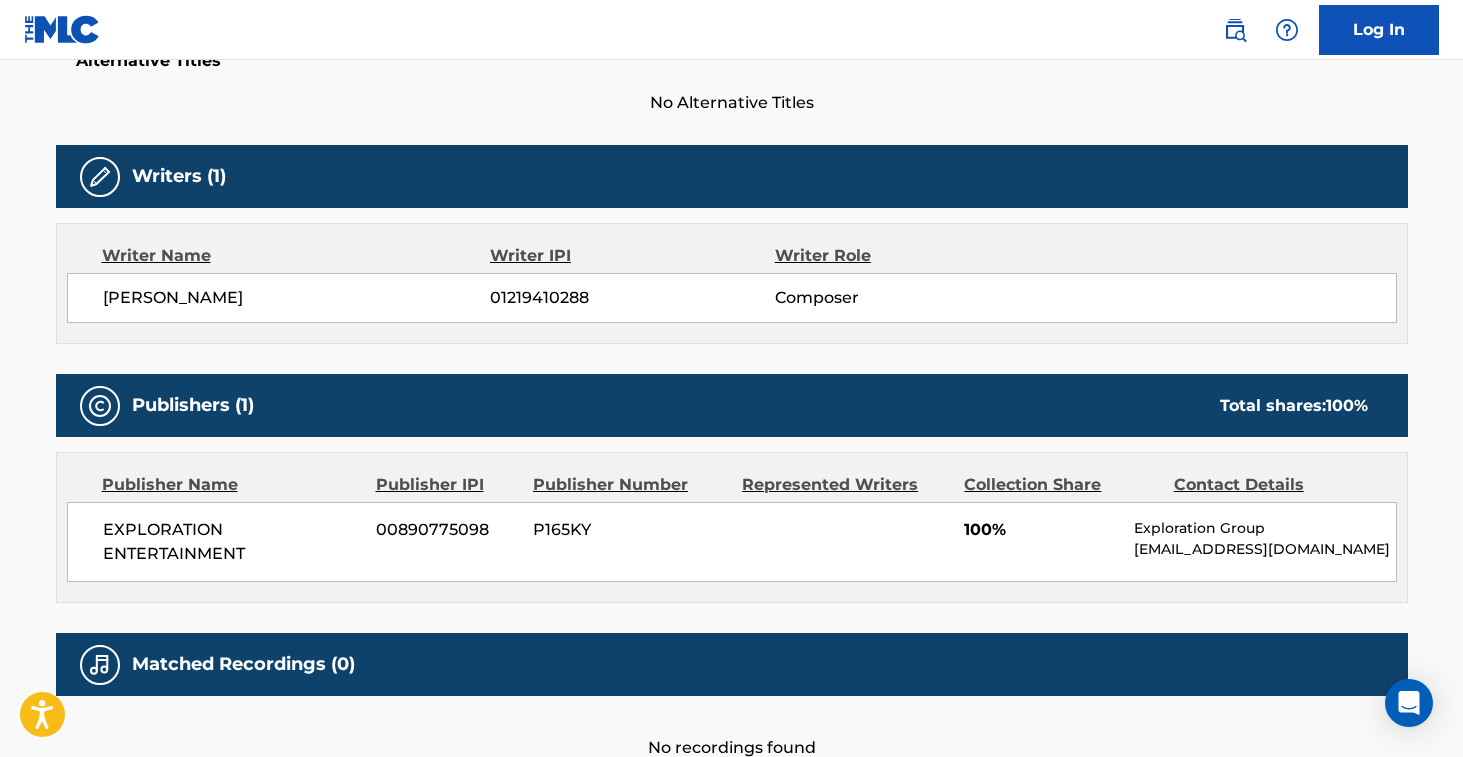 scroll, scrollTop: 687, scrollLeft: 0, axis: vertical 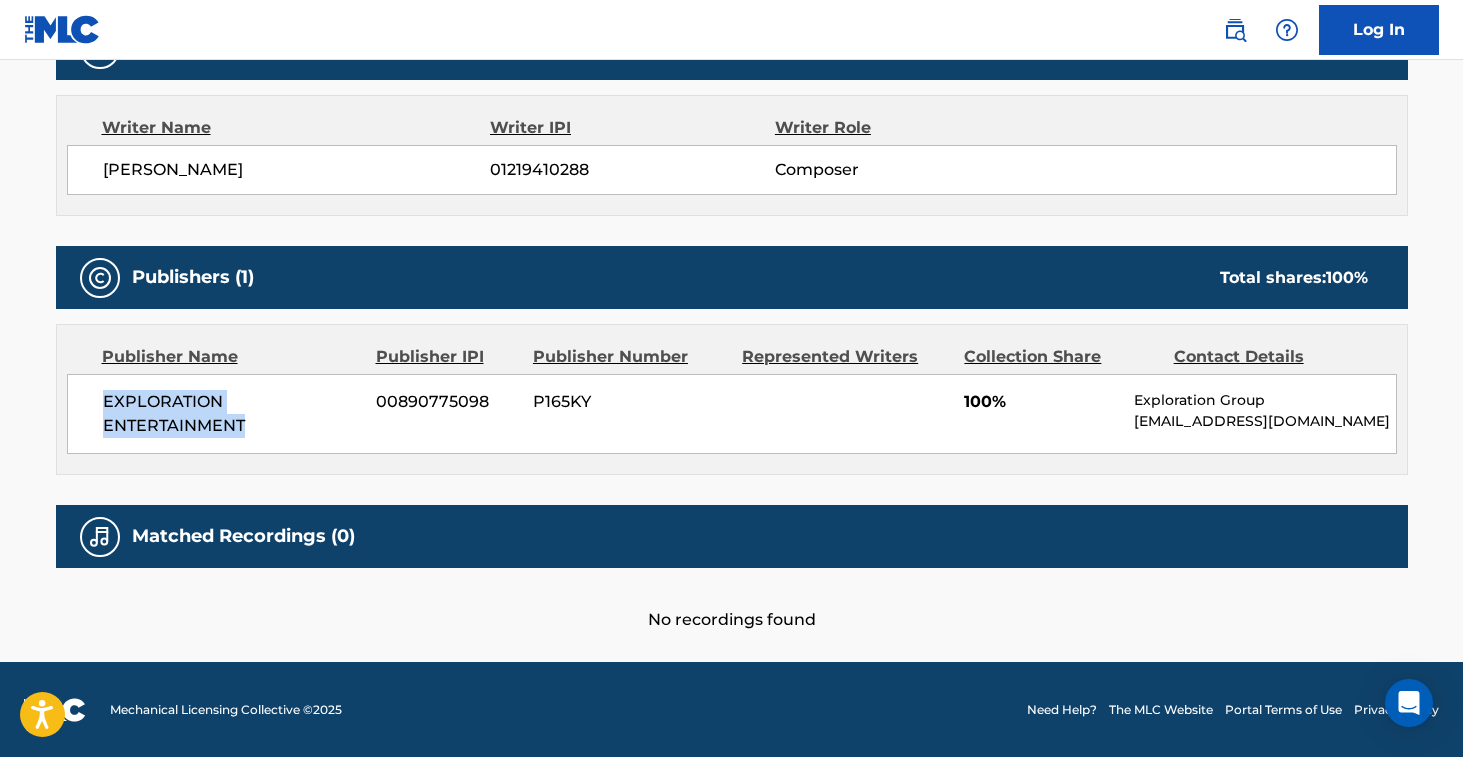 drag, startPoint x: 103, startPoint y: 396, endPoint x: 249, endPoint y: 418, distance: 147.64822 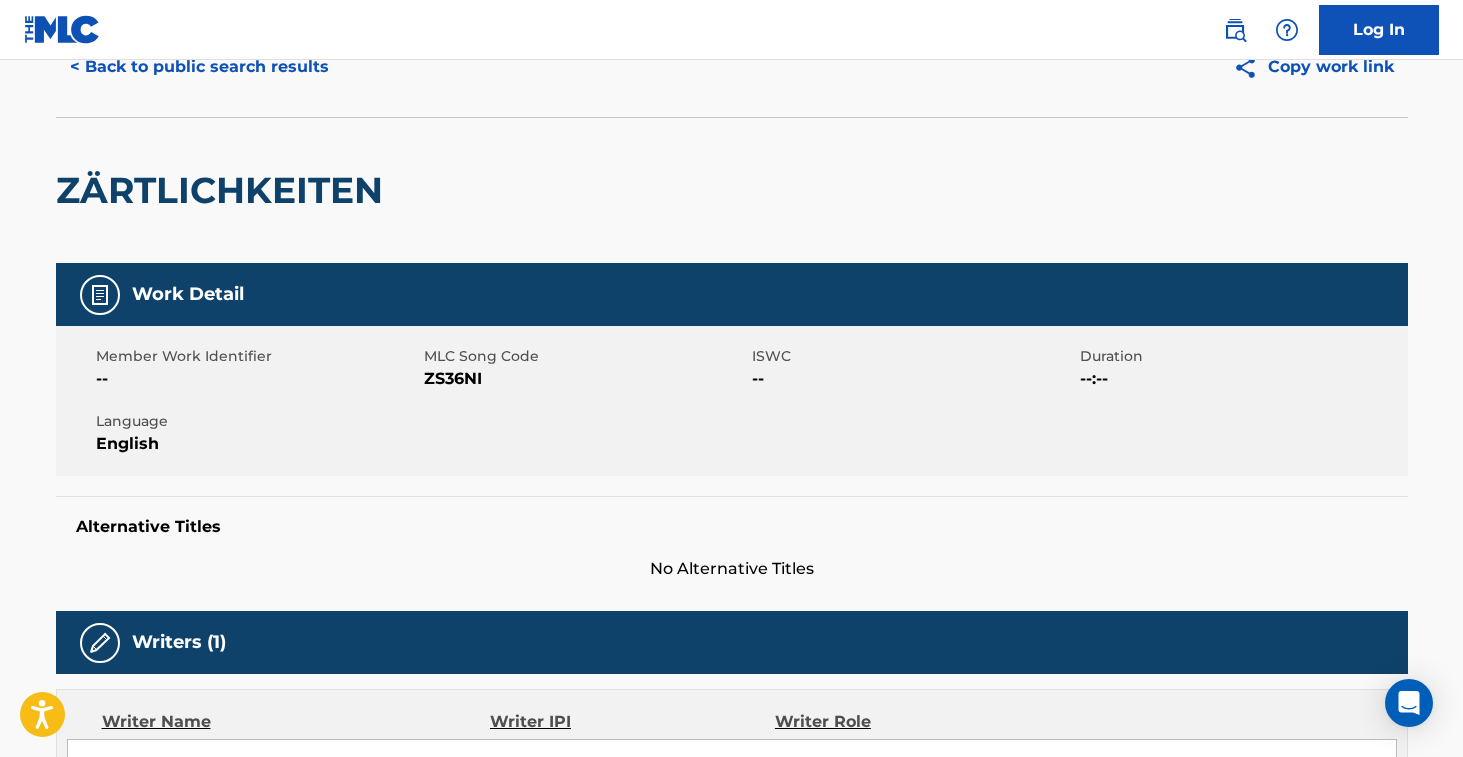 scroll, scrollTop: 0, scrollLeft: 0, axis: both 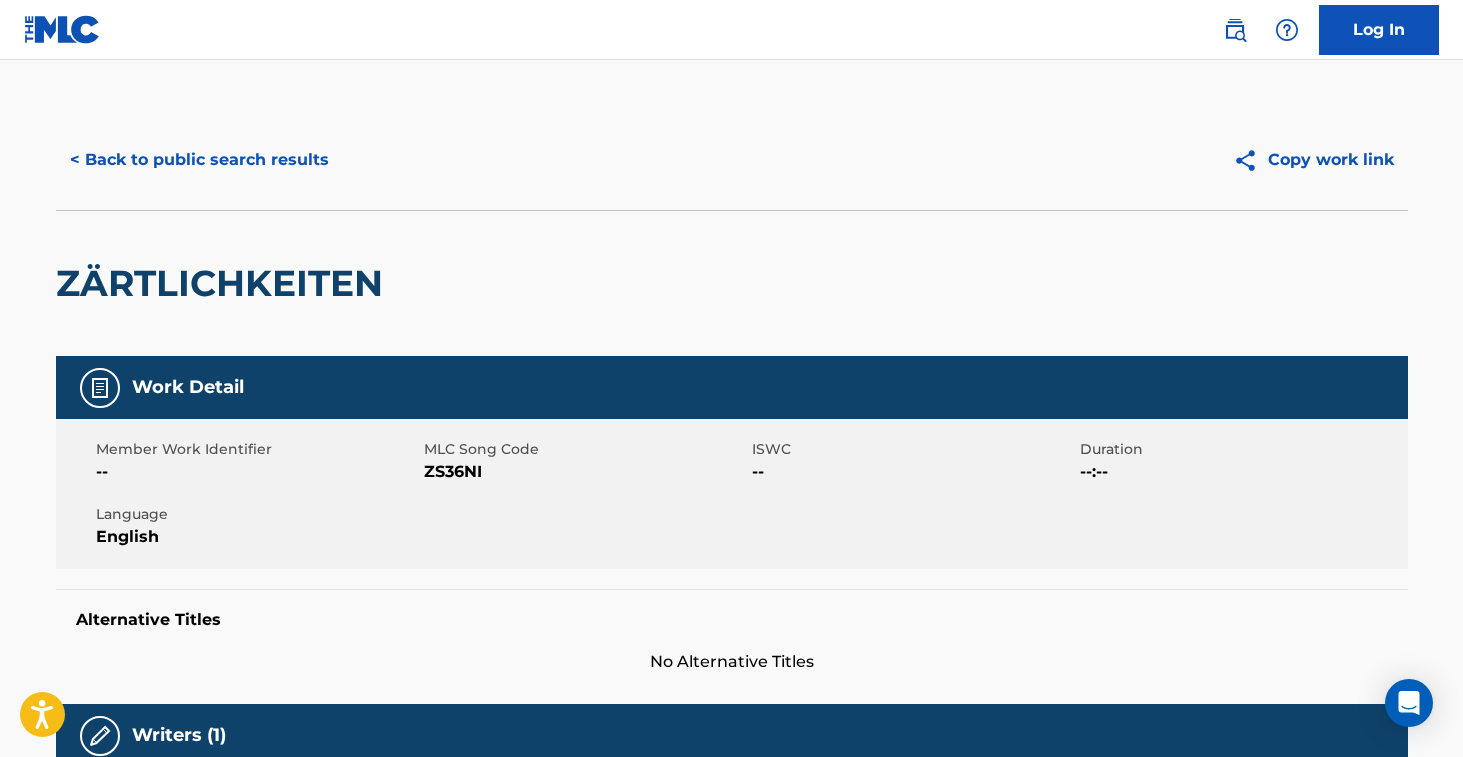 click on "< Back to public search results" at bounding box center (199, 160) 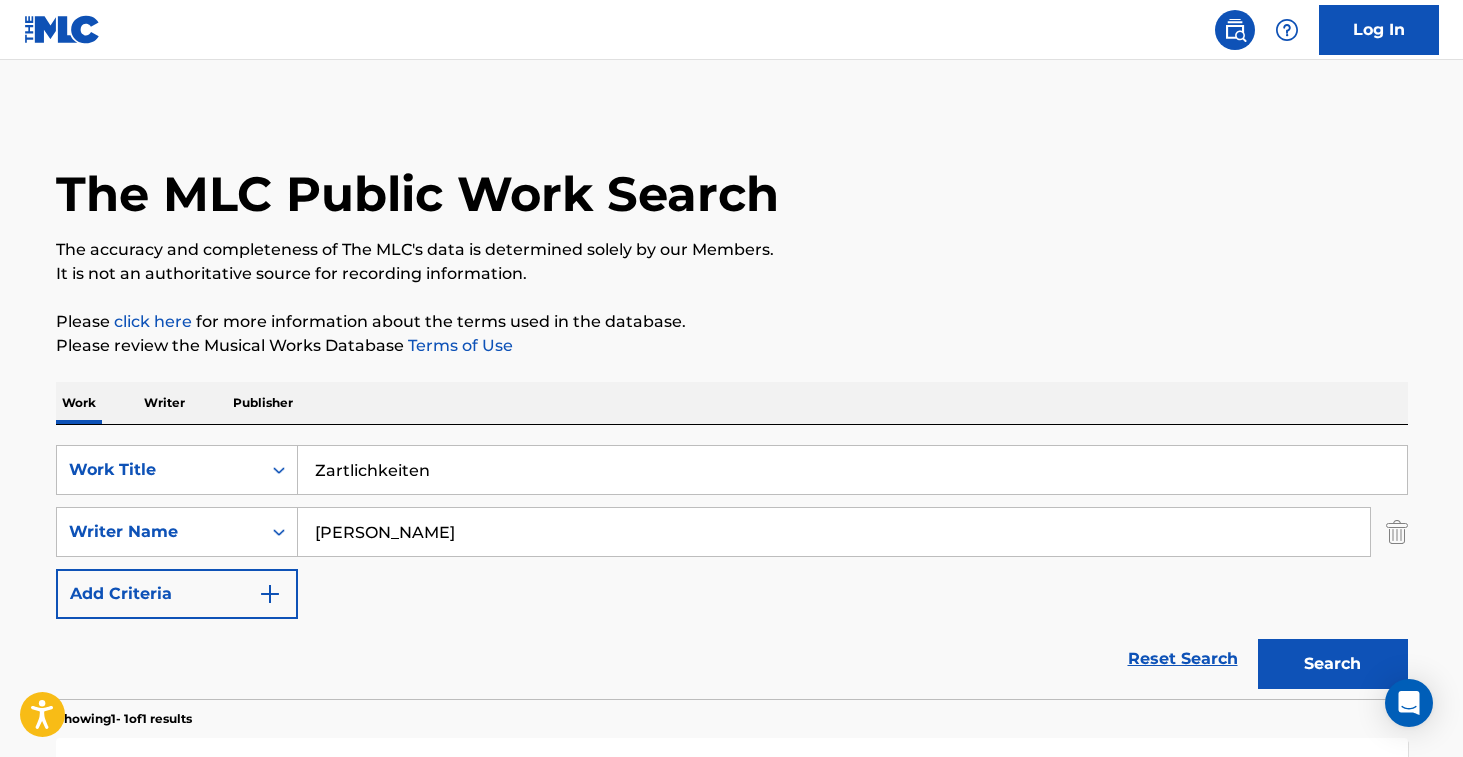 scroll, scrollTop: 217, scrollLeft: 0, axis: vertical 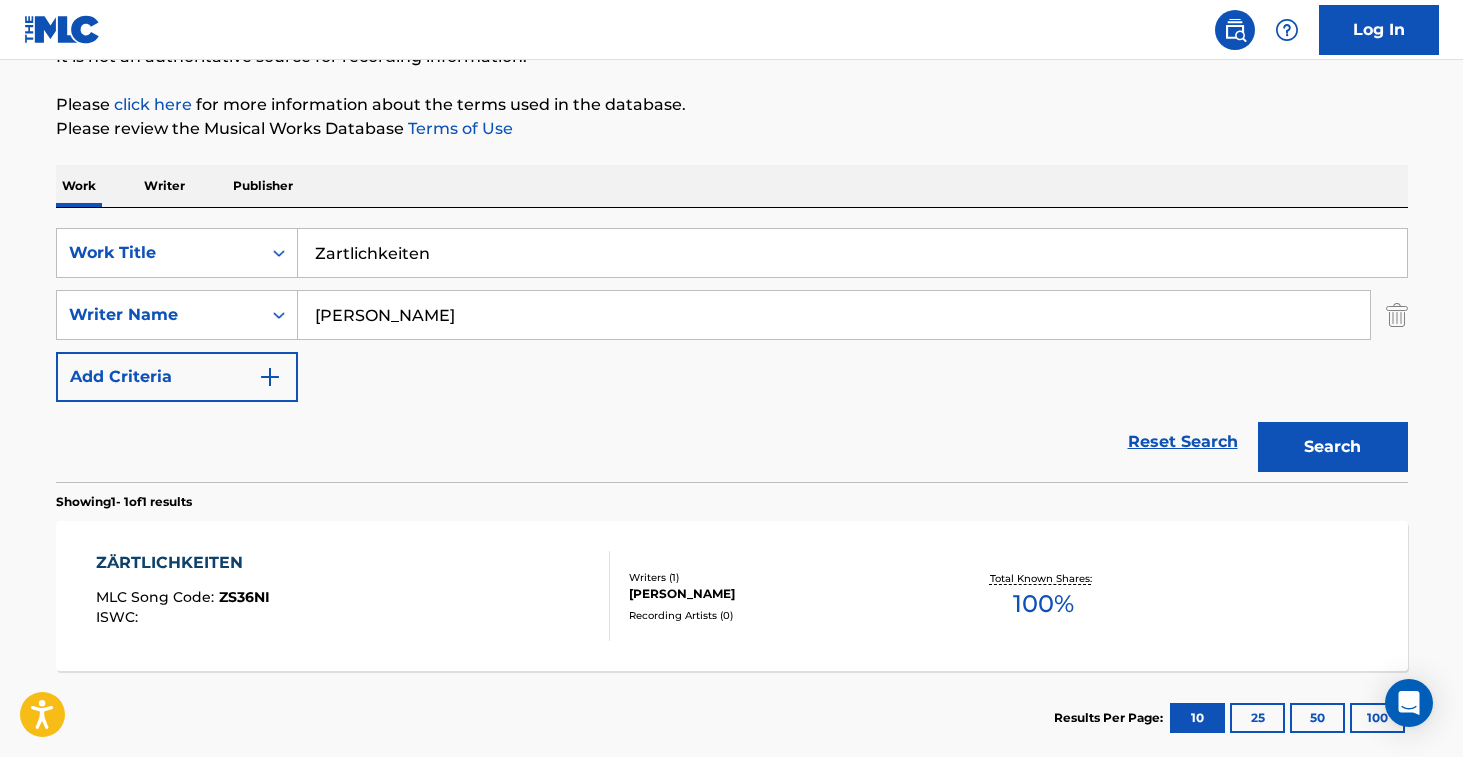 click on "Zartlichkeiten" at bounding box center [852, 253] 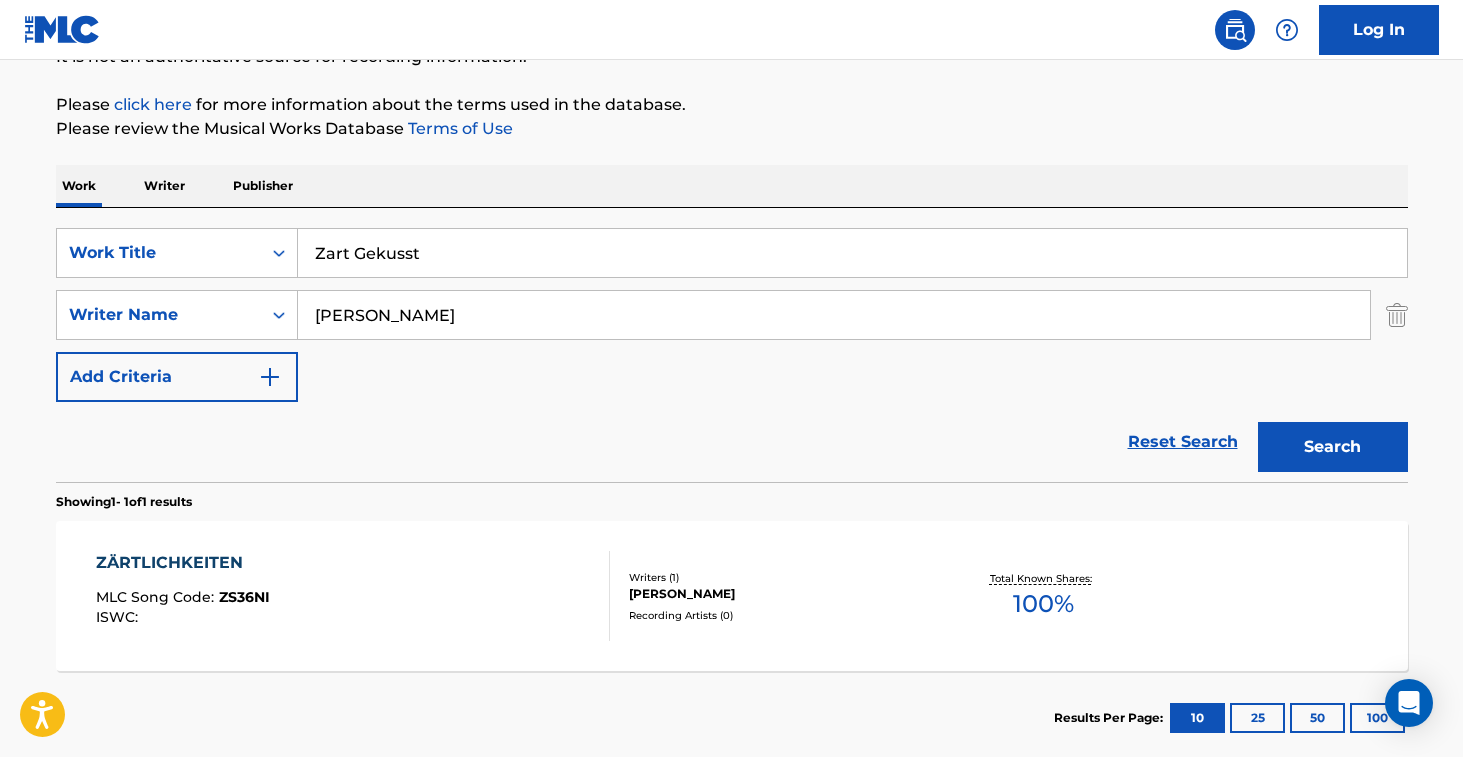 type on "Zart Gekusst" 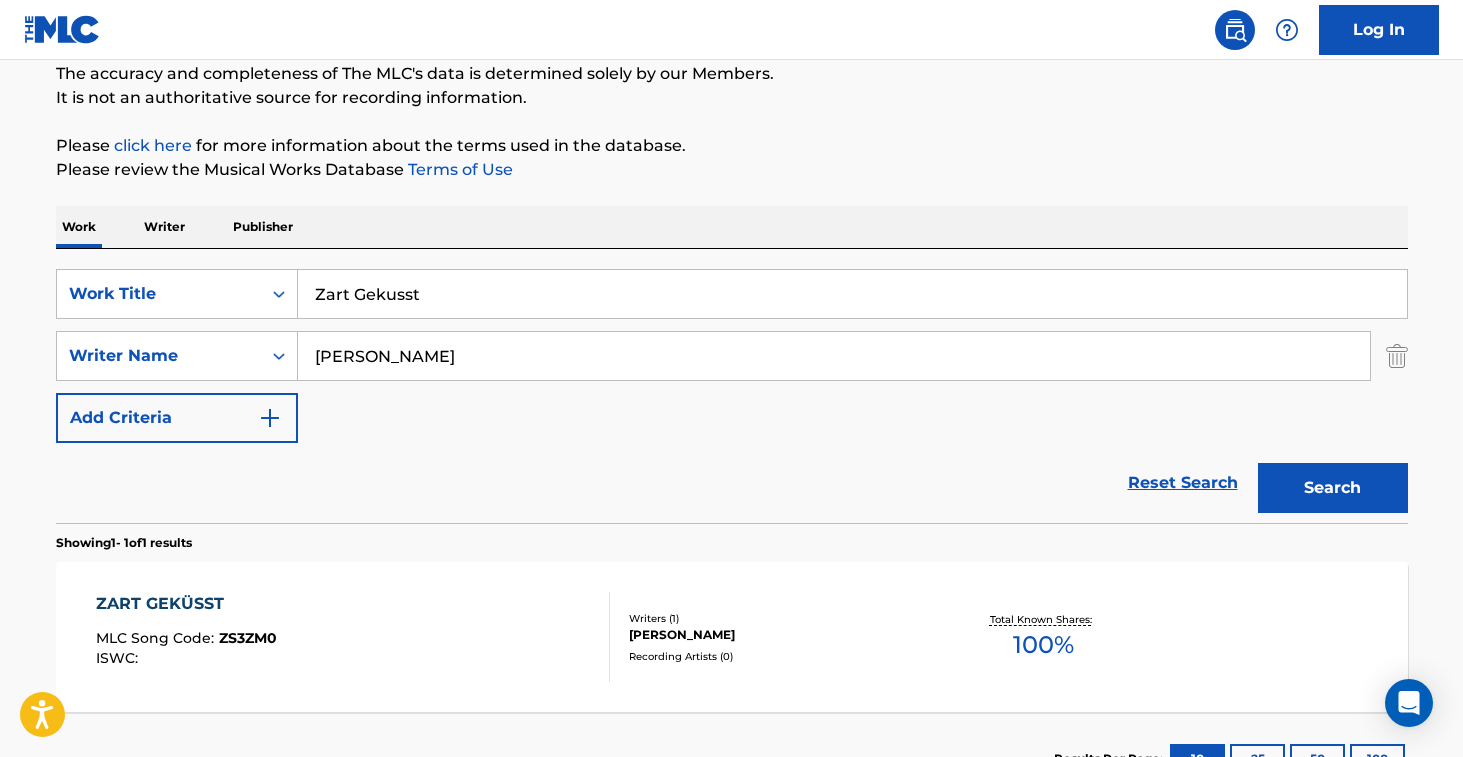 scroll, scrollTop: 217, scrollLeft: 0, axis: vertical 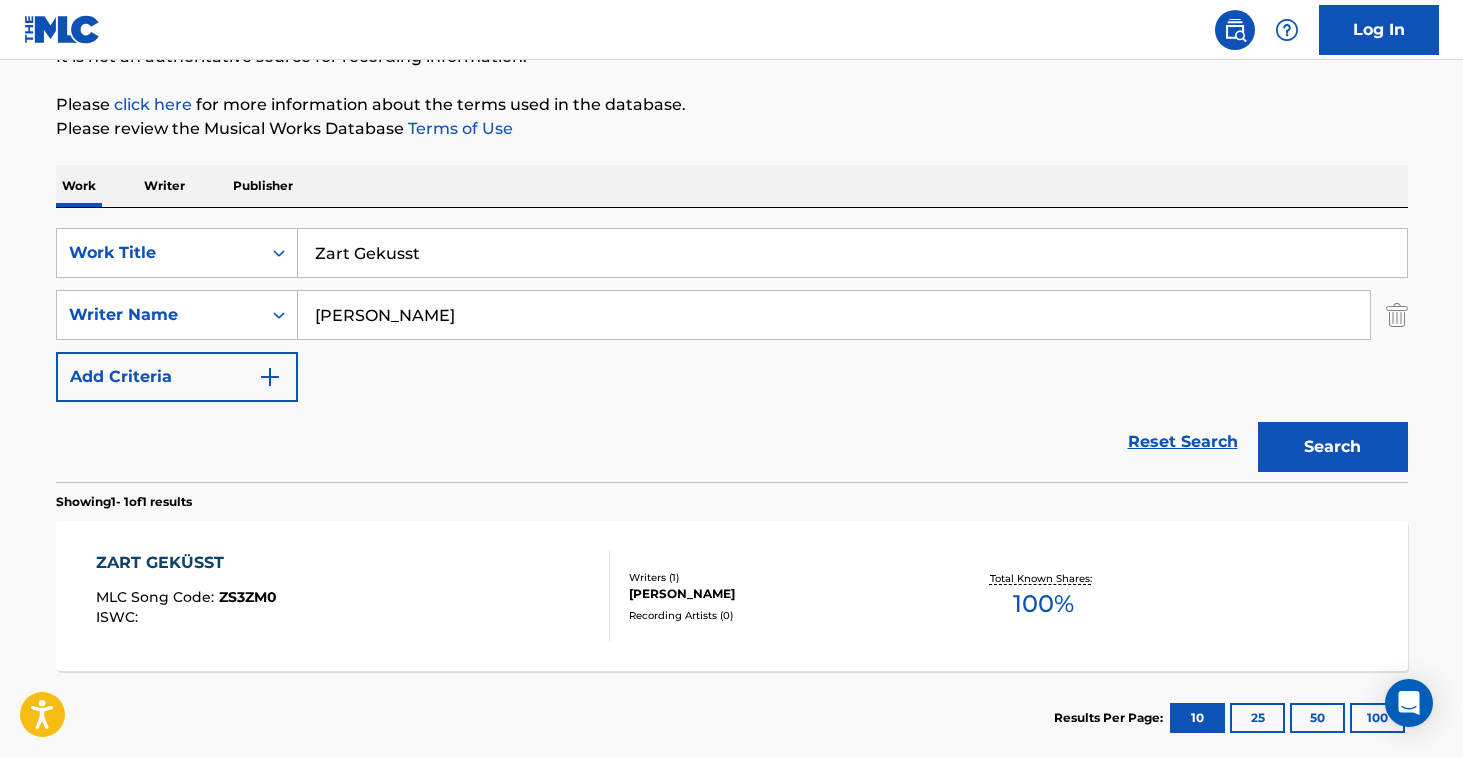 click on "Recording Artists ( 0 )" at bounding box center (780, 615) 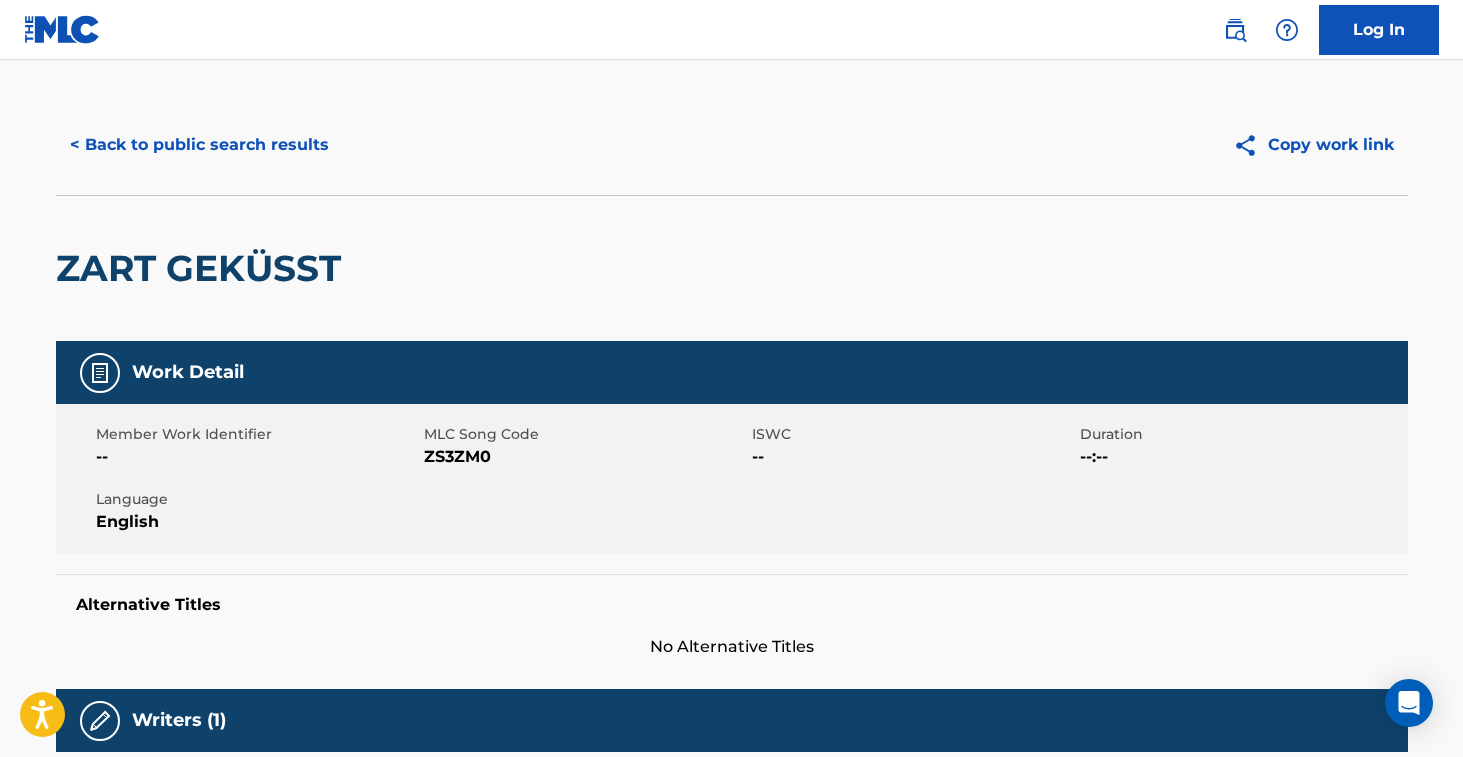 scroll, scrollTop: 16, scrollLeft: 0, axis: vertical 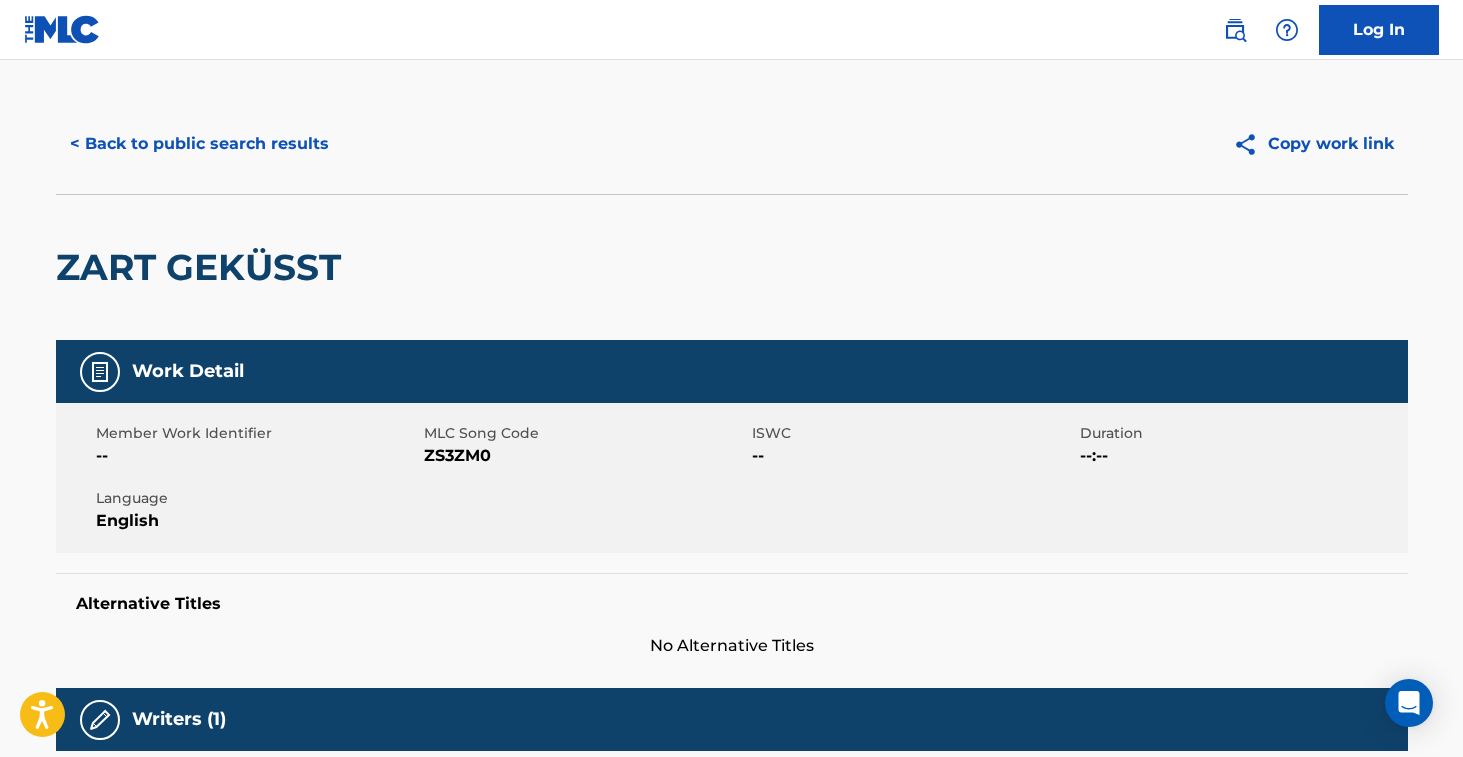 click on "ZS3ZM0" at bounding box center [585, 456] 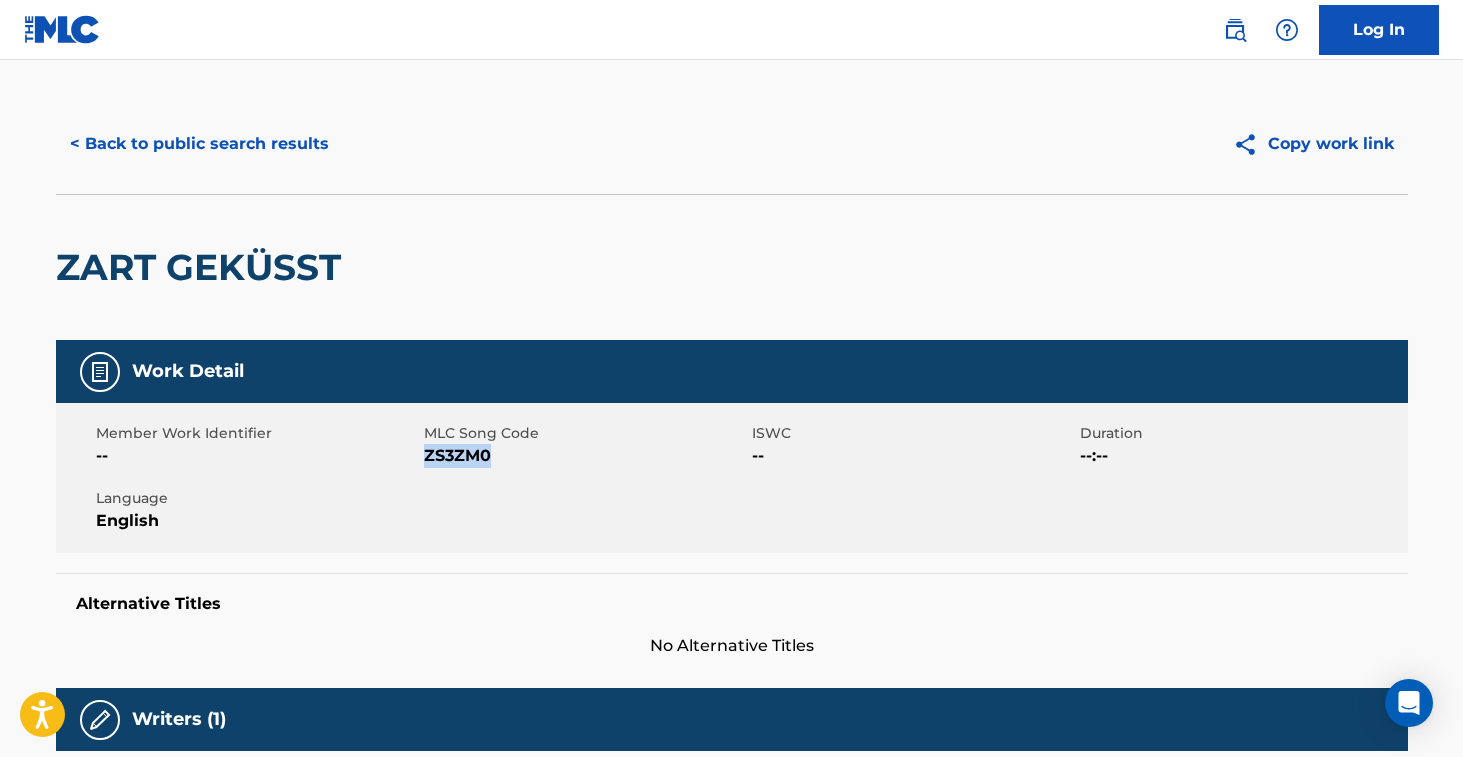 click on "ZS3ZM0" at bounding box center (585, 456) 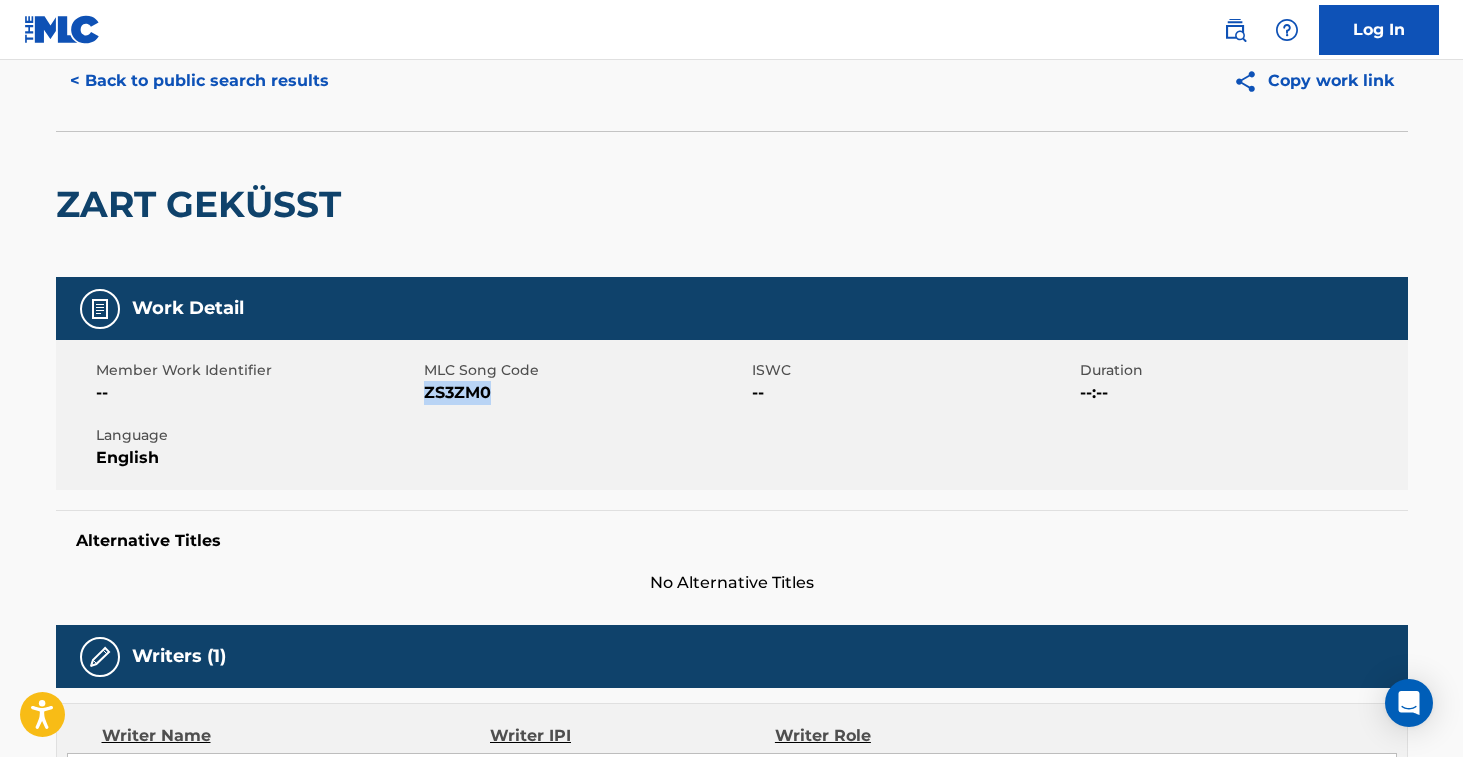 scroll, scrollTop: 0, scrollLeft: 0, axis: both 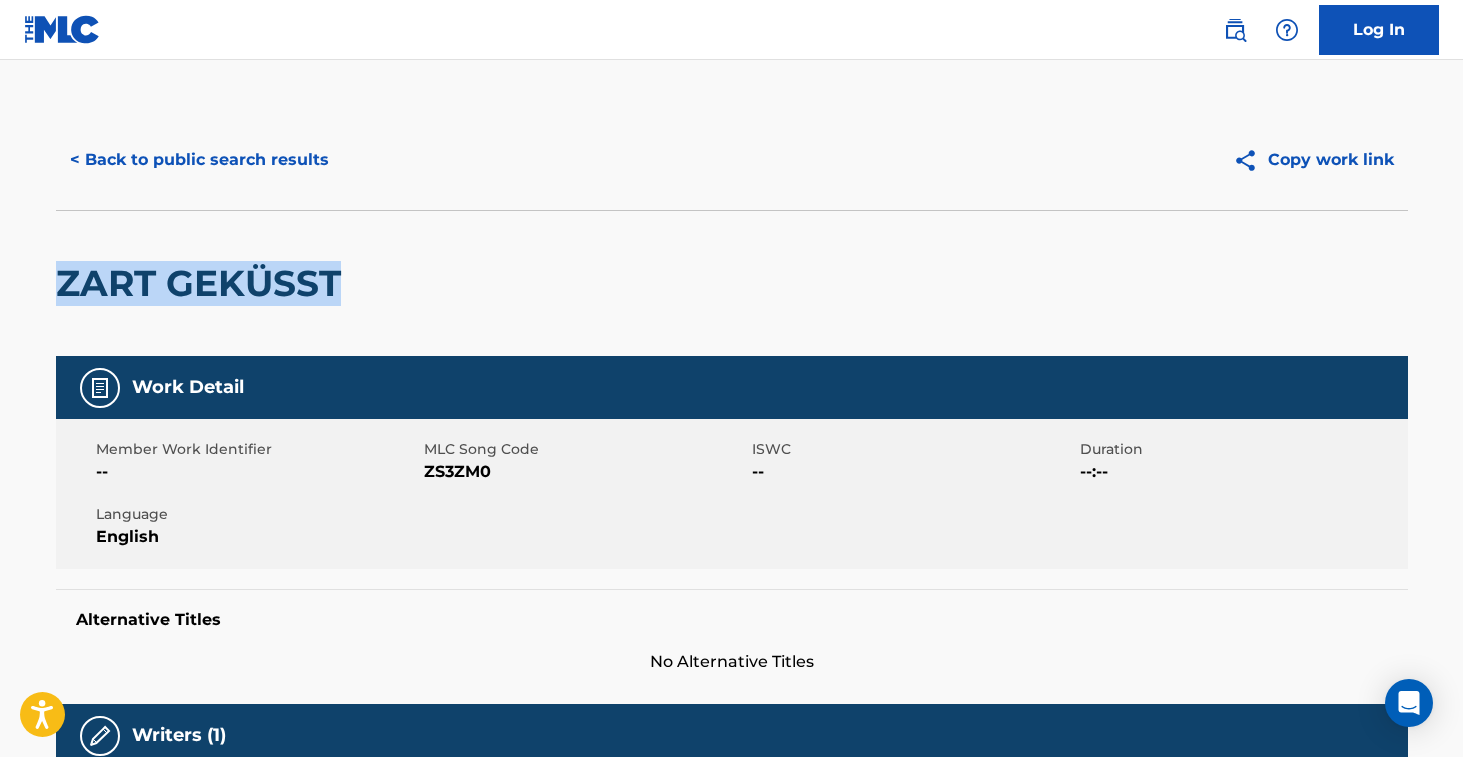 drag, startPoint x: 84, startPoint y: 287, endPoint x: 380, endPoint y: 294, distance: 296.08276 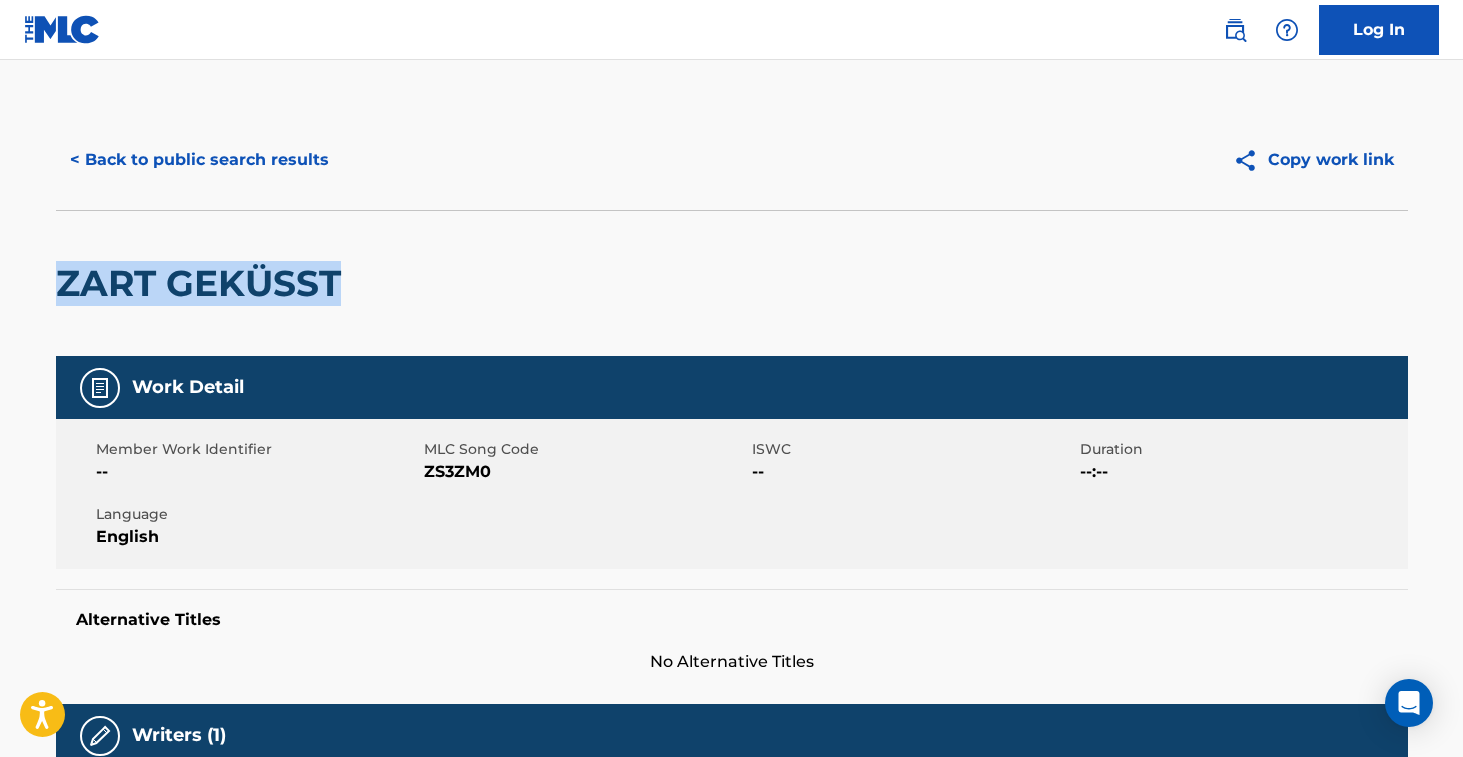 click on "< Back to public search results" at bounding box center (199, 160) 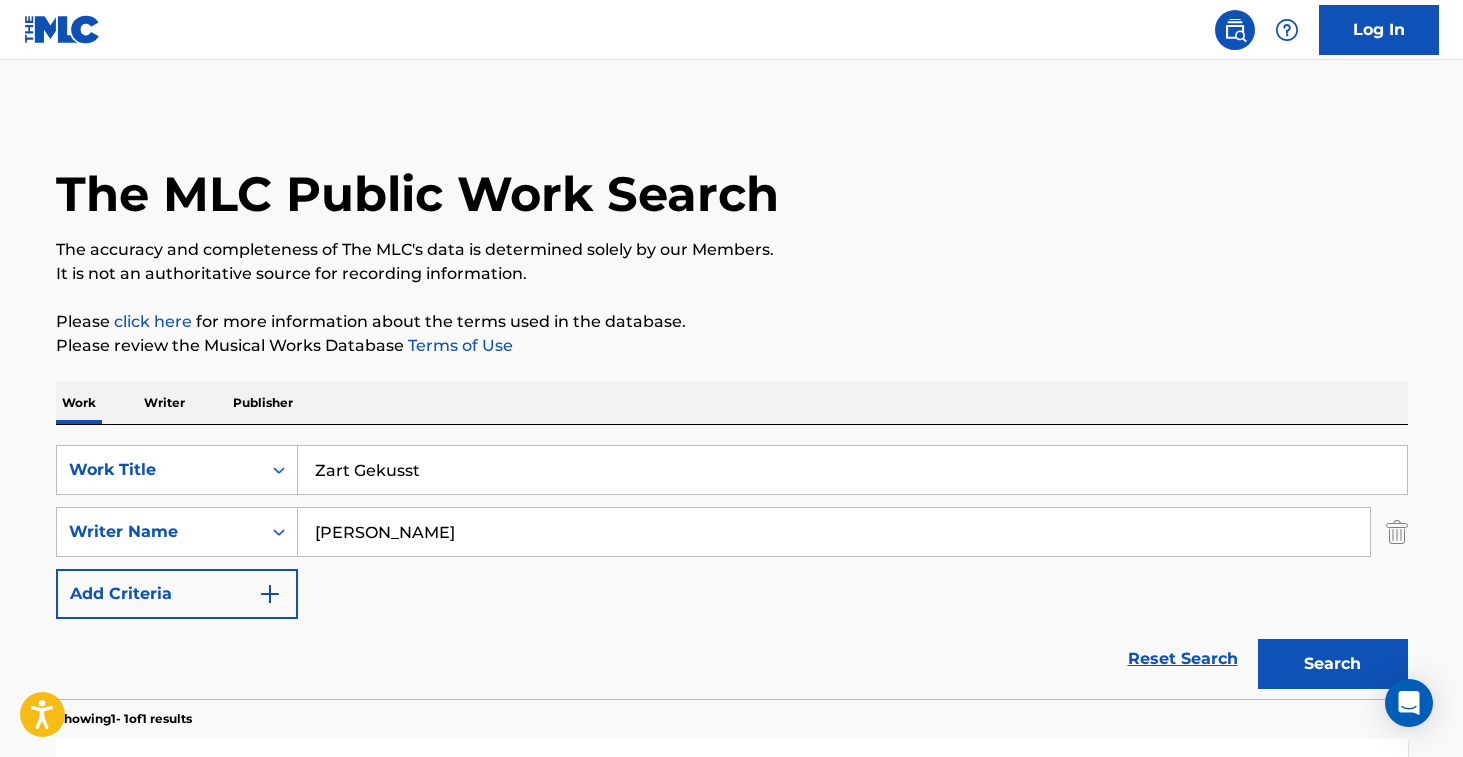 scroll, scrollTop: 217, scrollLeft: 0, axis: vertical 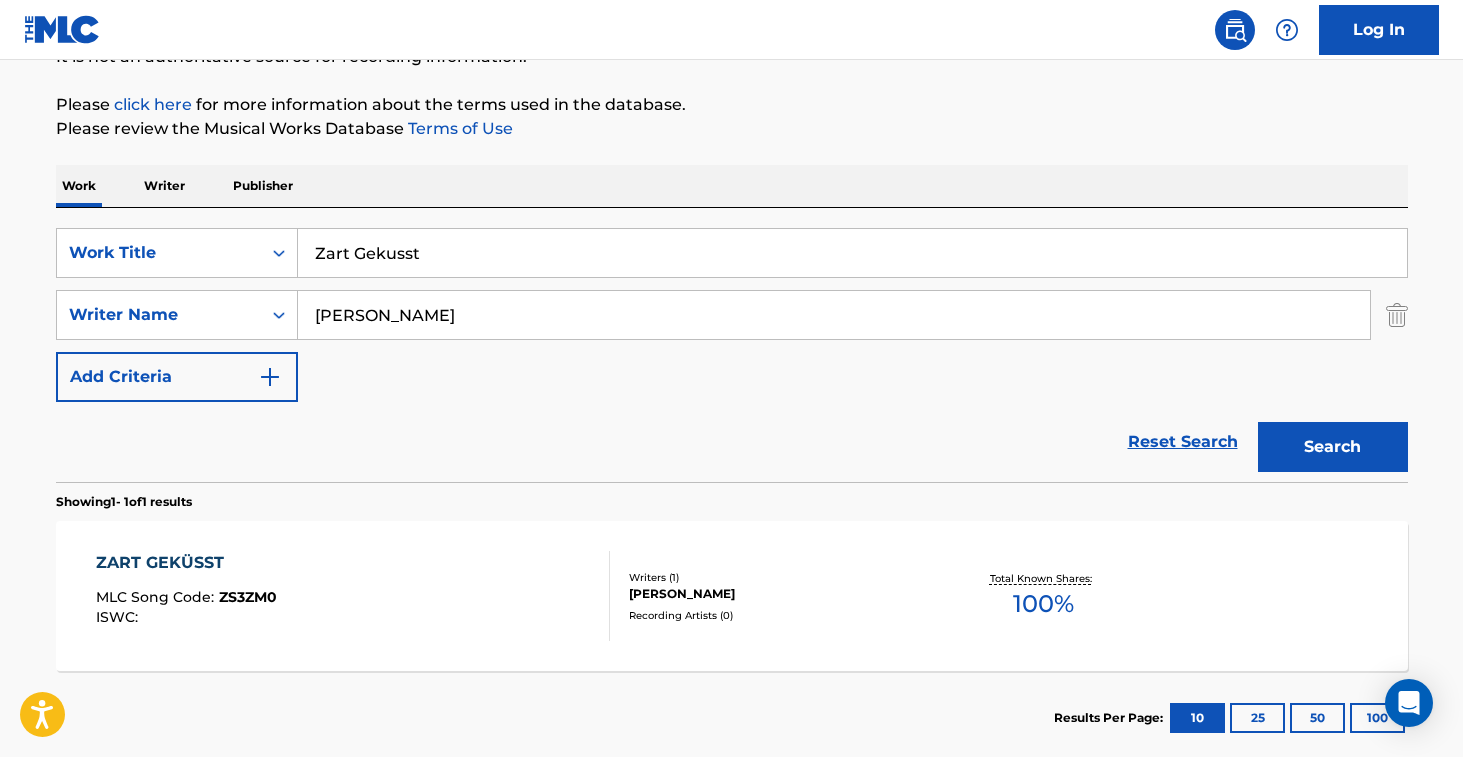 drag, startPoint x: 449, startPoint y: 257, endPoint x: 188, endPoint y: 209, distance: 265.37708 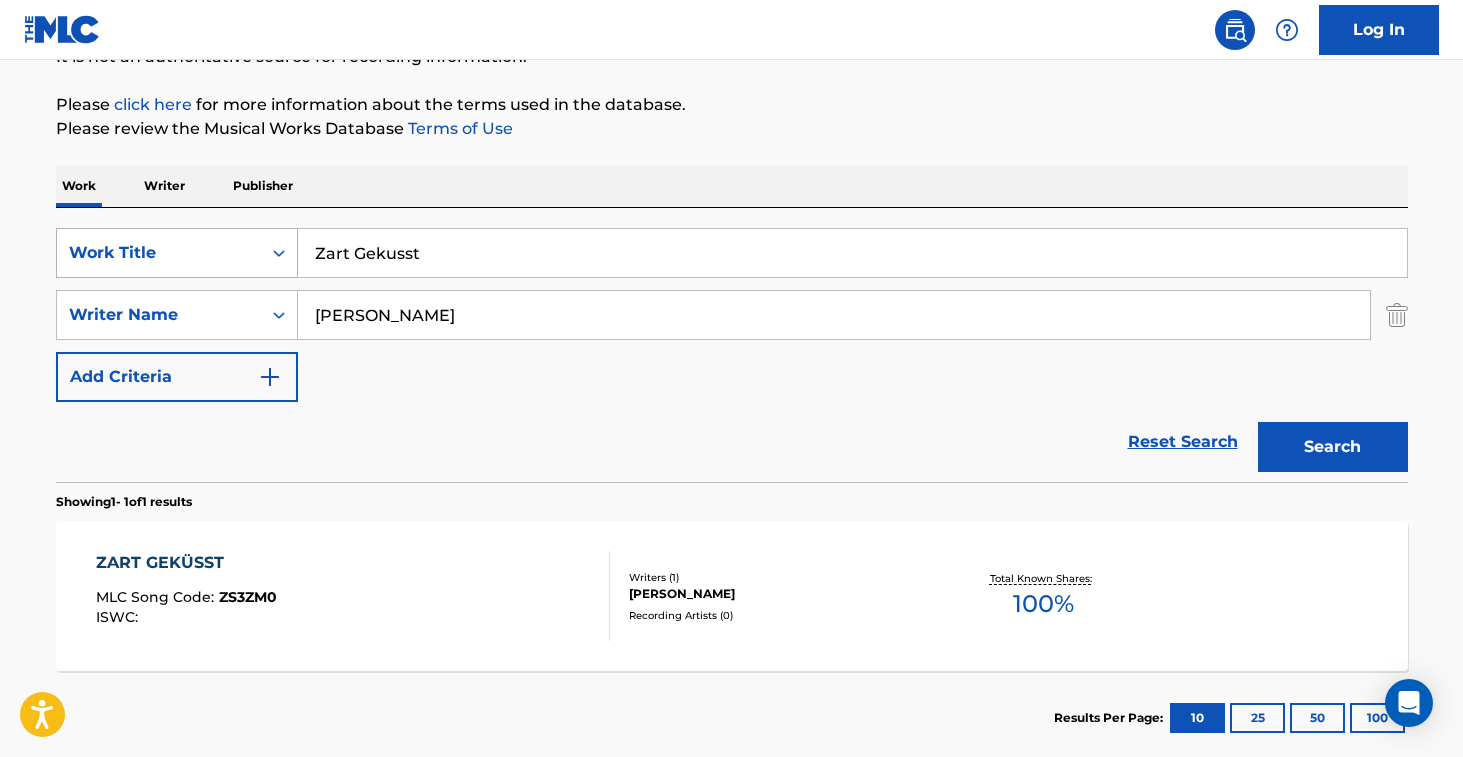 paste on "Your Way Yahweh" 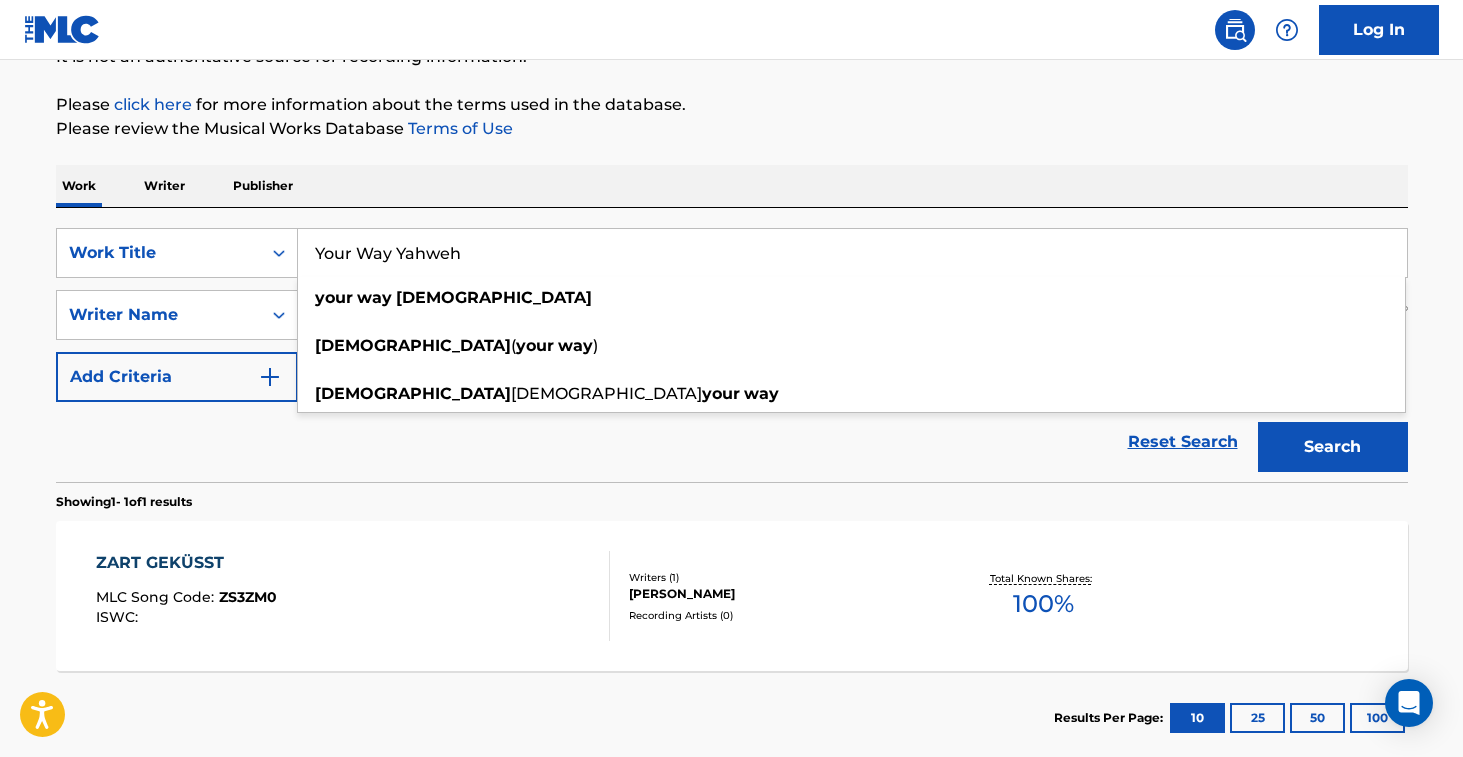 type on "Your Way Yahweh" 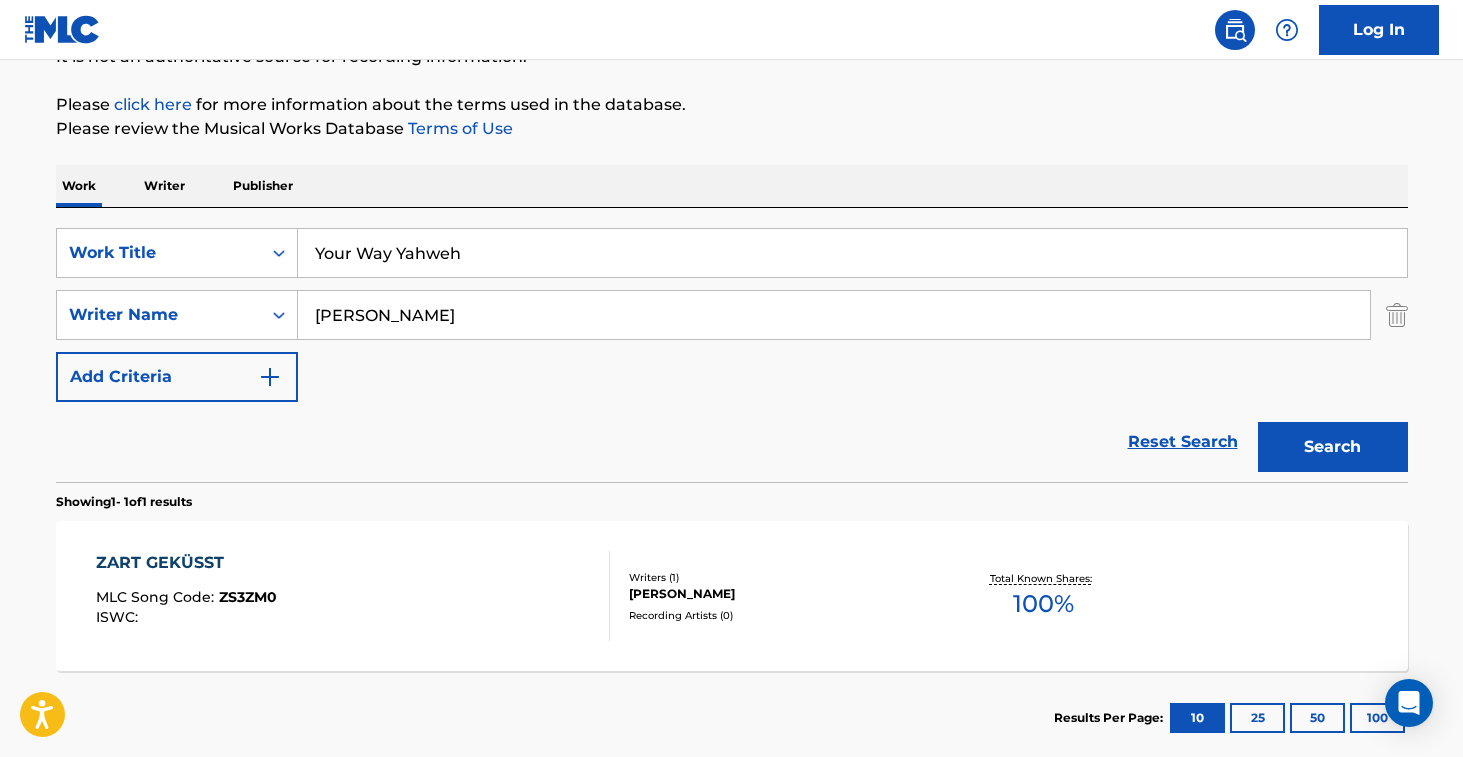 click on "Search" at bounding box center [1333, 447] 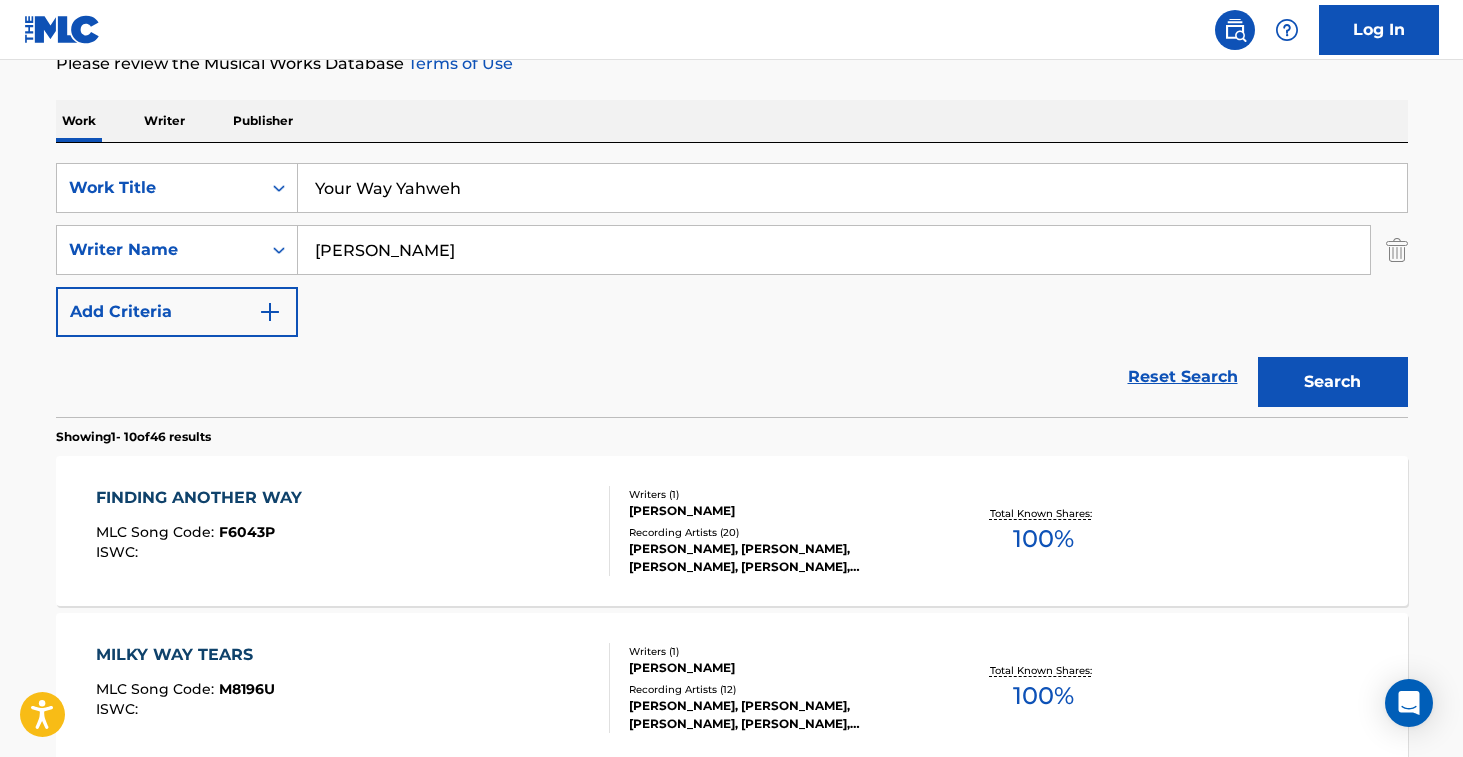 scroll, scrollTop: 286, scrollLeft: 0, axis: vertical 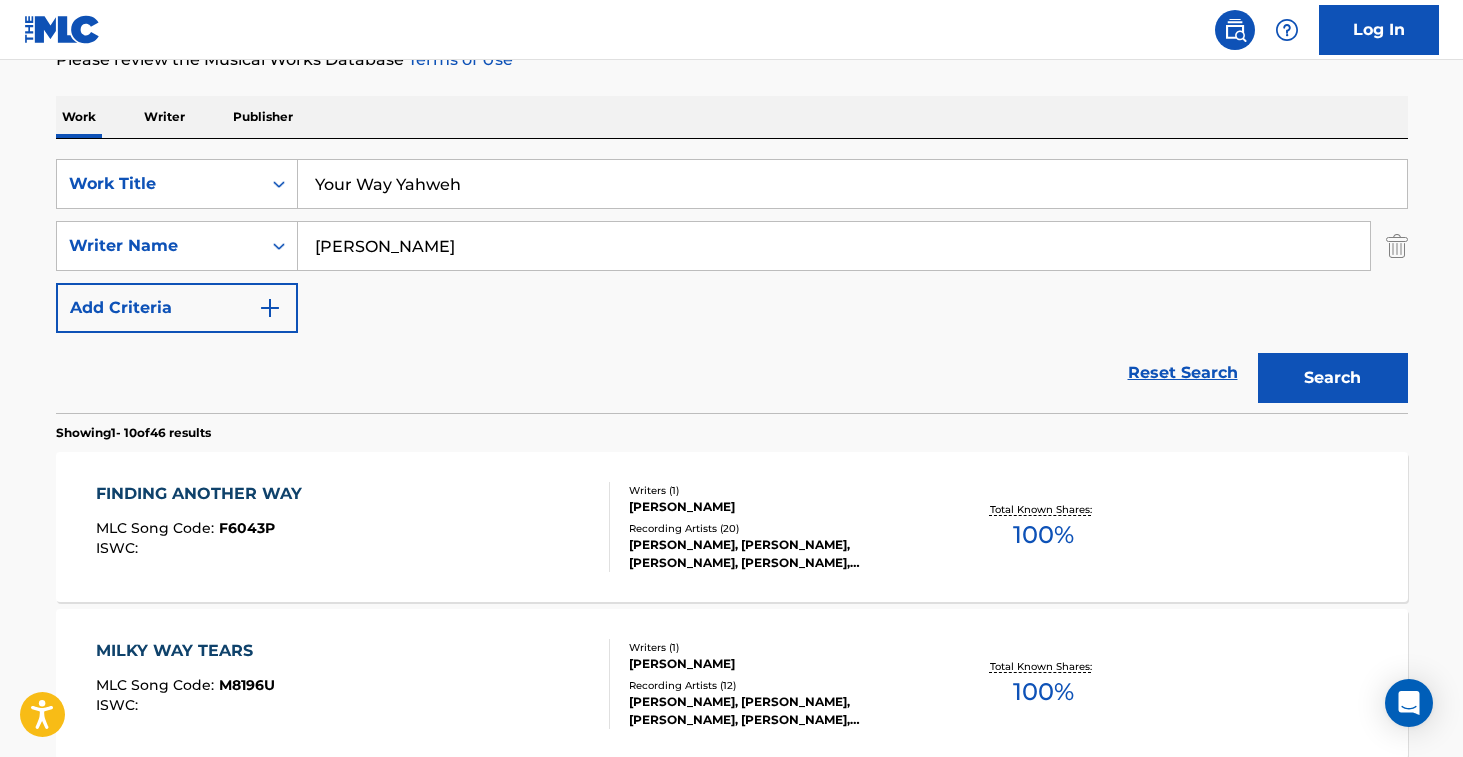 click on "[PERSON_NAME]" at bounding box center [834, 246] 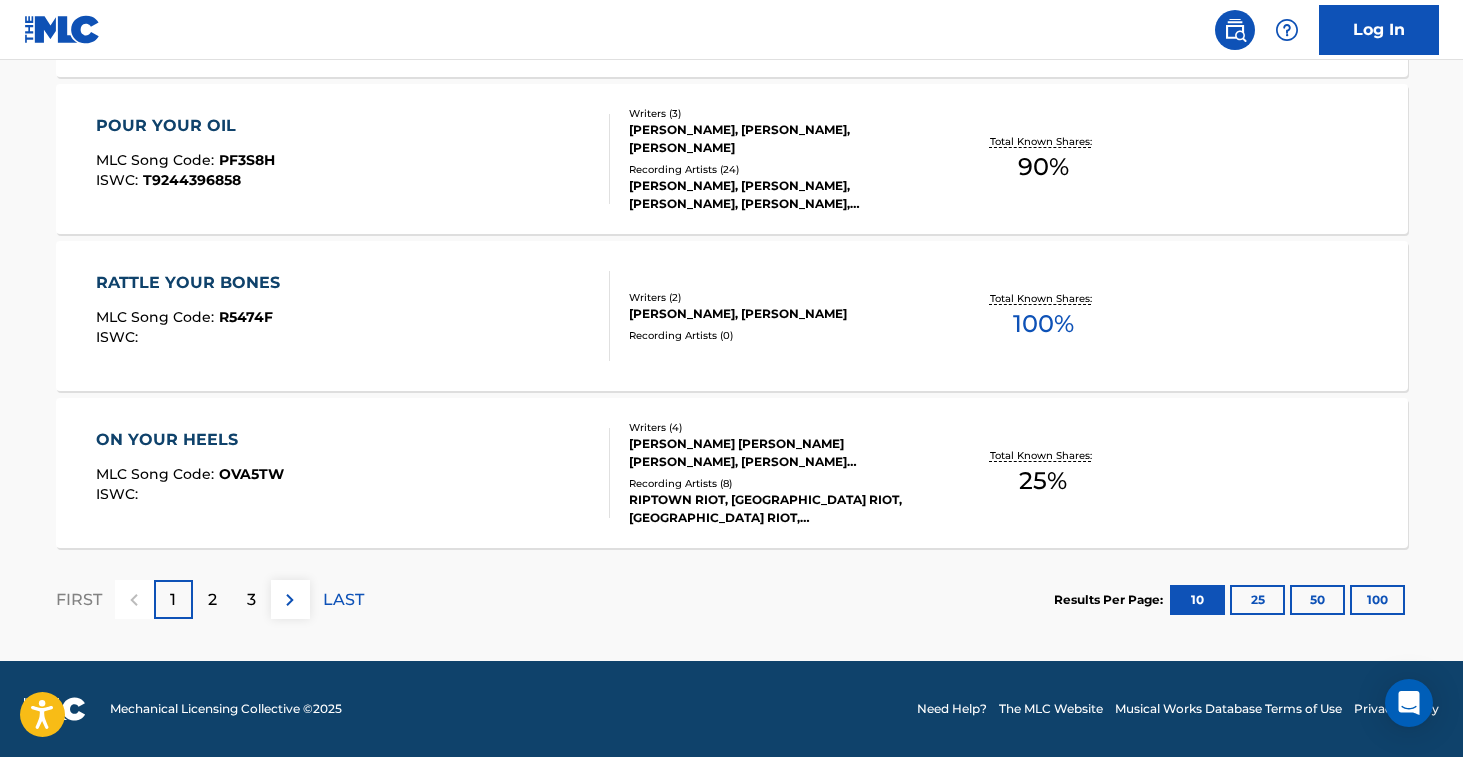 scroll, scrollTop: 0, scrollLeft: 0, axis: both 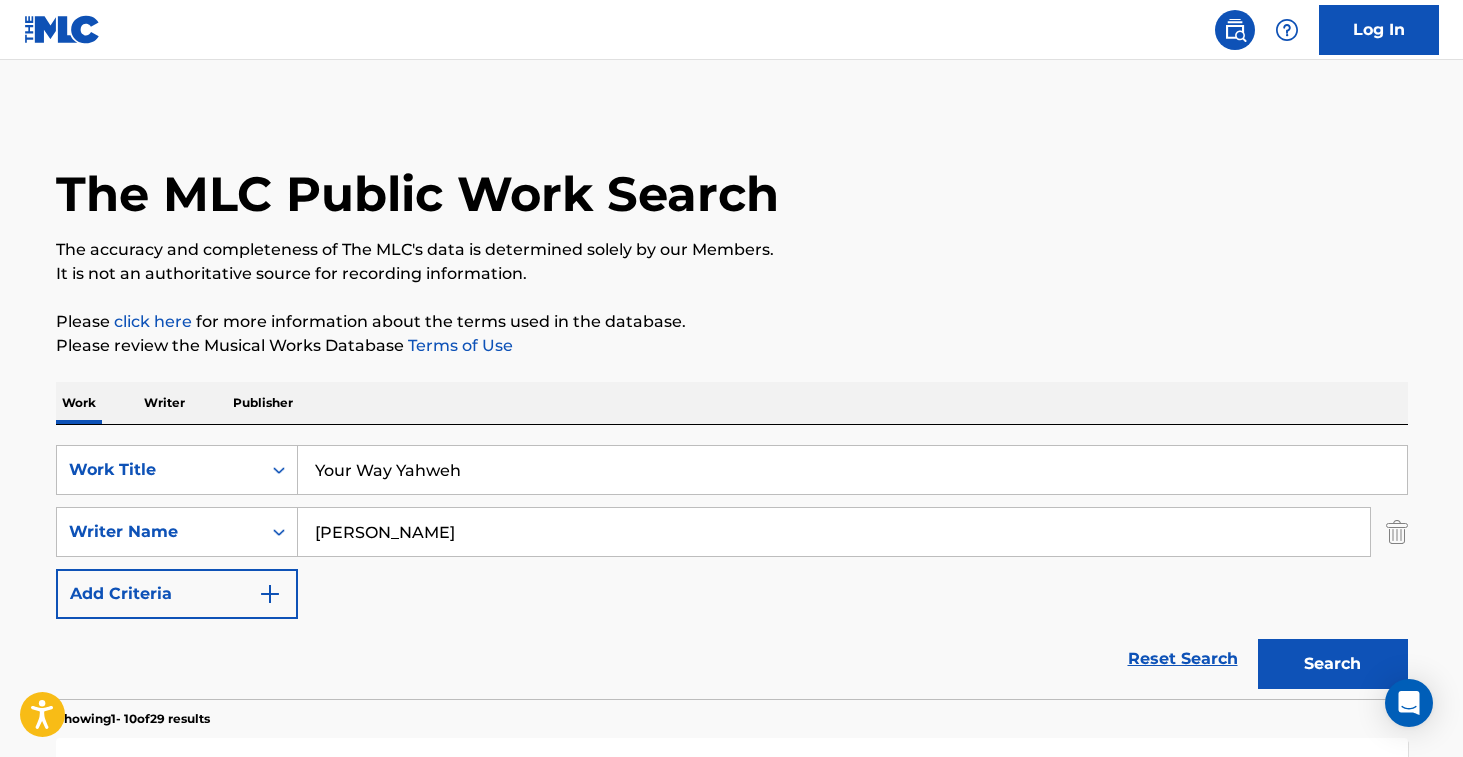 click on "[PERSON_NAME]" at bounding box center (834, 532) 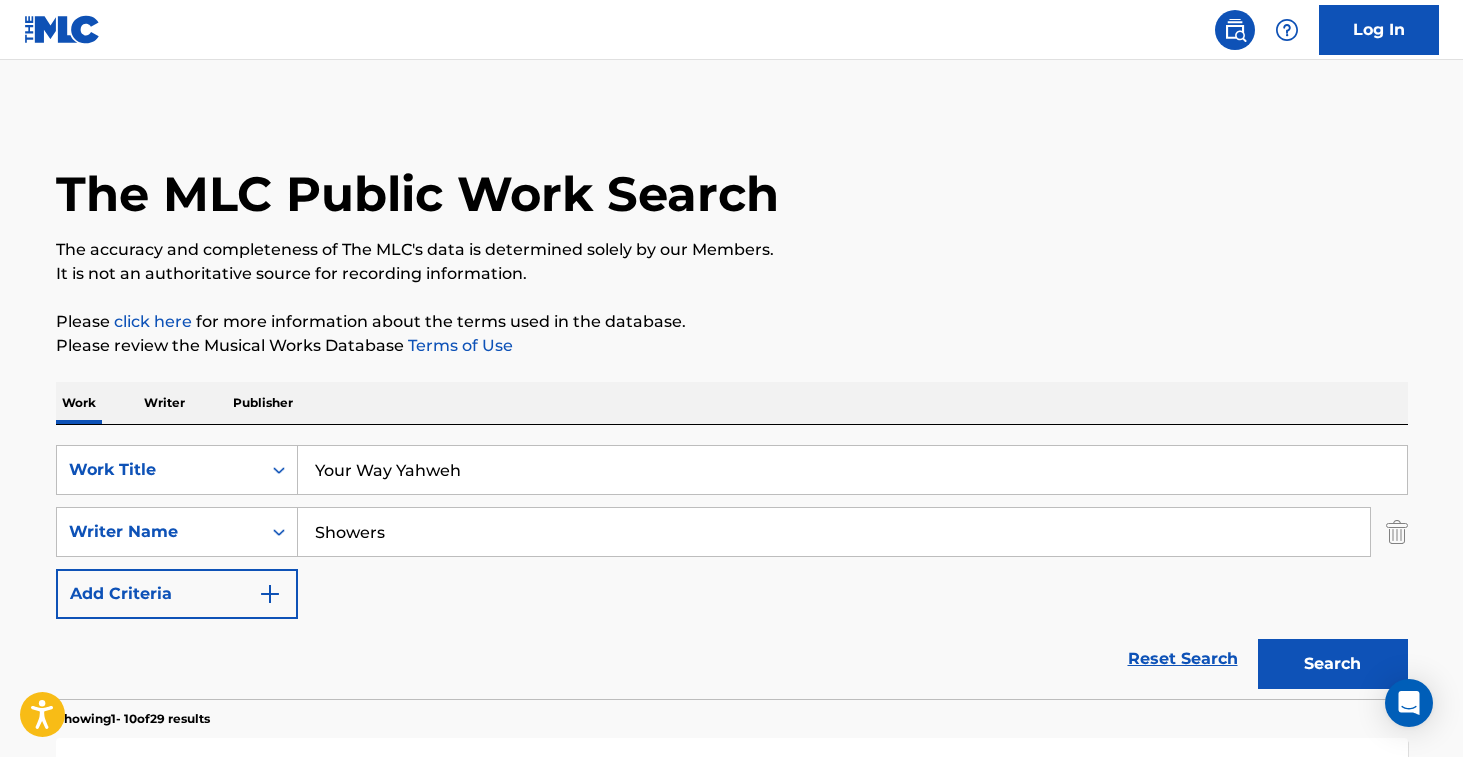 type on "Showers" 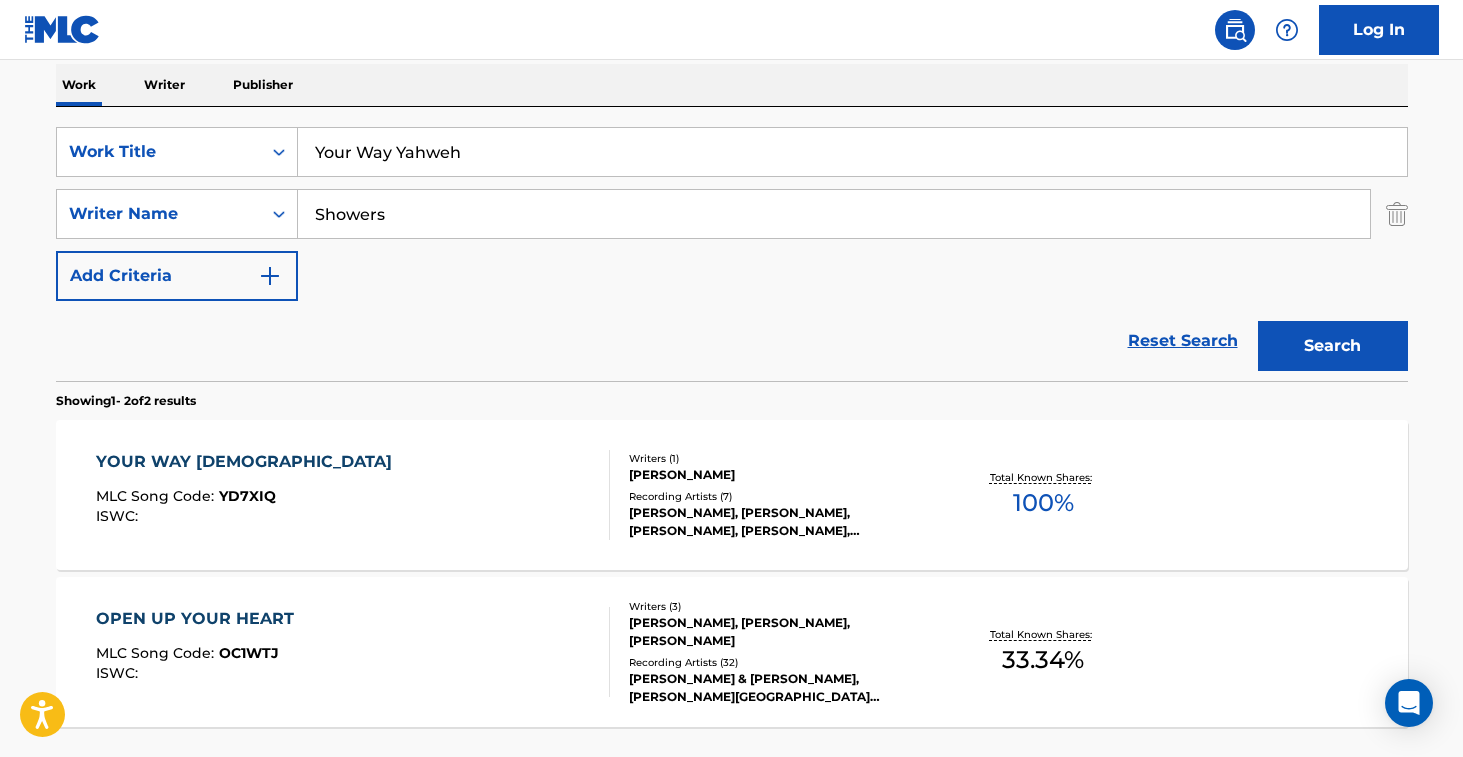 scroll, scrollTop: 488, scrollLeft: 0, axis: vertical 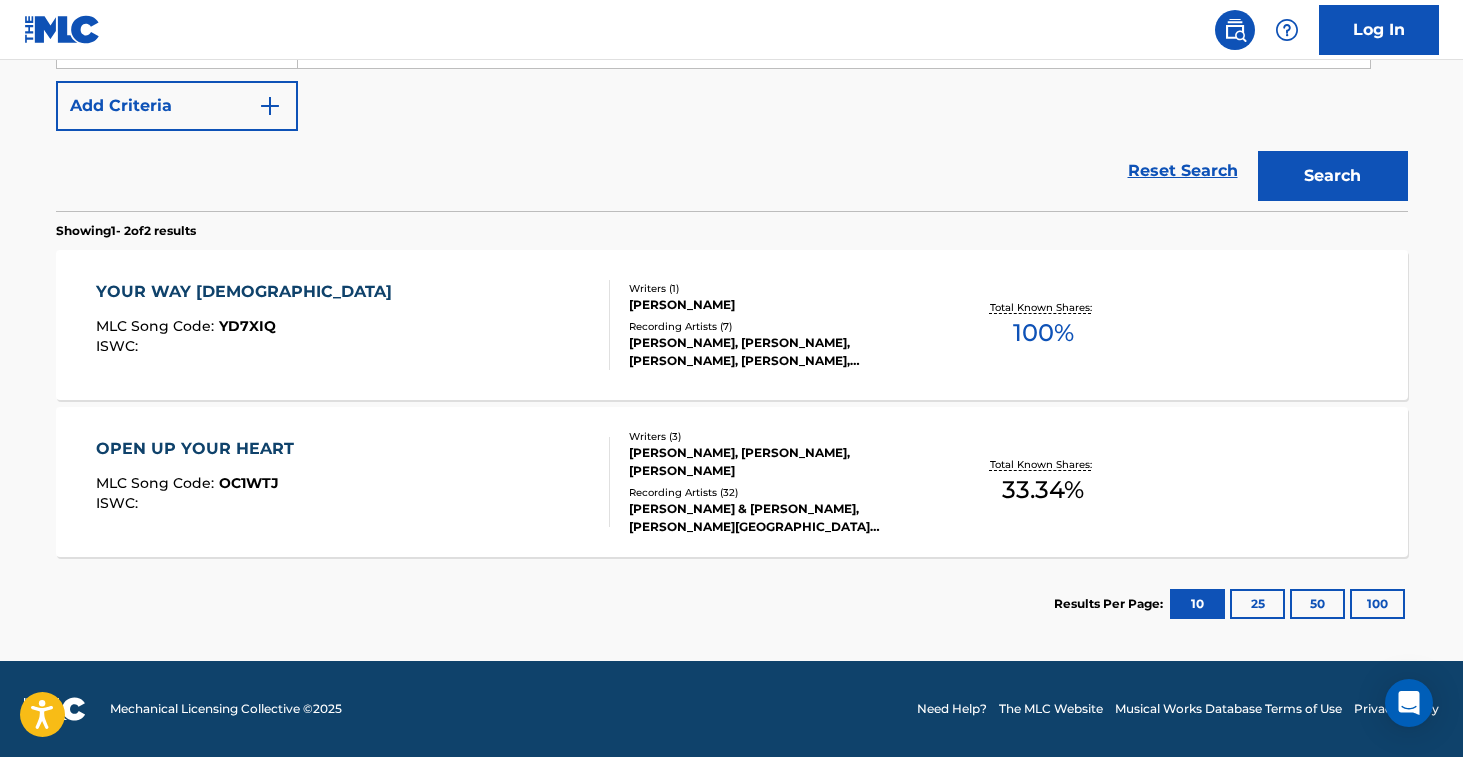 click on "YOUR WAY YAHWEH MLC Song Code : YD7XIQ ISWC :" at bounding box center [353, 325] 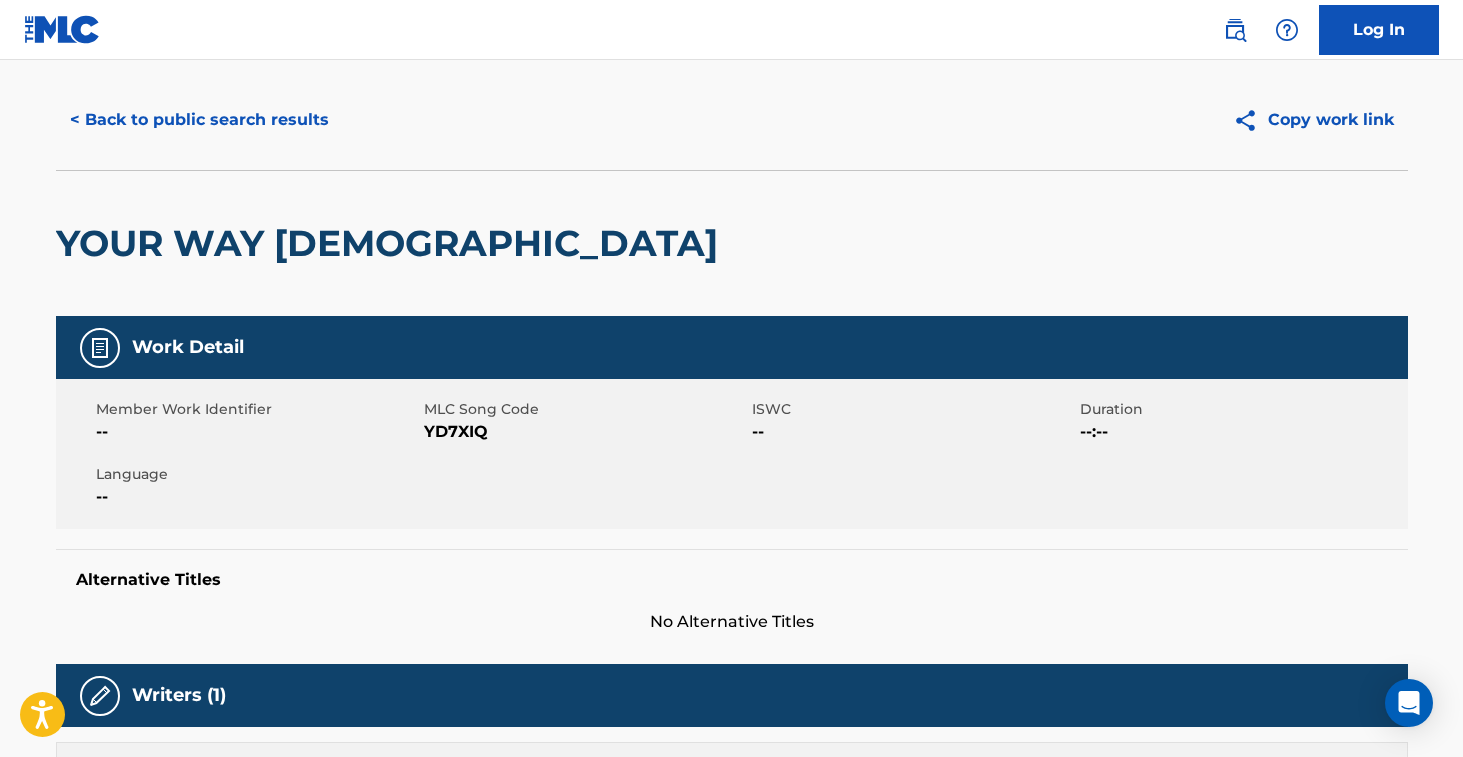 scroll, scrollTop: 0, scrollLeft: 0, axis: both 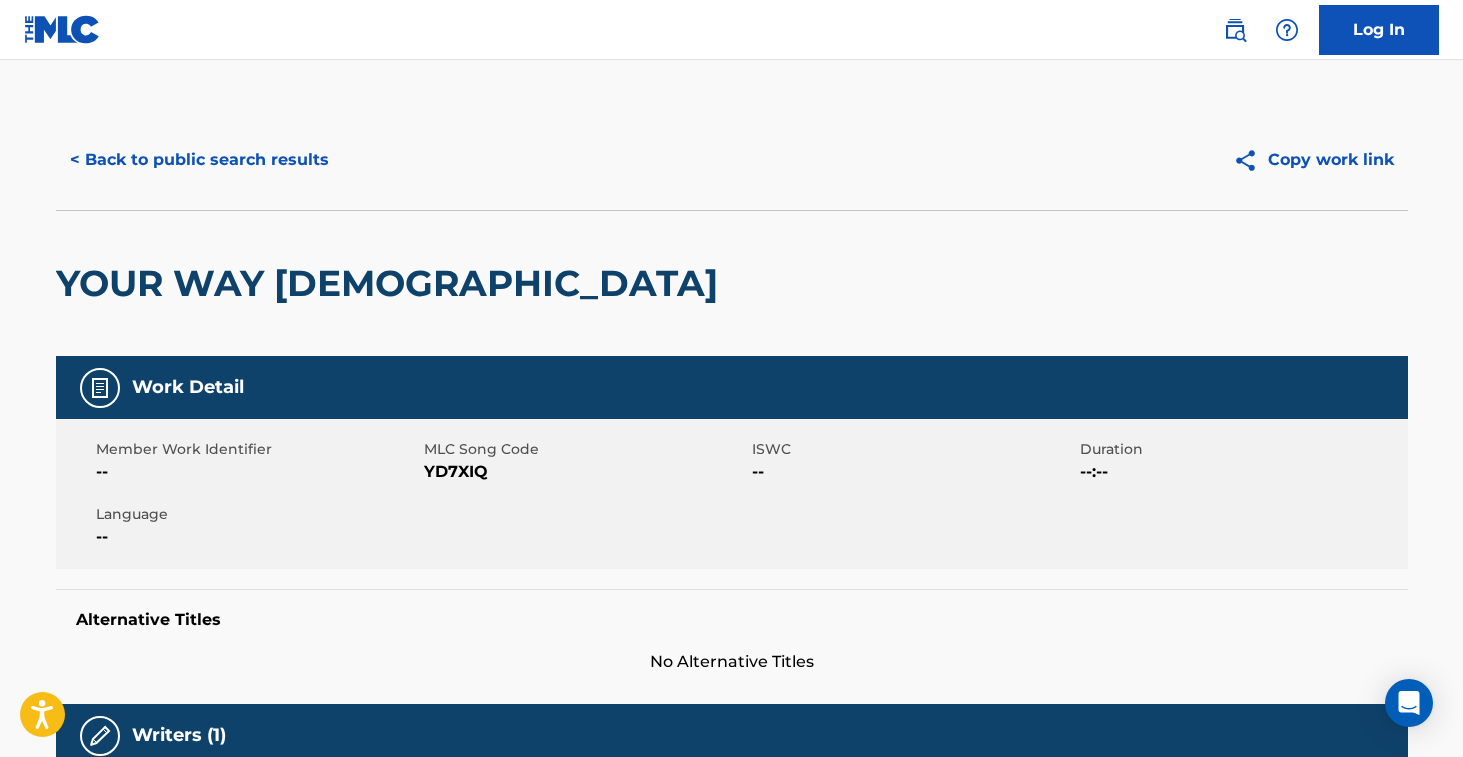 click on "< Back to public search results" at bounding box center (199, 160) 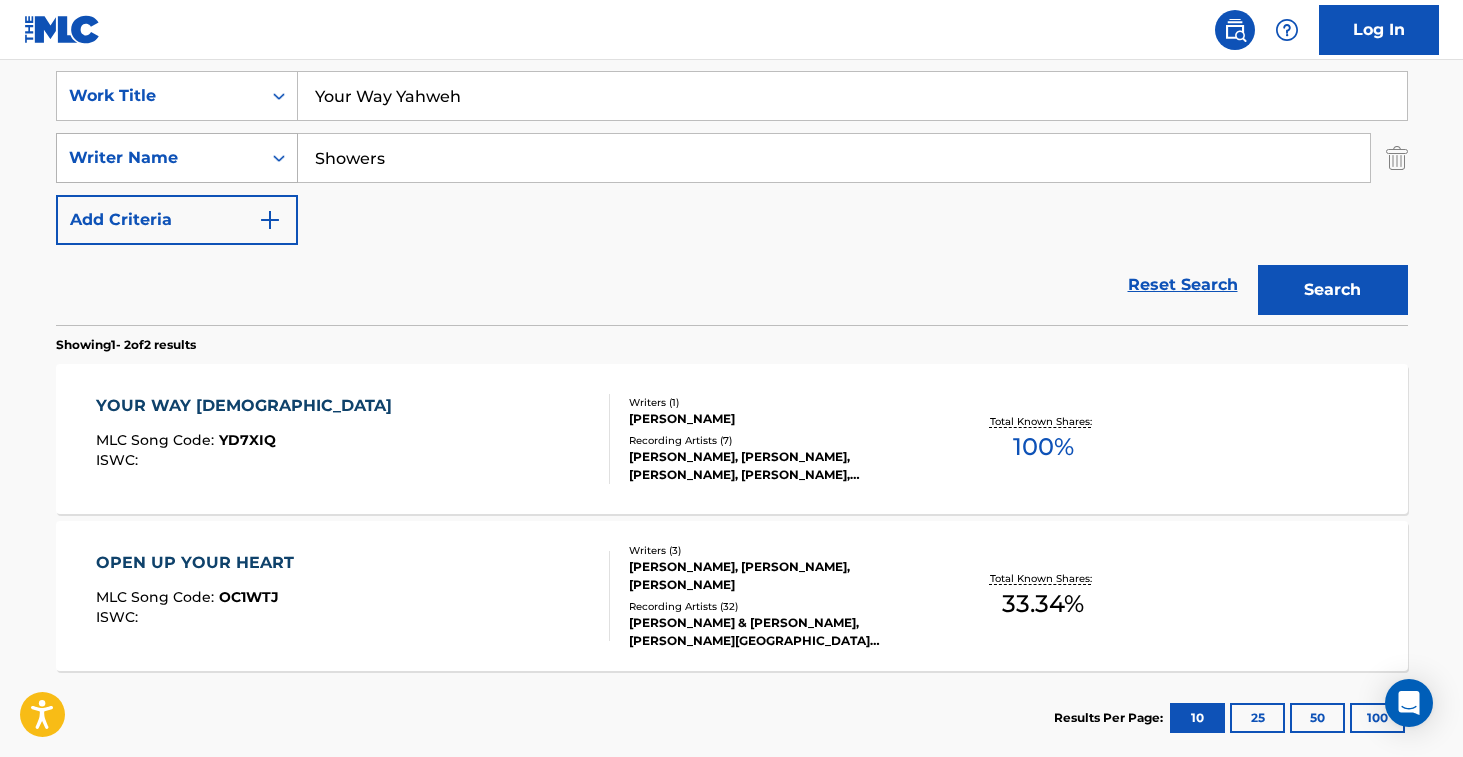 drag, startPoint x: 438, startPoint y: 162, endPoint x: 276, endPoint y: 133, distance: 164.57521 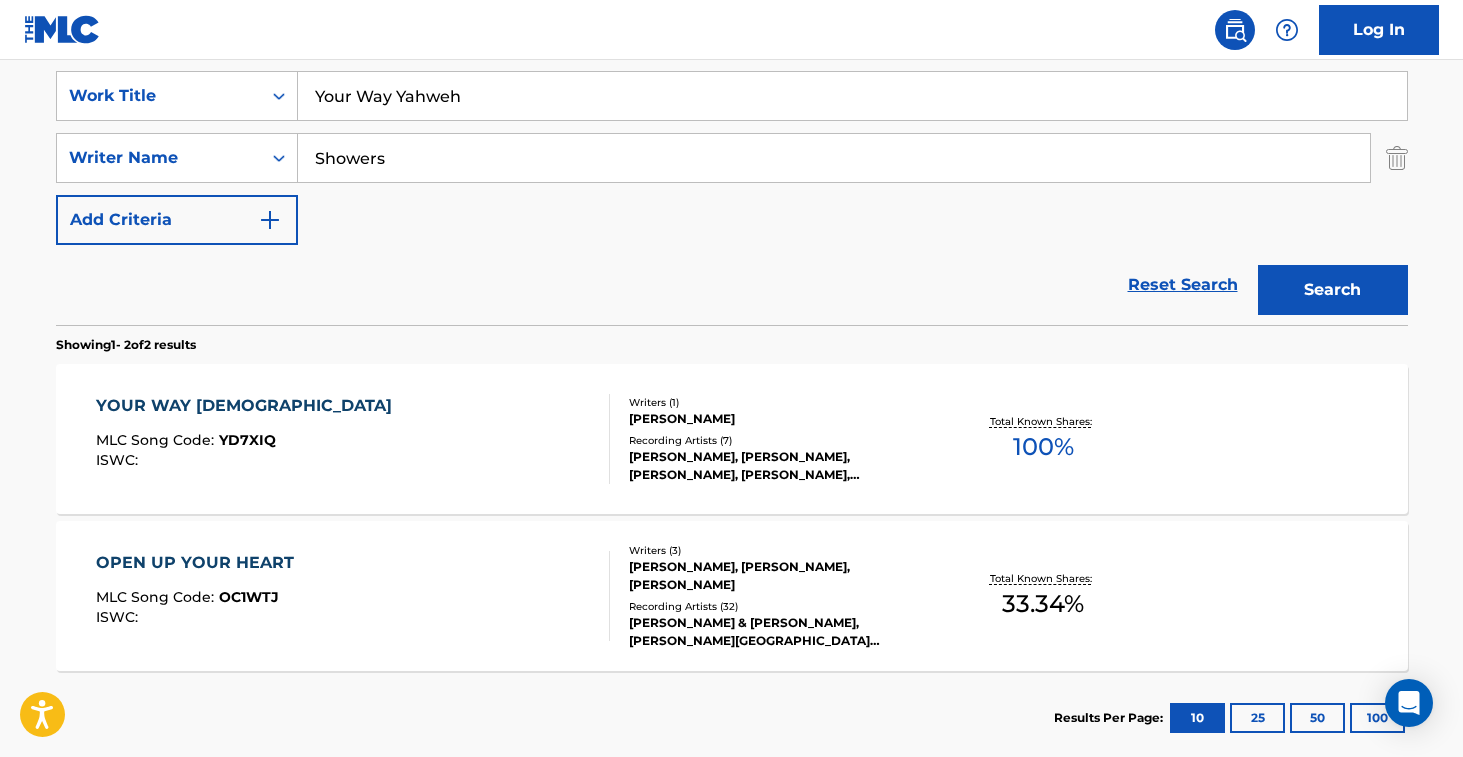 paste on "Raine" 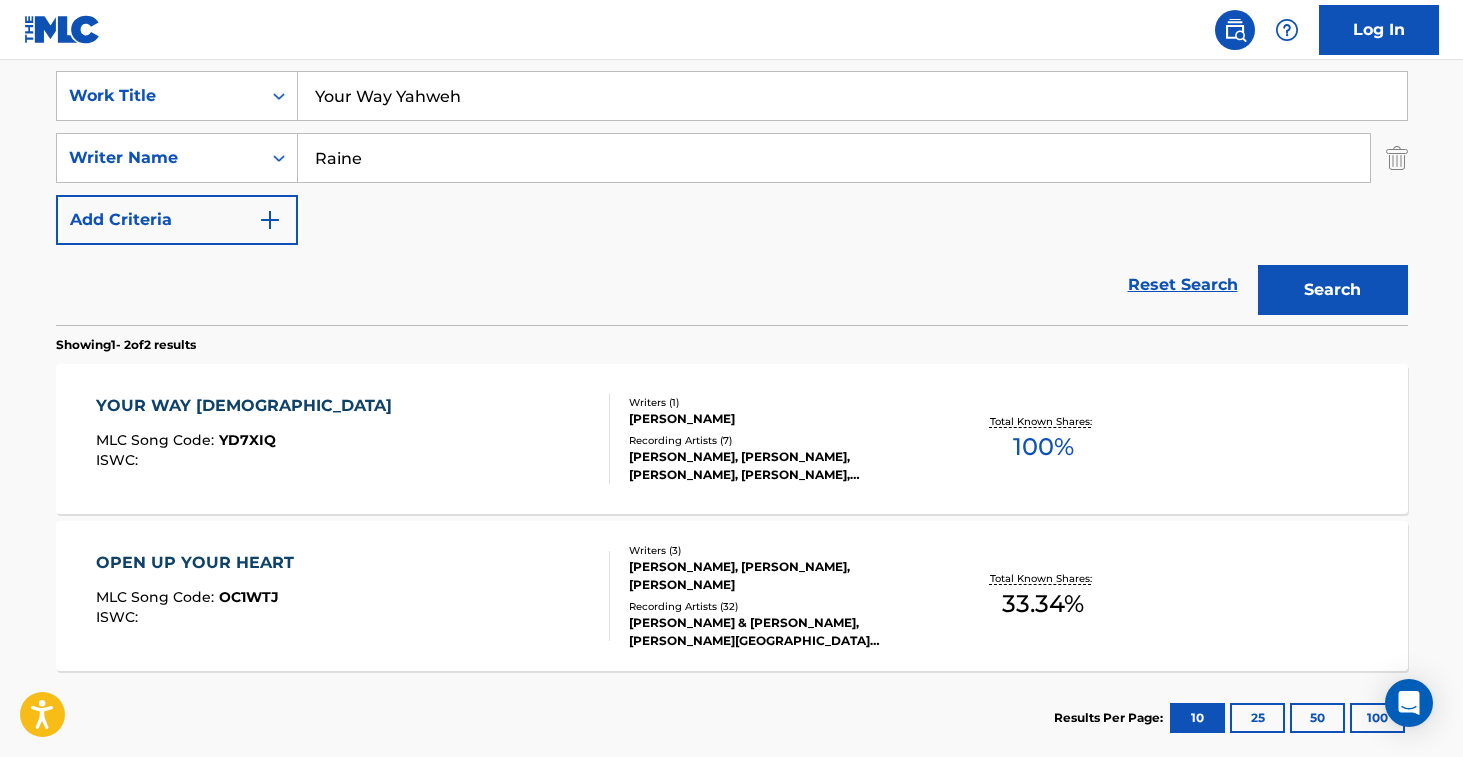 click on "Search" at bounding box center [1333, 290] 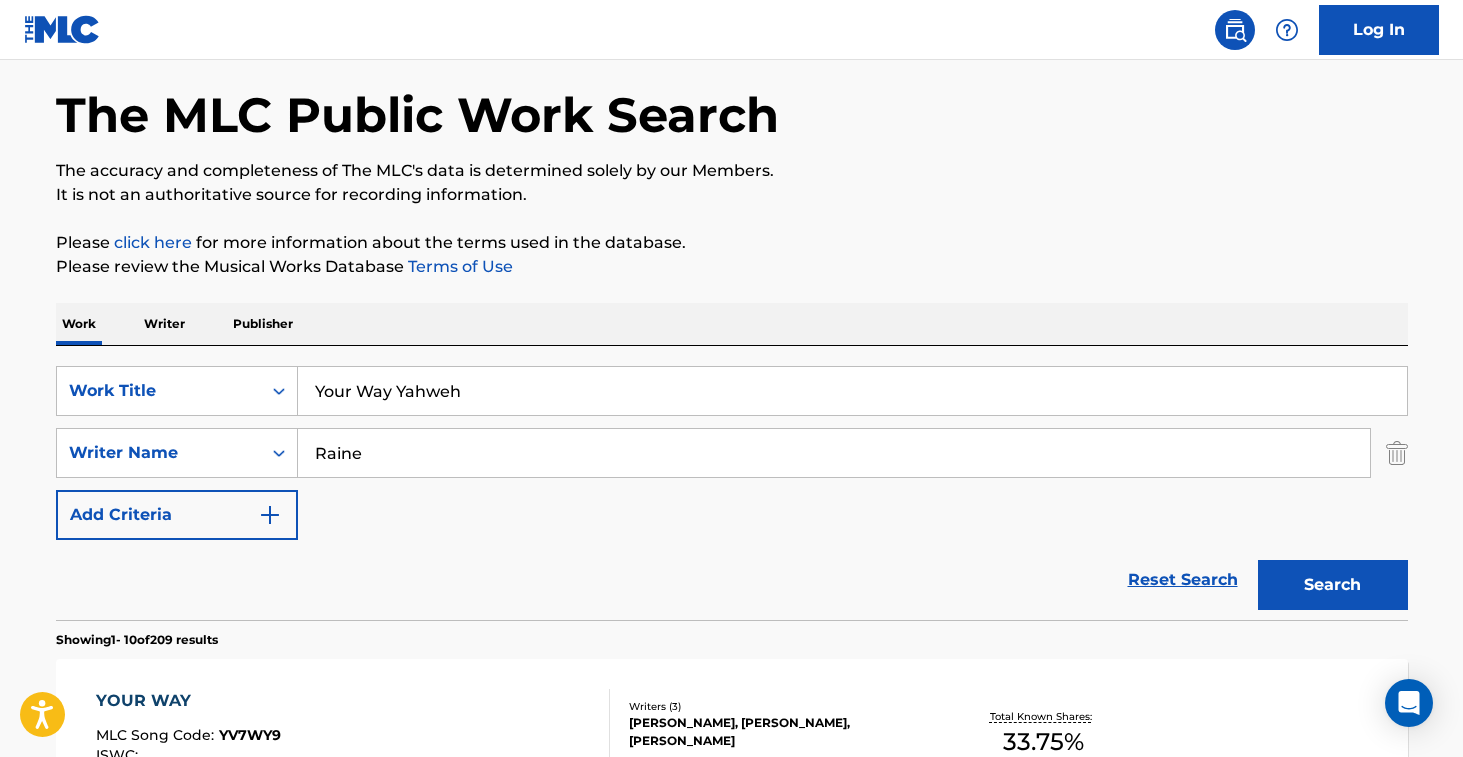 scroll, scrollTop: 0, scrollLeft: 0, axis: both 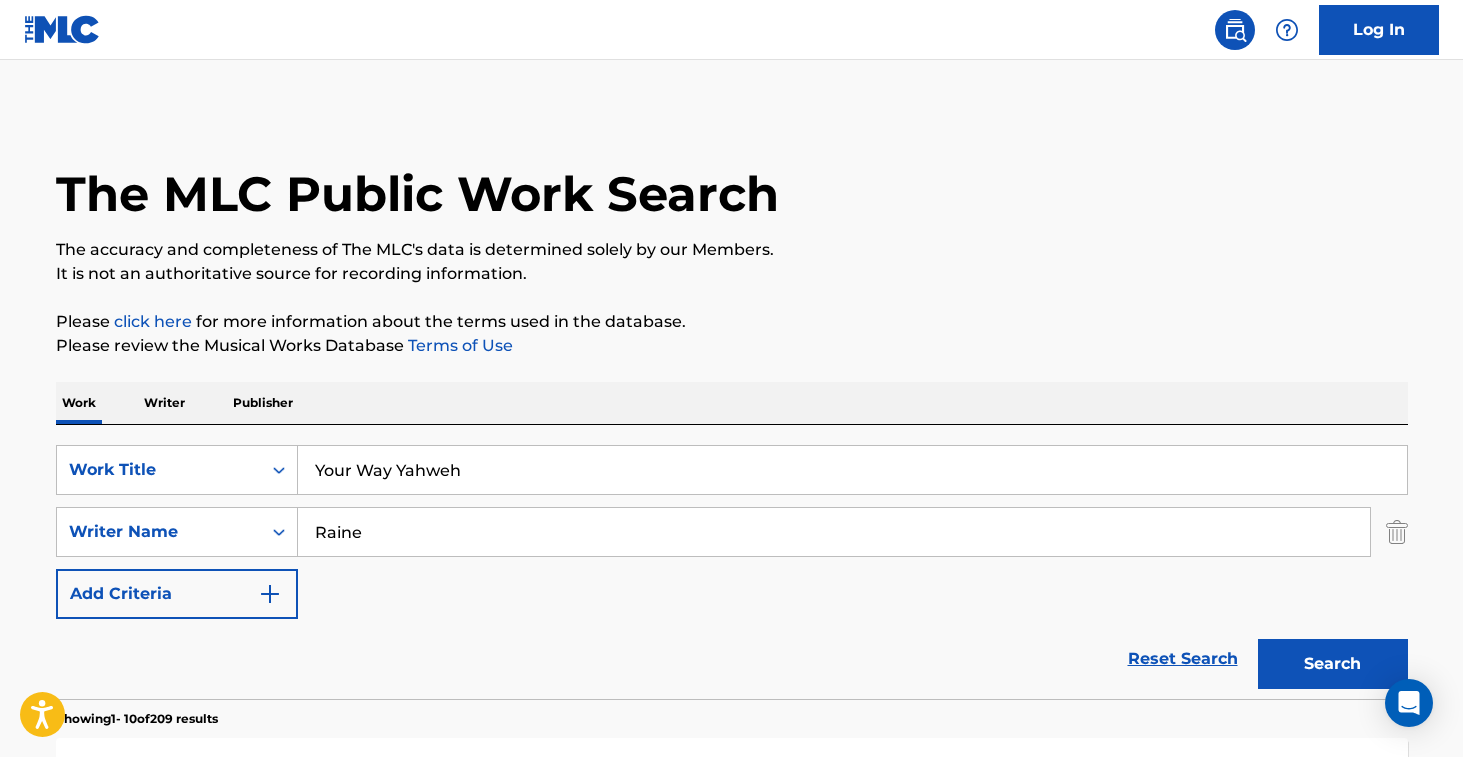 click on "Raine" at bounding box center [834, 532] 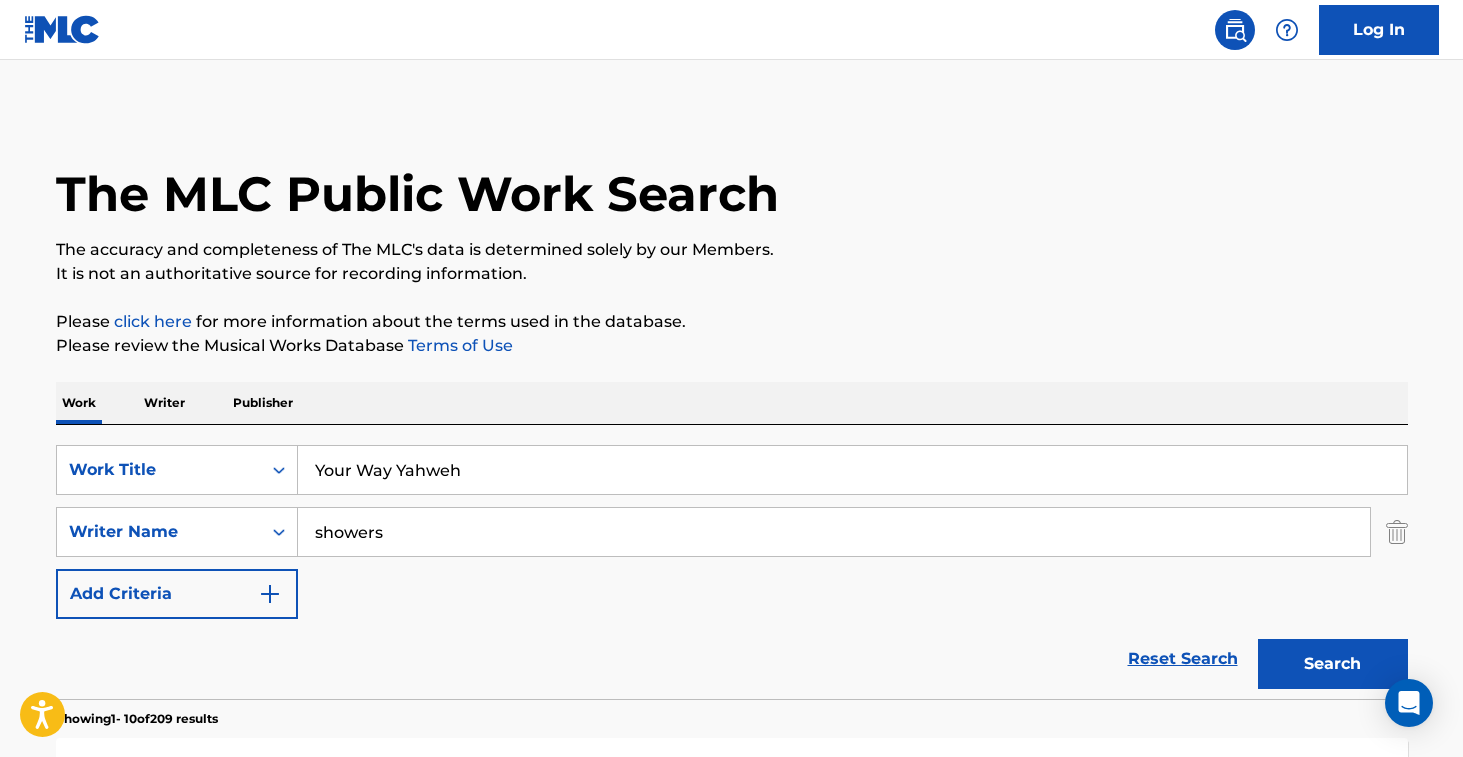 type on "showers" 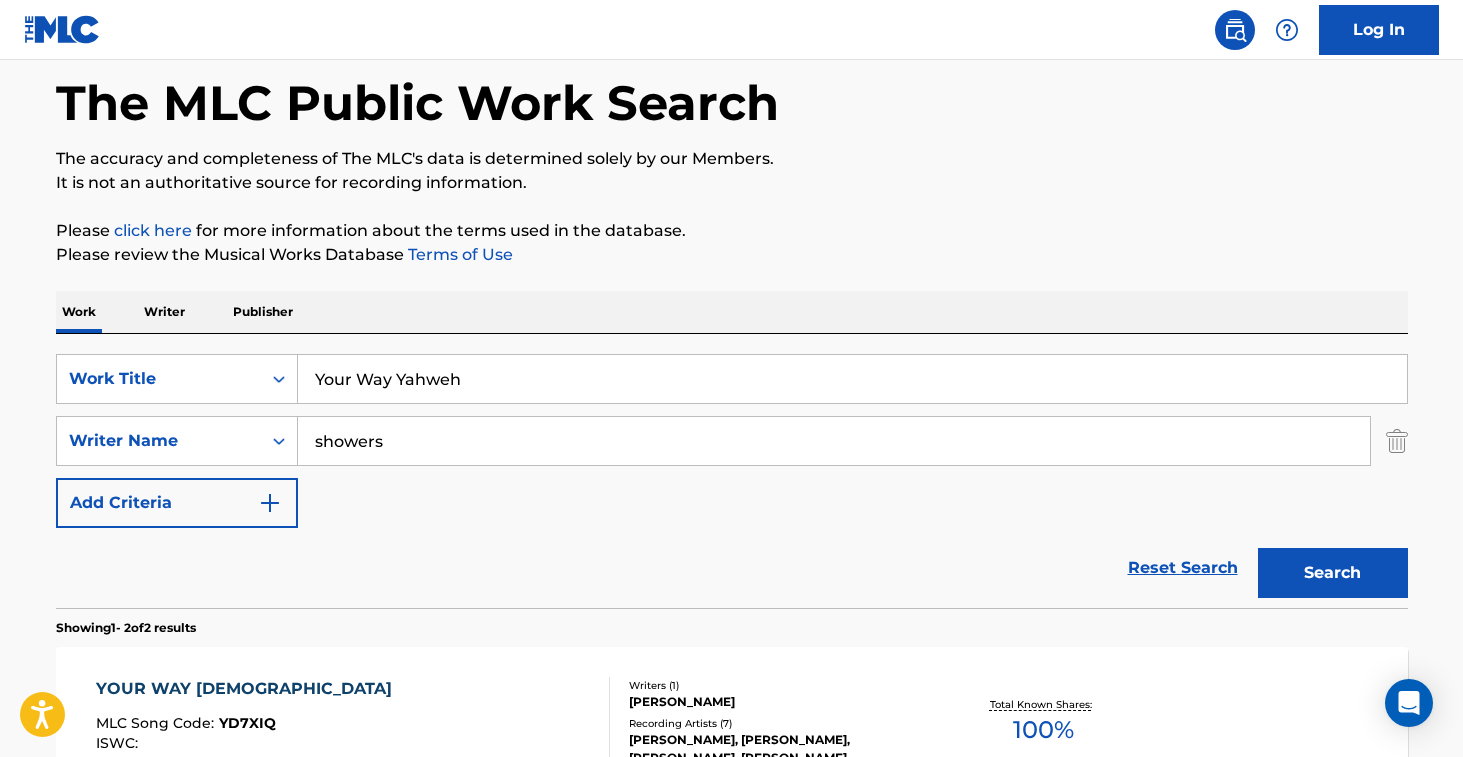 scroll, scrollTop: 488, scrollLeft: 0, axis: vertical 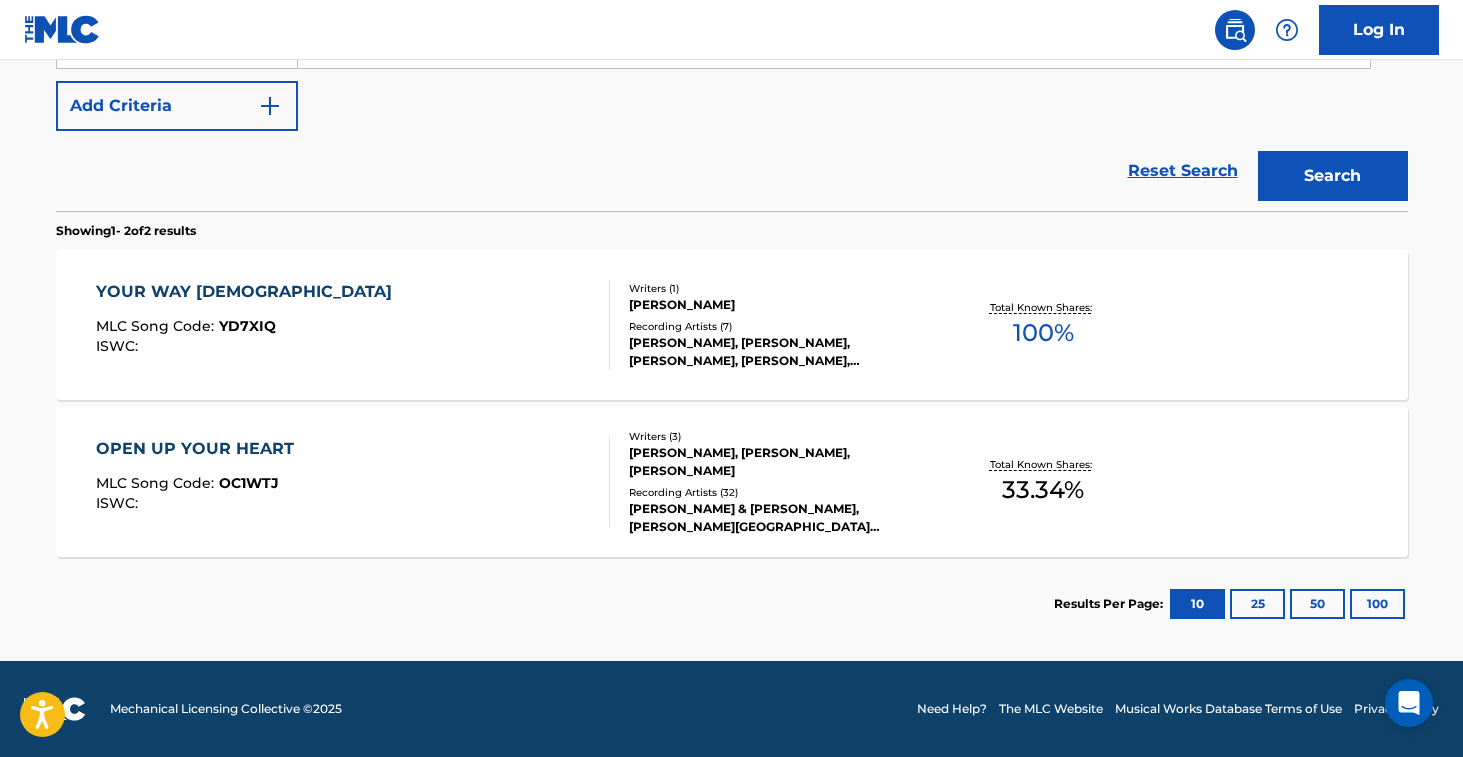 click on "YOUR WAY YAHWEH MLC Song Code : YD7XIQ ISWC :" at bounding box center (353, 325) 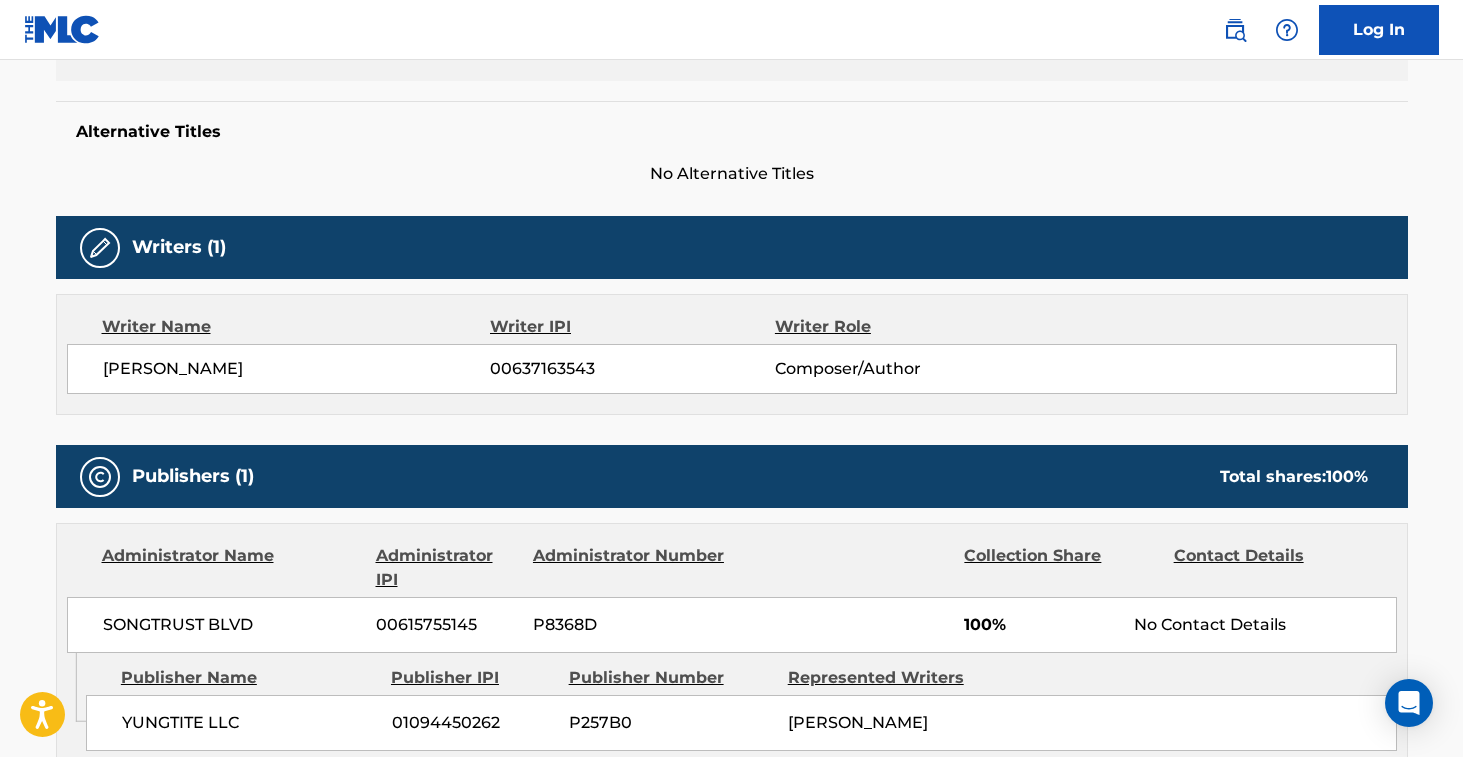 scroll, scrollTop: 0, scrollLeft: 0, axis: both 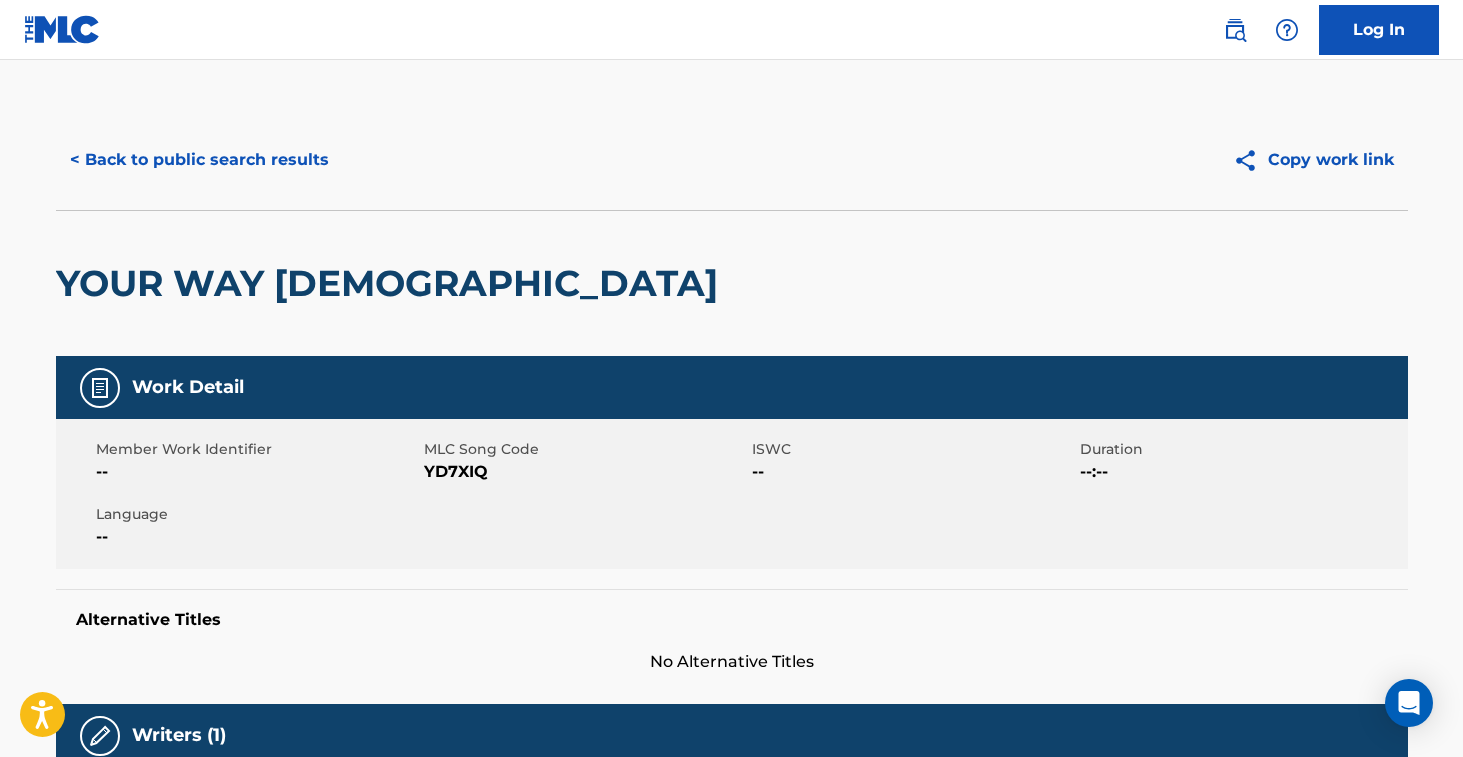 click on "YD7XIQ" at bounding box center [585, 472] 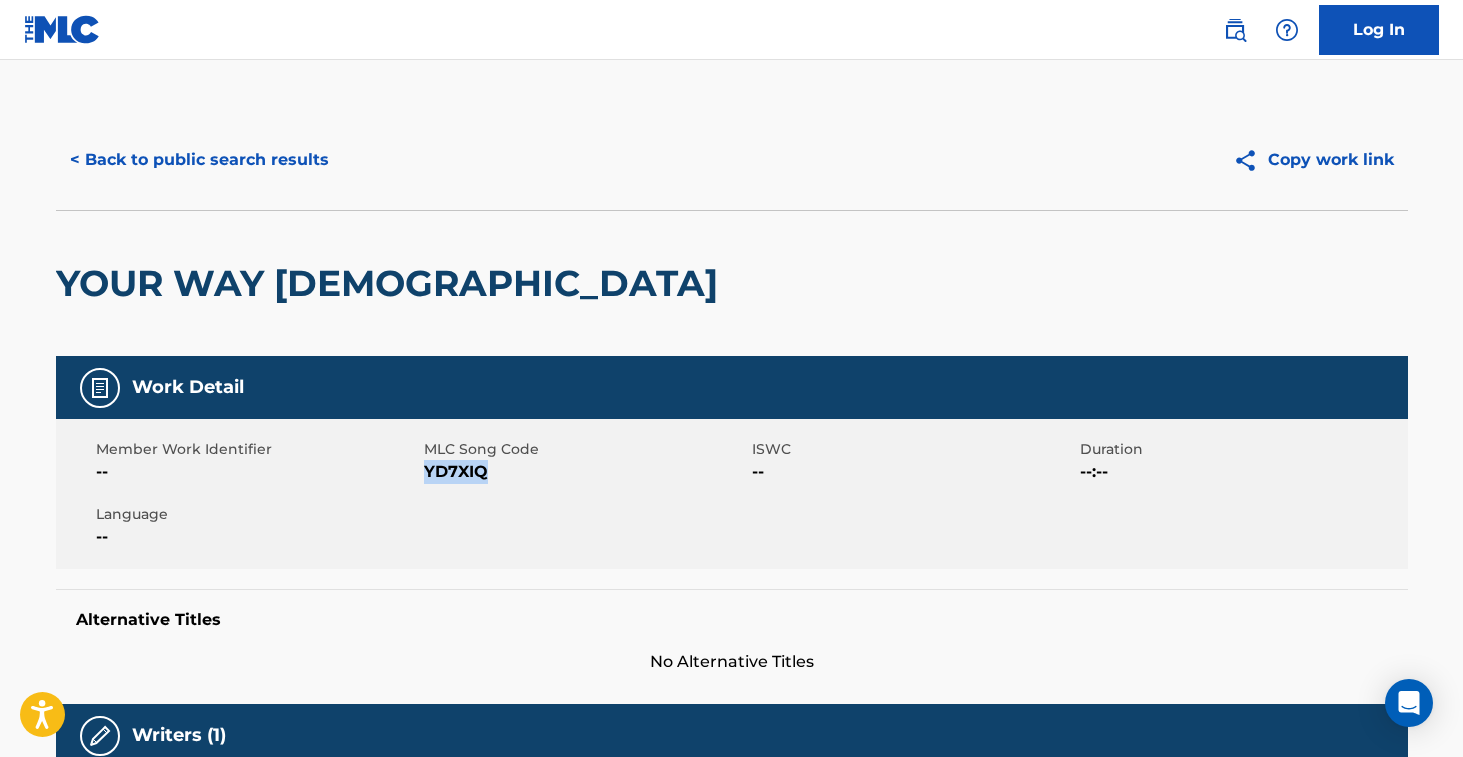 click on "YD7XIQ" at bounding box center [585, 472] 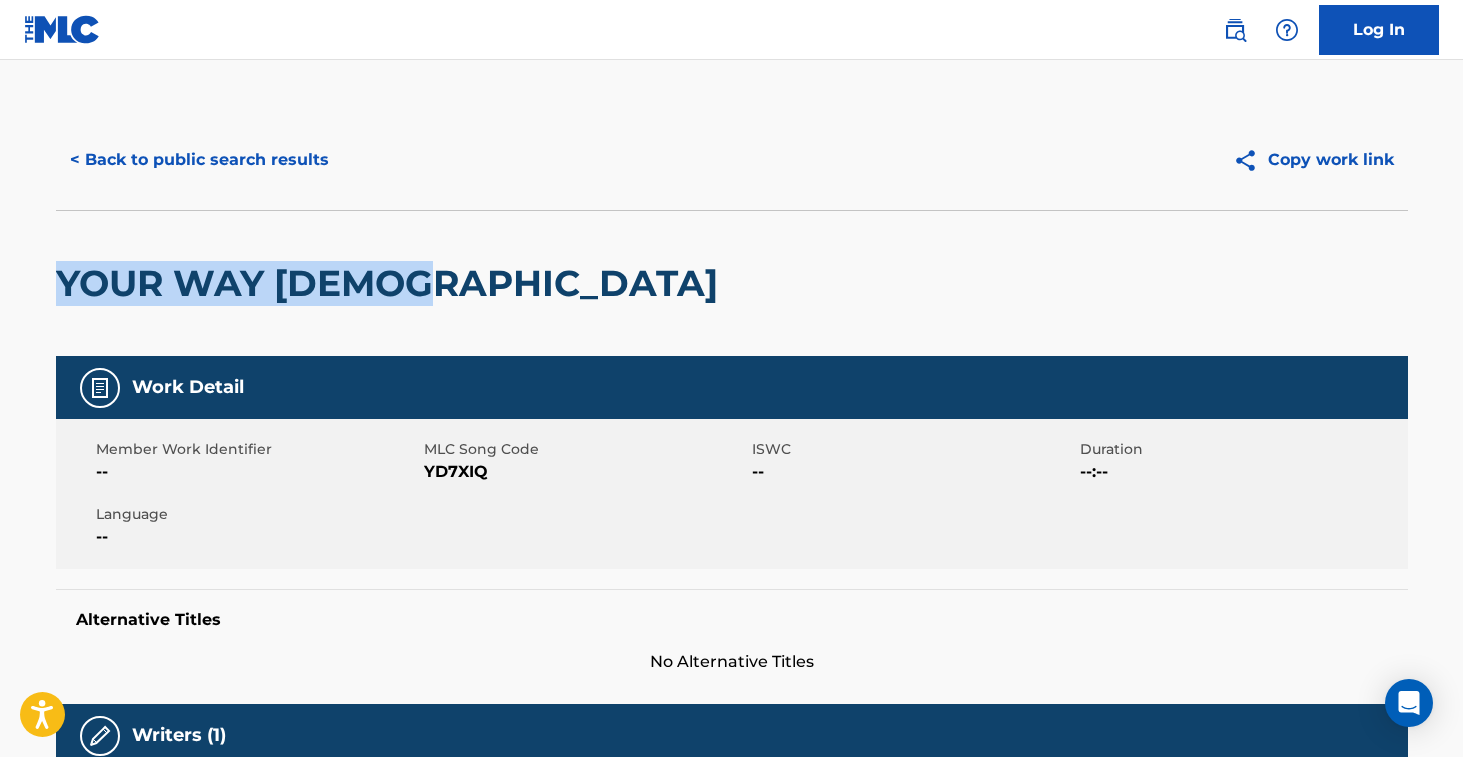 drag, startPoint x: 57, startPoint y: 287, endPoint x: 456, endPoint y: 276, distance: 399.1516 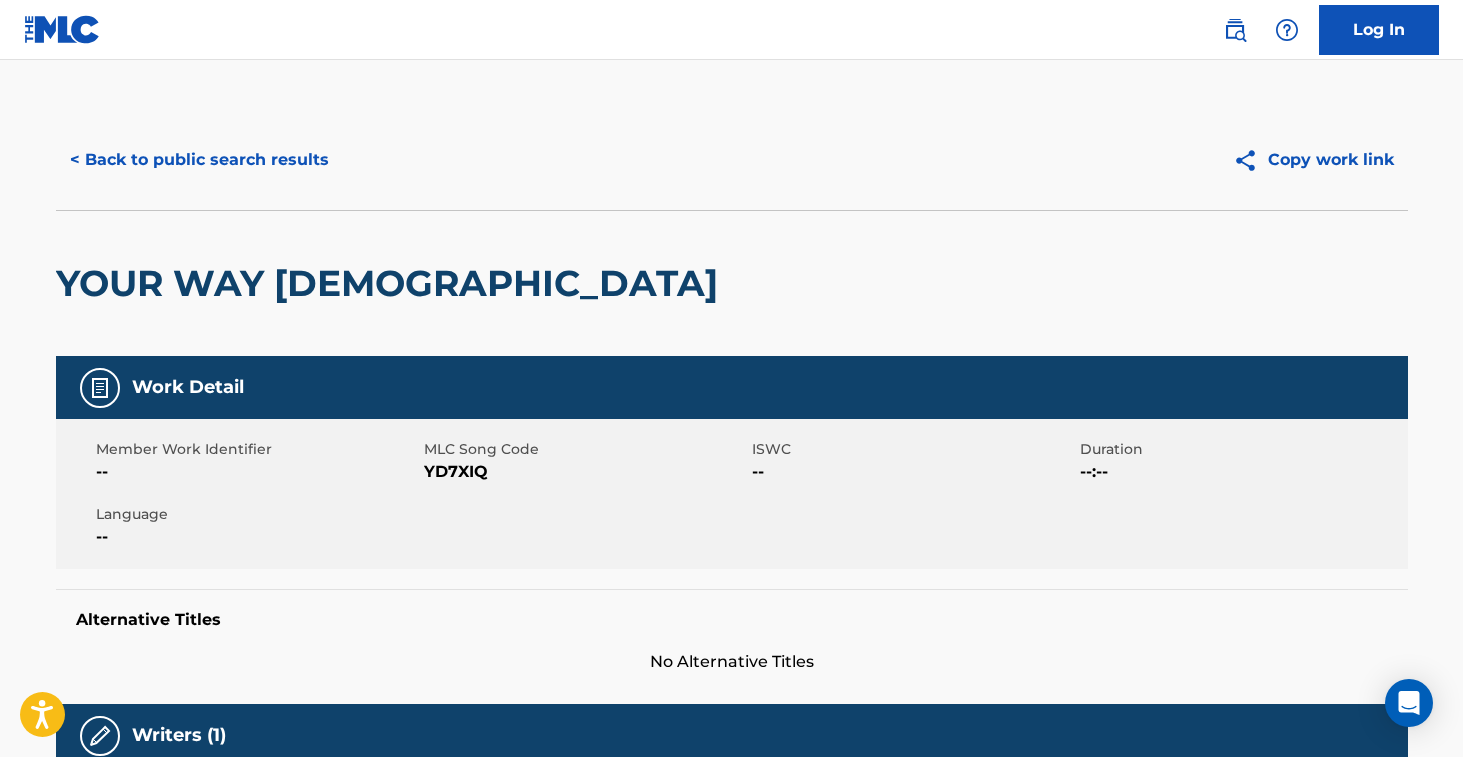 click on "YD7XIQ" at bounding box center (585, 472) 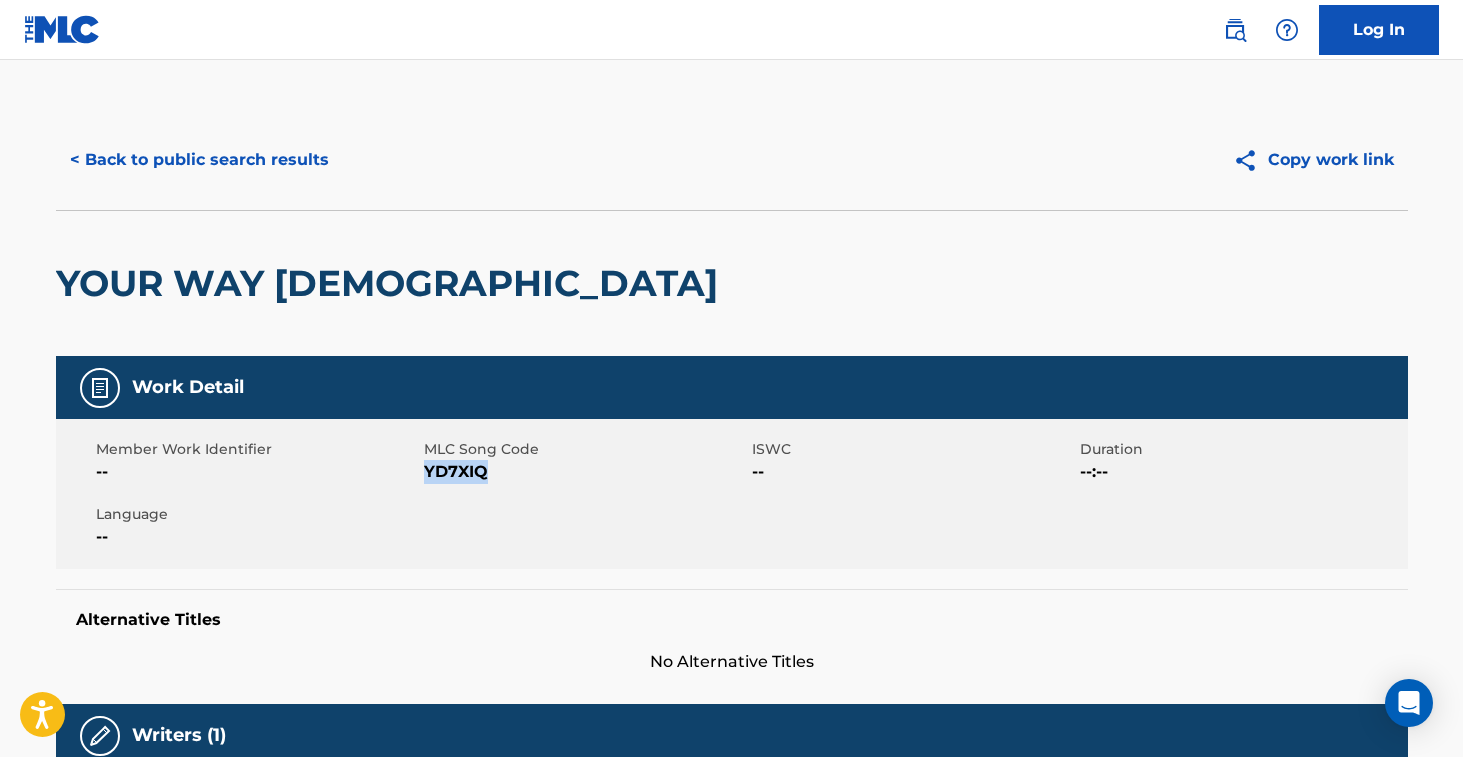 click on "YD7XIQ" at bounding box center [585, 472] 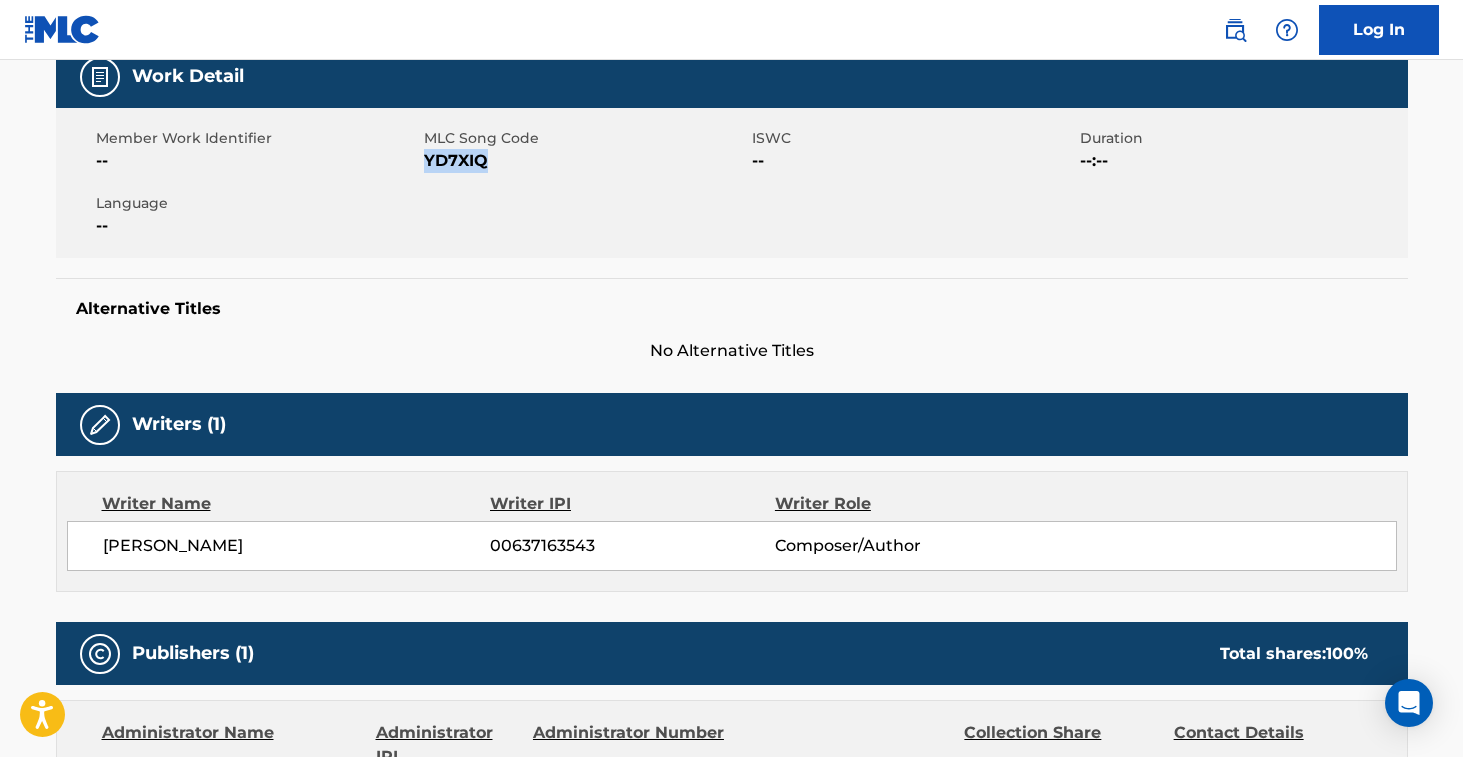 scroll, scrollTop: 513, scrollLeft: 0, axis: vertical 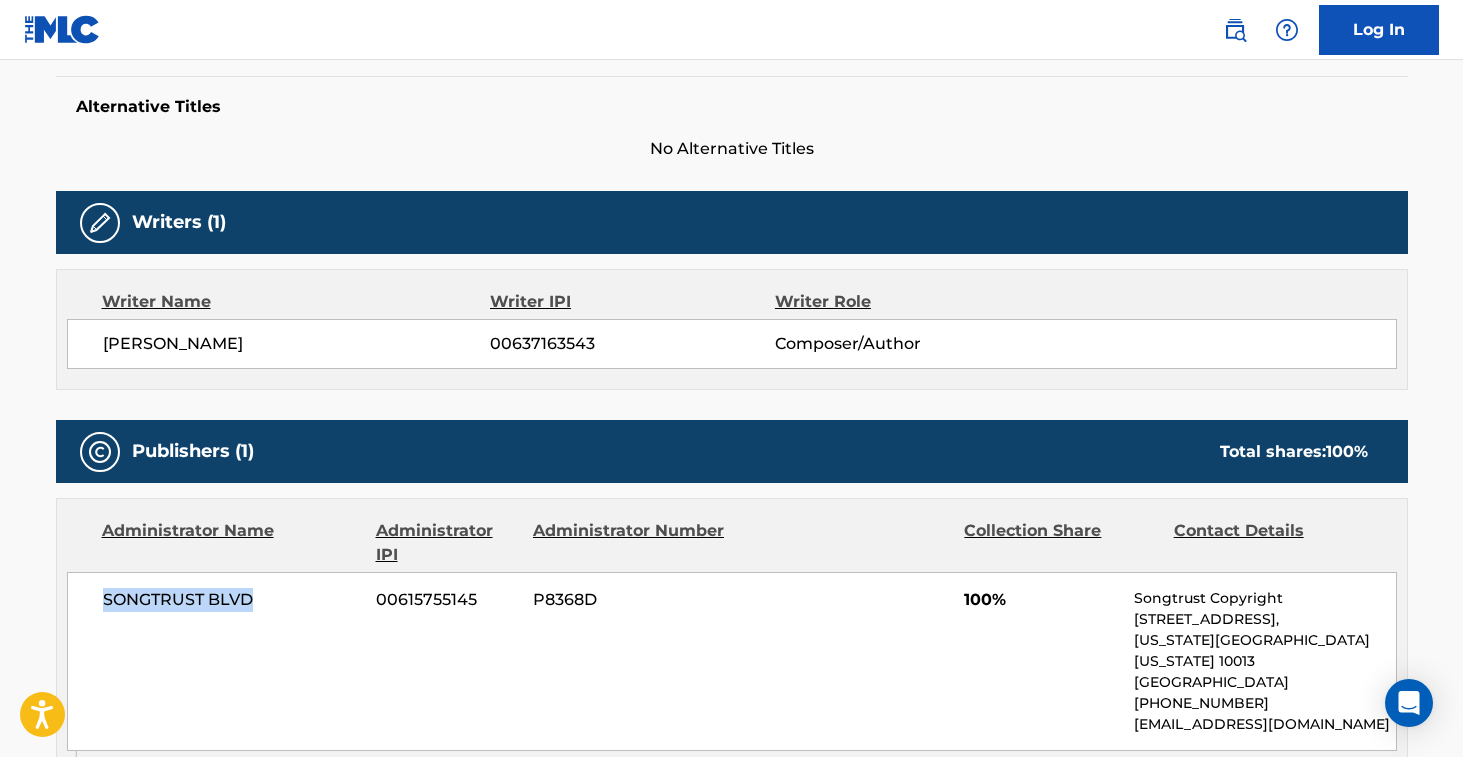 drag, startPoint x: 104, startPoint y: 598, endPoint x: 279, endPoint y: 600, distance: 175.01143 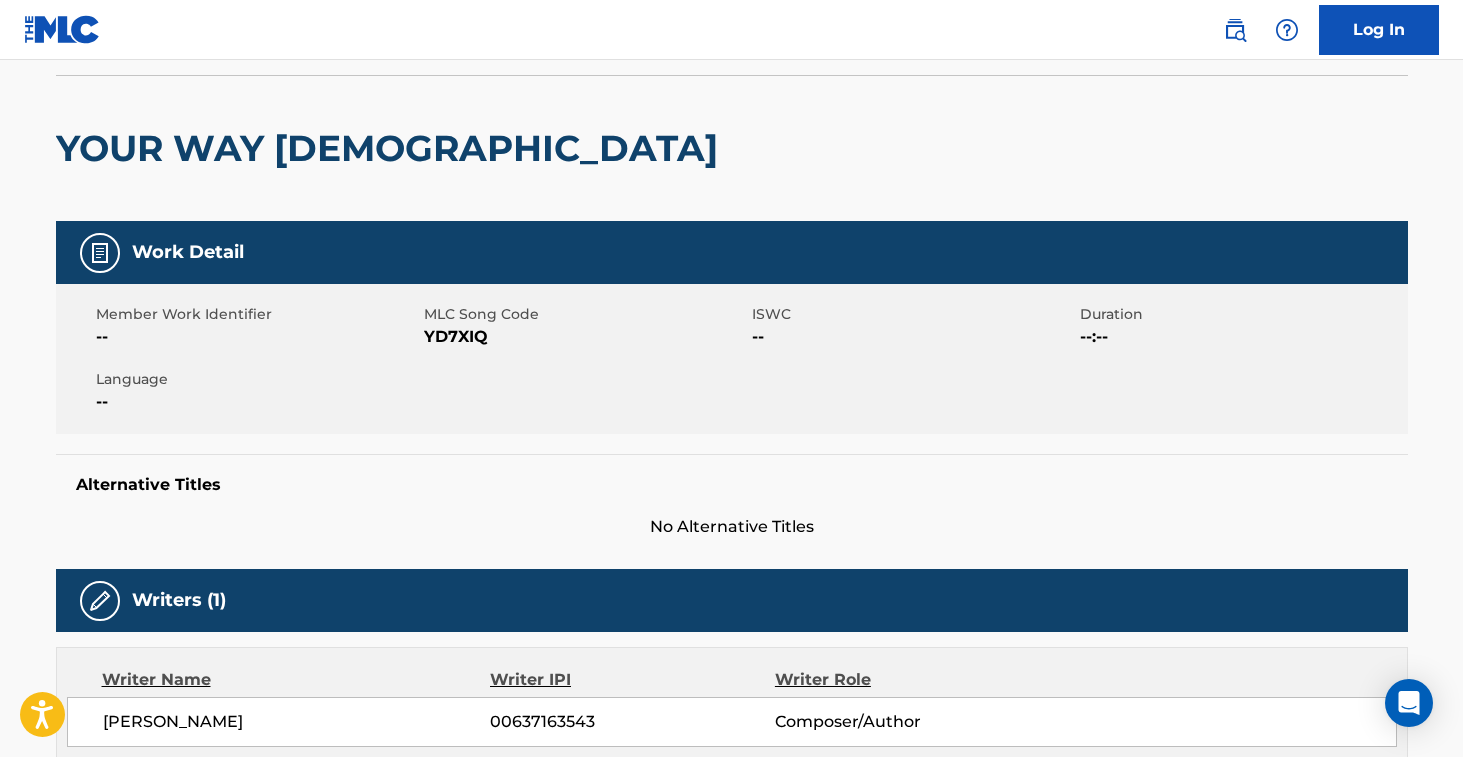 scroll, scrollTop: 0, scrollLeft: 0, axis: both 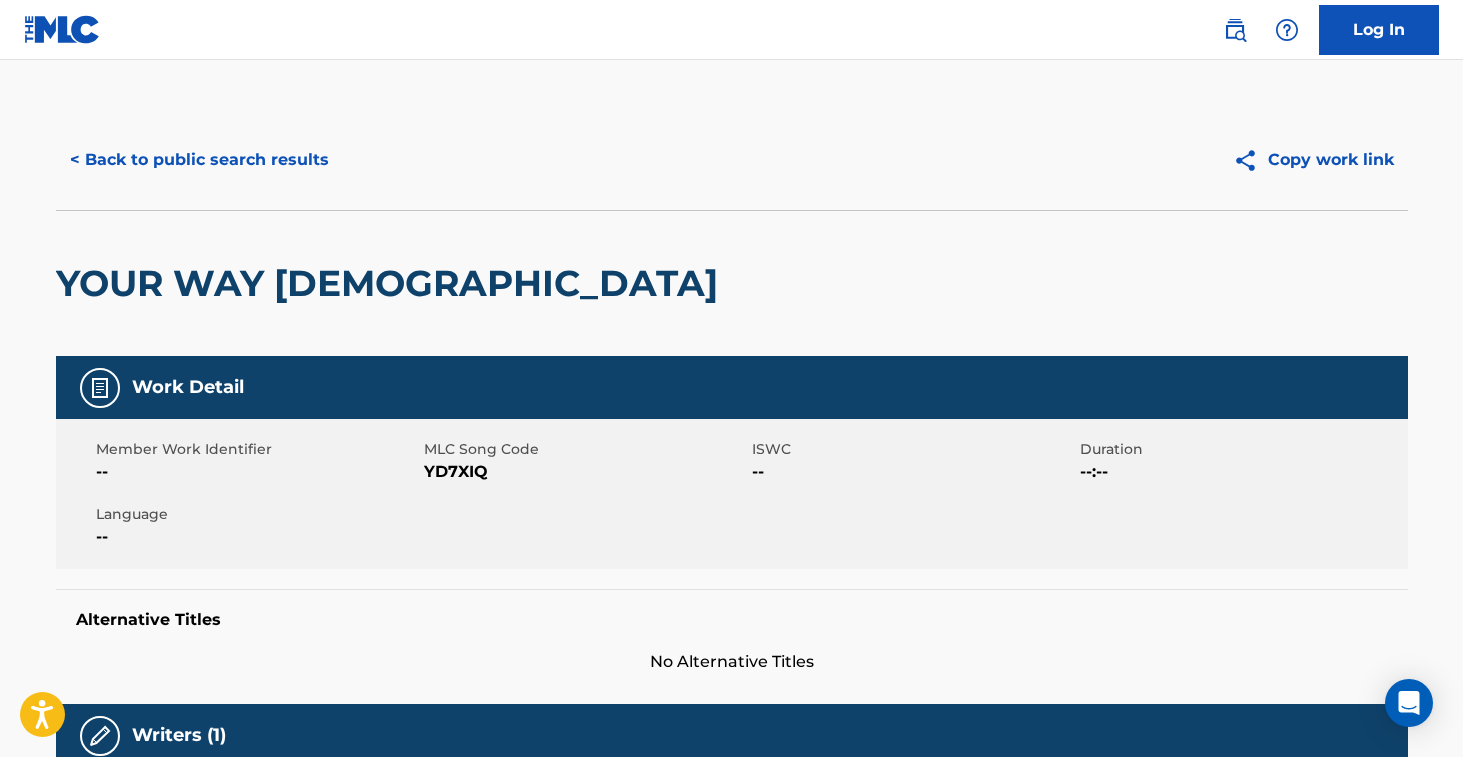 click on "< Back to public search results" at bounding box center [199, 160] 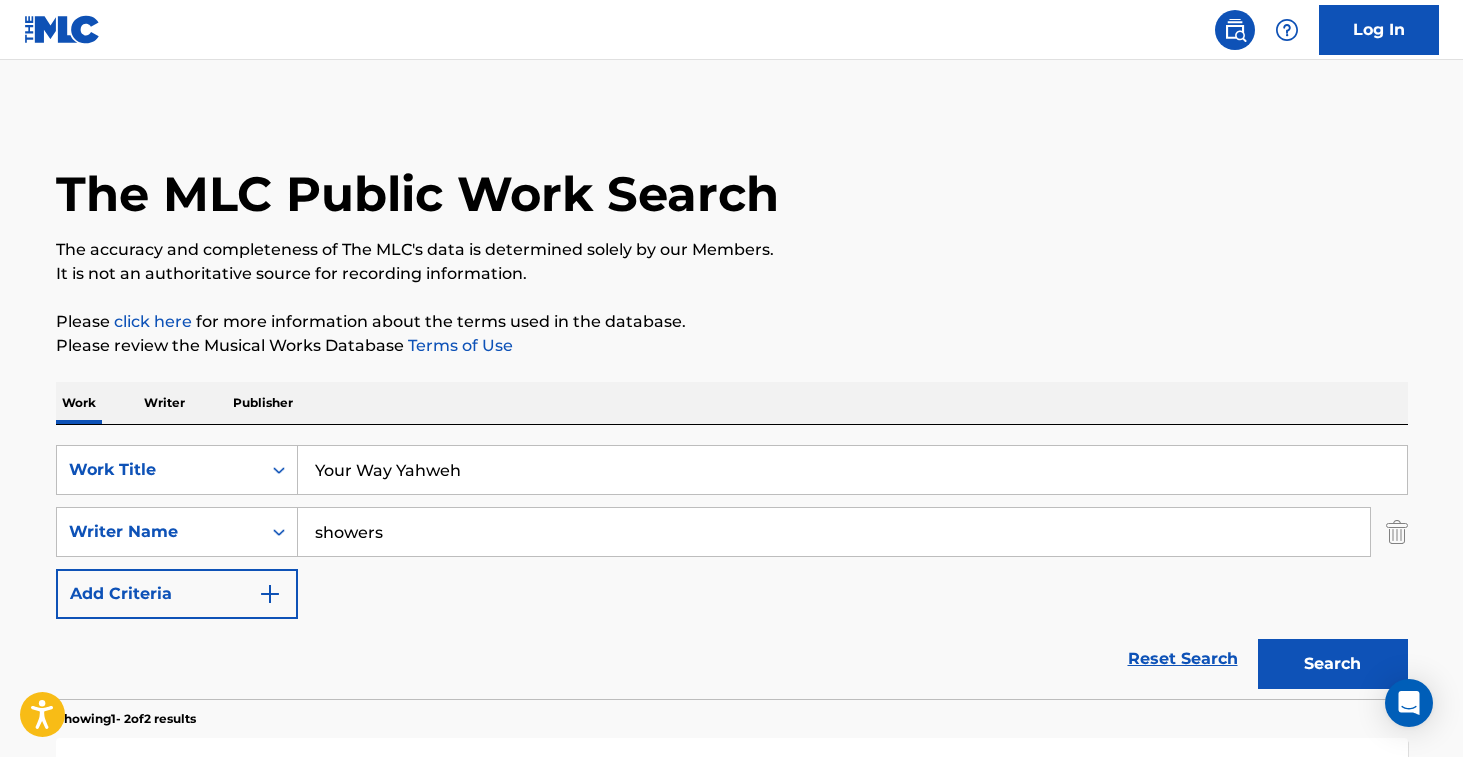 scroll, scrollTop: 374, scrollLeft: 0, axis: vertical 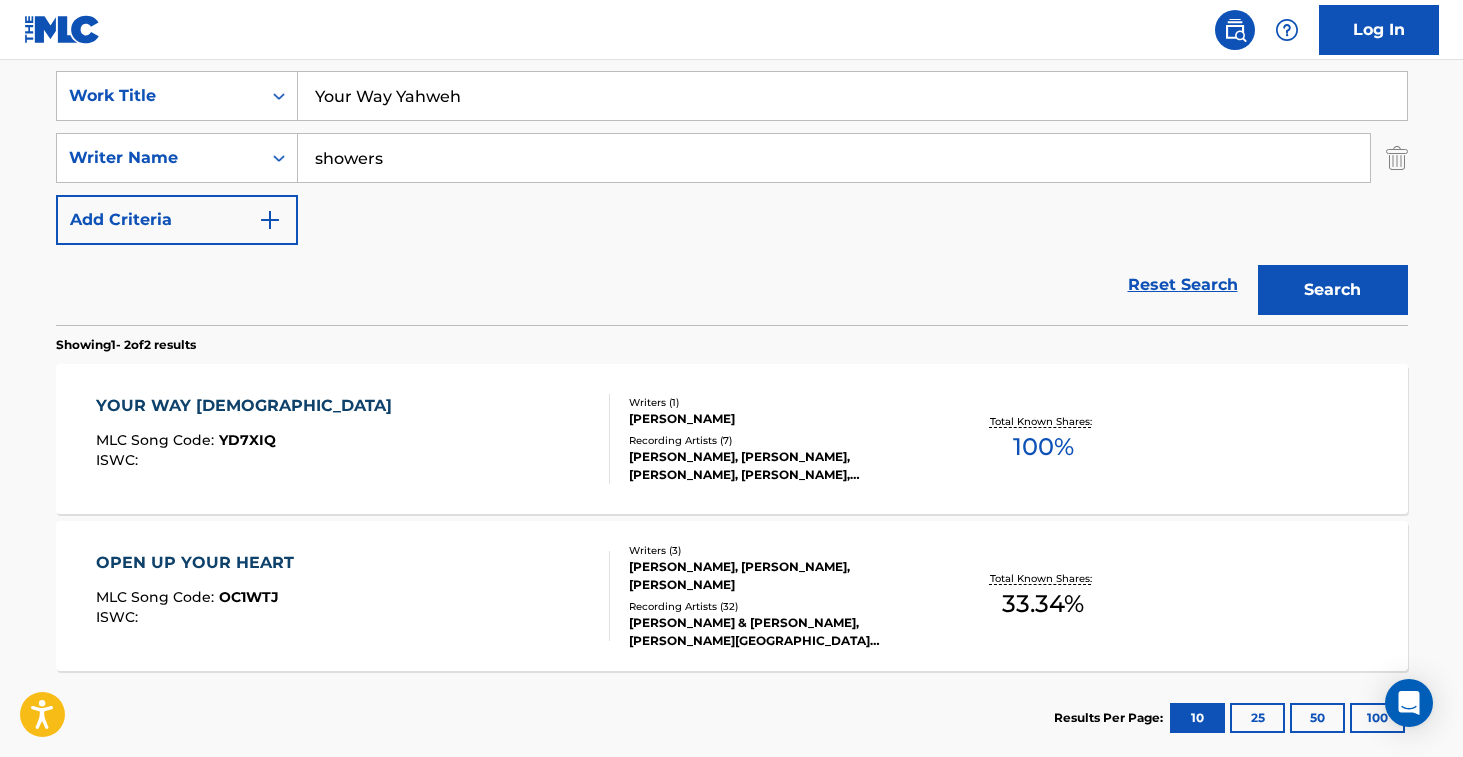 drag, startPoint x: 500, startPoint y: 109, endPoint x: 180, endPoint y: 53, distance: 324.86304 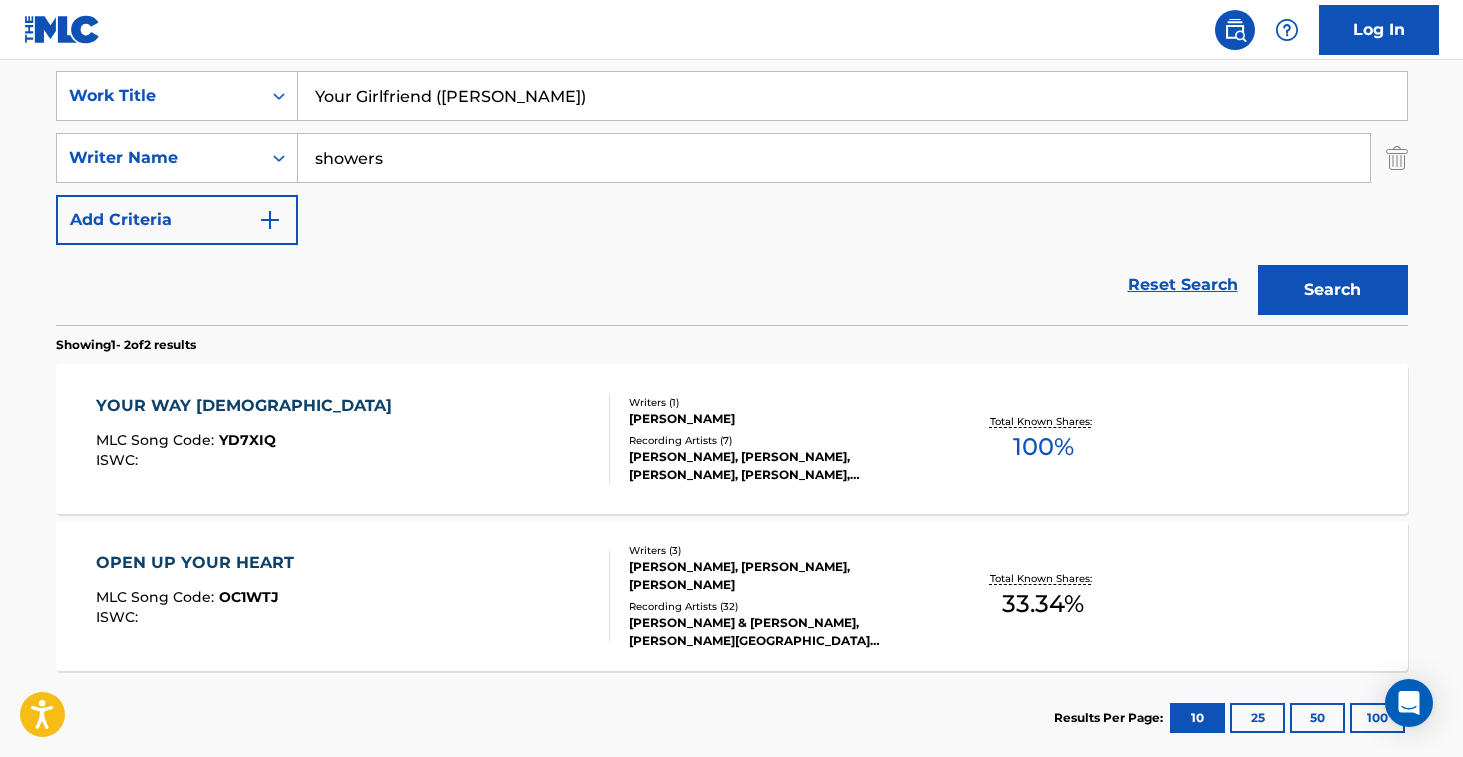 click on "Your Girlfriend ([PERSON_NAME])" at bounding box center (852, 96) 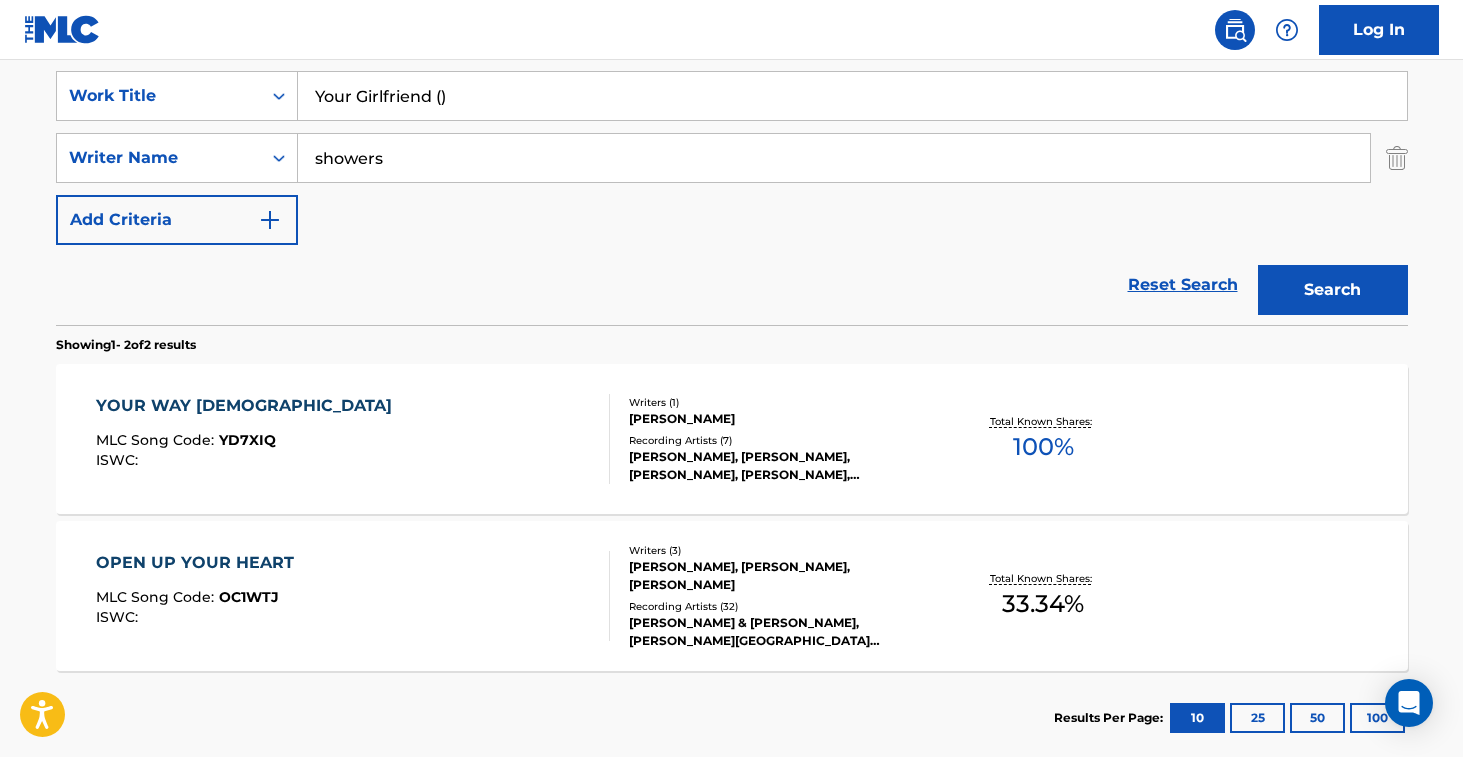 click on "Your Girlfriend ()" at bounding box center (852, 96) 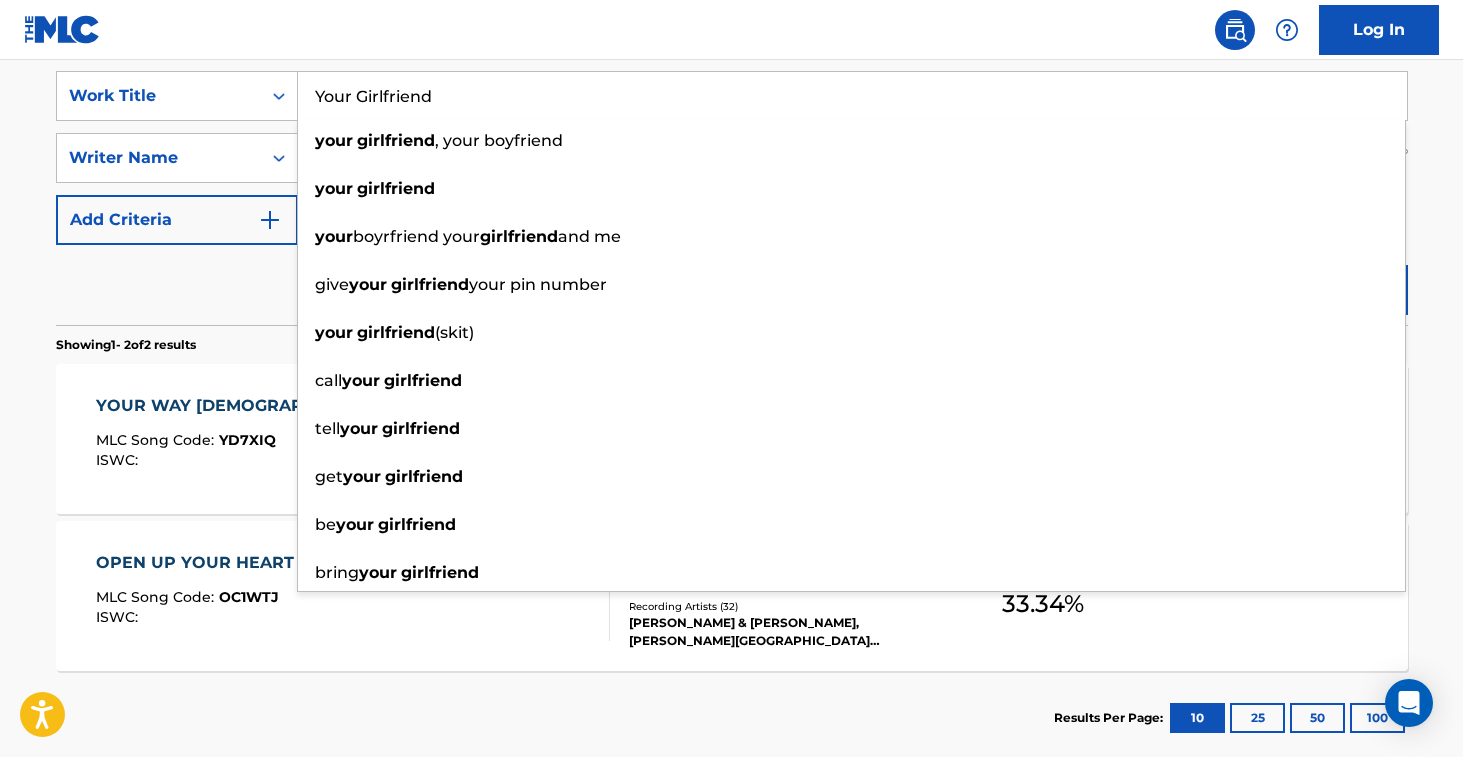 type on "Your Girlfriend" 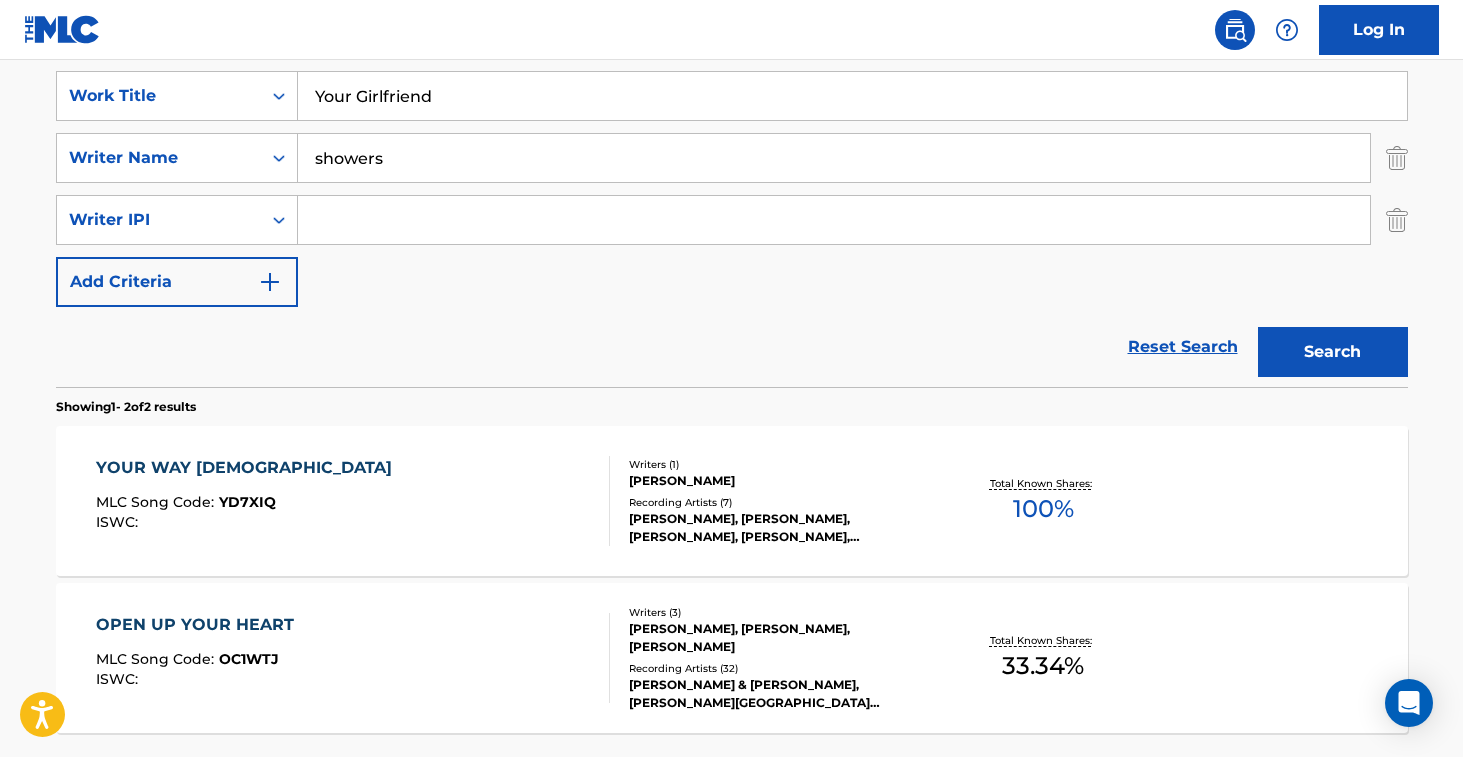 click on "showers" at bounding box center (834, 158) 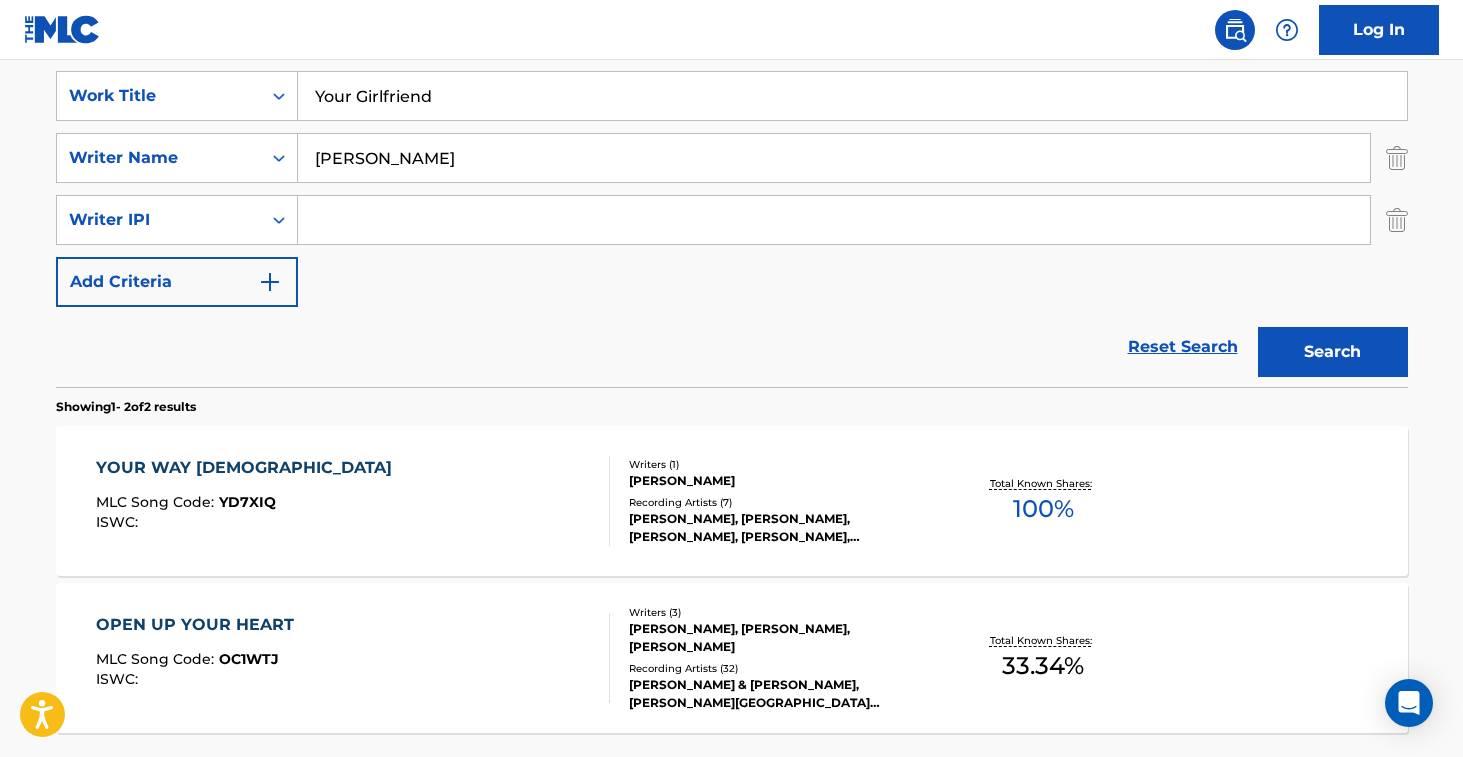 type on "[PERSON_NAME]" 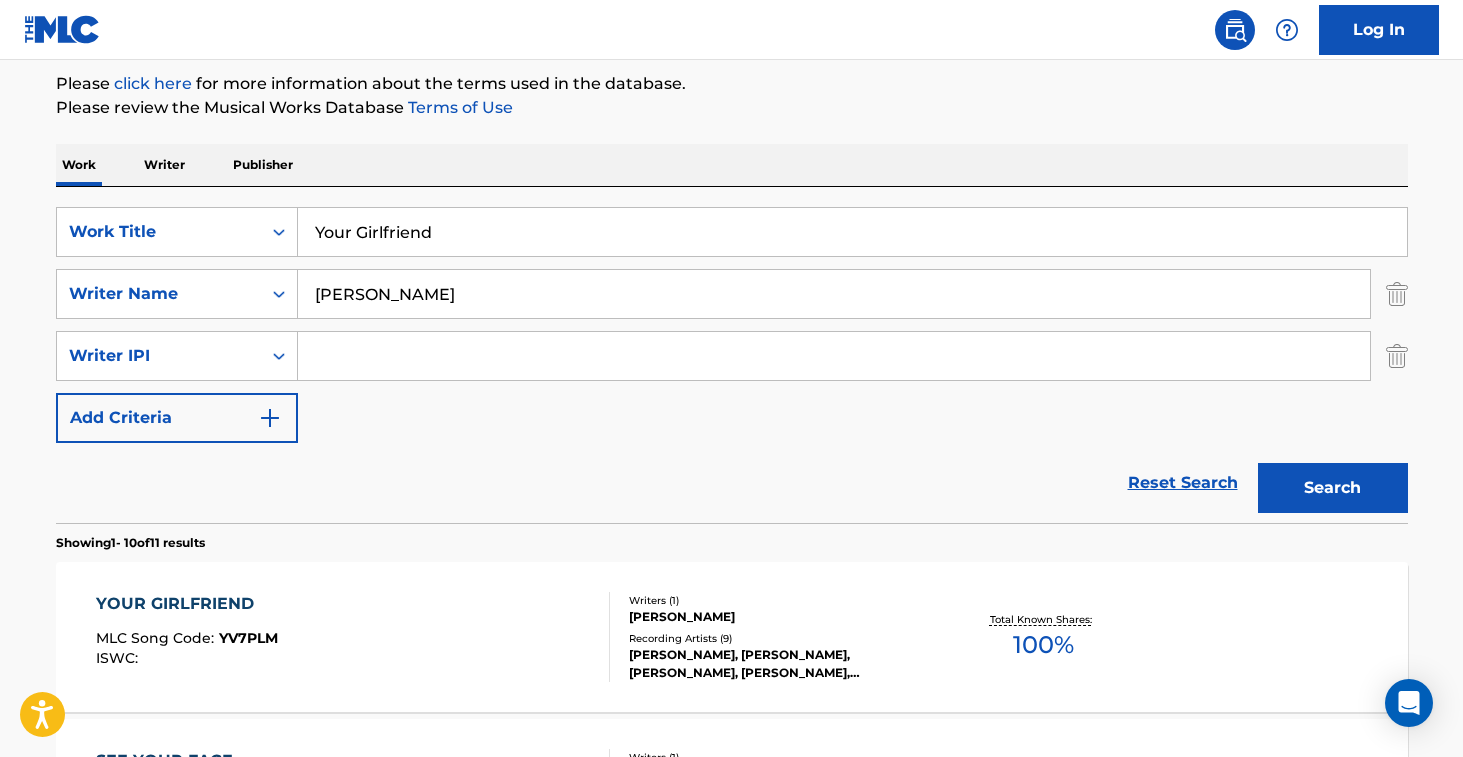 scroll, scrollTop: 374, scrollLeft: 0, axis: vertical 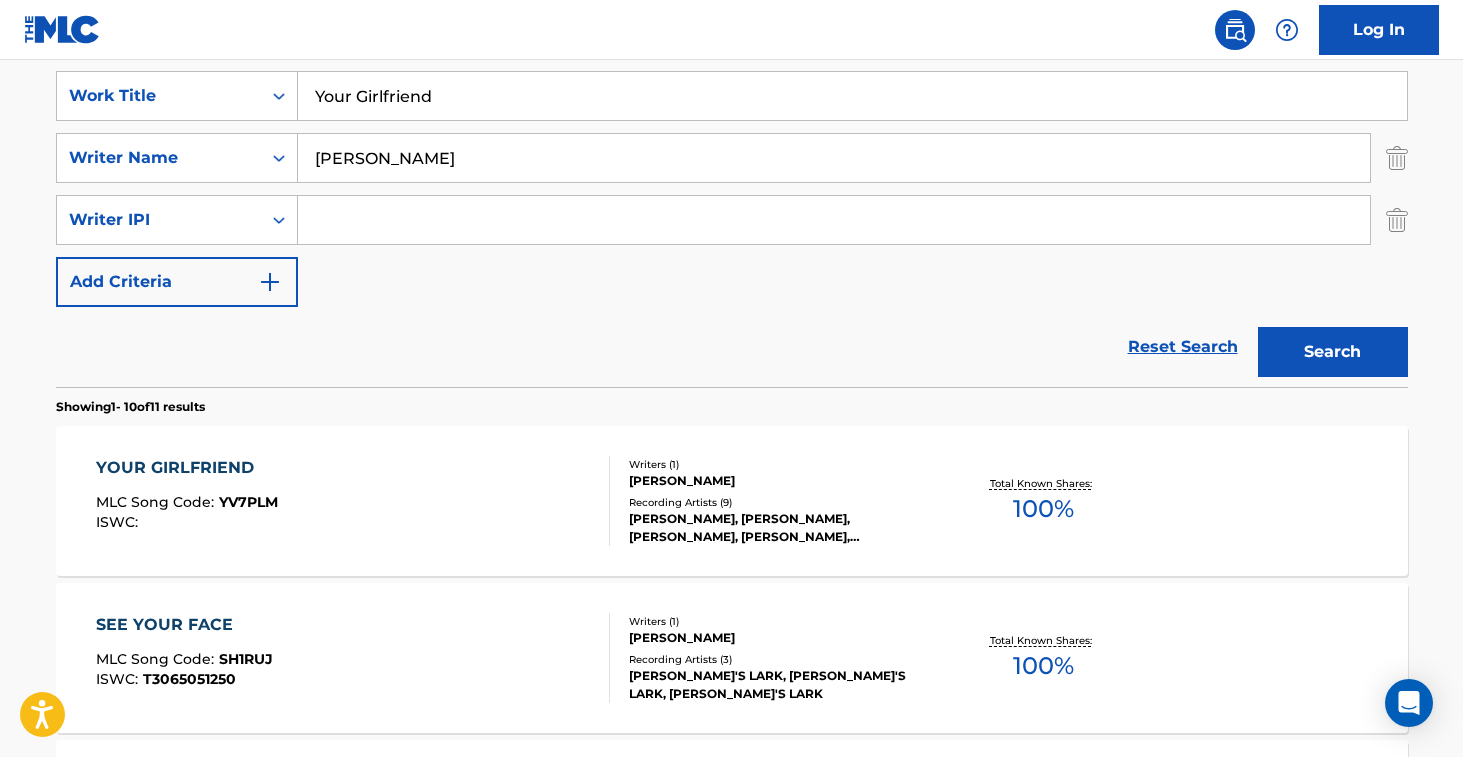 click at bounding box center (1397, 220) 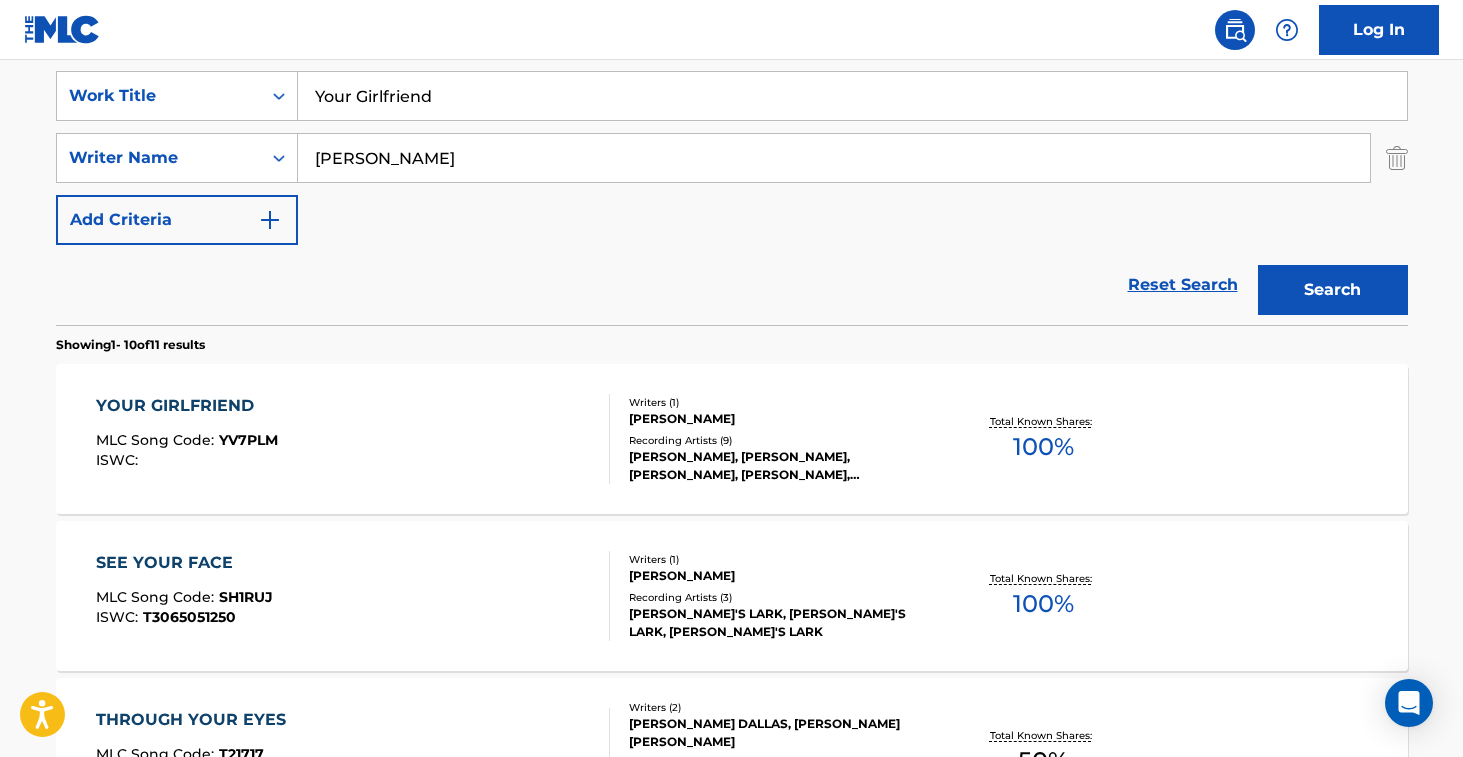 click on "[PERSON_NAME]" at bounding box center (780, 419) 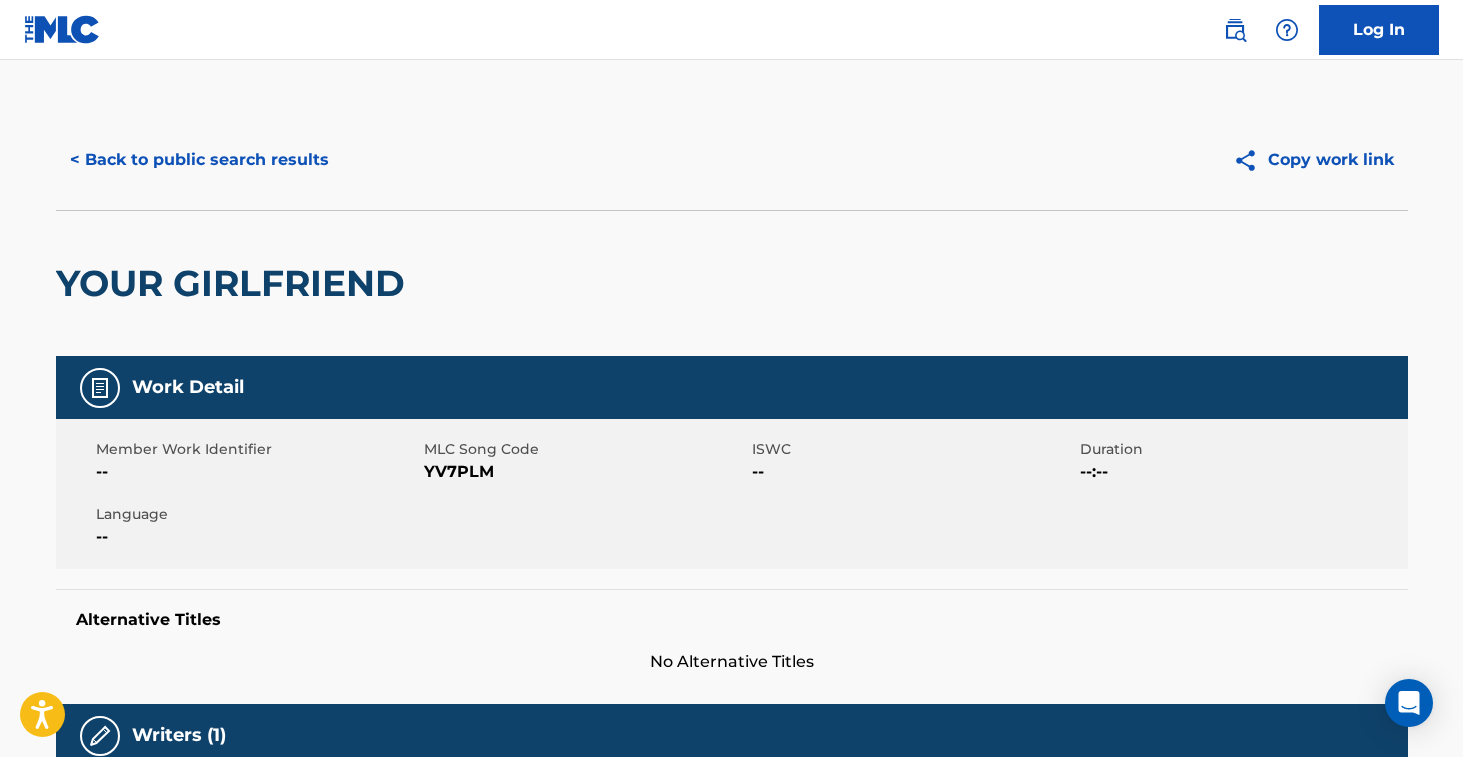 click on "YV7PLM" at bounding box center [585, 472] 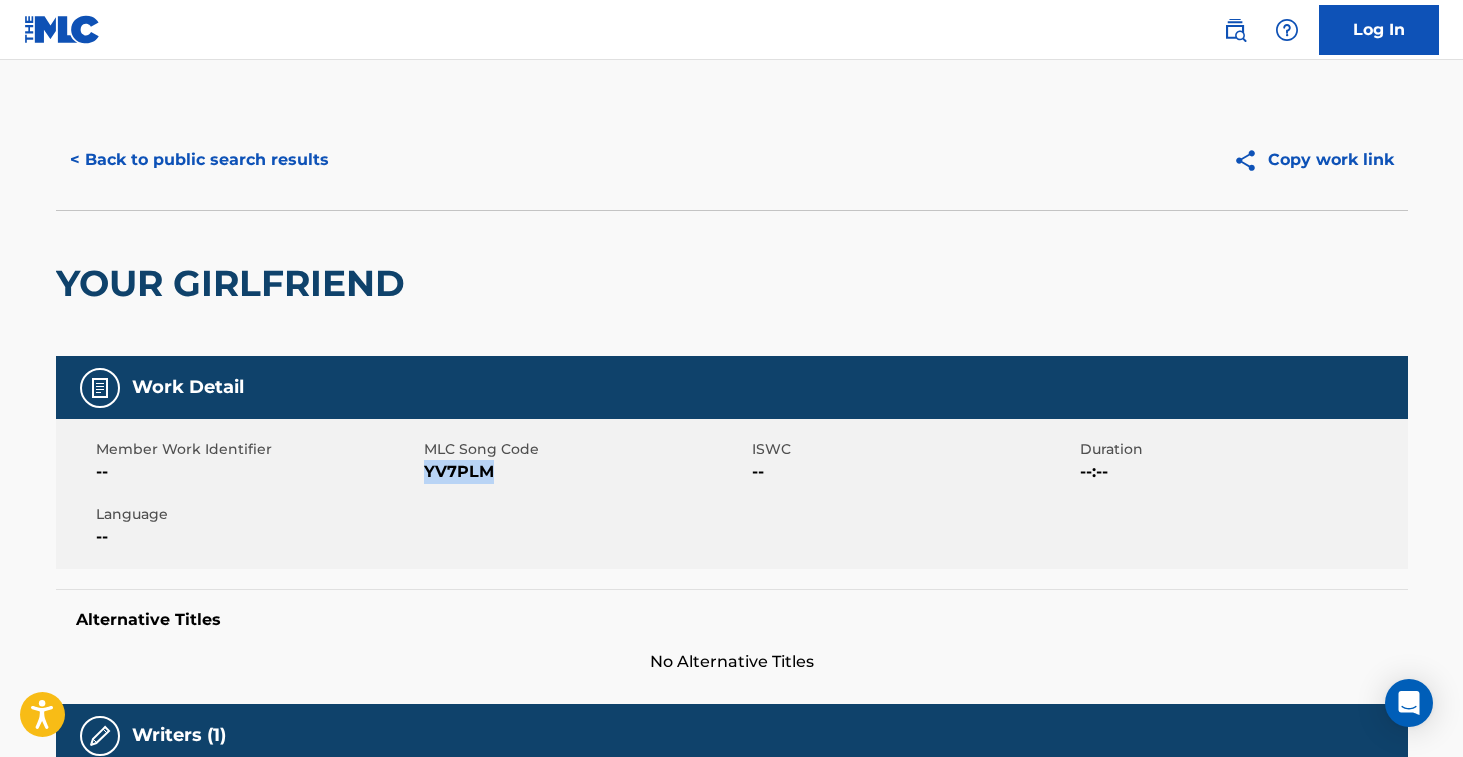 click on "YV7PLM" at bounding box center (585, 472) 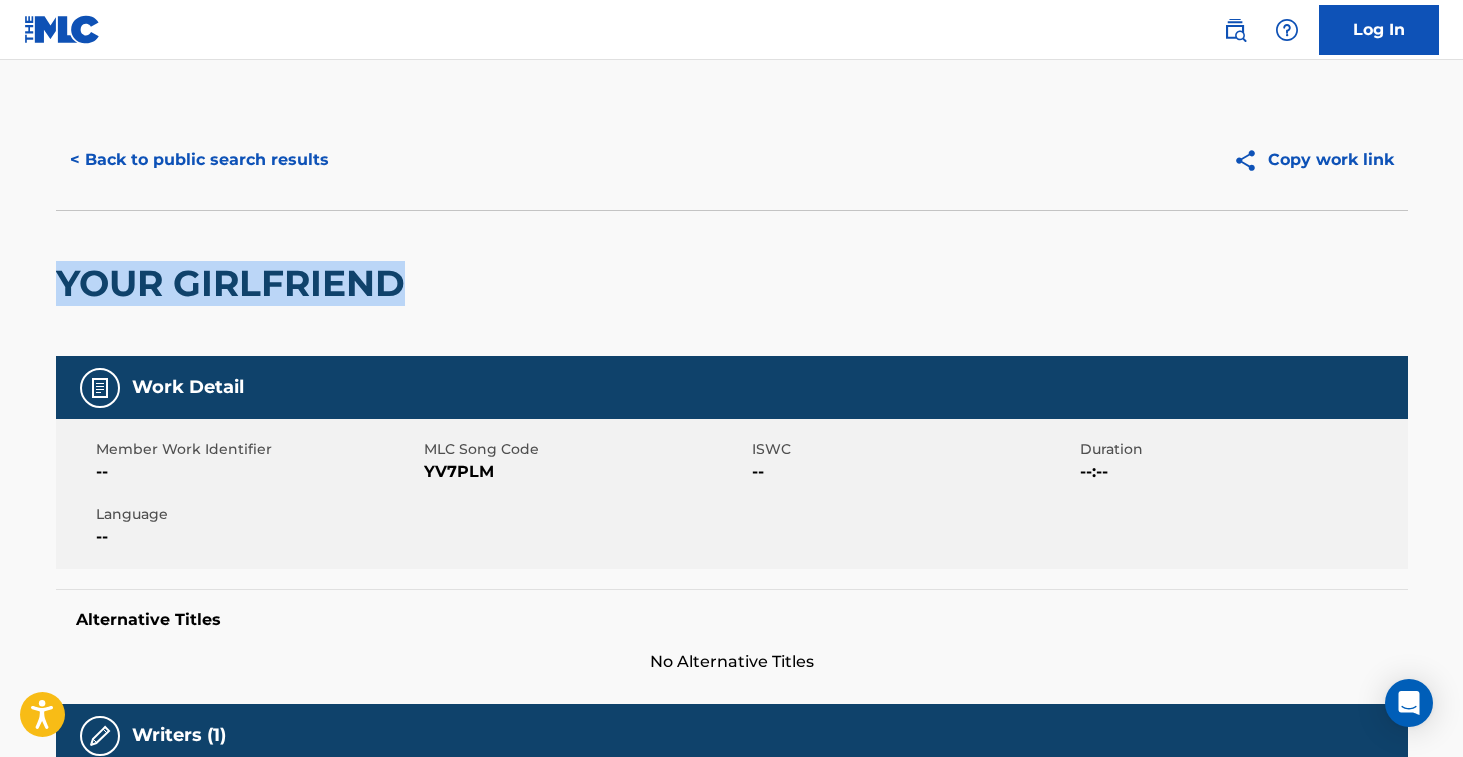 drag, startPoint x: 47, startPoint y: 282, endPoint x: 427, endPoint y: 288, distance: 380.04736 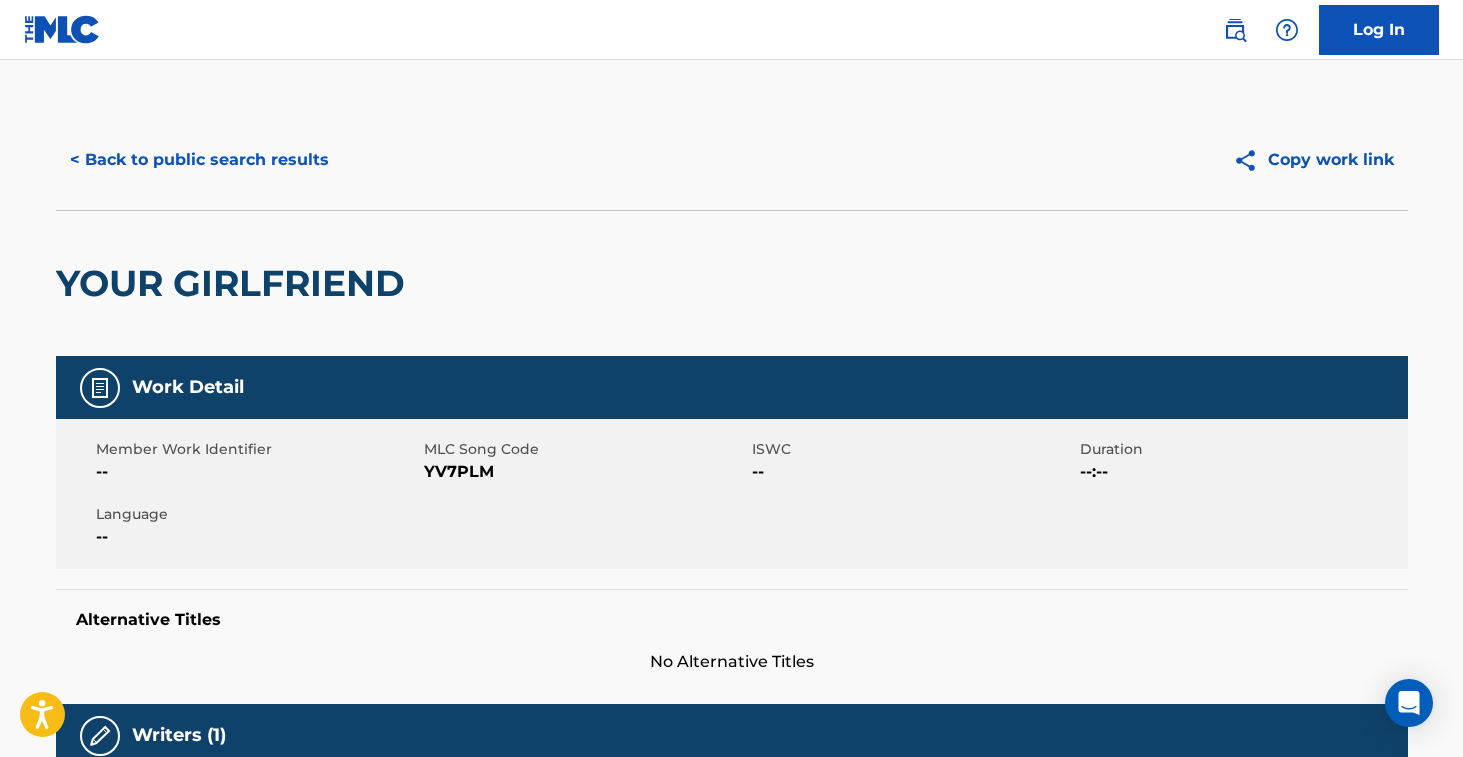 click on "YV7PLM" at bounding box center (585, 472) 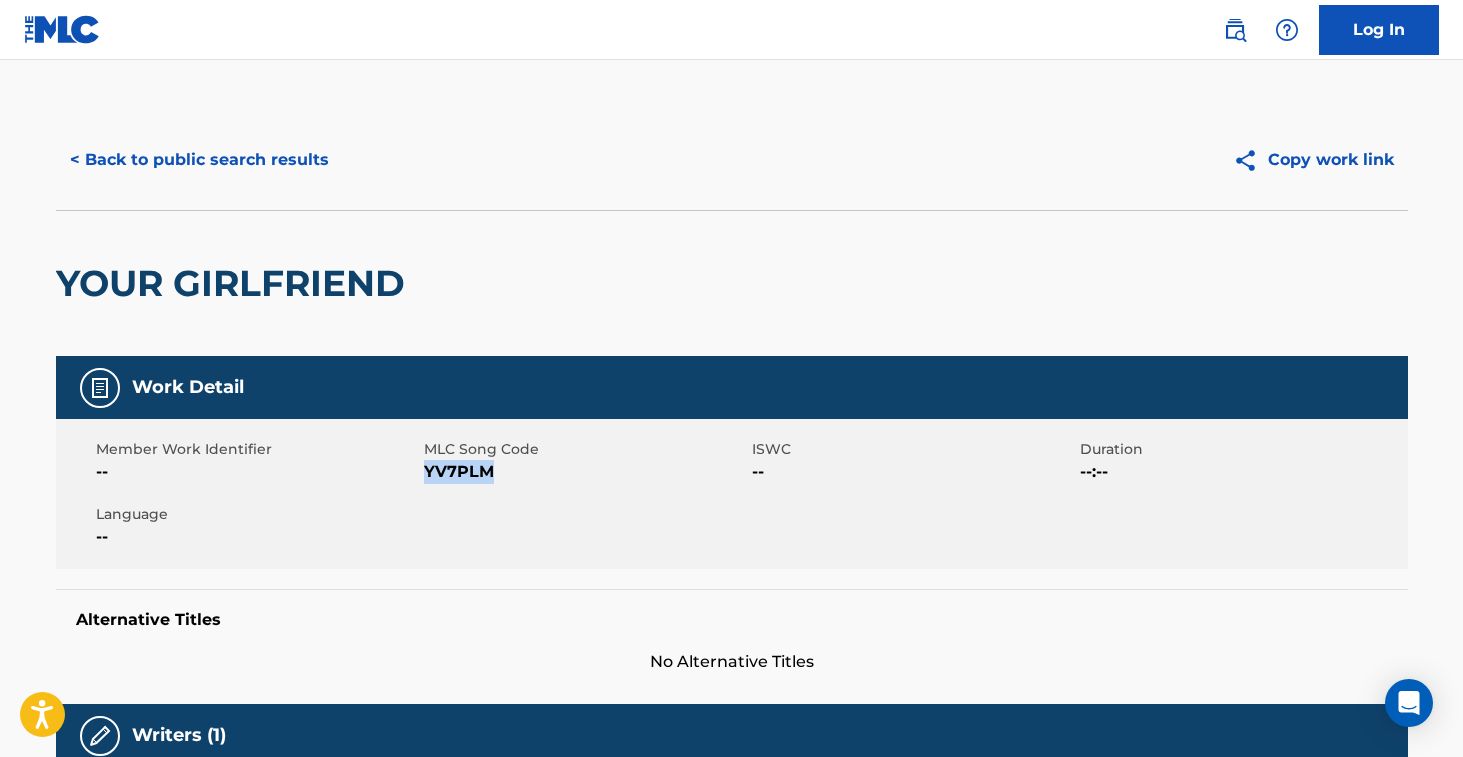 click on "YV7PLM" at bounding box center [585, 472] 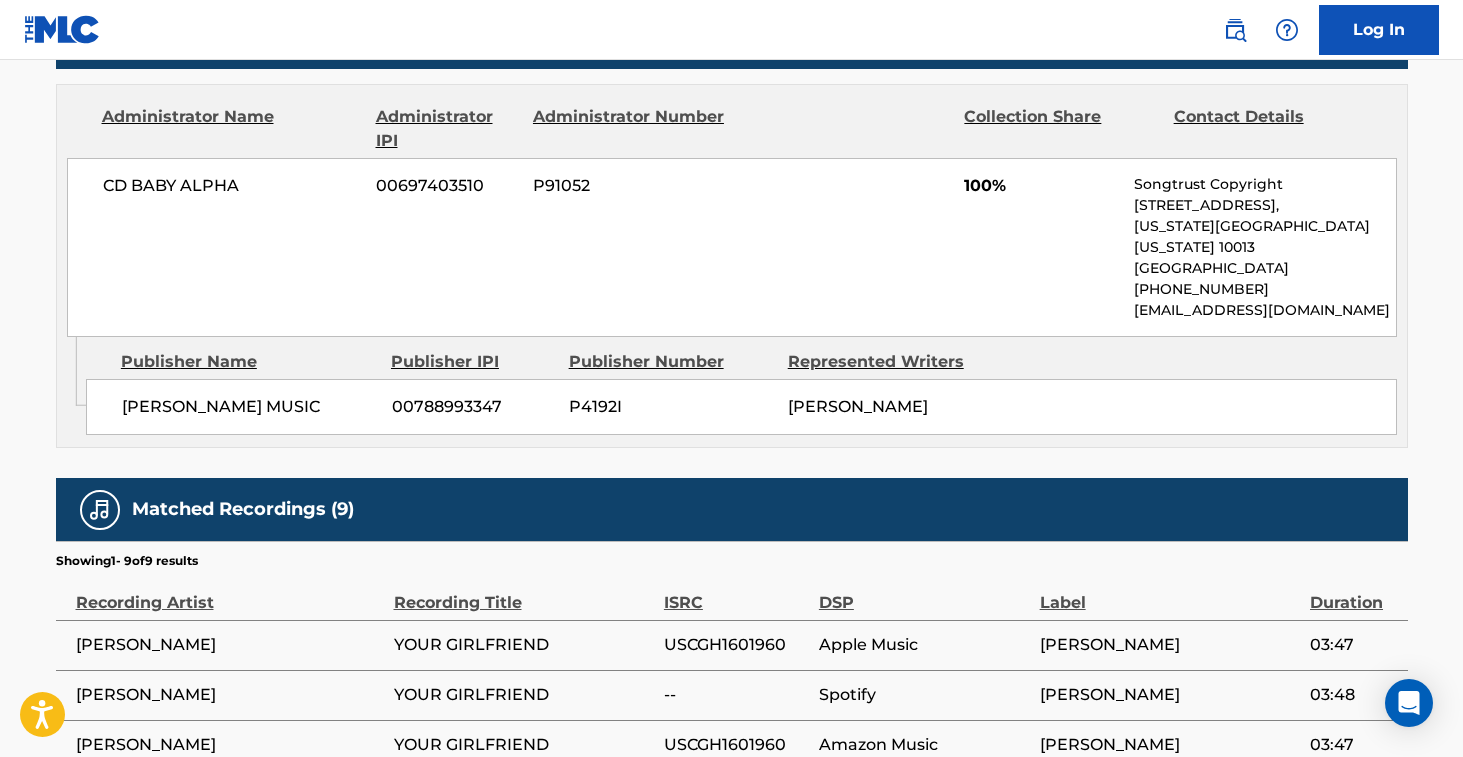 scroll, scrollTop: 924, scrollLeft: 0, axis: vertical 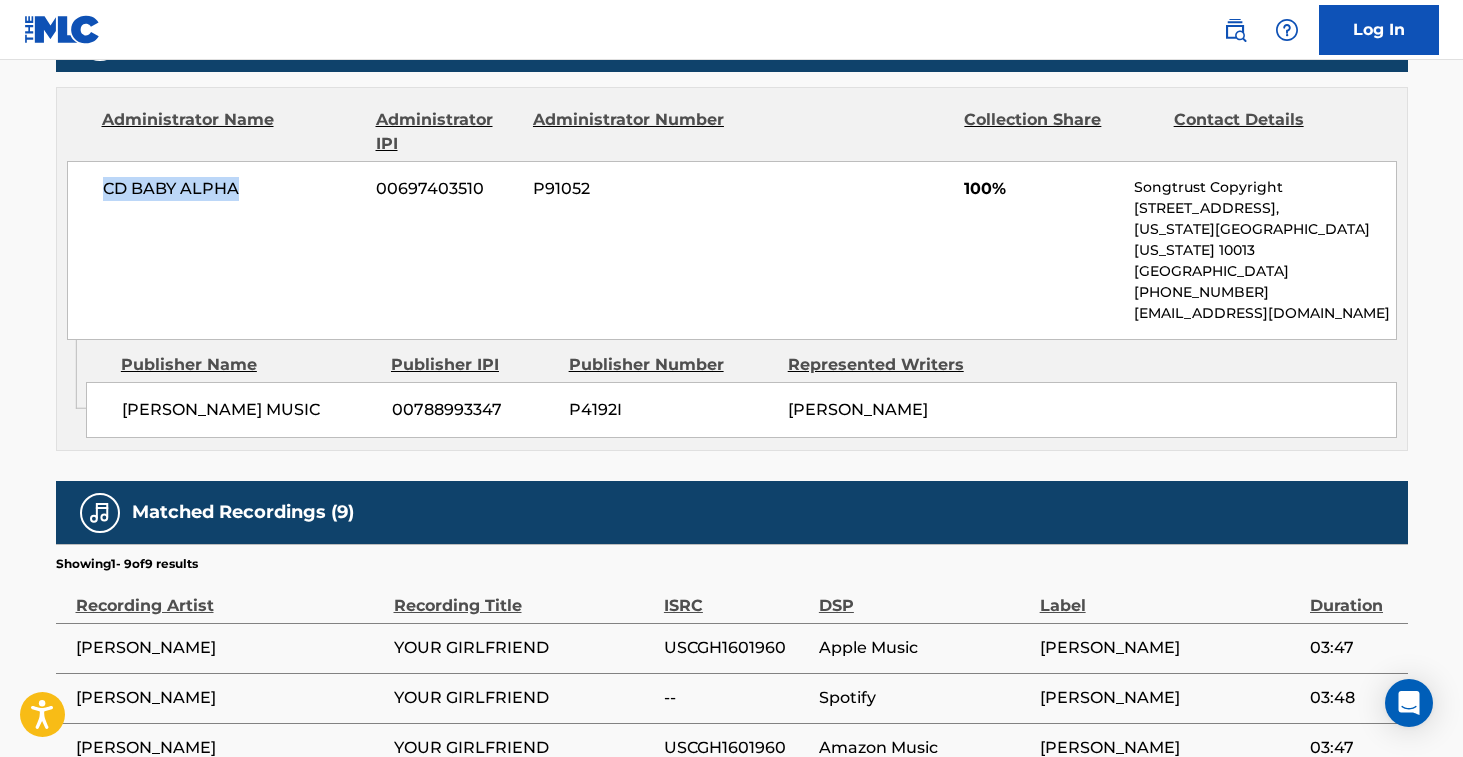 drag, startPoint x: 117, startPoint y: 188, endPoint x: 266, endPoint y: 199, distance: 149.40549 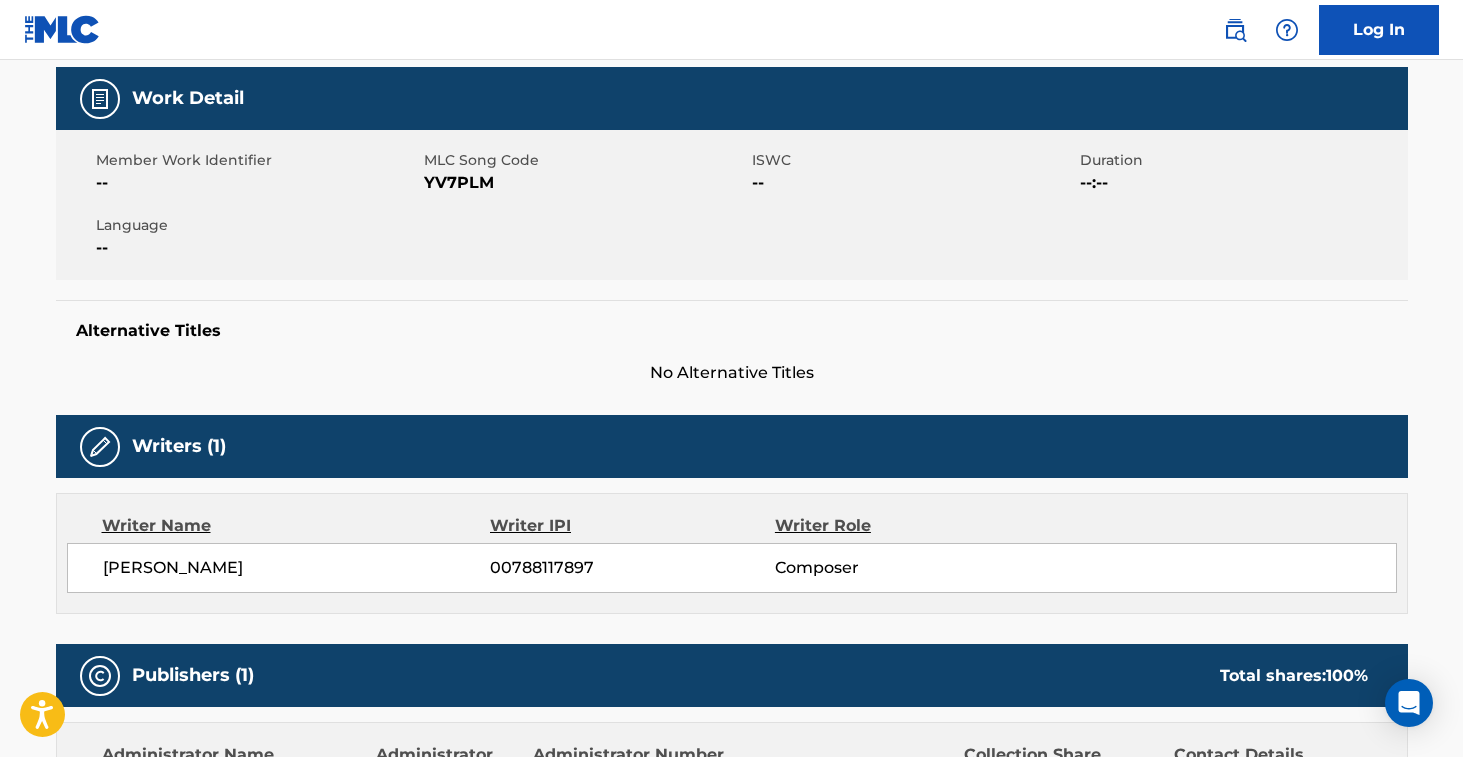 scroll, scrollTop: 0, scrollLeft: 0, axis: both 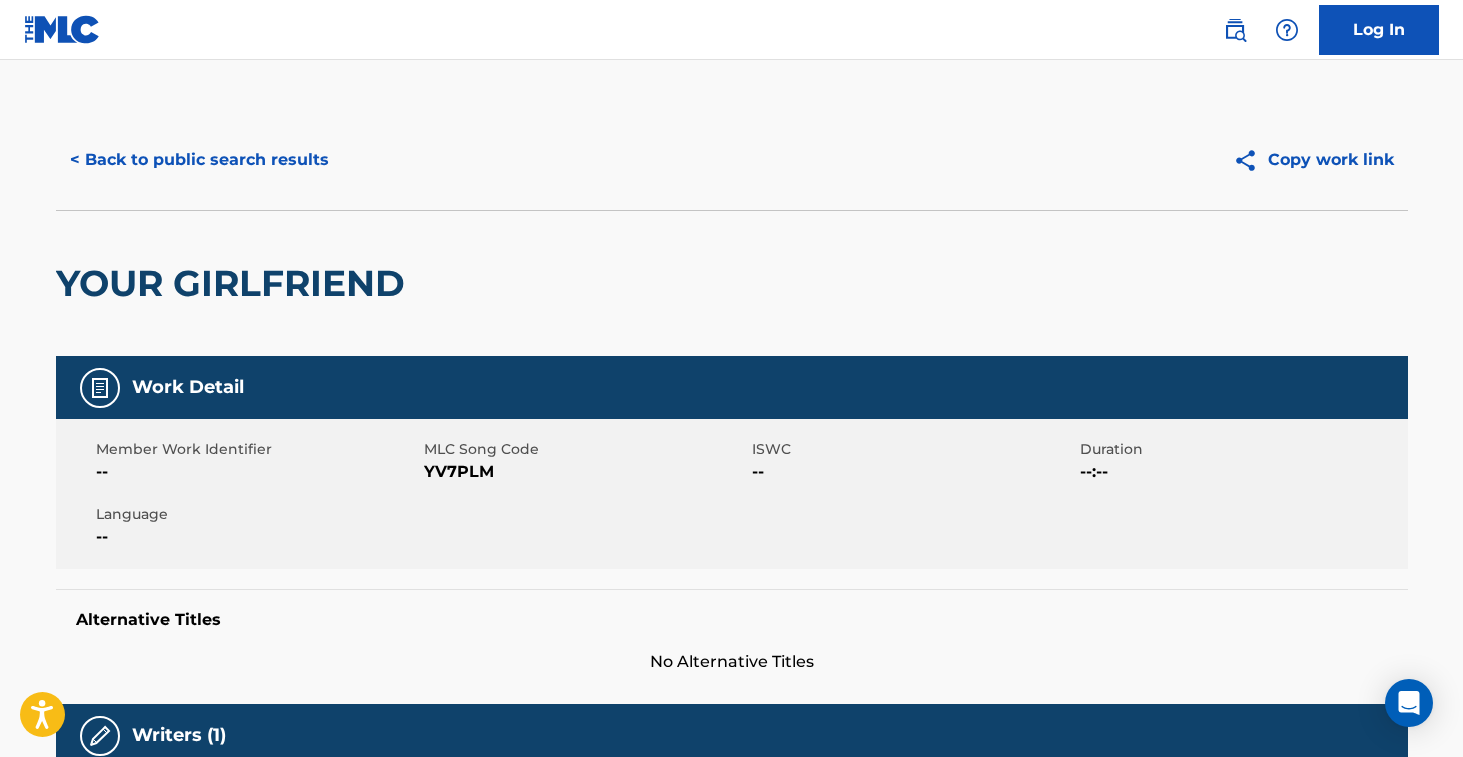 click on "< Back to public search results" at bounding box center [199, 160] 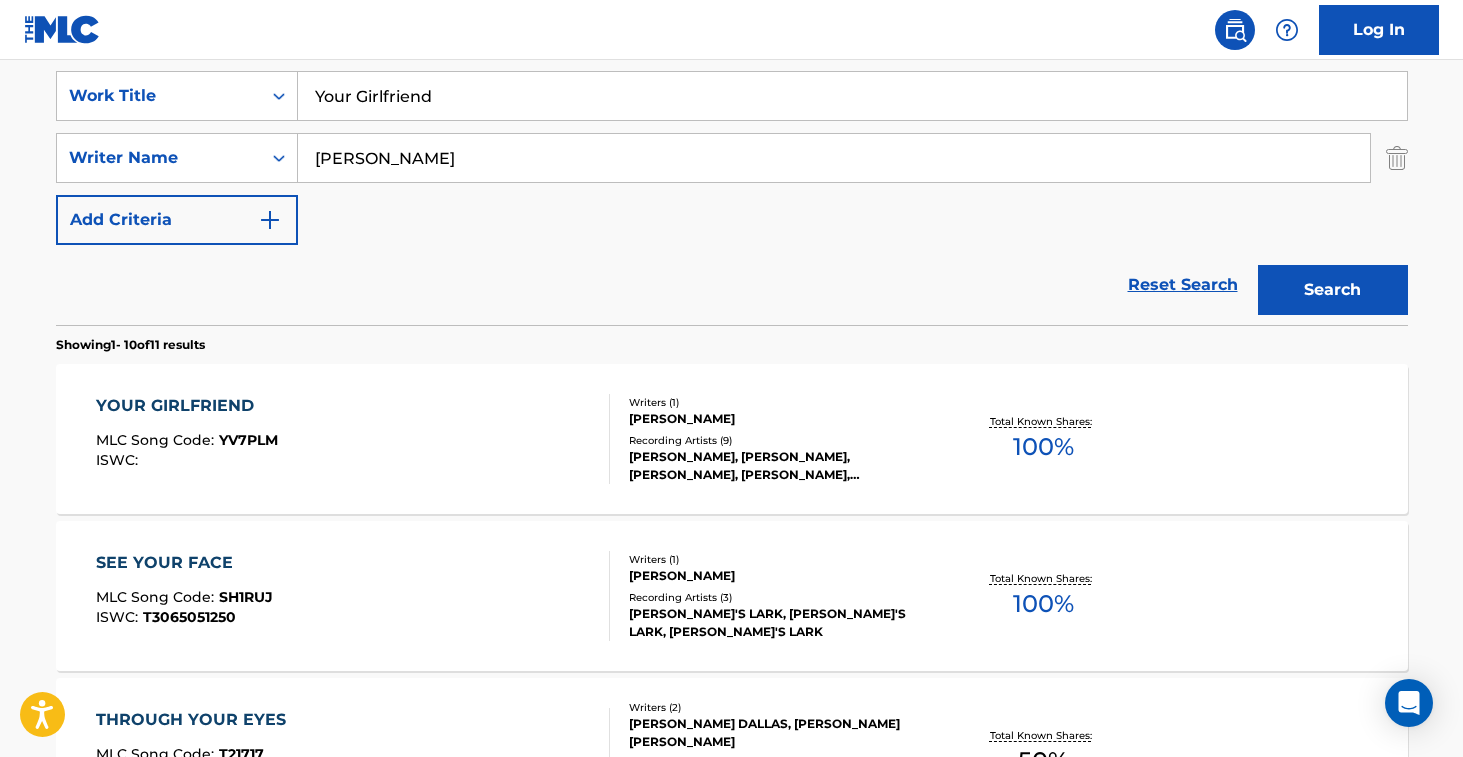 click on "Your Girlfriend" at bounding box center [852, 96] 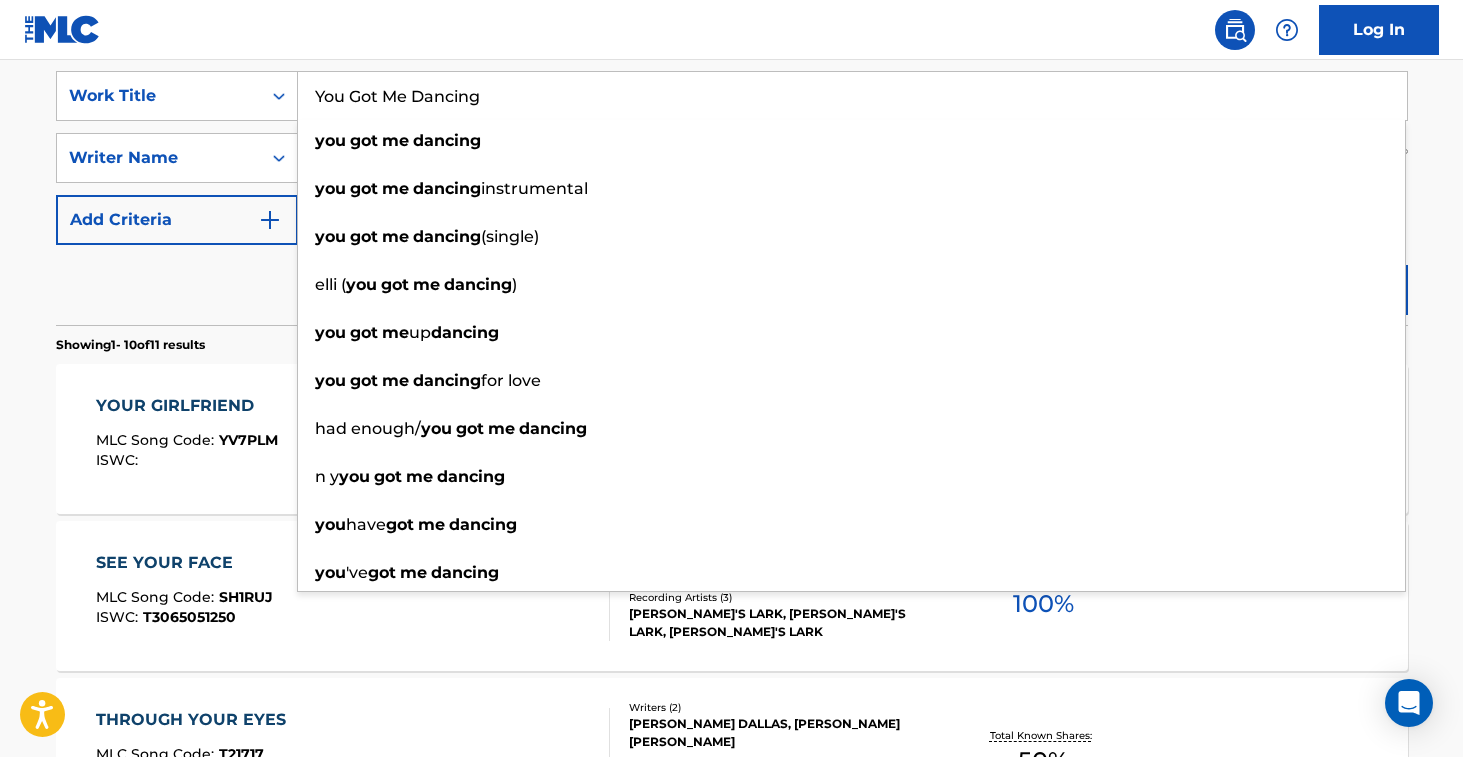 type on "You Got Me Dancing" 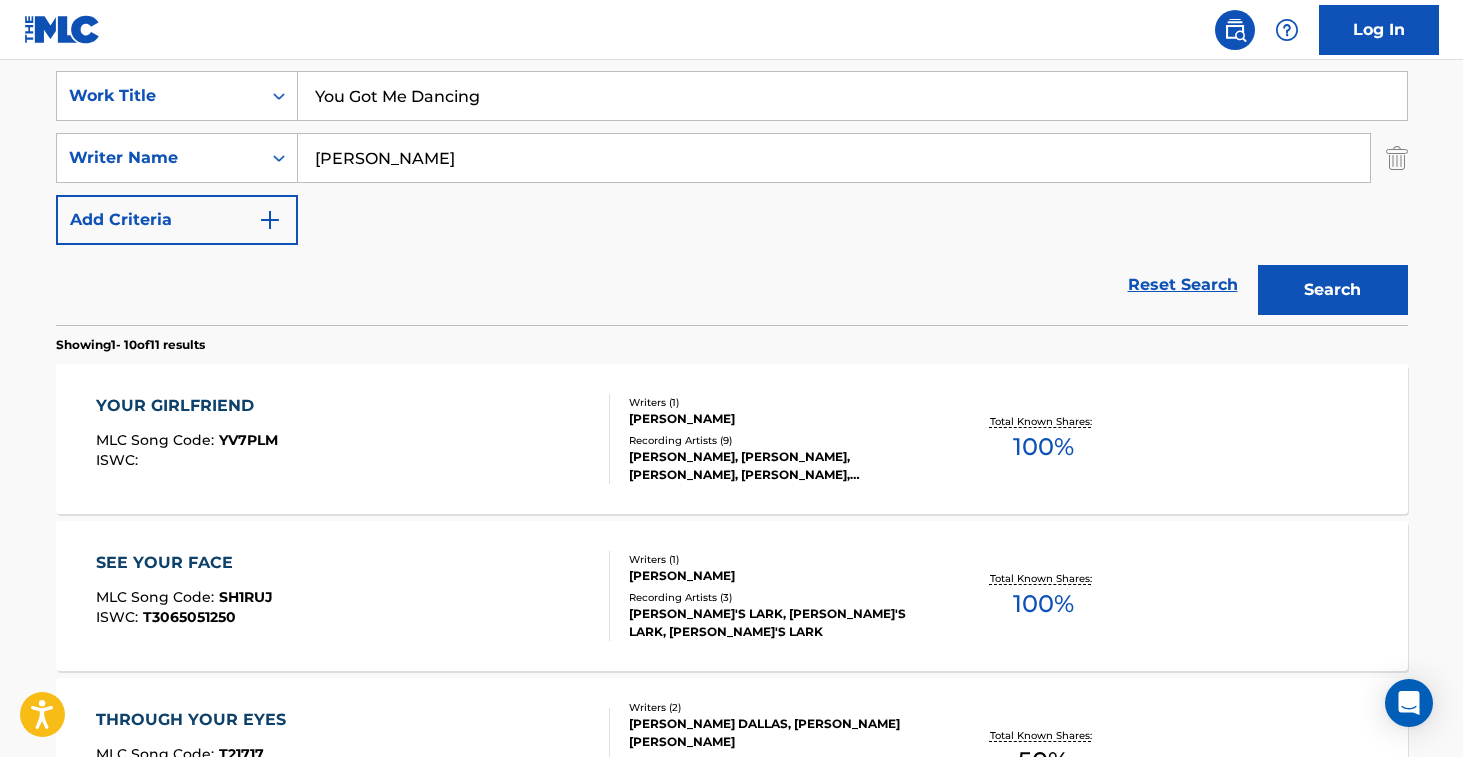 click on "Search" at bounding box center [1333, 290] 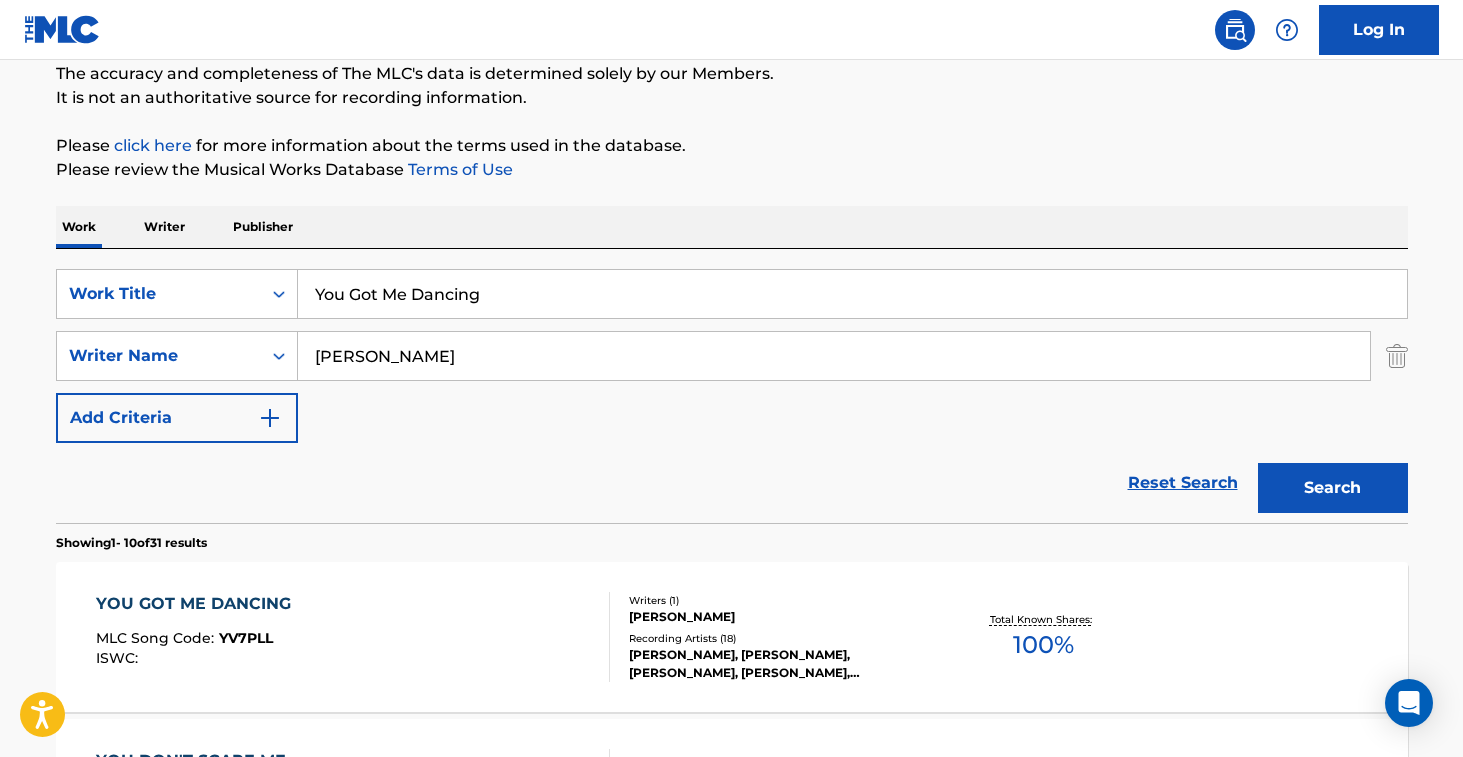 scroll, scrollTop: 374, scrollLeft: 0, axis: vertical 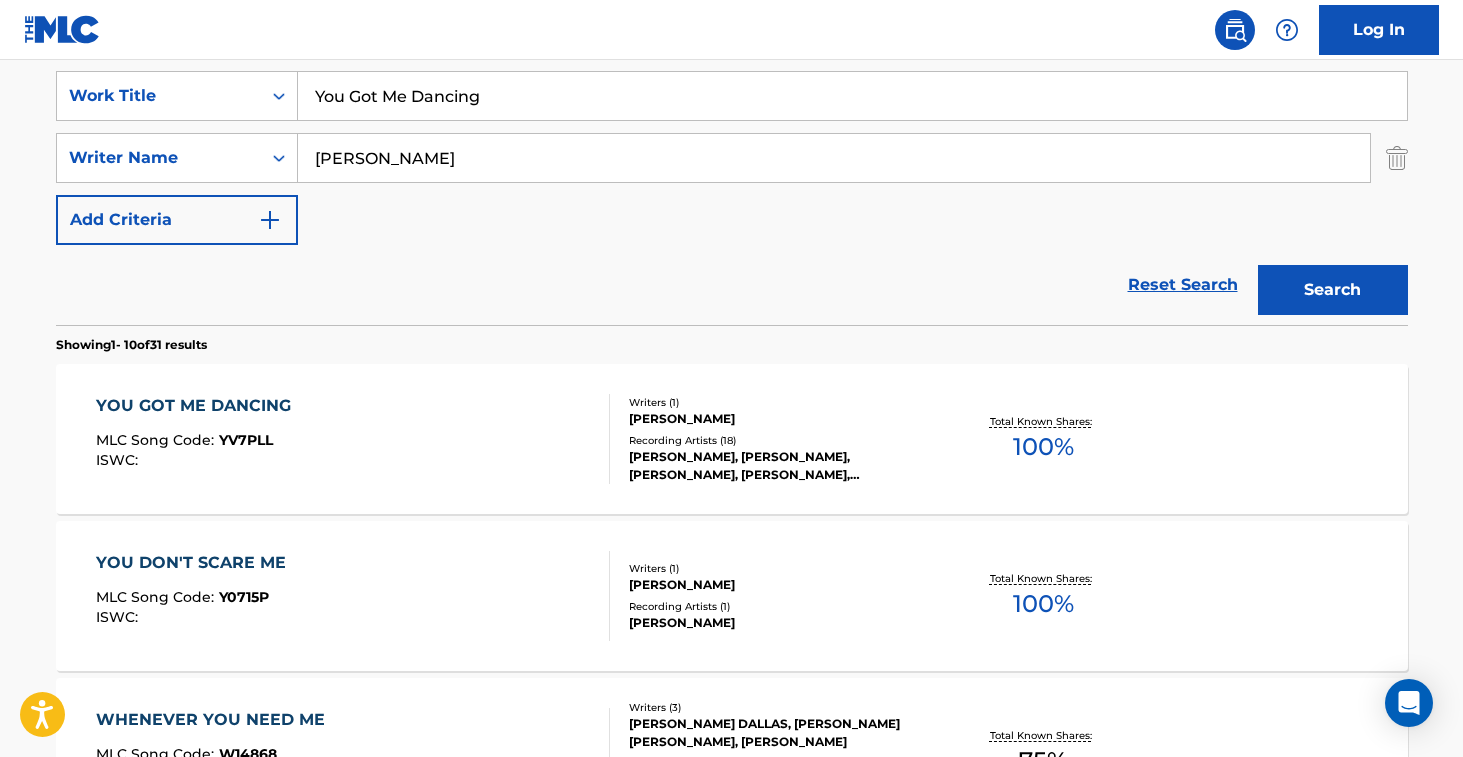 click on "YOU GOT ME DANCING MLC Song Code : YV7PLL ISWC :" at bounding box center (353, 439) 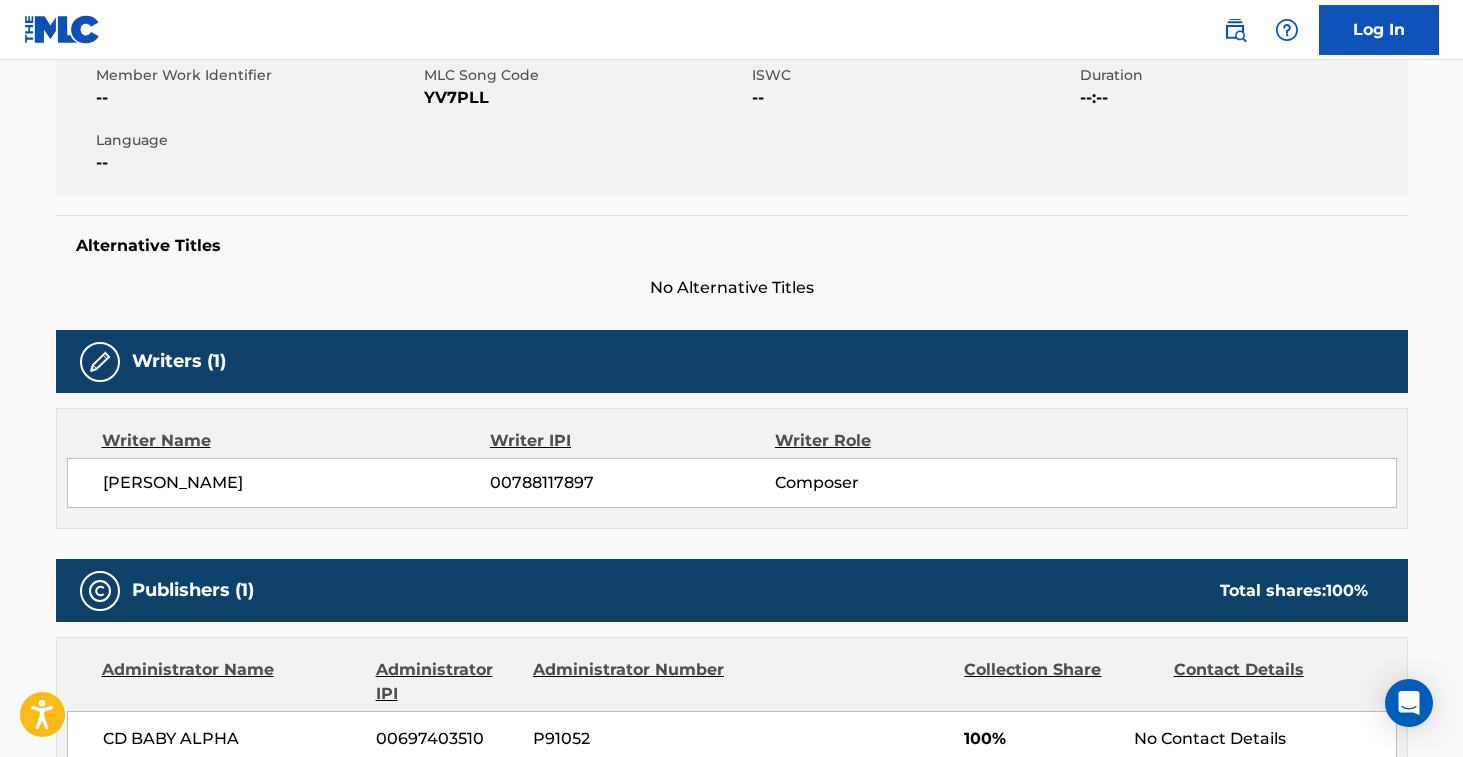scroll, scrollTop: 0, scrollLeft: 0, axis: both 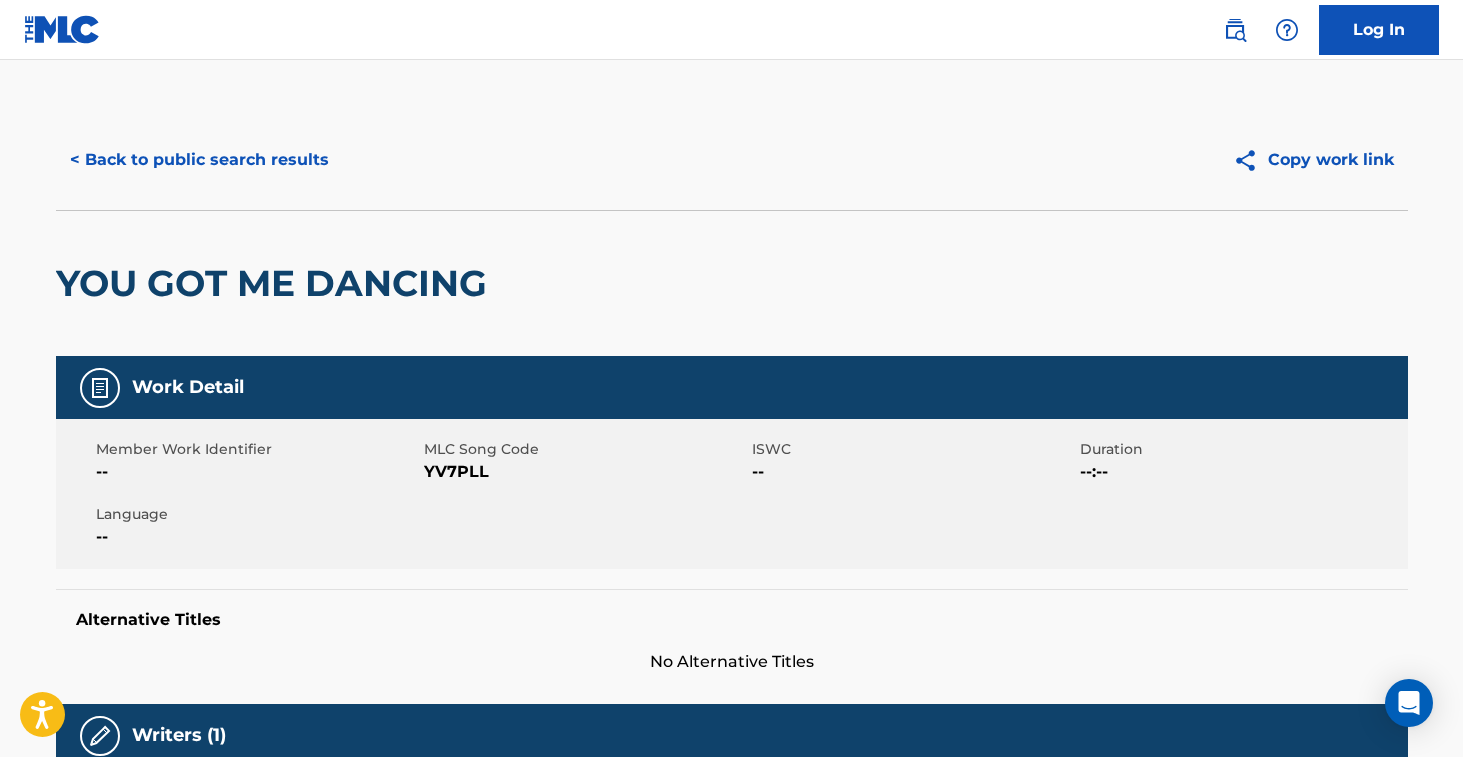 click on "YV7PLL" at bounding box center [585, 472] 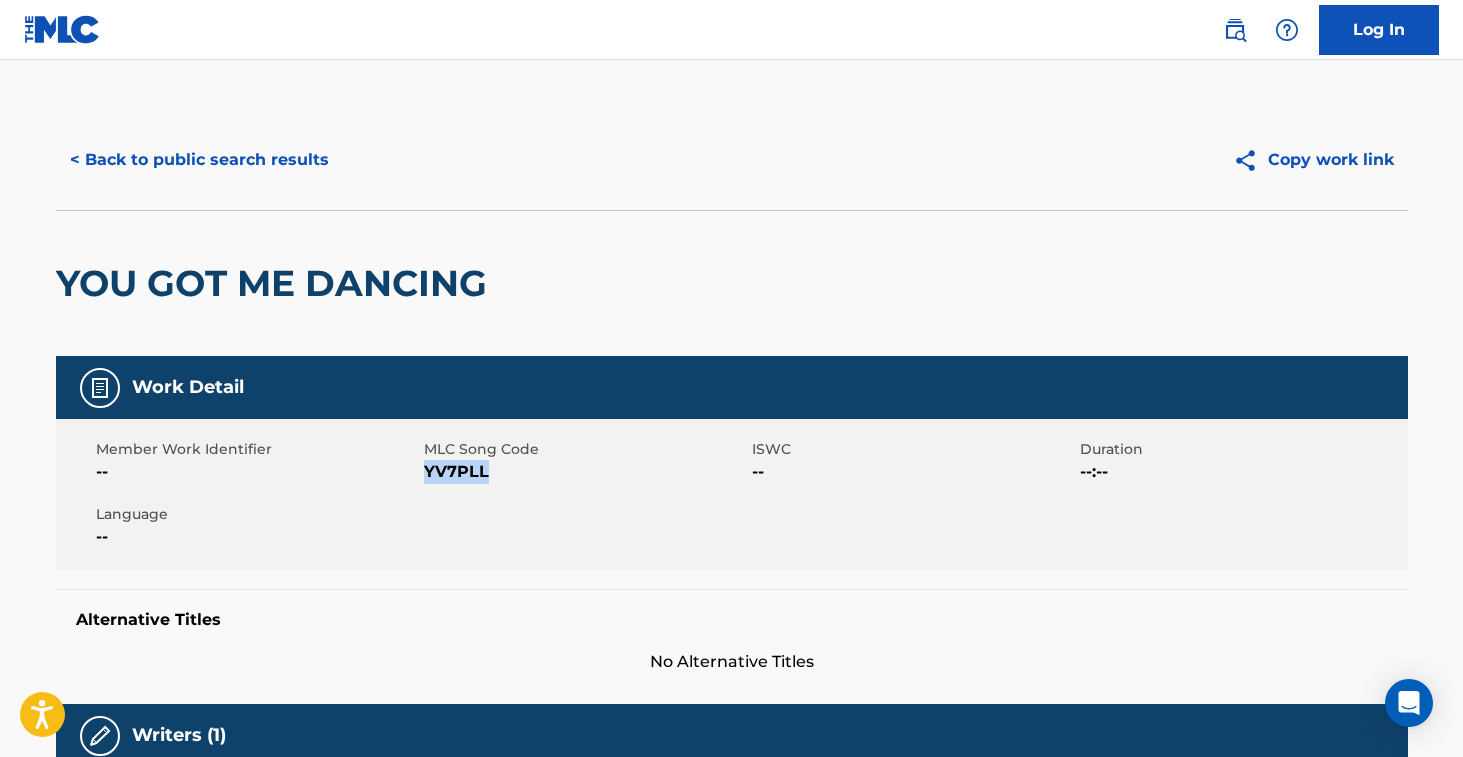 click on "YV7PLL" at bounding box center (585, 472) 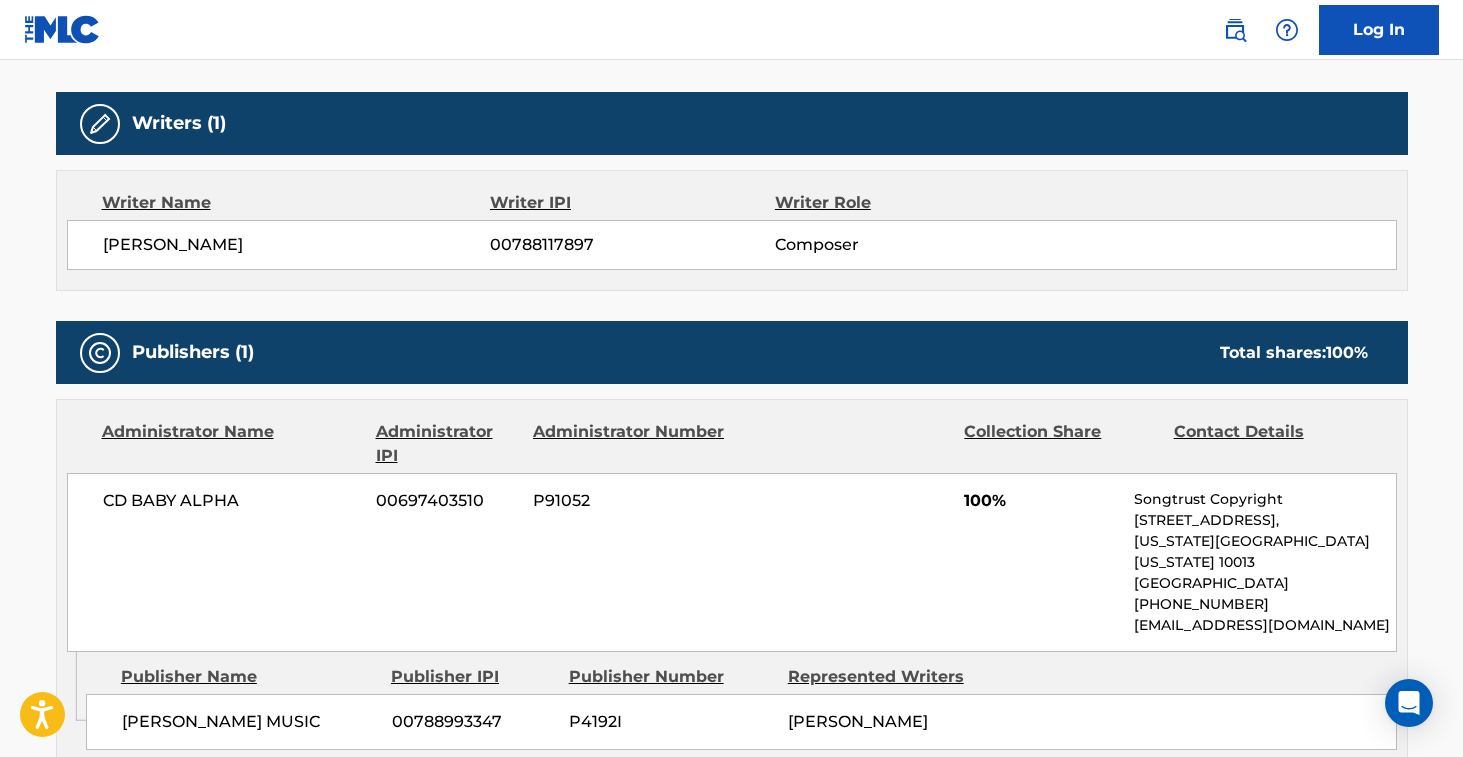 scroll, scrollTop: 210, scrollLeft: 0, axis: vertical 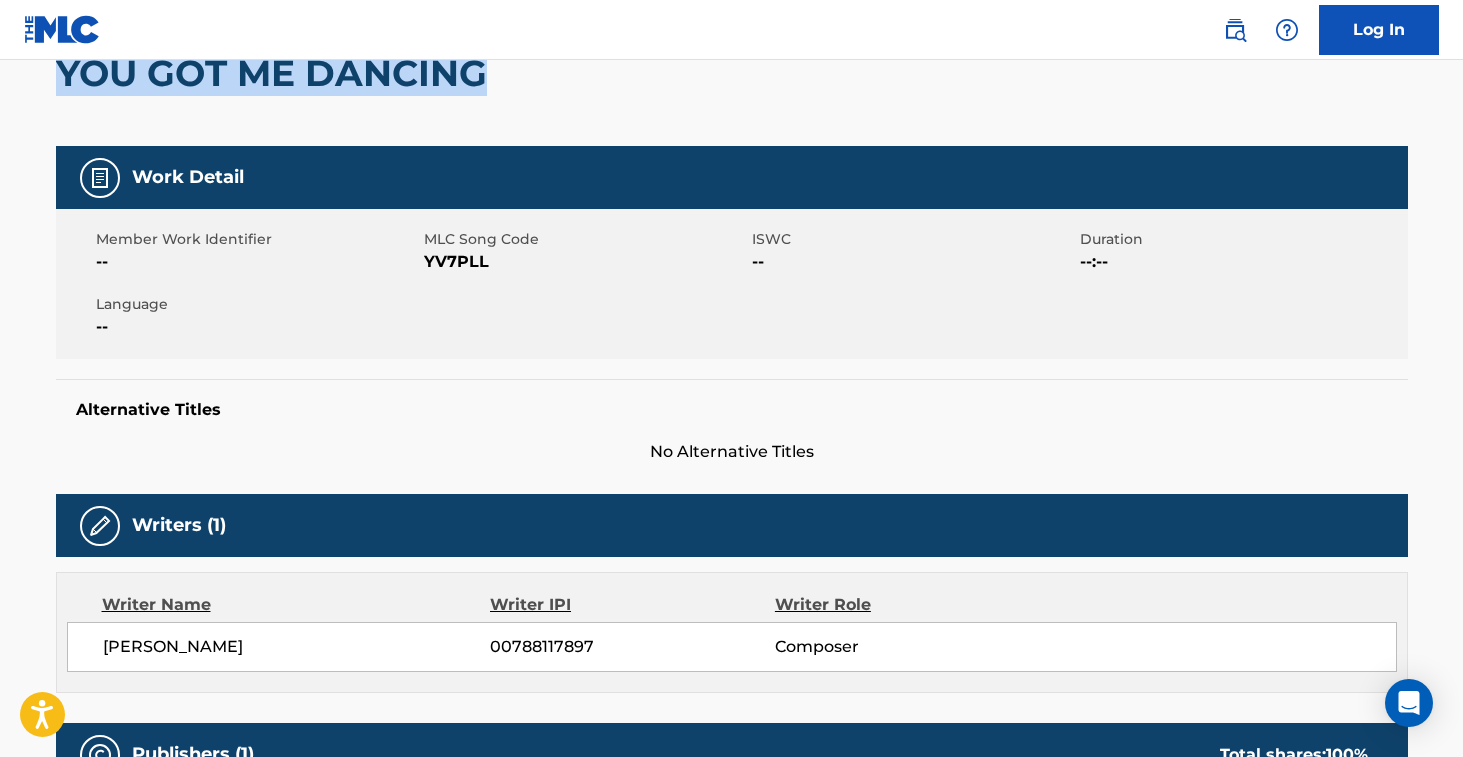 drag, startPoint x: 55, startPoint y: 76, endPoint x: 476, endPoint y: 88, distance: 421.171 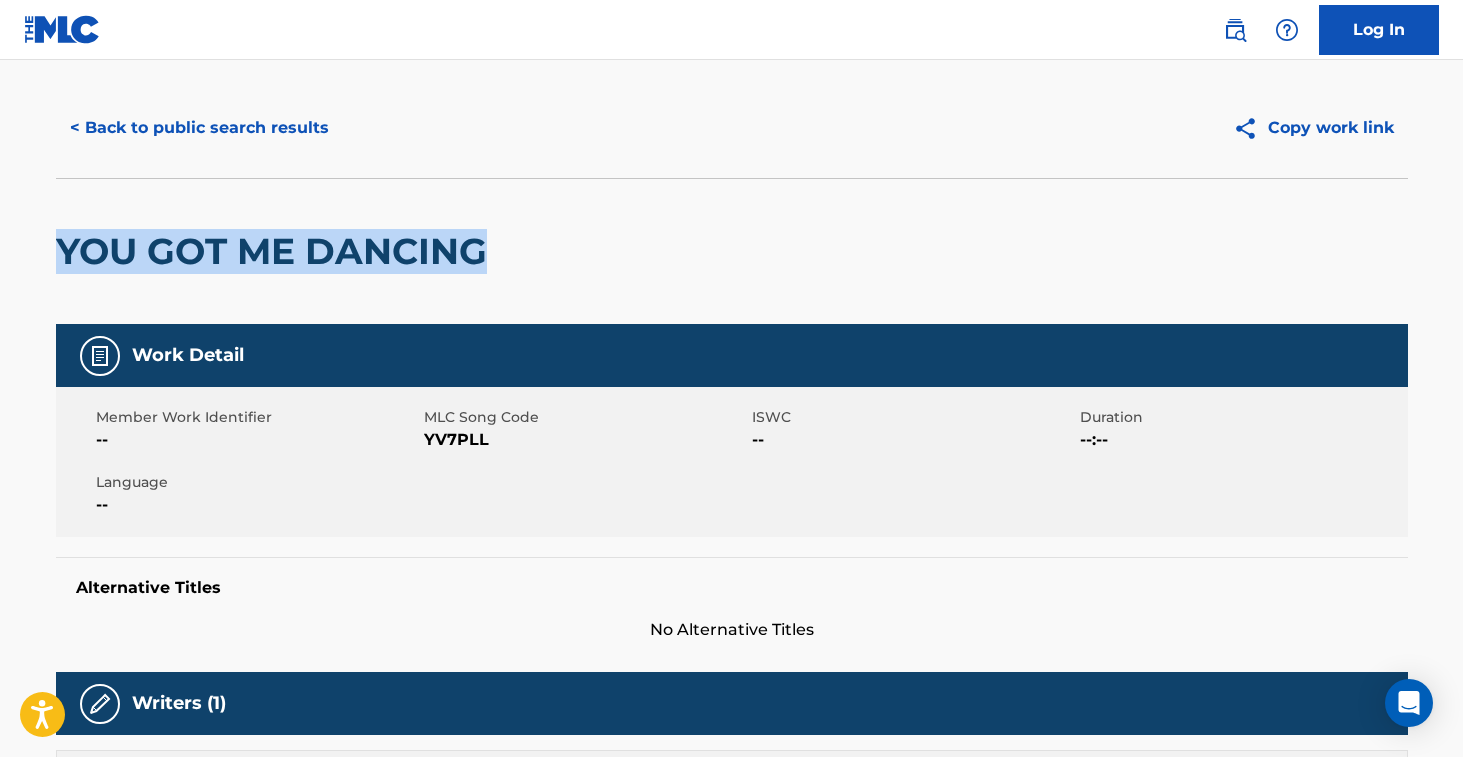 scroll, scrollTop: 0, scrollLeft: 0, axis: both 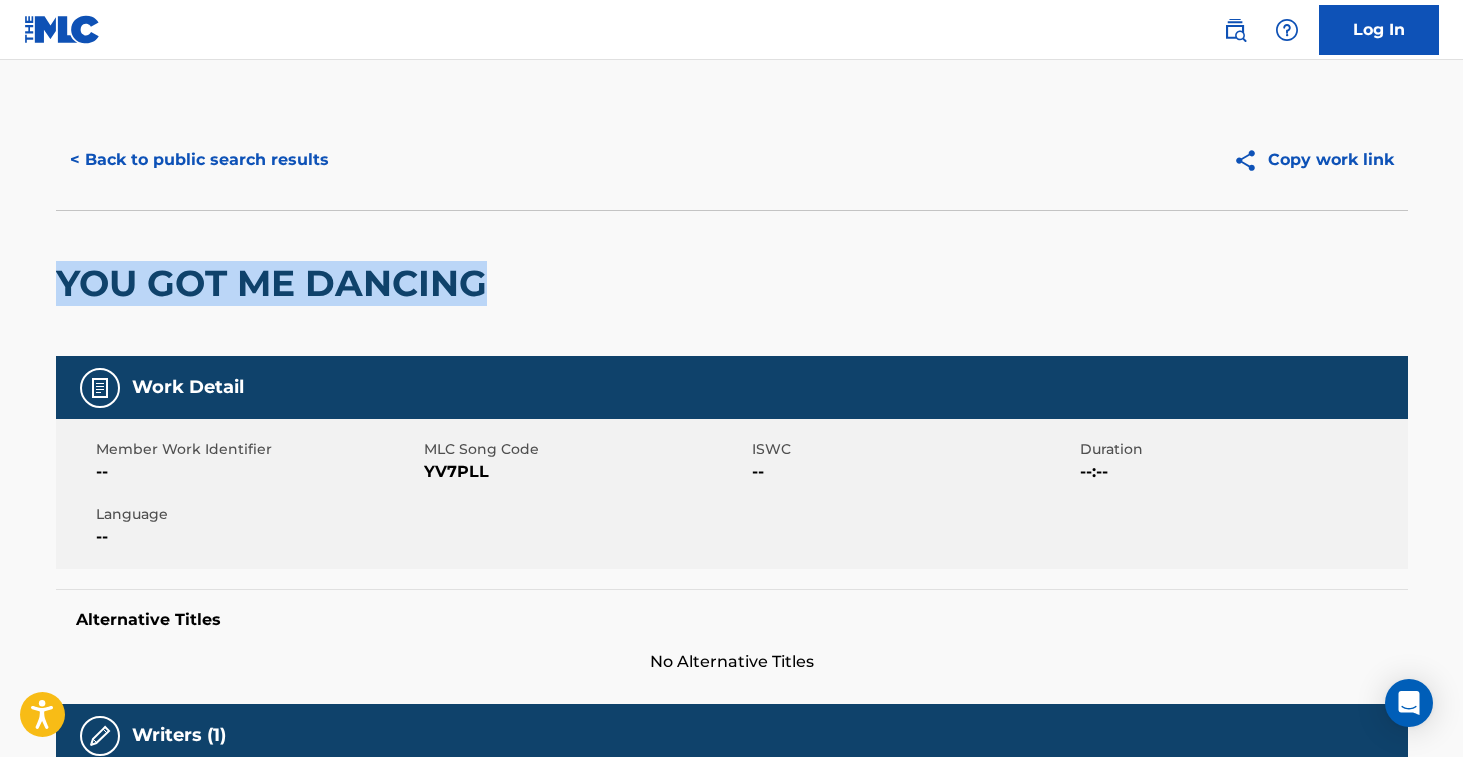 click on "< Back to public search results" at bounding box center [199, 160] 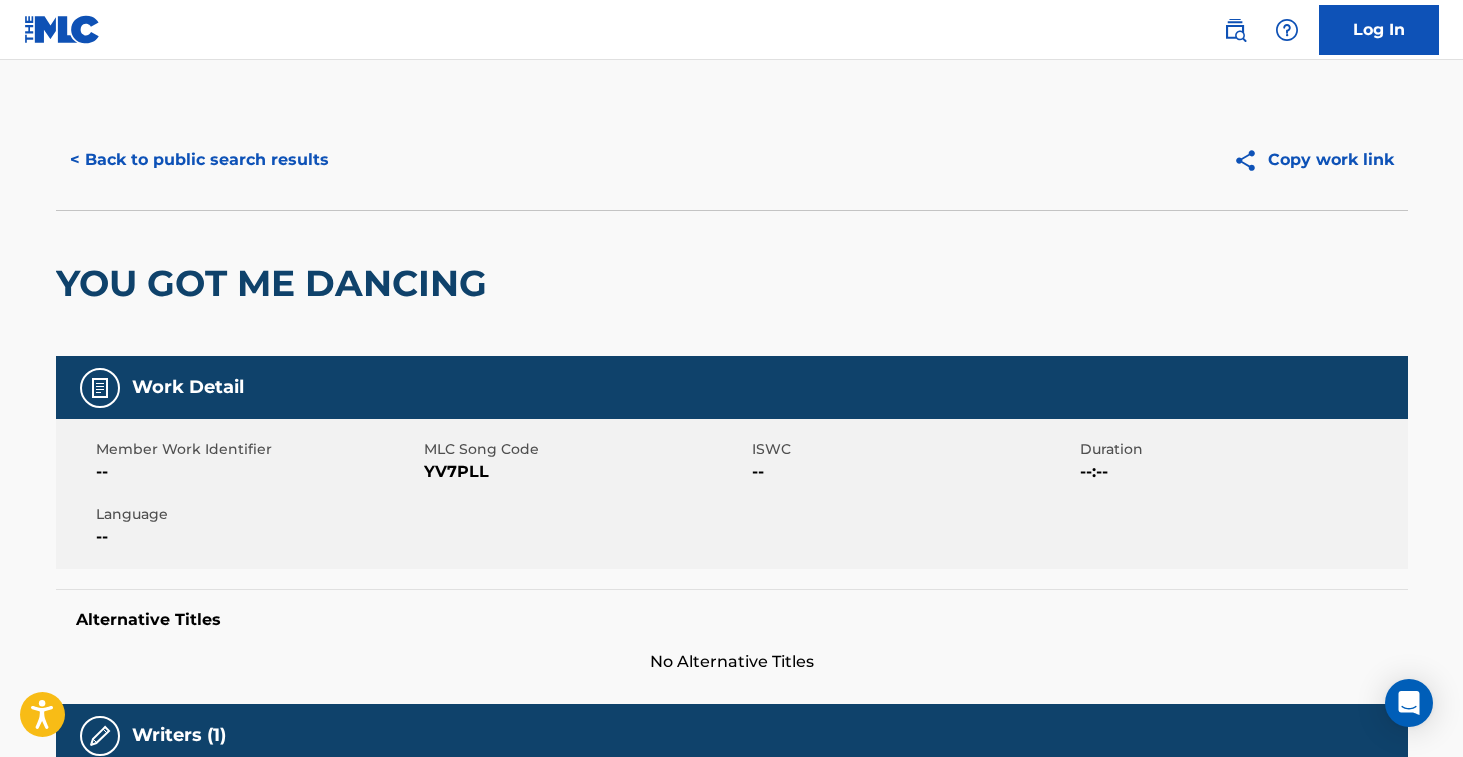 scroll, scrollTop: 374, scrollLeft: 0, axis: vertical 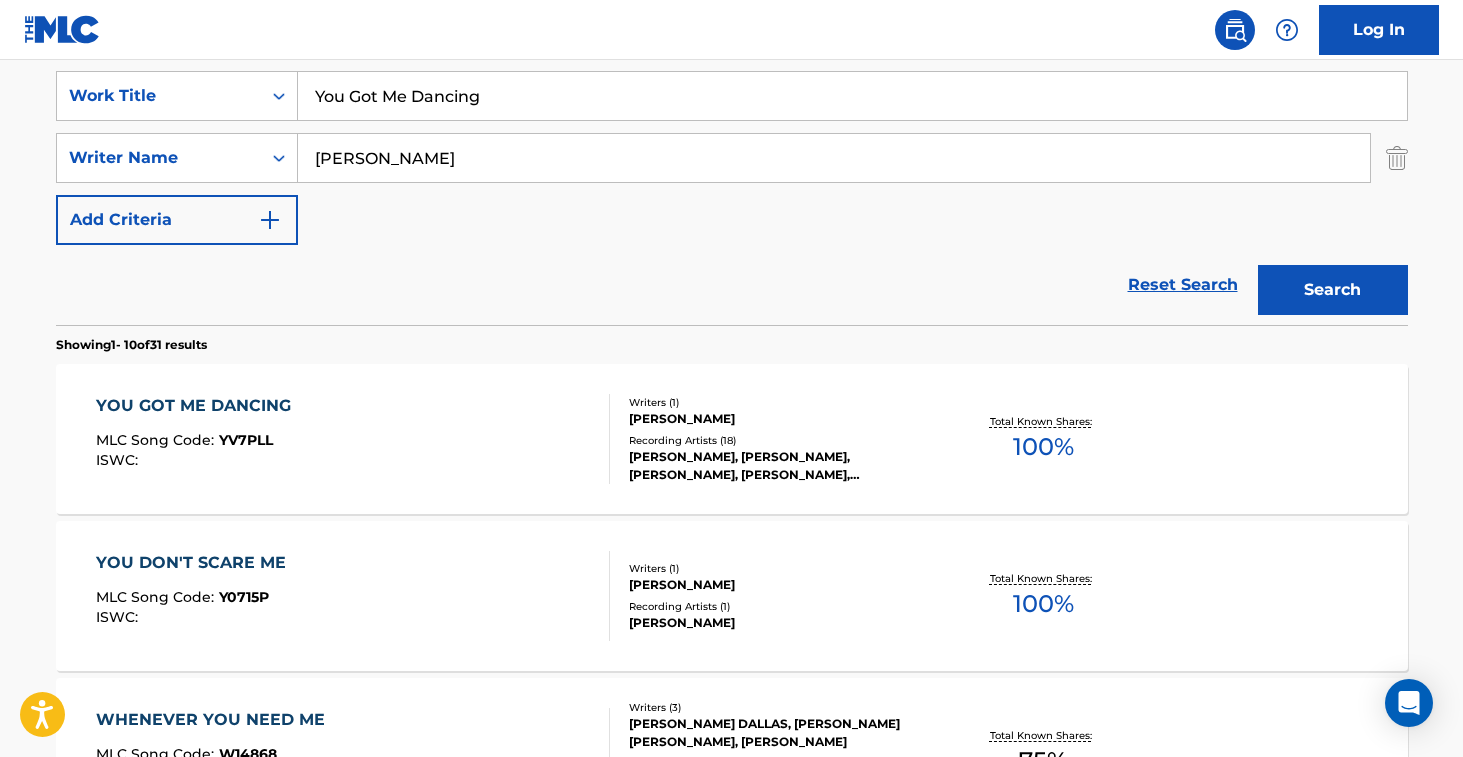 drag, startPoint x: 534, startPoint y: 102, endPoint x: 255, endPoint y: 52, distance: 283.4449 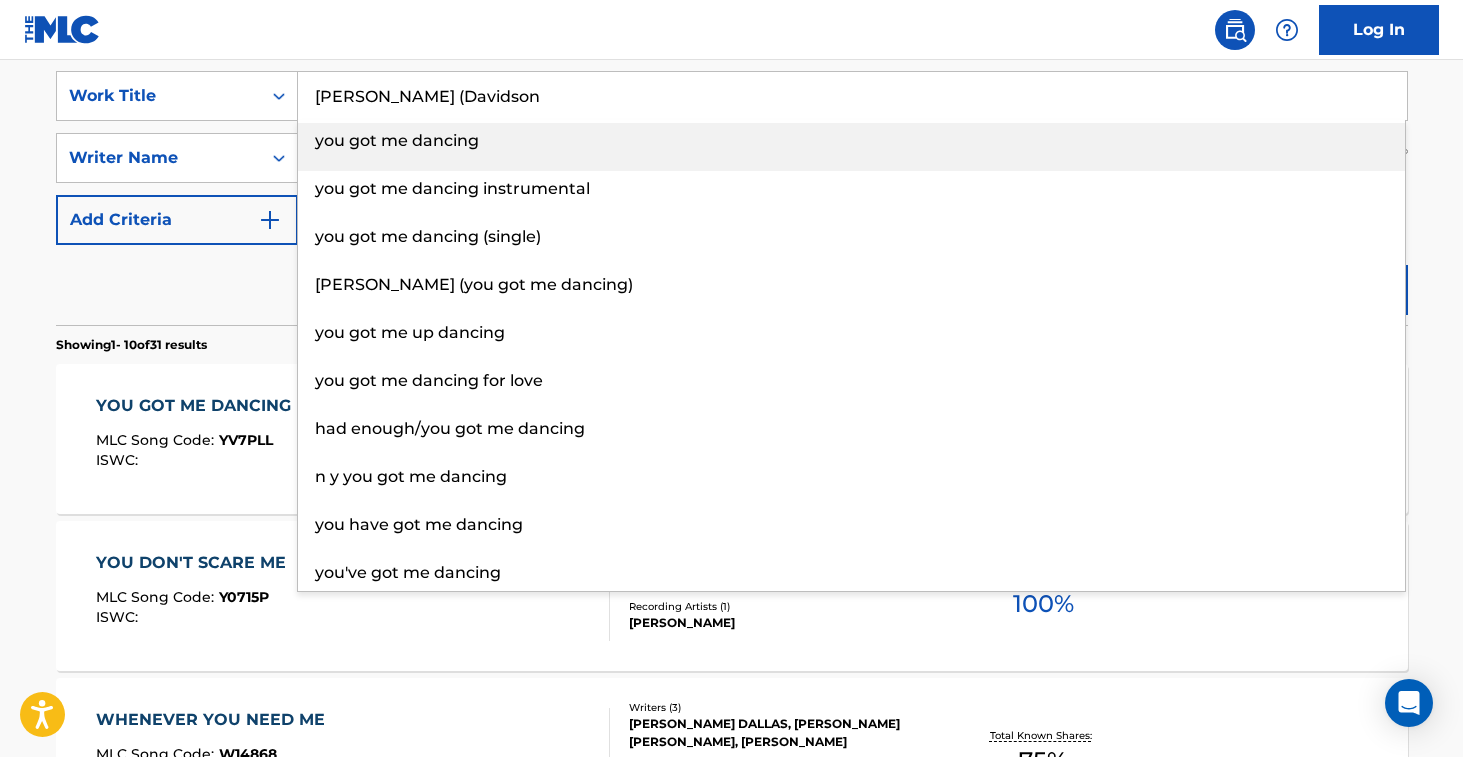 click on "[PERSON_NAME] (Davidson" at bounding box center (852, 96) 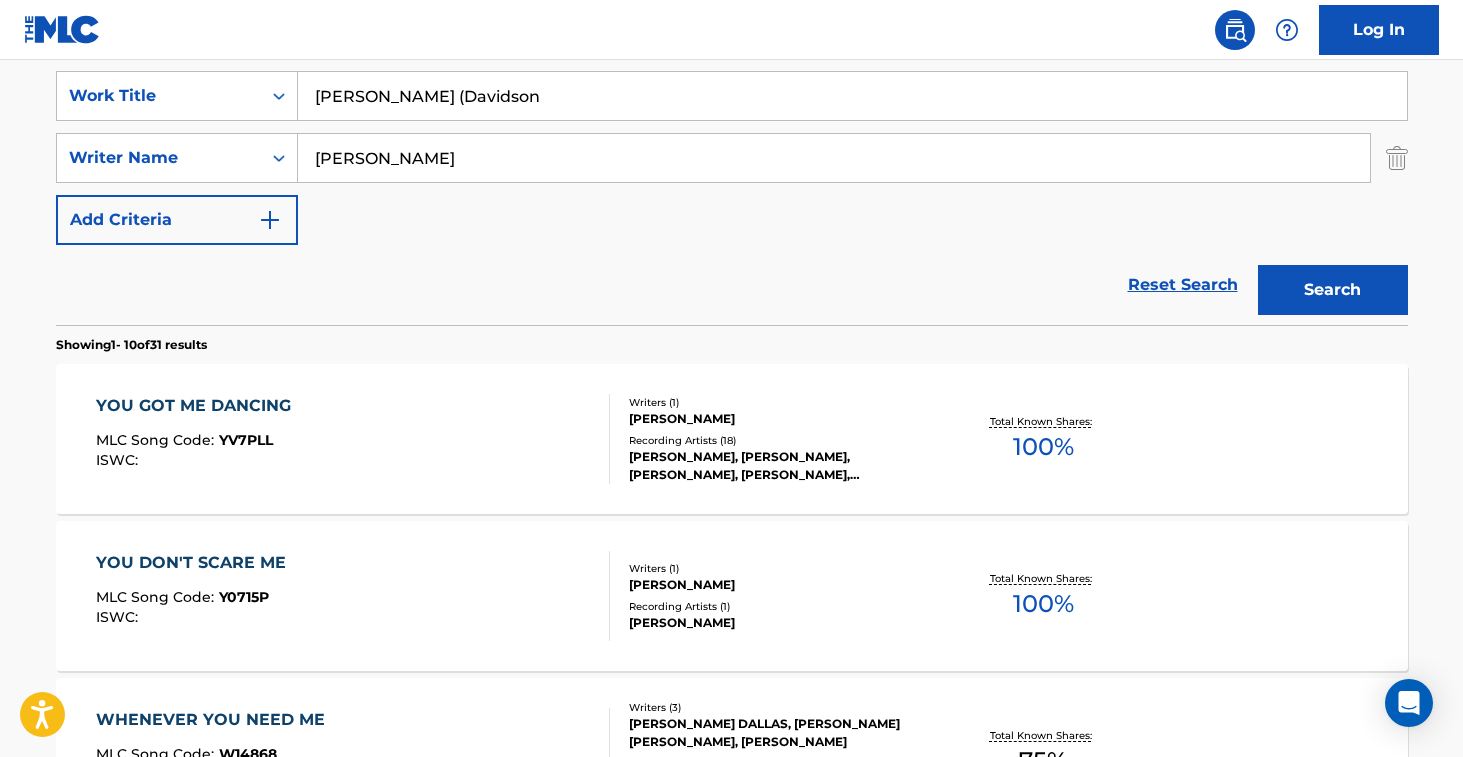 click on "[PERSON_NAME] (Davidson" at bounding box center [852, 96] 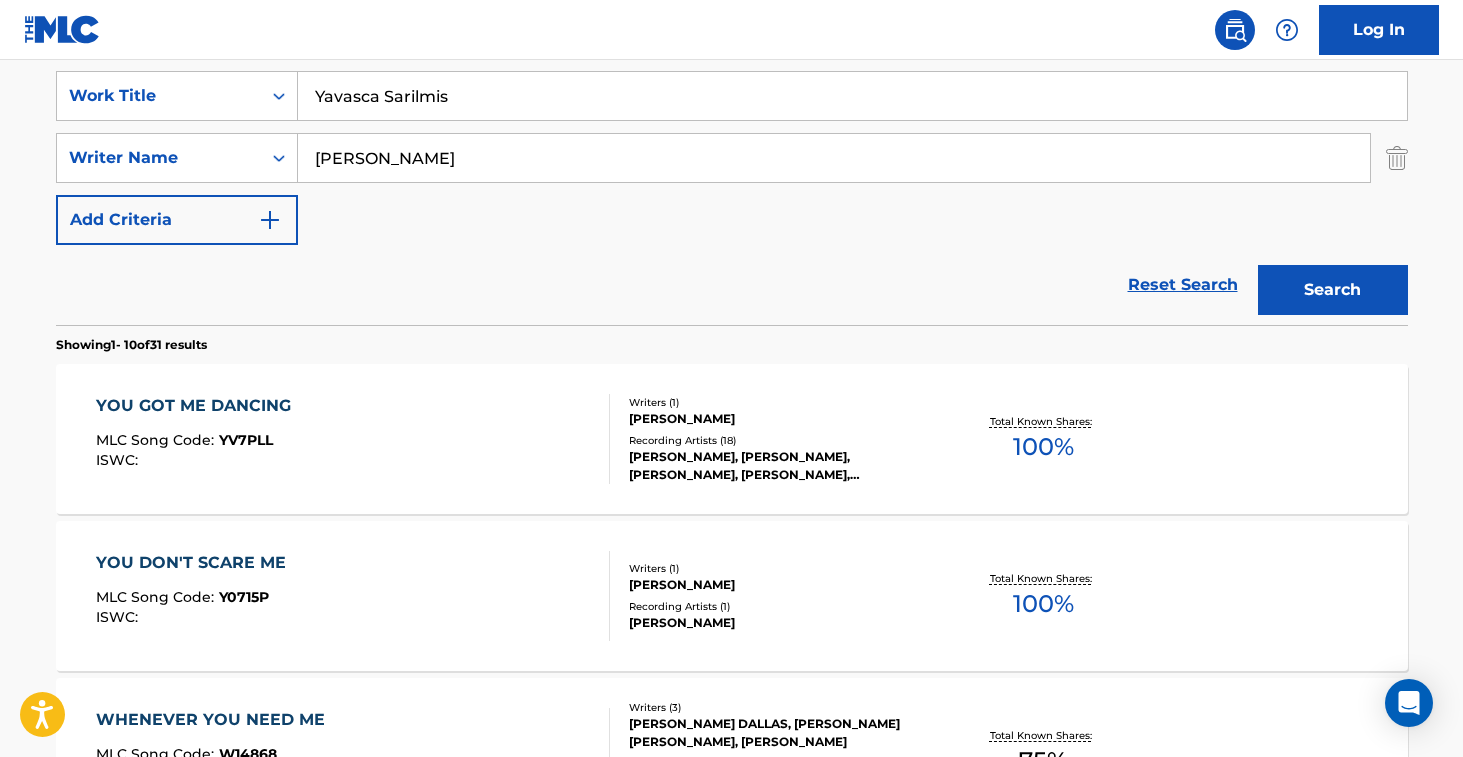 type on "Yavasca Sarilmis" 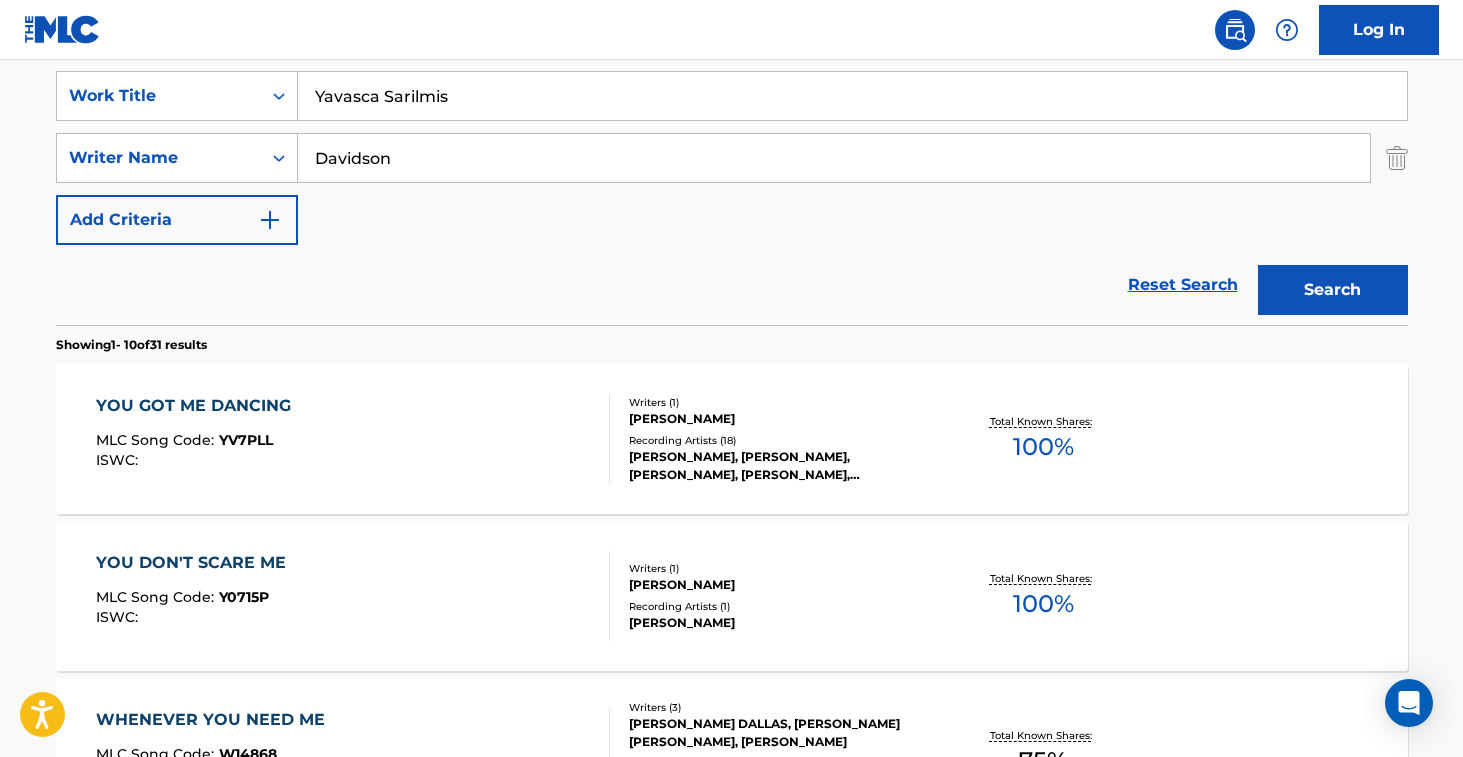 type on "Davidson" 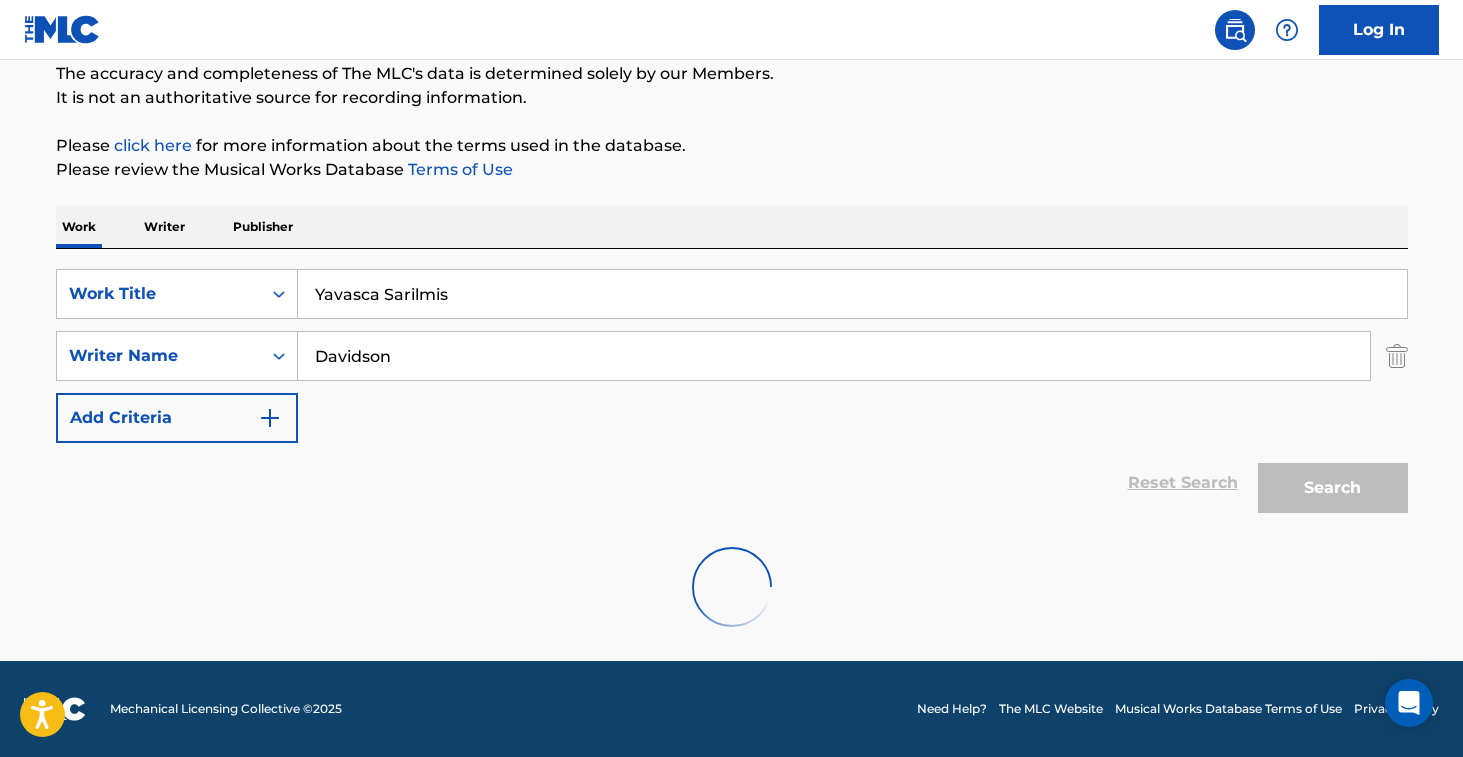 scroll, scrollTop: 331, scrollLeft: 0, axis: vertical 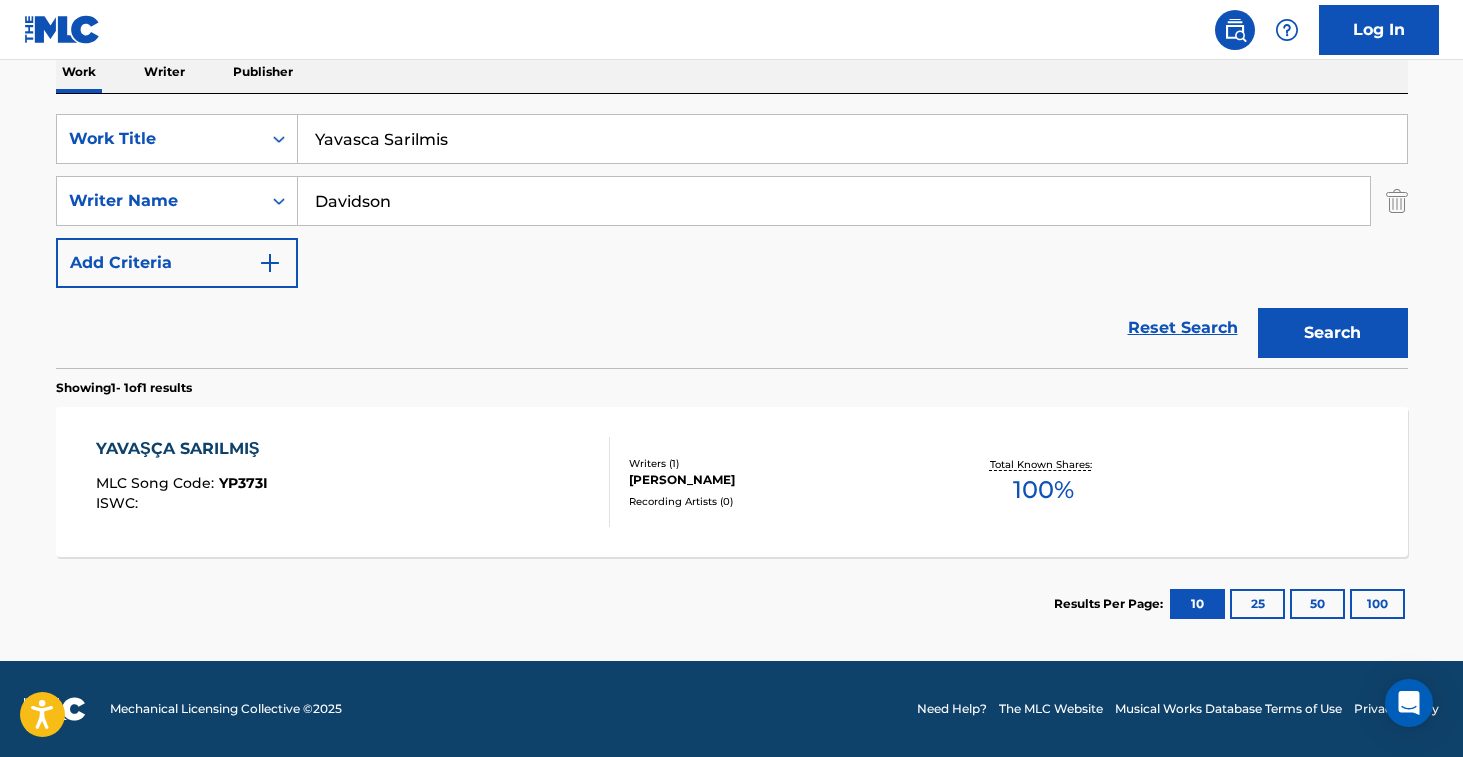 click on "[PERSON_NAME]" at bounding box center [780, 480] 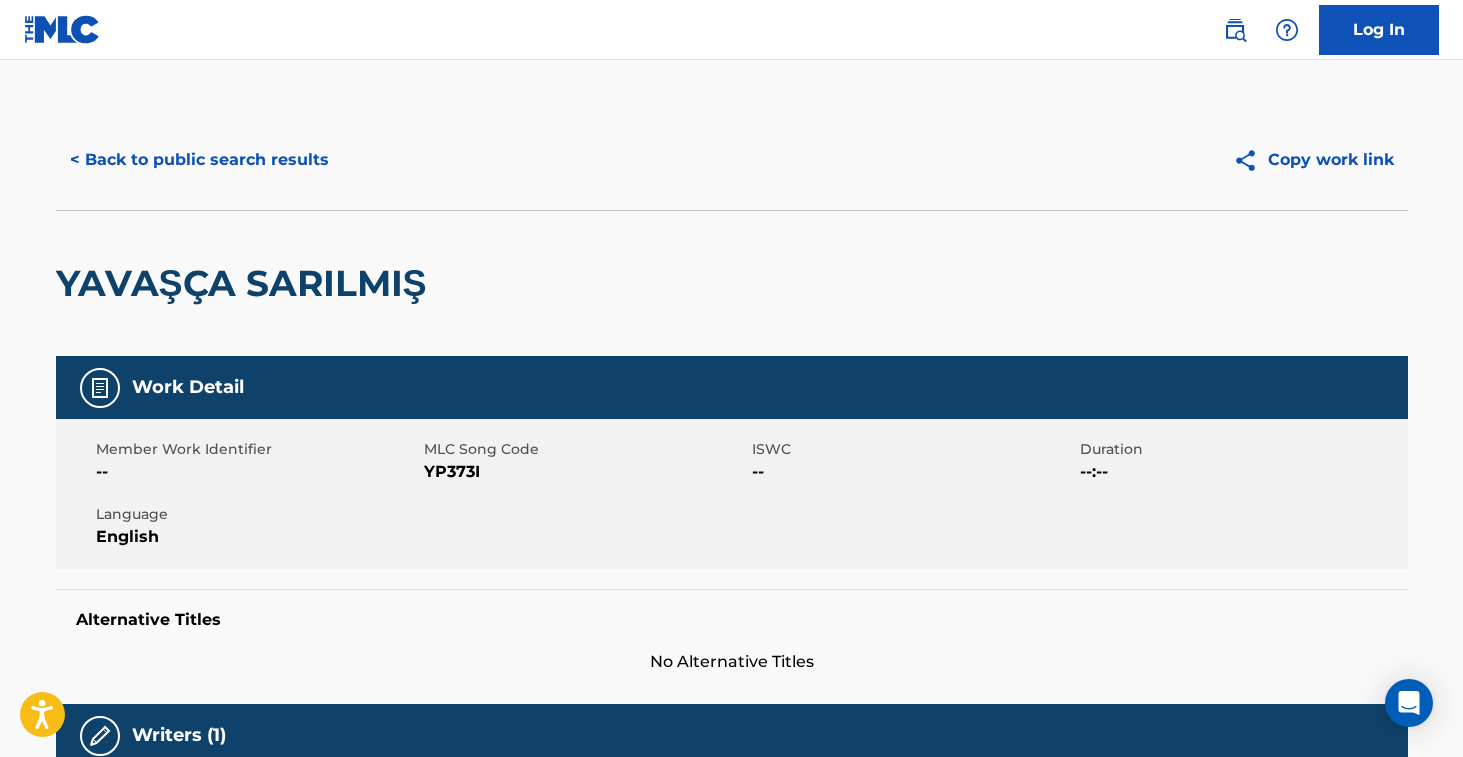 click on "Member Work Identifier -- MLC Song Code YP373I ISWC -- Duration --:-- Language English" at bounding box center (732, 494) 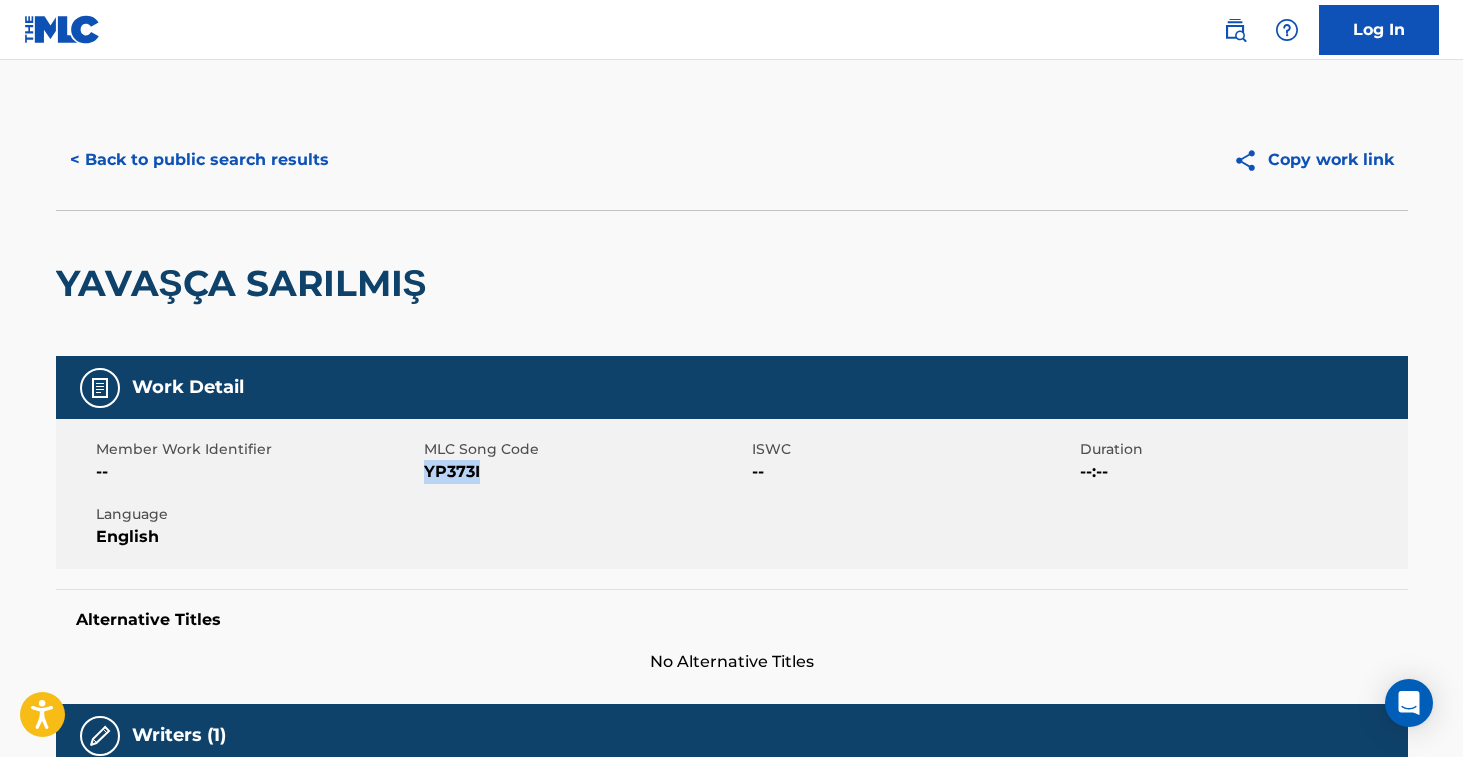 click on "YP373I" at bounding box center (585, 472) 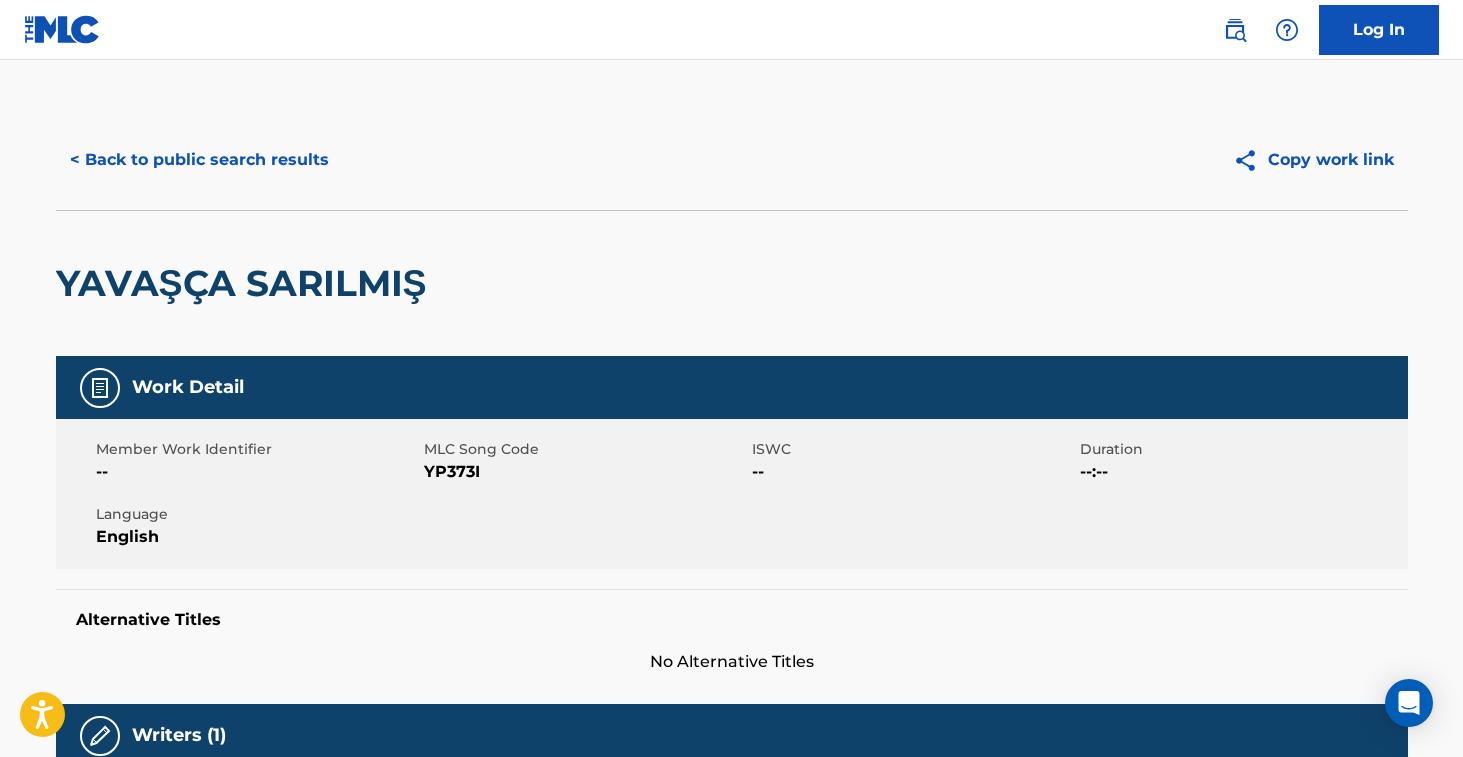 click on "YAVAŞÇA SARILMIŞ" at bounding box center (246, 283) 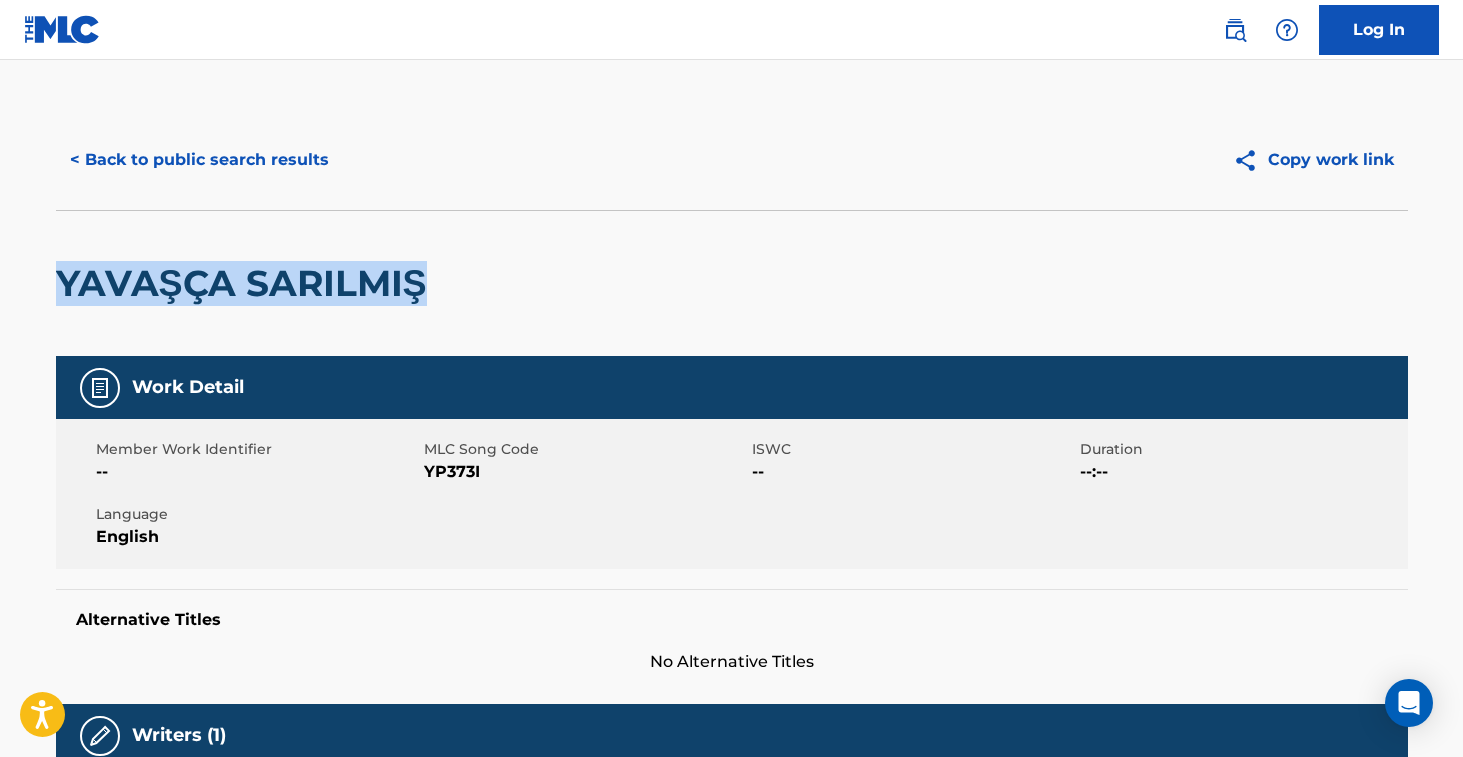 drag, startPoint x: 55, startPoint y: 288, endPoint x: 460, endPoint y: 301, distance: 405.2086 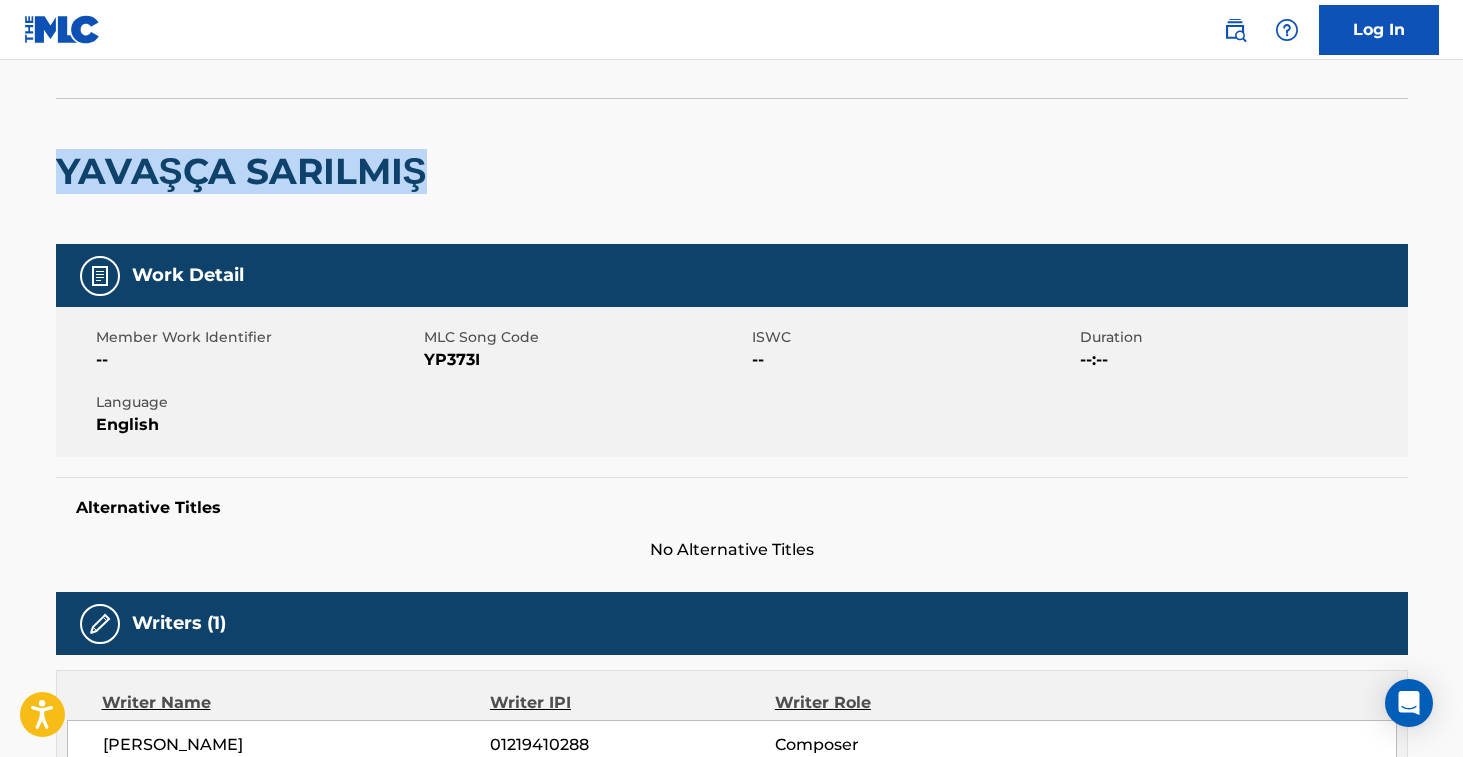 scroll, scrollTop: 0, scrollLeft: 0, axis: both 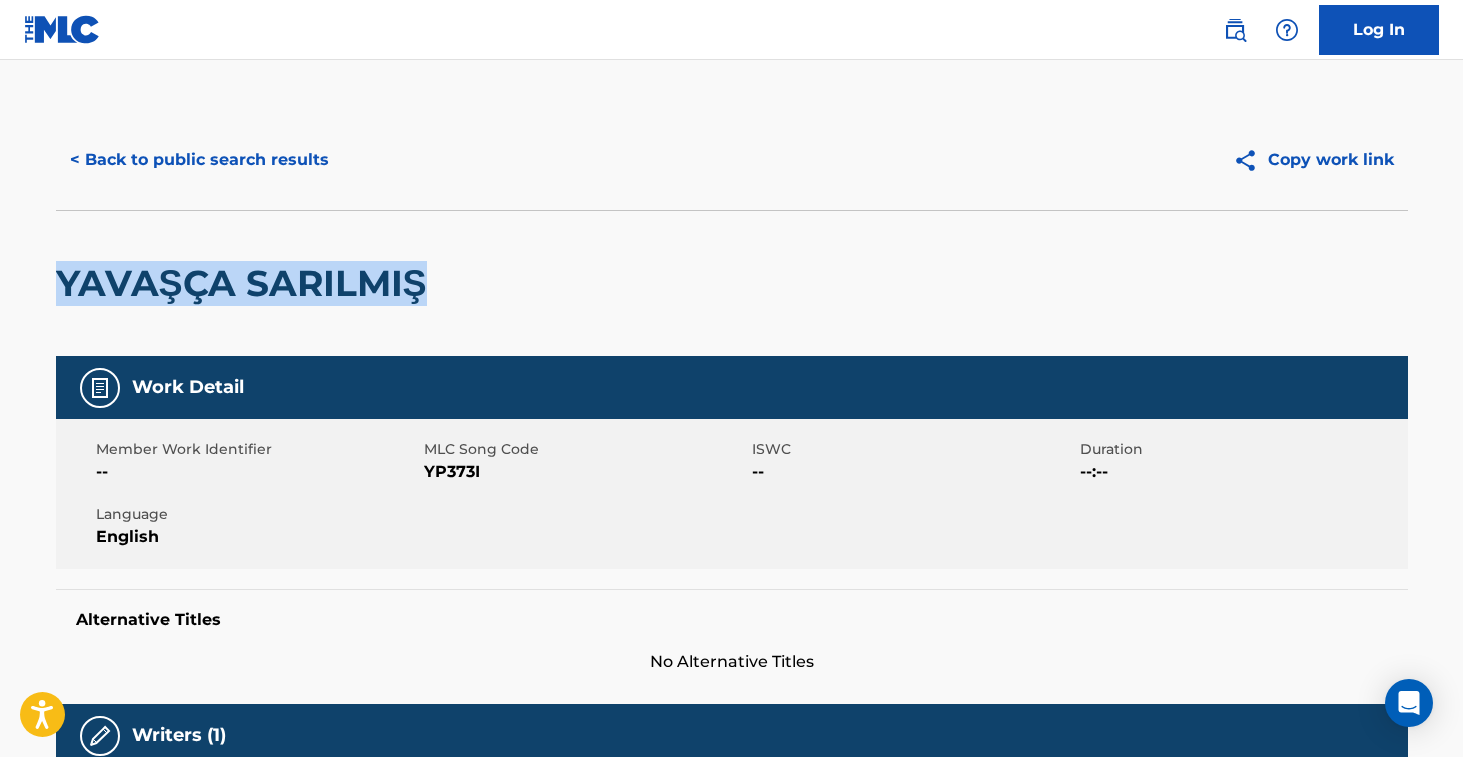 click on "< Back to public search results" at bounding box center (199, 160) 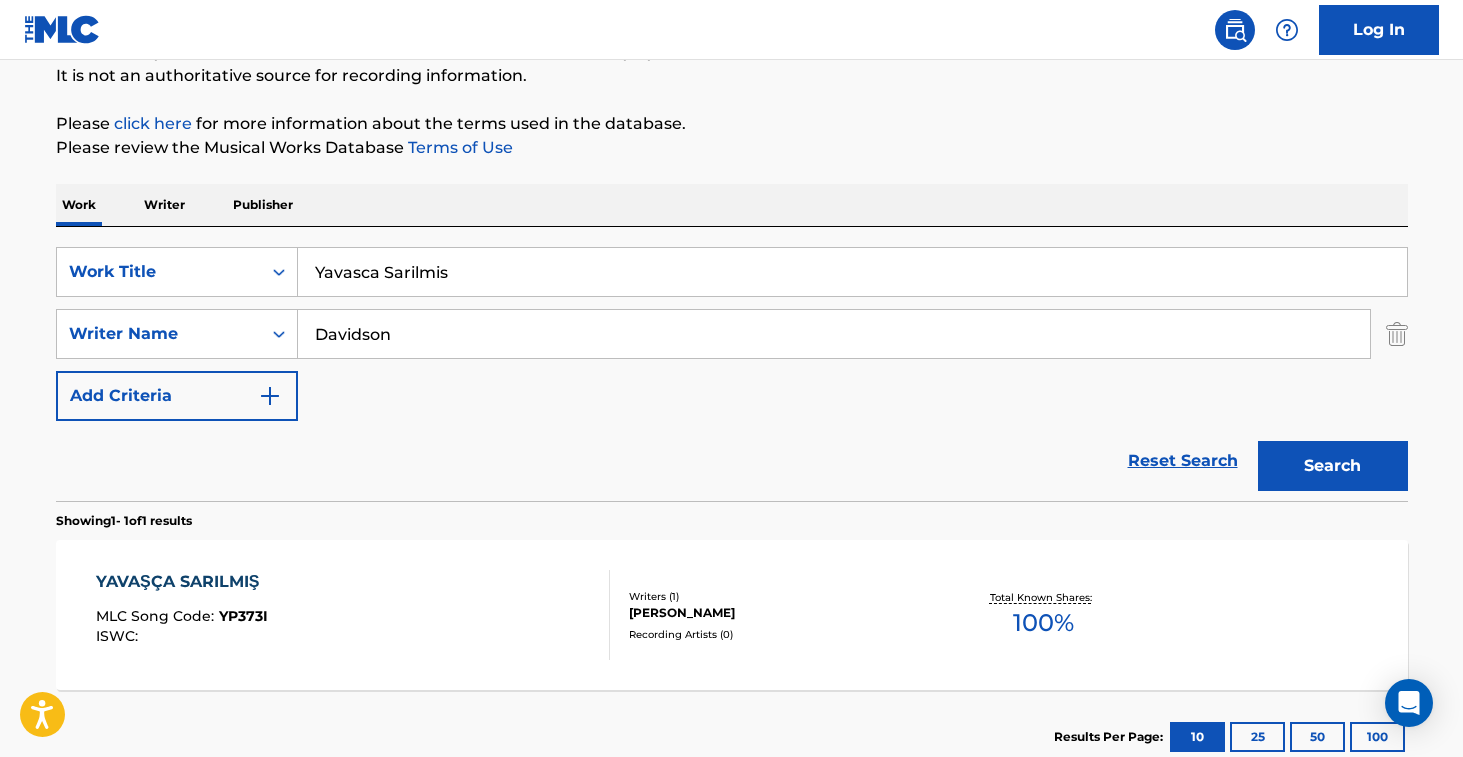 scroll, scrollTop: 176, scrollLeft: 0, axis: vertical 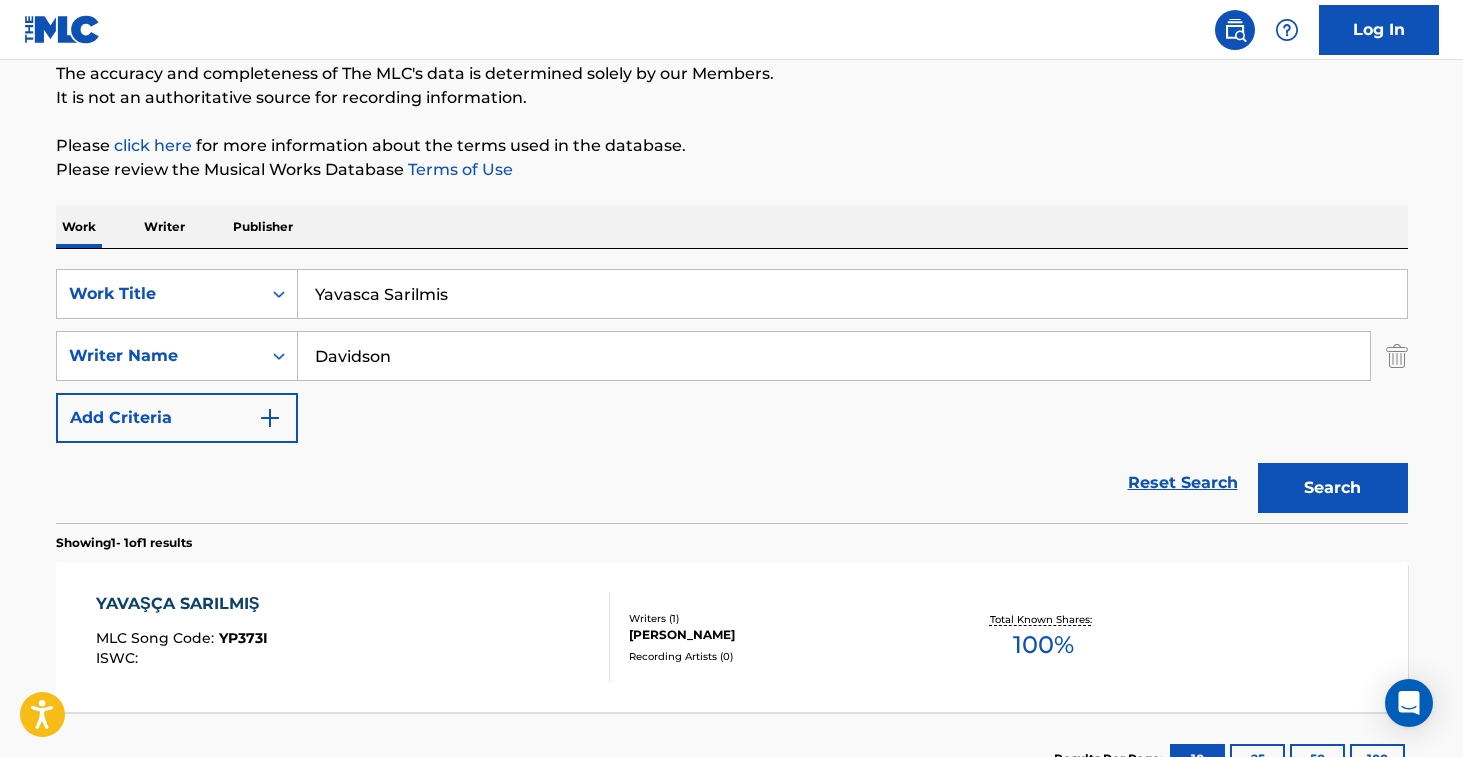 click on "Yavasca Sarilmis" at bounding box center [852, 294] 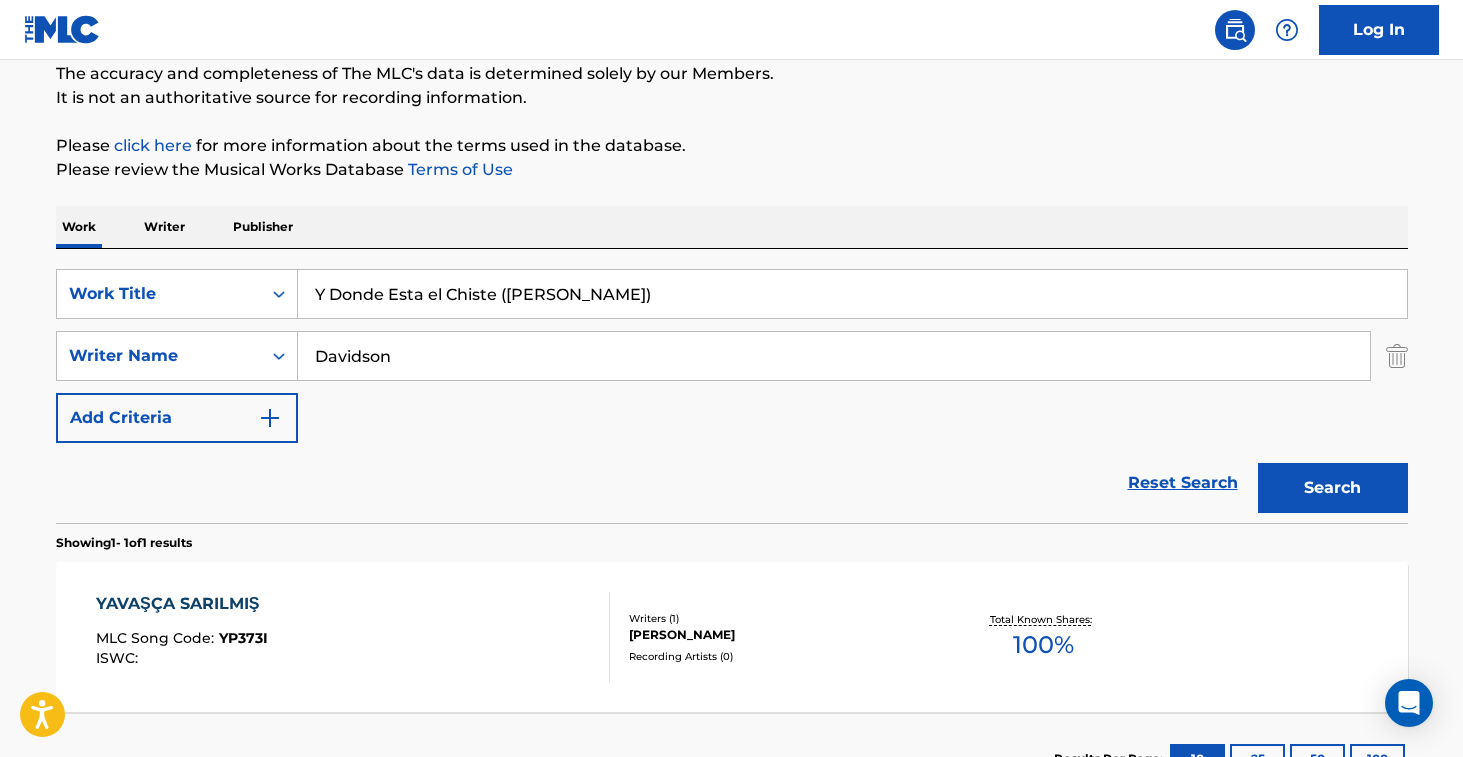 click on "Y Donde Esta el Chiste ([PERSON_NAME])" at bounding box center (852, 294) 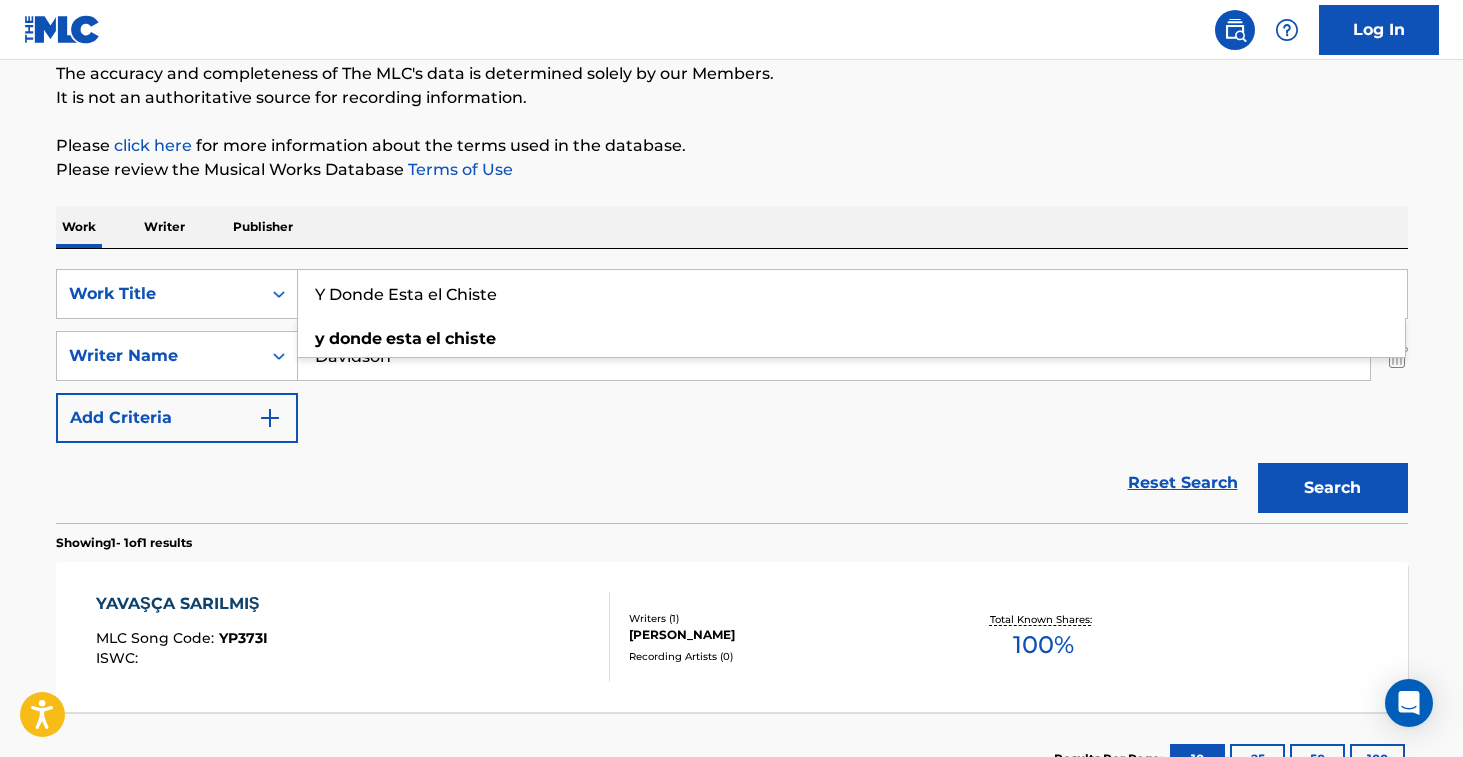type on "Y Donde Esta el Chiste" 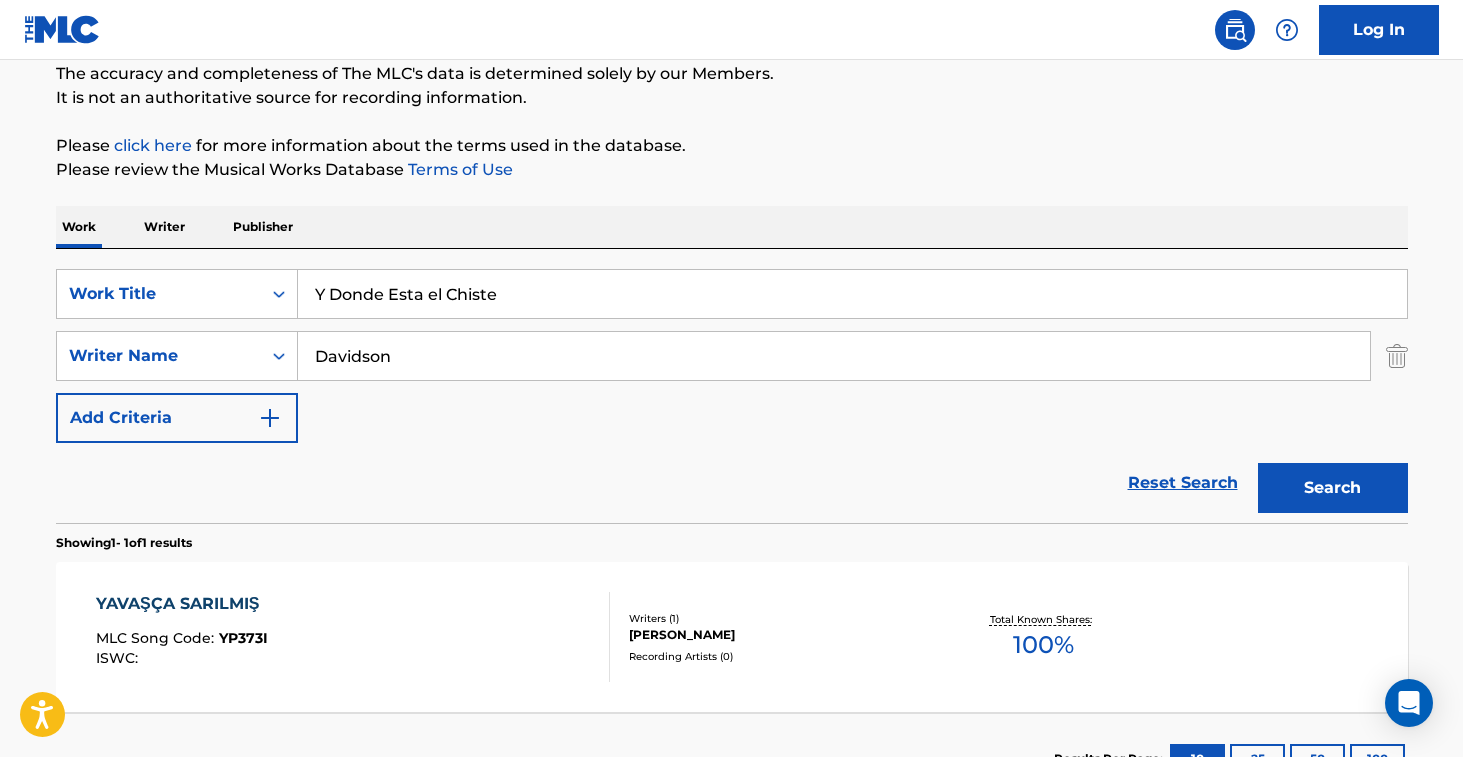click on "SearchWithCriteria0a6a80ad-6f02-4510-9337-c4d09e26aca2 Work Title Y Donde Esta el Chiste SearchWithCriteriaa585b01d-51eb-4e9f-abc1-1ddbd53944fc Writer Name [PERSON_NAME] Add Criteria" at bounding box center (732, 356) 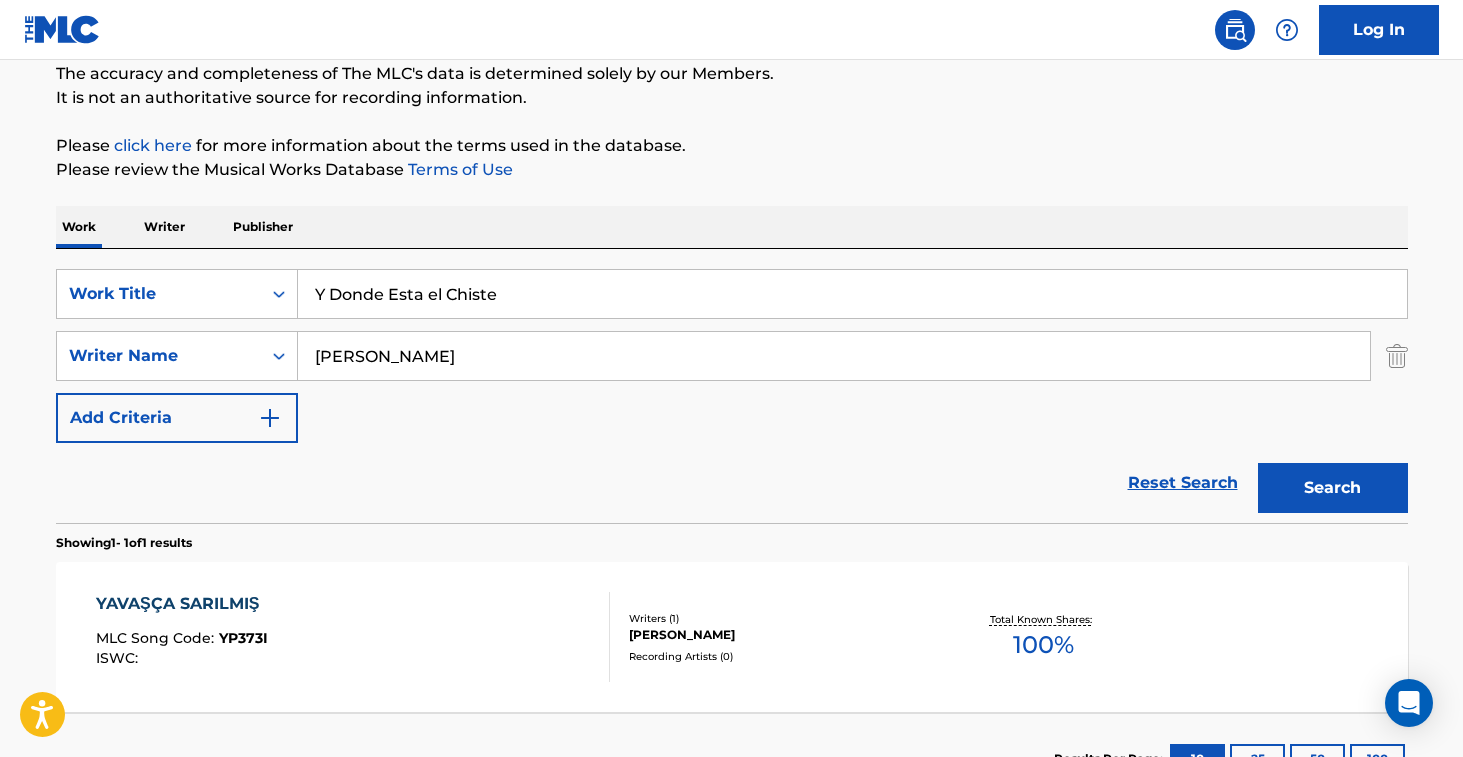 type on "[PERSON_NAME]" 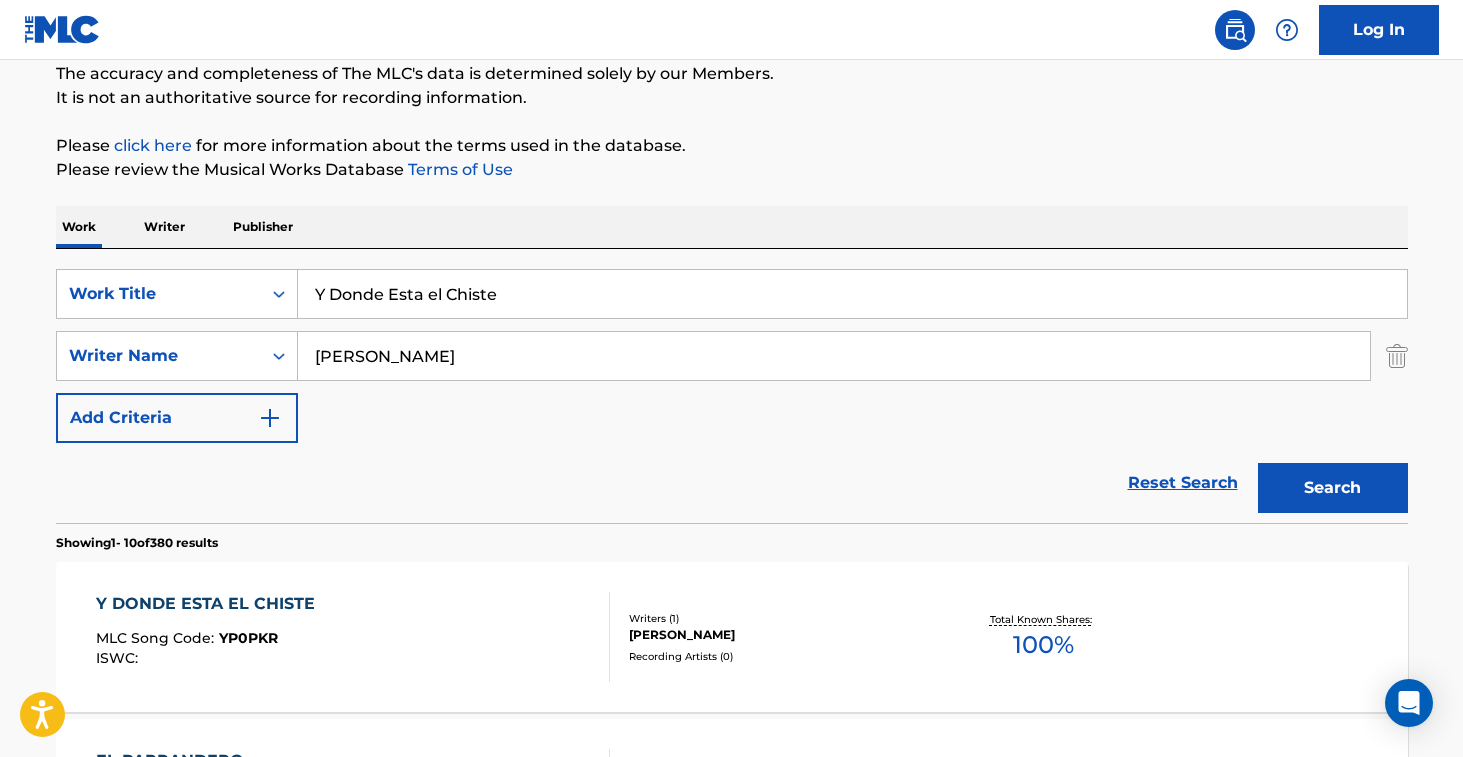 click on "Y DONDE ESTA EL CHISTE MLC Song Code : YP0PKR ISWC :" at bounding box center (353, 637) 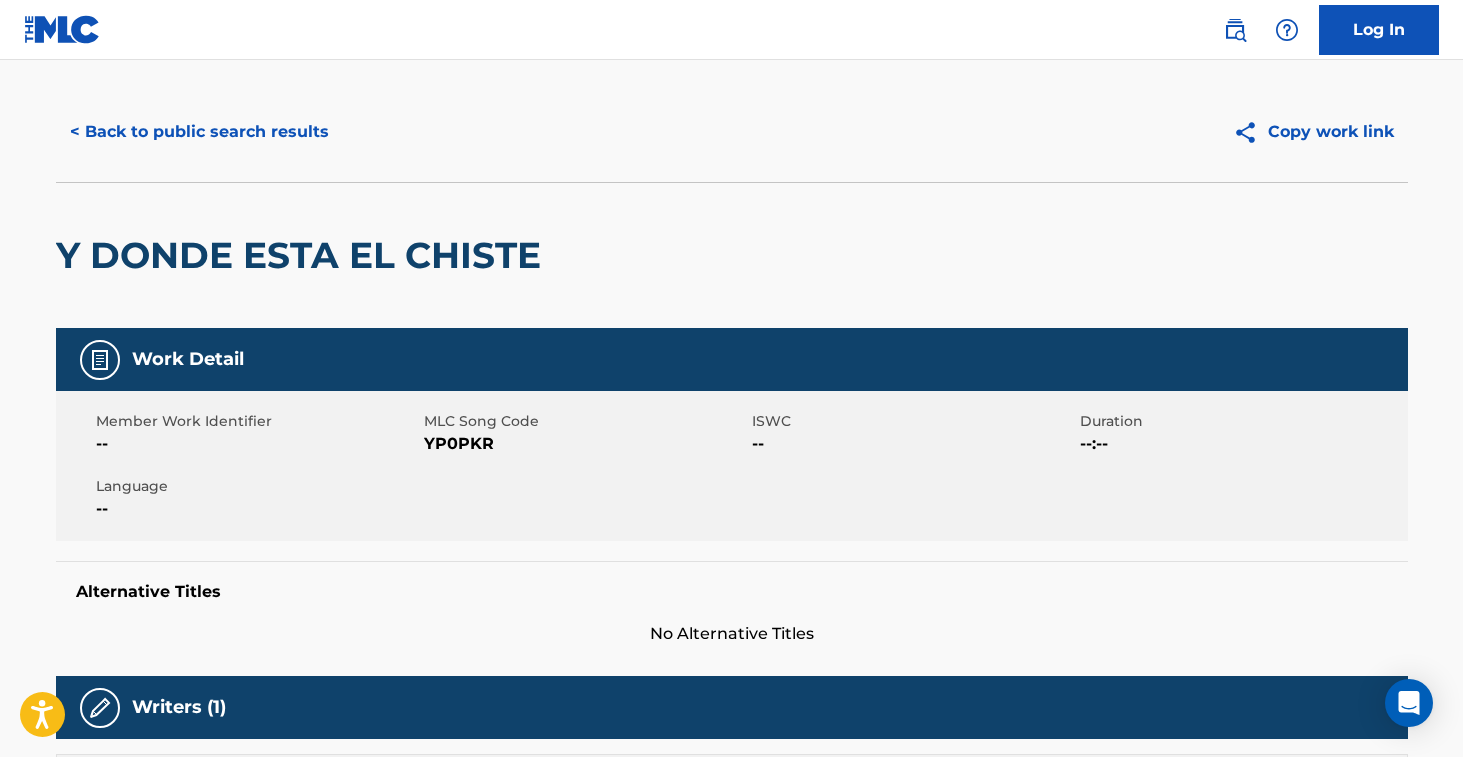 scroll, scrollTop: 93, scrollLeft: 0, axis: vertical 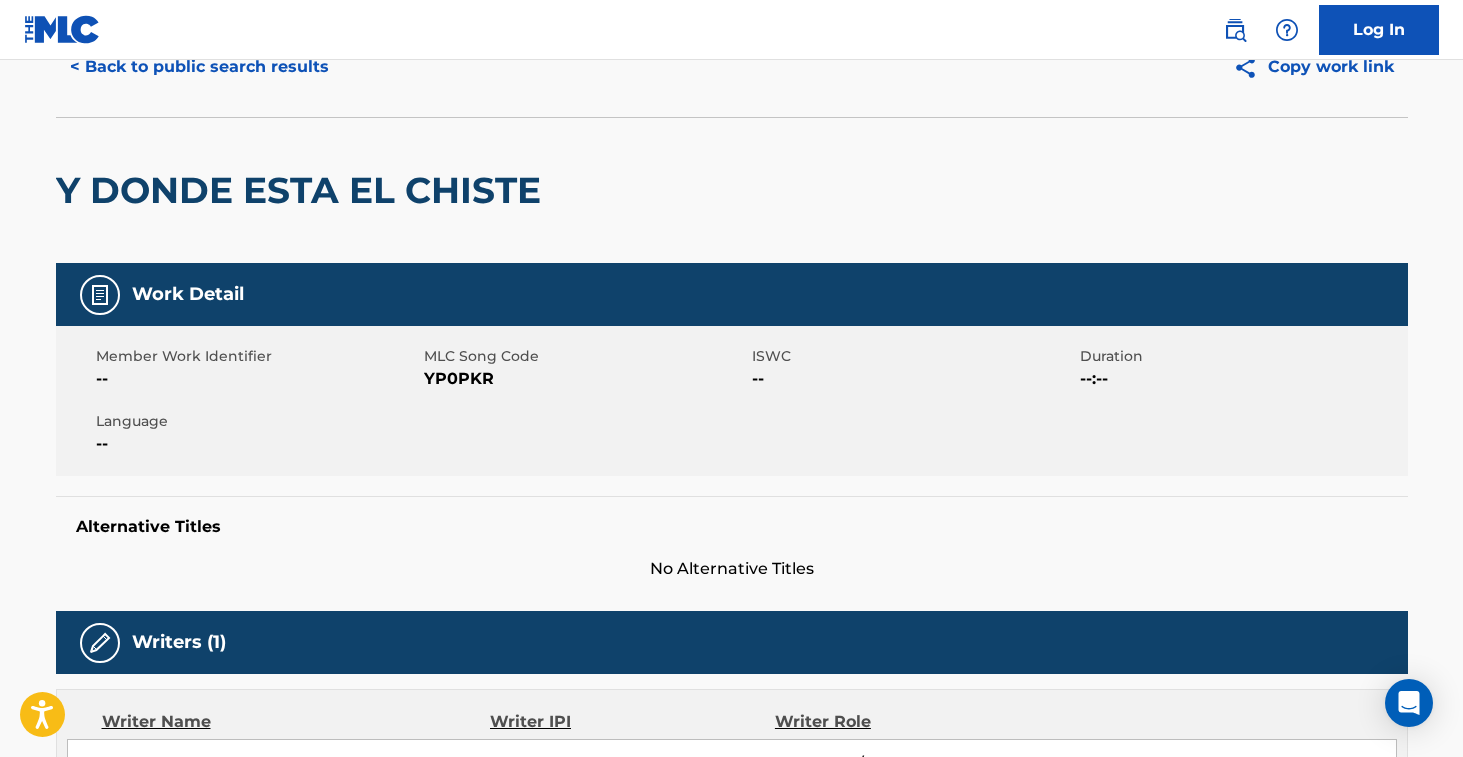 click on "YP0PKR" at bounding box center [585, 379] 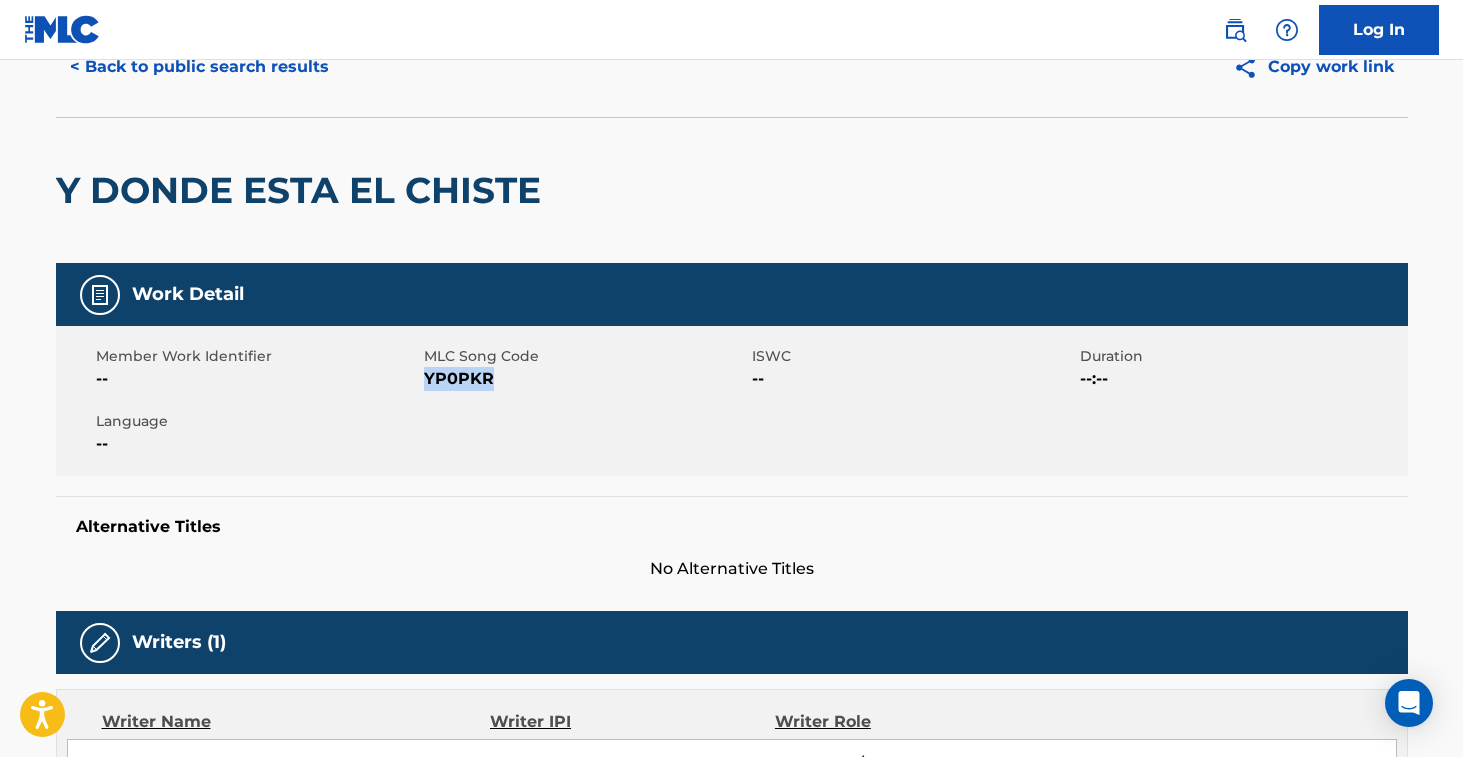 click on "YP0PKR" at bounding box center [585, 379] 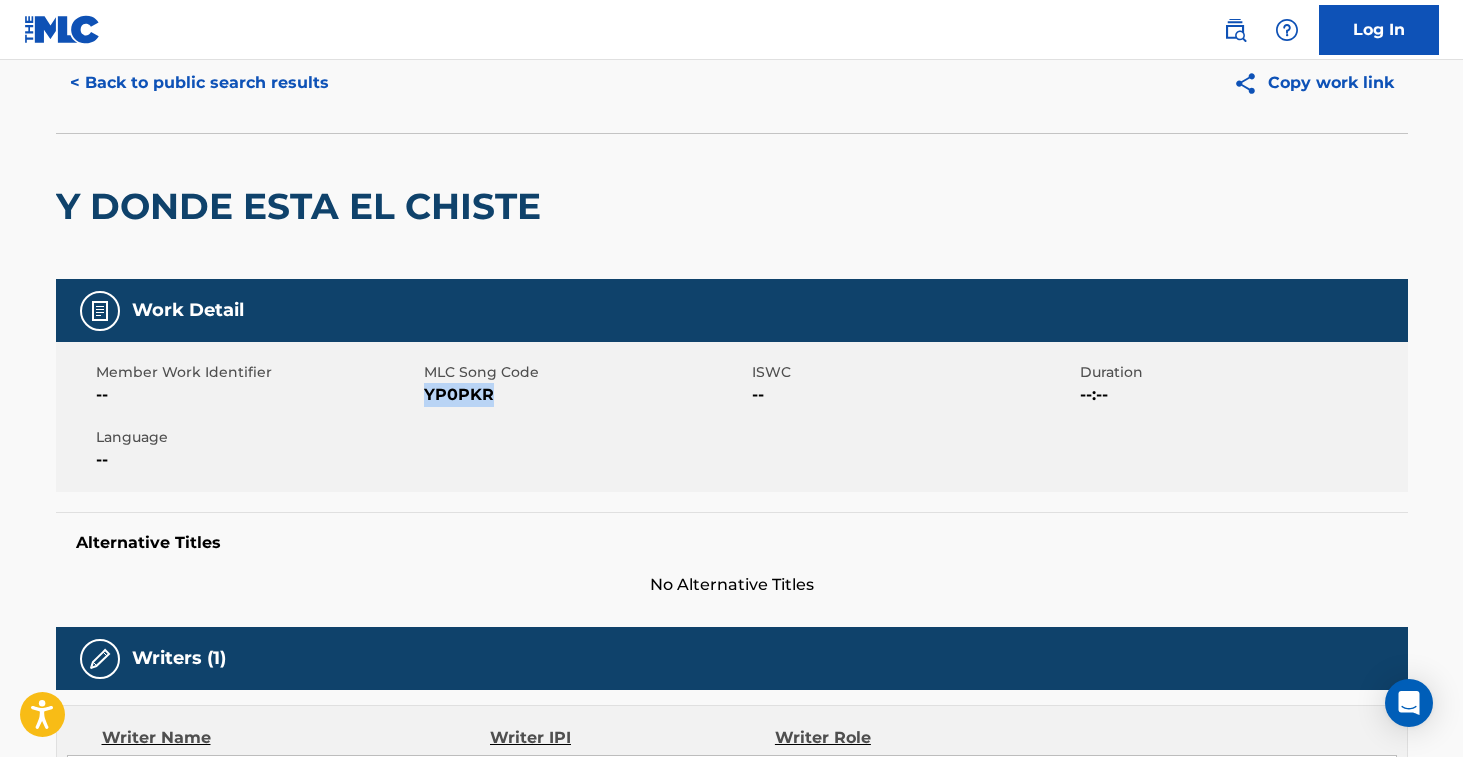 scroll, scrollTop: 0, scrollLeft: 0, axis: both 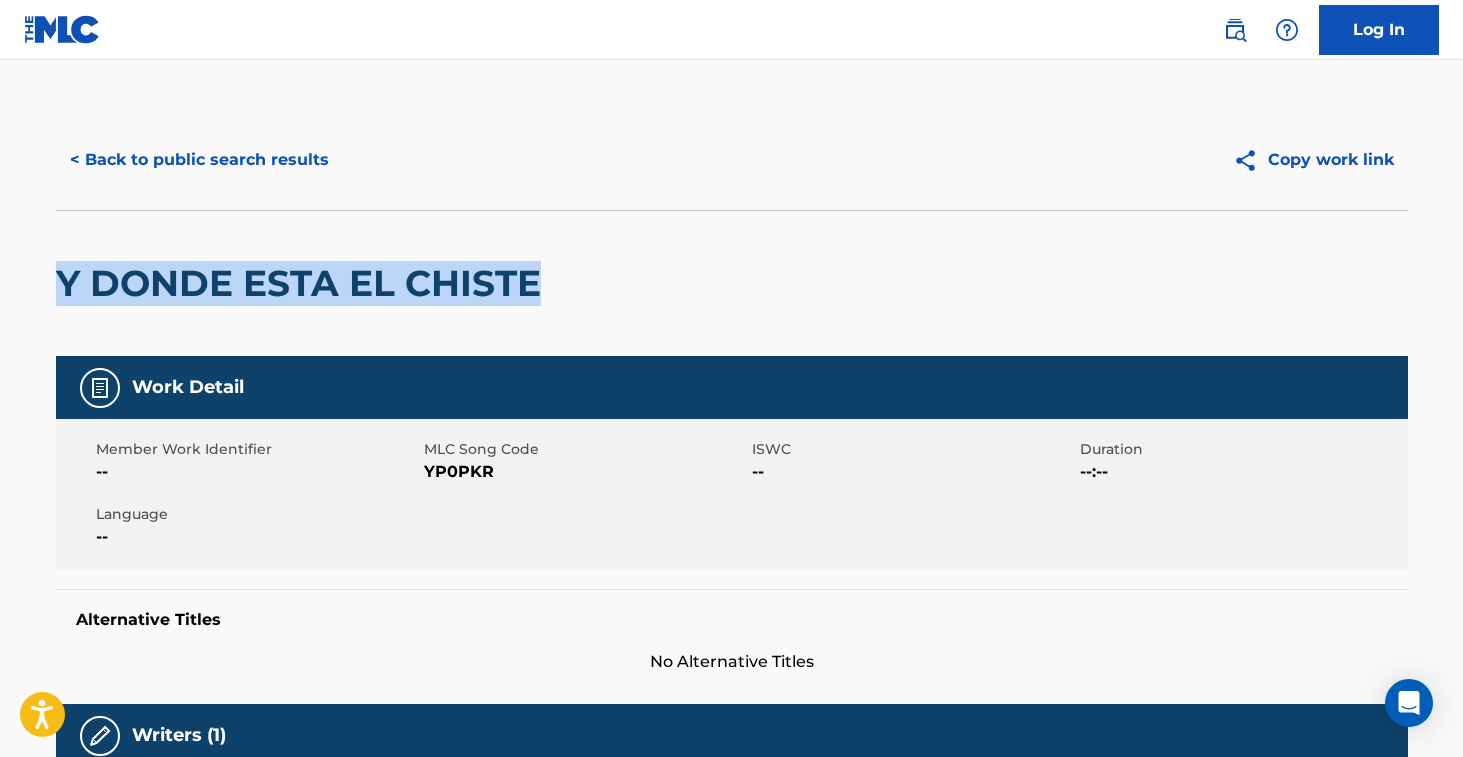 drag, startPoint x: 64, startPoint y: 287, endPoint x: 554, endPoint y: 290, distance: 490.0092 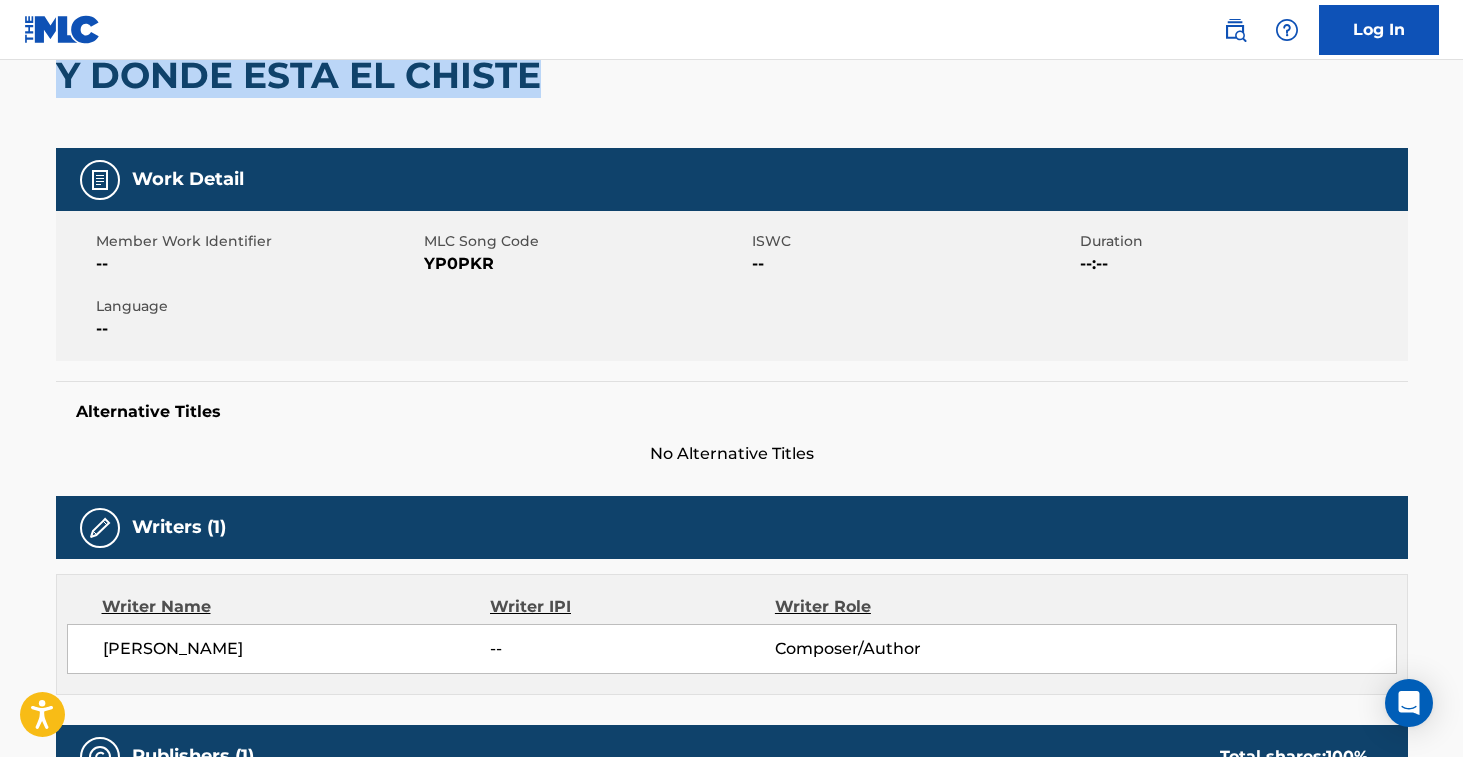 scroll, scrollTop: 537, scrollLeft: 0, axis: vertical 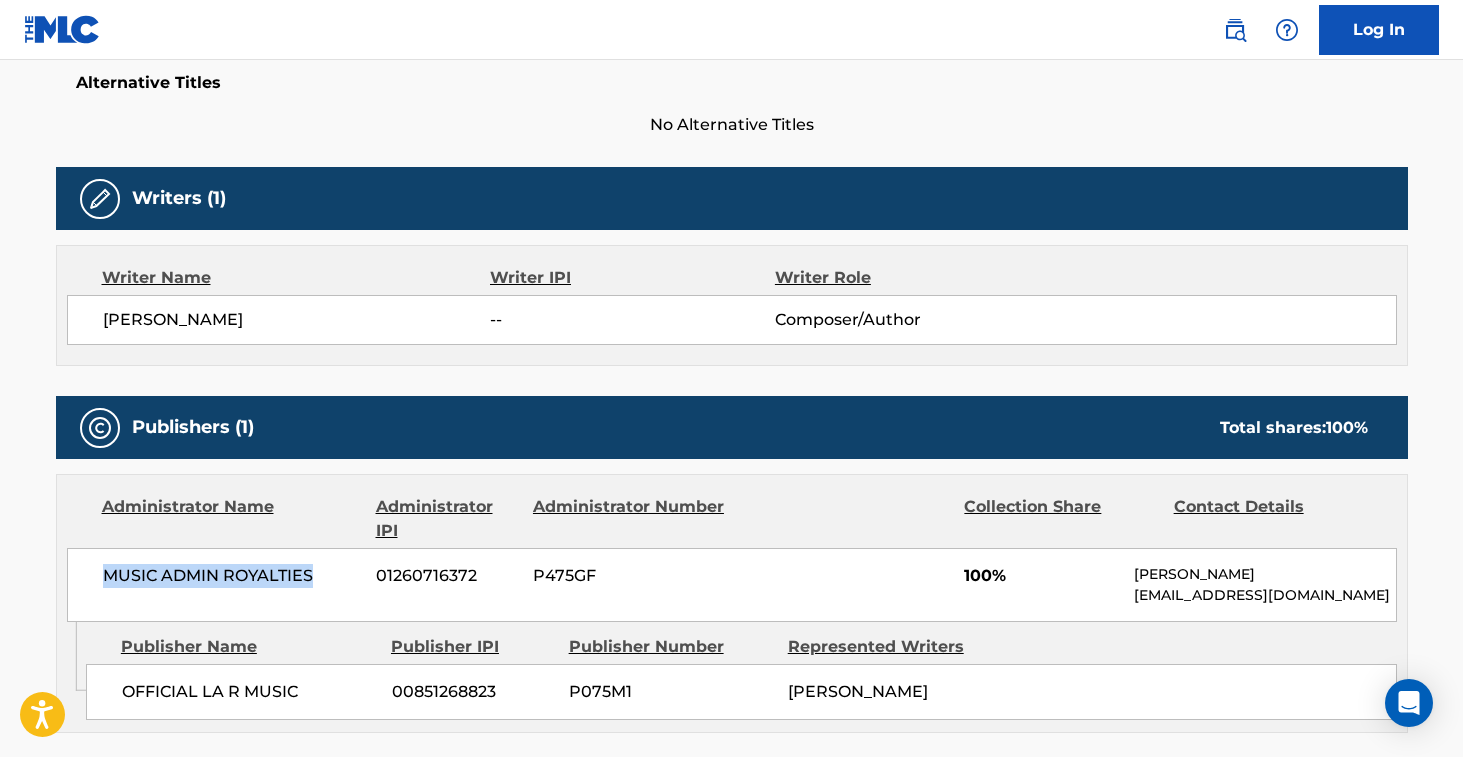 drag, startPoint x: 107, startPoint y: 575, endPoint x: 319, endPoint y: 580, distance: 212.05896 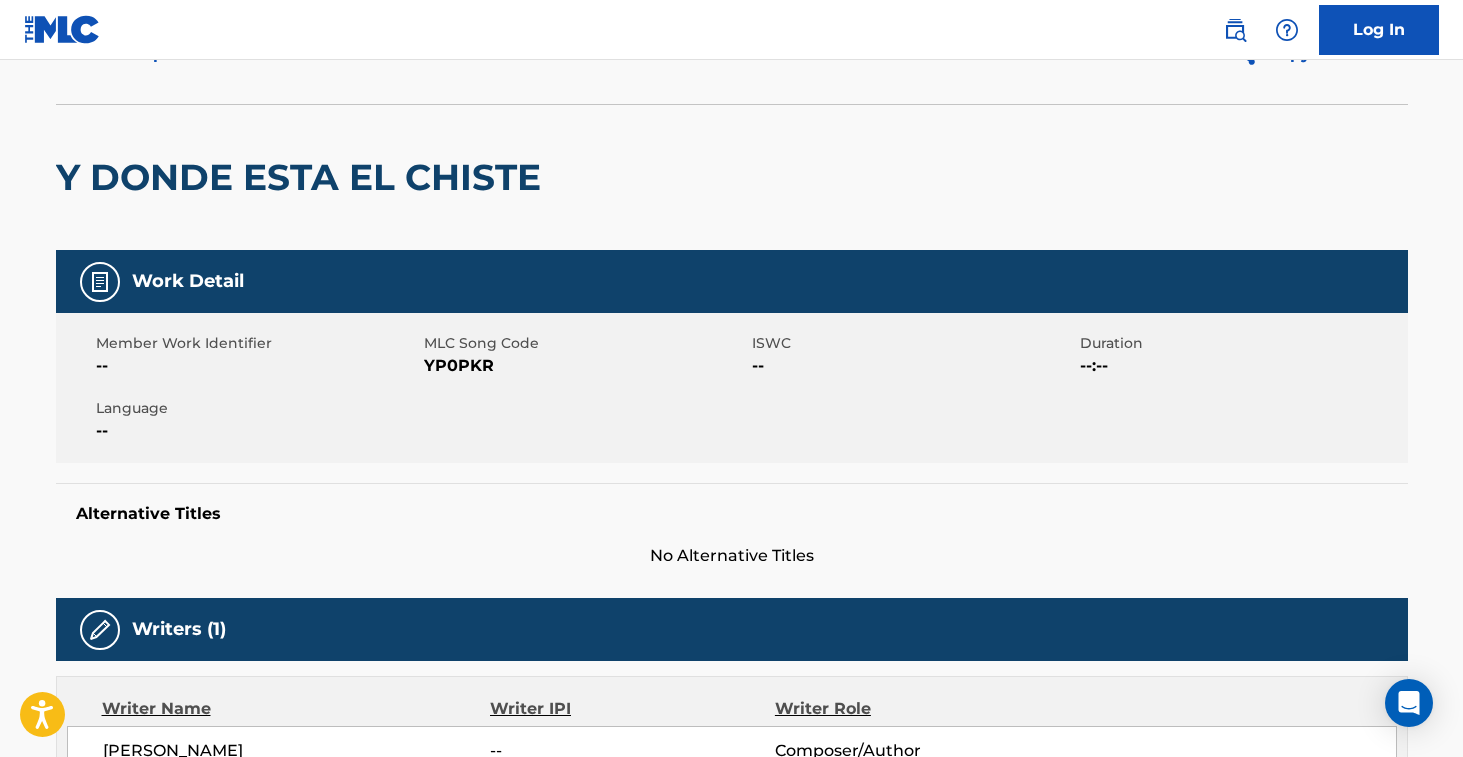 scroll, scrollTop: 0, scrollLeft: 0, axis: both 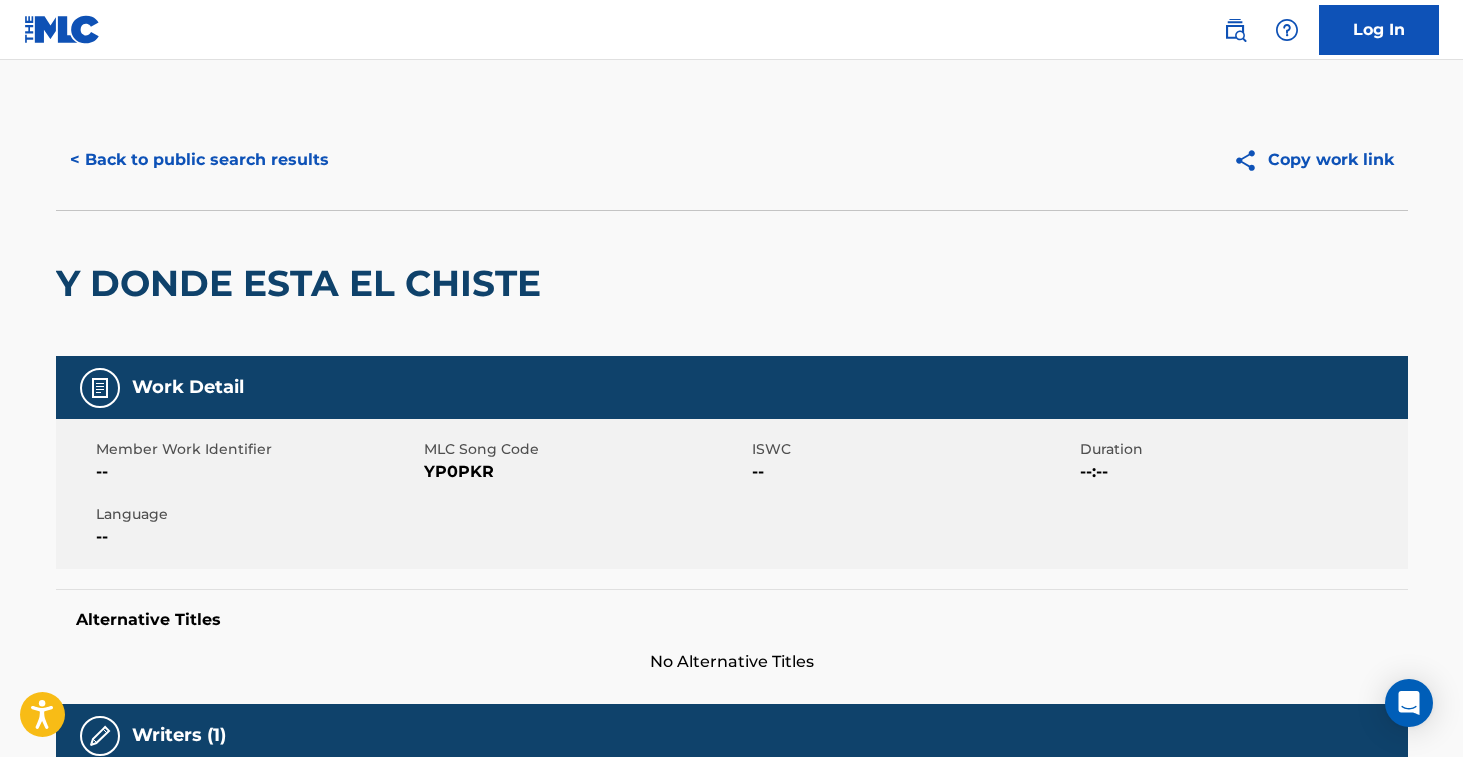 click on "< Back to public search results" at bounding box center [199, 160] 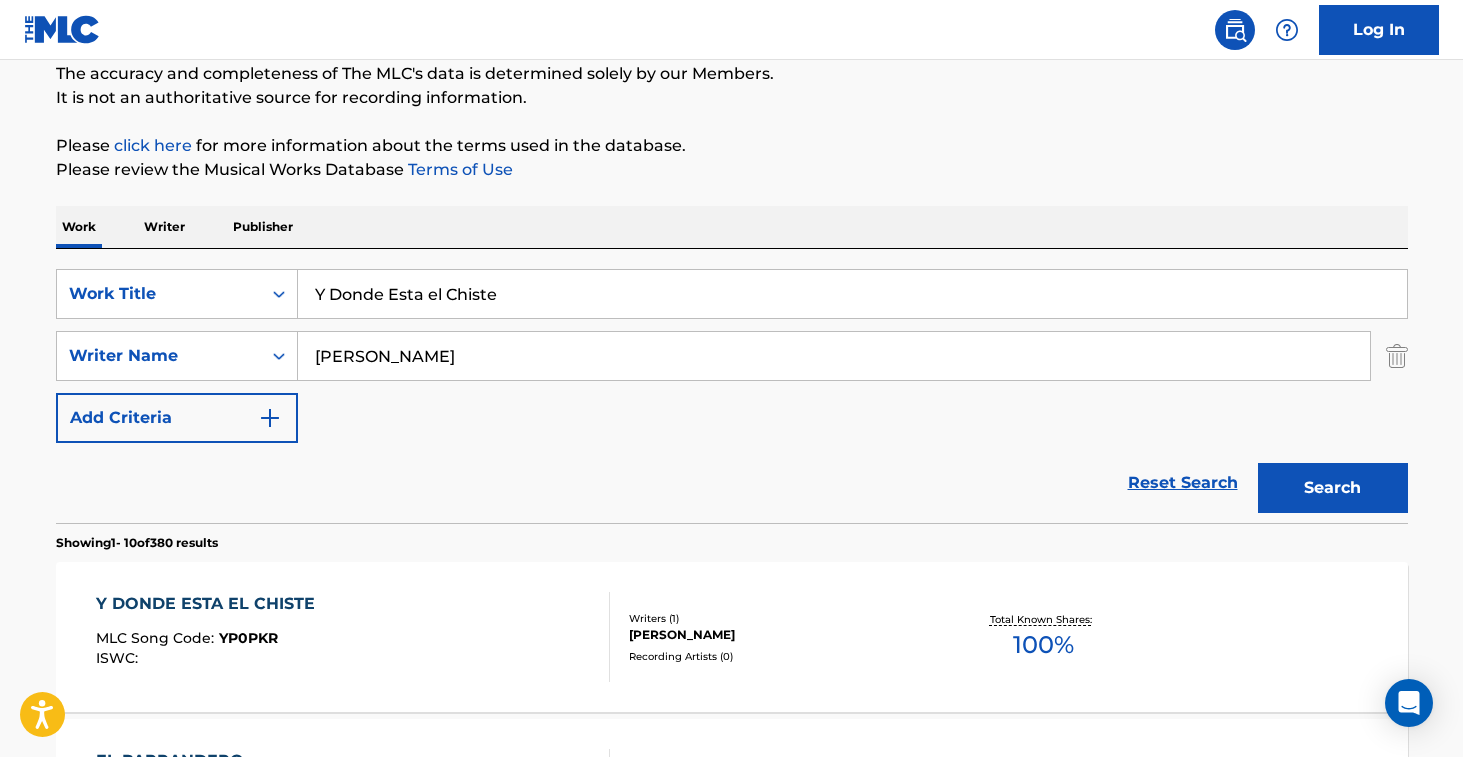click on "Y Donde Esta el Chiste" at bounding box center [852, 294] 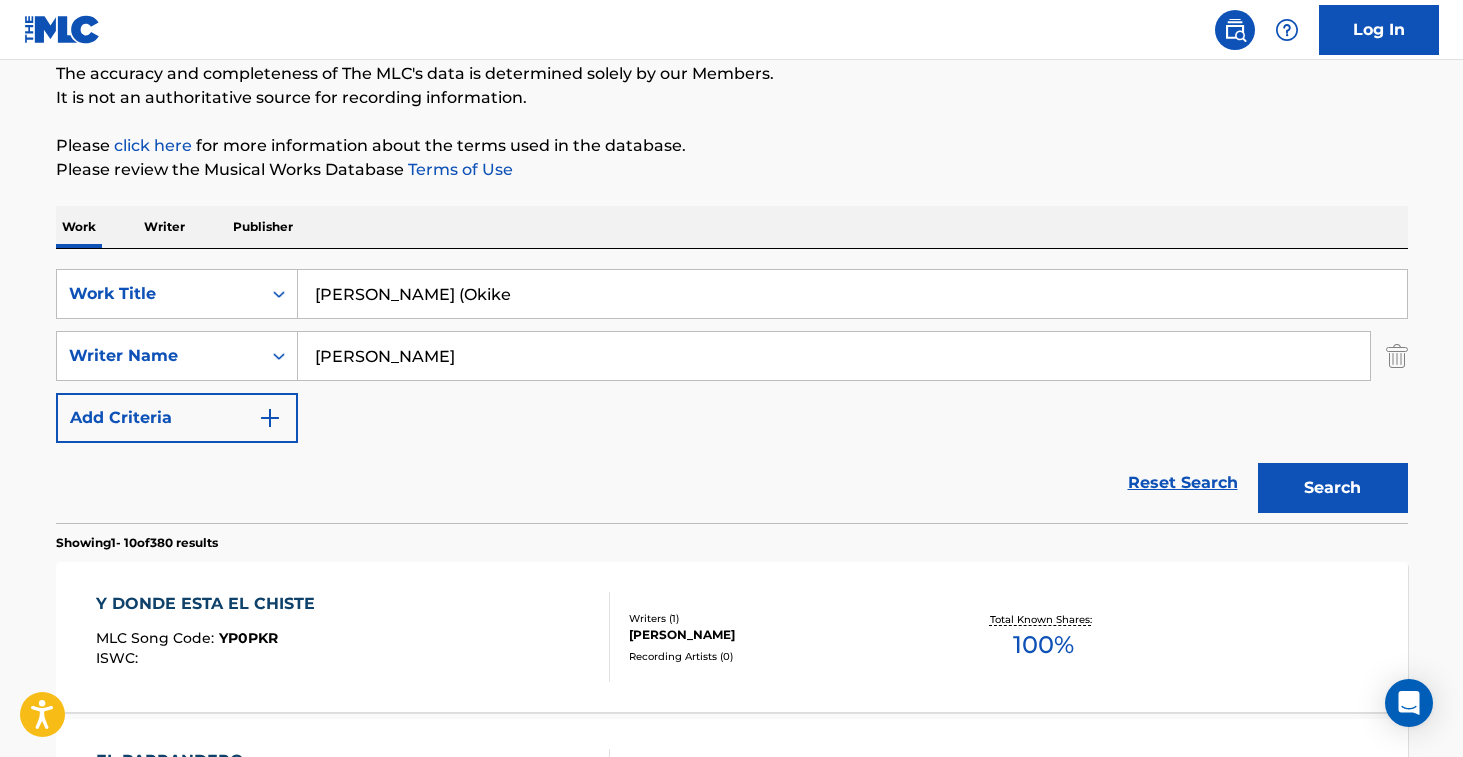 click on "[PERSON_NAME] (Okike" at bounding box center [852, 294] 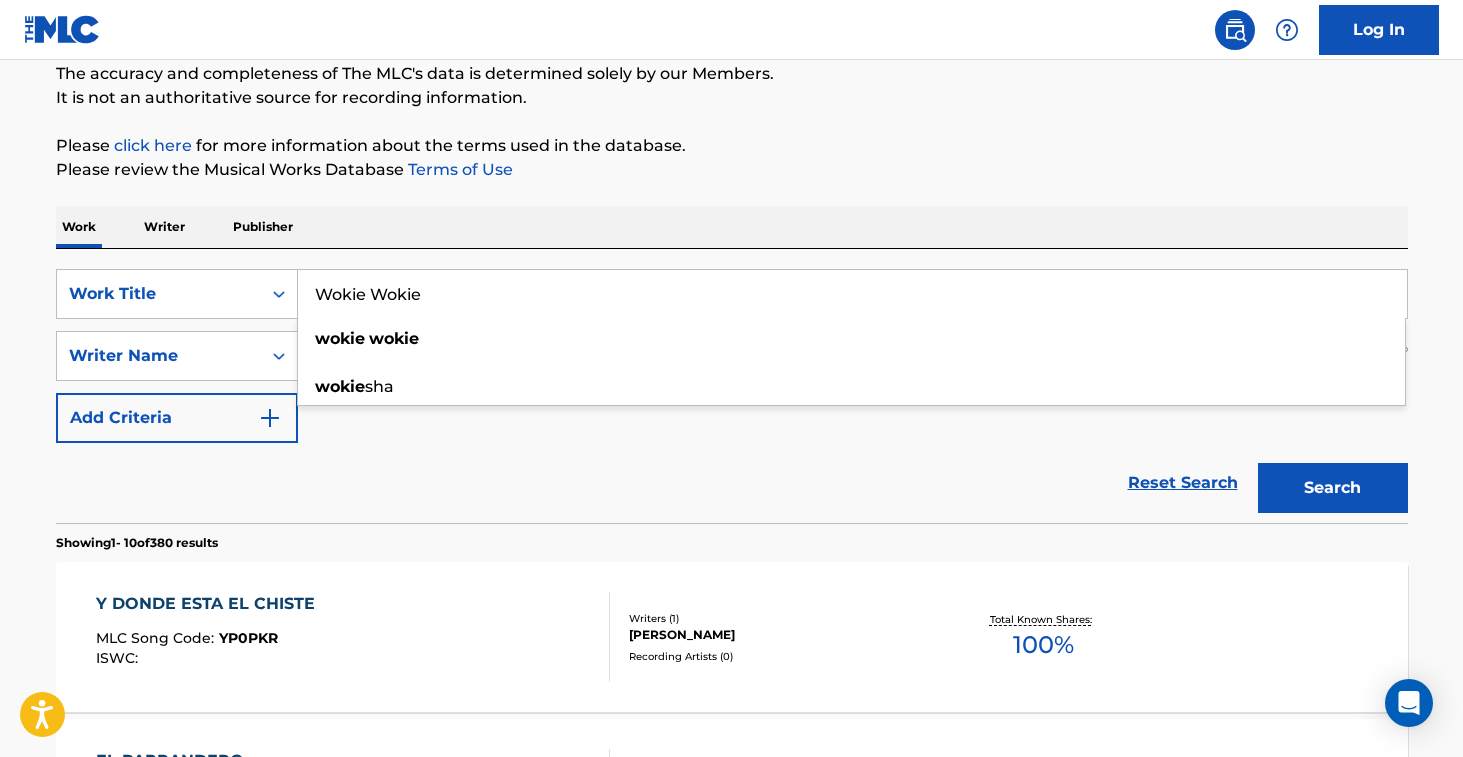 type on "Wokie Wokie" 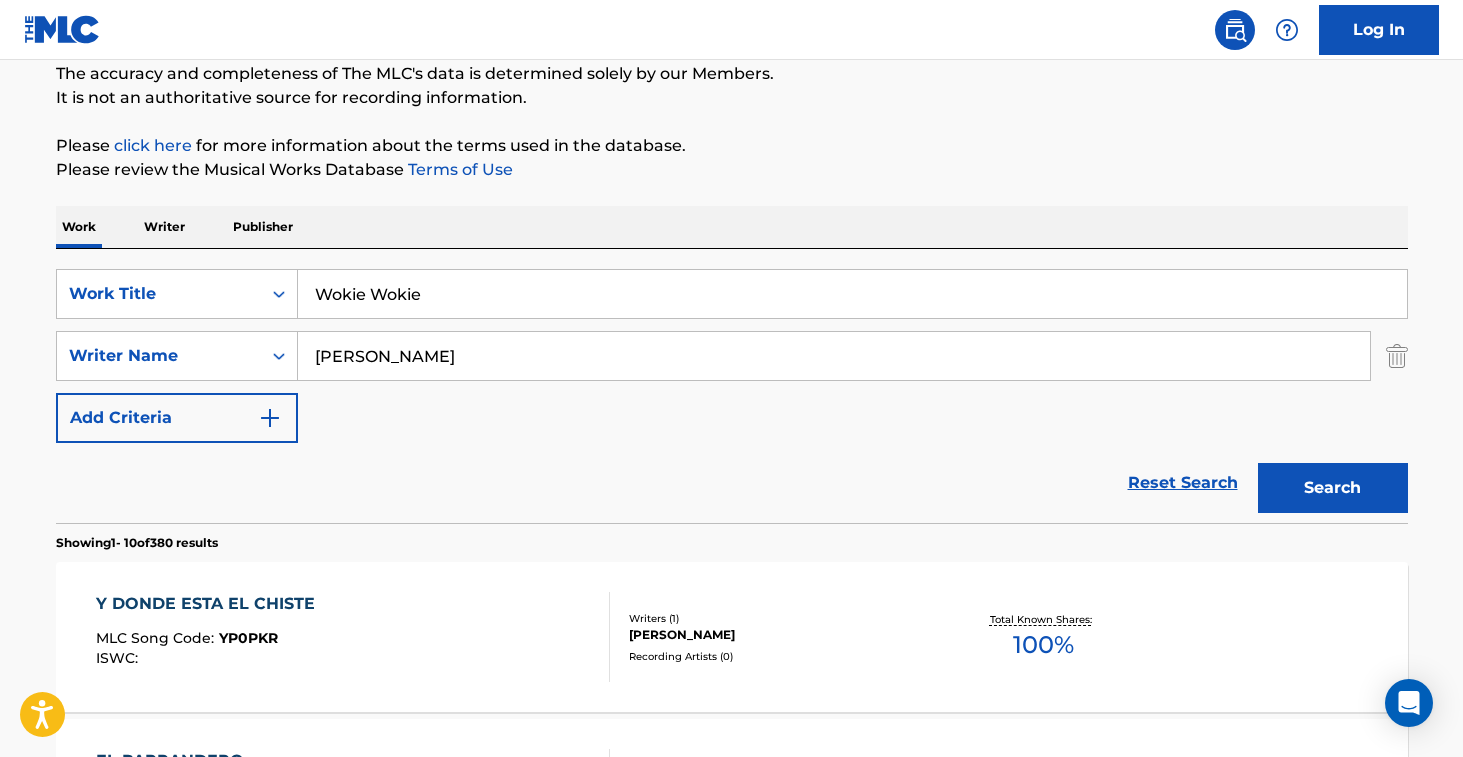 click on "Reset Search Search" at bounding box center [732, 483] 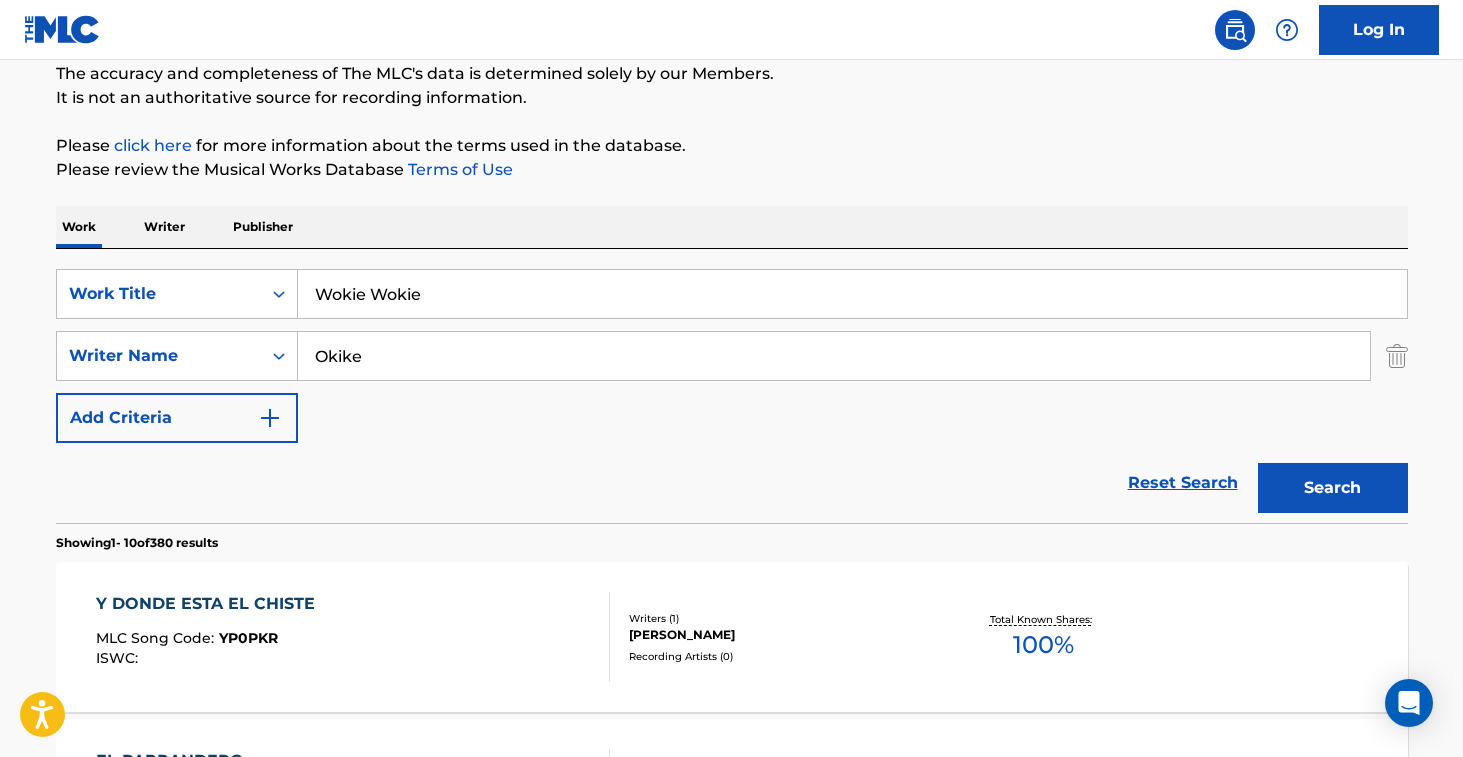 type on "Okike" 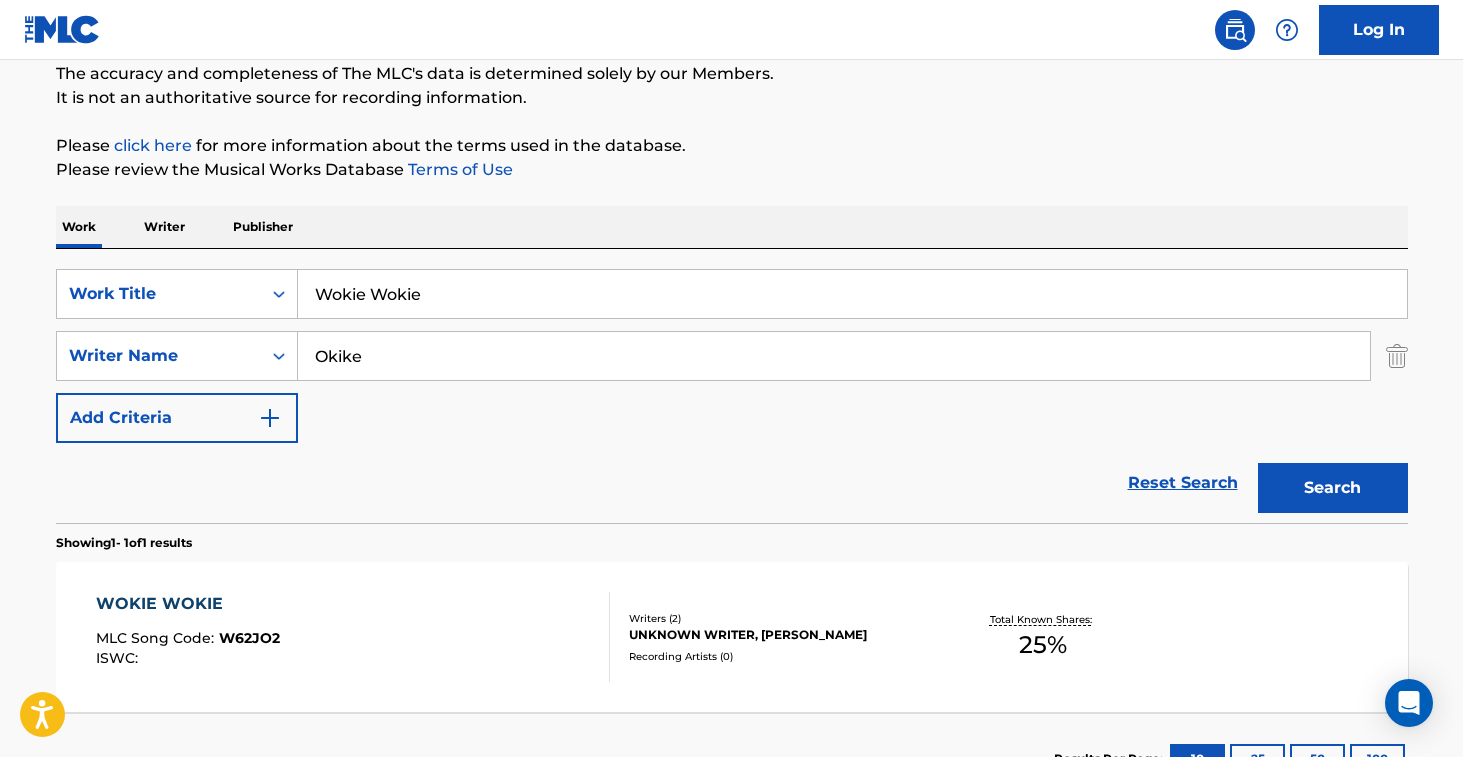 click on "WOKIE WOKIE MLC Song Code : W62JO2 ISWC : Writers ( 2 ) UNKNOWN WRITER, [PERSON_NAME] Recording Artists ( 0 ) Total Known Shares: 25 %" at bounding box center (732, 637) 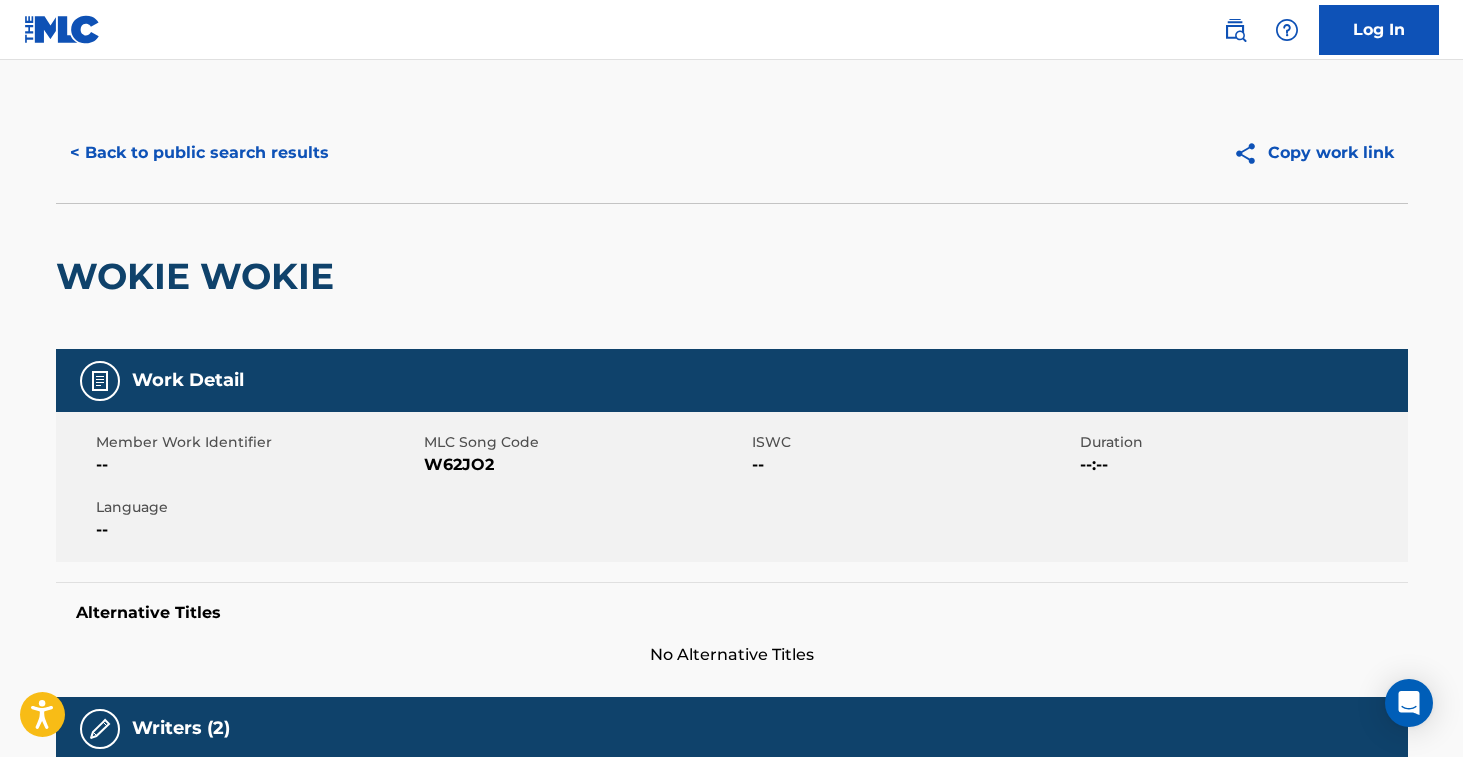 scroll, scrollTop: 20, scrollLeft: 0, axis: vertical 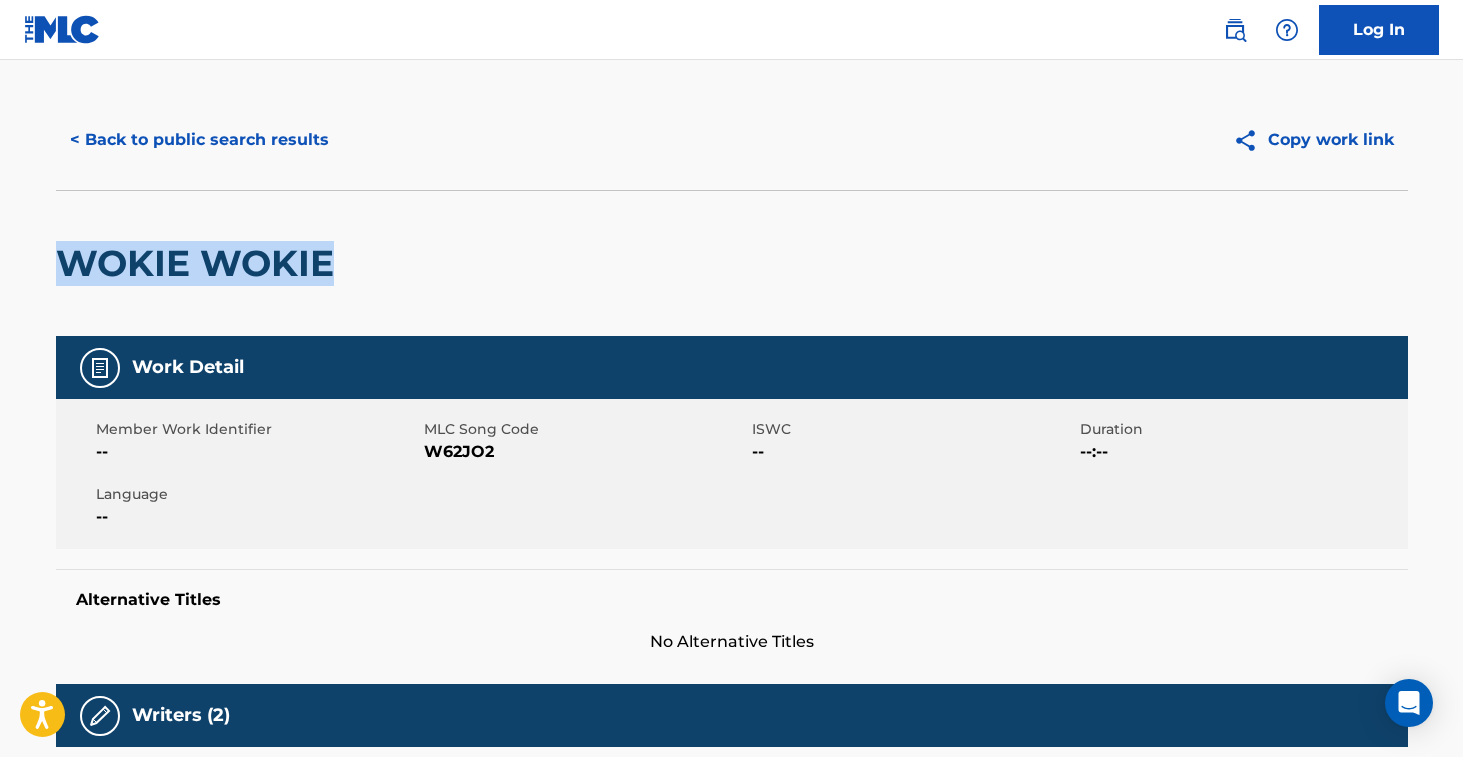 drag, startPoint x: 51, startPoint y: 266, endPoint x: 365, endPoint y: 271, distance: 314.0398 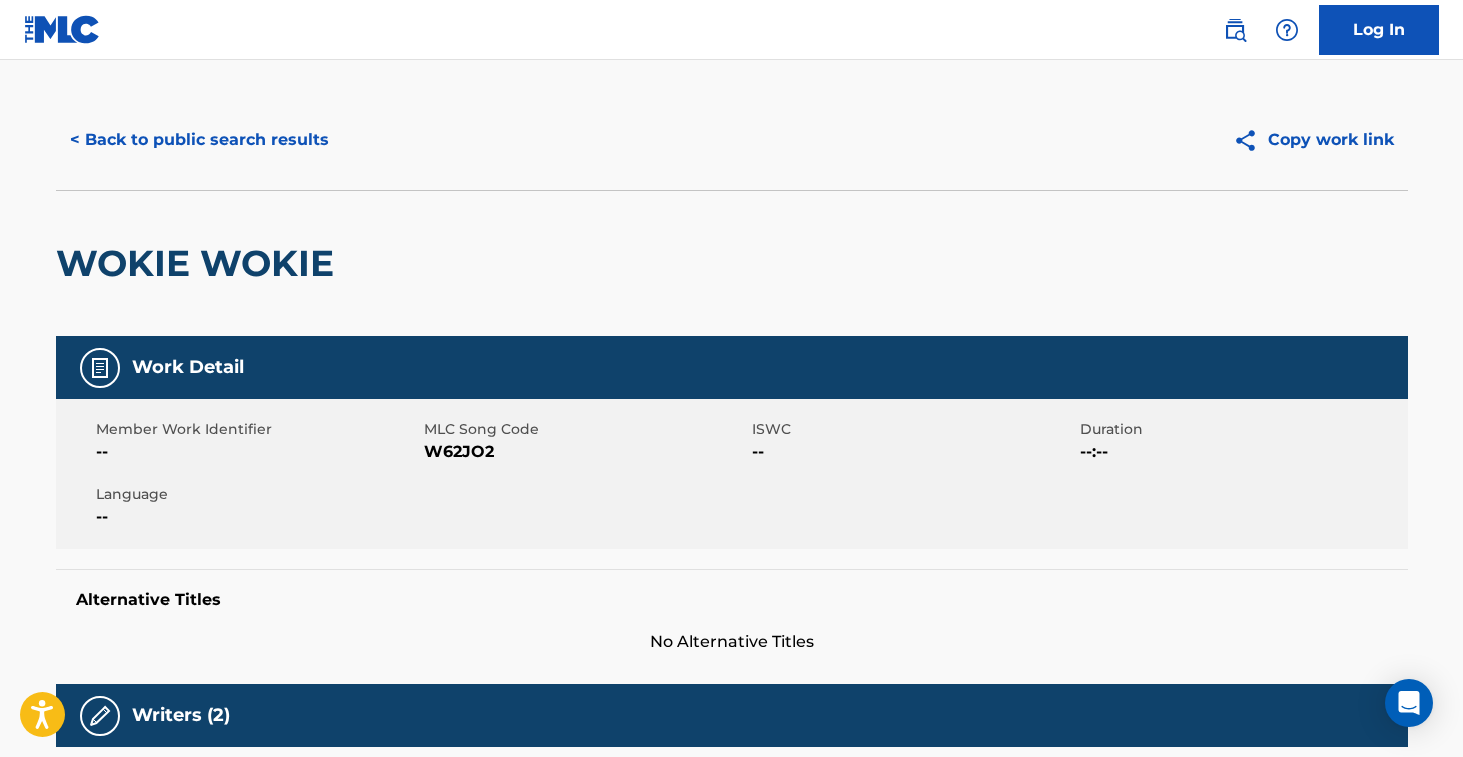 click on "W62JO2" at bounding box center [585, 452] 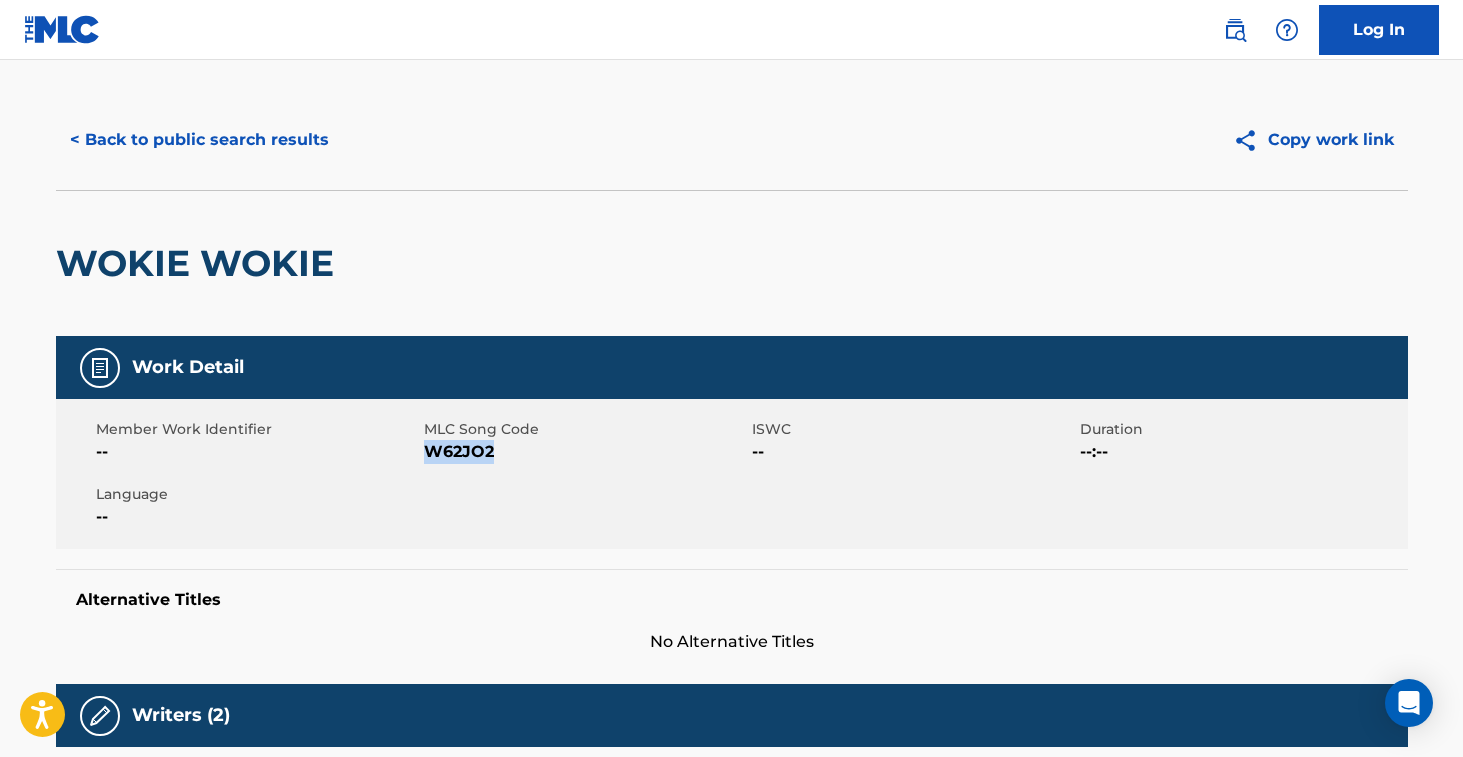 click on "W62JO2" at bounding box center (585, 452) 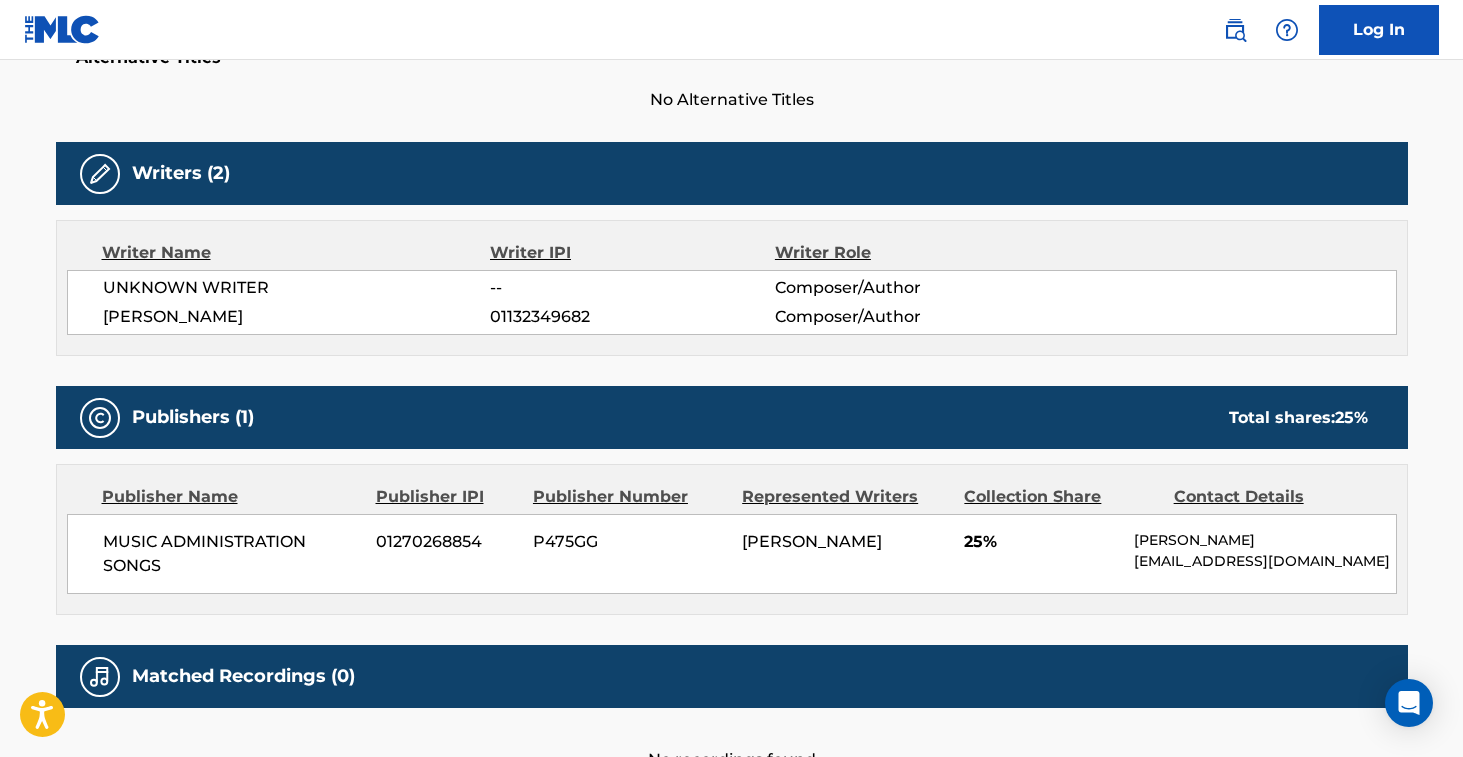scroll, scrollTop: 562, scrollLeft: 0, axis: vertical 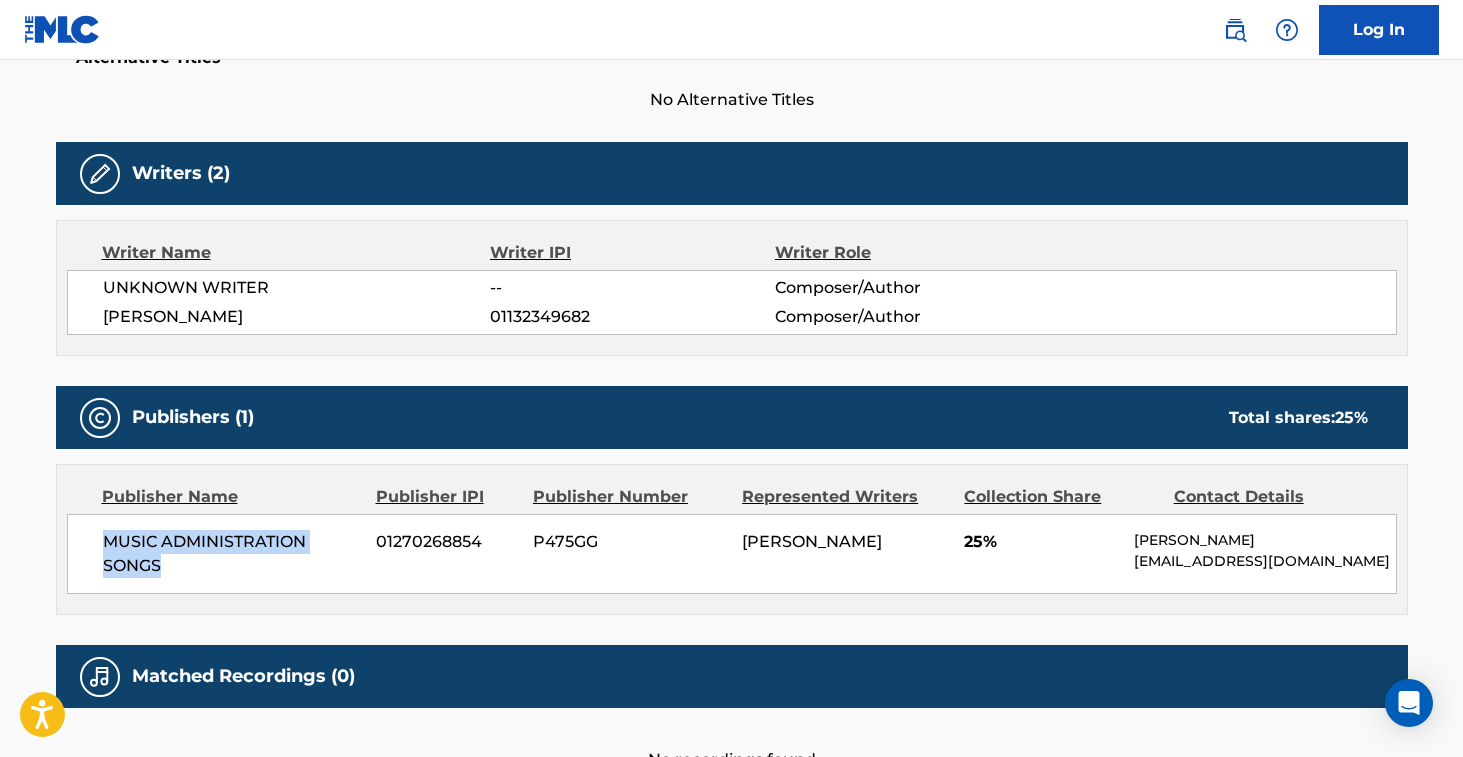 drag, startPoint x: 97, startPoint y: 542, endPoint x: 201, endPoint y: 563, distance: 106.09901 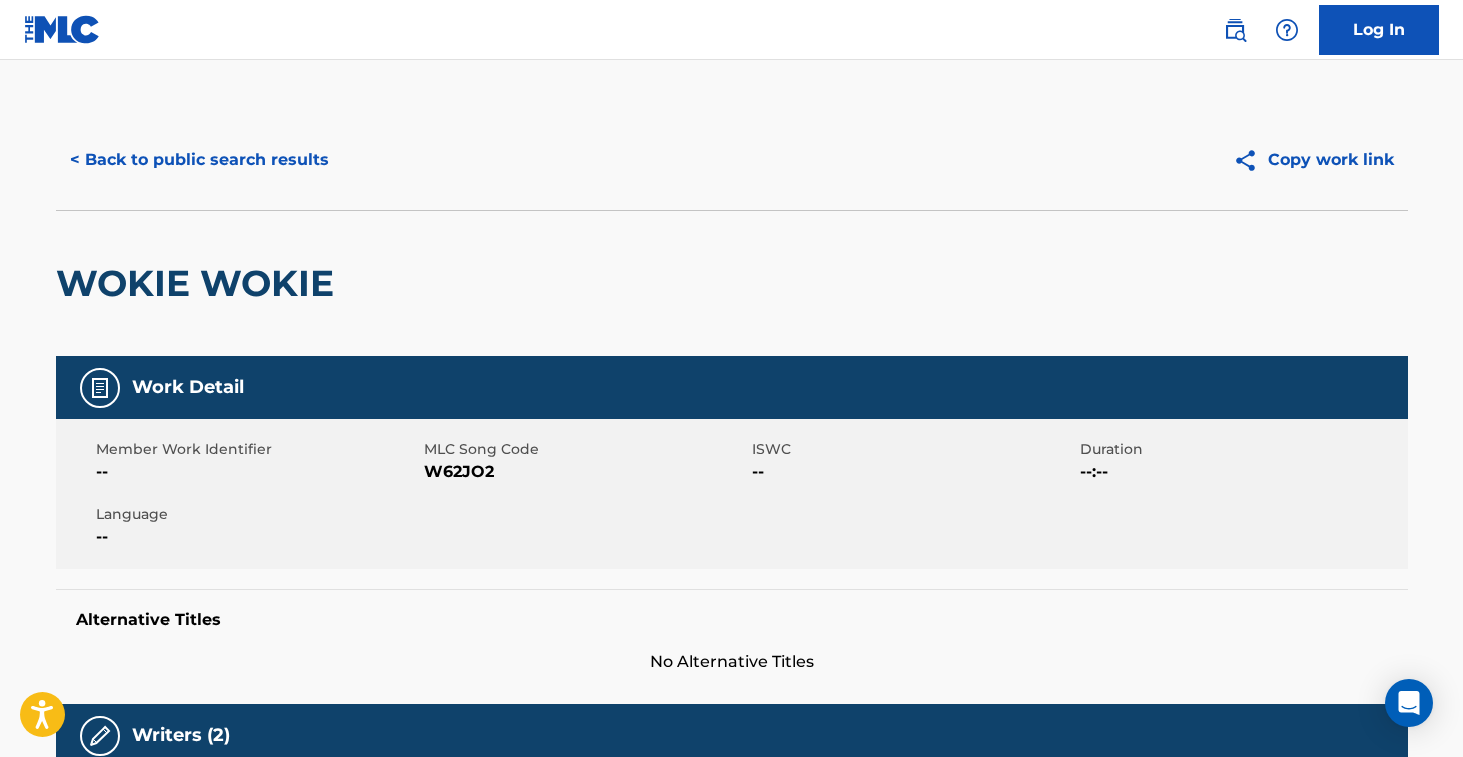 click on "< Back to public search results" at bounding box center [199, 160] 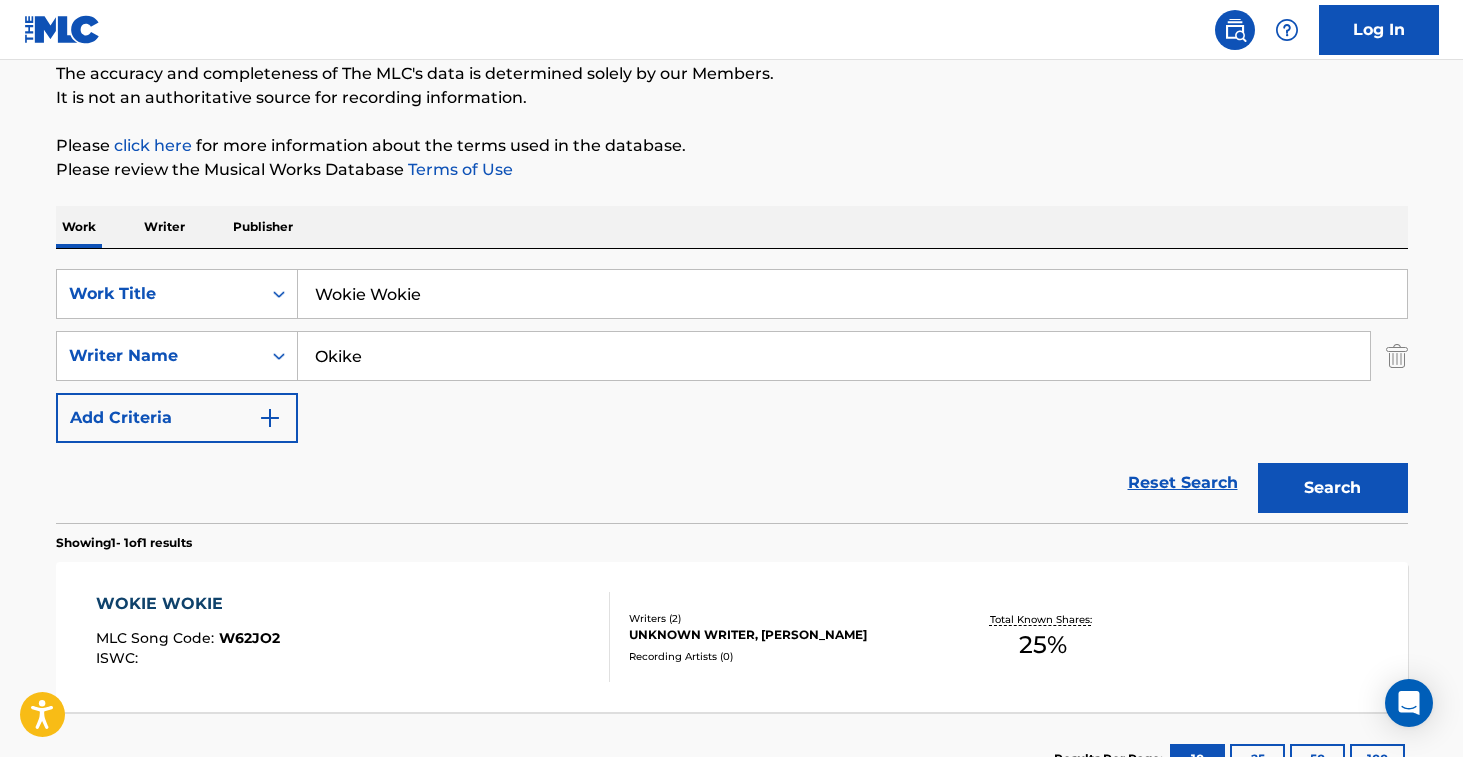 drag, startPoint x: 450, startPoint y: 300, endPoint x: 316, endPoint y: 282, distance: 135.20355 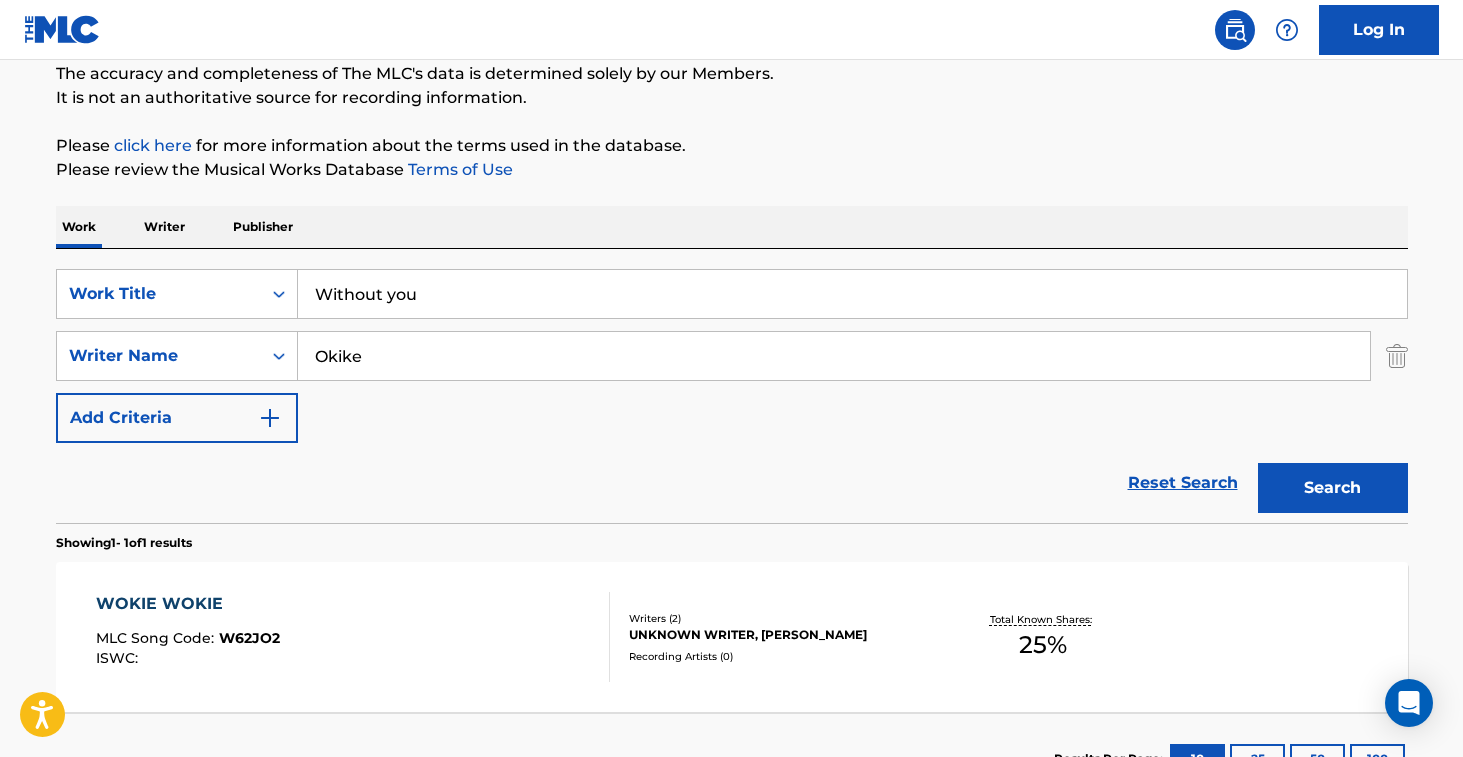 type on "Without you" 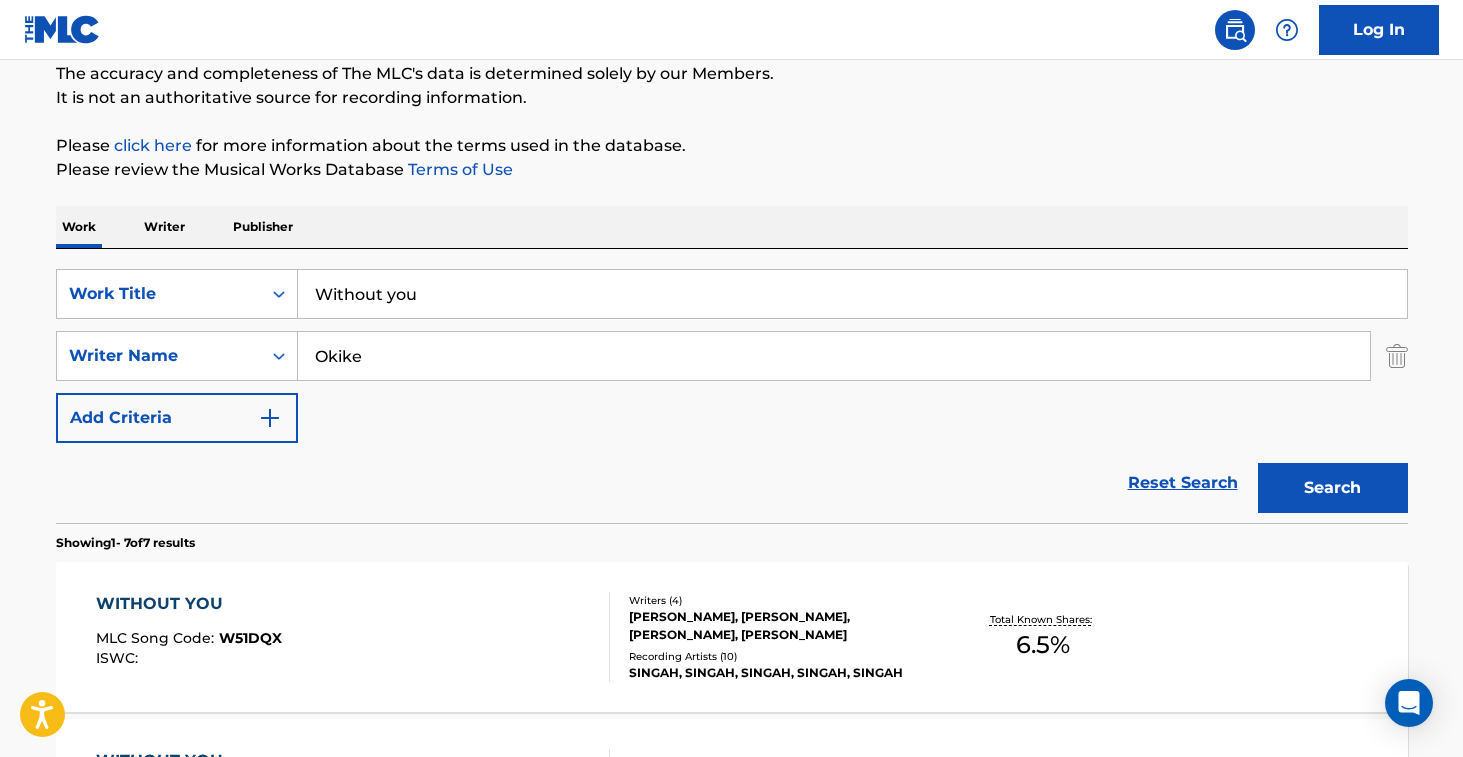 click on "Recording Artists ( 10 )" at bounding box center [780, 656] 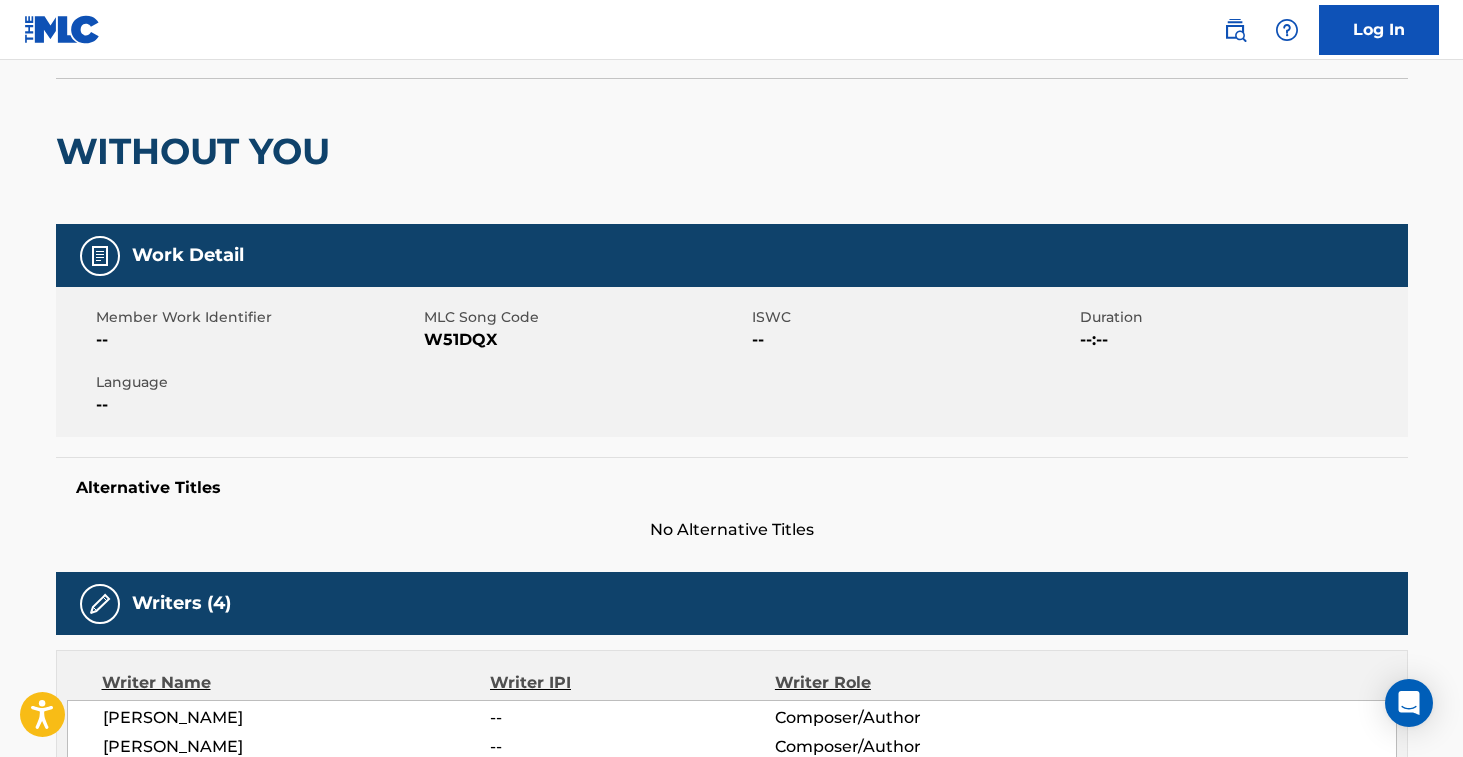 scroll, scrollTop: 140, scrollLeft: 0, axis: vertical 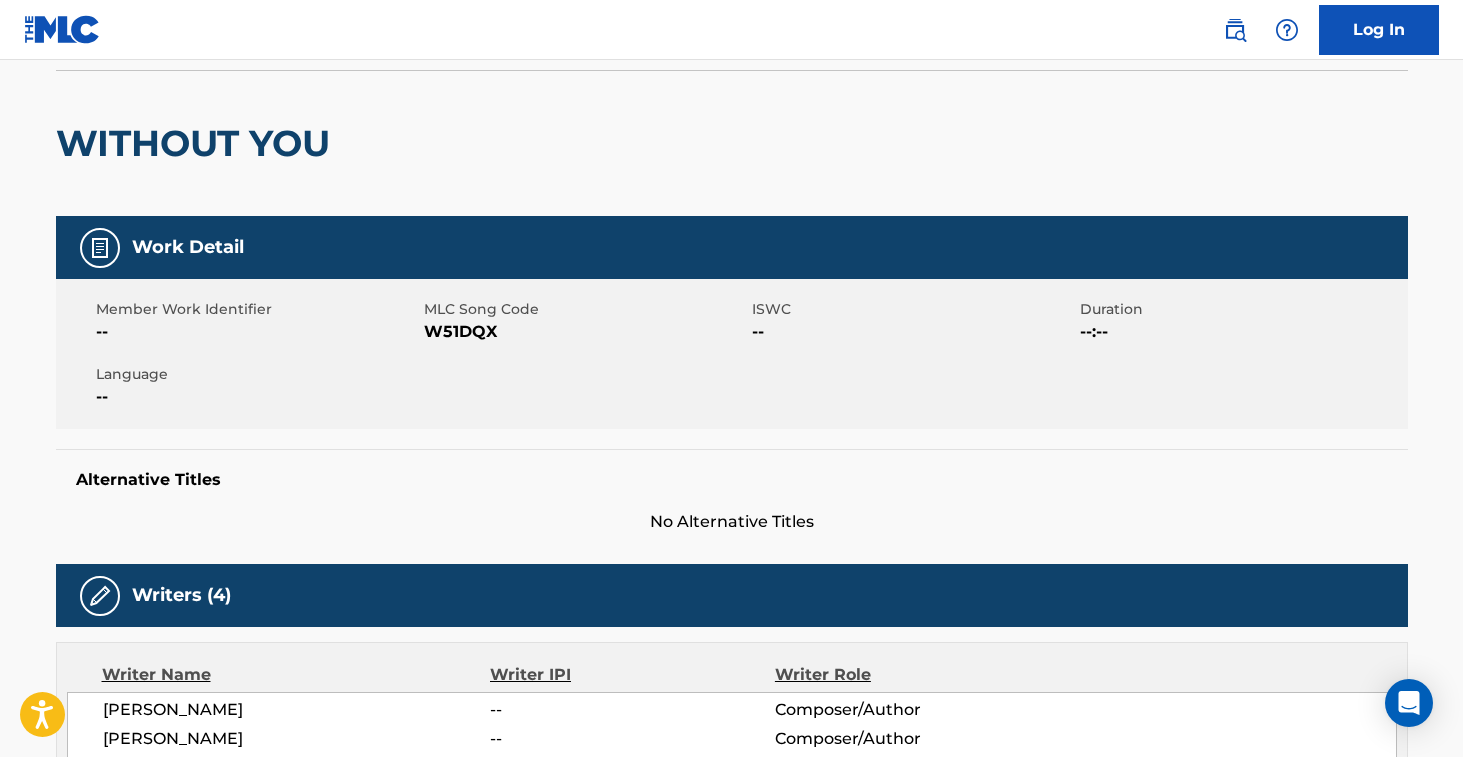 click on "W51DQX" at bounding box center [585, 332] 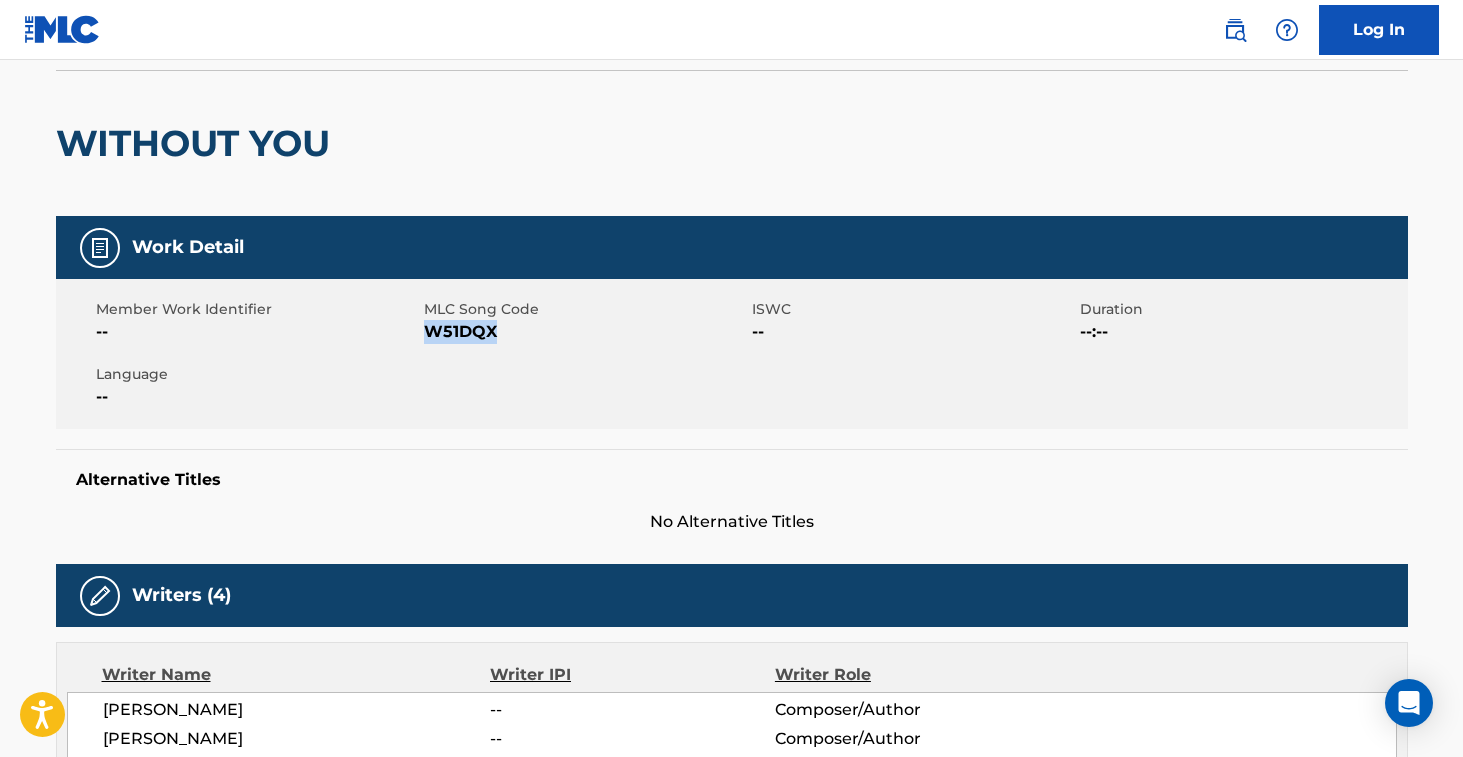click on "W51DQX" at bounding box center (585, 332) 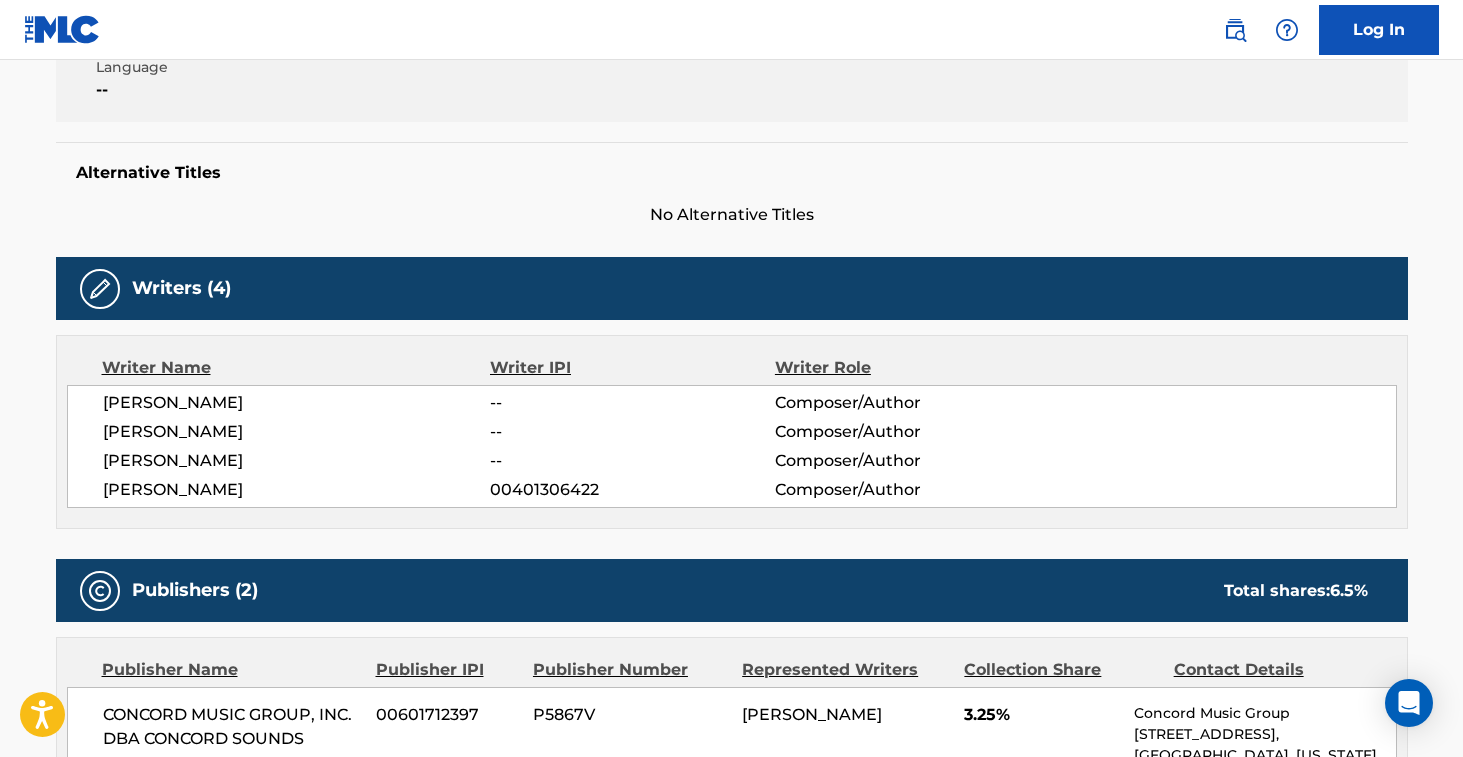 scroll, scrollTop: 0, scrollLeft: 0, axis: both 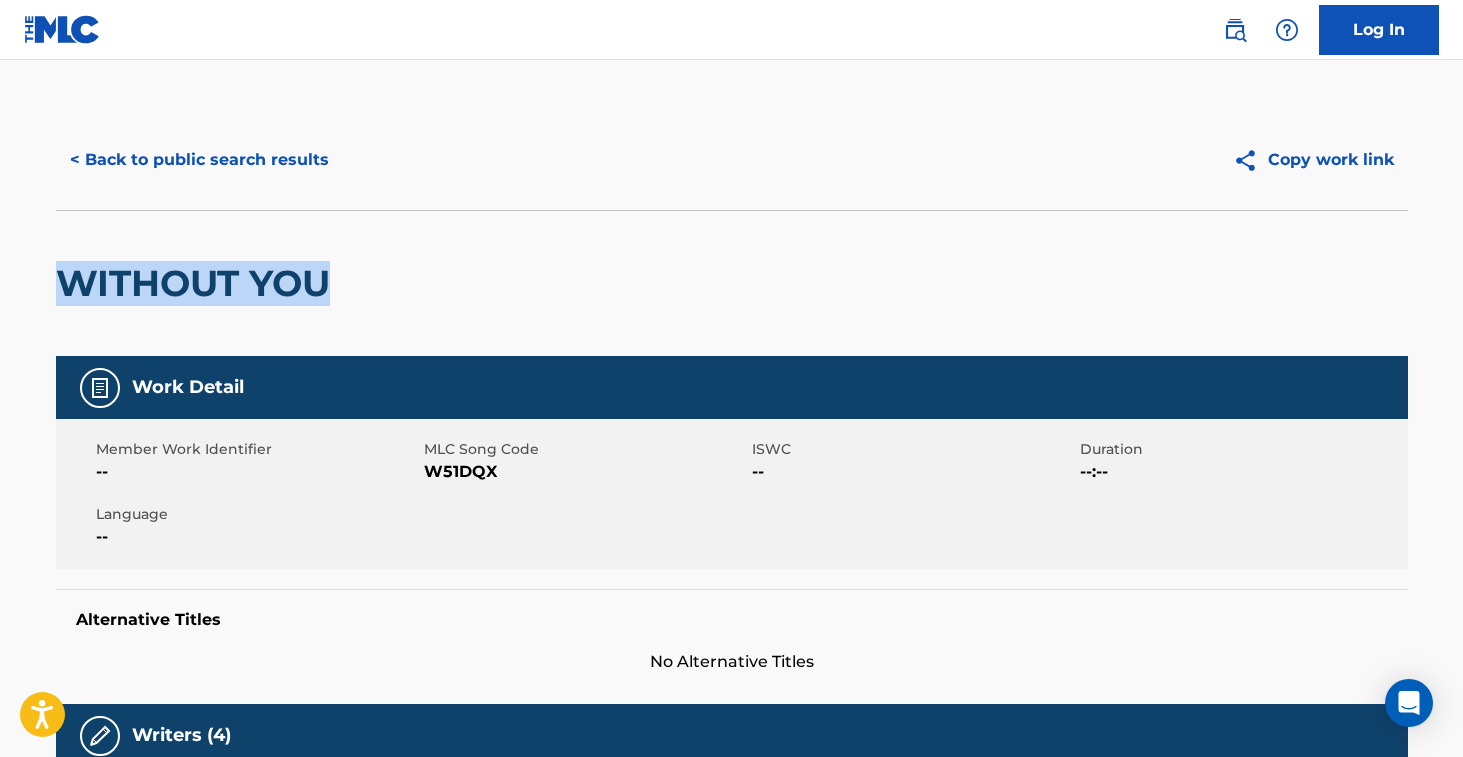 drag, startPoint x: 59, startPoint y: 286, endPoint x: 339, endPoint y: 284, distance: 280.00714 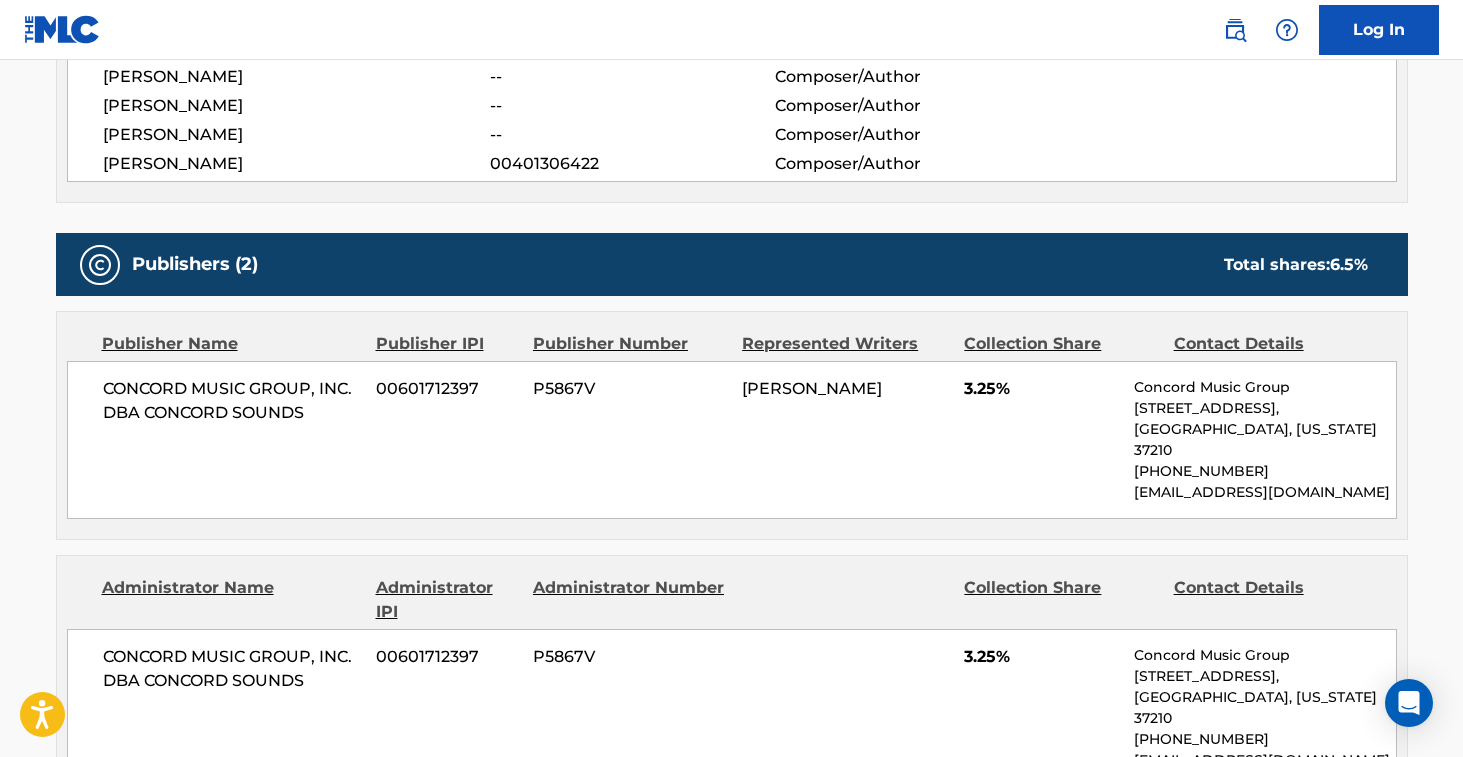 scroll, scrollTop: 739, scrollLeft: 0, axis: vertical 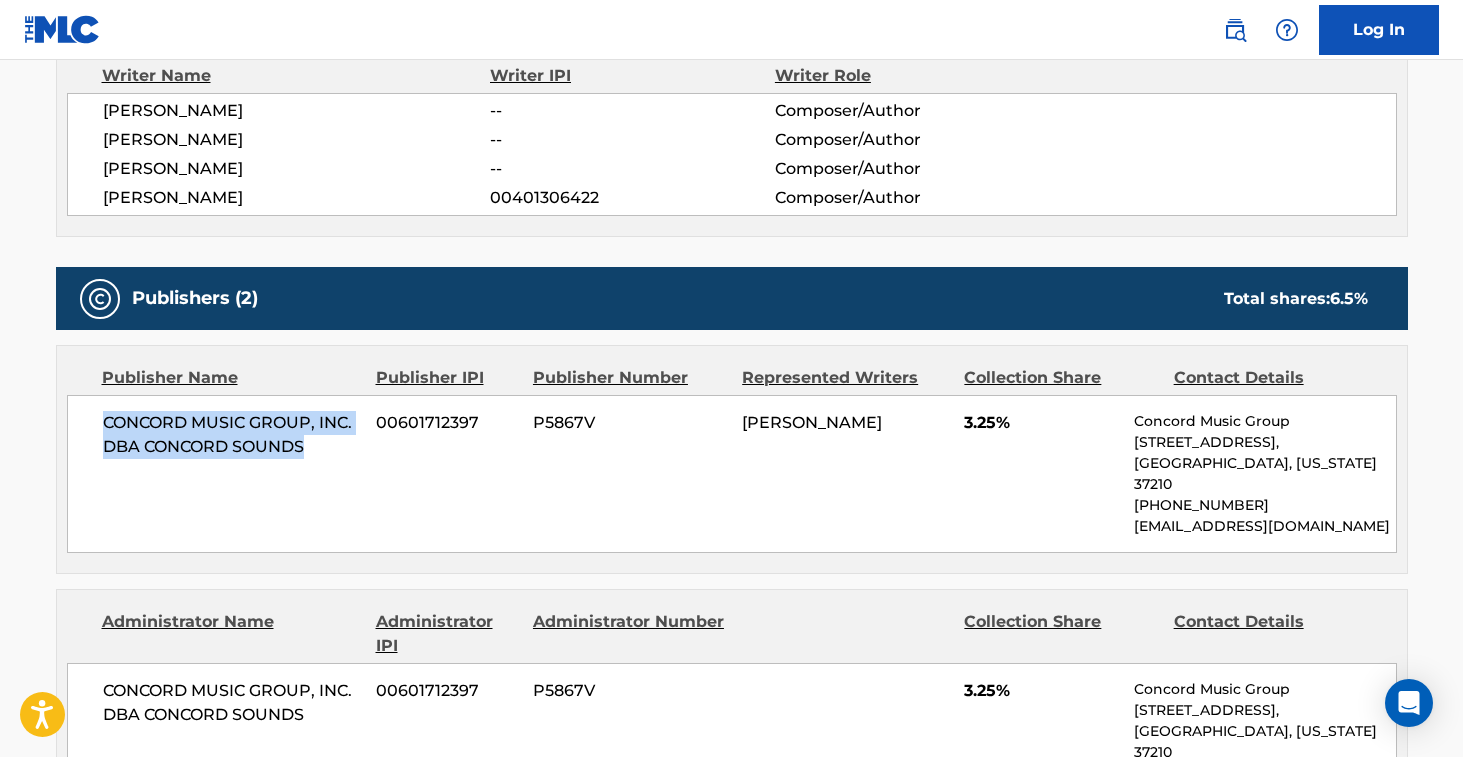 drag, startPoint x: 113, startPoint y: 420, endPoint x: 316, endPoint y: 444, distance: 204.4138 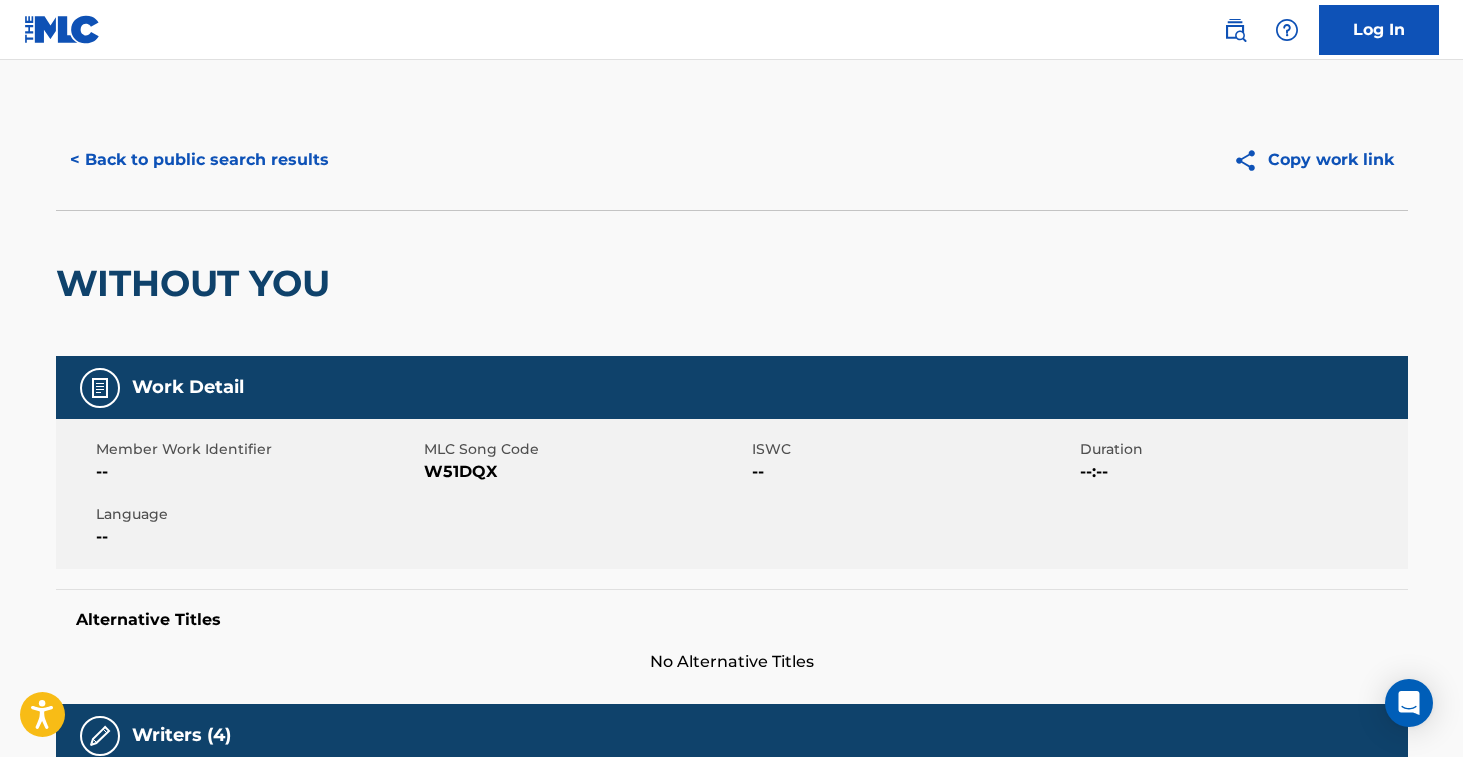 click on "< Back to public search results" at bounding box center [199, 160] 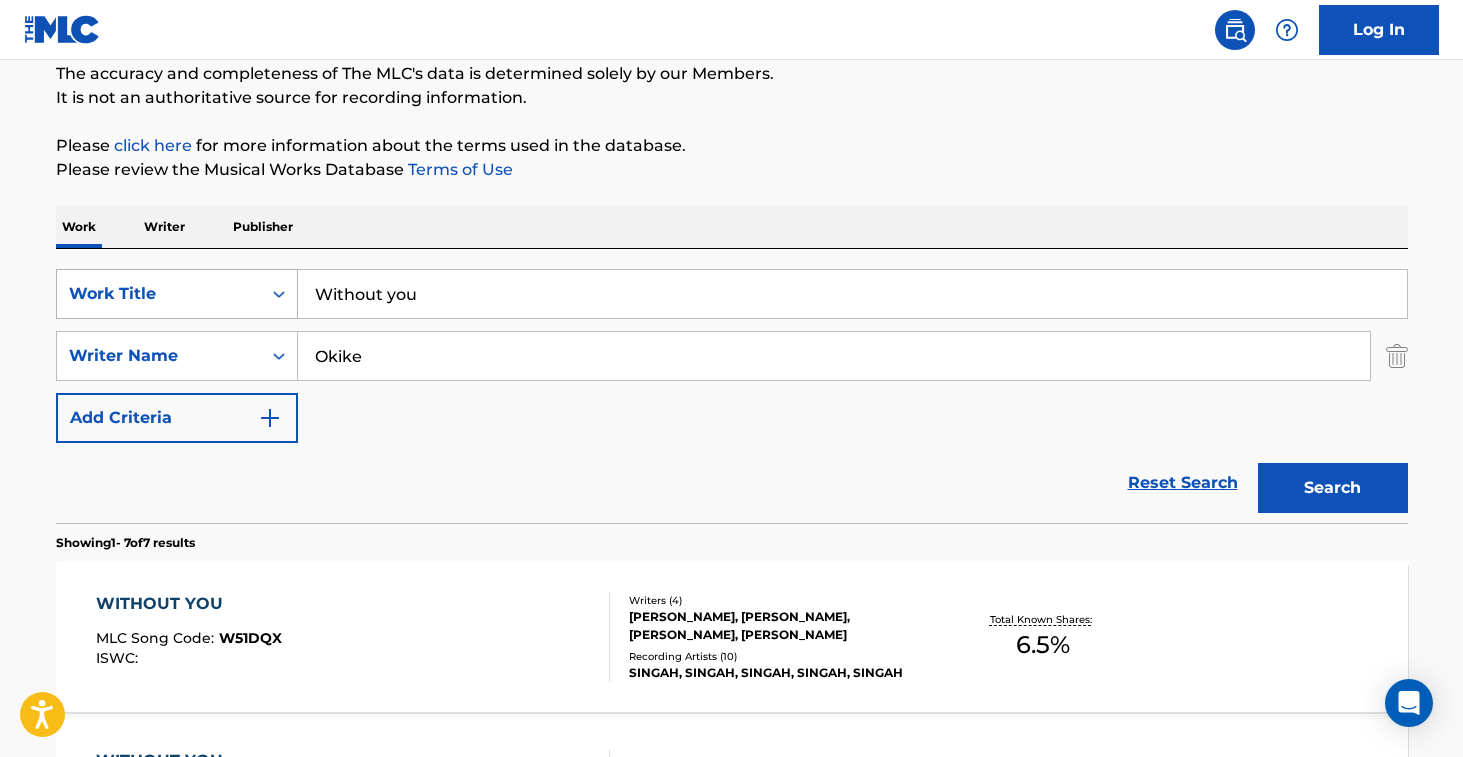 drag, startPoint x: 379, startPoint y: 297, endPoint x: 240, endPoint y: 275, distance: 140.73024 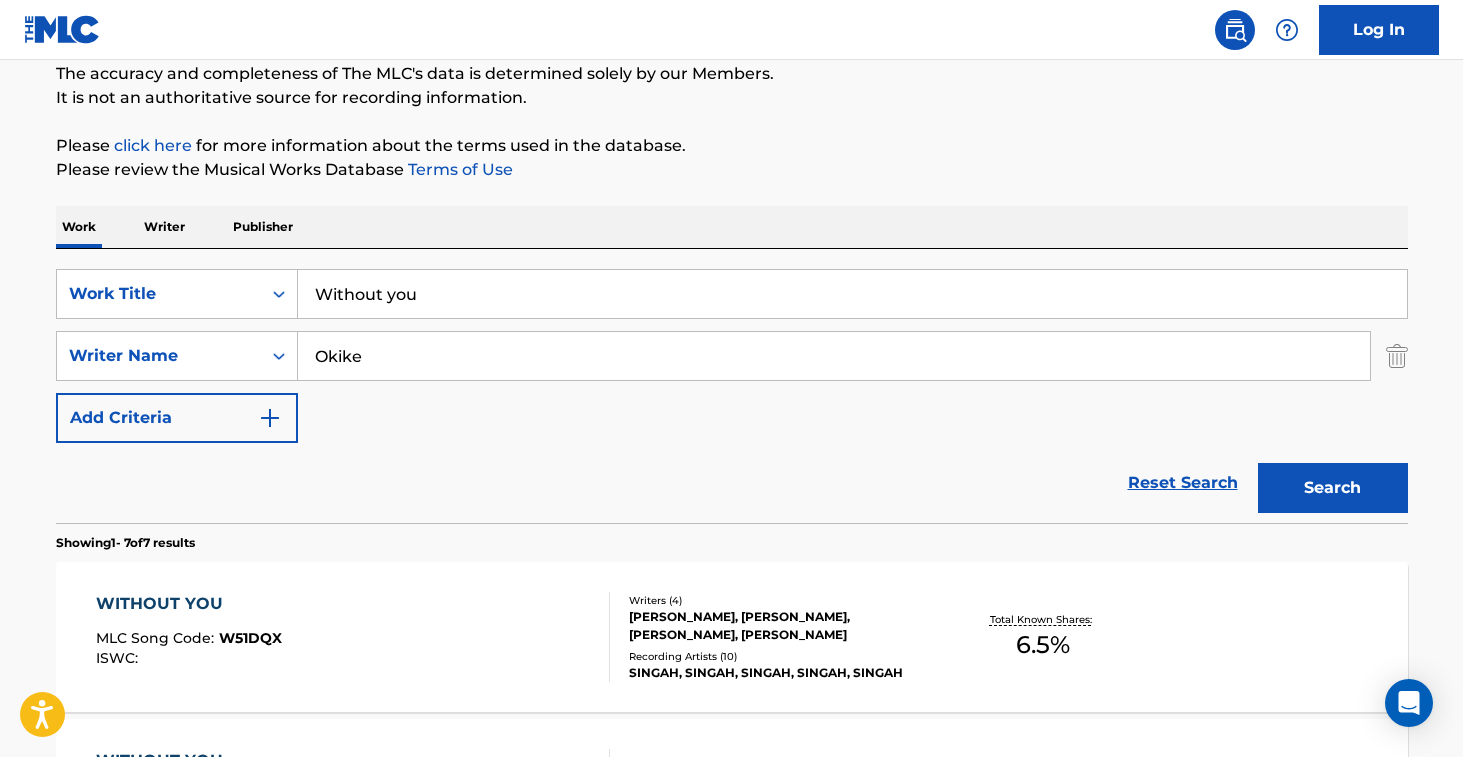 paste on "e ein Flustern (Davidson" 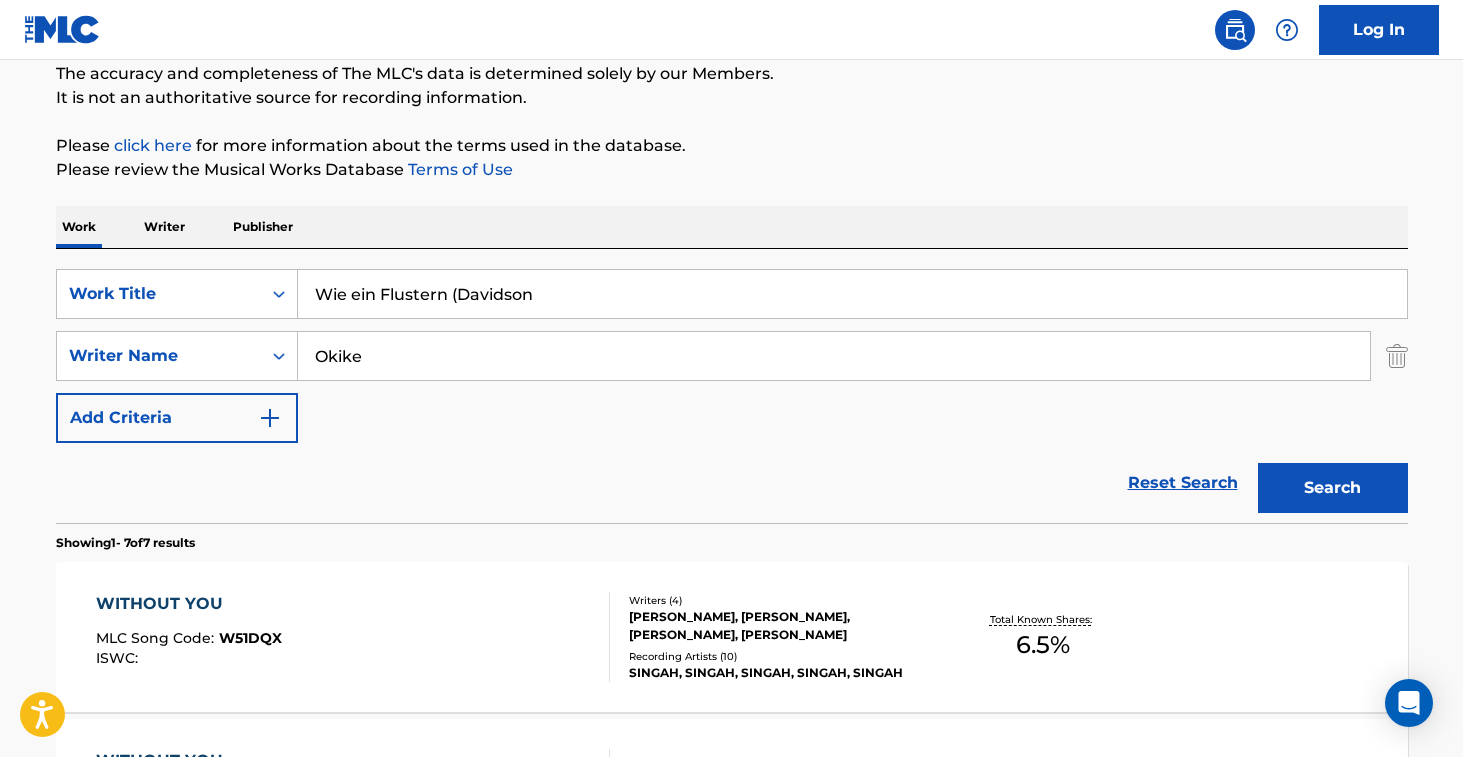 click on "Wie ein Flustern (Davidson" at bounding box center [852, 294] 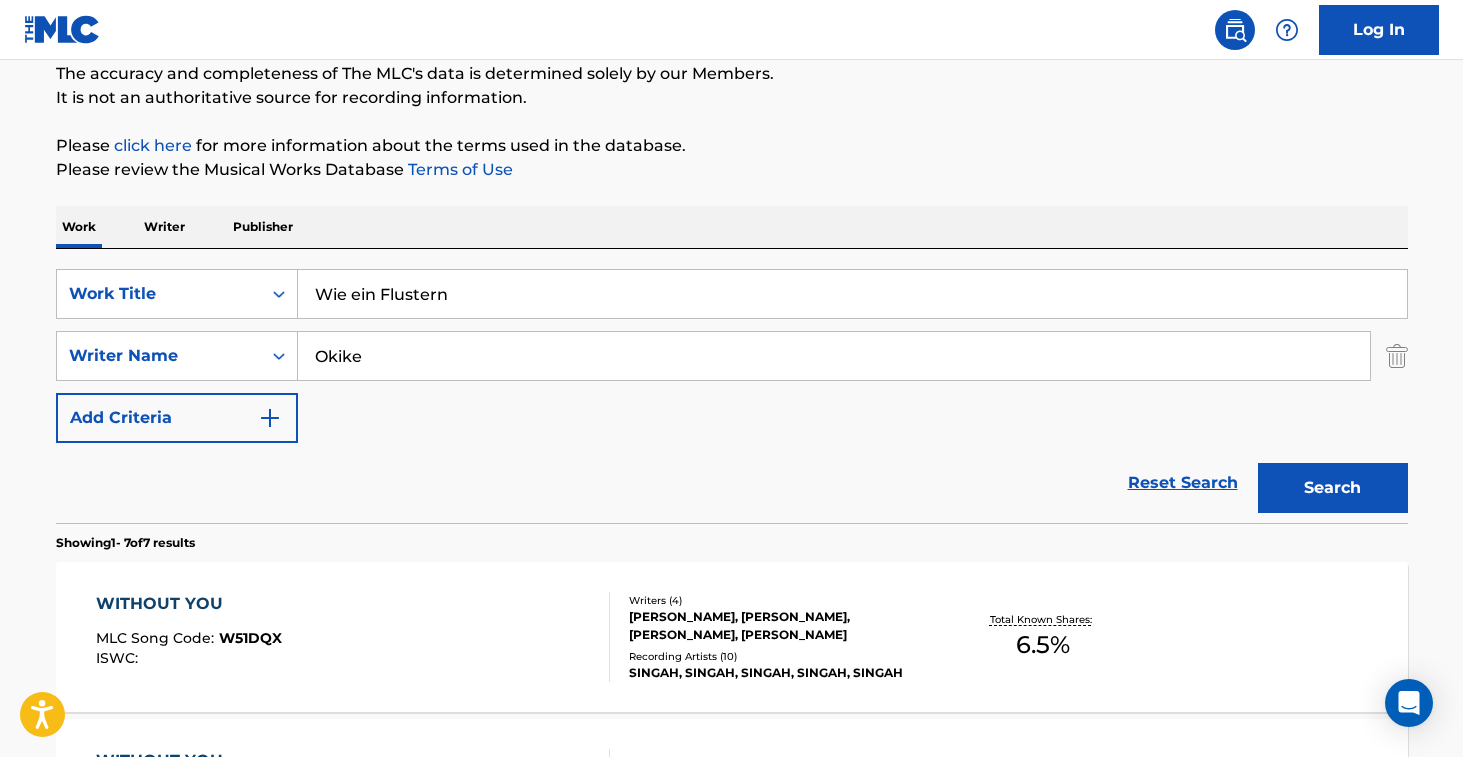 type on "Wie ein Flustern" 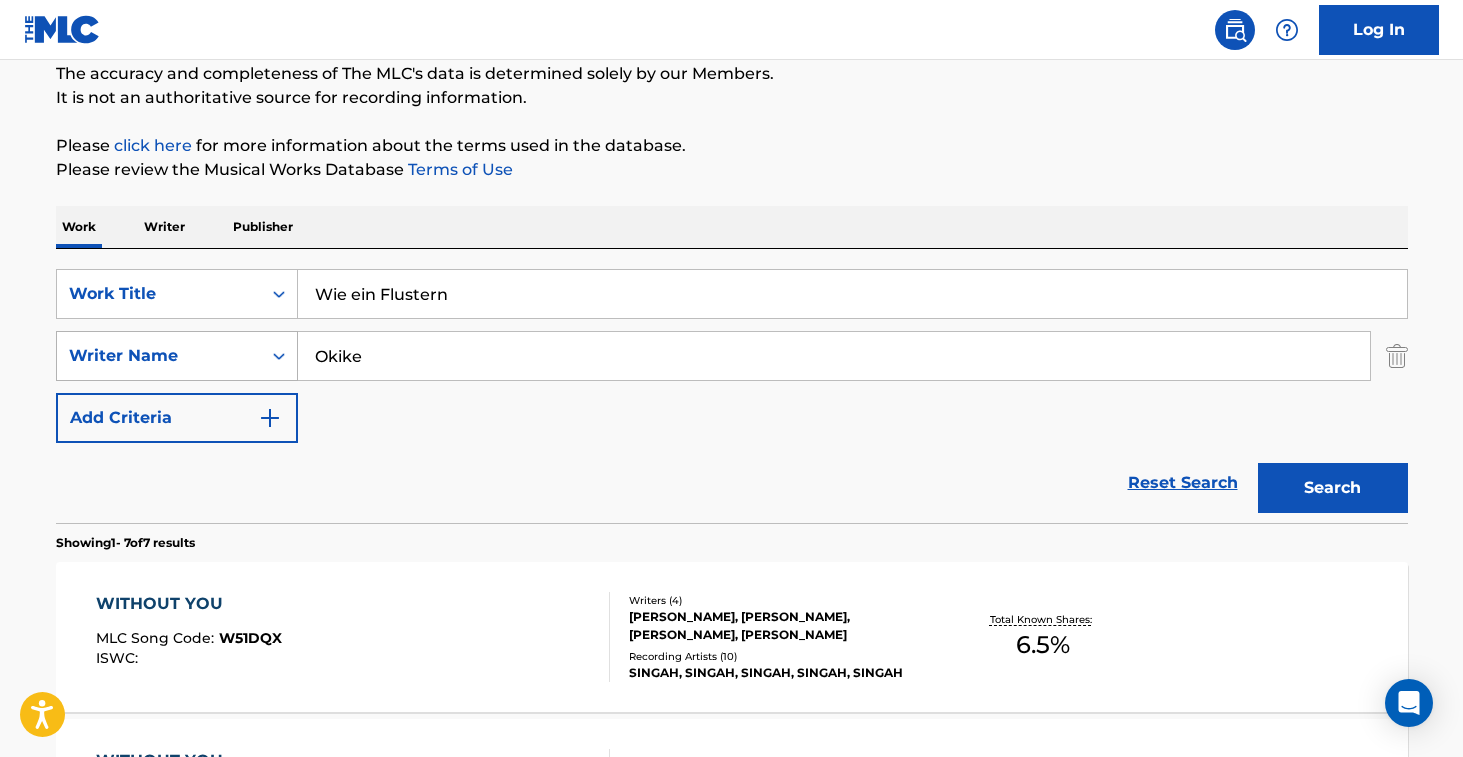drag, startPoint x: 438, startPoint y: 360, endPoint x: 524, endPoint y: 403, distance: 96.150925 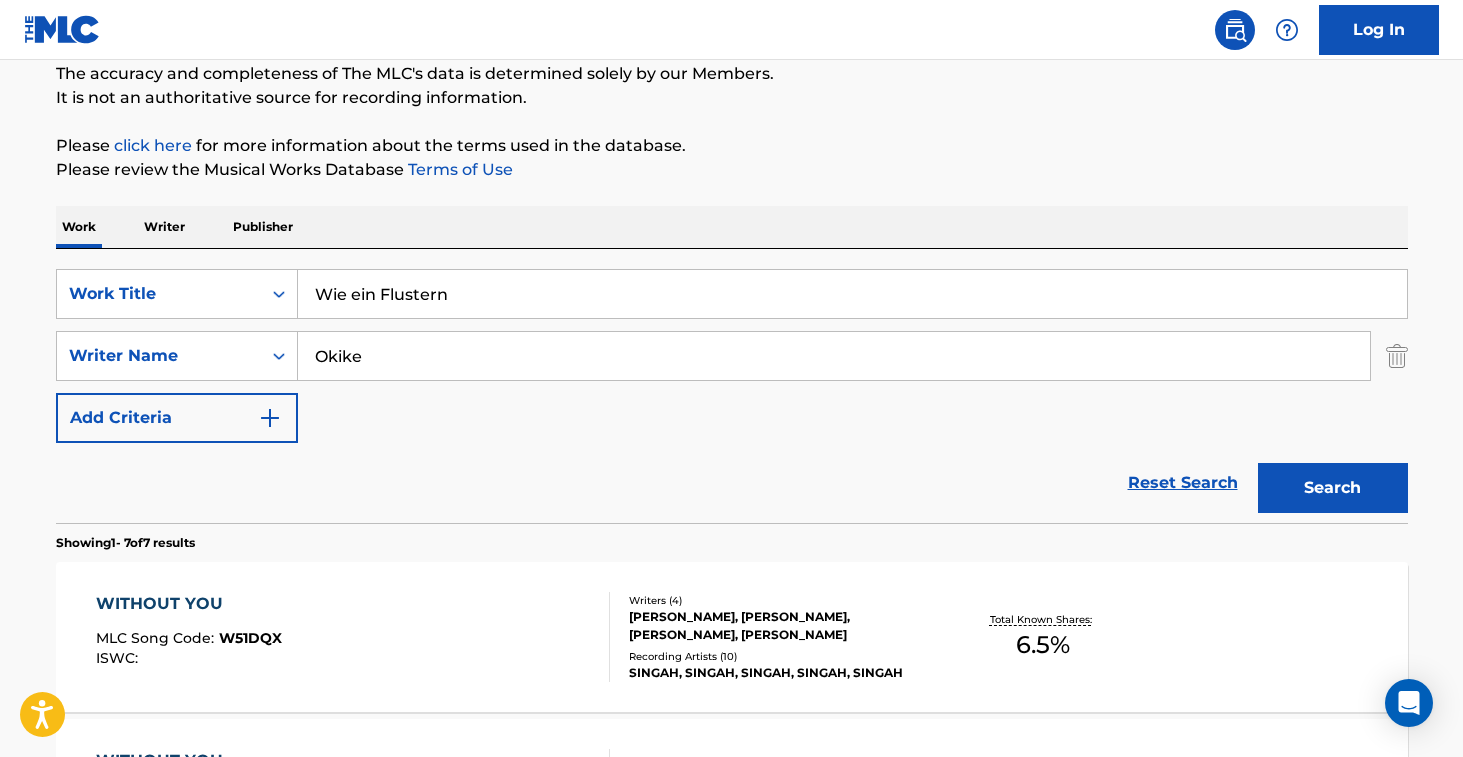 click on "SearchWithCriteriaa585b01d-51eb-4e9f-abc1-1ddbd53944fc Writer Name [PERSON_NAME]" at bounding box center (732, 356) 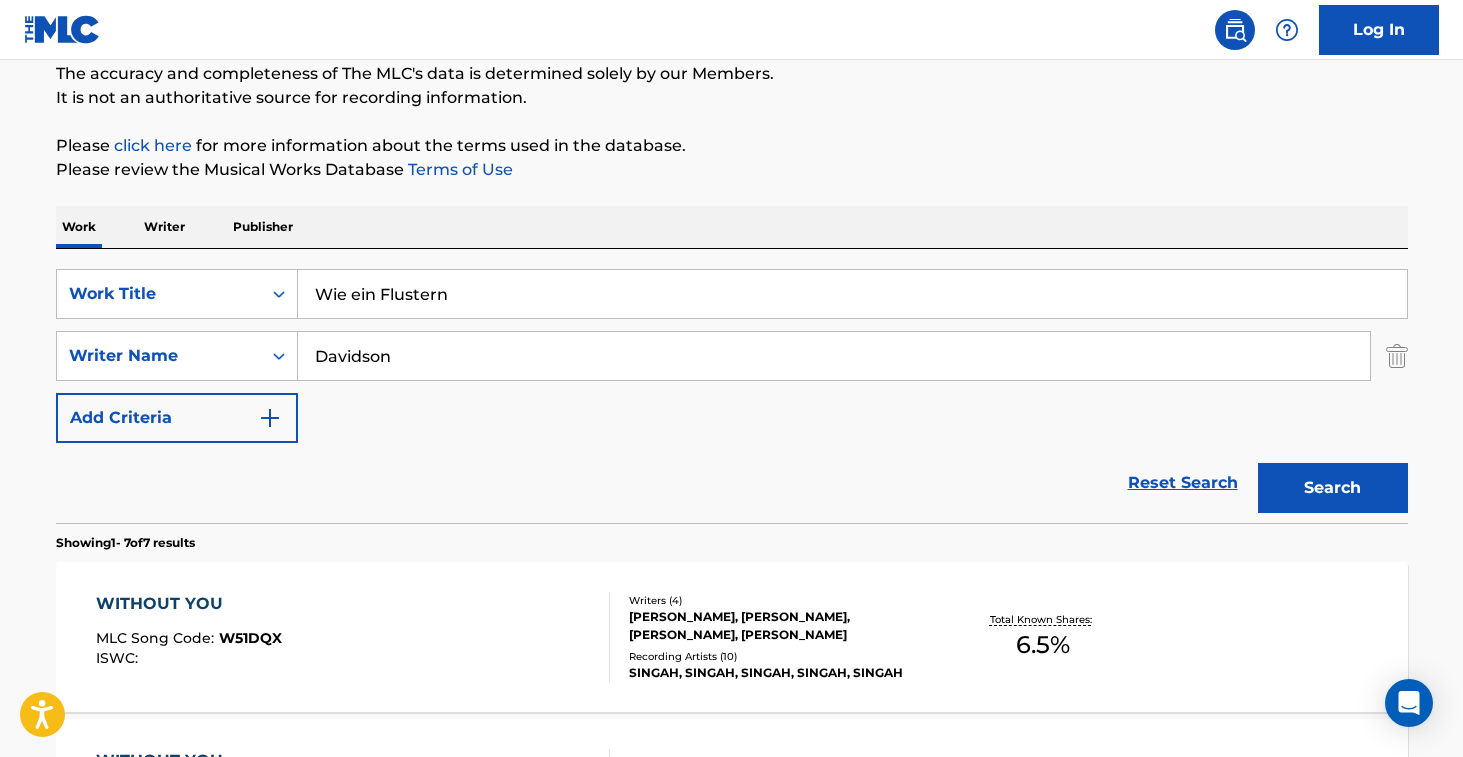 type on "Davidson" 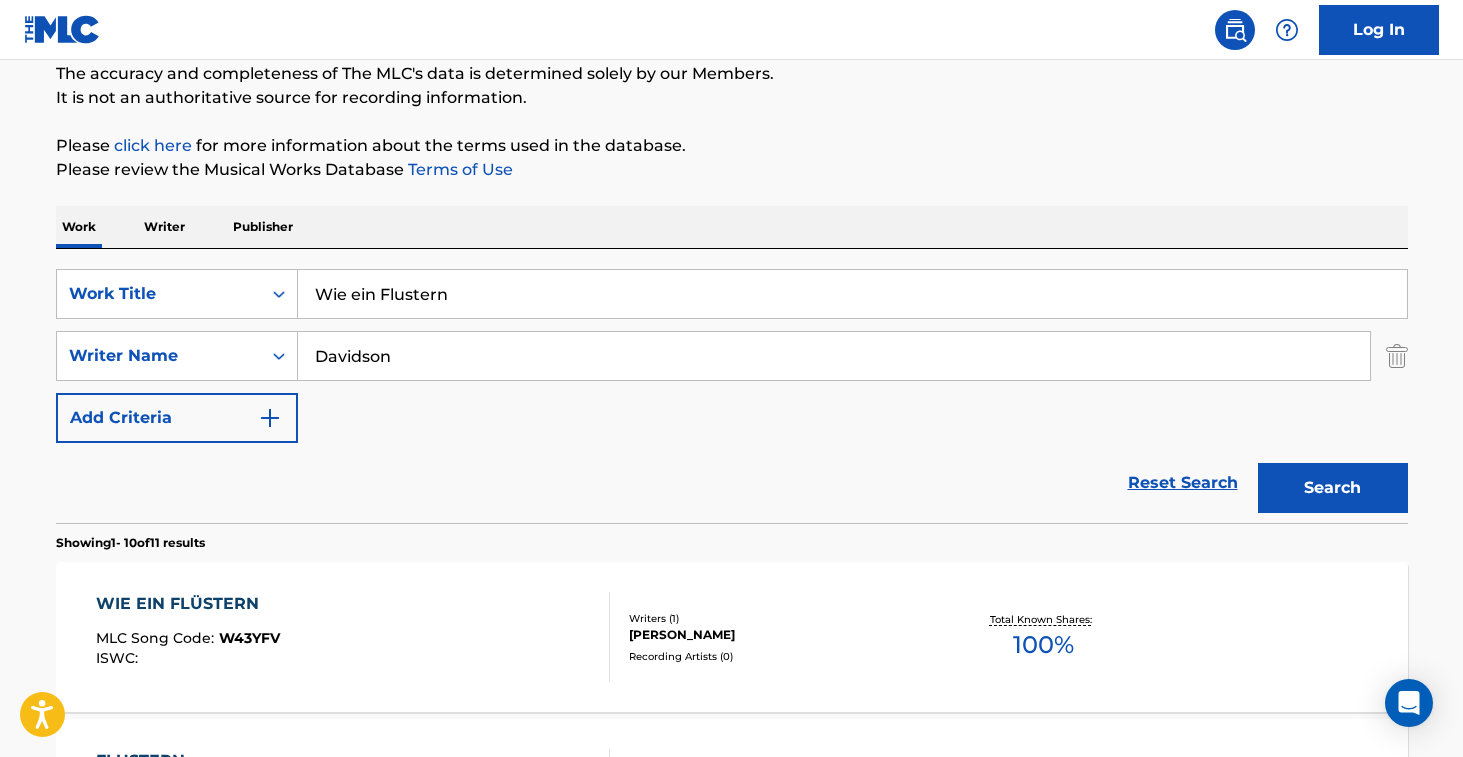 click on "WIE EIN FLÜSTERN MLC Song Code : W43YFV ISWC :" at bounding box center (353, 637) 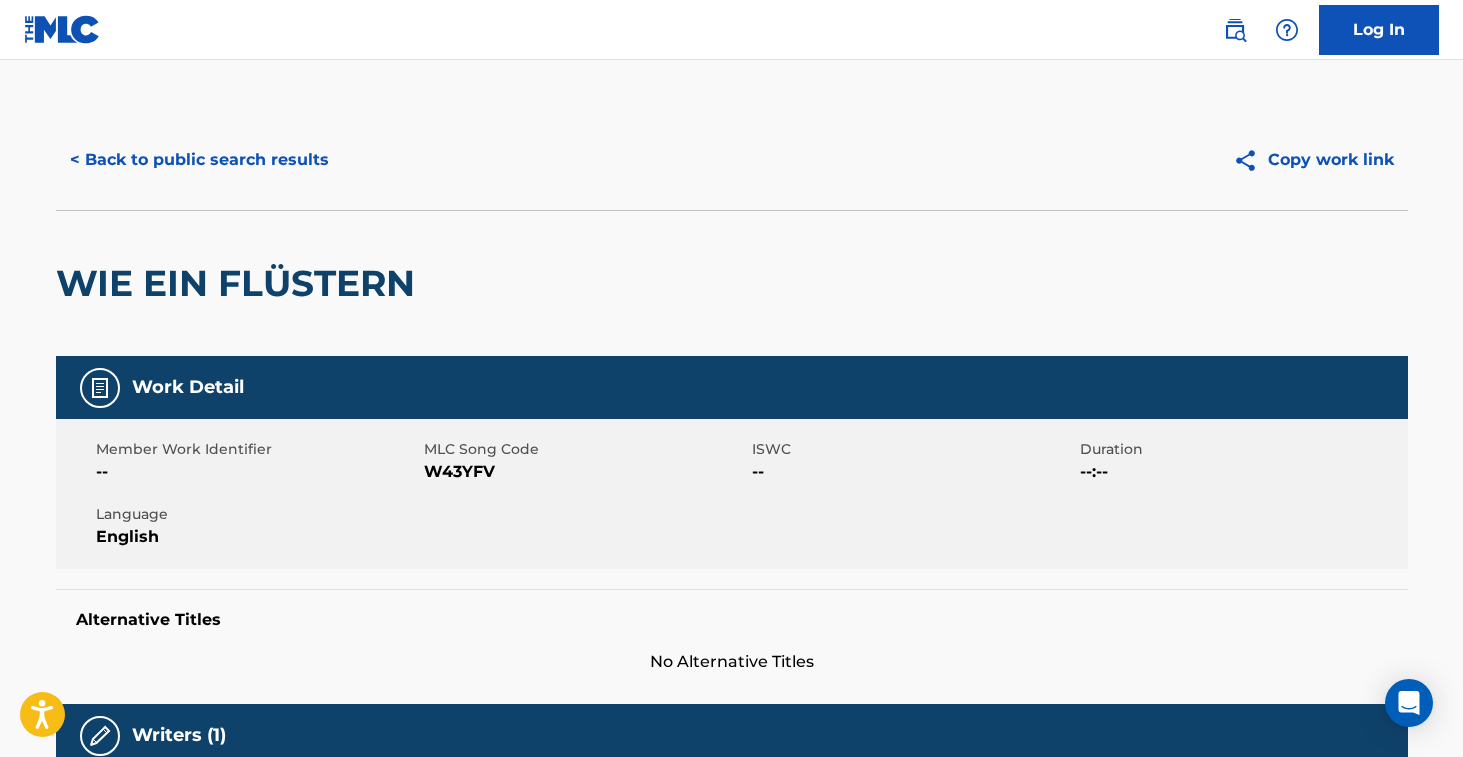 click on "W43YFV" at bounding box center (585, 472) 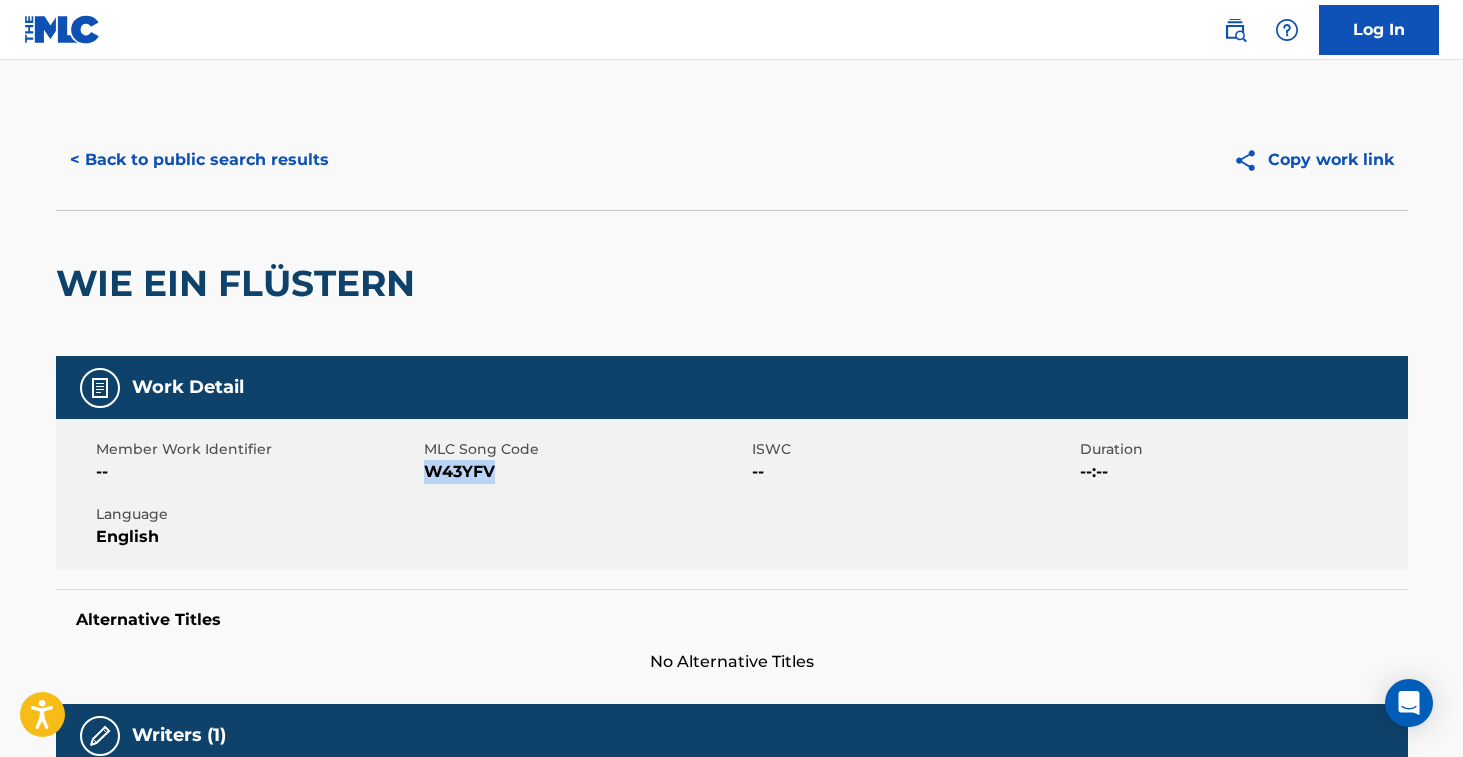 click on "W43YFV" at bounding box center (585, 472) 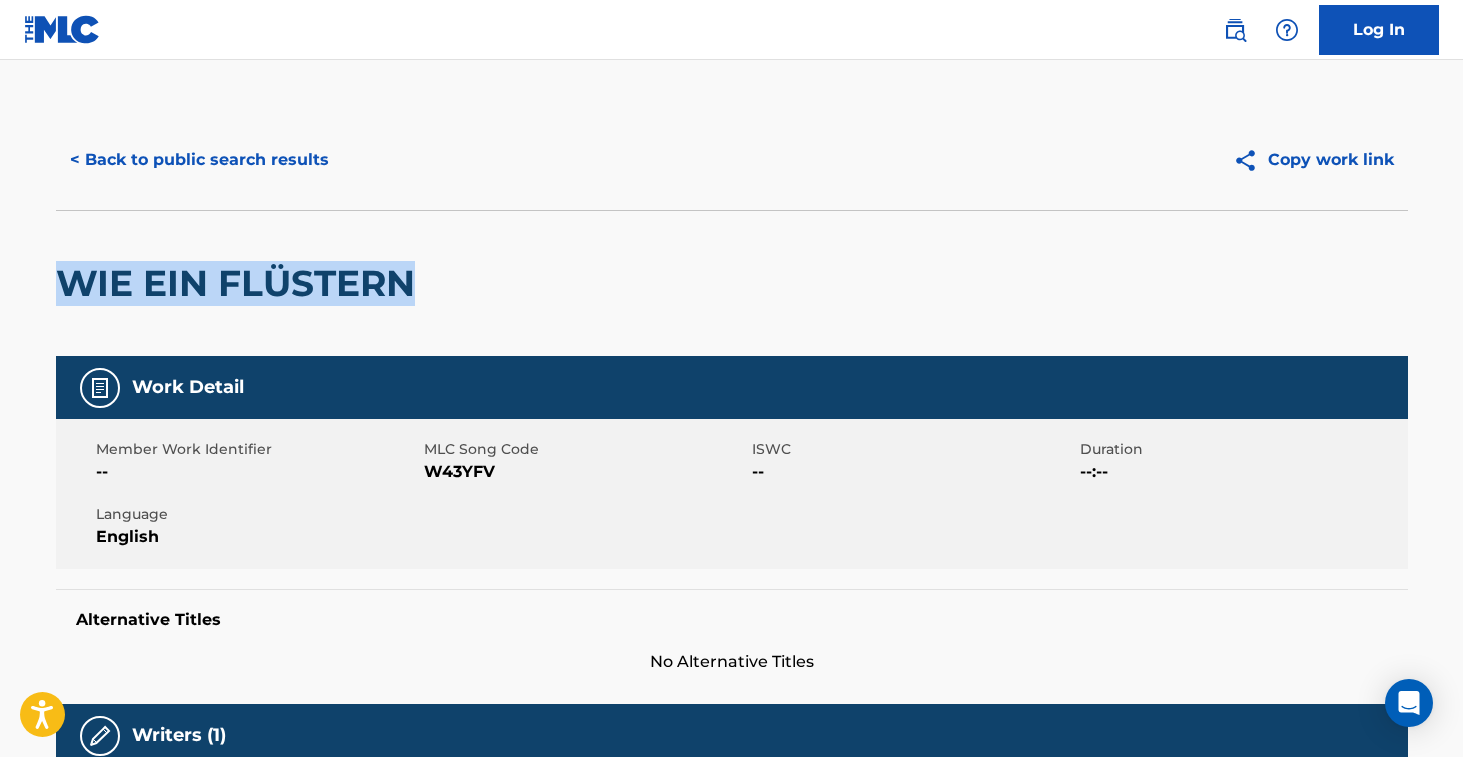 drag, startPoint x: 66, startPoint y: 285, endPoint x: 415, endPoint y: 280, distance: 349.03583 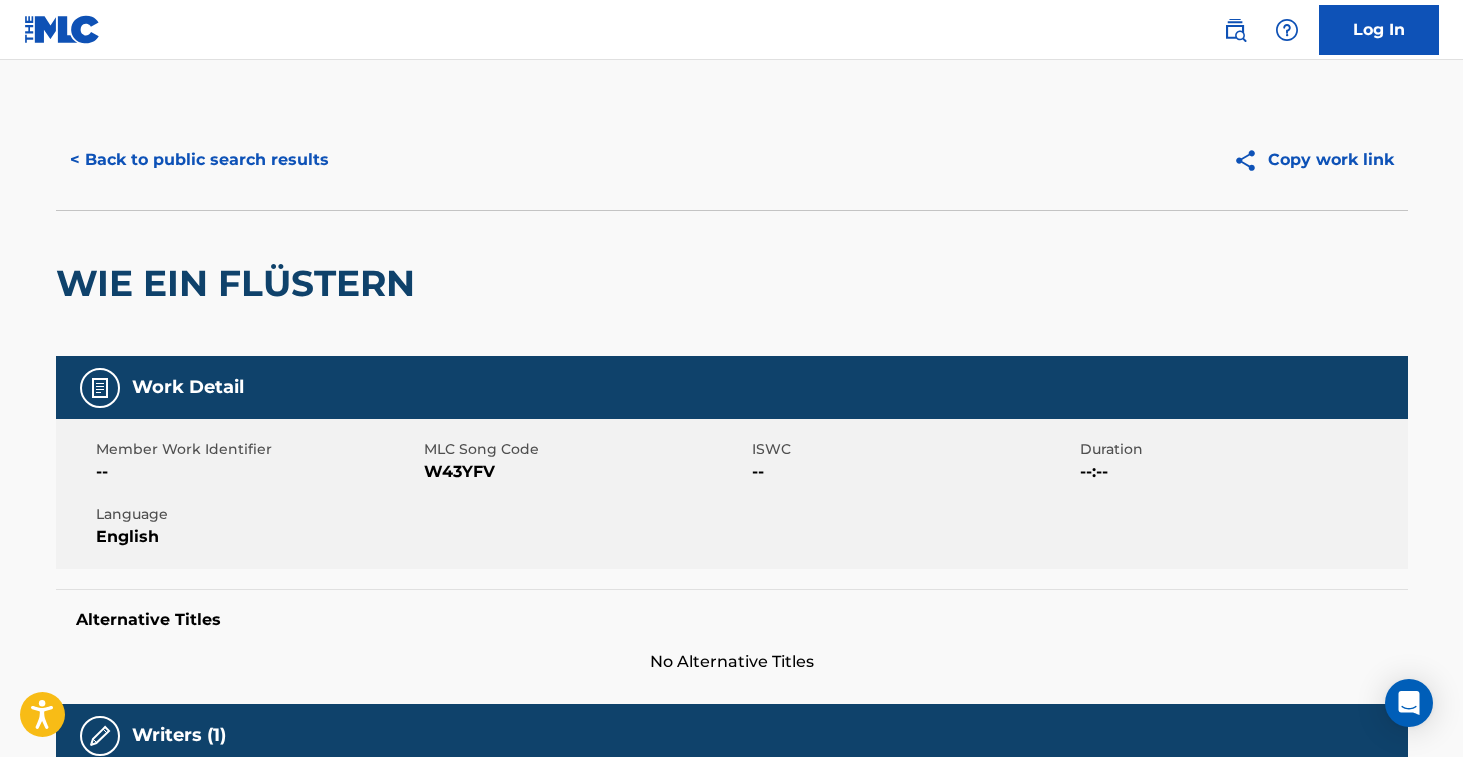 click on "W43YFV" at bounding box center [585, 472] 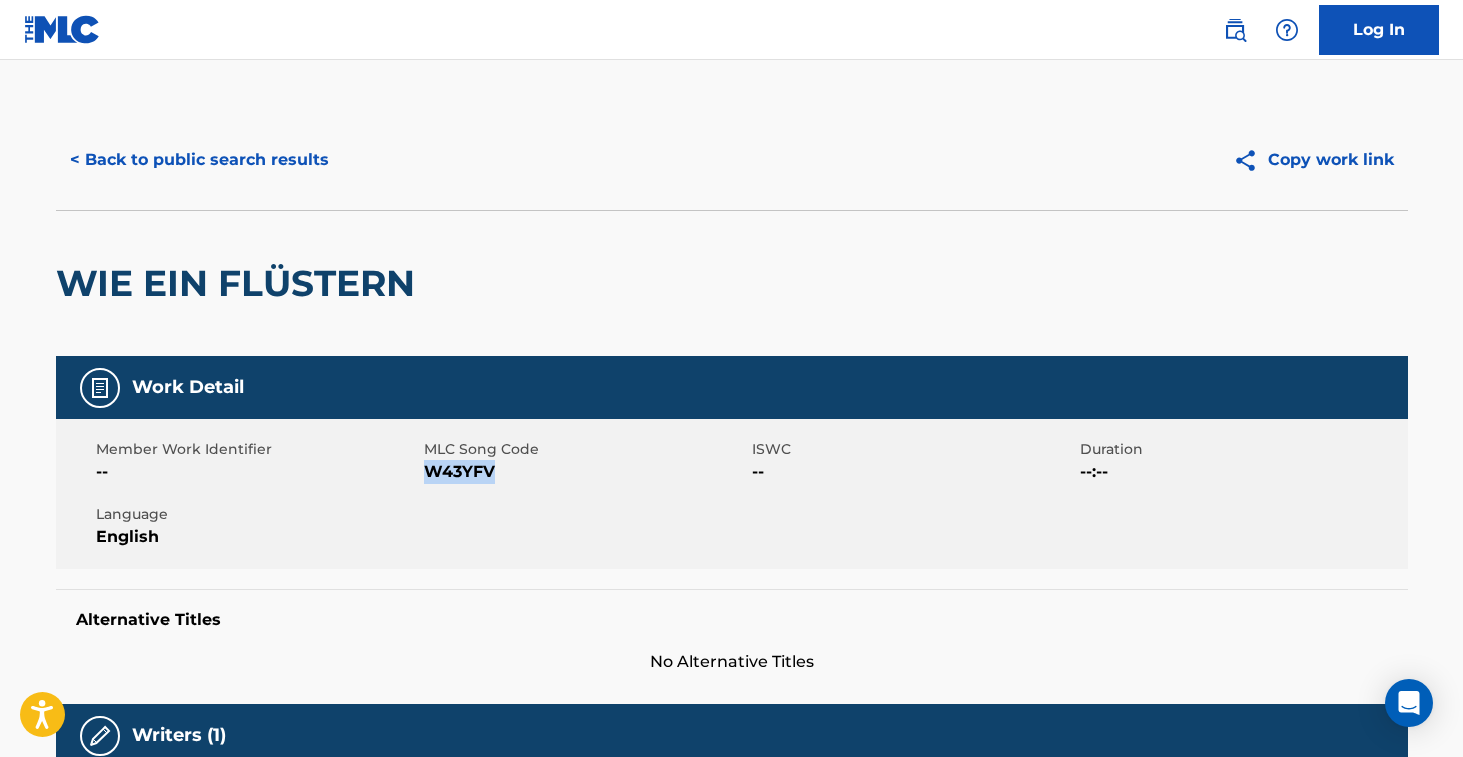 click on "W43YFV" at bounding box center [585, 472] 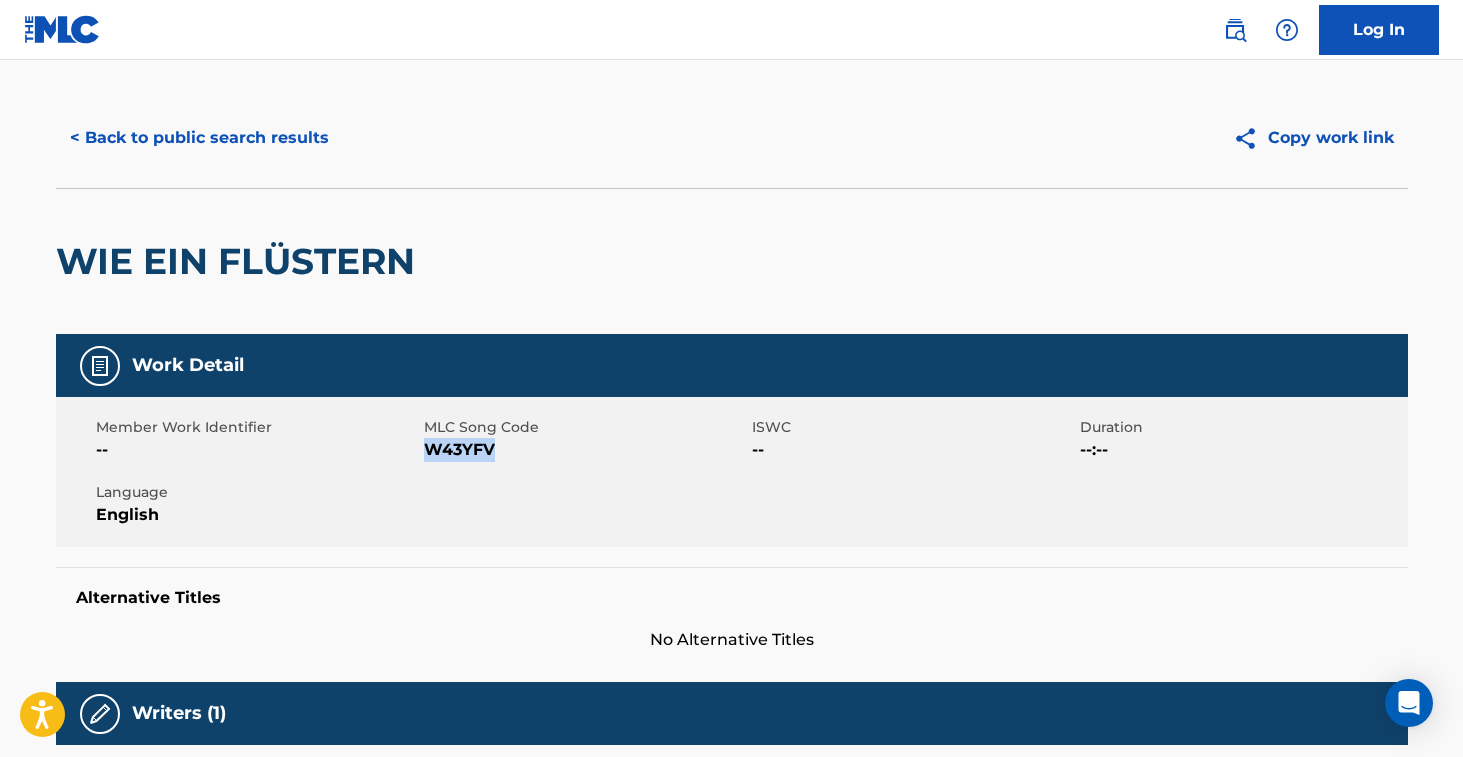 scroll, scrollTop: 0, scrollLeft: 0, axis: both 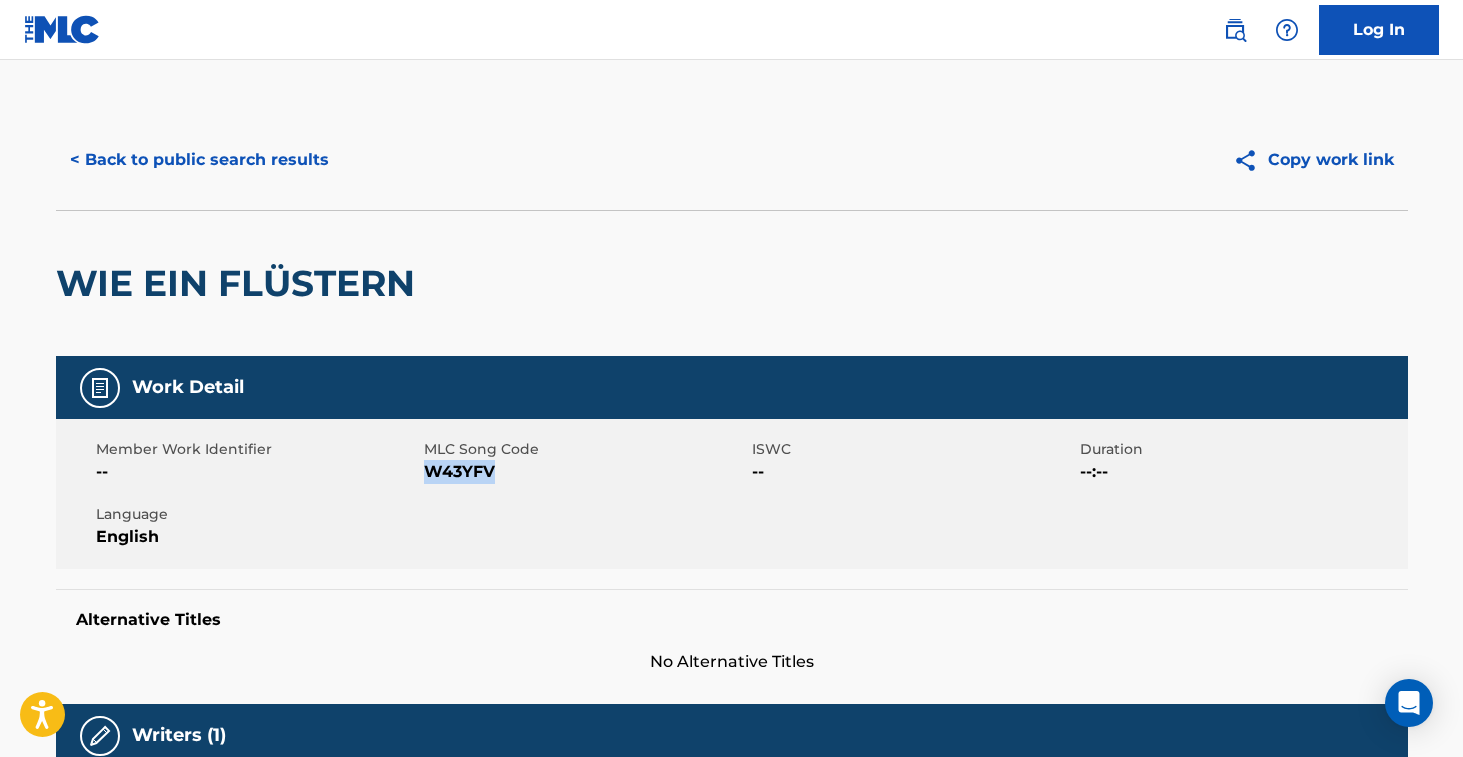 click on "< Back to public search results" at bounding box center [199, 160] 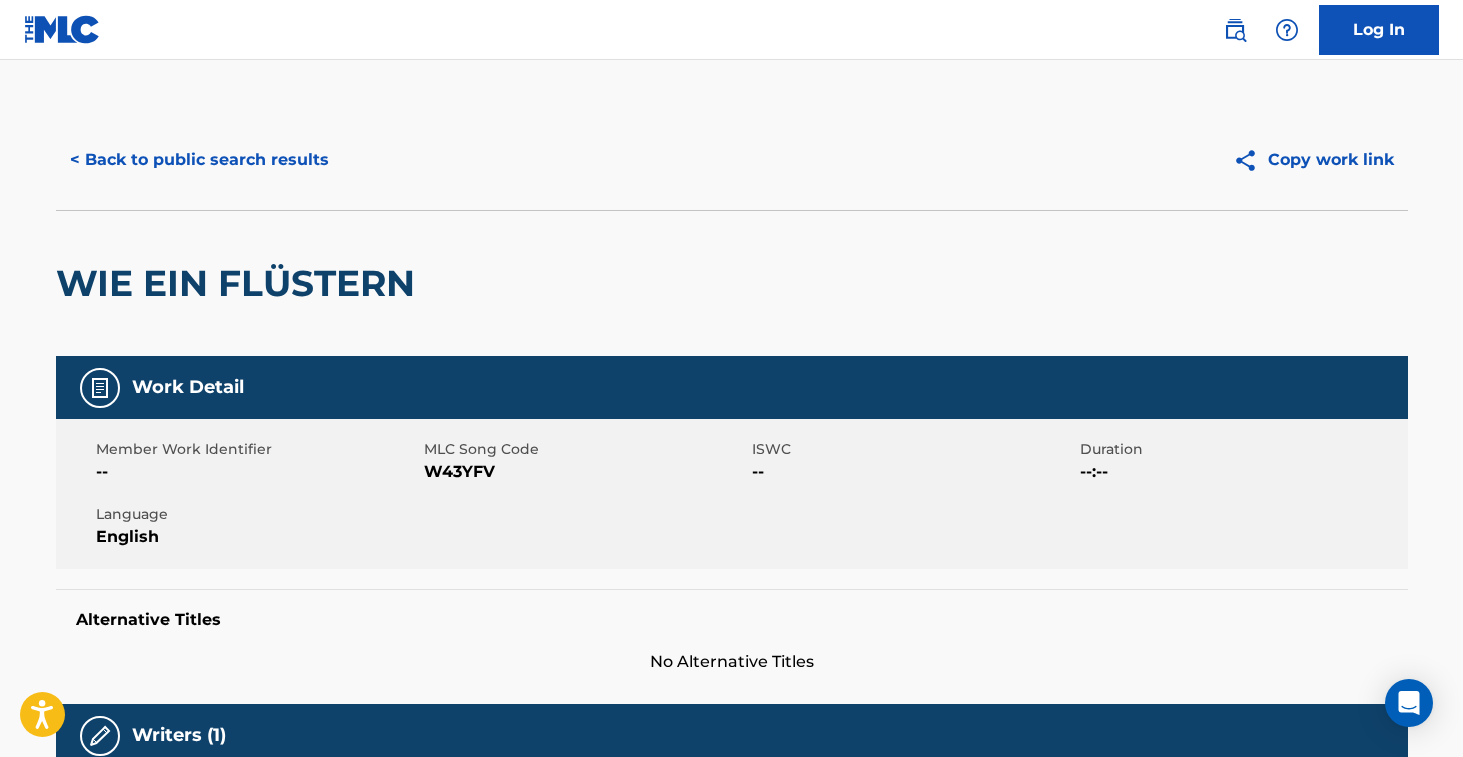 scroll, scrollTop: 176, scrollLeft: 0, axis: vertical 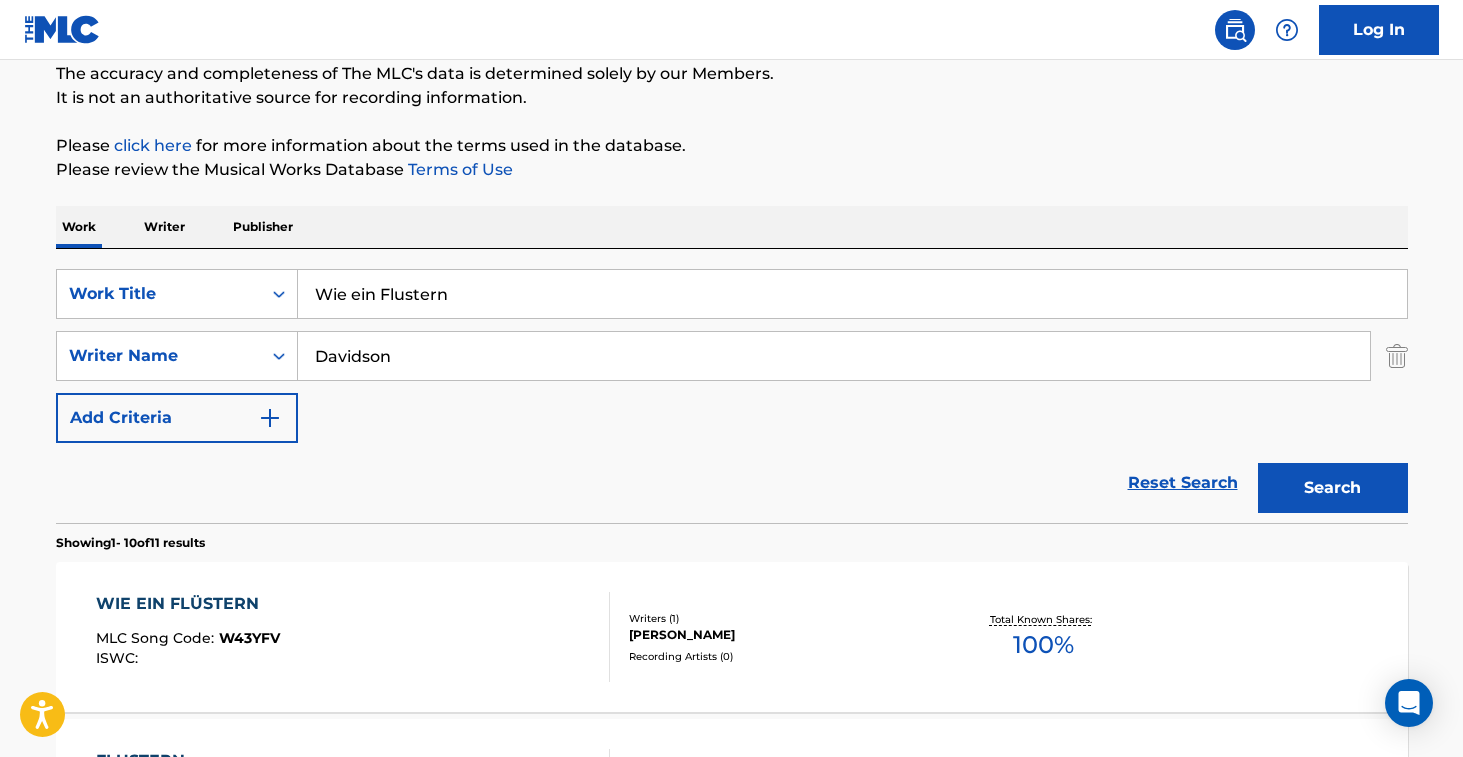 drag, startPoint x: 487, startPoint y: 308, endPoint x: 336, endPoint y: 299, distance: 151.26797 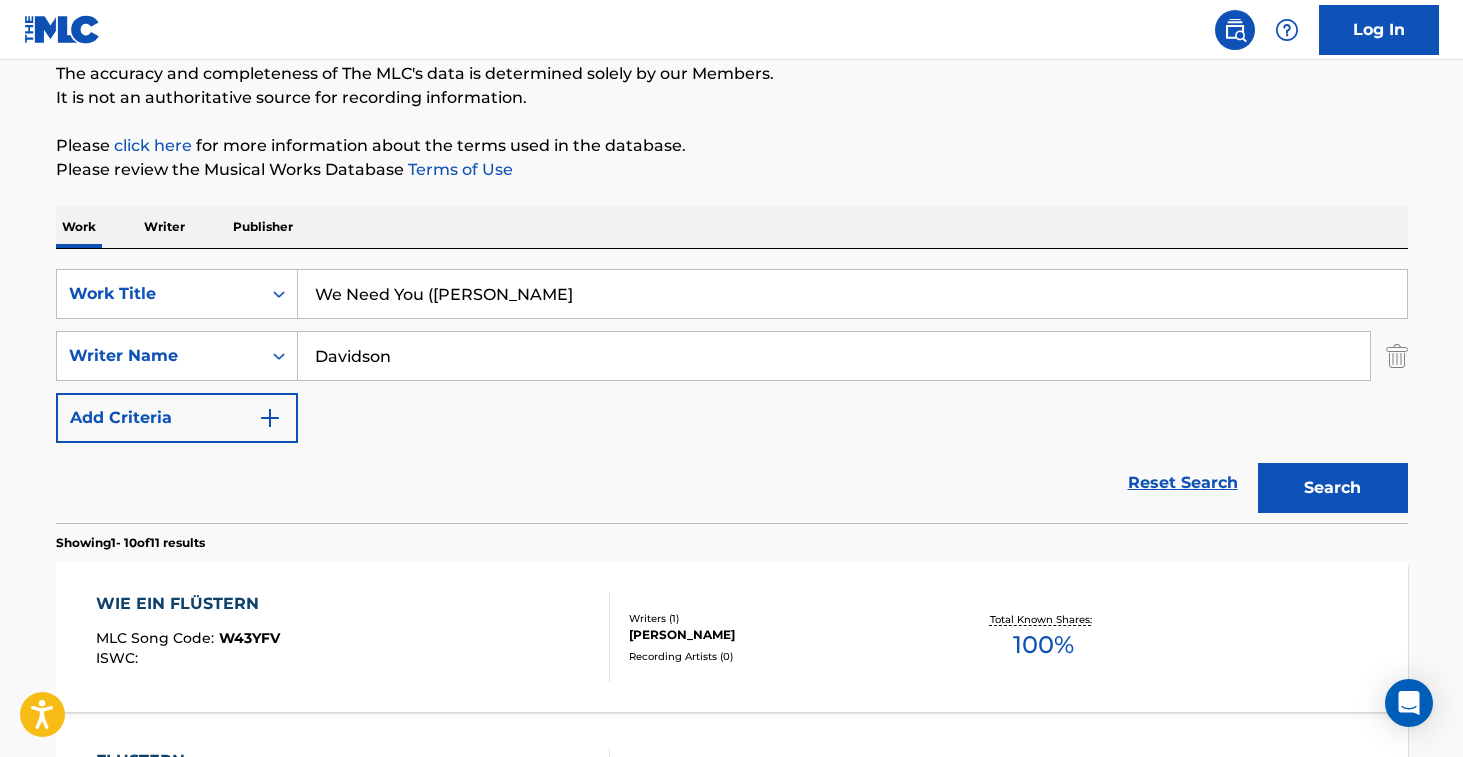 click on "We Need You ([PERSON_NAME]" at bounding box center [852, 294] 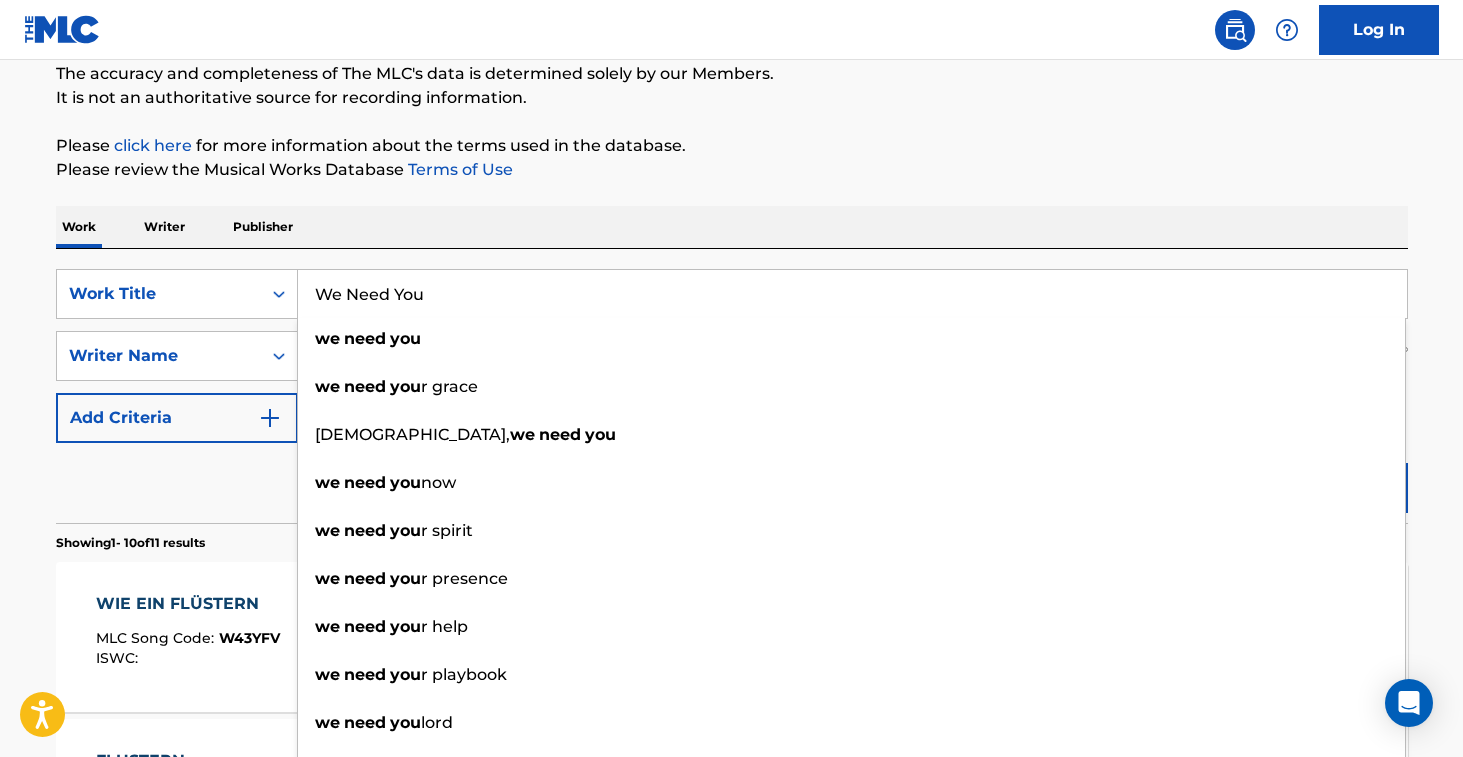 type on "We Need You" 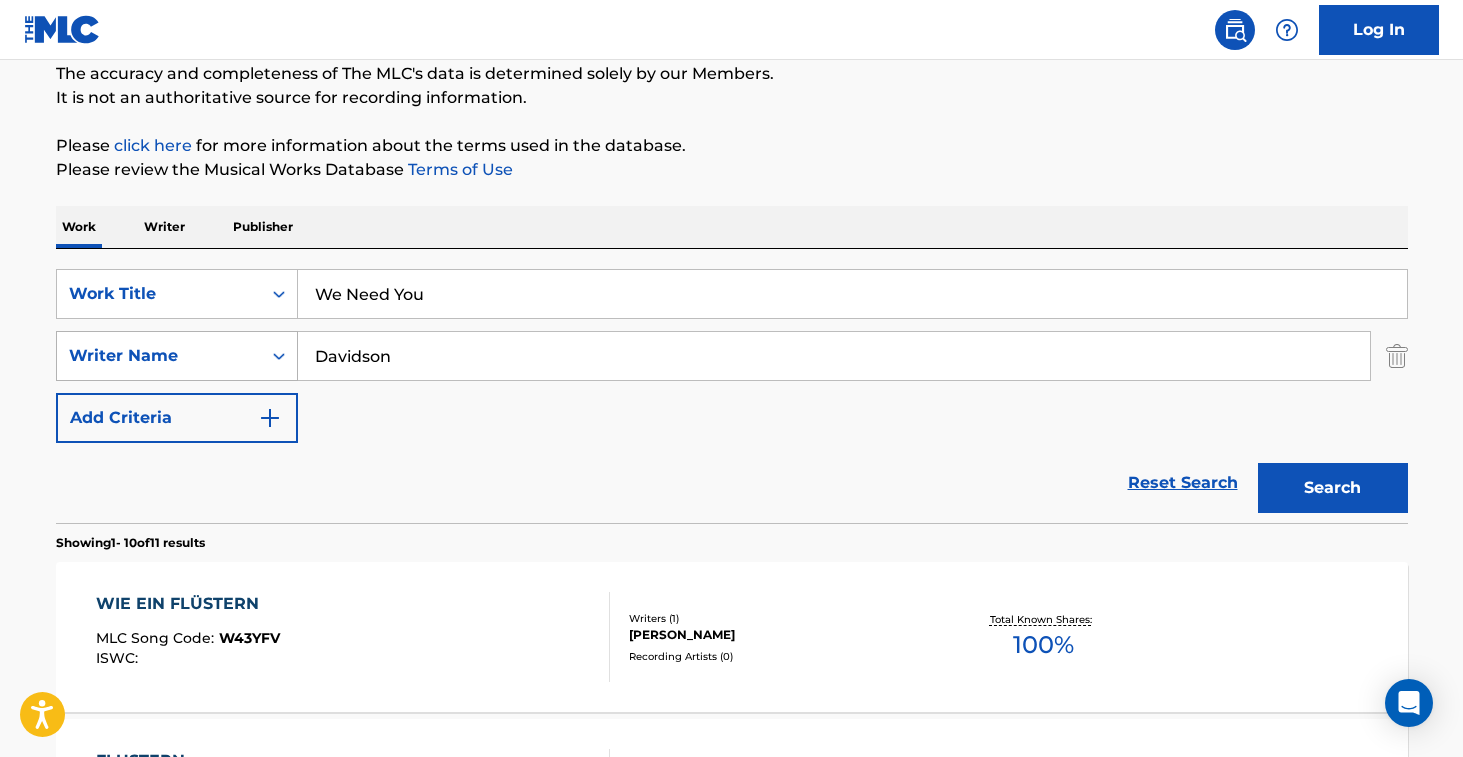drag, startPoint x: 421, startPoint y: 365, endPoint x: 218, endPoint y: 347, distance: 203.79646 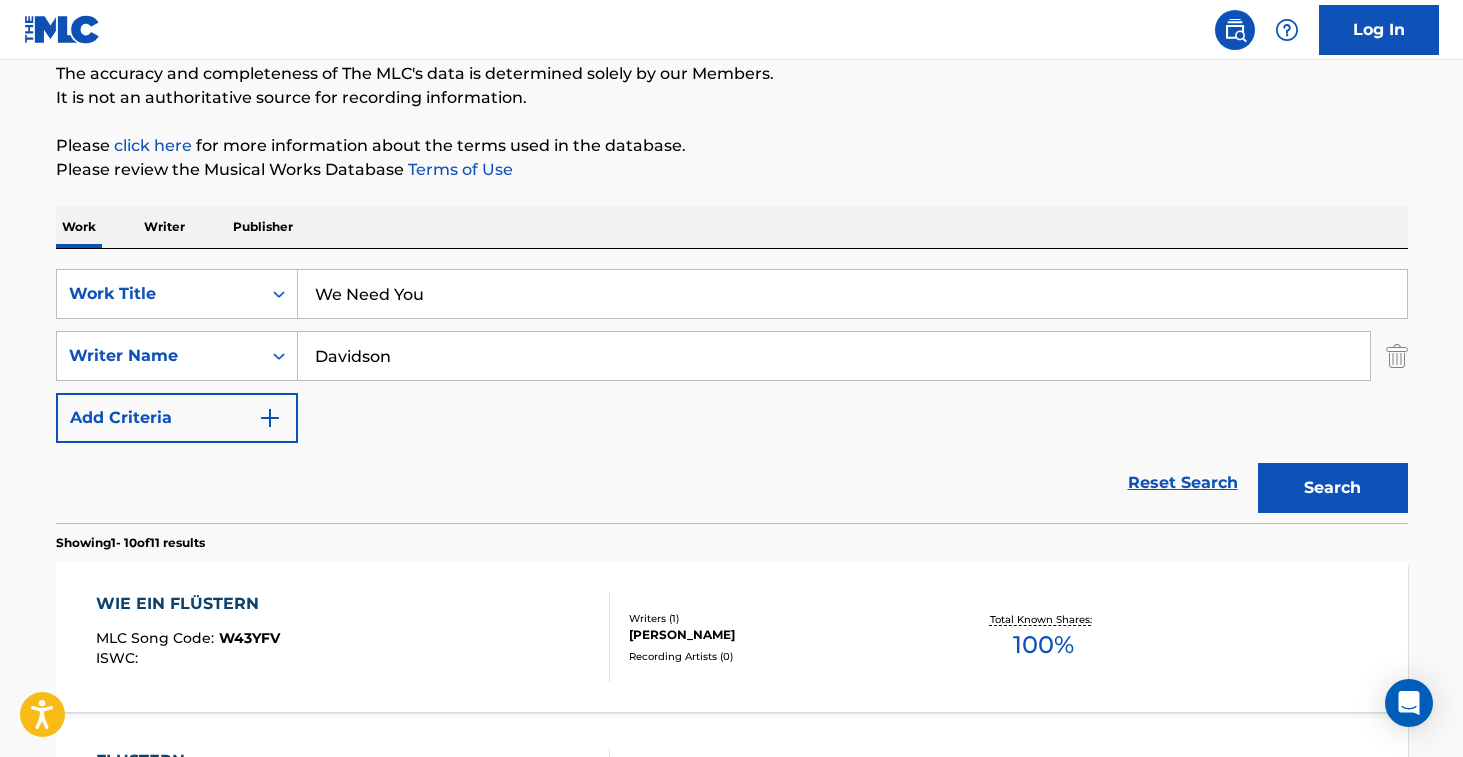 paste on "[PERSON_NAME]" 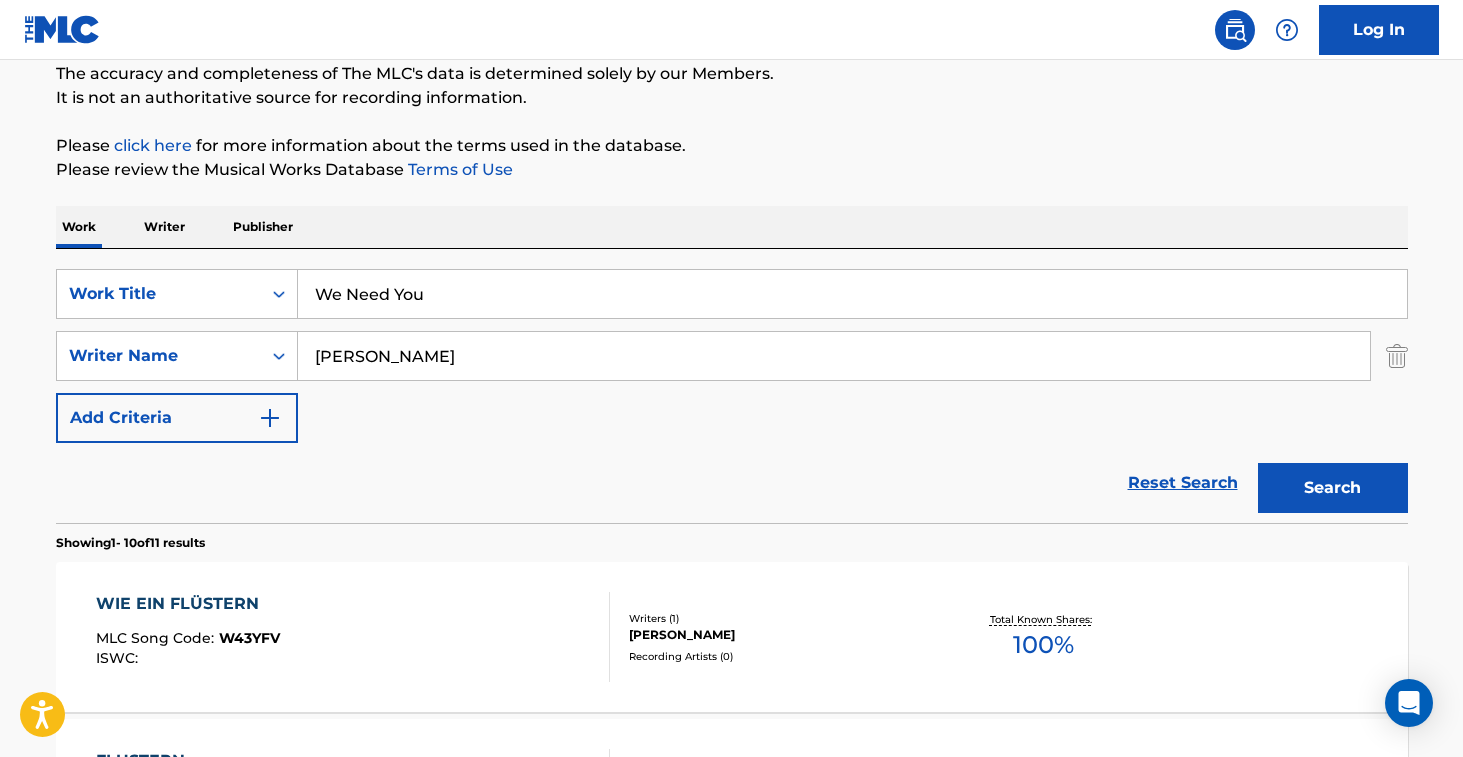 type on "[PERSON_NAME]" 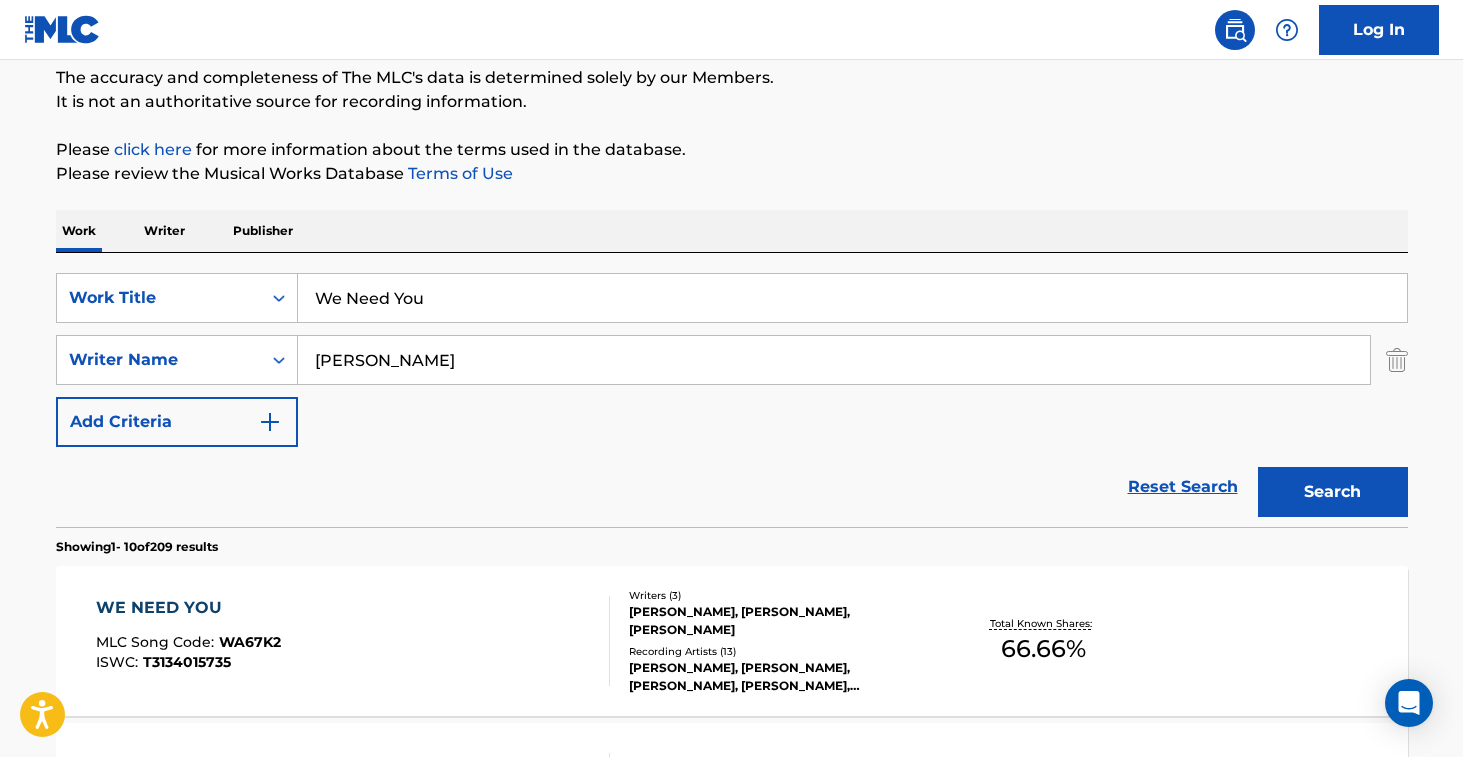 scroll, scrollTop: 172, scrollLeft: 0, axis: vertical 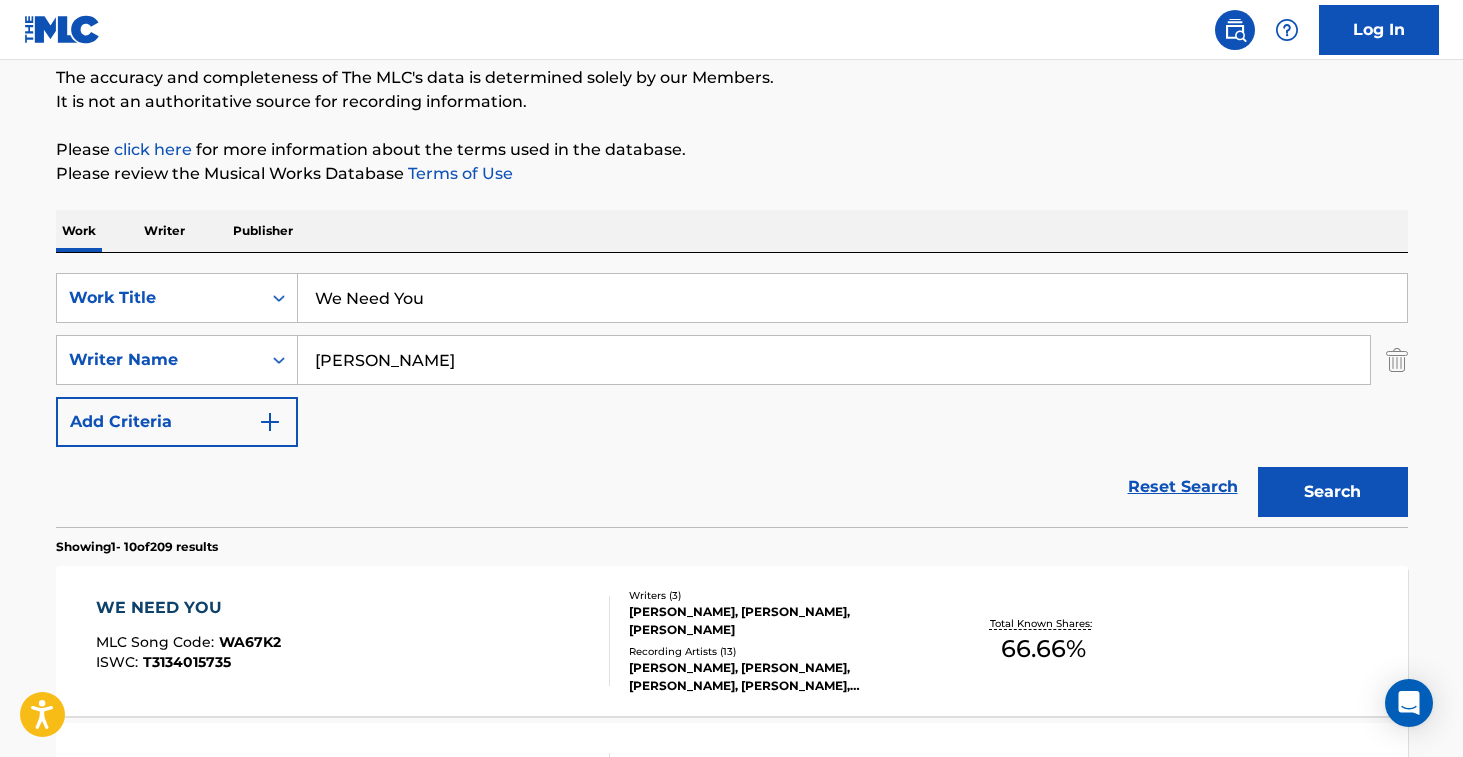 click on "[PERSON_NAME], [PERSON_NAME], [PERSON_NAME], [PERSON_NAME], [PERSON_NAME]" at bounding box center (780, 677) 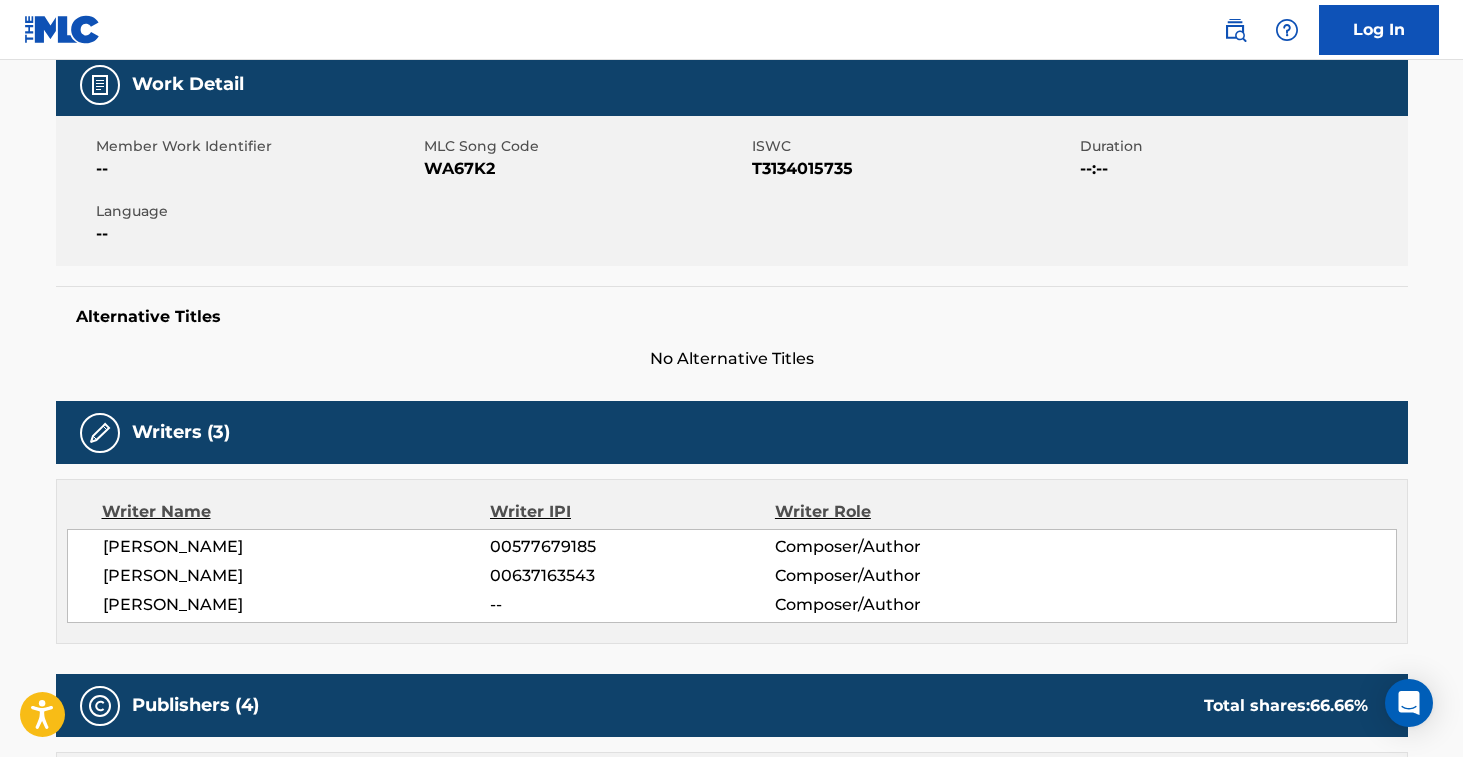 scroll, scrollTop: 0, scrollLeft: 0, axis: both 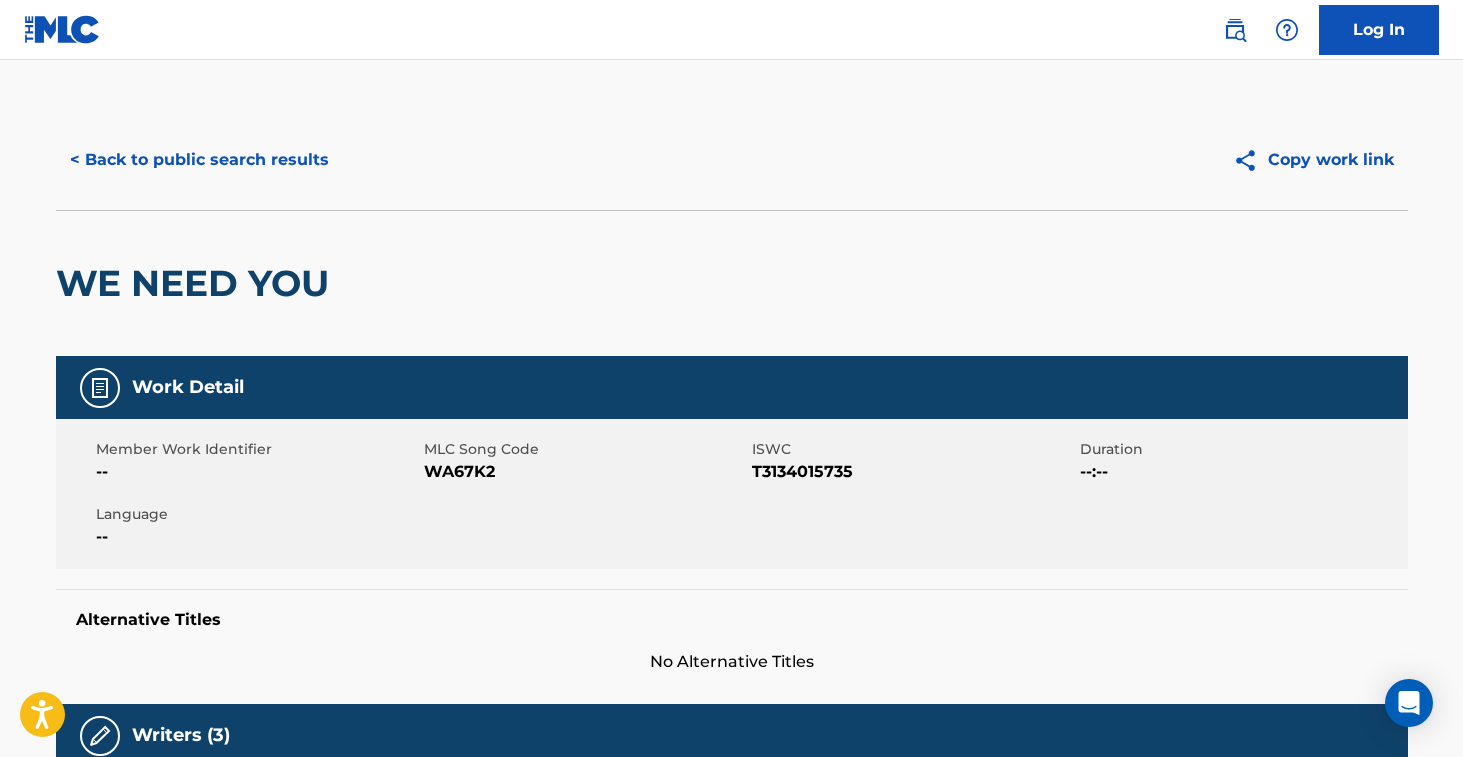 click on "WA67K2" at bounding box center (585, 472) 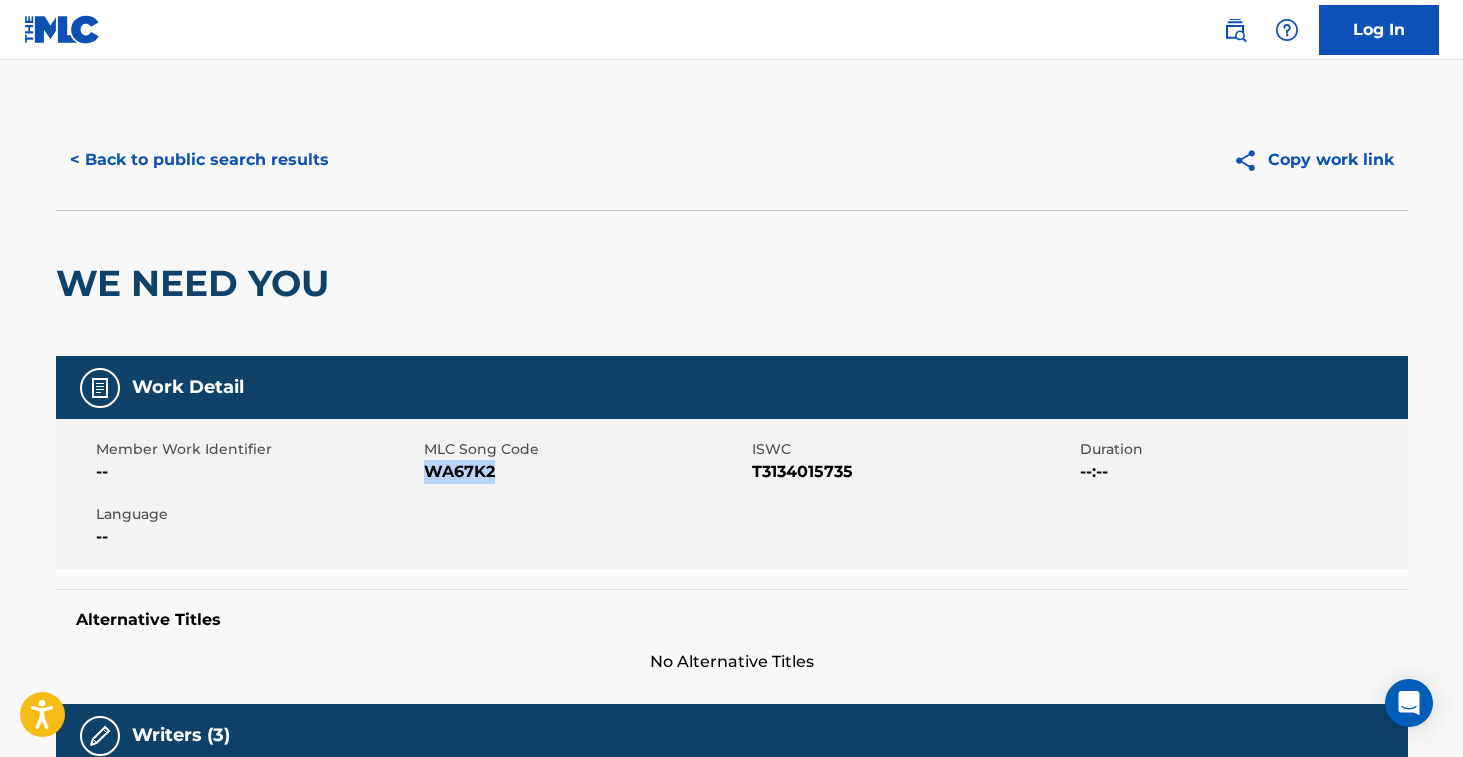 click on "WA67K2" at bounding box center [585, 472] 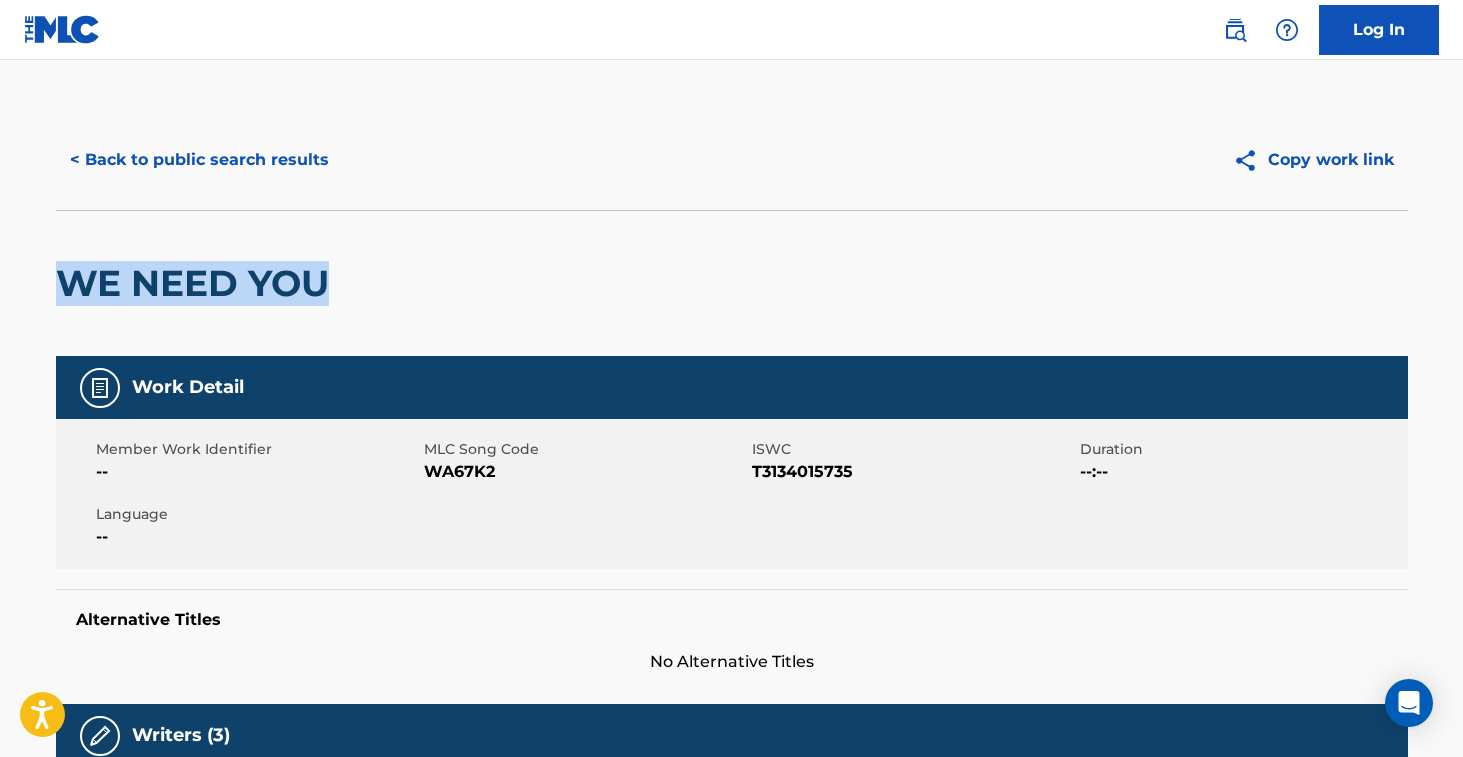 drag, startPoint x: 66, startPoint y: 289, endPoint x: 336, endPoint y: 293, distance: 270.02963 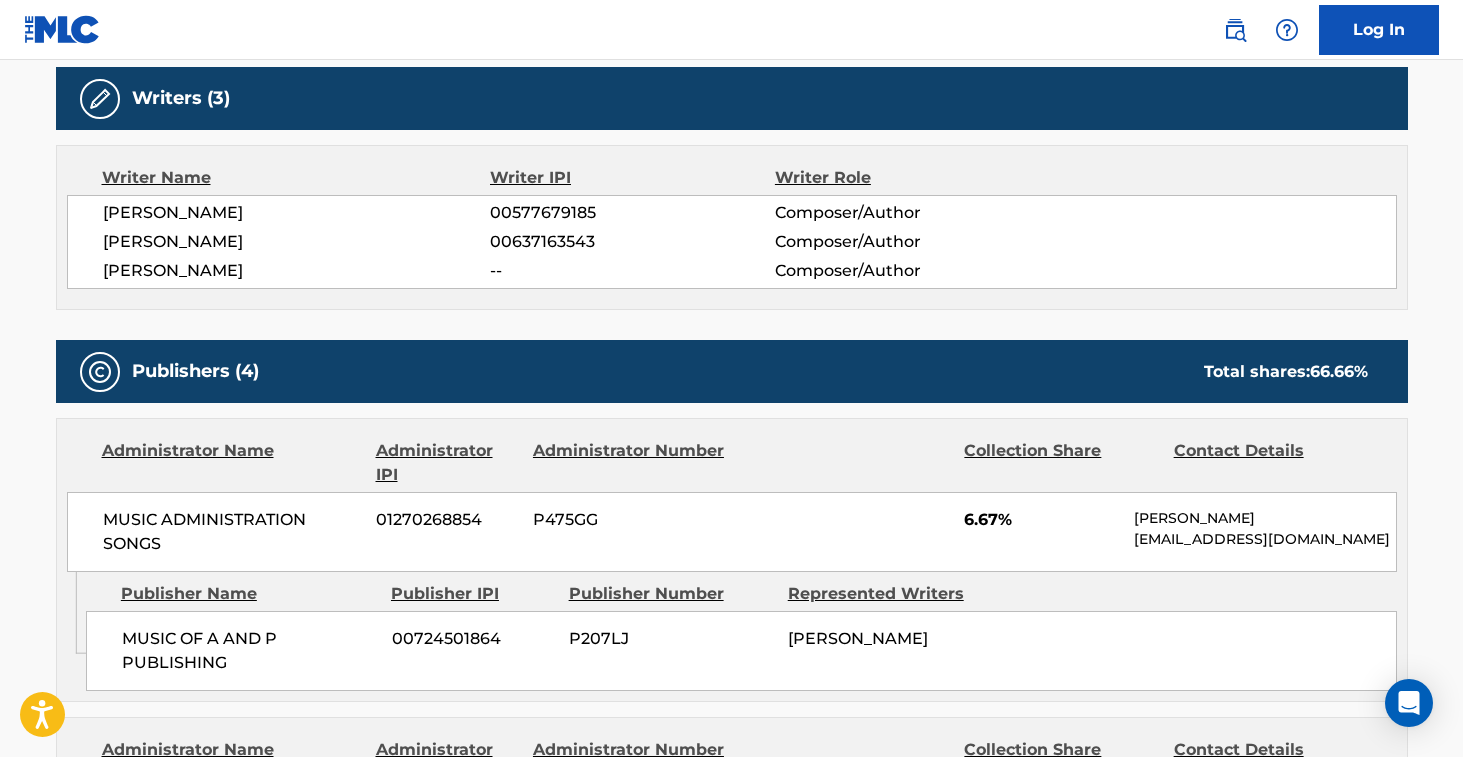 scroll, scrollTop: 0, scrollLeft: 0, axis: both 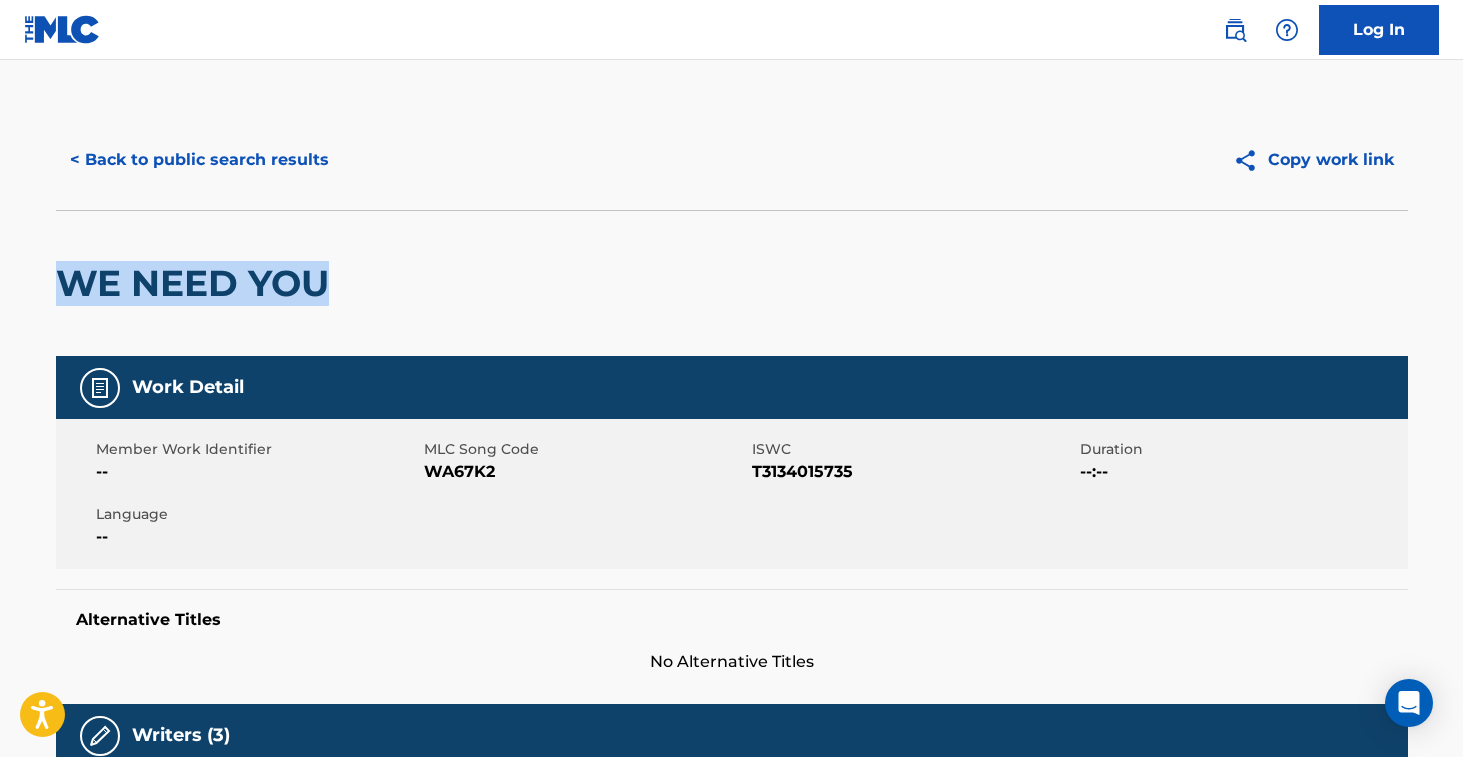 click on "< Back to public search results" at bounding box center (199, 160) 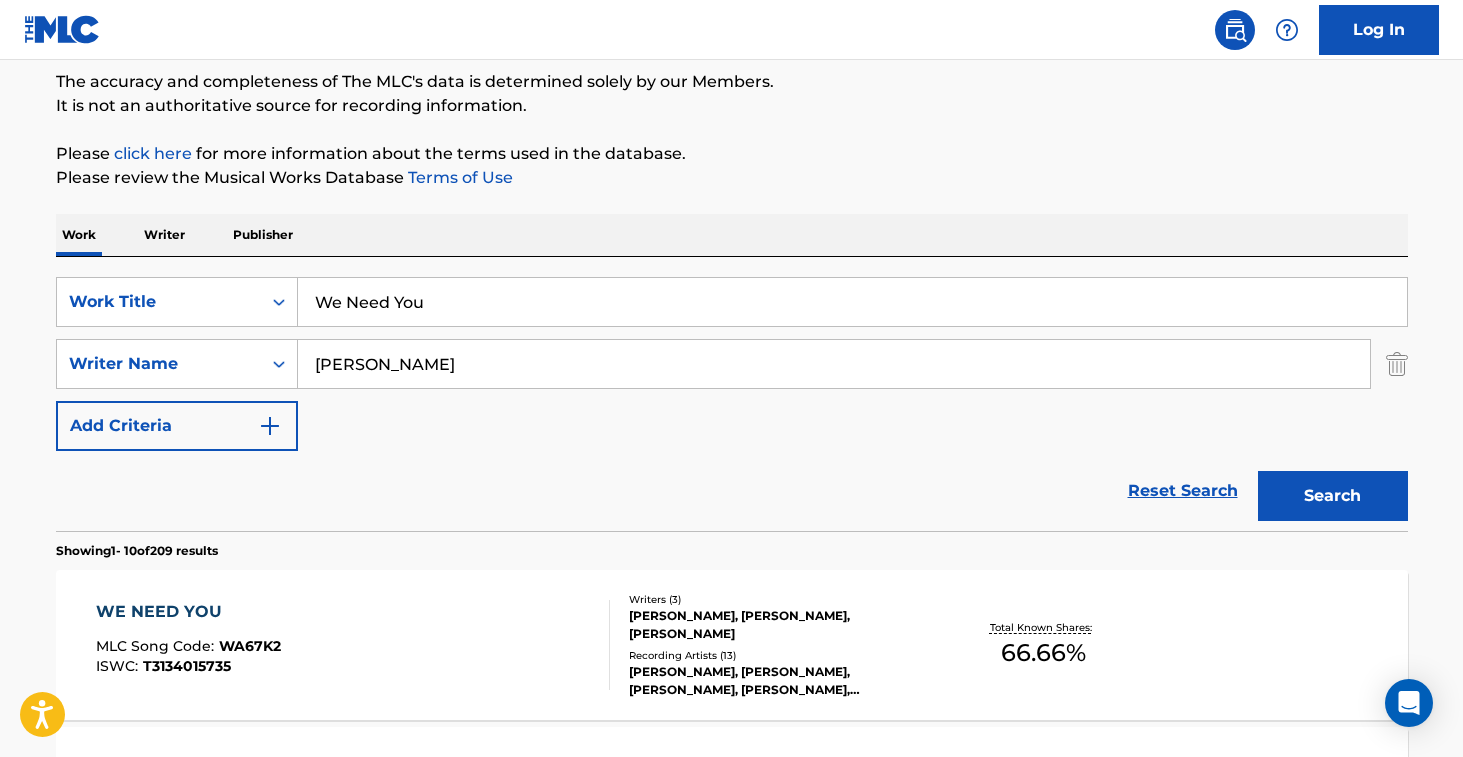 scroll, scrollTop: 168, scrollLeft: 0, axis: vertical 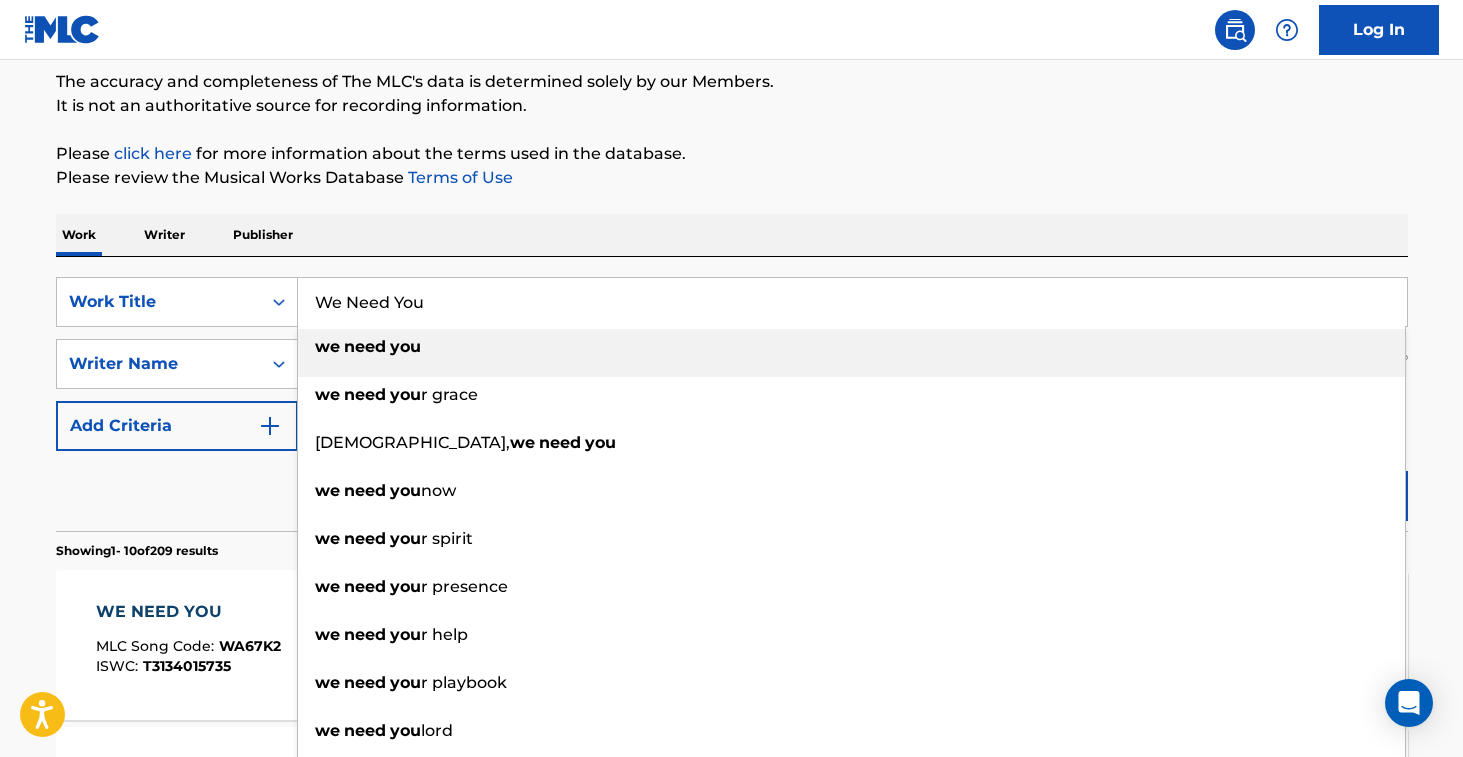 paste on "aiting" 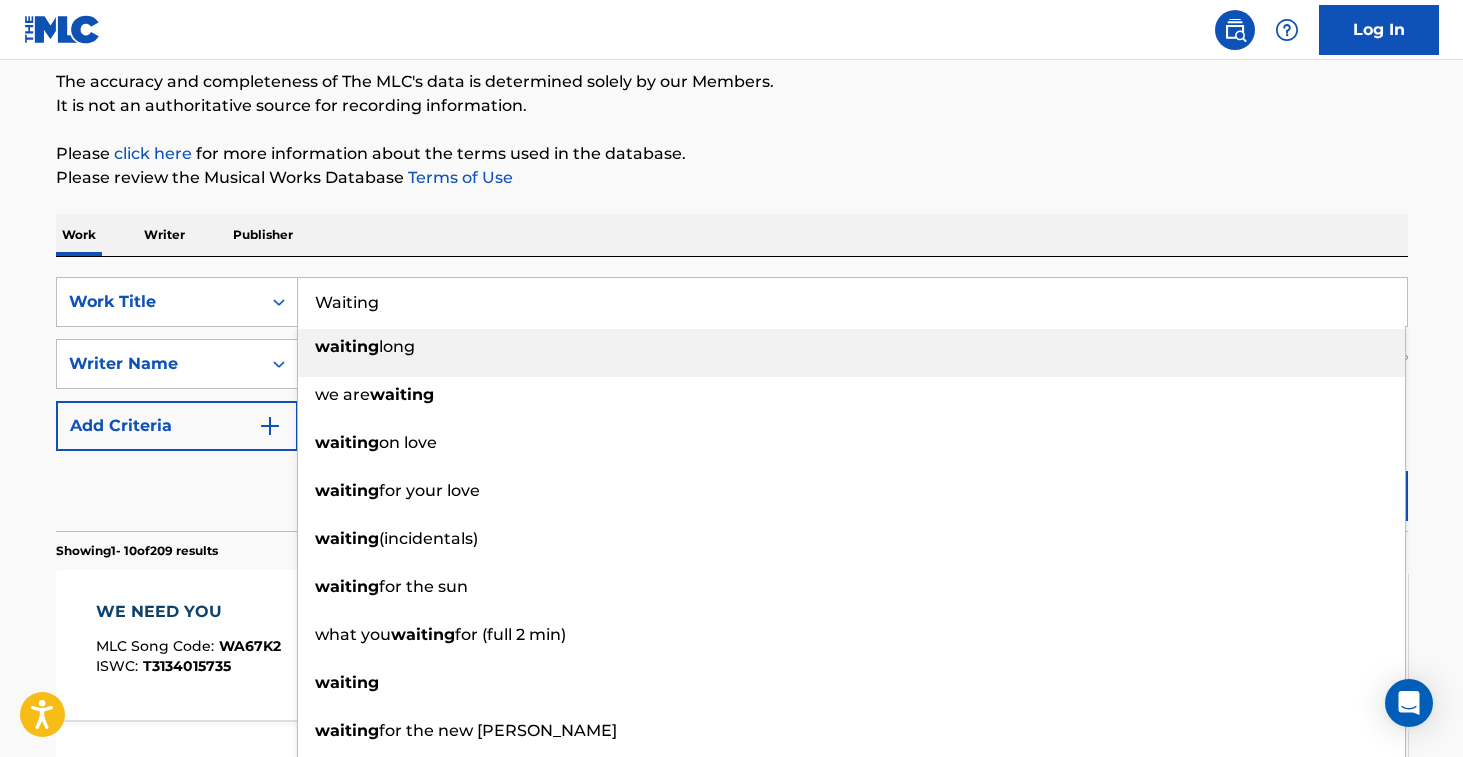 type on "Waiting" 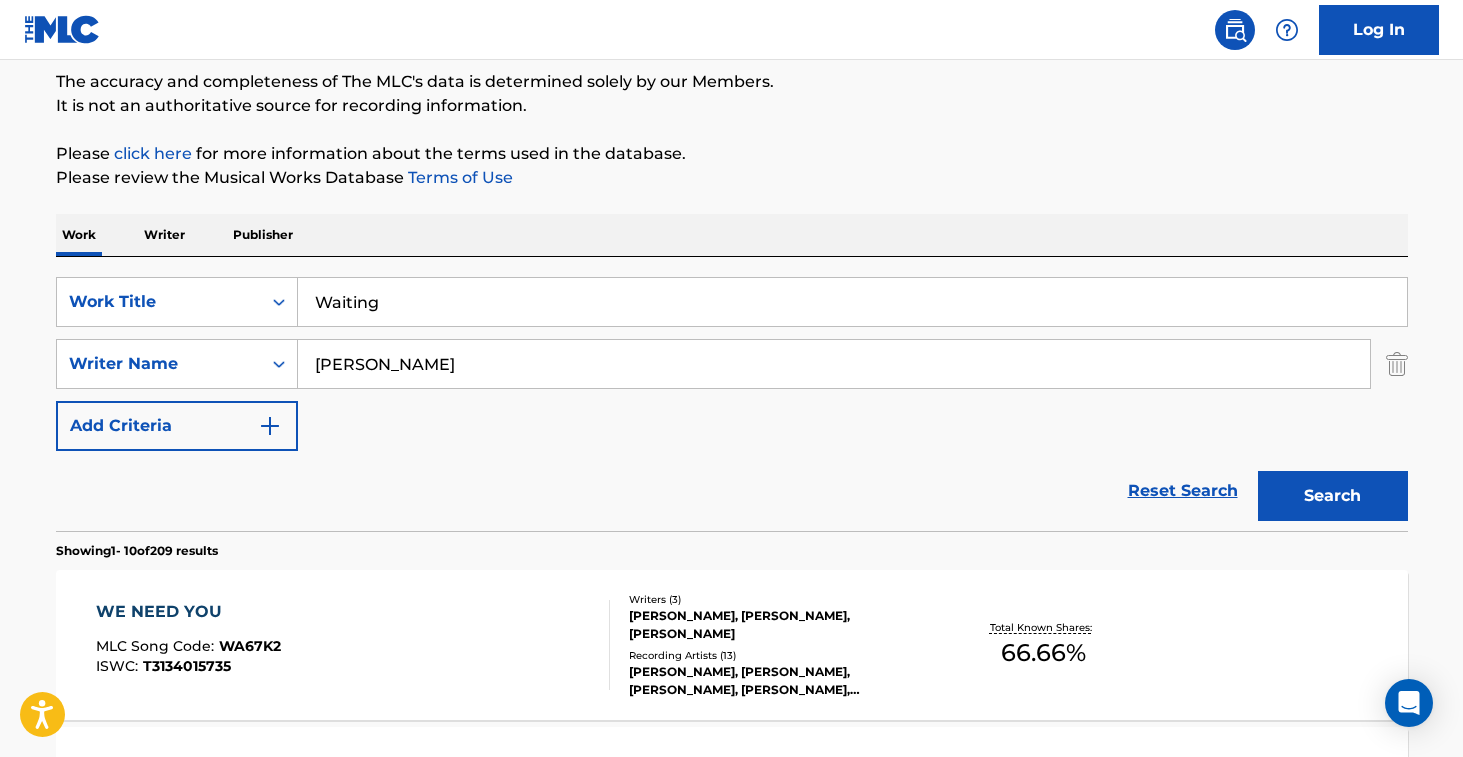 click on "Work Writer Publisher" at bounding box center [732, 235] 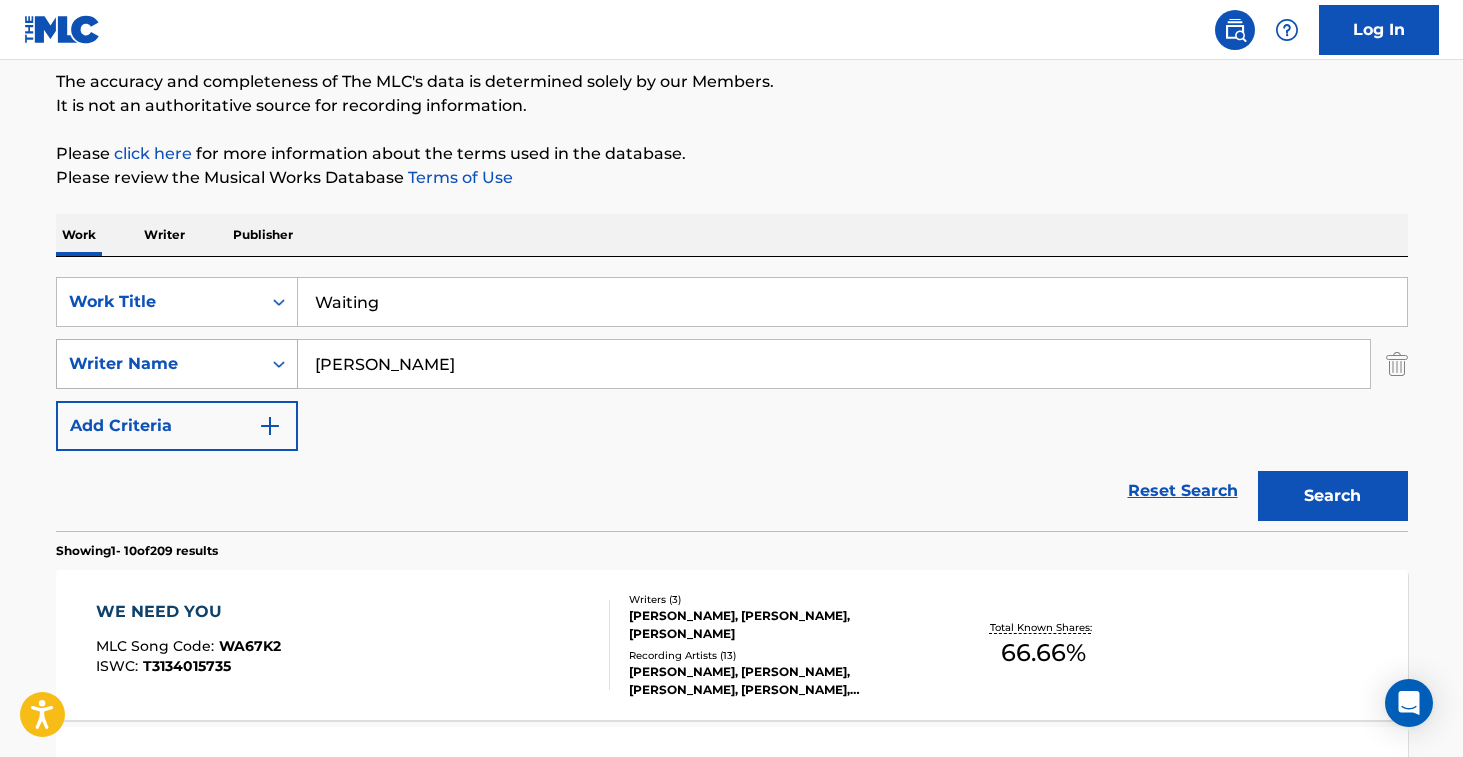 drag, startPoint x: 409, startPoint y: 369, endPoint x: 226, endPoint y: 342, distance: 184.98108 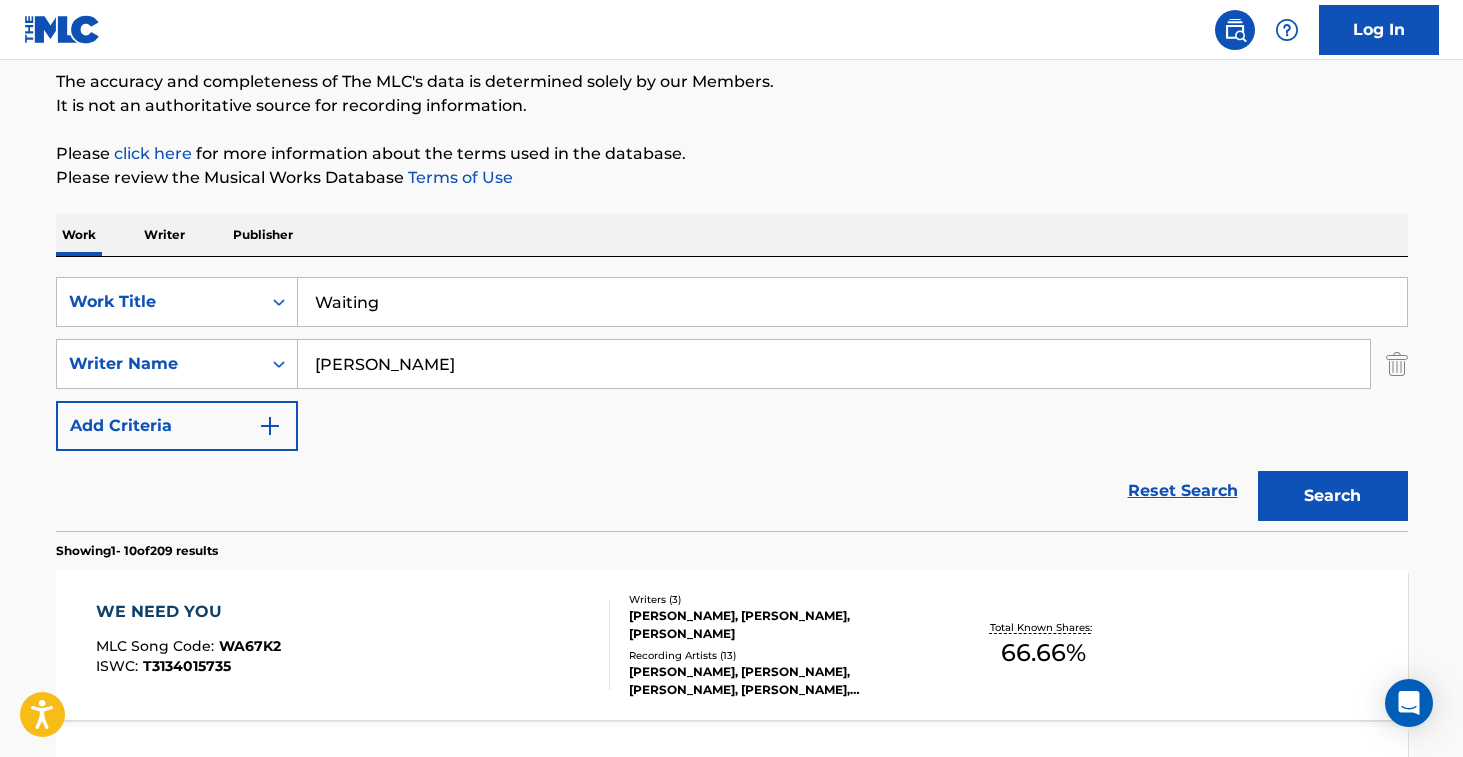 paste on "Davids" 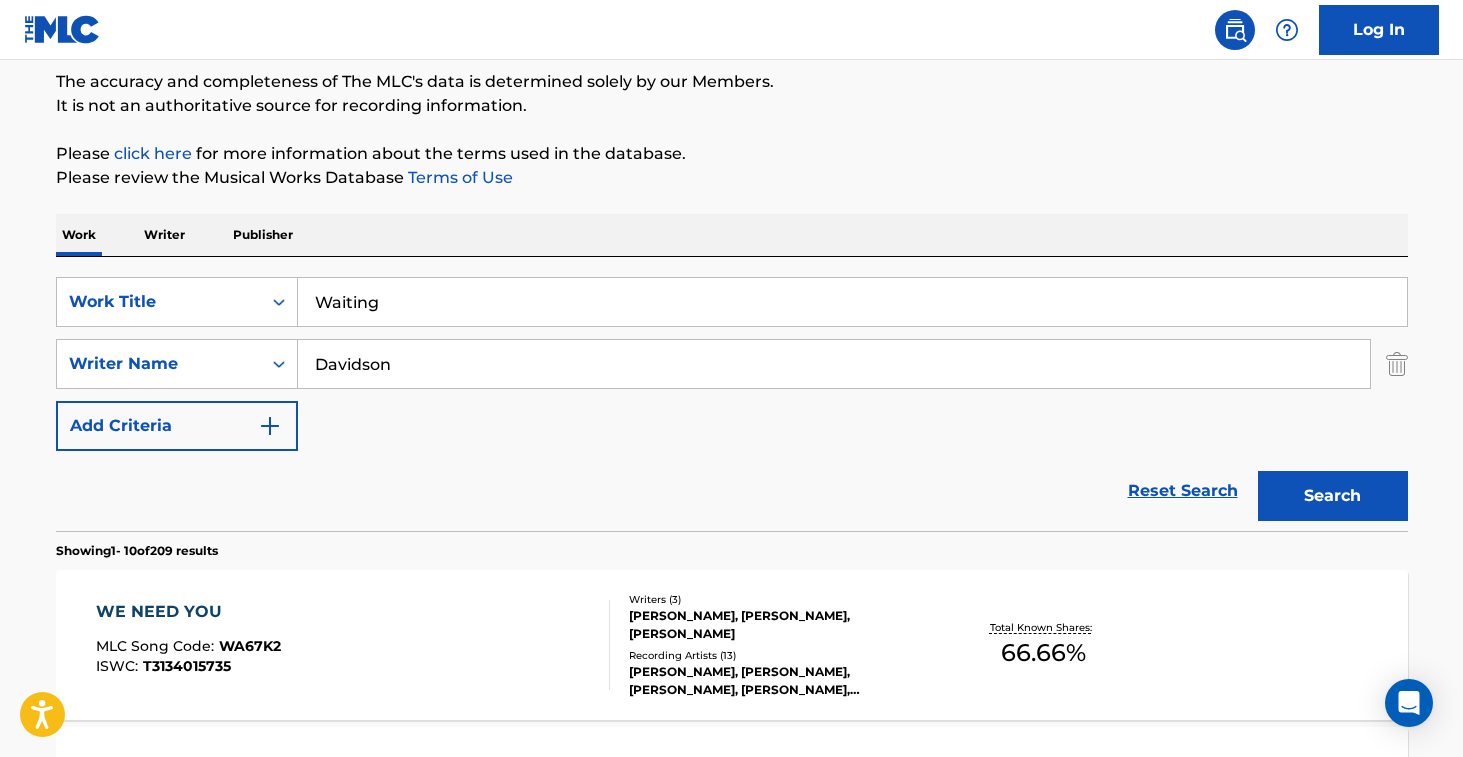 type on "Davidson" 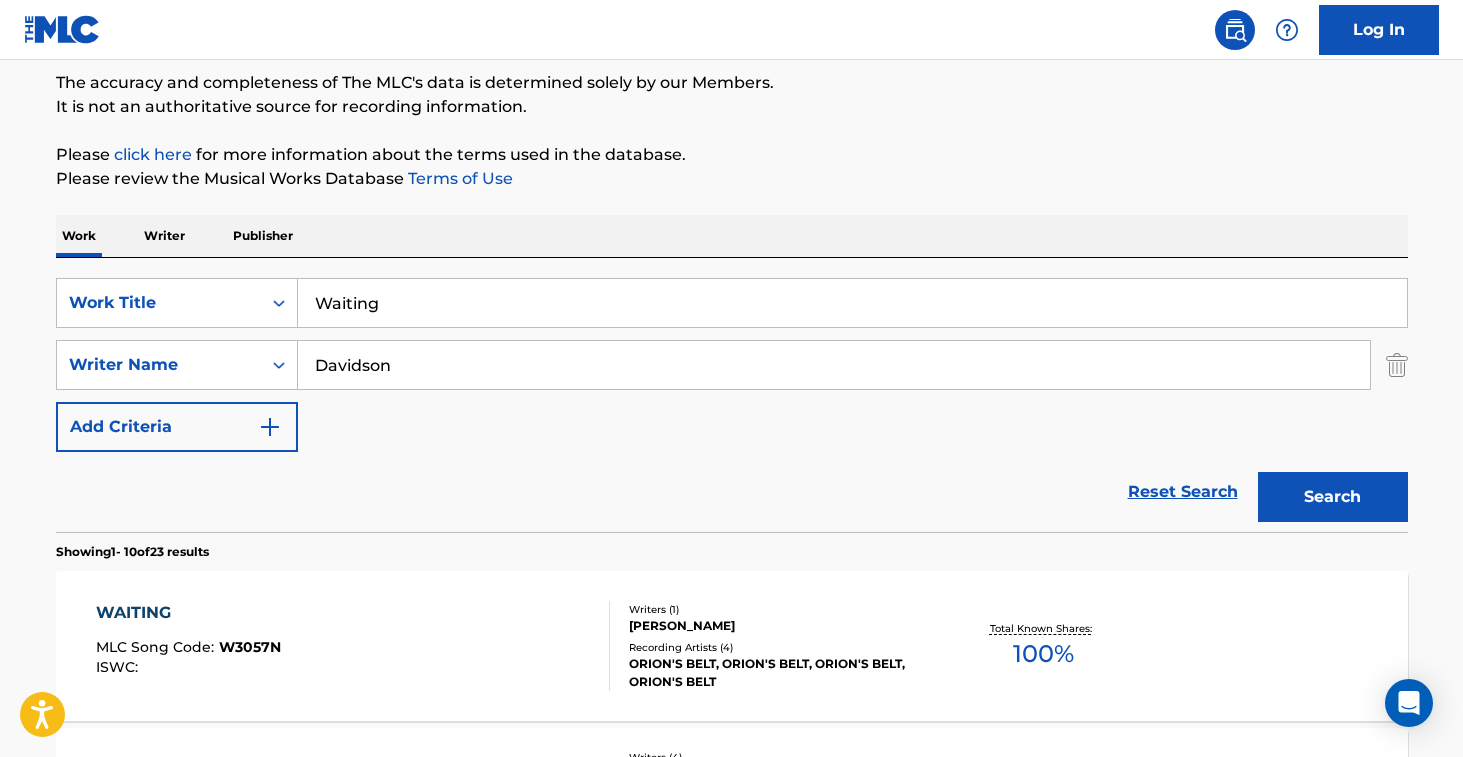 scroll, scrollTop: 164, scrollLeft: 0, axis: vertical 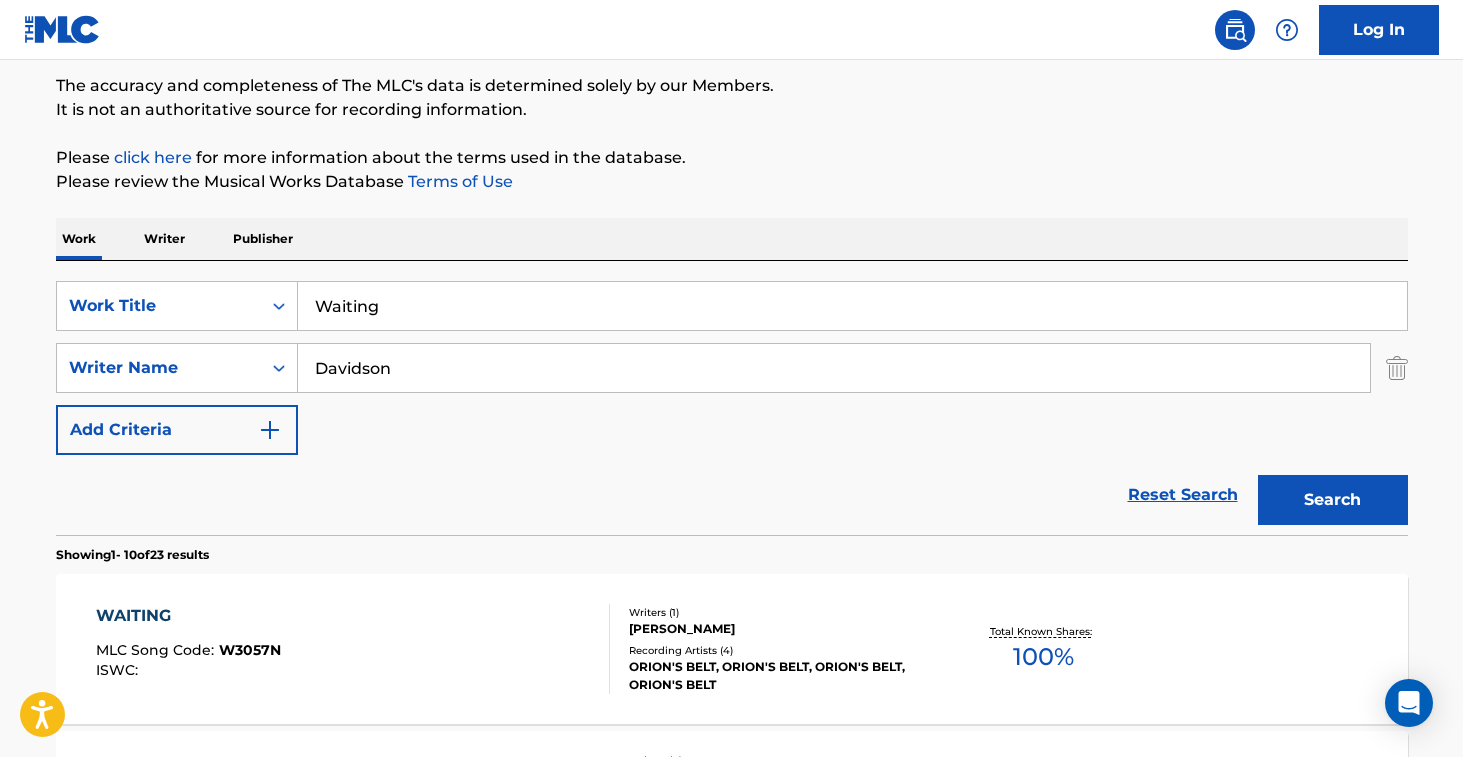 click on "ORION'S BELT, ORION'S BELT, ORION'S BELT, ORION'S BELT" at bounding box center (780, 676) 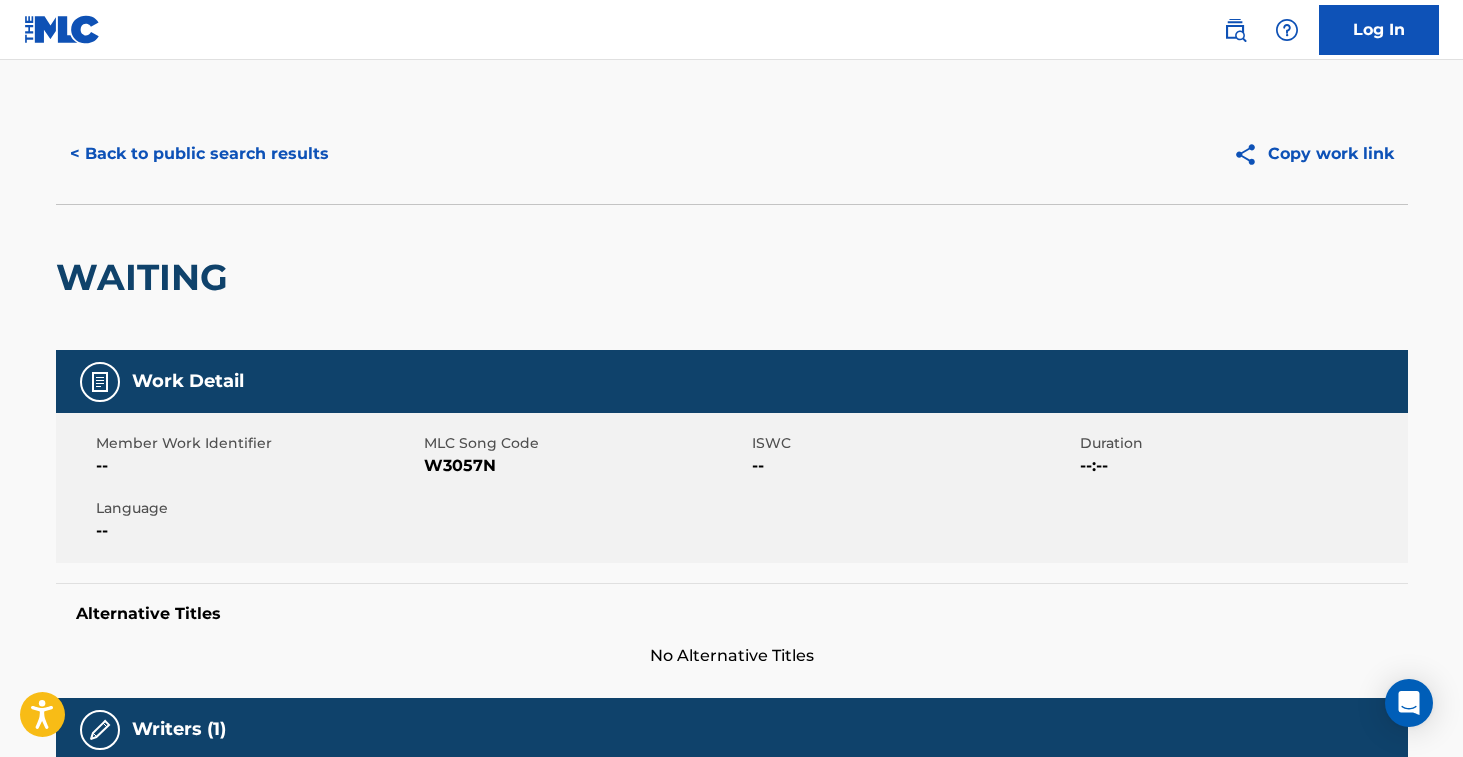 scroll, scrollTop: 8, scrollLeft: 0, axis: vertical 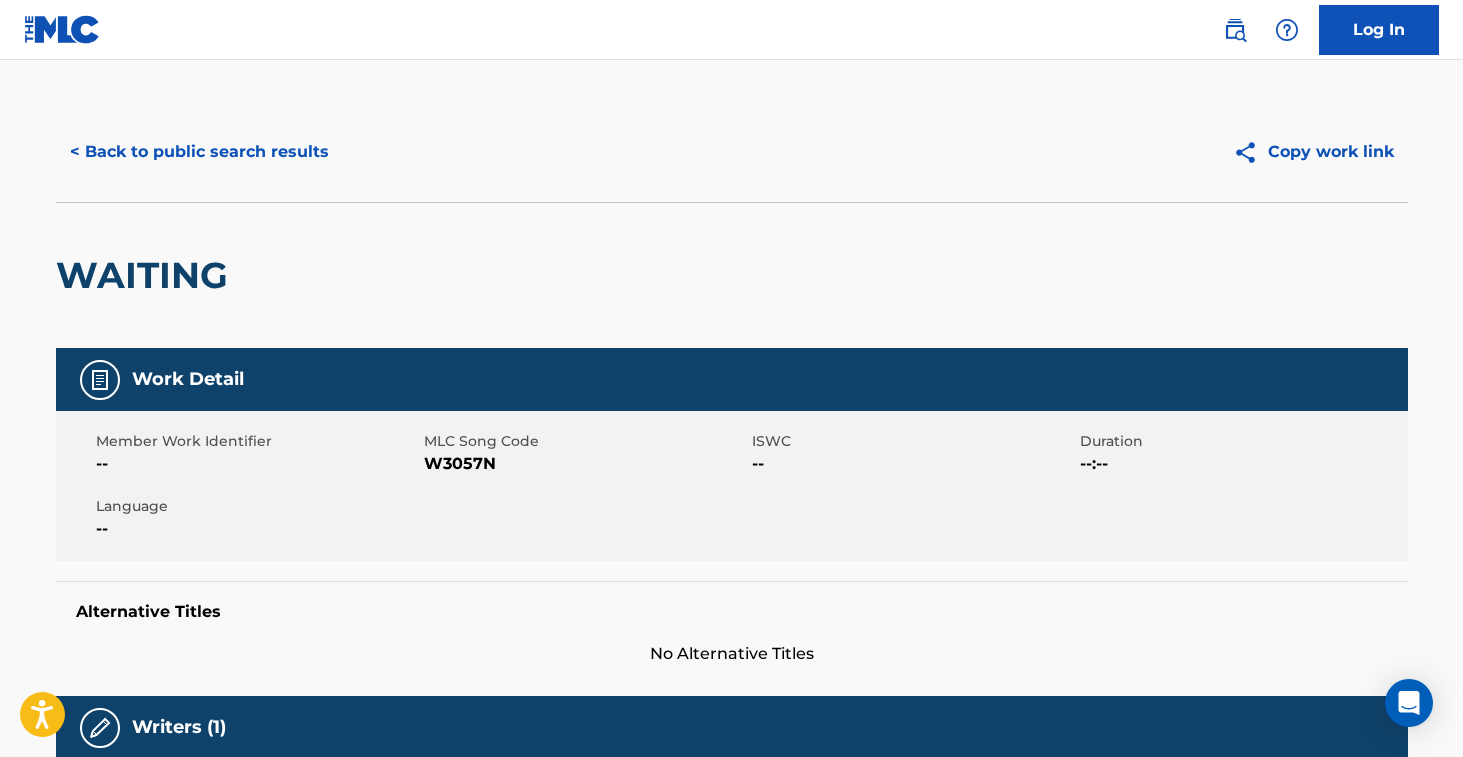 click on "W3057N" at bounding box center [585, 464] 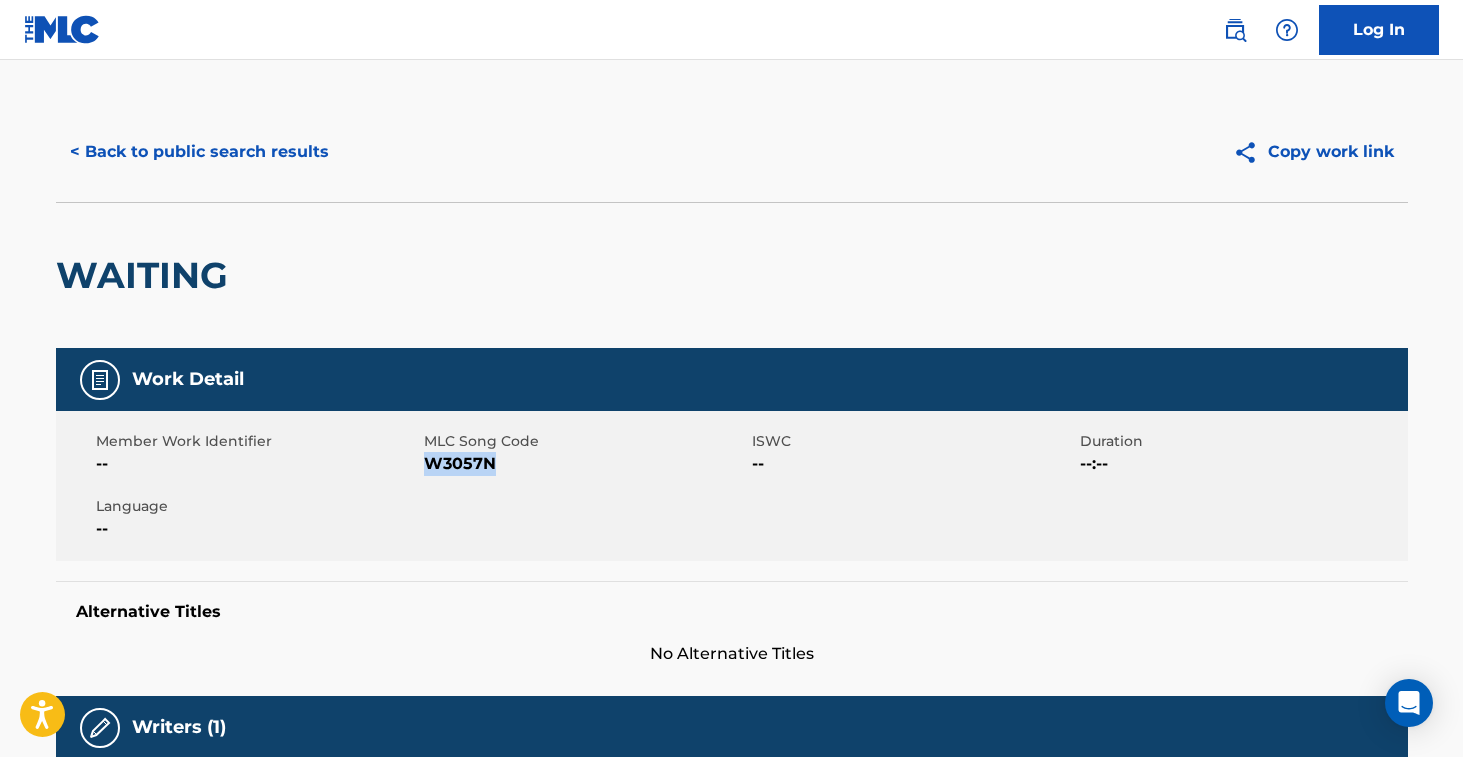 click on "W3057N" at bounding box center [585, 464] 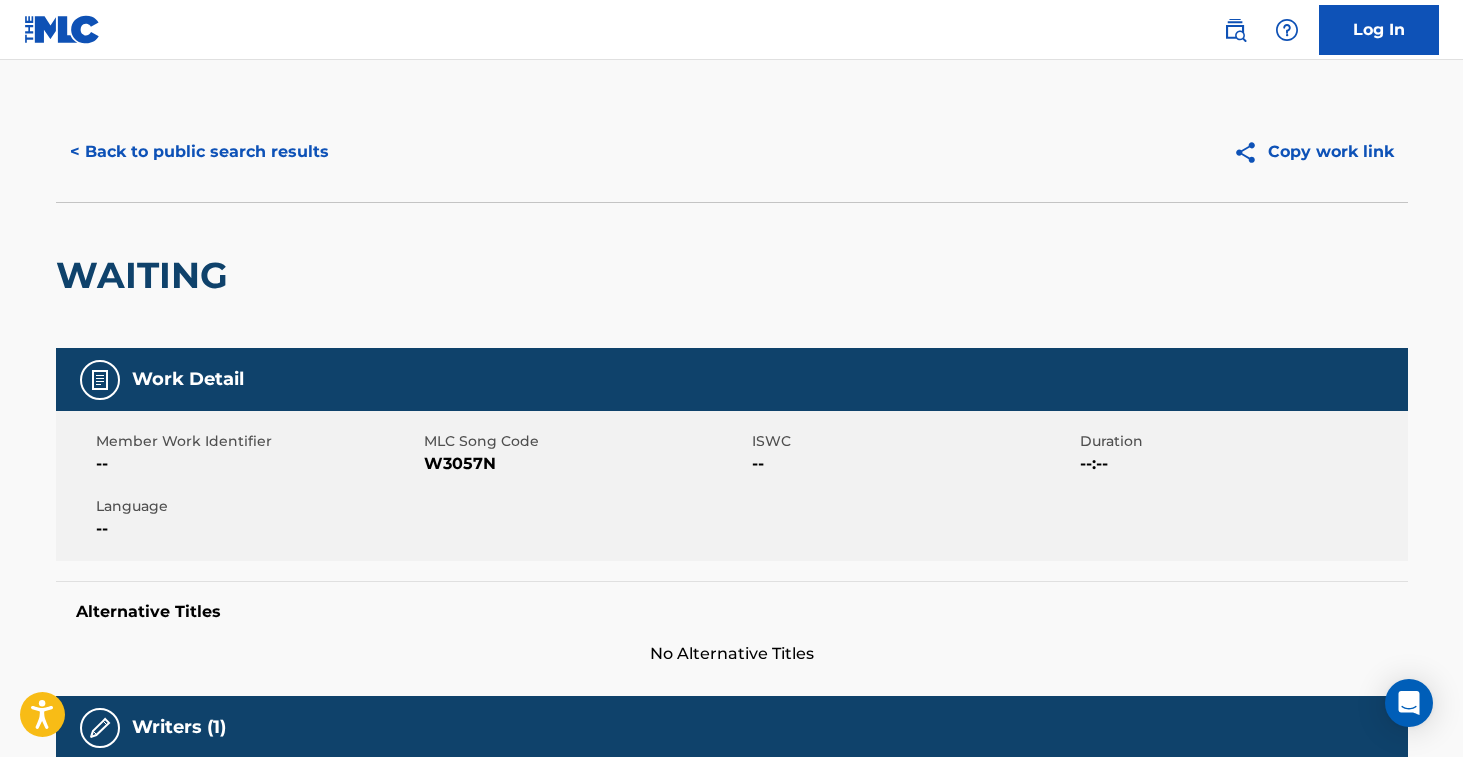 click on "WAITING" at bounding box center [147, 275] 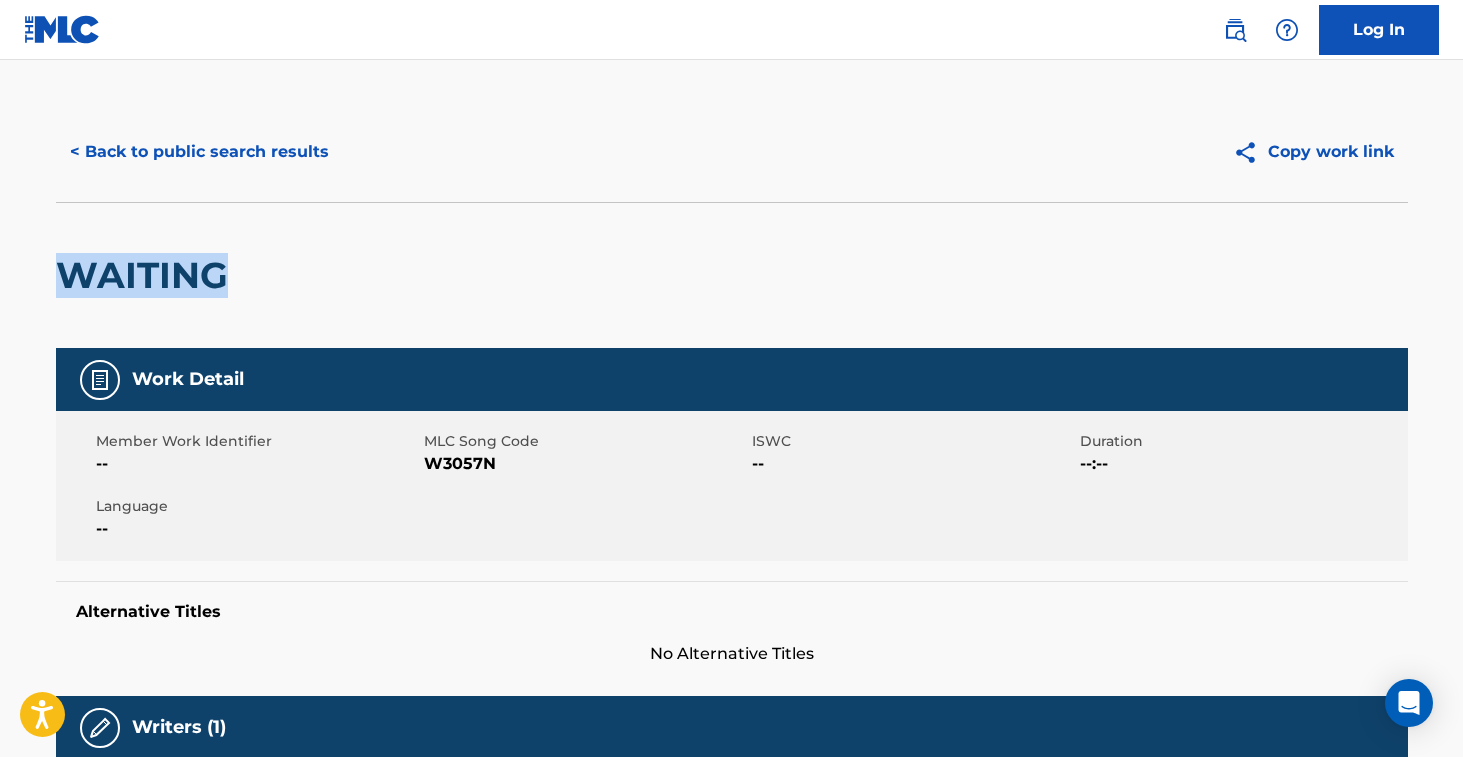 click on "WAITING" at bounding box center [147, 275] 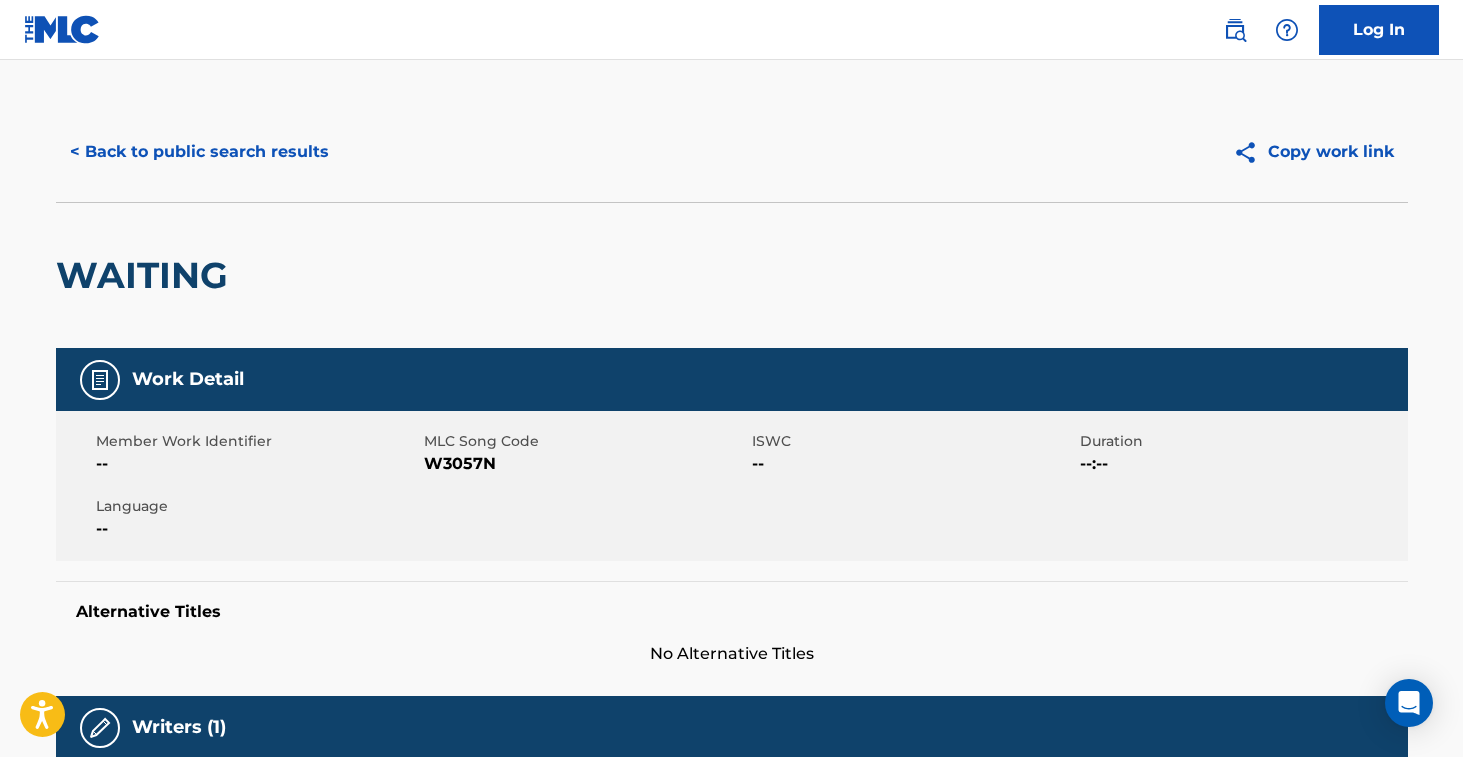 click on "W3057N" at bounding box center [585, 464] 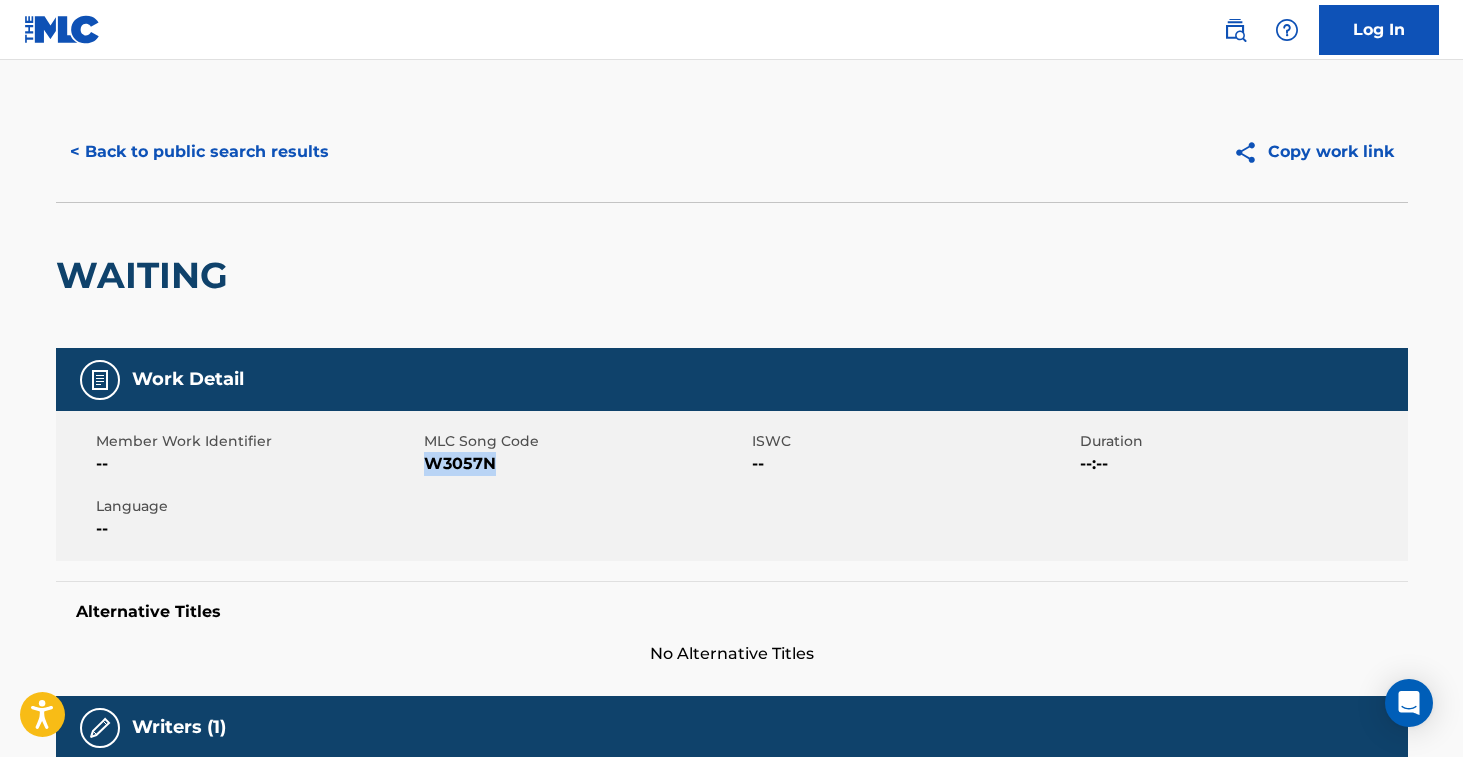click on "W3057N" at bounding box center (585, 464) 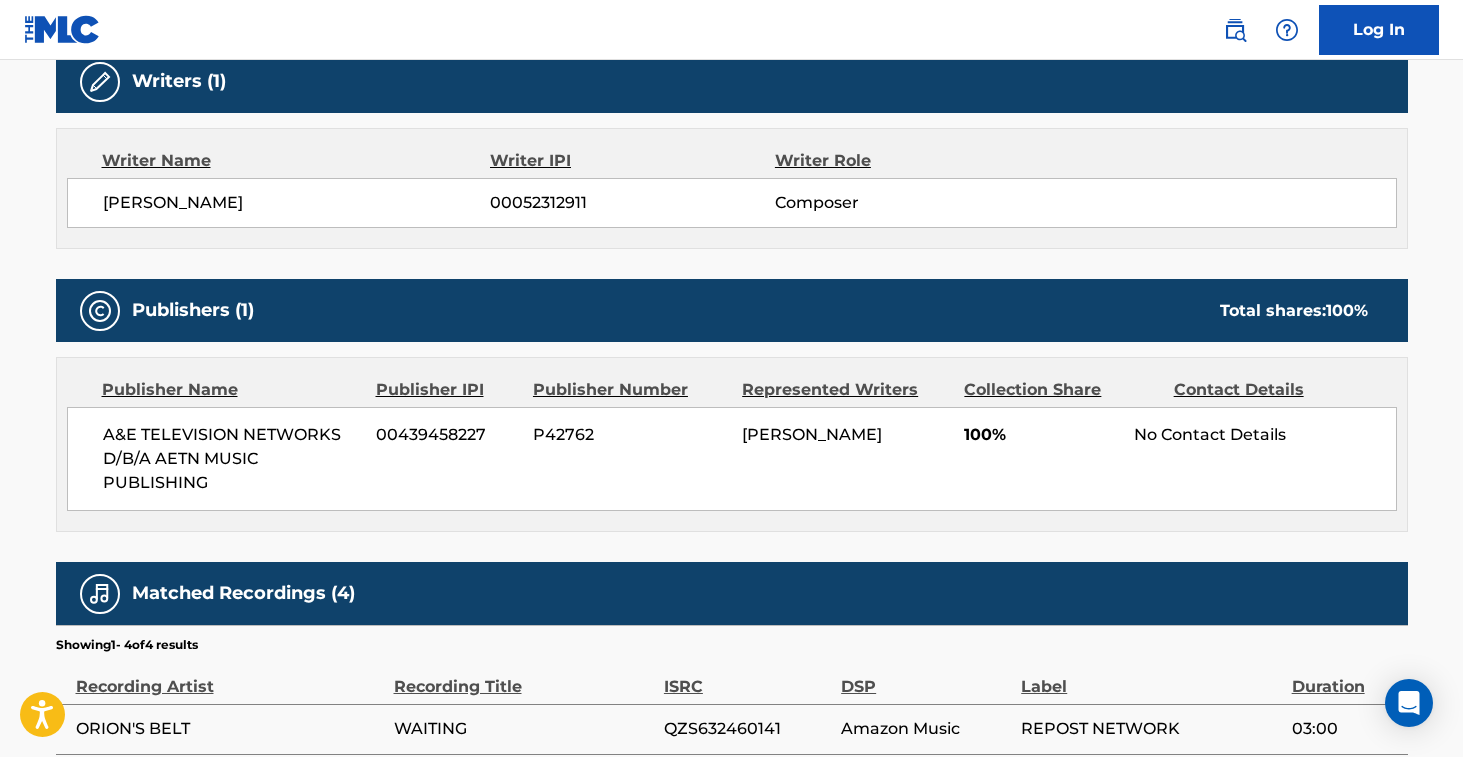 scroll, scrollTop: 719, scrollLeft: 0, axis: vertical 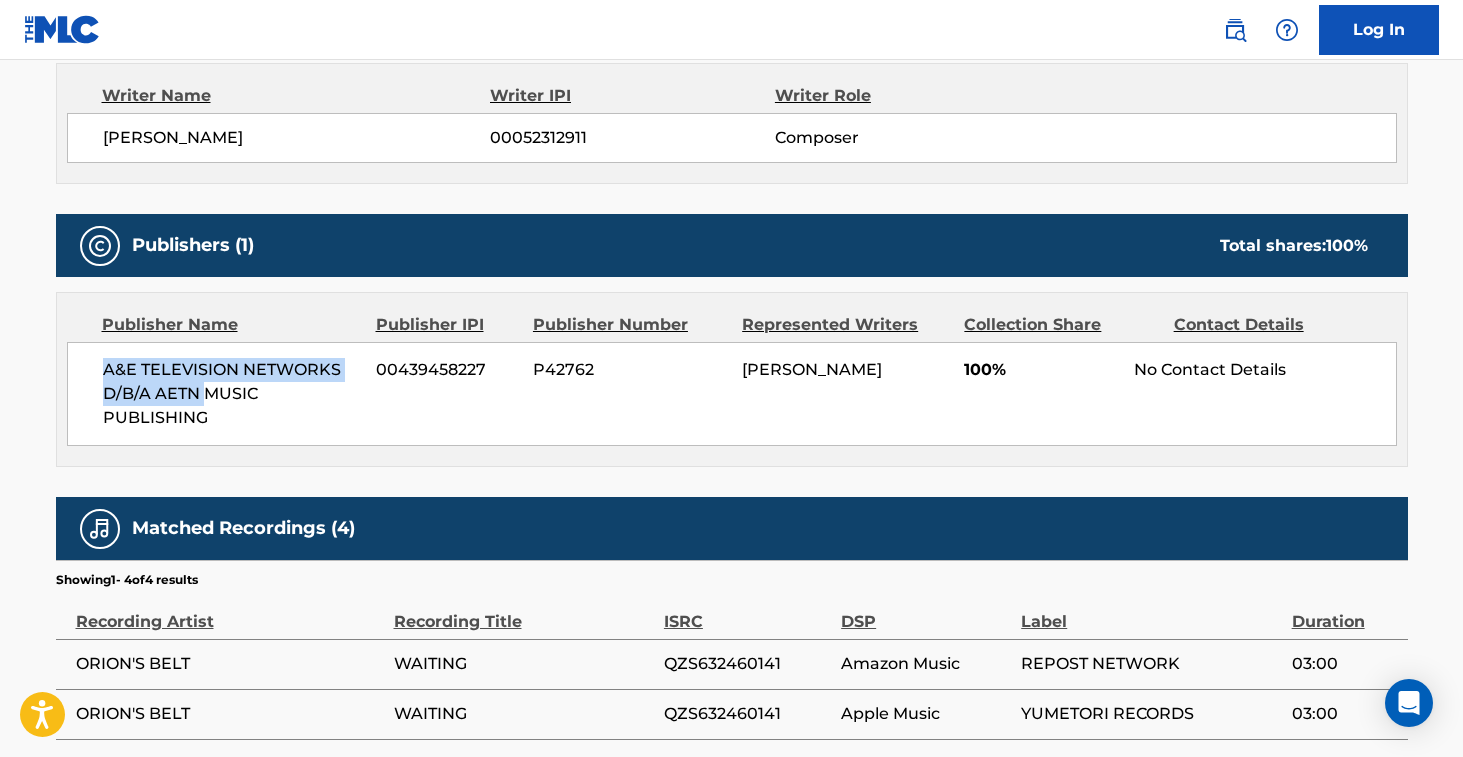 drag, startPoint x: 107, startPoint y: 370, endPoint x: 226, endPoint y: 402, distance: 123.22743 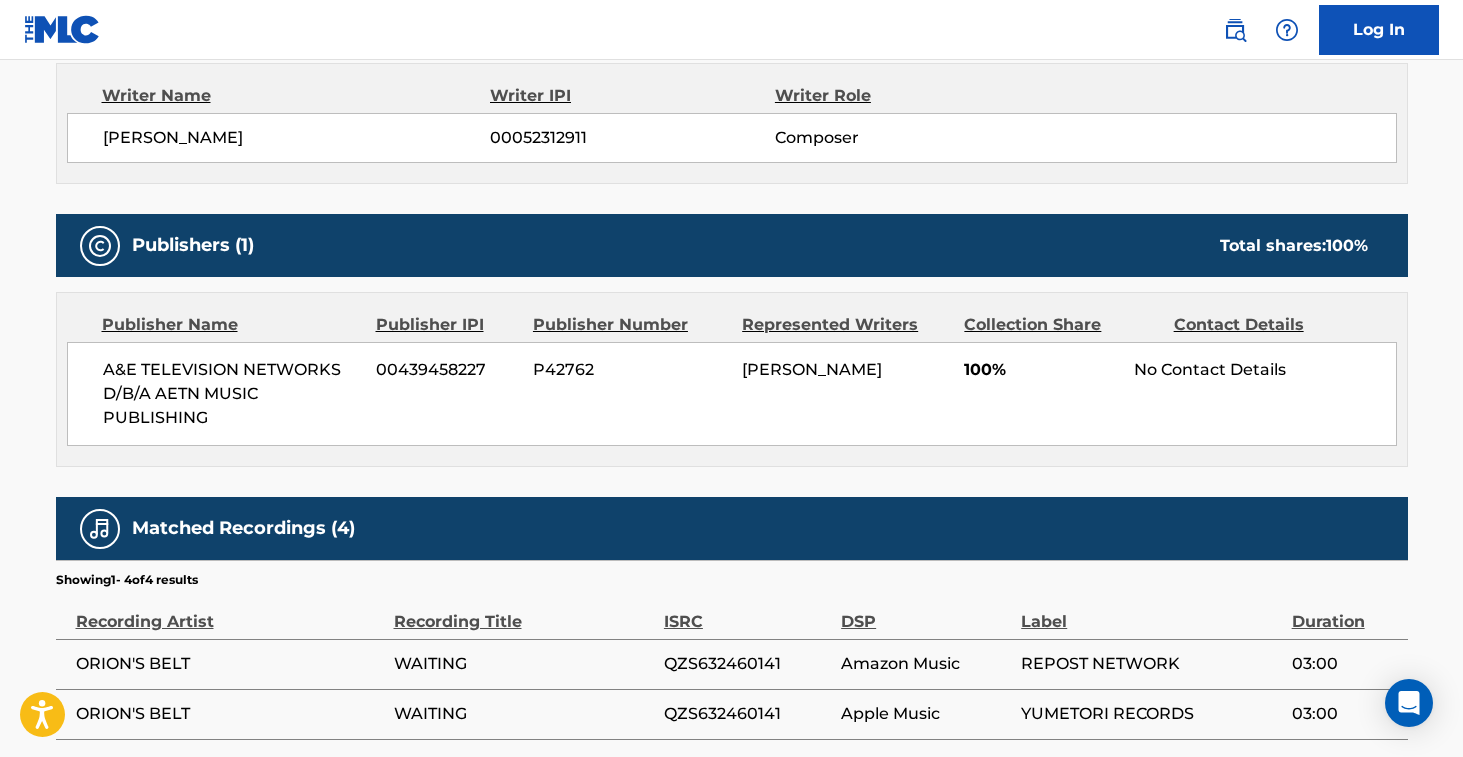 drag, startPoint x: 232, startPoint y: 406, endPoint x: 205, endPoint y: 415, distance: 28.460499 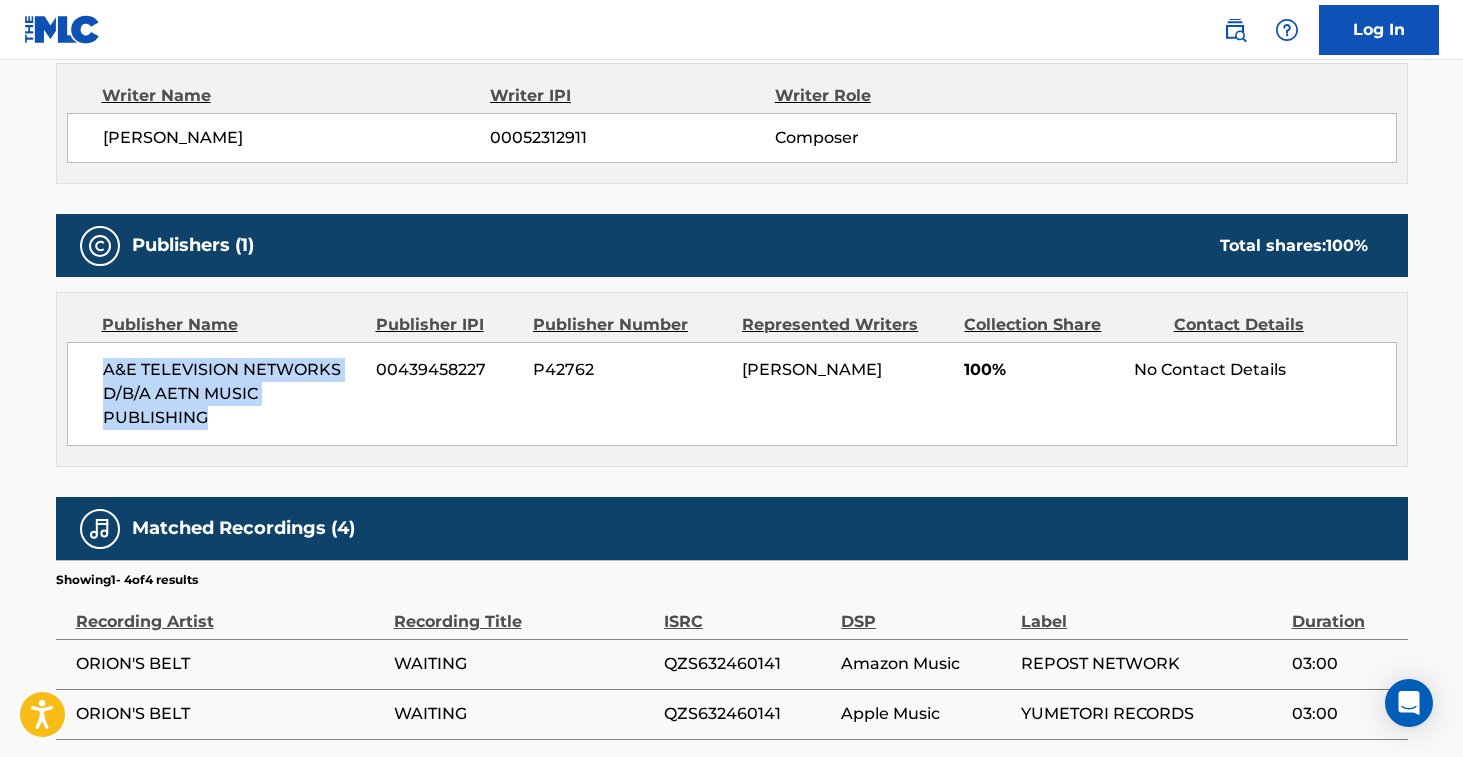drag, startPoint x: 103, startPoint y: 368, endPoint x: 210, endPoint y: 424, distance: 120.76837 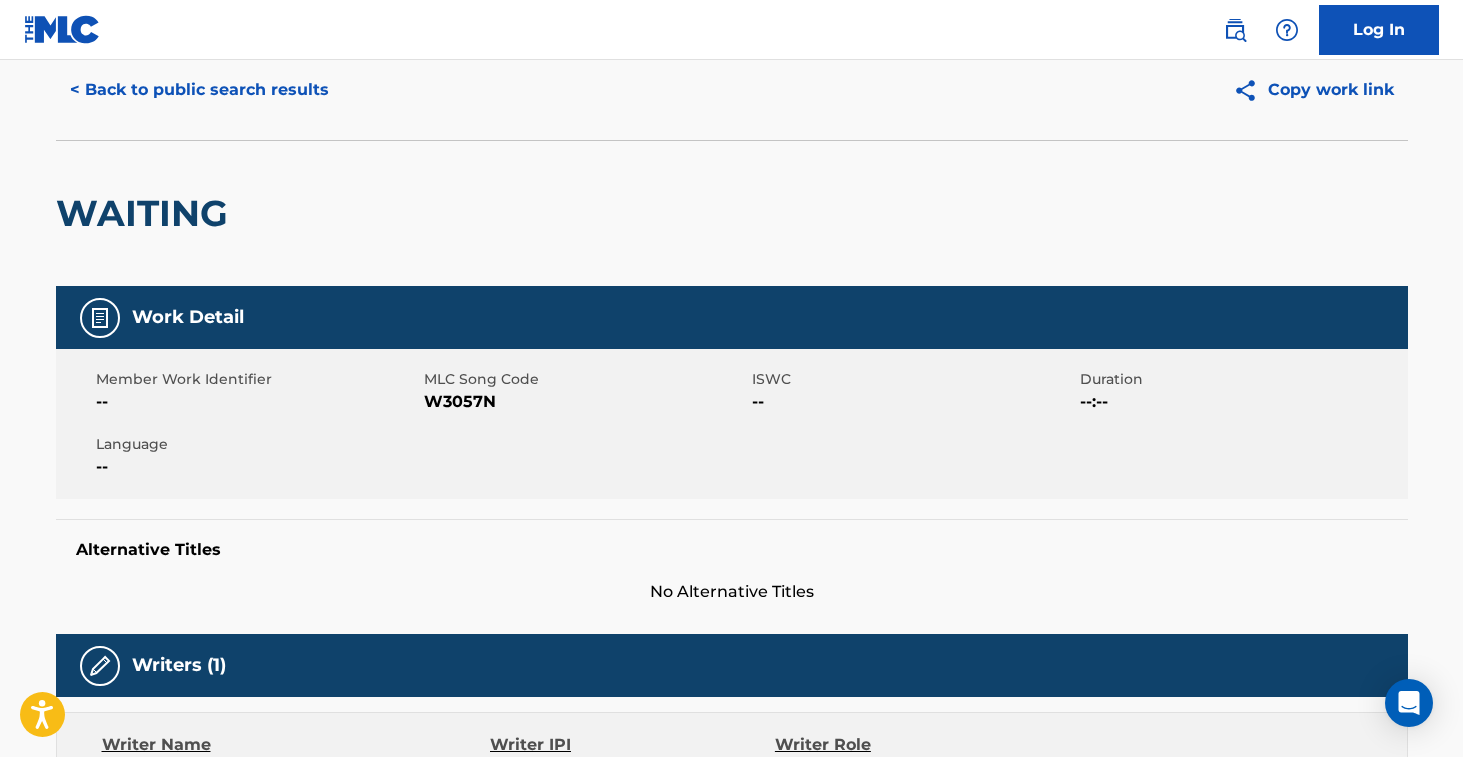 scroll, scrollTop: 0, scrollLeft: 0, axis: both 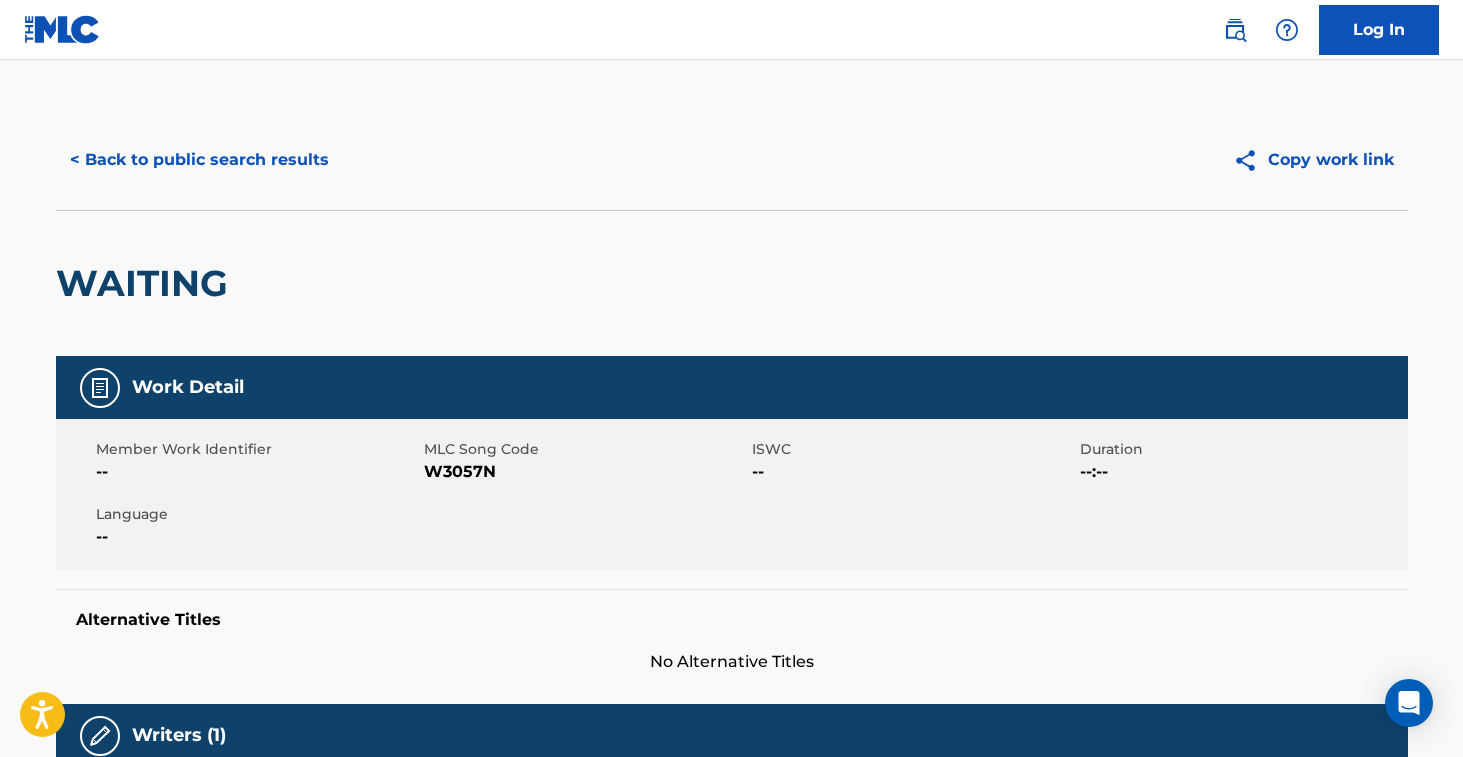 click on "< Back to public search results" at bounding box center (199, 160) 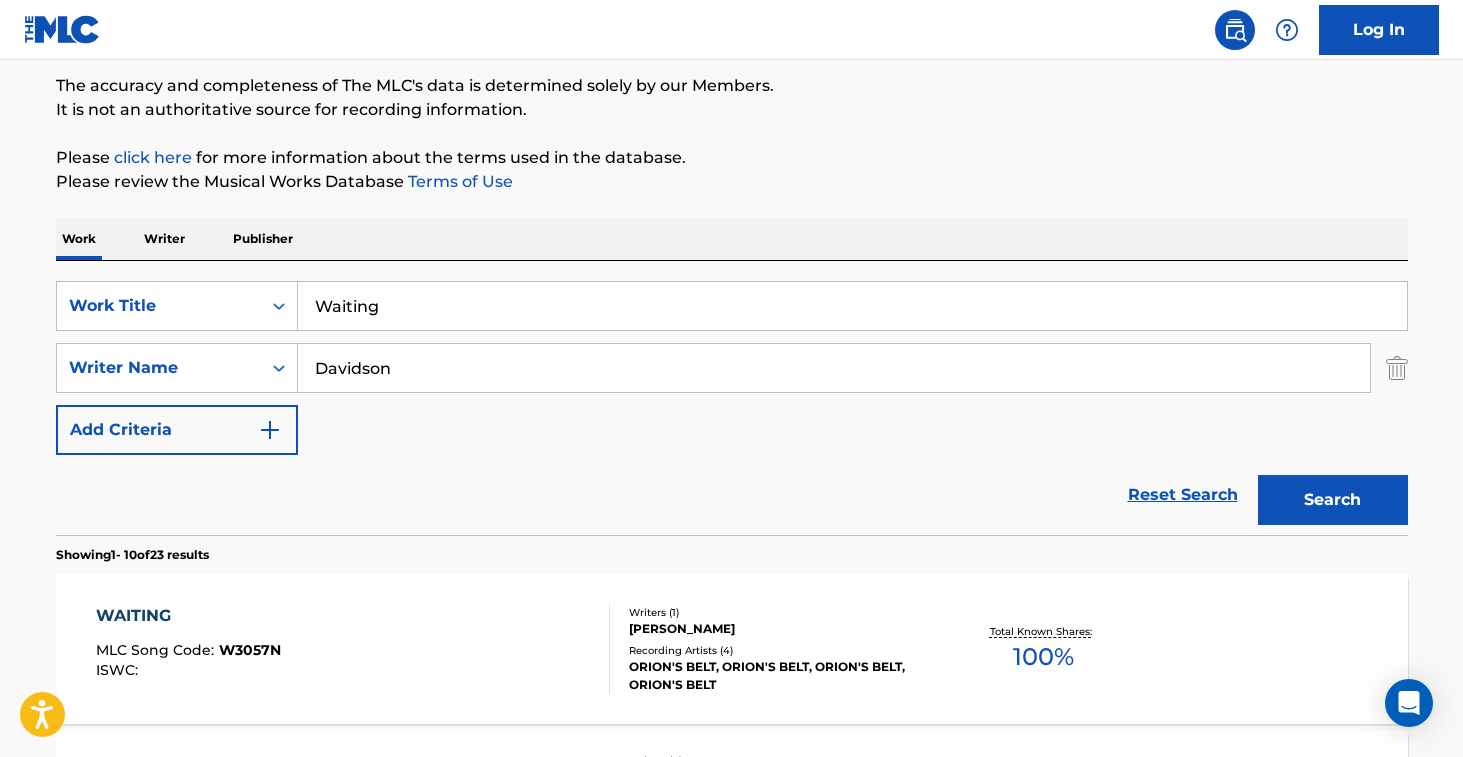 click on "Waiting" at bounding box center [852, 306] 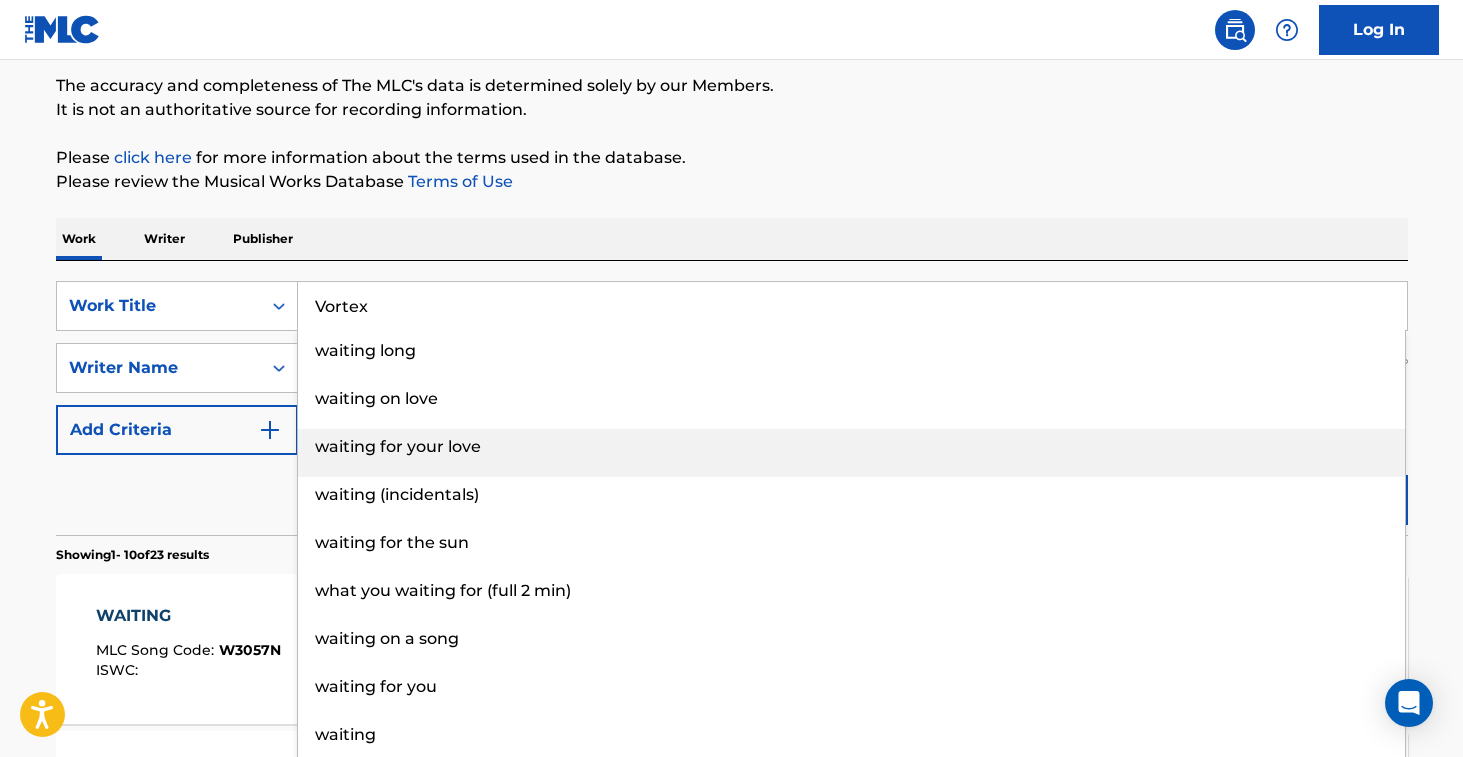 click on "waiting for your love" at bounding box center (851, 447) 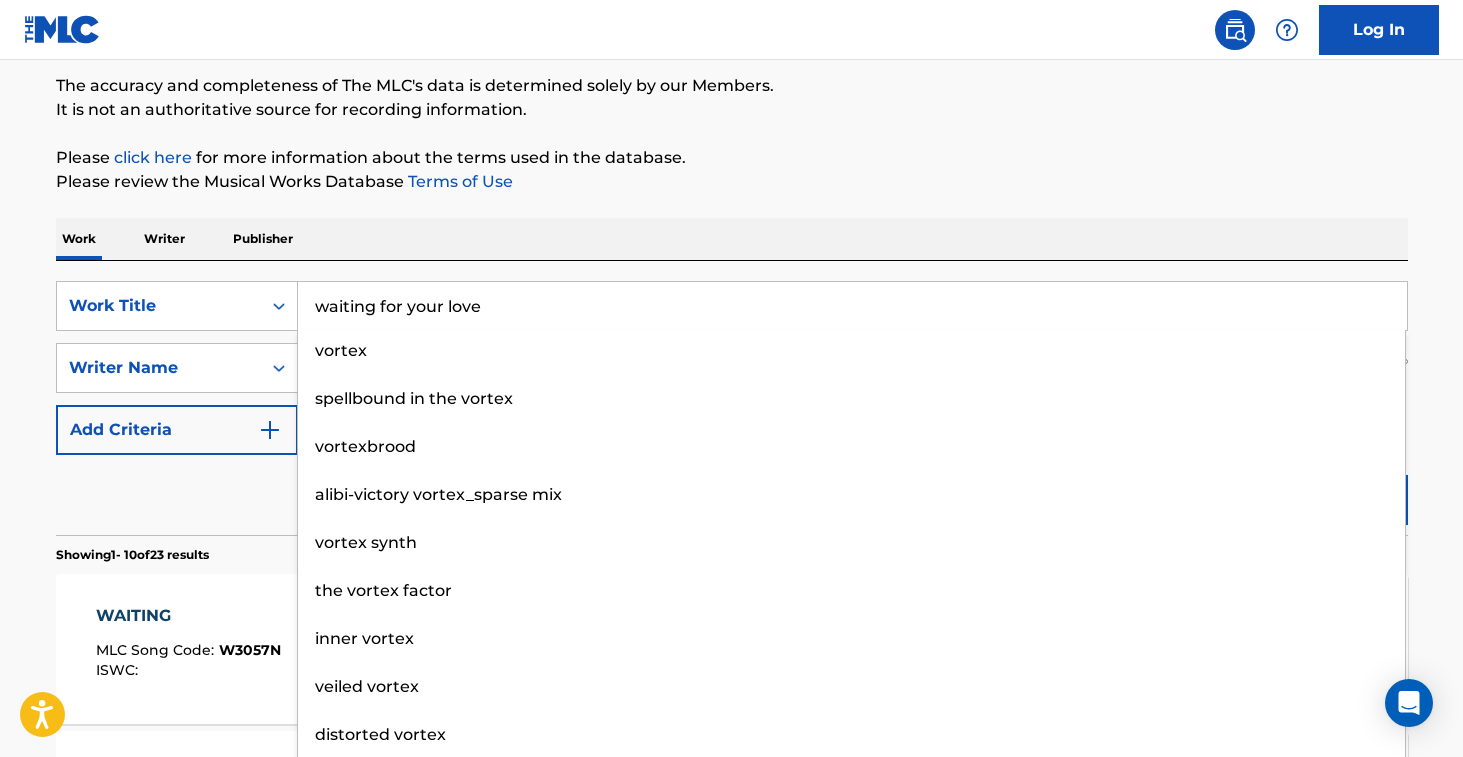 drag, startPoint x: 523, startPoint y: 307, endPoint x: 202, endPoint y: 234, distance: 329.19598 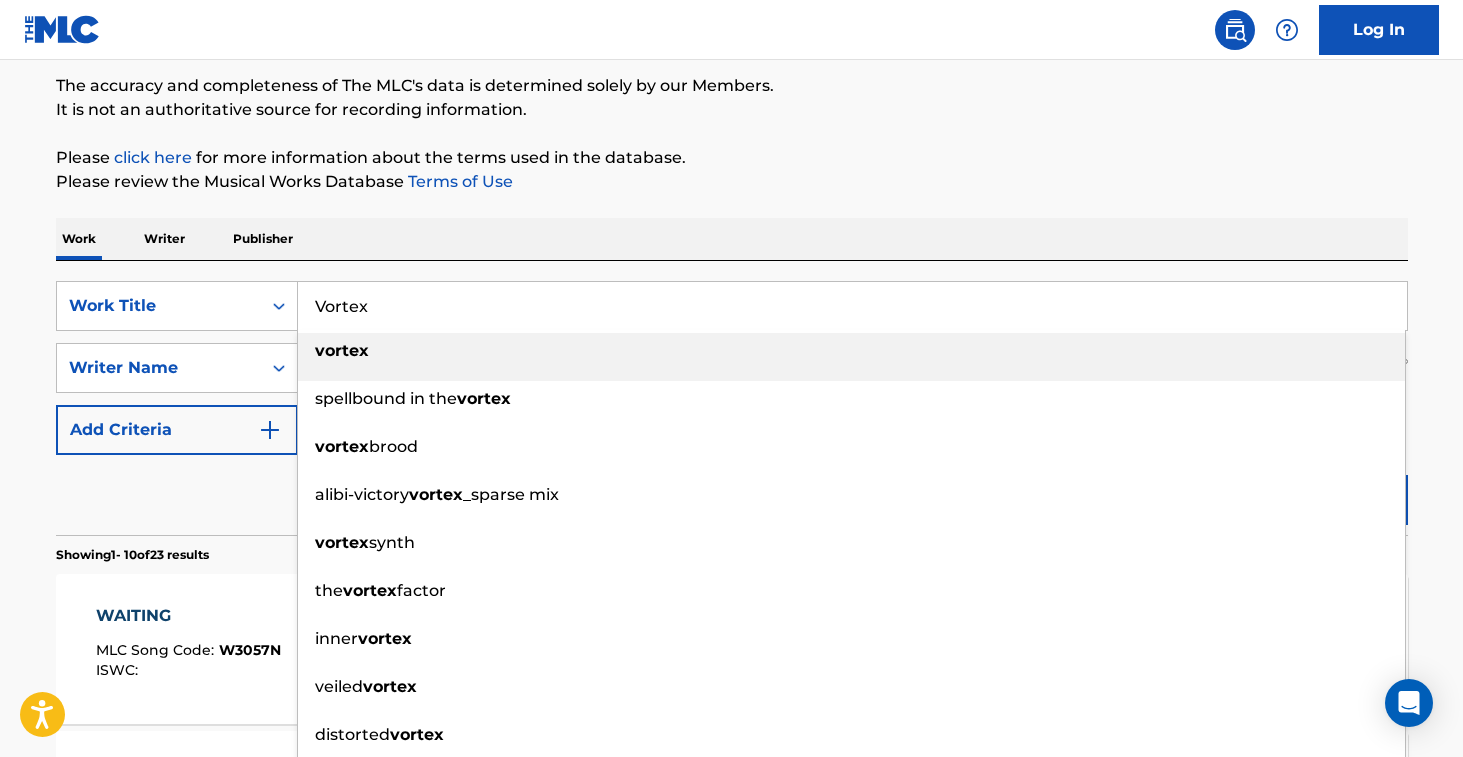 type on "Vortex" 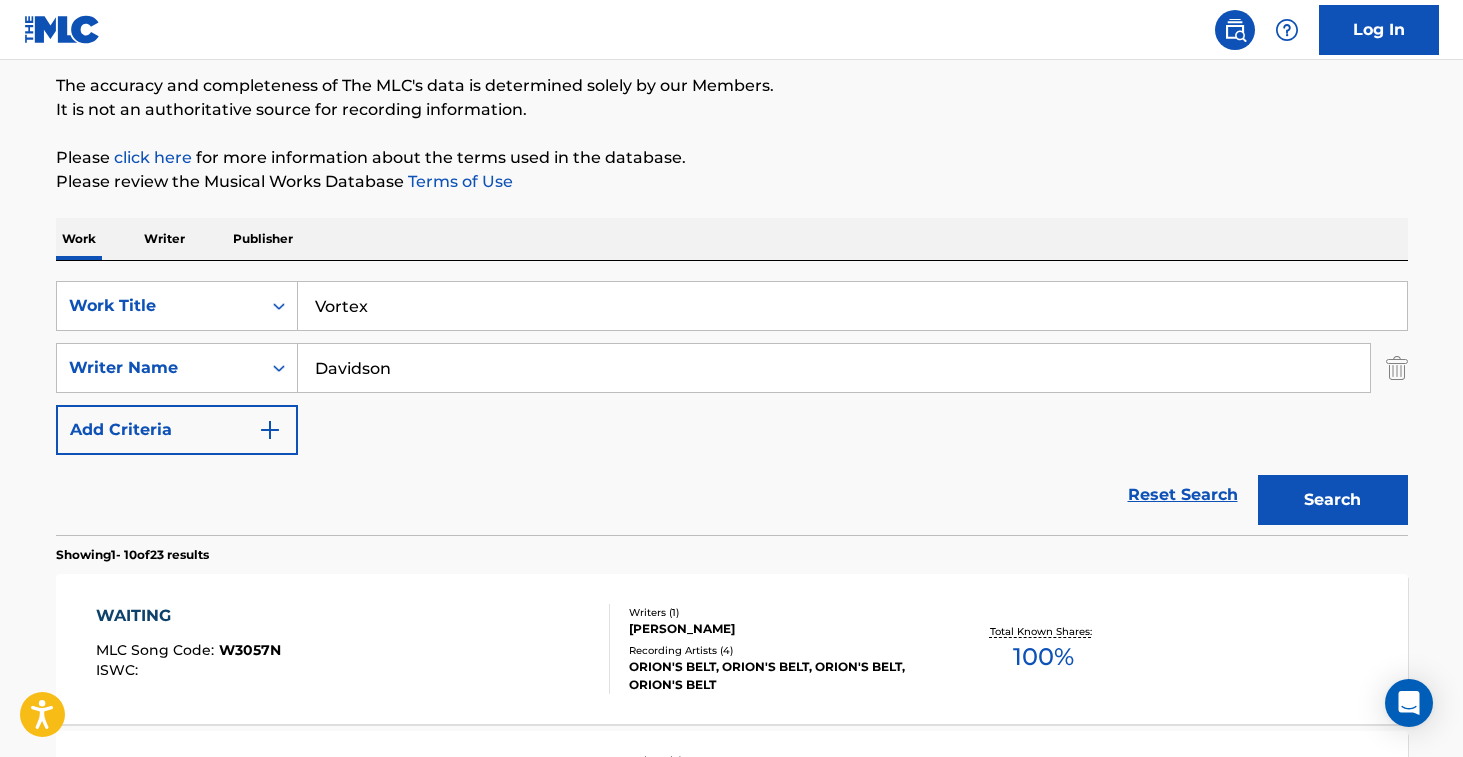 click on "The MLC Public Work Search The accuracy and completeness of The MLC's data is determined solely by our Members. It is not an authoritative source for recording information. Please   click here   for more information about the terms used in the database. Please review the Musical Works Database   Terms of Use Work Writer Publisher SearchWithCriteria0a6a80ad-6f02-4510-9337-c4d09e26aca2 Work Title Vortex SearchWithCriteriaa585b01d-51eb-4e9f-abc1-1ddbd53944fc Writer Name Davidson Add Criteria Reset Search Search Showing  1  -   10  of  23   results   WAITING MLC Song Code : W3057N ISWC : Writers ( 1 ) [PERSON_NAME] Recording Artists ( 4 ) [PERSON_NAME]'S BELT, [PERSON_NAME]'S BELT, [PERSON_NAME]'S BELT, [PERSON_NAME]'S BELT Total Known Shares: 100 % BEEN WAITING MLC Song Code : BA6PZS ISWC : T9307070128 Writers ( 4 ) [PERSON_NAME] [PERSON_NAME], [PERSON_NAME] [PERSON_NAME], [PERSON_NAME] [PERSON_NAME] [PERSON_NAME] Recording Artists ( 11 ) LONG LOST SUNS, LONG LOST SUNS, [PERSON_NAME] LOST SUNS, [PERSON_NAME] LOST SUNS, LONG LOST SUNS Total Known Shares: 100 % WAITING ROOM" at bounding box center [732, 1093] 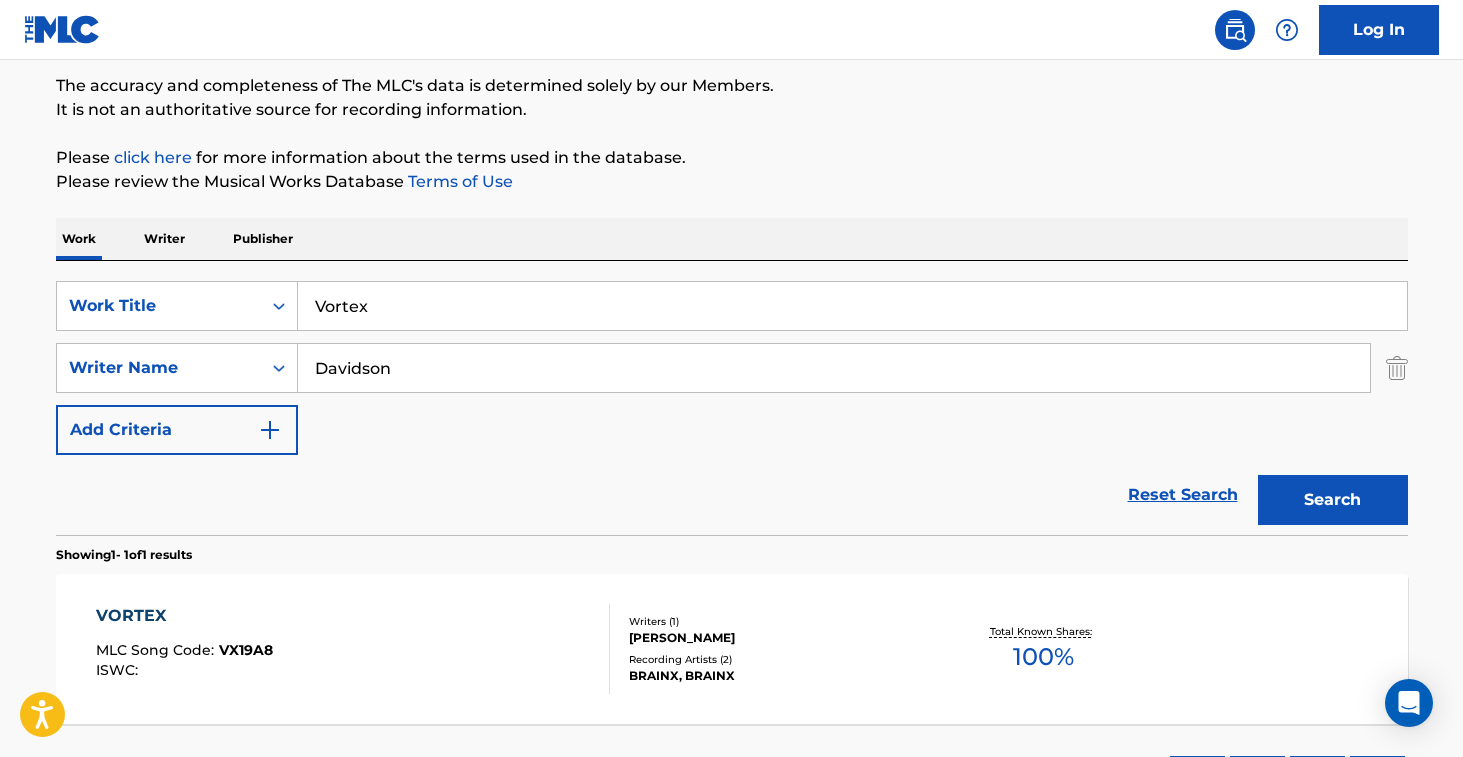 click on "VORTEX MLC Song Code : VX19A8 ISWC :" at bounding box center (353, 649) 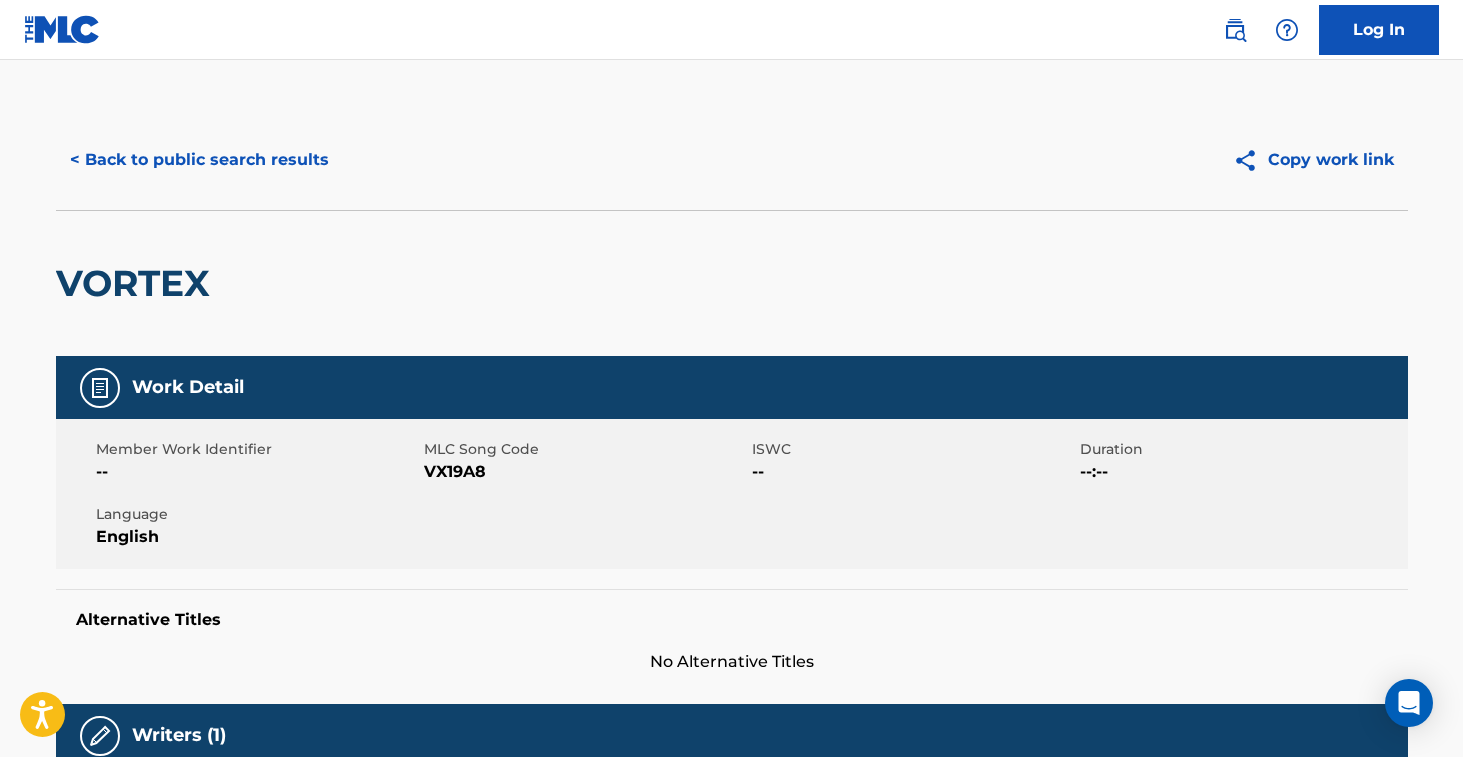 click on "VX19A8" at bounding box center (585, 472) 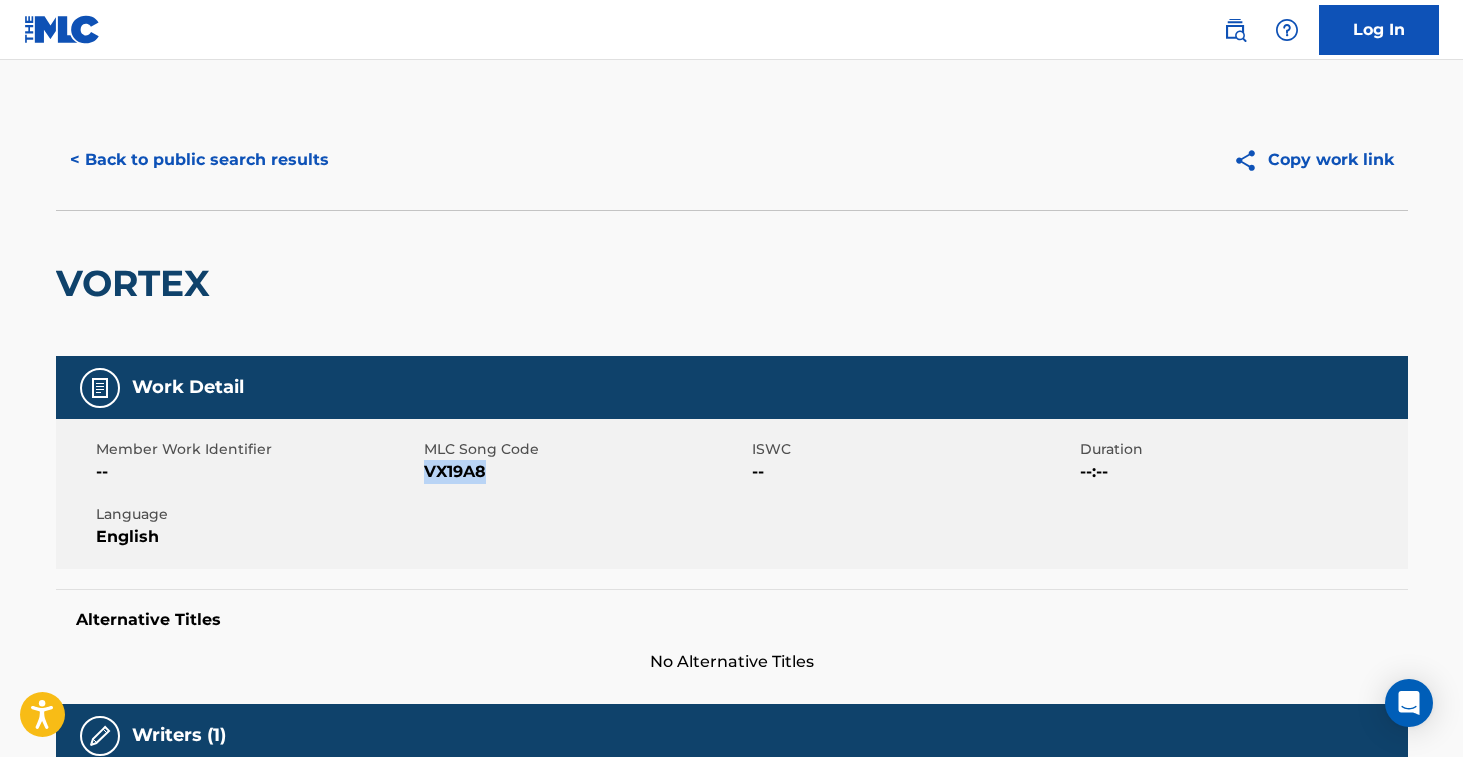 click on "VX19A8" at bounding box center [585, 472] 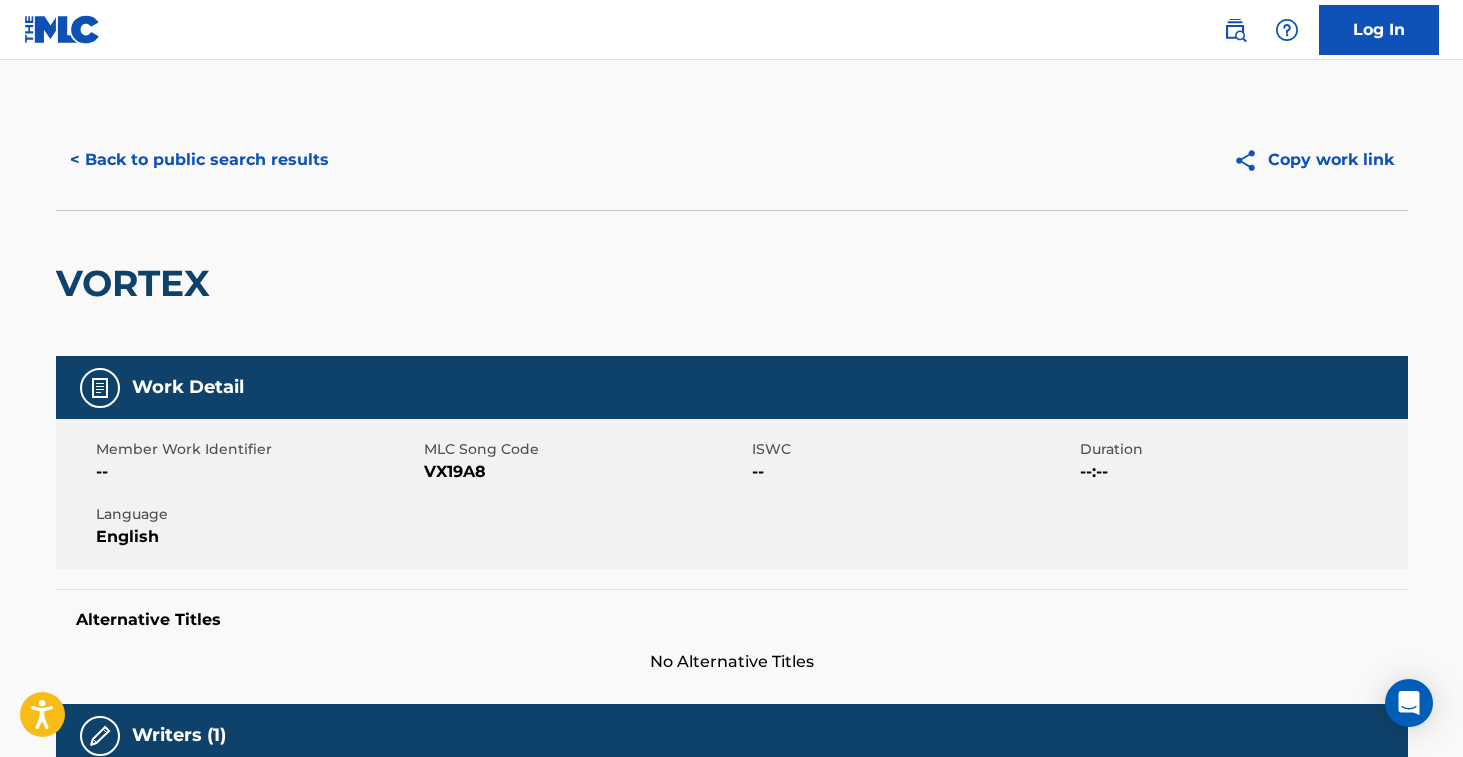 click on "VORTEX" at bounding box center [138, 283] 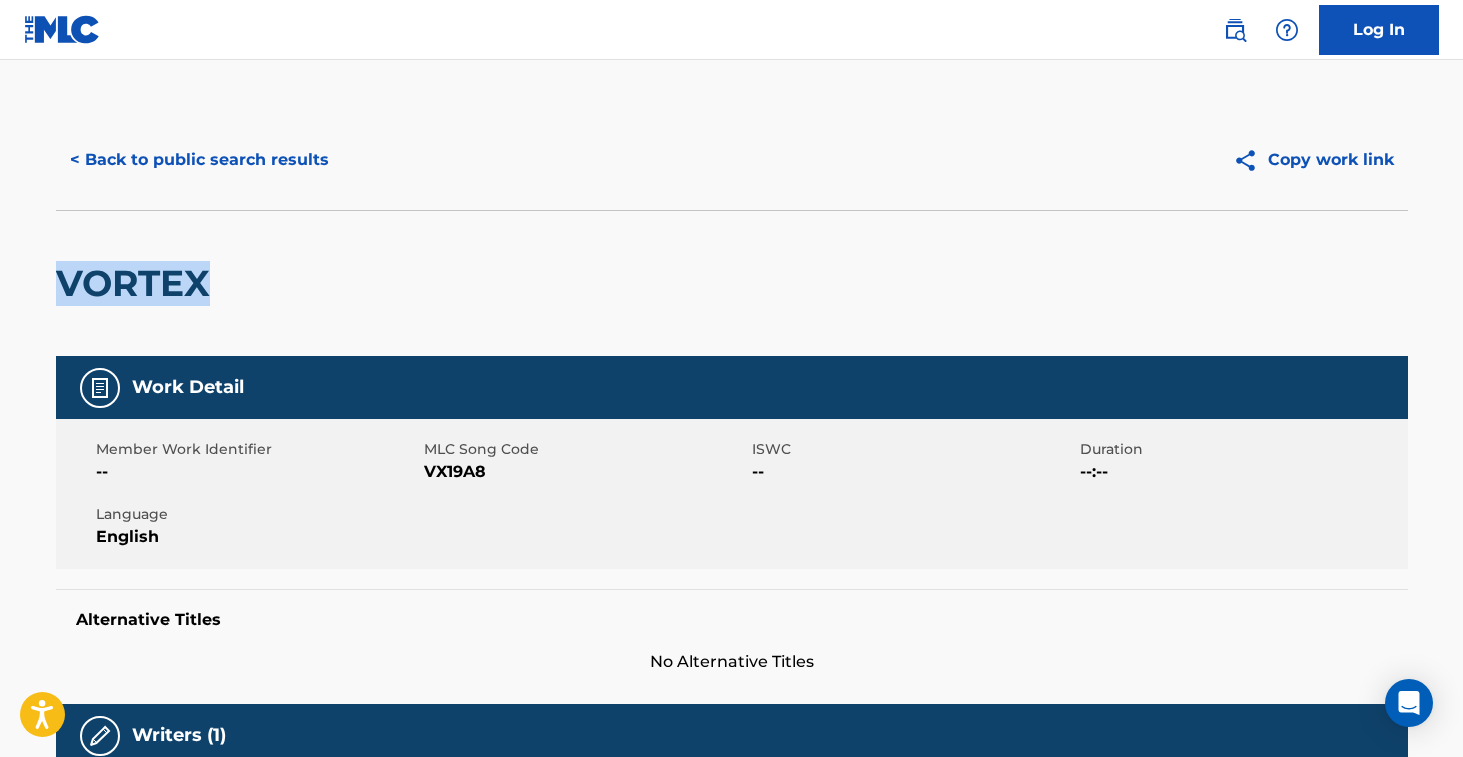 click on "VORTEX" at bounding box center [138, 283] 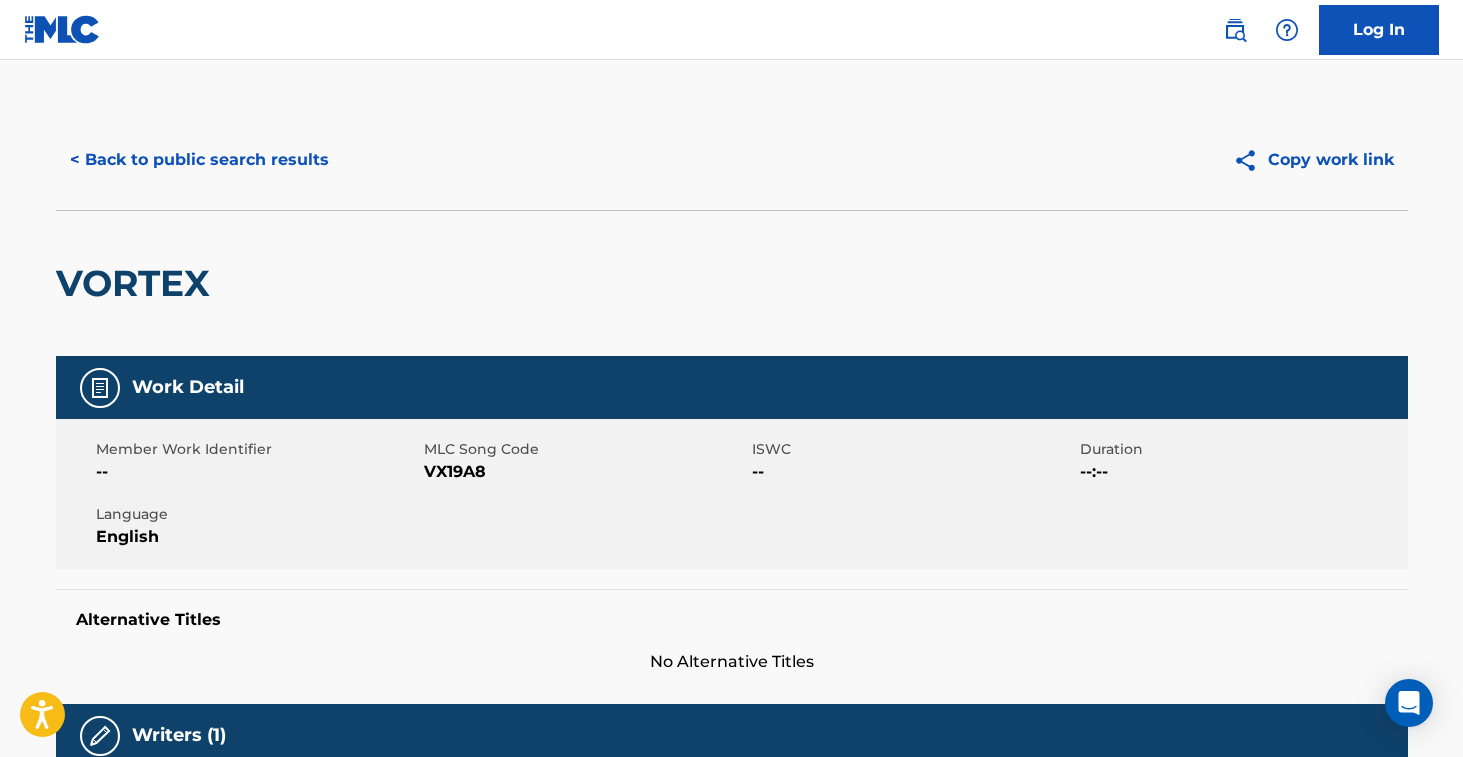 click on "VX19A8" at bounding box center [585, 472] 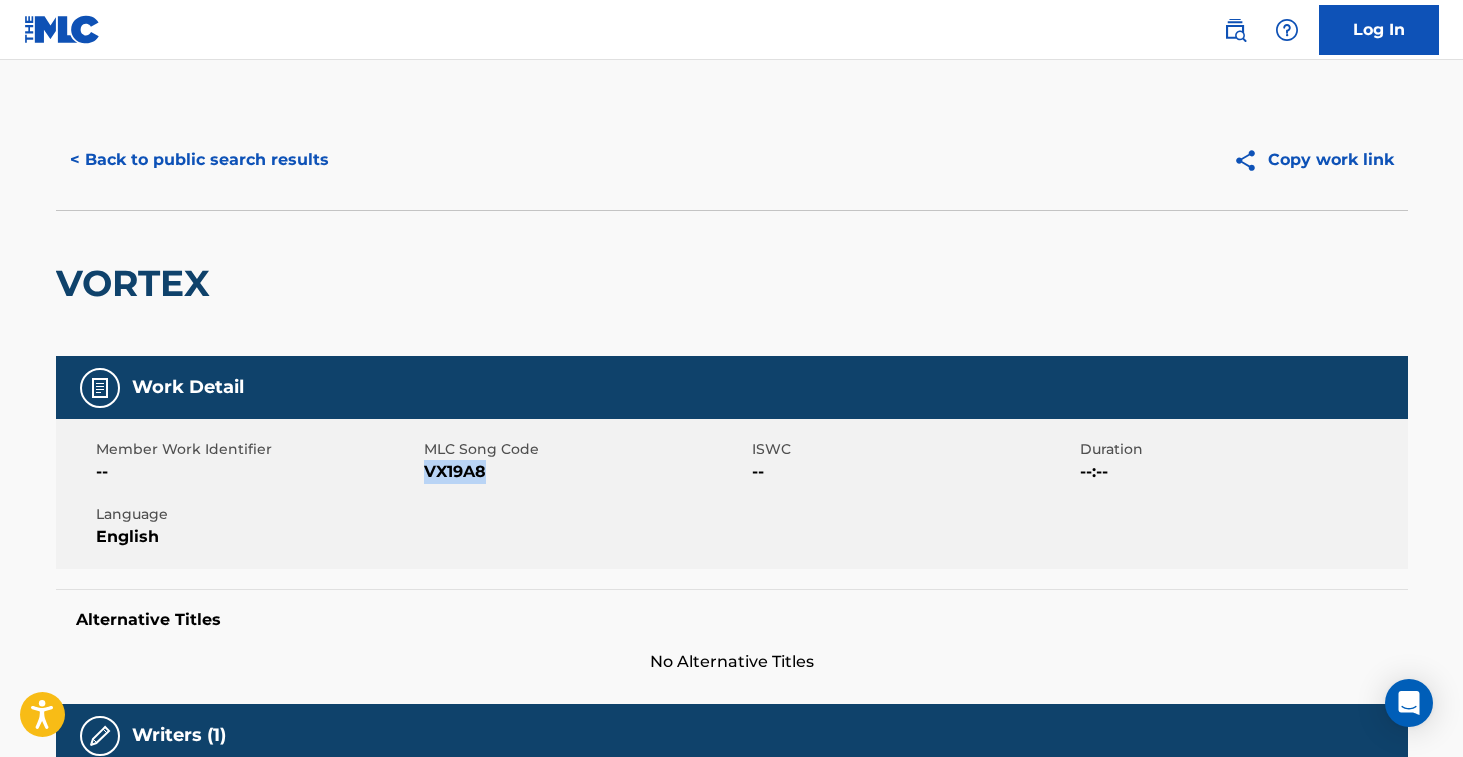 click on "VX19A8" at bounding box center (585, 472) 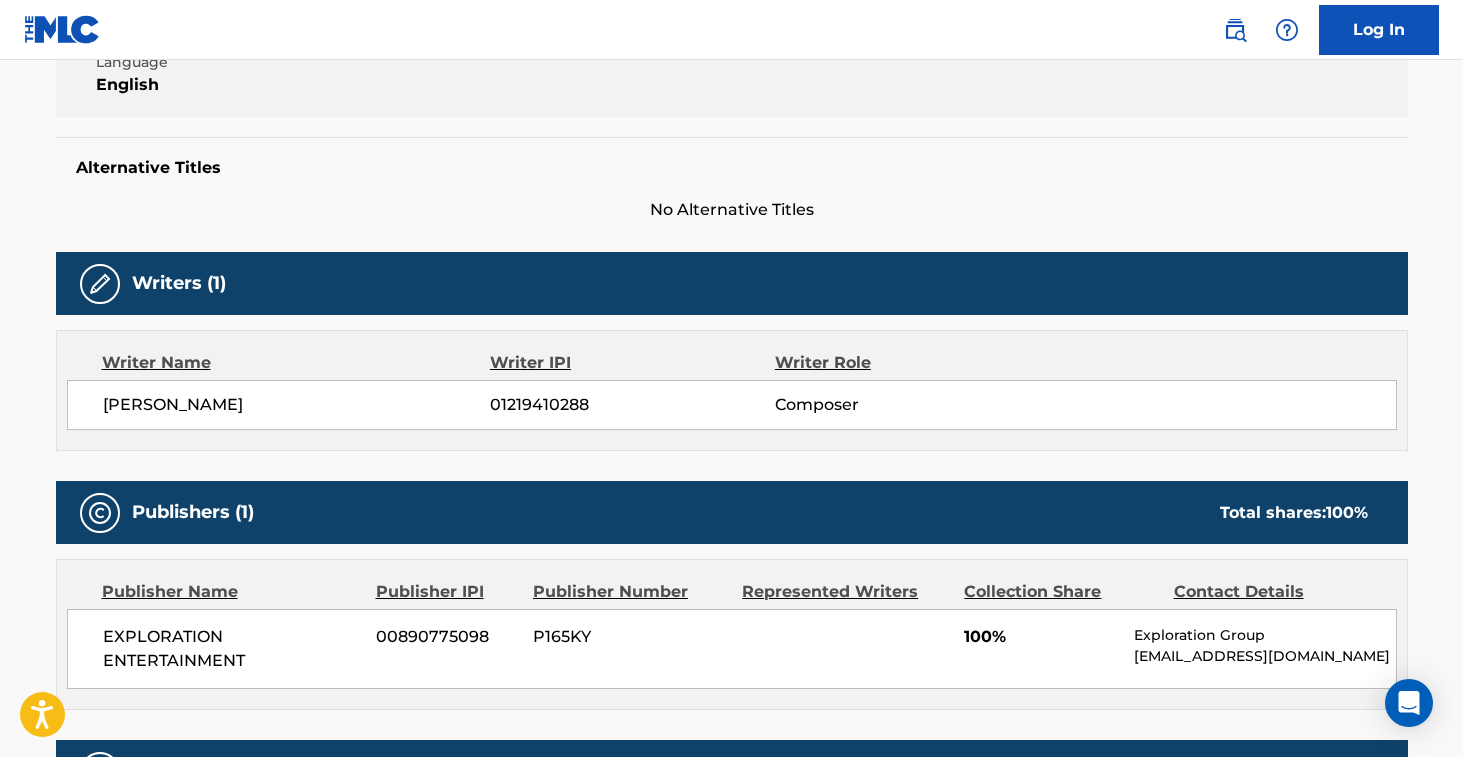 scroll, scrollTop: 0, scrollLeft: 0, axis: both 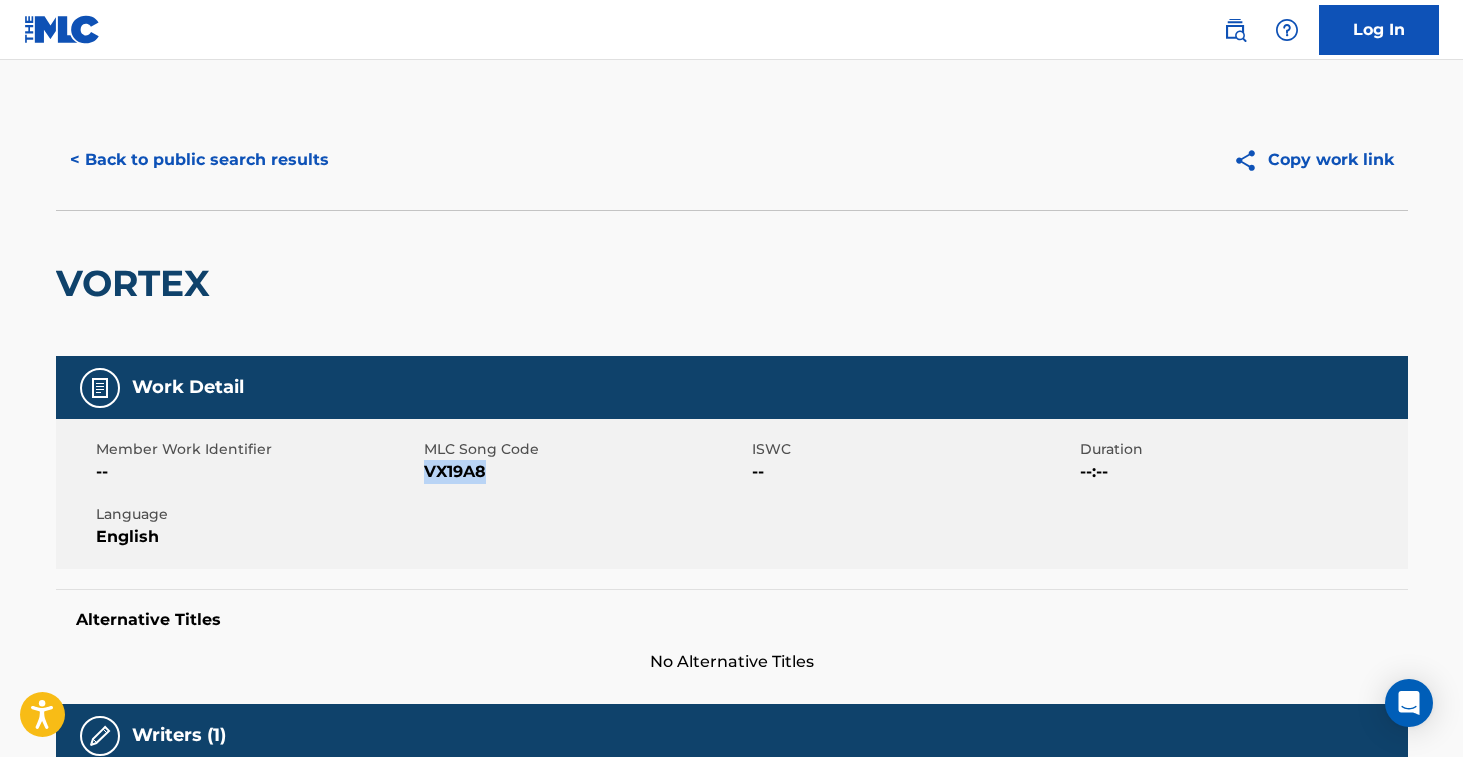 click on "< Back to public search results" at bounding box center [199, 160] 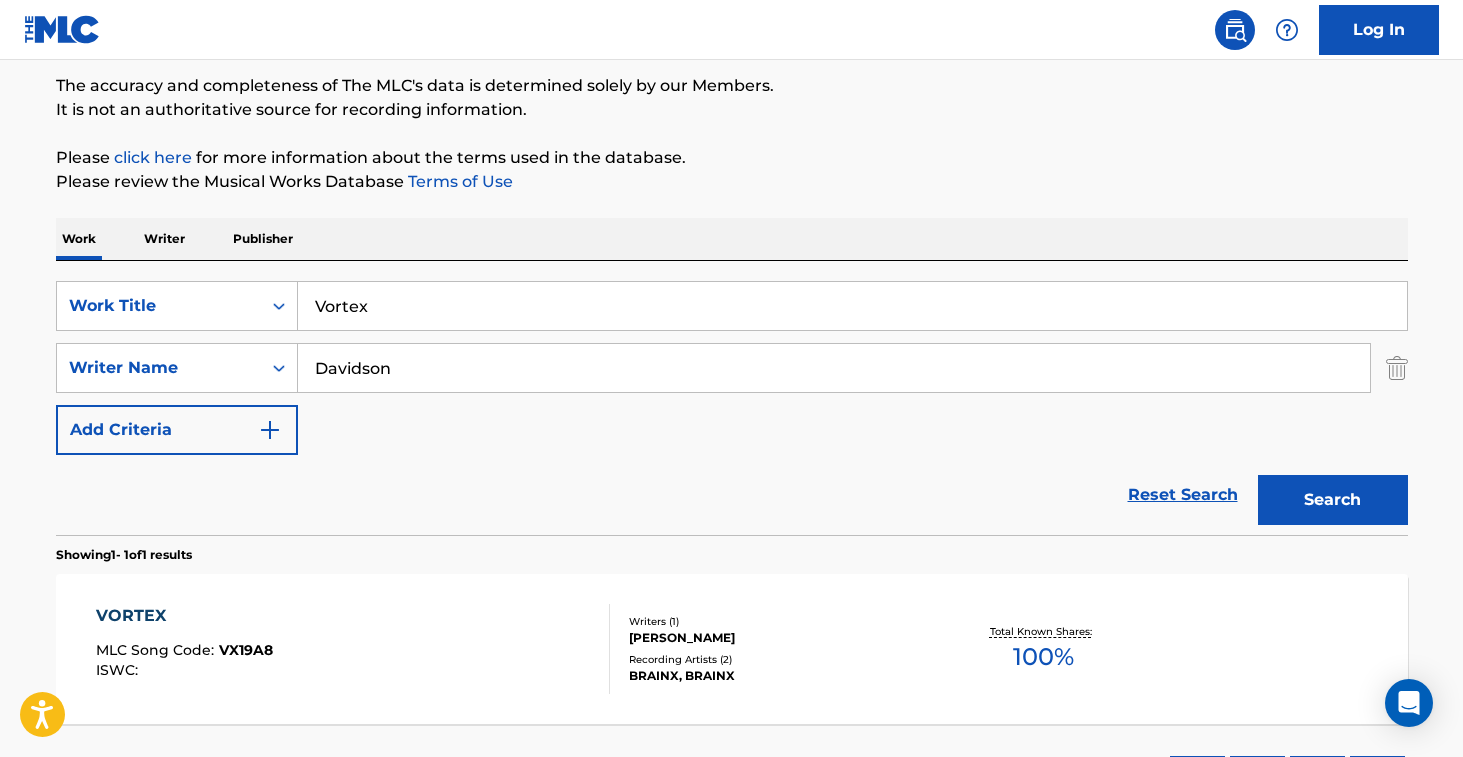 drag, startPoint x: 397, startPoint y: 320, endPoint x: 475, endPoint y: 326, distance: 78.23043 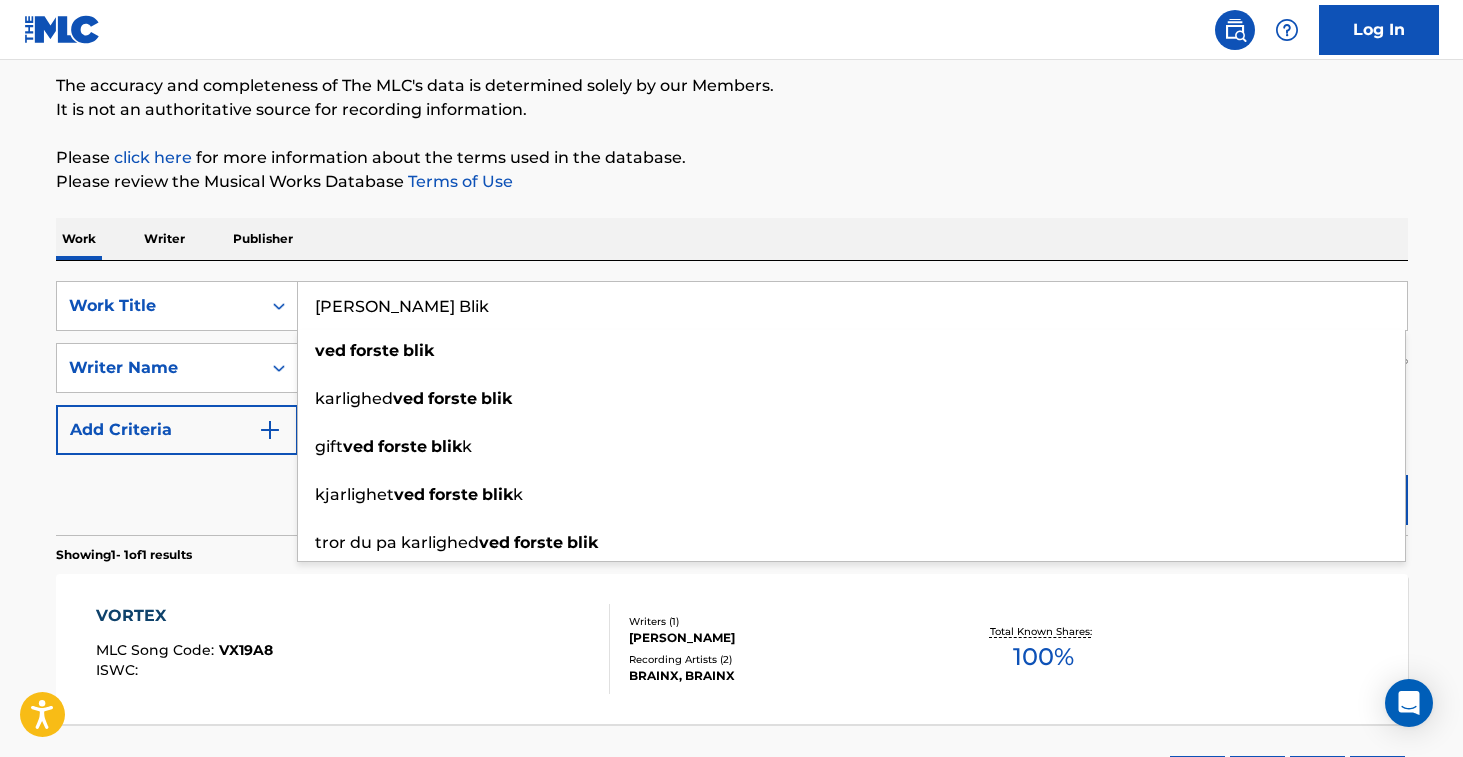 type on "[PERSON_NAME] Blik" 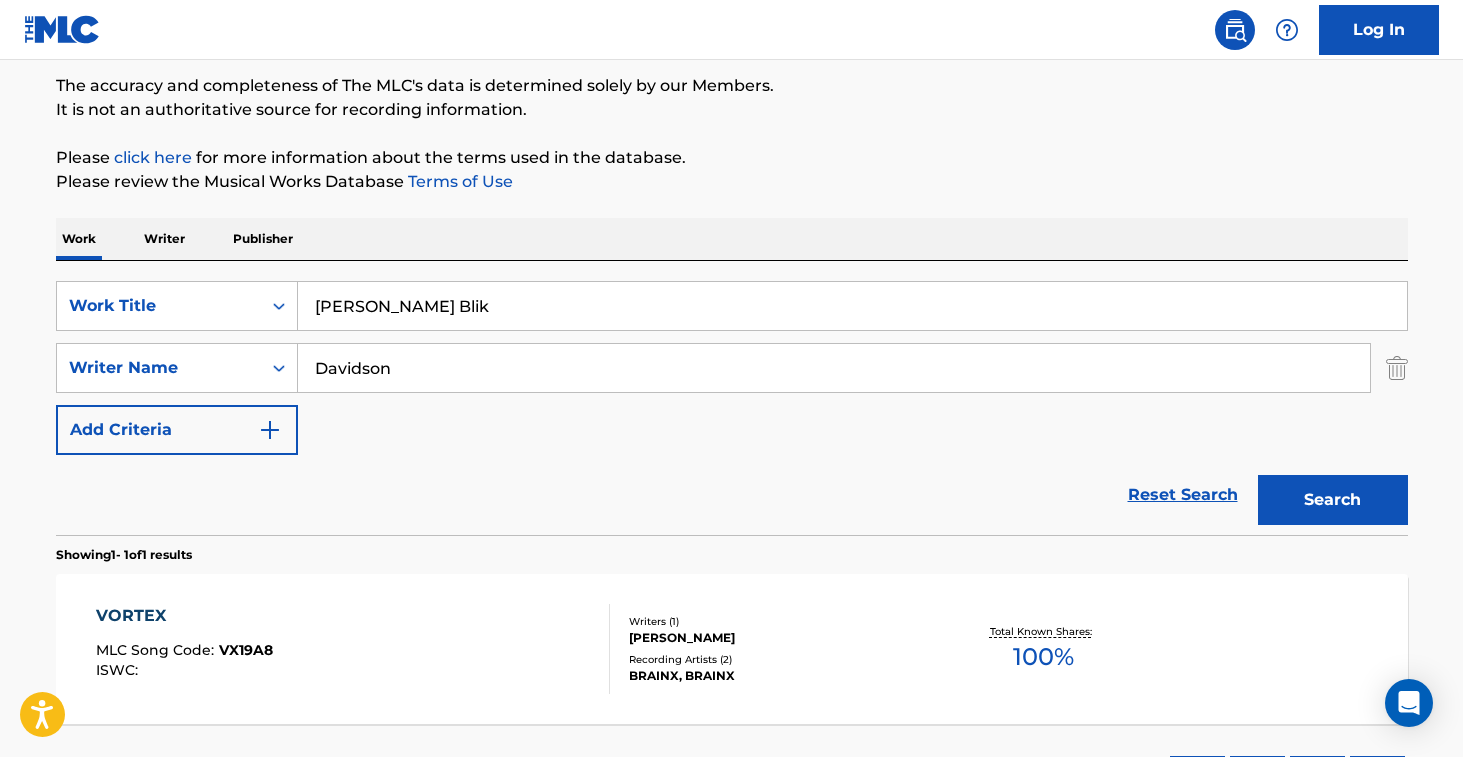 click on "Search" at bounding box center (1333, 500) 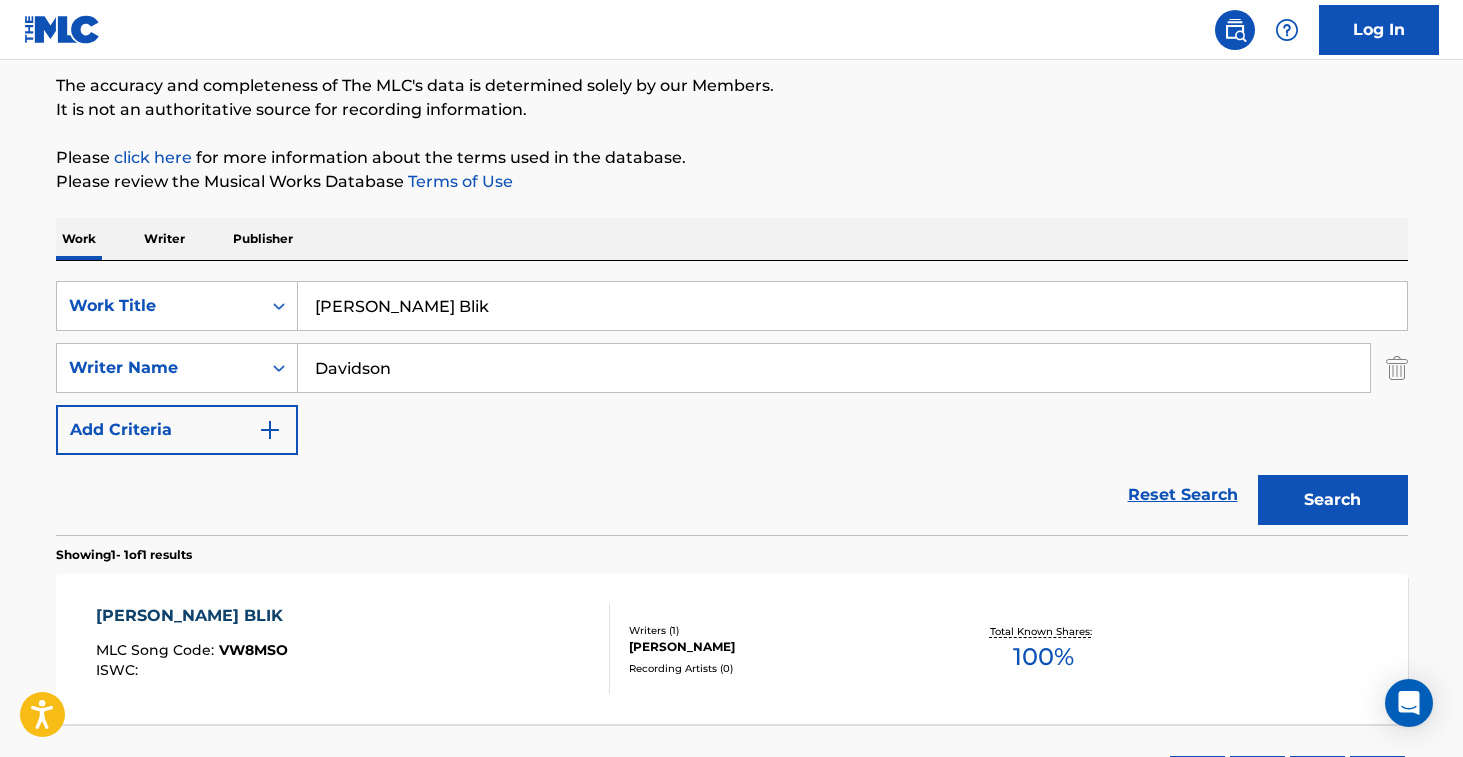 click on "[PERSON_NAME] BLIK MLC Song Code : VW8MSO ISWC :" at bounding box center (353, 649) 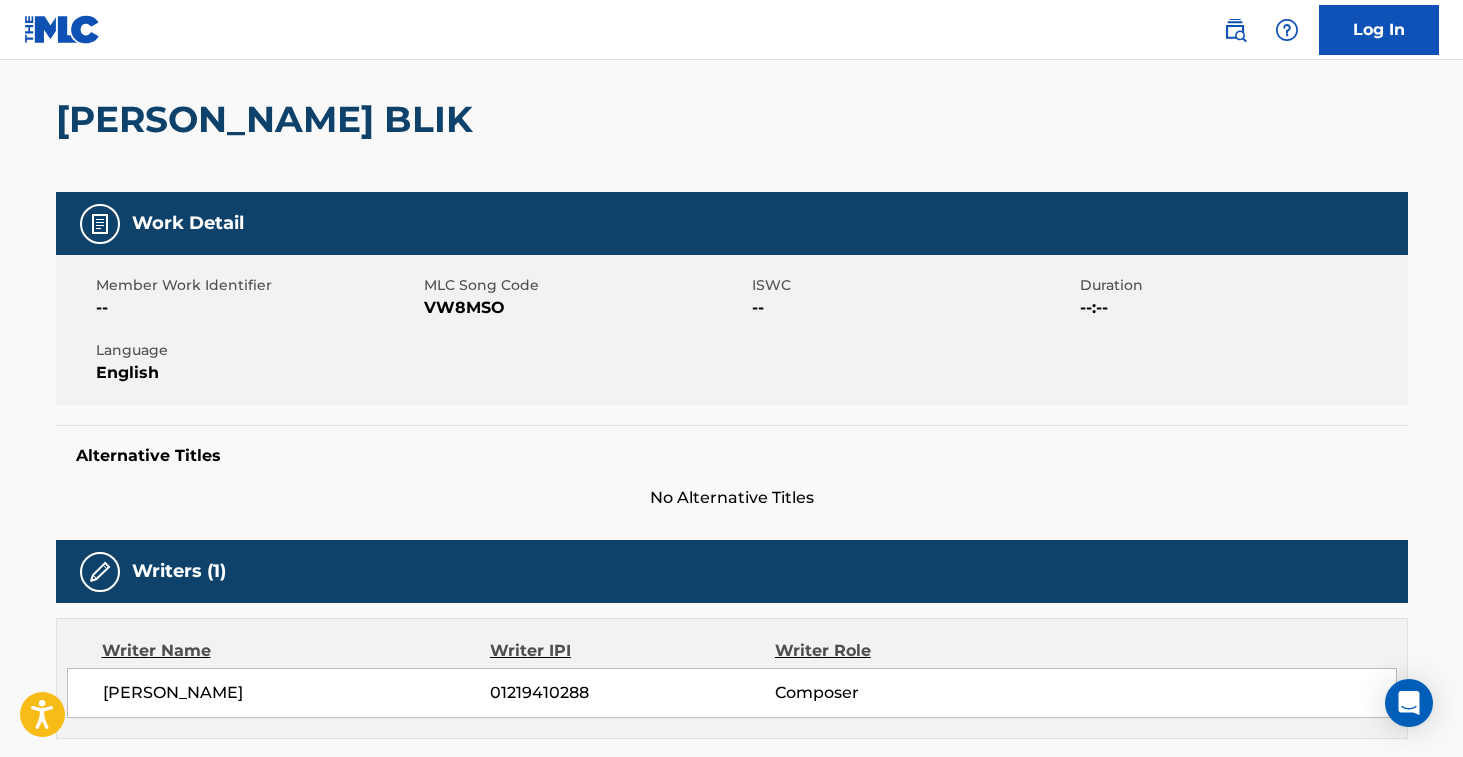 scroll, scrollTop: 0, scrollLeft: 0, axis: both 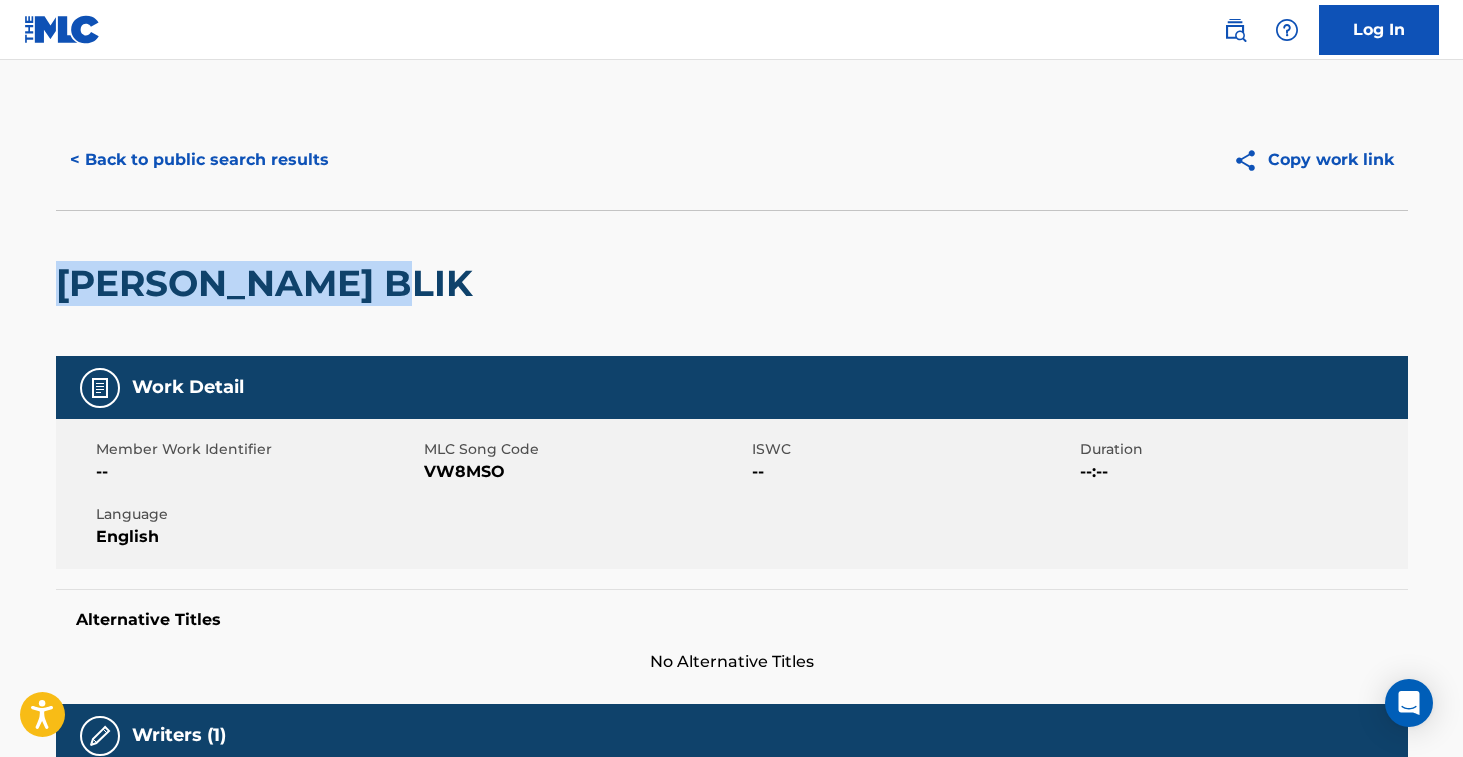 drag, startPoint x: 65, startPoint y: 281, endPoint x: 414, endPoint y: 296, distance: 349.3222 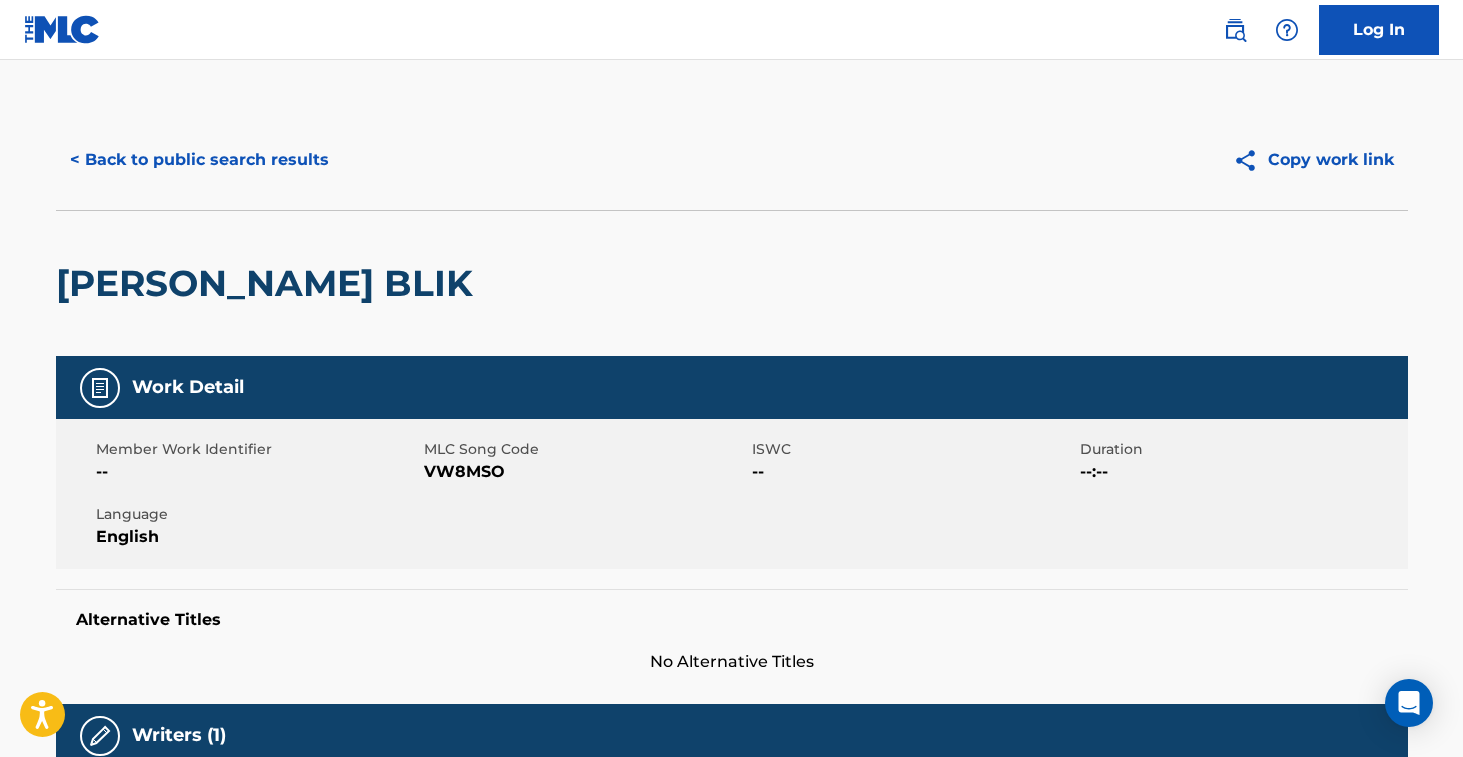 click on "VW8MSO" at bounding box center (585, 472) 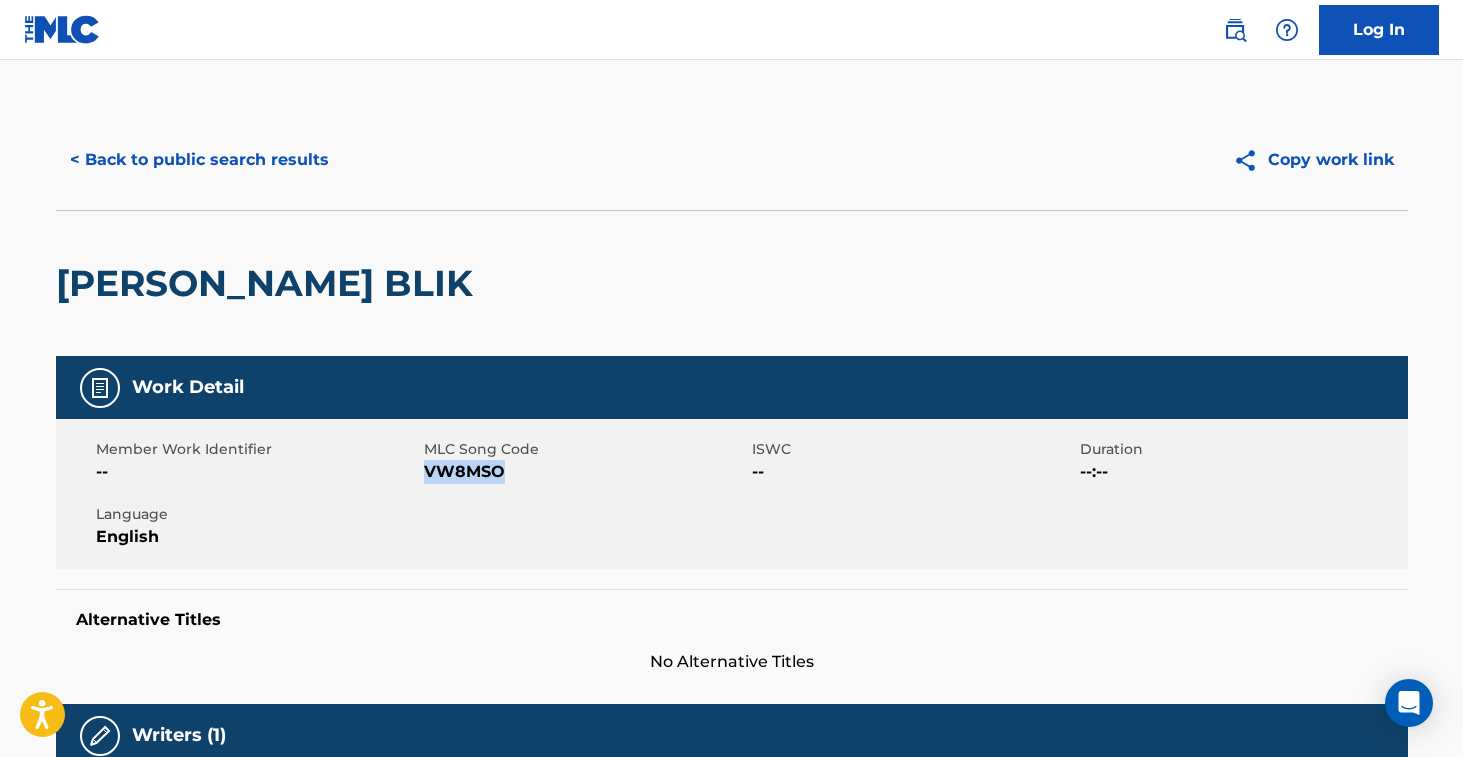 click on "VW8MSO" at bounding box center [585, 472] 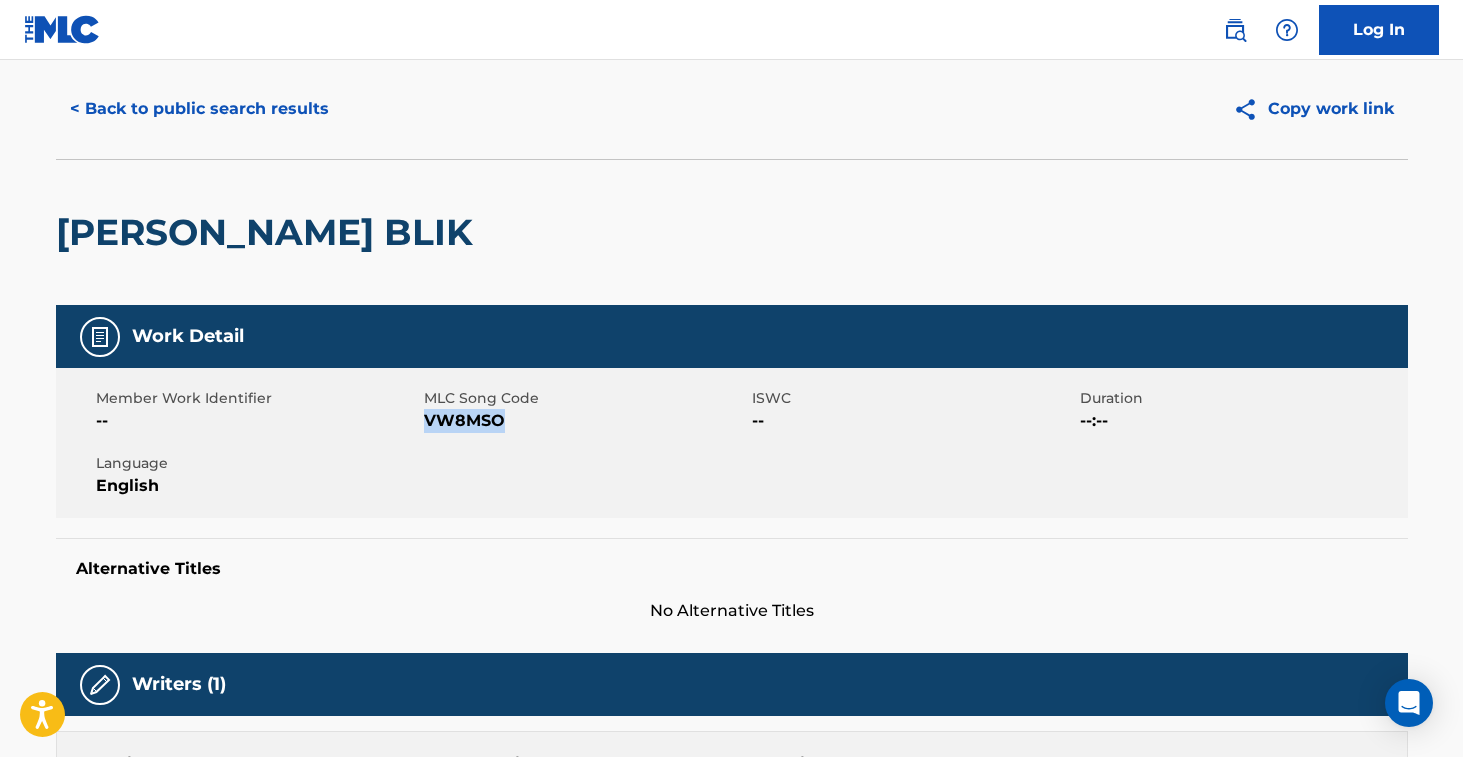 scroll, scrollTop: 0, scrollLeft: 0, axis: both 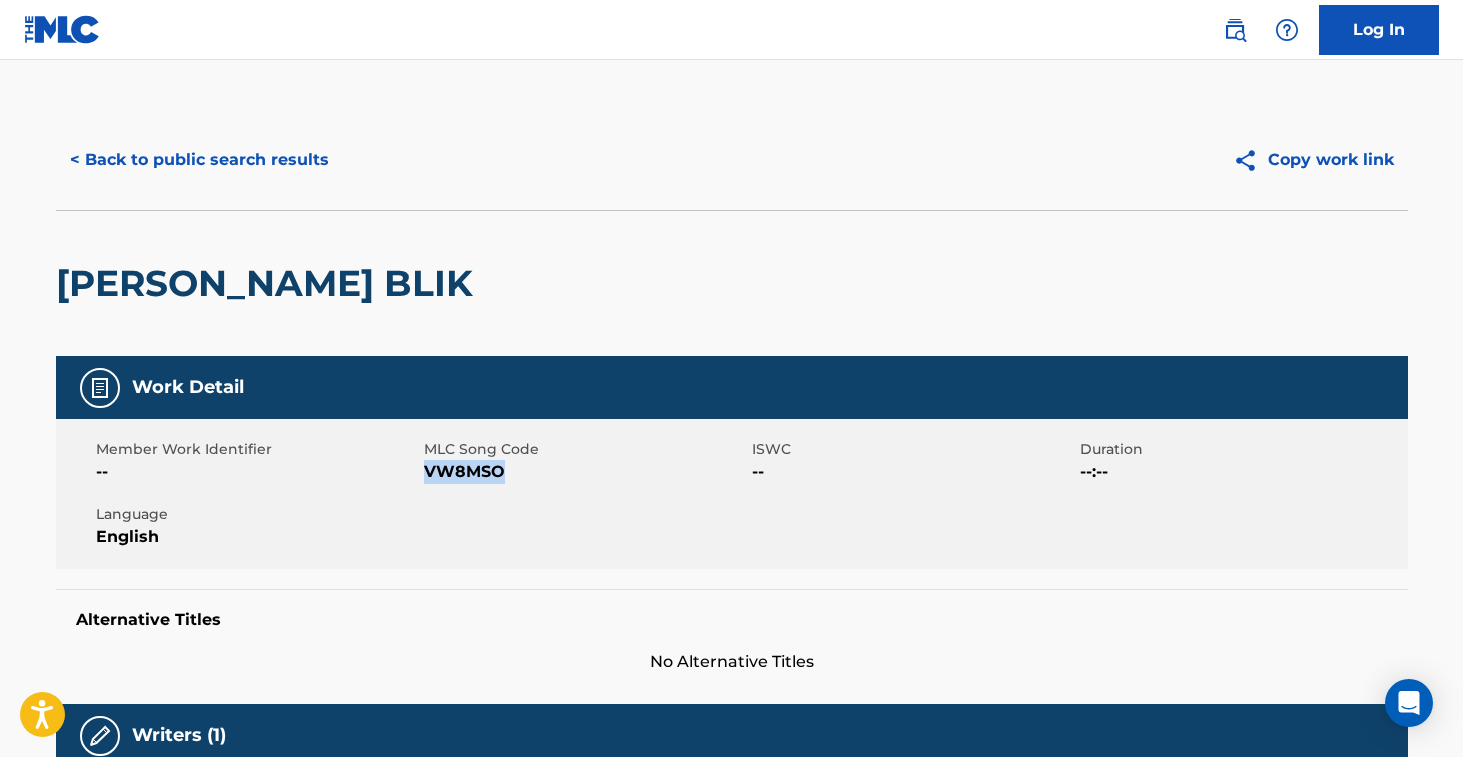 click on "< Back to public search results" at bounding box center [199, 160] 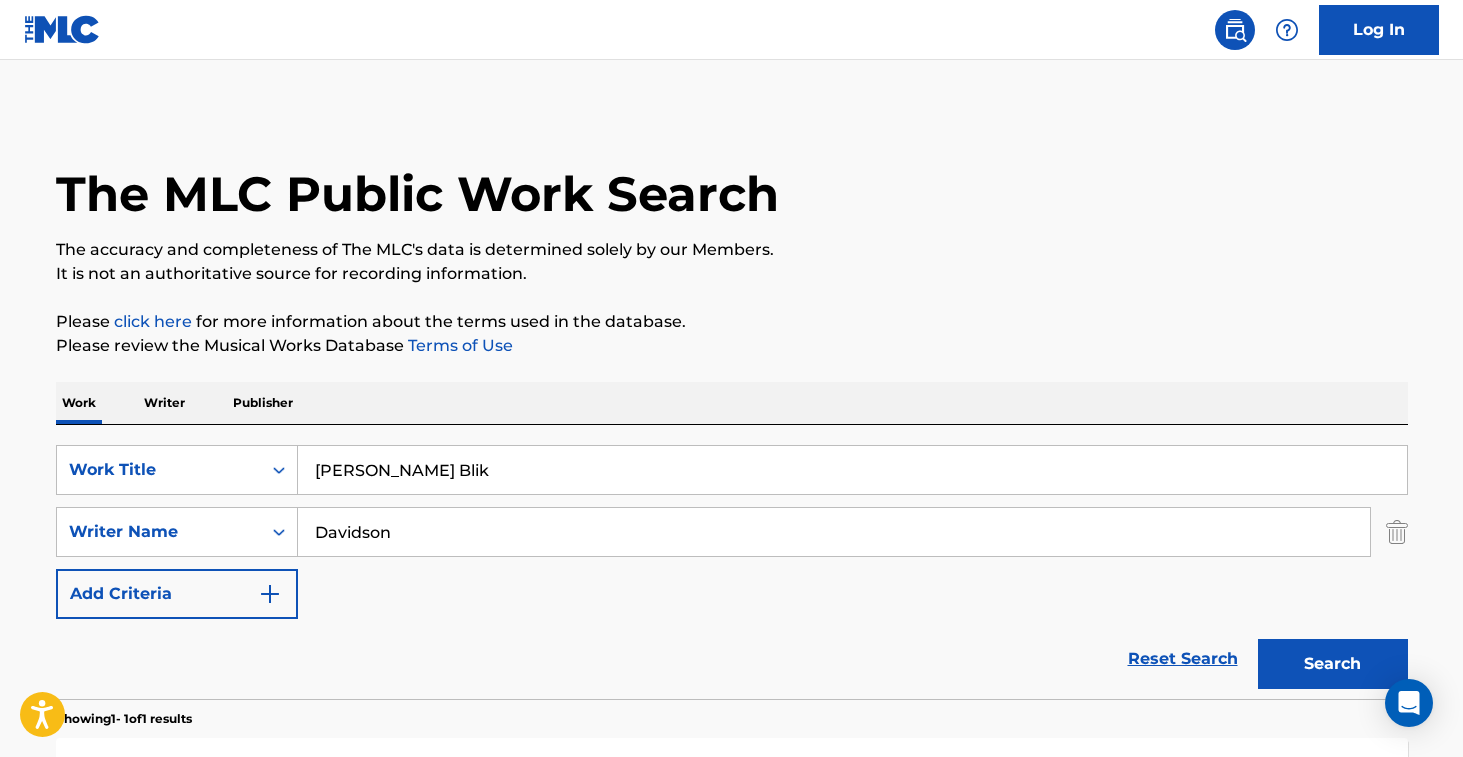 scroll, scrollTop: 164, scrollLeft: 0, axis: vertical 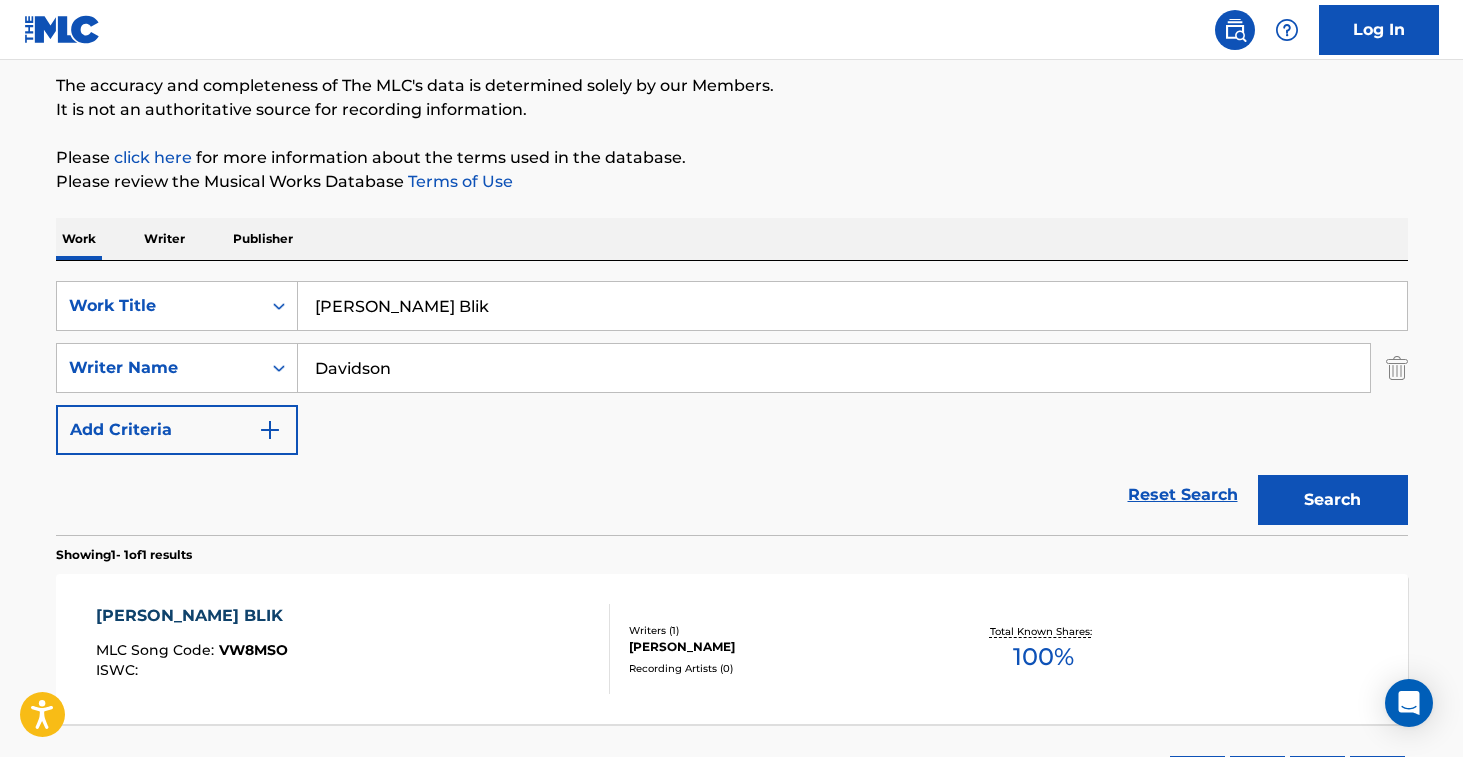 drag, startPoint x: 487, startPoint y: 317, endPoint x: 551, endPoint y: 205, distance: 128.99612 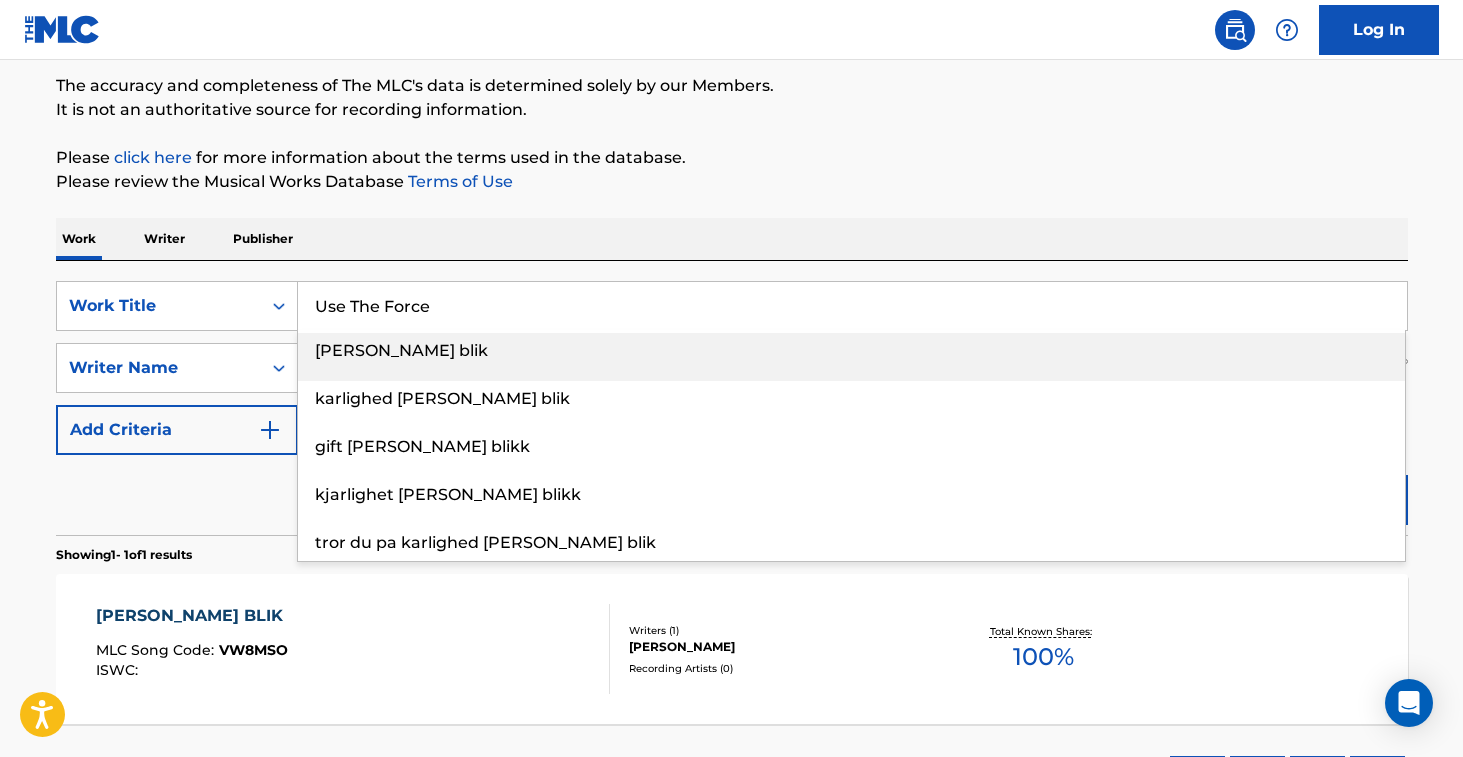 type on "Use The Force" 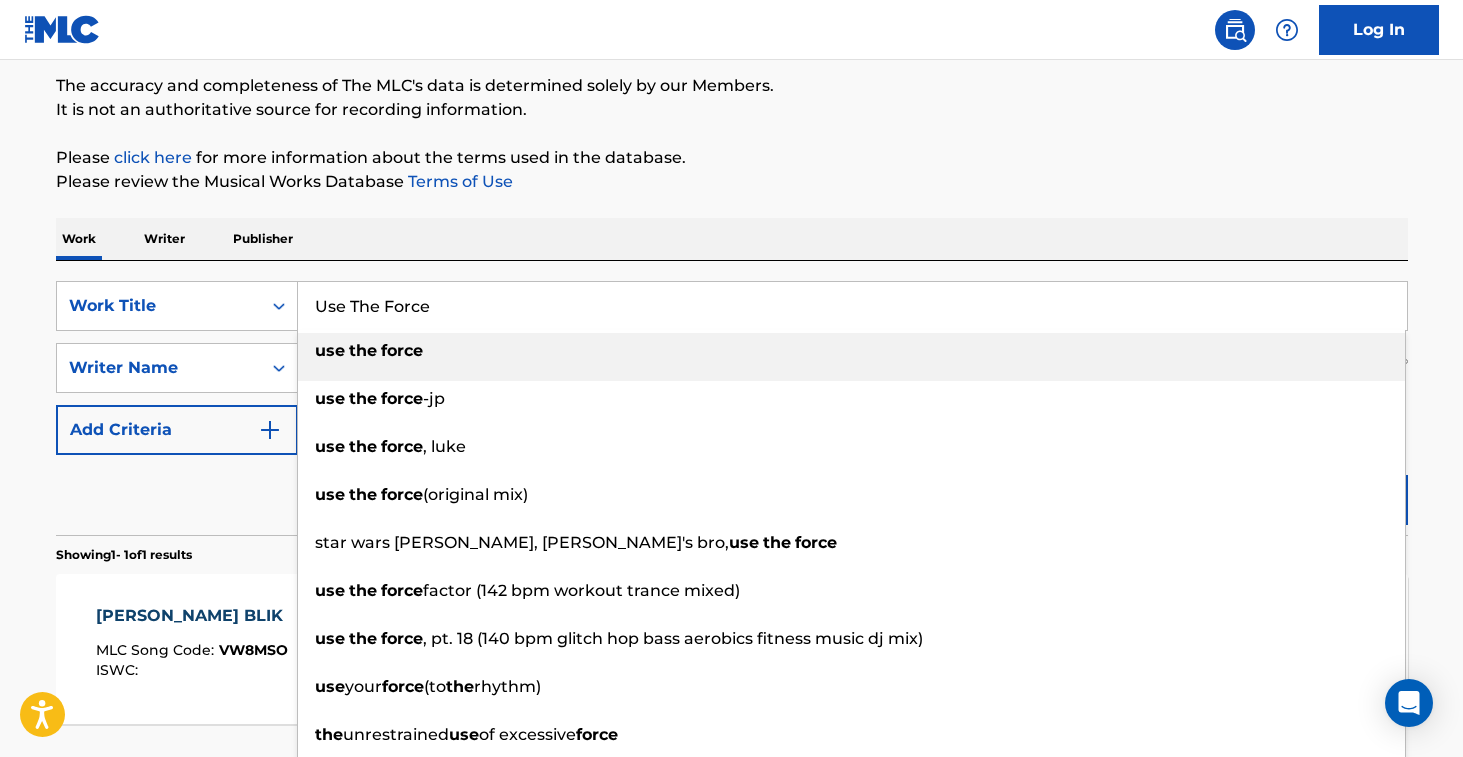 click on "Work Writer Publisher" at bounding box center (732, 239) 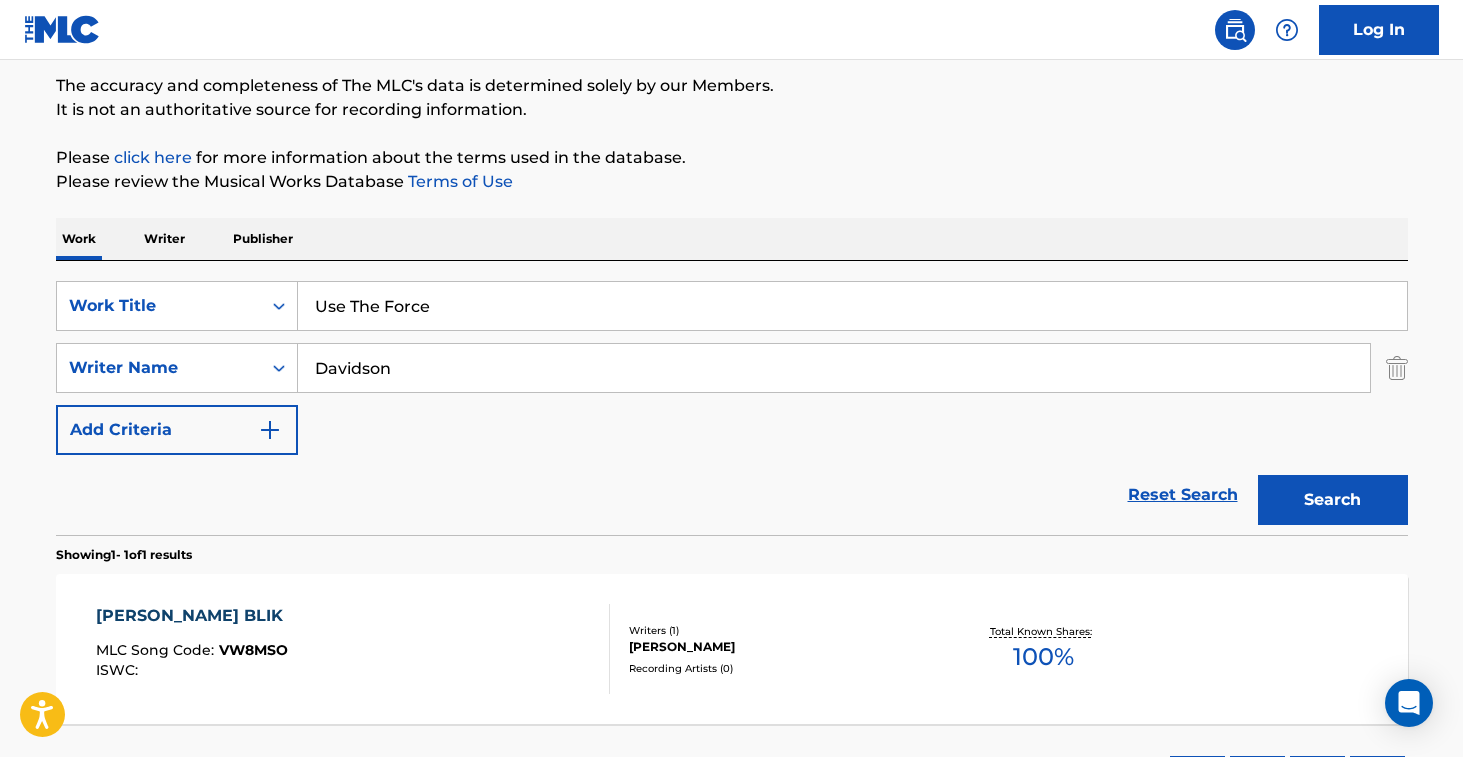 click on "Davidson" at bounding box center (834, 368) 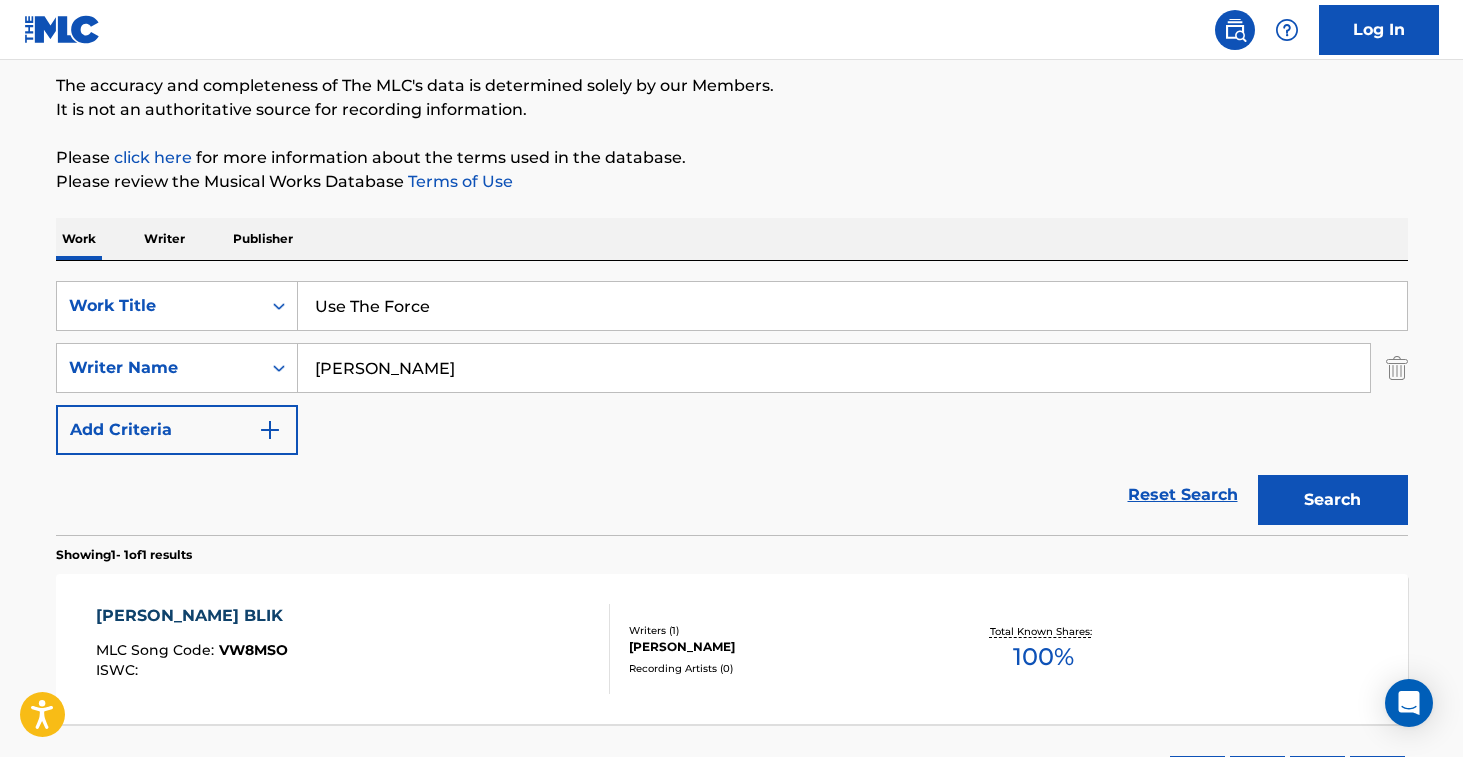 type on "[PERSON_NAME]" 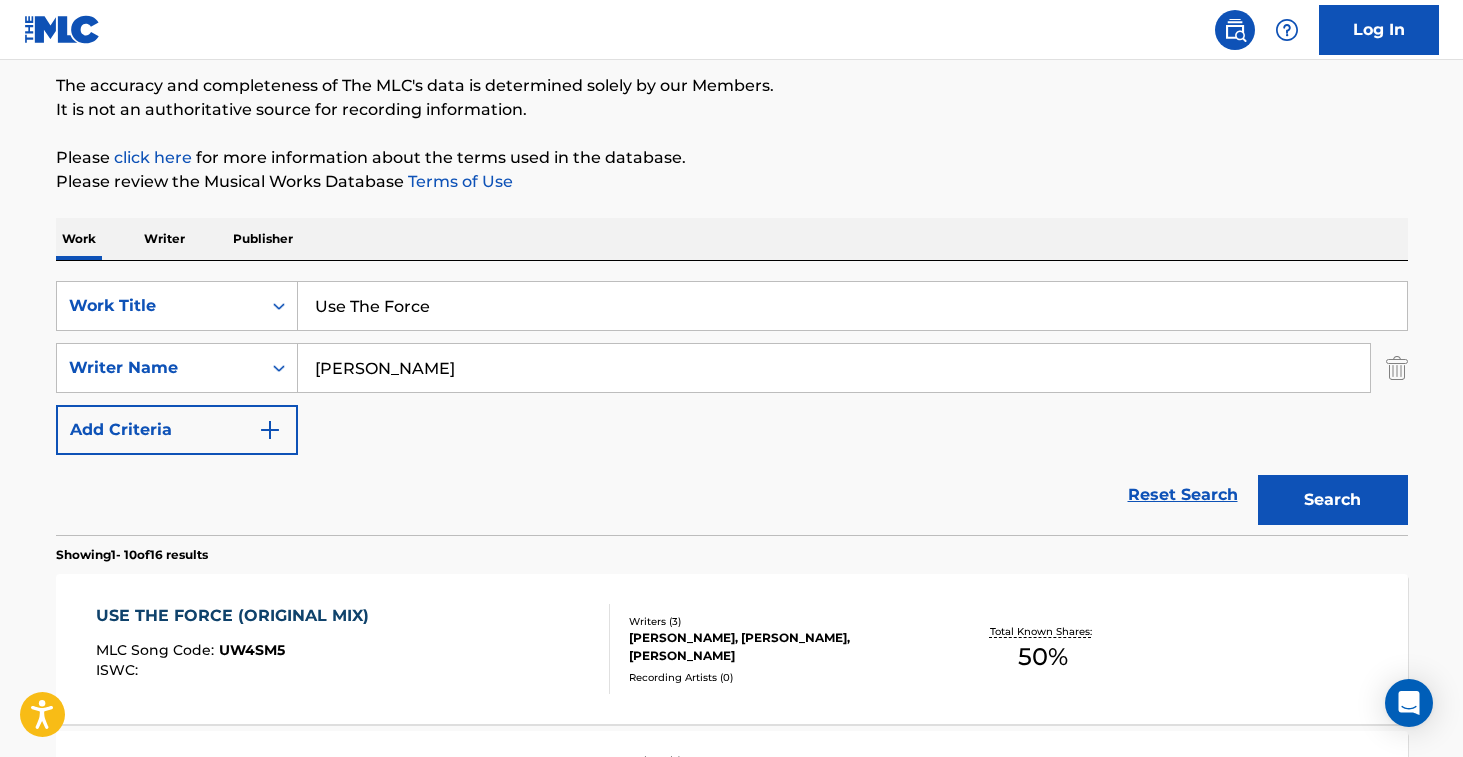 click on "Writers ( 3 ) [PERSON_NAME], [PERSON_NAME], [PERSON_NAME] Recording Artists ( 0 )" at bounding box center (770, 649) 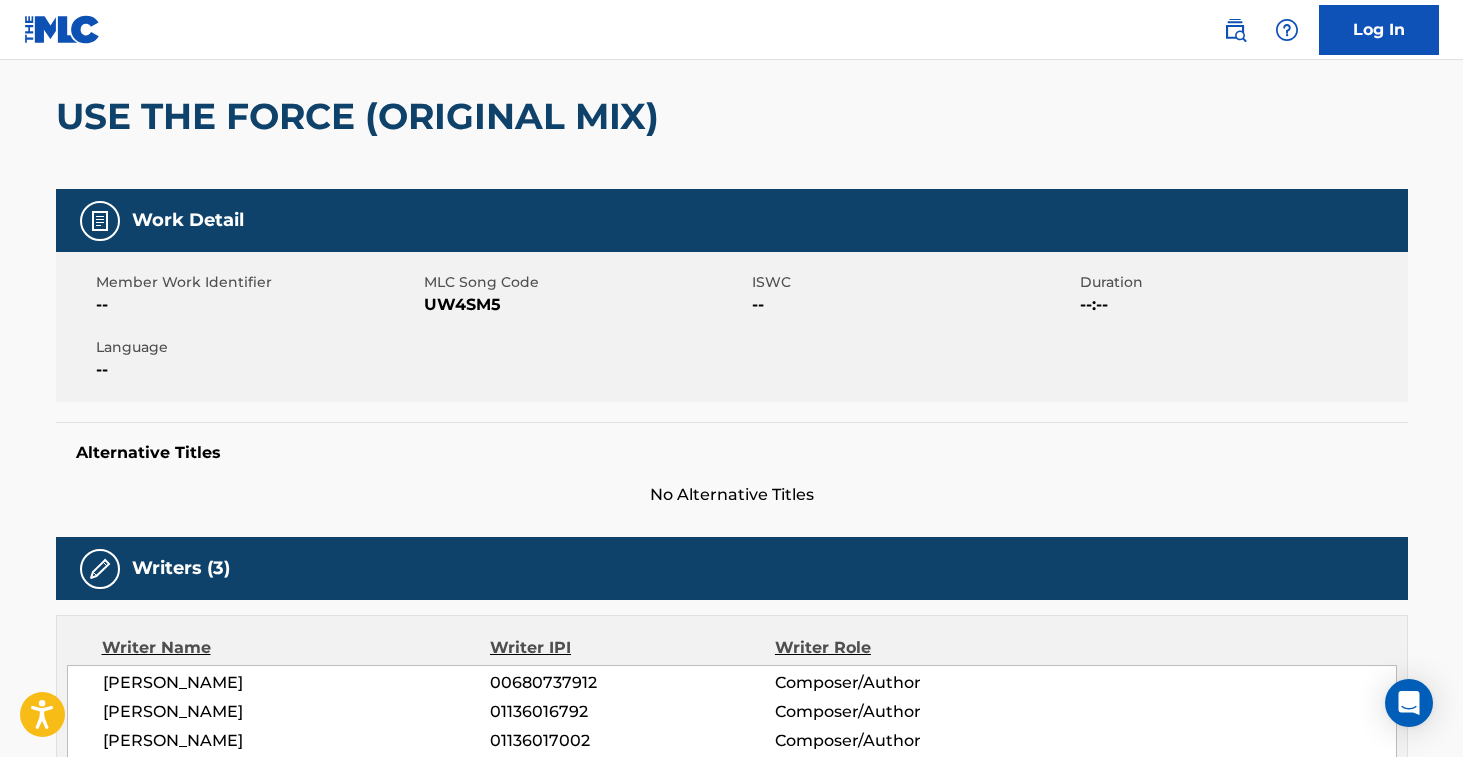 scroll, scrollTop: 0, scrollLeft: 0, axis: both 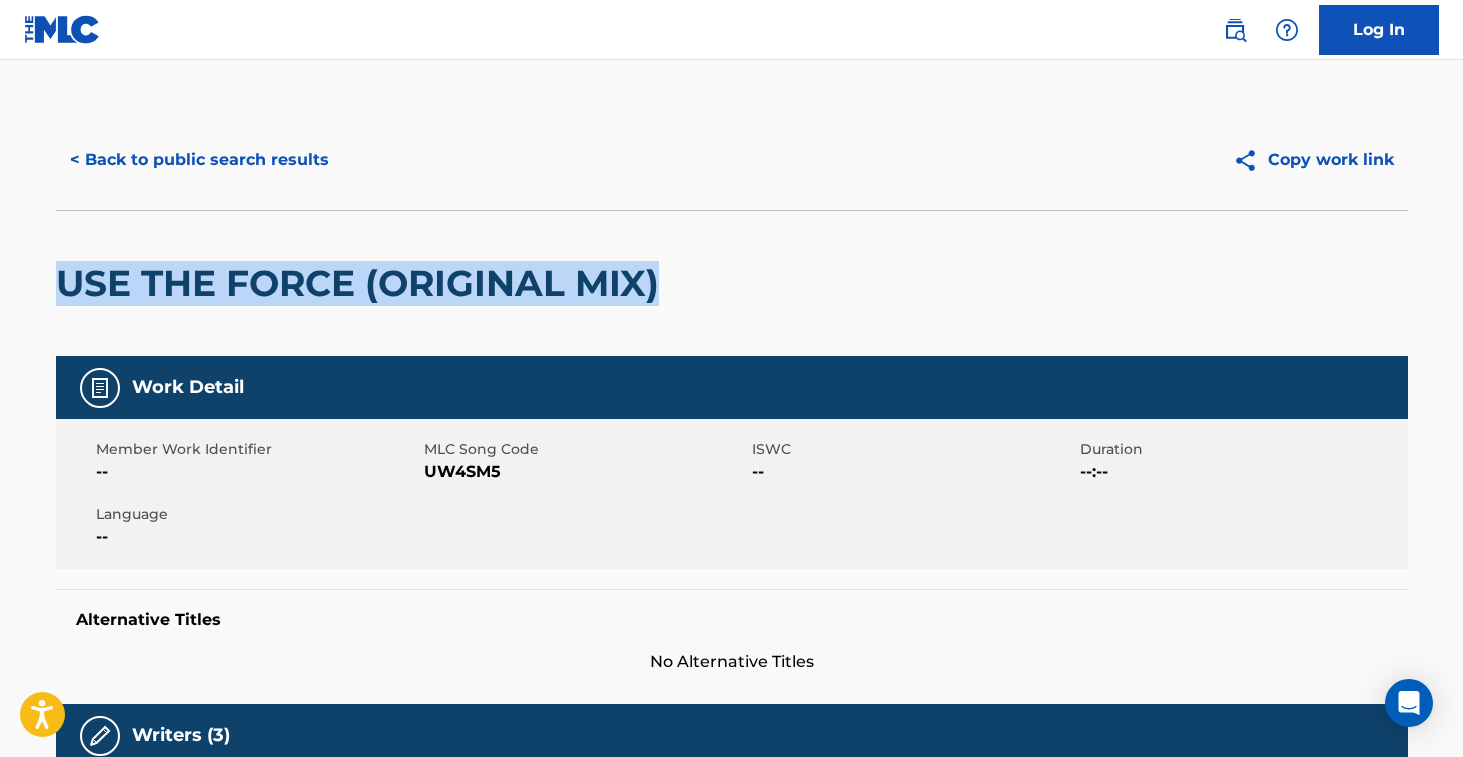 drag, startPoint x: 59, startPoint y: 286, endPoint x: 696, endPoint y: 263, distance: 637.4151 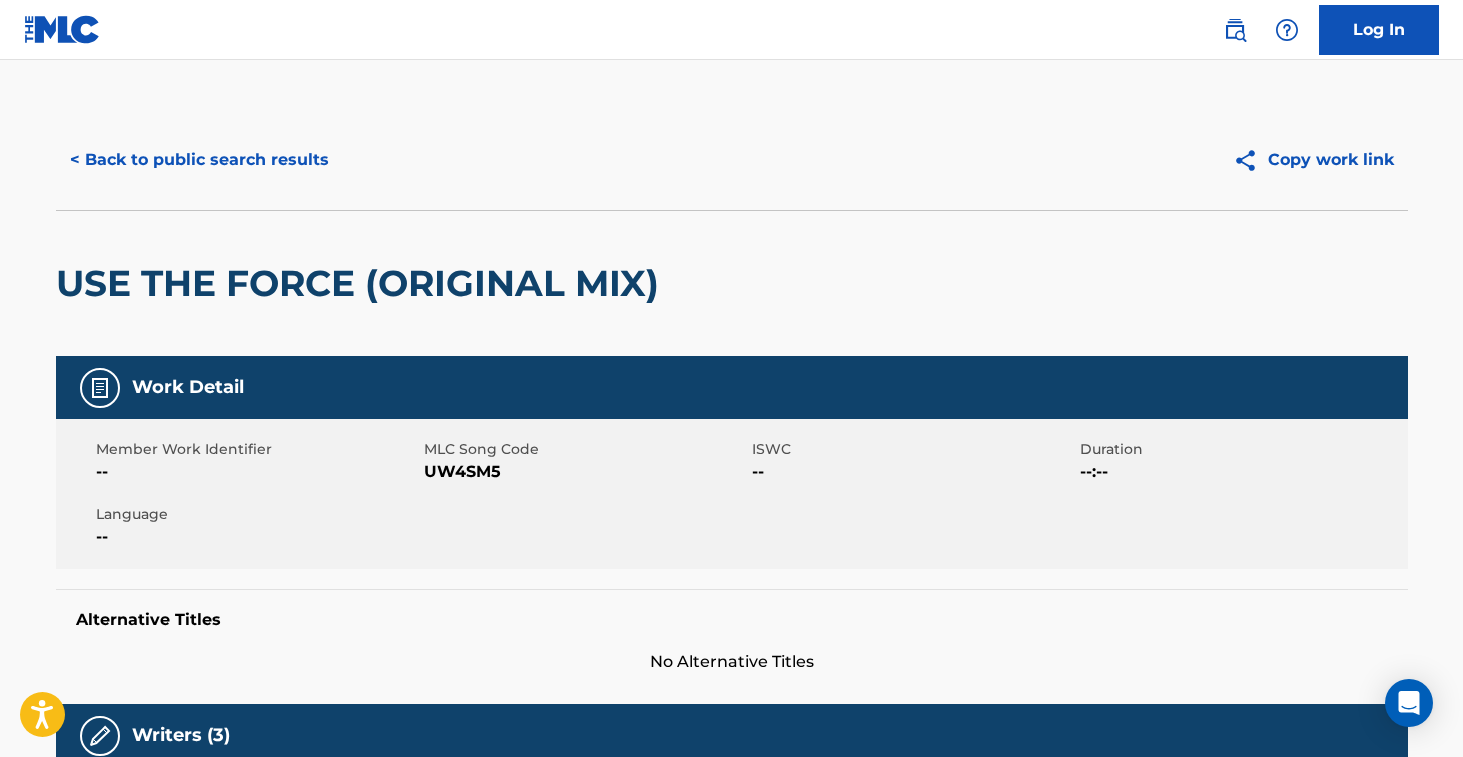 click on "UW4SM5" at bounding box center (585, 472) 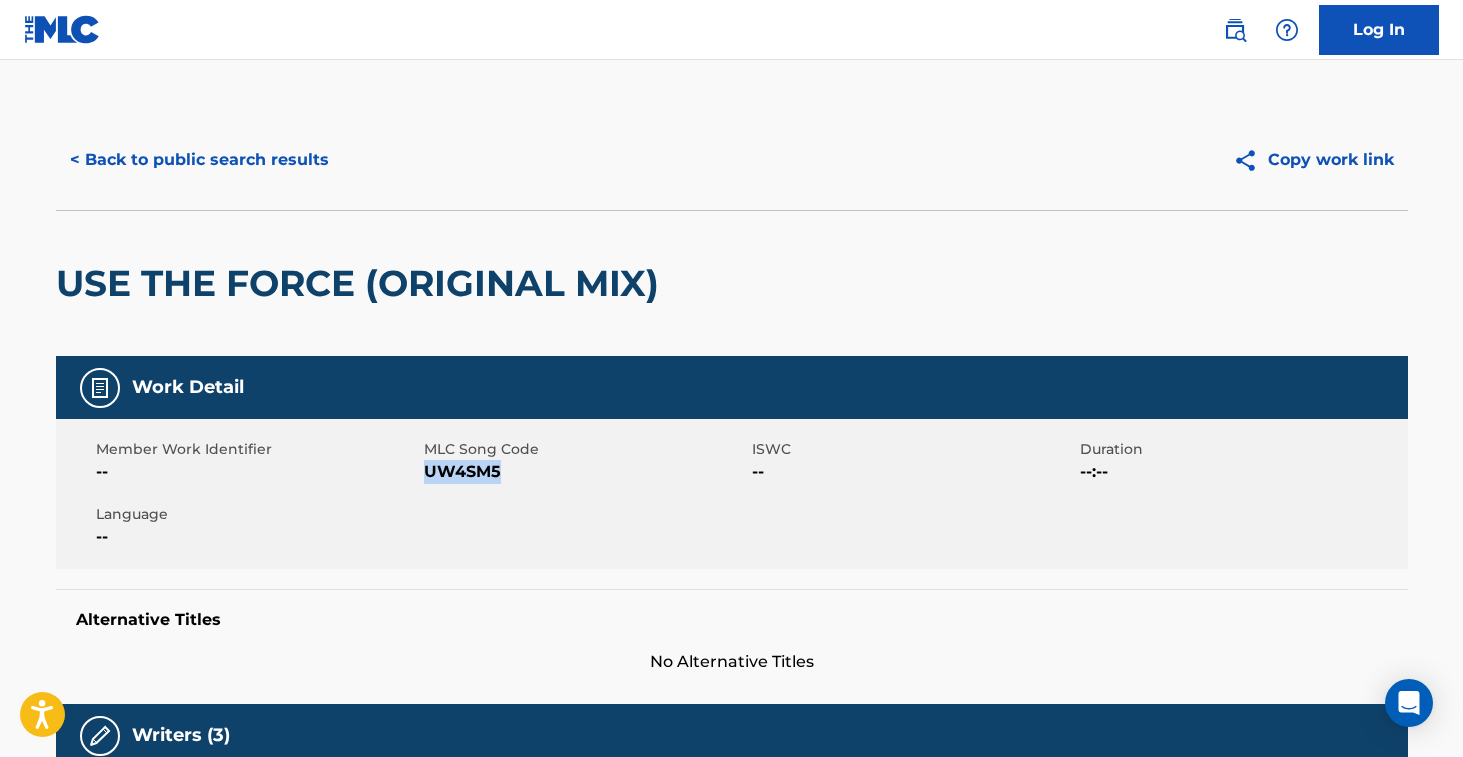 click on "UW4SM5" at bounding box center [585, 472] 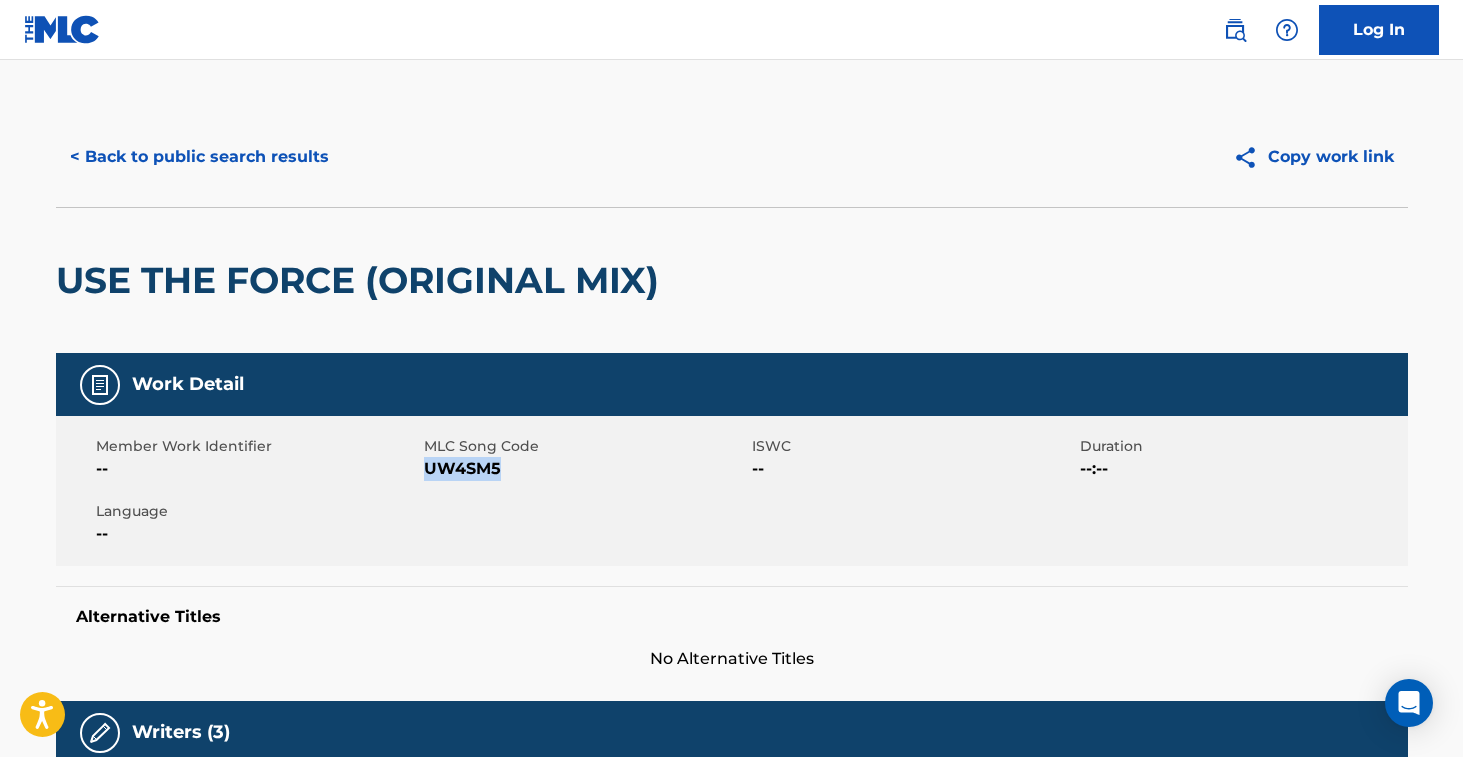 scroll, scrollTop: 0, scrollLeft: 0, axis: both 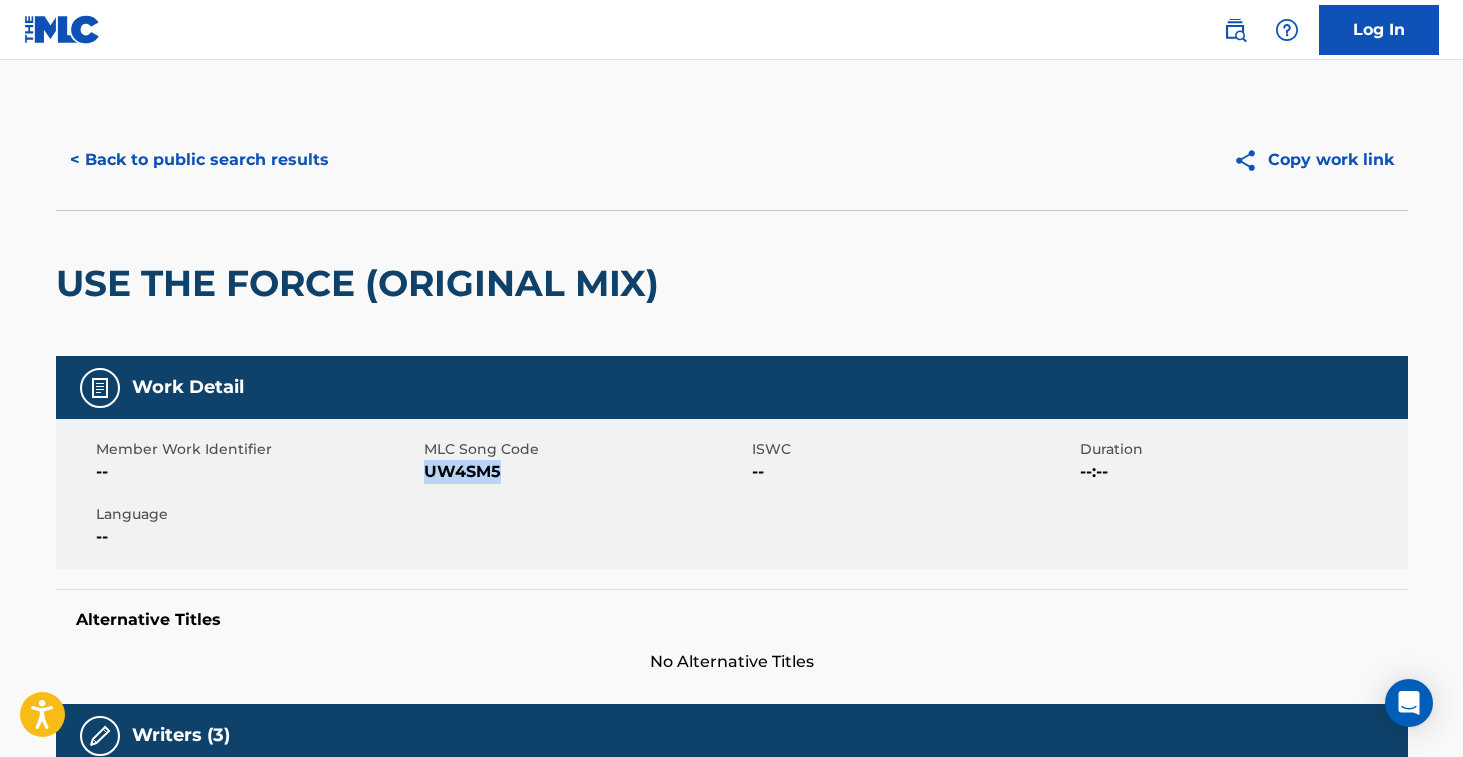 click on "< Back to public search results" at bounding box center [199, 160] 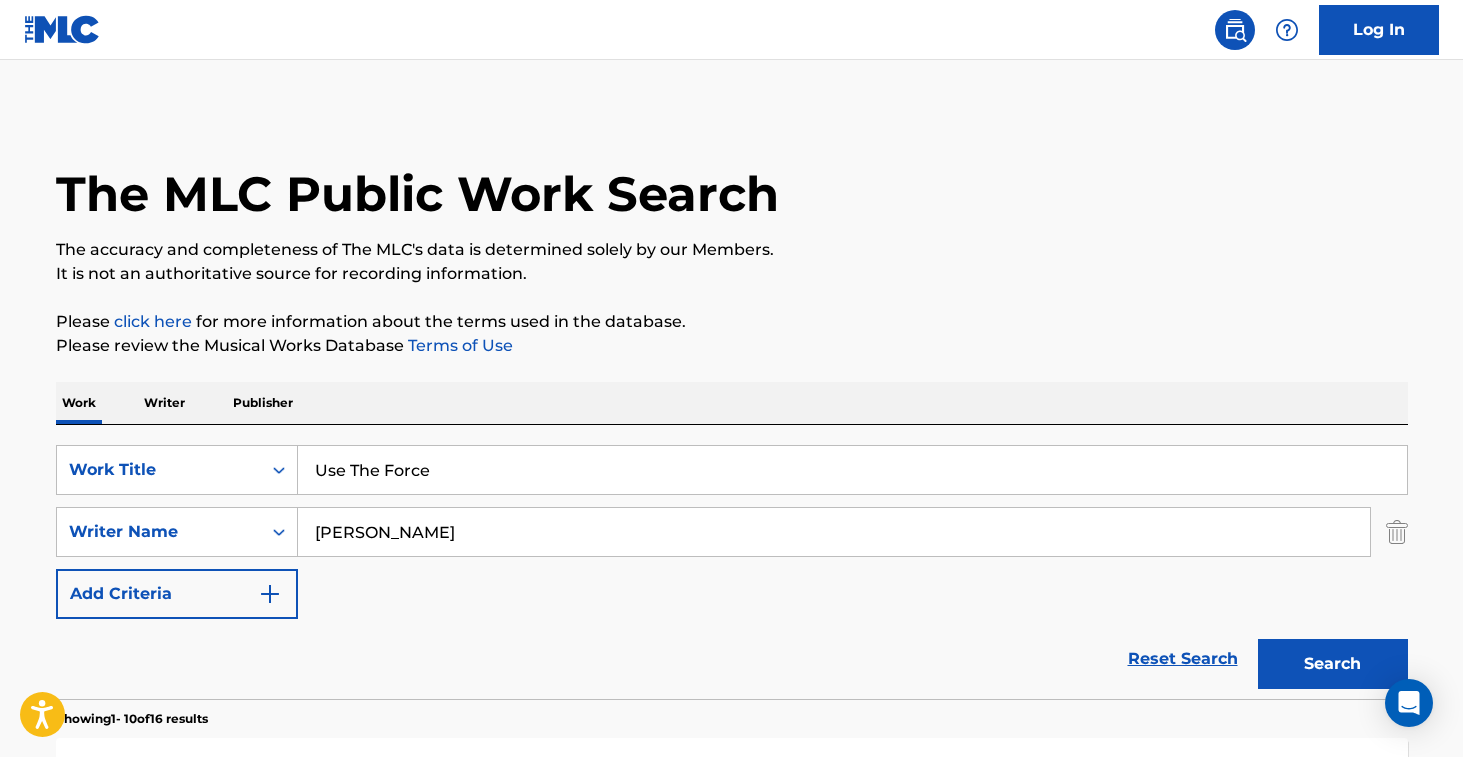 scroll, scrollTop: 164, scrollLeft: 0, axis: vertical 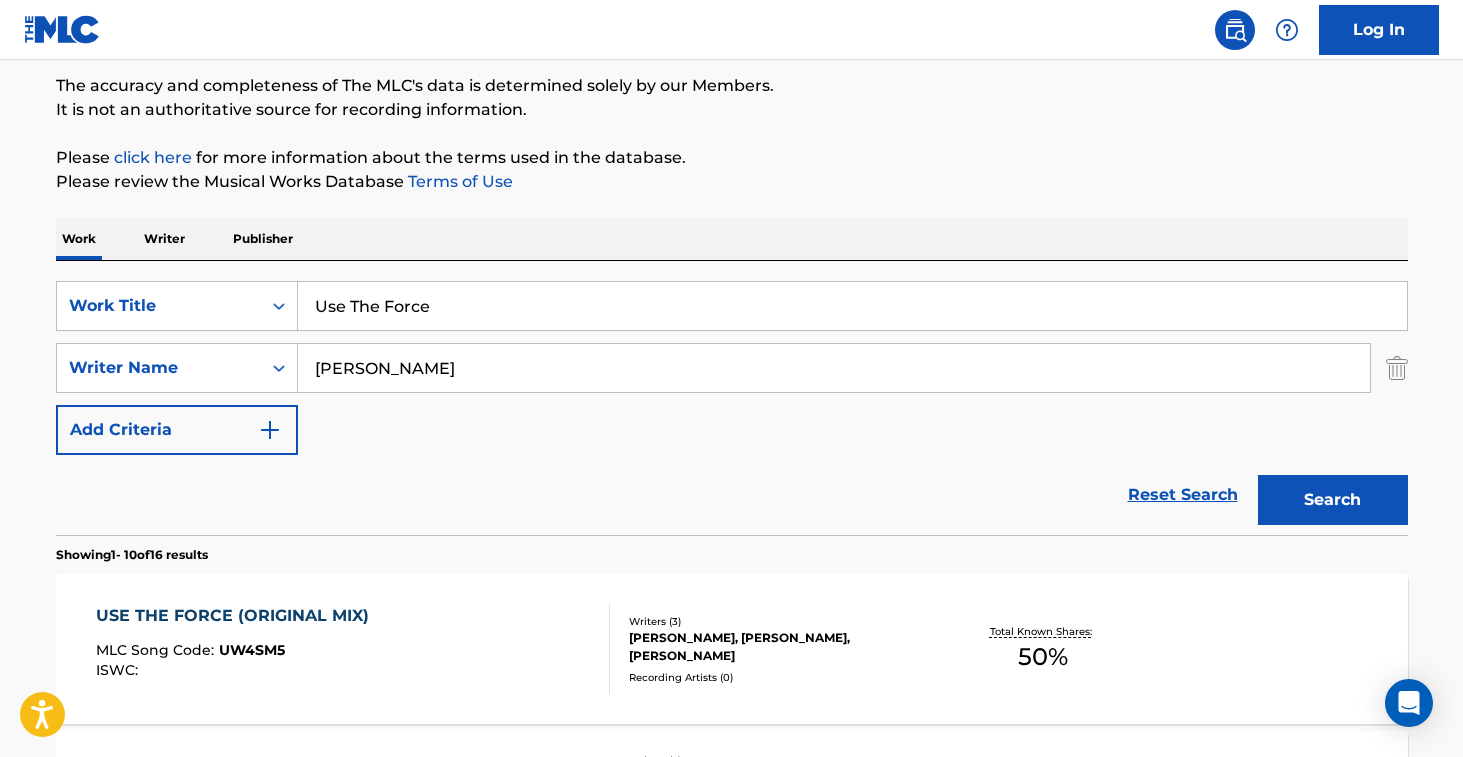 click on "Use The Force" at bounding box center (852, 306) 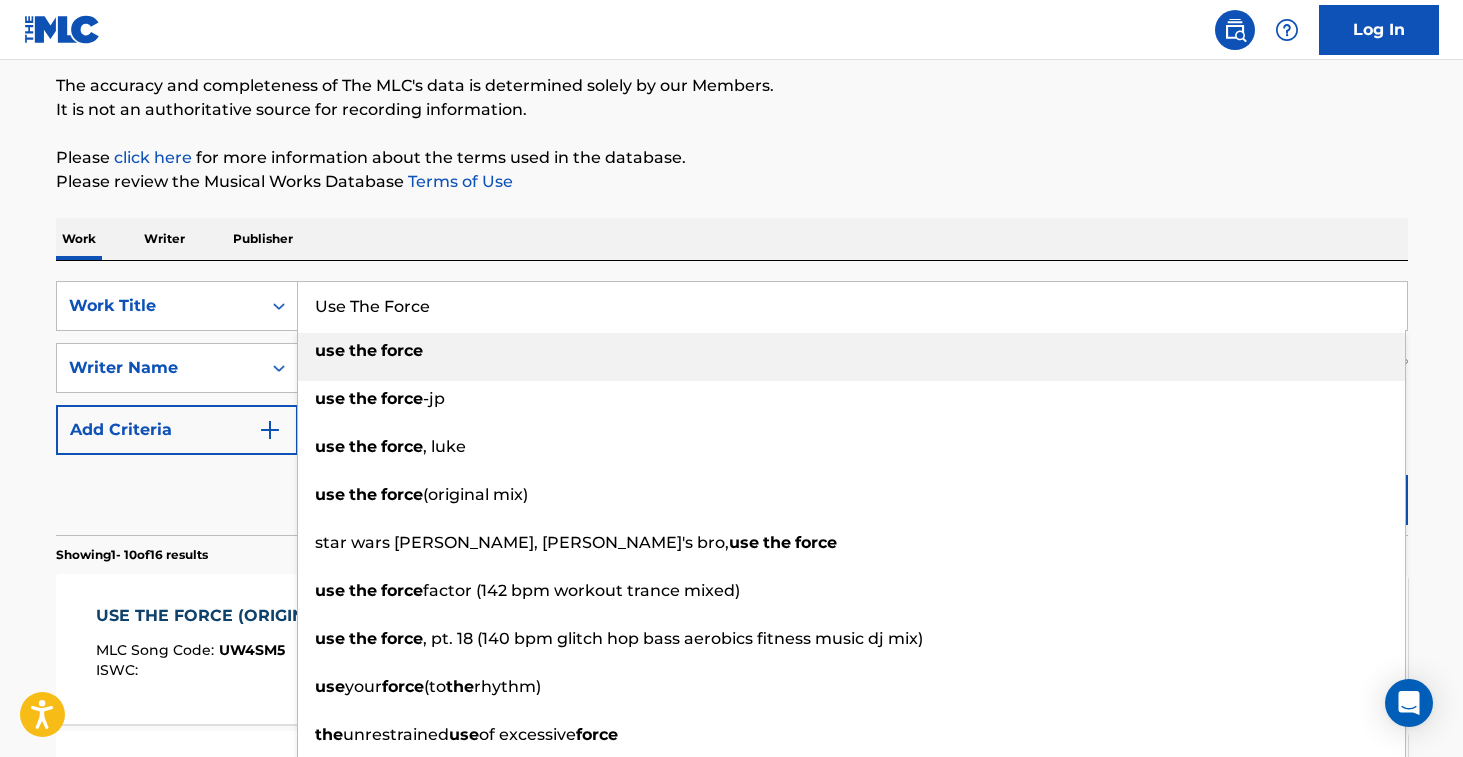 paste on "396 Hz Fearless Flight (Davidson" 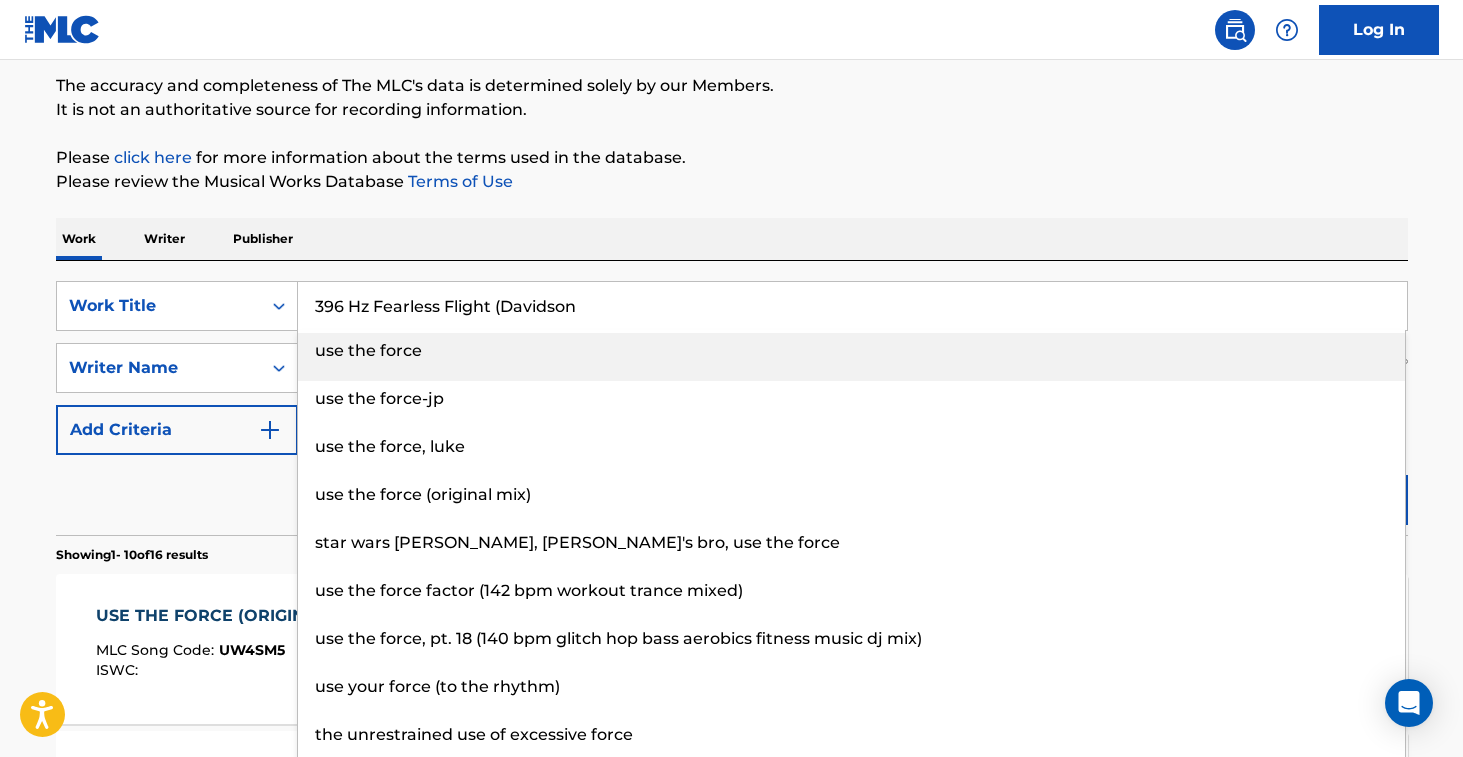 click on "396 Hz Fearless Flight (Davidson" at bounding box center [852, 306] 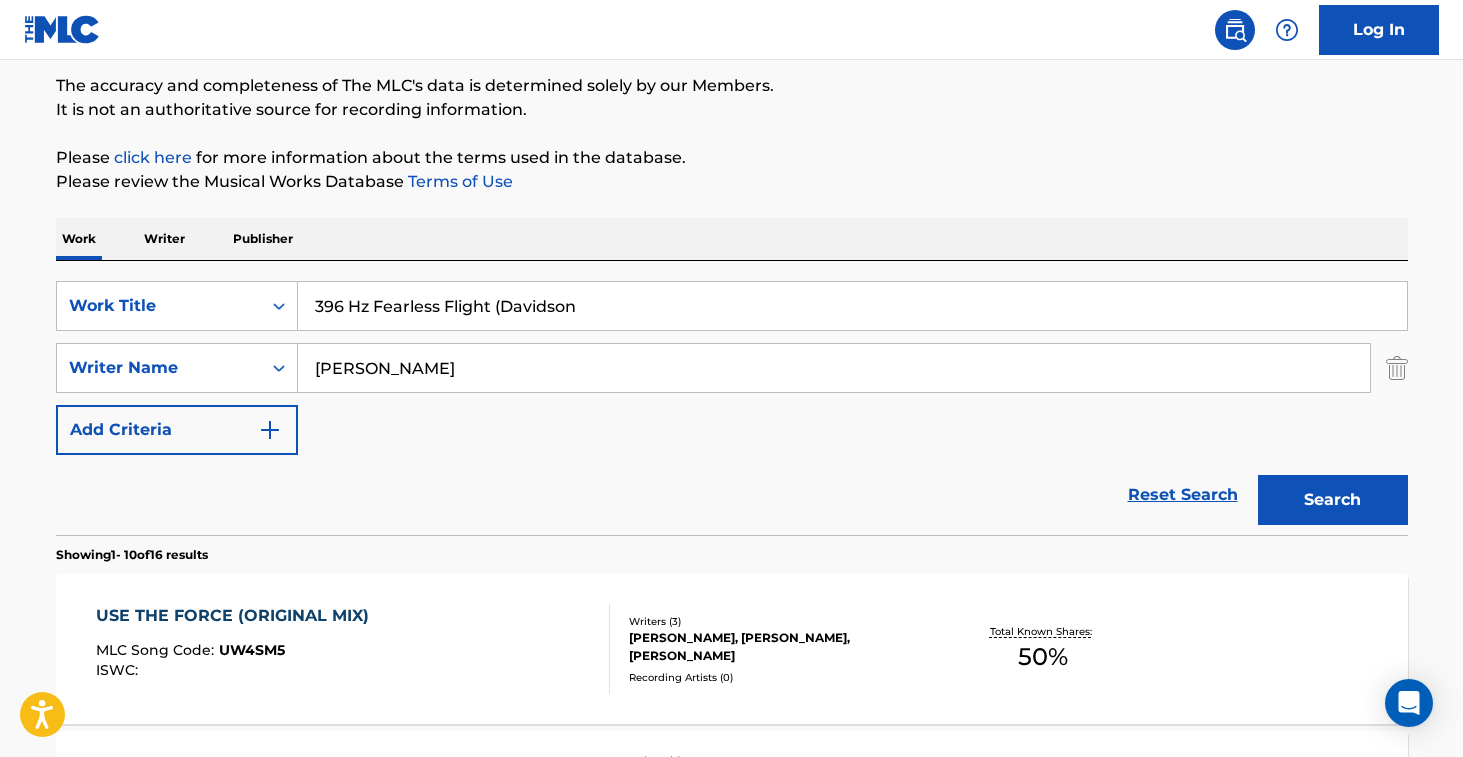 click on "396 Hz Fearless Flight (Davidson" at bounding box center (852, 306) 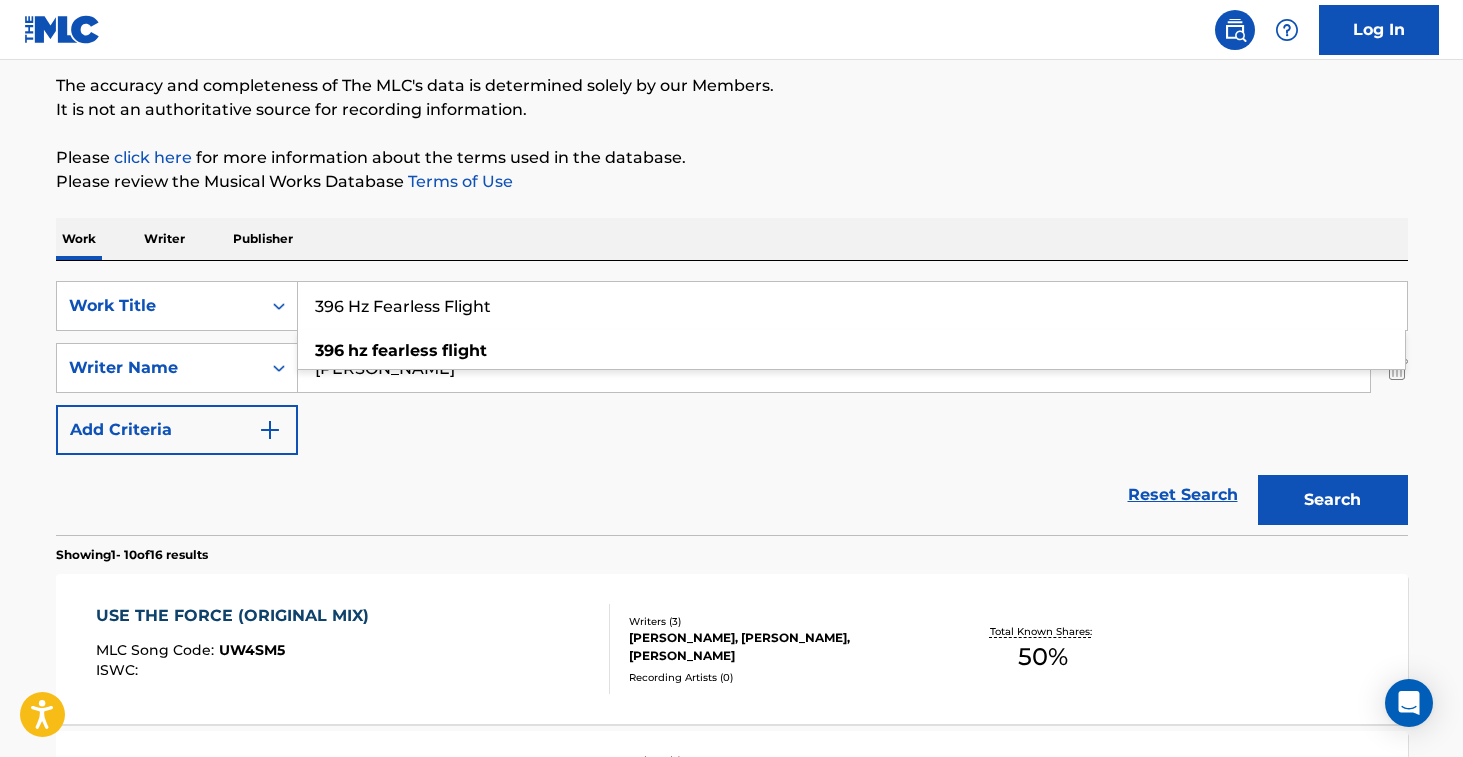type on "396 Hz Fearless Flight" 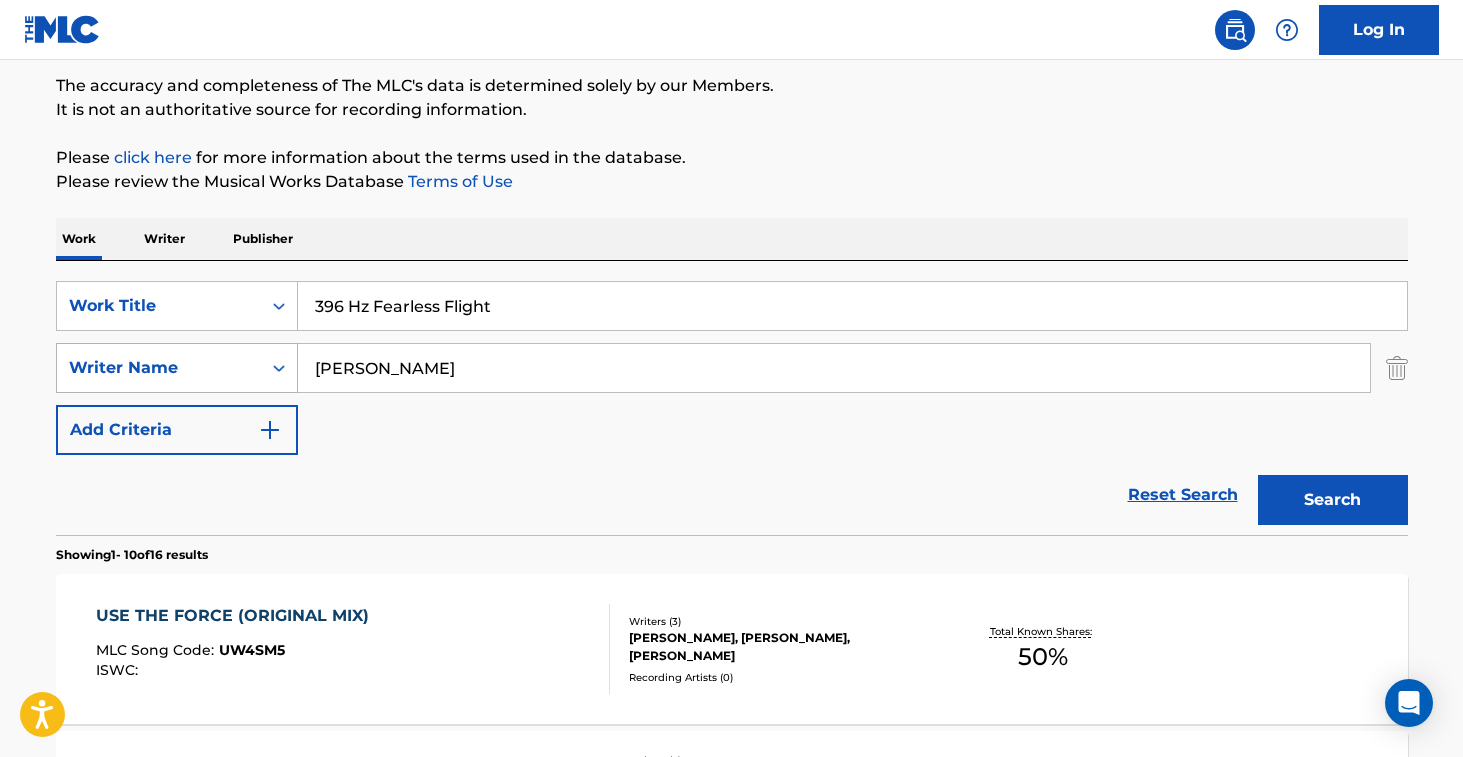 click on "SearchWithCriteriaa585b01d-51eb-4e9f-abc1-1ddbd53944fc Writer Name [PERSON_NAME]" at bounding box center (732, 368) 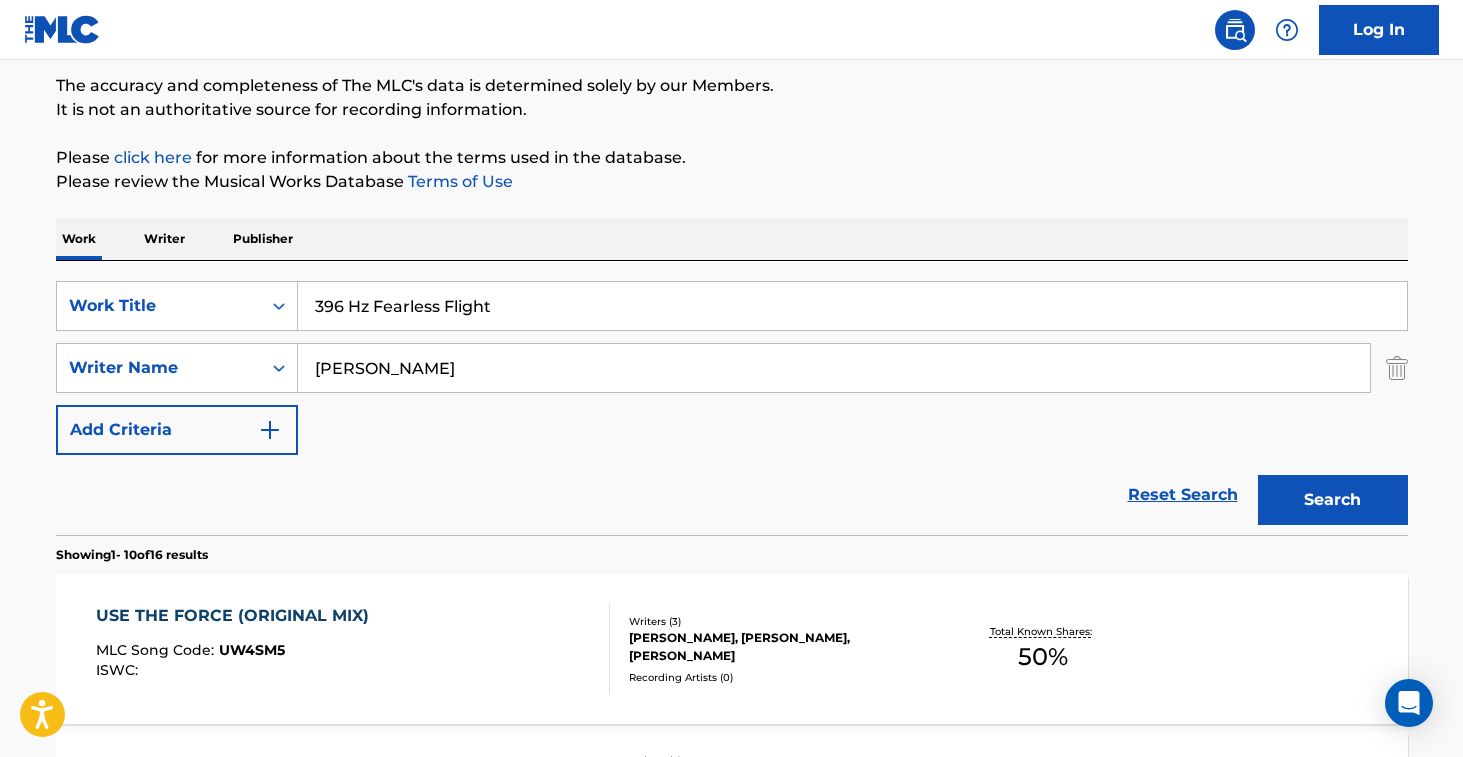 paste on "Davidson" 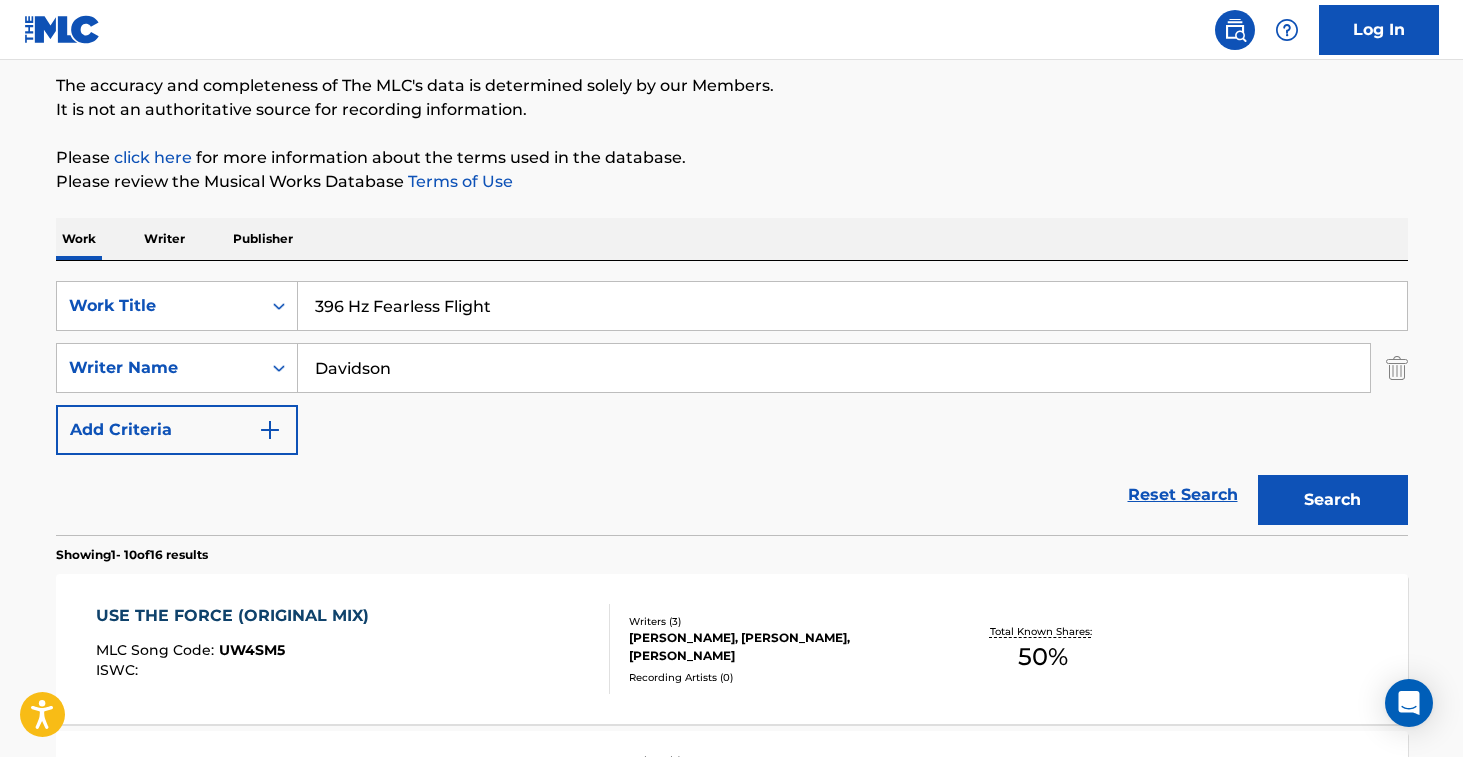 type on "Davidson" 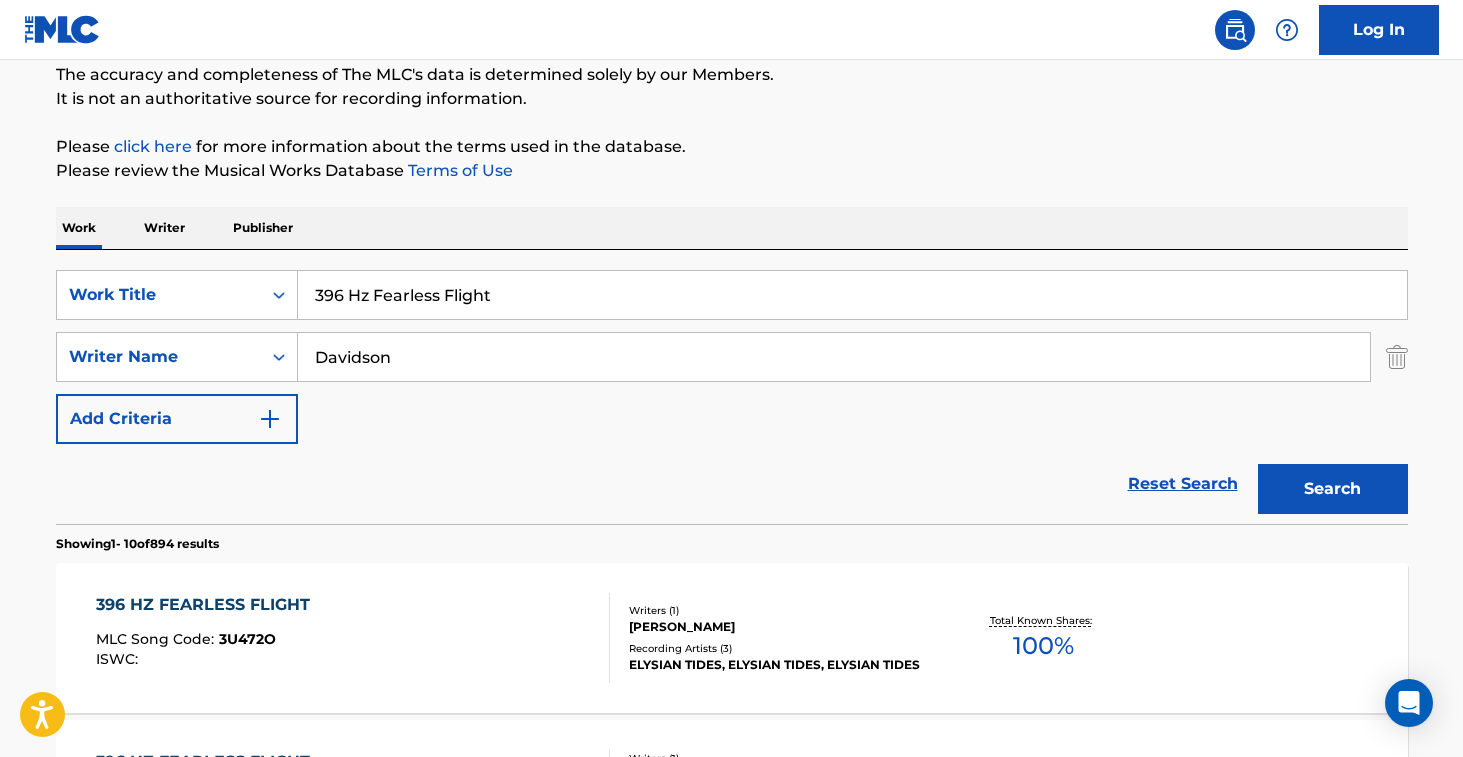 scroll, scrollTop: 176, scrollLeft: 0, axis: vertical 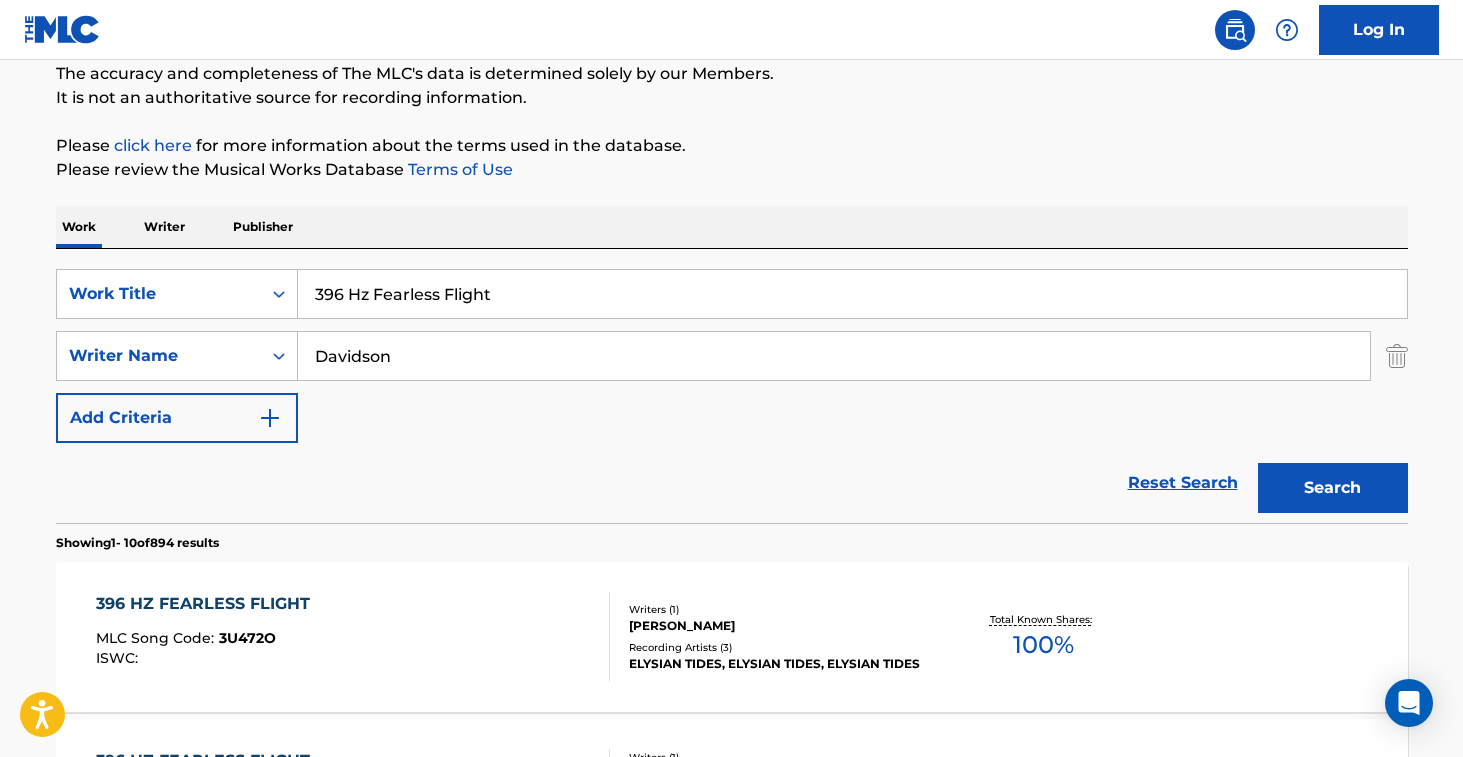 click on "Recording Artists ( 3 )" at bounding box center (780, 647) 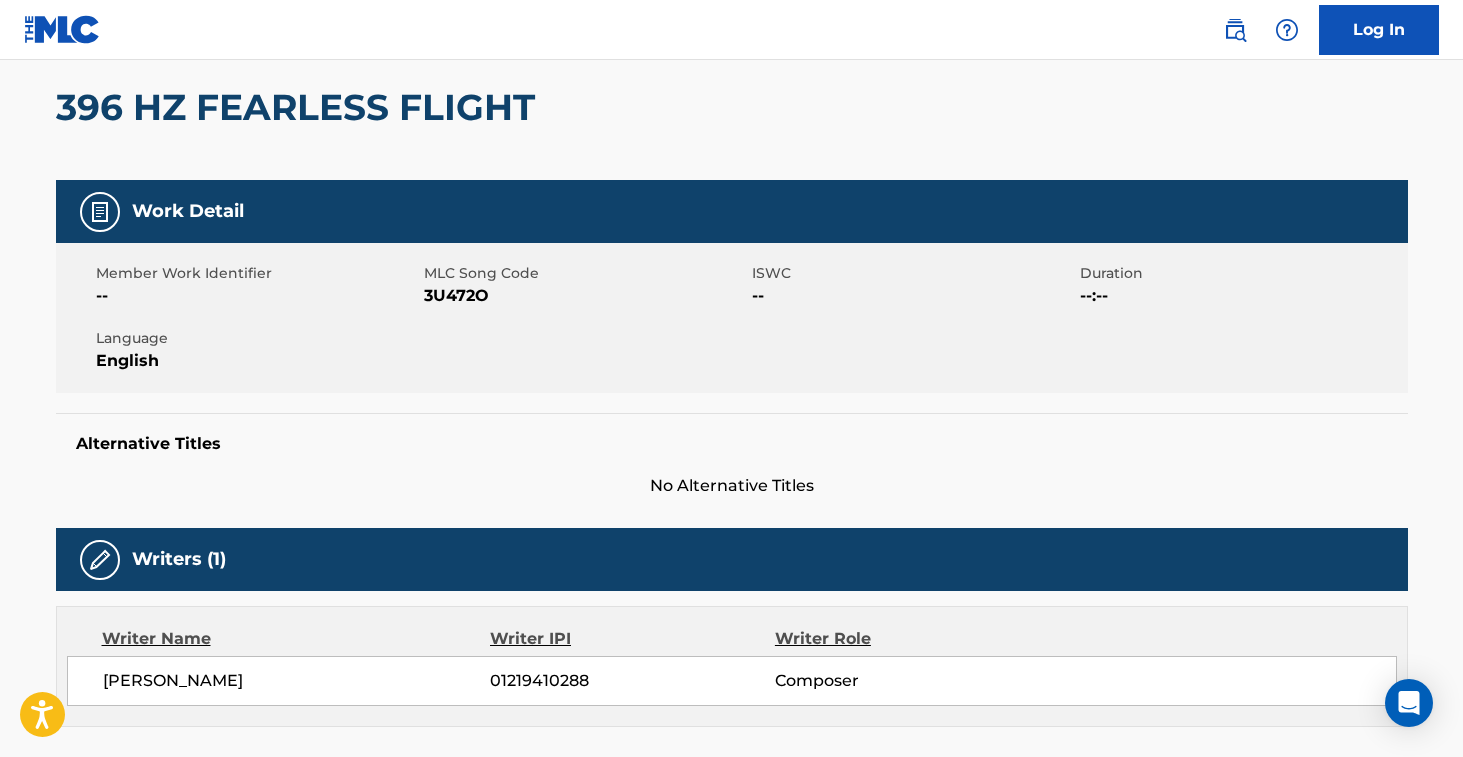 scroll, scrollTop: 0, scrollLeft: 0, axis: both 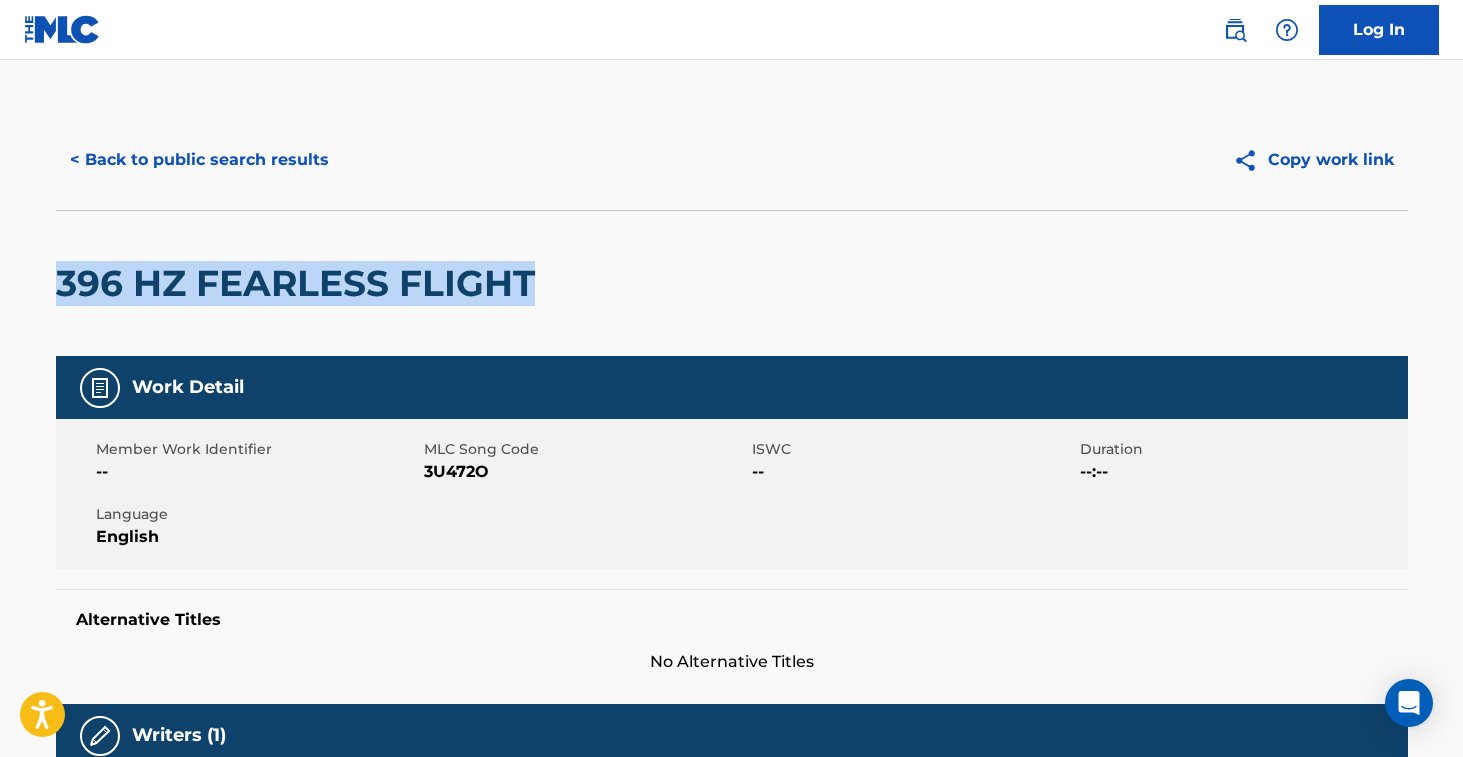 drag, startPoint x: 58, startPoint y: 277, endPoint x: 540, endPoint y: 274, distance: 482.00934 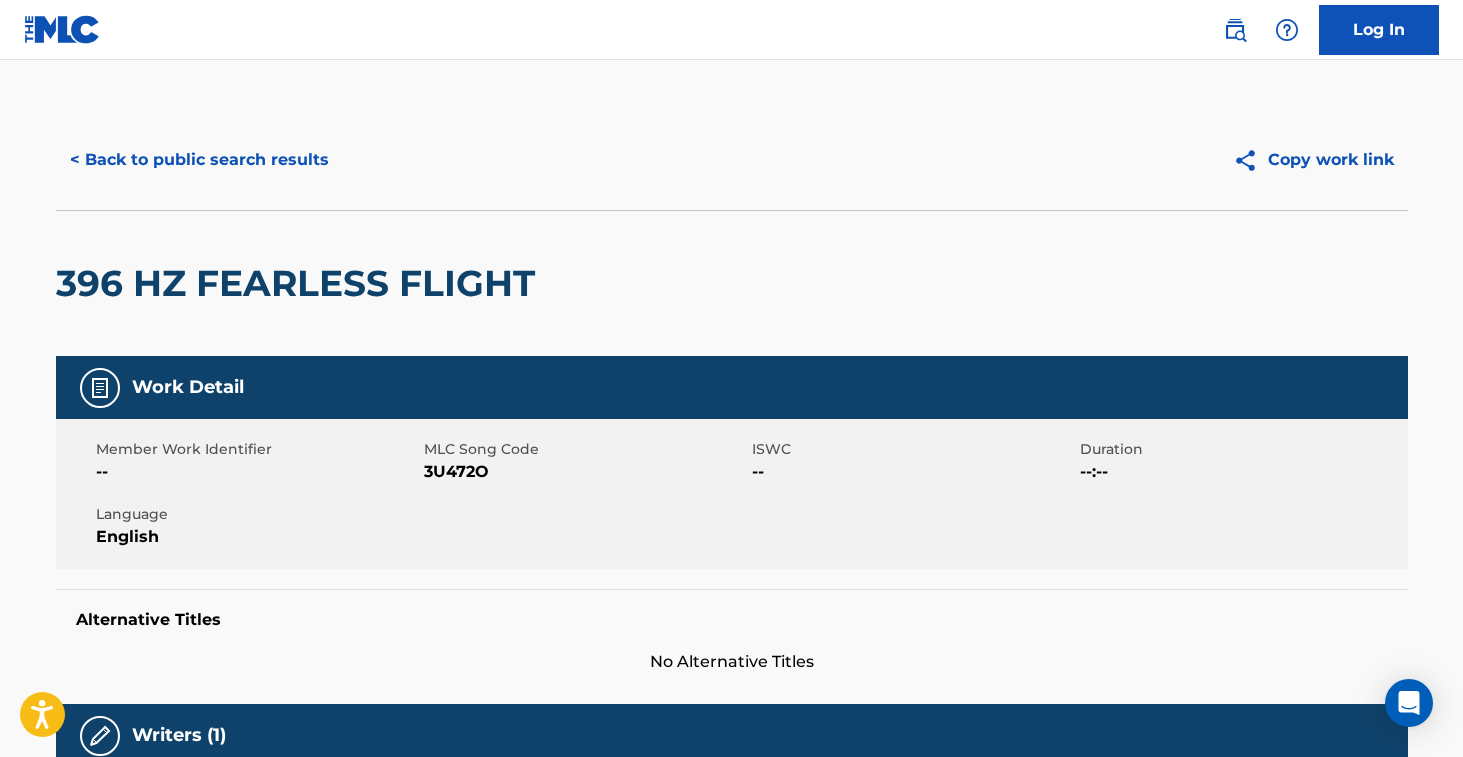 click on "3U472O" at bounding box center (585, 472) 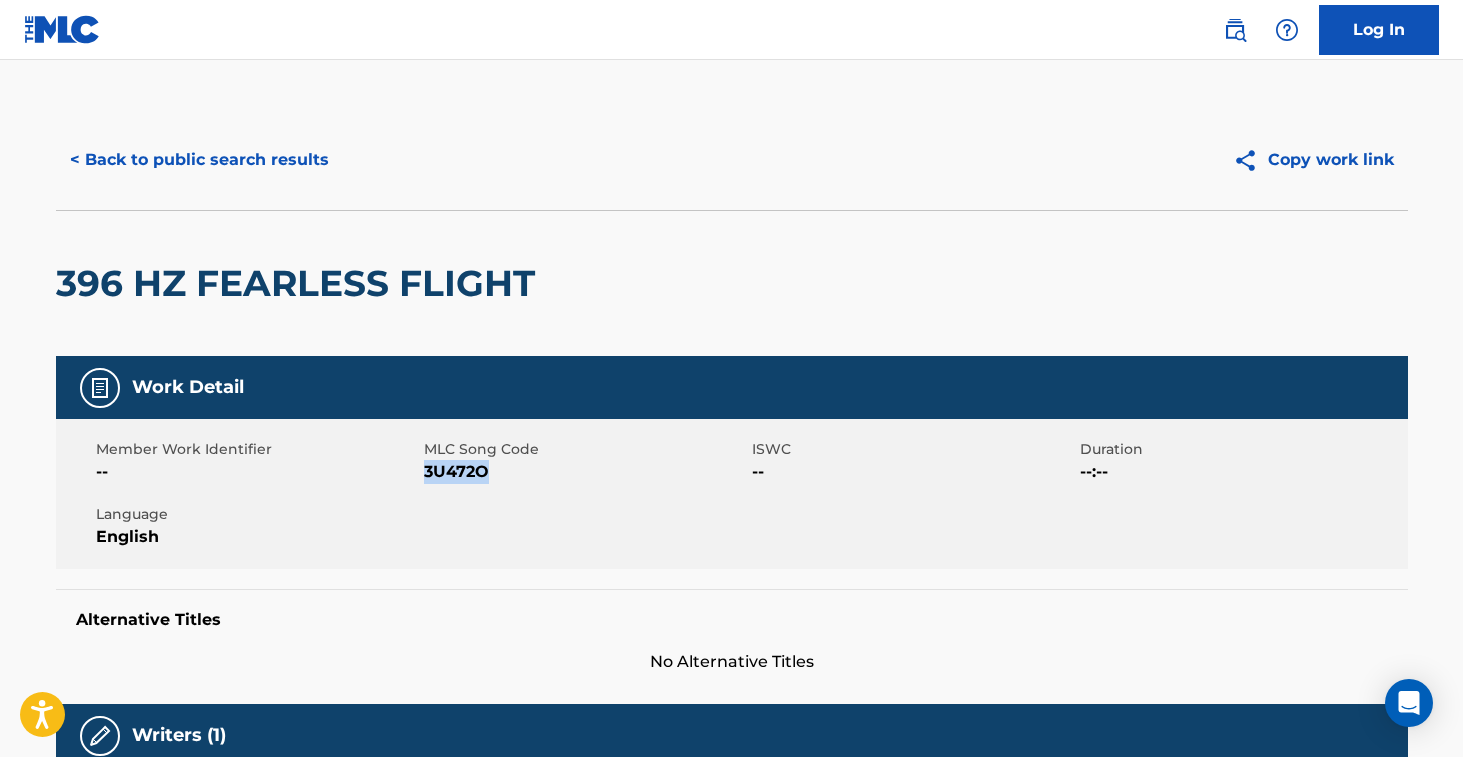 click on "3U472O" at bounding box center [585, 472] 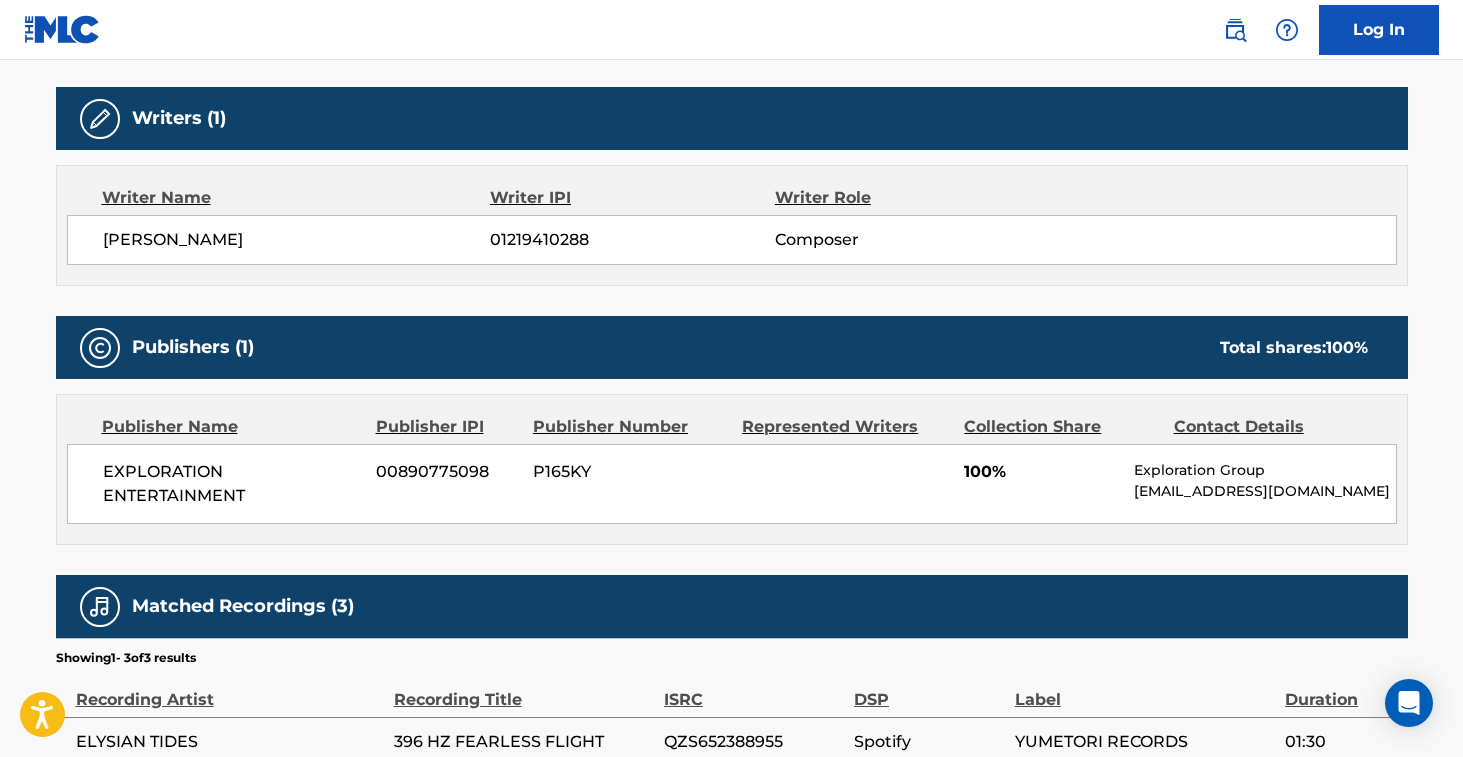 scroll, scrollTop: 0, scrollLeft: 0, axis: both 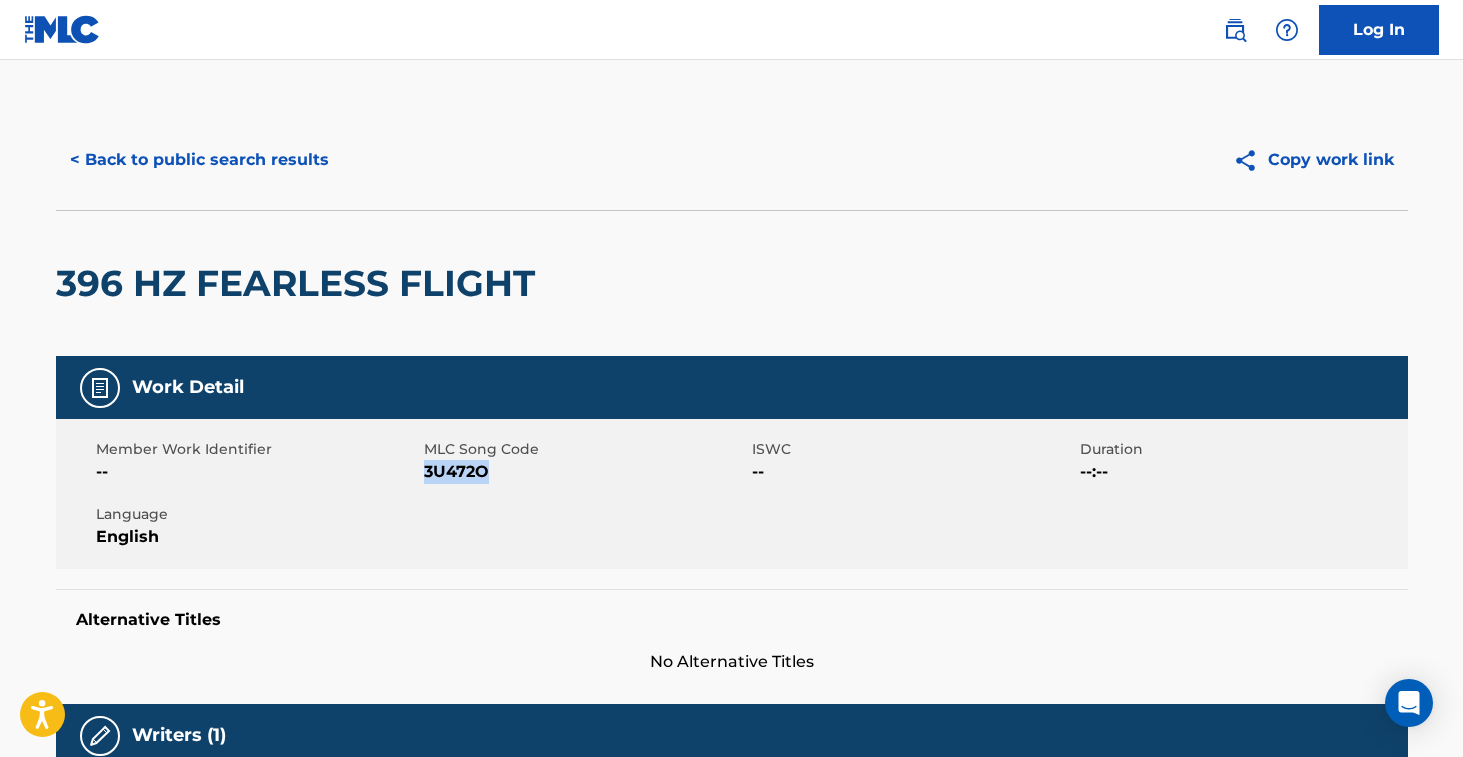 click on "< Back to public search results" at bounding box center (199, 160) 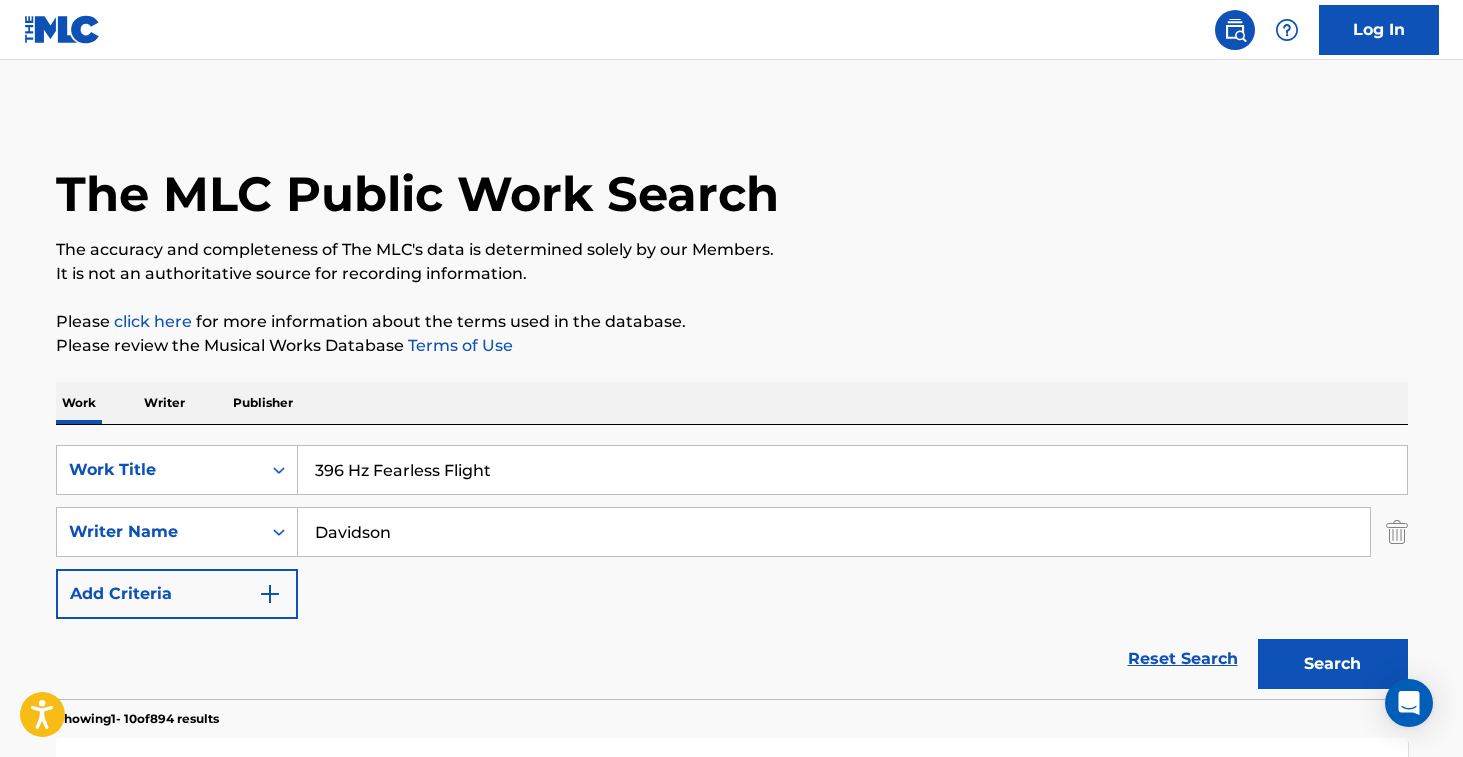 scroll, scrollTop: 176, scrollLeft: 0, axis: vertical 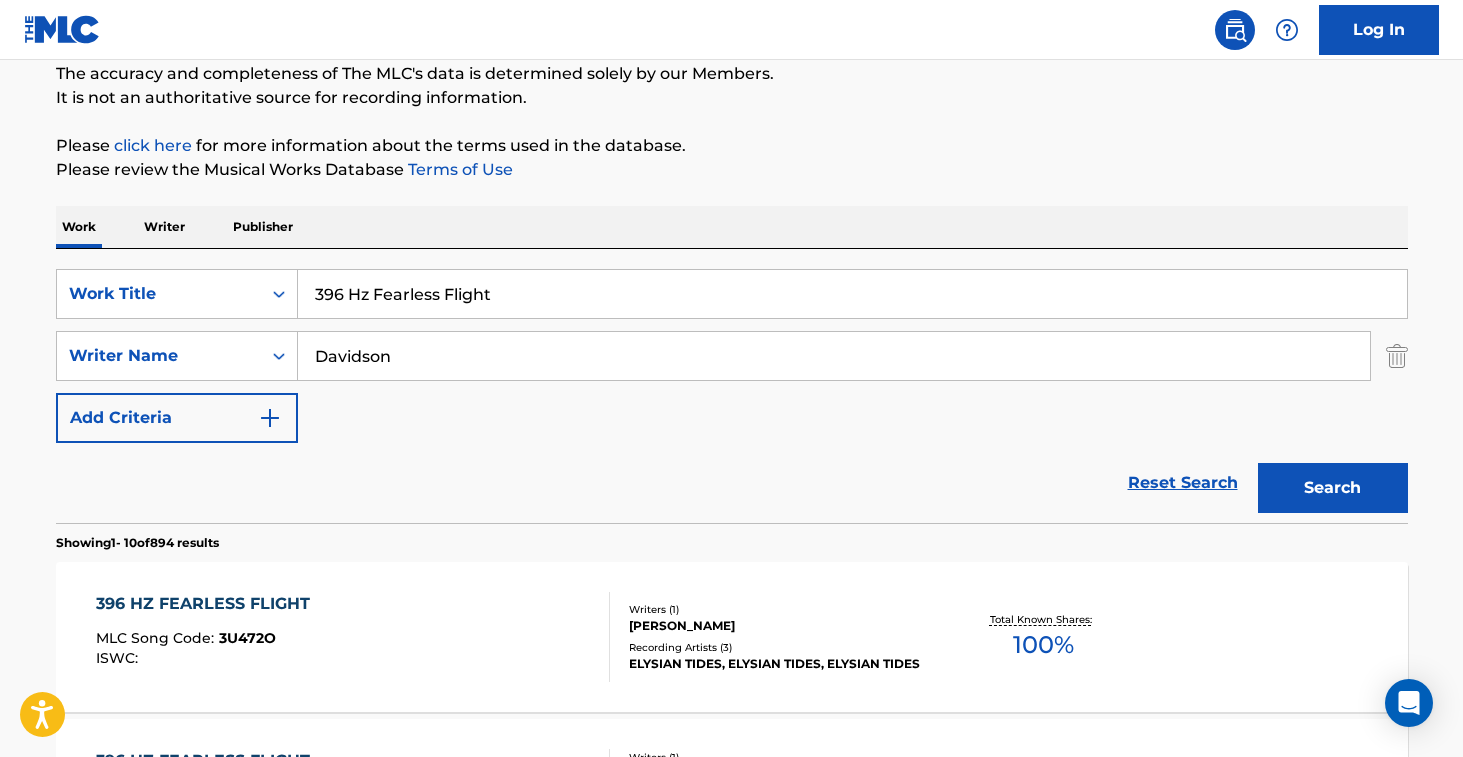 drag, startPoint x: 565, startPoint y: 295, endPoint x: 655, endPoint y: 390, distance: 130.86252 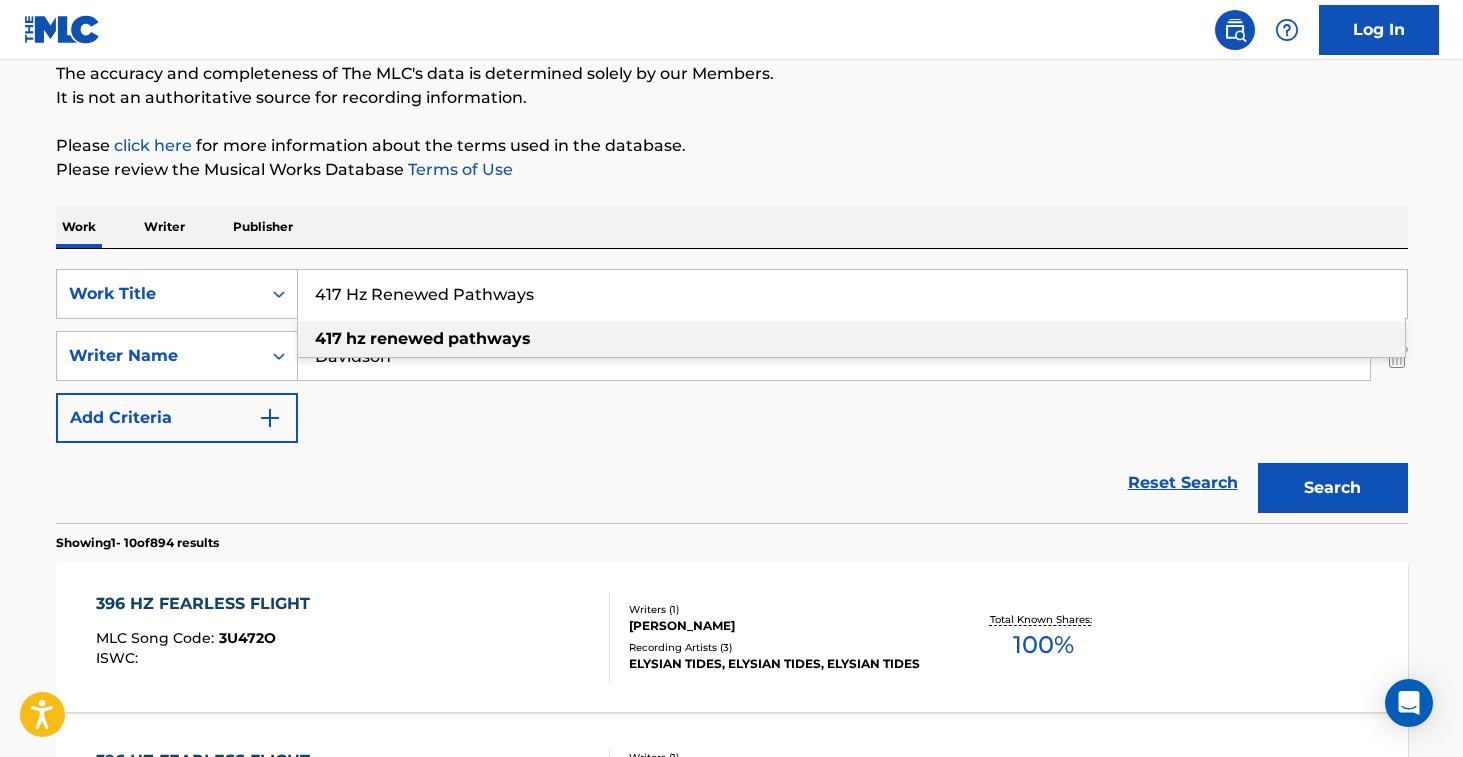 type on "417 Hz Renewed Pathways" 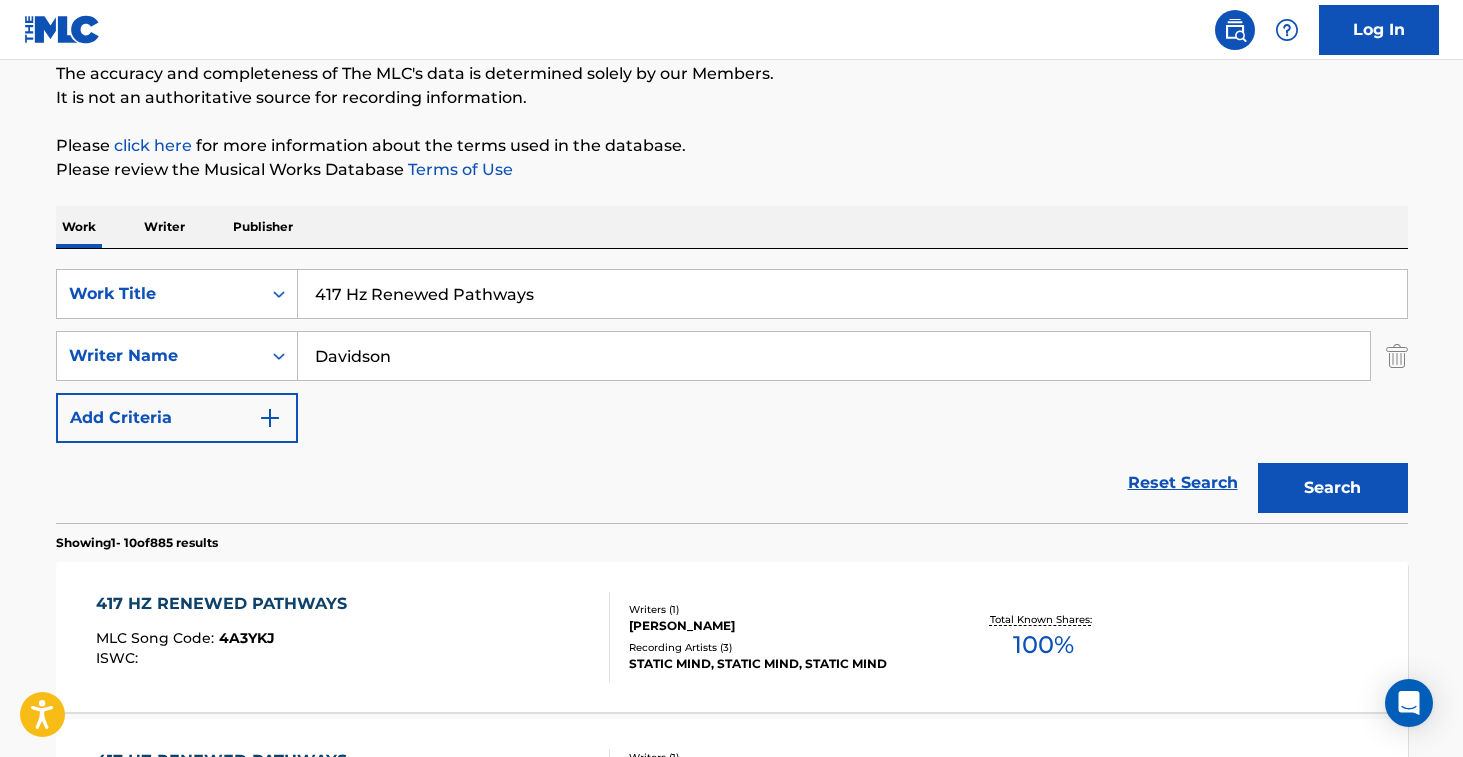 click on "417 HZ RENEWED PATHWAYS MLC Song Code : 4A3YKJ ISWC :" at bounding box center (353, 637) 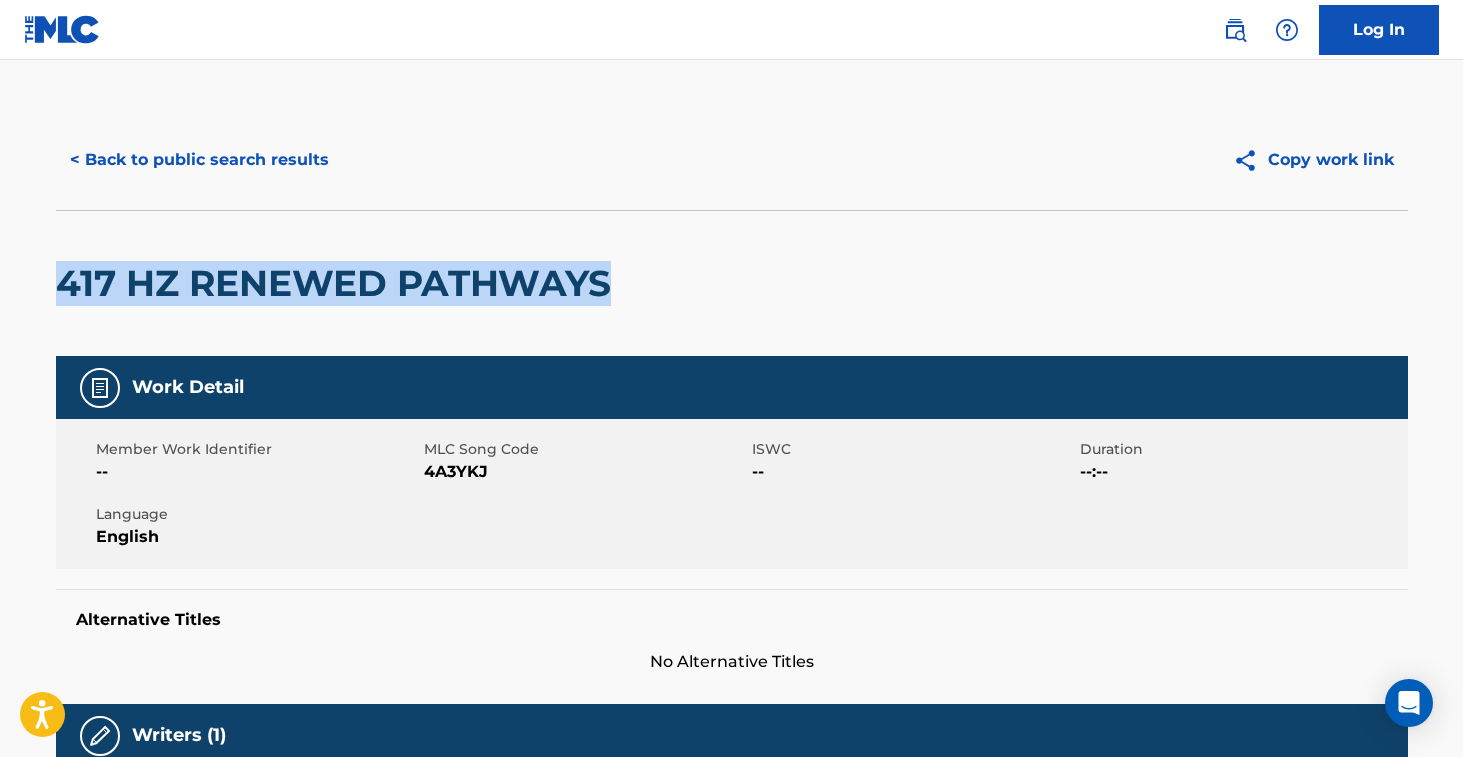 drag, startPoint x: 82, startPoint y: 286, endPoint x: 619, endPoint y: 286, distance: 537 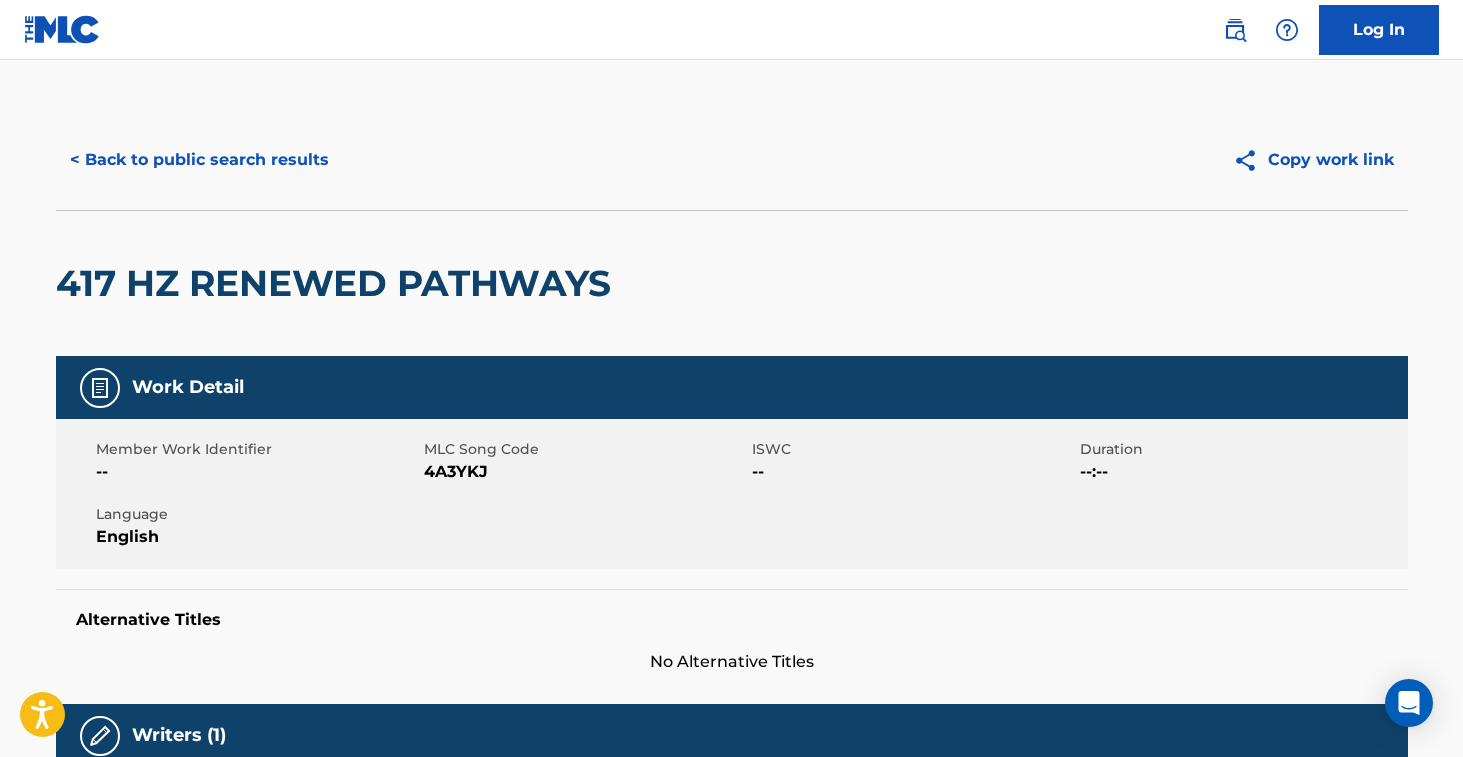 click on "4A3YKJ" at bounding box center [585, 472] 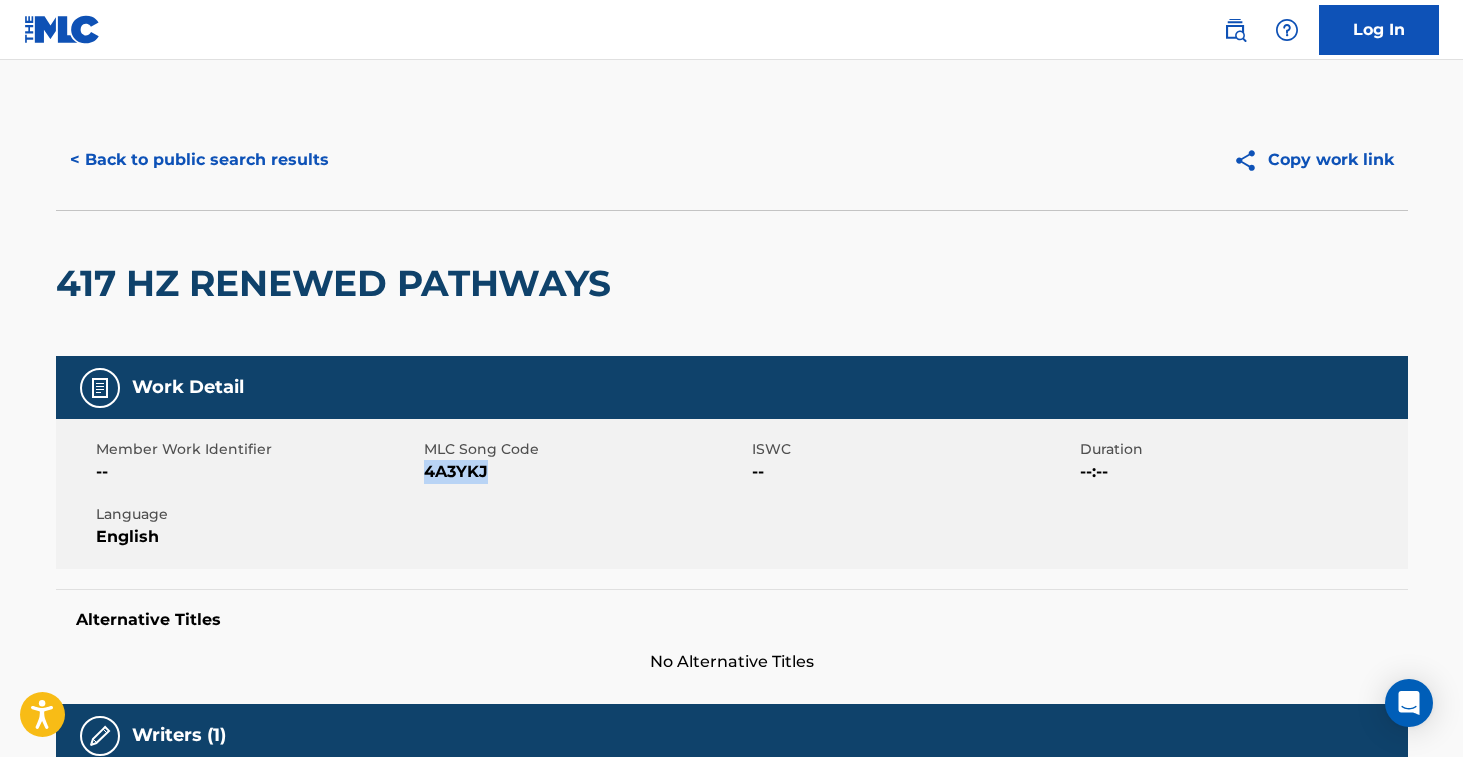 click on "4A3YKJ" at bounding box center (585, 472) 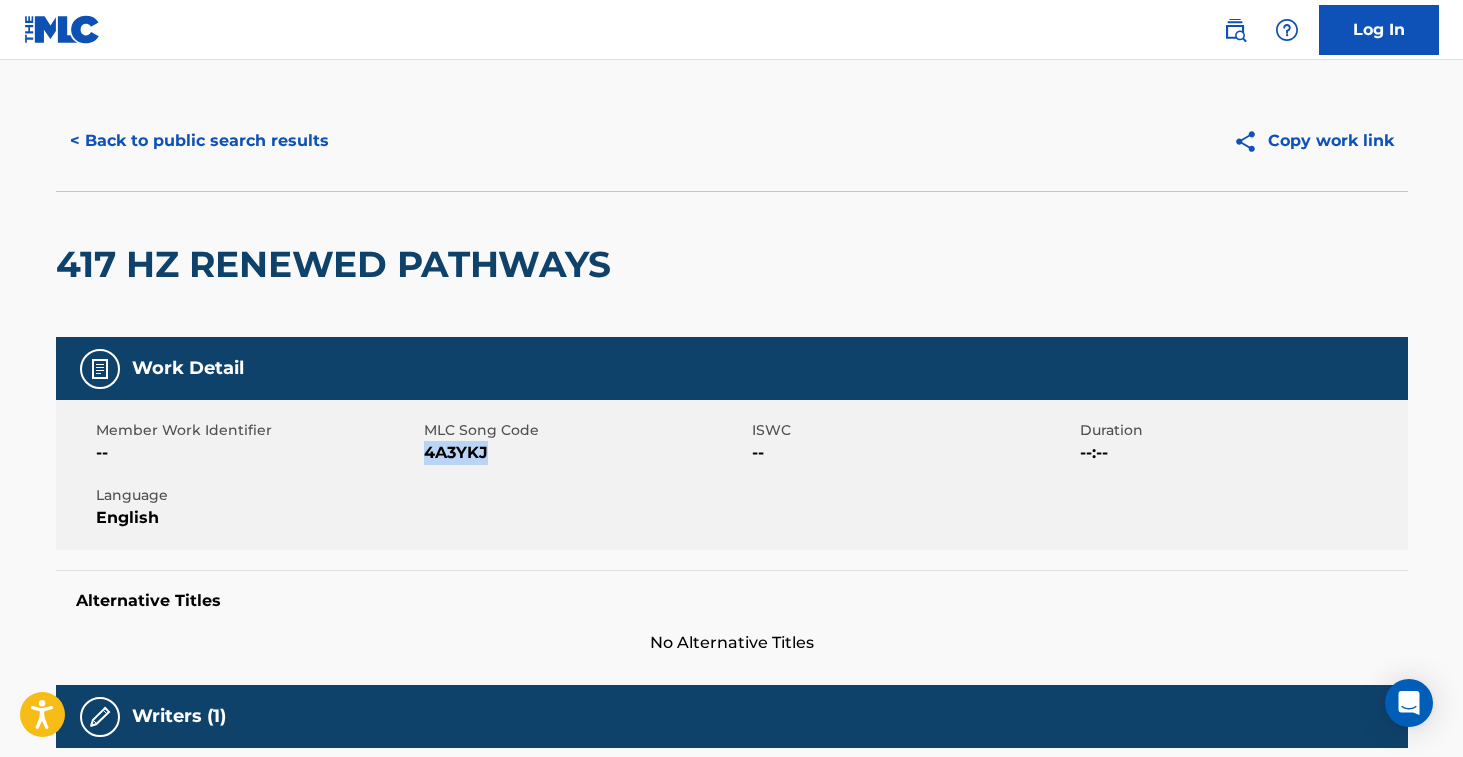 scroll, scrollTop: 0, scrollLeft: 0, axis: both 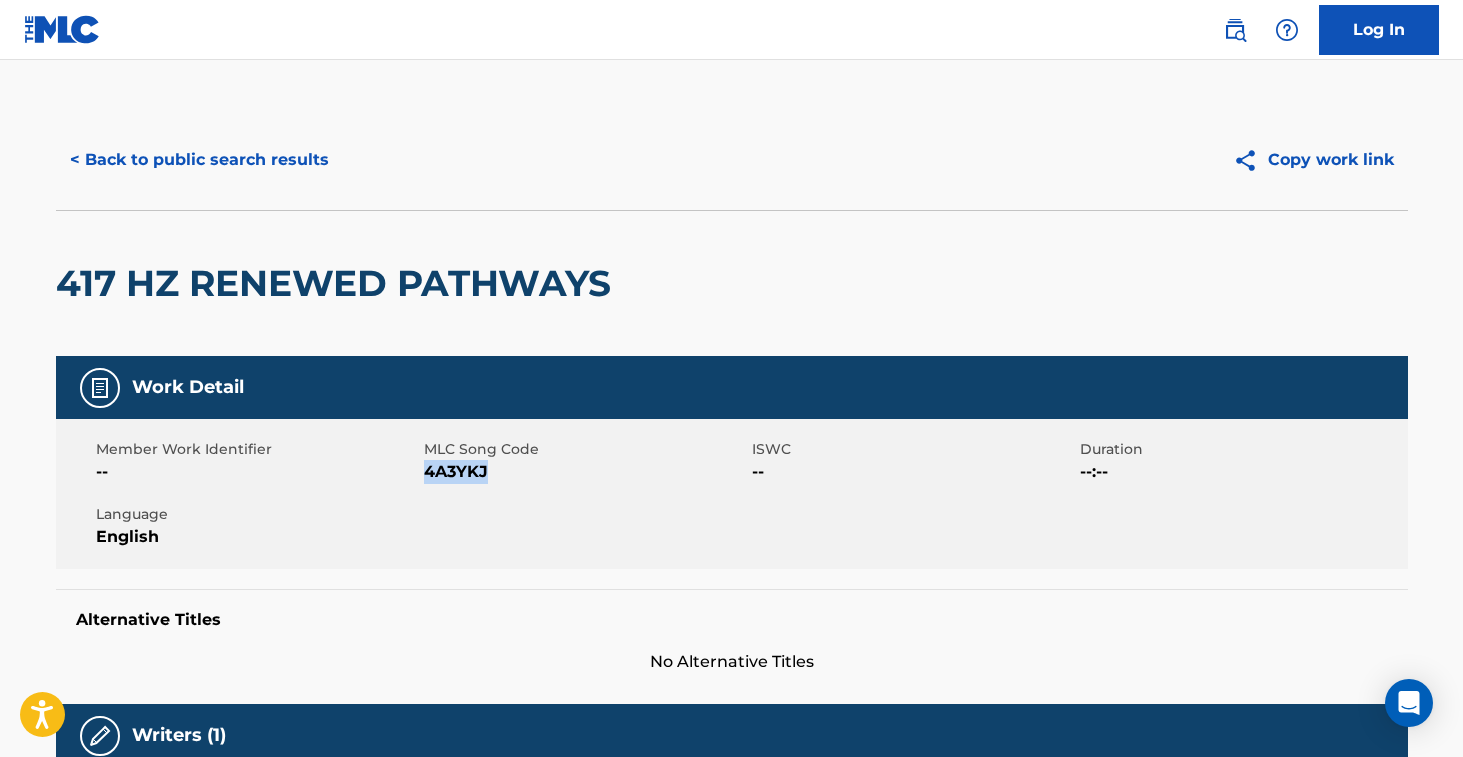 click on "< Back to public search results" at bounding box center [199, 160] 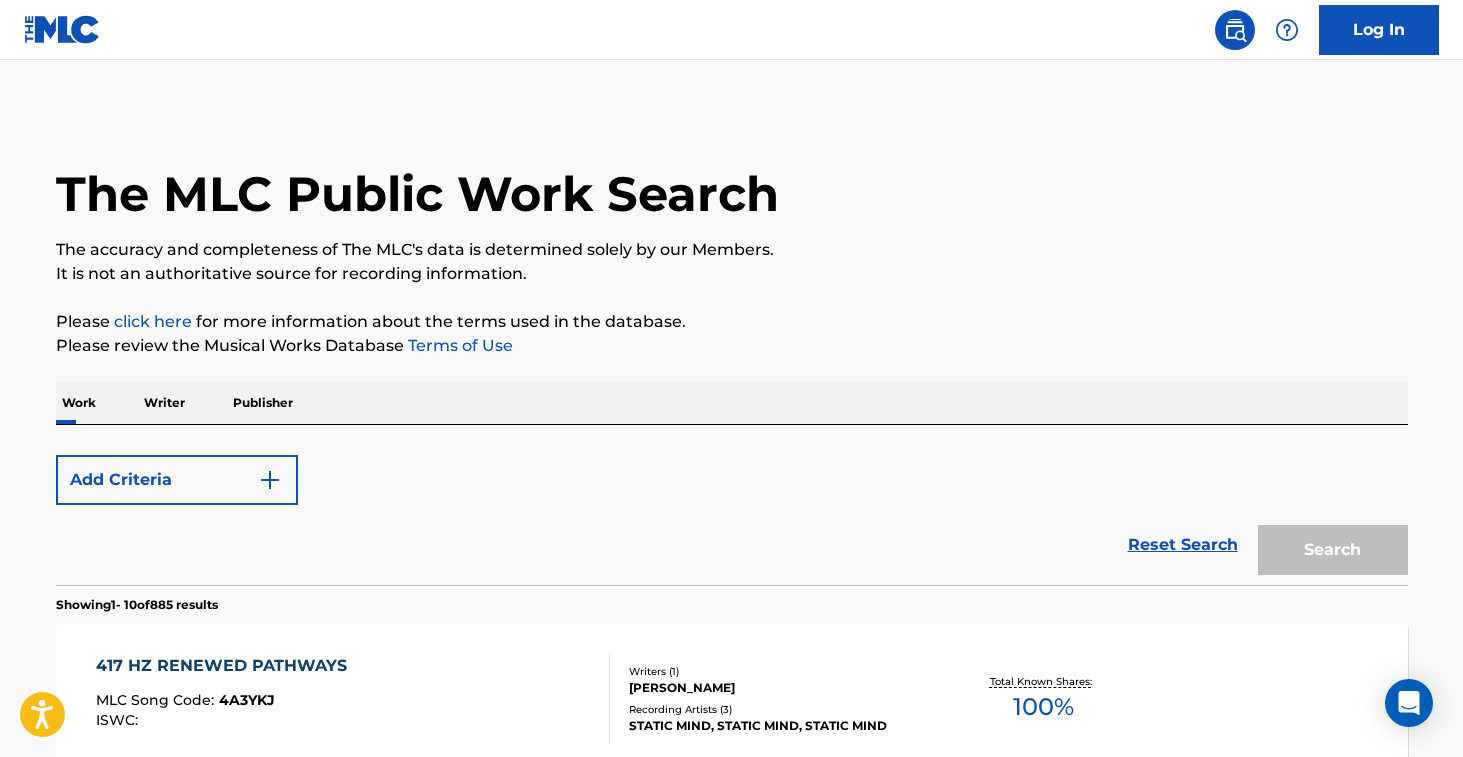 scroll, scrollTop: 176, scrollLeft: 0, axis: vertical 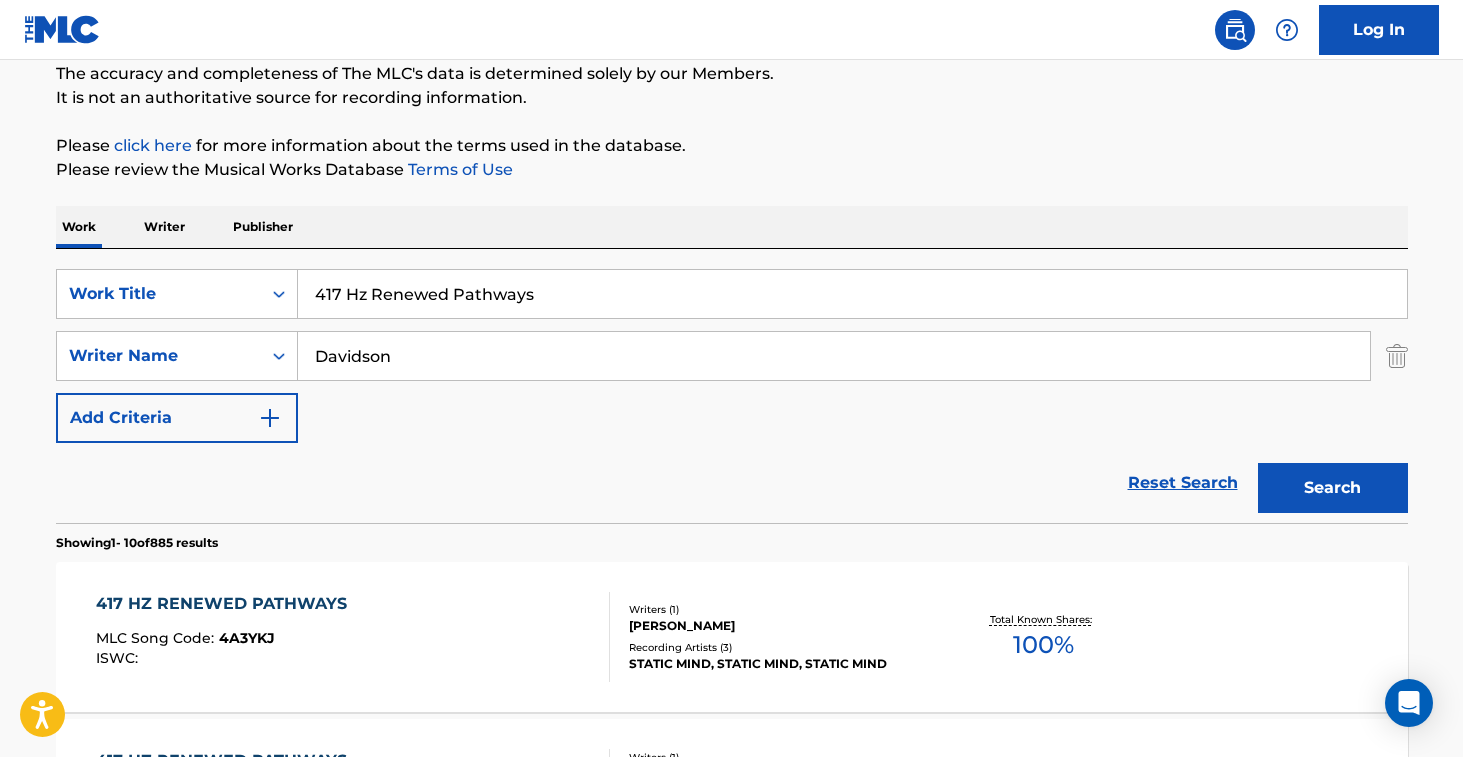 drag, startPoint x: 539, startPoint y: 291, endPoint x: 285, endPoint y: 241, distance: 258.87448 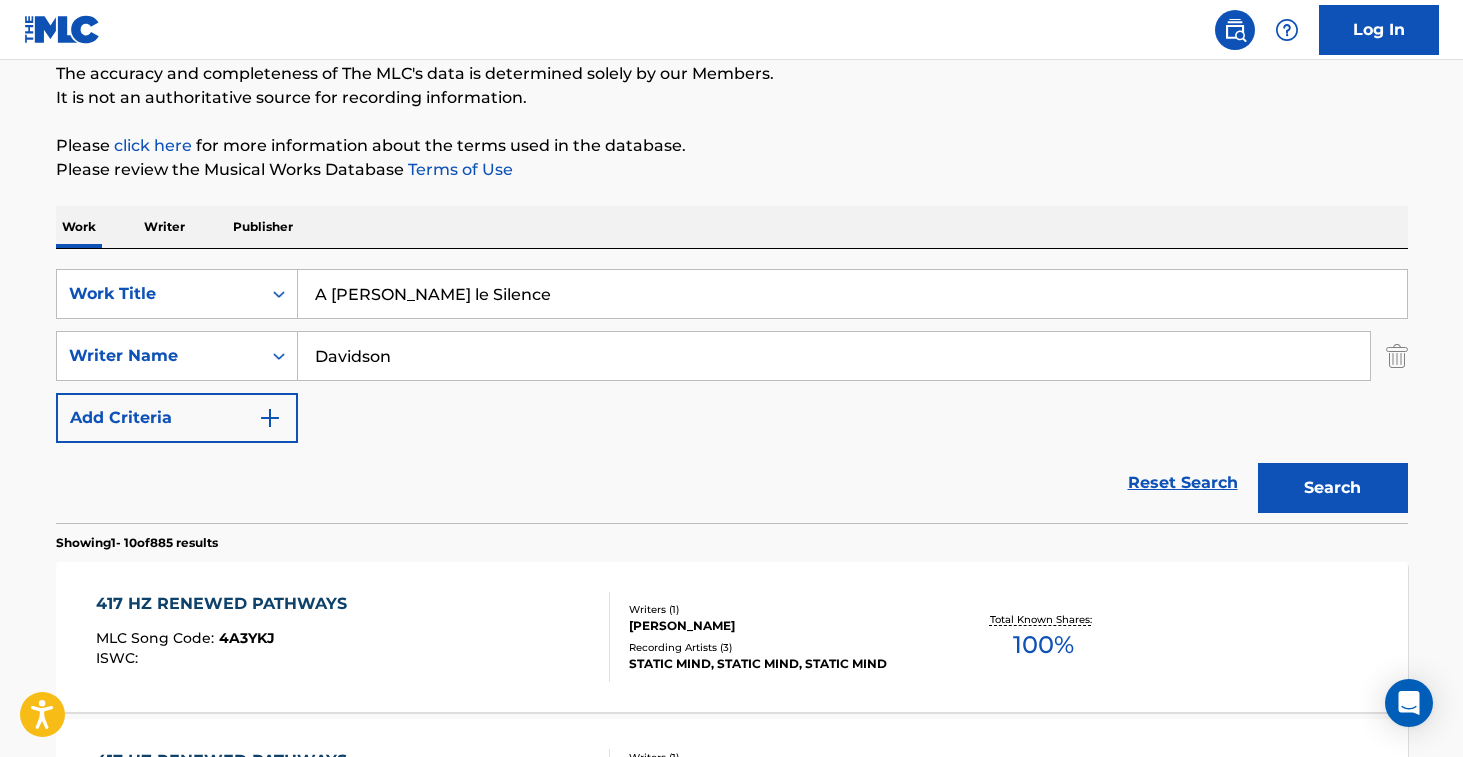 type on "A [PERSON_NAME] le Silence" 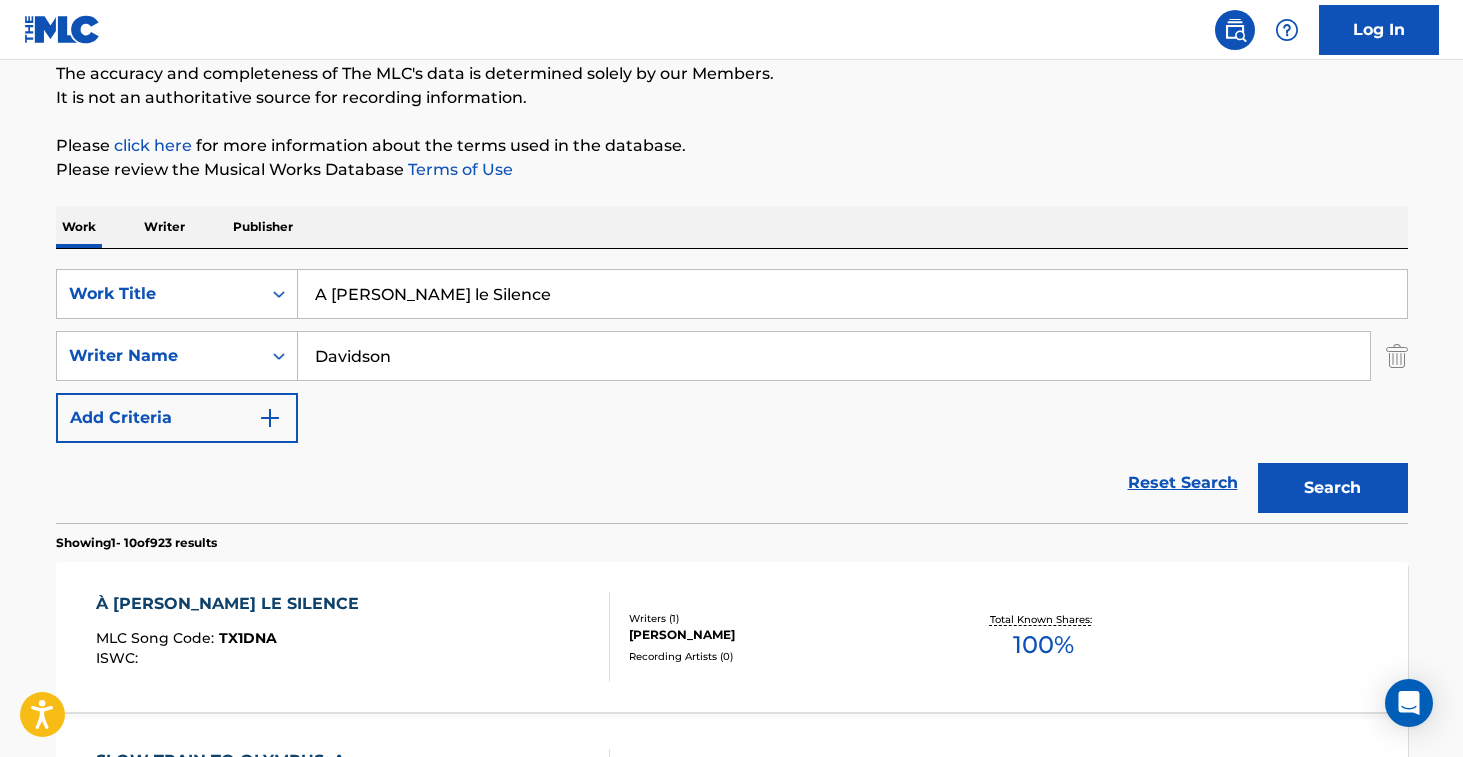 click on "À [PERSON_NAME] LE SILENCE MLC Song Code : TX1DNA ISWC :" at bounding box center [353, 637] 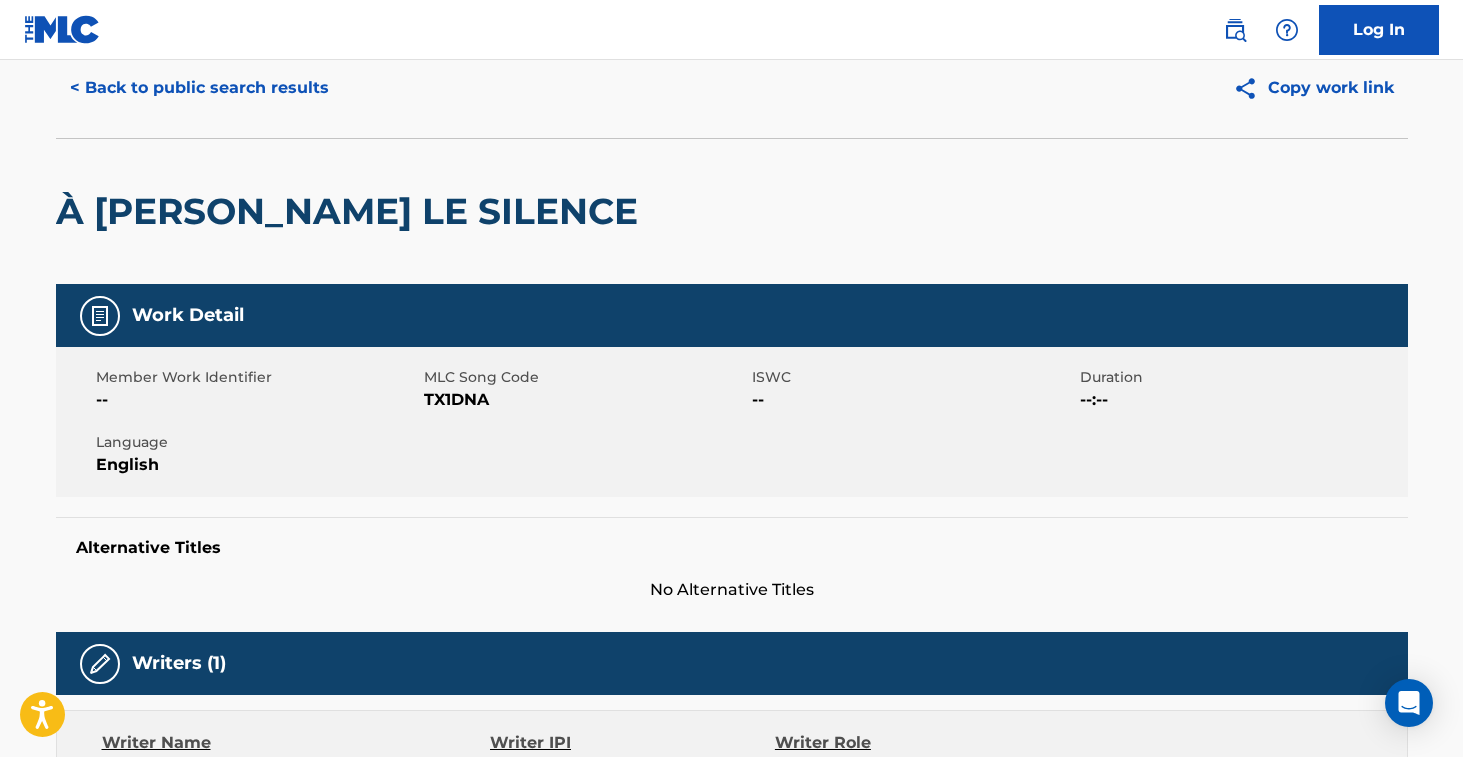scroll, scrollTop: 152, scrollLeft: 0, axis: vertical 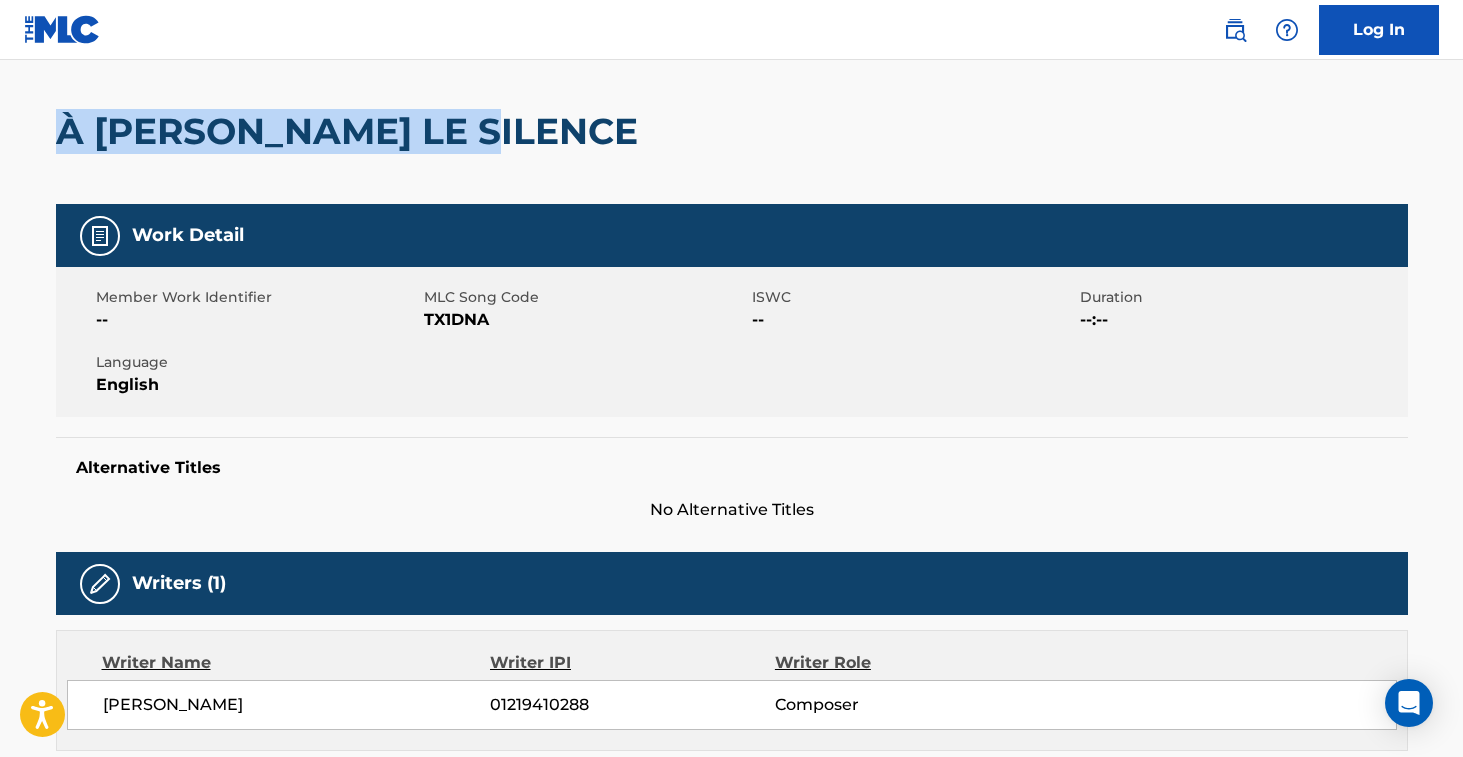 drag, startPoint x: 106, startPoint y: 135, endPoint x: 502, endPoint y: 142, distance: 396.06186 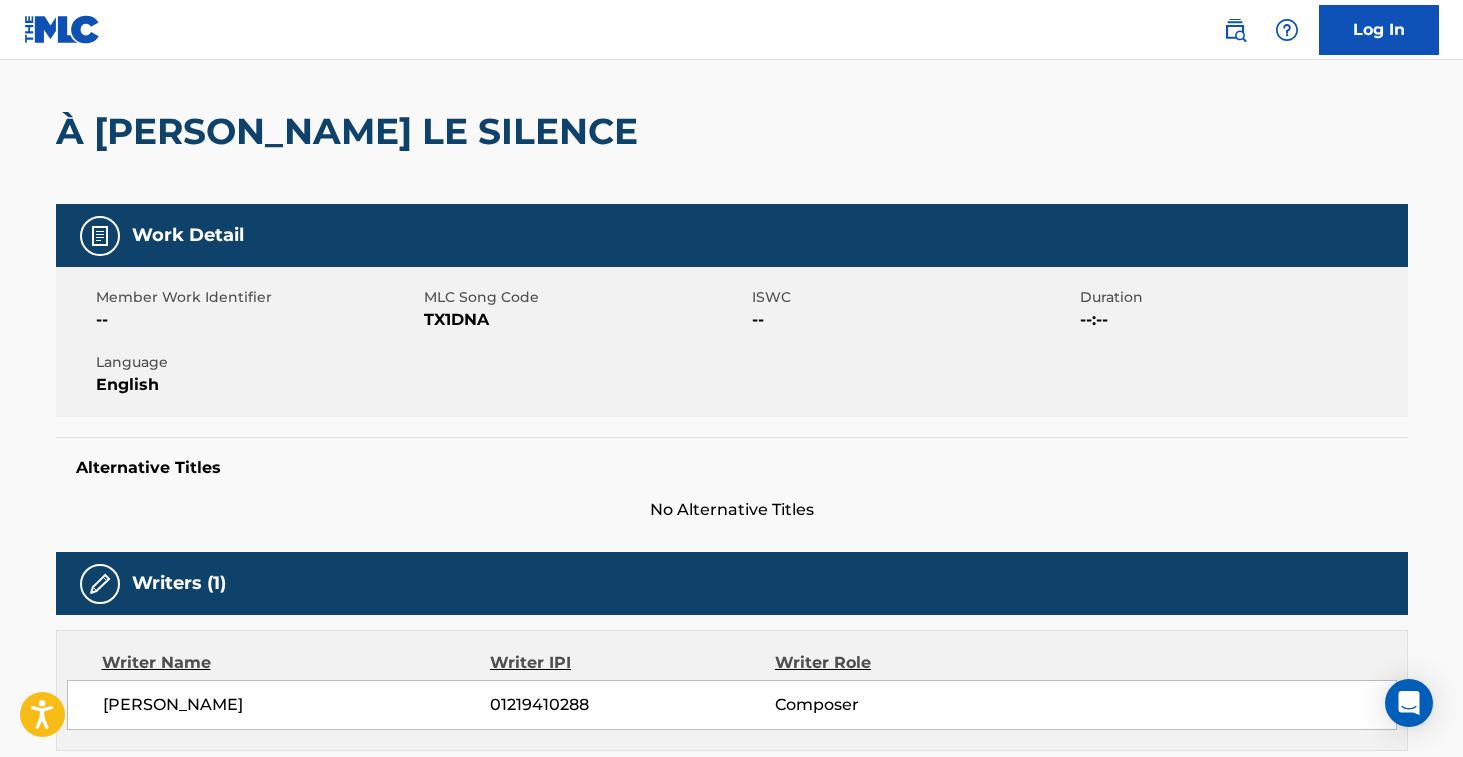 click on "TX1DNA" at bounding box center (585, 320) 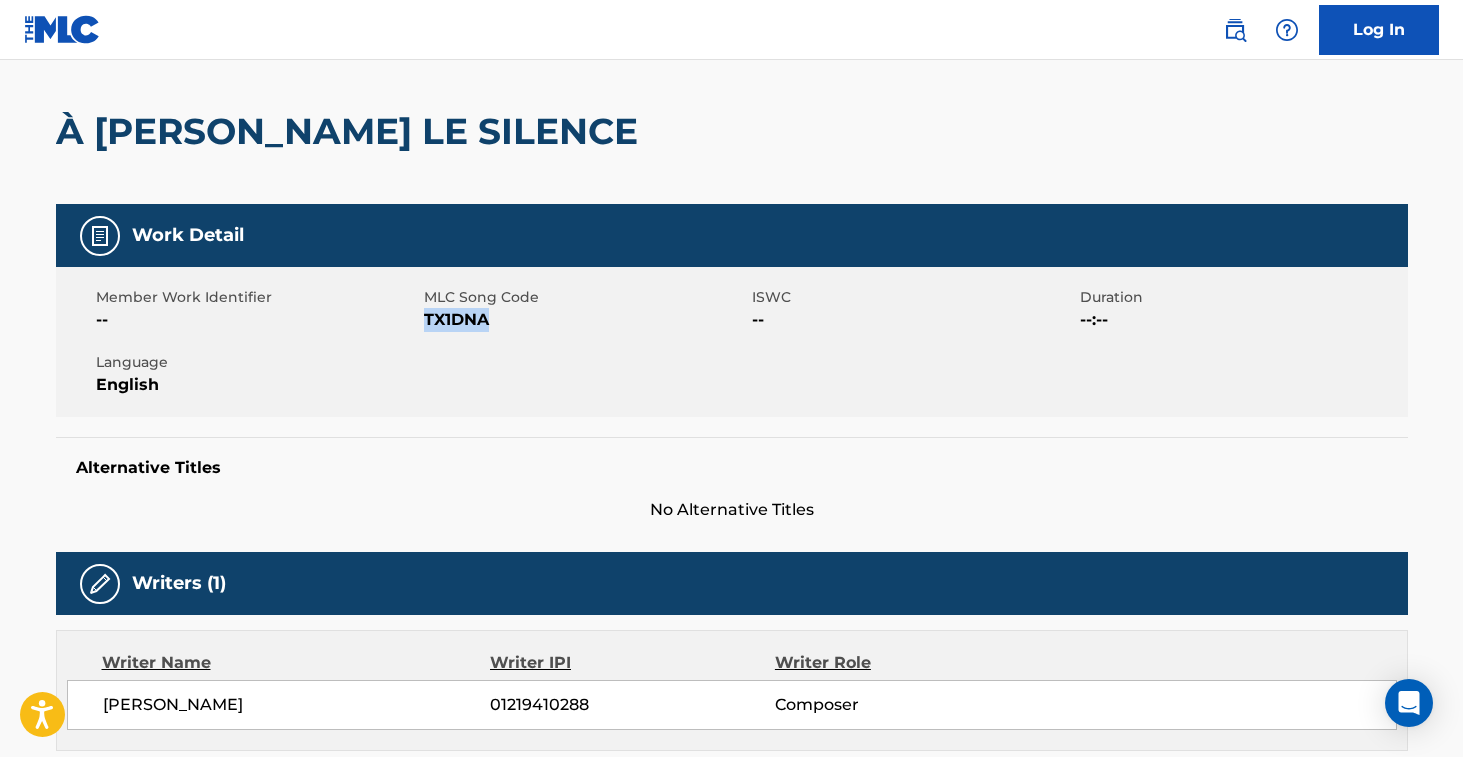 click on "TX1DNA" at bounding box center [585, 320] 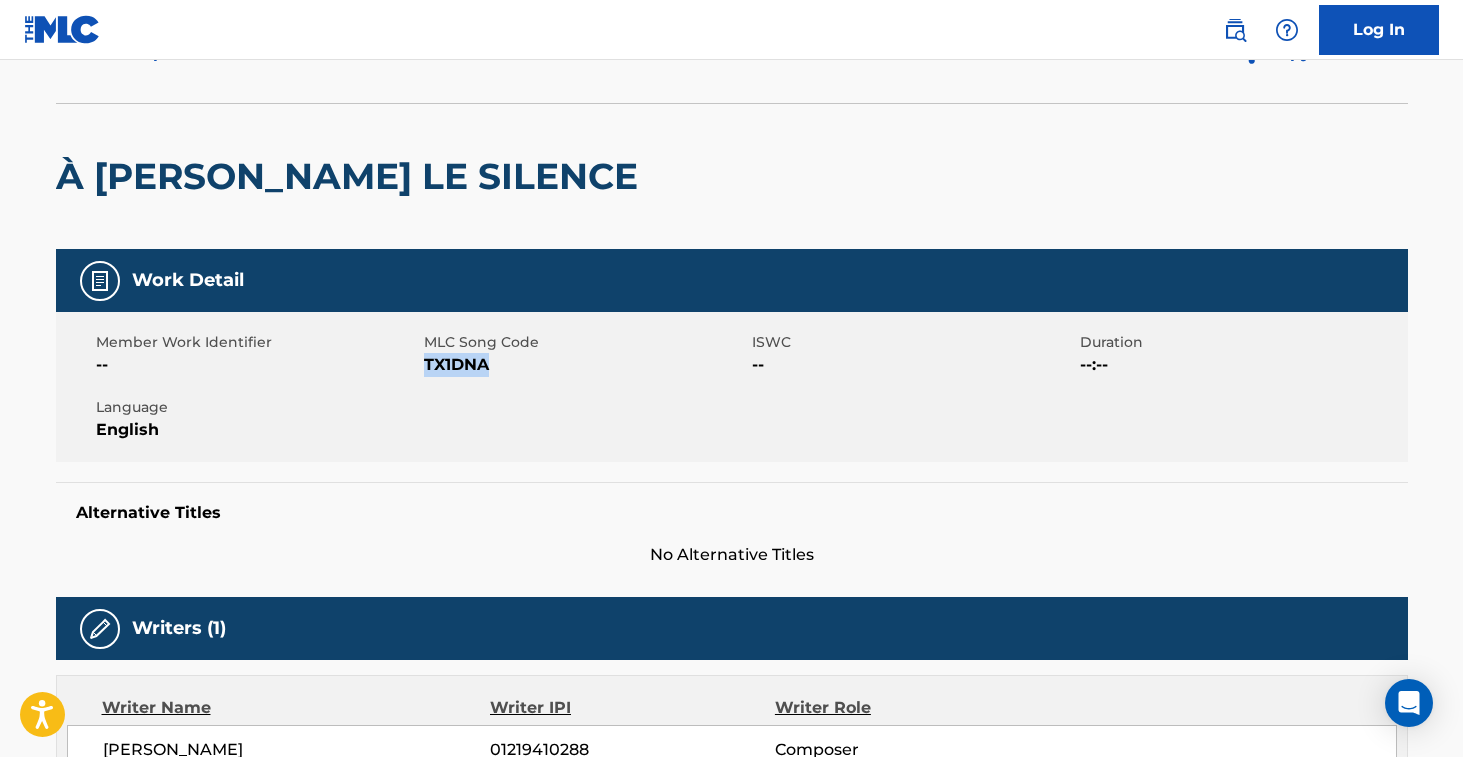 scroll, scrollTop: 0, scrollLeft: 0, axis: both 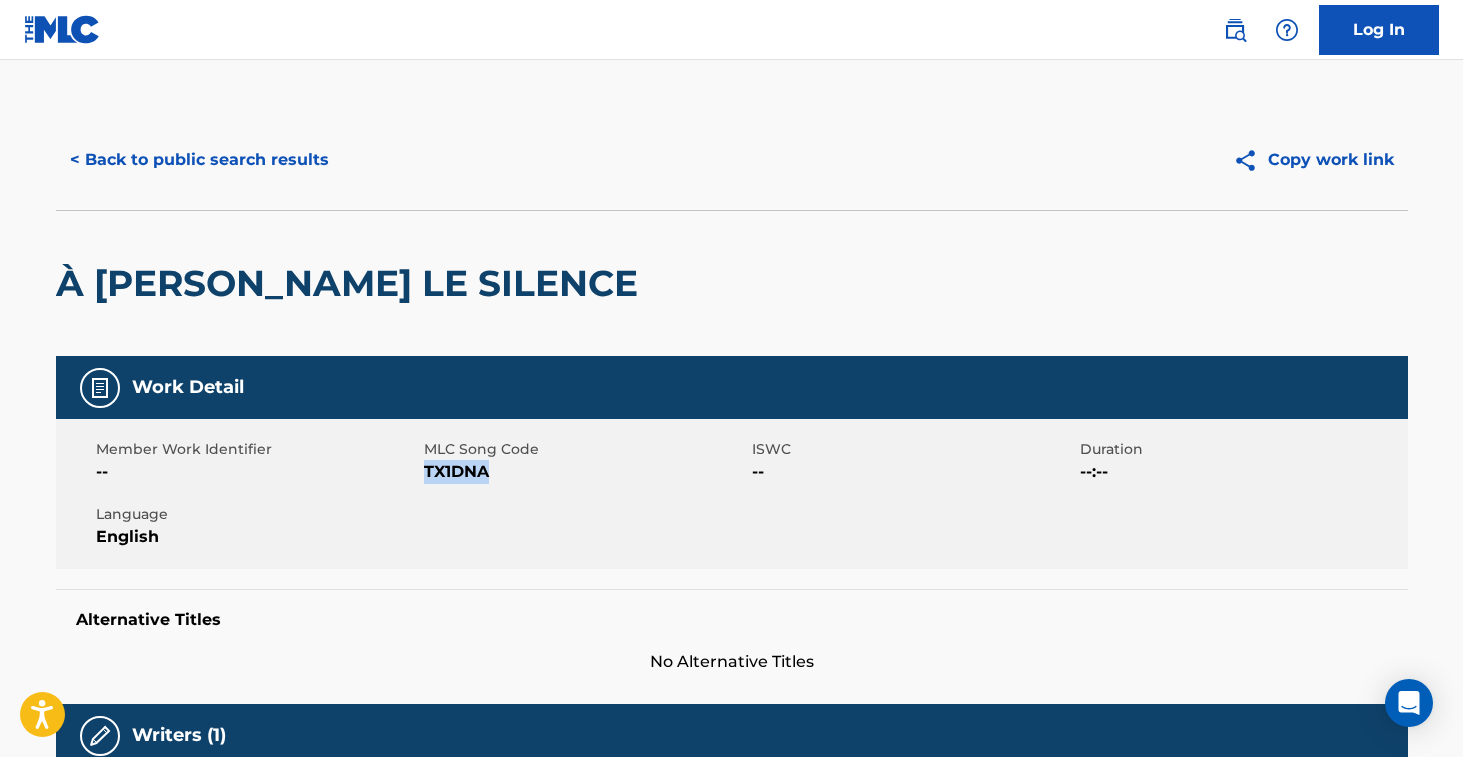 click on "< Back to public search results" at bounding box center [199, 160] 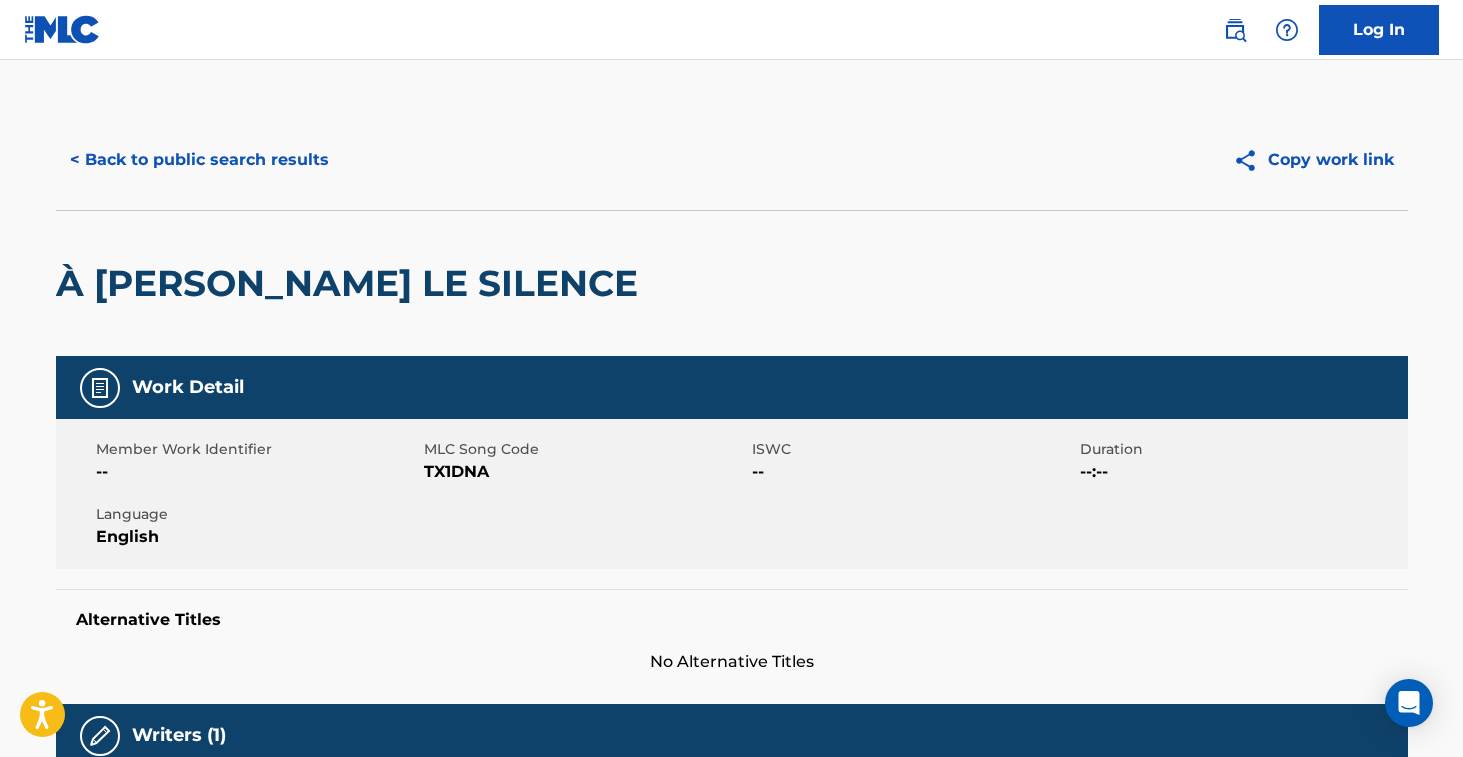 scroll, scrollTop: 176, scrollLeft: 0, axis: vertical 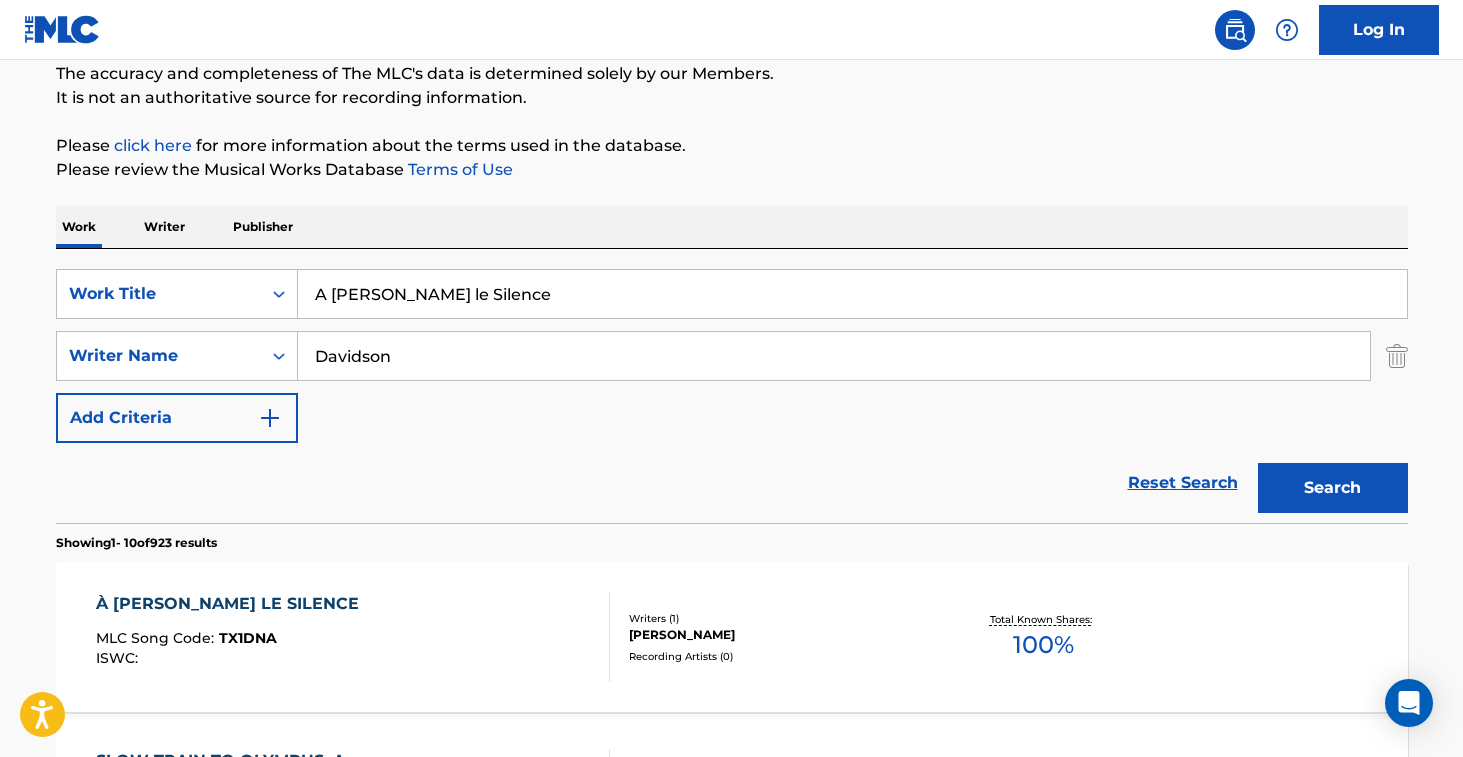 drag, startPoint x: 496, startPoint y: 296, endPoint x: 175, endPoint y: 256, distance: 323.4826 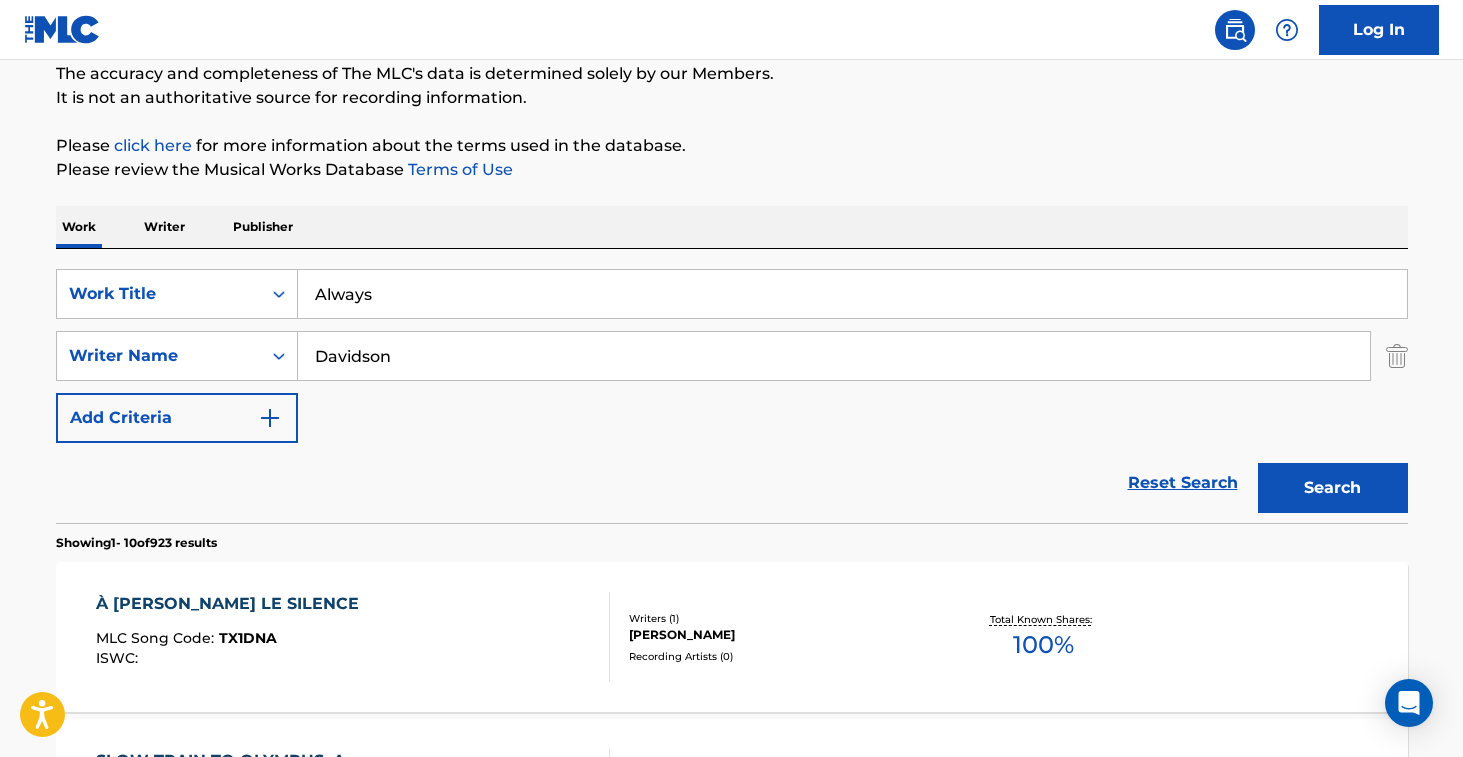 type on "Always" 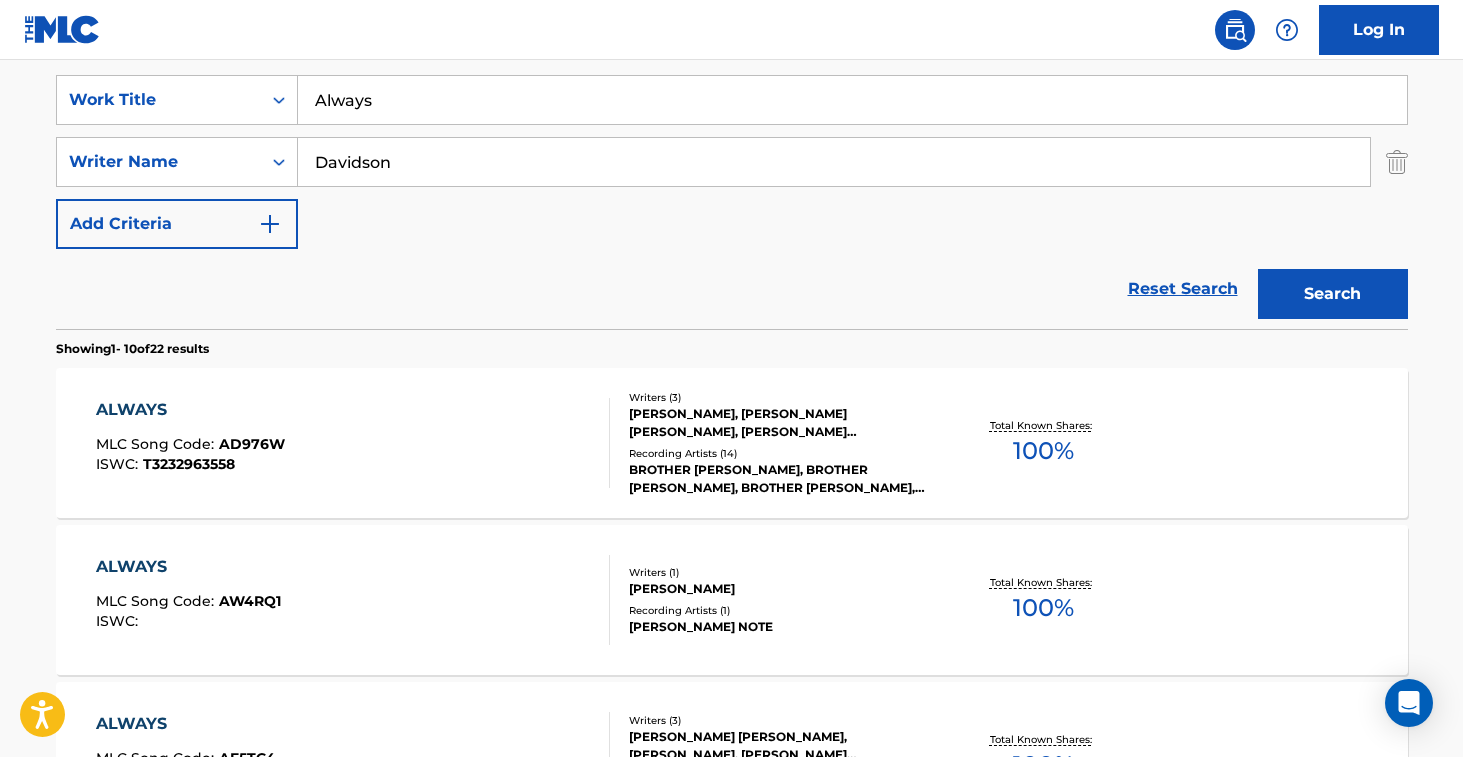 scroll, scrollTop: 374, scrollLeft: 0, axis: vertical 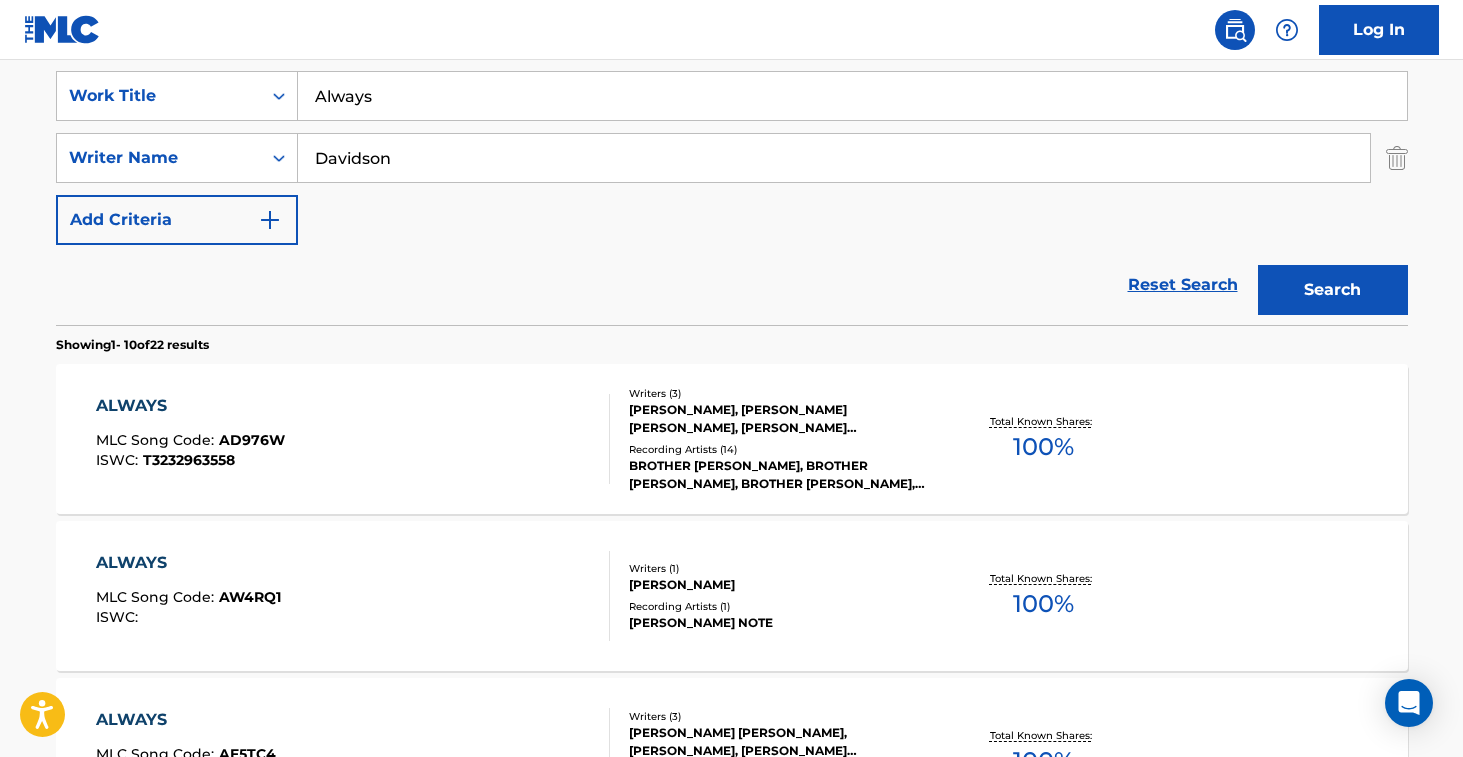 click on "Writers ( 1 ) [PERSON_NAME] Recording Artists ( 1 ) [PERSON_NAME] NOTE" at bounding box center [770, 596] 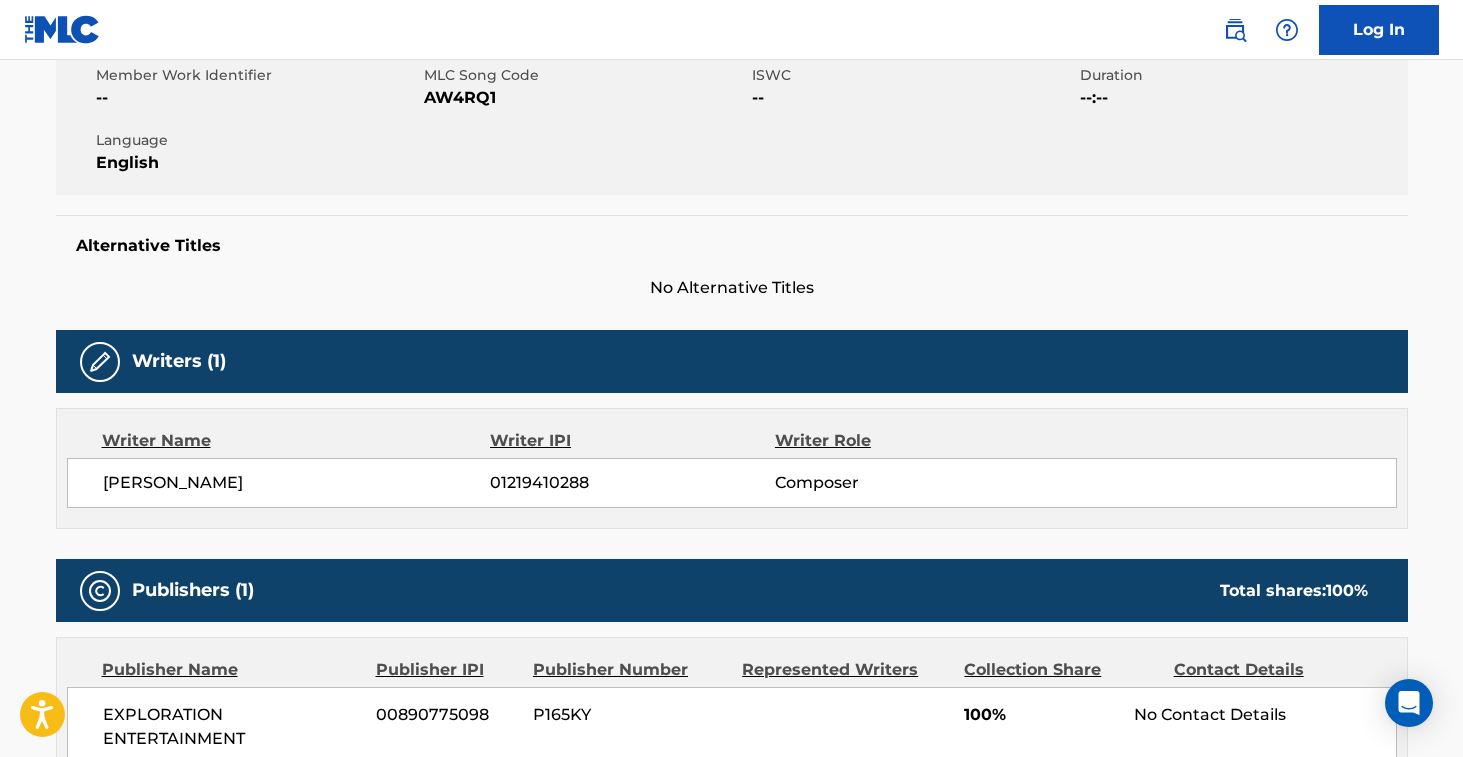 scroll, scrollTop: 0, scrollLeft: 0, axis: both 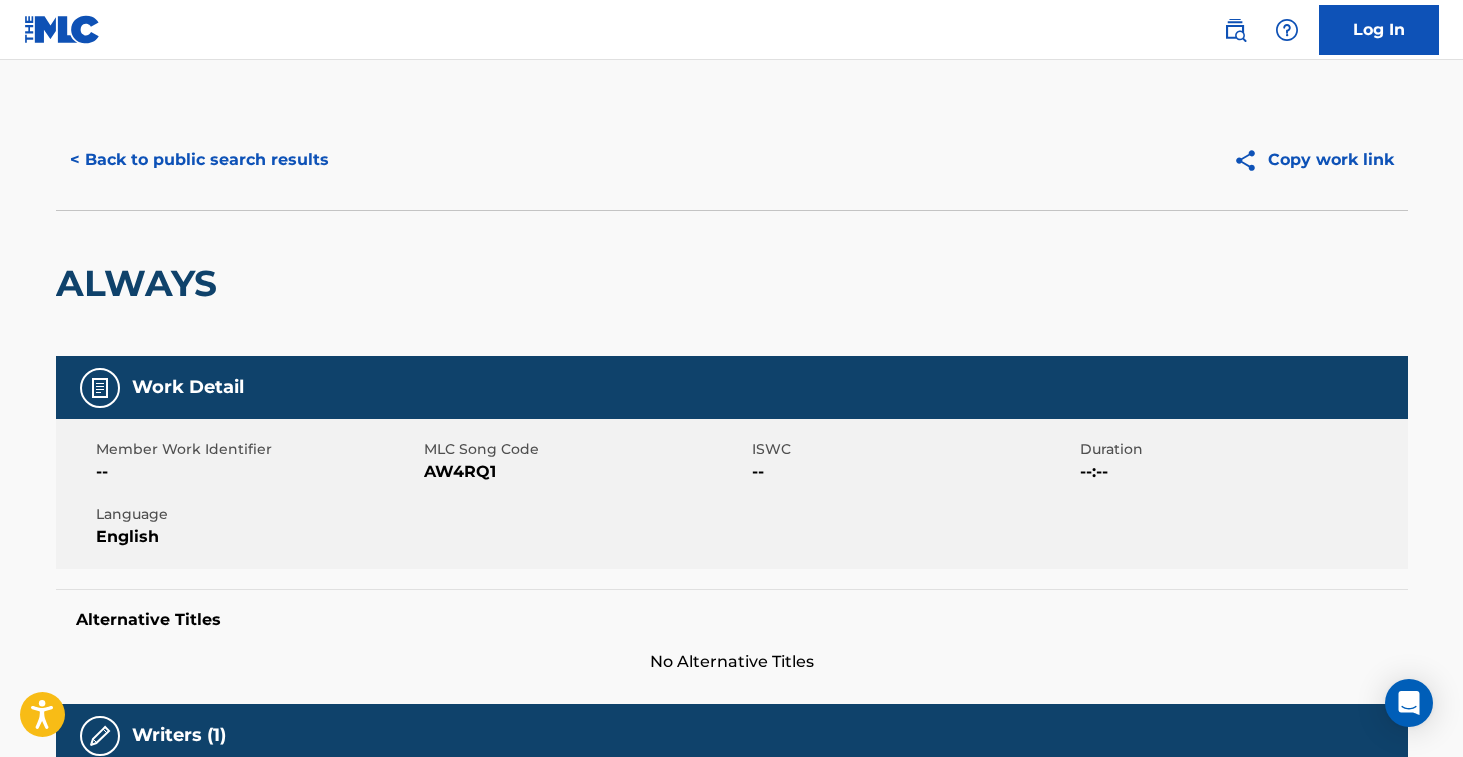 click on "ALWAYS" at bounding box center (141, 283) 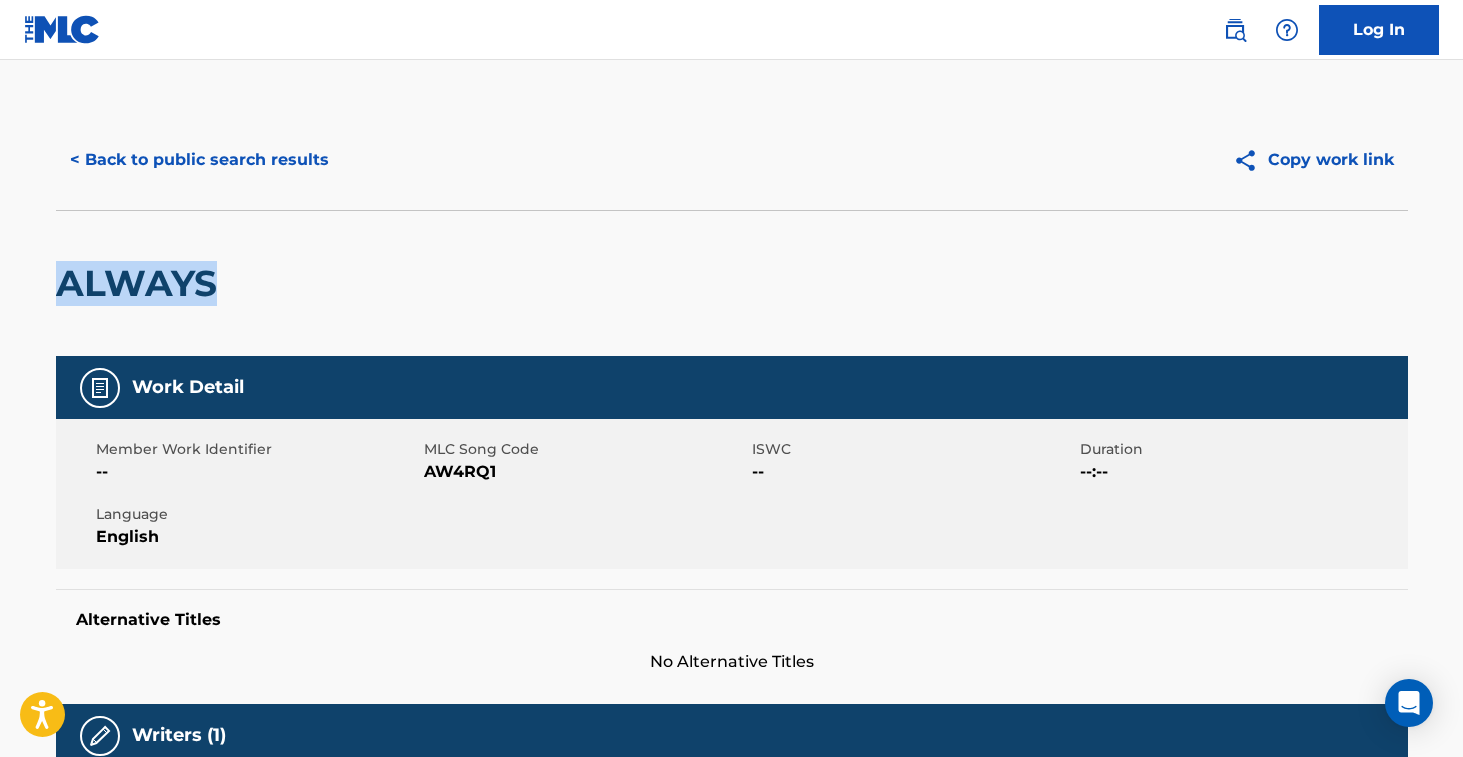 click on "ALWAYS" at bounding box center [141, 283] 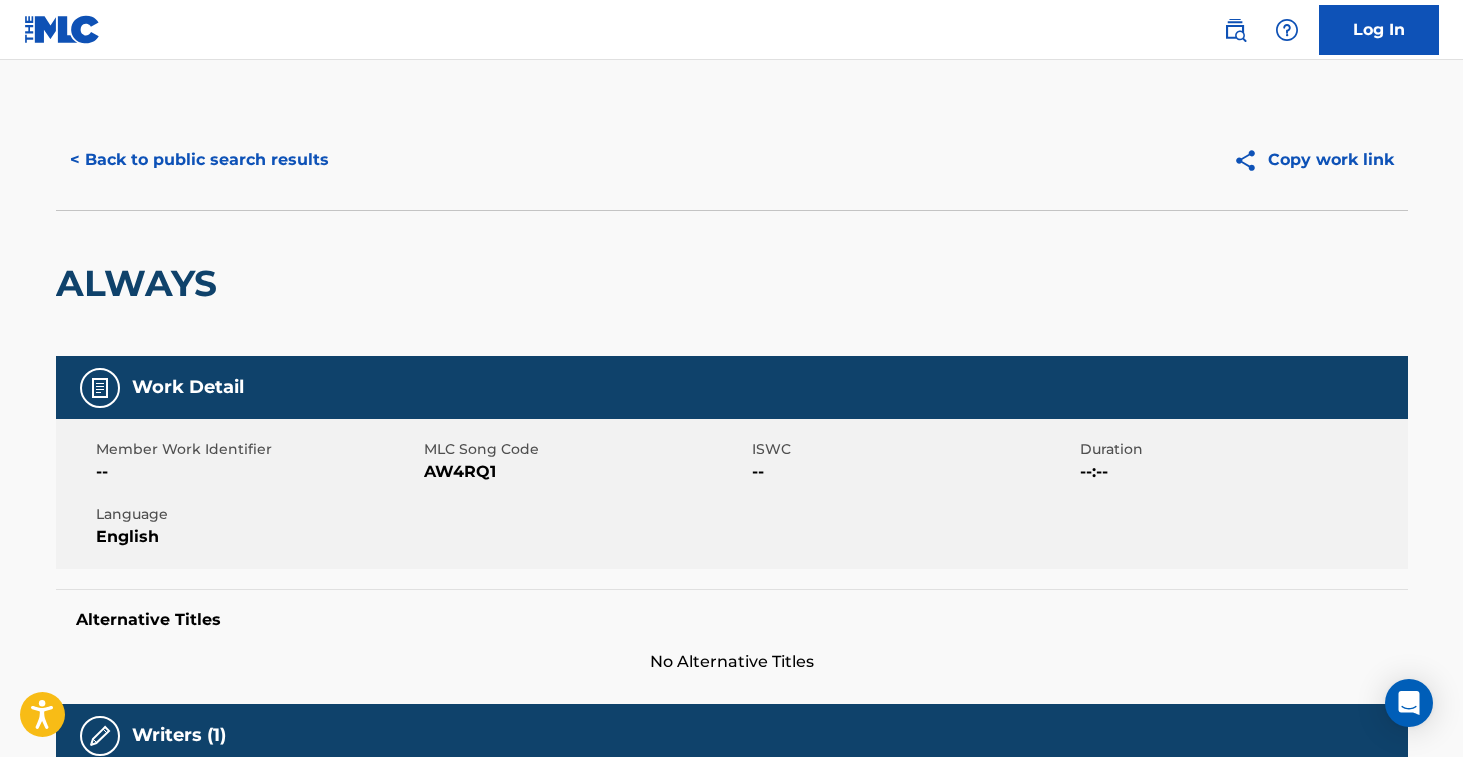 click on "AW4RQ1" at bounding box center [585, 472] 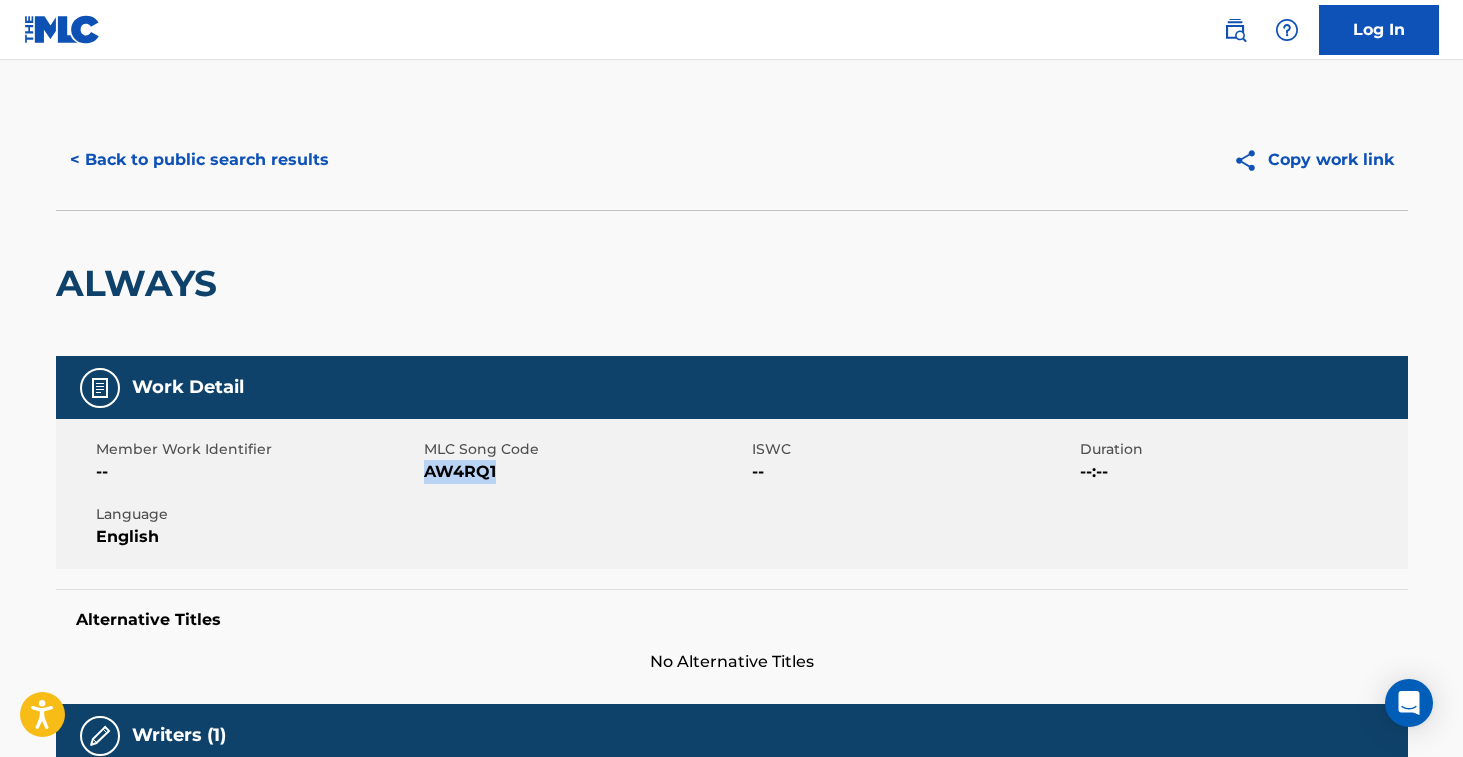 click on "AW4RQ1" at bounding box center (585, 472) 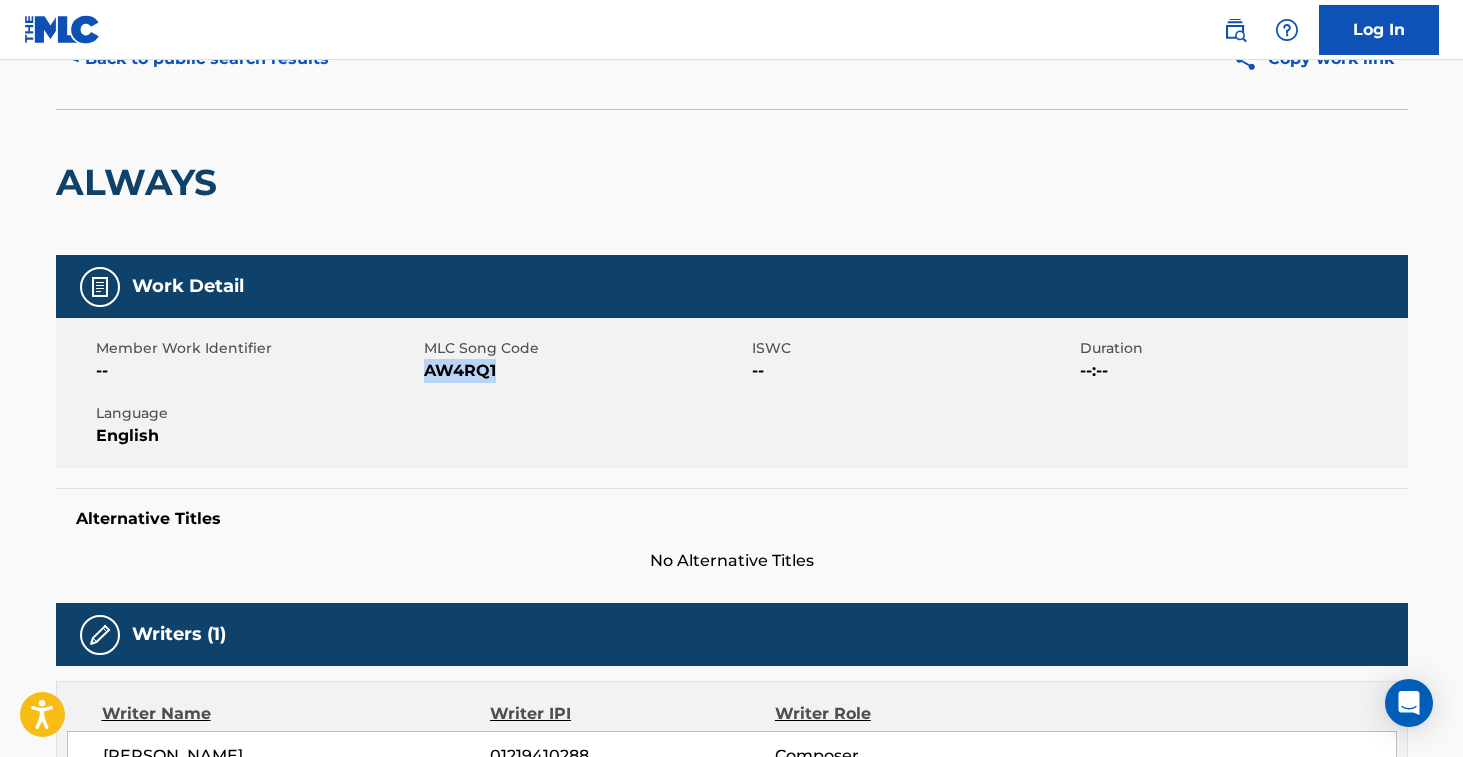 scroll, scrollTop: 0, scrollLeft: 0, axis: both 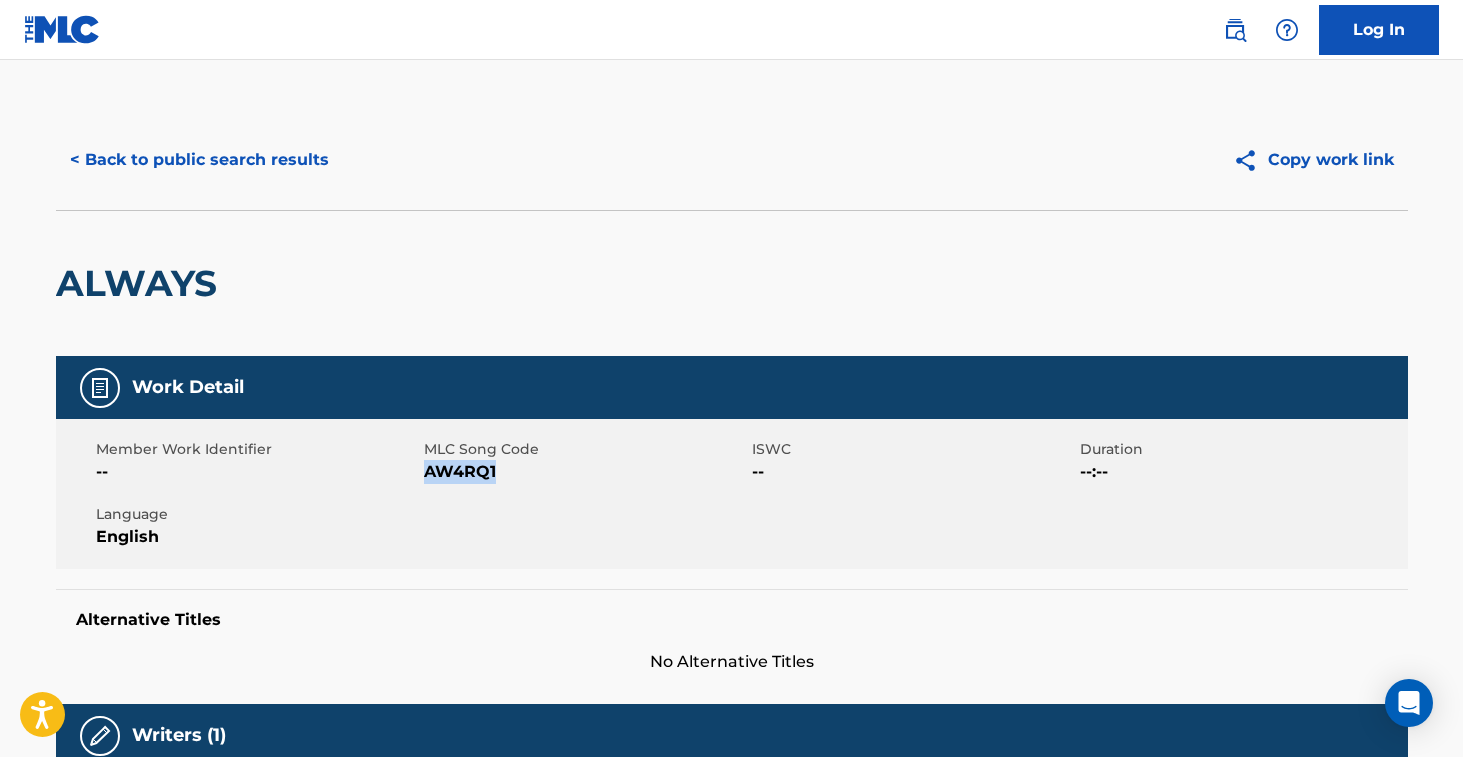 click on "< Back to public search results" at bounding box center (199, 160) 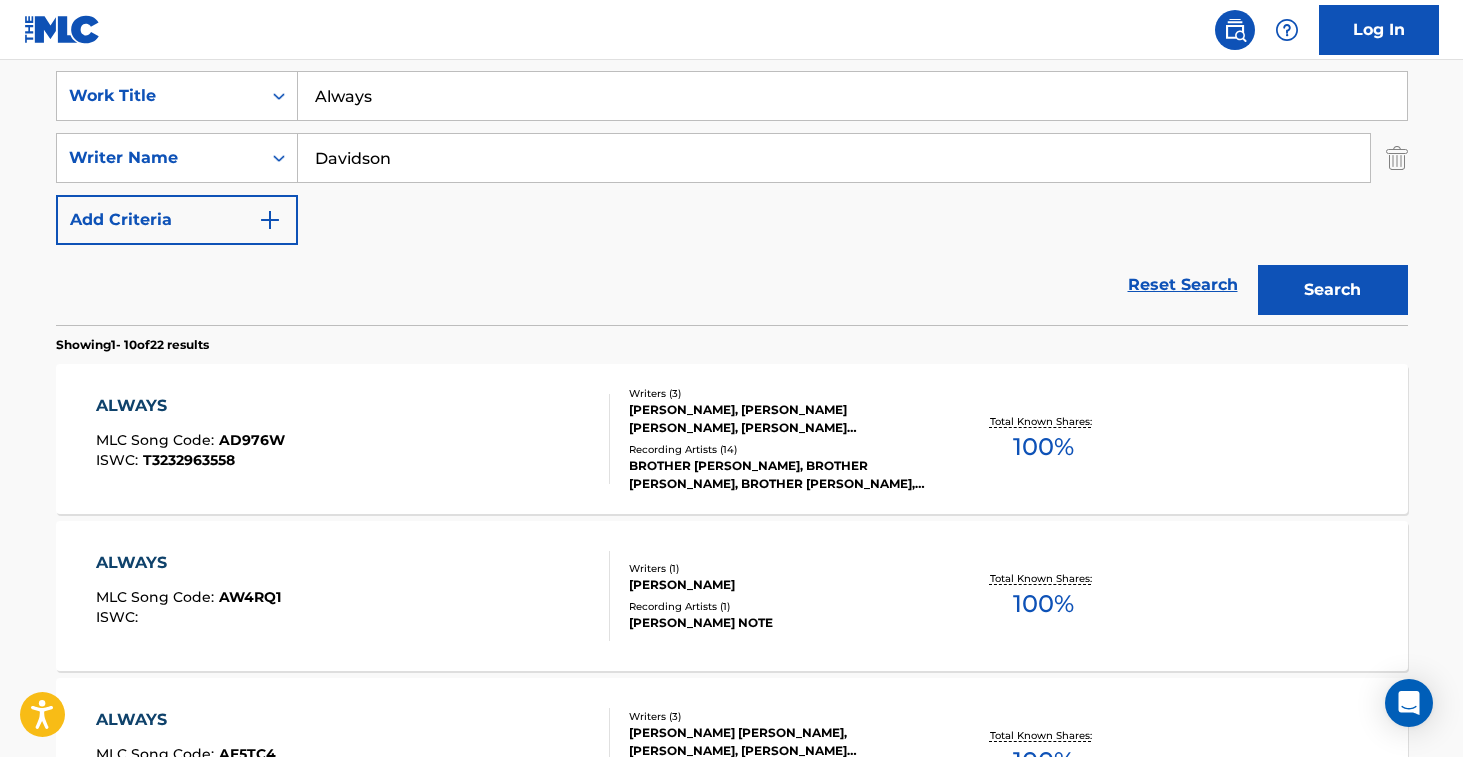 click on "Always" at bounding box center [852, 96] 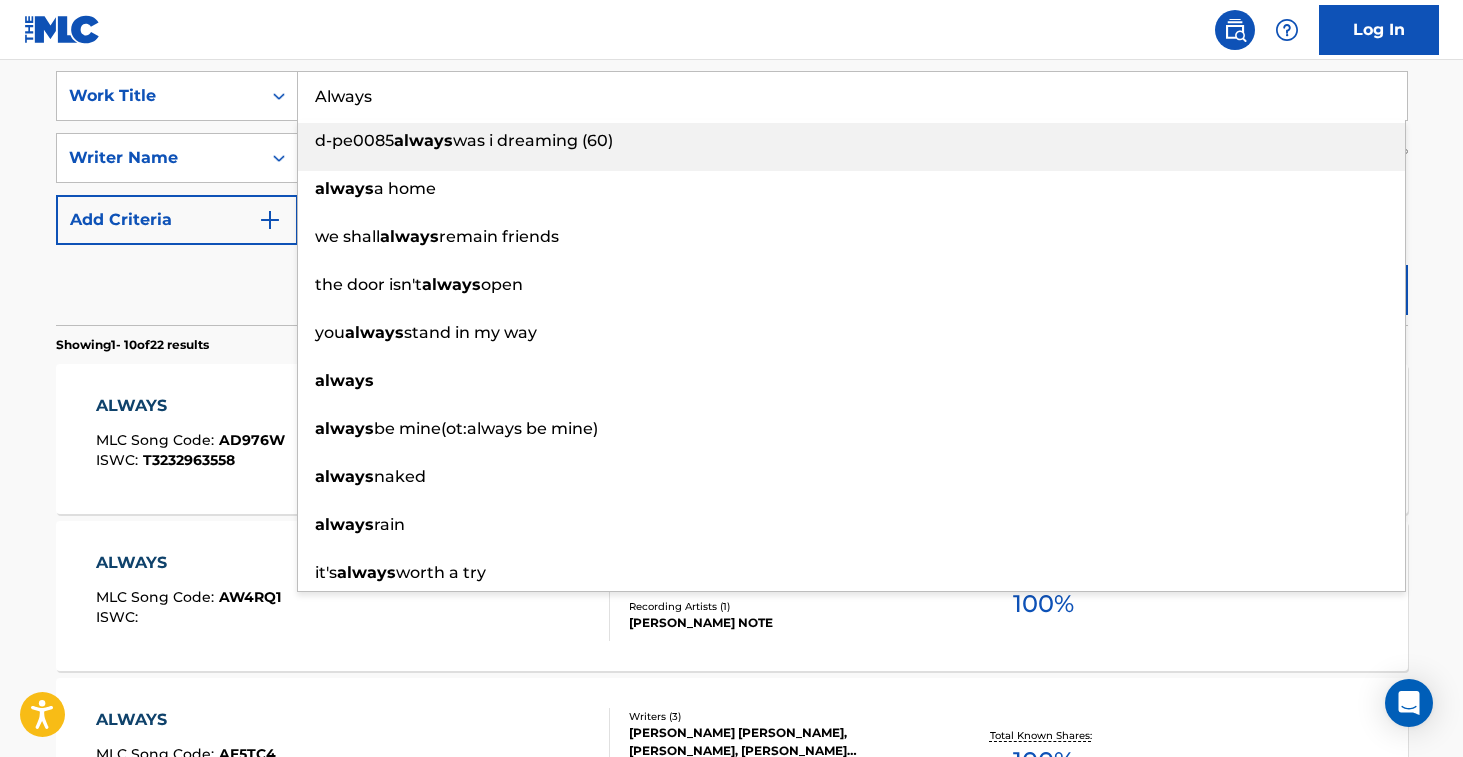 paste on "Blodt Som Morgenl" 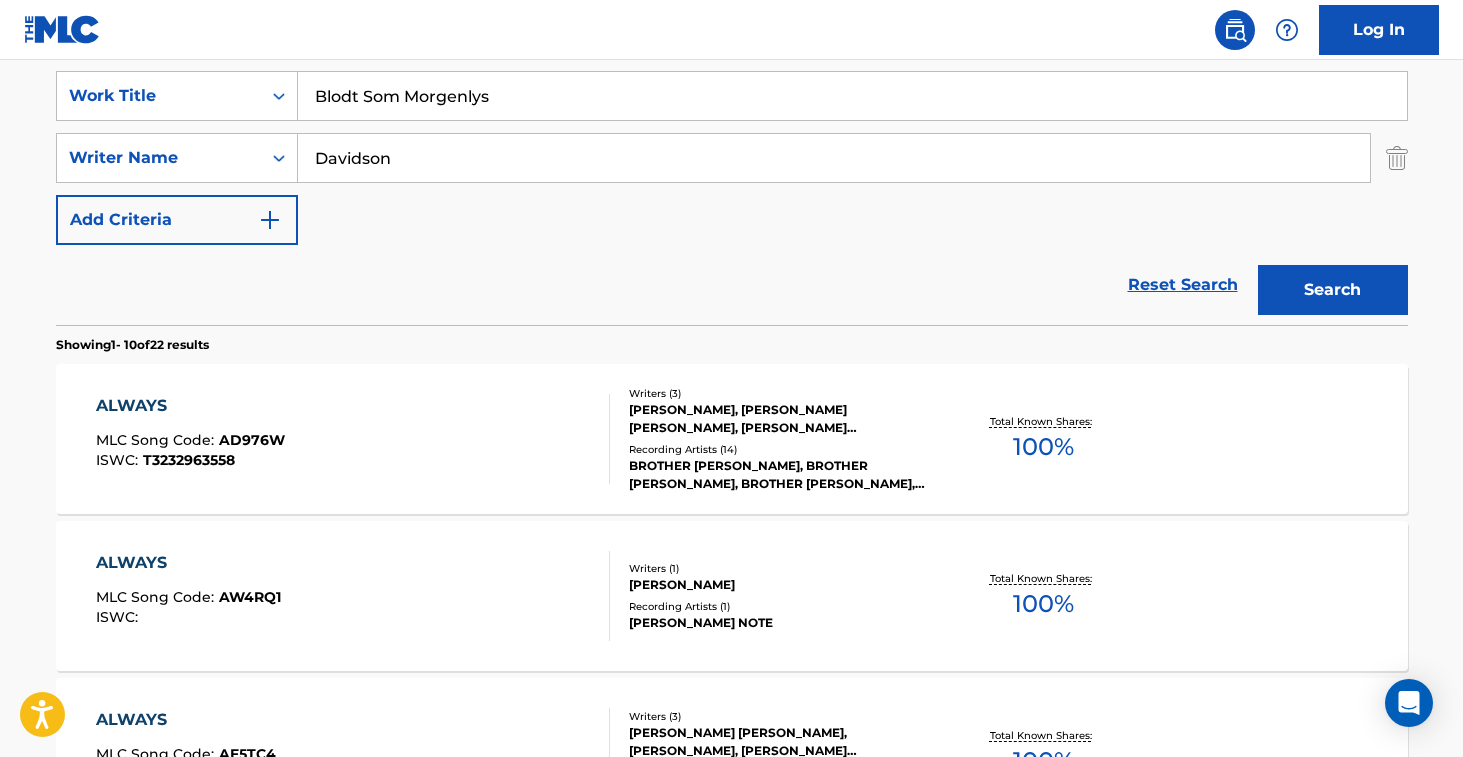 type on "Blodt Som Morgenlys" 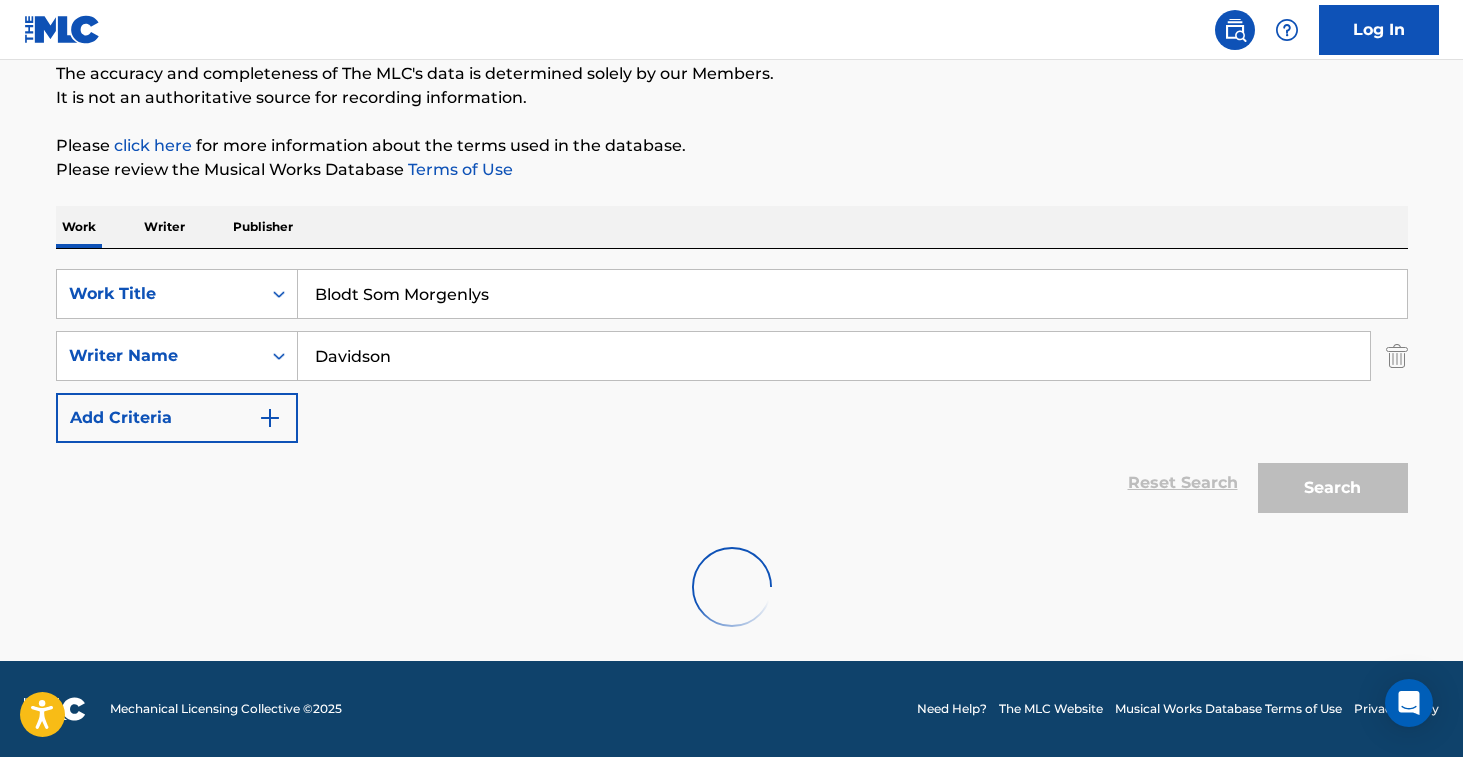scroll, scrollTop: 374, scrollLeft: 0, axis: vertical 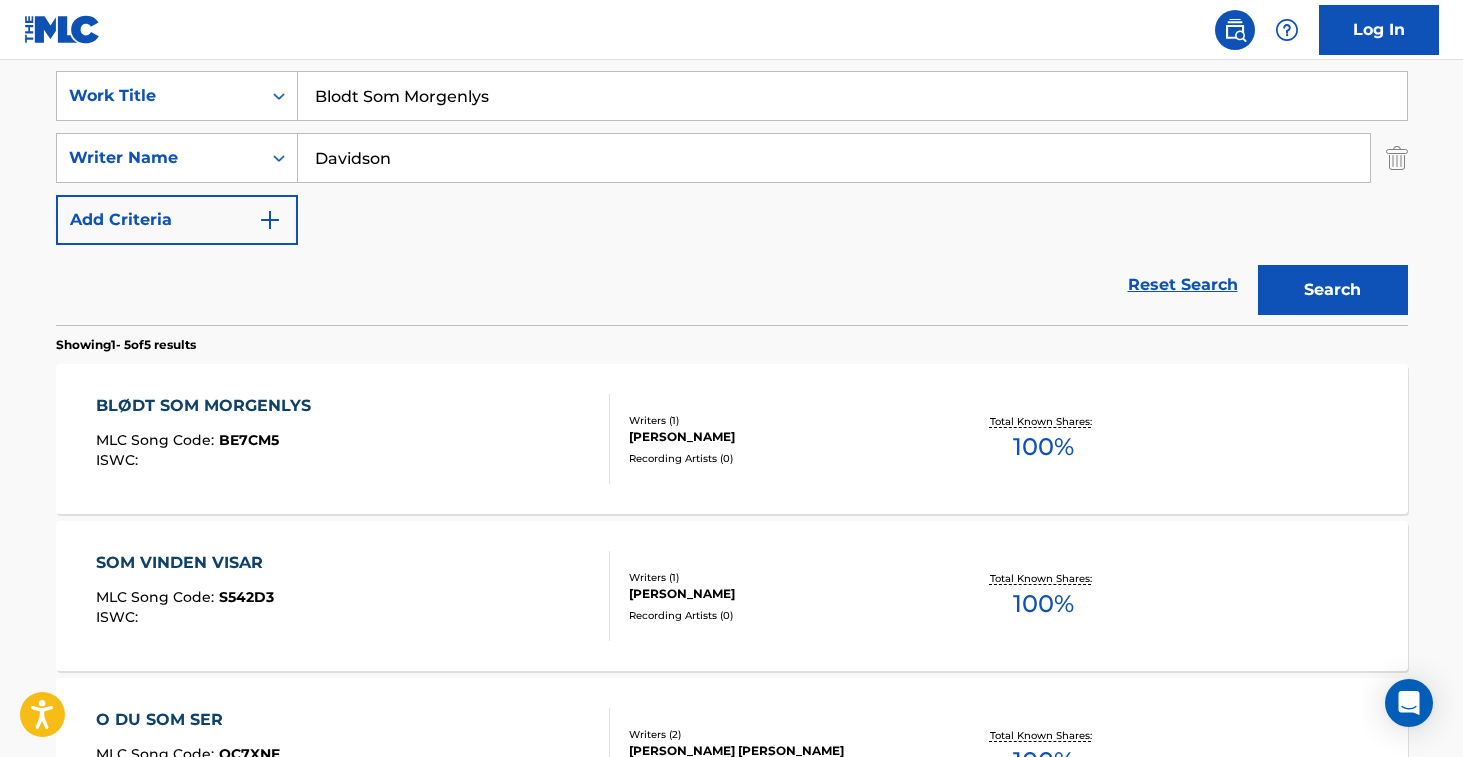 click on "BLØDT SOM MORGENLYS MLC Song Code : BE7CM5 ISWC :" at bounding box center [353, 439] 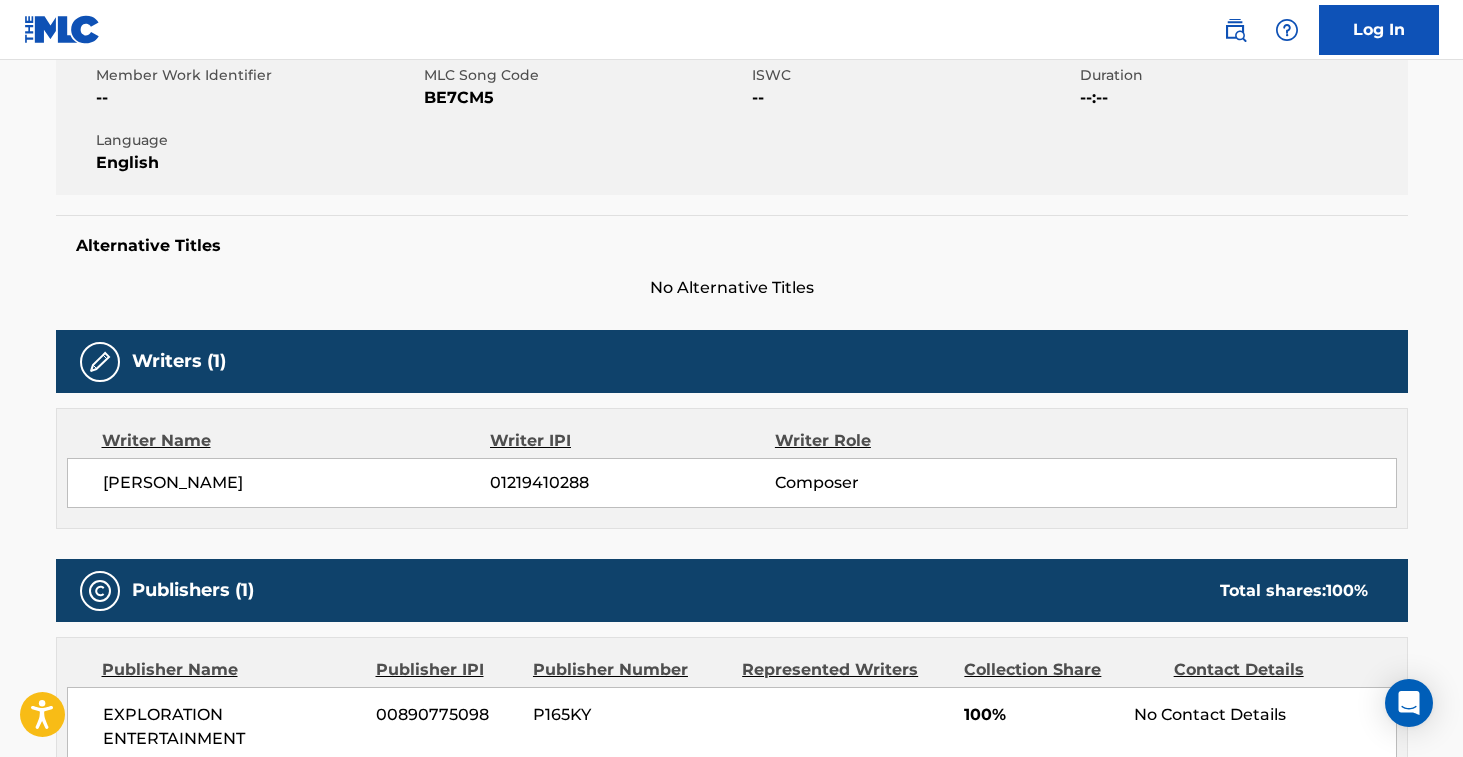 scroll, scrollTop: 0, scrollLeft: 0, axis: both 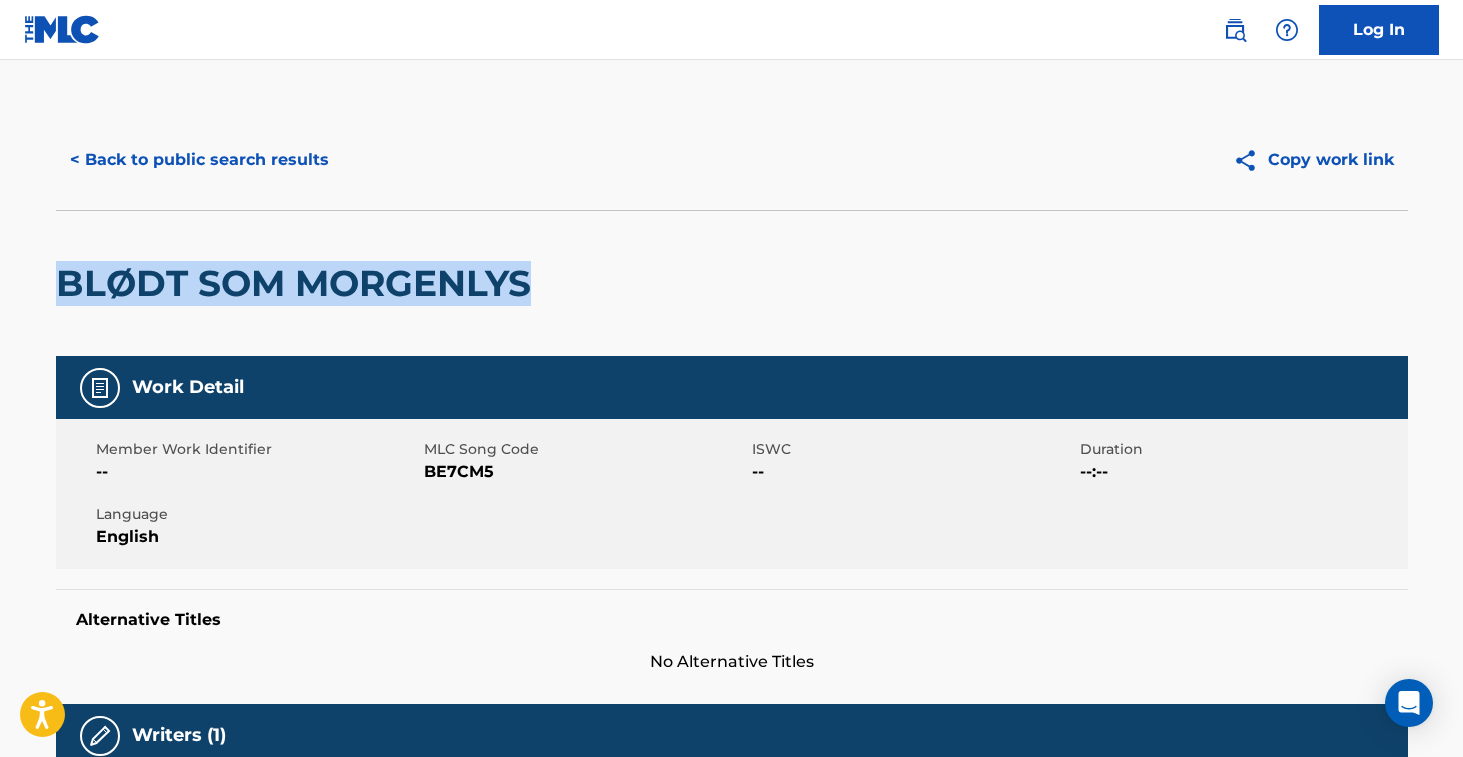 drag, startPoint x: 62, startPoint y: 288, endPoint x: 536, endPoint y: 281, distance: 474.0517 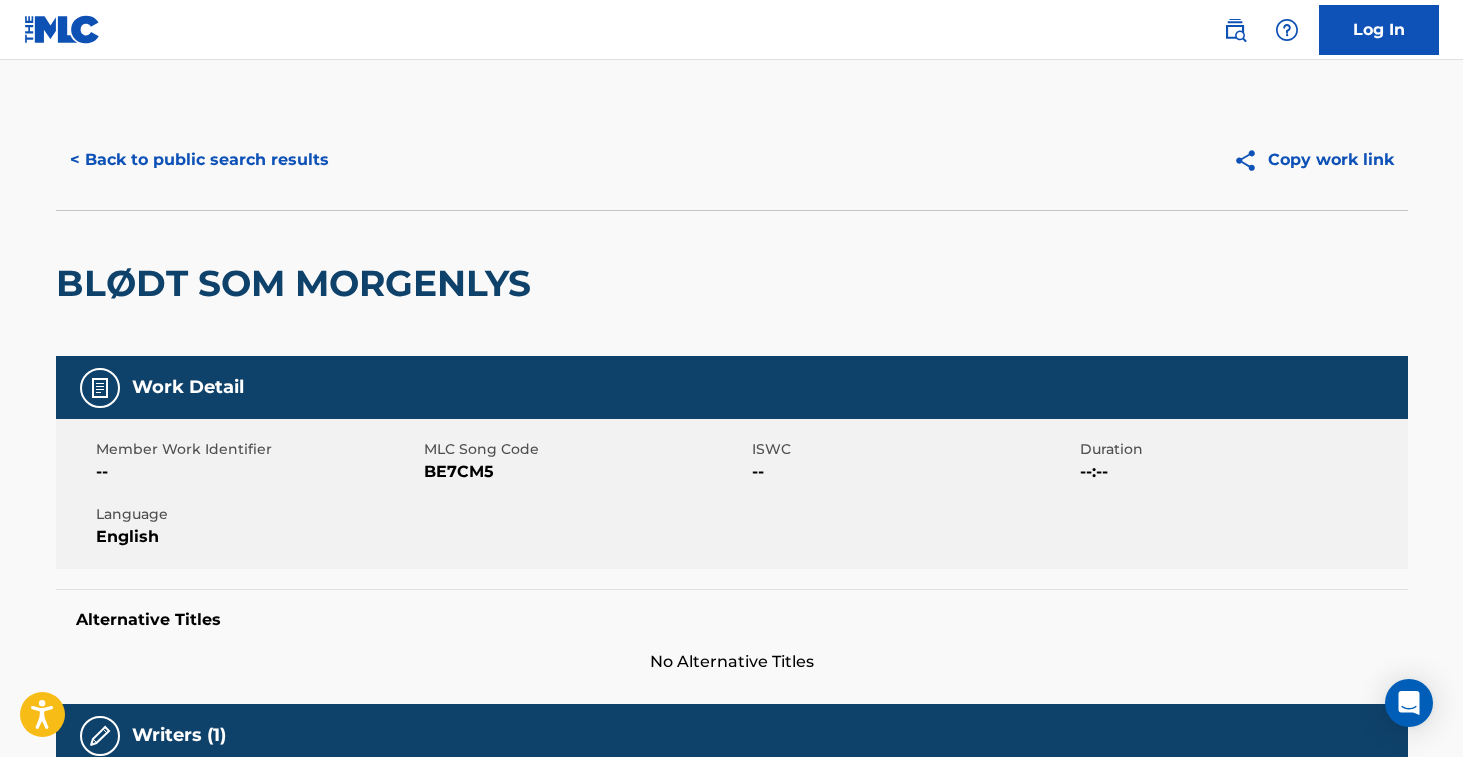 click on "BE7CM5" at bounding box center (585, 472) 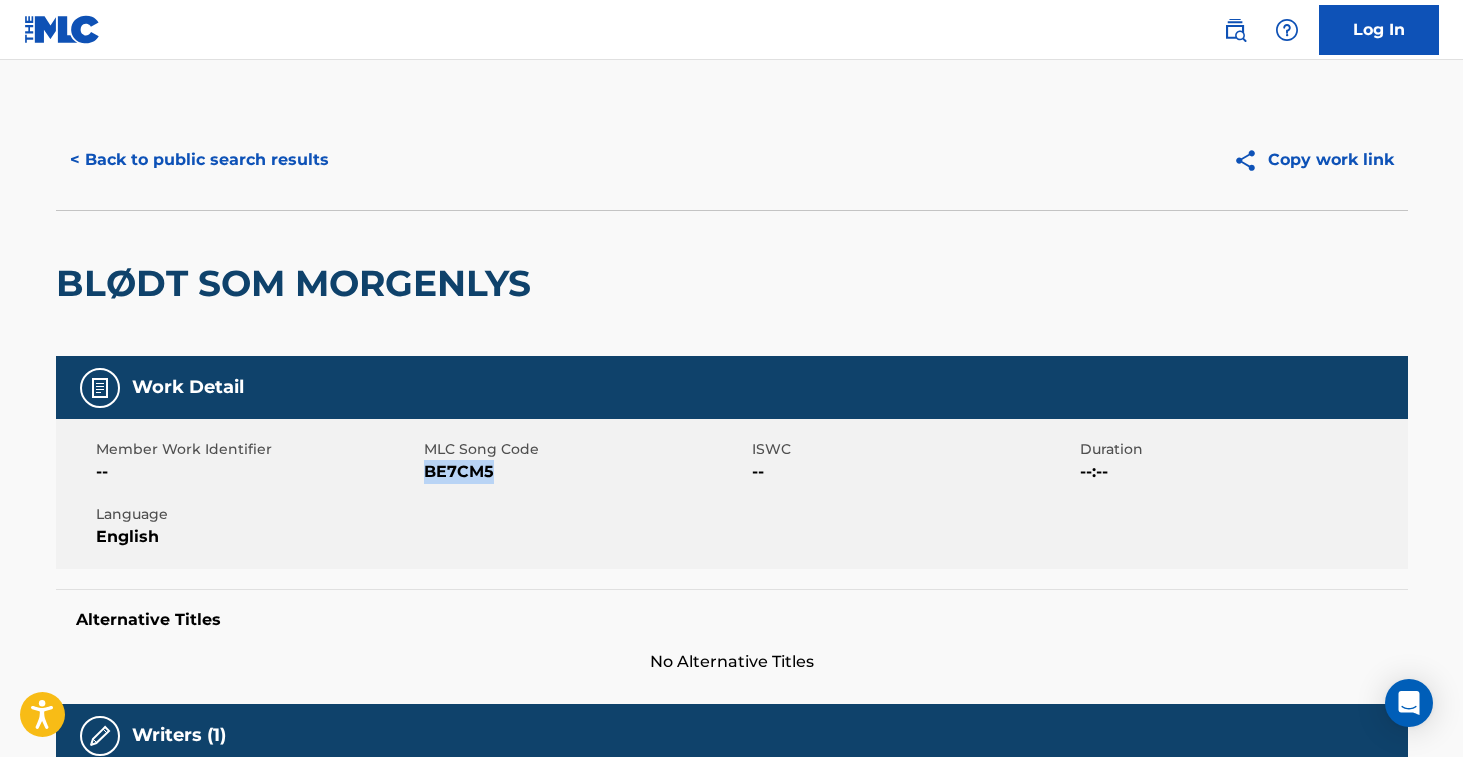 click on "BE7CM5" at bounding box center (585, 472) 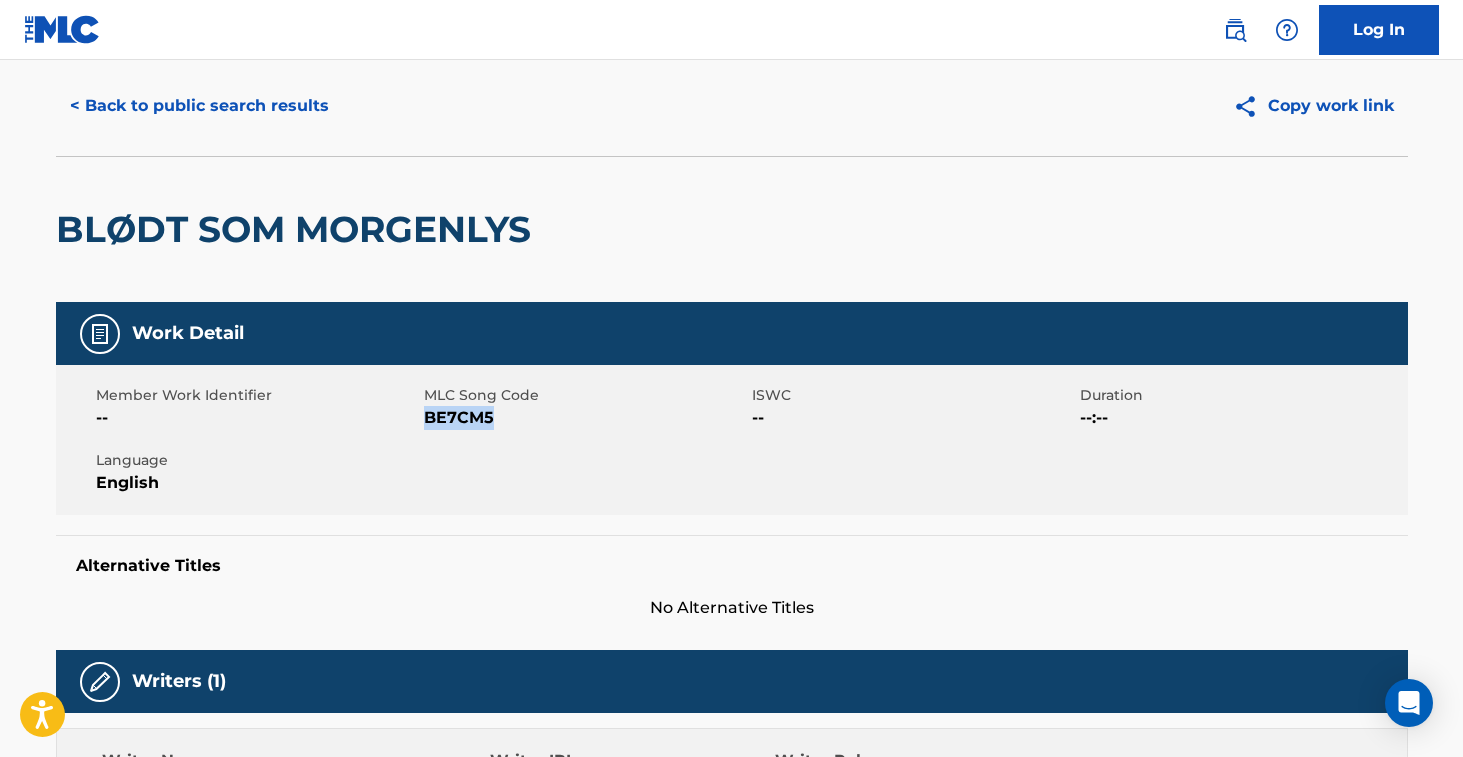 scroll, scrollTop: 0, scrollLeft: 0, axis: both 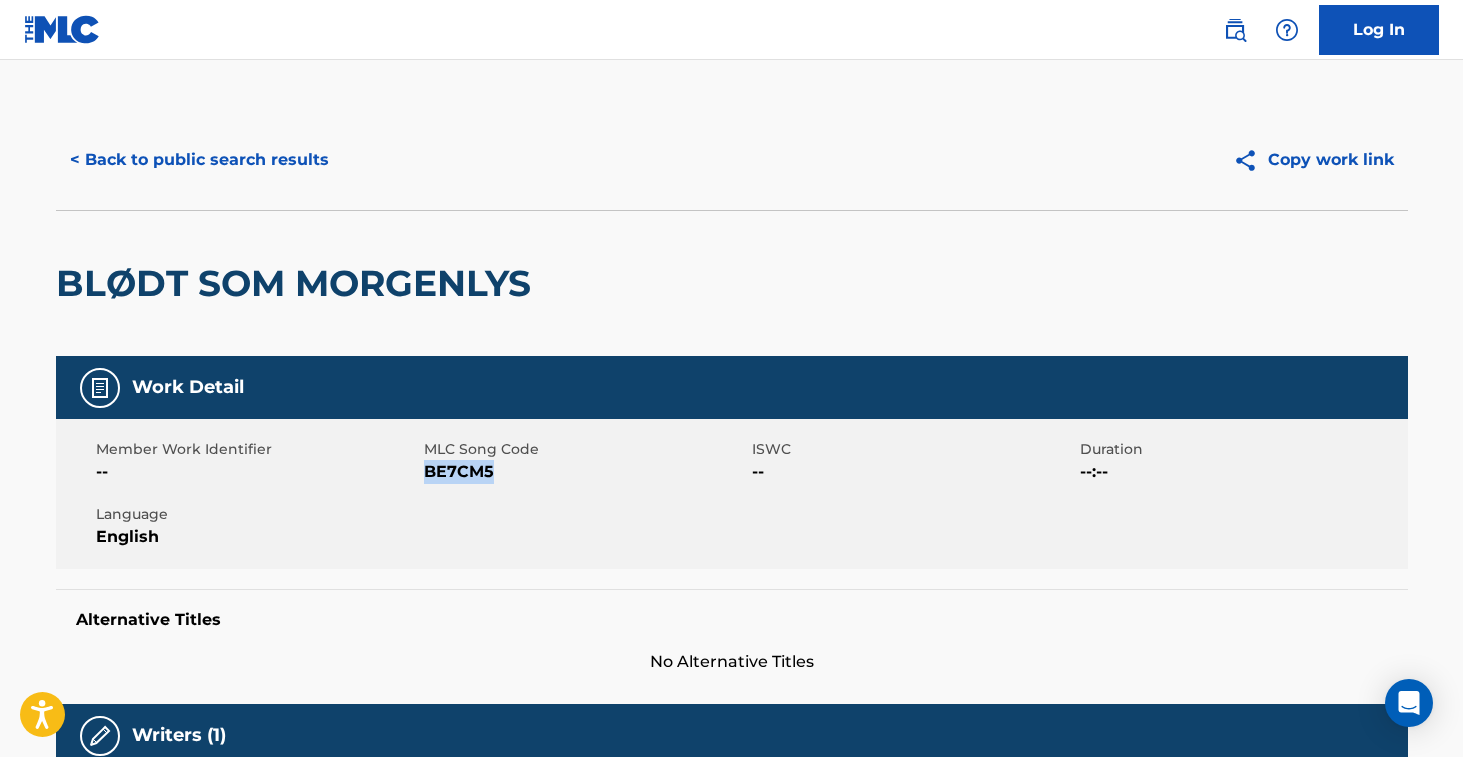 click on "< Back to public search results" at bounding box center [199, 160] 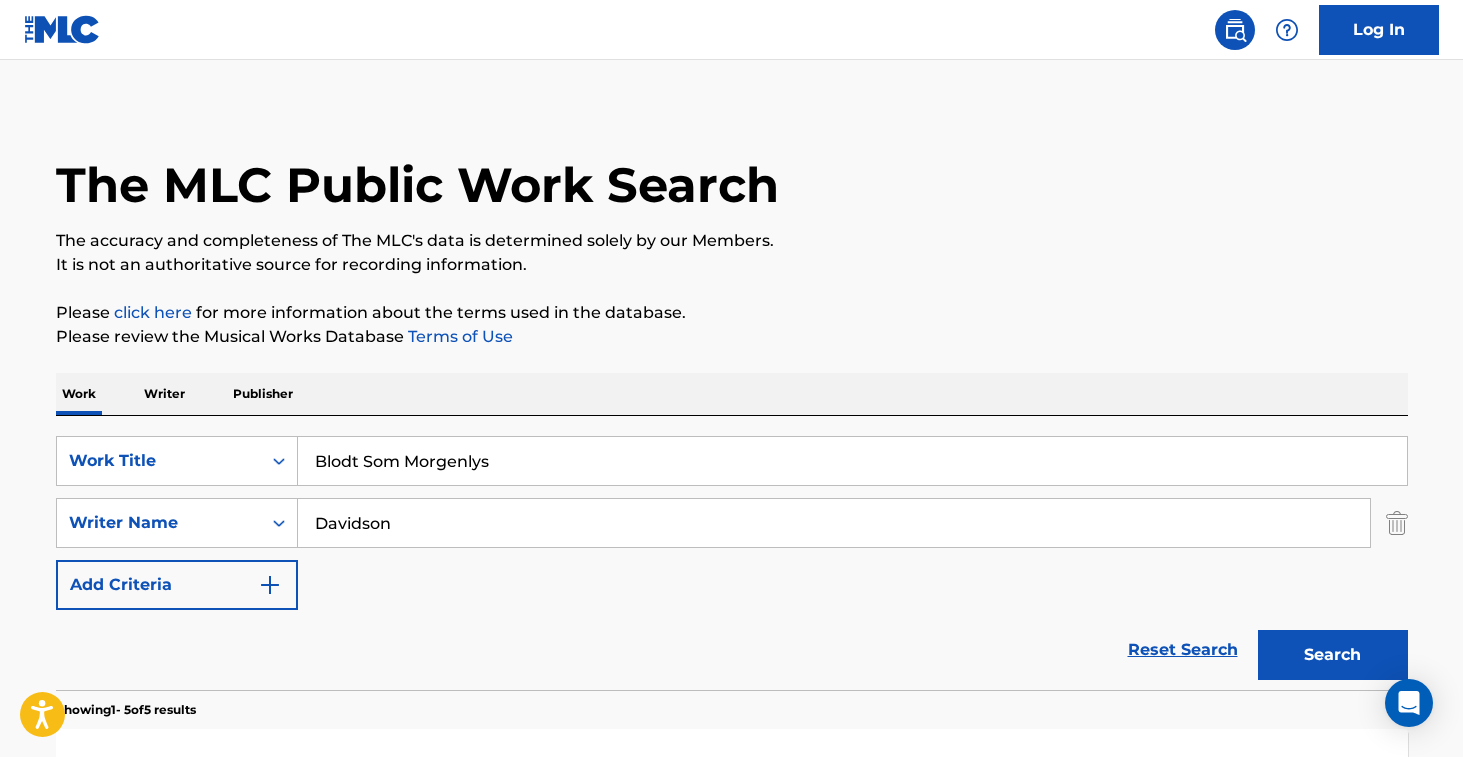 scroll, scrollTop: 0, scrollLeft: 0, axis: both 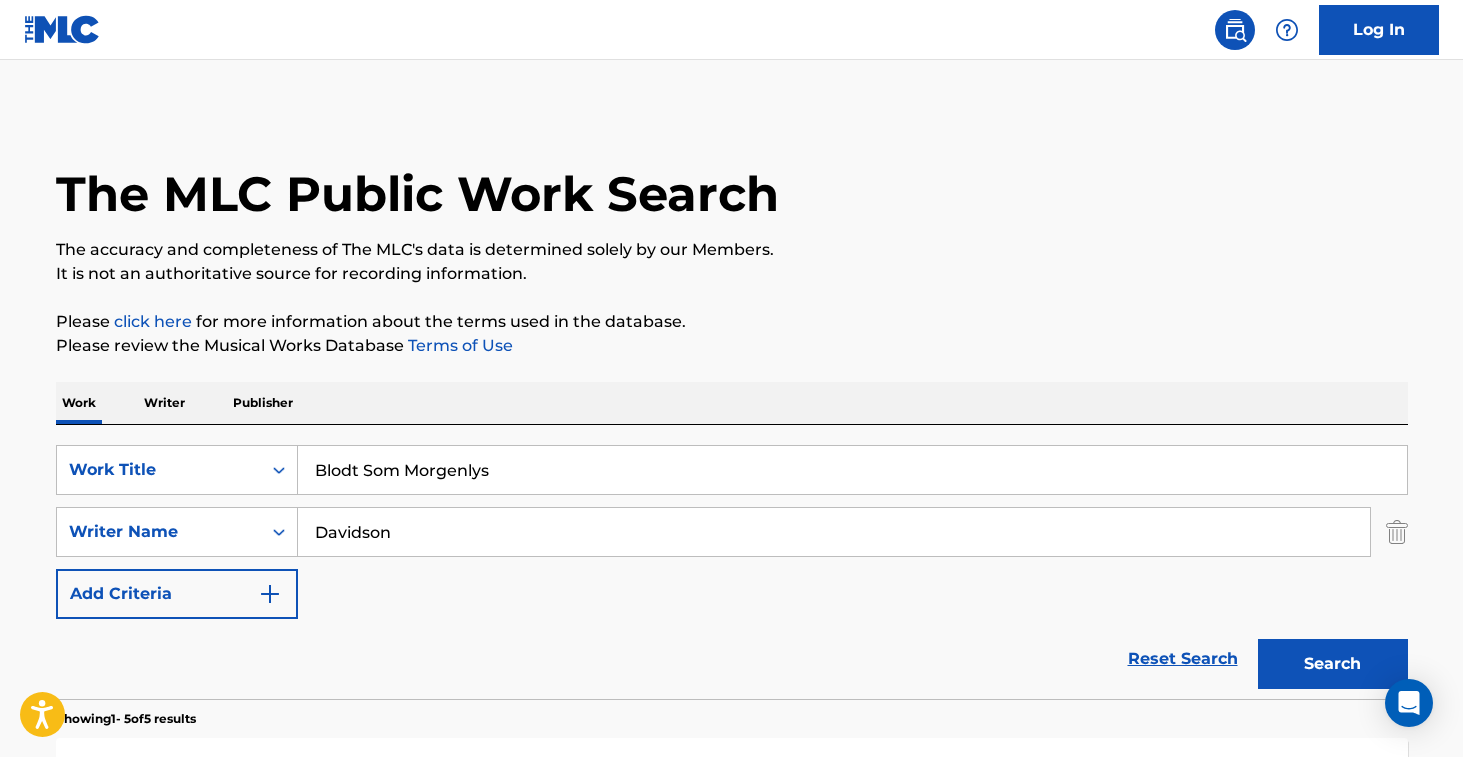 click on "Blodt Som Morgenlys" at bounding box center [852, 470] 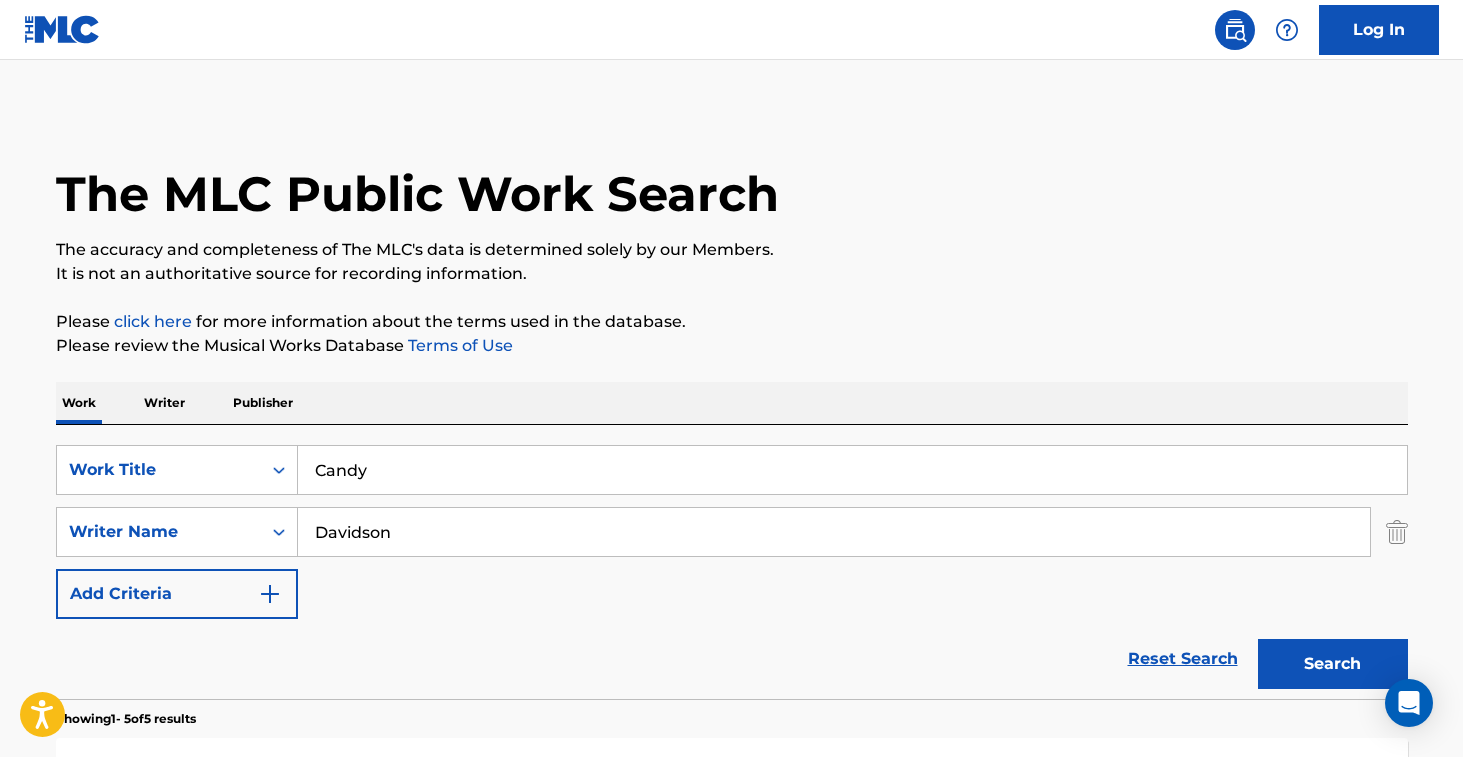 type on "Candy" 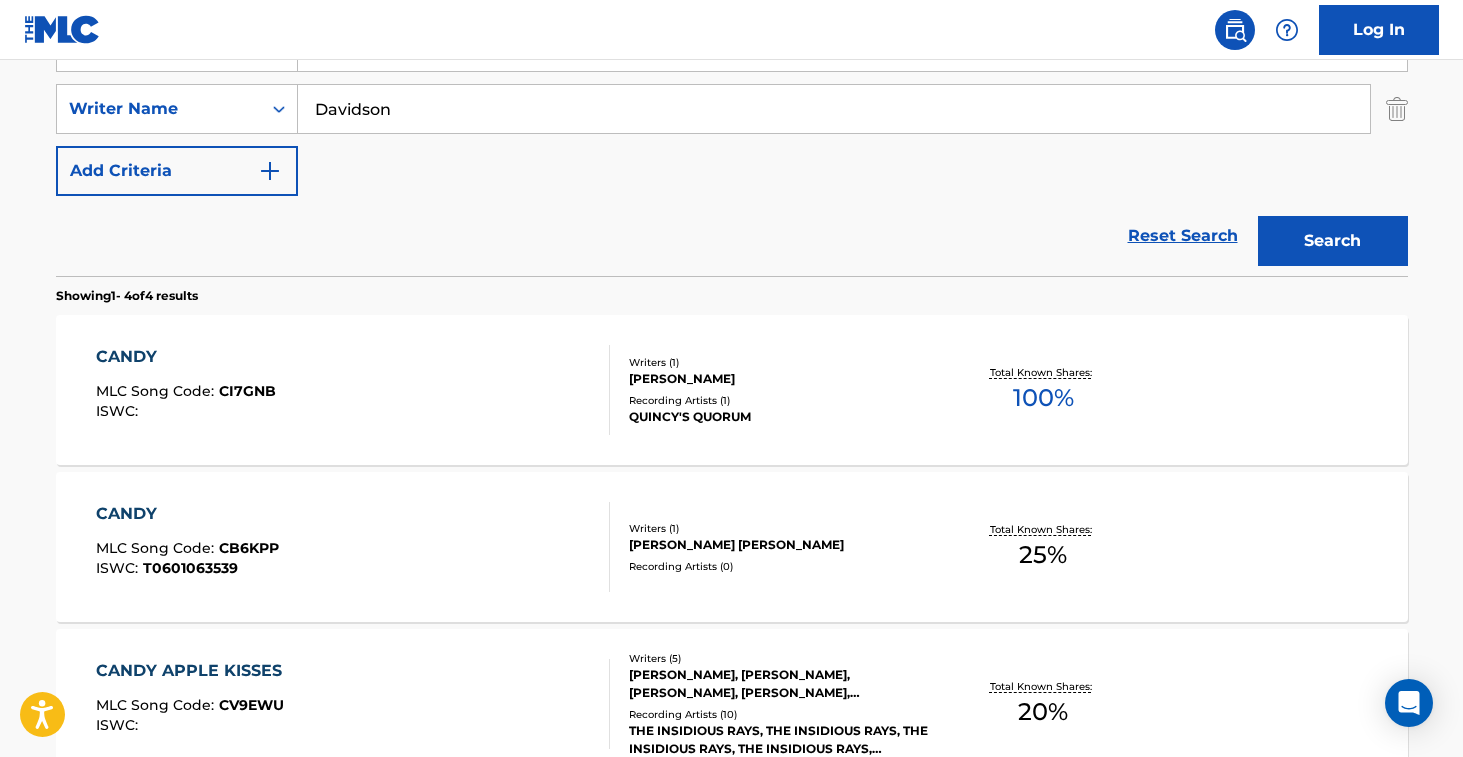 scroll, scrollTop: 491, scrollLeft: 0, axis: vertical 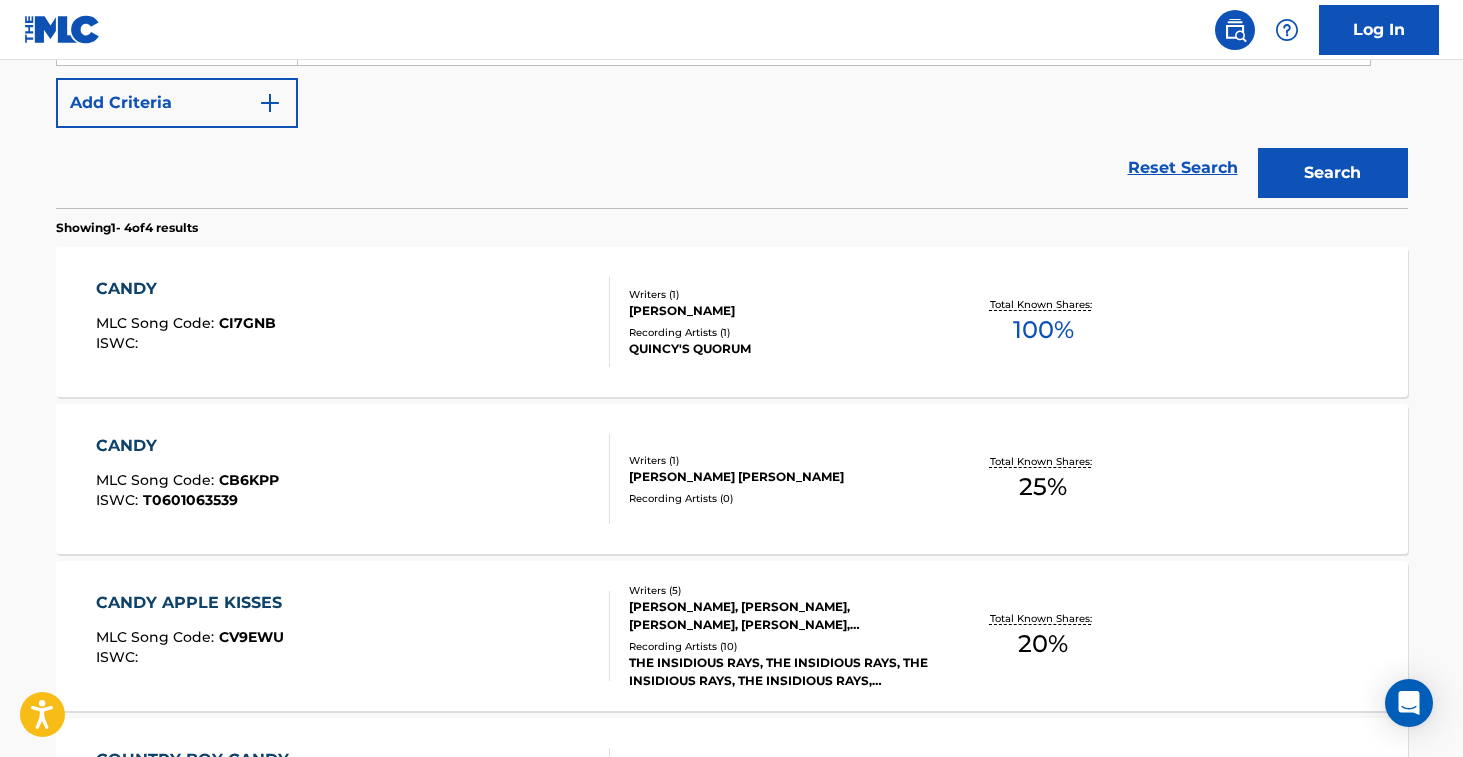 click on "Writers ( 1 ) [PERSON_NAME] Recording Artists ( 1 ) [PERSON_NAME]'S QUORUM" at bounding box center [770, 322] 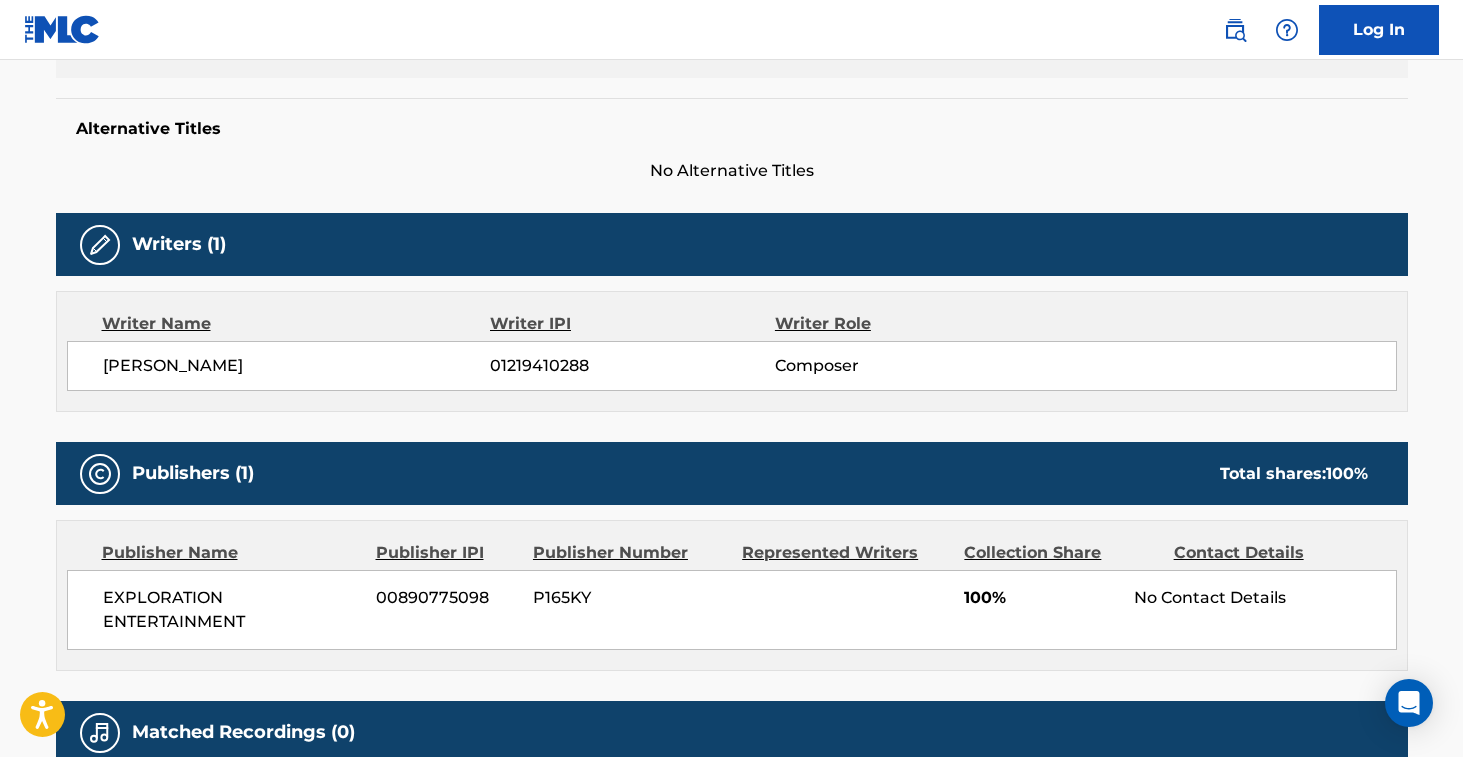 scroll, scrollTop: 0, scrollLeft: 0, axis: both 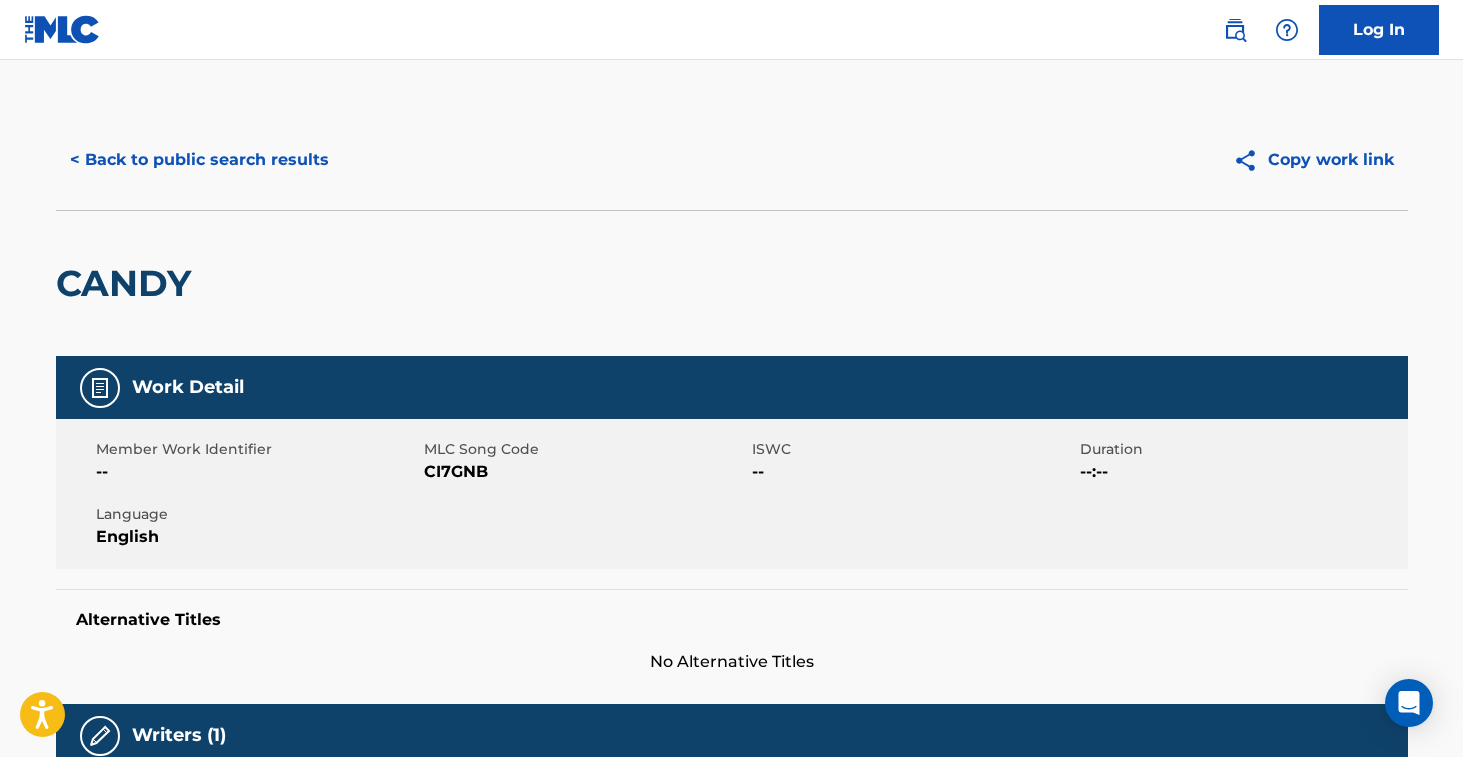 click on "CANDY" at bounding box center (128, 283) 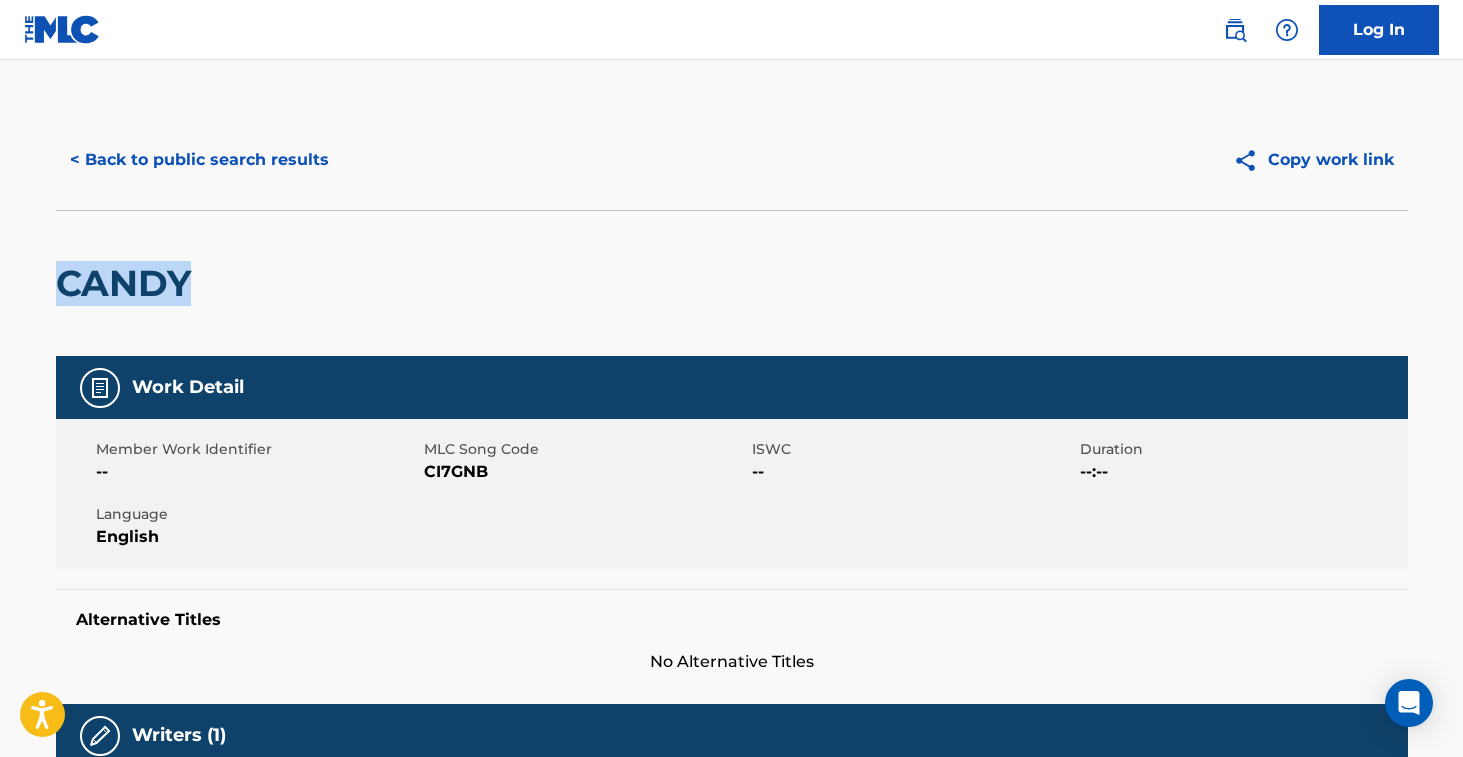 drag, startPoint x: 145, startPoint y: 287, endPoint x: 265, endPoint y: 274, distance: 120.70211 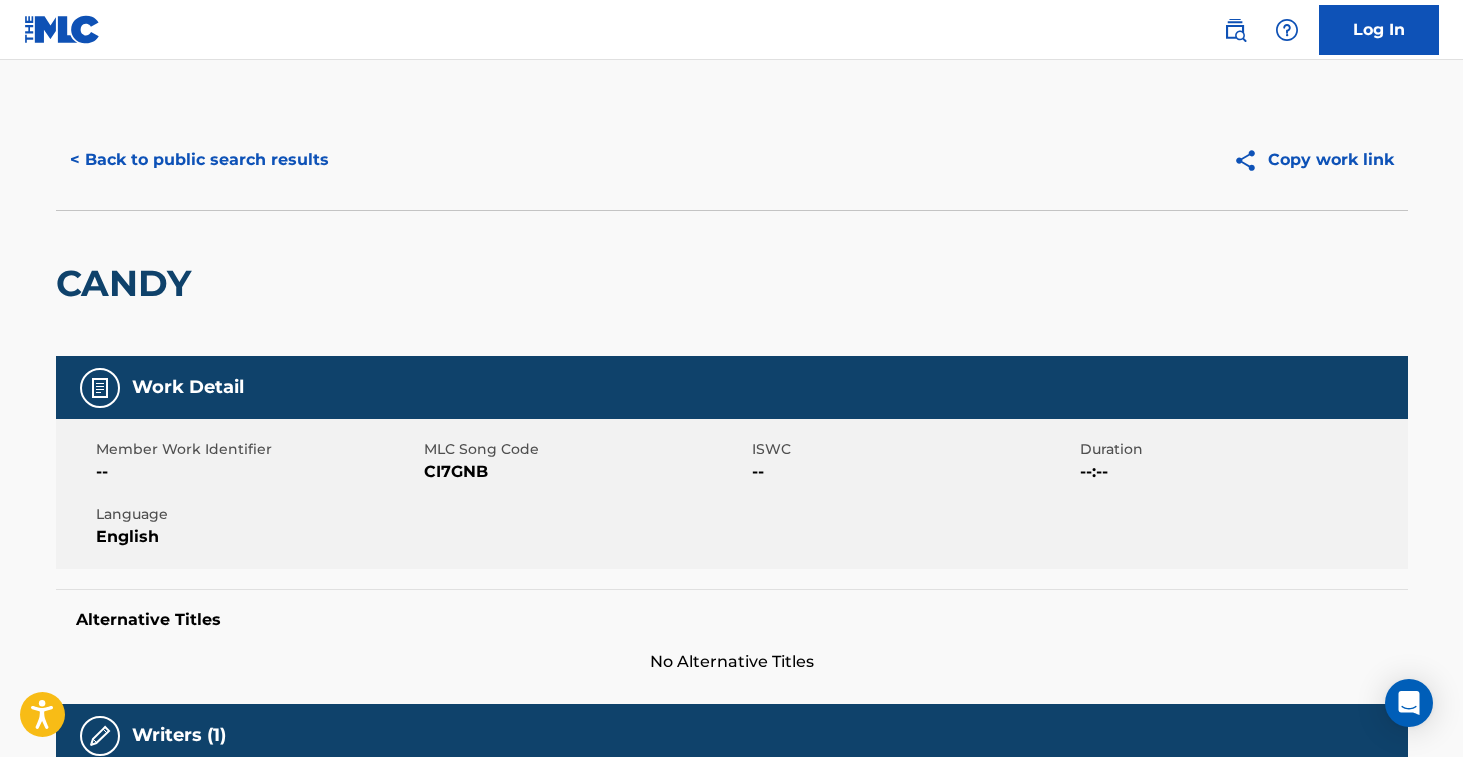 click on "Member Work Identifier -- MLC Song Code CI7GNB ISWC -- Duration --:-- Language English" at bounding box center (732, 494) 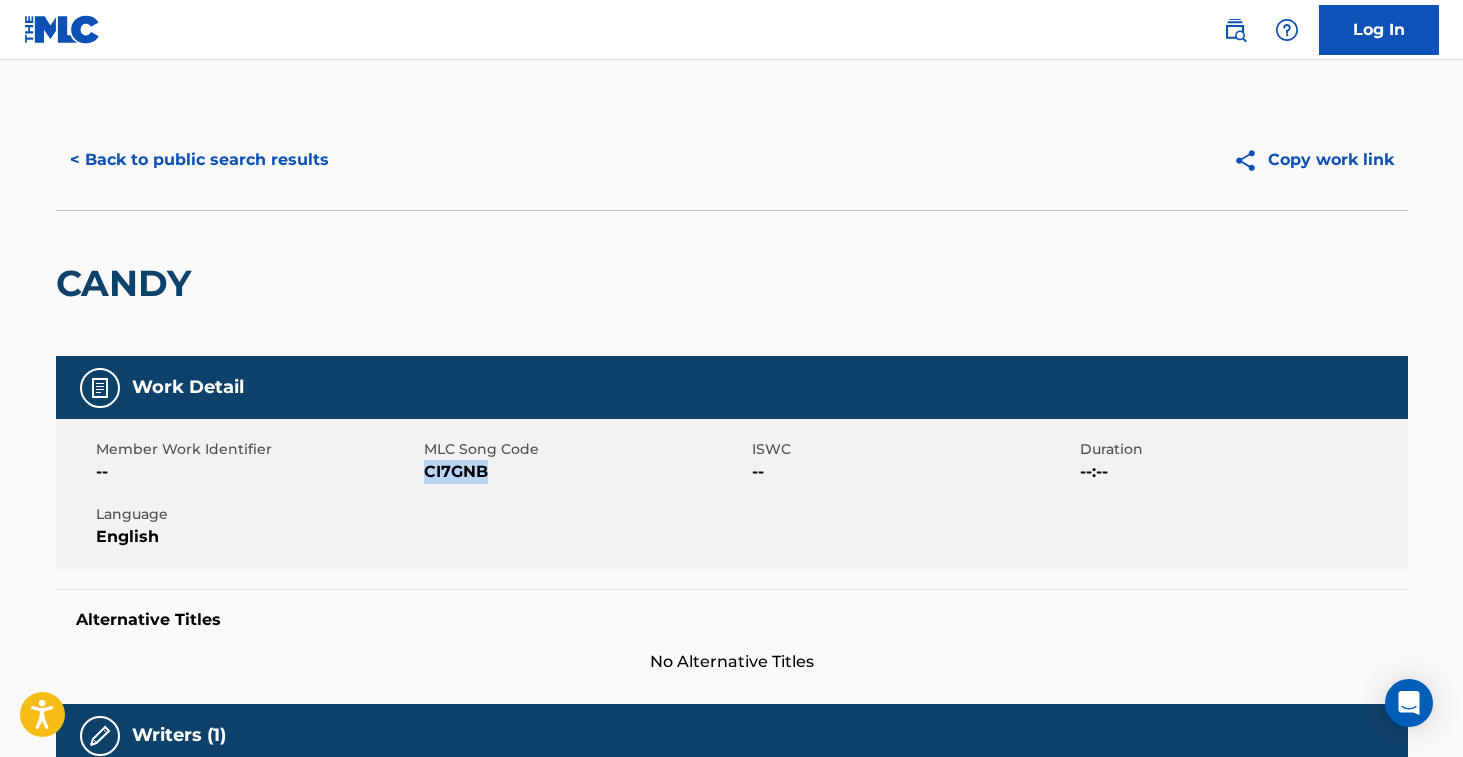 click on "CI7GNB" at bounding box center (585, 472) 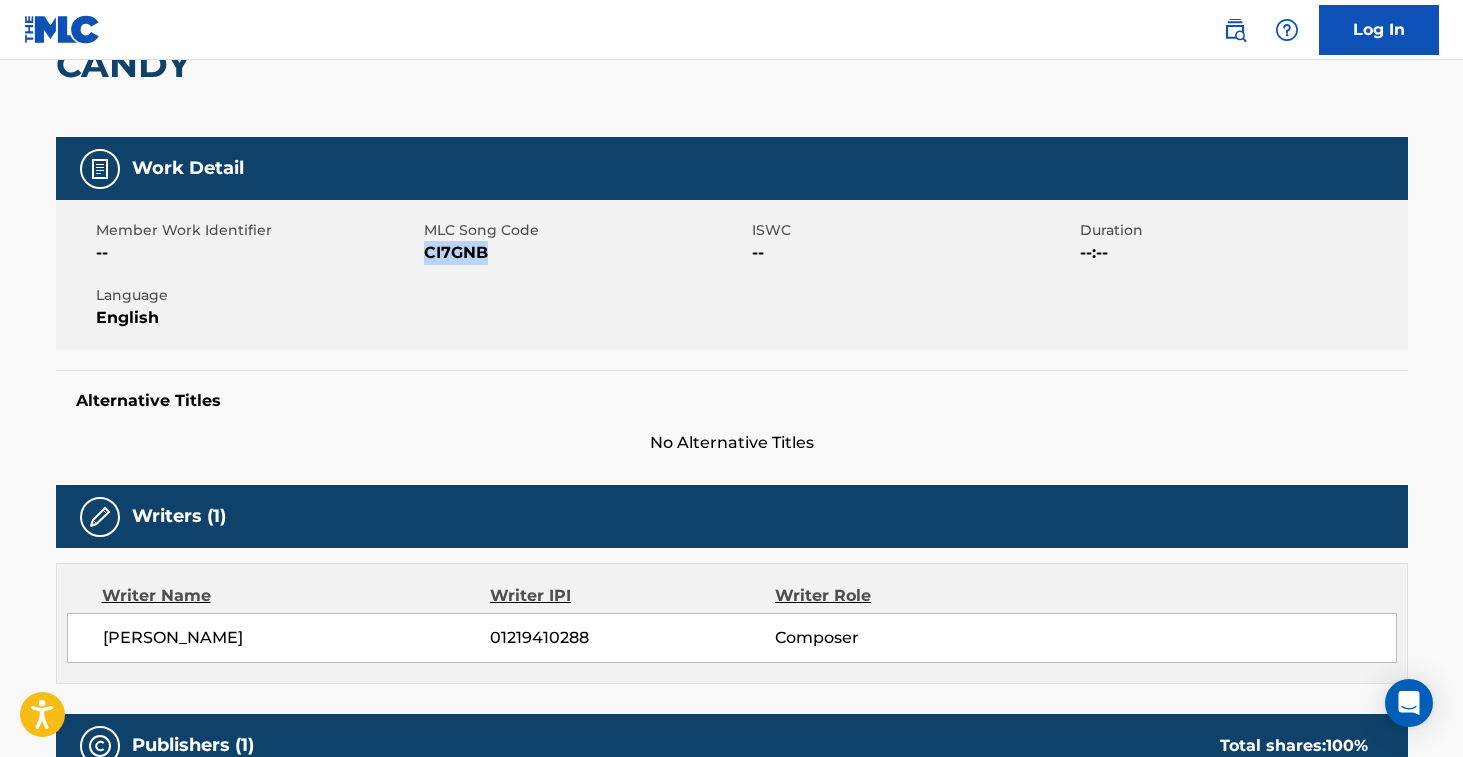 scroll, scrollTop: 0, scrollLeft: 0, axis: both 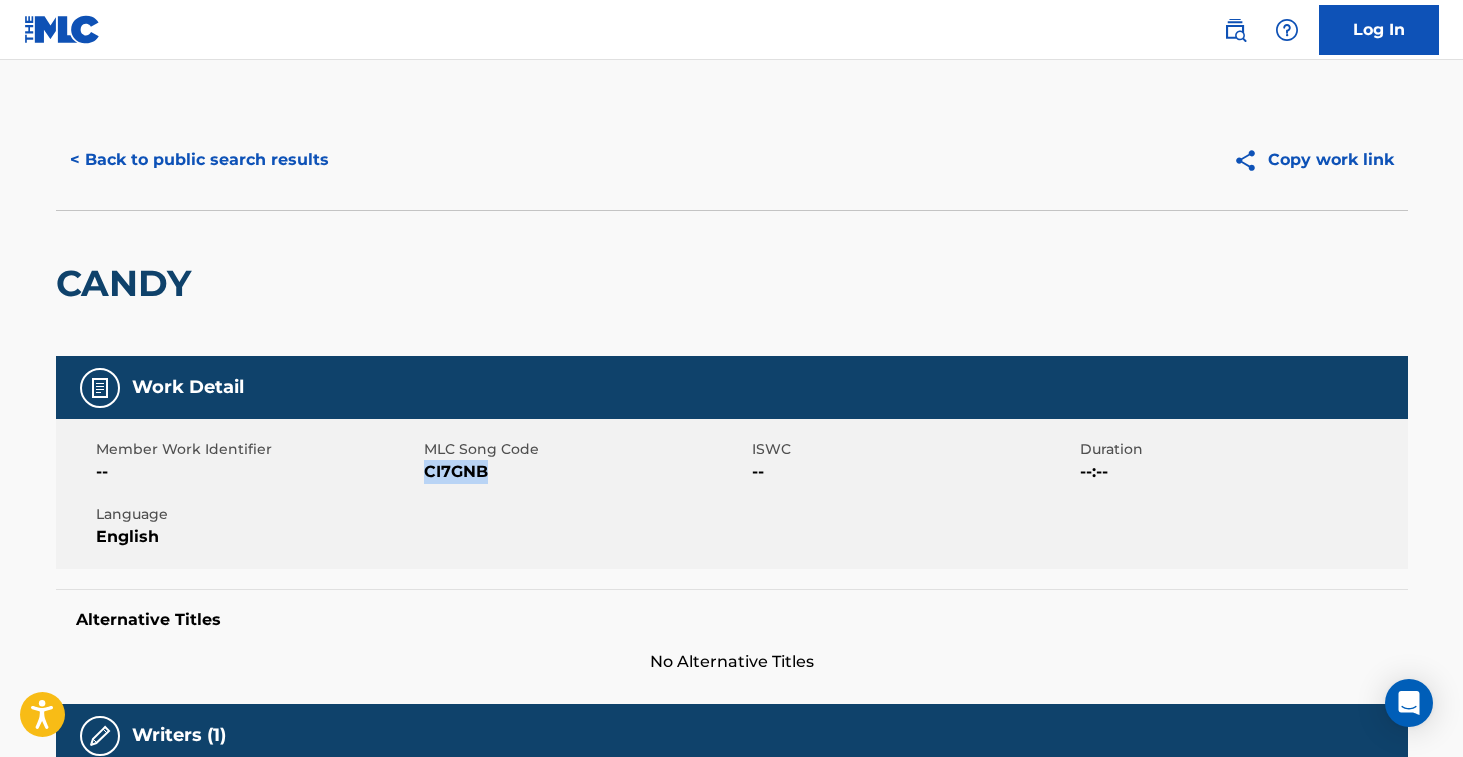 click on "< Back to public search results" at bounding box center [199, 160] 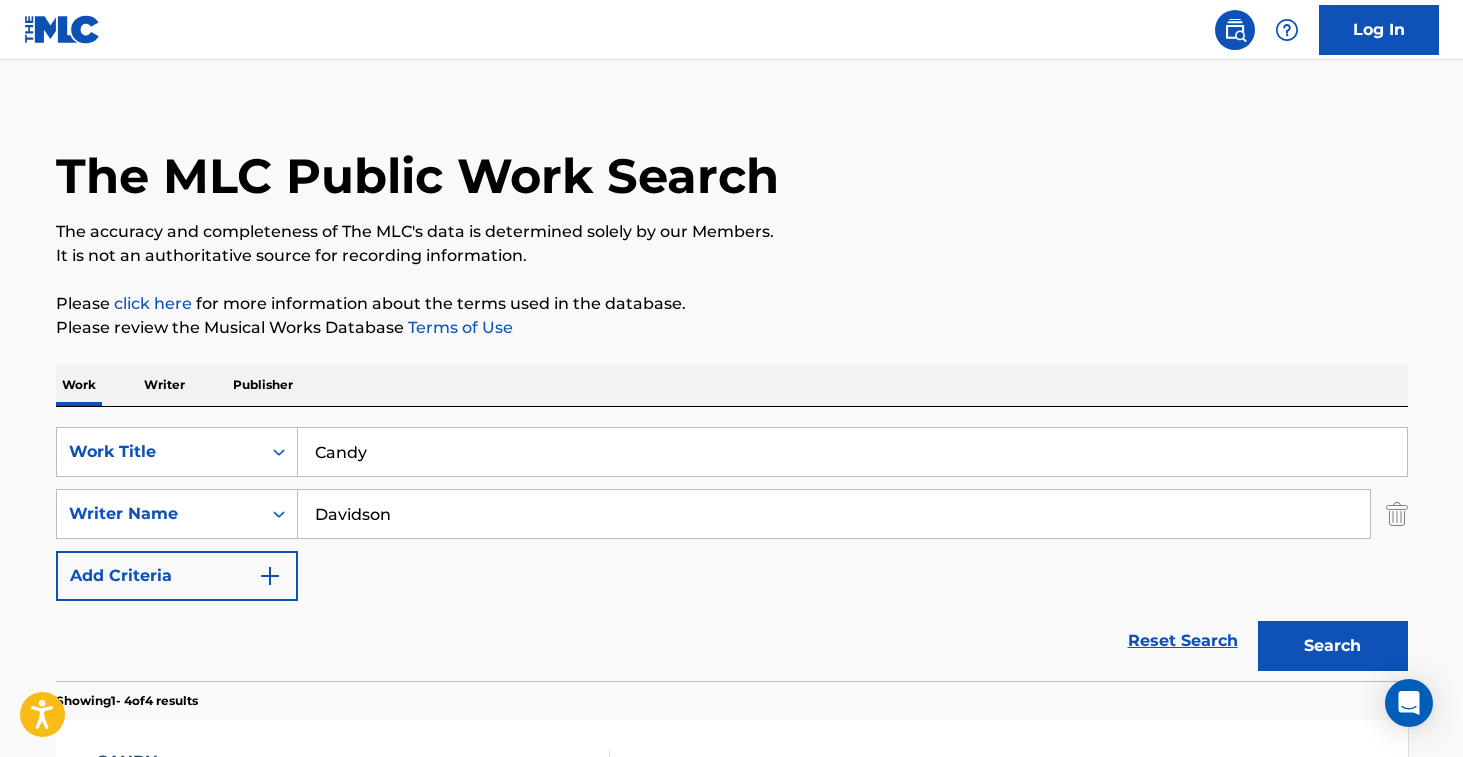 scroll, scrollTop: 0, scrollLeft: 0, axis: both 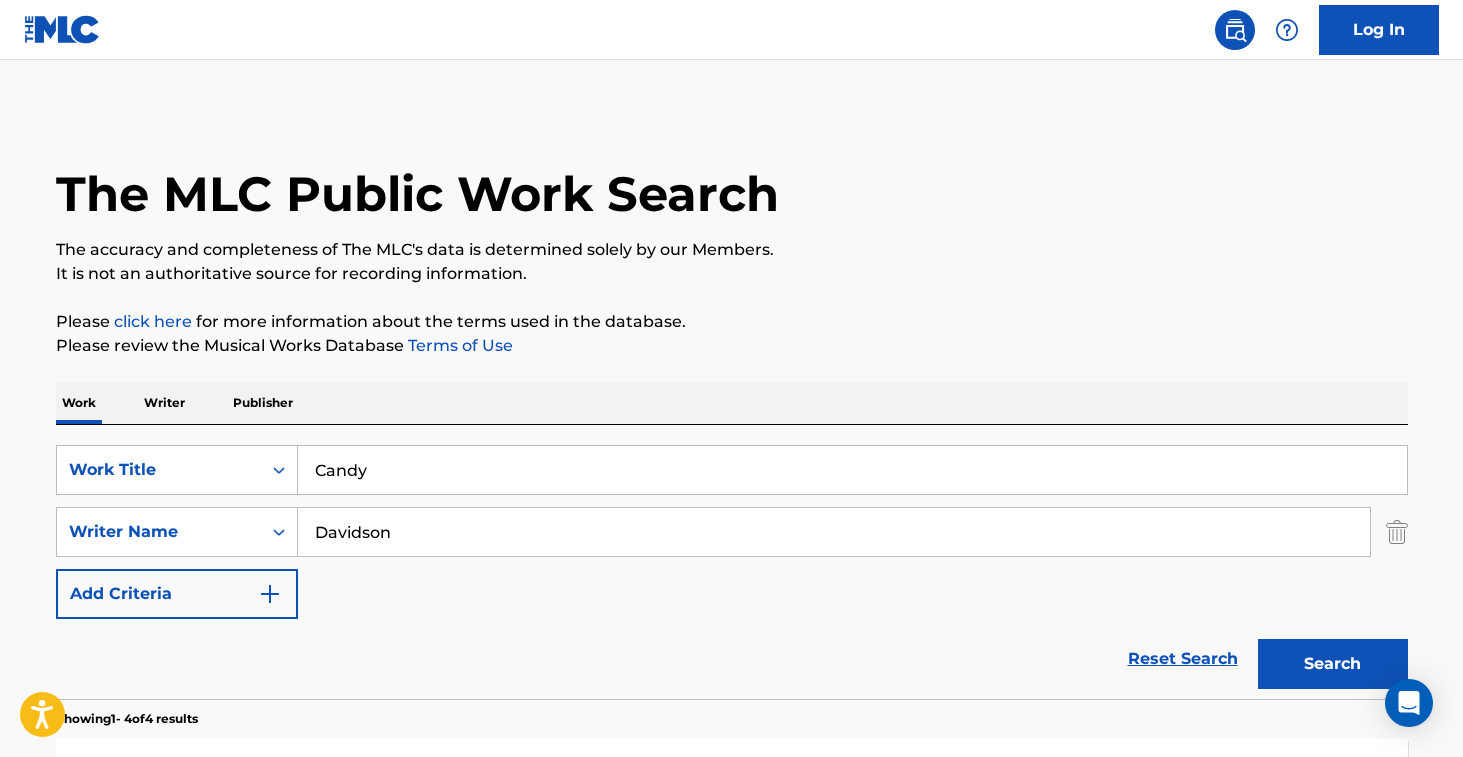 click on "Candy" at bounding box center [852, 470] 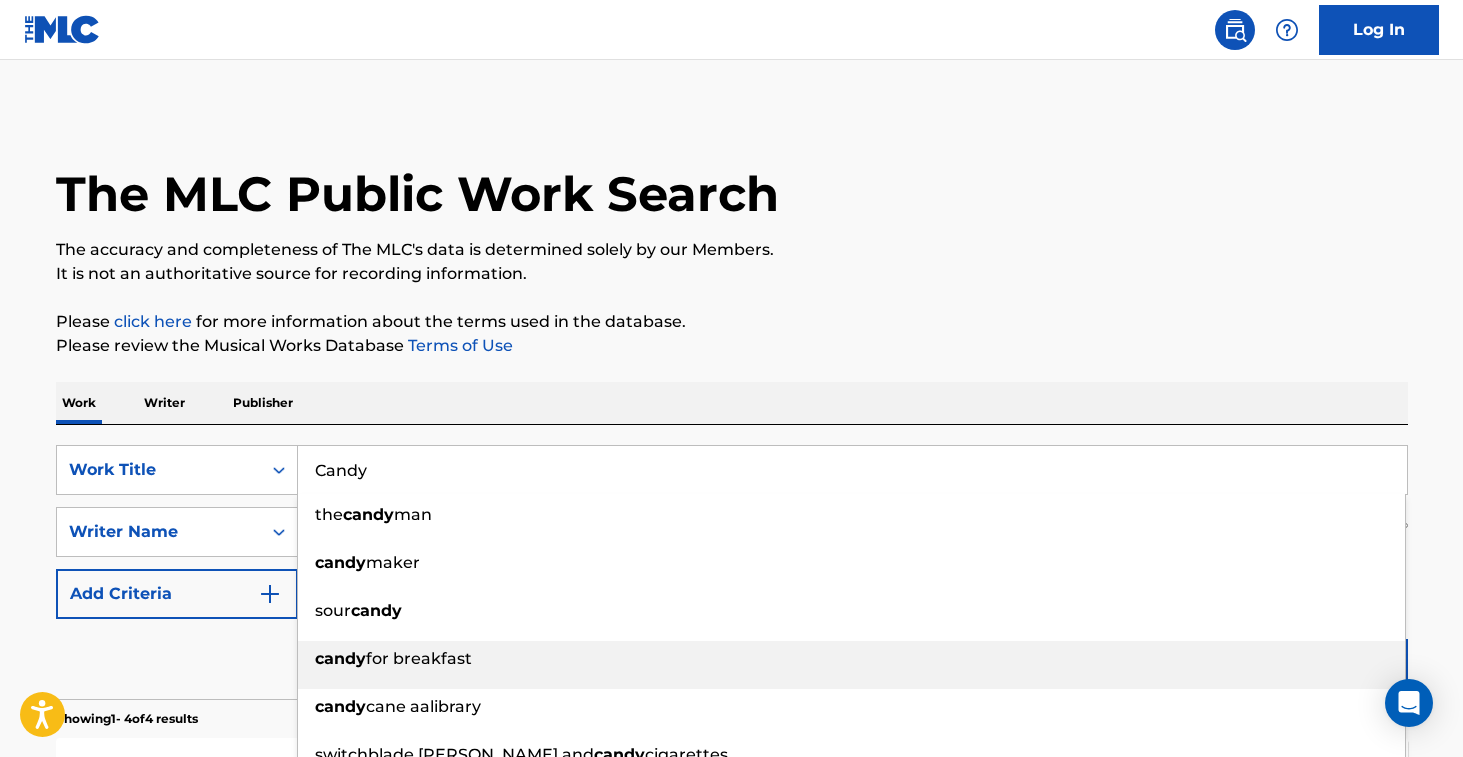 paste on "repusculo de Suenos" 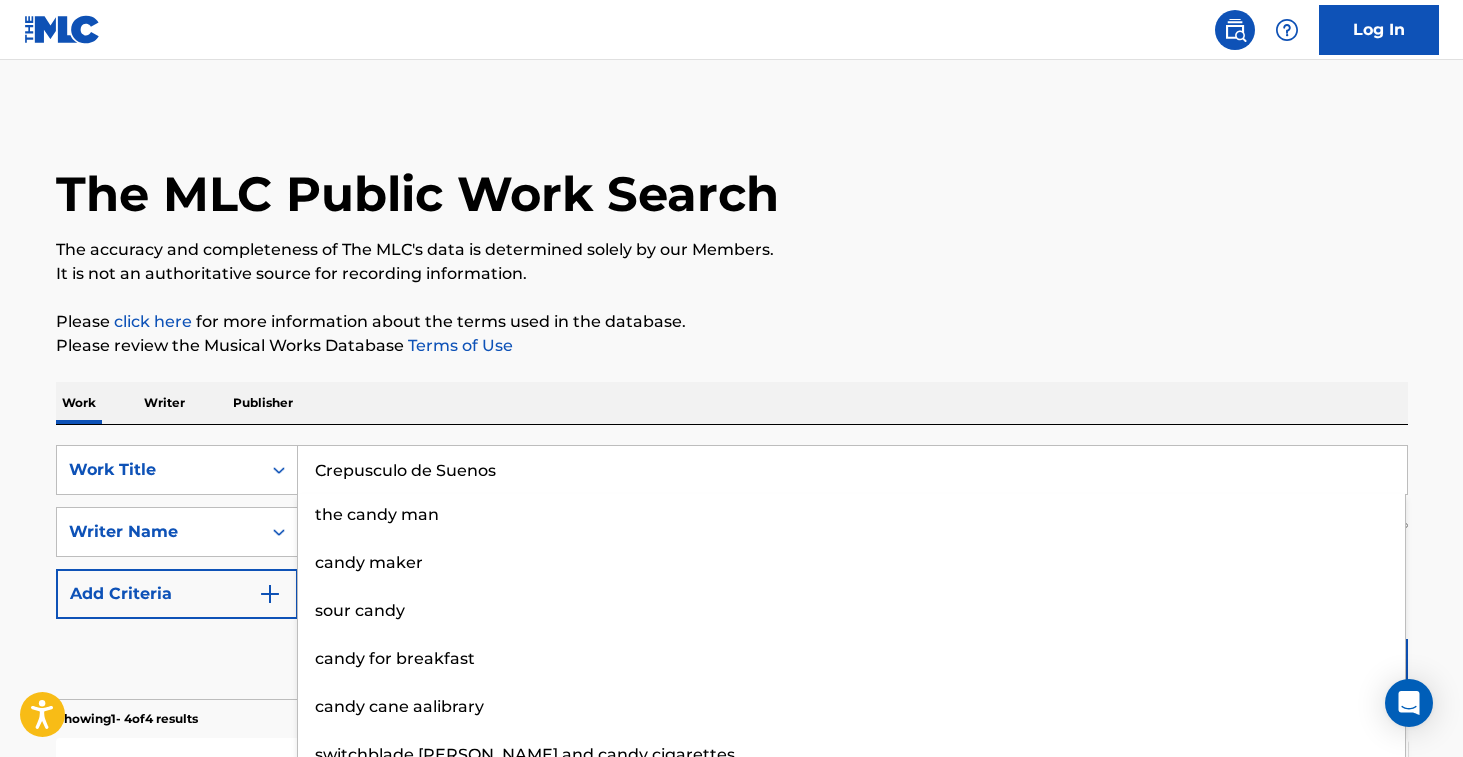 type on "Crepusculo de Suenos" 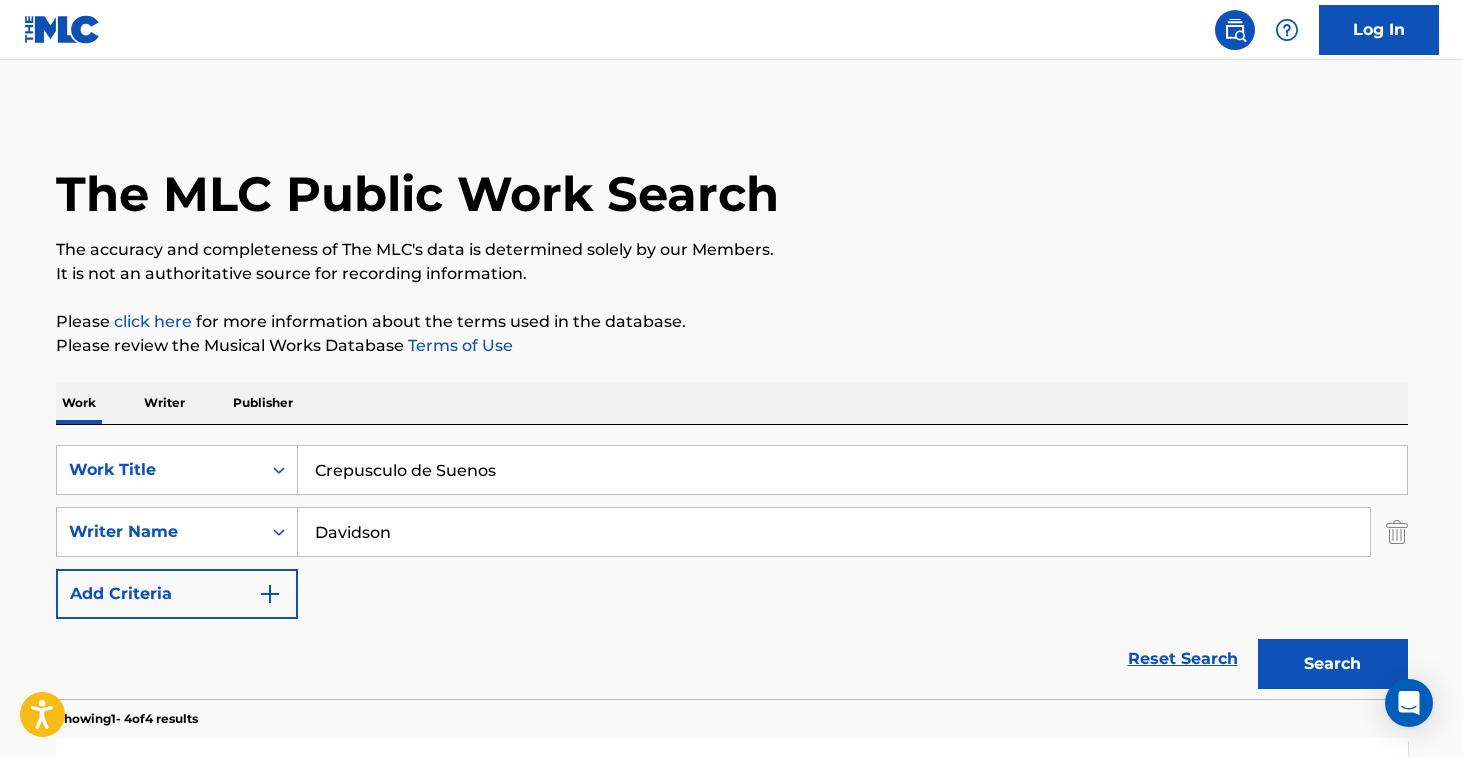 click on "Search" at bounding box center (1333, 664) 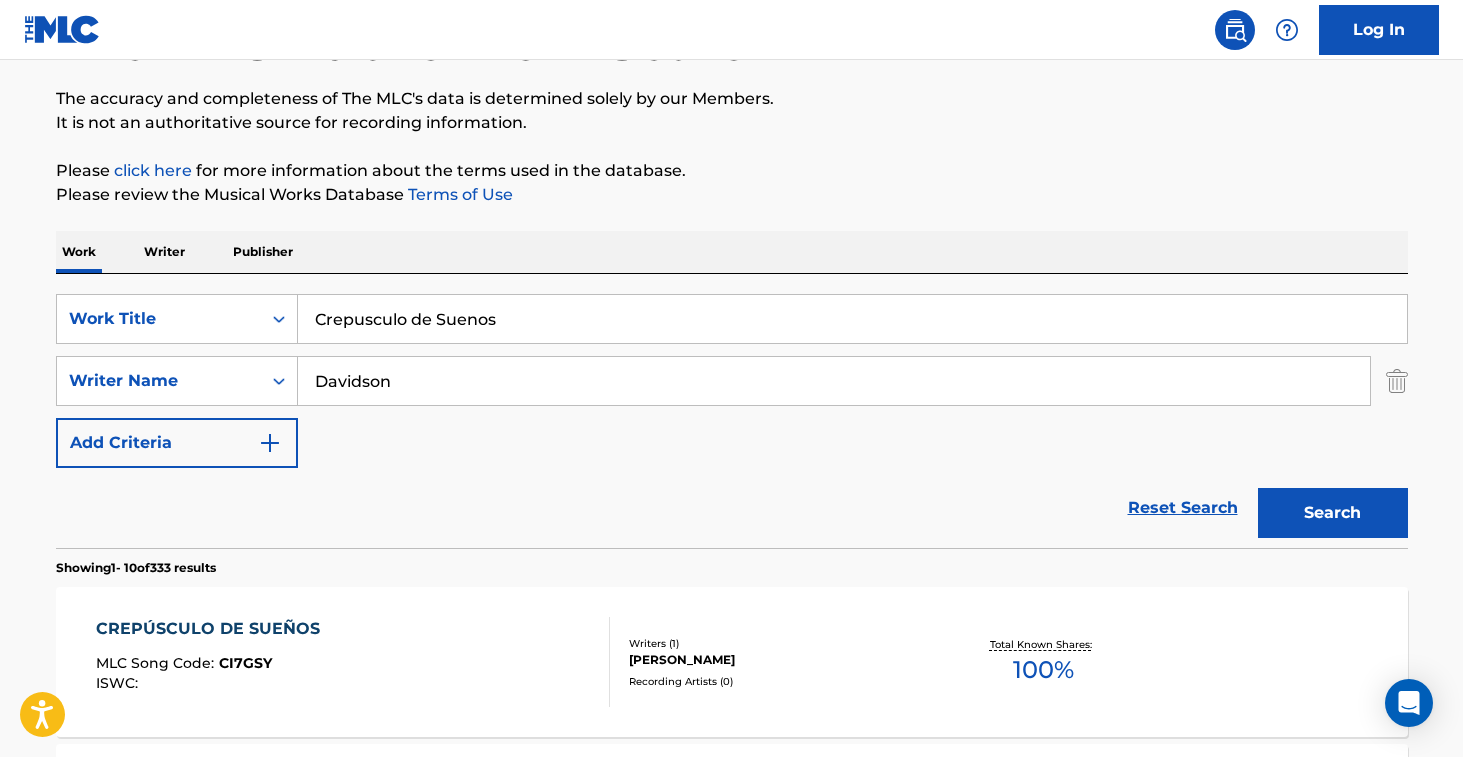 scroll, scrollTop: 174, scrollLeft: 0, axis: vertical 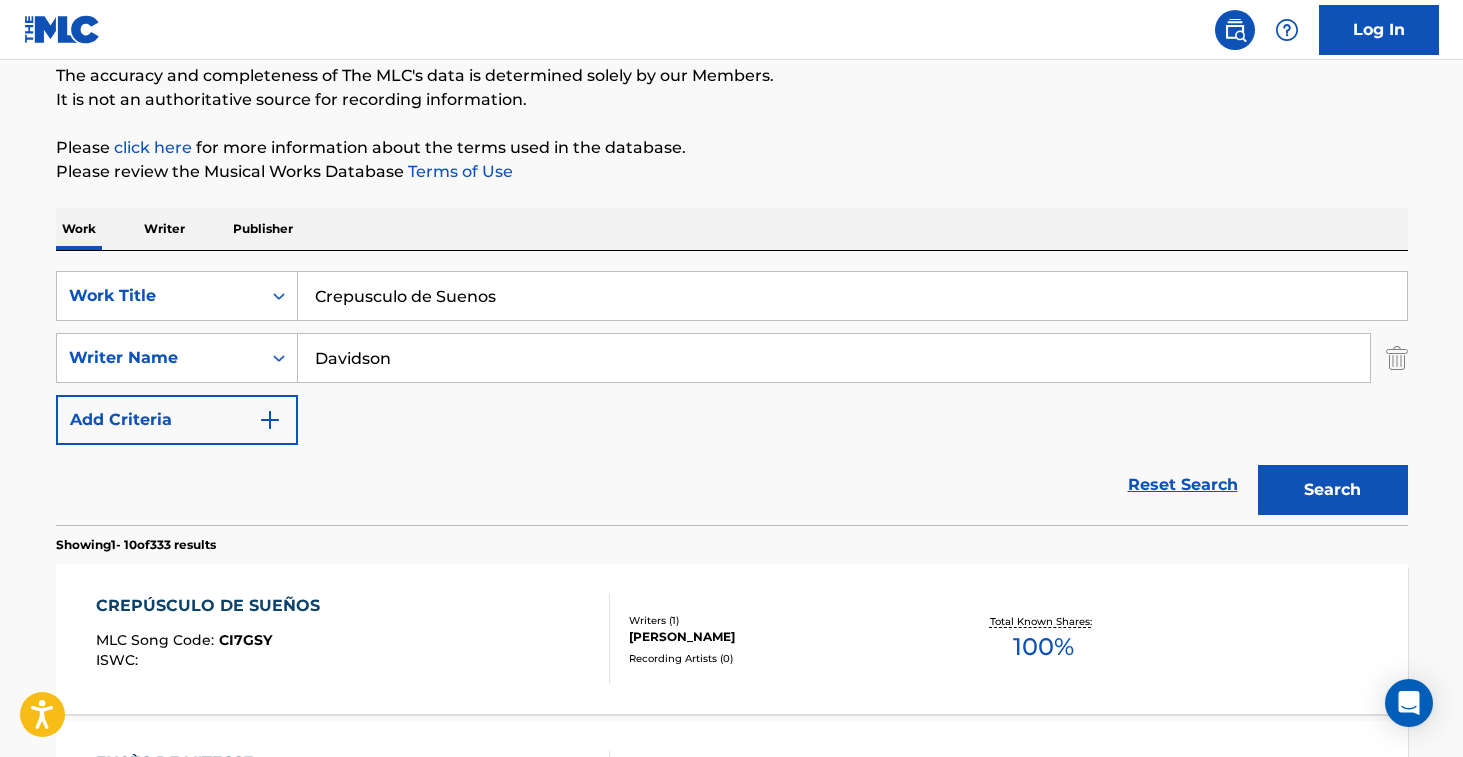 click on "CREPÚSCULO DE SUEÑOS MLC Song Code : CI7GSY ISWC :" at bounding box center [353, 639] 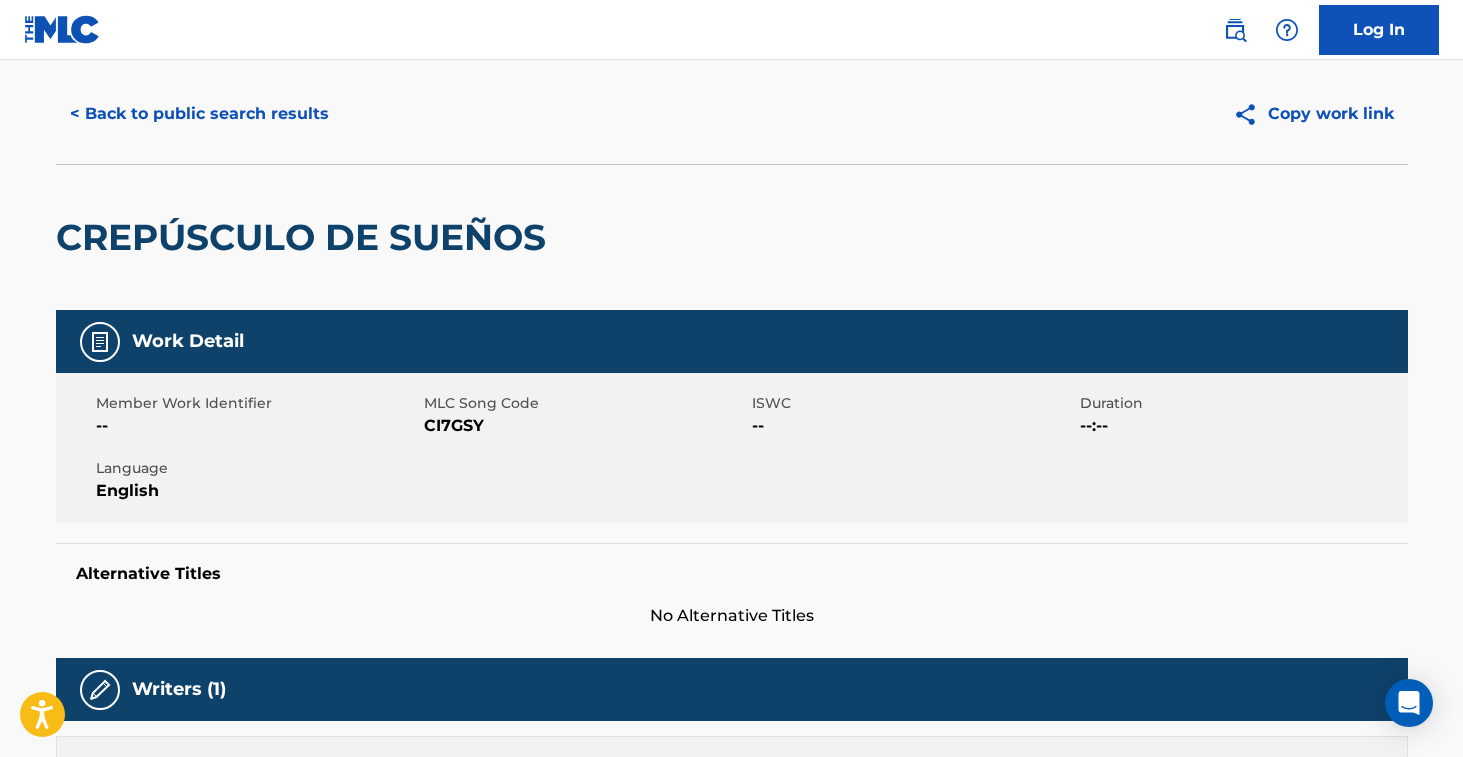 scroll, scrollTop: 0, scrollLeft: 0, axis: both 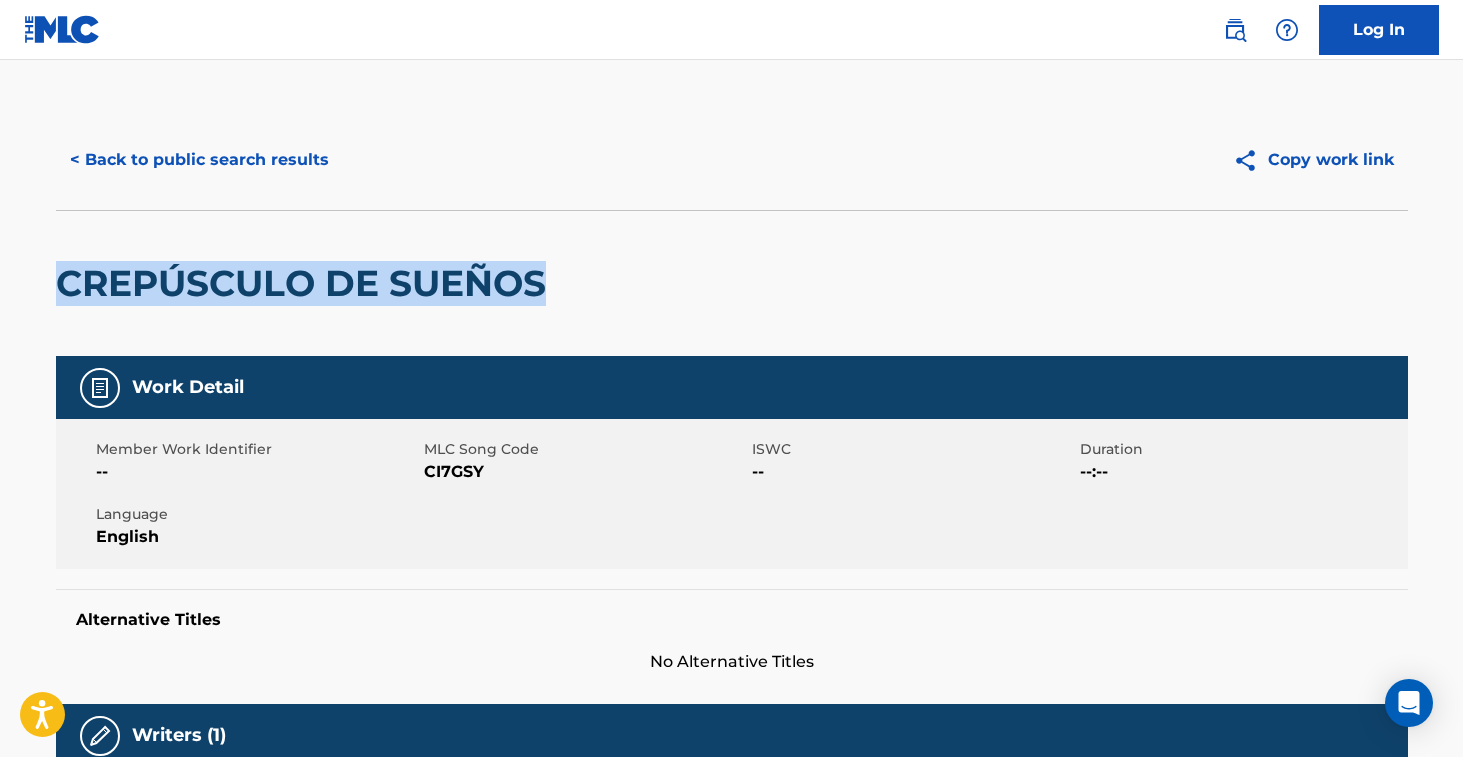 drag, startPoint x: 53, startPoint y: 284, endPoint x: 559, endPoint y: 292, distance: 506.06323 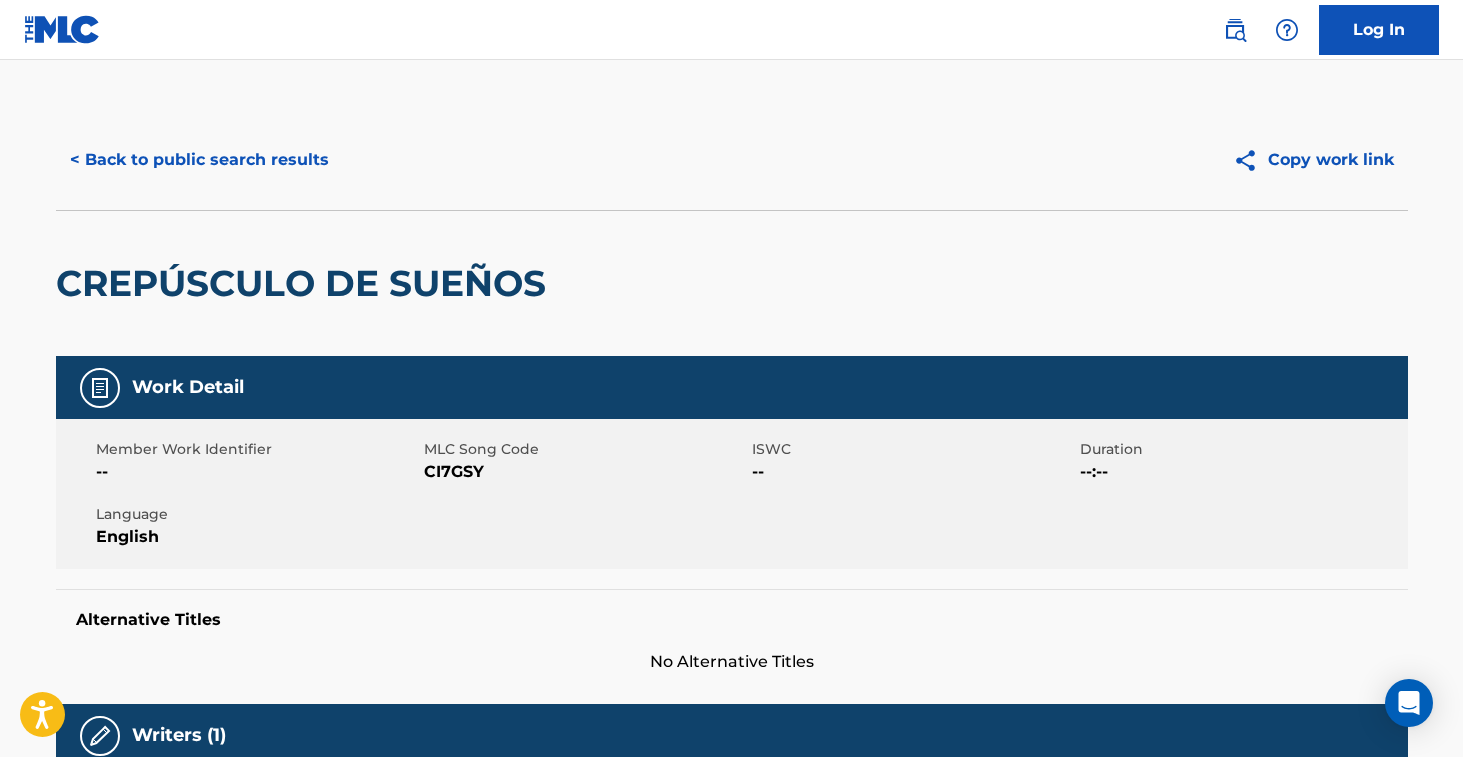 click on "CI7GSY" at bounding box center (585, 472) 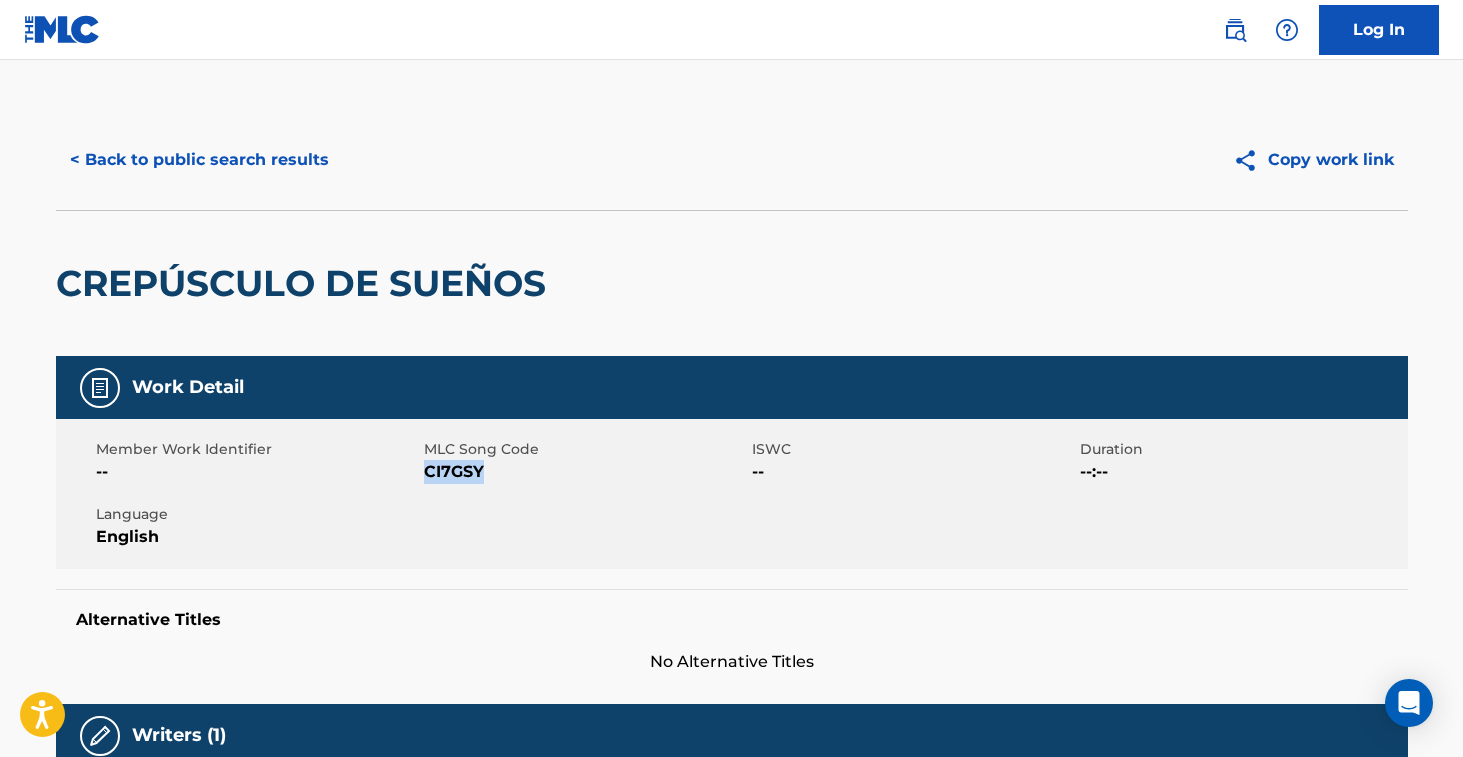 click on "CI7GSY" at bounding box center [585, 472] 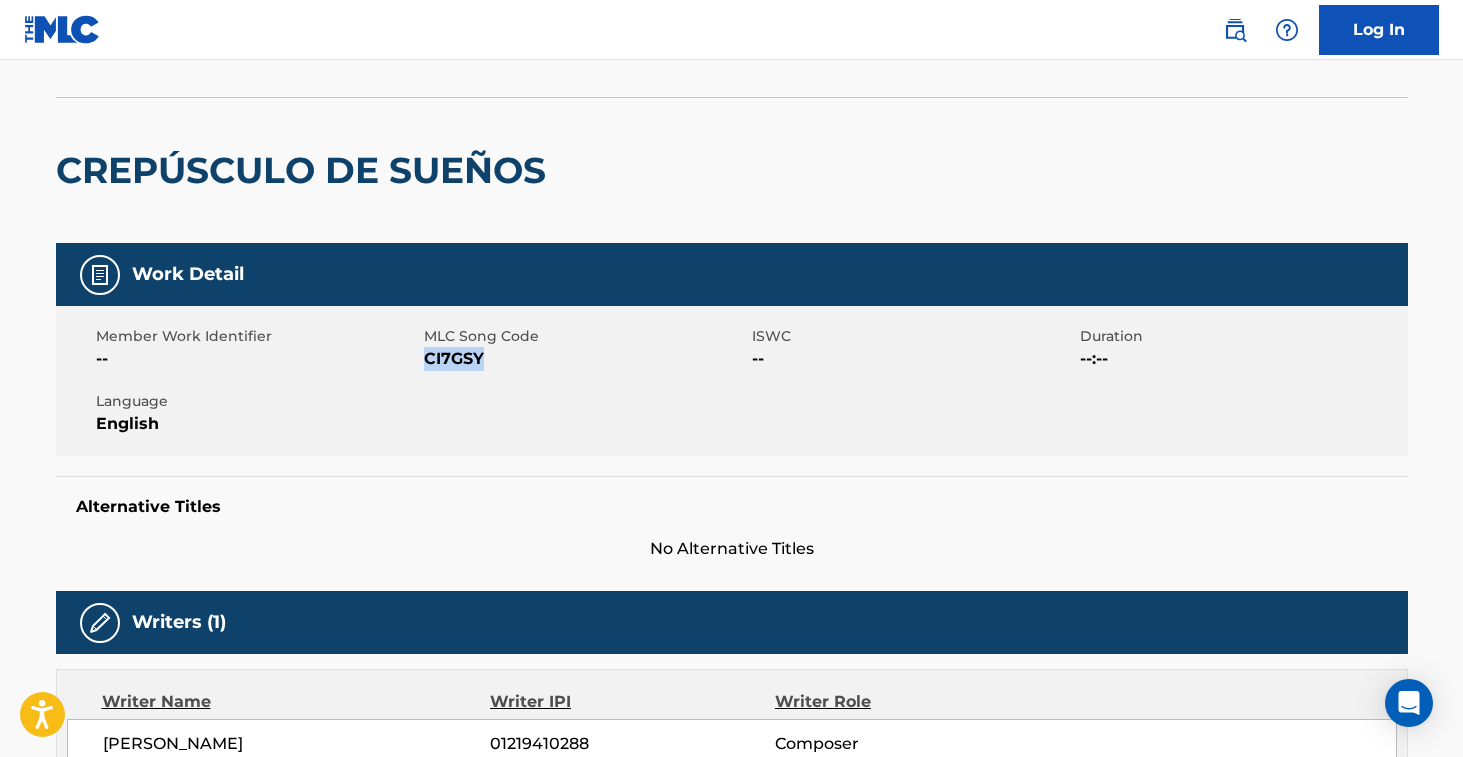 scroll, scrollTop: 0, scrollLeft: 0, axis: both 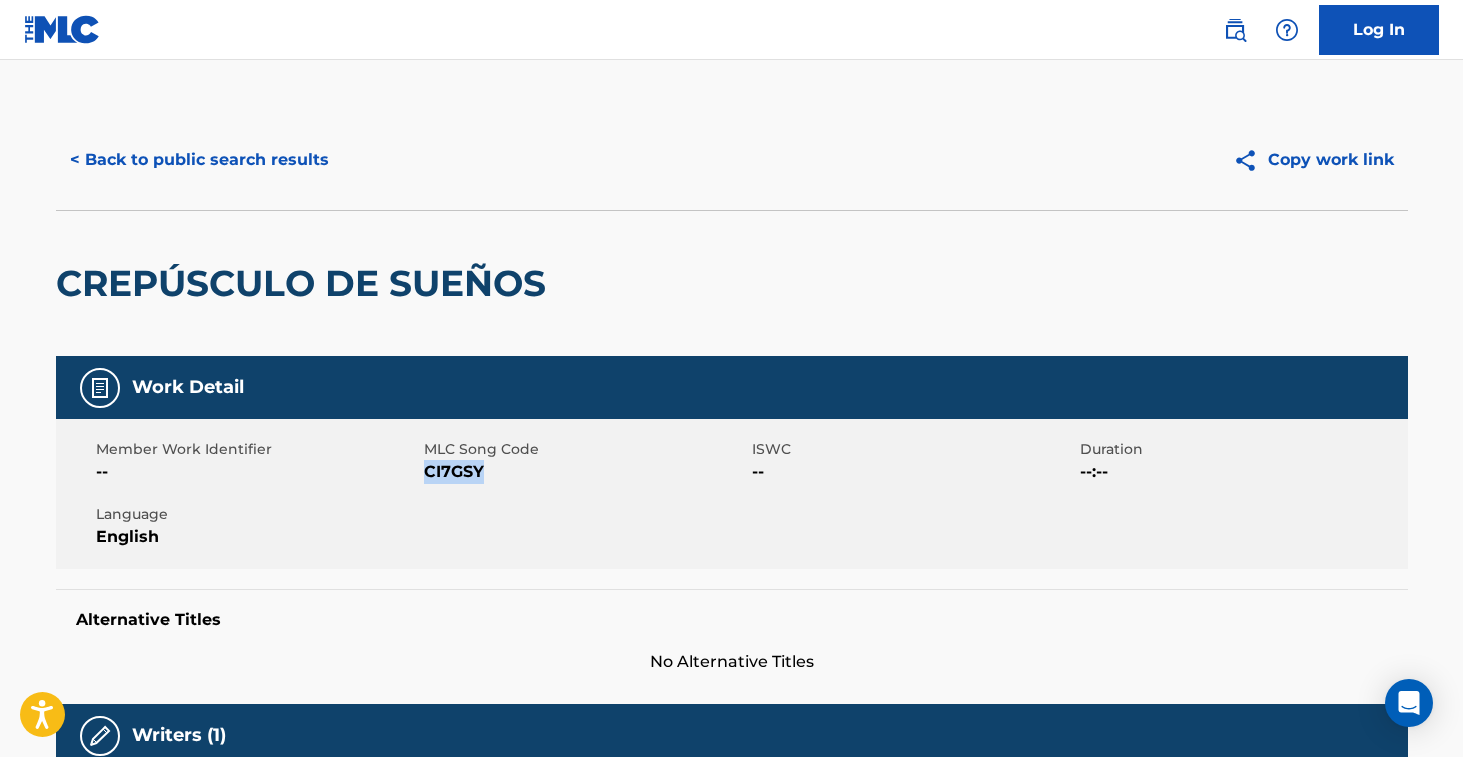 click on "< Back to public search results" at bounding box center [199, 160] 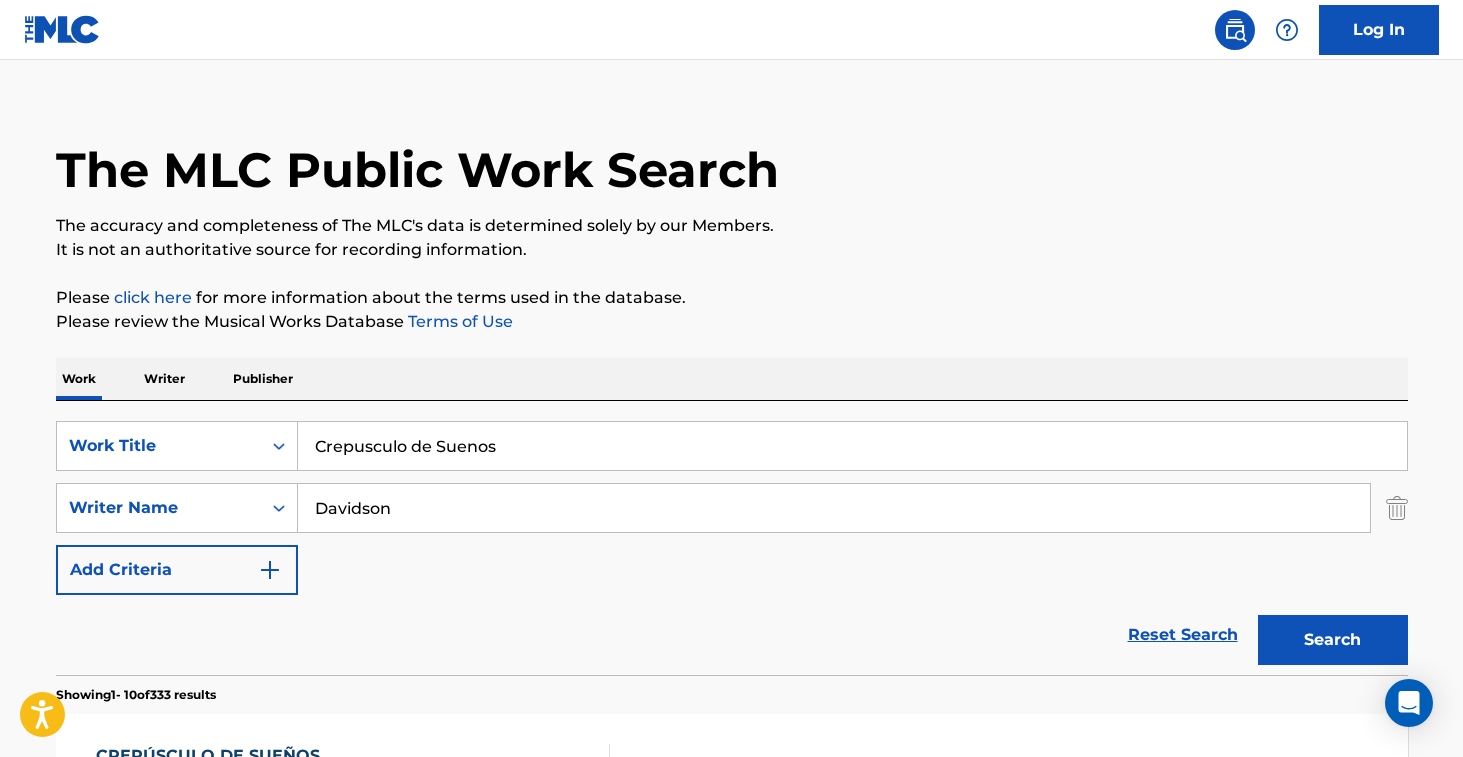 scroll, scrollTop: 0, scrollLeft: 0, axis: both 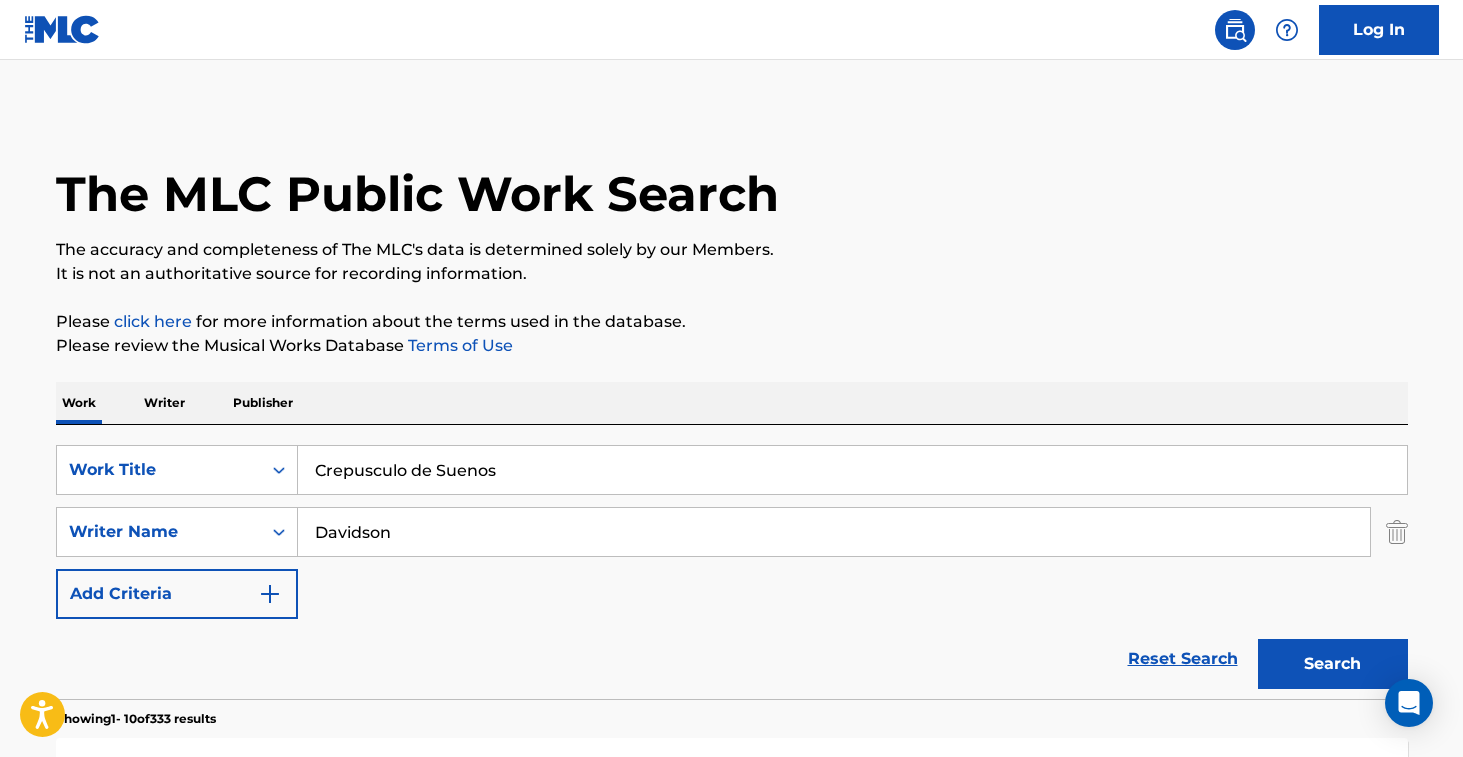 click on "Crepusculo de Suenos" at bounding box center (852, 470) 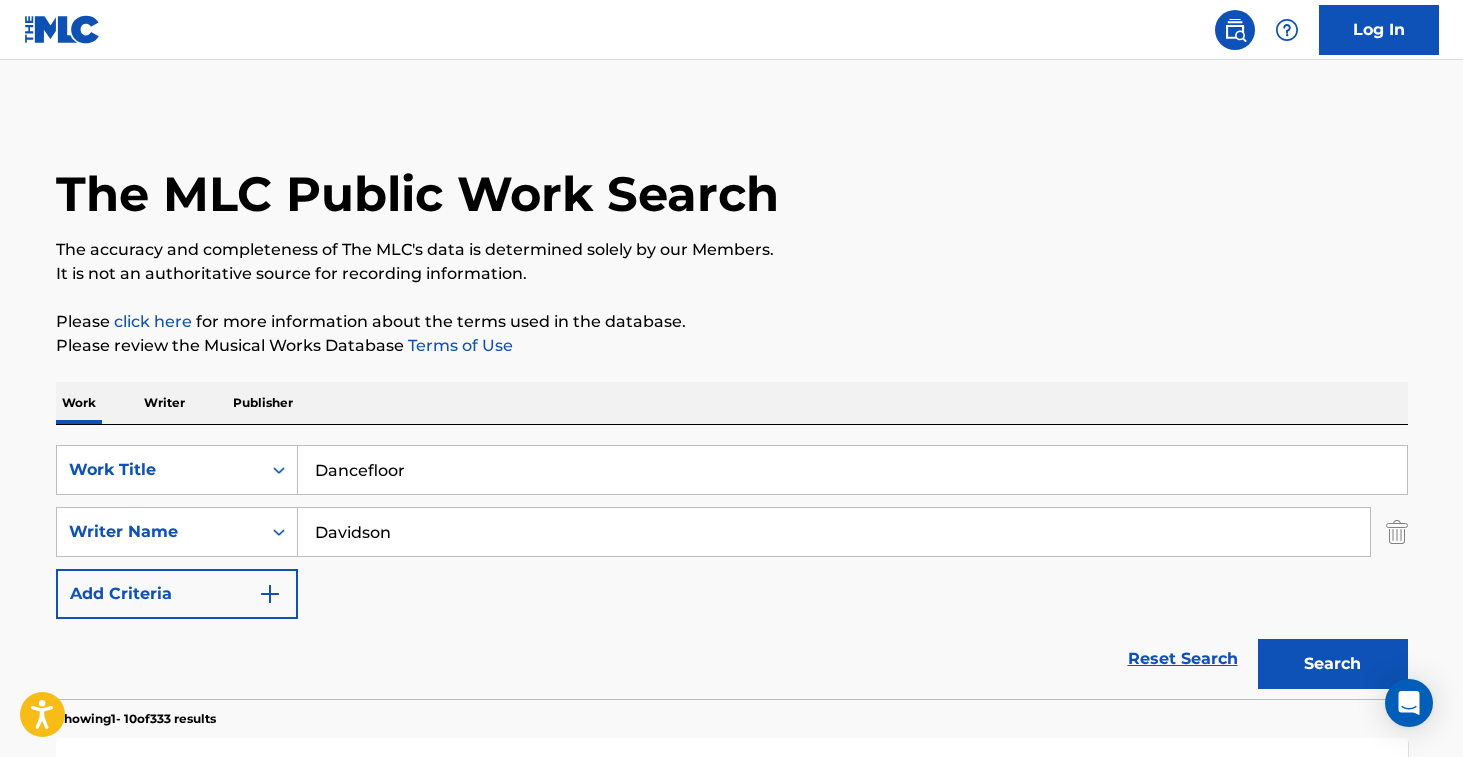 type on "Dancefloor" 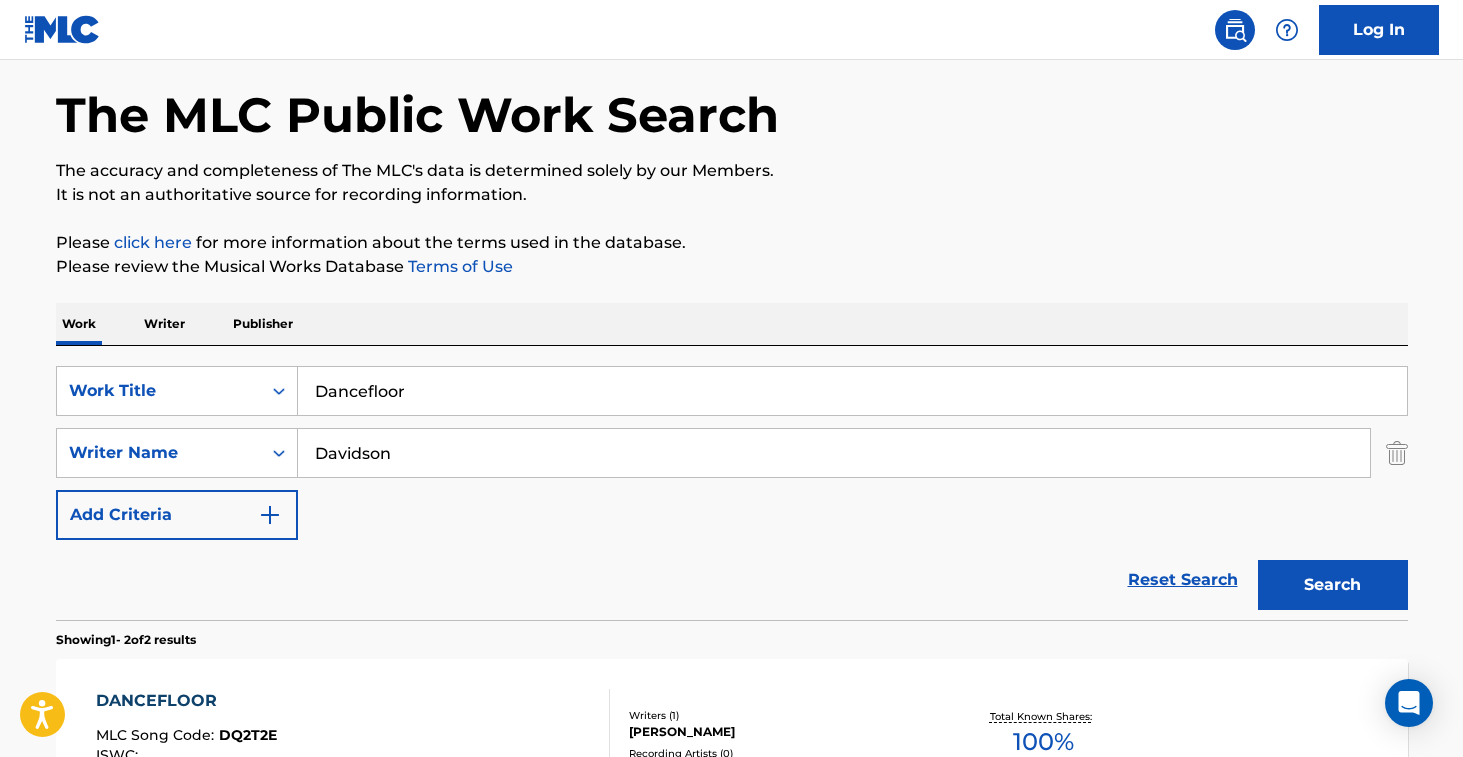 scroll, scrollTop: 314, scrollLeft: 0, axis: vertical 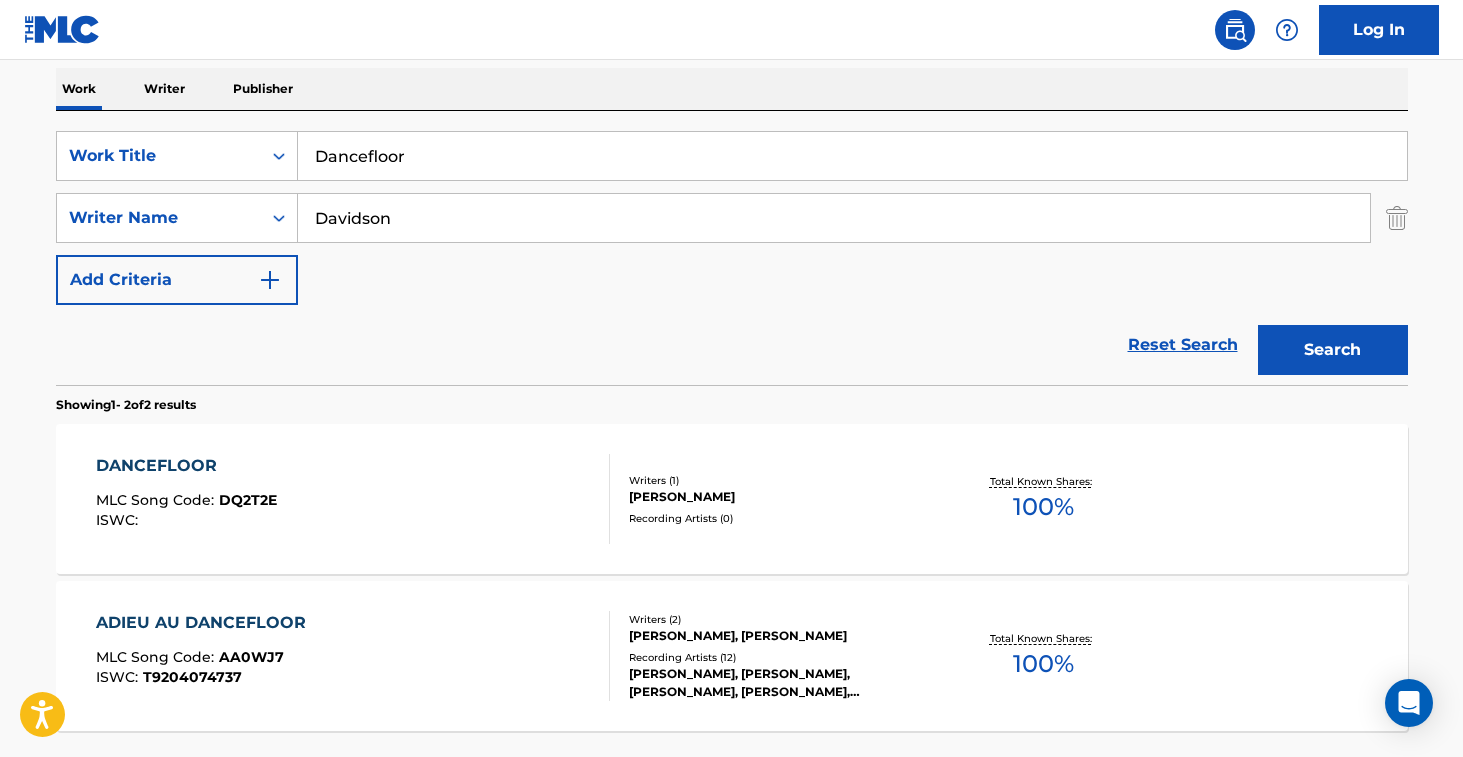 click at bounding box center (601, 499) 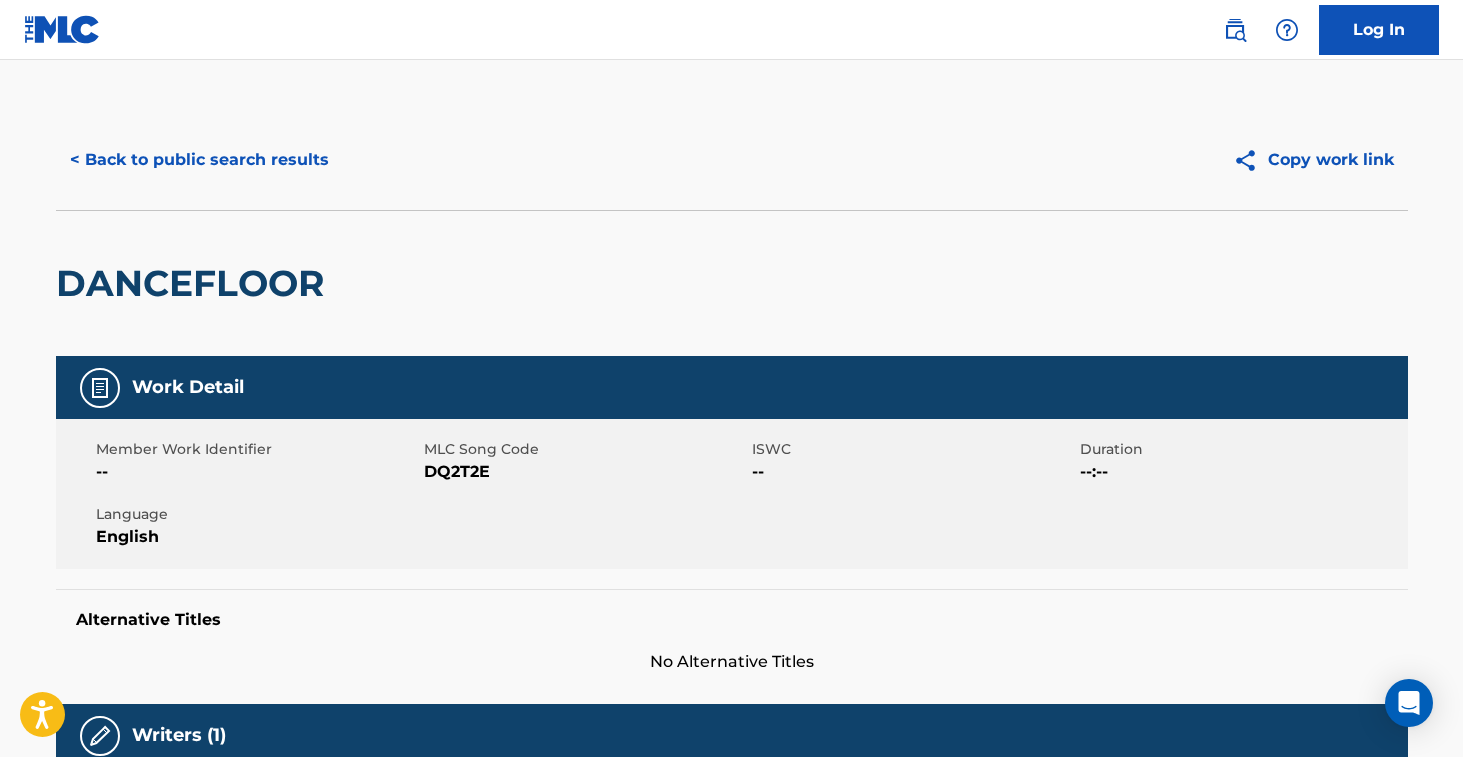 click on "DANCEFLOOR" at bounding box center (195, 283) 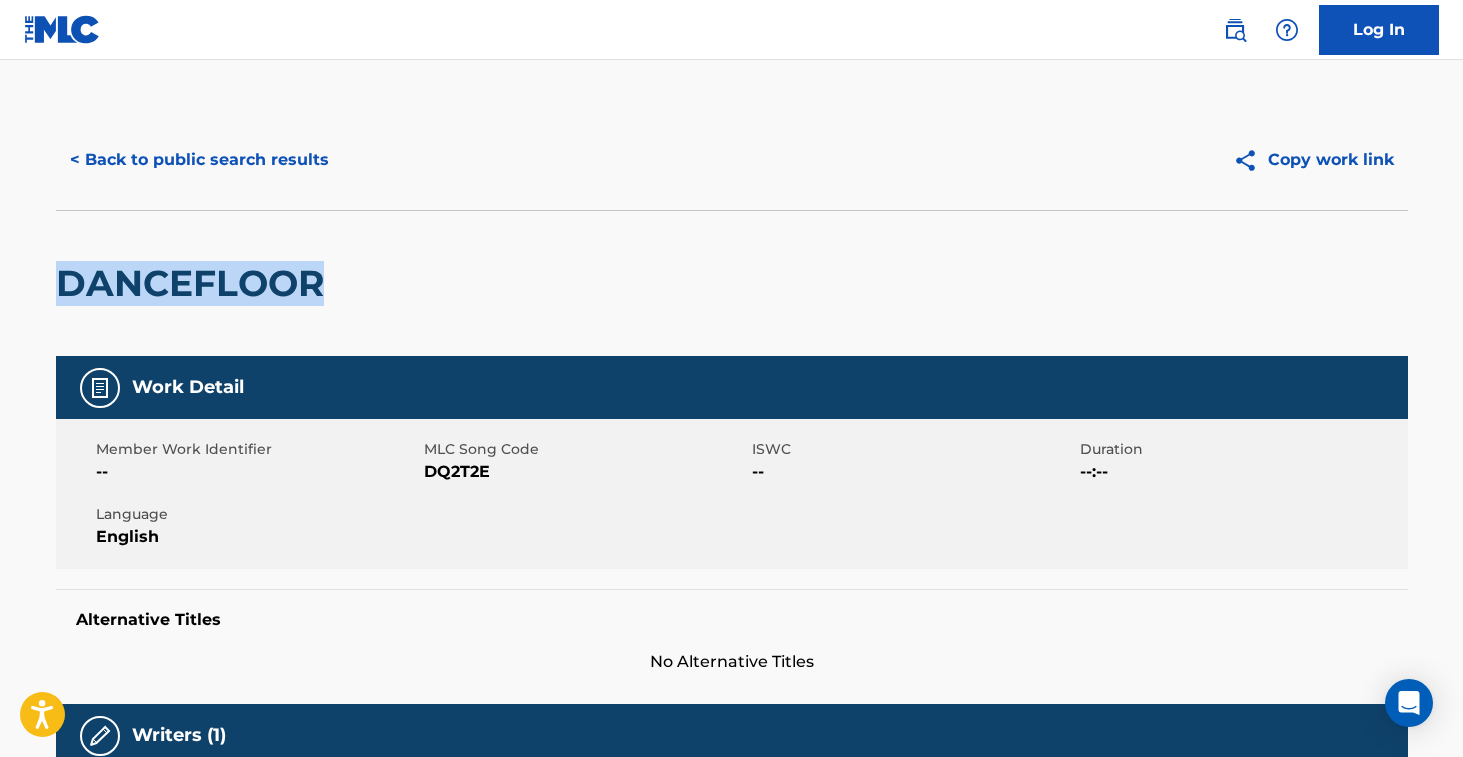 click on "DANCEFLOOR" at bounding box center (195, 283) 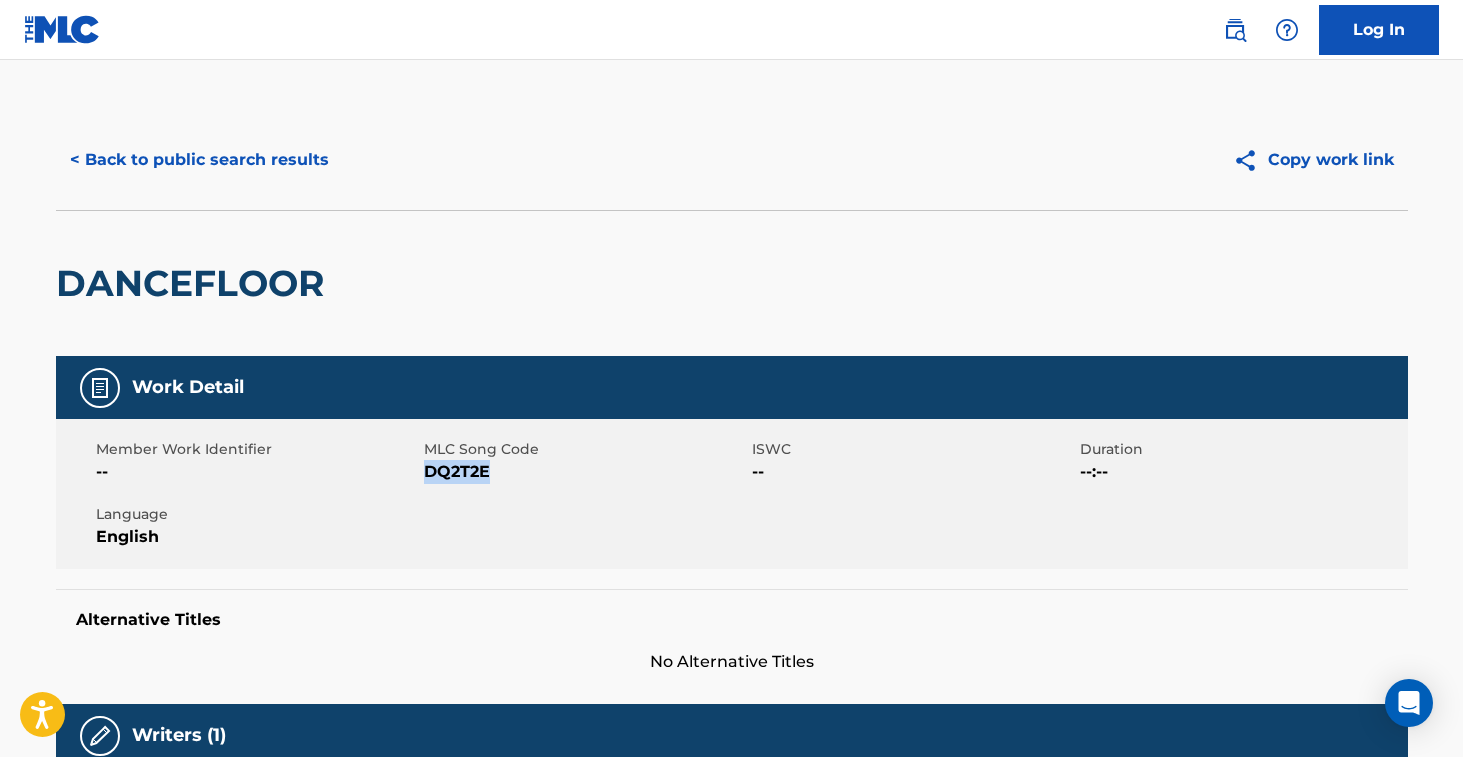 click on "DQ2T2E" at bounding box center [585, 472] 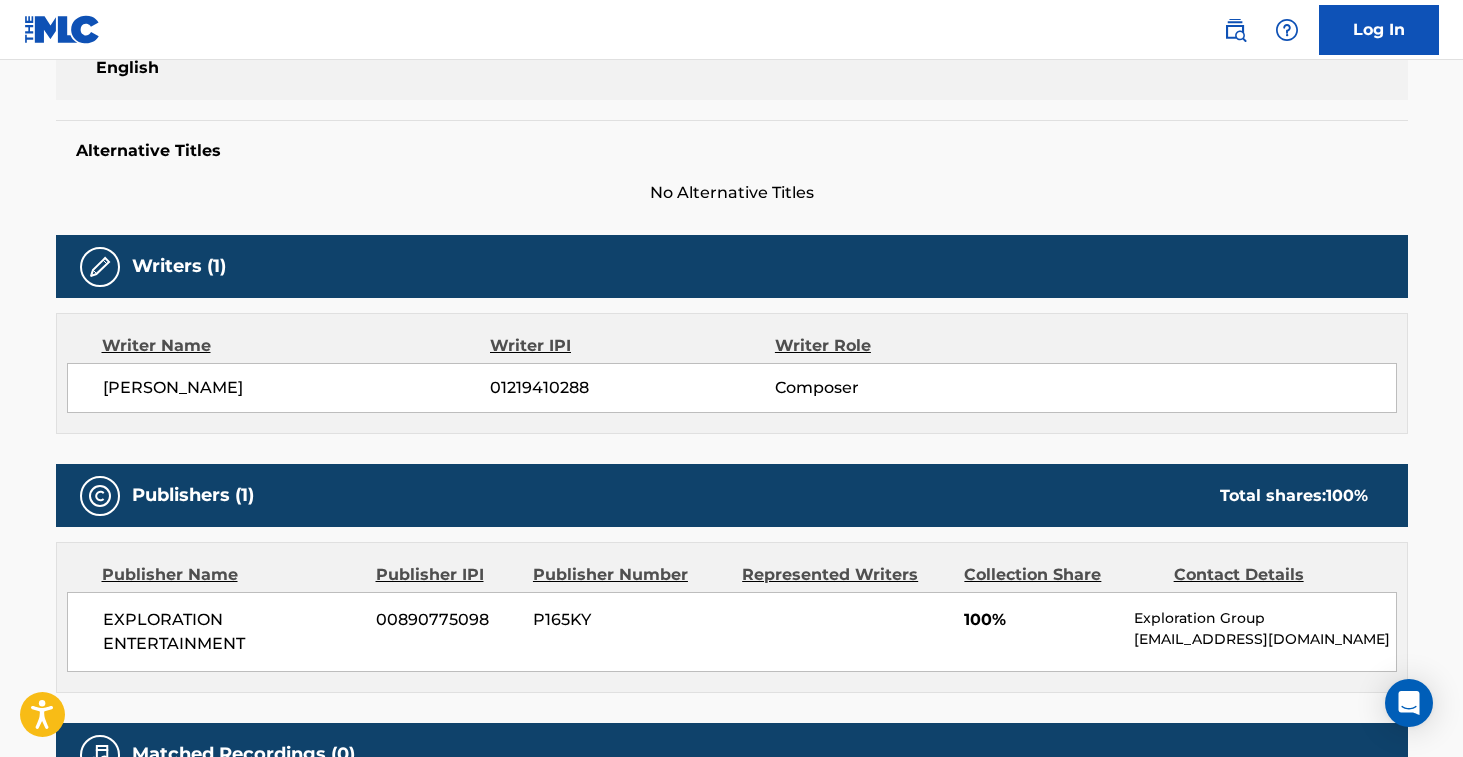scroll, scrollTop: 0, scrollLeft: 0, axis: both 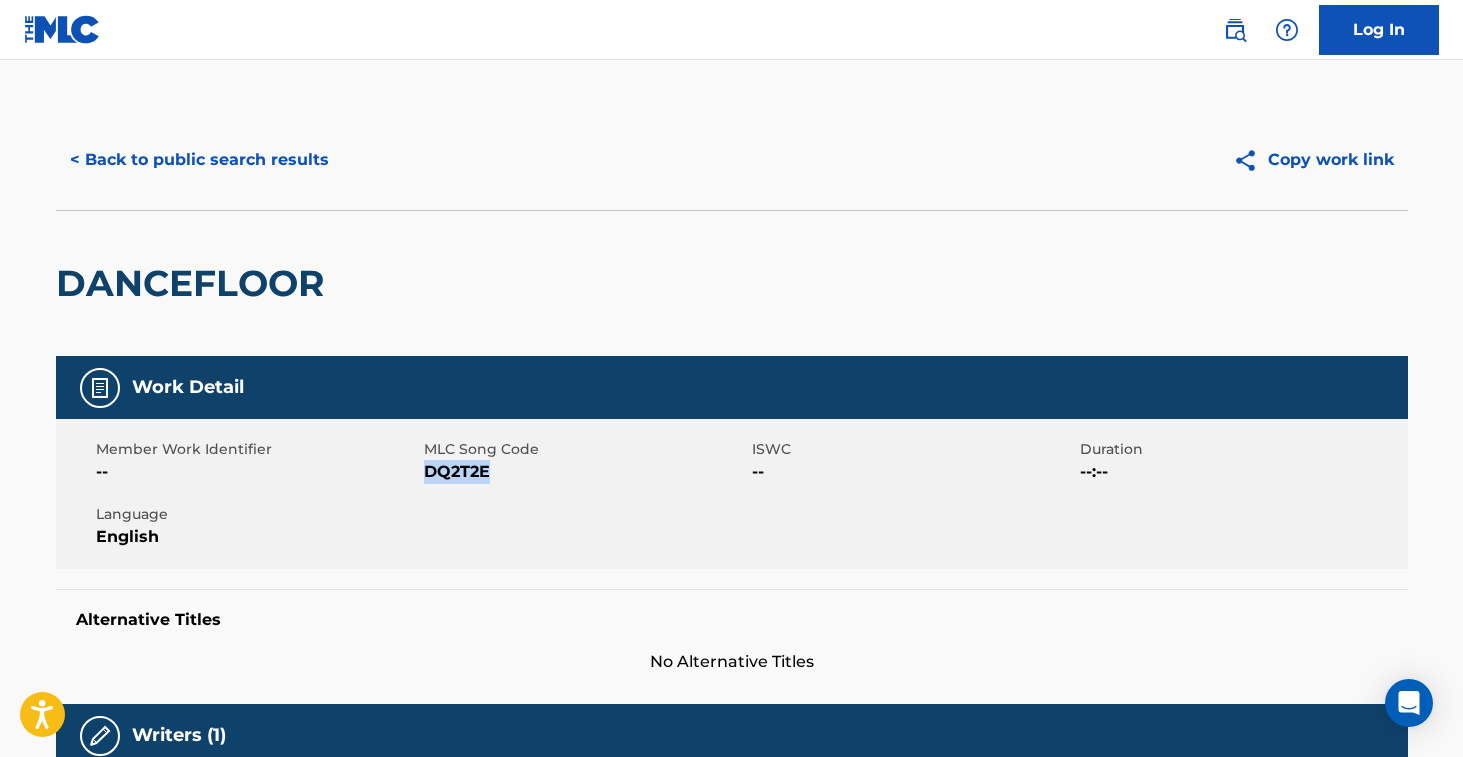 click on "< Back to public search results" at bounding box center (199, 160) 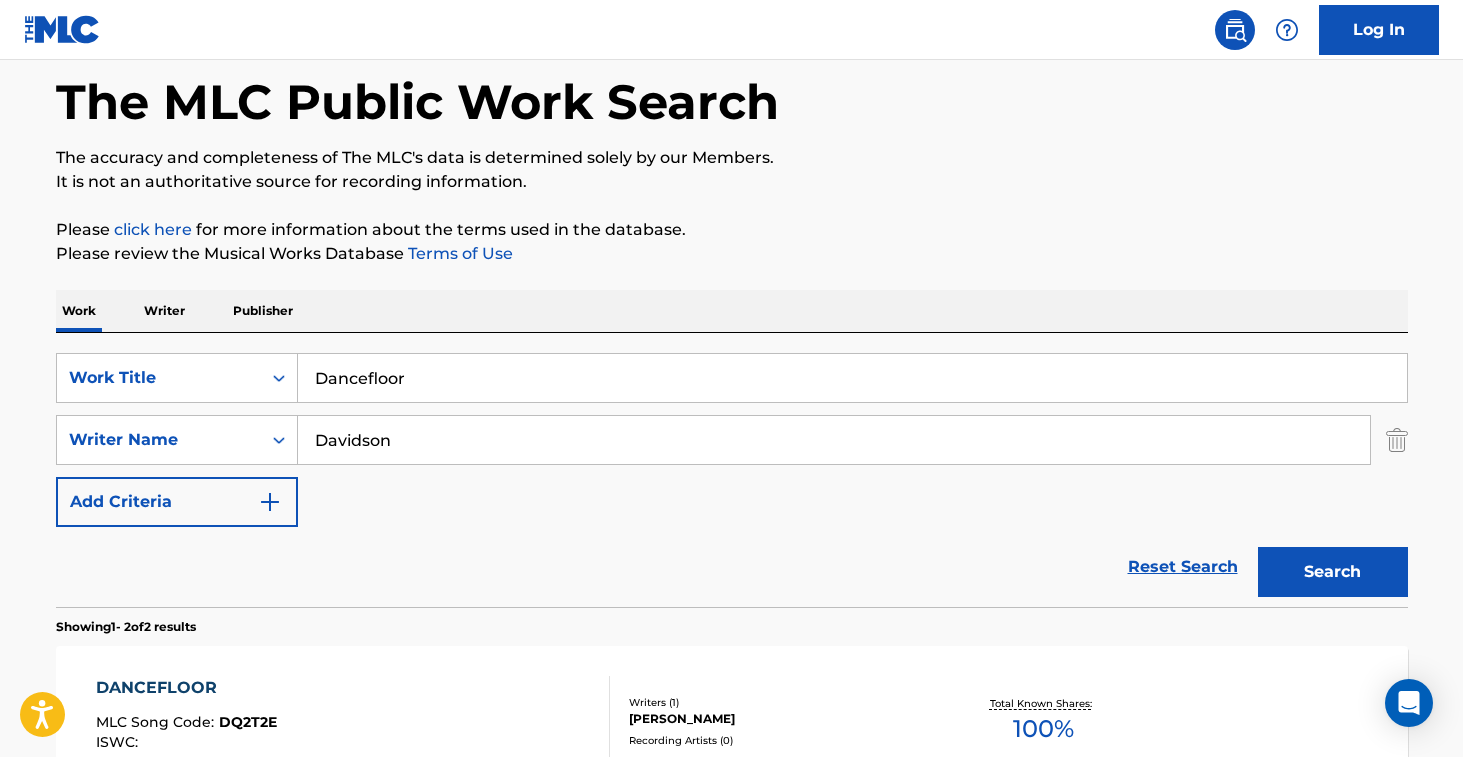 scroll, scrollTop: 0, scrollLeft: 0, axis: both 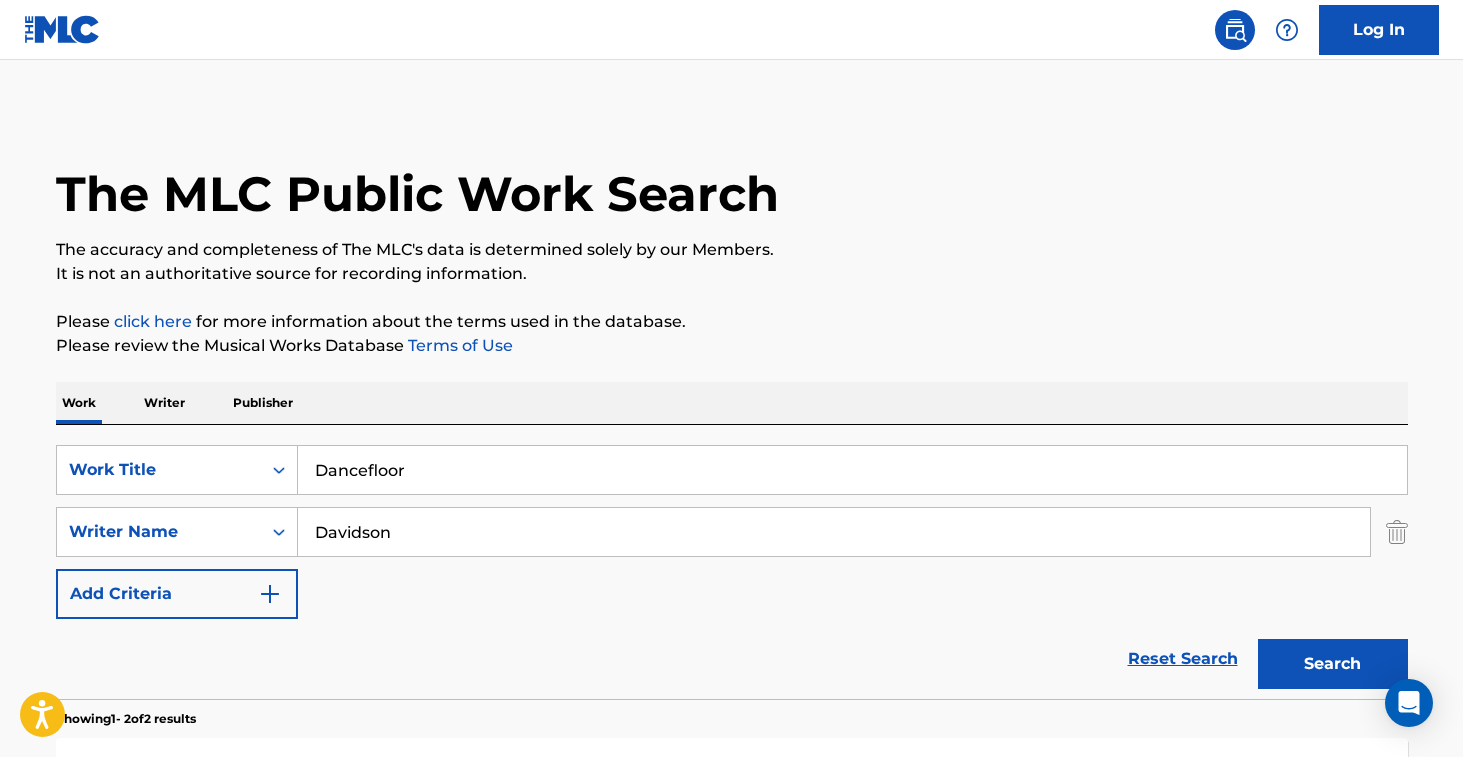 drag, startPoint x: 422, startPoint y: 476, endPoint x: 546, endPoint y: 403, distance: 143.89232 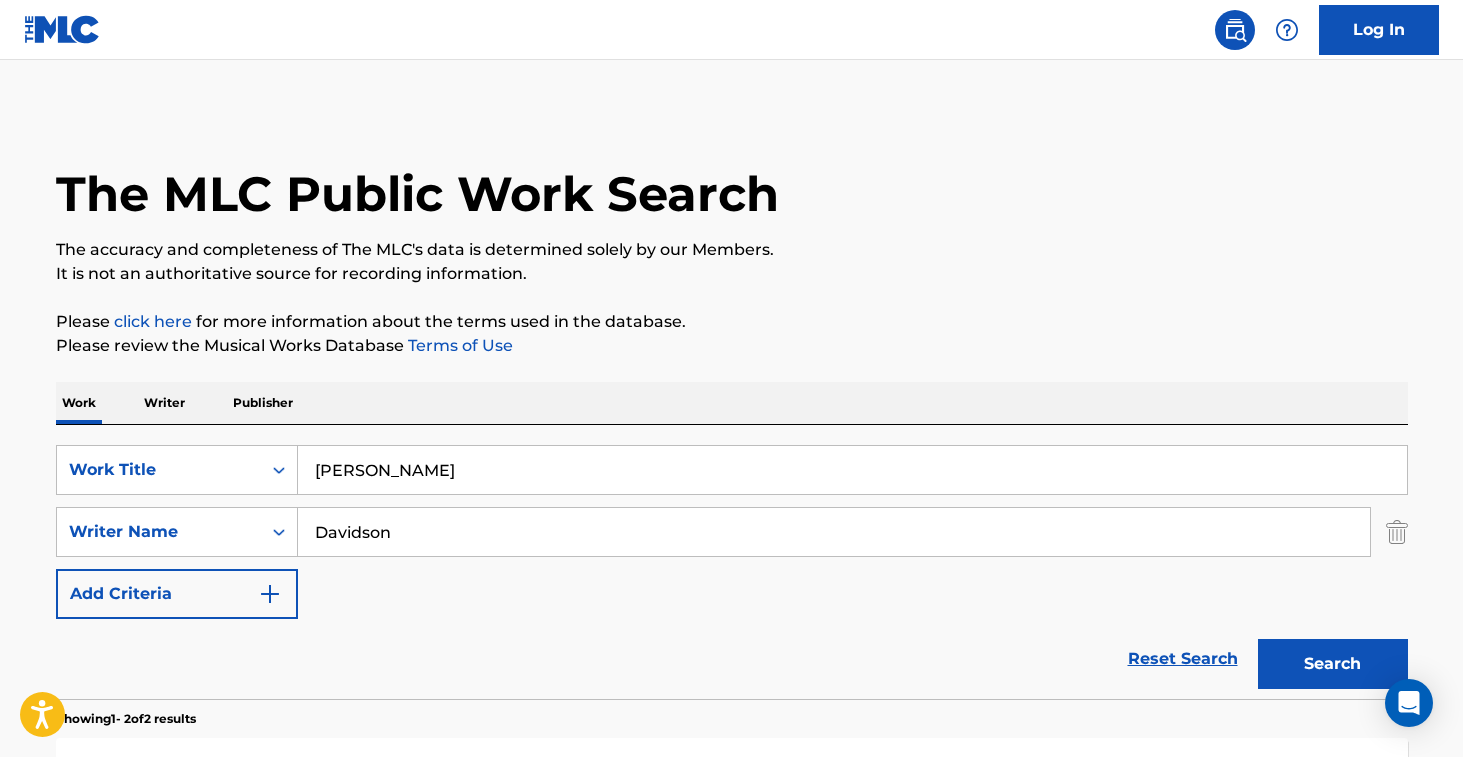 type on "[PERSON_NAME]" 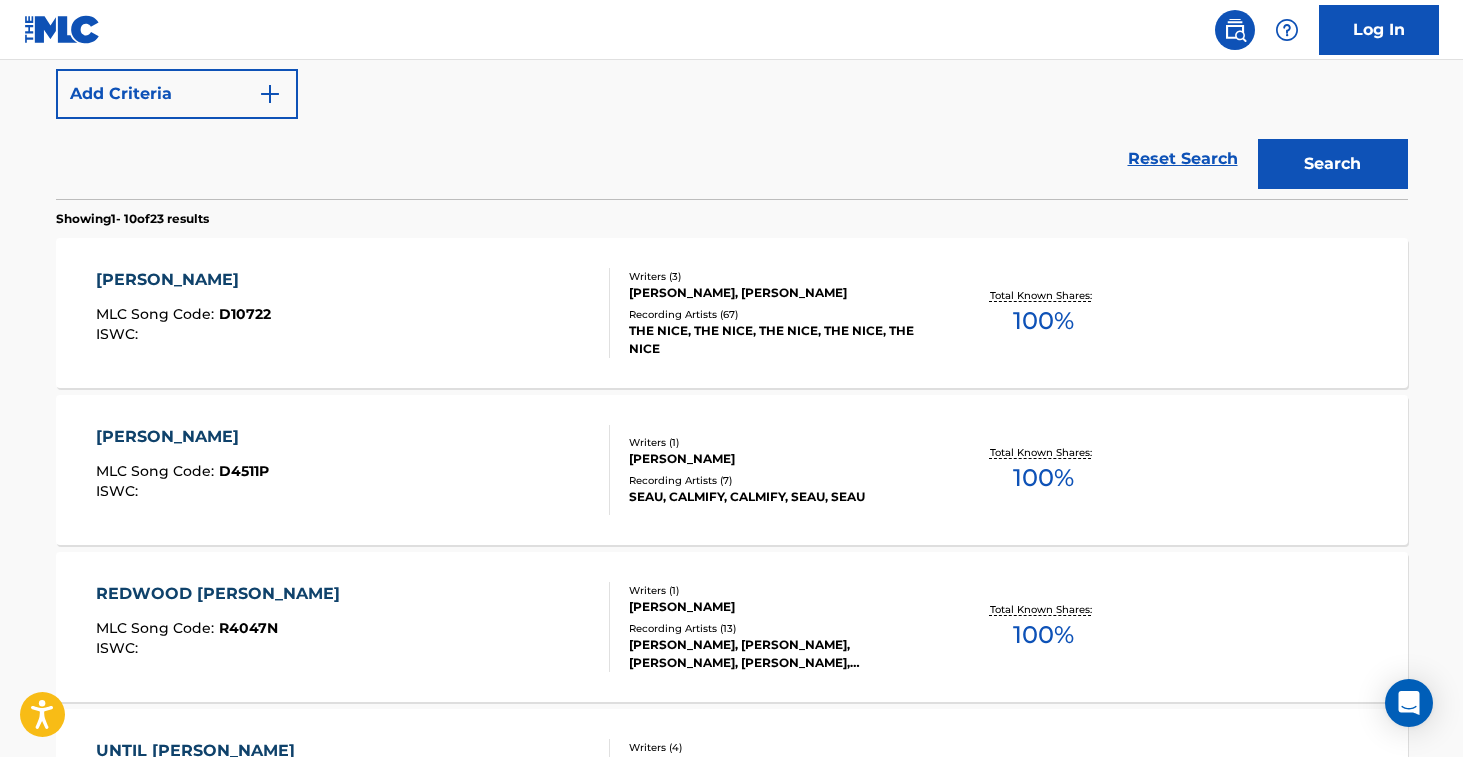 scroll, scrollTop: 596, scrollLeft: 0, axis: vertical 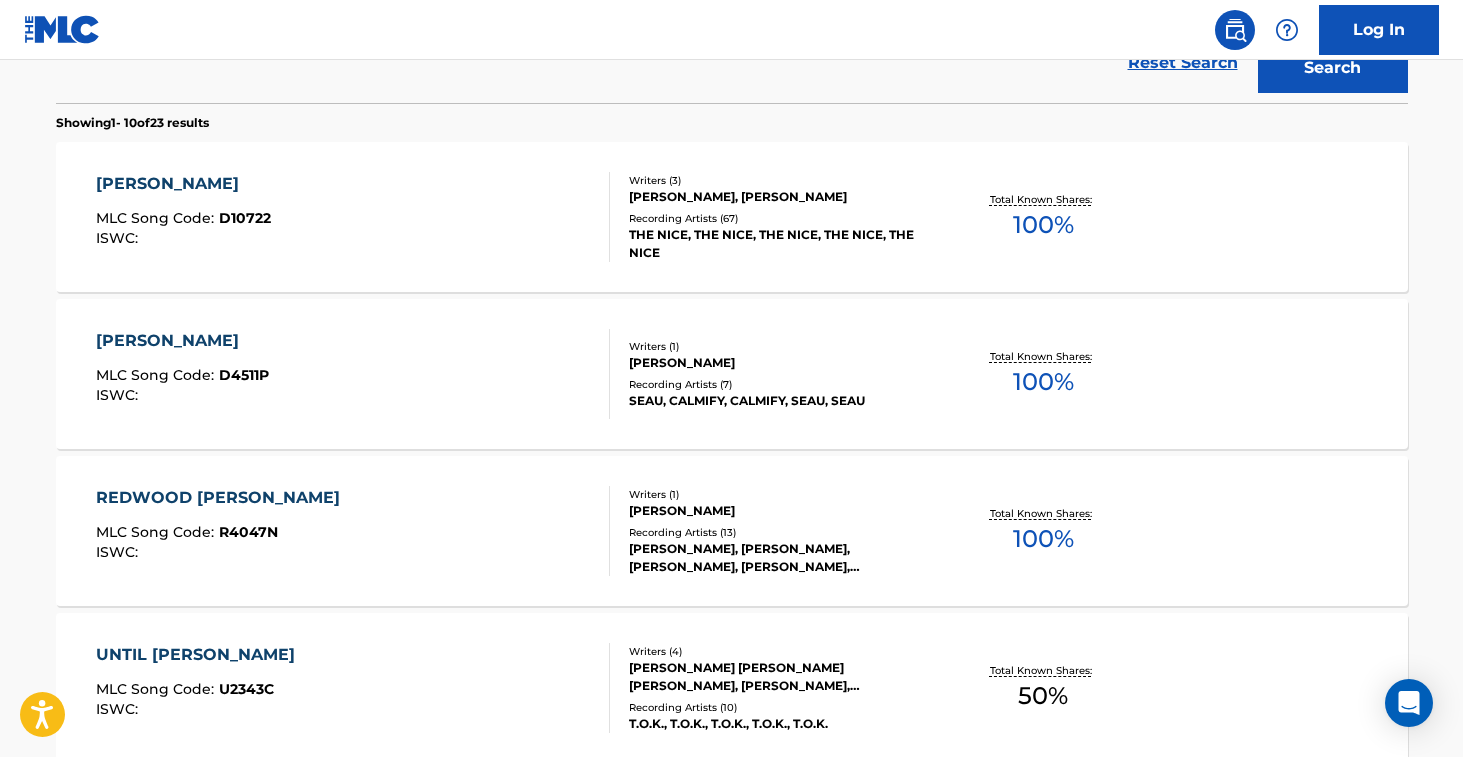 click on "Writers ( 1 ) [PERSON_NAME] Recording Artists ( 7 ) [PERSON_NAME], [PERSON_NAME], CALMIFY, SEAU, SEAU" at bounding box center [770, 374] 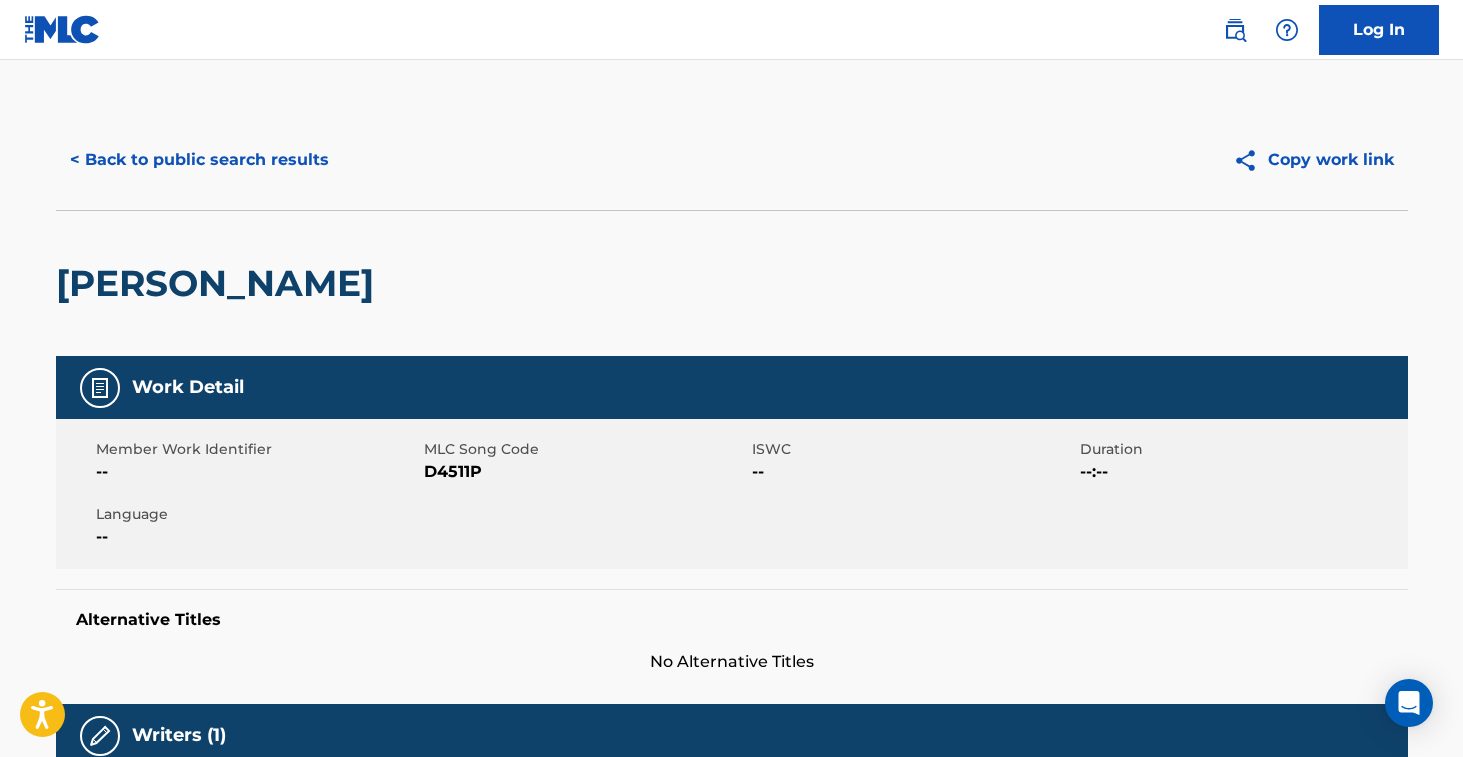 click on "[PERSON_NAME]" at bounding box center [220, 283] 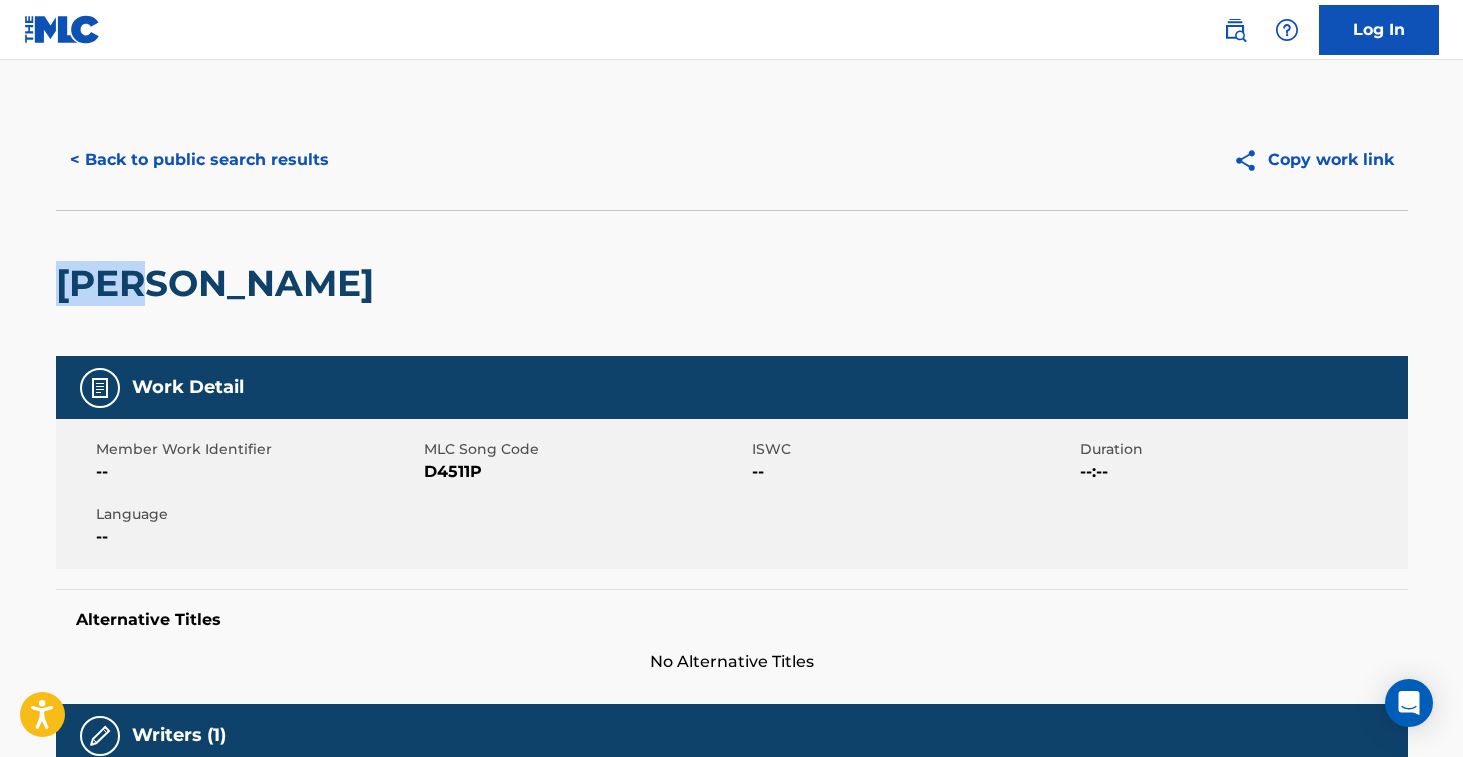 click on "[PERSON_NAME]" at bounding box center [220, 283] 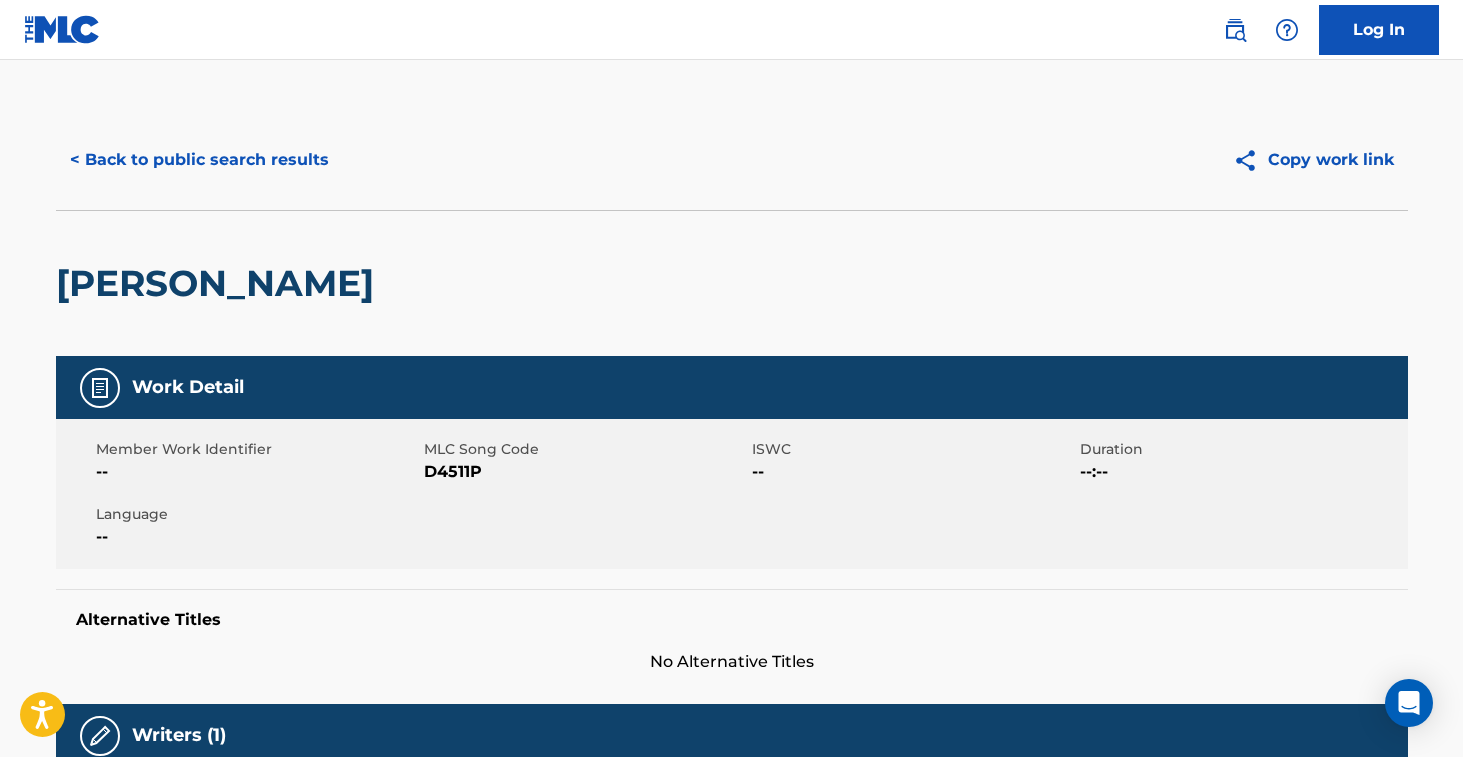 click on "D4511P" at bounding box center (585, 472) 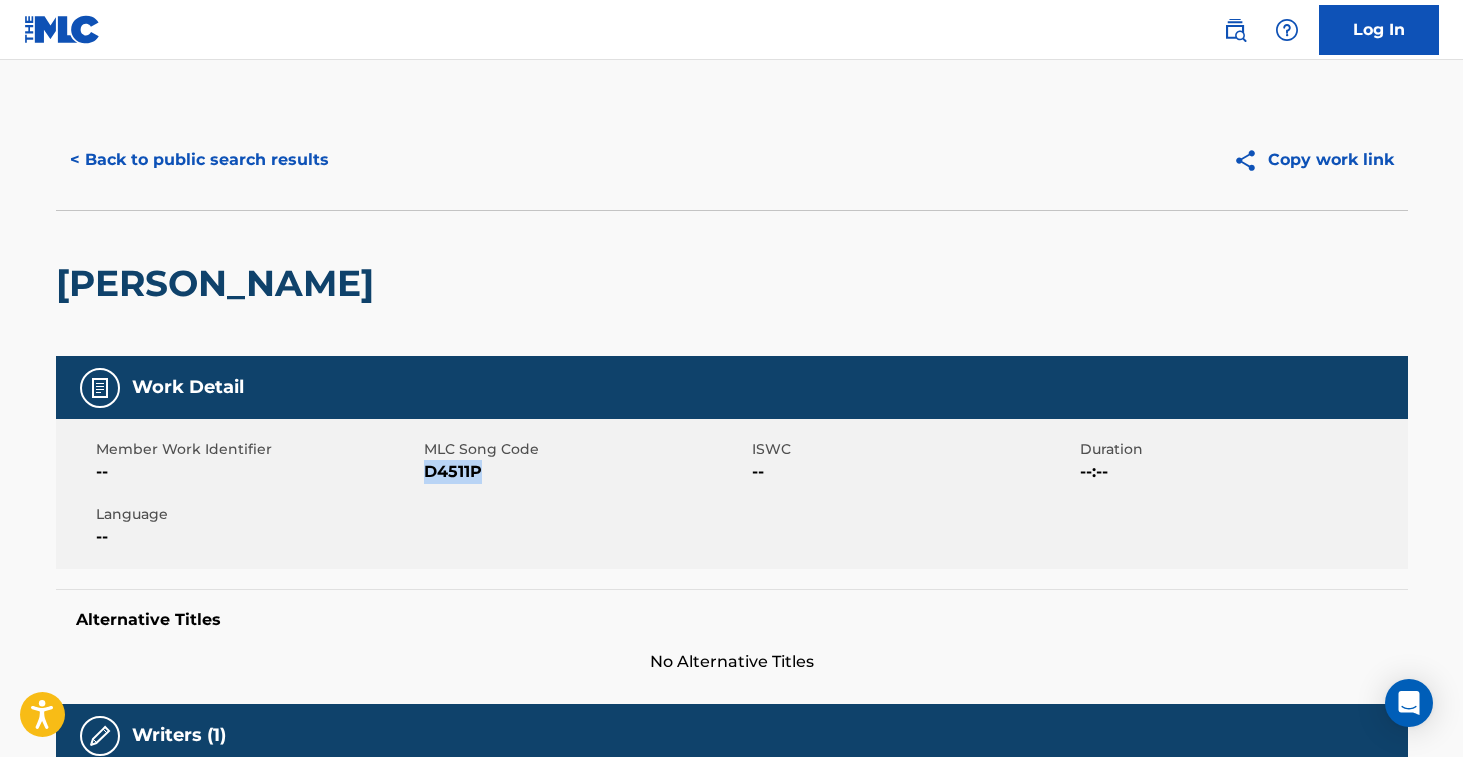 click on "D4511P" at bounding box center (585, 472) 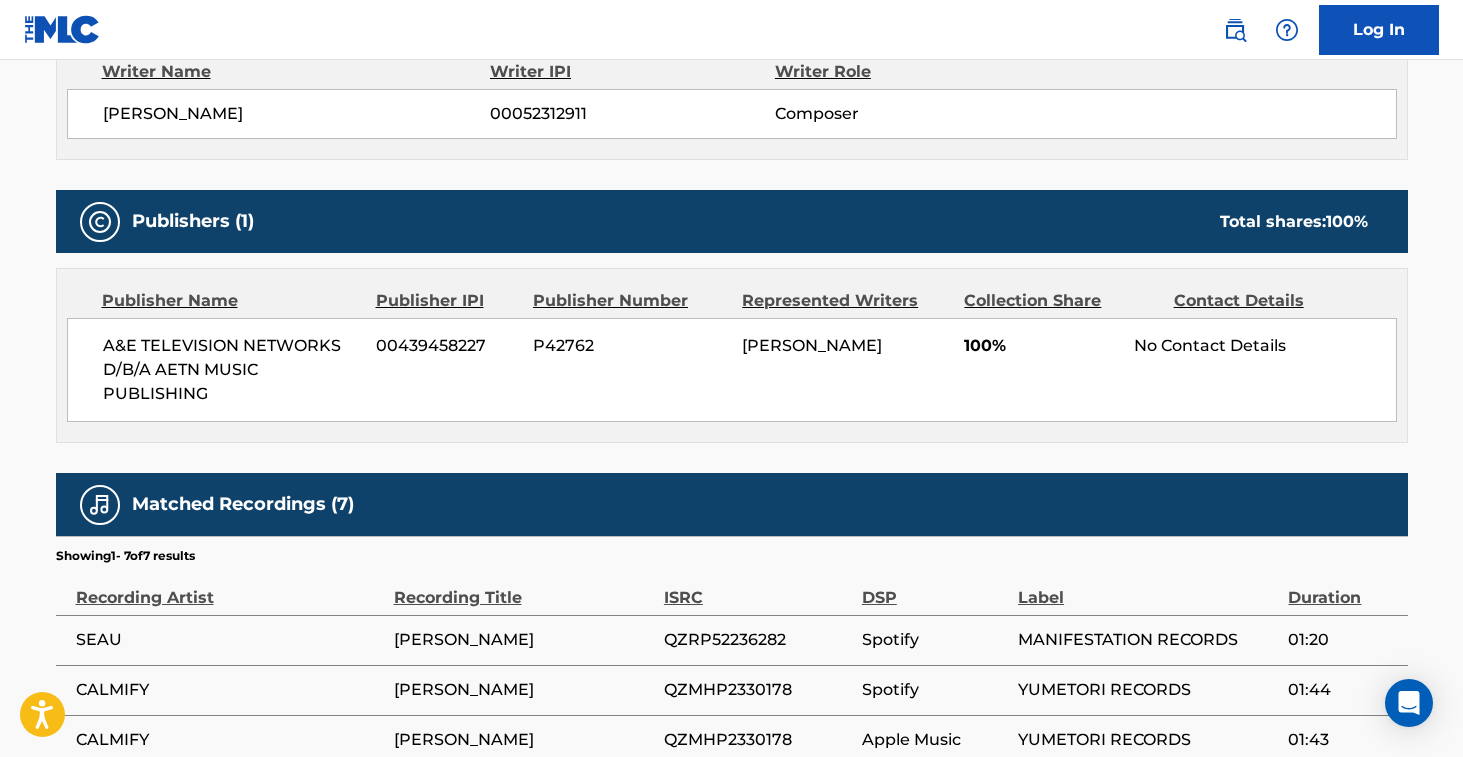scroll, scrollTop: 744, scrollLeft: 0, axis: vertical 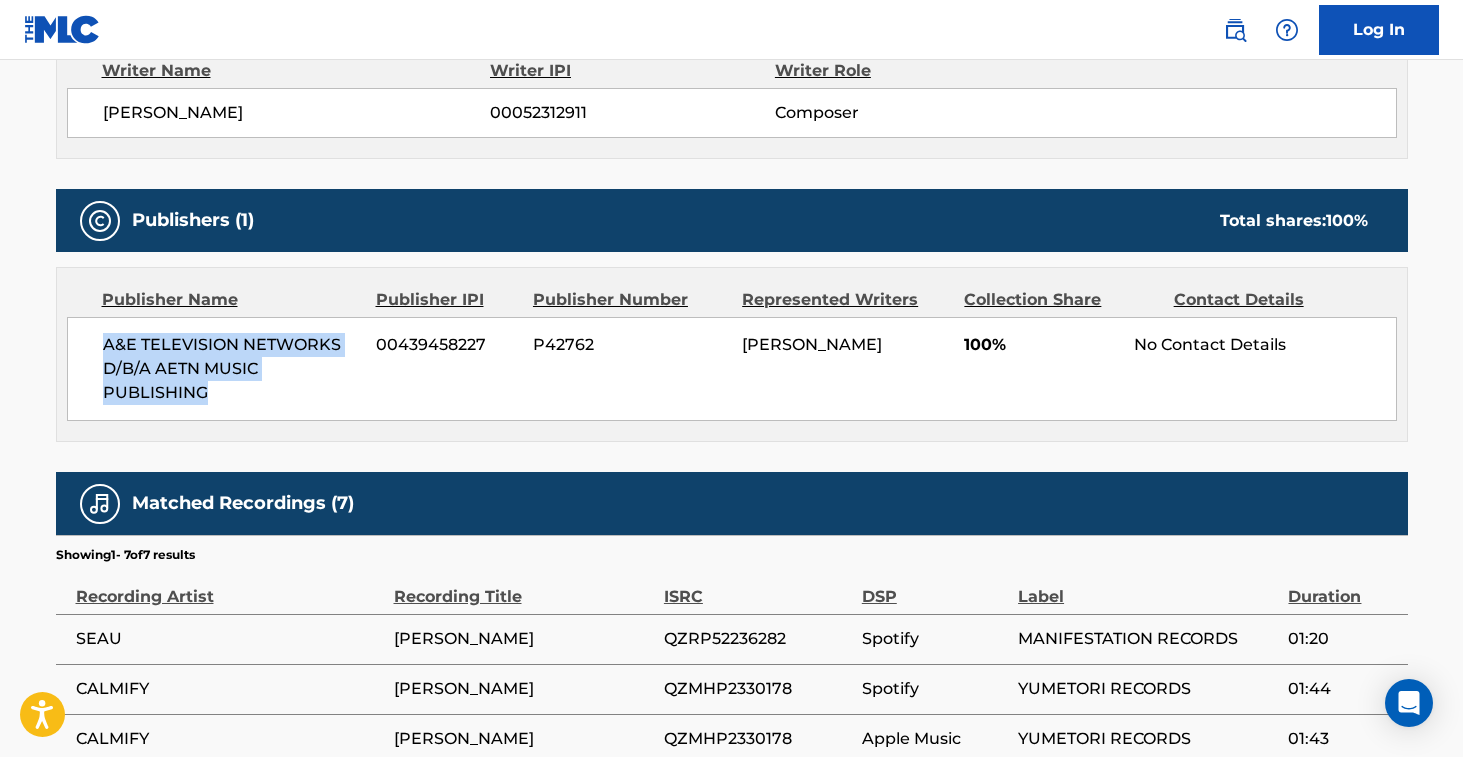 drag, startPoint x: 113, startPoint y: 348, endPoint x: 259, endPoint y: 385, distance: 150.6154 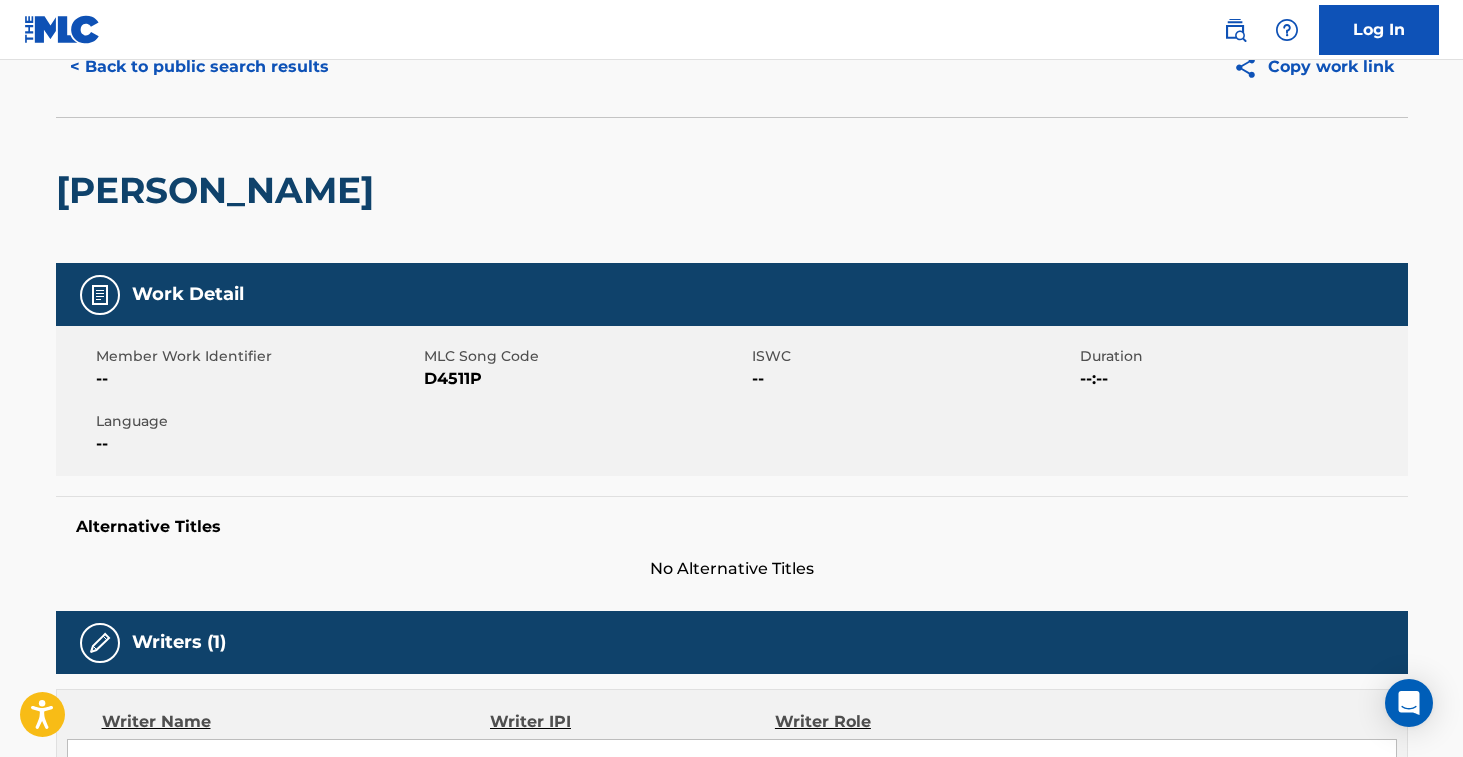 scroll, scrollTop: 0, scrollLeft: 0, axis: both 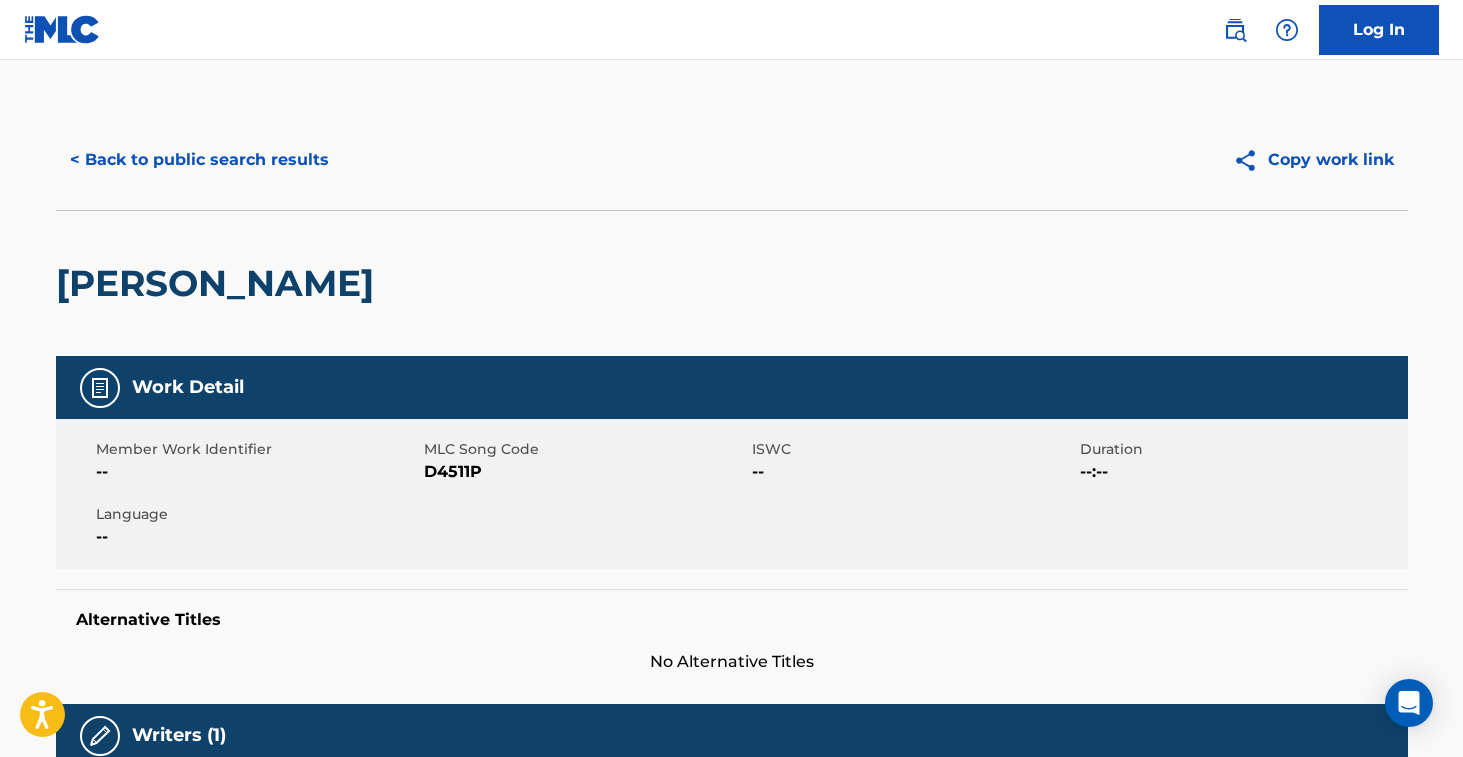 click on "< Back to public search results" at bounding box center (199, 160) 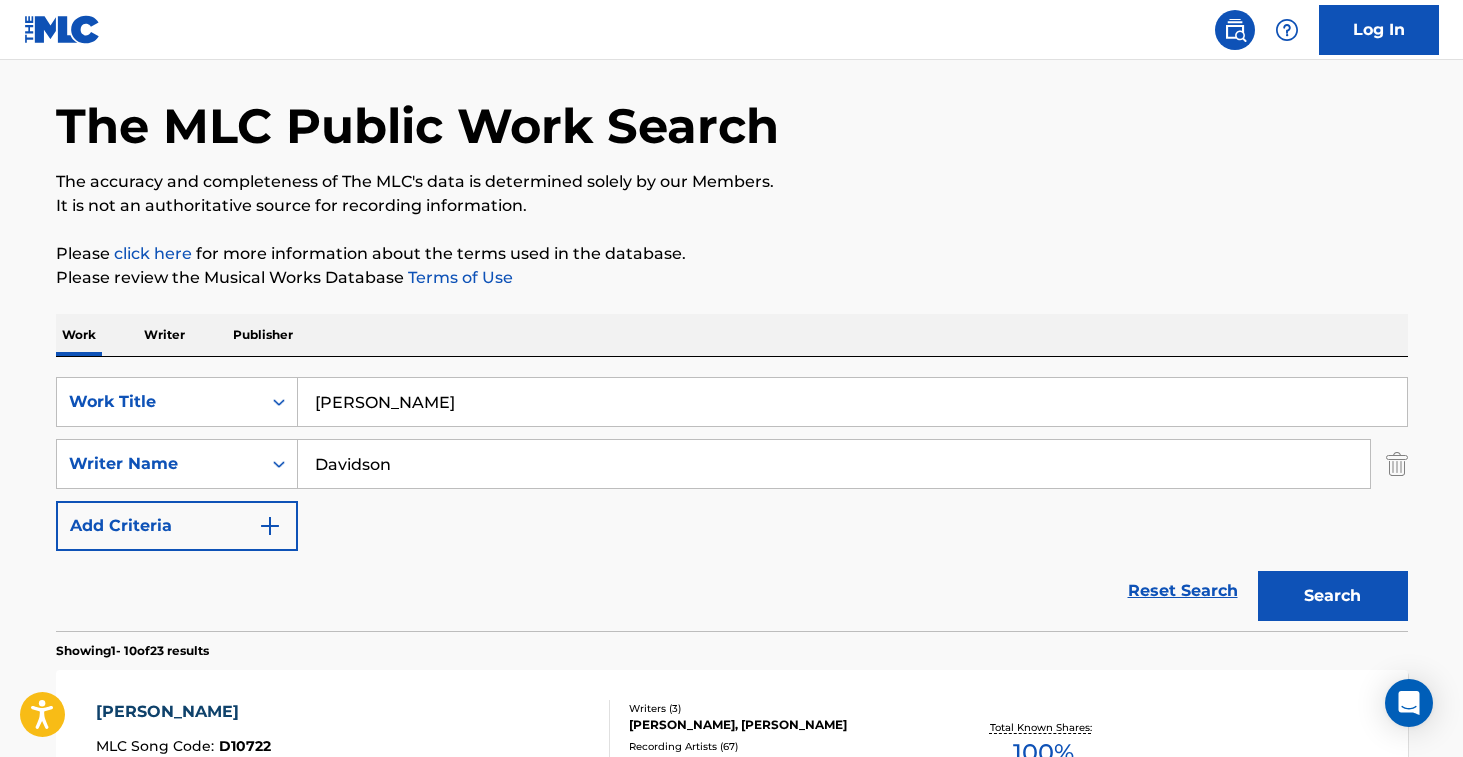 scroll, scrollTop: 0, scrollLeft: 0, axis: both 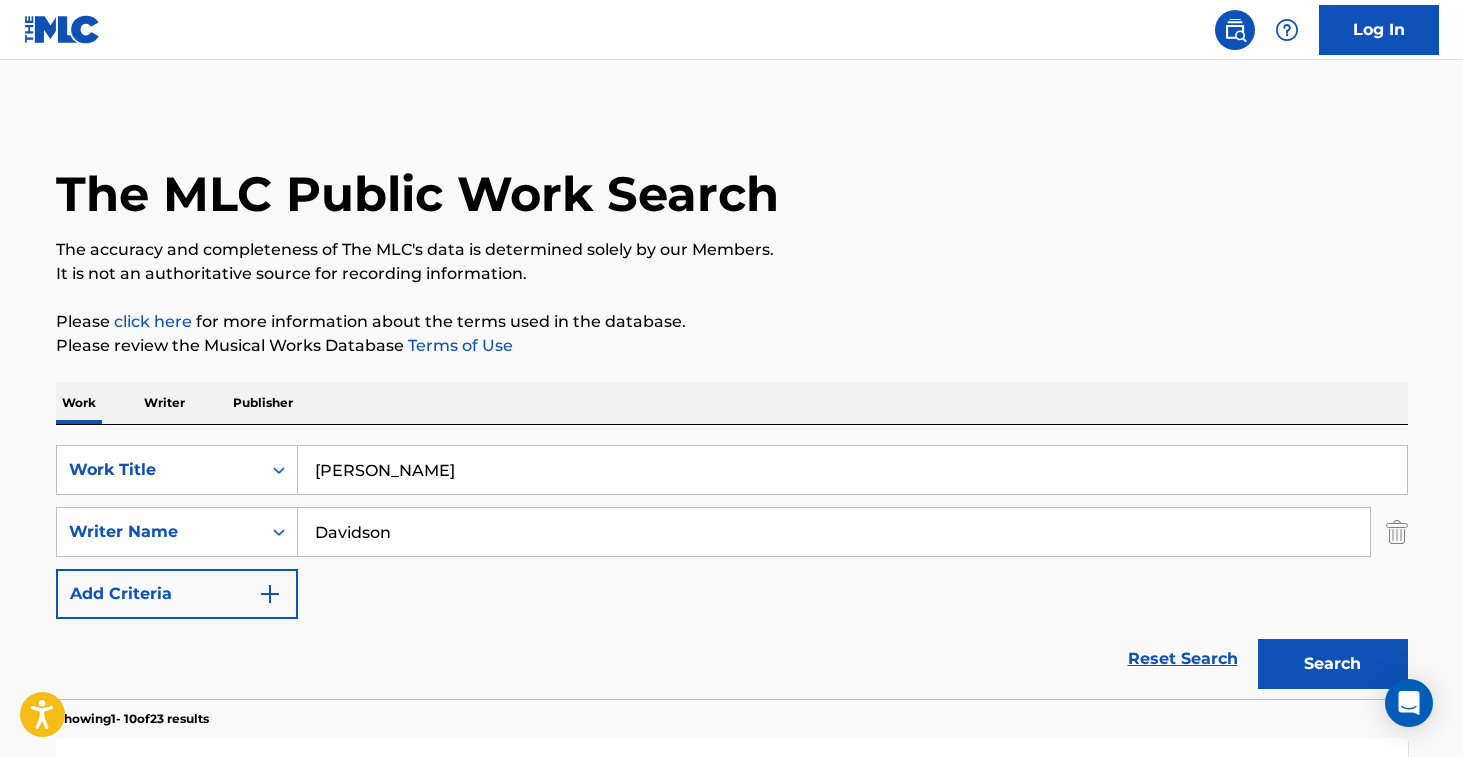 drag, startPoint x: 441, startPoint y: 464, endPoint x: 455, endPoint y: 415, distance: 50.96077 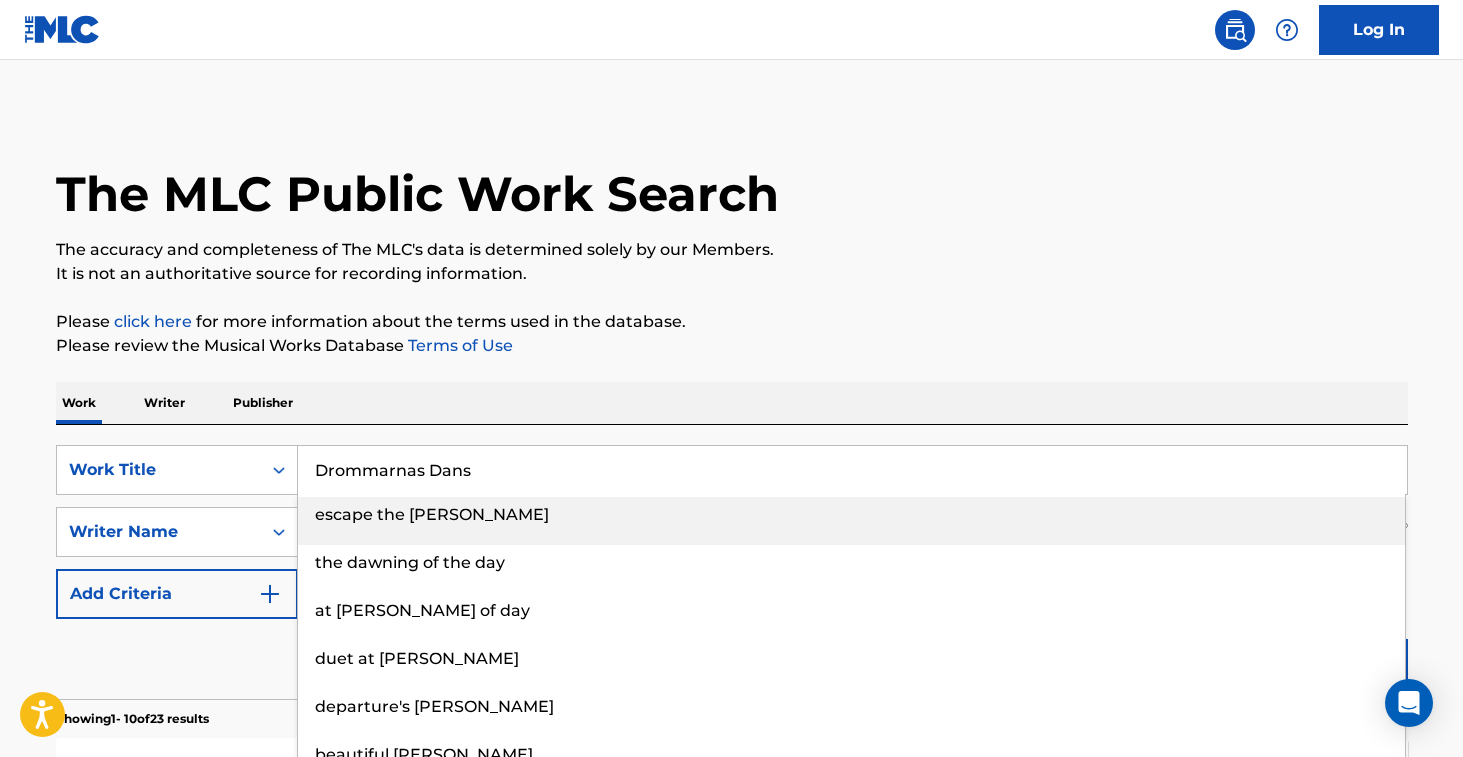 type on "Drommarnas Dans" 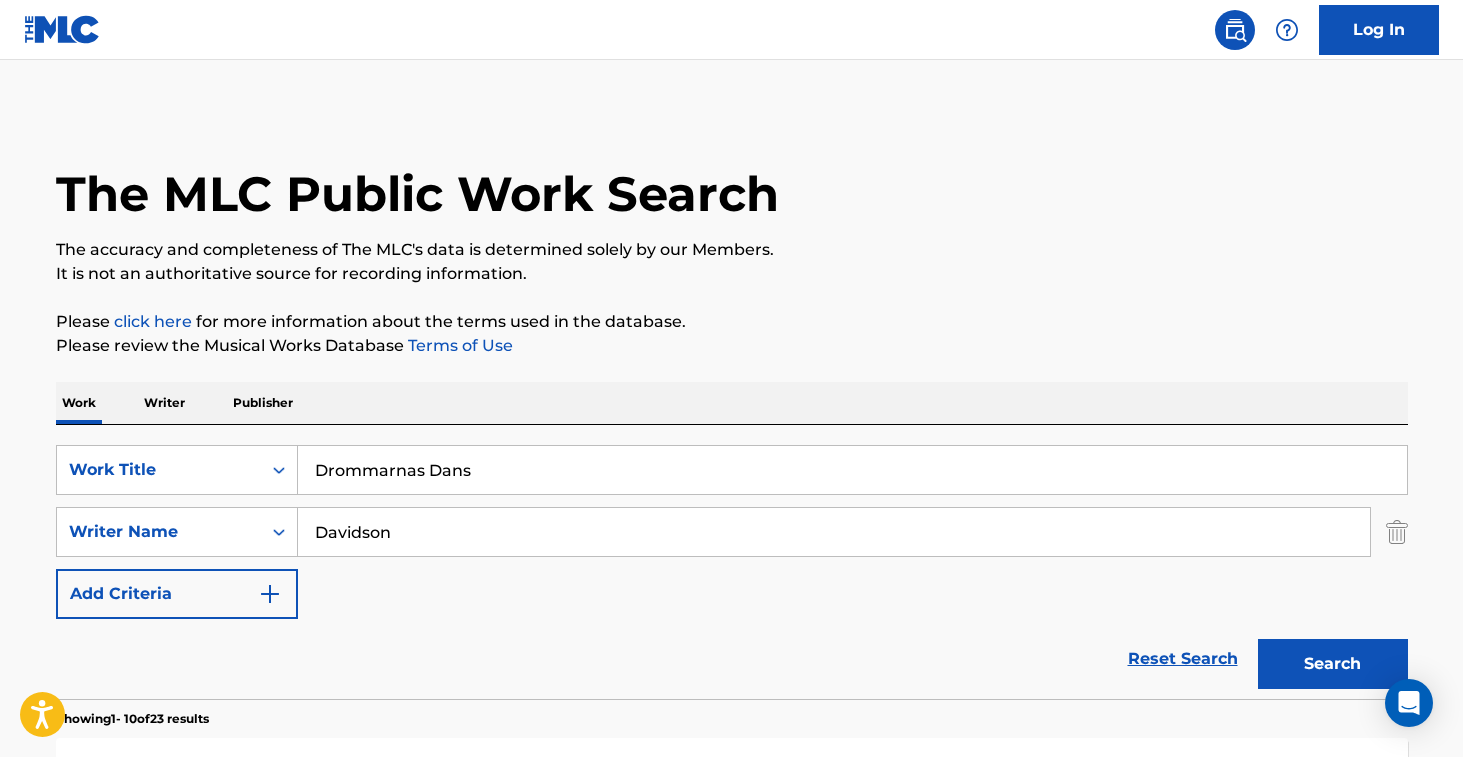 click on "Search" at bounding box center [1333, 664] 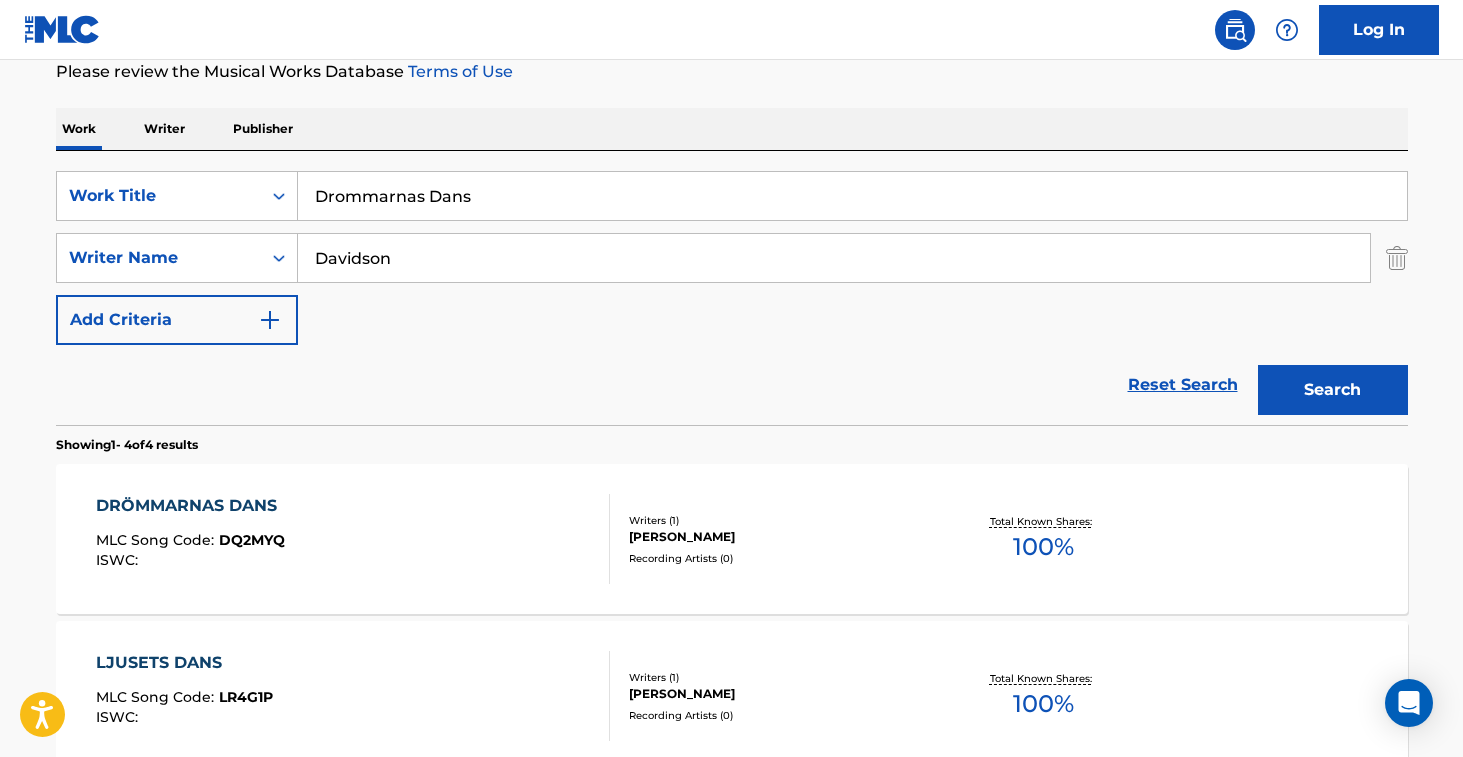 scroll, scrollTop: 312, scrollLeft: 0, axis: vertical 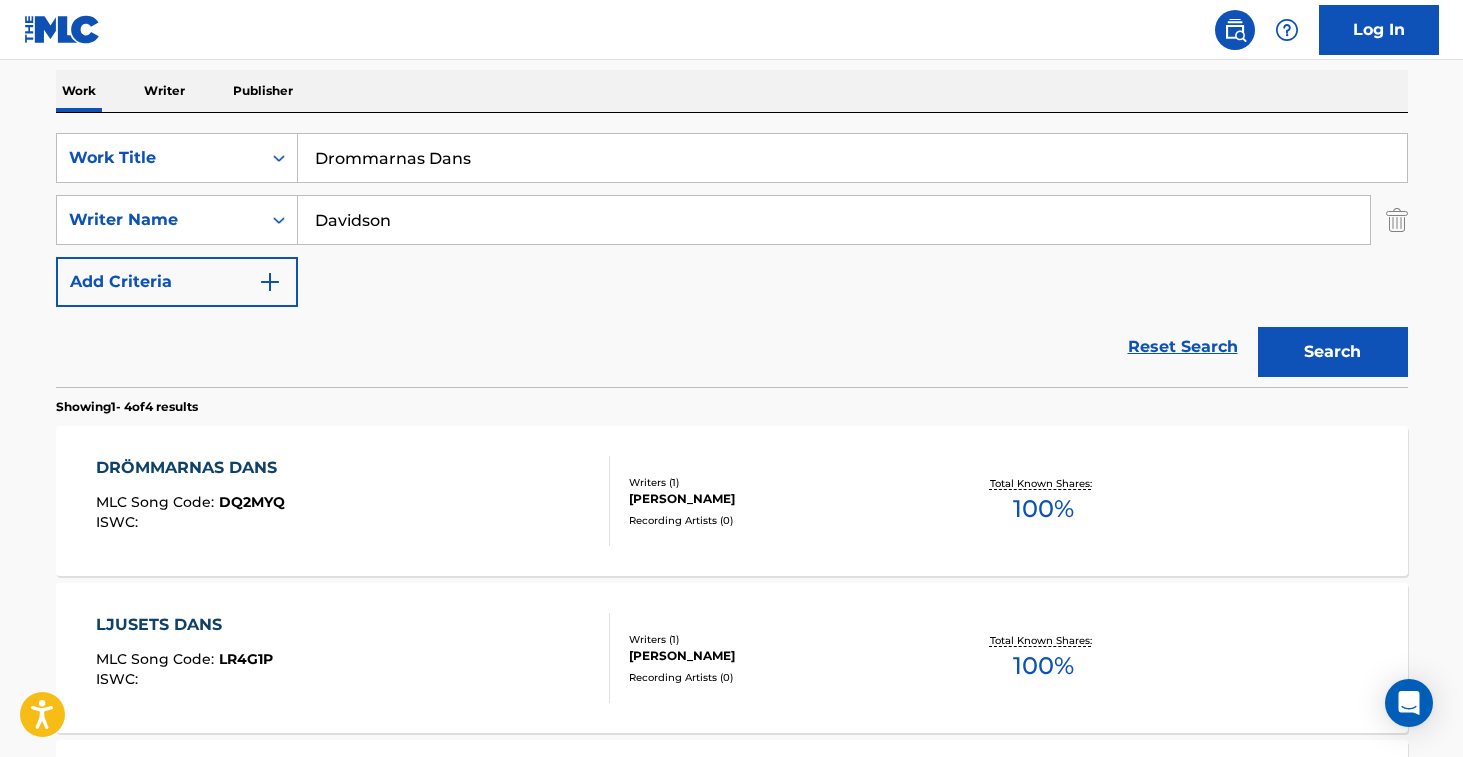 click on "DRÖMMARNAS DANS MLC Song Code : DQ2MYQ ISWC :" at bounding box center (353, 501) 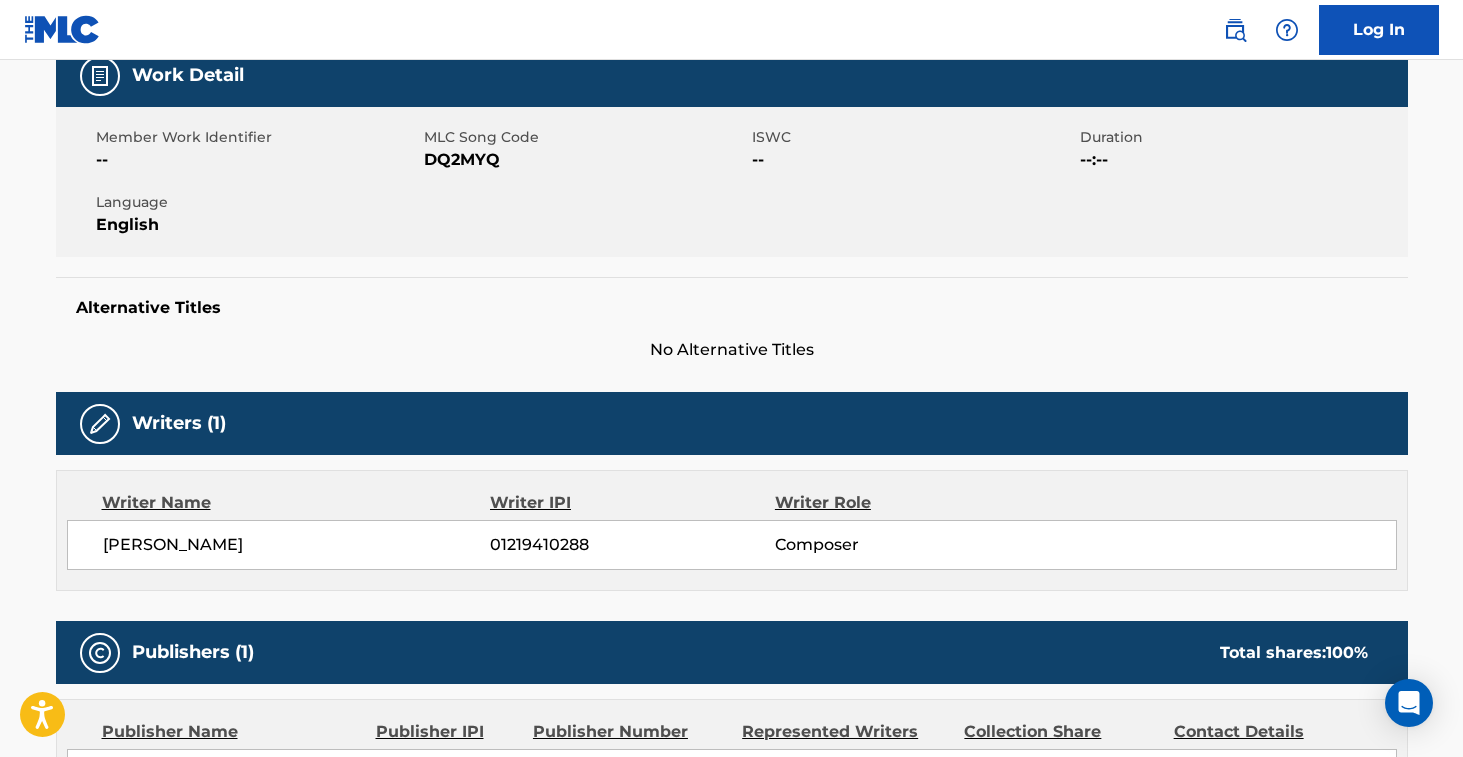 scroll, scrollTop: 0, scrollLeft: 0, axis: both 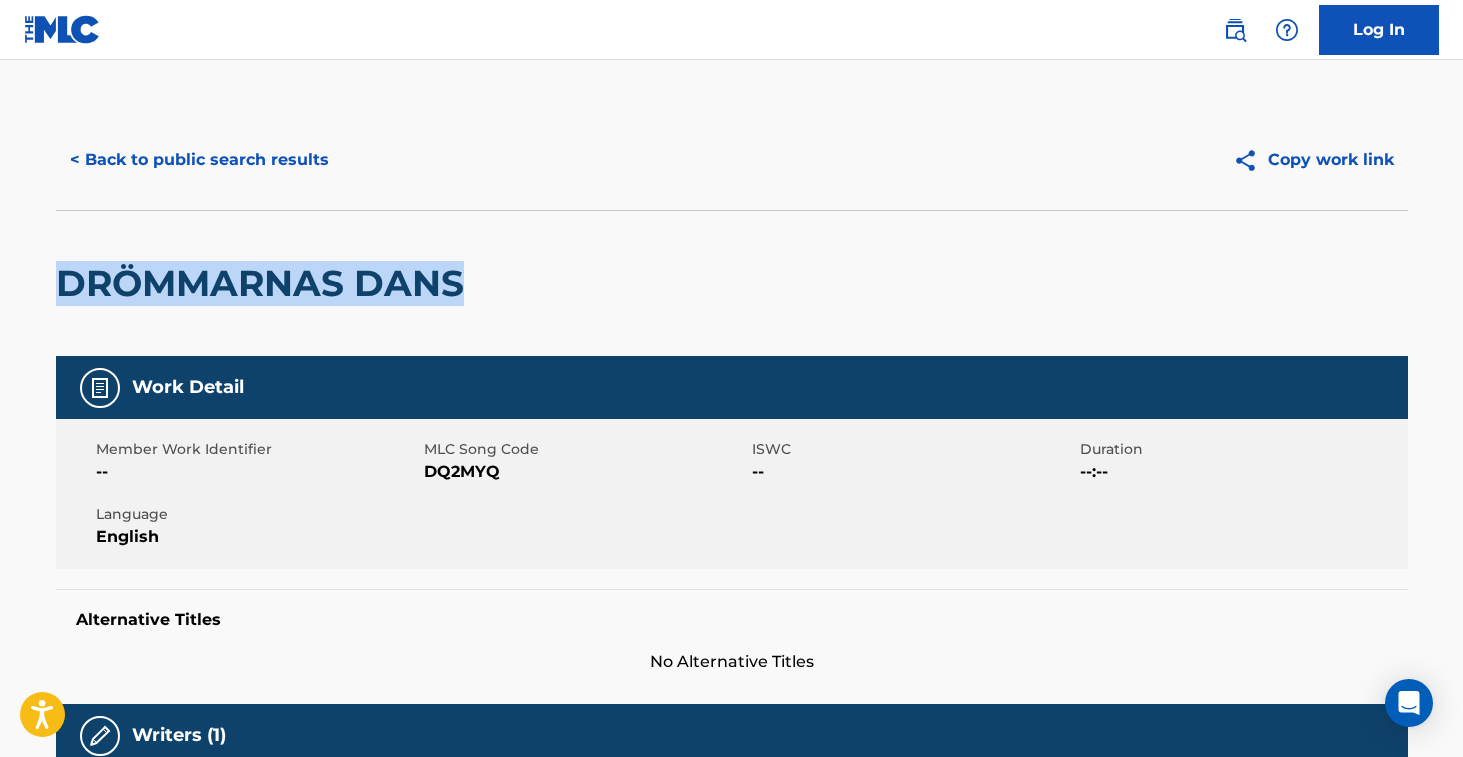drag, startPoint x: 64, startPoint y: 287, endPoint x: 474, endPoint y: 297, distance: 410.12195 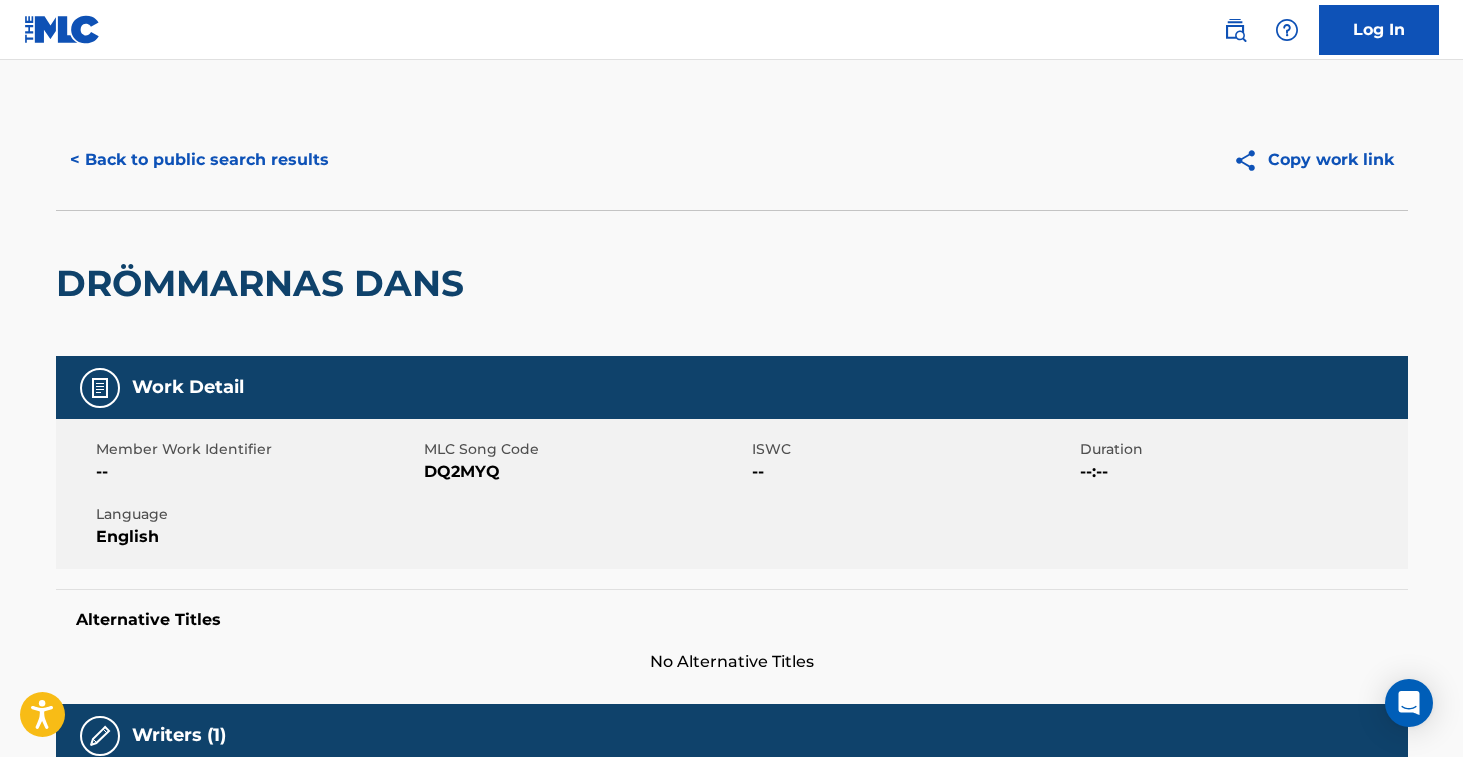 click on "DQ2MYQ" at bounding box center [585, 472] 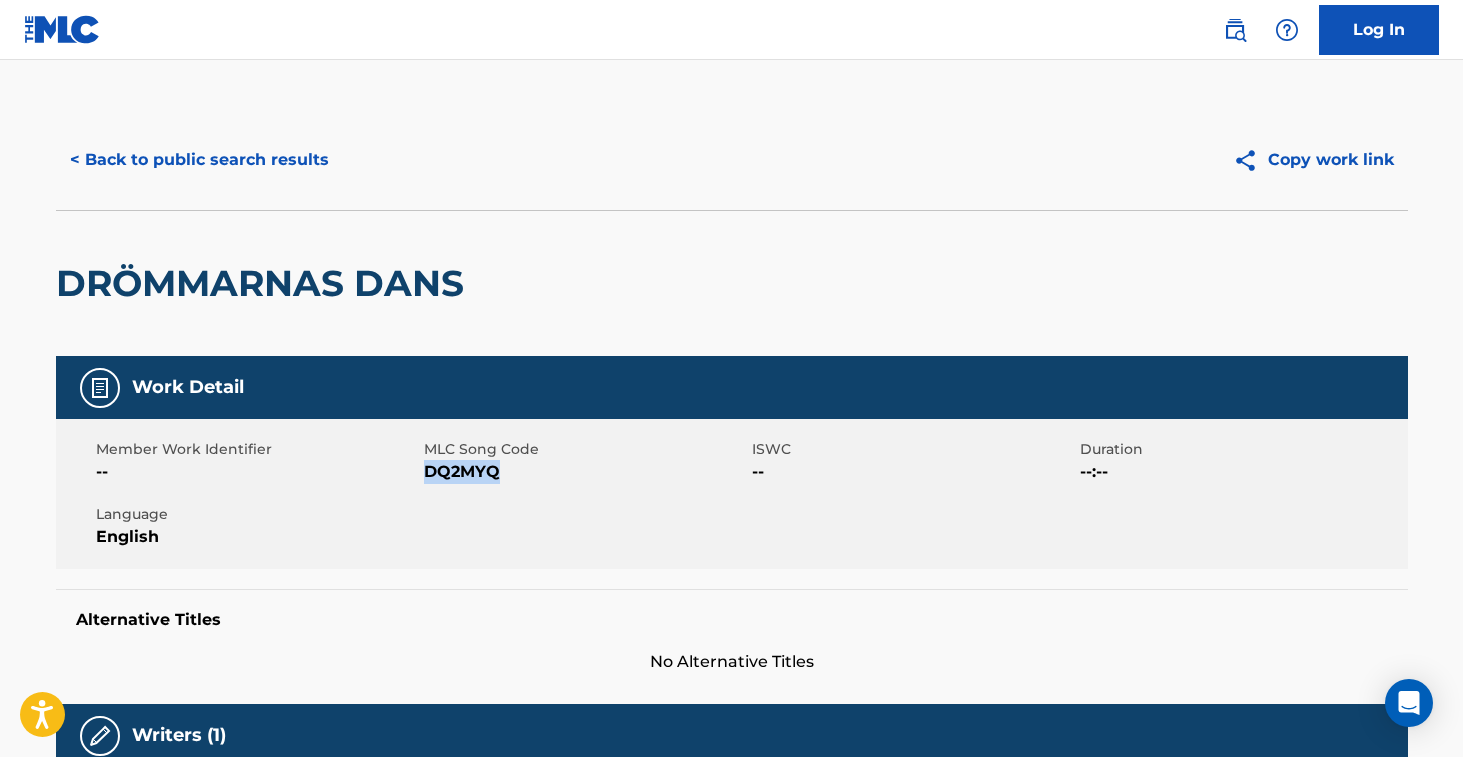 click on "DQ2MYQ" at bounding box center (585, 472) 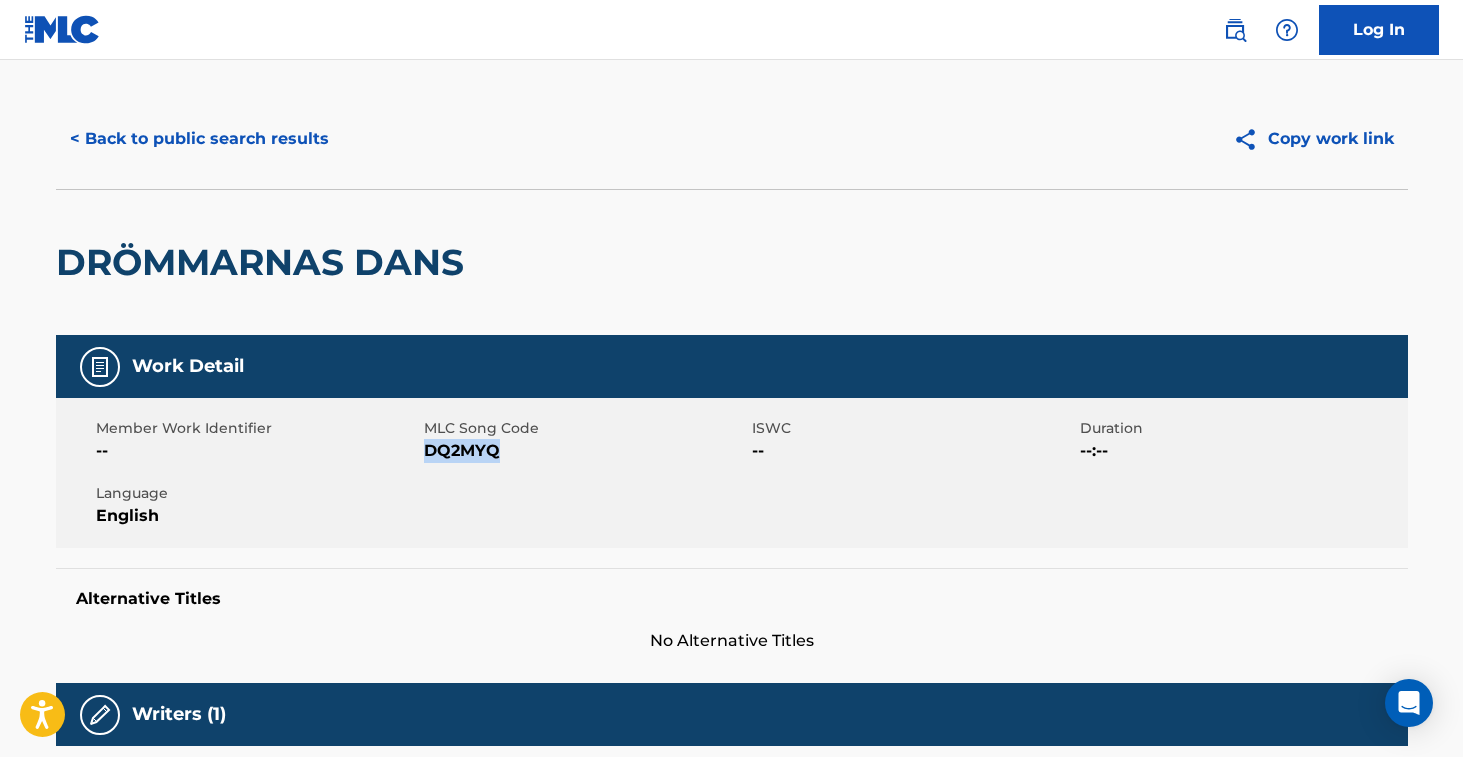 scroll, scrollTop: 0, scrollLeft: 0, axis: both 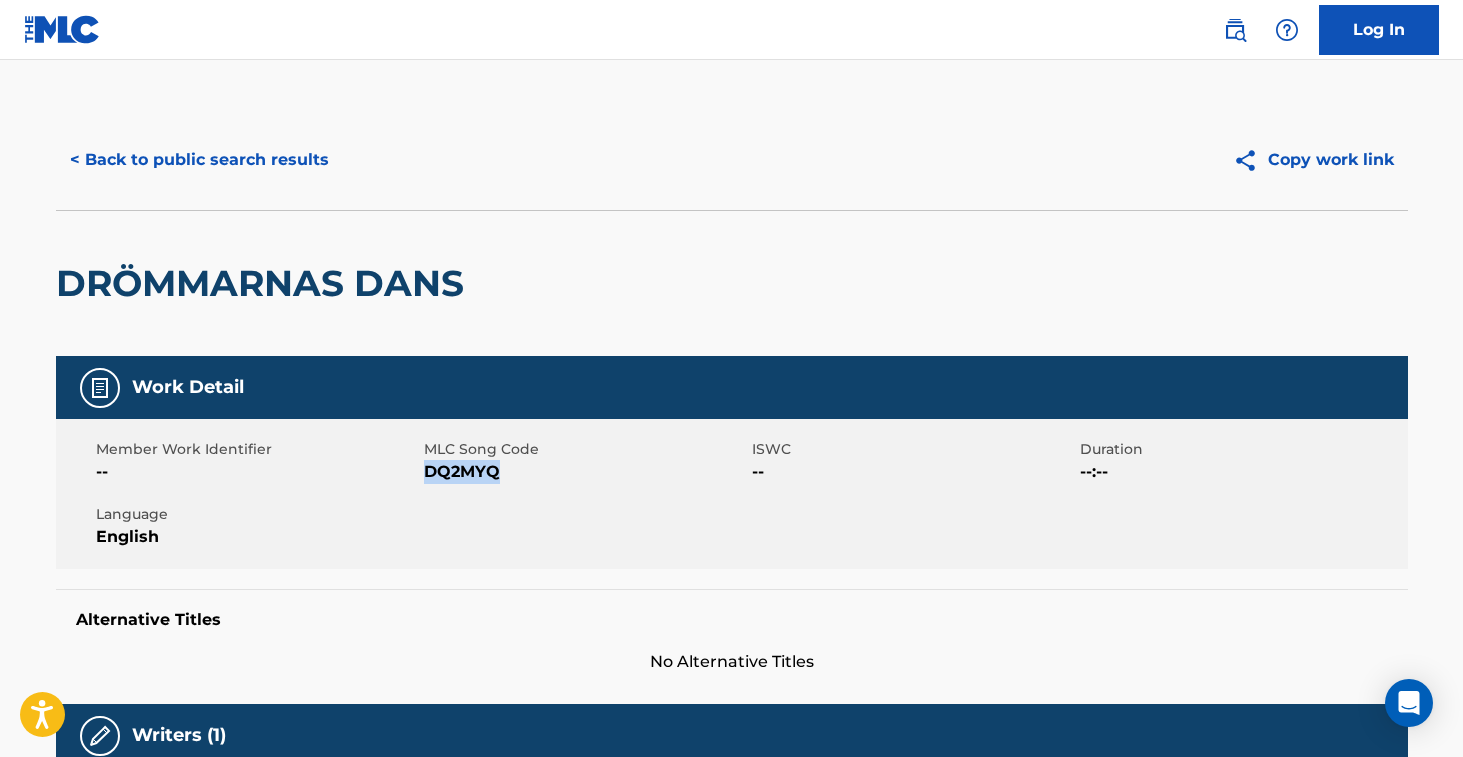 click on "< Back to public search results" at bounding box center [199, 160] 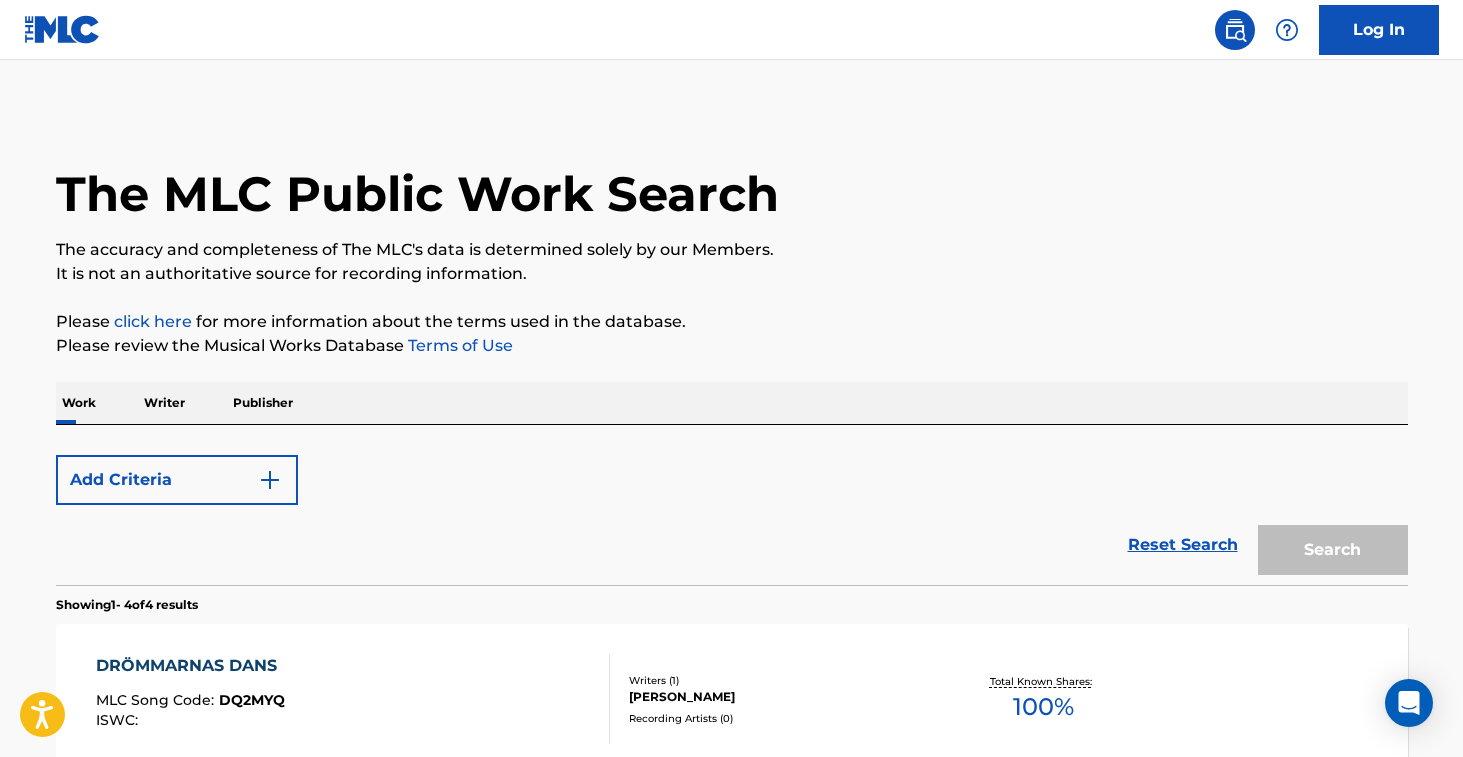 scroll, scrollTop: 312, scrollLeft: 0, axis: vertical 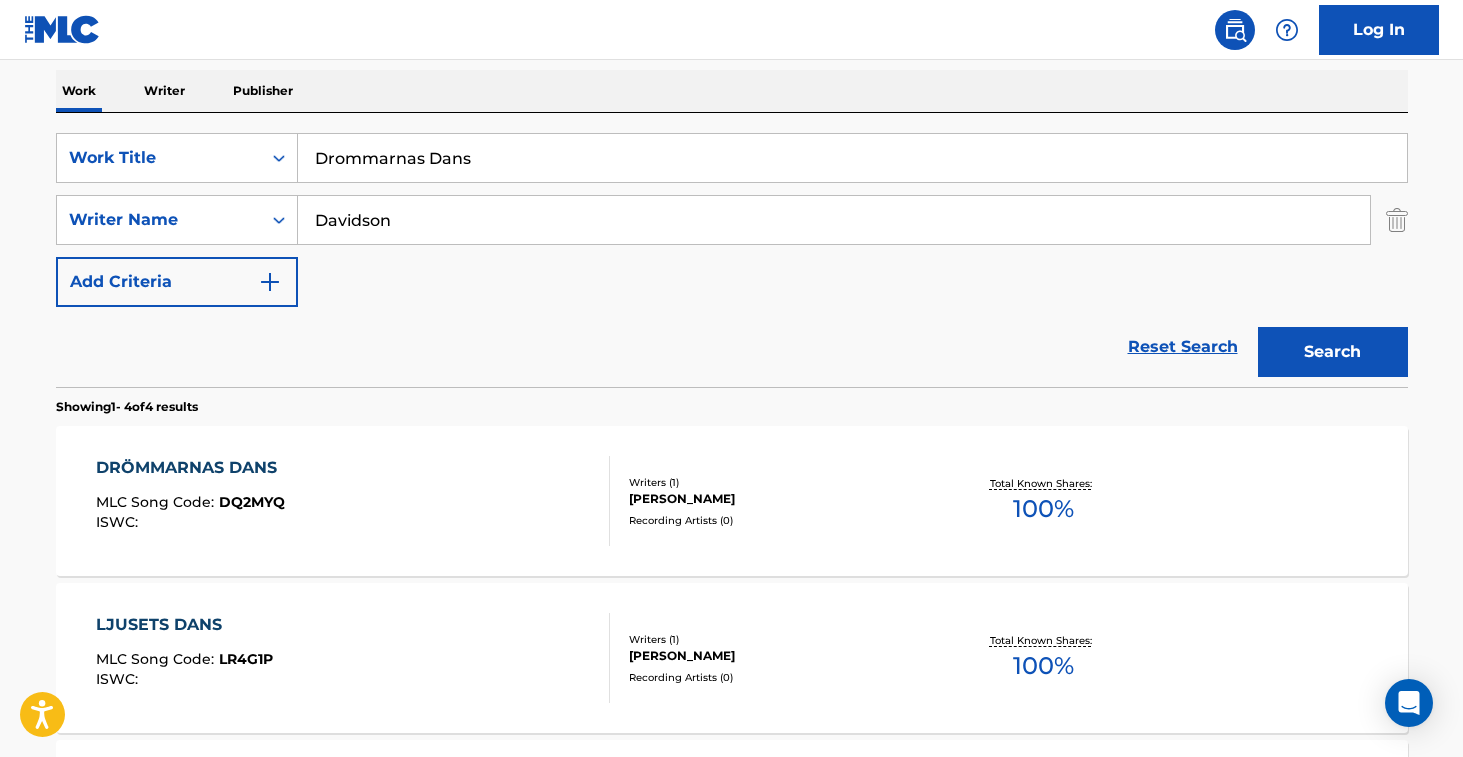 drag, startPoint x: 500, startPoint y: 164, endPoint x: 249, endPoint y: 131, distance: 253.16003 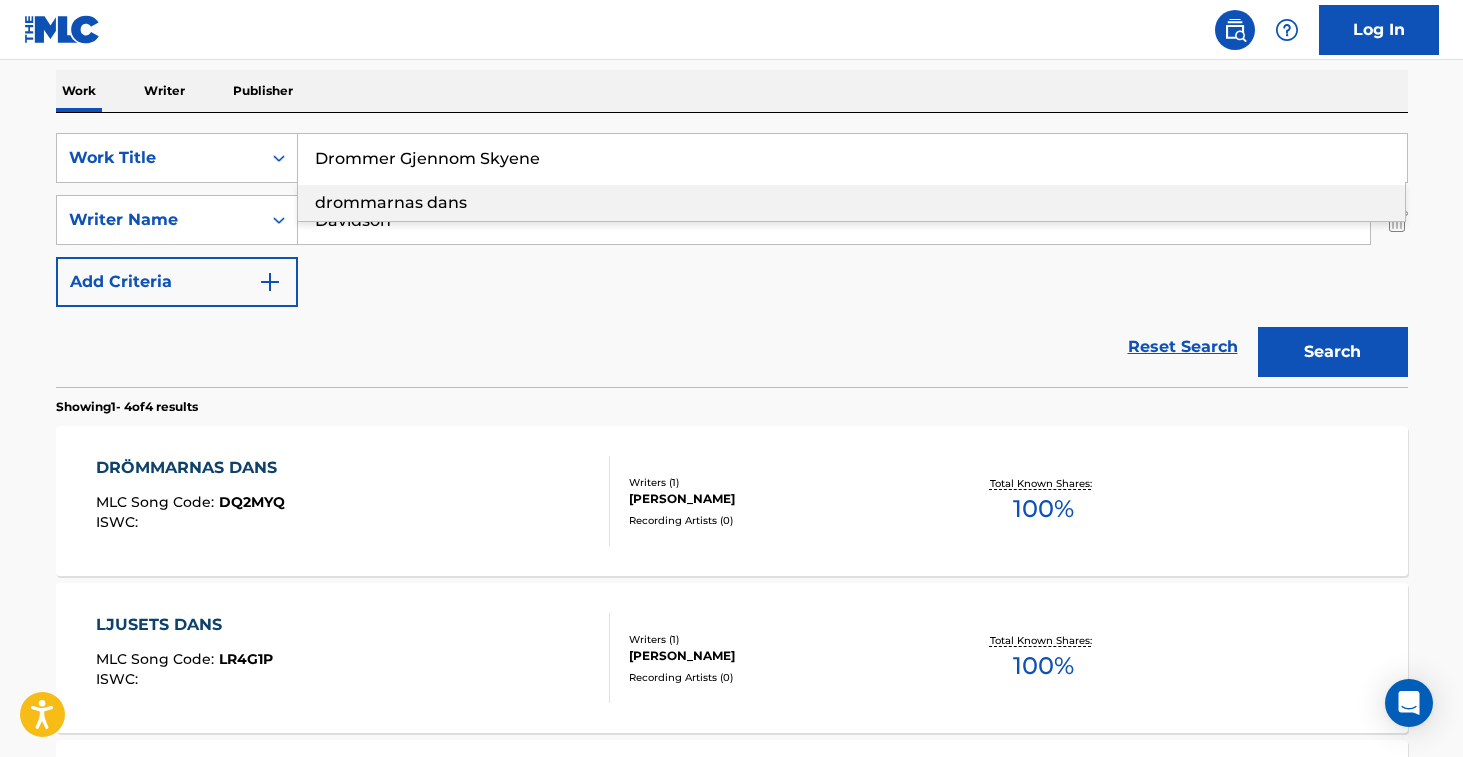 type on "Drommer Gjennom Skyene" 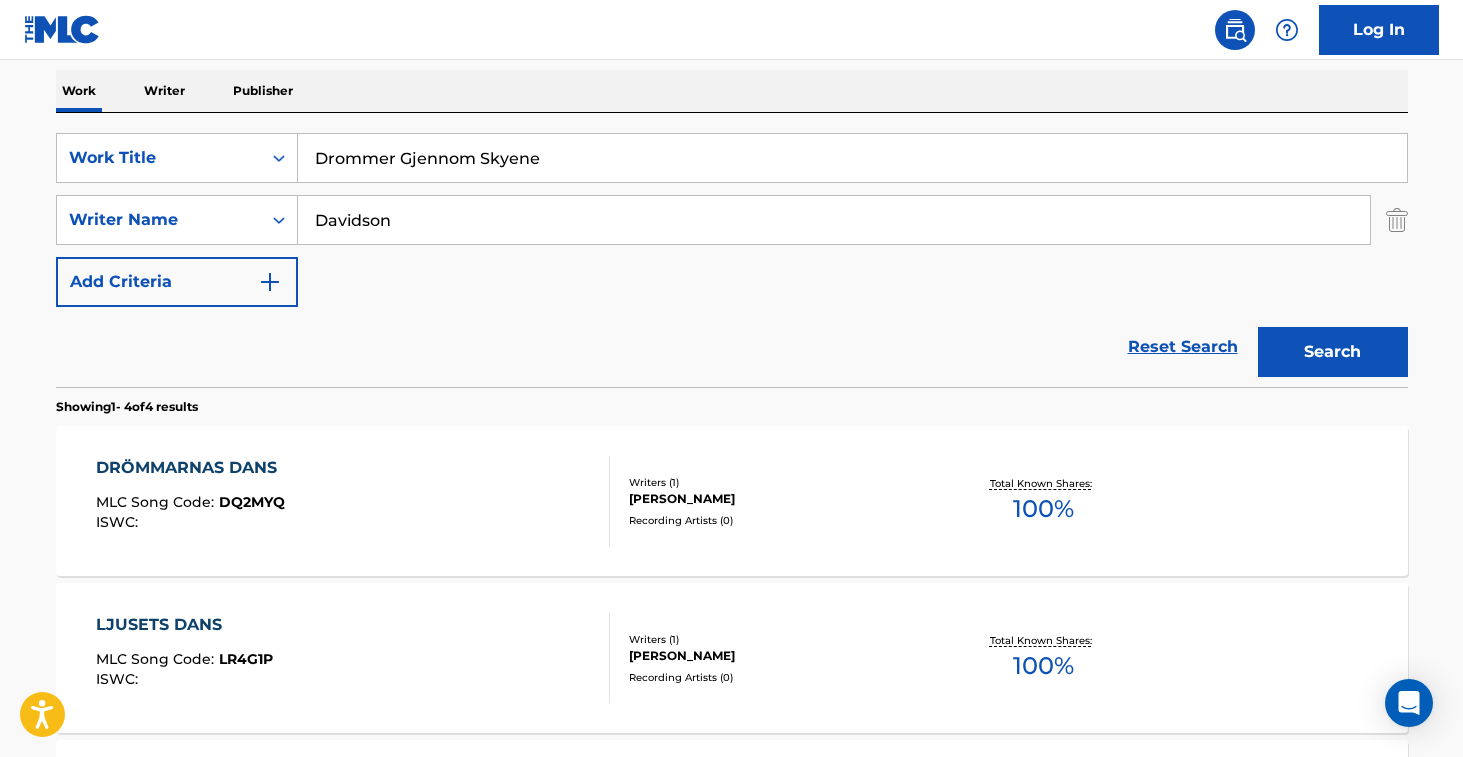 click on "Search" at bounding box center (1333, 352) 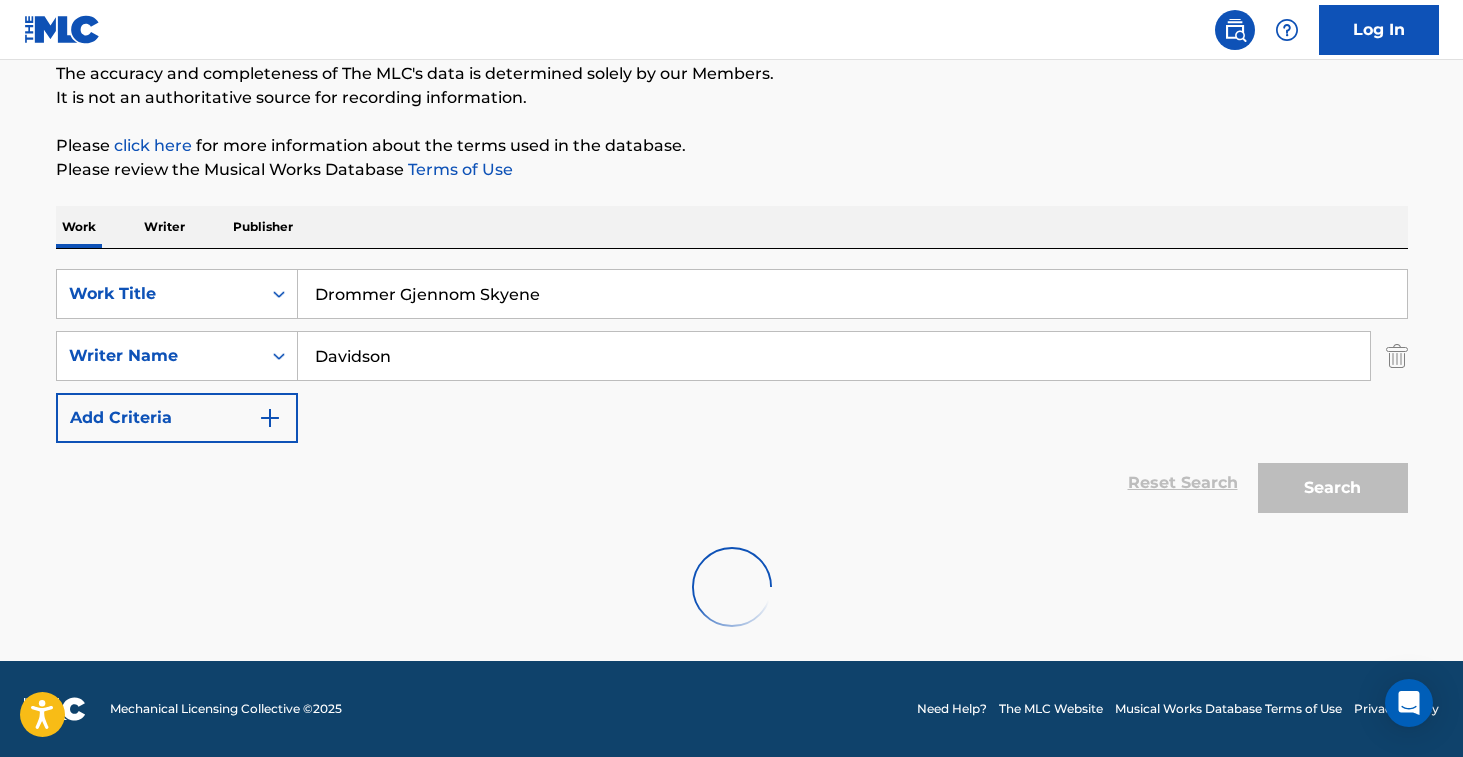 scroll, scrollTop: 312, scrollLeft: 0, axis: vertical 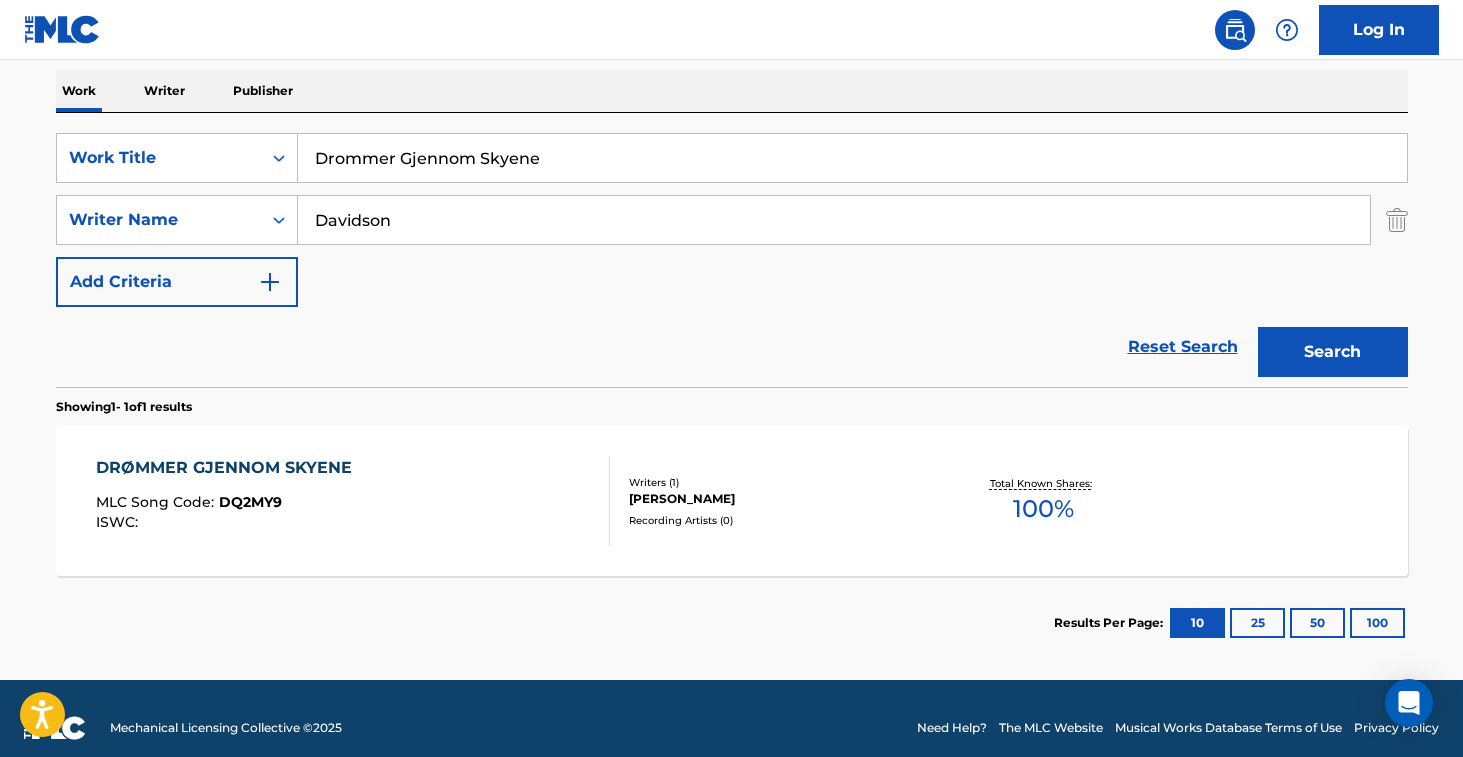 click on "DRØMMER GJENNOM SKYENE" at bounding box center [229, 468] 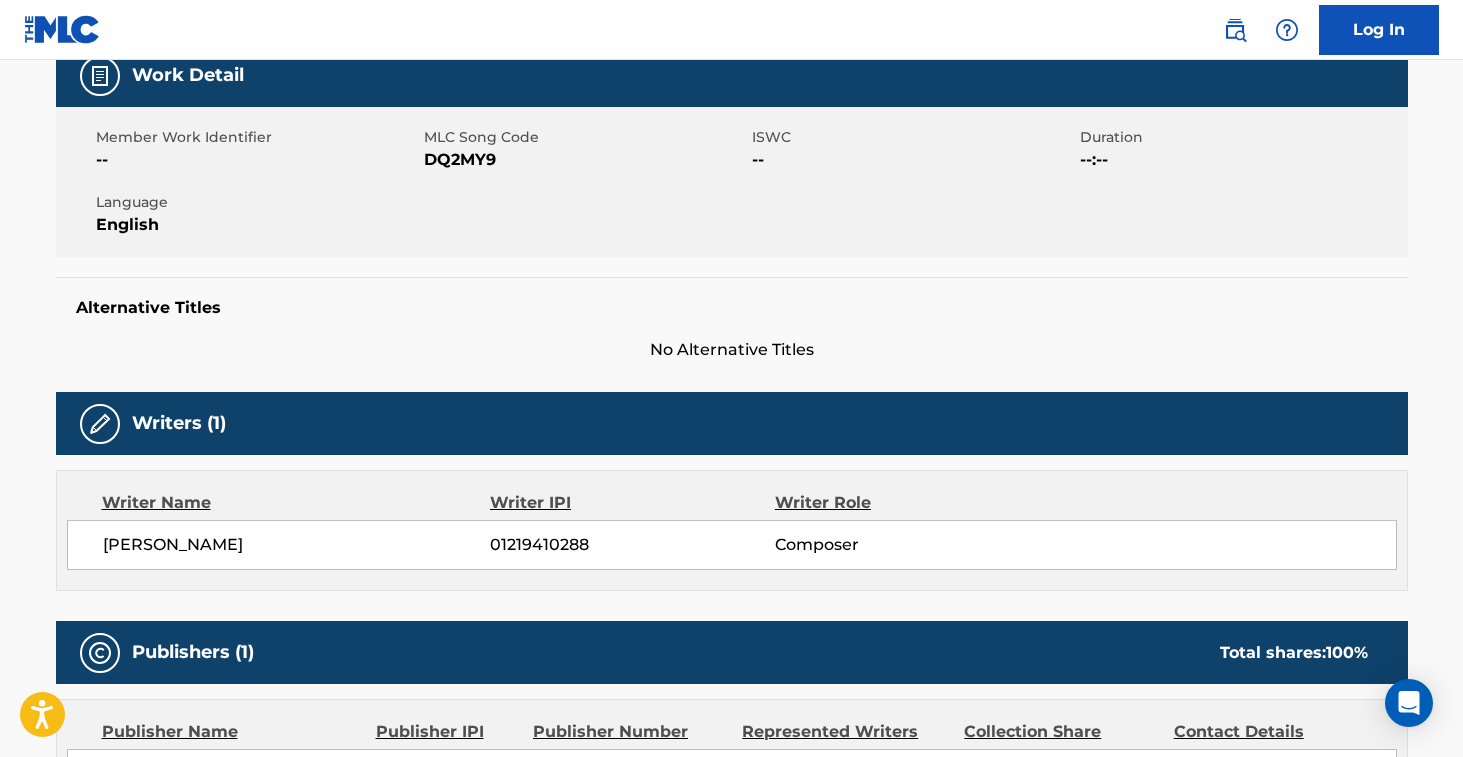 scroll, scrollTop: 0, scrollLeft: 0, axis: both 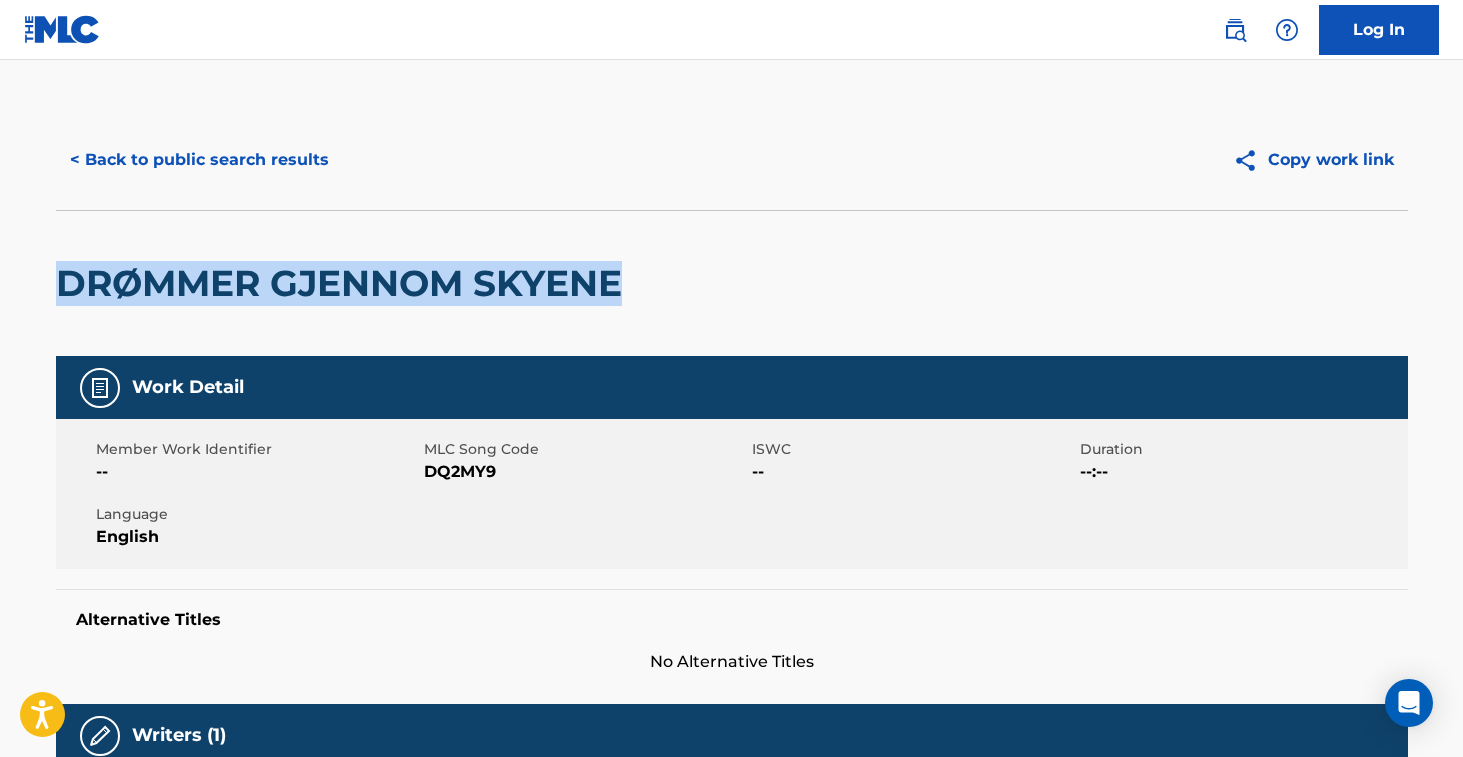 drag, startPoint x: 69, startPoint y: 294, endPoint x: 646, endPoint y: 295, distance: 577.00085 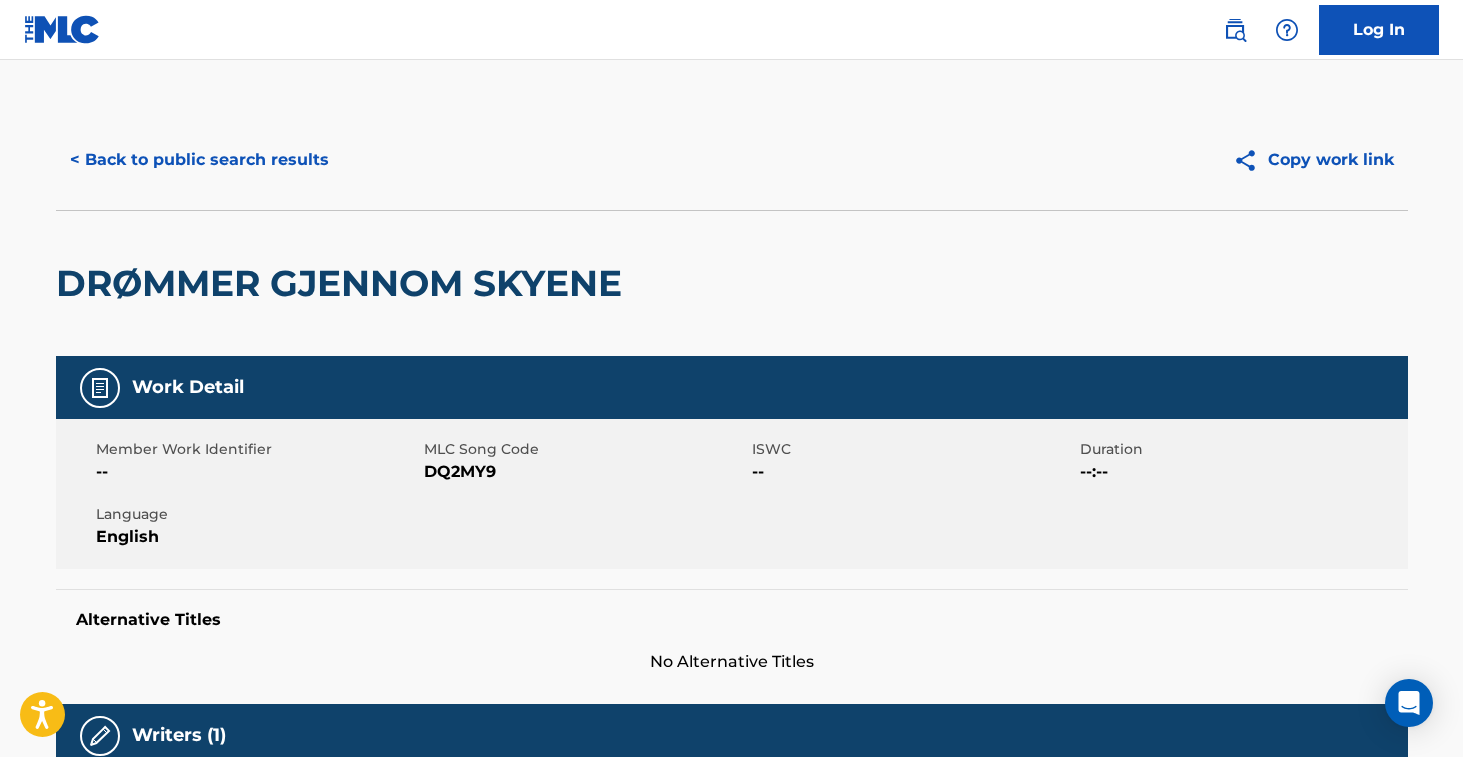 click on "DQ2MY9" at bounding box center (585, 472) 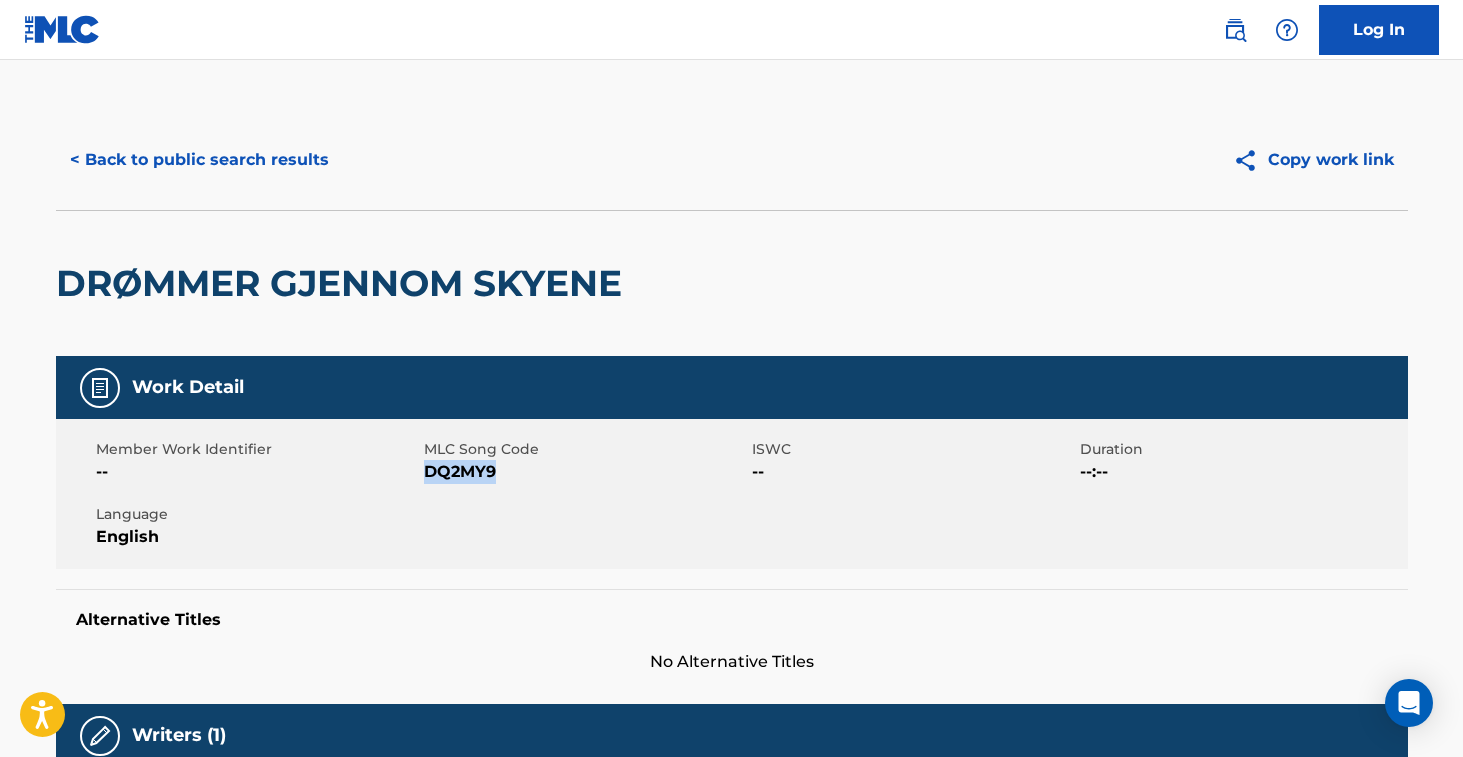 drag, startPoint x: 468, startPoint y: 478, endPoint x: 641, endPoint y: 502, distance: 174.6568 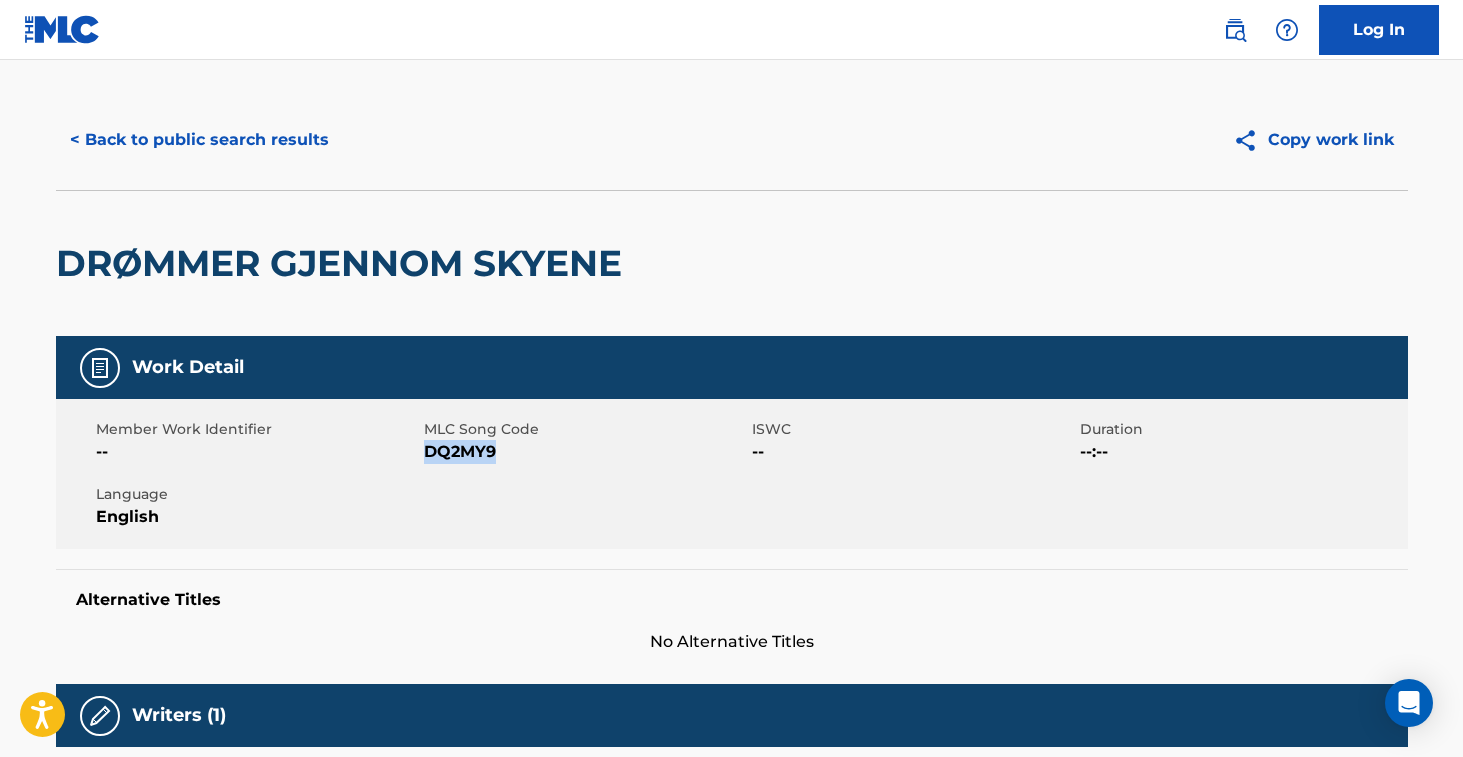 scroll, scrollTop: 0, scrollLeft: 0, axis: both 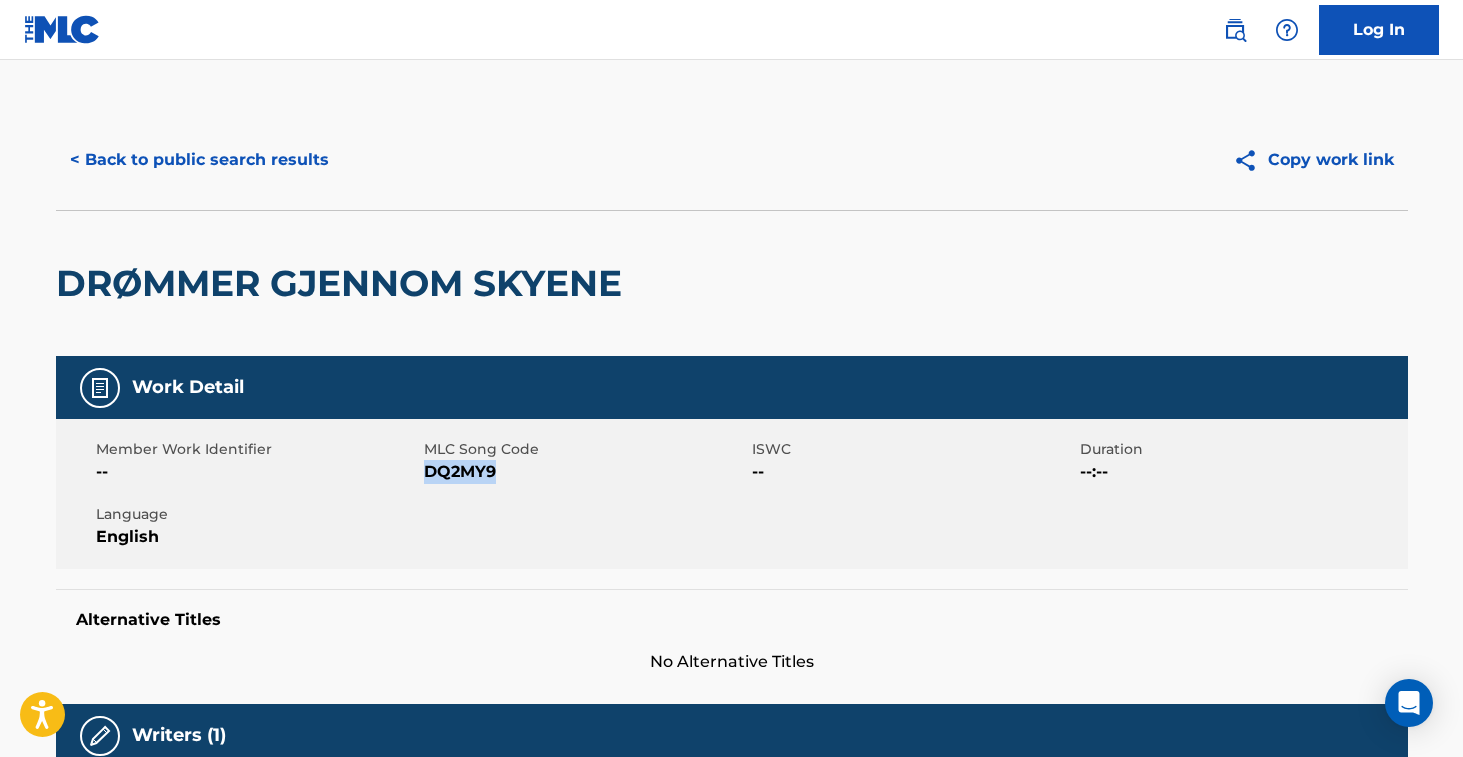 click on "< Back to public search results" at bounding box center (199, 160) 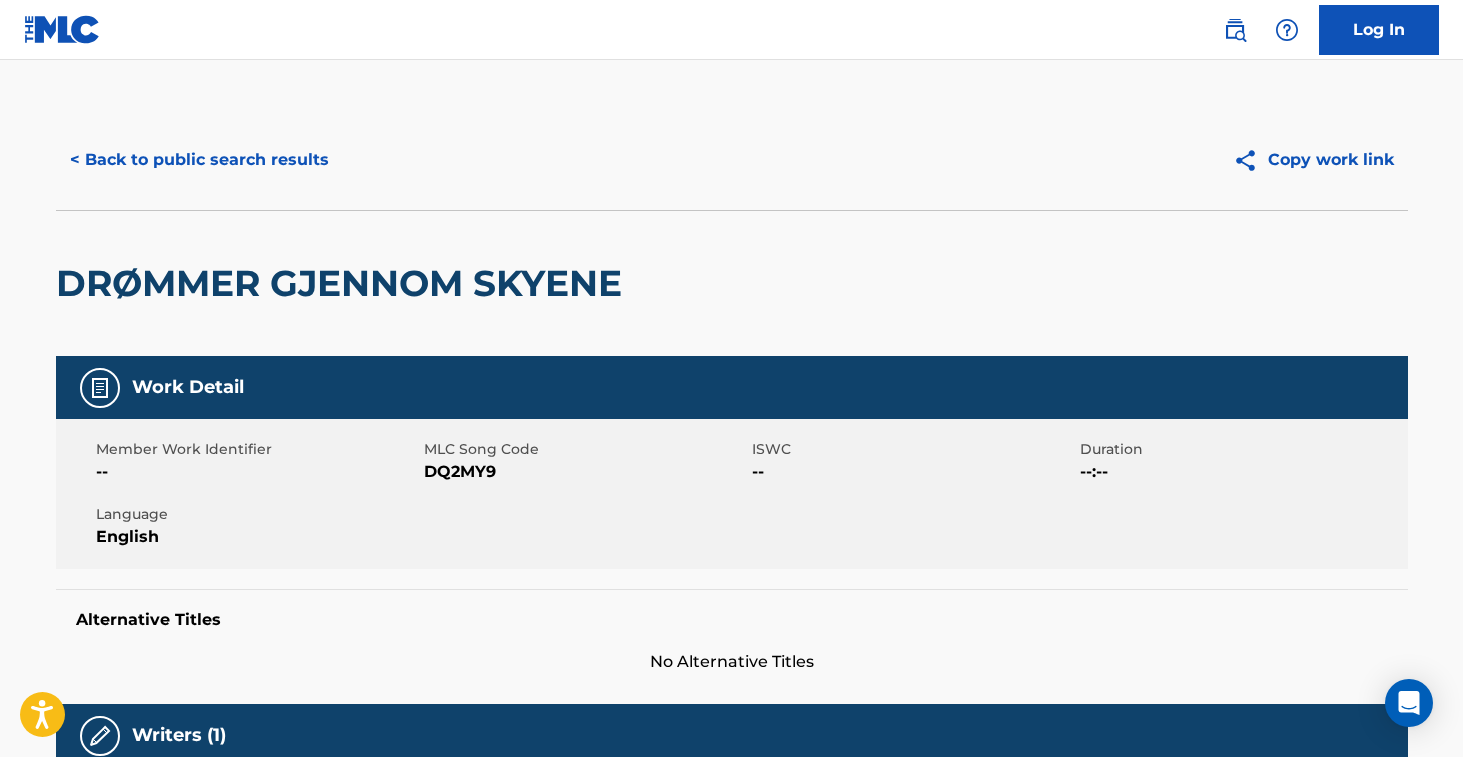scroll, scrollTop: 217, scrollLeft: 0, axis: vertical 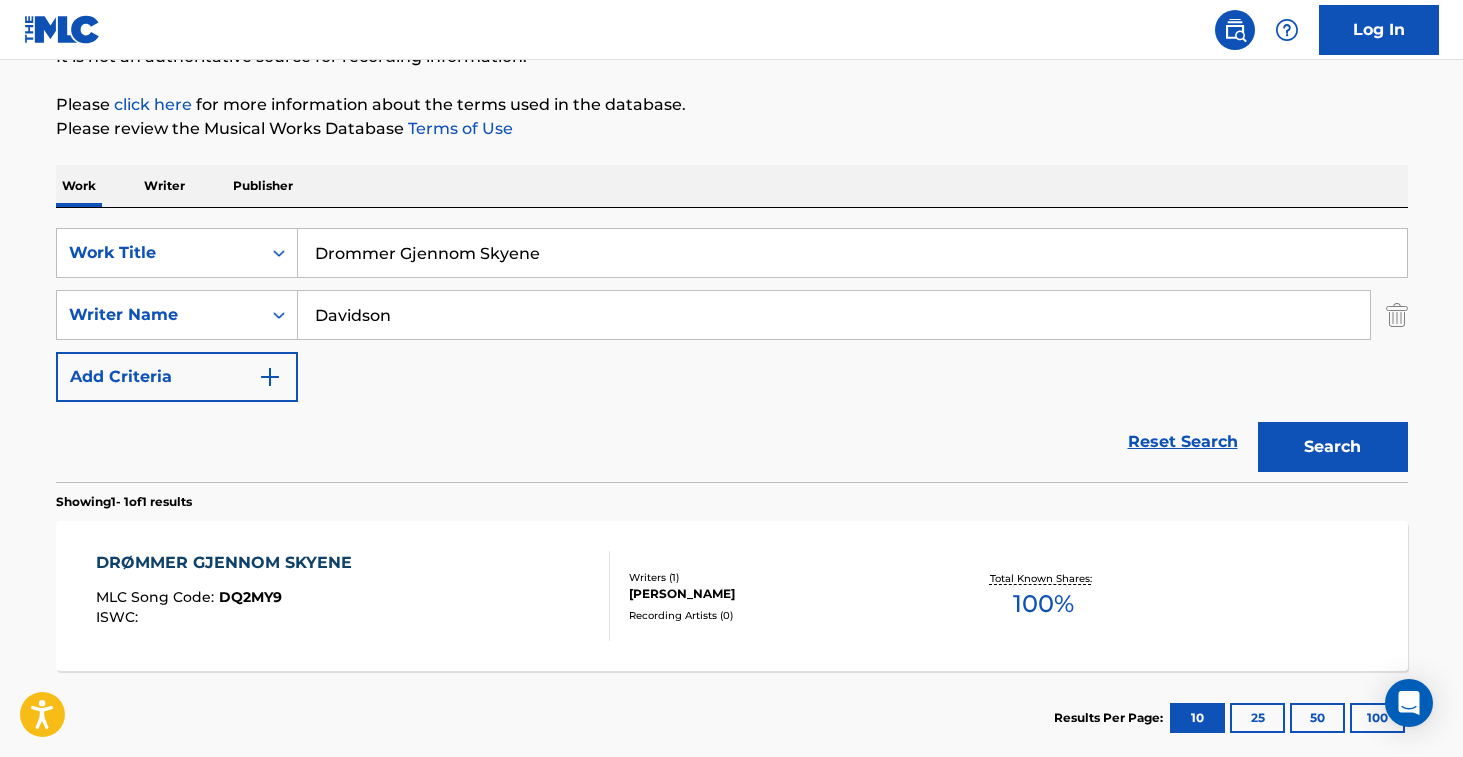 drag, startPoint x: 568, startPoint y: 256, endPoint x: 275, endPoint y: 213, distance: 296.1385 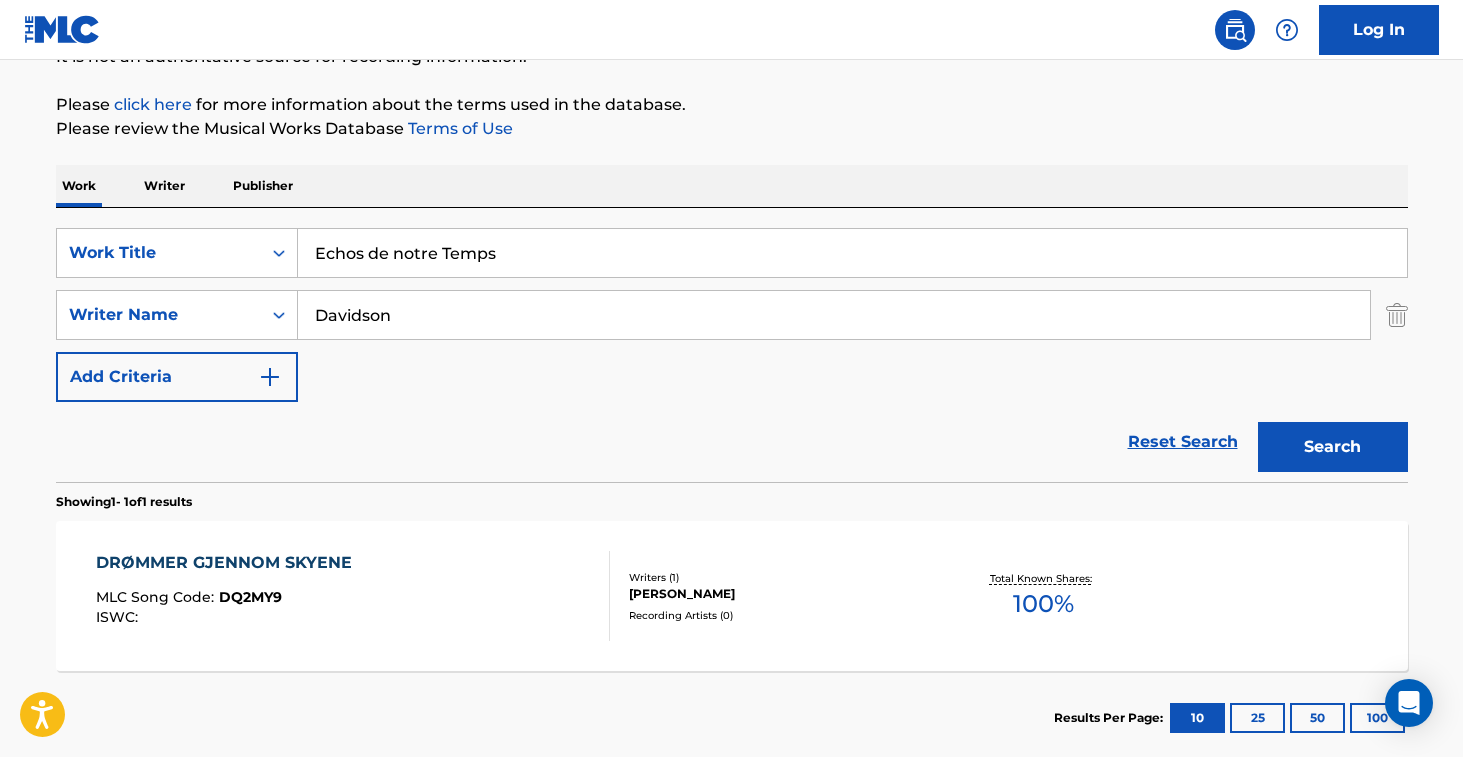 type on "Echos de notre Temps" 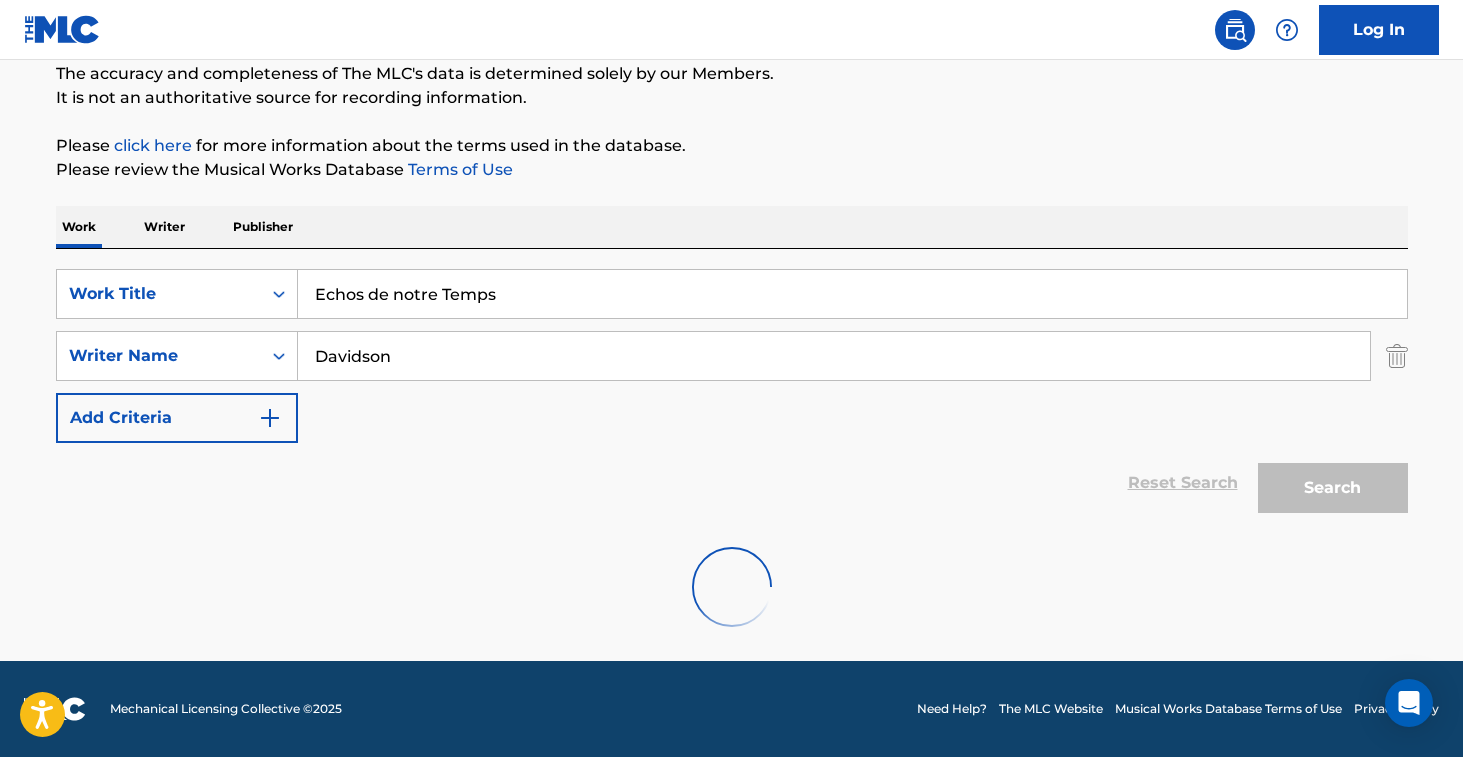 scroll, scrollTop: 217, scrollLeft: 0, axis: vertical 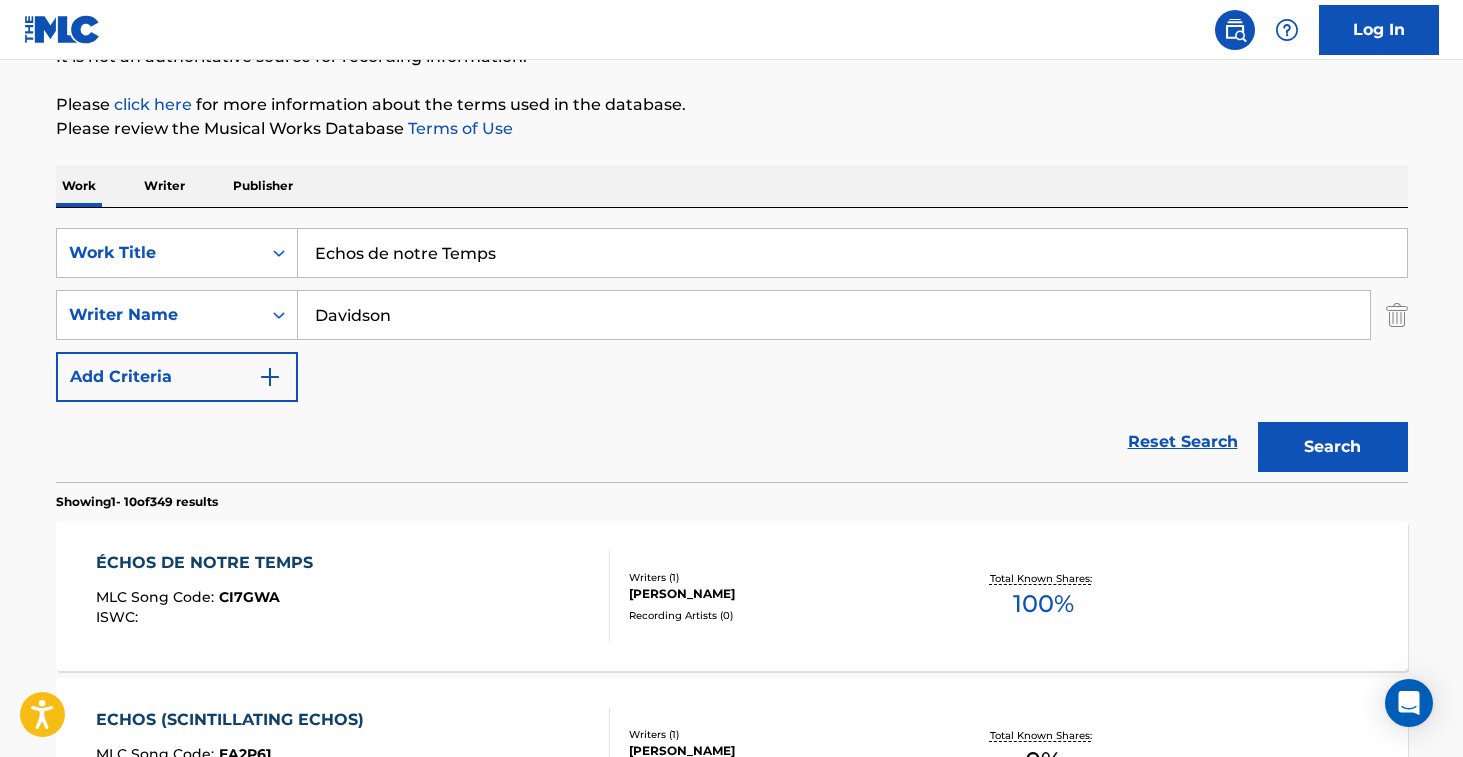 click on "ÉCHOS DE NOTRE TEMPS MLC Song Code : CI7GWA ISWC :" at bounding box center (353, 596) 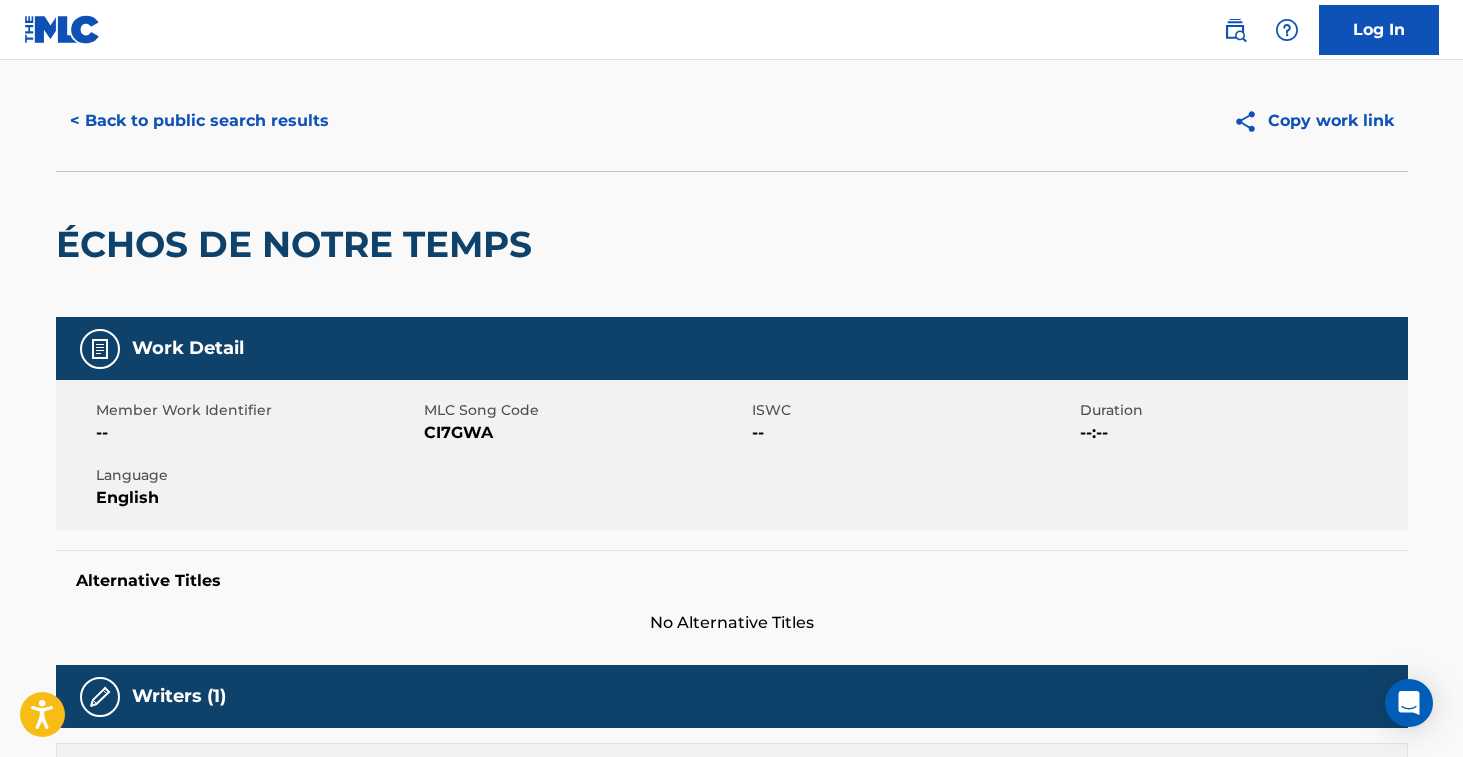 scroll, scrollTop: 41, scrollLeft: 0, axis: vertical 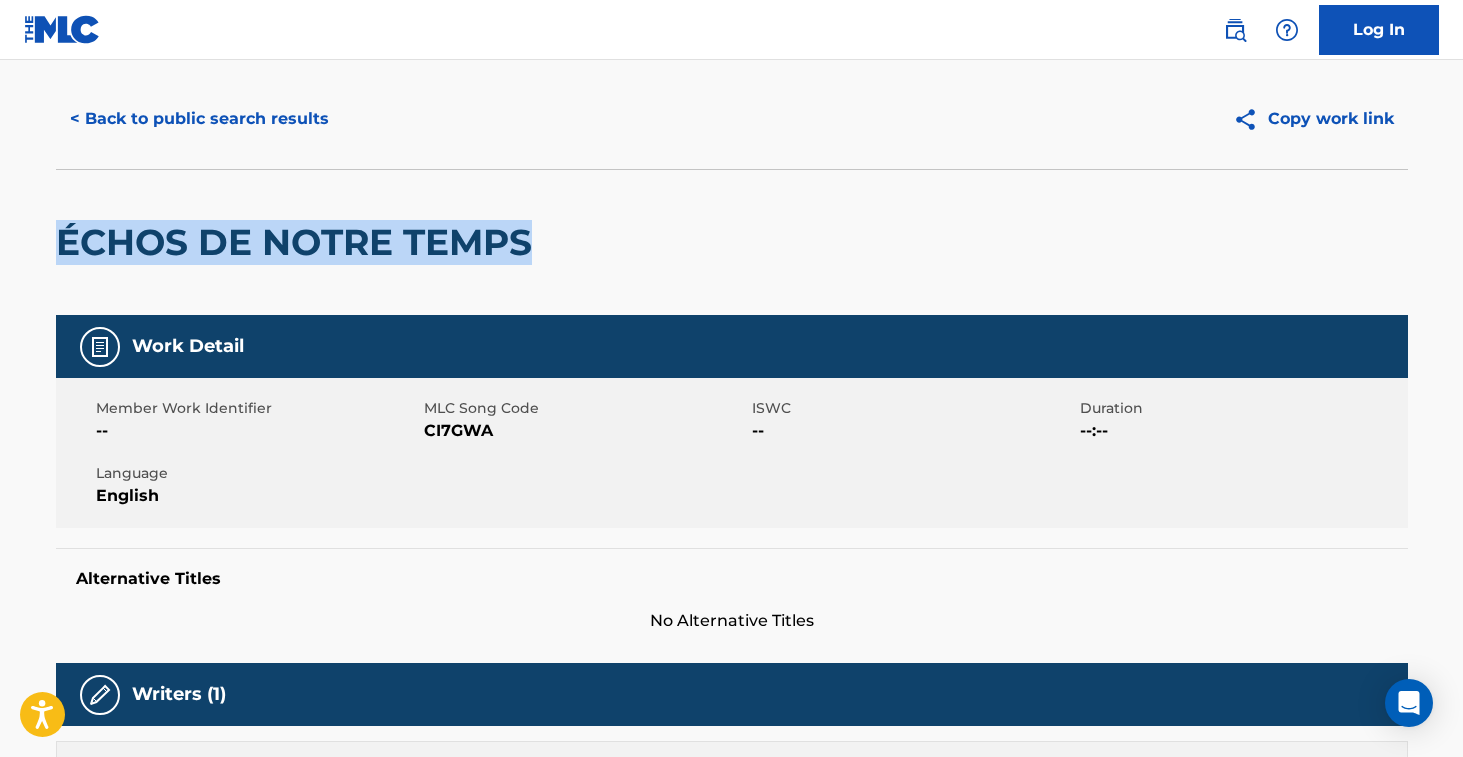 drag, startPoint x: 66, startPoint y: 250, endPoint x: 572, endPoint y: 245, distance: 506.0247 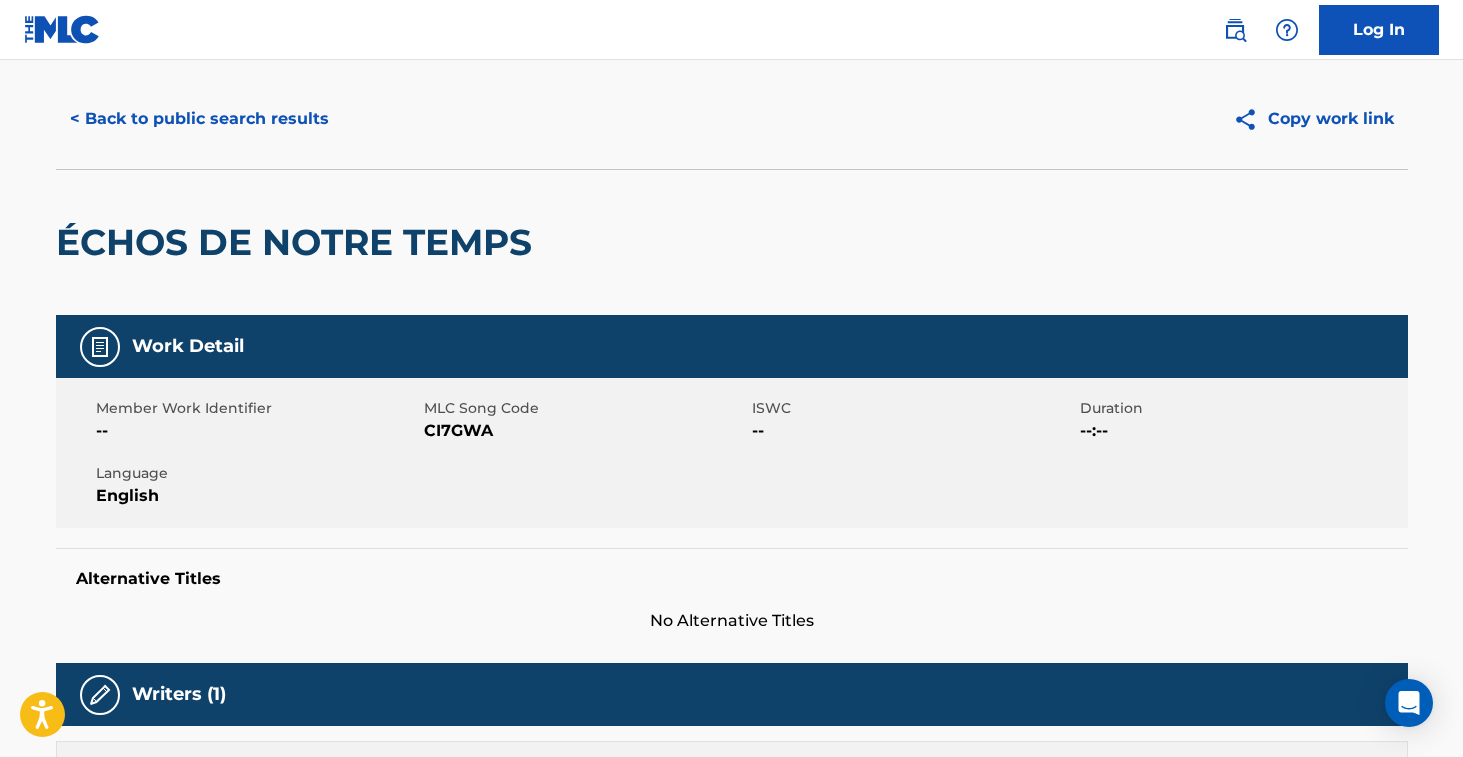 click on "CI7GWA" at bounding box center [585, 431] 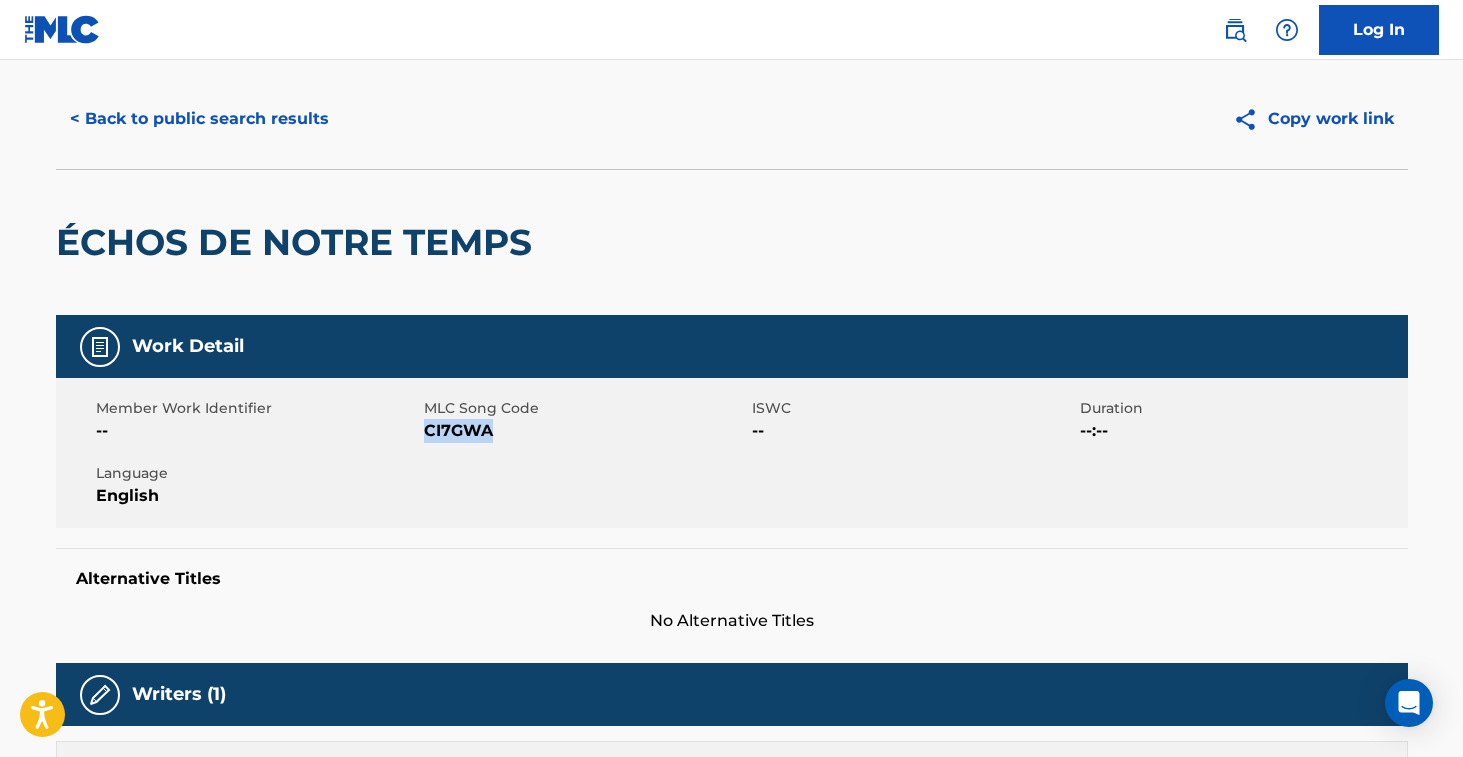 click on "CI7GWA" at bounding box center (585, 431) 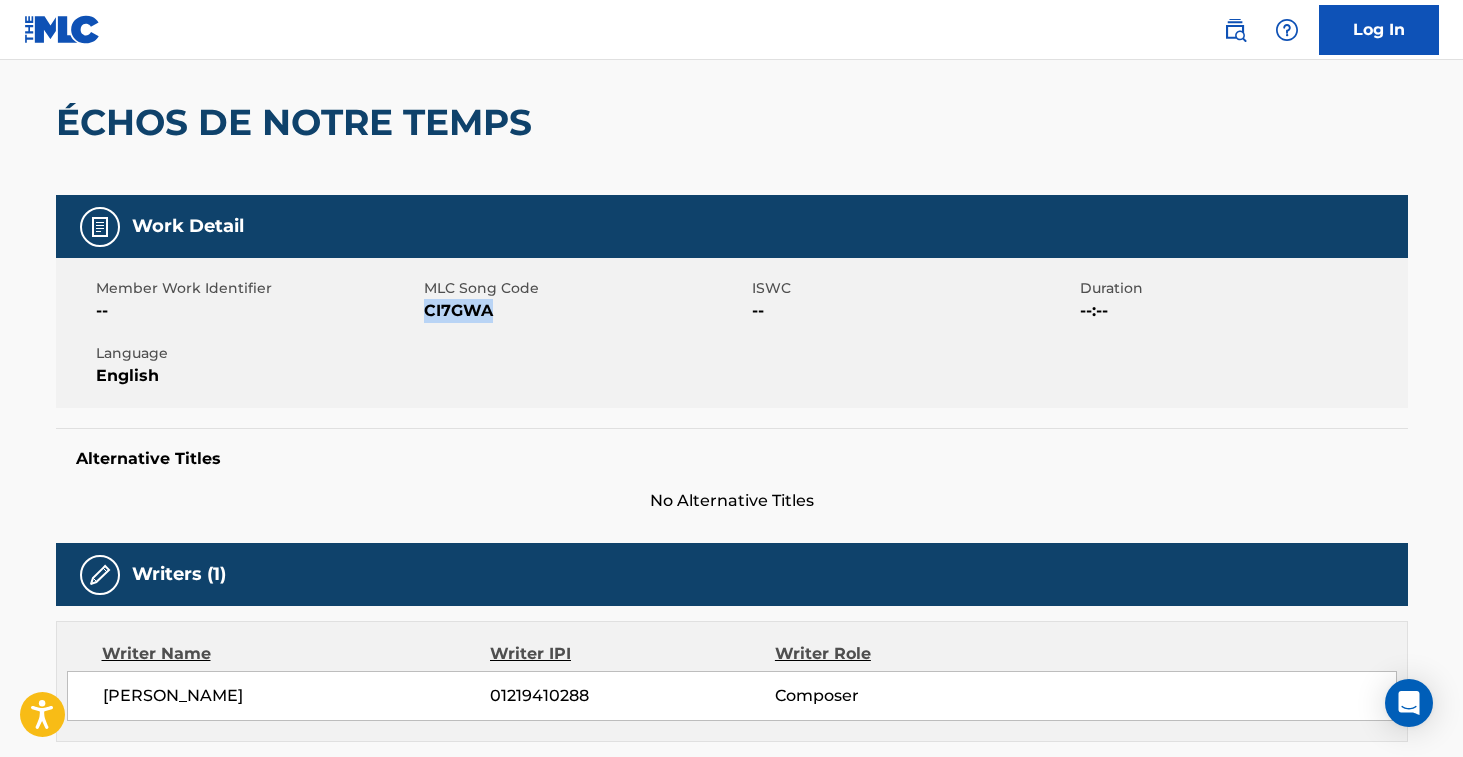 scroll, scrollTop: 0, scrollLeft: 0, axis: both 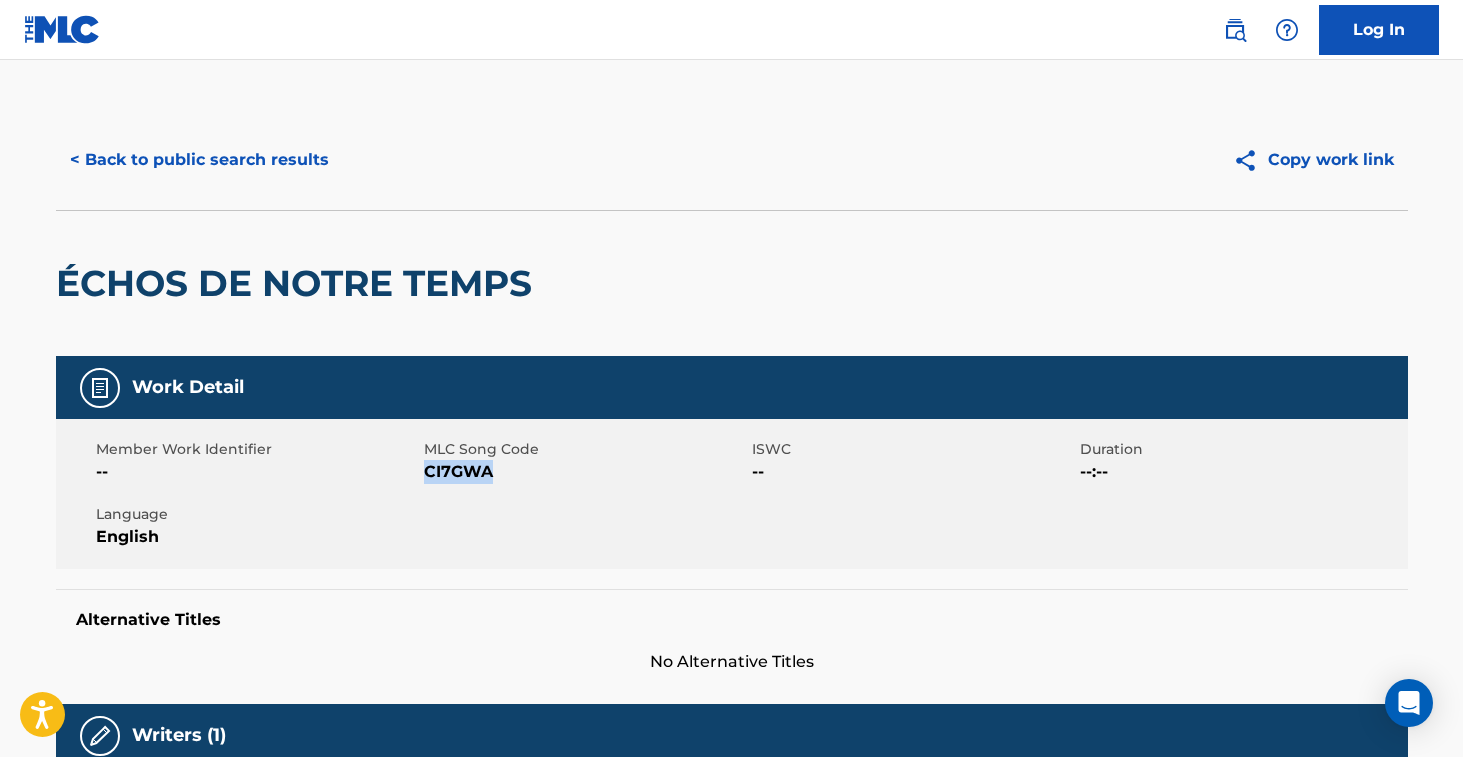 click on "< Back to public search results" at bounding box center (199, 160) 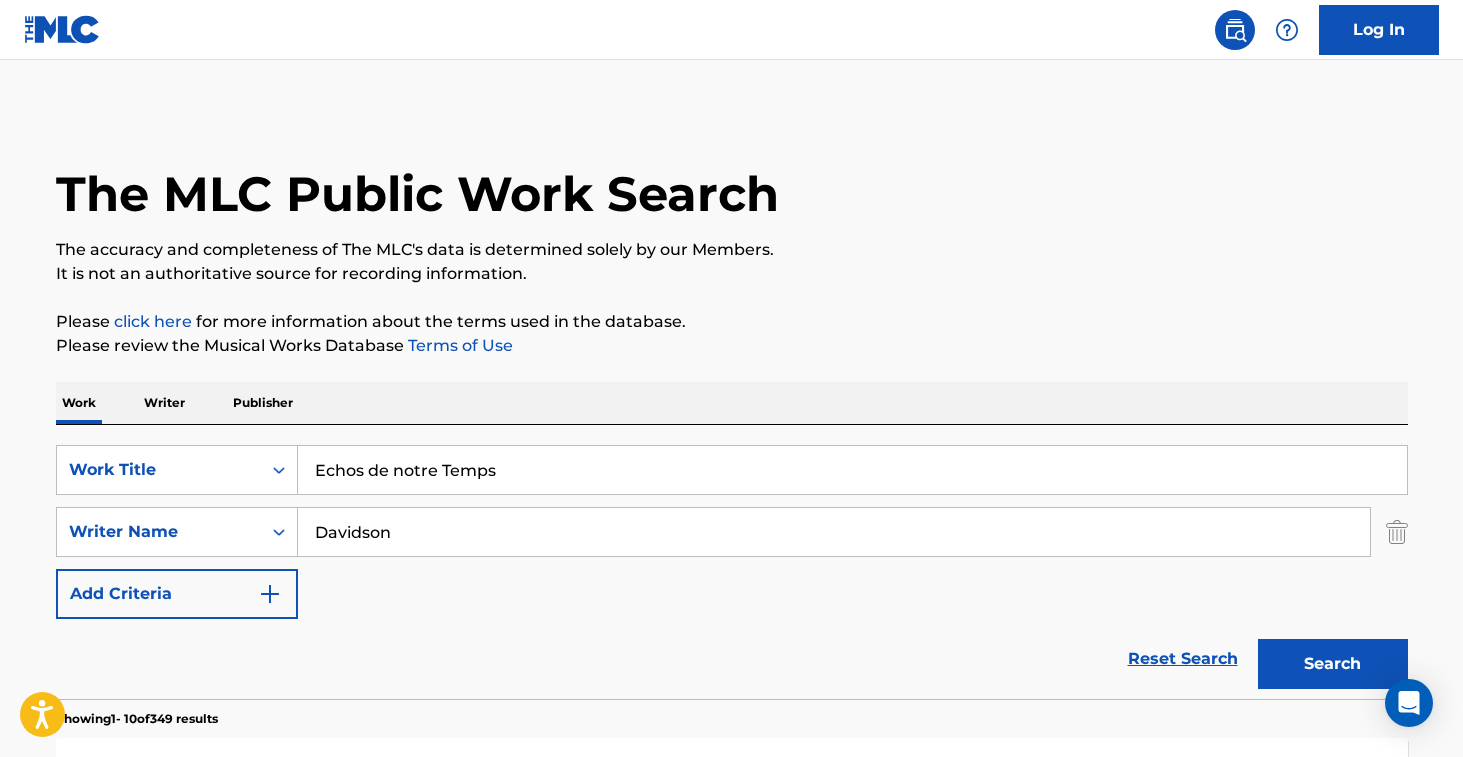 scroll, scrollTop: 217, scrollLeft: 0, axis: vertical 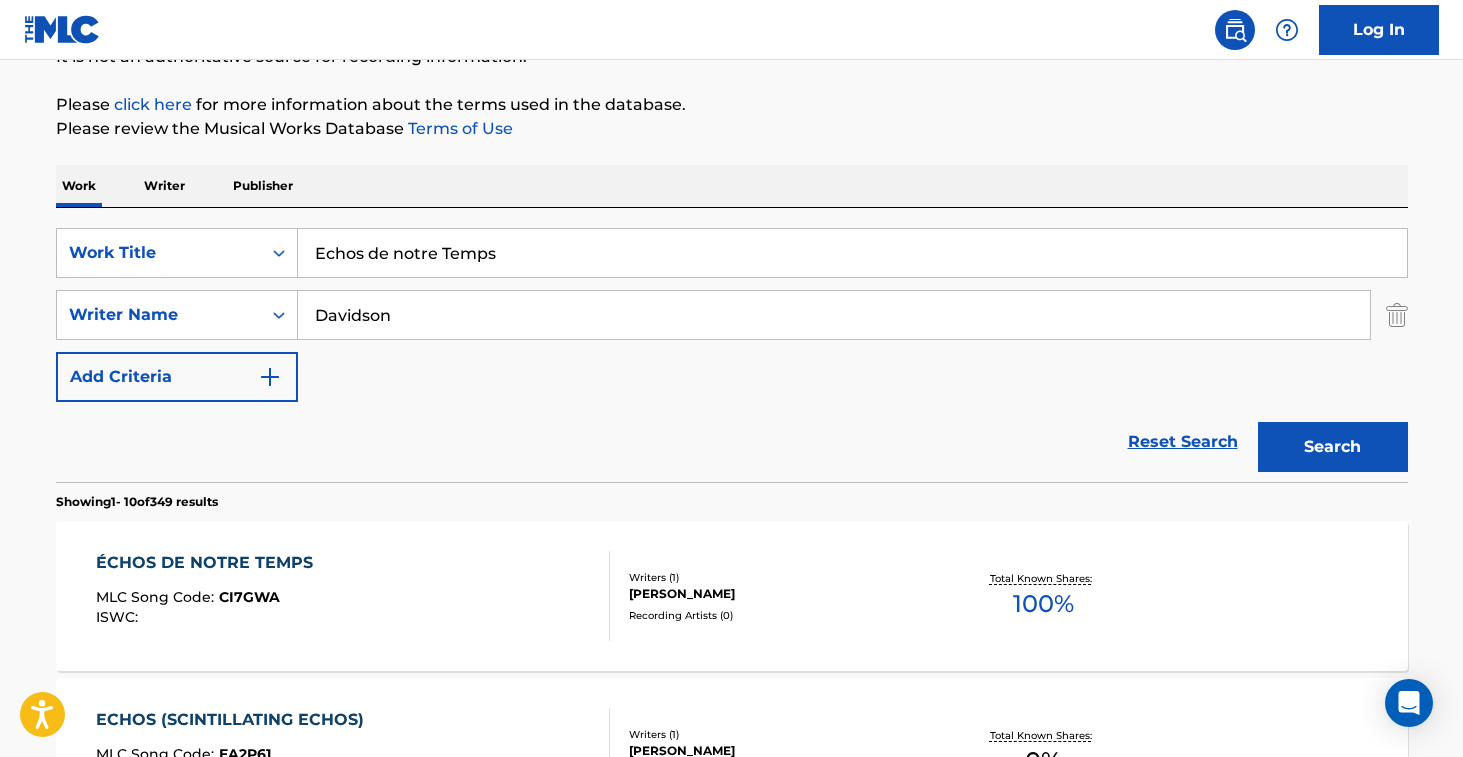 drag, startPoint x: 532, startPoint y: 261, endPoint x: 193, endPoint y: 201, distance: 344.2688 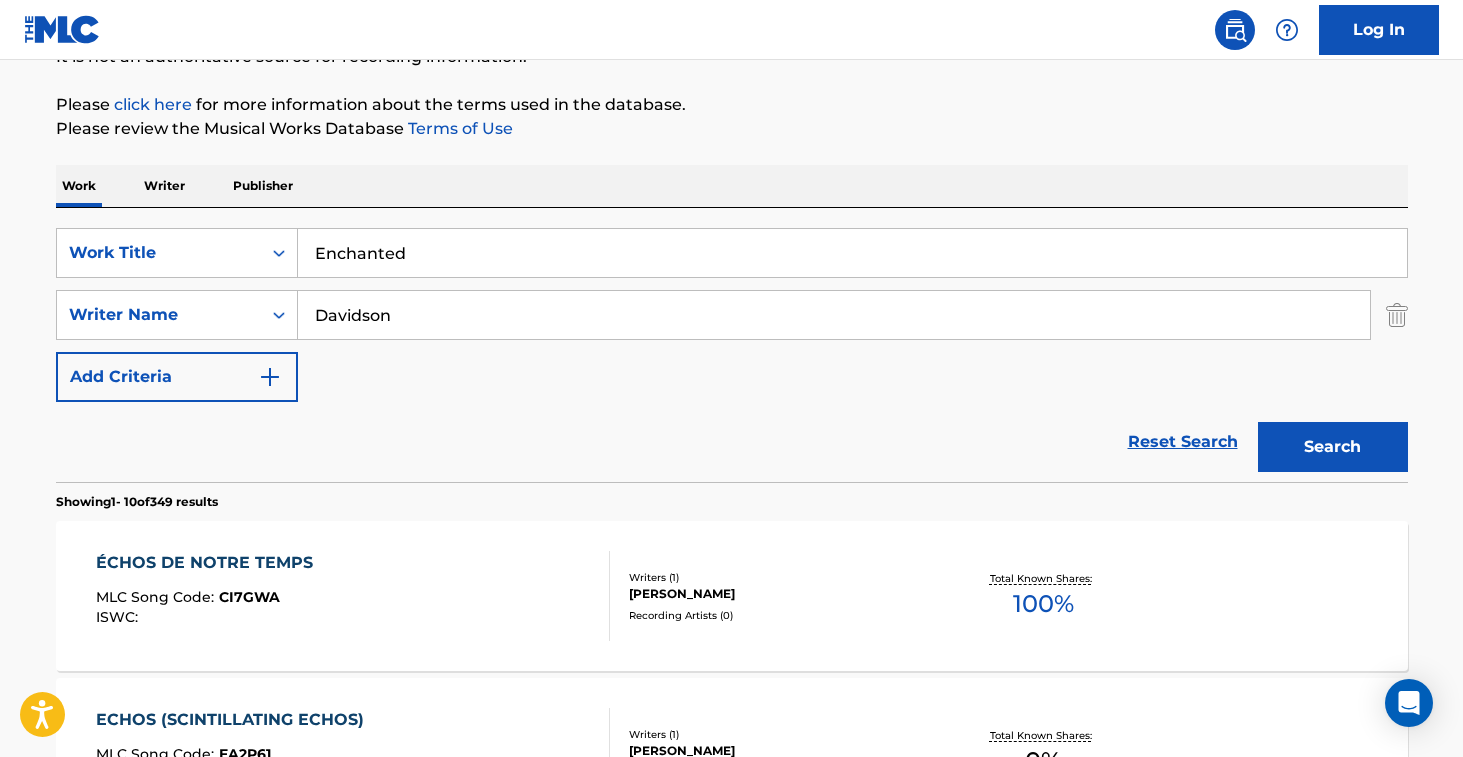 type on "Enchanted" 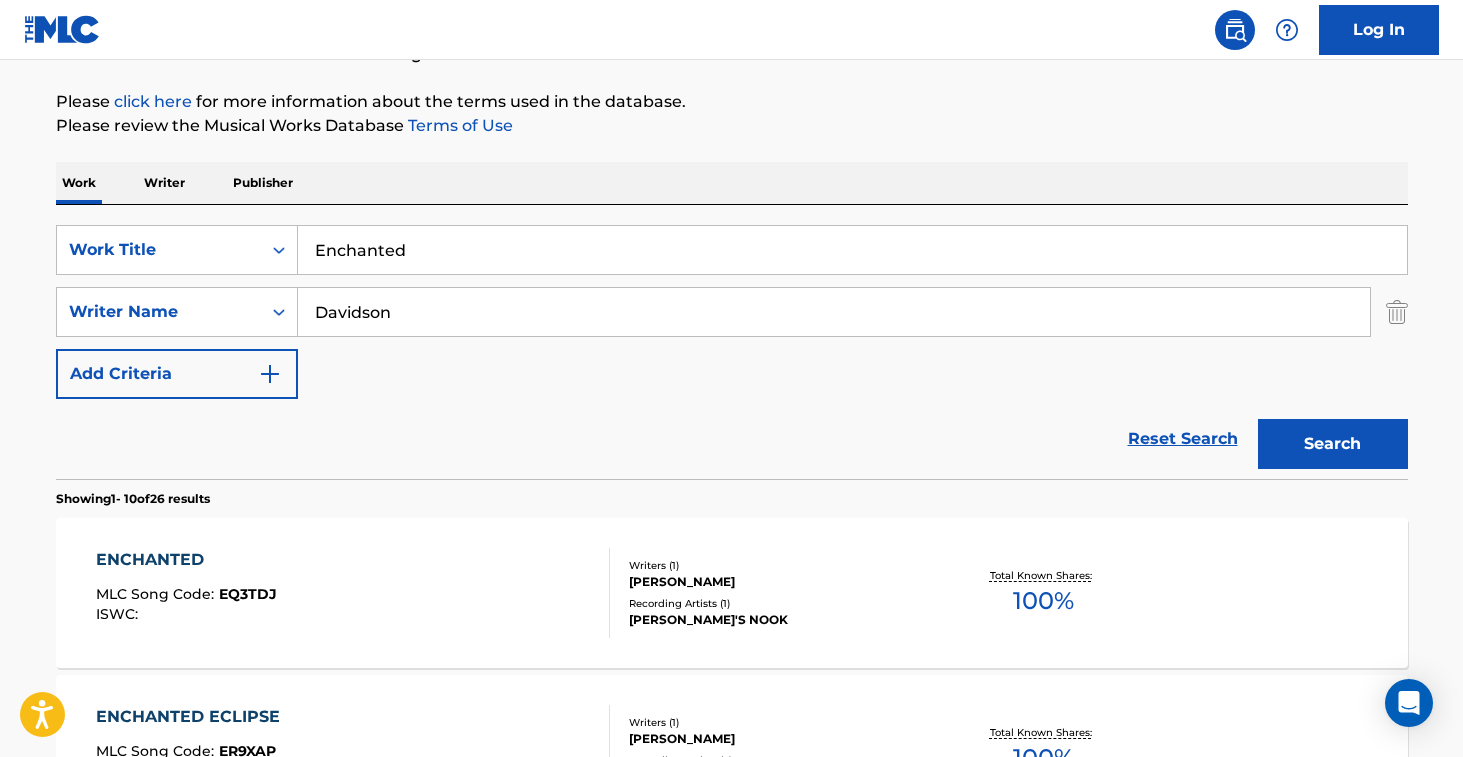scroll, scrollTop: 221, scrollLeft: 0, axis: vertical 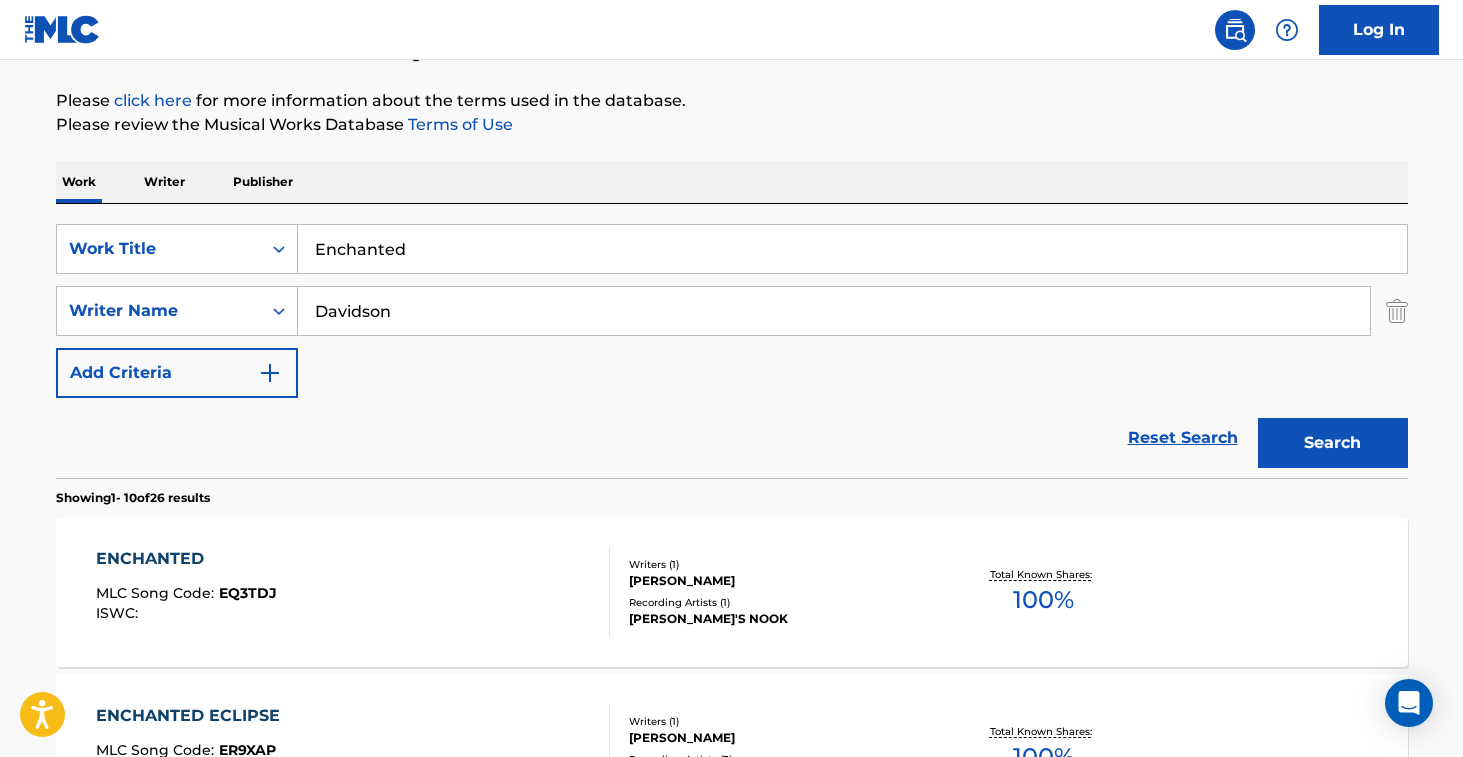 click on "ENCHANTED MLC Song Code : EQ3TDJ ISWC :" at bounding box center (353, 592) 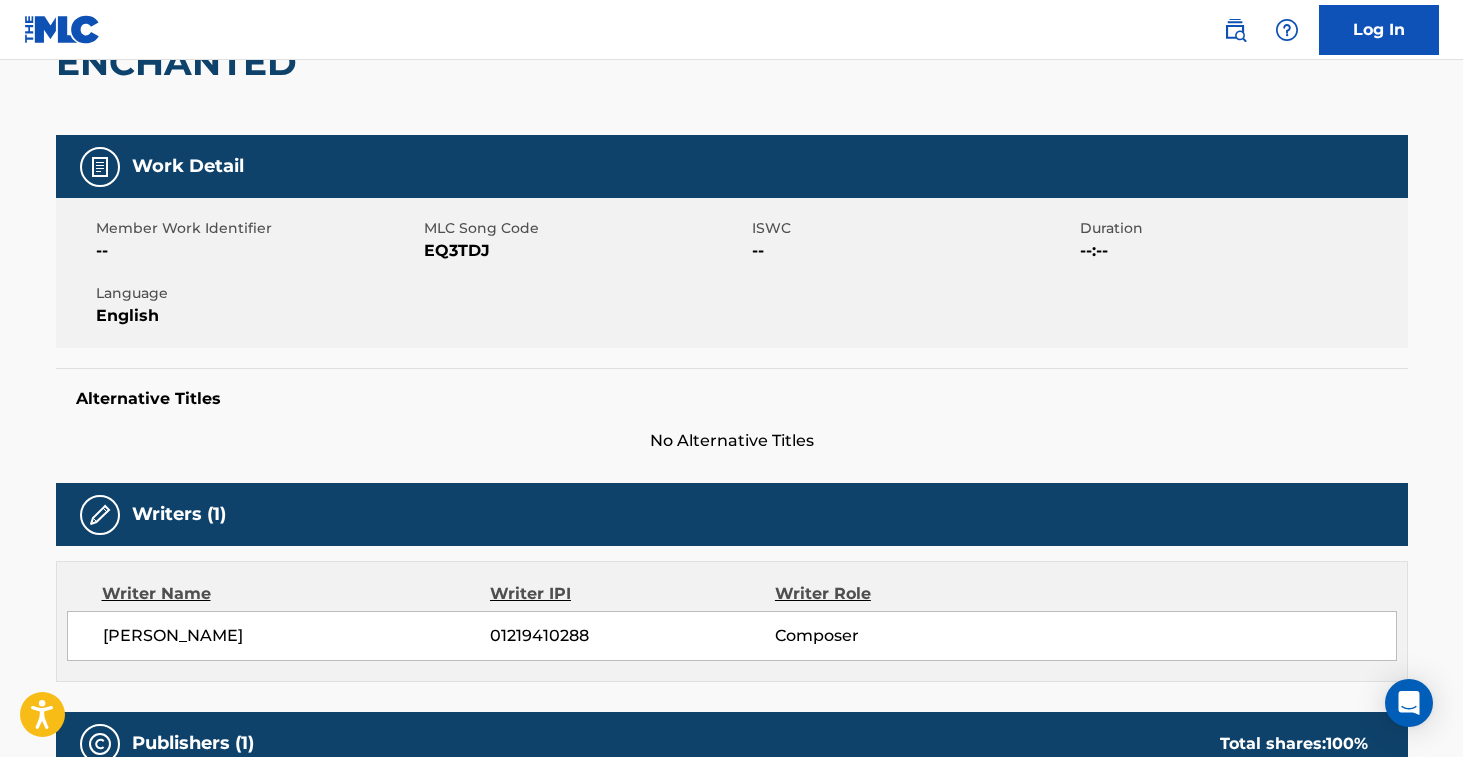 scroll, scrollTop: 0, scrollLeft: 0, axis: both 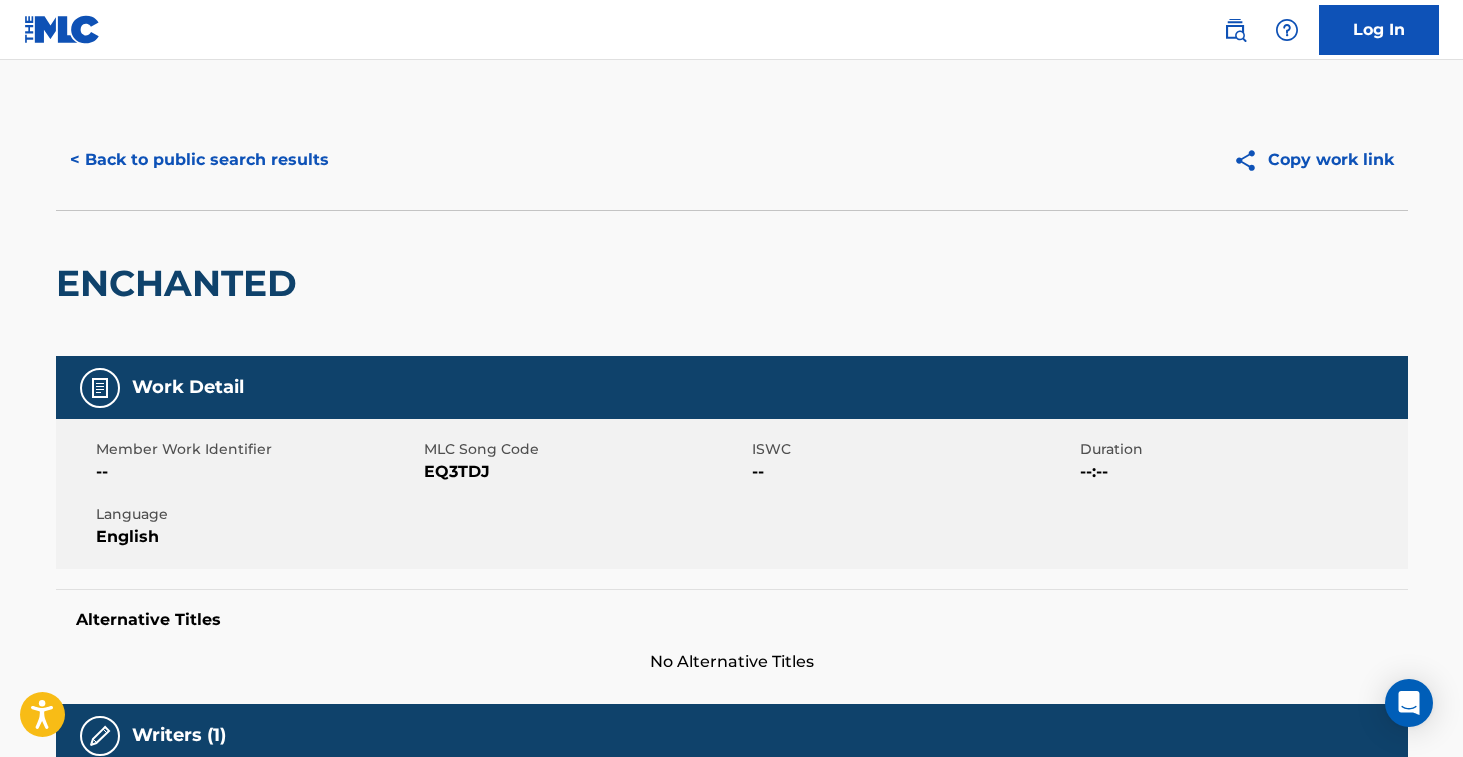click on "ENCHANTED" at bounding box center (181, 283) 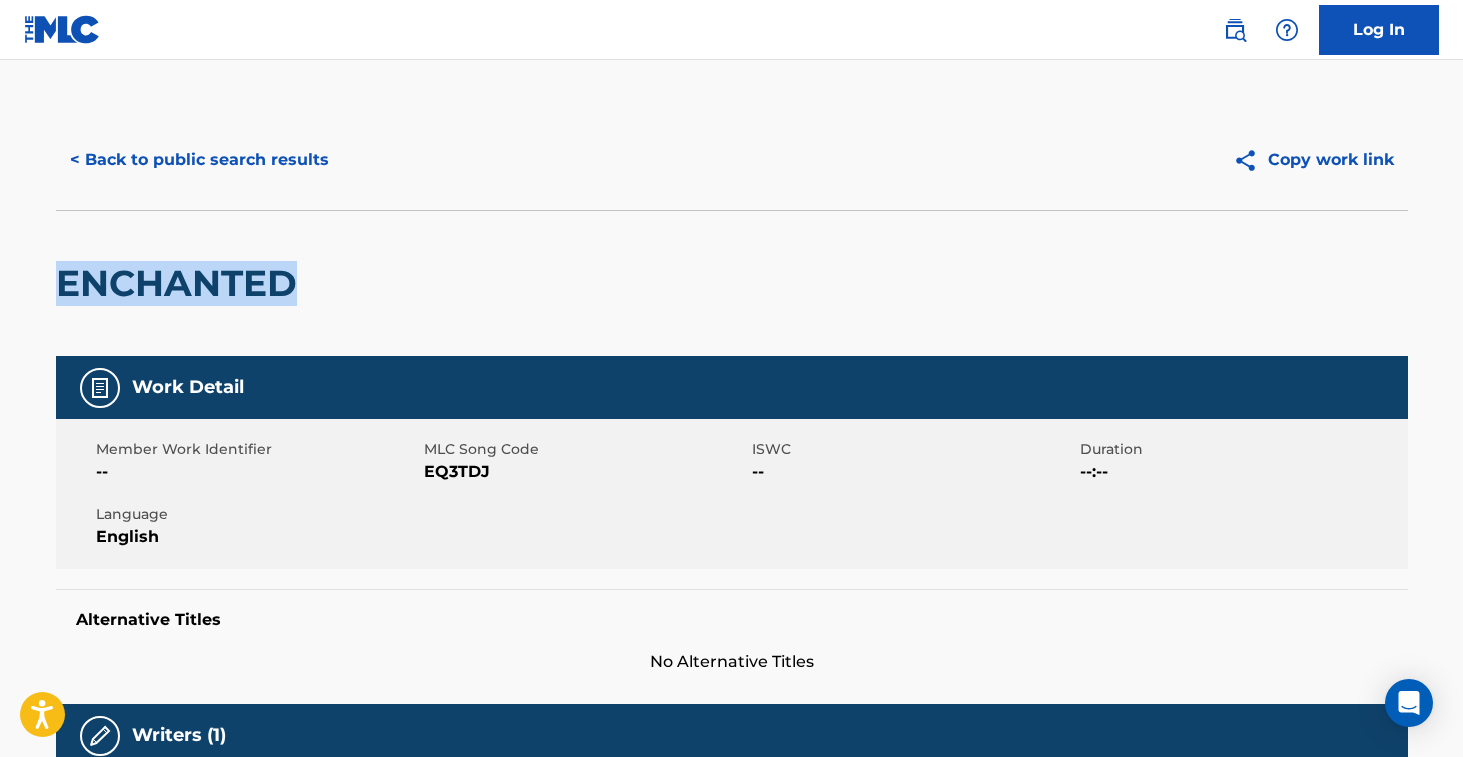 click on "ENCHANTED" at bounding box center (181, 283) 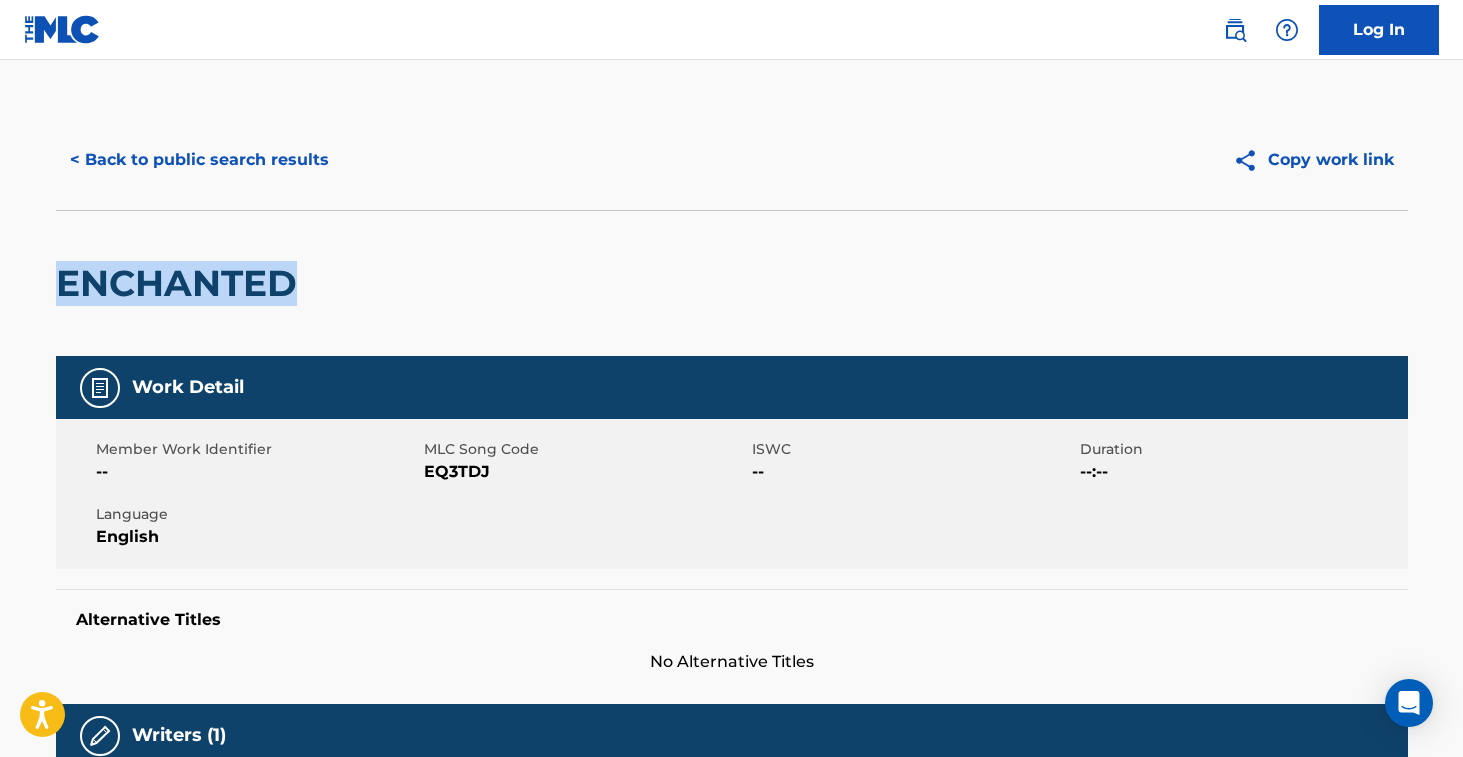 click on "MLC Song Code" at bounding box center [585, 449] 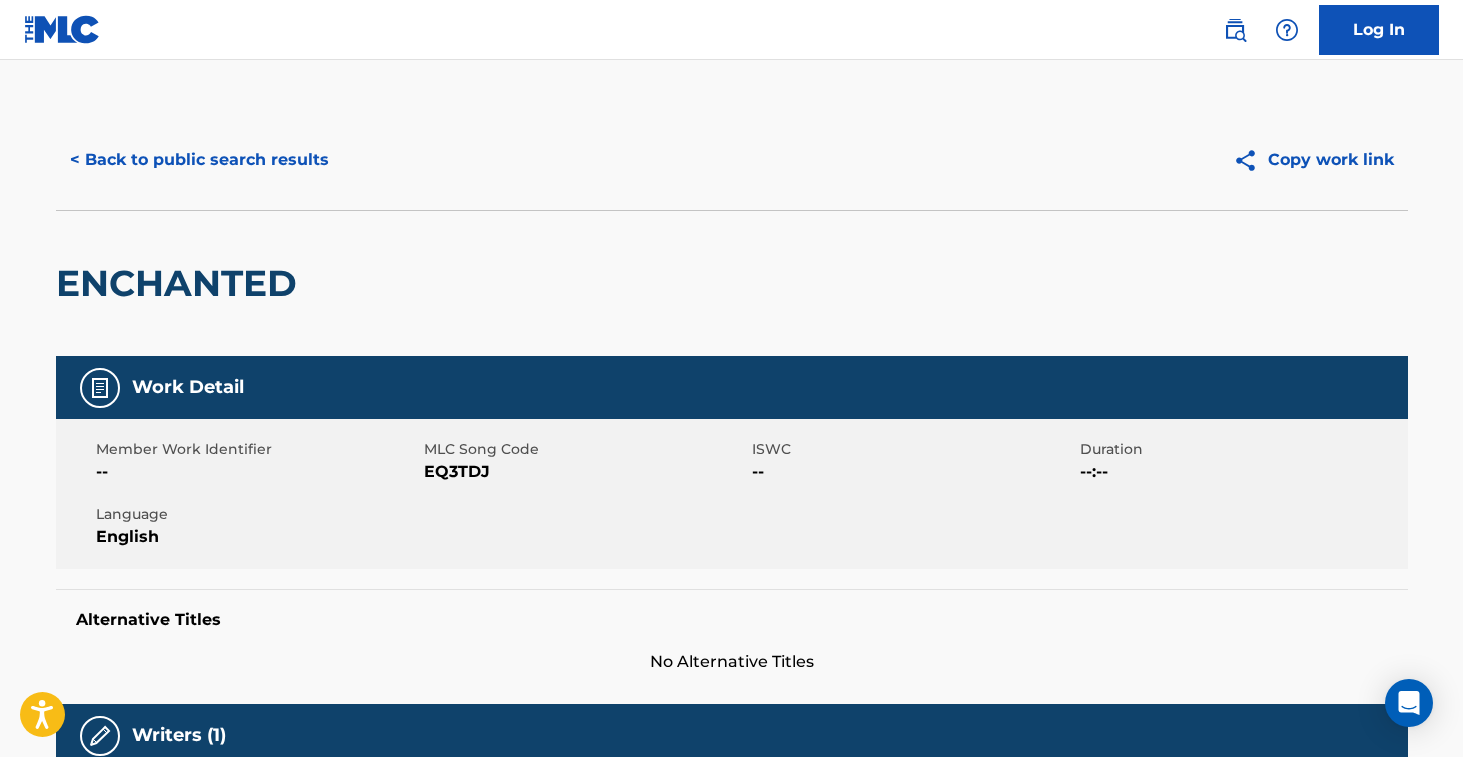 click on "Member Work Identifier -- MLC Song Code EQ3TDJ ISWC -- Duration --:-- Language English" at bounding box center [732, 494] 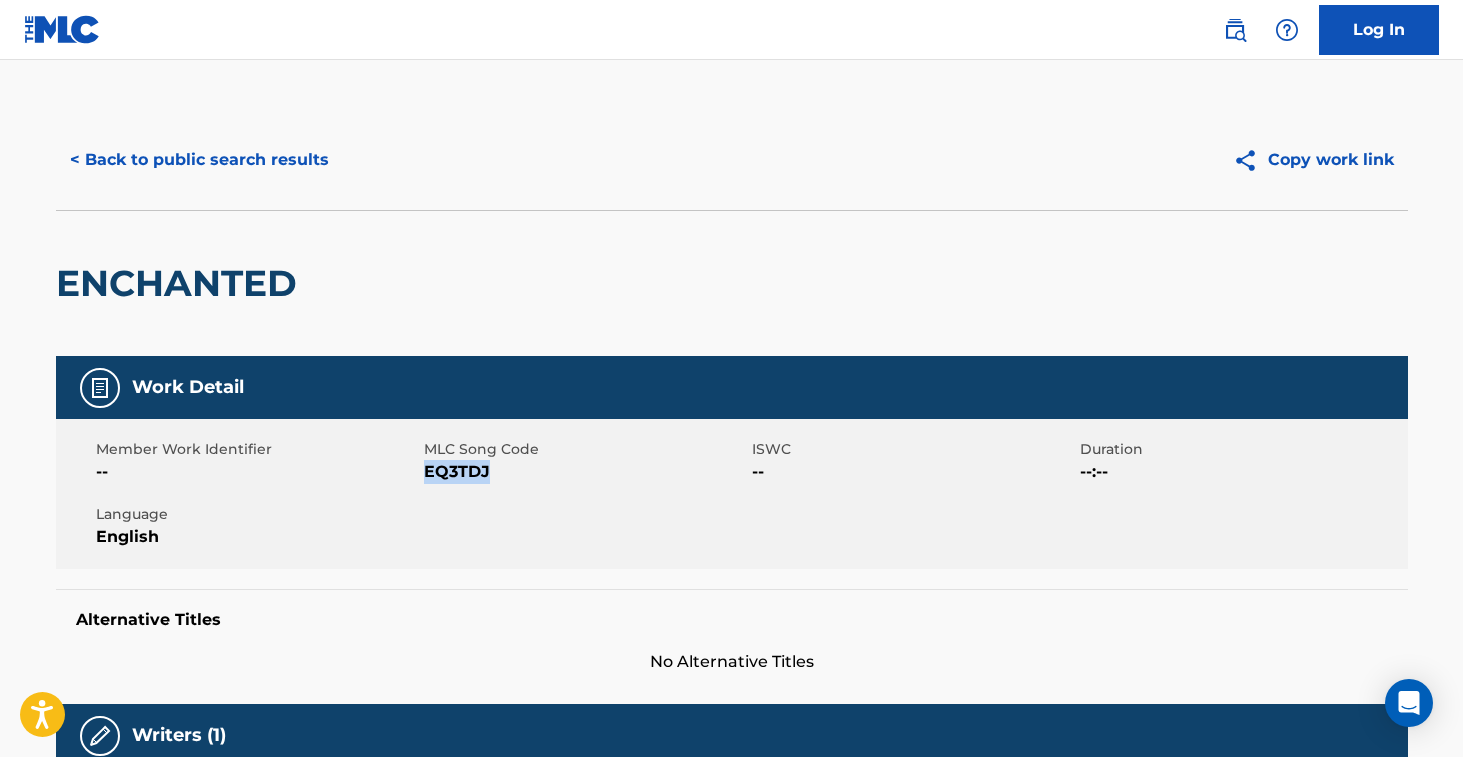 click on "EQ3TDJ" at bounding box center (585, 472) 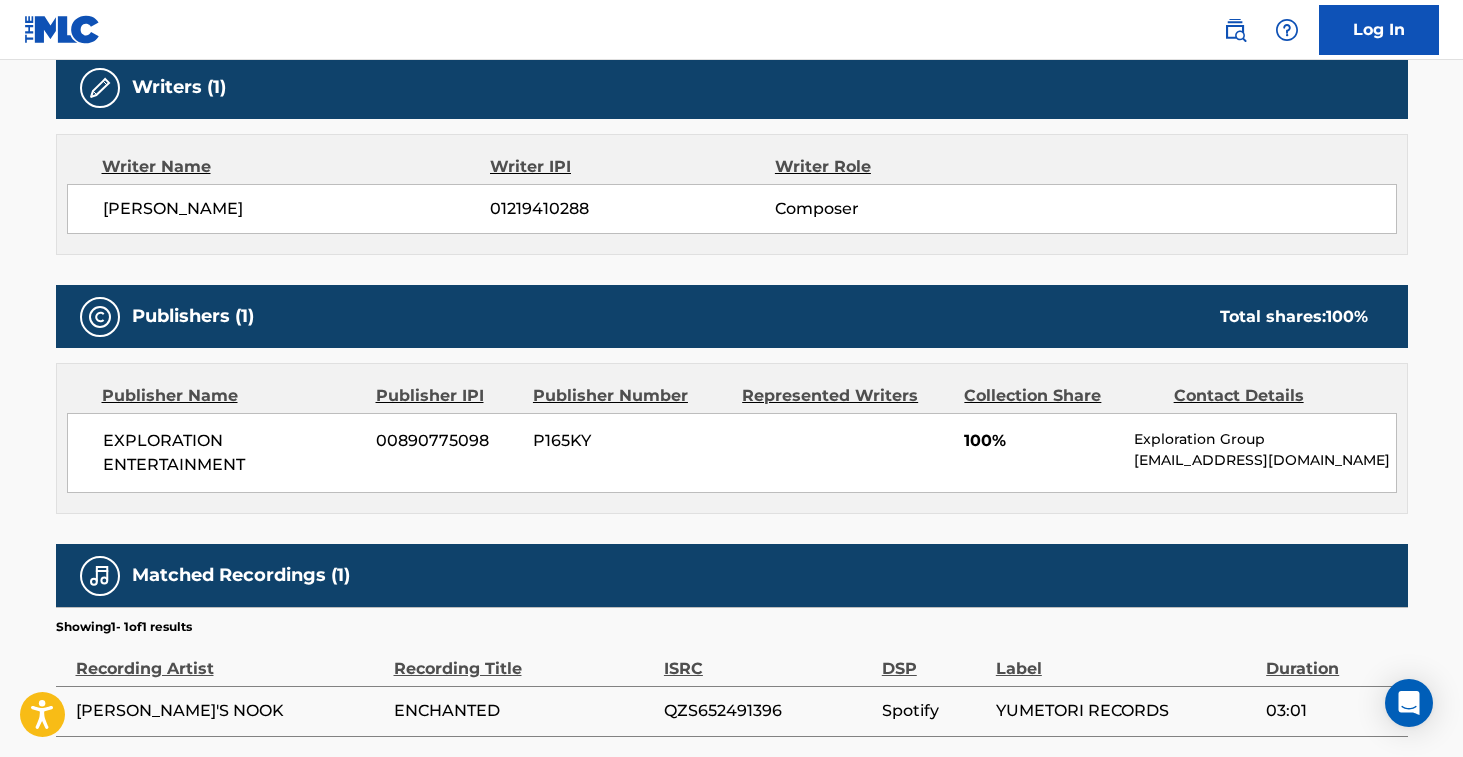 scroll, scrollTop: 0, scrollLeft: 0, axis: both 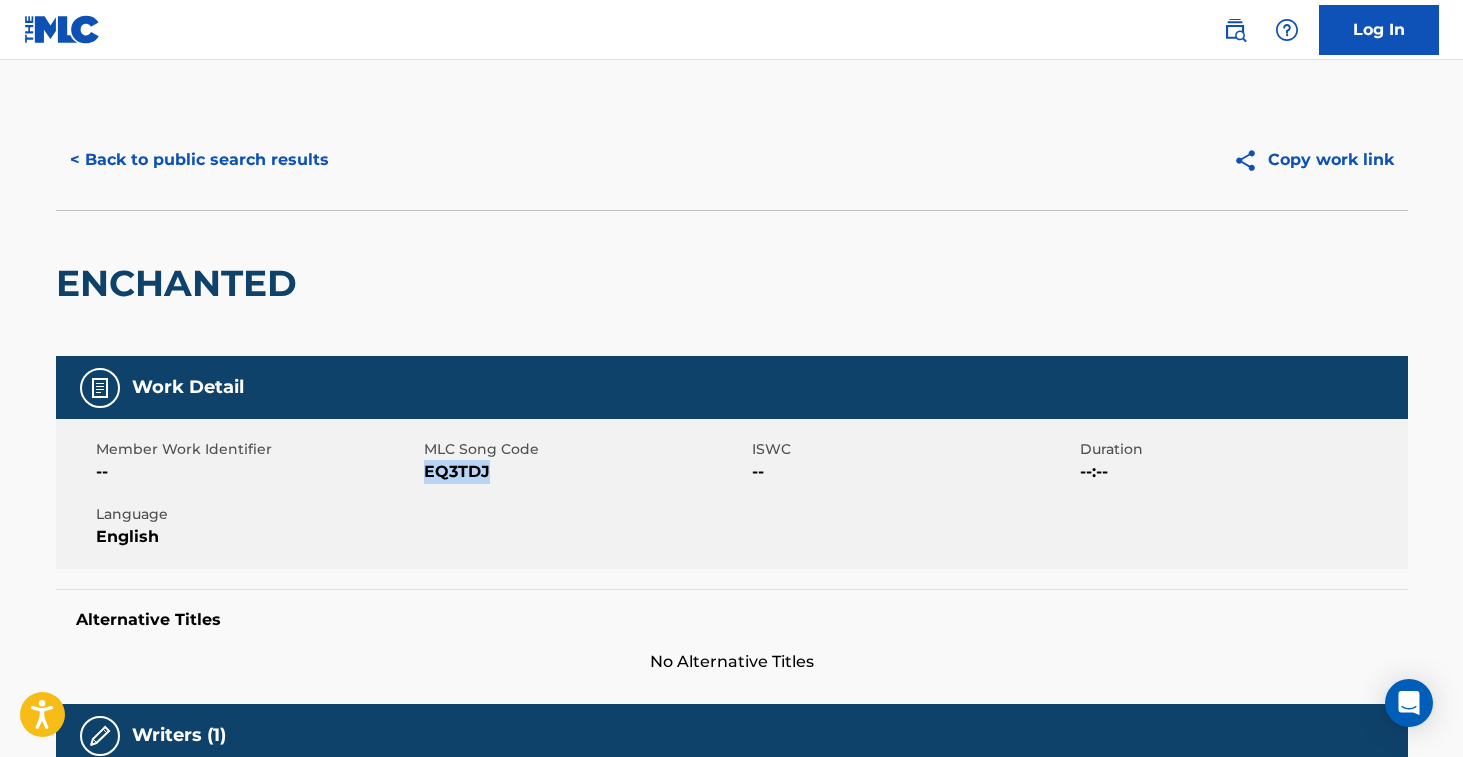 click on "< Back to public search results" at bounding box center [199, 160] 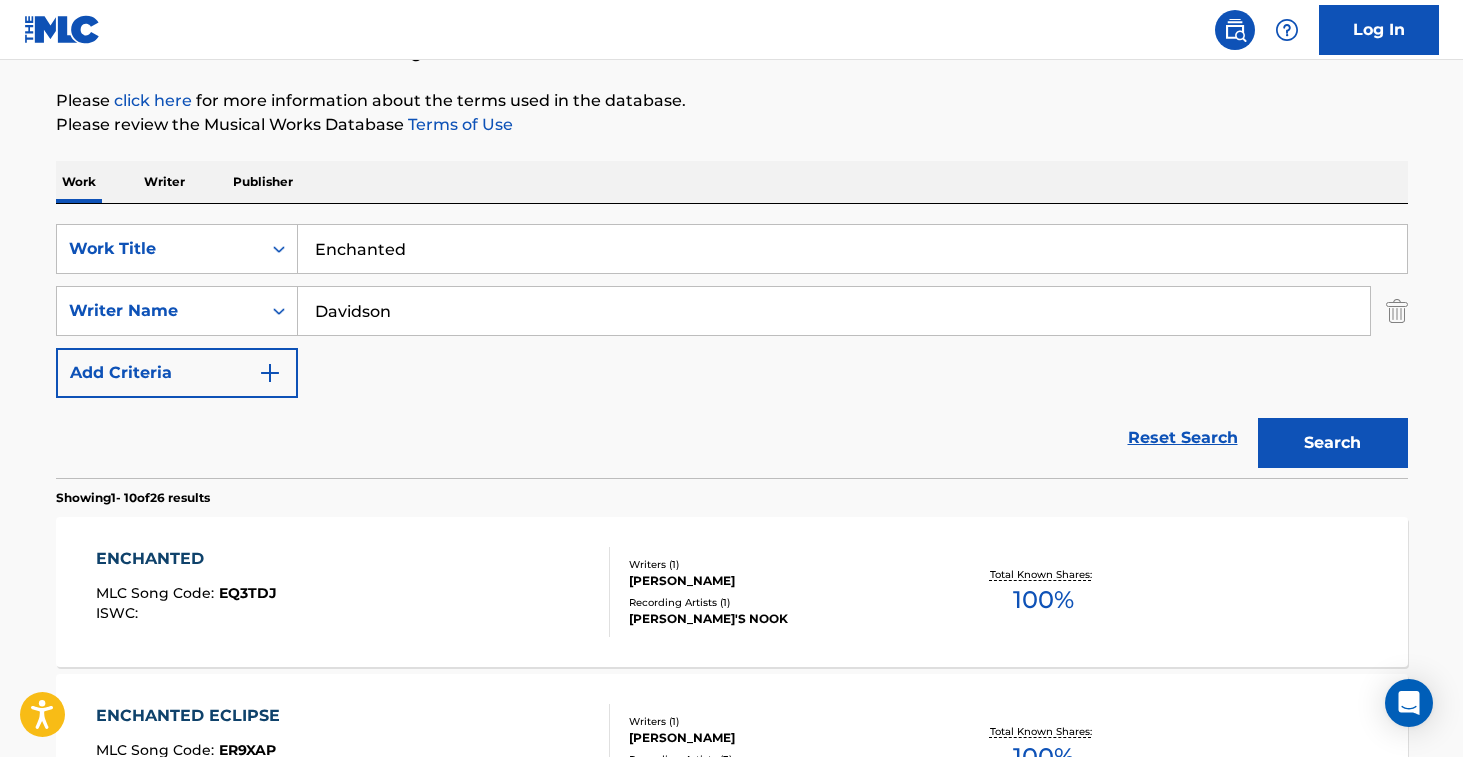drag, startPoint x: 427, startPoint y: 250, endPoint x: 493, endPoint y: 184, distance: 93.3381 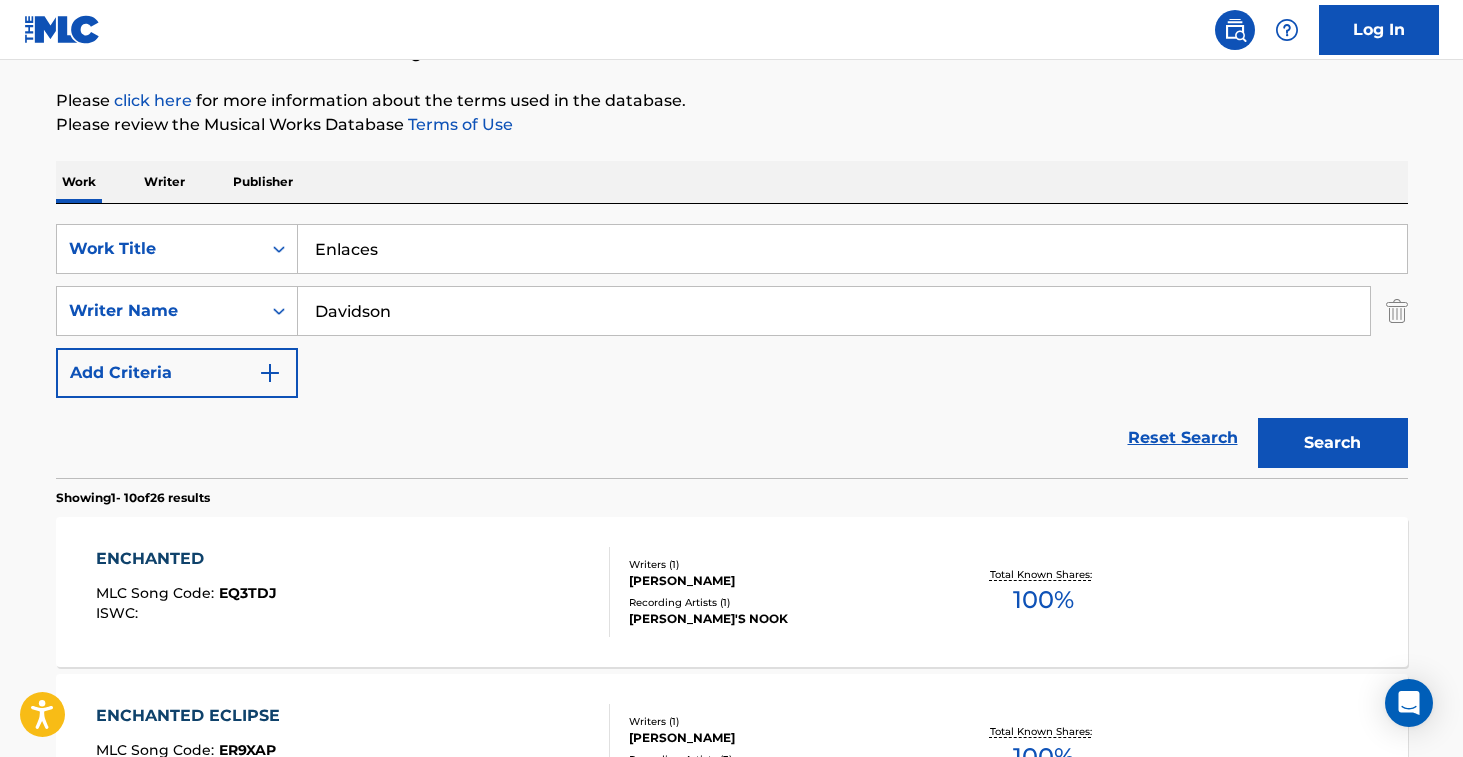 type on "Enlaces" 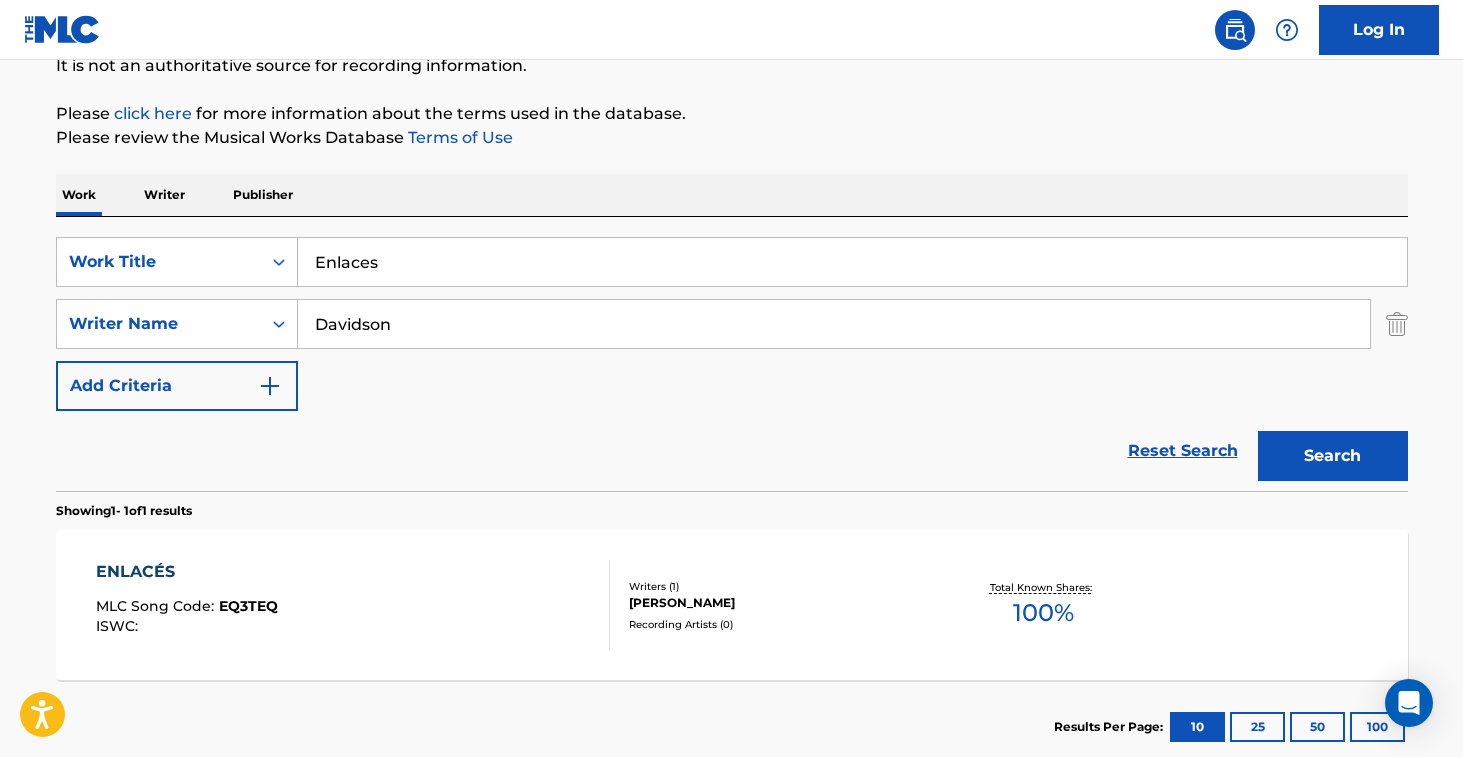 scroll, scrollTop: 226, scrollLeft: 0, axis: vertical 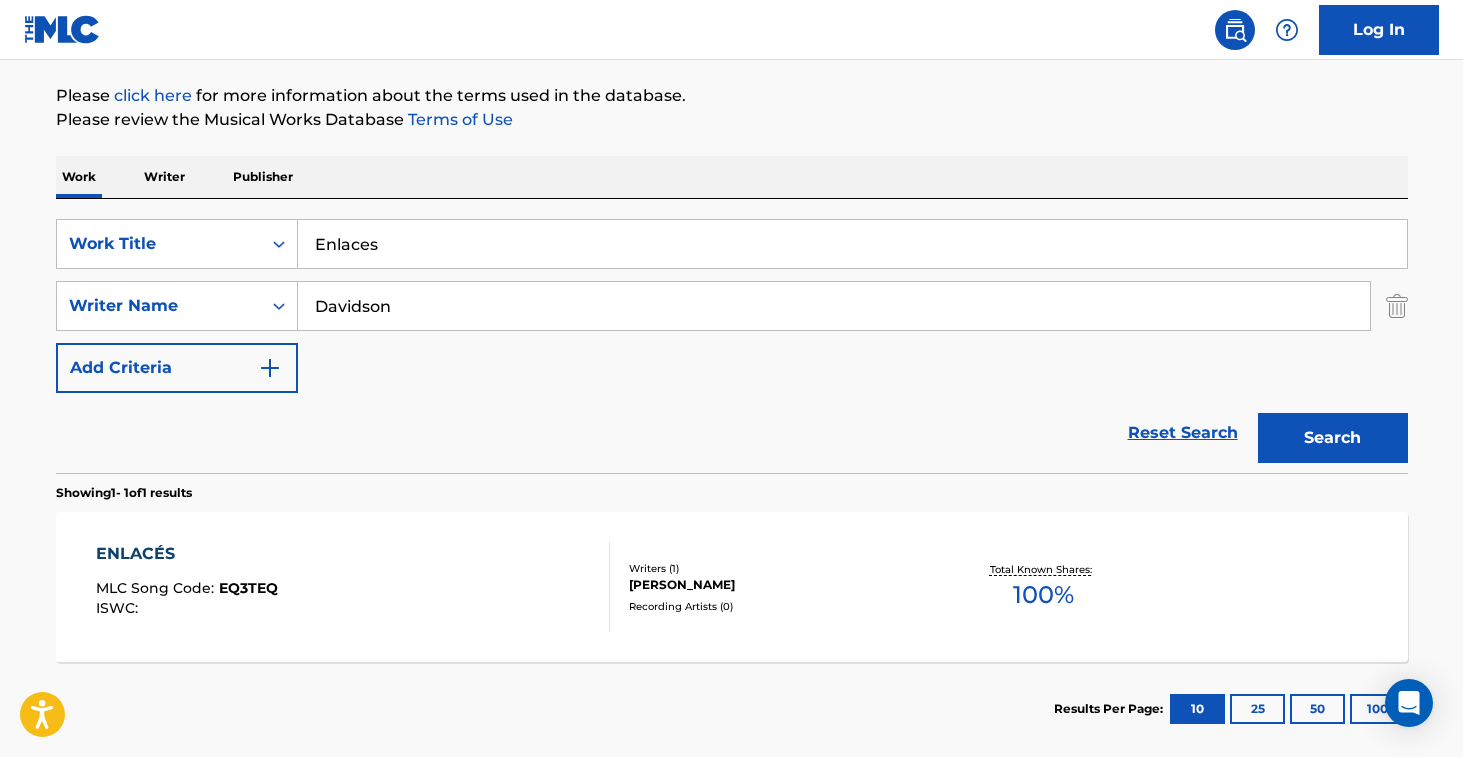 click on "ENLACÉS MLC Song Code : EQ3TEQ ISWC :" at bounding box center [353, 587] 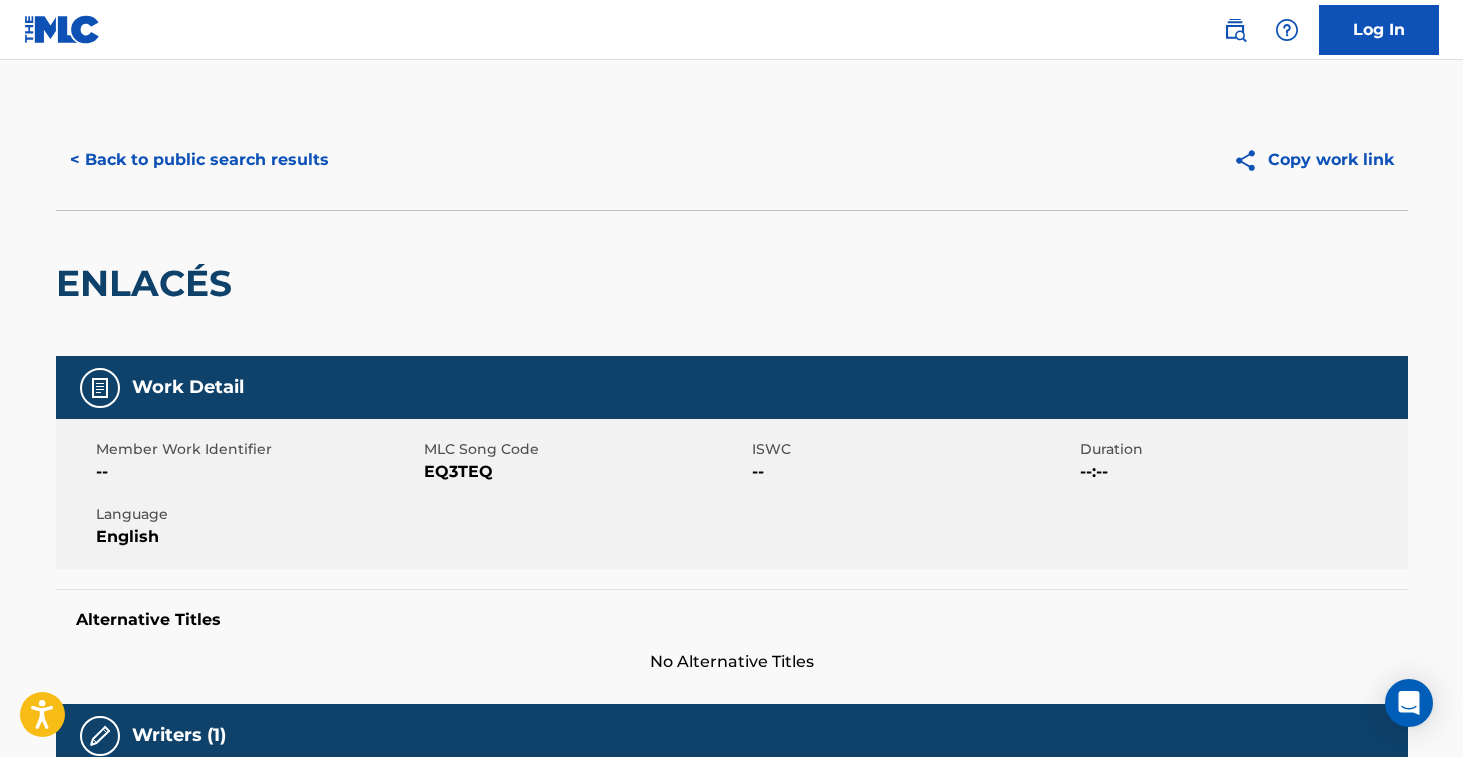 click on "ENLACÉS" at bounding box center (149, 283) 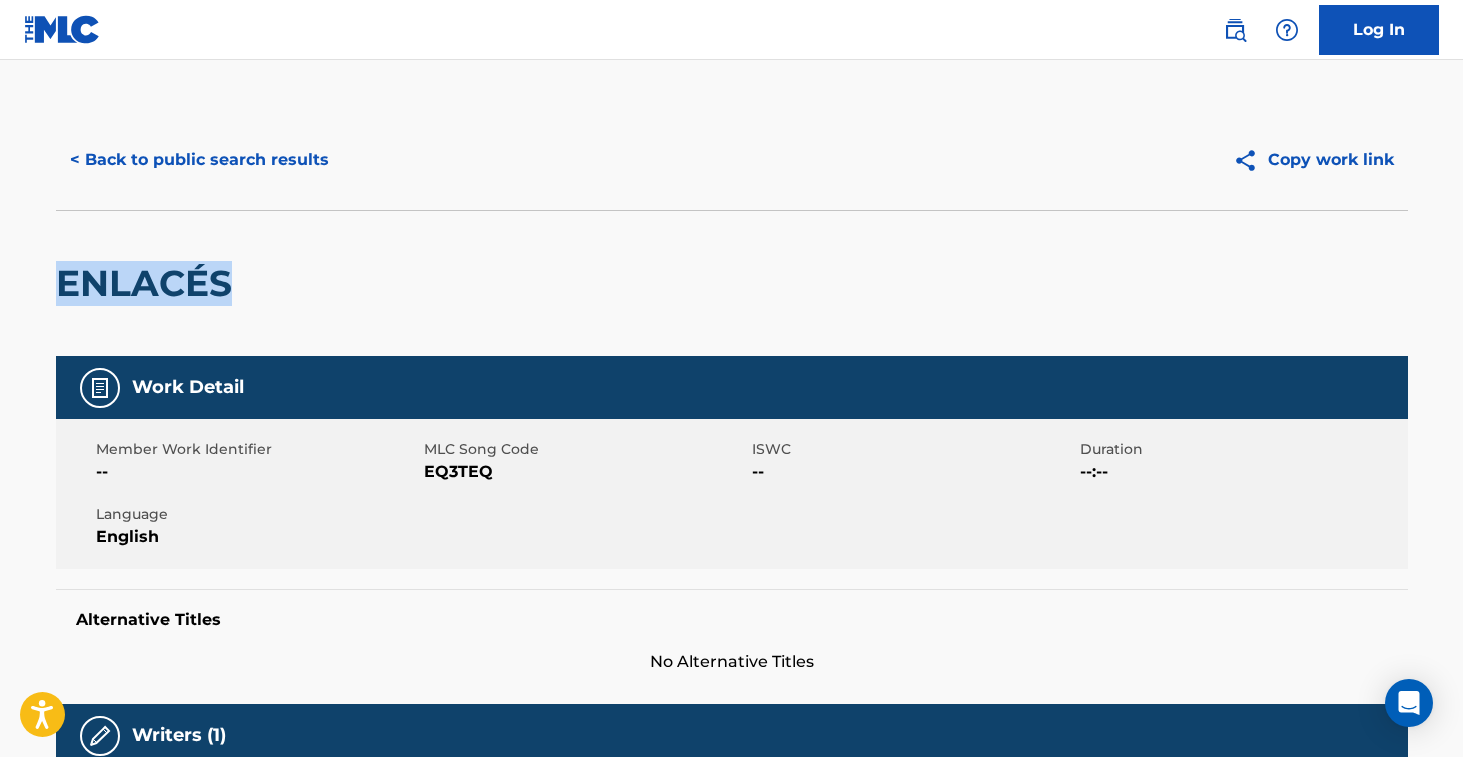 click on "ENLACÉS" at bounding box center (149, 283) 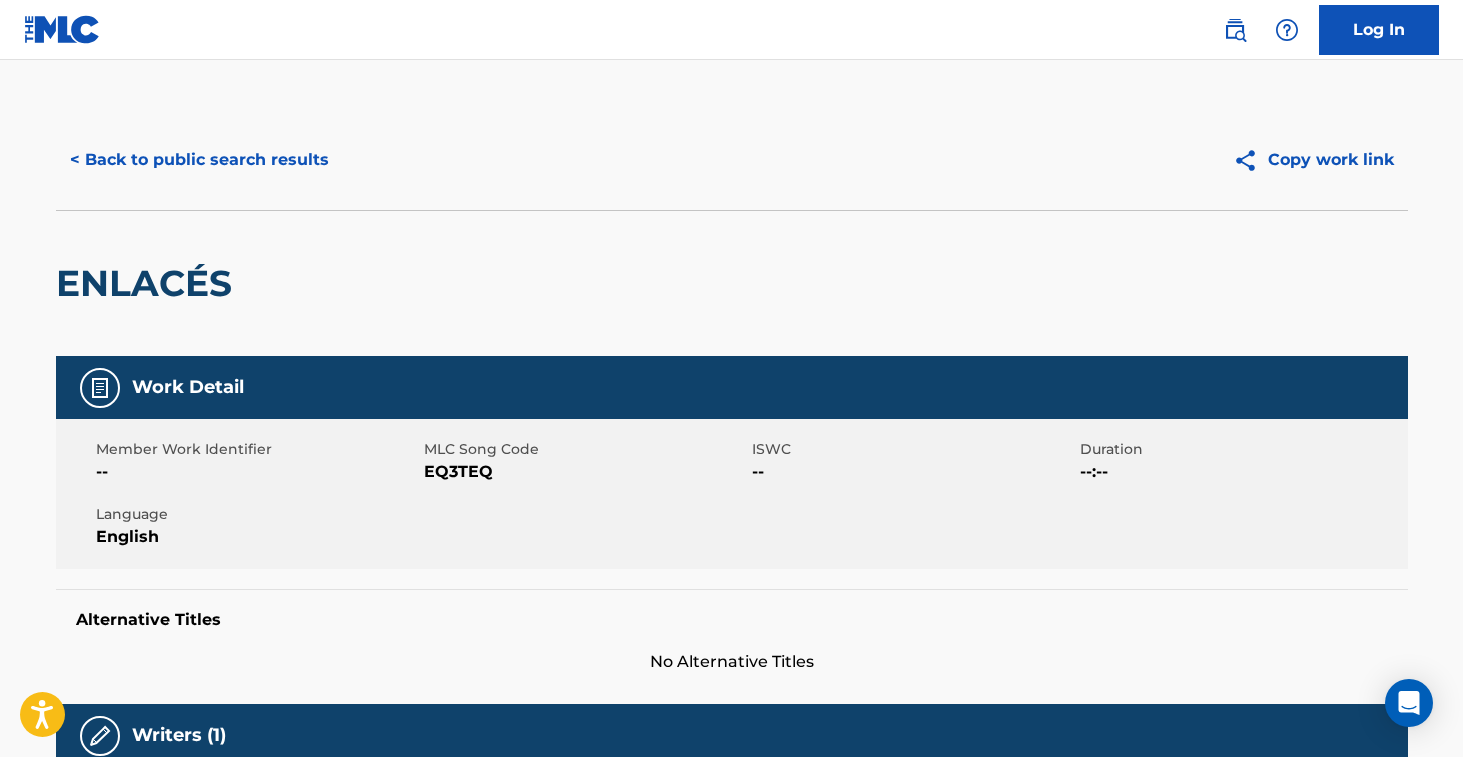 click on "EQ3TEQ" at bounding box center [585, 472] 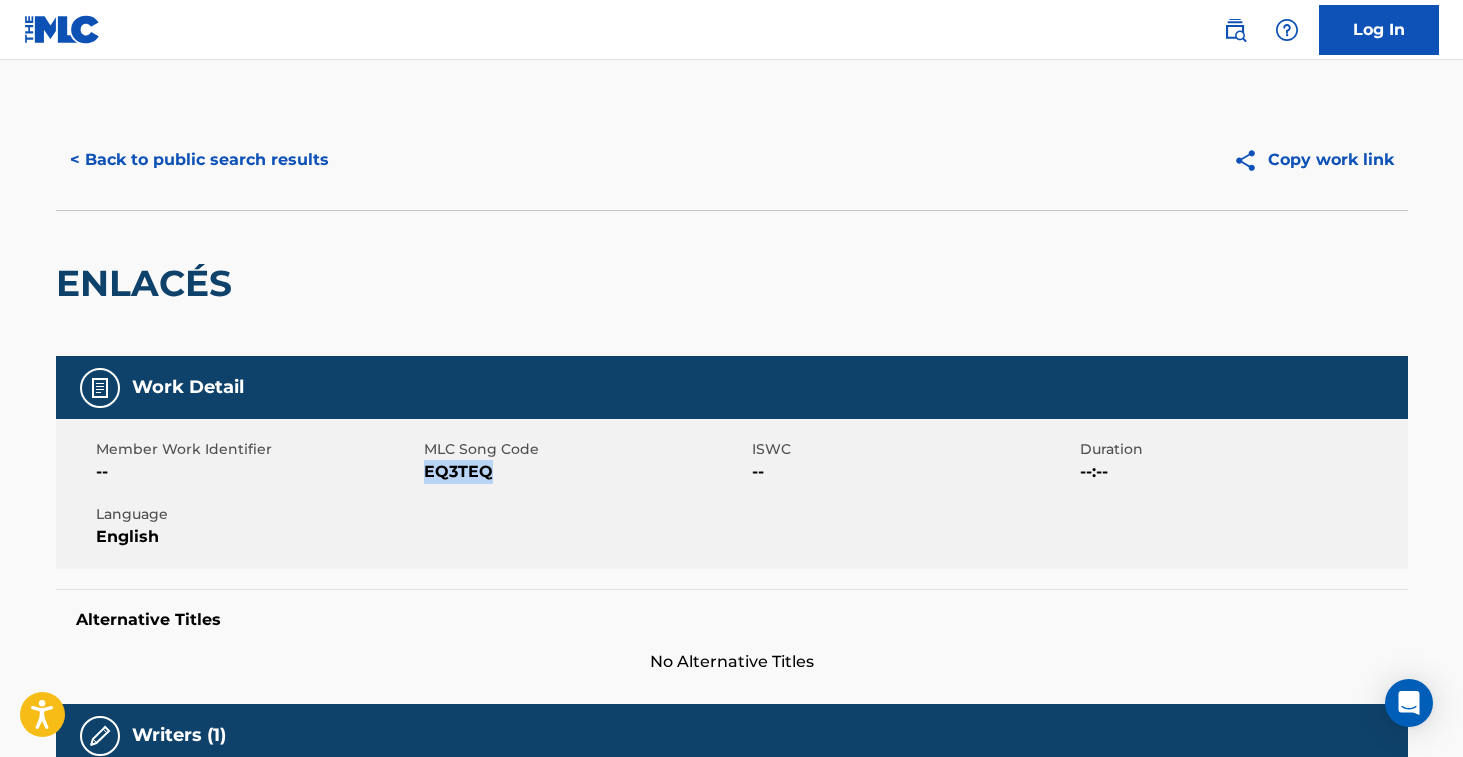 click on "EQ3TEQ" at bounding box center [585, 472] 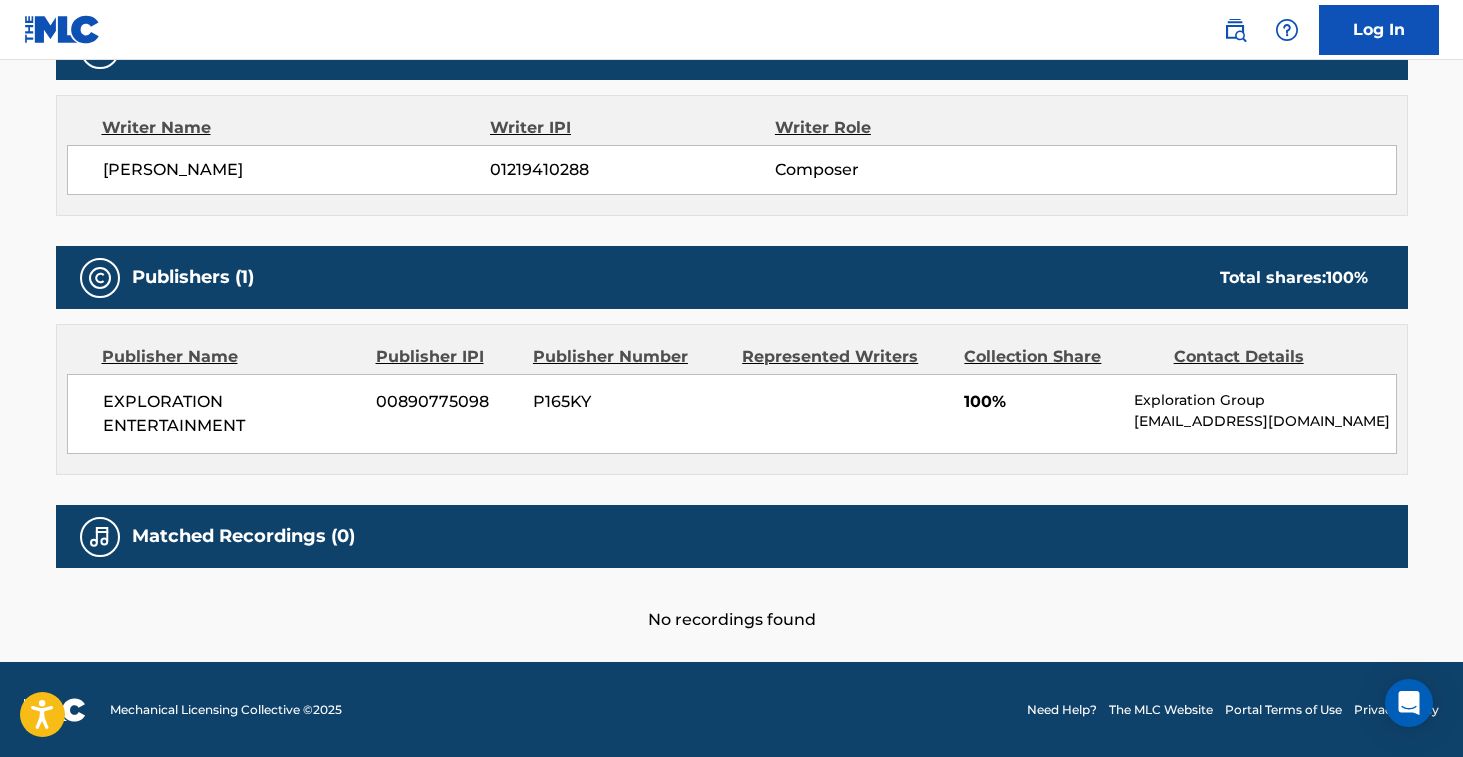 scroll, scrollTop: 0, scrollLeft: 0, axis: both 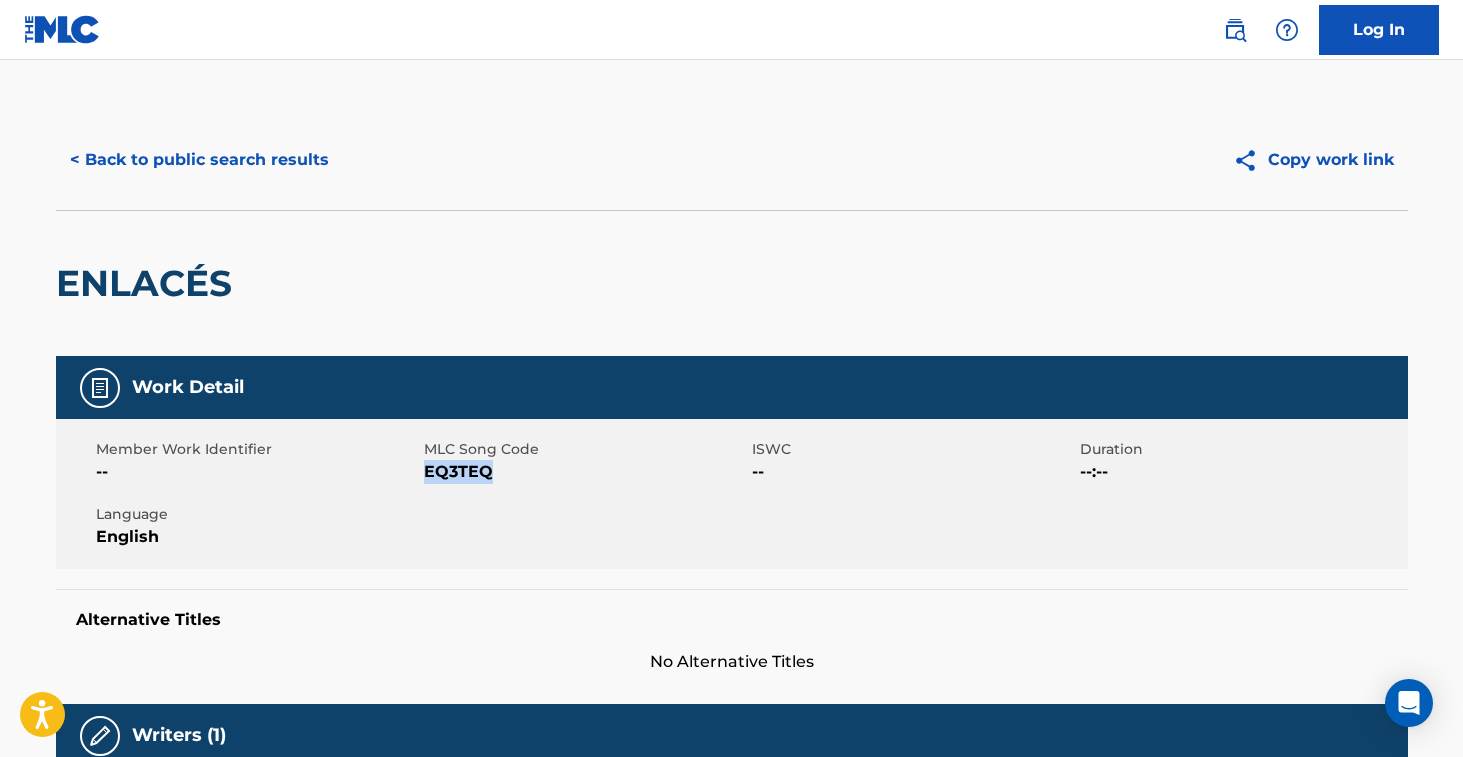 click on "< Back to public search results" at bounding box center (199, 160) 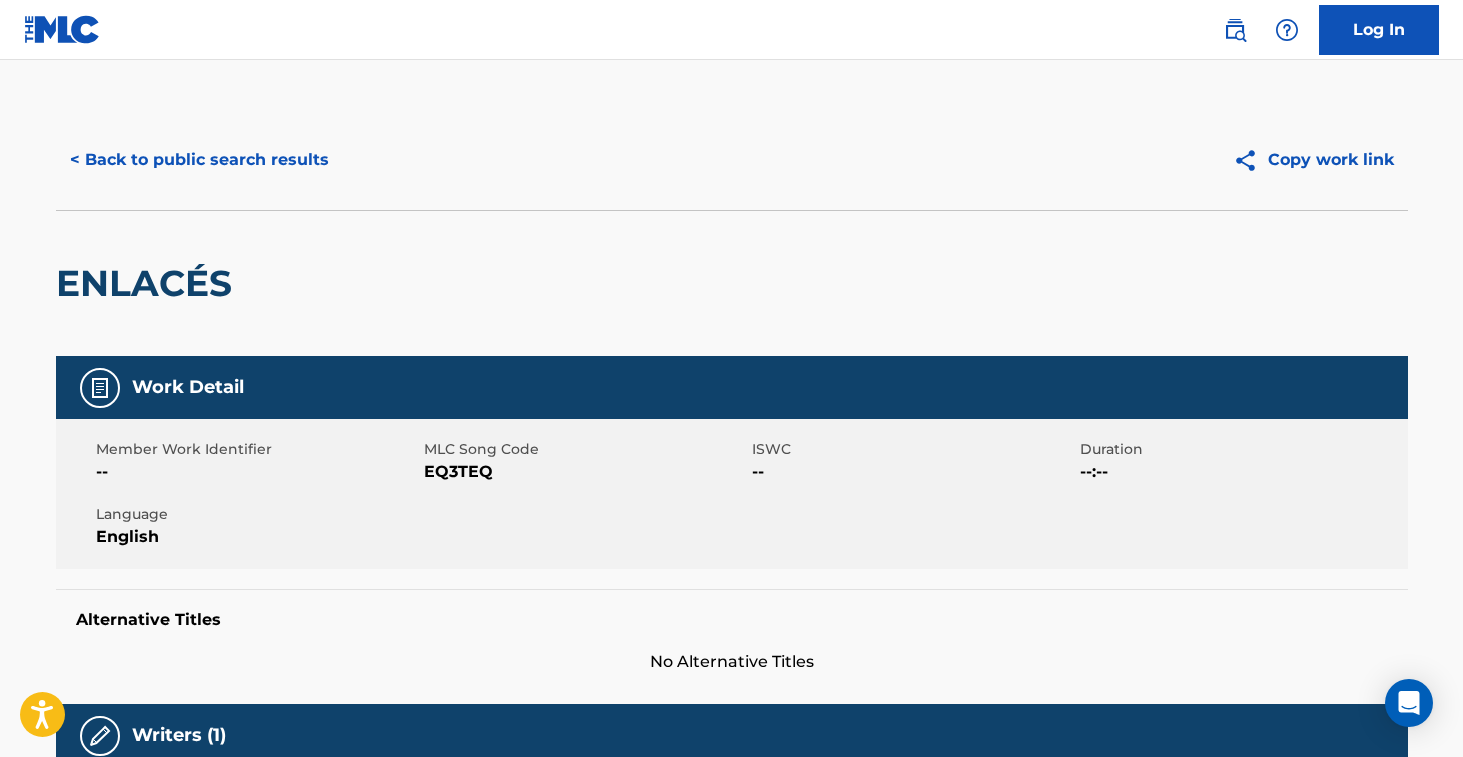 scroll, scrollTop: 217, scrollLeft: 0, axis: vertical 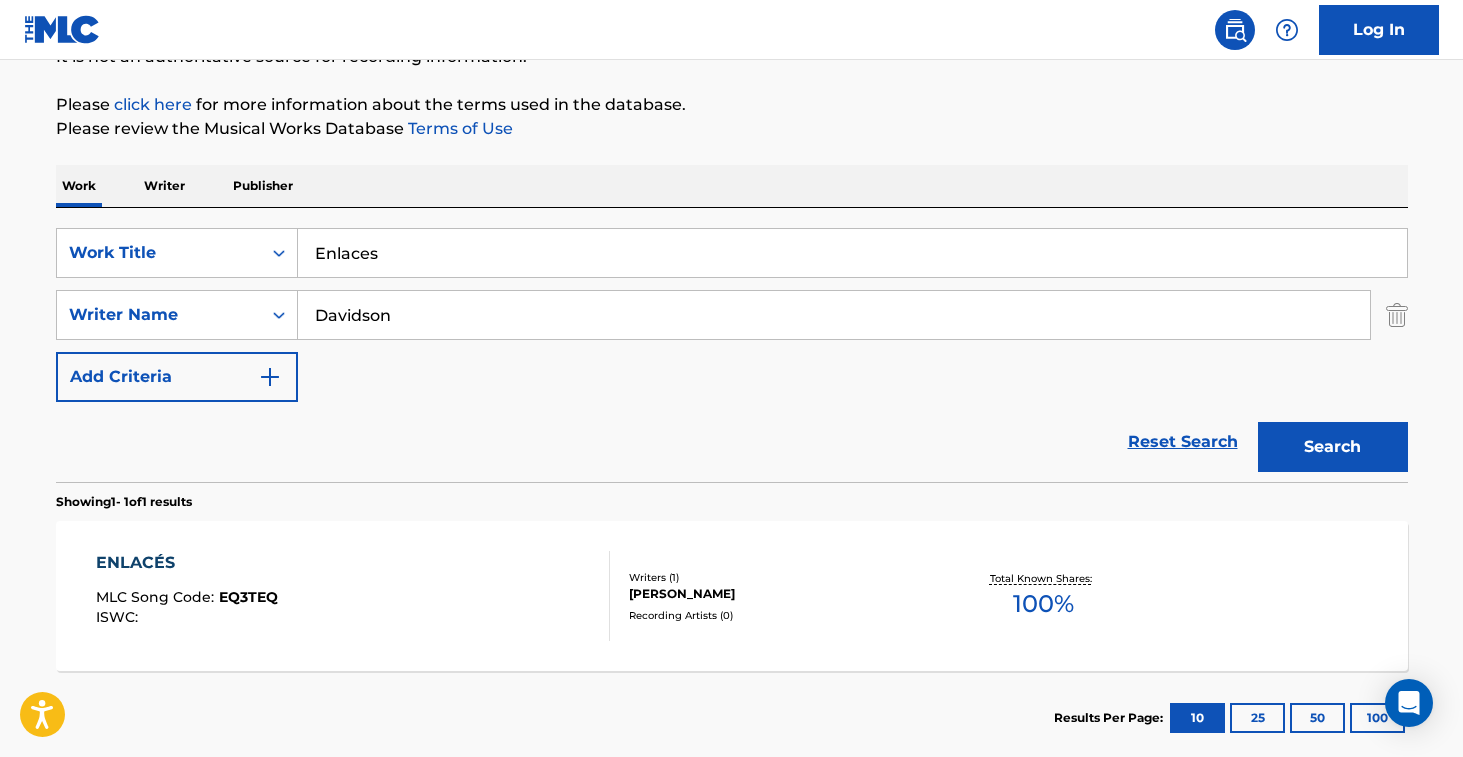 drag, startPoint x: 487, startPoint y: 254, endPoint x: 211, endPoint y: 207, distance: 279.9732 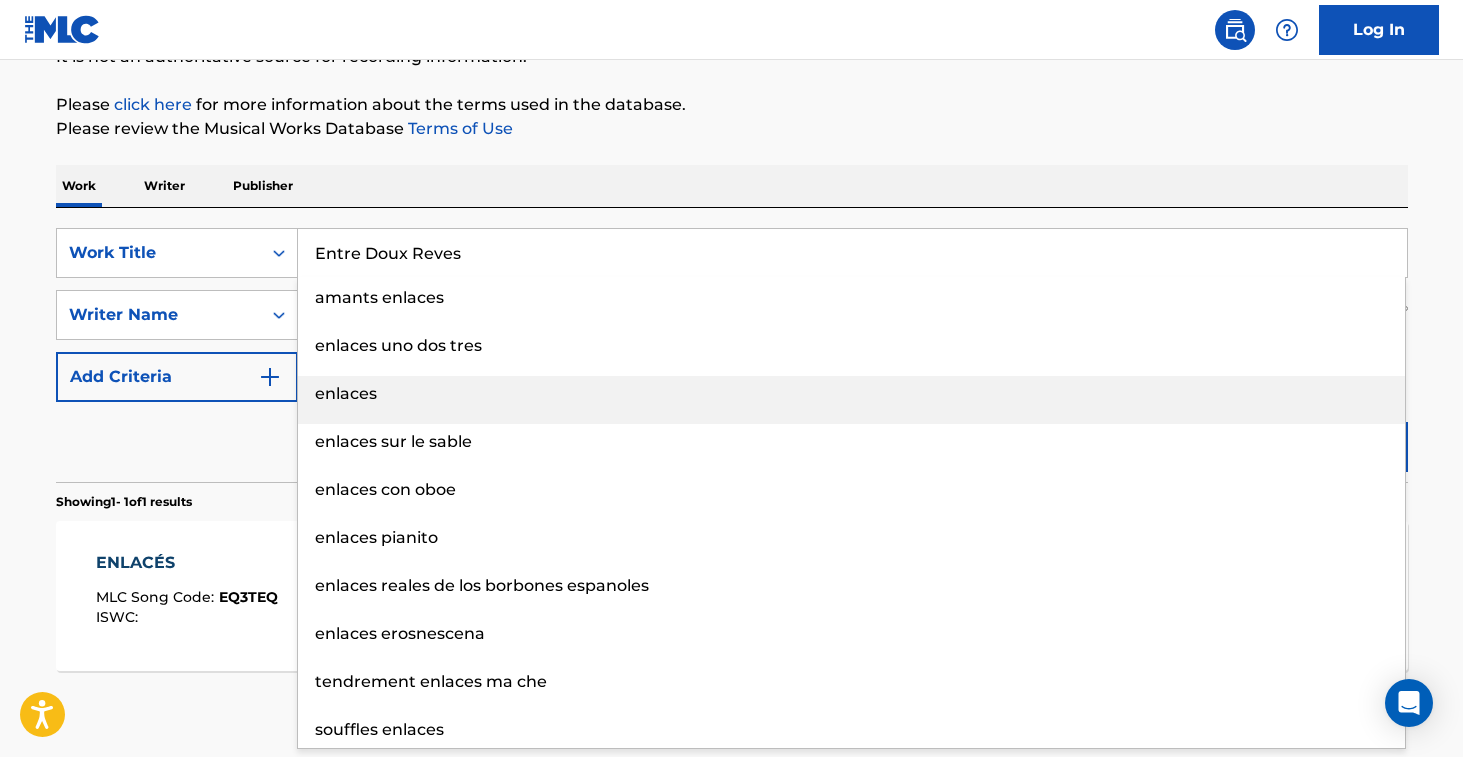 type on "Entre Doux Reves" 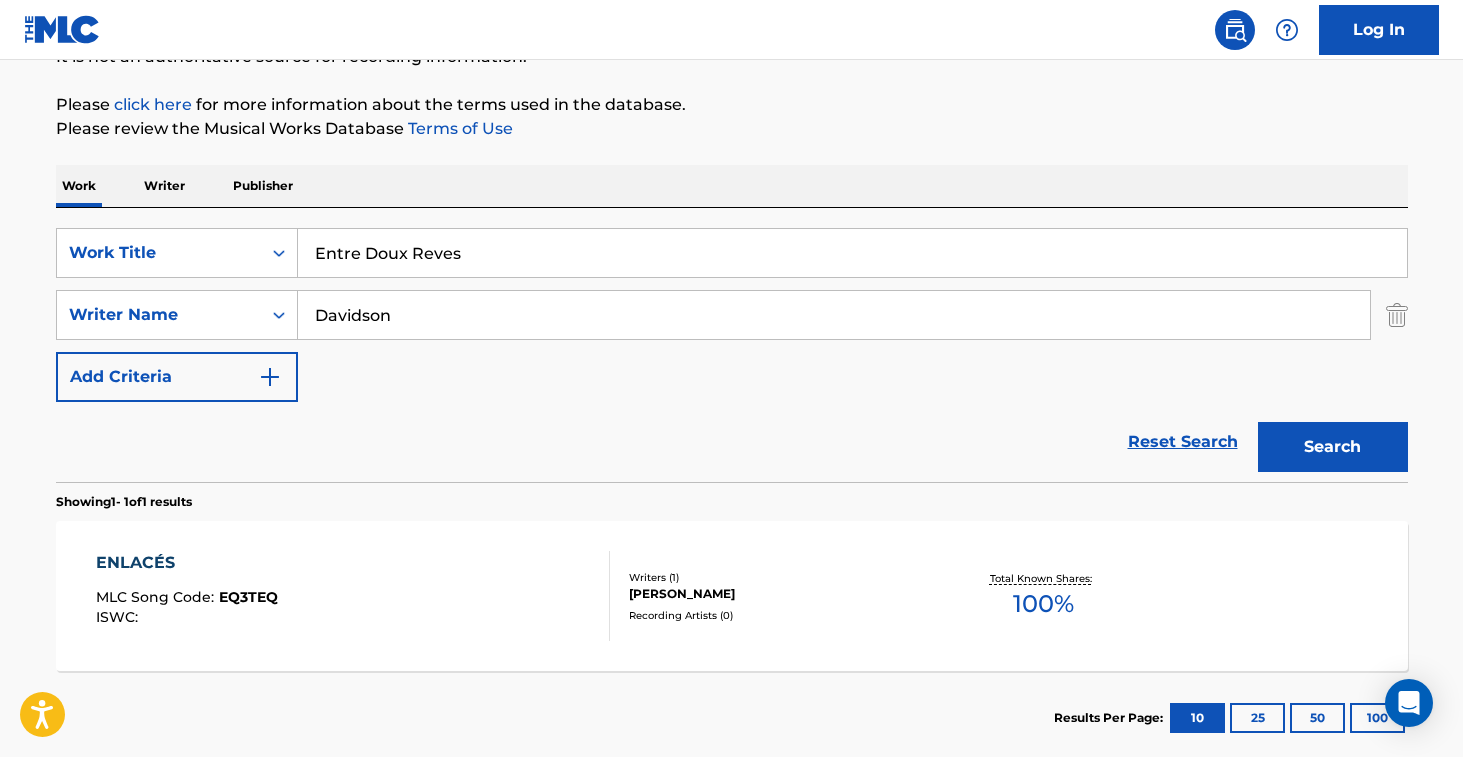 drag, startPoint x: 1372, startPoint y: 442, endPoint x: 1234, endPoint y: 506, distance: 152.11838 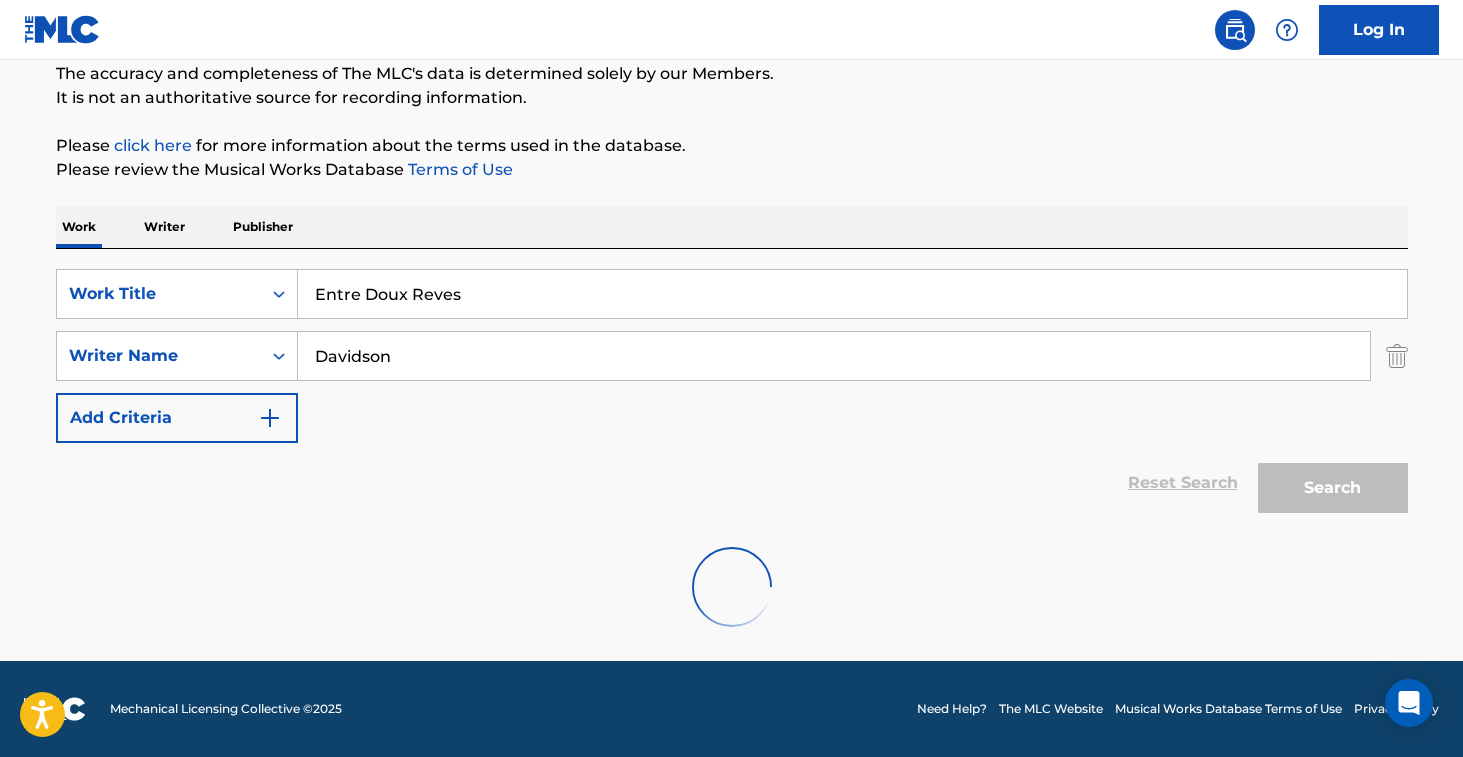 scroll, scrollTop: 217, scrollLeft: 0, axis: vertical 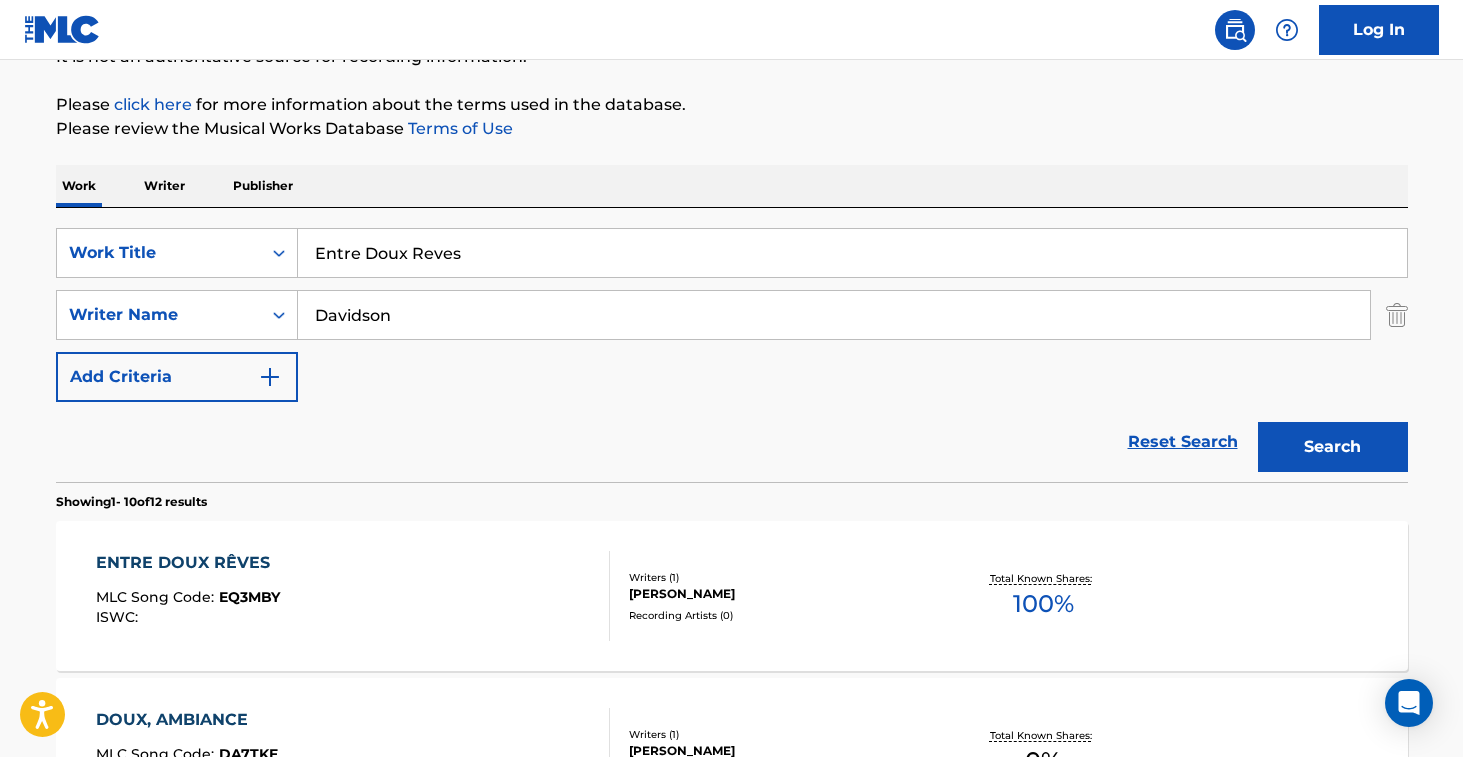click on "ENTRE DOUX RÊVES MLC Song Code : EQ3MBY ISWC :" at bounding box center (353, 596) 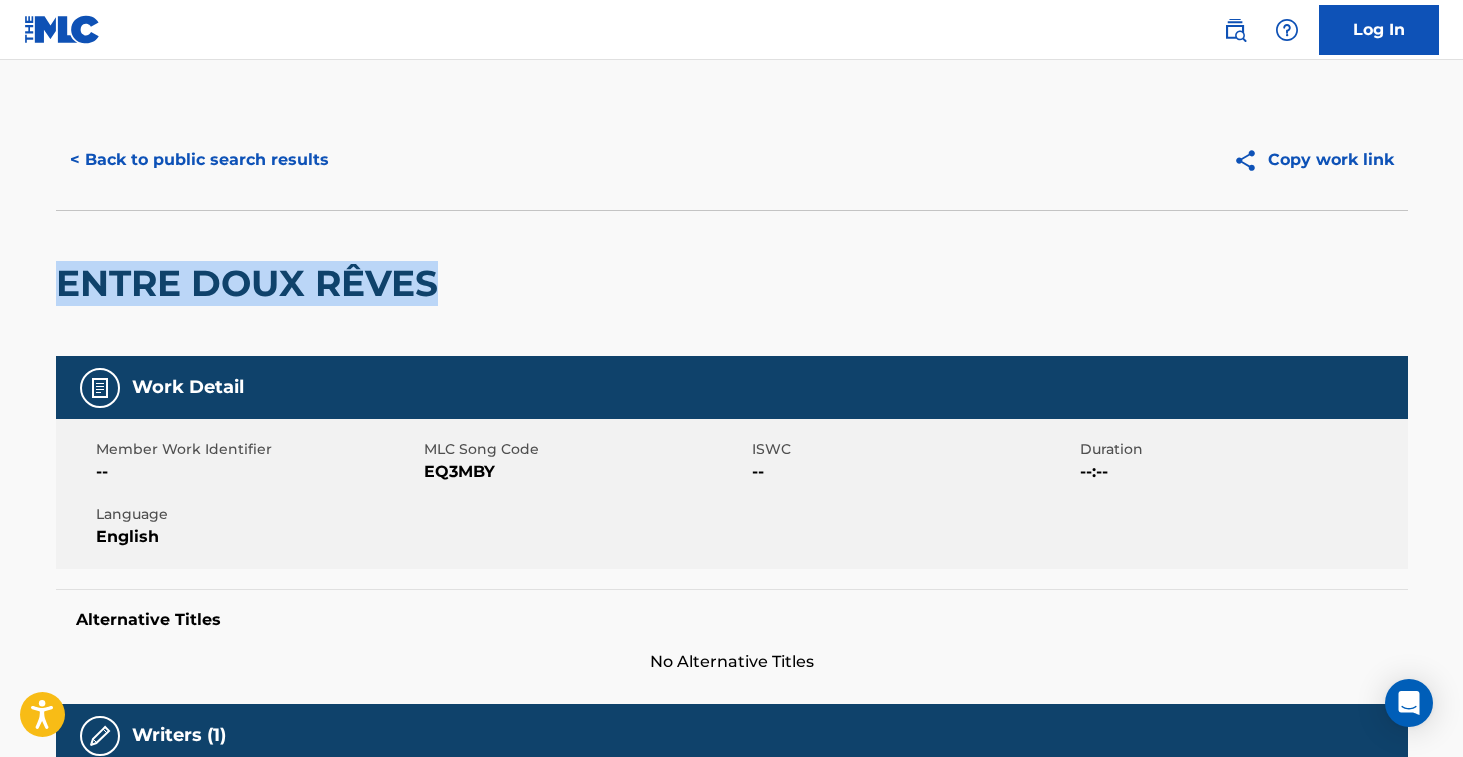 drag, startPoint x: 58, startPoint y: 292, endPoint x: 460, endPoint y: 293, distance: 402.00125 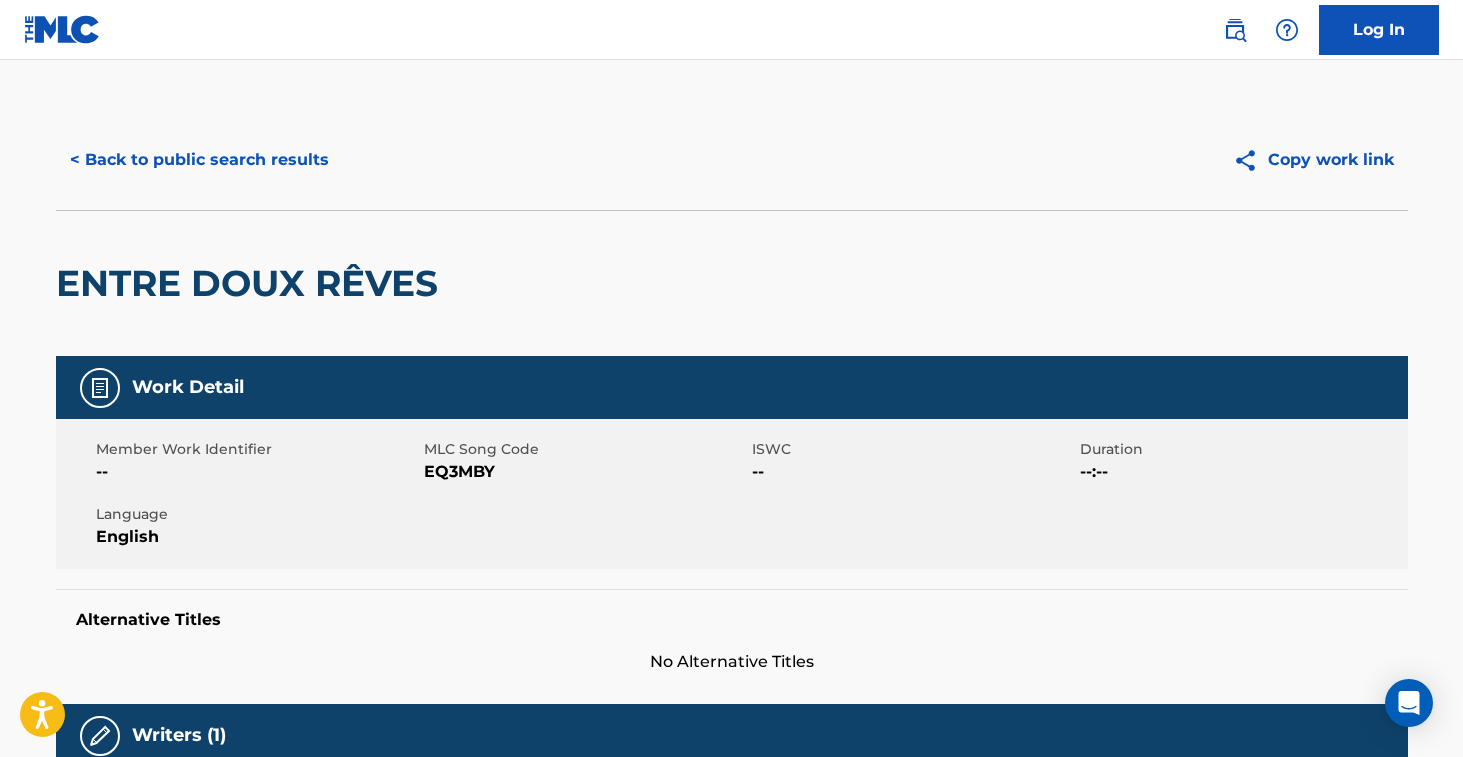 click on "EQ3MBY" at bounding box center (585, 472) 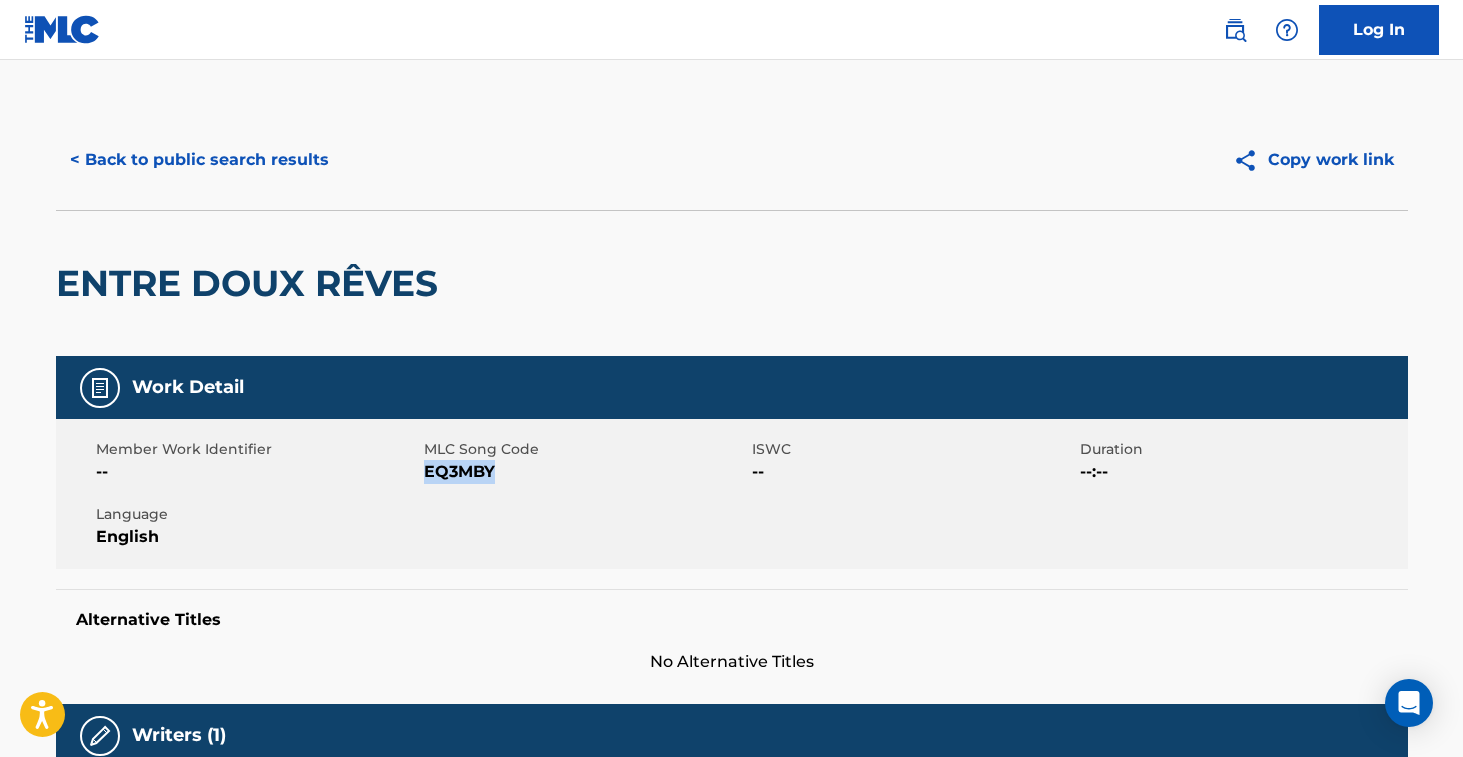 click on "EQ3MBY" at bounding box center [585, 472] 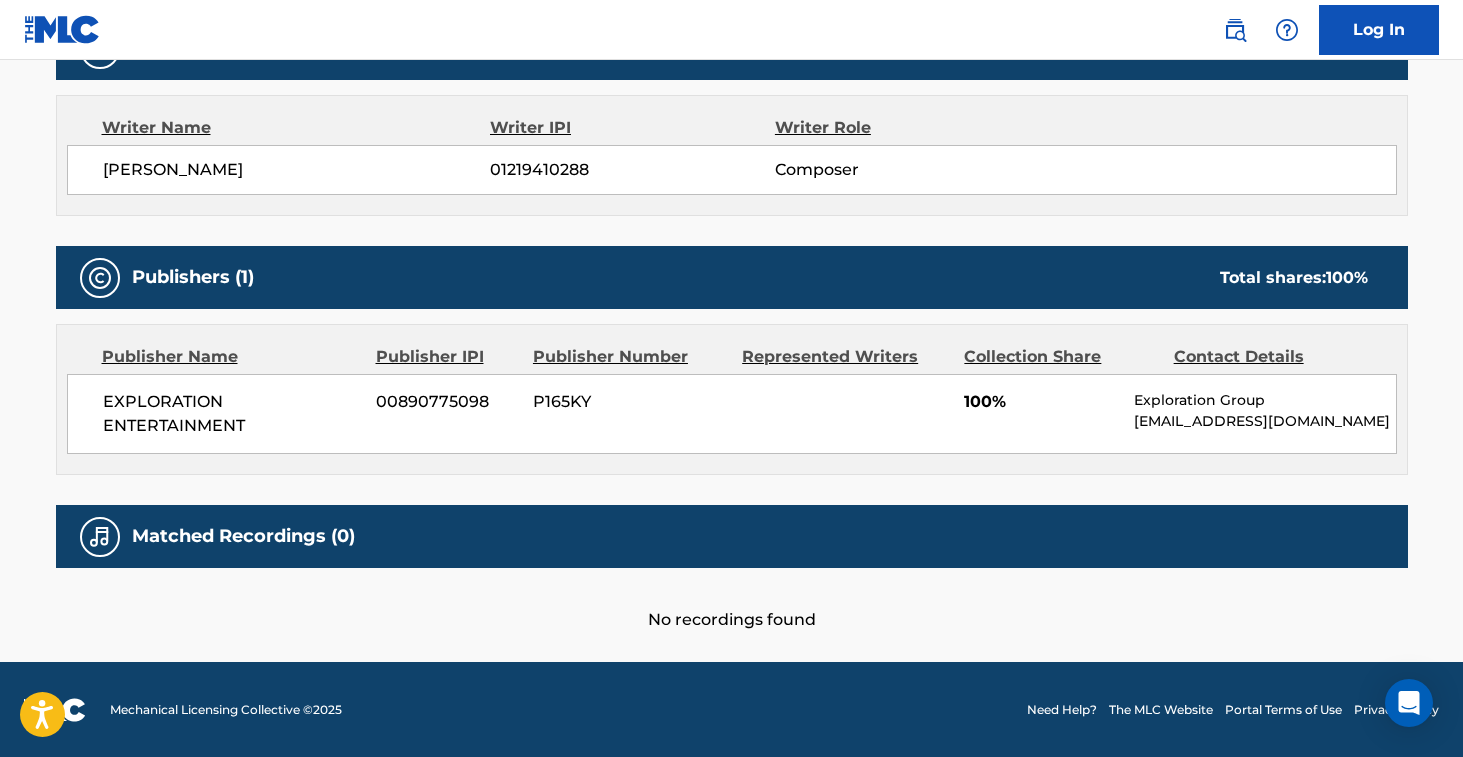 scroll, scrollTop: 0, scrollLeft: 0, axis: both 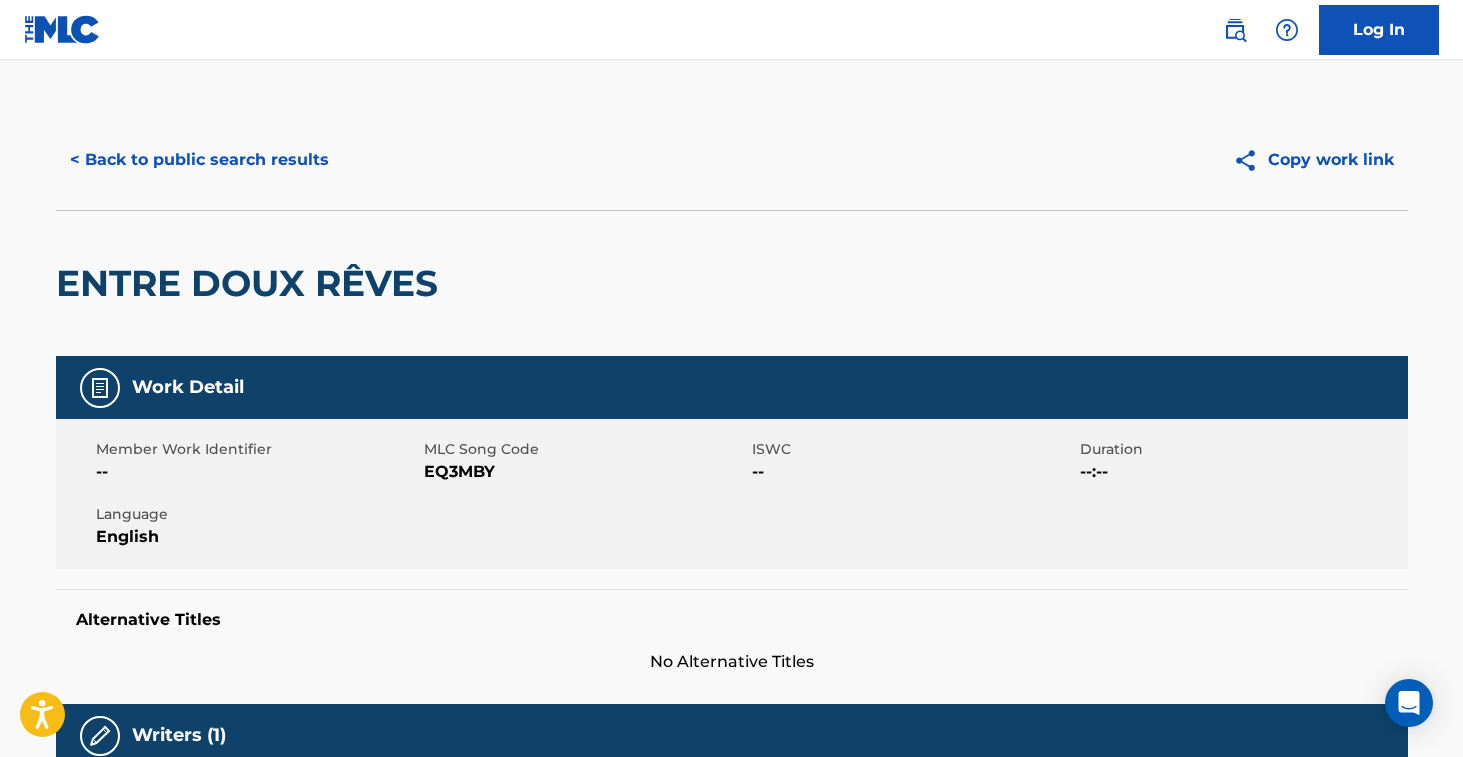 click on "< Back to public search results Copy work link" at bounding box center [732, 160] 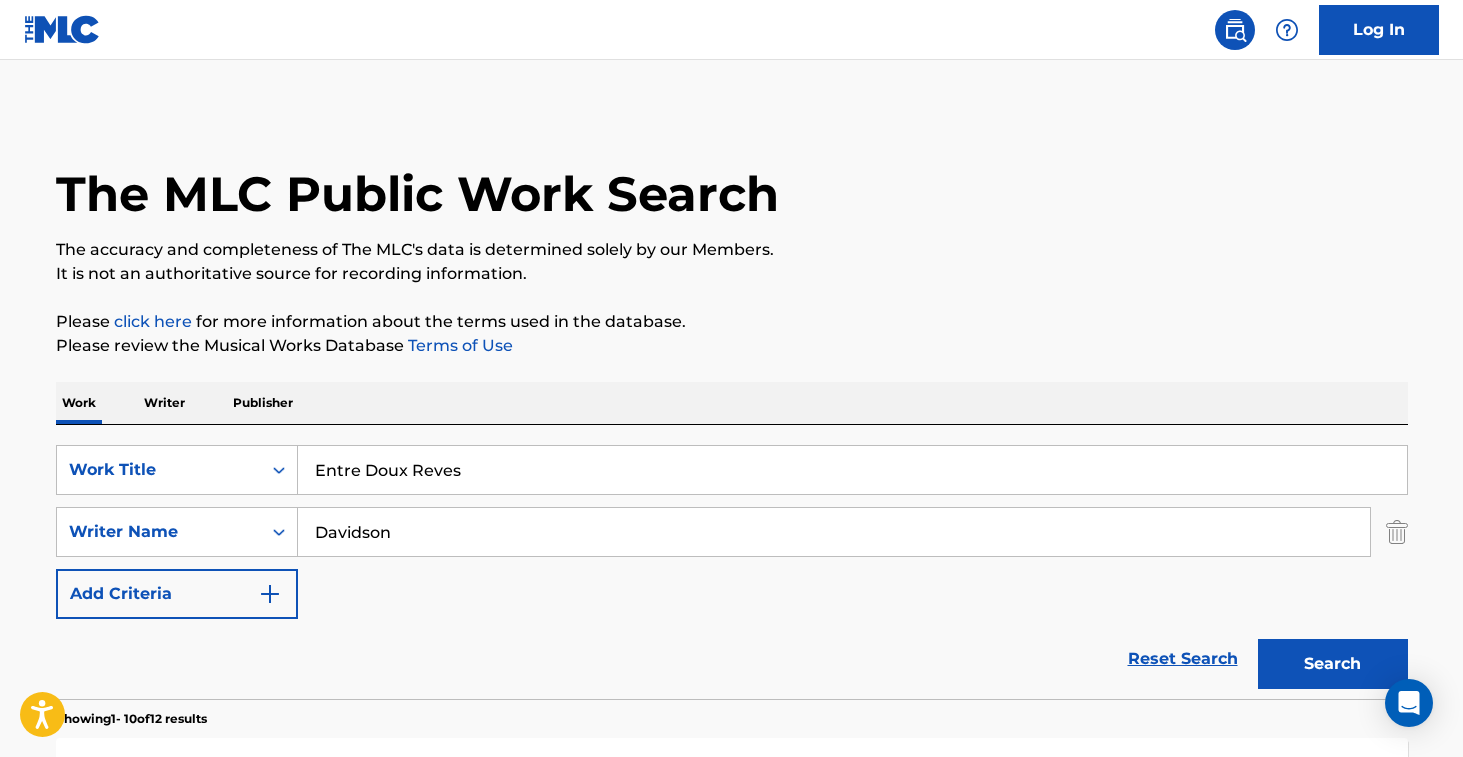 scroll, scrollTop: 217, scrollLeft: 0, axis: vertical 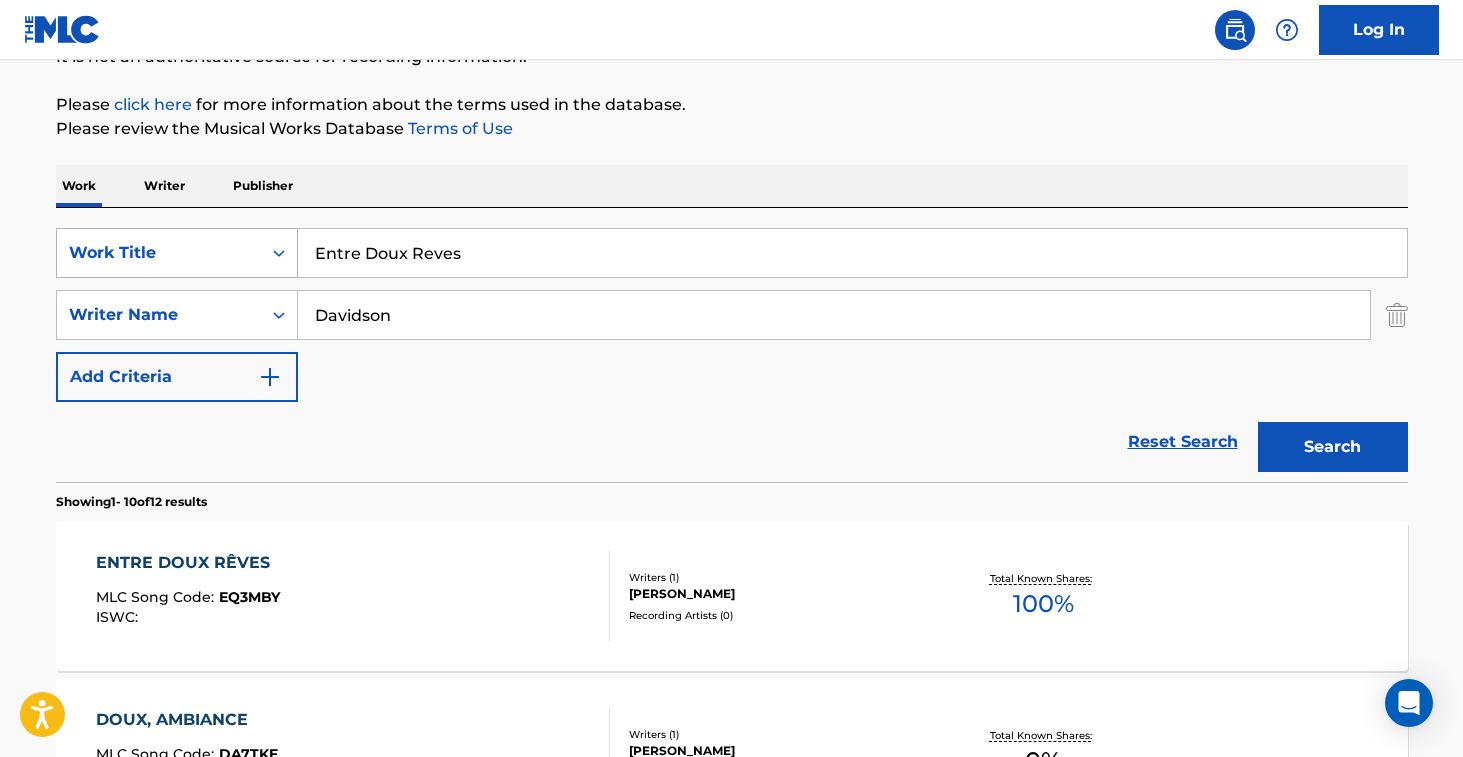 drag, startPoint x: 493, startPoint y: 239, endPoint x: 265, endPoint y: 231, distance: 228.1403 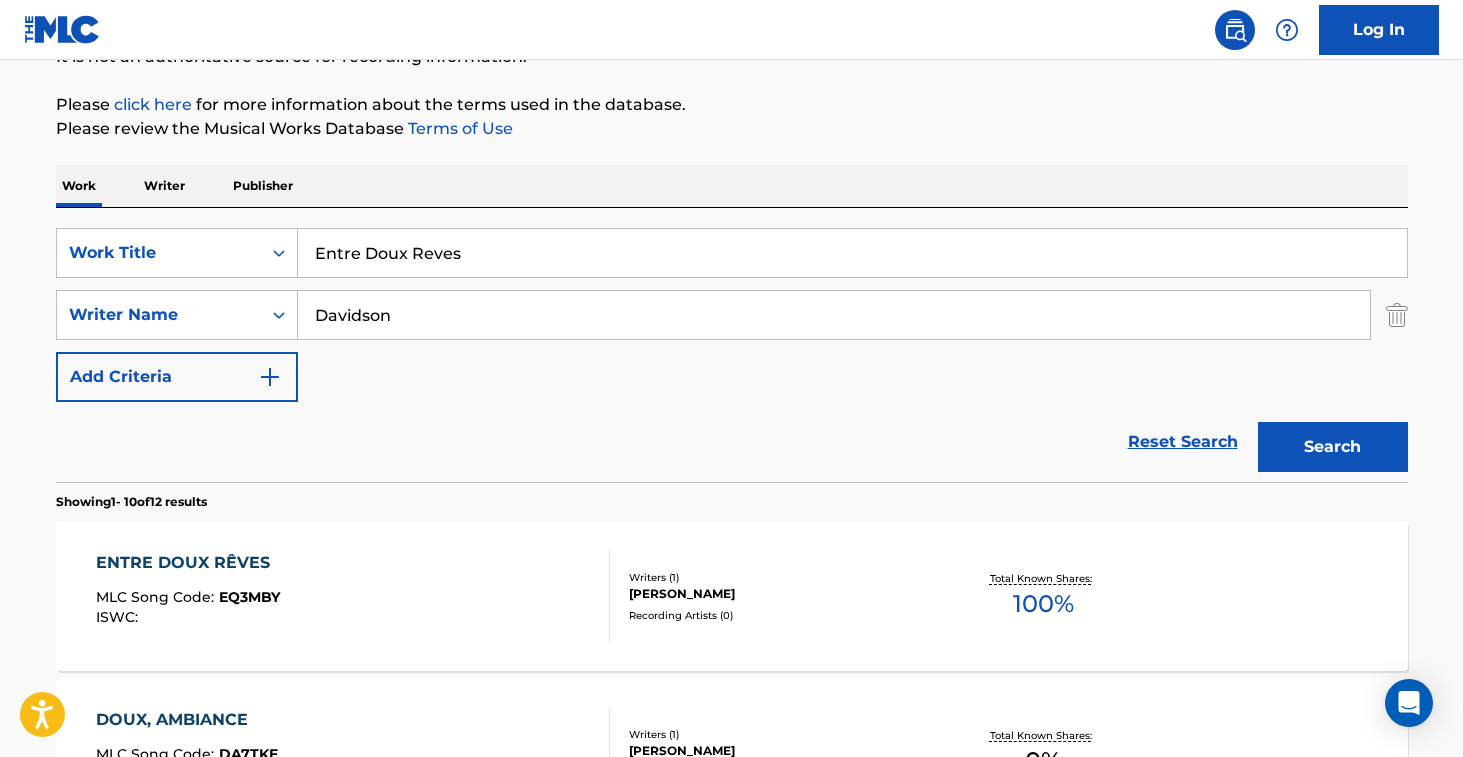click on "Entre Doux Reves" at bounding box center (852, 253) 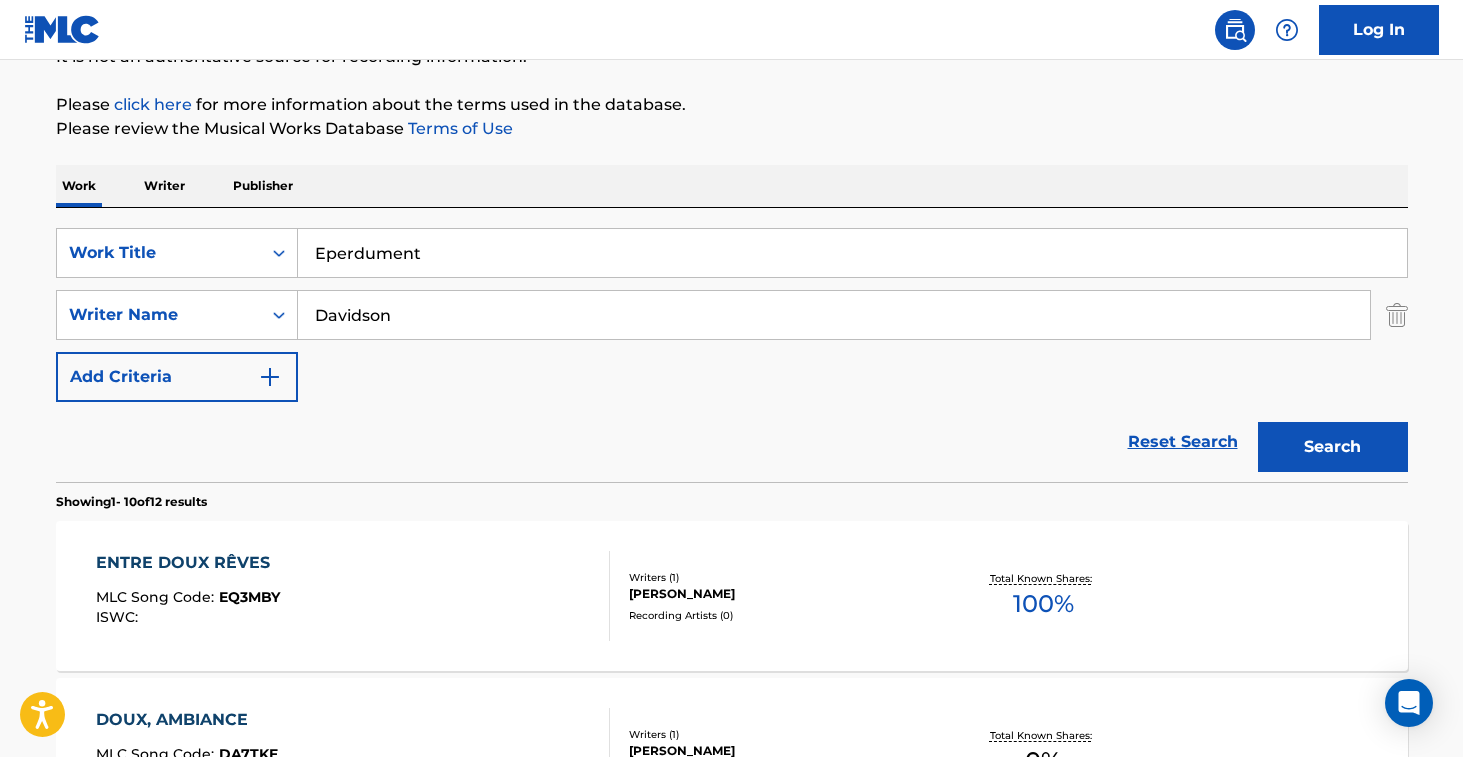 type on "Eperdument" 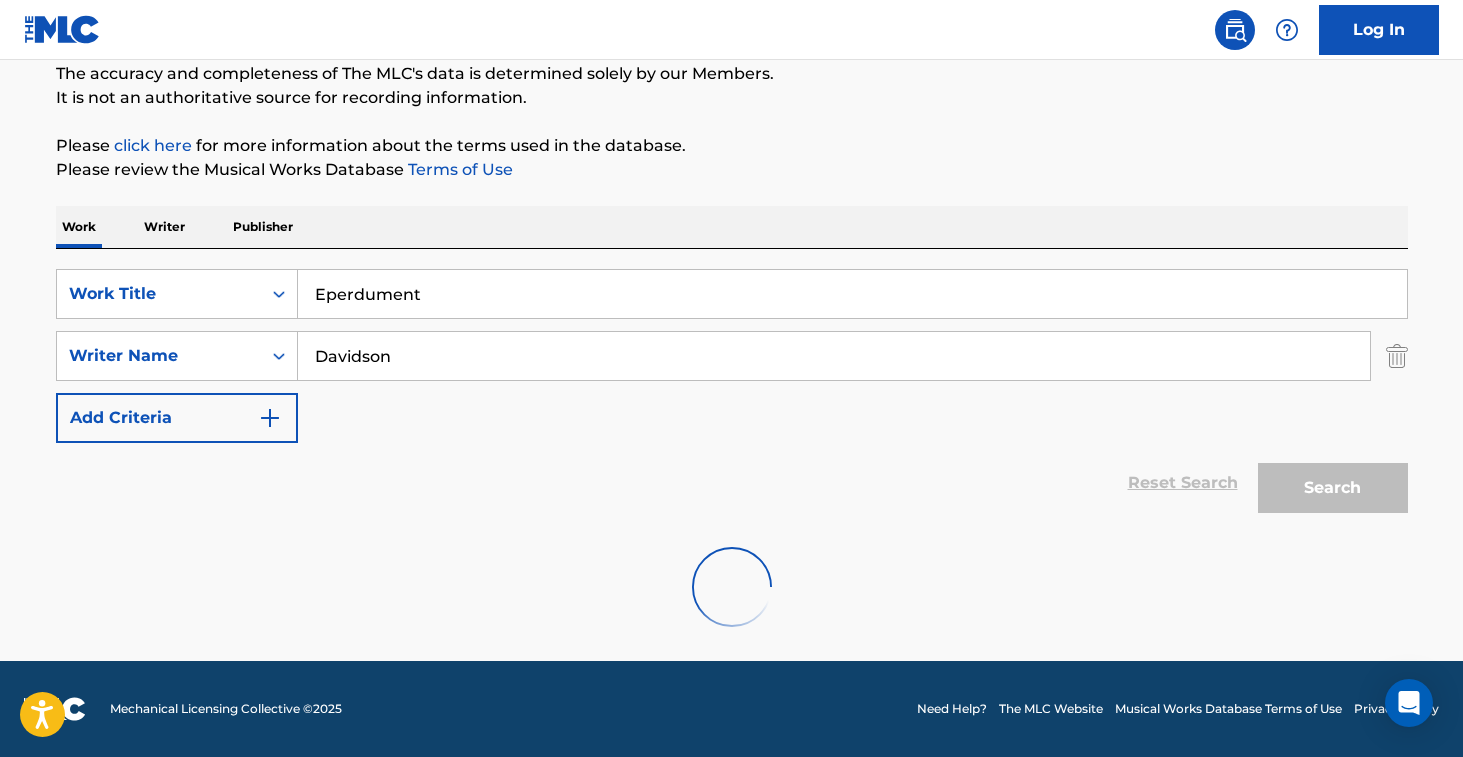 scroll, scrollTop: 217, scrollLeft: 0, axis: vertical 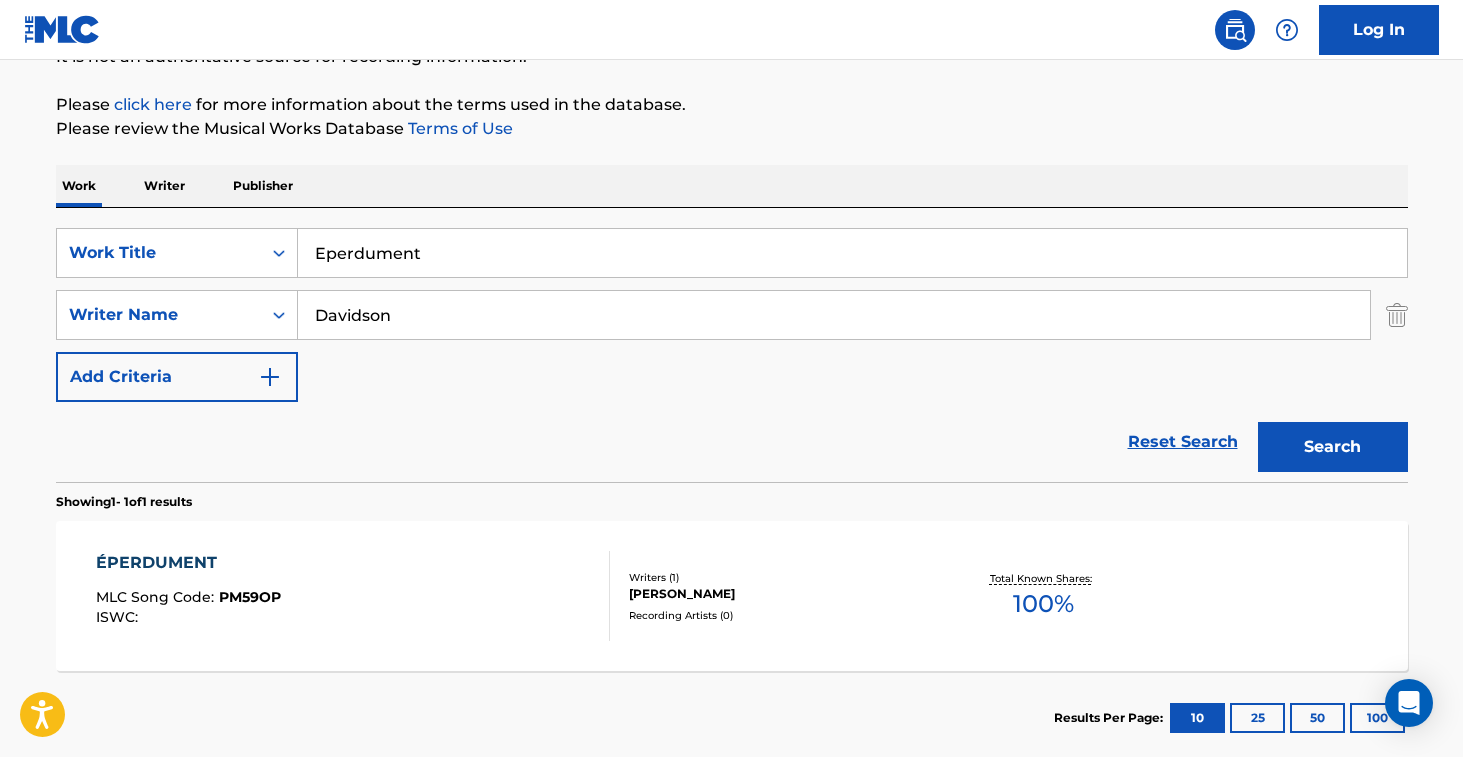 click on "ÉPERDUMENT MLC Song Code : PM59OP ISWC :" at bounding box center (353, 596) 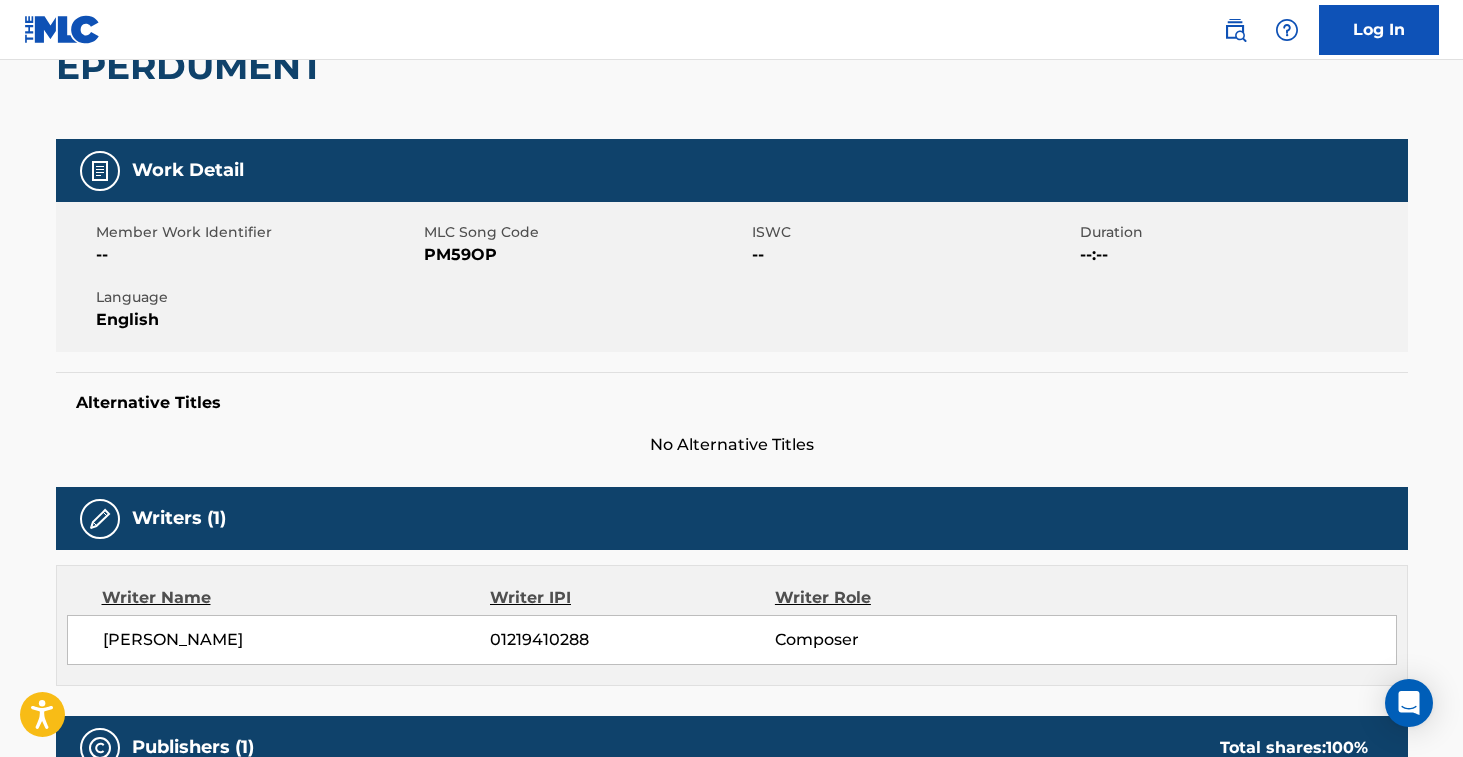 scroll, scrollTop: 0, scrollLeft: 0, axis: both 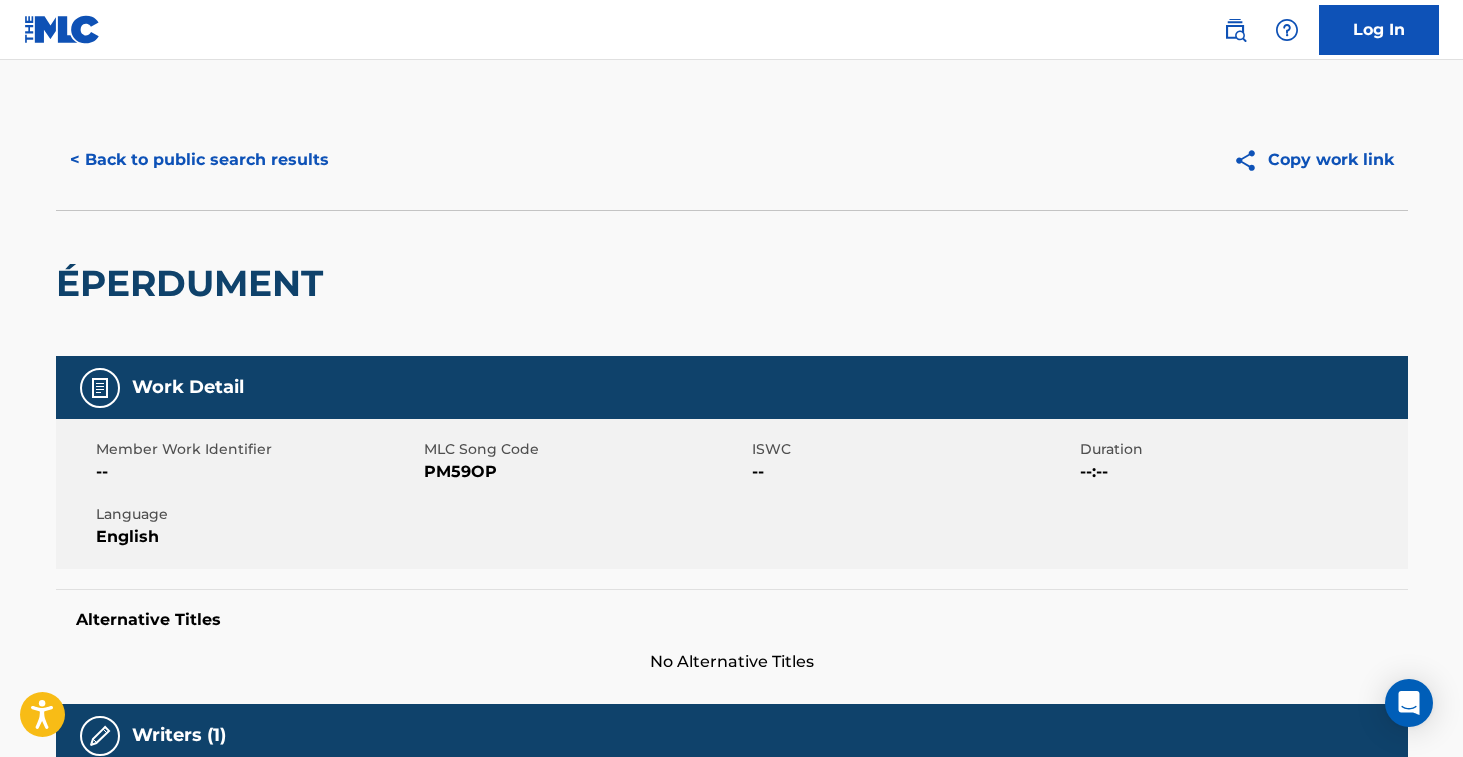 drag, startPoint x: 198, startPoint y: 269, endPoint x: 202, endPoint y: 280, distance: 11.7046995 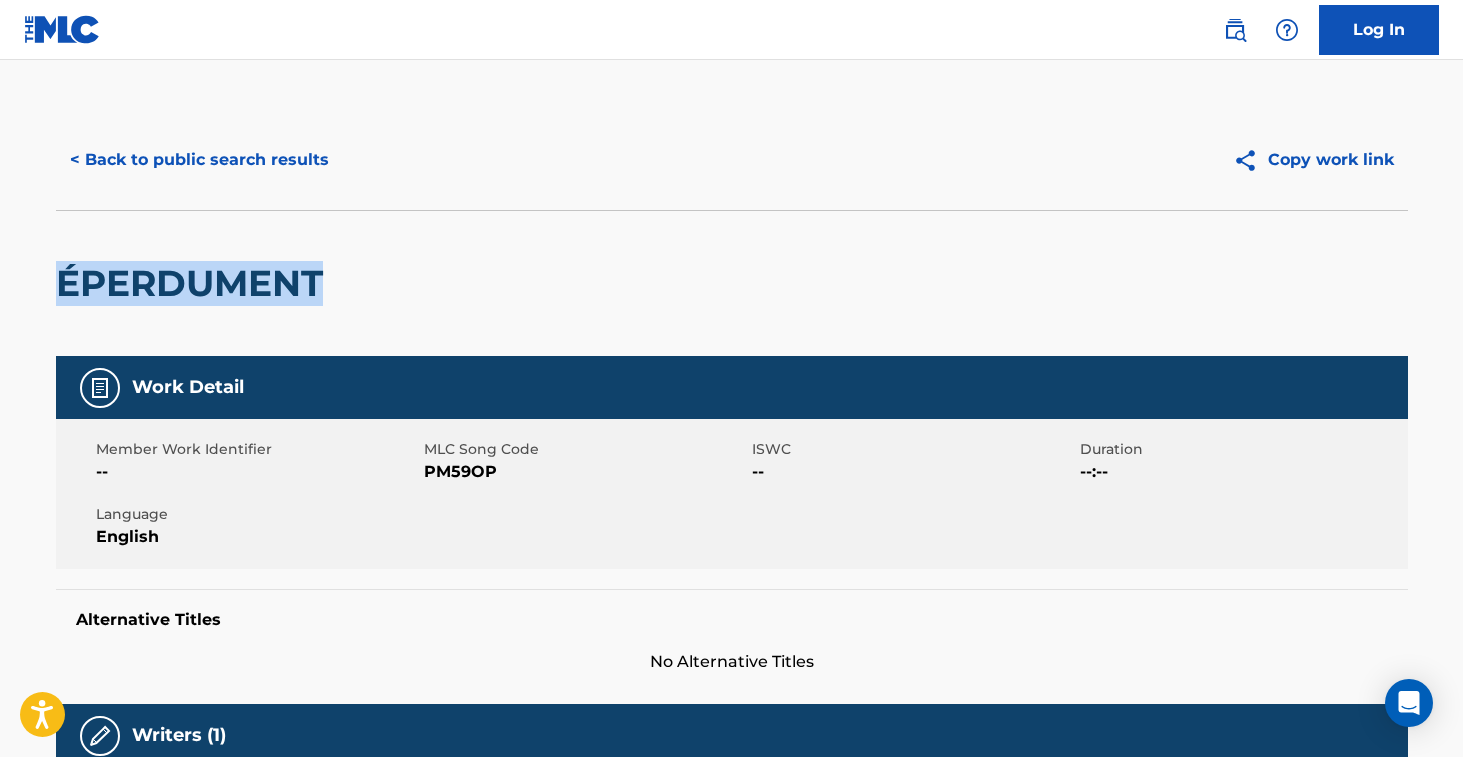 click on "ÉPERDUMENT" at bounding box center [194, 283] 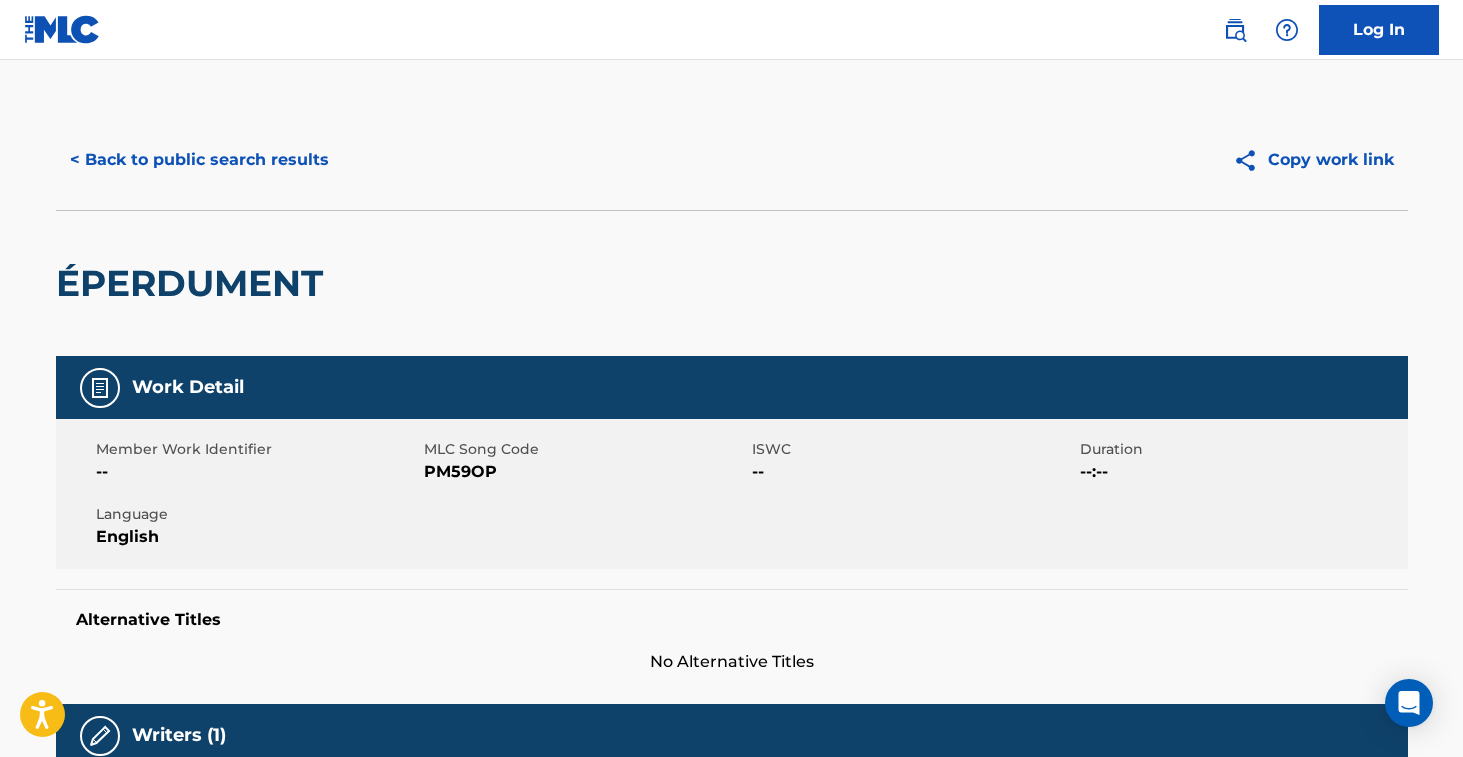 click on "PM59OP" at bounding box center (585, 472) 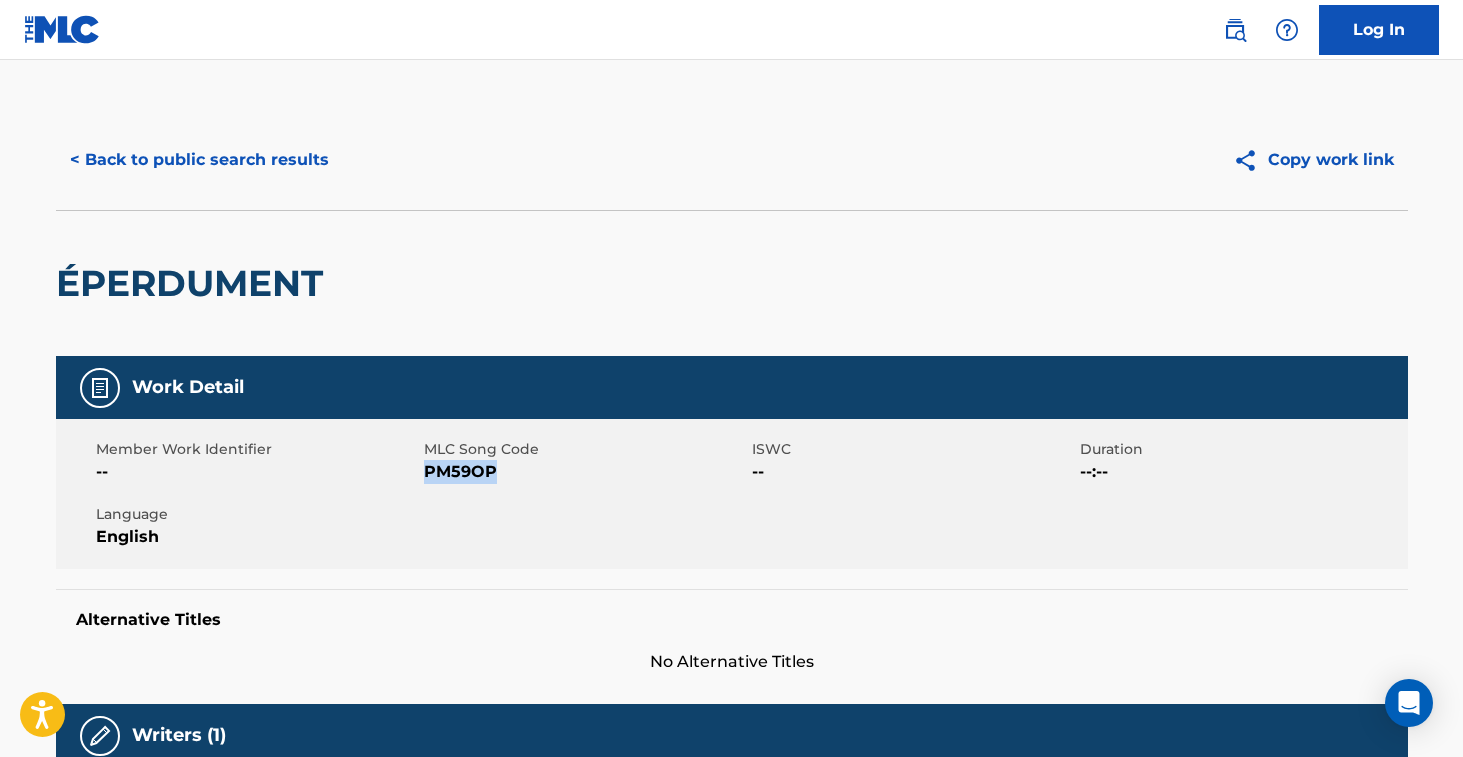 click on "PM59OP" at bounding box center (585, 472) 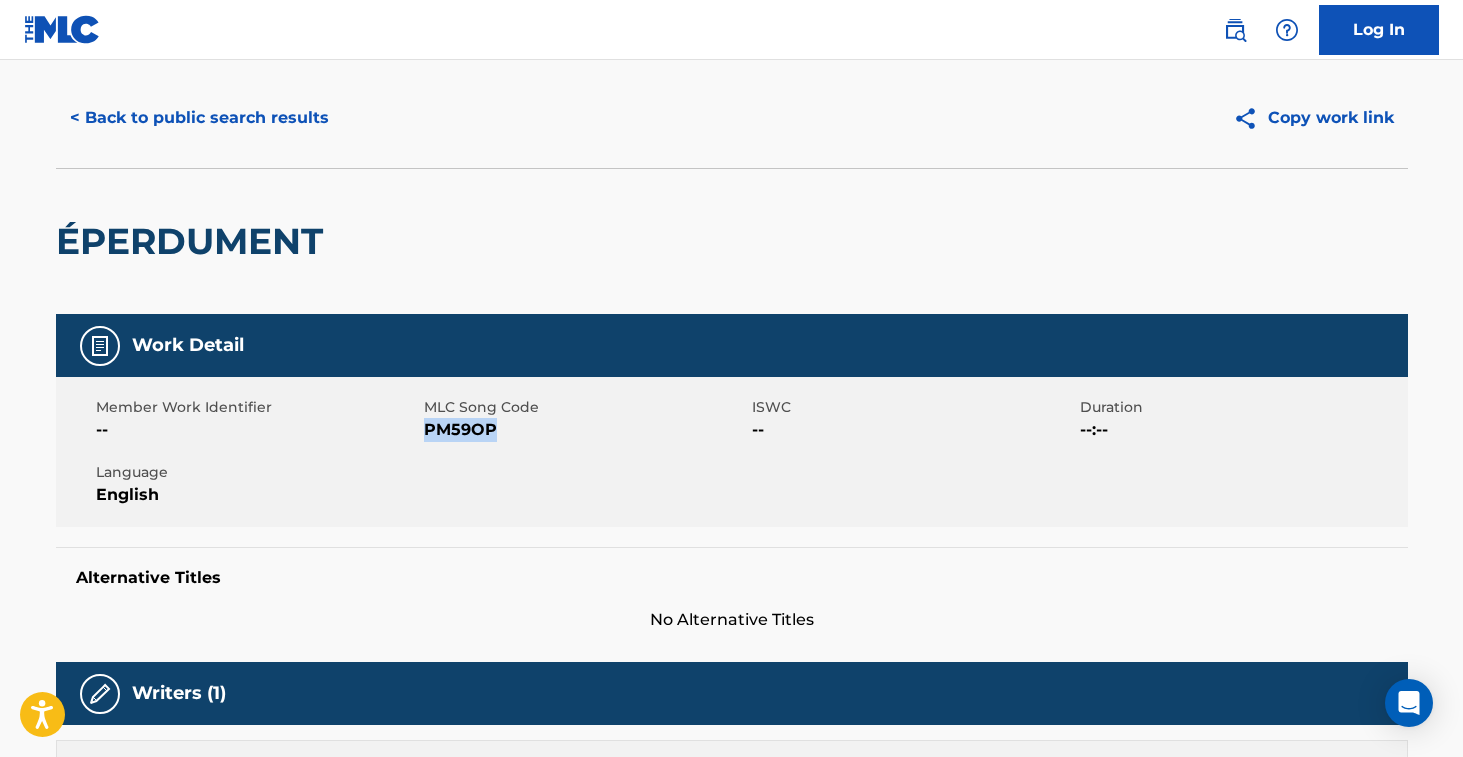 scroll, scrollTop: 0, scrollLeft: 0, axis: both 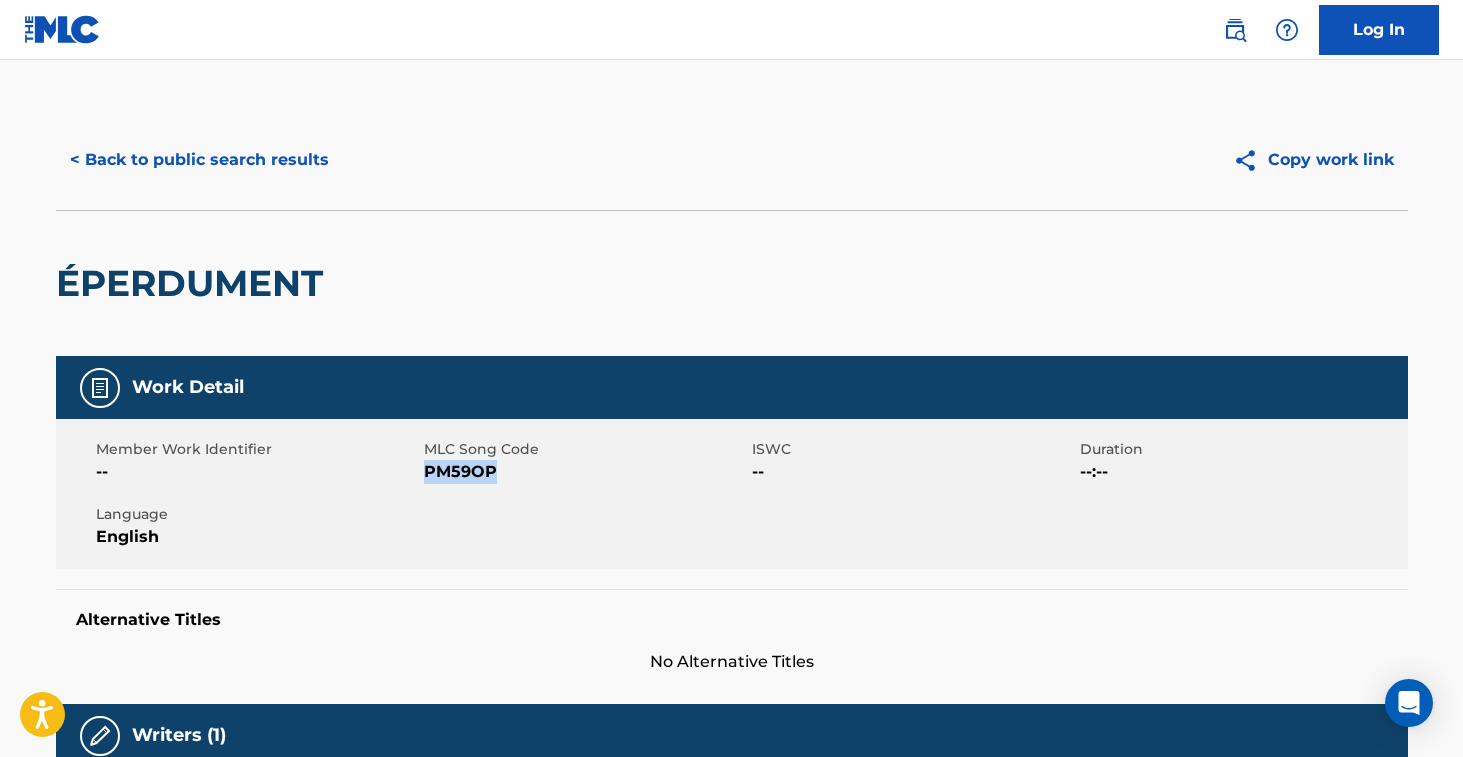 click on "< Back to public search results" at bounding box center (199, 160) 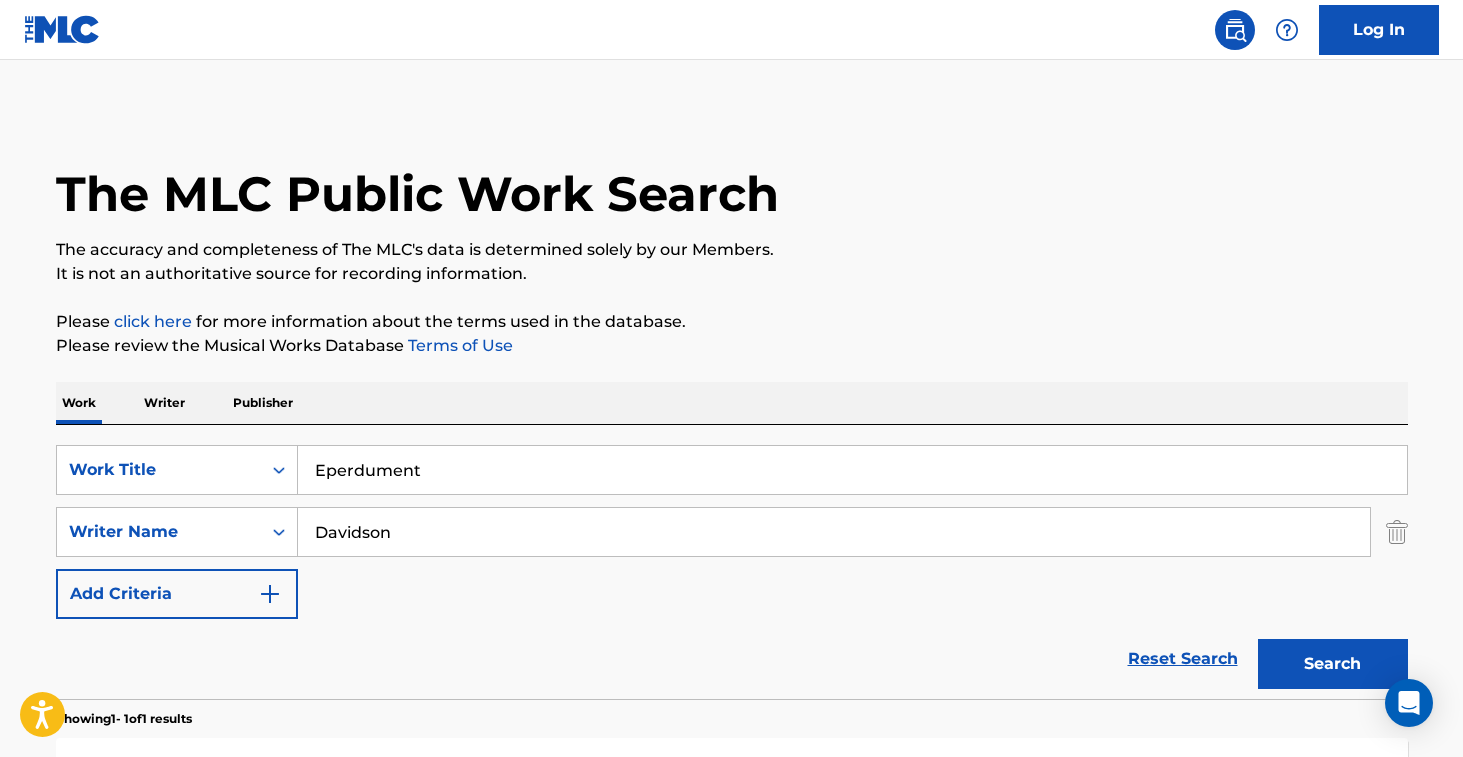 scroll, scrollTop: 217, scrollLeft: 0, axis: vertical 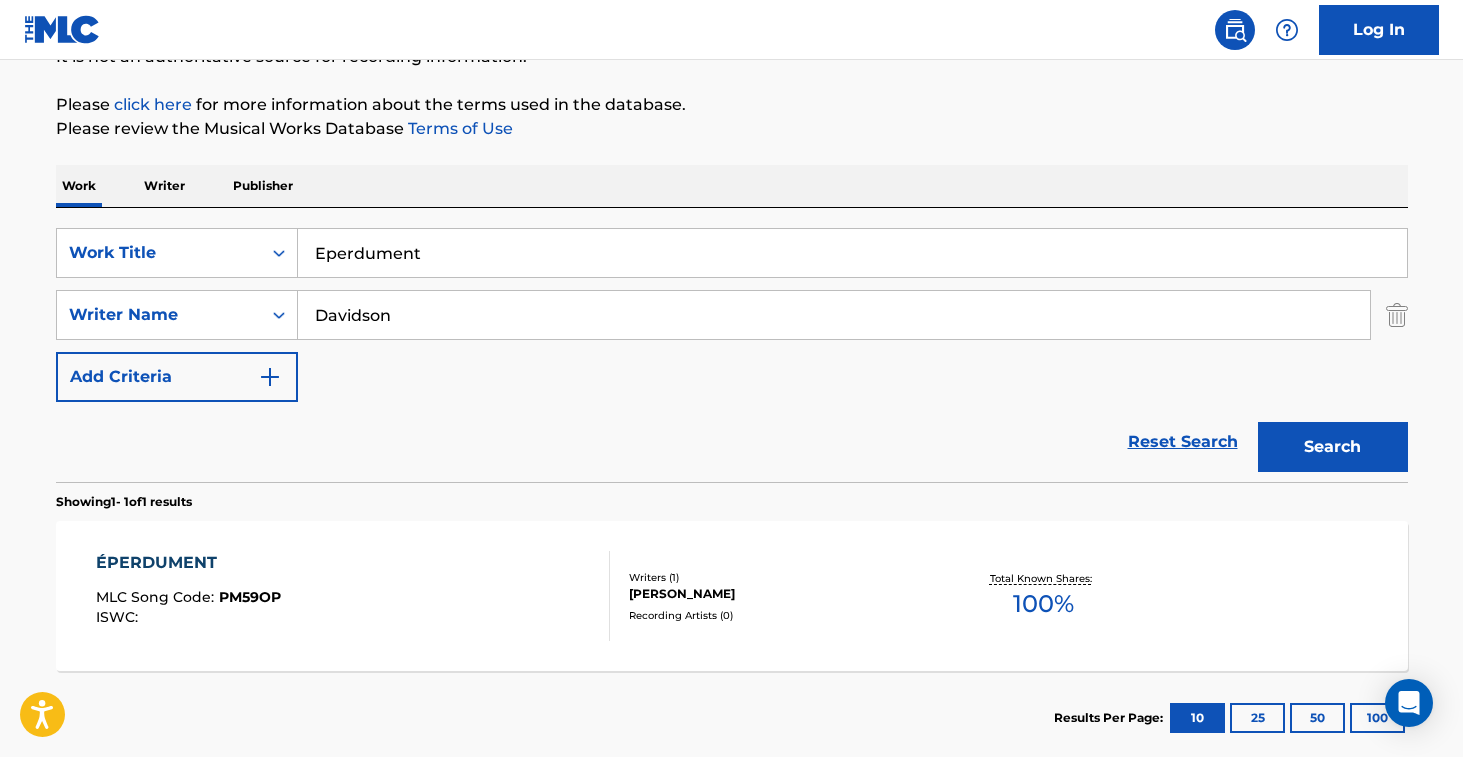 drag, startPoint x: 454, startPoint y: 252, endPoint x: 209, endPoint y: 214, distance: 247.92943 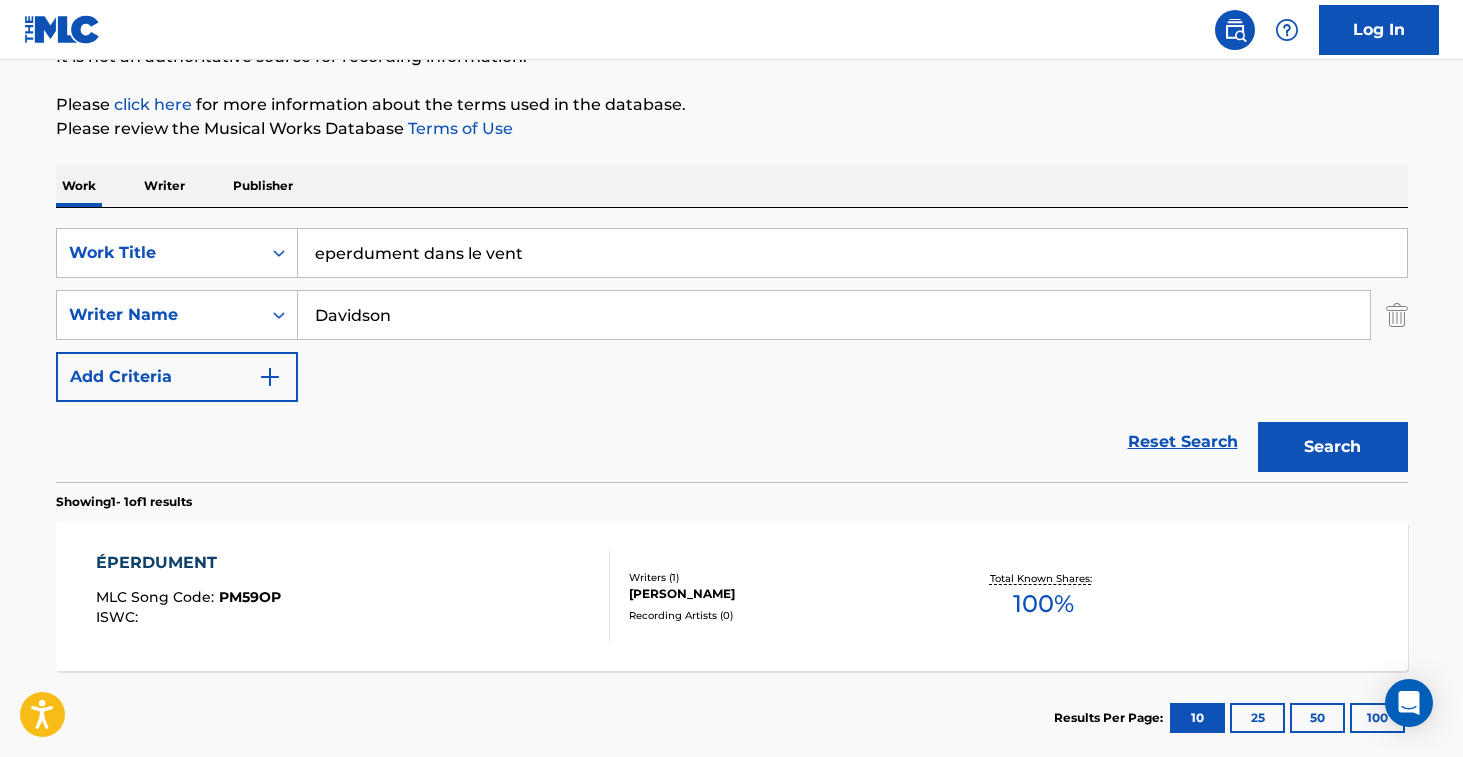drag, startPoint x: 388, startPoint y: 224, endPoint x: 243, endPoint y: 191, distance: 148.70776 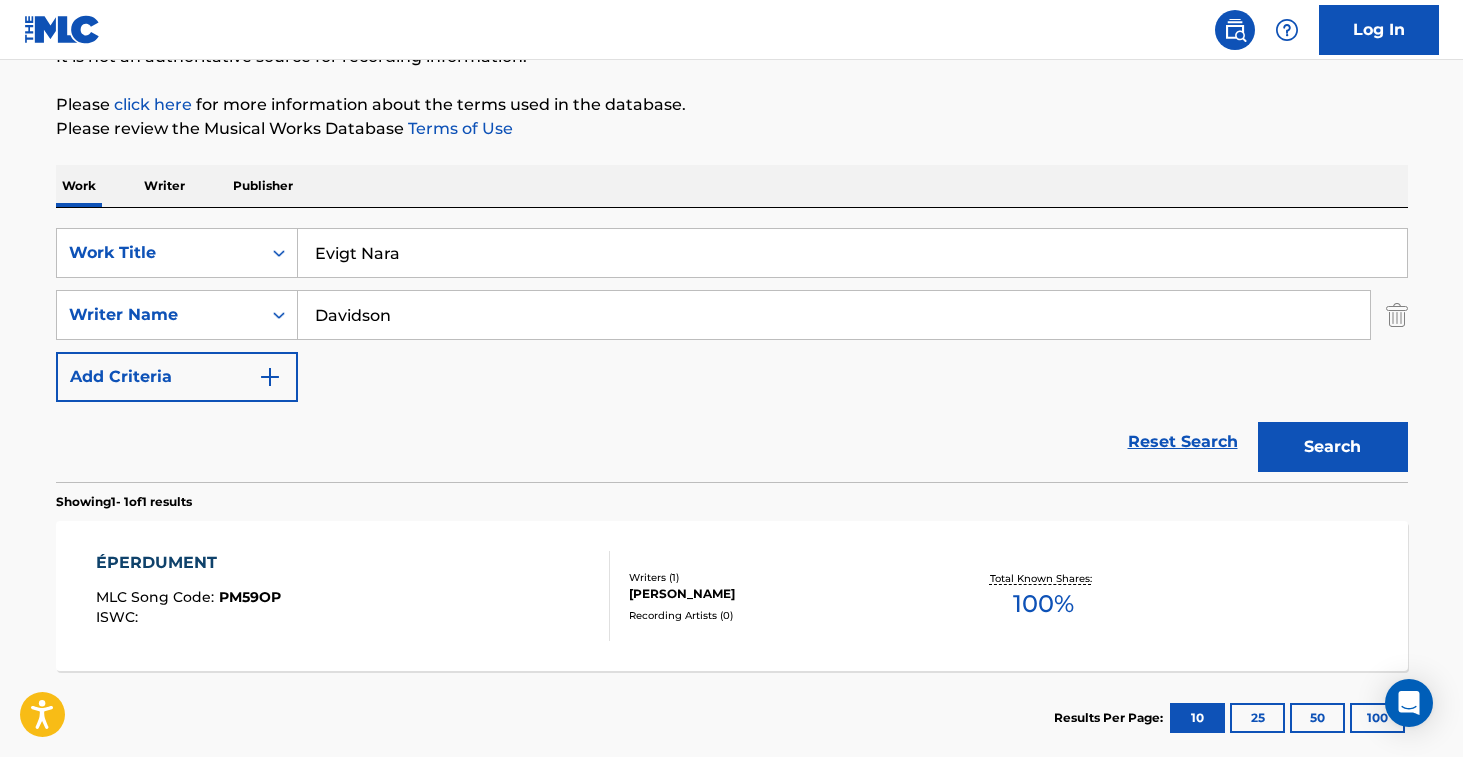 type on "Evigt Nara" 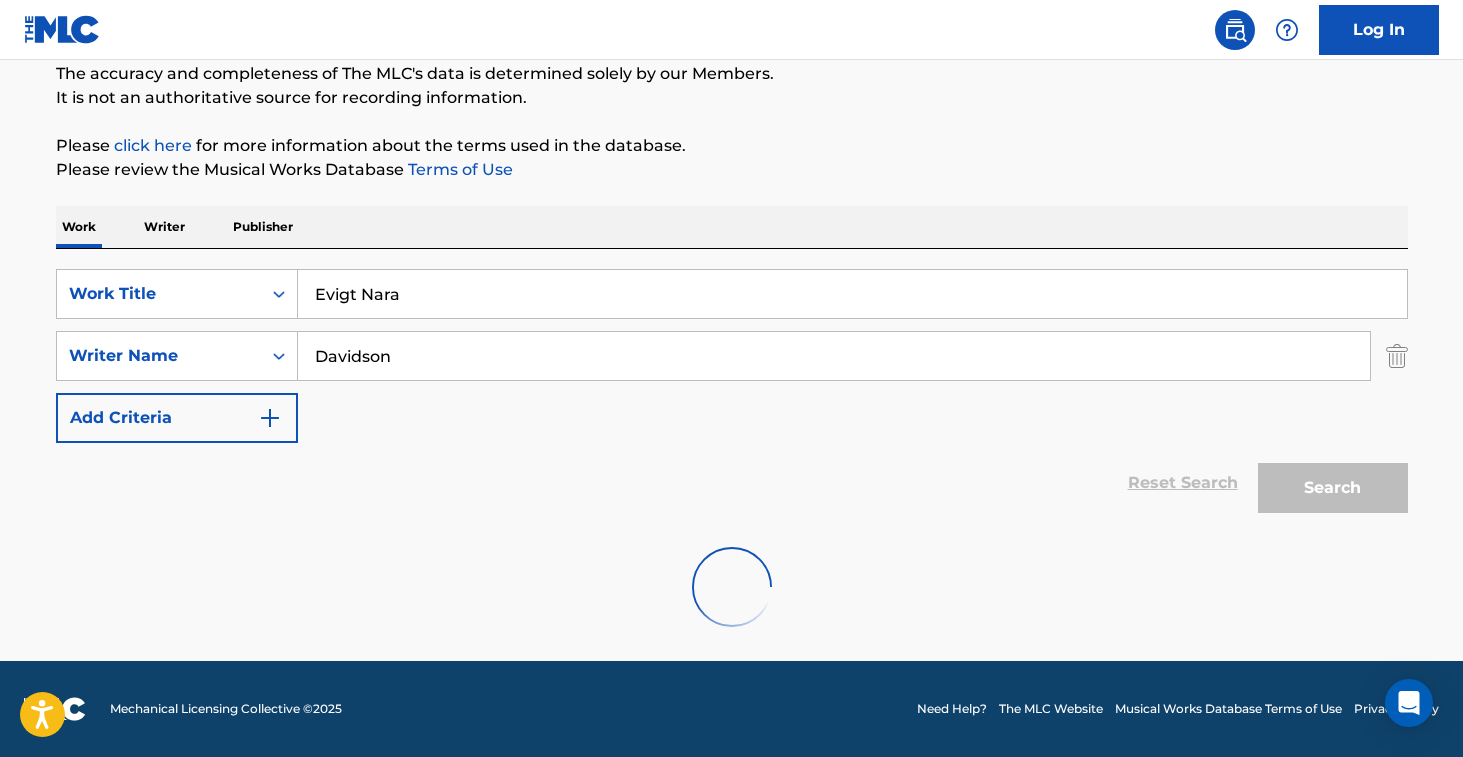 scroll, scrollTop: 217, scrollLeft: 0, axis: vertical 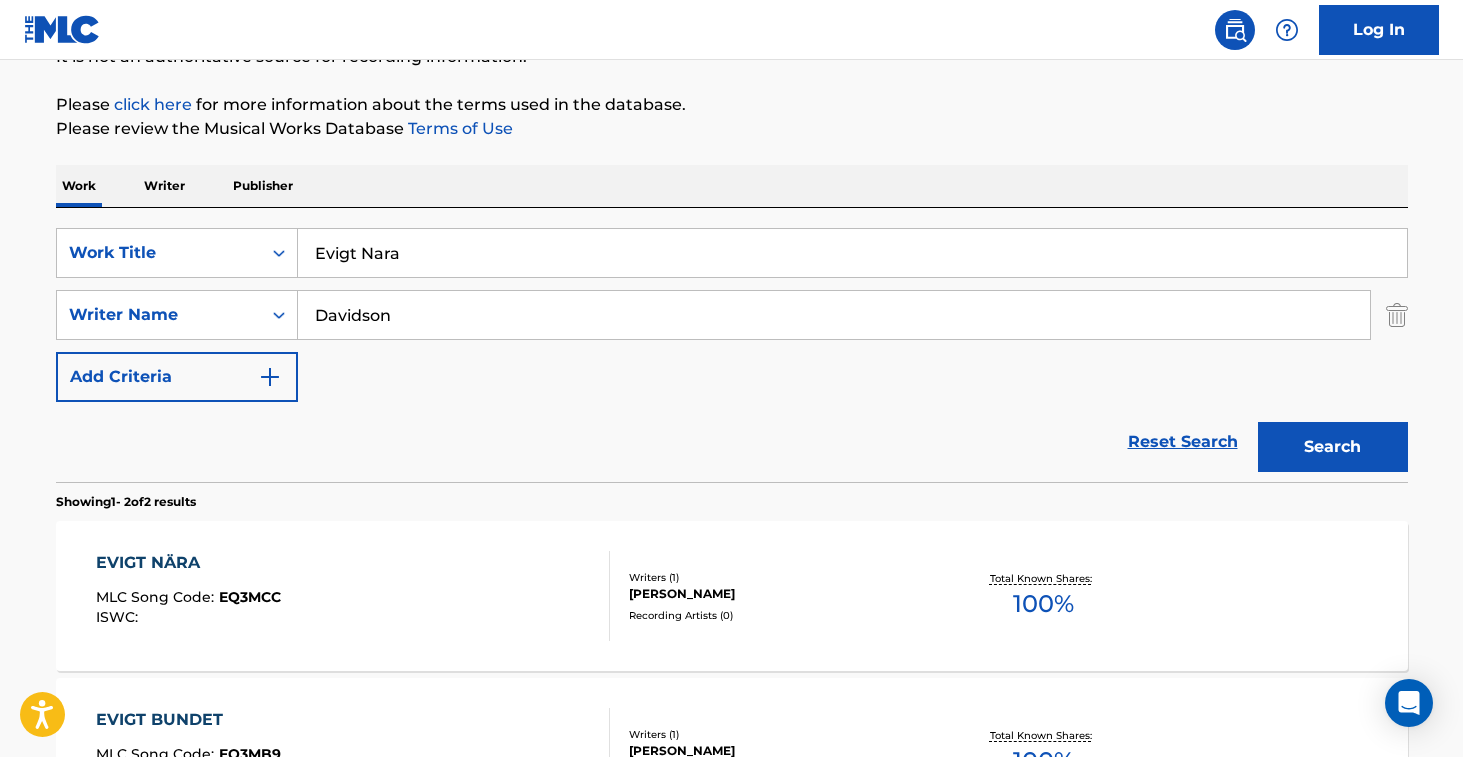 click on "EVIGT NÄRA MLC Song Code : EQ3MCC ISWC :" at bounding box center [353, 596] 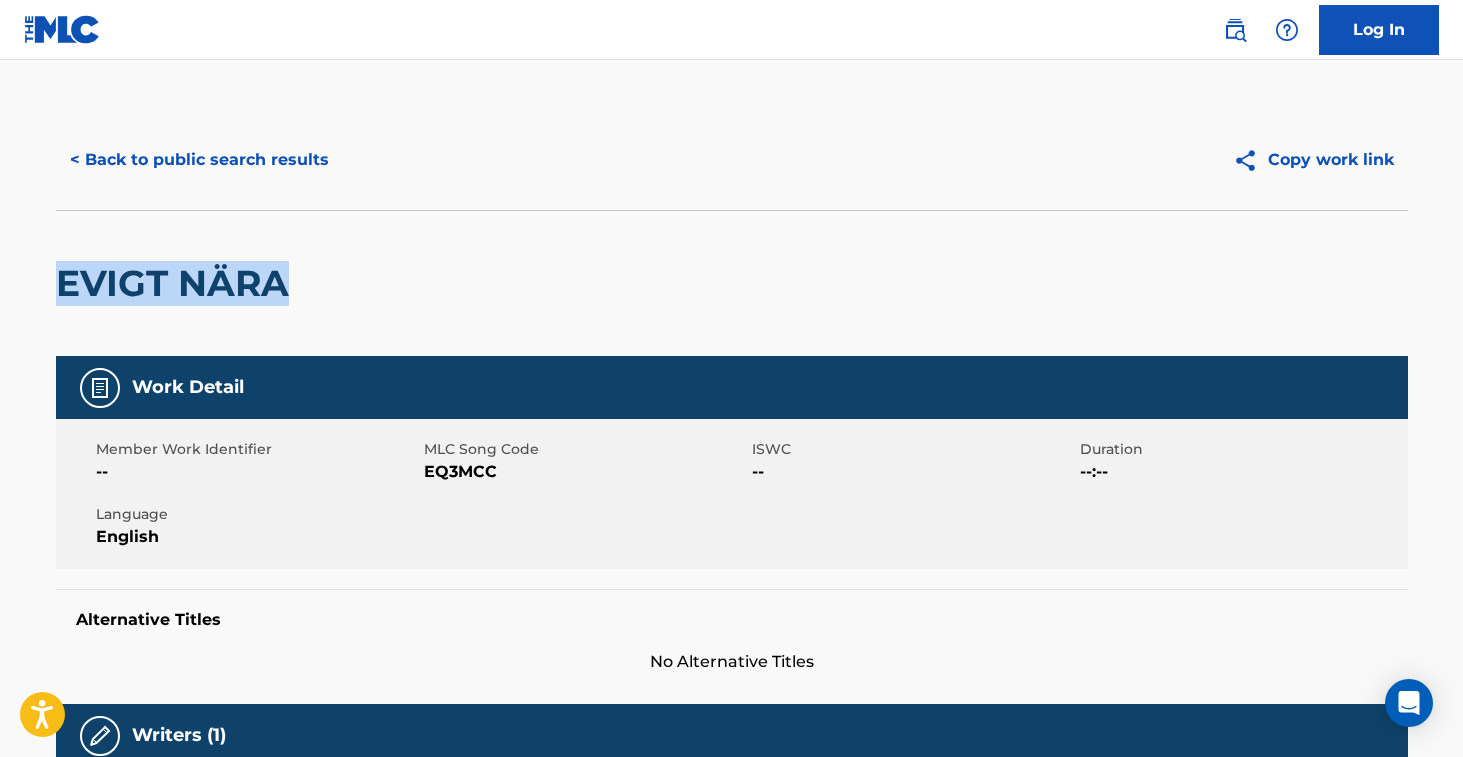 drag, startPoint x: 57, startPoint y: 289, endPoint x: 305, endPoint y: 298, distance: 248.16325 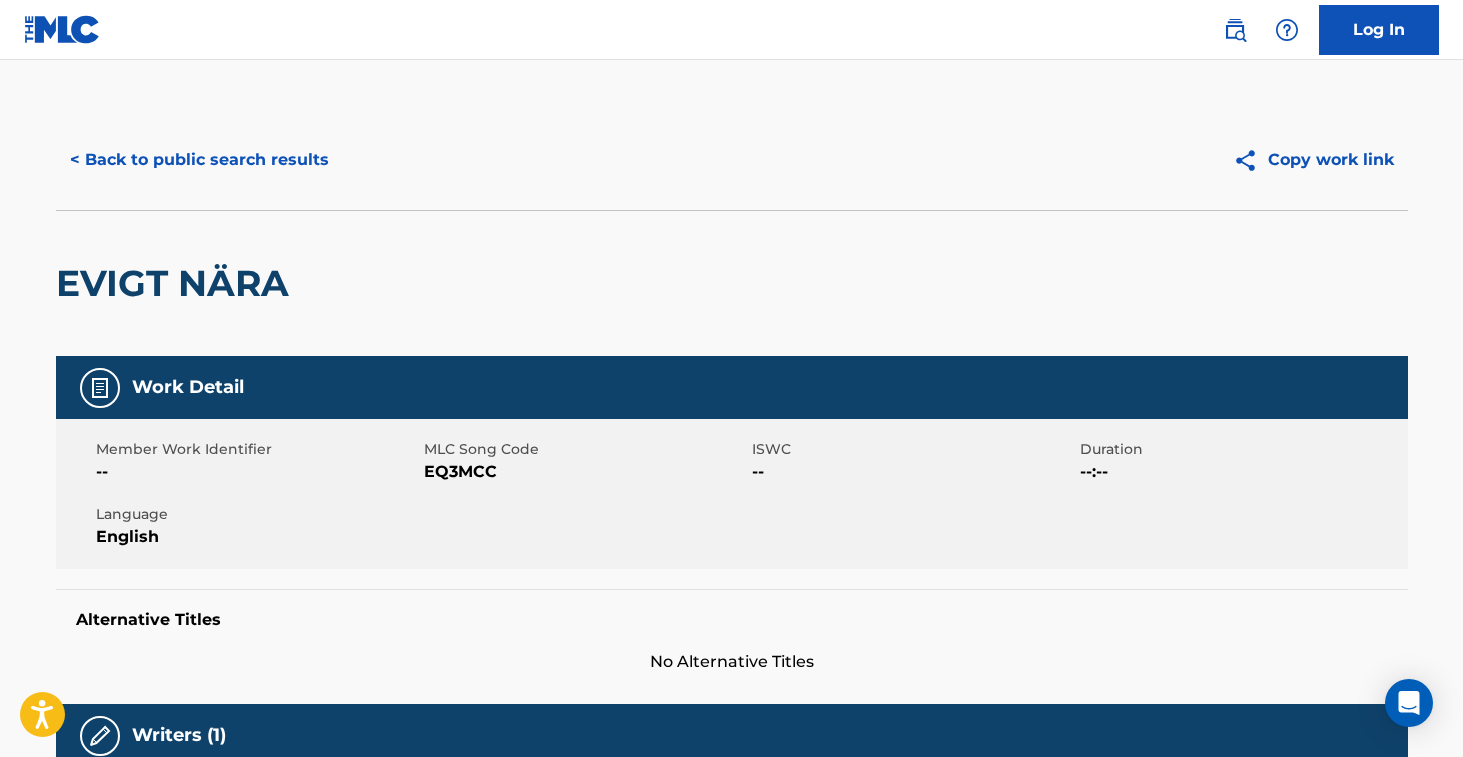 click on "EQ3MCC" at bounding box center (585, 472) 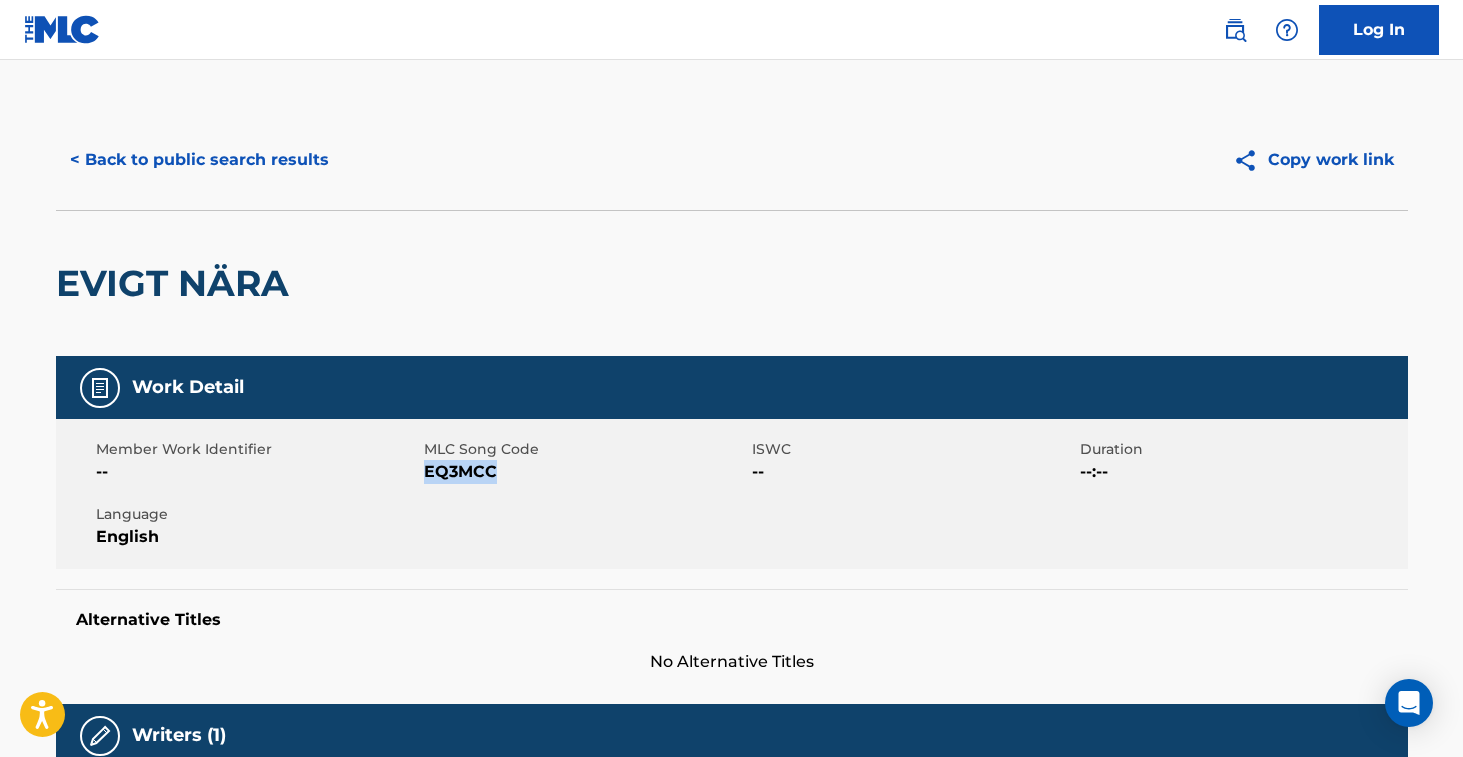 click on "EQ3MCC" at bounding box center (585, 472) 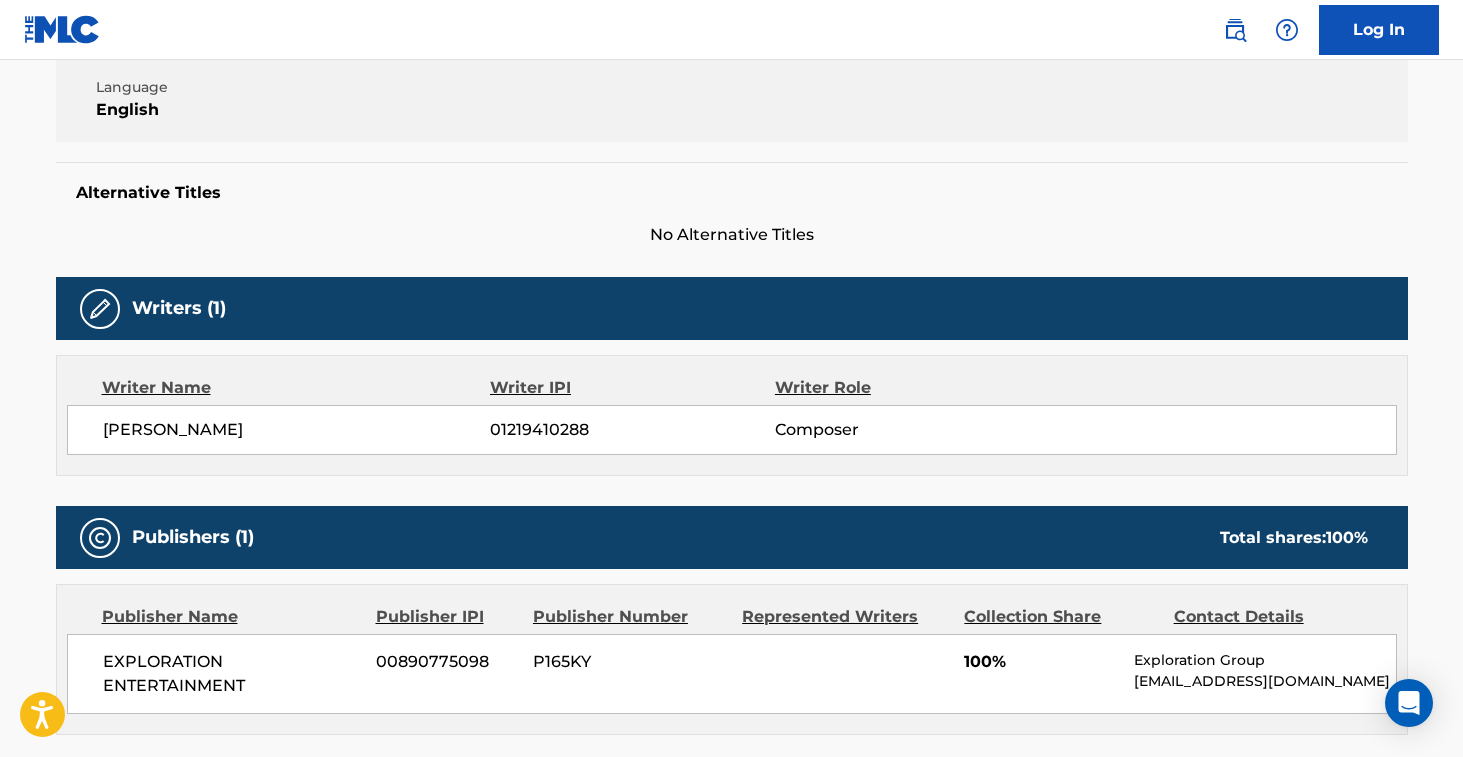 scroll, scrollTop: 0, scrollLeft: 0, axis: both 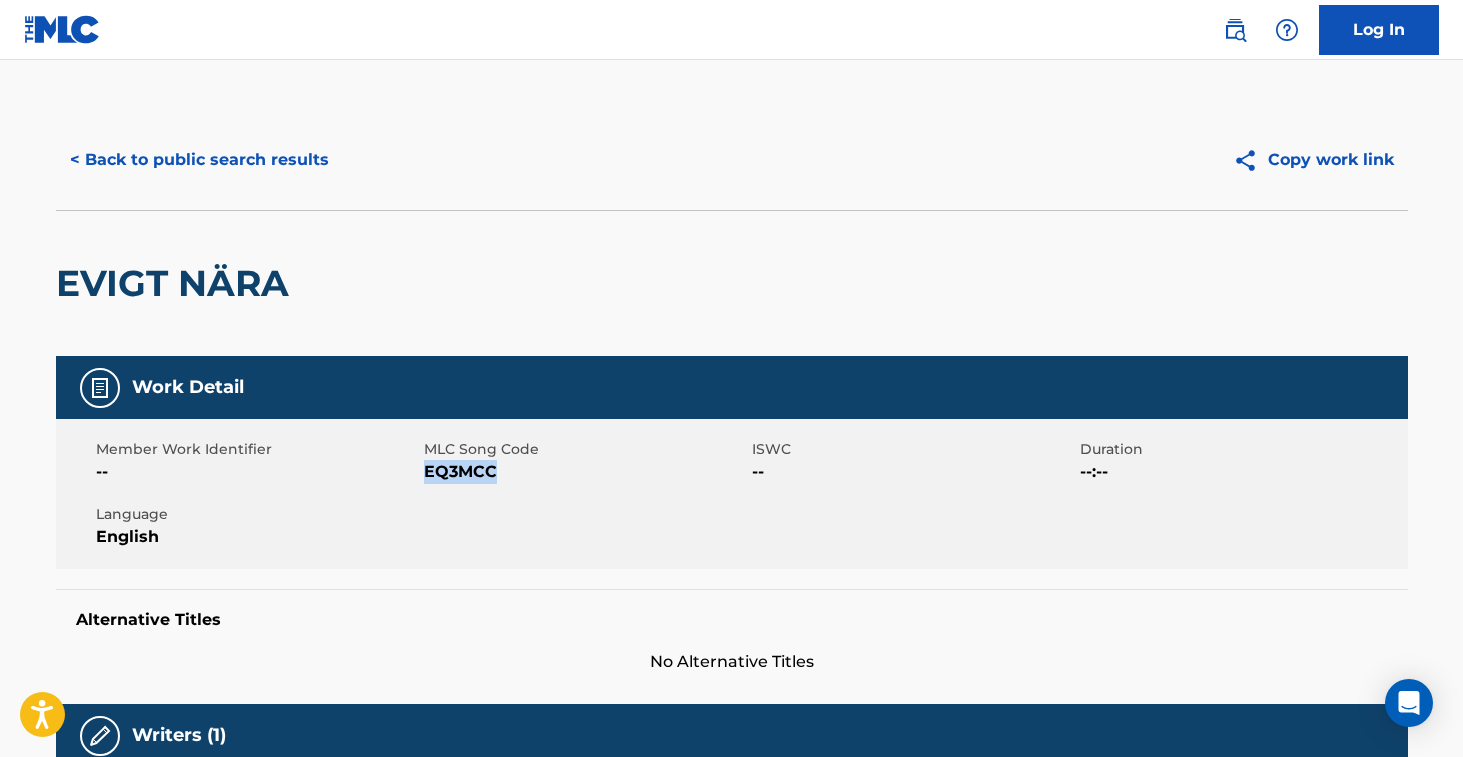 click on "< Back to public search results" at bounding box center [199, 160] 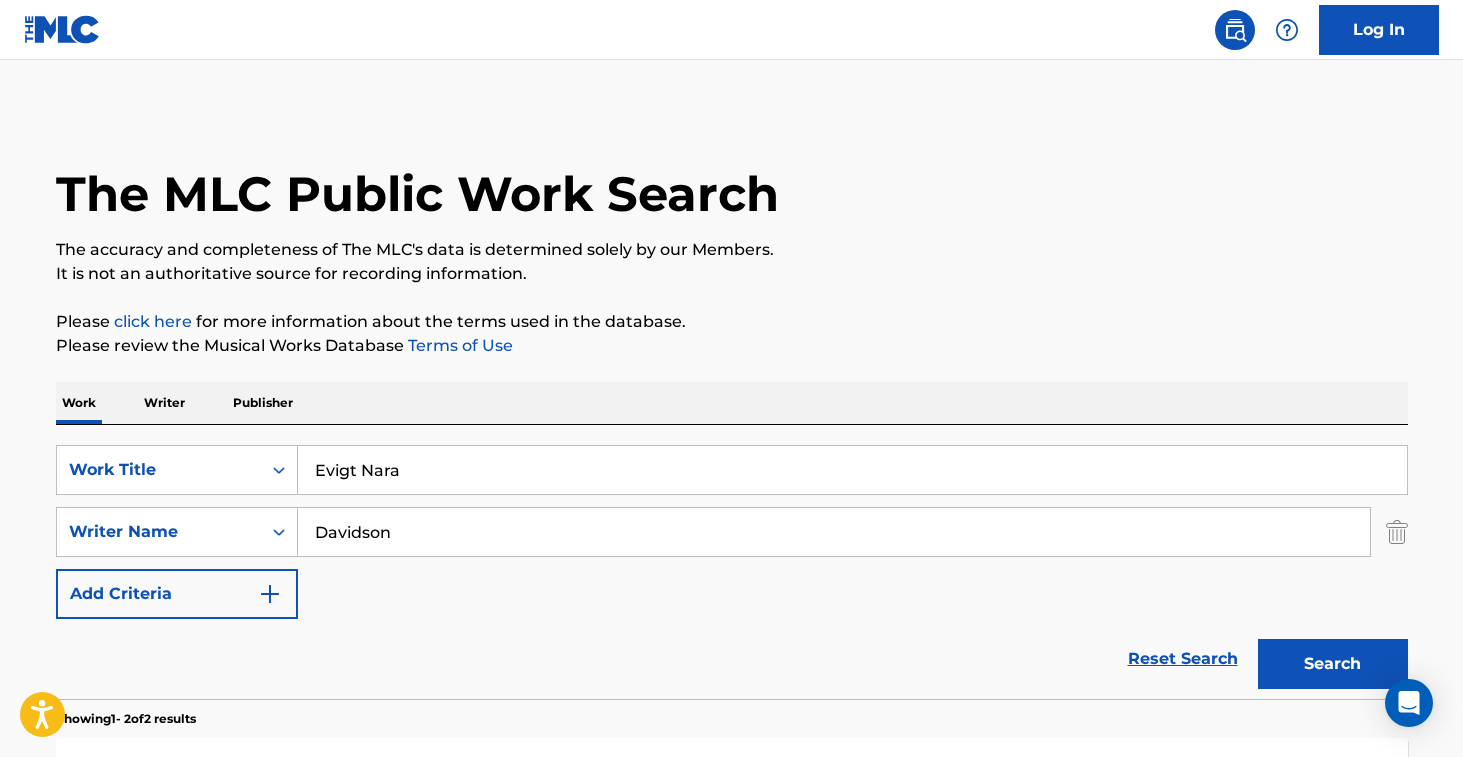 scroll, scrollTop: 217, scrollLeft: 0, axis: vertical 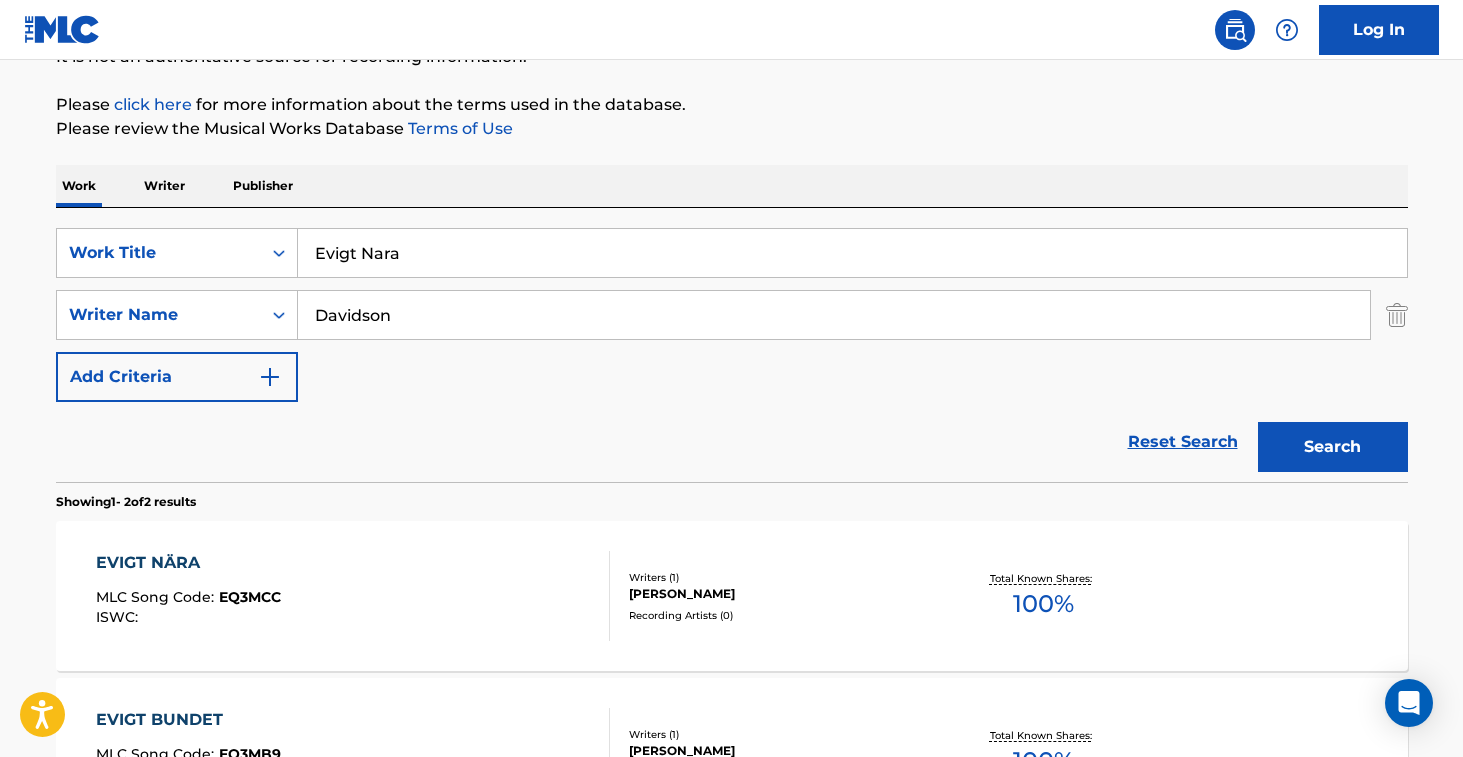 drag, startPoint x: 443, startPoint y: 255, endPoint x: 240, endPoint y: 209, distance: 208.14658 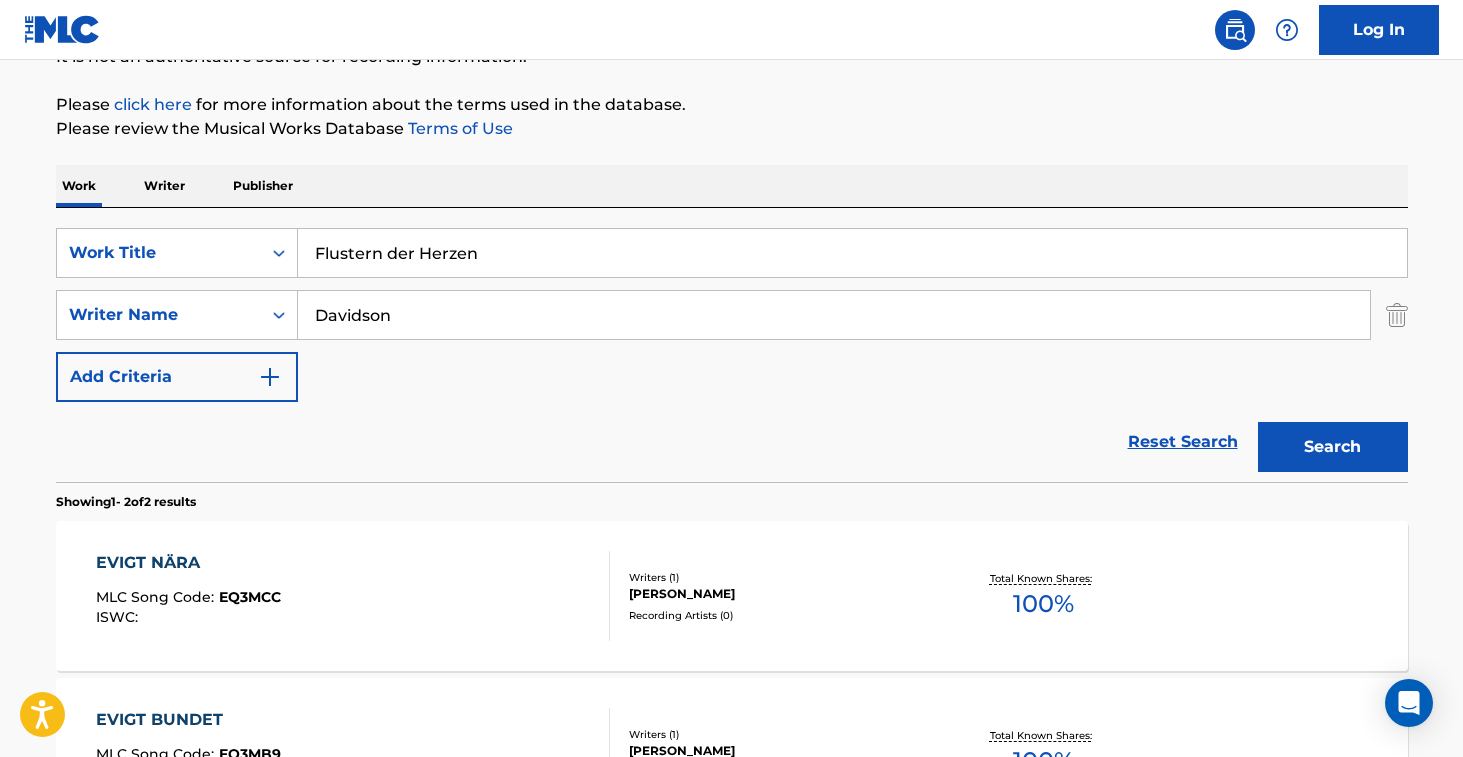 type on "Flustern der Herzen" 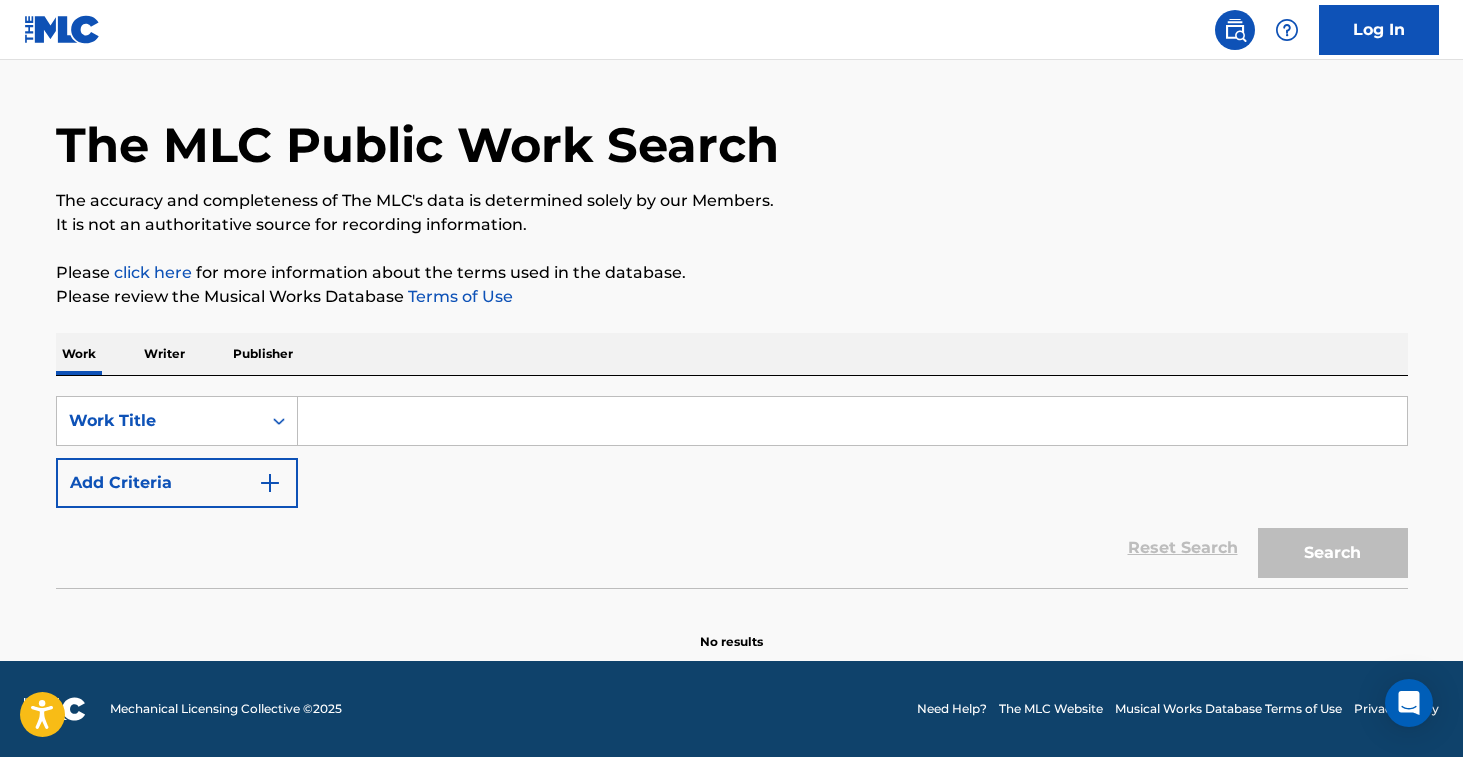 scroll, scrollTop: 0, scrollLeft: 0, axis: both 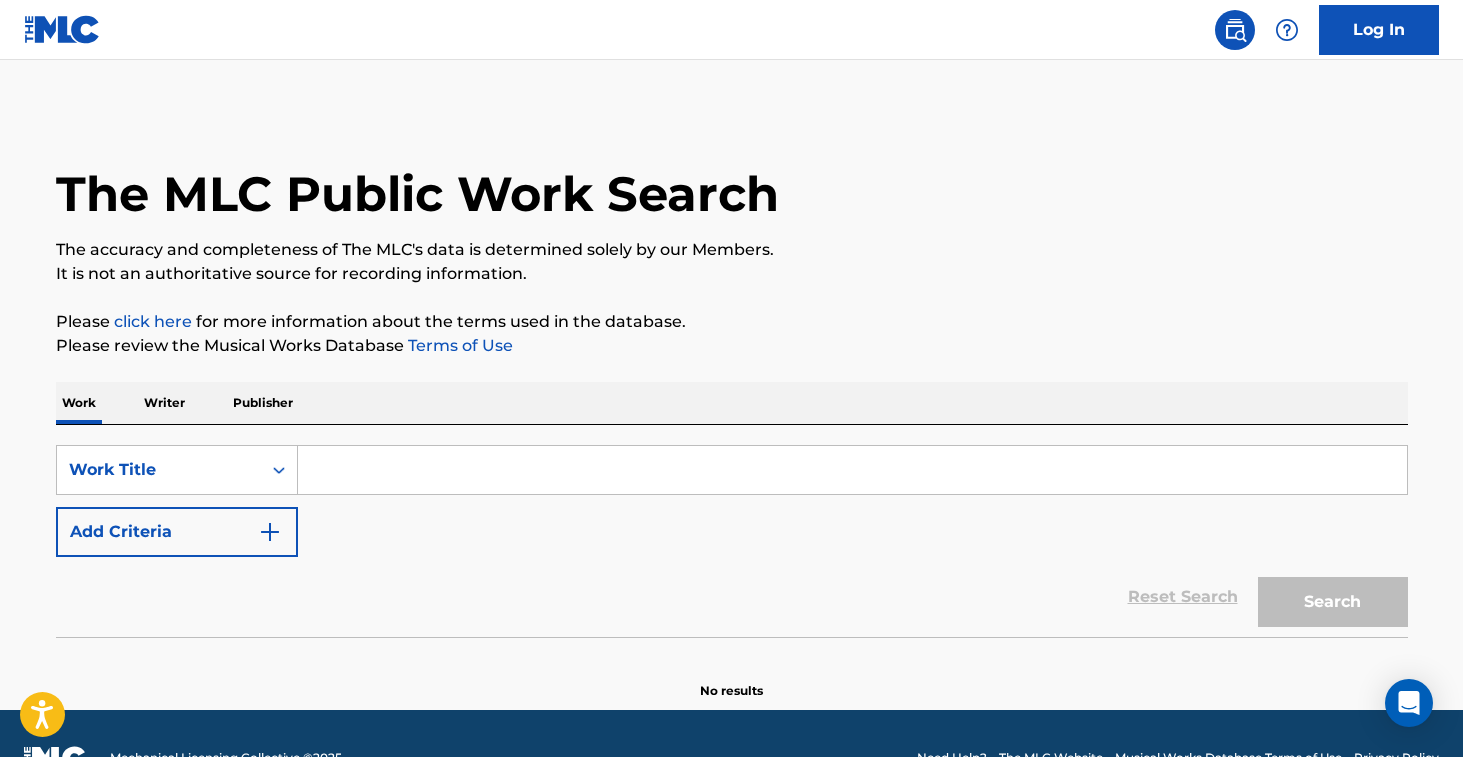 click at bounding box center [852, 470] 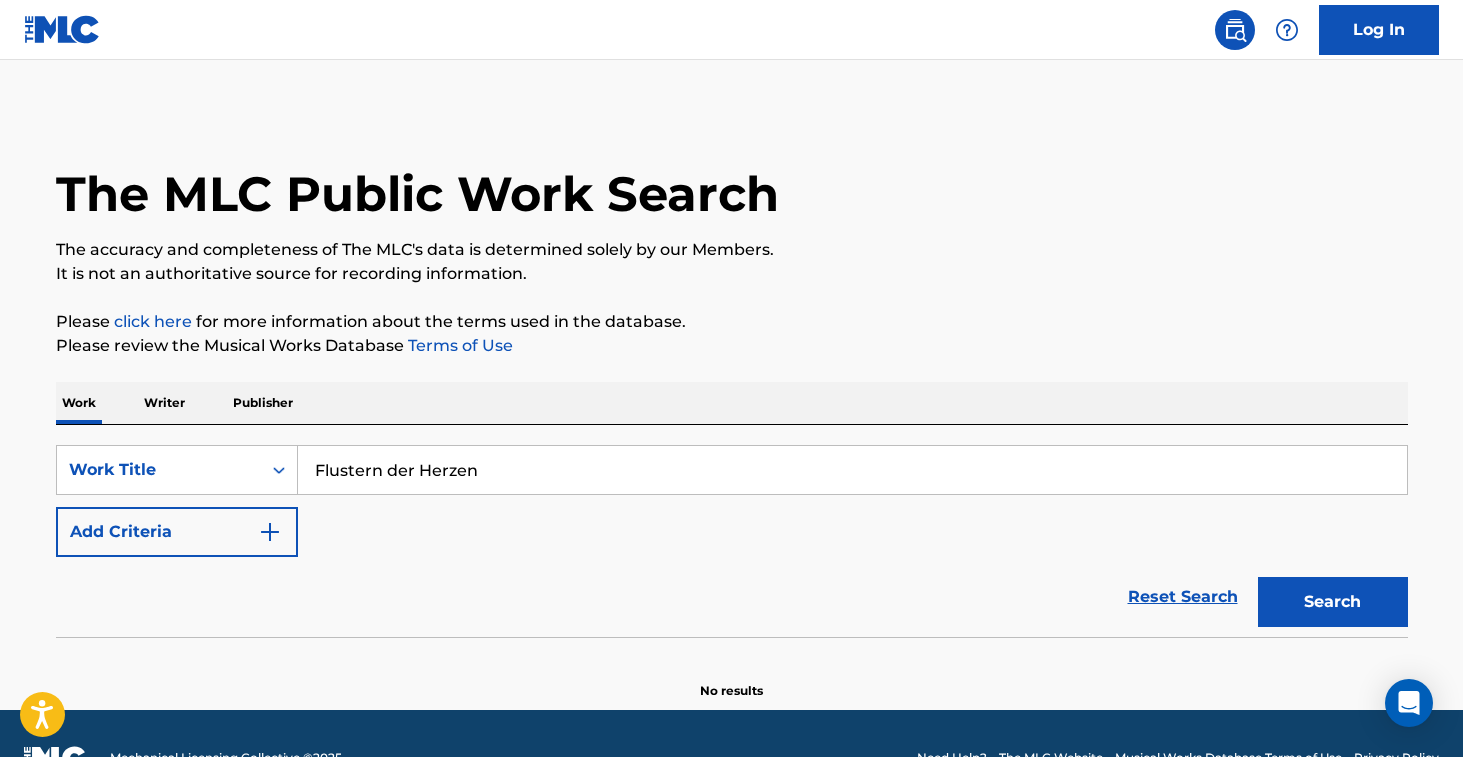 type on "Flustern der Herzen" 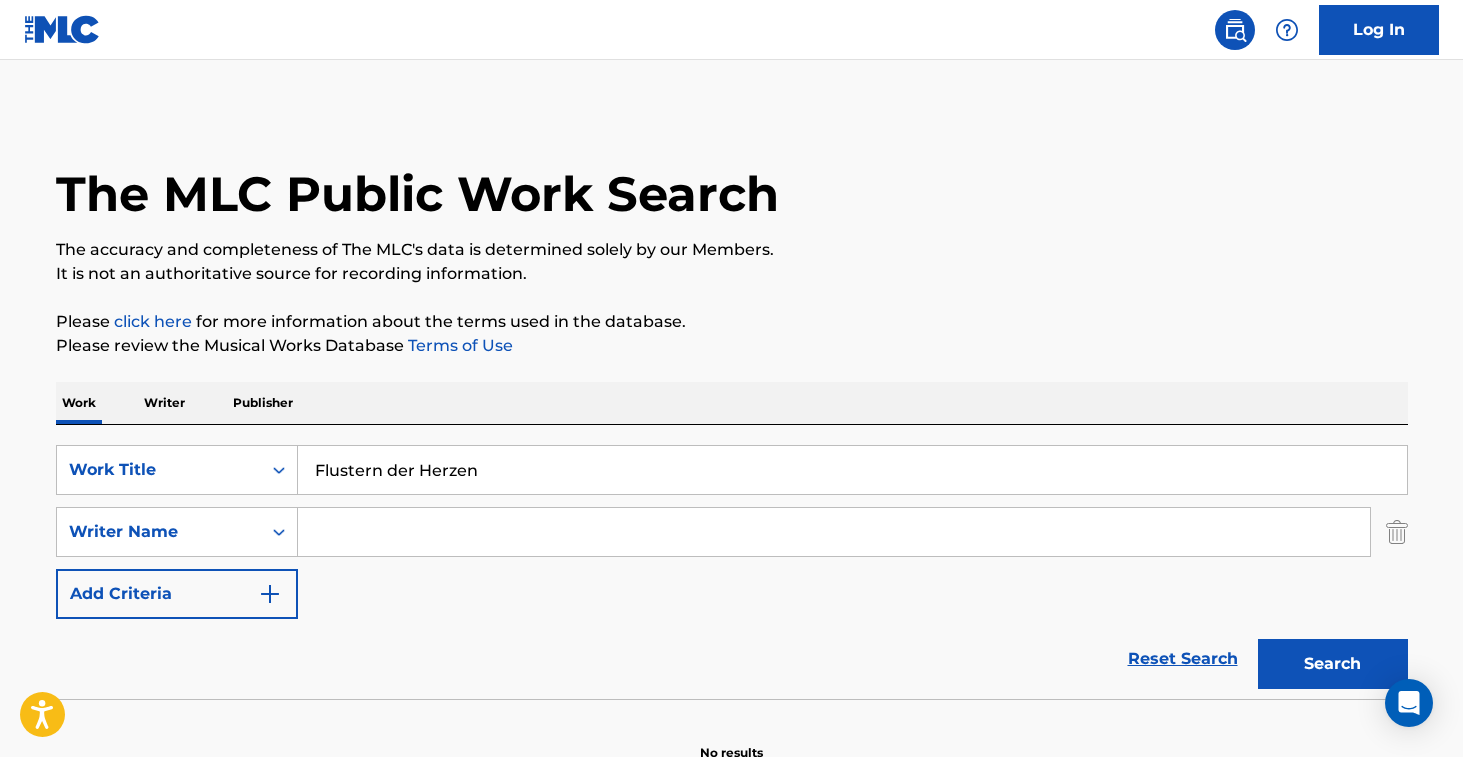 click at bounding box center [834, 532] 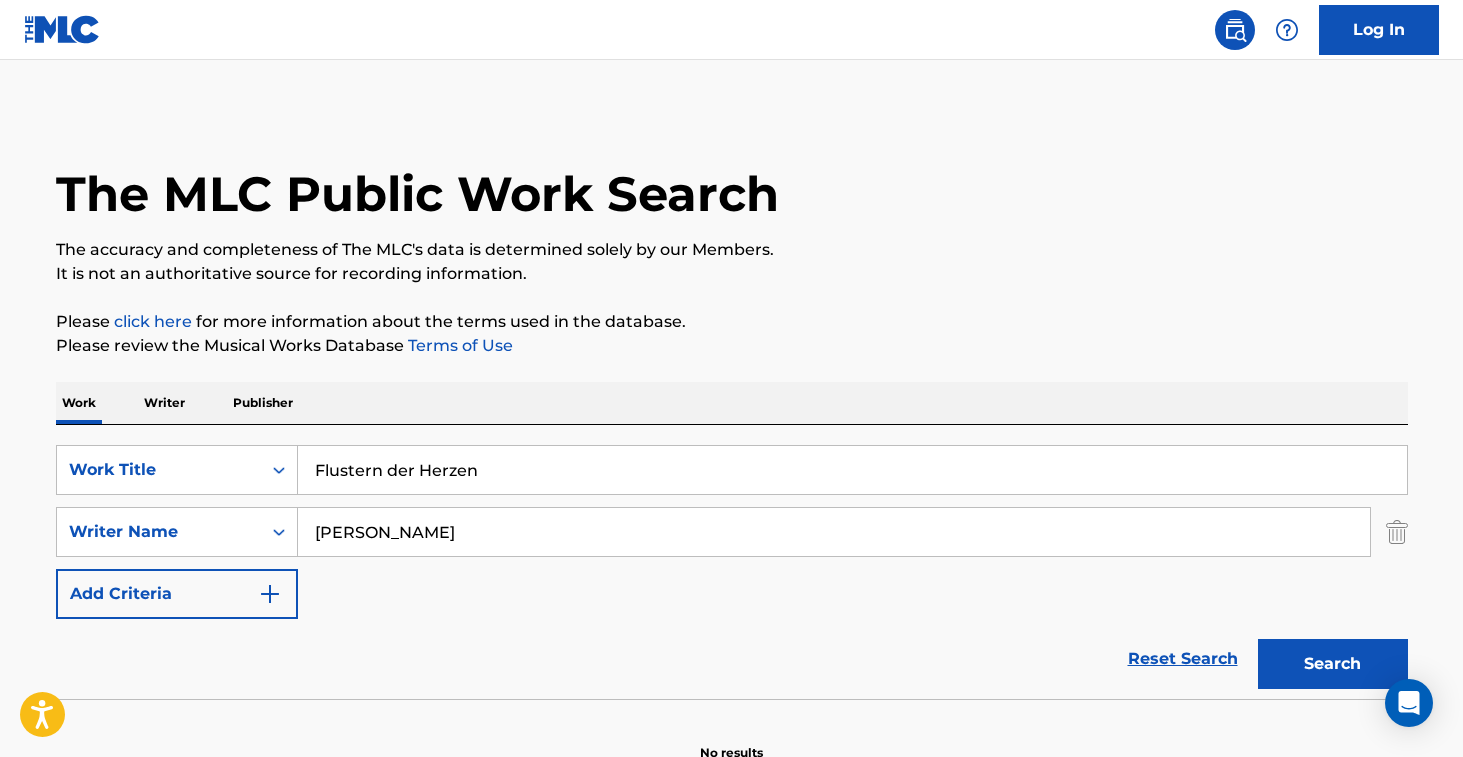 type on "[PERSON_NAME]" 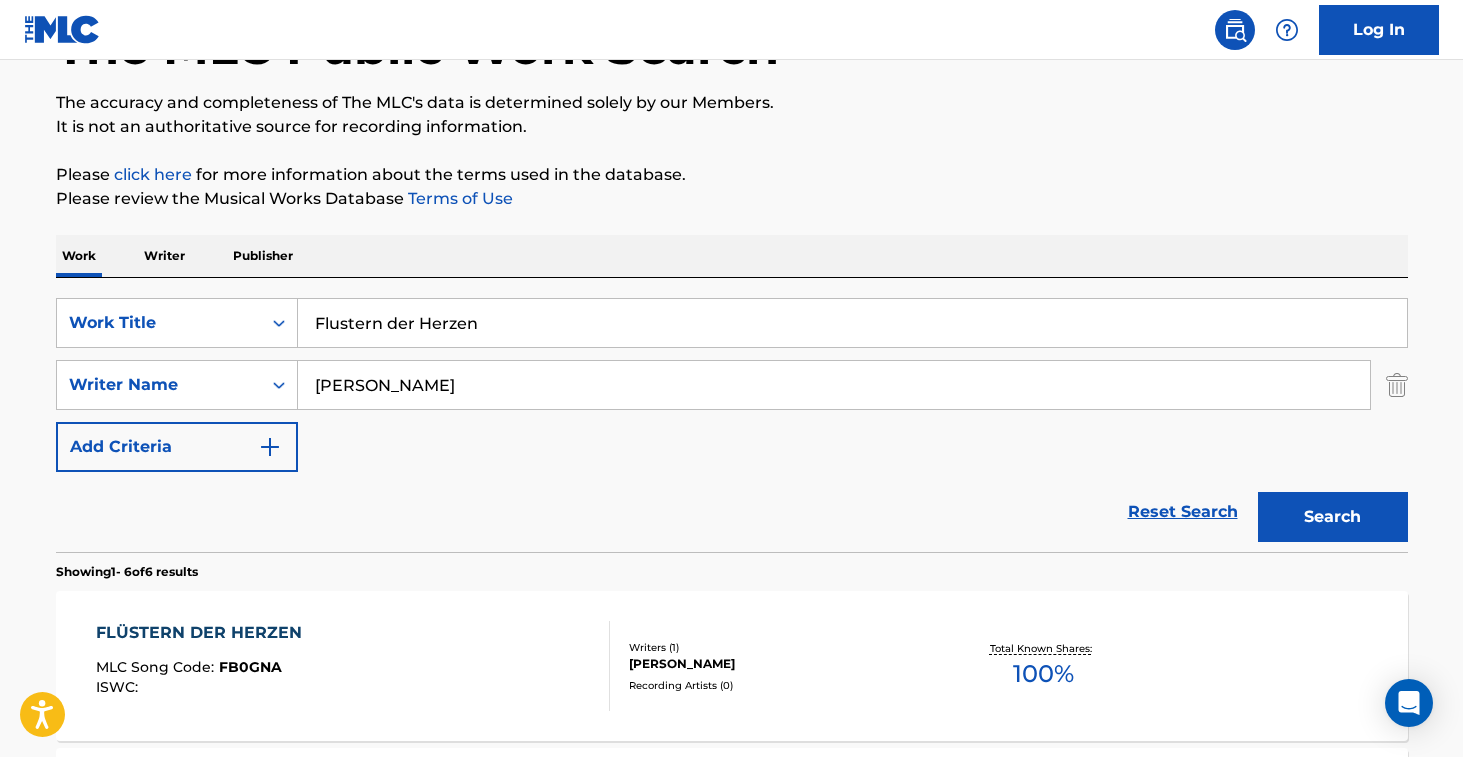 scroll, scrollTop: 162, scrollLeft: 0, axis: vertical 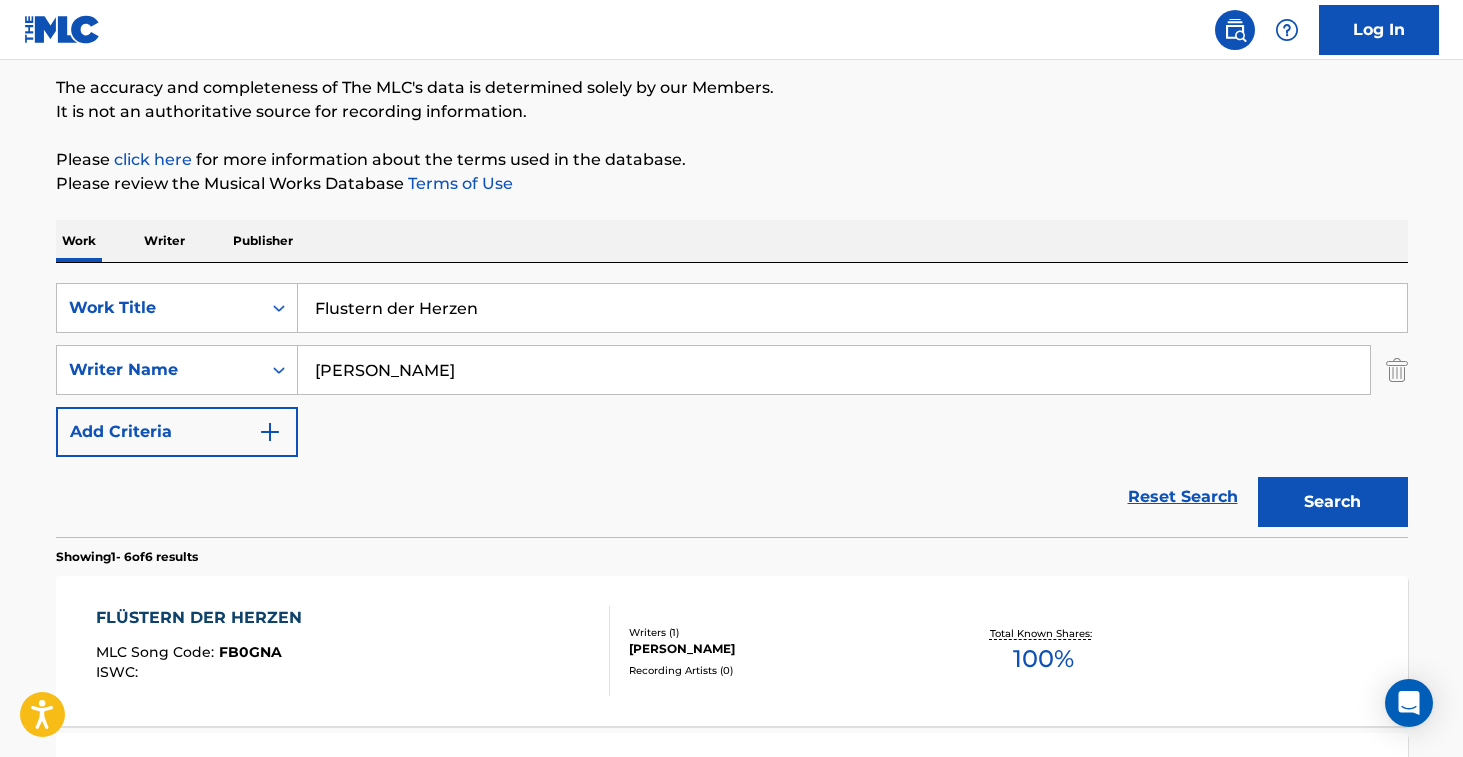 click on "FLÜSTERN DER HERZEN MLC Song Code : FB0GNA ISWC :" at bounding box center [353, 651] 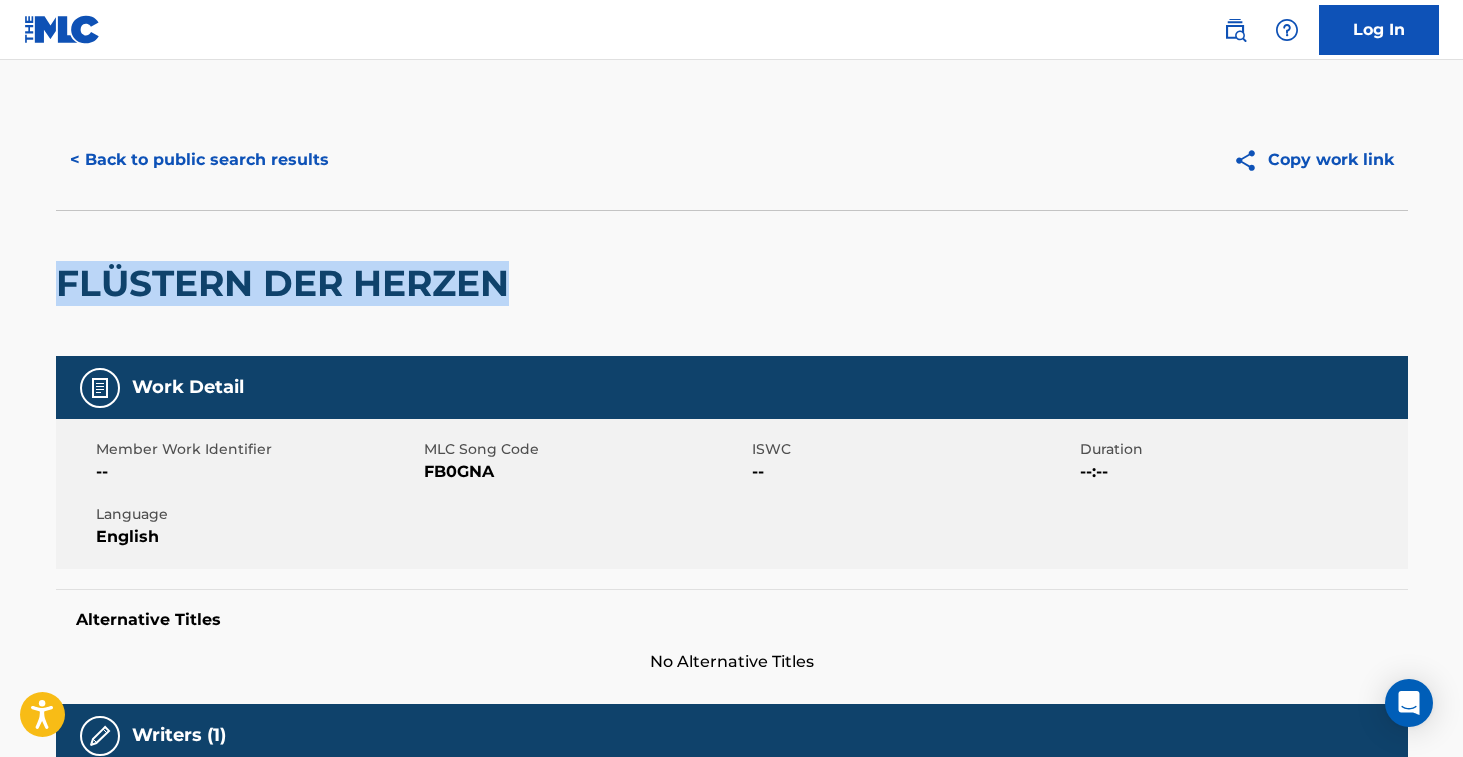 drag, startPoint x: 58, startPoint y: 288, endPoint x: 532, endPoint y: 293, distance: 474.02637 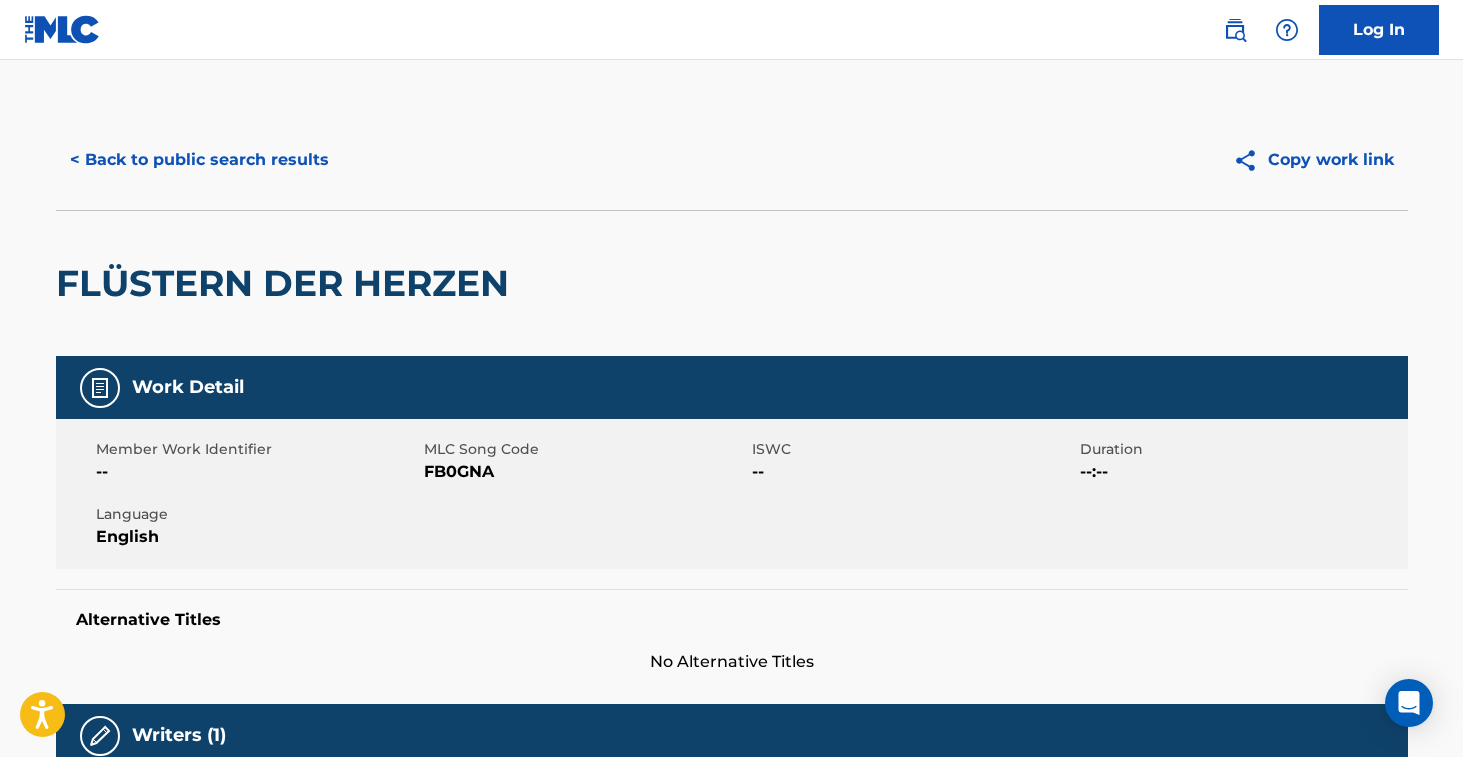 click on "FB0GNA" at bounding box center [585, 472] 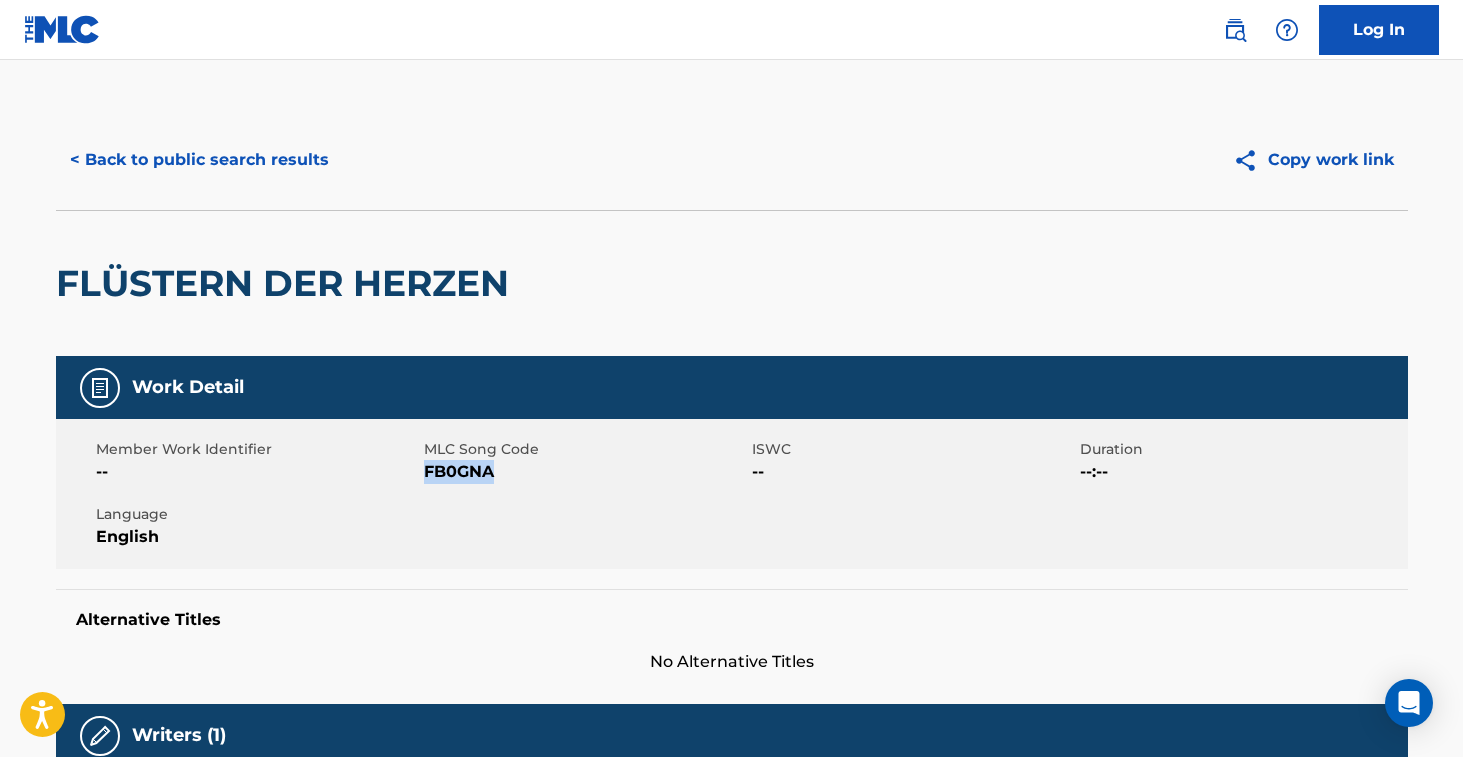 click on "FB0GNA" at bounding box center (585, 472) 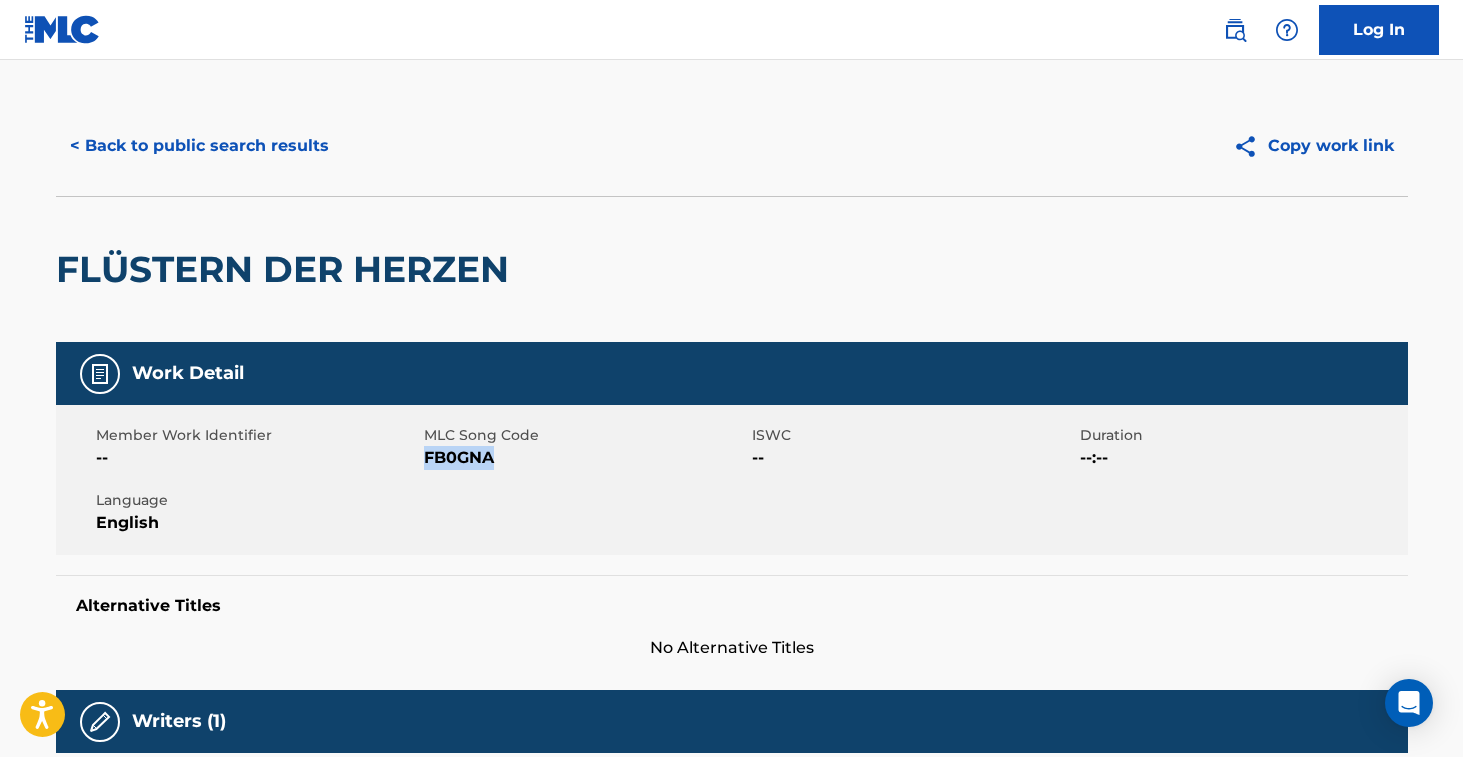 scroll, scrollTop: 0, scrollLeft: 0, axis: both 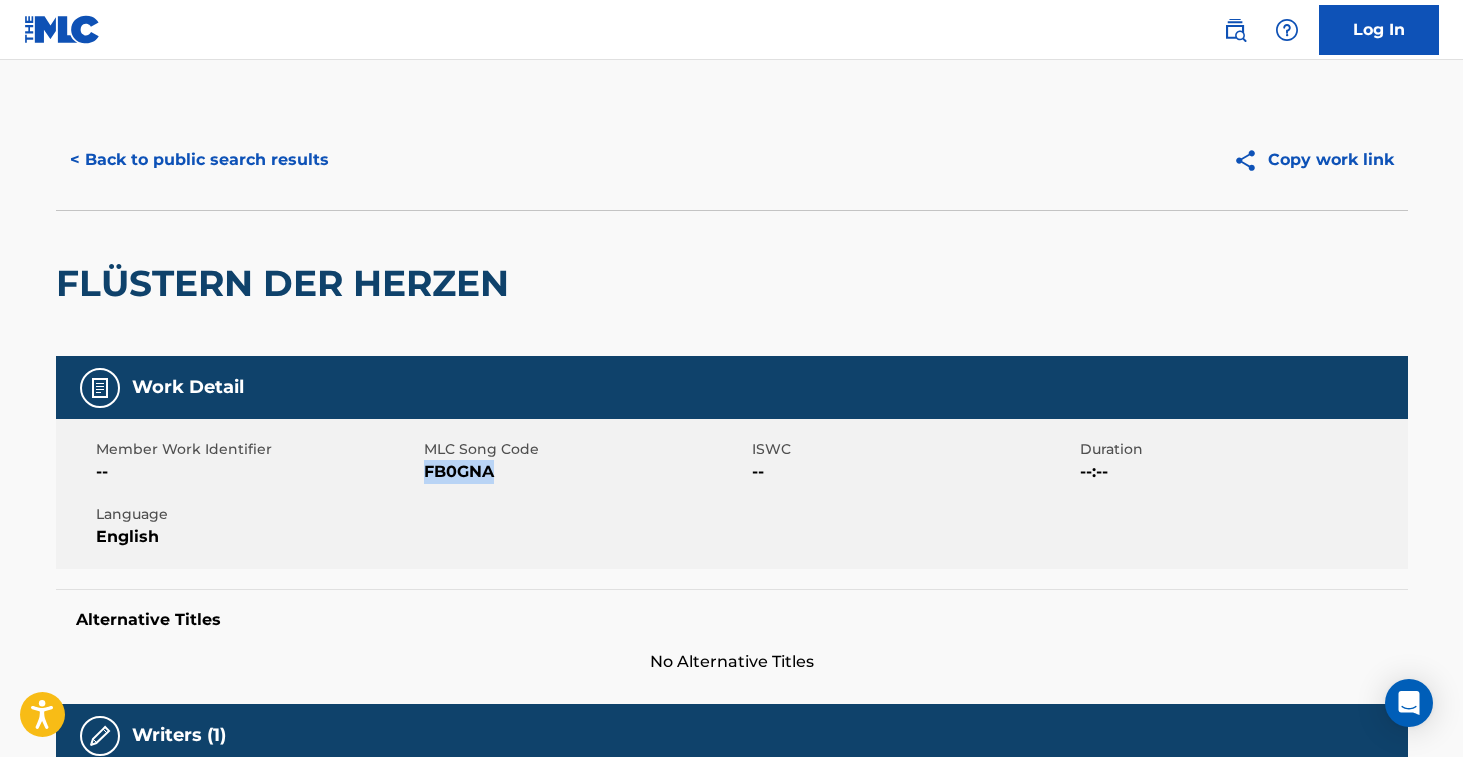 click on "< Back to public search results" at bounding box center (199, 160) 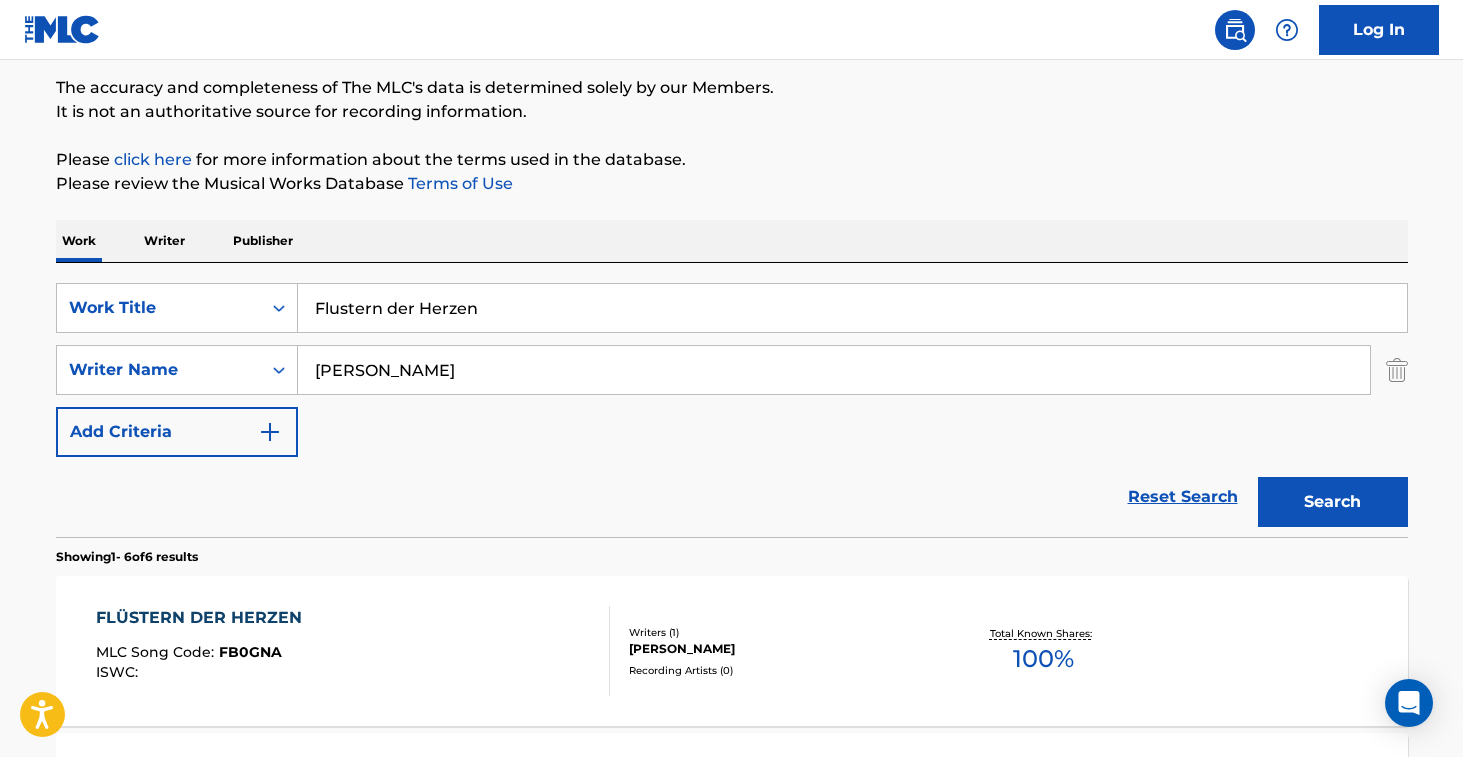 click on "Flustern der Herzen" at bounding box center [852, 308] 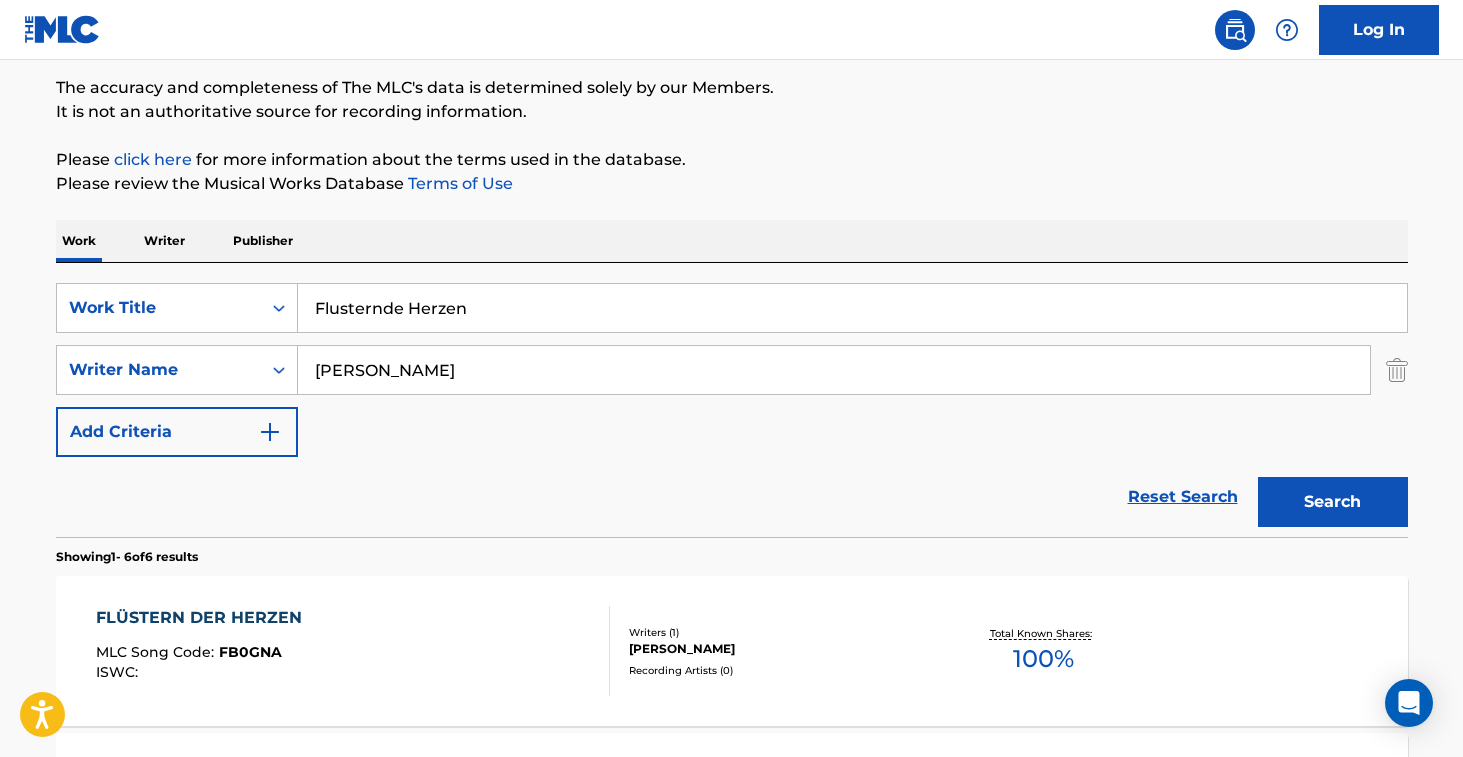 type on "Flusternde Herzen" 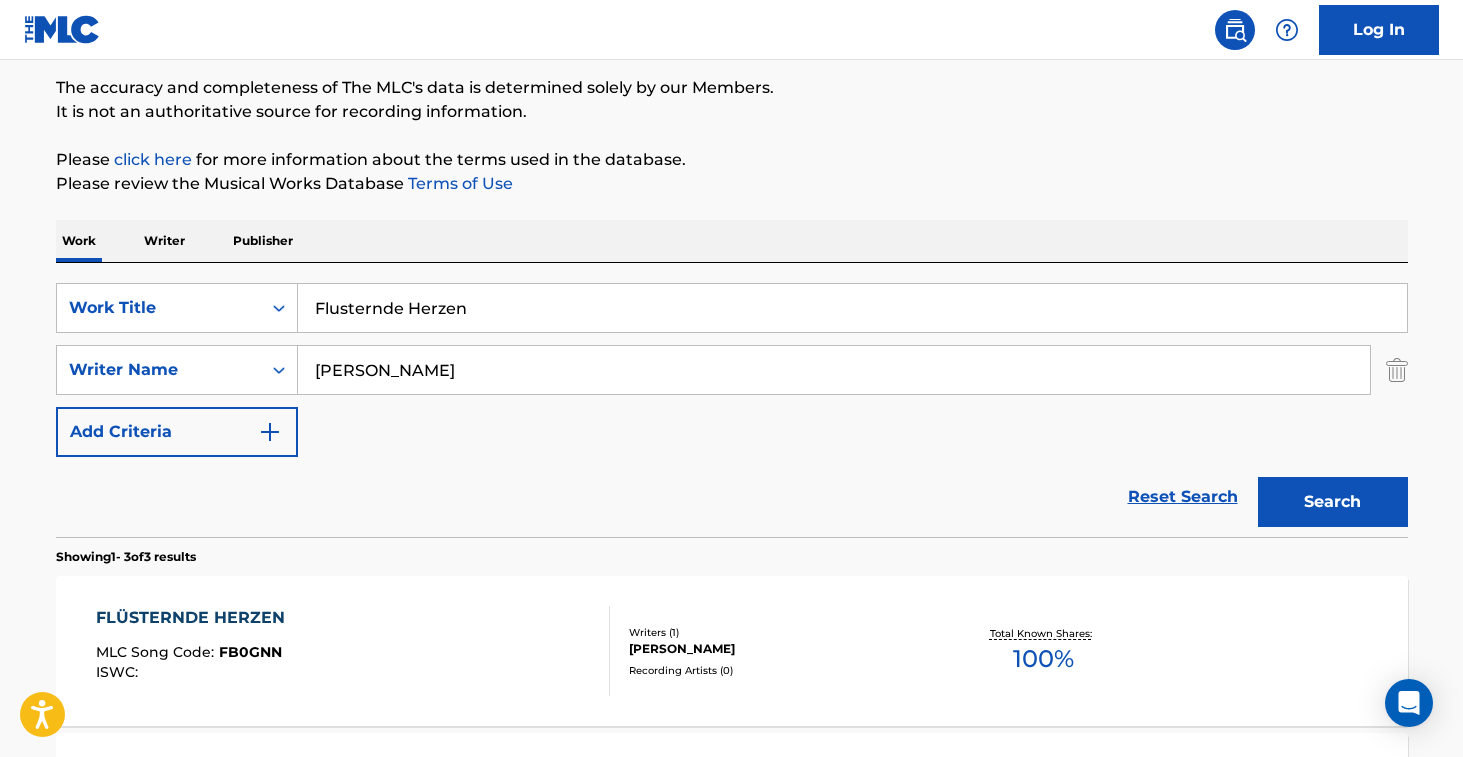 click on "FLÜSTERNDE HERZEN MLC Song Code : FB0GNN ISWC :" at bounding box center (353, 651) 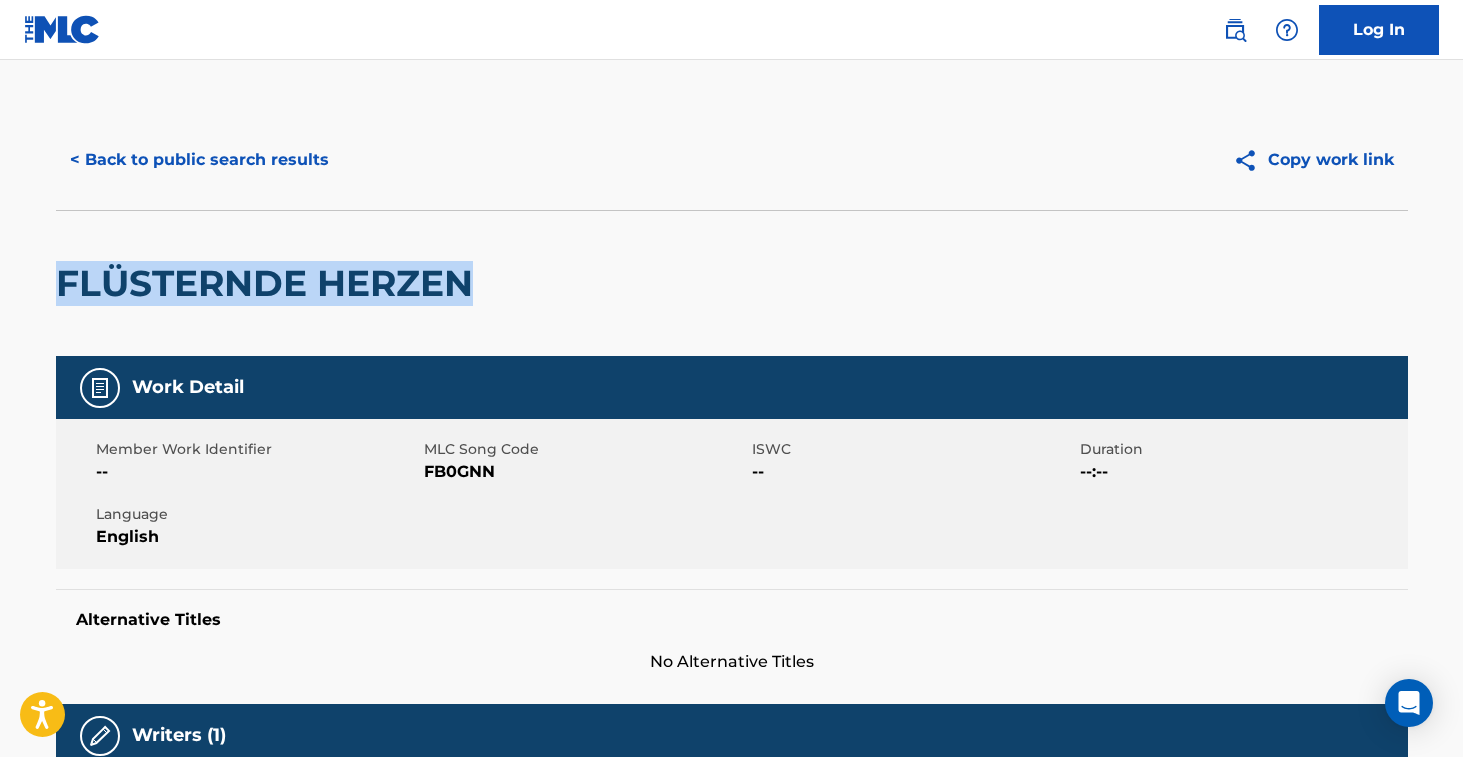 drag, startPoint x: 61, startPoint y: 280, endPoint x: 597, endPoint y: 188, distance: 543.8382 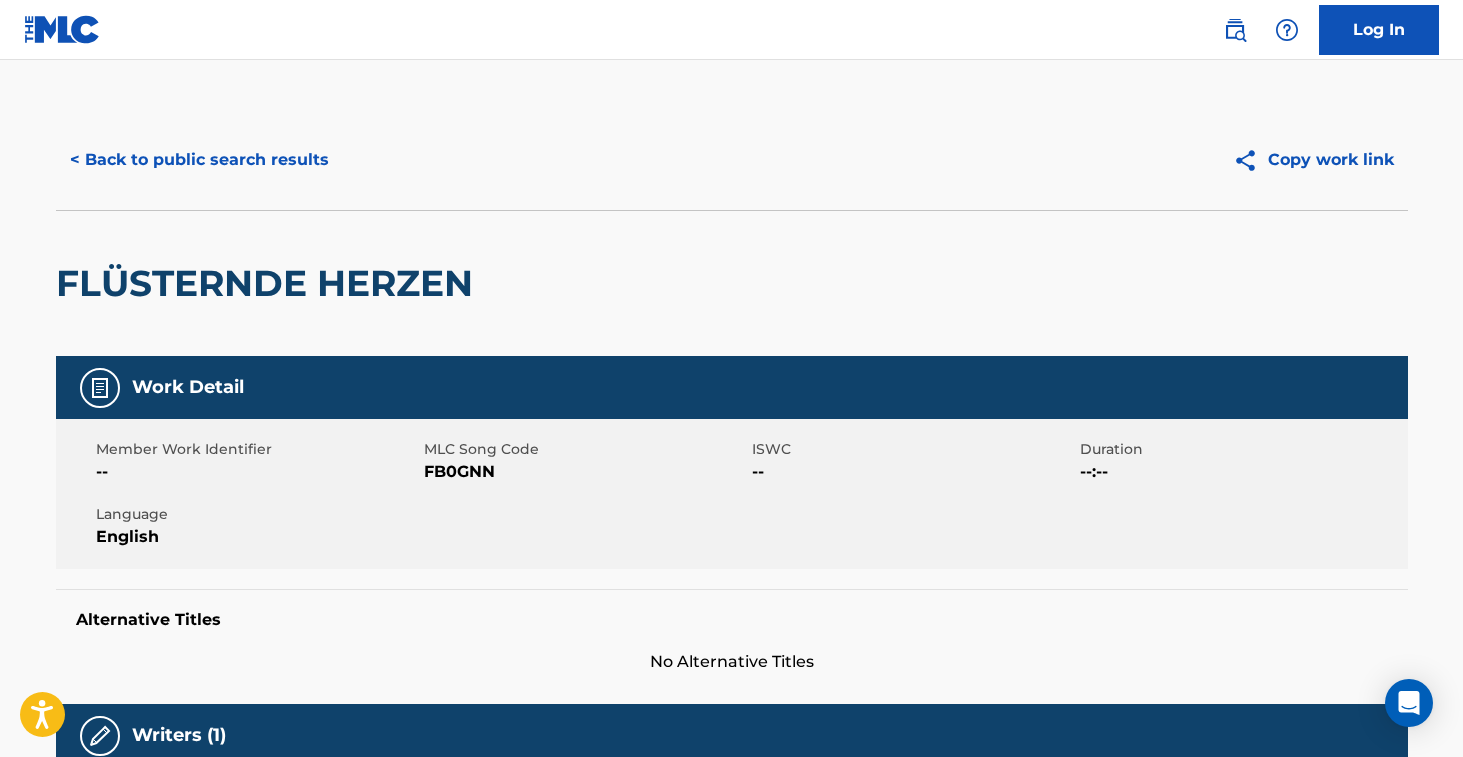 click on "FB0GNN" at bounding box center [585, 472] 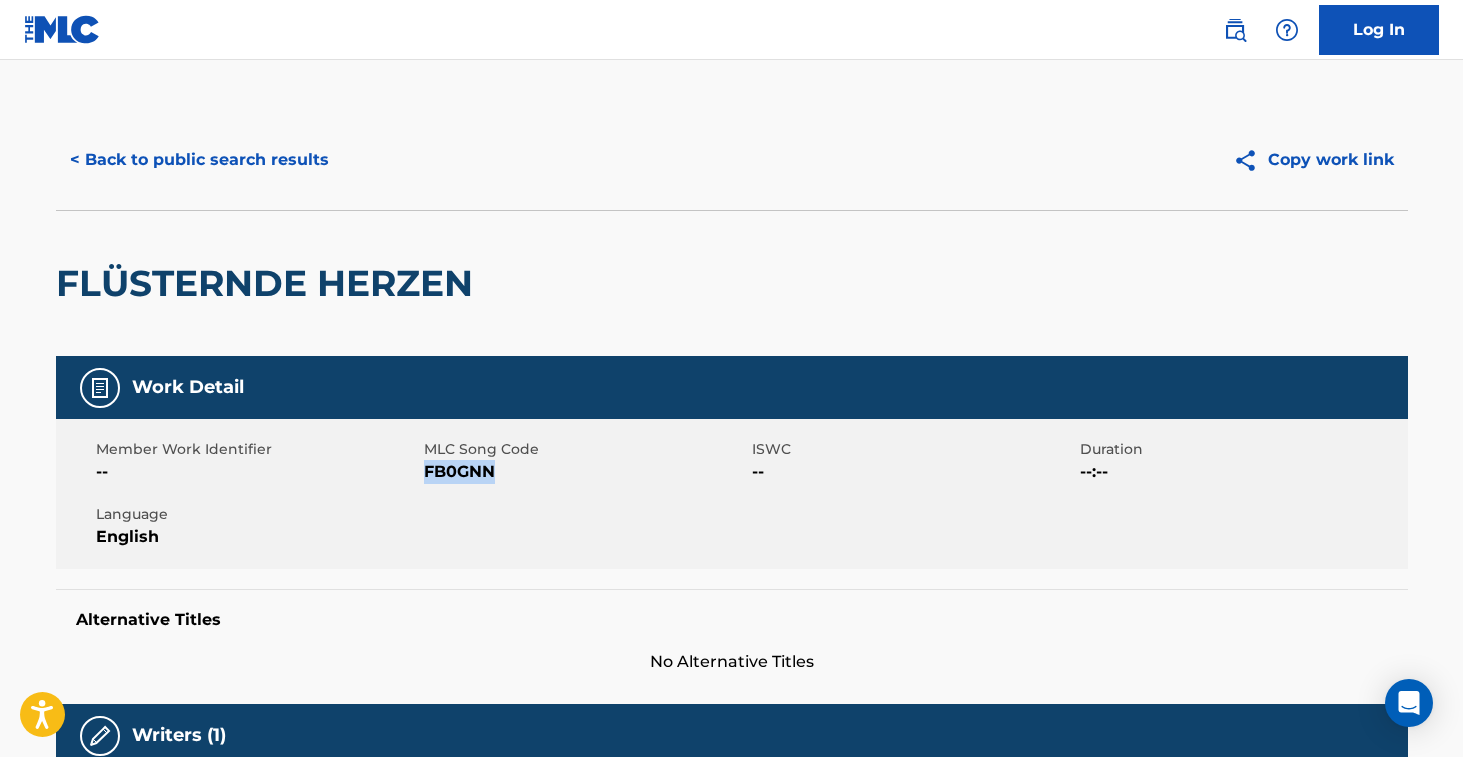 click on "FB0GNN" at bounding box center (585, 472) 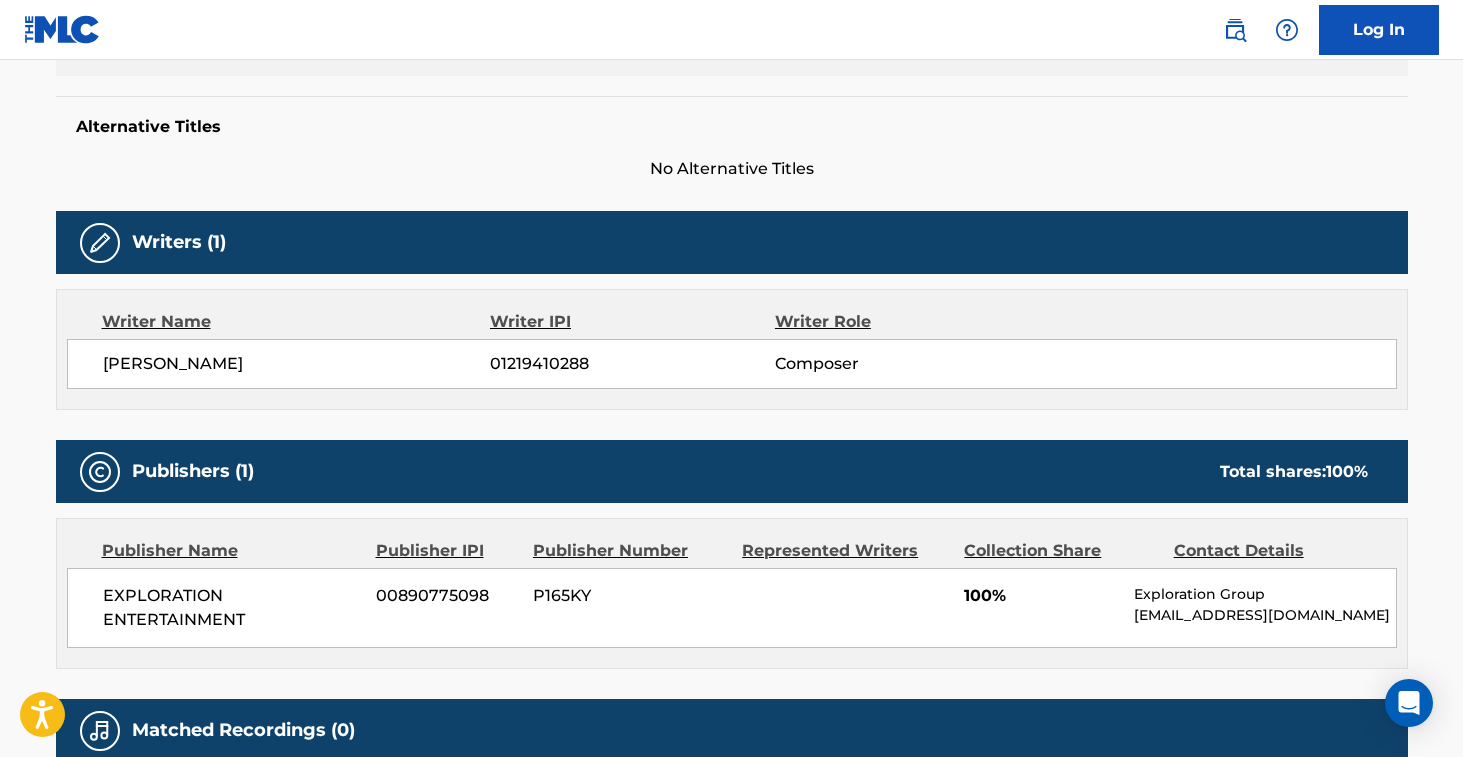 scroll, scrollTop: 0, scrollLeft: 0, axis: both 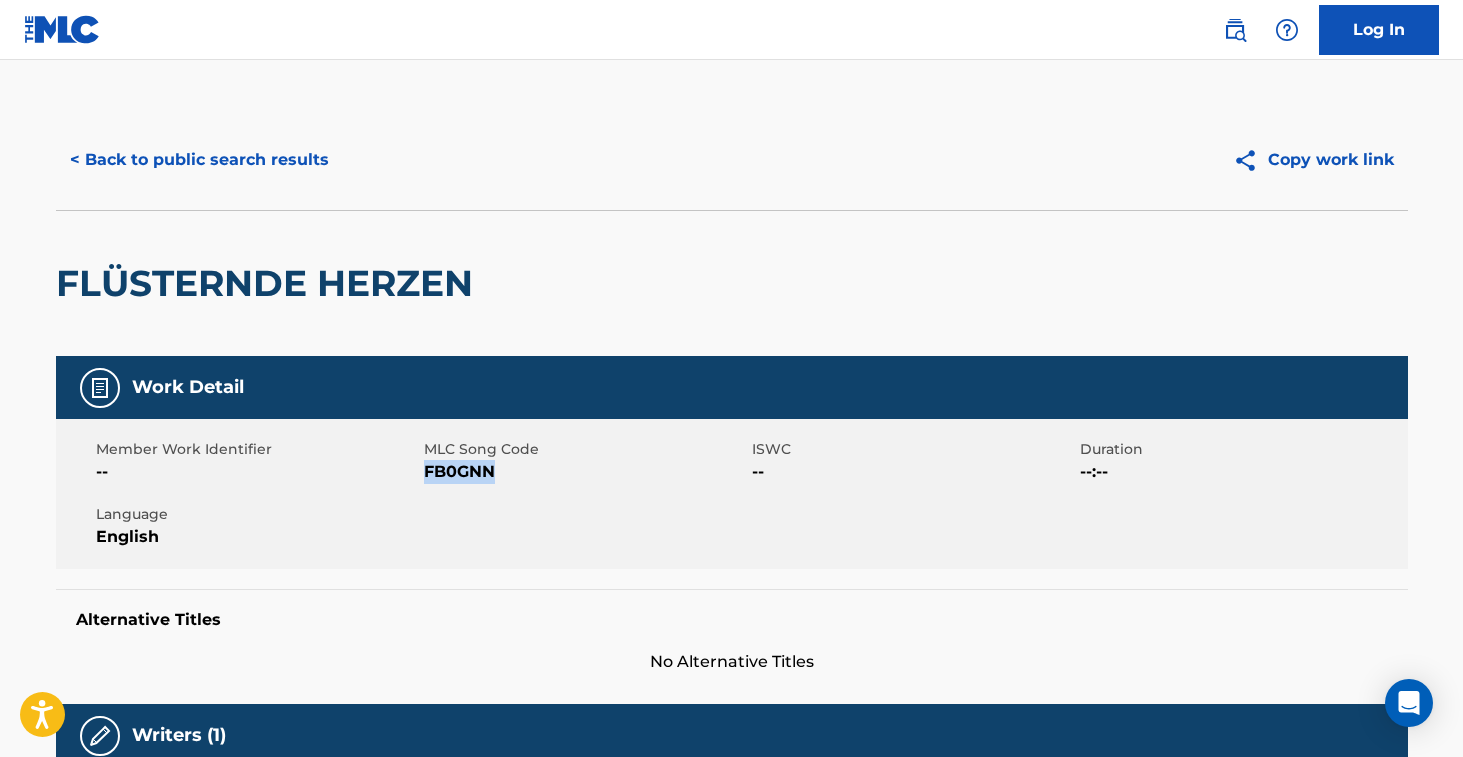 click on "< Back to public search results" at bounding box center (199, 160) 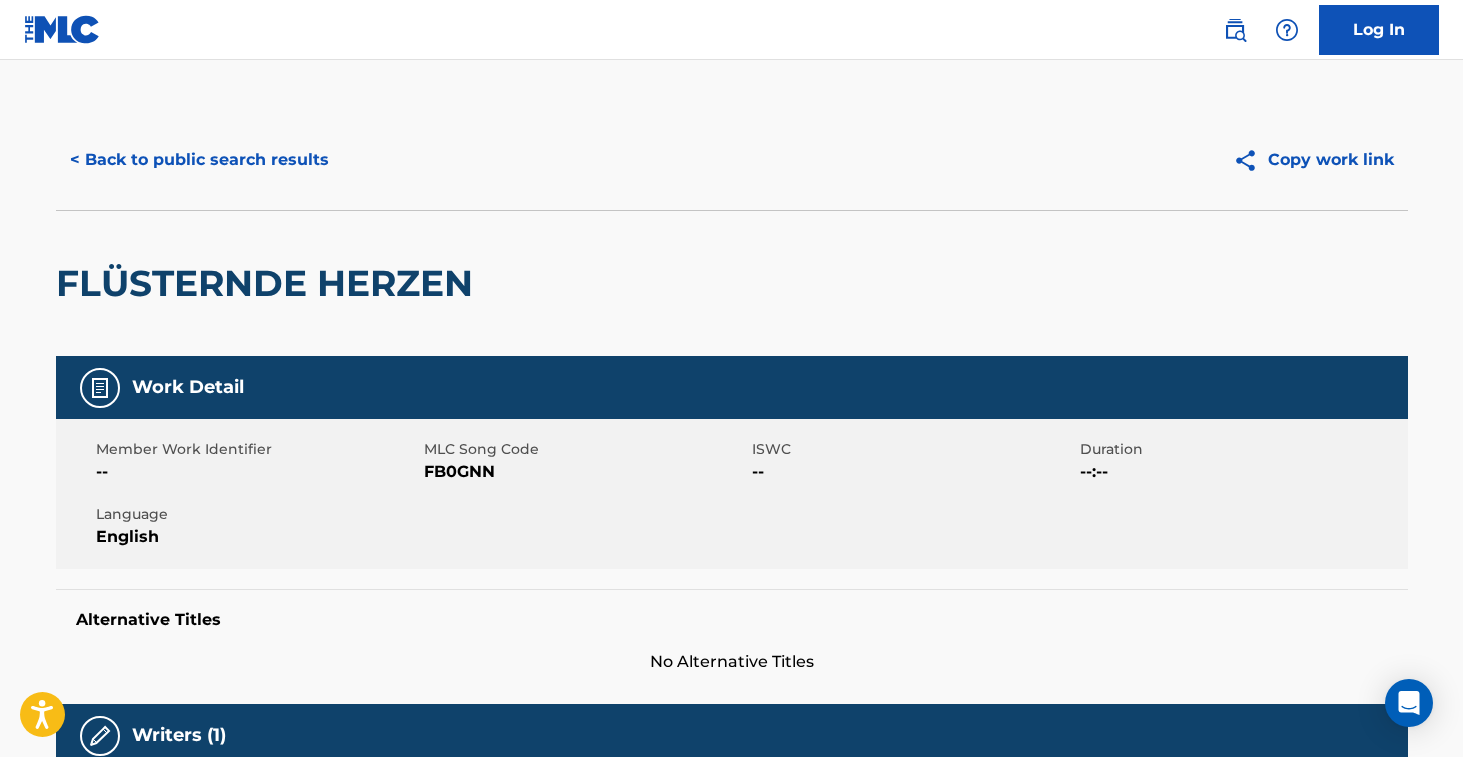scroll, scrollTop: 162, scrollLeft: 0, axis: vertical 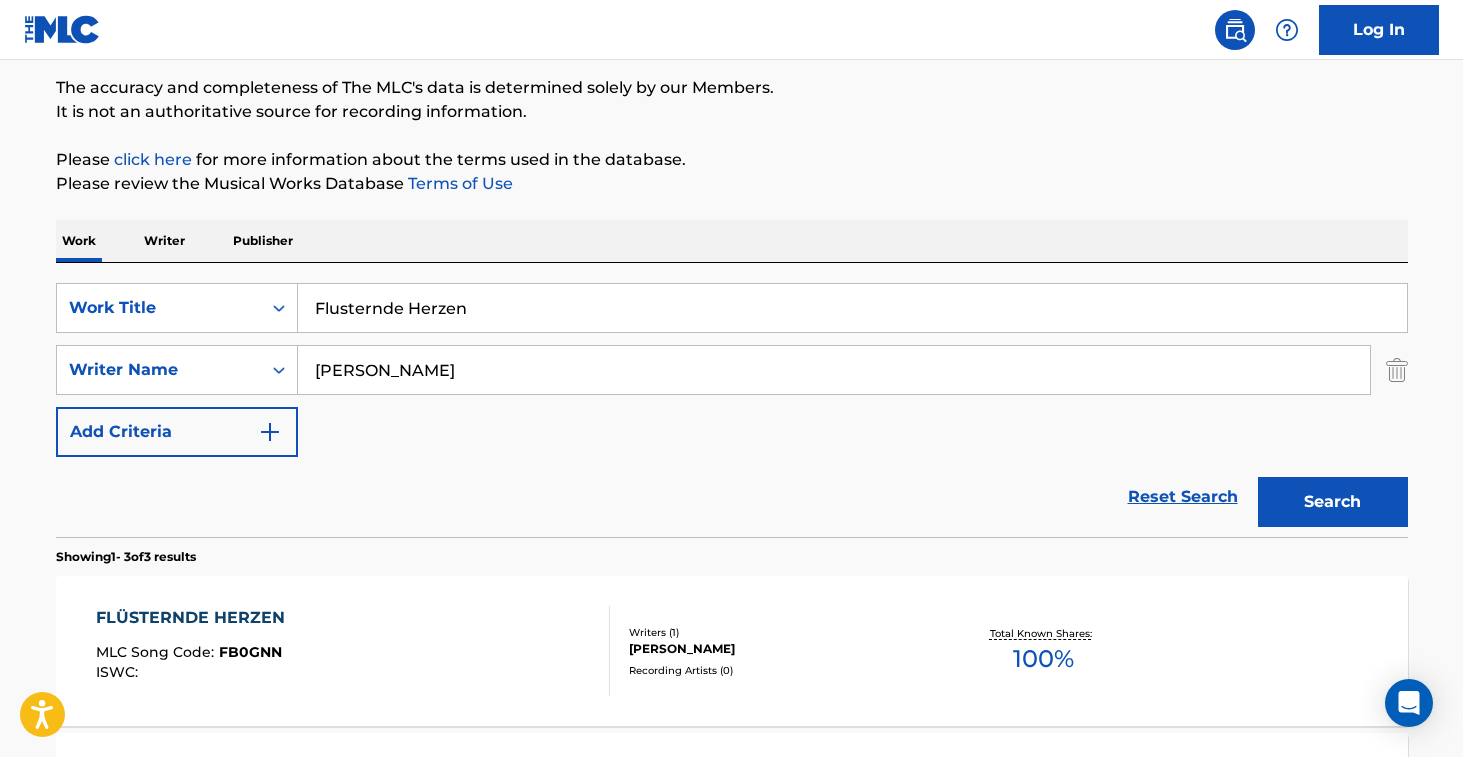 drag, startPoint x: 453, startPoint y: 299, endPoint x: 229, endPoint y: 262, distance: 227.03523 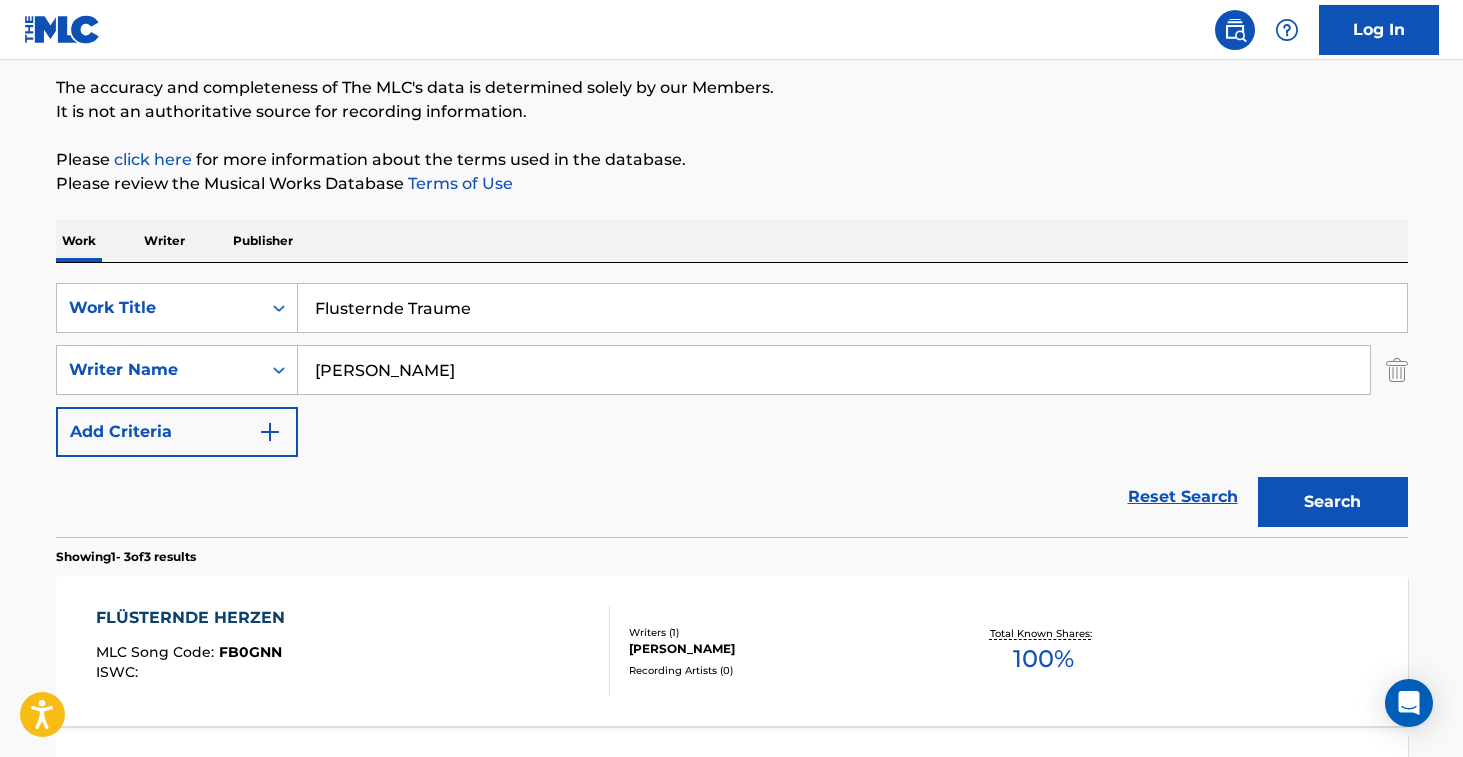 type on "Flusternde Traume" 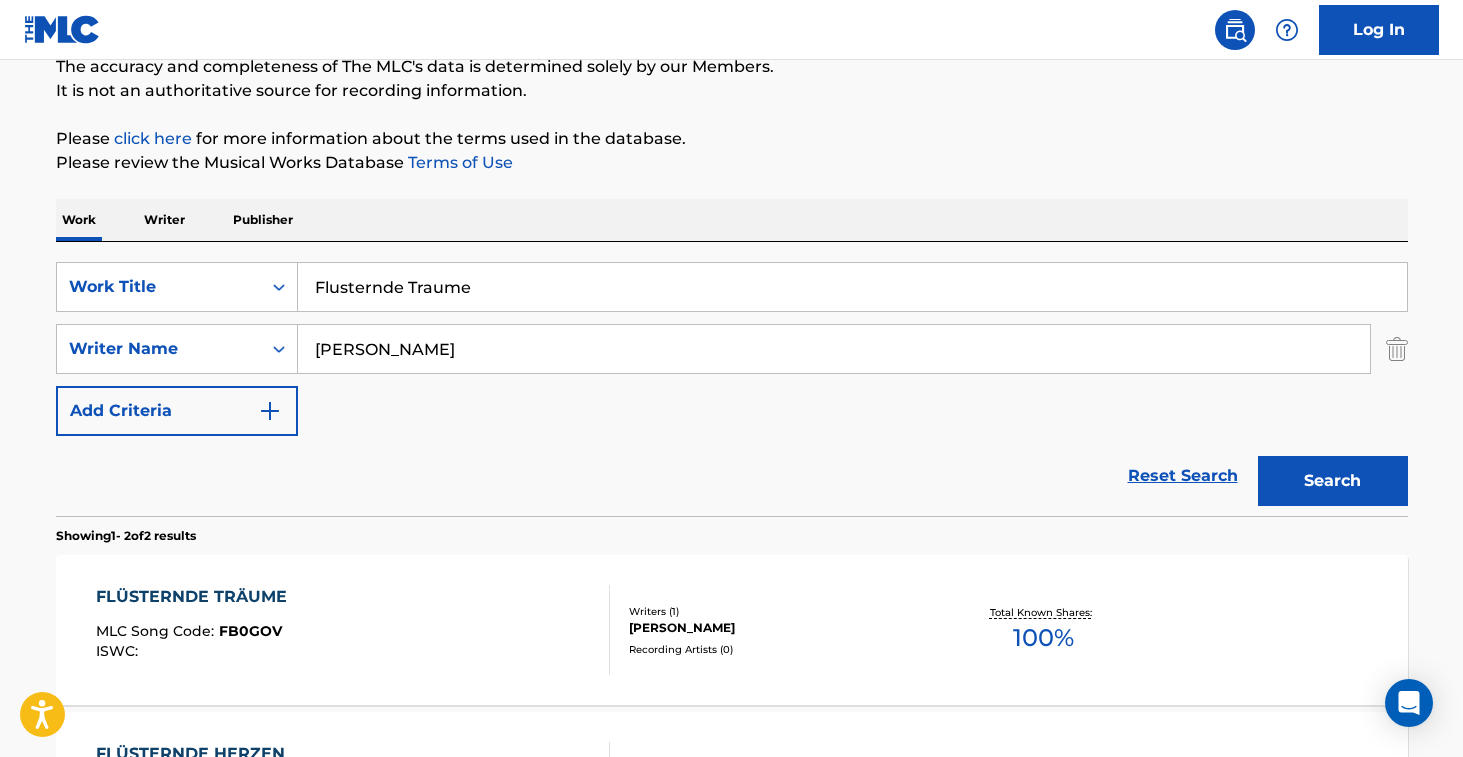 scroll, scrollTop: 184, scrollLeft: 0, axis: vertical 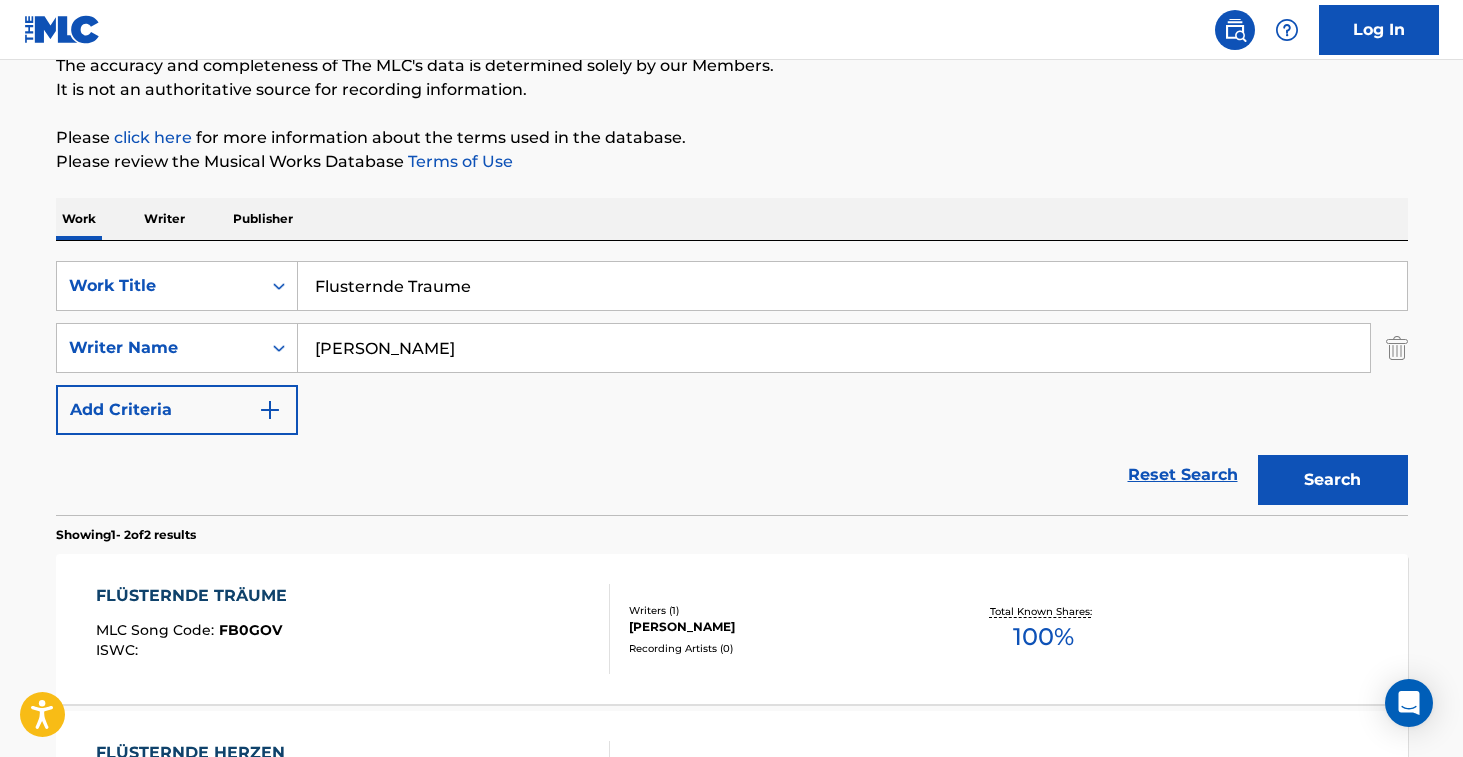 click on "FLÜSTERNDE TRÄUME MLC Song Code : FB0GOV ISWC :" at bounding box center (353, 629) 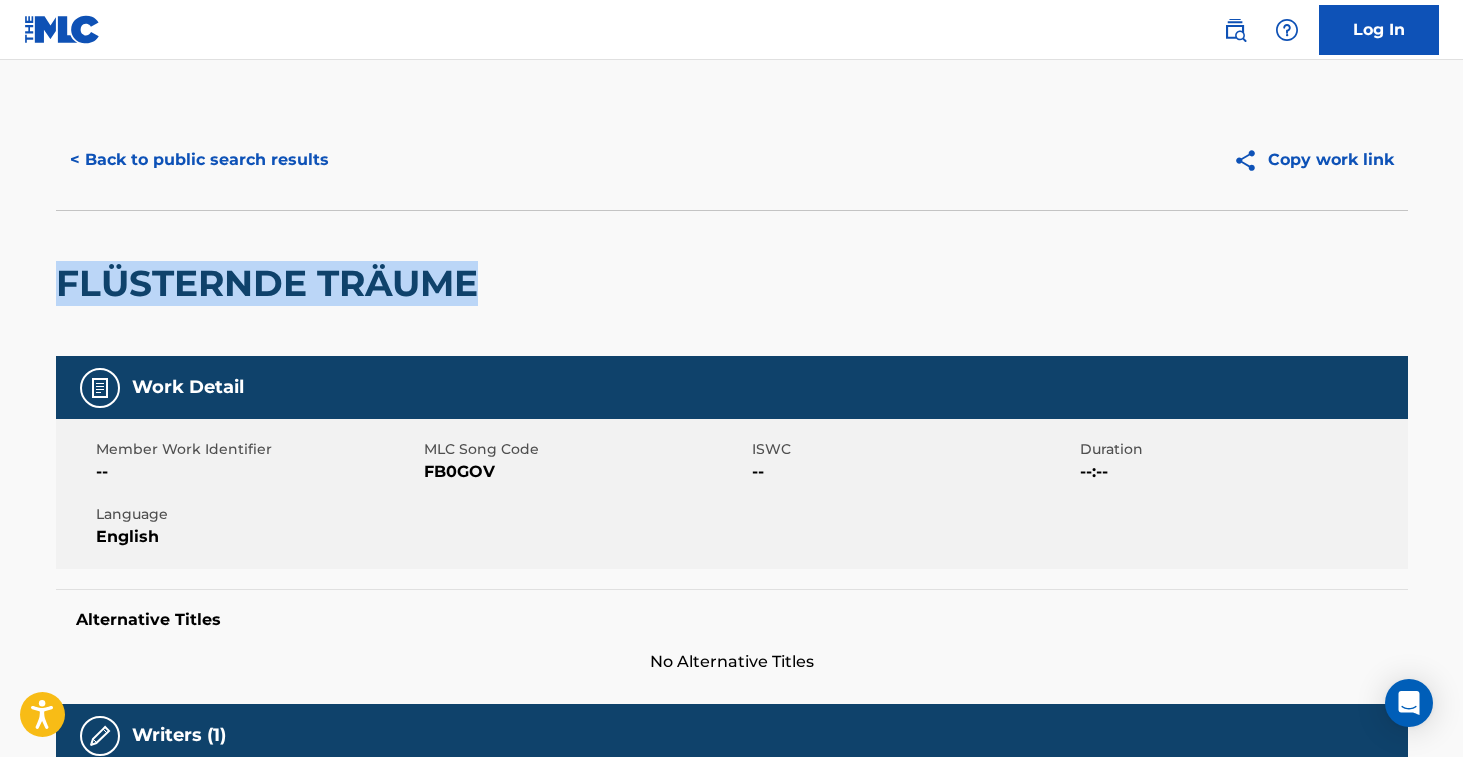 drag, startPoint x: 67, startPoint y: 292, endPoint x: 495, endPoint y: 297, distance: 428.0292 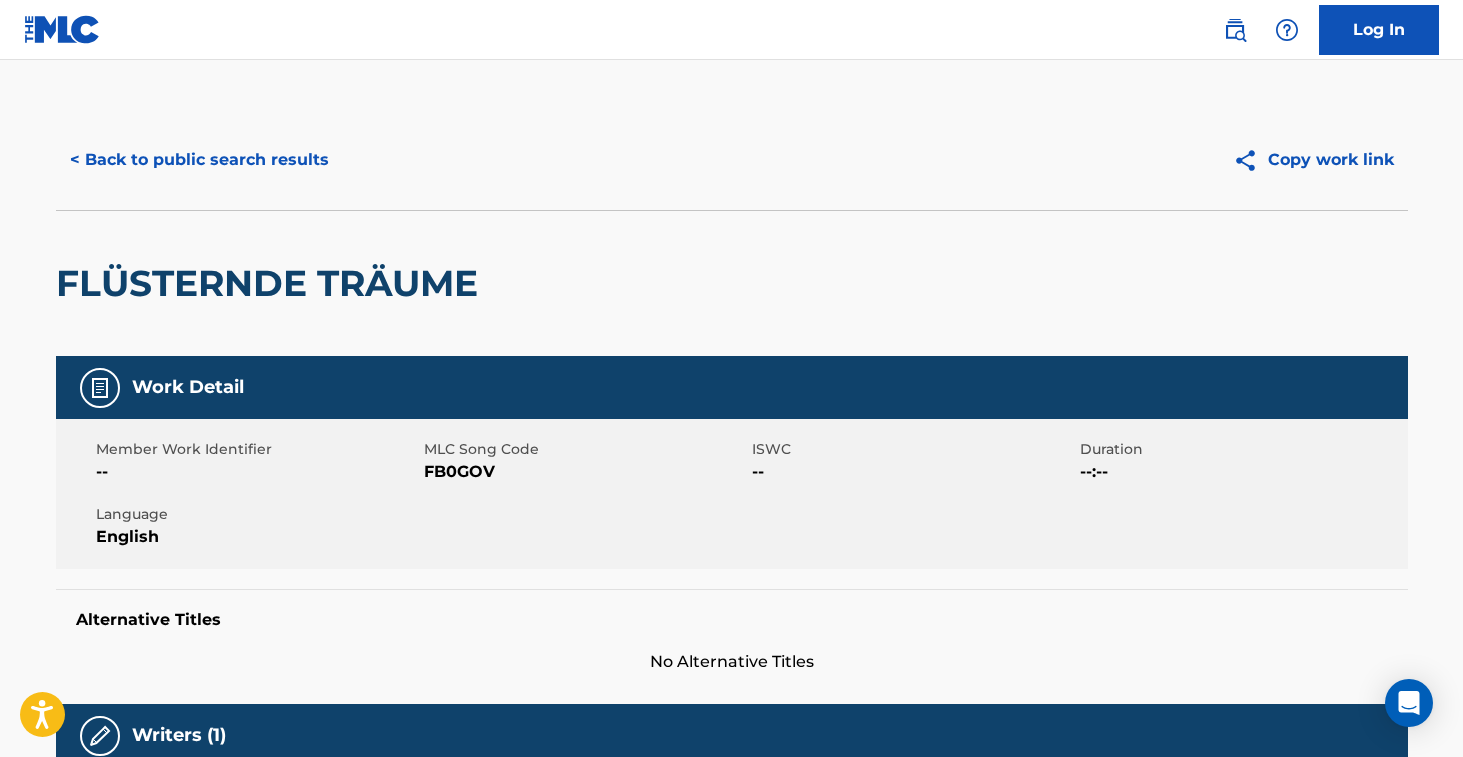 click on "FB0GOV" at bounding box center (585, 472) 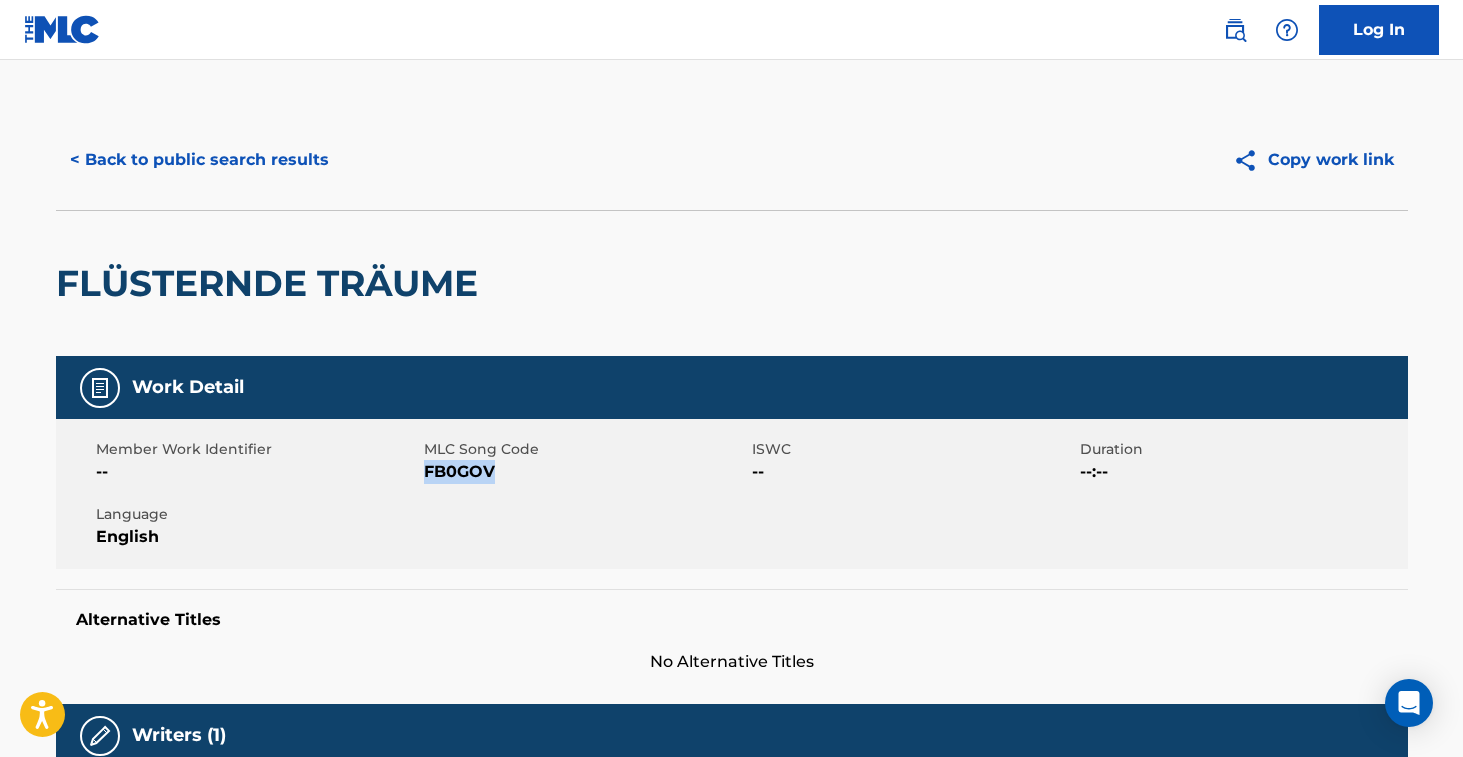 click on "FB0GOV" at bounding box center [585, 472] 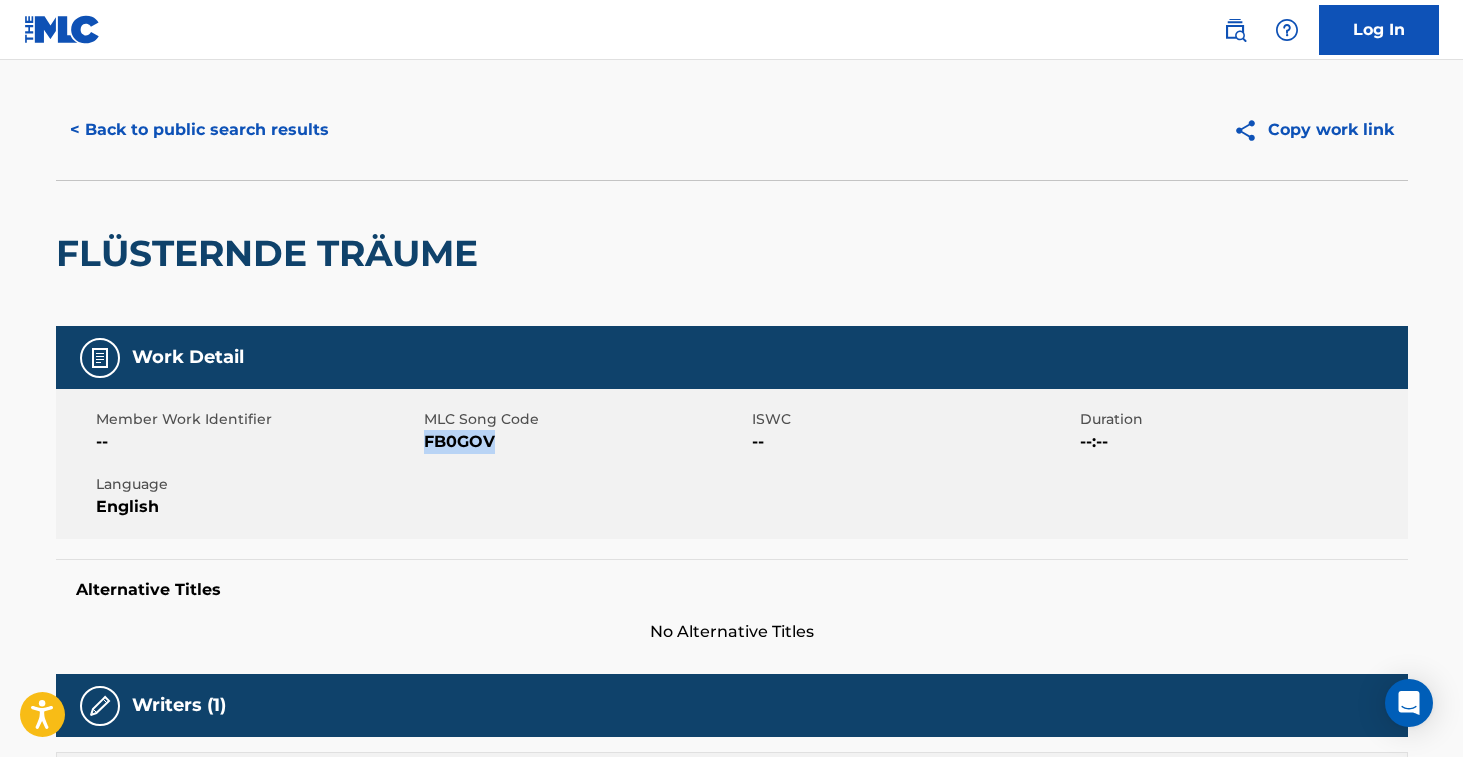 scroll, scrollTop: 0, scrollLeft: 0, axis: both 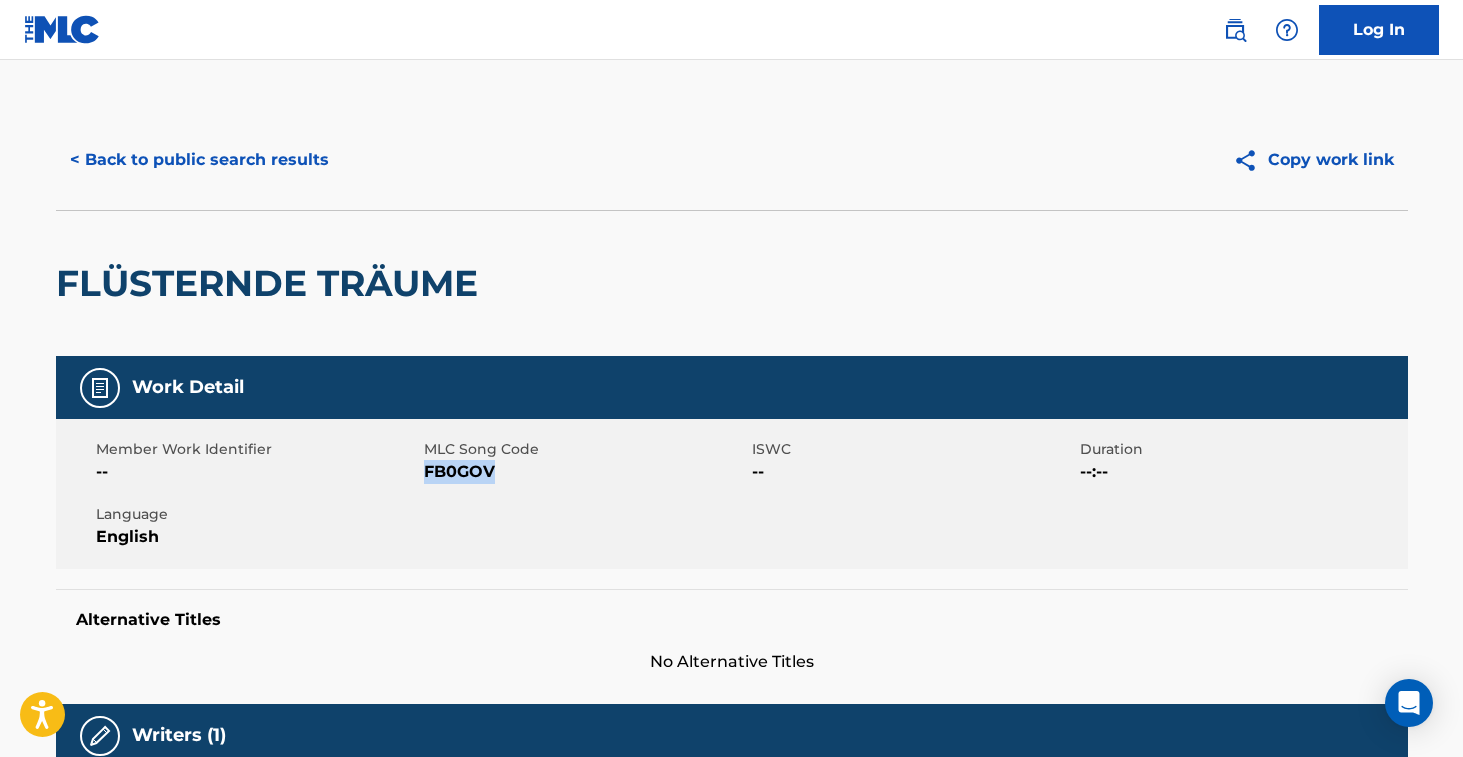 click on "< Back to public search results" at bounding box center [199, 160] 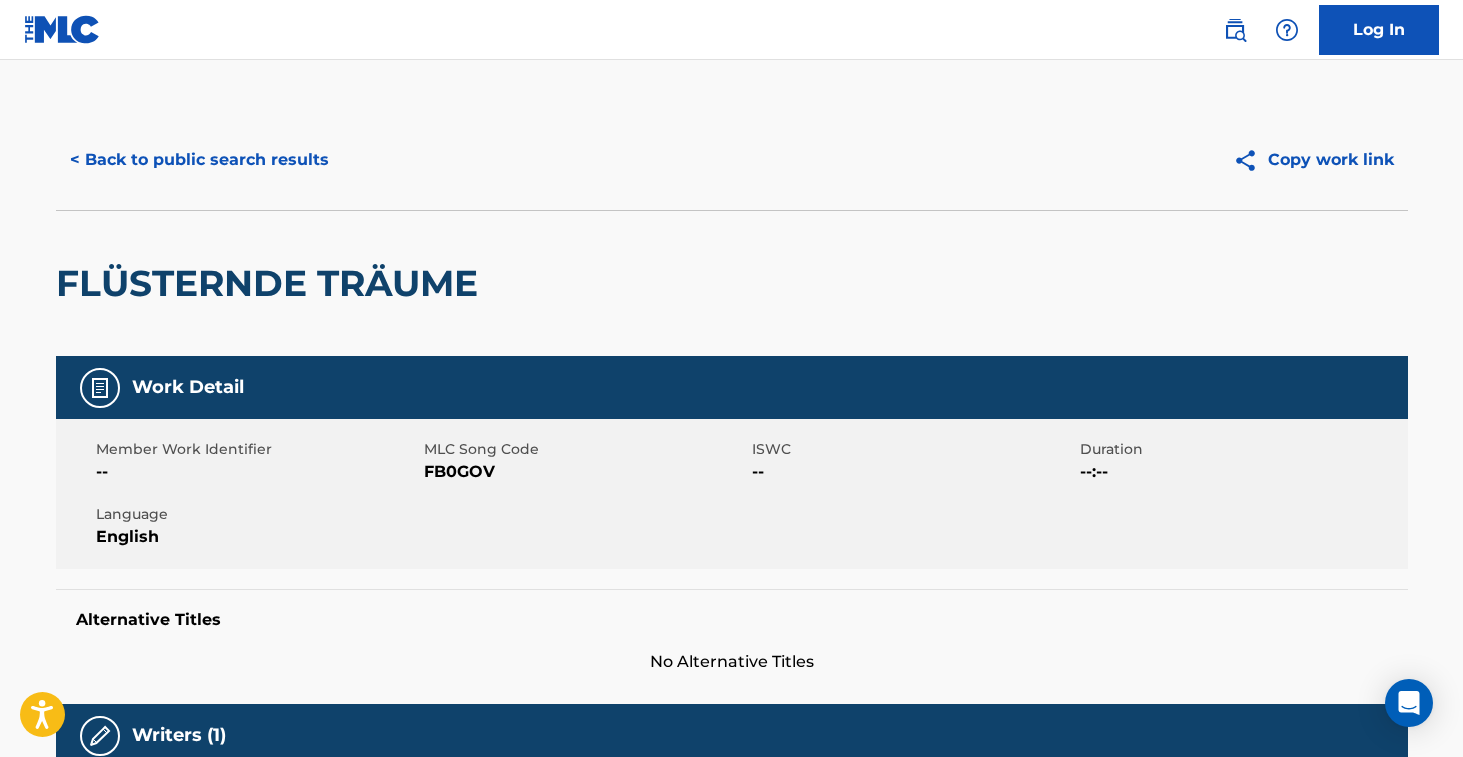 scroll, scrollTop: 184, scrollLeft: 0, axis: vertical 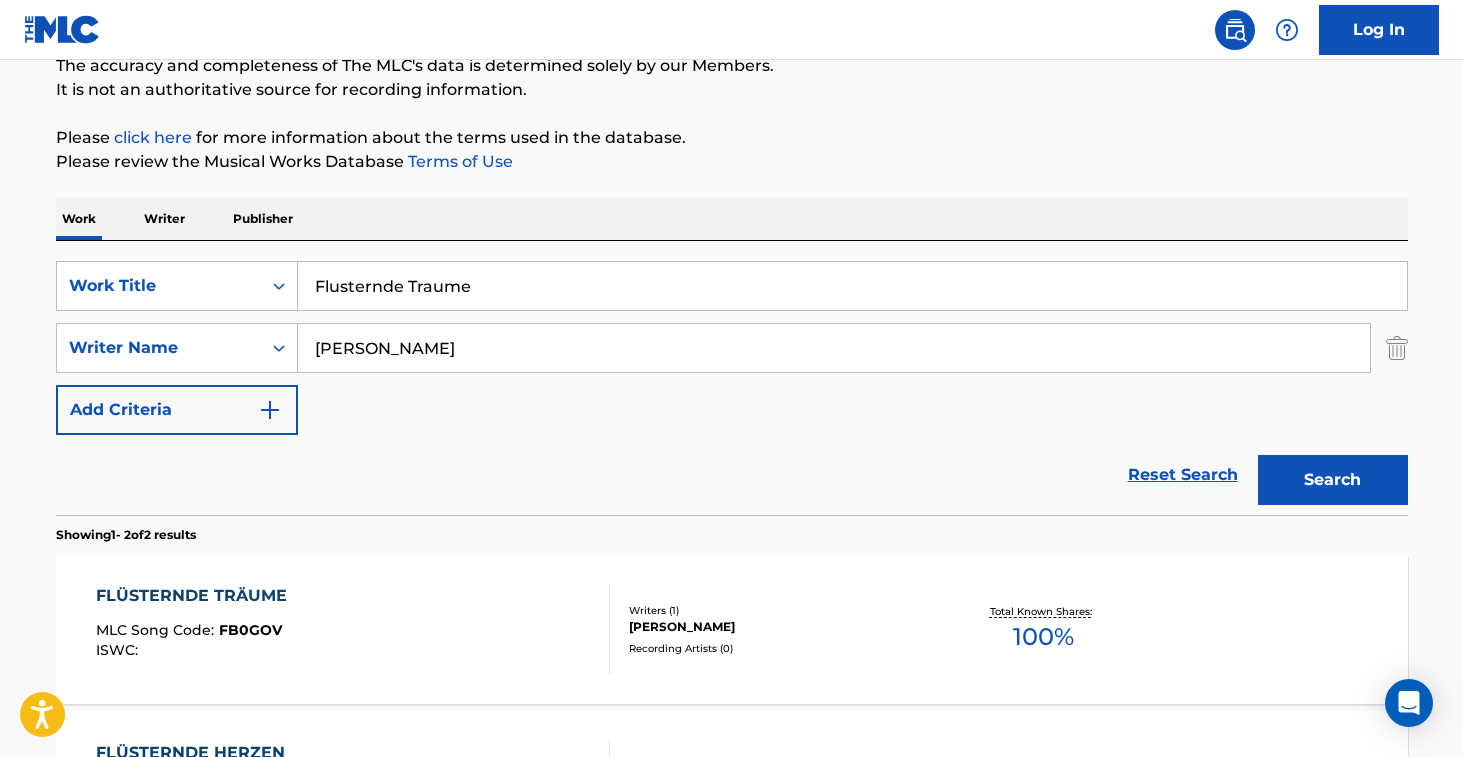 drag, startPoint x: 487, startPoint y: 287, endPoint x: 173, endPoint y: 232, distance: 318.7805 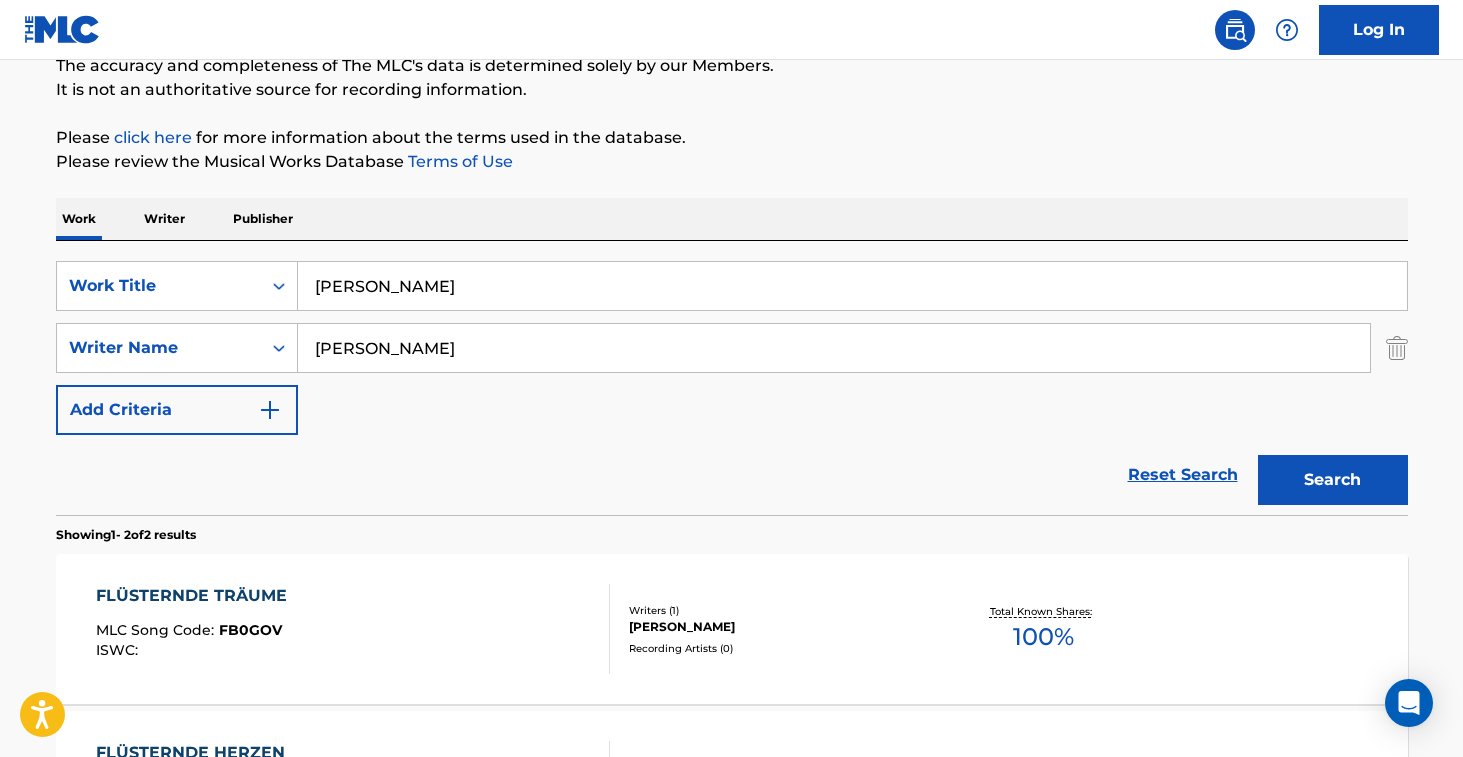 type on "[PERSON_NAME]" 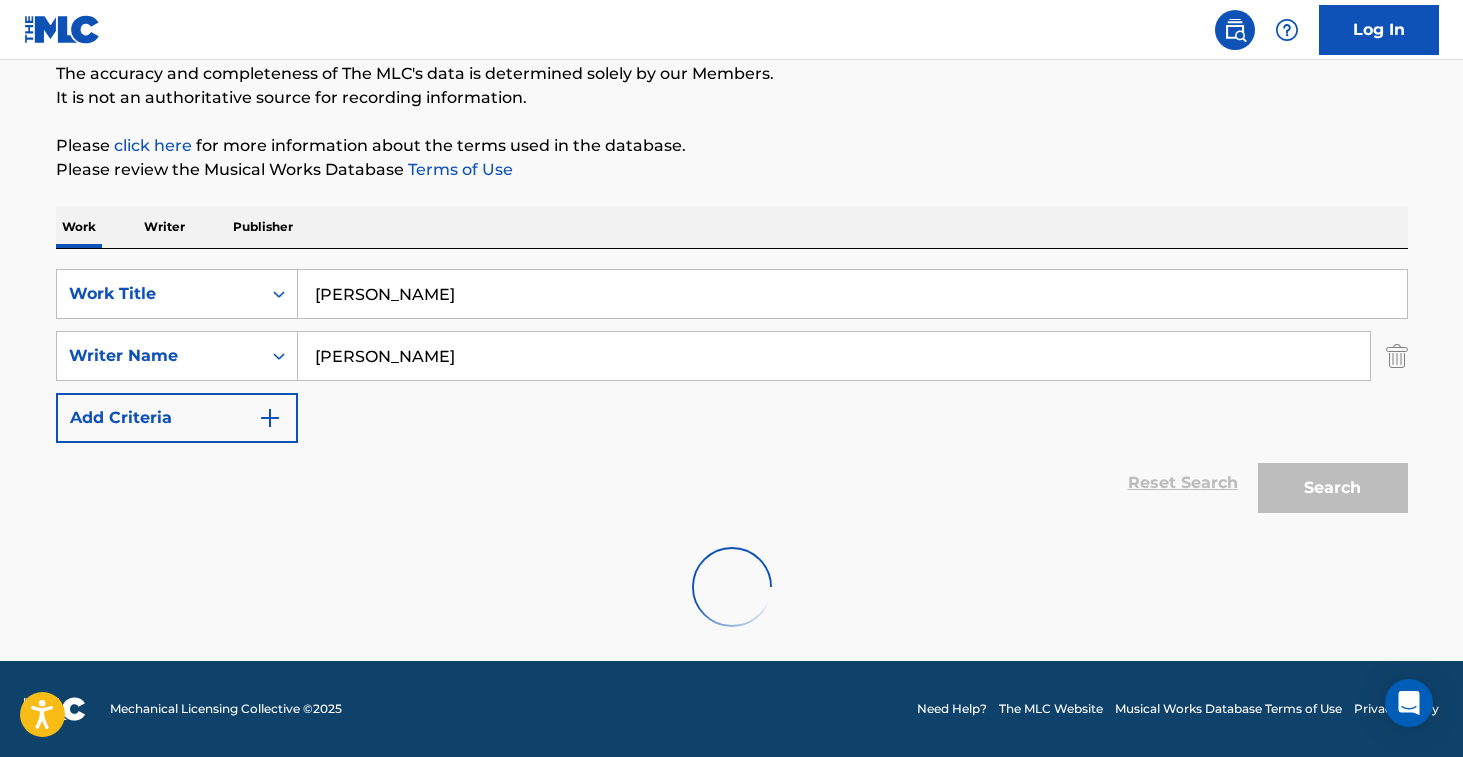 scroll, scrollTop: 184, scrollLeft: 0, axis: vertical 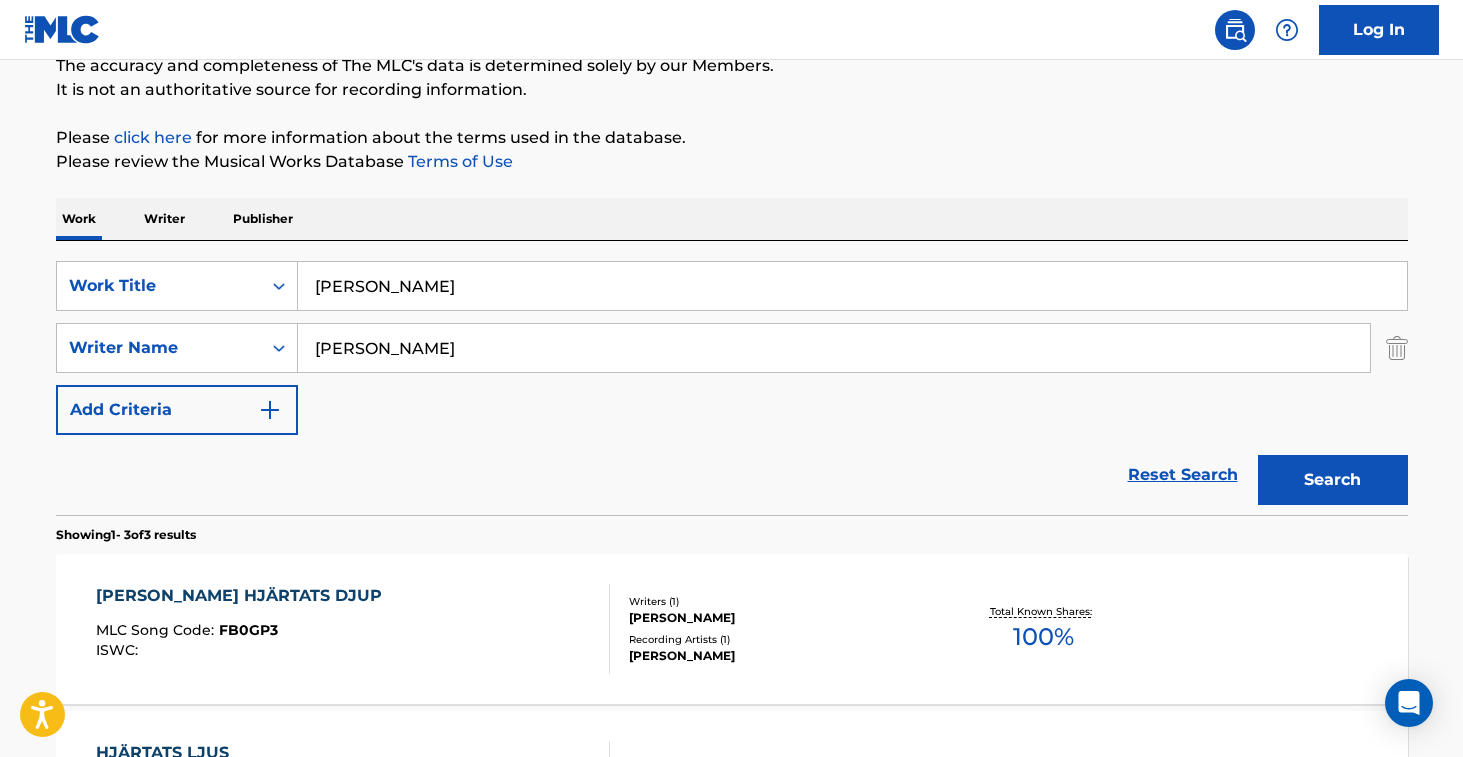 click on "[PERSON_NAME] HJÄRTATS DJUP MLC Song Code : FB0GP3 ISWC :" at bounding box center (353, 629) 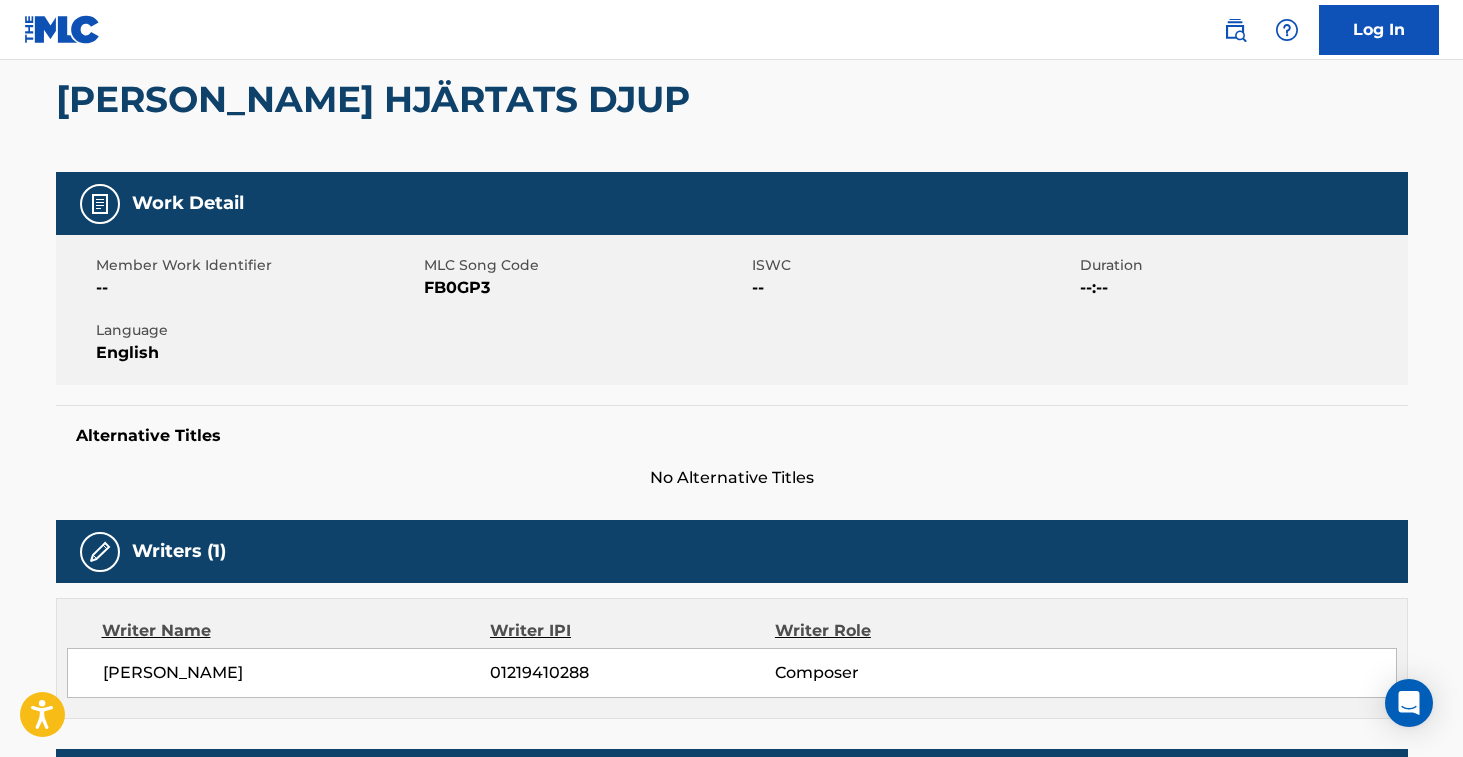 scroll, scrollTop: 0, scrollLeft: 0, axis: both 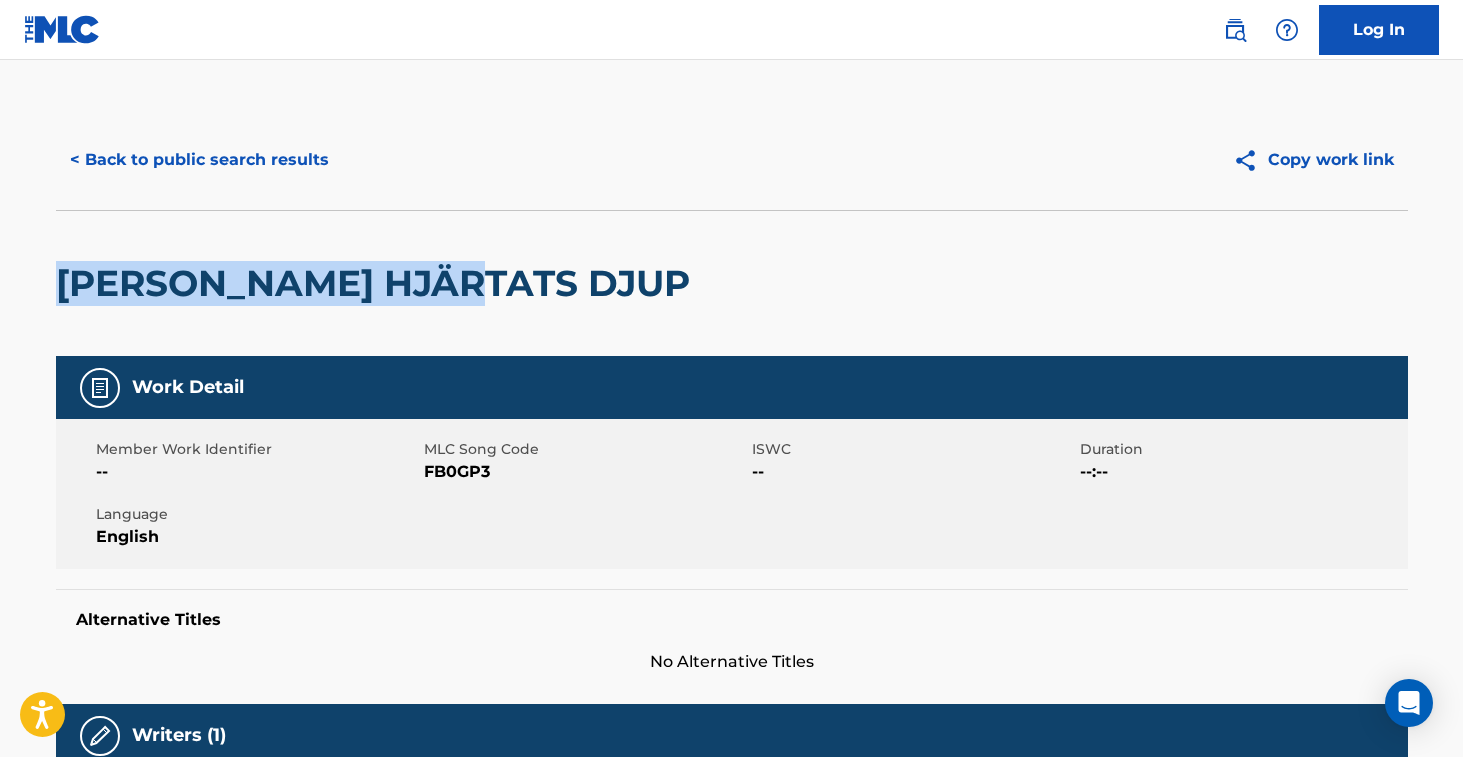 drag, startPoint x: 59, startPoint y: 287, endPoint x: 482, endPoint y: 278, distance: 423.09573 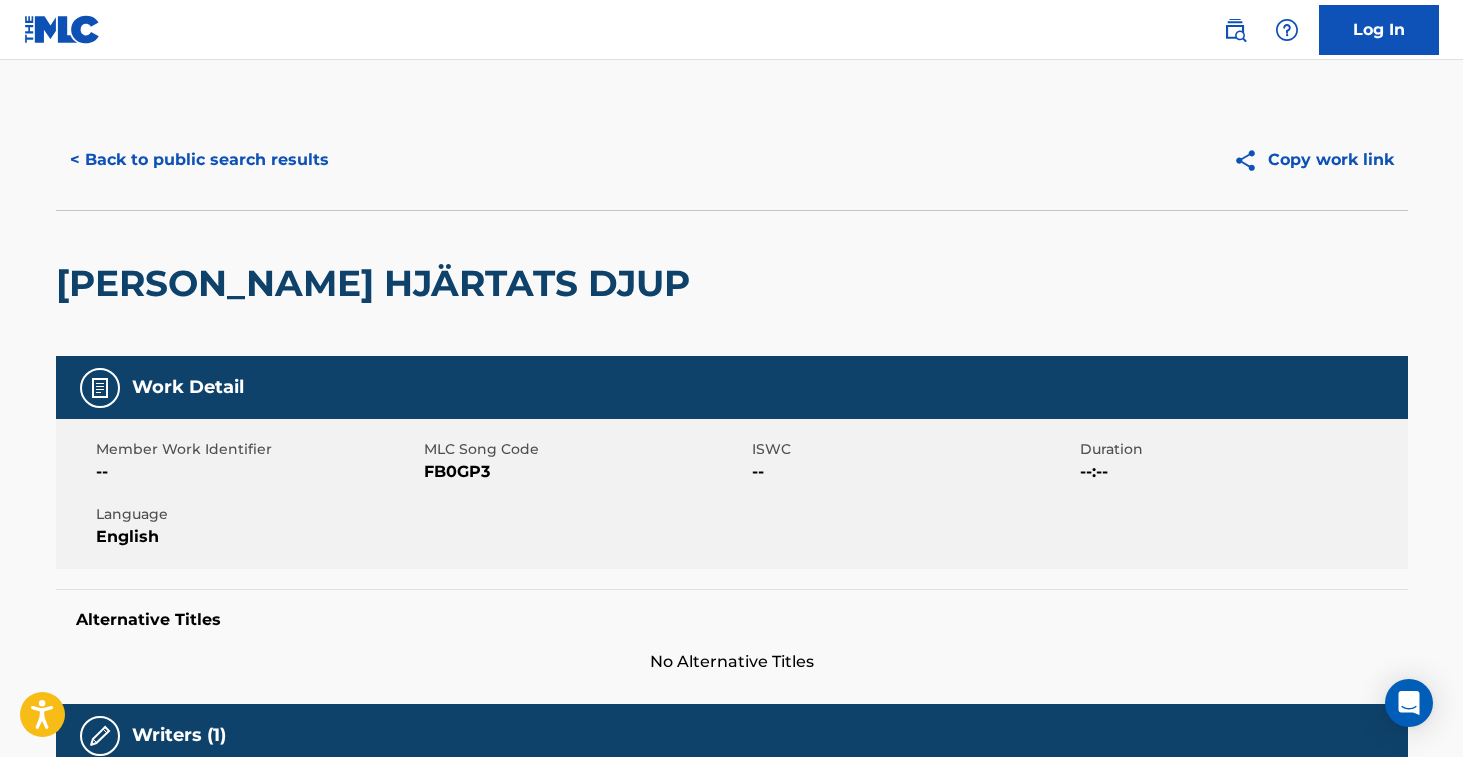 click on "FB0GP3" at bounding box center [585, 472] 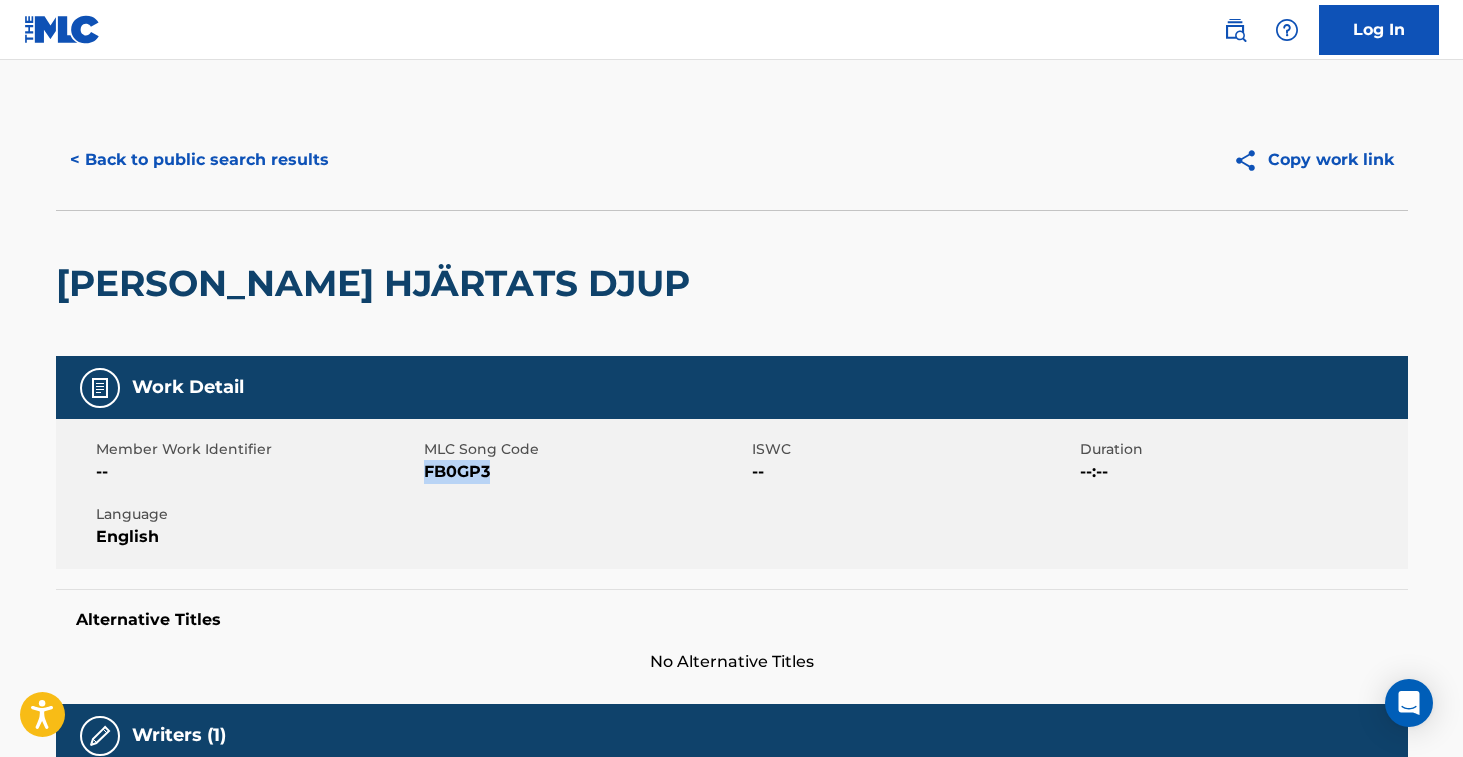 click on "FB0GP3" at bounding box center (585, 472) 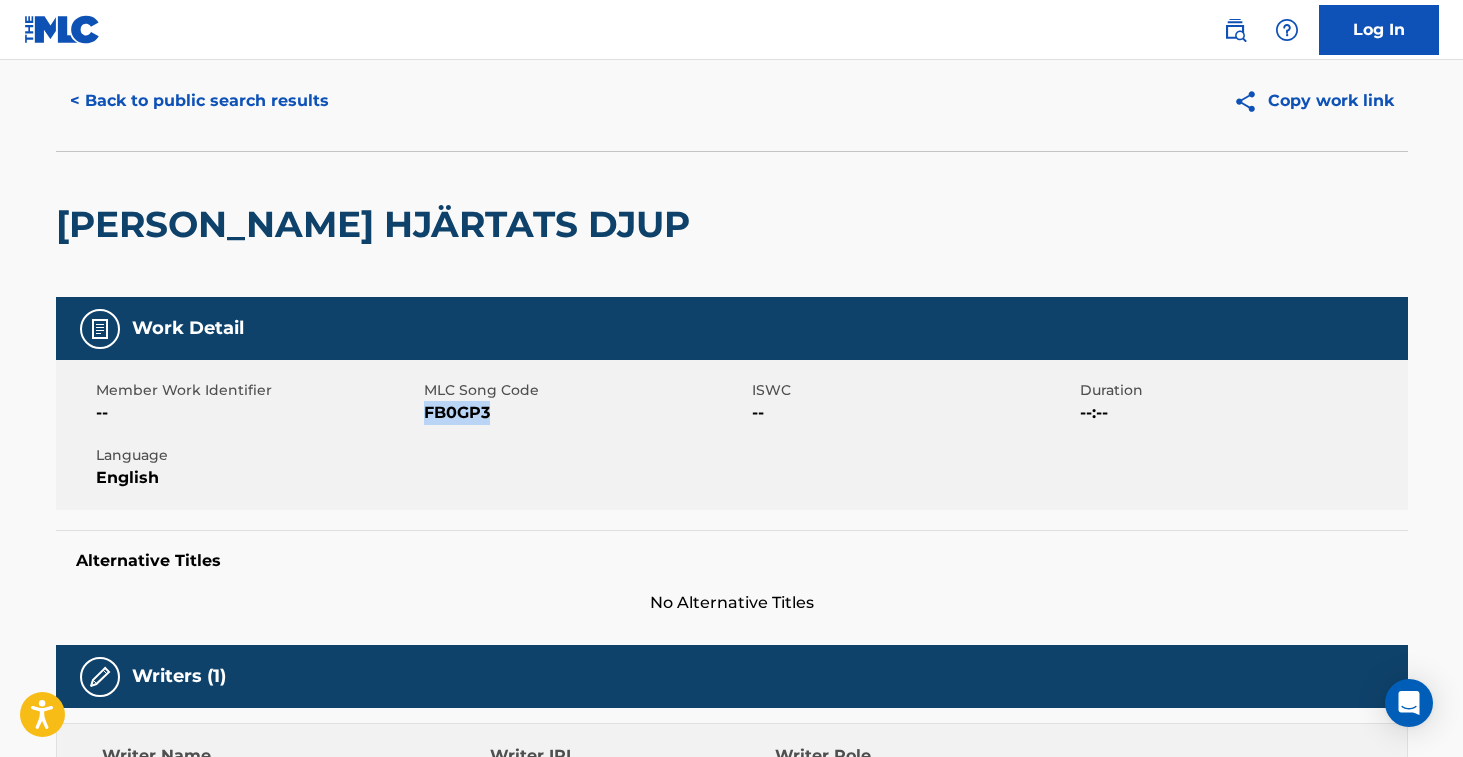 scroll, scrollTop: 0, scrollLeft: 0, axis: both 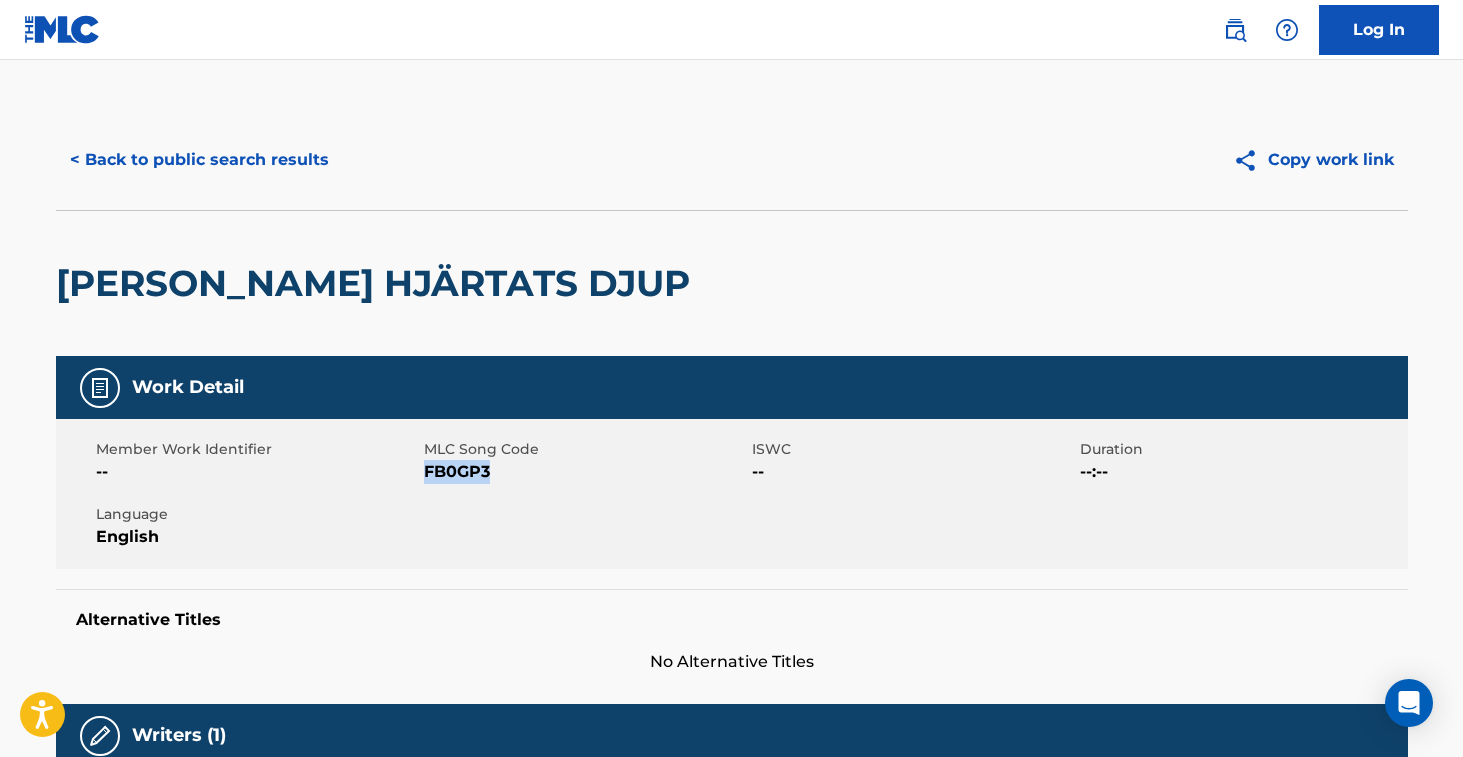 click on "< Back to public search results" at bounding box center [199, 160] 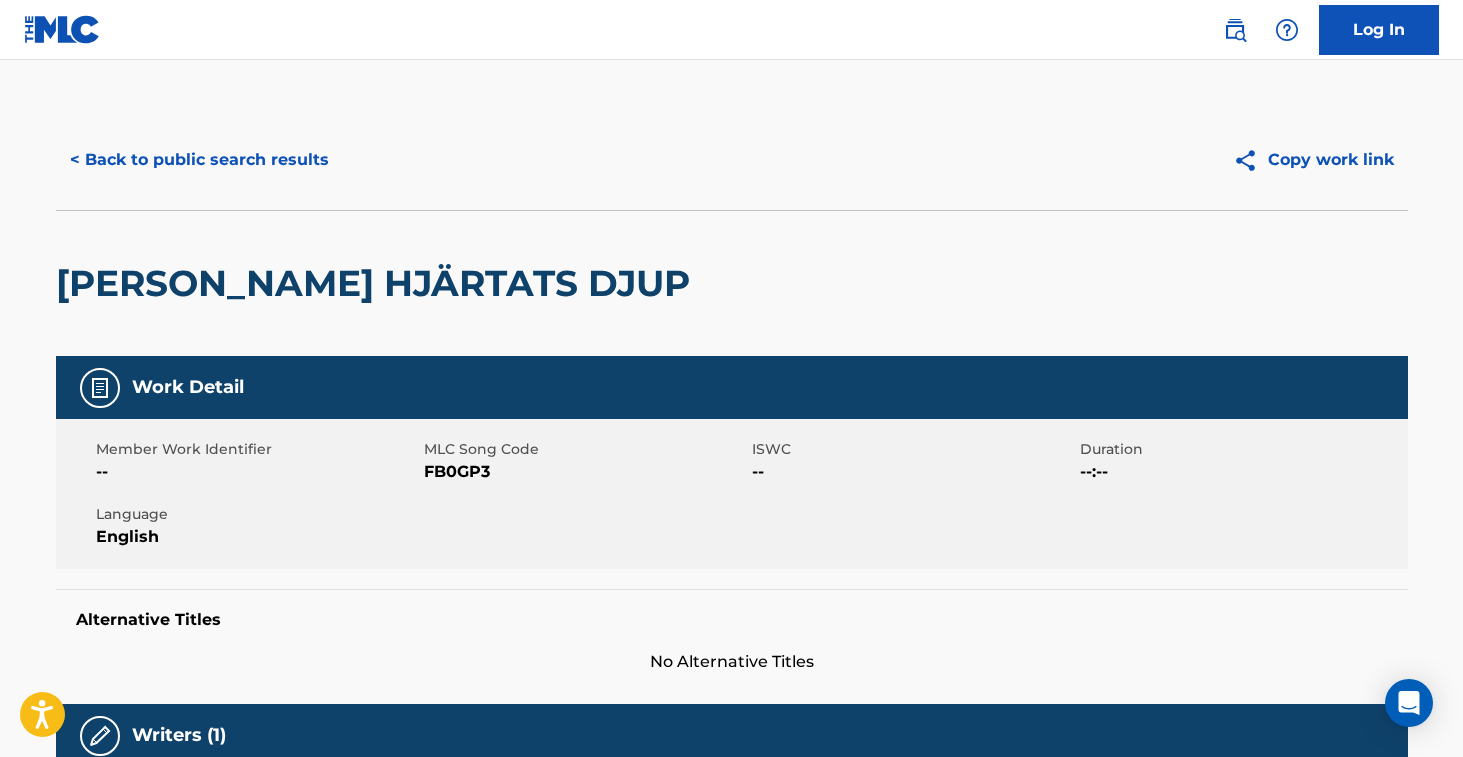 scroll, scrollTop: 184, scrollLeft: 0, axis: vertical 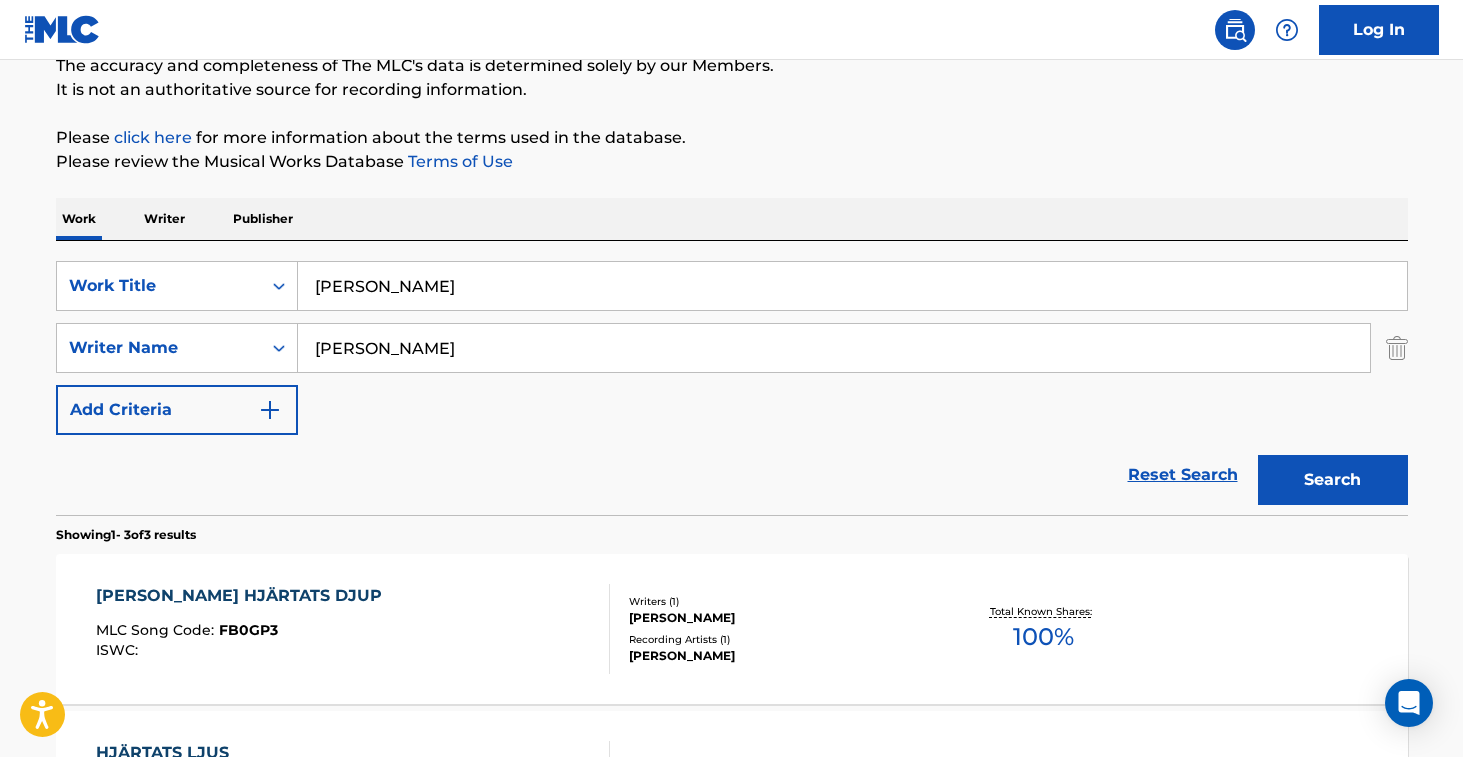 drag, startPoint x: 503, startPoint y: 295, endPoint x: 338, endPoint y: 270, distance: 166.8832 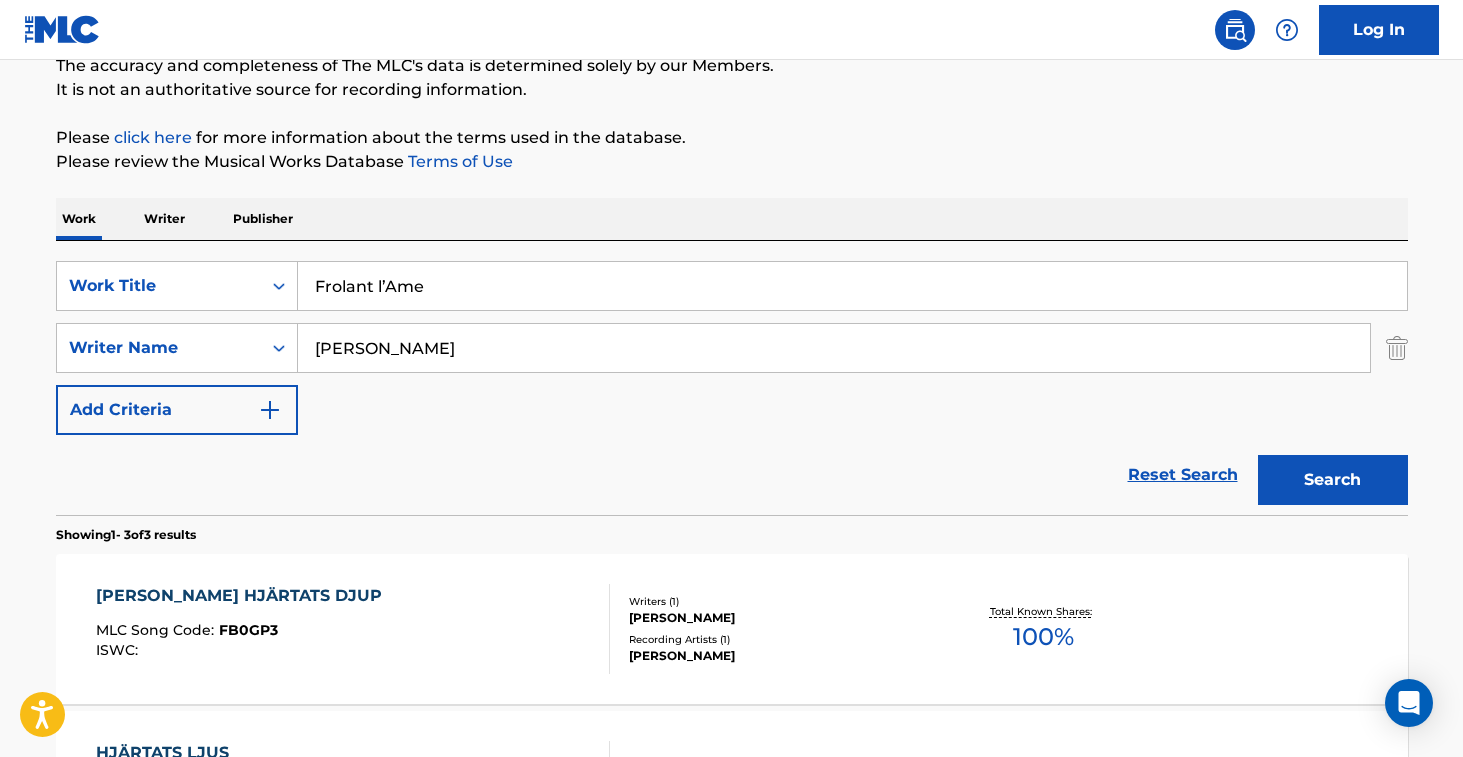 type on "Frolant l’Ame" 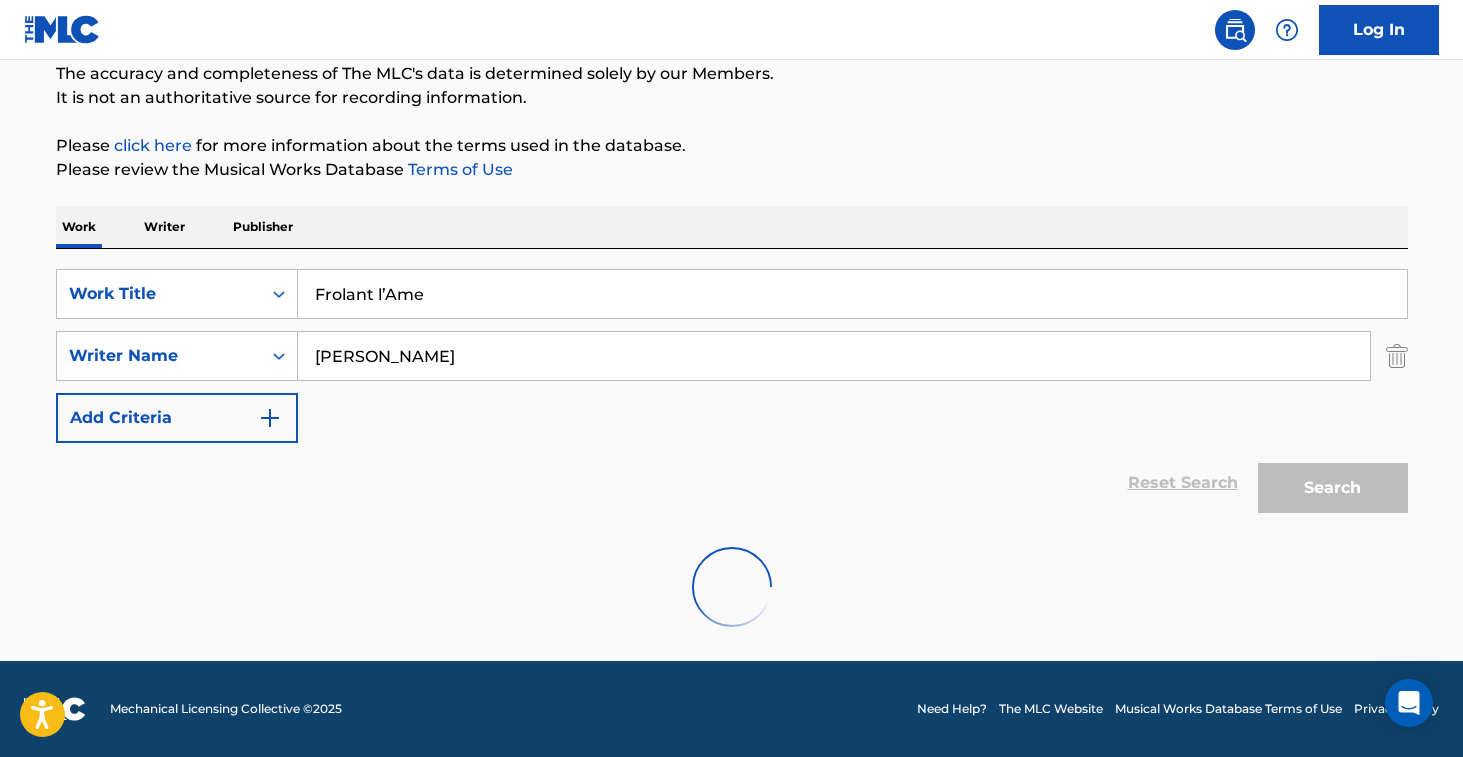 scroll, scrollTop: 184, scrollLeft: 0, axis: vertical 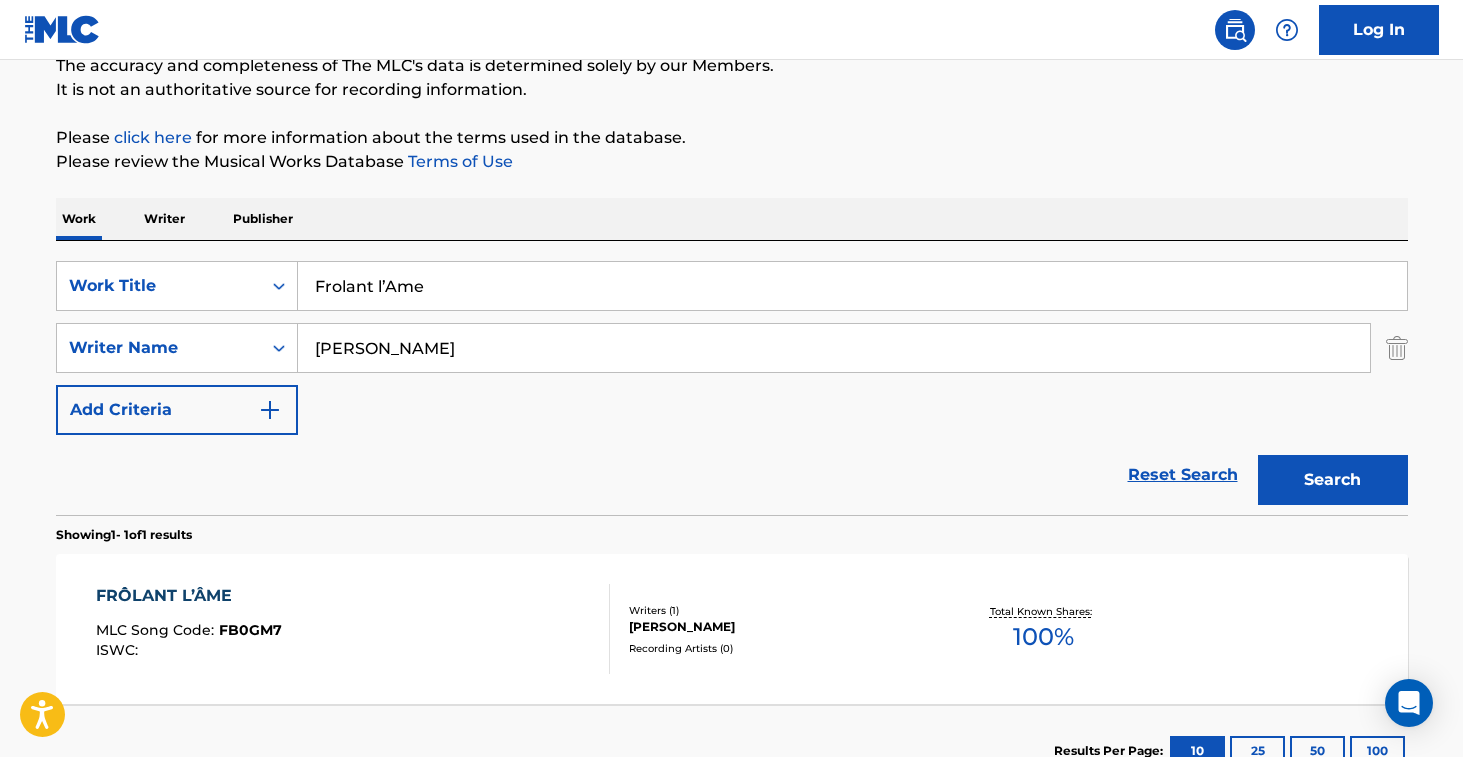 click on "FRÔLANT L’ÂME MLC Song Code : FB0GM7 ISWC :" at bounding box center [353, 629] 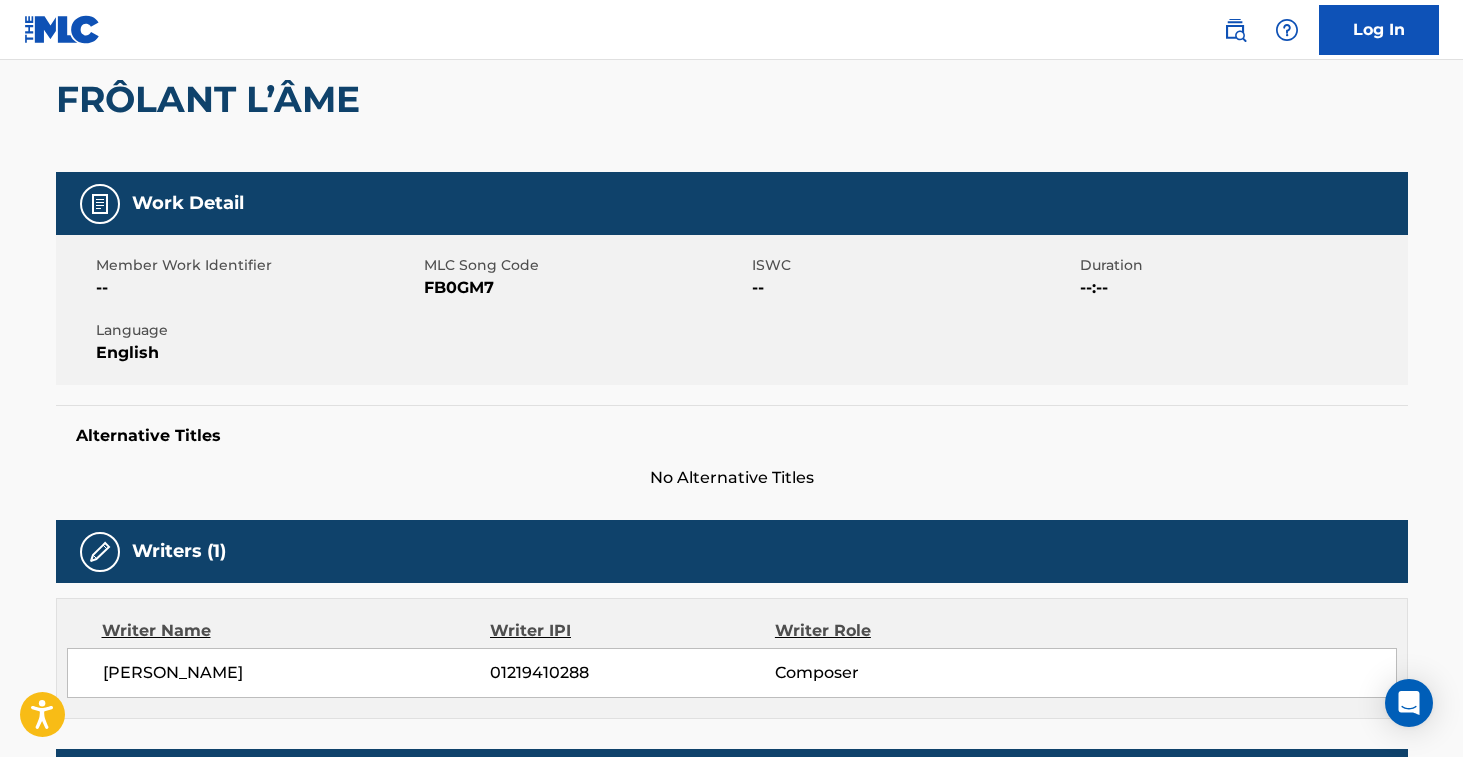 scroll, scrollTop: 0, scrollLeft: 0, axis: both 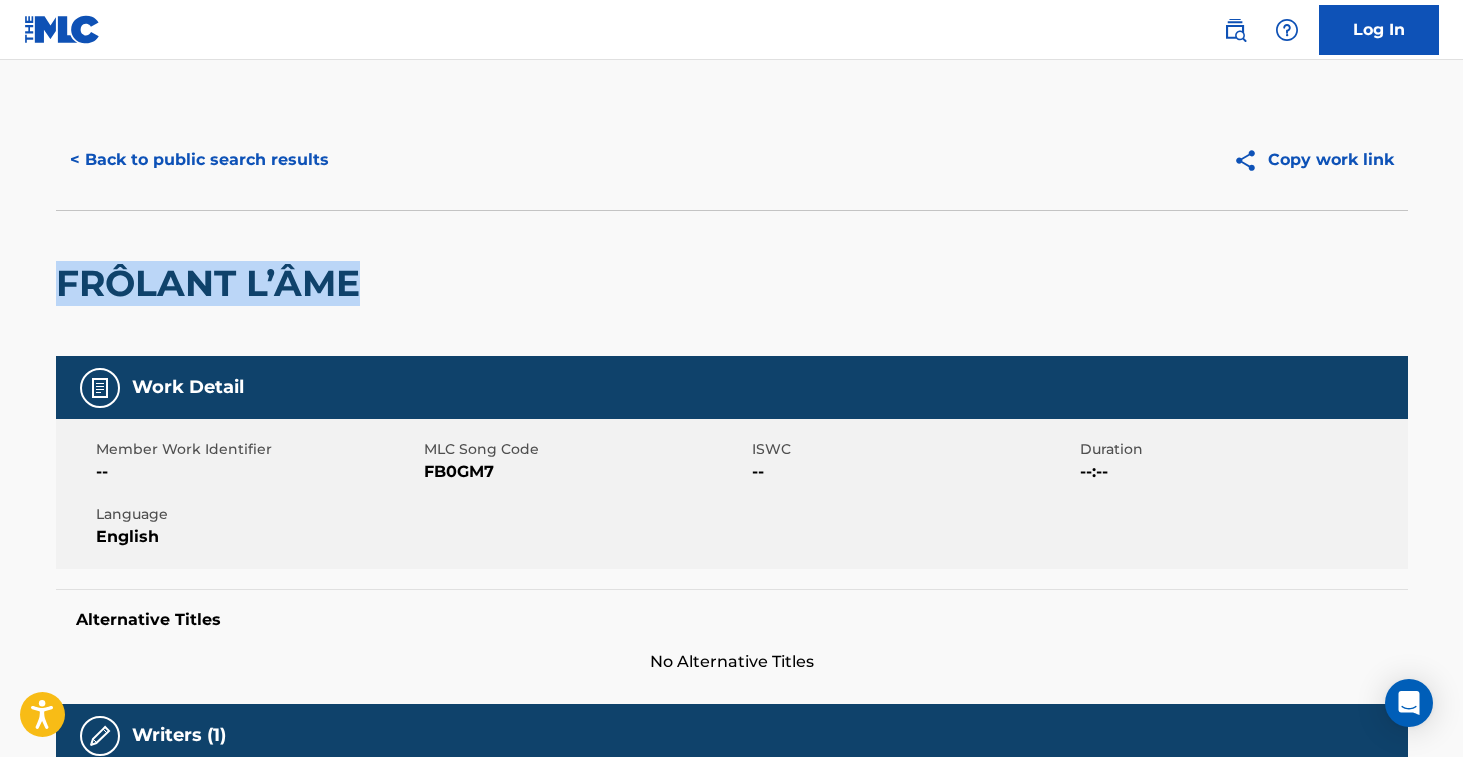 drag, startPoint x: 57, startPoint y: 285, endPoint x: 375, endPoint y: 292, distance: 318.07703 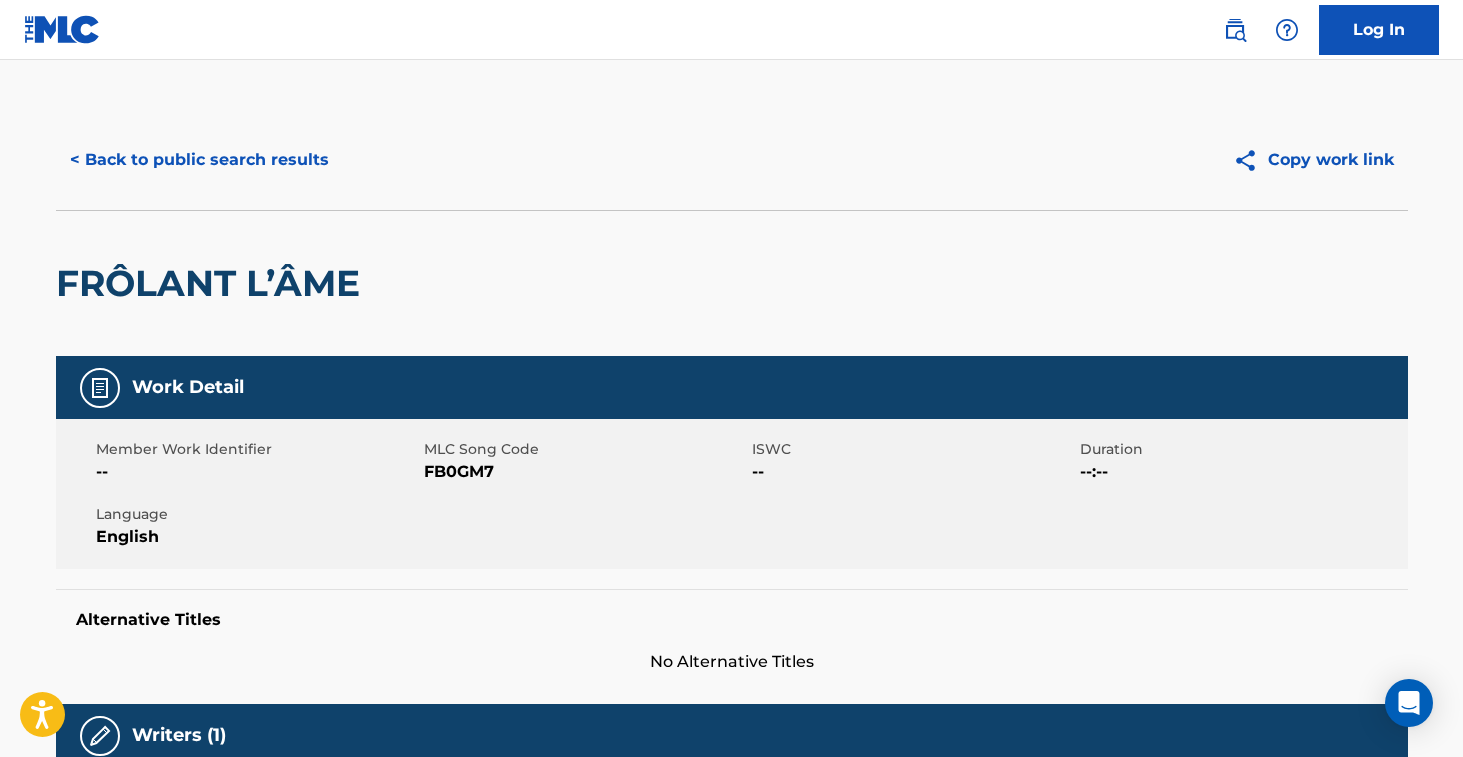 click on "FB0GM7" at bounding box center [585, 472] 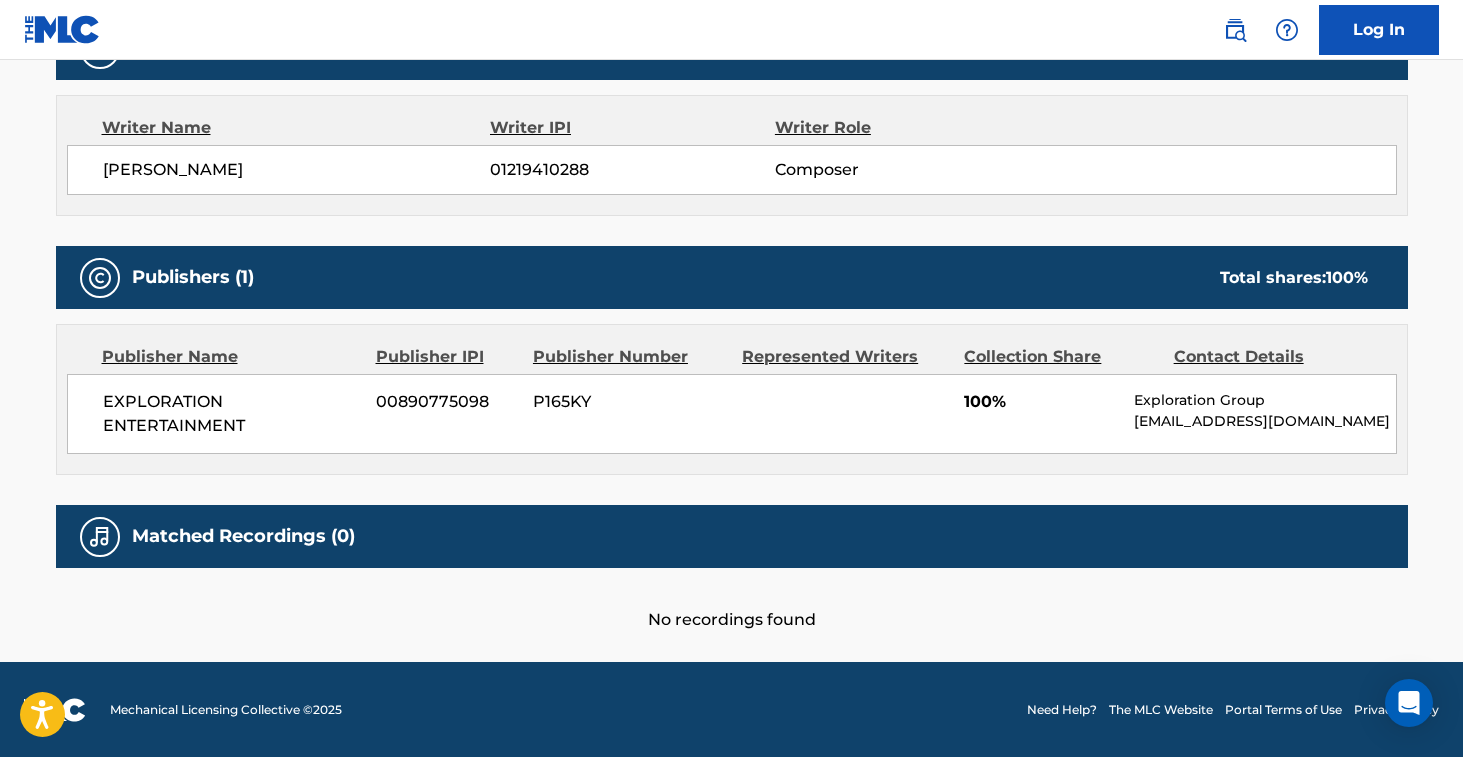 scroll, scrollTop: 0, scrollLeft: 0, axis: both 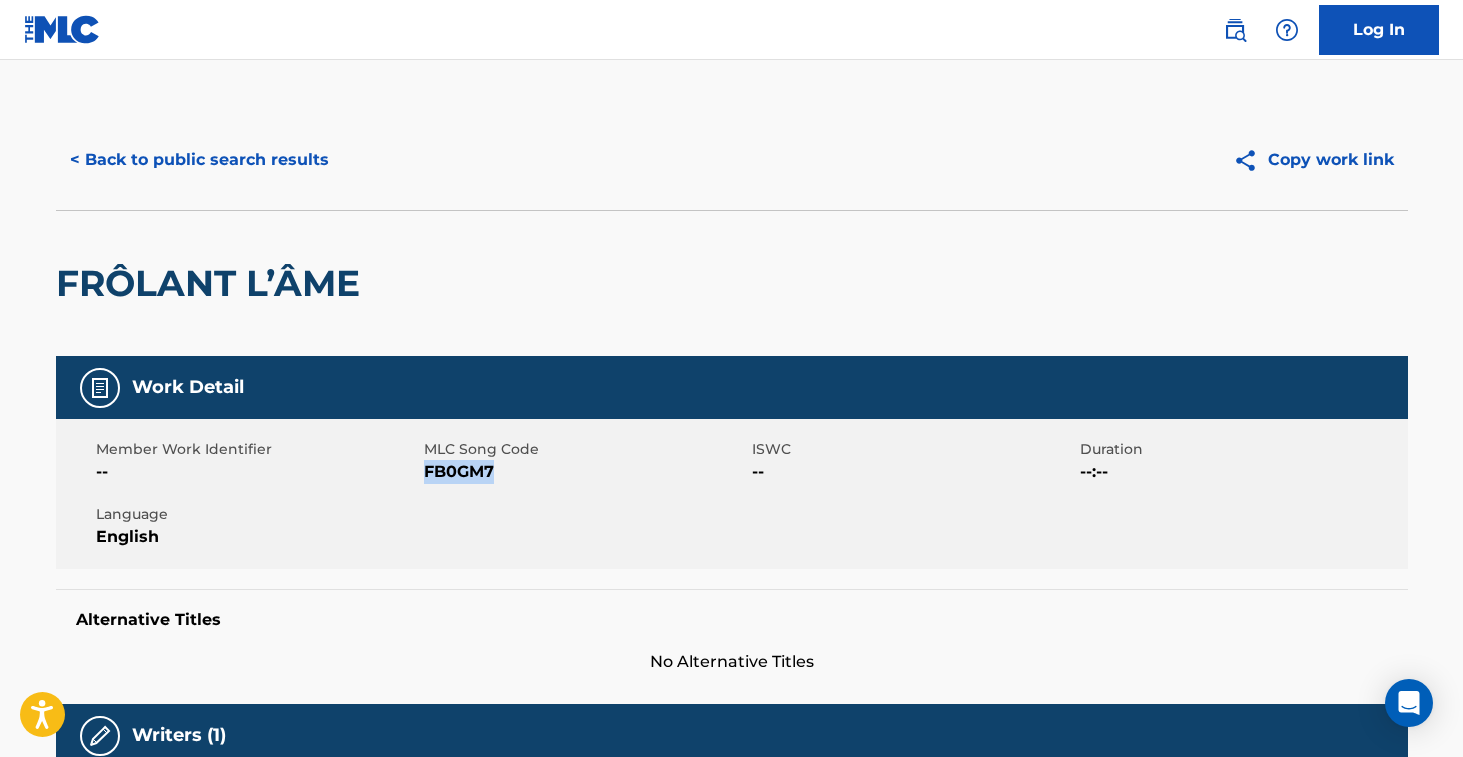 click on "< Back to public search results" at bounding box center [199, 160] 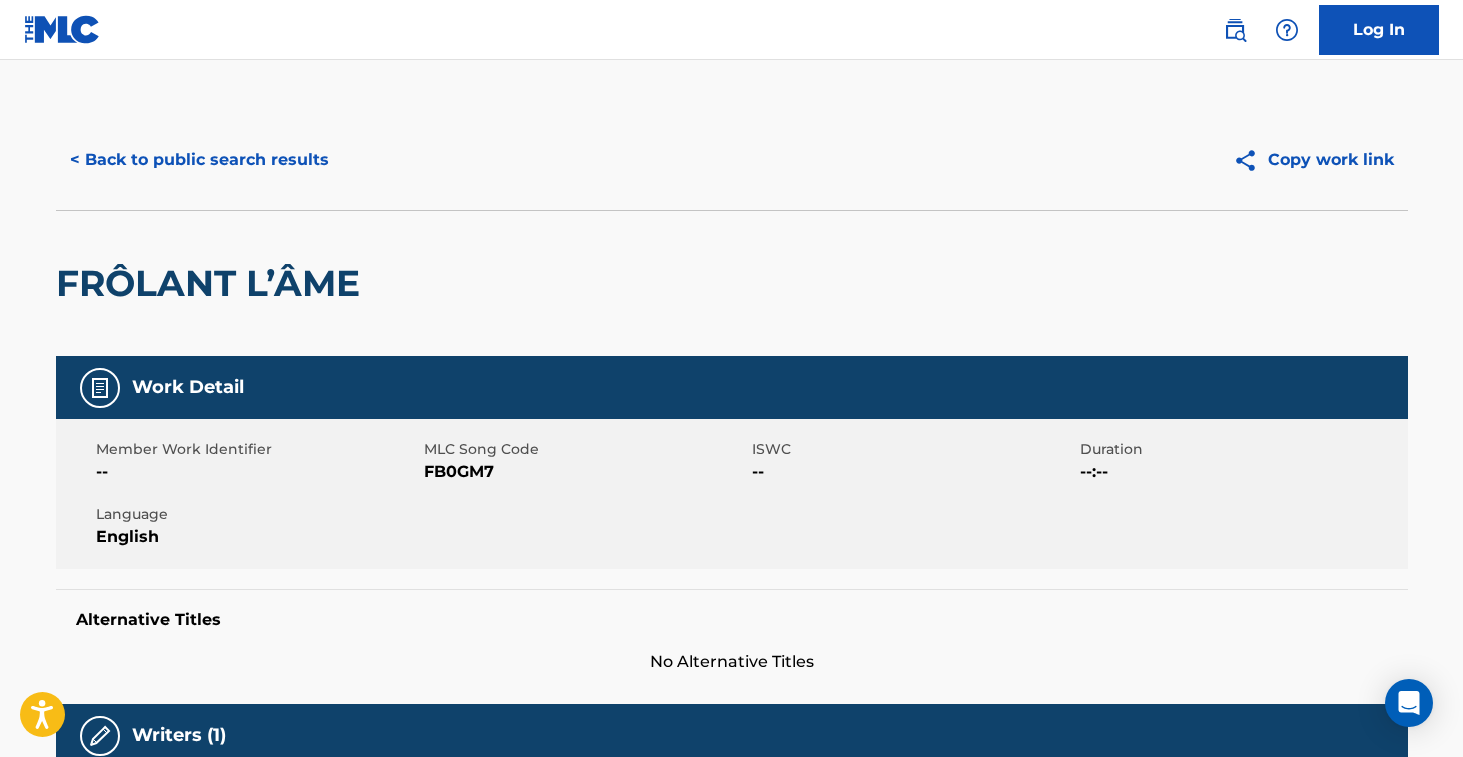 scroll, scrollTop: 184, scrollLeft: 0, axis: vertical 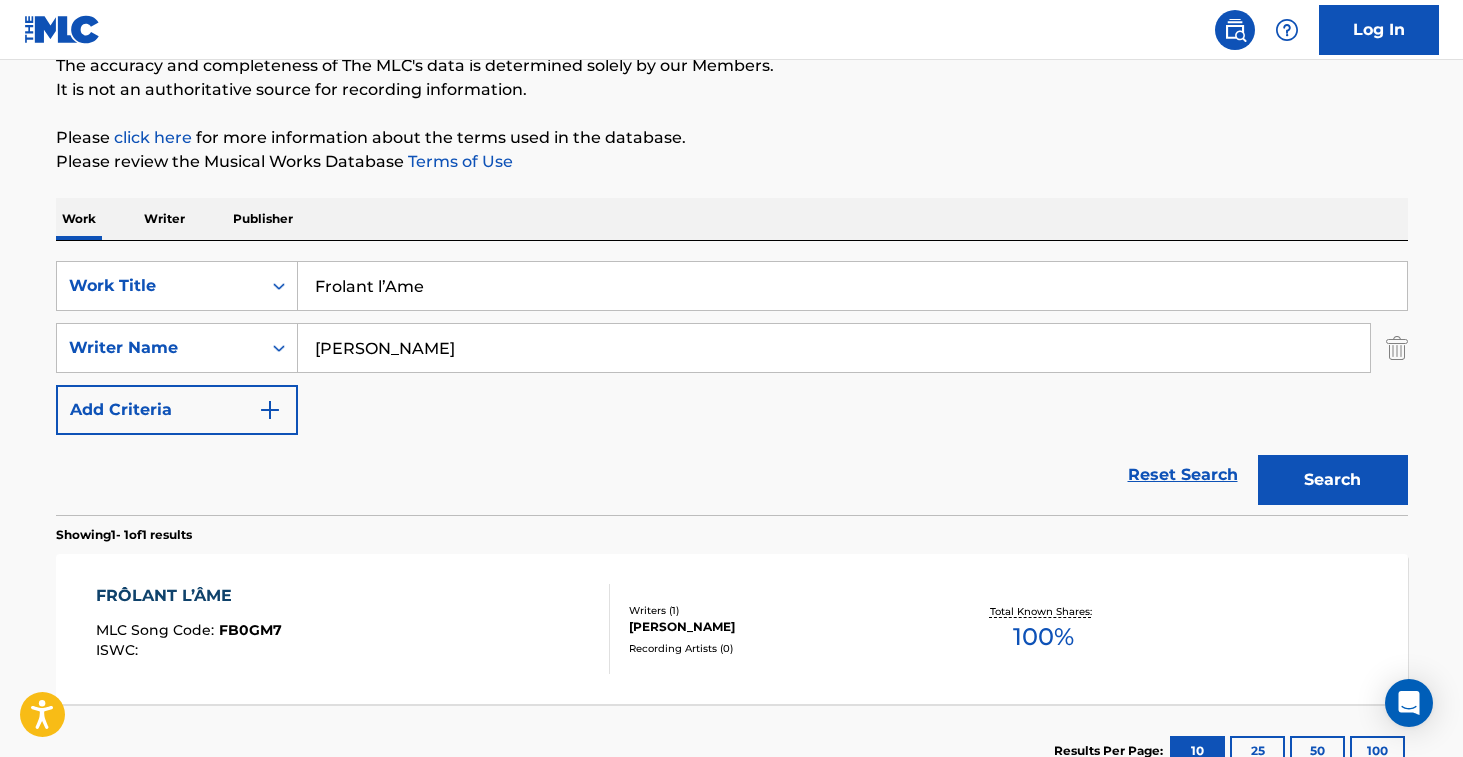 drag, startPoint x: 427, startPoint y: 282, endPoint x: 253, endPoint y: 252, distance: 176.56726 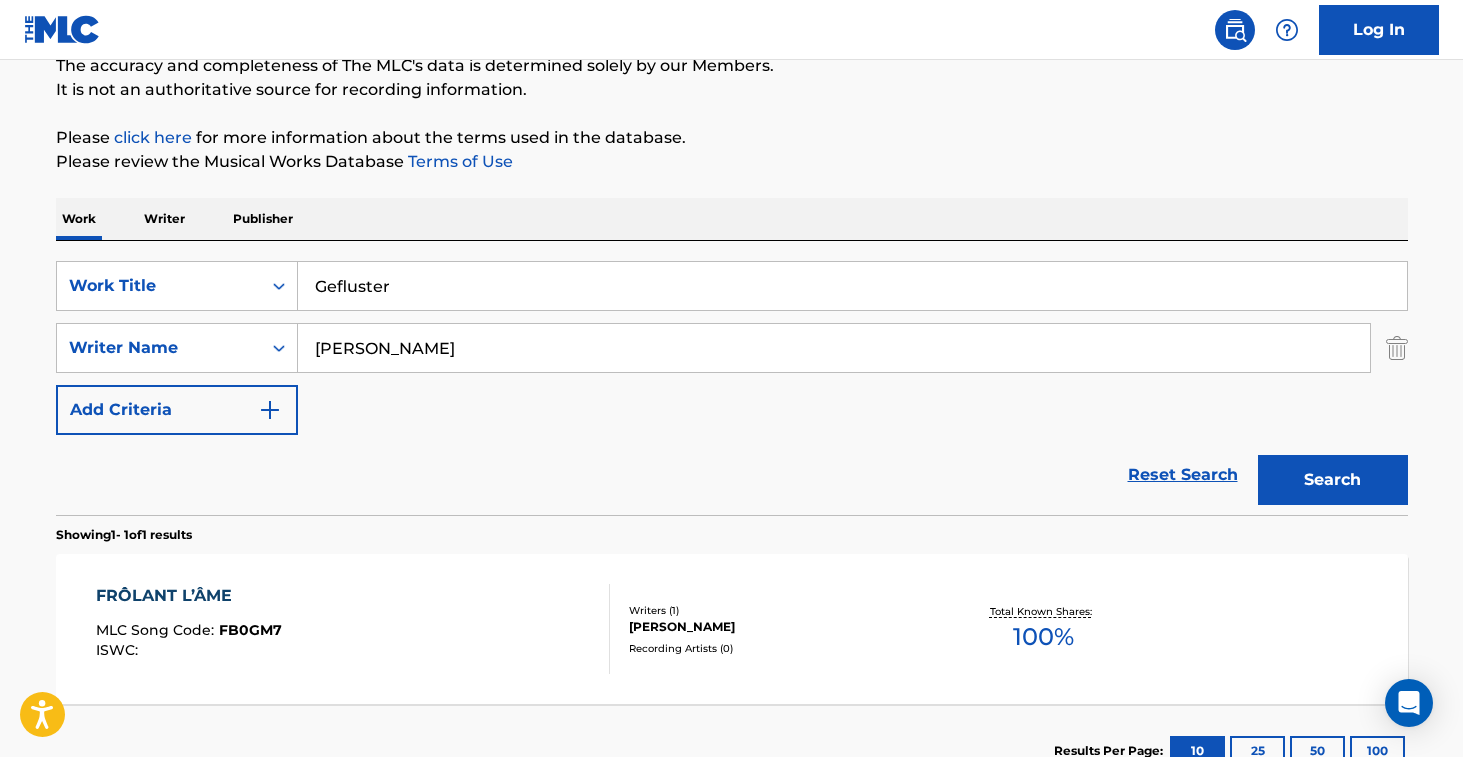 type on "Gefluster" 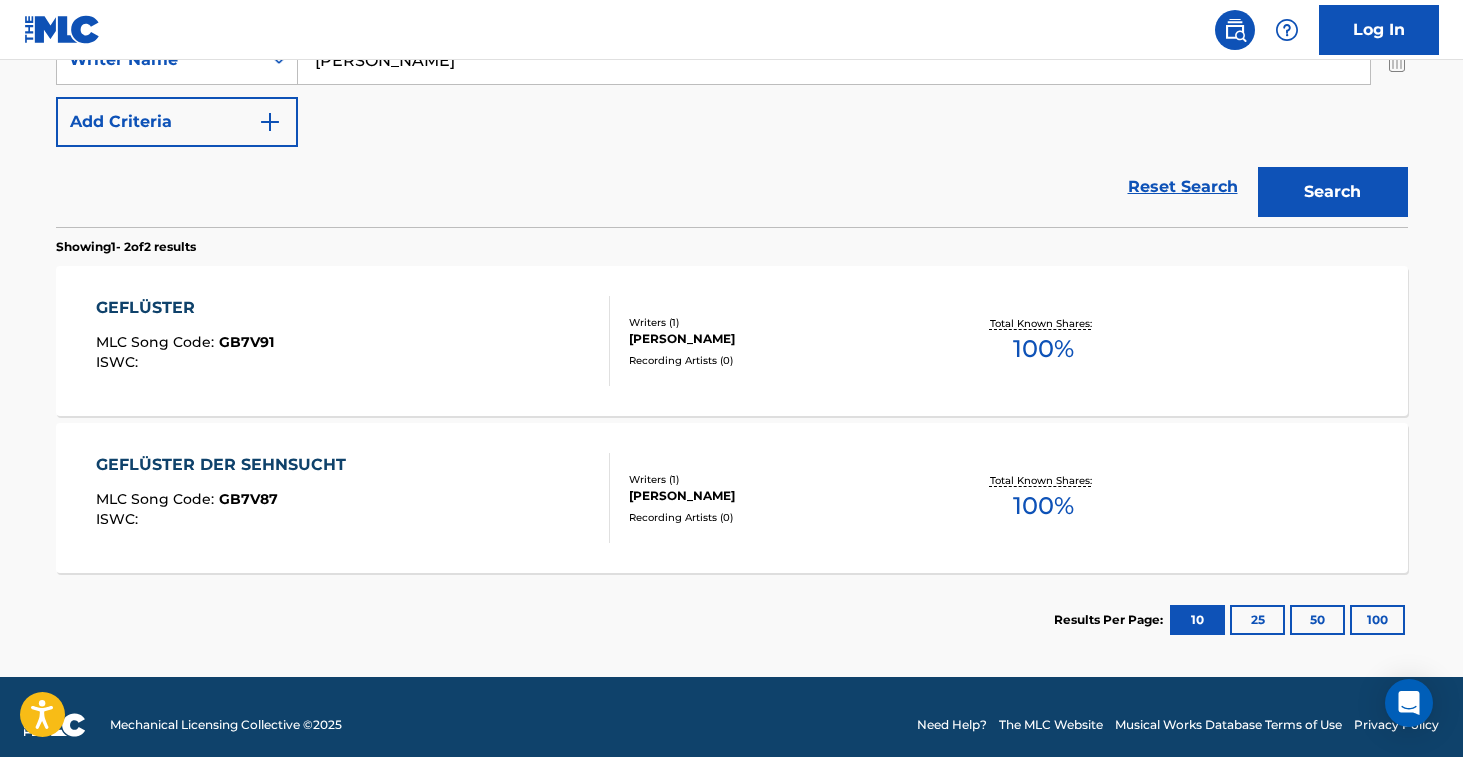 scroll, scrollTop: 488, scrollLeft: 0, axis: vertical 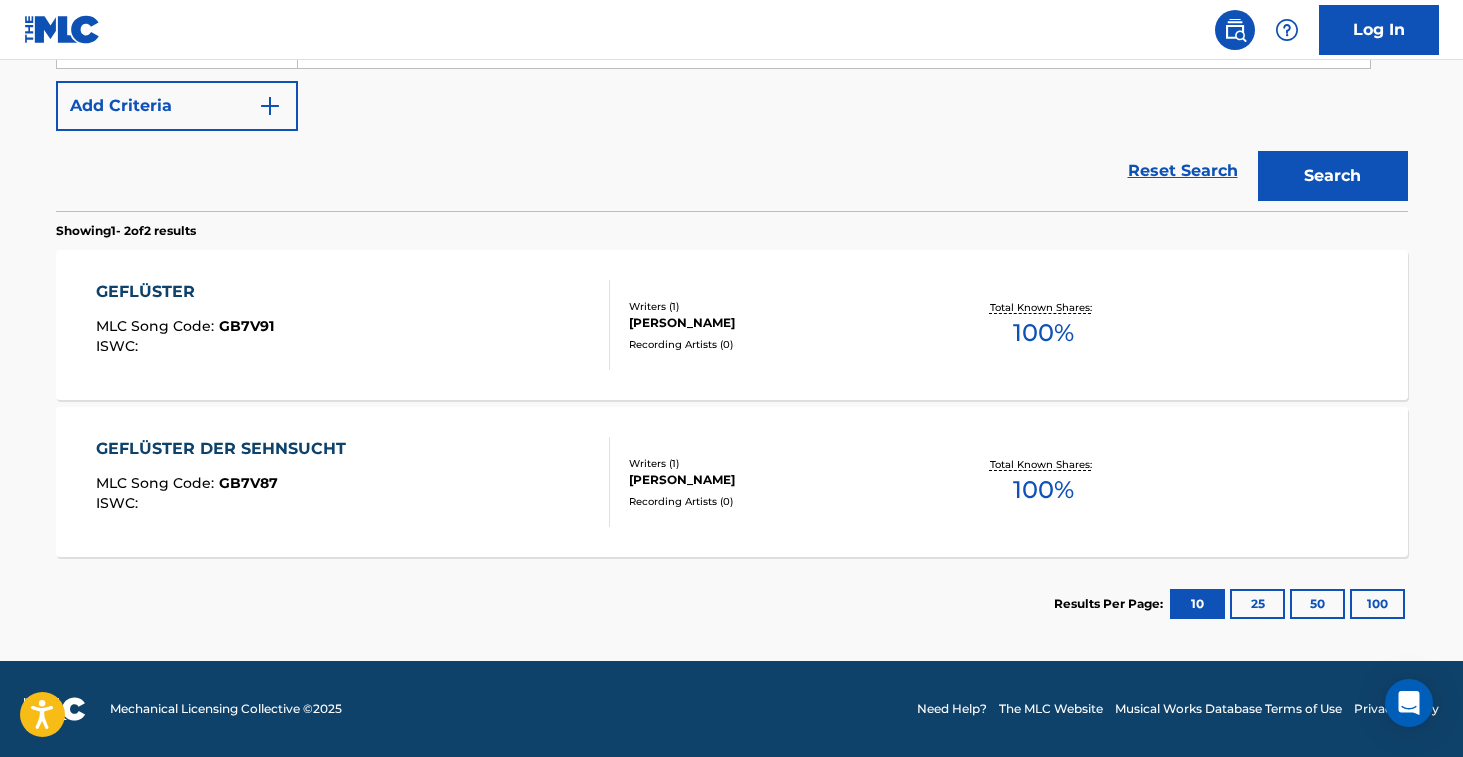 click on "GEFLÜSTER MLC Song Code : GB7V91 ISWC :" at bounding box center [353, 325] 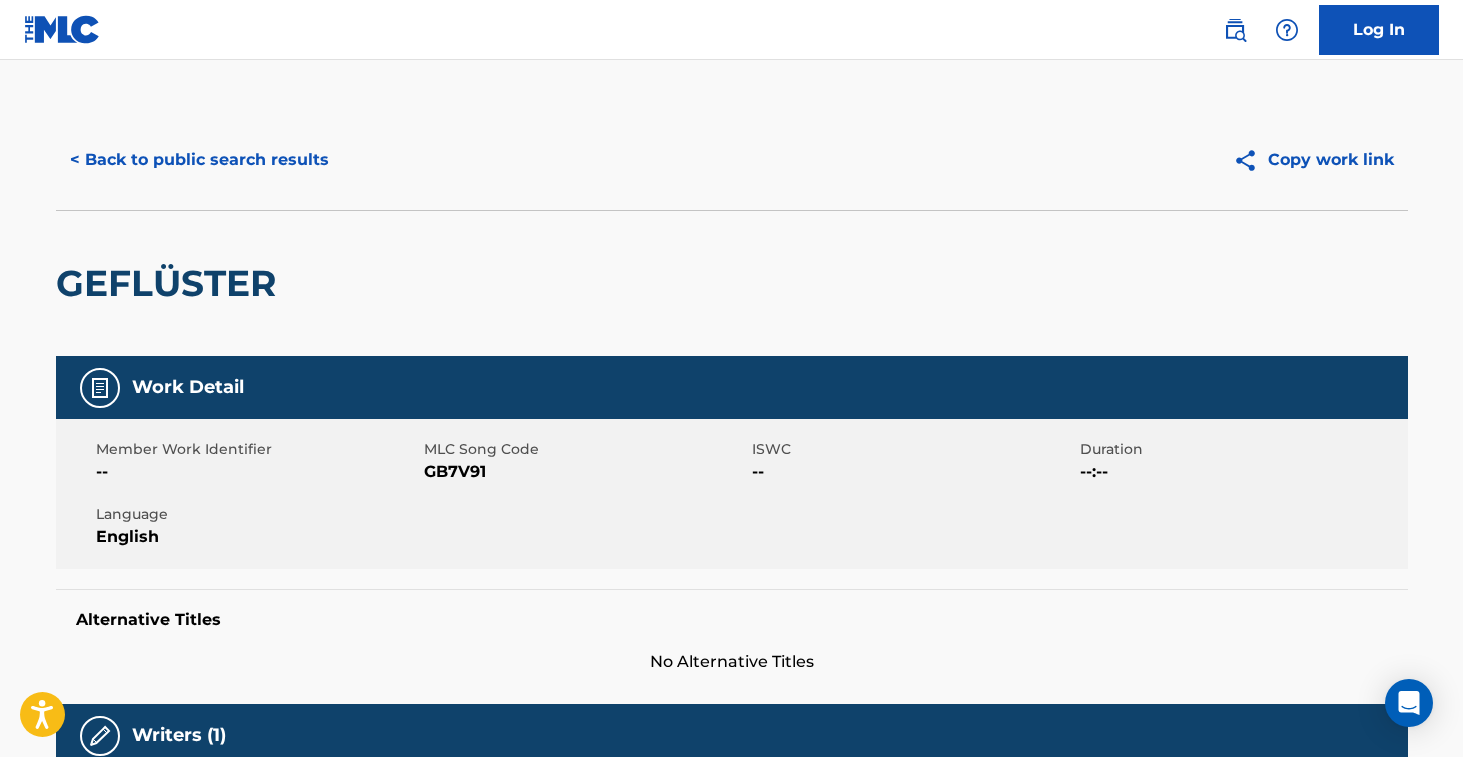 click on "GEFLÜSTER" at bounding box center (171, 283) 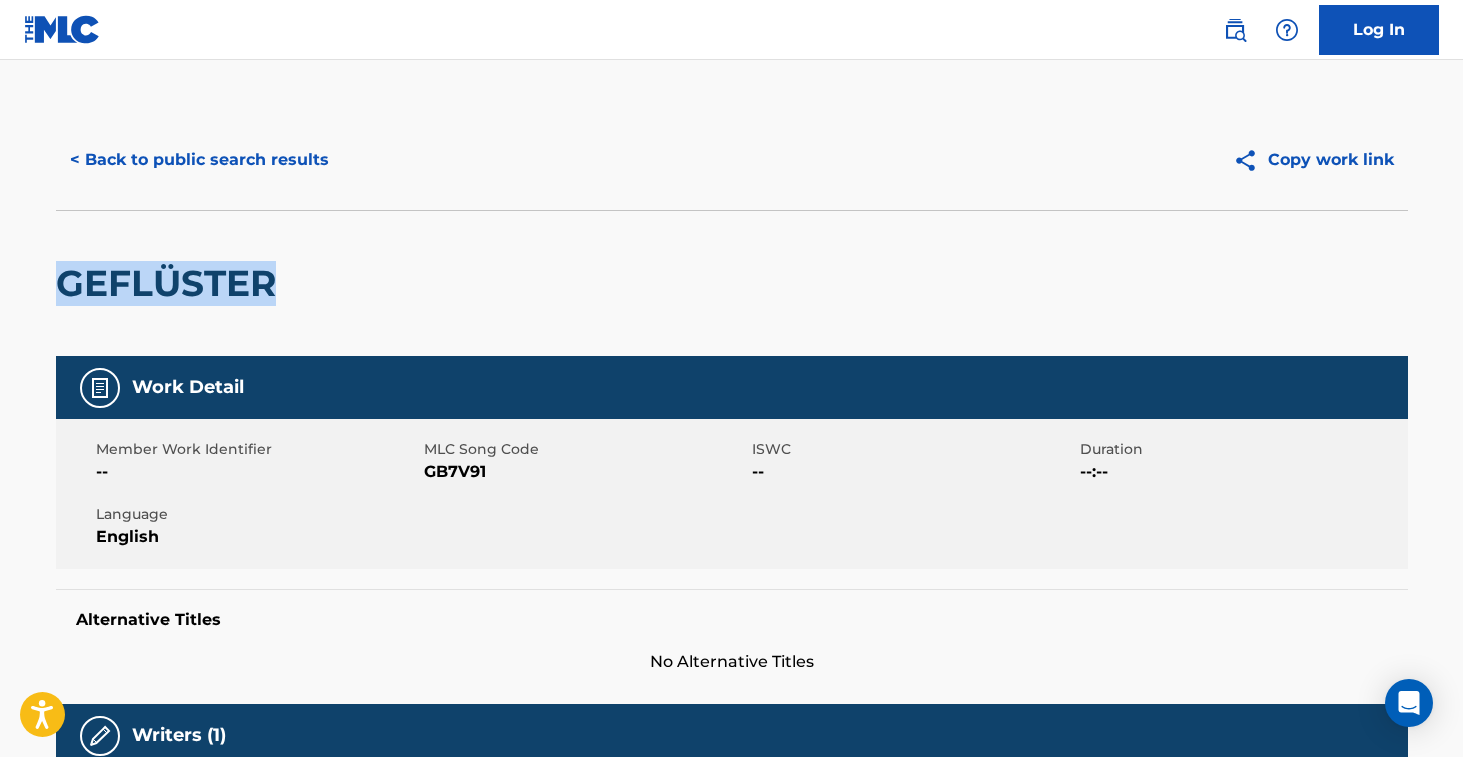 click on "GEFLÜSTER" at bounding box center [171, 283] 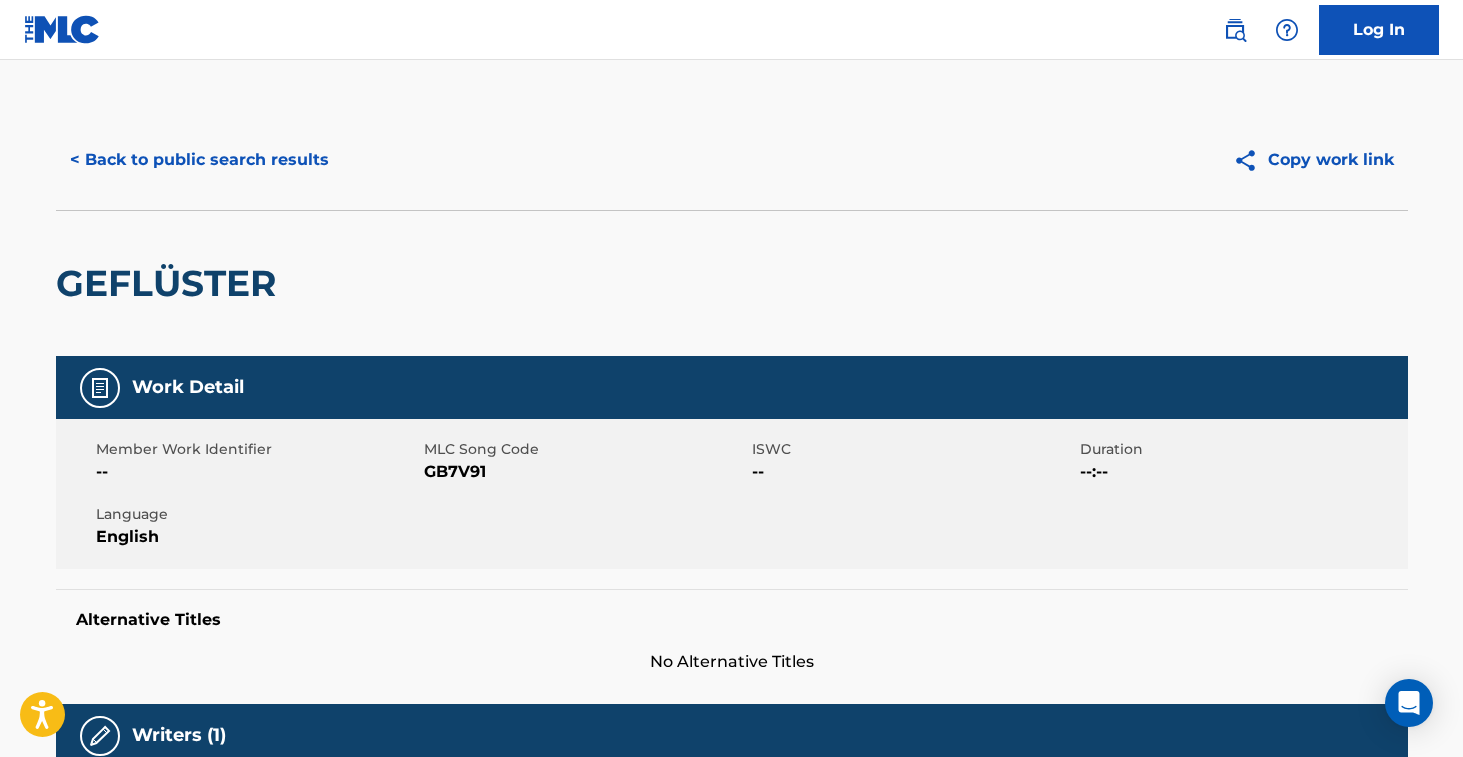 click on "GB7V91" at bounding box center (585, 472) 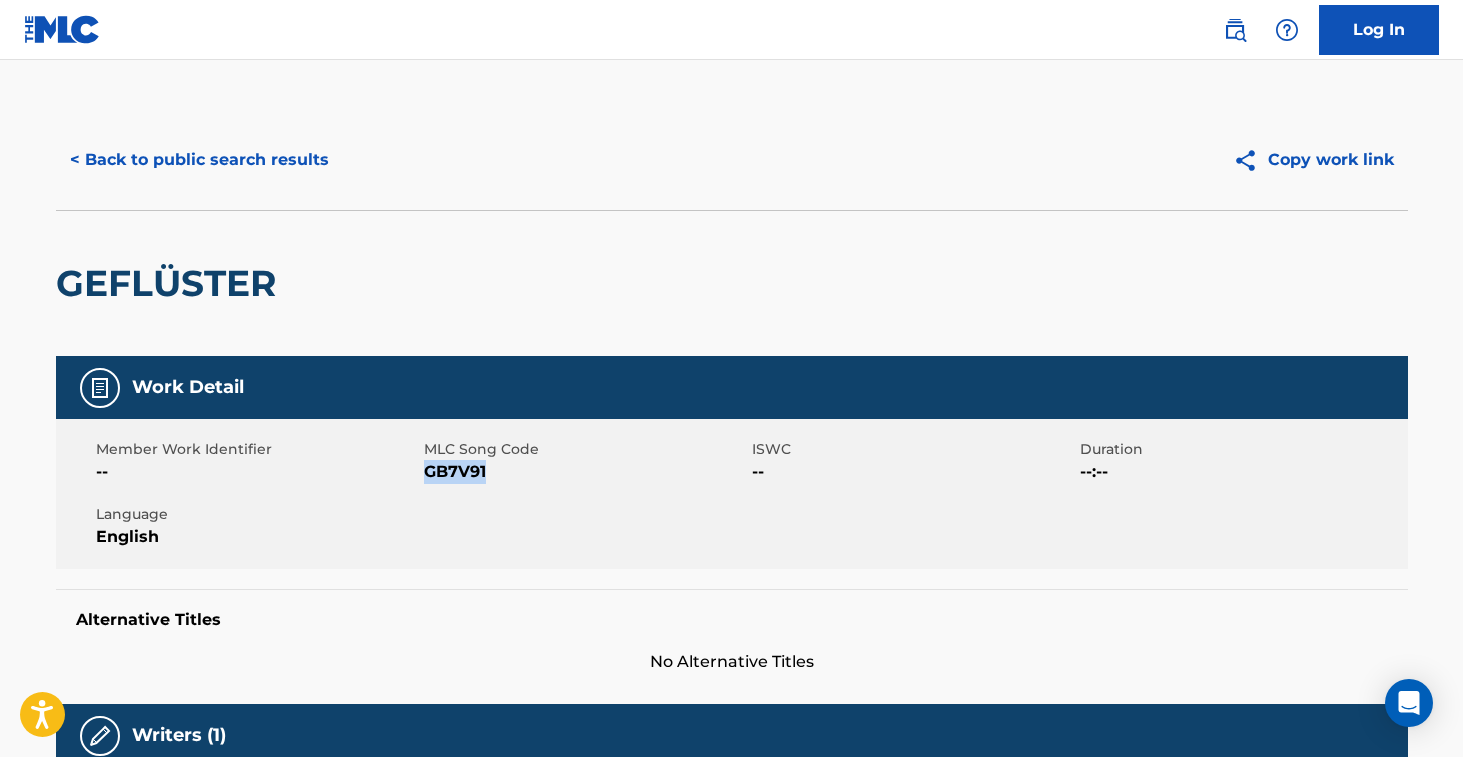 click on "GB7V91" at bounding box center [585, 472] 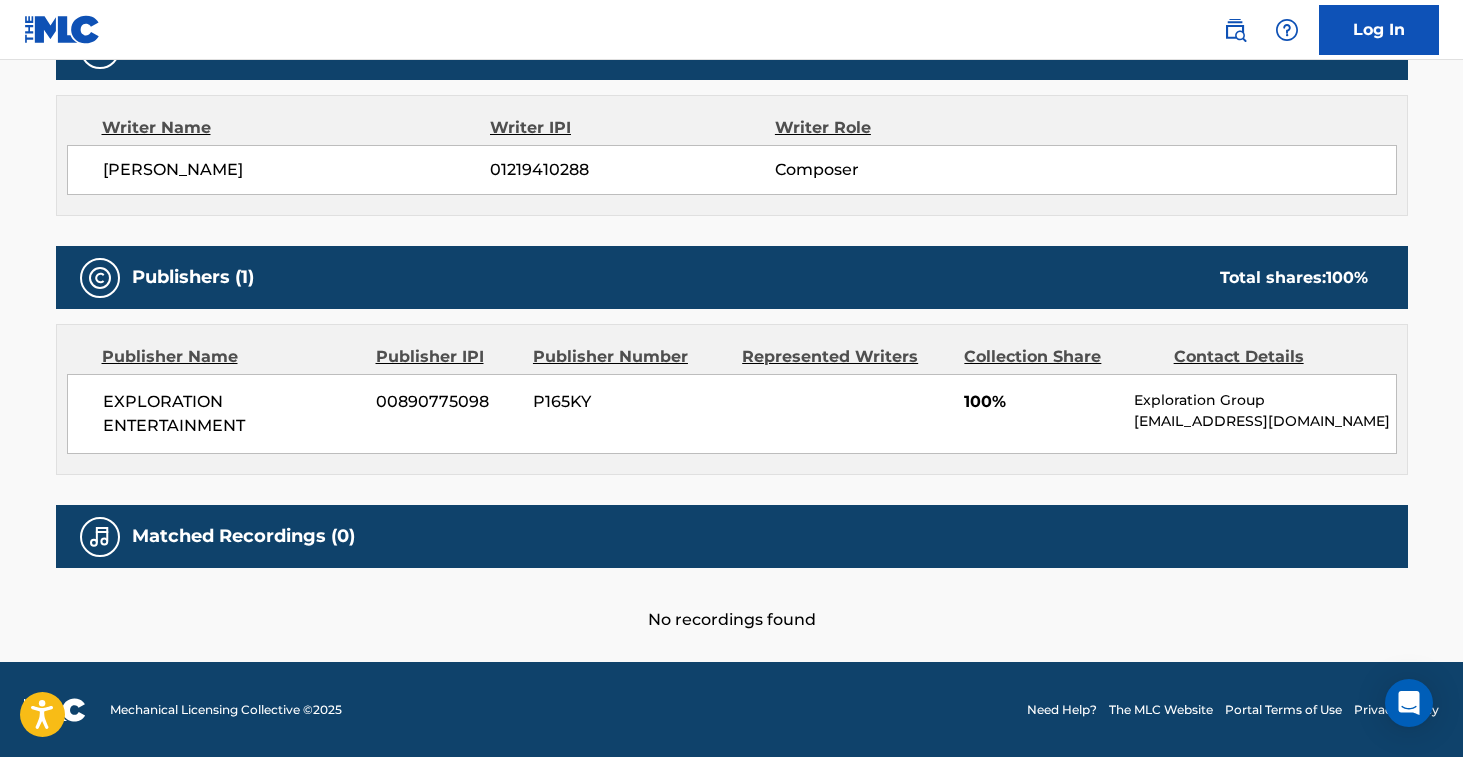 scroll, scrollTop: 0, scrollLeft: 0, axis: both 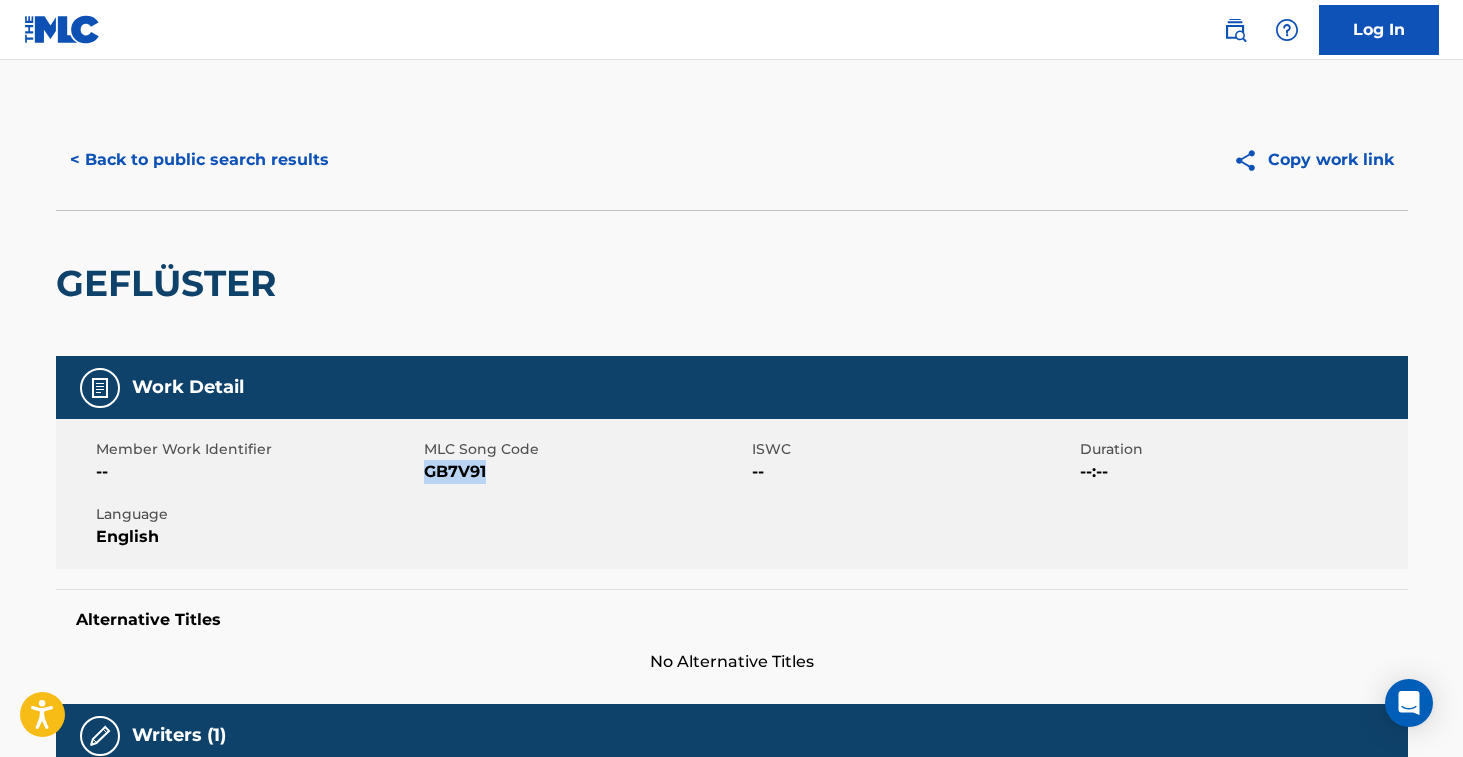 click on "< Back to public search results" at bounding box center (199, 160) 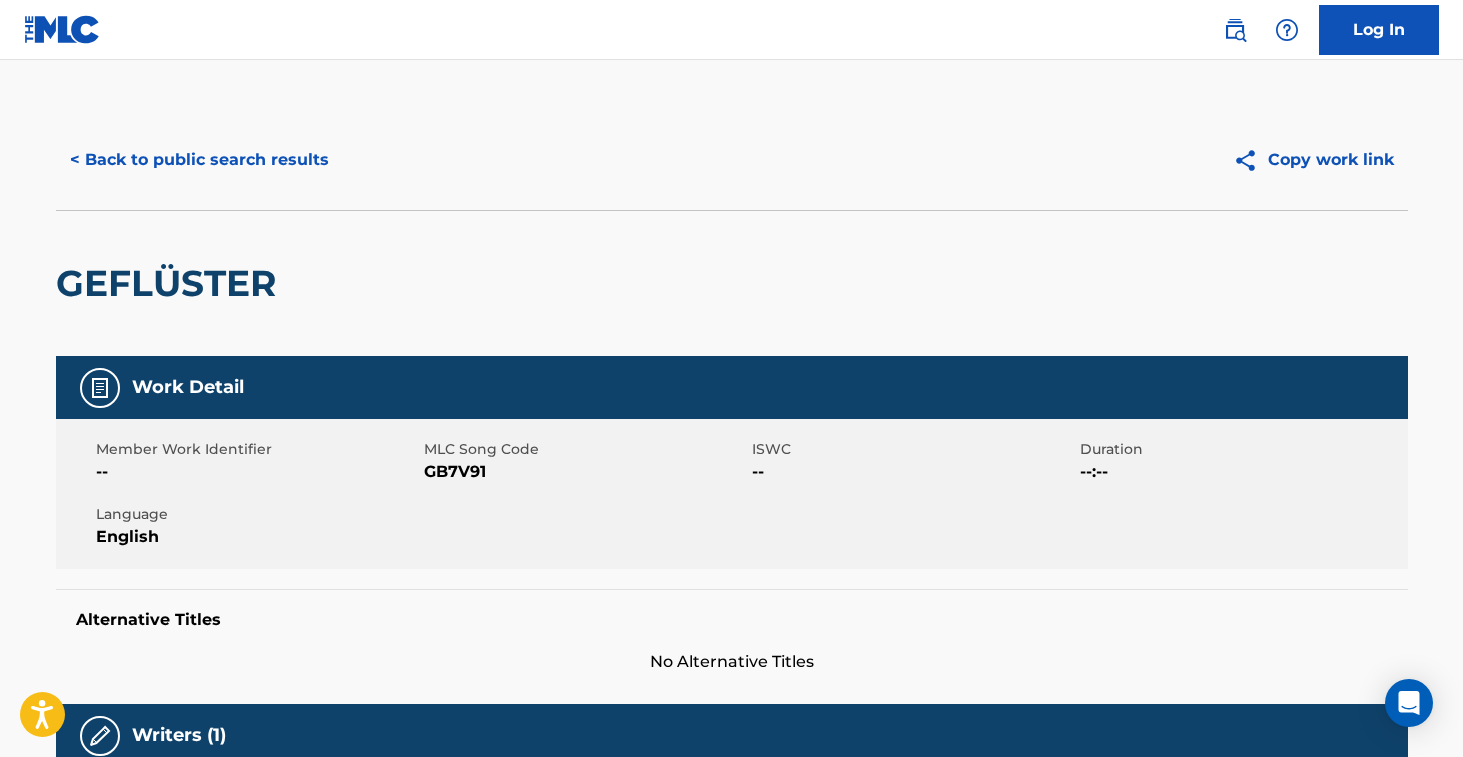 scroll, scrollTop: 374, scrollLeft: 0, axis: vertical 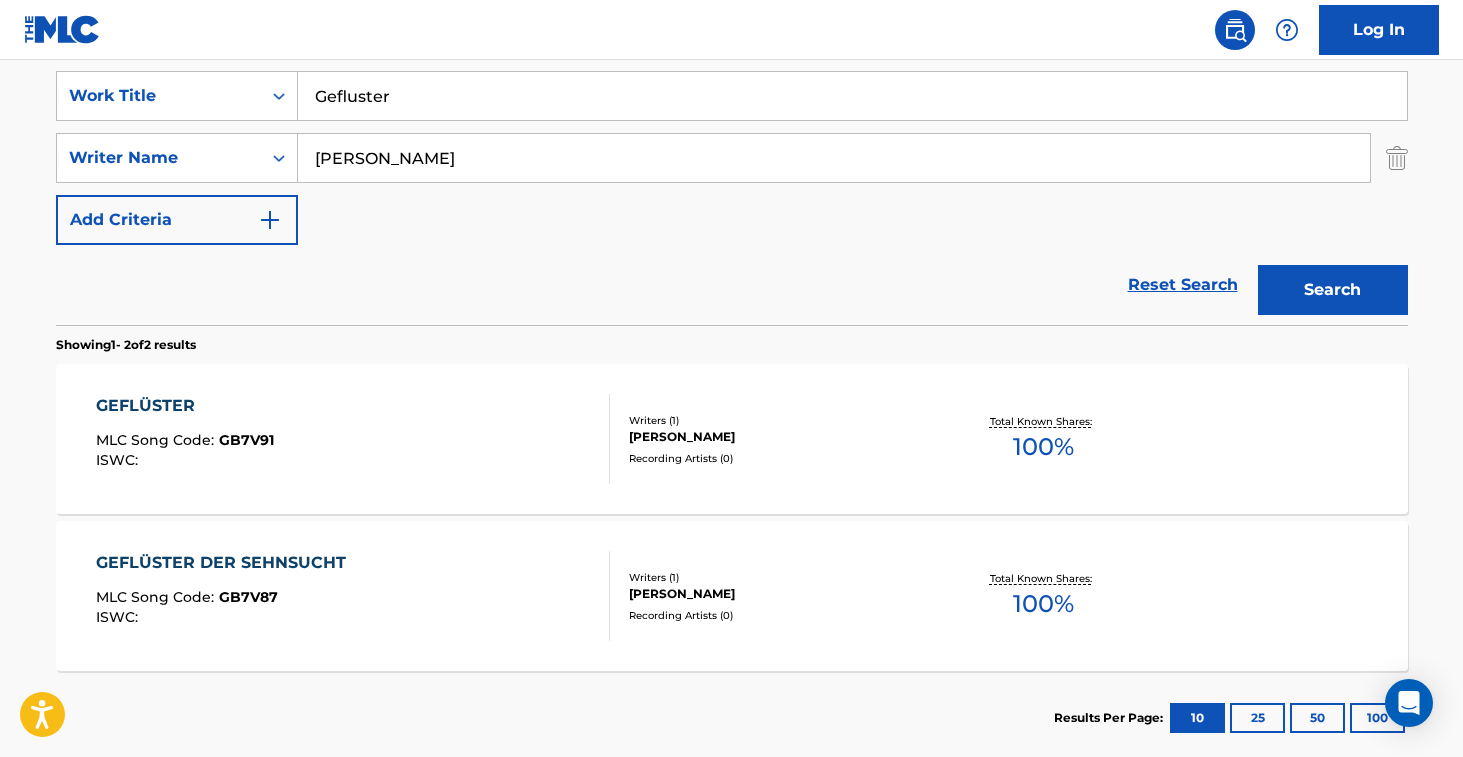 click on "GEFLÜSTER DER SEHNSUCHT MLC Song Code : GB7V87 ISWC :" at bounding box center (353, 596) 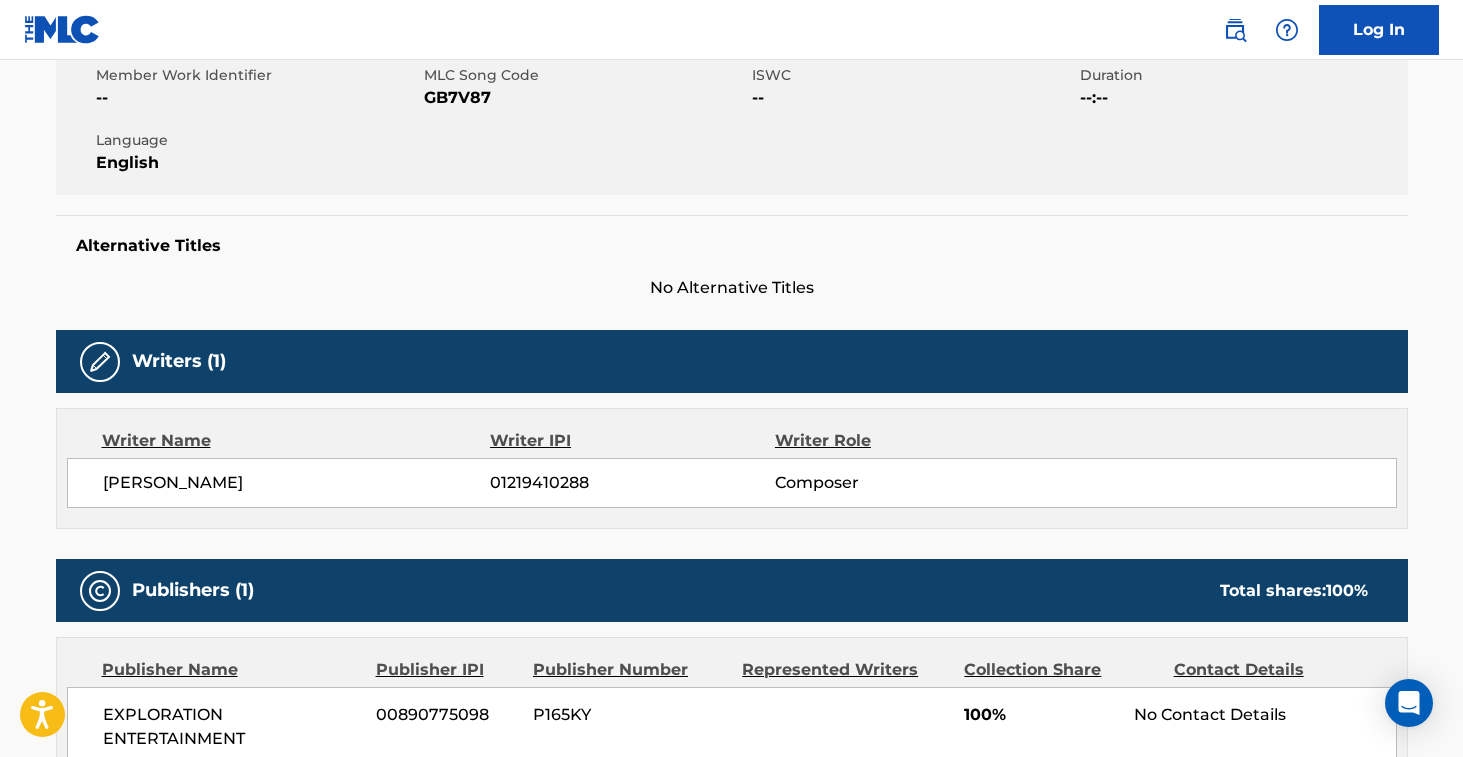 scroll, scrollTop: 0, scrollLeft: 0, axis: both 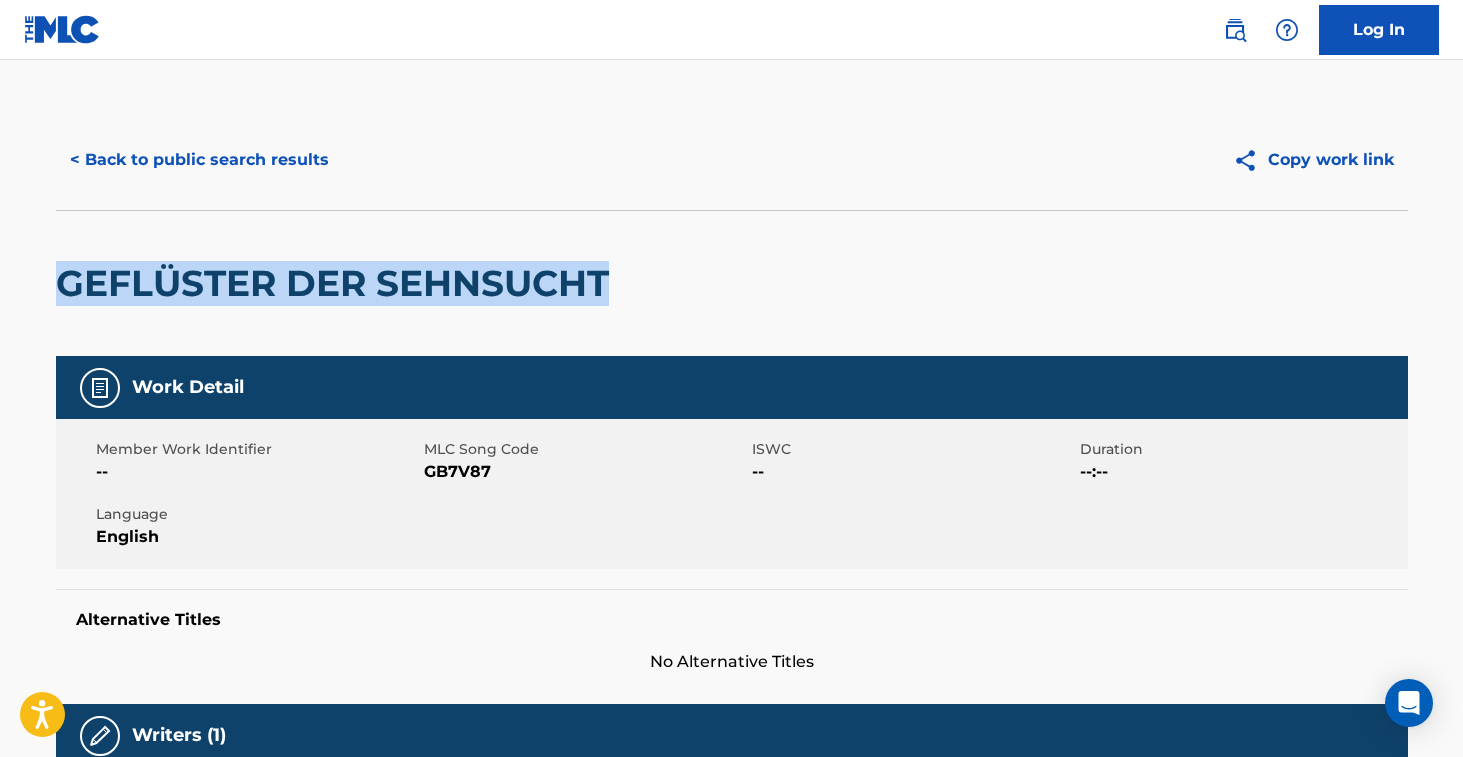 drag, startPoint x: 63, startPoint y: 284, endPoint x: 608, endPoint y: 288, distance: 545.01465 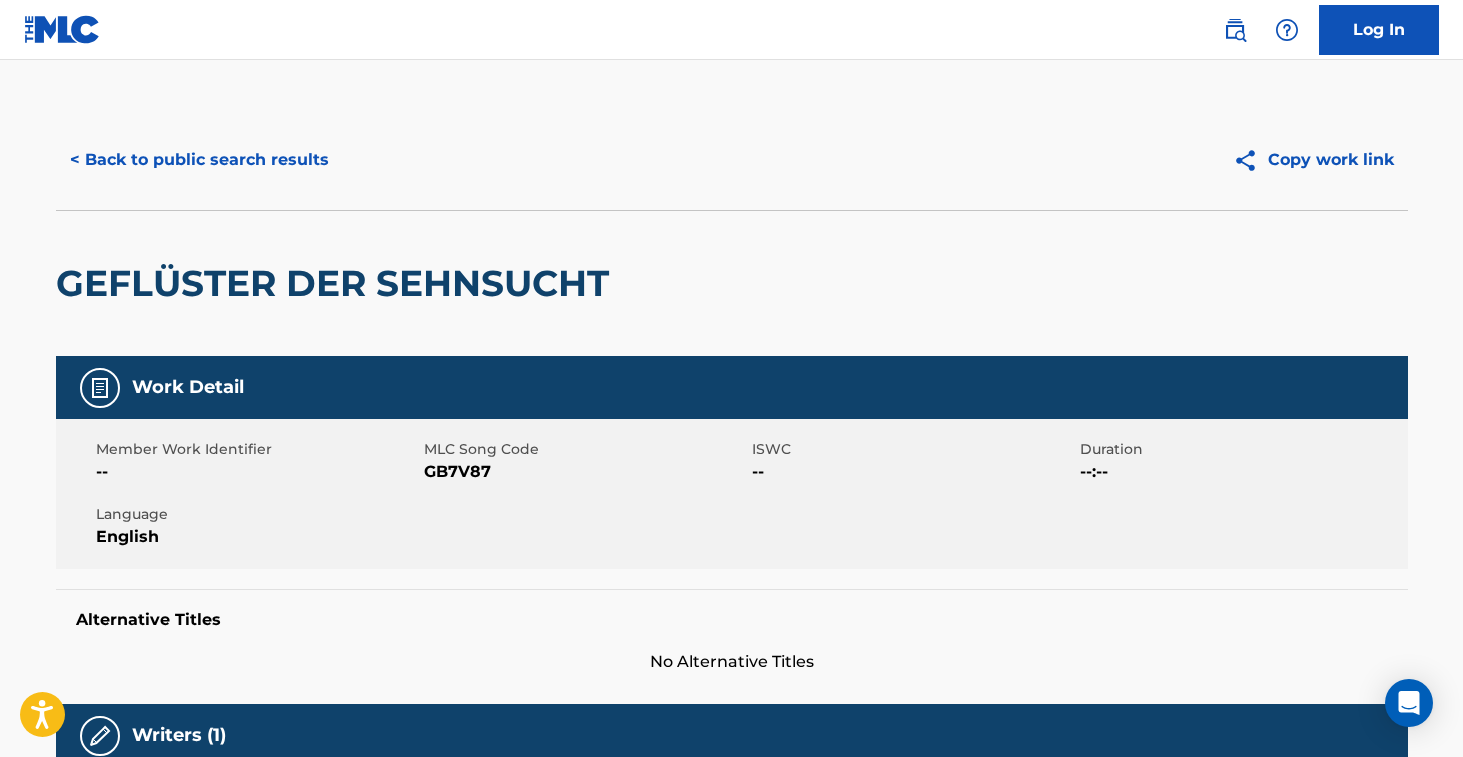click on "GB7V87" at bounding box center (585, 472) 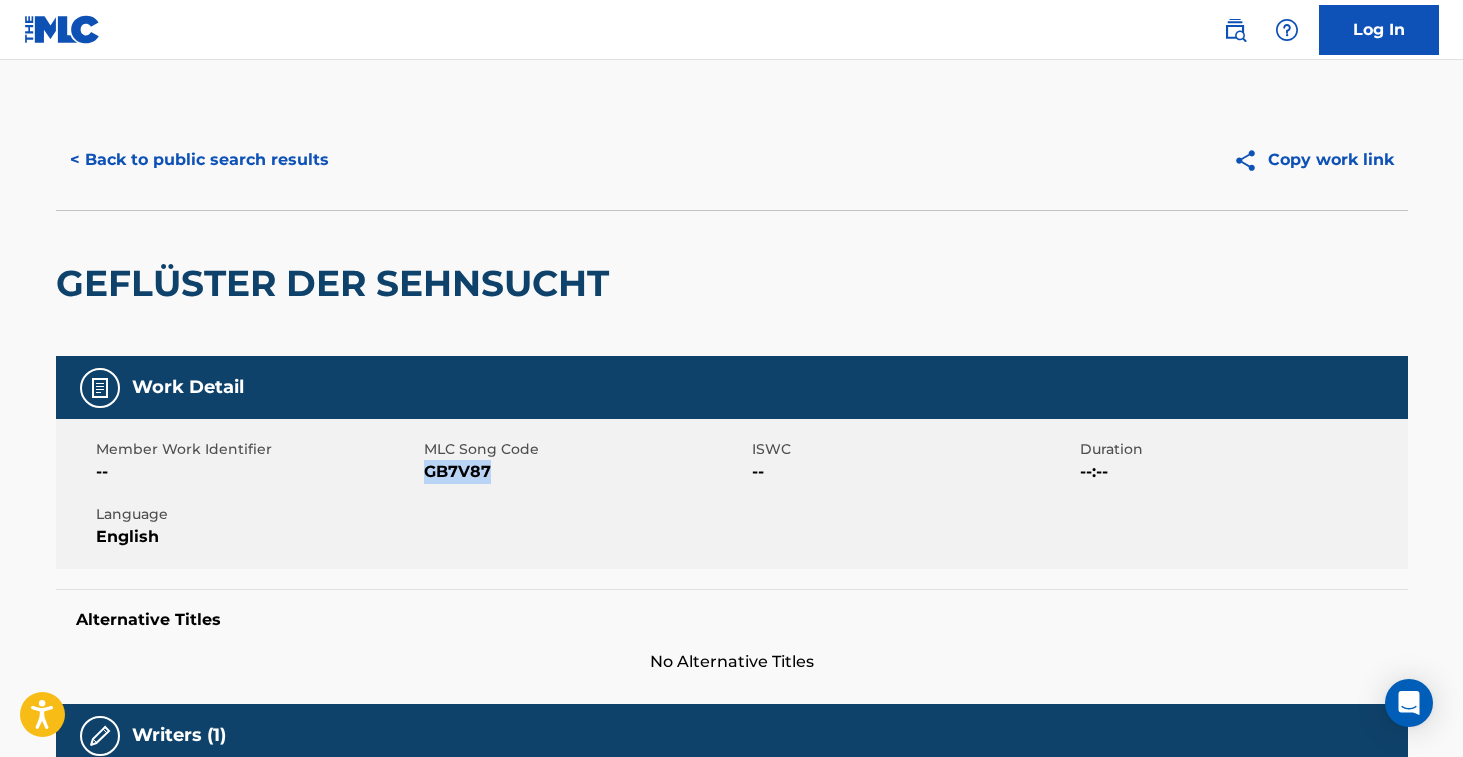 click on "GB7V87" at bounding box center (585, 472) 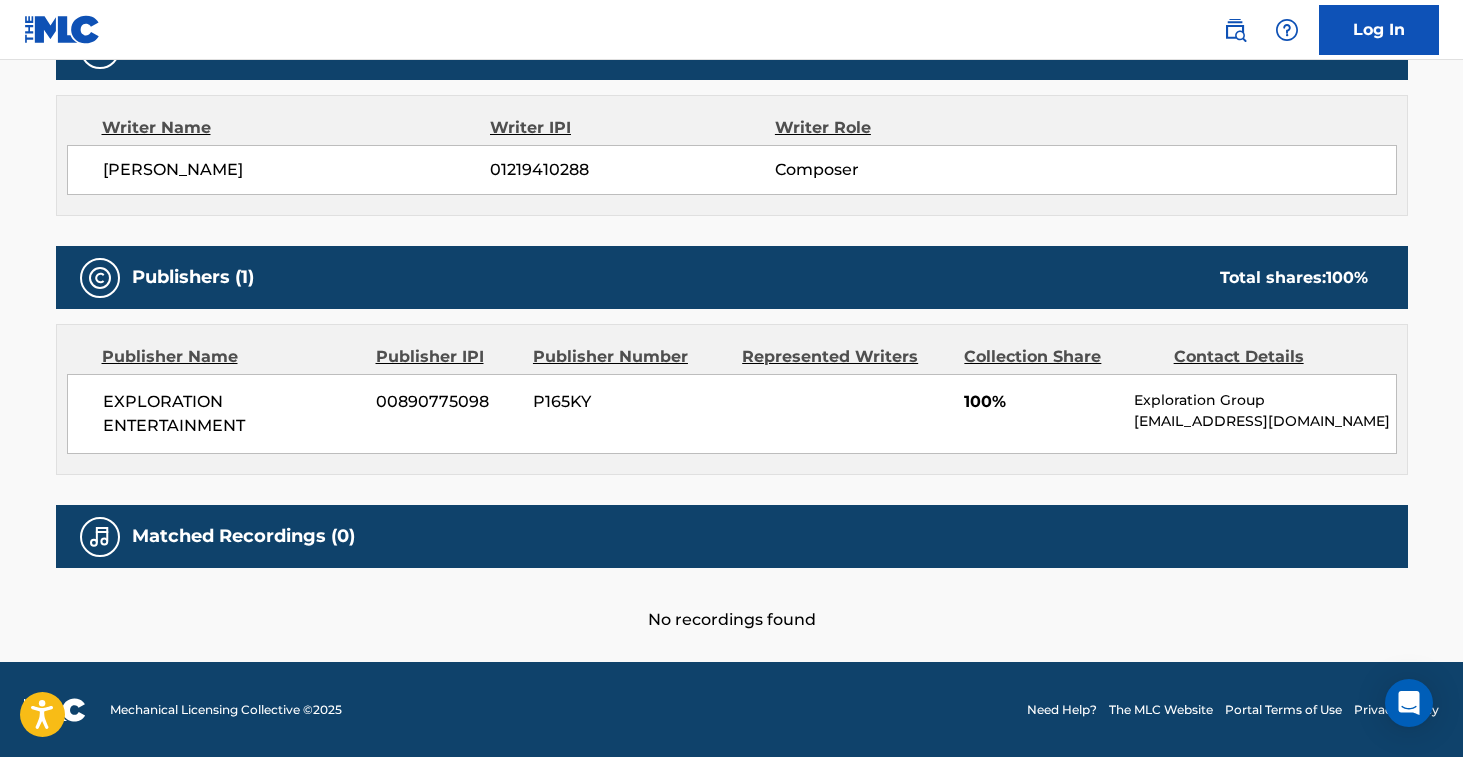 scroll, scrollTop: 0, scrollLeft: 0, axis: both 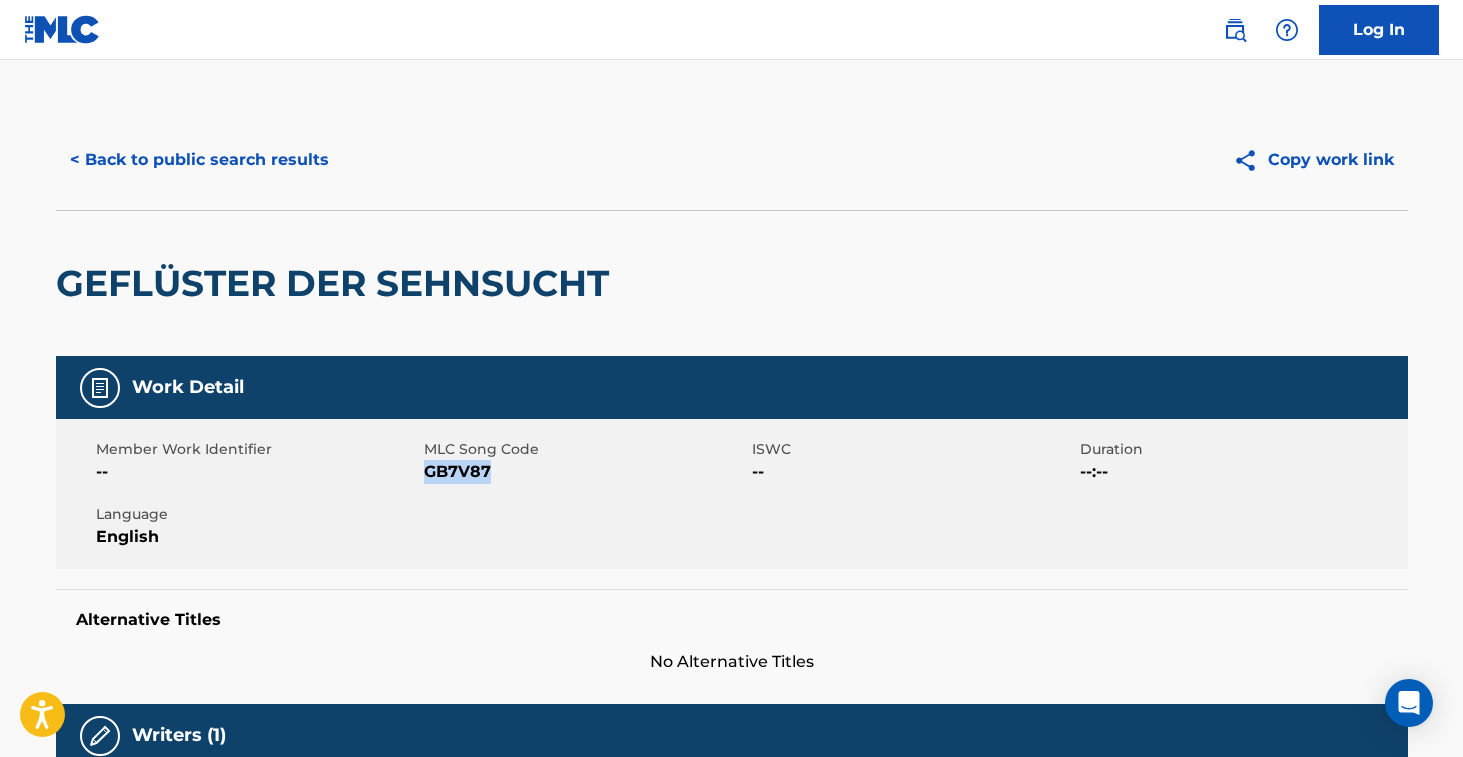 click on "< Back to public search results" at bounding box center [199, 160] 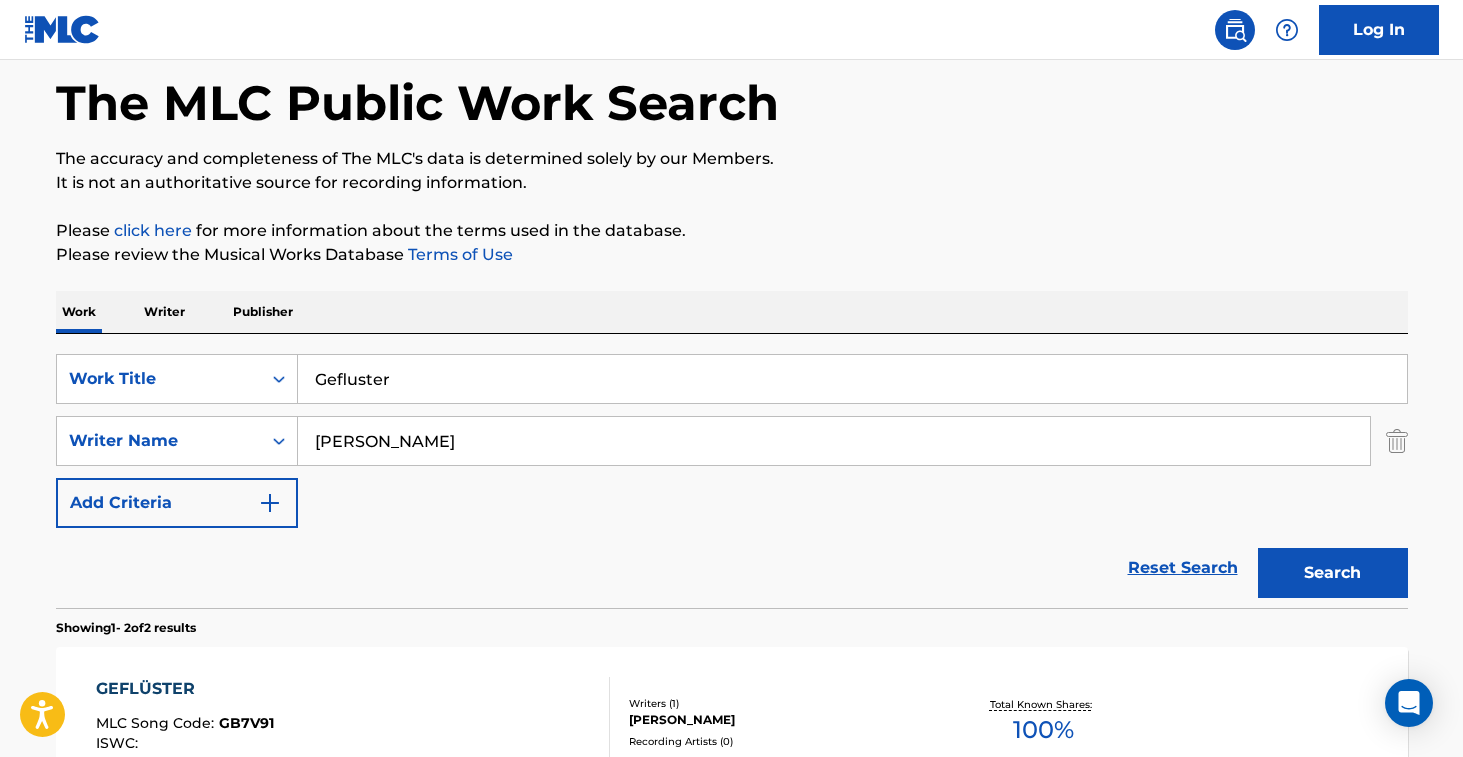 scroll, scrollTop: 0, scrollLeft: 0, axis: both 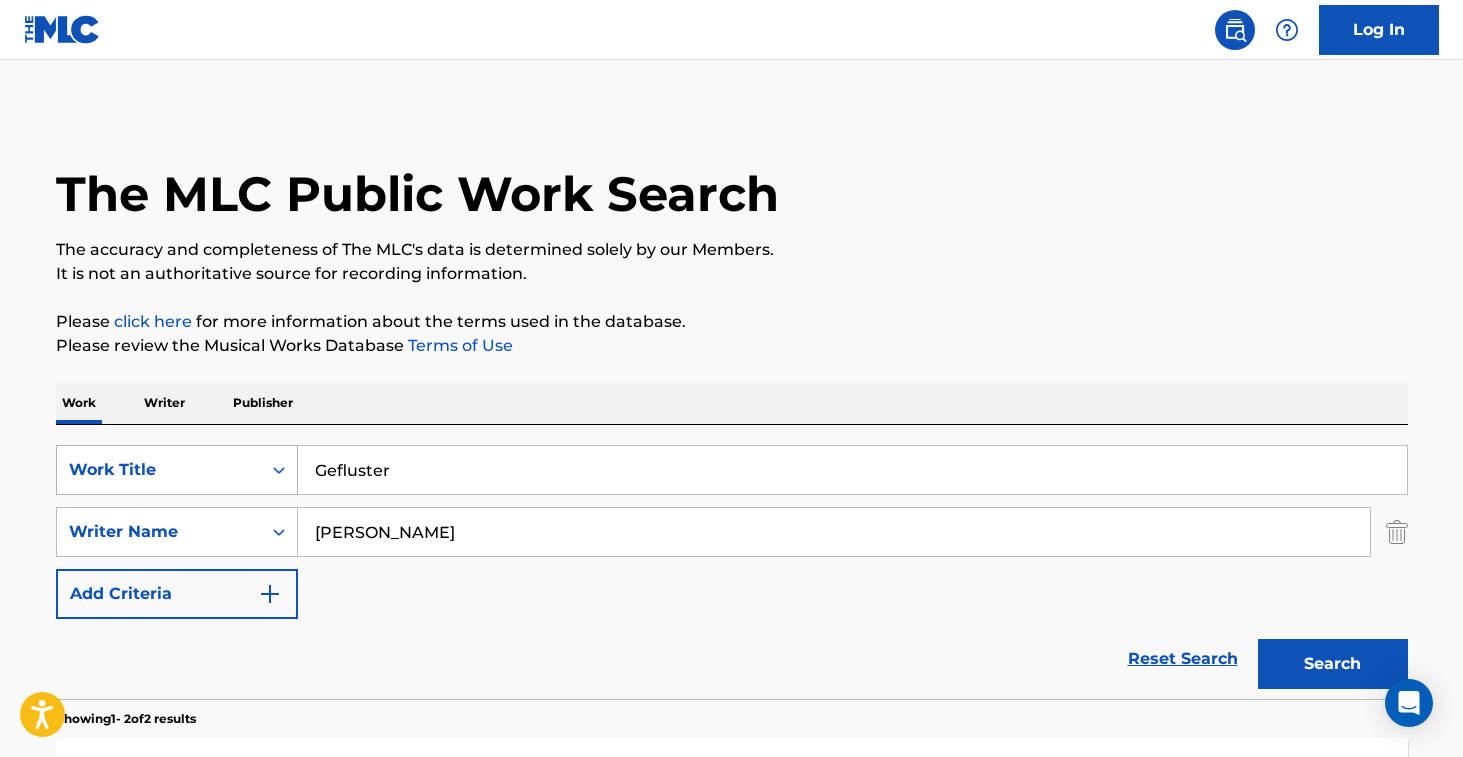 drag, startPoint x: 450, startPoint y: 480, endPoint x: 225, endPoint y: 445, distance: 227.70595 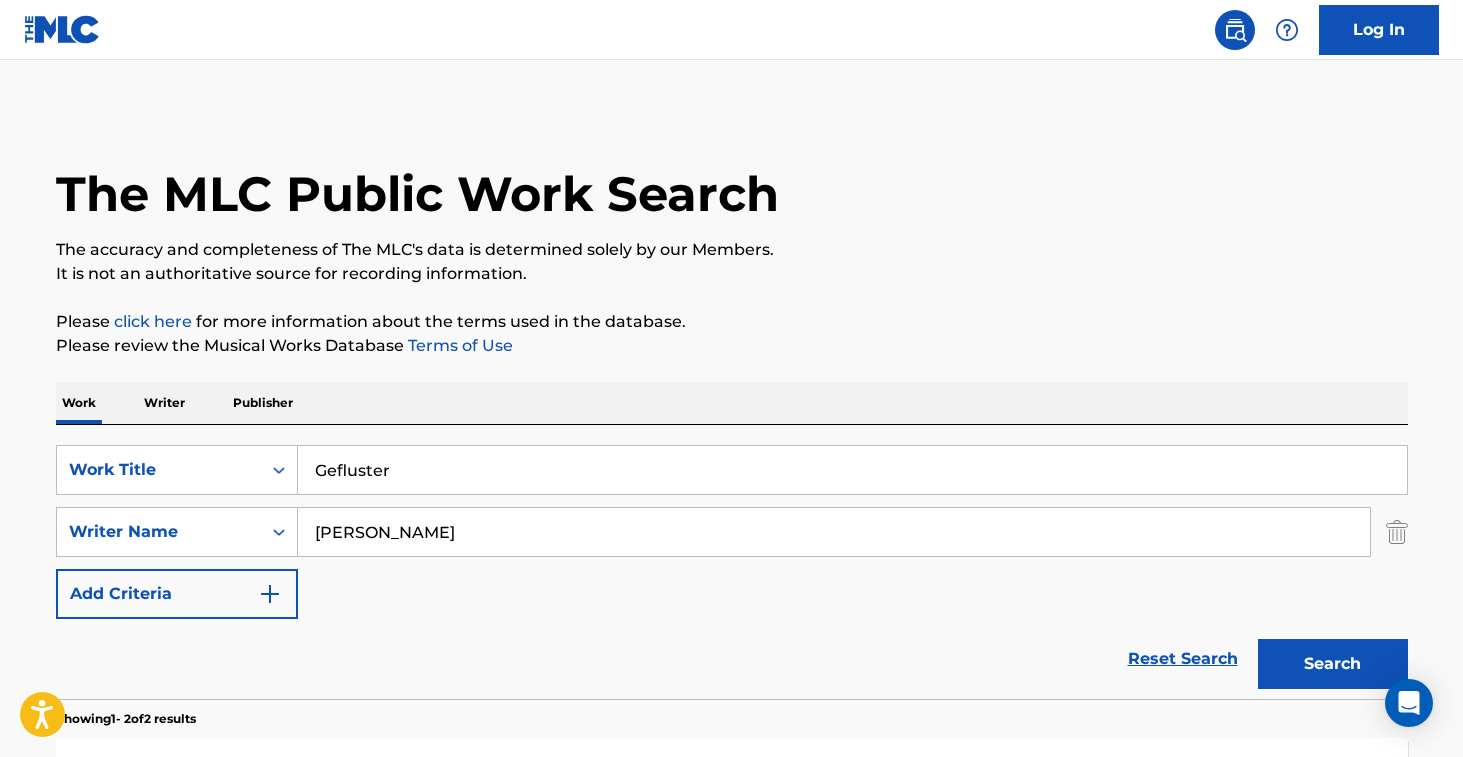 paste on "te Worte" 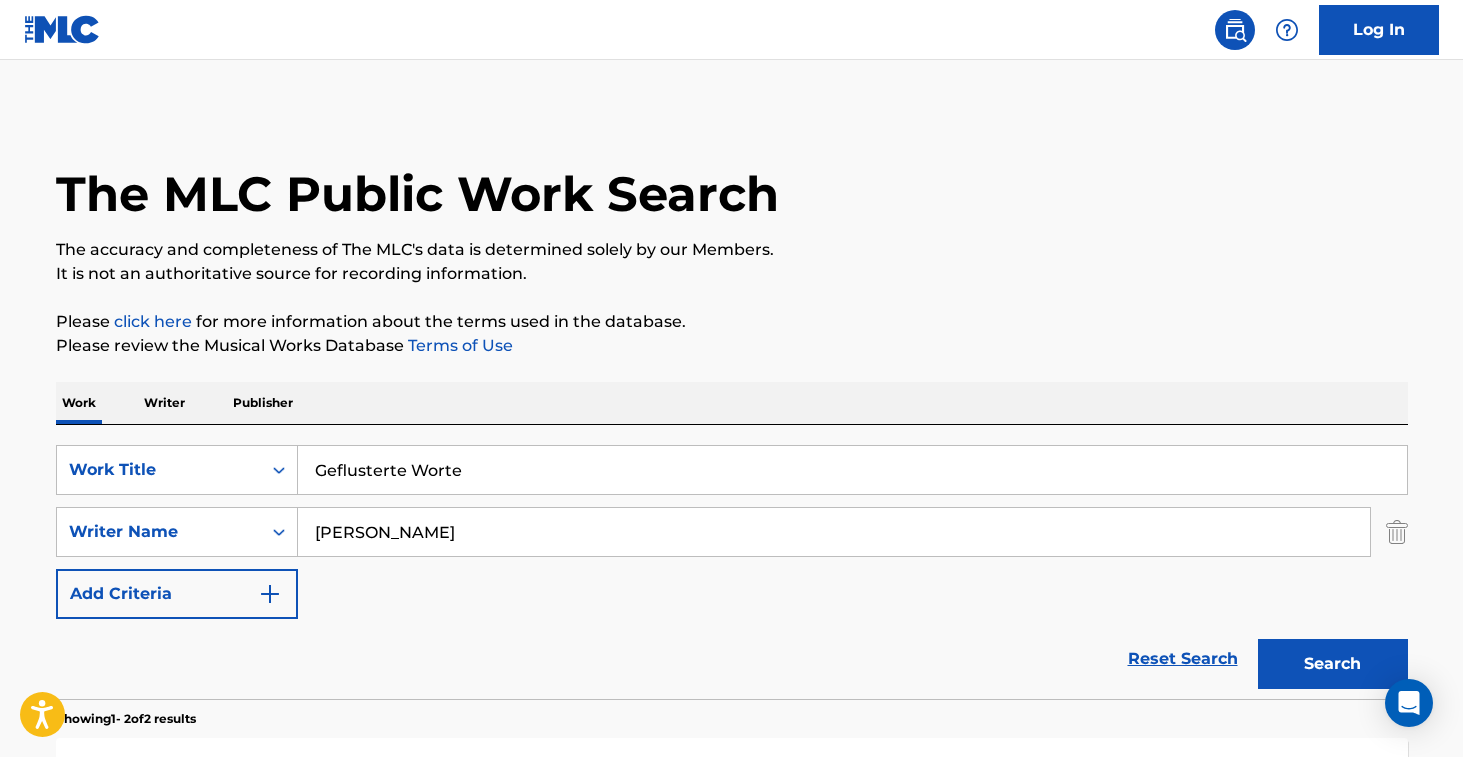 type on "Geflusterte Worte" 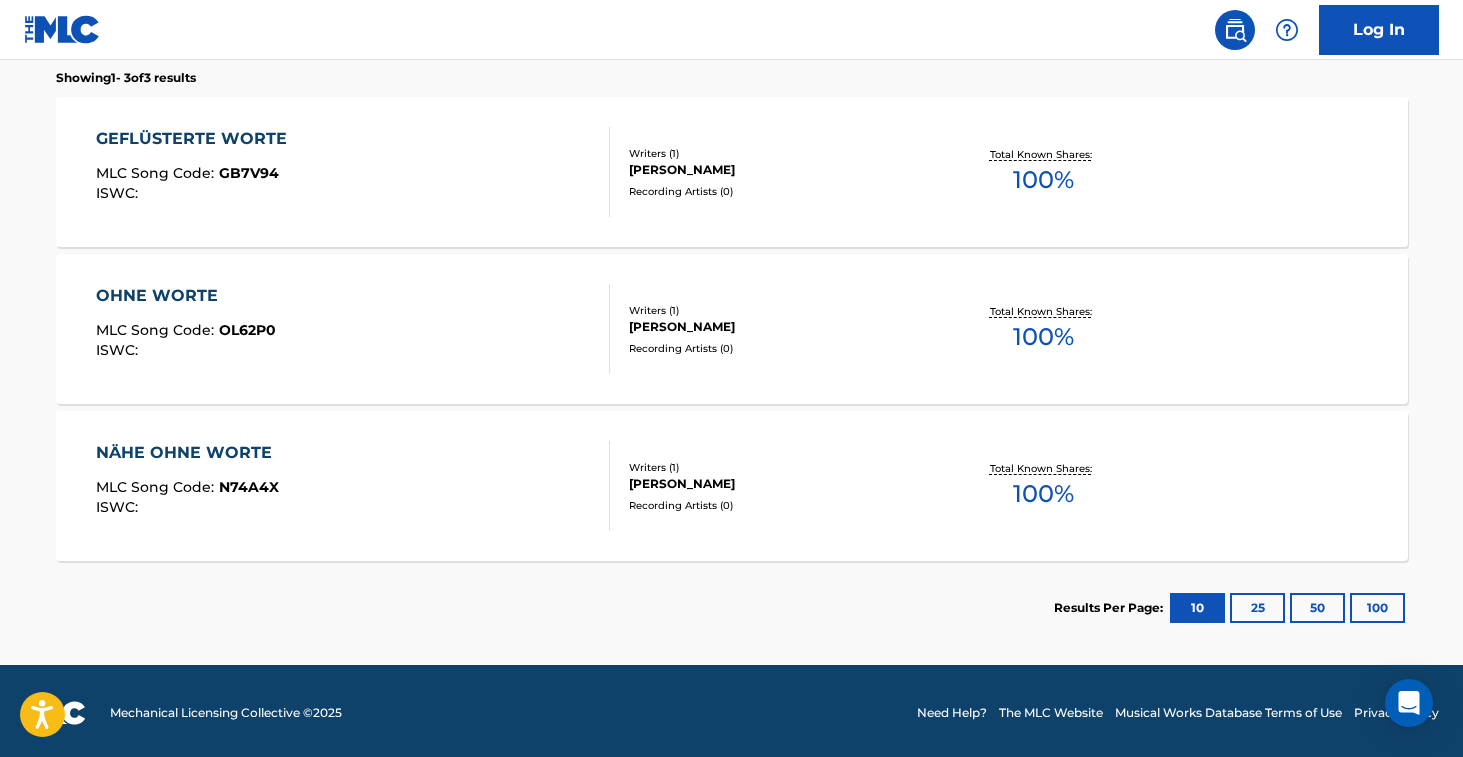 scroll, scrollTop: 641, scrollLeft: 0, axis: vertical 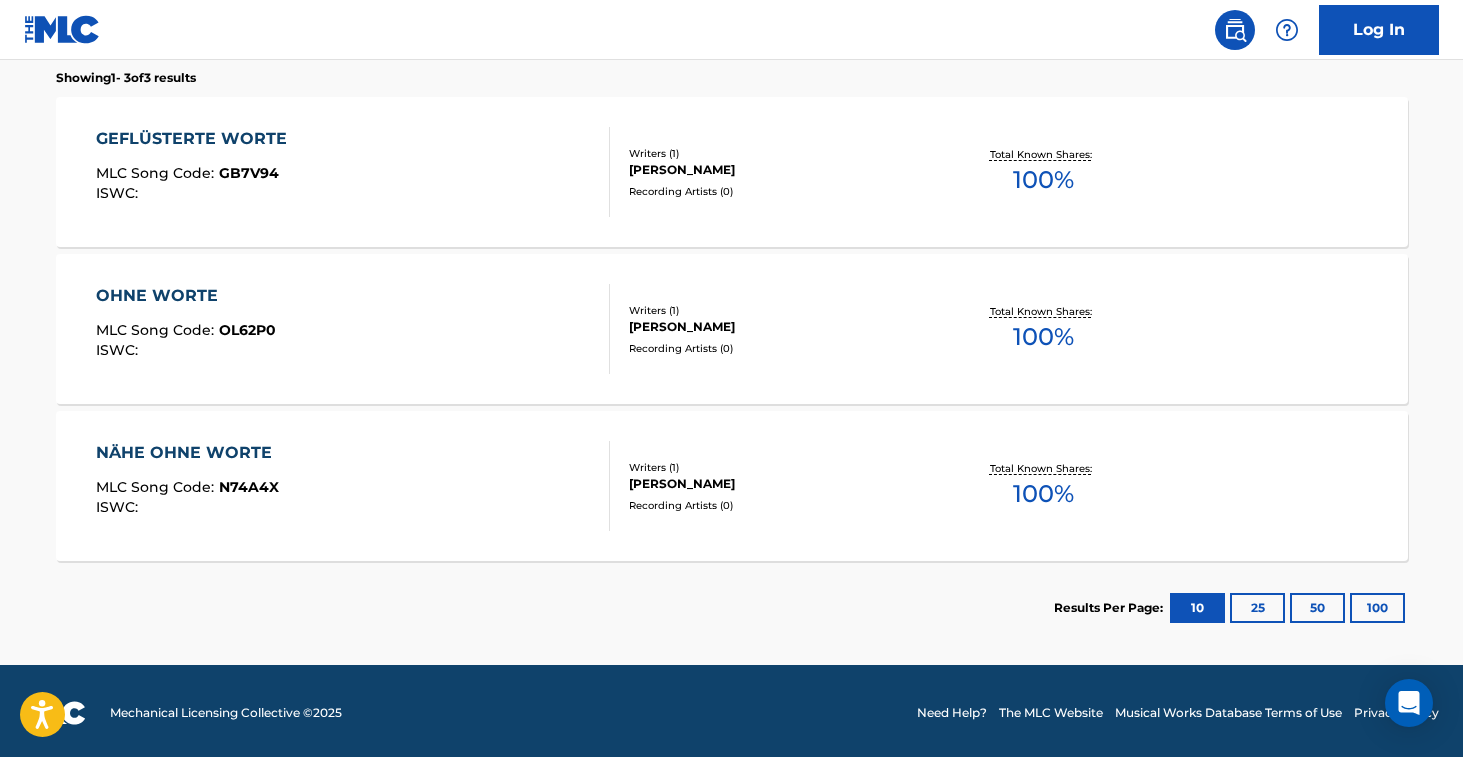 click on "GEFLÜSTERTE WORTE MLC Song Code : GB7V94 ISWC :" at bounding box center [353, 172] 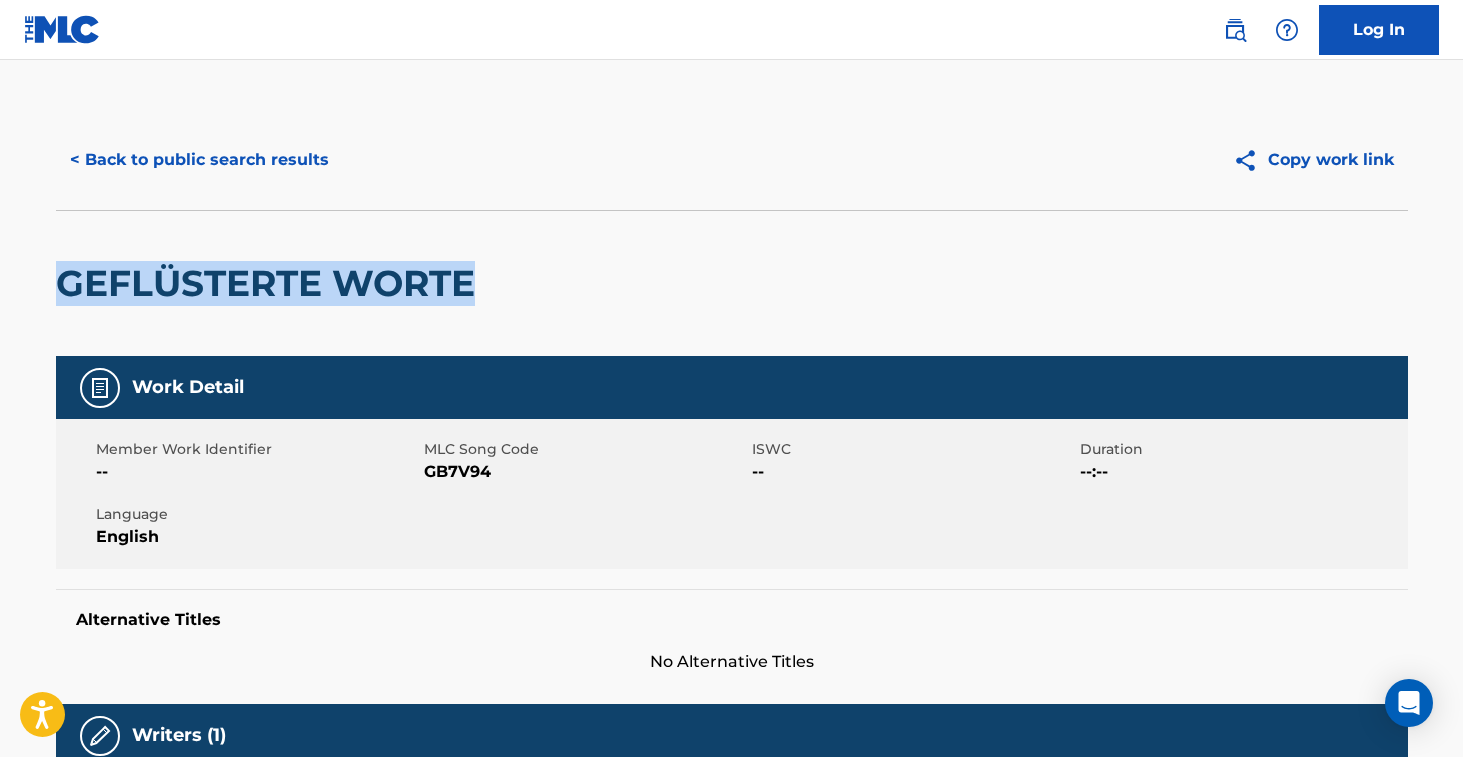 drag, startPoint x: 69, startPoint y: 293, endPoint x: 471, endPoint y: 294, distance: 402.00125 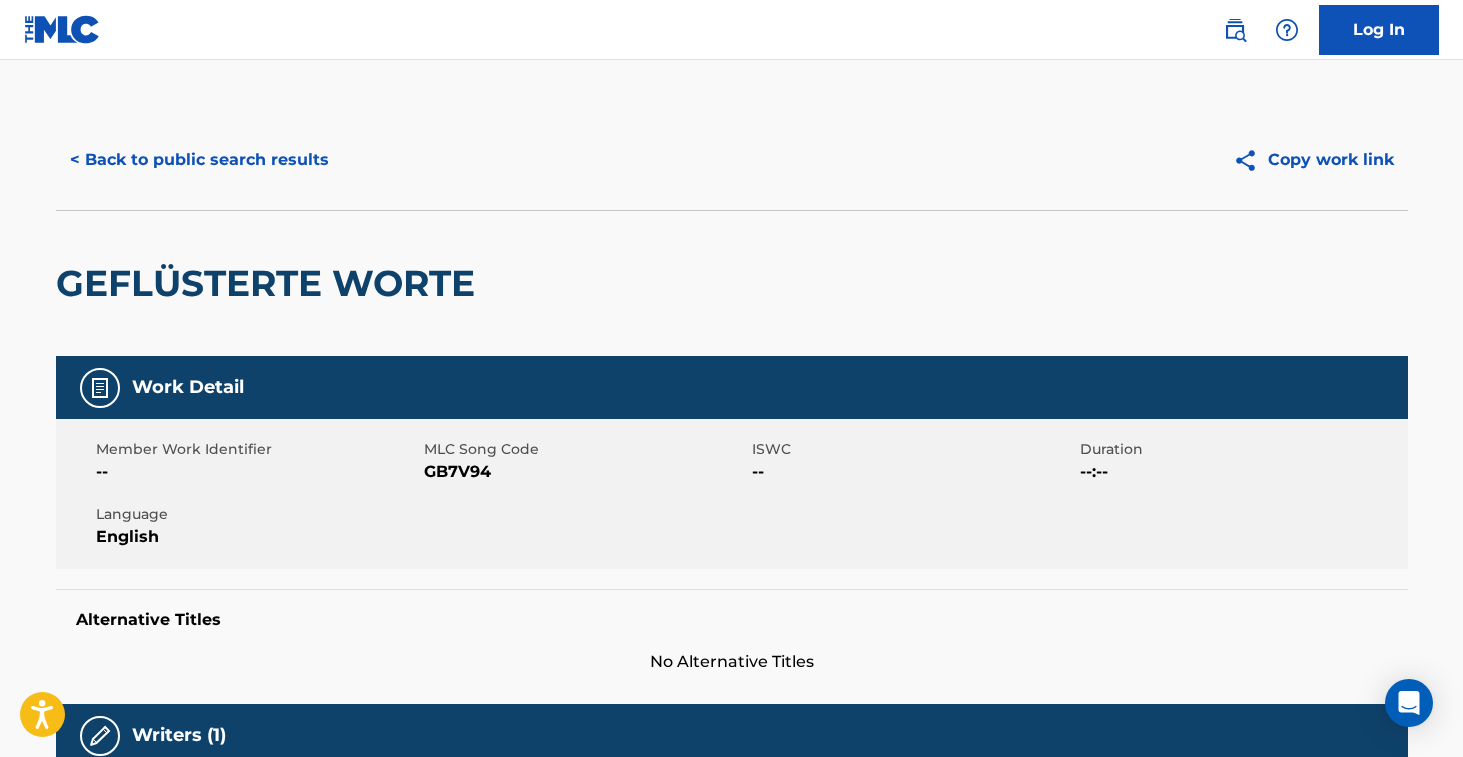 click on "GB7V94" at bounding box center (585, 472) 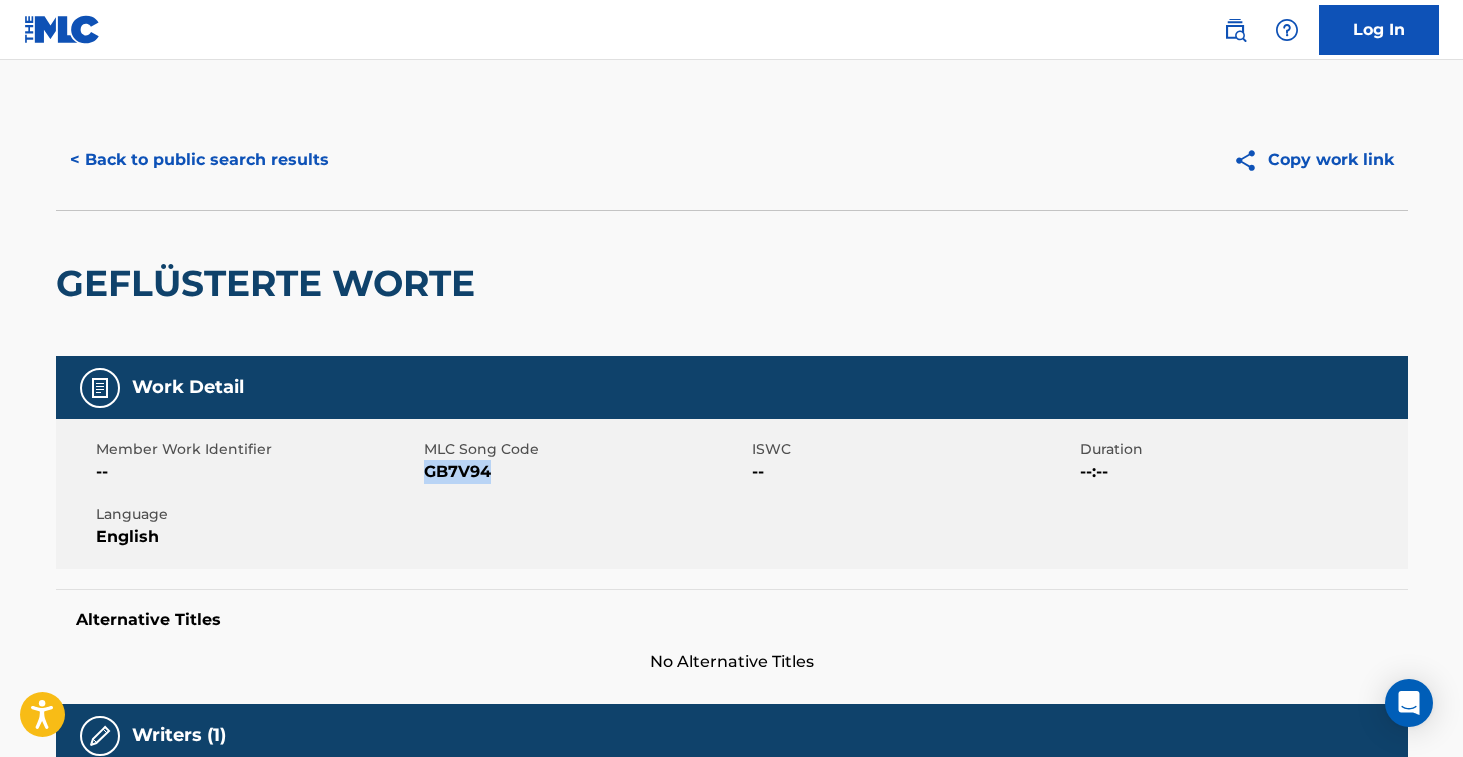 click on "GB7V94" at bounding box center (585, 472) 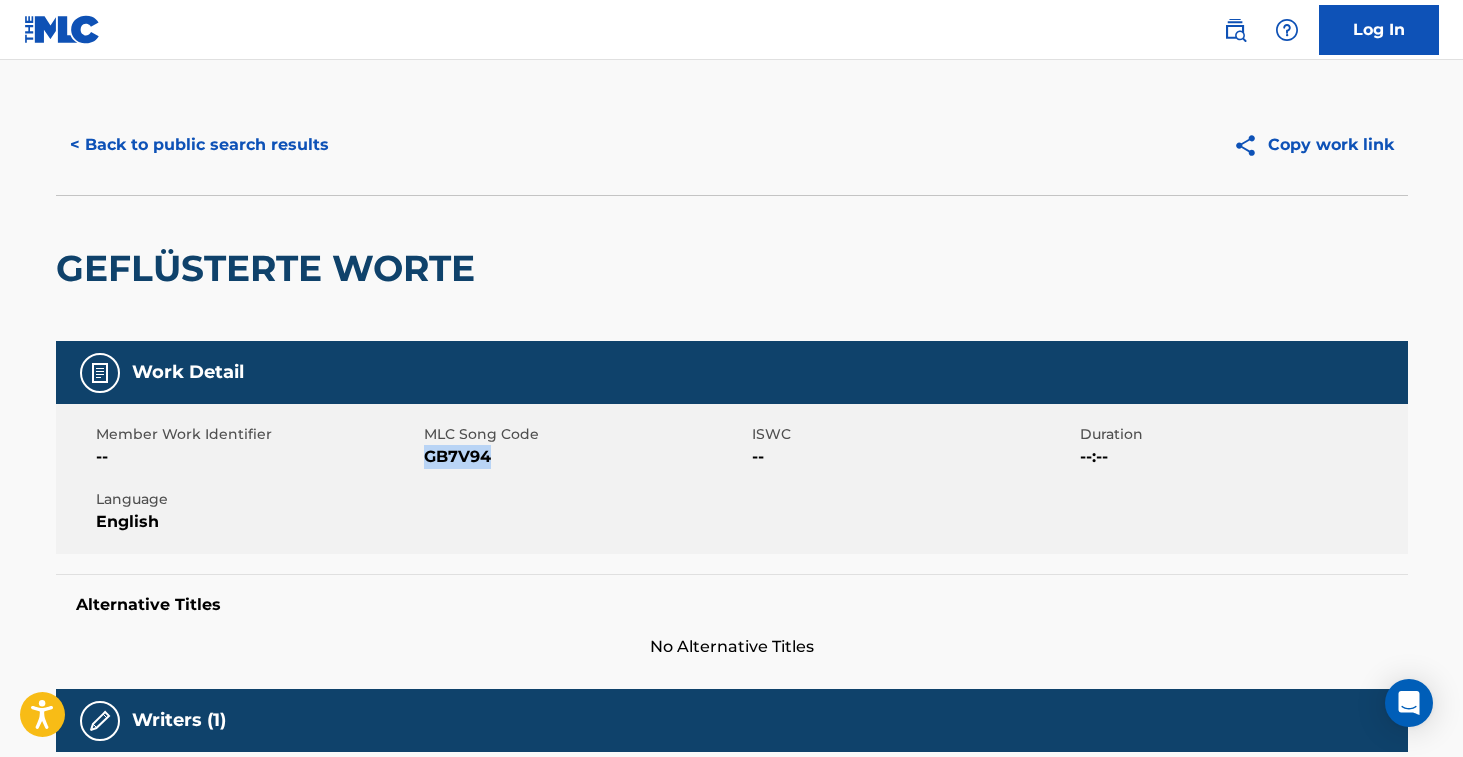 scroll, scrollTop: 0, scrollLeft: 0, axis: both 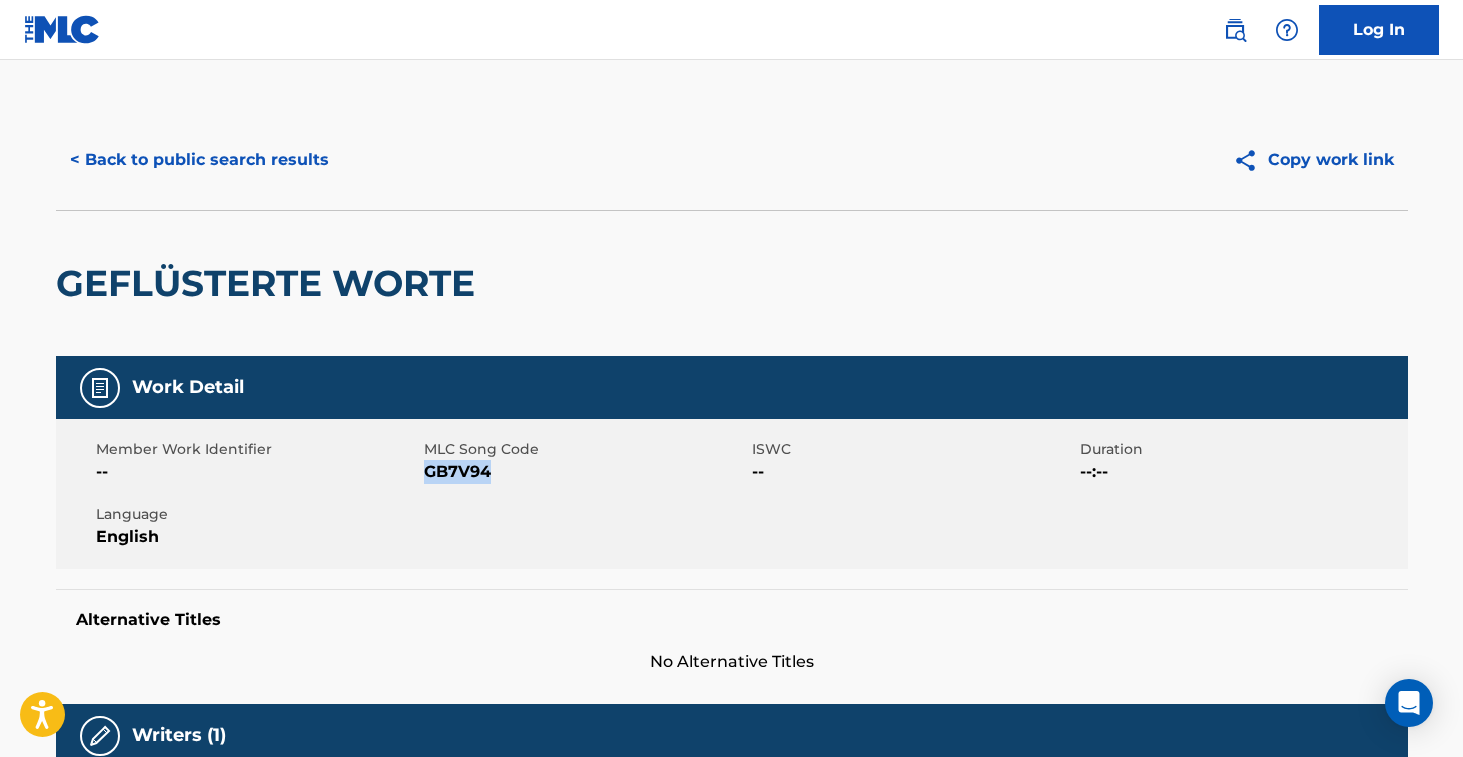 click on "< Back to public search results" at bounding box center (199, 160) 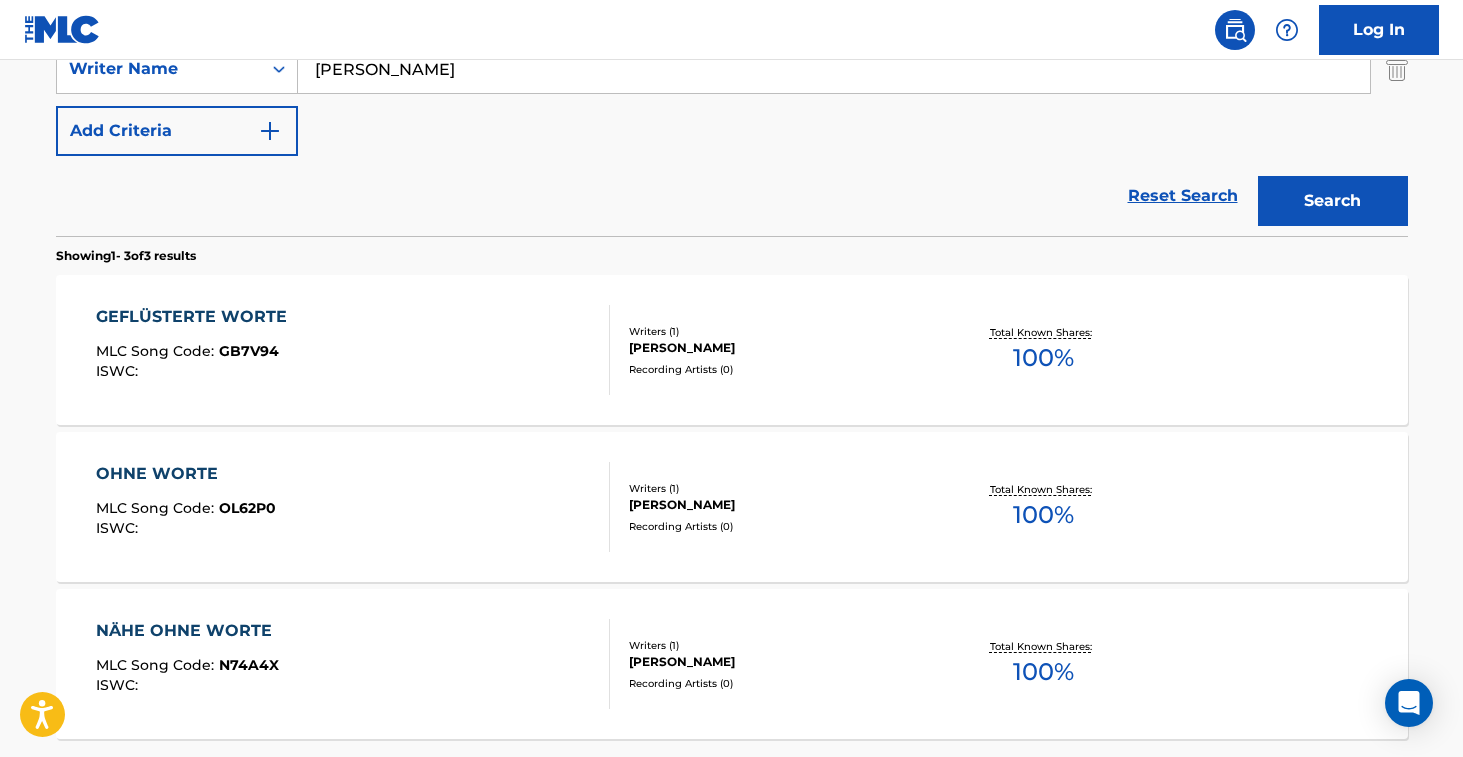 scroll, scrollTop: 0, scrollLeft: 0, axis: both 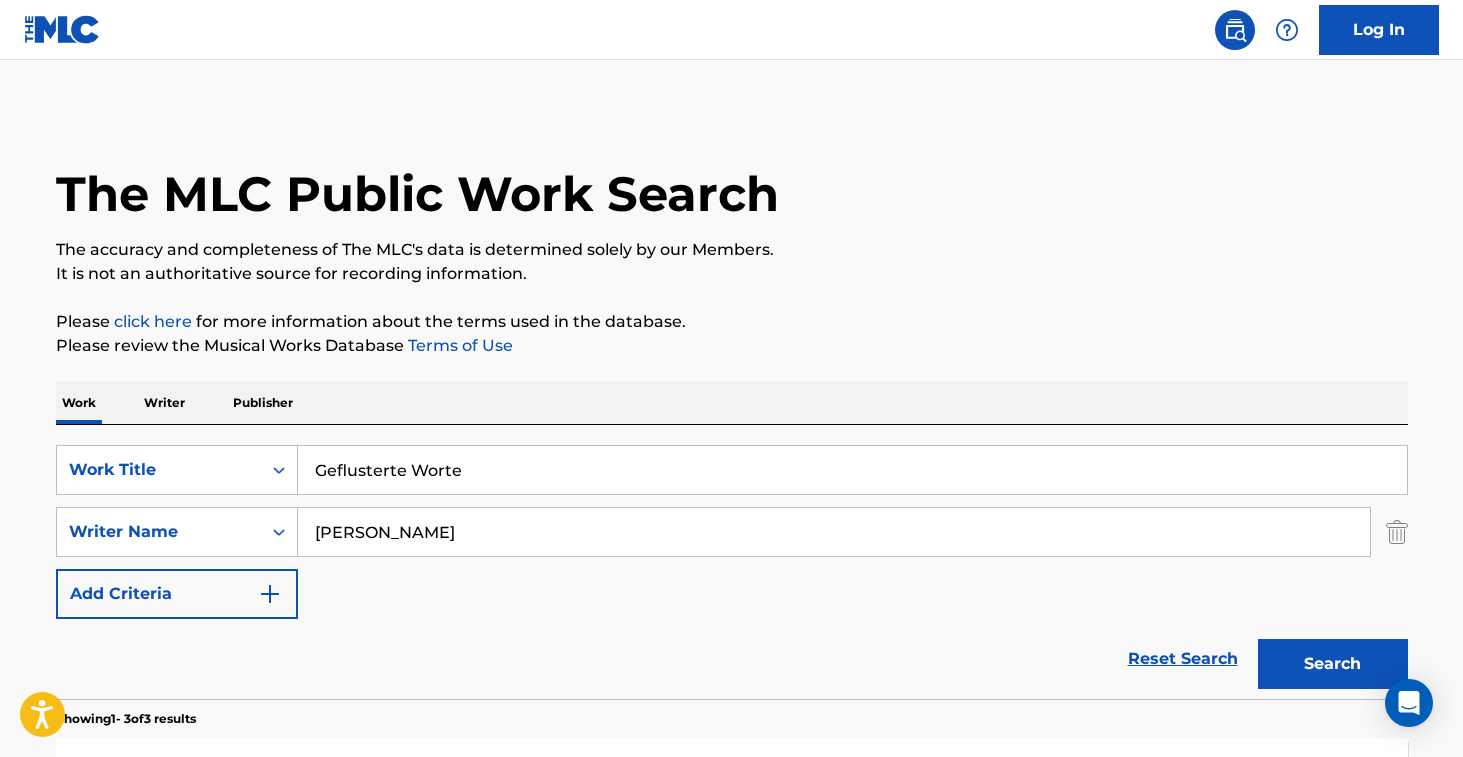click on "Geflusterte Worte" at bounding box center [852, 470] 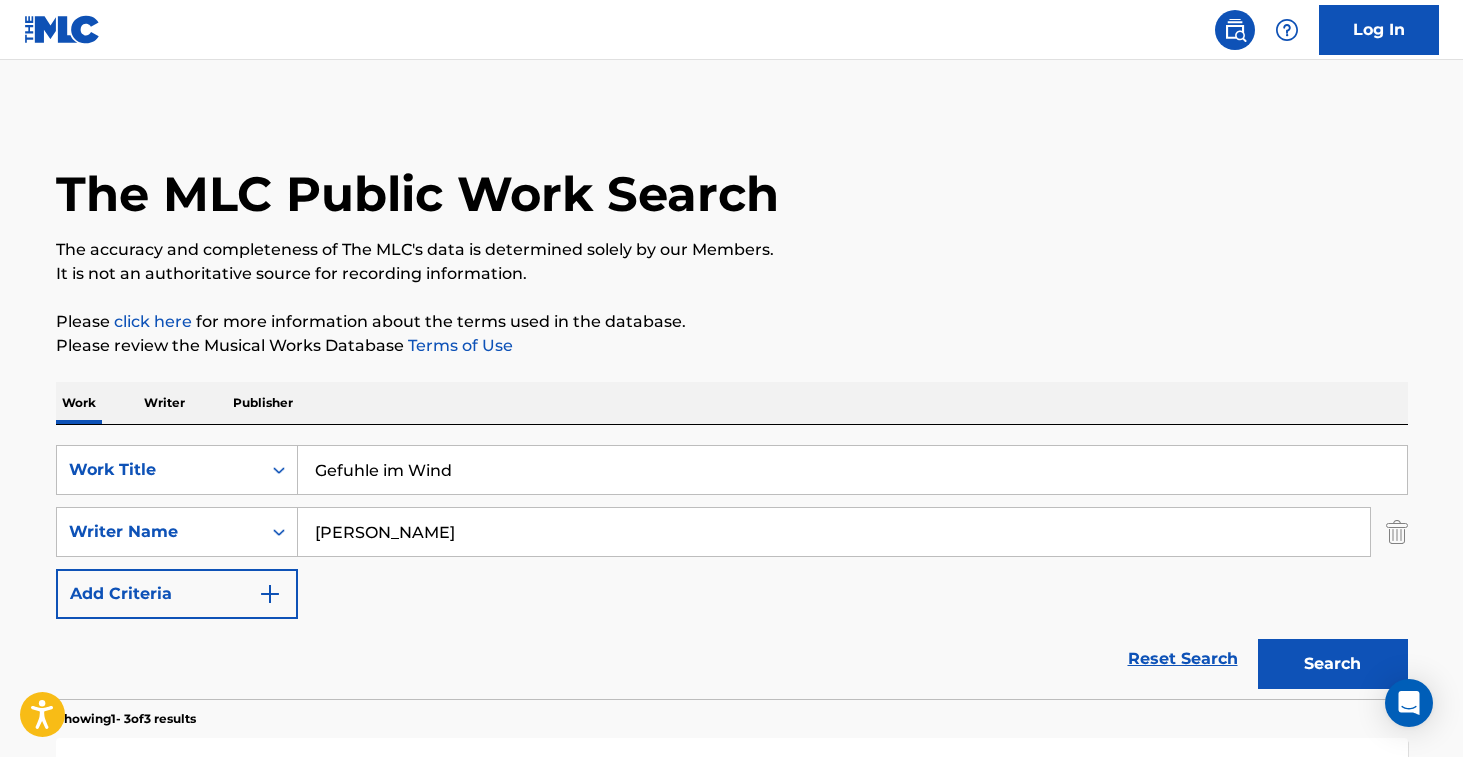 type on "Gefuhle im Wind" 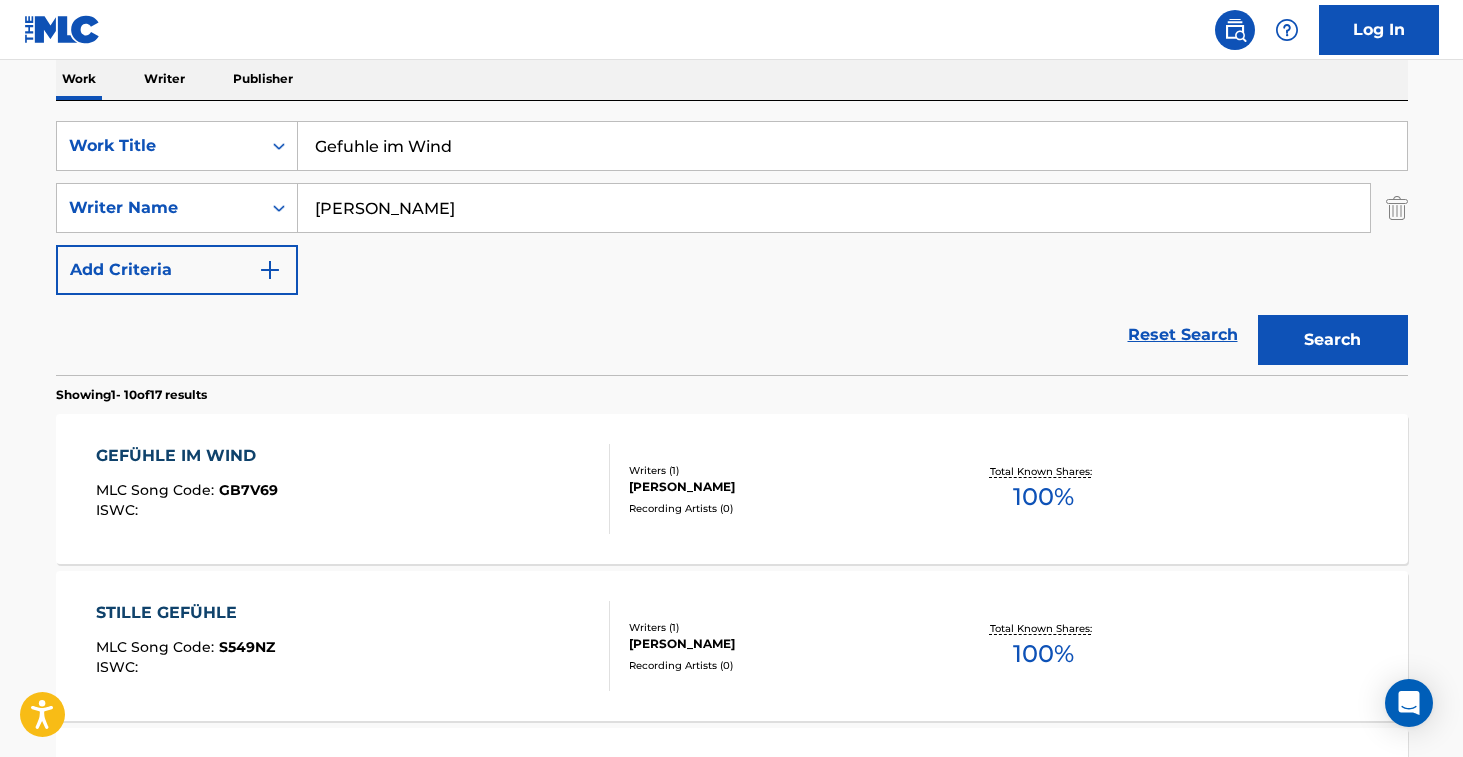 scroll, scrollTop: 378, scrollLeft: 0, axis: vertical 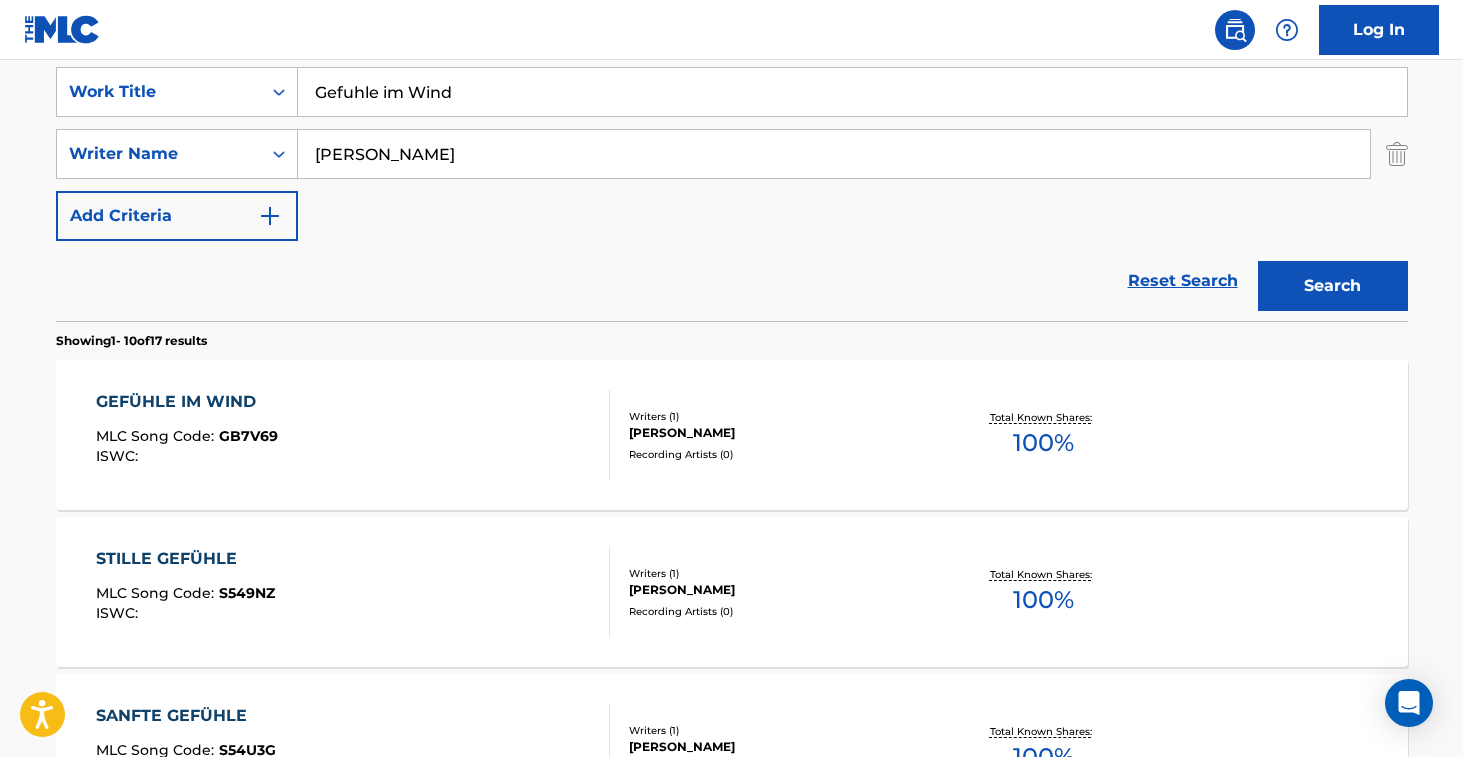 click on "GEFÜHLE IM WIND MLC Song Code : GB7V69 ISWC :" at bounding box center [353, 435] 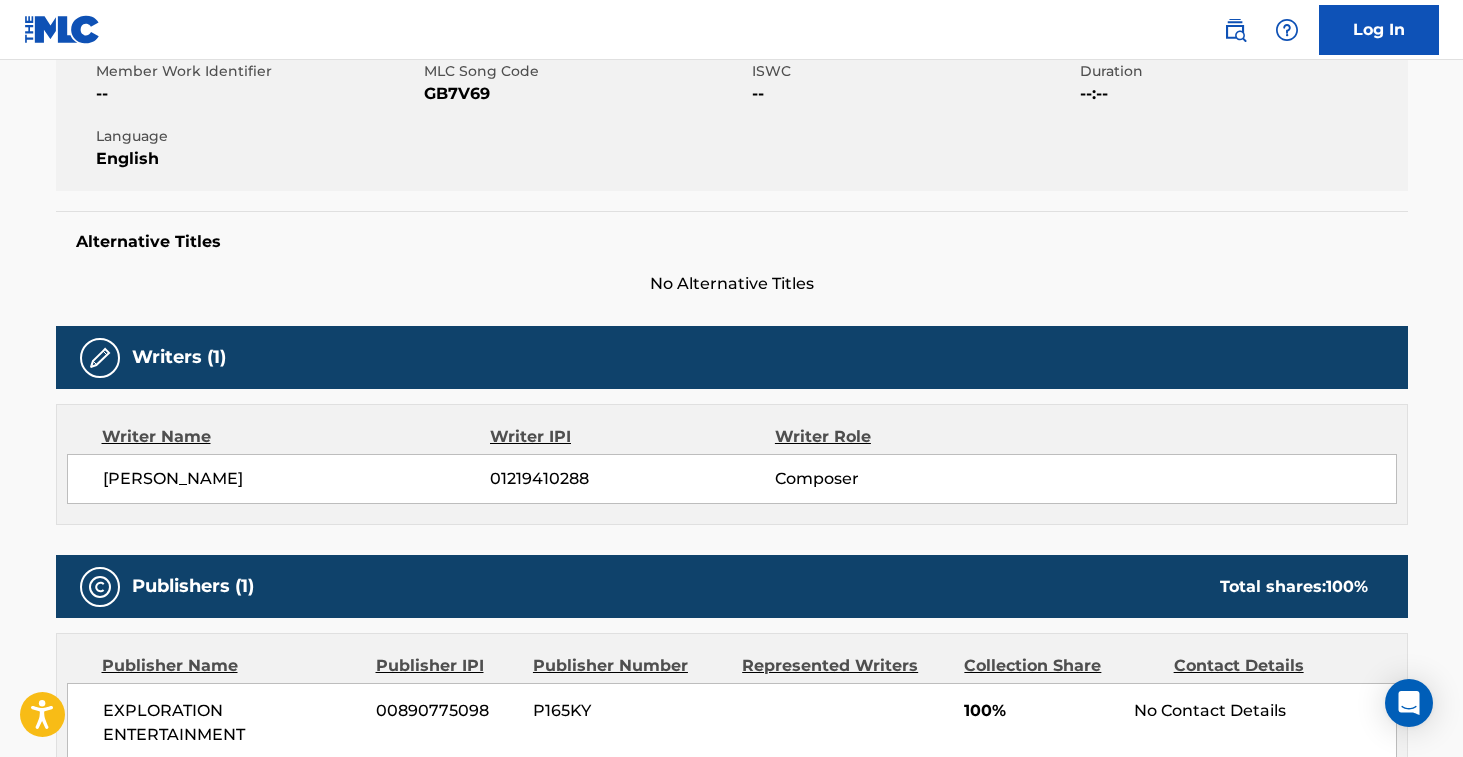 scroll, scrollTop: 0, scrollLeft: 0, axis: both 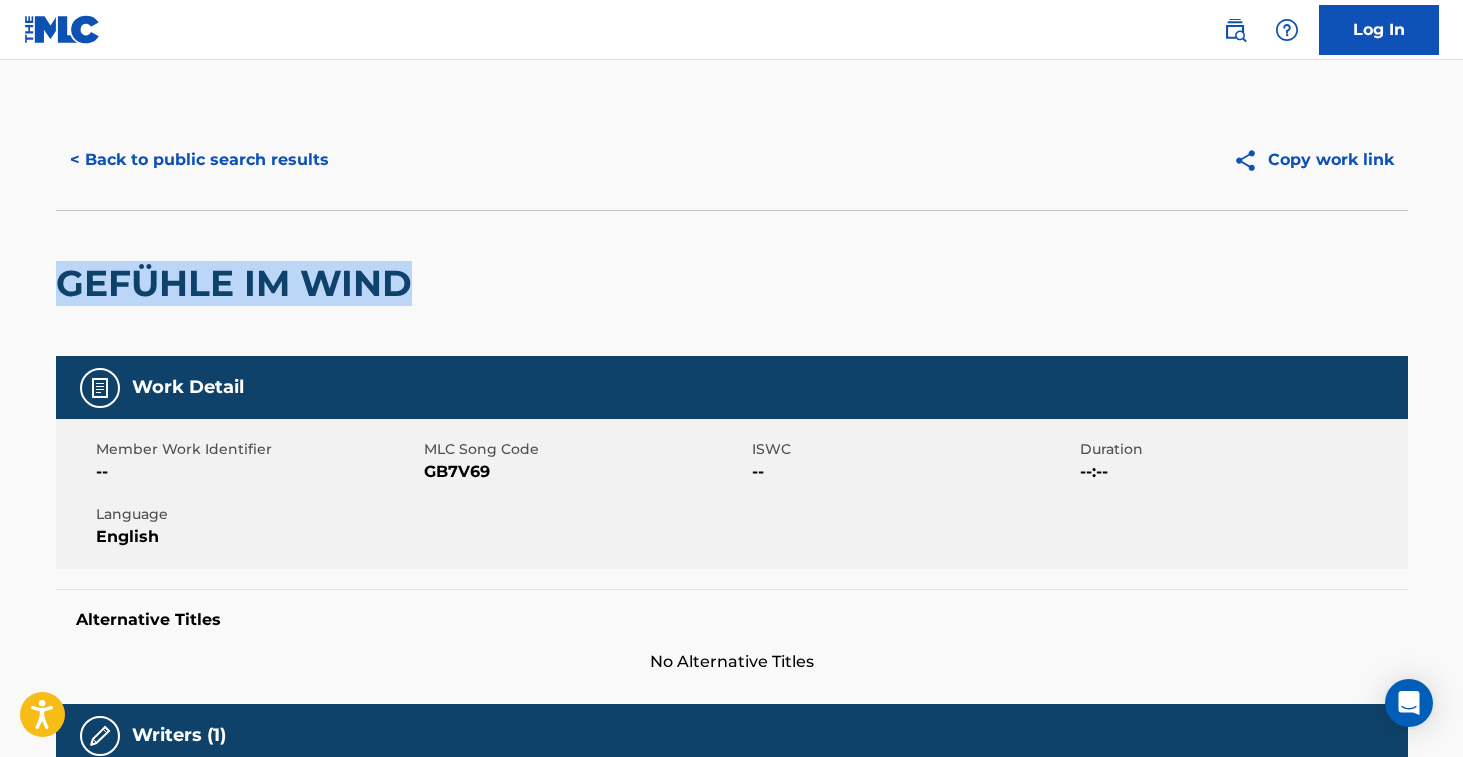 drag, startPoint x: 60, startPoint y: 285, endPoint x: 417, endPoint y: 283, distance: 357.0056 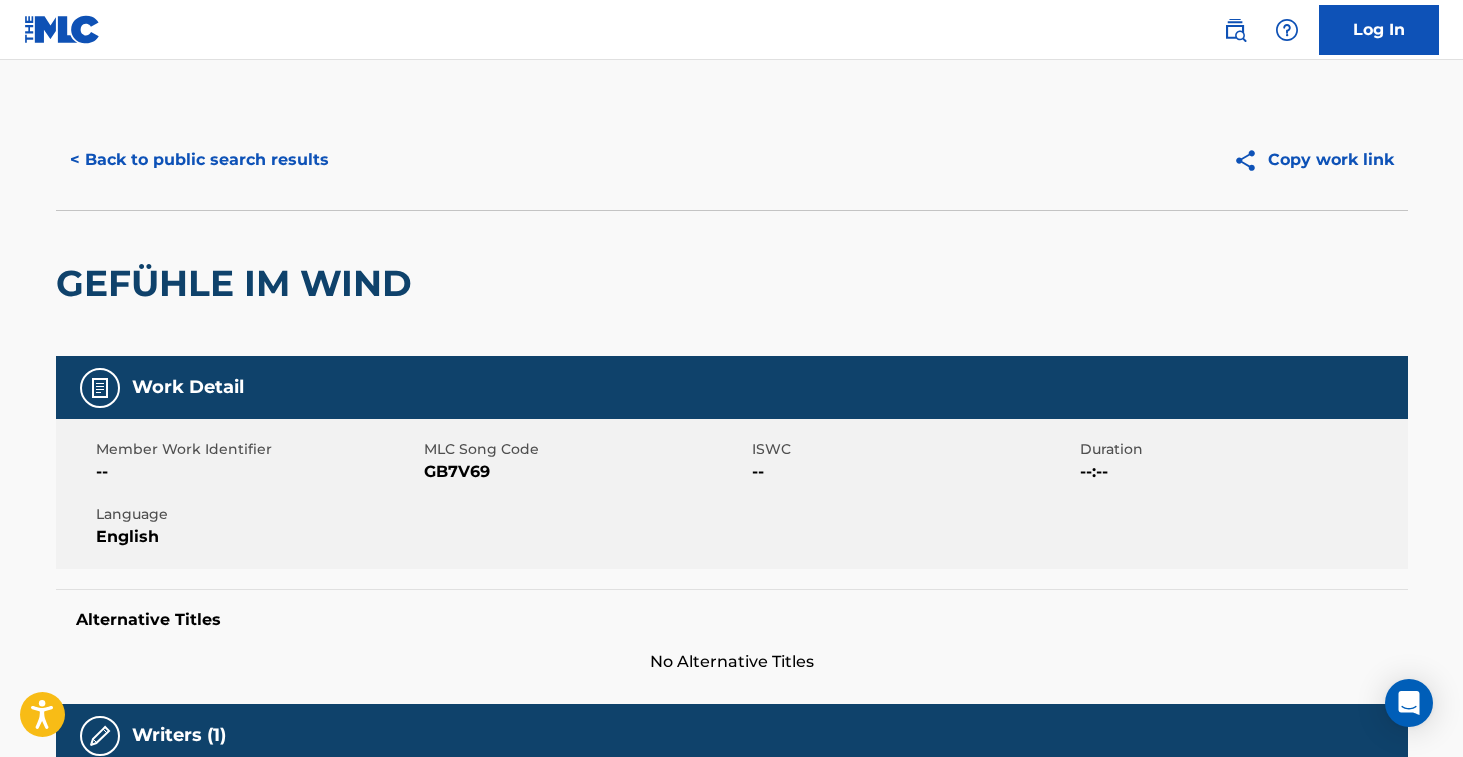 click on "GB7V69" at bounding box center [585, 472] 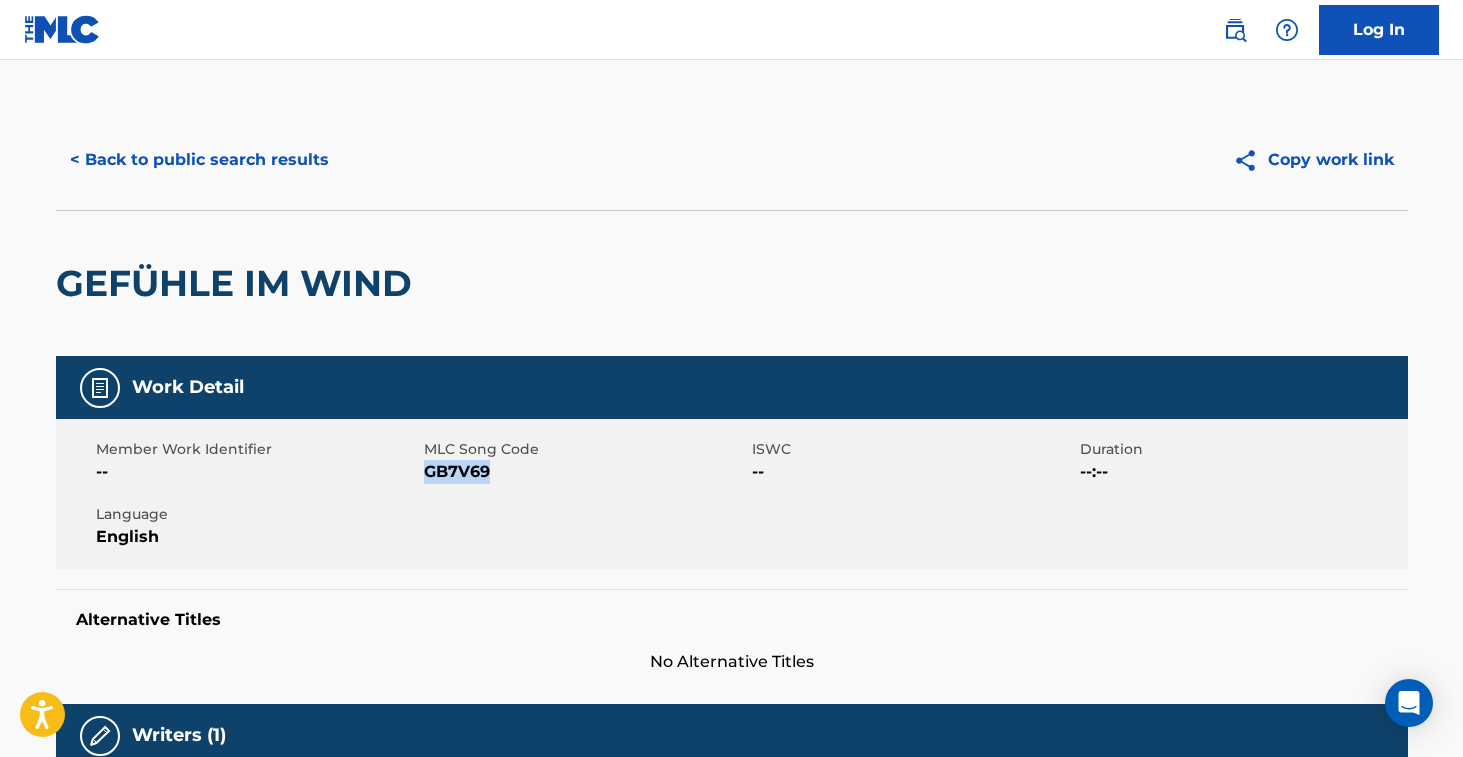 drag, startPoint x: 444, startPoint y: 468, endPoint x: 589, endPoint y: 448, distance: 146.37282 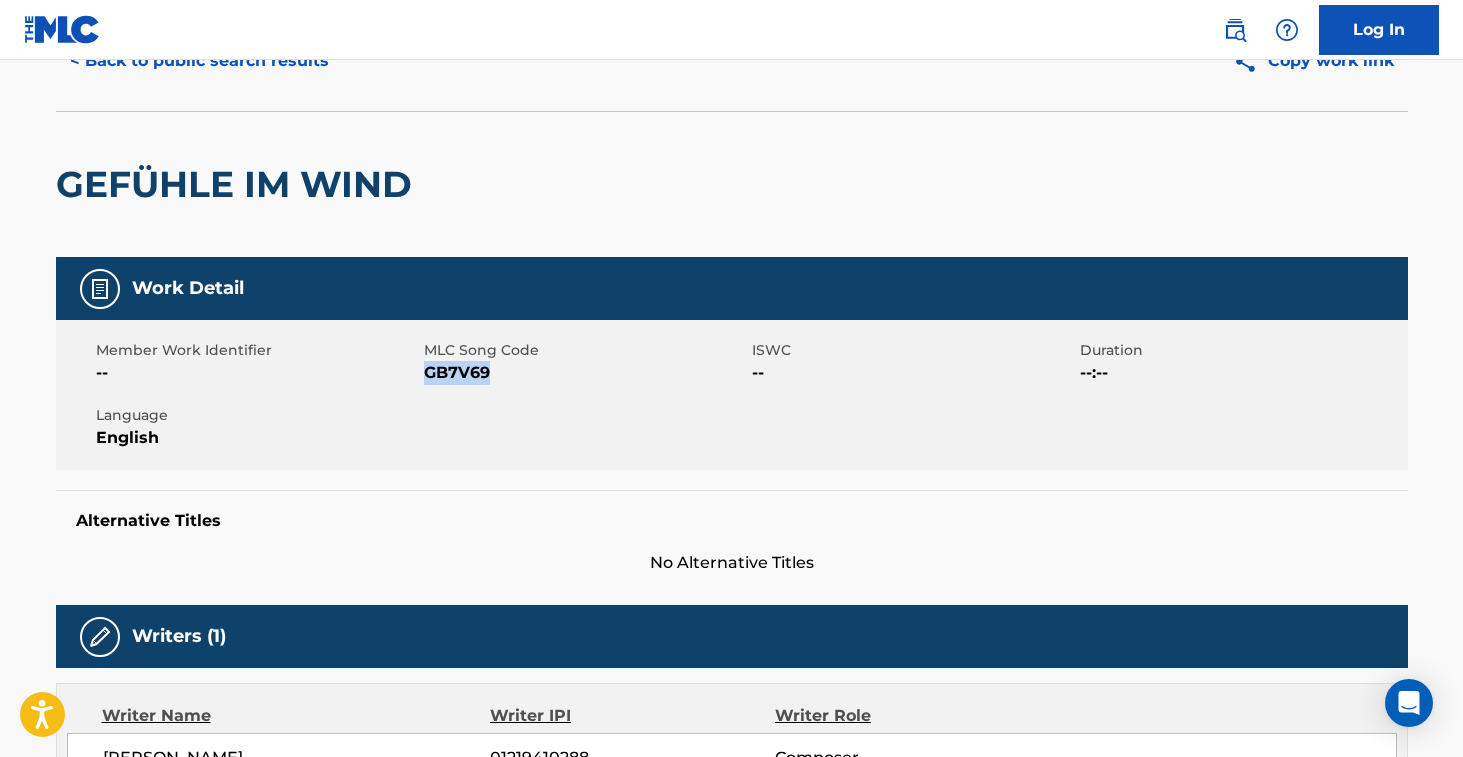 scroll, scrollTop: 0, scrollLeft: 0, axis: both 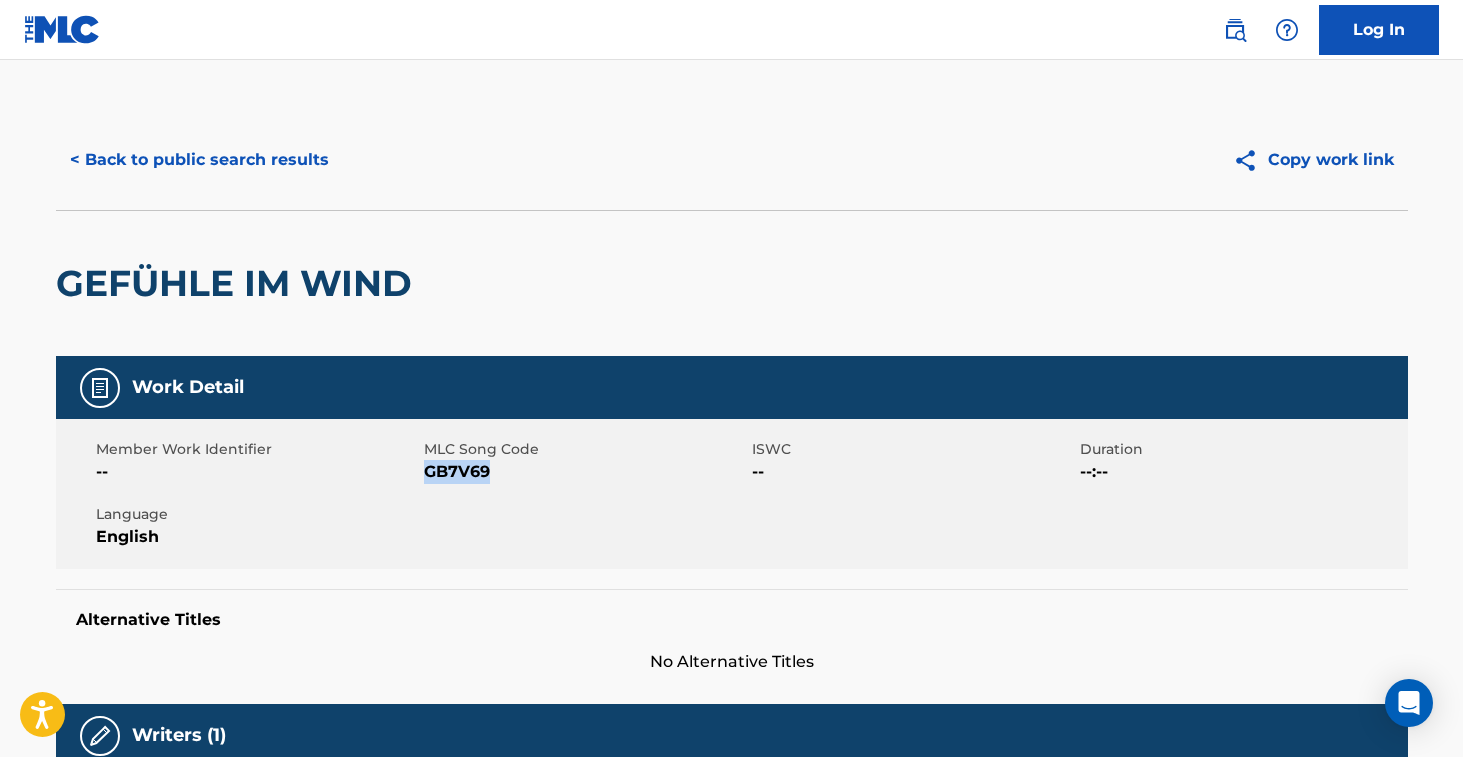 click on "< Back to public search results" at bounding box center [199, 160] 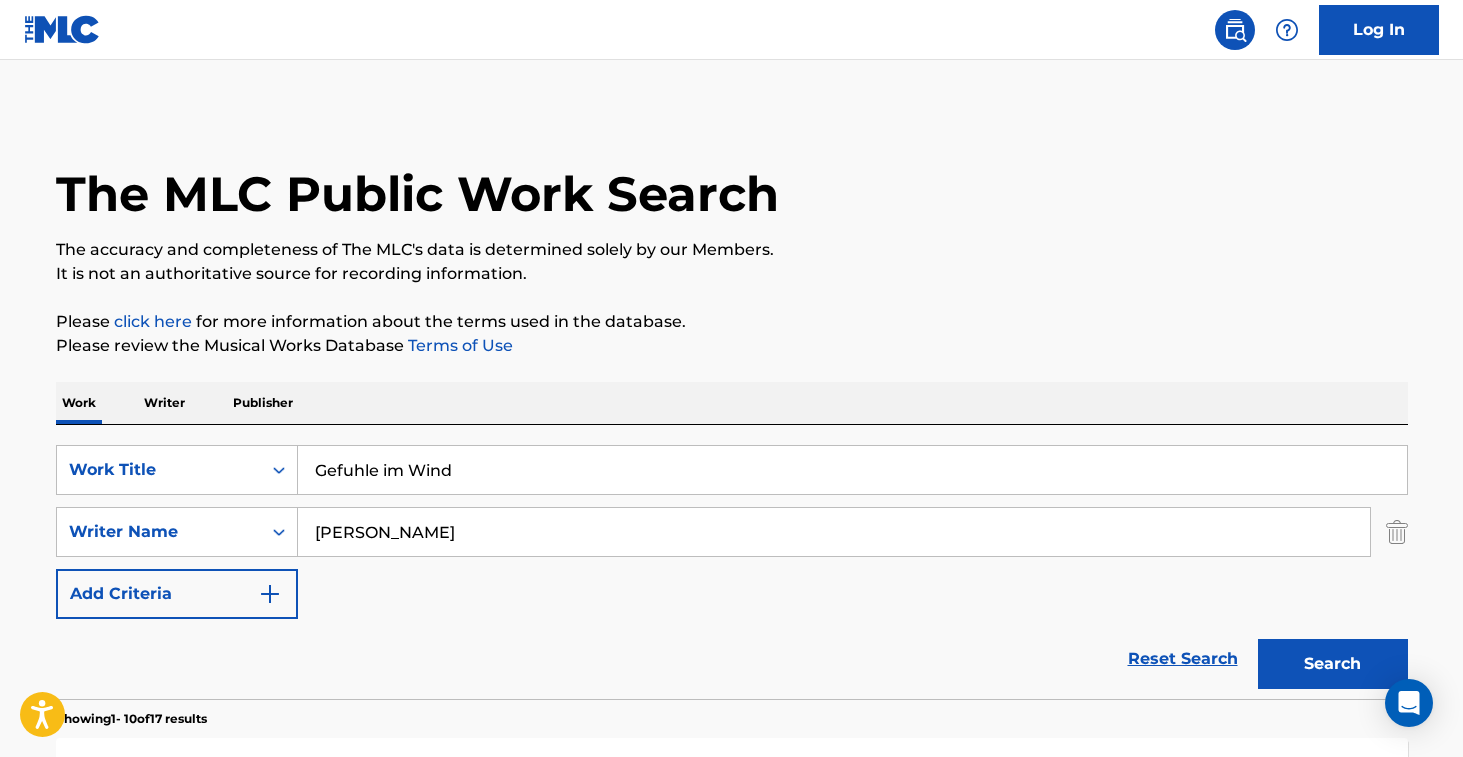 scroll, scrollTop: 378, scrollLeft: 0, axis: vertical 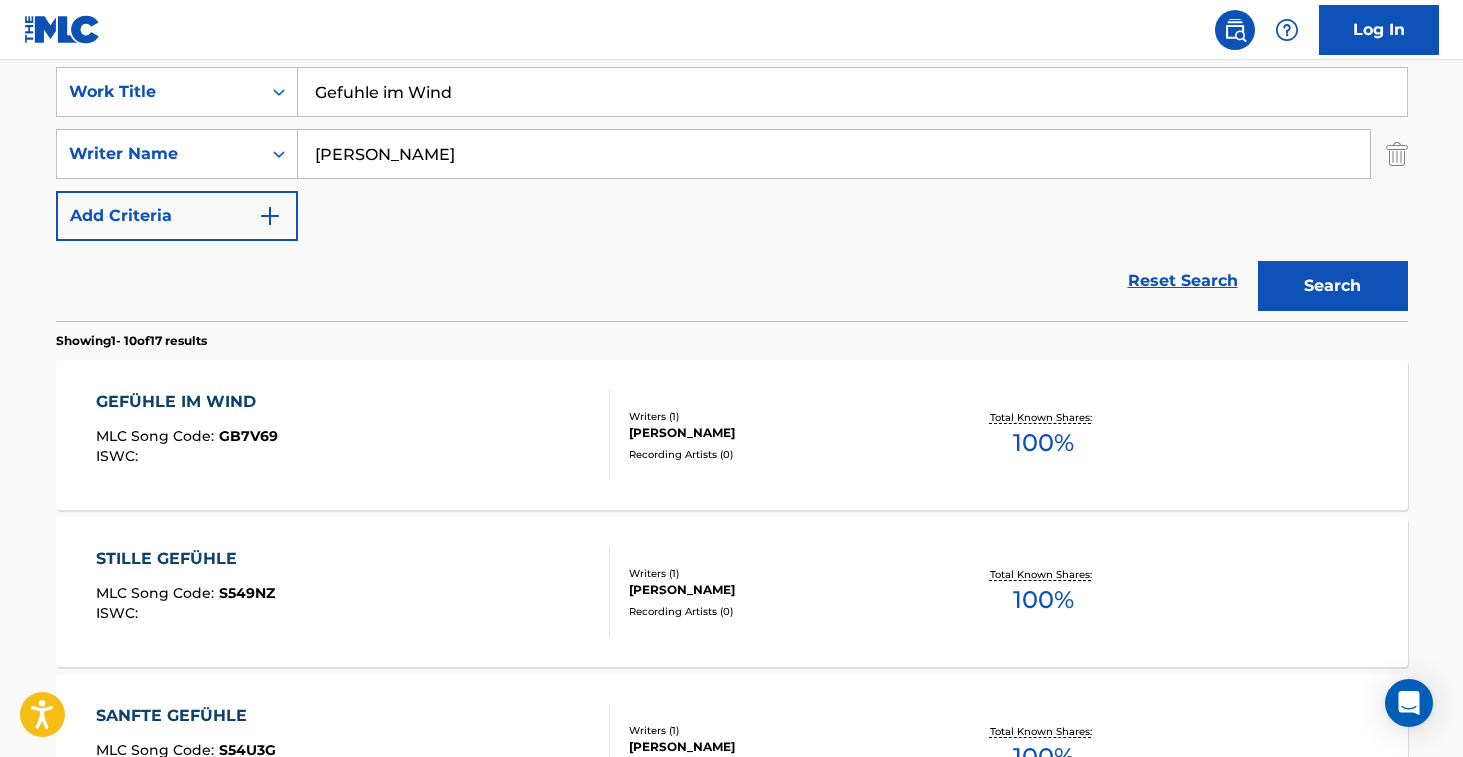 drag, startPoint x: 465, startPoint y: 91, endPoint x: 278, endPoint y: 45, distance: 192.57466 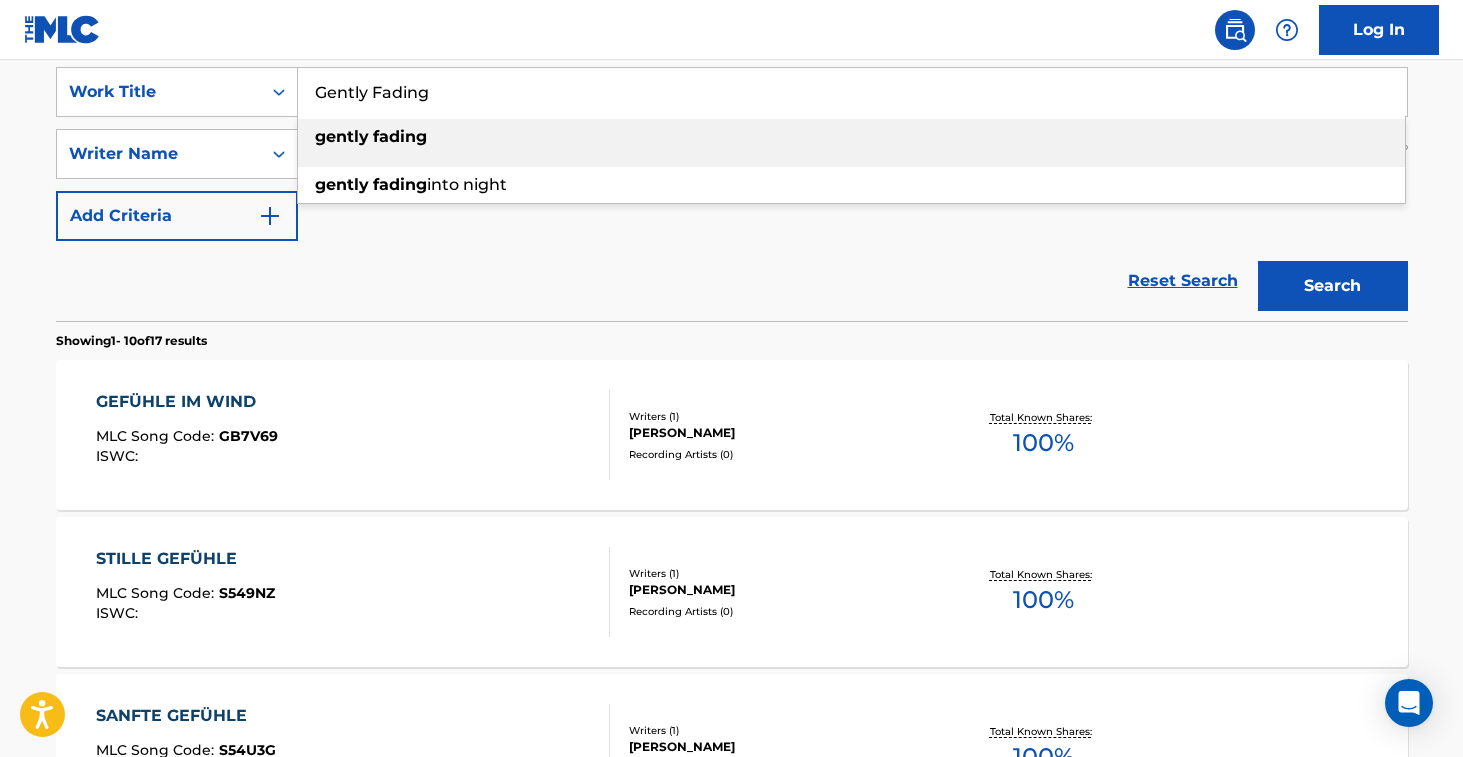 type on "Gently Fading" 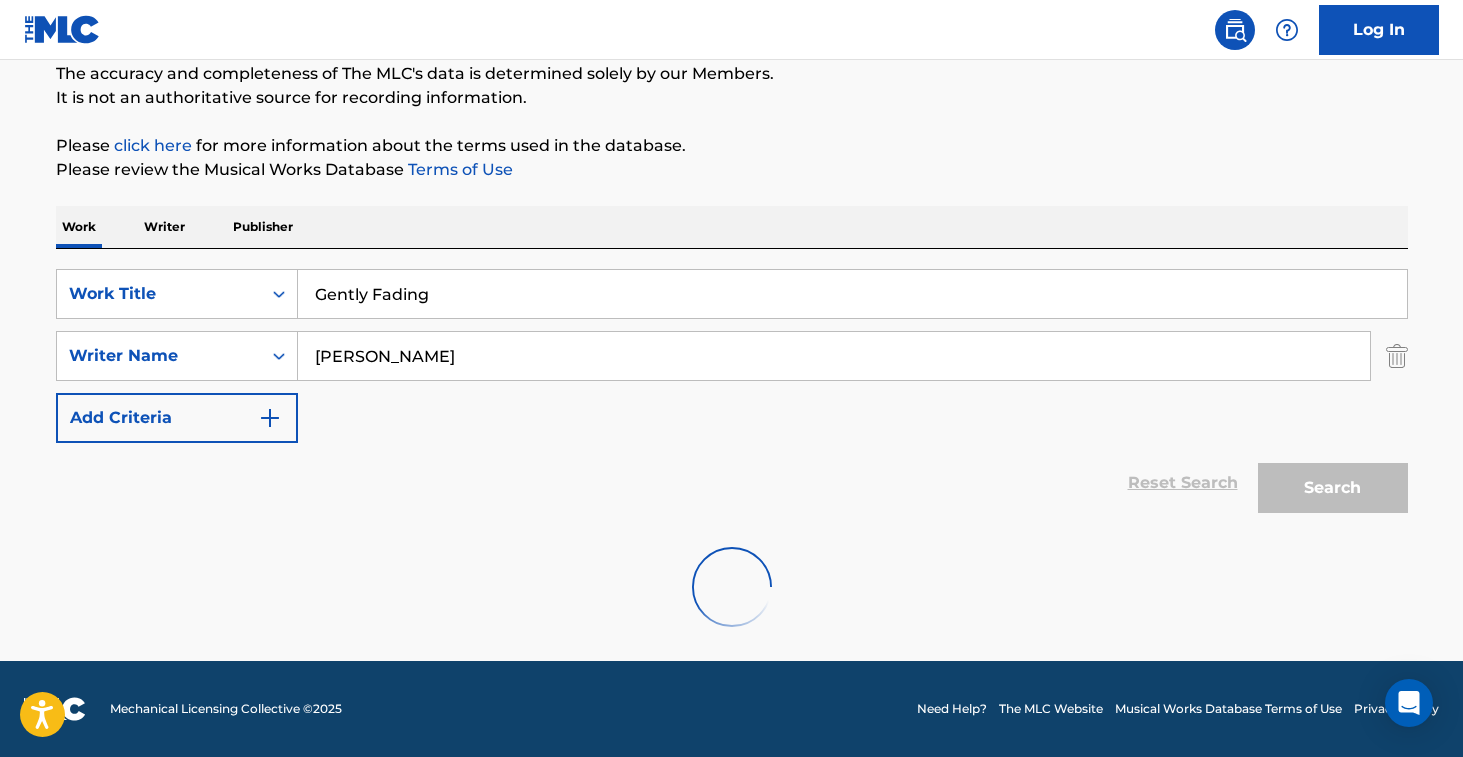 scroll, scrollTop: 378, scrollLeft: 0, axis: vertical 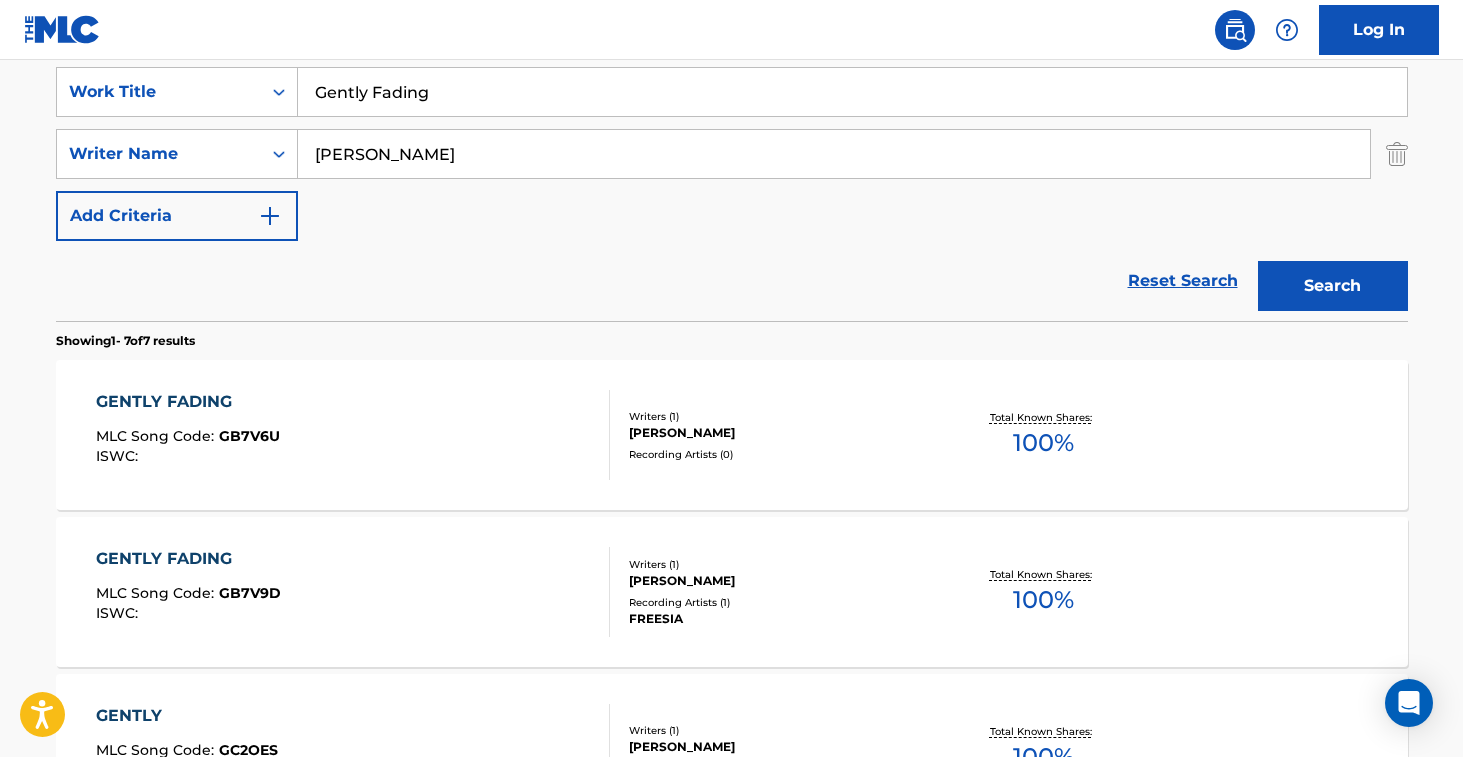 click on "GENTLY FADING MLC Song Code : GB7V6U ISWC :" at bounding box center (353, 435) 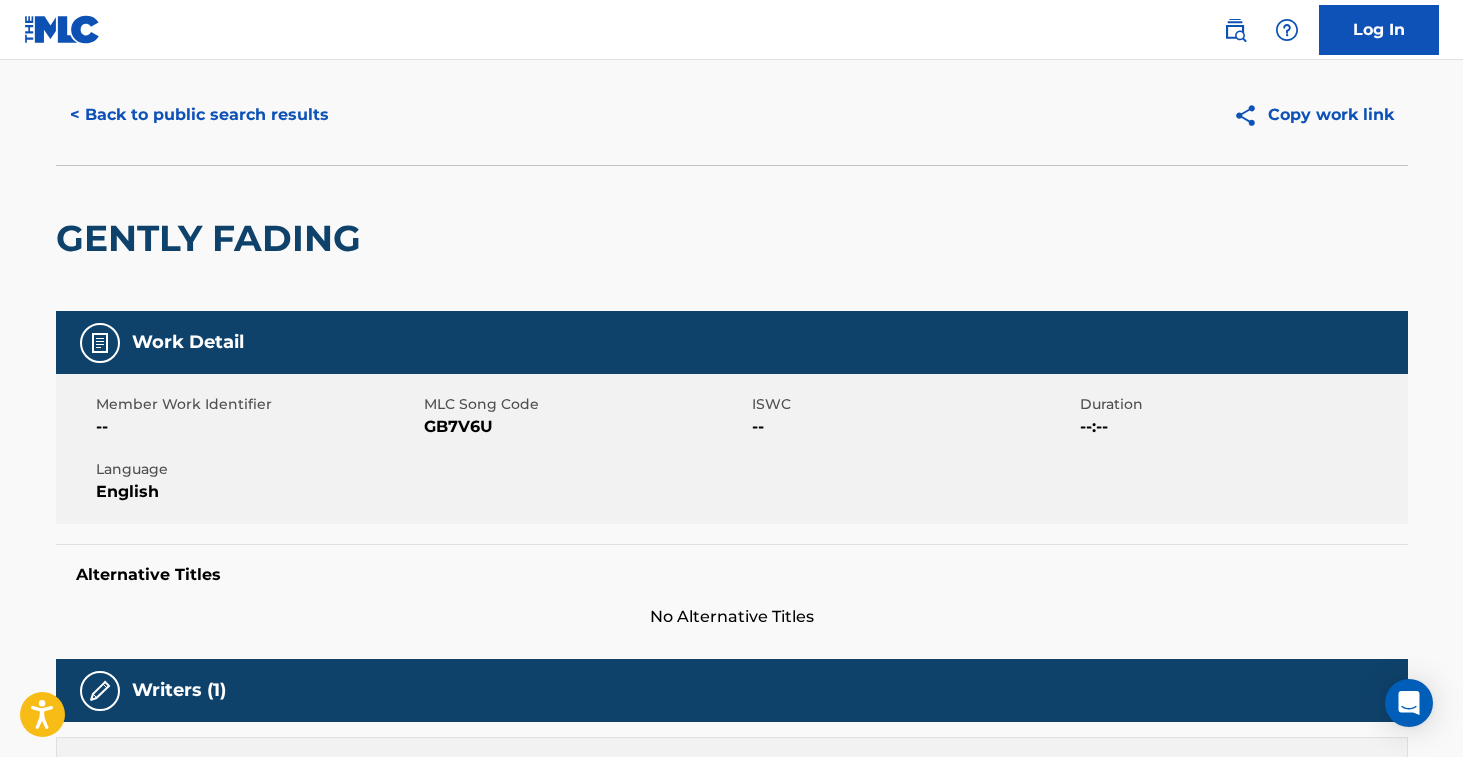 scroll, scrollTop: 0, scrollLeft: 0, axis: both 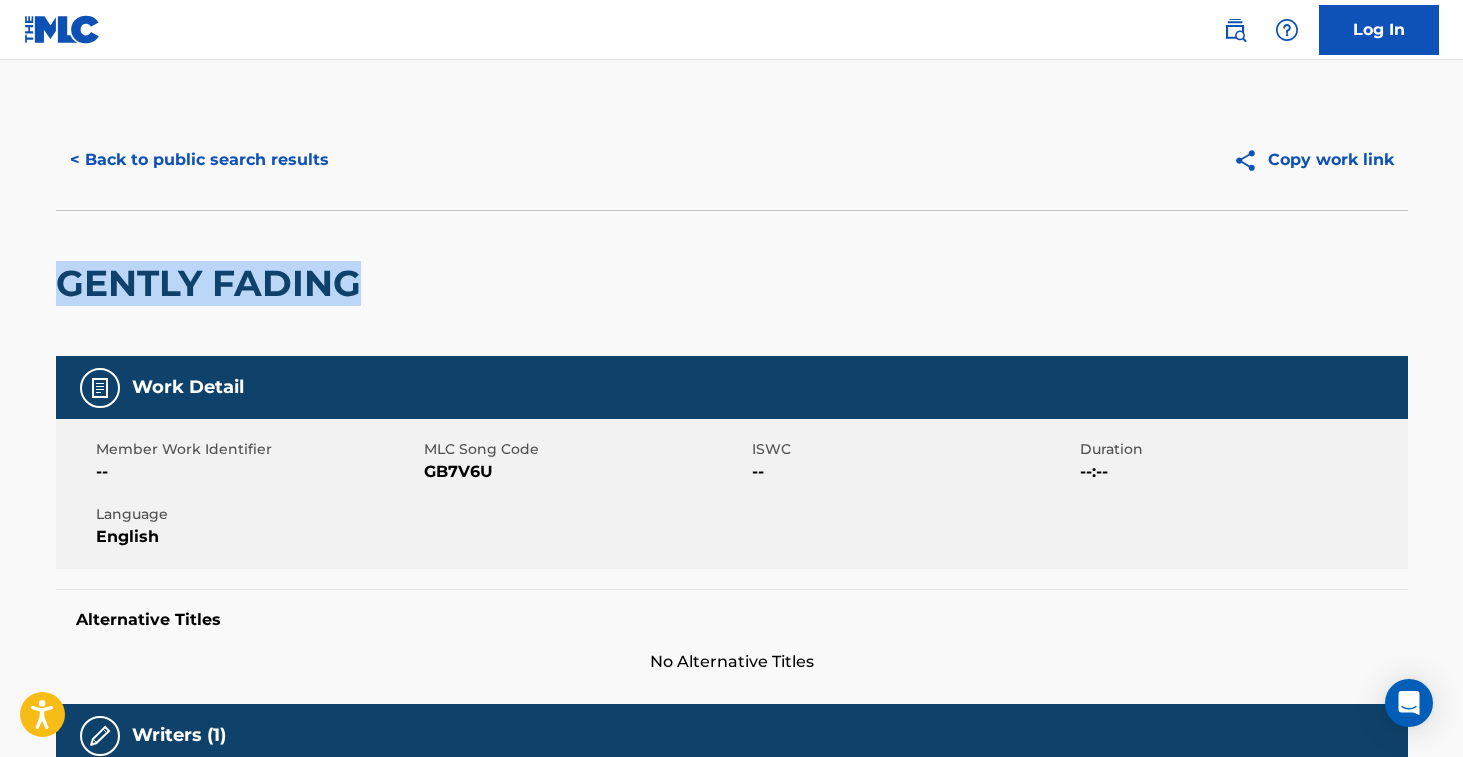 drag, startPoint x: 59, startPoint y: 285, endPoint x: 368, endPoint y: 297, distance: 309.2329 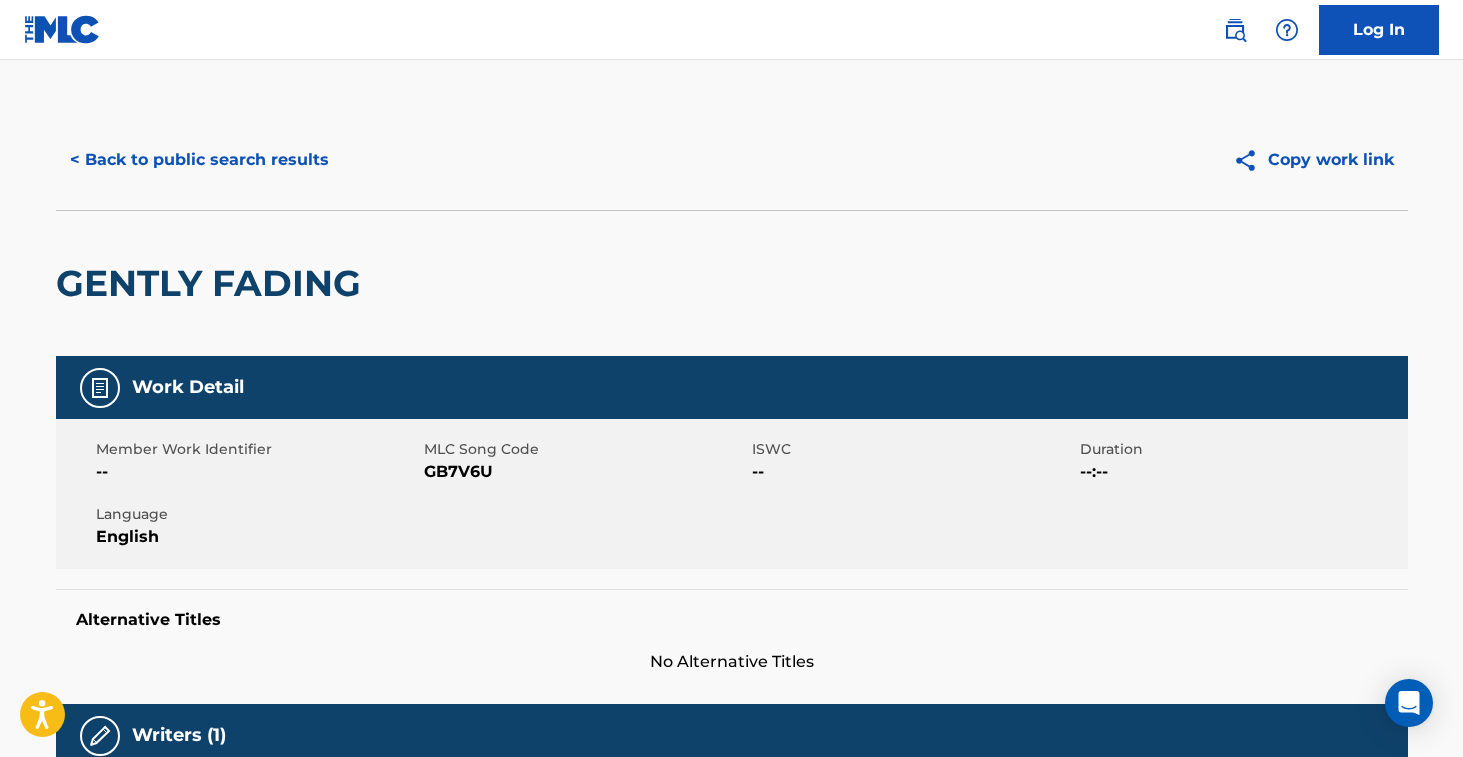click on "GB7V6U" at bounding box center (585, 472) 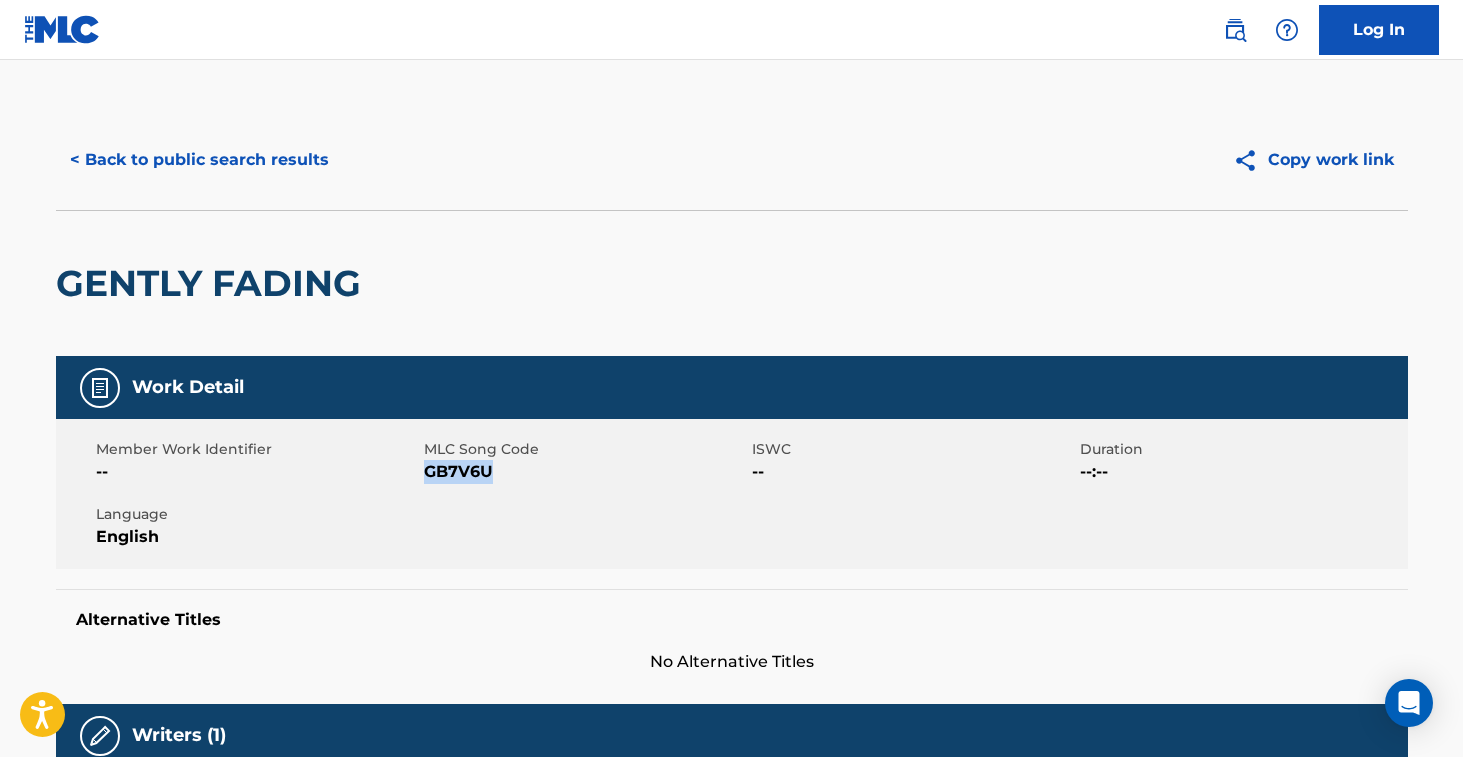 click on "GB7V6U" at bounding box center [585, 472] 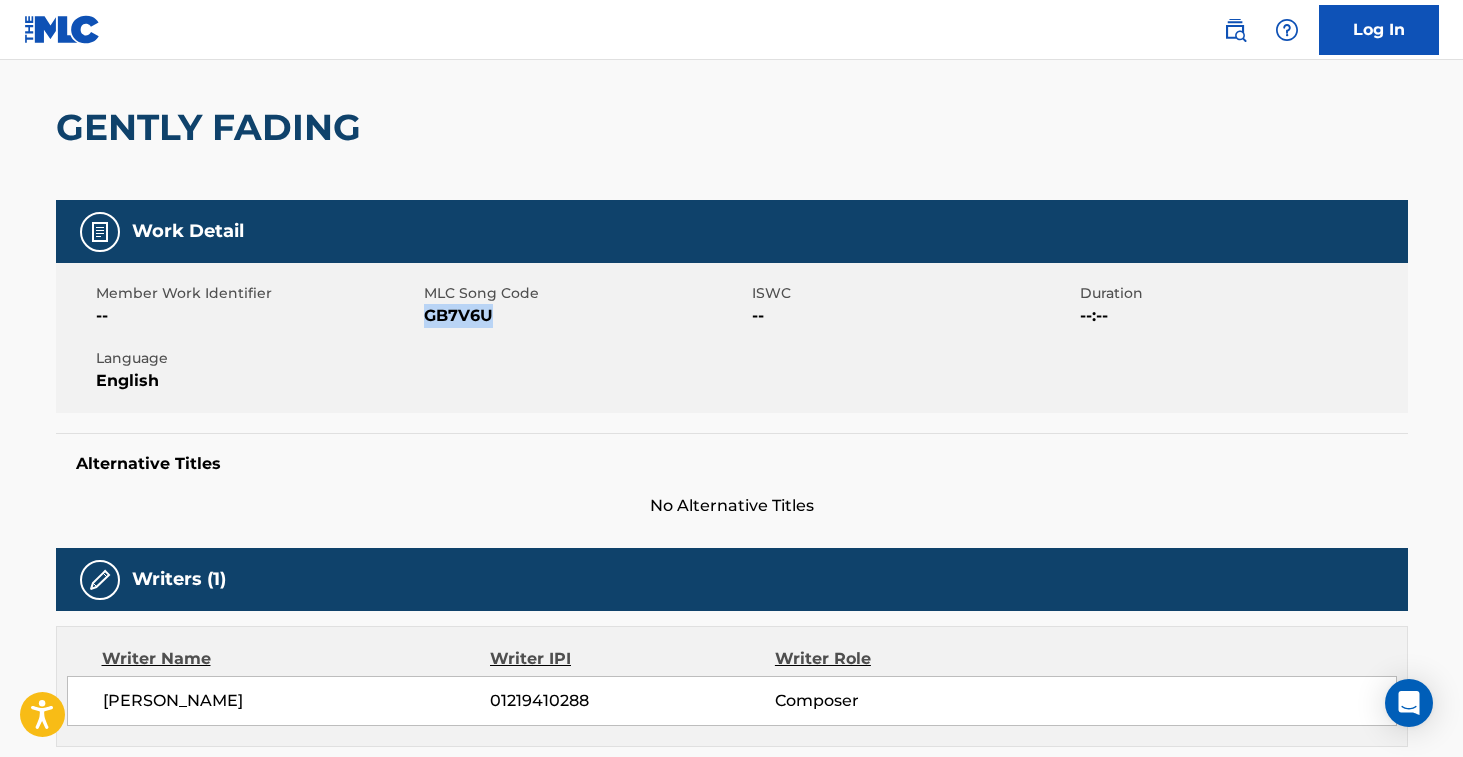 scroll, scrollTop: 0, scrollLeft: 0, axis: both 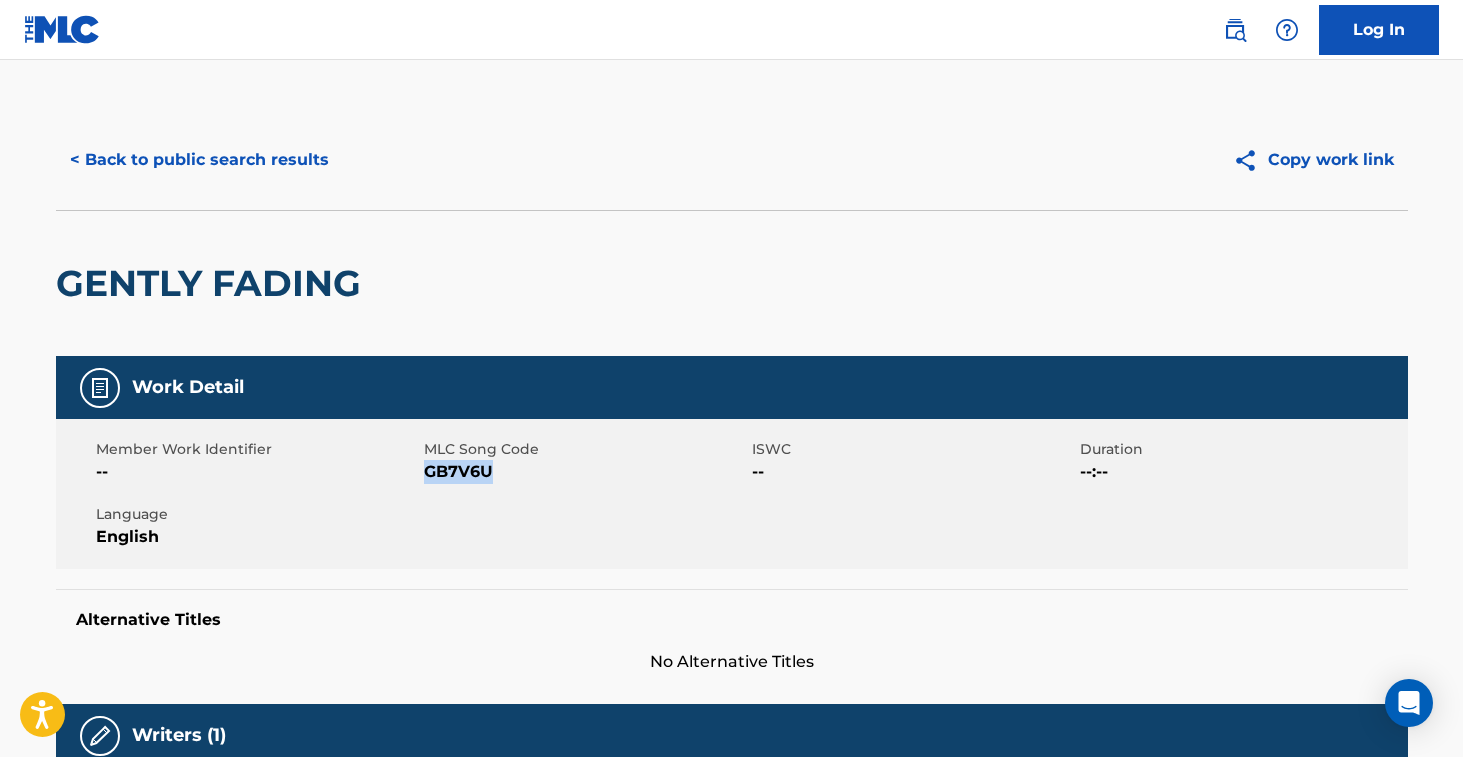 click on "< Back to public search results" at bounding box center (199, 160) 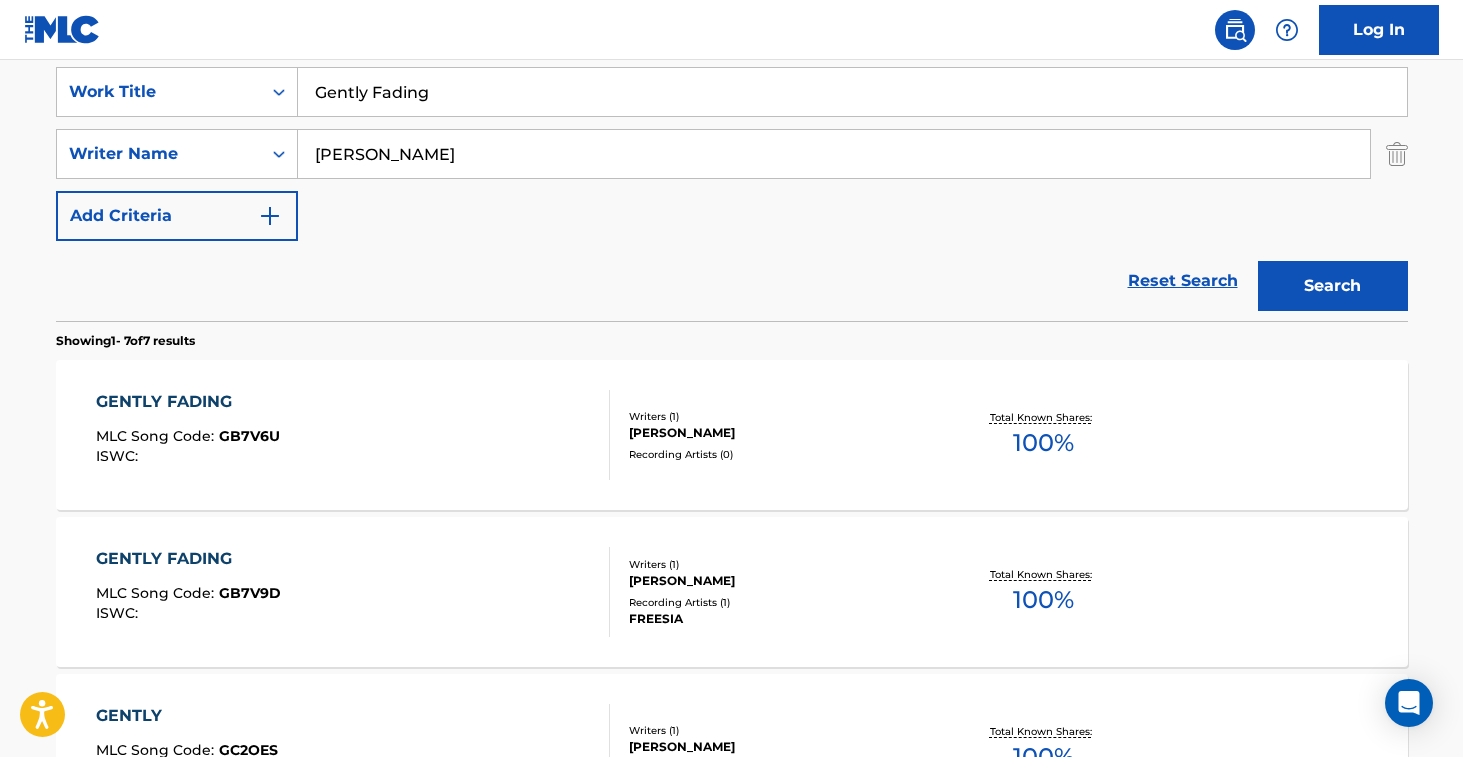 scroll, scrollTop: 0, scrollLeft: 0, axis: both 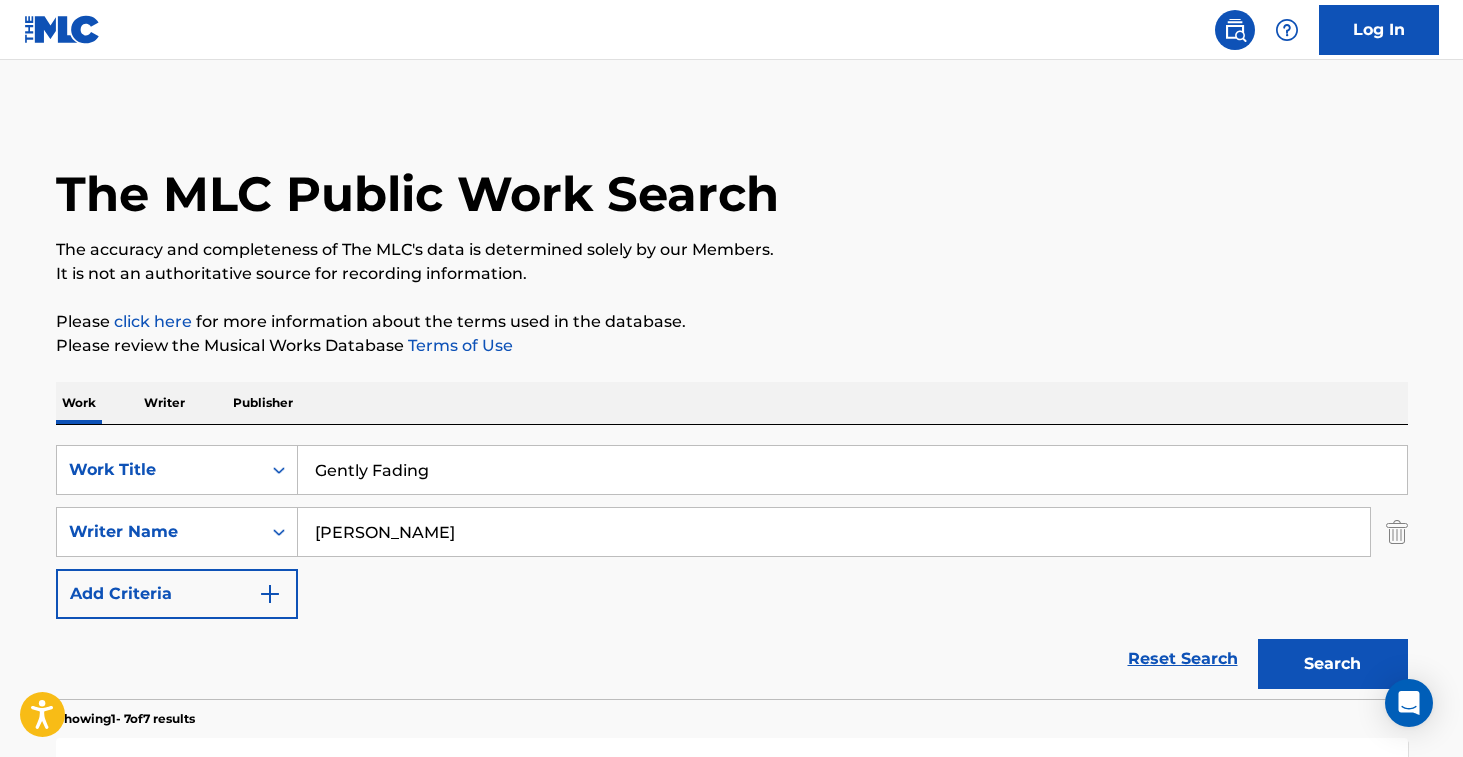 click on "Gently Fading" at bounding box center [852, 470] 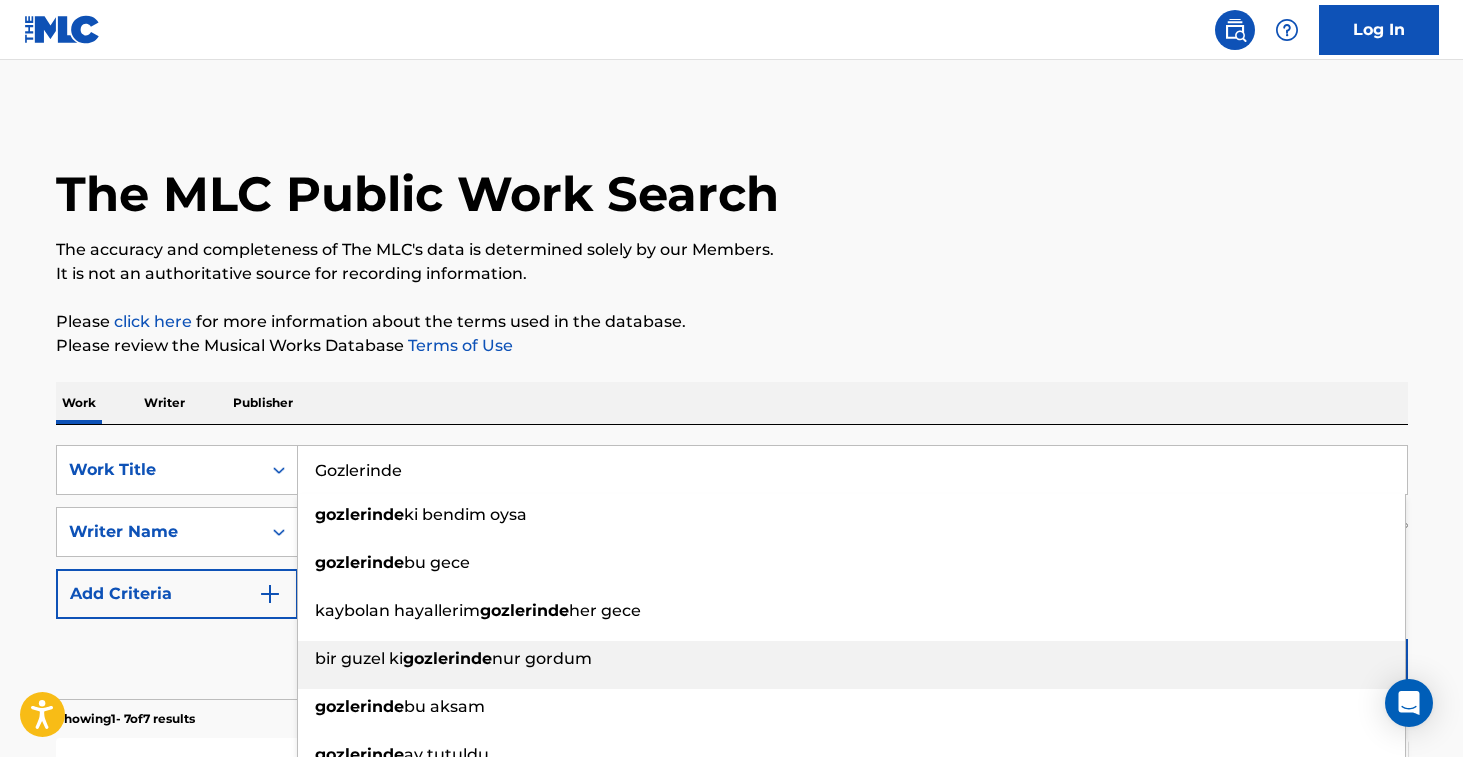 click on "bir guzel ki  gozlerinde  nur gordum" at bounding box center (851, 659) 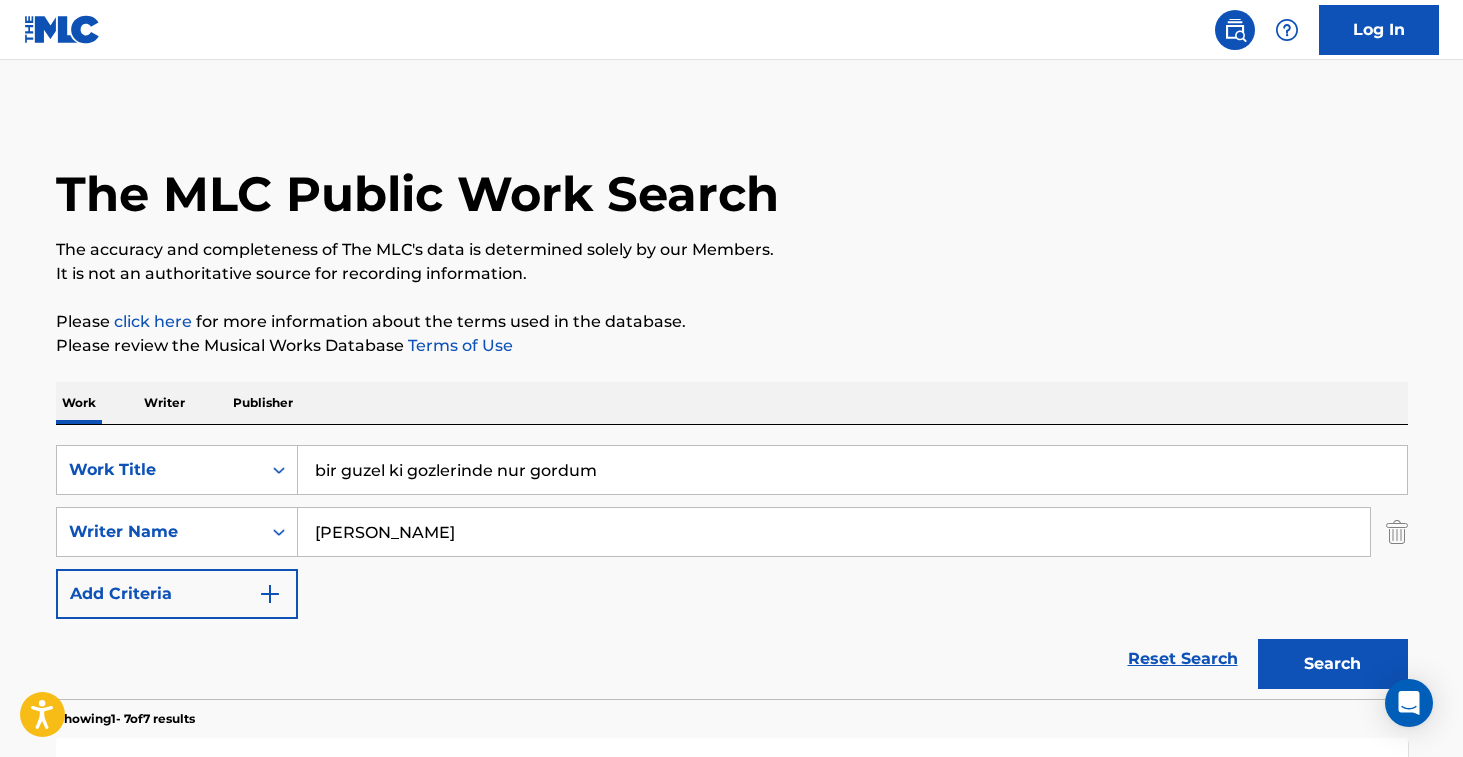 drag, startPoint x: 701, startPoint y: 478, endPoint x: 215, endPoint y: 390, distance: 493.90283 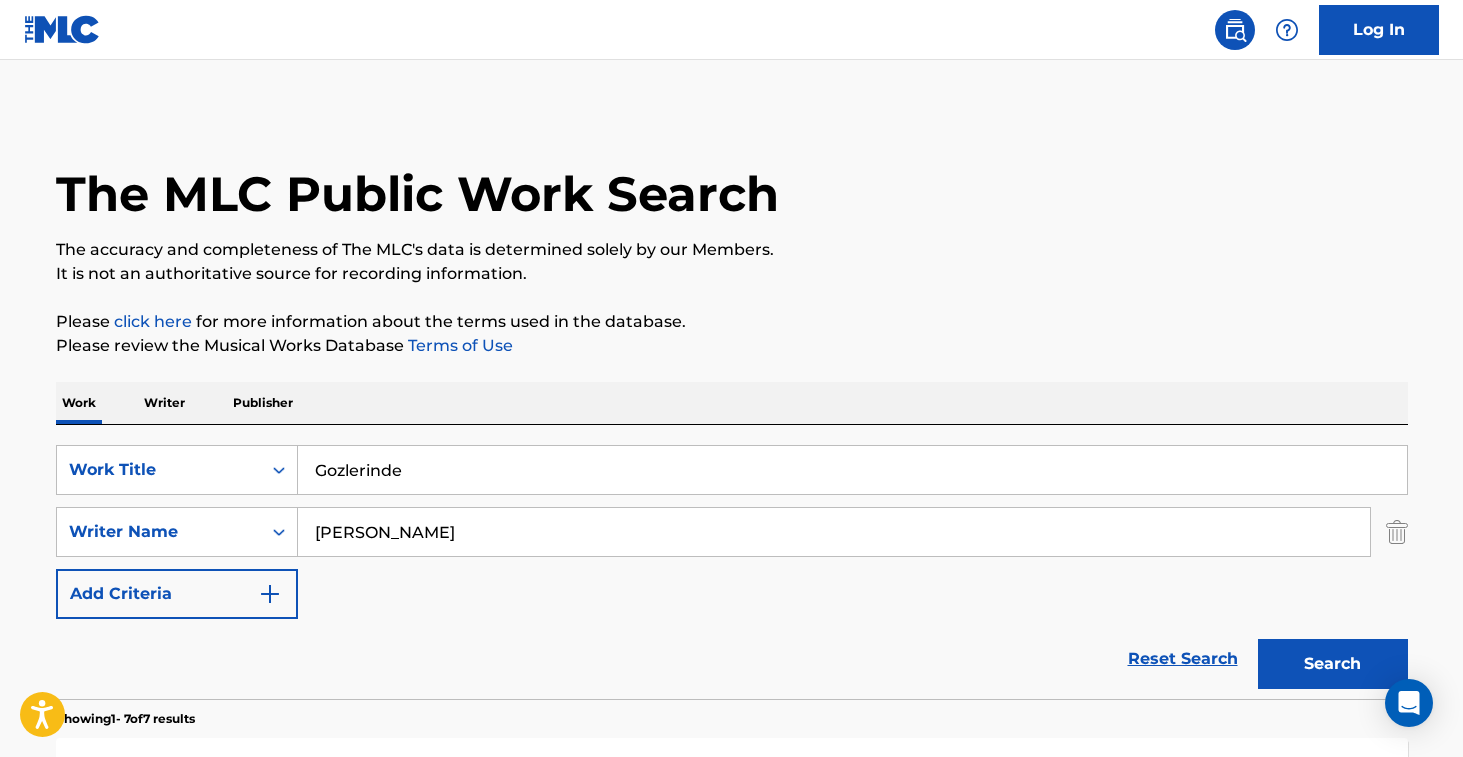 type on "Gozlerinde" 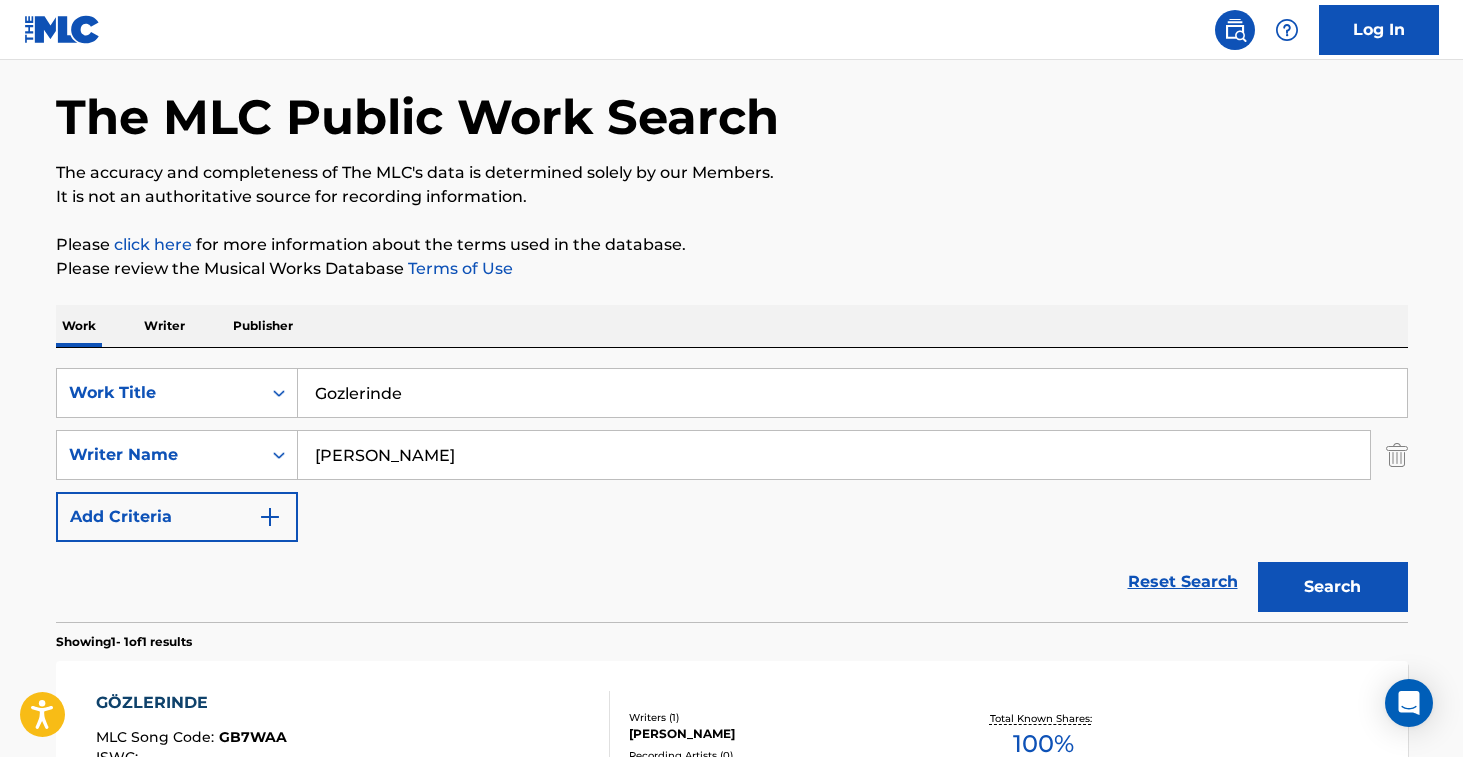 scroll, scrollTop: 331, scrollLeft: 0, axis: vertical 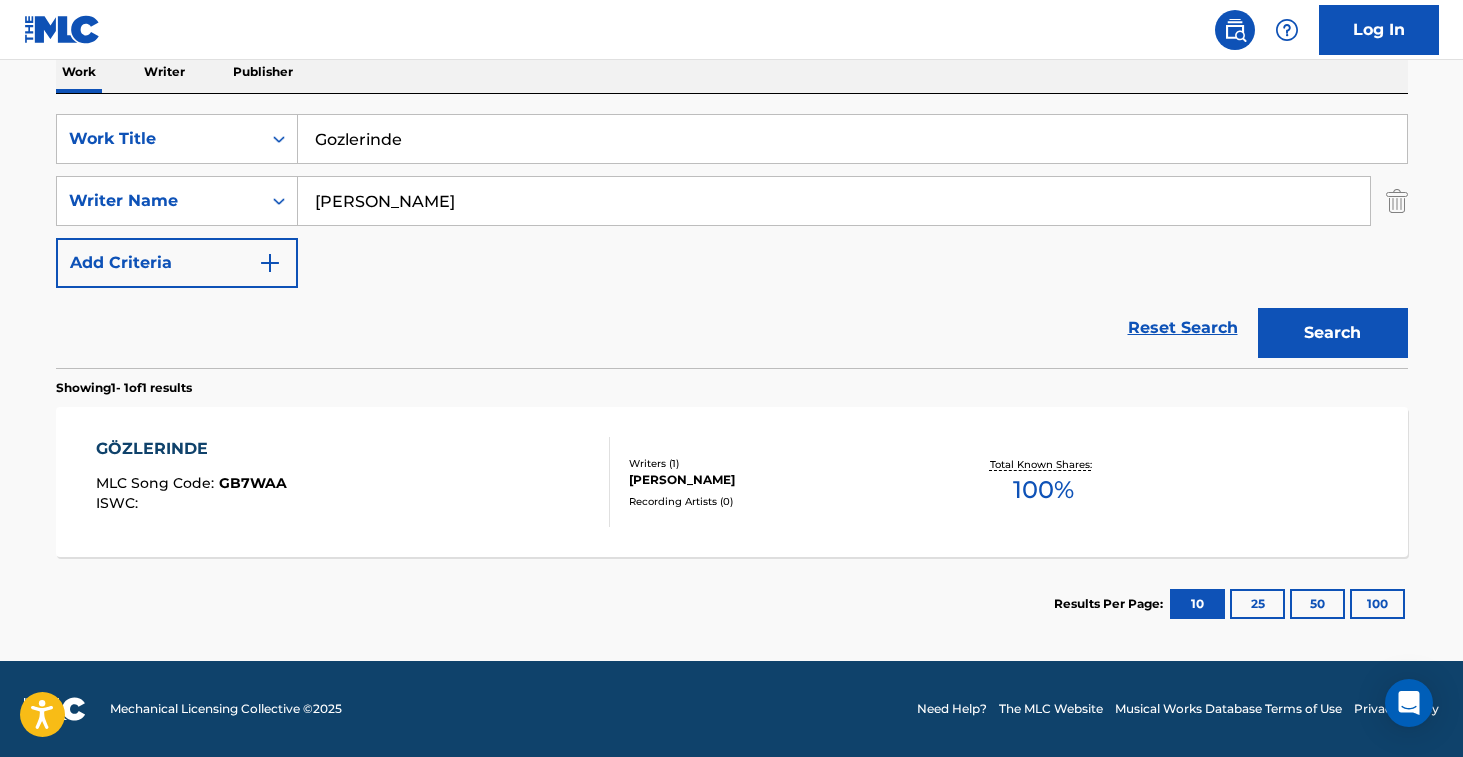 click at bounding box center [601, 482] 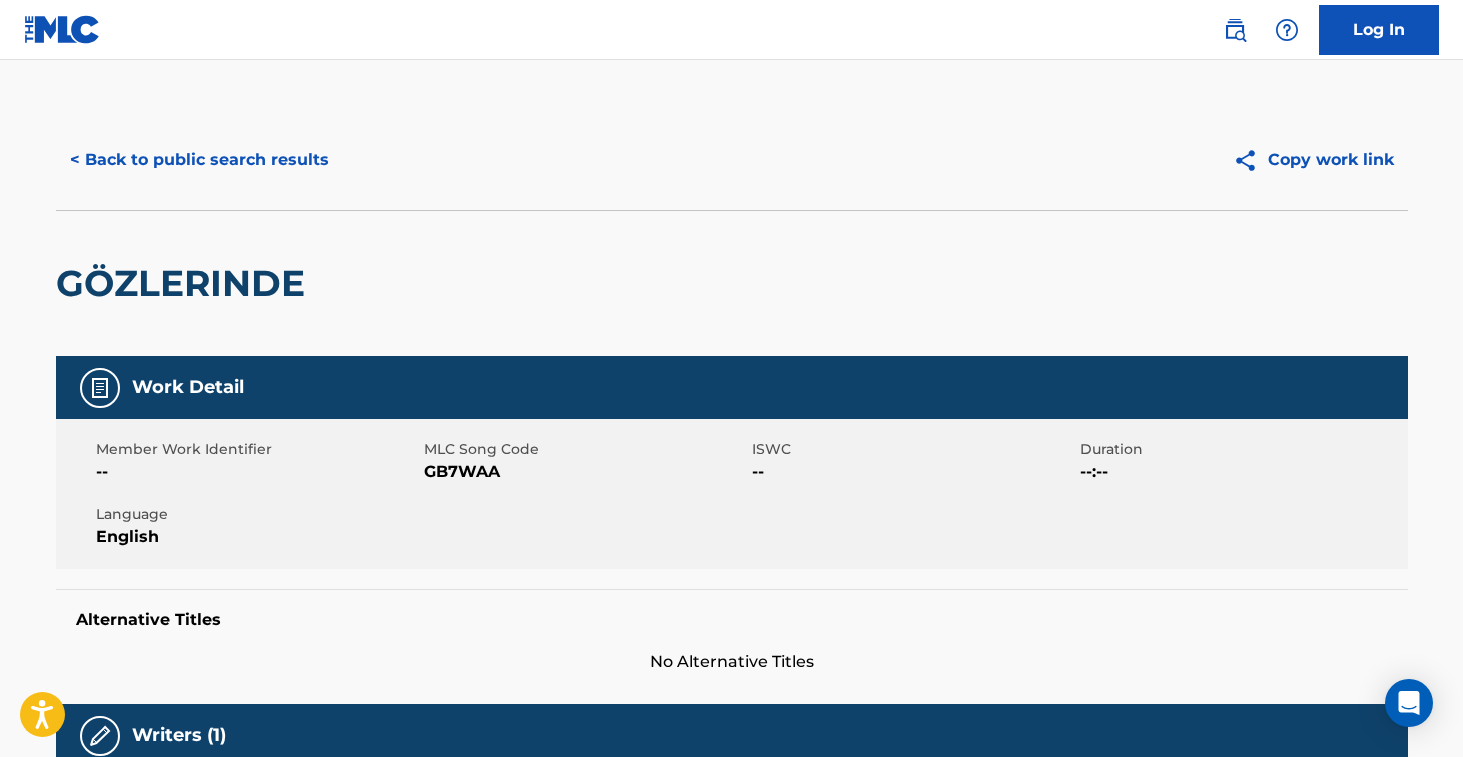 click on "GÖZLERINDE" at bounding box center [185, 283] 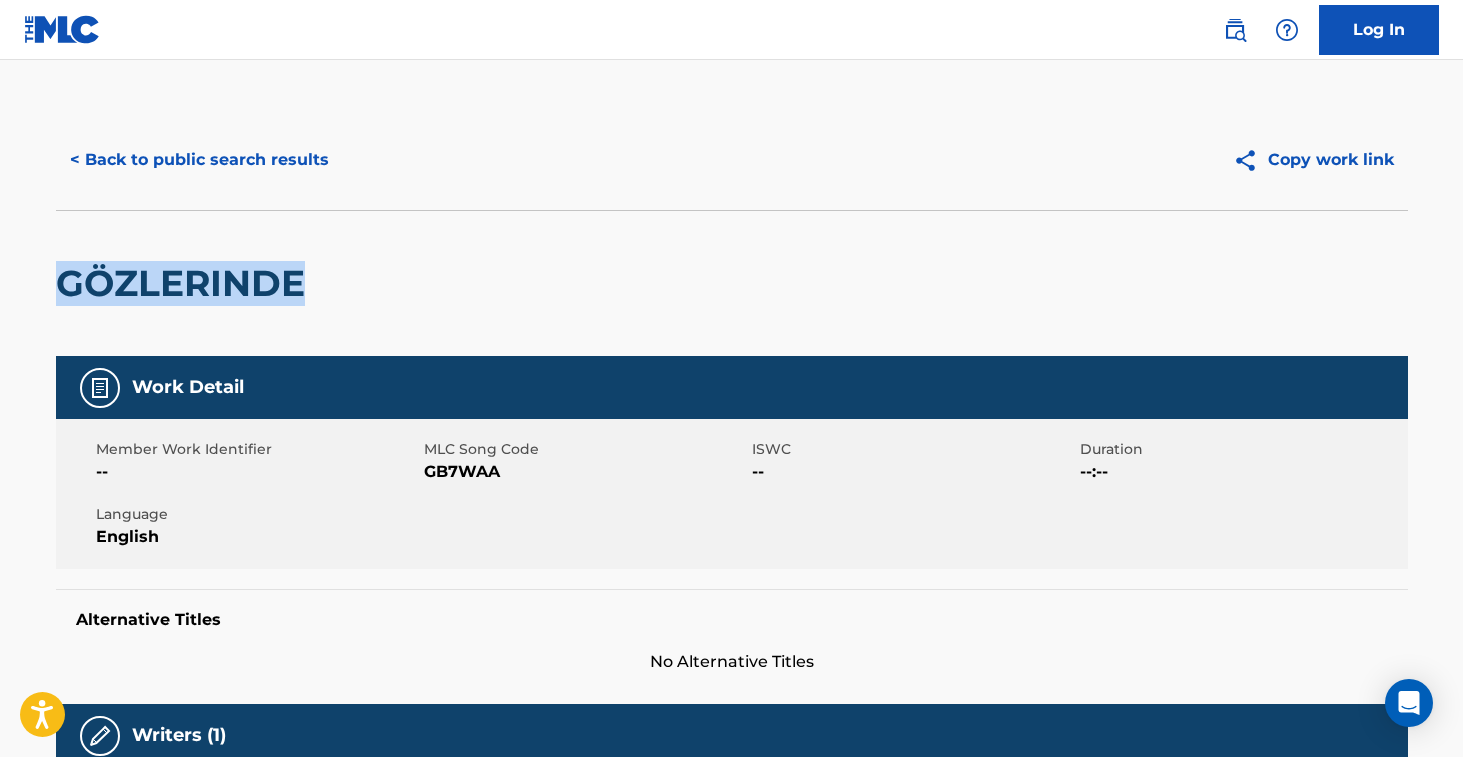 click on "GÖZLERINDE" at bounding box center [185, 283] 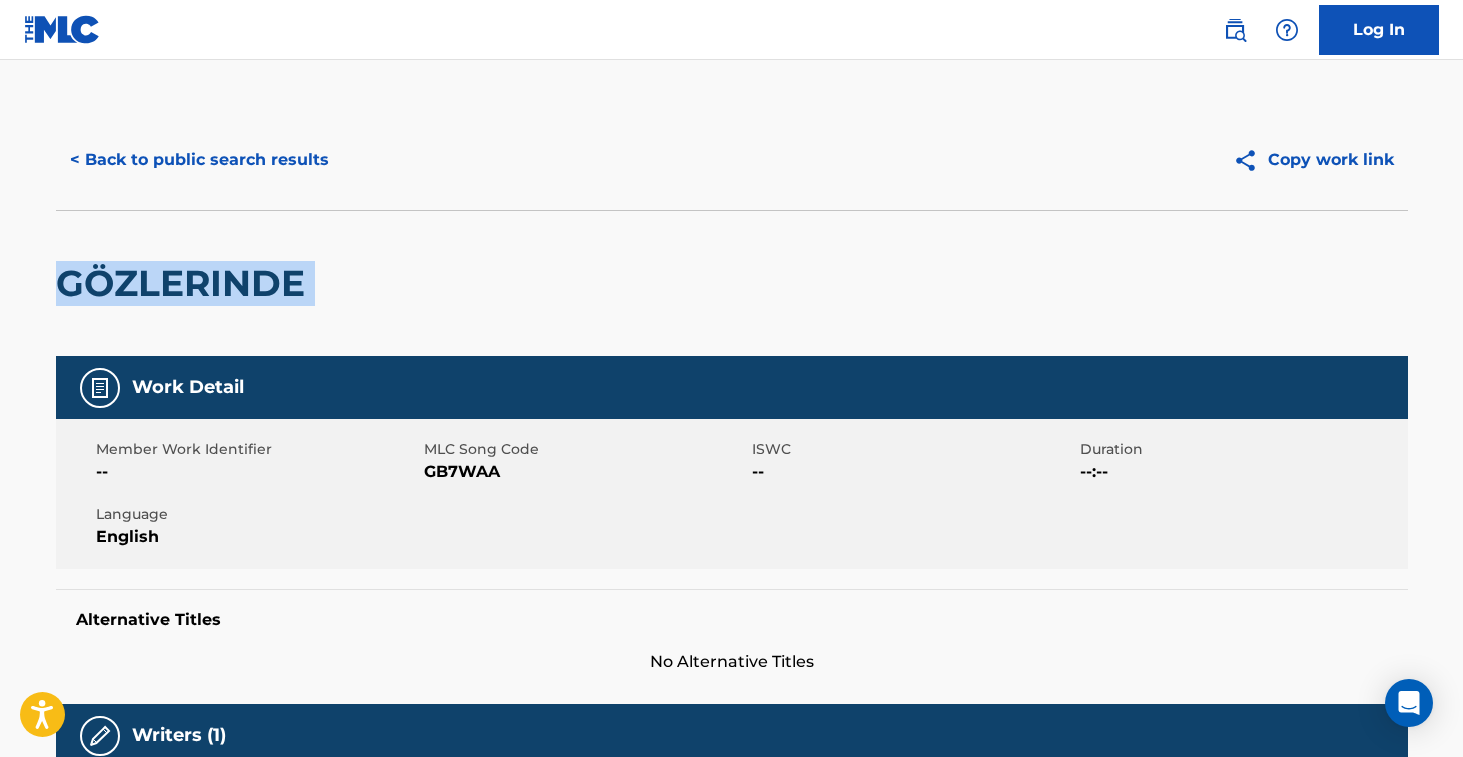 click on "GÖZLERINDE" at bounding box center (185, 283) 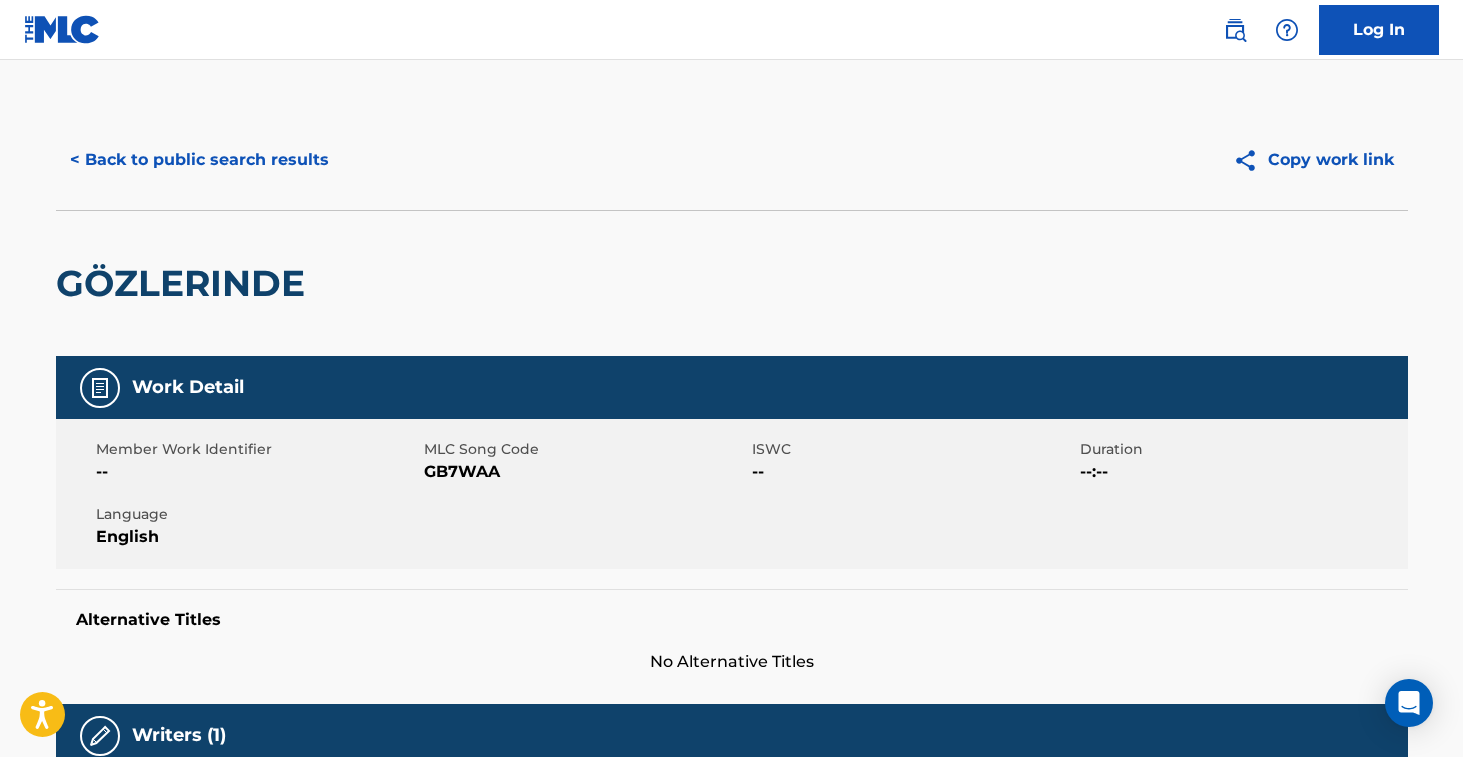 click on "GB7WAA" at bounding box center [585, 472] 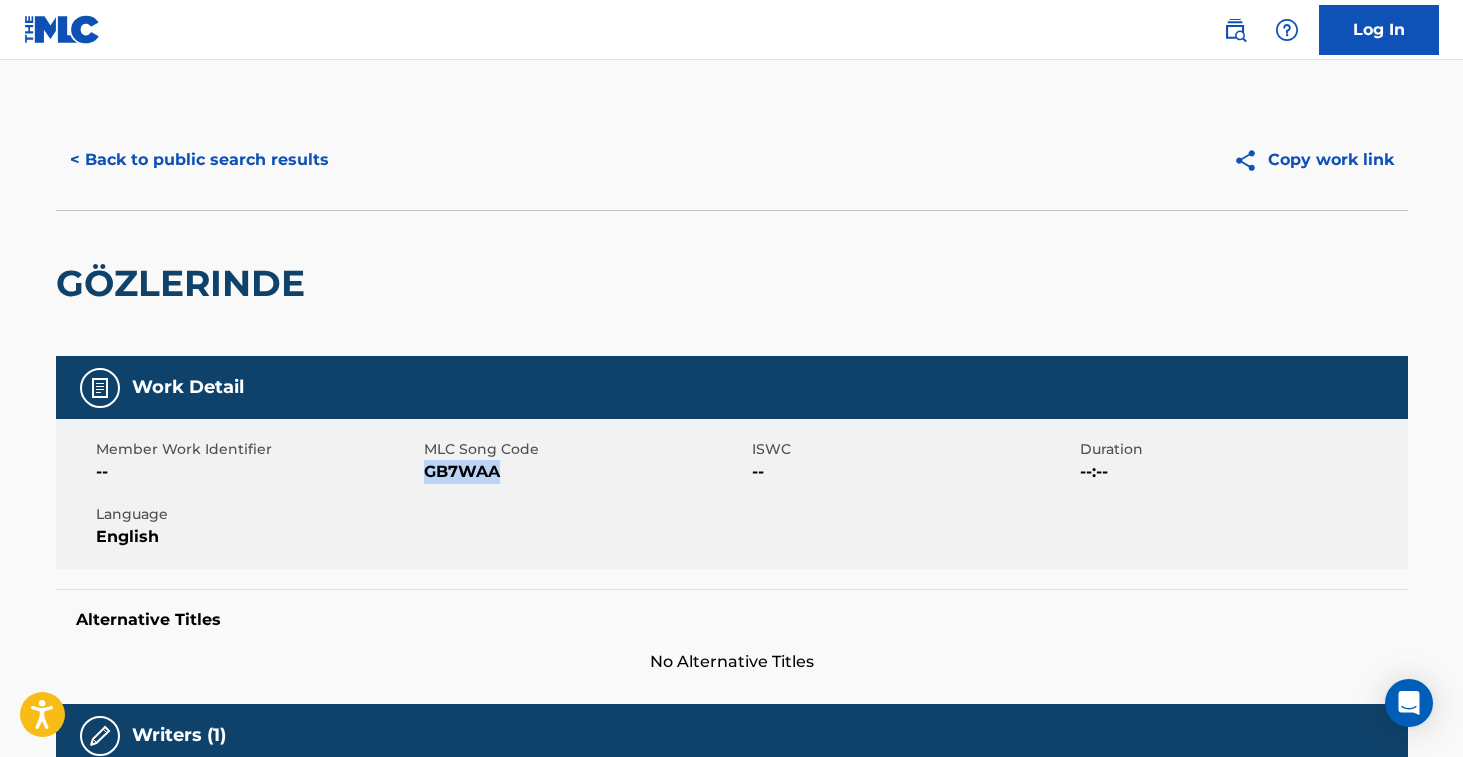 click on "GB7WAA" at bounding box center (585, 472) 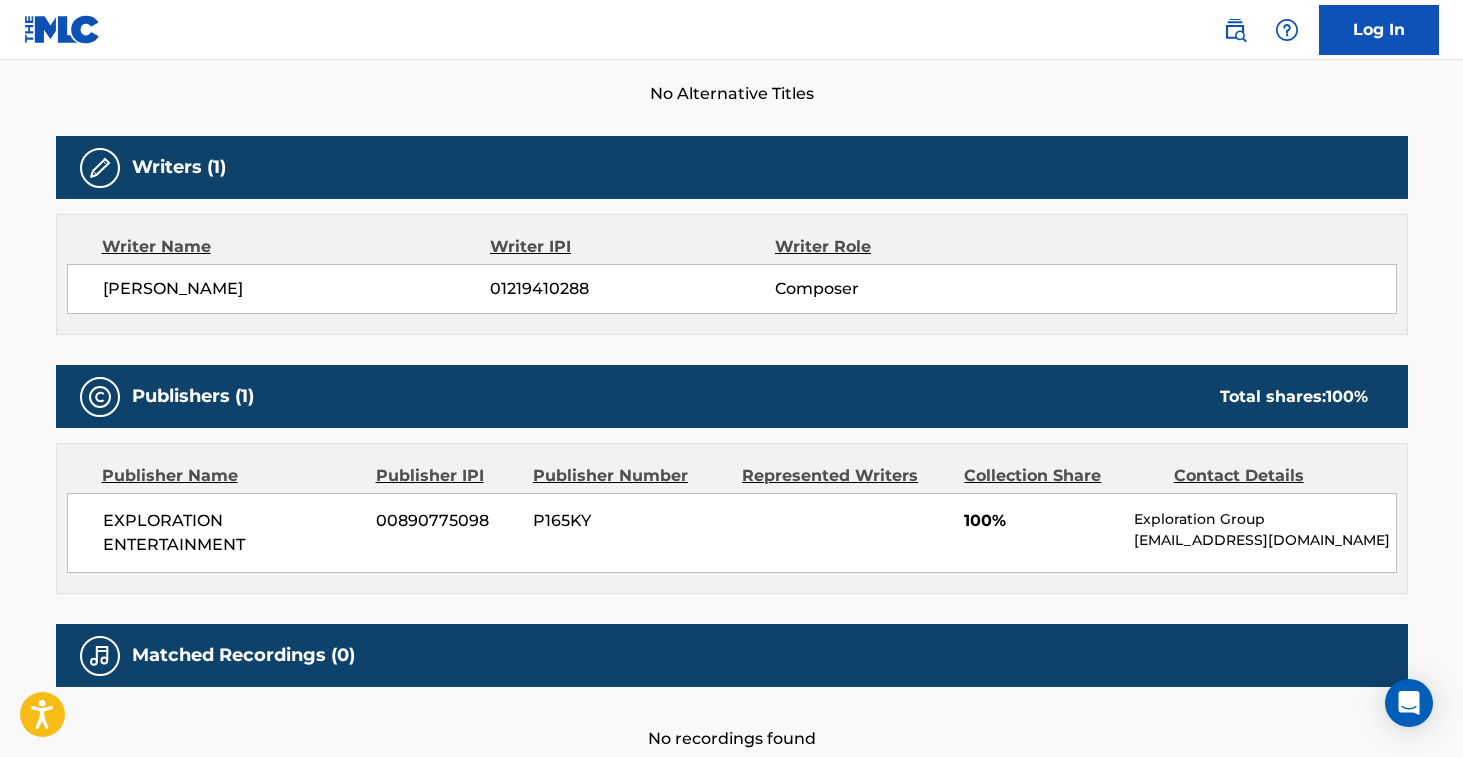 scroll, scrollTop: 0, scrollLeft: 0, axis: both 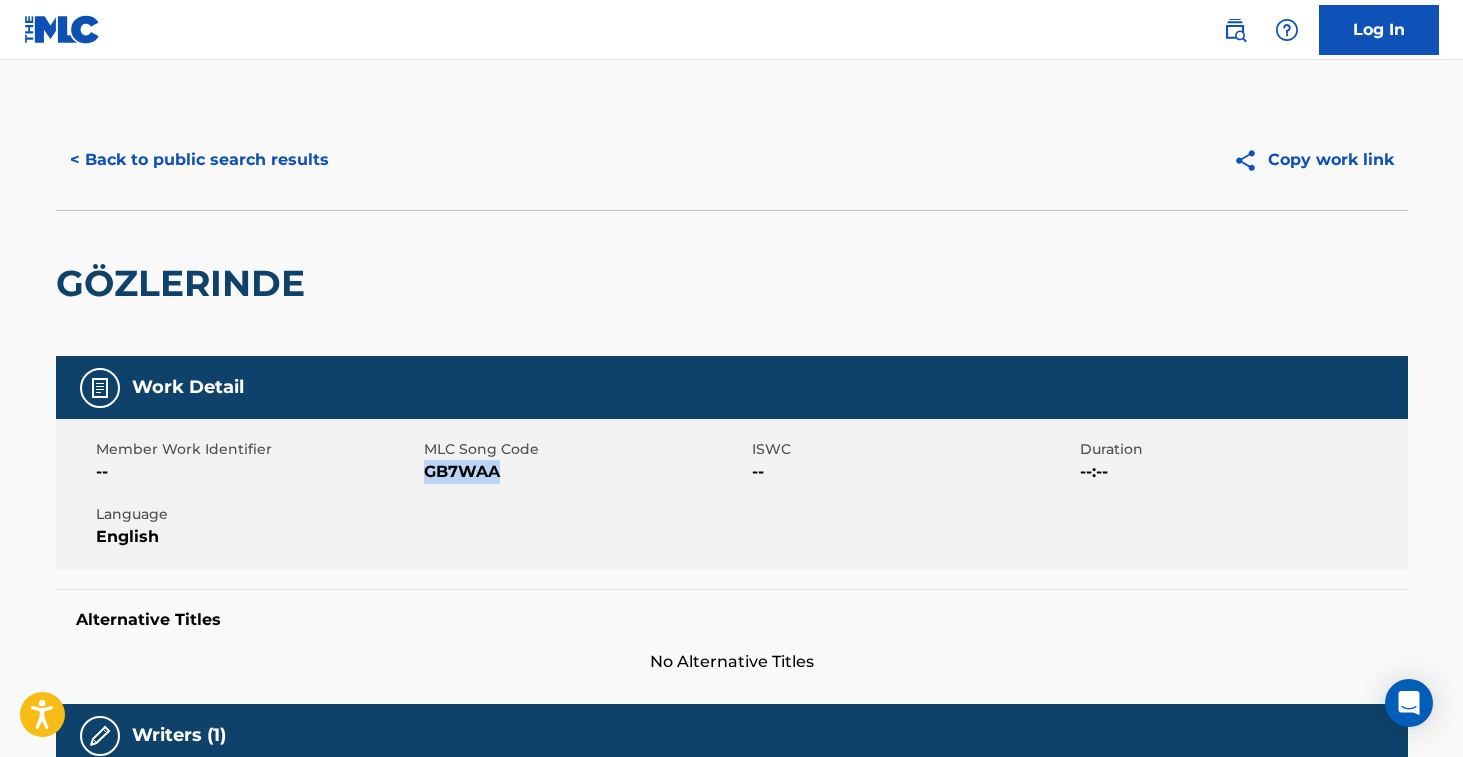 click on "< Back to public search results" at bounding box center (199, 160) 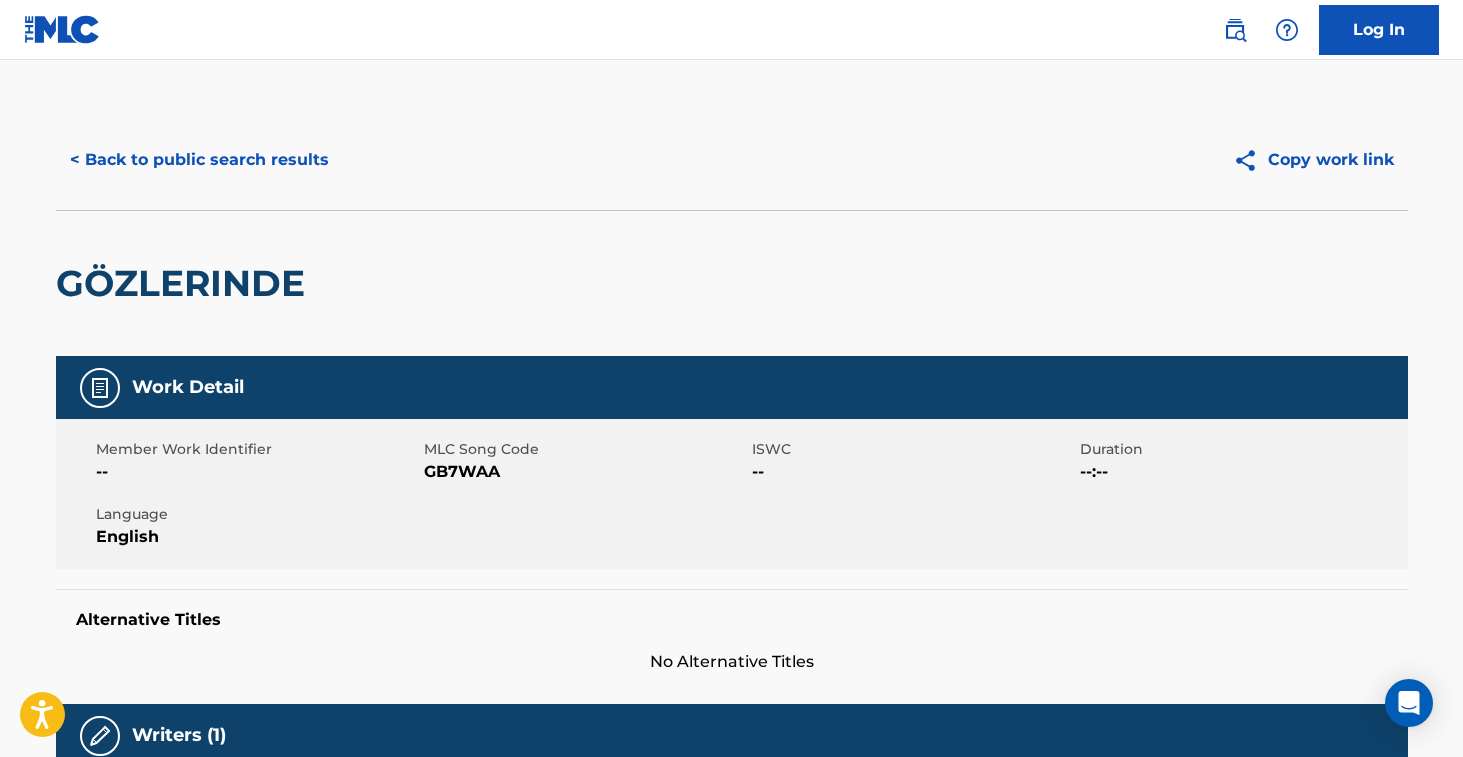 scroll, scrollTop: 217, scrollLeft: 0, axis: vertical 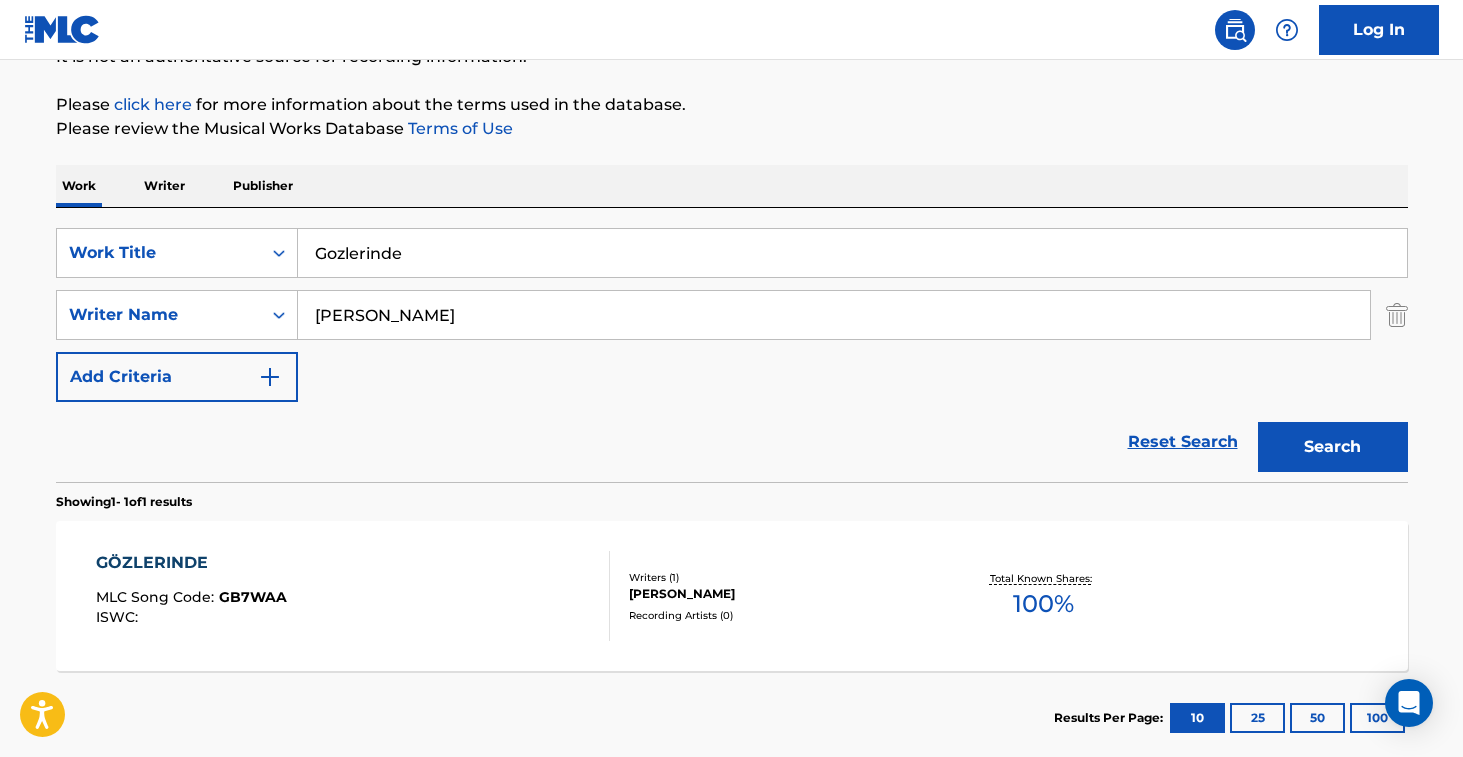 click on "Gozlerinde" at bounding box center [852, 253] 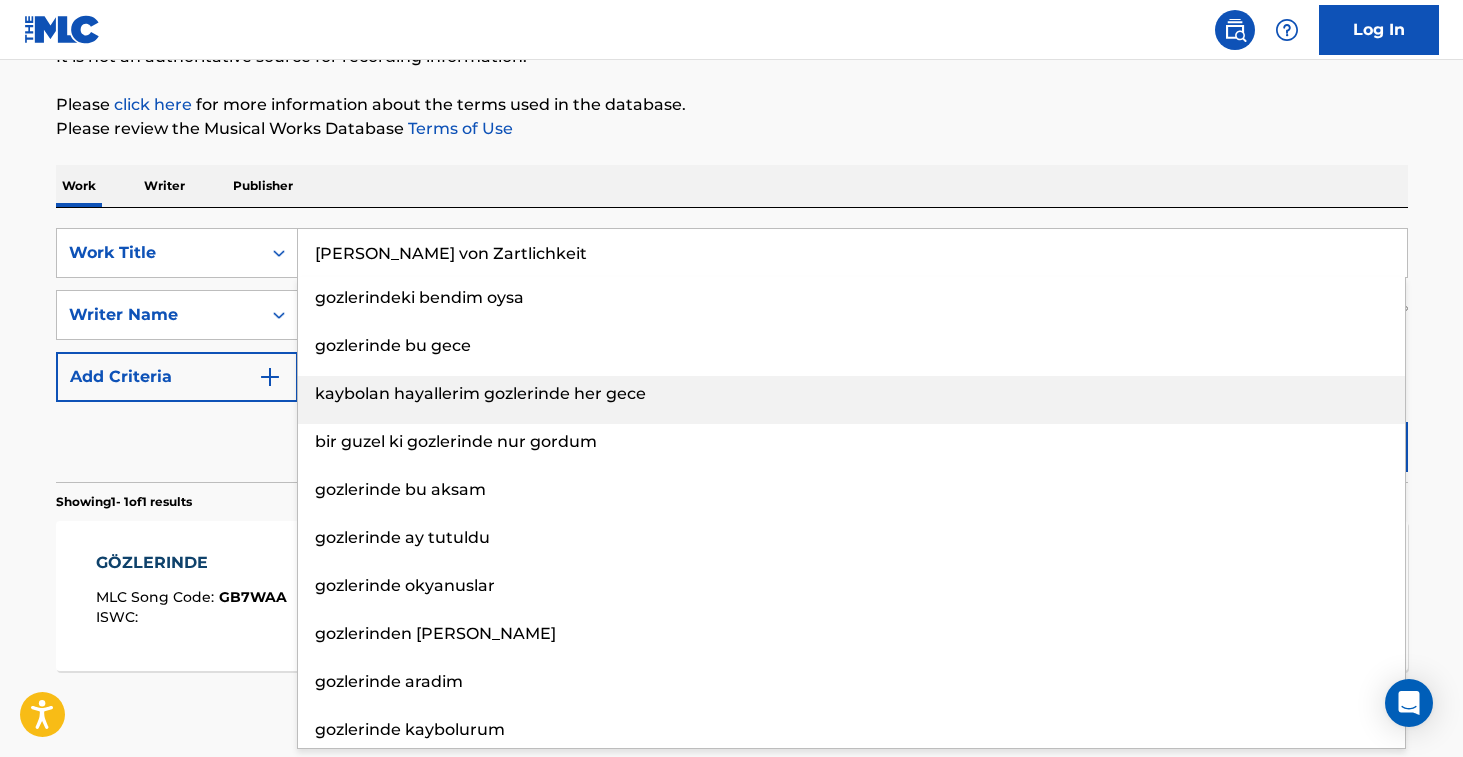 type on "[PERSON_NAME] von Zartlichkeit" 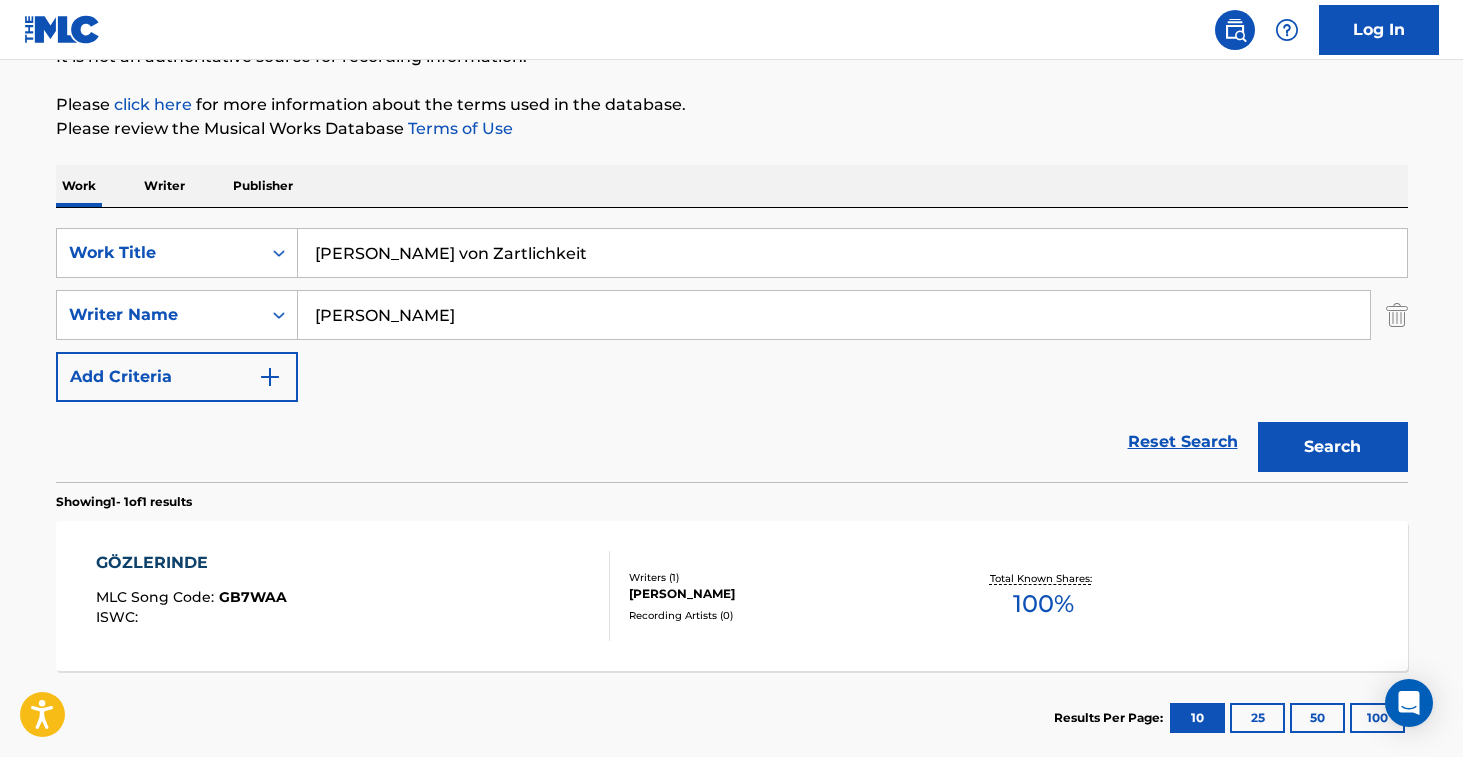 drag, startPoint x: 552, startPoint y: 256, endPoint x: 500, endPoint y: 183, distance: 89.62701 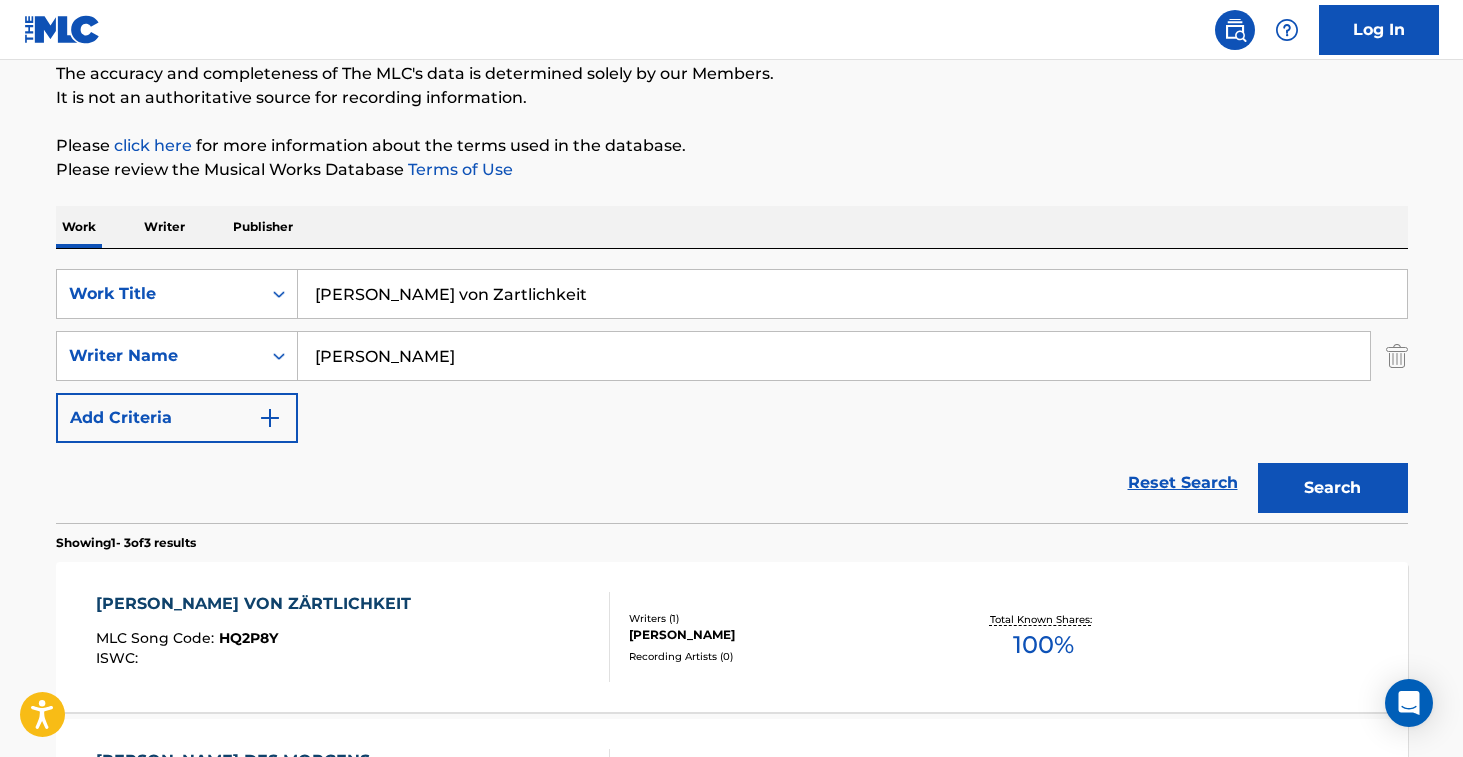 scroll, scrollTop: 217, scrollLeft: 0, axis: vertical 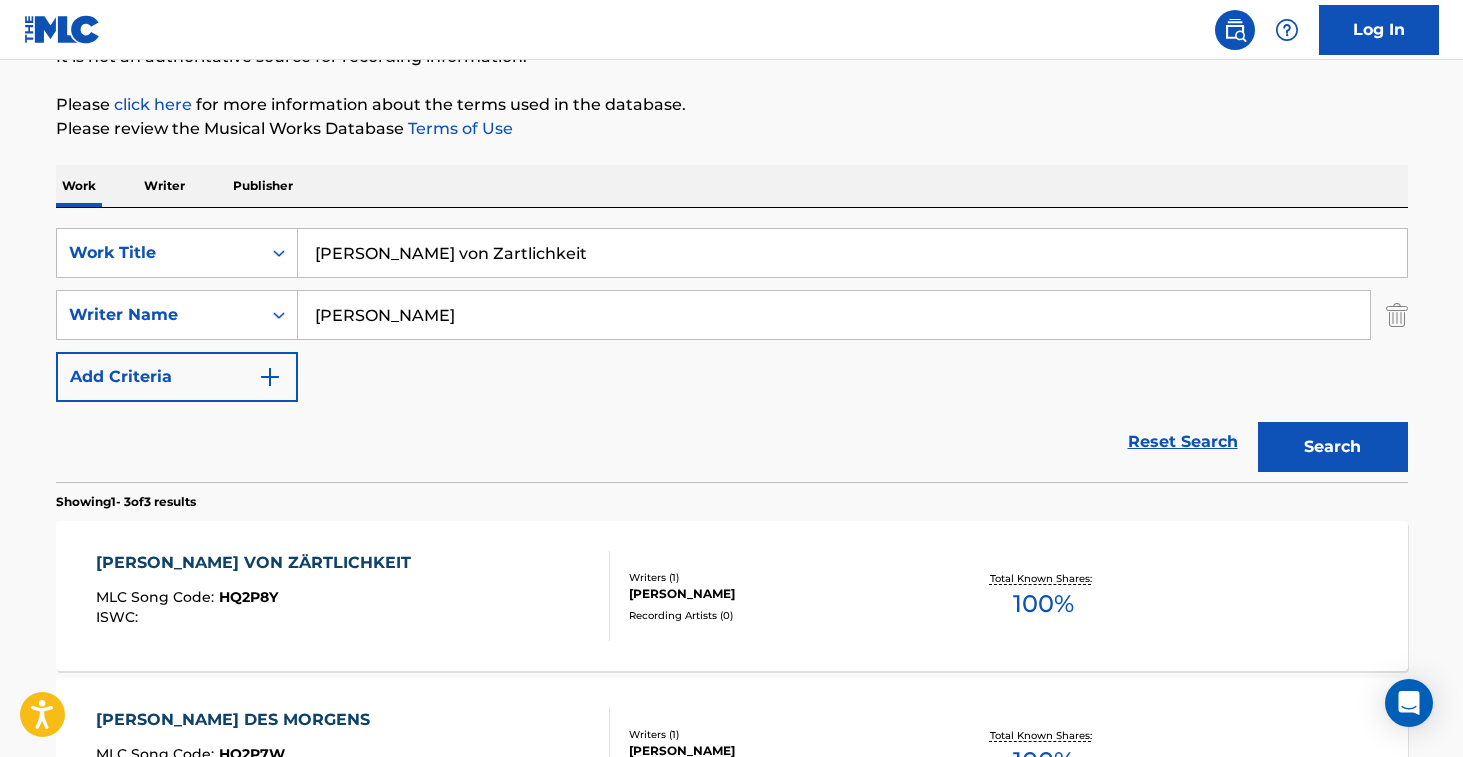 click on "[PERSON_NAME] VON ZÄRTLICHKEIT MLC Song Code : HQ2P8Y ISWC :" at bounding box center (353, 596) 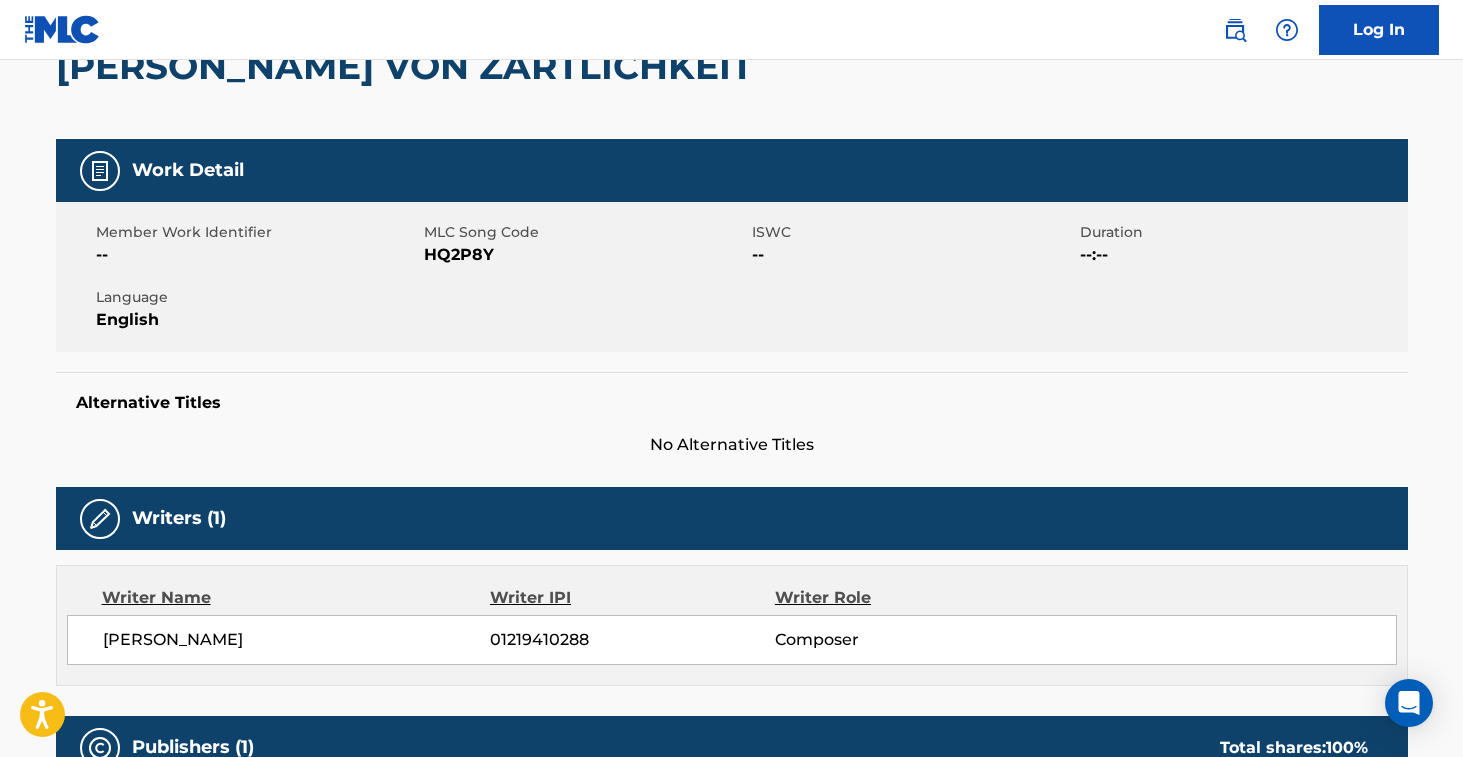 scroll, scrollTop: 0, scrollLeft: 0, axis: both 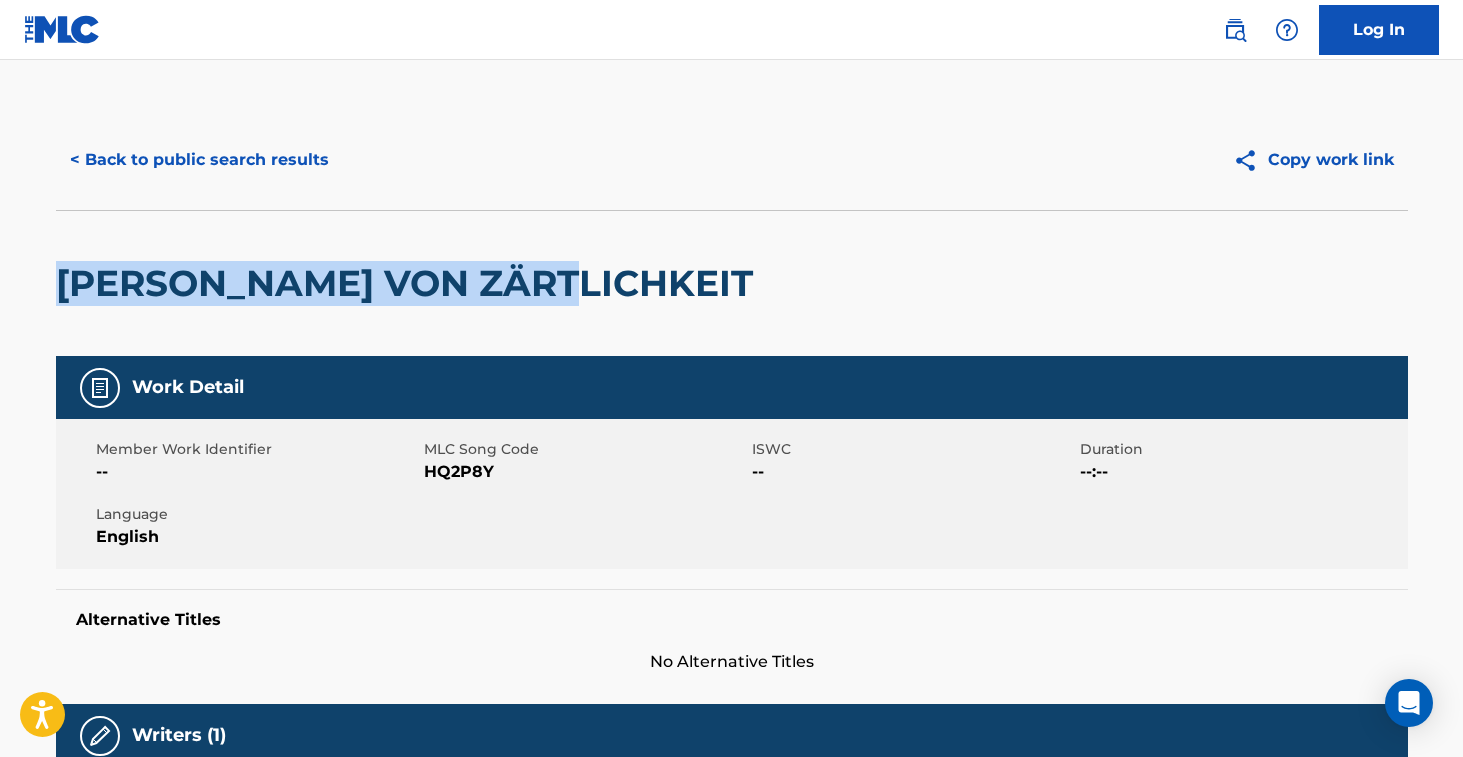 drag, startPoint x: 65, startPoint y: 291, endPoint x: 576, endPoint y: 289, distance: 511.0039 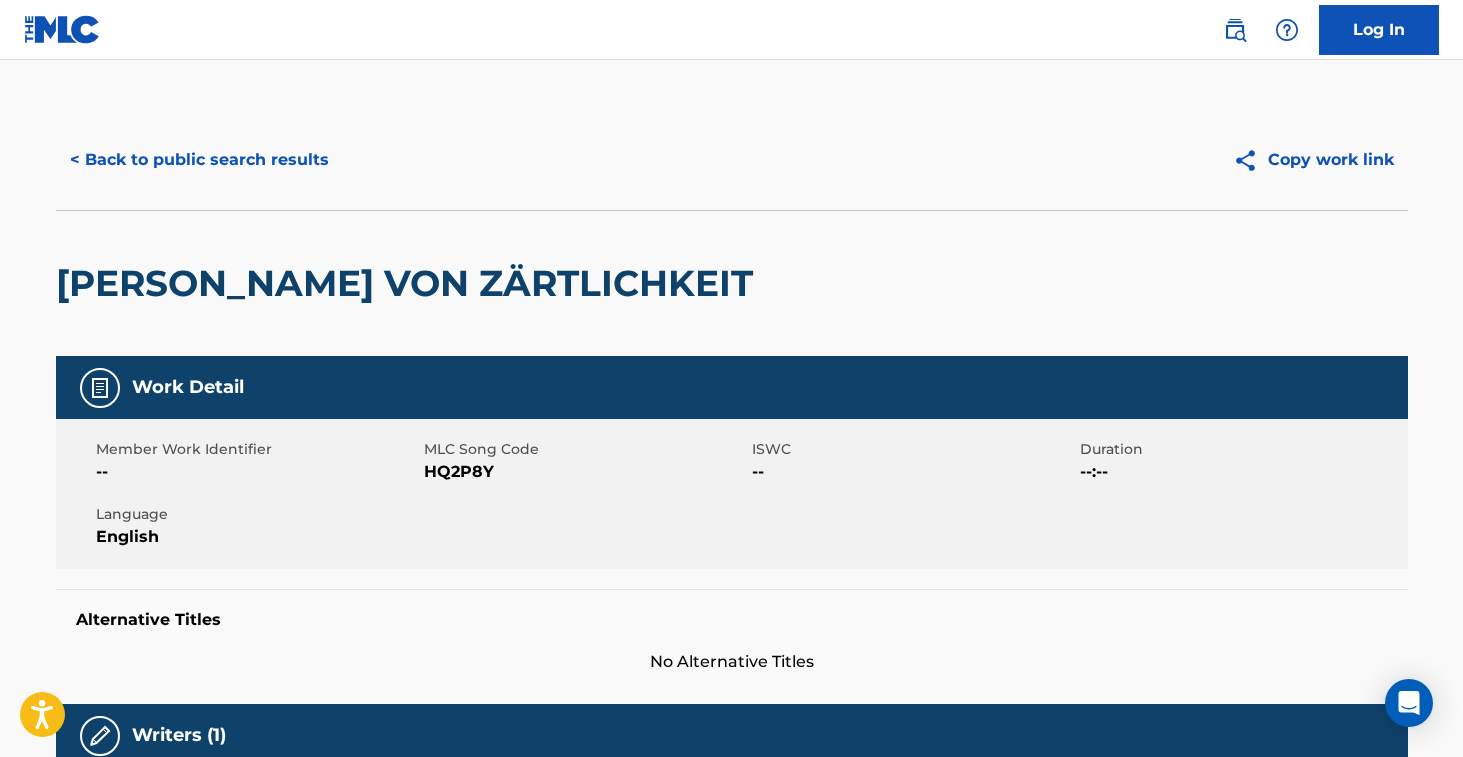 click on "HQ2P8Y" at bounding box center (585, 472) 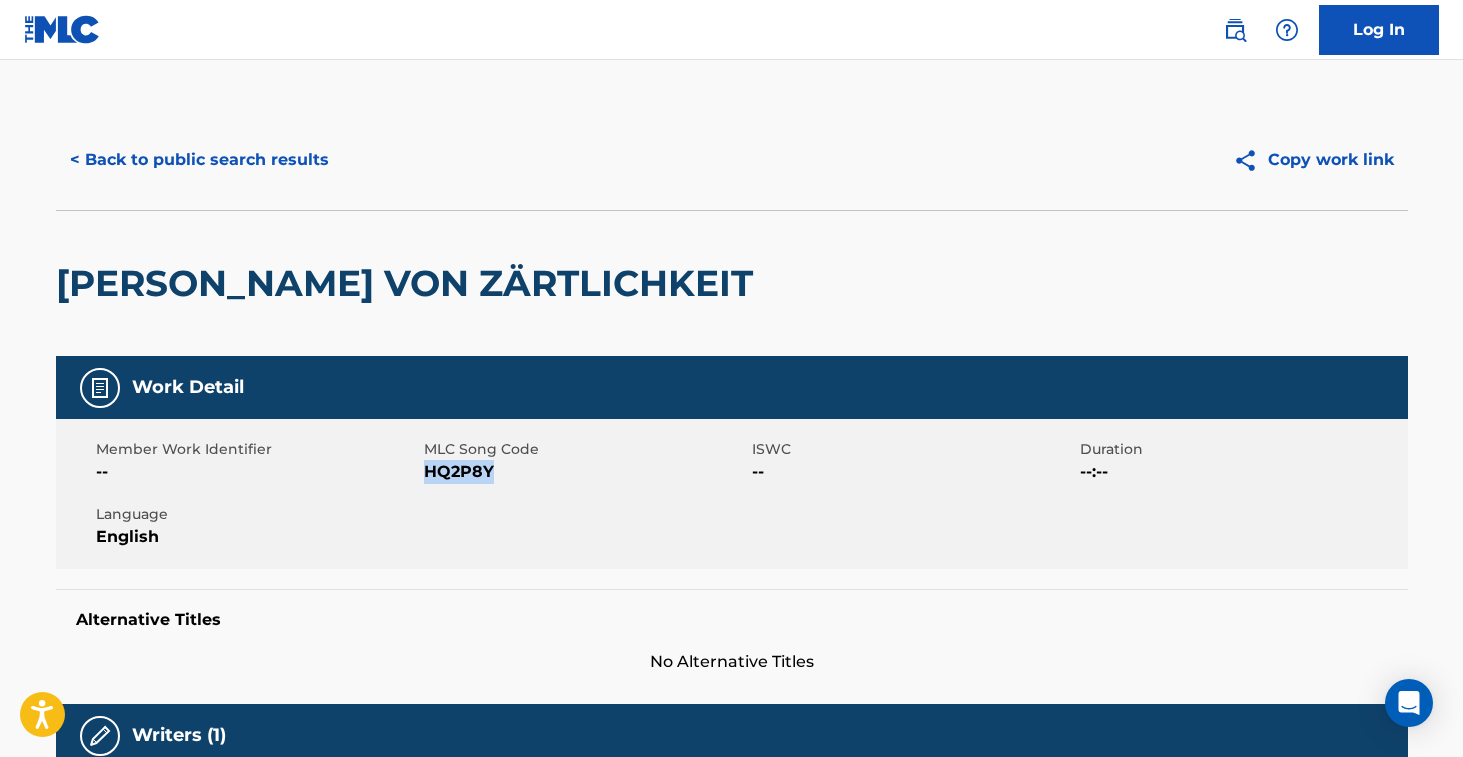 click on "HQ2P8Y" at bounding box center (585, 472) 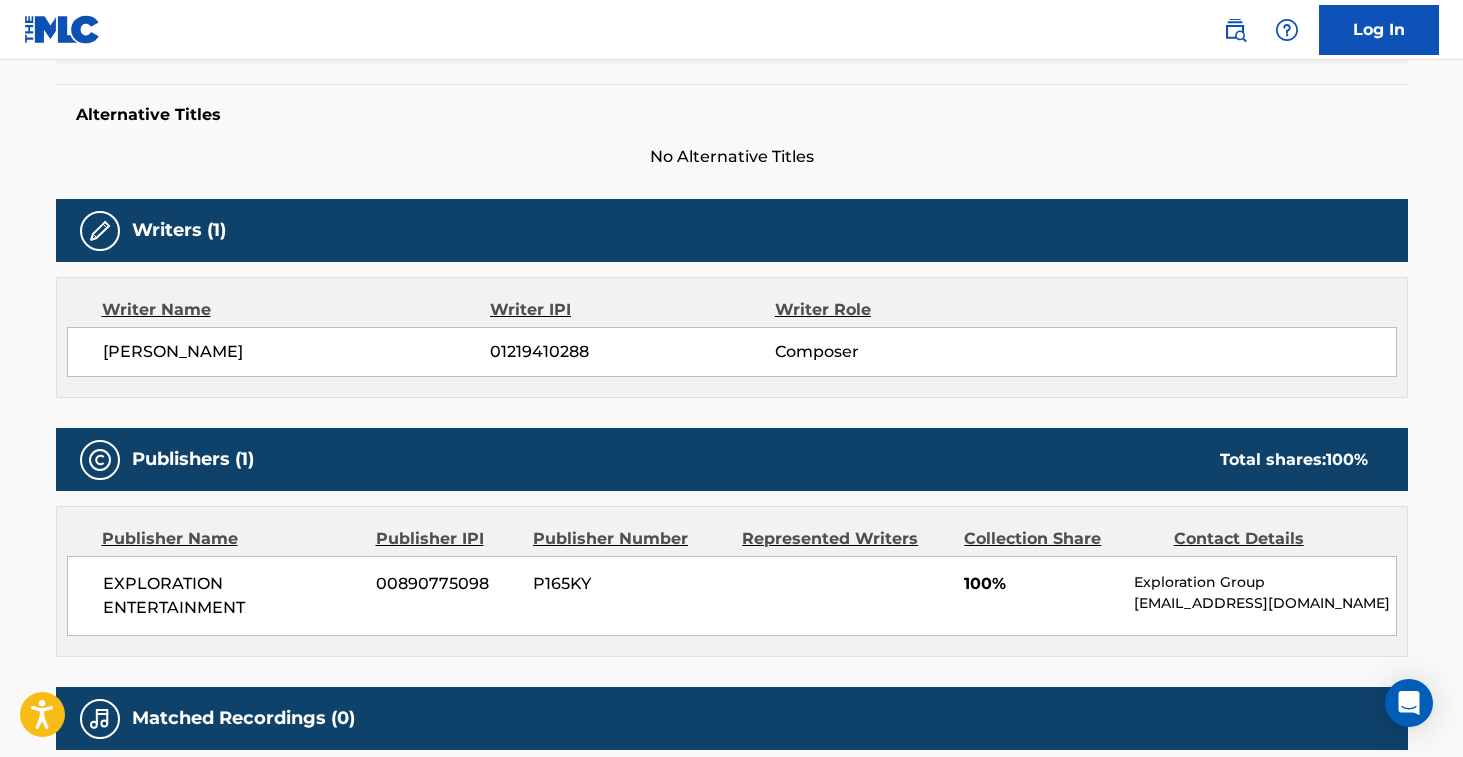 scroll, scrollTop: 0, scrollLeft: 0, axis: both 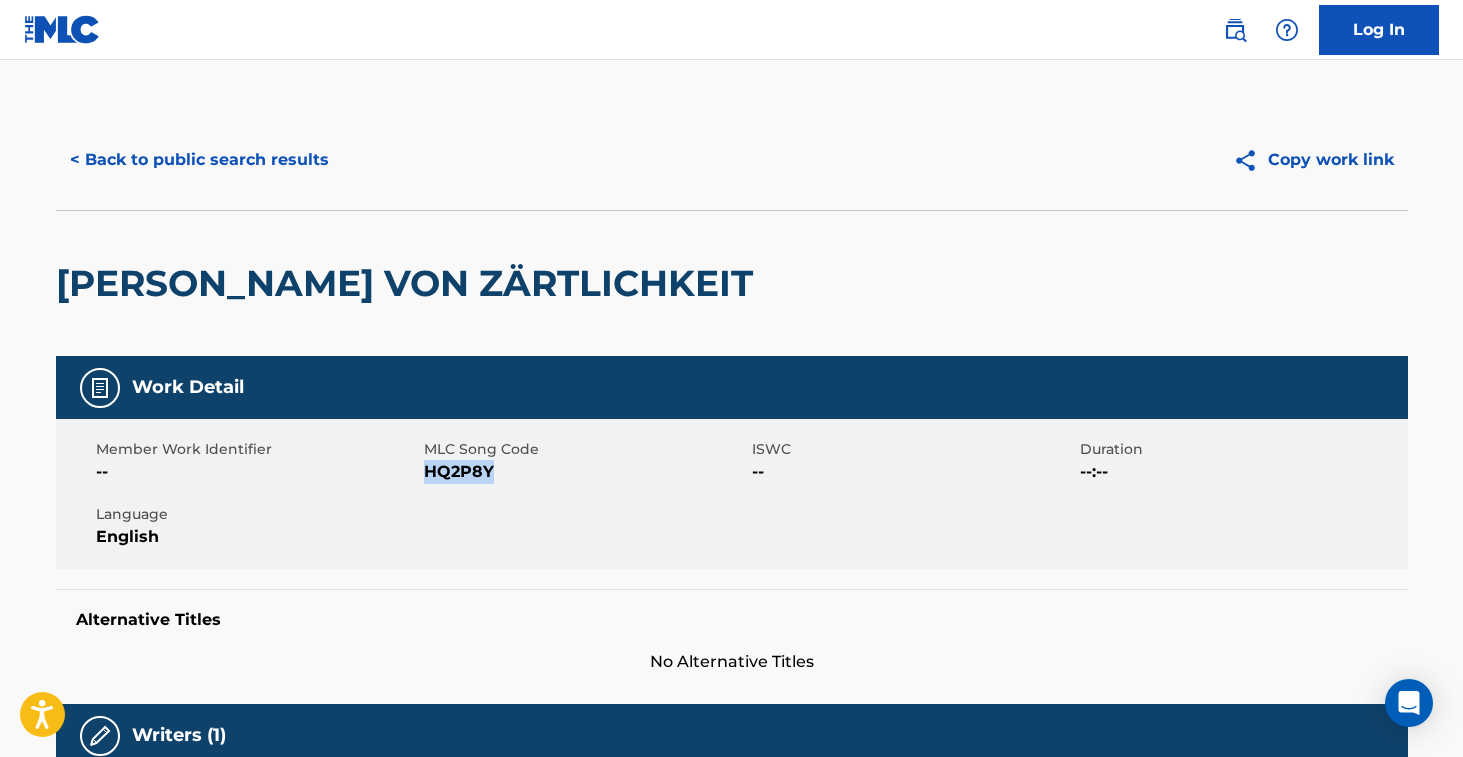 click on "< Back to public search results" at bounding box center (199, 160) 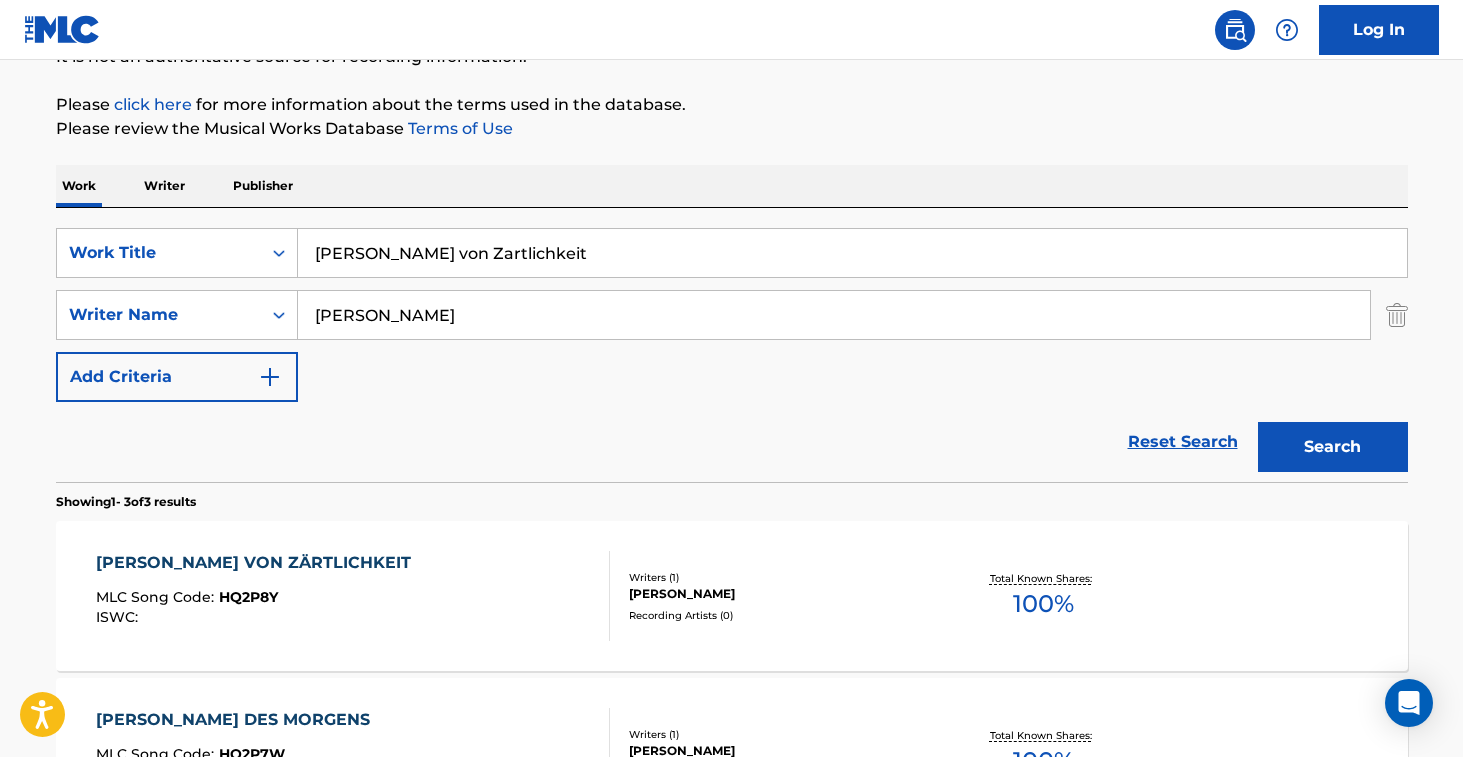 drag, startPoint x: 542, startPoint y: 264, endPoint x: 439, endPoint y: 187, distance: 128.60016 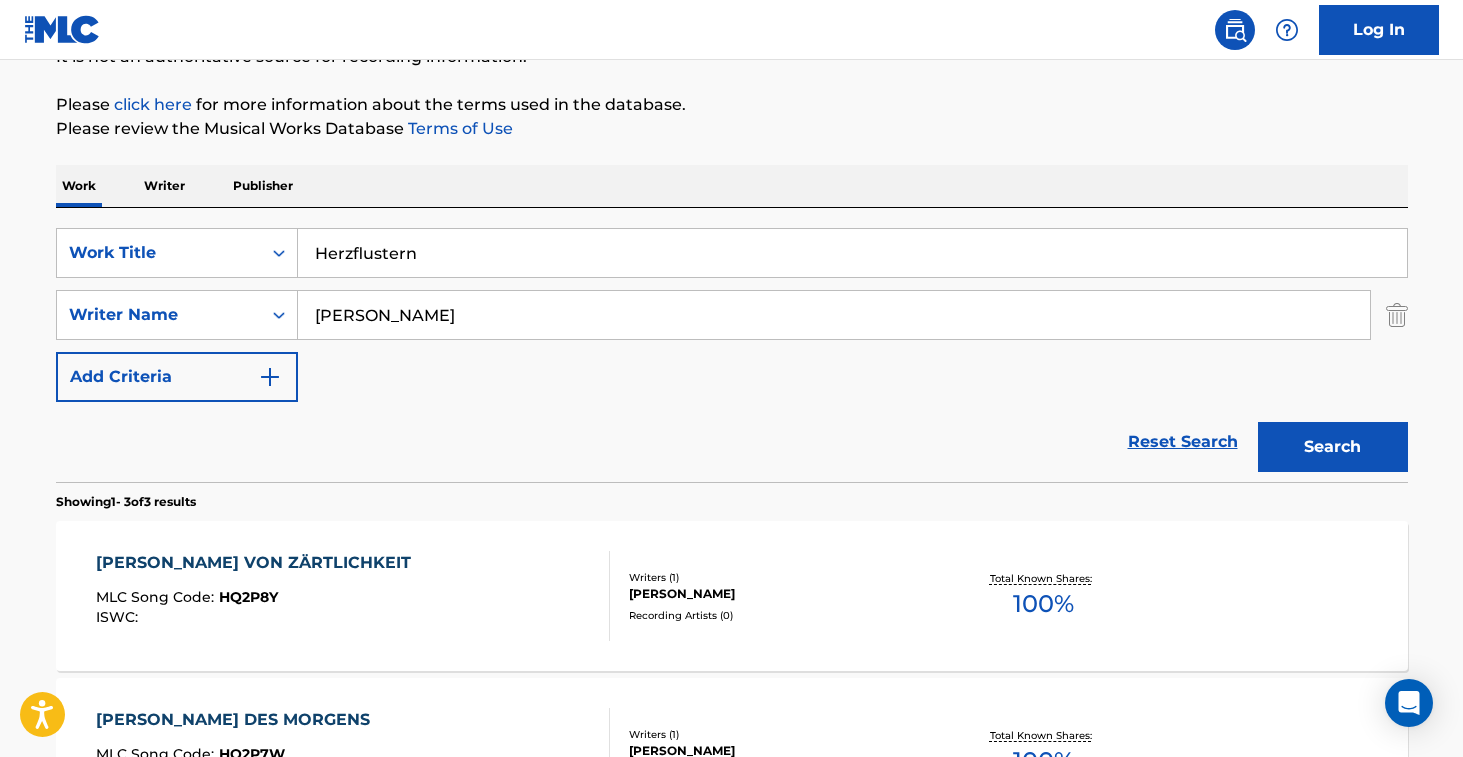 type on "Herzflustern" 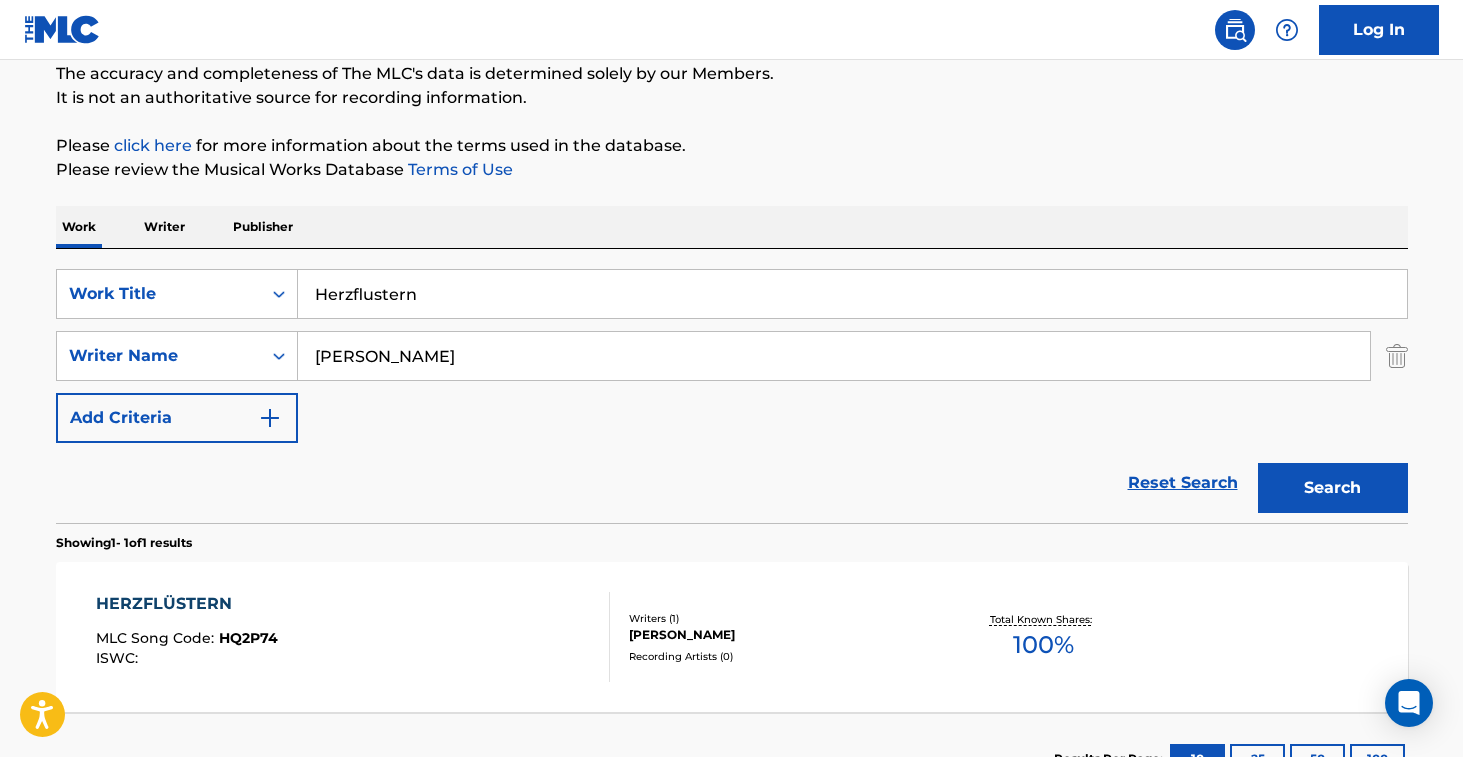scroll, scrollTop: 217, scrollLeft: 0, axis: vertical 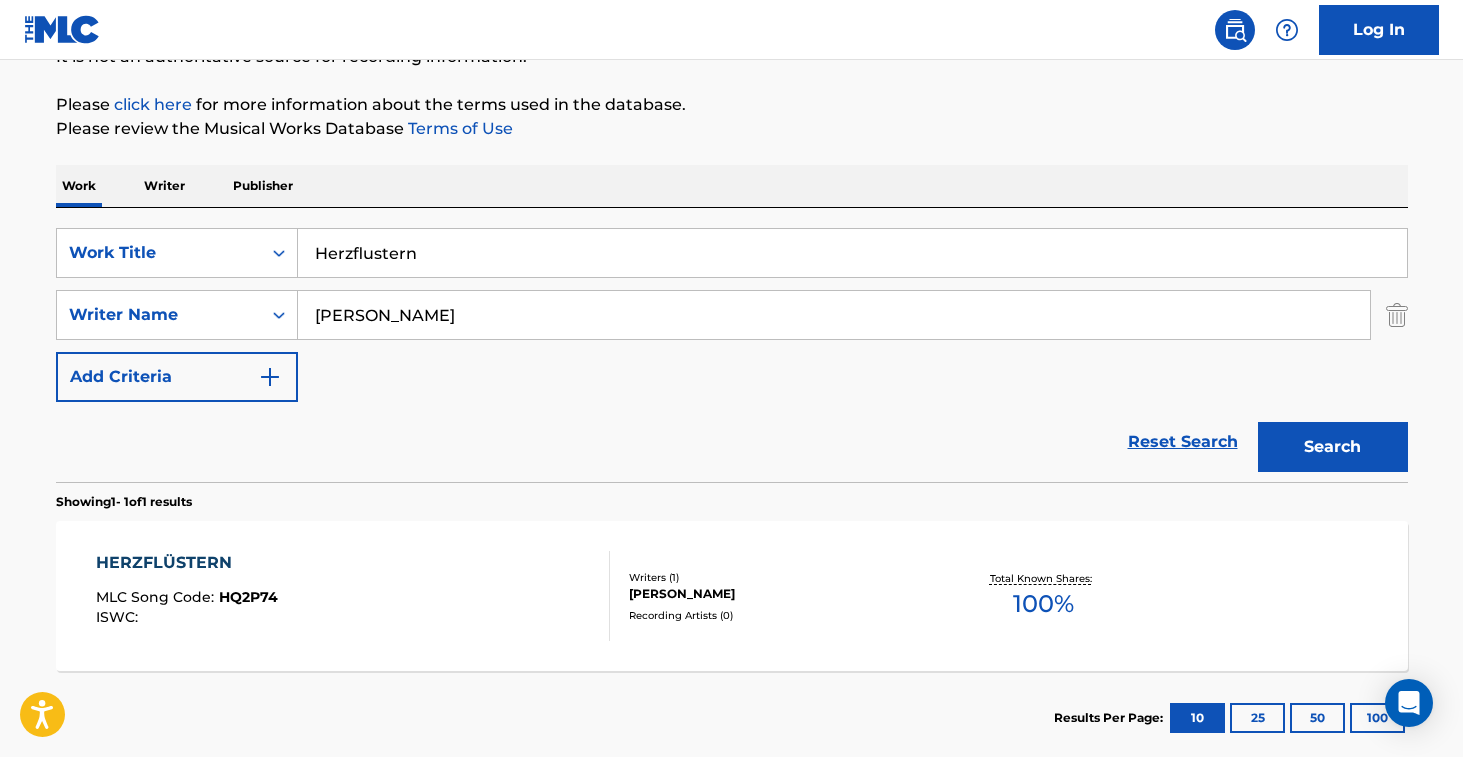 click on "HERZFLÜSTERN MLC Song Code : HQ2P74 ISWC :" at bounding box center (353, 596) 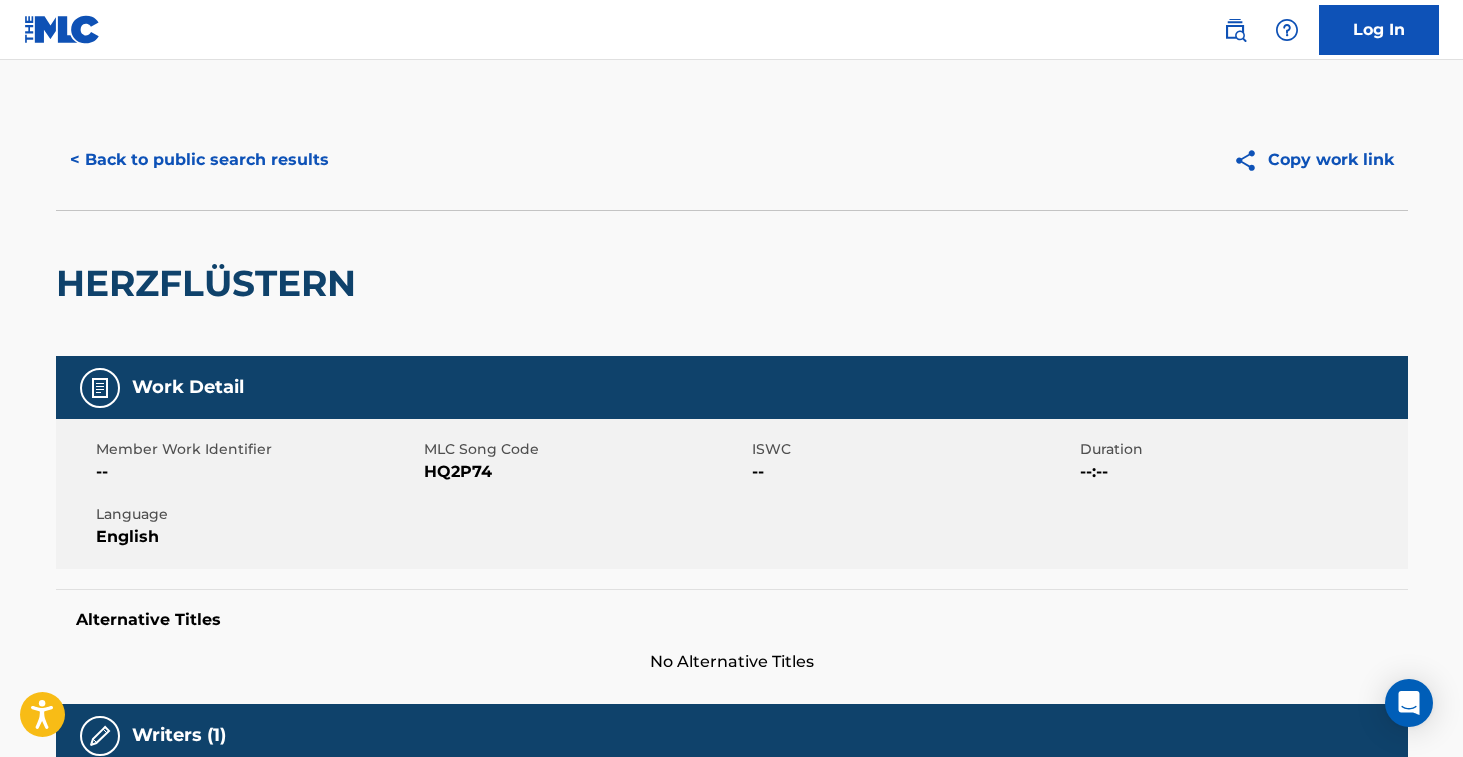 click on "HERZFLÜSTERN" at bounding box center [211, 283] 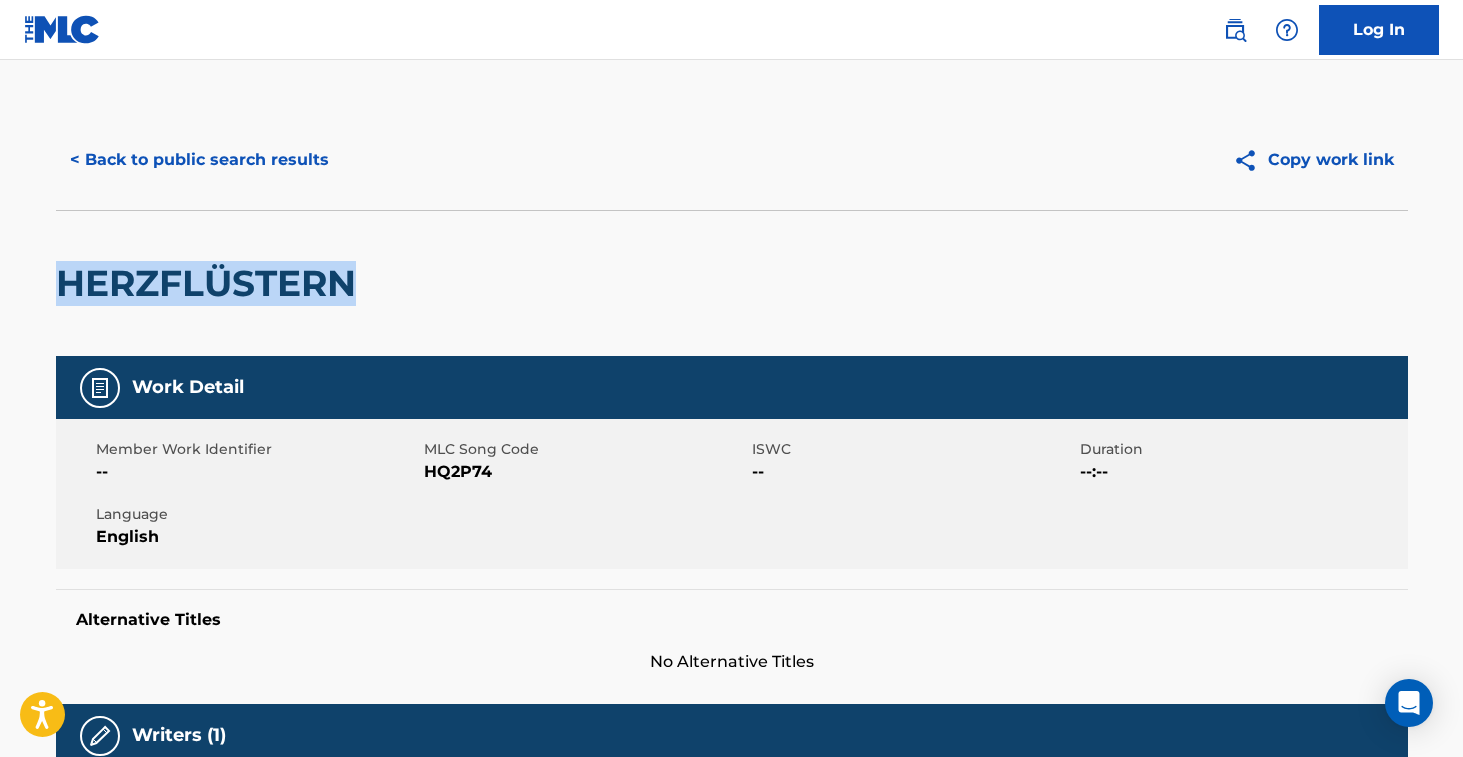 click on "HERZFLÜSTERN" at bounding box center (211, 283) 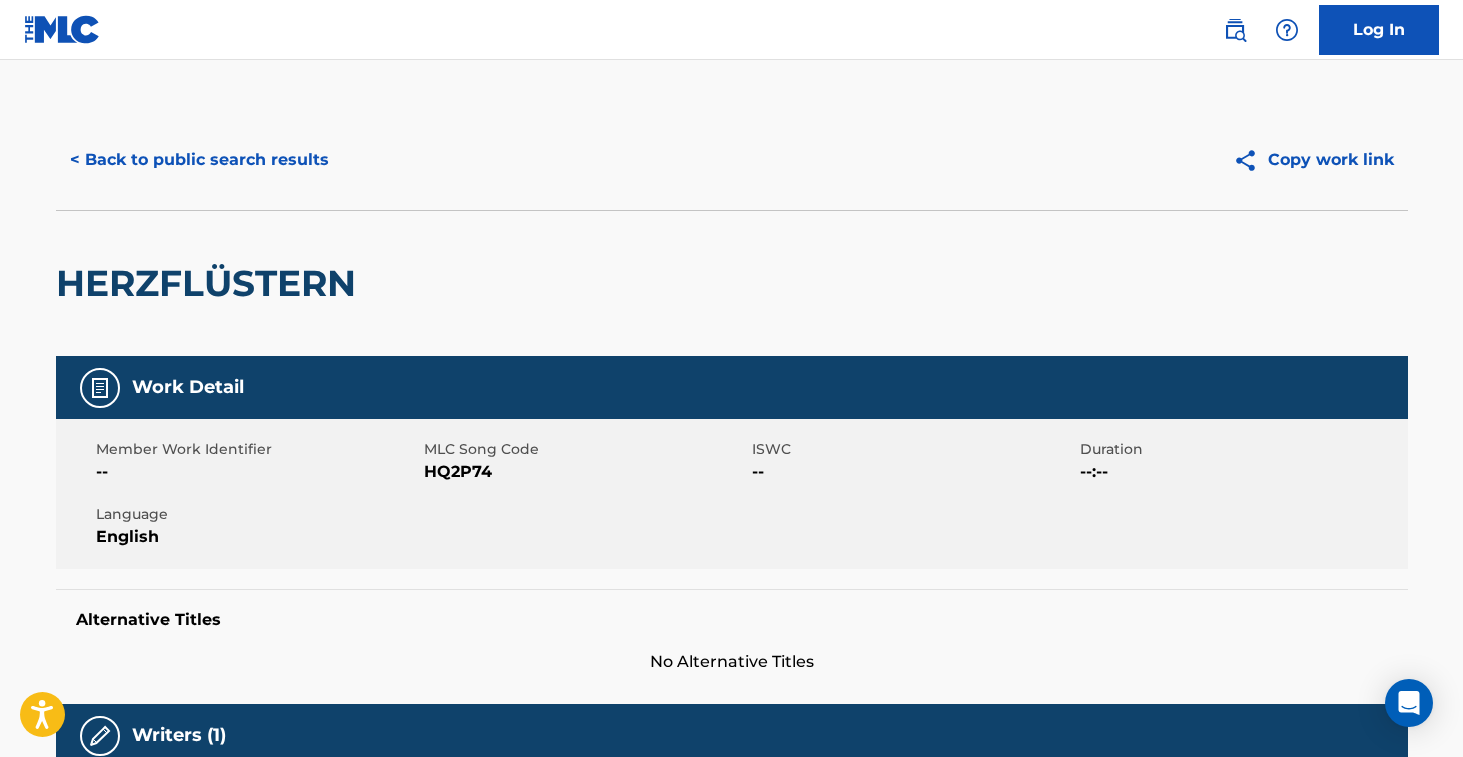 click on "HQ2P74" at bounding box center [585, 472] 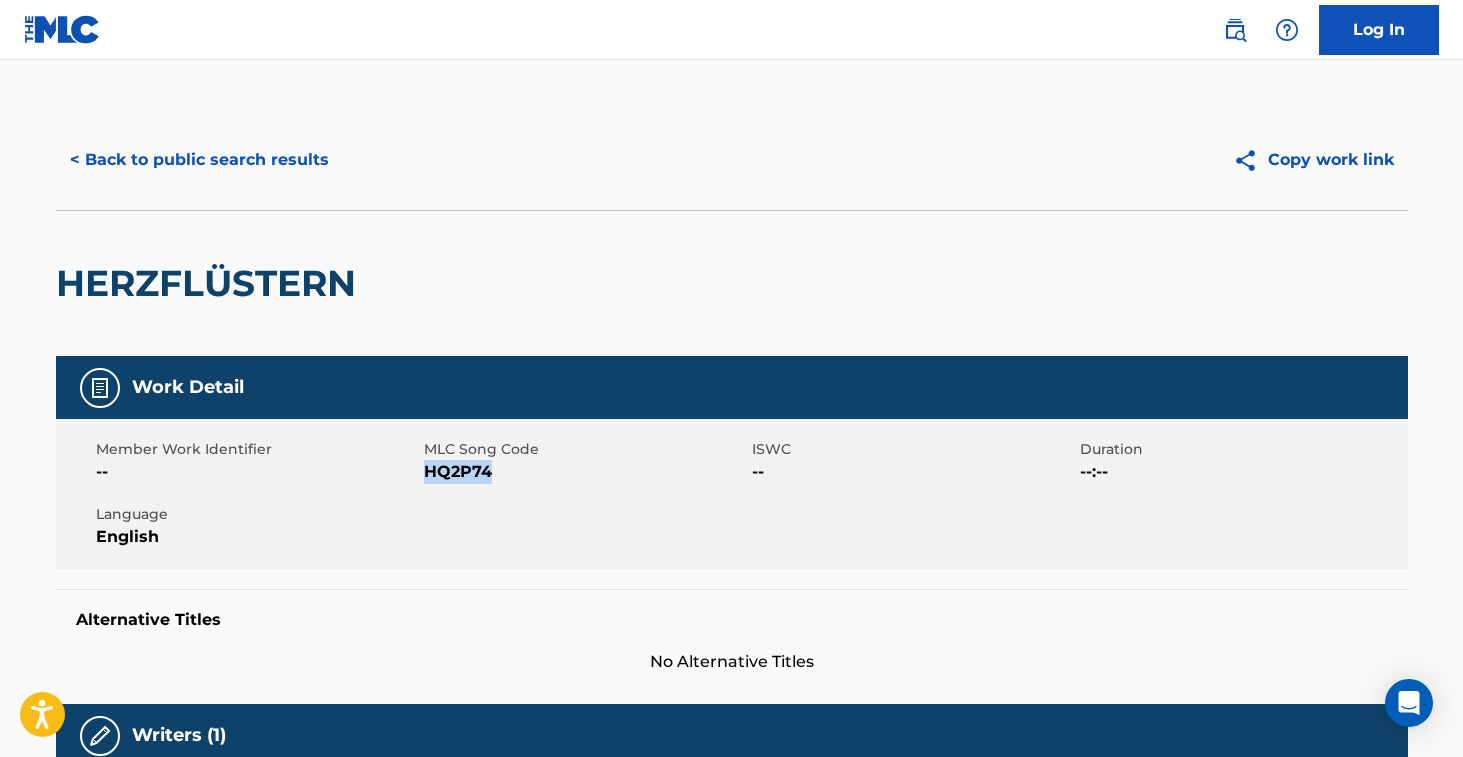 drag, startPoint x: 461, startPoint y: 469, endPoint x: 681, endPoint y: 468, distance: 220.00227 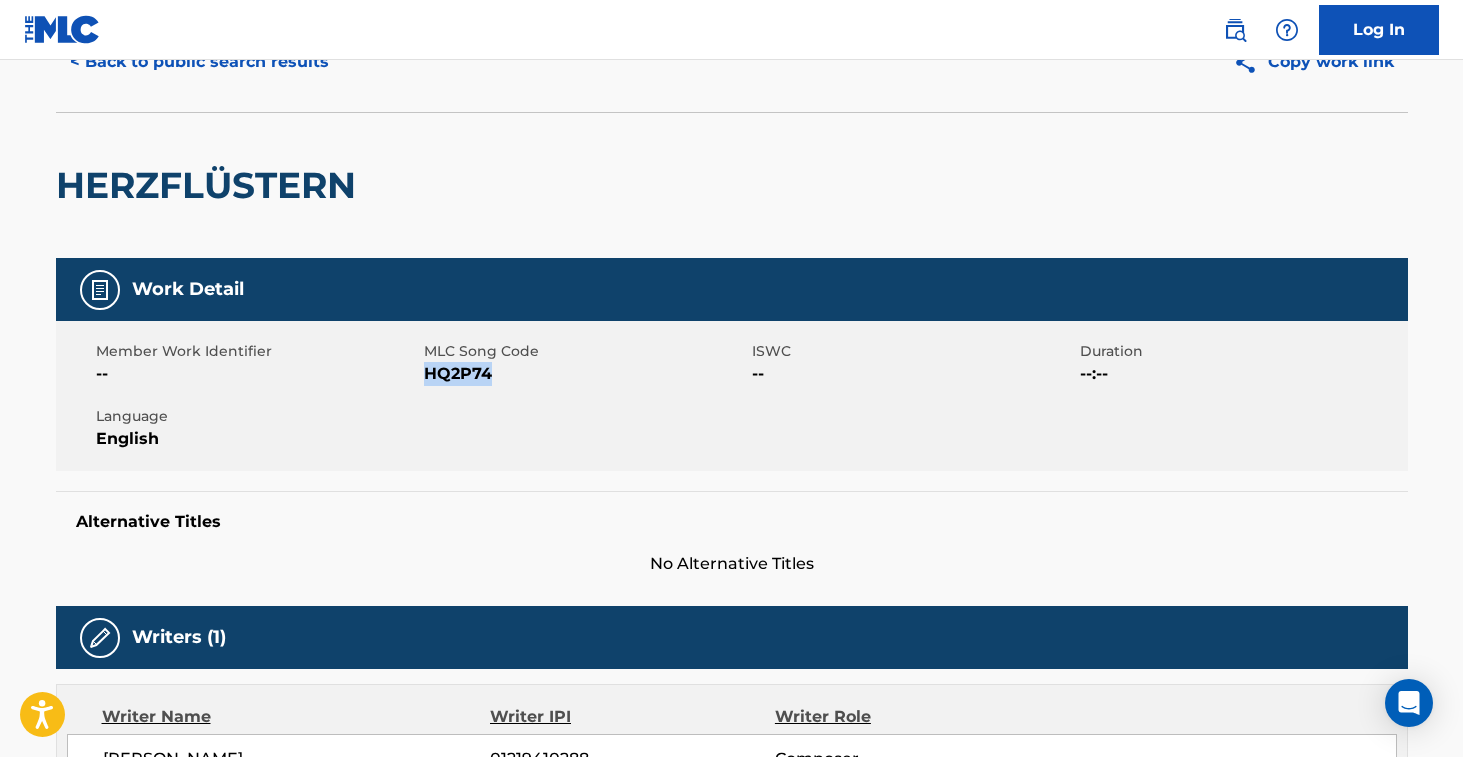 scroll, scrollTop: 0, scrollLeft: 0, axis: both 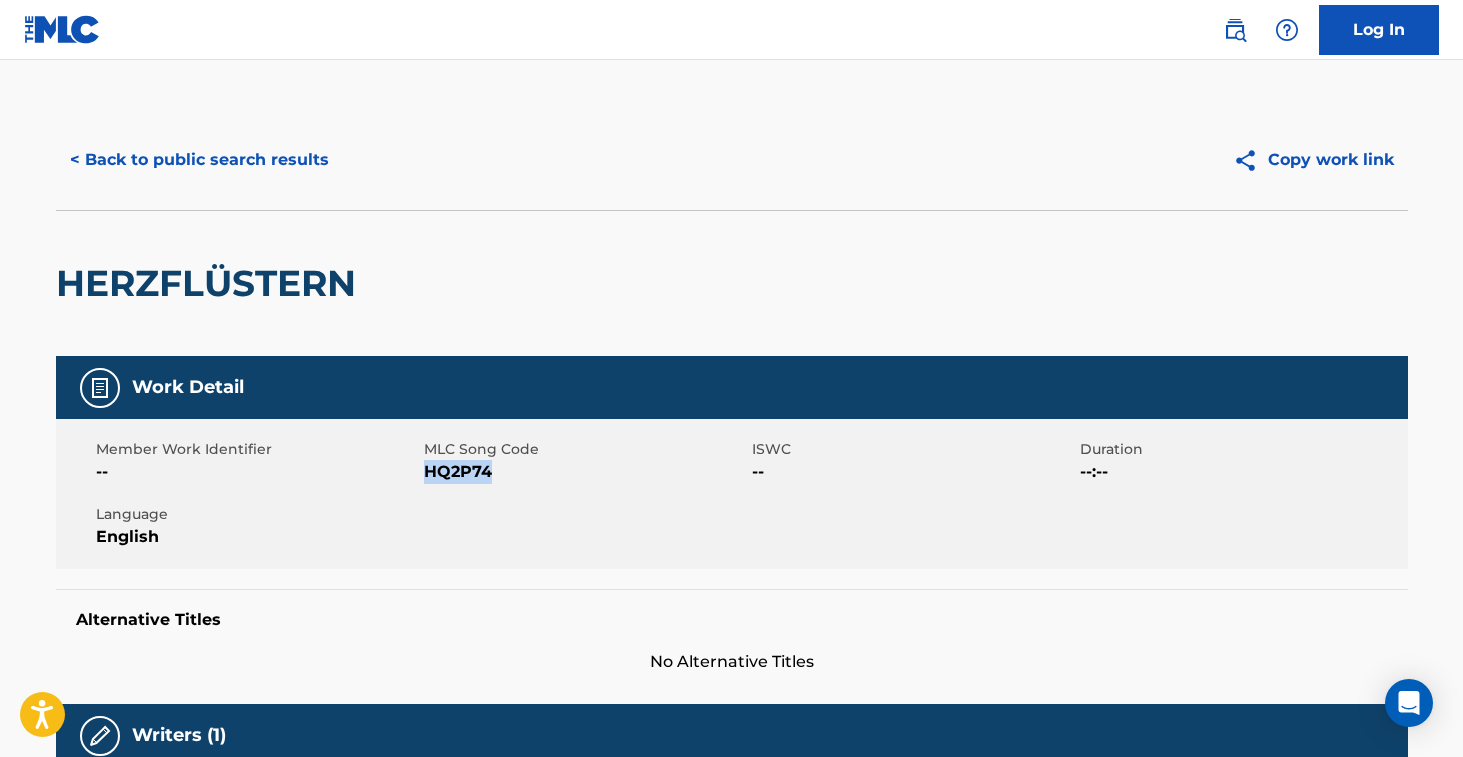 click on "< Back to public search results" at bounding box center (199, 160) 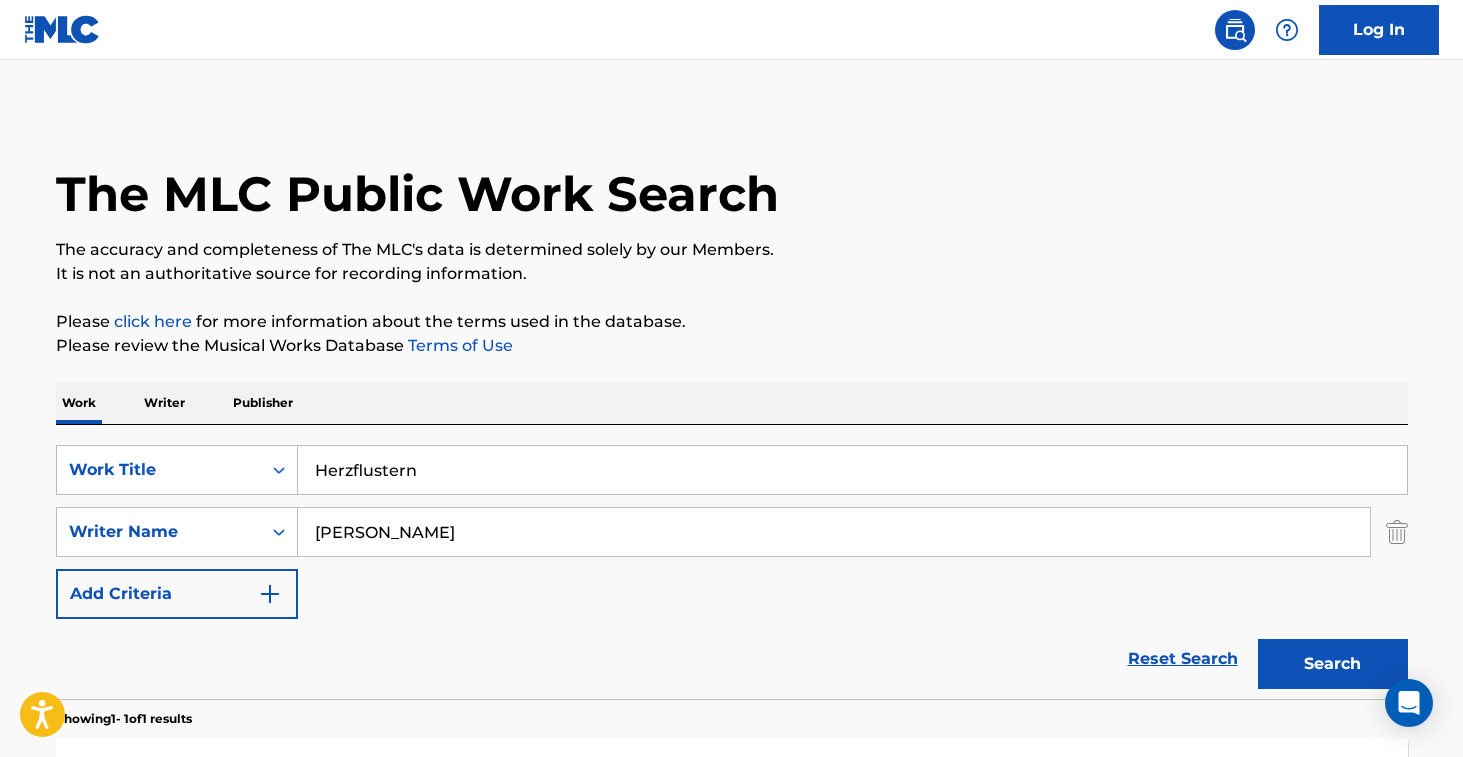 scroll, scrollTop: 217, scrollLeft: 0, axis: vertical 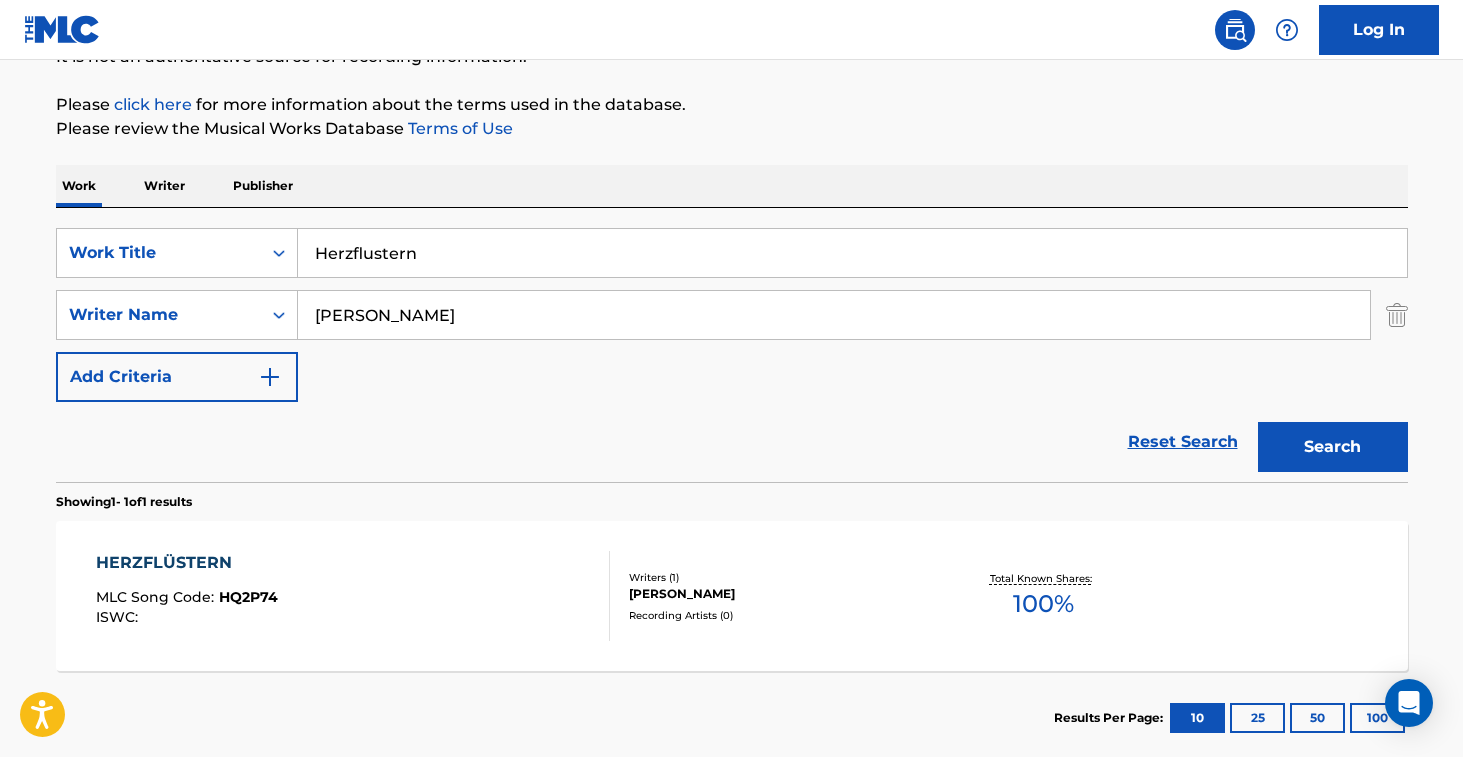 drag, startPoint x: 478, startPoint y: 268, endPoint x: 179, endPoint y: 212, distance: 304.19894 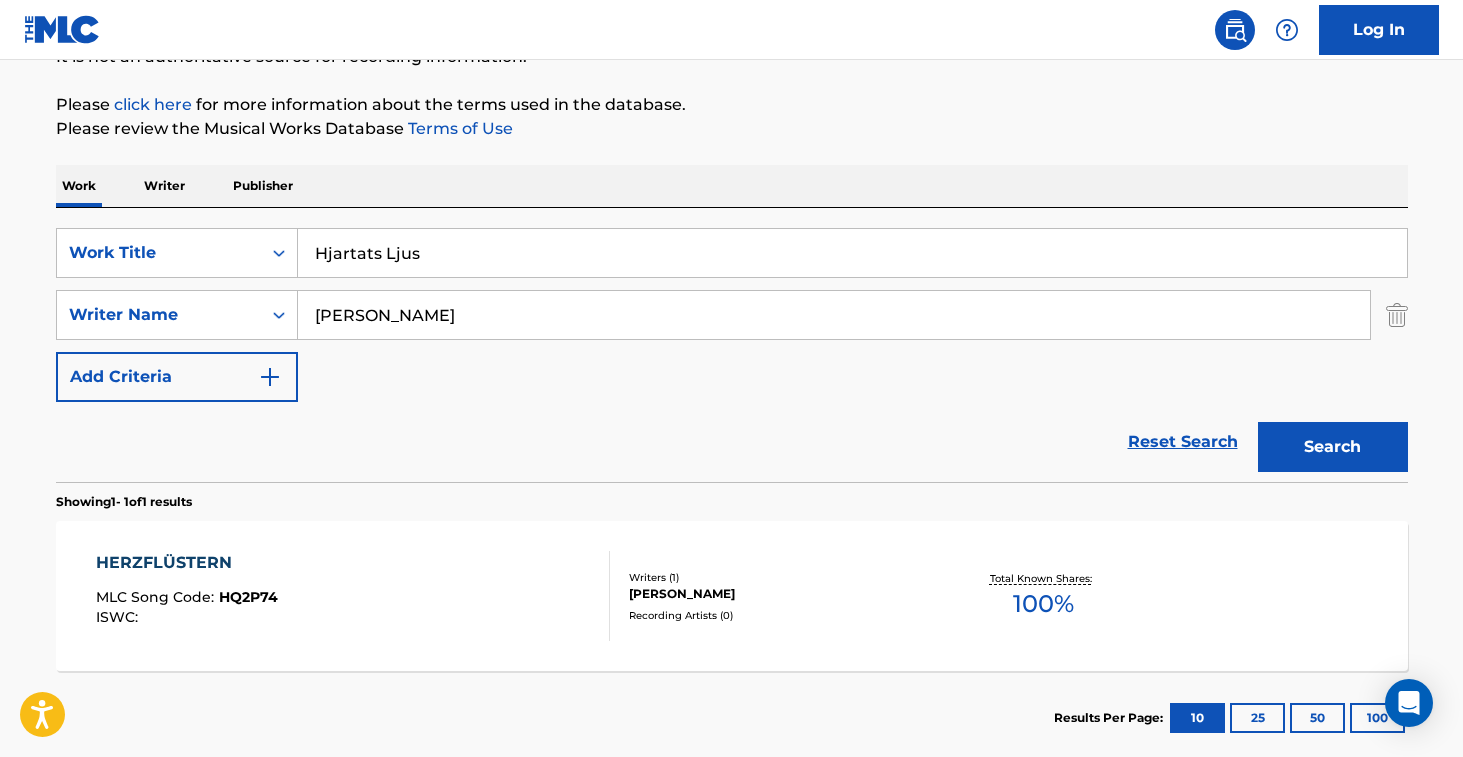 type on "Hjartats Ljus" 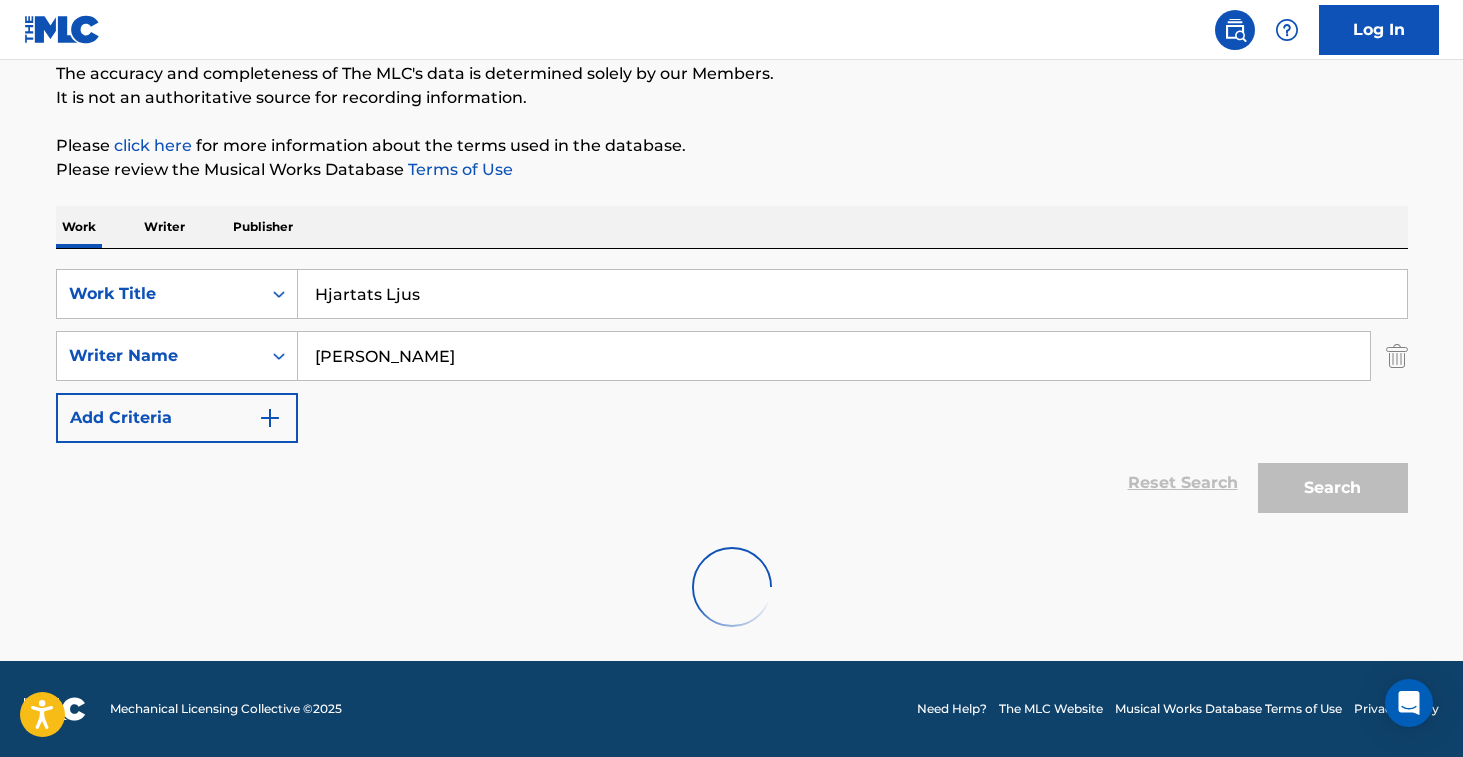 scroll, scrollTop: 217, scrollLeft: 0, axis: vertical 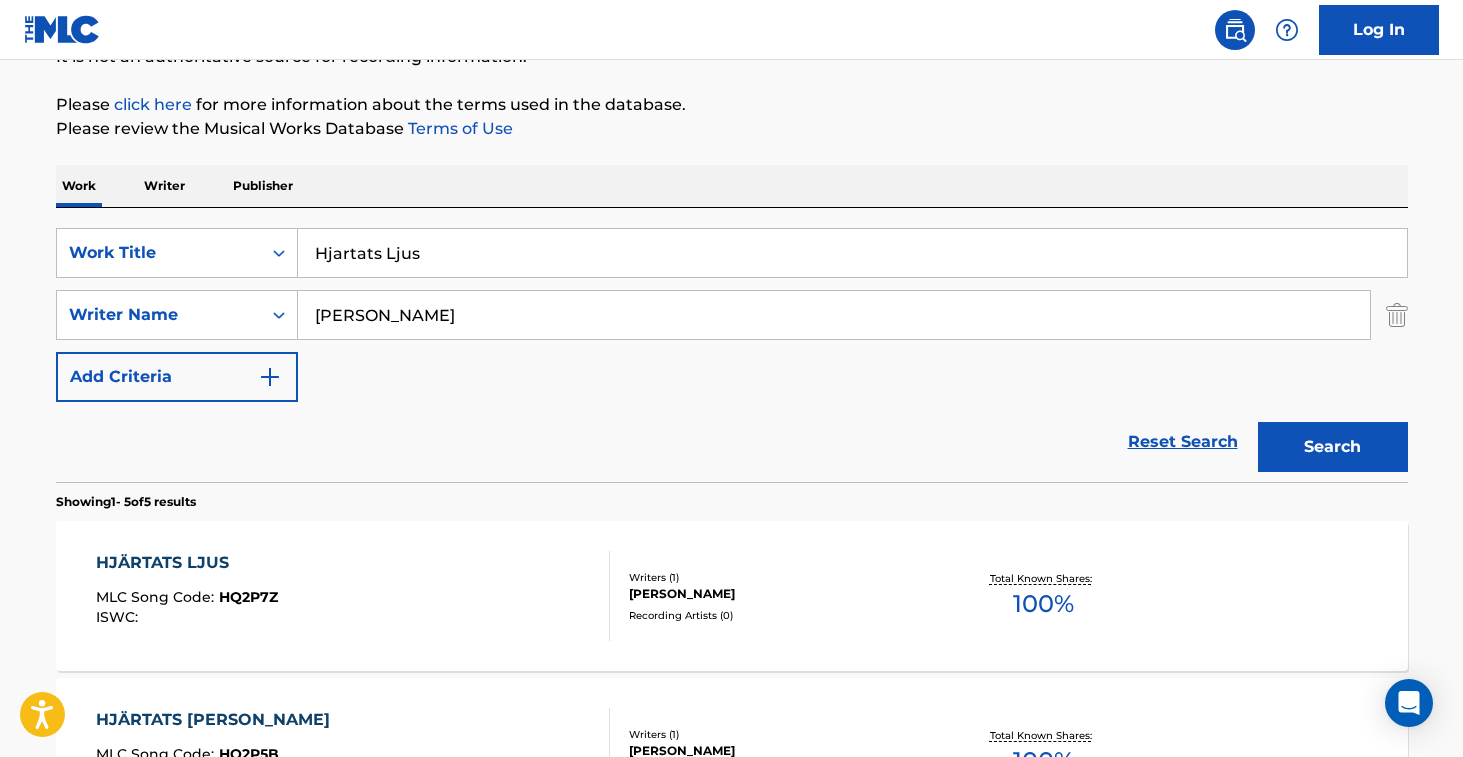 click on "HJÄRTATS LJUS MLC Song Code : HQ2P7Z ISWC :" at bounding box center (353, 596) 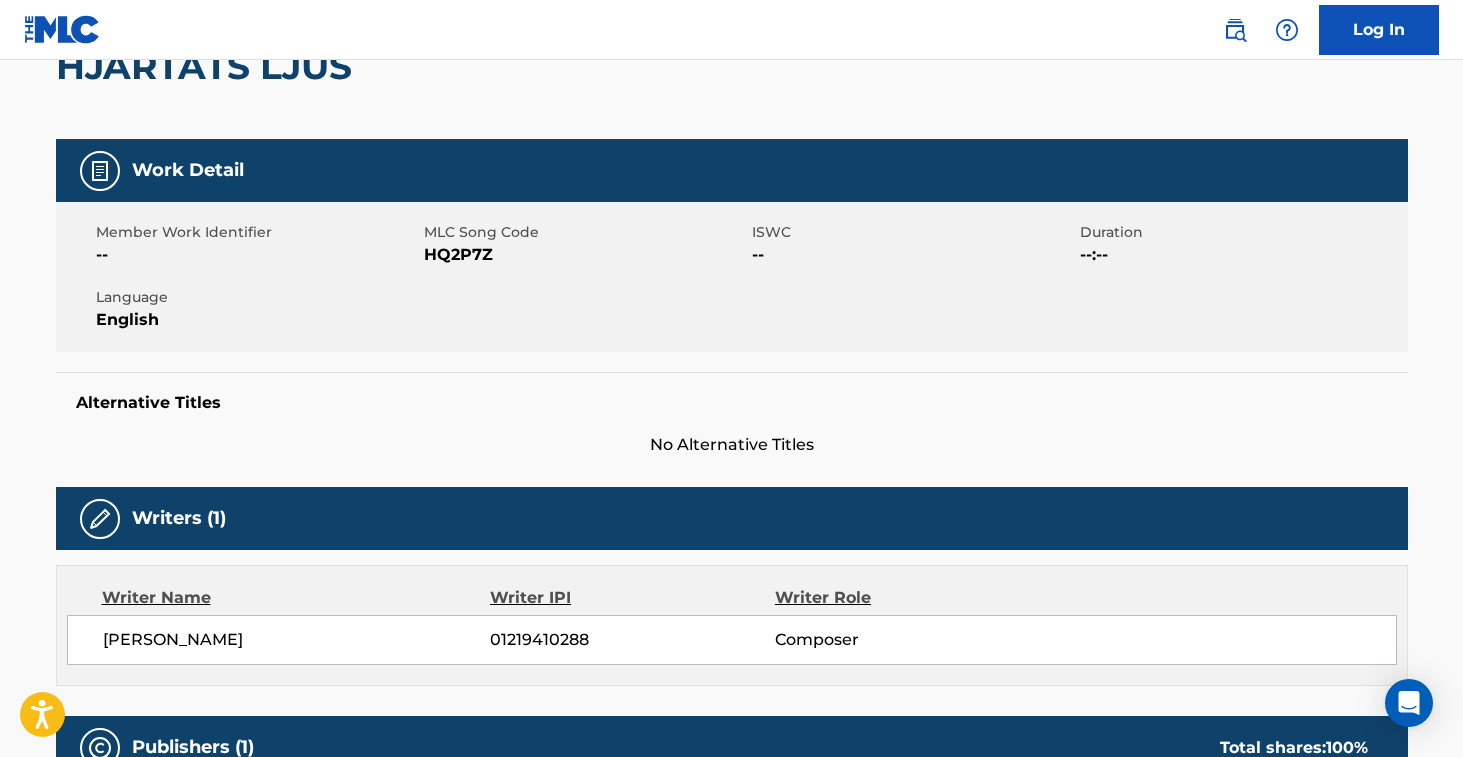 scroll, scrollTop: 0, scrollLeft: 0, axis: both 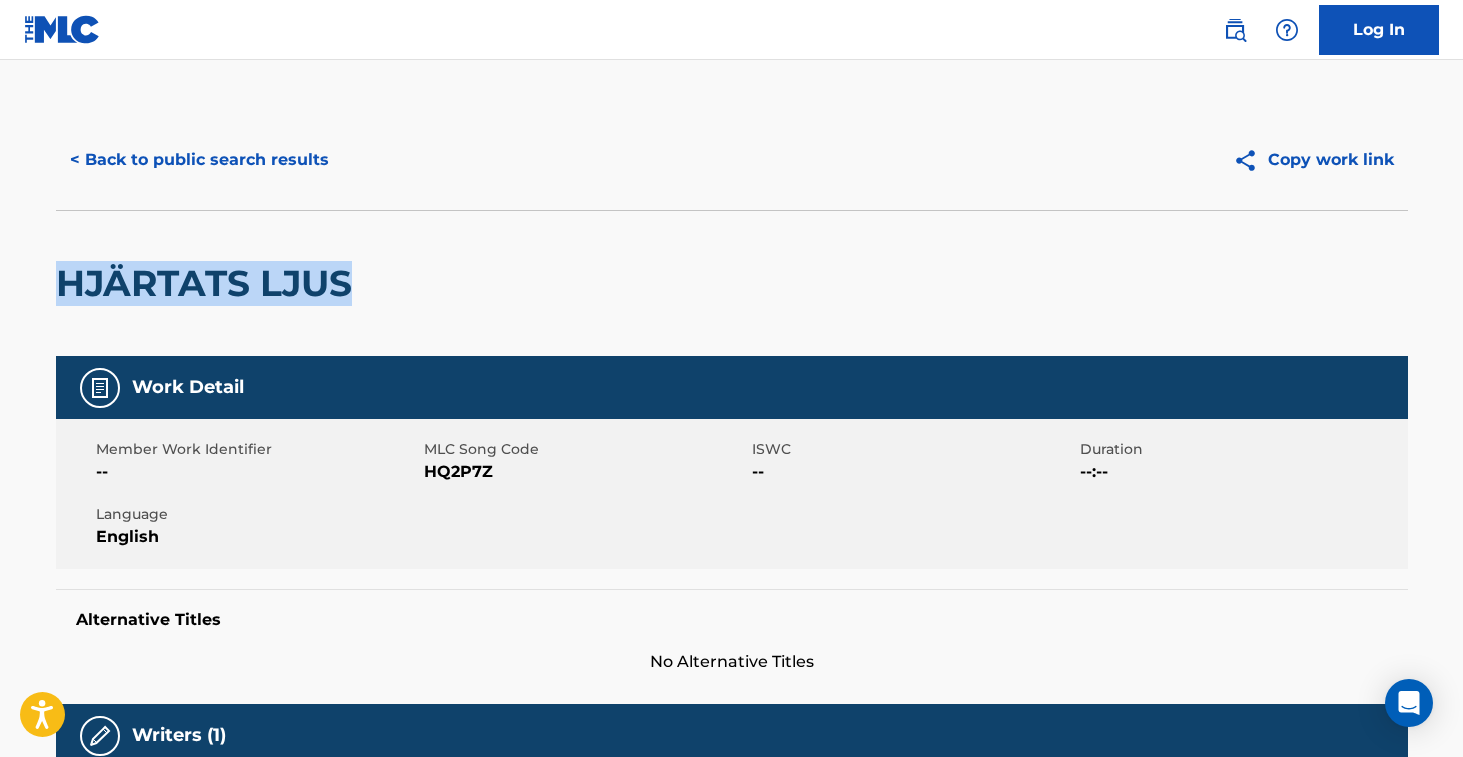 drag, startPoint x: 60, startPoint y: 285, endPoint x: 380, endPoint y: 281, distance: 320.025 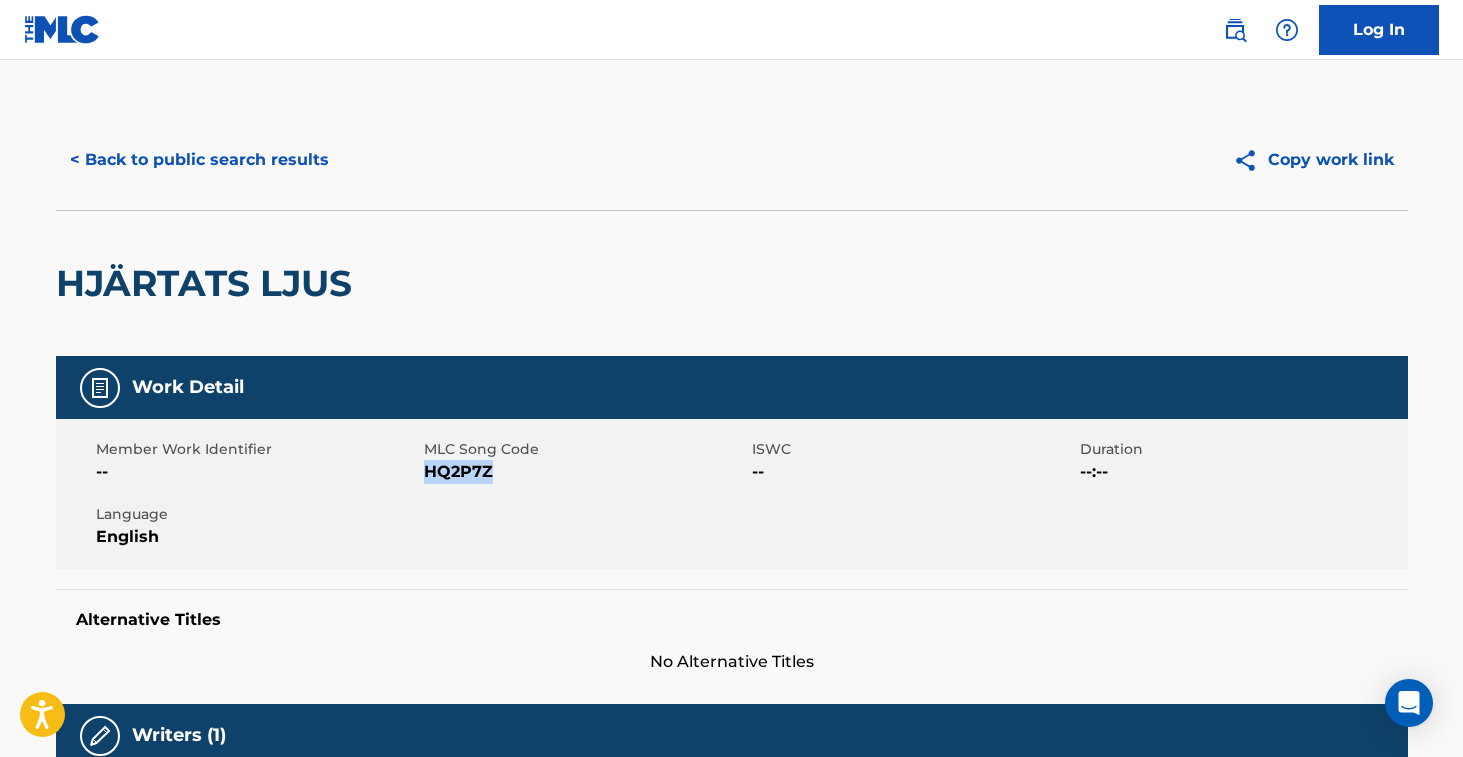 click on "HQ2P7Z" at bounding box center [585, 472] 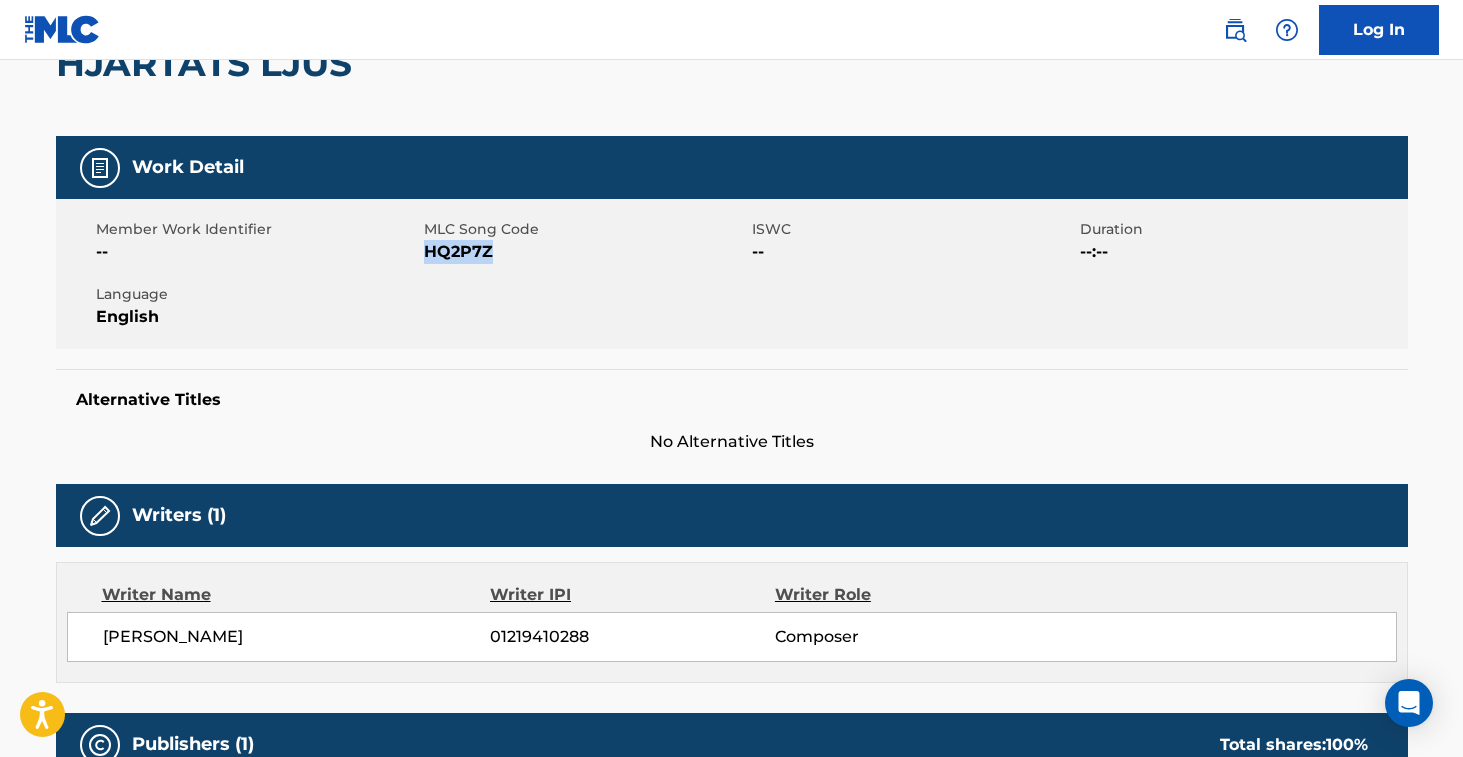 scroll, scrollTop: 0, scrollLeft: 0, axis: both 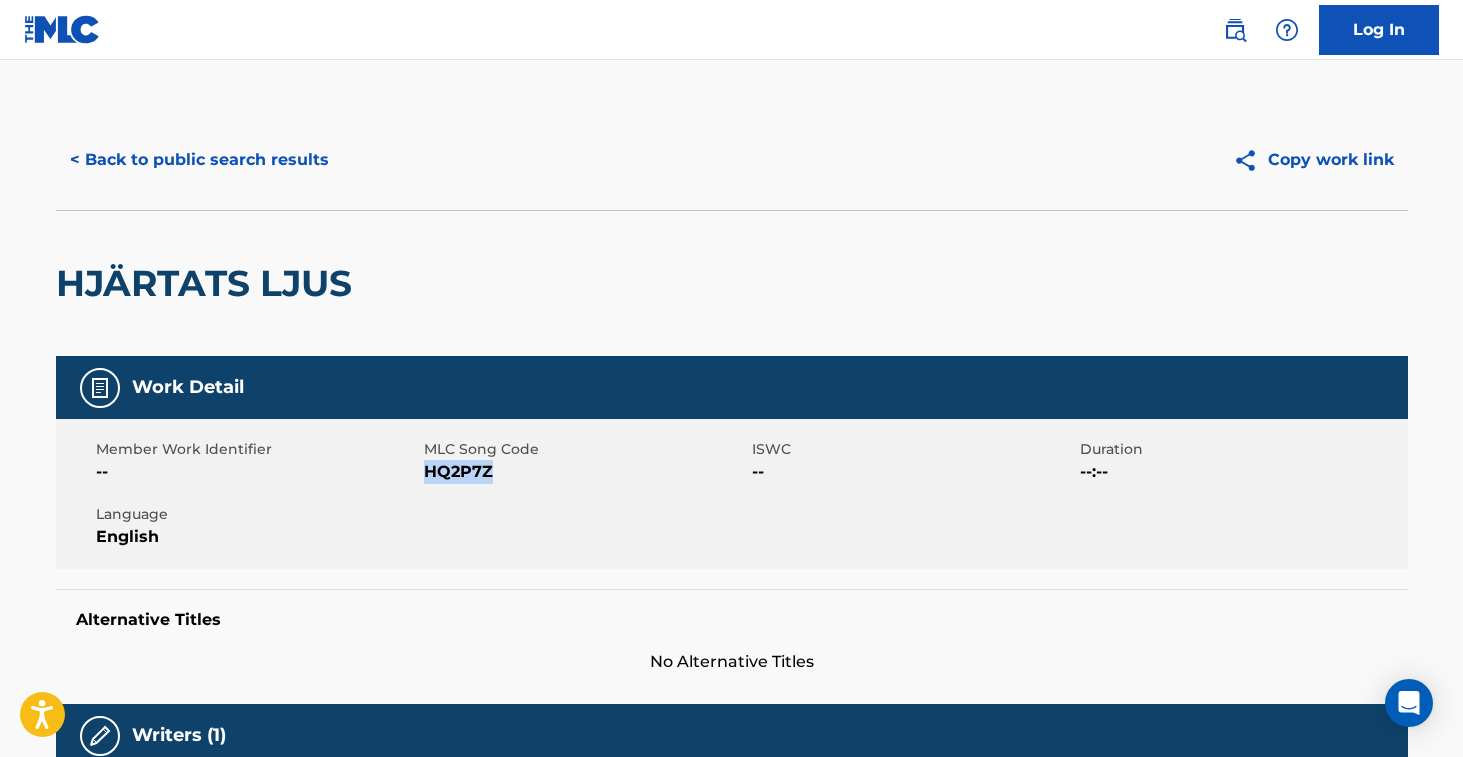 click on "< Back to public search results" at bounding box center (199, 160) 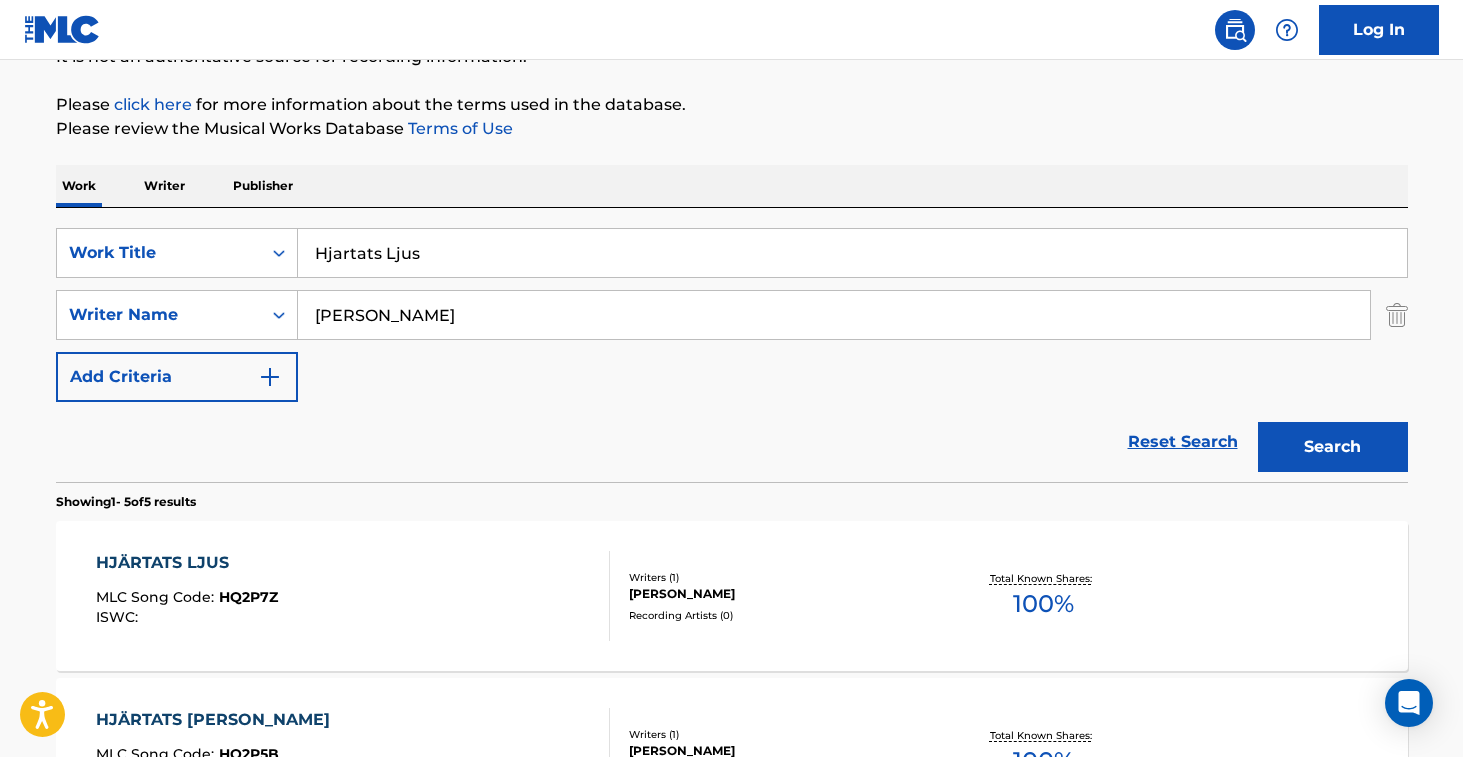 drag, startPoint x: 461, startPoint y: 256, endPoint x: 401, endPoint y: 213, distance: 73.817345 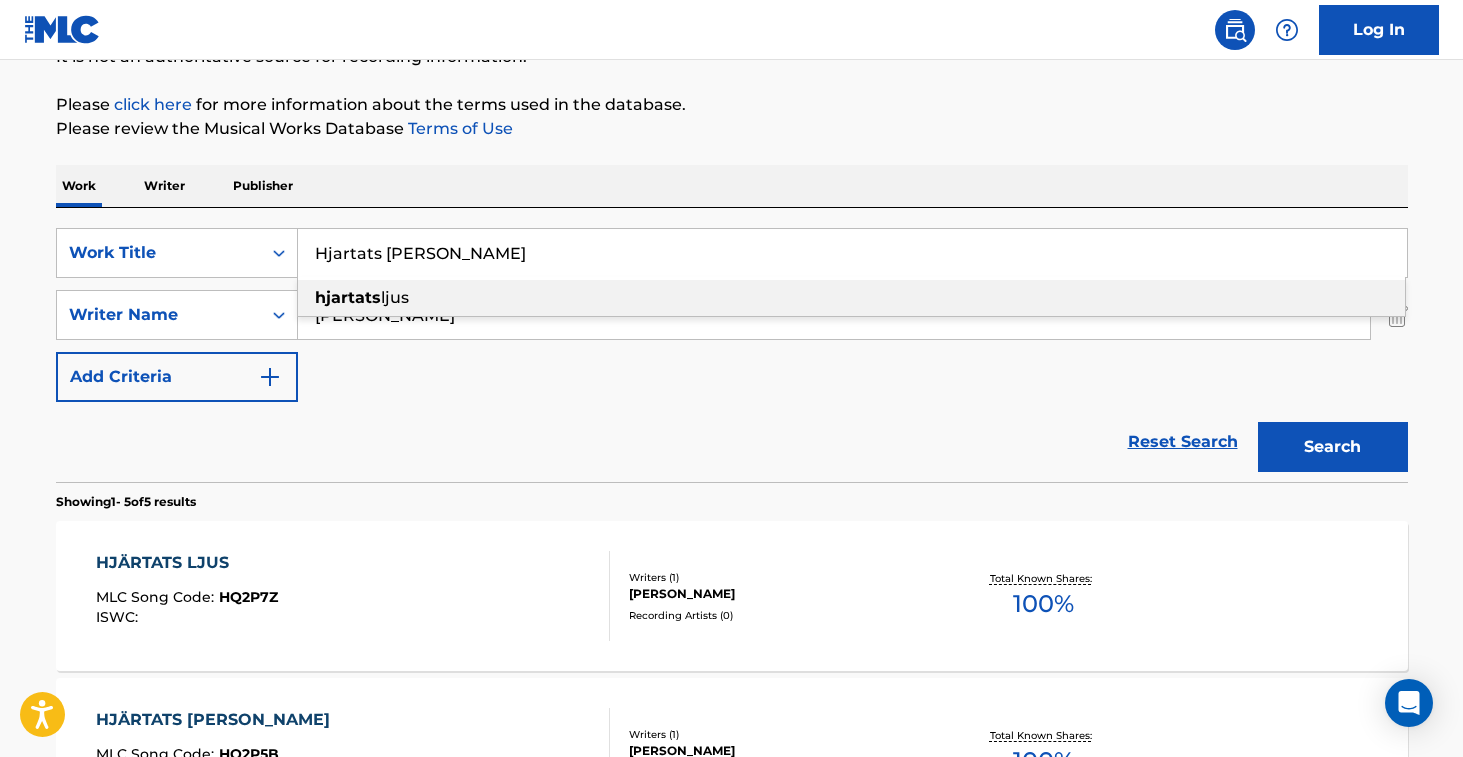 type on "Hjartats [PERSON_NAME]" 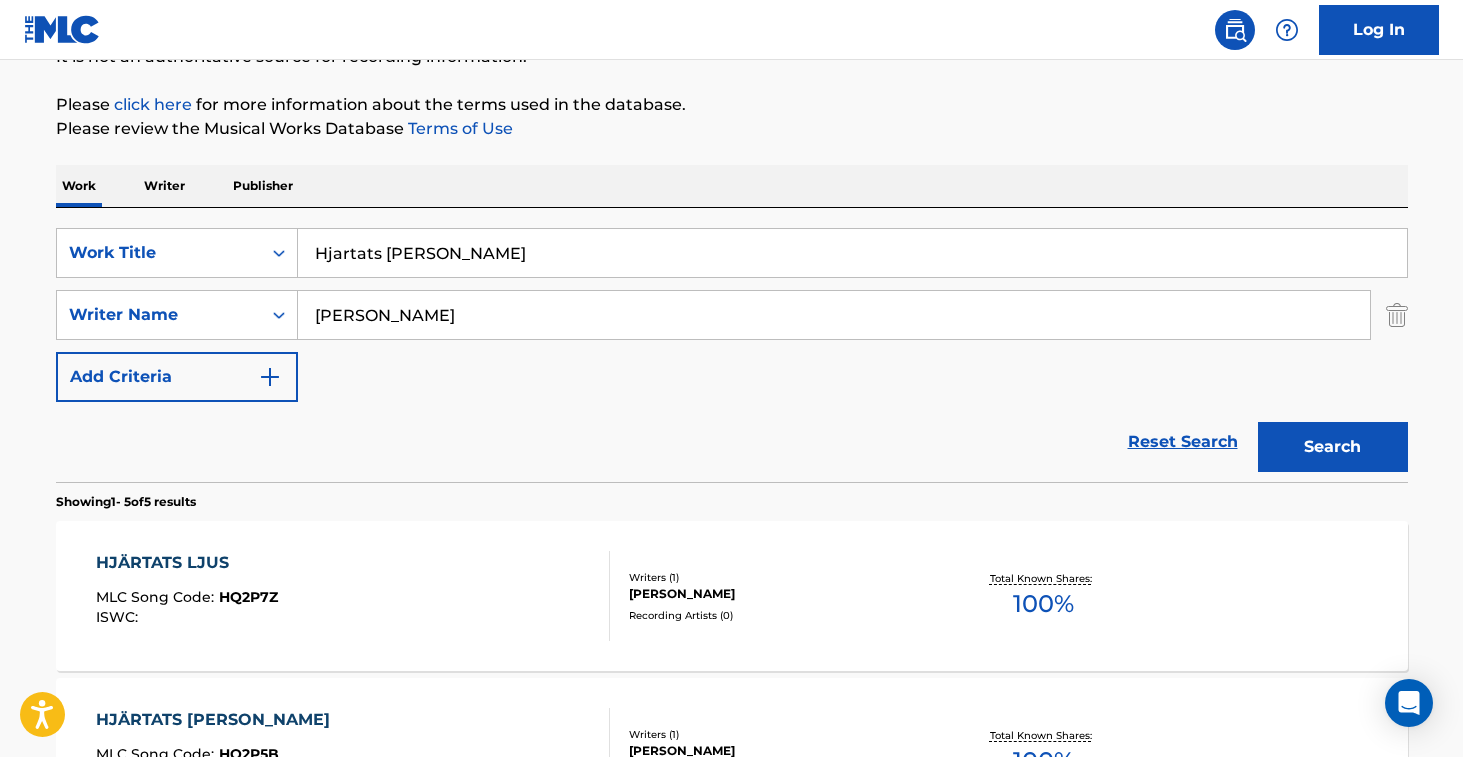 click on "Search" at bounding box center [1333, 447] 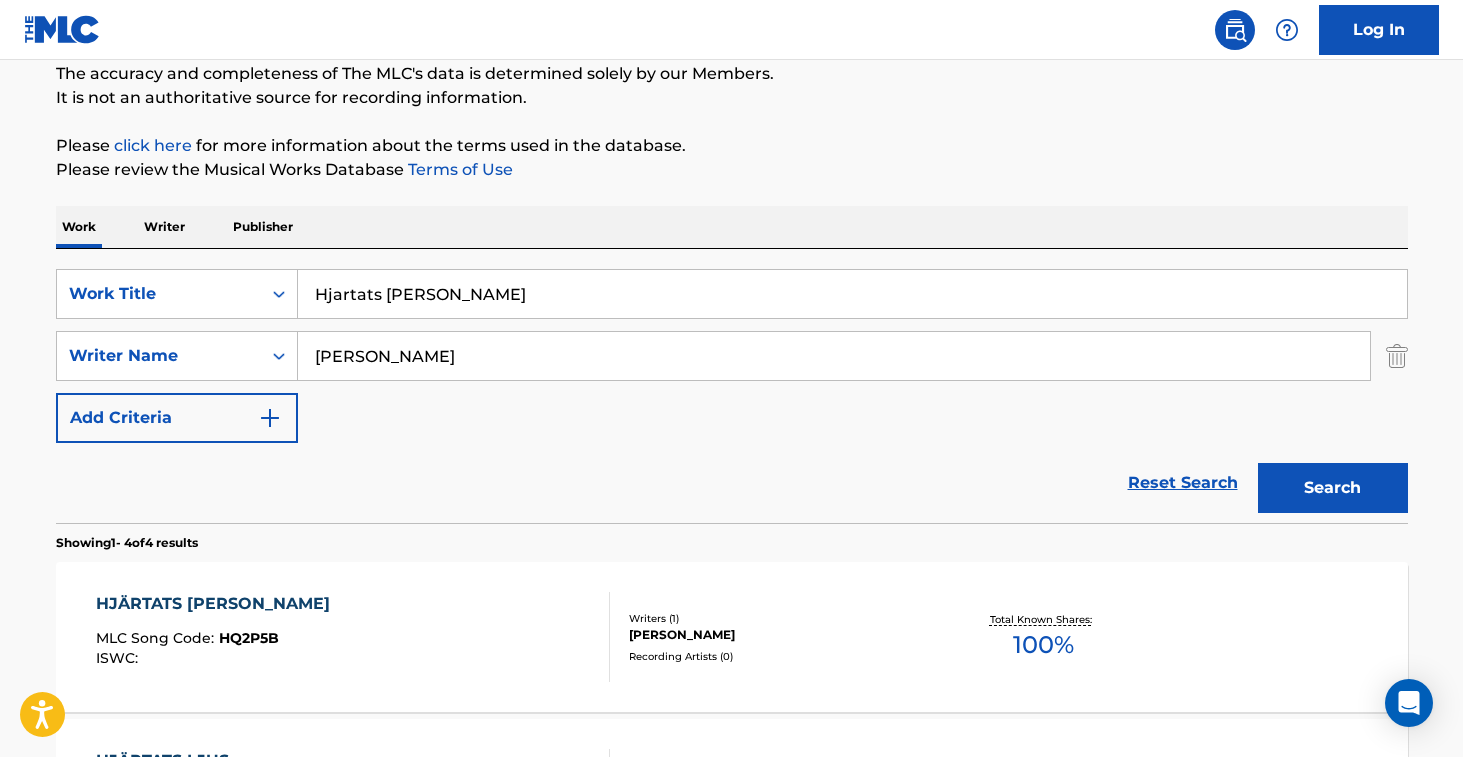 scroll, scrollTop: 217, scrollLeft: 0, axis: vertical 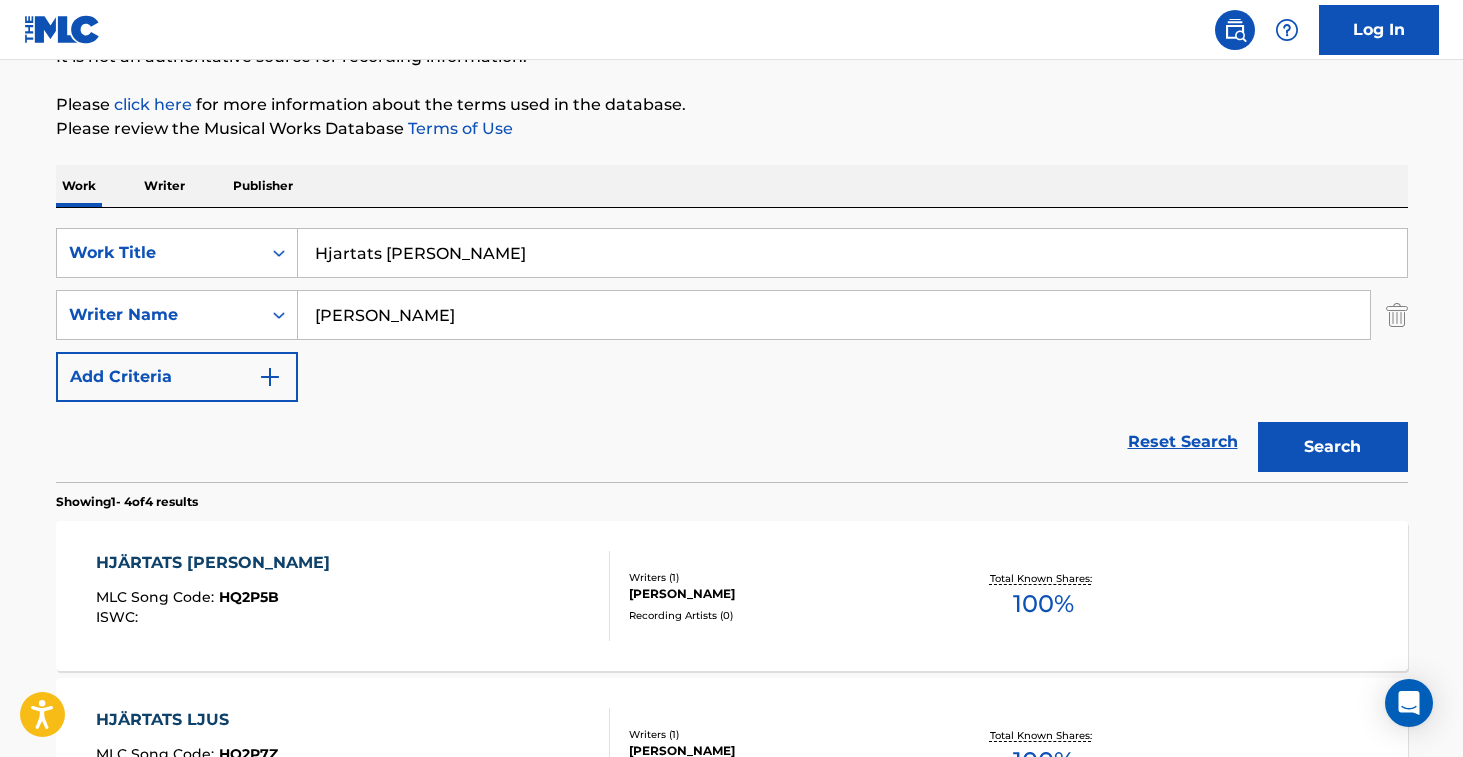 click on "HJÄRTATS [PERSON_NAME] MLC Song Code : HQ2P5B ISWC :" at bounding box center (353, 596) 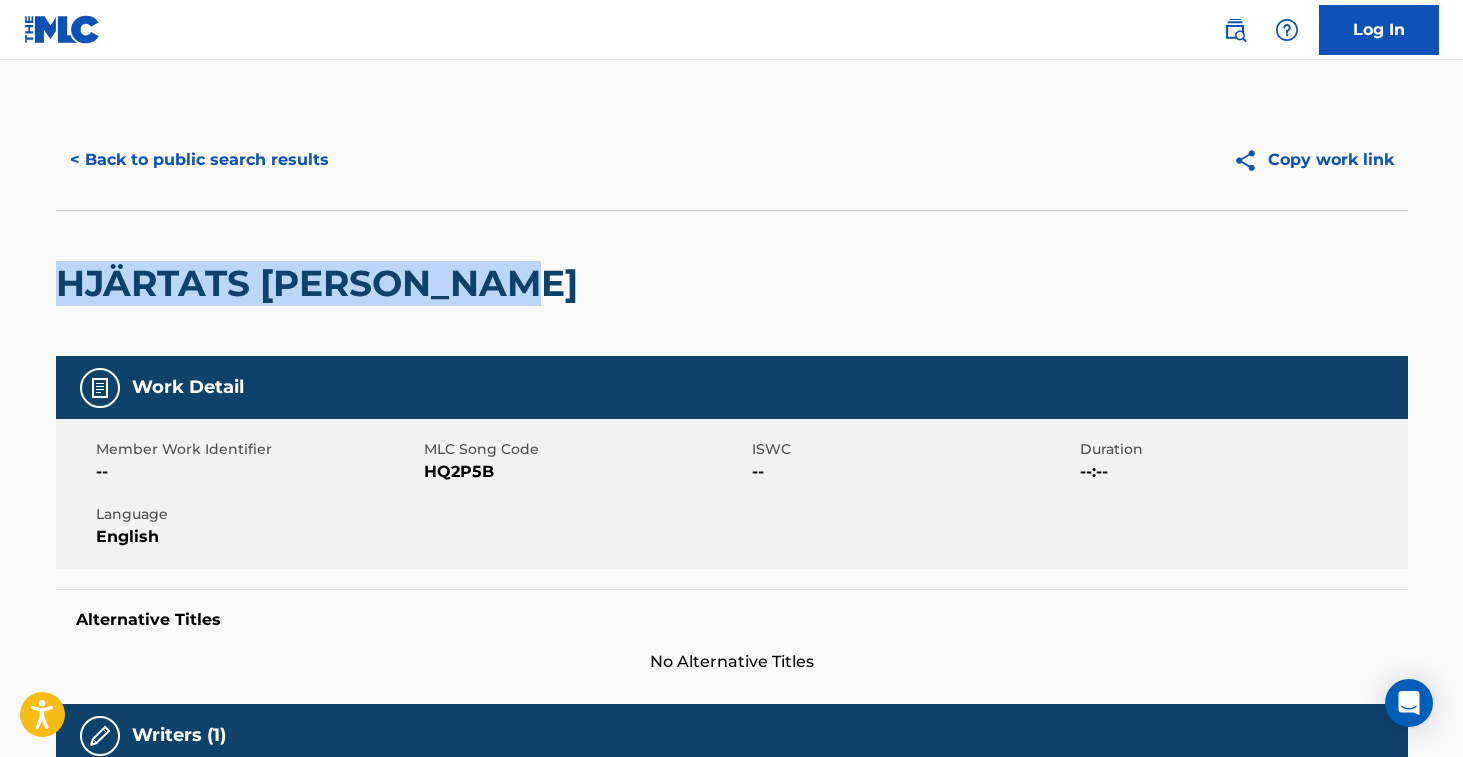 drag, startPoint x: 64, startPoint y: 287, endPoint x: 500, endPoint y: 287, distance: 436 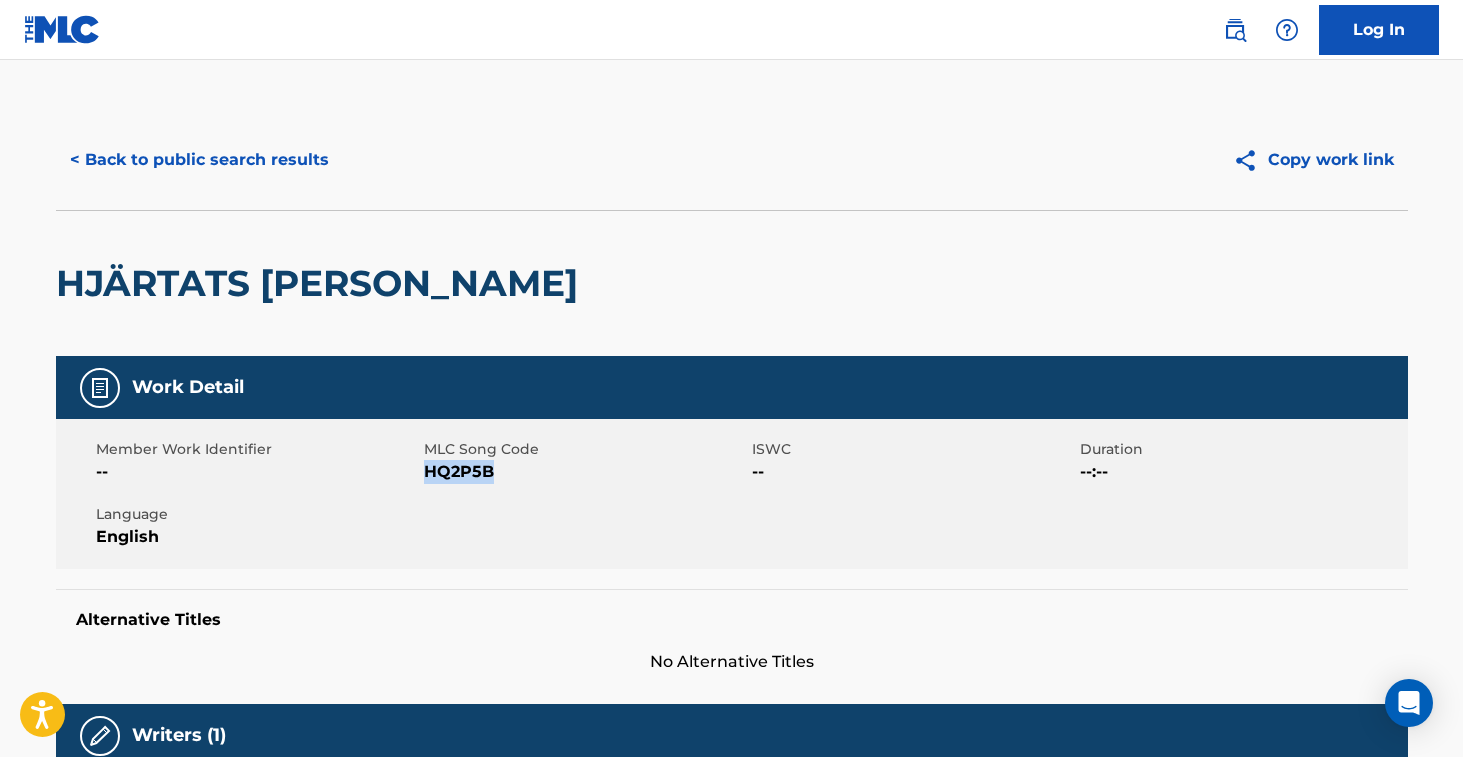 click on "HQ2P5B" at bounding box center (585, 472) 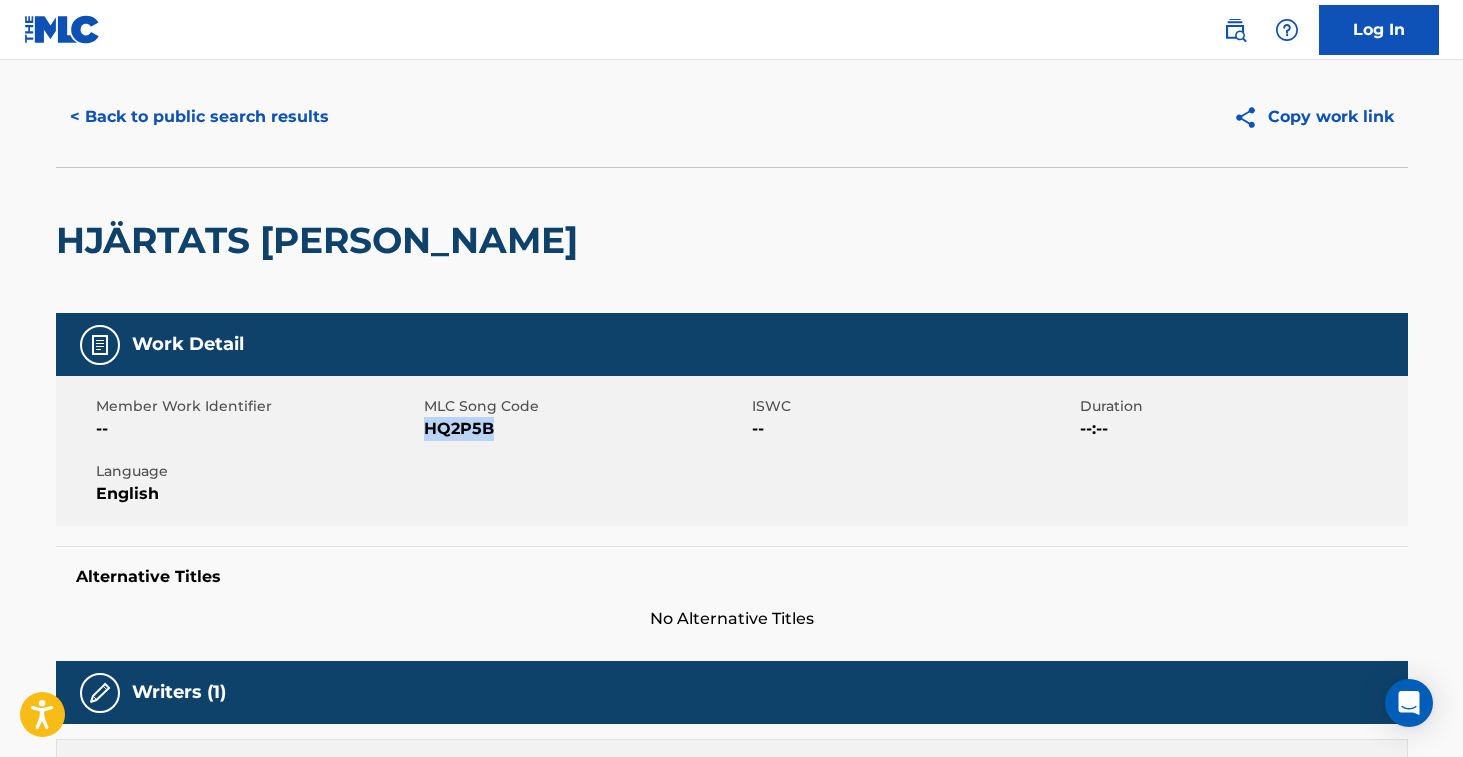 scroll, scrollTop: 0, scrollLeft: 0, axis: both 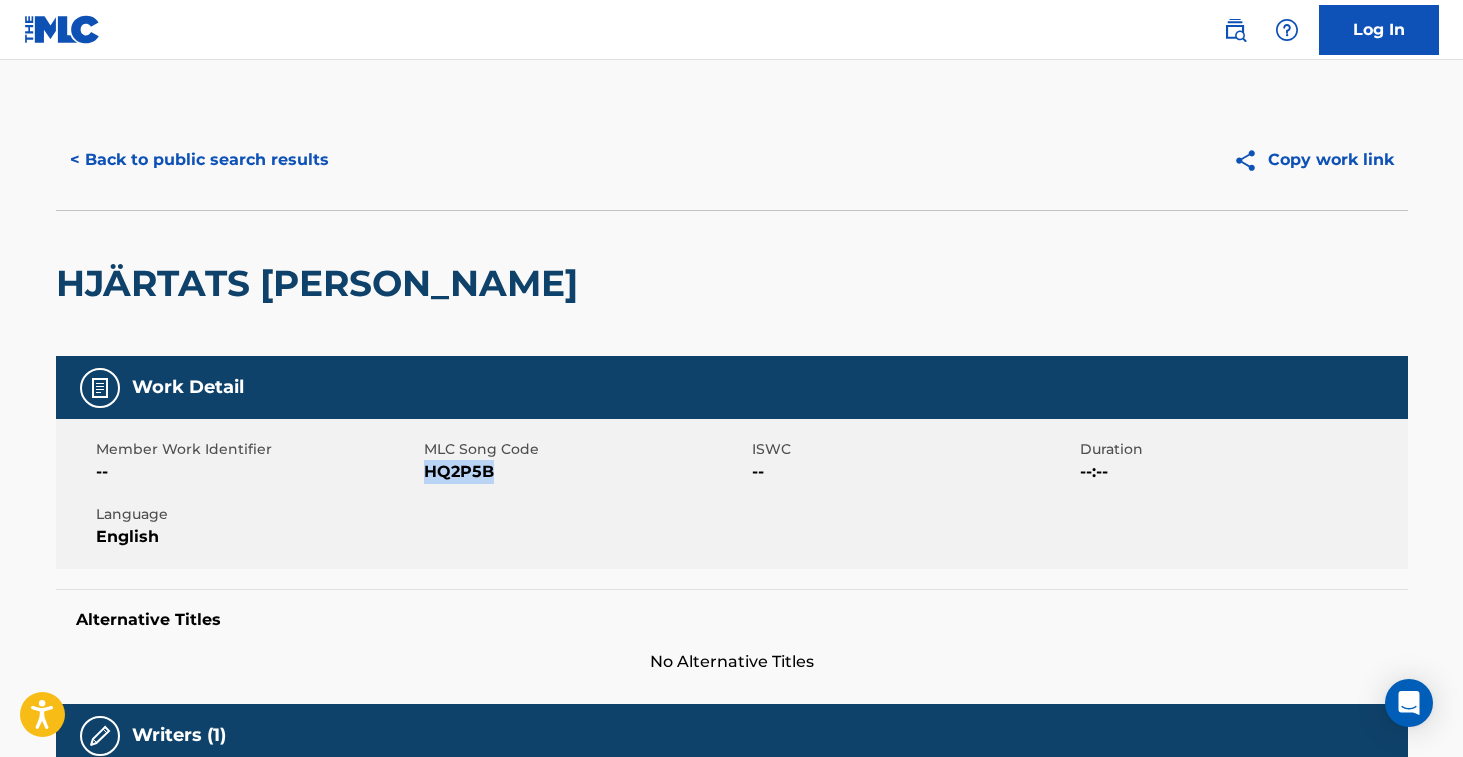 click on "< Back to public search results" at bounding box center [199, 160] 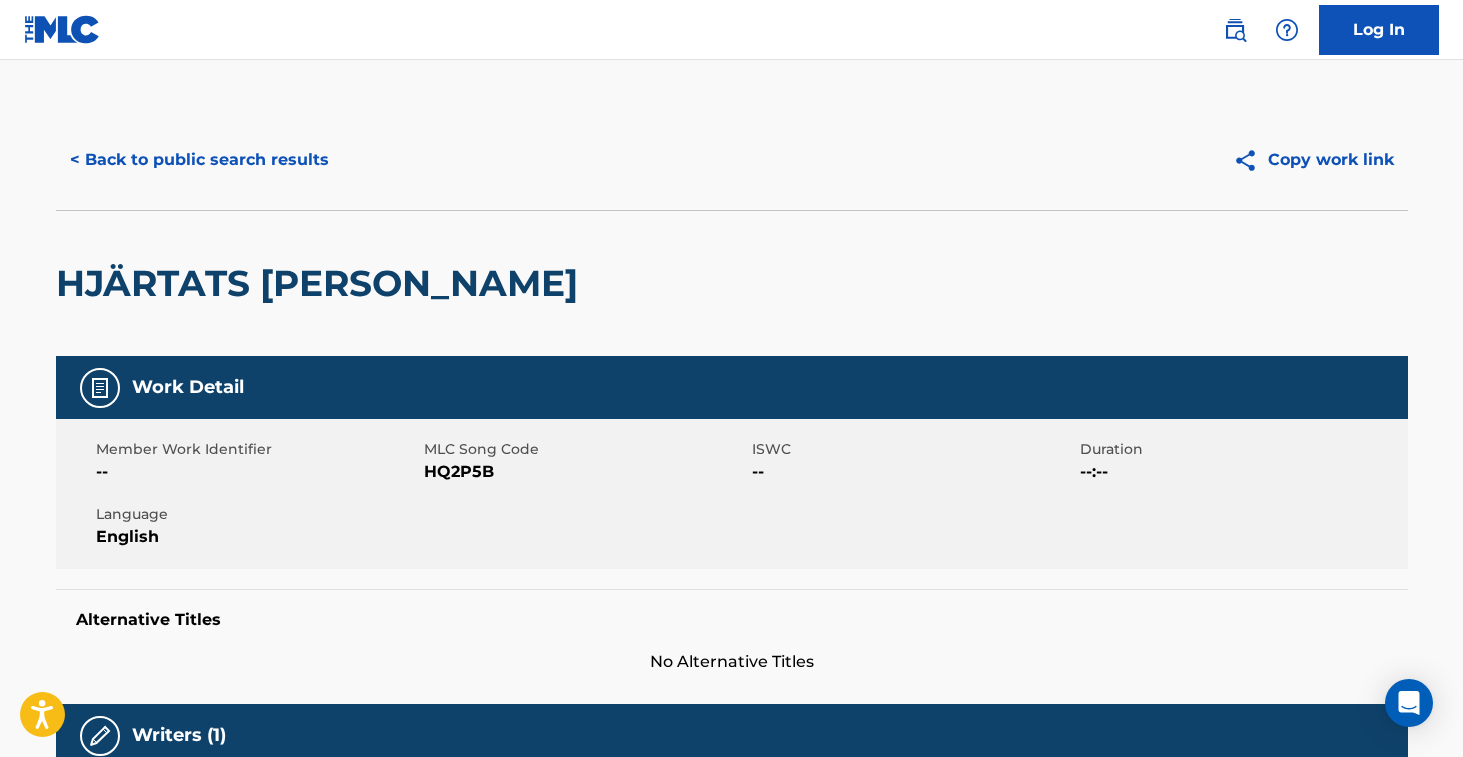 scroll, scrollTop: 214, scrollLeft: 0, axis: vertical 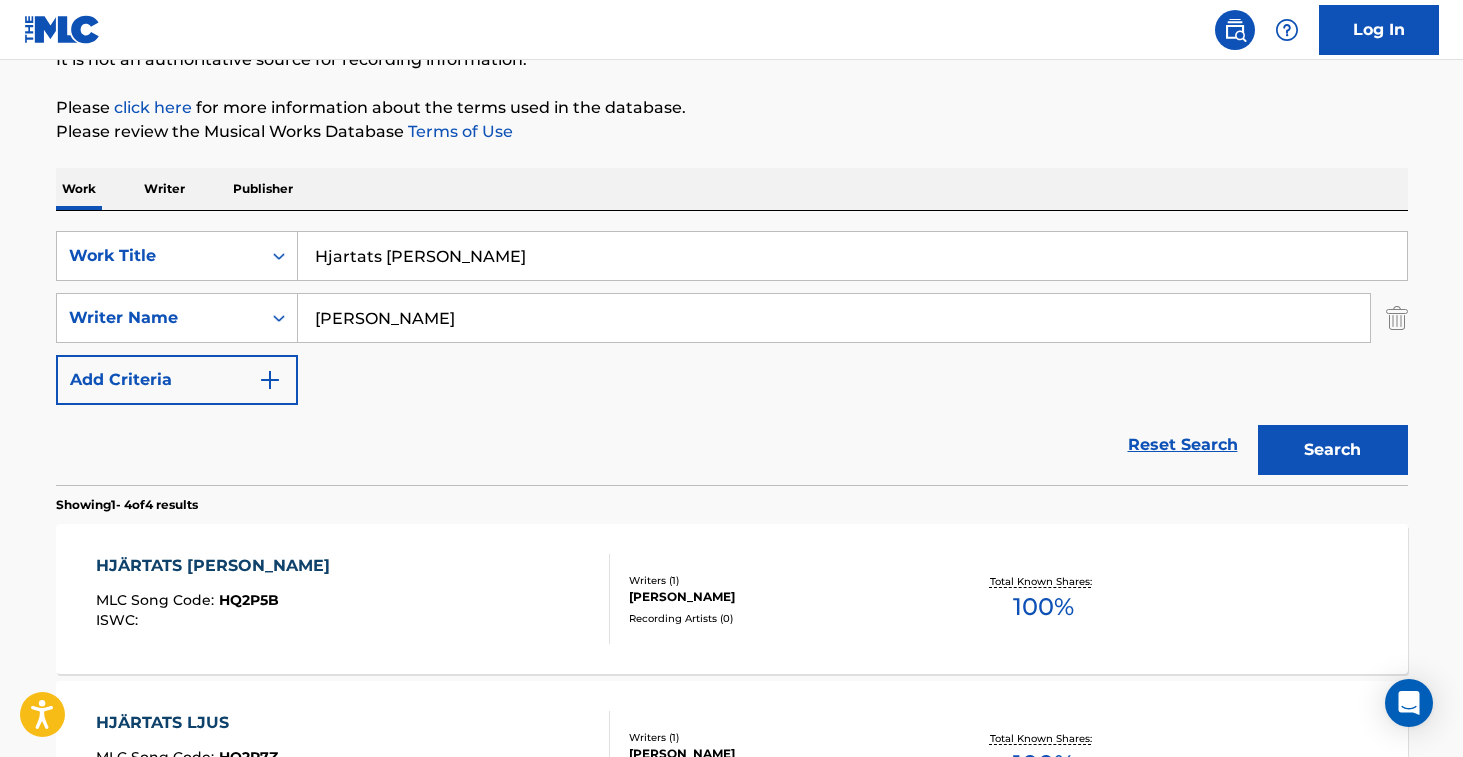 drag, startPoint x: 505, startPoint y: 250, endPoint x: 182, endPoint y: 212, distance: 325.2276 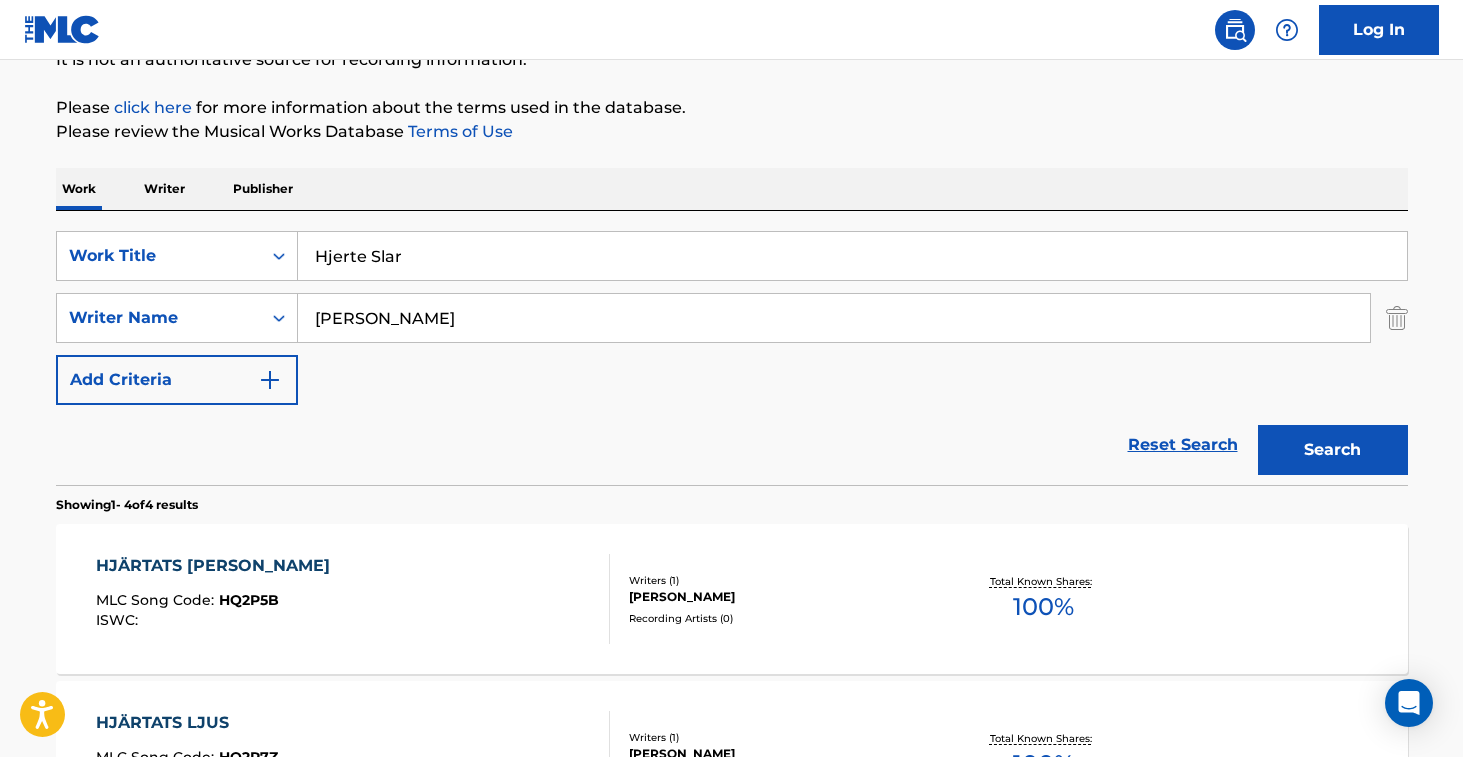 type on "Hjerte Slar" 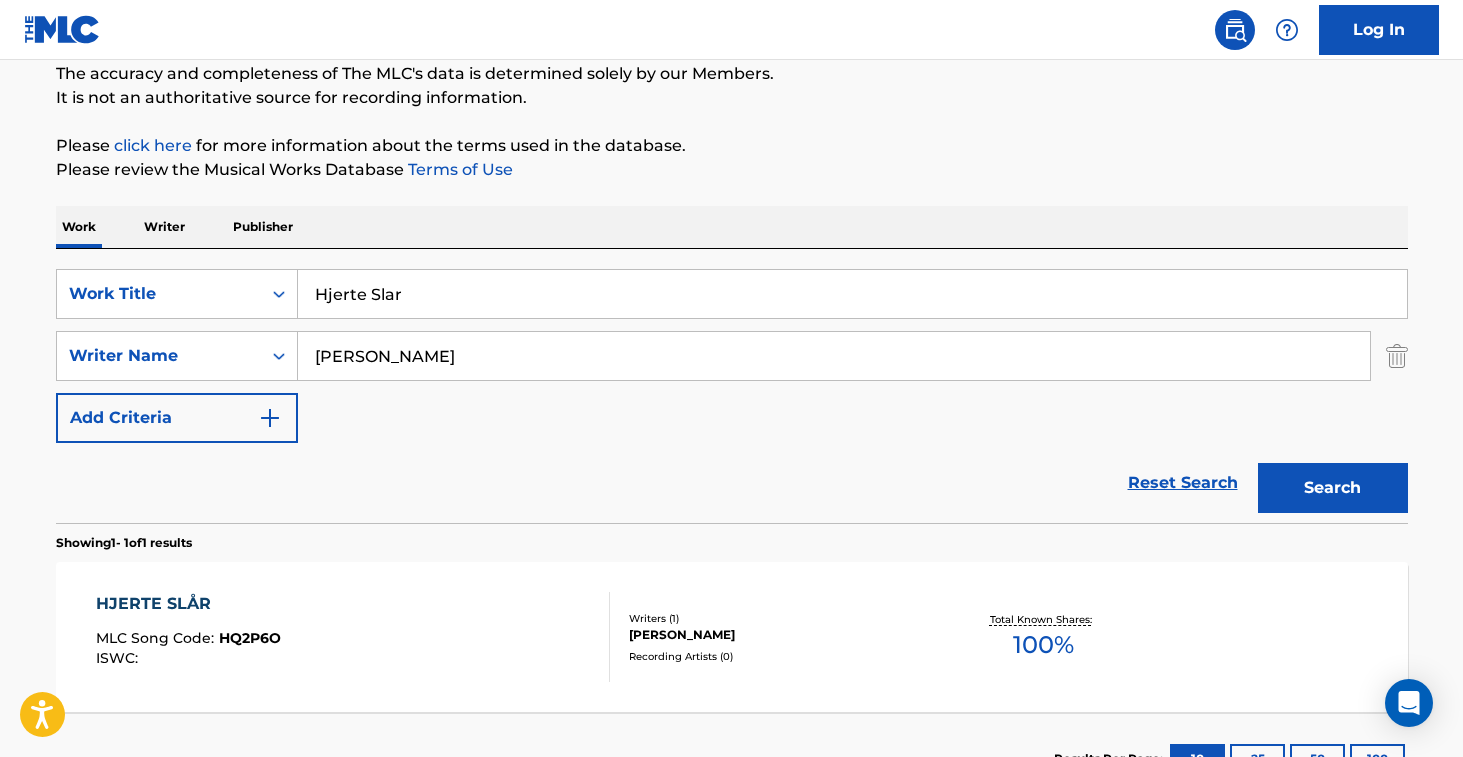scroll, scrollTop: 214, scrollLeft: 0, axis: vertical 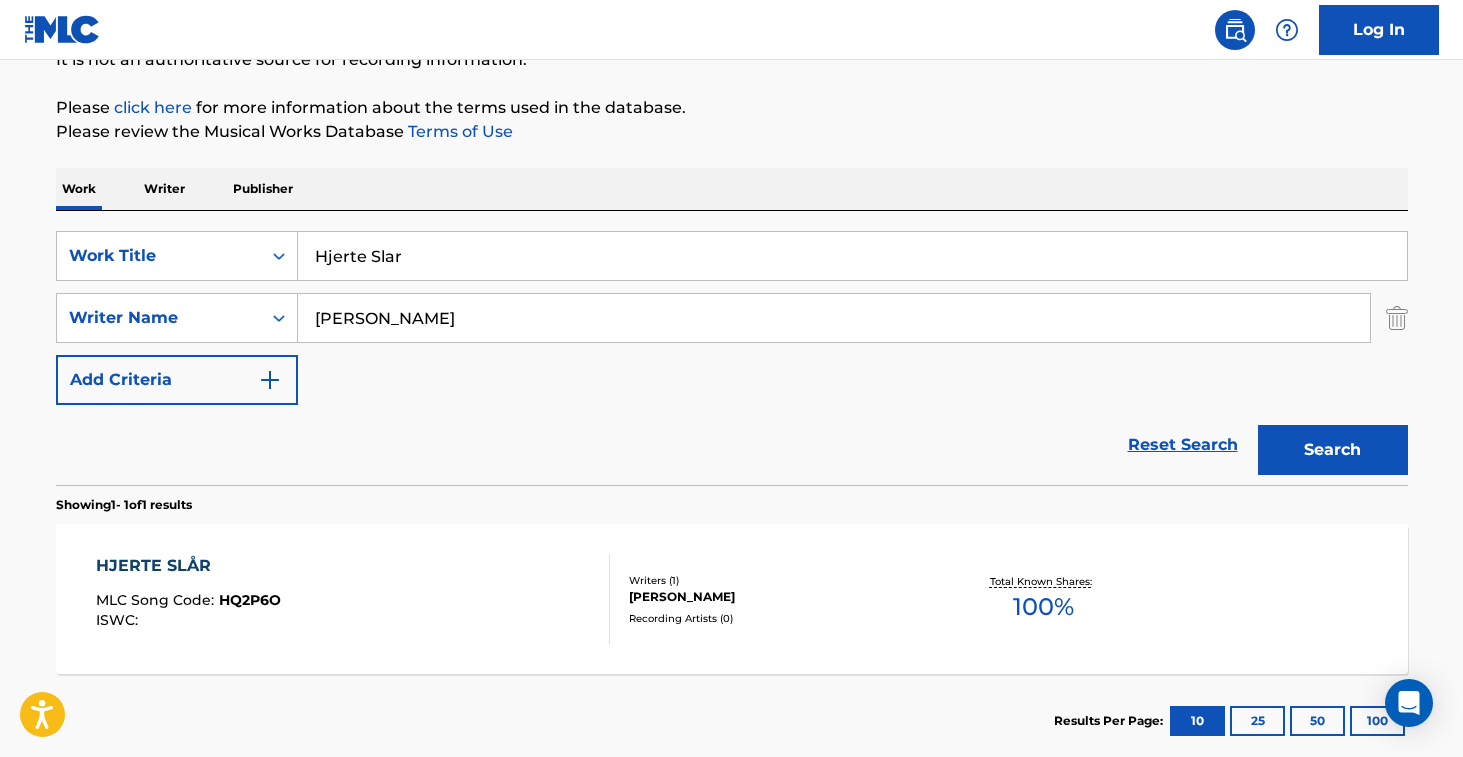 click on "HJERTE SLÅR MLC Song Code : HQ2P6O ISWC :" at bounding box center [353, 599] 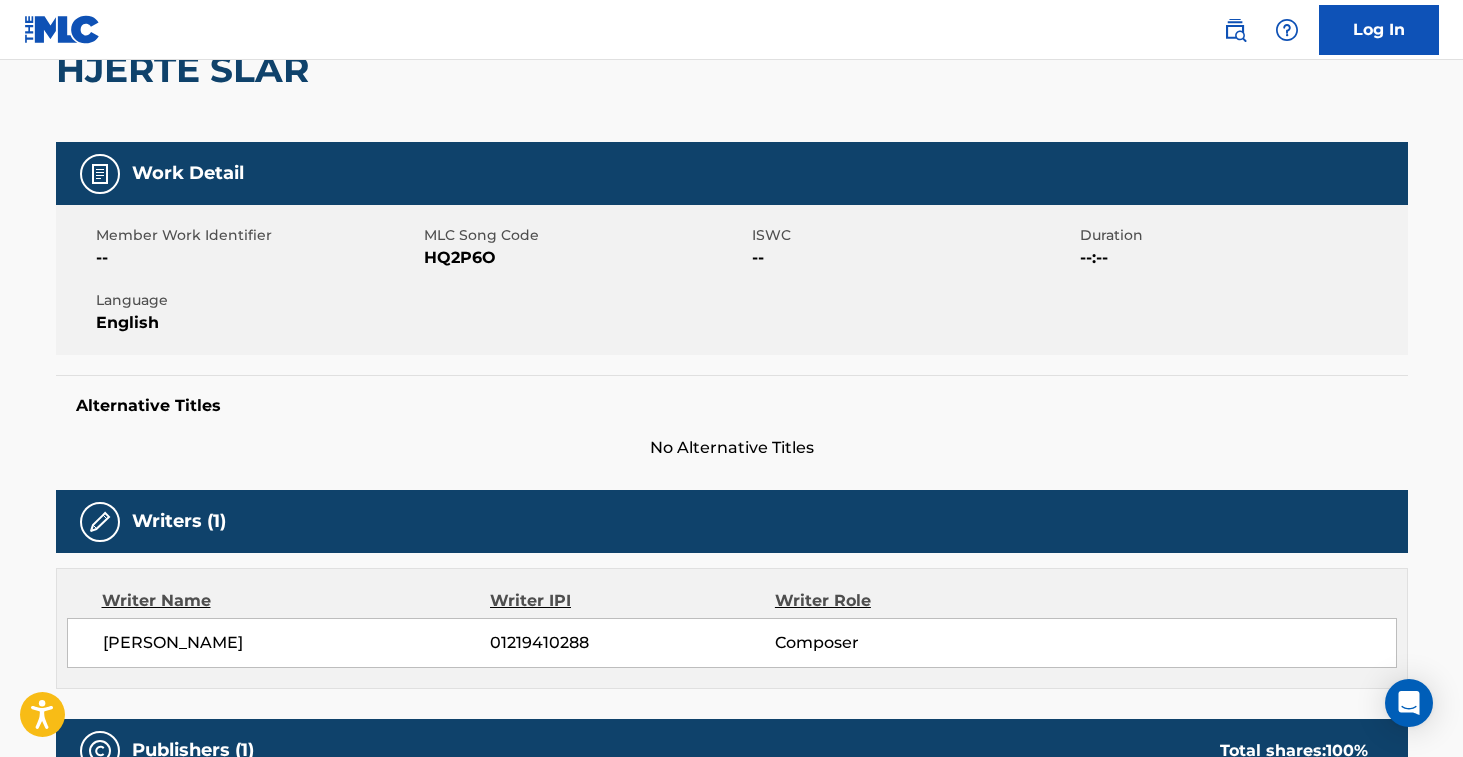 scroll, scrollTop: 0, scrollLeft: 0, axis: both 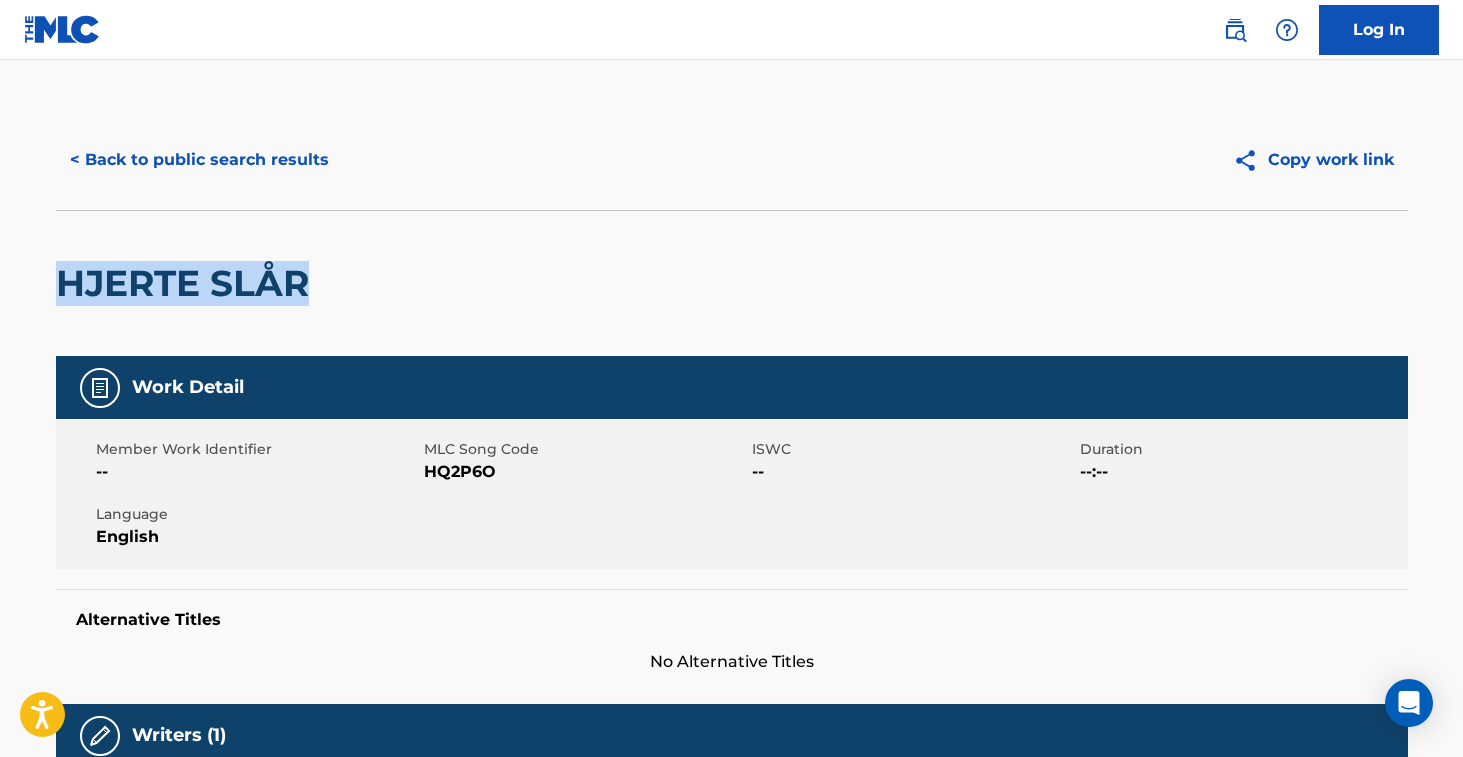 drag, startPoint x: 62, startPoint y: 288, endPoint x: 312, endPoint y: 292, distance: 250.032 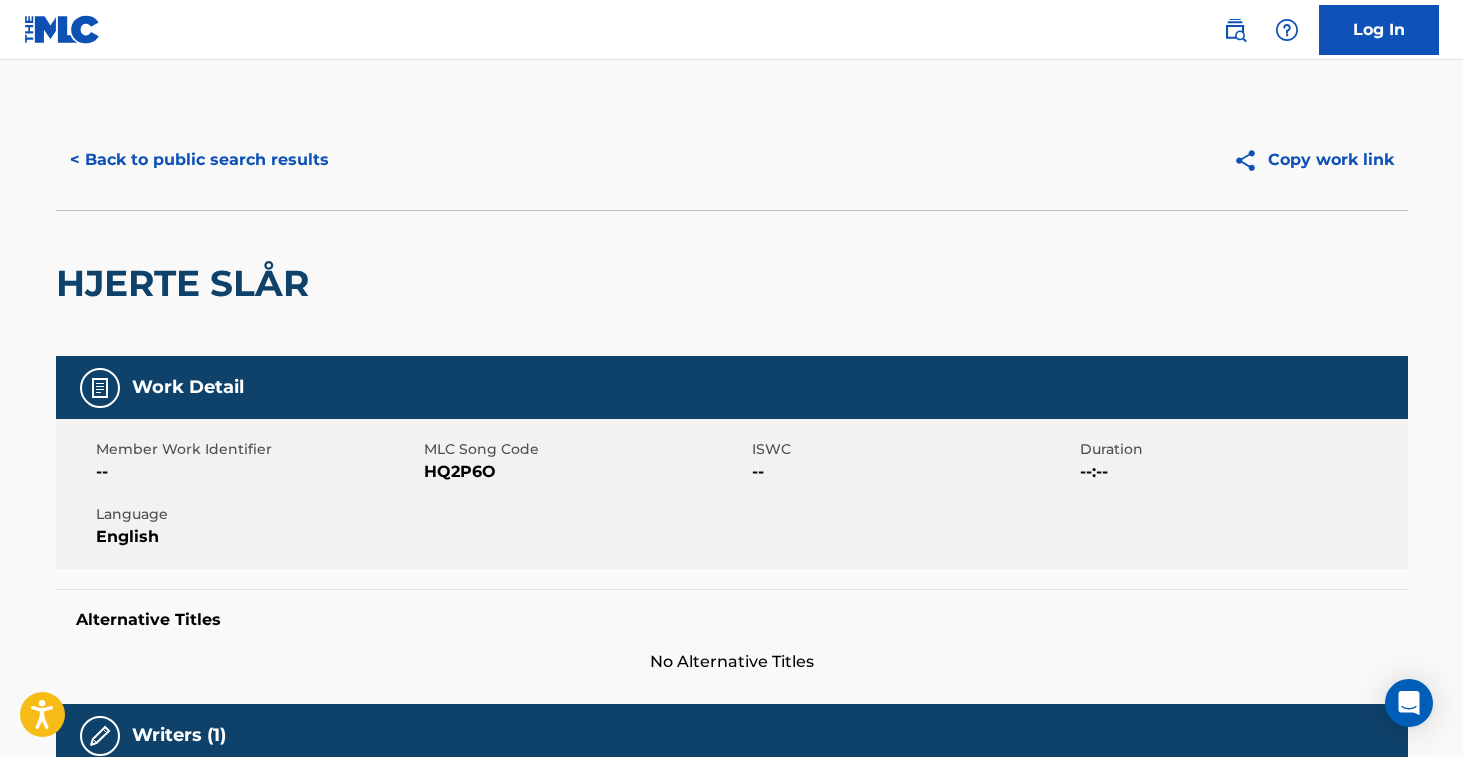 click on "HQ2P6O" at bounding box center [585, 472] 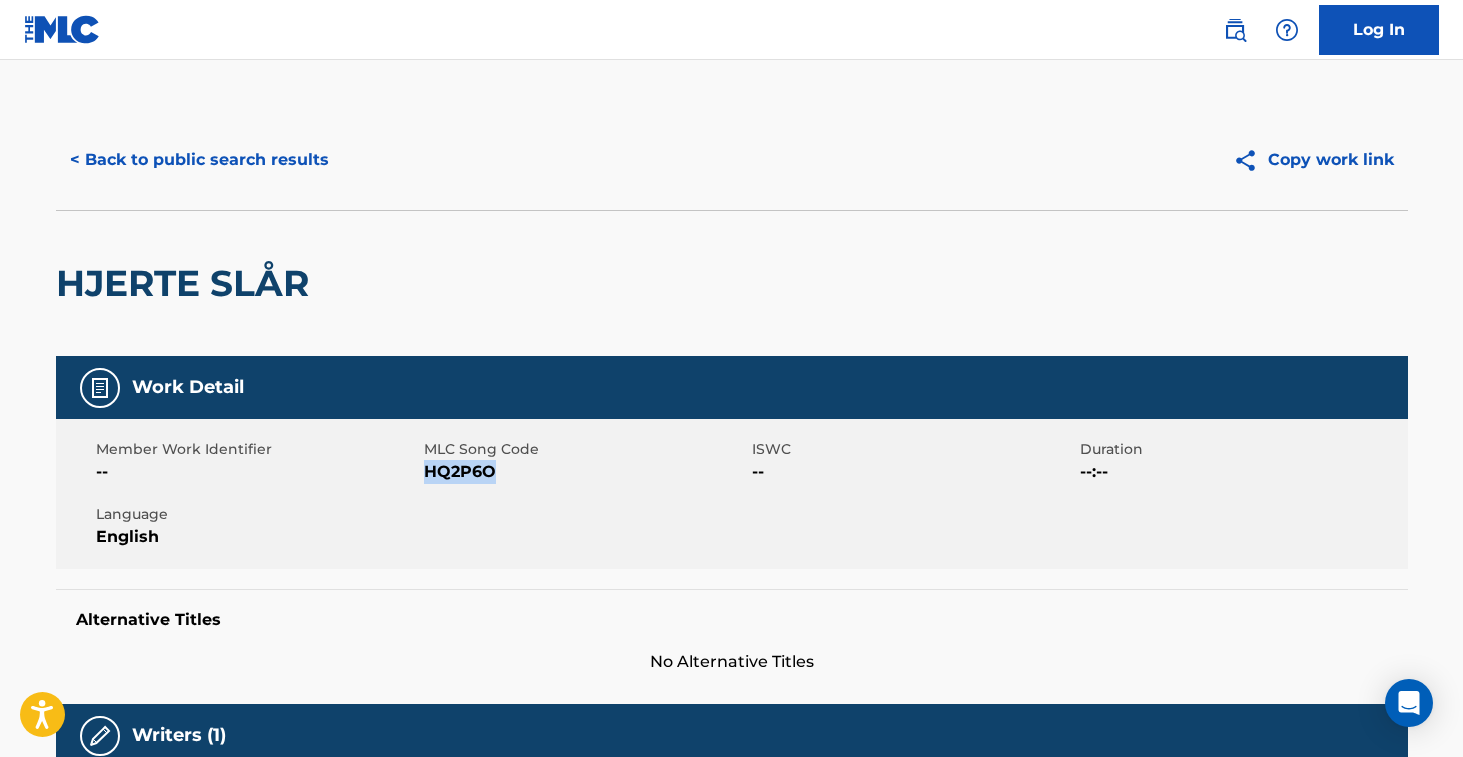 click on "HQ2P6O" at bounding box center (585, 472) 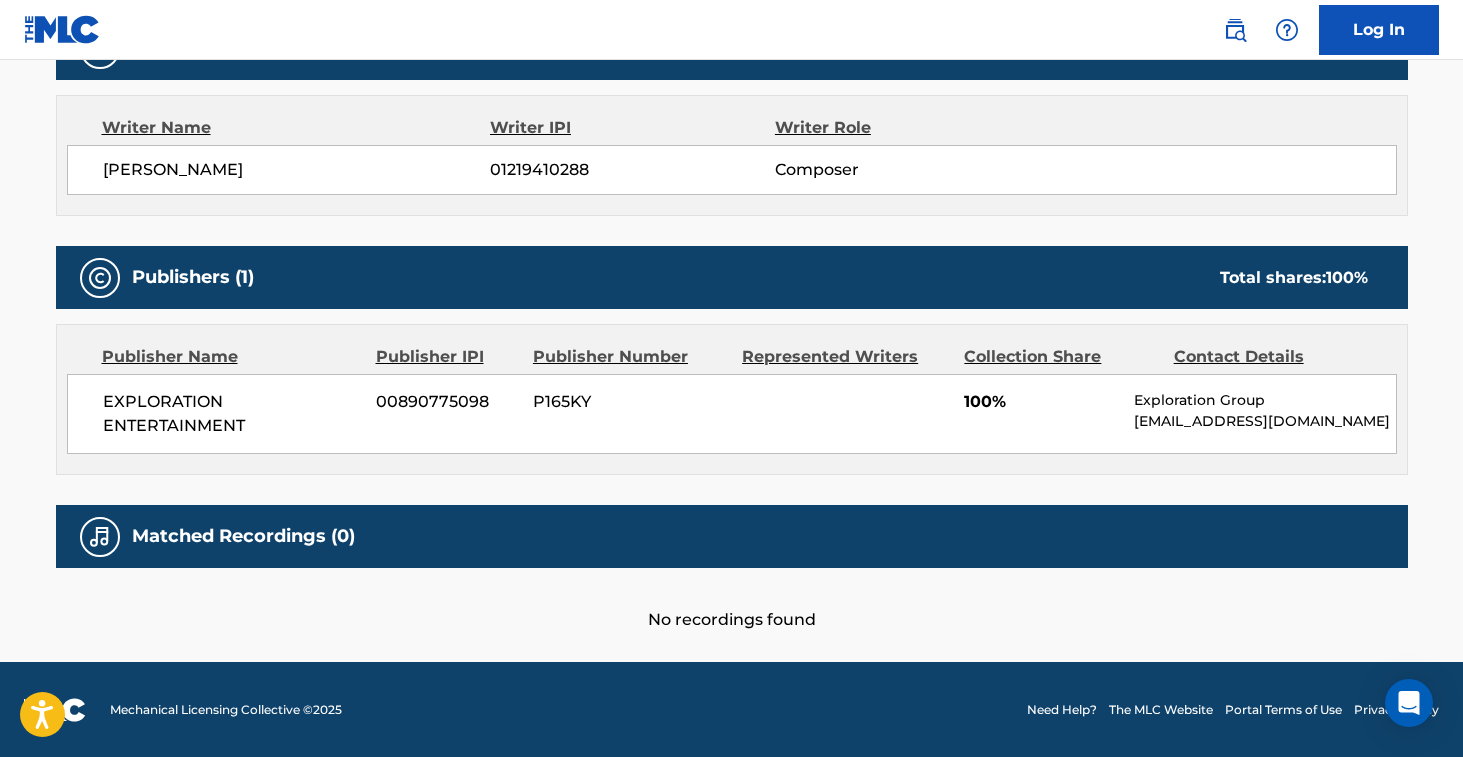 scroll, scrollTop: 0, scrollLeft: 0, axis: both 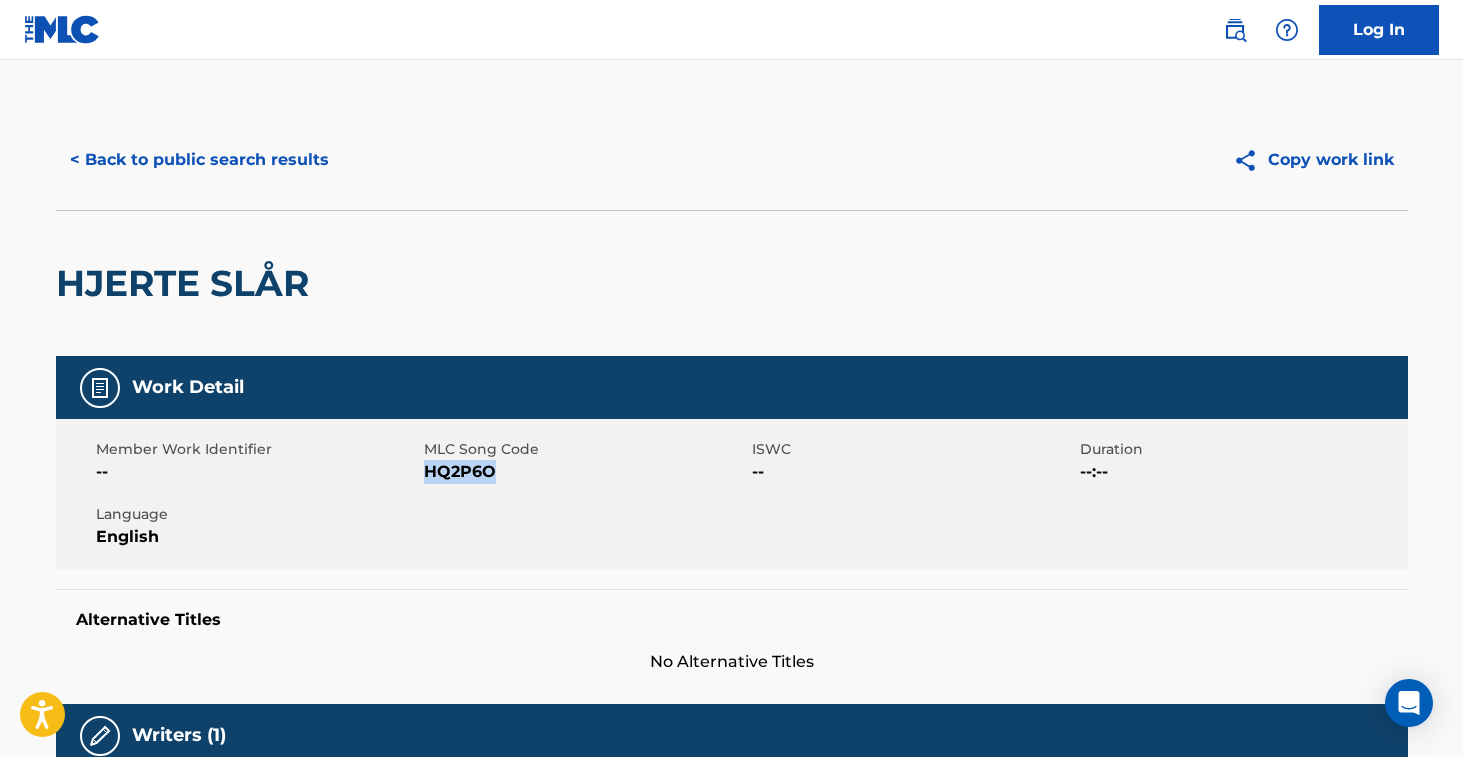 click on "< Back to public search results" at bounding box center [199, 160] 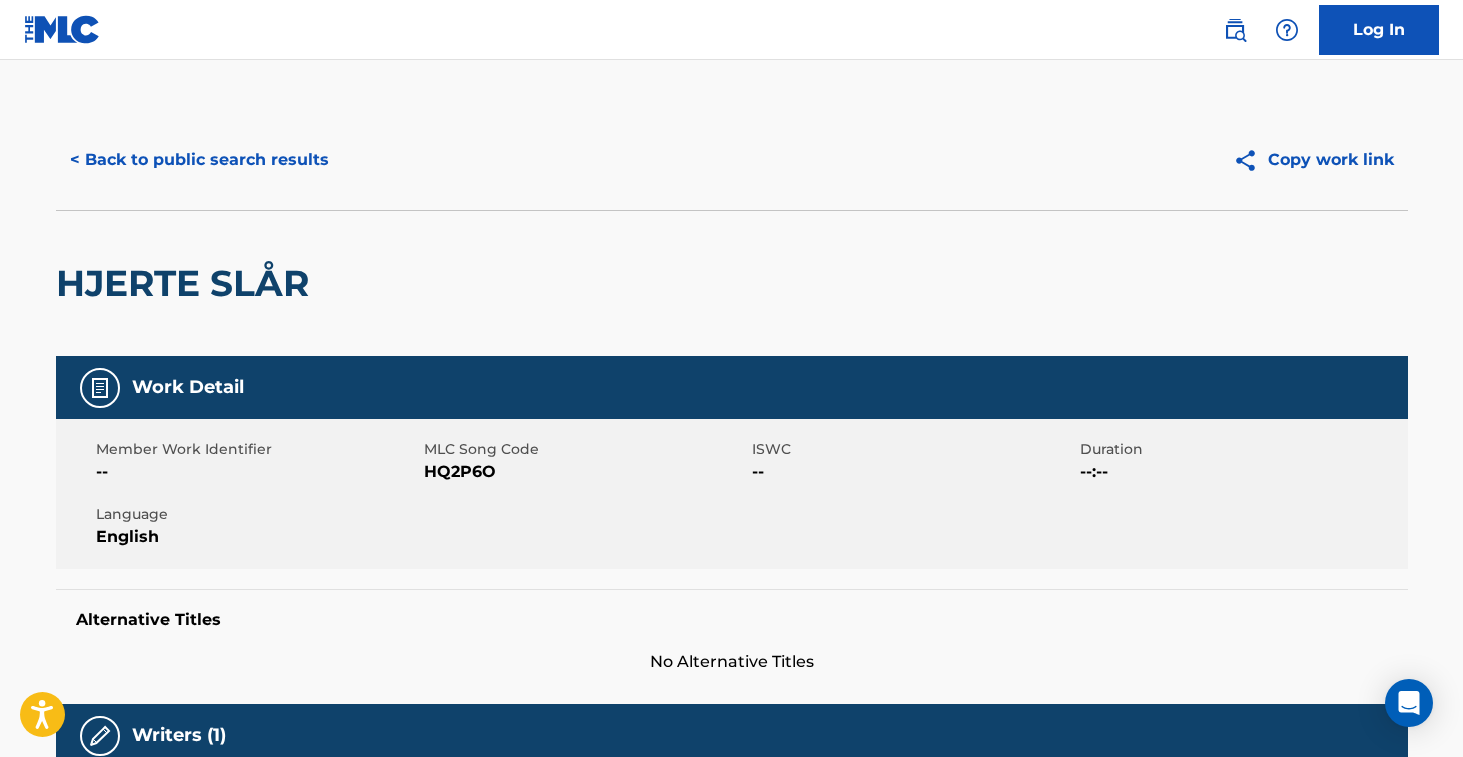 scroll, scrollTop: 214, scrollLeft: 0, axis: vertical 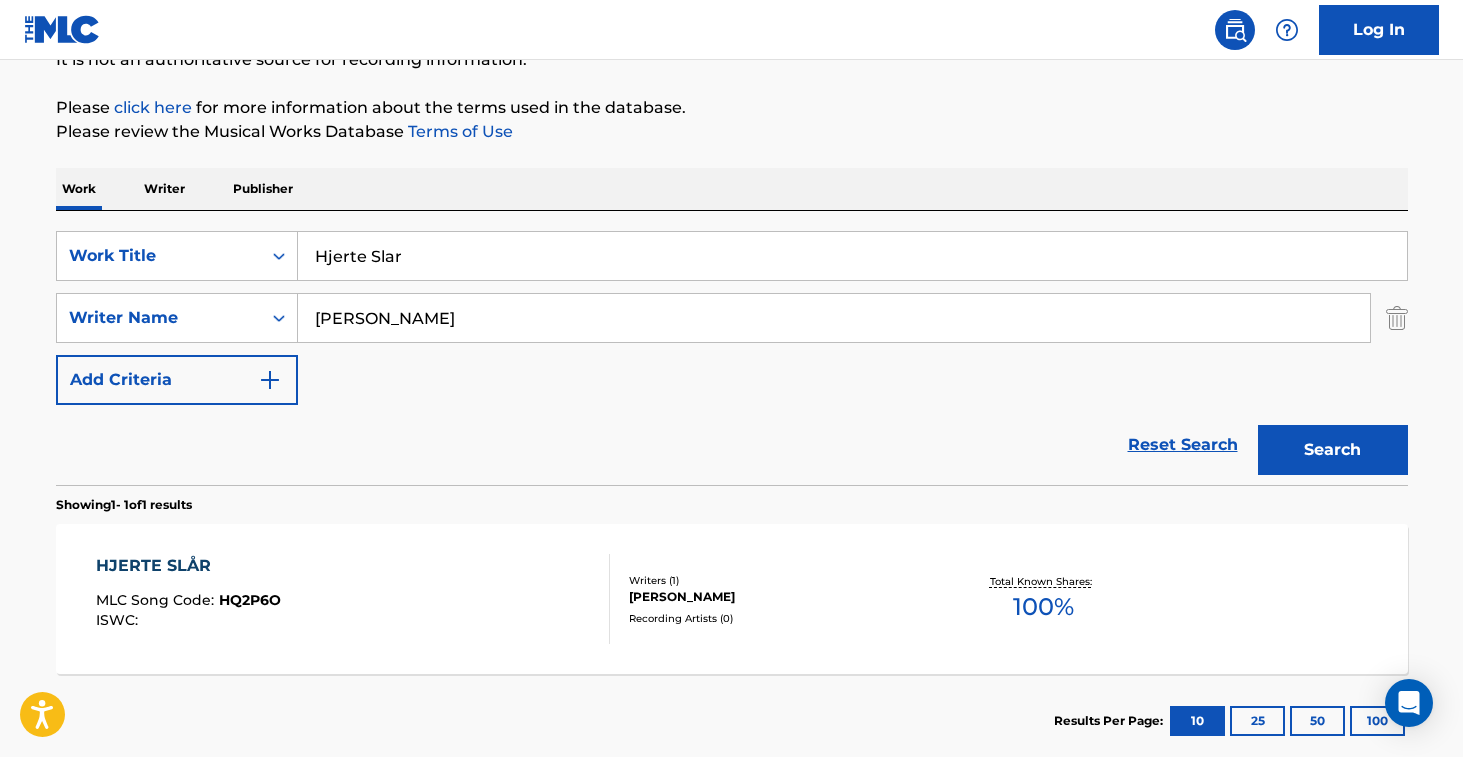 drag, startPoint x: 247, startPoint y: 213, endPoint x: 316, endPoint y: 197, distance: 70.83079 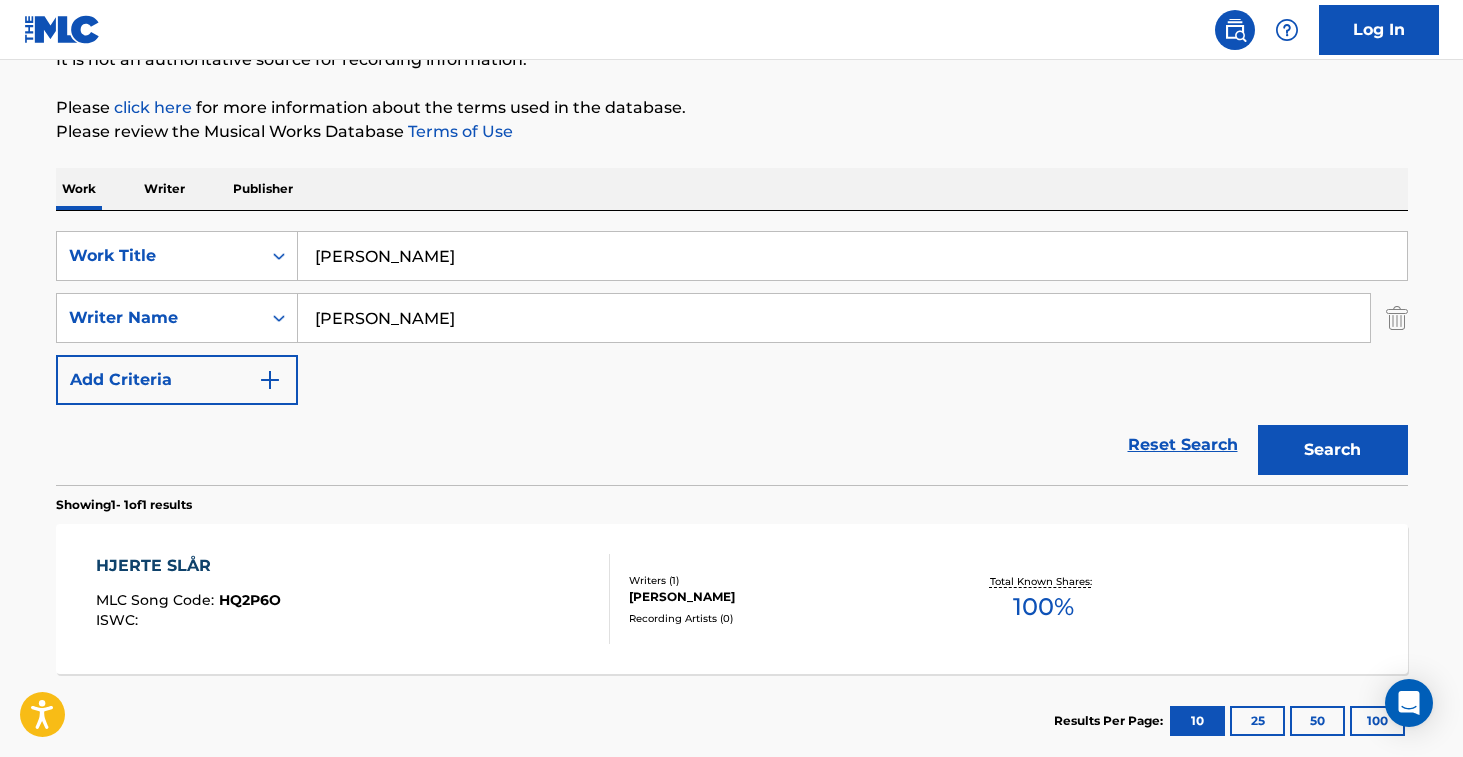 type on "[PERSON_NAME]" 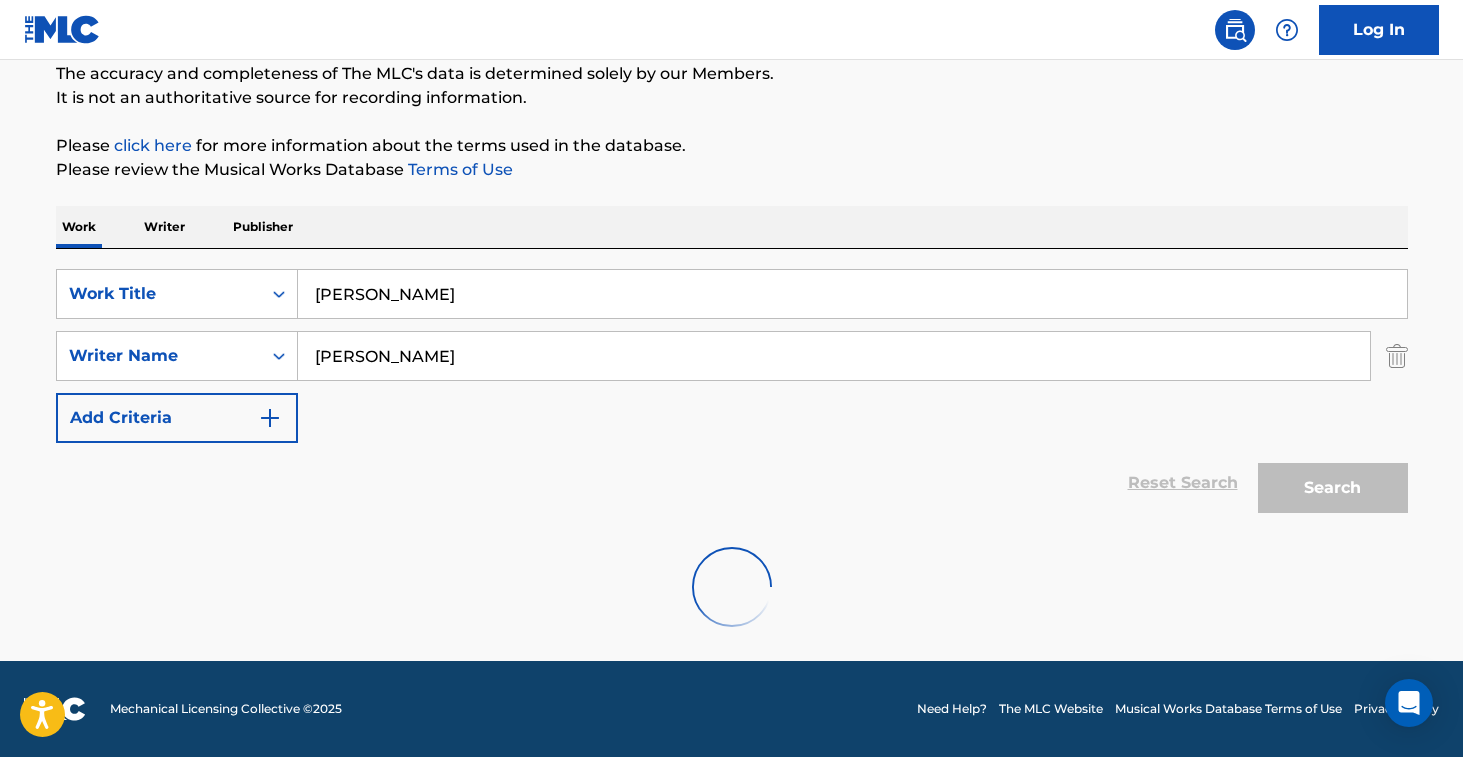 scroll, scrollTop: 214, scrollLeft: 0, axis: vertical 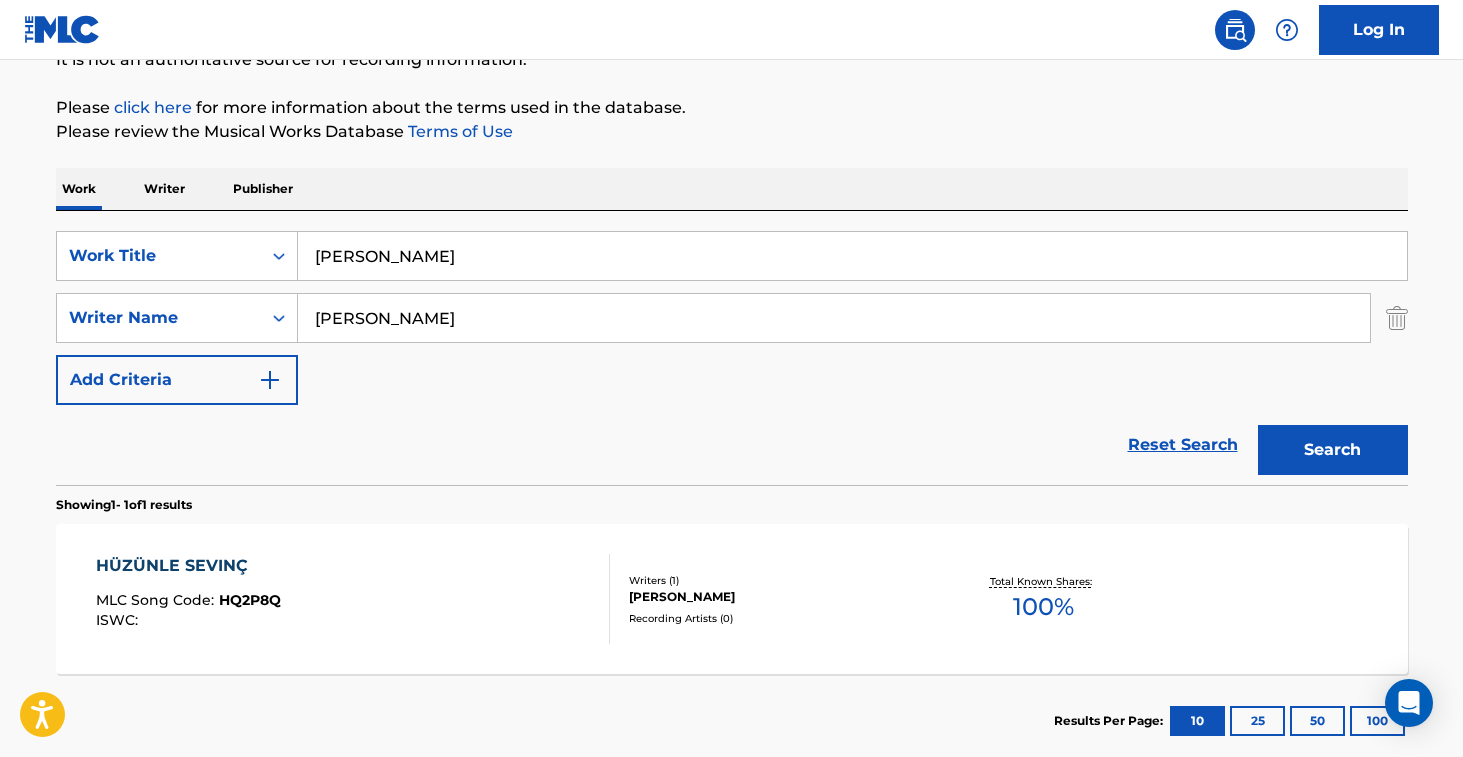 click on "HÜZÜNLE SEVINÇ MLC Song Code : HQ2P8Q ISWC :" at bounding box center (353, 599) 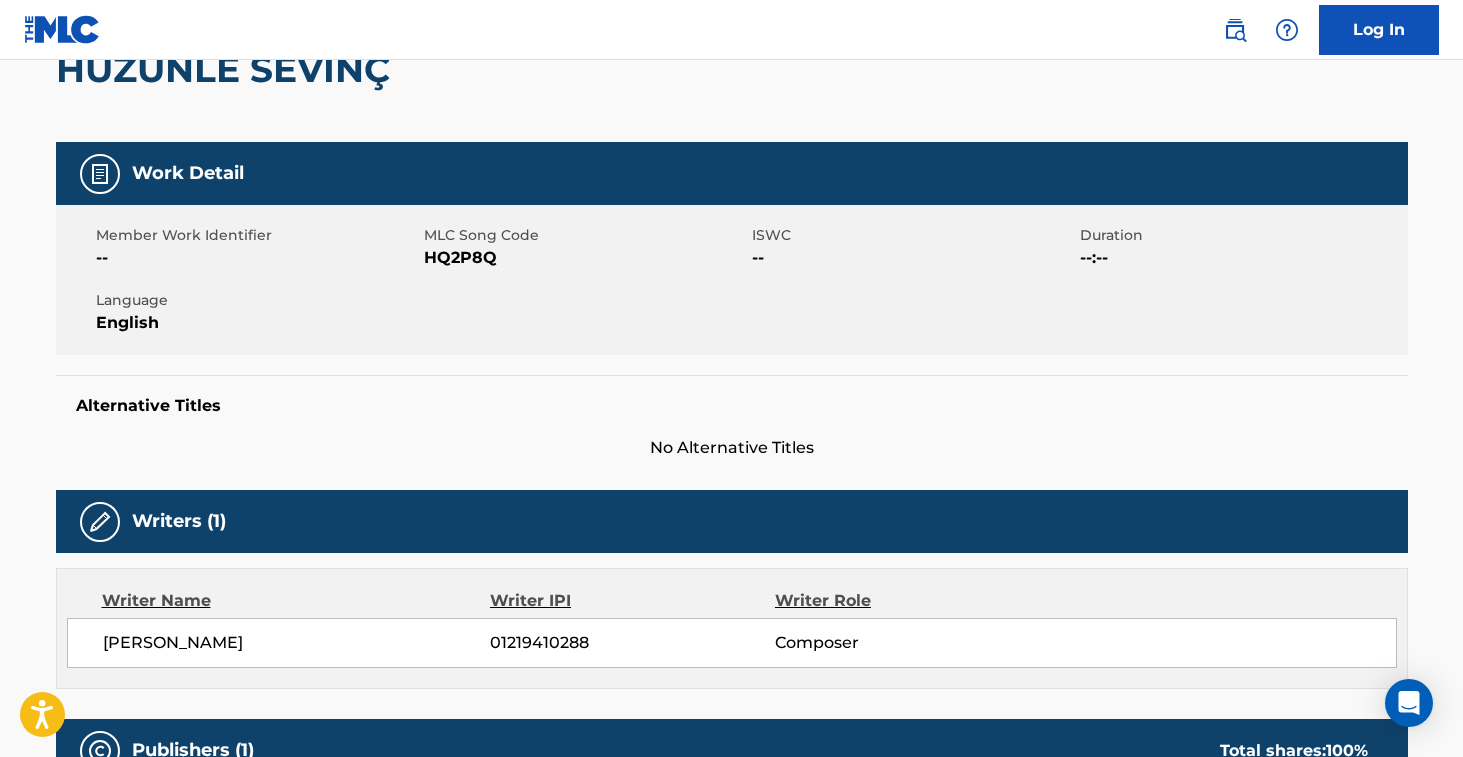 scroll, scrollTop: 0, scrollLeft: 0, axis: both 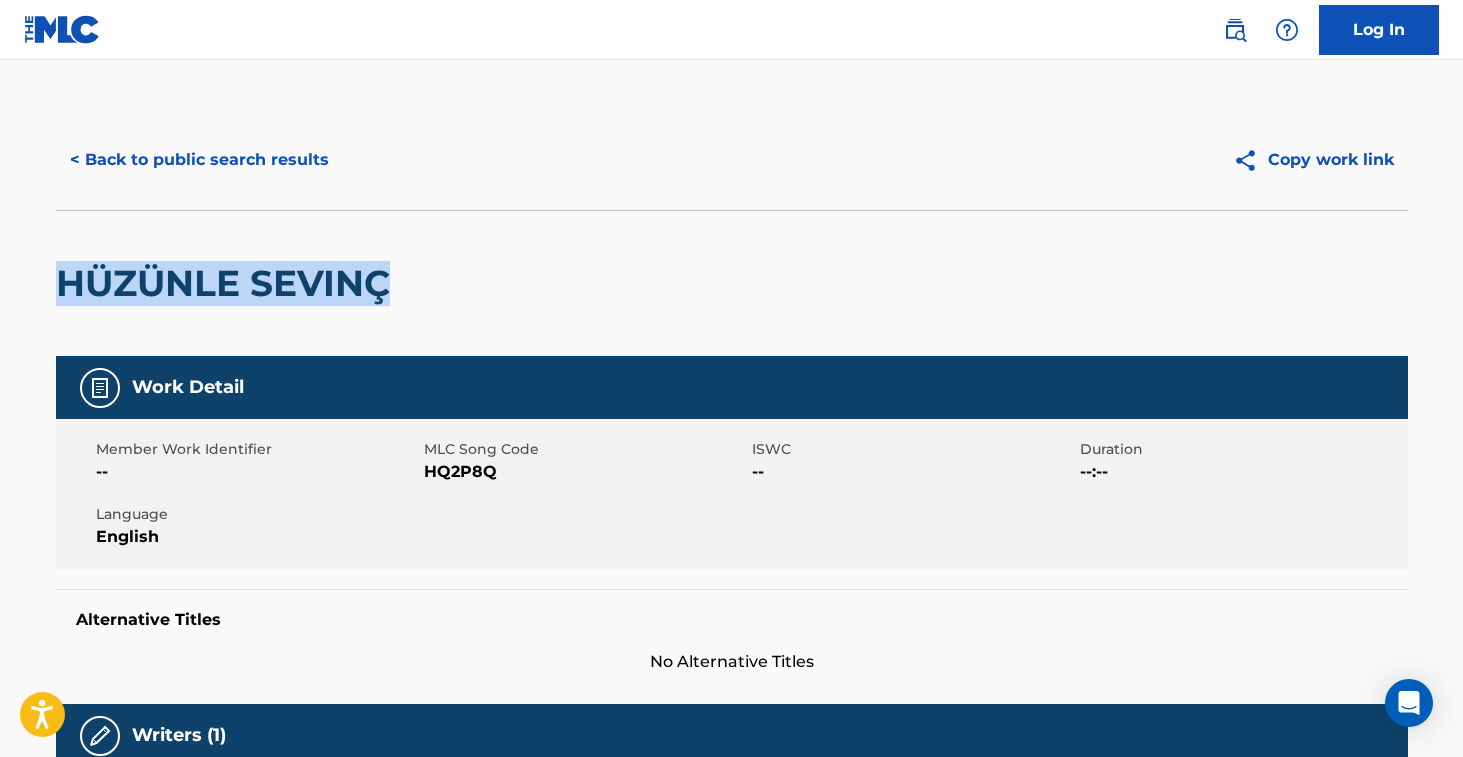 drag, startPoint x: 56, startPoint y: 277, endPoint x: 413, endPoint y: 376, distance: 370.47266 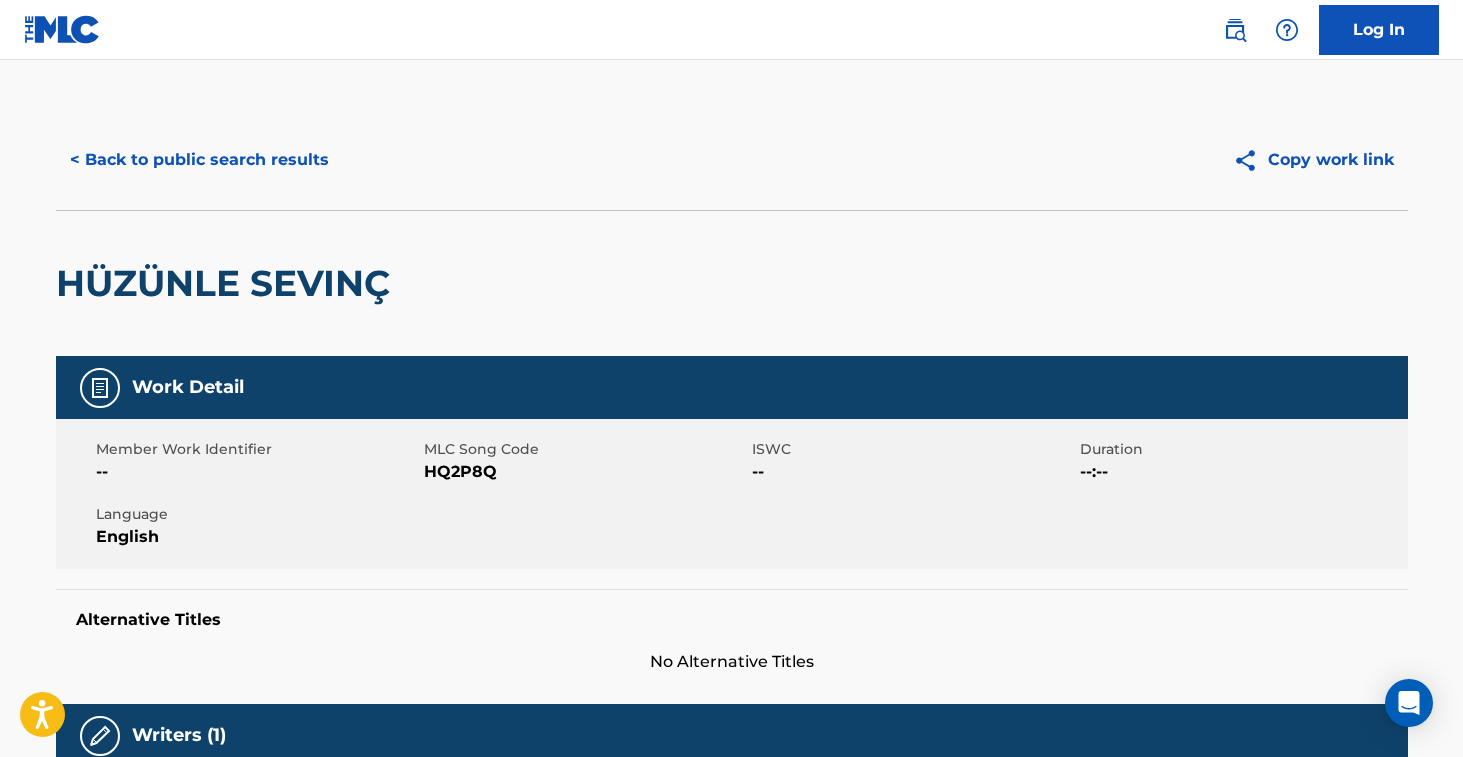 click on "HQ2P8Q" at bounding box center [585, 472] 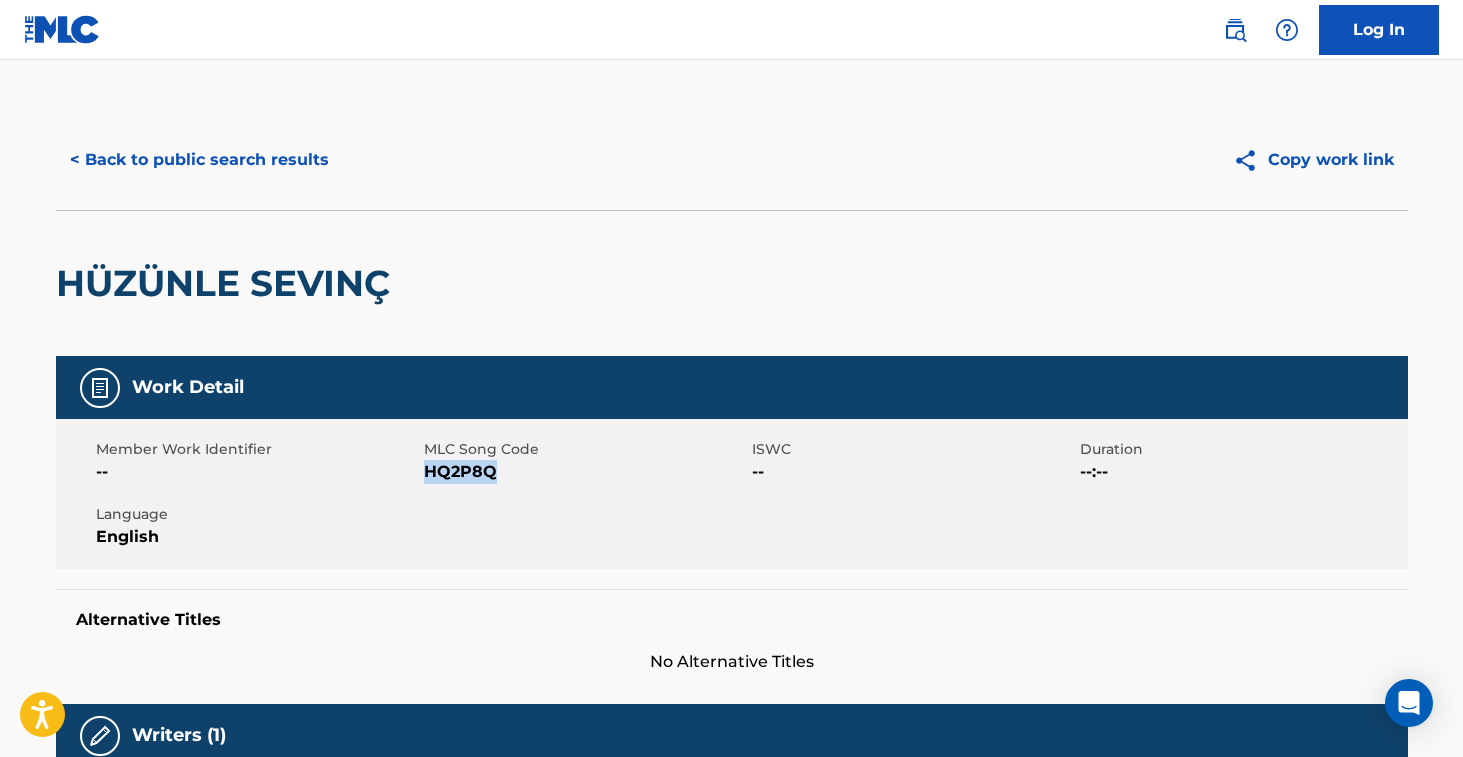 click on "HQ2P8Q" at bounding box center (585, 472) 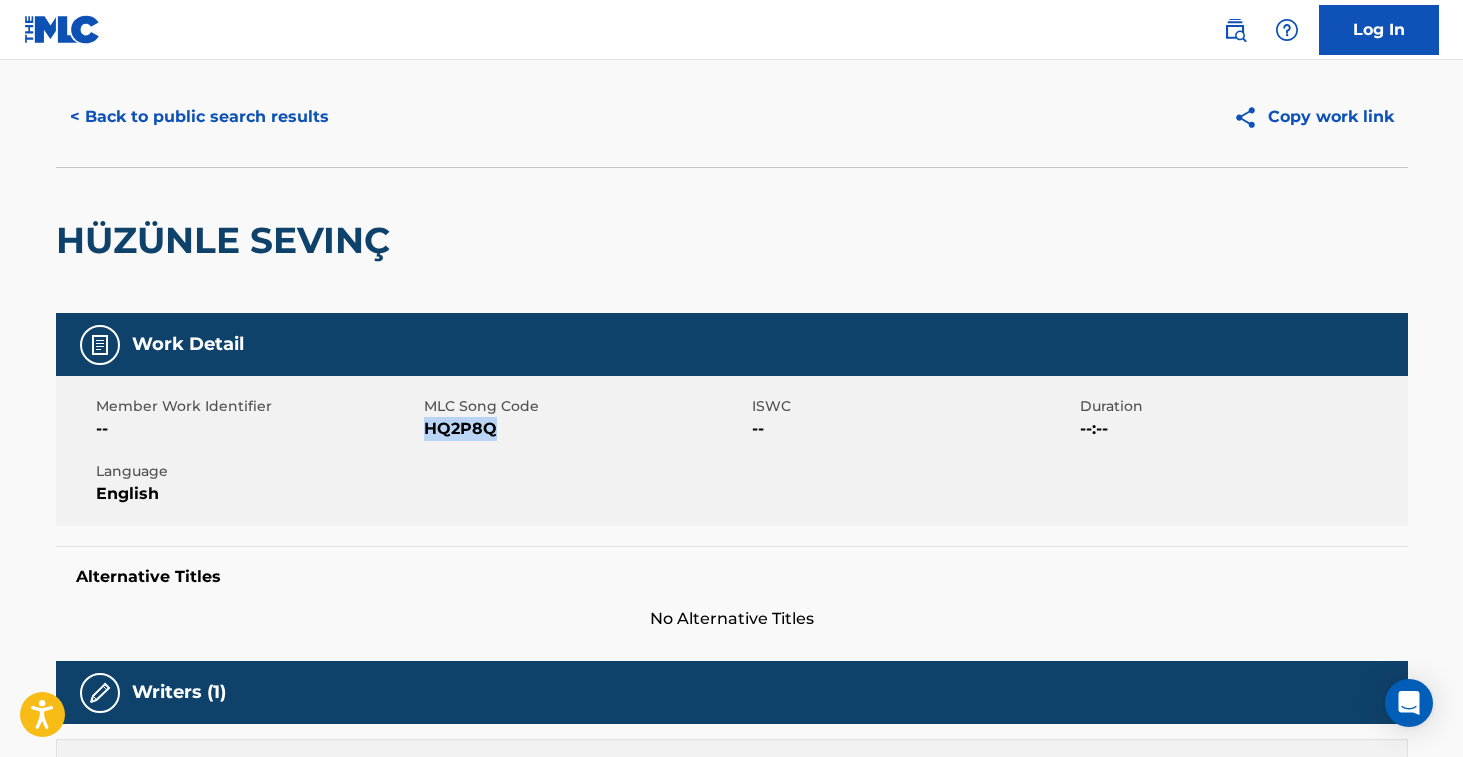 scroll, scrollTop: 0, scrollLeft: 0, axis: both 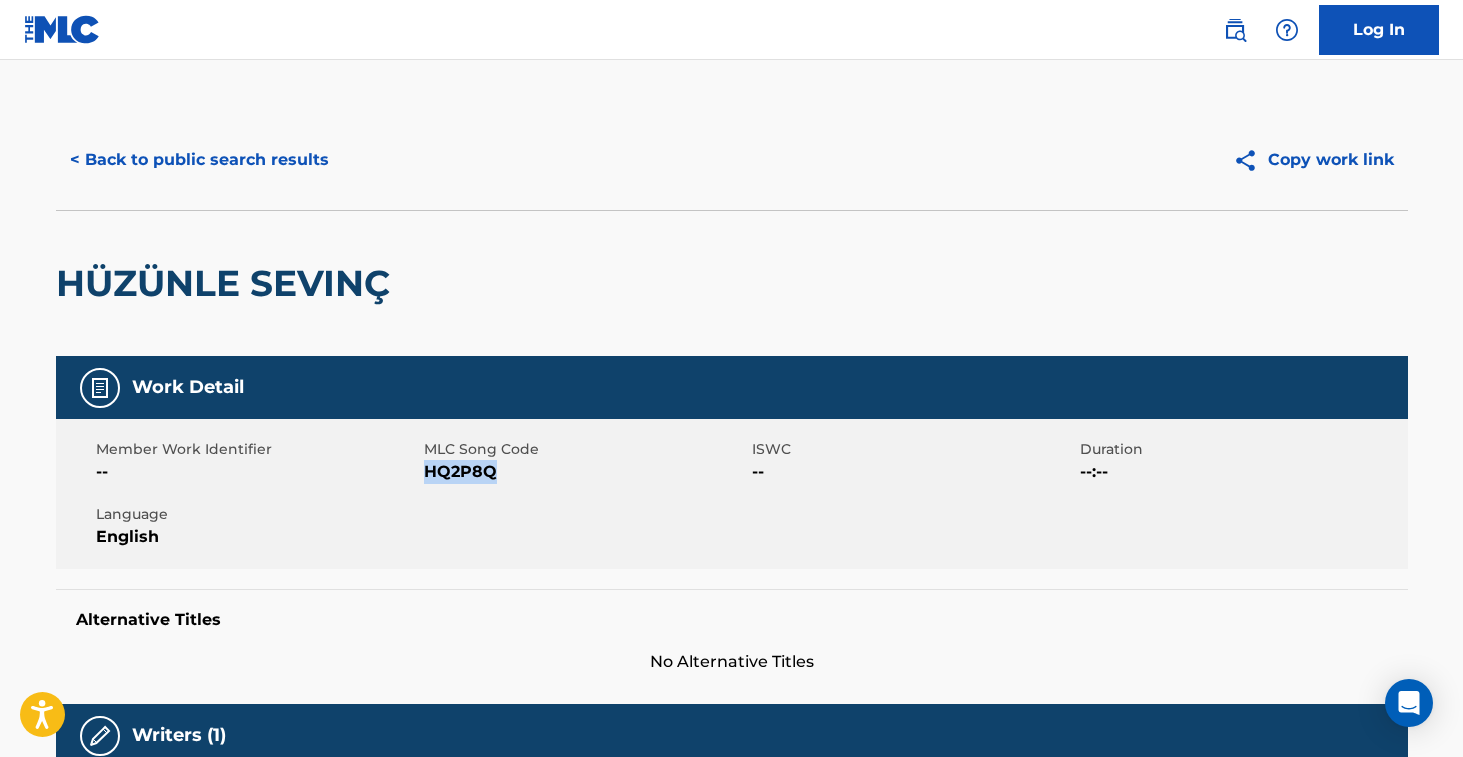 click on "< Back to public search results" at bounding box center (199, 160) 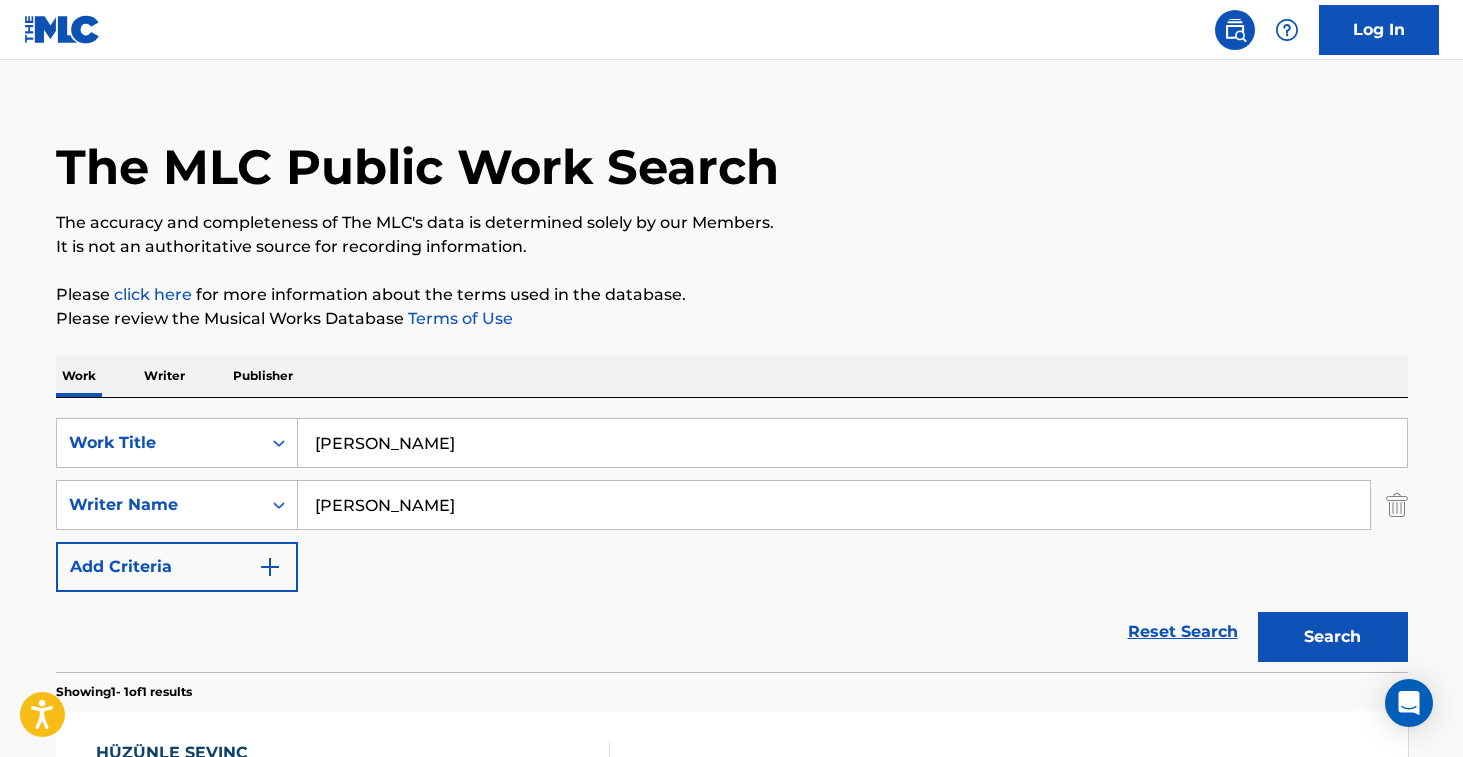 scroll, scrollTop: 0, scrollLeft: 0, axis: both 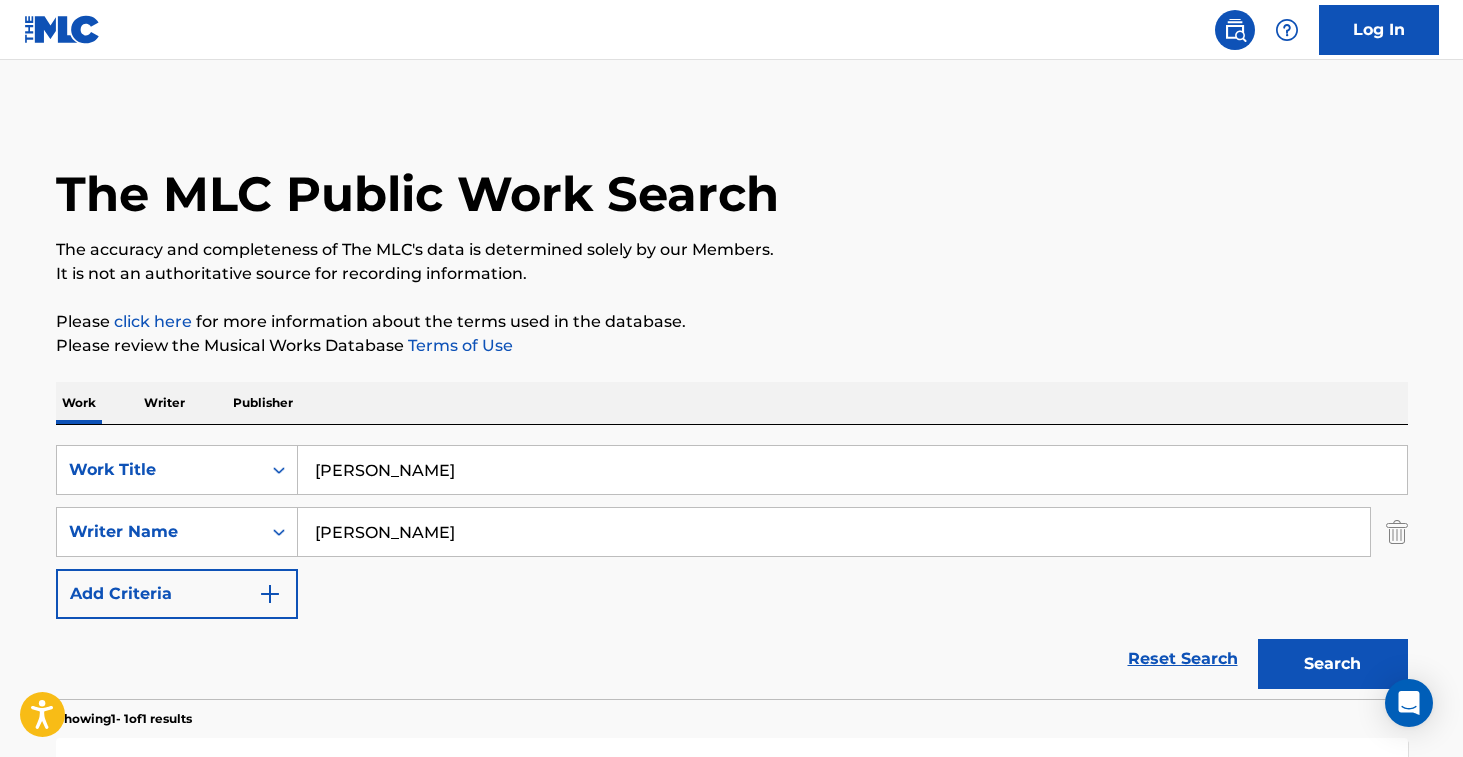 click on "[PERSON_NAME]" at bounding box center [852, 470] 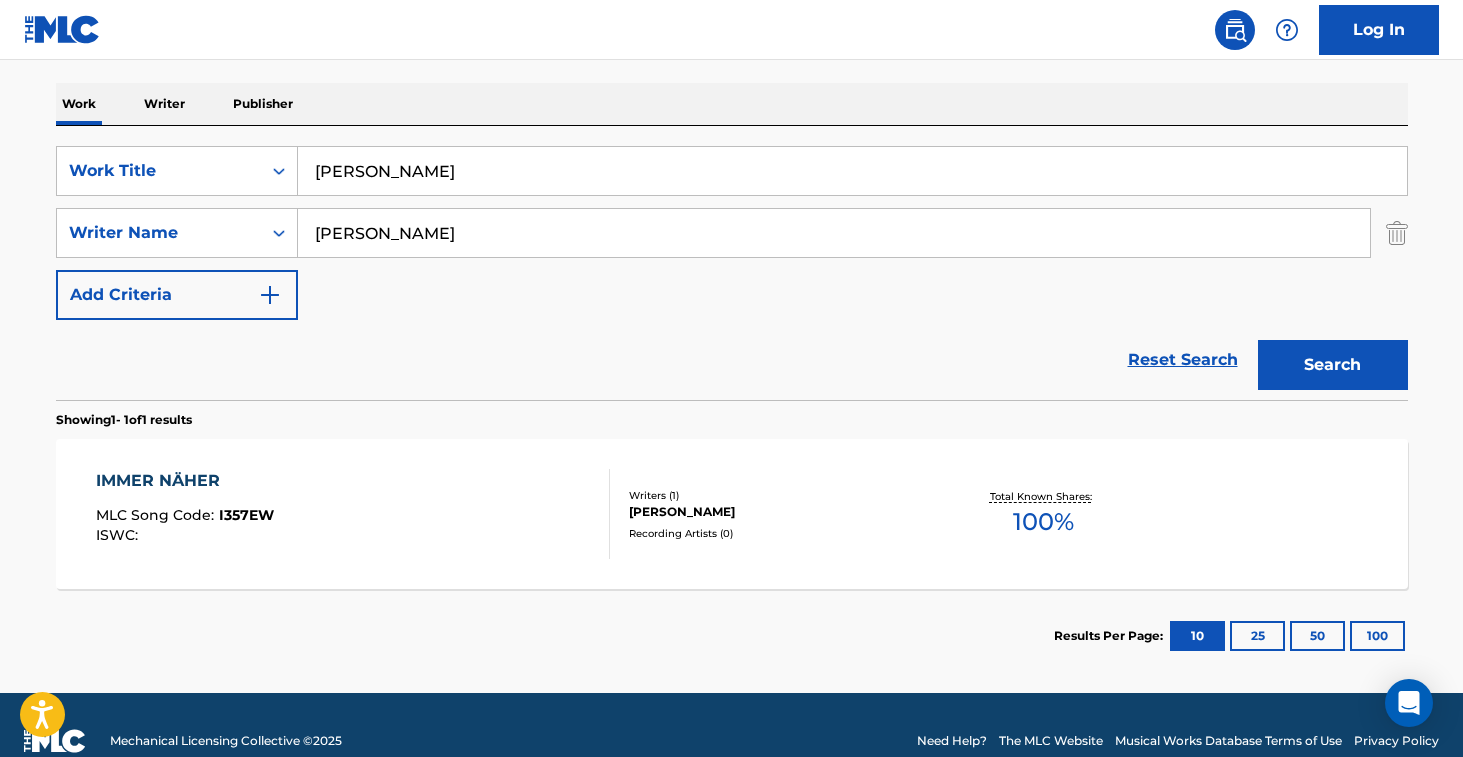 scroll, scrollTop: 331, scrollLeft: 0, axis: vertical 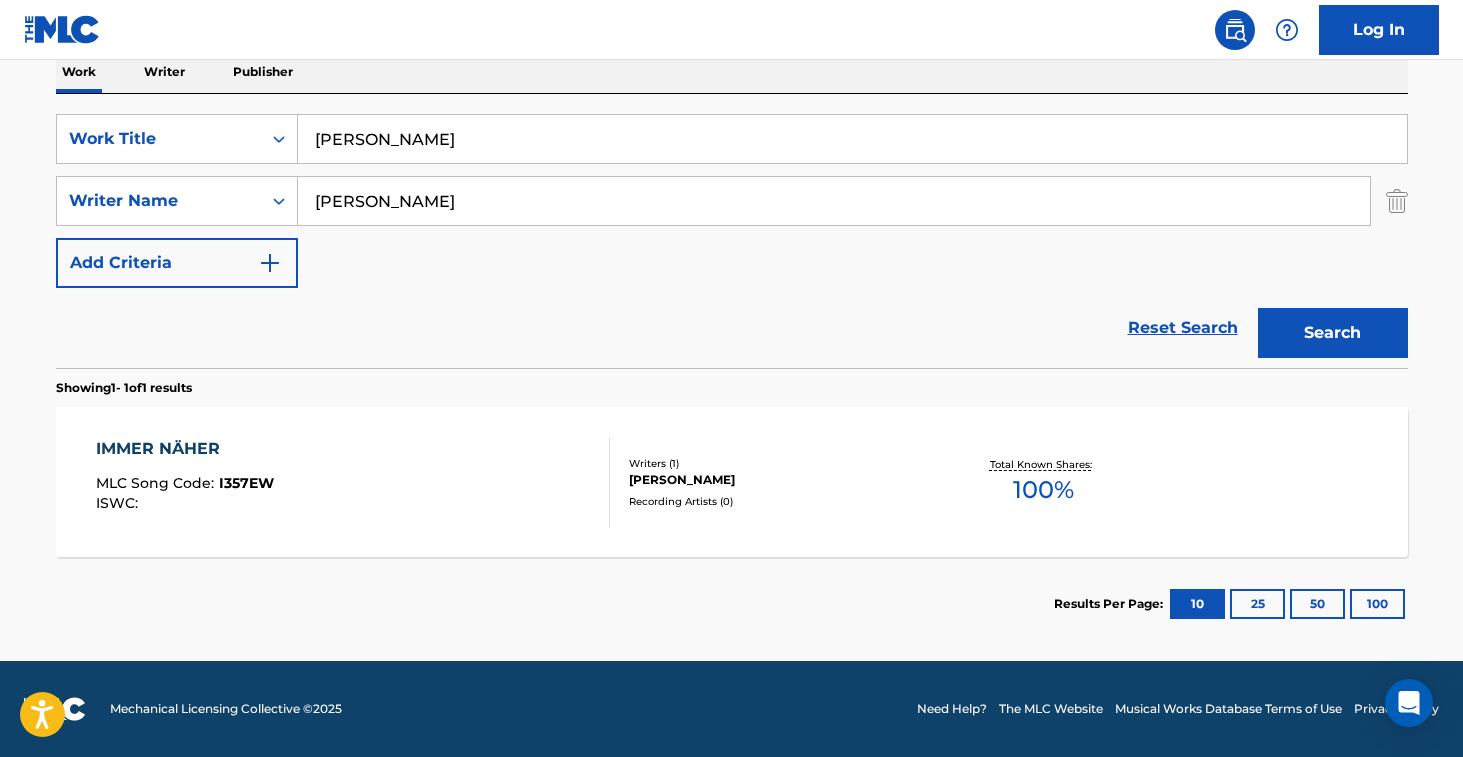 click on "IMMER NÄHER MLC Song Code : I357EW ISWC :" at bounding box center (353, 482) 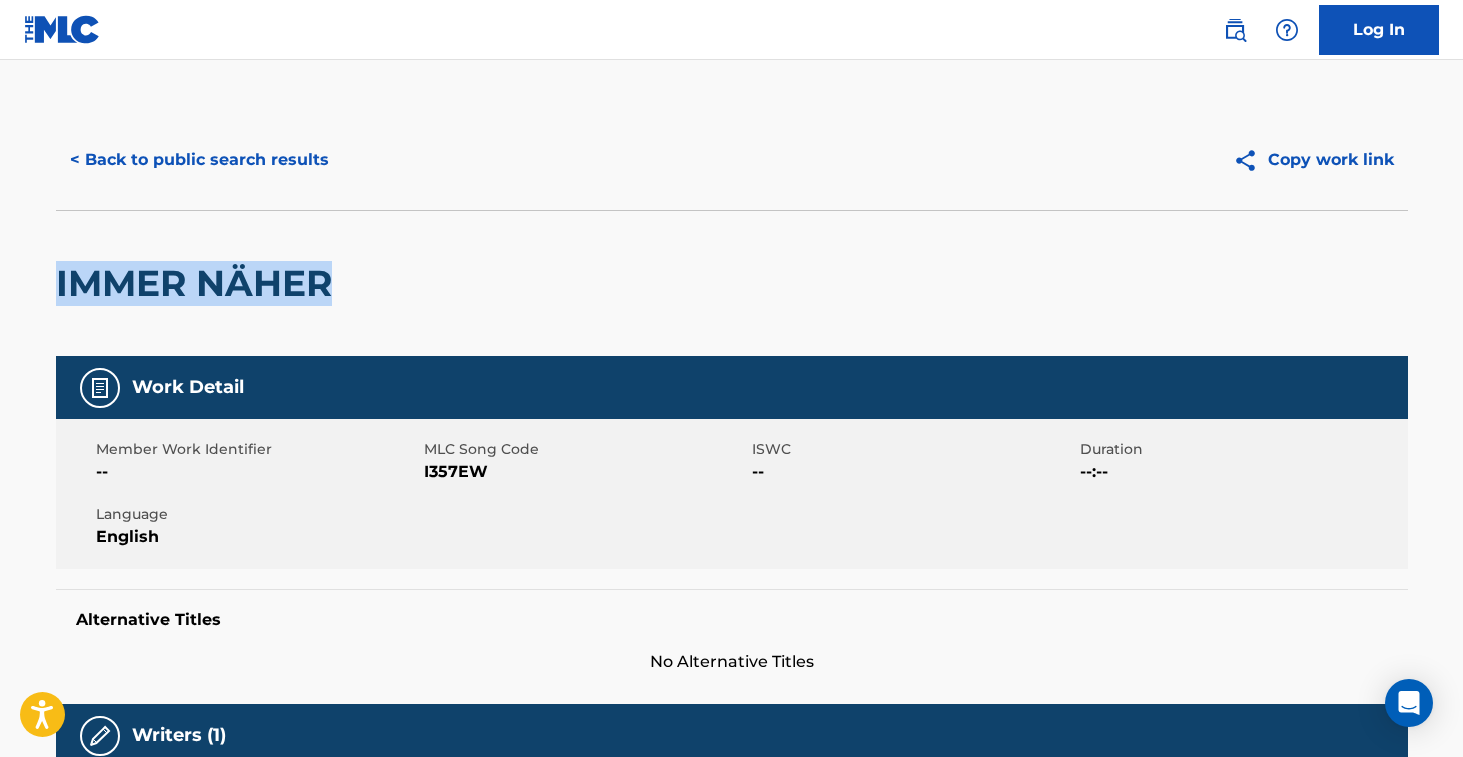 drag, startPoint x: 42, startPoint y: 283, endPoint x: 328, endPoint y: 283, distance: 286 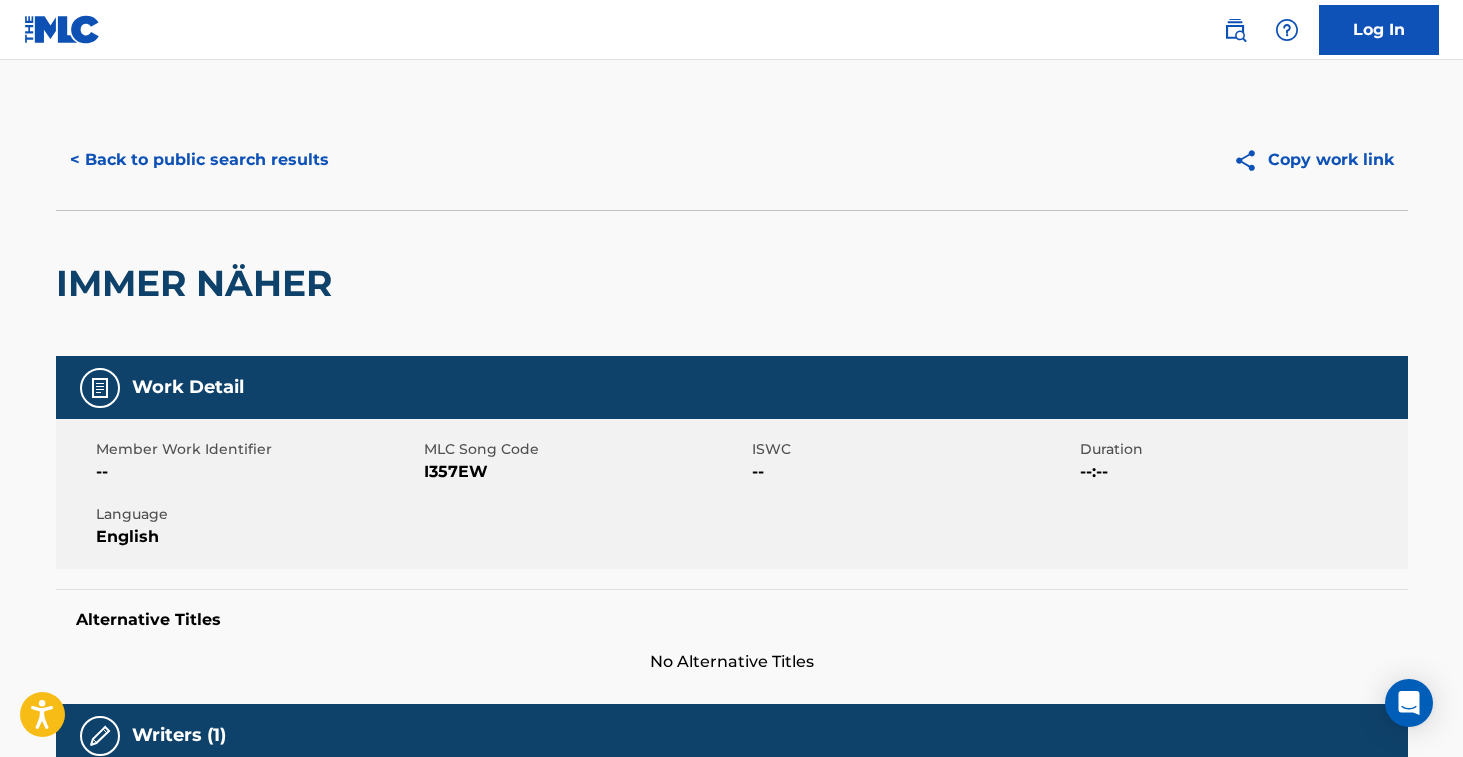 click on "I357EW" at bounding box center [585, 472] 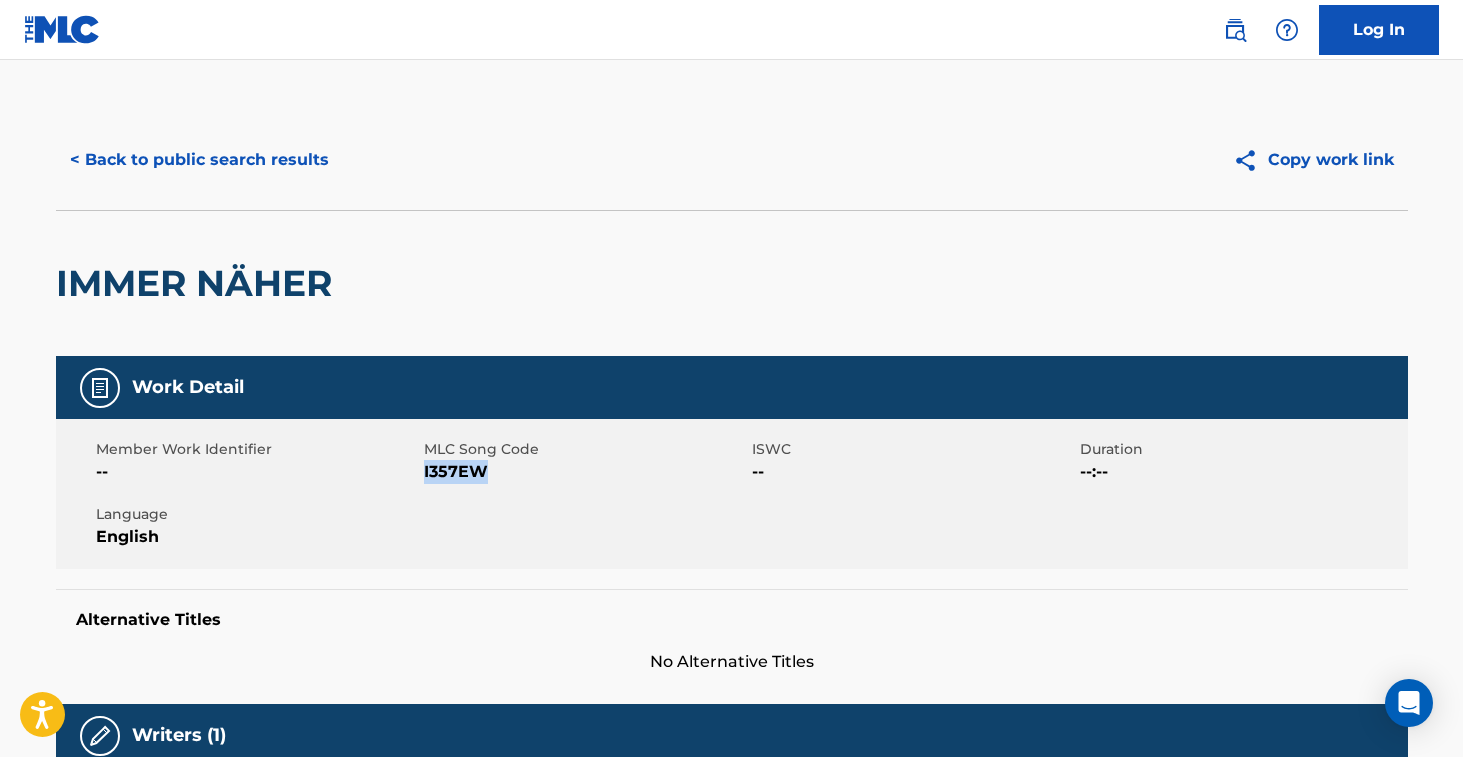 click on "I357EW" at bounding box center (585, 472) 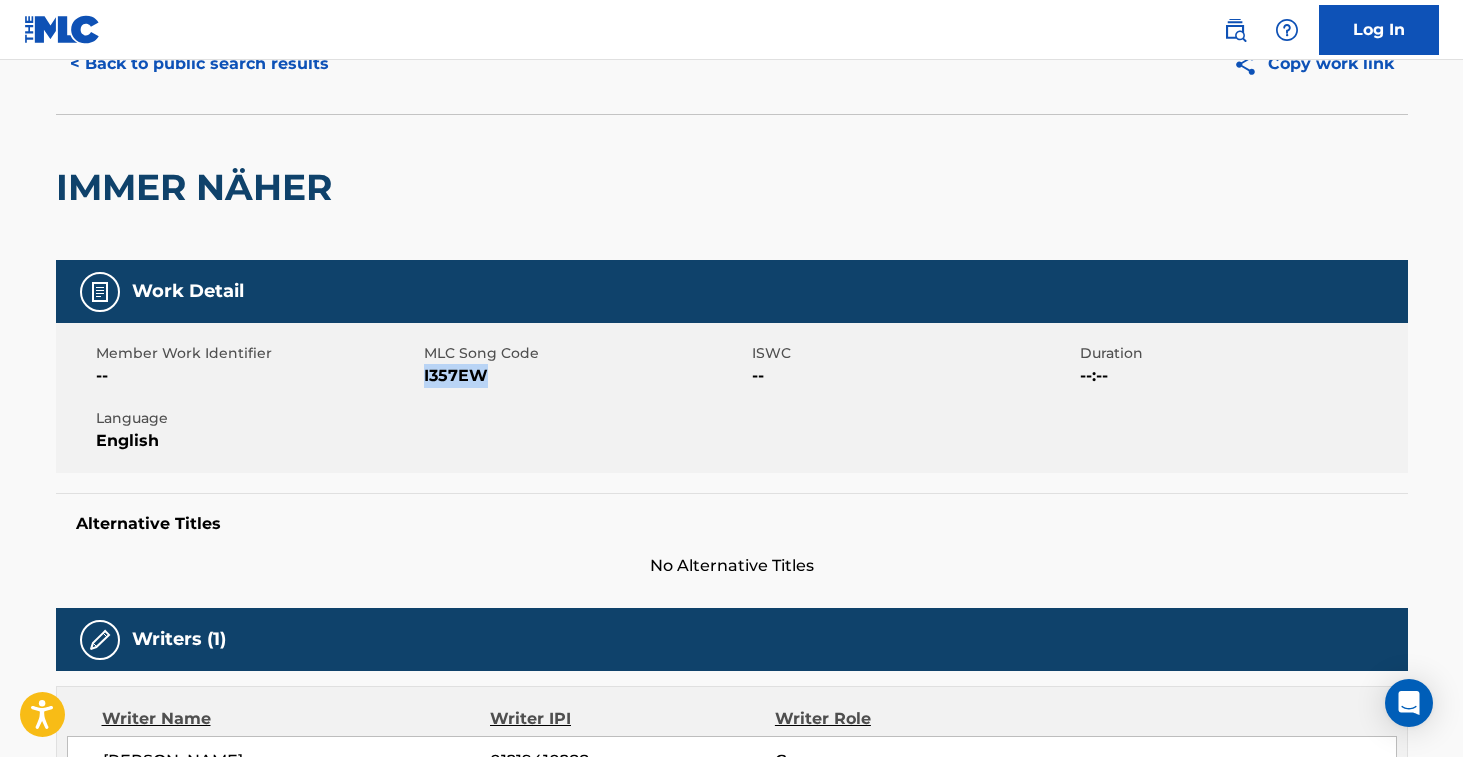 scroll, scrollTop: 0, scrollLeft: 0, axis: both 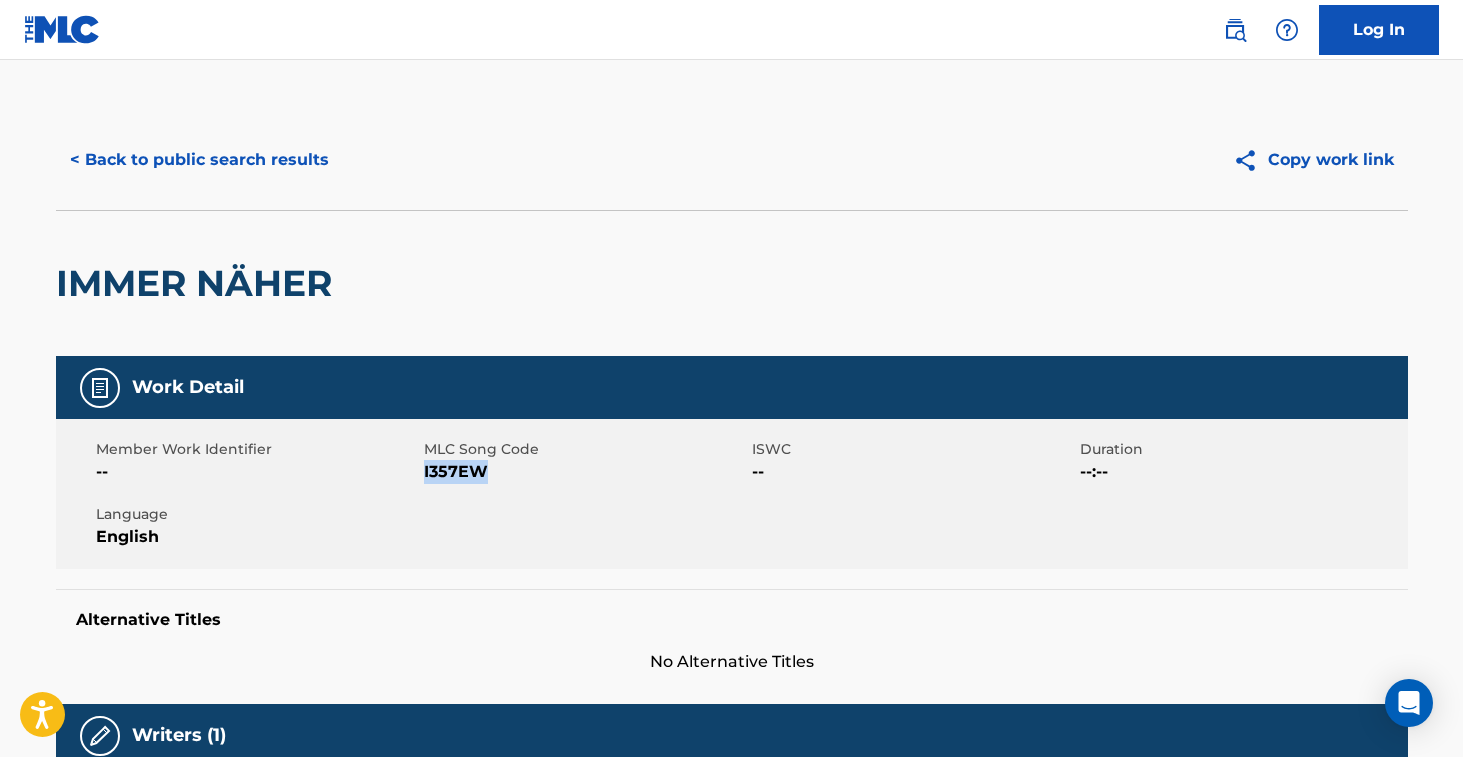 click on "< Back to public search results" at bounding box center (199, 160) 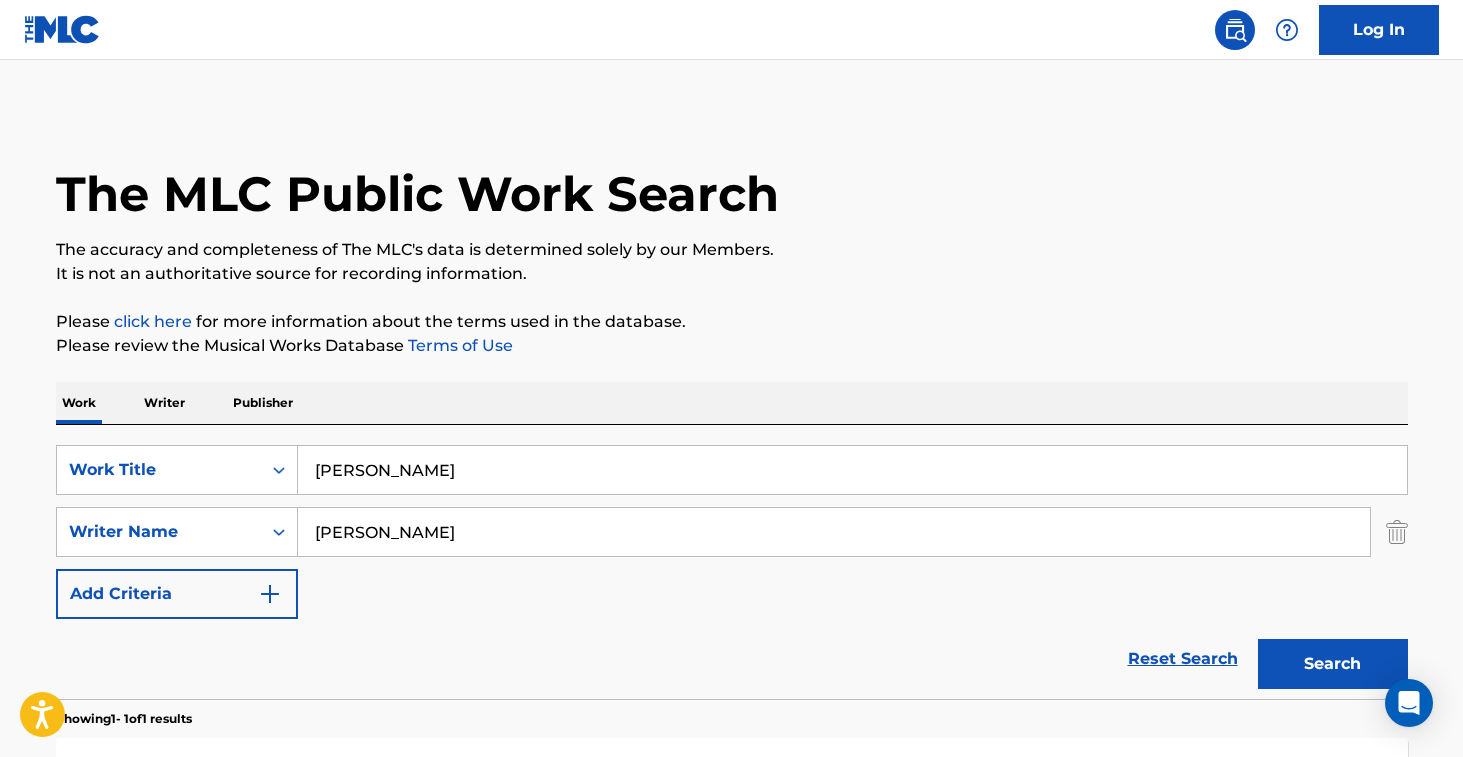 scroll, scrollTop: 217, scrollLeft: 0, axis: vertical 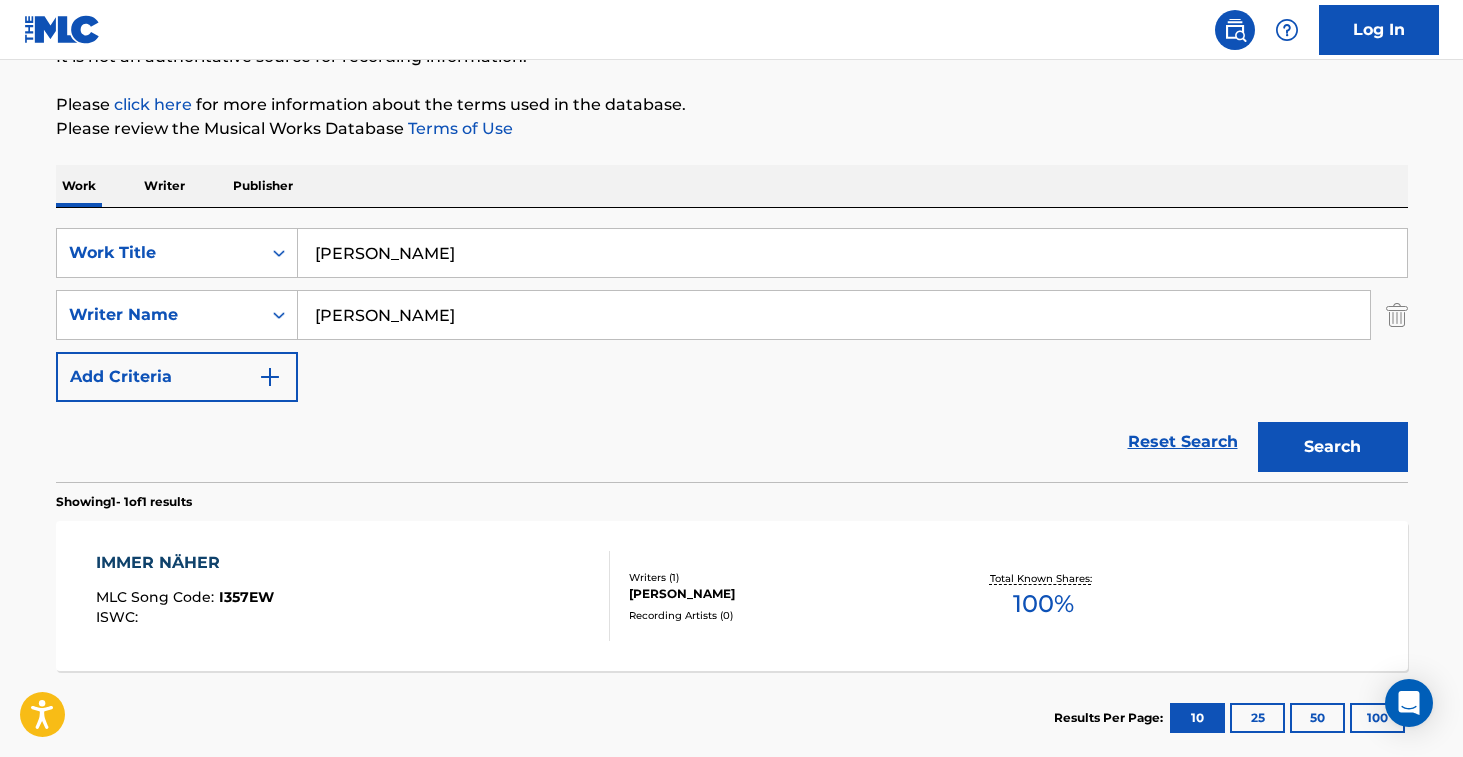 drag, startPoint x: 489, startPoint y: 248, endPoint x: 410, endPoint y: 184, distance: 101.671036 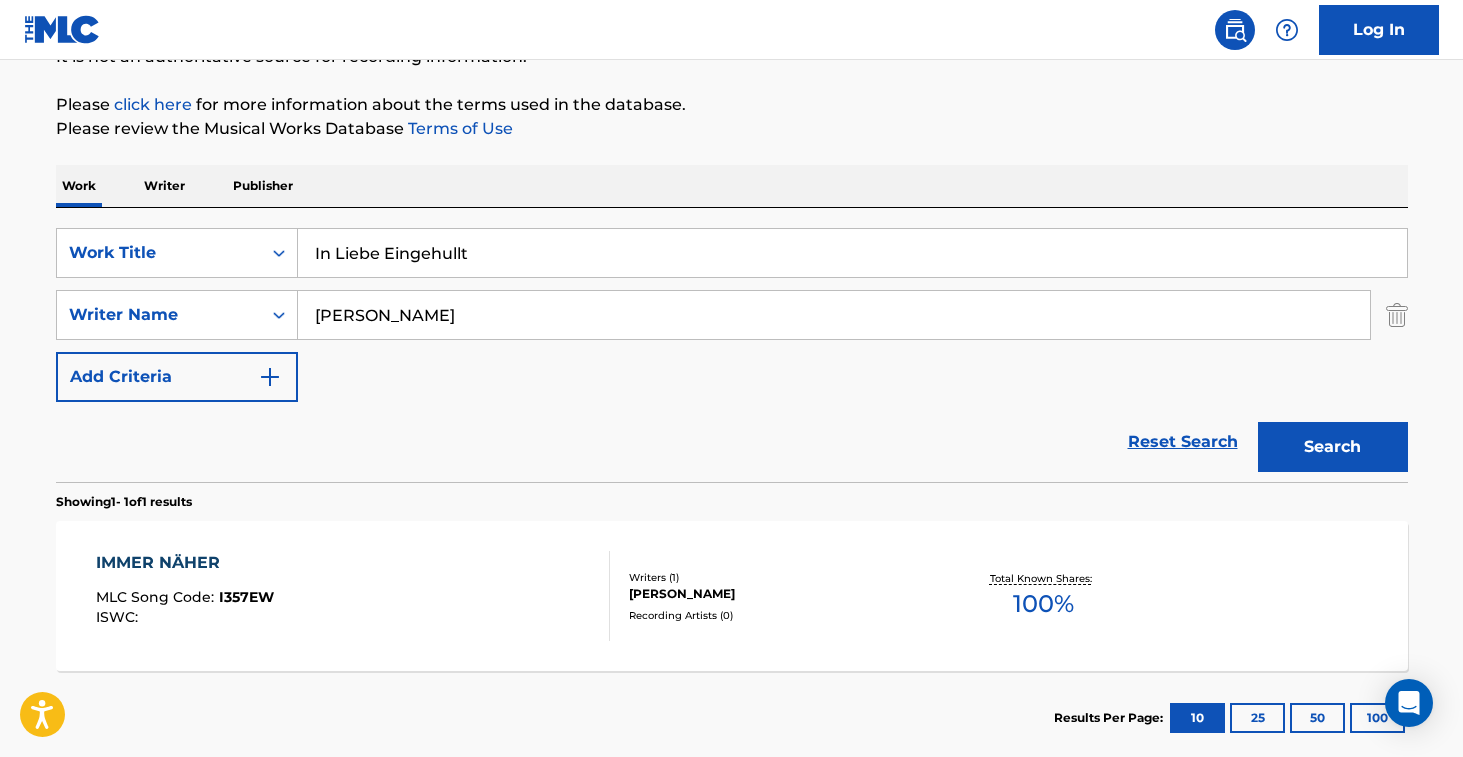 type on "In Liebe Eingehullt" 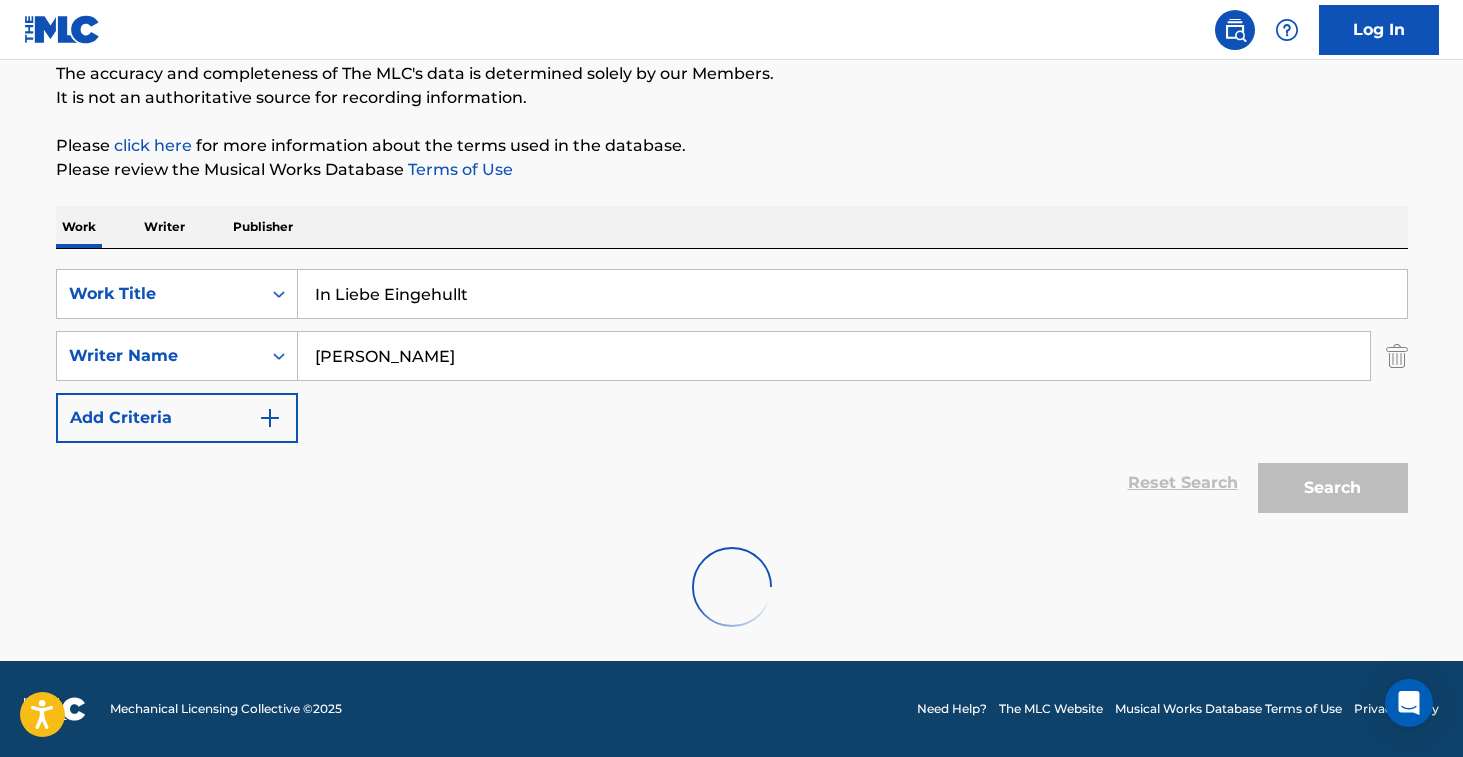 scroll, scrollTop: 217, scrollLeft: 0, axis: vertical 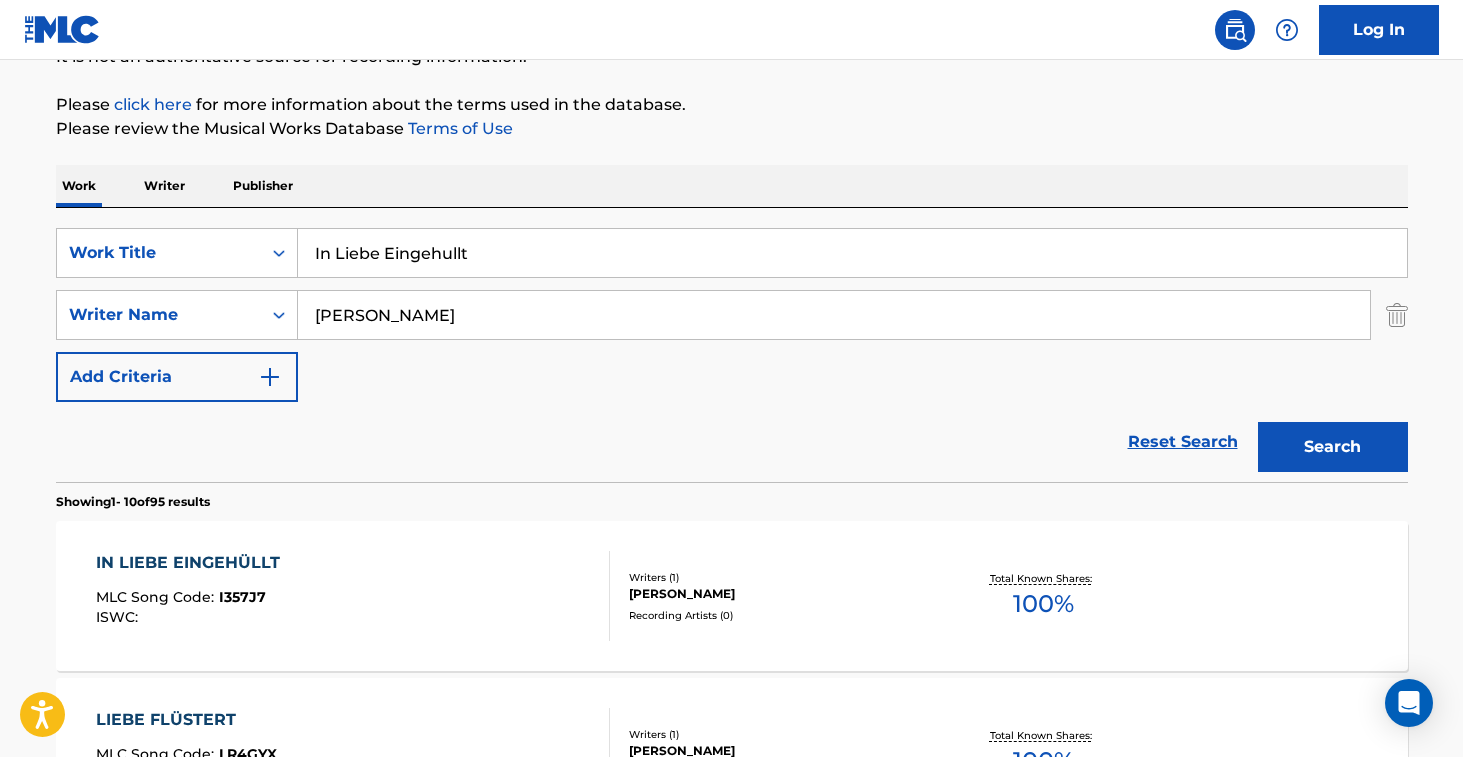 click on "IN LIEBE EINGEHÜLLT MLC Song Code : I357J7 ISWC :" at bounding box center [353, 596] 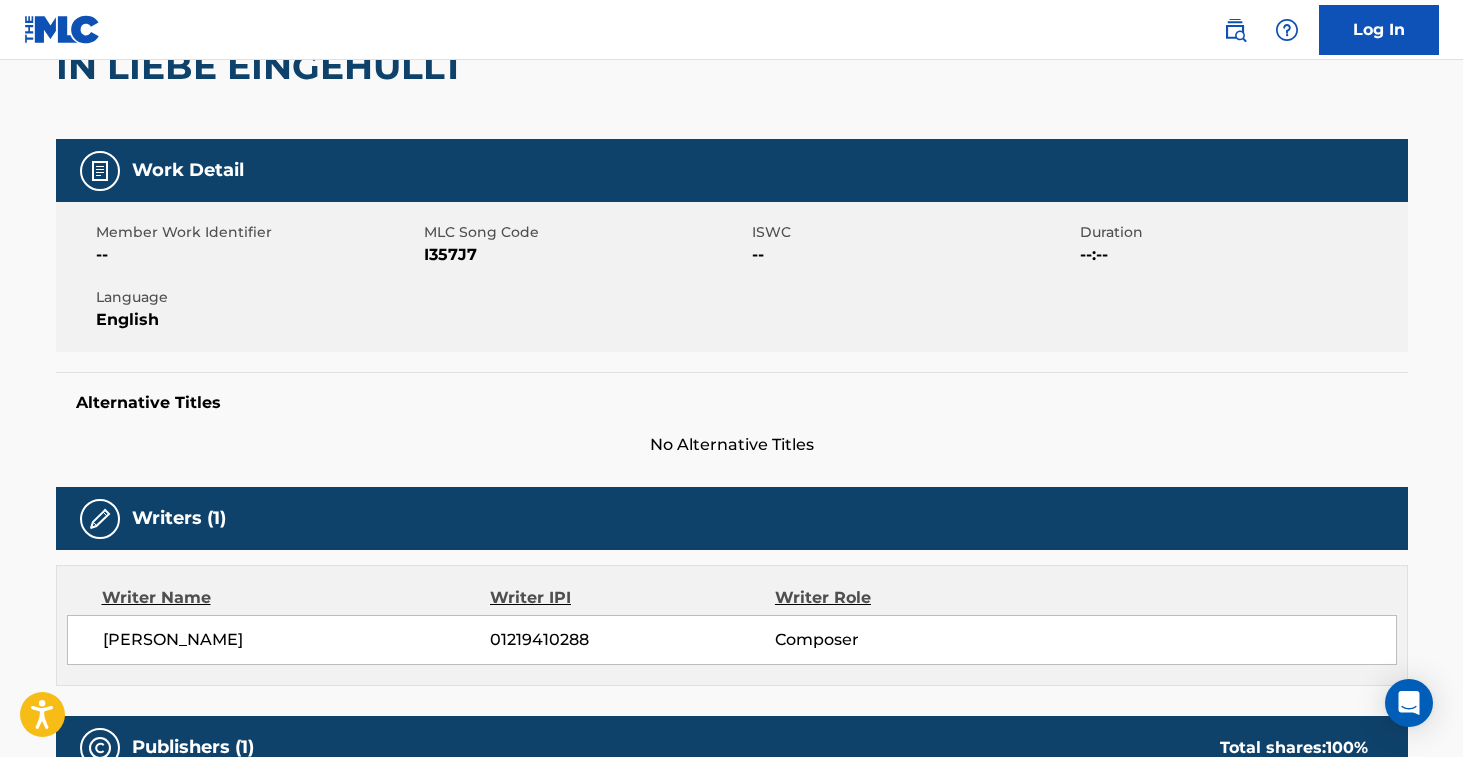 scroll, scrollTop: 0, scrollLeft: 0, axis: both 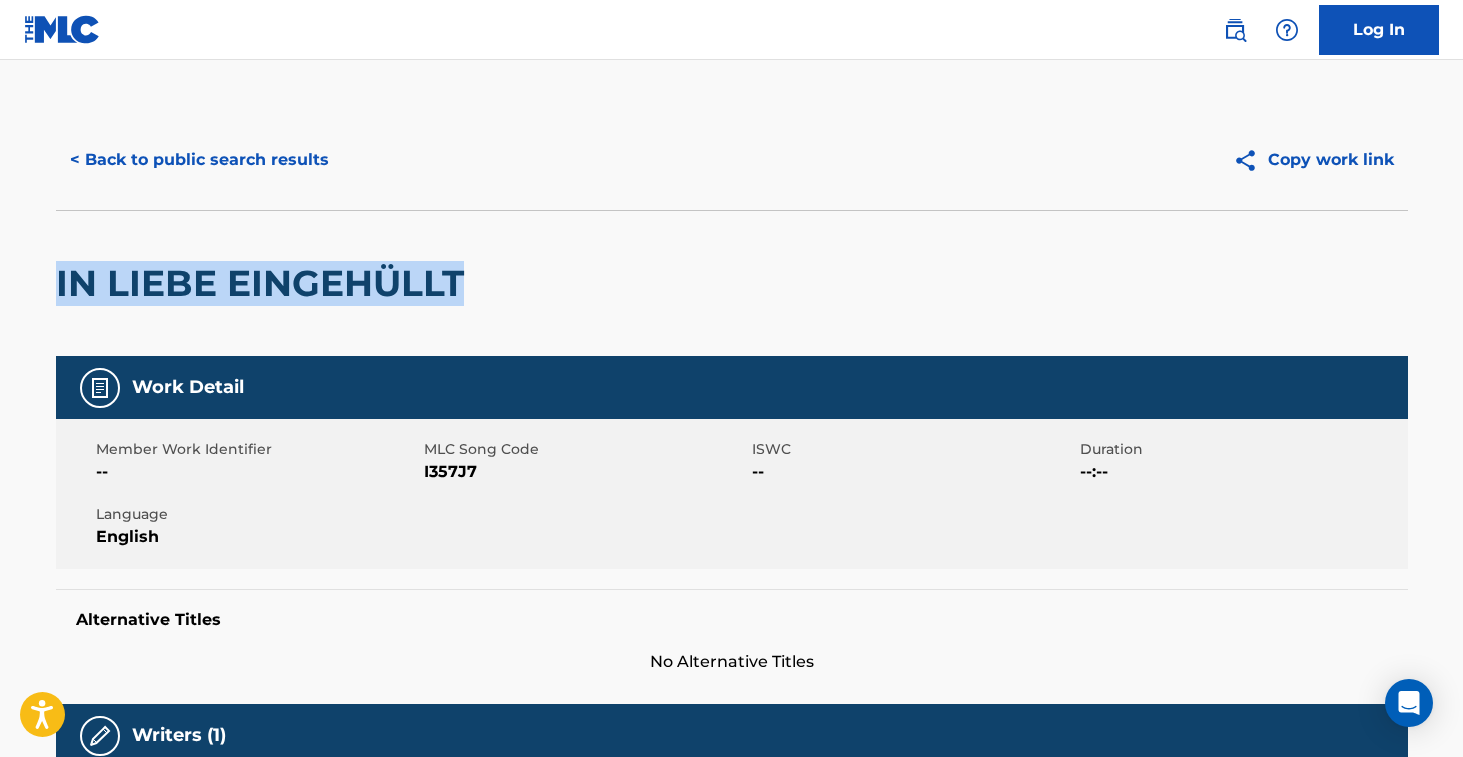 drag, startPoint x: 35, startPoint y: 277, endPoint x: 488, endPoint y: 279, distance: 453.00443 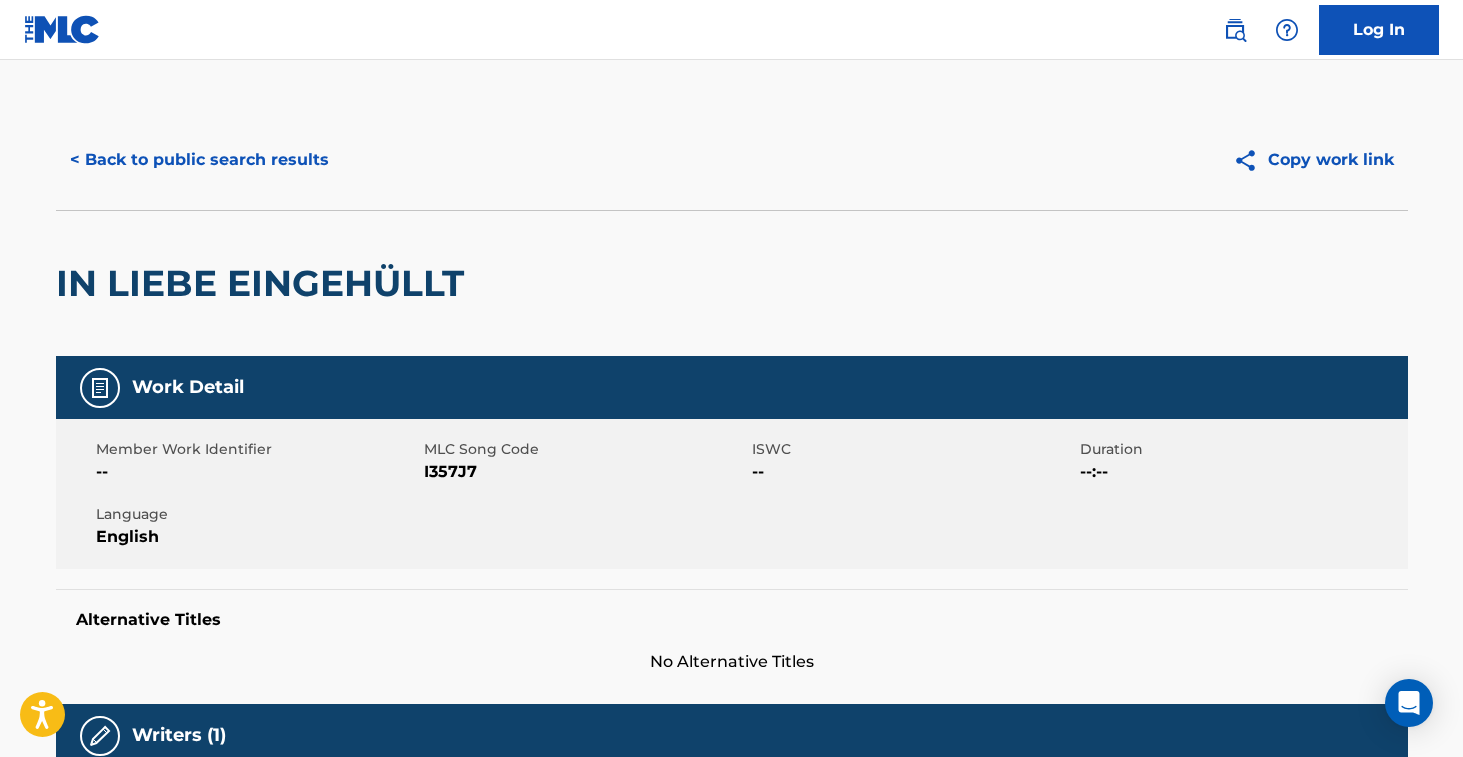 click on "I357J7" at bounding box center (585, 472) 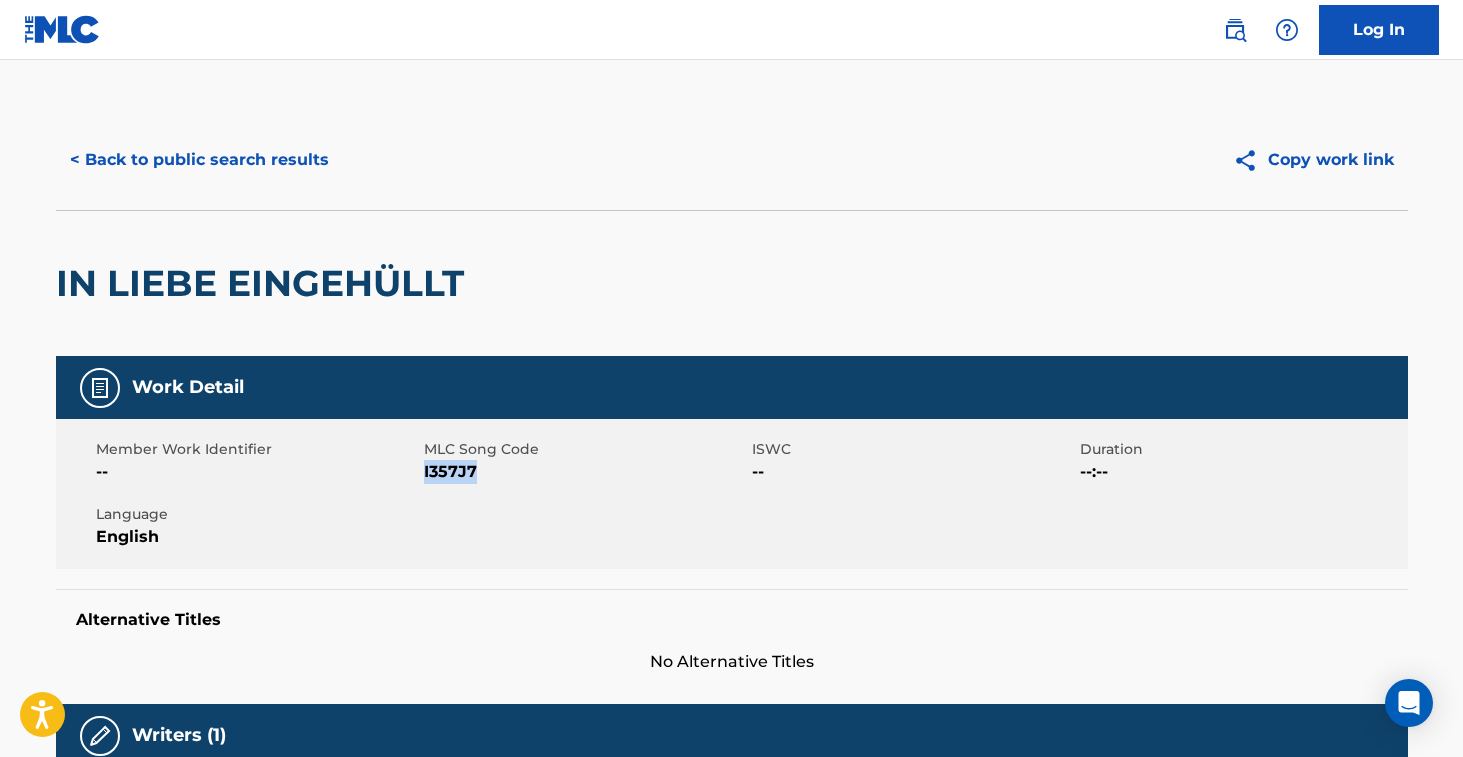 click on "I357J7" at bounding box center [585, 472] 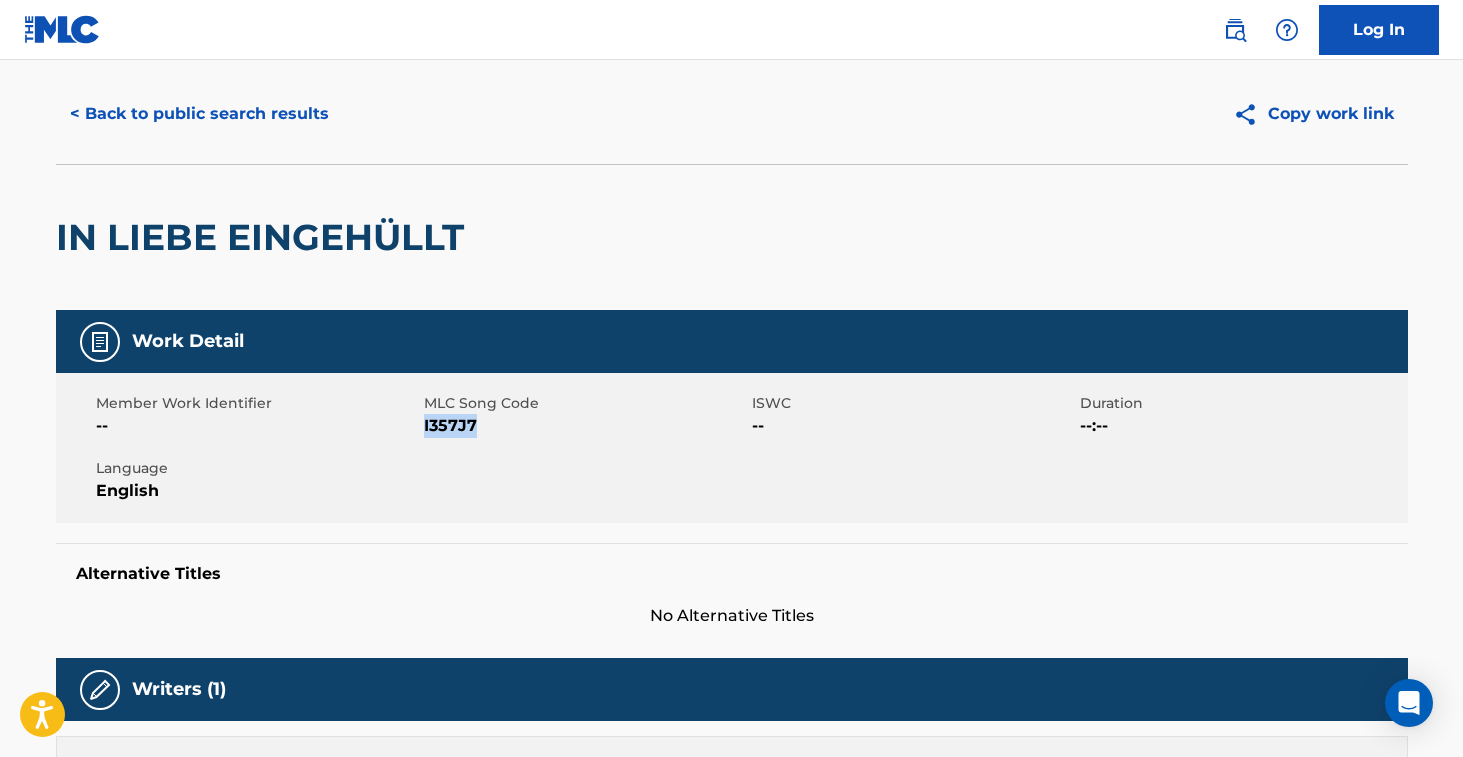 scroll, scrollTop: 0, scrollLeft: 0, axis: both 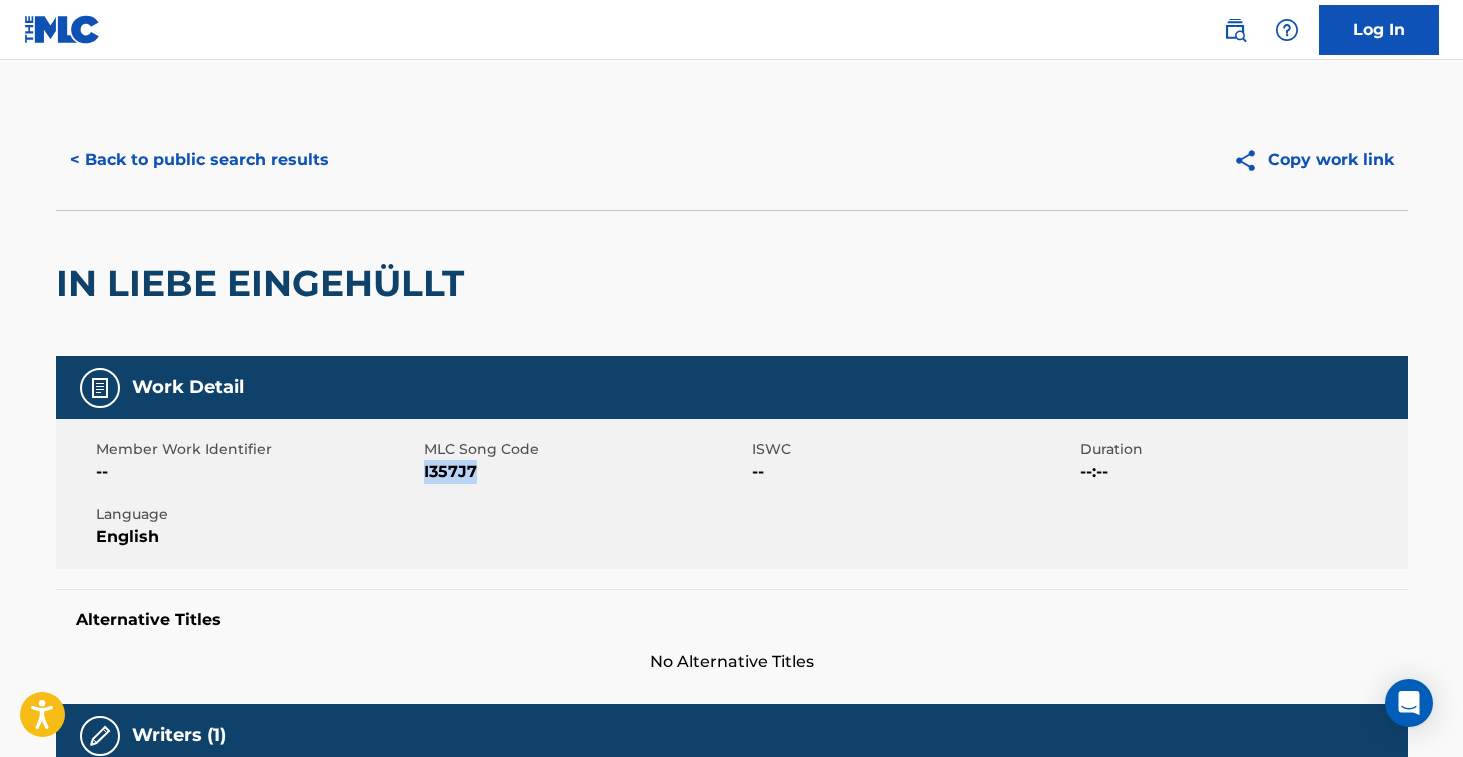 click on "< Back to public search results" at bounding box center (199, 160) 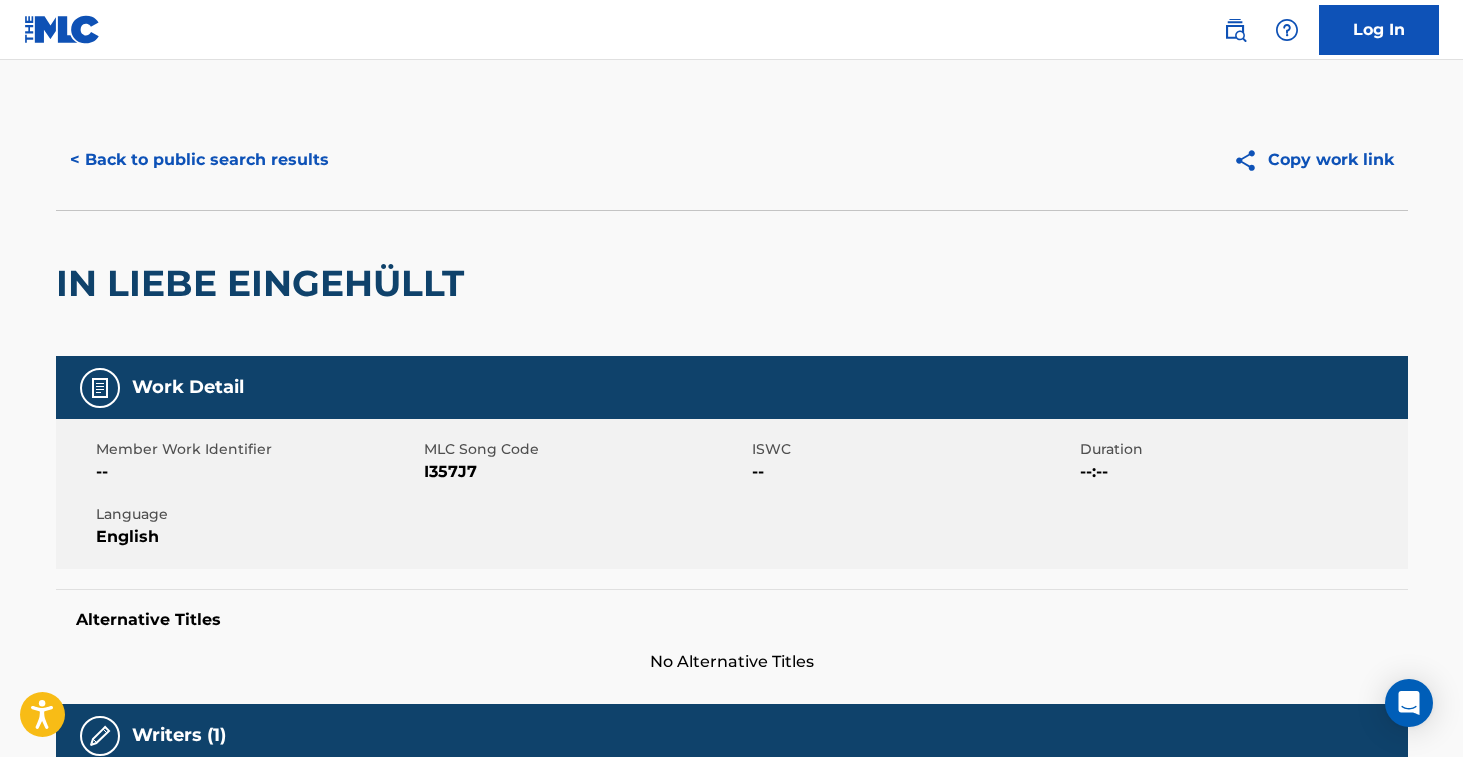 scroll, scrollTop: 217, scrollLeft: 0, axis: vertical 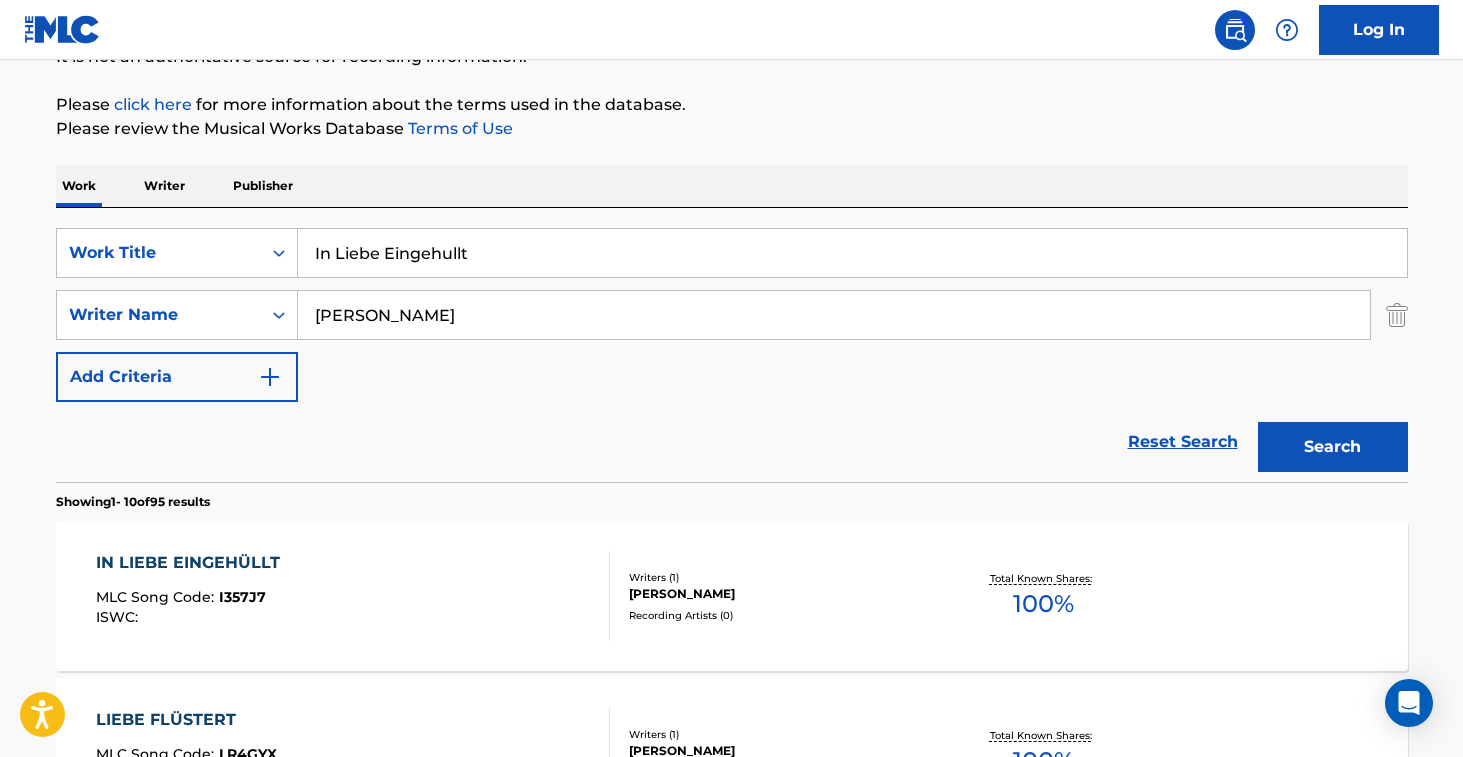 drag, startPoint x: 215, startPoint y: 192, endPoint x: 288, endPoint y: 187, distance: 73.171036 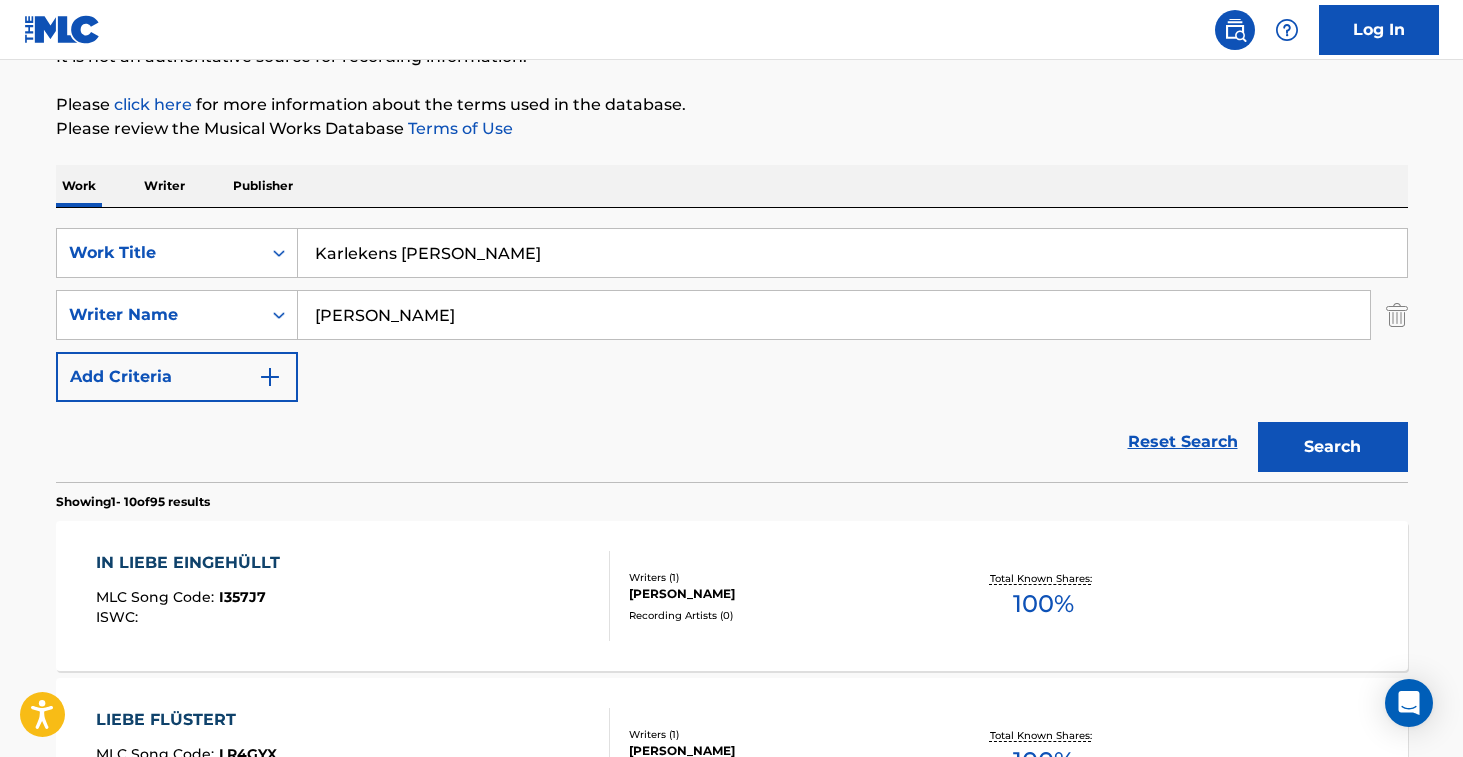 type on "Karlekens [PERSON_NAME]" 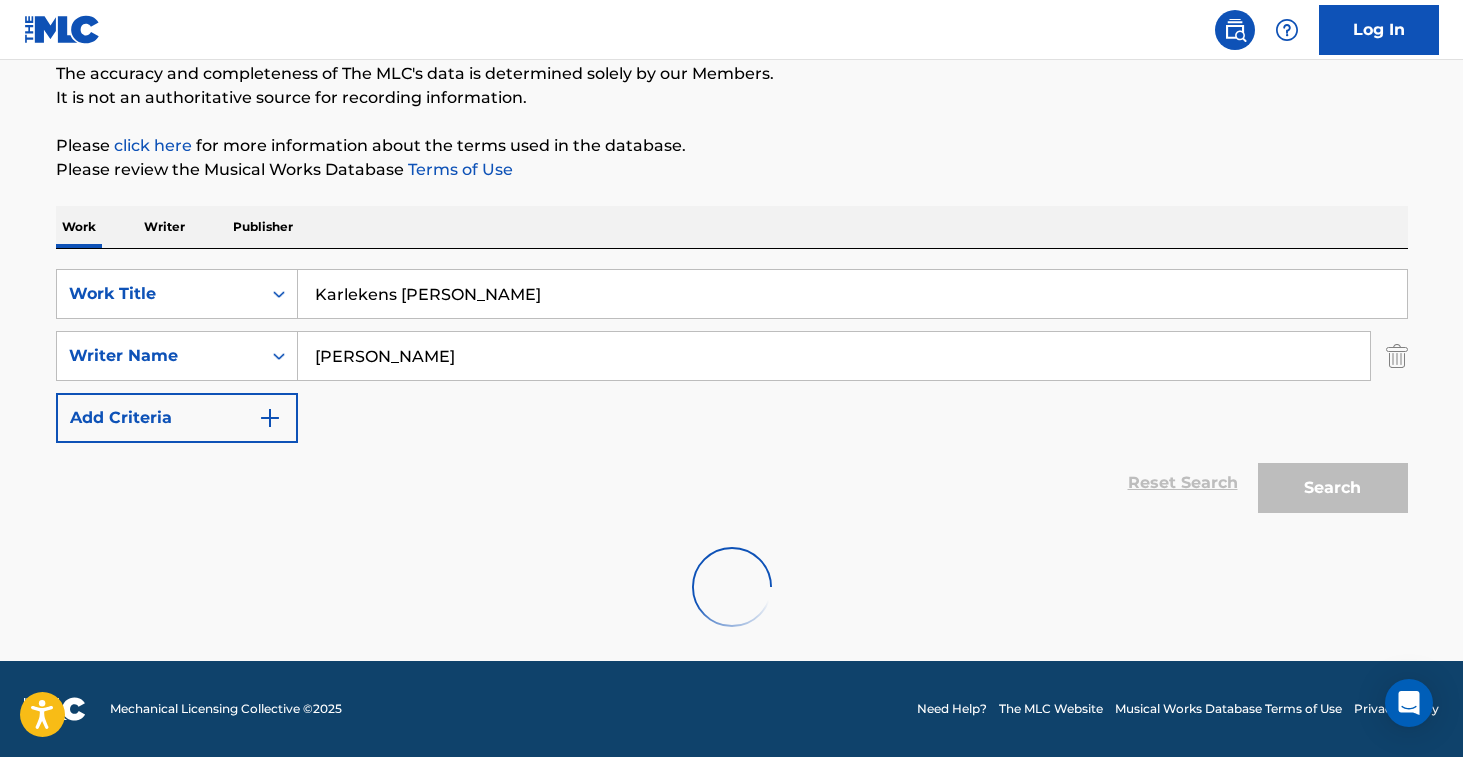 scroll, scrollTop: 217, scrollLeft: 0, axis: vertical 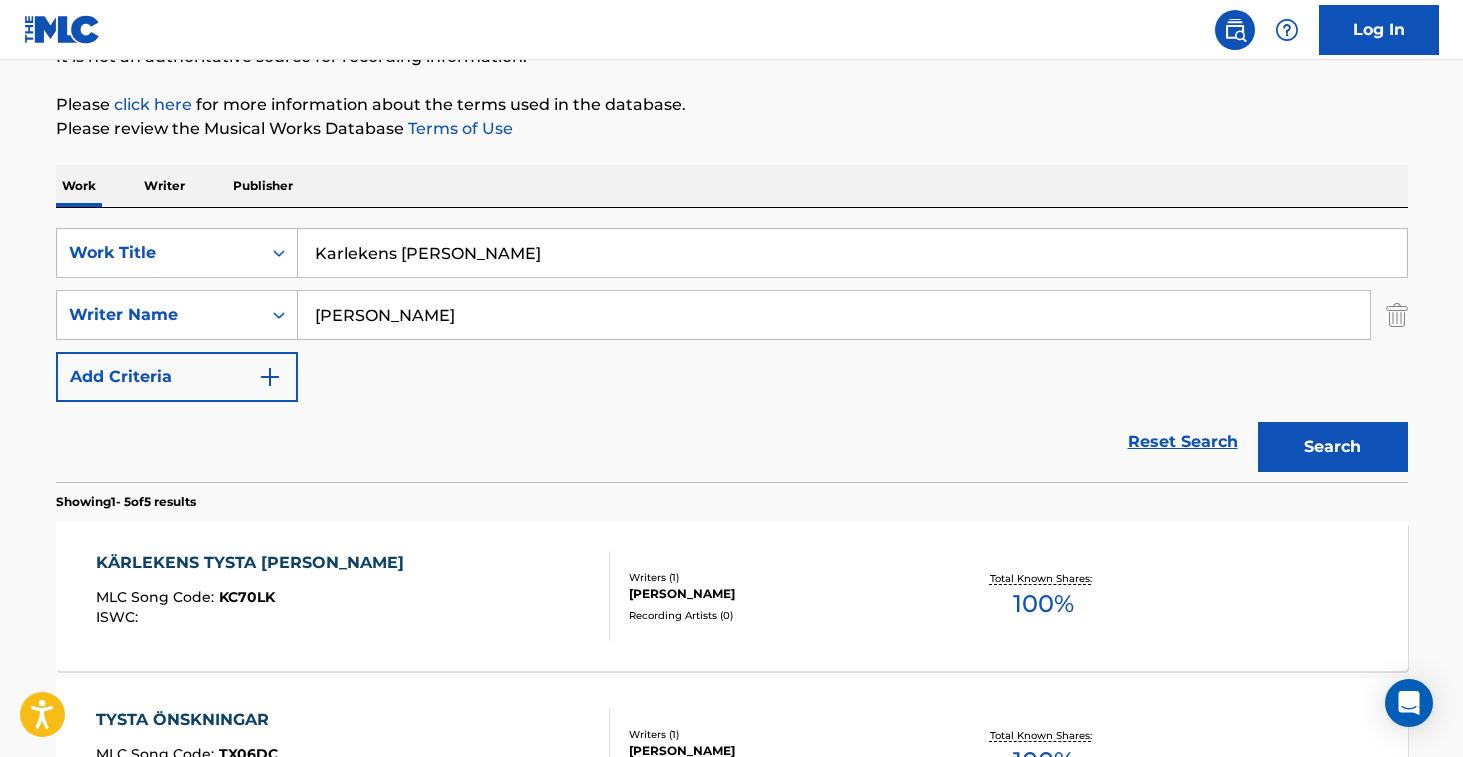click on "KÄRLEKENS TYSTA [PERSON_NAME] MLC Song Code : KC70LK ISWC :" at bounding box center (353, 596) 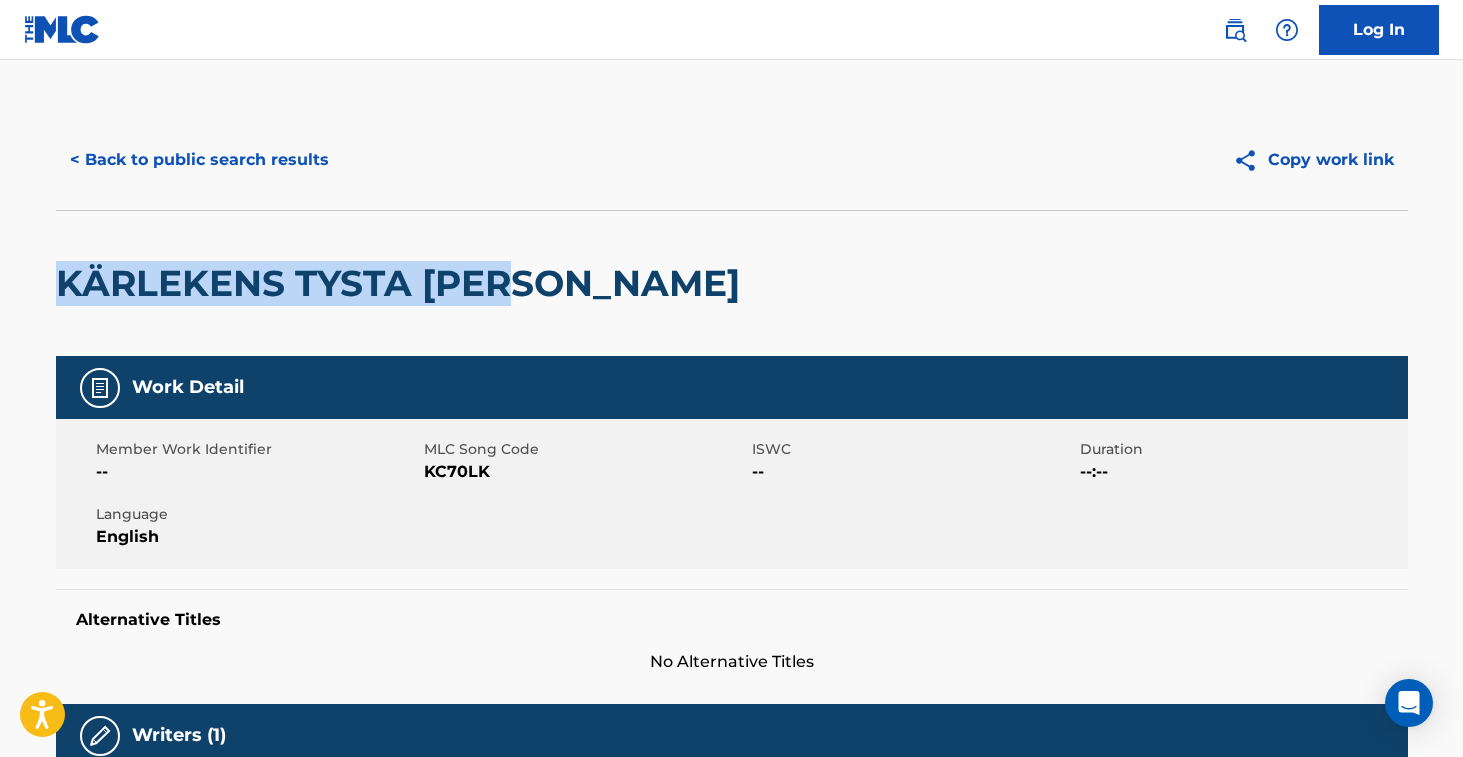 drag, startPoint x: 63, startPoint y: 294, endPoint x: 545, endPoint y: 298, distance: 482.0166 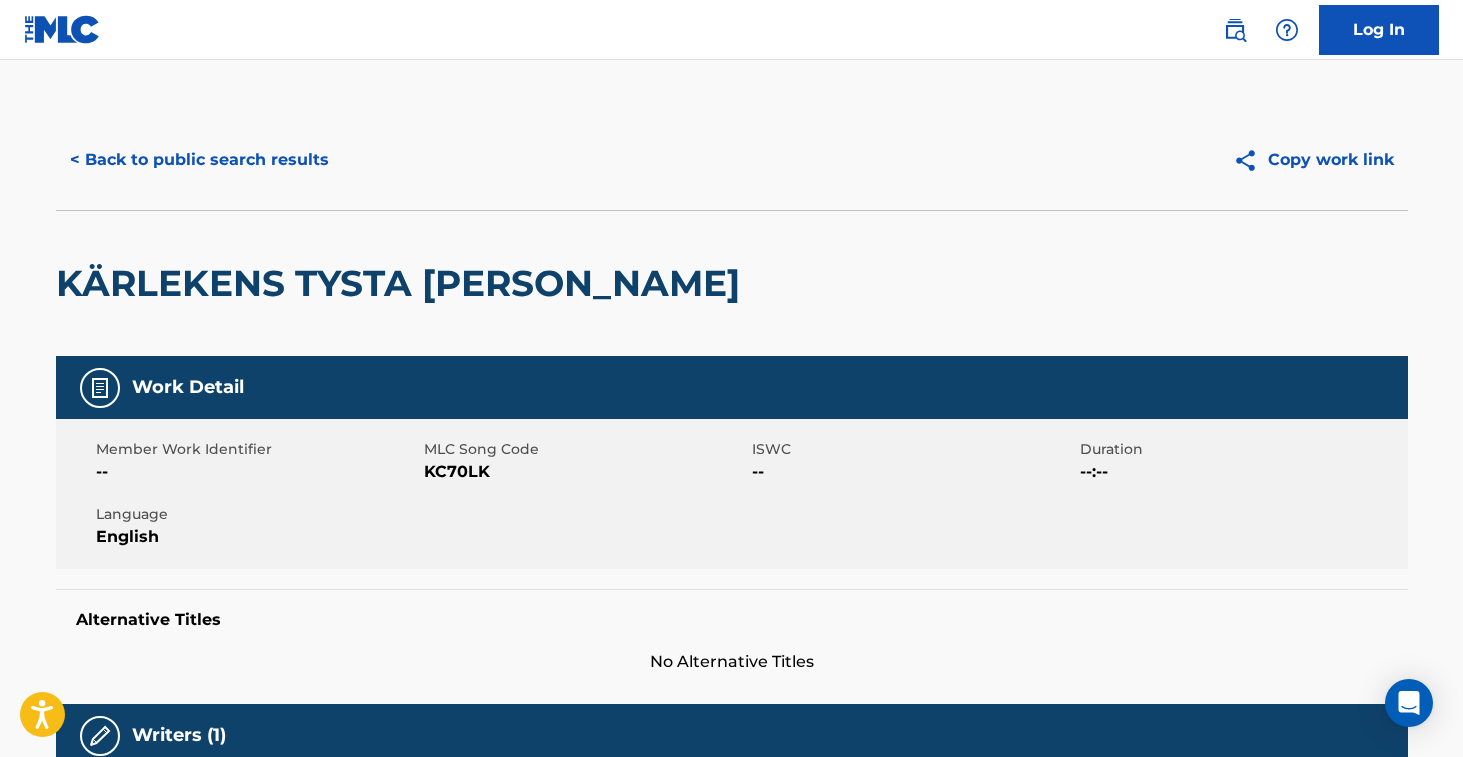 click on "KC70LK" at bounding box center (585, 472) 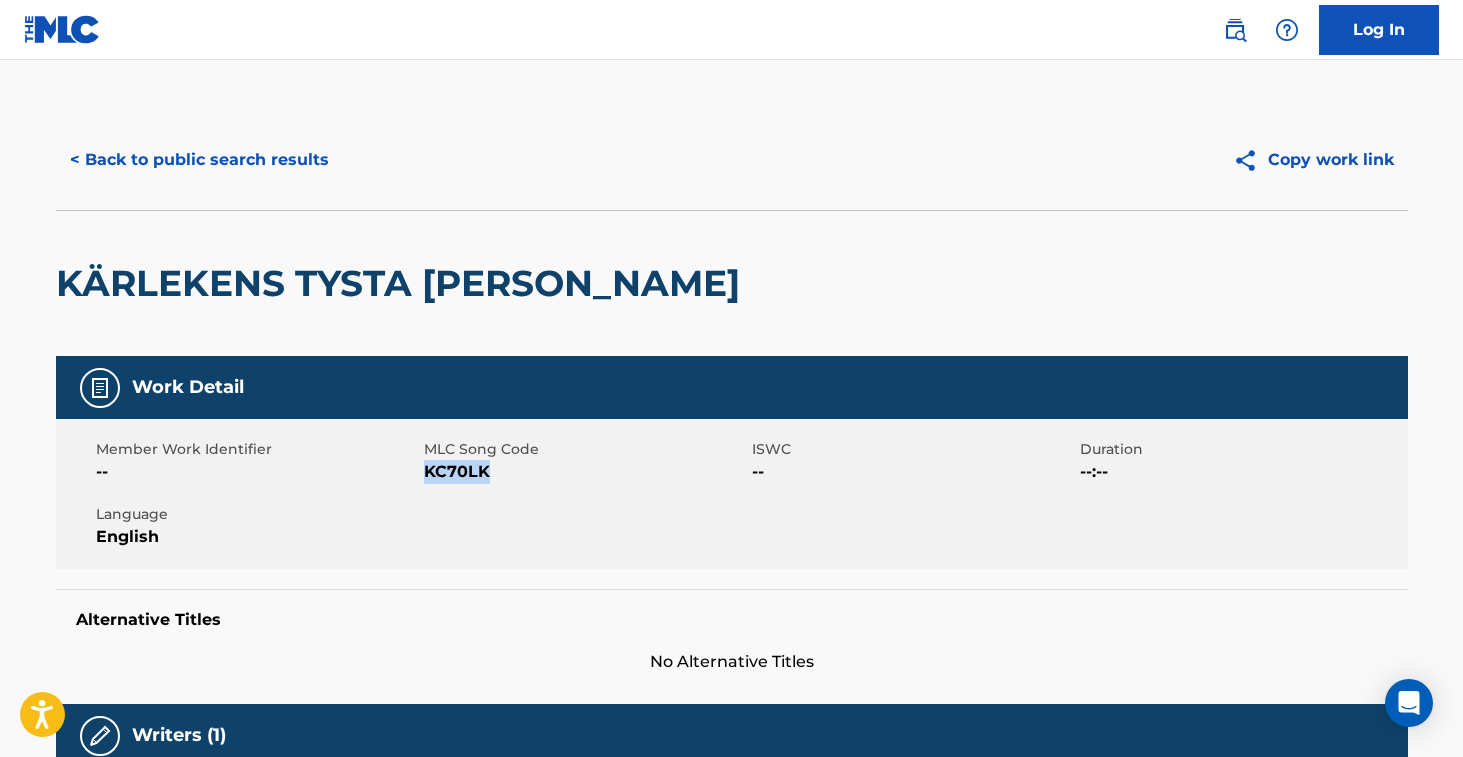 click on "KC70LK" at bounding box center (585, 472) 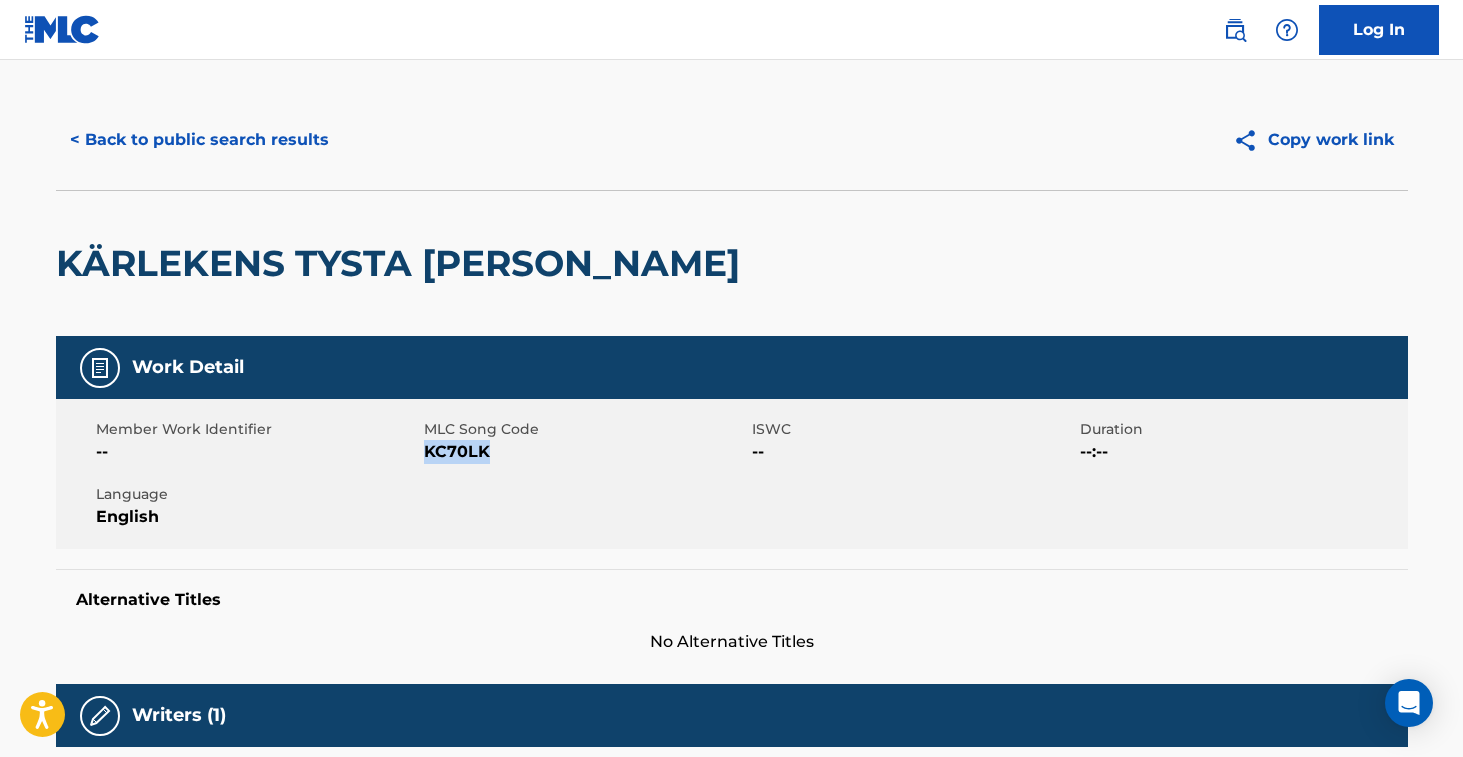 scroll, scrollTop: 0, scrollLeft: 0, axis: both 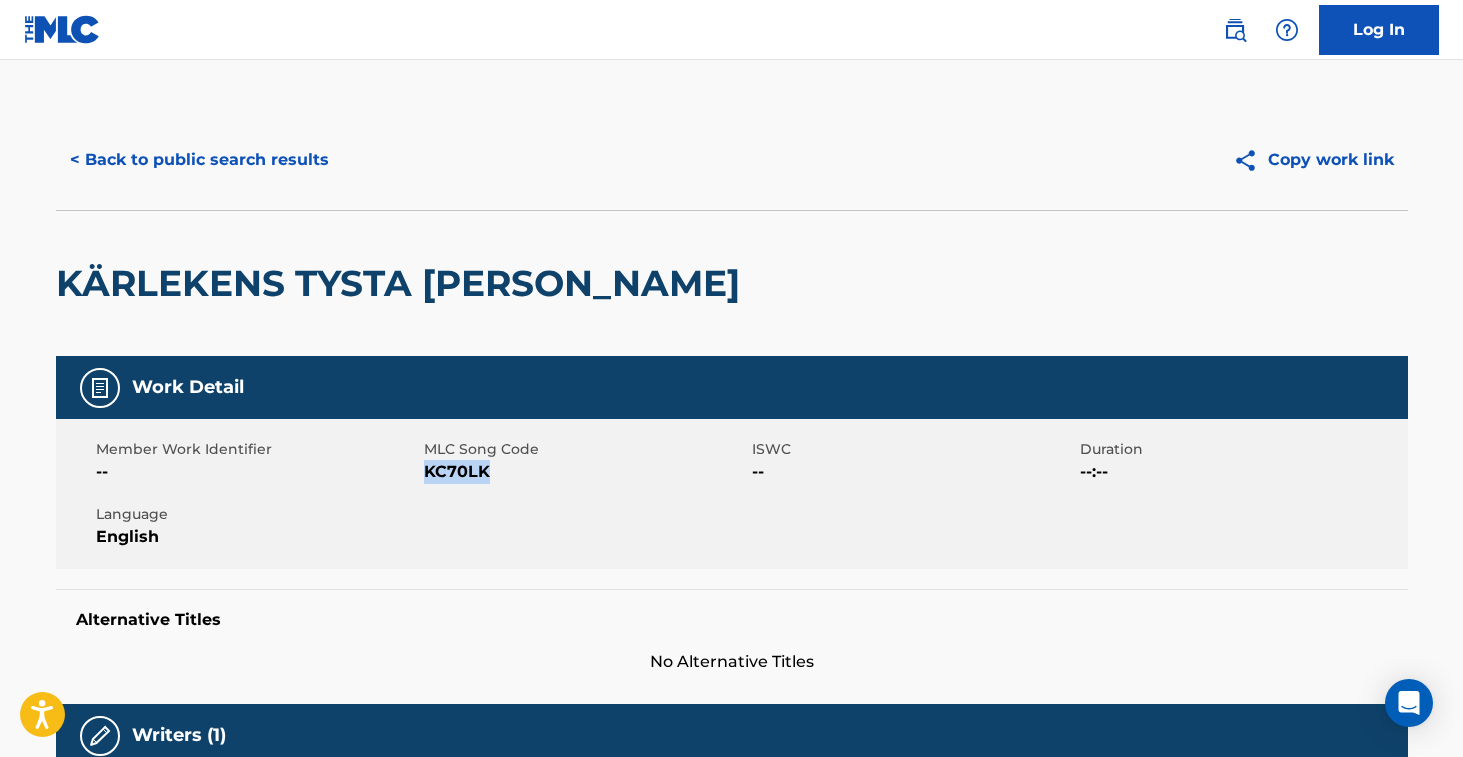 click on "< Back to public search results" at bounding box center (199, 160) 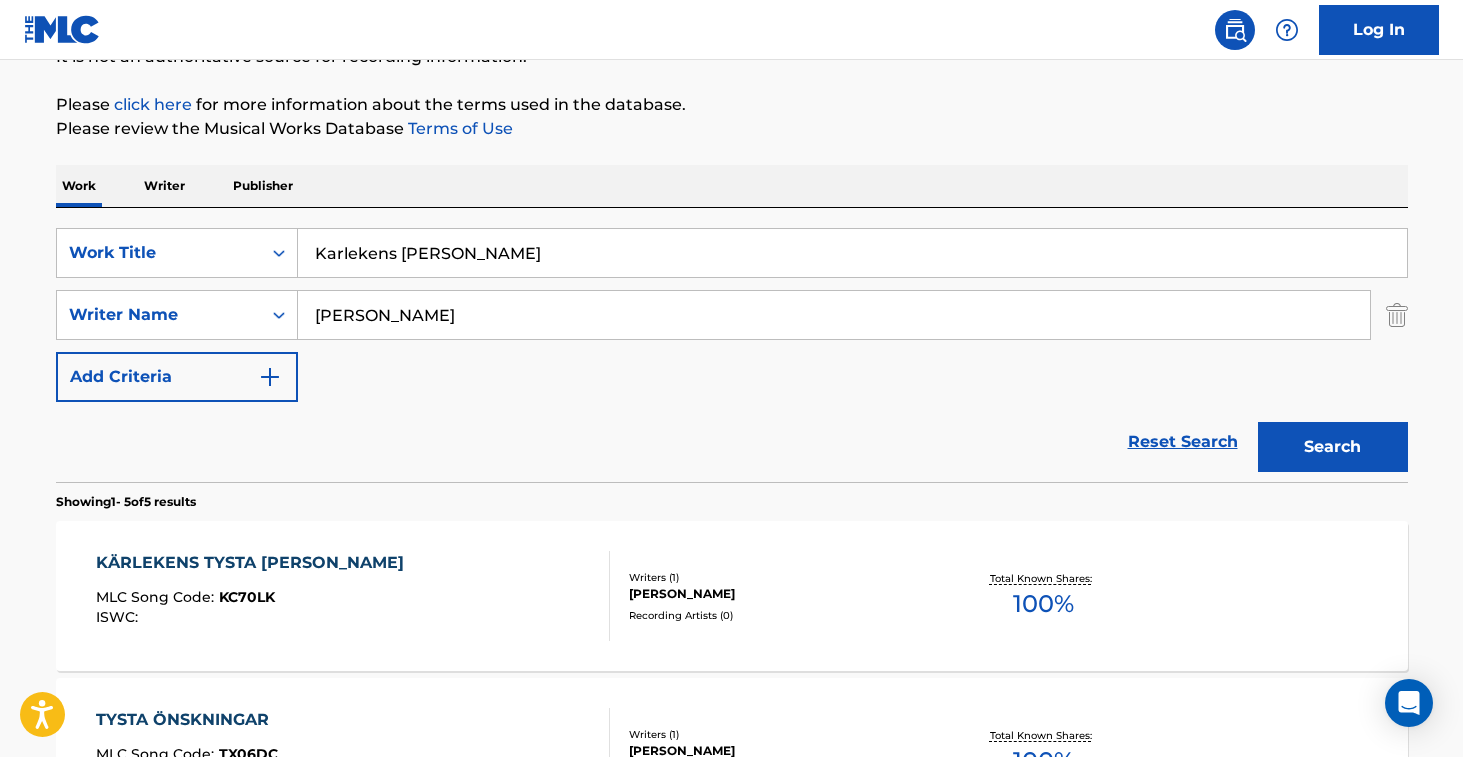 drag, startPoint x: 510, startPoint y: 254, endPoint x: 374, endPoint y: 204, distance: 144.89996 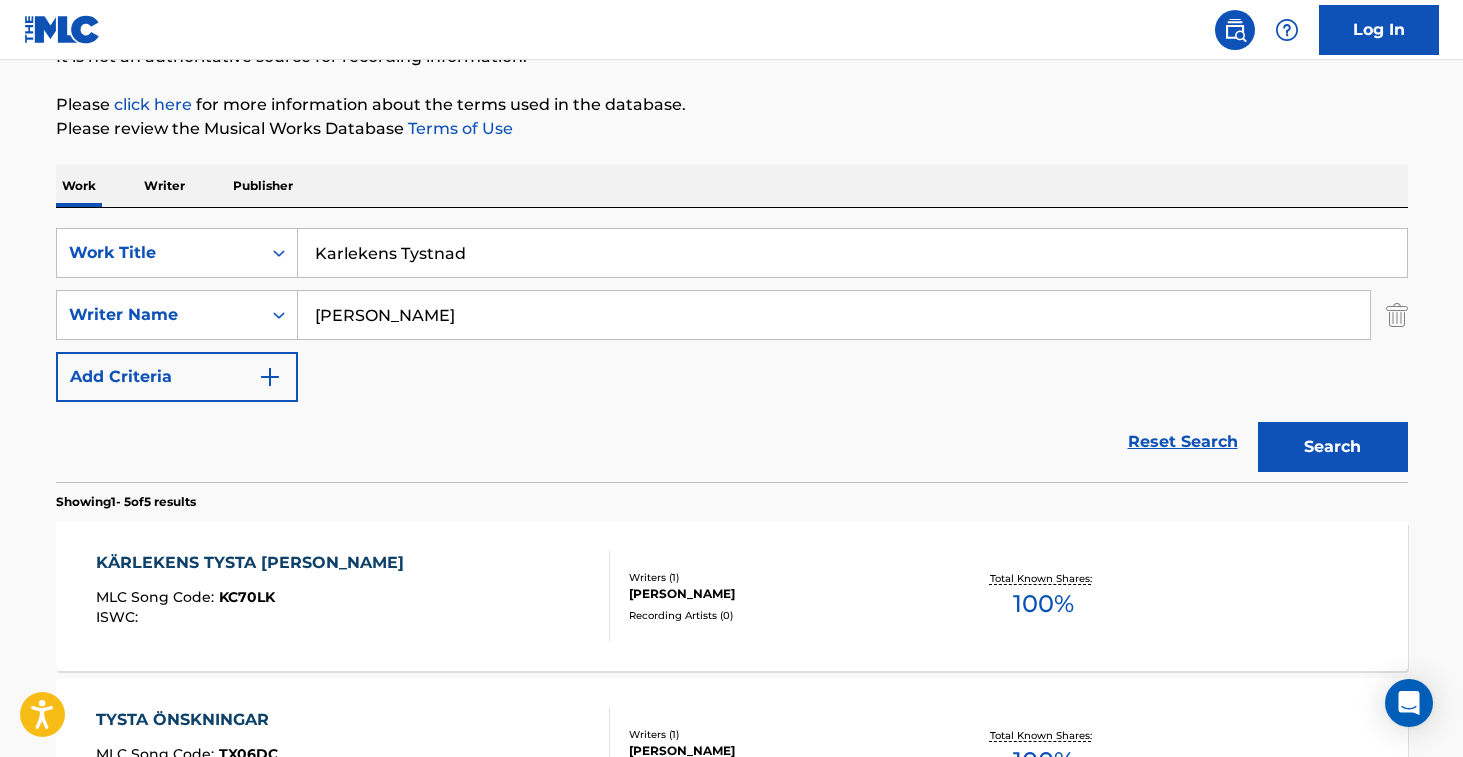 type on "Karlekens Tystnad" 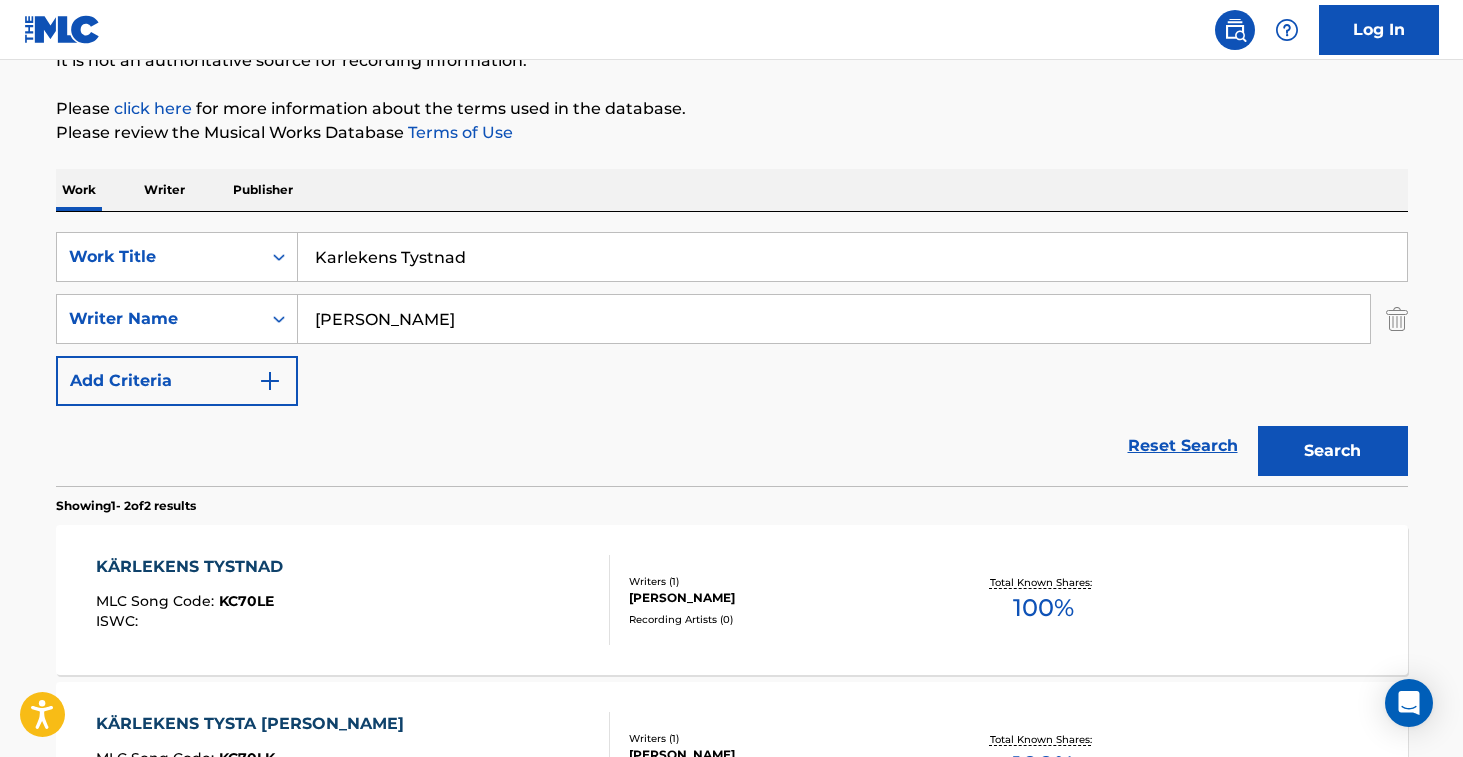 scroll, scrollTop: 213, scrollLeft: 0, axis: vertical 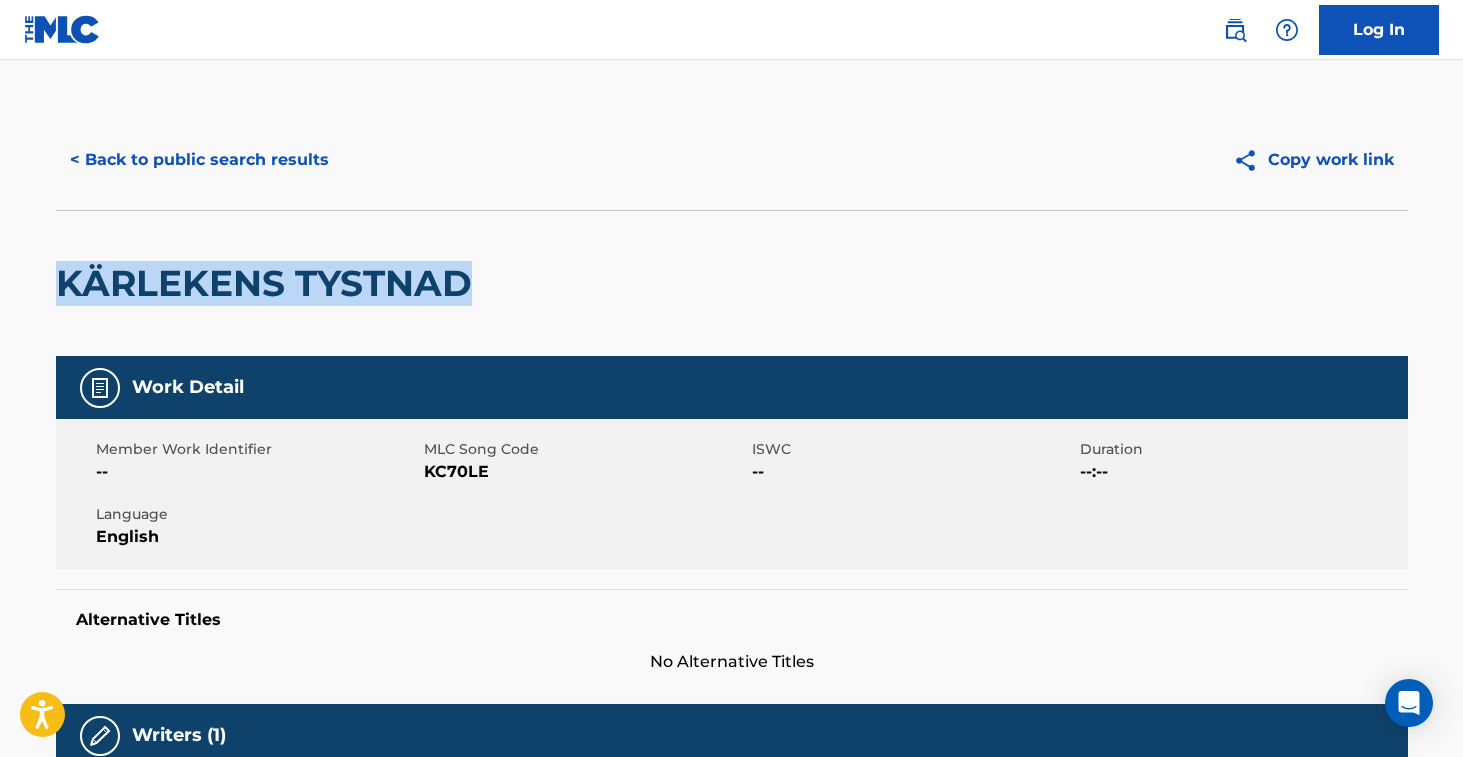 drag, startPoint x: 64, startPoint y: 291, endPoint x: 497, endPoint y: 289, distance: 433.0046 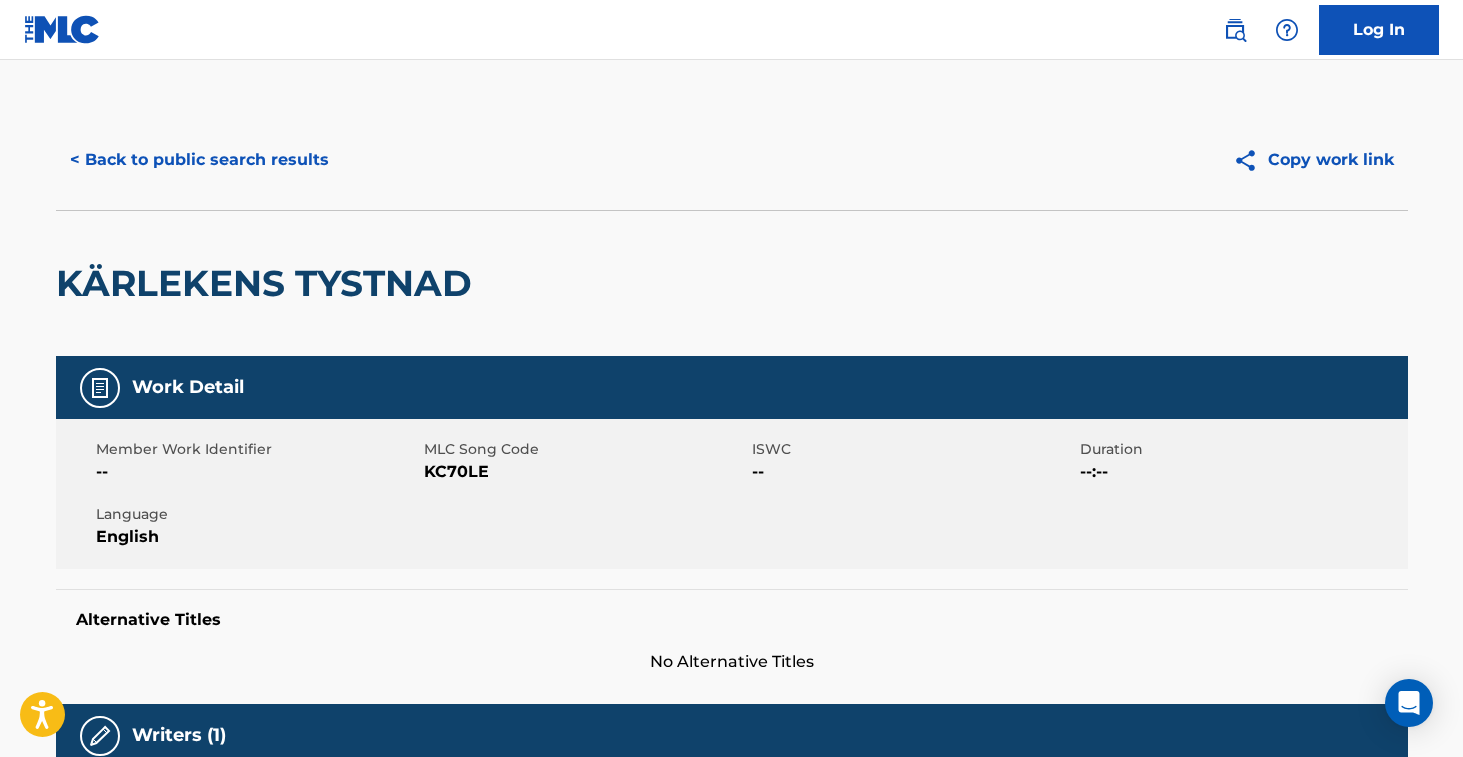 click on "KC70LE" at bounding box center [585, 472] 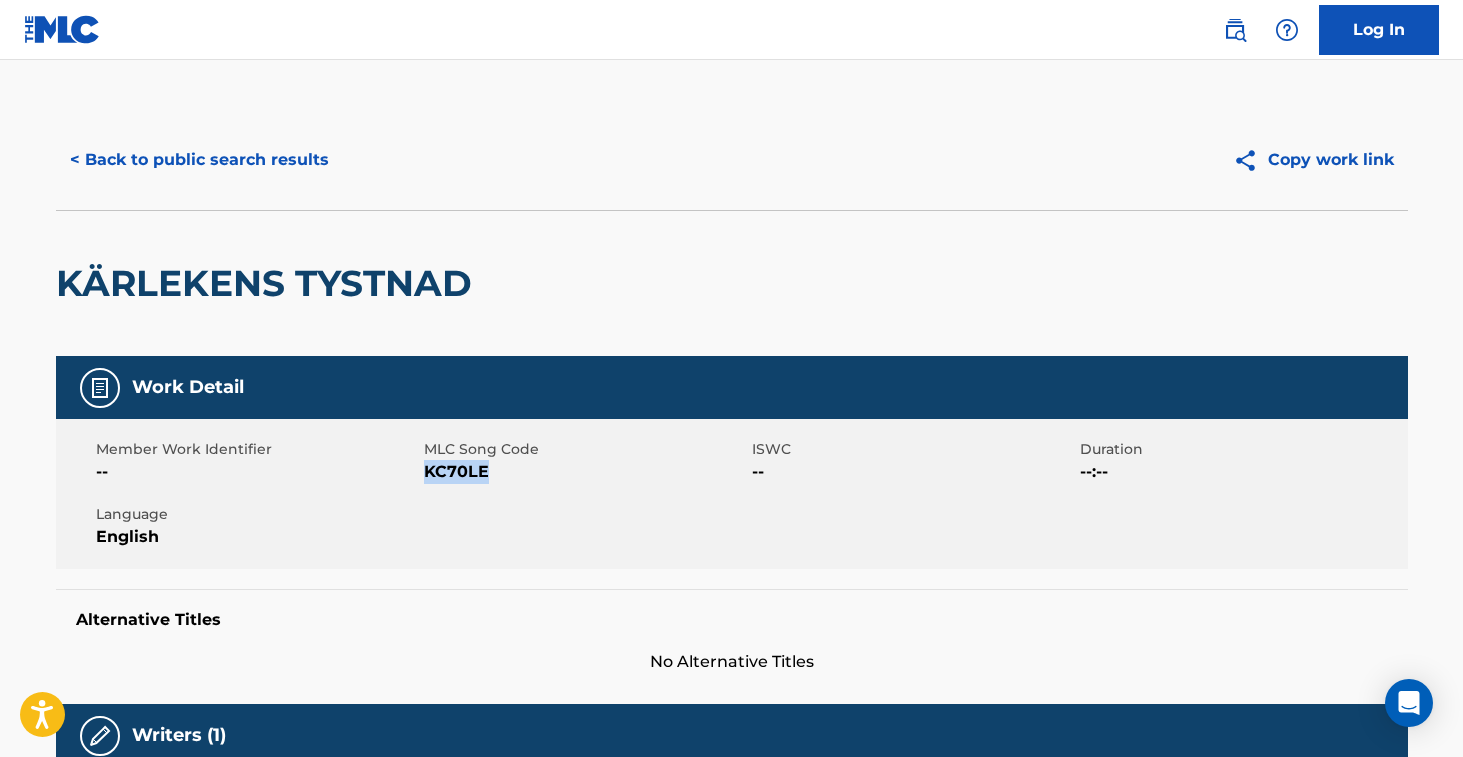 click on "KC70LE" at bounding box center (585, 472) 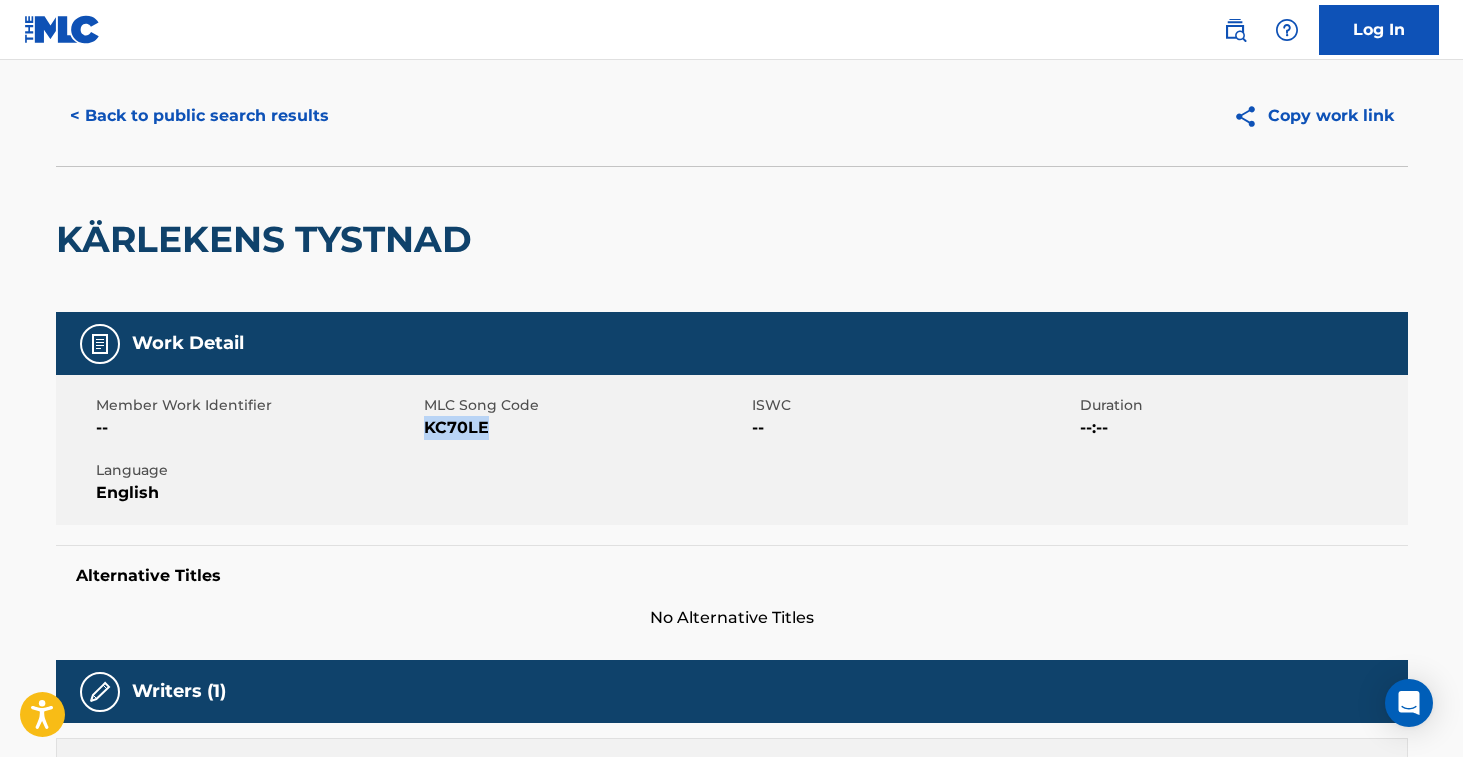 scroll, scrollTop: 0, scrollLeft: 0, axis: both 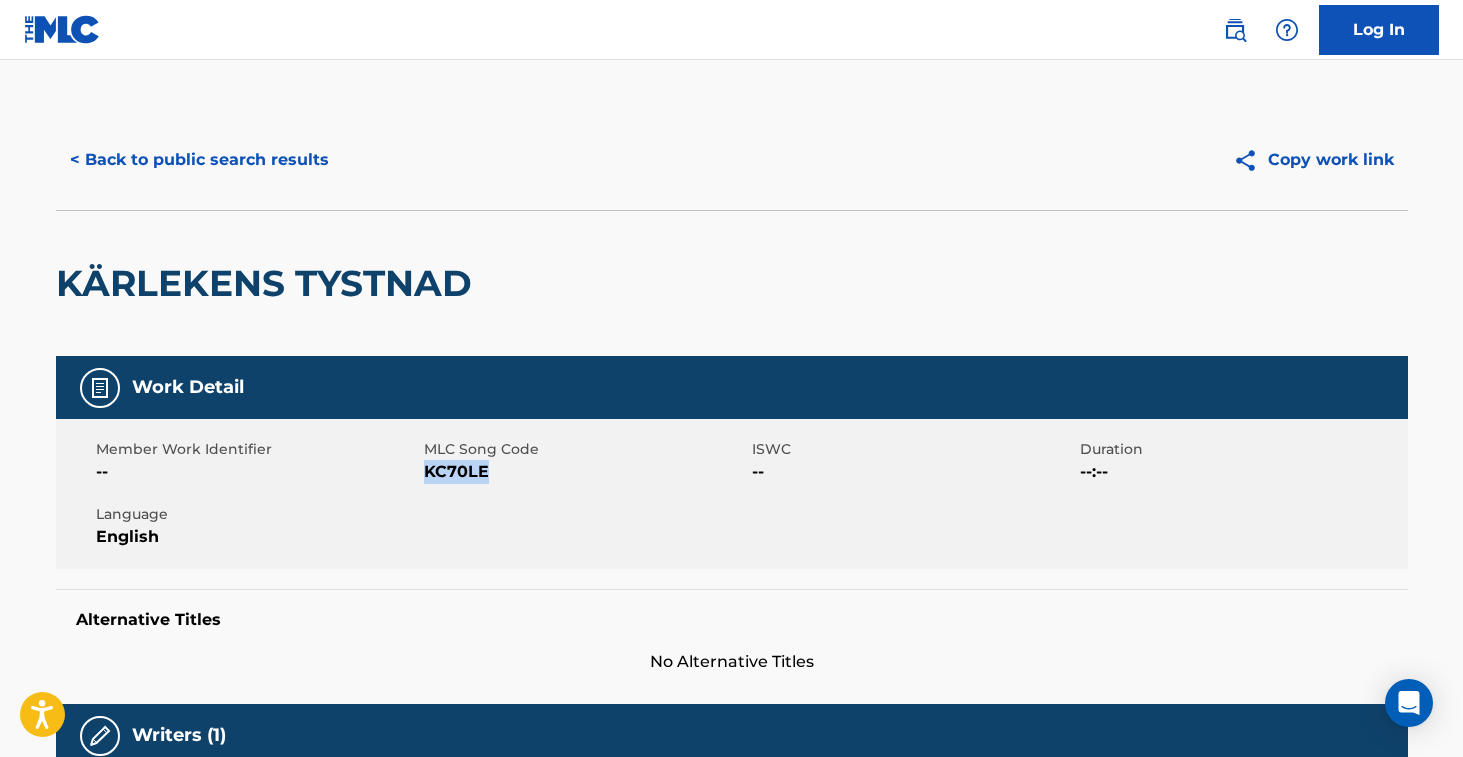 click on "< Back to public search results" at bounding box center [199, 160] 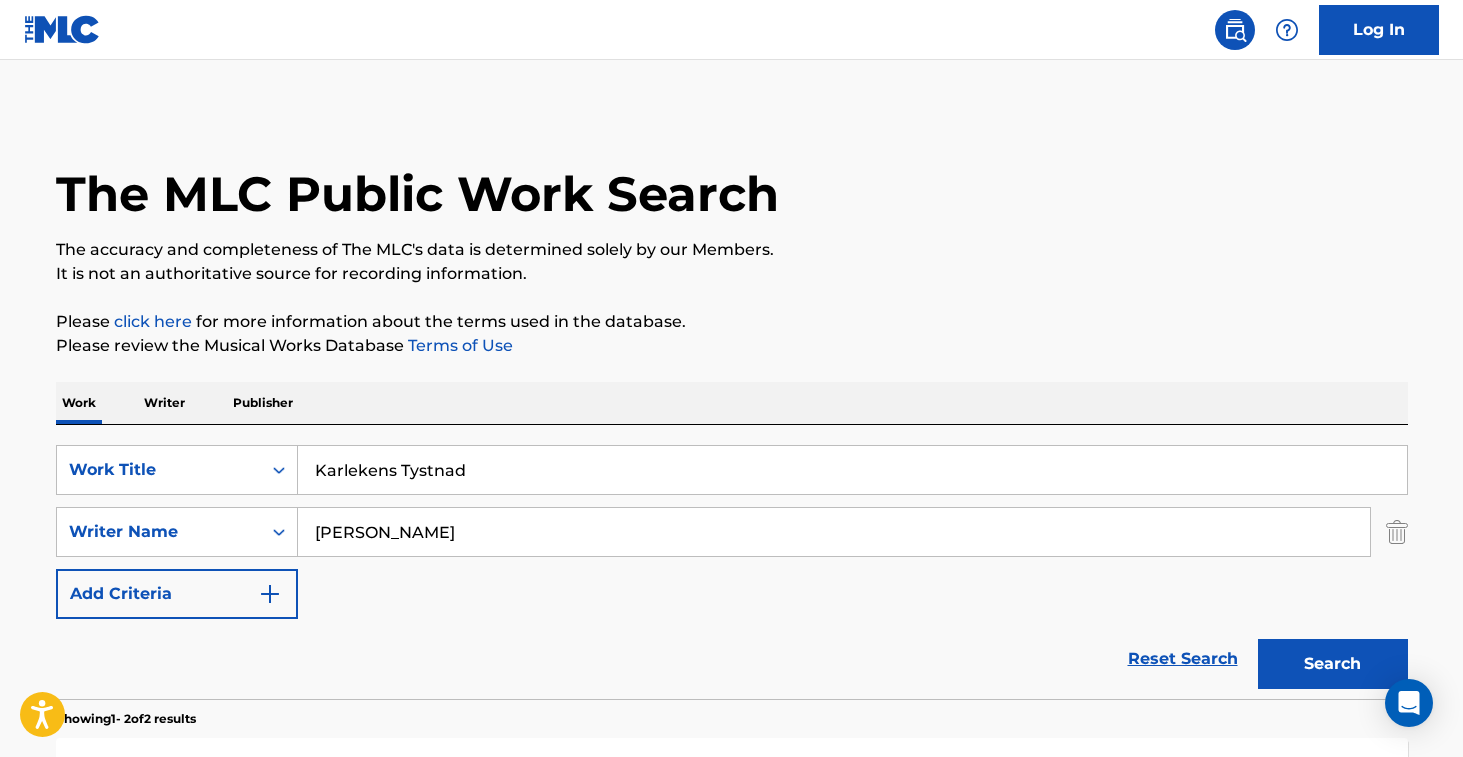 scroll, scrollTop: 213, scrollLeft: 0, axis: vertical 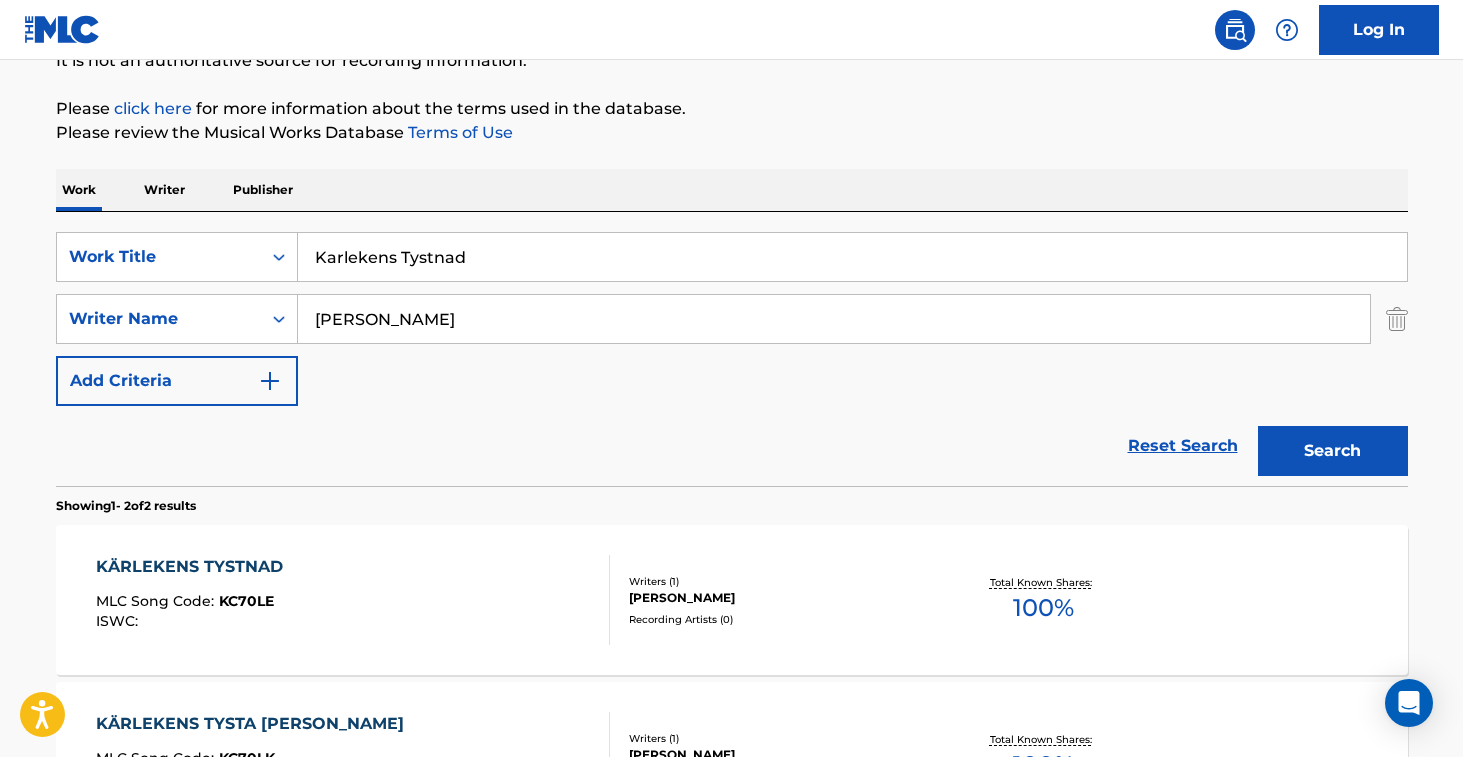 drag, startPoint x: 489, startPoint y: 256, endPoint x: 269, endPoint y: 214, distance: 223.9732 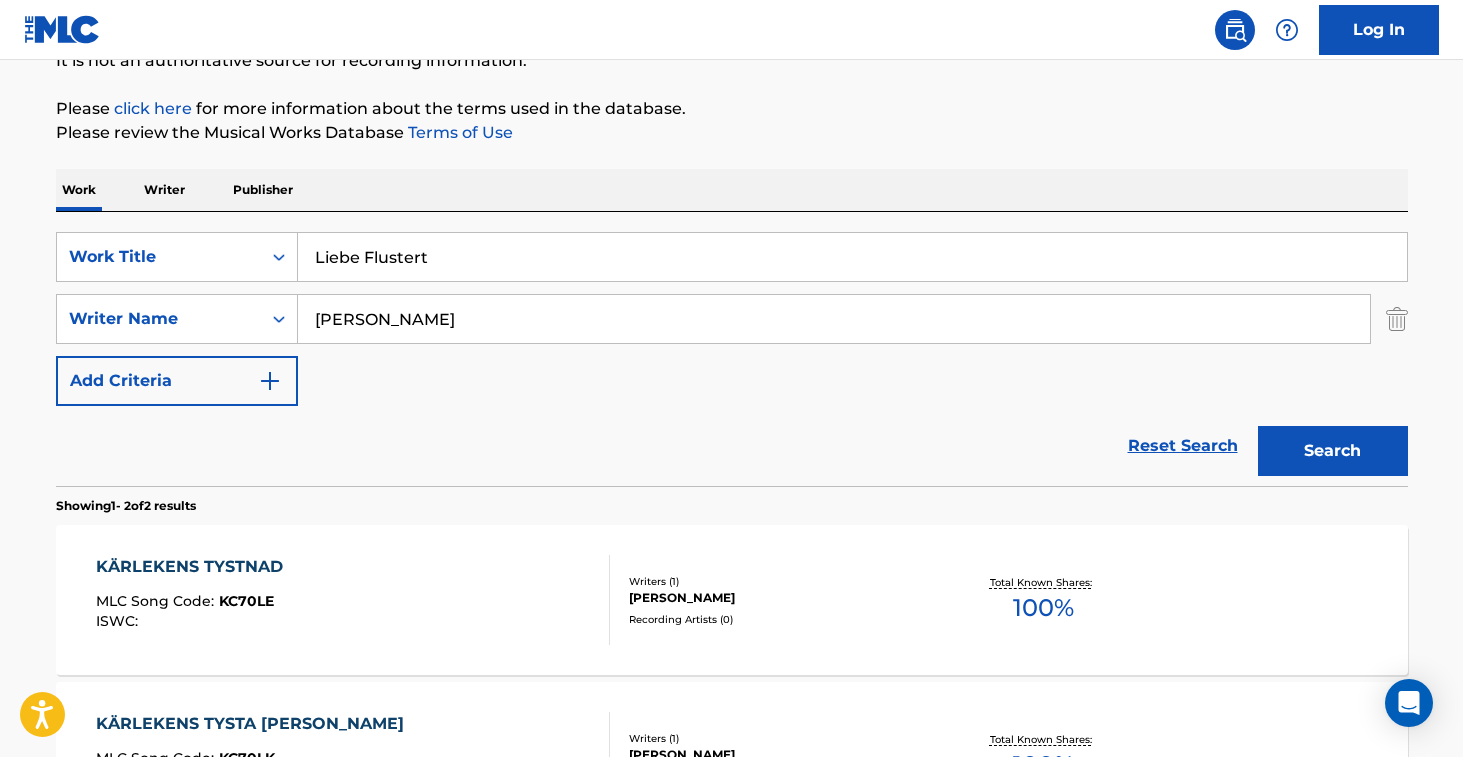 type on "Liebe Flustert" 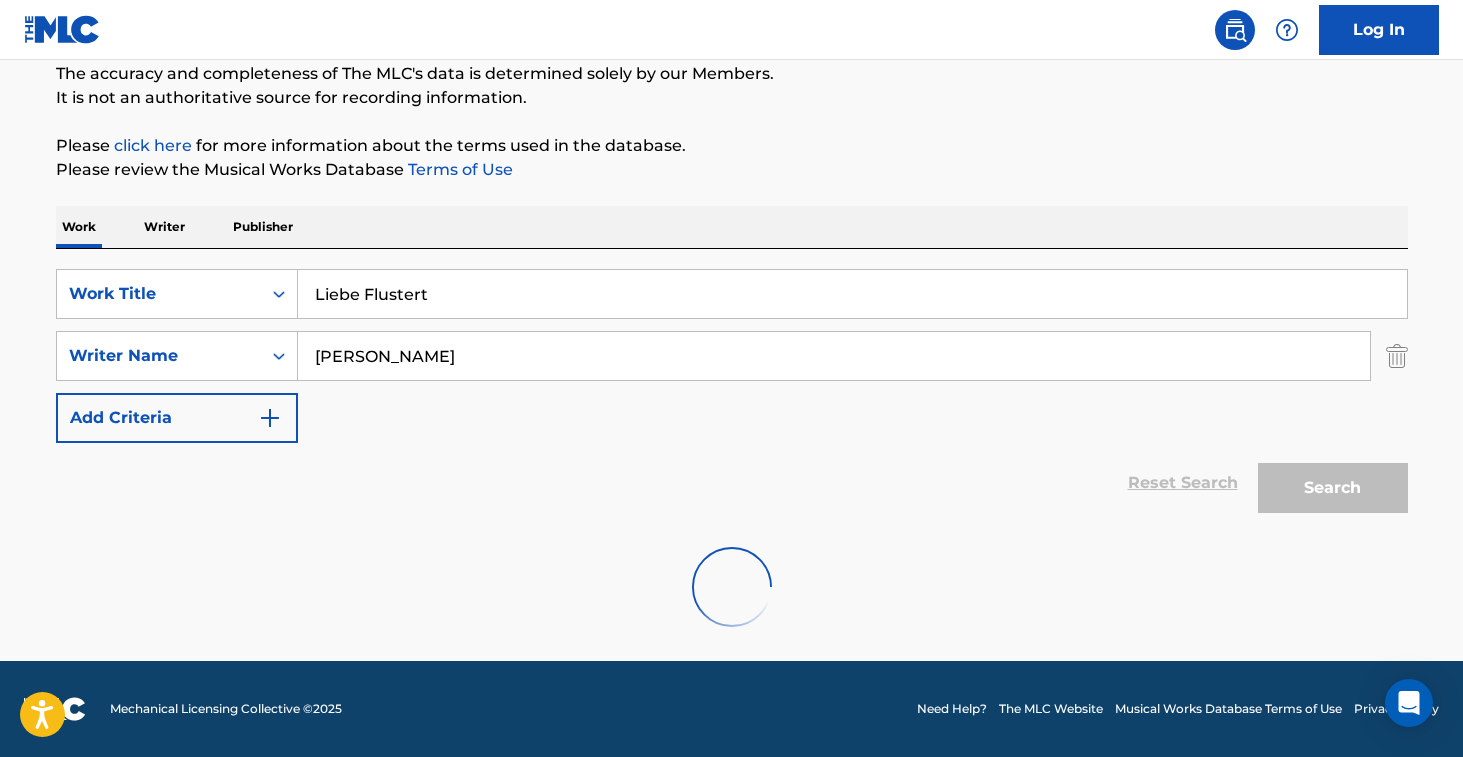 scroll, scrollTop: 213, scrollLeft: 0, axis: vertical 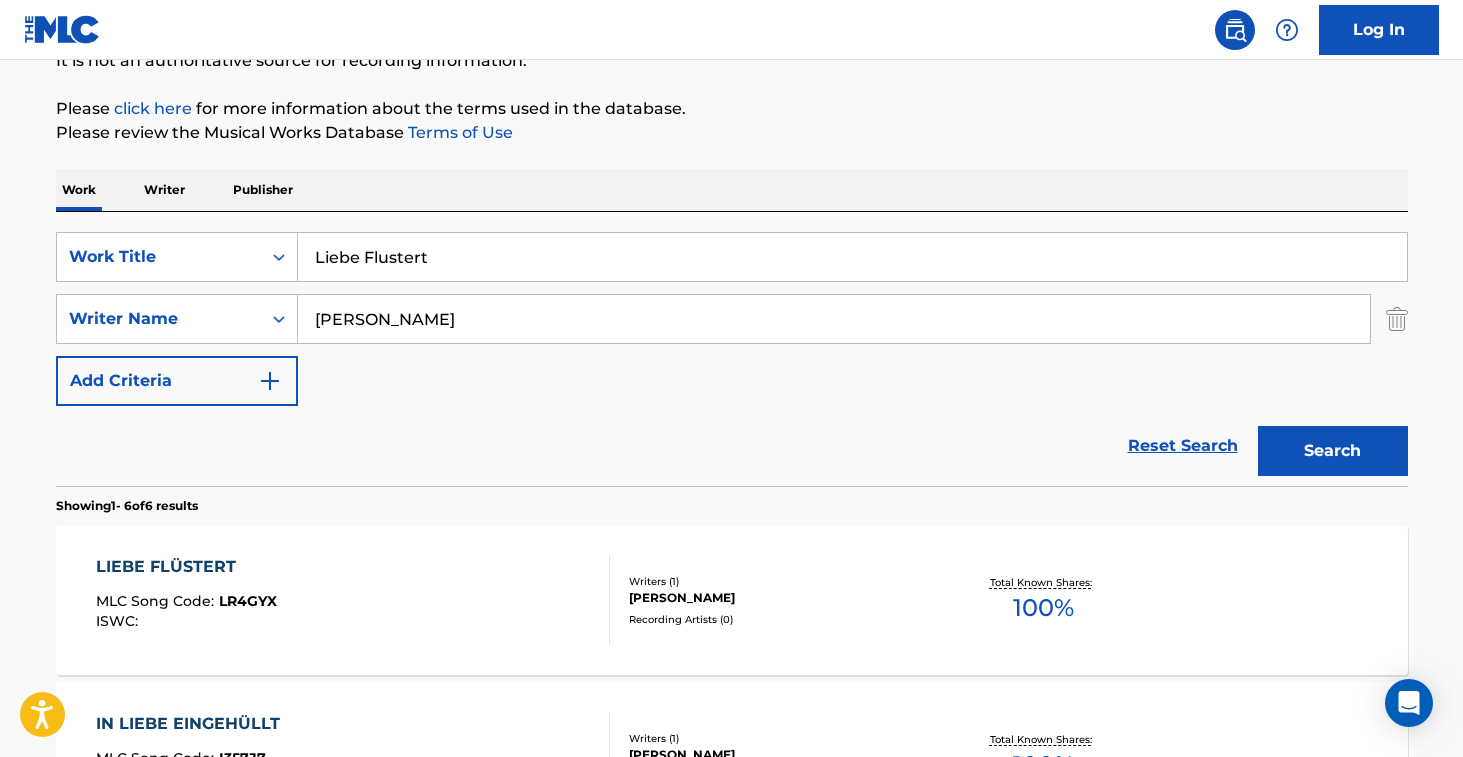 click on "LIEBE FLÜSTERT MLC Song Code : LR4GYX ISWC :" at bounding box center (353, 600) 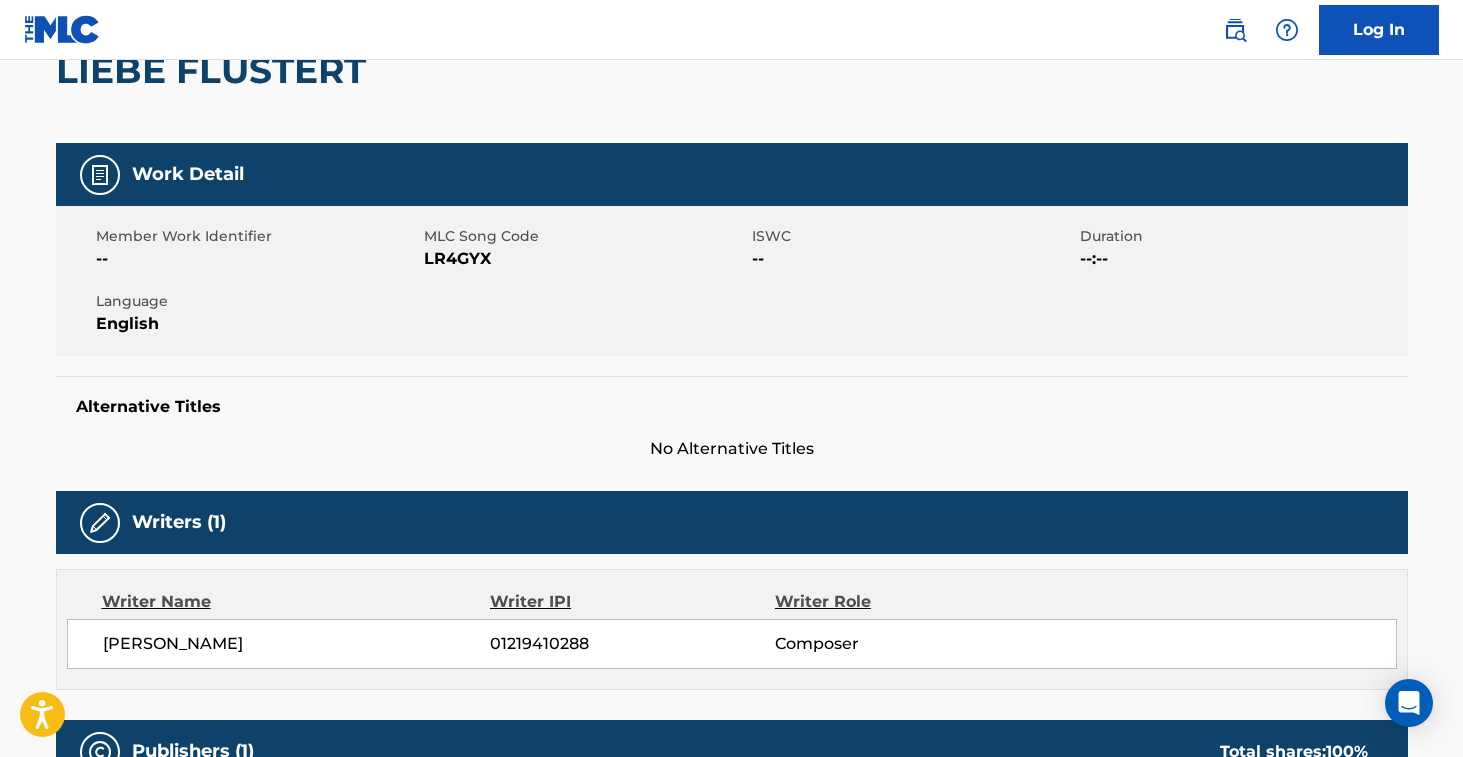 scroll, scrollTop: 0, scrollLeft: 0, axis: both 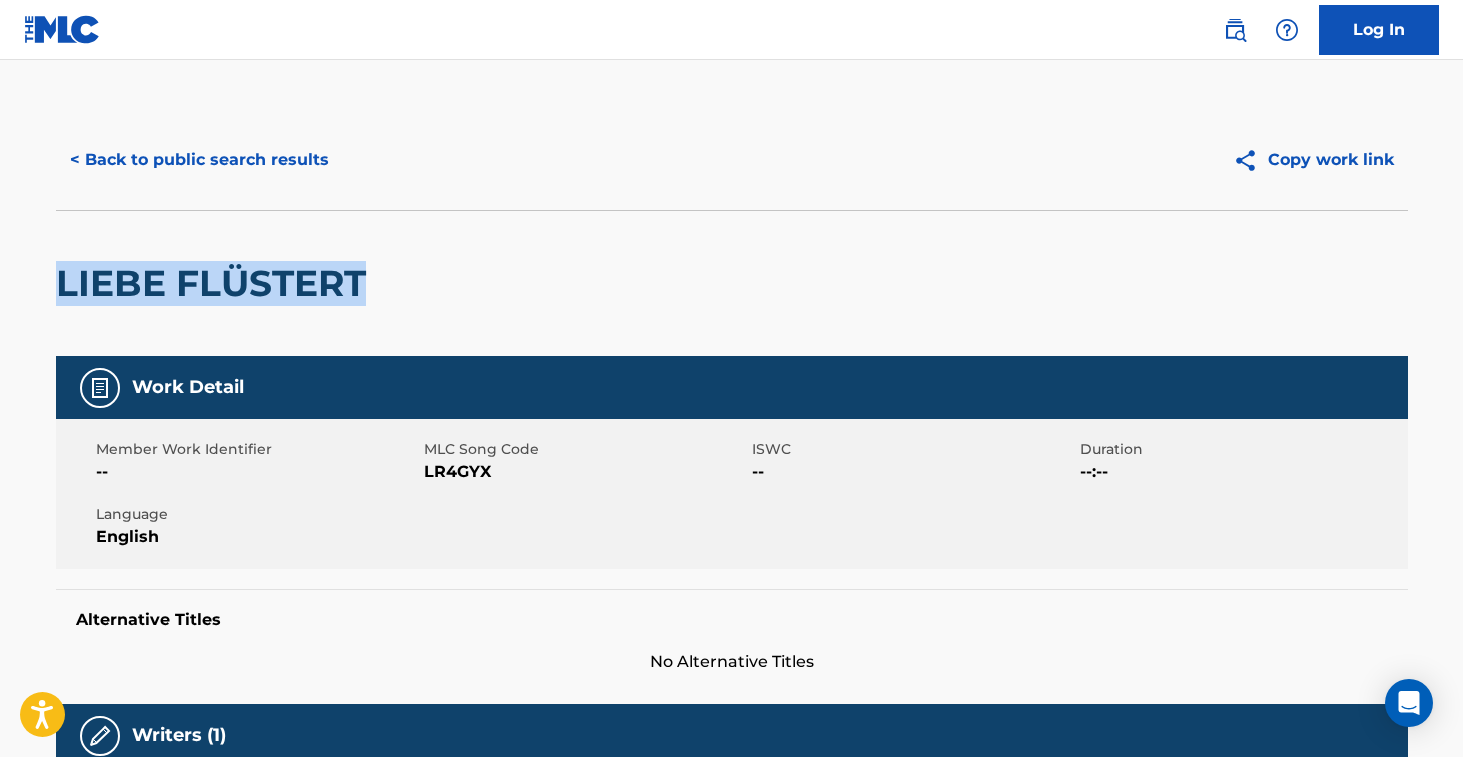 drag, startPoint x: 57, startPoint y: 289, endPoint x: 385, endPoint y: 295, distance: 328.05487 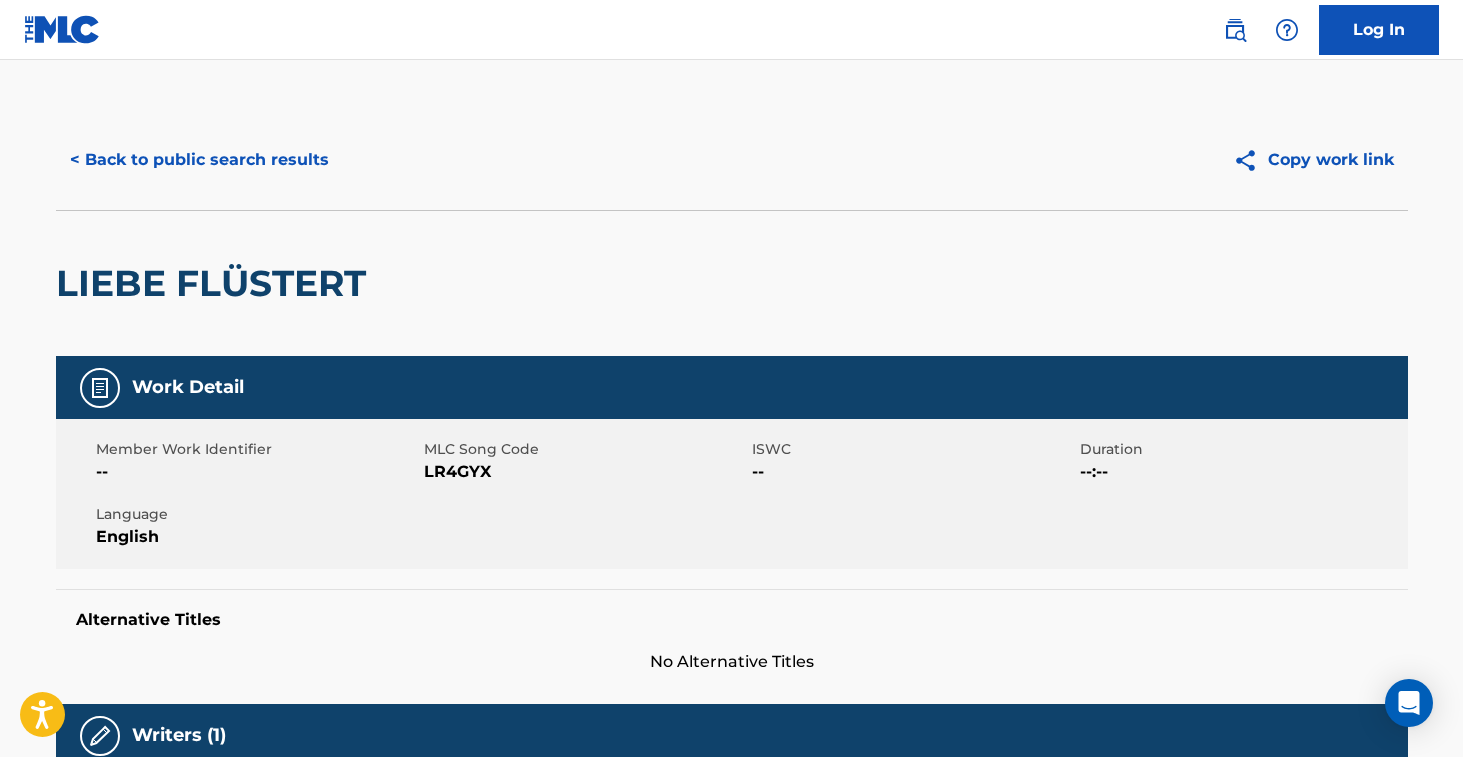 click on "LR4GYX" at bounding box center [585, 472] 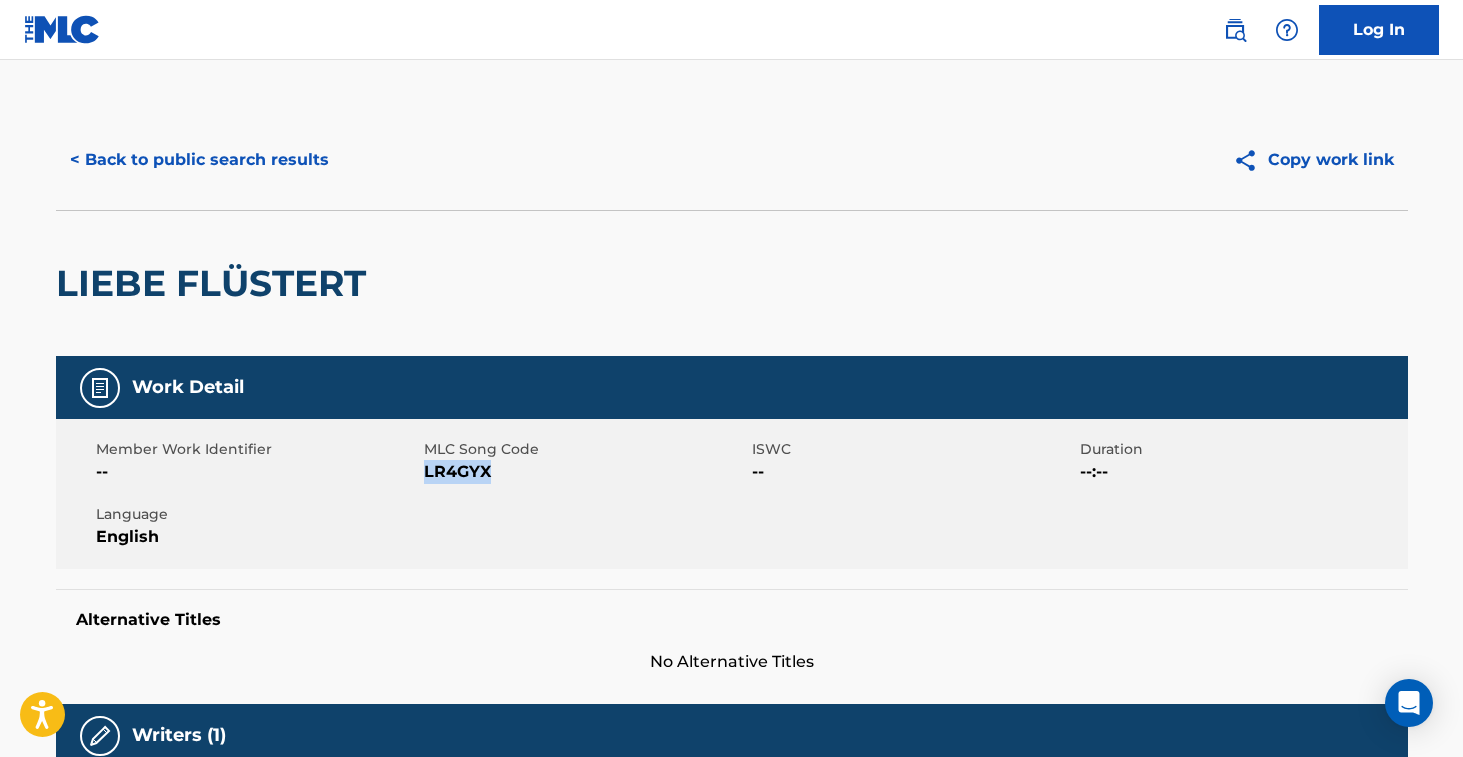 click on "LR4GYX" at bounding box center [585, 472] 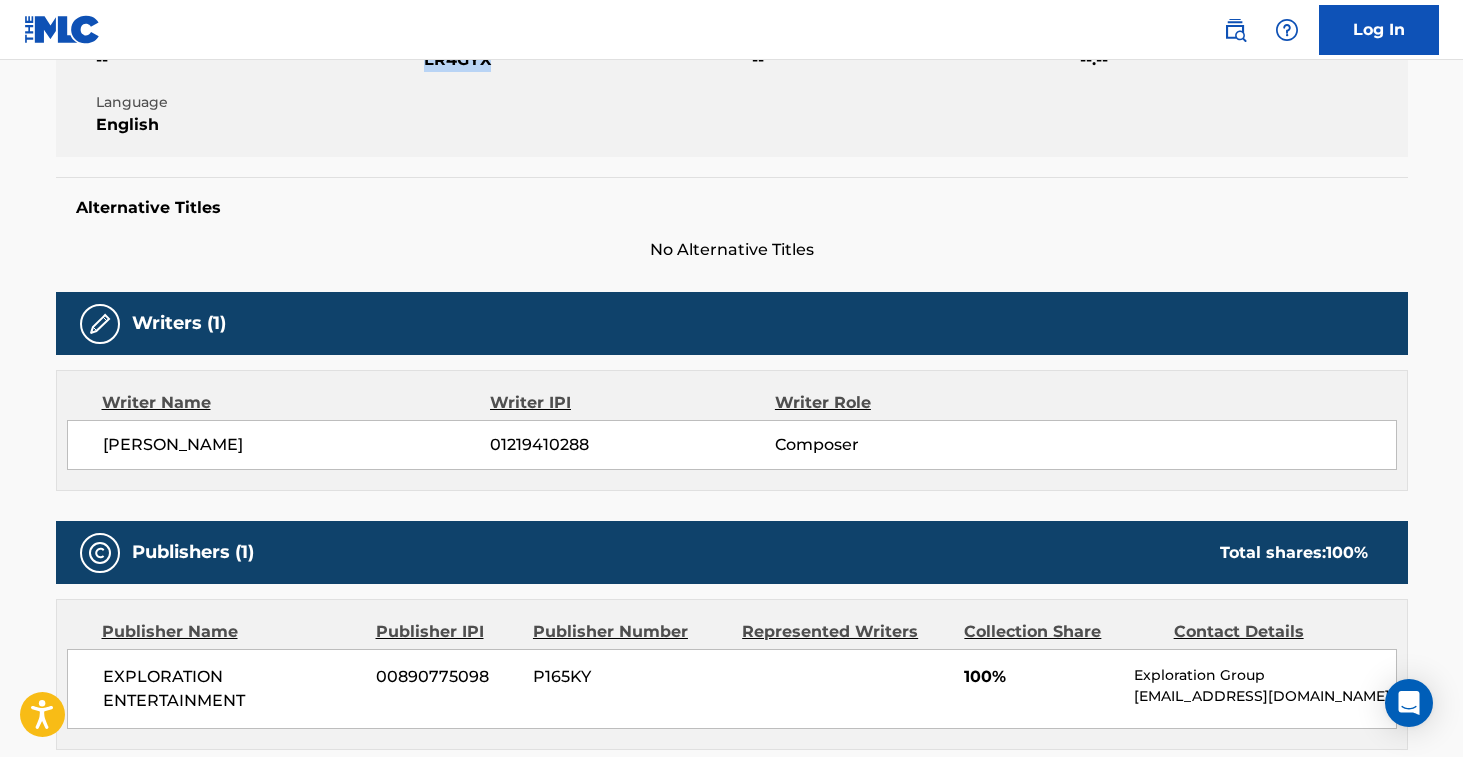 scroll, scrollTop: 0, scrollLeft: 0, axis: both 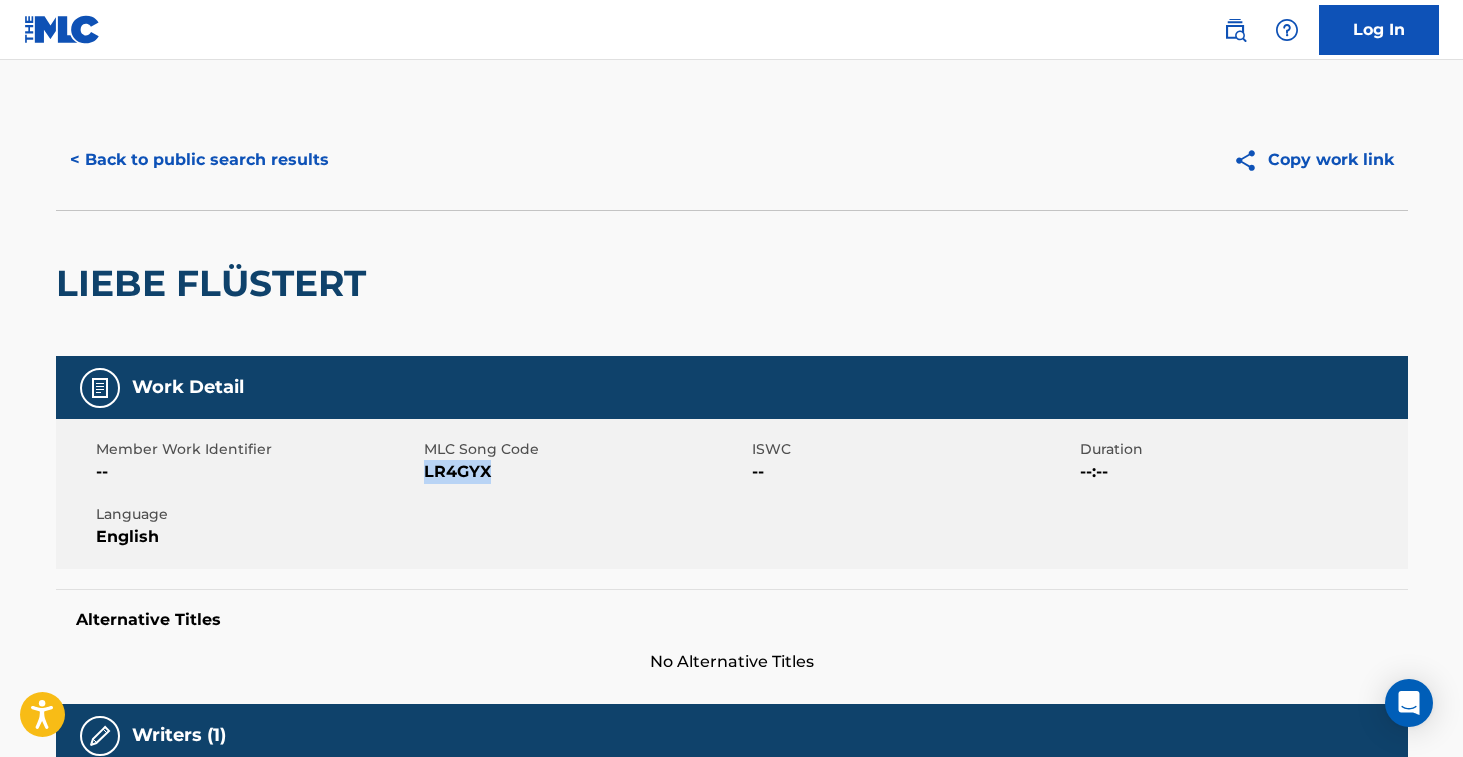 click on "< Back to public search results" at bounding box center [199, 160] 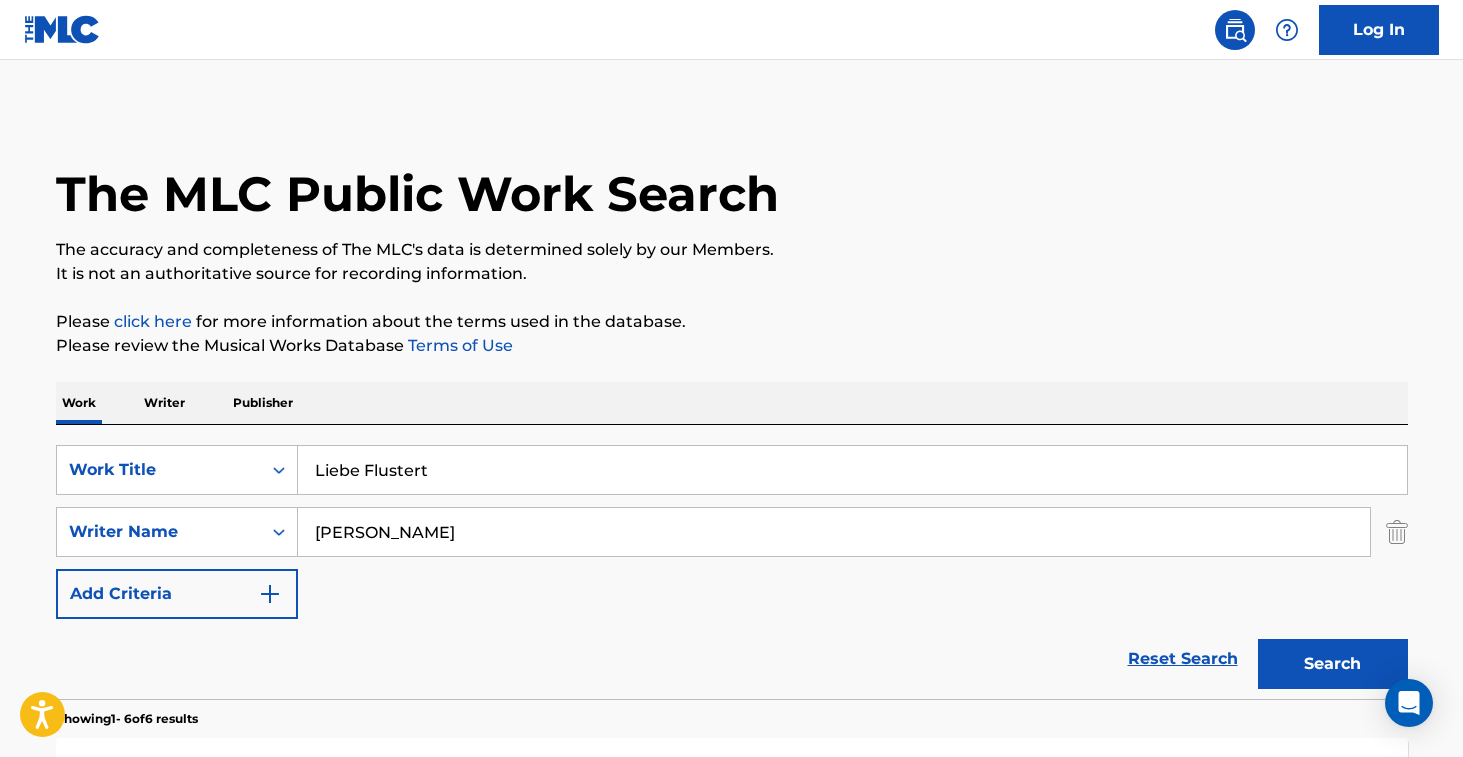 scroll, scrollTop: 213, scrollLeft: 0, axis: vertical 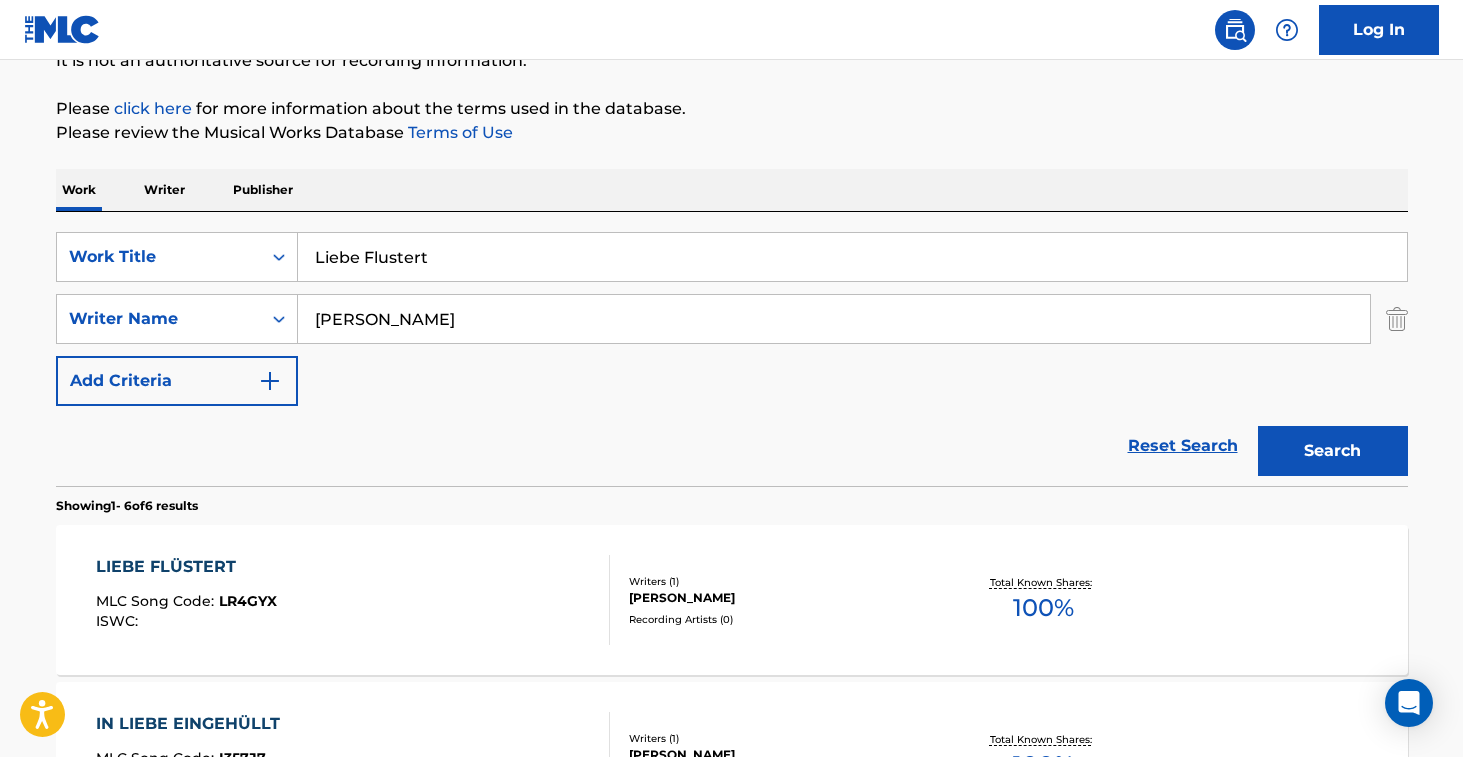 drag, startPoint x: 463, startPoint y: 253, endPoint x: 446, endPoint y: 185, distance: 70.0928 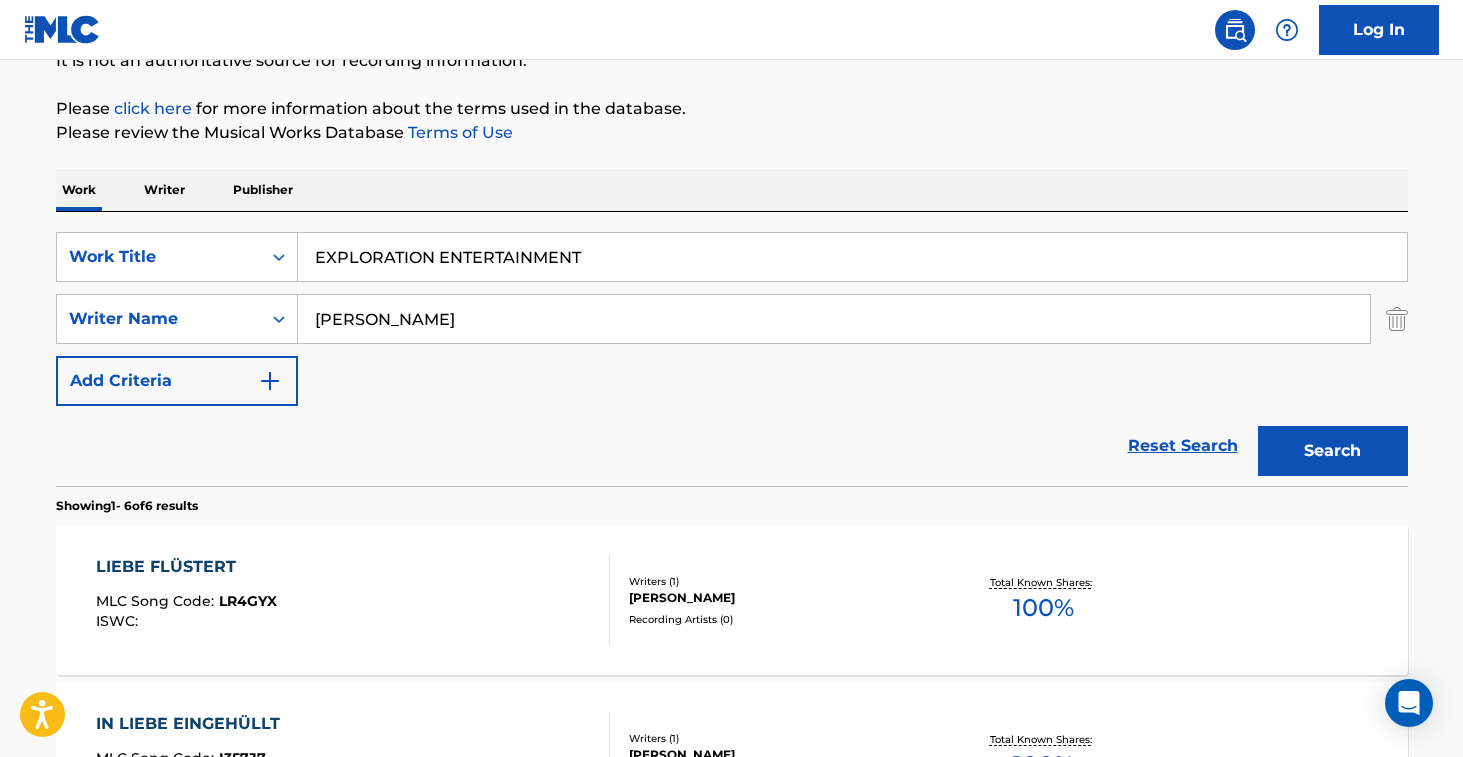 click on "Work Writer Publisher" at bounding box center [732, 190] 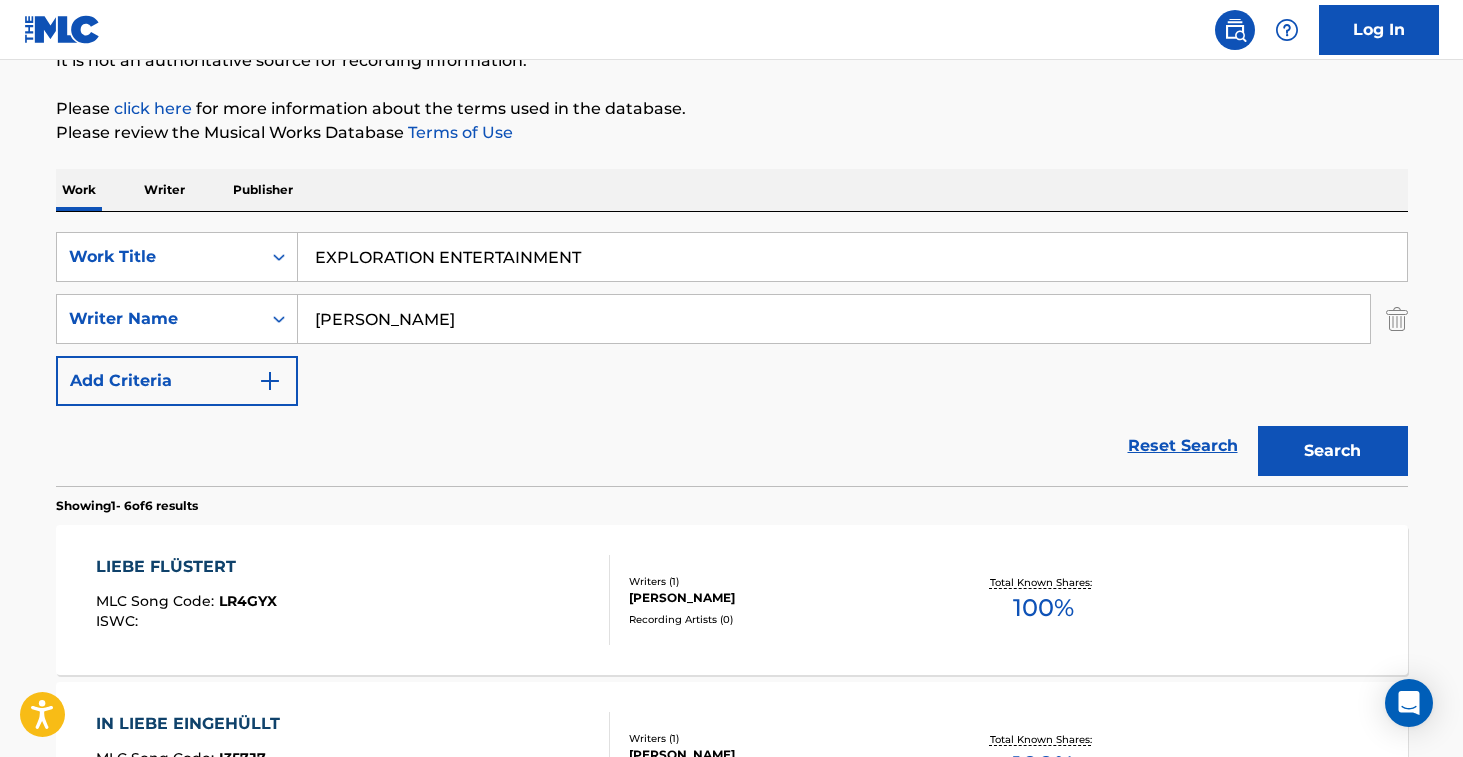 click on "EXPLORATION ENTERTAINMENT" at bounding box center (852, 257) 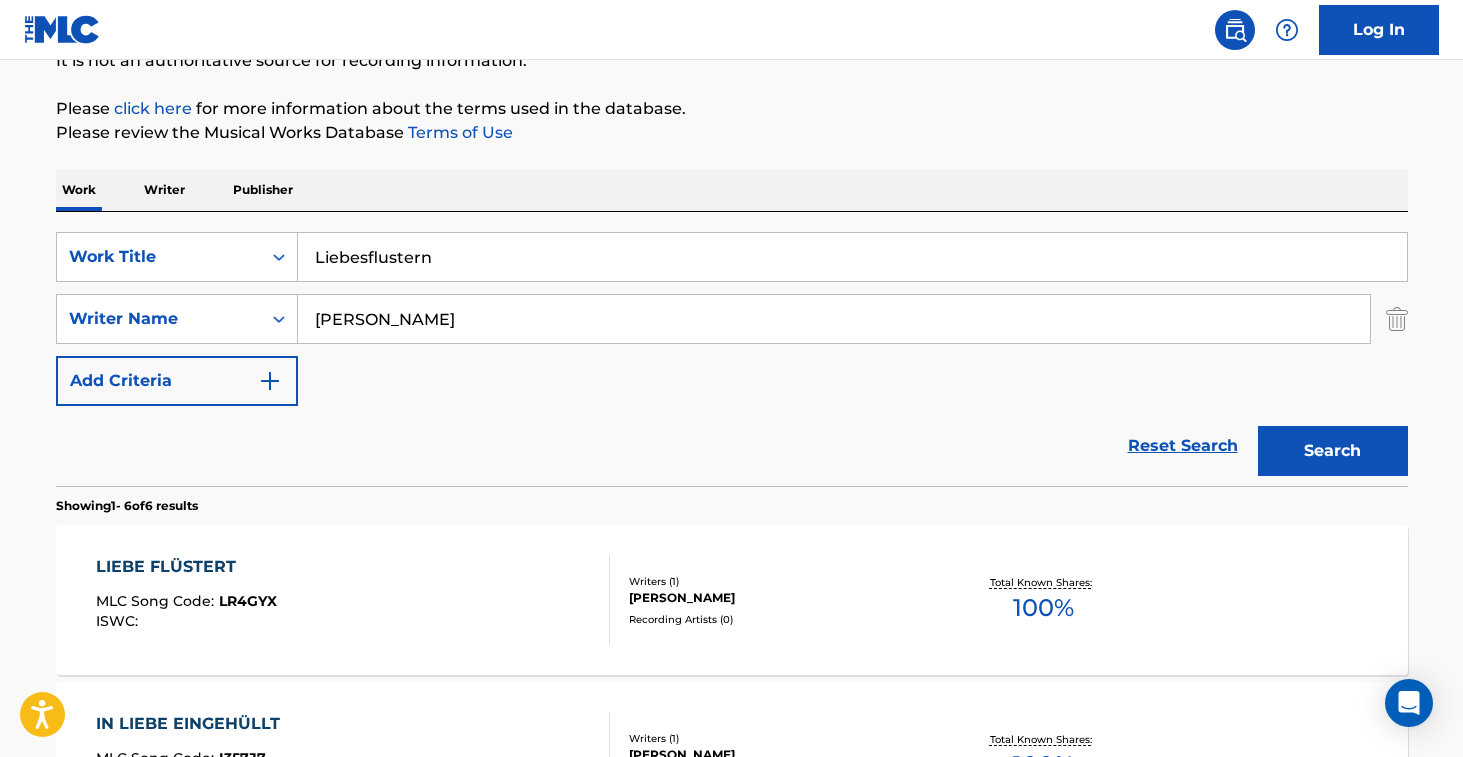 type on "Liebesflustern" 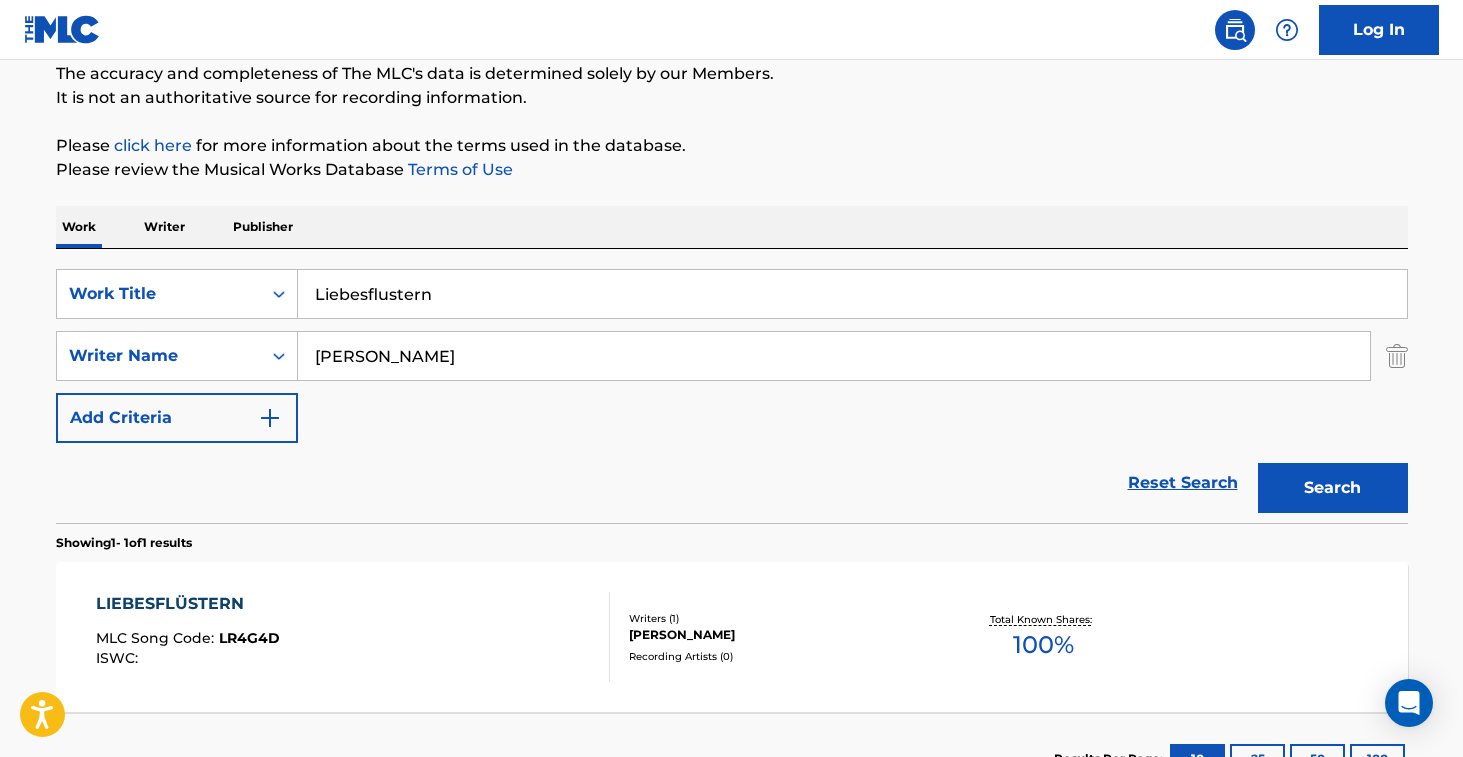 scroll, scrollTop: 213, scrollLeft: 0, axis: vertical 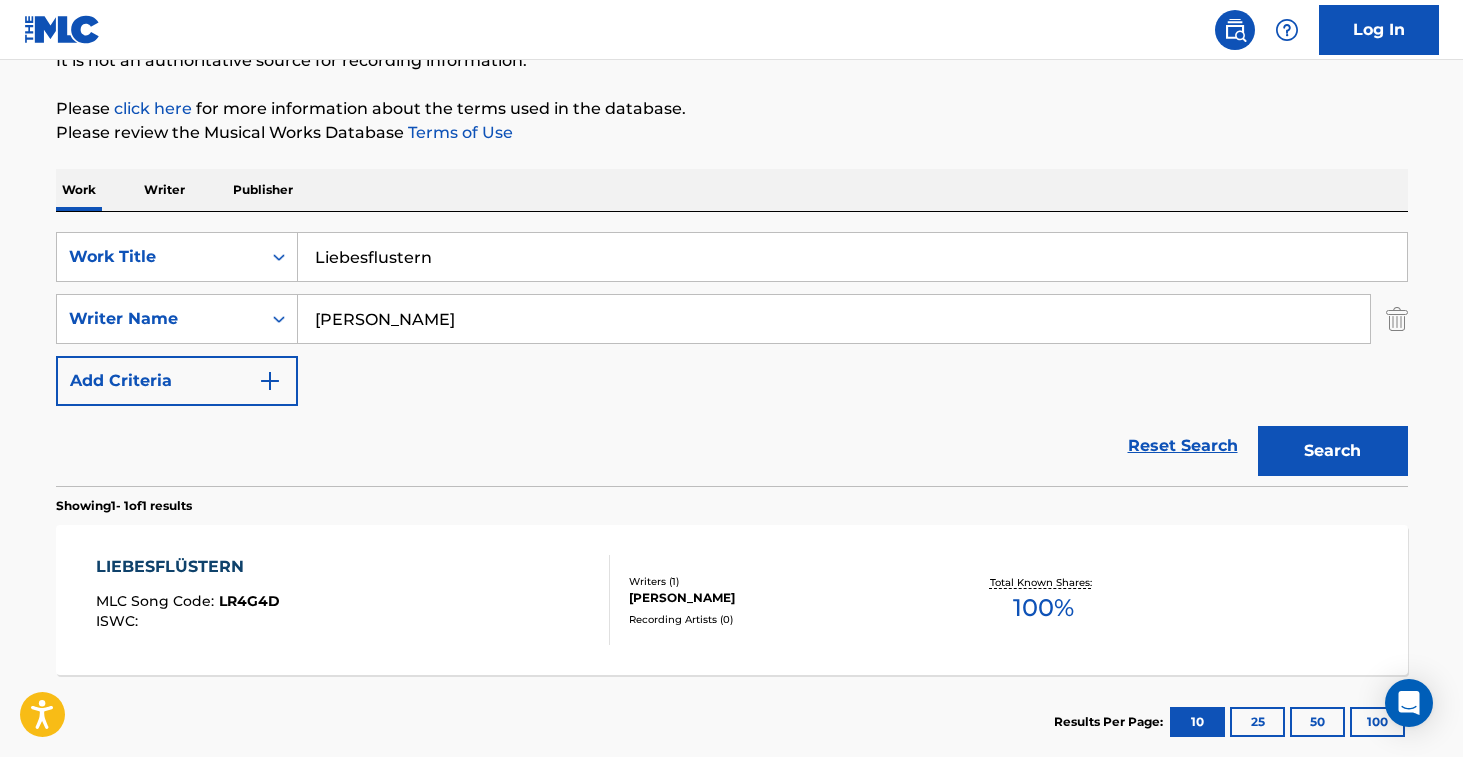 click on "Liebesflustern" at bounding box center [852, 257] 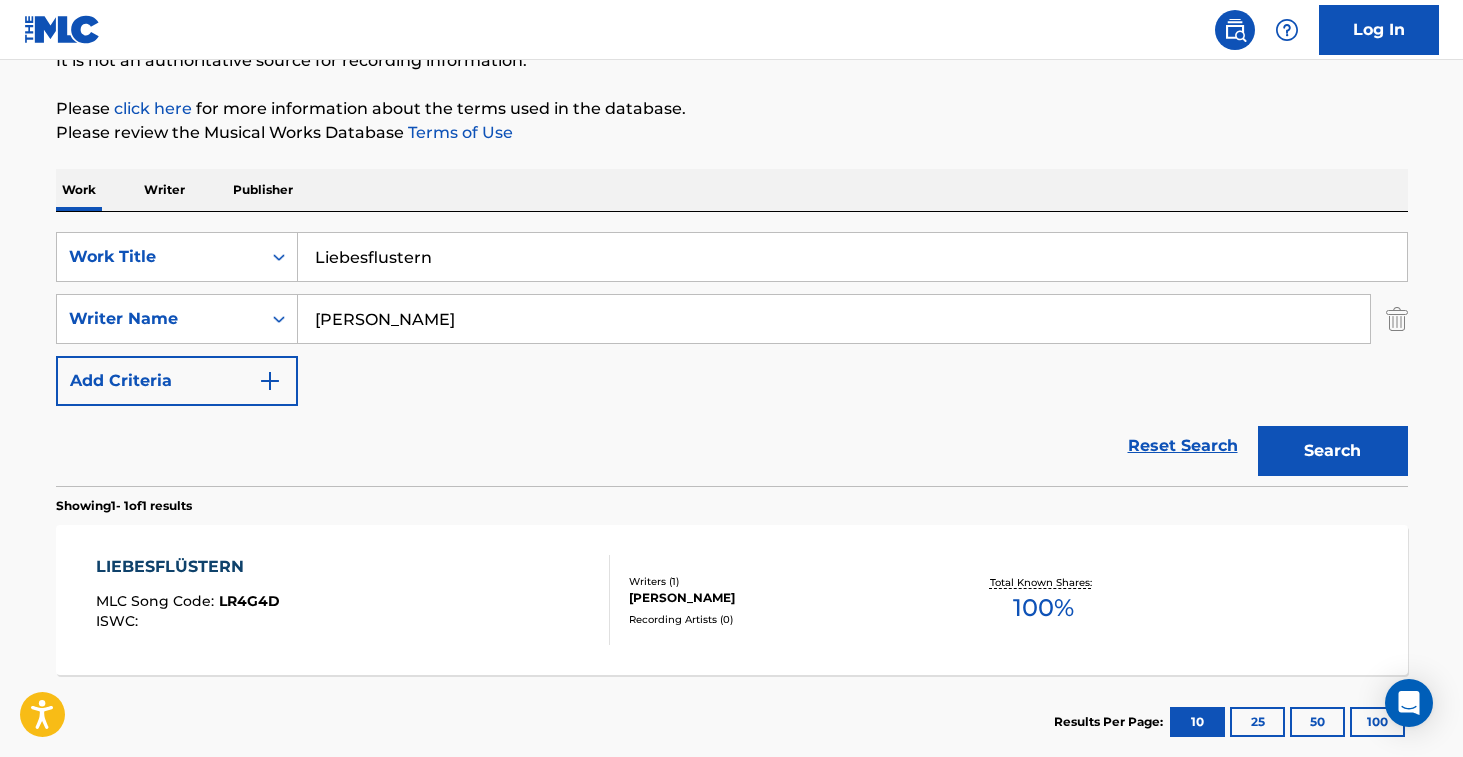 click on "LIEBESFLÜSTERN MLC Song Code : LR4G4D ISWC :" at bounding box center [353, 600] 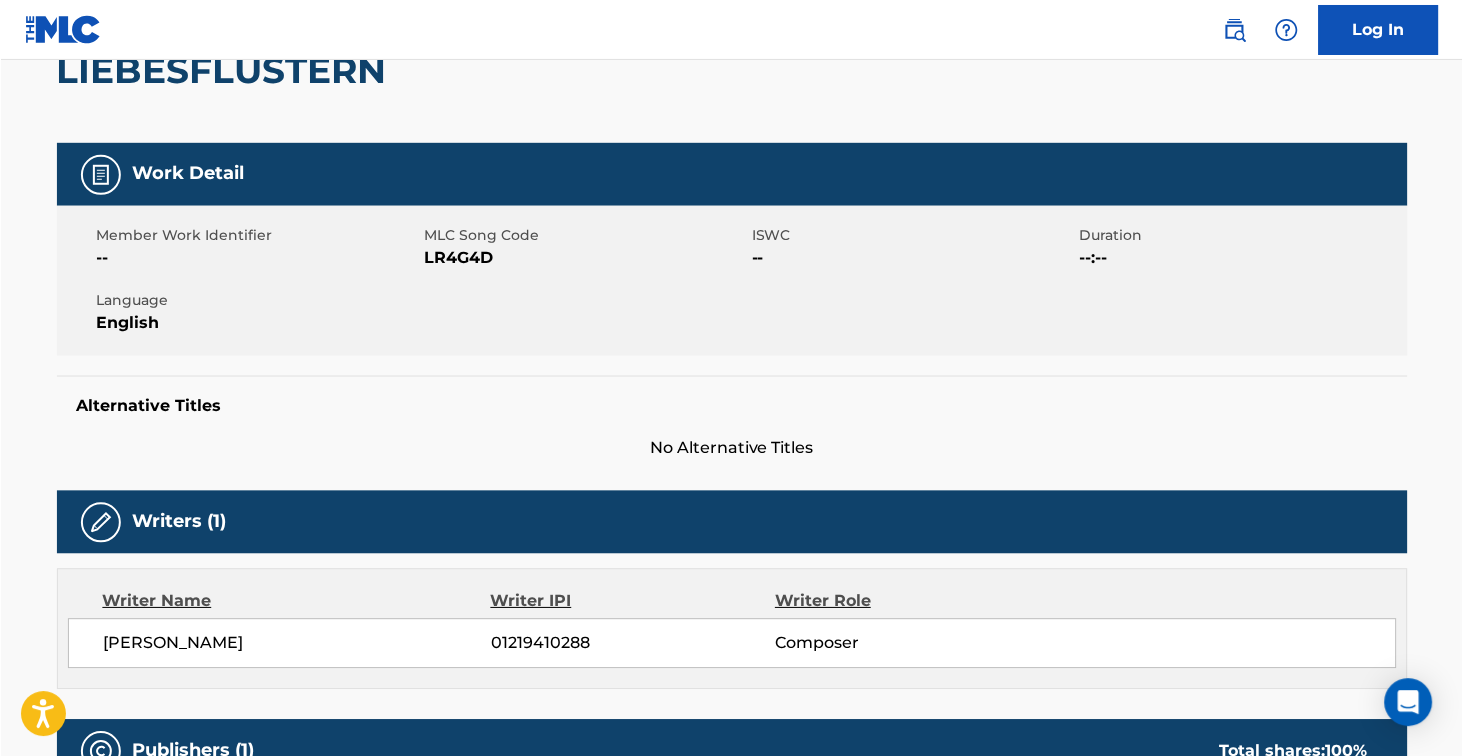 scroll, scrollTop: 0, scrollLeft: 0, axis: both 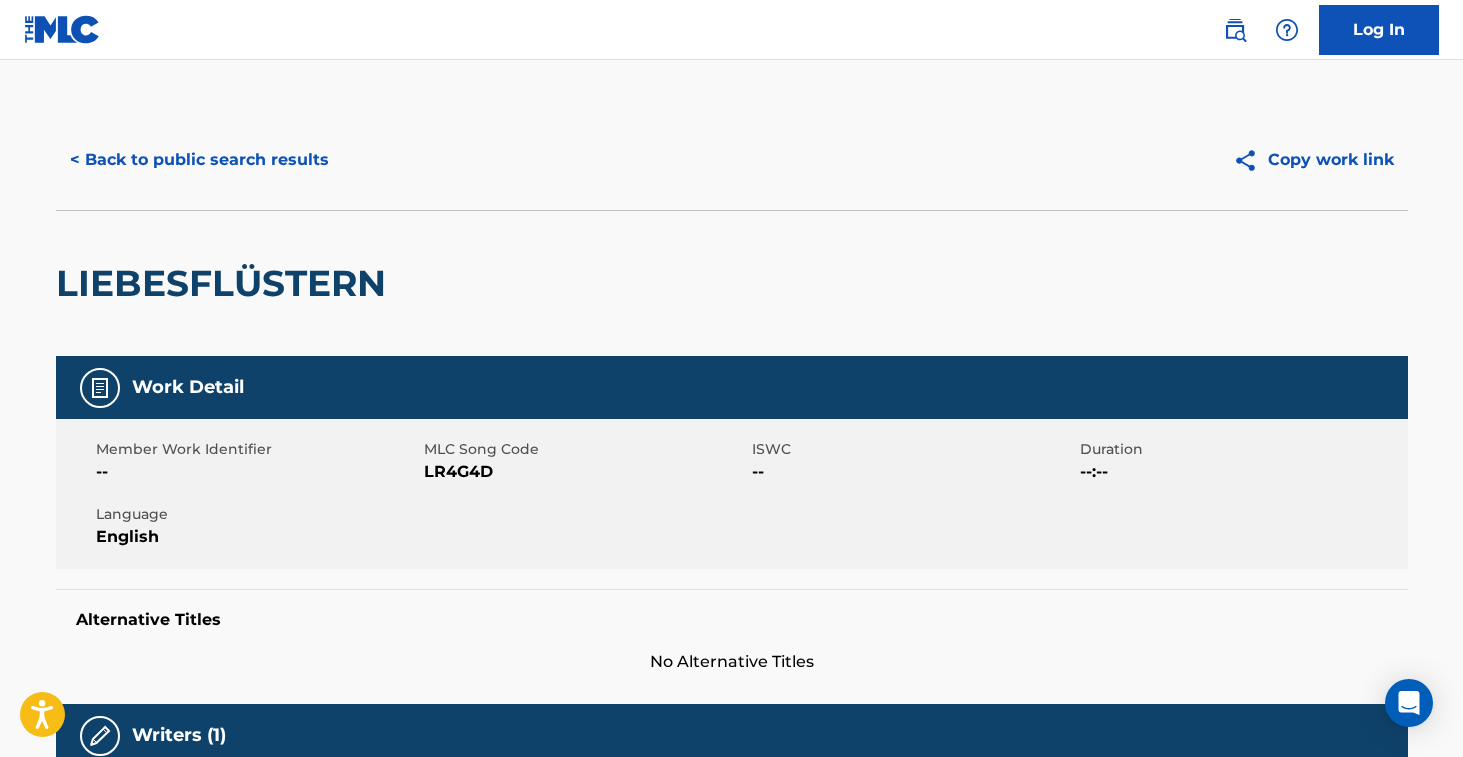 click on "LIEBESFLÜSTERN" at bounding box center [226, 283] 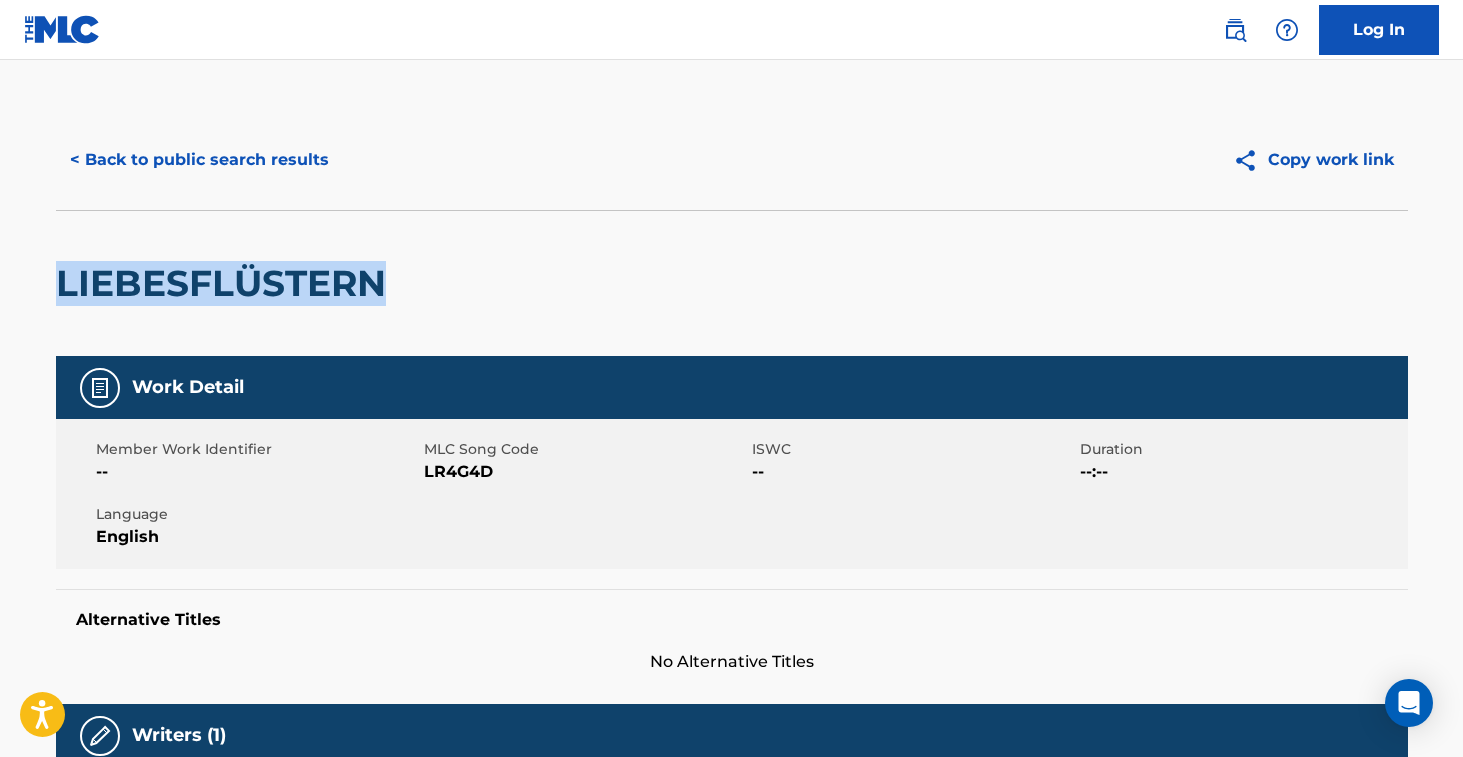 click on "LIEBESFLÜSTERN" at bounding box center (226, 283) 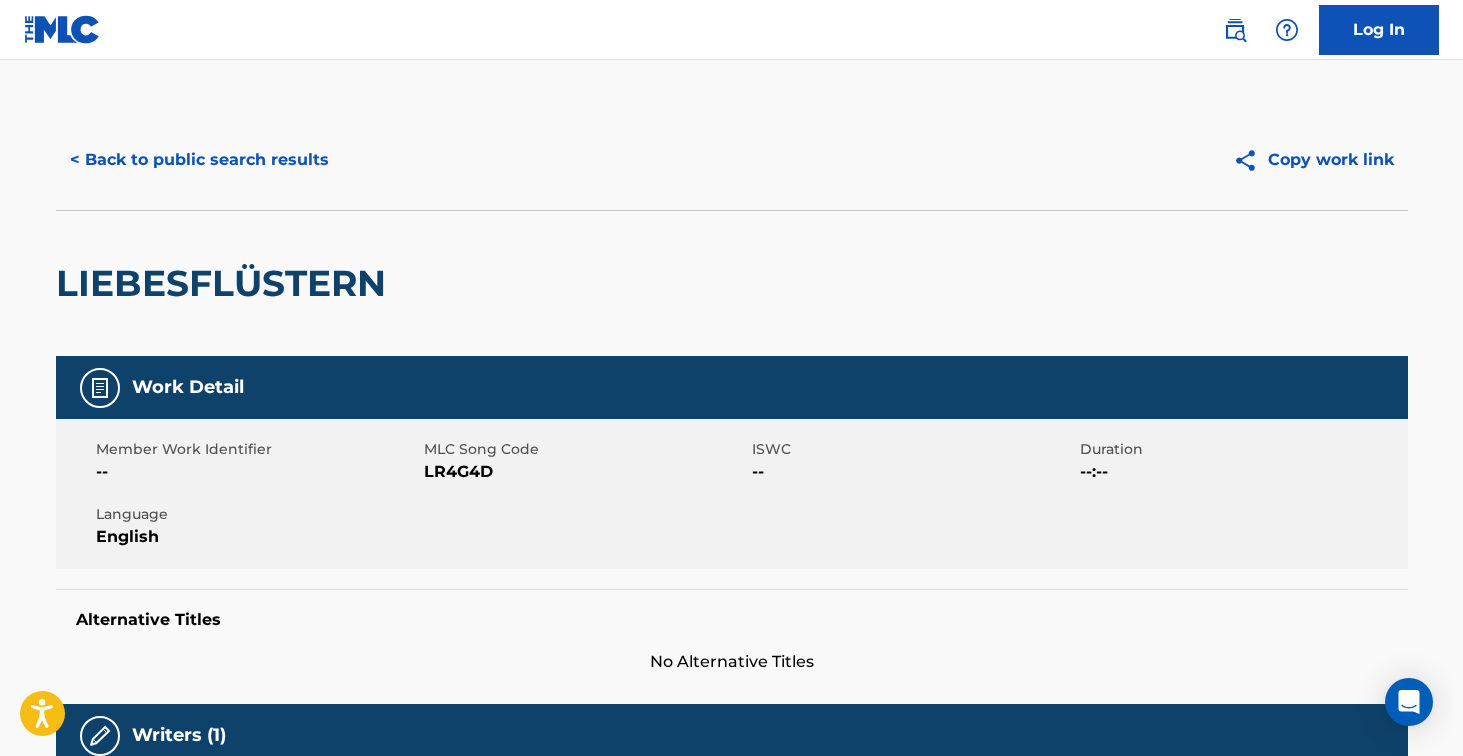 click on "LR4G4D" at bounding box center (585, 472) 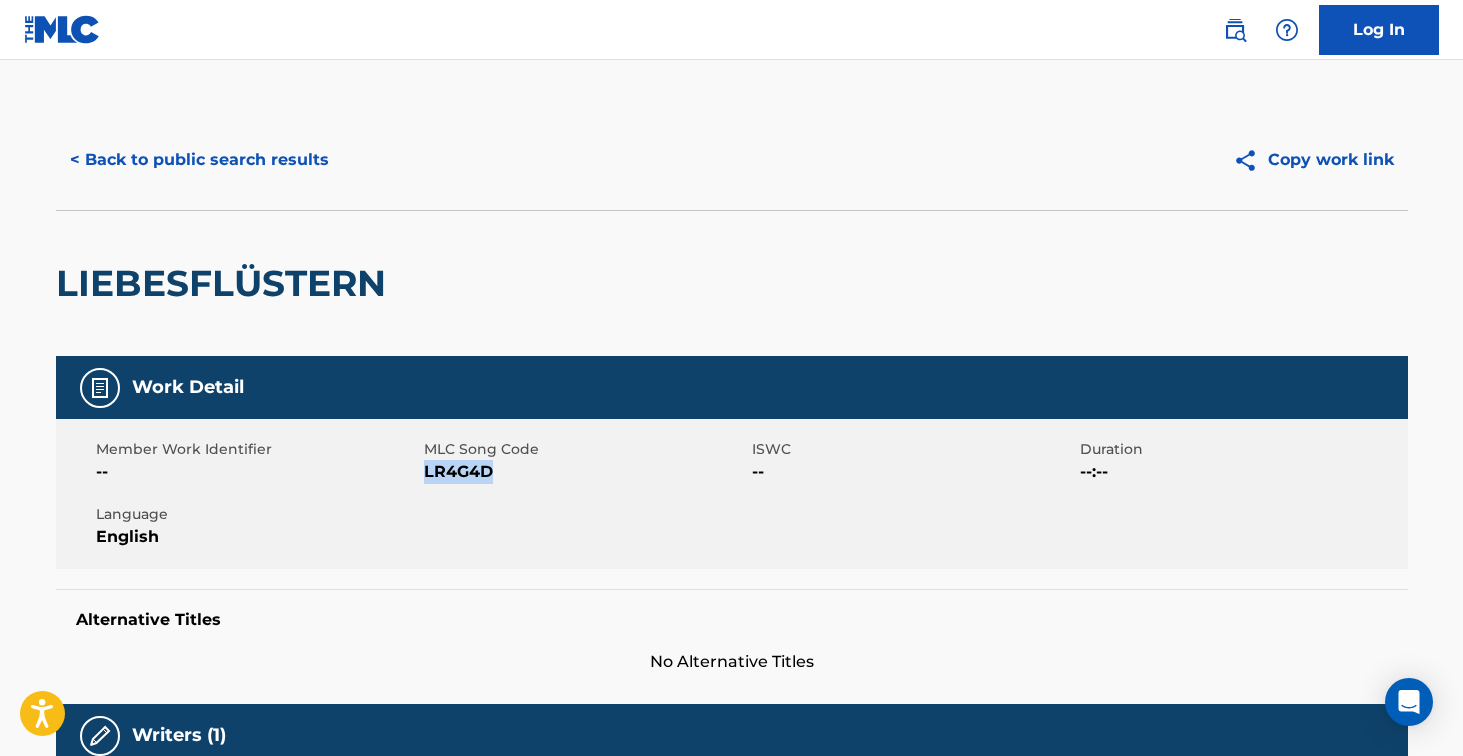 click on "LR4G4D" at bounding box center (585, 472) 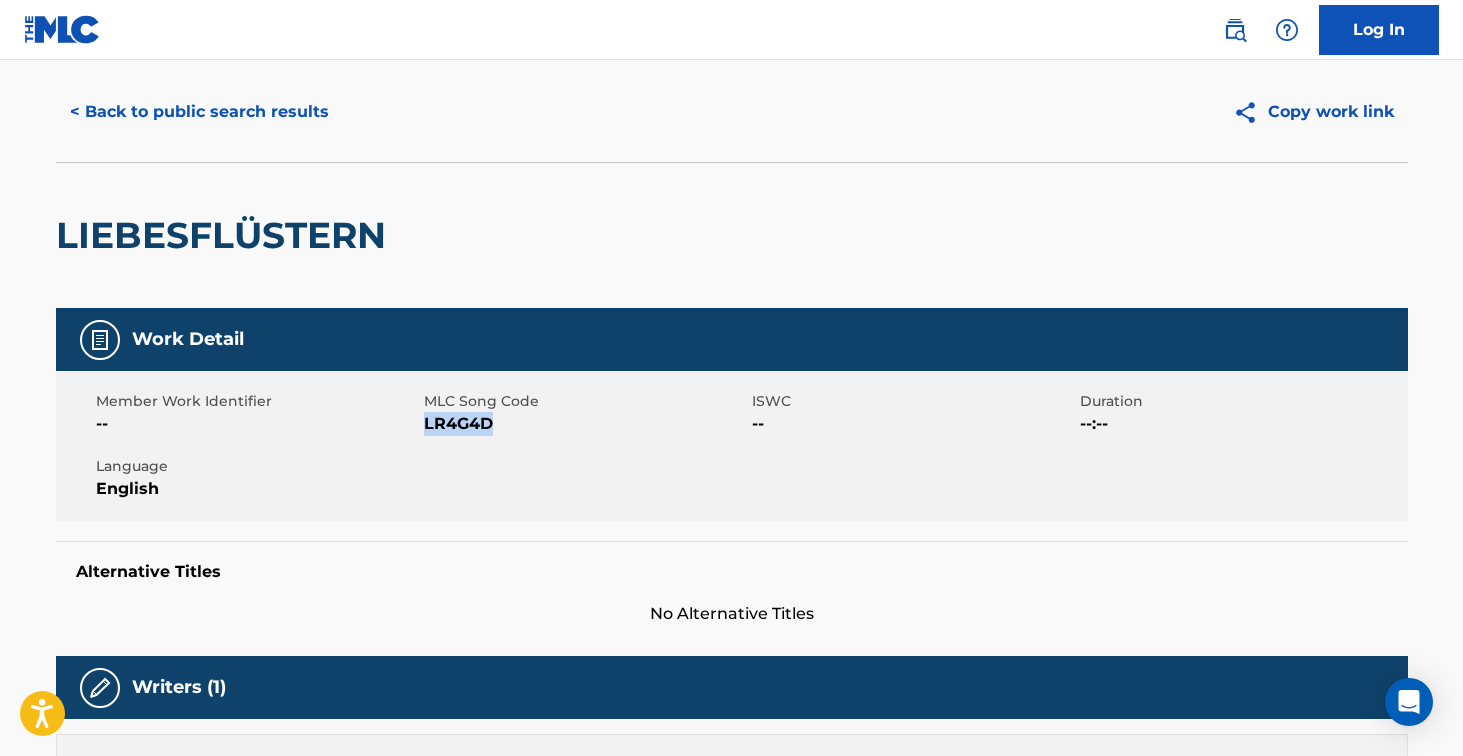 scroll, scrollTop: 0, scrollLeft: 0, axis: both 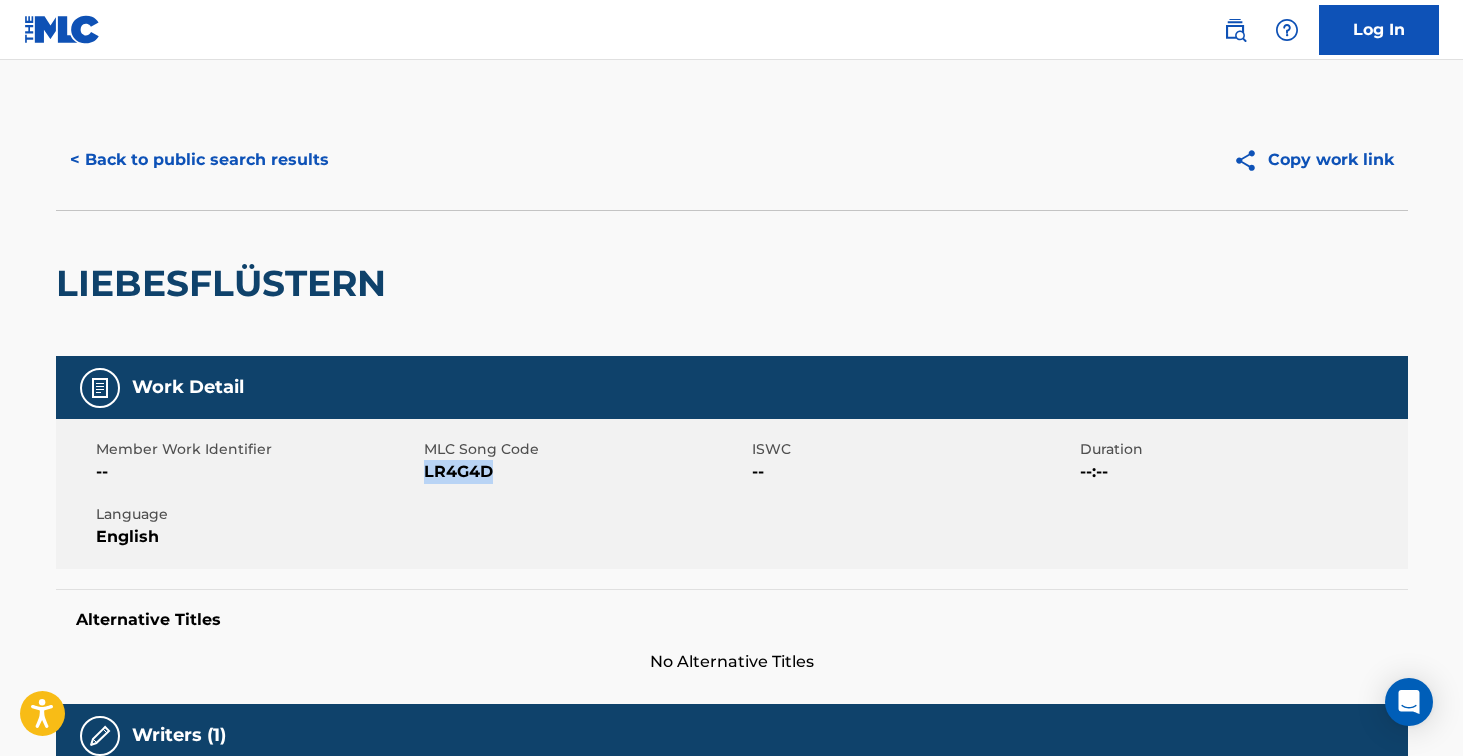 click on "< Back to public search results" at bounding box center (199, 160) 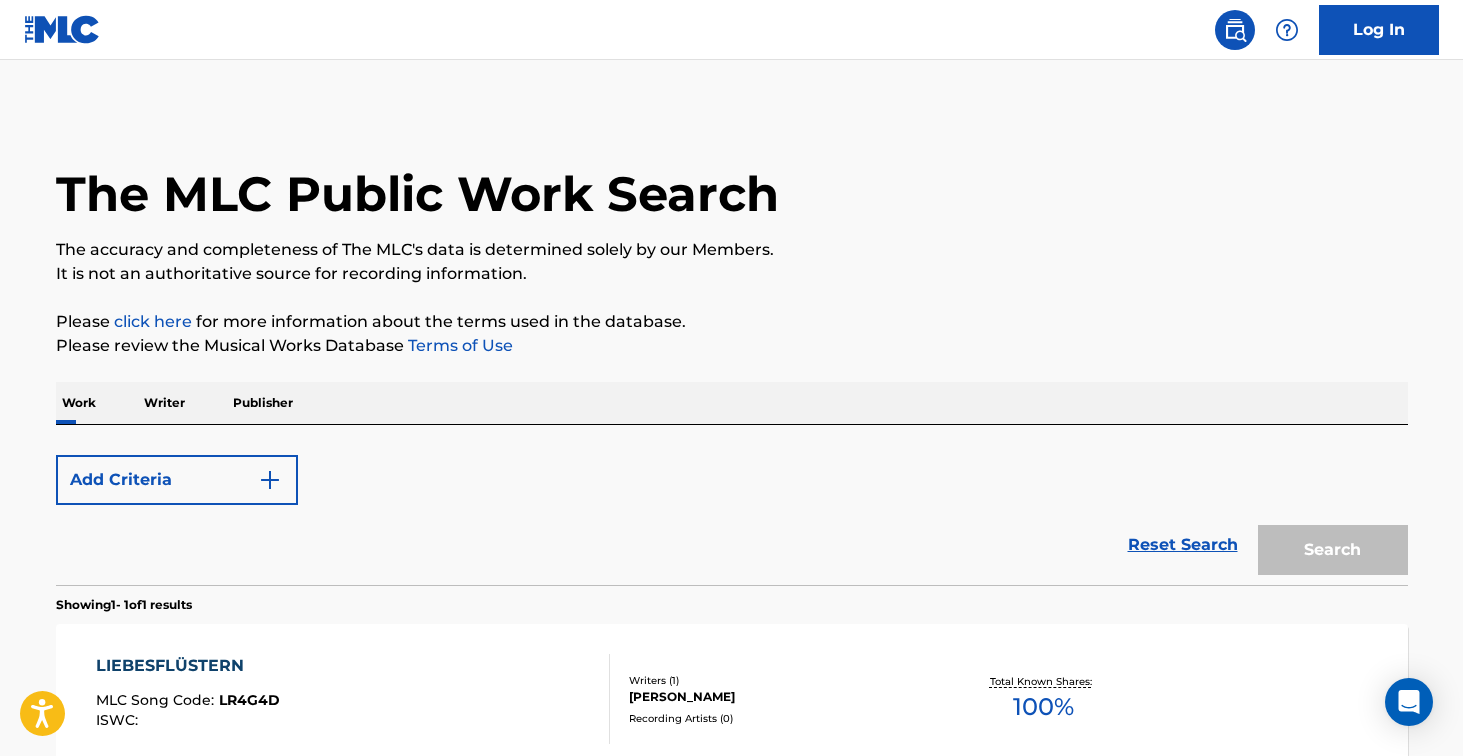 scroll, scrollTop: 213, scrollLeft: 0, axis: vertical 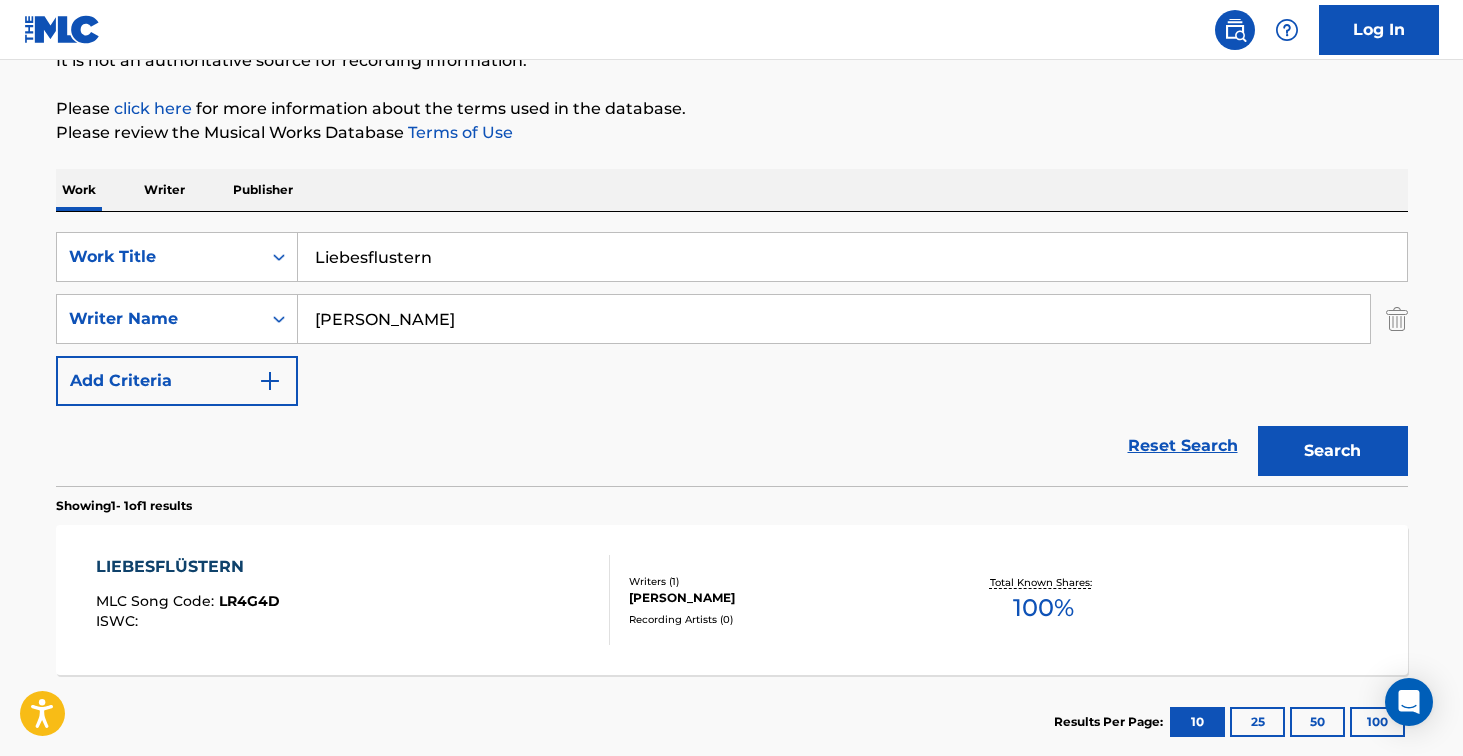 drag, startPoint x: 275, startPoint y: 231, endPoint x: 172, endPoint y: 204, distance: 106.48004 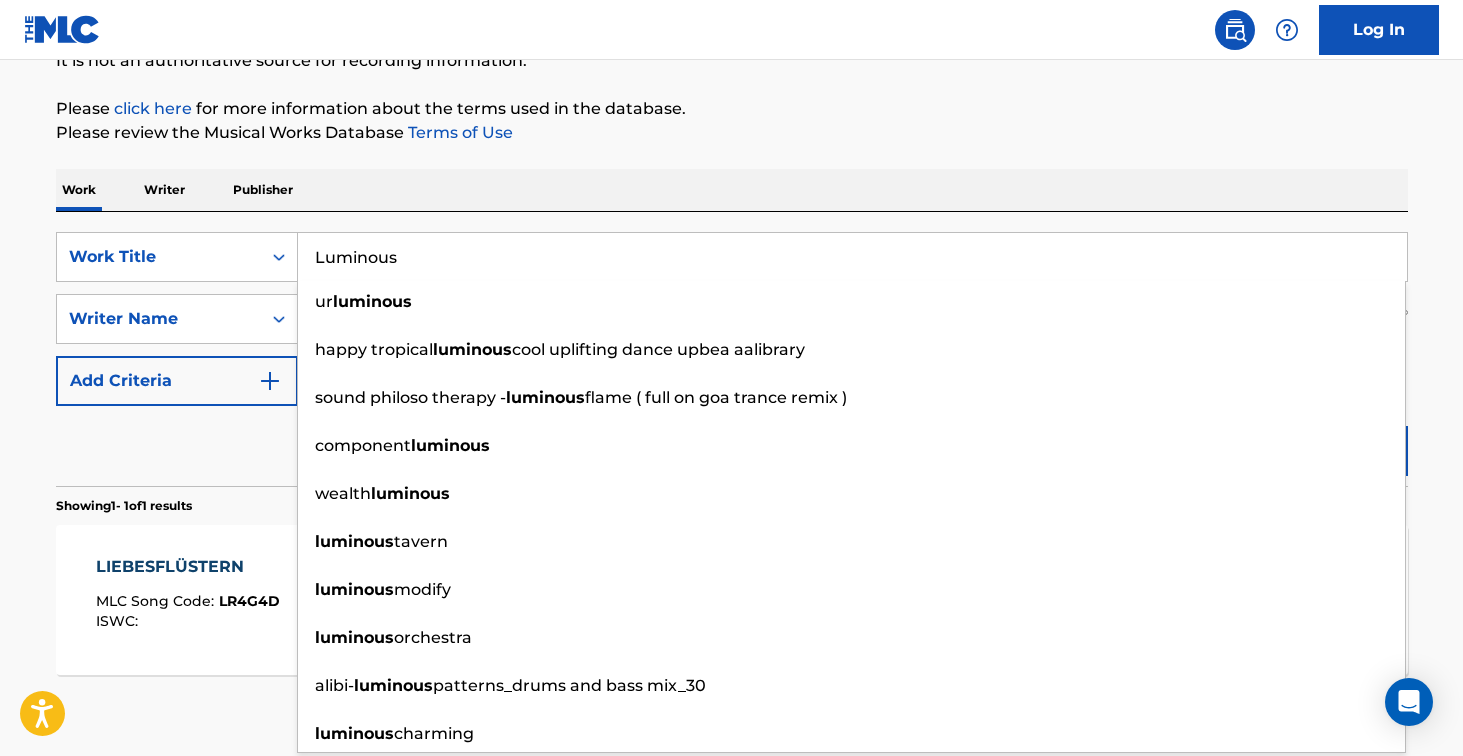 type on "Luminous" 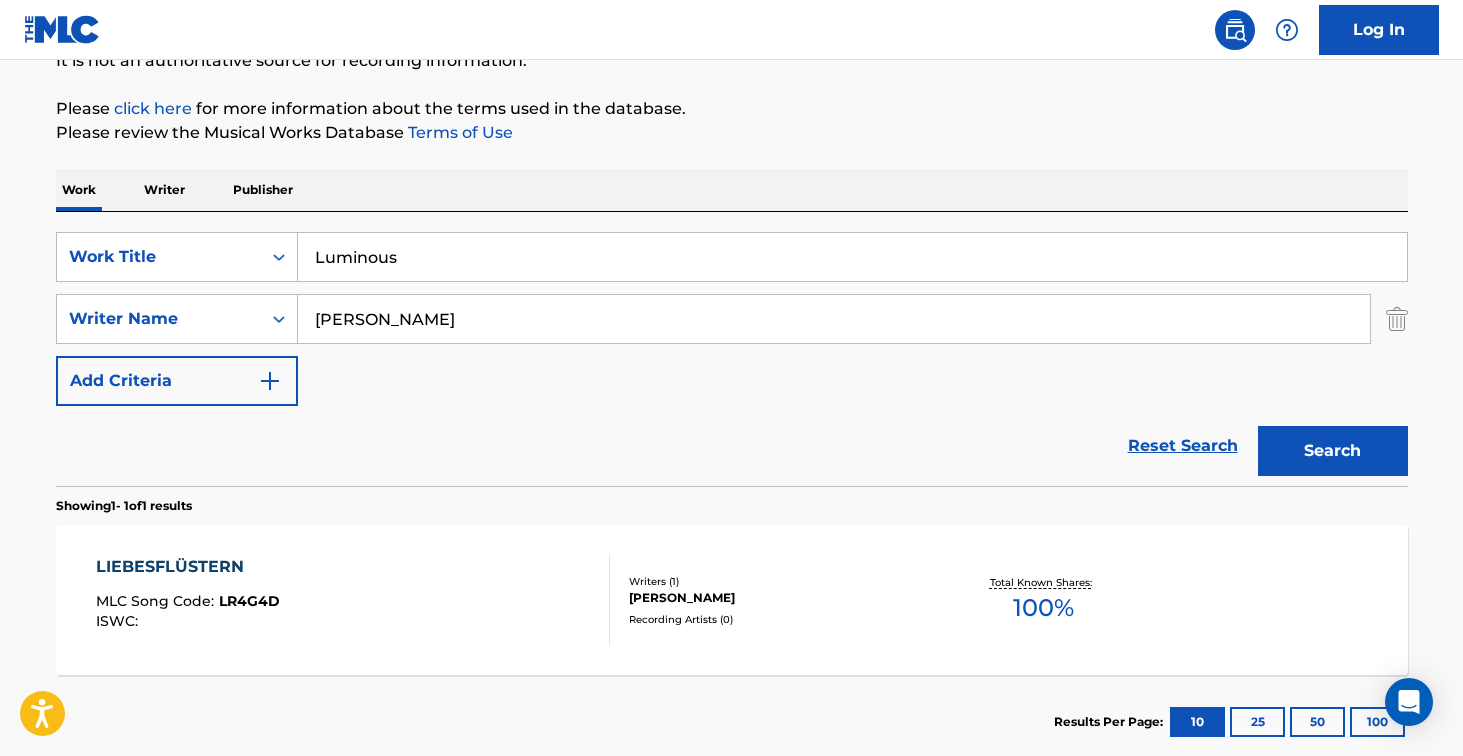 click on "Search" at bounding box center [1333, 451] 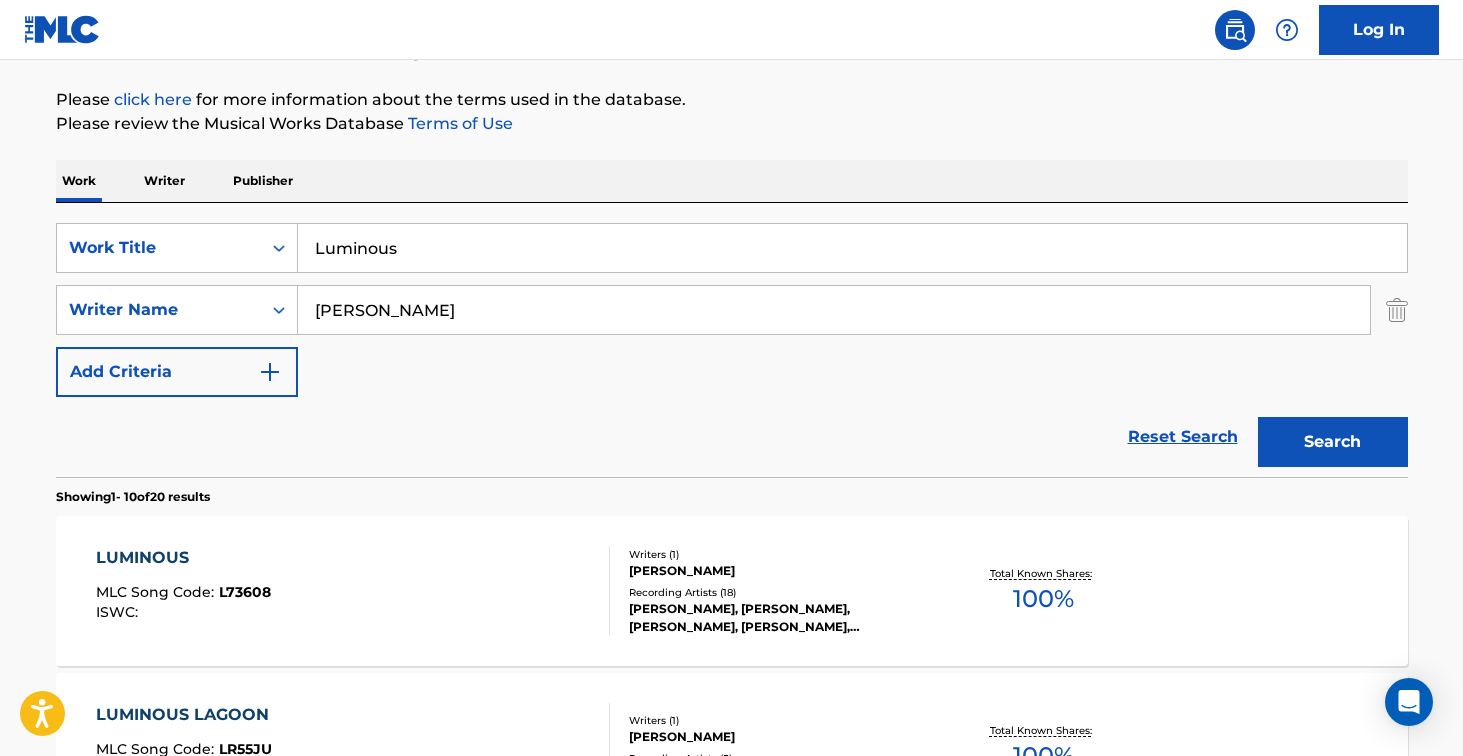 scroll, scrollTop: 224, scrollLeft: 0, axis: vertical 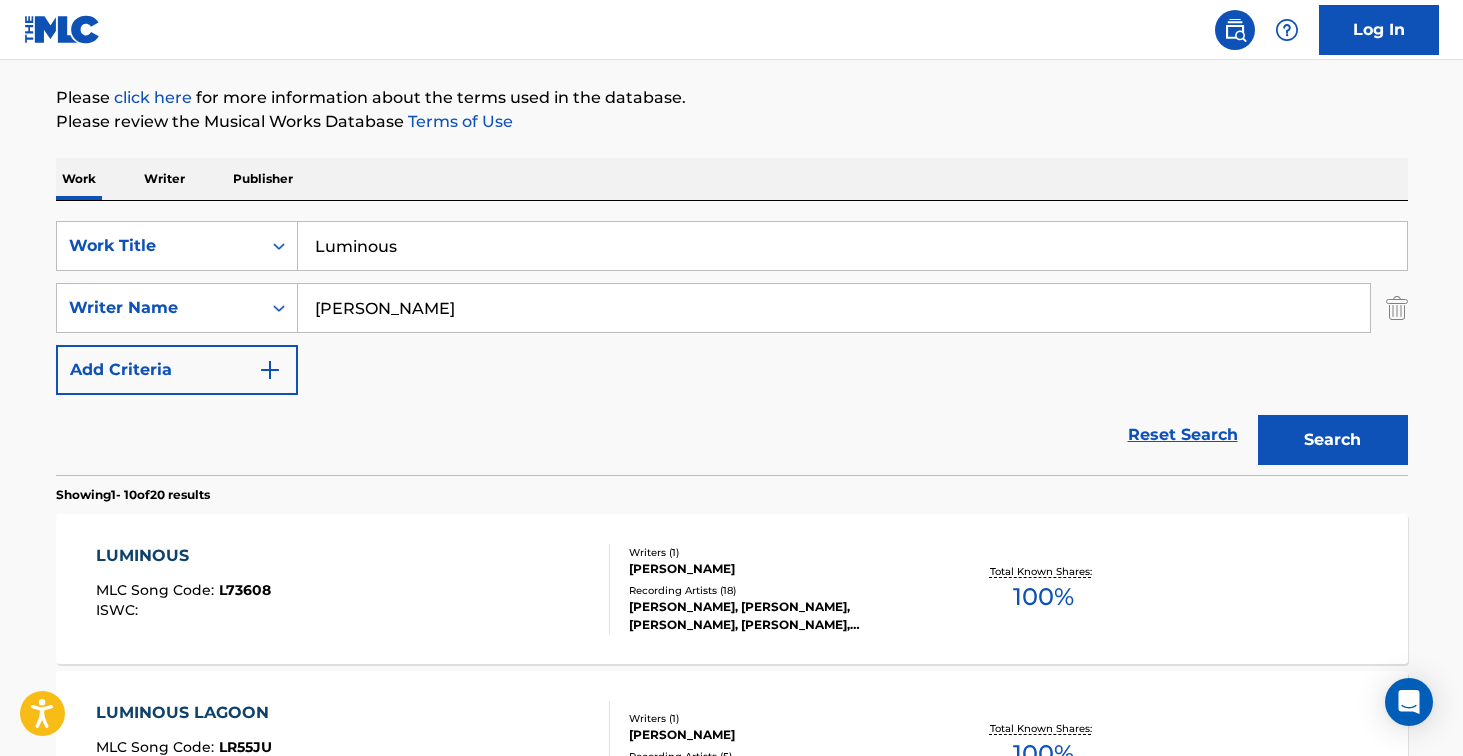 click on "[PERSON_NAME], [PERSON_NAME], [PERSON_NAME], [PERSON_NAME], [PERSON_NAME]" at bounding box center [780, 616] 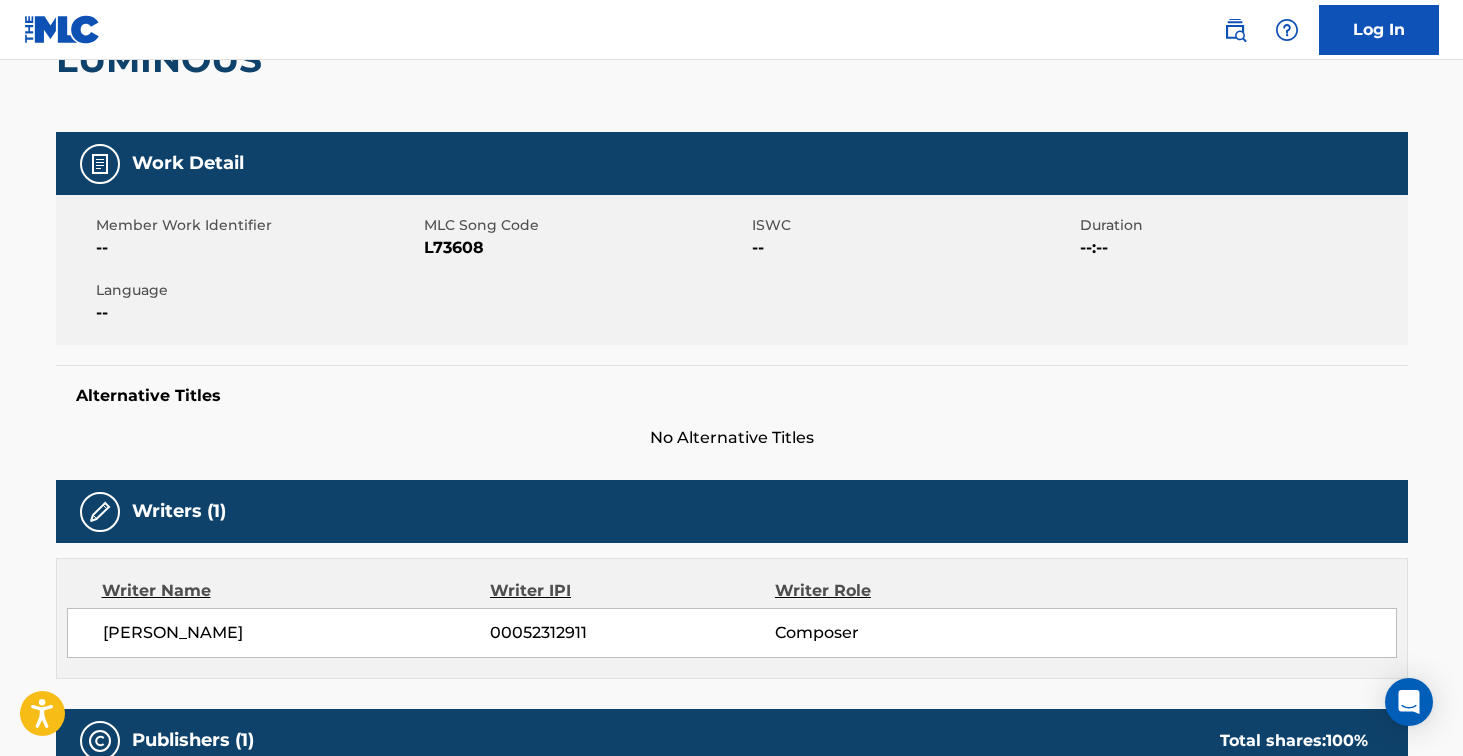 scroll, scrollTop: 0, scrollLeft: 0, axis: both 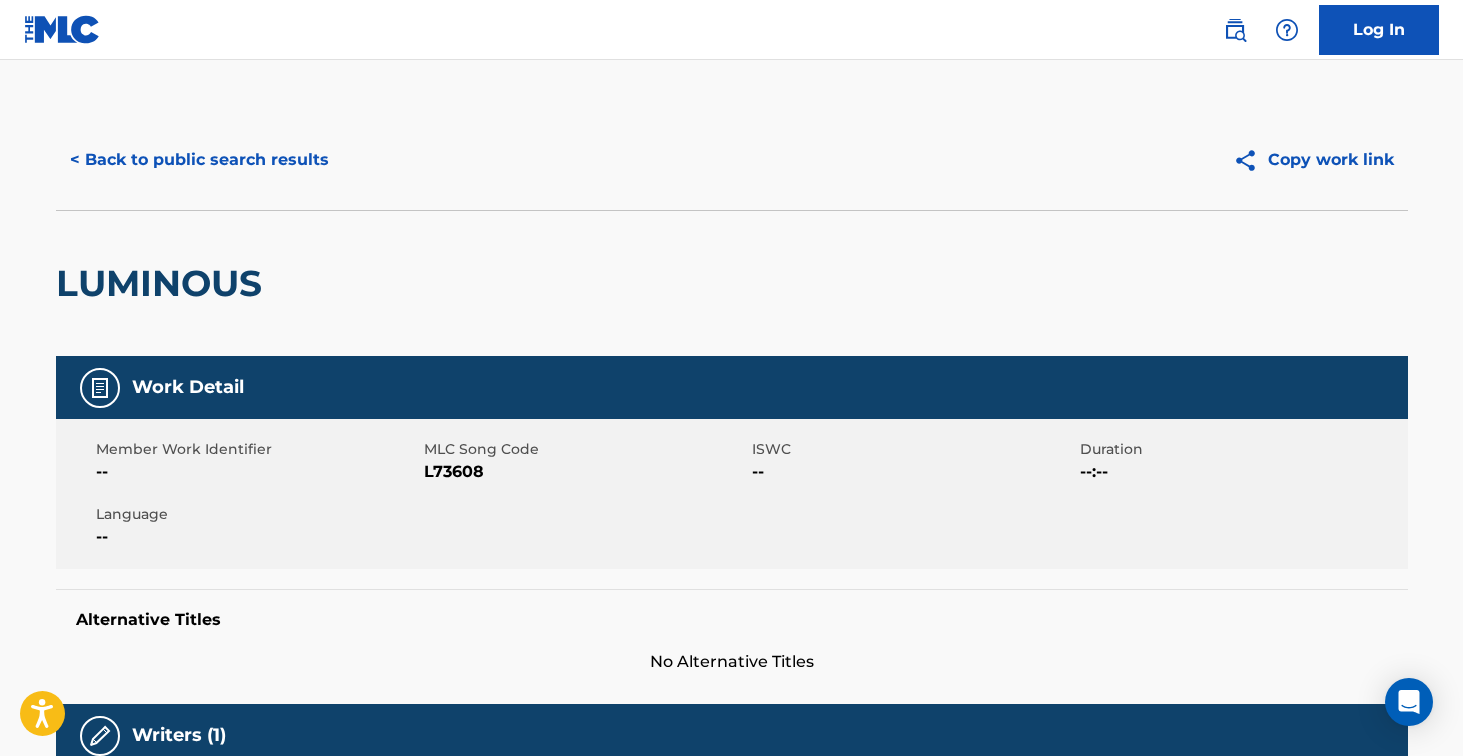 click on "LUMINOUS" at bounding box center (164, 283) 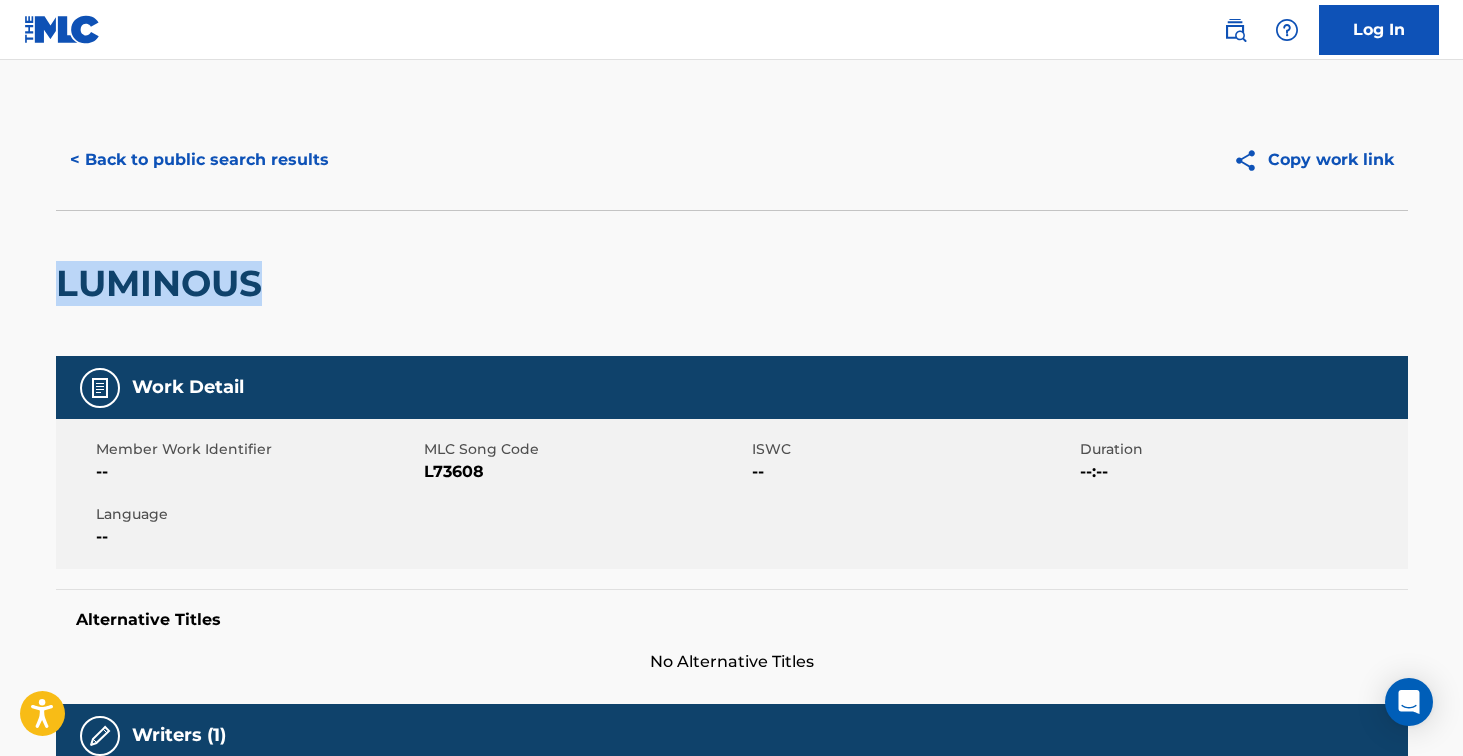 click on "LUMINOUS" at bounding box center (164, 283) 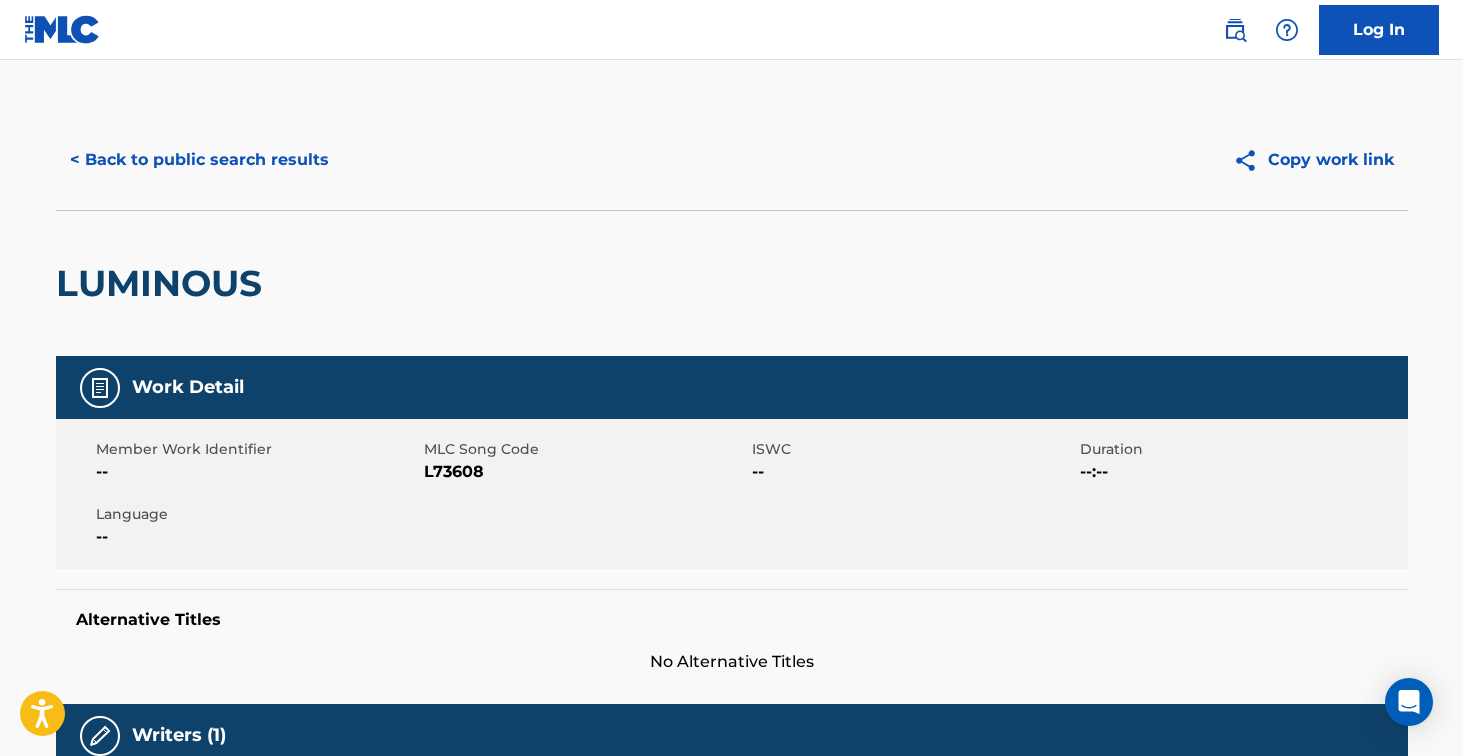 click on "L73608" at bounding box center [585, 472] 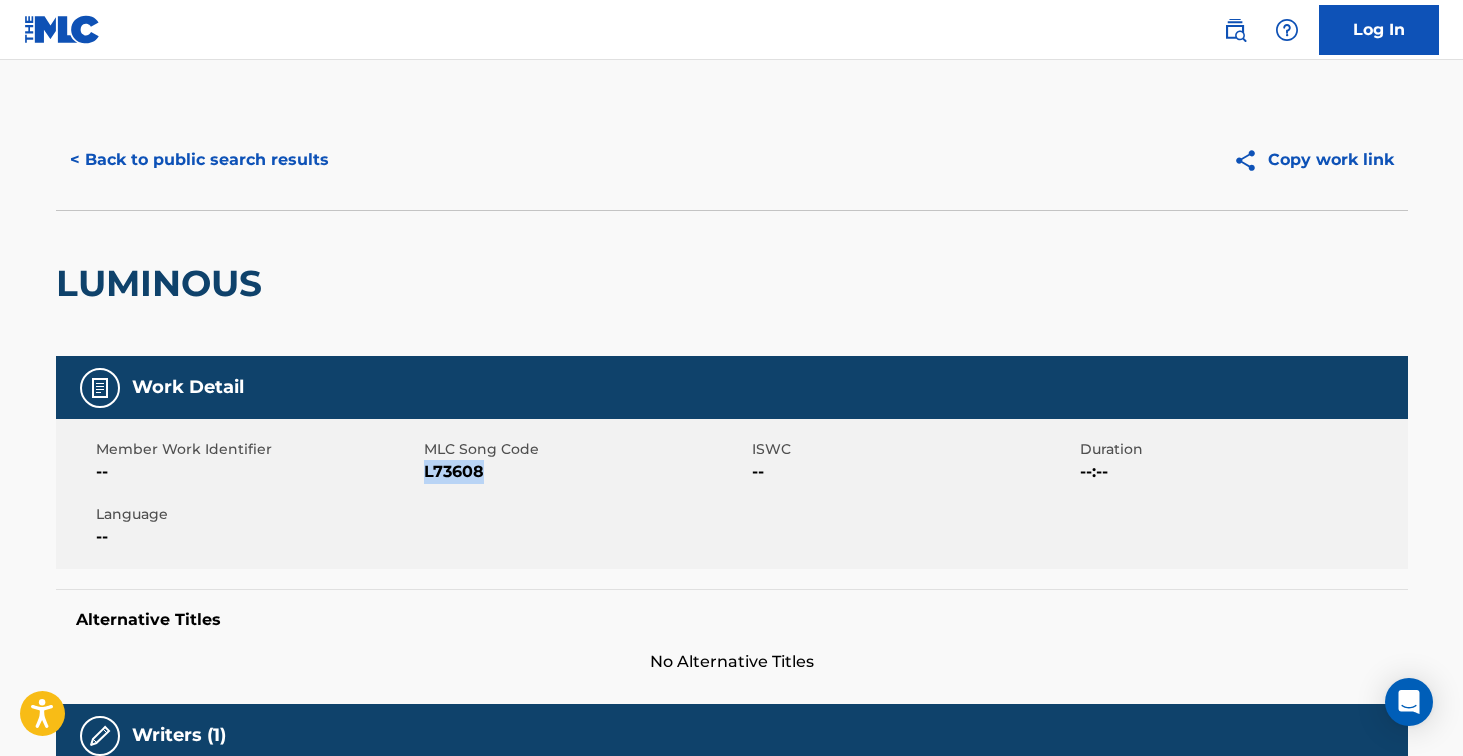 drag, startPoint x: 441, startPoint y: 476, endPoint x: 662, endPoint y: 479, distance: 221.02036 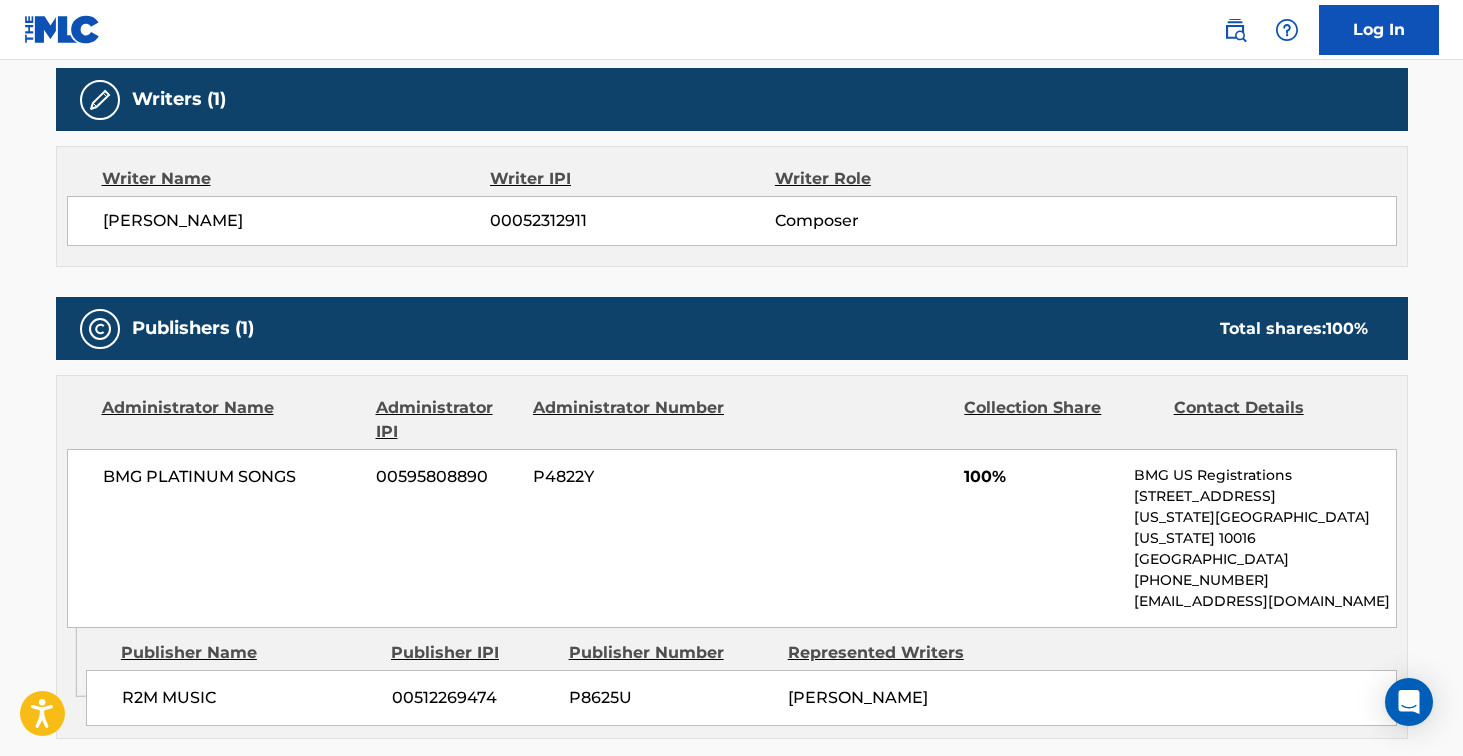 scroll, scrollTop: 638, scrollLeft: 0, axis: vertical 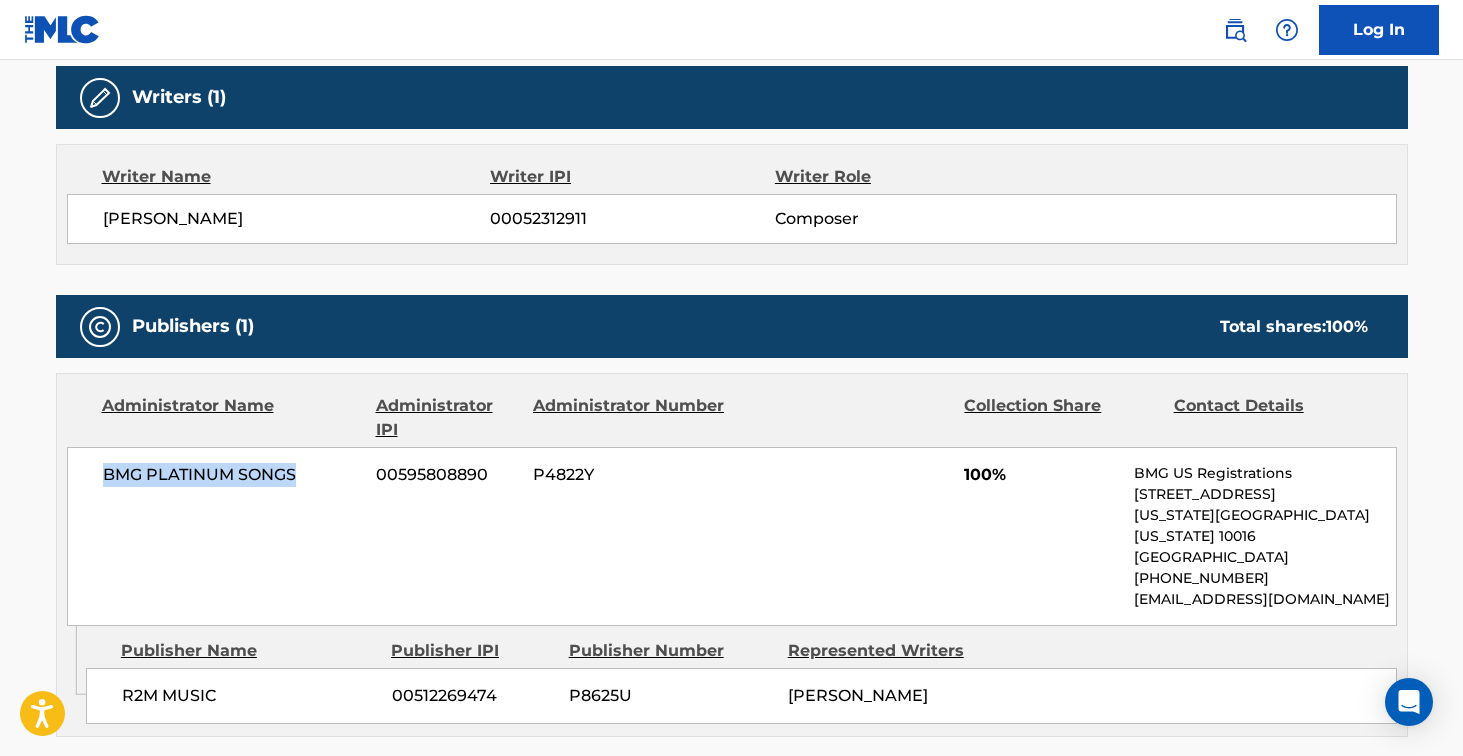 drag, startPoint x: 101, startPoint y: 473, endPoint x: 315, endPoint y: 481, distance: 214.14948 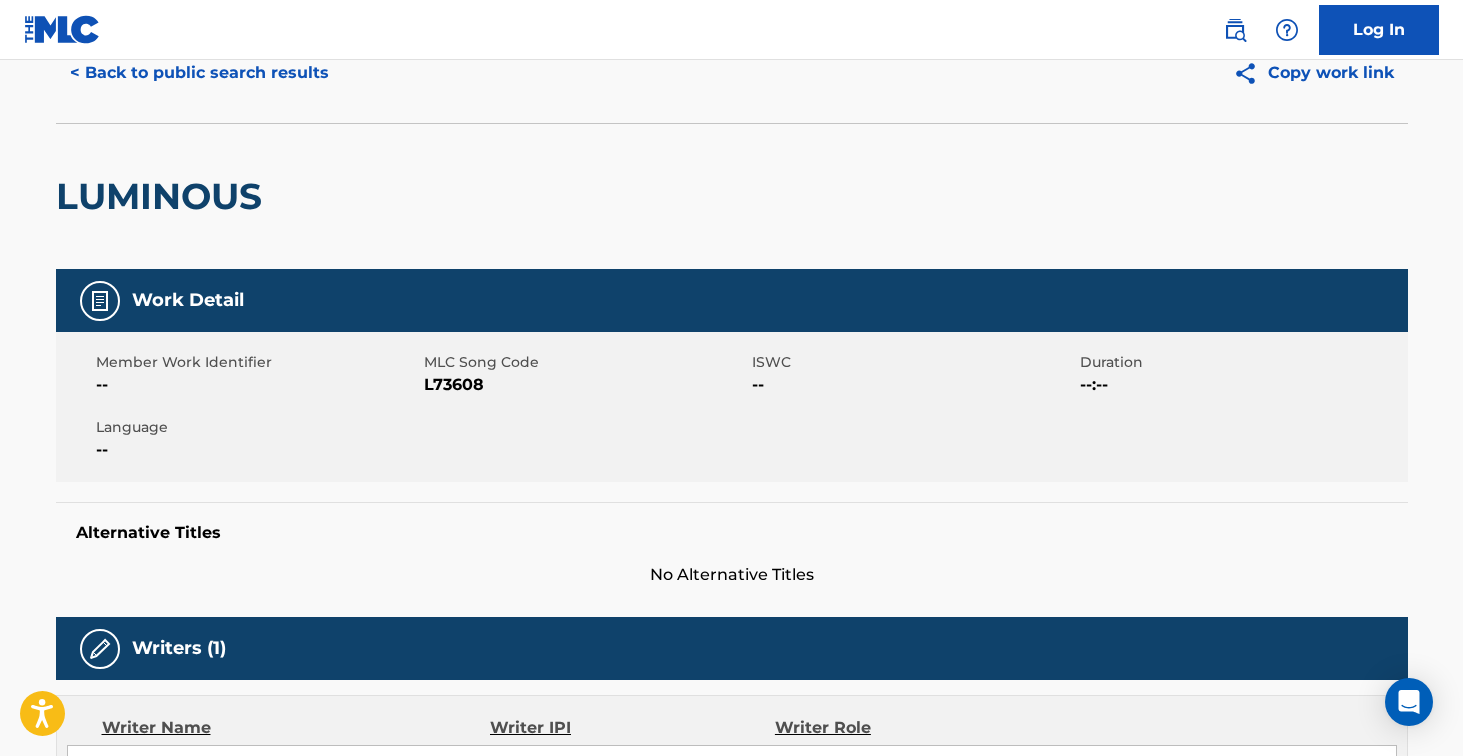 scroll, scrollTop: 0, scrollLeft: 0, axis: both 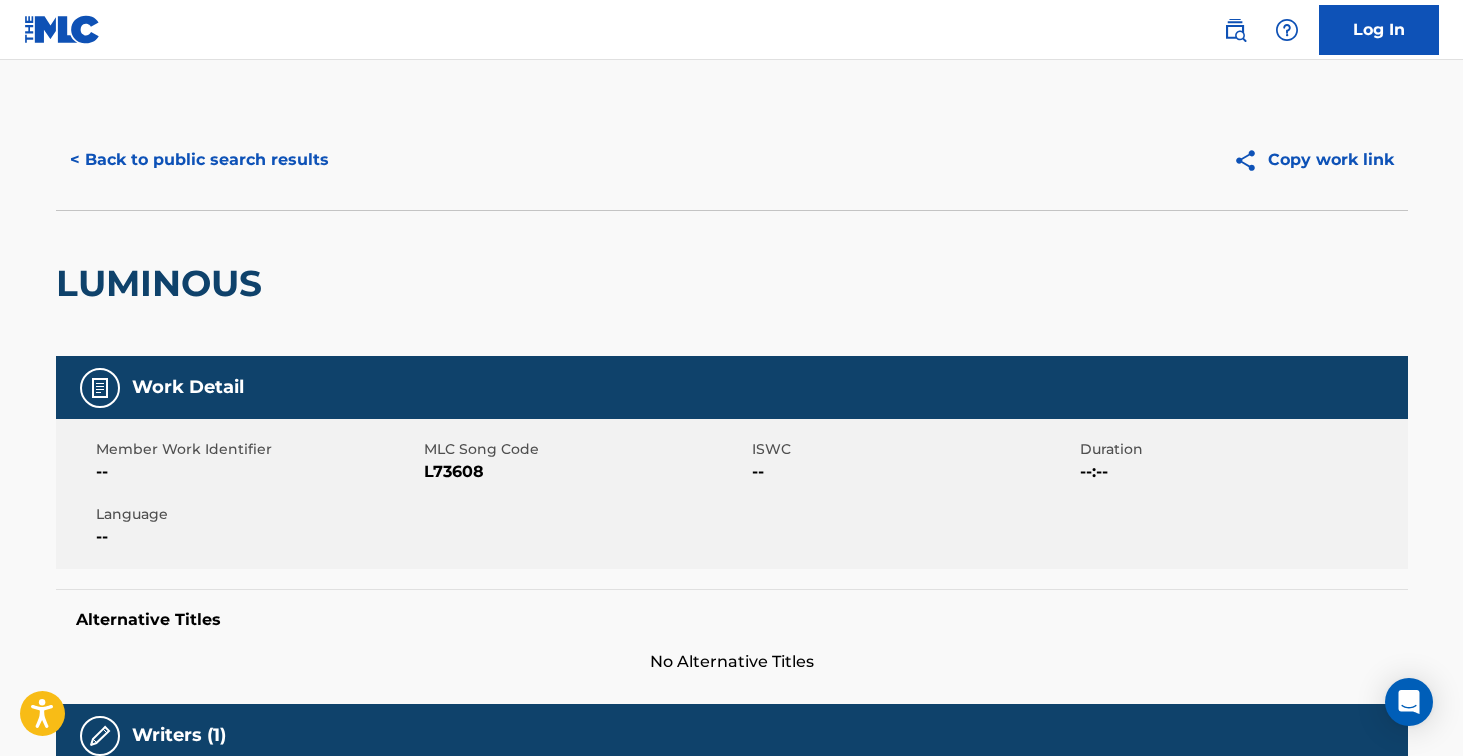 click on "< Back to public search results" at bounding box center (199, 160) 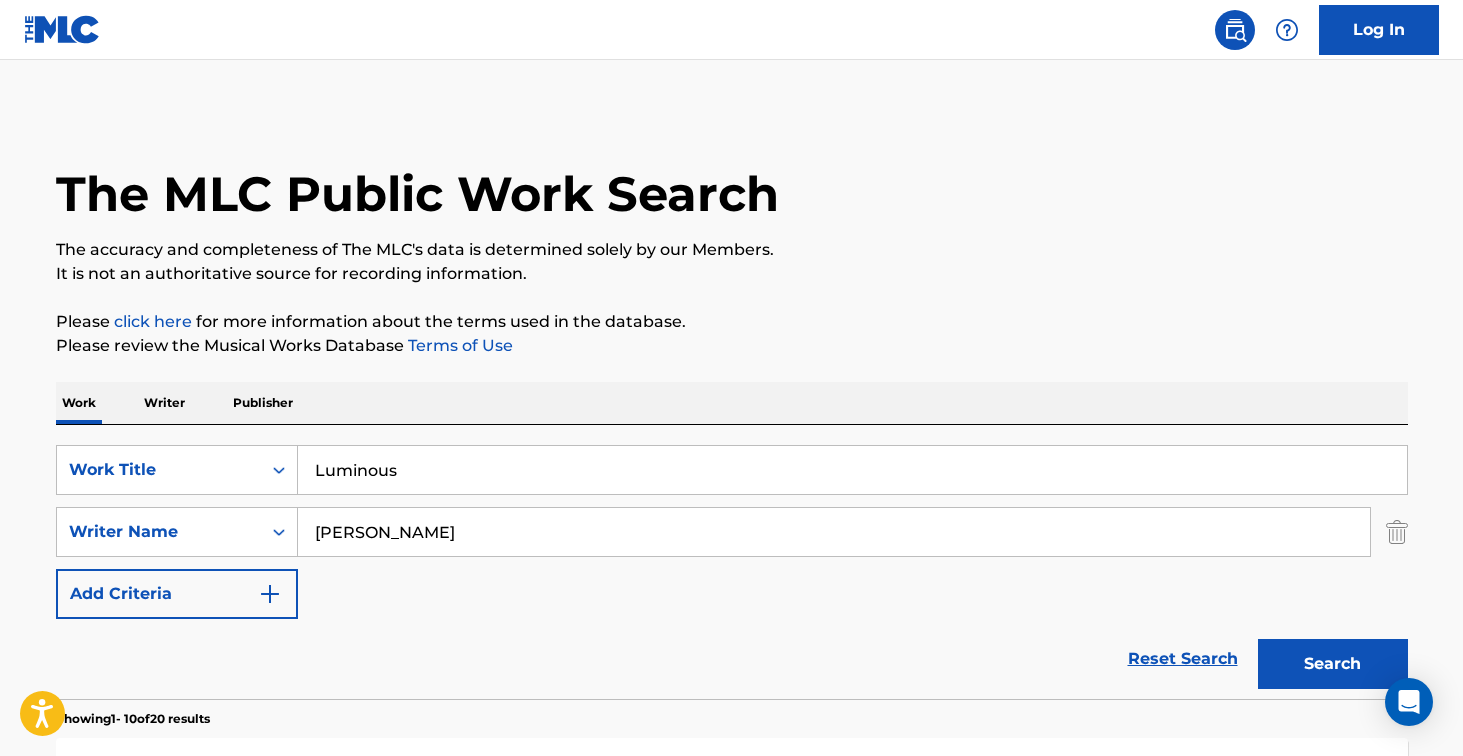 scroll, scrollTop: 224, scrollLeft: 0, axis: vertical 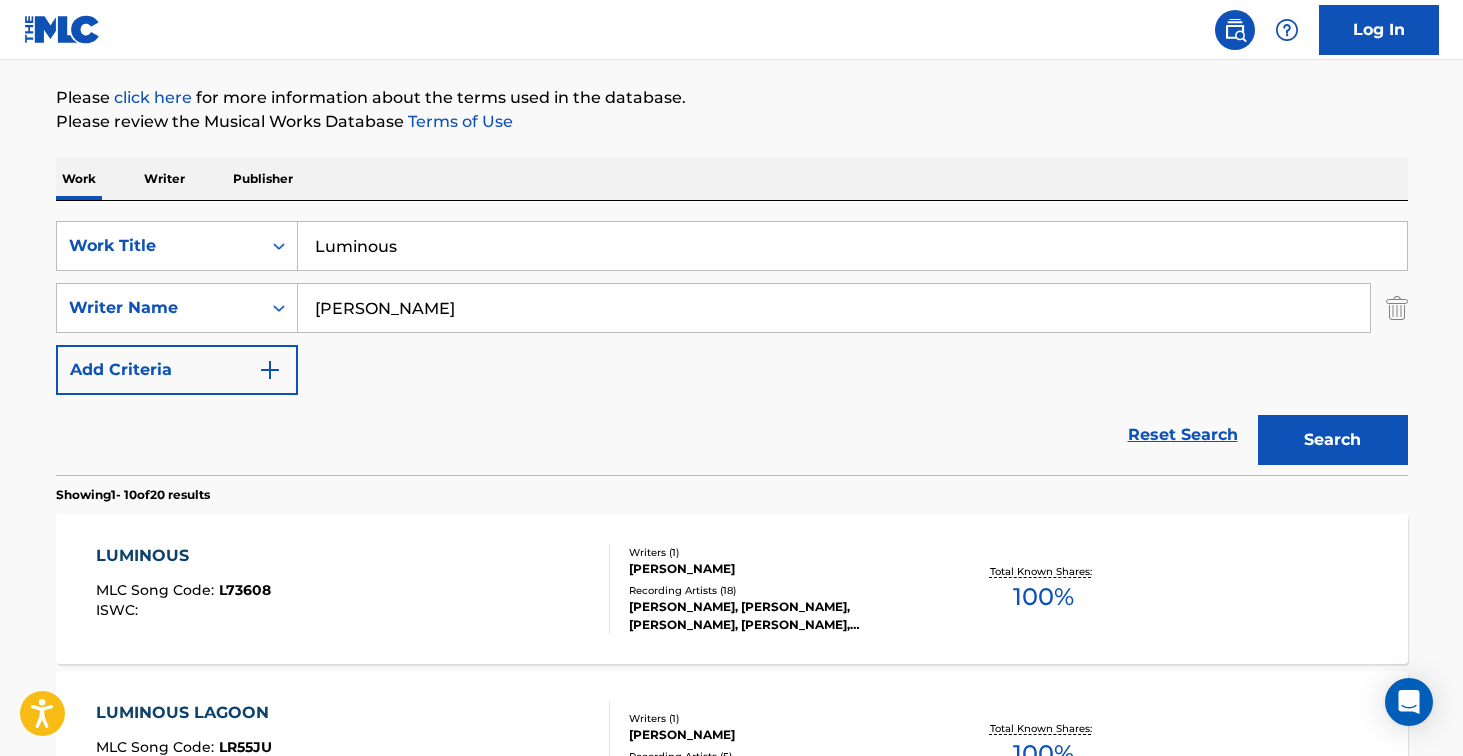 drag, startPoint x: 427, startPoint y: 250, endPoint x: 234, endPoint y: 213, distance: 196.51463 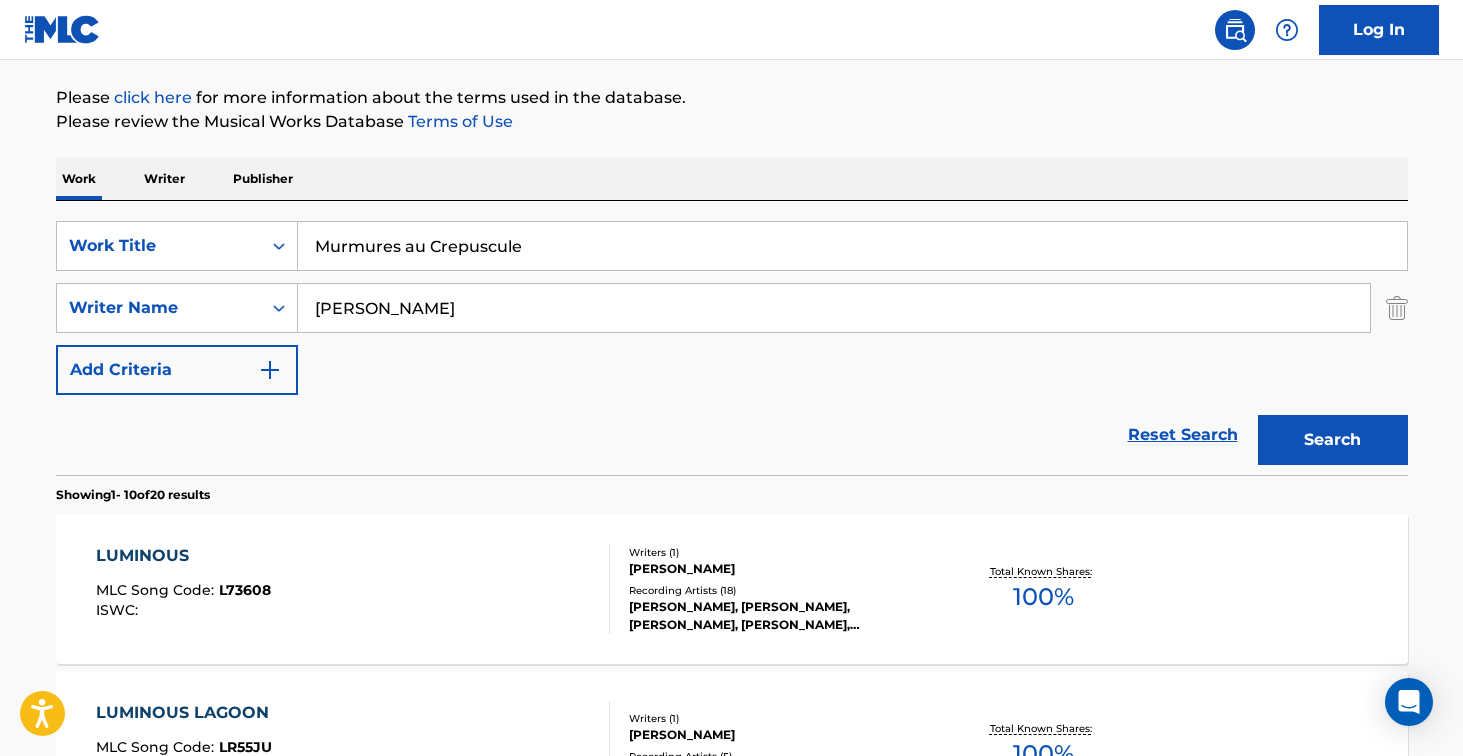 type on "Murmures au Crepuscule" 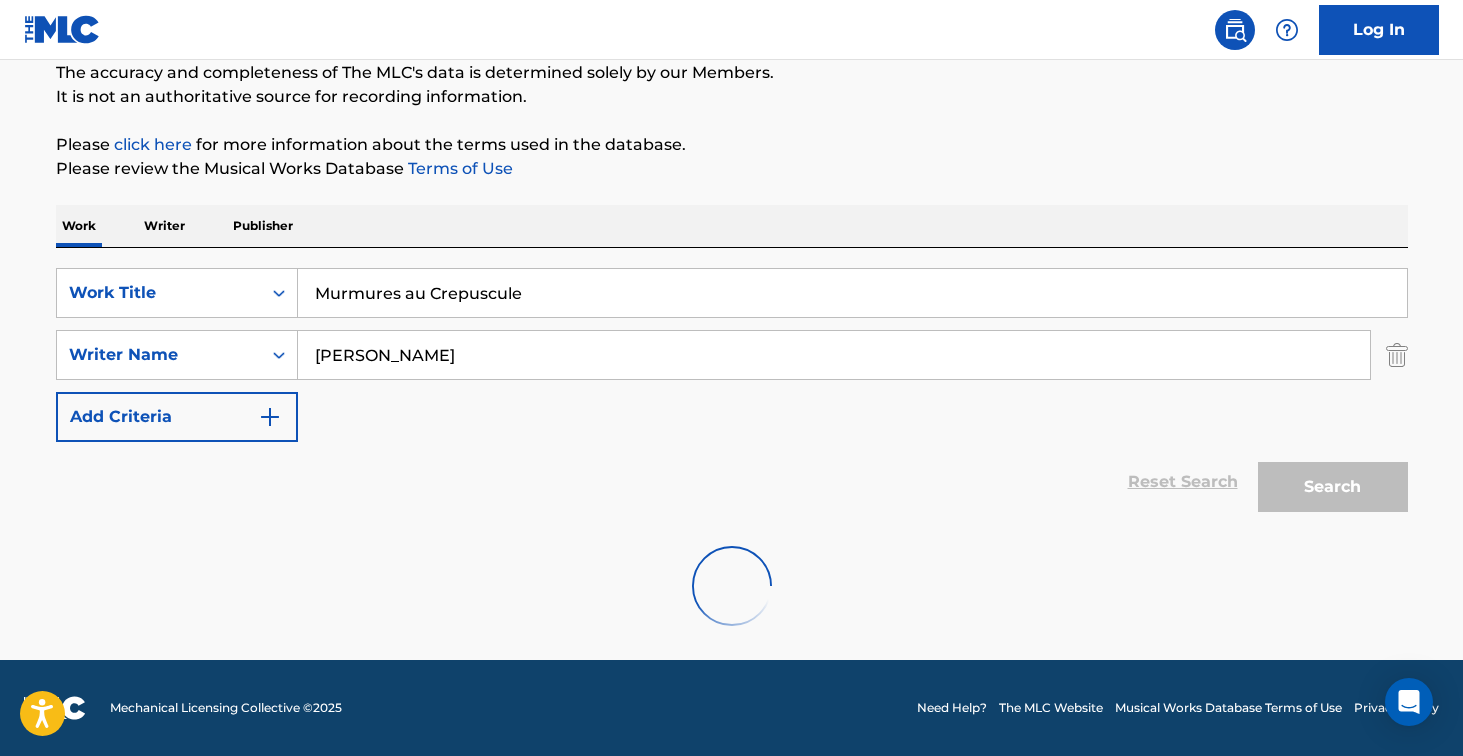 scroll, scrollTop: 224, scrollLeft: 0, axis: vertical 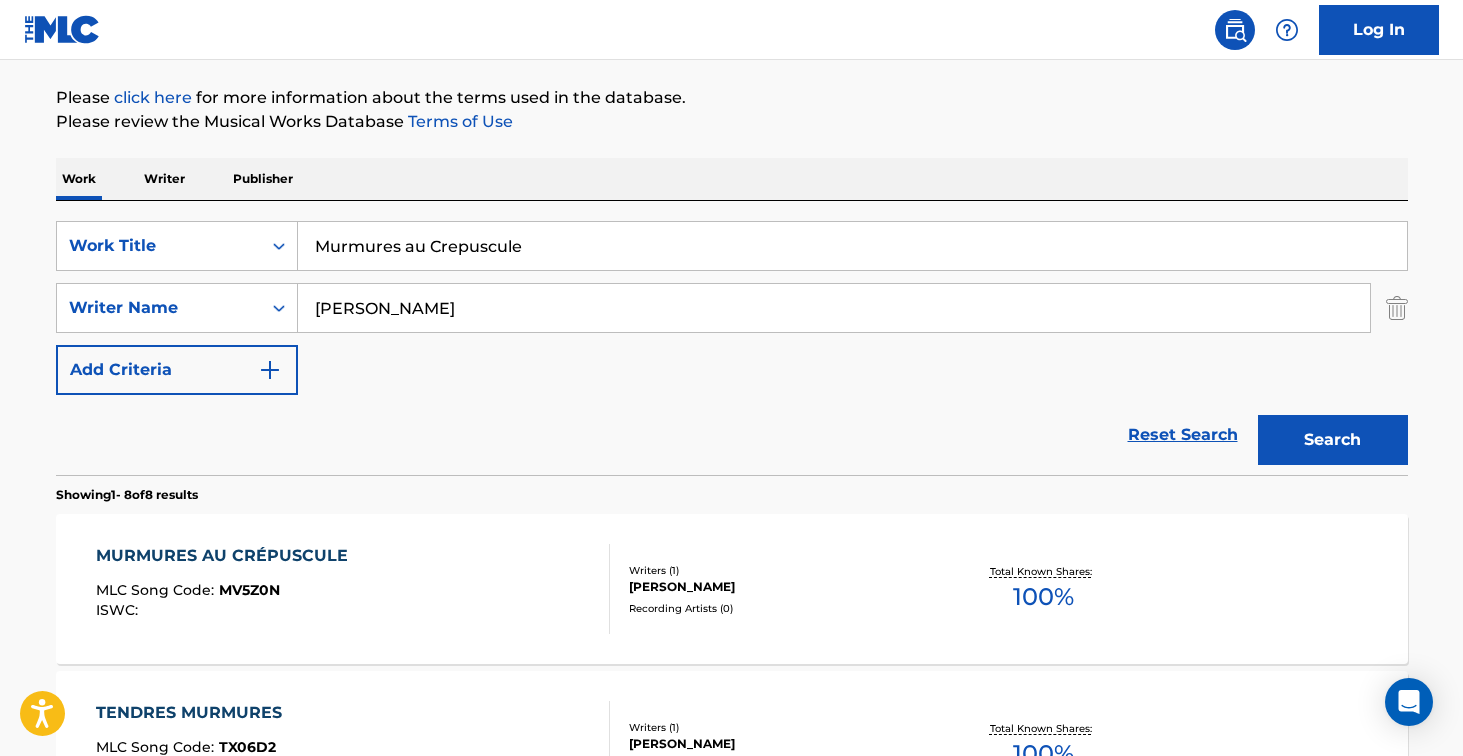 click on "MURMURES AU CRÉPUSCULE MLC Song Code : MV5Z0N ISWC :" at bounding box center (353, 589) 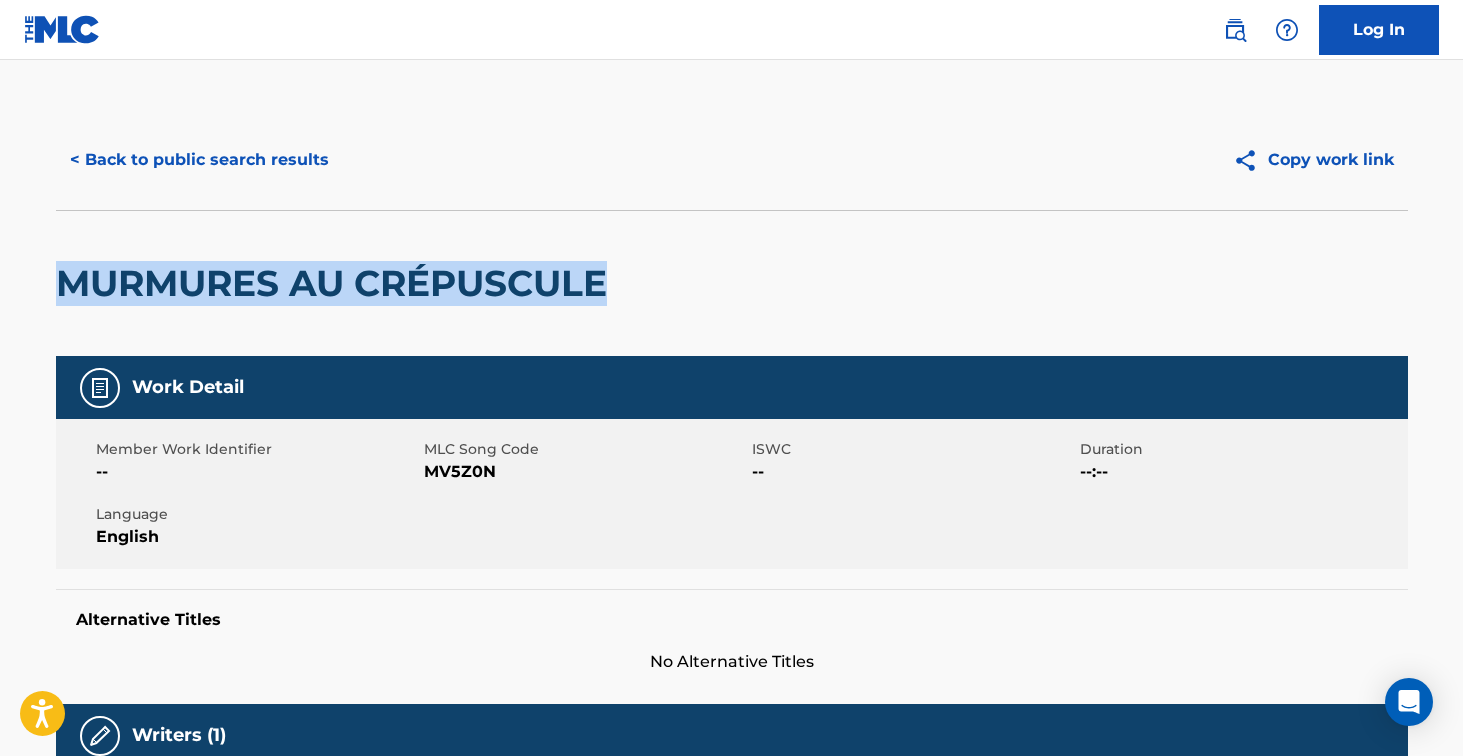 drag, startPoint x: 621, startPoint y: 289, endPoint x: 24, endPoint y: 271, distance: 597.2713 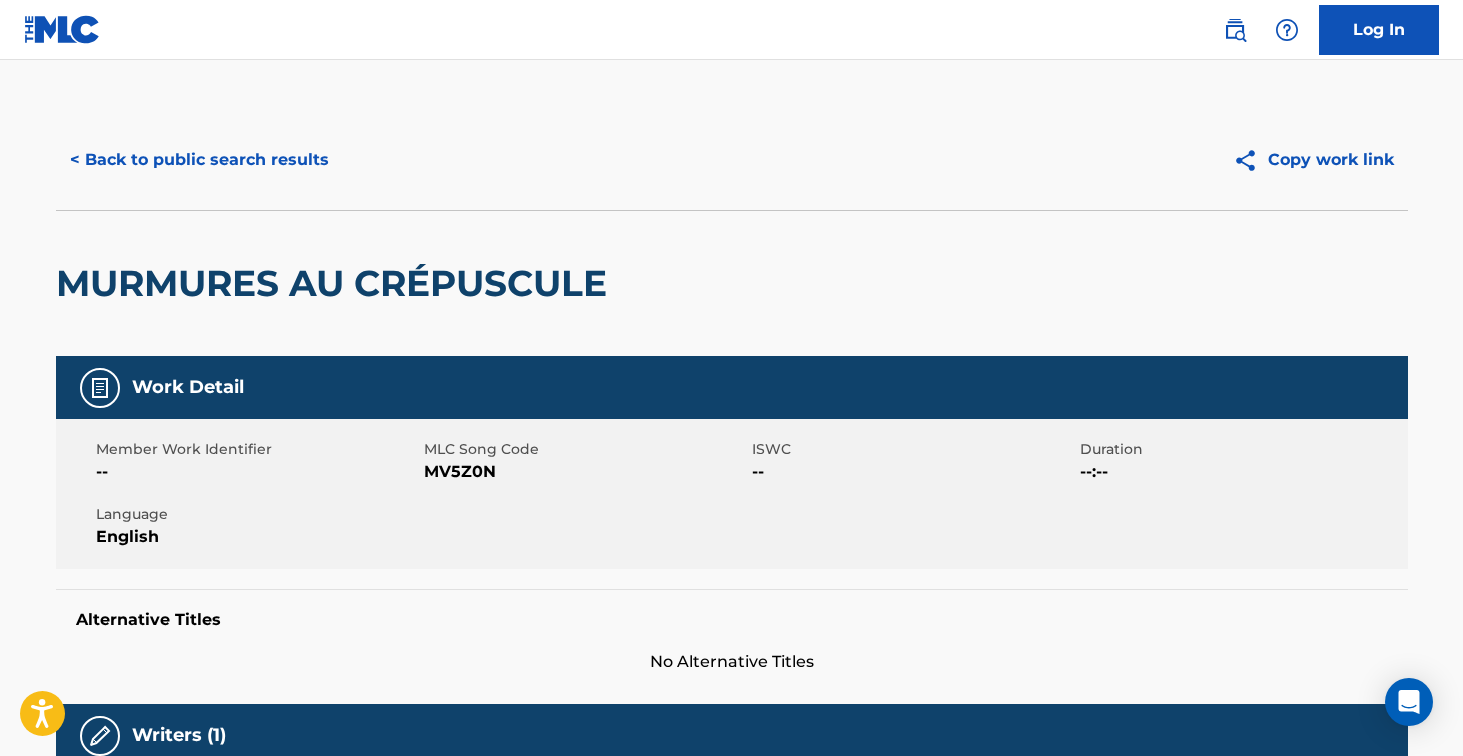 click on "MV5Z0N" at bounding box center (585, 472) 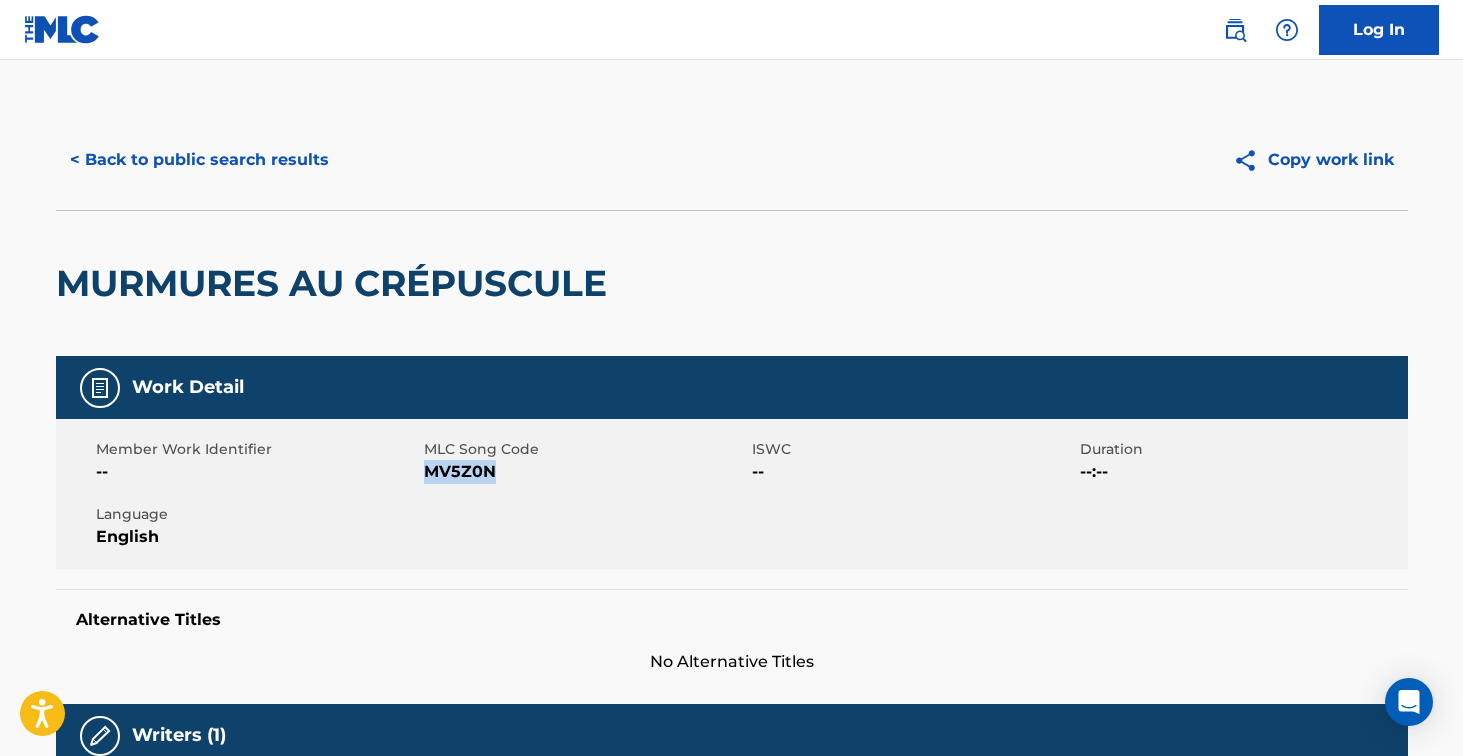 drag, startPoint x: 454, startPoint y: 476, endPoint x: 633, endPoint y: 478, distance: 179.01117 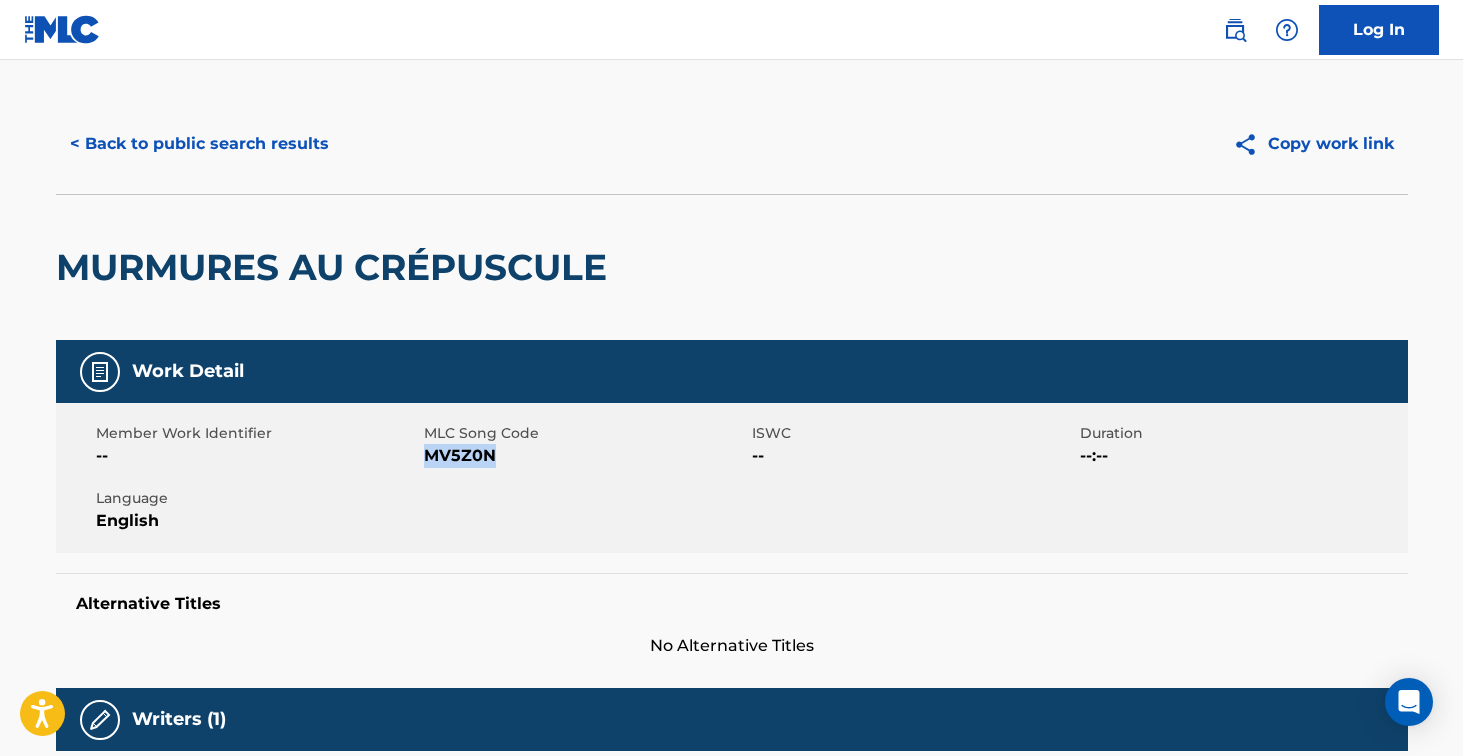 scroll, scrollTop: 0, scrollLeft: 0, axis: both 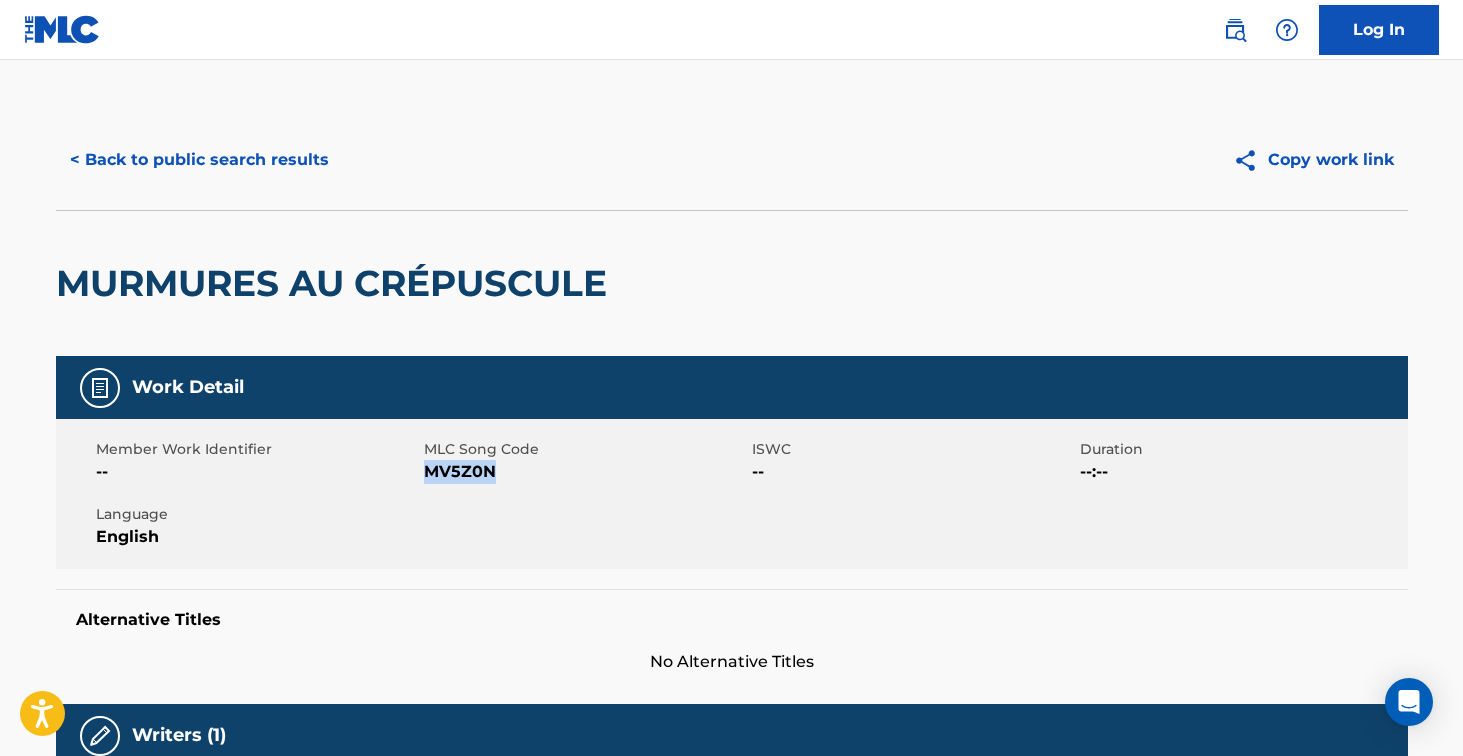 click on "< Back to public search results" at bounding box center [199, 160] 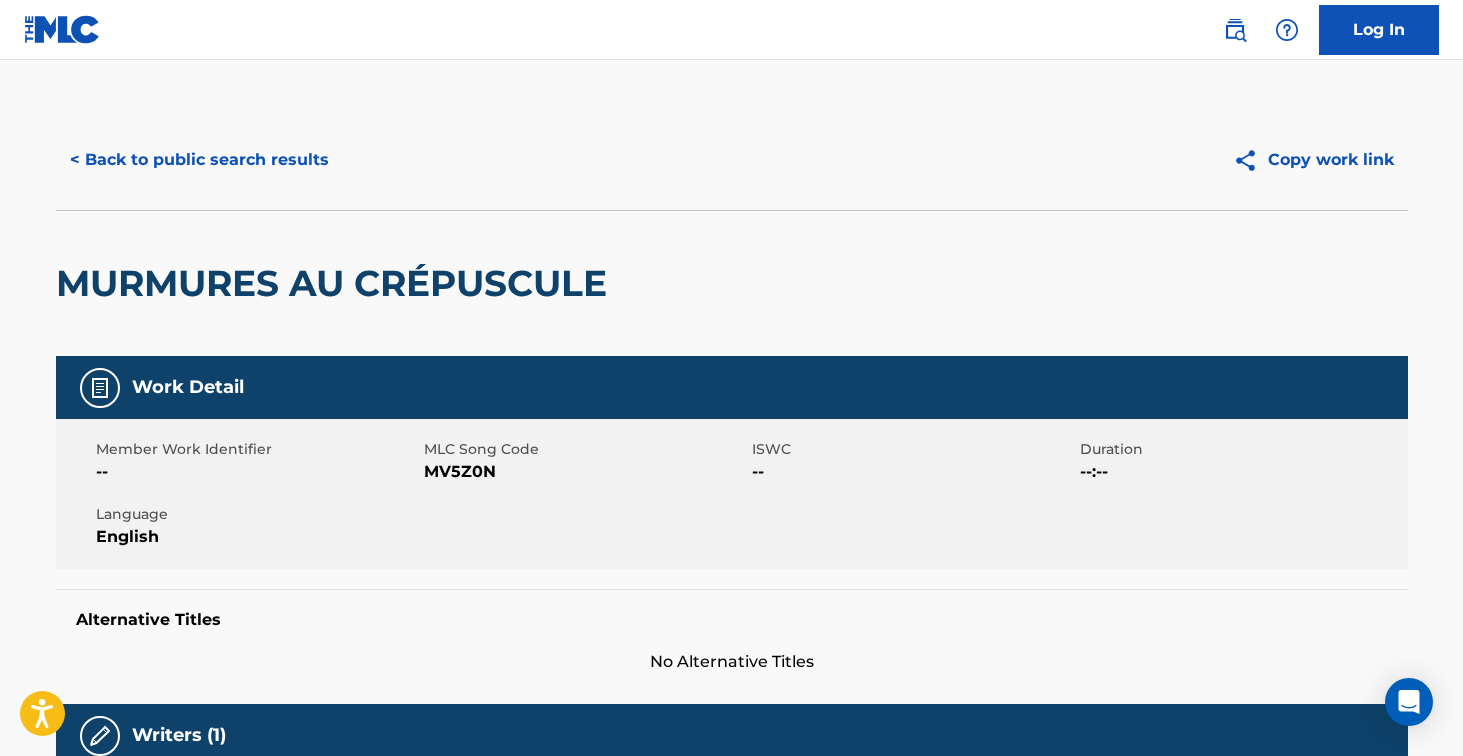 scroll, scrollTop: 224, scrollLeft: 0, axis: vertical 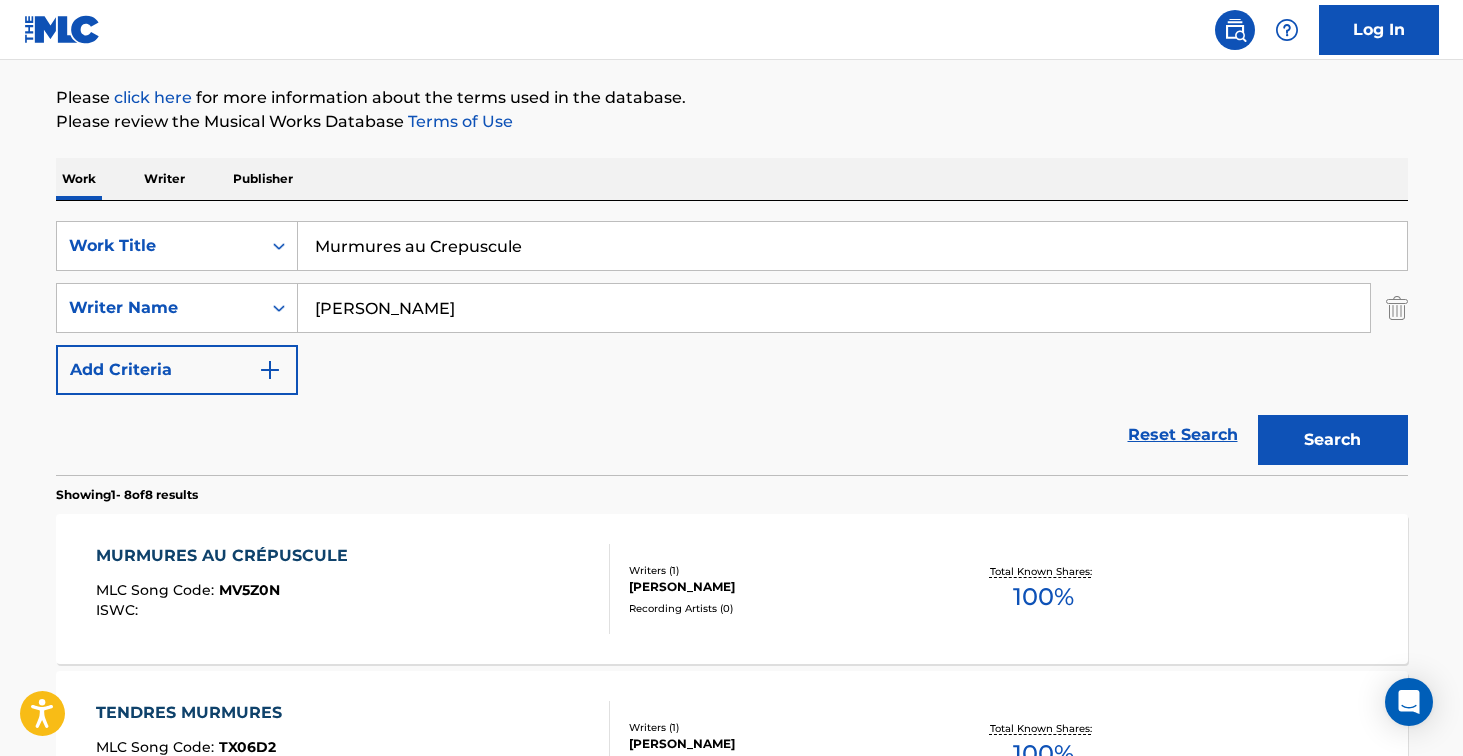 drag, startPoint x: 552, startPoint y: 254, endPoint x: 231, endPoint y: 206, distance: 324.56894 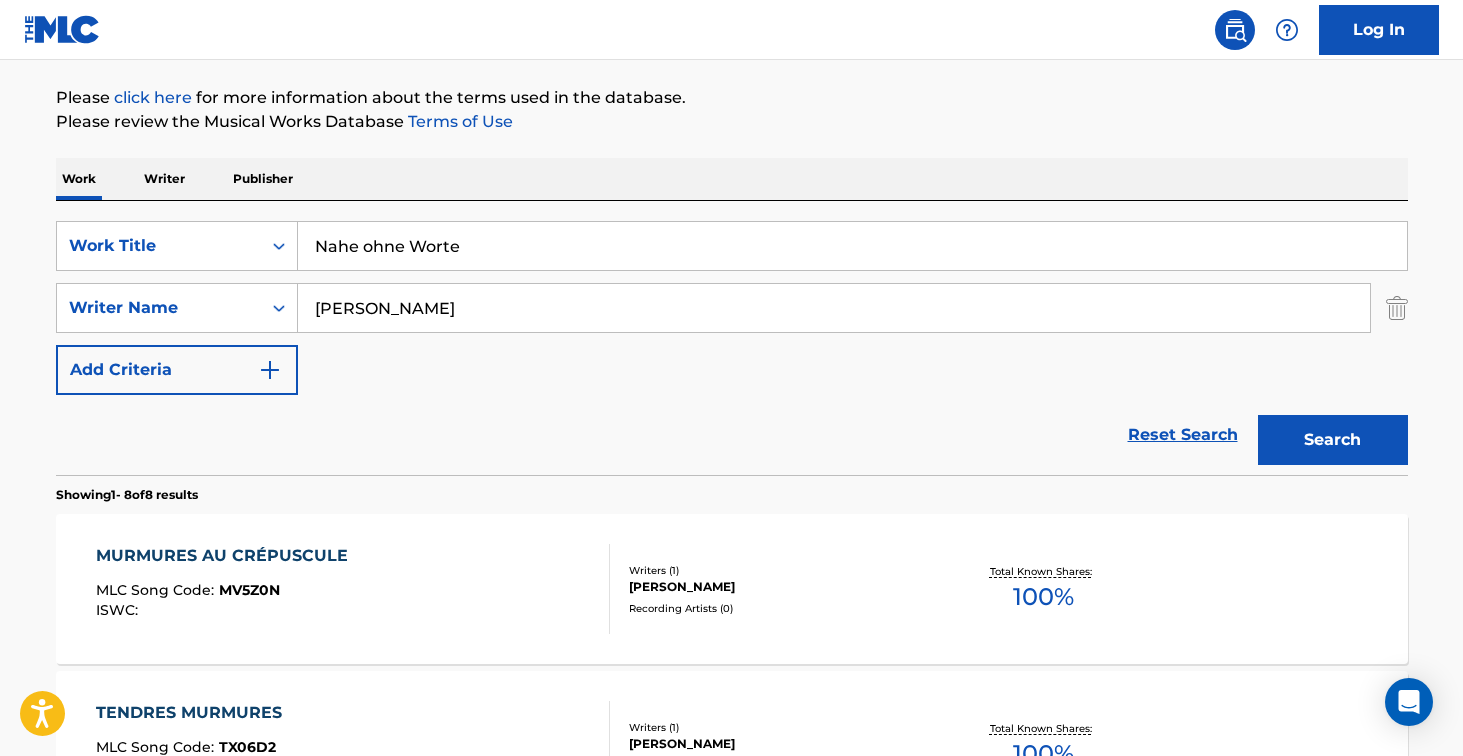 type on "Nahe ohne Worte" 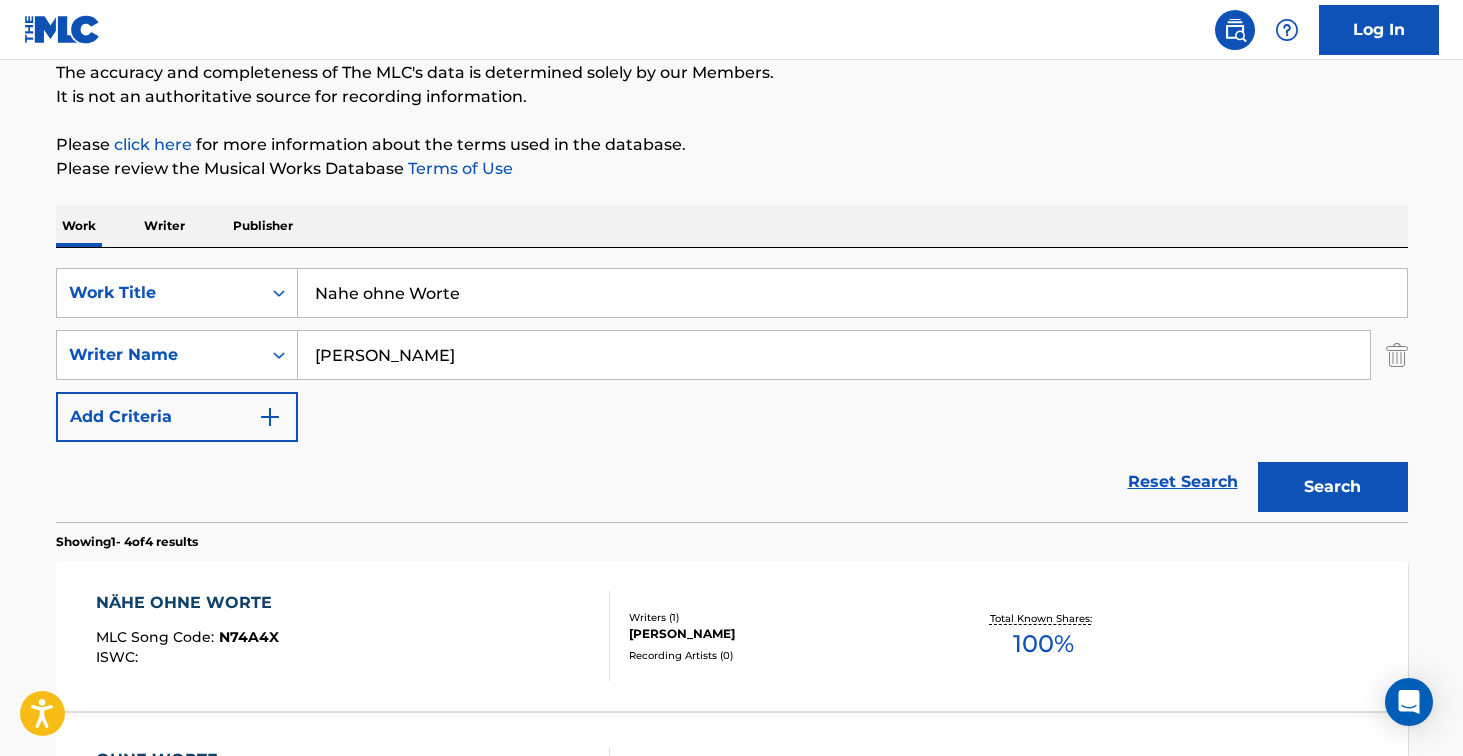 scroll, scrollTop: 224, scrollLeft: 0, axis: vertical 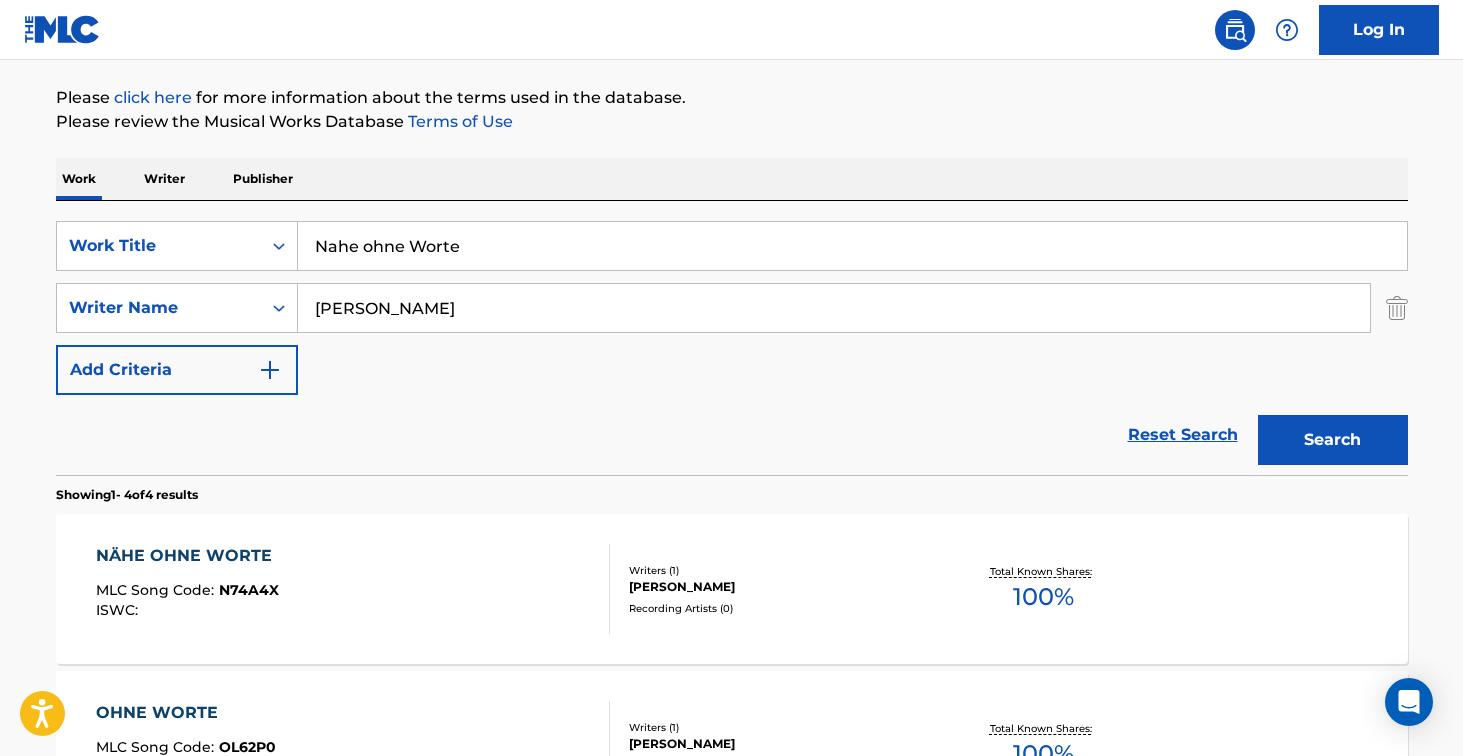 click on "NÄHE OHNE WORTE MLC Song Code : N74A4X ISWC :" at bounding box center [353, 589] 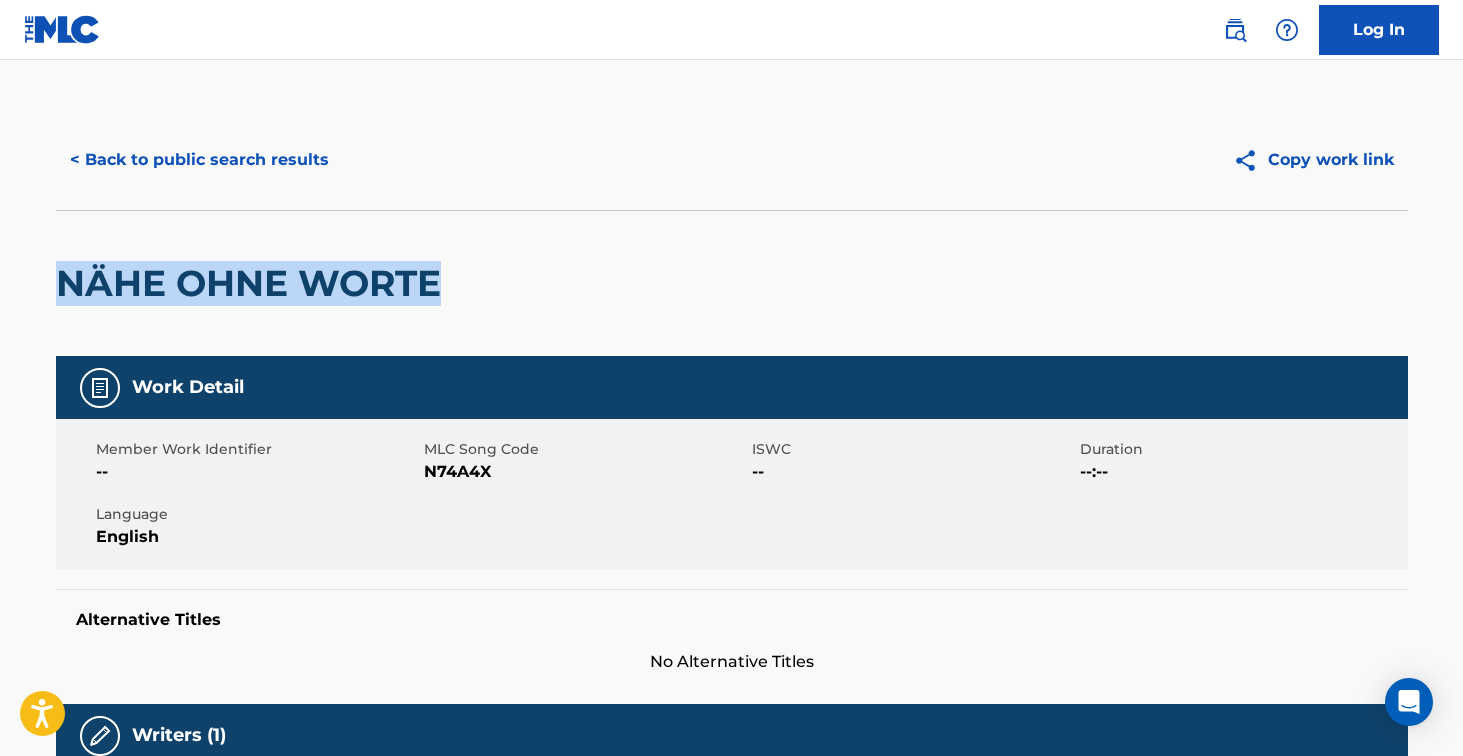 drag, startPoint x: 442, startPoint y: 290, endPoint x: 54, endPoint y: 270, distance: 388.51514 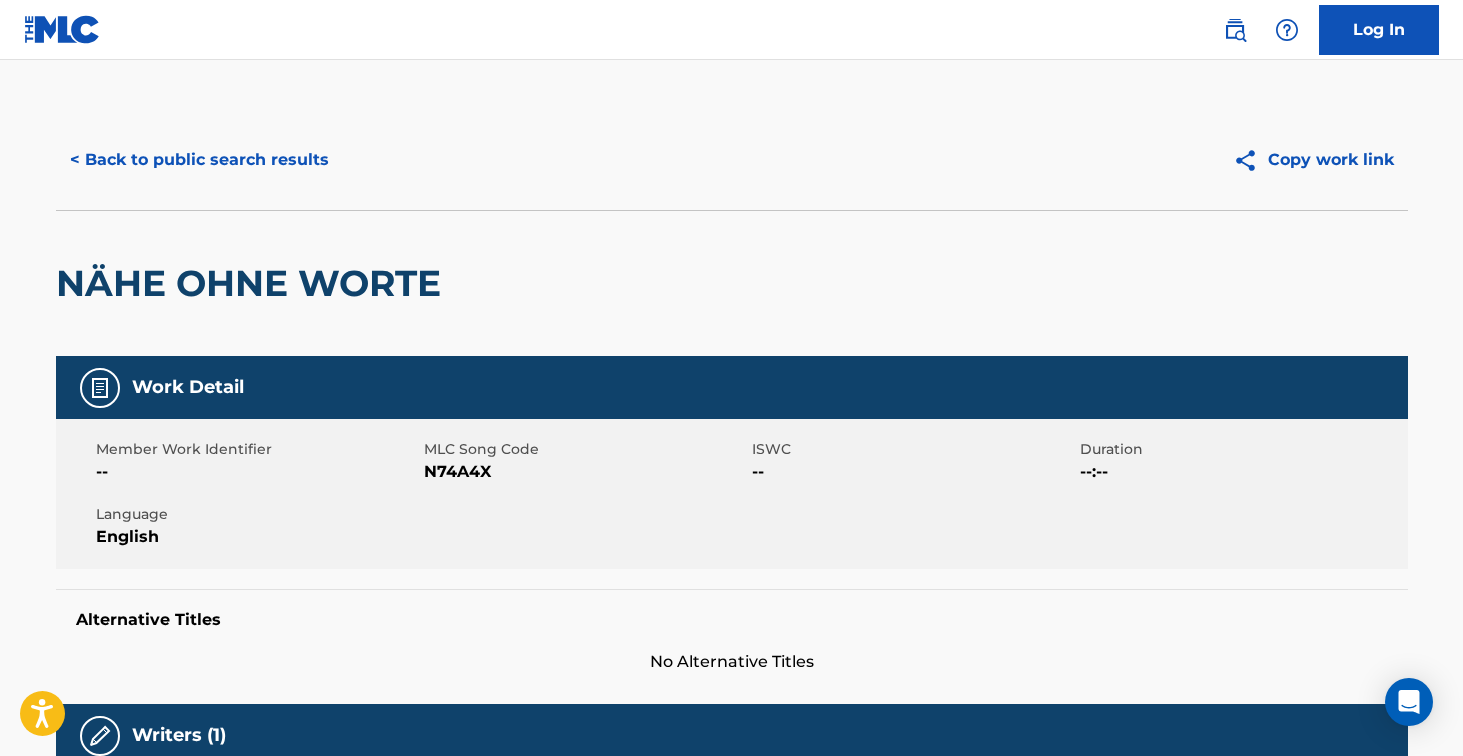 click on "N74A4X" at bounding box center [585, 472] 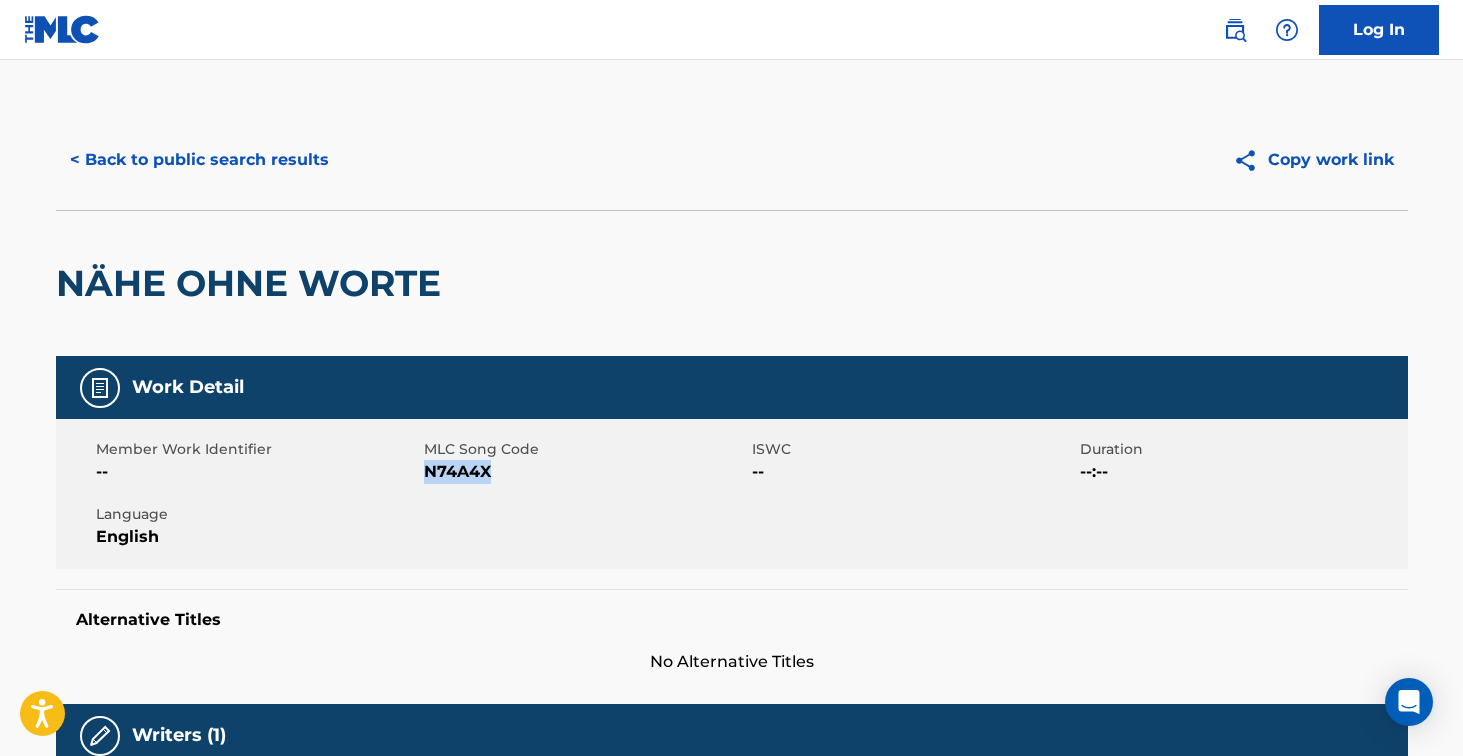 click on "N74A4X" at bounding box center [585, 472] 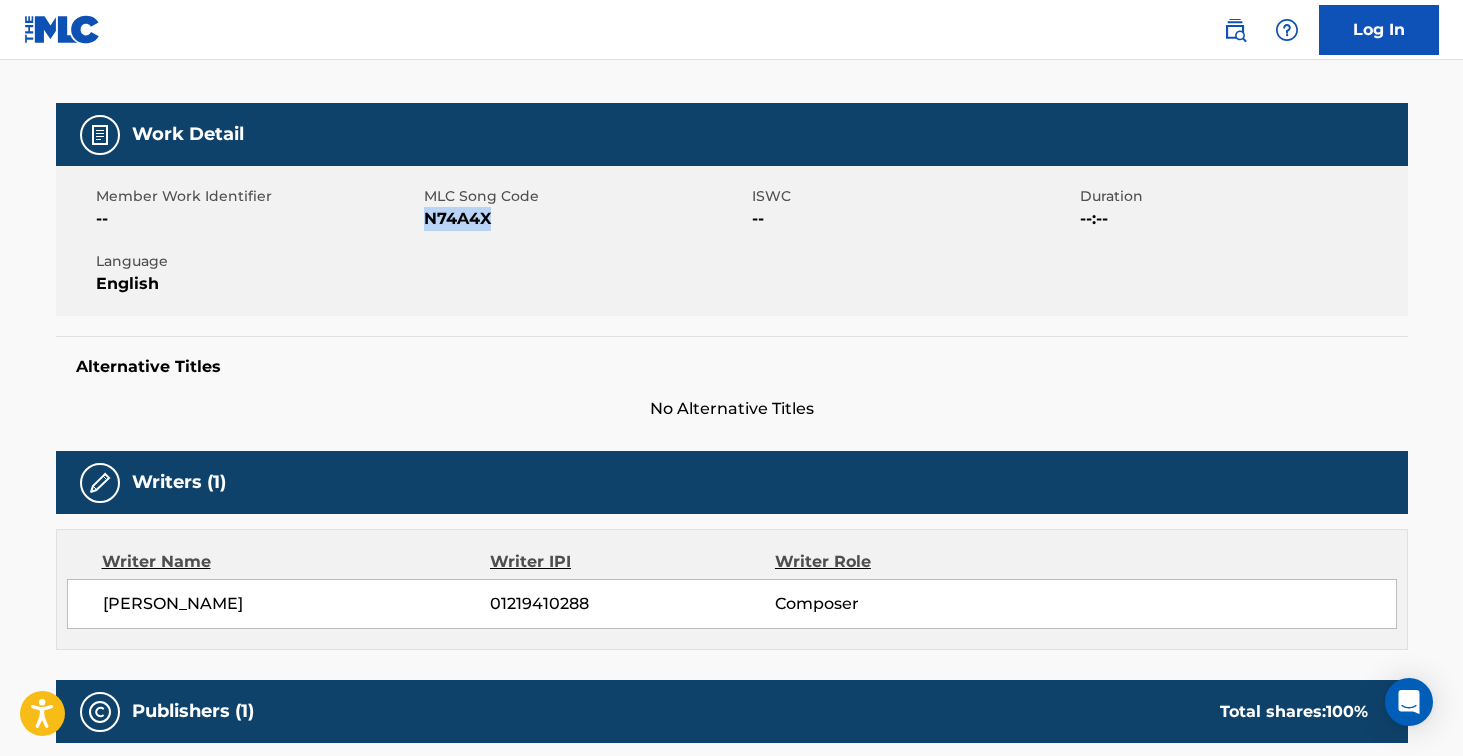 scroll, scrollTop: 0, scrollLeft: 0, axis: both 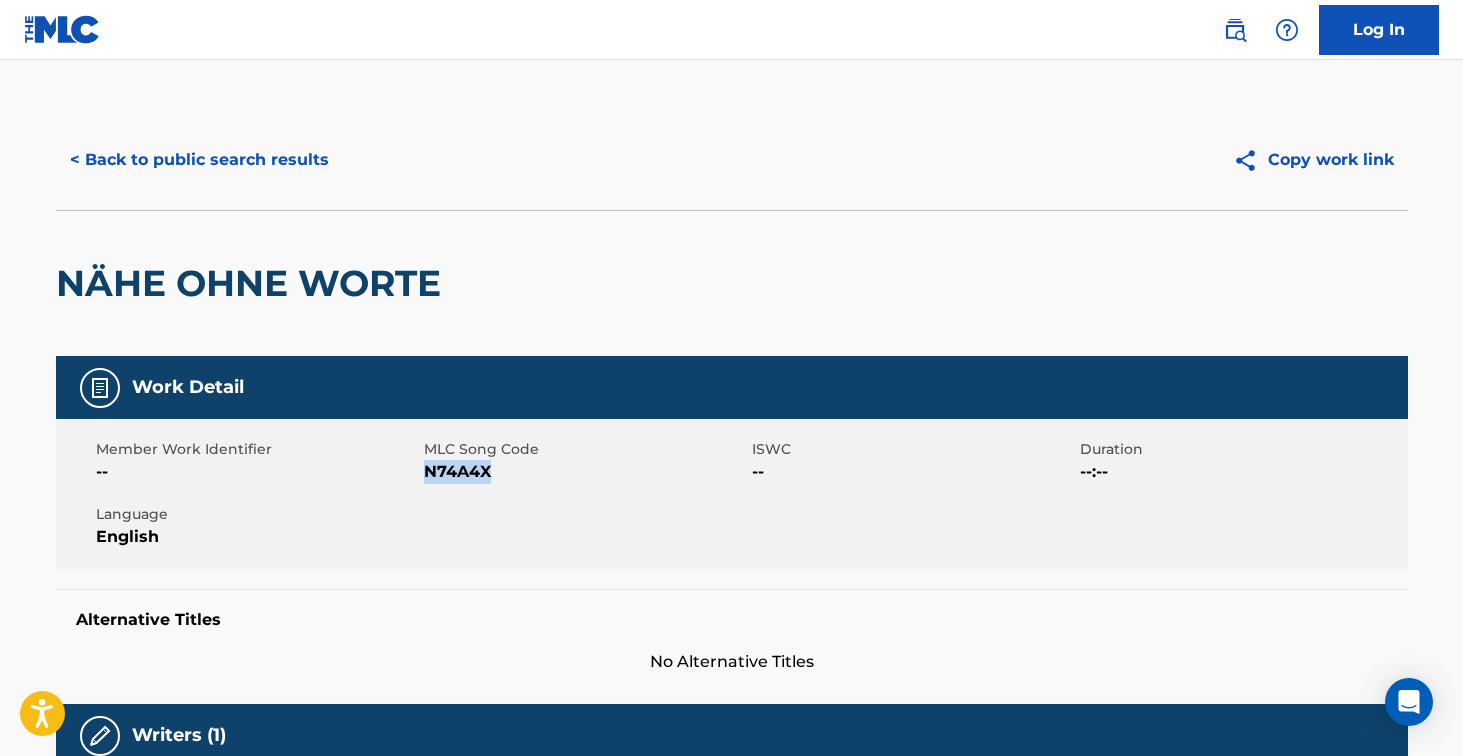 click on "< Back to public search results" at bounding box center (199, 160) 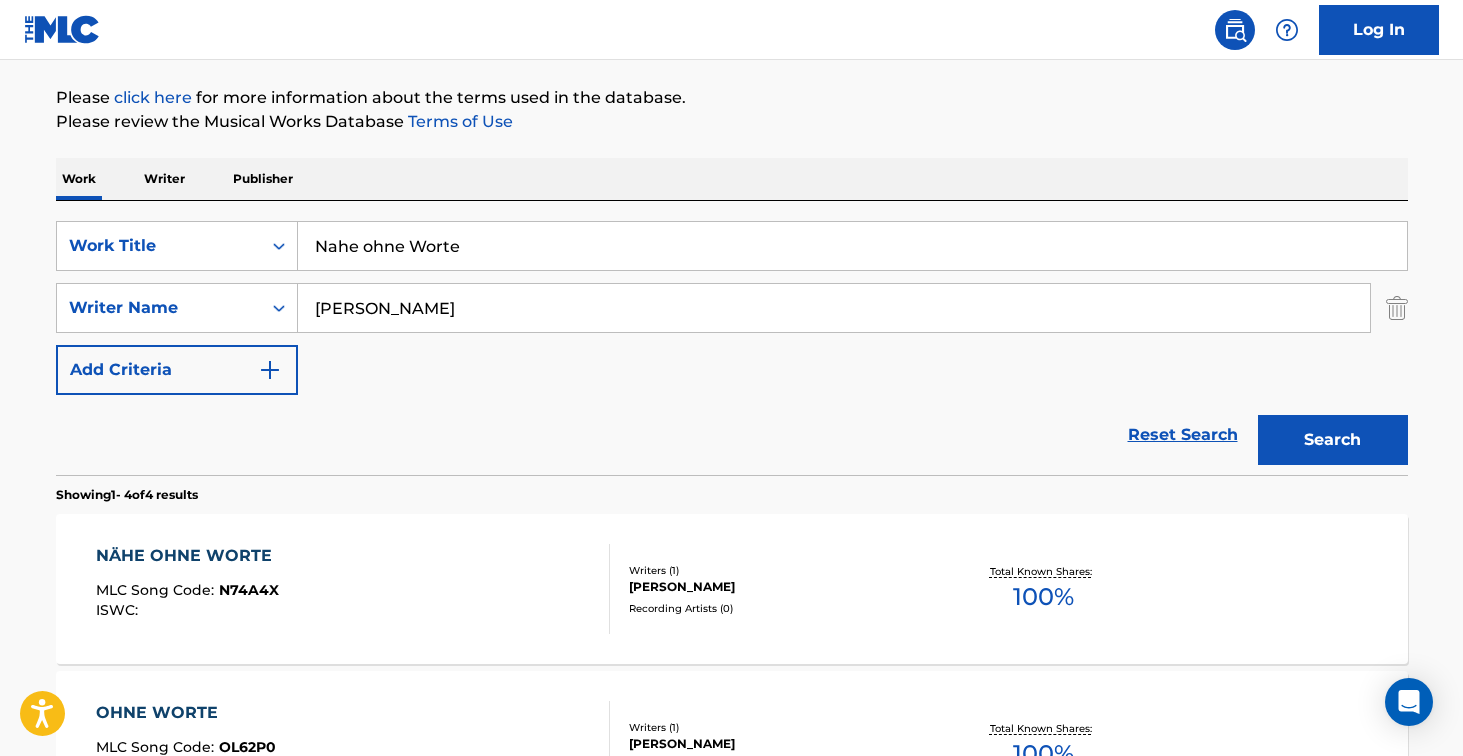 drag, startPoint x: 231, startPoint y: 190, endPoint x: 123, endPoint y: 165, distance: 110.85576 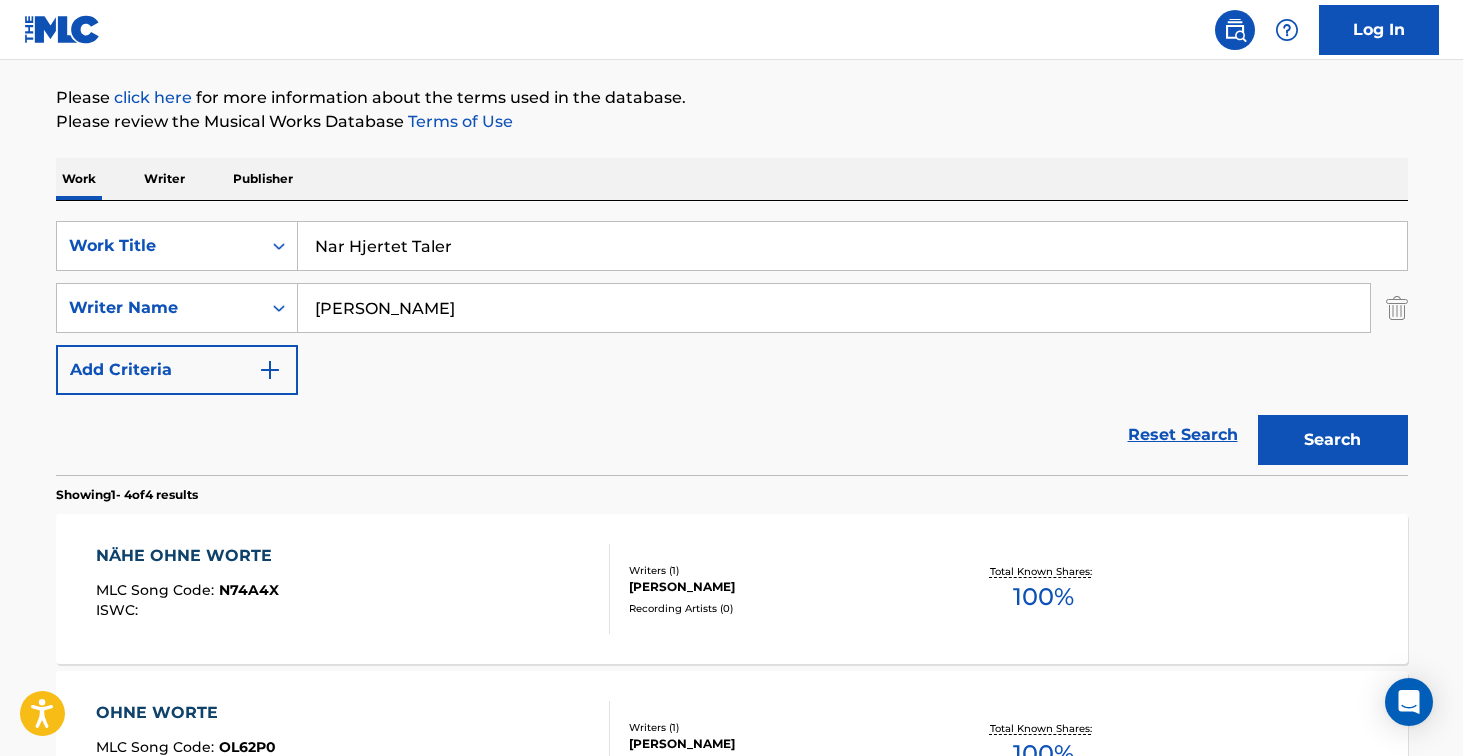 type on "Nar Hjertet Taler" 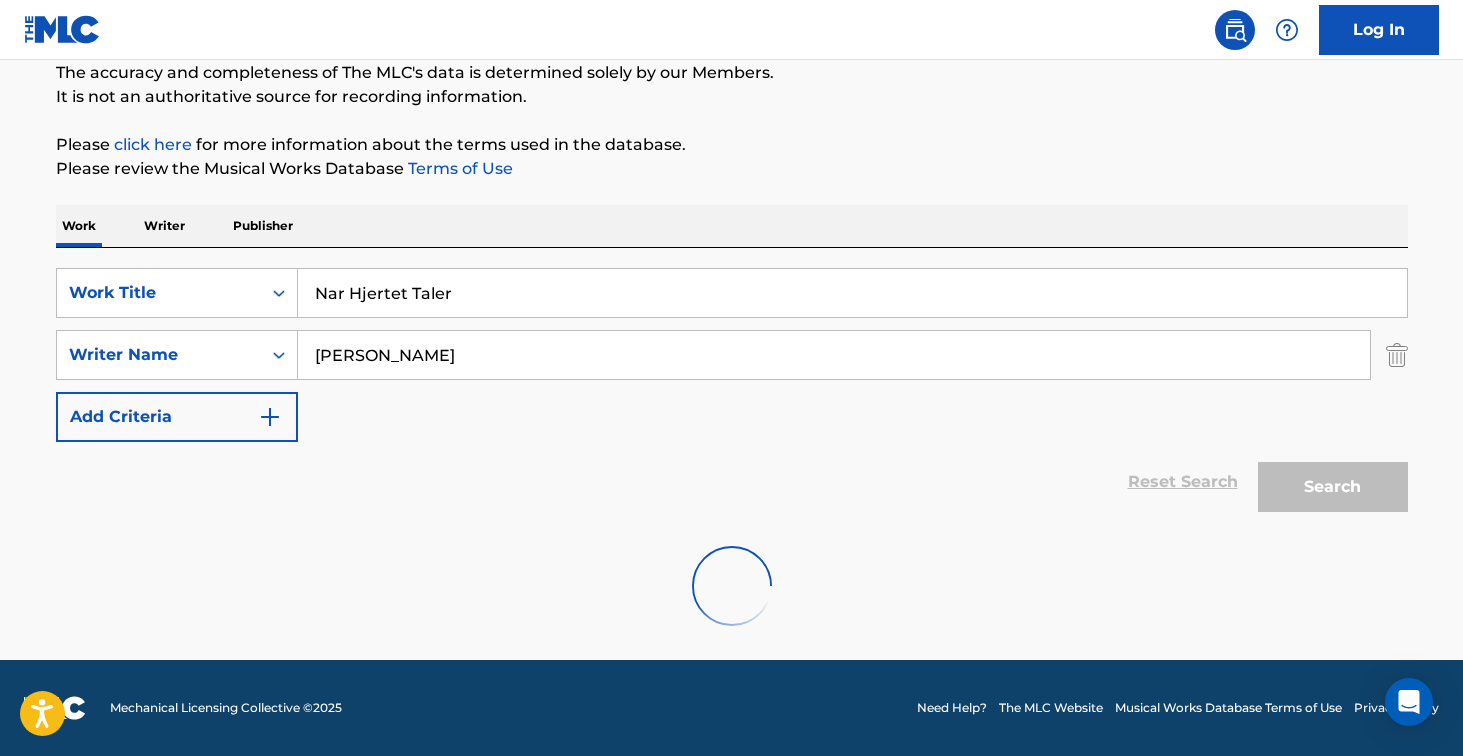 scroll, scrollTop: 224, scrollLeft: 0, axis: vertical 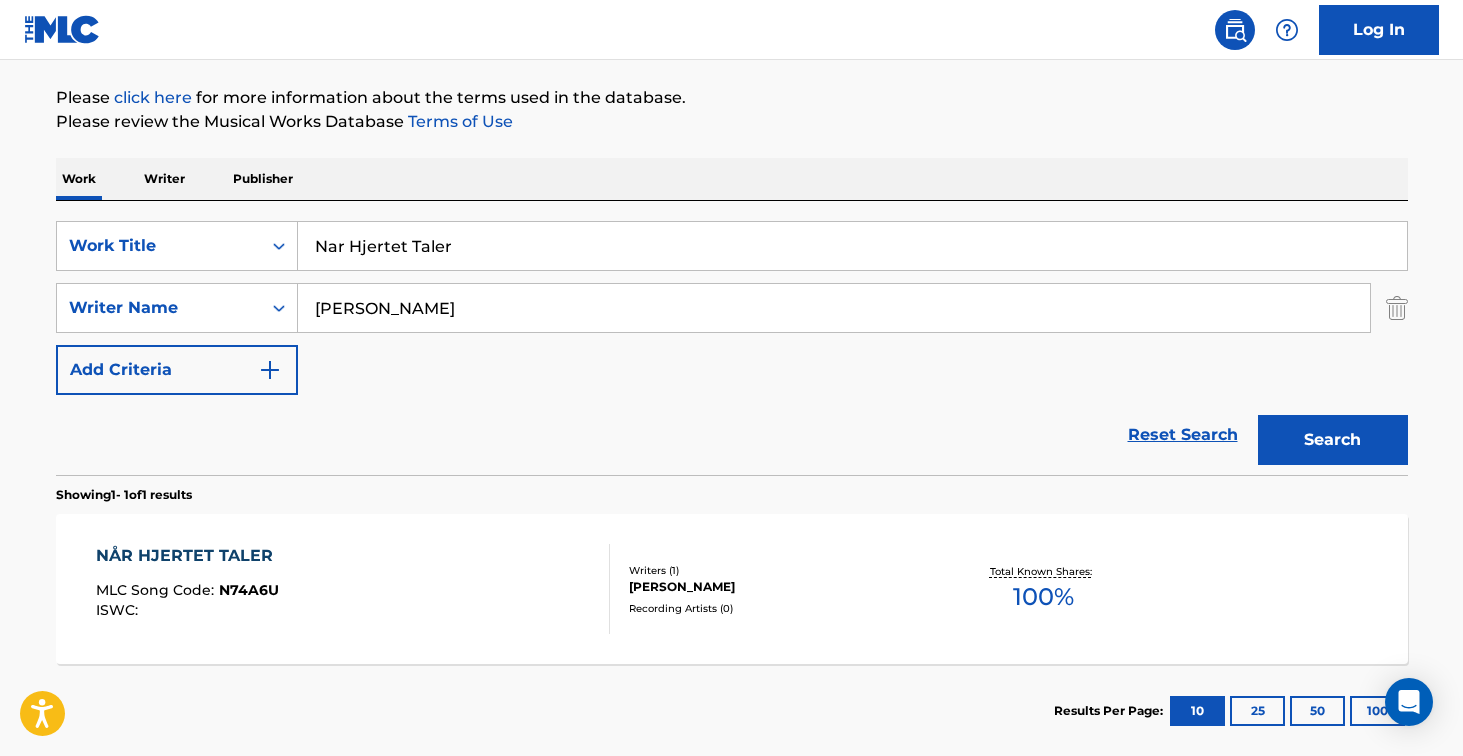 click on "NÅR HJERTET TALER MLC Song Code : N74A6U ISWC :" at bounding box center [353, 589] 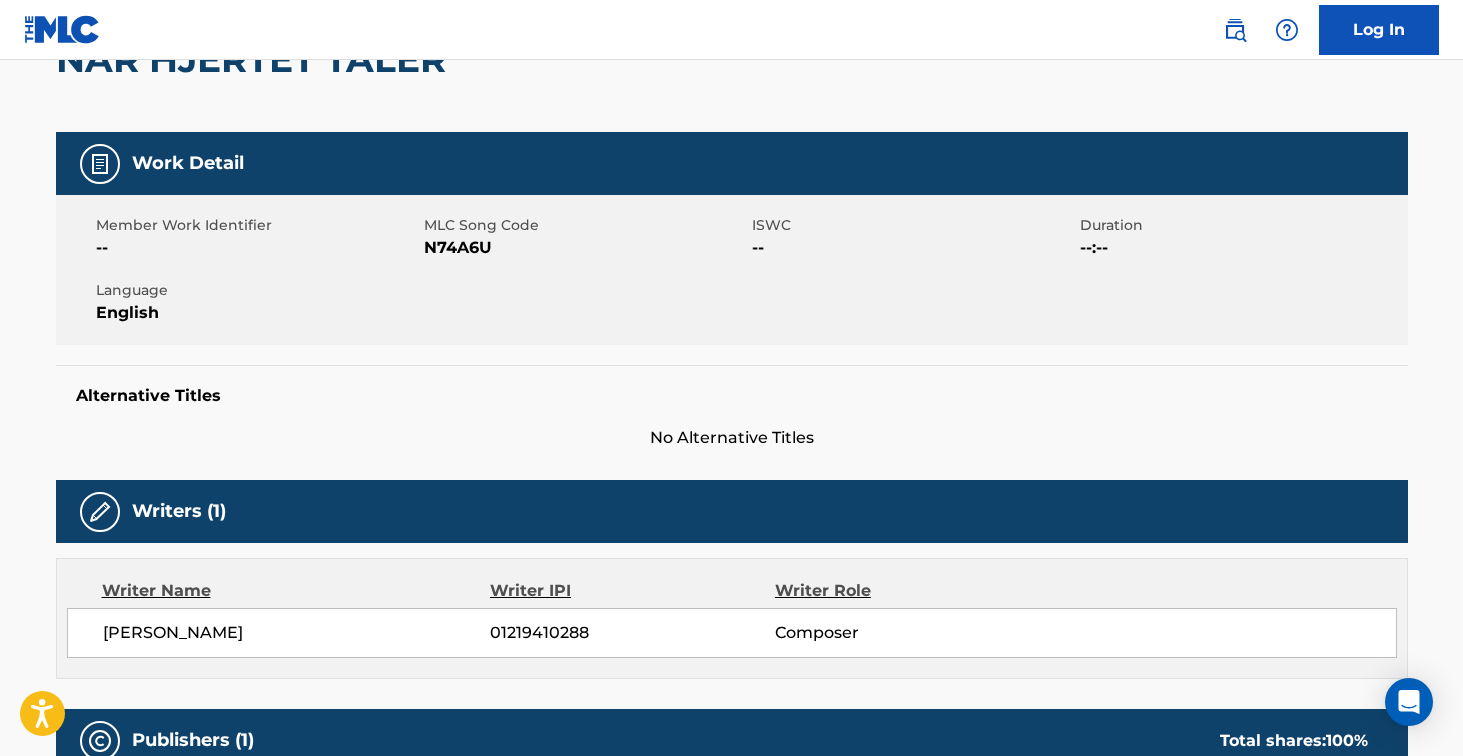 scroll, scrollTop: 0, scrollLeft: 0, axis: both 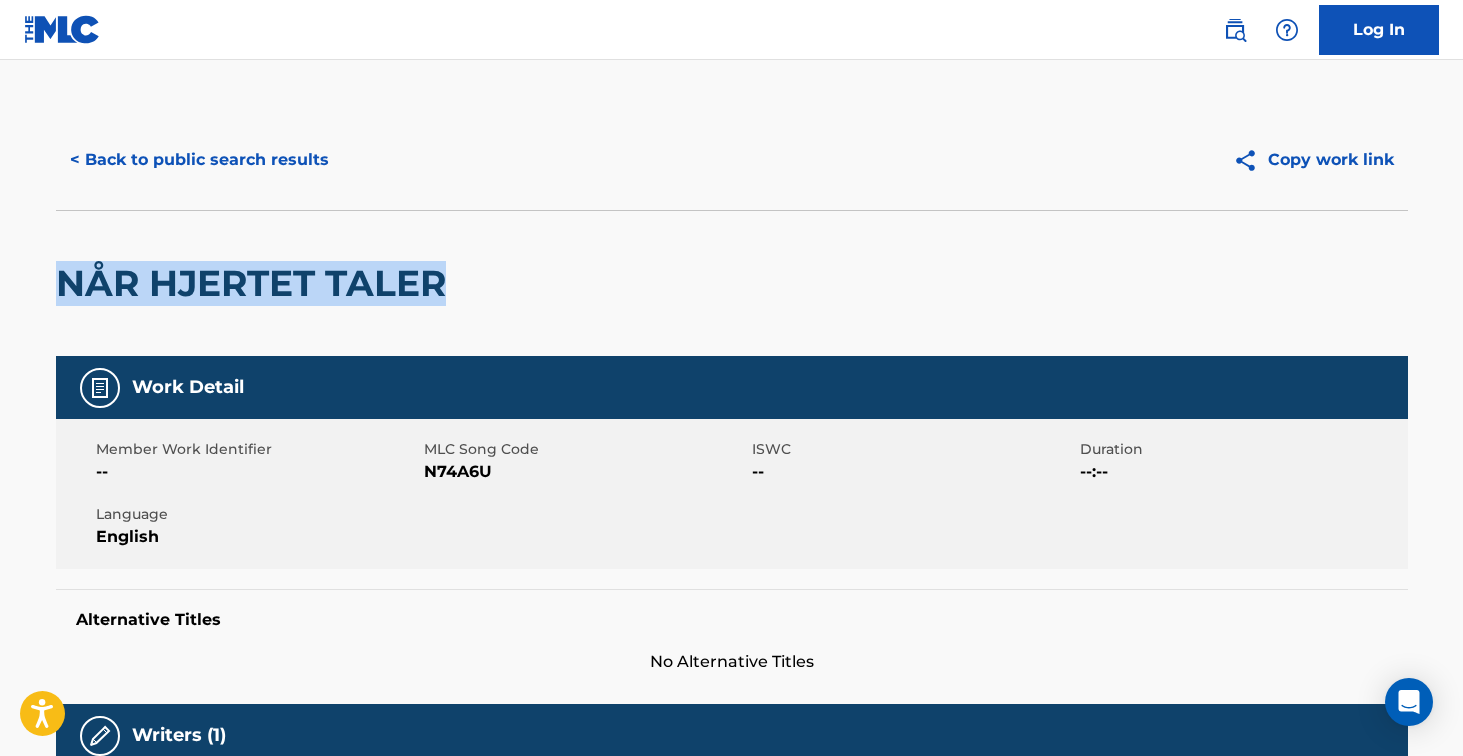drag, startPoint x: 57, startPoint y: 274, endPoint x: 472, endPoint y: 283, distance: 415.09756 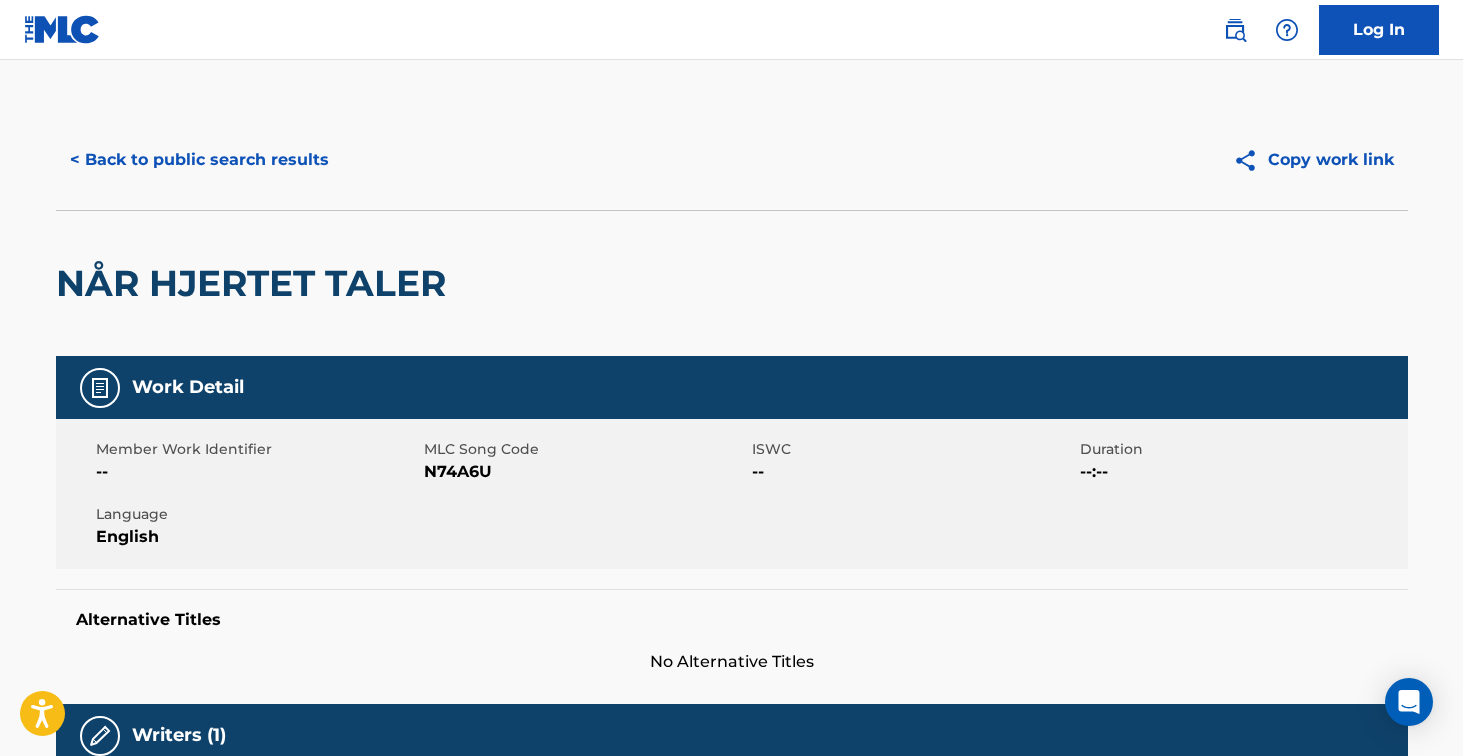 click on "N74A6U" at bounding box center [585, 472] 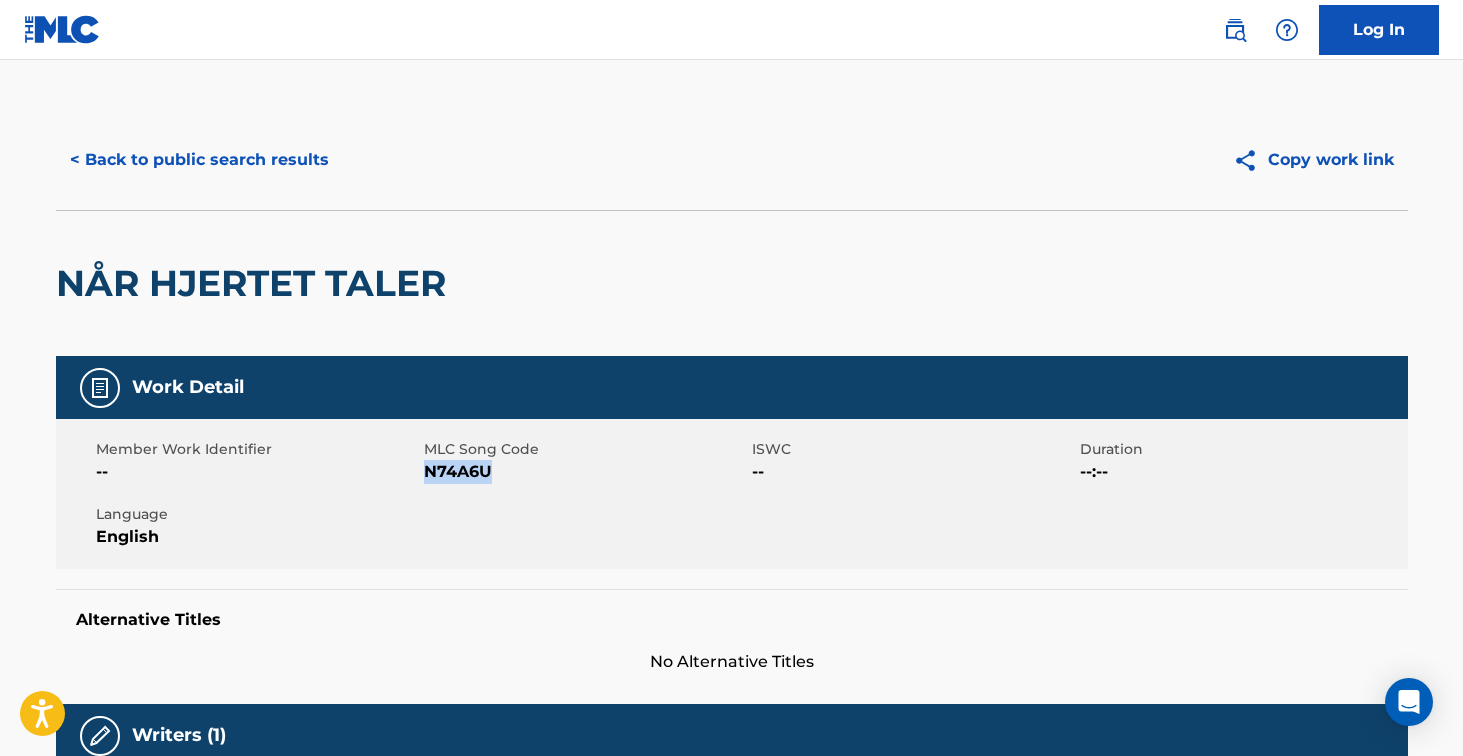 click on "N74A6U" at bounding box center (585, 472) 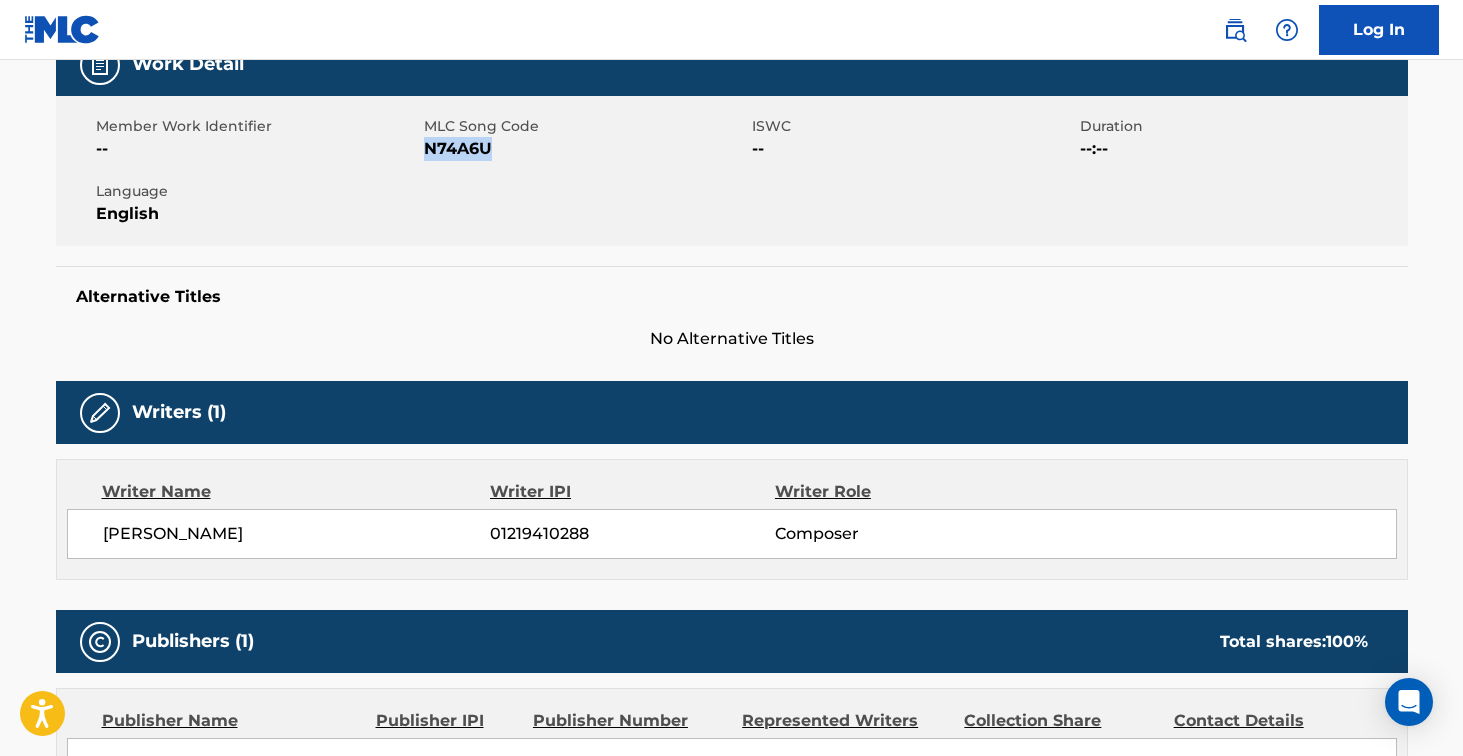 scroll, scrollTop: 0, scrollLeft: 0, axis: both 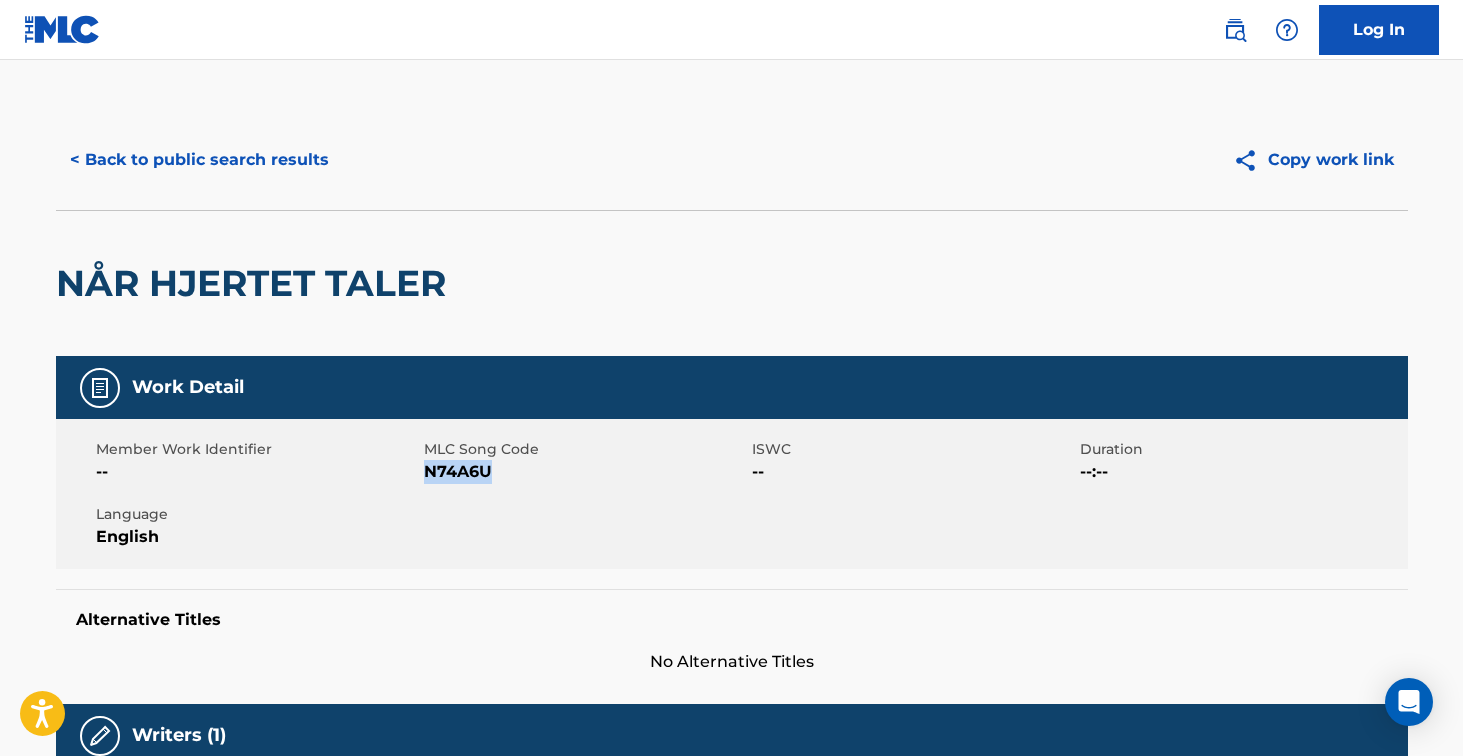 click on "< Back to public search results" at bounding box center [199, 160] 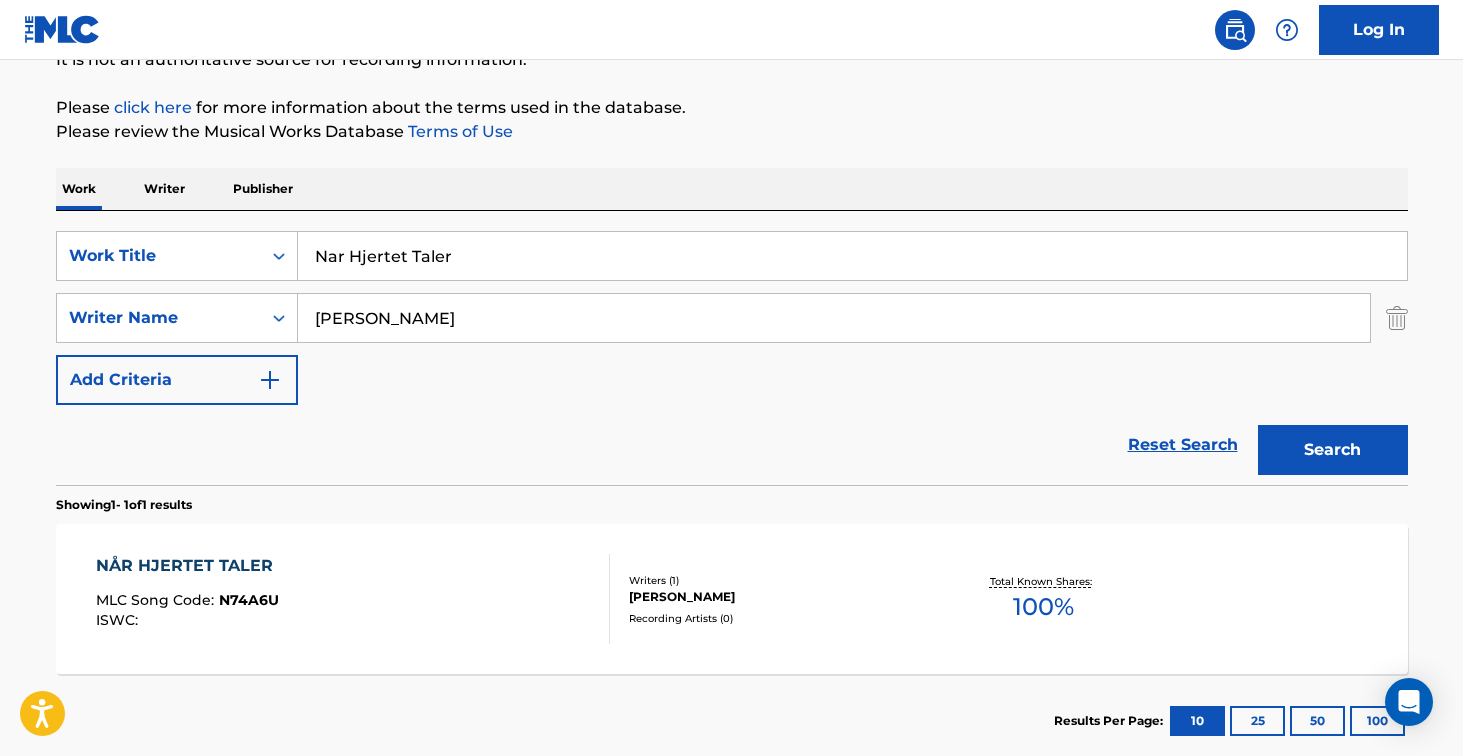 scroll, scrollTop: 214, scrollLeft: 0, axis: vertical 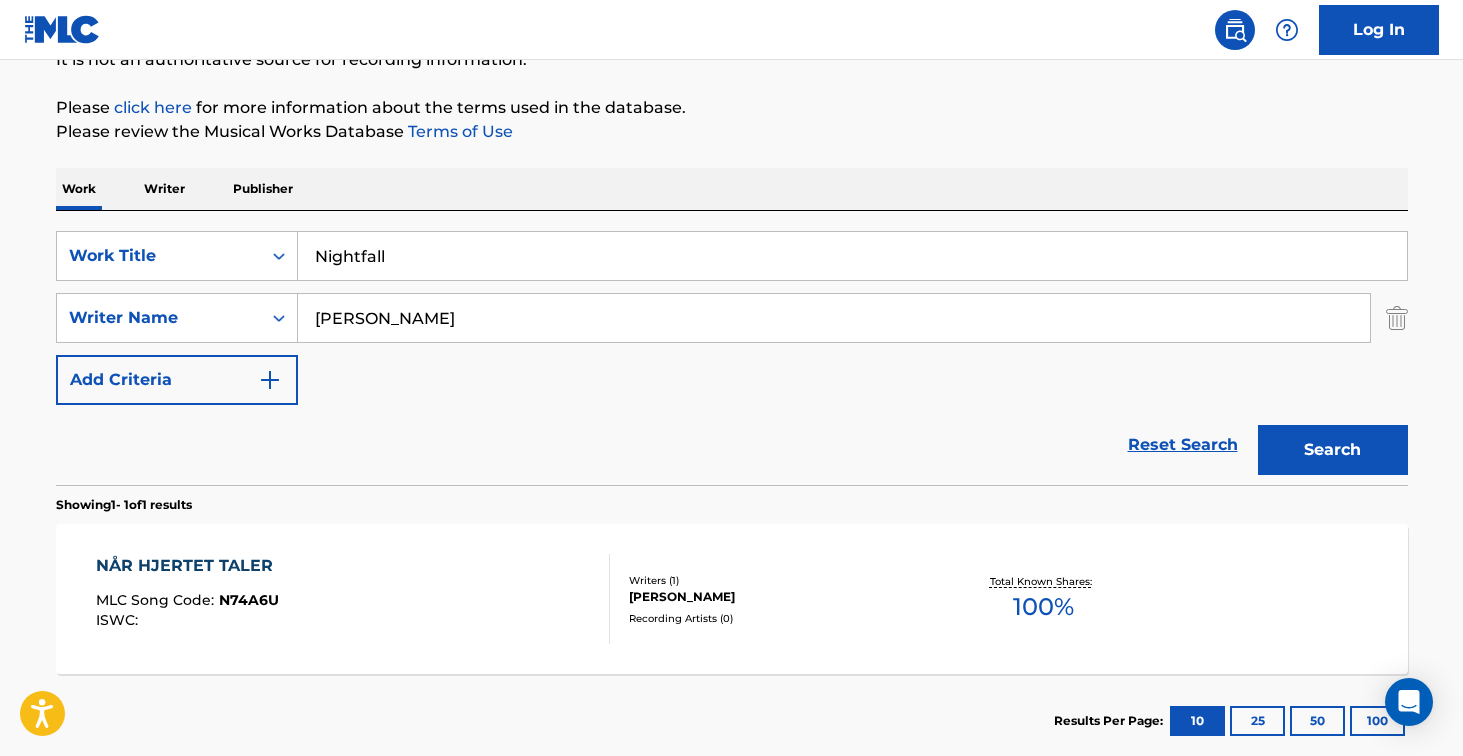 type on "Nightfall" 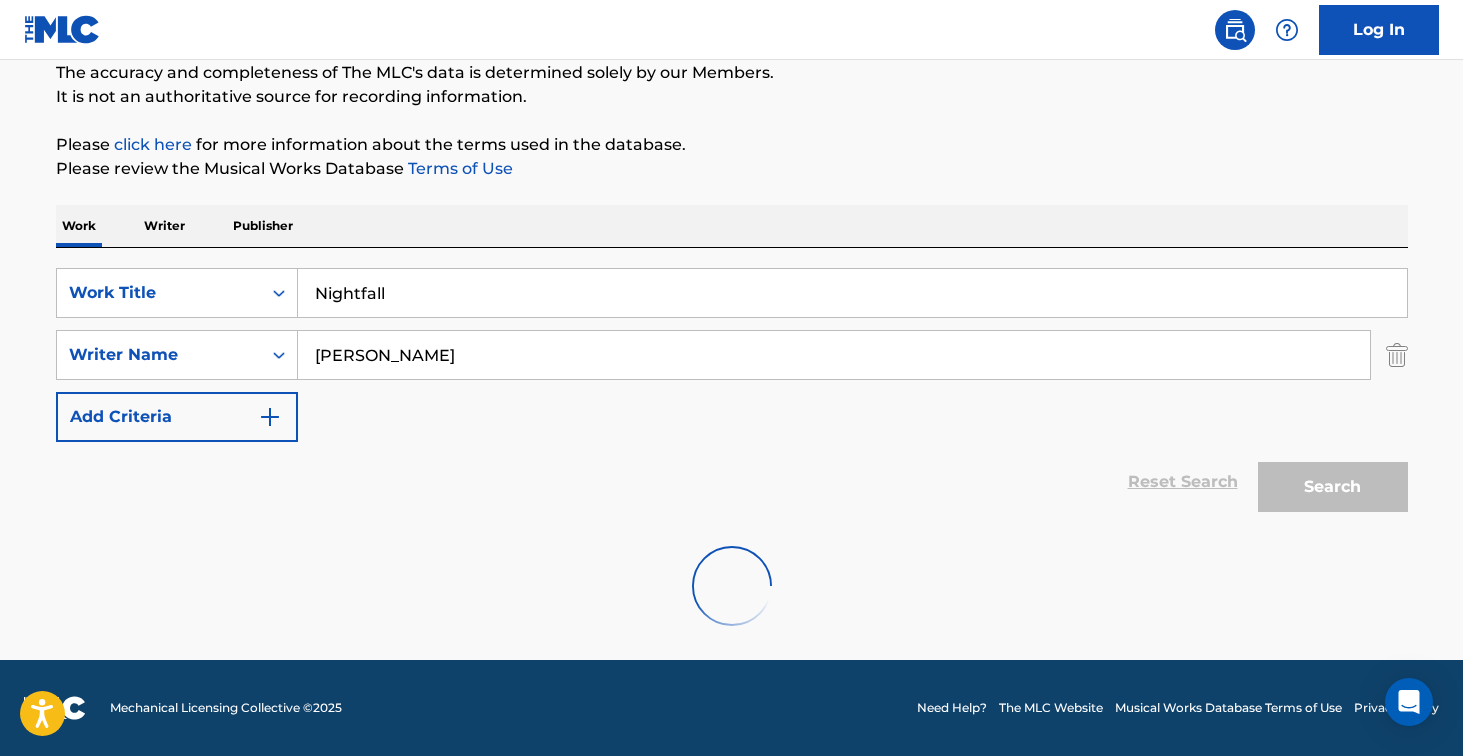 scroll, scrollTop: 214, scrollLeft: 0, axis: vertical 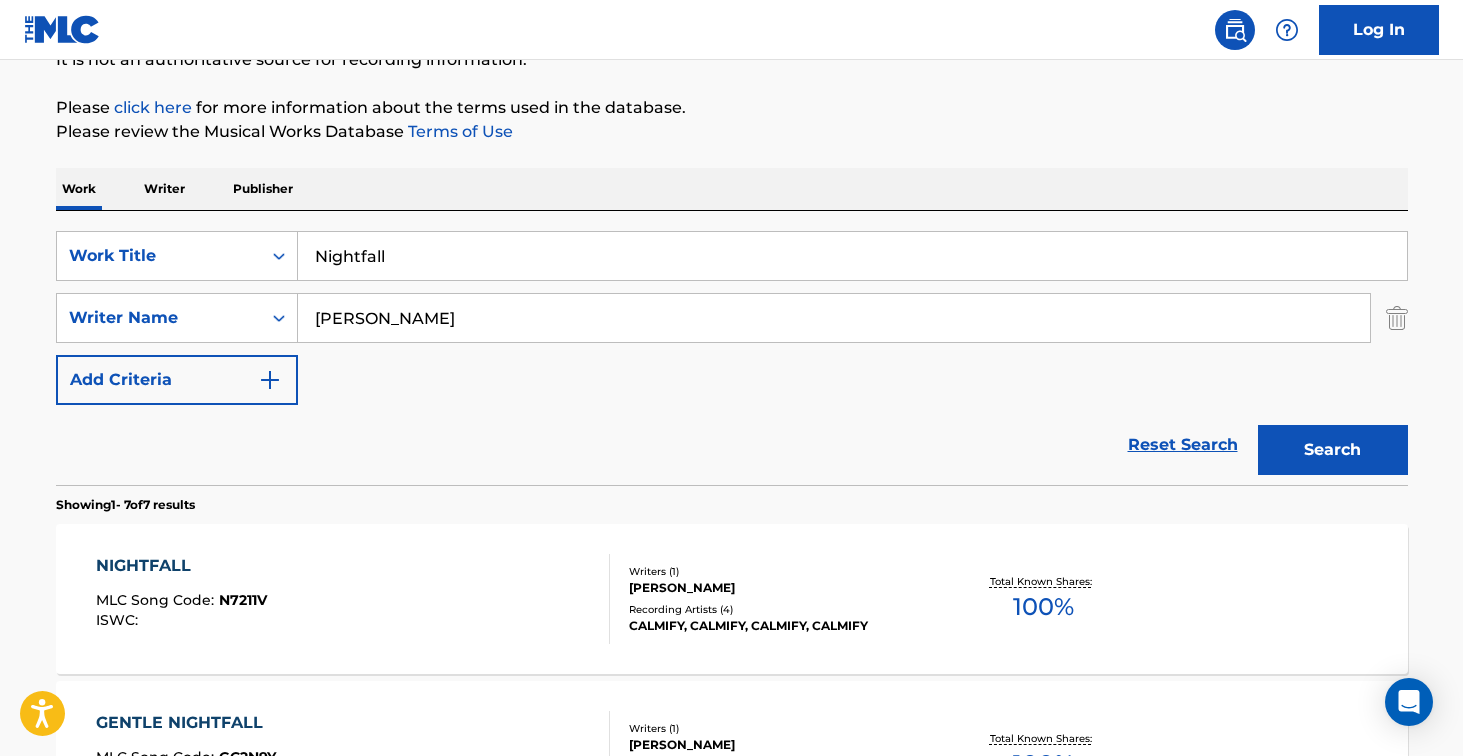 click on "NIGHTFALL MLC Song Code : N7211V ISWC :" at bounding box center [353, 599] 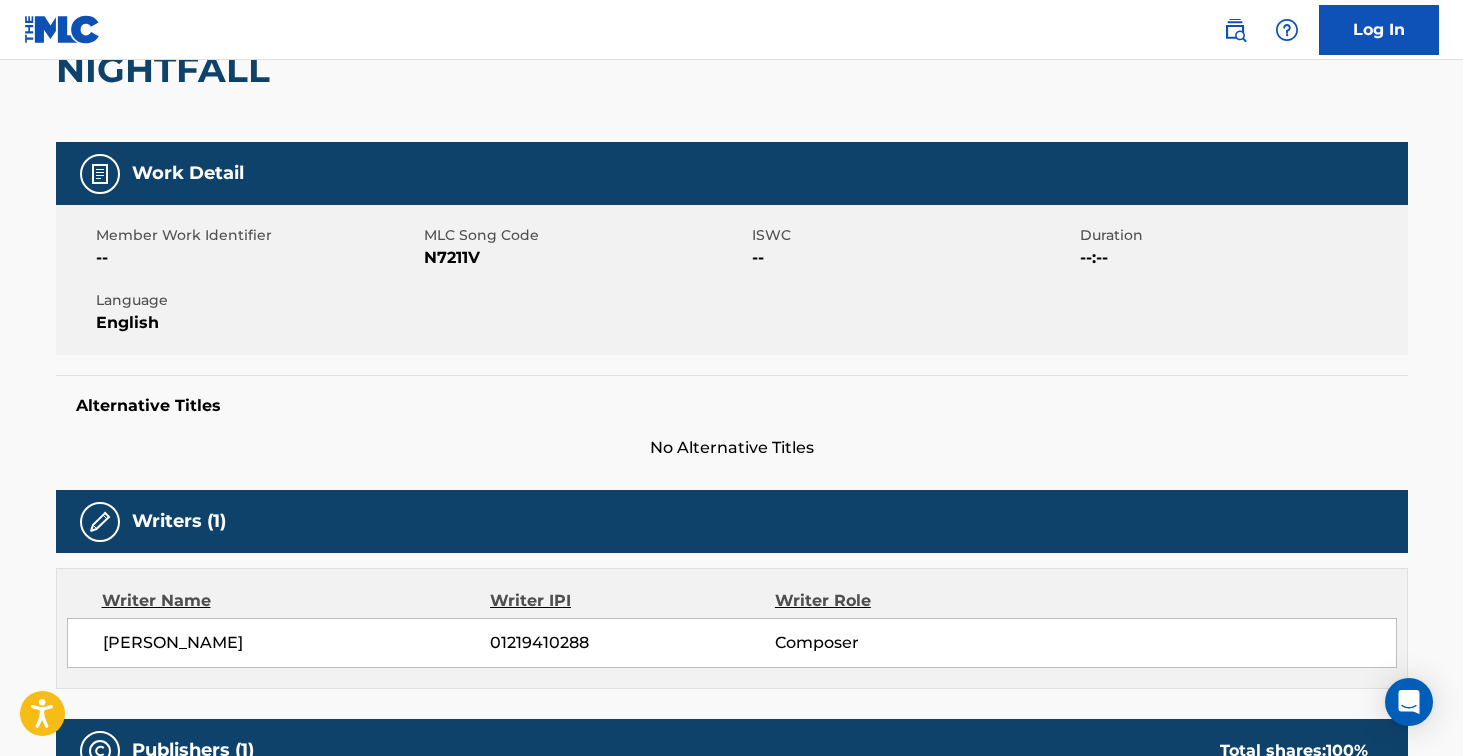 scroll, scrollTop: 0, scrollLeft: 0, axis: both 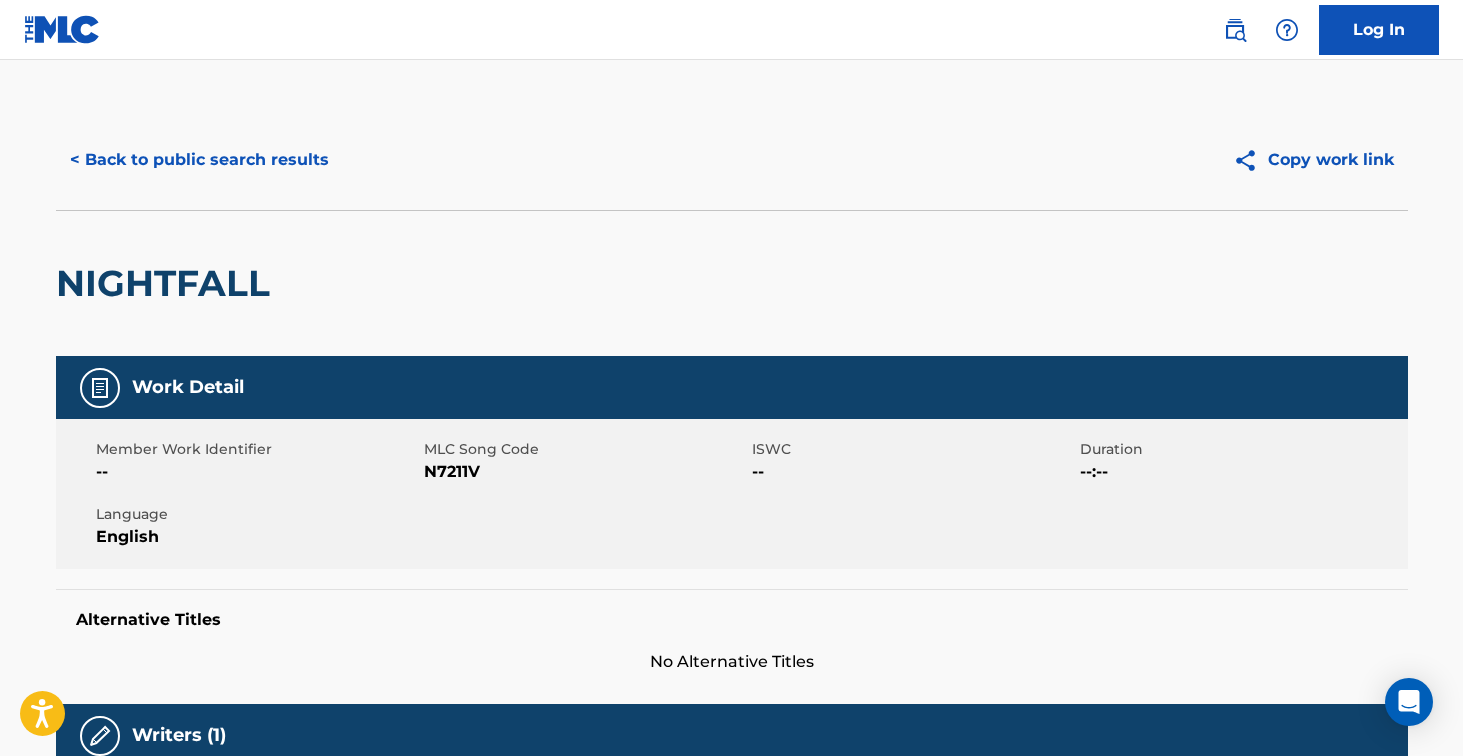 click on "NIGHTFALL" at bounding box center (168, 283) 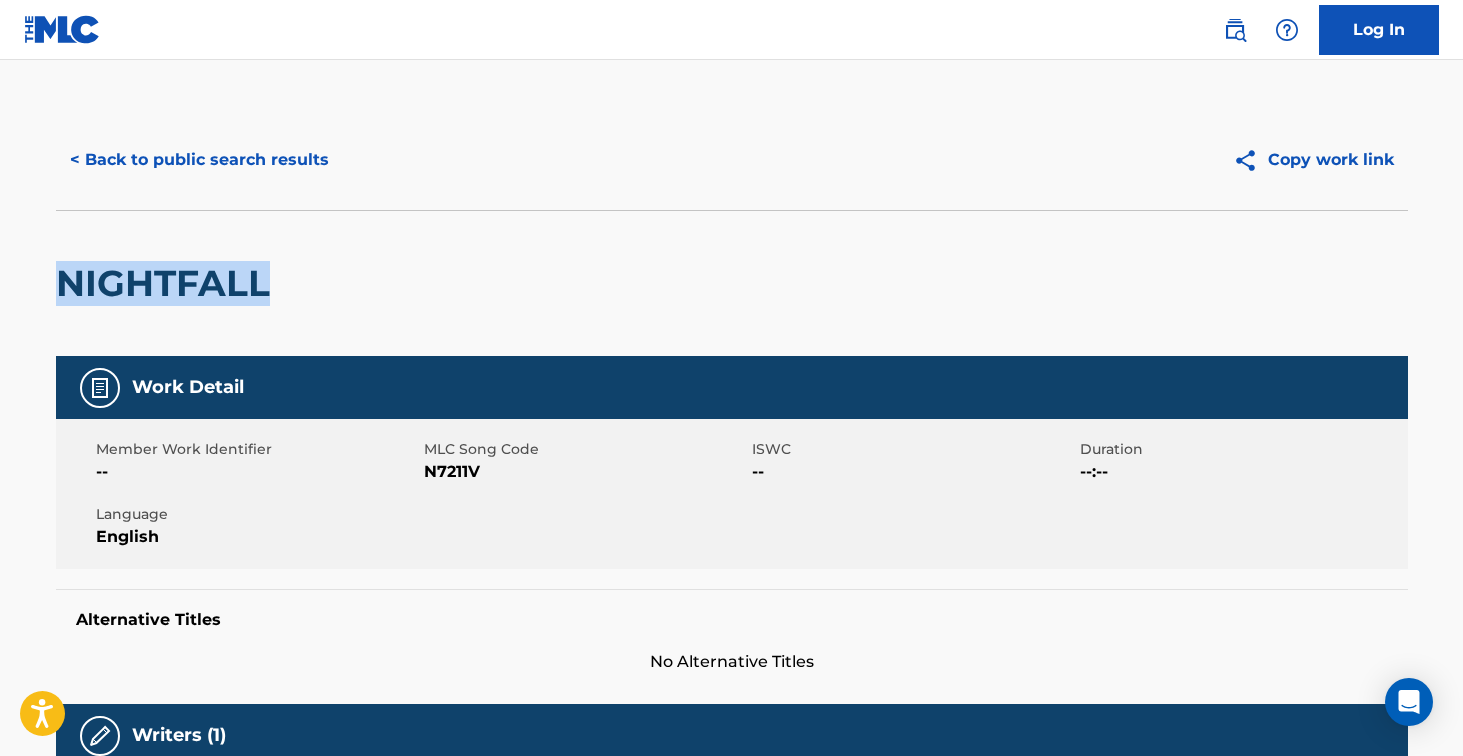click on "NIGHTFALL" at bounding box center (168, 283) 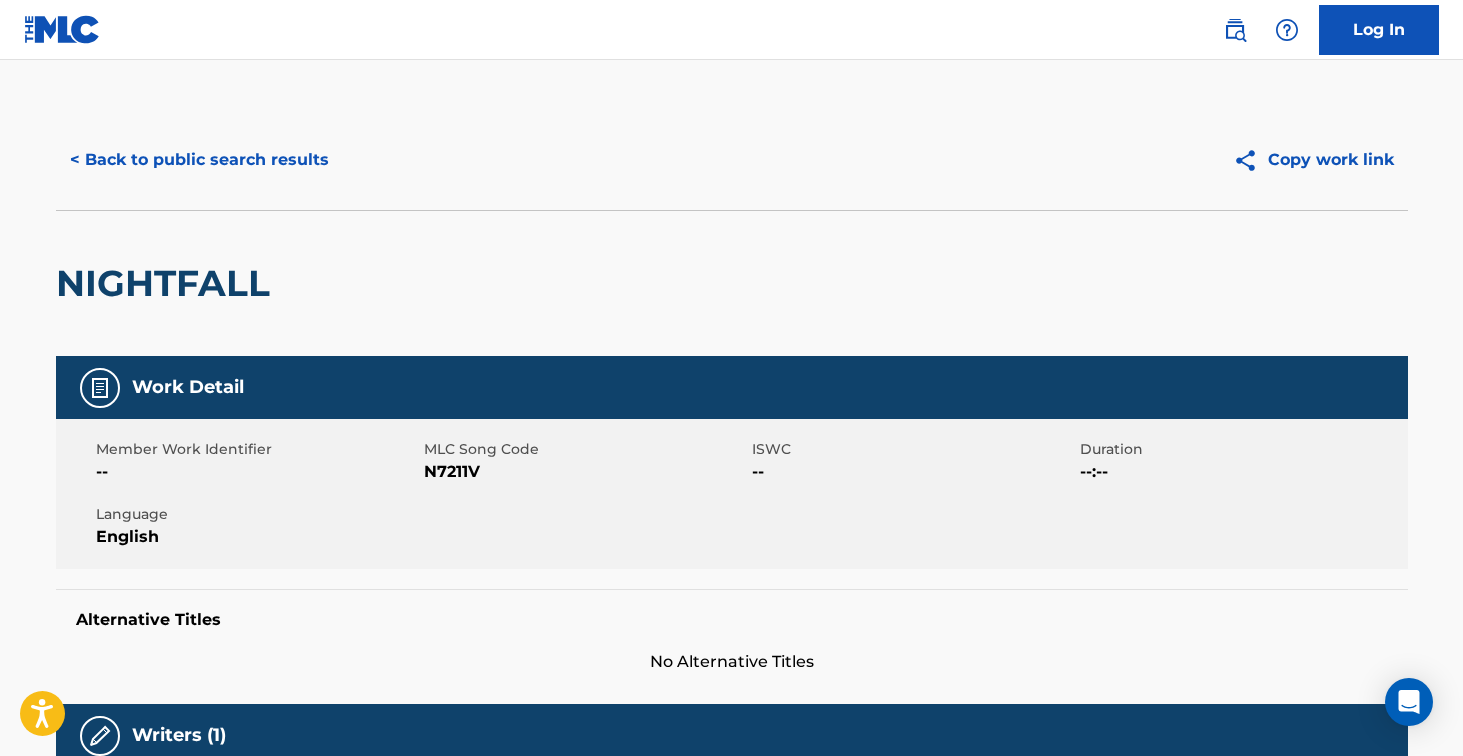 click on "N7211V" at bounding box center [585, 472] 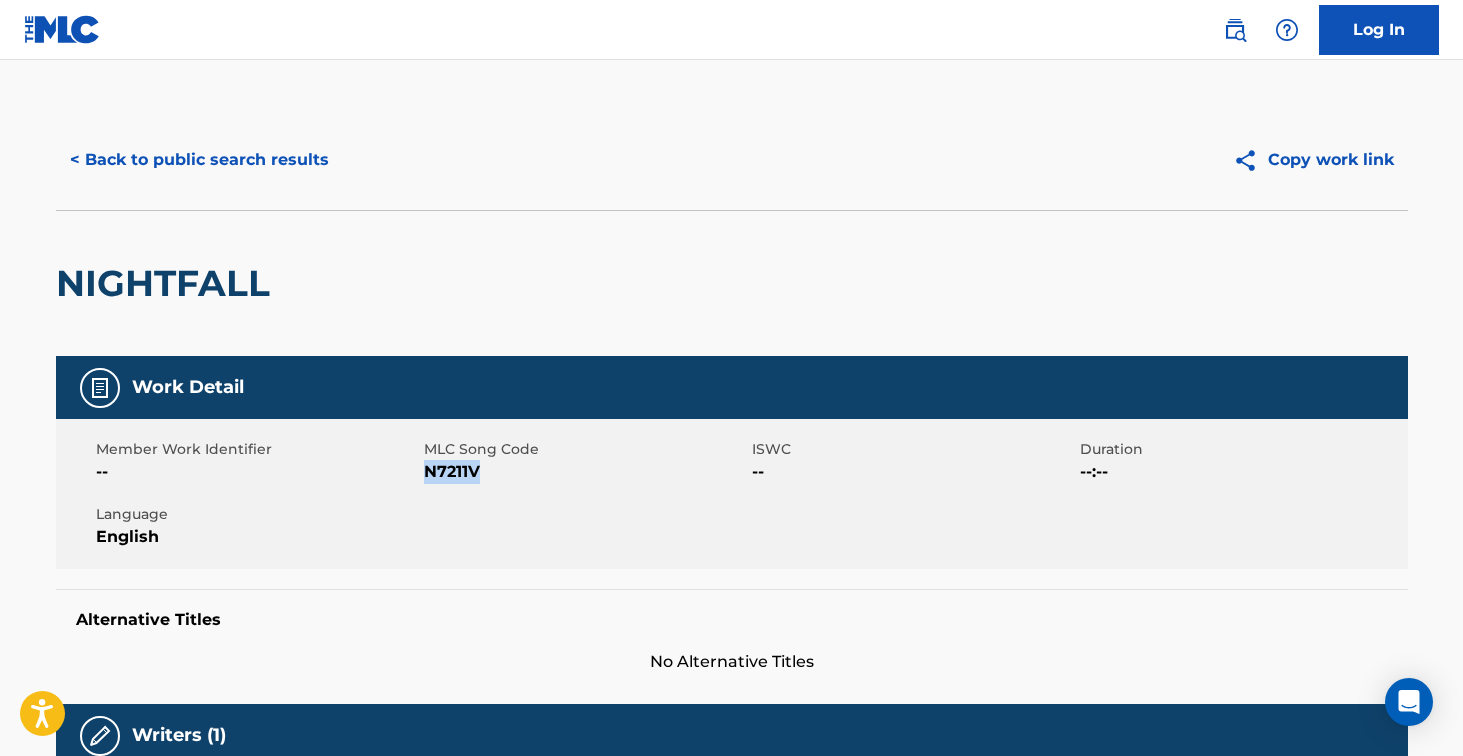click on "N7211V" at bounding box center [585, 472] 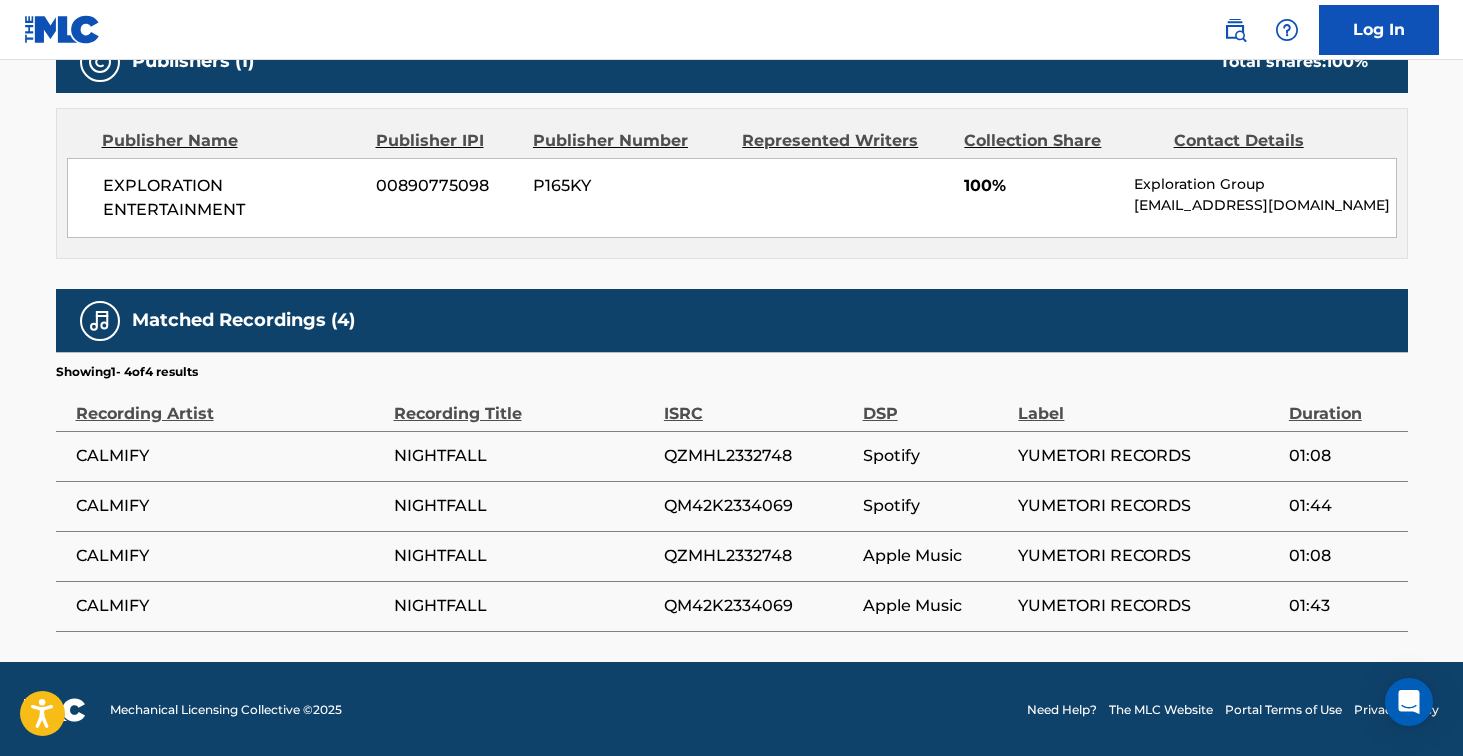 scroll, scrollTop: 0, scrollLeft: 0, axis: both 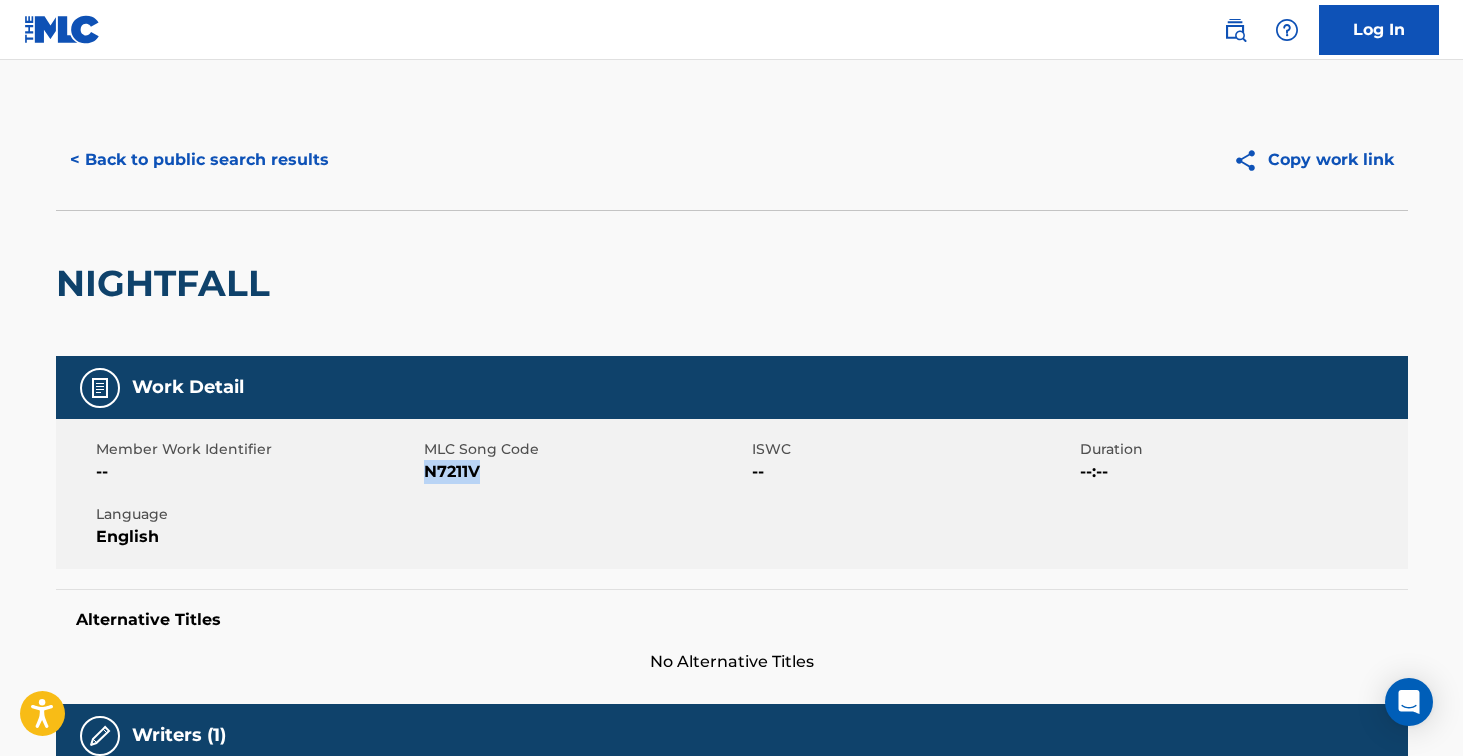 click on "< Back to public search results" at bounding box center (199, 160) 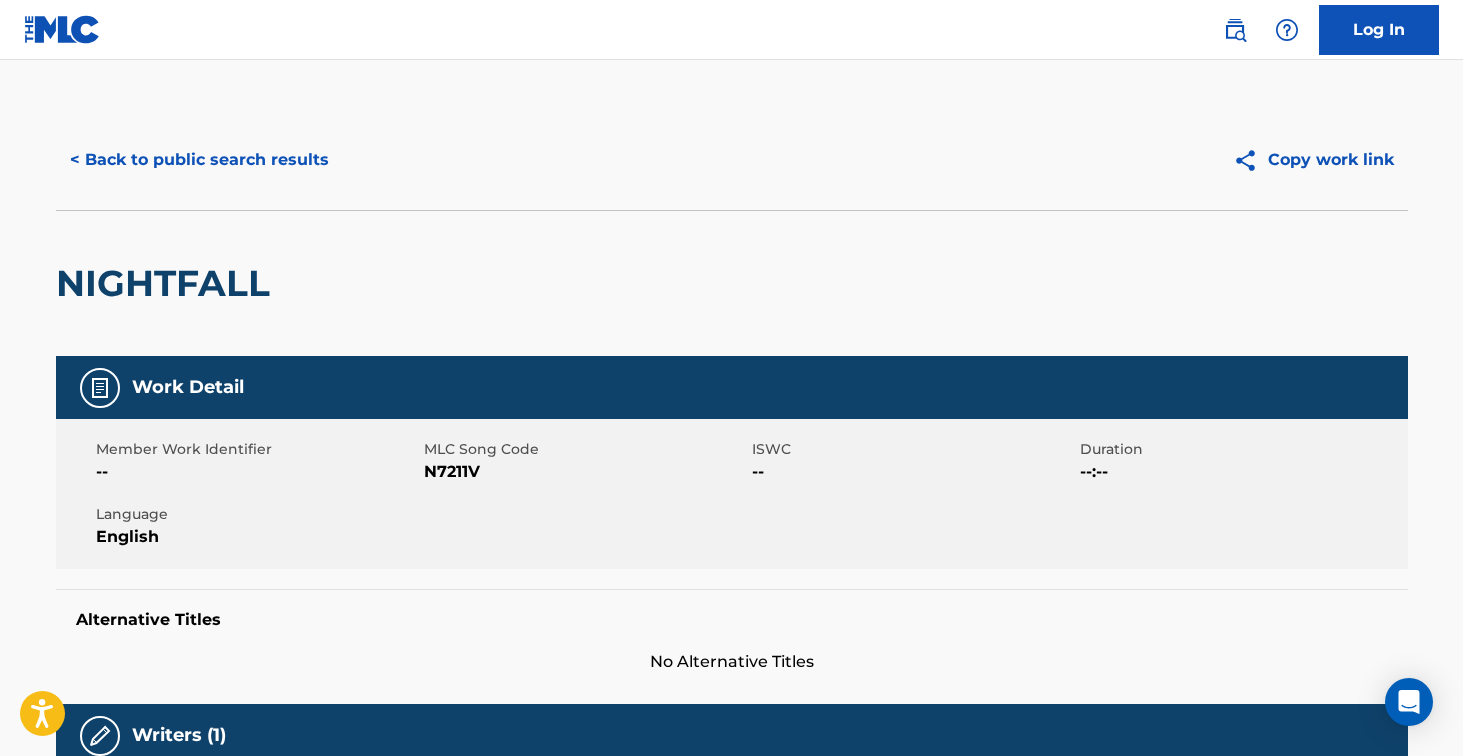 scroll, scrollTop: 214, scrollLeft: 0, axis: vertical 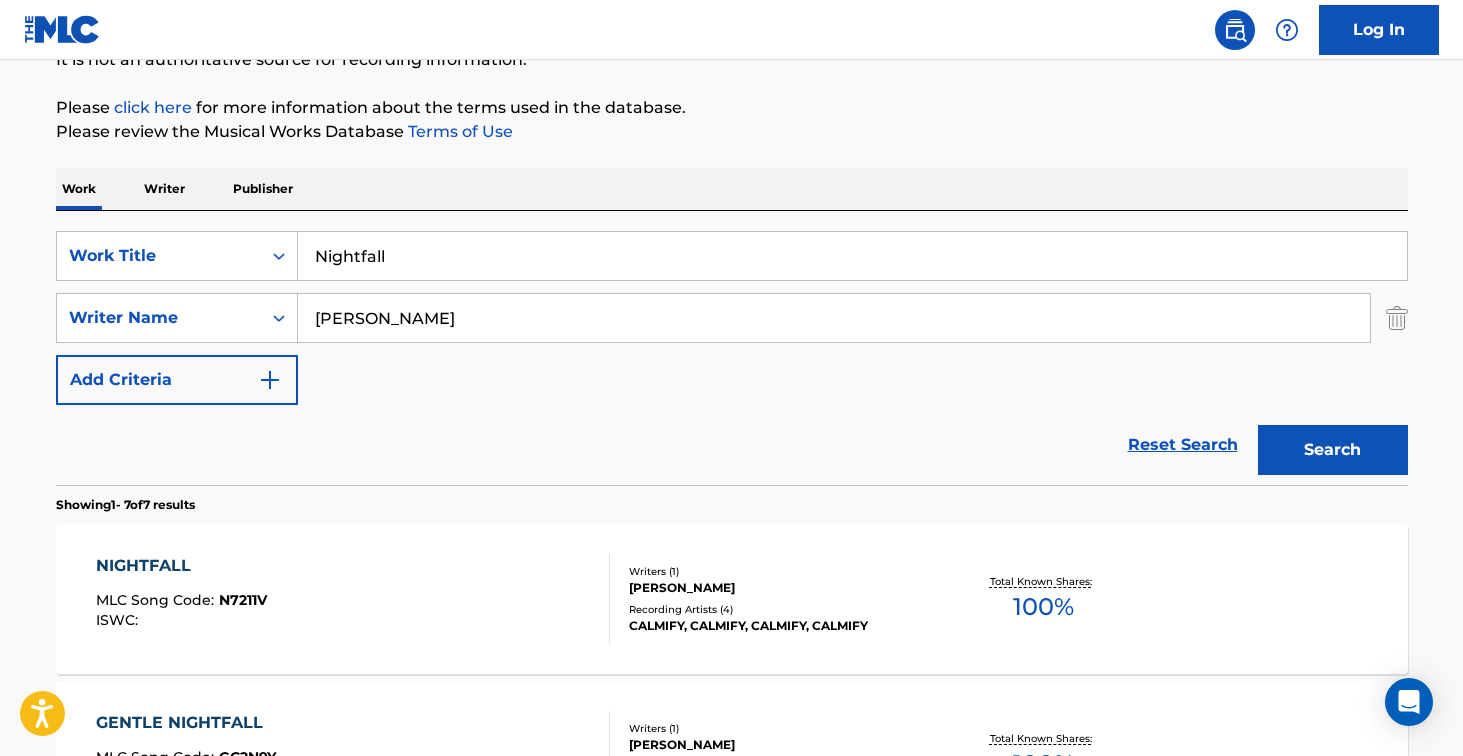 click on "Nightfall" at bounding box center (852, 256) 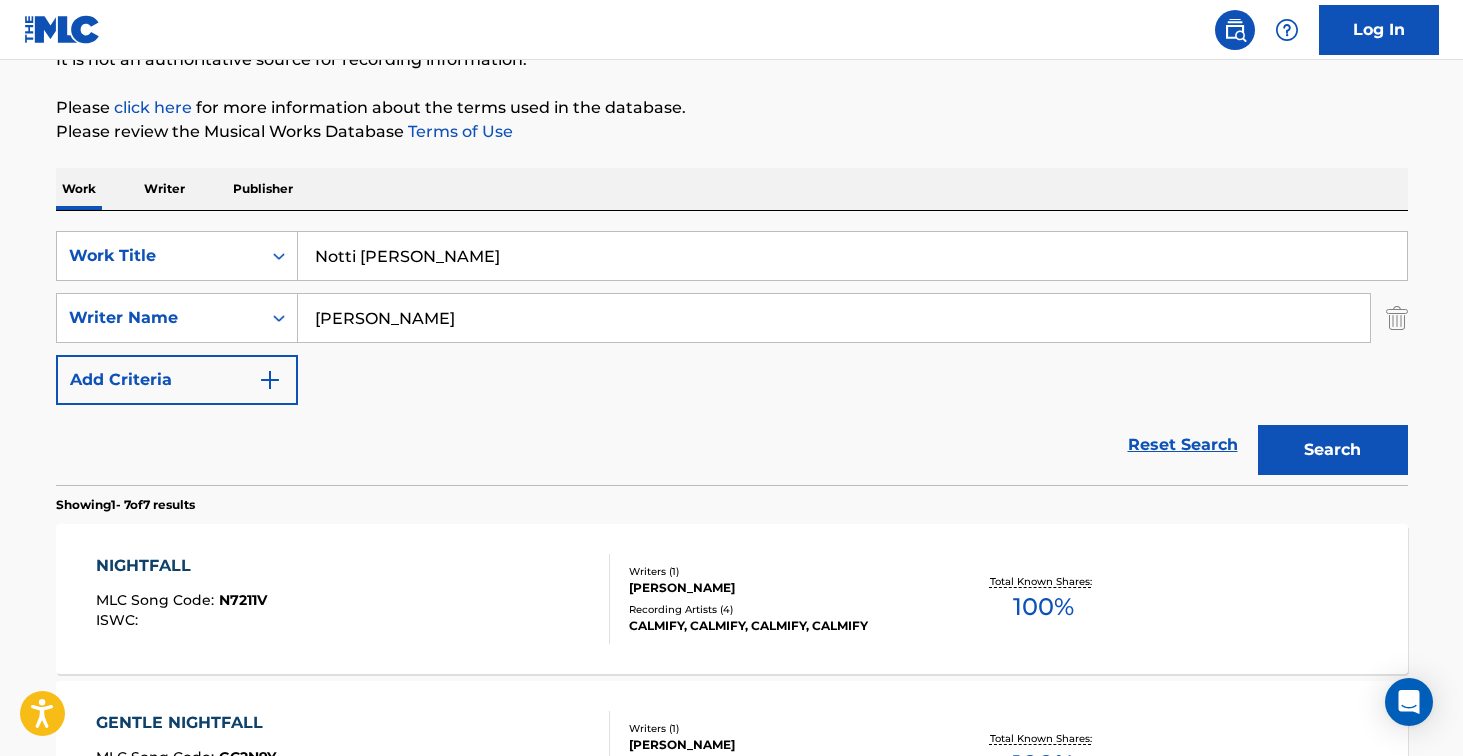 type on "Notti [PERSON_NAME]" 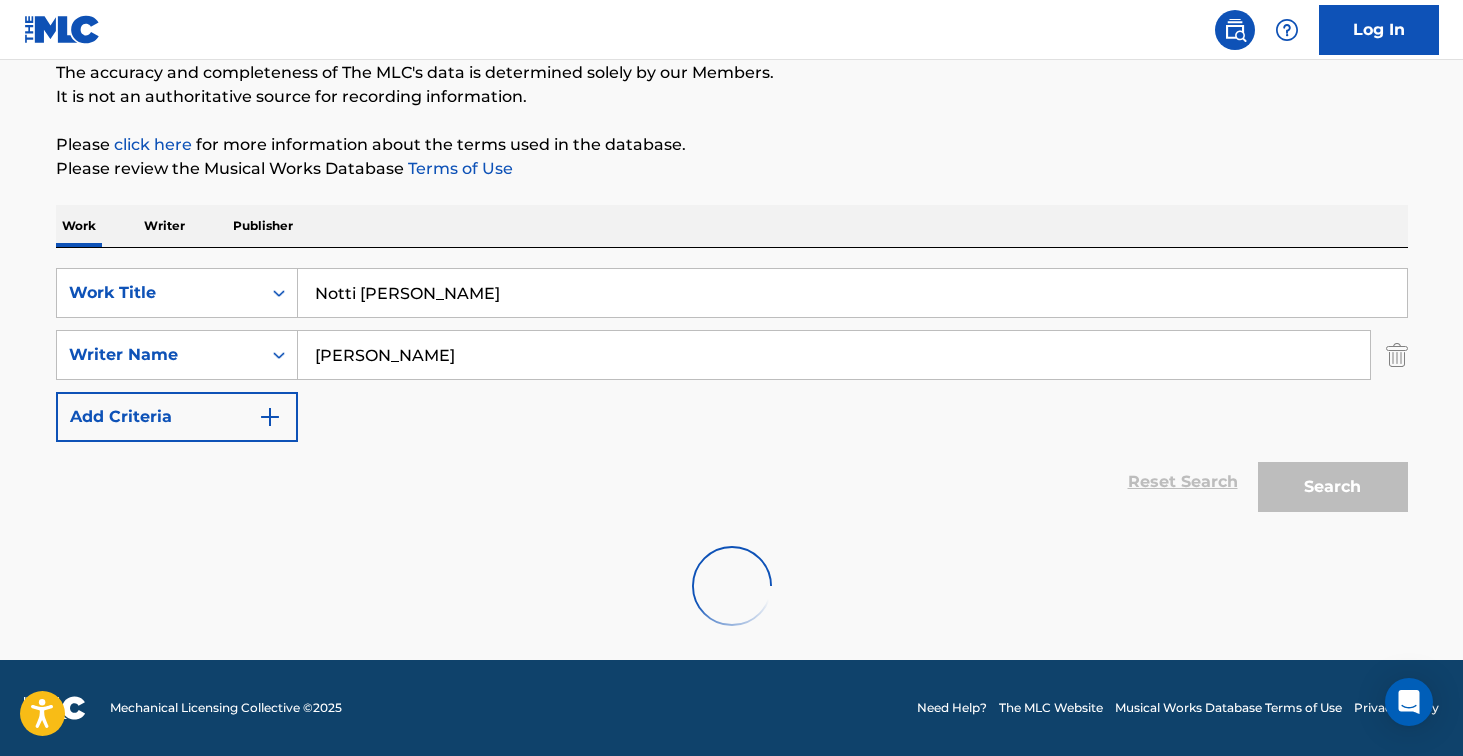 scroll, scrollTop: 214, scrollLeft: 0, axis: vertical 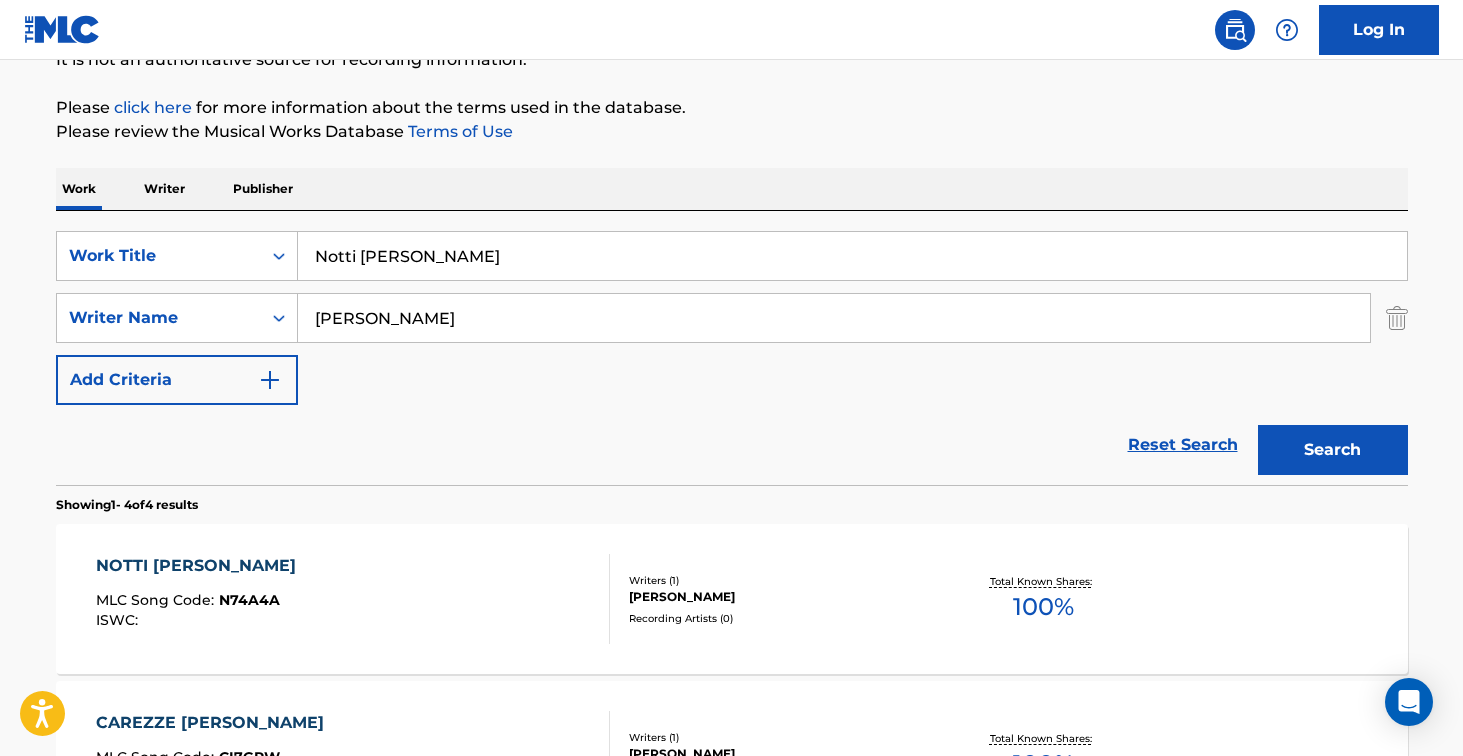 click on "NOTTI [PERSON_NAME] MLC Song Code : N74A4A ISWC :" at bounding box center [353, 599] 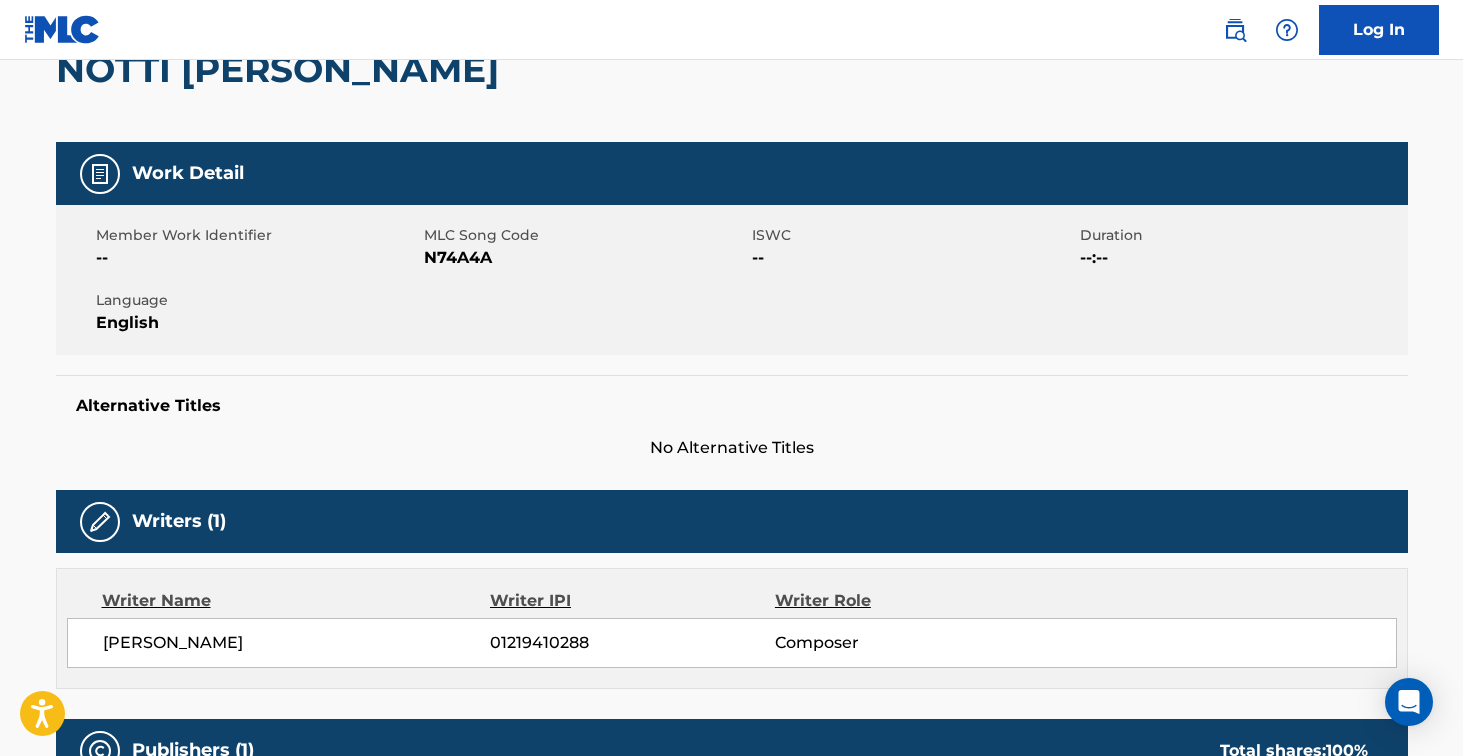 scroll, scrollTop: 0, scrollLeft: 0, axis: both 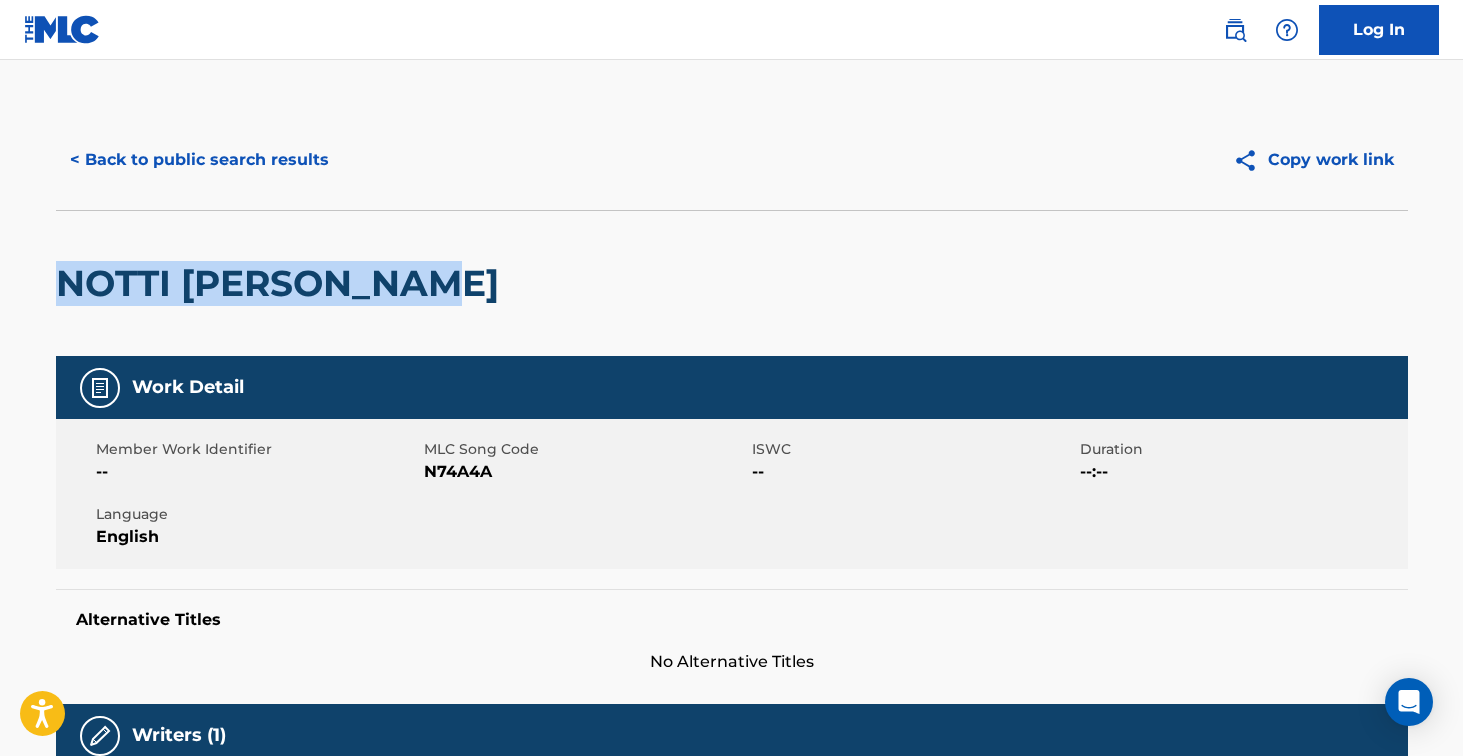 drag, startPoint x: 60, startPoint y: 285, endPoint x: 567, endPoint y: 181, distance: 517.55676 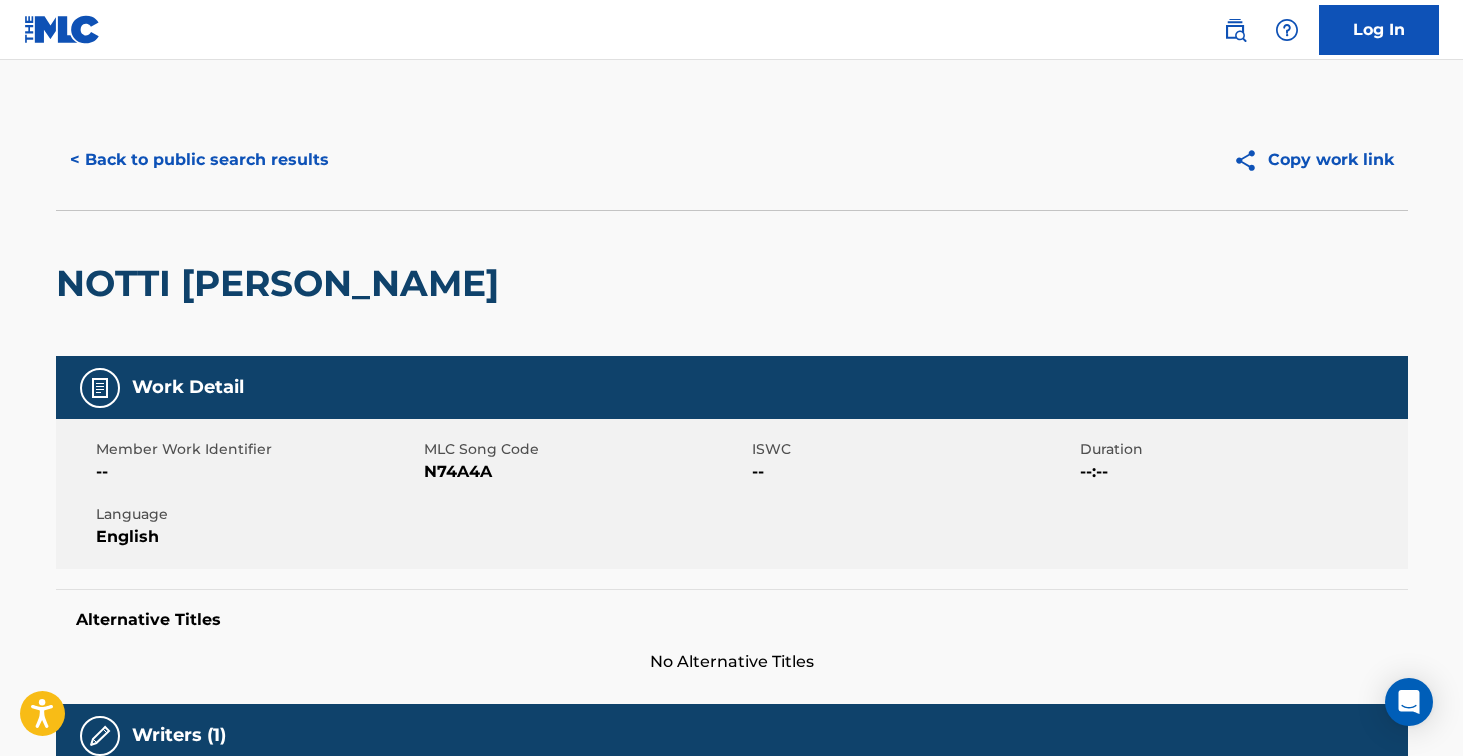 click on "N74A4A" at bounding box center (585, 472) 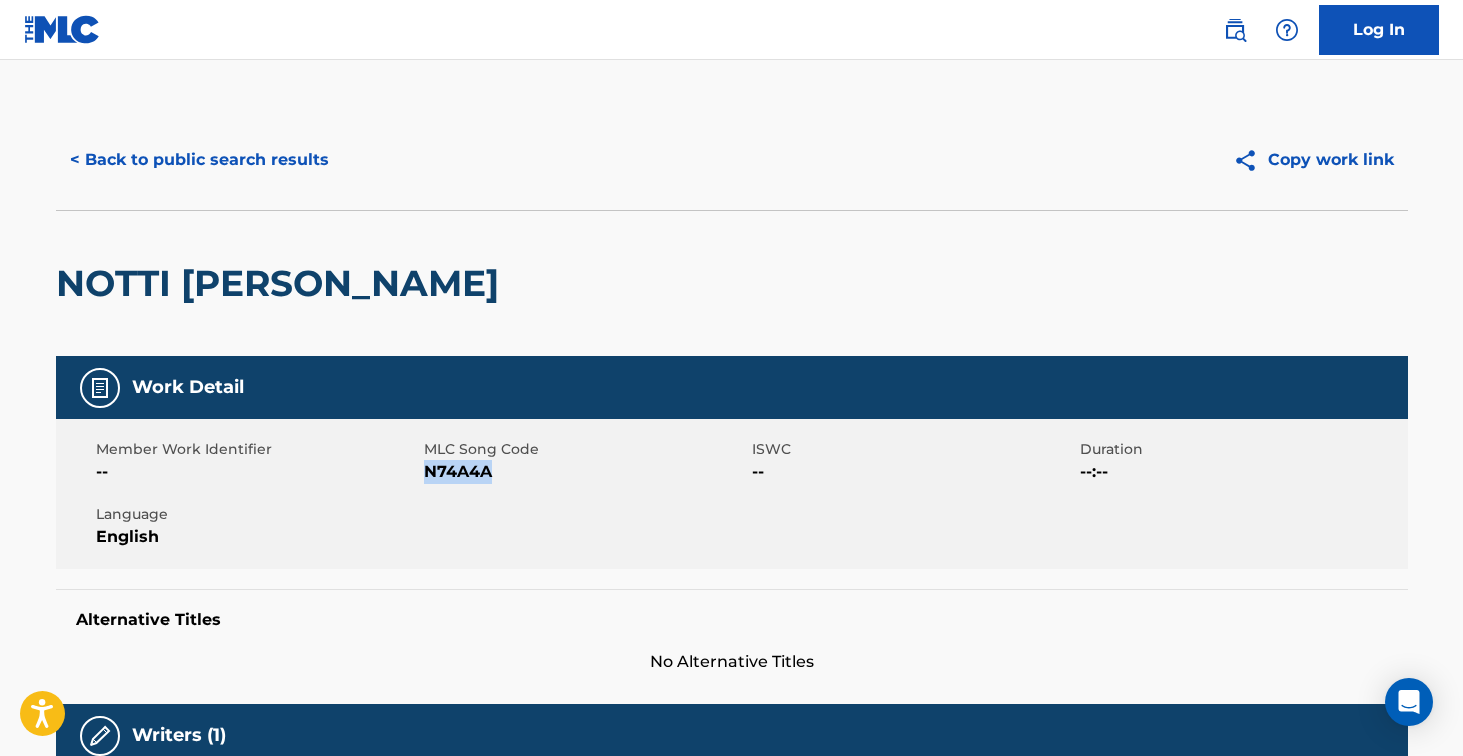 click on "N74A4A" at bounding box center [585, 472] 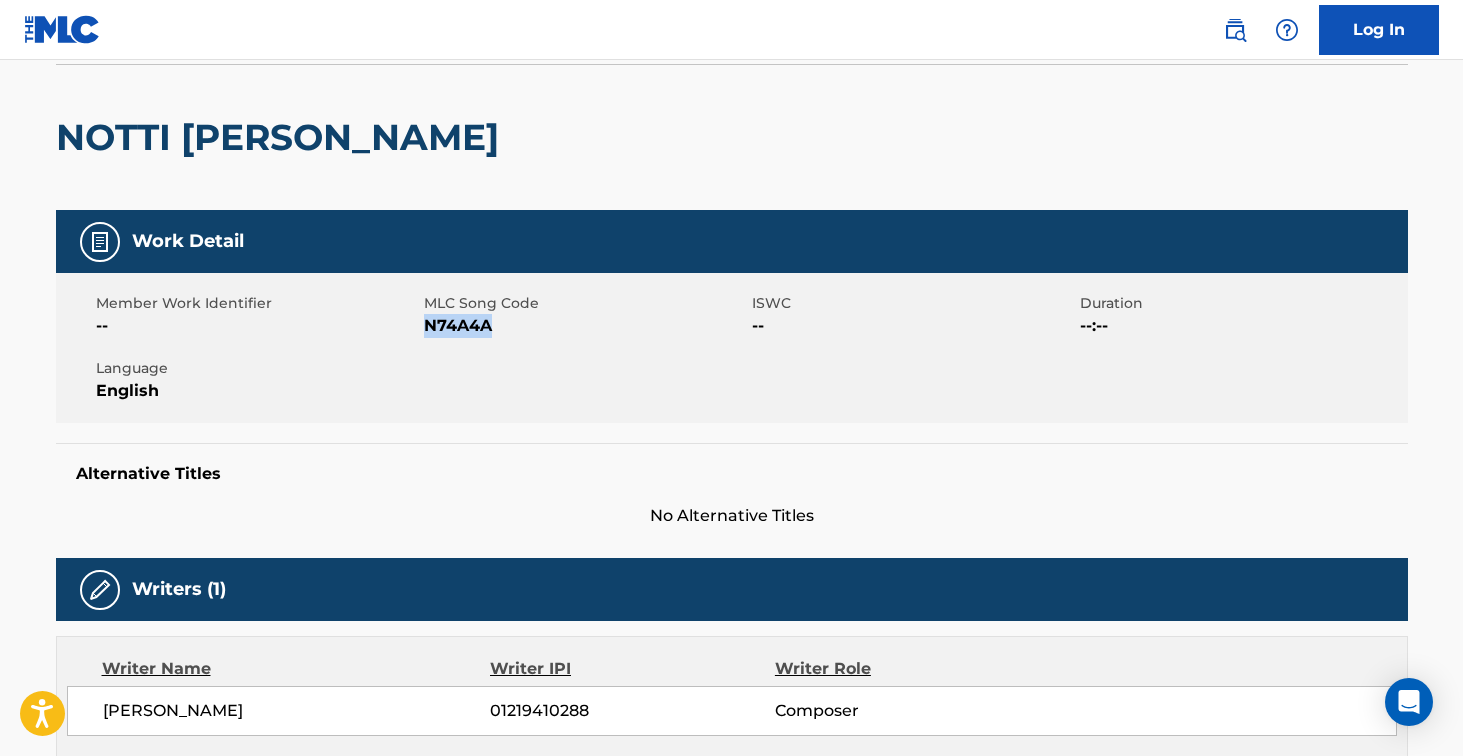 scroll, scrollTop: 0, scrollLeft: 0, axis: both 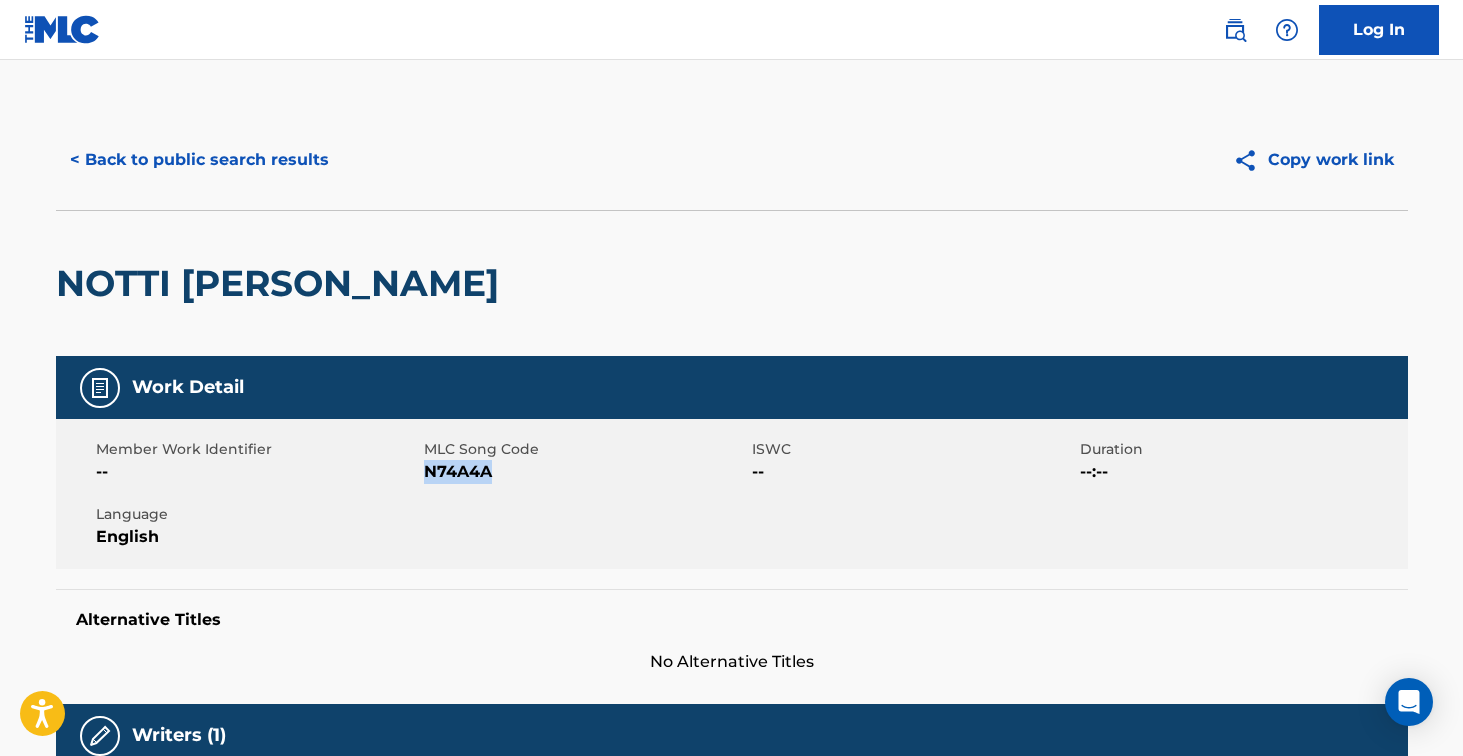 click on "< Back to public search results" at bounding box center [199, 160] 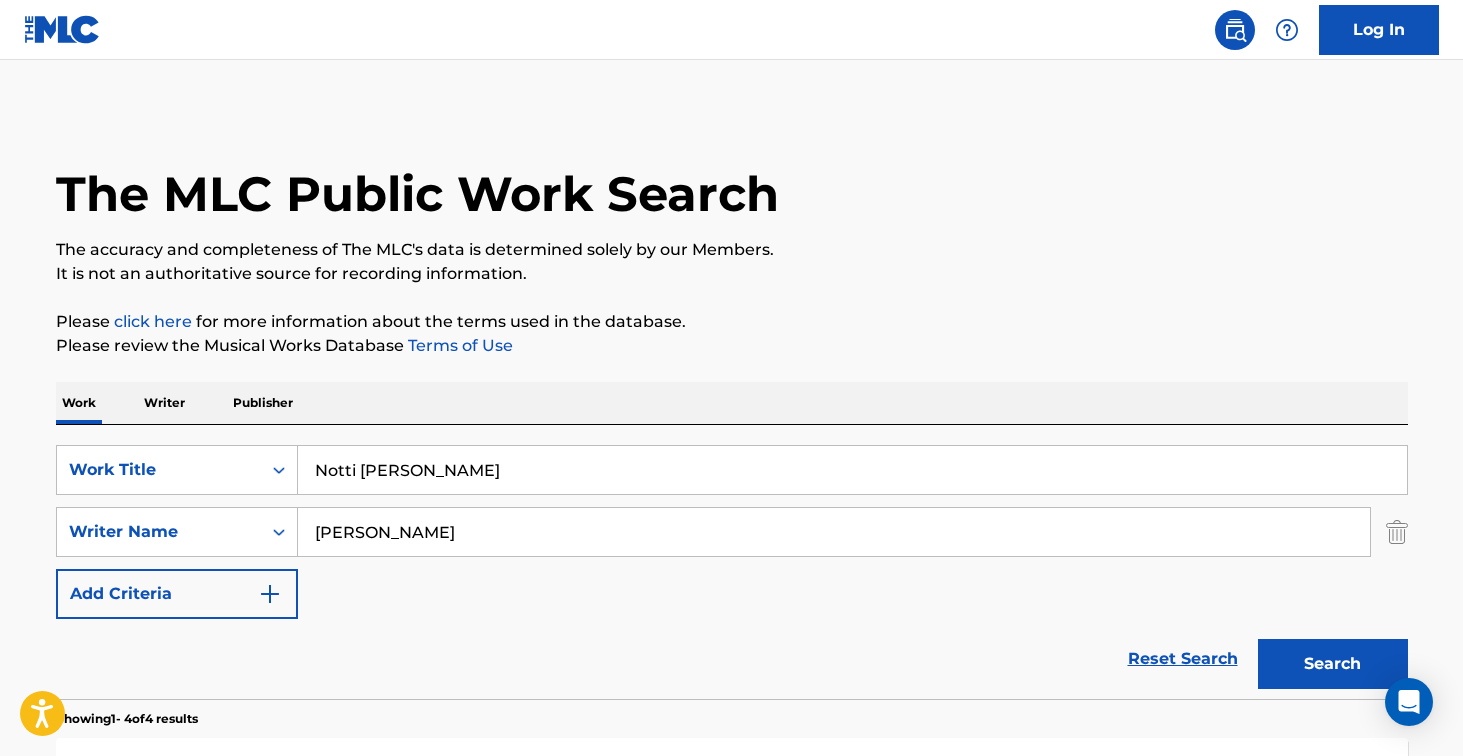 scroll, scrollTop: 214, scrollLeft: 0, axis: vertical 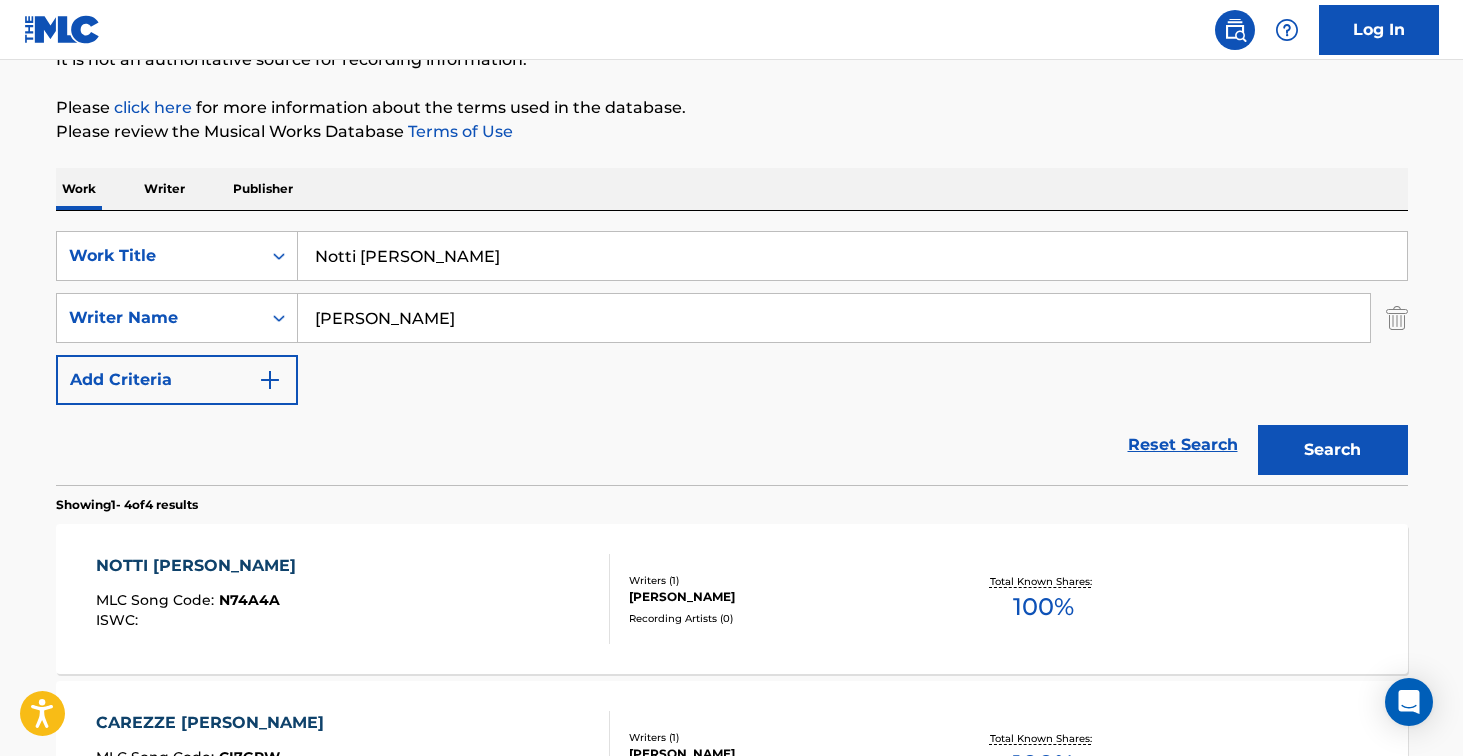 drag, startPoint x: 480, startPoint y: 258, endPoint x: 189, endPoint y: 208, distance: 295.26428 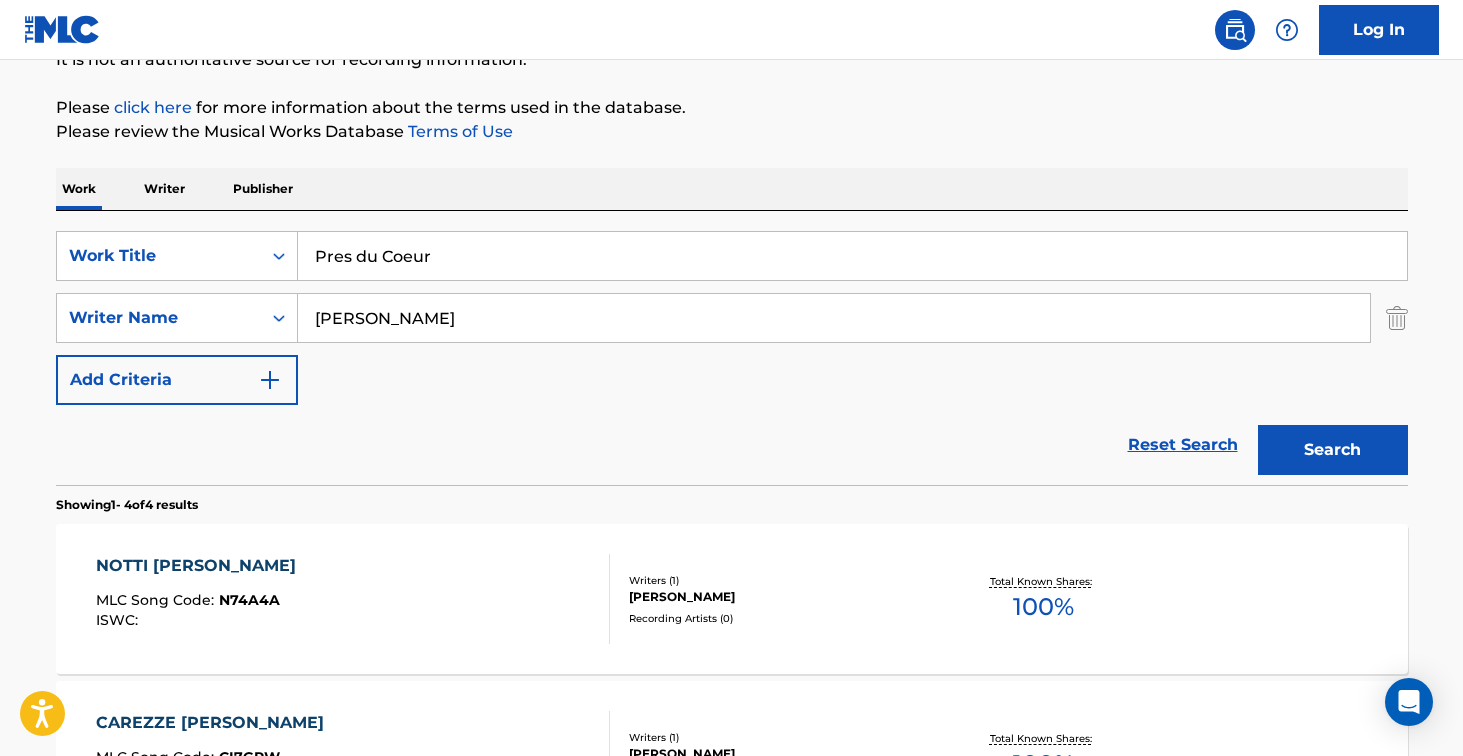 type on "Pres du Coeur" 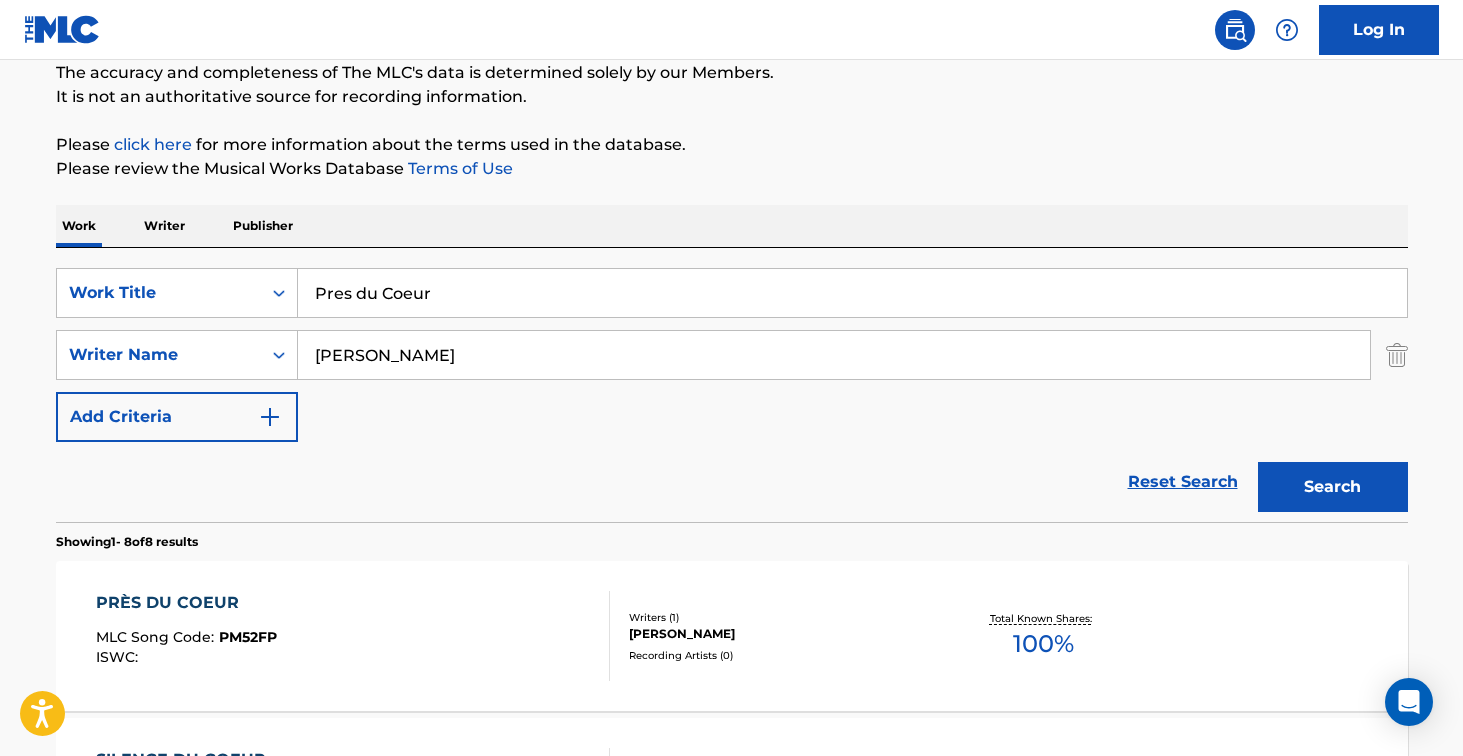 scroll, scrollTop: 214, scrollLeft: 0, axis: vertical 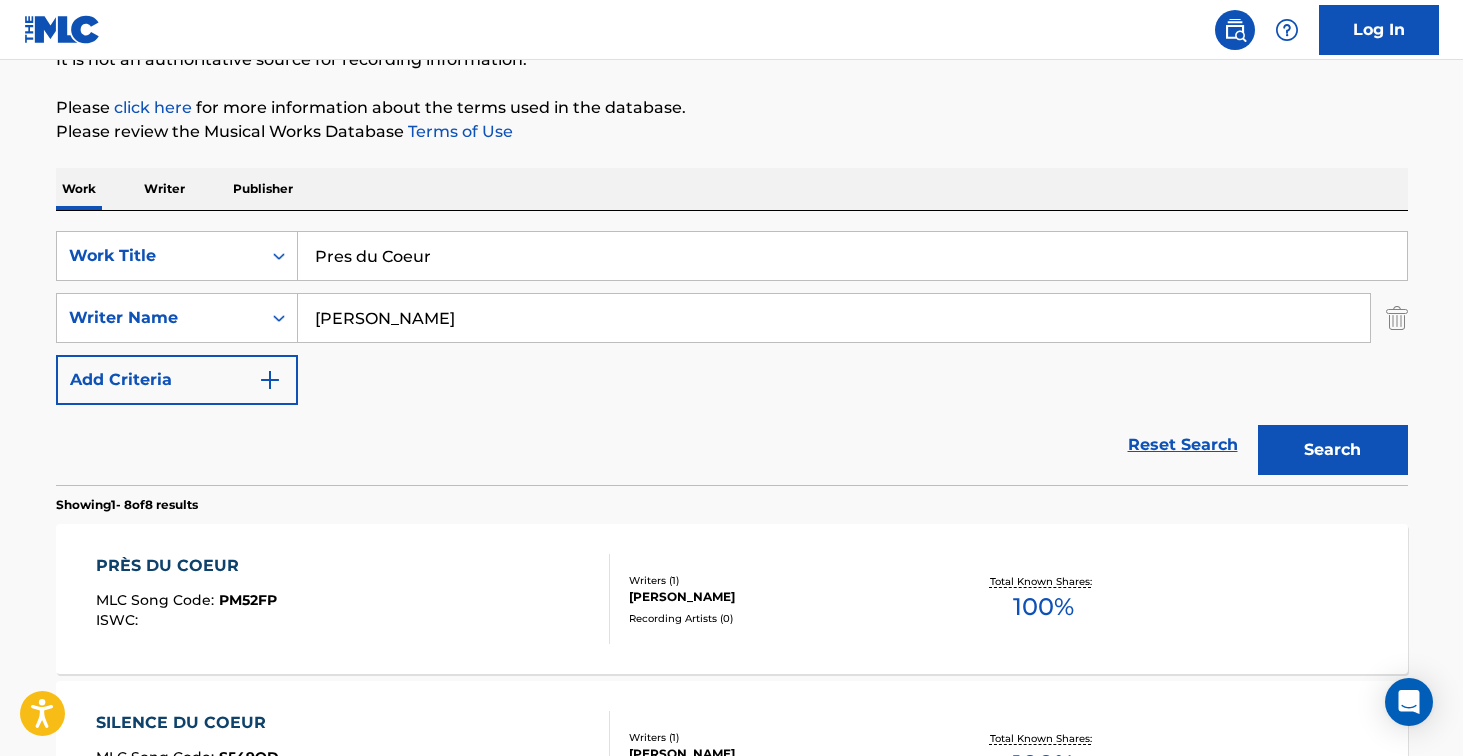 click on "PRÈS DU COEUR MLC Song Code : PM52FP ISWC :" at bounding box center (353, 599) 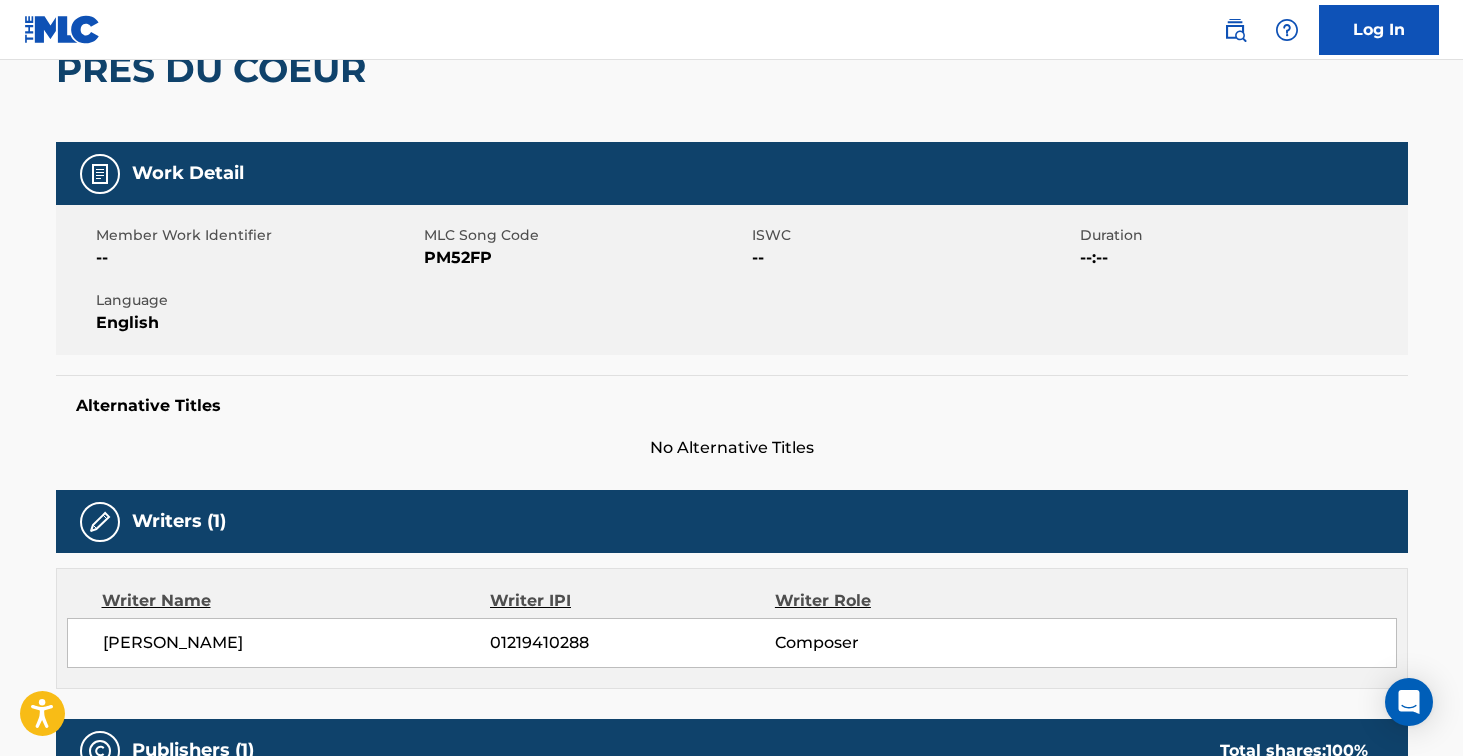 scroll, scrollTop: 0, scrollLeft: 0, axis: both 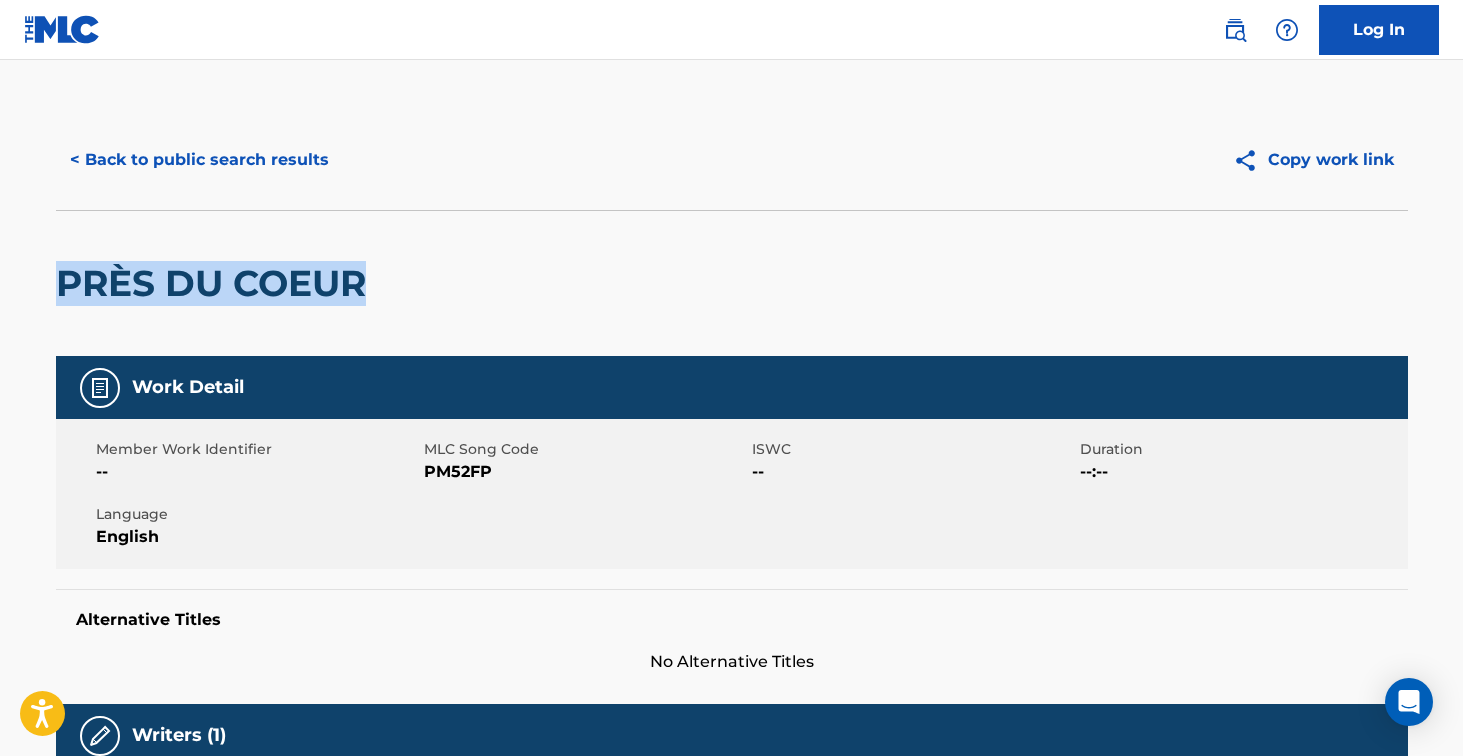 drag, startPoint x: 87, startPoint y: 280, endPoint x: 372, endPoint y: 280, distance: 285 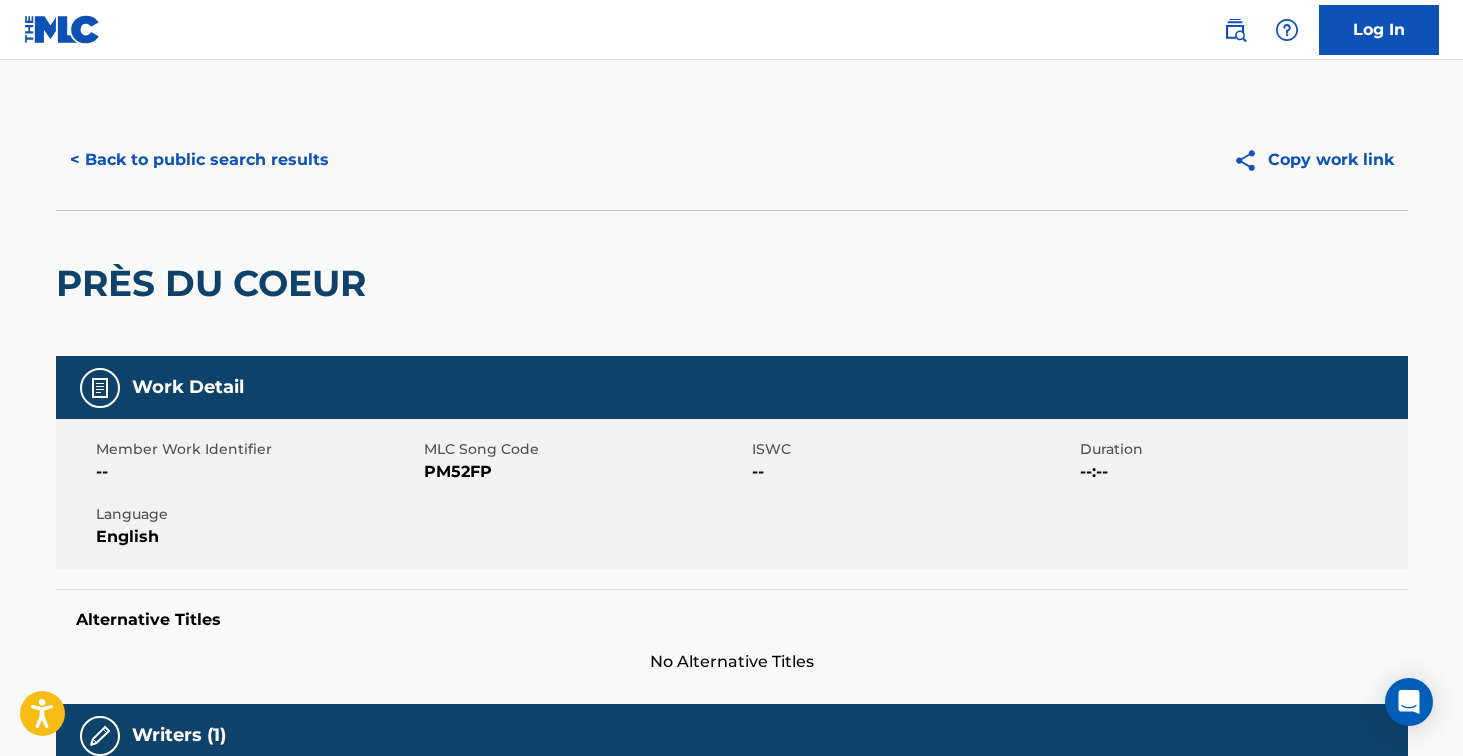 click on "PM52FP" at bounding box center (585, 472) 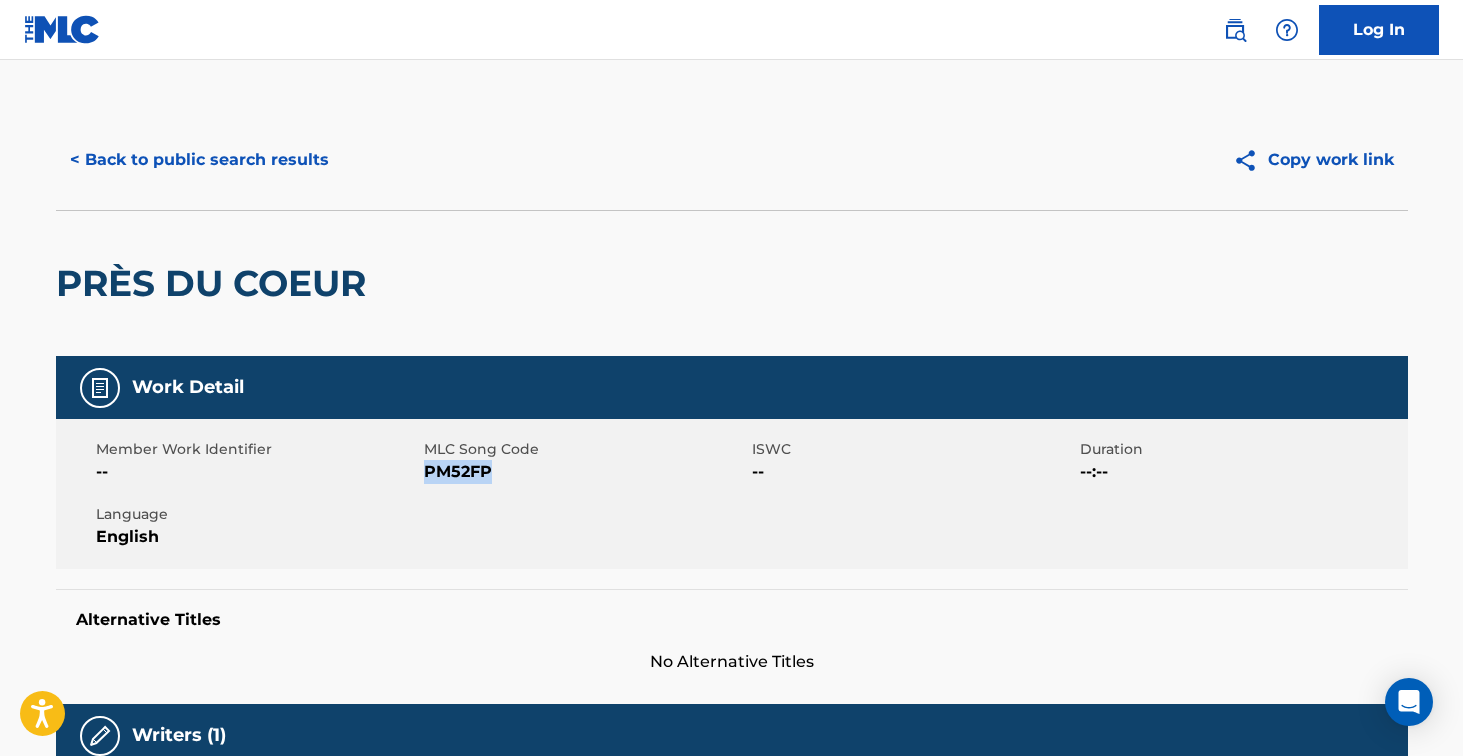 click on "PM52FP" at bounding box center [585, 472] 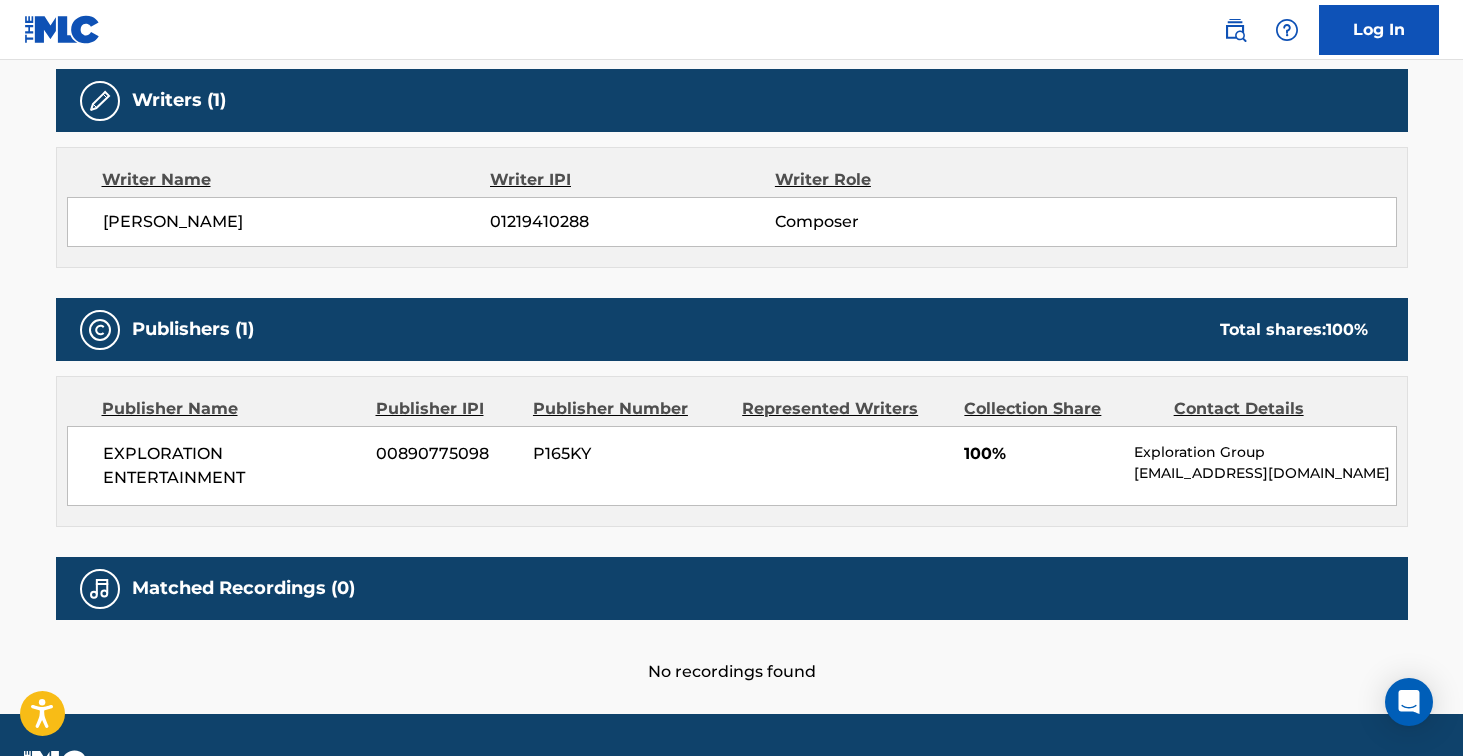 scroll, scrollTop: 0, scrollLeft: 0, axis: both 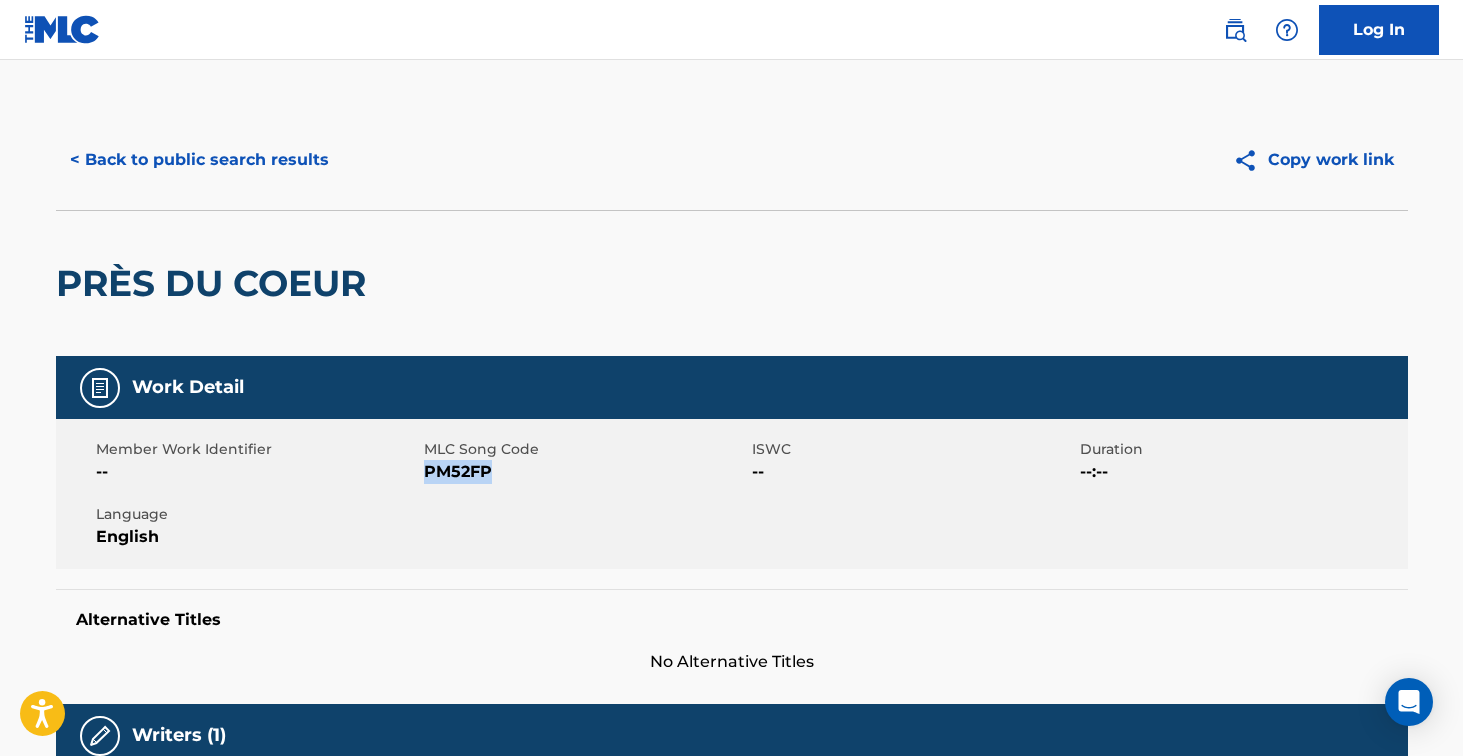 click on "< Back to public search results" at bounding box center (199, 160) 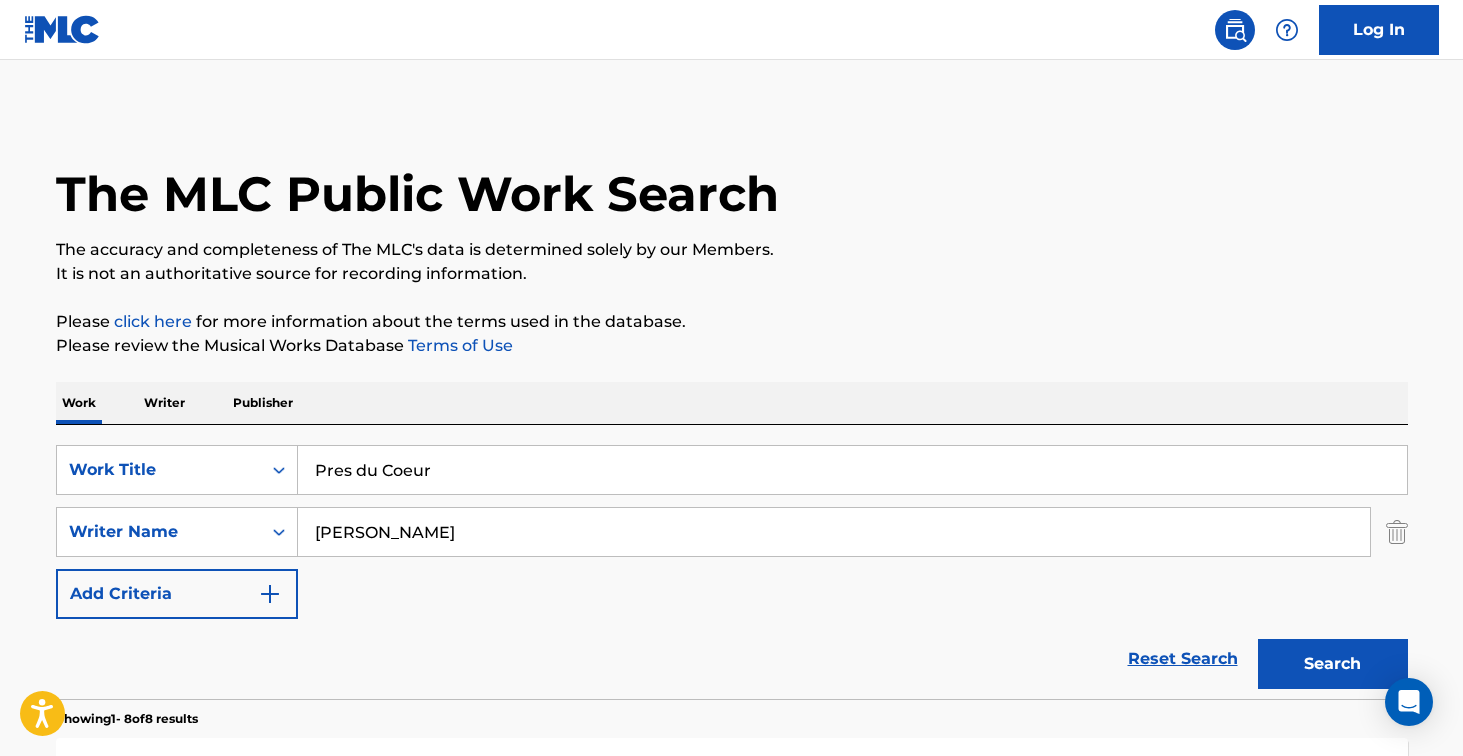 scroll, scrollTop: 214, scrollLeft: 0, axis: vertical 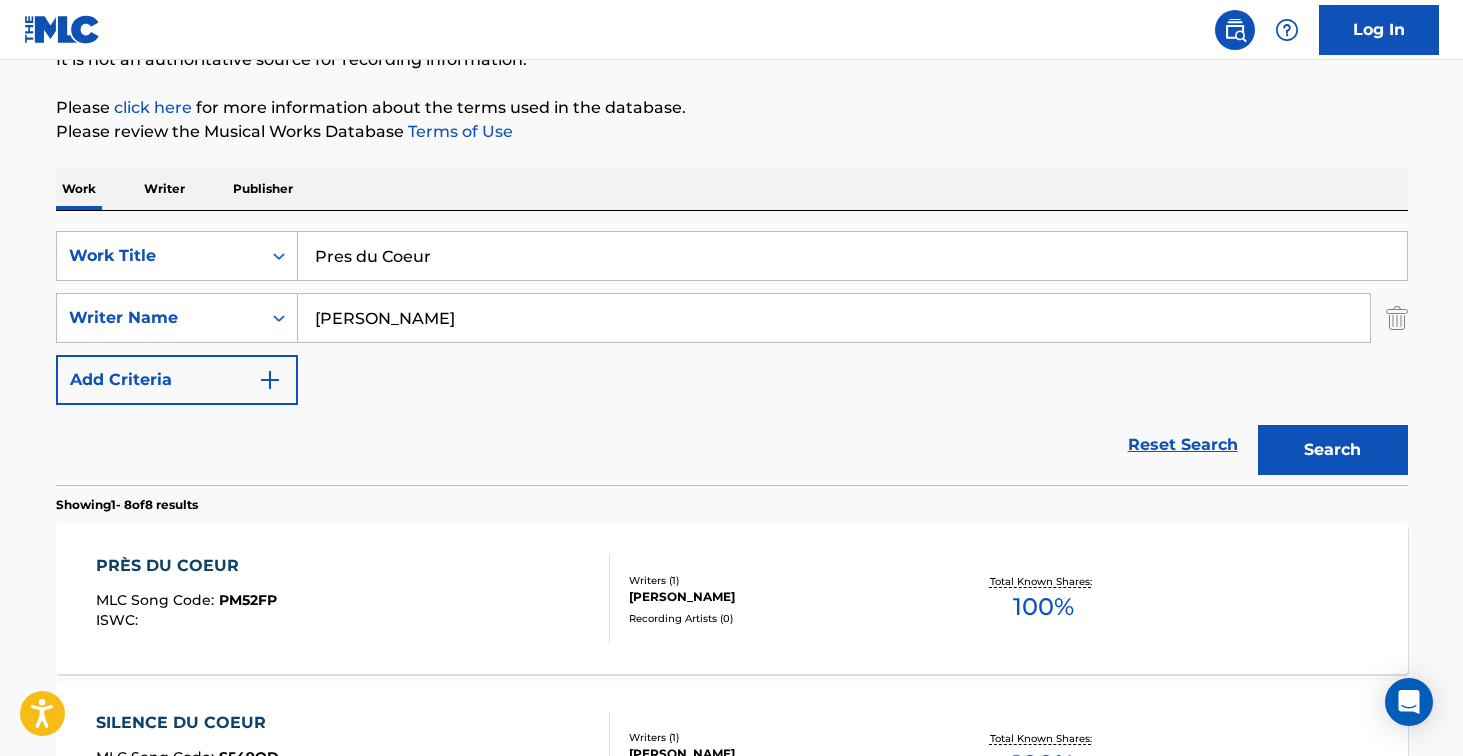 drag, startPoint x: 457, startPoint y: 262, endPoint x: 512, endPoint y: 215, distance: 72.34639 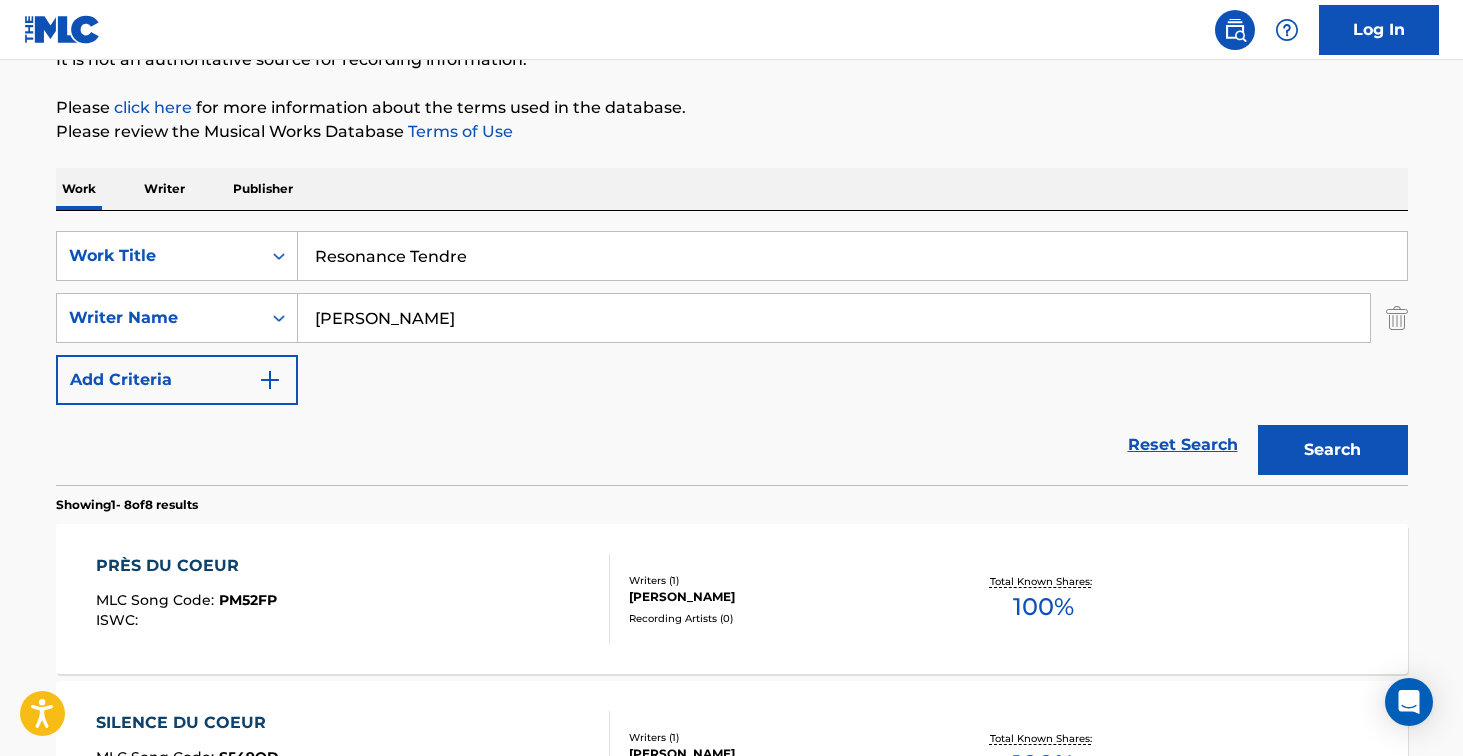 type on "Resonance Tendre" 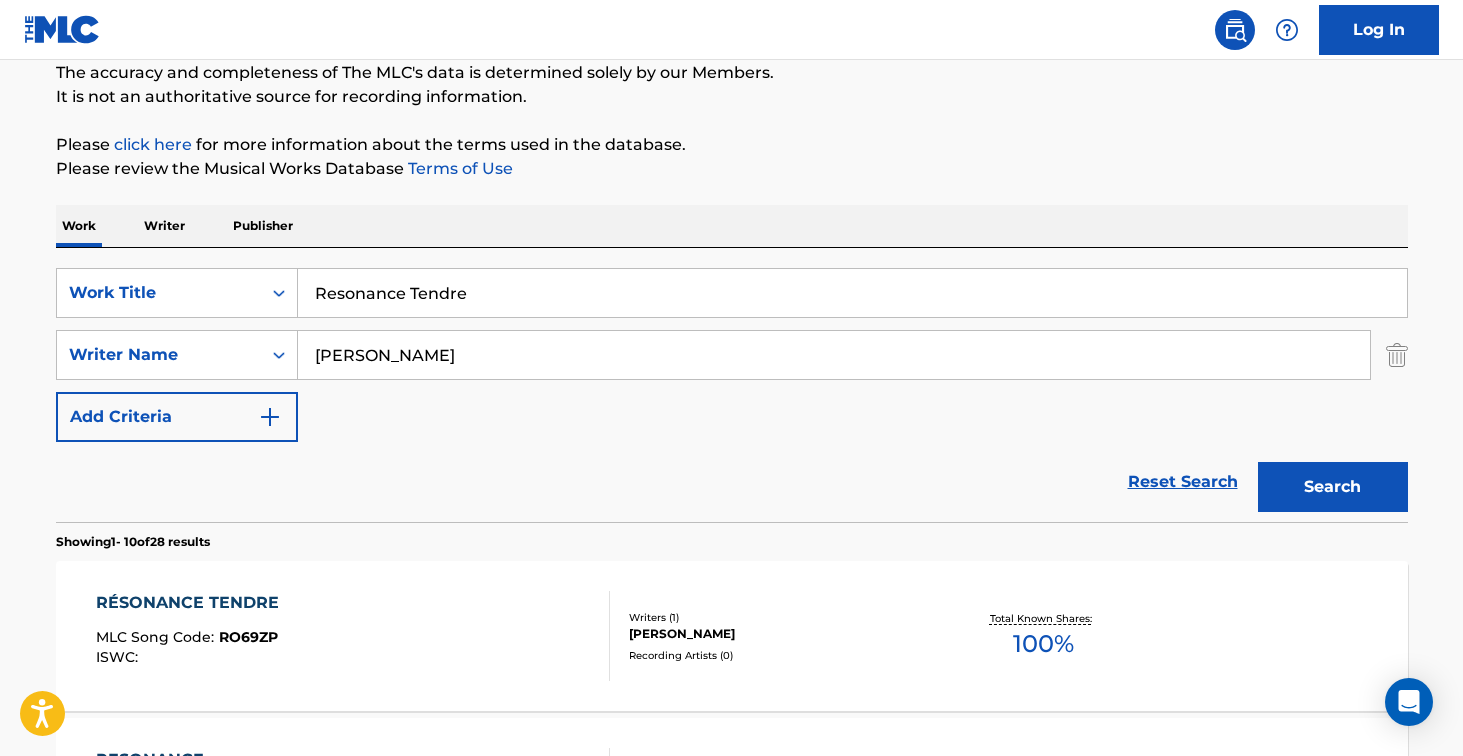 scroll, scrollTop: 214, scrollLeft: 0, axis: vertical 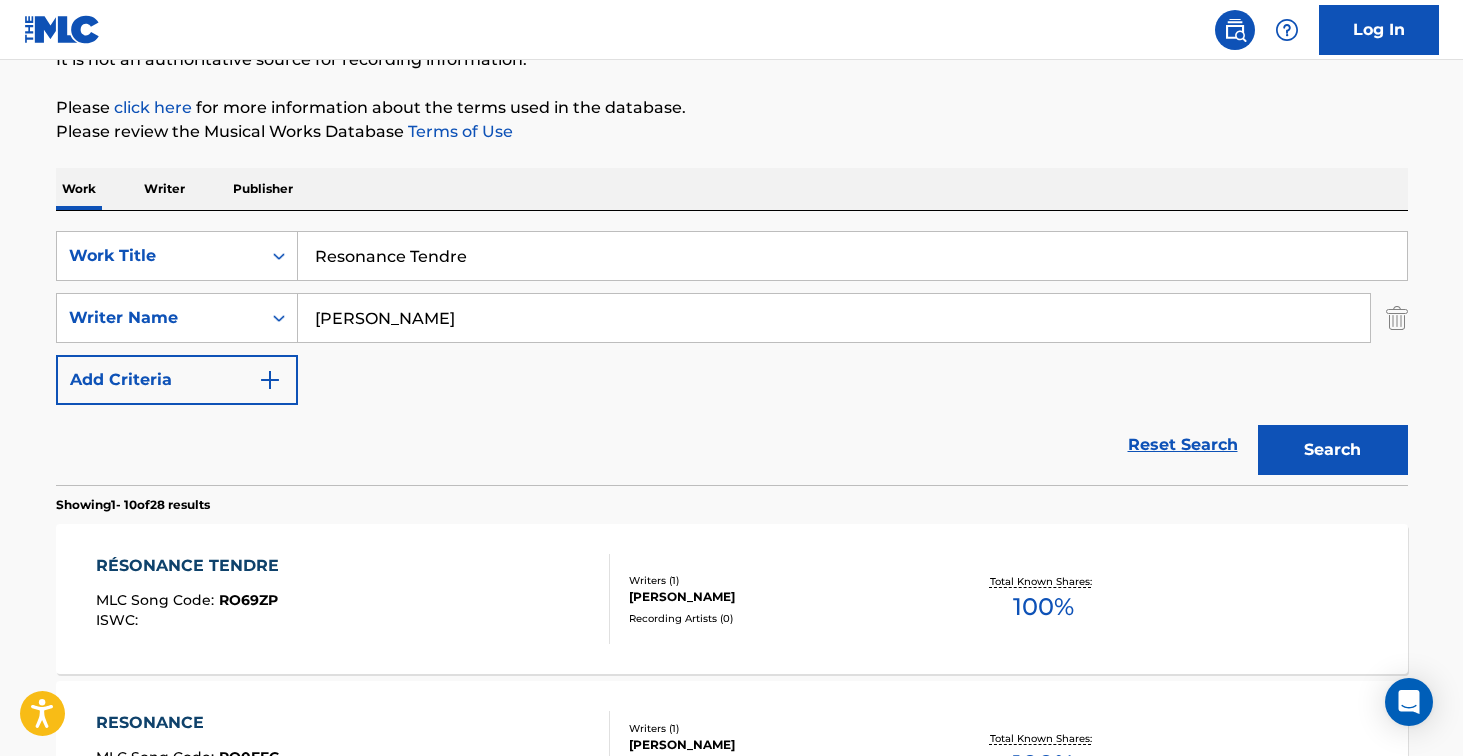 click on "RÉSONANCE TENDRE MLC Song Code : RO69ZP ISWC :" at bounding box center [353, 599] 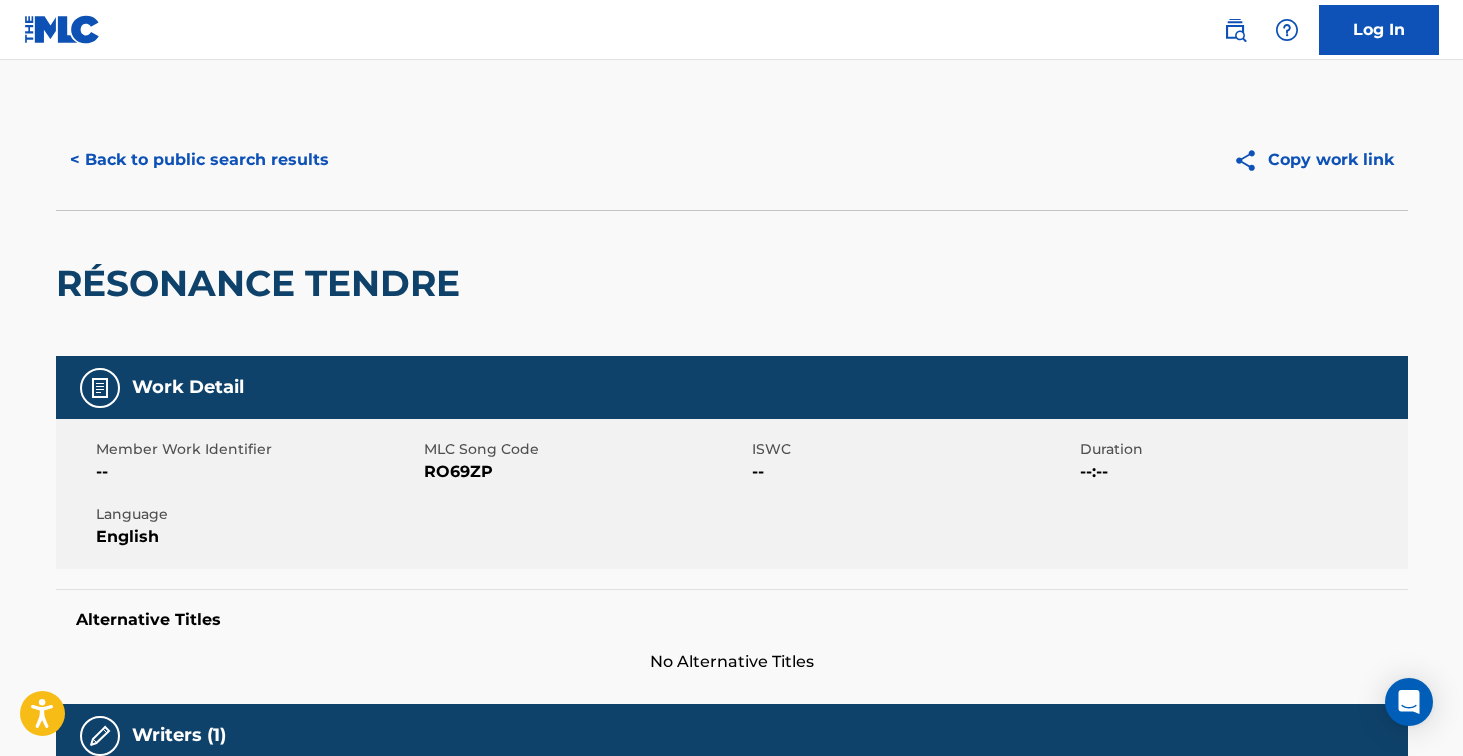 drag, startPoint x: 68, startPoint y: 281, endPoint x: 384, endPoint y: 288, distance: 316.0775 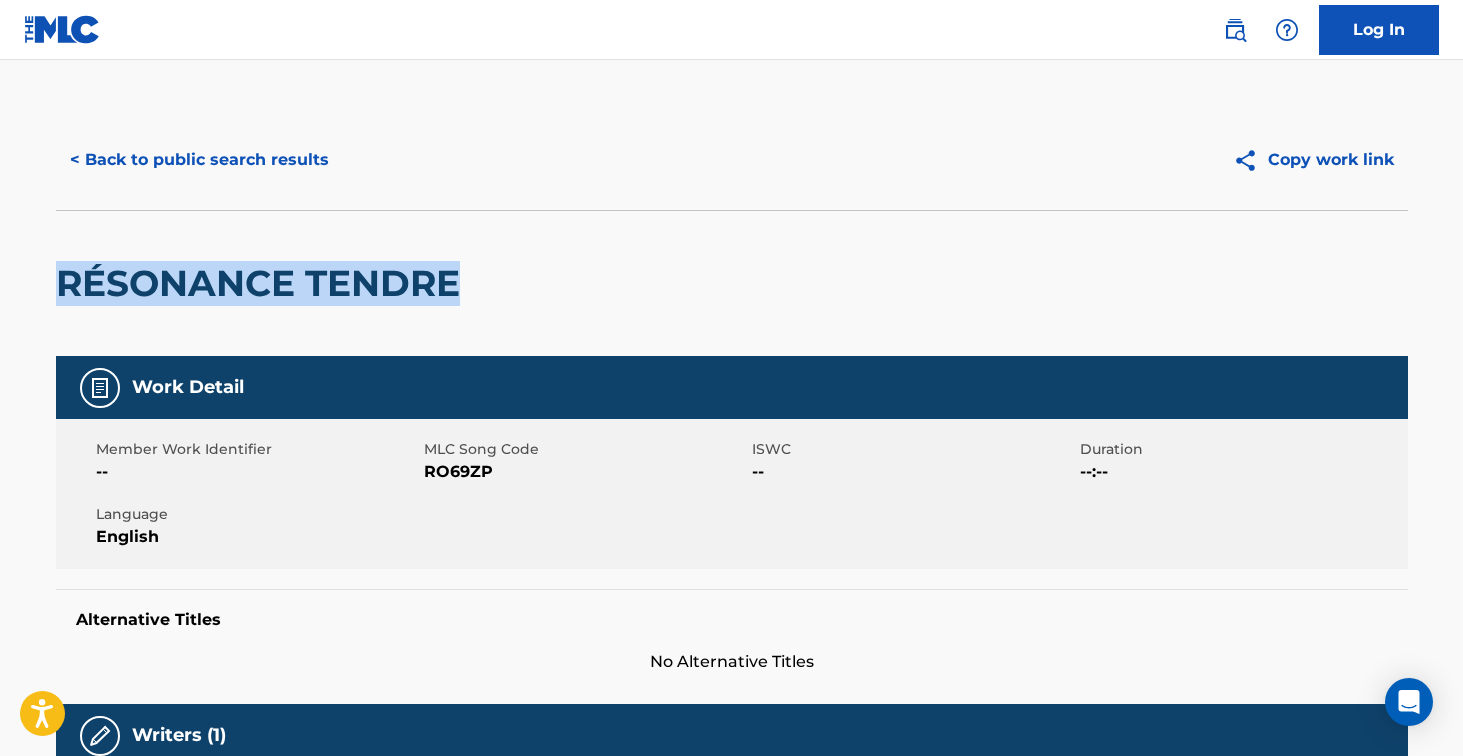 drag, startPoint x: 62, startPoint y: 283, endPoint x: 454, endPoint y: 277, distance: 392.04593 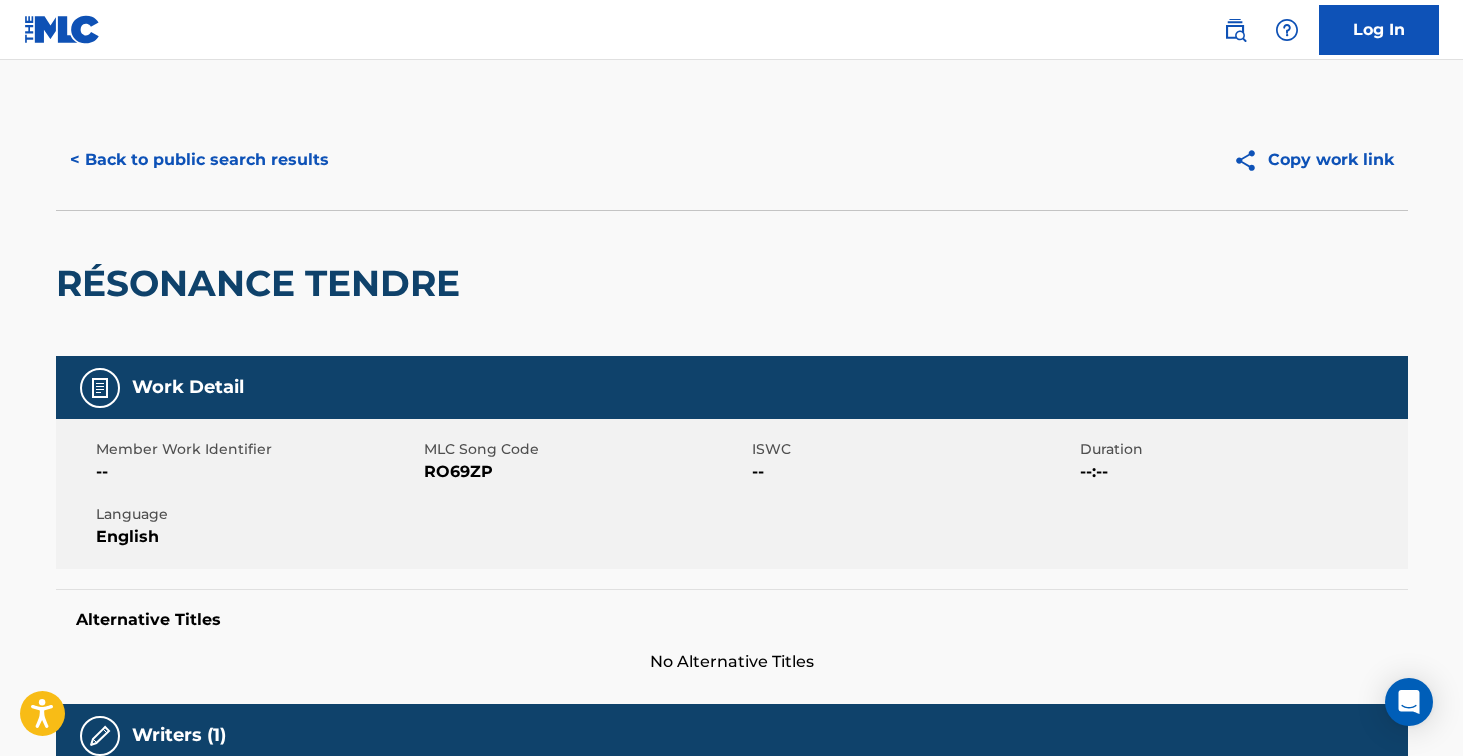 click on "RO69ZP" at bounding box center [585, 472] 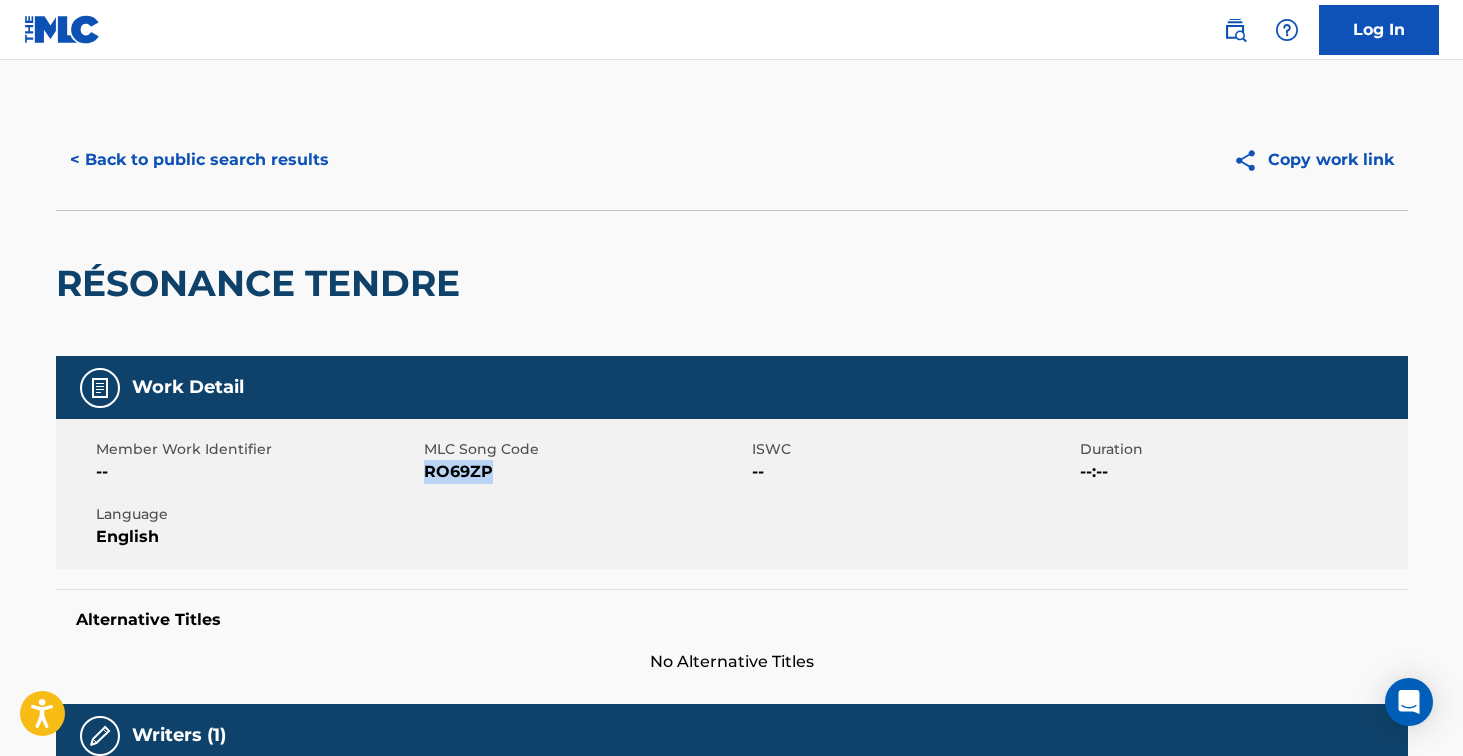 click on "RO69ZP" at bounding box center [585, 472] 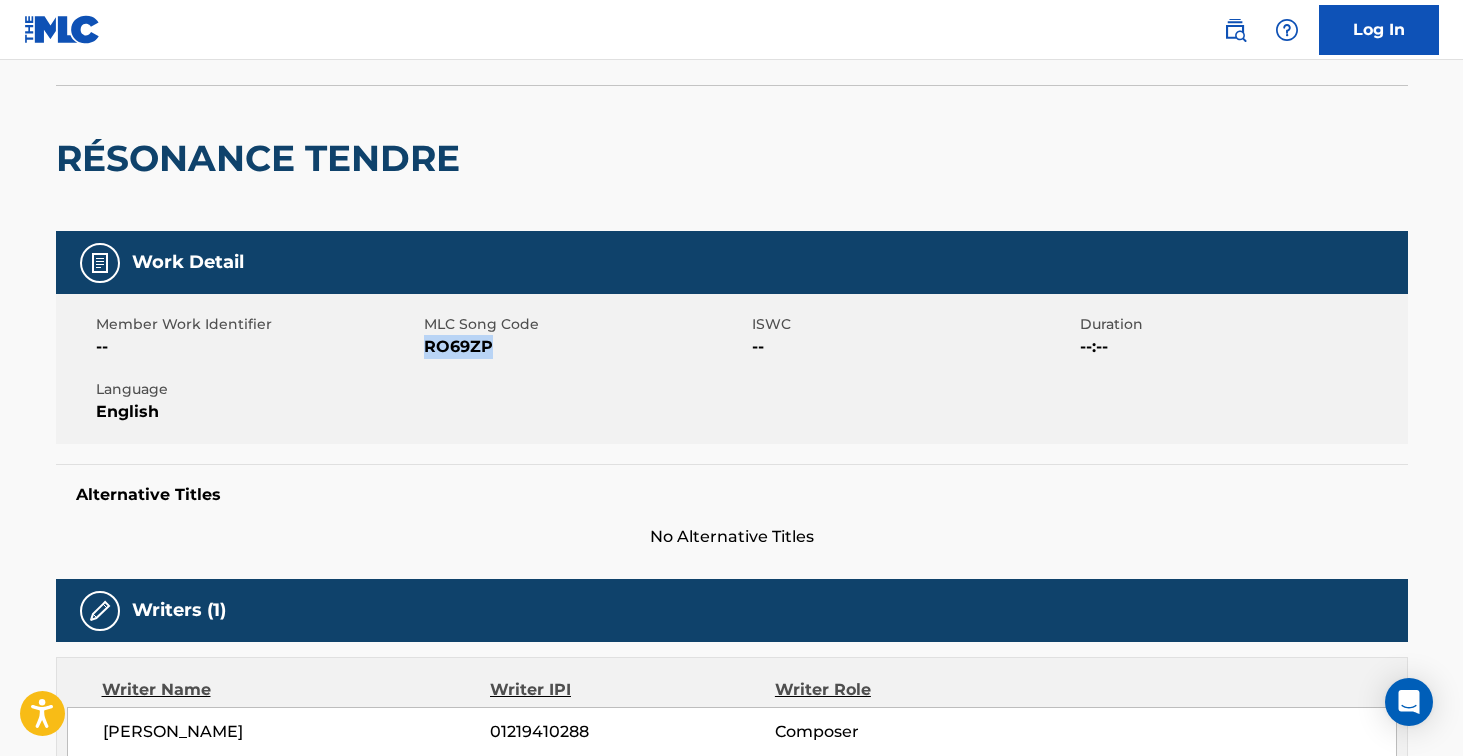 scroll, scrollTop: 0, scrollLeft: 0, axis: both 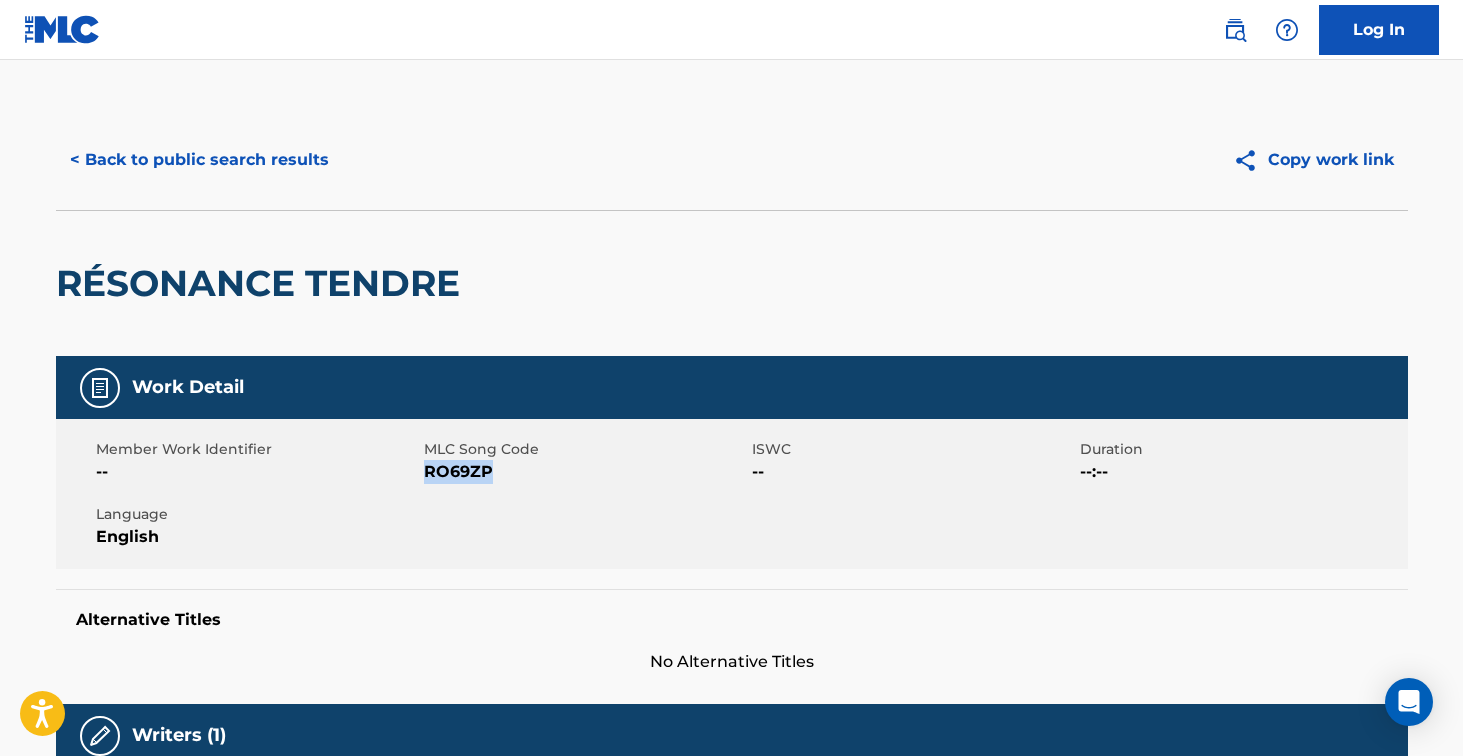click on "< Back to public search results" at bounding box center [199, 160] 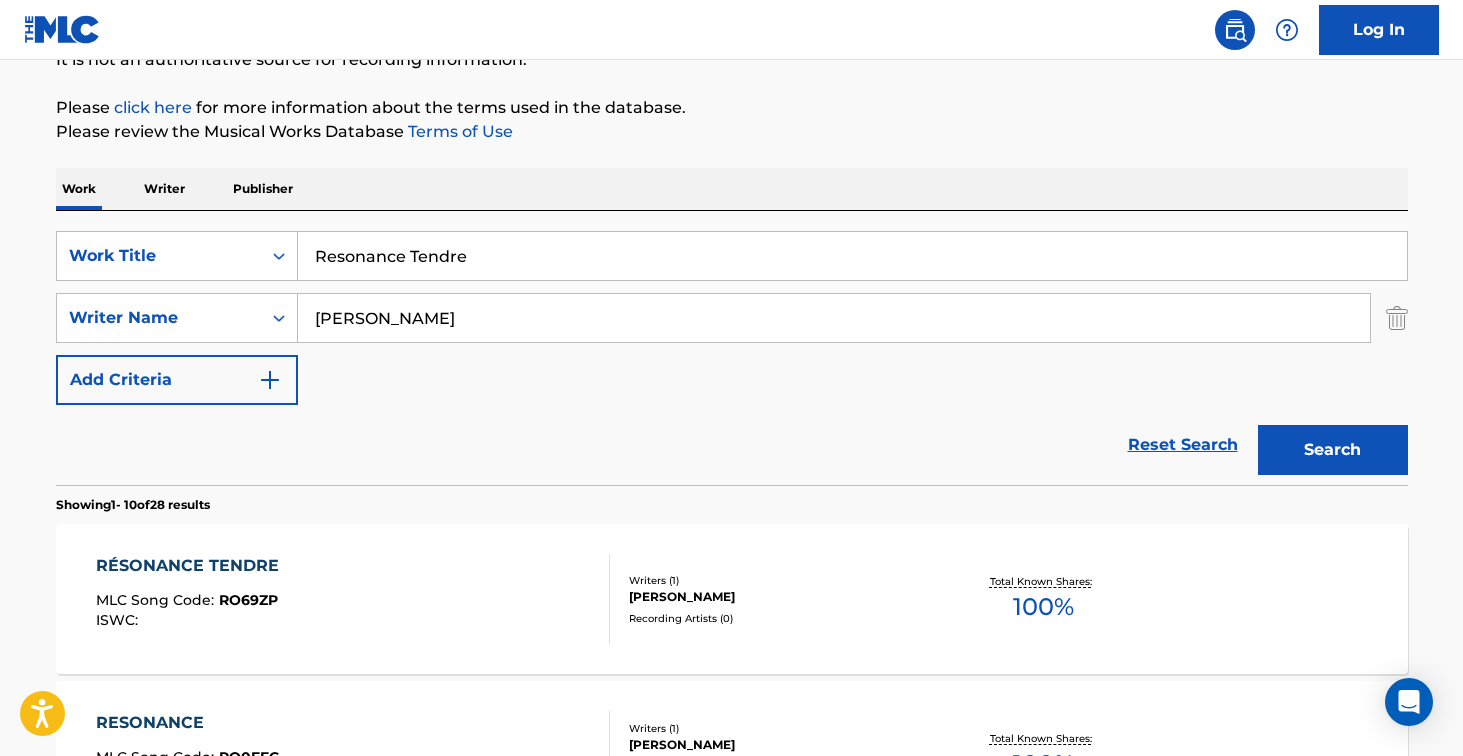 drag, startPoint x: 466, startPoint y: 258, endPoint x: 74, endPoint y: 185, distance: 398.73926 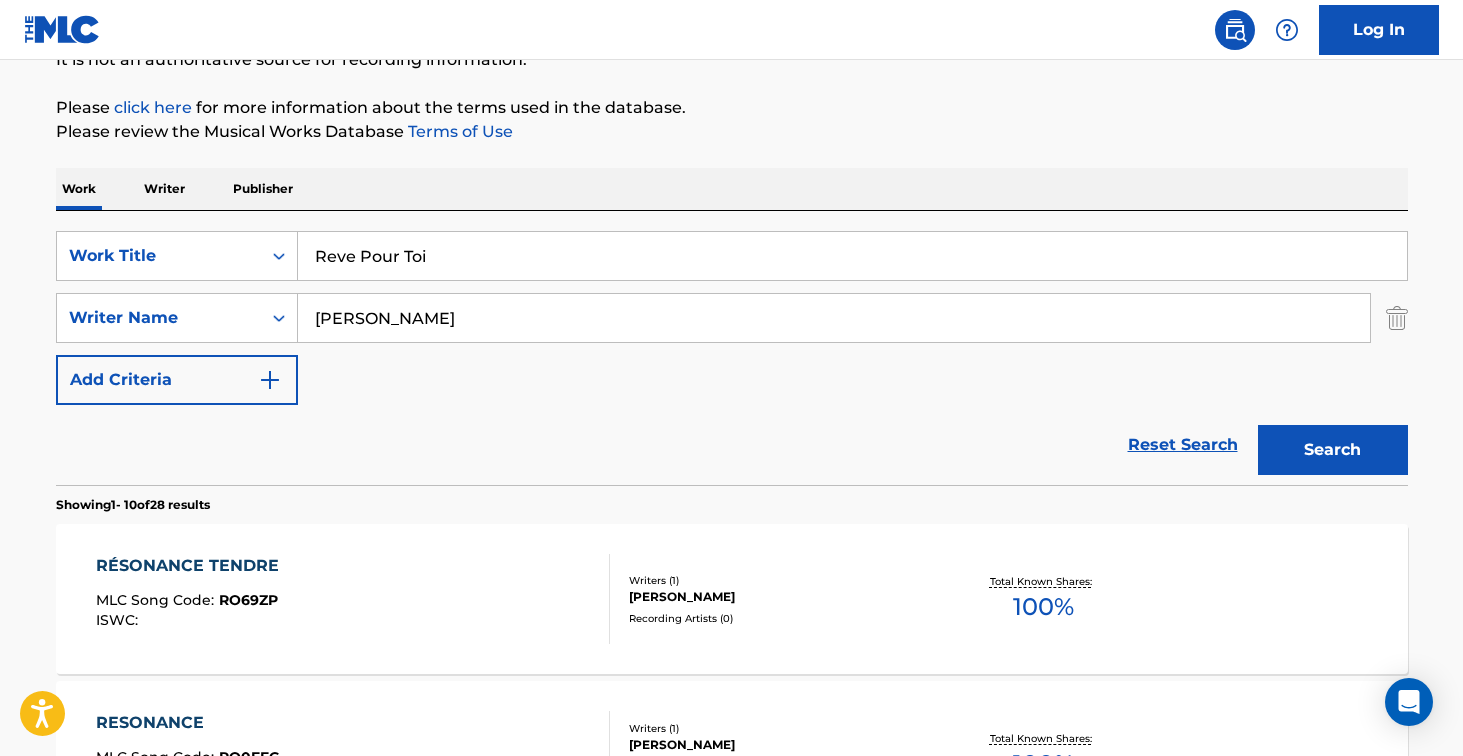 type on "Reve Pour Toi" 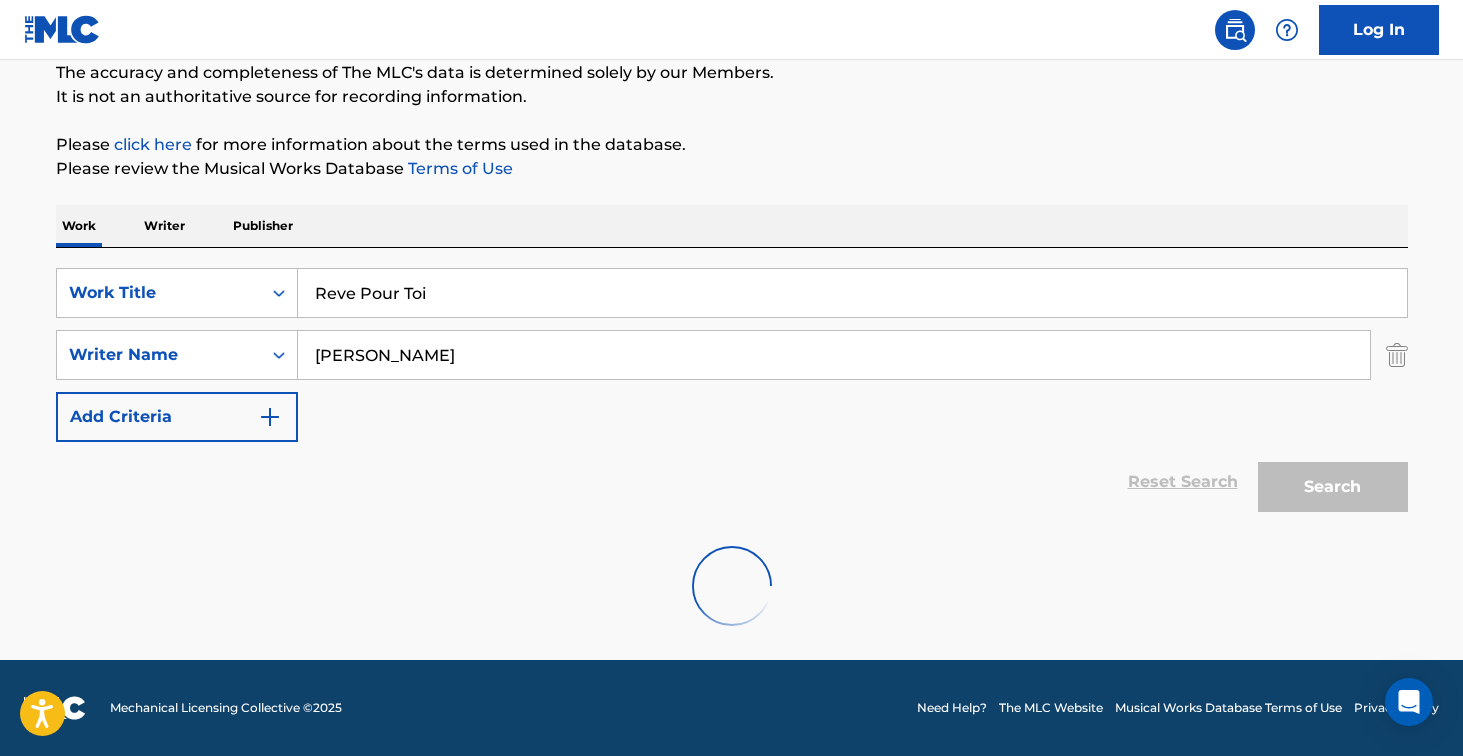 scroll, scrollTop: 214, scrollLeft: 0, axis: vertical 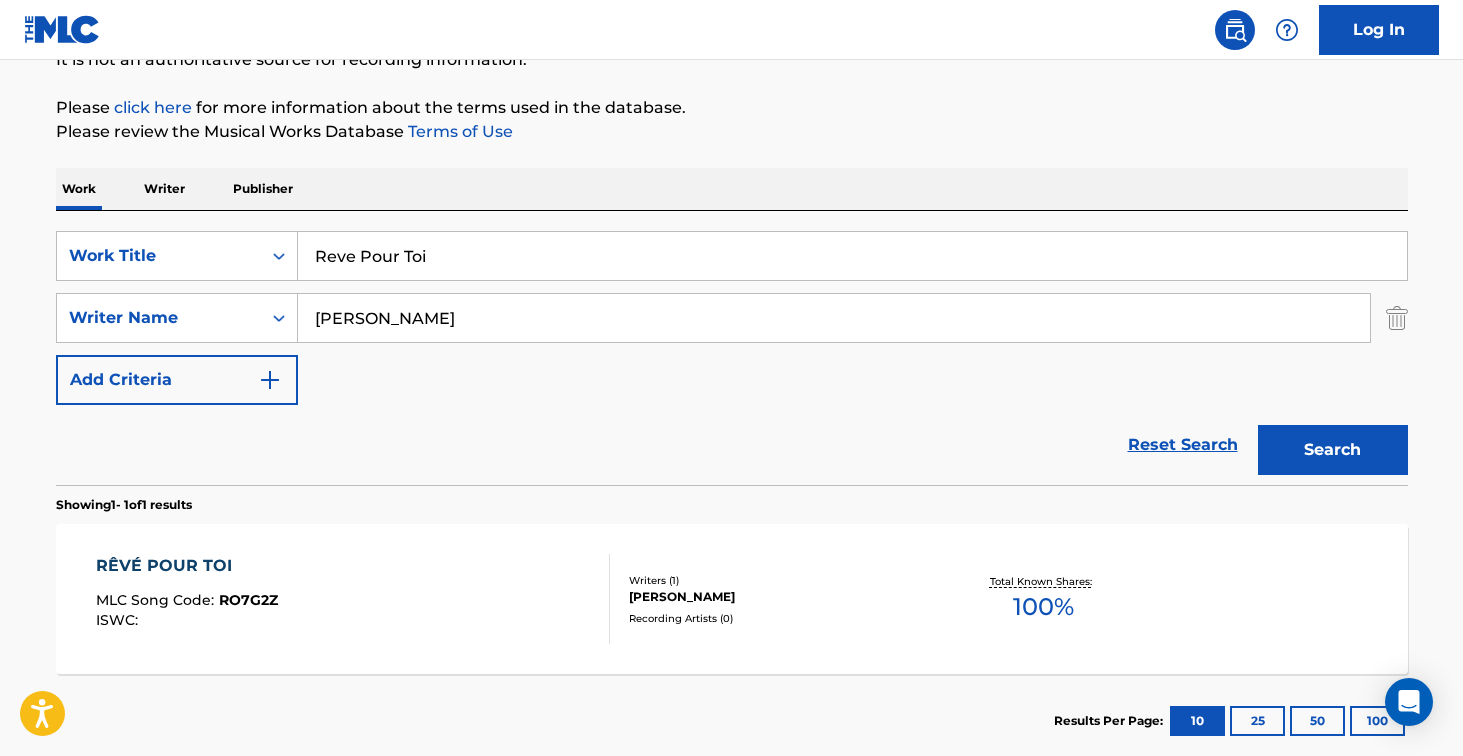 click on "RÊVÉ POUR TOI MLC Song Code : RO7G2Z ISWC :" at bounding box center [353, 599] 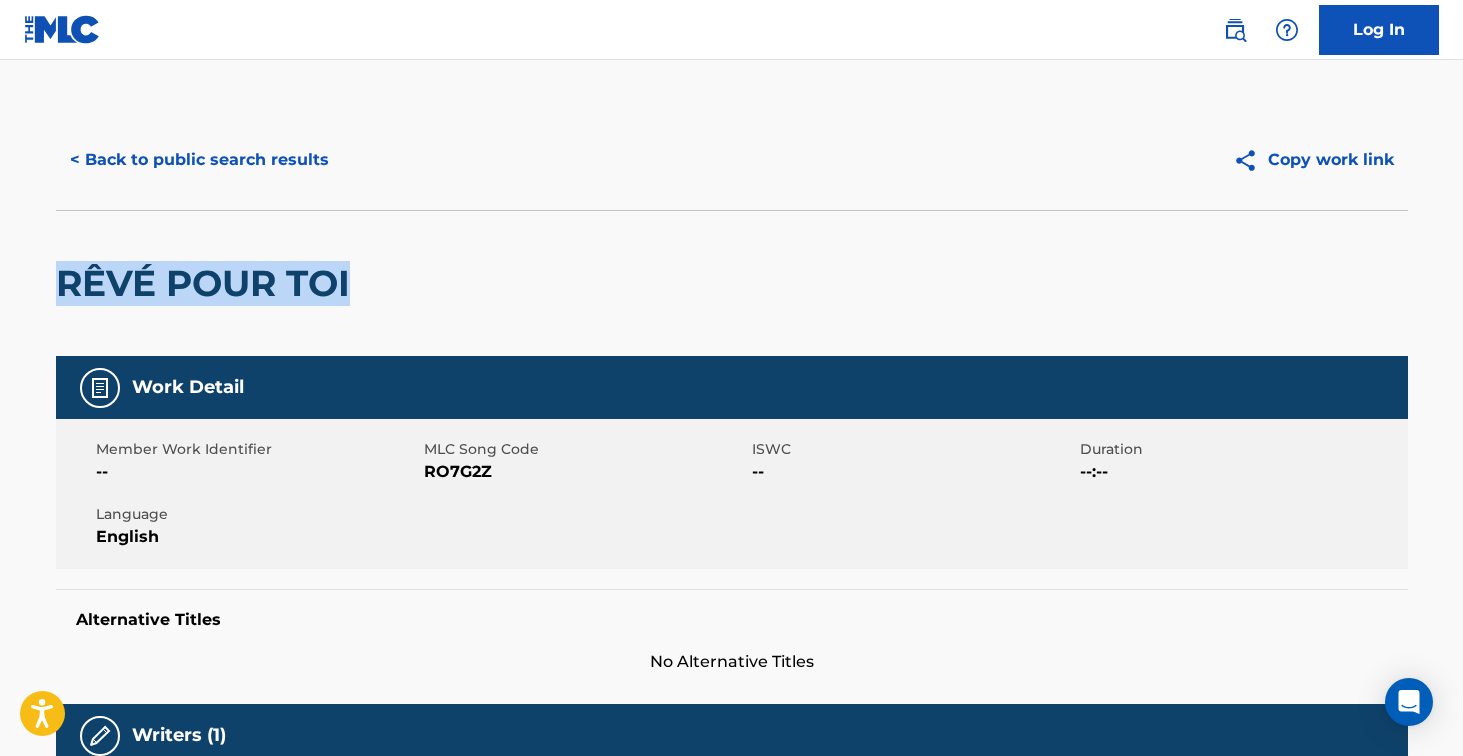 drag, startPoint x: 64, startPoint y: 286, endPoint x: 411, endPoint y: 294, distance: 347.0922 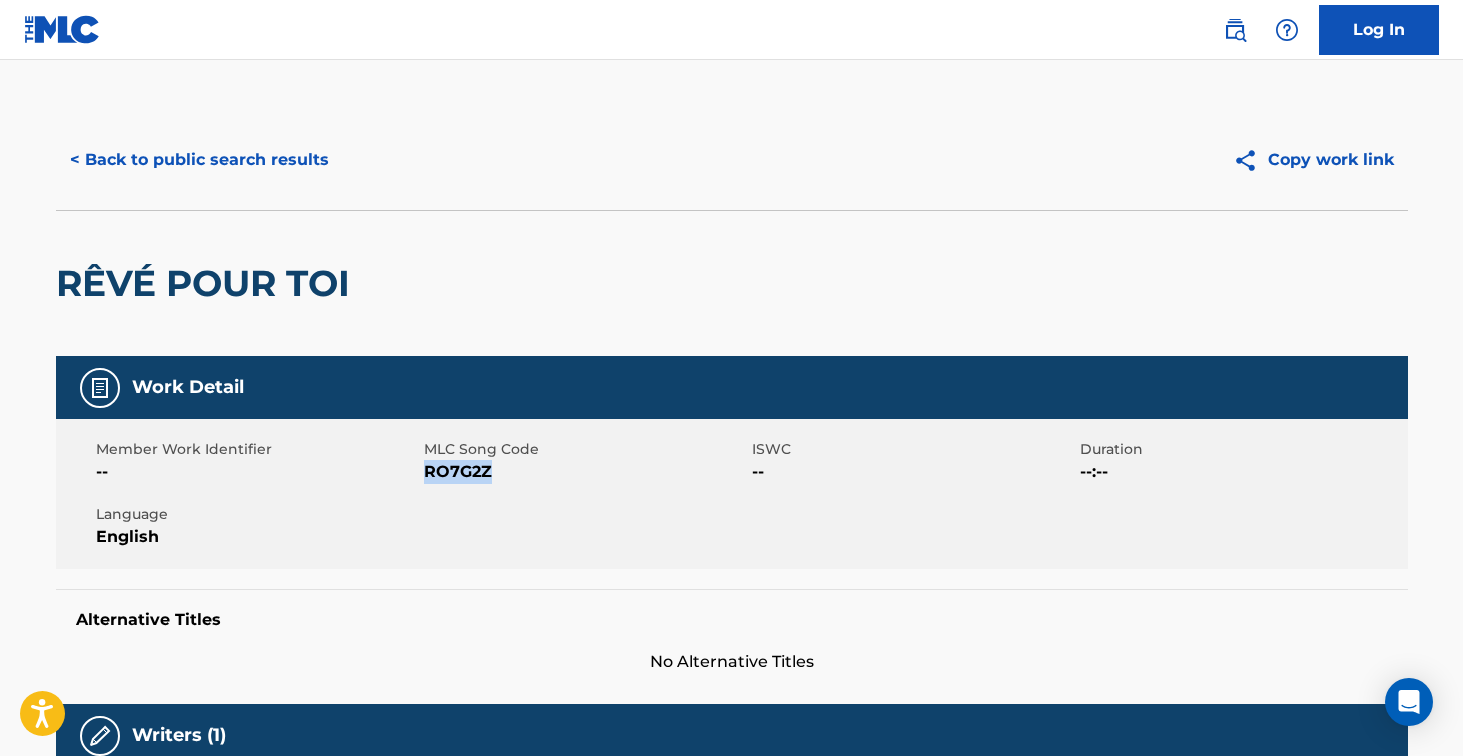 click on "RO7G2Z" at bounding box center (585, 472) 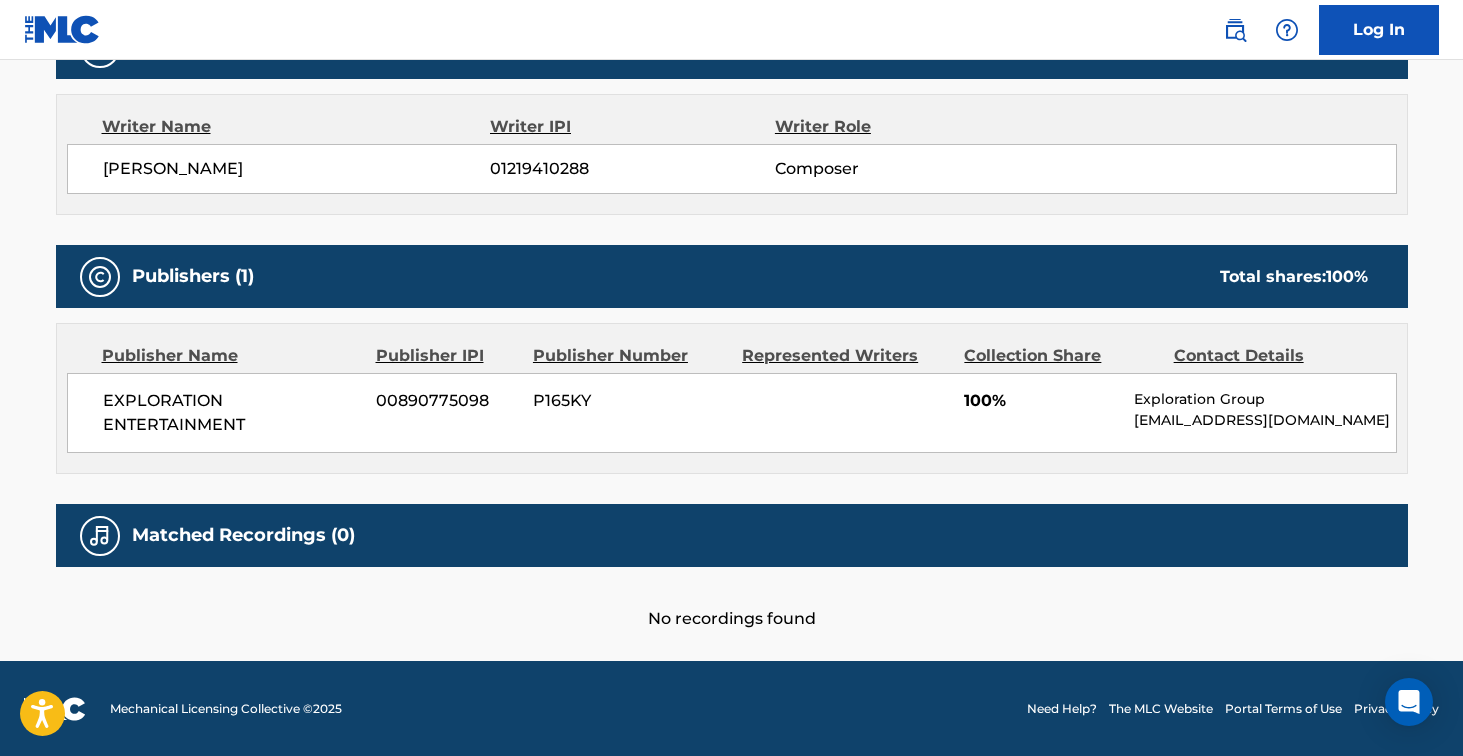 scroll, scrollTop: 0, scrollLeft: 0, axis: both 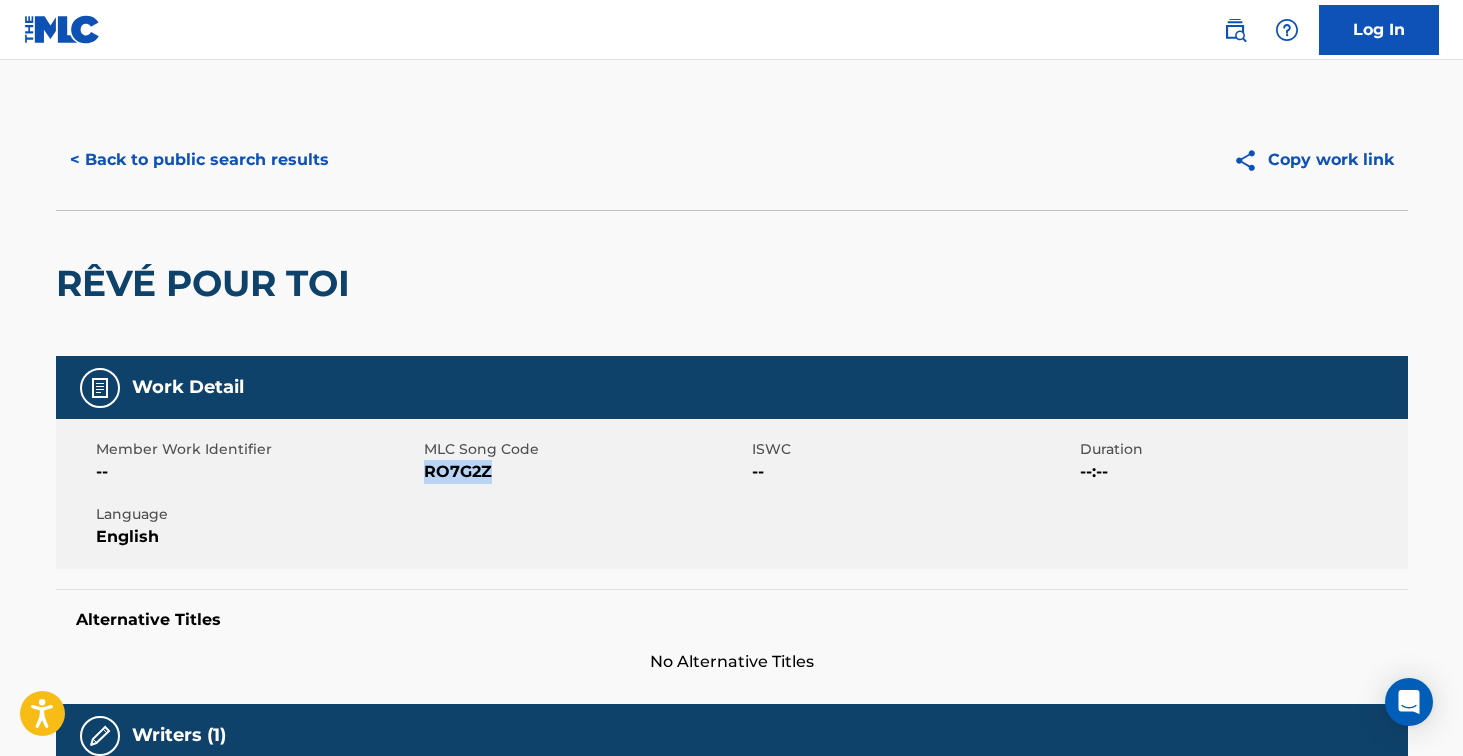 click on "< Back to public search results" at bounding box center (199, 160) 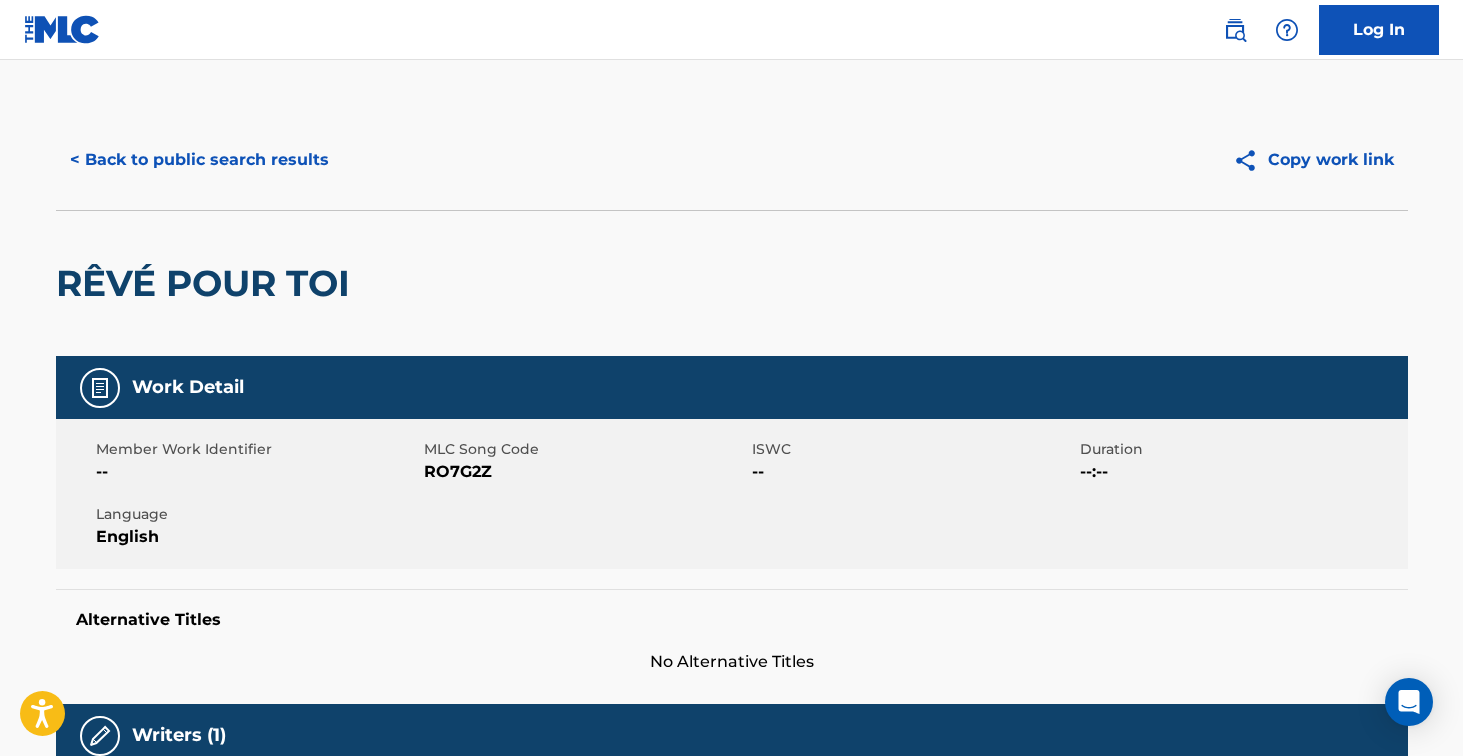 scroll, scrollTop: 214, scrollLeft: 0, axis: vertical 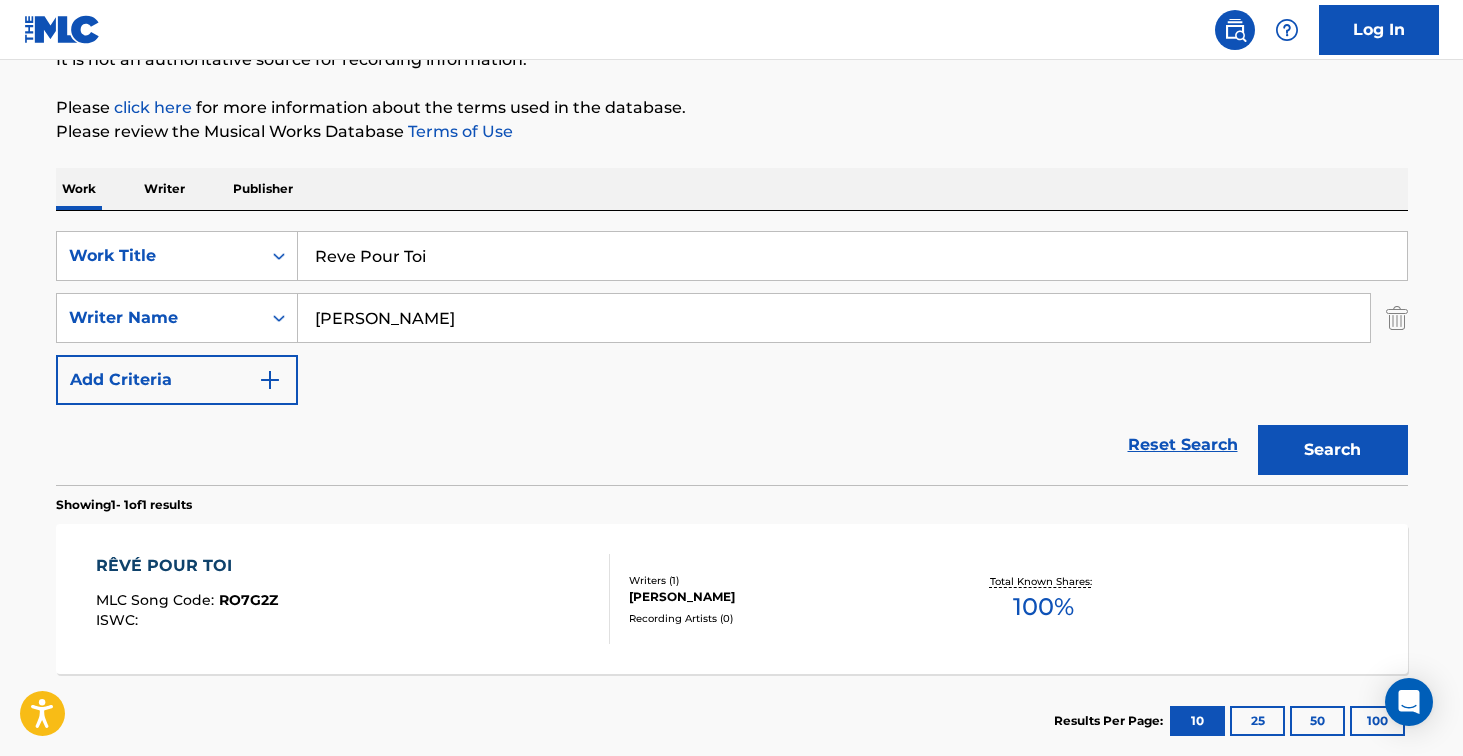 click on "SearchWithCriteria0a6a80ad-6f02-4510-9337-c4d09e26aca2 Work Title Reve Pour Toi SearchWithCriteriaa585b01d-51eb-4e9f-abc1-1ddbd53944fc Writer Name [PERSON_NAME] Add Criteria Reset Search Search" at bounding box center (732, 348) 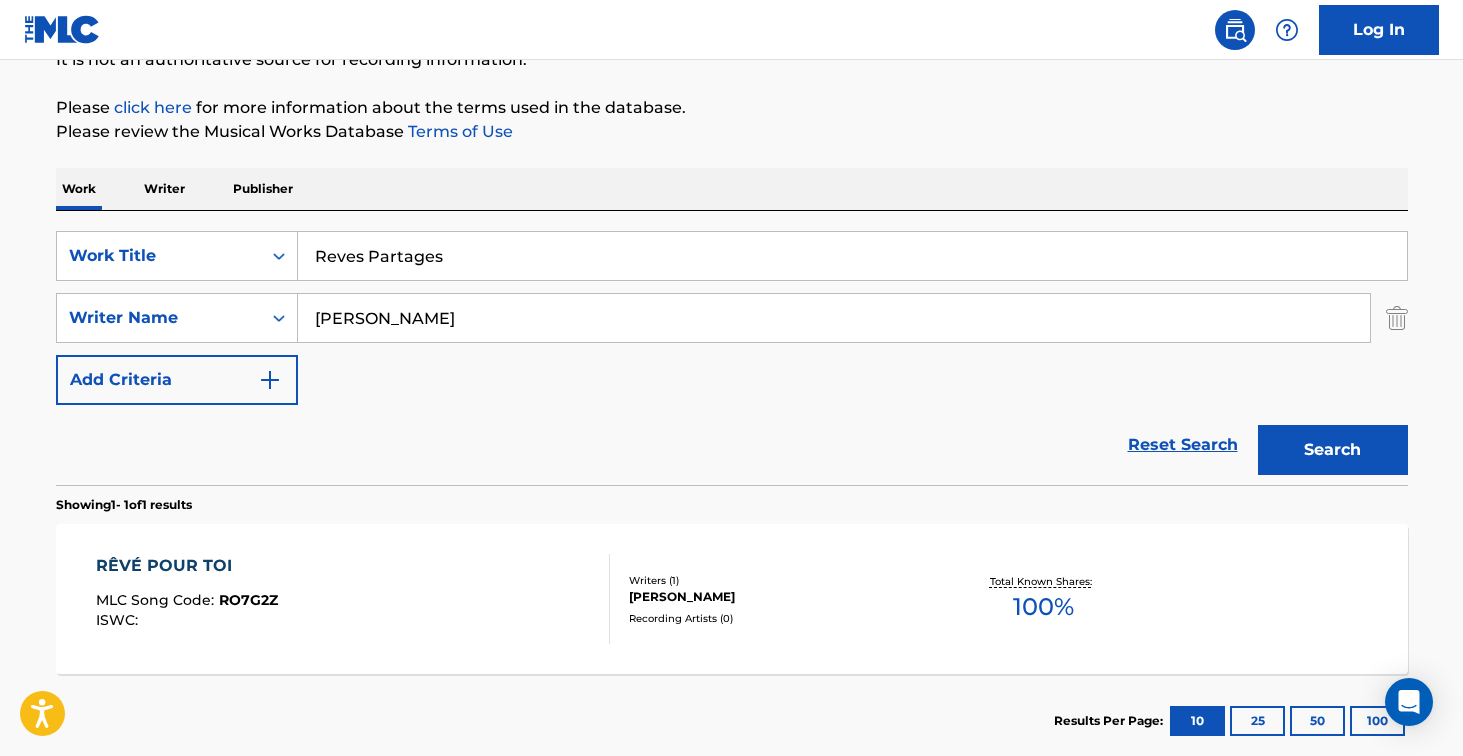 type on "Reves Partages" 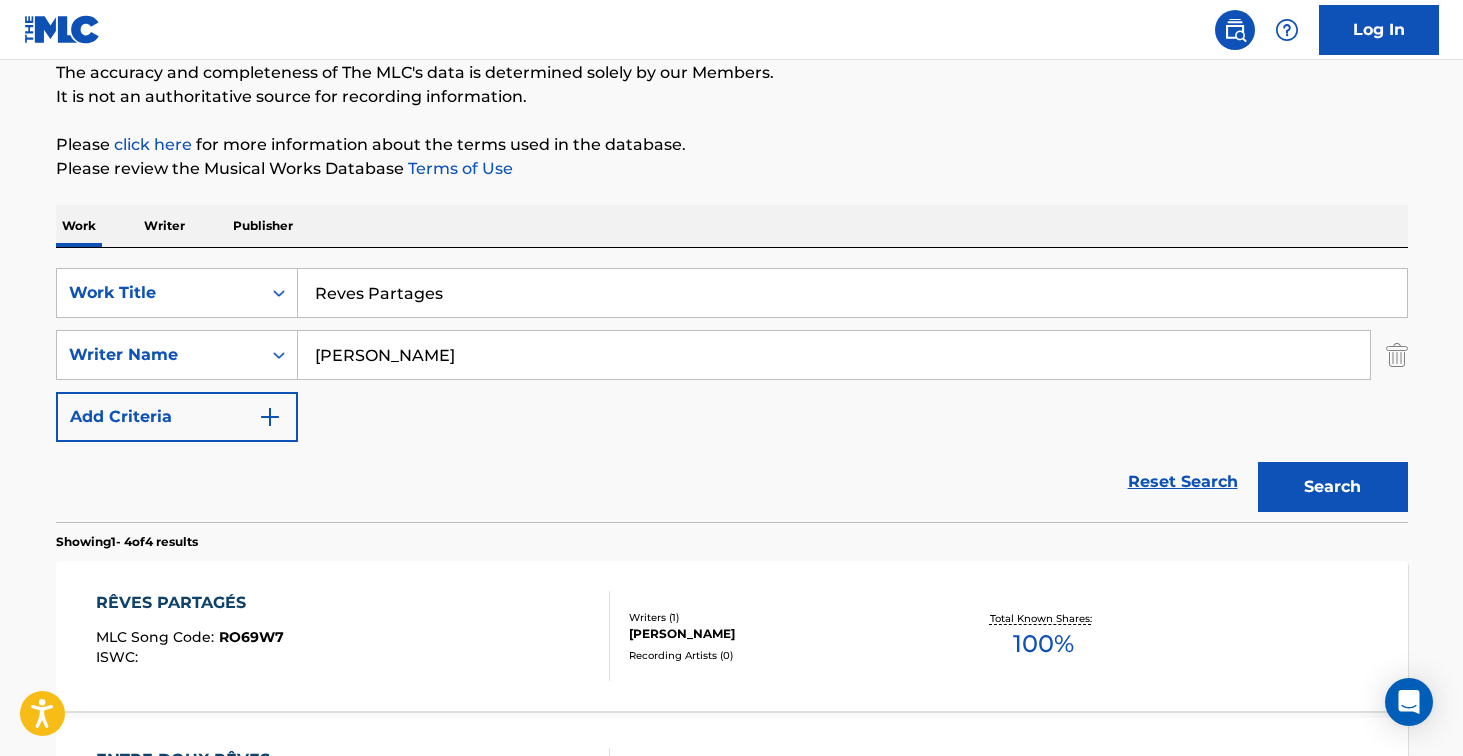 scroll, scrollTop: 214, scrollLeft: 0, axis: vertical 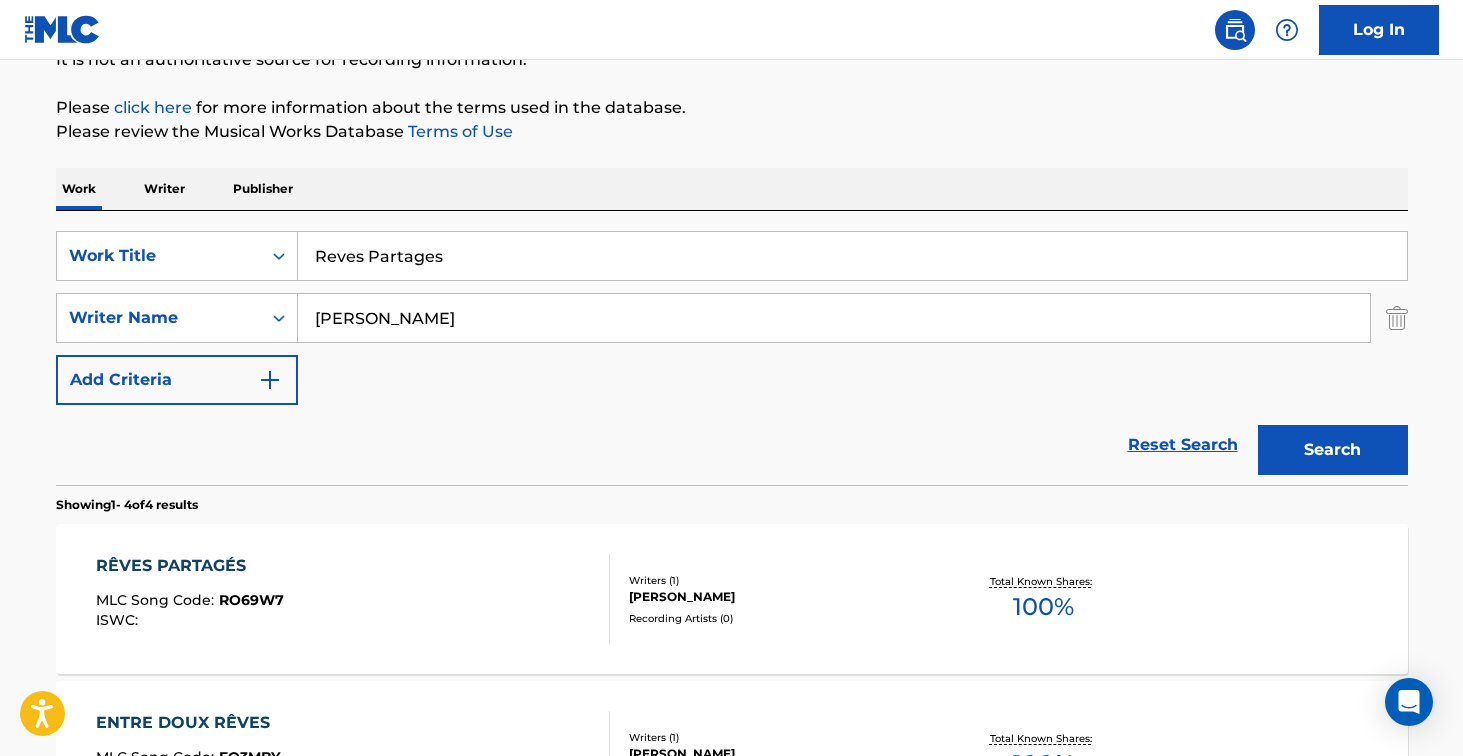 click on "RÊVES PARTAGÉS MLC Song Code : RO69W7 ISWC :" at bounding box center (353, 599) 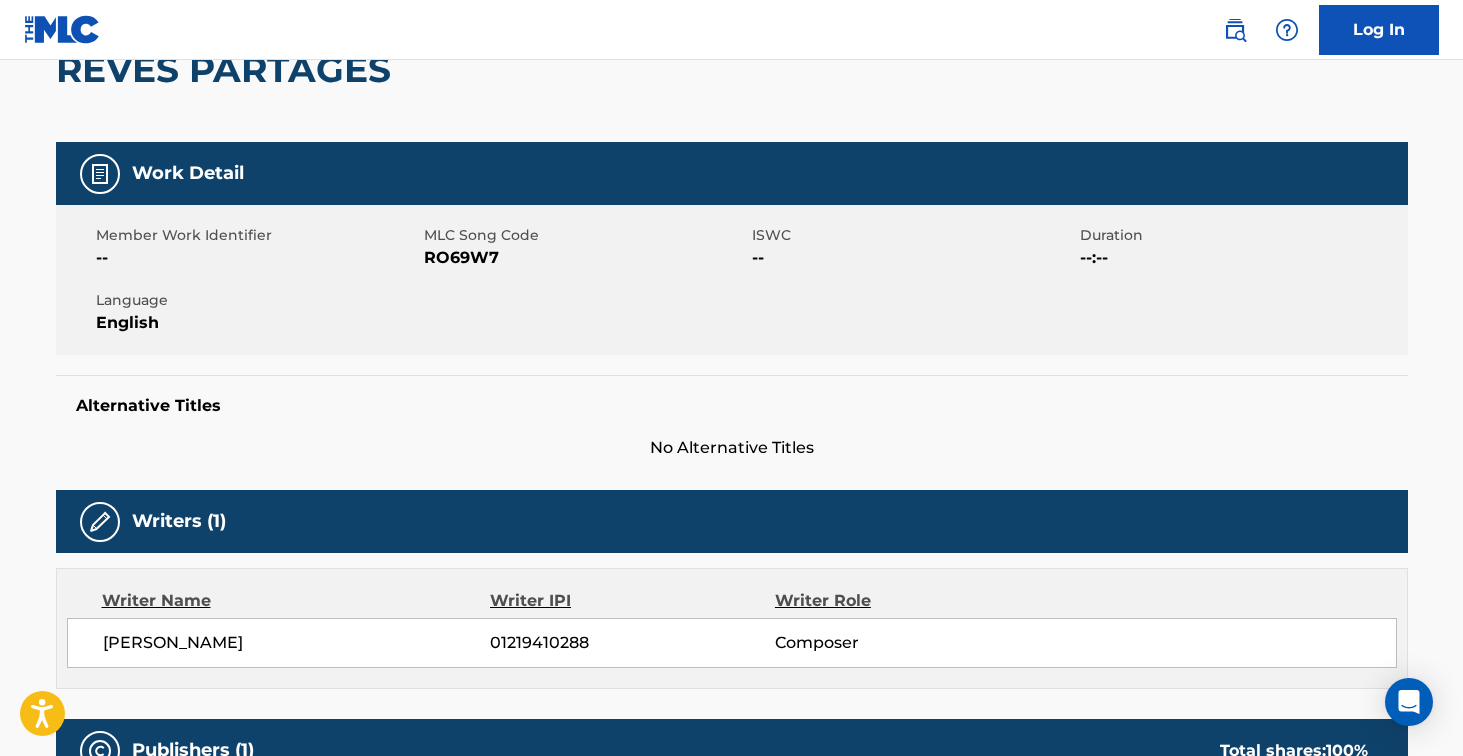 scroll, scrollTop: 0, scrollLeft: 0, axis: both 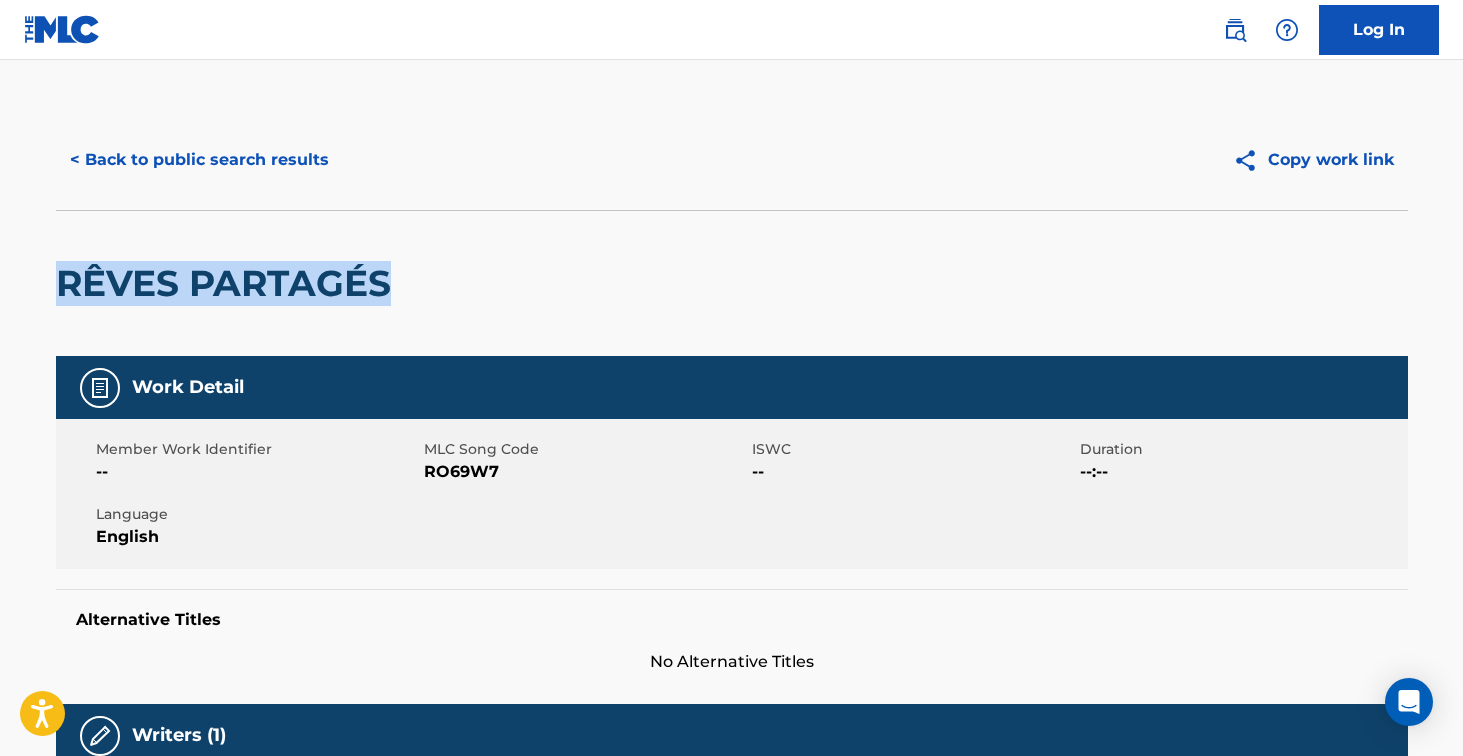 drag, startPoint x: 64, startPoint y: 289, endPoint x: 486, endPoint y: 275, distance: 422.23218 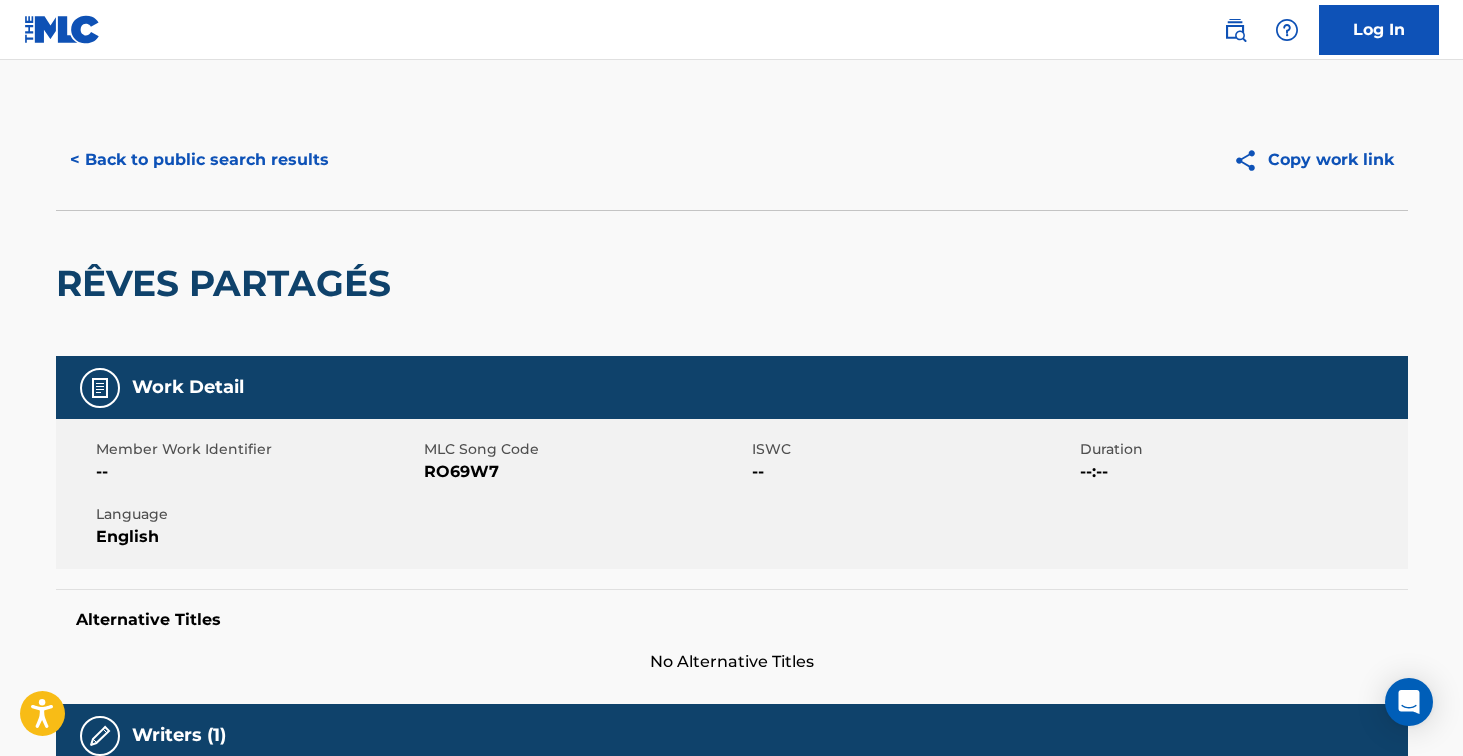 click on "RO69W7" at bounding box center [585, 472] 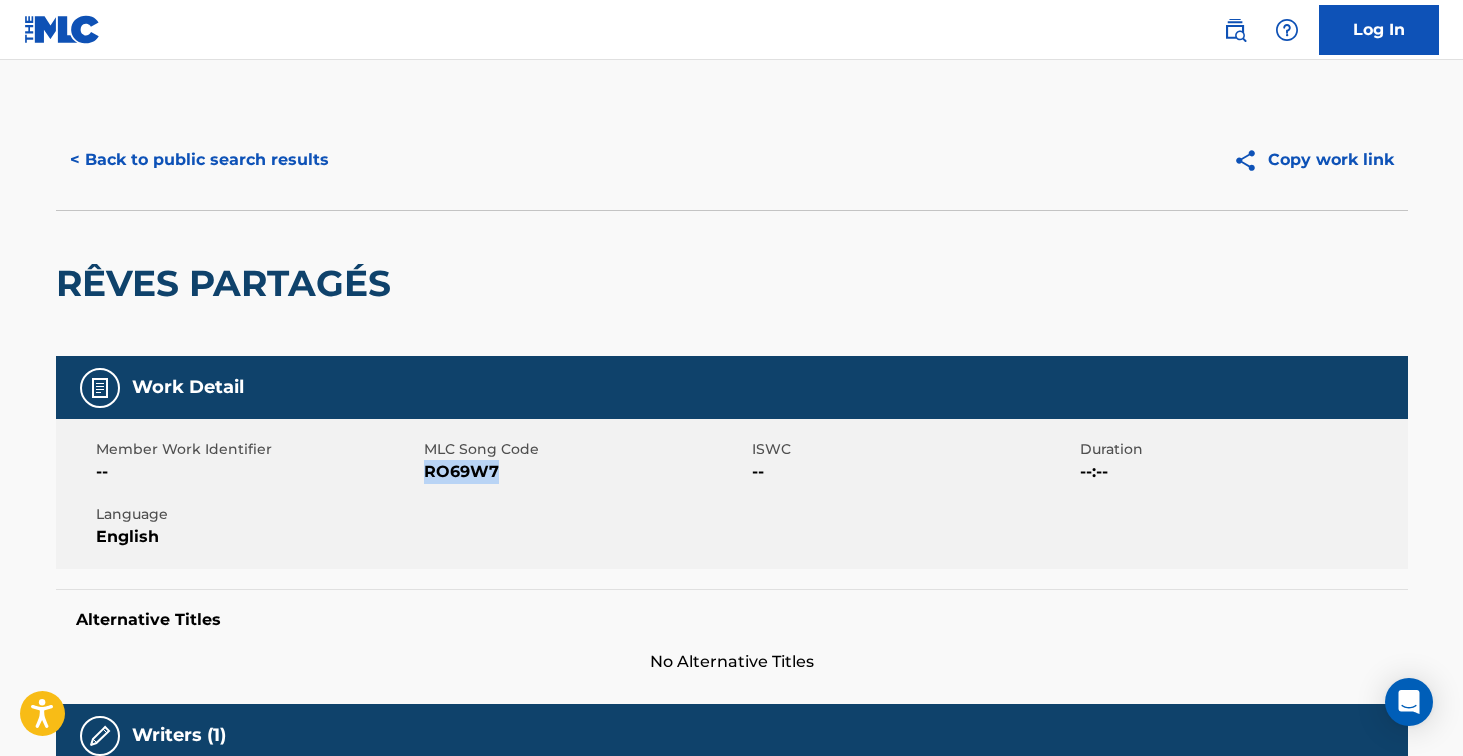 click on "RO69W7" at bounding box center [585, 472] 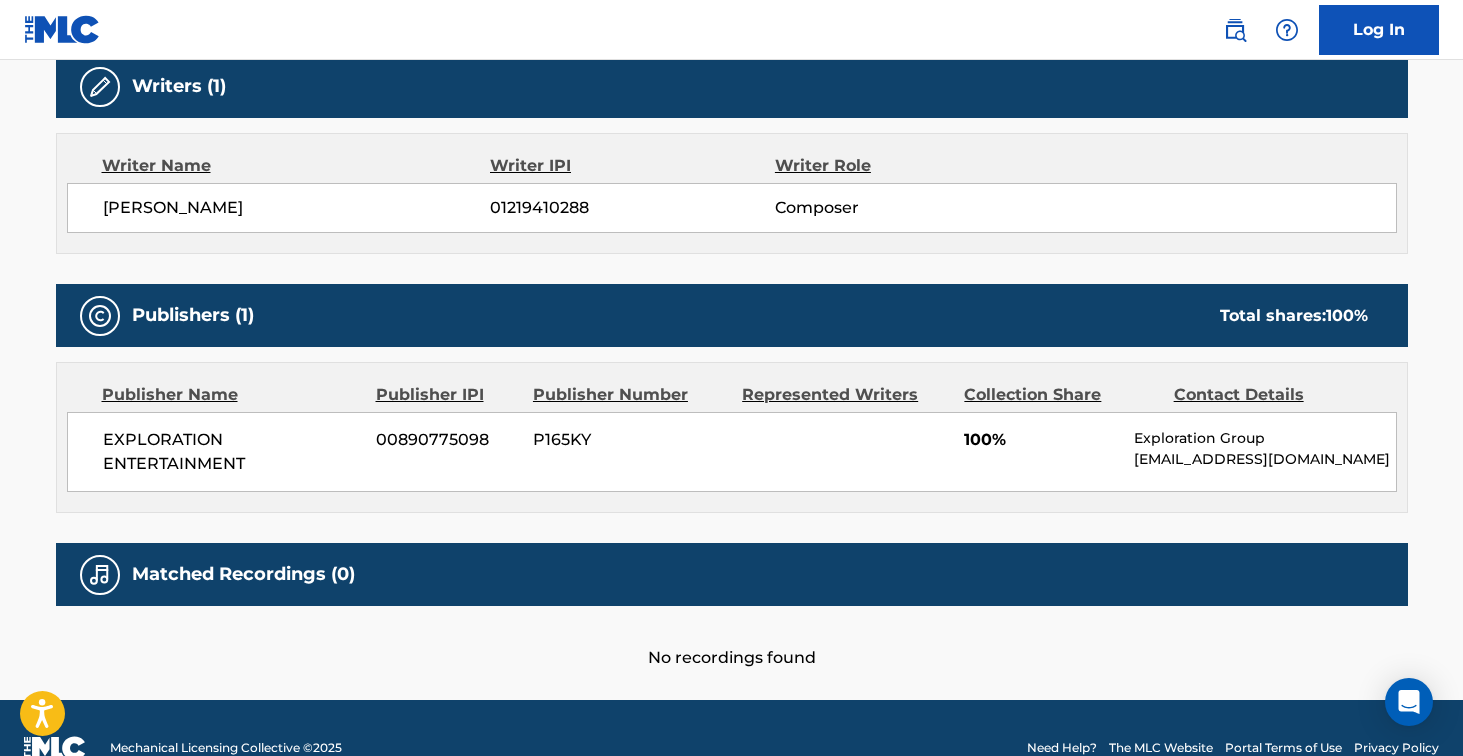 scroll, scrollTop: 0, scrollLeft: 0, axis: both 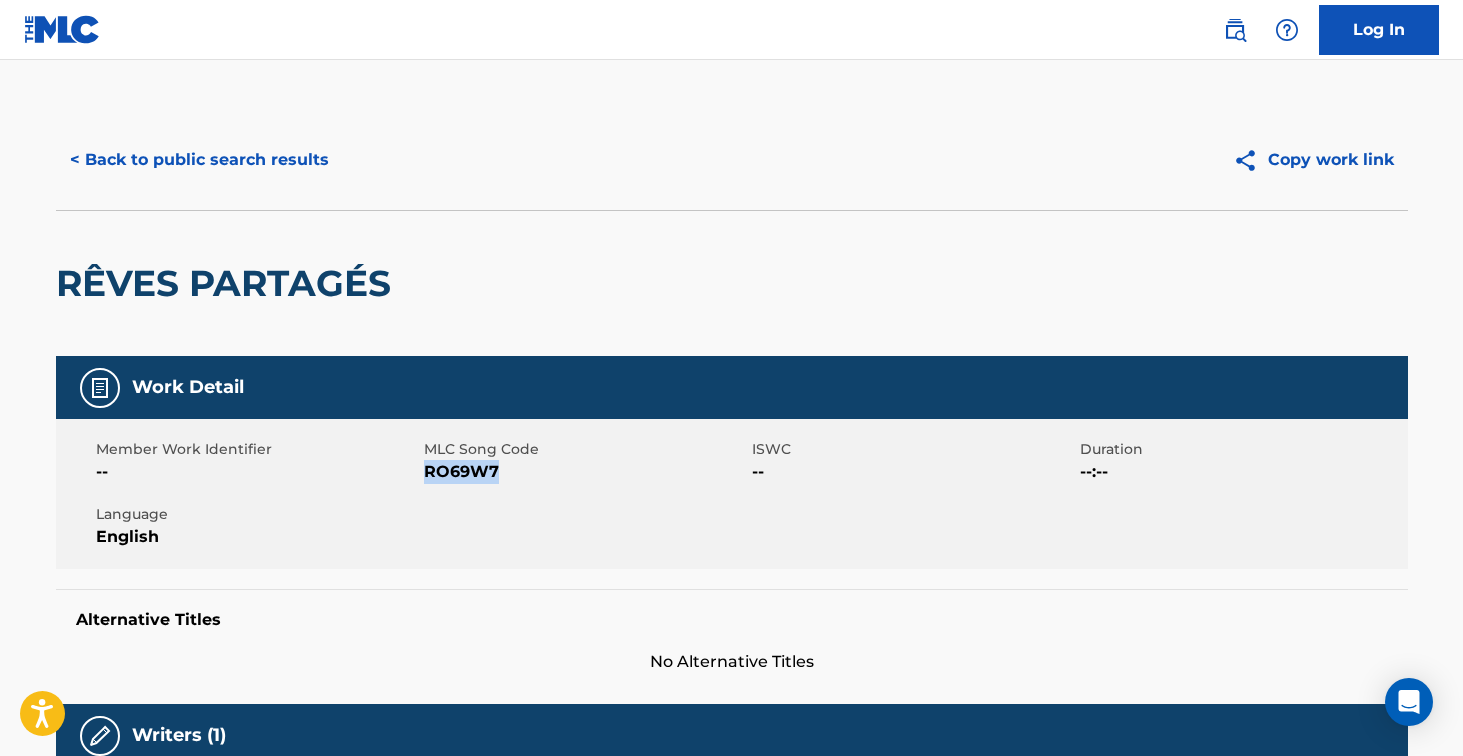 click on "< Back to public search results" at bounding box center (199, 160) 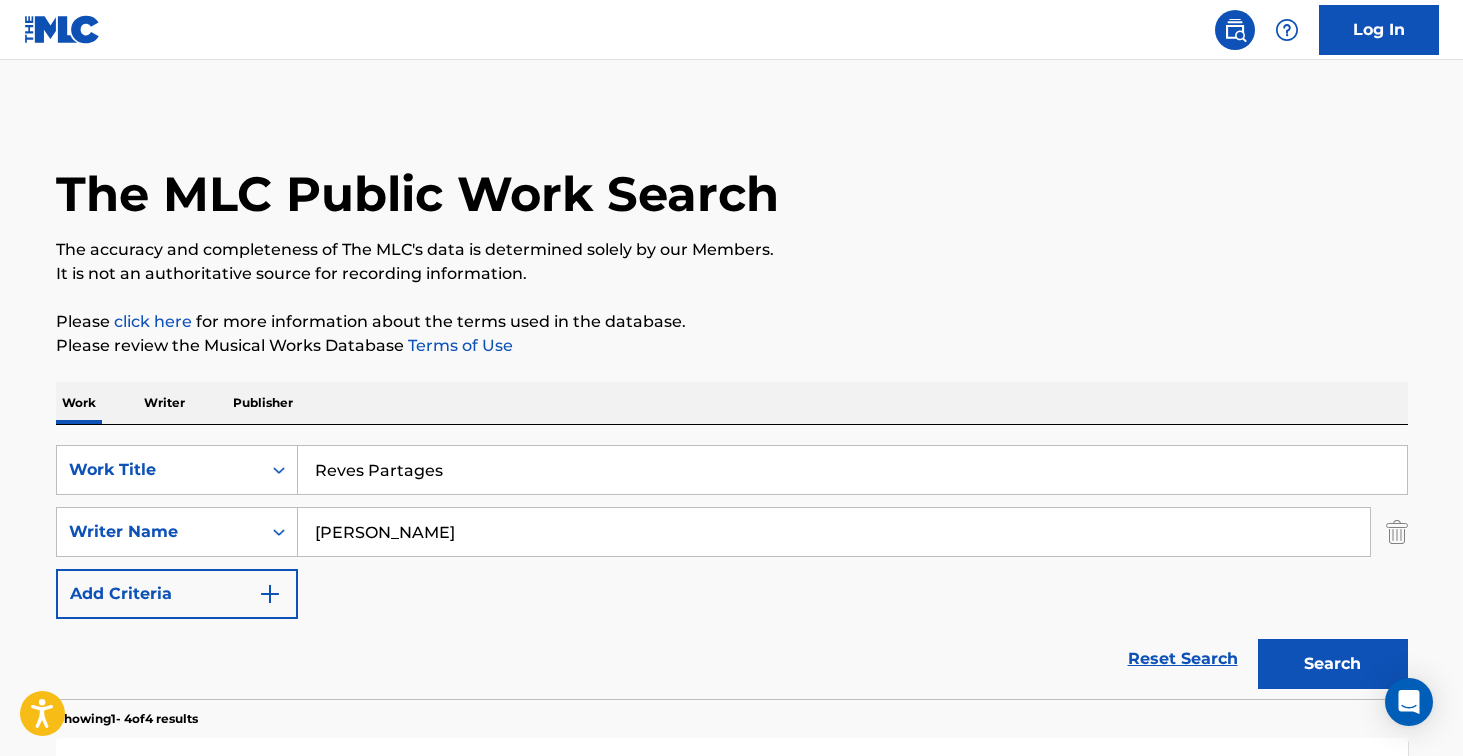 scroll, scrollTop: 214, scrollLeft: 0, axis: vertical 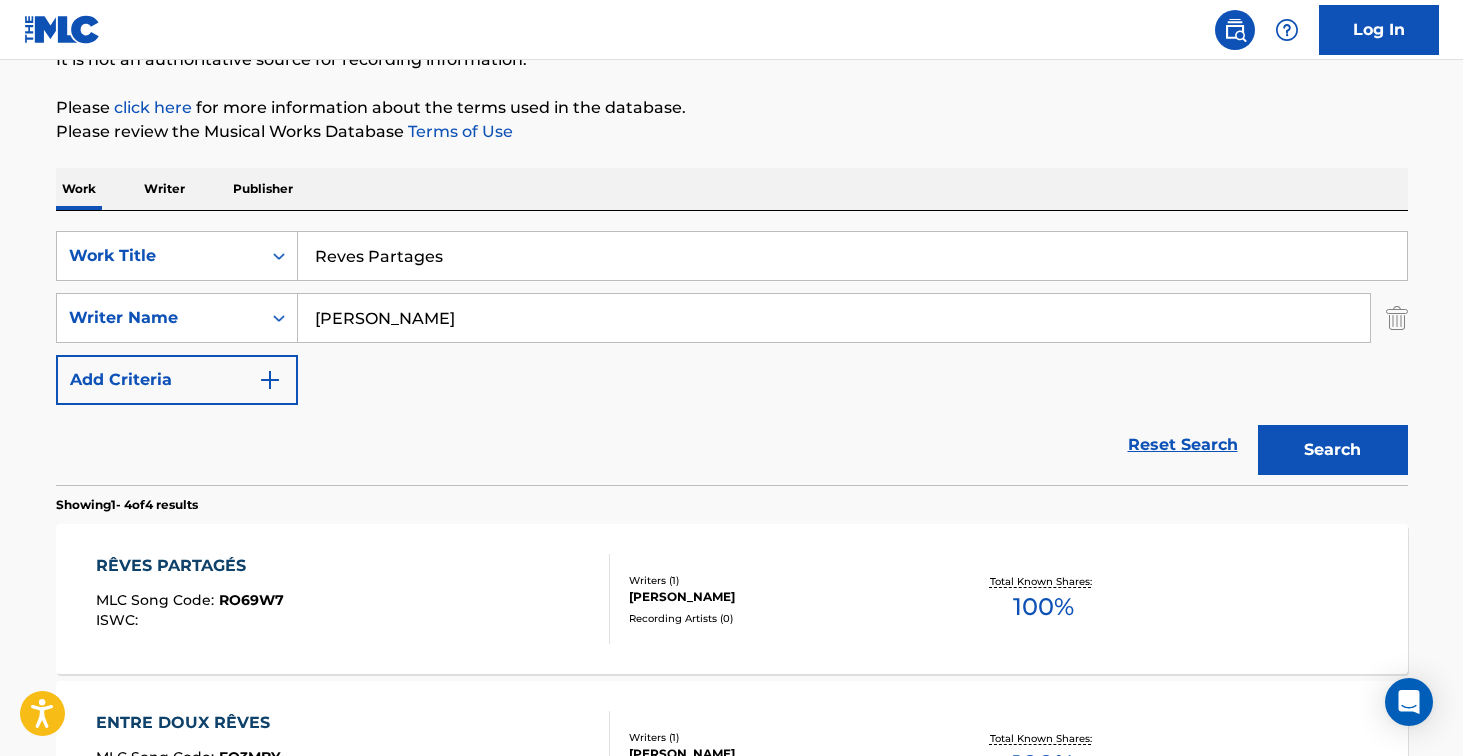 drag, startPoint x: 482, startPoint y: 258, endPoint x: 208, endPoint y: 219, distance: 276.76163 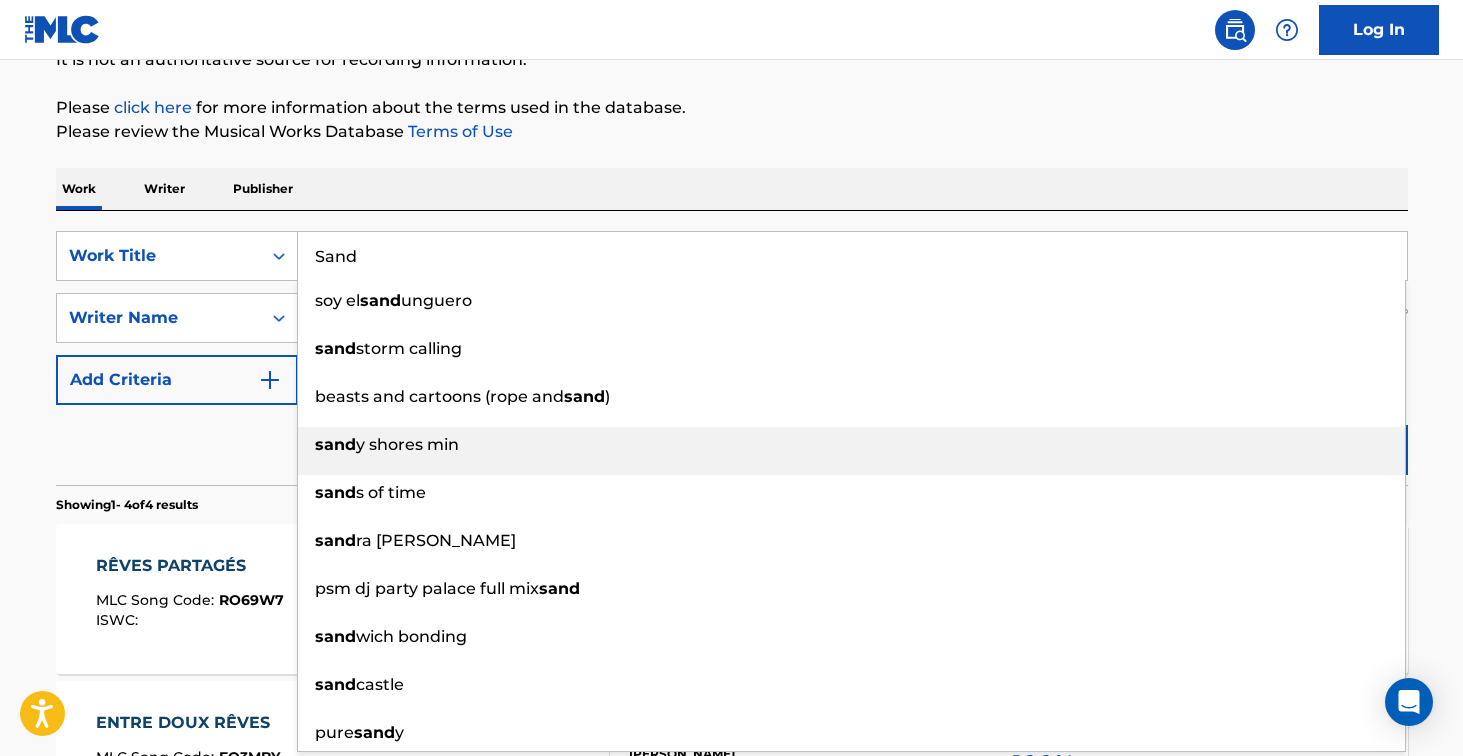 click on "sand y shores min" at bounding box center (851, 445) 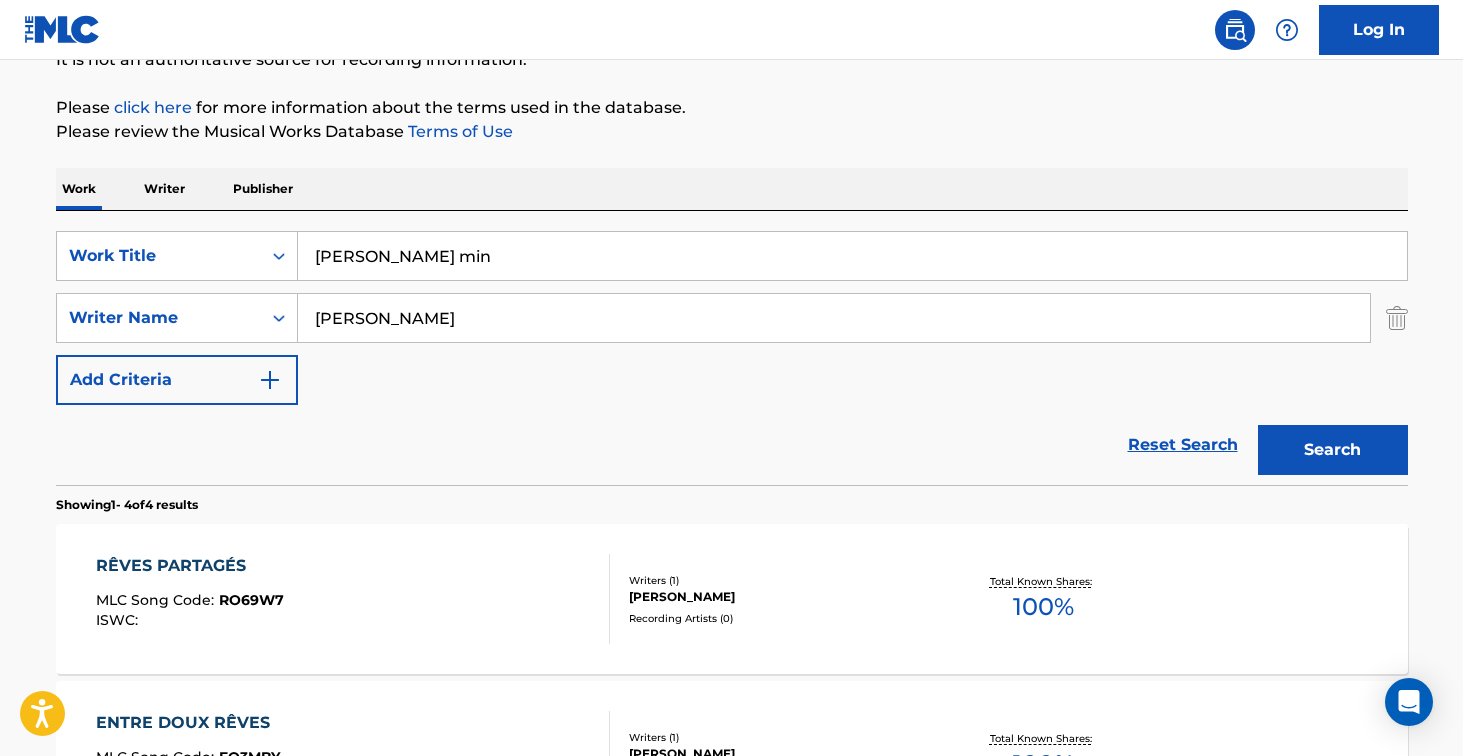 drag, startPoint x: 178, startPoint y: 203, endPoint x: 150, endPoint y: 197, distance: 28.635643 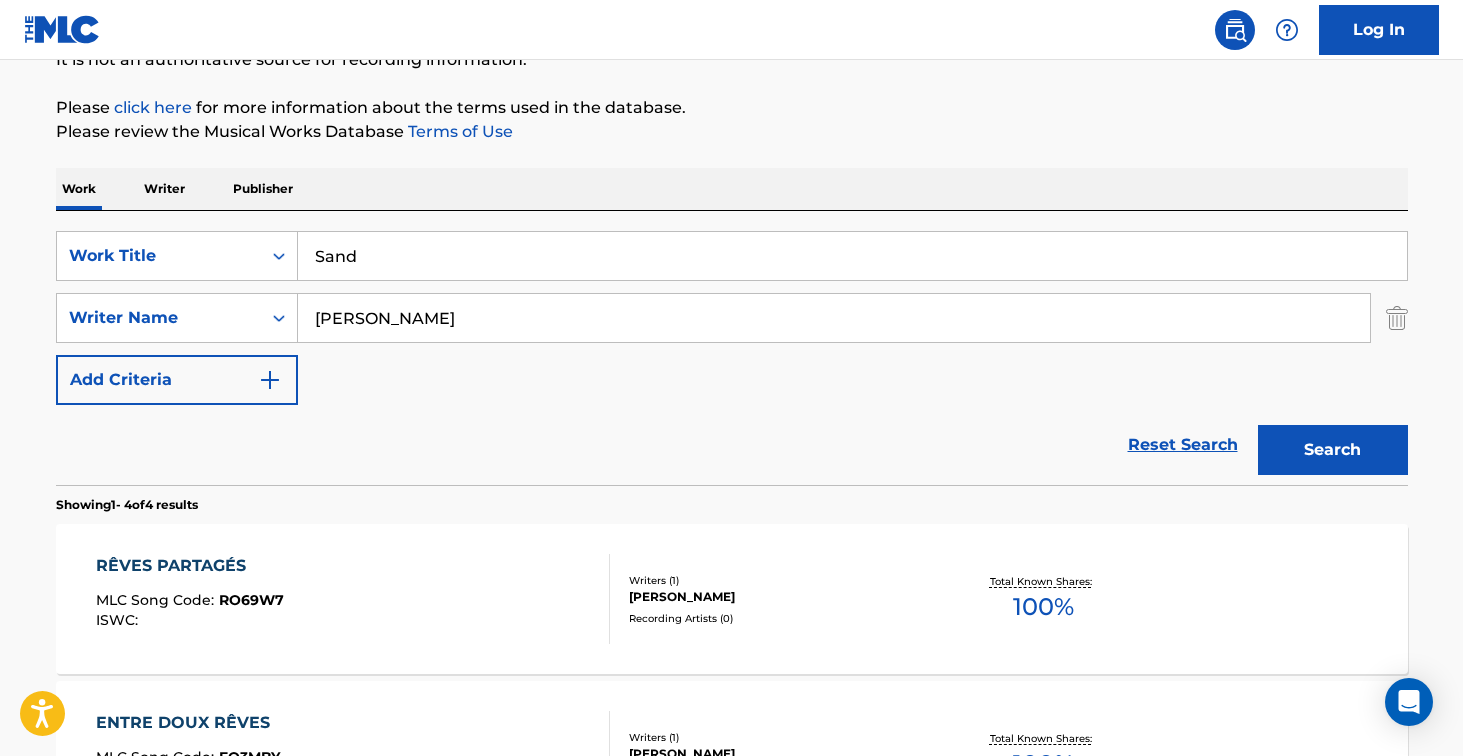 type on "Sand" 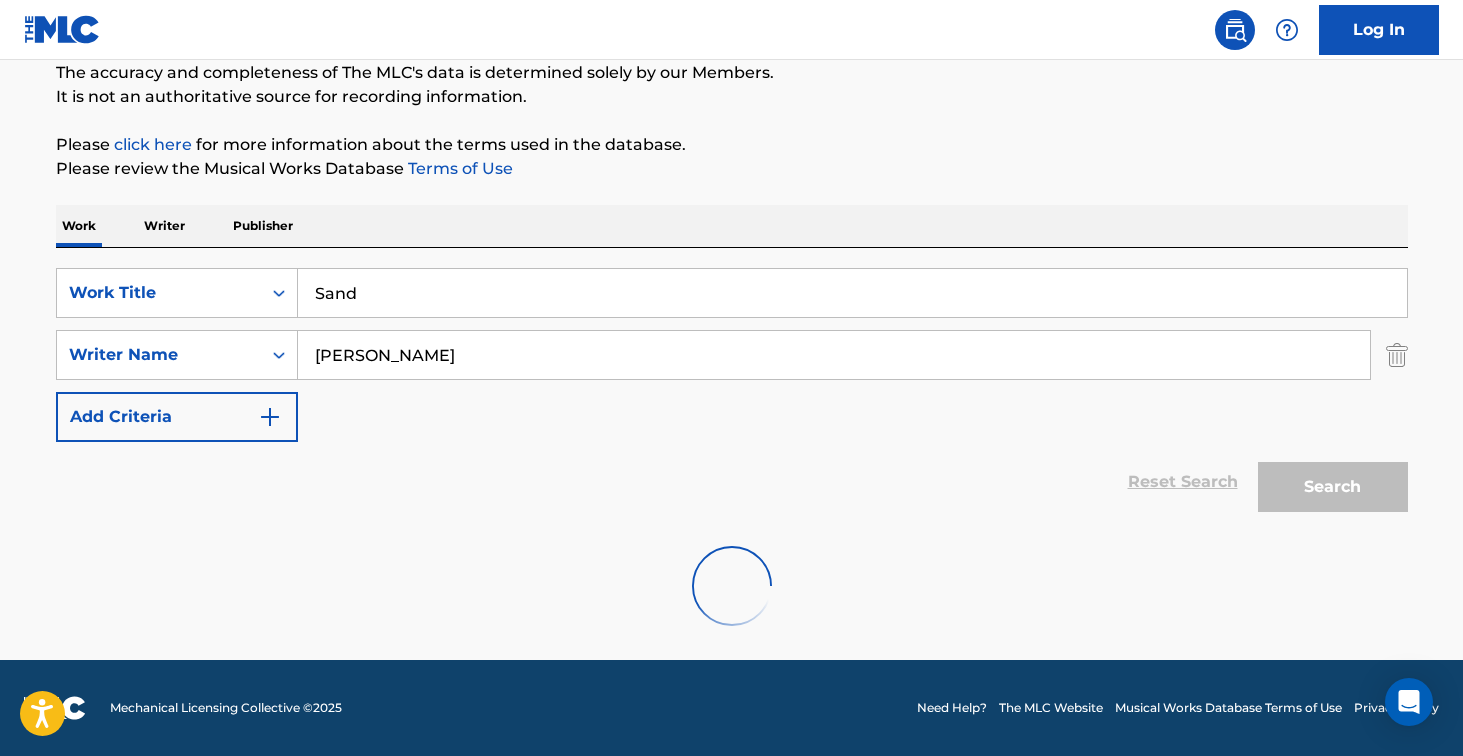 scroll, scrollTop: 214, scrollLeft: 0, axis: vertical 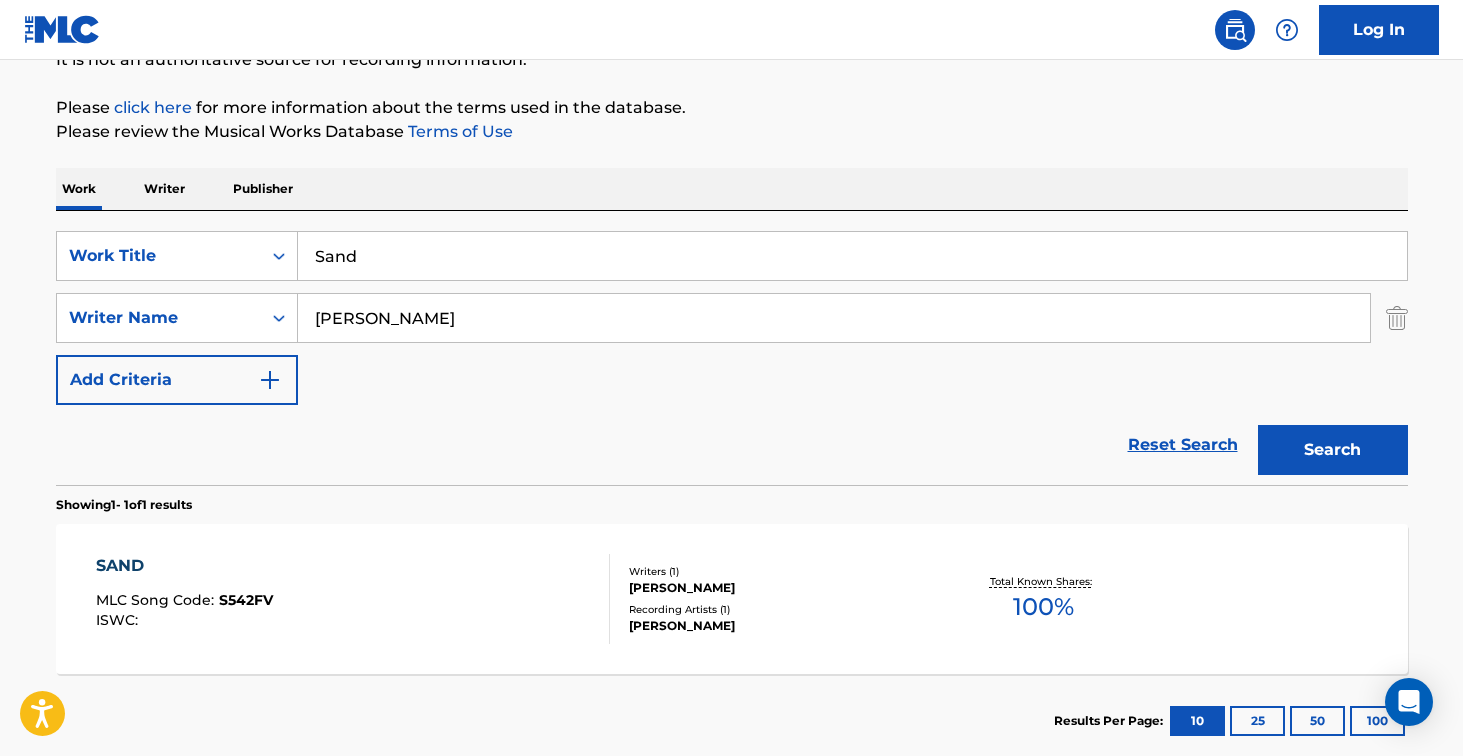 click on "SAND MLC Song Code : S542FV ISWC :" at bounding box center (353, 599) 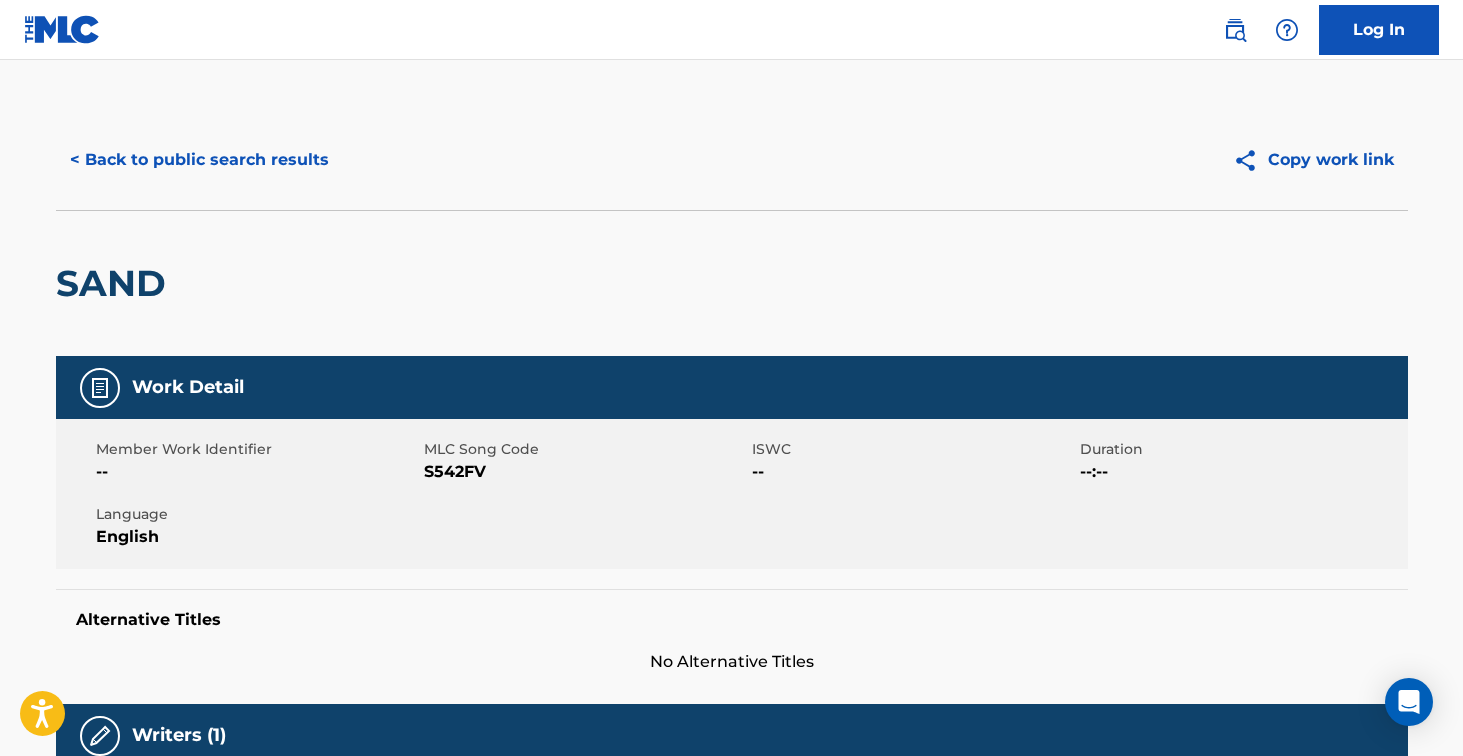 click on "SAND" at bounding box center (116, 283) 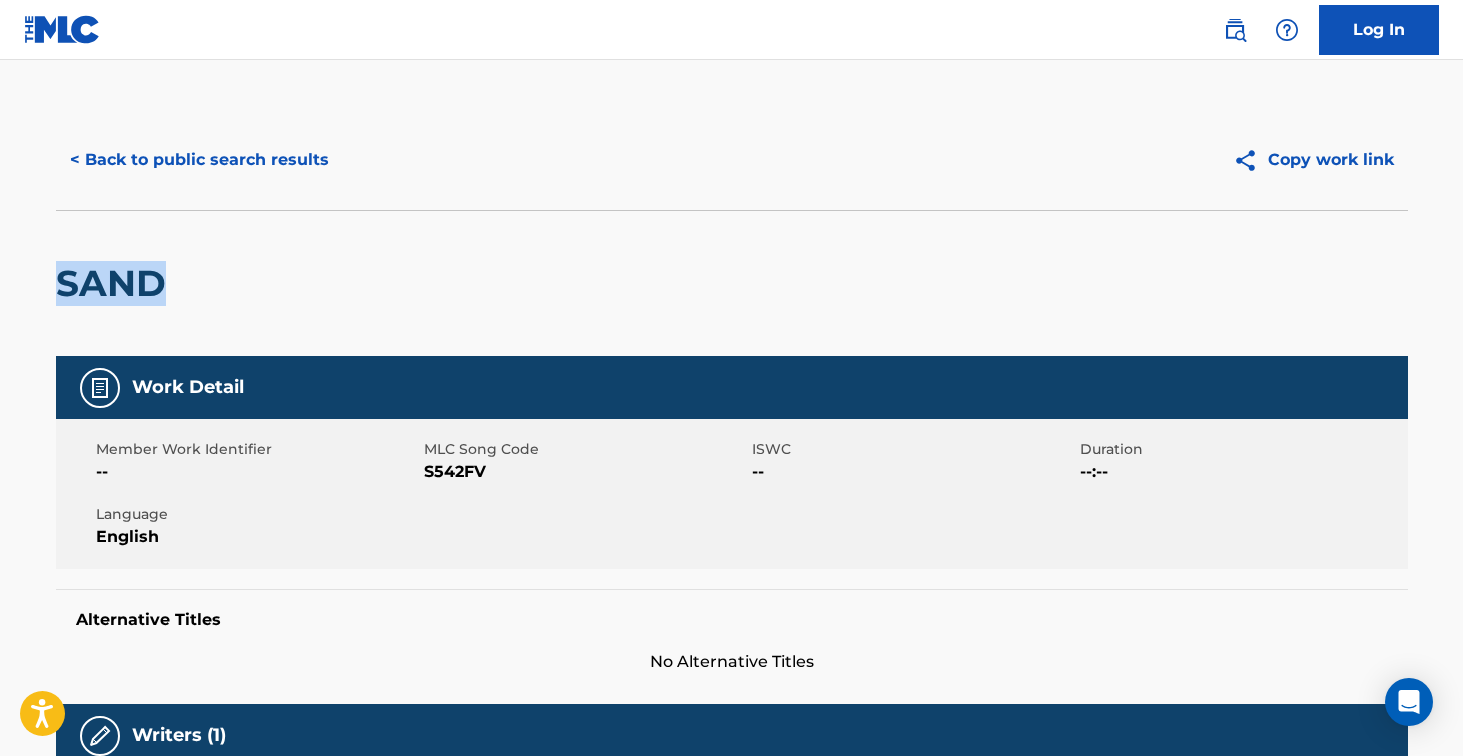 drag, startPoint x: 108, startPoint y: 280, endPoint x: 226, endPoint y: 236, distance: 125.93649 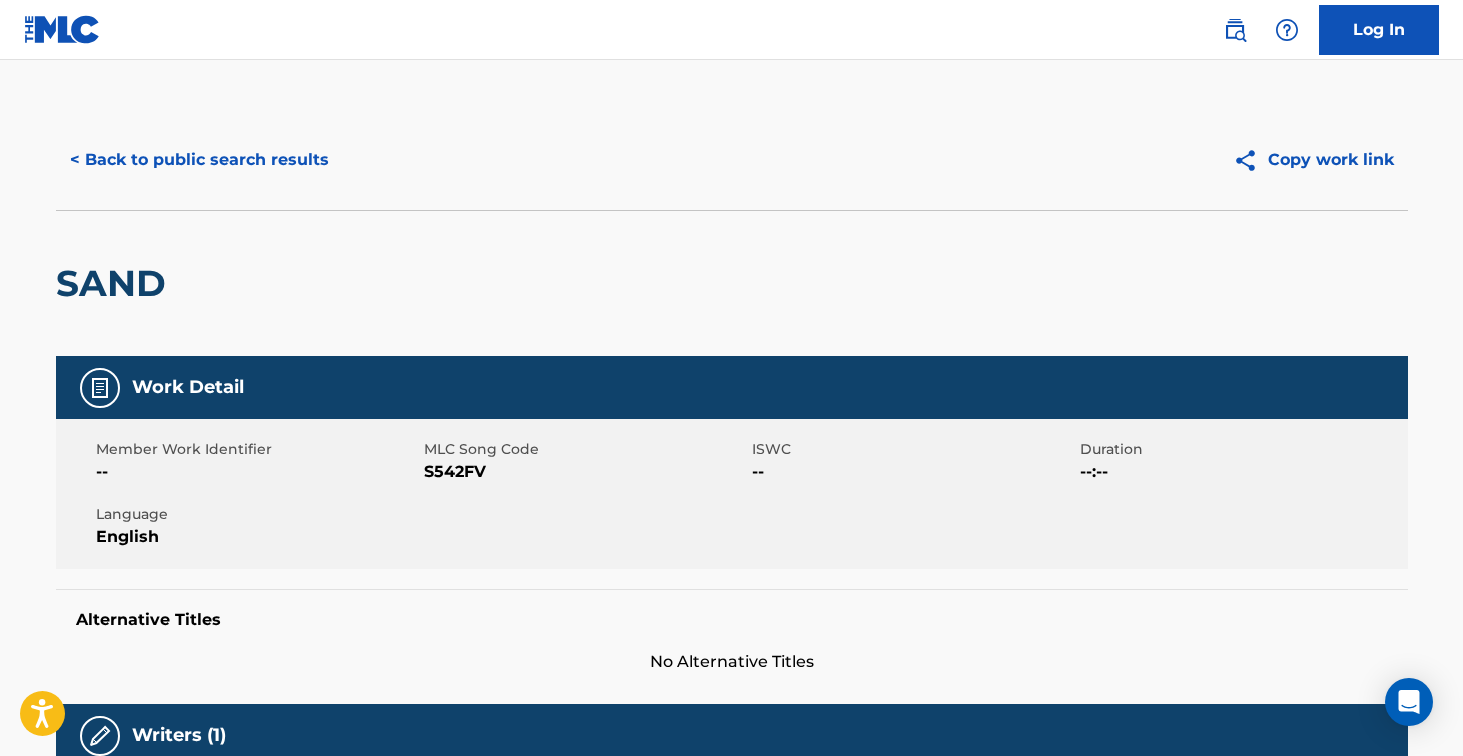 click on "S542FV" at bounding box center [585, 472] 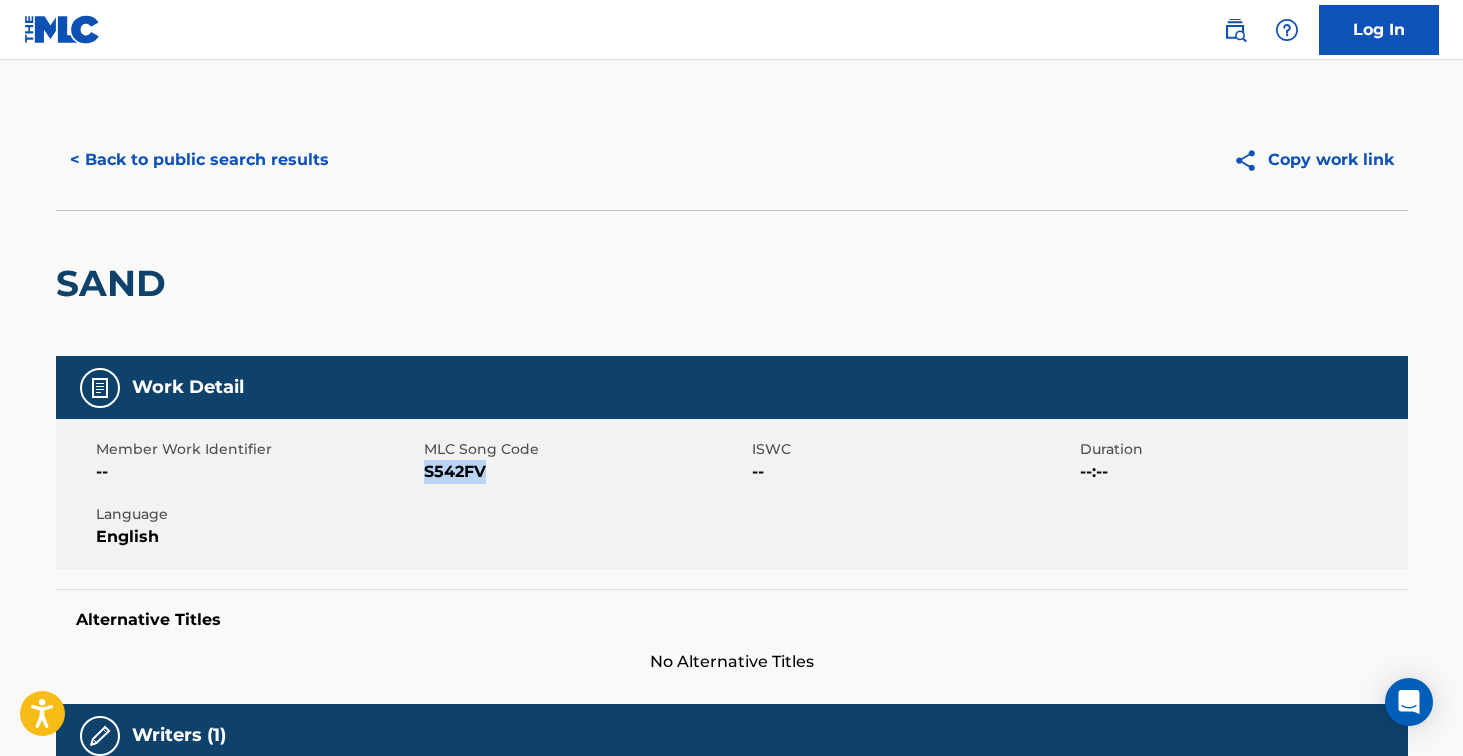 drag, startPoint x: 455, startPoint y: 475, endPoint x: 674, endPoint y: 484, distance: 219.18486 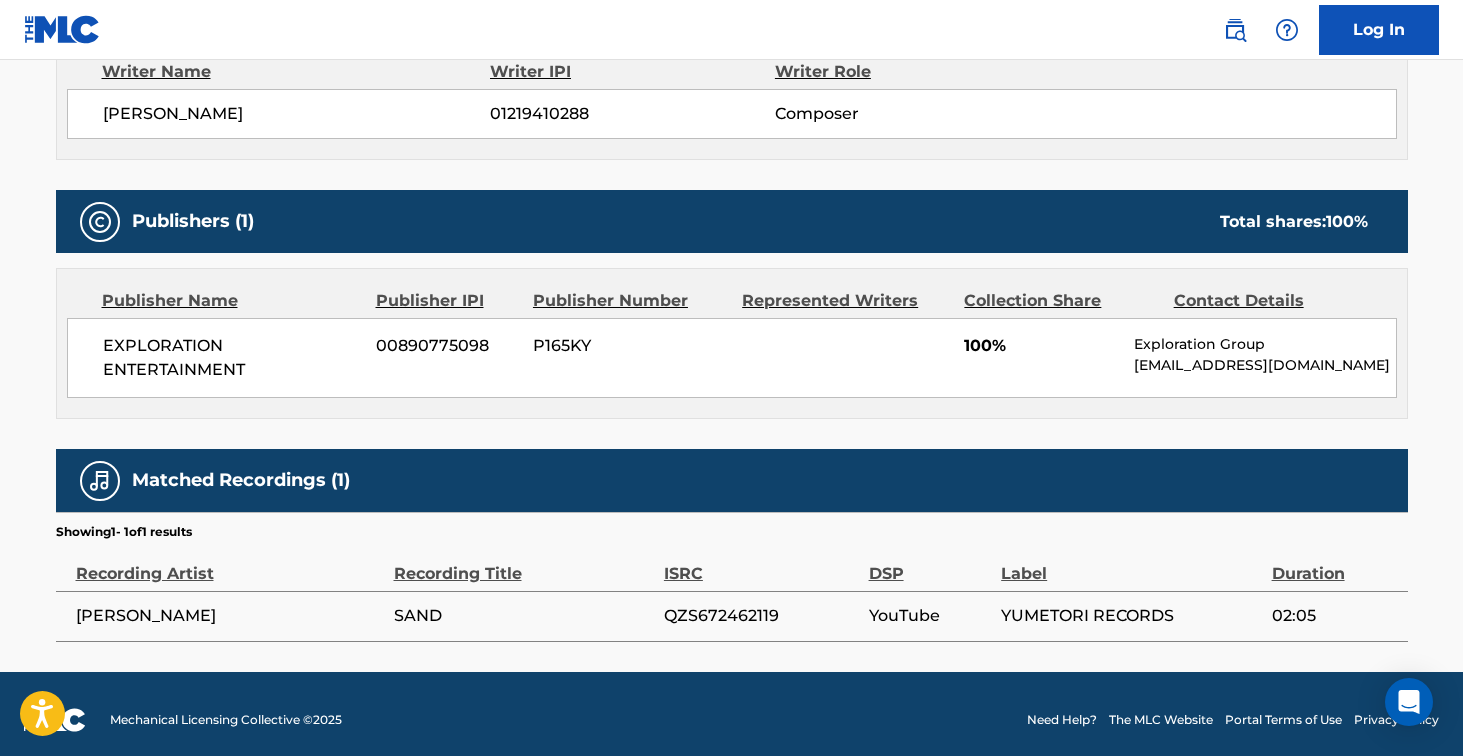 scroll, scrollTop: 0, scrollLeft: 0, axis: both 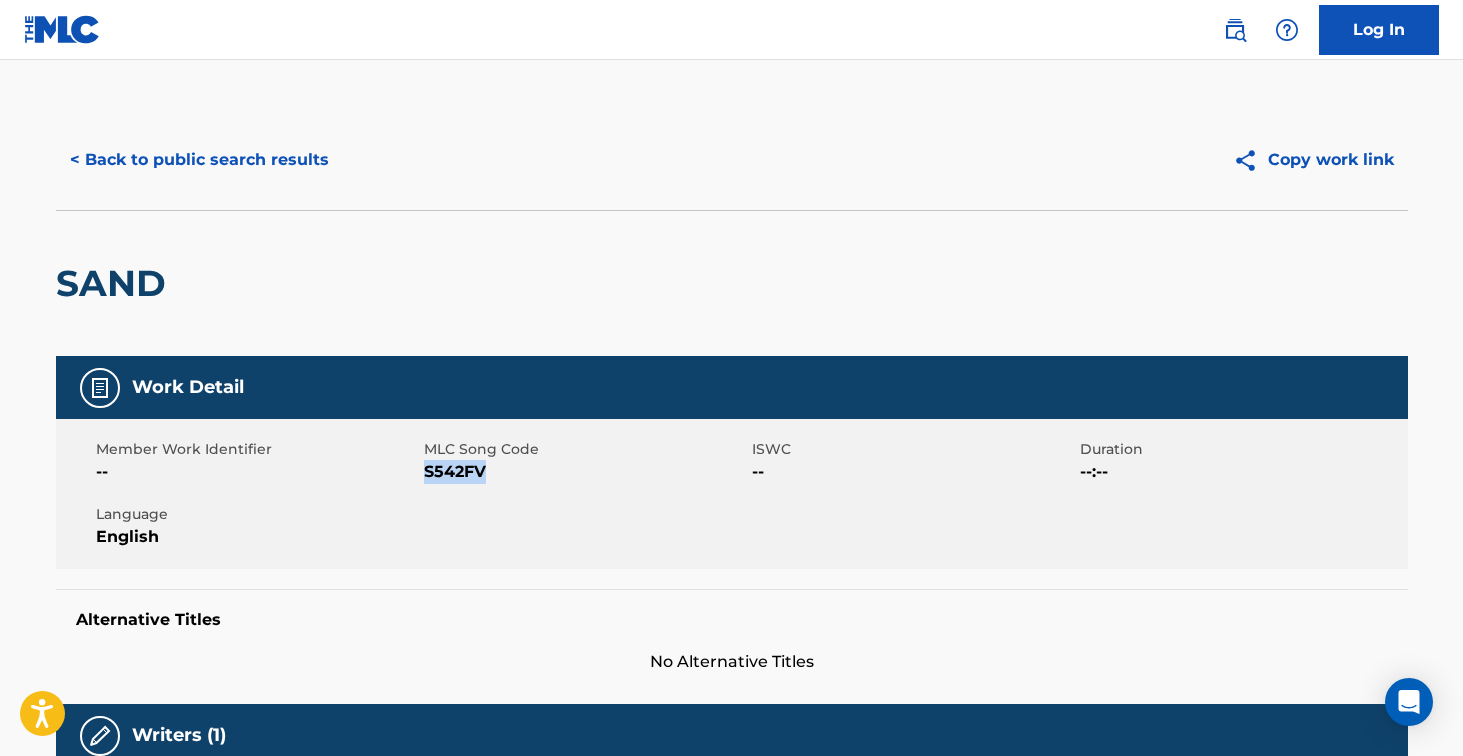 click on "< Back to public search results" at bounding box center [199, 160] 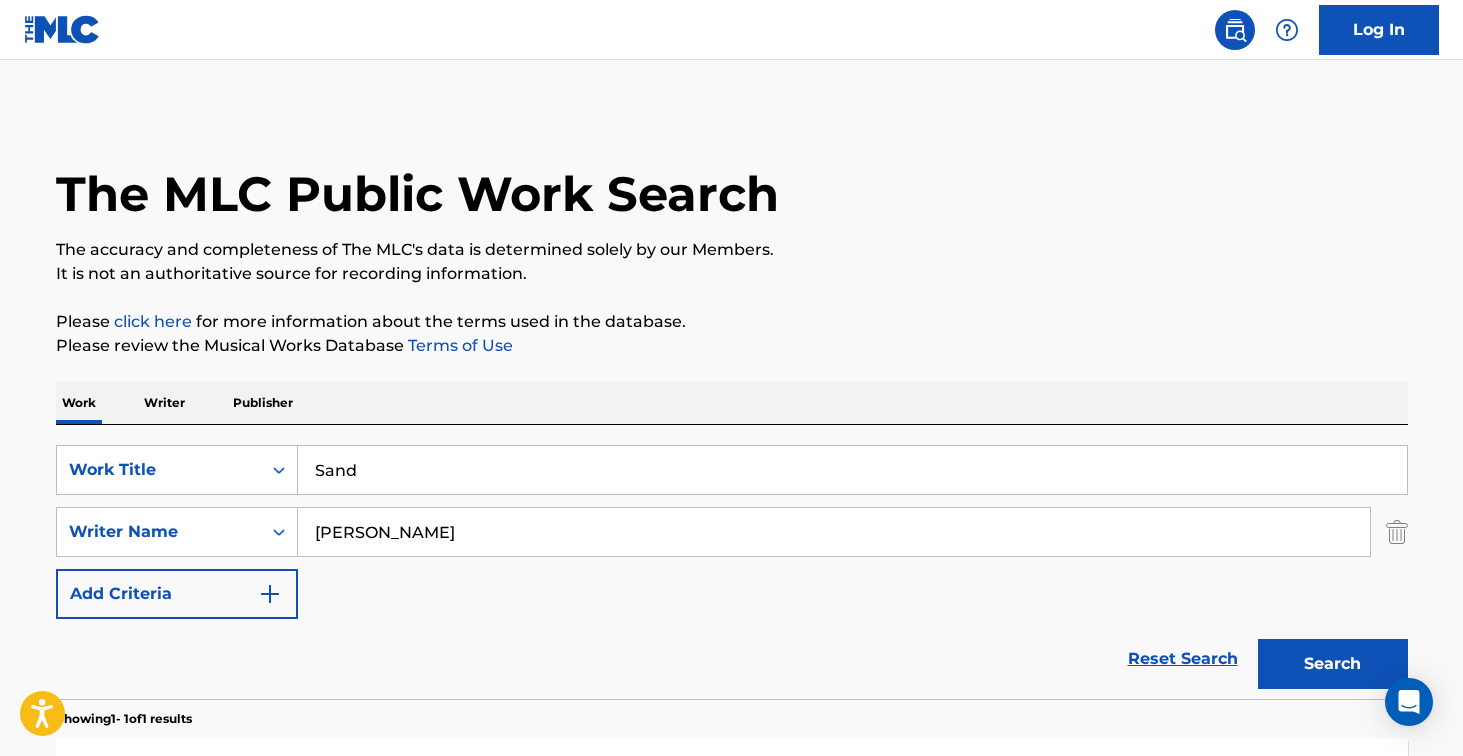 scroll, scrollTop: 214, scrollLeft: 0, axis: vertical 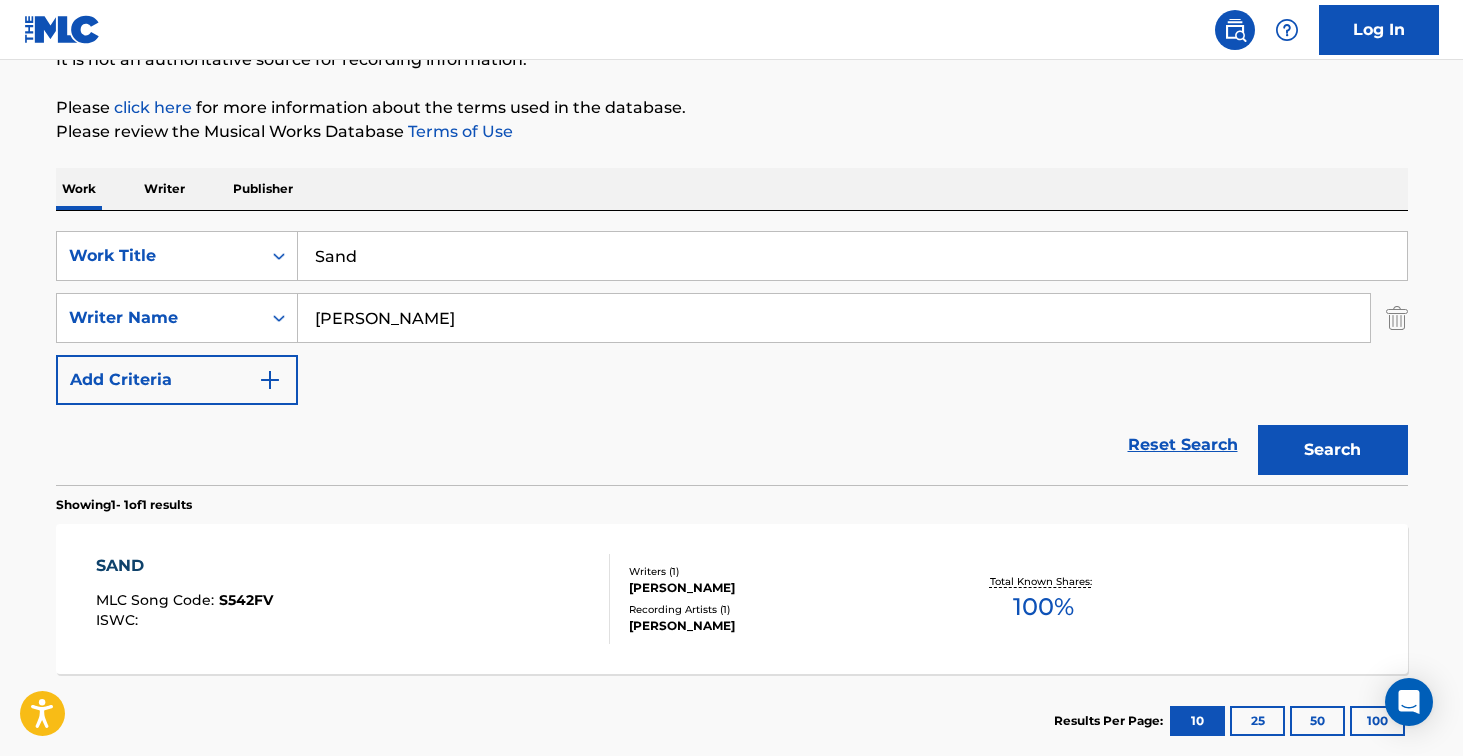 drag, startPoint x: 397, startPoint y: 261, endPoint x: 196, endPoint y: 224, distance: 204.3771 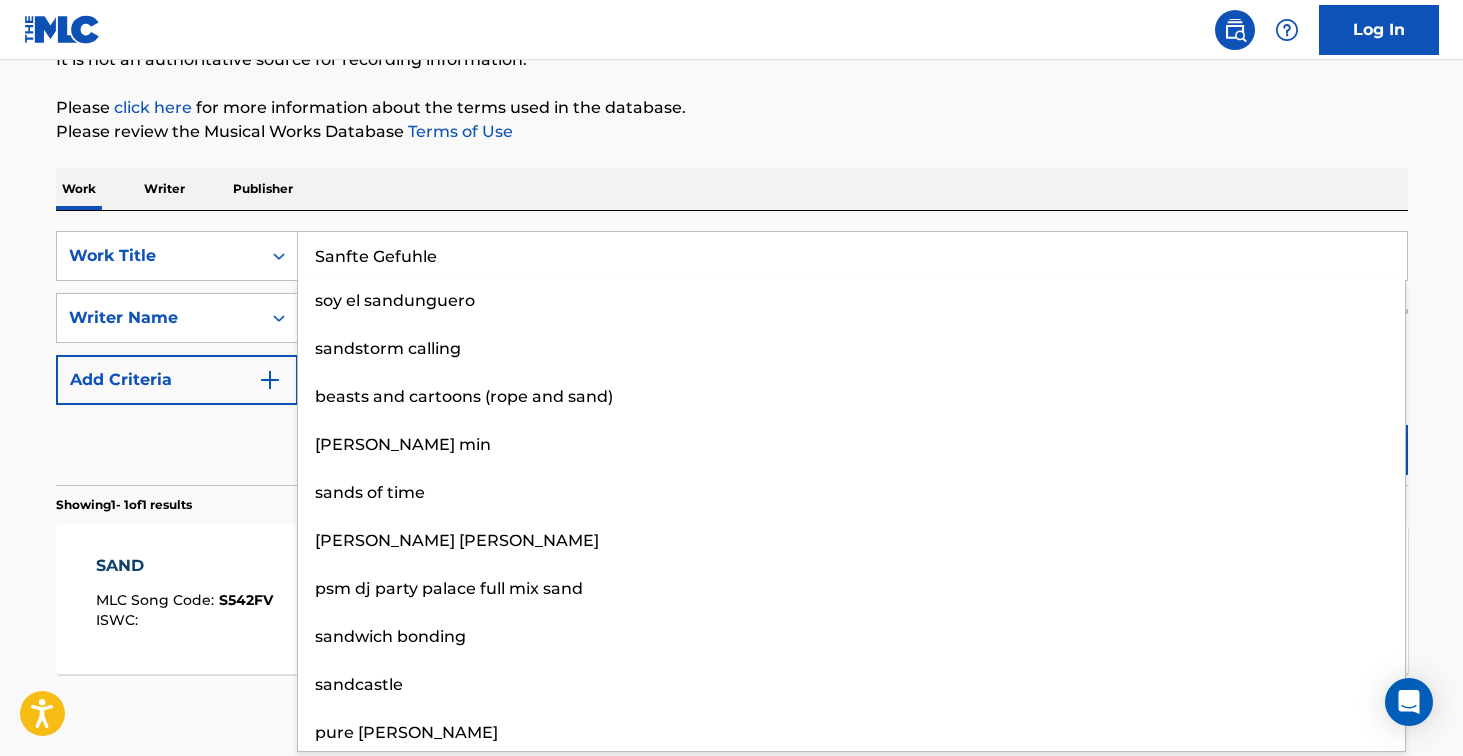 type on "Sanfte Gefuhle" 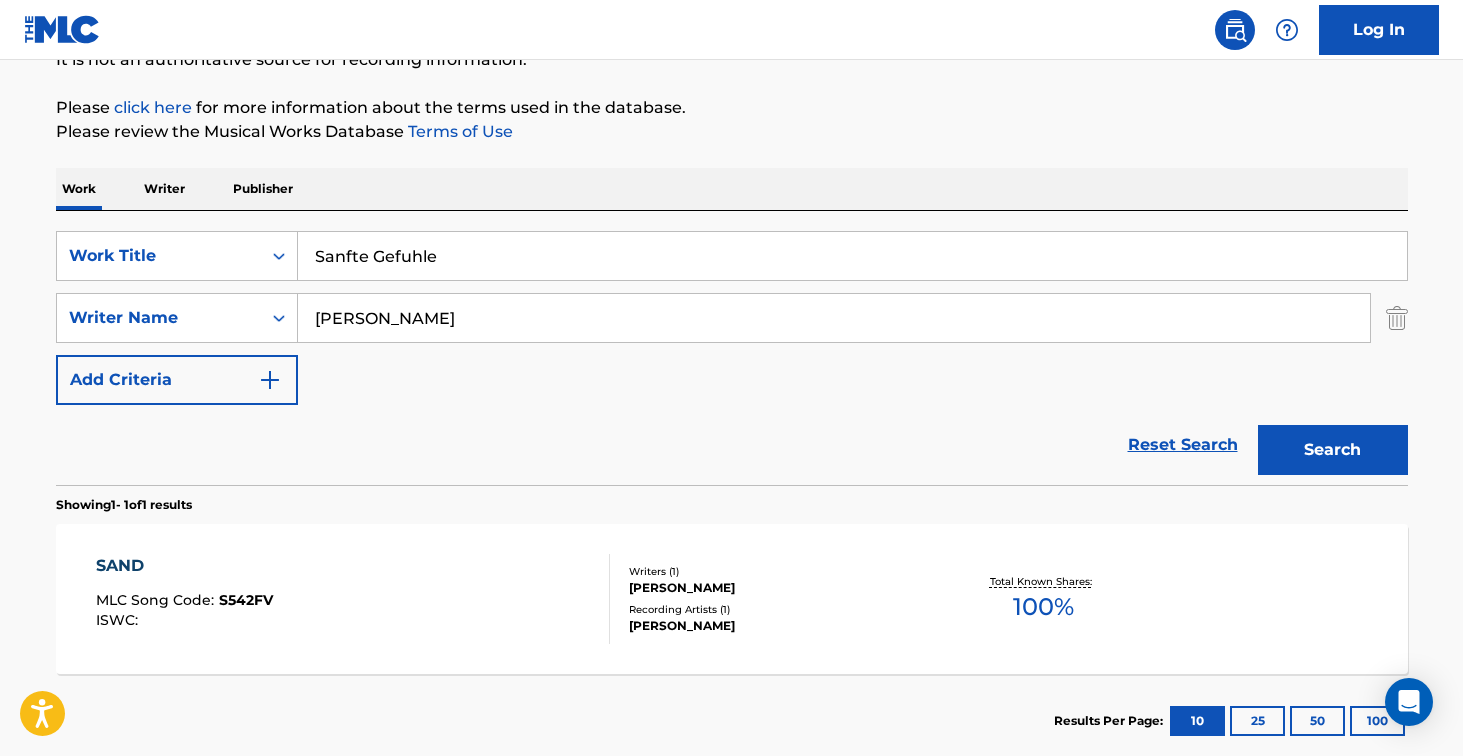 drag, startPoint x: 943, startPoint y: 180, endPoint x: 1244, endPoint y: 370, distance: 355.95084 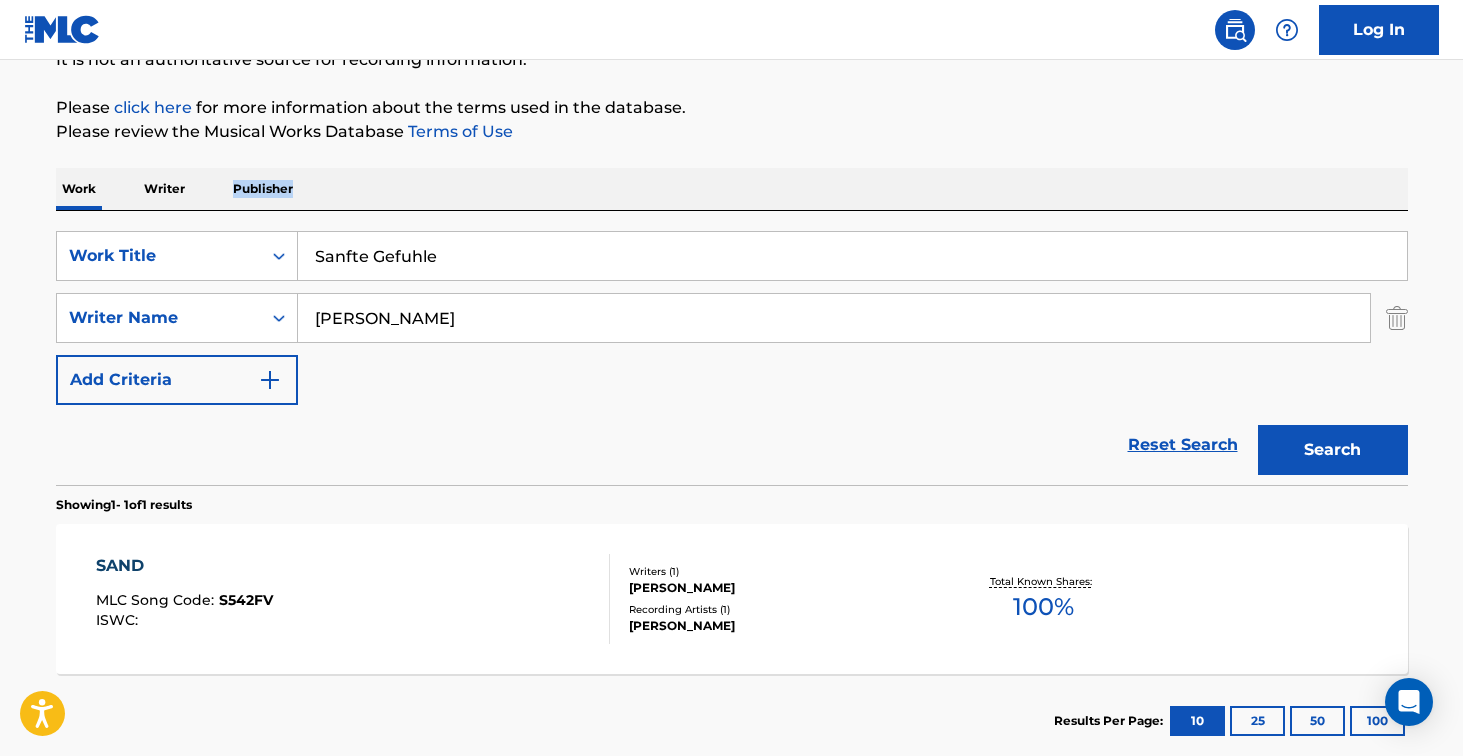 click on "Search" at bounding box center [1333, 450] 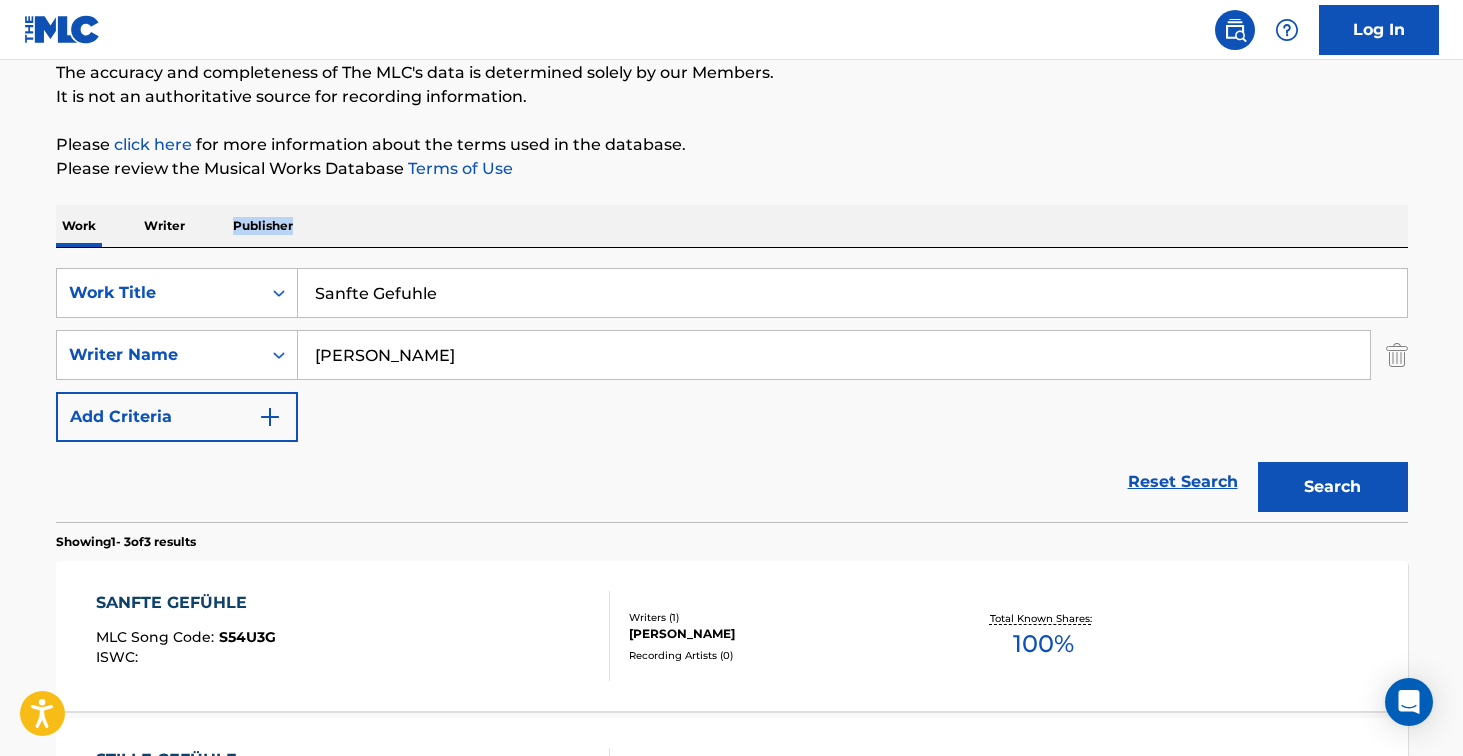 scroll, scrollTop: 214, scrollLeft: 0, axis: vertical 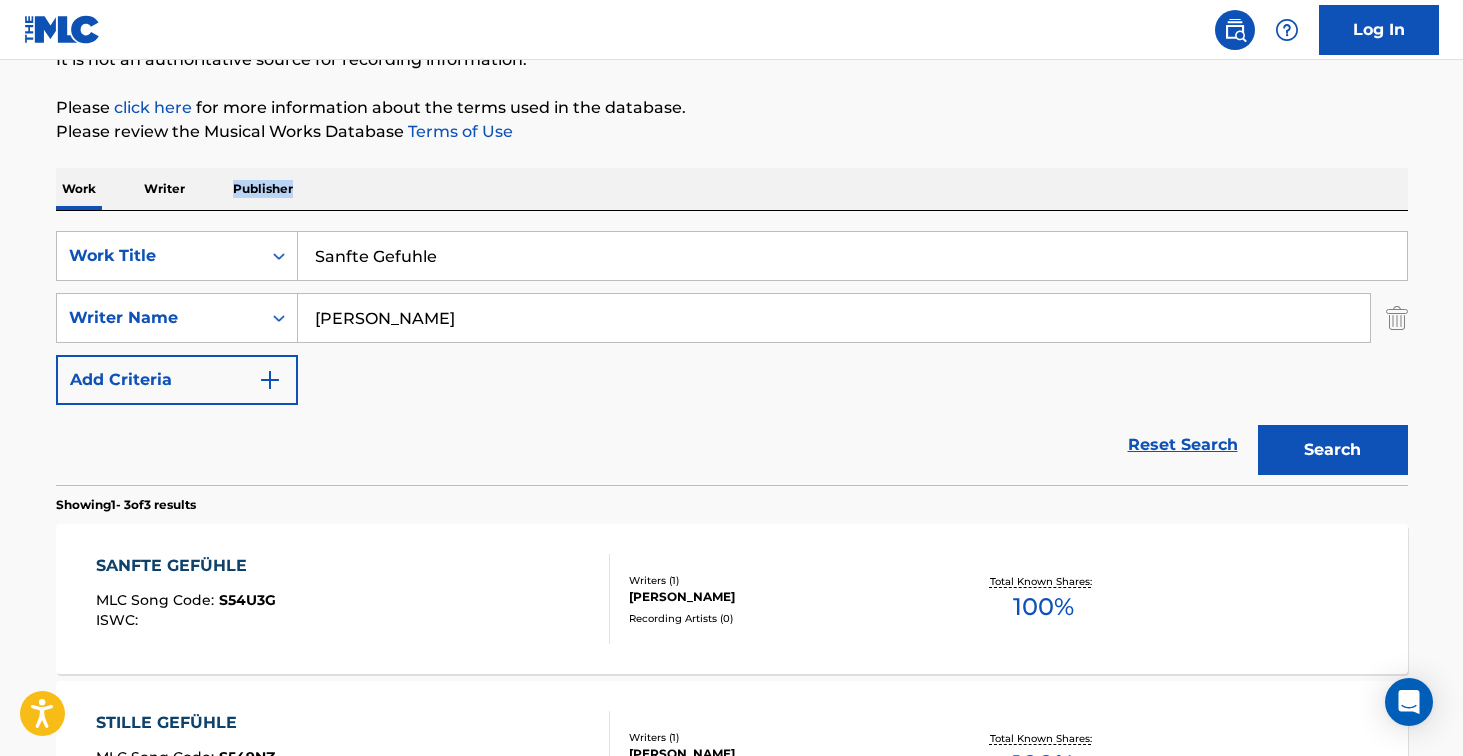 click on "SANFTE GEFÜHLE MLC Song Code : S54U3G ISWC :" at bounding box center [353, 599] 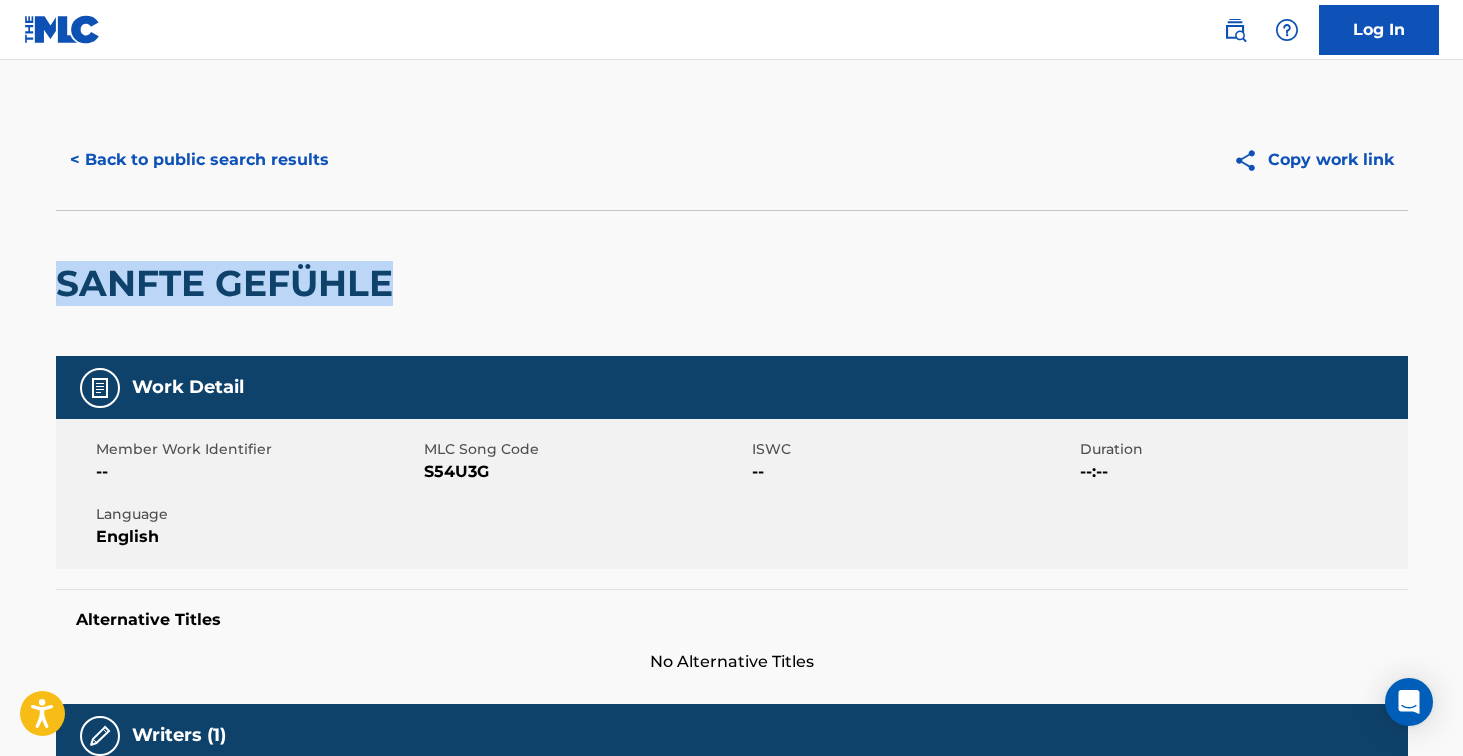 drag, startPoint x: 56, startPoint y: 289, endPoint x: 469, endPoint y: 249, distance: 414.93253 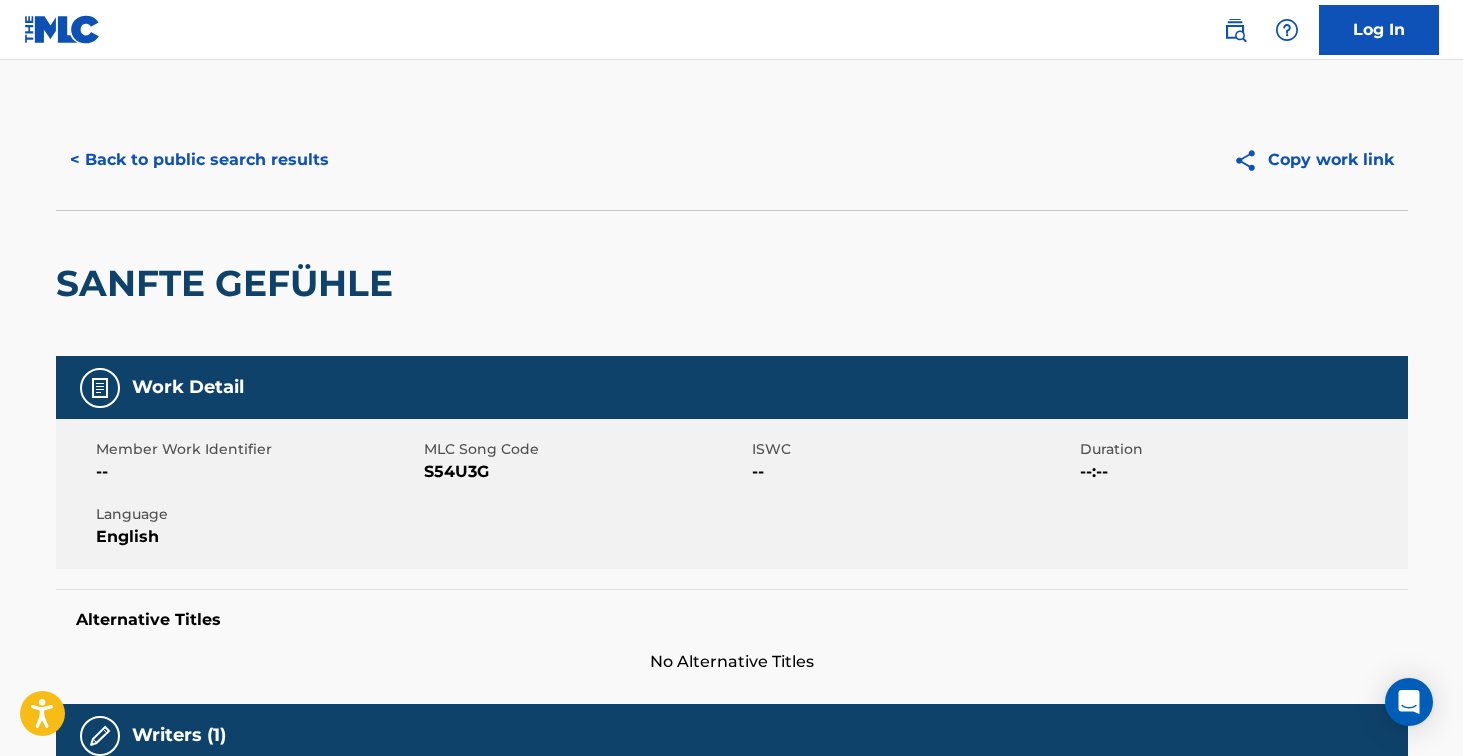 click on "S54U3G" at bounding box center (585, 472) 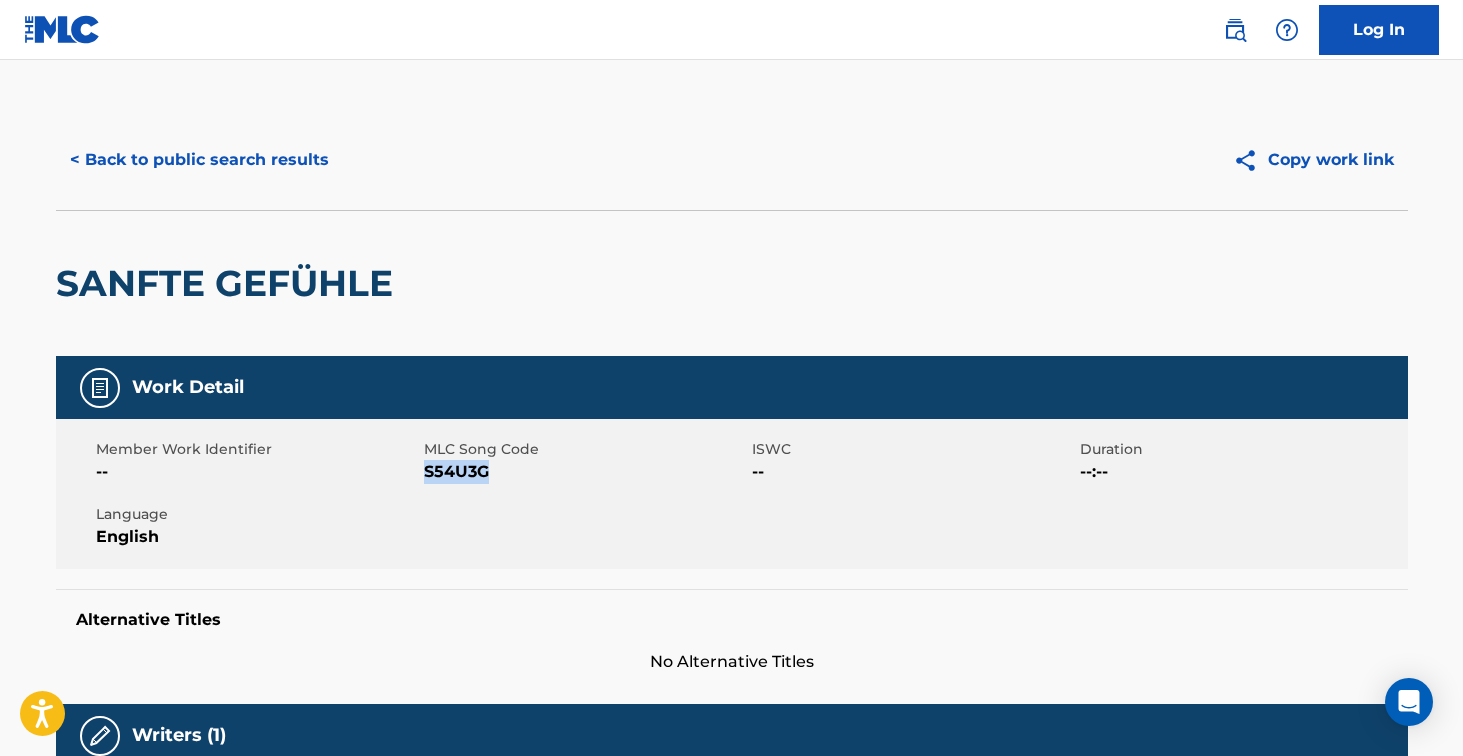 click on "S54U3G" at bounding box center (585, 472) 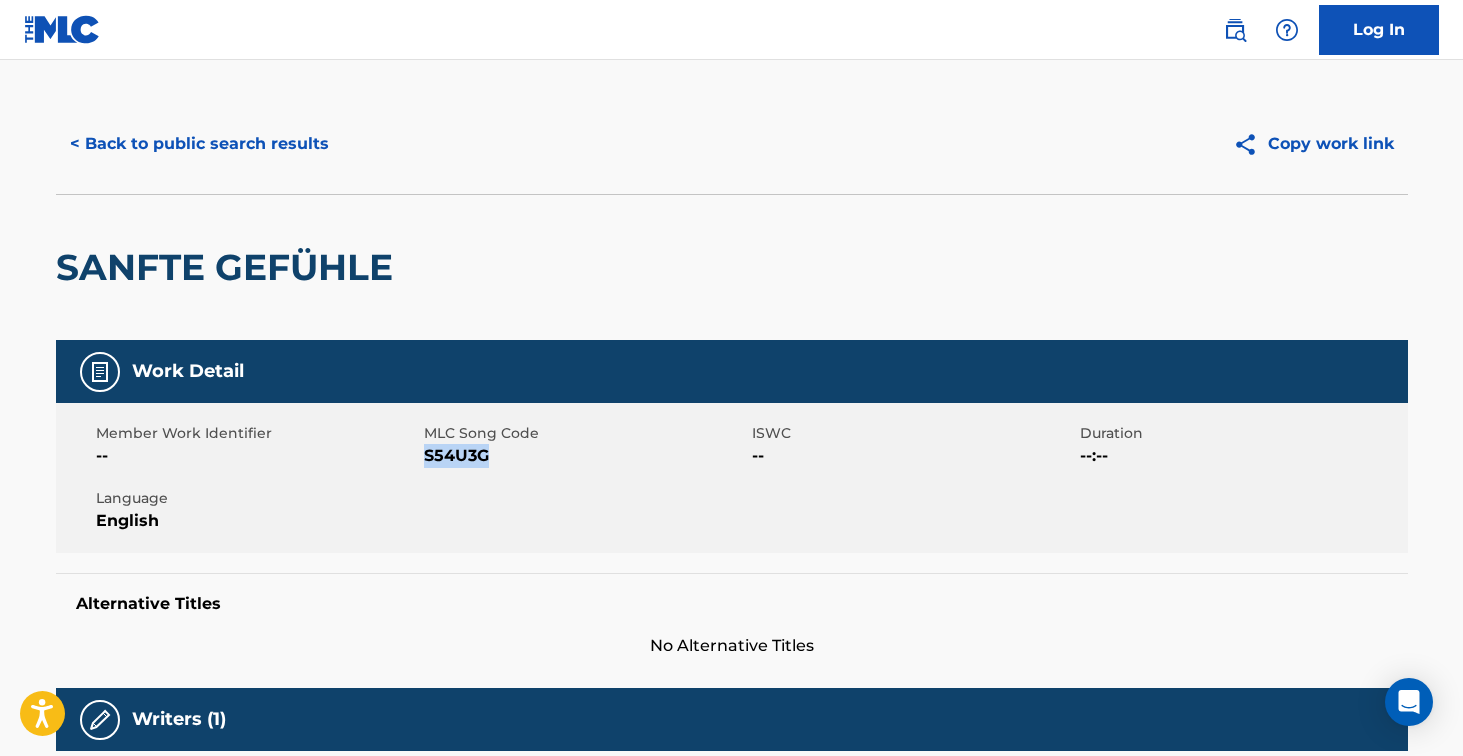 scroll, scrollTop: 0, scrollLeft: 0, axis: both 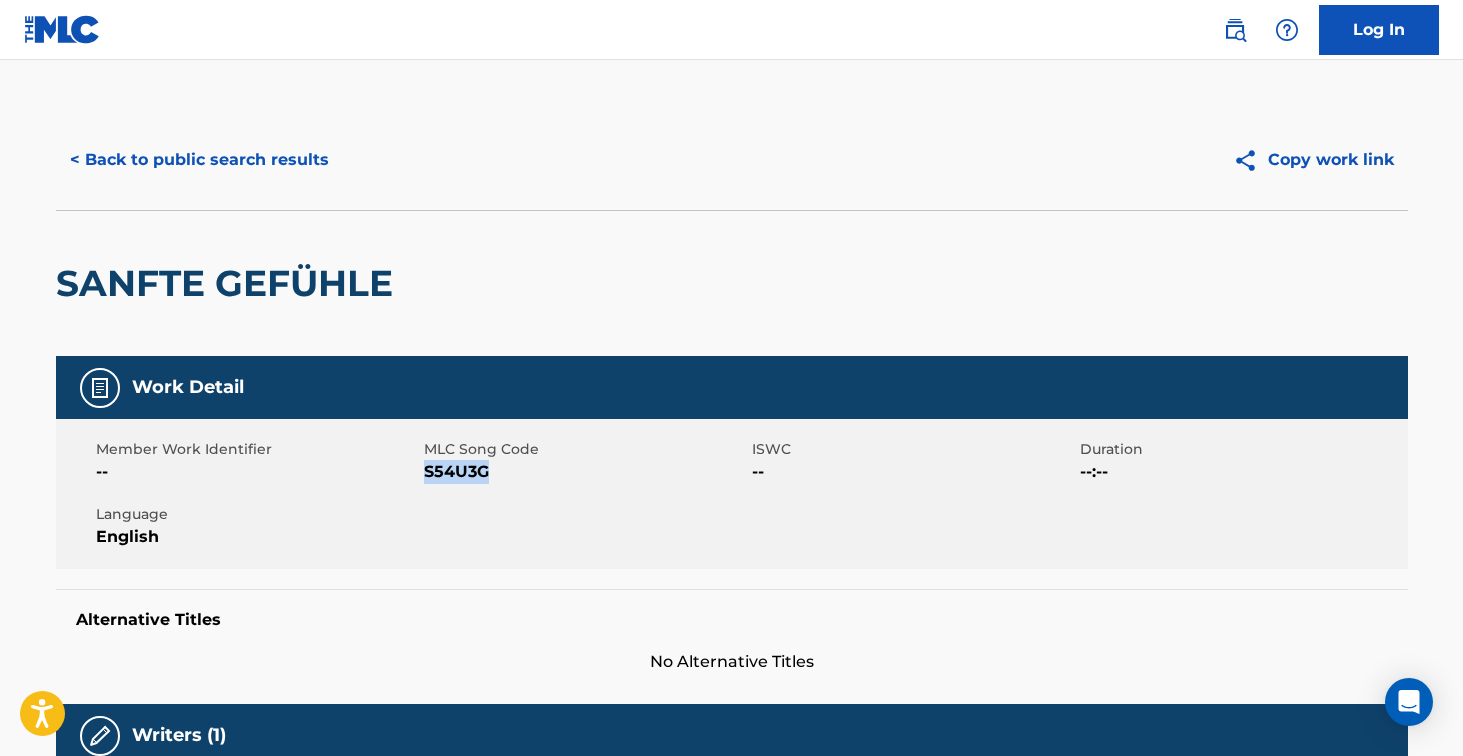click on "< Back to public search results" at bounding box center (199, 160) 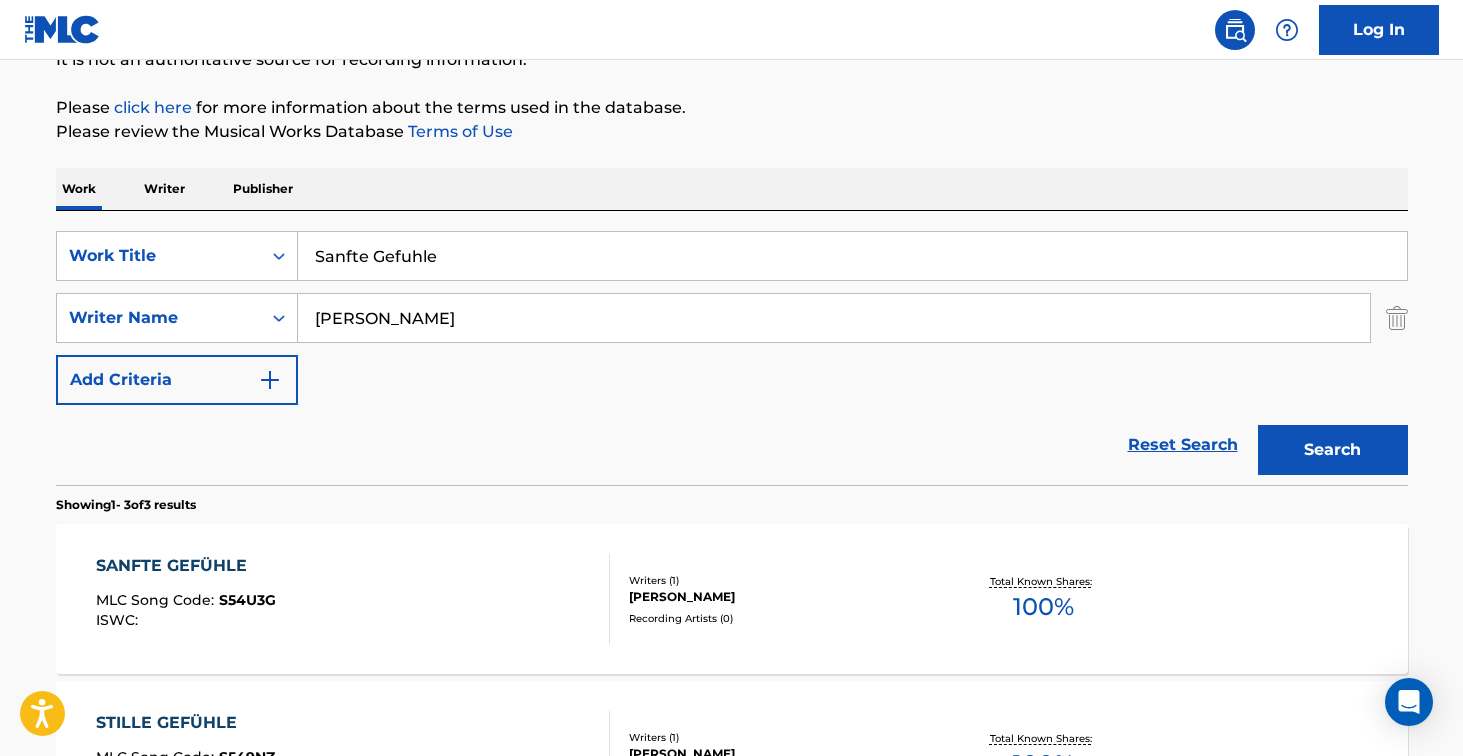 drag, startPoint x: 475, startPoint y: 270, endPoint x: 255, endPoint y: 214, distance: 227.01541 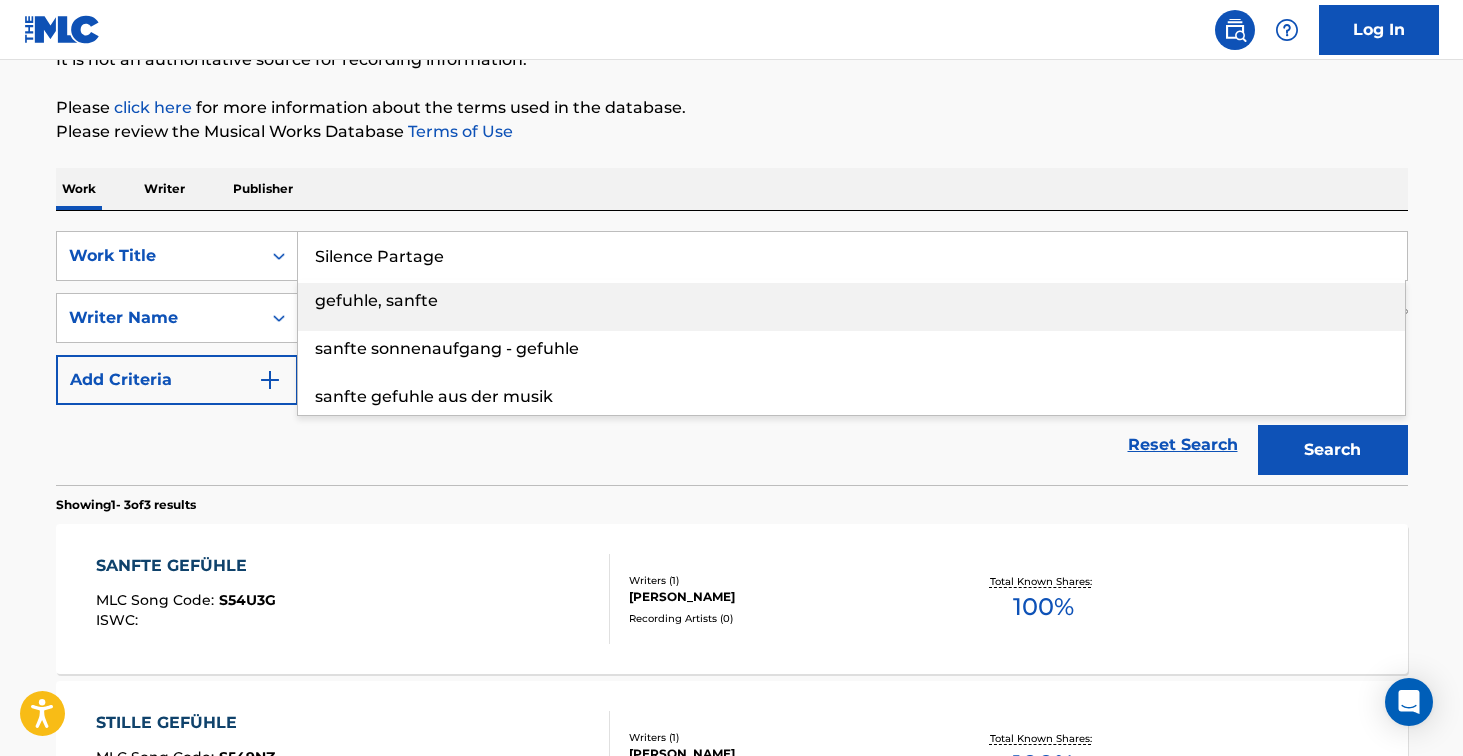 type on "Silence Partage" 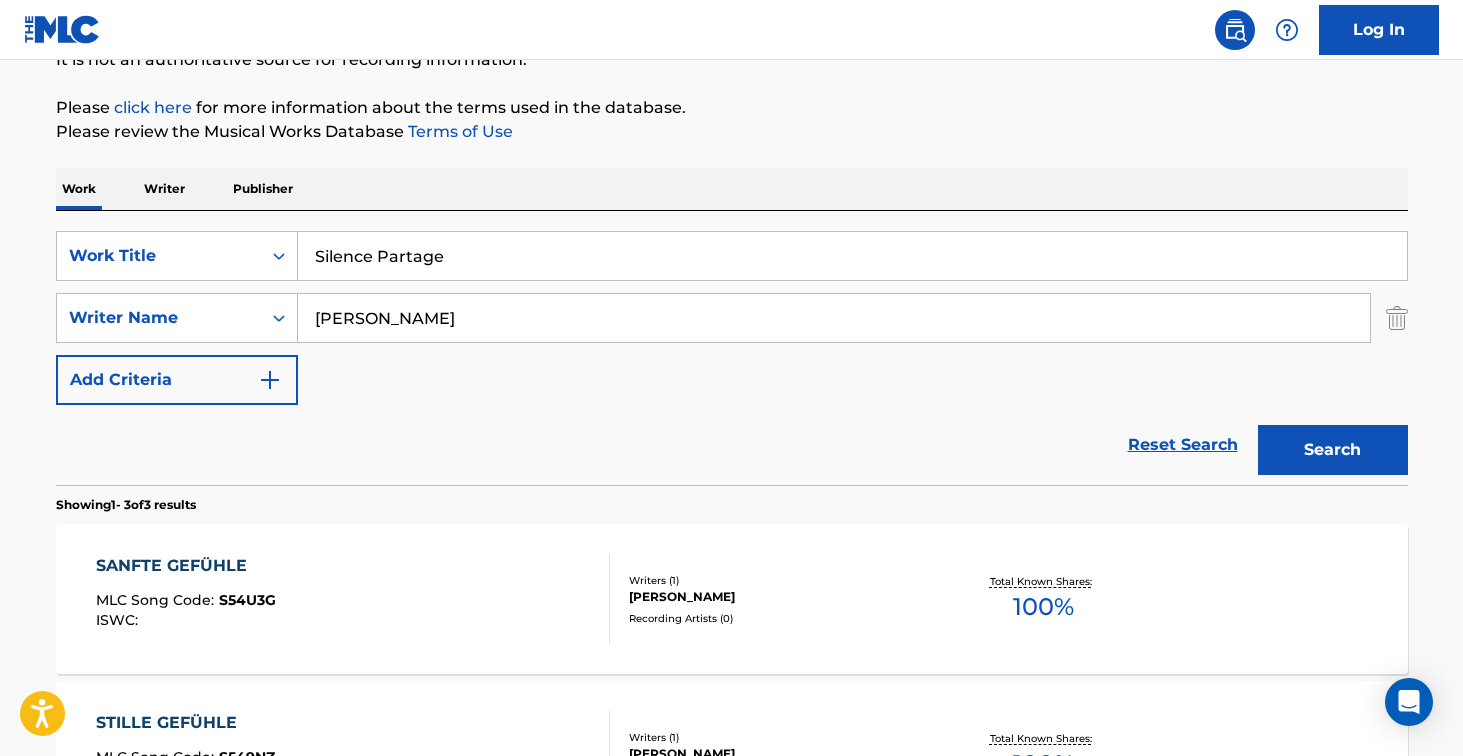 click on "Search" at bounding box center [1333, 450] 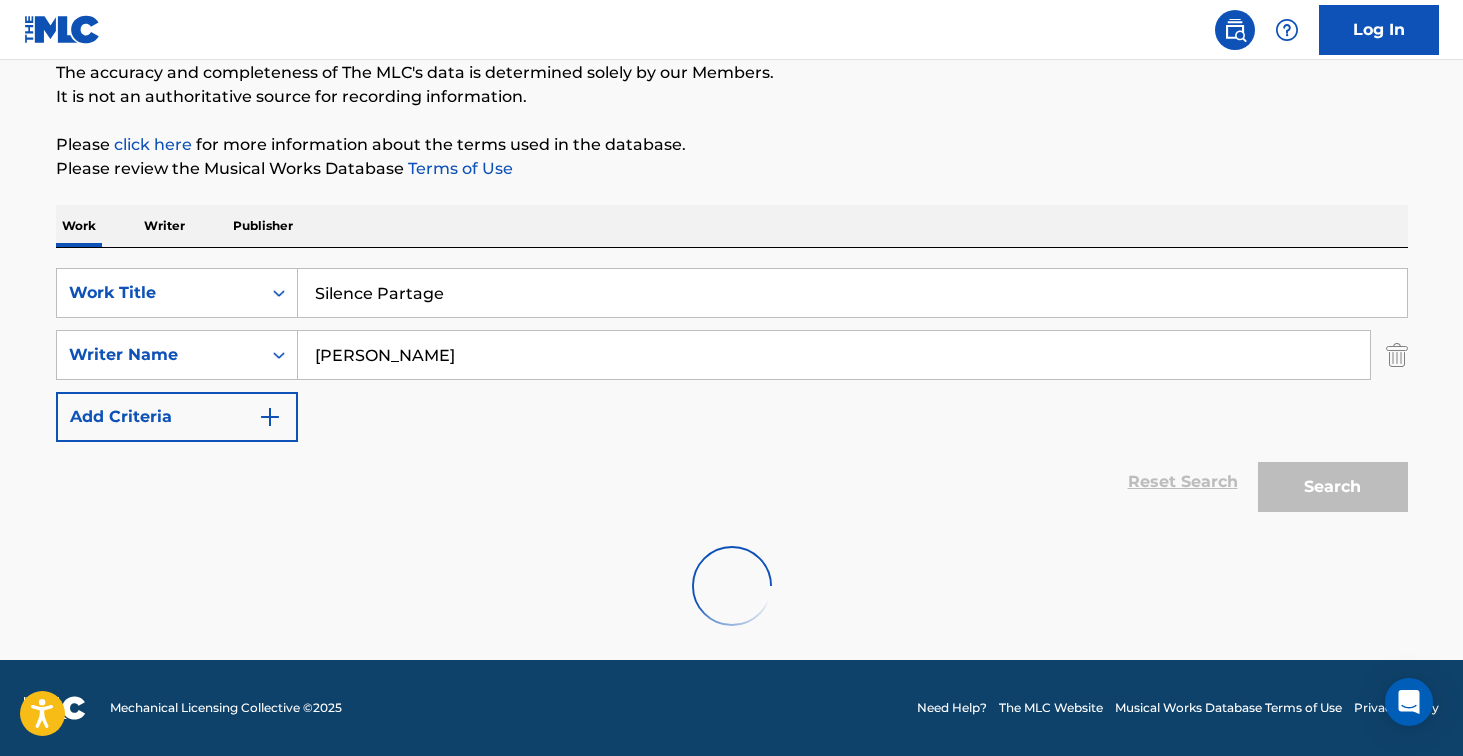 scroll, scrollTop: 214, scrollLeft: 0, axis: vertical 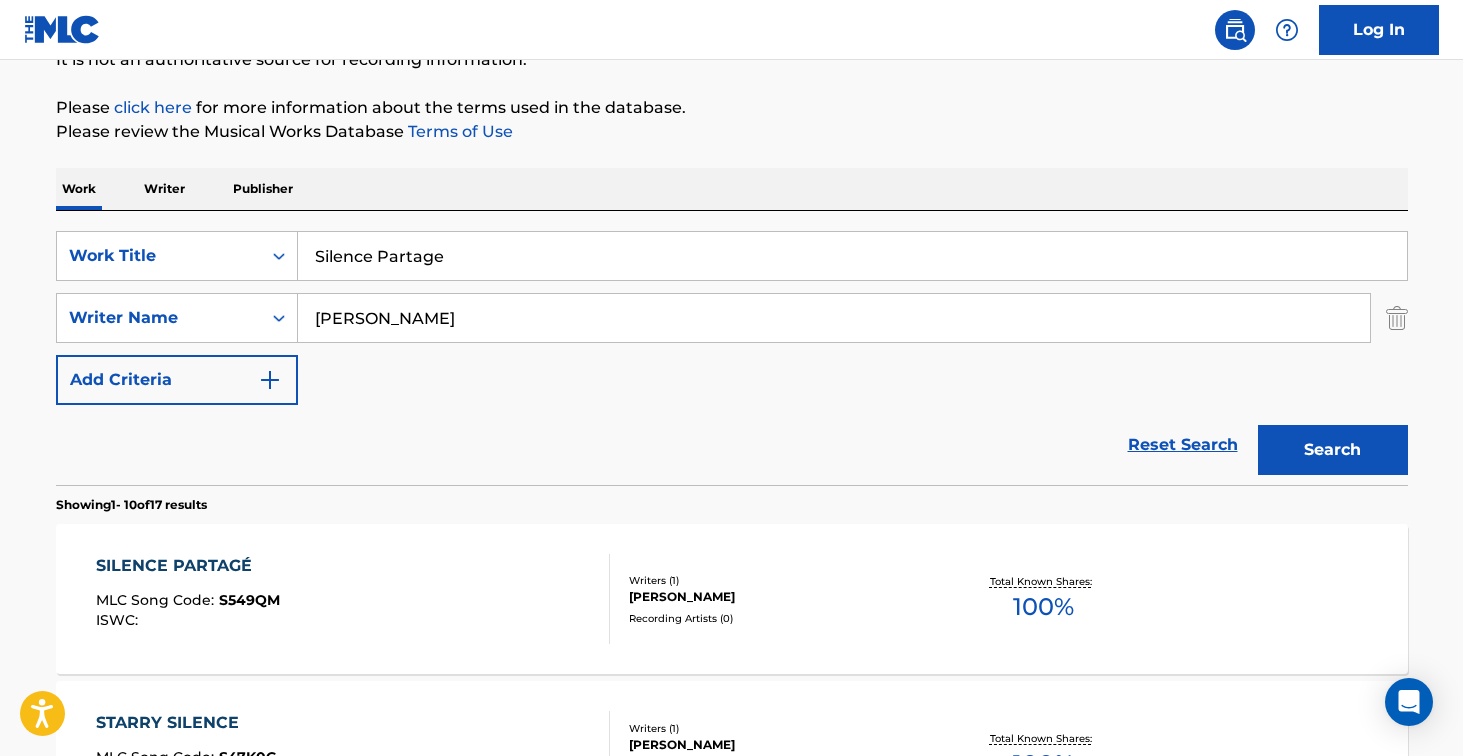 click on "SILENCE PARTAGÉ MLC Song Code : S549QM ISWC :" at bounding box center (353, 599) 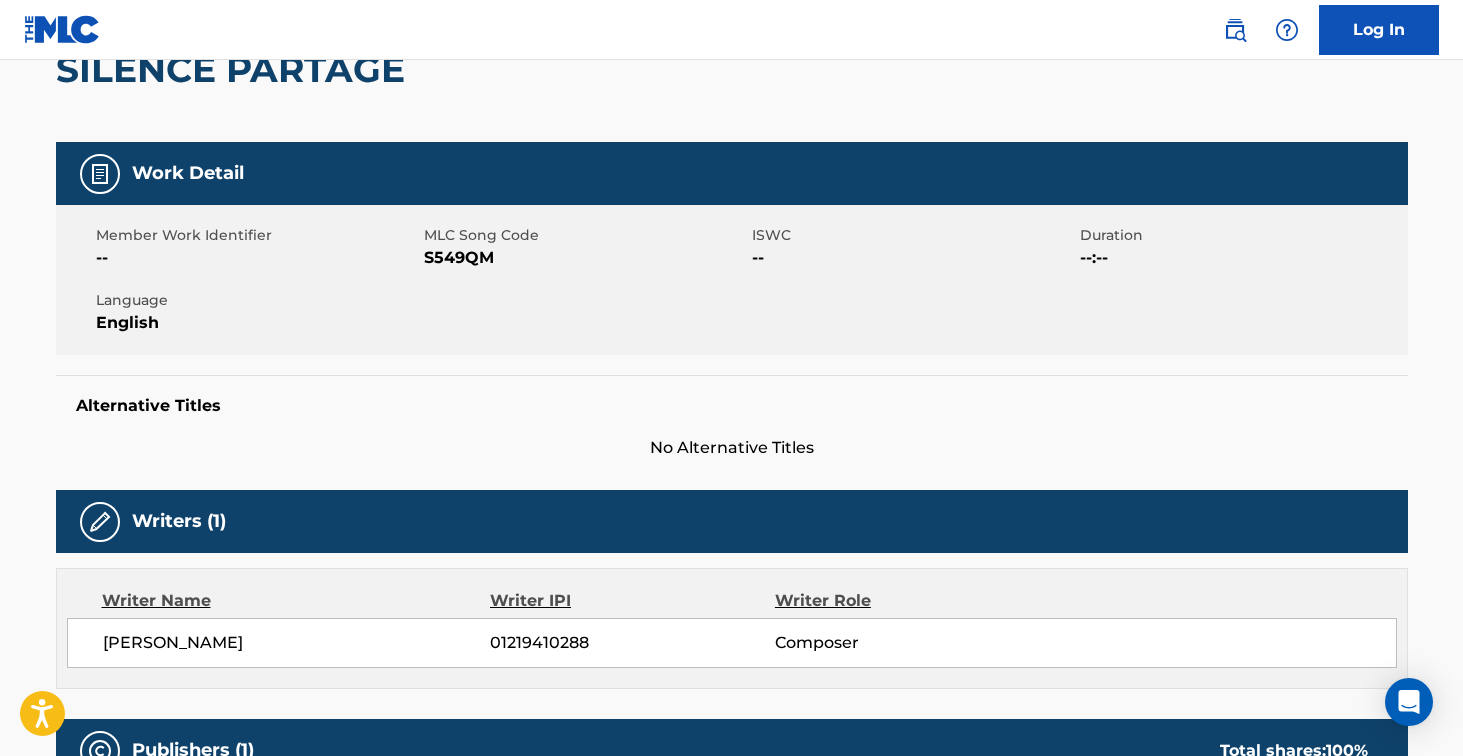 scroll, scrollTop: 0, scrollLeft: 0, axis: both 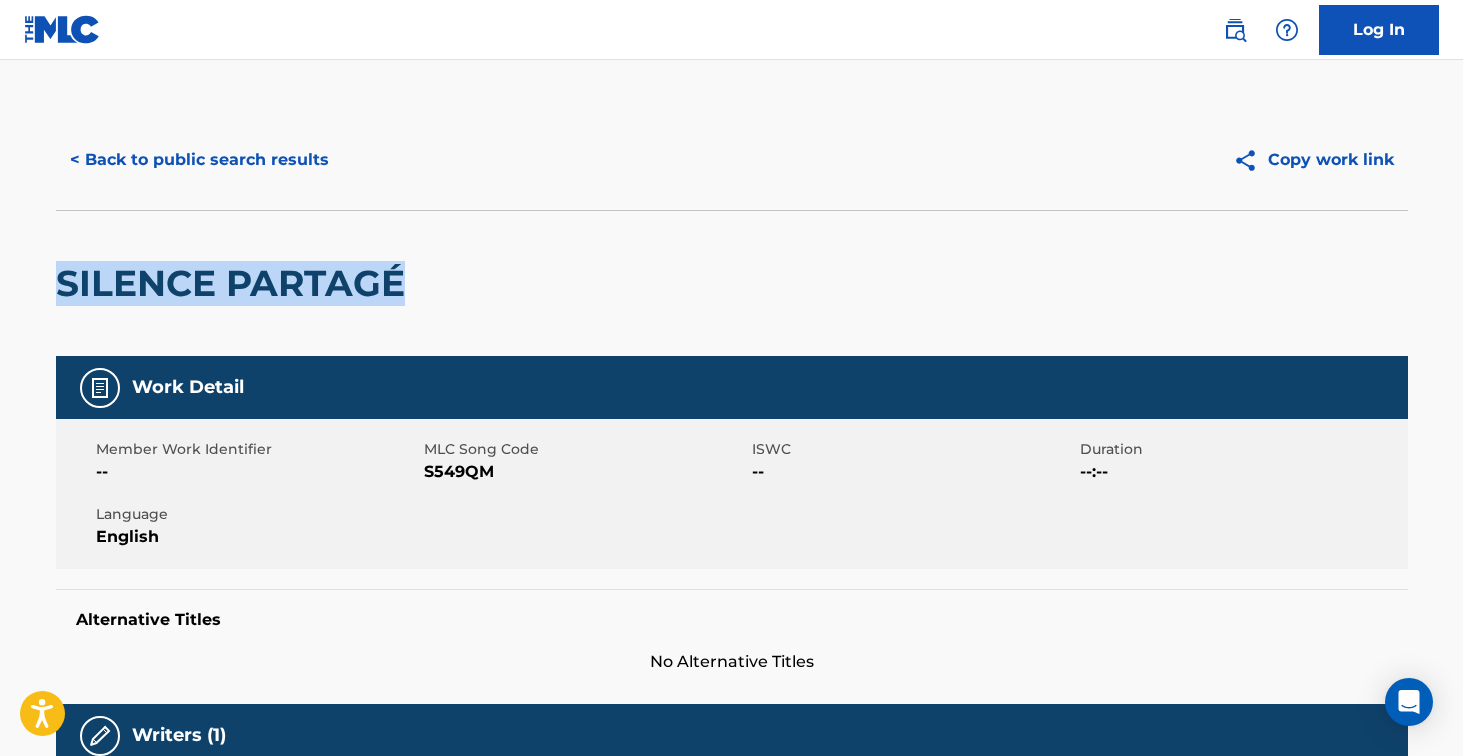 drag, startPoint x: 61, startPoint y: 291, endPoint x: 510, endPoint y: 170, distance: 465.01828 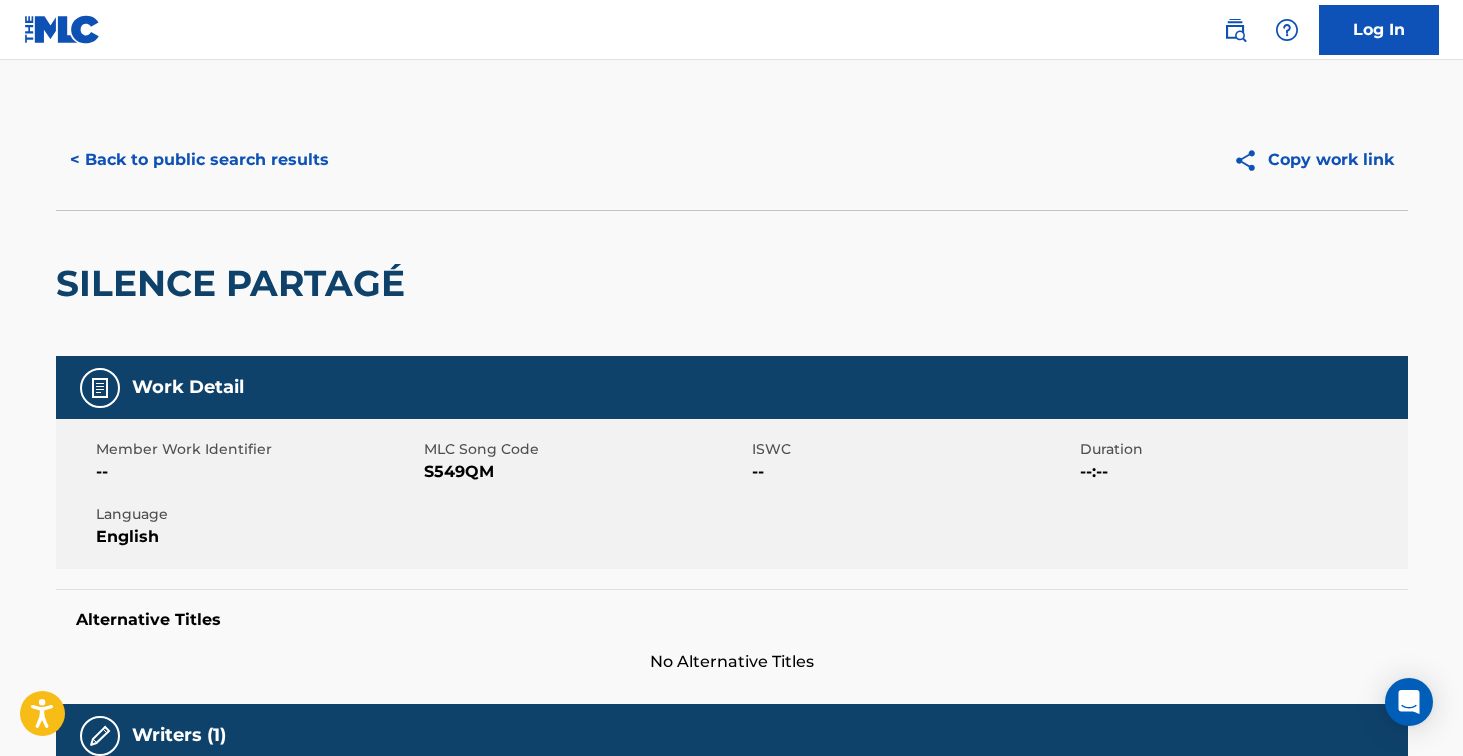 click on "S549QM" at bounding box center (585, 472) 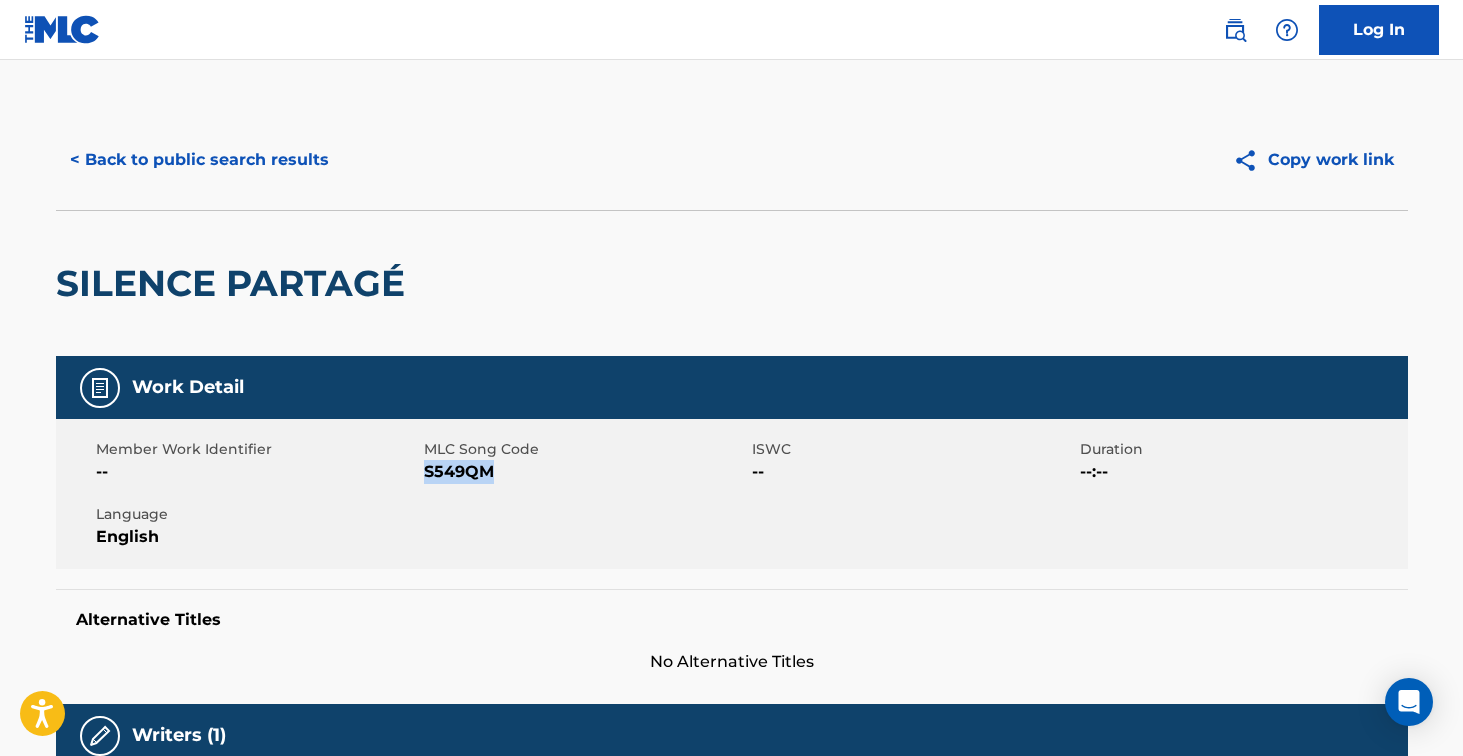 click on "S549QM" at bounding box center (585, 472) 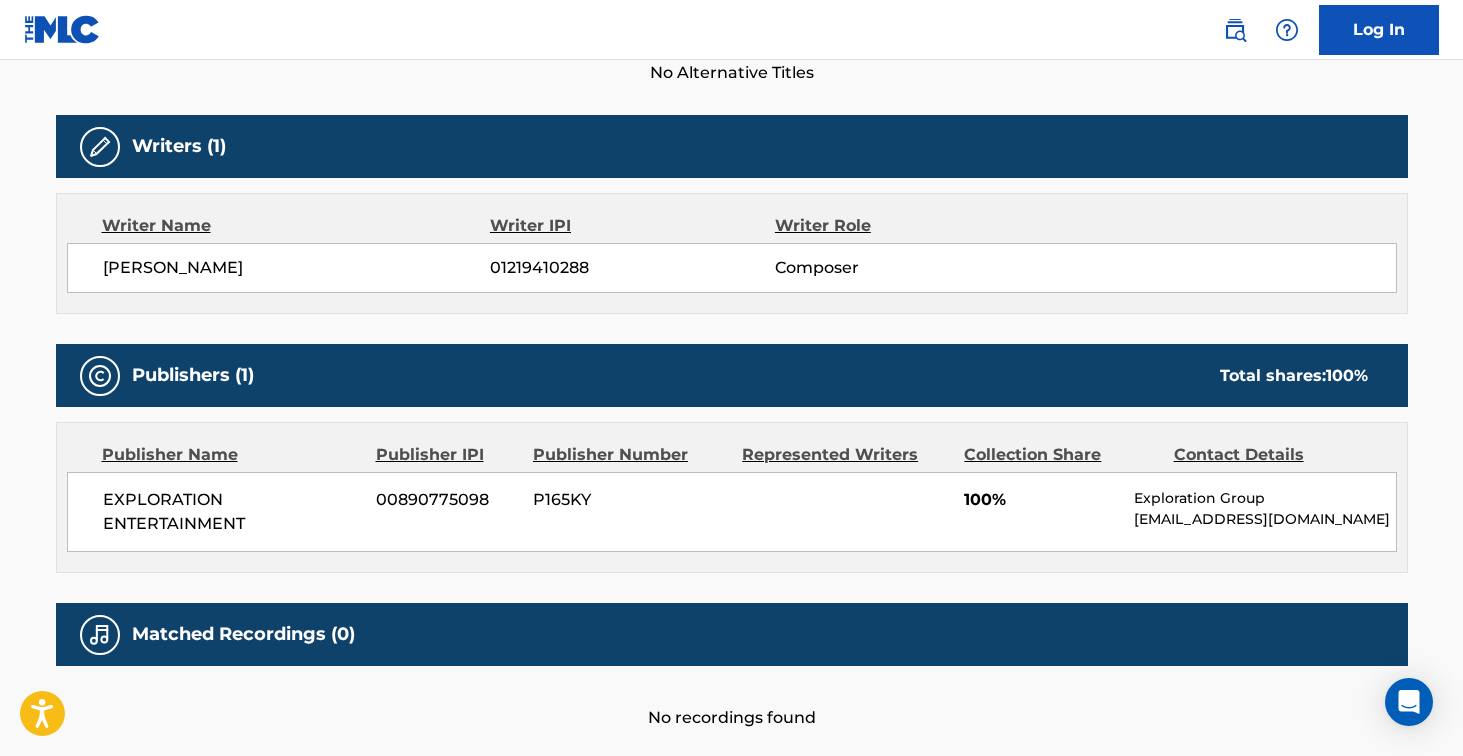 scroll, scrollTop: 0, scrollLeft: 0, axis: both 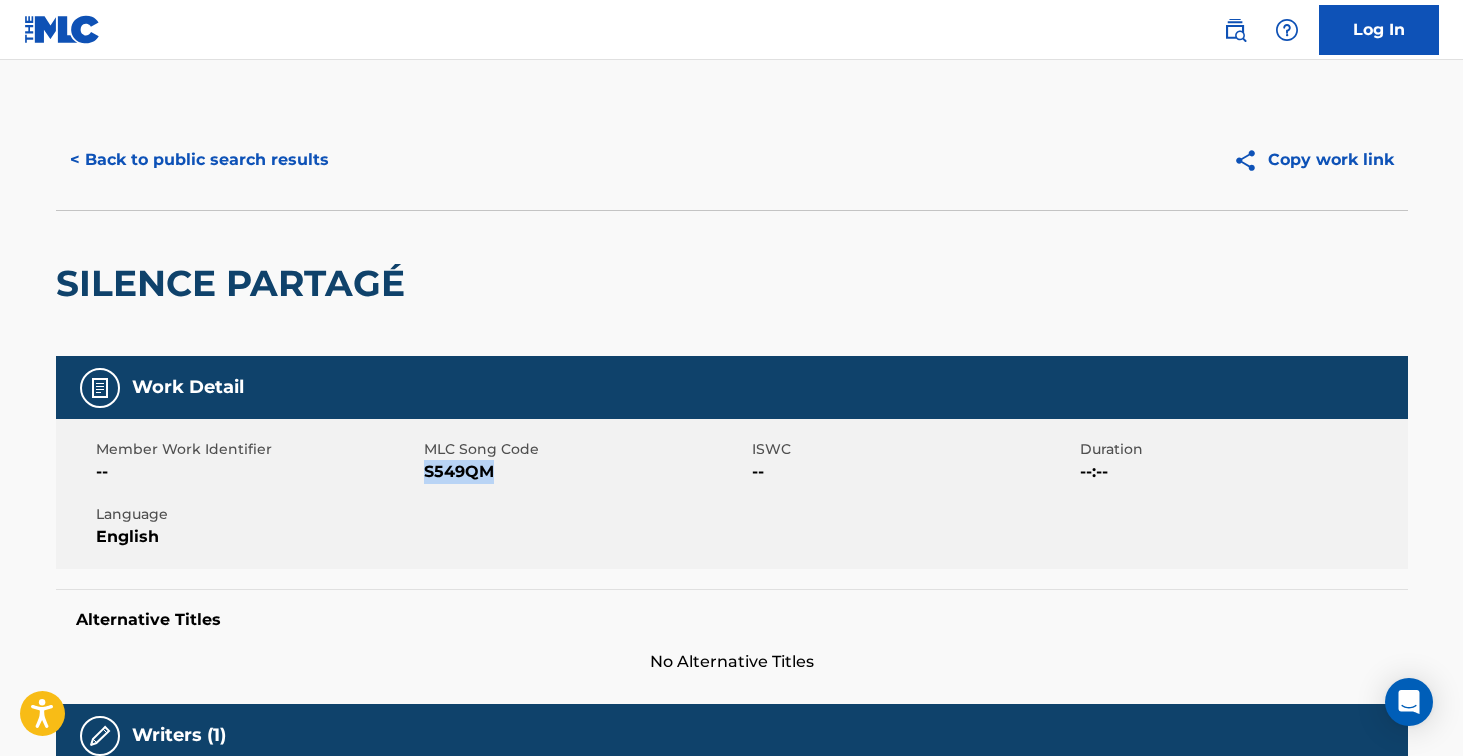 click on "< Back to public search results" at bounding box center (199, 160) 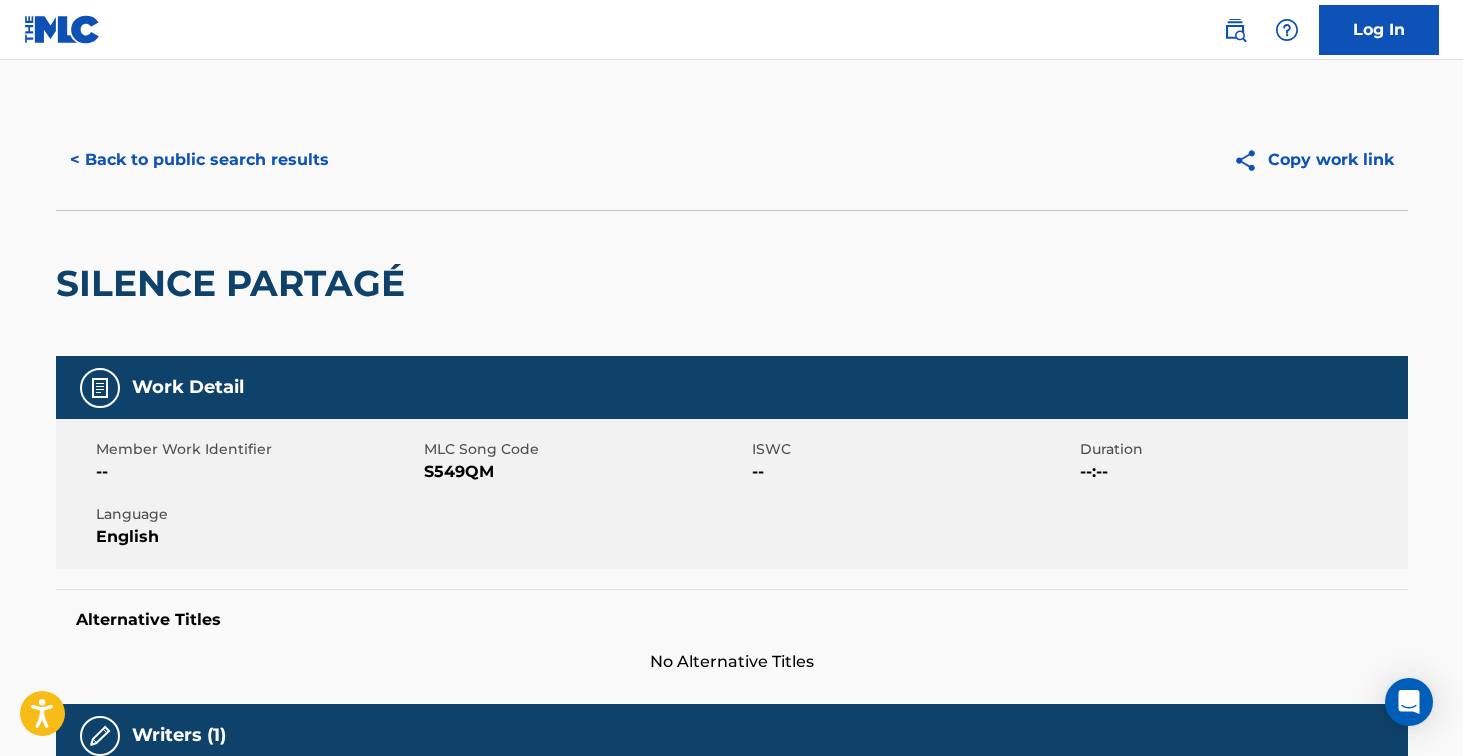 scroll, scrollTop: 214, scrollLeft: 0, axis: vertical 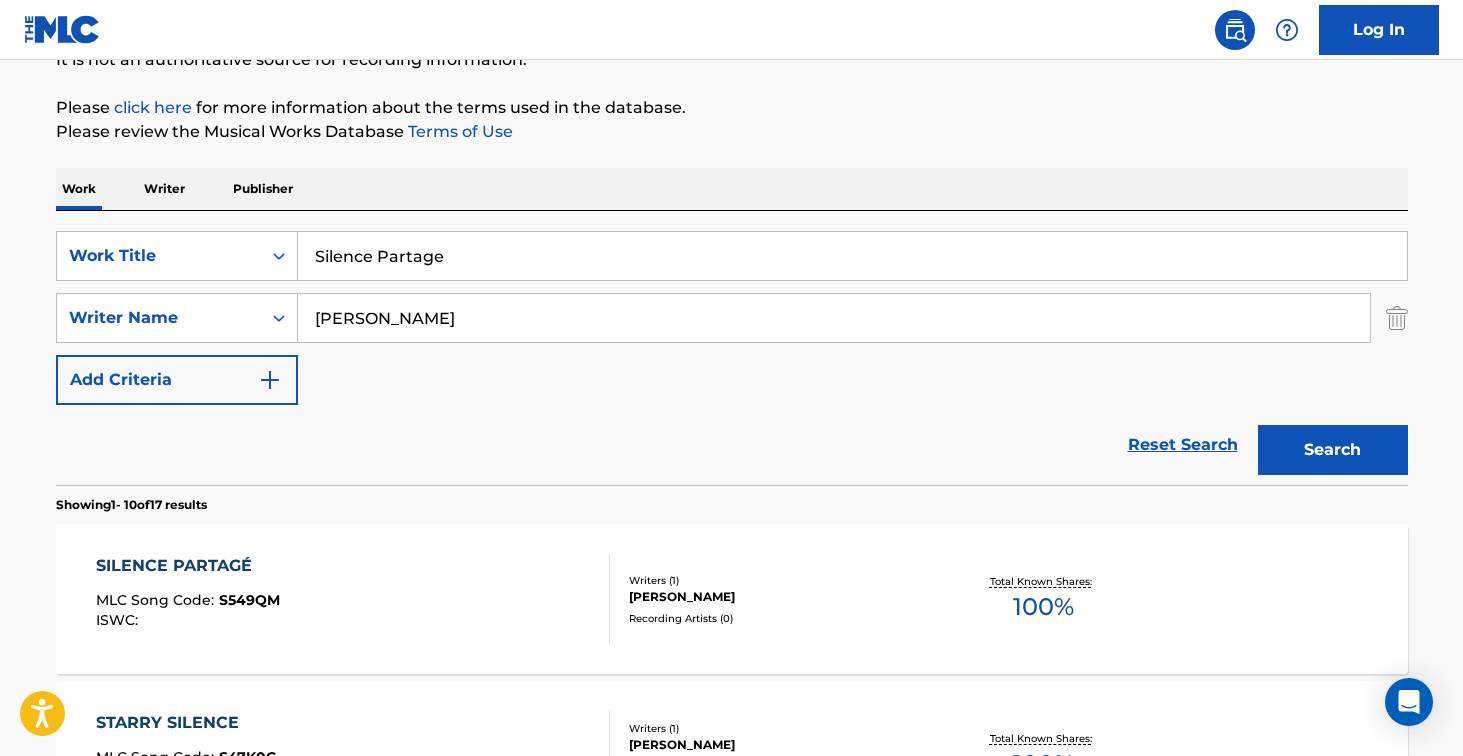 drag, startPoint x: 464, startPoint y: 260, endPoint x: 513, endPoint y: 190, distance: 85.44589 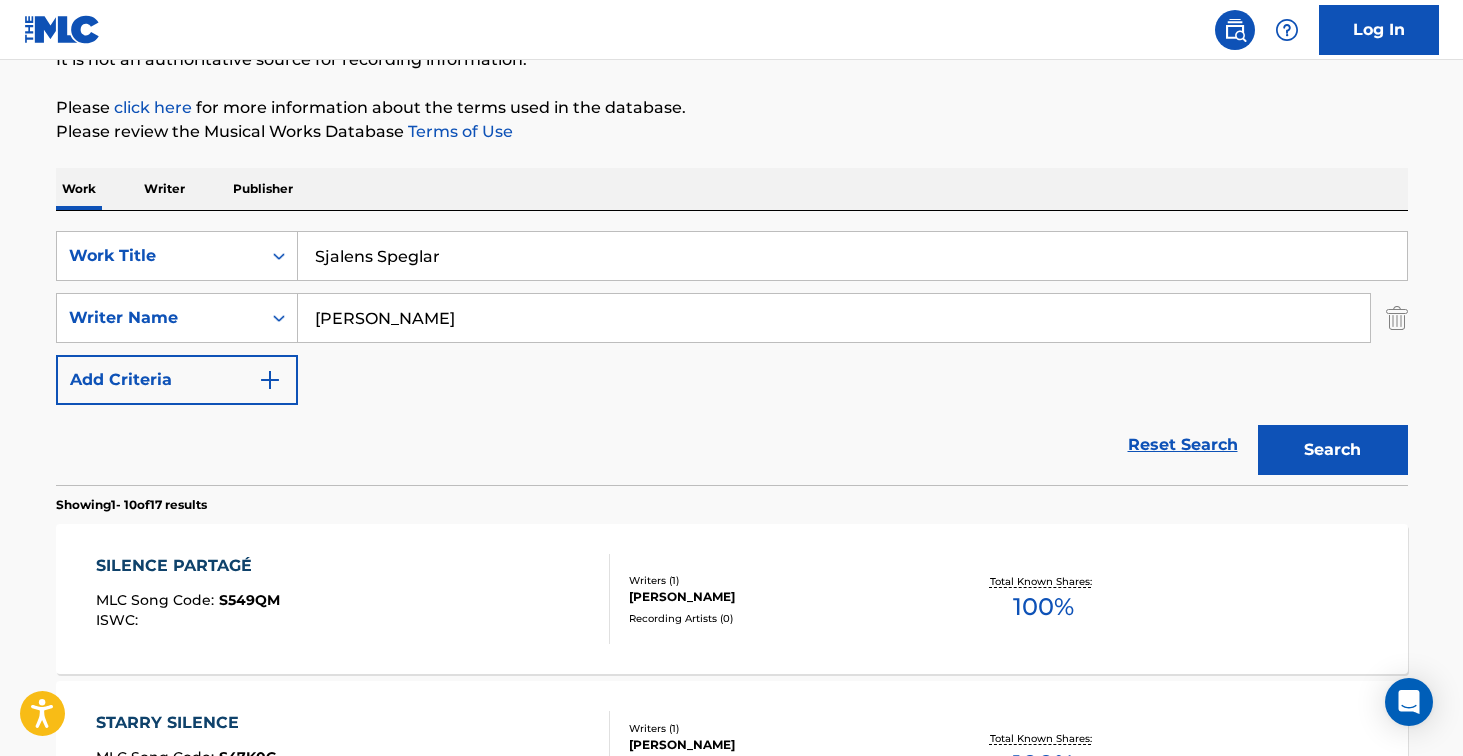 type on "Sjalens Speglar" 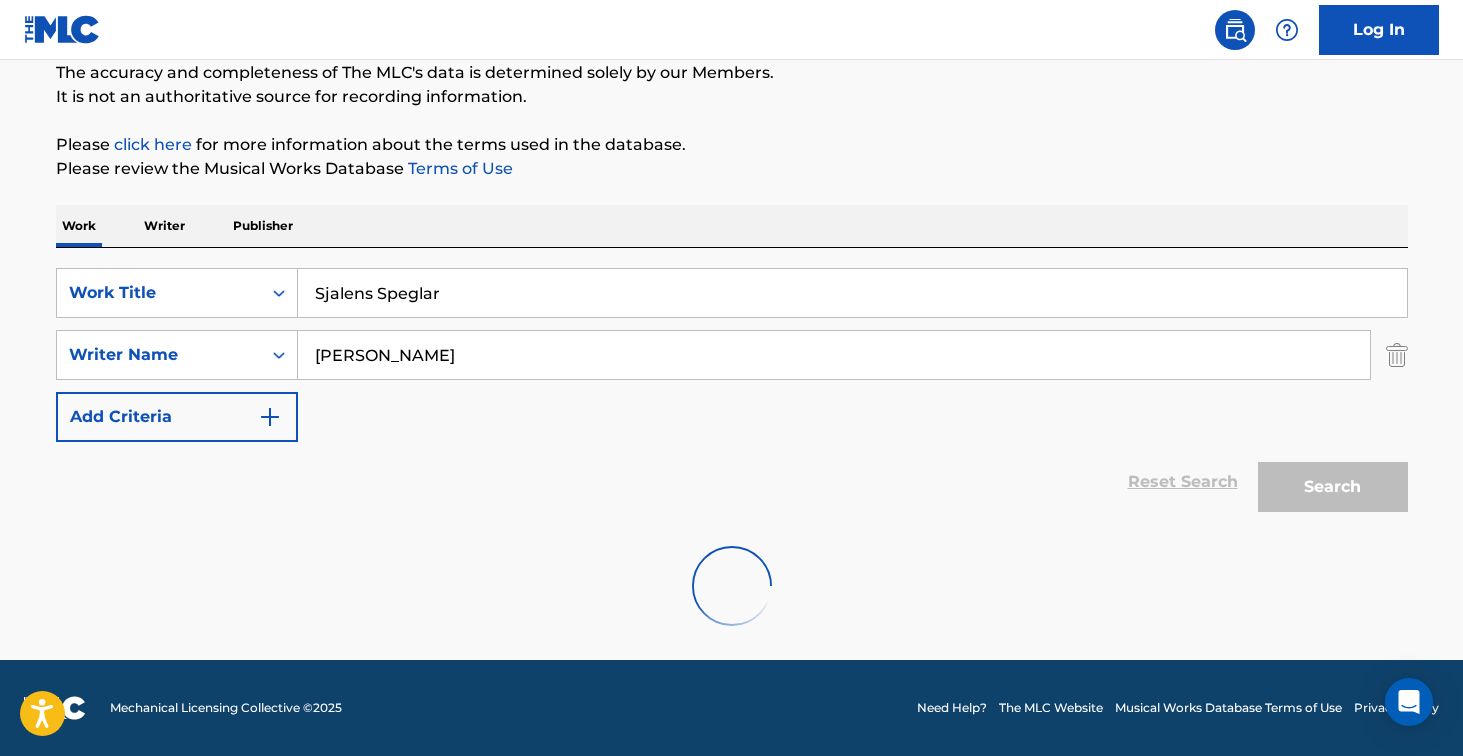 scroll, scrollTop: 214, scrollLeft: 0, axis: vertical 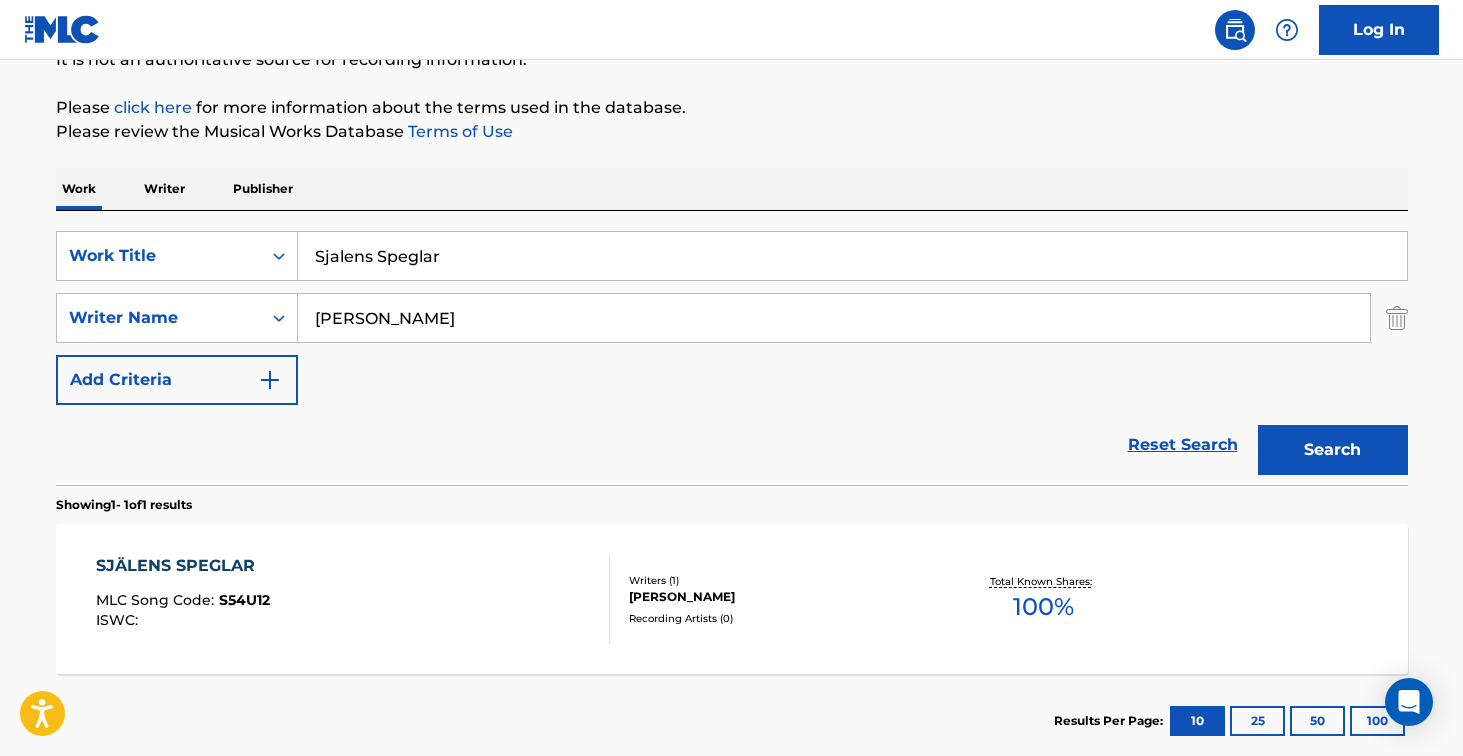 click on "SJÄLENS SPEGLAR MLC Song Code : S54U12 ISWC :" at bounding box center [353, 599] 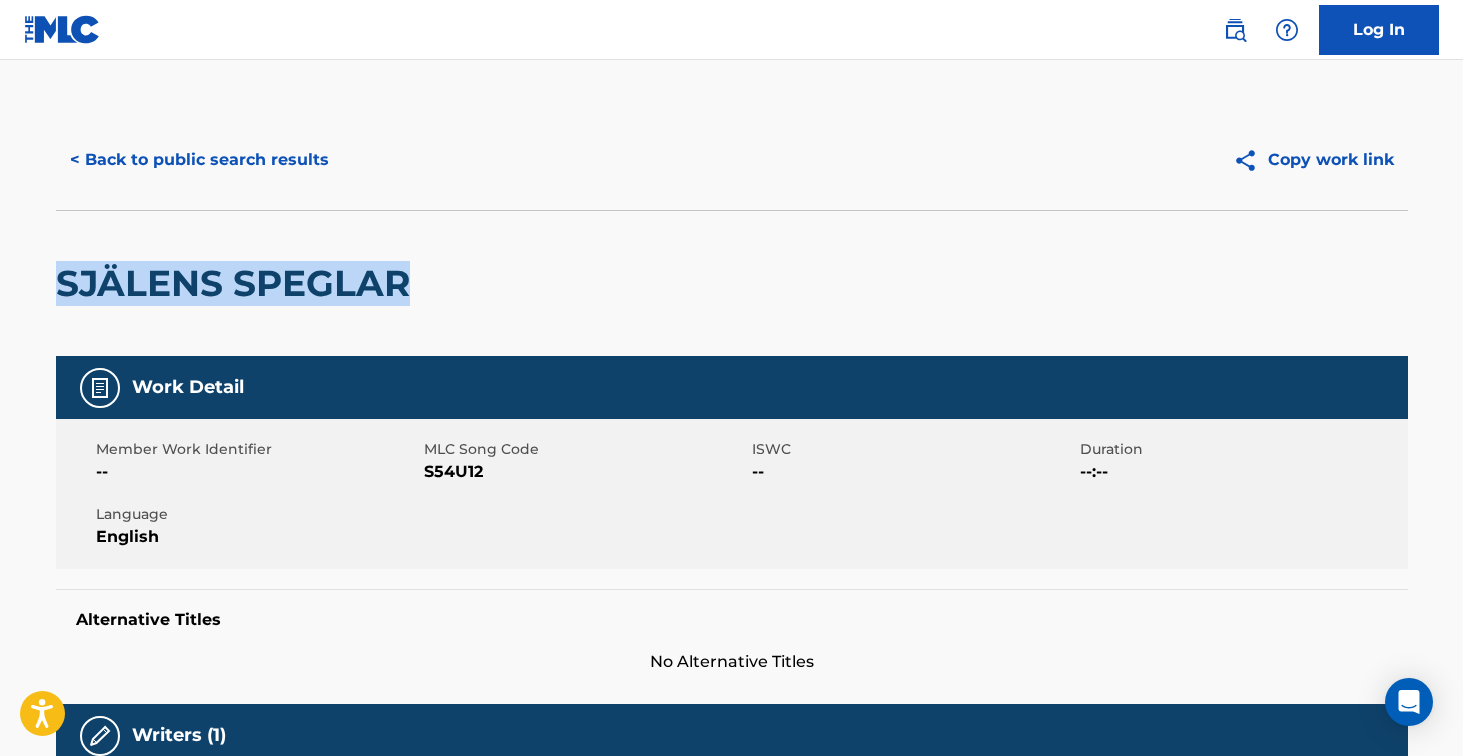 drag, startPoint x: 62, startPoint y: 295, endPoint x: 413, endPoint y: 293, distance: 351.0057 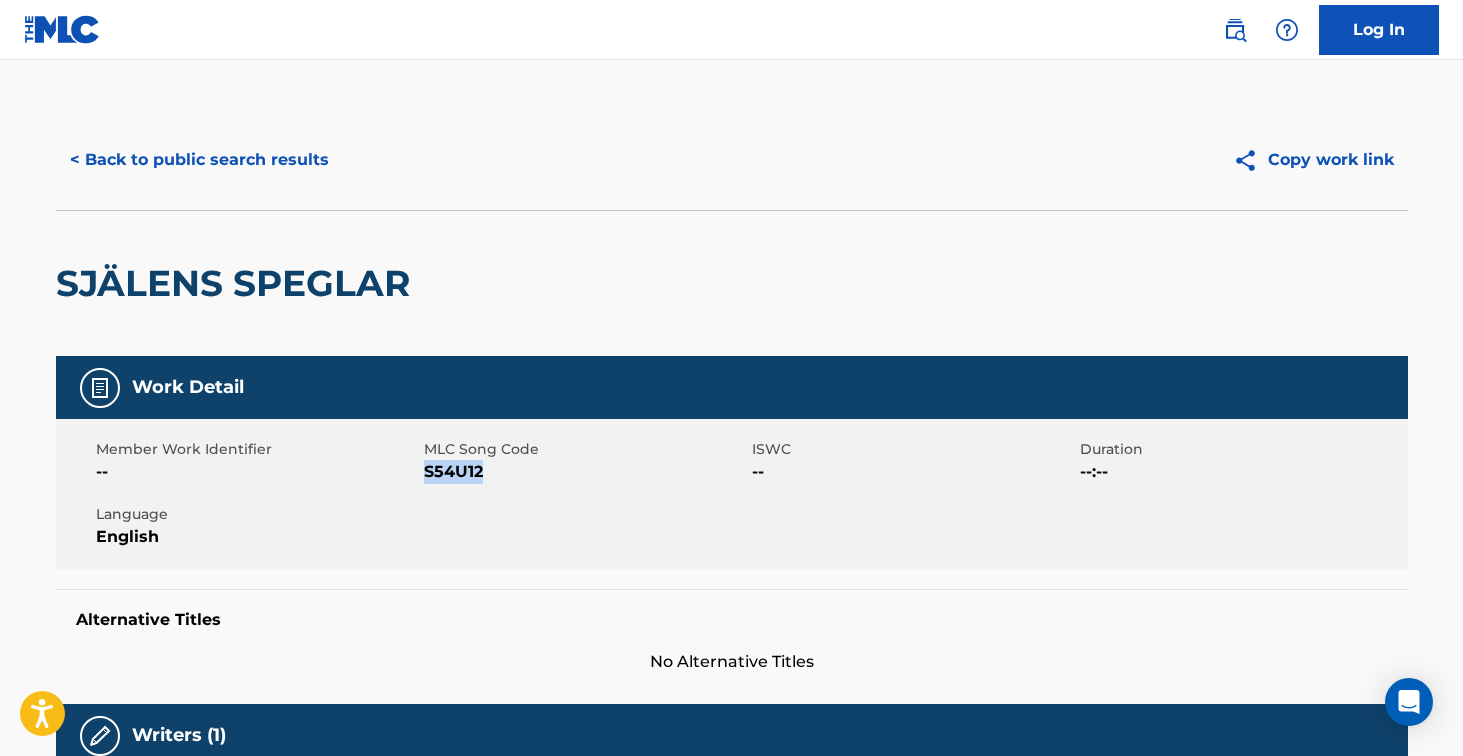 click on "S54U12" at bounding box center (585, 472) 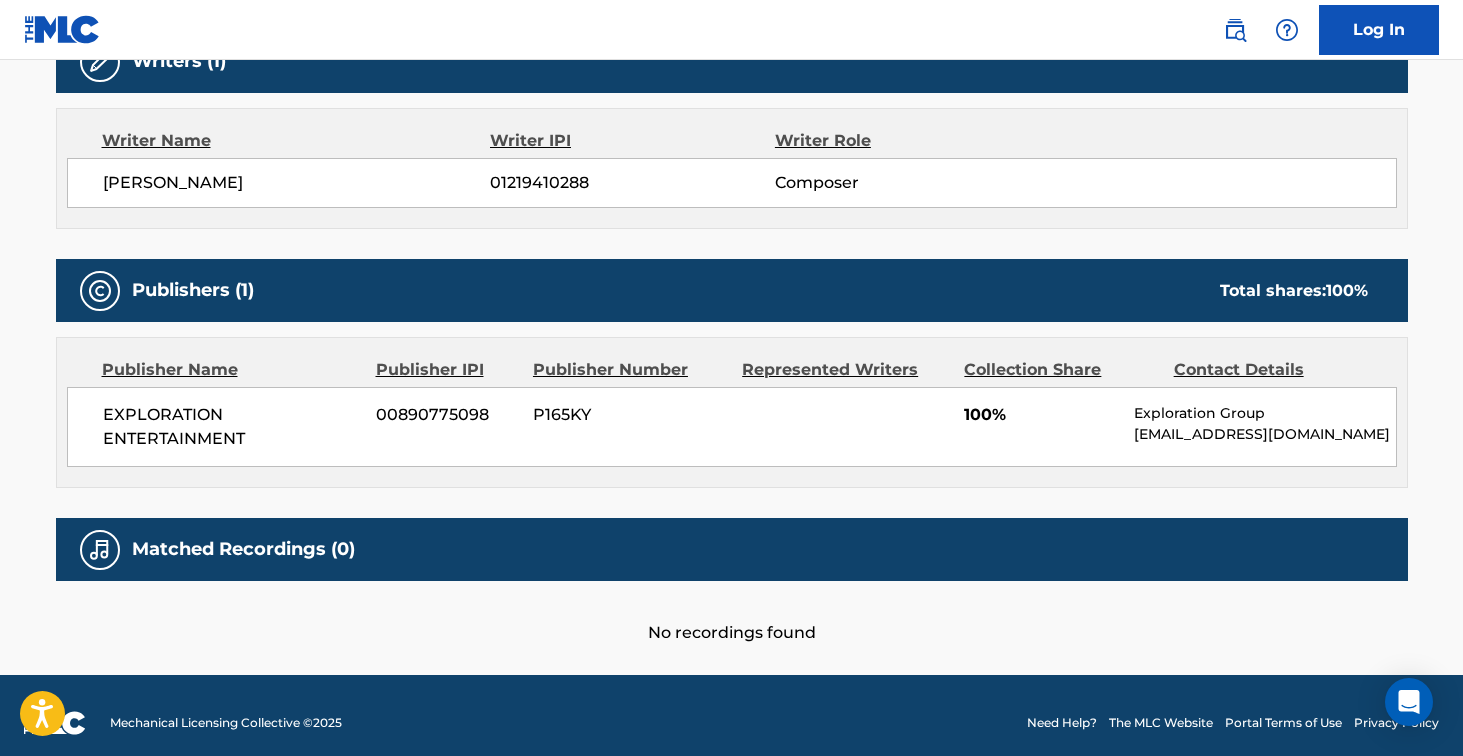 scroll, scrollTop: 0, scrollLeft: 0, axis: both 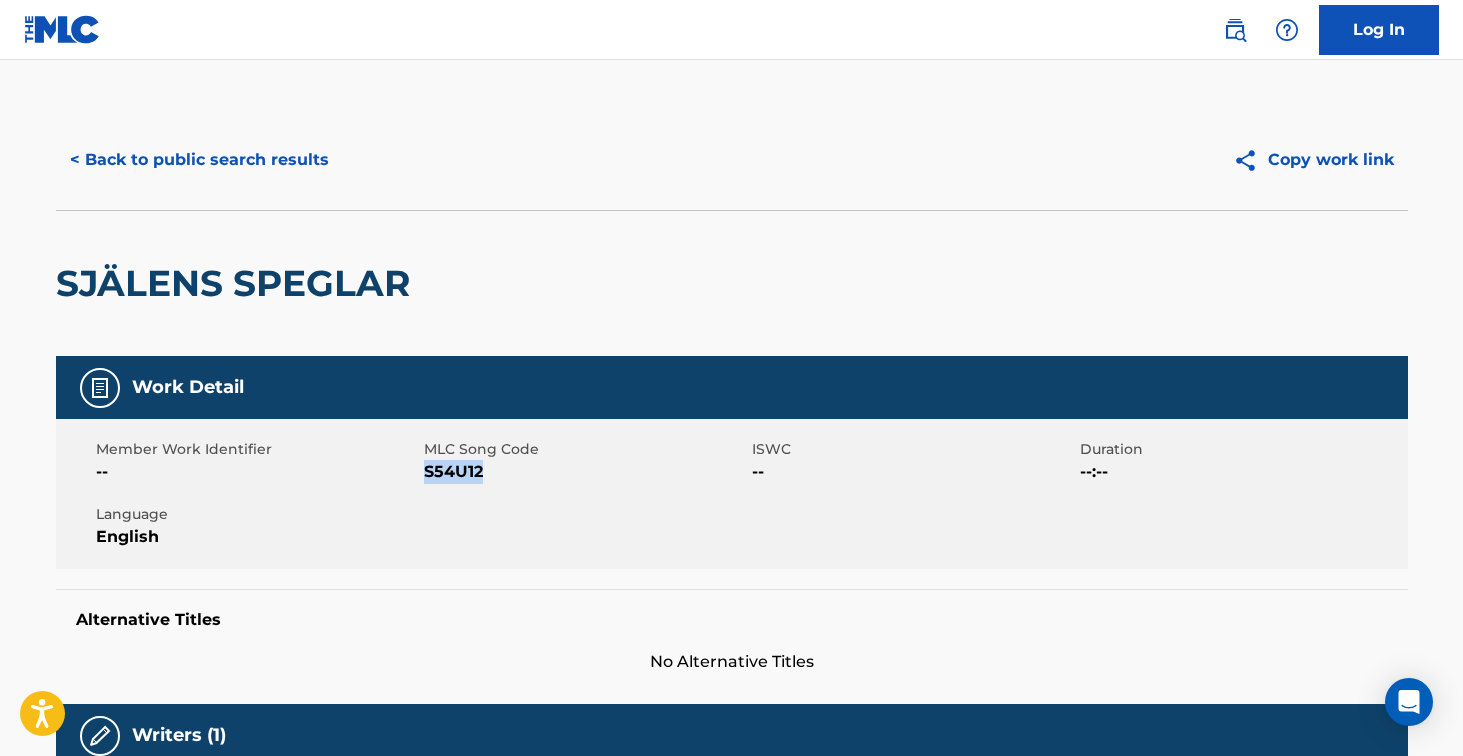 click on "< Back to public search results" at bounding box center [199, 160] 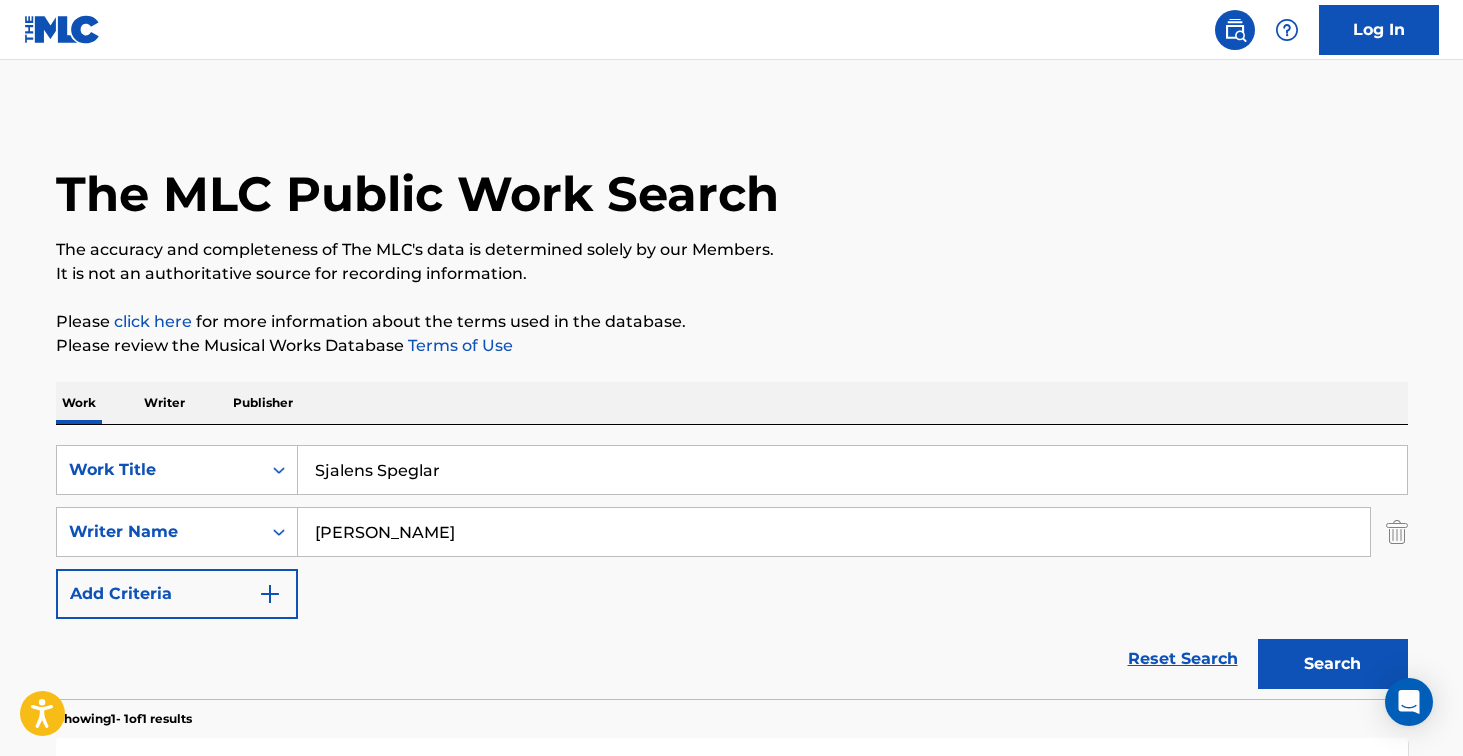 scroll, scrollTop: 214, scrollLeft: 0, axis: vertical 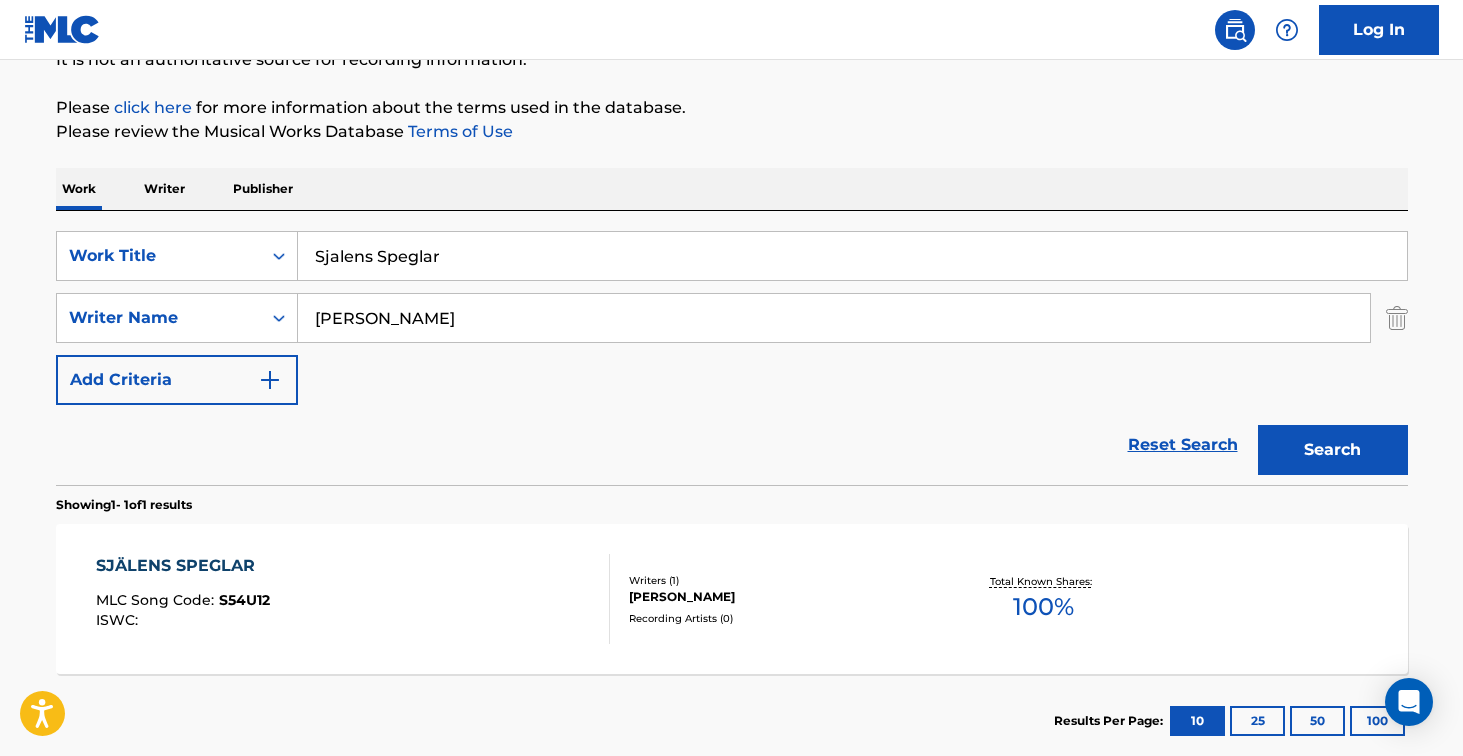 click on "Work Writer Publisher SearchWithCriteria0a6a80ad-6f02-4510-9337-c4d09e26aca2 Work Title Sjalens Speglar SearchWithCriteriaa585b01d-51eb-4e9f-abc1-1ddbd53944fc Writer Name [PERSON_NAME] Add Criteria Reset Search Search Showing  1  -   1  of  1   results   SJÄLENS SPEGLAR MLC Song Code : S54U12 ISWC : Writers ( 1 ) [PERSON_NAME] Recording Artists ( 0 ) Total Known Shares: 100 % Results Per Page: 10 25 50 100" at bounding box center [732, 468] 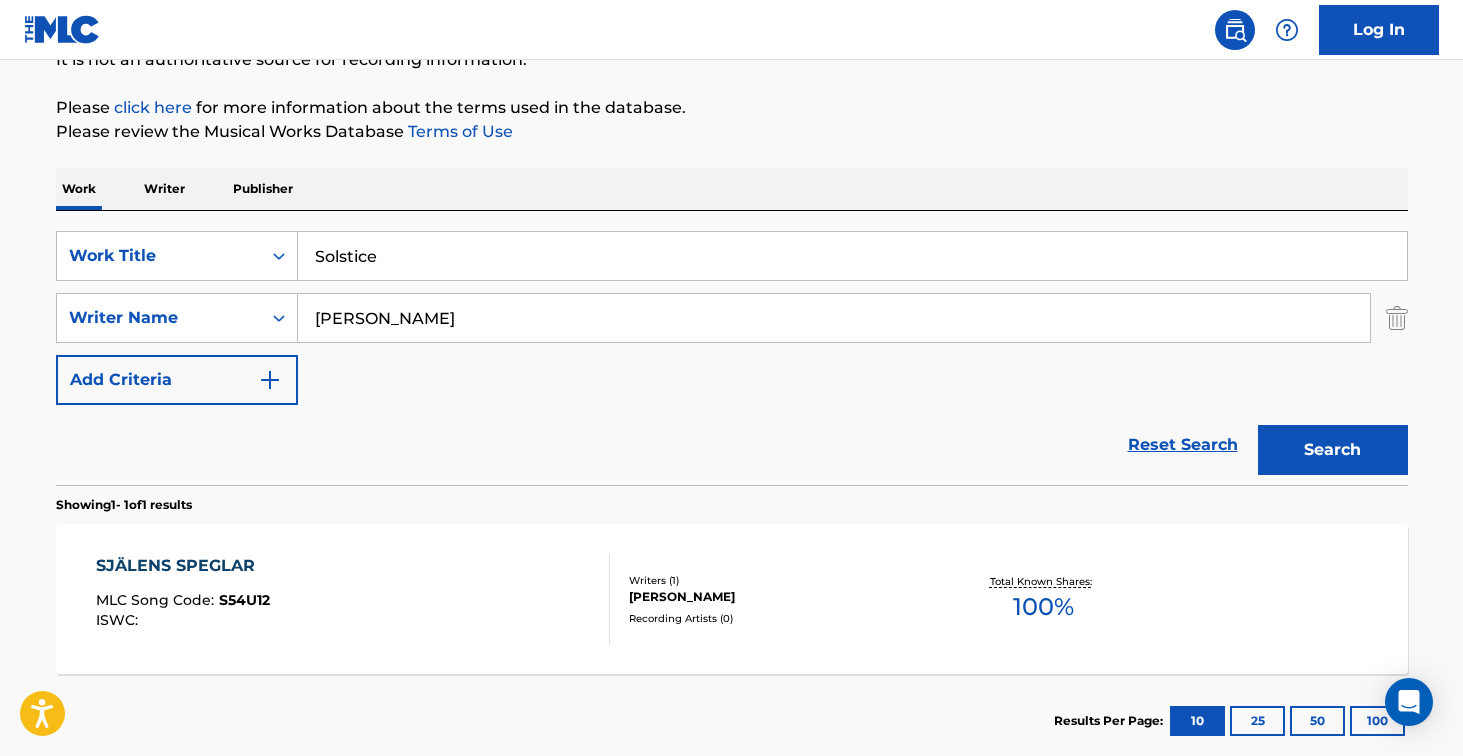type on "Solstice" 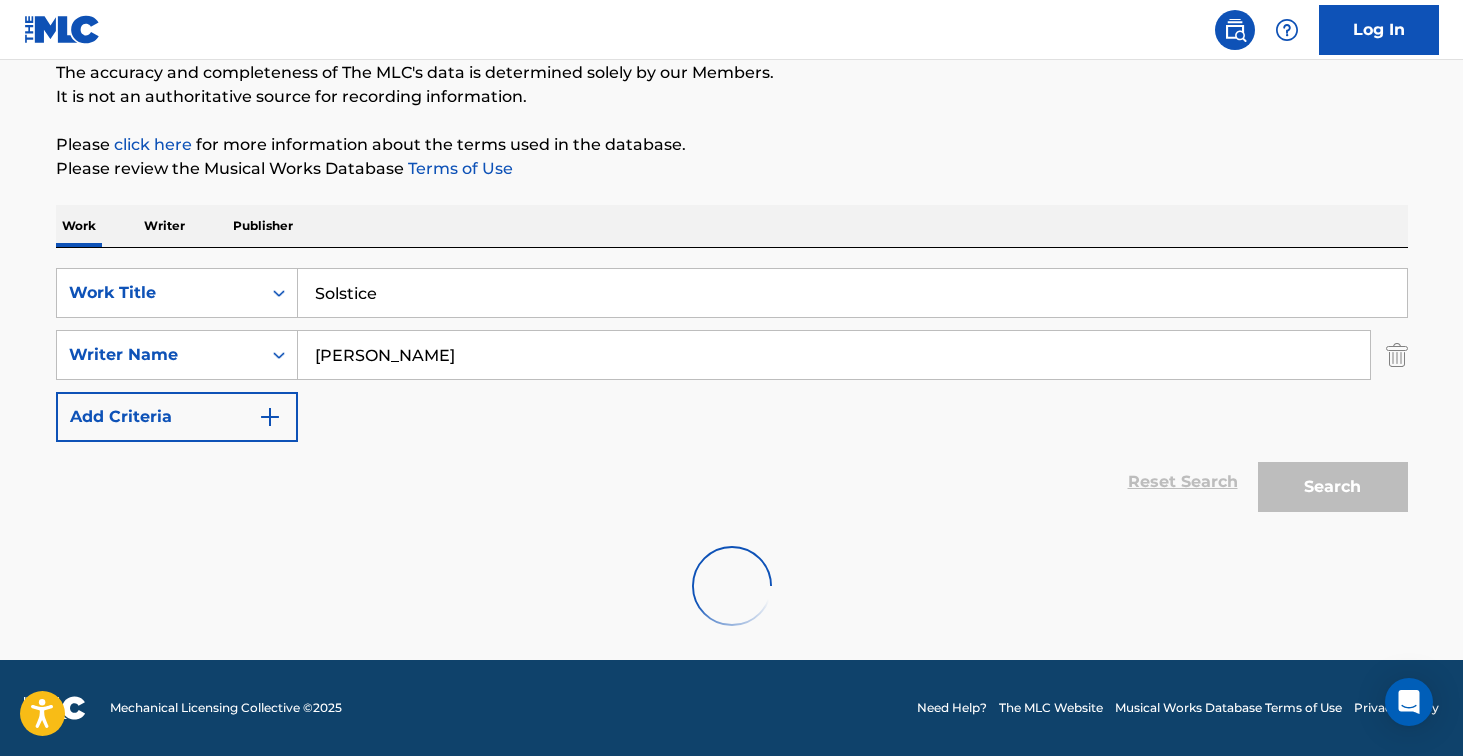 scroll, scrollTop: 214, scrollLeft: 0, axis: vertical 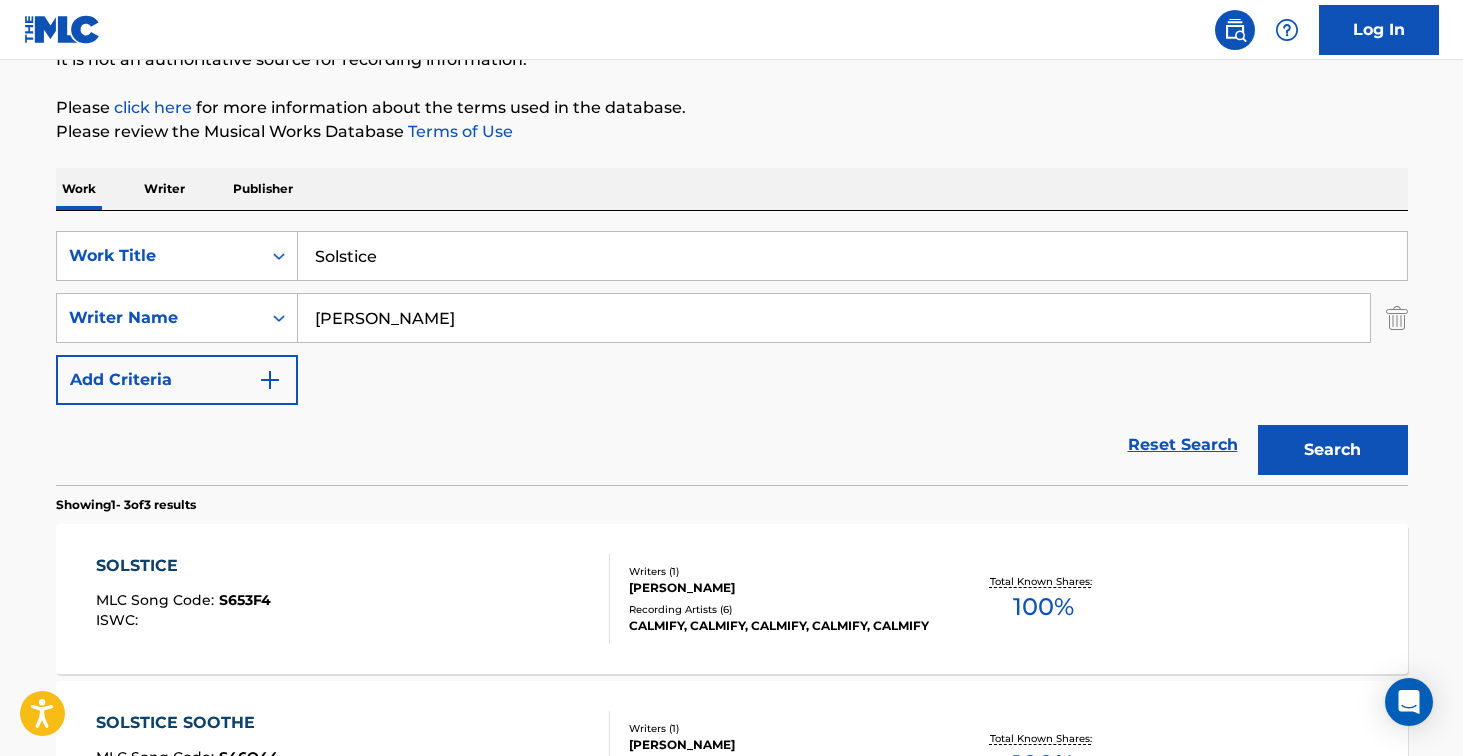 click on "SOLSTICE MLC Song Code : S653F4 ISWC :" at bounding box center [353, 599] 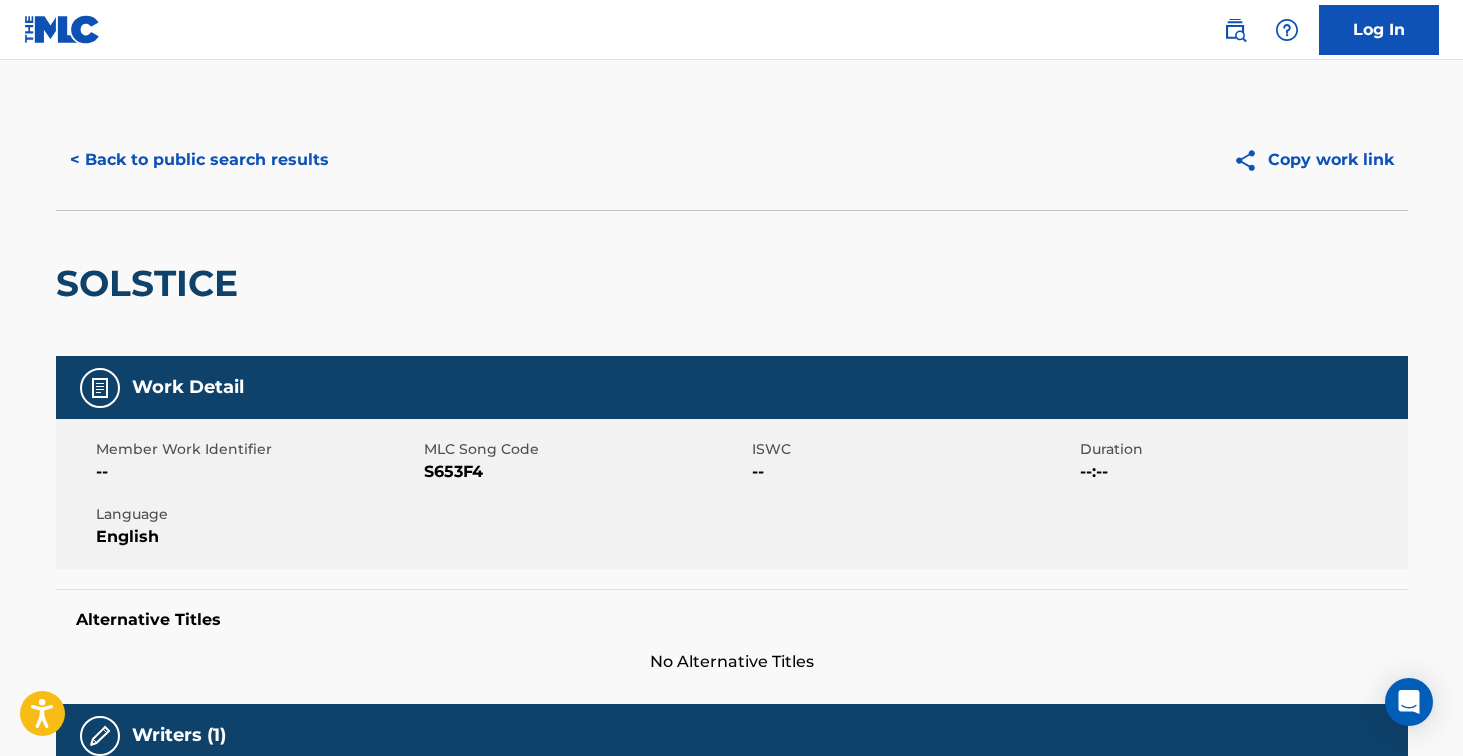 click on "SOLSTICE" at bounding box center (152, 283) 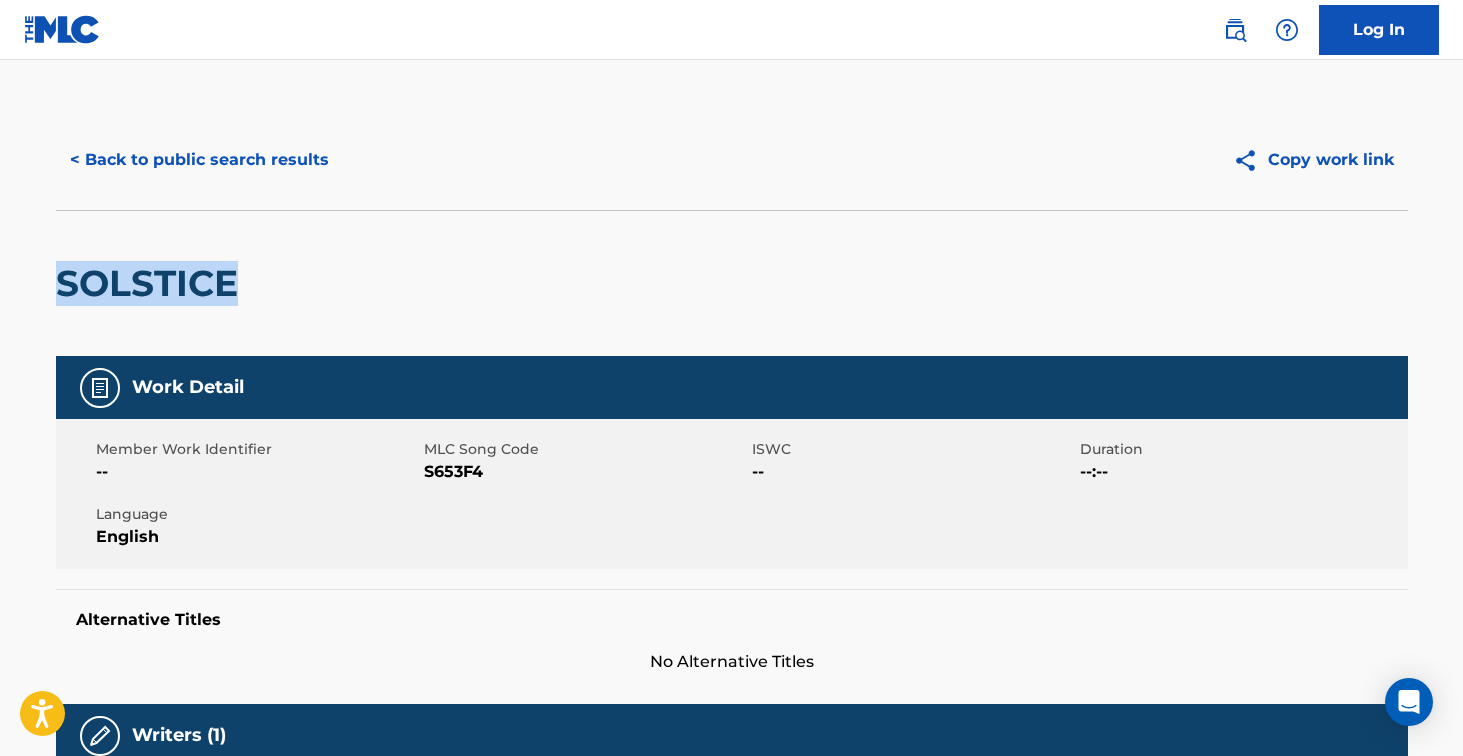click on "SOLSTICE" at bounding box center (152, 283) 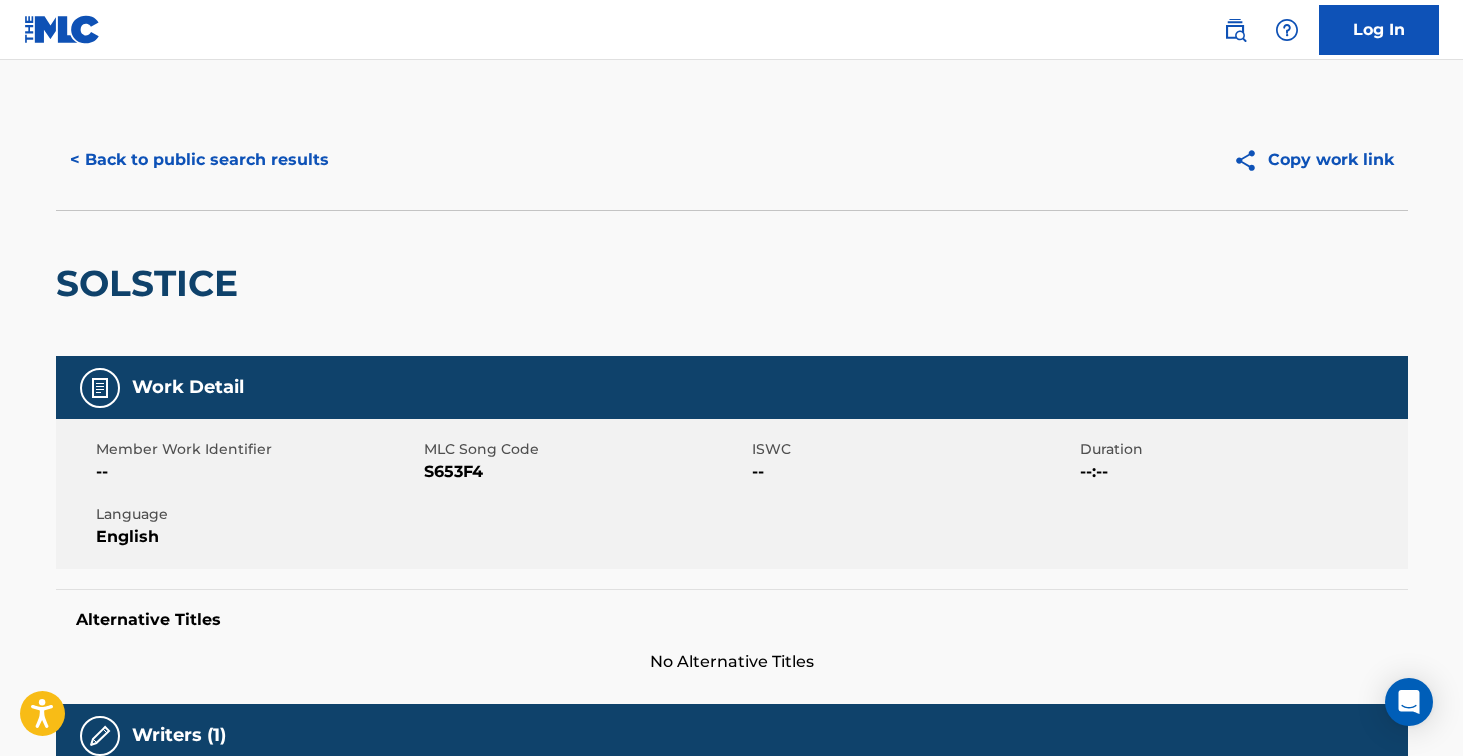 click on "S653F4" at bounding box center (585, 472) 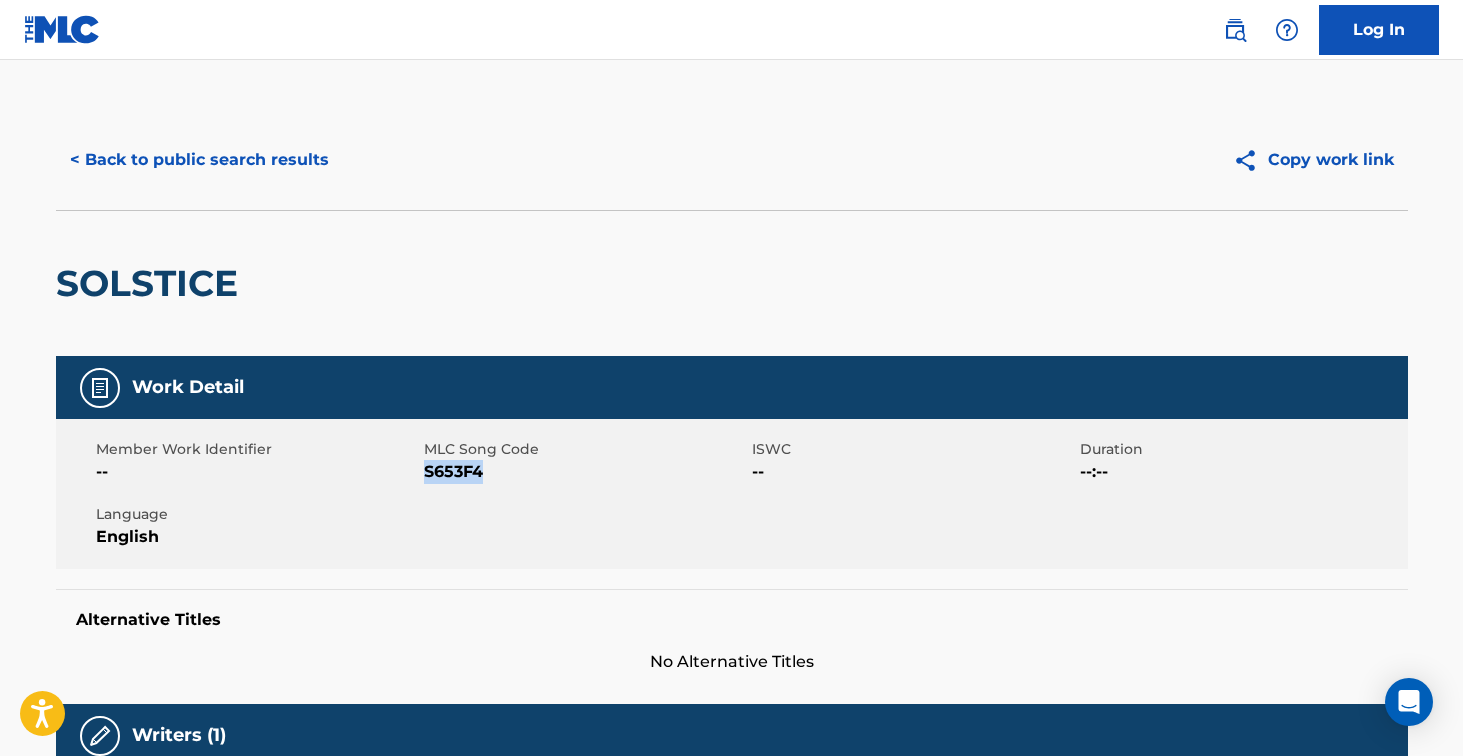 click on "S653F4" at bounding box center (585, 472) 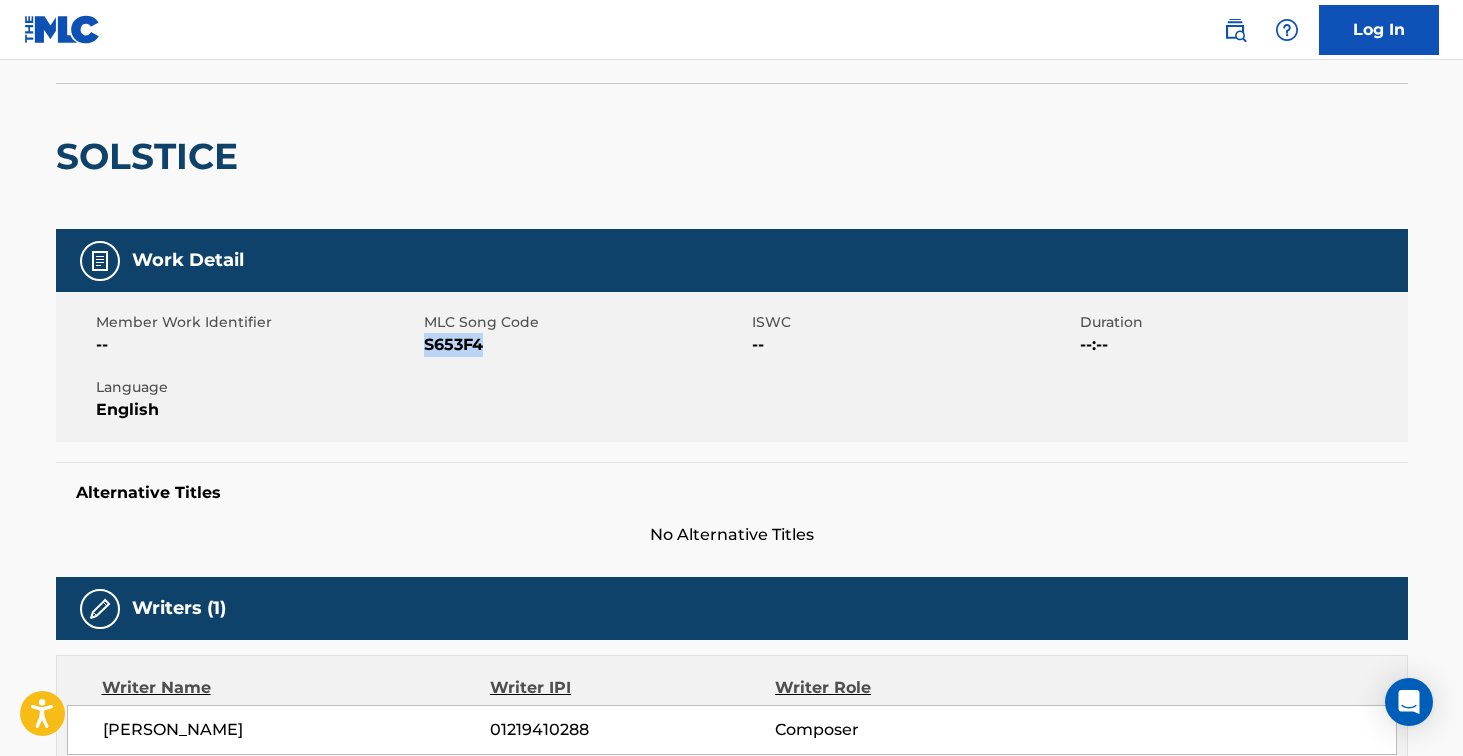 scroll, scrollTop: 0, scrollLeft: 0, axis: both 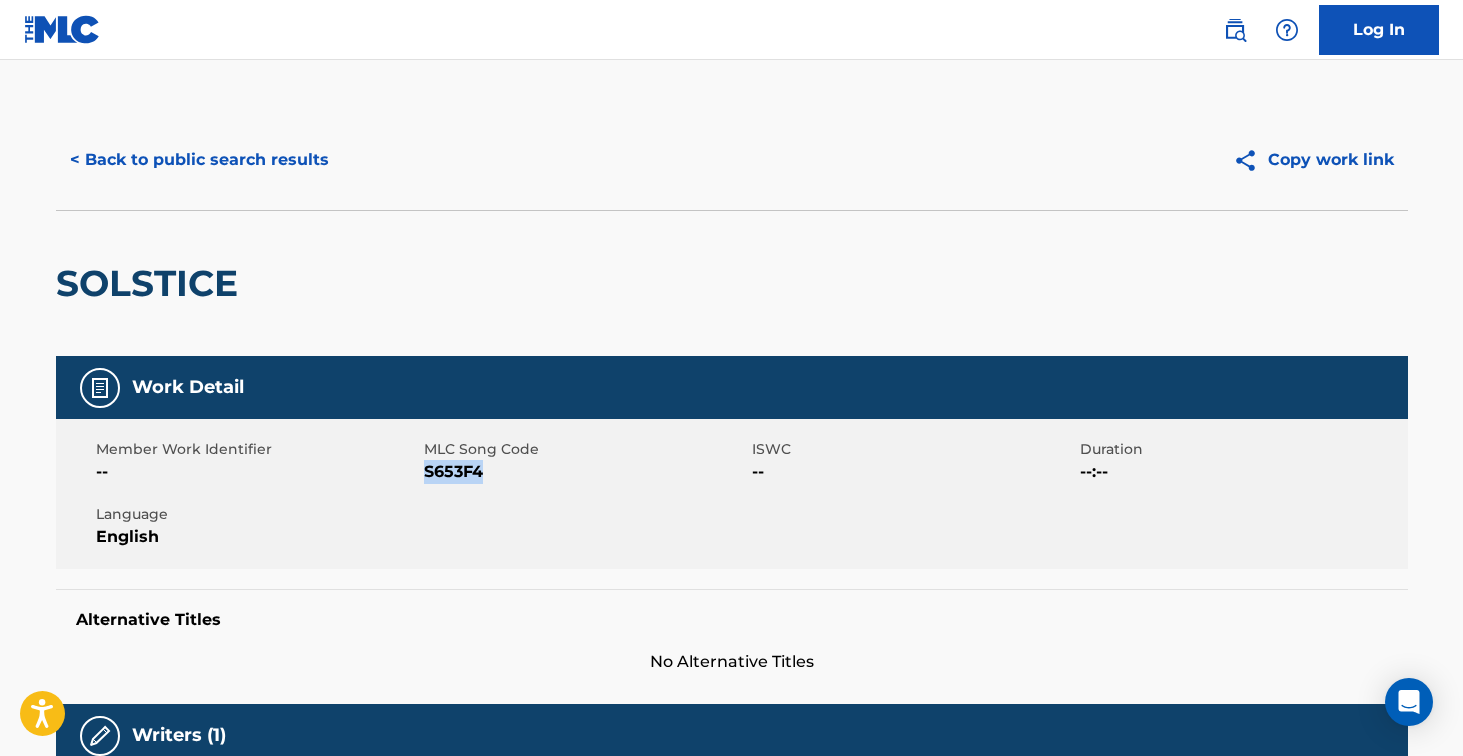 click on "< Back to public search results" at bounding box center (199, 160) 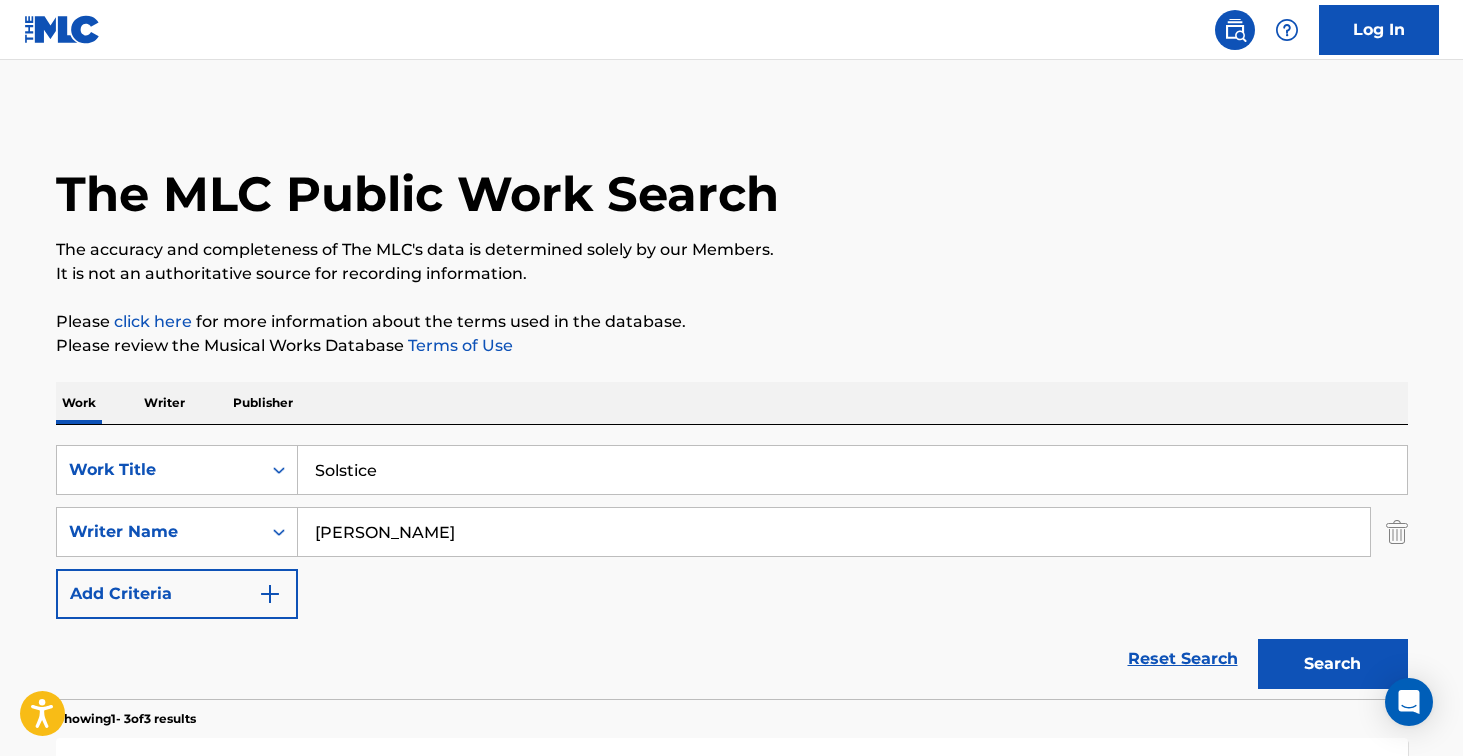 scroll, scrollTop: 214, scrollLeft: 0, axis: vertical 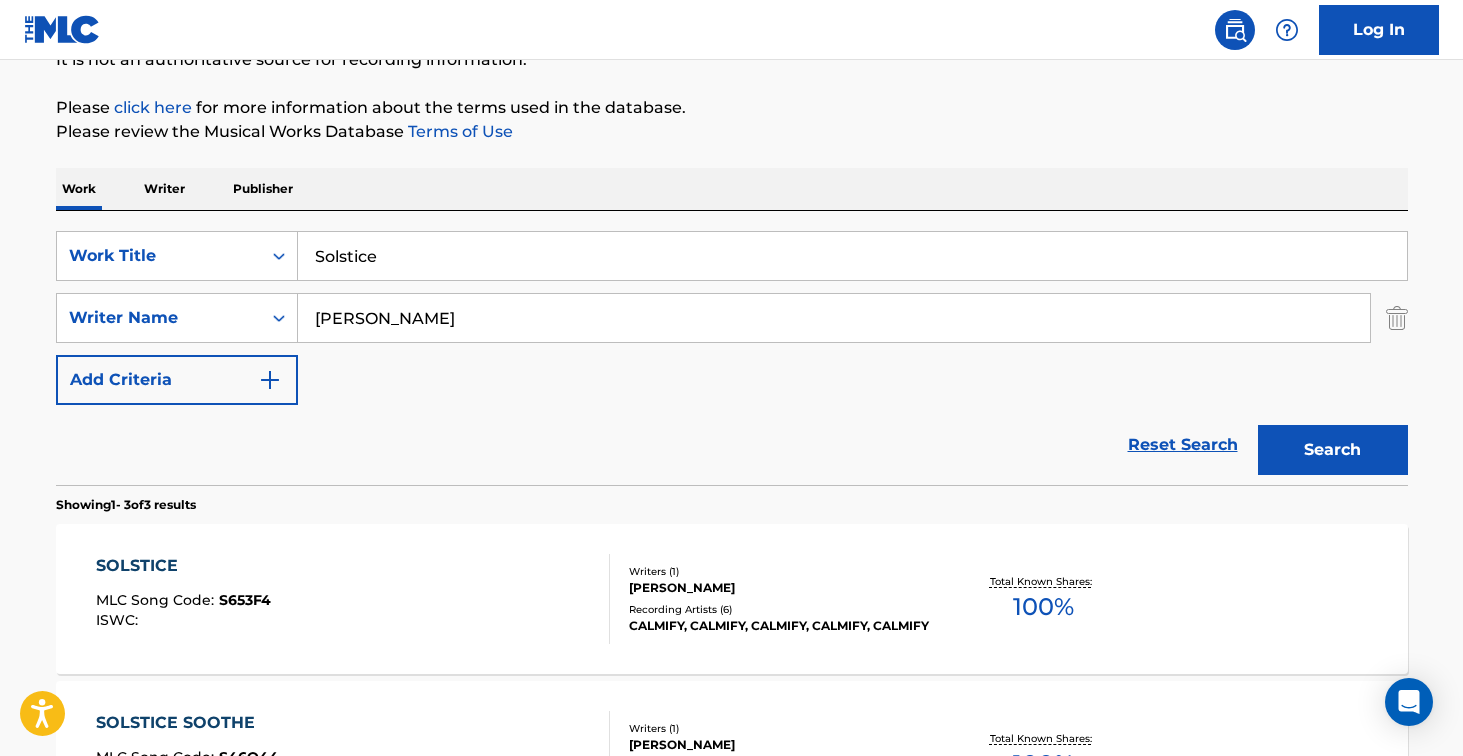 drag, startPoint x: 375, startPoint y: 255, endPoint x: 150, endPoint y: 203, distance: 230.93073 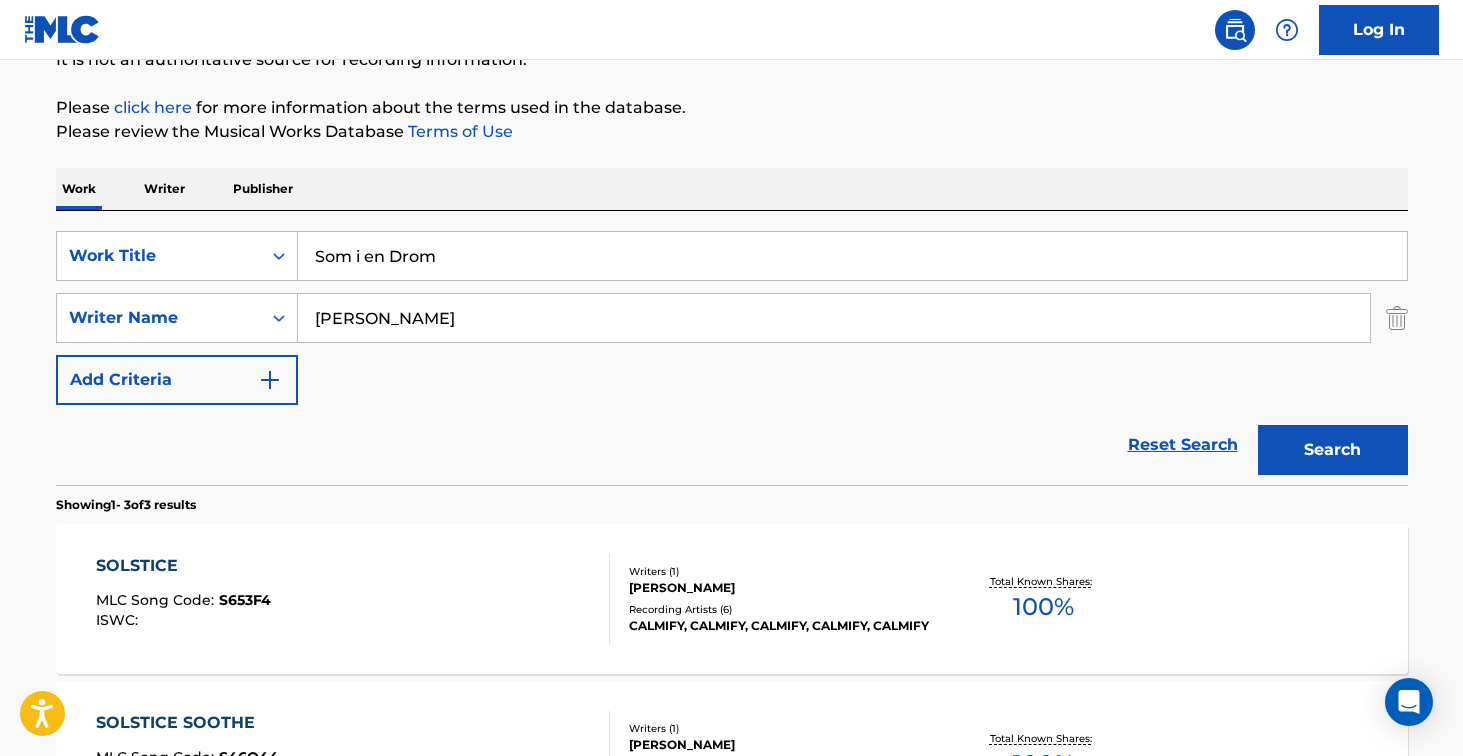 type on "Som i en Drom" 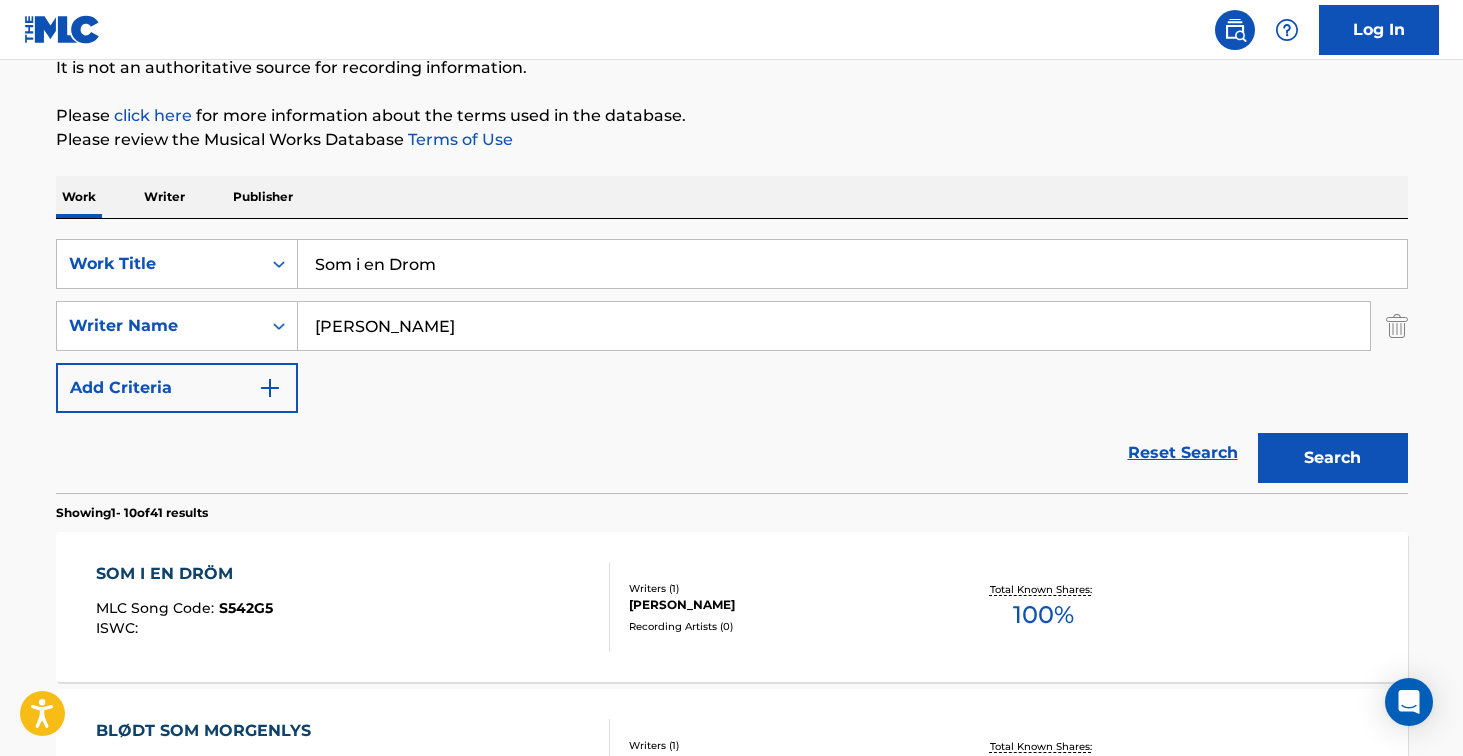 scroll, scrollTop: 206, scrollLeft: 0, axis: vertical 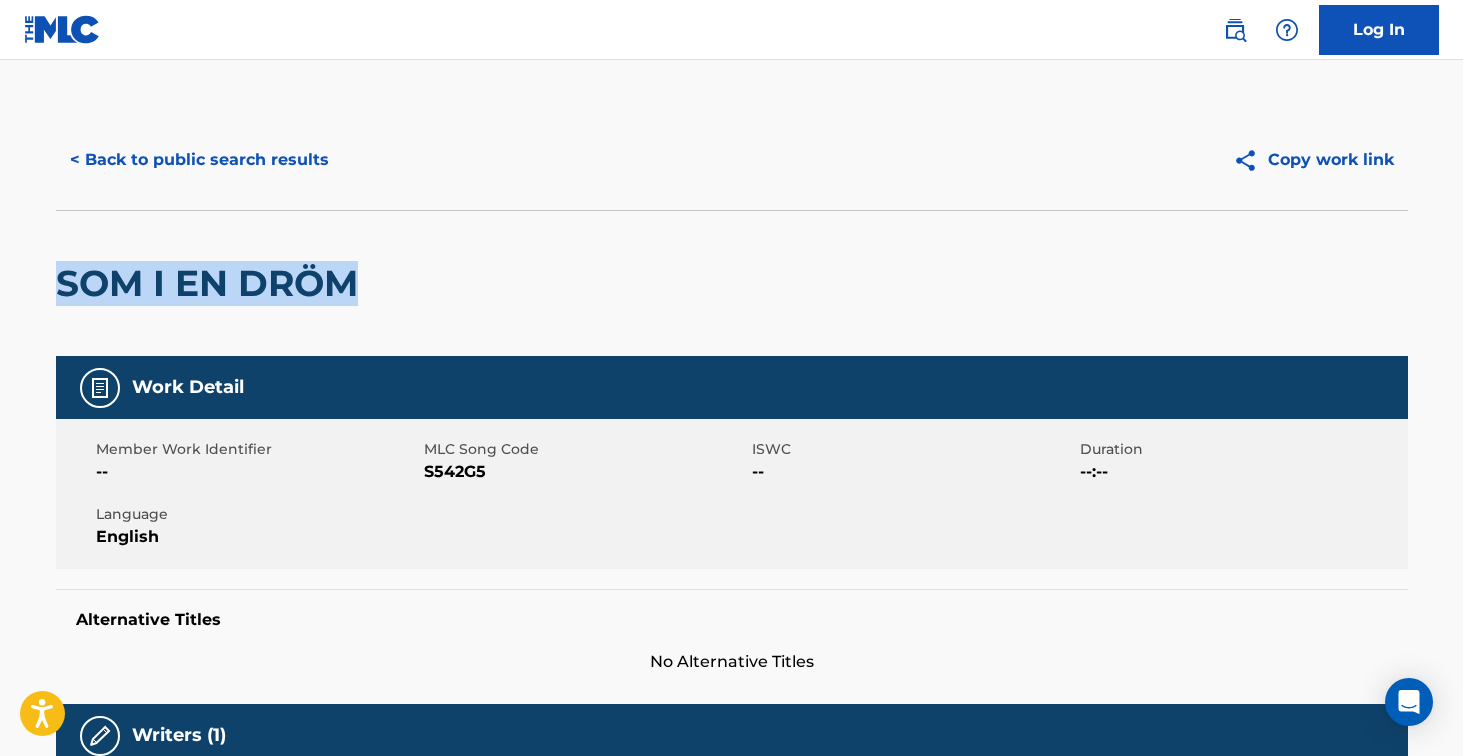 drag, startPoint x: 54, startPoint y: 290, endPoint x: 374, endPoint y: 268, distance: 320.75537 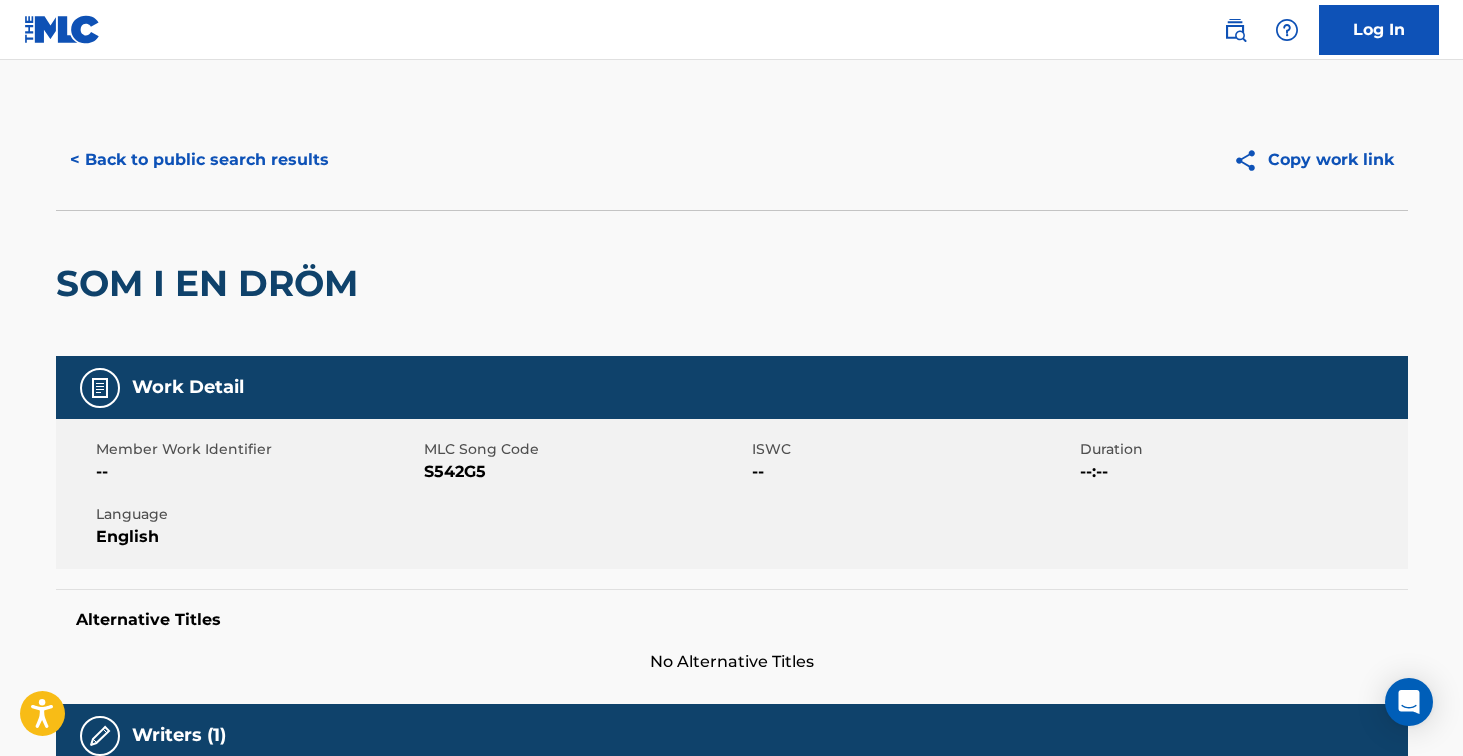 click on "S542G5" at bounding box center [585, 472] 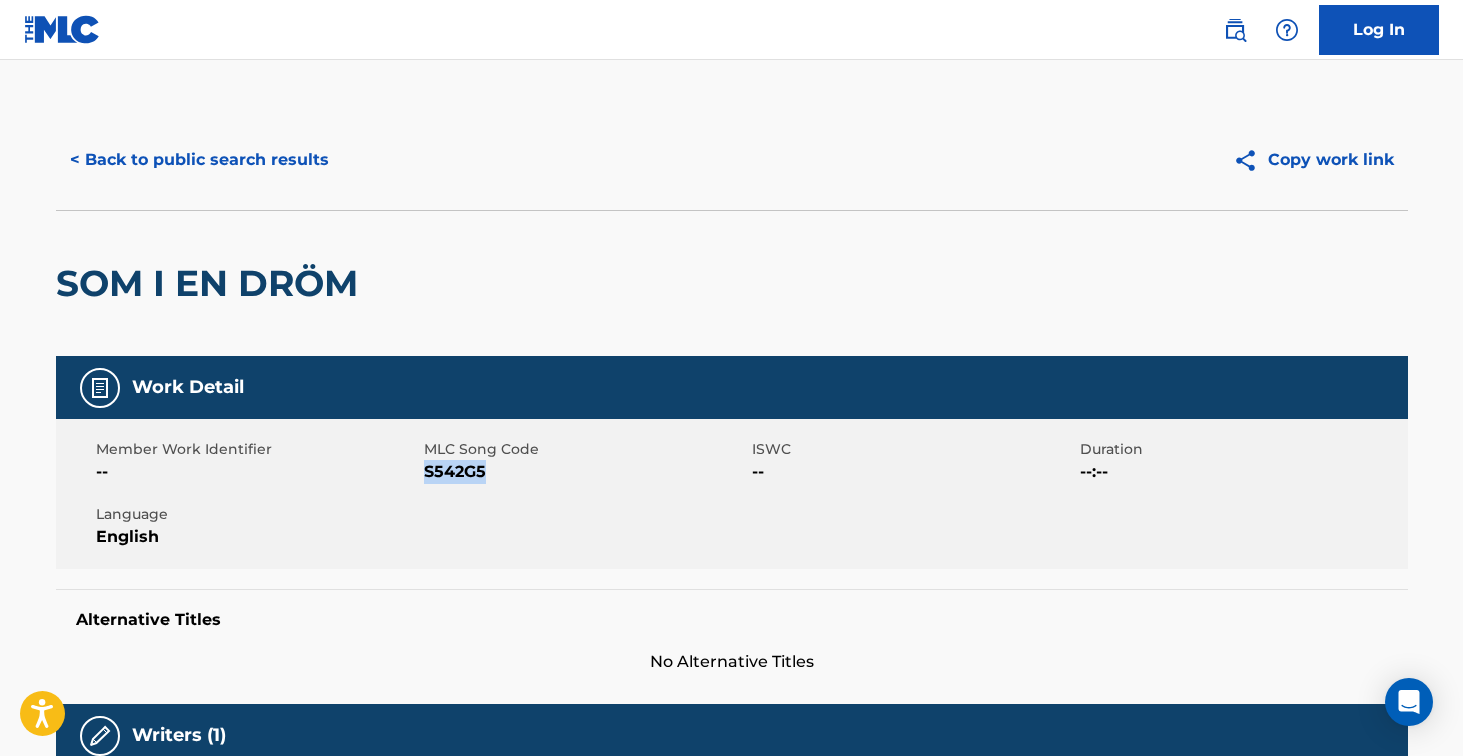 click on "S542G5" at bounding box center [585, 472] 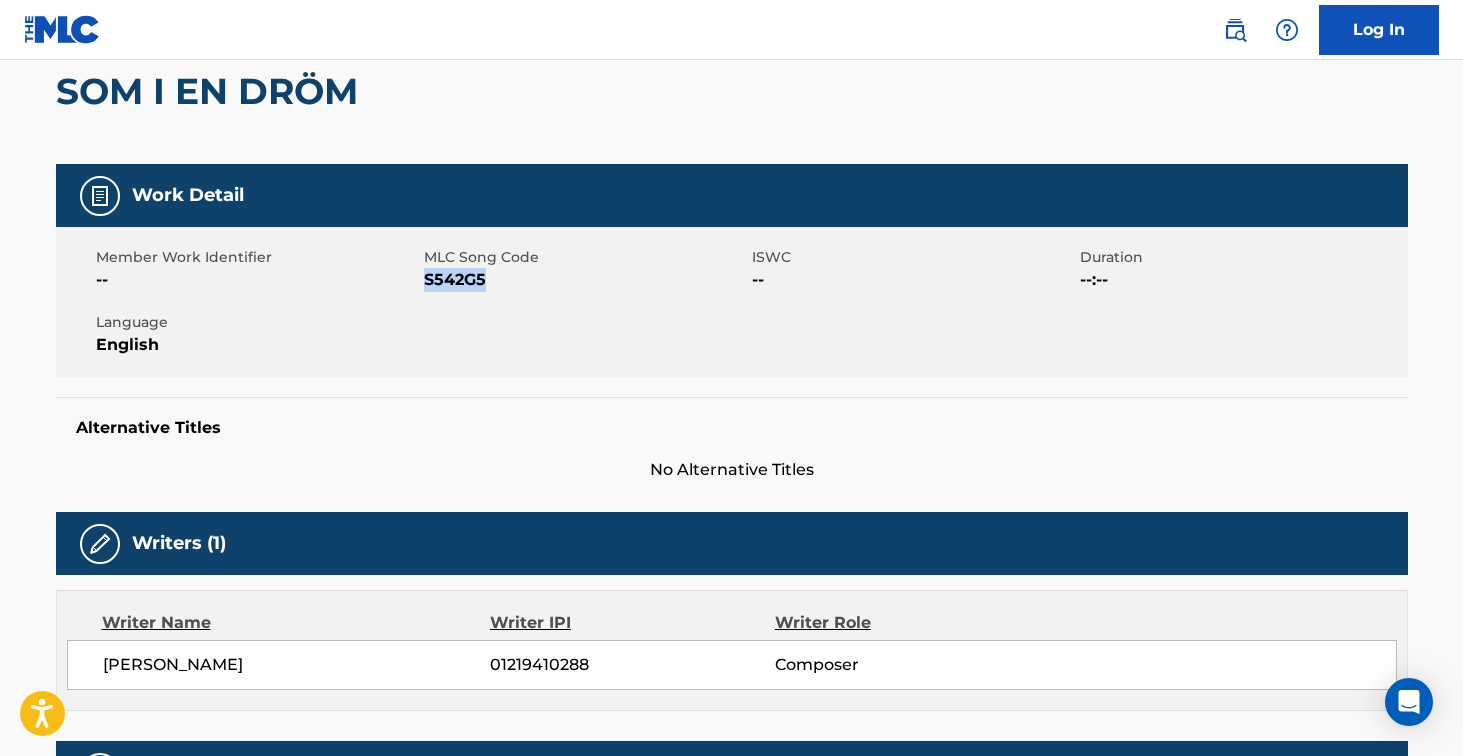 scroll, scrollTop: 0, scrollLeft: 0, axis: both 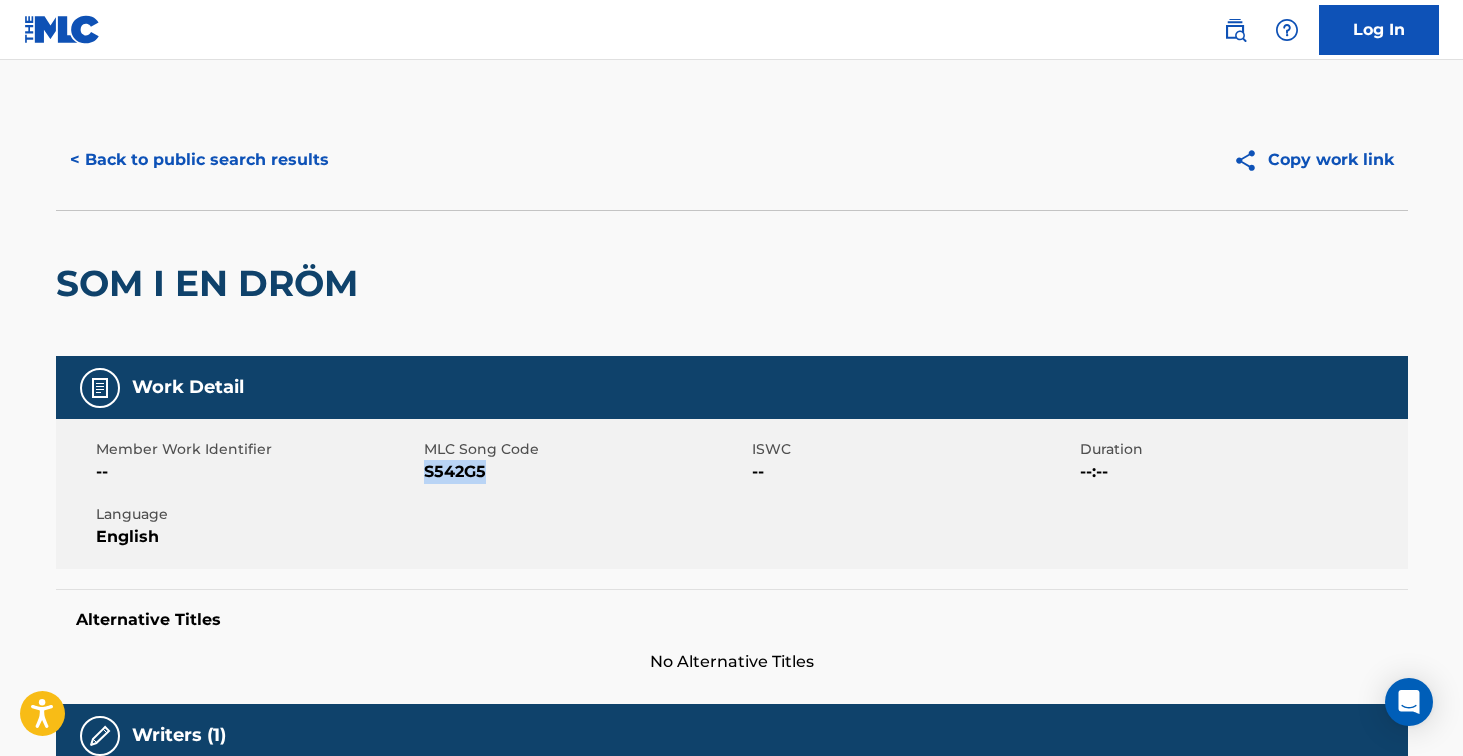 click on "< Back to public search results" at bounding box center (199, 160) 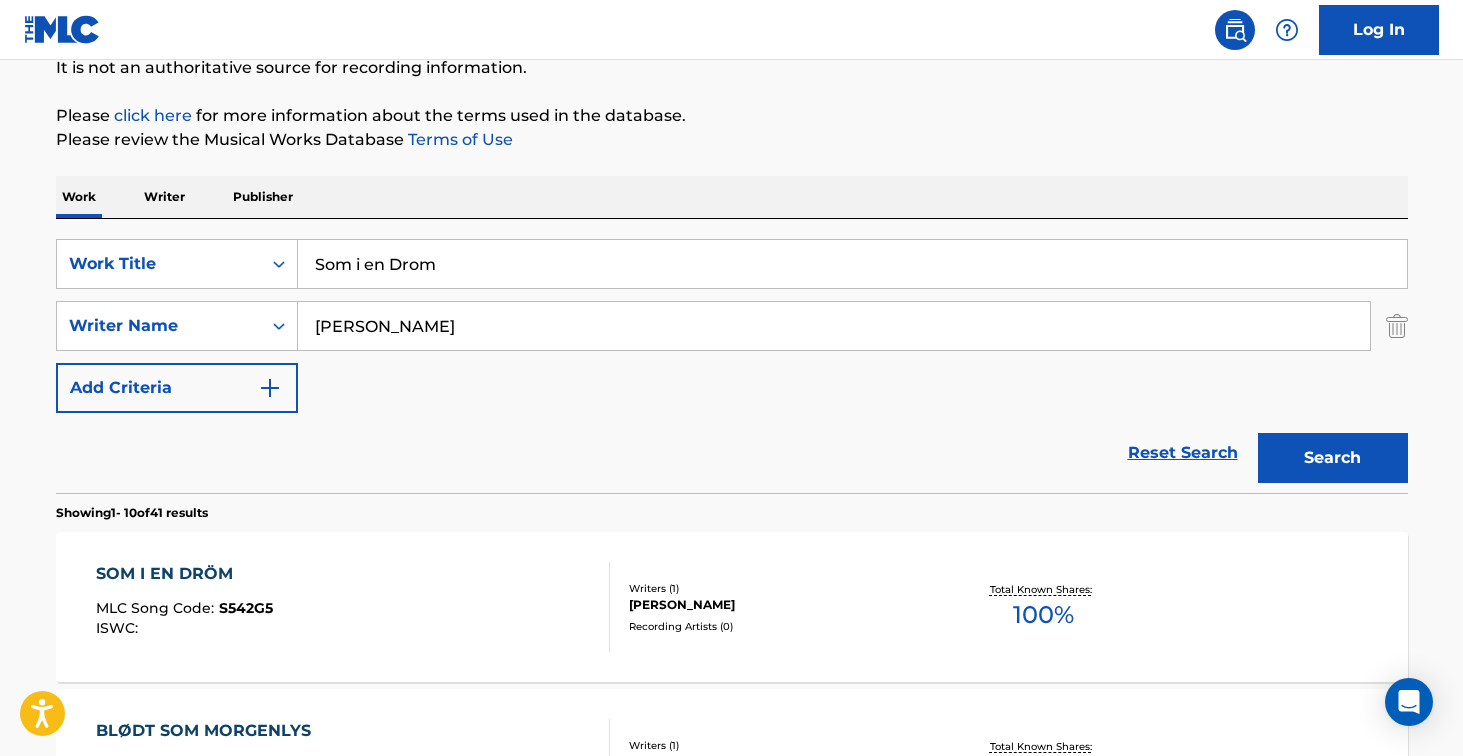 drag, startPoint x: 472, startPoint y: 258, endPoint x: 235, endPoint y: 215, distance: 240.86926 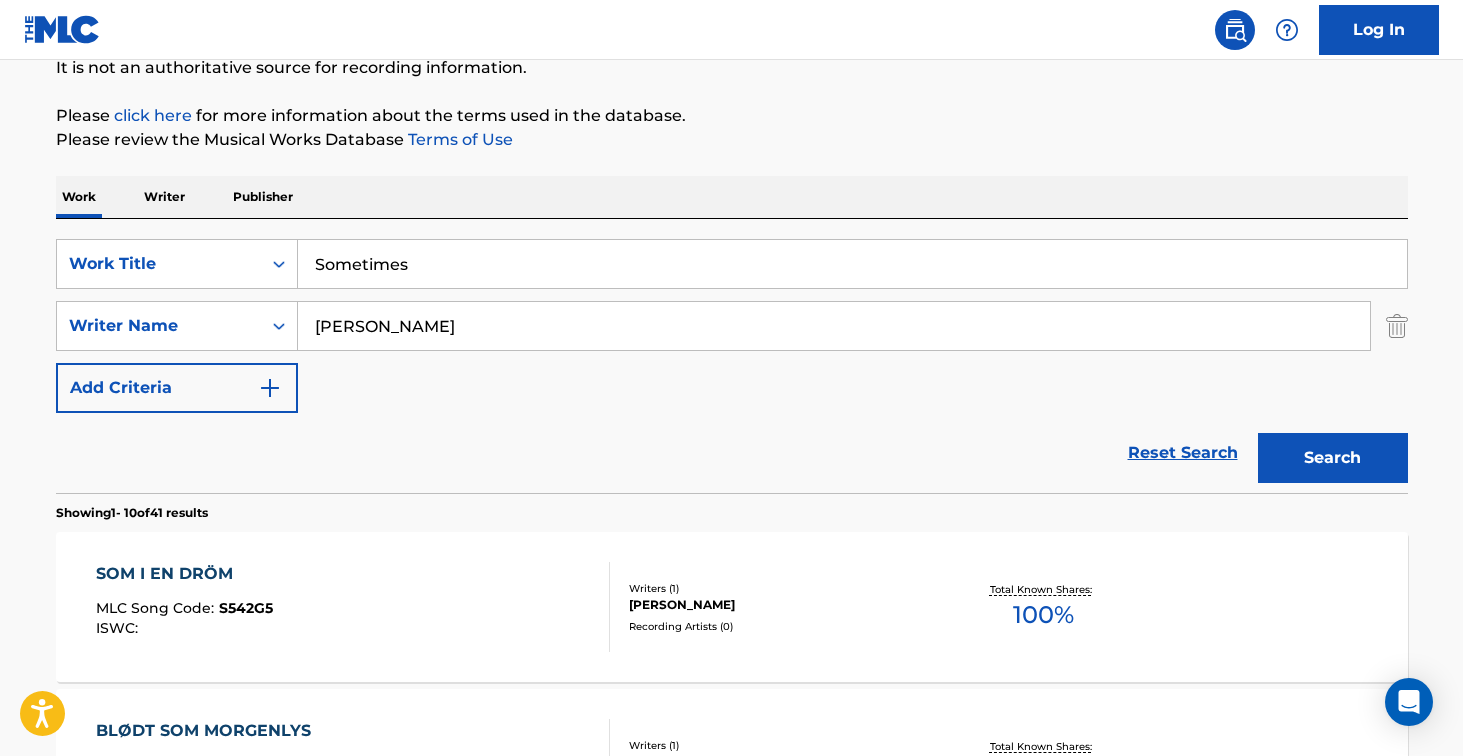 type on "Sometimes" 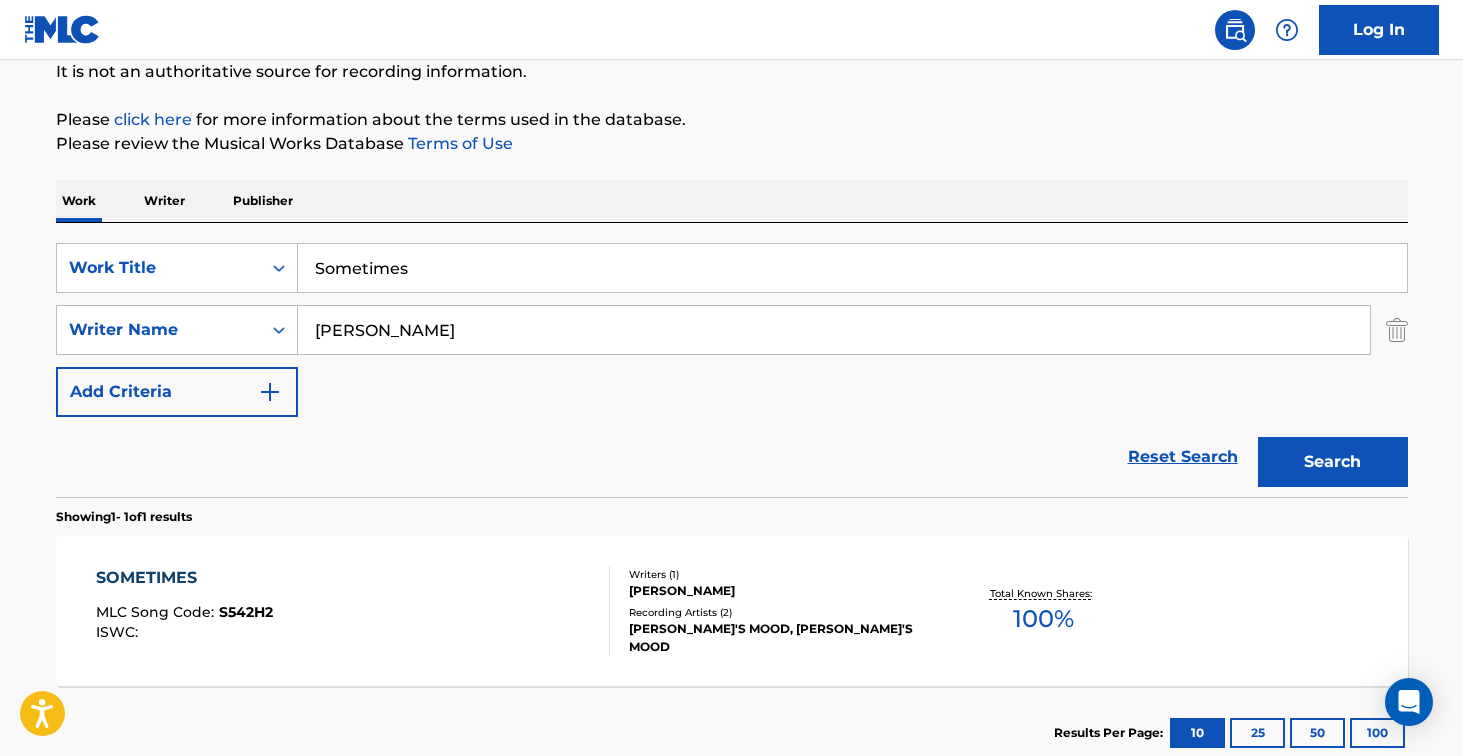 scroll, scrollTop: 202, scrollLeft: 0, axis: vertical 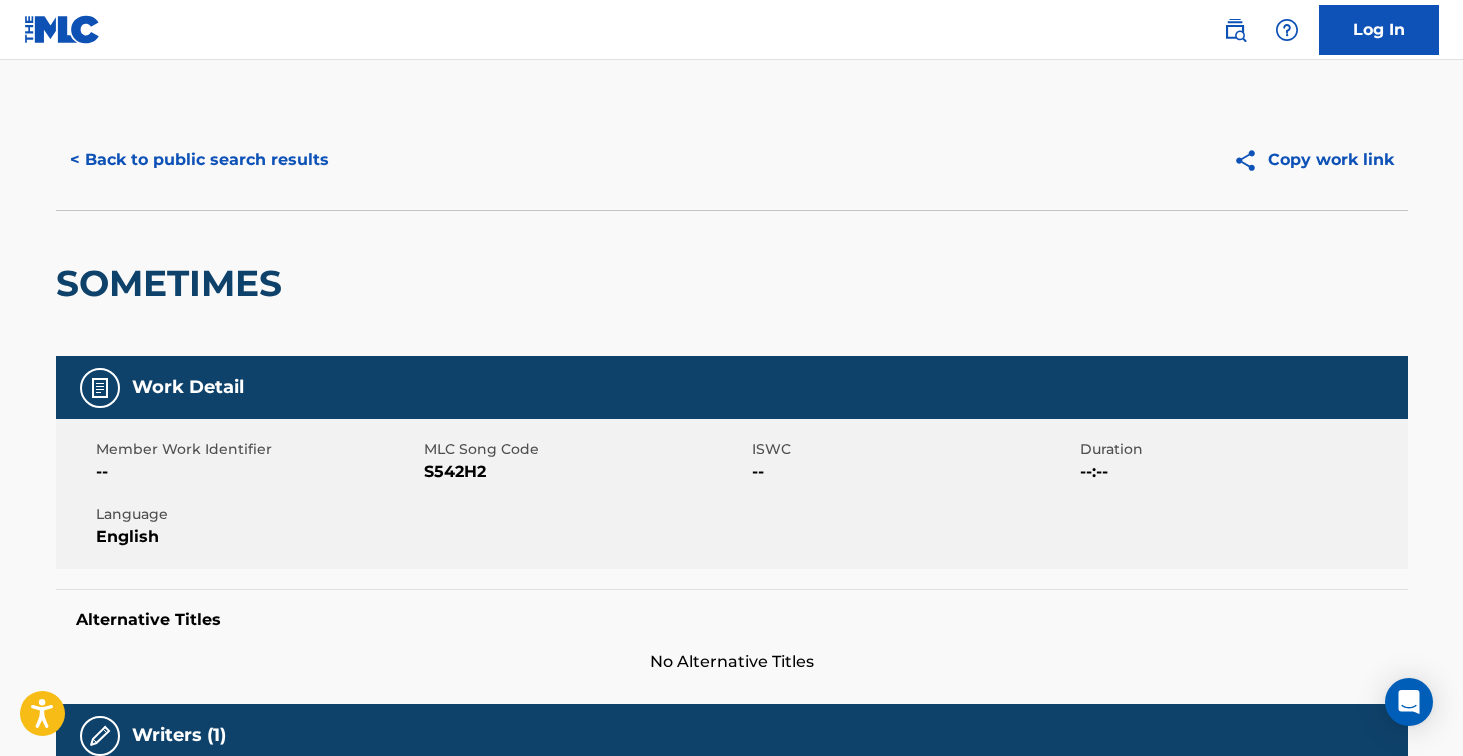 click on "SOMETIMES" at bounding box center (174, 283) 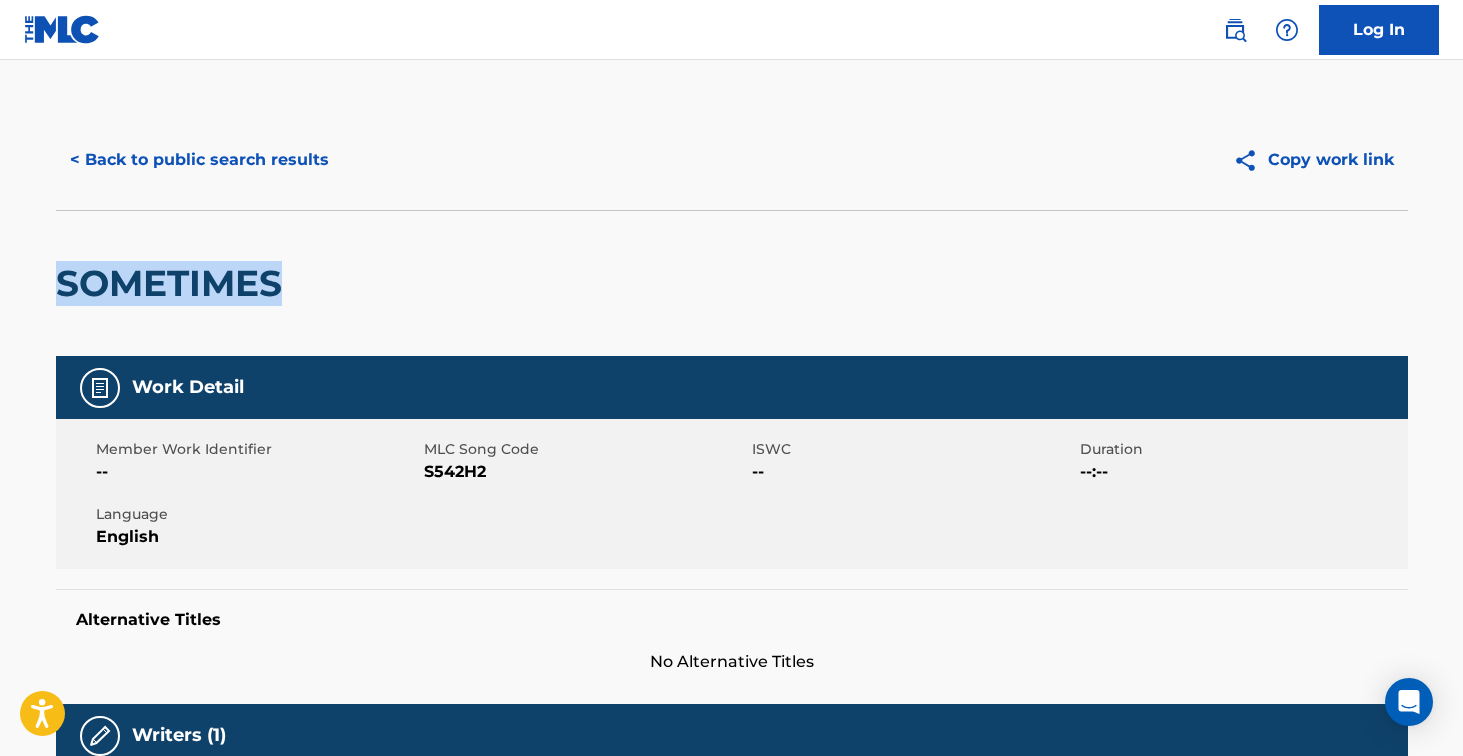 click on "SOMETIMES" at bounding box center (174, 283) 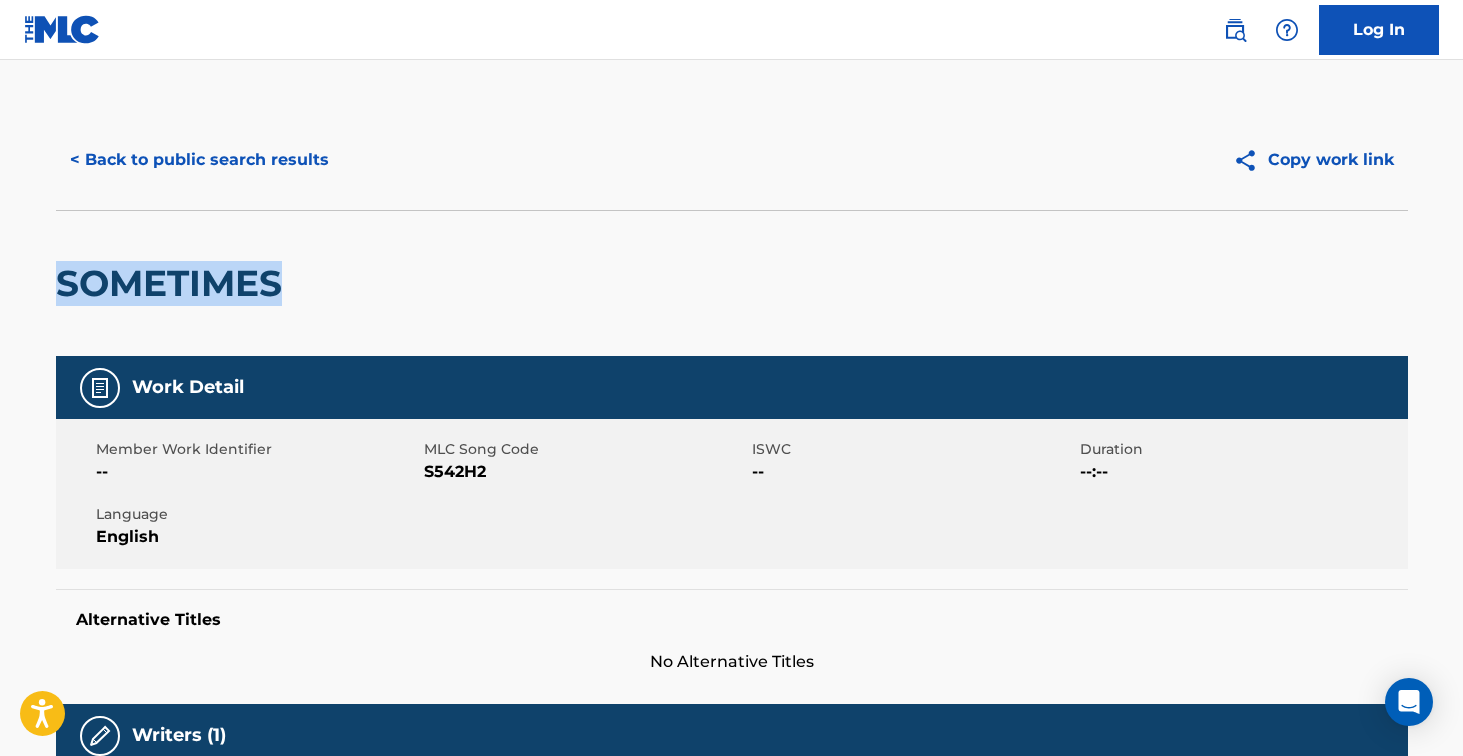 click on "S542H2" at bounding box center [585, 472] 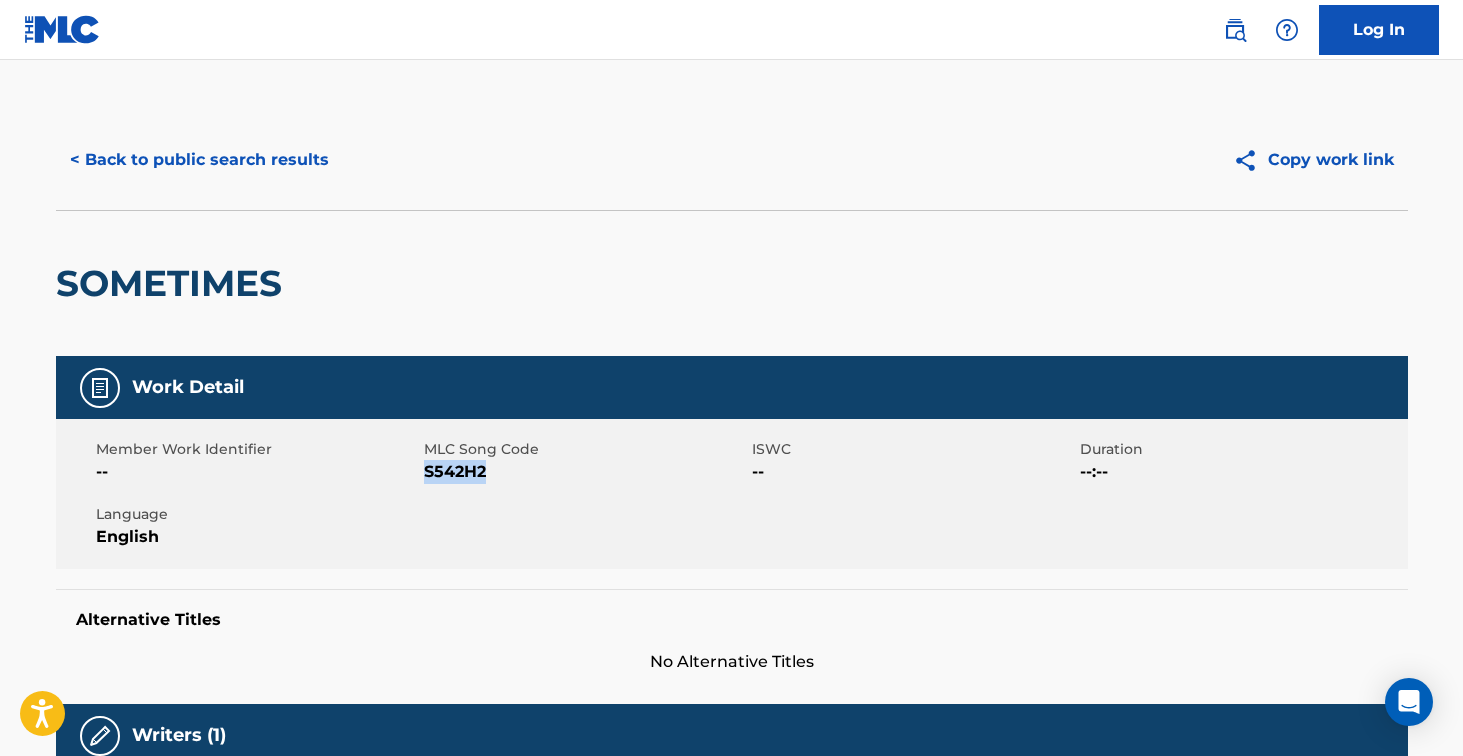 click on "S542H2" at bounding box center [585, 472] 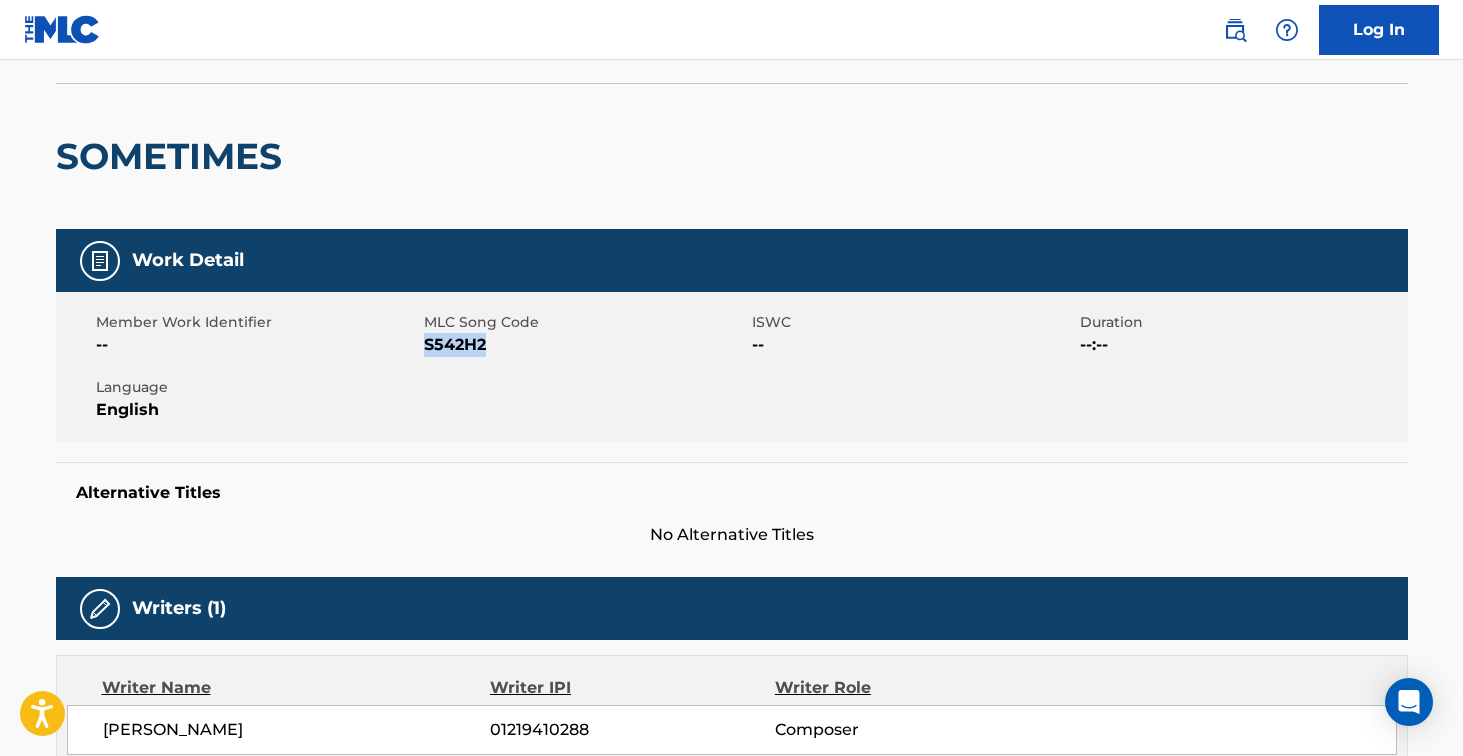 scroll, scrollTop: 0, scrollLeft: 0, axis: both 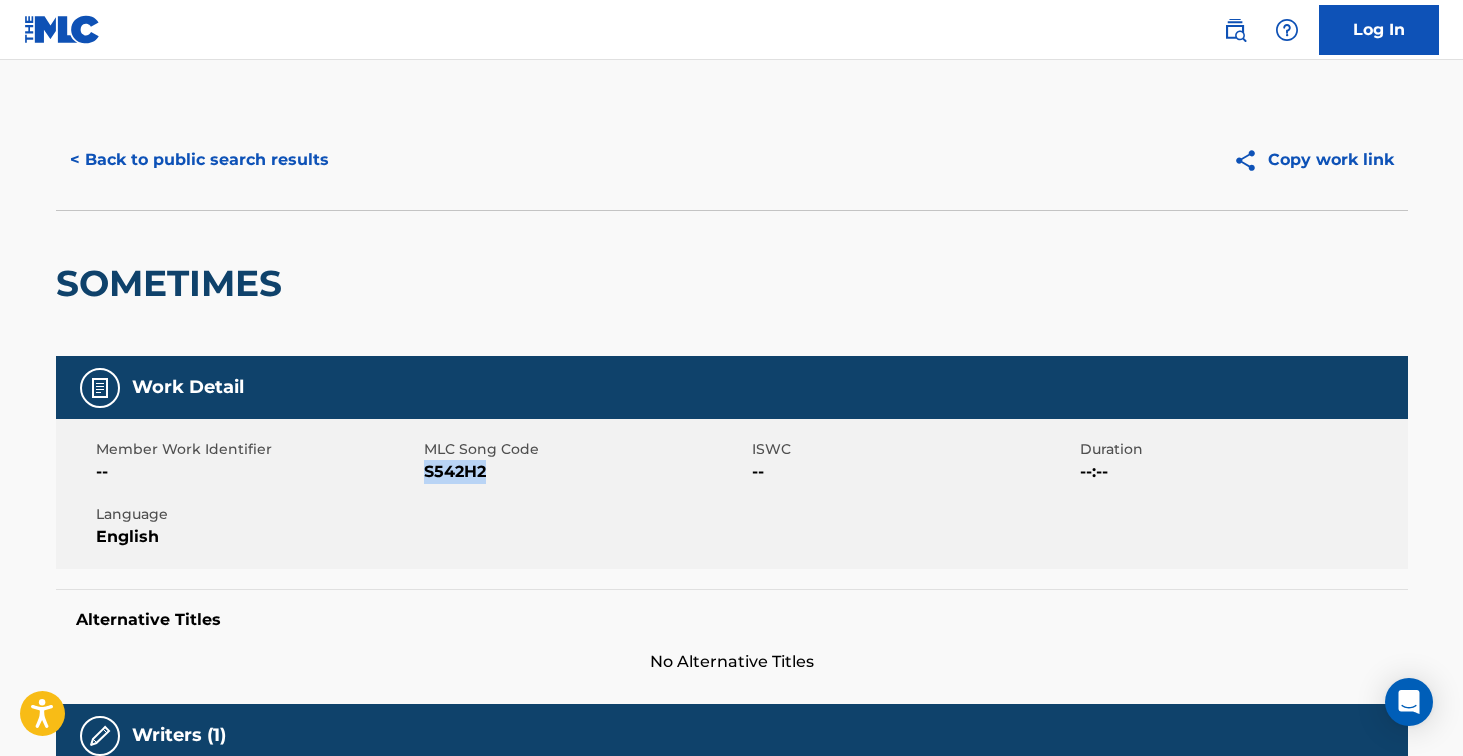 click on "< Back to public search results" at bounding box center (199, 160) 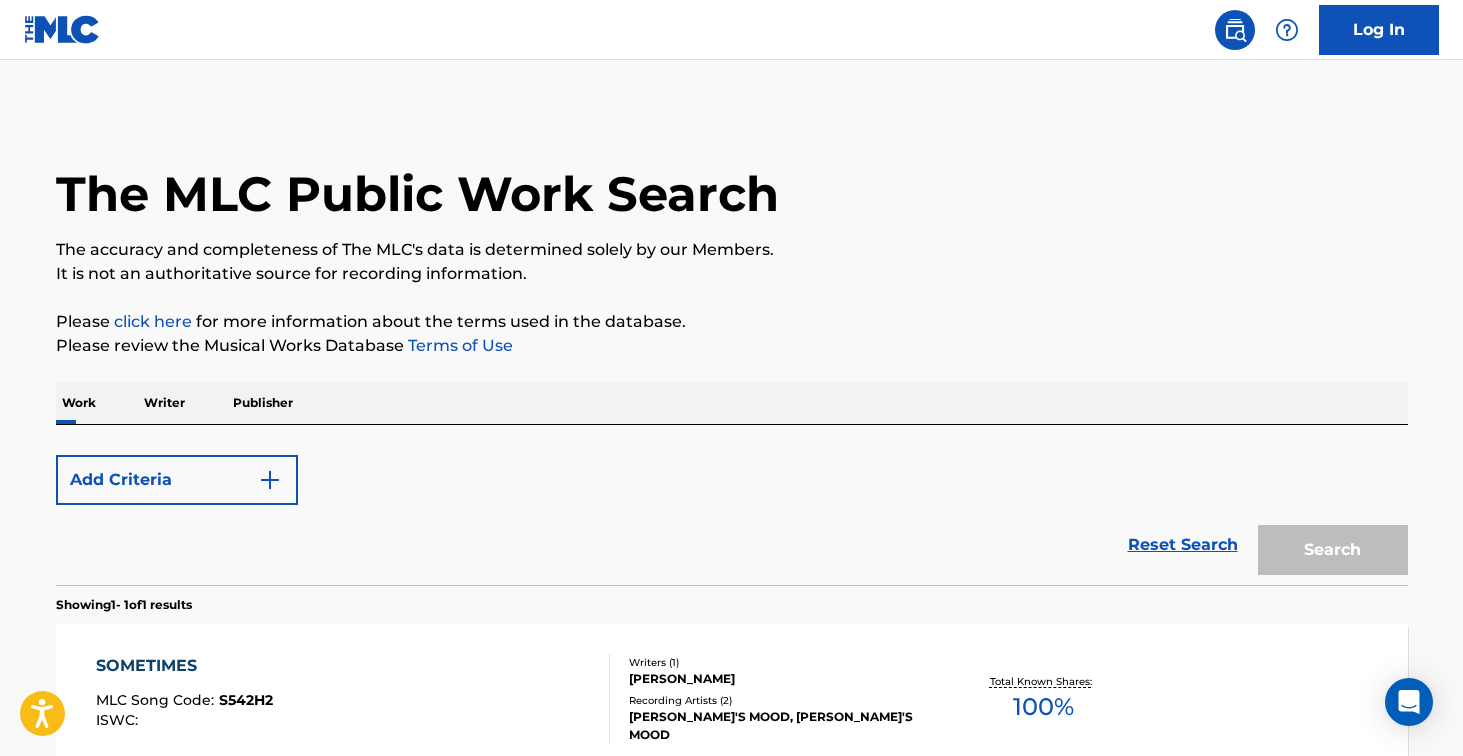 scroll, scrollTop: 202, scrollLeft: 0, axis: vertical 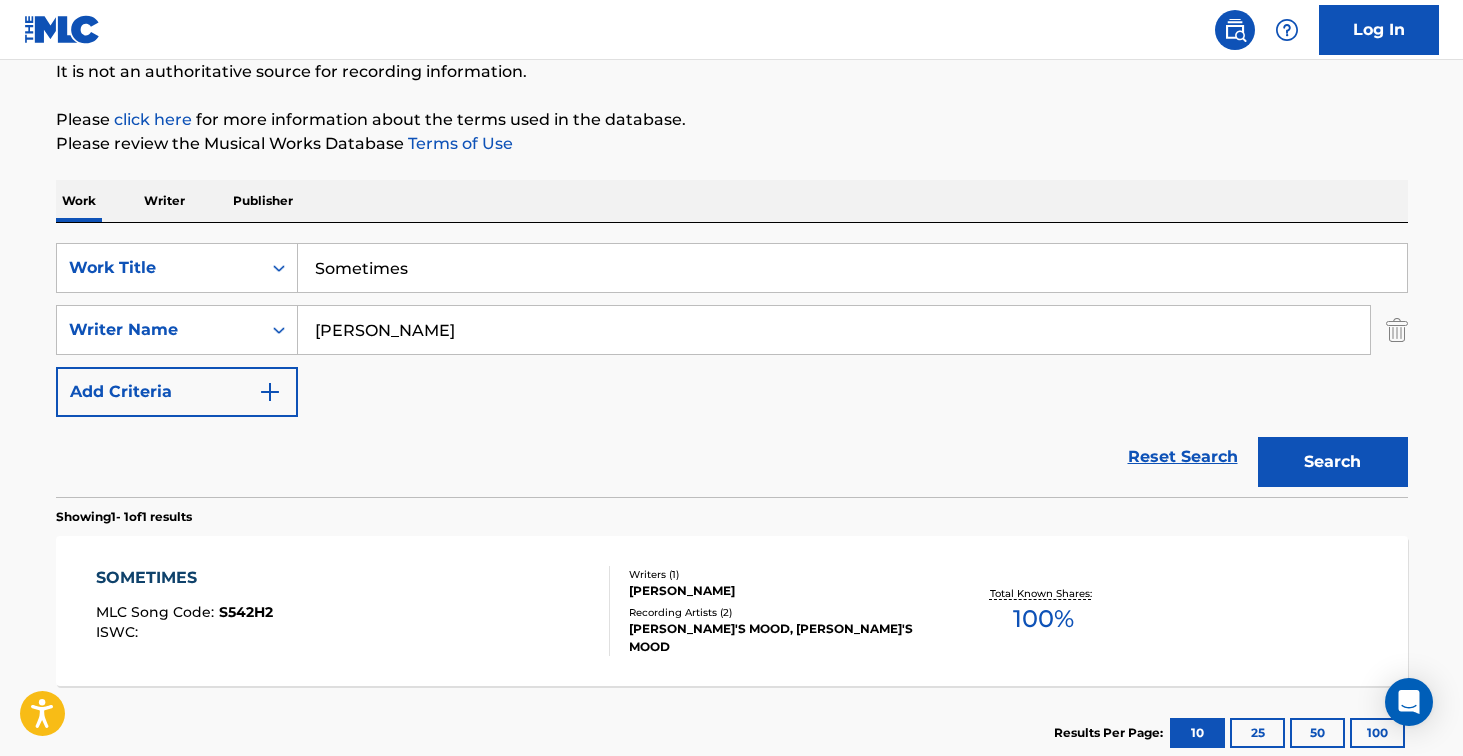 click on "Sometimes" at bounding box center [852, 268] 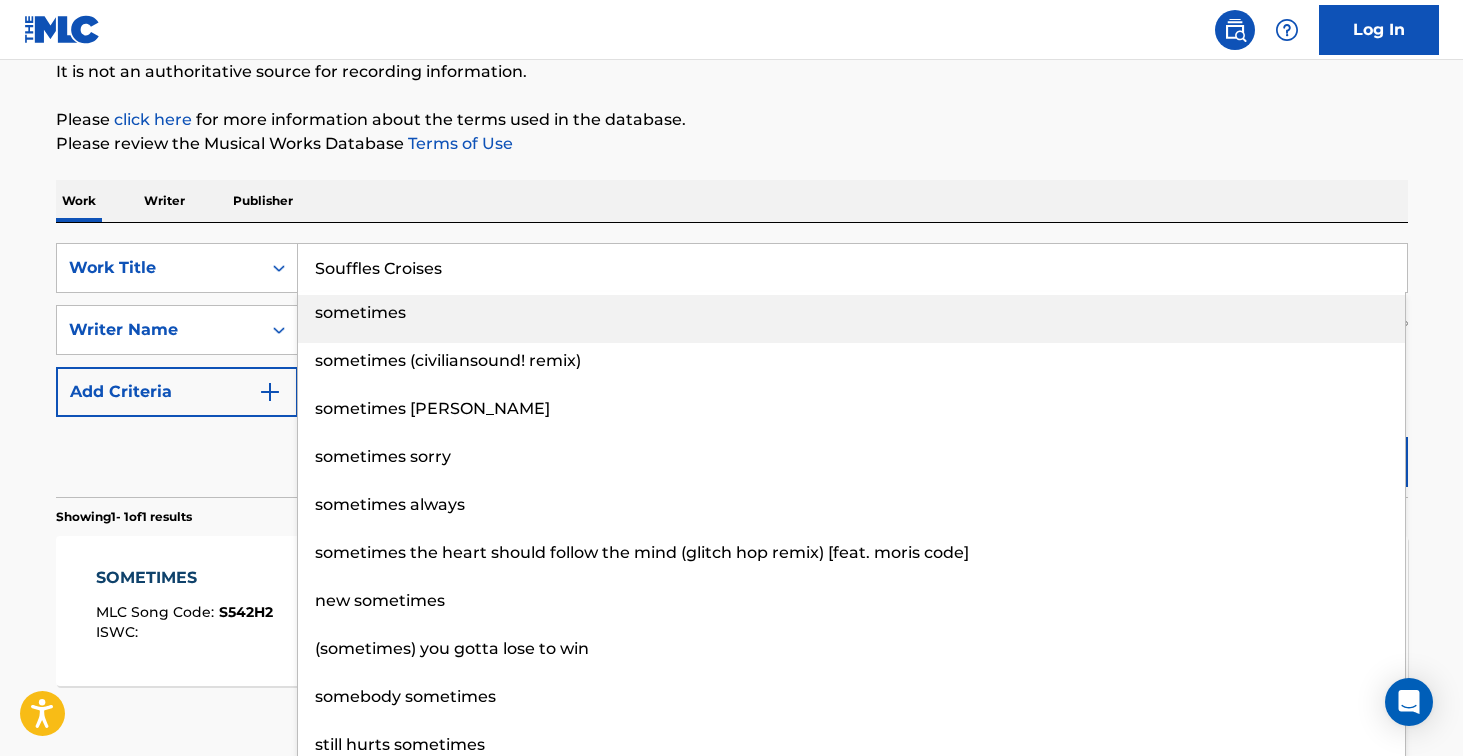 type on "Souffles Croises" 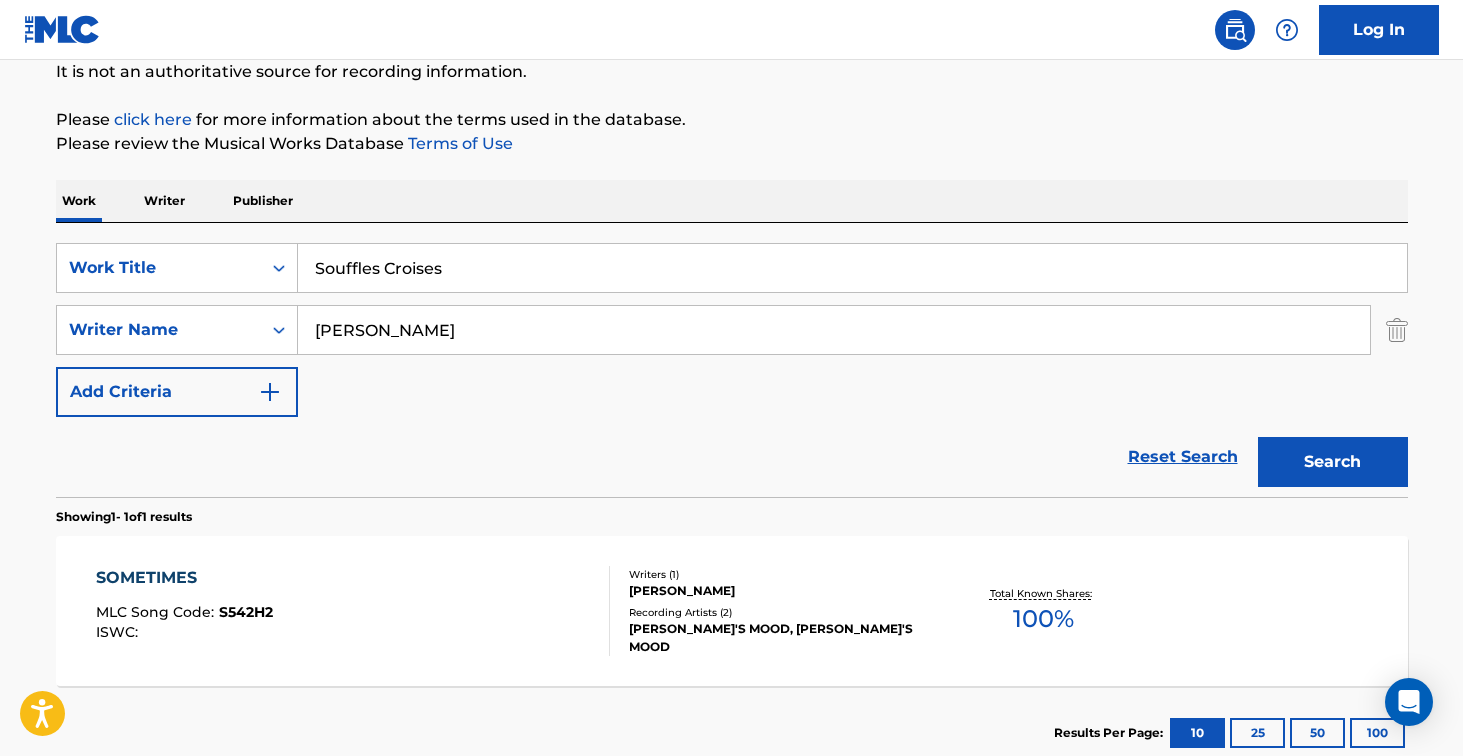 click on "Search" at bounding box center (1333, 462) 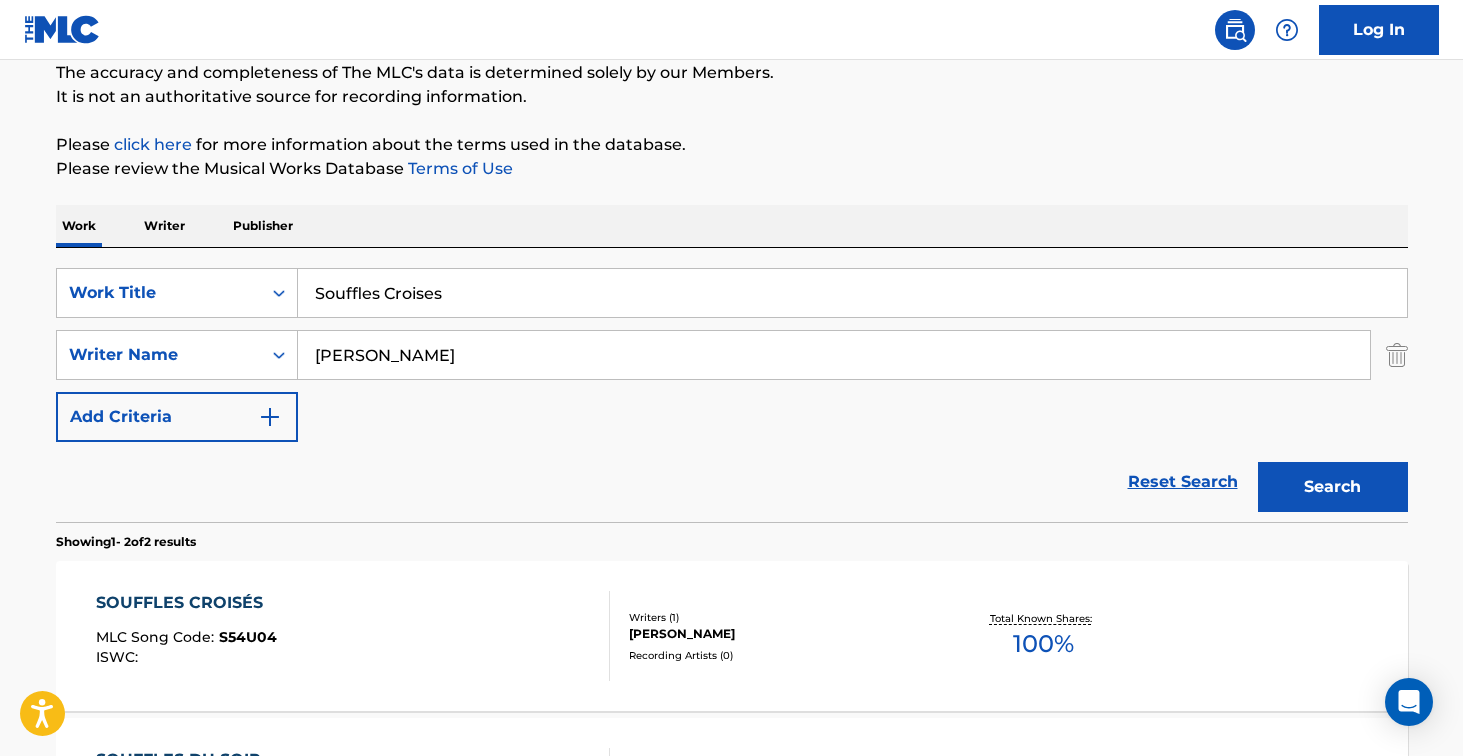 scroll, scrollTop: 202, scrollLeft: 0, axis: vertical 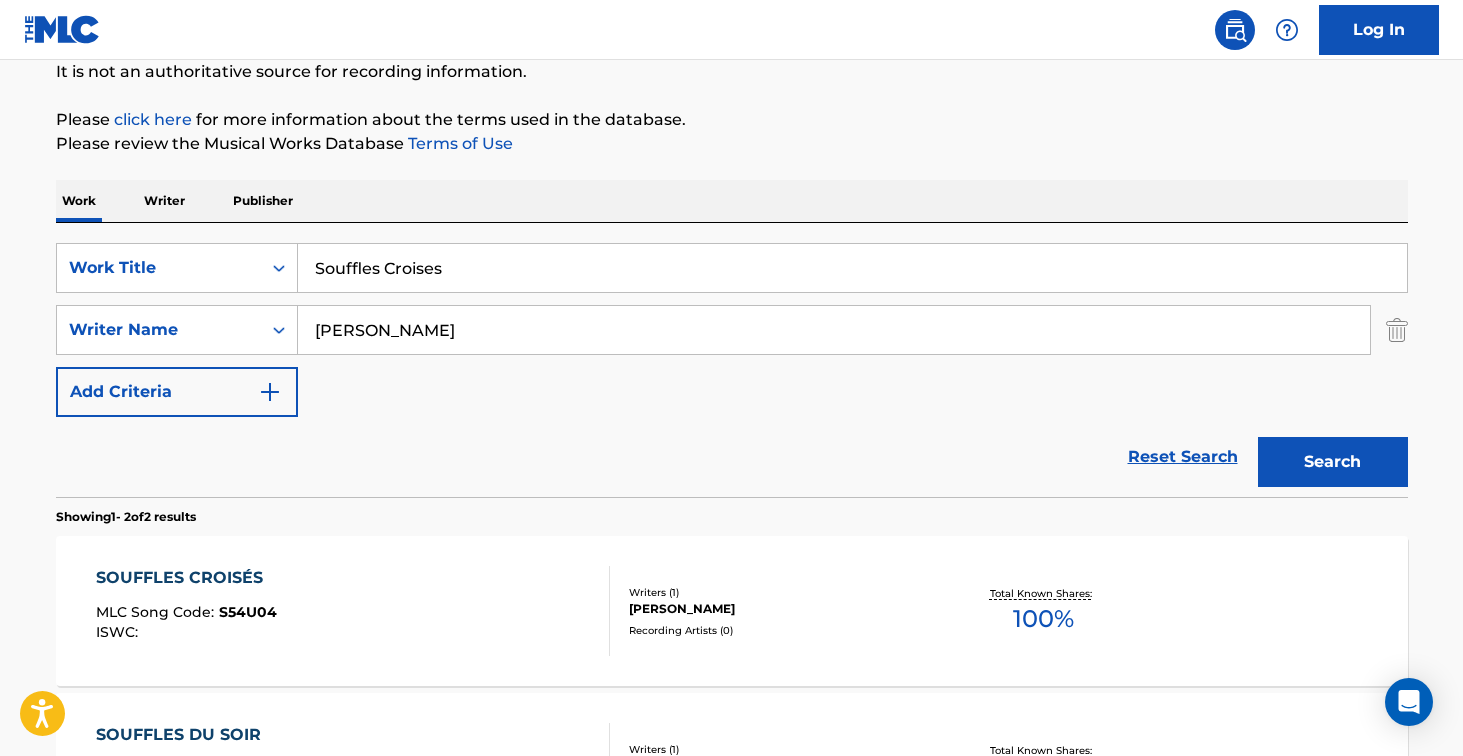 click on "SOUFFLES CROISÉS MLC Song Code : S54U04 ISWC :" at bounding box center (353, 611) 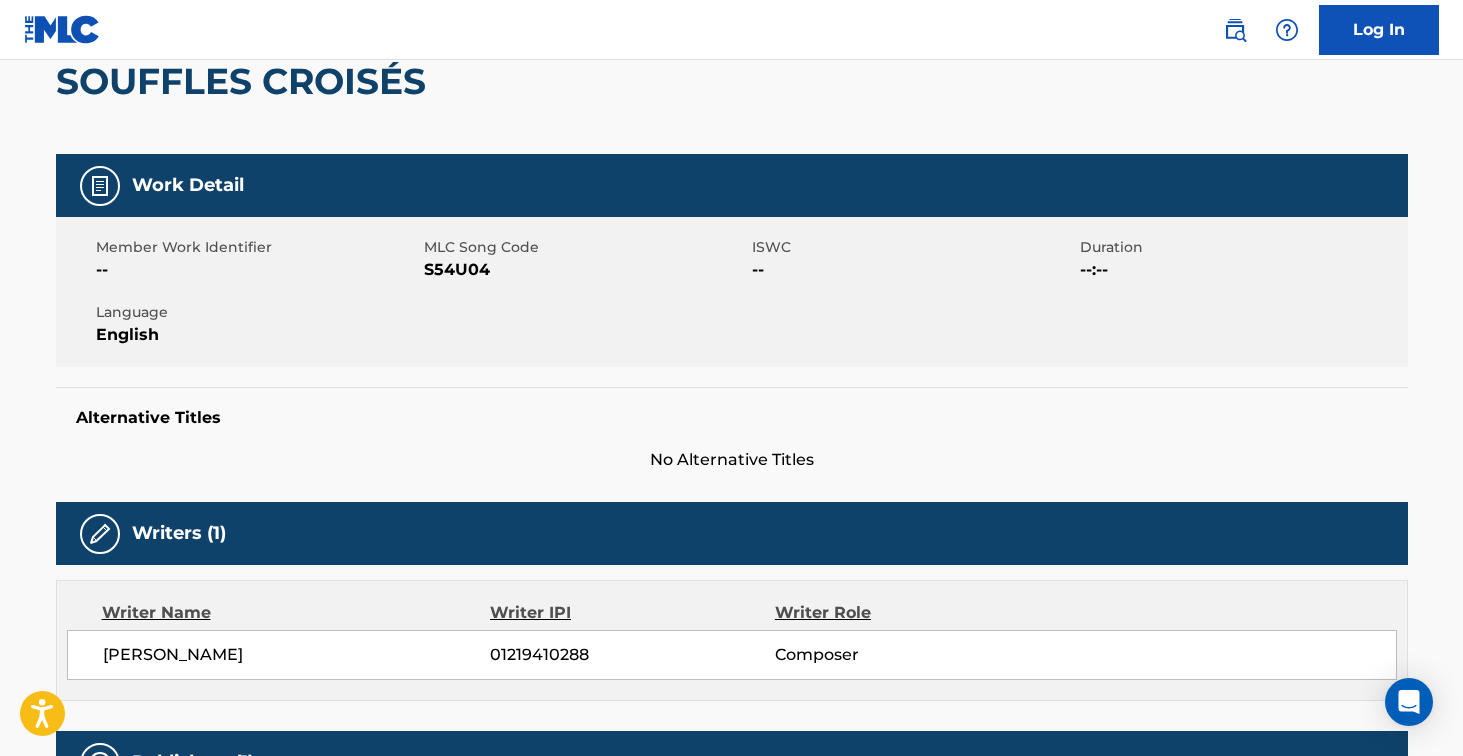 scroll, scrollTop: 0, scrollLeft: 0, axis: both 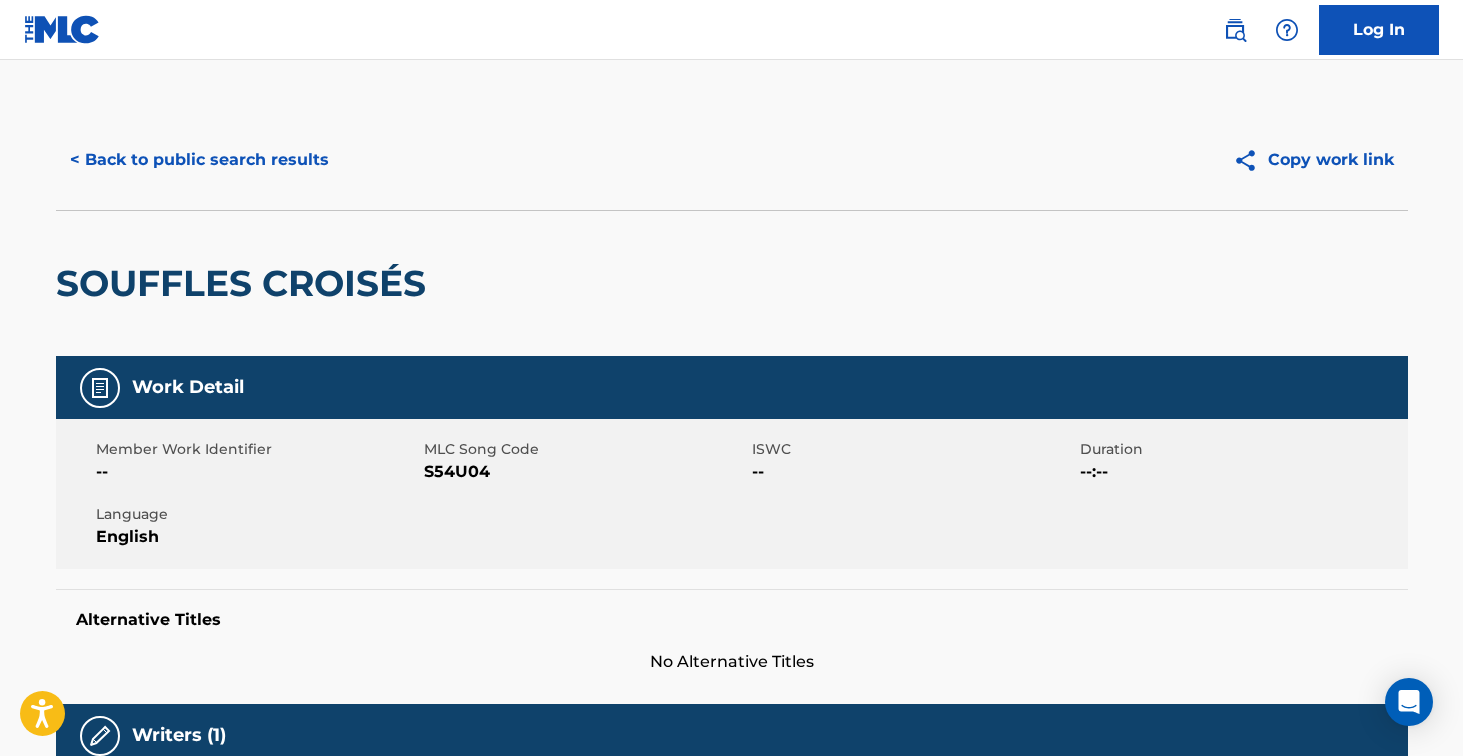 drag, startPoint x: 55, startPoint y: 270, endPoint x: 251, endPoint y: 279, distance: 196.20653 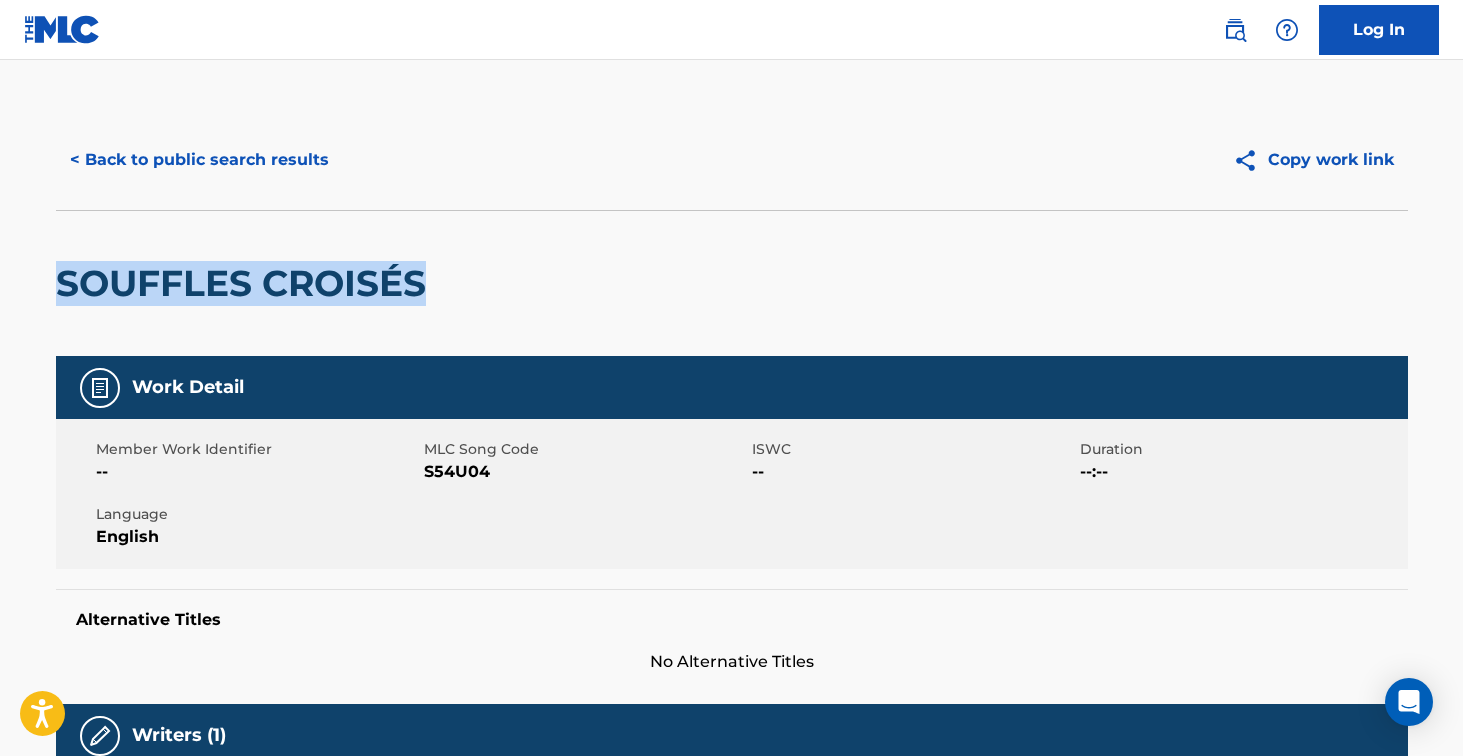 drag, startPoint x: 58, startPoint y: 281, endPoint x: 450, endPoint y: 274, distance: 392.0625 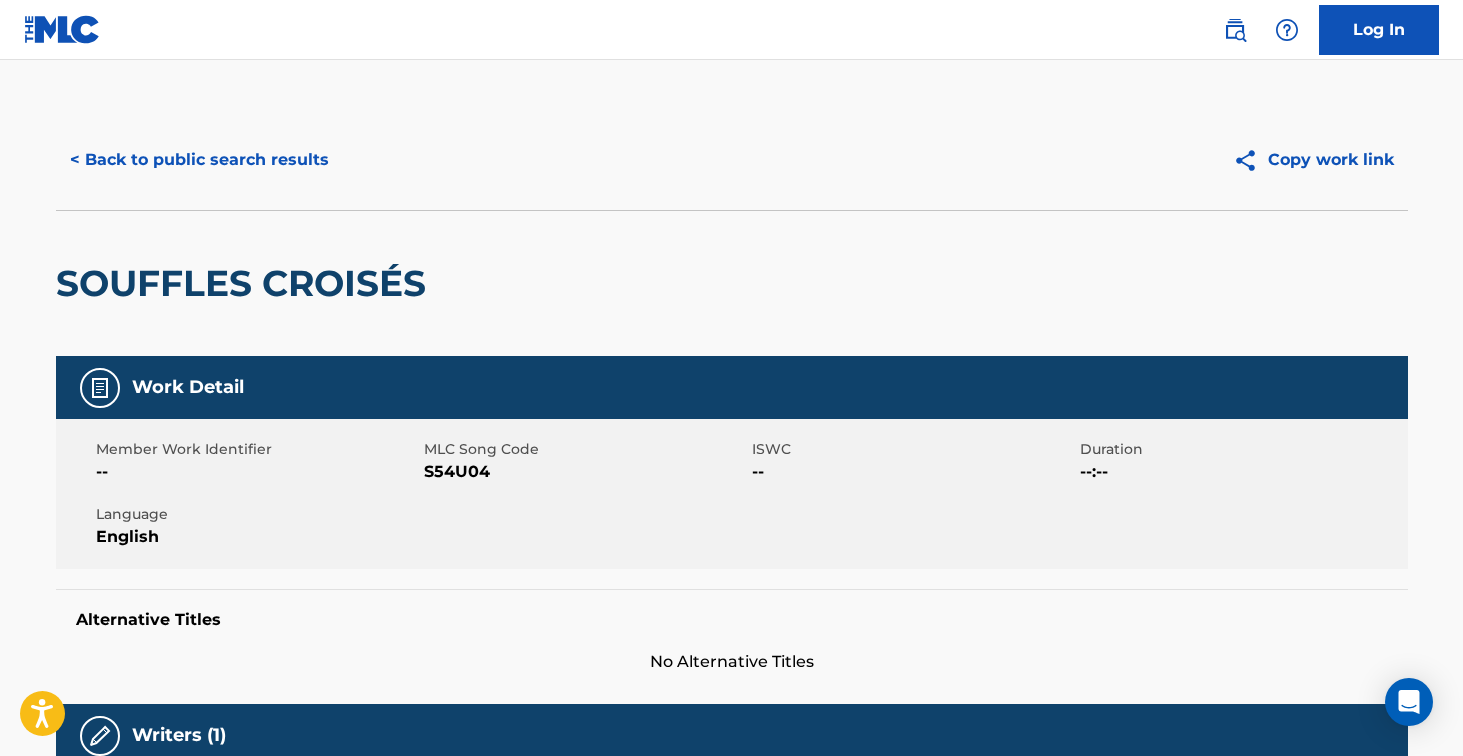 click on "S54U04" at bounding box center (585, 472) 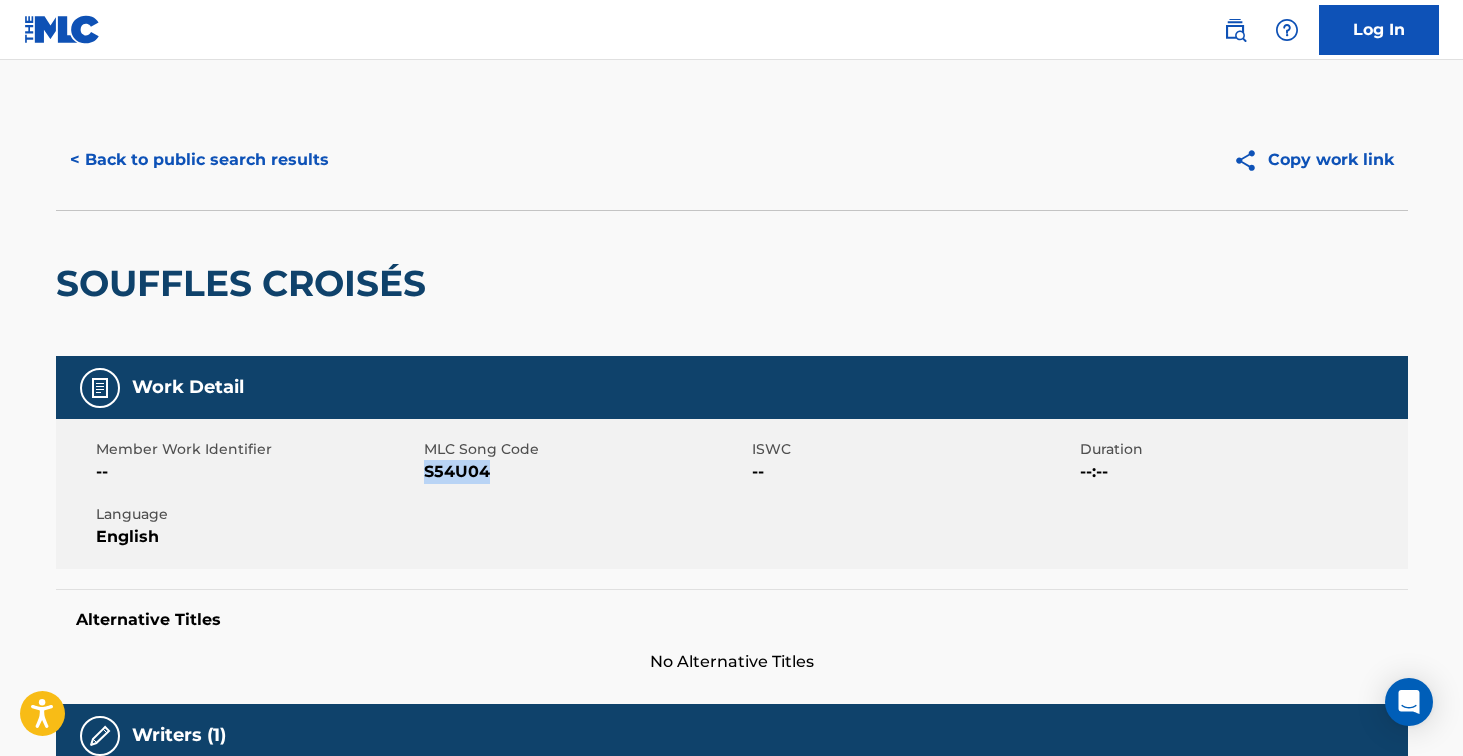 click on "S54U04" at bounding box center [585, 472] 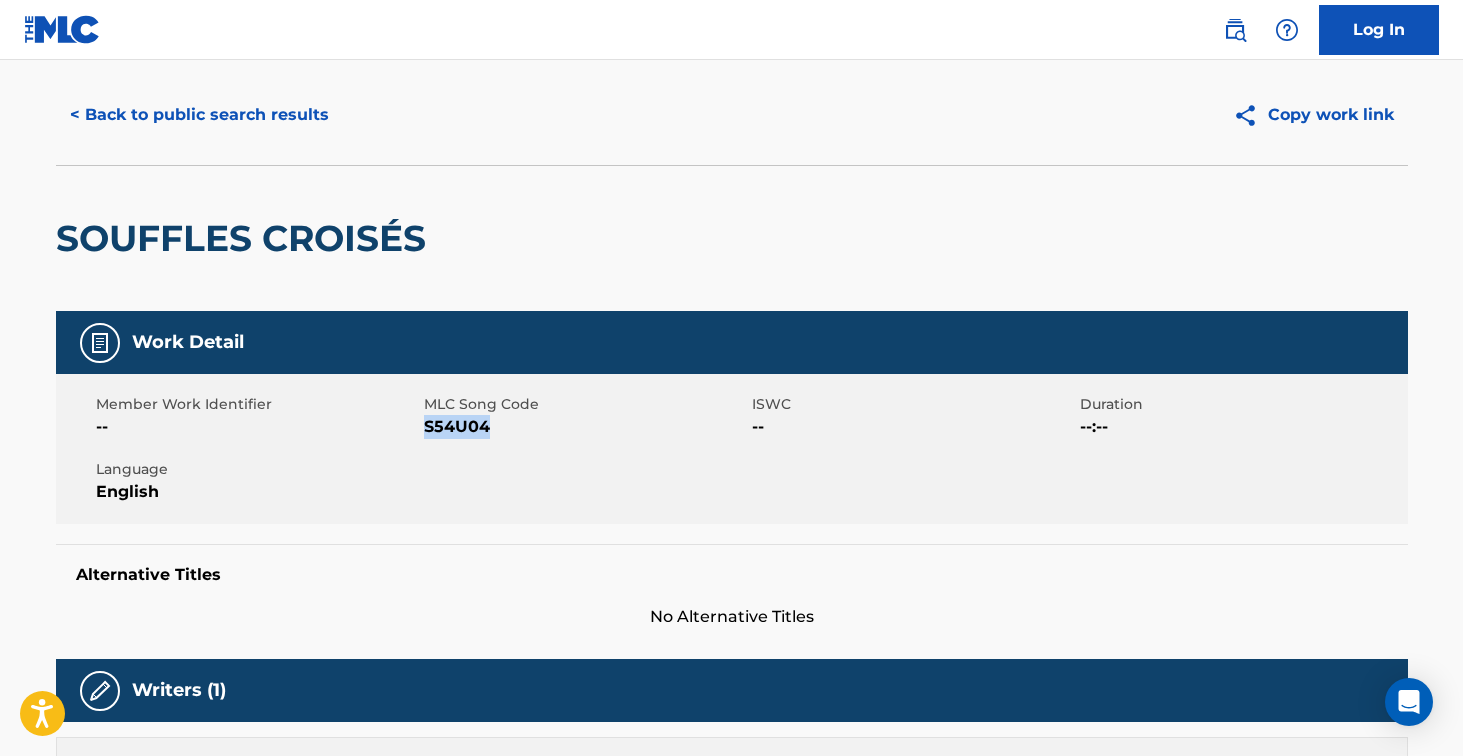 scroll, scrollTop: 0, scrollLeft: 0, axis: both 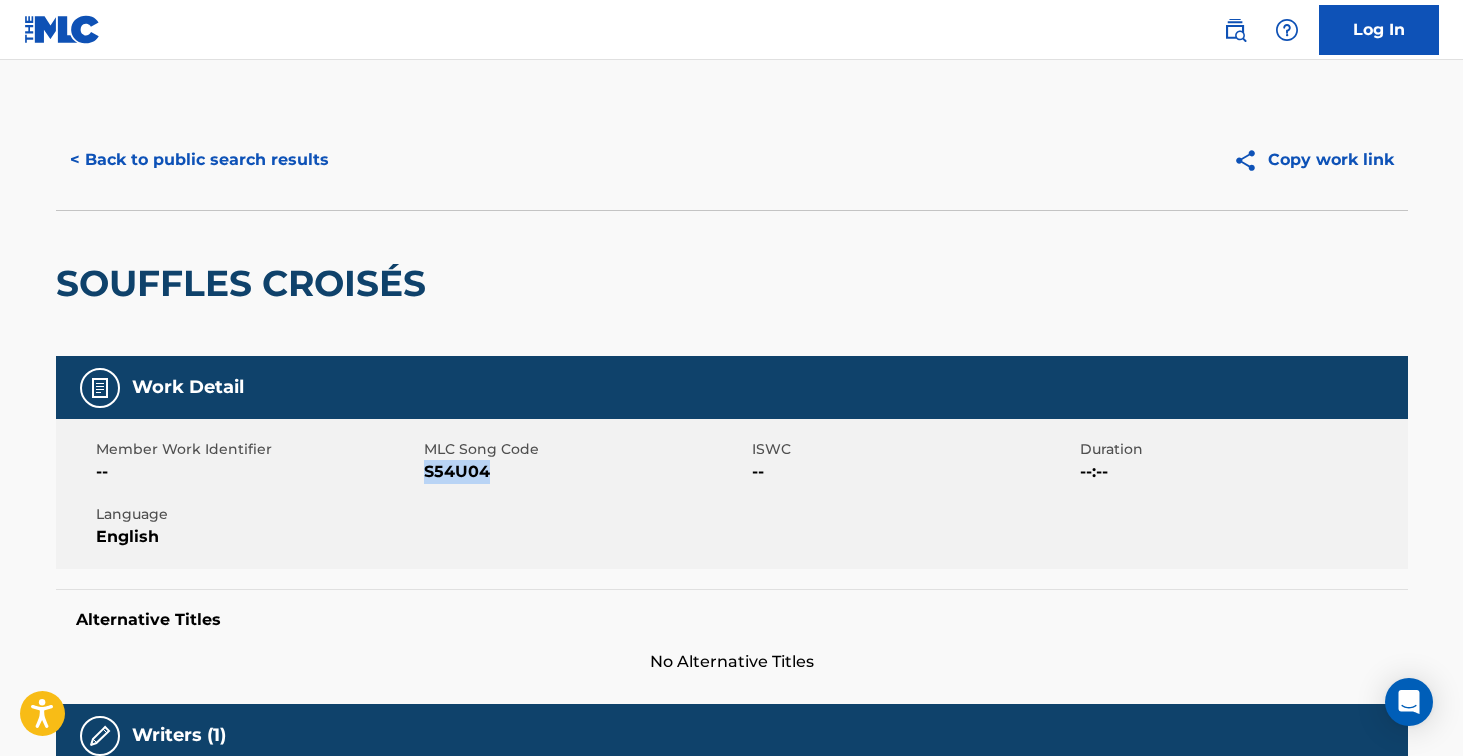click on "< Back to public search results" at bounding box center (199, 160) 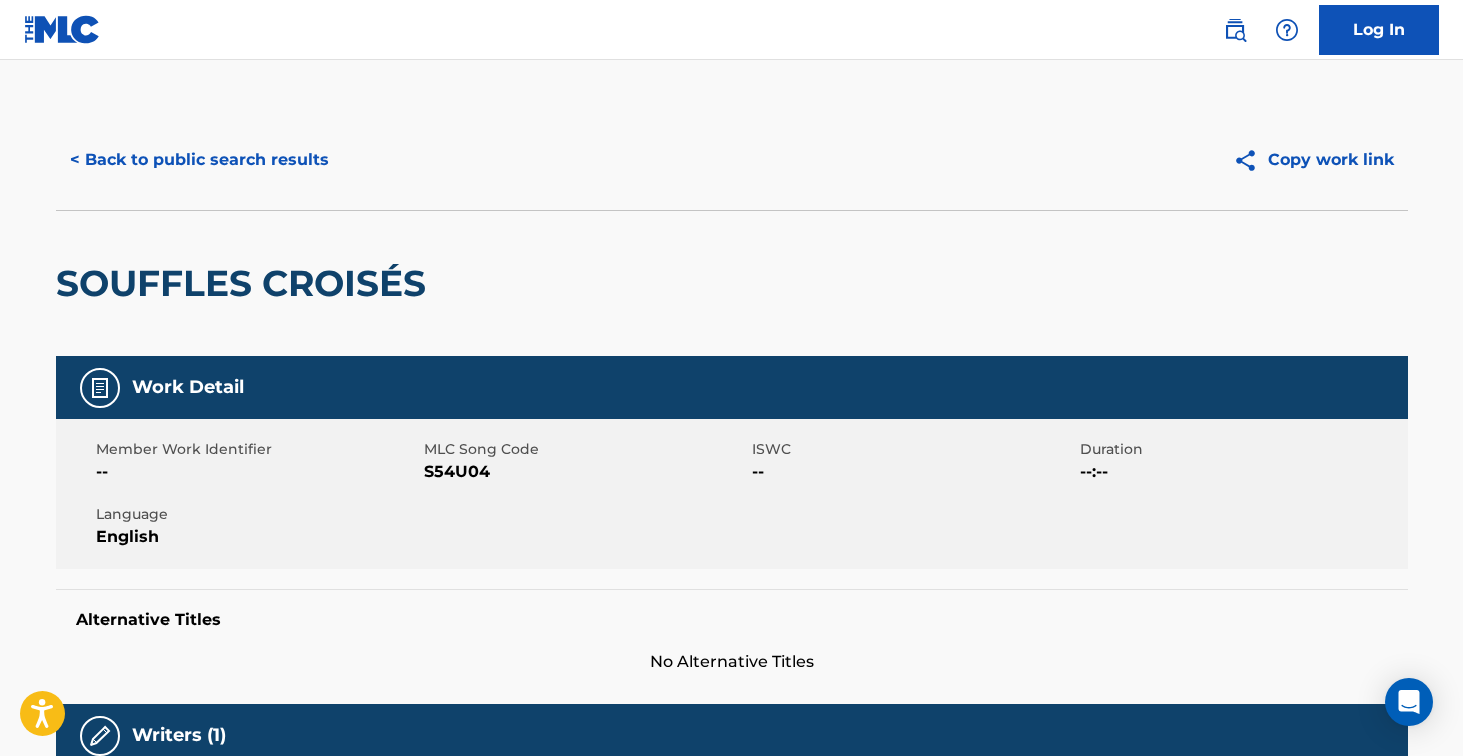 scroll, scrollTop: 202, scrollLeft: 0, axis: vertical 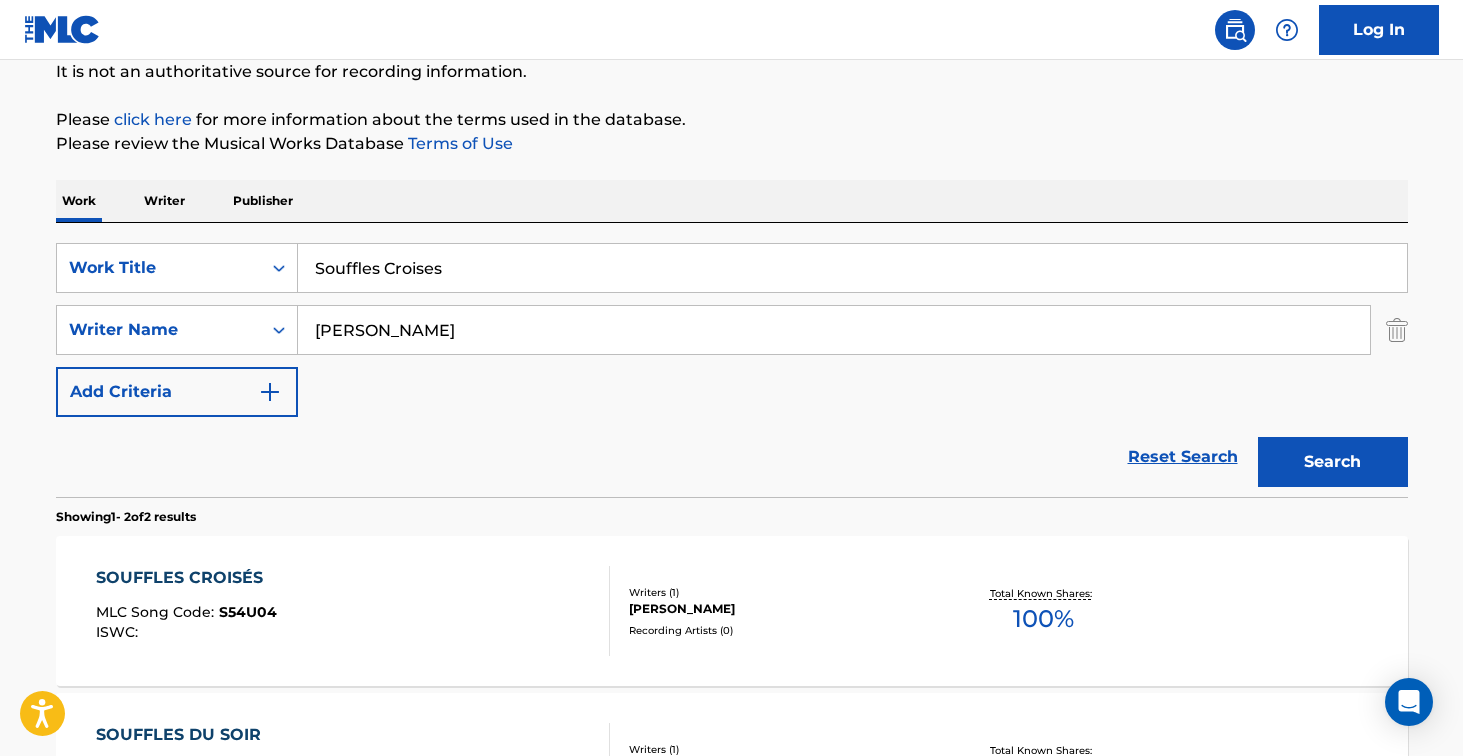drag, startPoint x: 460, startPoint y: 280, endPoint x: 418, endPoint y: 228, distance: 66.8431 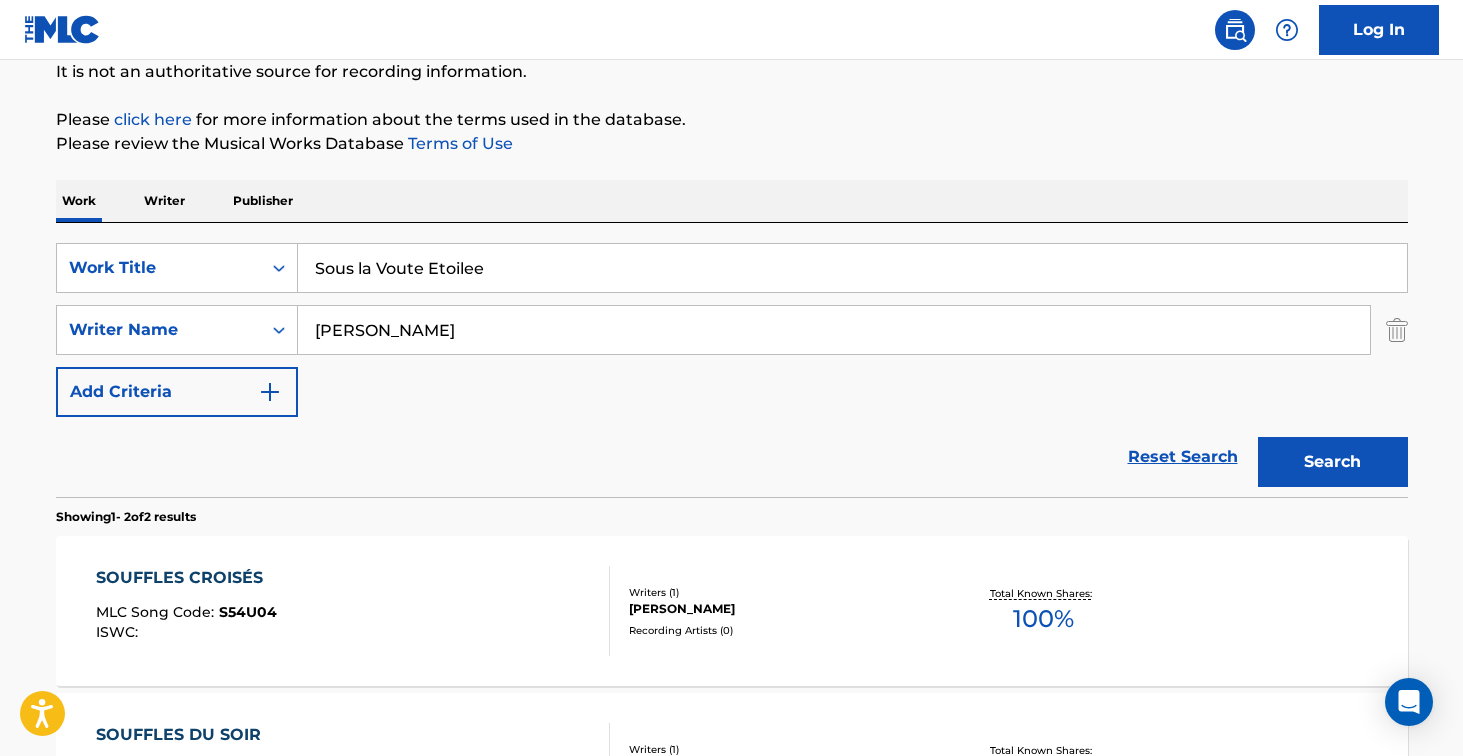 type on "Sous la Voute Etoilee" 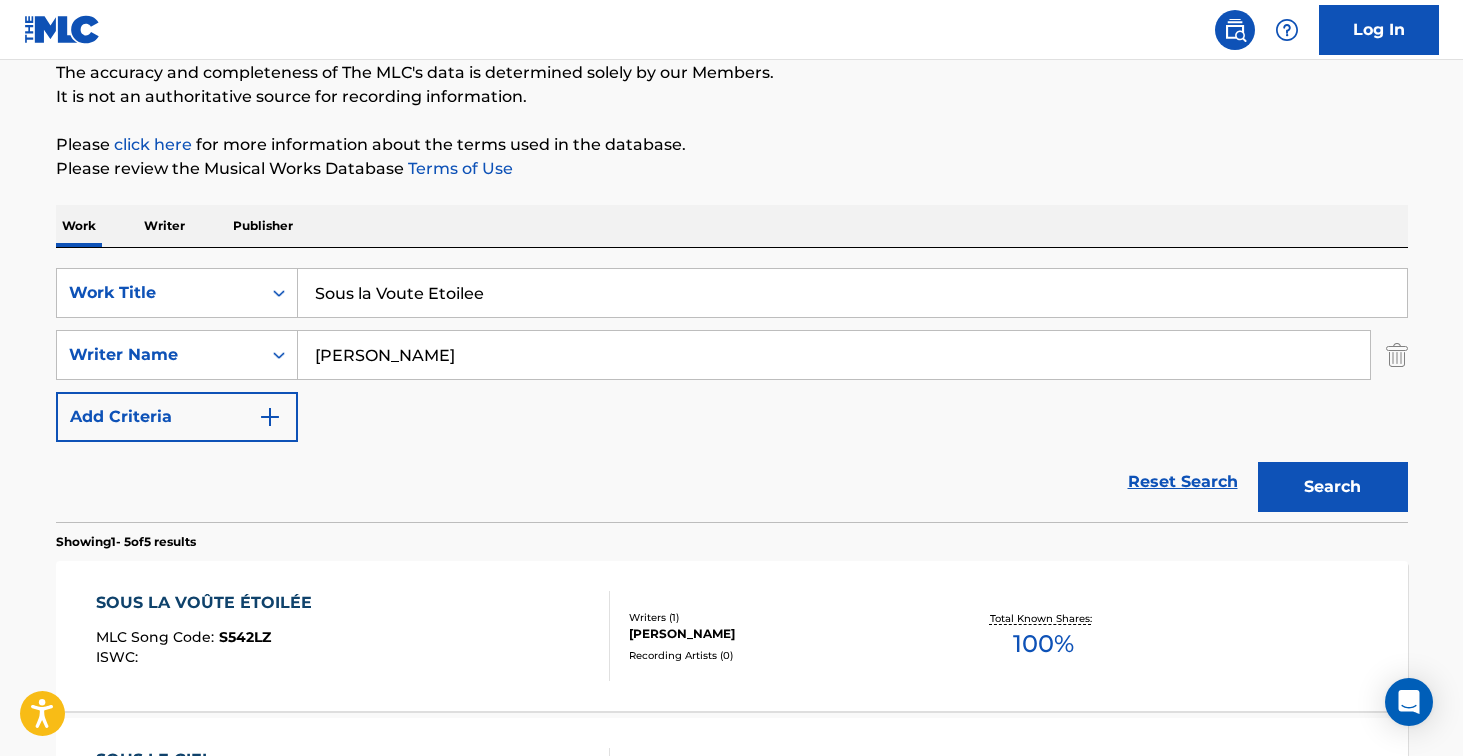 scroll, scrollTop: 202, scrollLeft: 0, axis: vertical 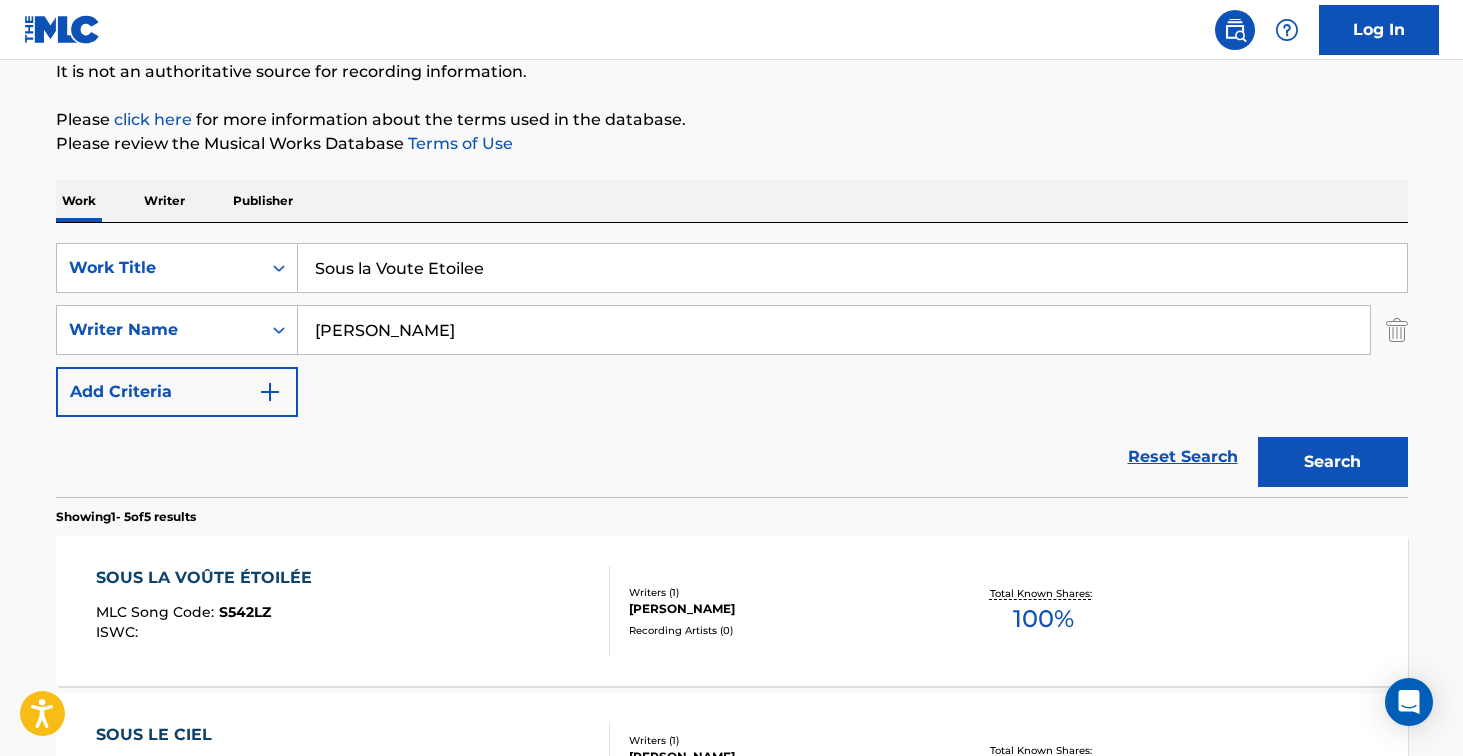 click on "SOUS LA VOÛTE ÉTOILÉE MLC Song Code : S542LZ ISWC :" at bounding box center (353, 611) 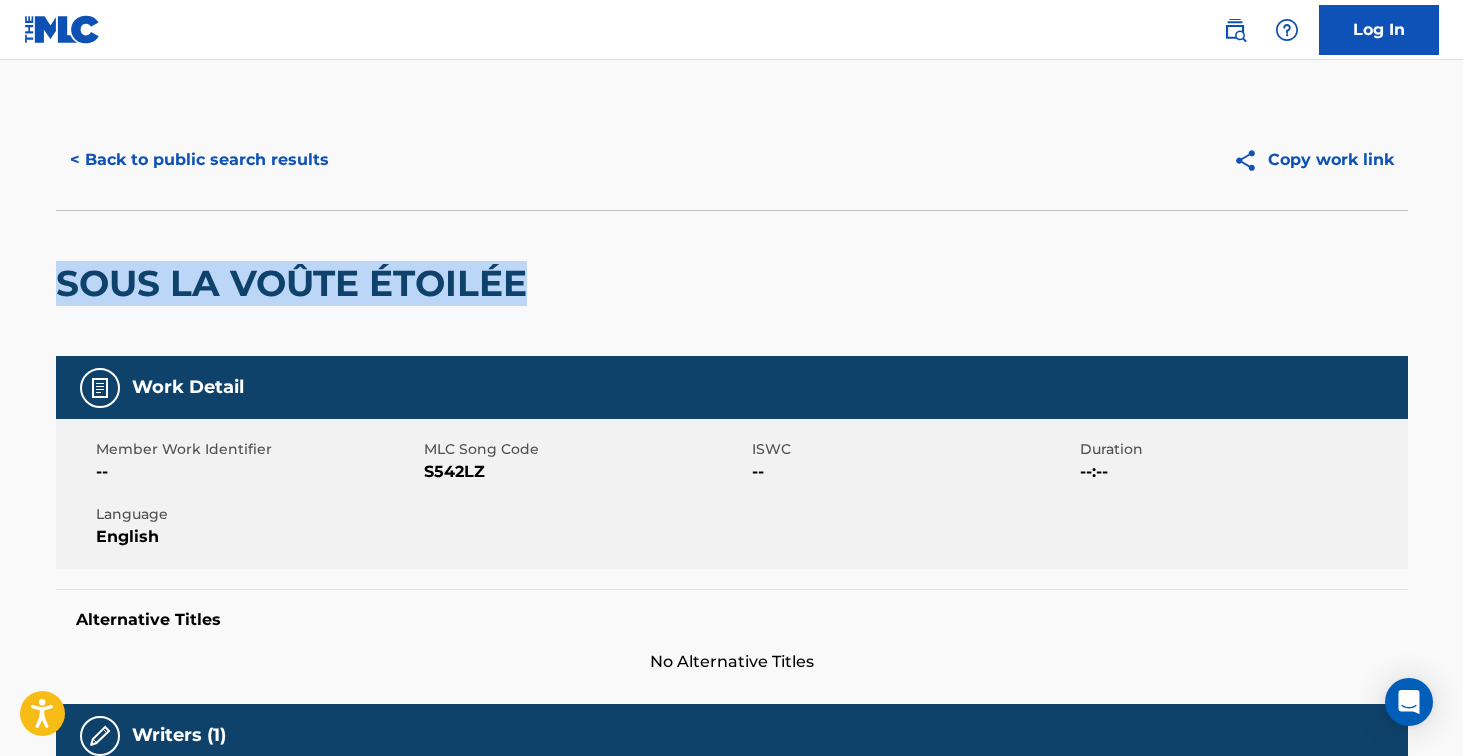drag, startPoint x: 61, startPoint y: 283, endPoint x: 547, endPoint y: 294, distance: 486.12448 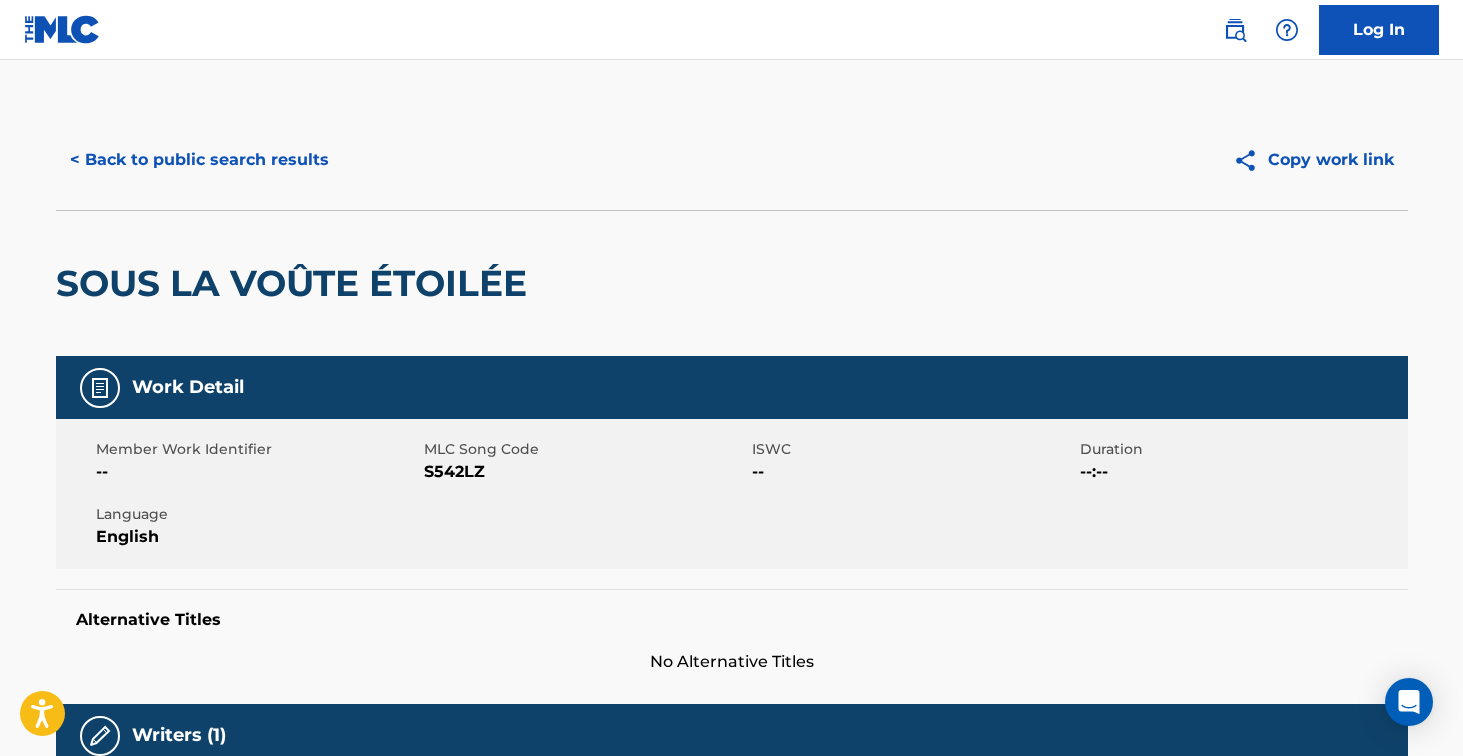 click on "S542LZ" at bounding box center [585, 472] 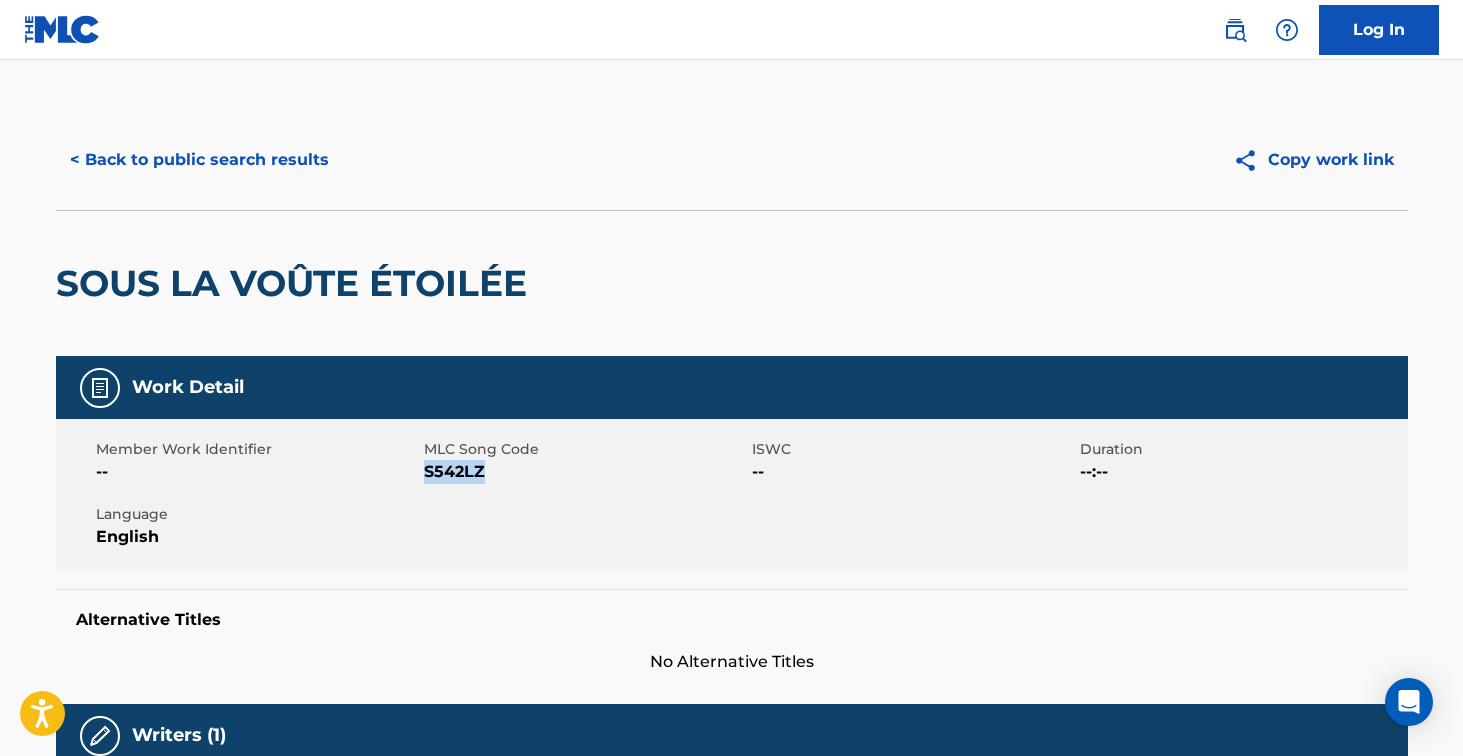 drag, startPoint x: 450, startPoint y: 473, endPoint x: 652, endPoint y: 458, distance: 202.55617 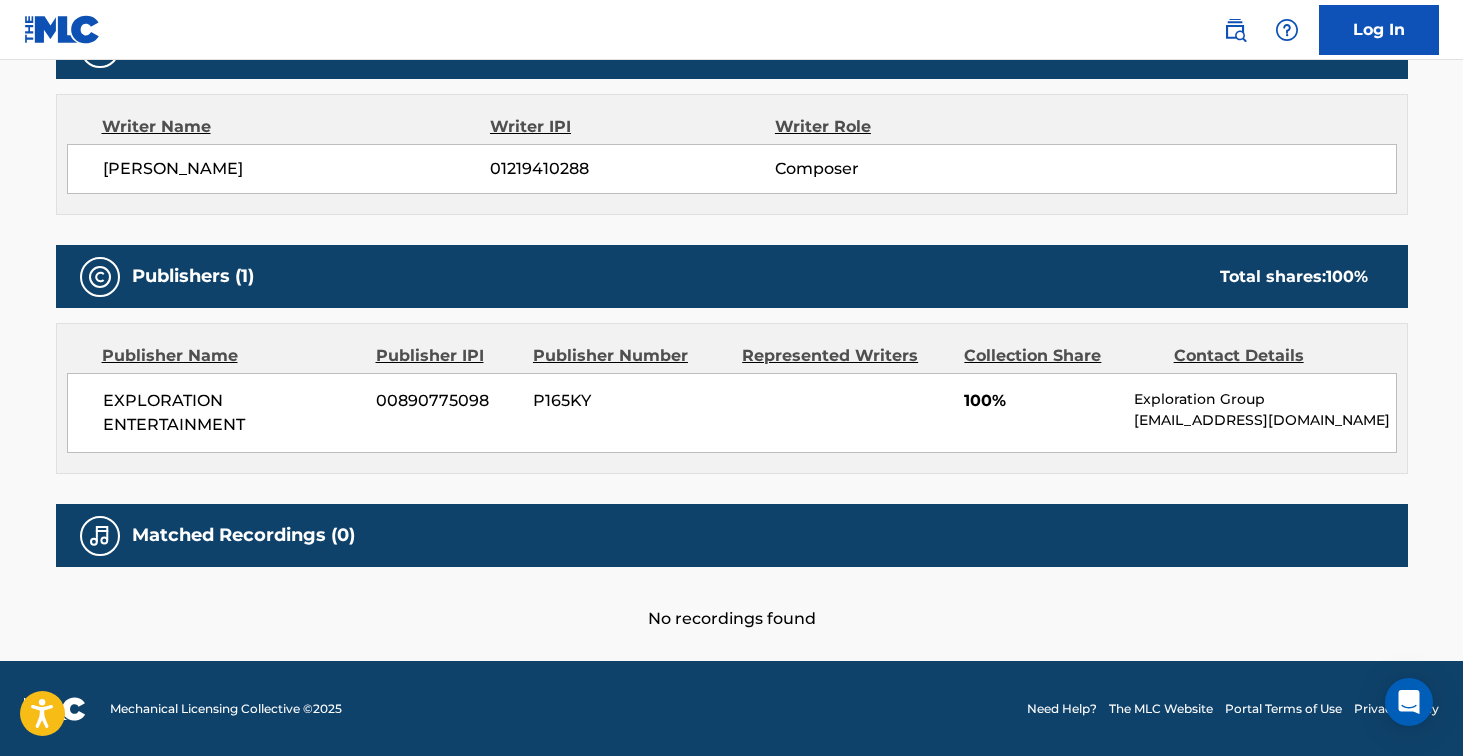 scroll, scrollTop: 0, scrollLeft: 0, axis: both 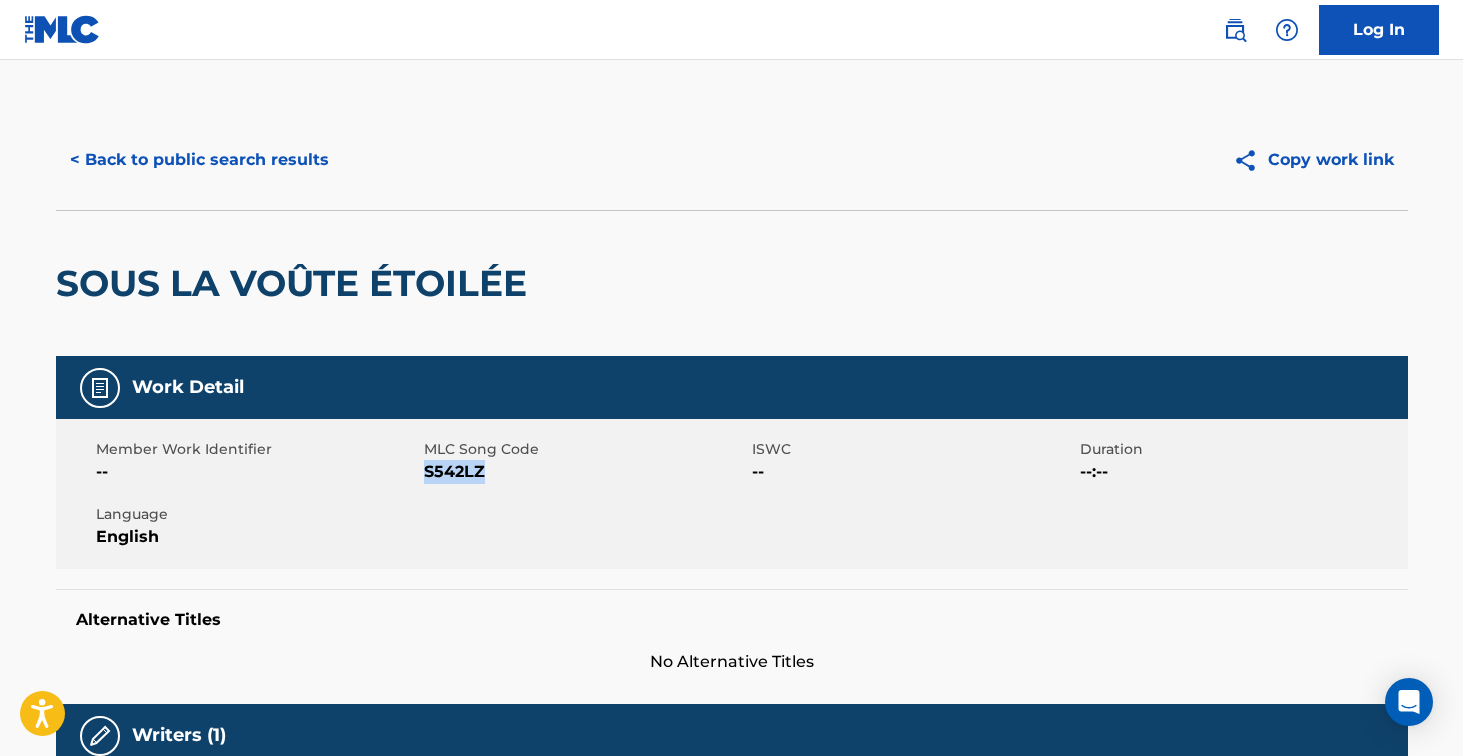 click on "< Back to public search results" at bounding box center (199, 160) 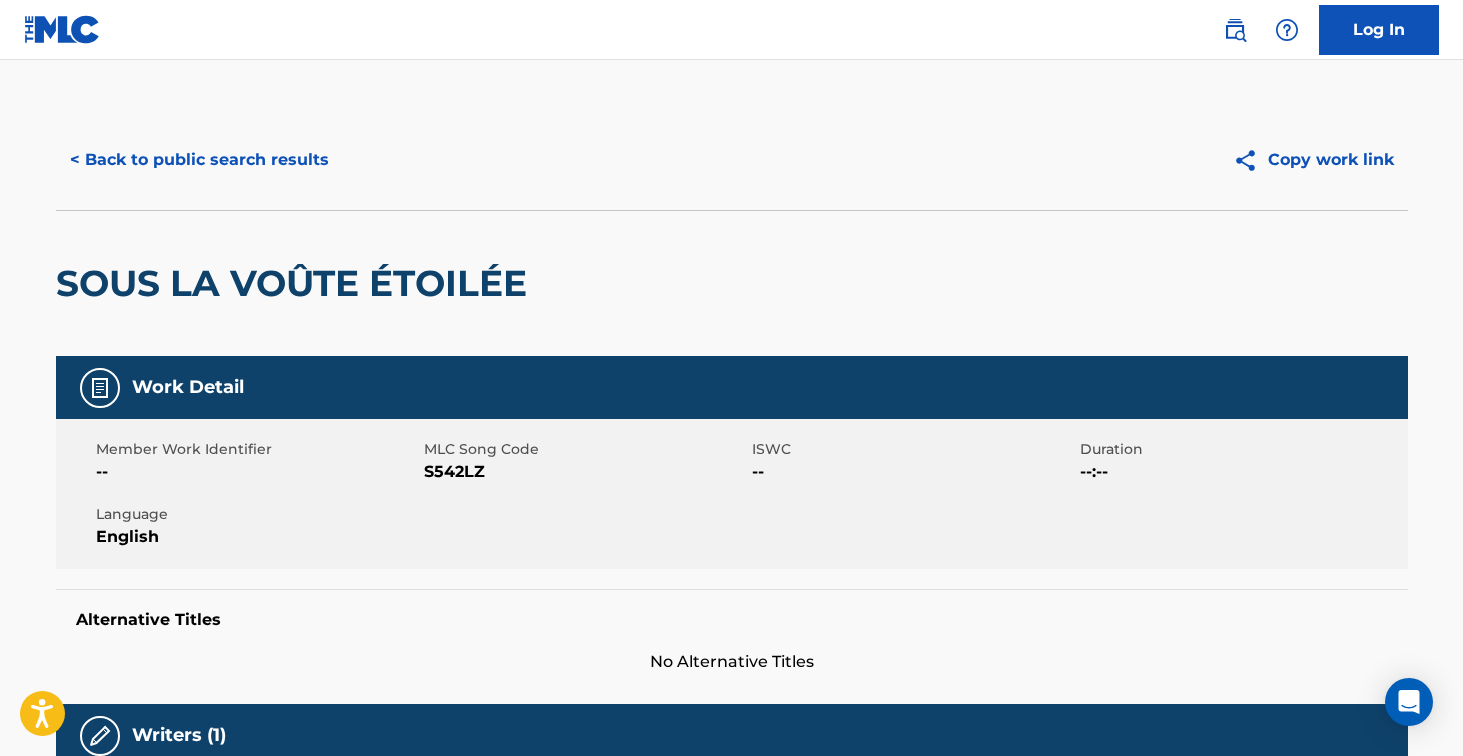 scroll, scrollTop: 202, scrollLeft: 0, axis: vertical 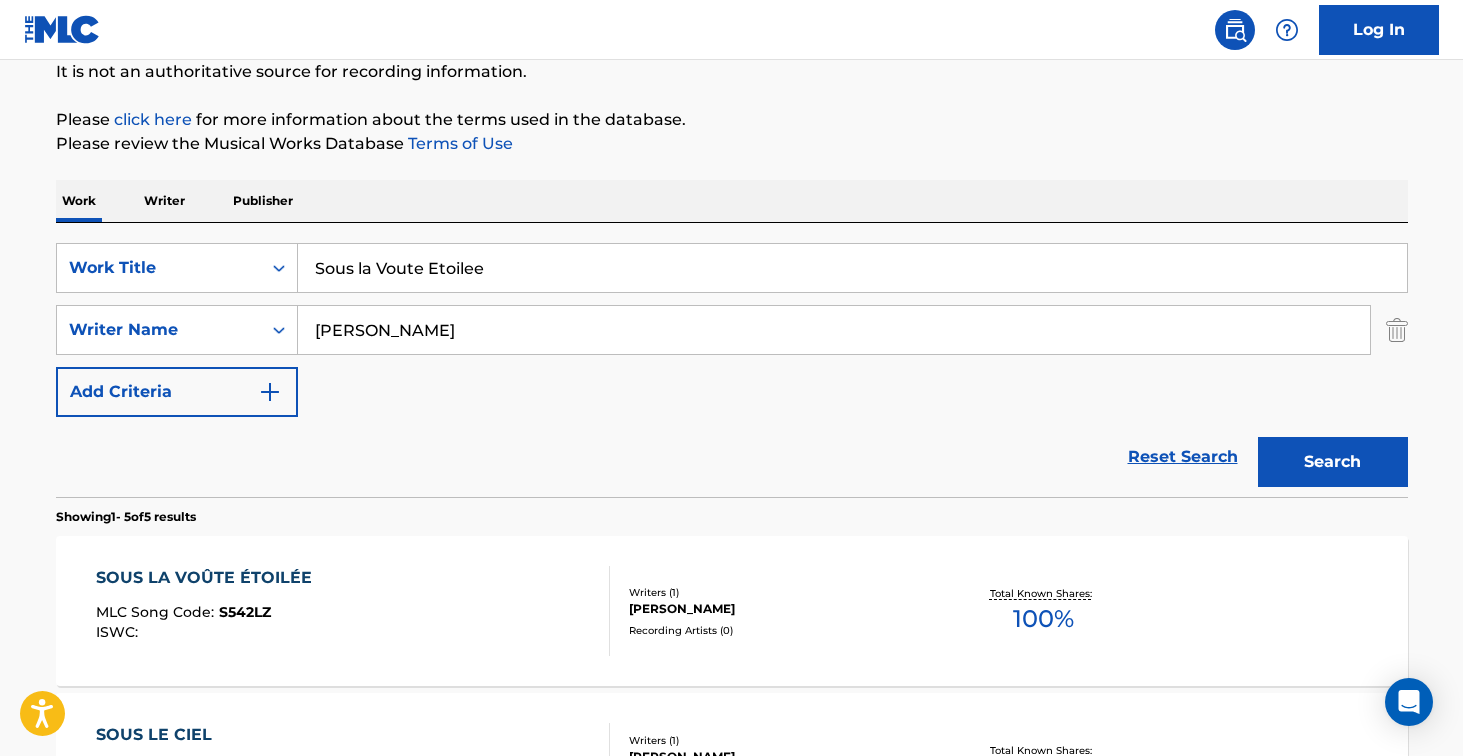 click on "Work Writer Publisher SearchWithCriteria0a6a80ad-6f02-4510-9337-c4d09e26aca2 Work Title Sous la Voute Etoilee SearchWithCriteriaa585b01d-51eb-4e9f-abc1-1ddbd53944fc Writer Name [PERSON_NAME] Add Criteria Reset Search Search Showing  1  -   5  of  5   results   SOUS LA VOÛTE ÉTOILÉE MLC Song Code : S542LZ ISWC : Writers ( 1 ) [PERSON_NAME] Recording Artists ( 0 ) Total Known Shares: 100 % SOUS LE CIEL MLC Song Code : S542B0 ISWC : Writers ( 1 ) [PERSON_NAME] Recording Artists ( 1 ) [PERSON_NAME] Total Known Shares: 100 % DOUCE COMME LA NUIT MLC Song Code : DQ2MXB ISWC : Writers ( 1 ) [PERSON_NAME] Recording Artists ( 0 ) Total Known Shares: 100 % VOIX DE LA NUIT MLC Song Code : VW8MVR ISWC : Writers ( 1 ) [PERSON_NAME] Recording Artists ( 0 ) Total Known Shares: 100 % AU COEUR DE LA NUIT MLC Song Code : AW4RQS ISWC : Writers ( 1 ) [PERSON_NAME] Recording Artists ( 0 ) Total Known Shares: 100 % Results Per Page: 10 25 50 100" at bounding box center (732, 794) 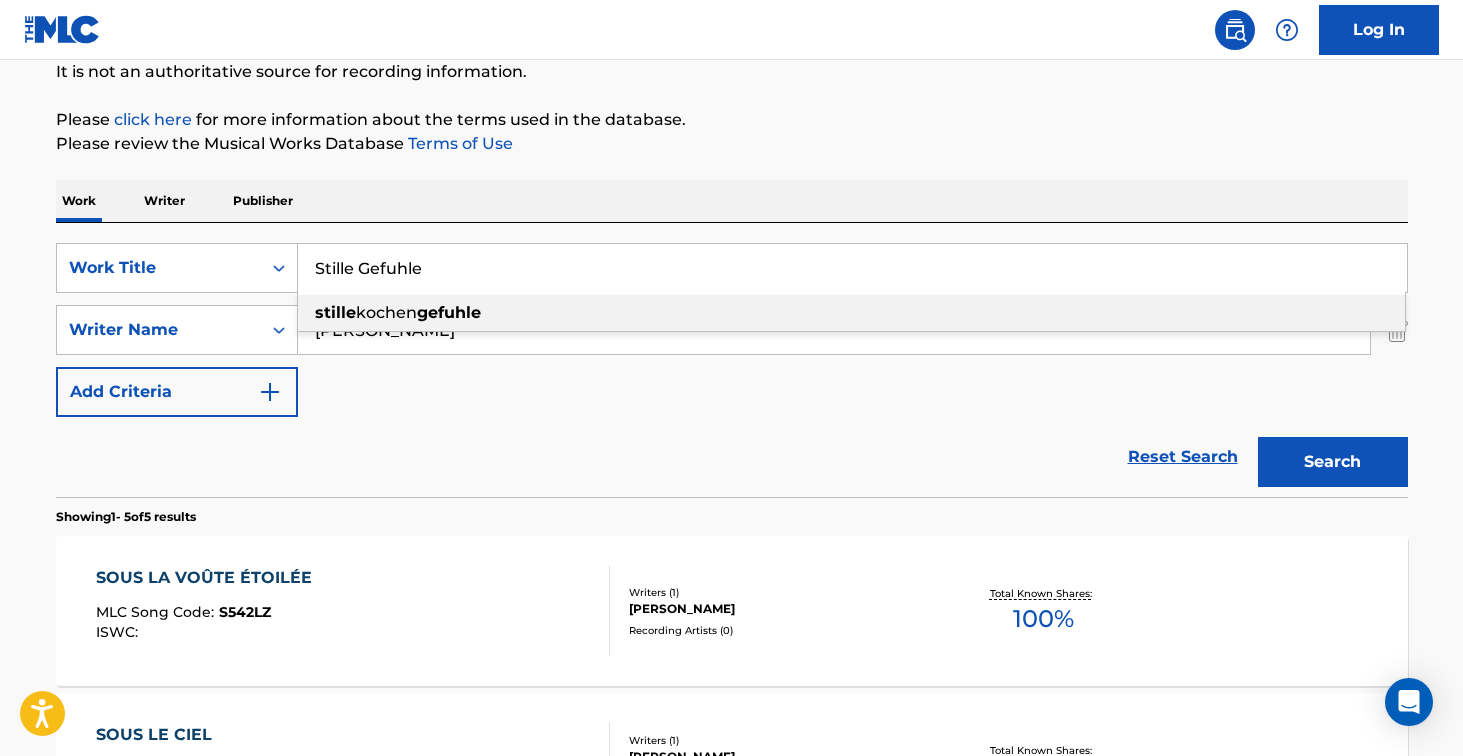 type on "Stille Gefuhle" 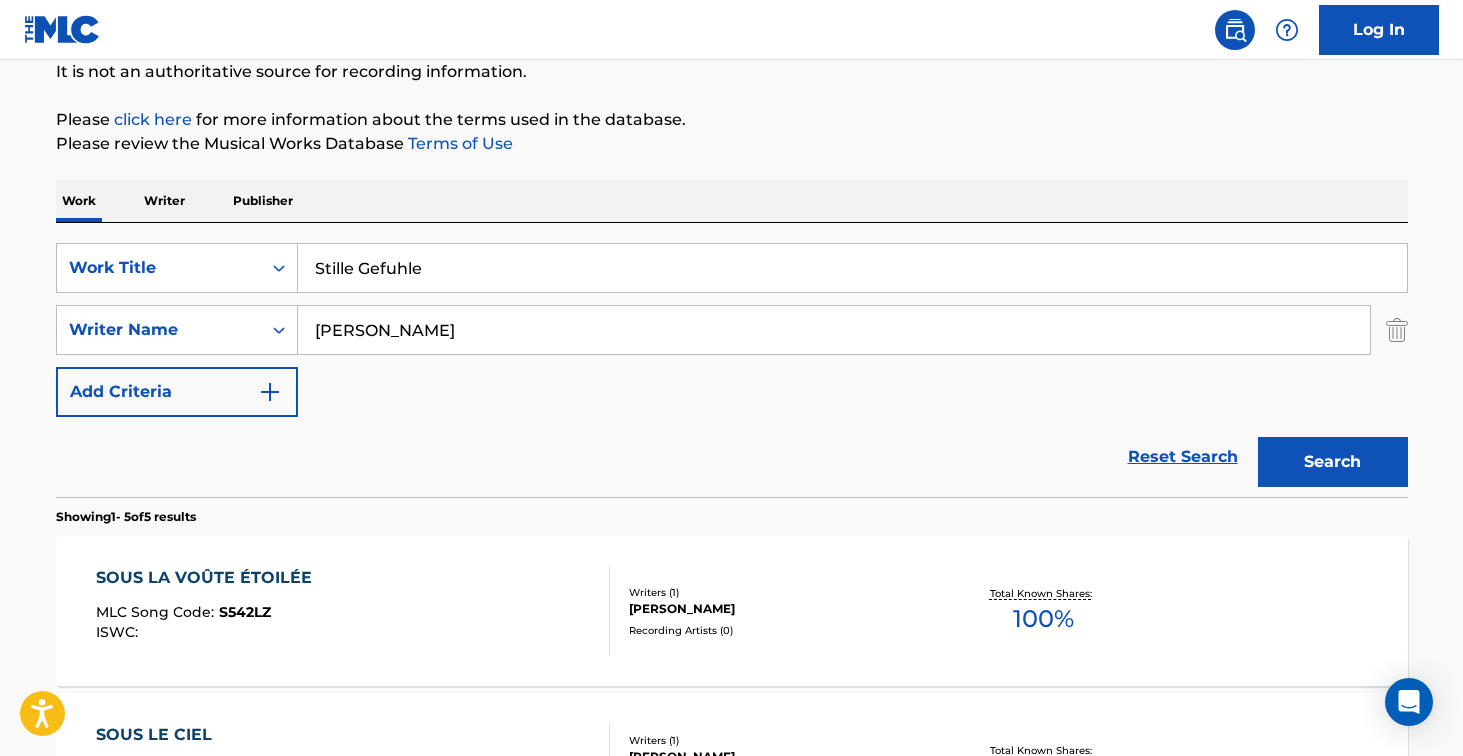 click on "Search" at bounding box center [1333, 462] 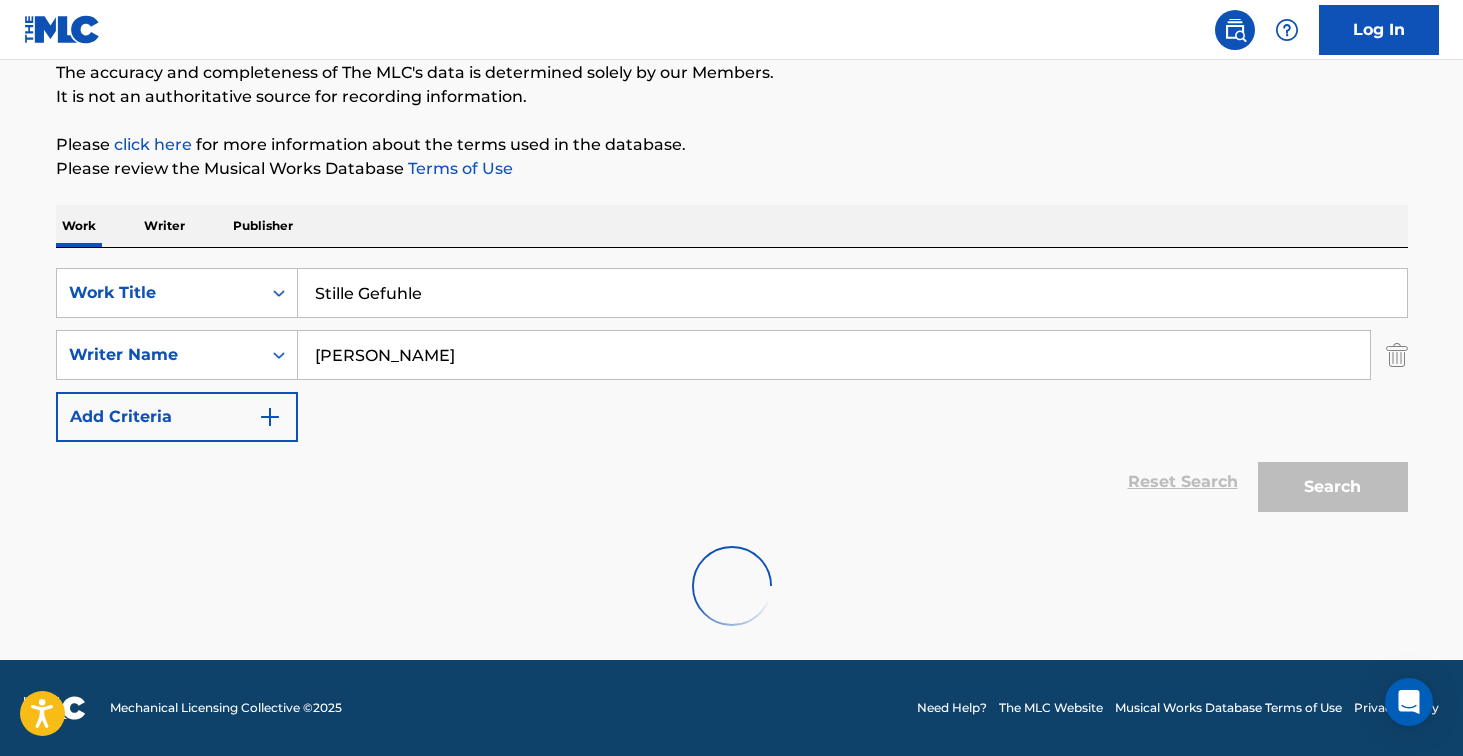 scroll, scrollTop: 202, scrollLeft: 0, axis: vertical 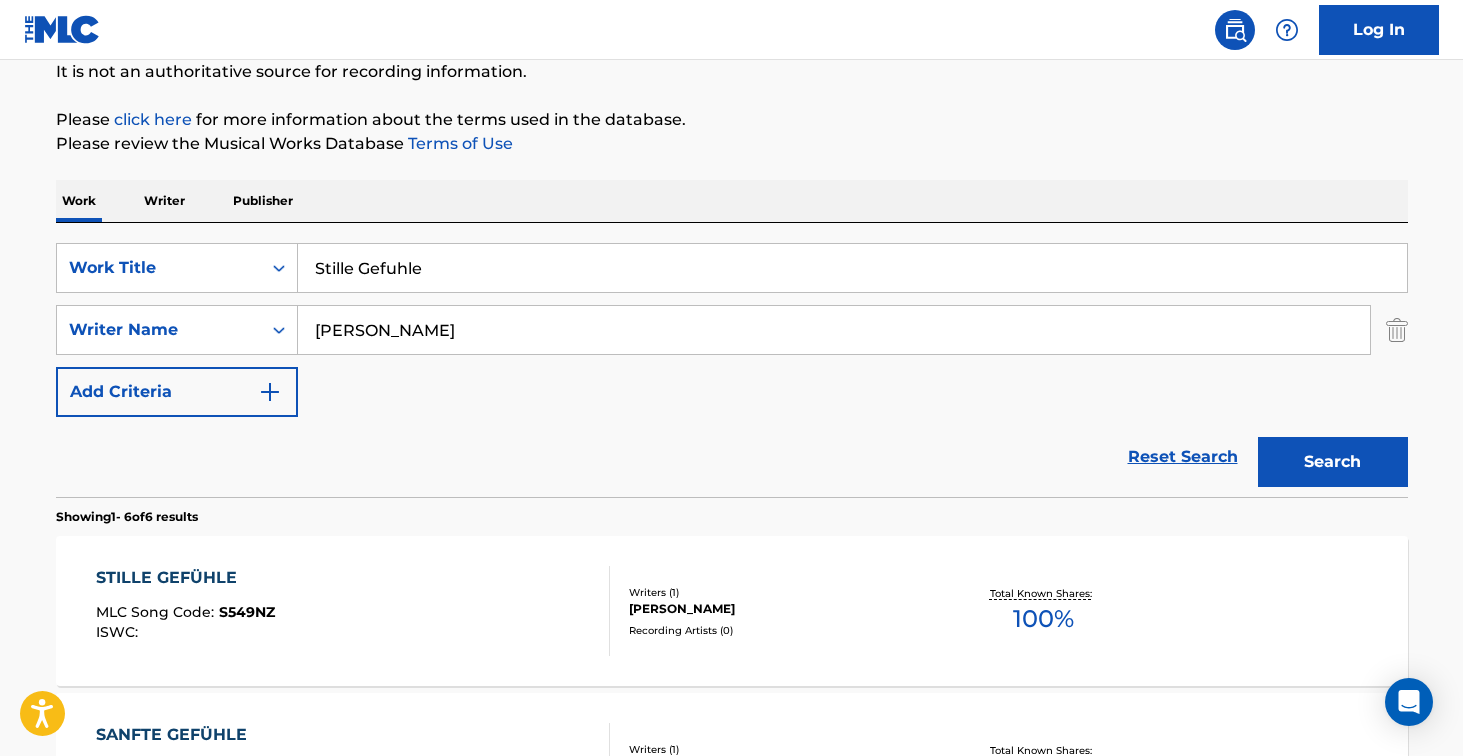 click on "STILLE GEFÜHLE MLC Song Code : S549NZ ISWC :" at bounding box center (353, 611) 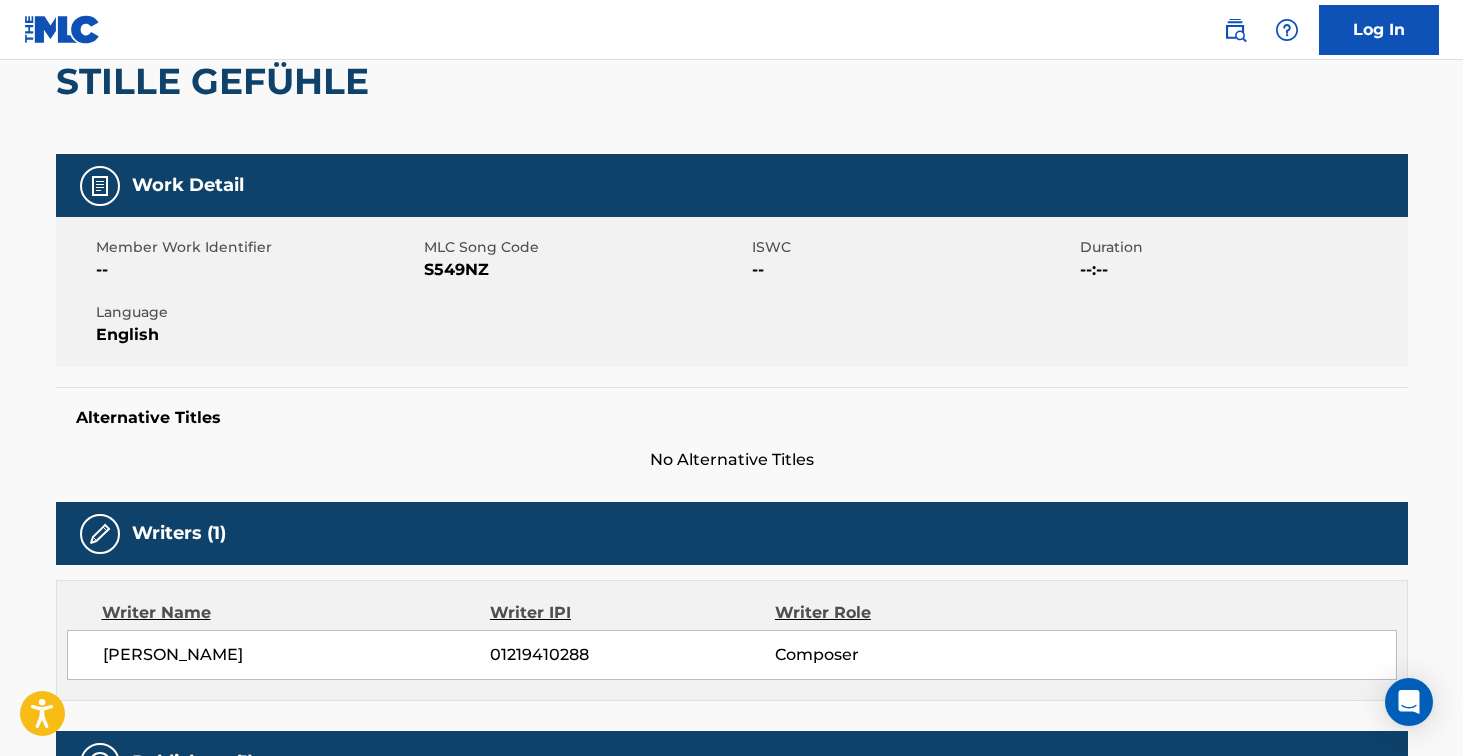 scroll, scrollTop: 0, scrollLeft: 0, axis: both 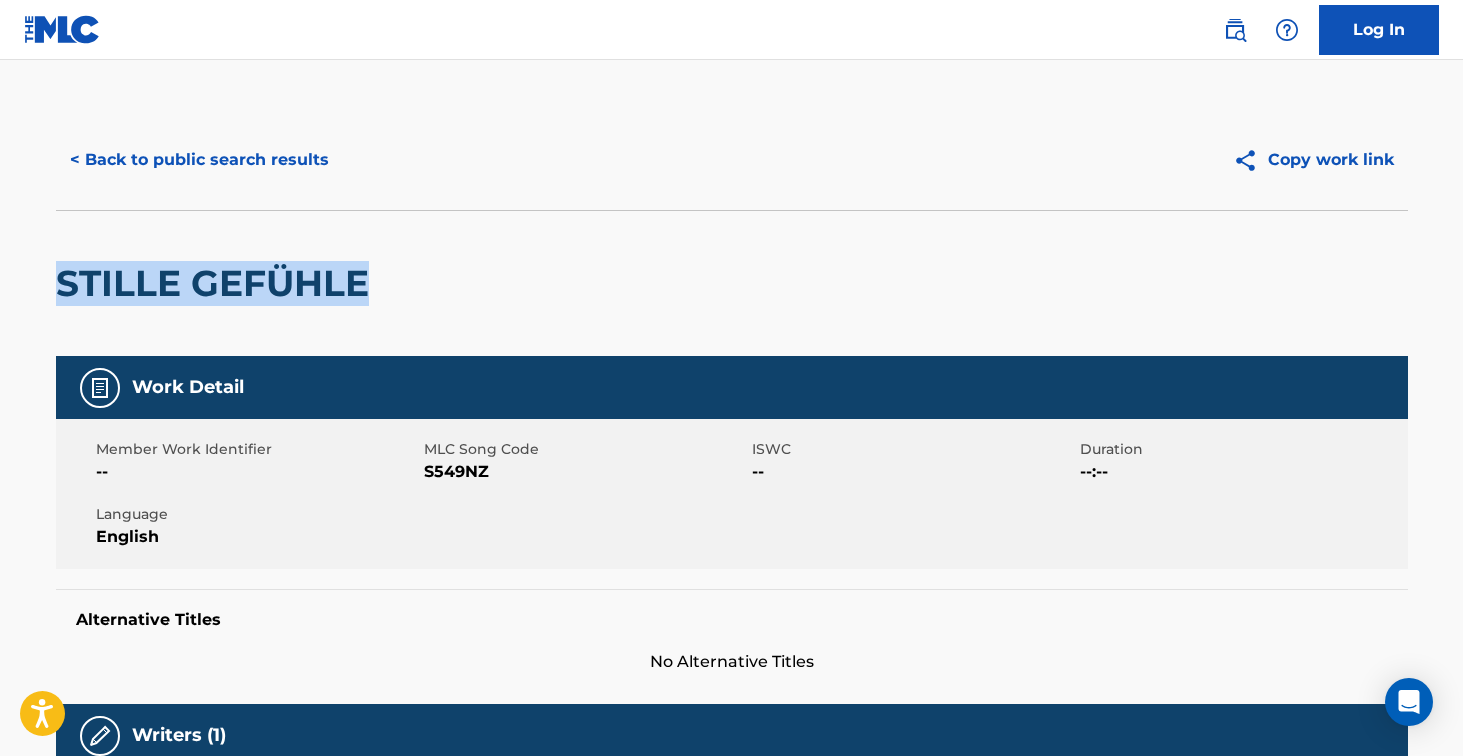 drag, startPoint x: 57, startPoint y: 289, endPoint x: 361, endPoint y: 284, distance: 304.0411 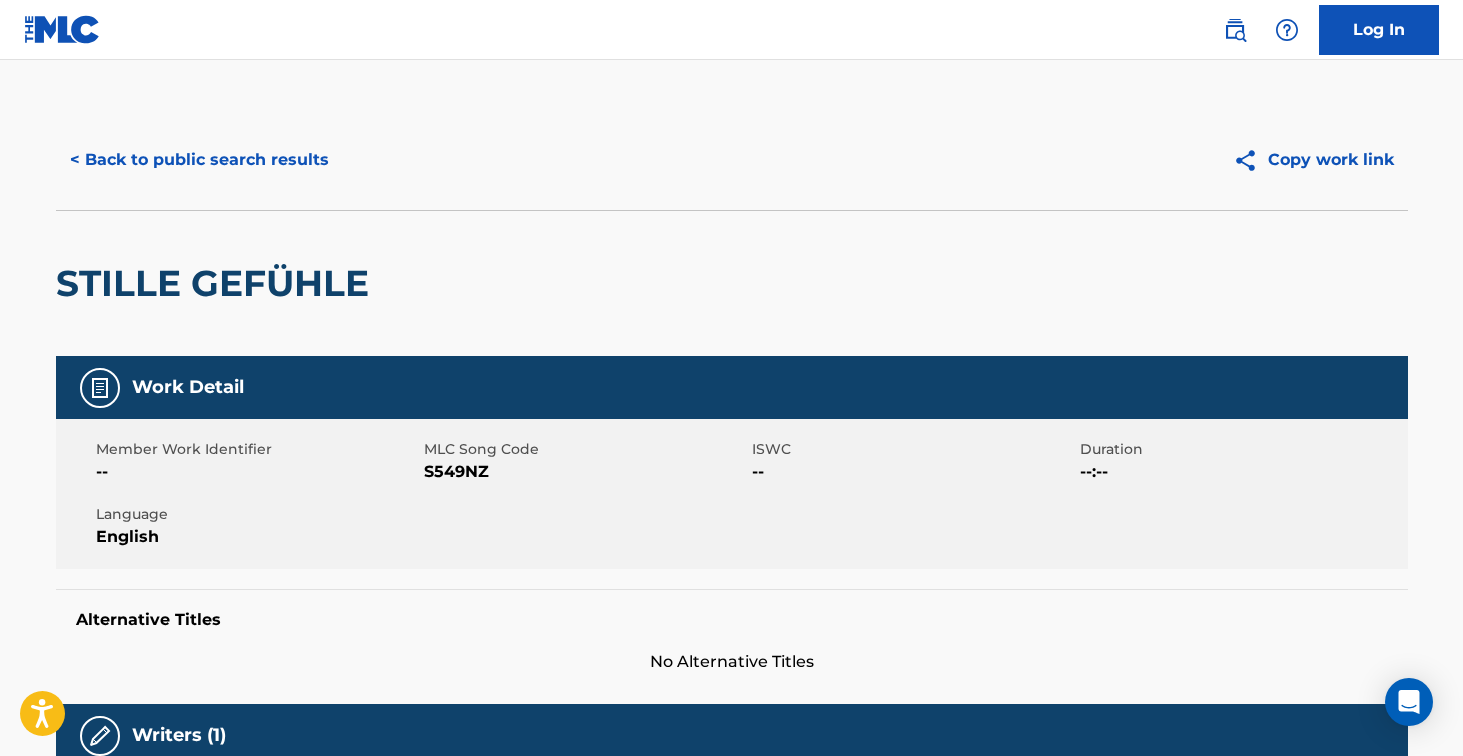 click on "S549NZ" at bounding box center (585, 472) 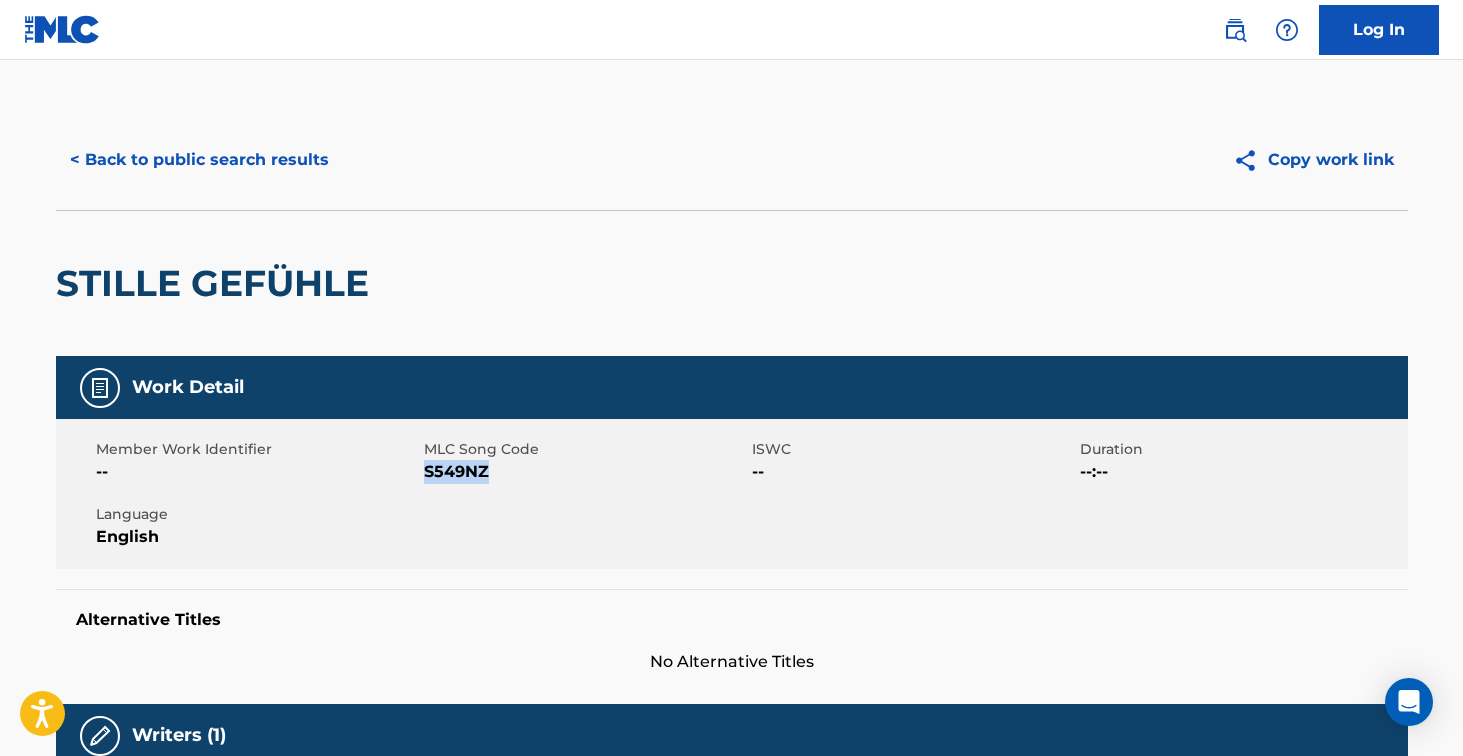 click on "S549NZ" at bounding box center (585, 472) 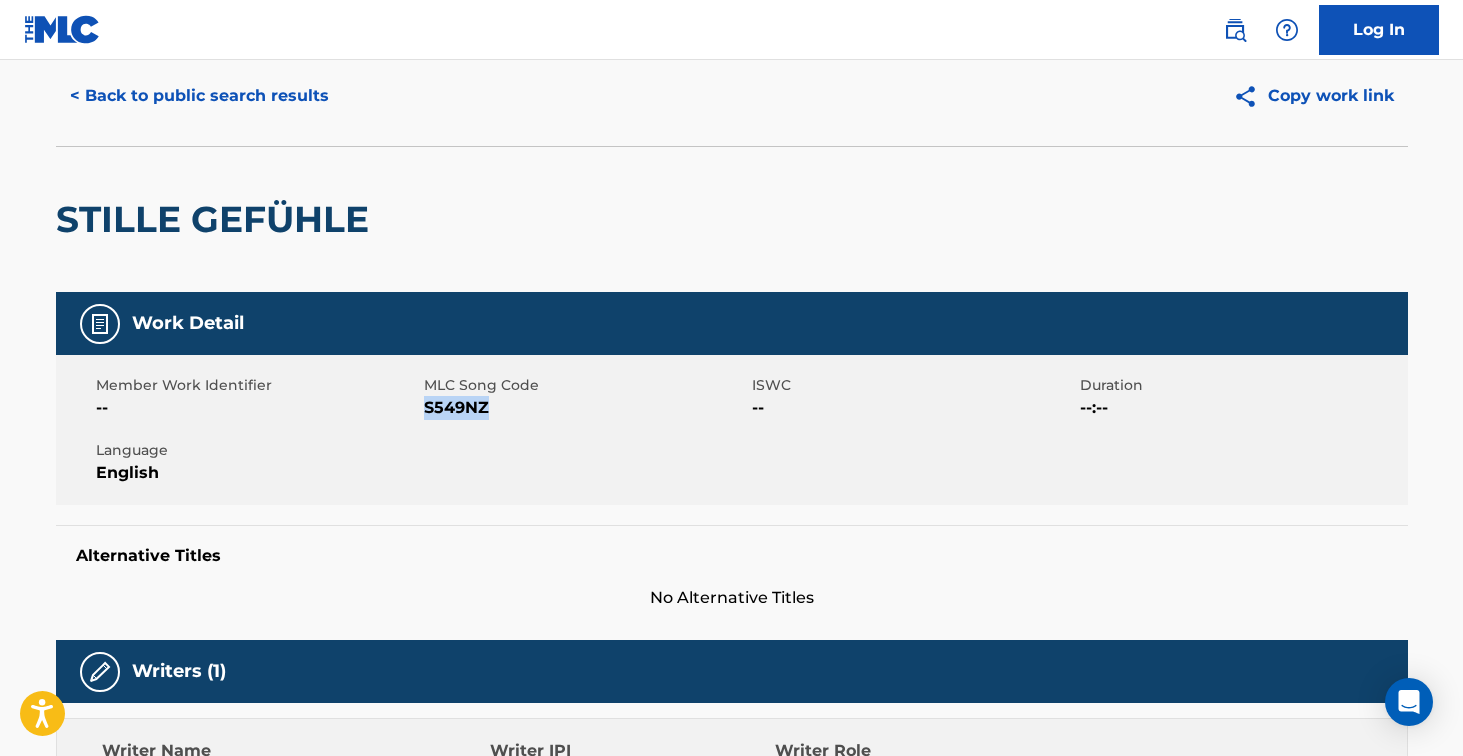 scroll, scrollTop: 0, scrollLeft: 0, axis: both 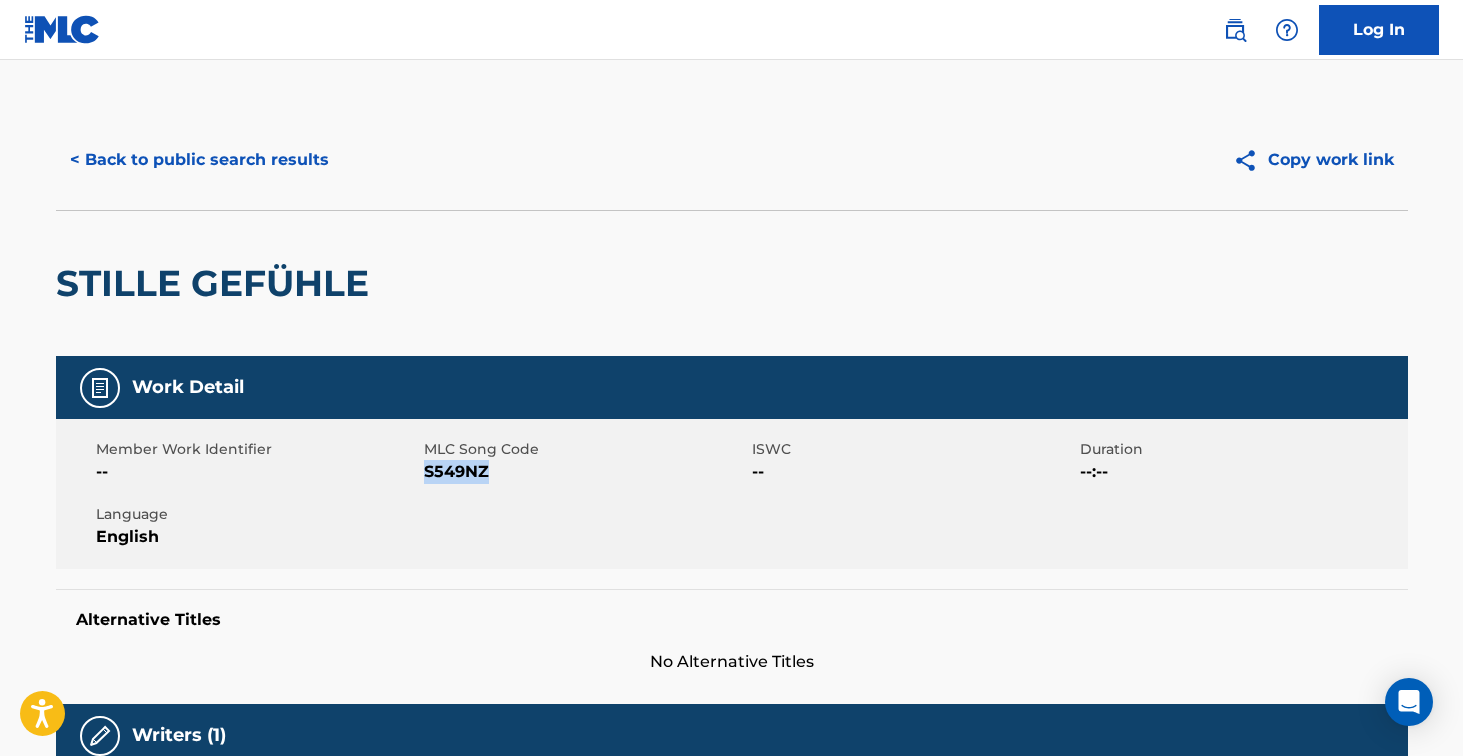 click on "< Back to public search results" at bounding box center (199, 160) 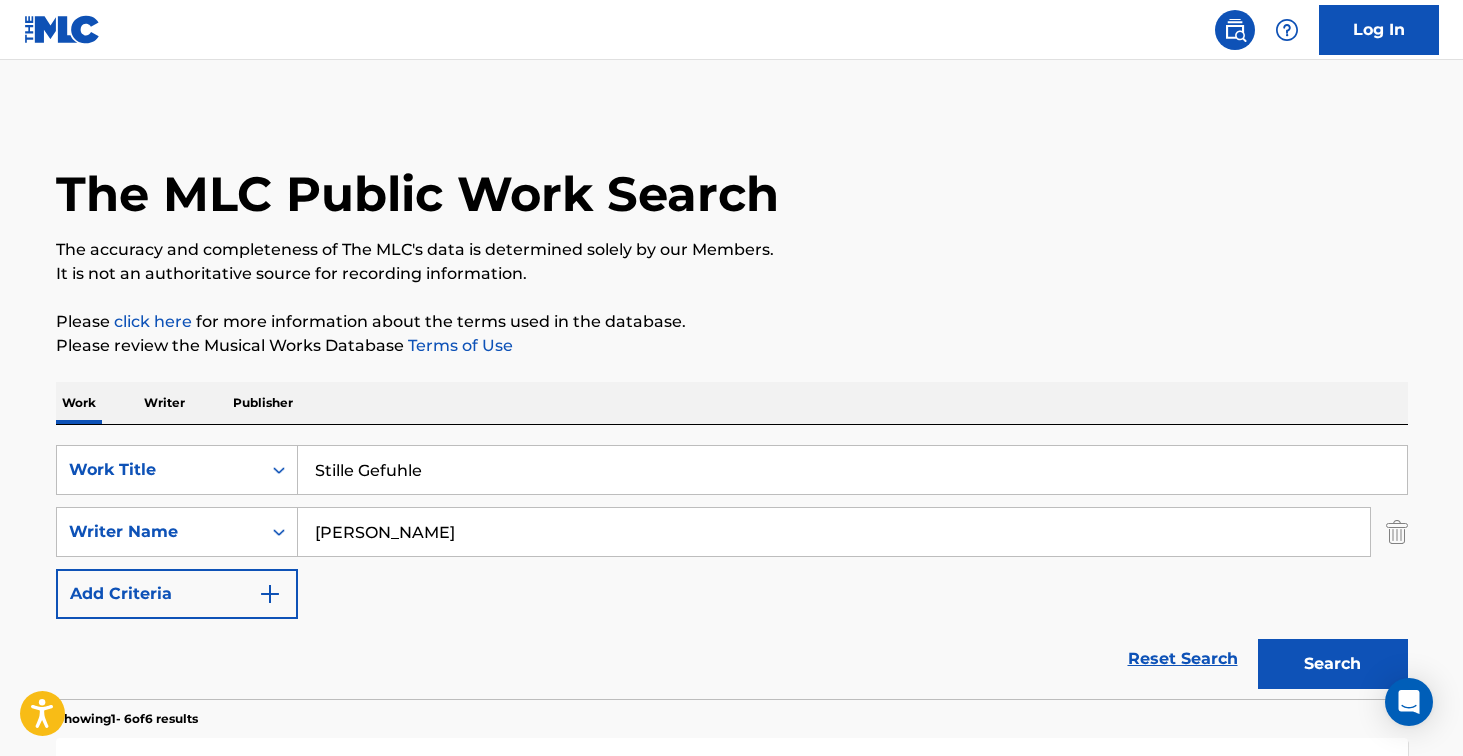 scroll, scrollTop: 202, scrollLeft: 0, axis: vertical 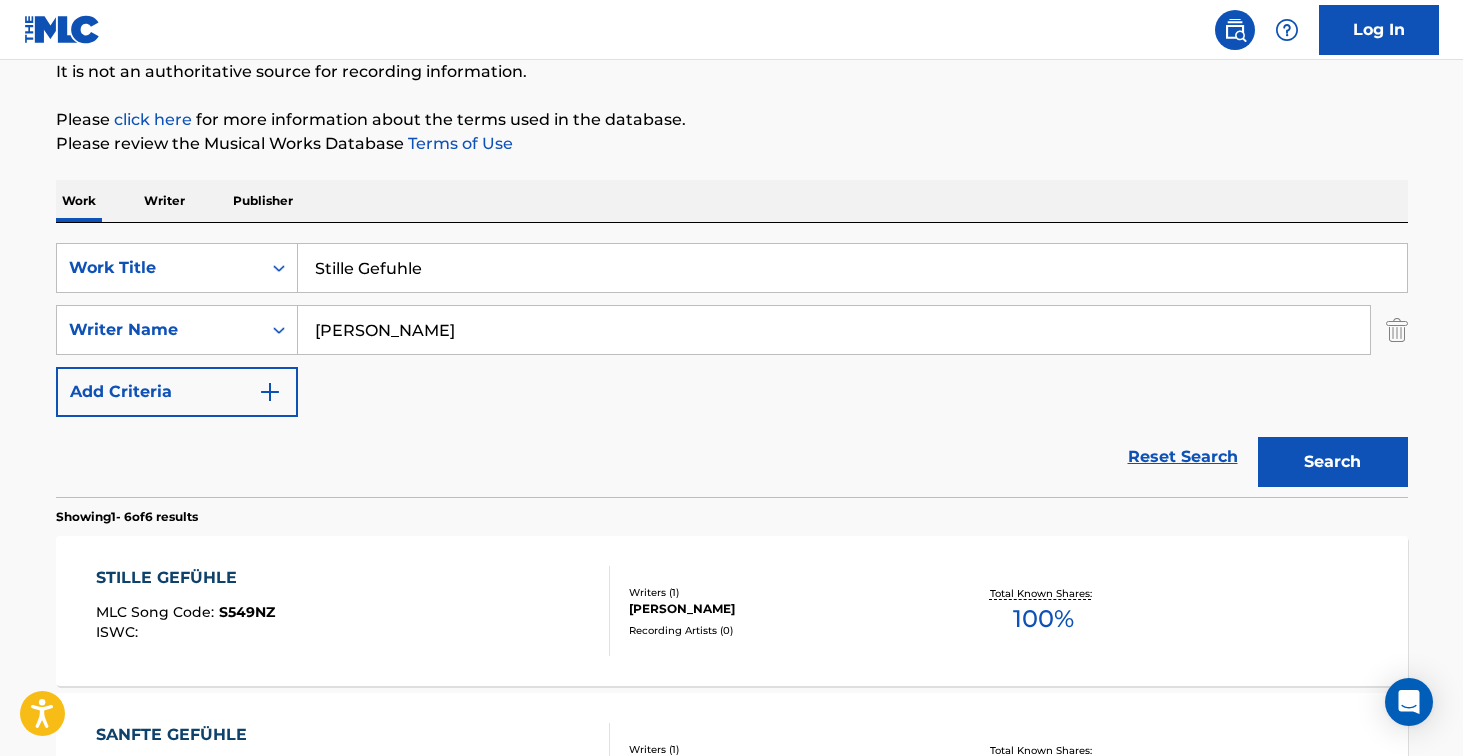 drag, startPoint x: 454, startPoint y: 278, endPoint x: 240, endPoint y: 228, distance: 219.7635 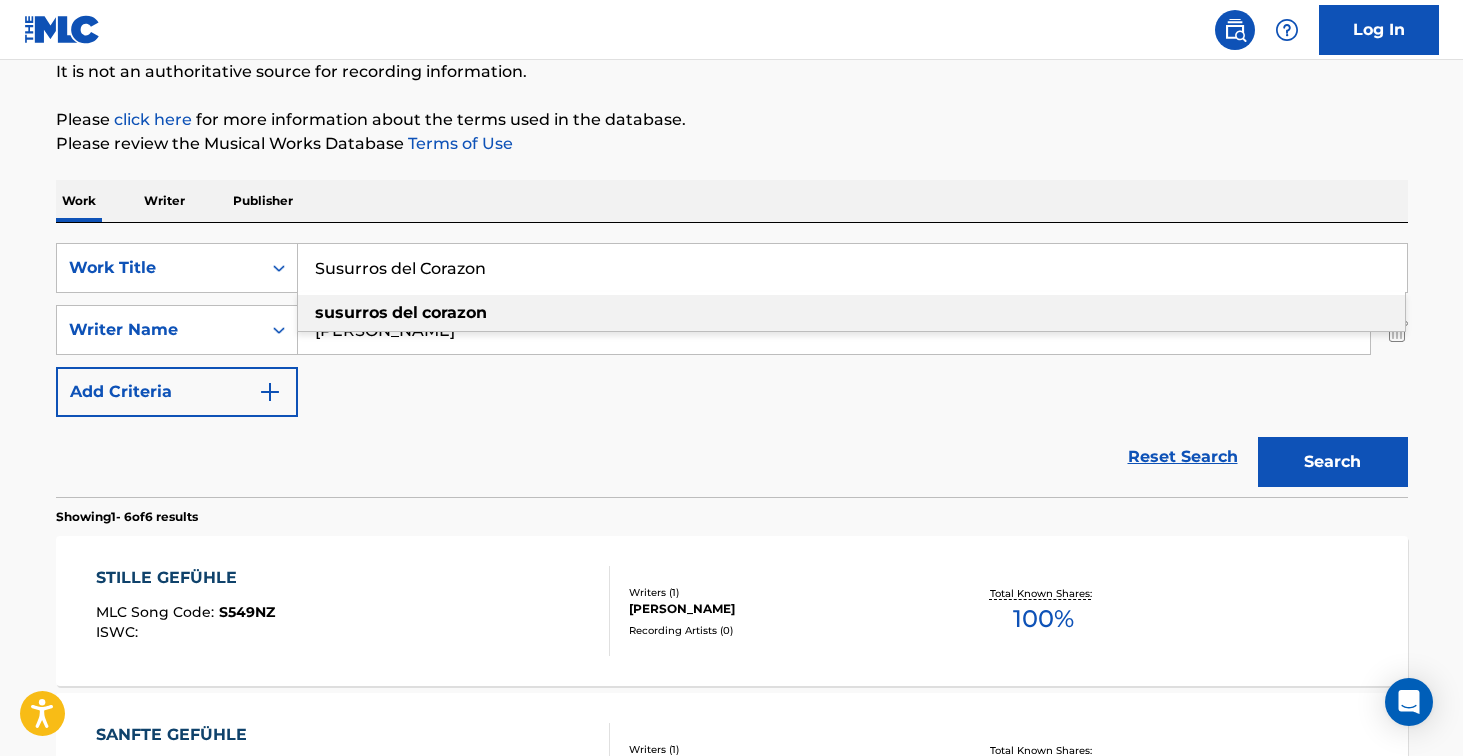 type on "Susurros del Corazon" 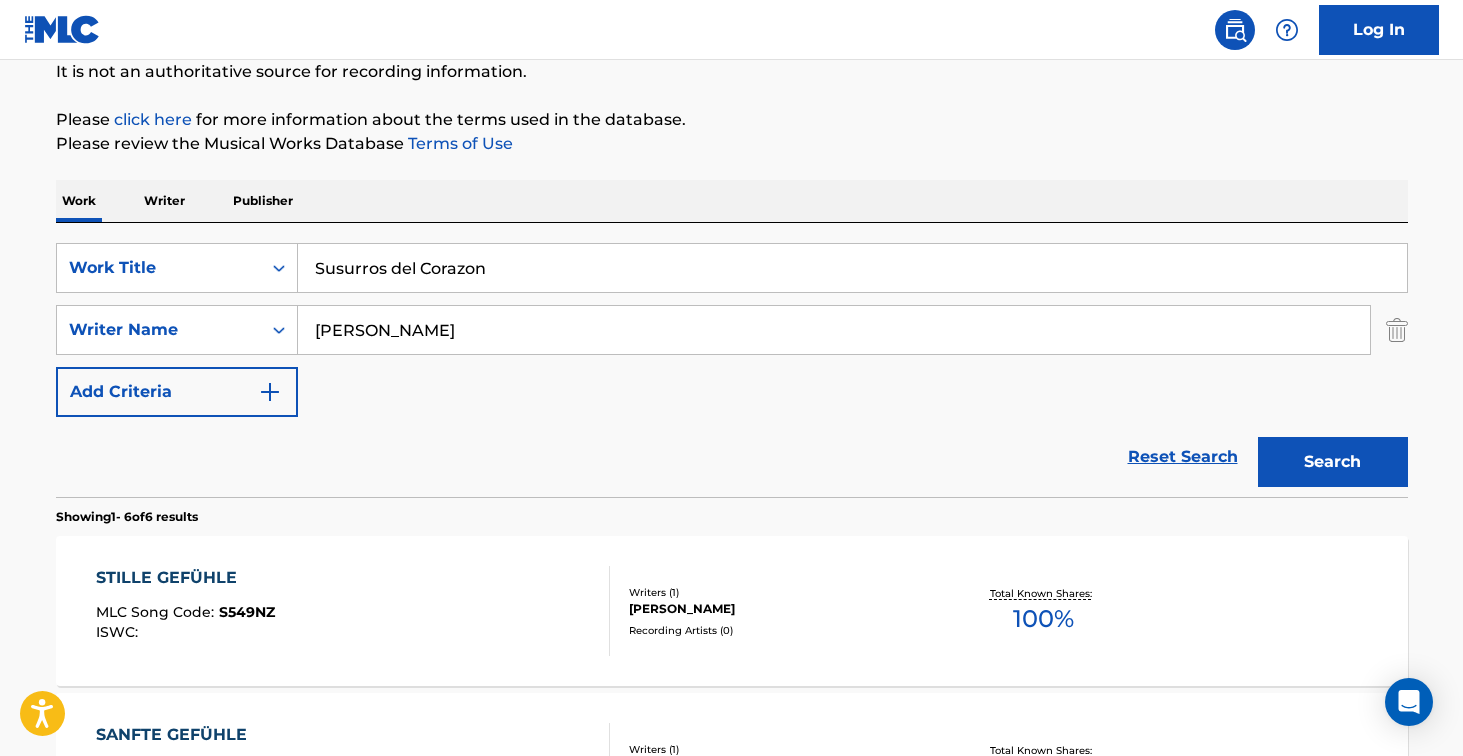 click on "Search" at bounding box center [1333, 462] 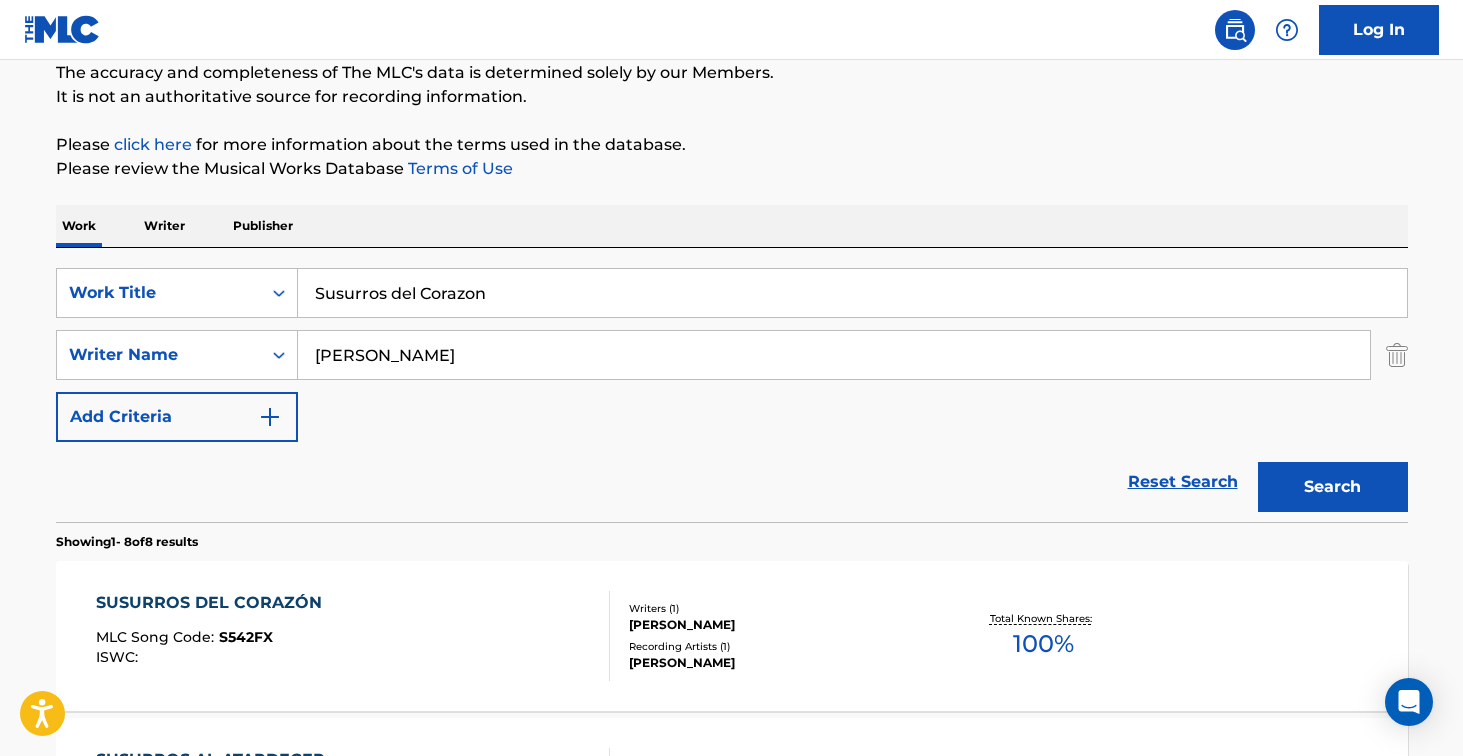 scroll, scrollTop: 202, scrollLeft: 0, axis: vertical 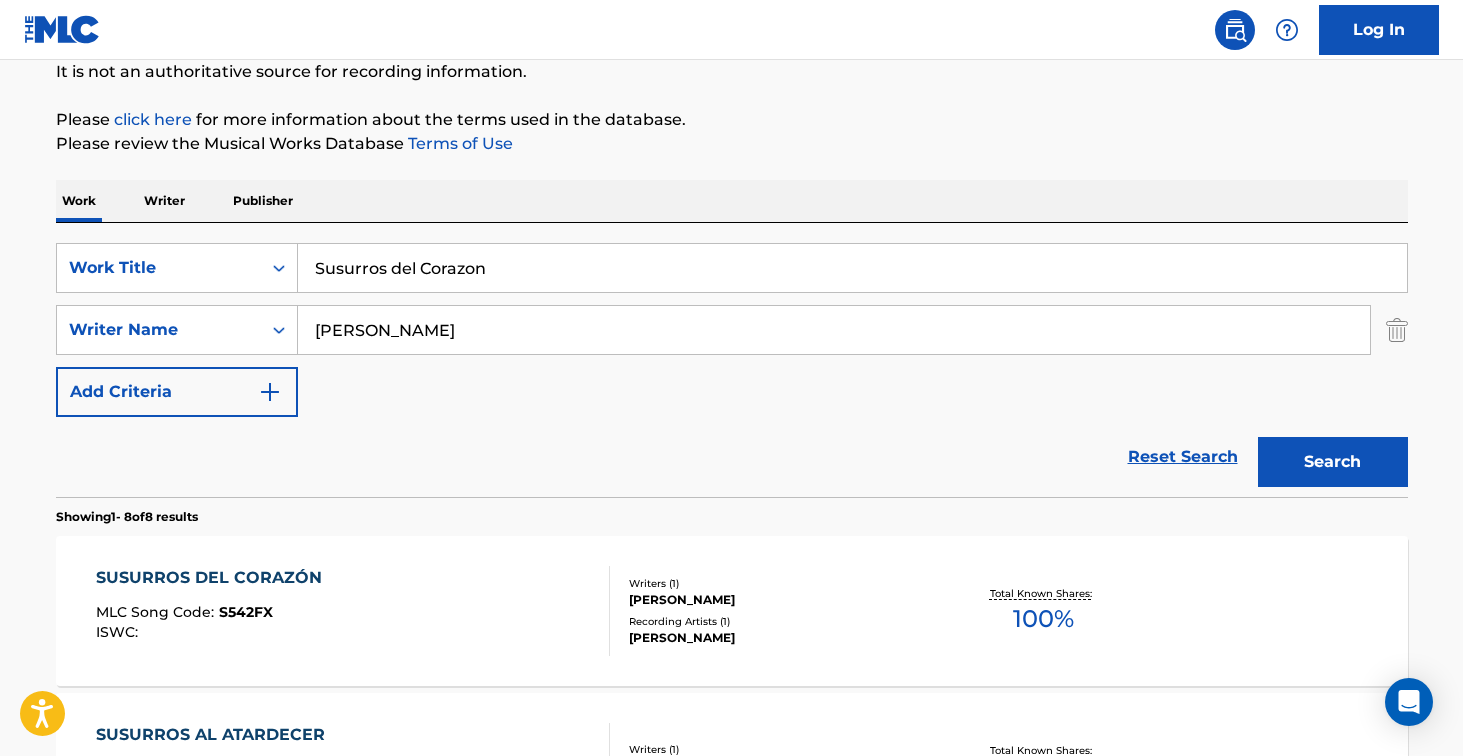 click on "SUSURROS DEL CORAZÓN MLC Song Code : S542FX ISWC :" at bounding box center [353, 611] 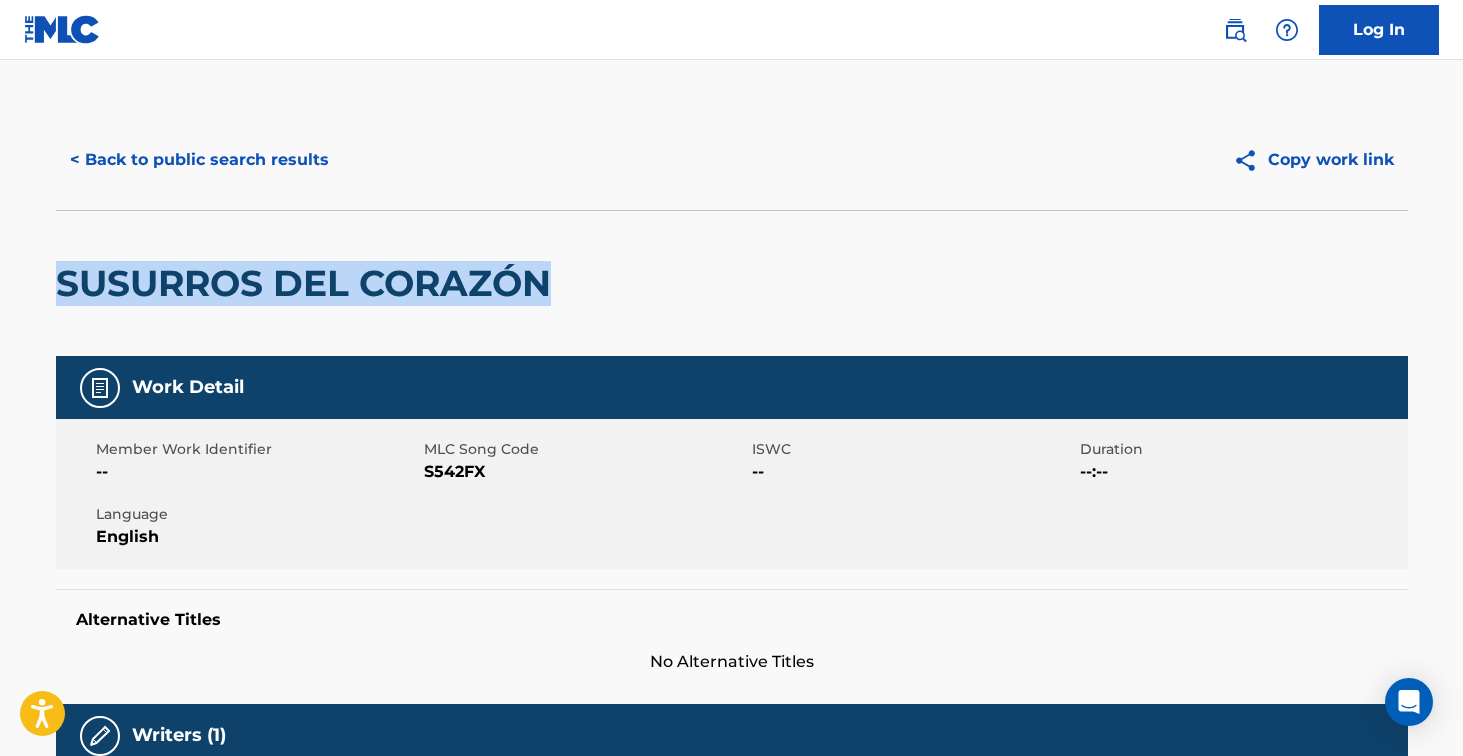 drag, startPoint x: 53, startPoint y: 291, endPoint x: 561, endPoint y: 282, distance: 508.0797 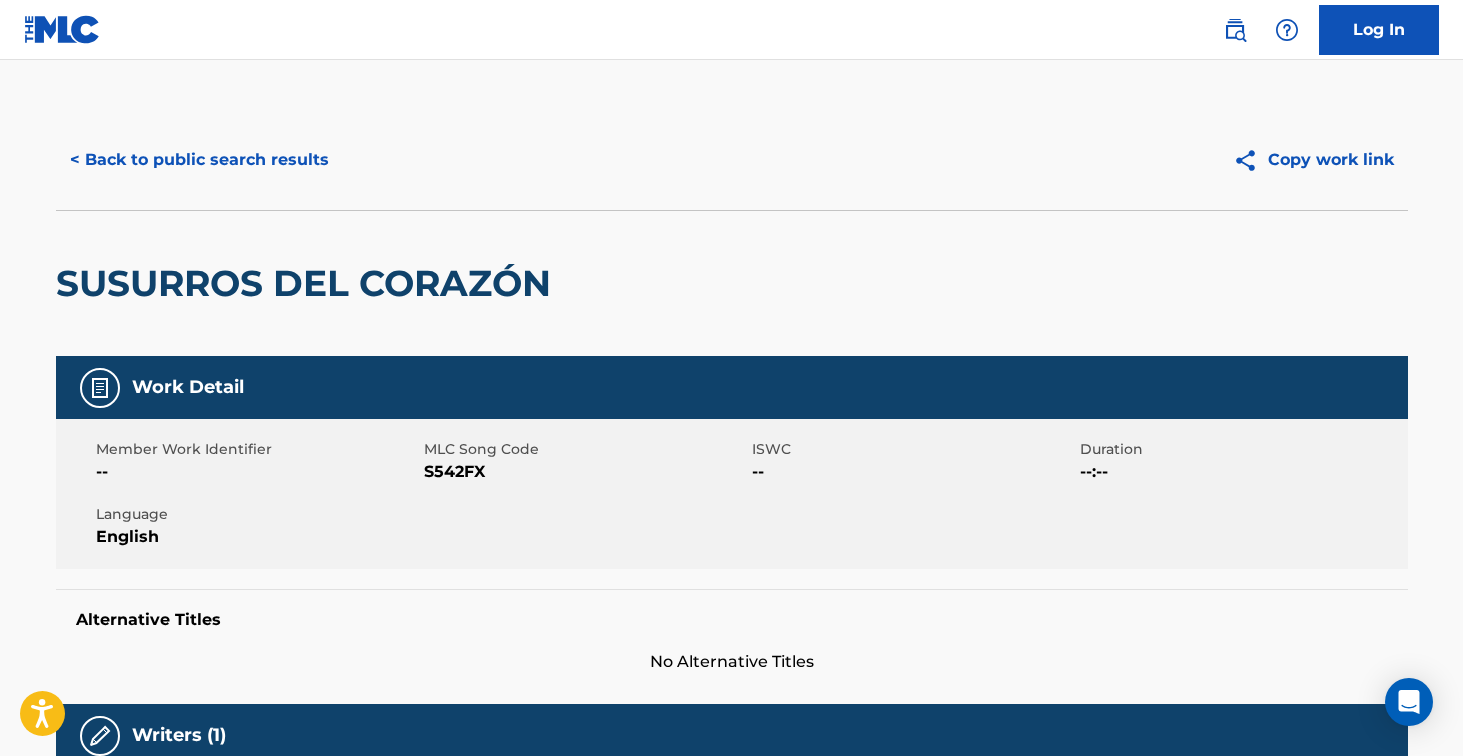 click on "S542FX" at bounding box center (585, 472) 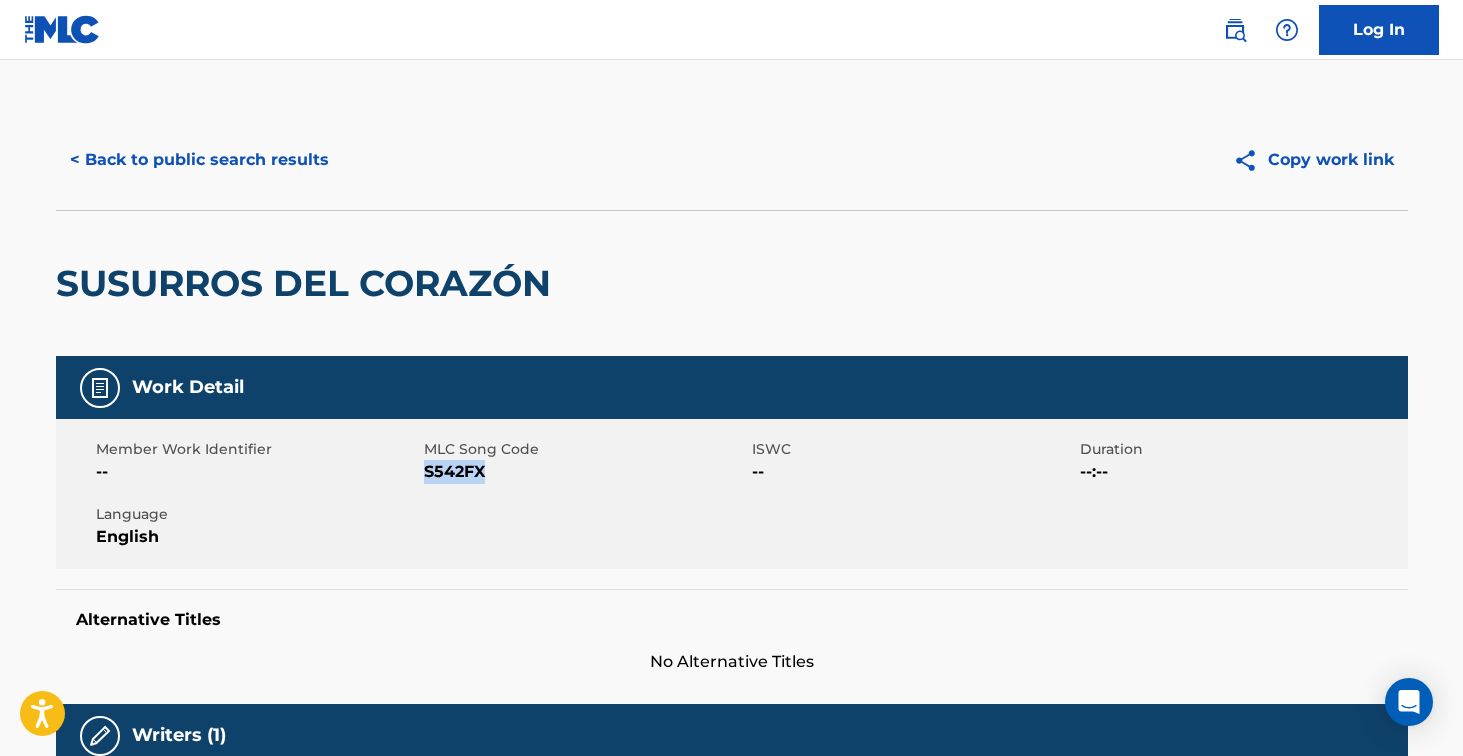 click on "S542FX" at bounding box center (585, 472) 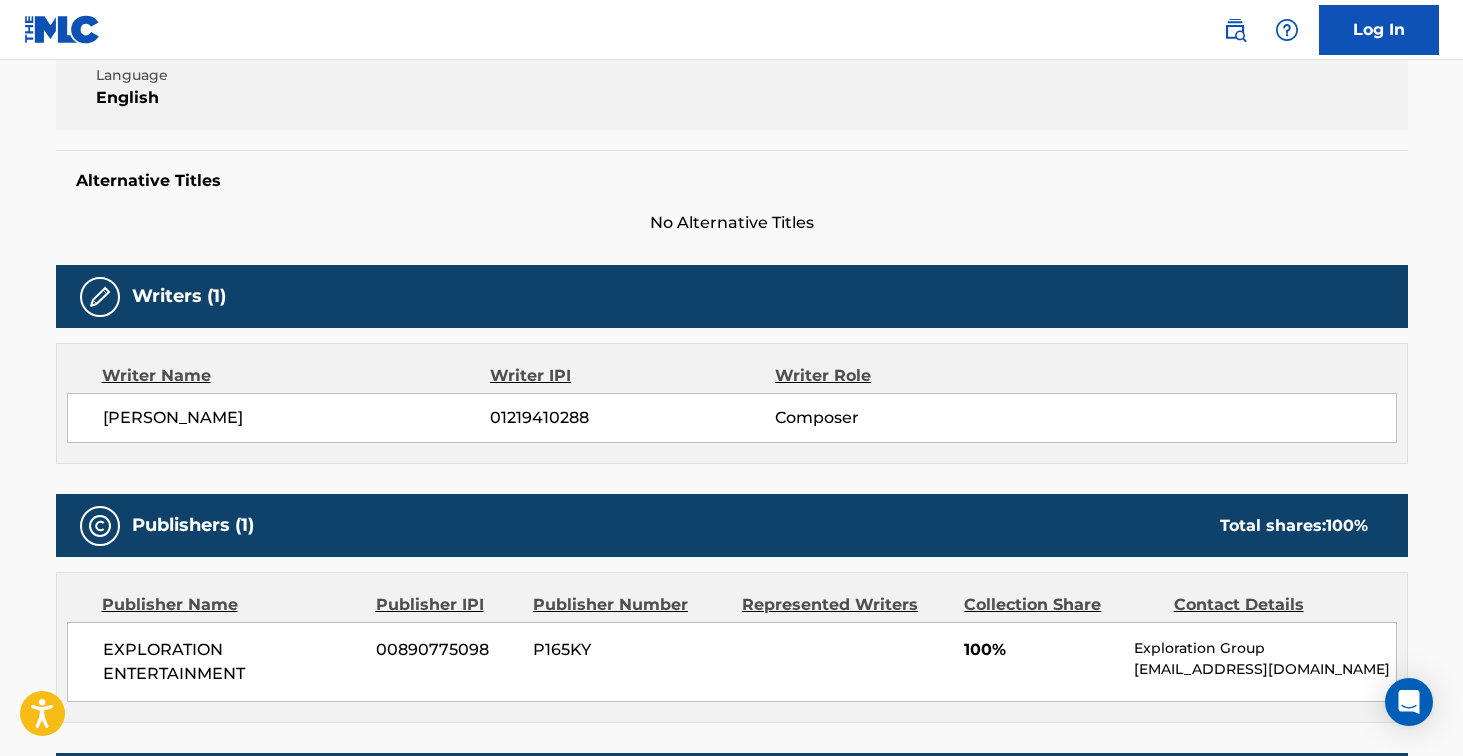 scroll, scrollTop: 0, scrollLeft: 0, axis: both 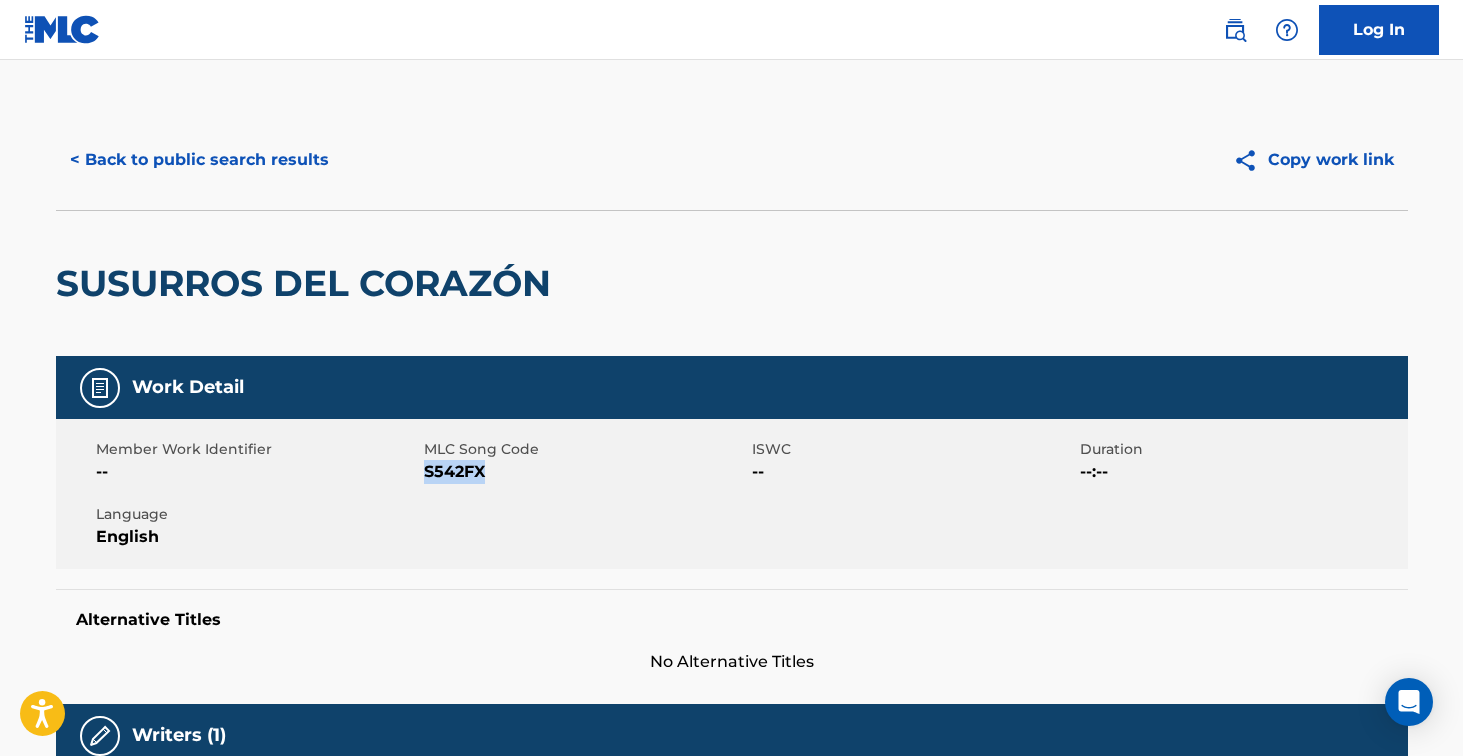 click on "< Back to public search results" at bounding box center [199, 160] 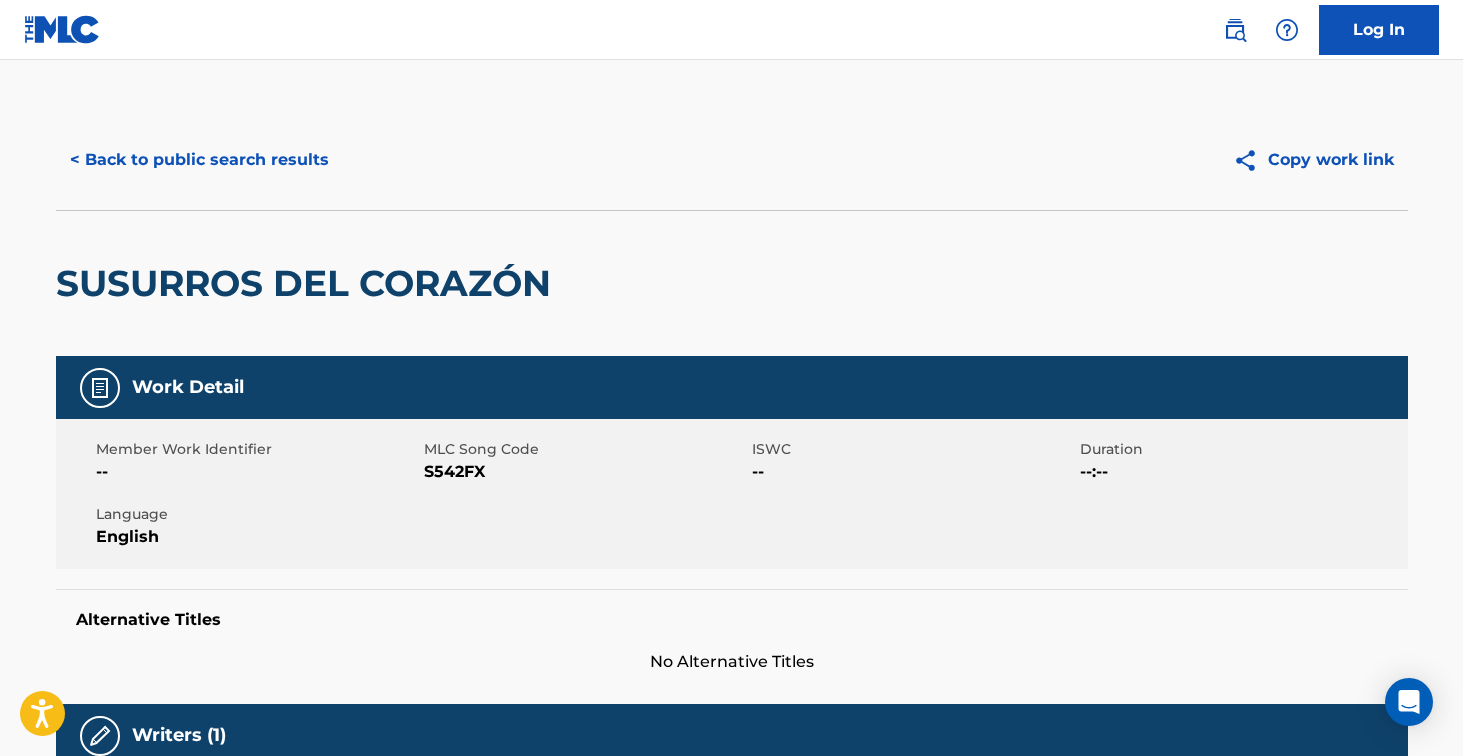 scroll, scrollTop: 202, scrollLeft: 0, axis: vertical 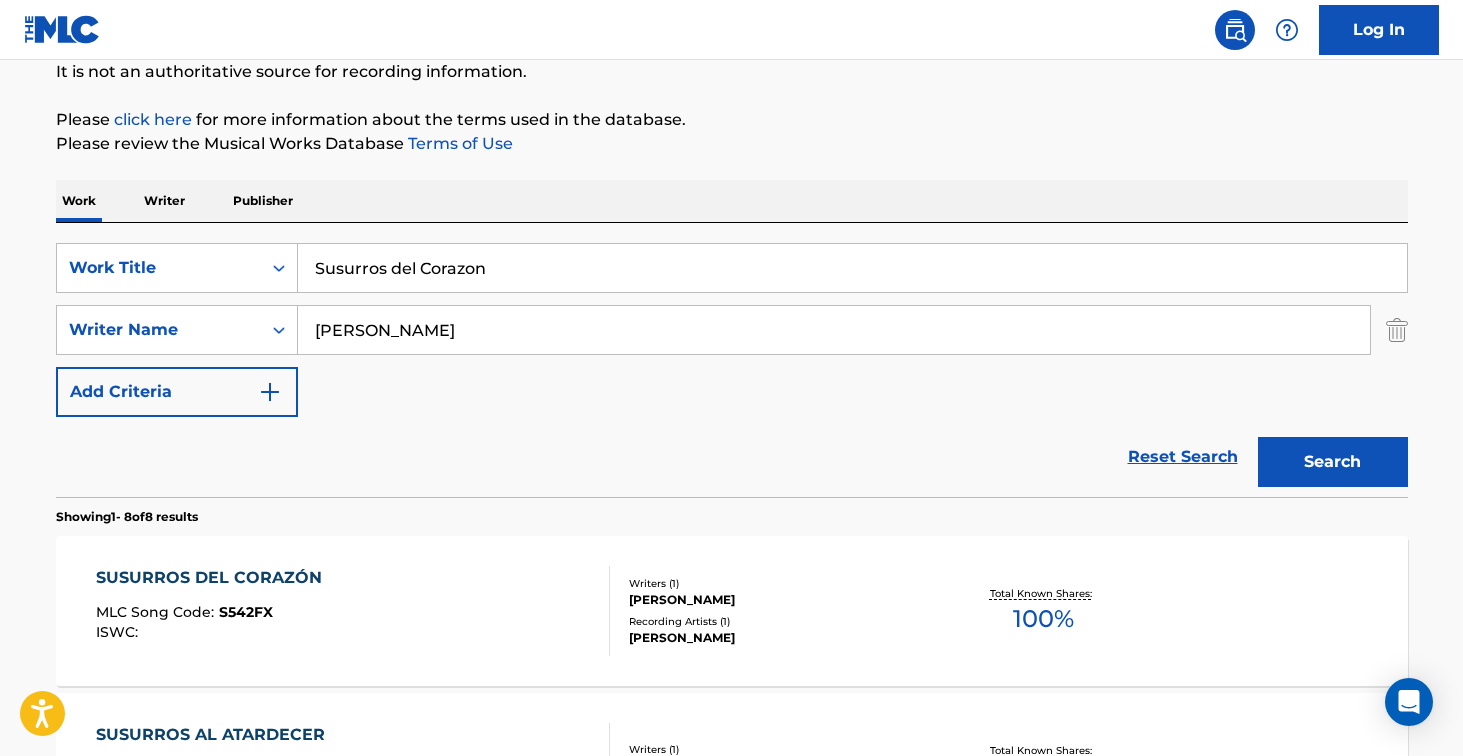 click on "Work Writer Publisher SearchWithCriteria0a6a80ad-6f02-4510-9337-c4d09e26aca2 Work Title Susurros del Corazon SearchWithCriteriaa585b01d-51eb-4e9f-abc1-1ddbd53944fc Writer Name [PERSON_NAME] Add Criteria Reset Search Search Showing  1  -   8  of  8   results   SUSURROS DEL CORAZÓN MLC Song Code : S542FX ISWC : Writers ( 1 ) [PERSON_NAME] Recording Artists ( 1 ) [PERSON_NAME] Total Known Shares: 100 % SUSURROS AL ATARDECER MLC Song Code : S549OC ISWC : Writers ( 1 ) [PERSON_NAME] Recording Artists ( 0 ) Total Known Shares: 100 % CARICIAS DEL AMANECER MLC Song Code : CI7GRM ISWC : Writers ( 1 ) [PERSON_NAME] Recording Artists ( 0 ) Total Known Shares: 100 % ABRAZO DEL [PERSON_NAME] MLC Song Code : AW4RM4 ISWC : Writers ( 1 ) [PERSON_NAME] Recording Artists ( 0 ) Total Known Shares: 100 % OMBRE DEL CUORE MLC Song Code : OL6VN2 ISWC : Writers ( 1 ) [PERSON_NAME] Recording Artists ( 1 ) [PERSON_NAME] Total Known Shares: 100 % ANTES DEL AMANECER MLC Song Code : AW4RLP ISWC : Writers ( 1 ) [PERSON_NAME] 4 ) 100 % :" at bounding box center (732, 1029) 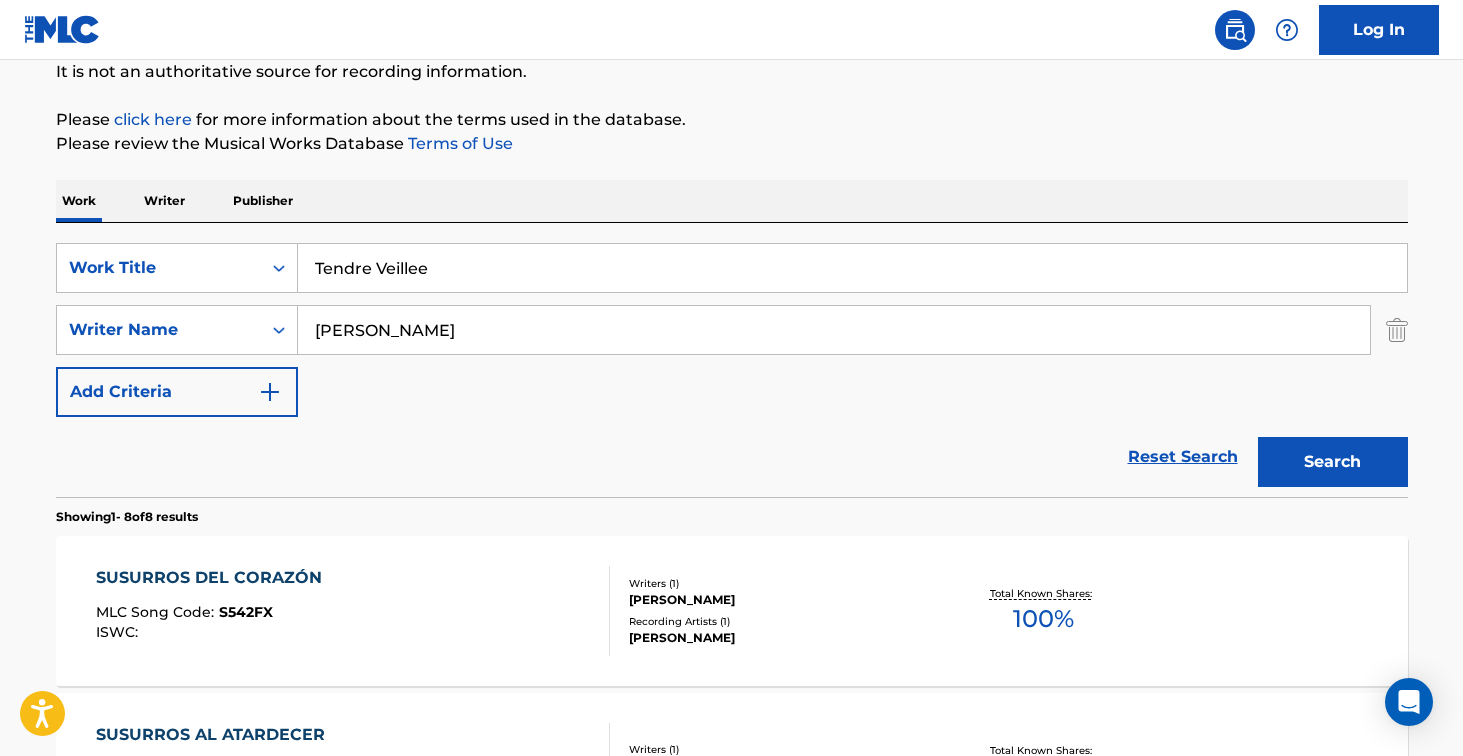 type on "Tendre Veillee" 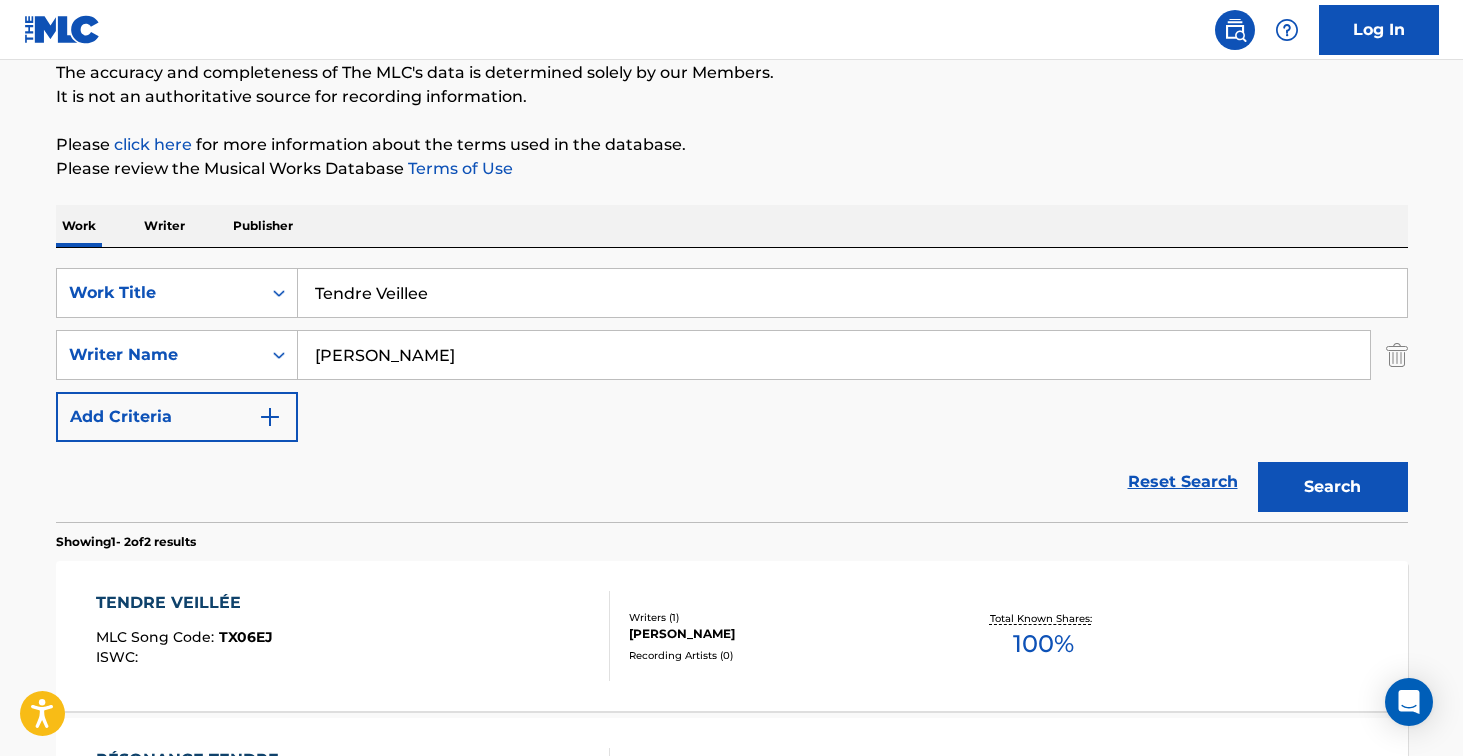 scroll, scrollTop: 202, scrollLeft: 0, axis: vertical 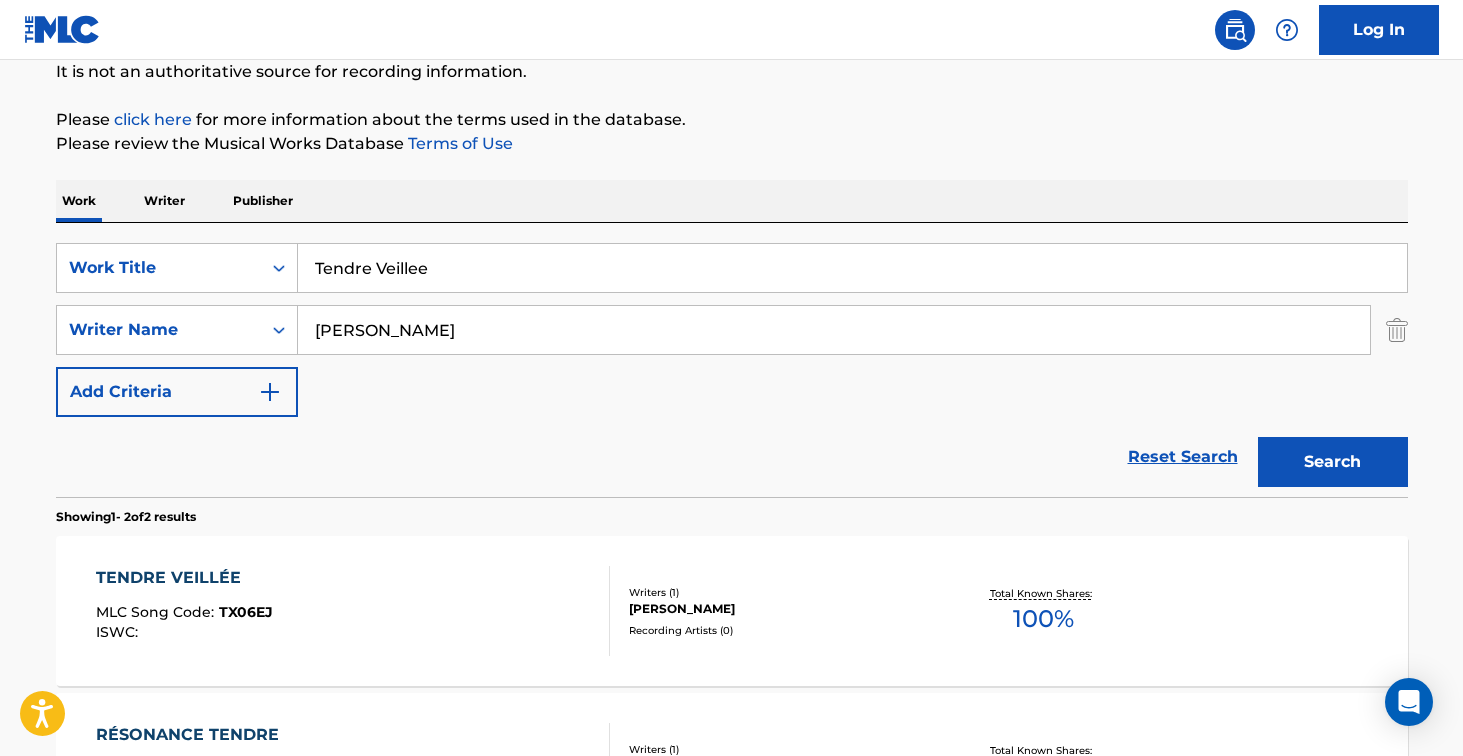 click on "TENDRE VEILLÉE MLC Song Code : TX06EJ ISWC :" at bounding box center [353, 611] 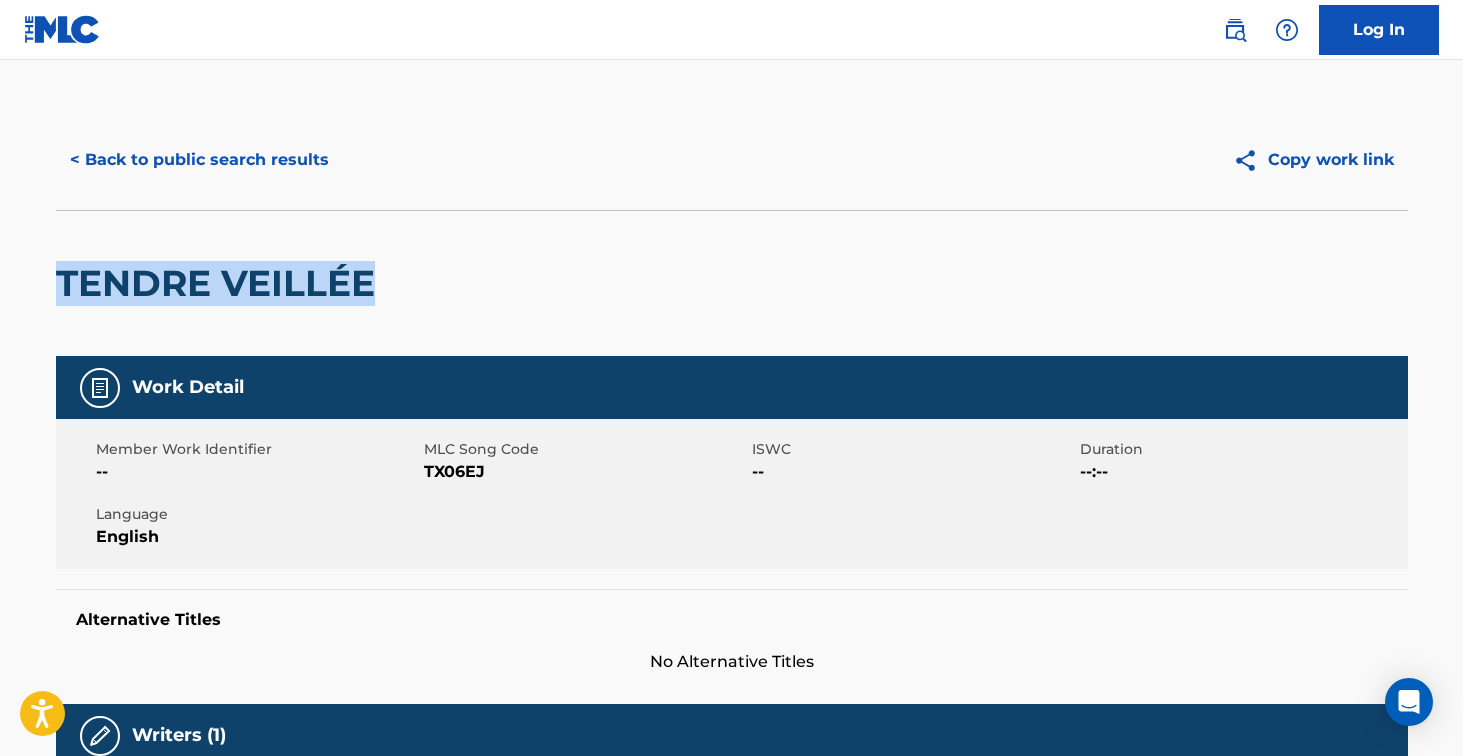 drag, startPoint x: 54, startPoint y: 285, endPoint x: 450, endPoint y: 302, distance: 396.36475 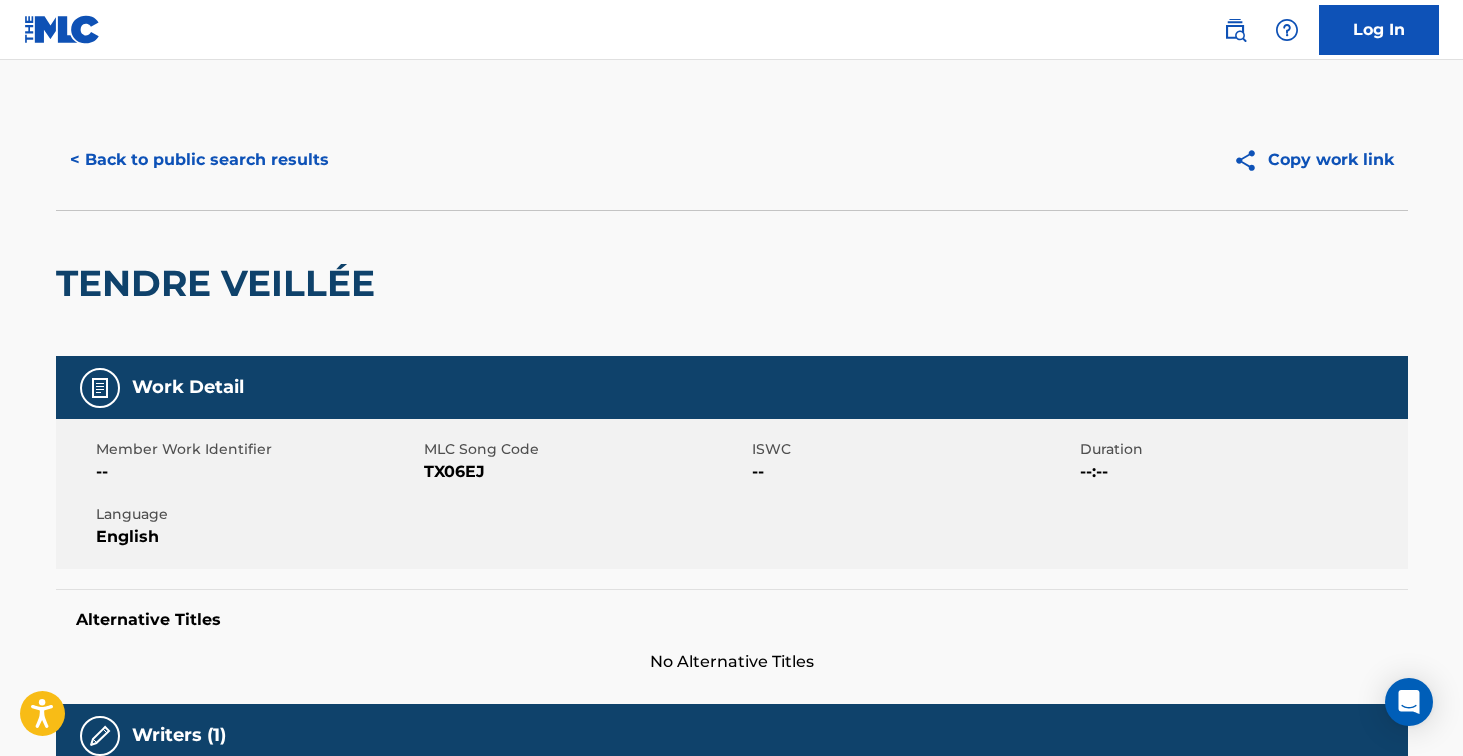 click on "TX06EJ" at bounding box center [585, 472] 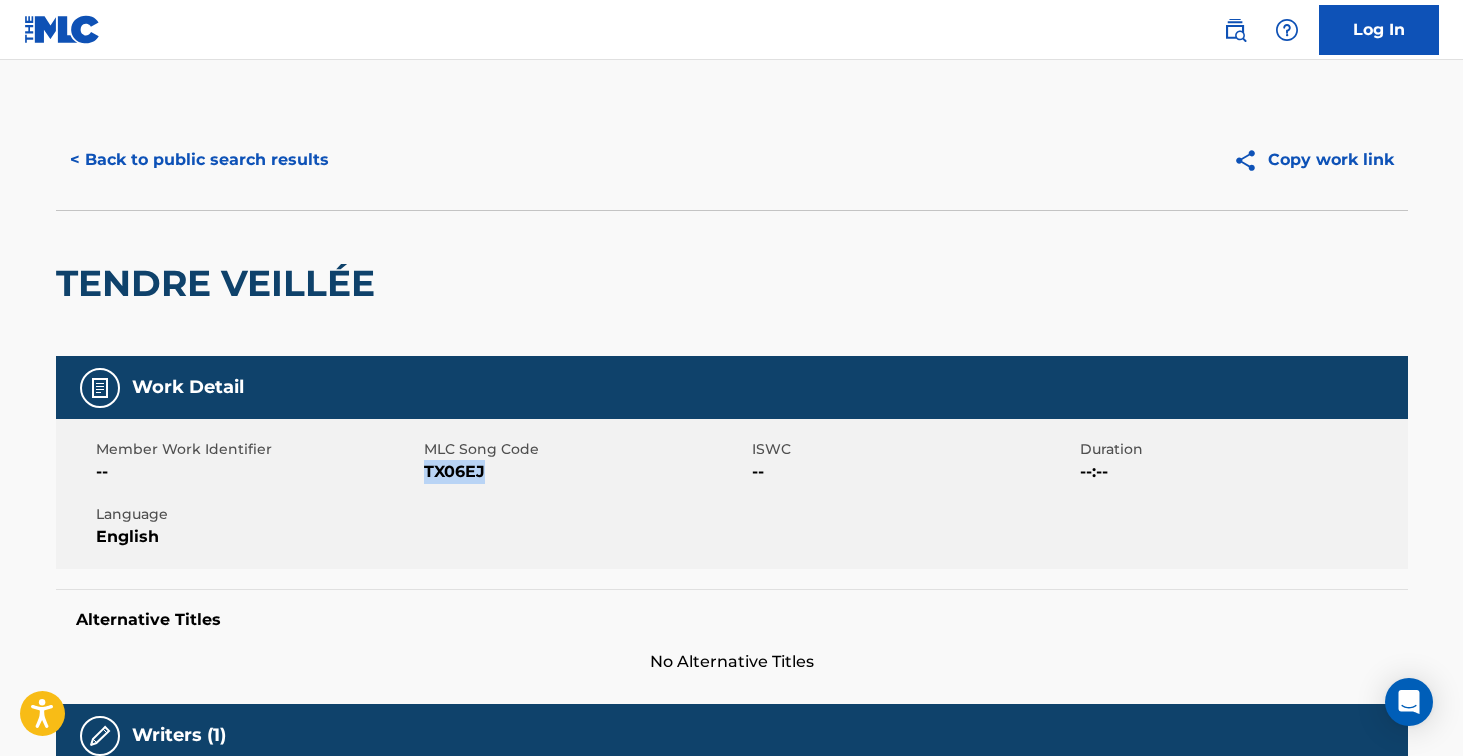 click on "TX06EJ" at bounding box center [585, 472] 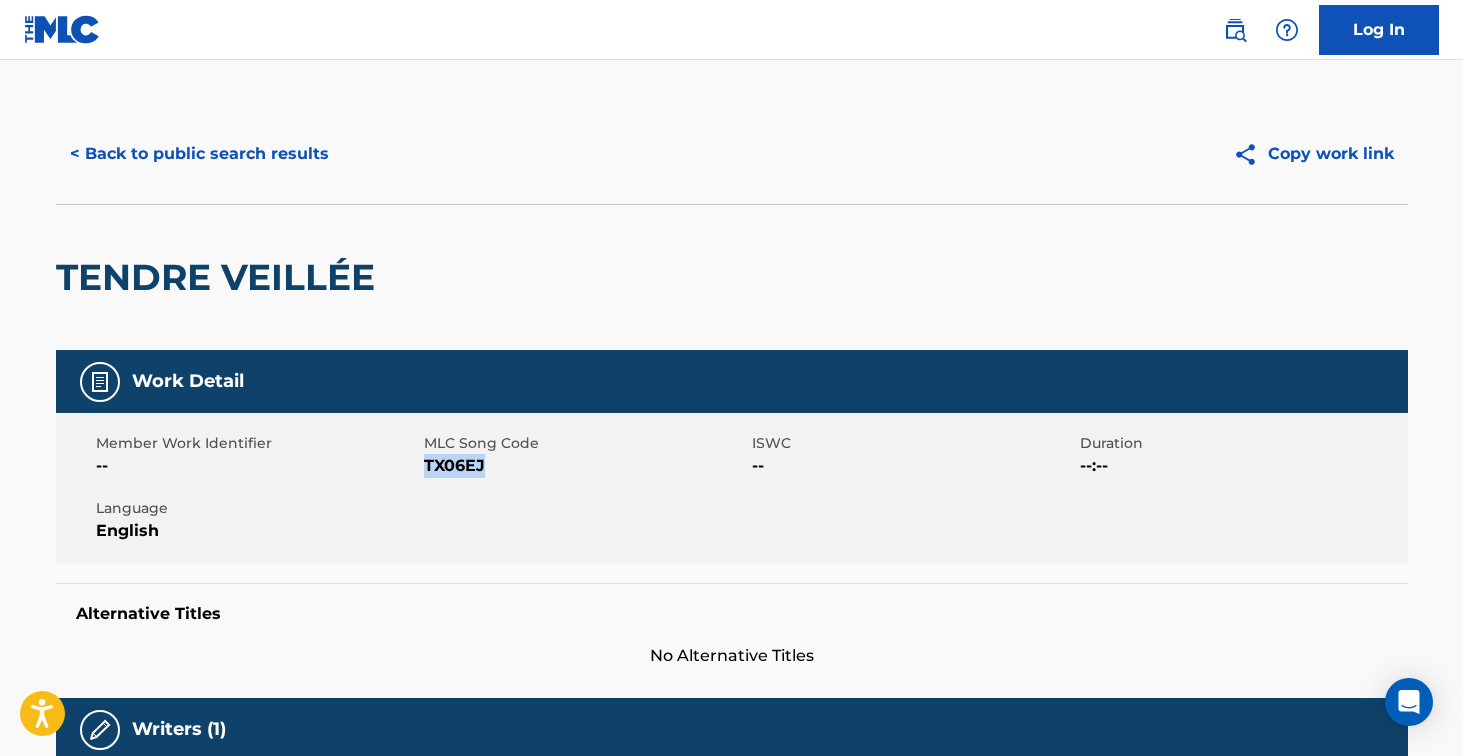 scroll, scrollTop: 0, scrollLeft: 0, axis: both 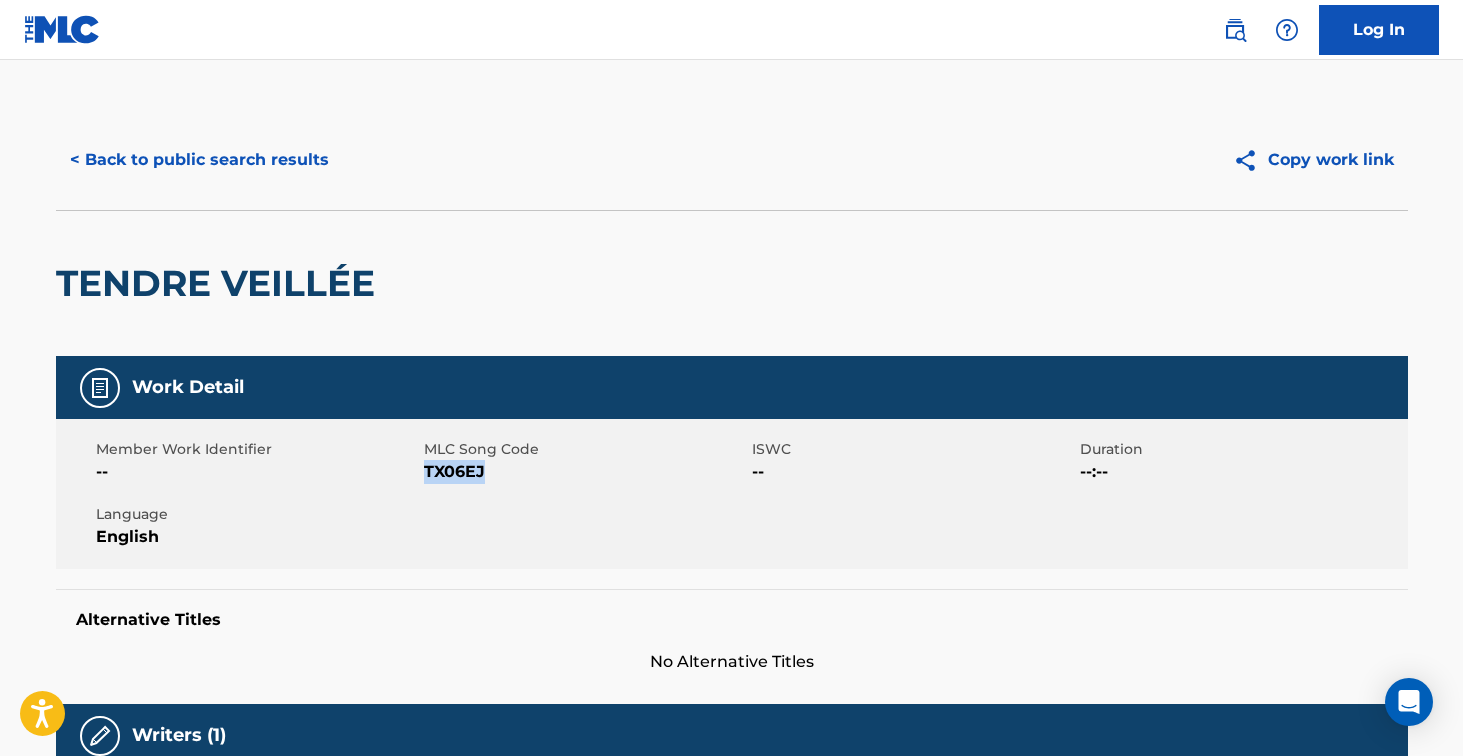 click on "< Back to public search results" at bounding box center [199, 160] 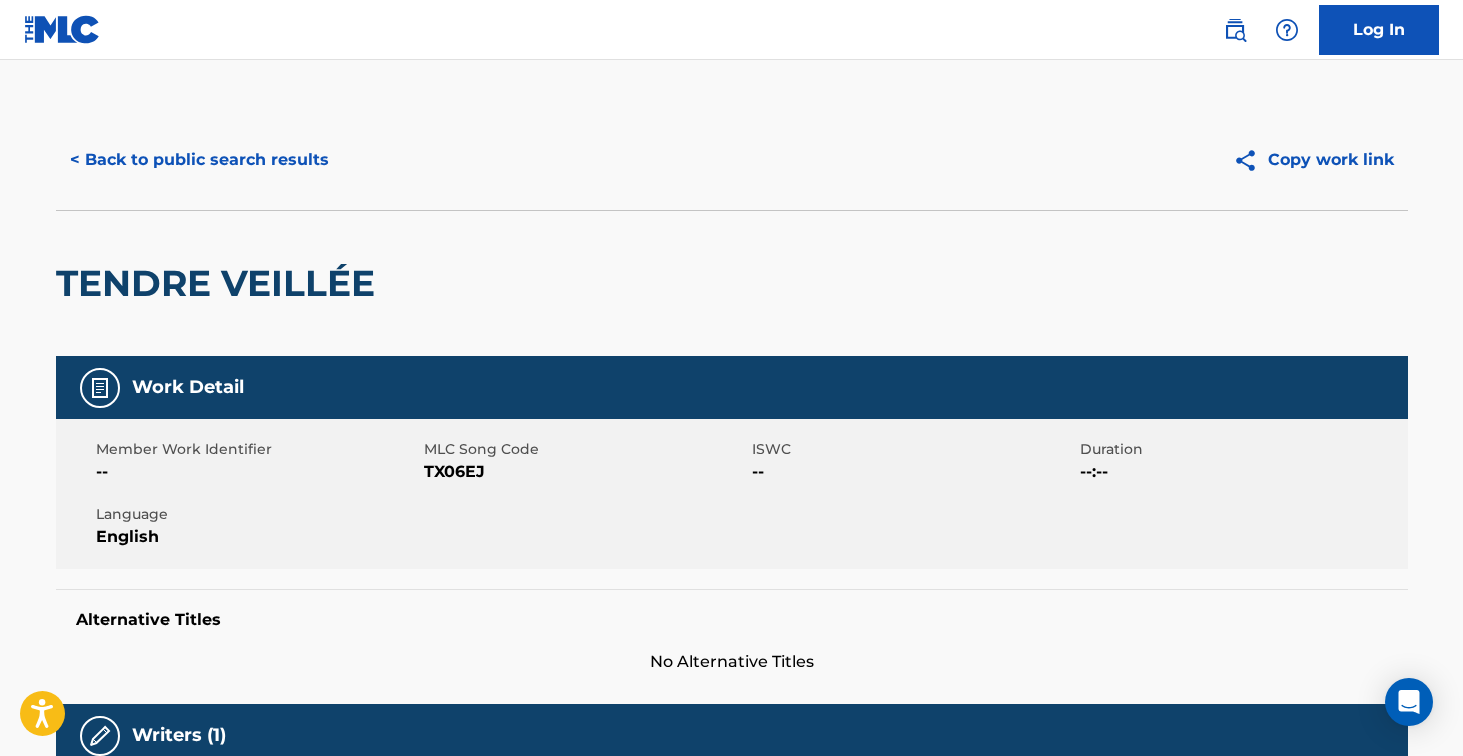 scroll, scrollTop: 202, scrollLeft: 0, axis: vertical 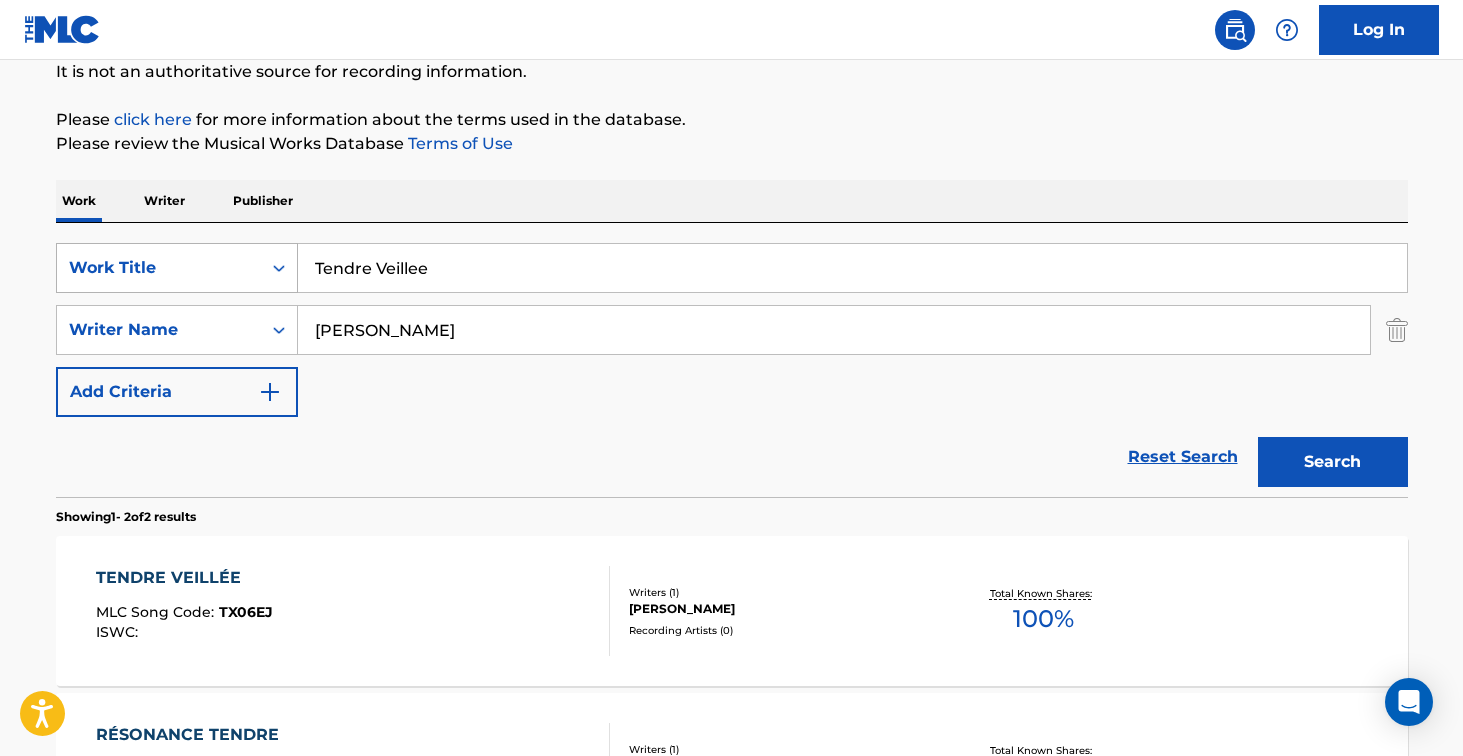 drag, startPoint x: 403, startPoint y: 267, endPoint x: 267, endPoint y: 245, distance: 137.76791 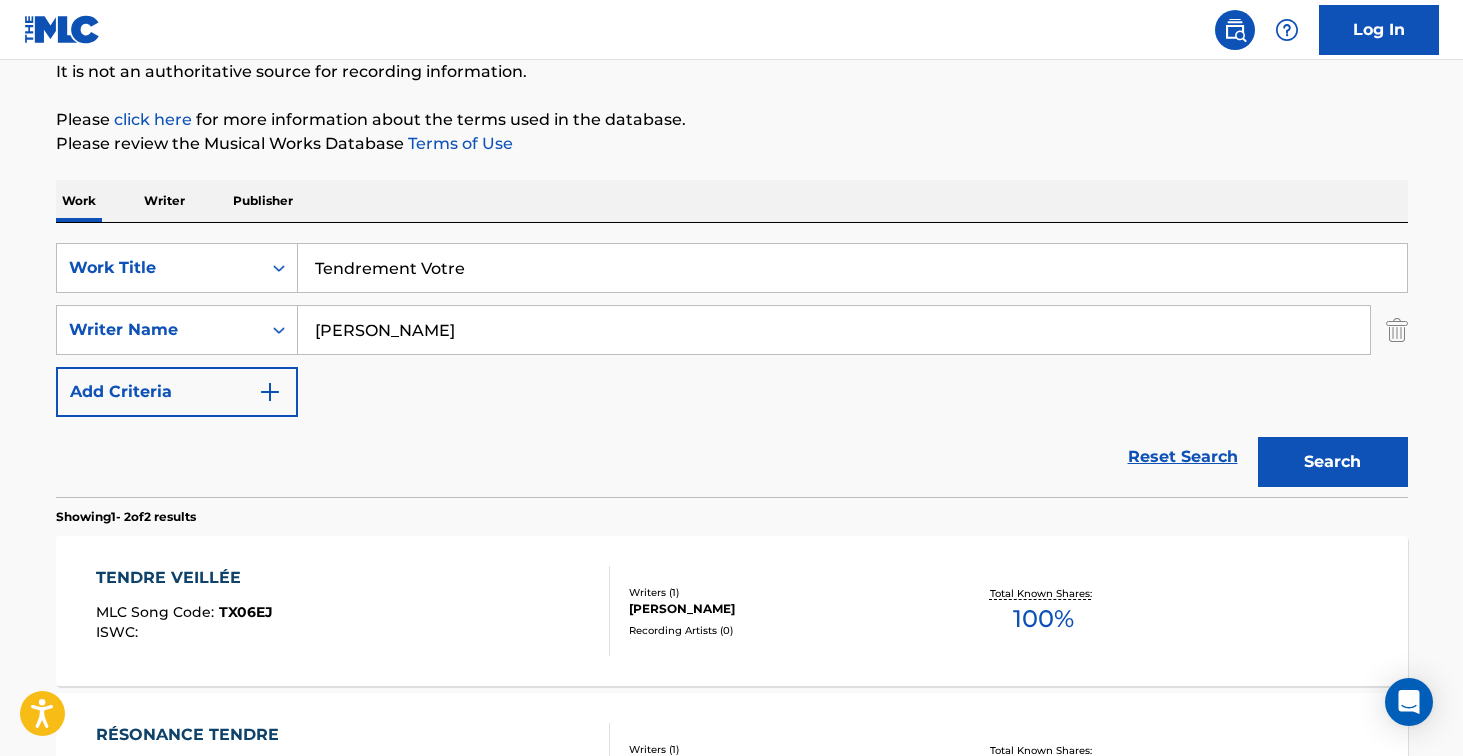 type on "Tendrement Votre" 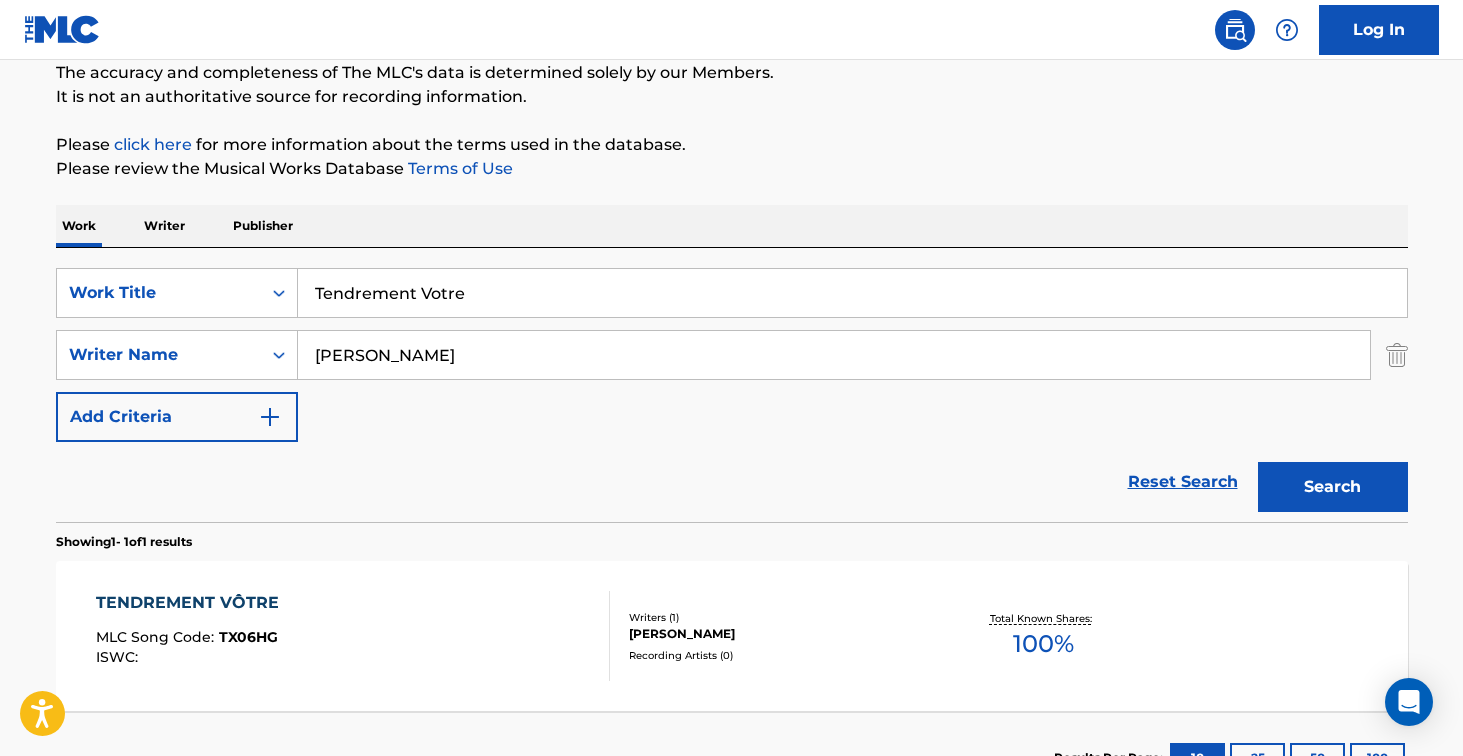 scroll, scrollTop: 202, scrollLeft: 0, axis: vertical 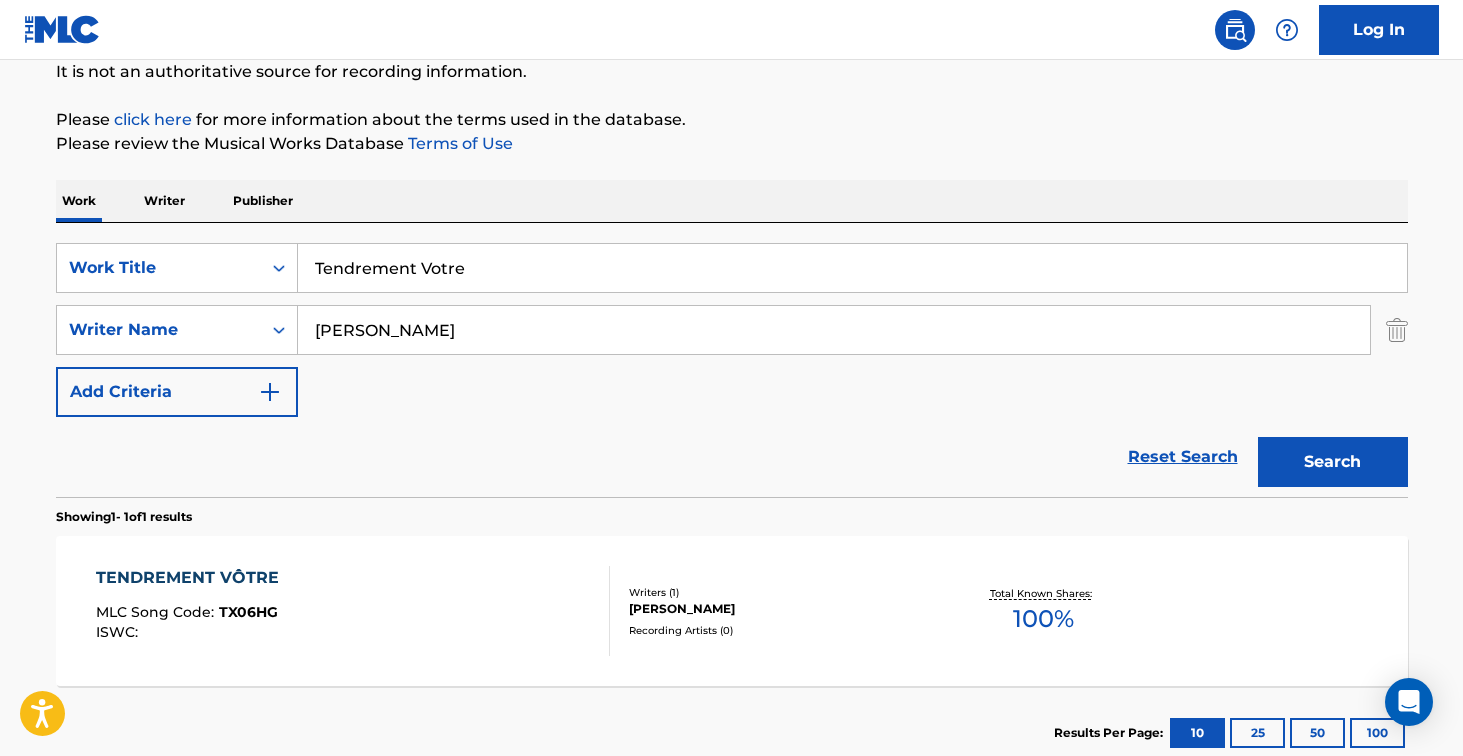 click on "TENDREMENT VÔTRE MLC Song Code : TX06HG ISWC : Writers ( 1 ) [PERSON_NAME] Recording Artists ( 0 ) Total Known Shares: 100 %" at bounding box center (732, 611) 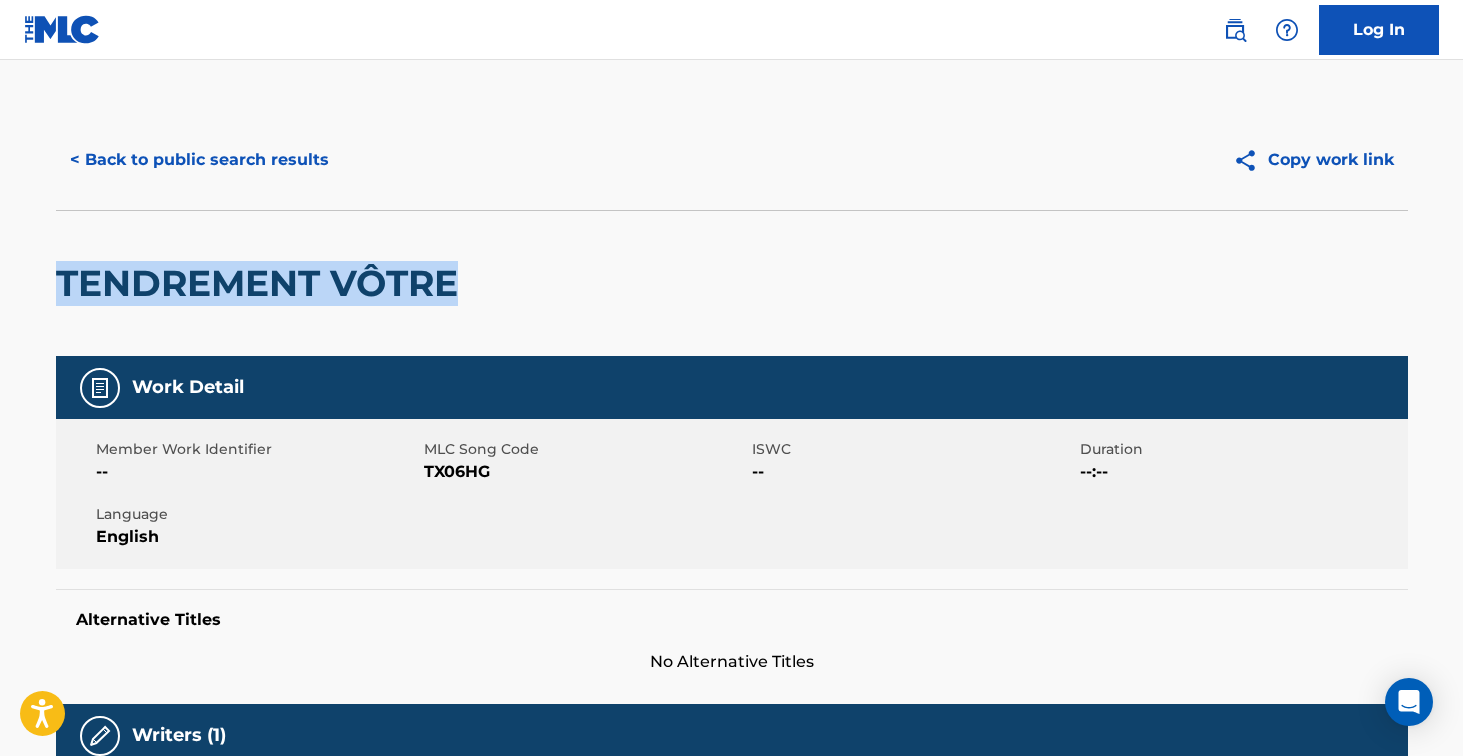 drag, startPoint x: 54, startPoint y: 291, endPoint x: 466, endPoint y: 299, distance: 412.07767 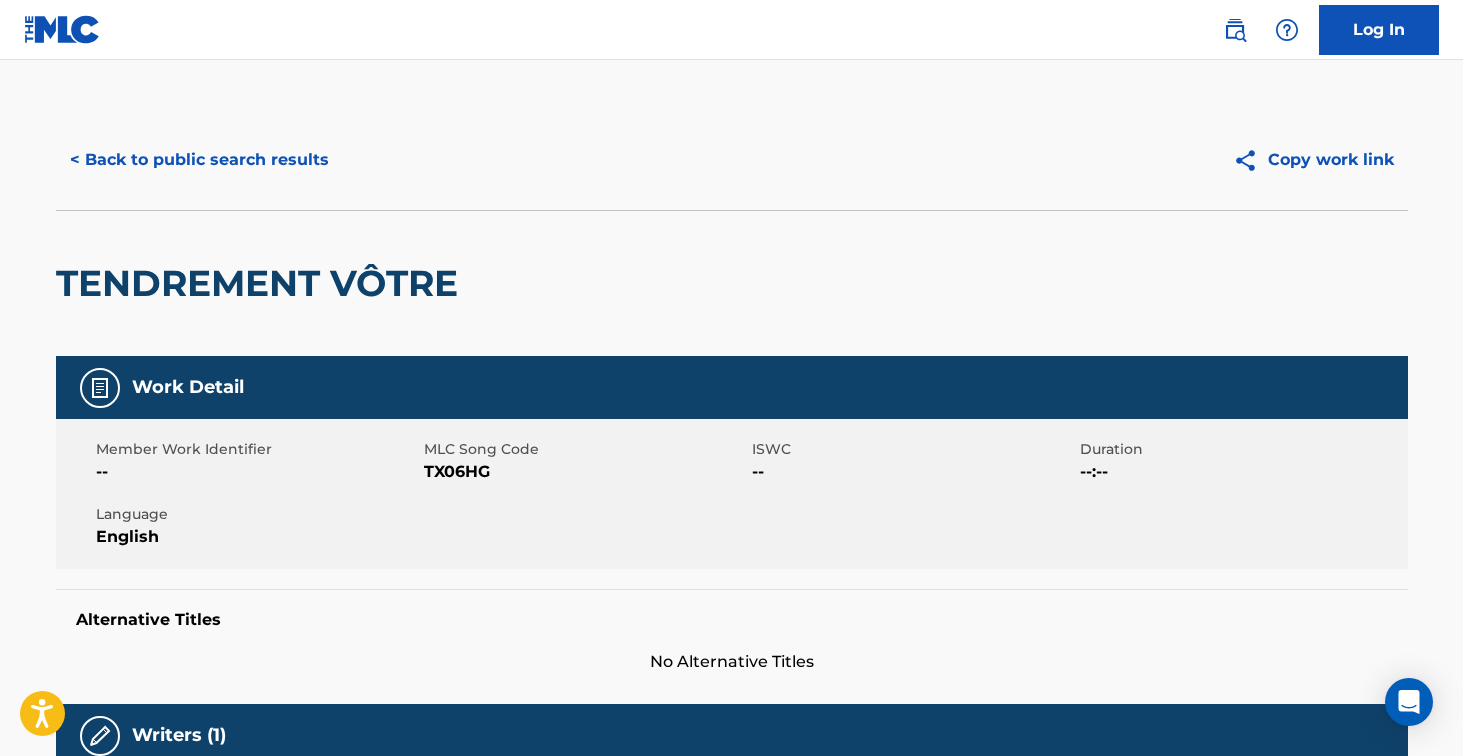 click on "TX06HG" at bounding box center [585, 472] 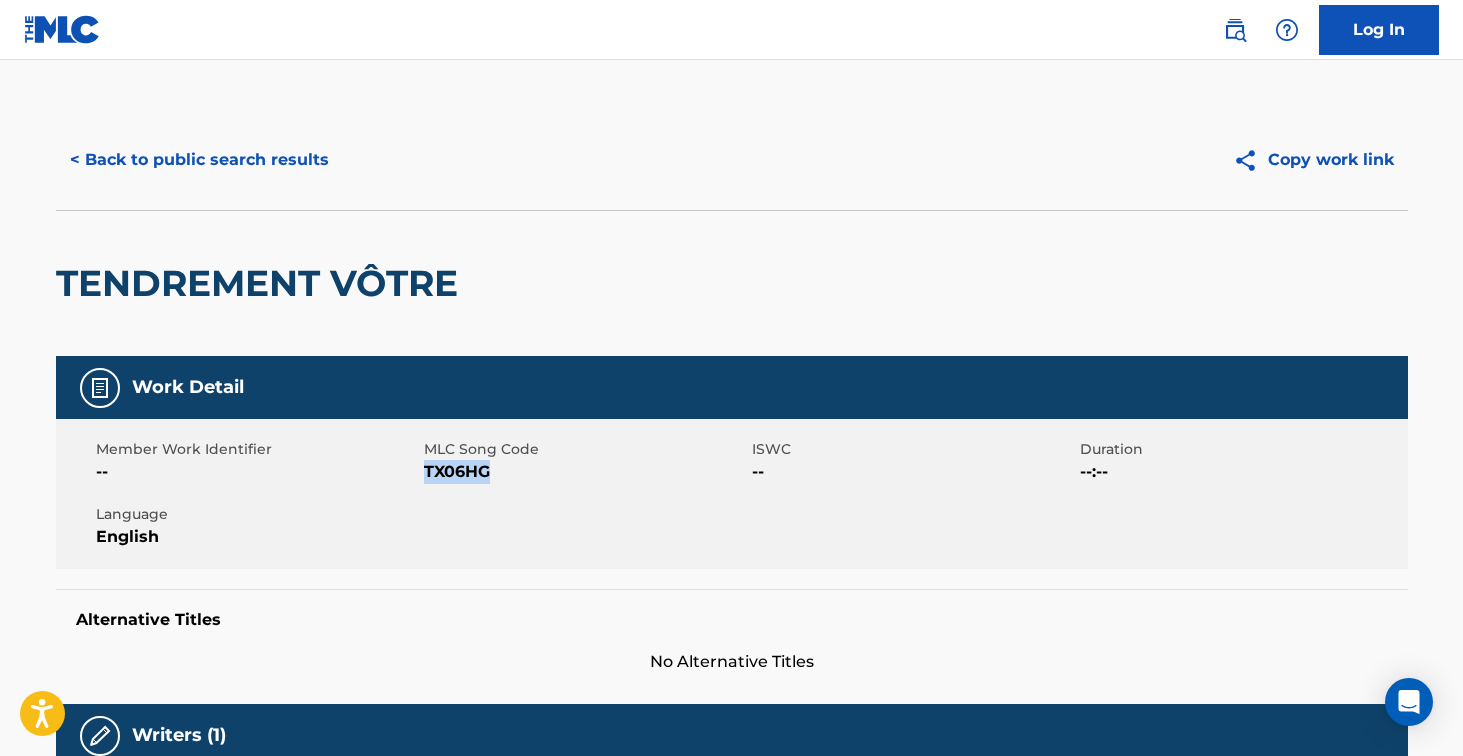click on "TX06HG" at bounding box center (585, 472) 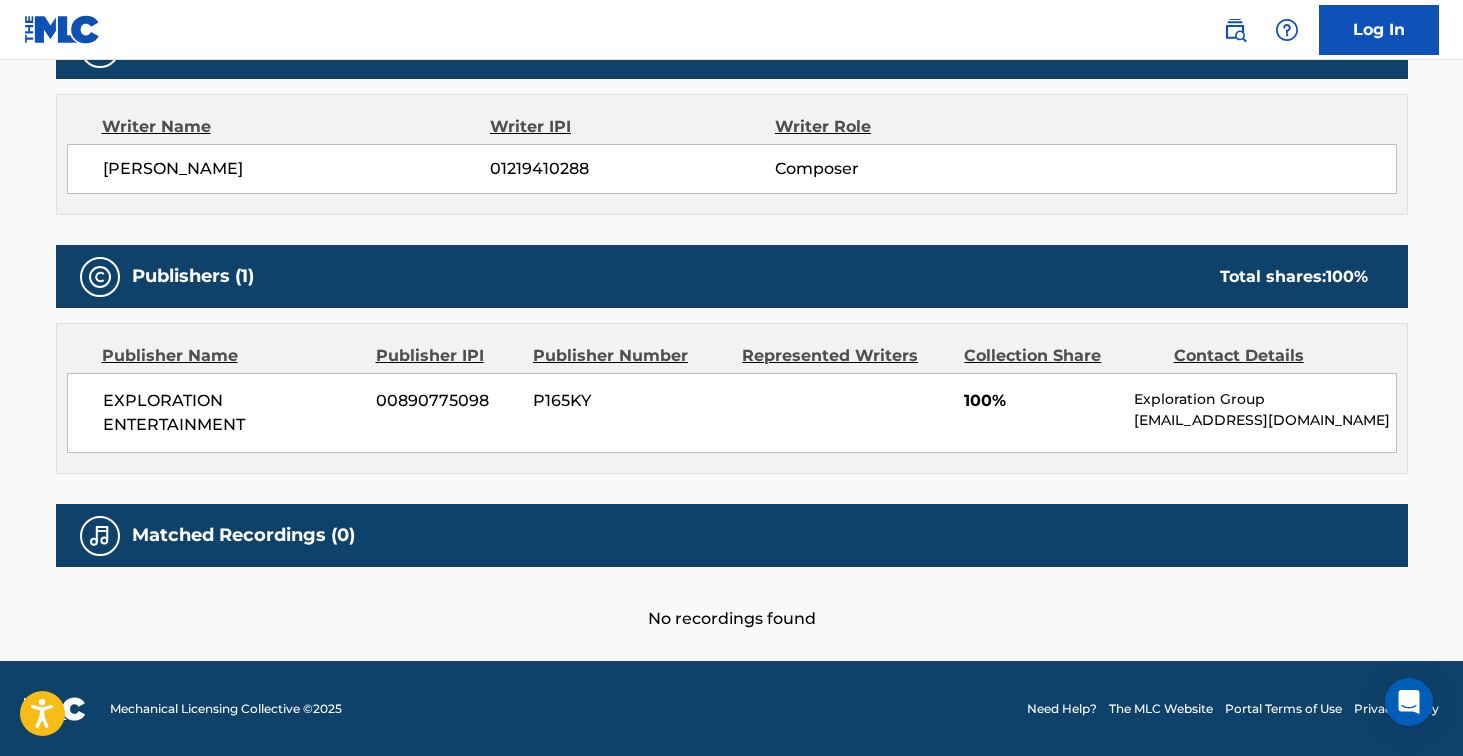 scroll, scrollTop: 0, scrollLeft: 0, axis: both 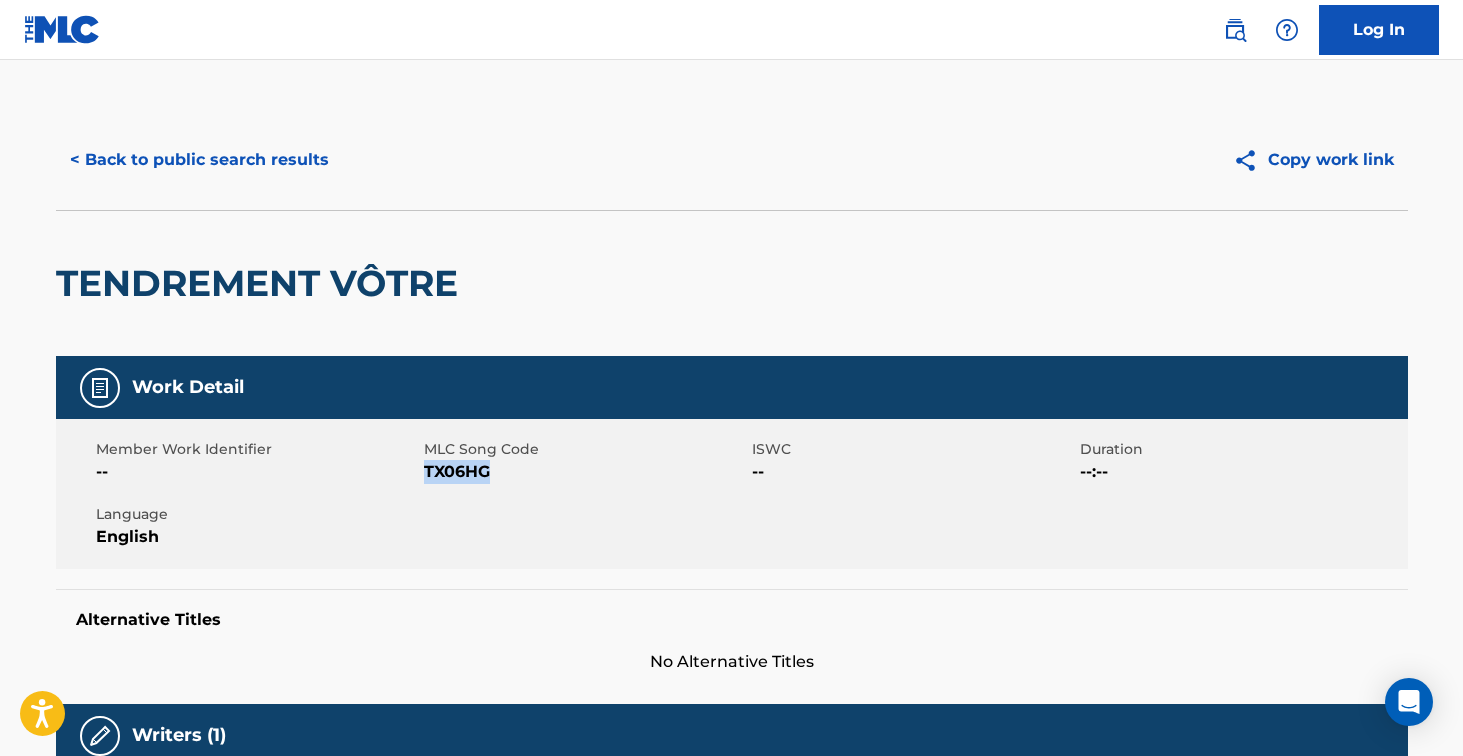 click on "< Back to public search results" at bounding box center [199, 160] 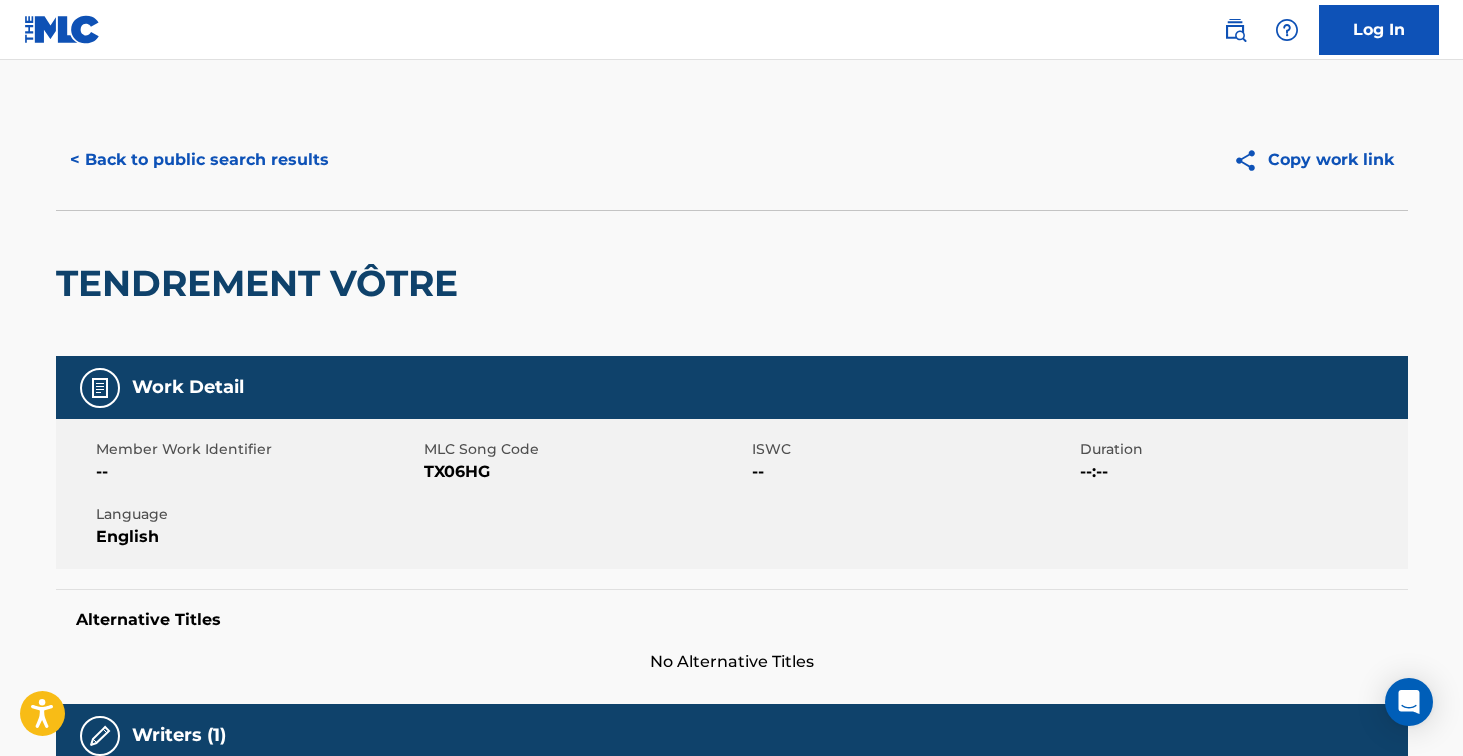 scroll, scrollTop: 202, scrollLeft: 0, axis: vertical 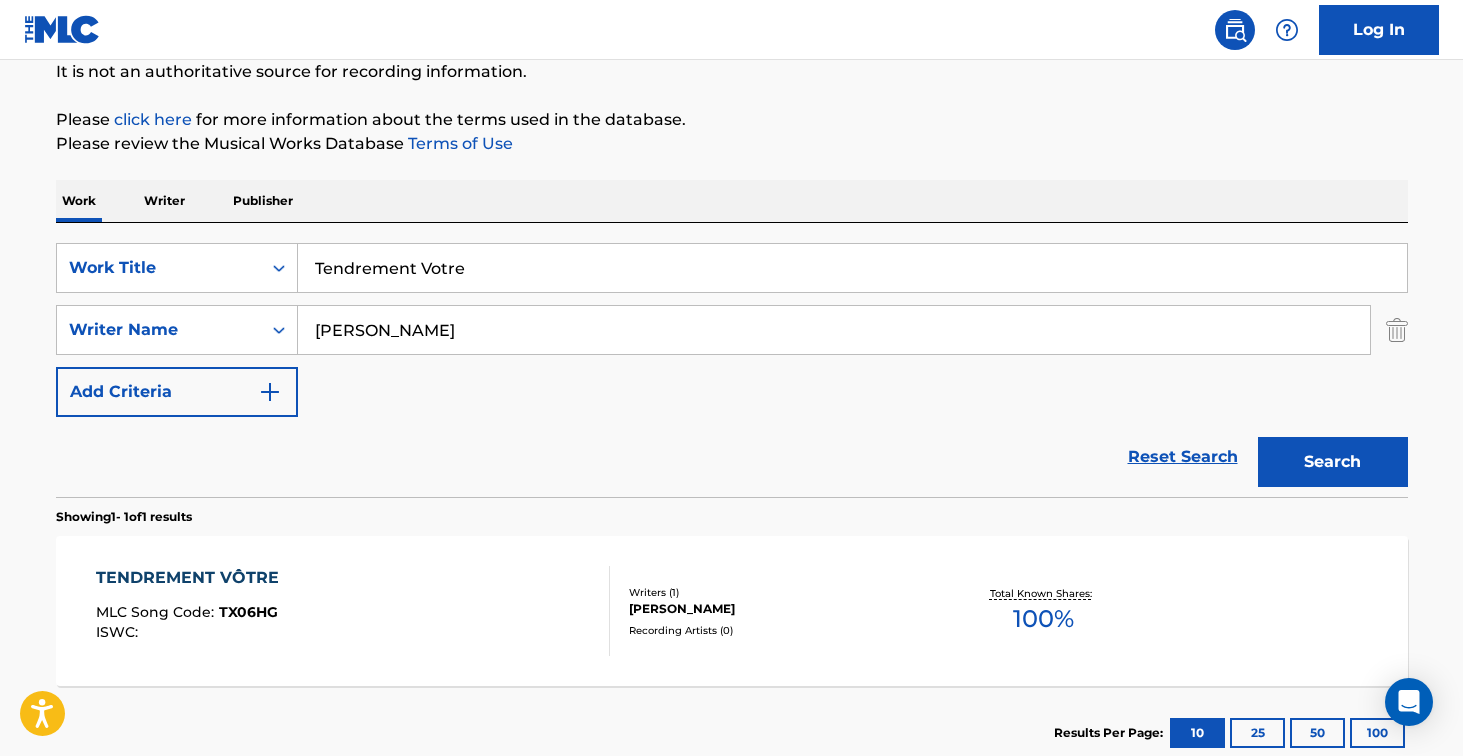 drag, startPoint x: 493, startPoint y: 269, endPoint x: 225, endPoint y: 226, distance: 271.4277 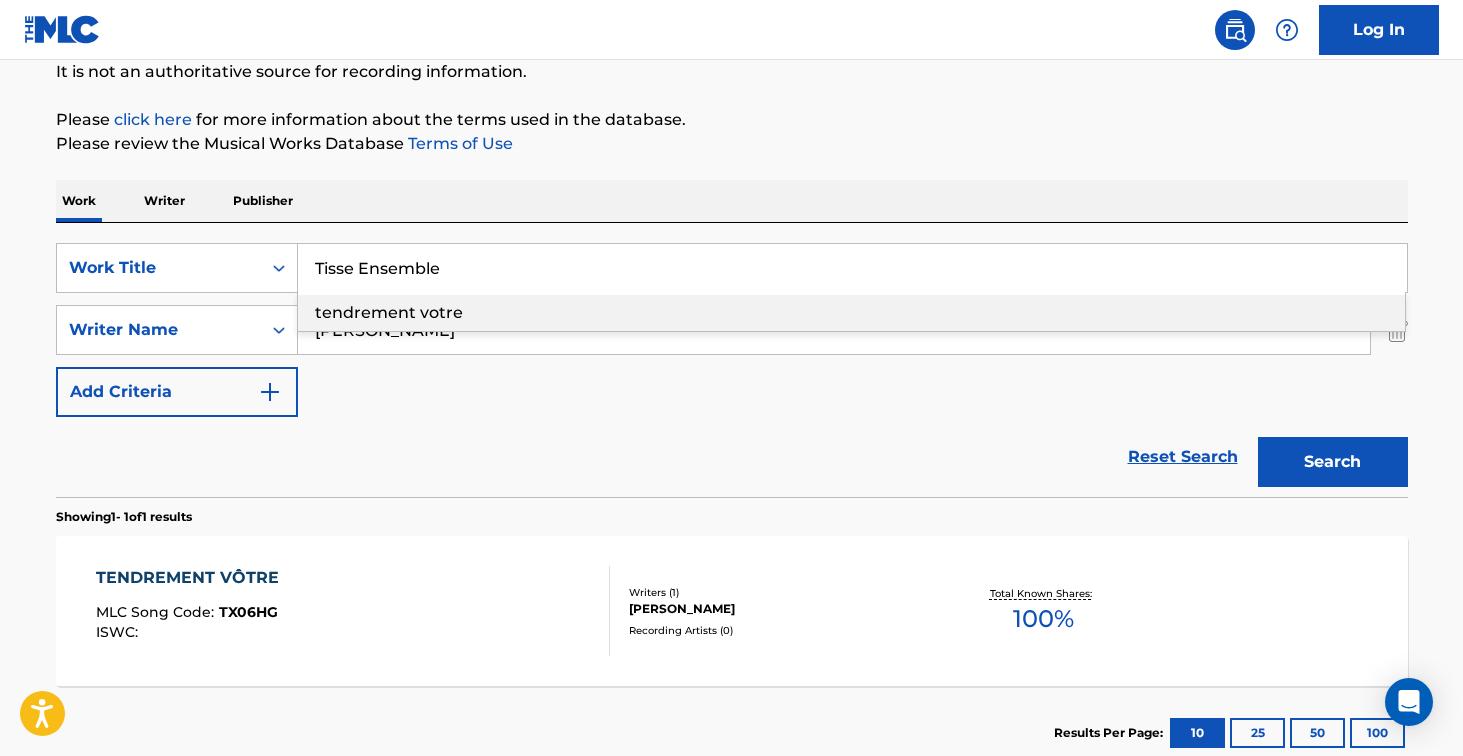 type on "Tisse Ensemble" 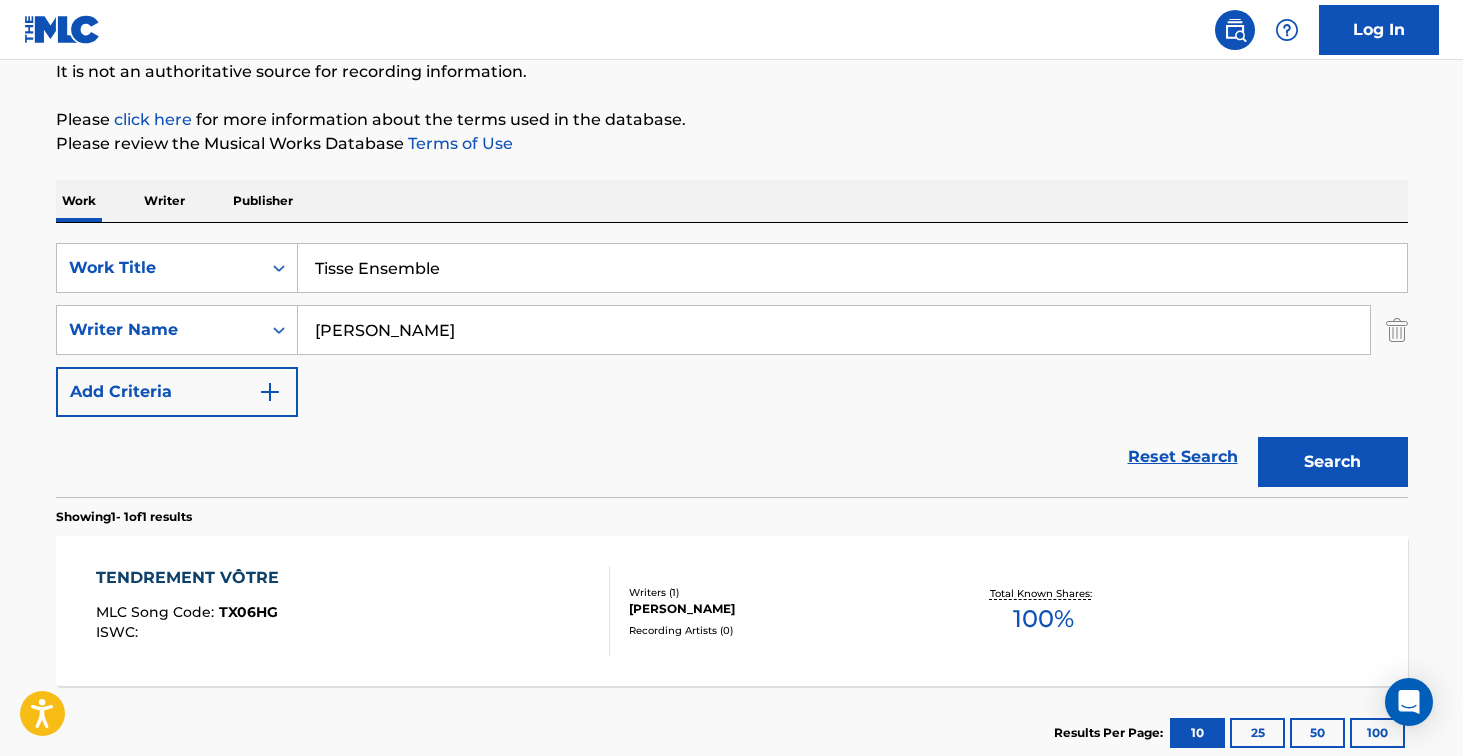 click on "Search" at bounding box center (1333, 462) 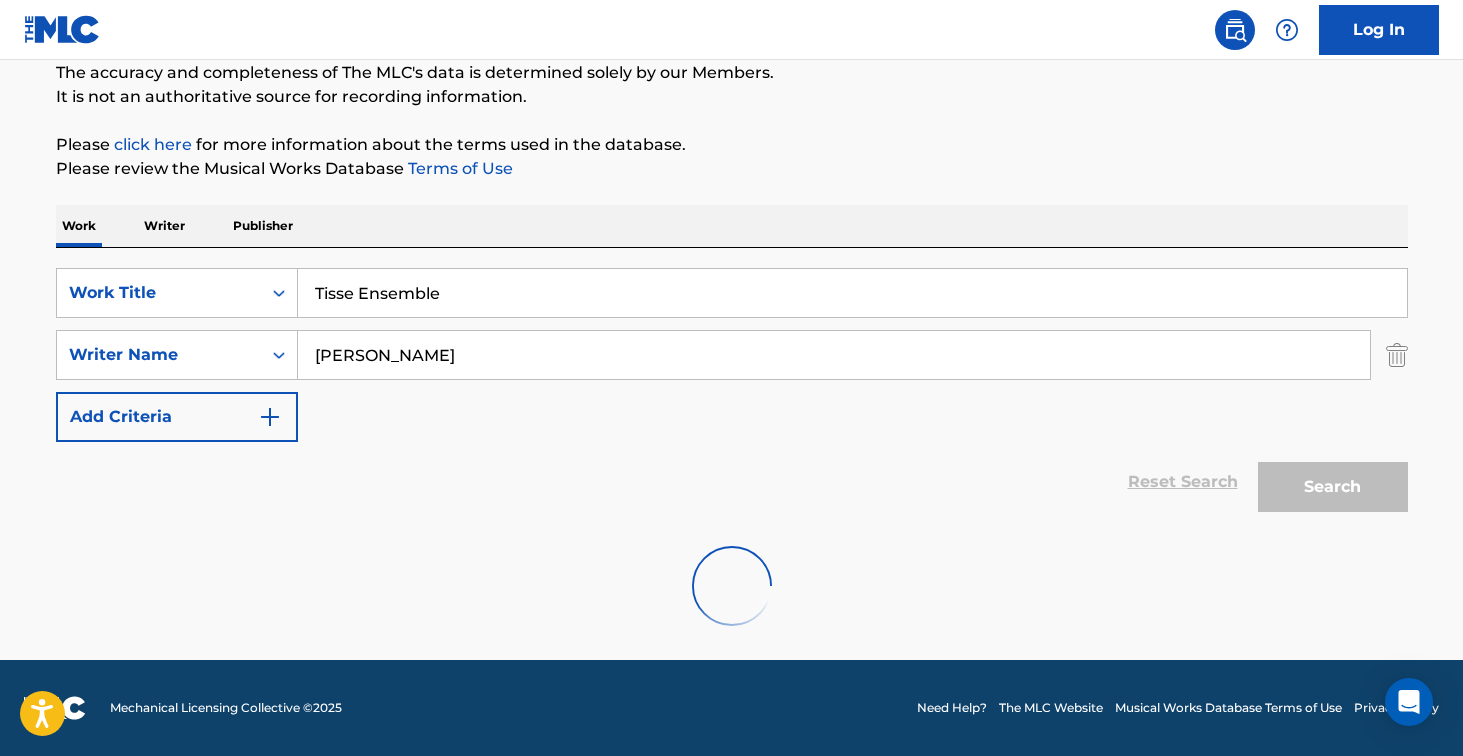 scroll, scrollTop: 202, scrollLeft: 0, axis: vertical 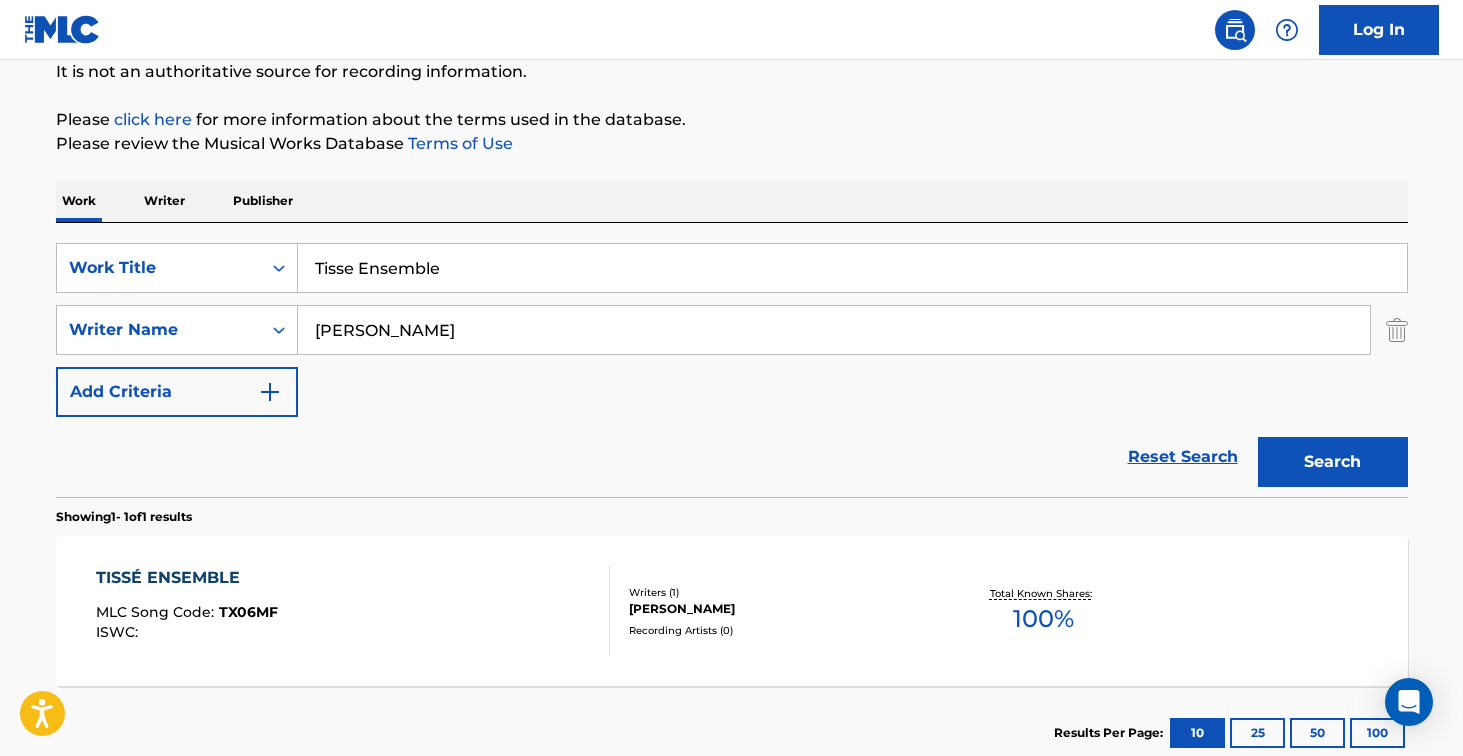 click on "TISSÉ ENSEMBLE MLC Song Code : TX06MF ISWC :" at bounding box center [353, 611] 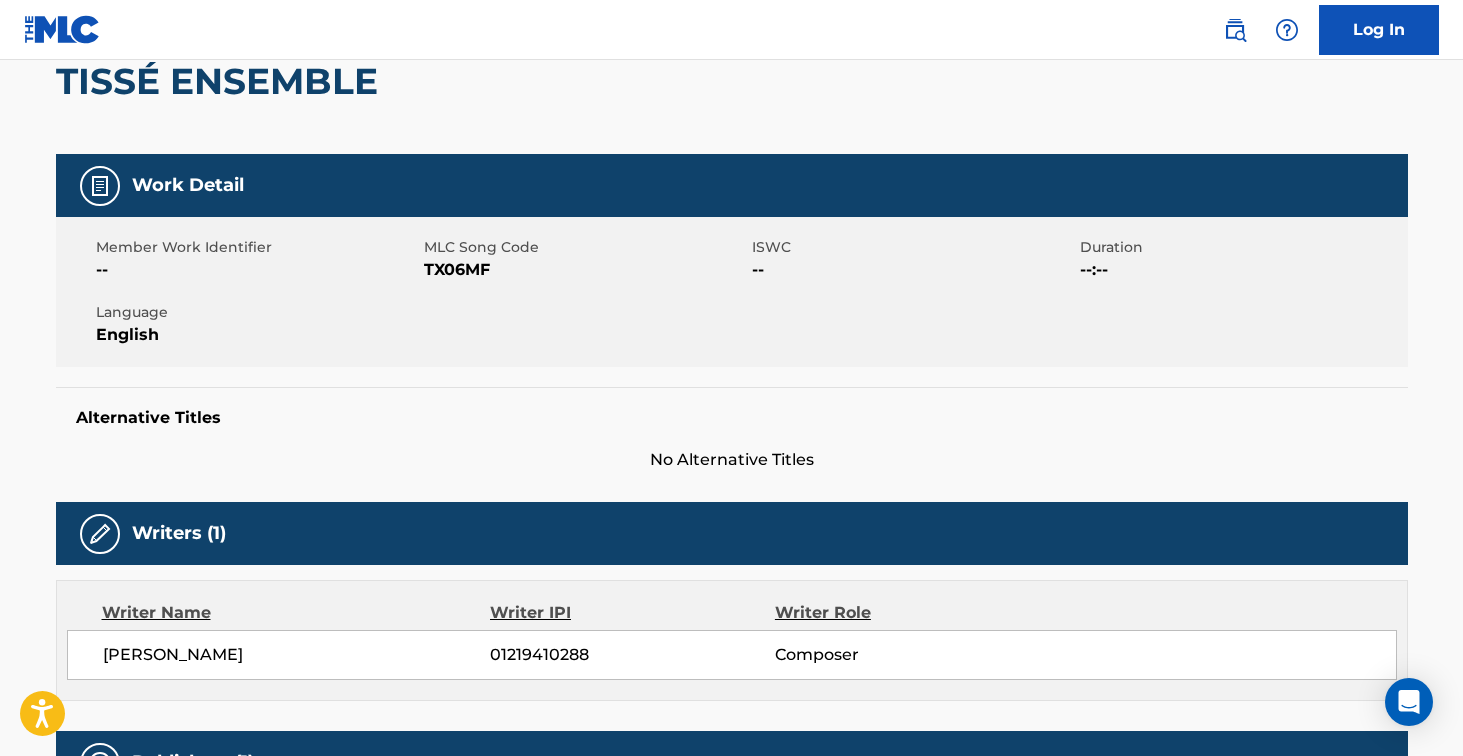 scroll, scrollTop: 0, scrollLeft: 0, axis: both 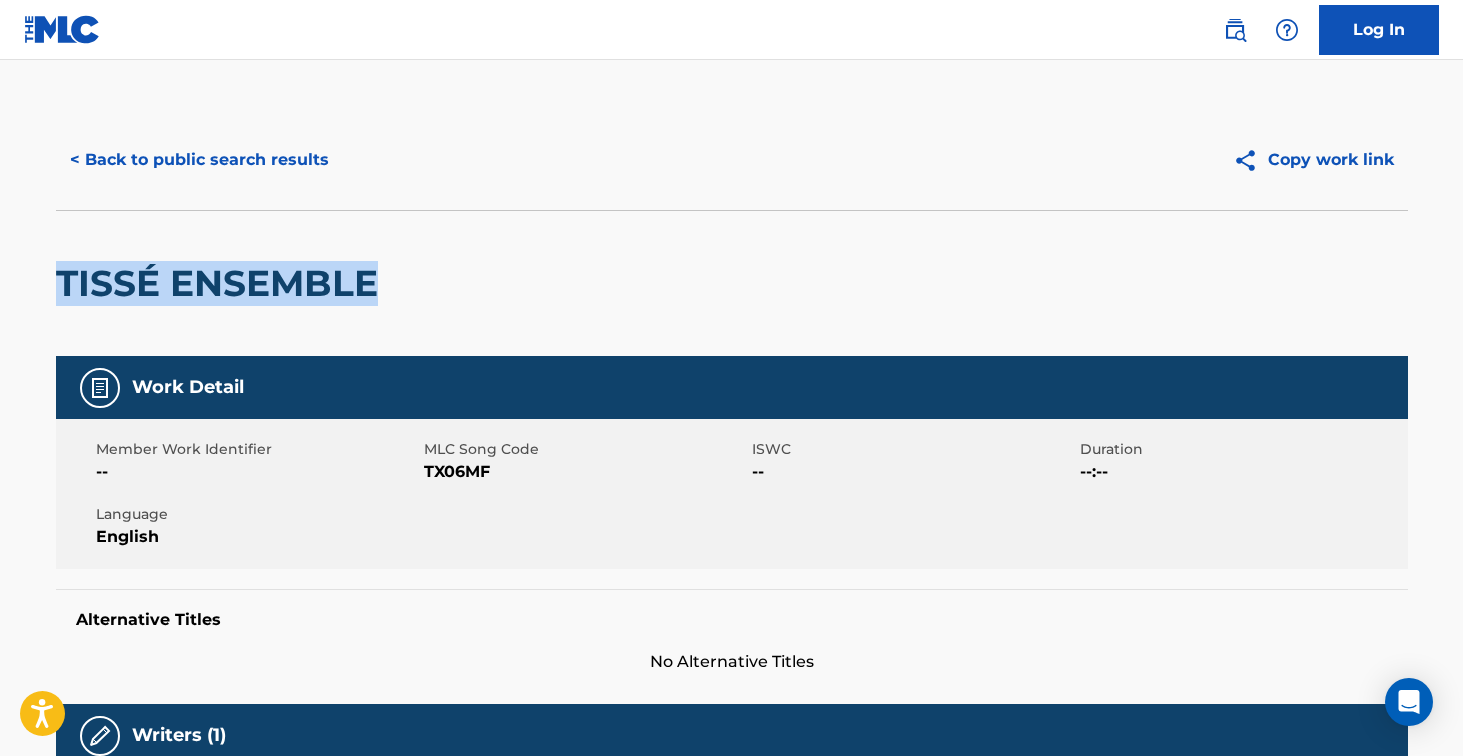 drag, startPoint x: 58, startPoint y: 285, endPoint x: 405, endPoint y: 287, distance: 347.00577 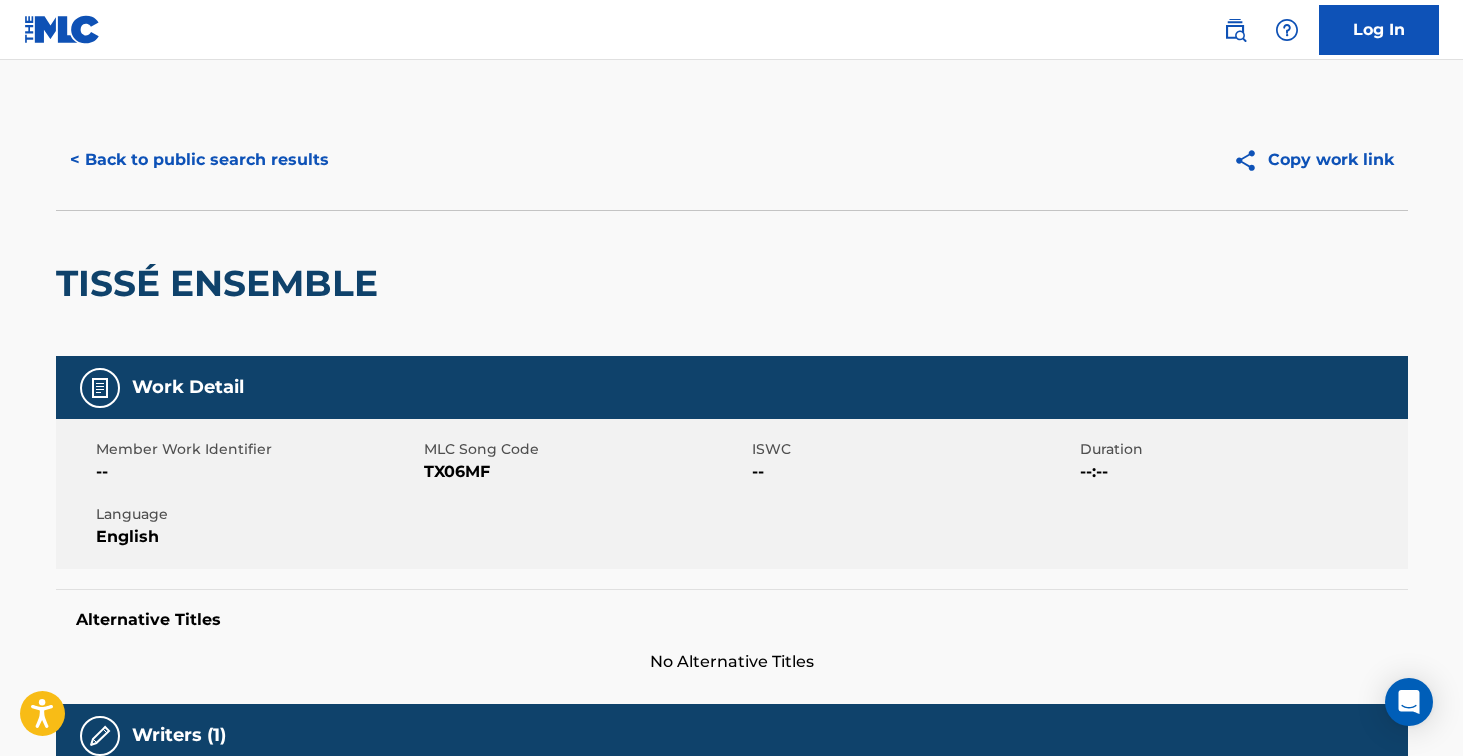 click on "TX06MF" at bounding box center [585, 472] 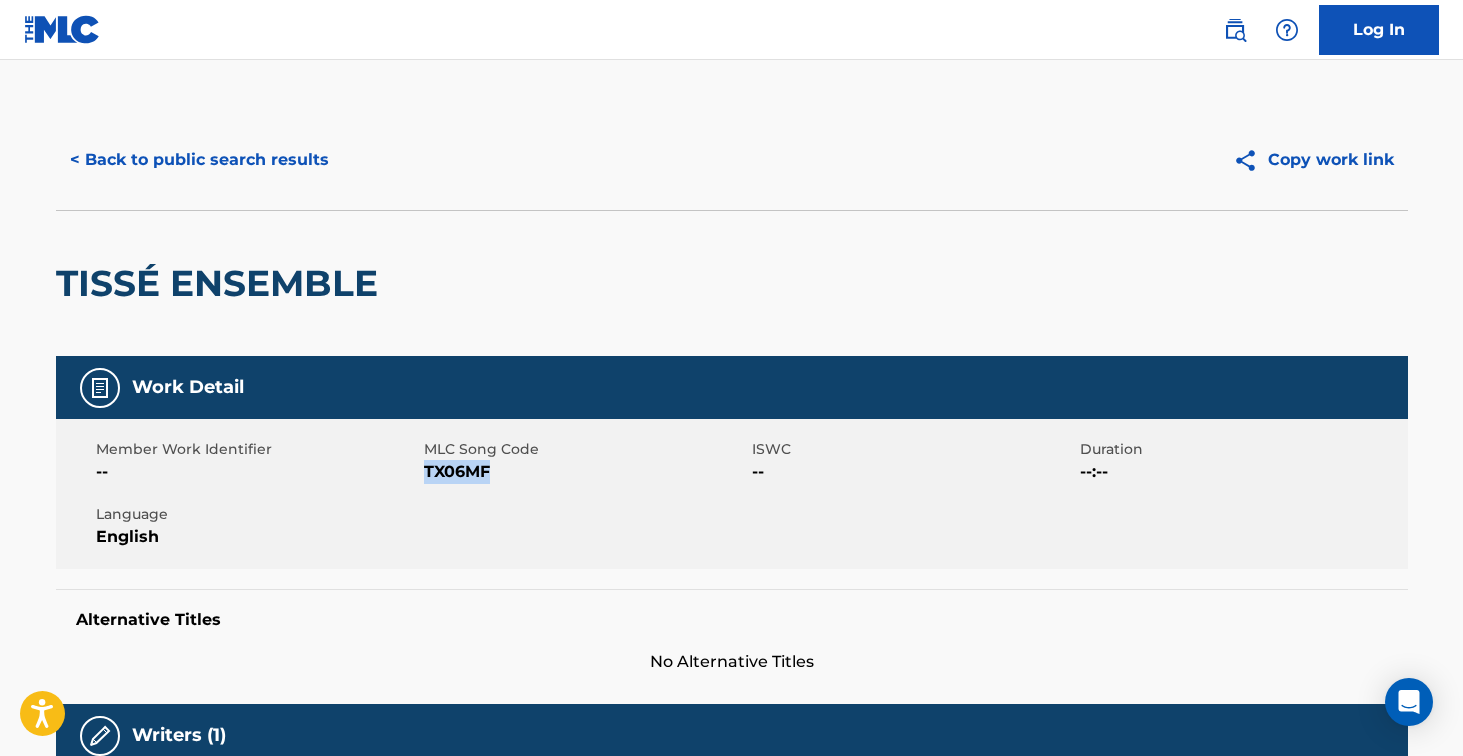 drag, startPoint x: 456, startPoint y: 477, endPoint x: 655, endPoint y: 437, distance: 202.9803 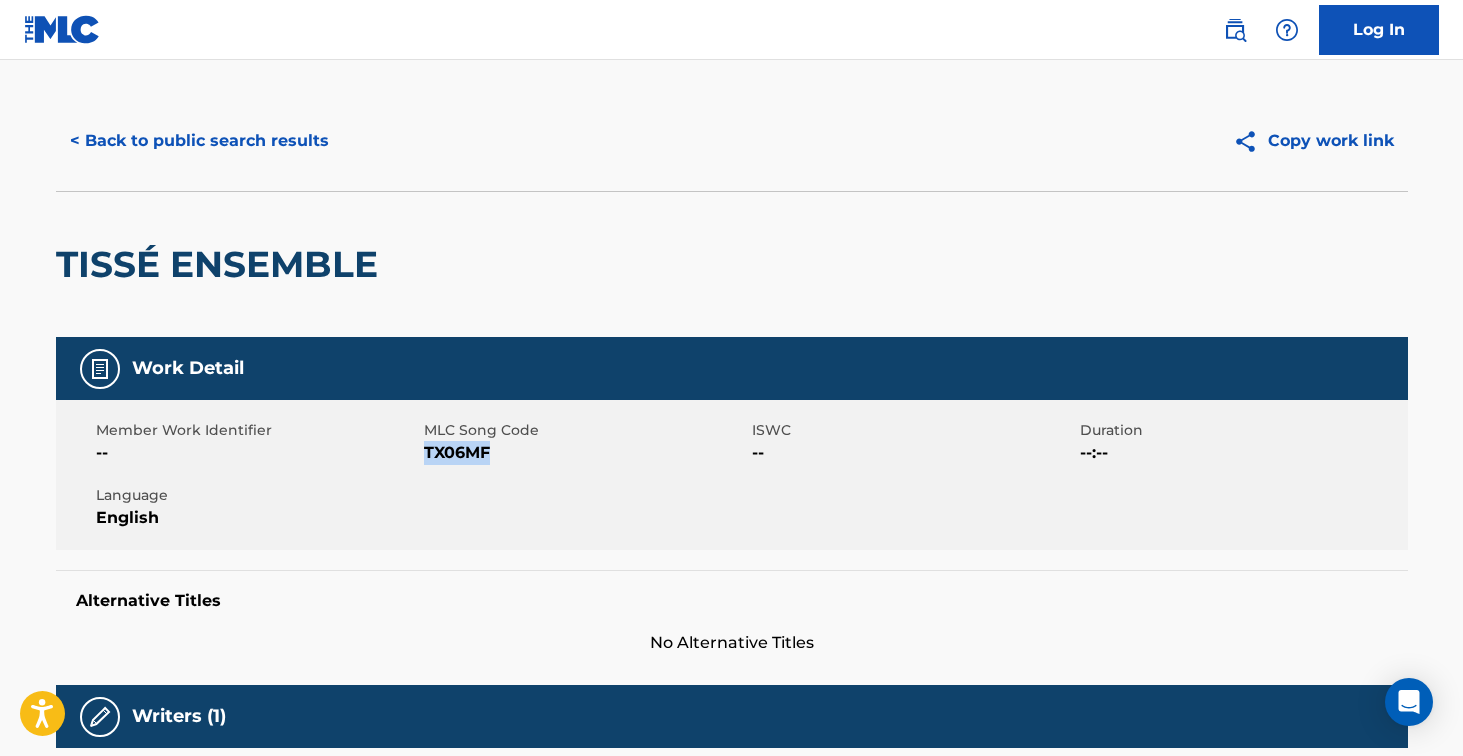 scroll, scrollTop: 0, scrollLeft: 0, axis: both 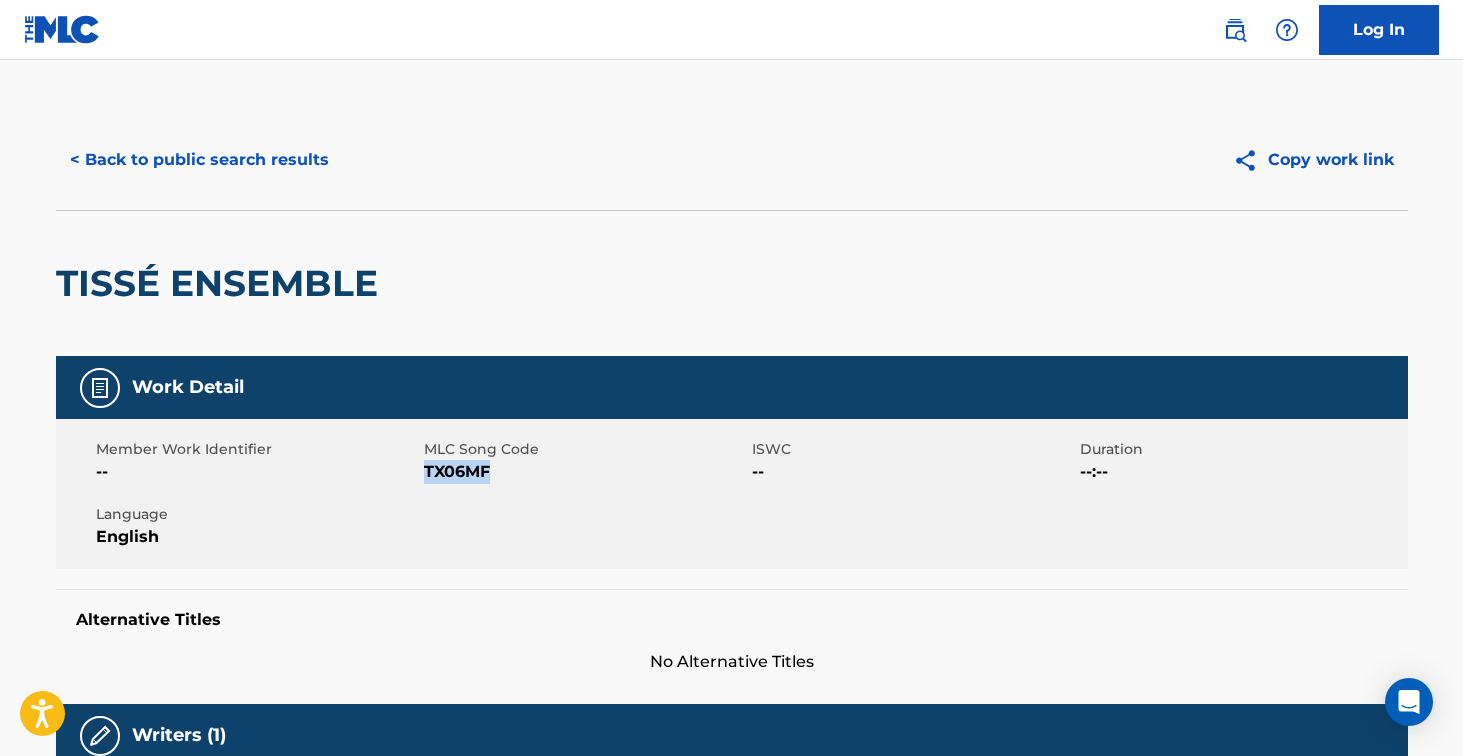 click on "< Back to public search results" at bounding box center [199, 160] 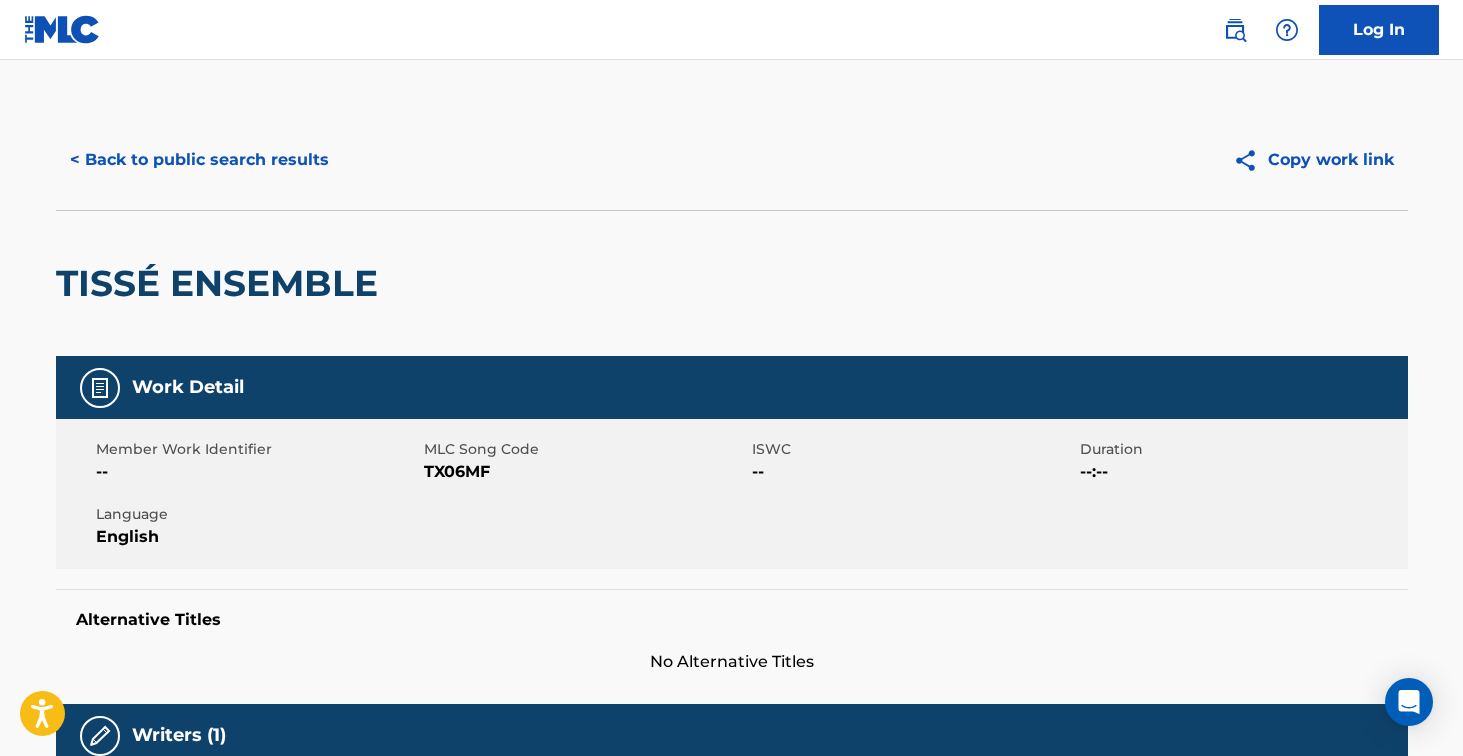 scroll, scrollTop: 202, scrollLeft: 0, axis: vertical 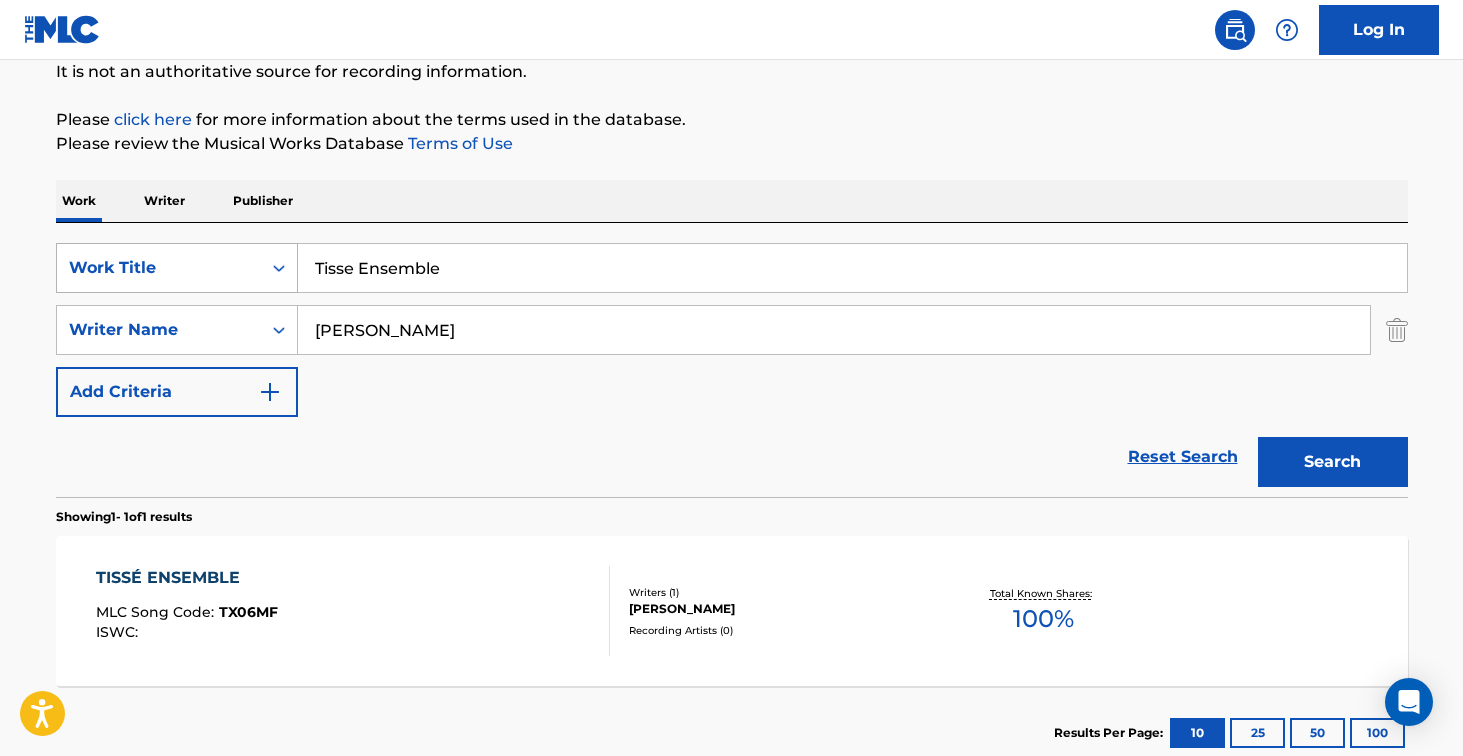 drag, startPoint x: 512, startPoint y: 271, endPoint x: 248, endPoint y: 251, distance: 264.7565 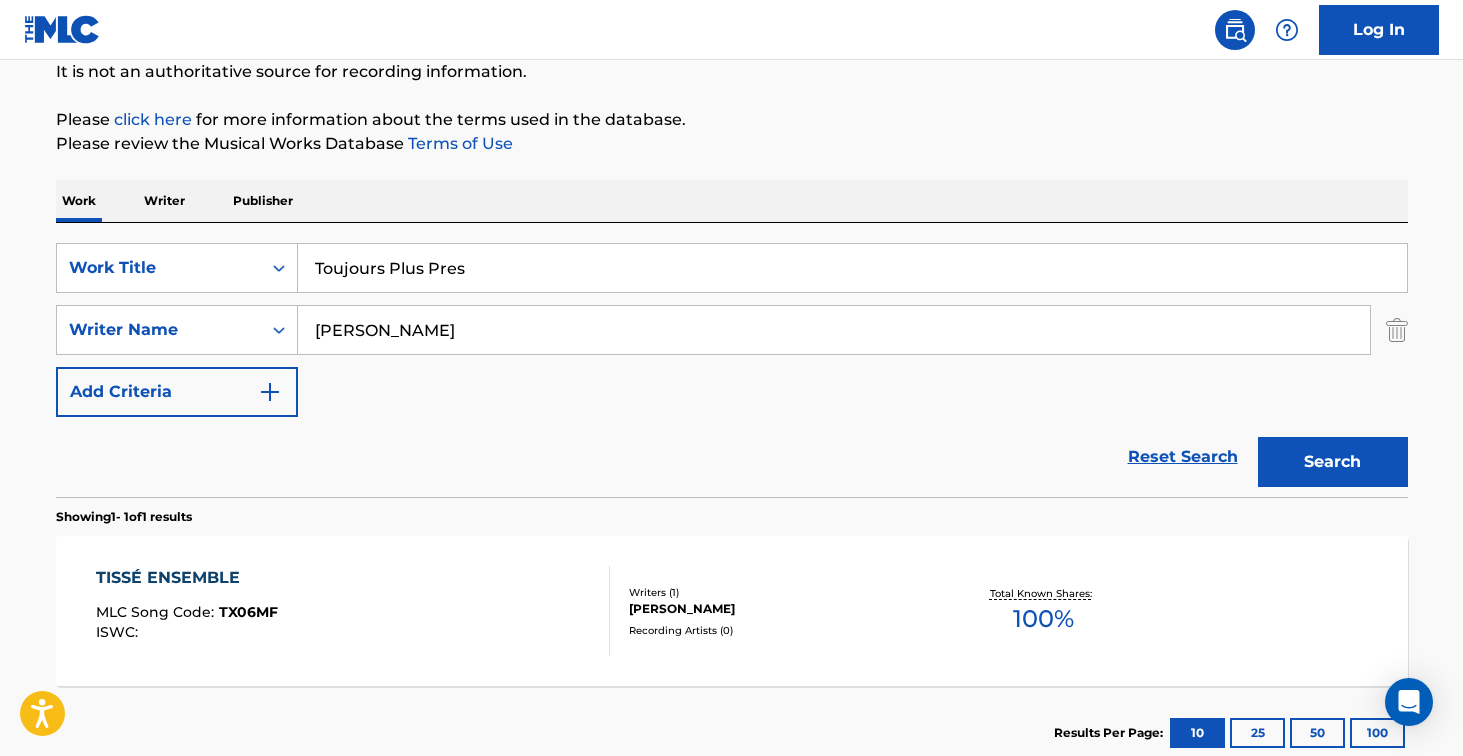 type on "Toujours Plus Pres" 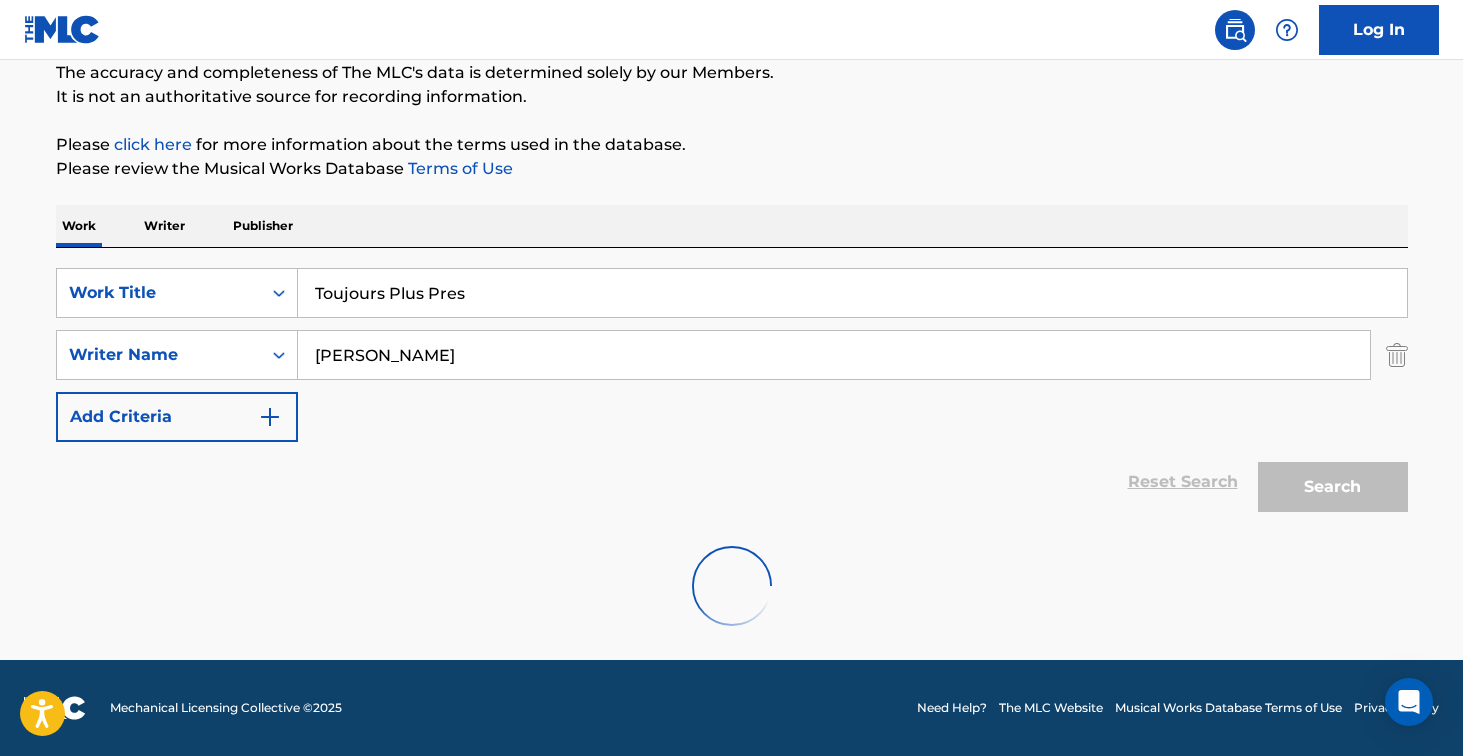 scroll, scrollTop: 202, scrollLeft: 0, axis: vertical 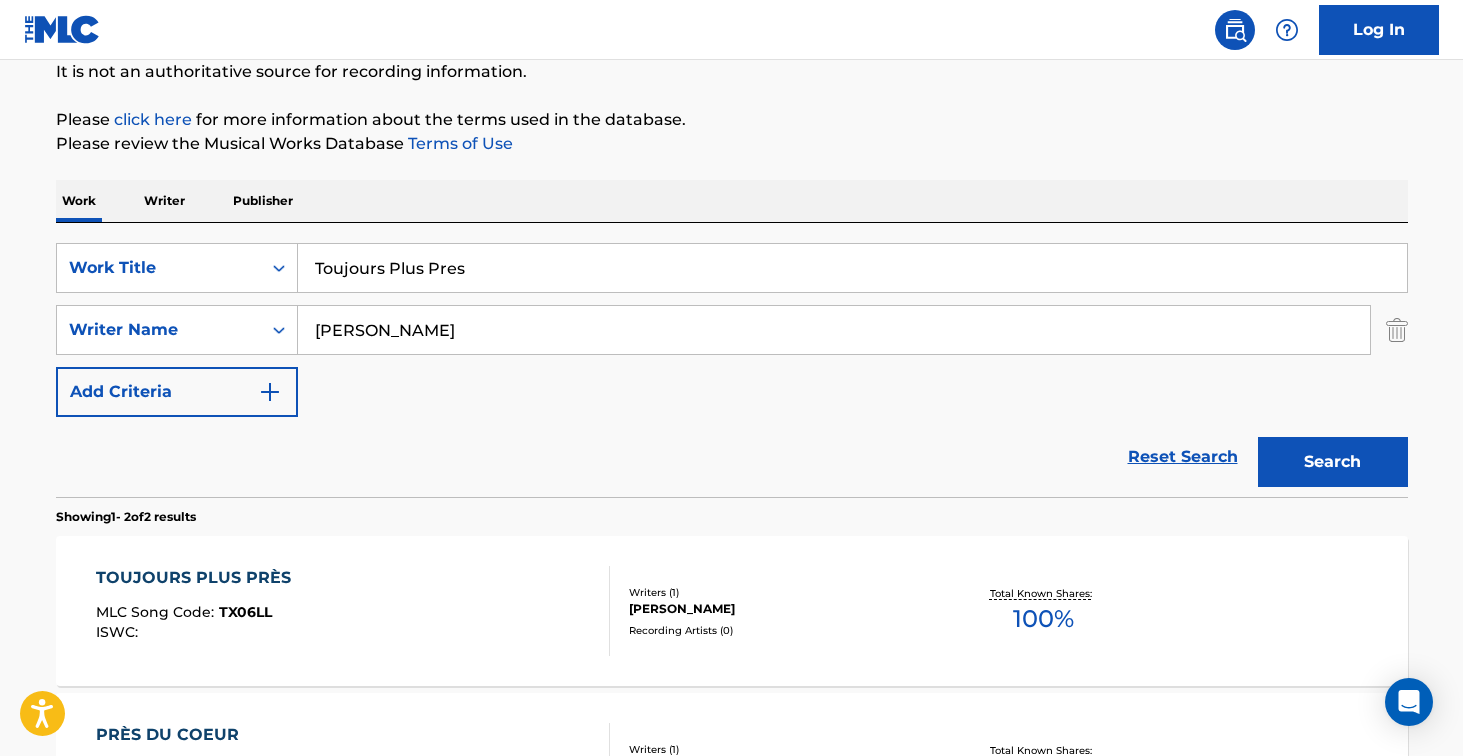 click on "TOUJOURS PLUS PRÈS MLC Song Code : TX06LL ISWC :" at bounding box center [353, 611] 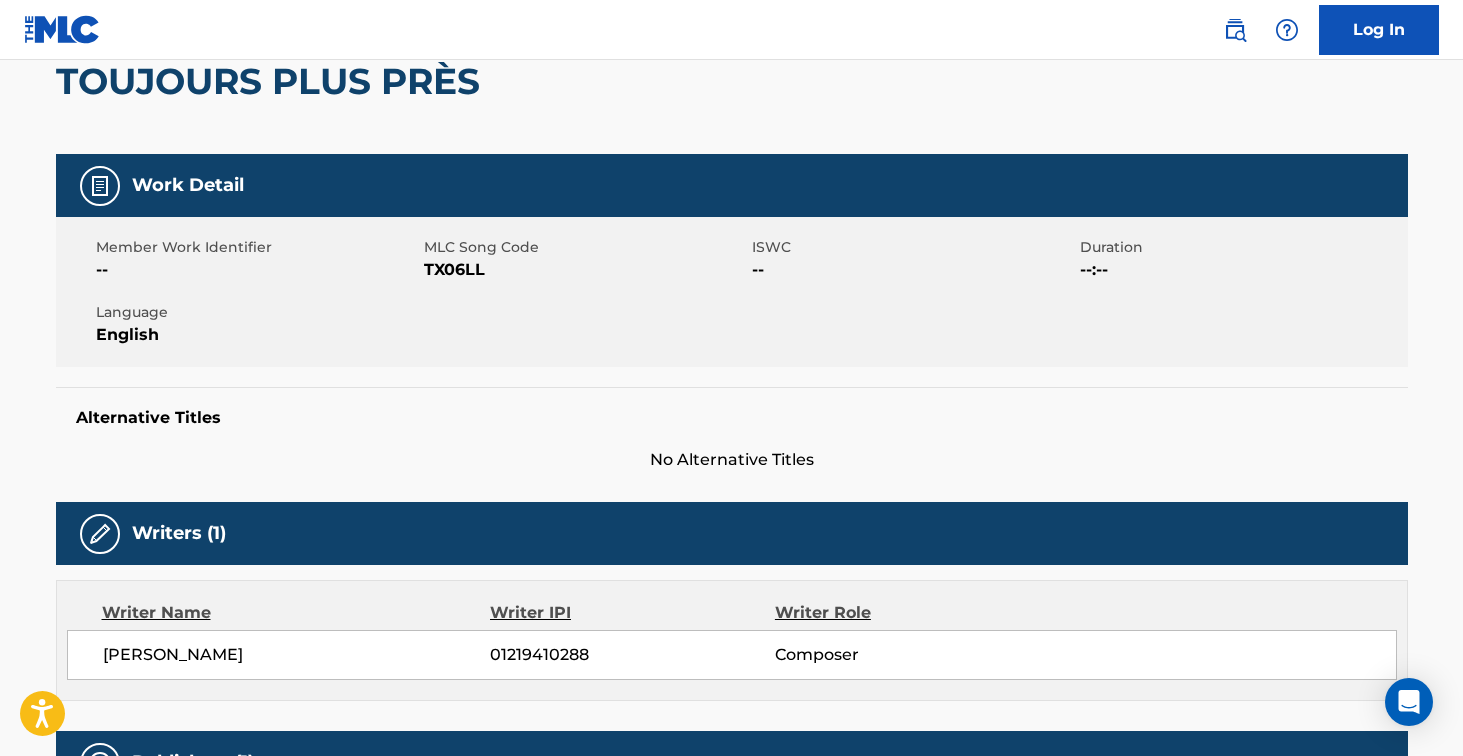 scroll, scrollTop: 0, scrollLeft: 0, axis: both 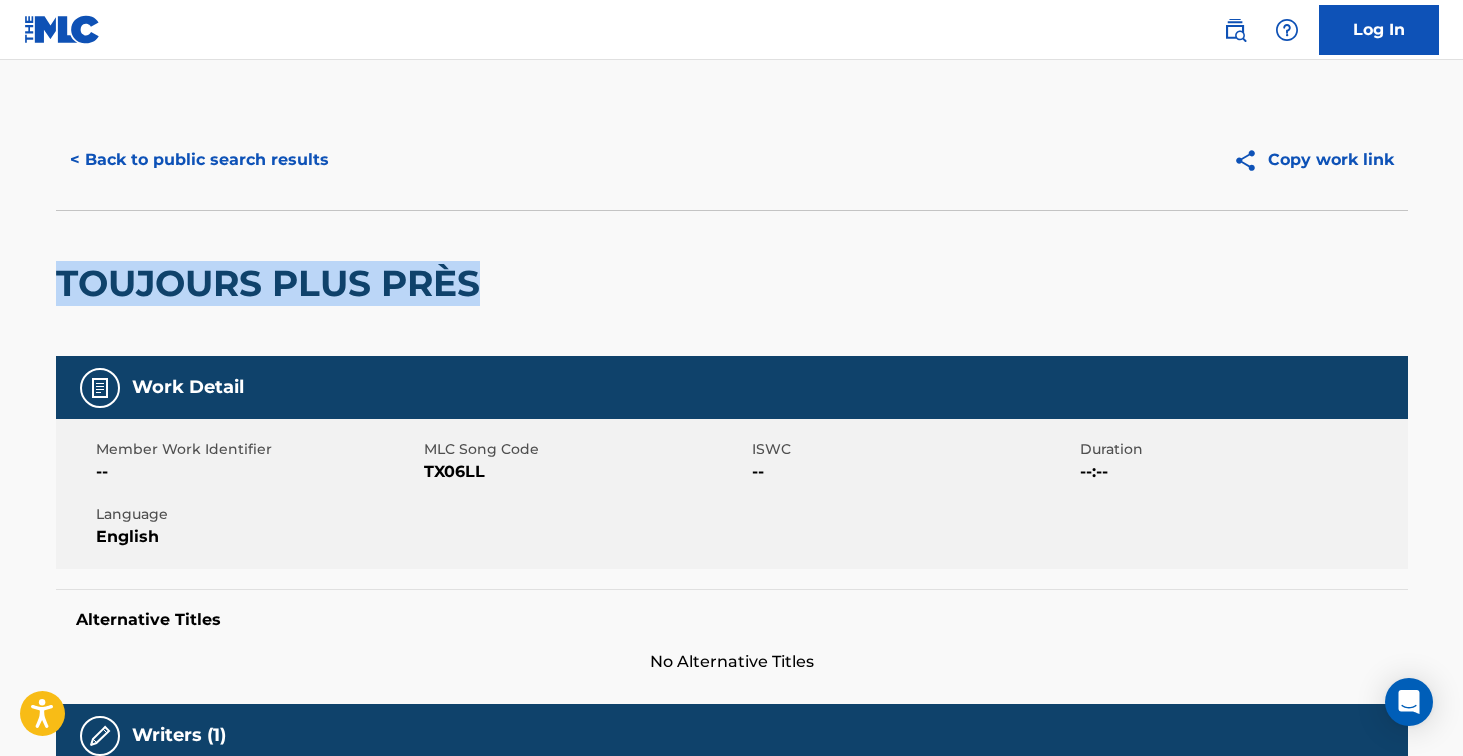 drag, startPoint x: 71, startPoint y: 282, endPoint x: 510, endPoint y: 291, distance: 439.09225 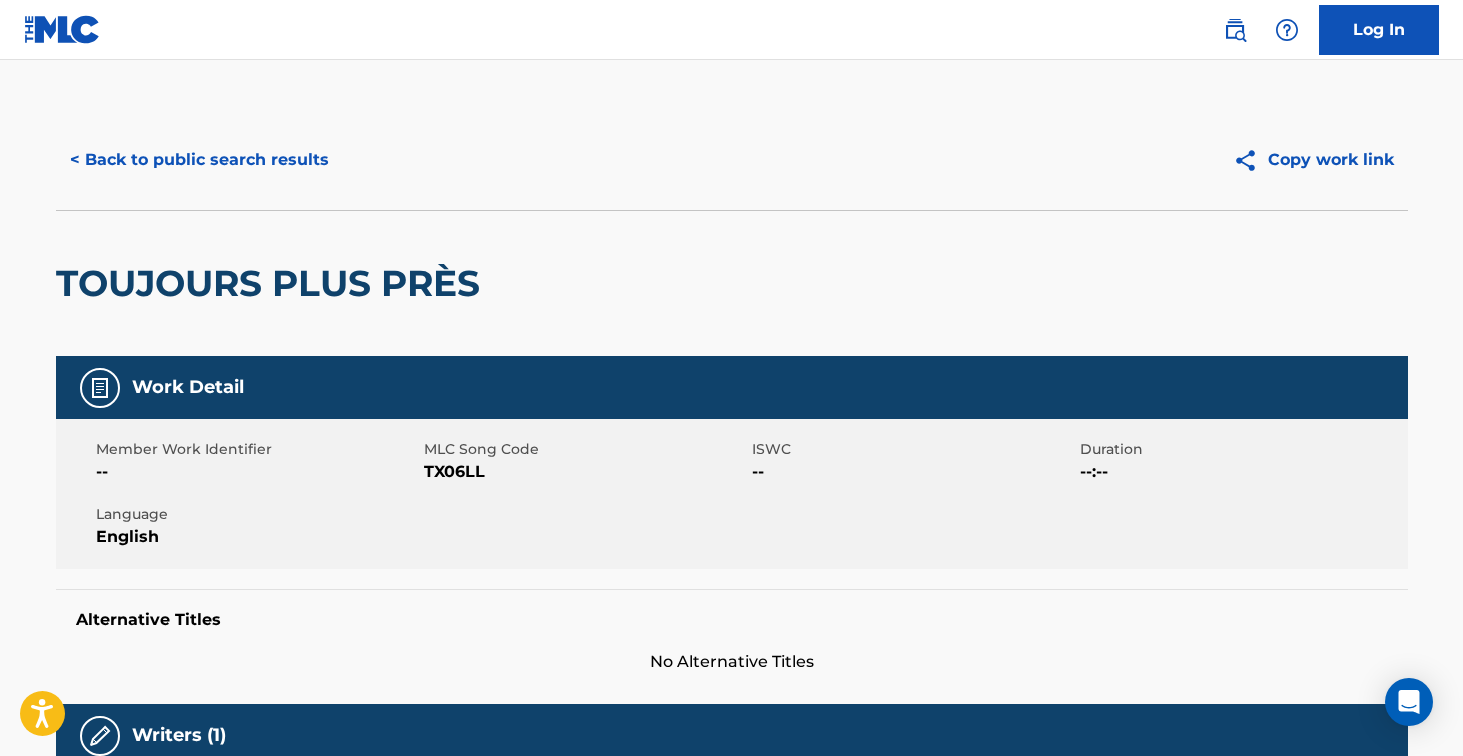 click on "TX06LL" at bounding box center [585, 472] 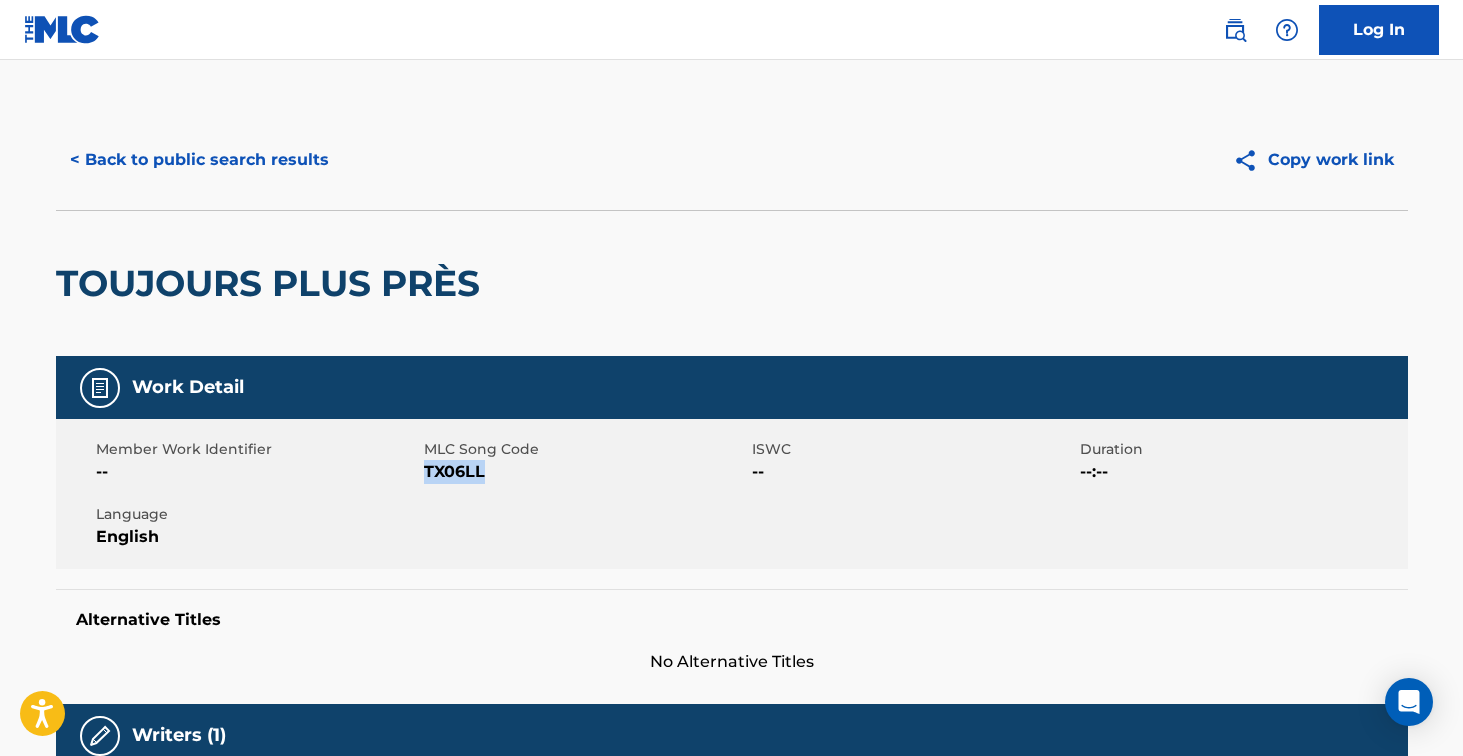 click on "TX06LL" at bounding box center (585, 472) 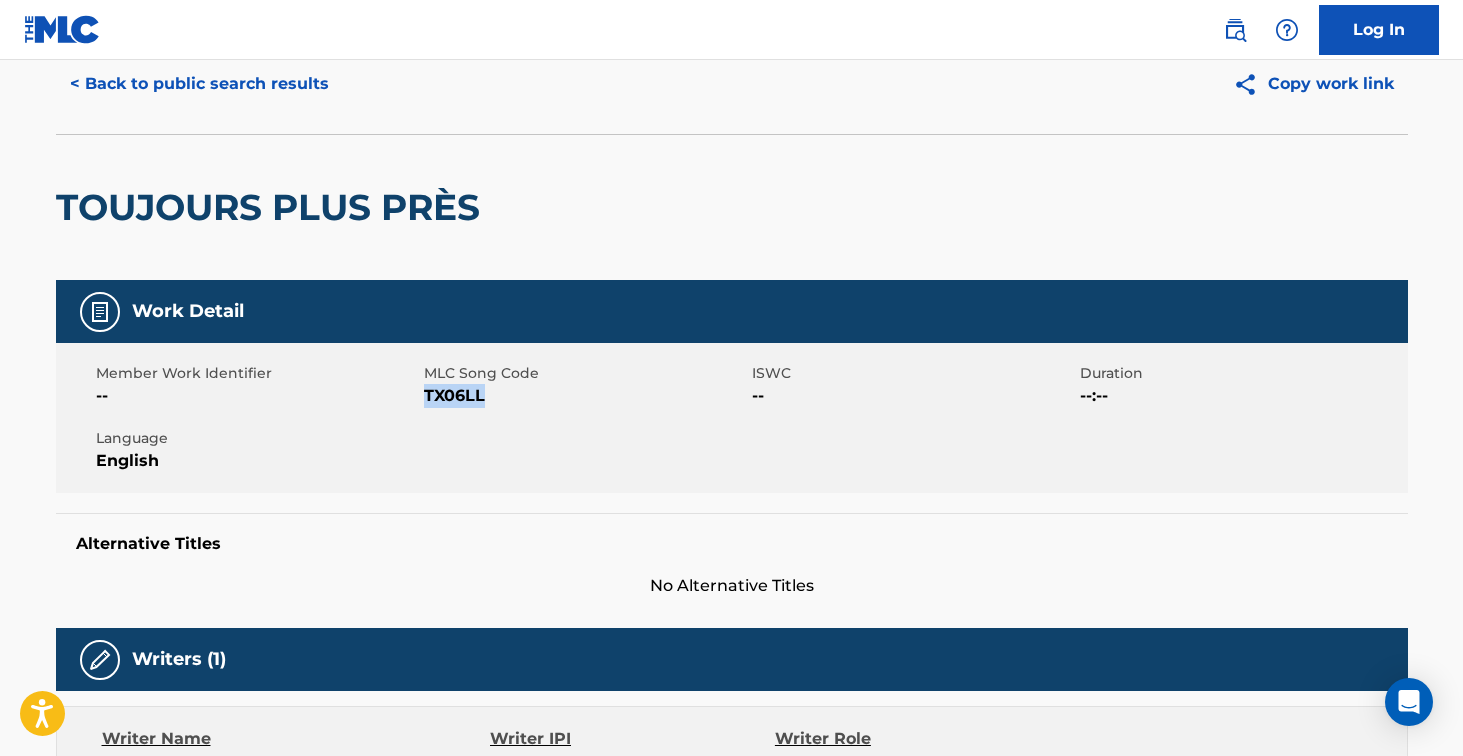 scroll, scrollTop: 0, scrollLeft: 0, axis: both 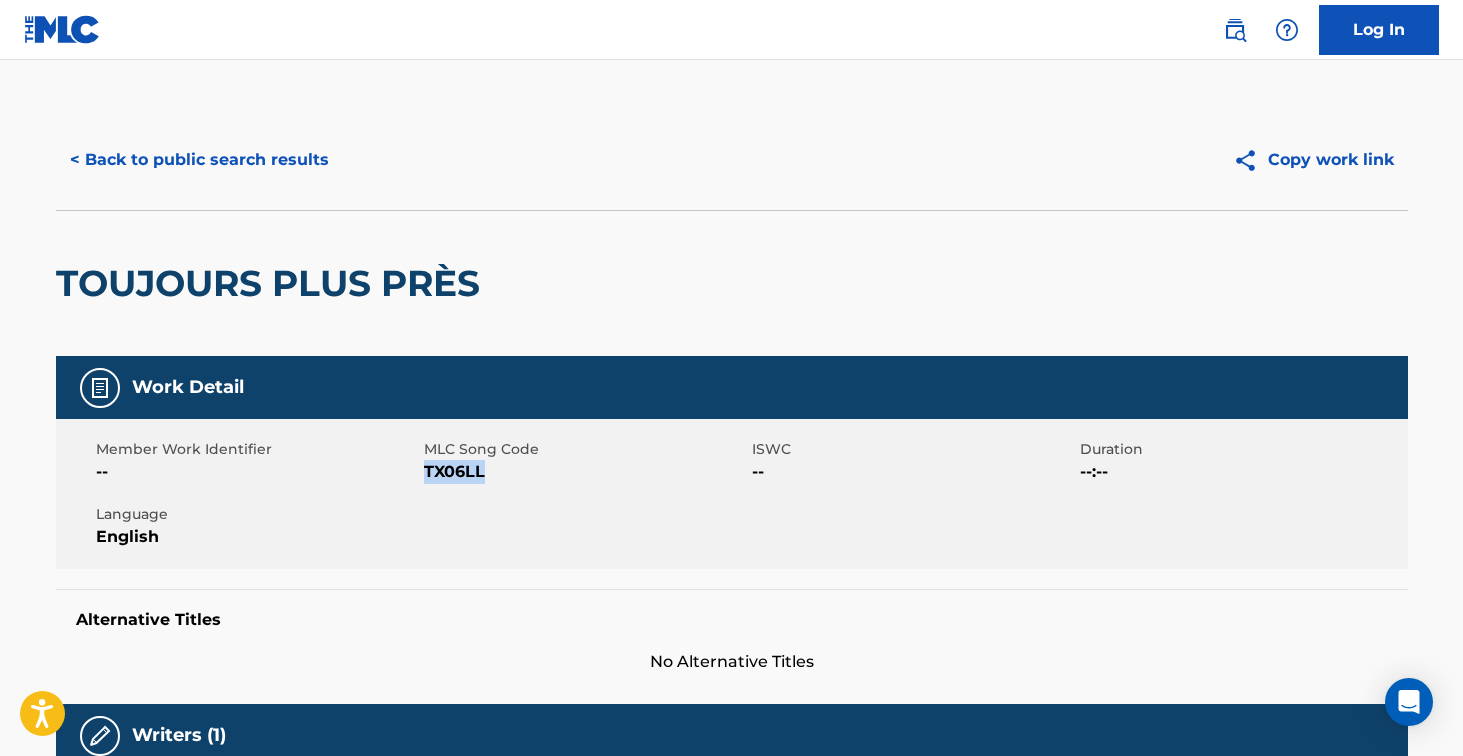 click on "< Back to public search results" at bounding box center [199, 160] 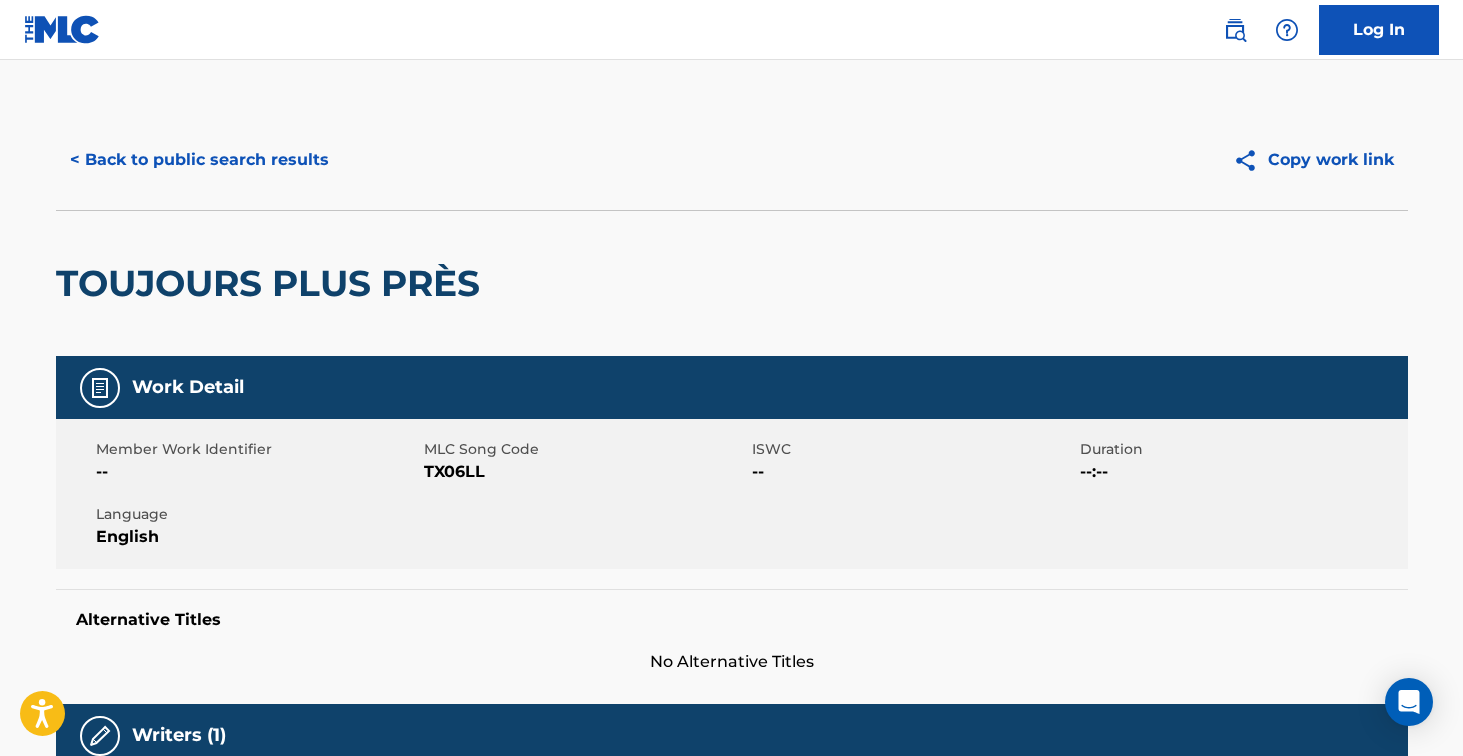 scroll, scrollTop: 202, scrollLeft: 0, axis: vertical 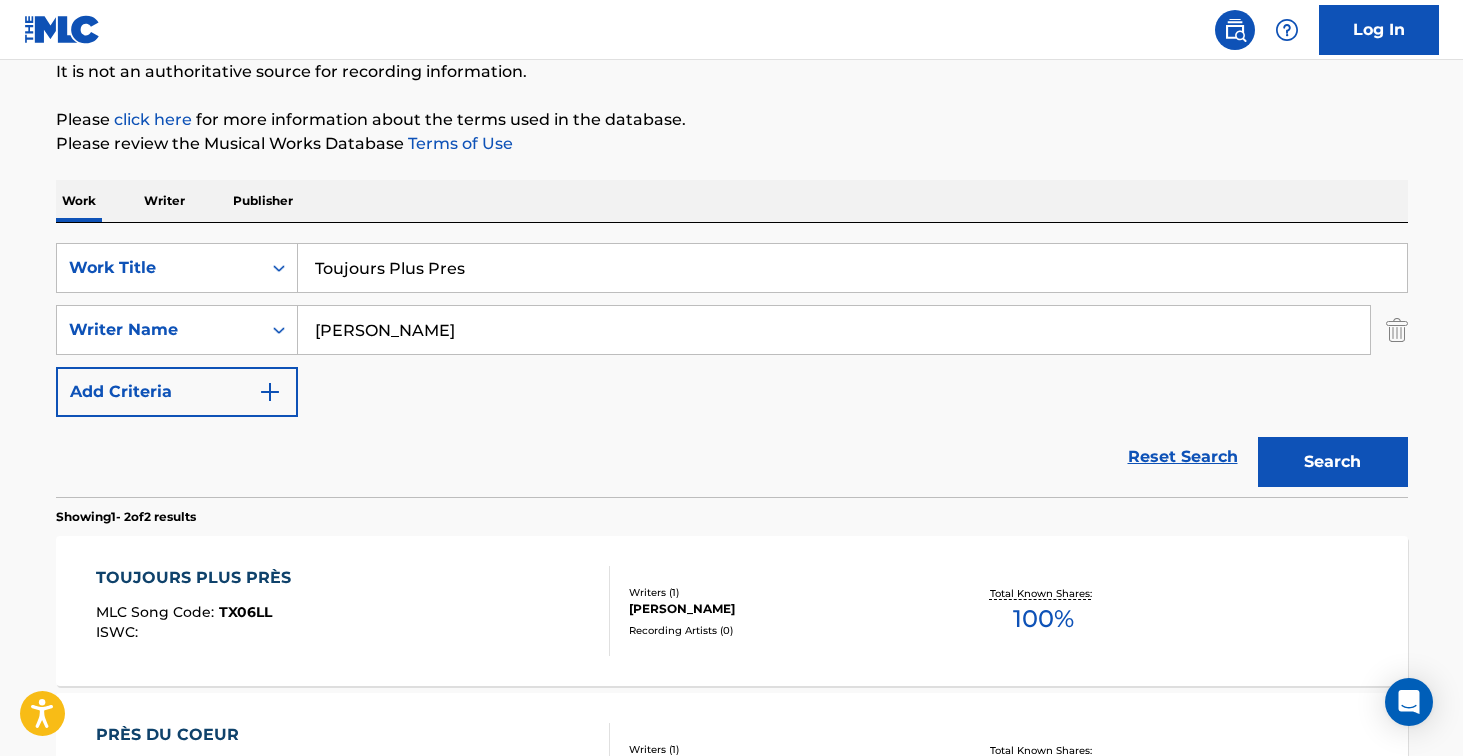 drag, startPoint x: 479, startPoint y: 273, endPoint x: 280, endPoint y: 205, distance: 210.29741 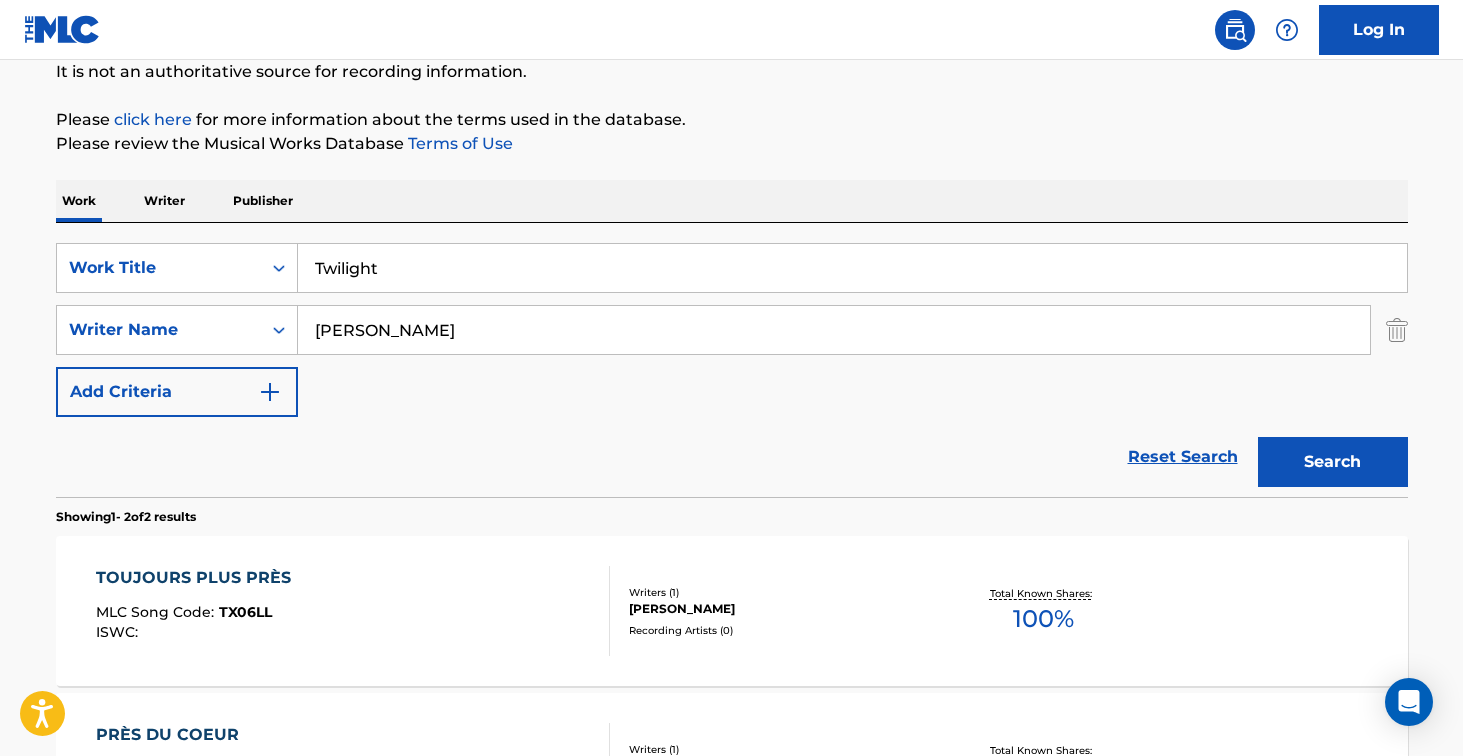 type on "Twilight" 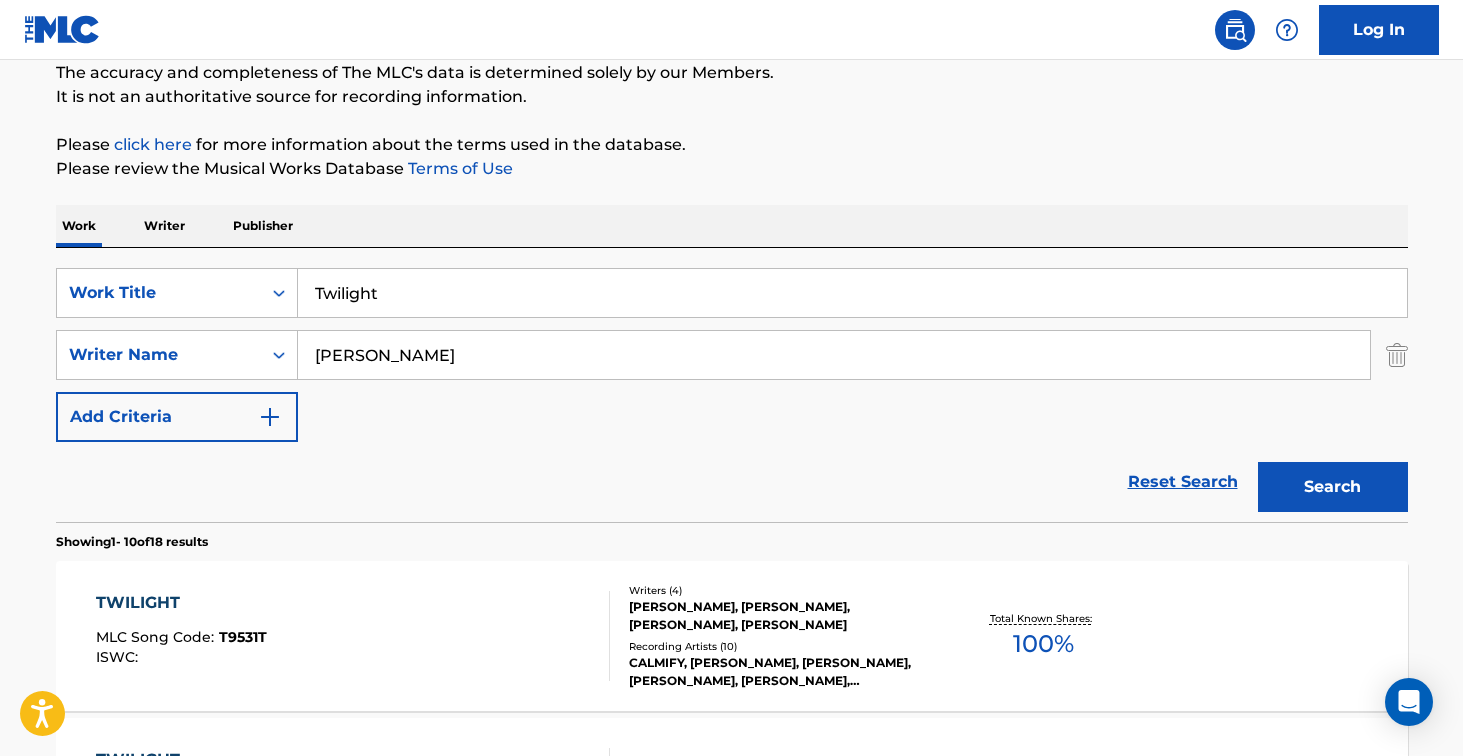 scroll, scrollTop: 202, scrollLeft: 0, axis: vertical 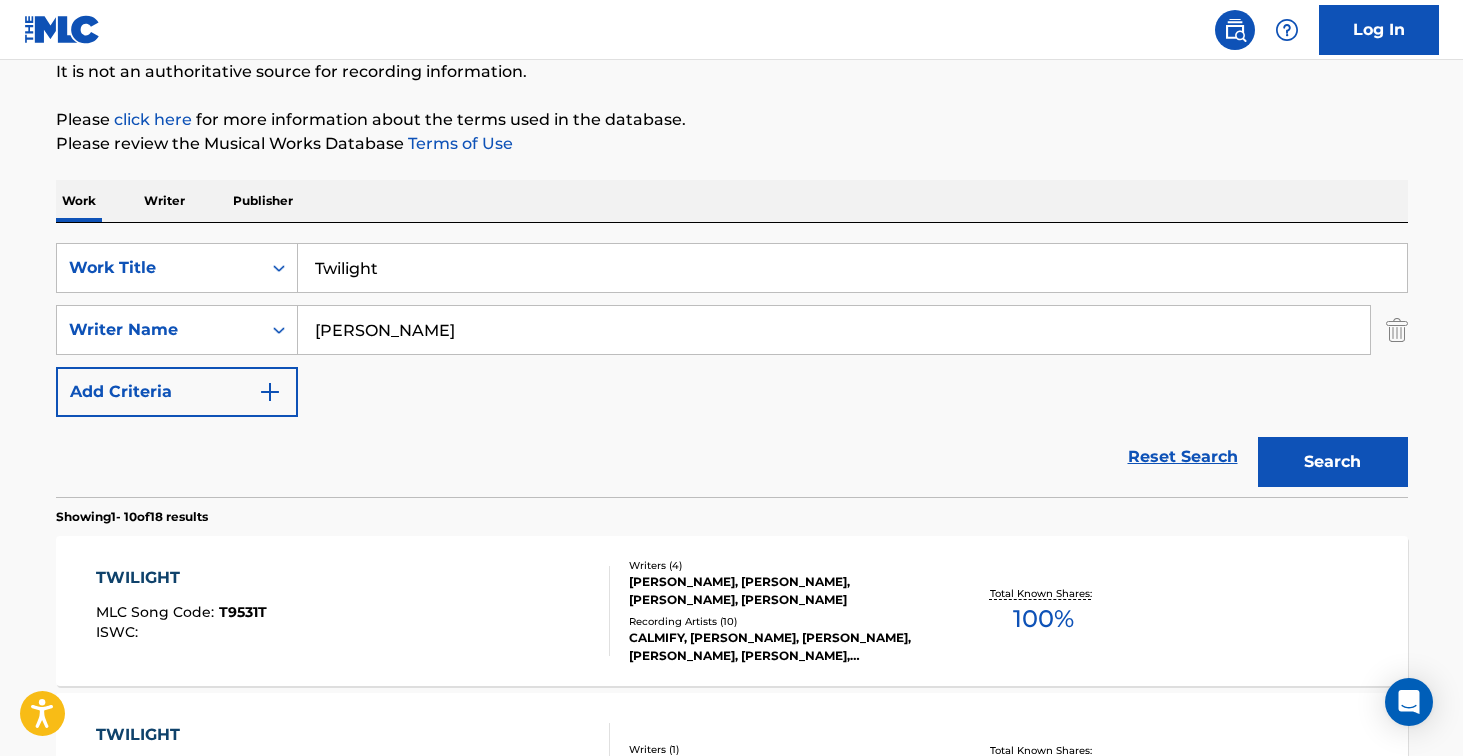 click on "TWILIGHT MLC Song Code : T9531T ISWC :" at bounding box center (353, 611) 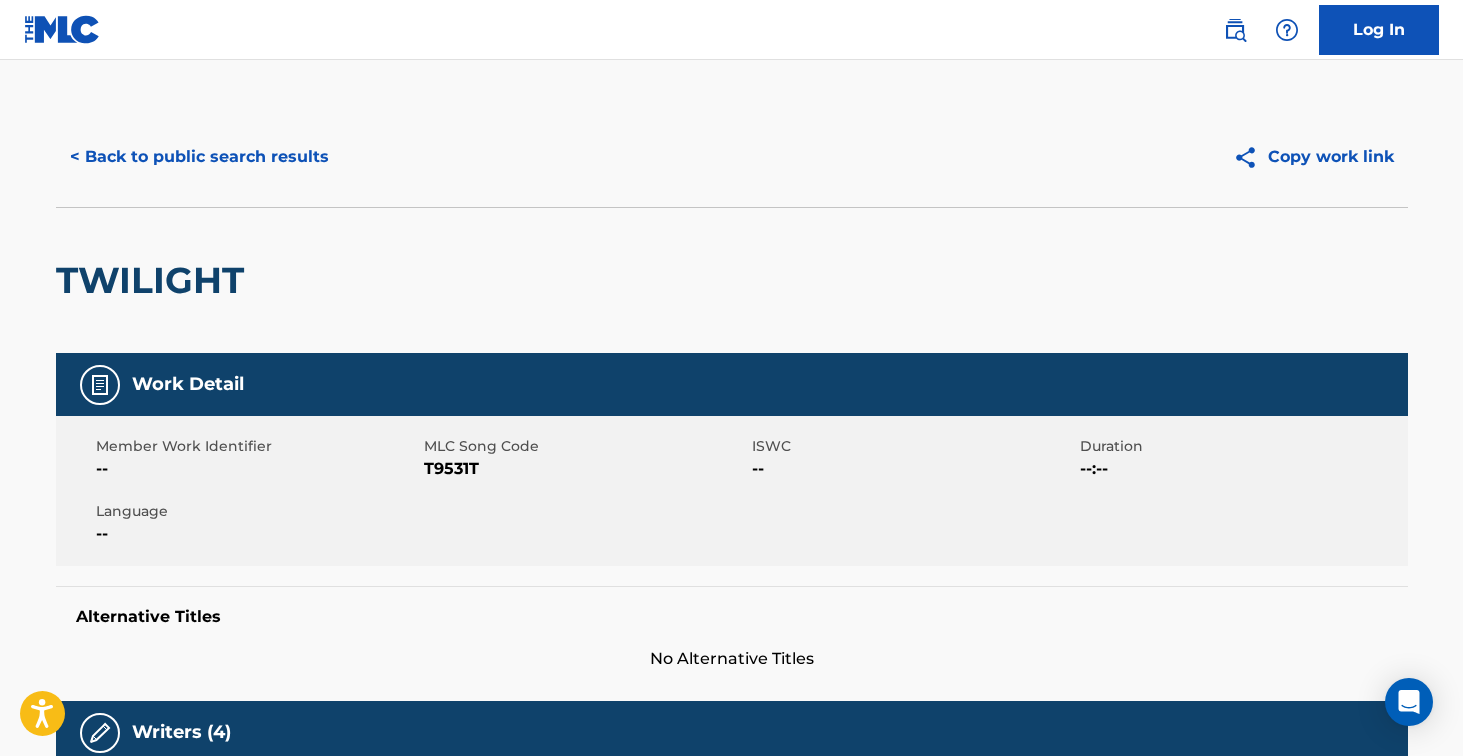 scroll, scrollTop: 4, scrollLeft: 0, axis: vertical 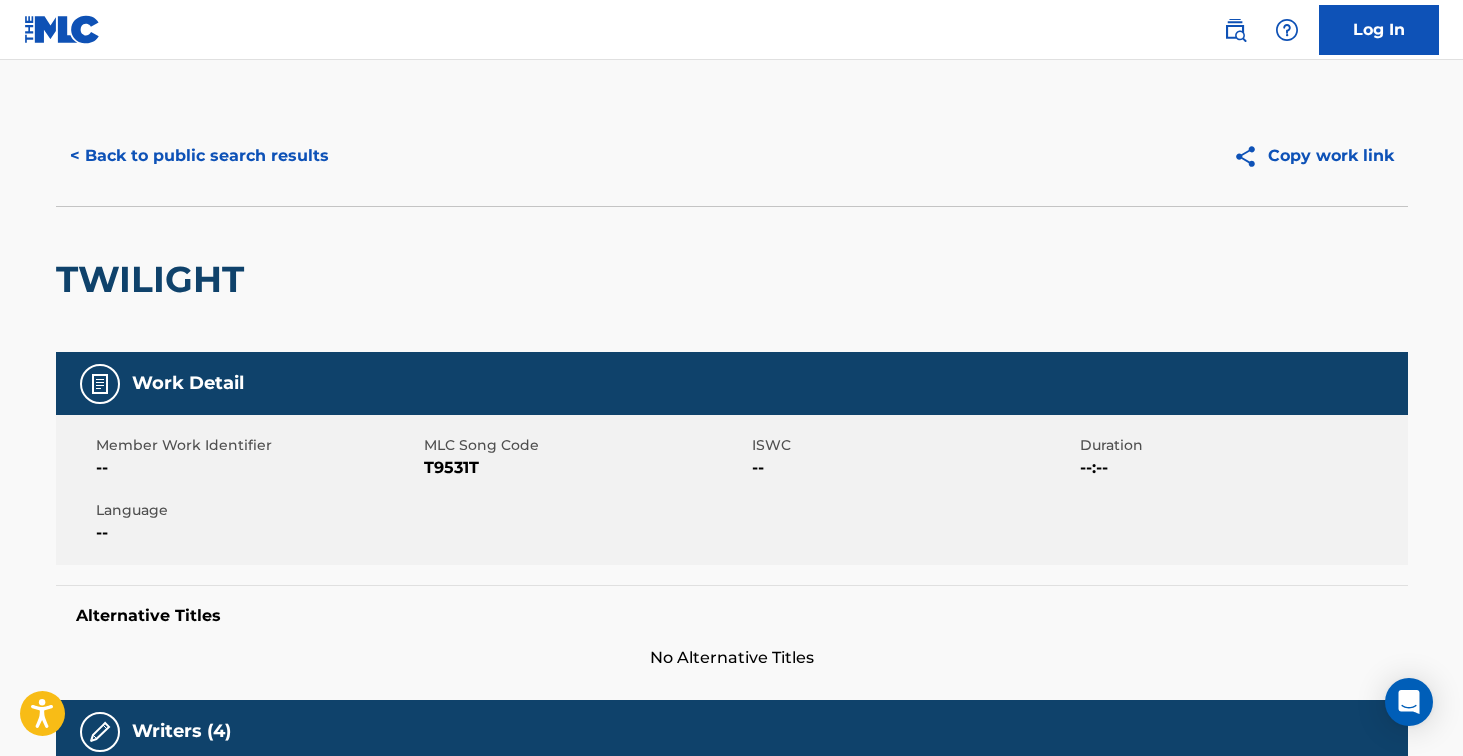 click on "TWILIGHT" at bounding box center (155, 279) 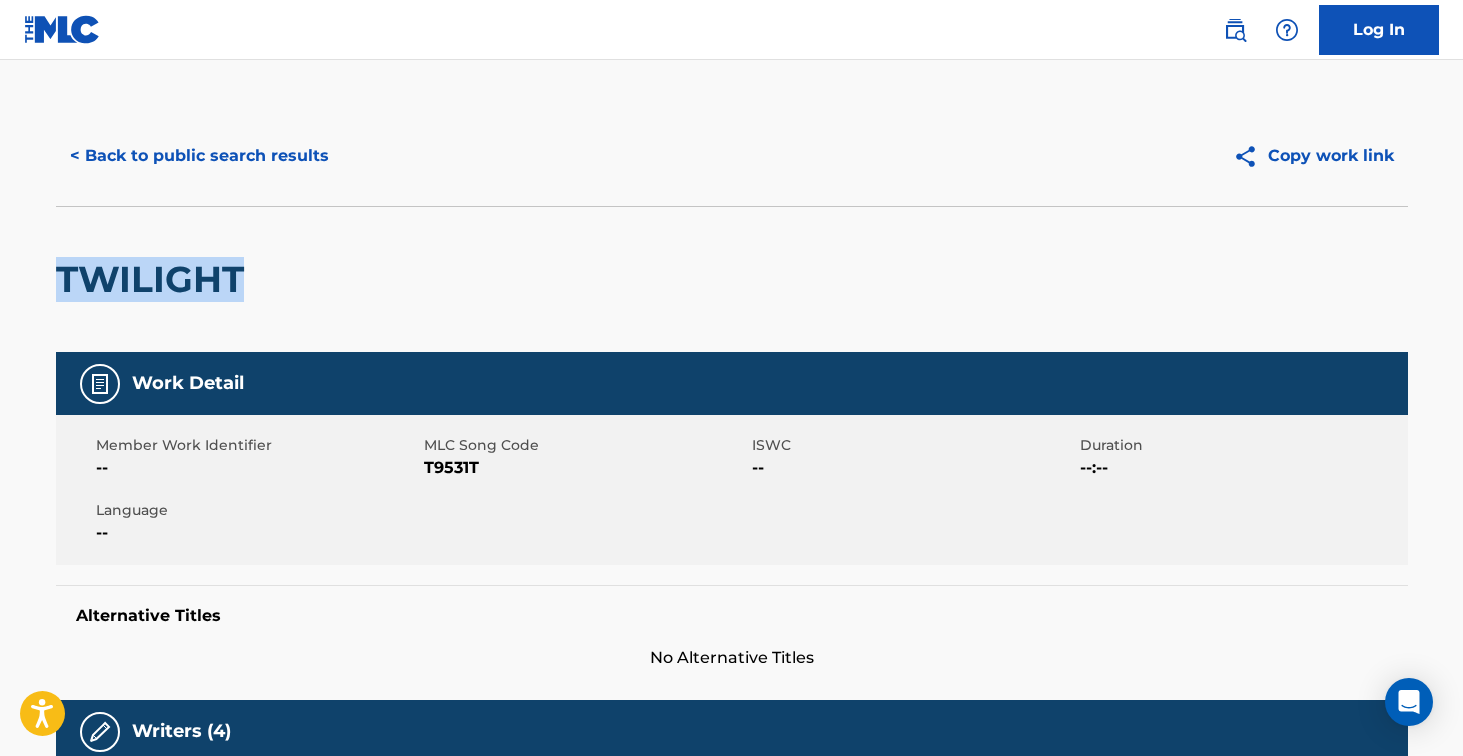 click on "TWILIGHT" at bounding box center (155, 279) 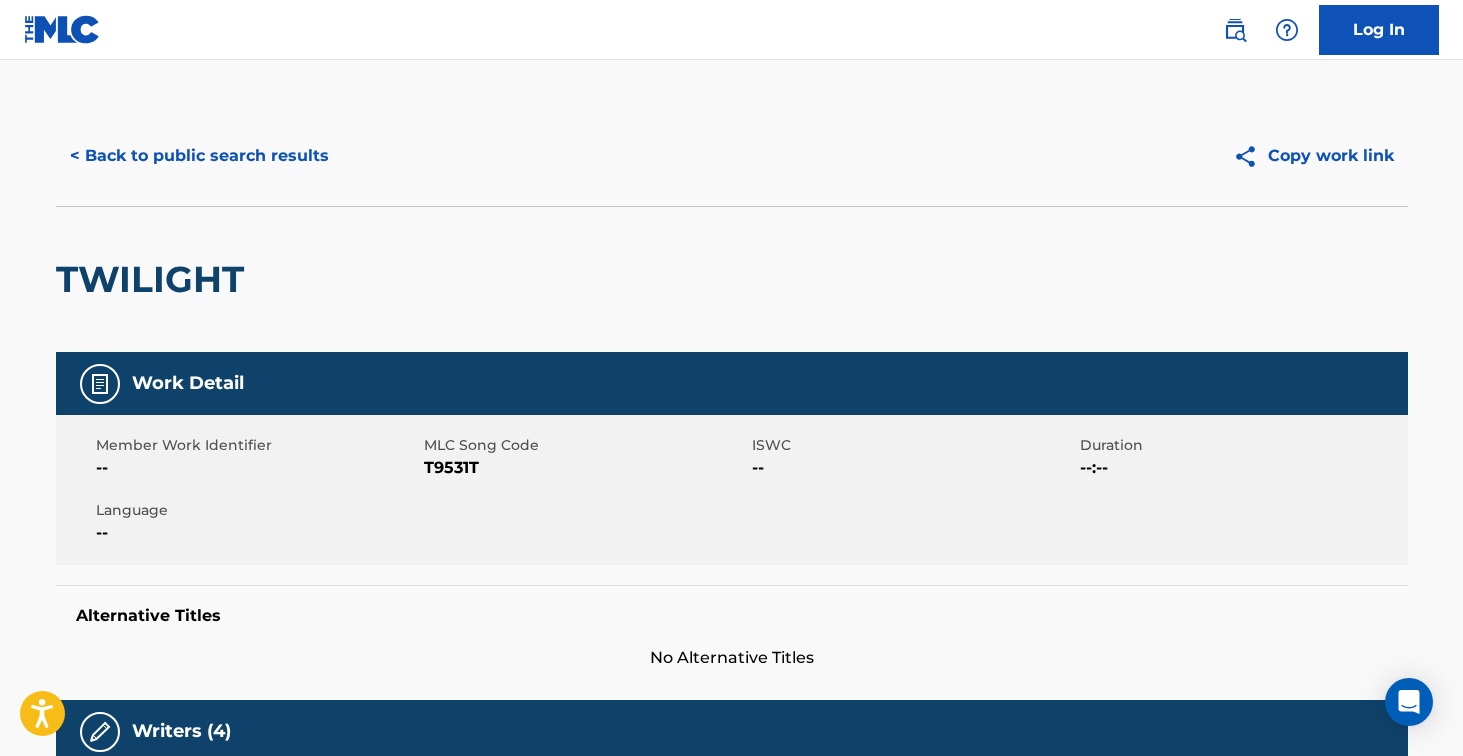 click on "T9531T" at bounding box center [585, 468] 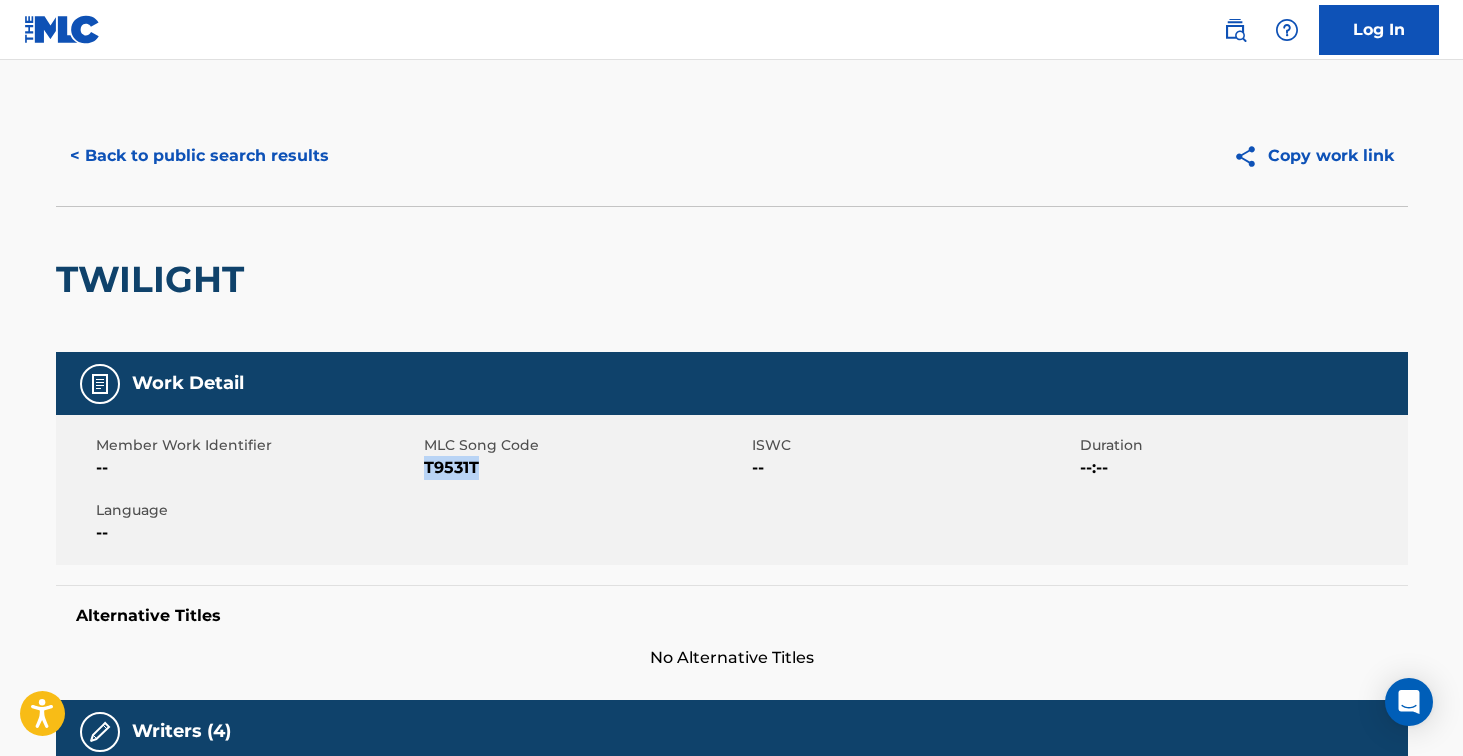 click on "T9531T" at bounding box center (585, 468) 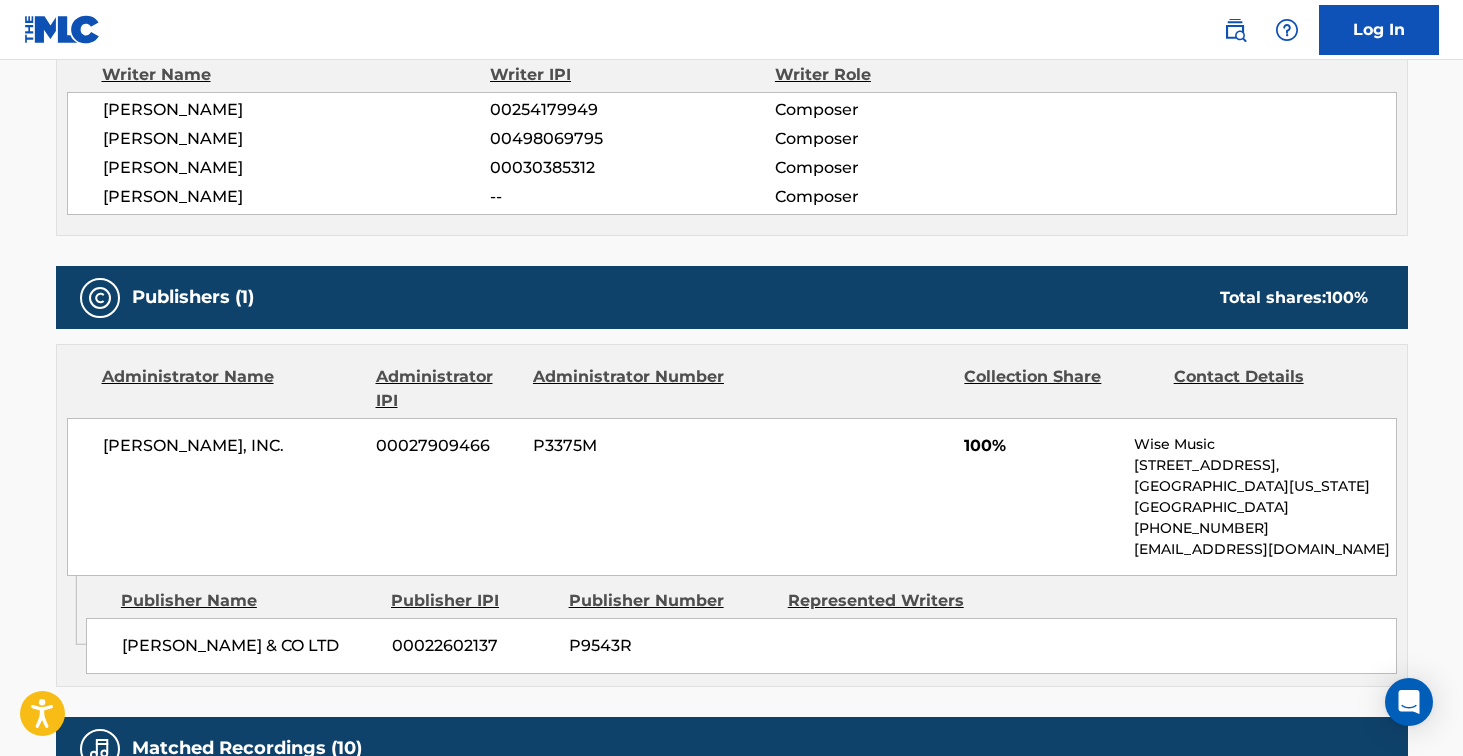 scroll, scrollTop: 808, scrollLeft: 0, axis: vertical 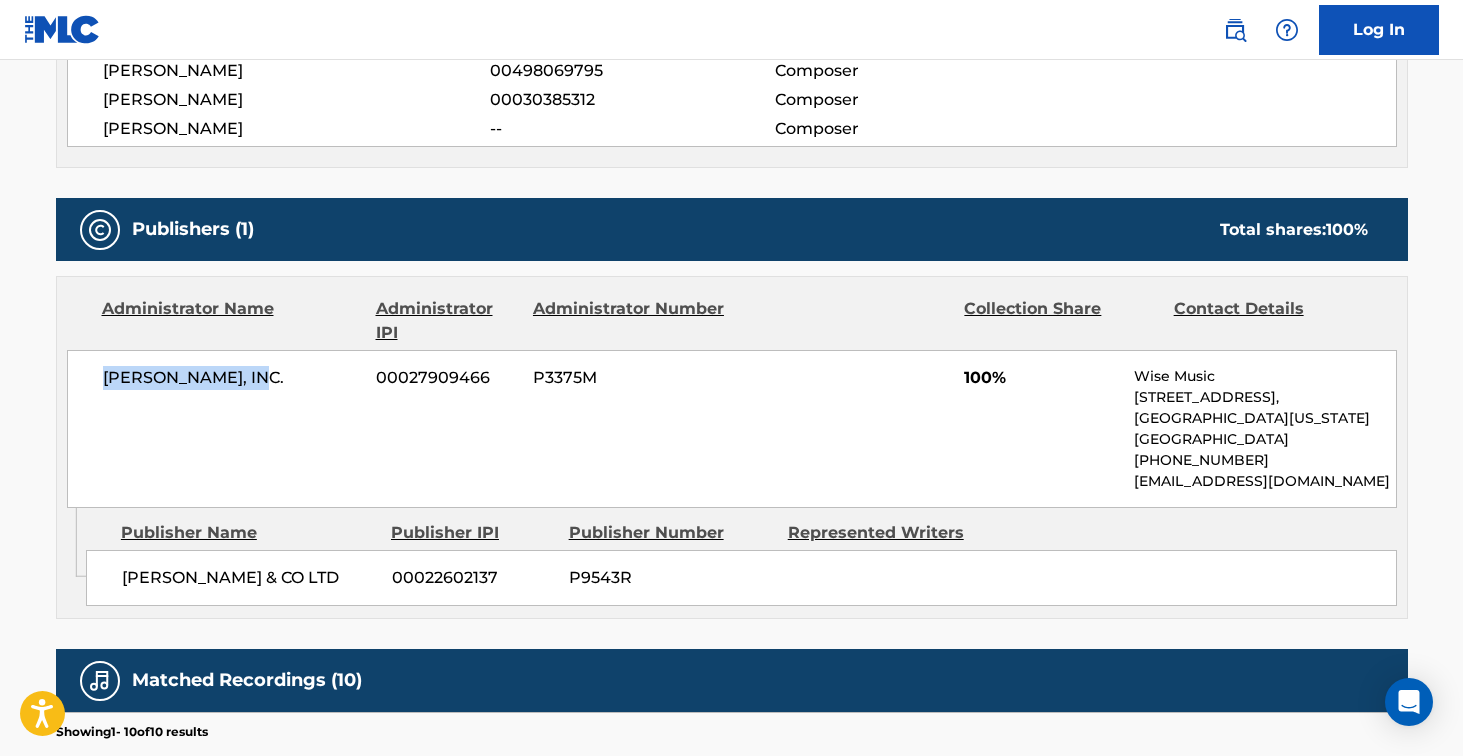 drag, startPoint x: 149, startPoint y: 374, endPoint x: 278, endPoint y: 376, distance: 129.0155 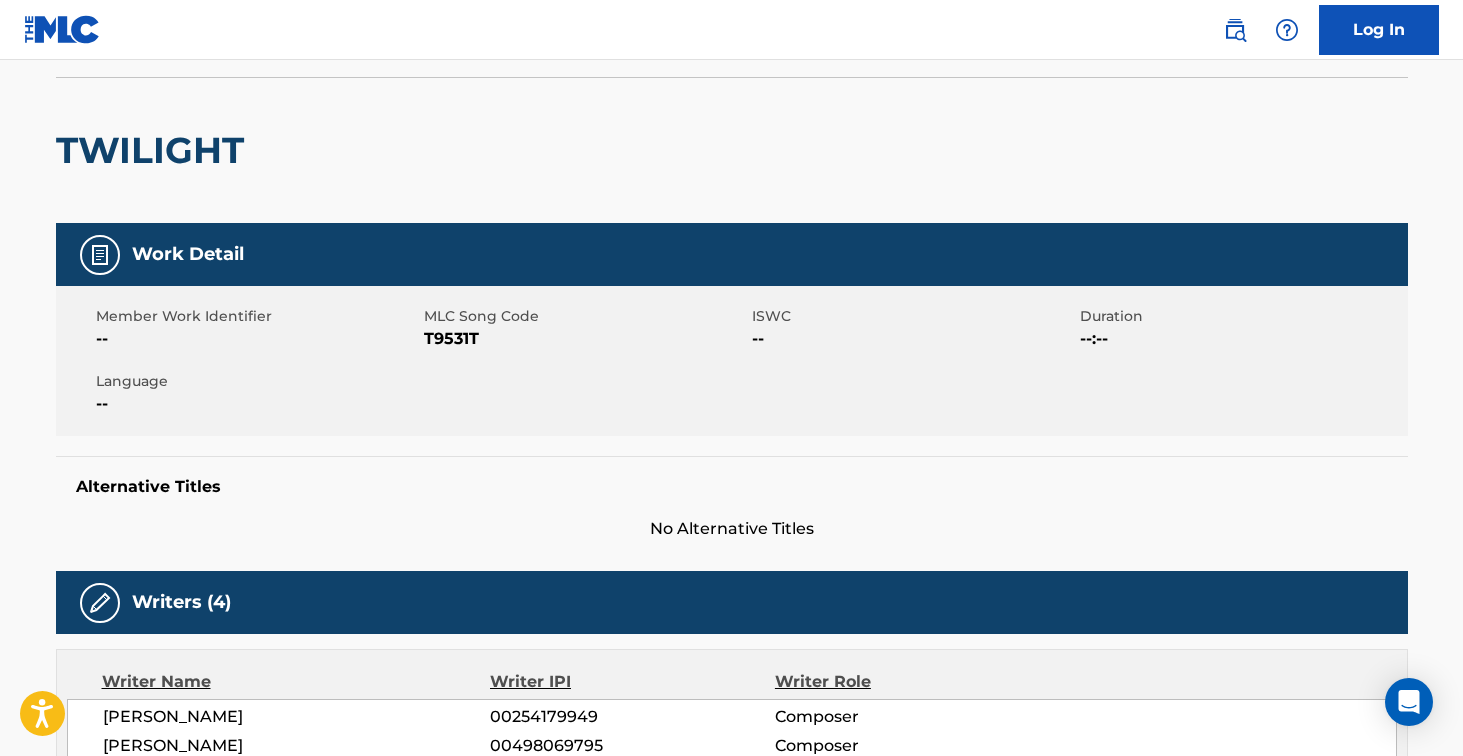 scroll, scrollTop: 0, scrollLeft: 0, axis: both 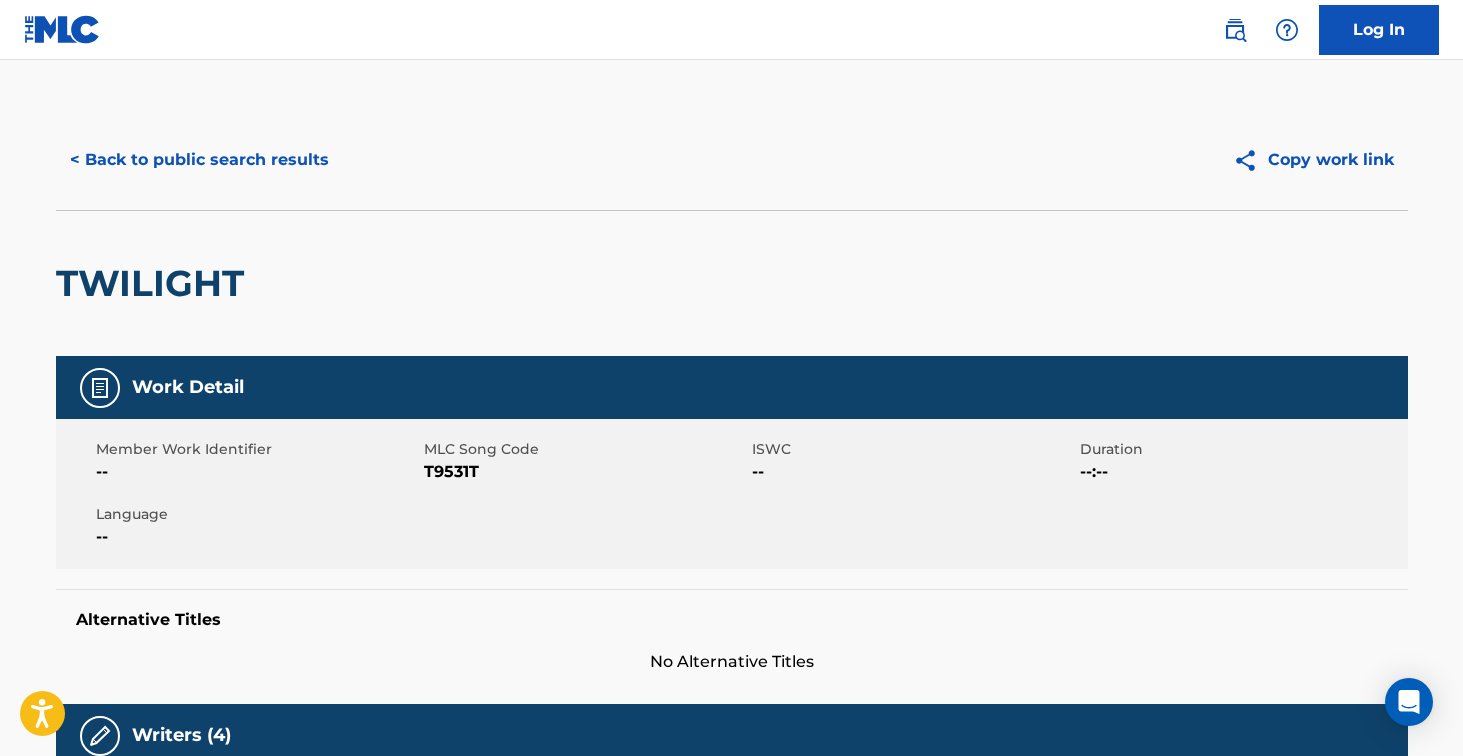 click on "< Back to public search results" at bounding box center (199, 160) 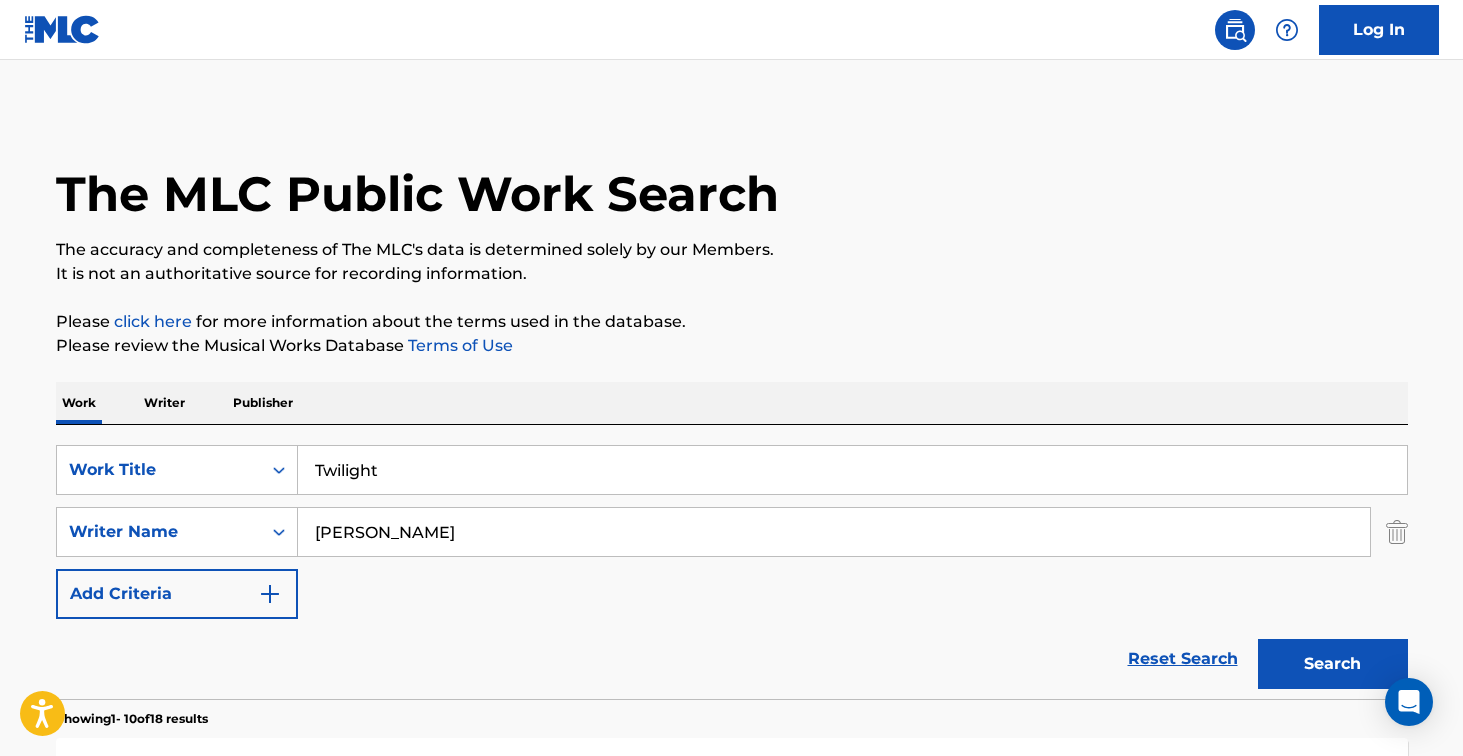 scroll, scrollTop: 202, scrollLeft: 0, axis: vertical 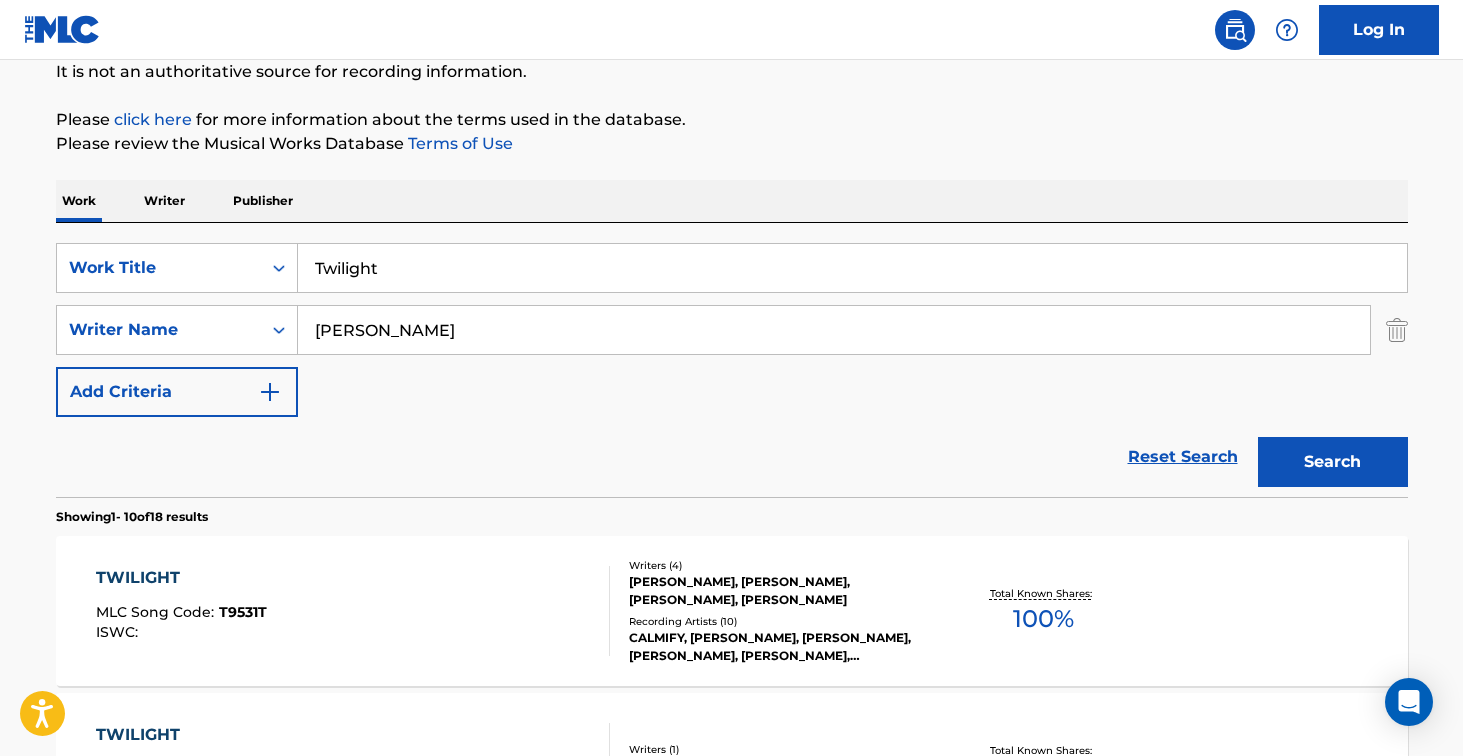 drag, startPoint x: 451, startPoint y: 276, endPoint x: 437, endPoint y: 215, distance: 62.58594 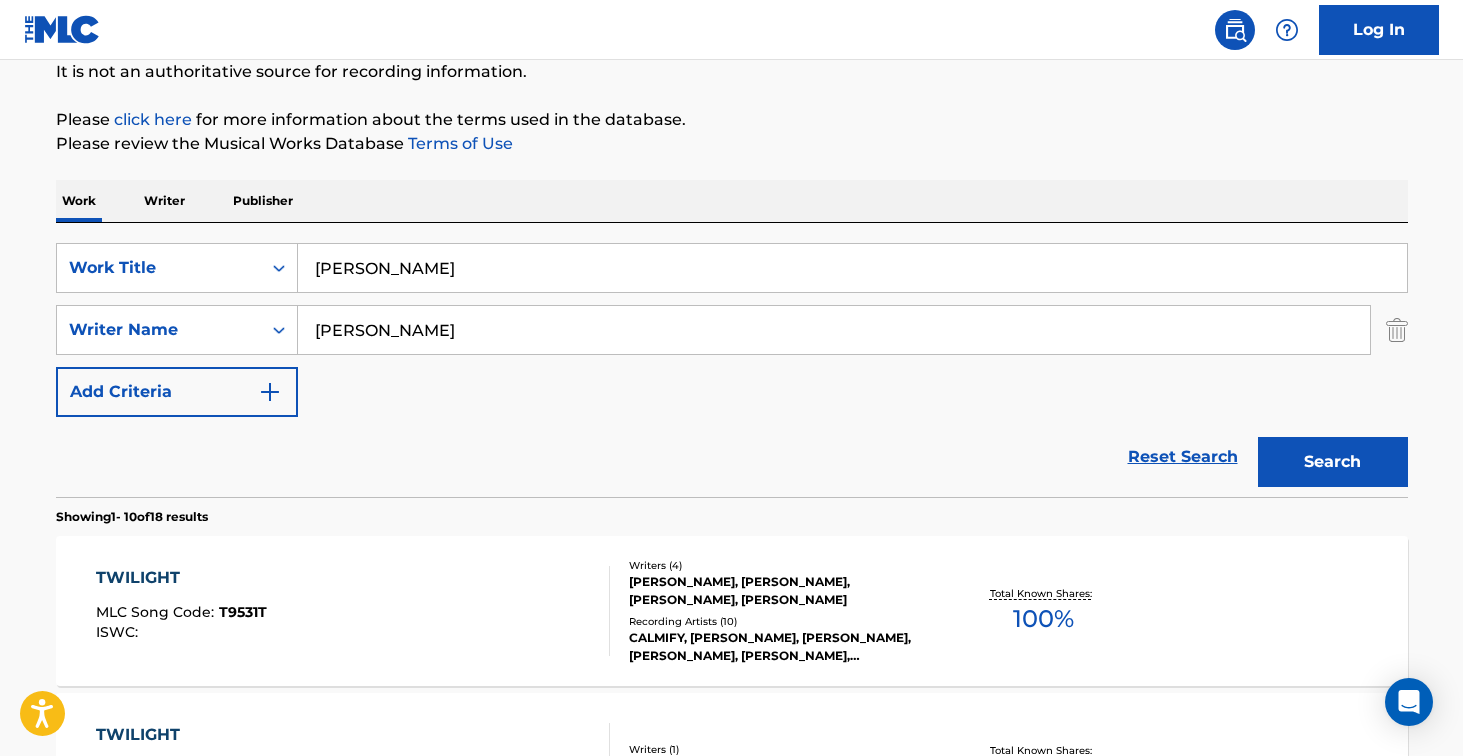 type on "[PERSON_NAME]" 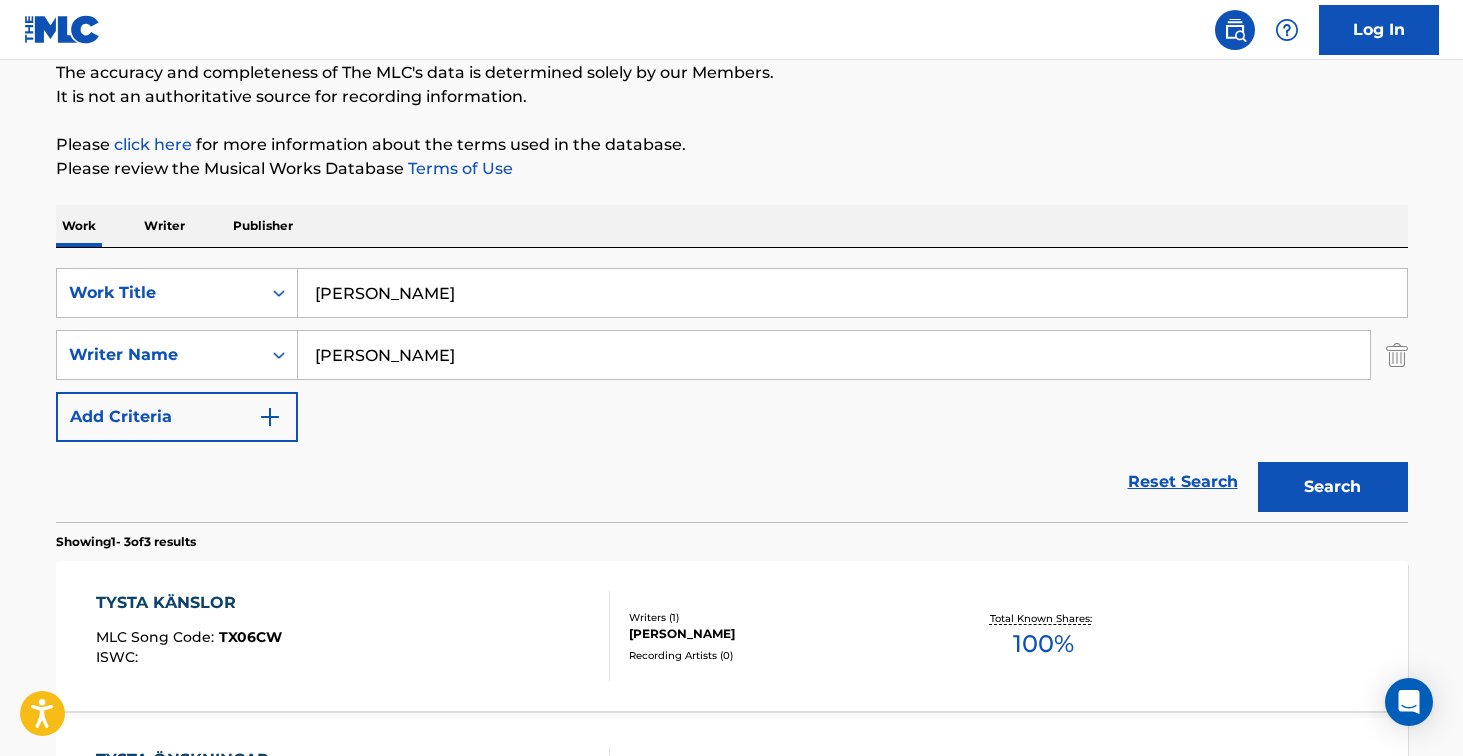 scroll, scrollTop: 202, scrollLeft: 0, axis: vertical 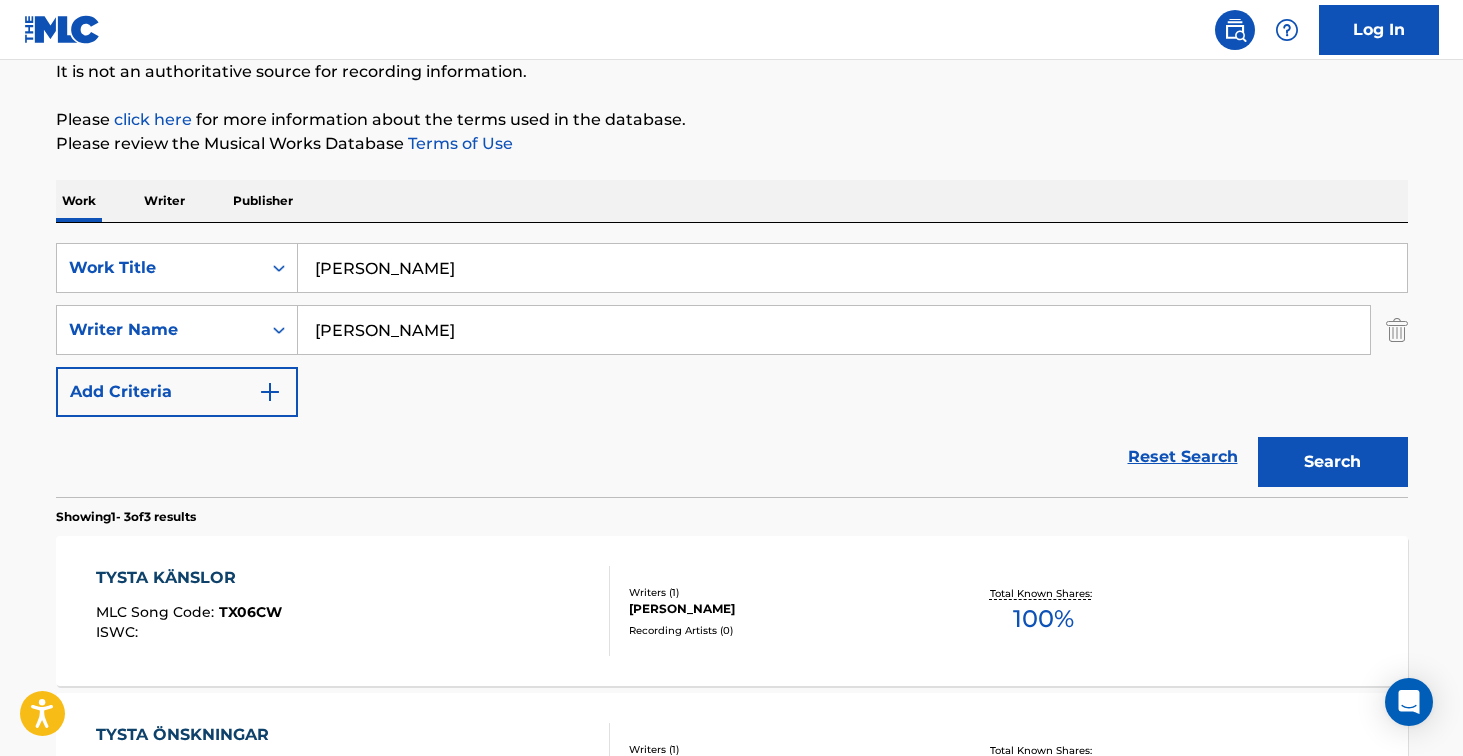 click on "TYSTA KÄNSLOR" at bounding box center (189, 578) 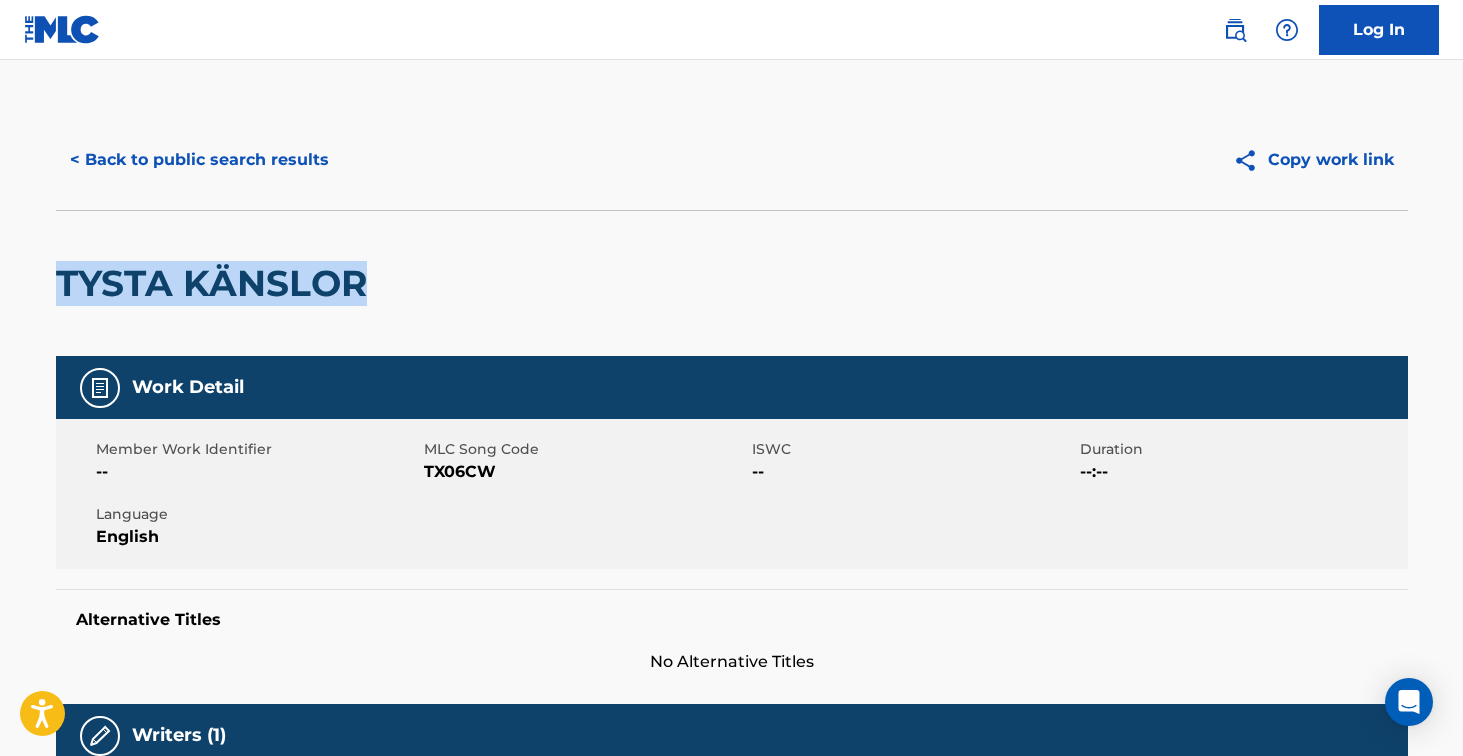 drag, startPoint x: 57, startPoint y: 277, endPoint x: 458, endPoint y: 273, distance: 401.01996 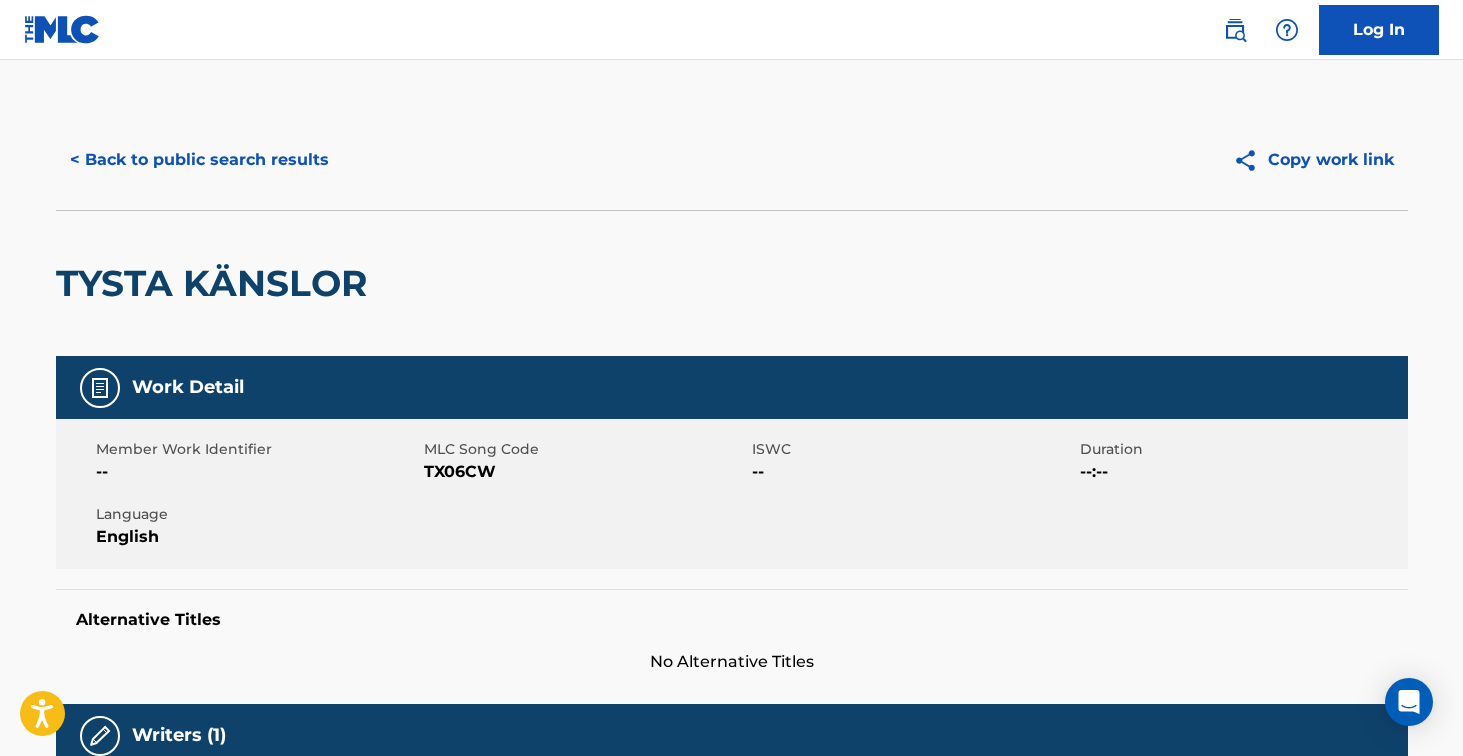 click on "TX06CW" at bounding box center [585, 472] 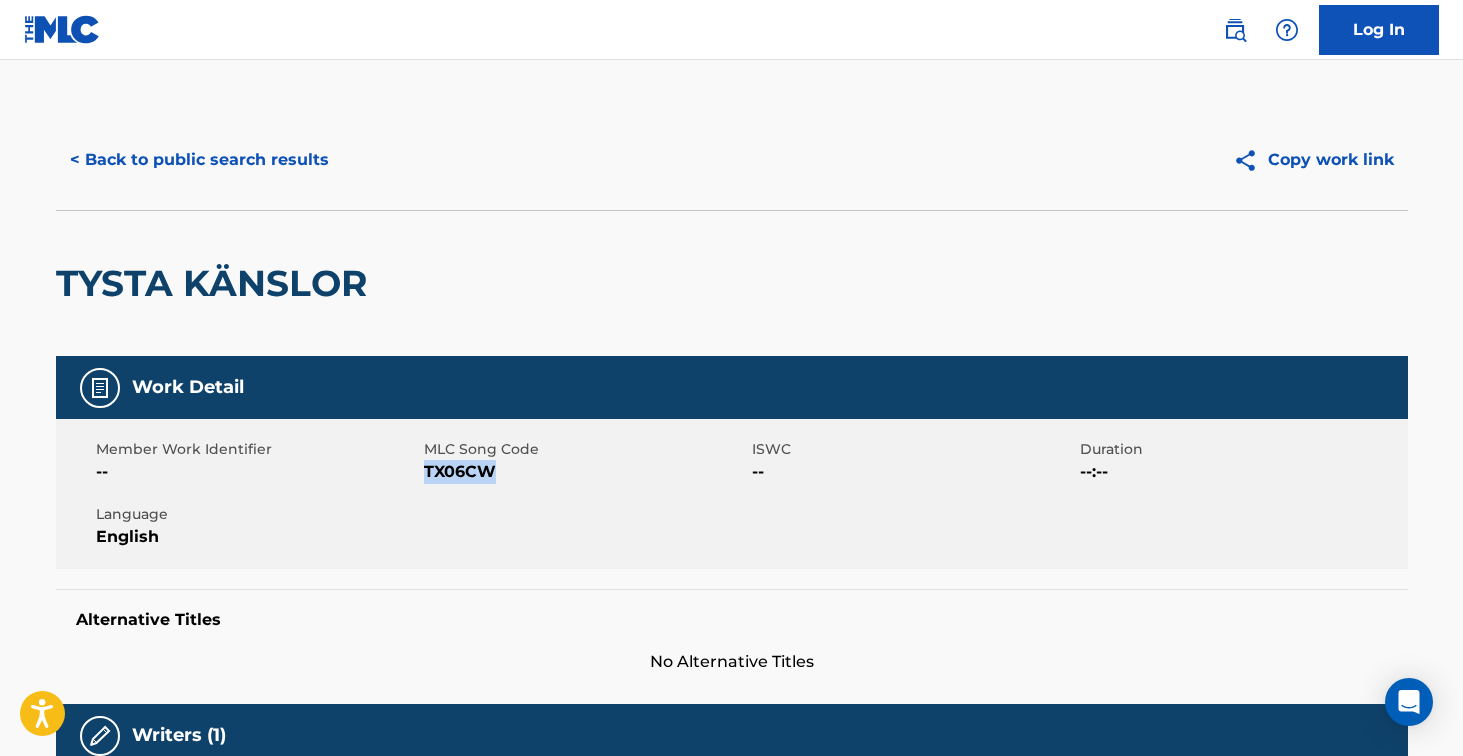 click on "TX06CW" at bounding box center (585, 472) 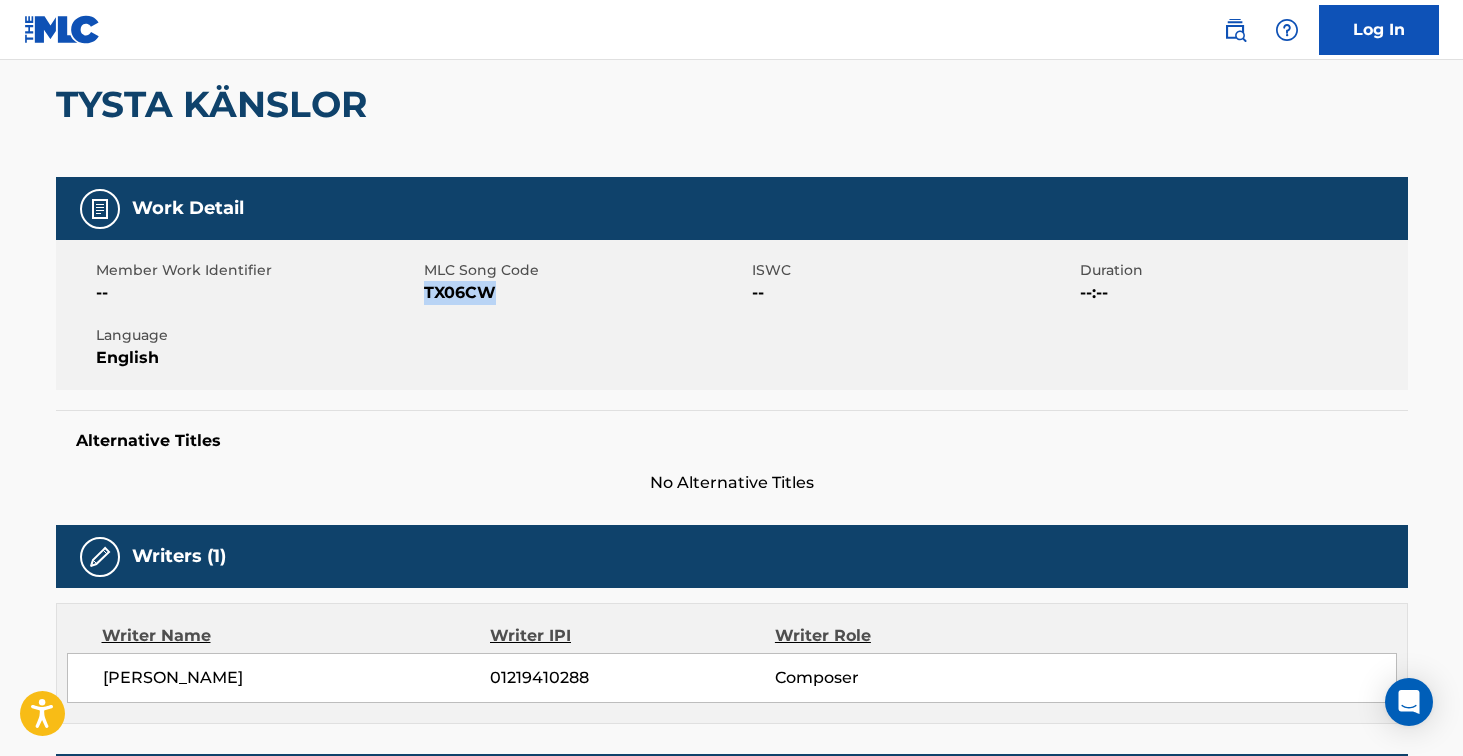 scroll, scrollTop: 0, scrollLeft: 0, axis: both 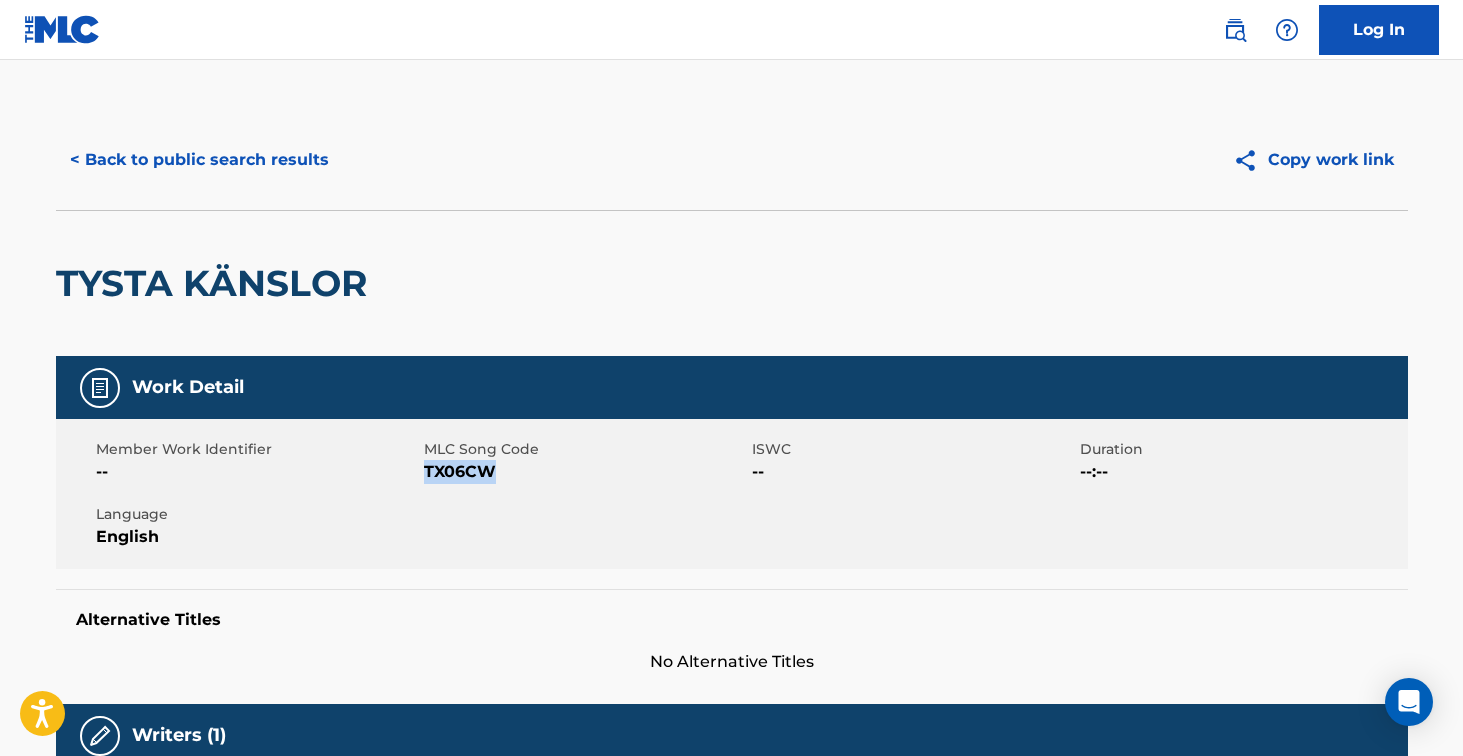 click on "< Back to public search results" at bounding box center [199, 160] 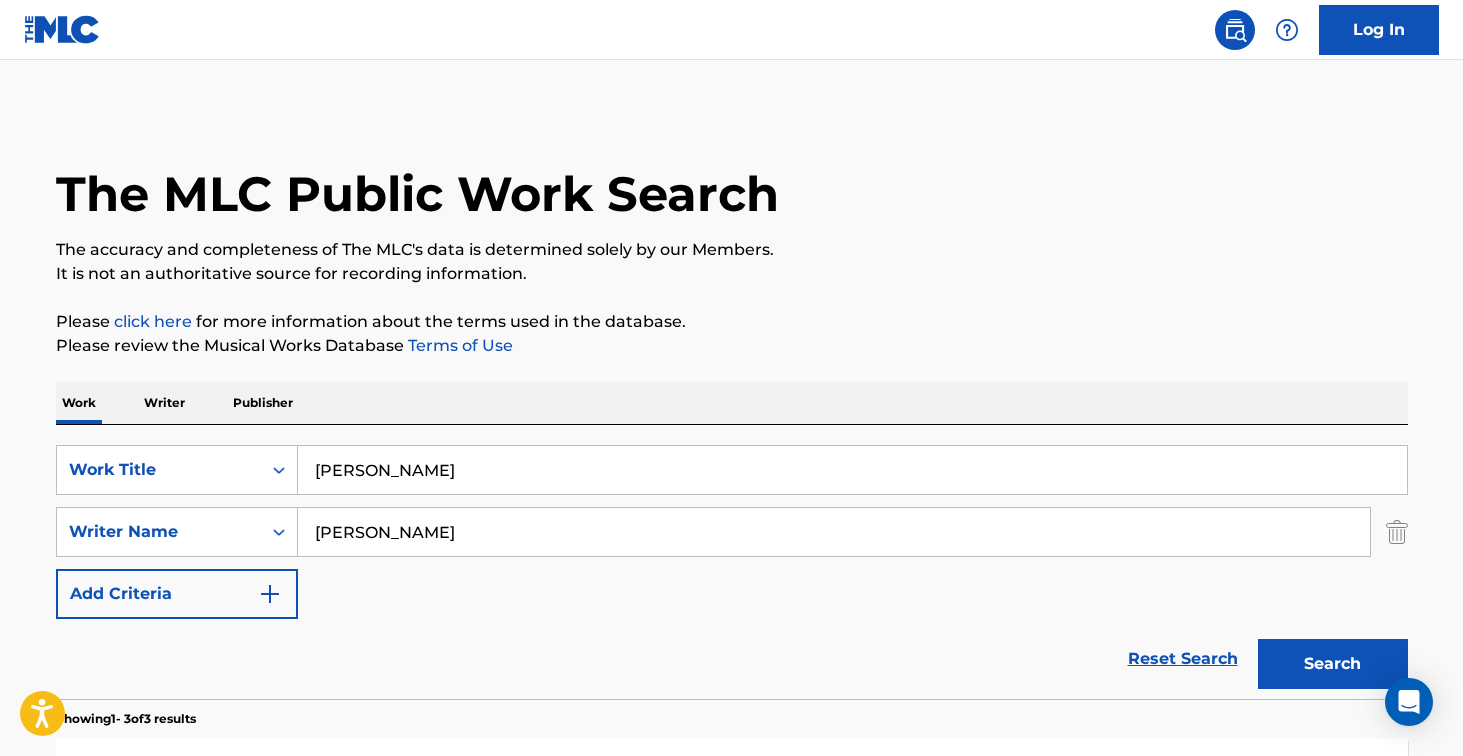 scroll, scrollTop: 202, scrollLeft: 0, axis: vertical 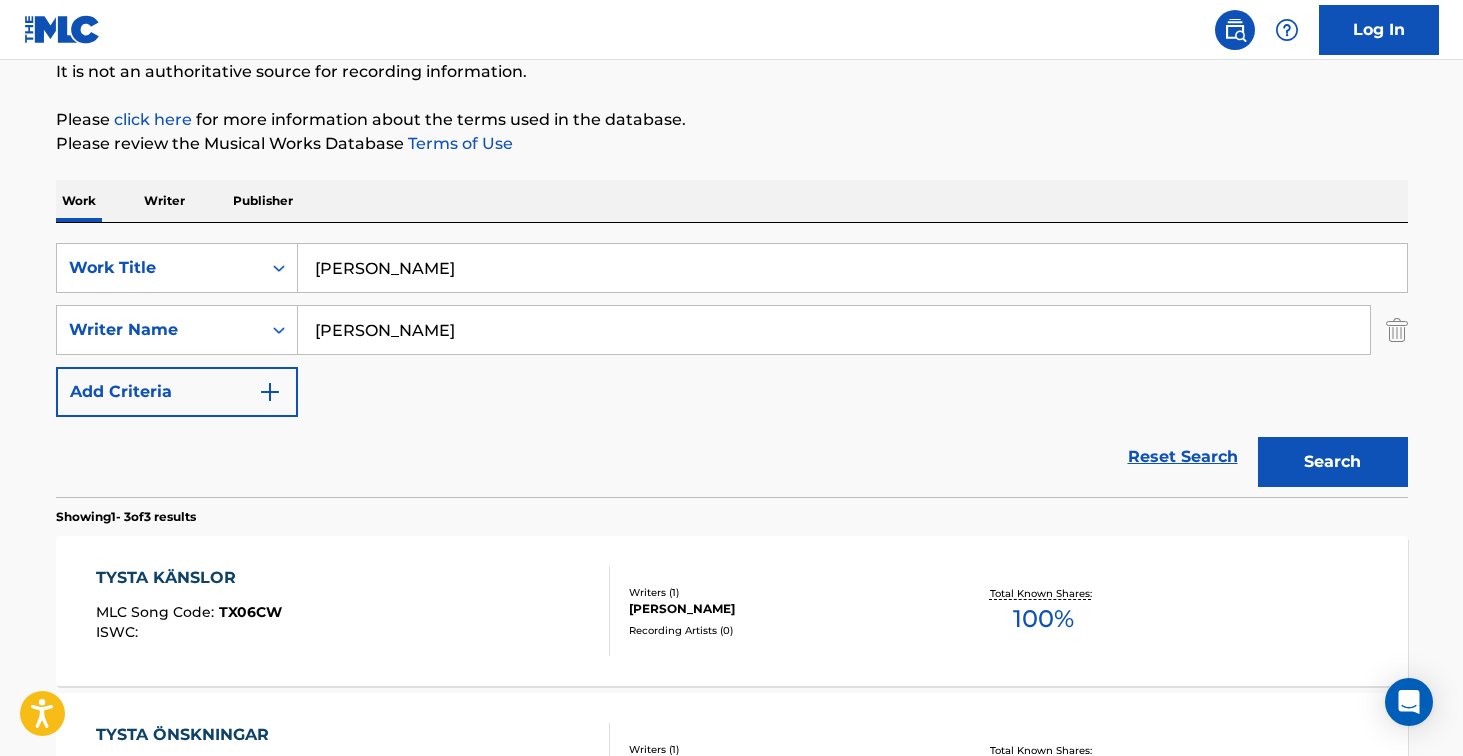 drag, startPoint x: 448, startPoint y: 271, endPoint x: 172, endPoint y: 223, distance: 280.14282 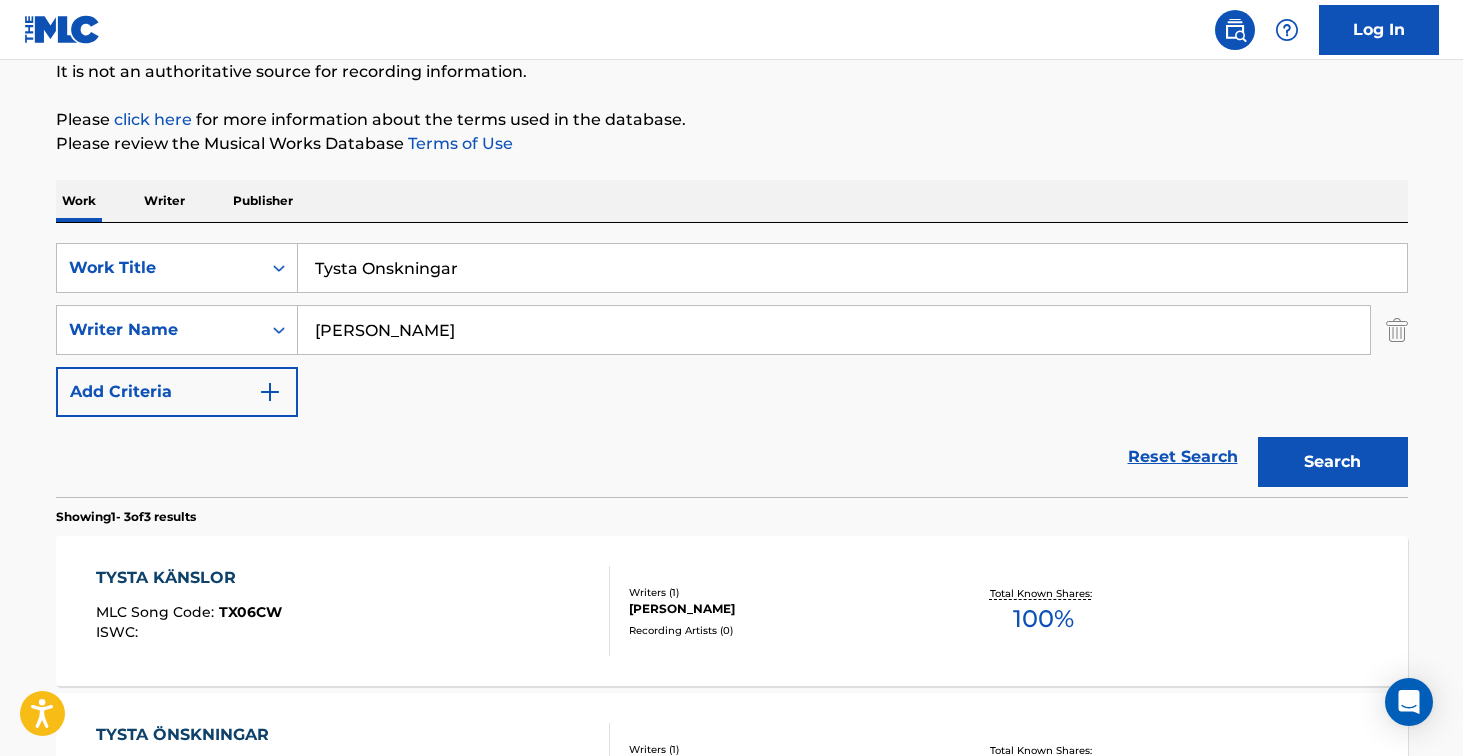 type on "Tysta Onskningar" 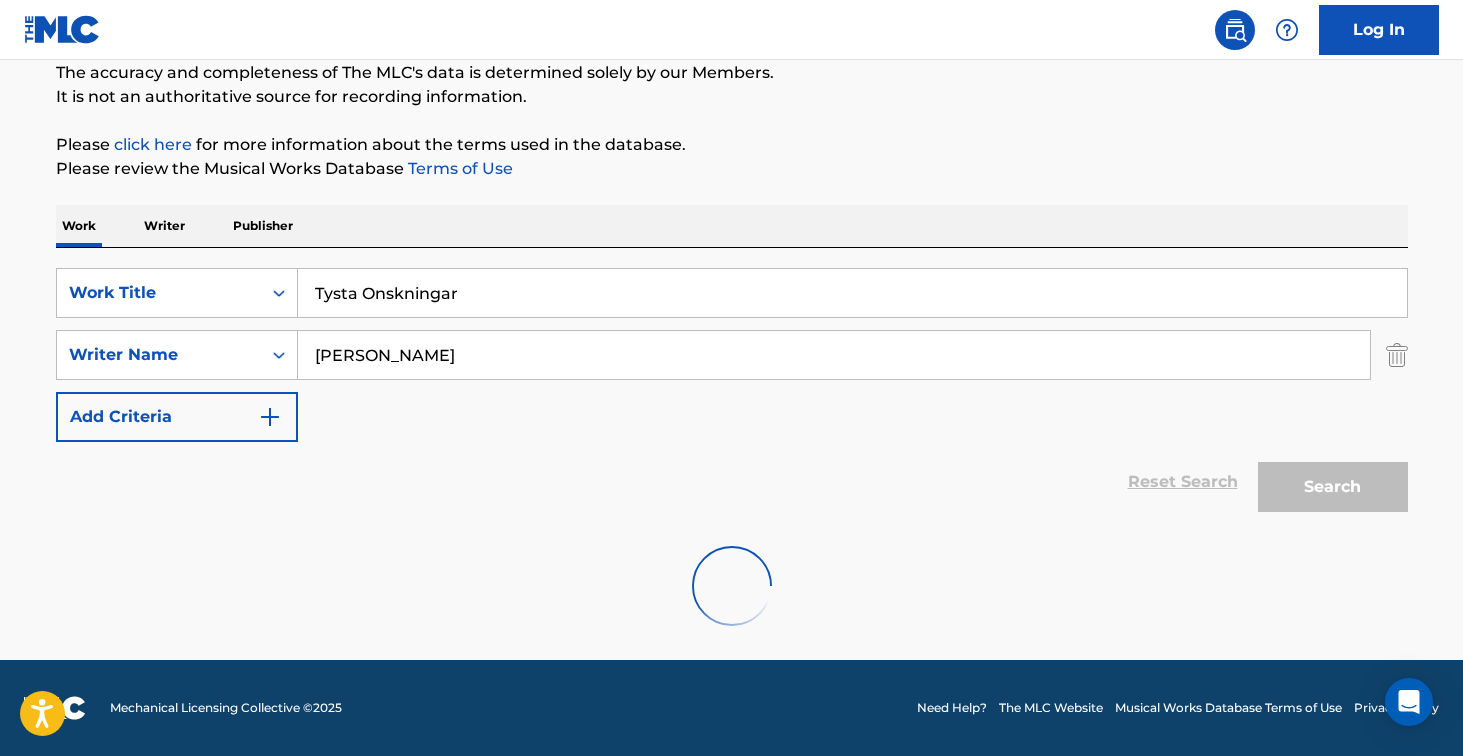 scroll, scrollTop: 202, scrollLeft: 0, axis: vertical 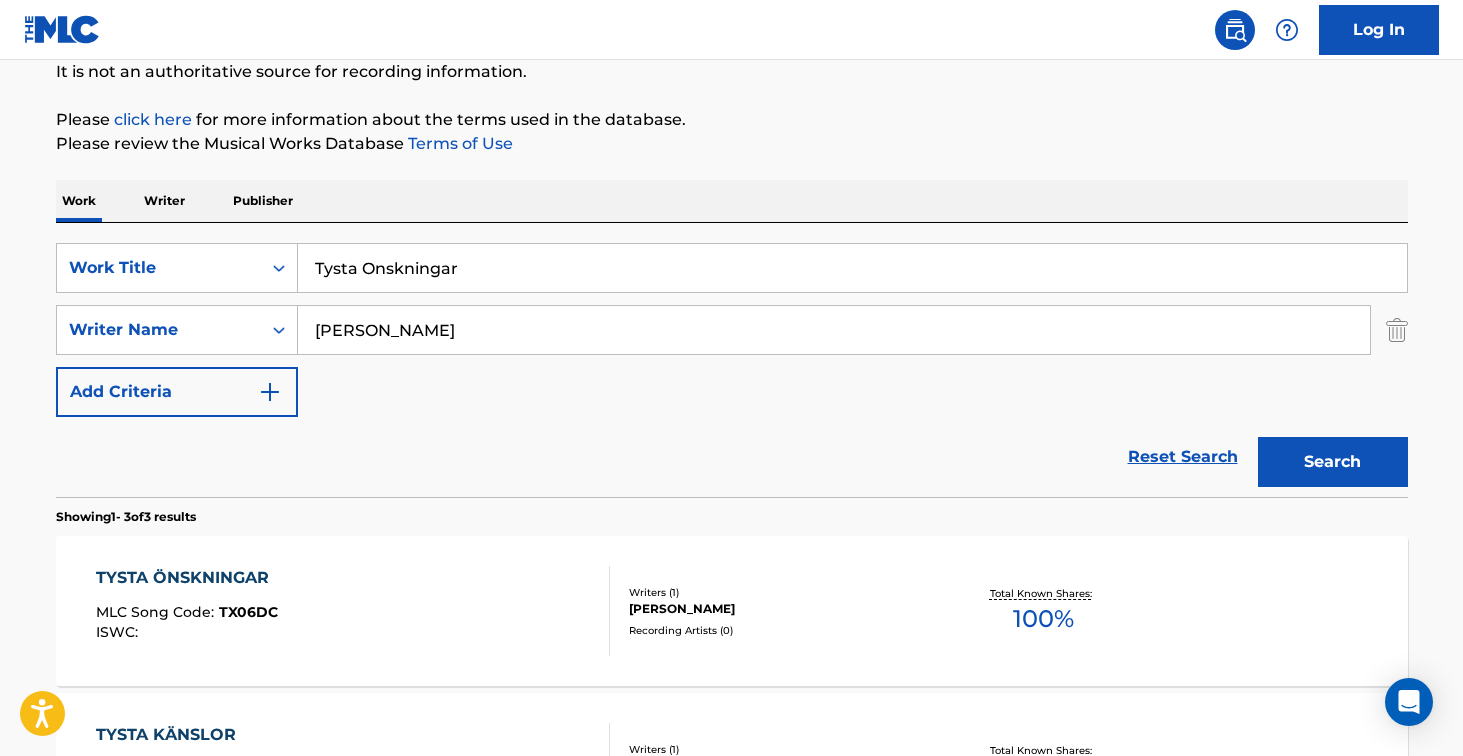 click on "TYSTA ÖNSKNINGAR MLC Song Code : TX06DC ISWC :" at bounding box center (353, 611) 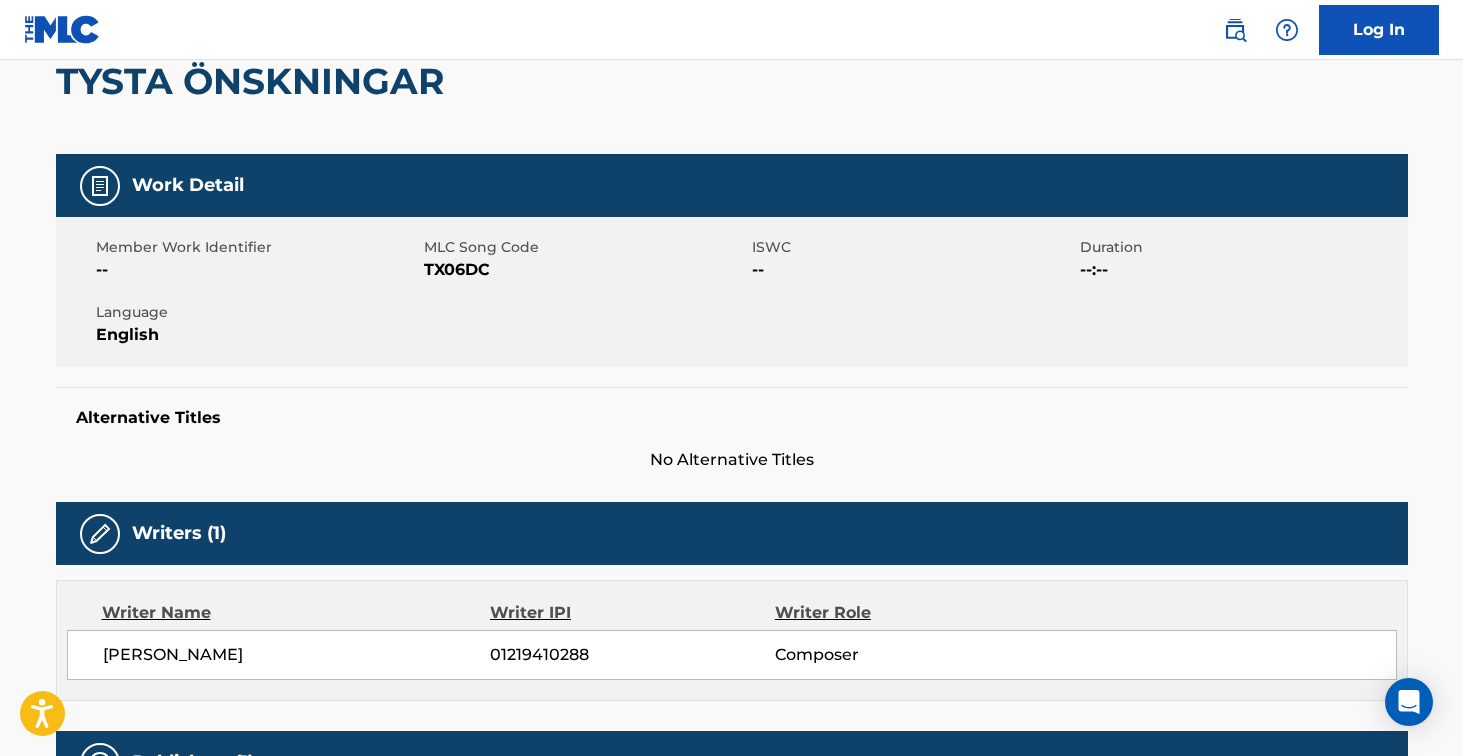 scroll, scrollTop: 0, scrollLeft: 0, axis: both 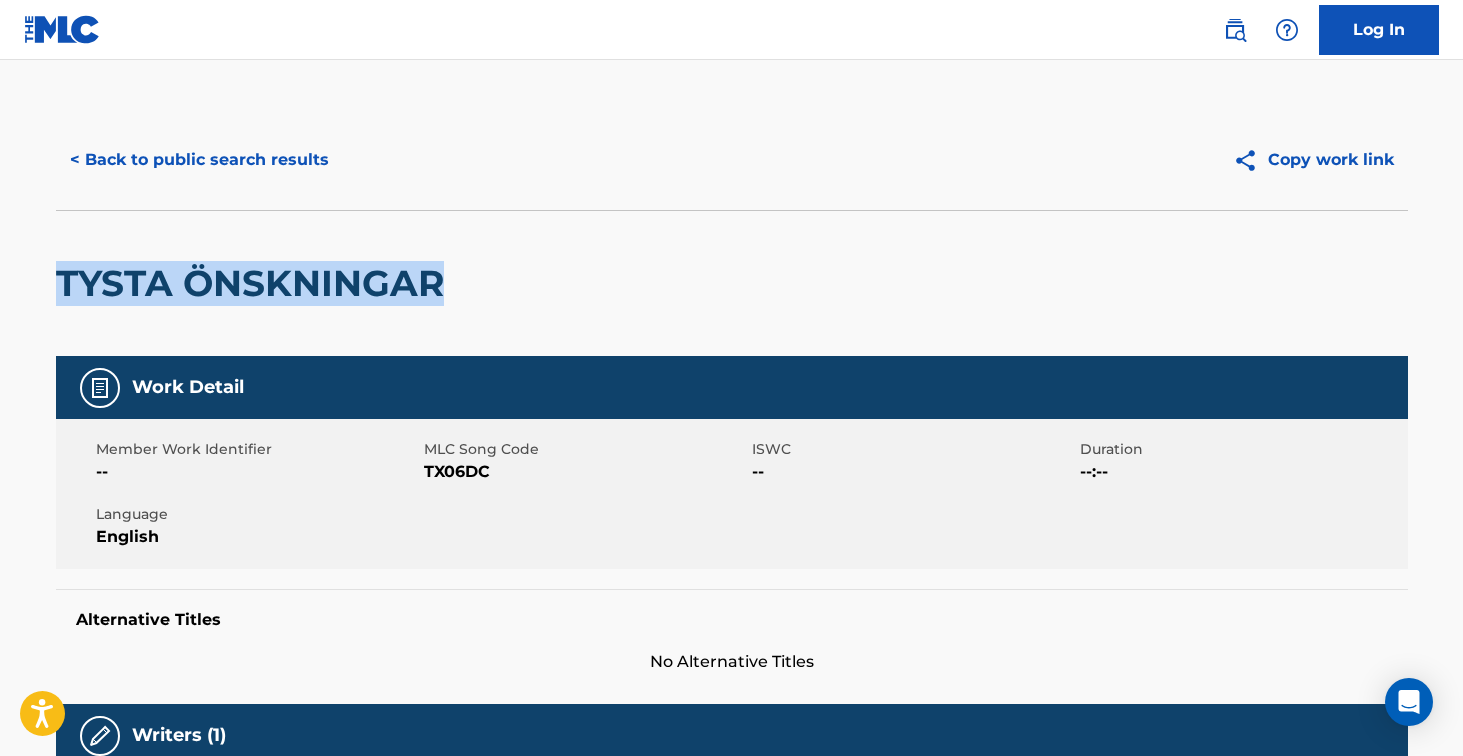 drag, startPoint x: 62, startPoint y: 286, endPoint x: 452, endPoint y: 284, distance: 390.00513 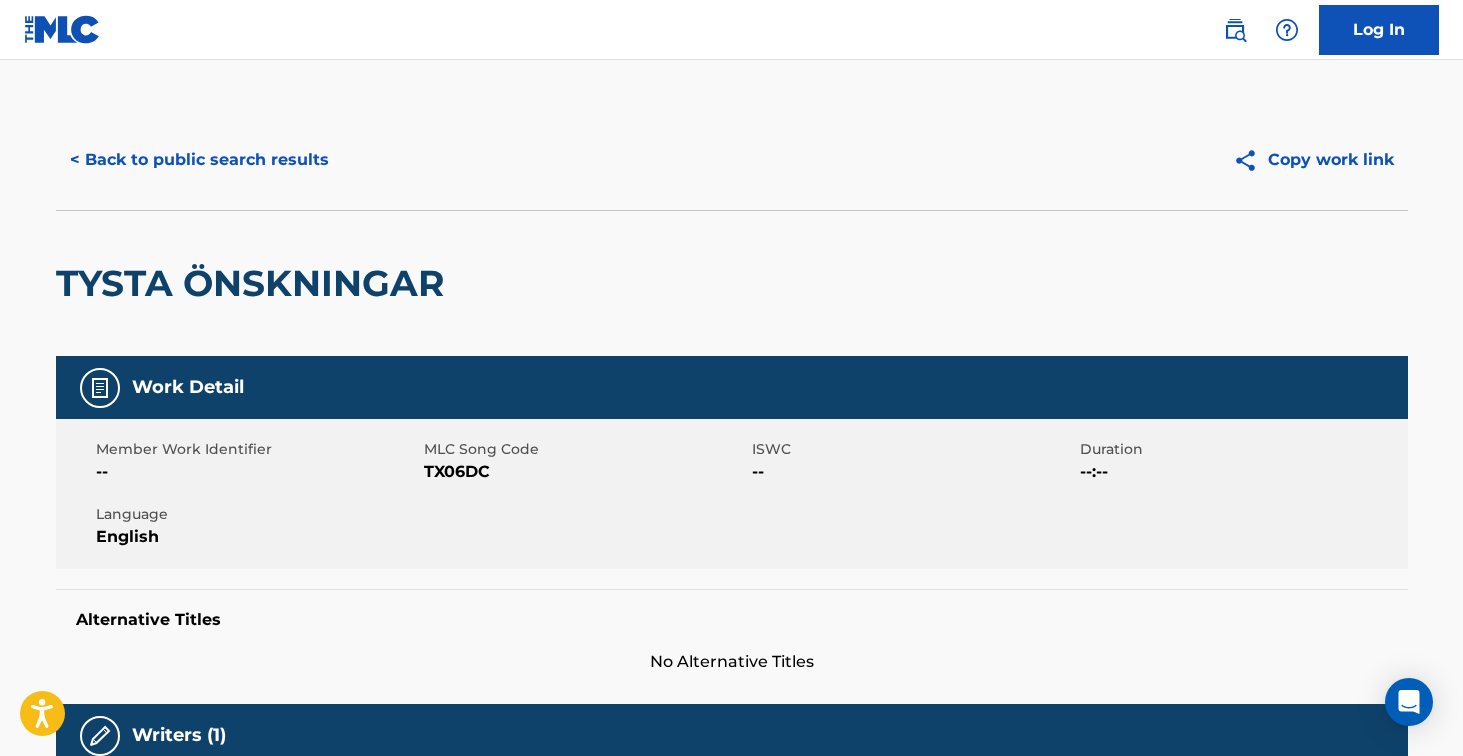 click on "TX06DC" at bounding box center (585, 472) 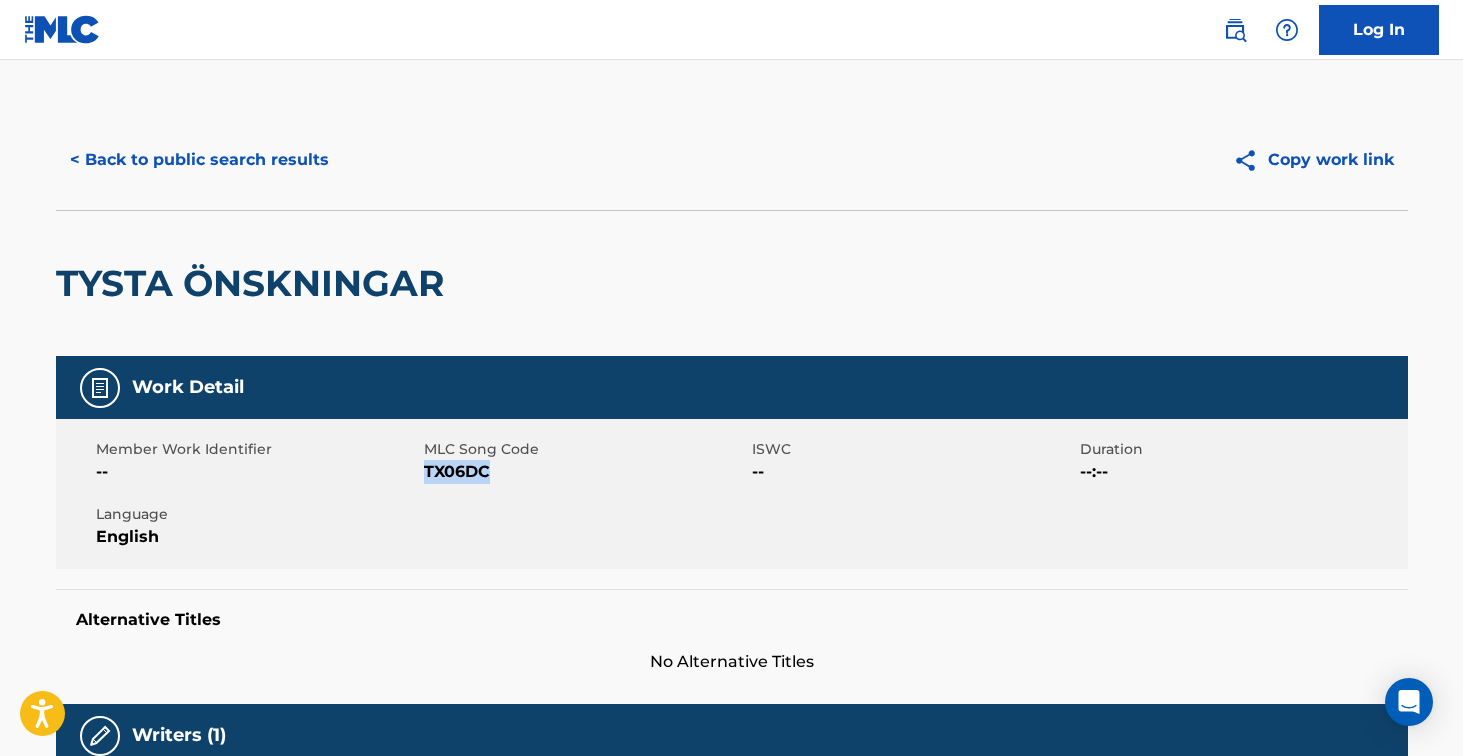 click on "TX06DC" at bounding box center (585, 472) 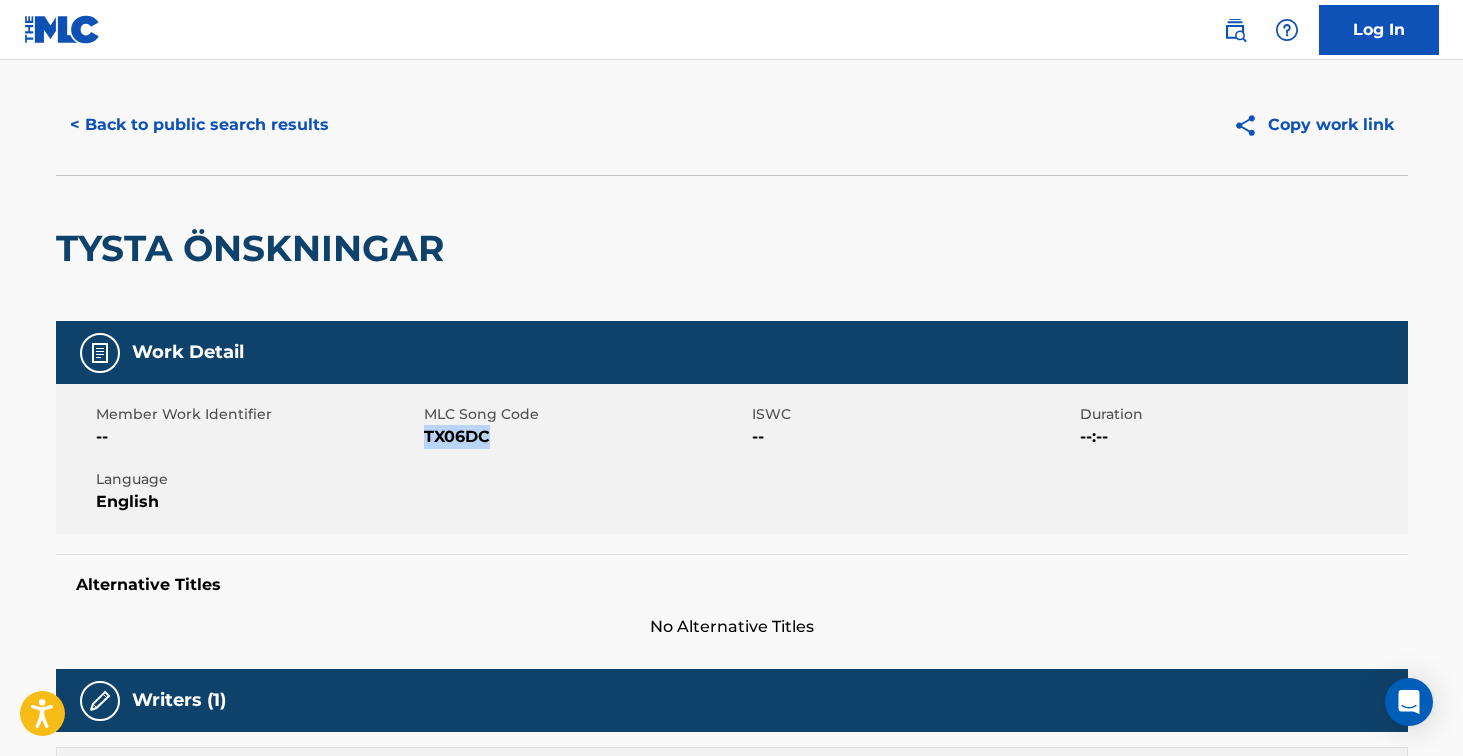 scroll, scrollTop: 0, scrollLeft: 0, axis: both 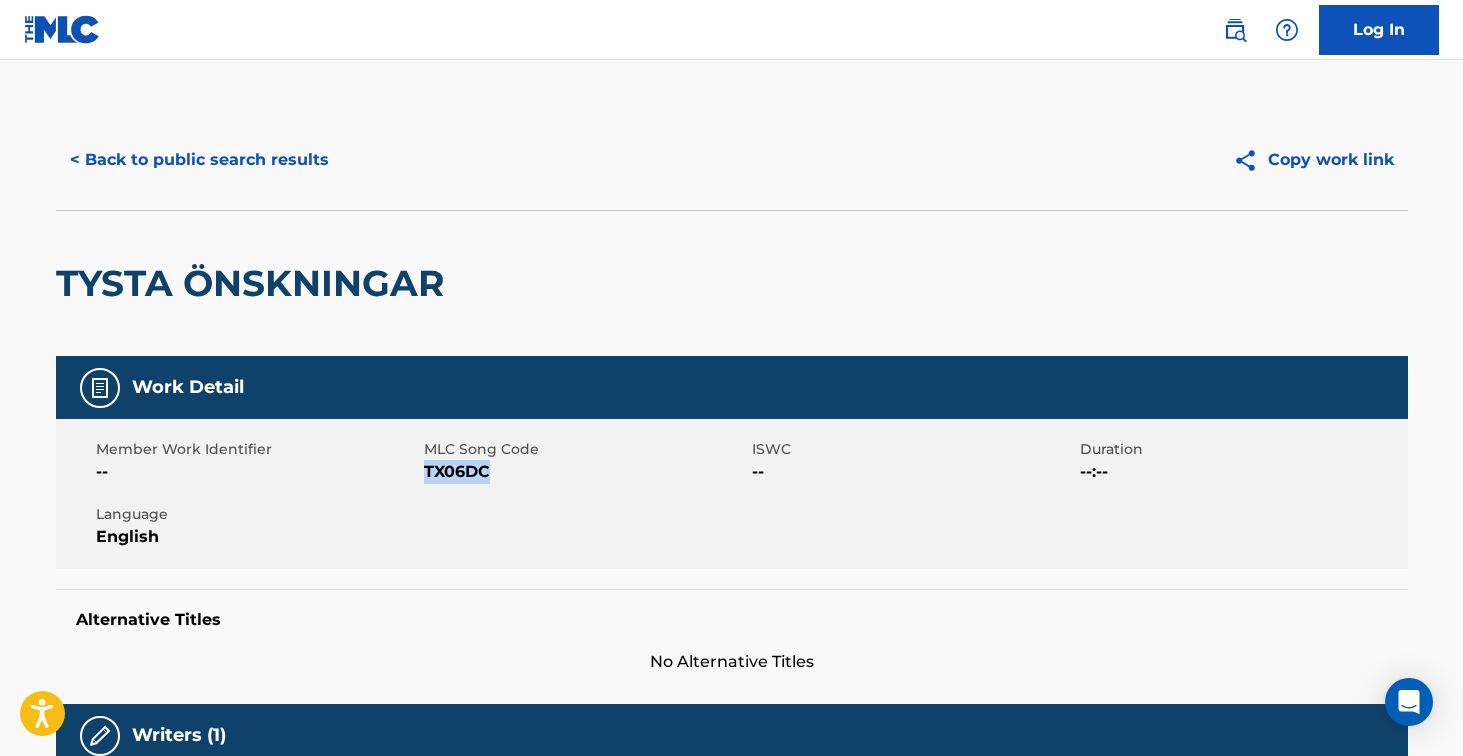 click on "< Back to public search results" at bounding box center [199, 160] 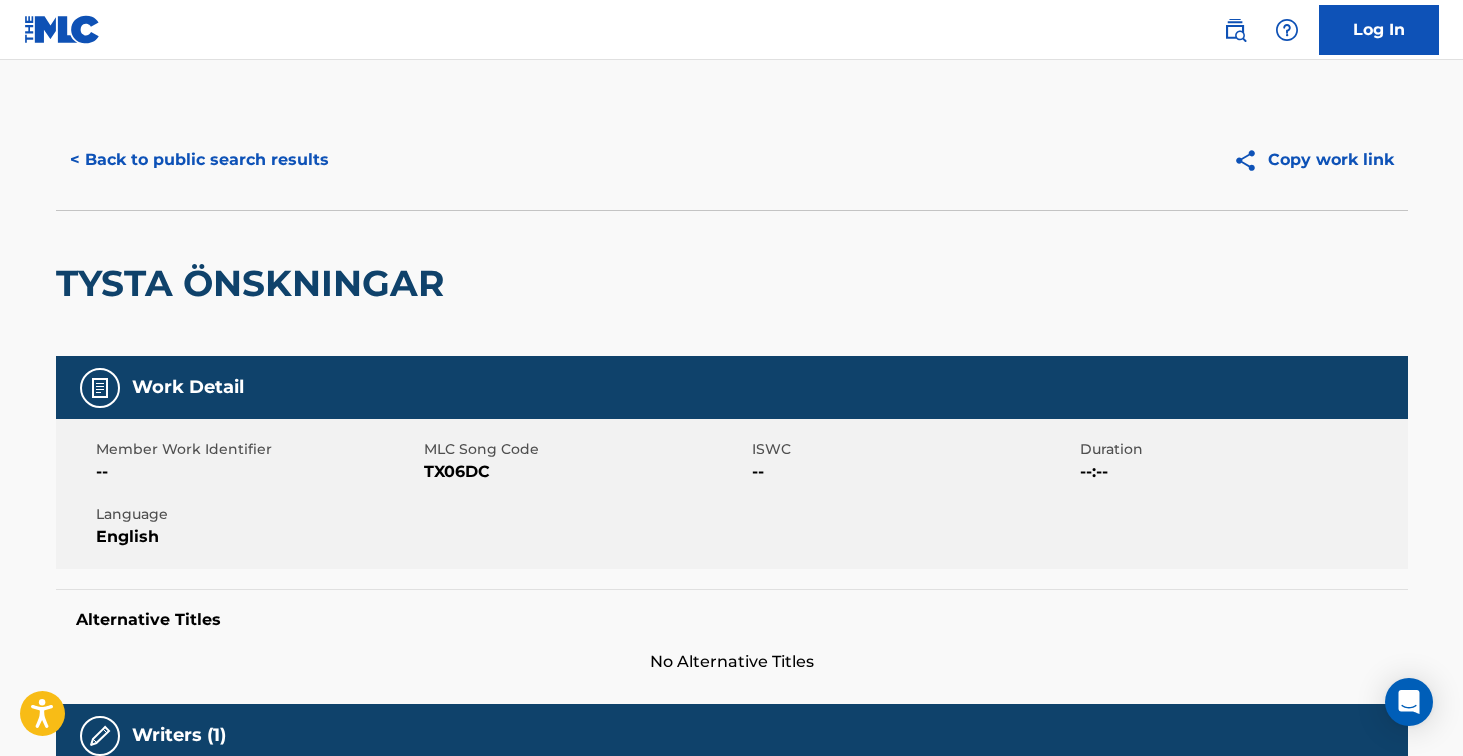 scroll, scrollTop: 202, scrollLeft: 0, axis: vertical 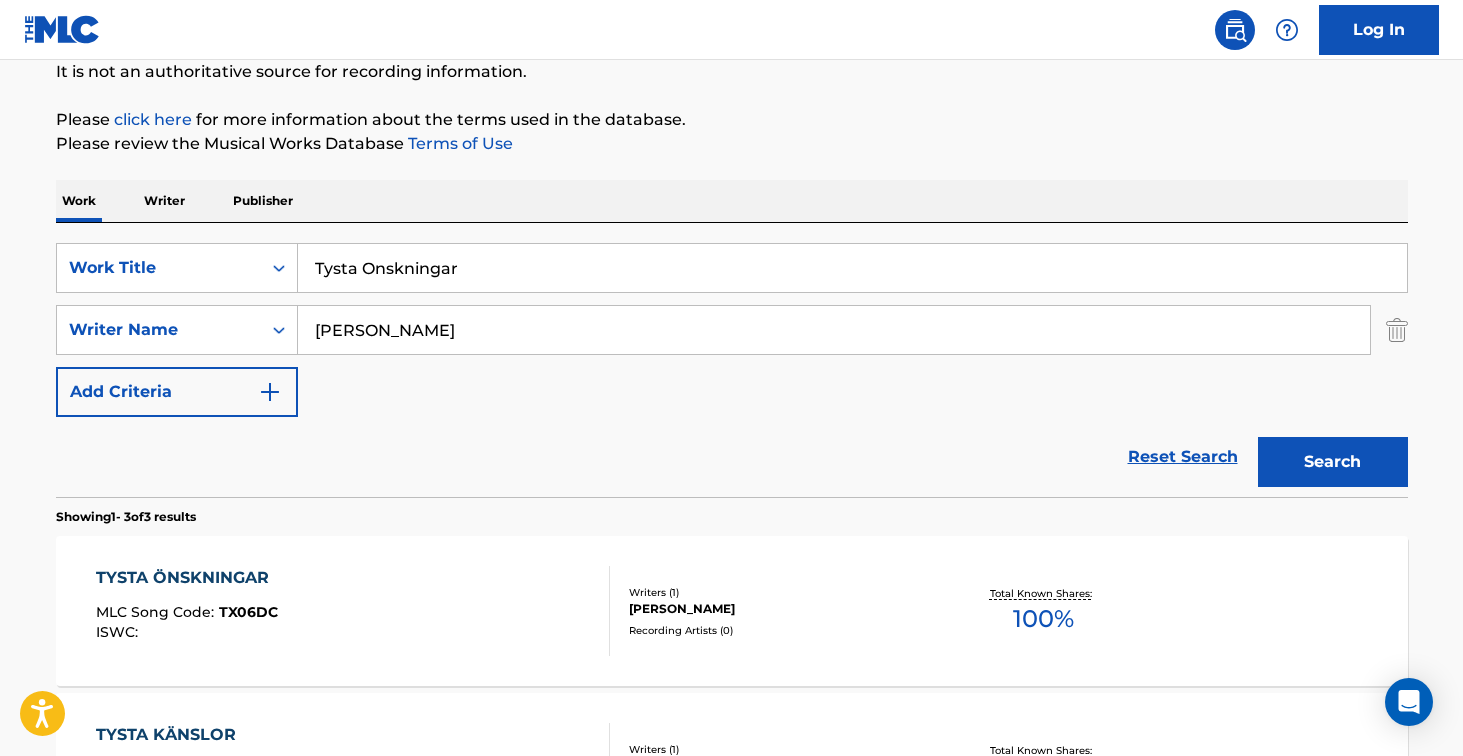 drag, startPoint x: 329, startPoint y: 247, endPoint x: 302, endPoint y: 242, distance: 27.45906 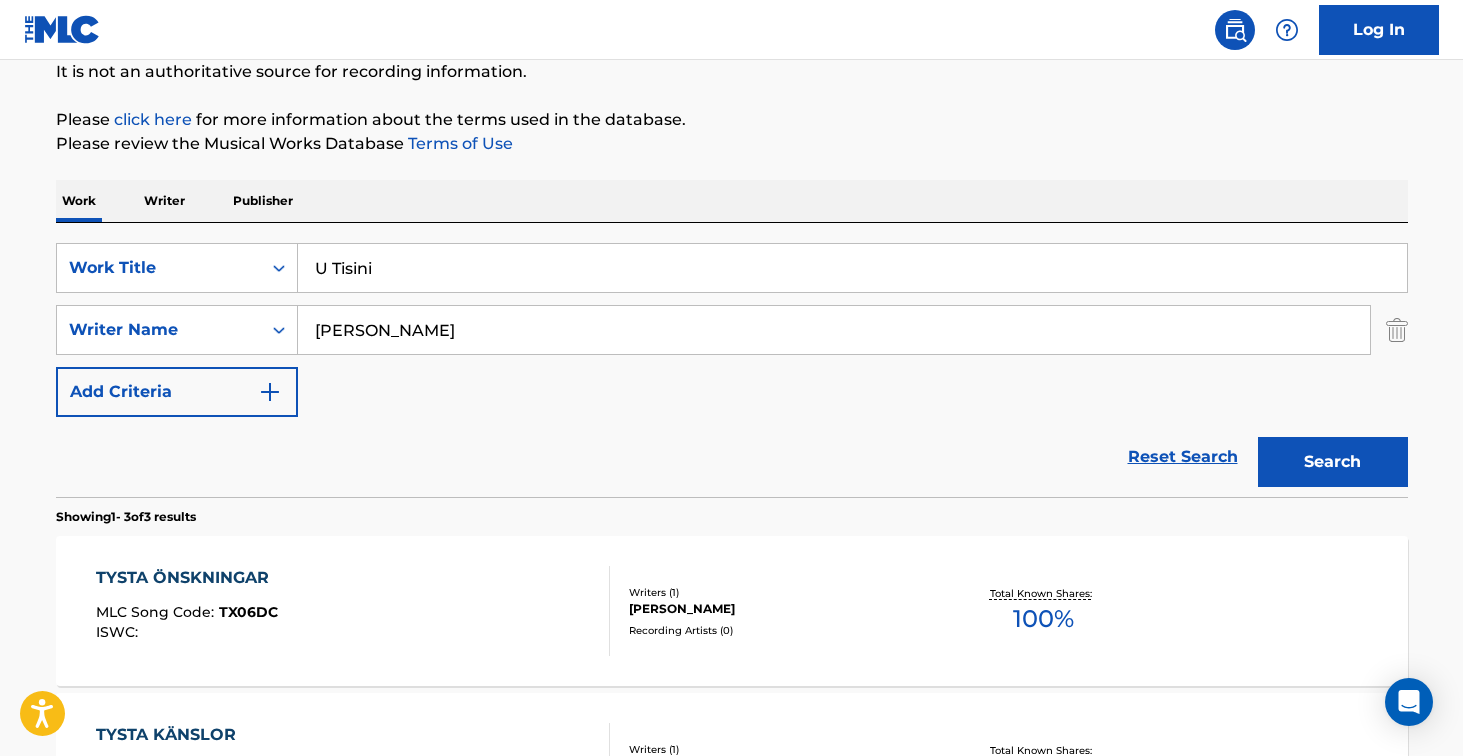 type on "U Tisini" 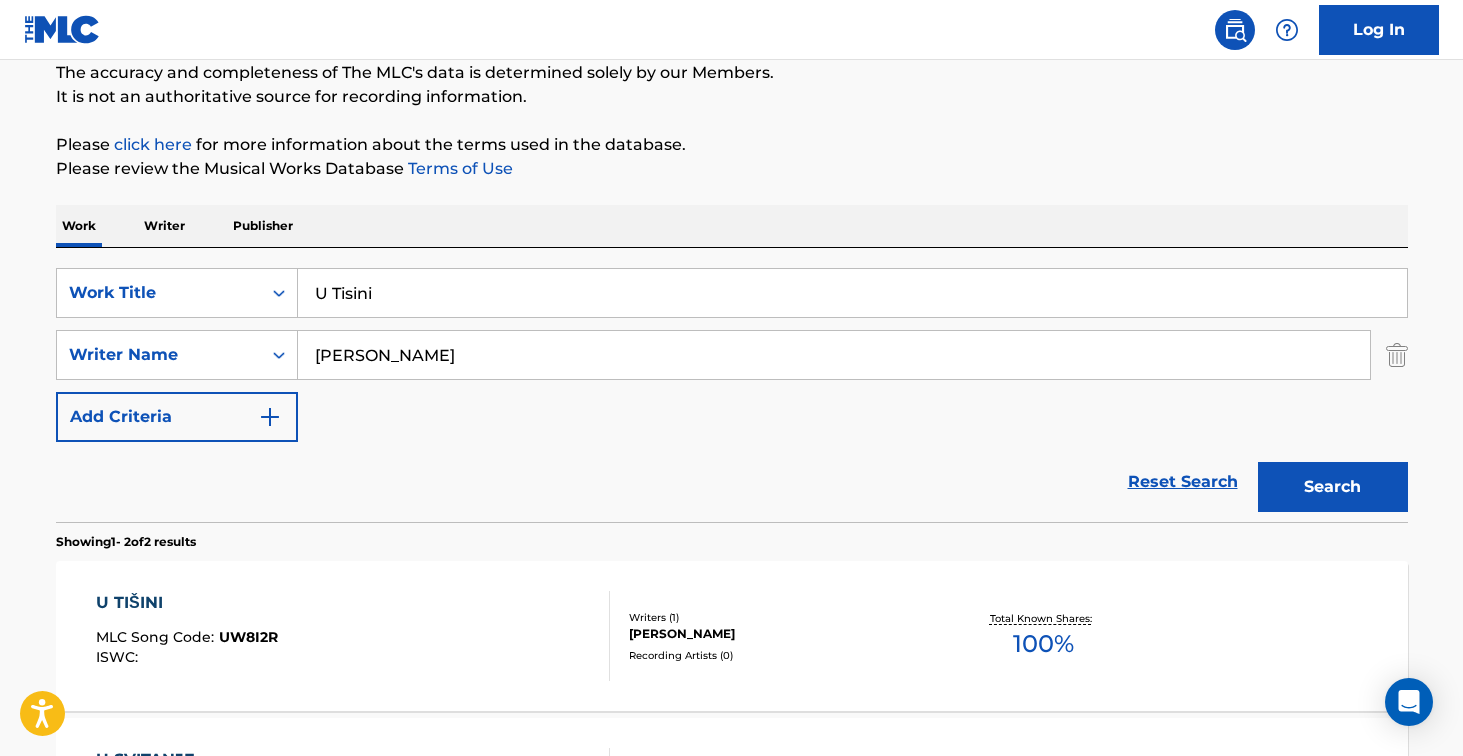 scroll, scrollTop: 202, scrollLeft: 0, axis: vertical 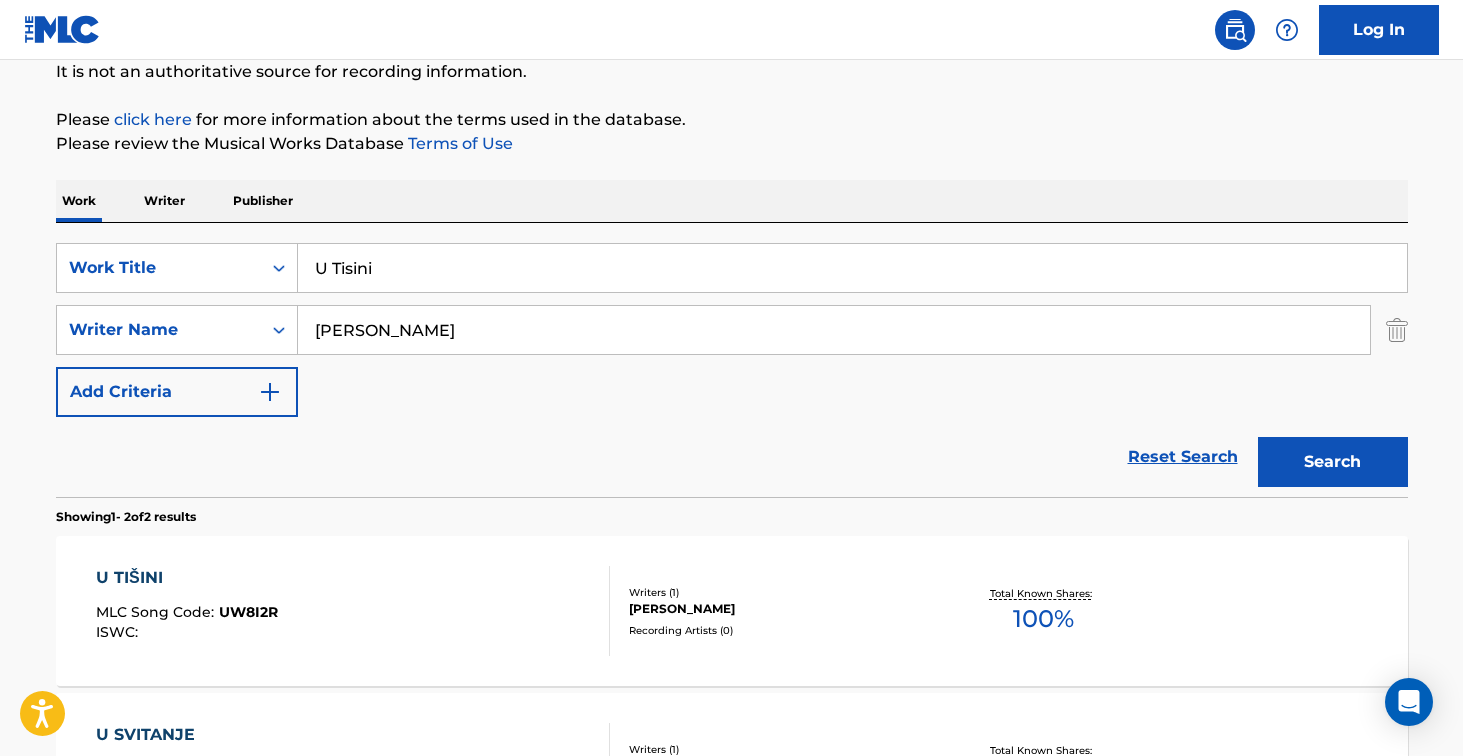 click on "U TIŠINI MLC Song Code : UW8I2R ISWC :" at bounding box center (353, 611) 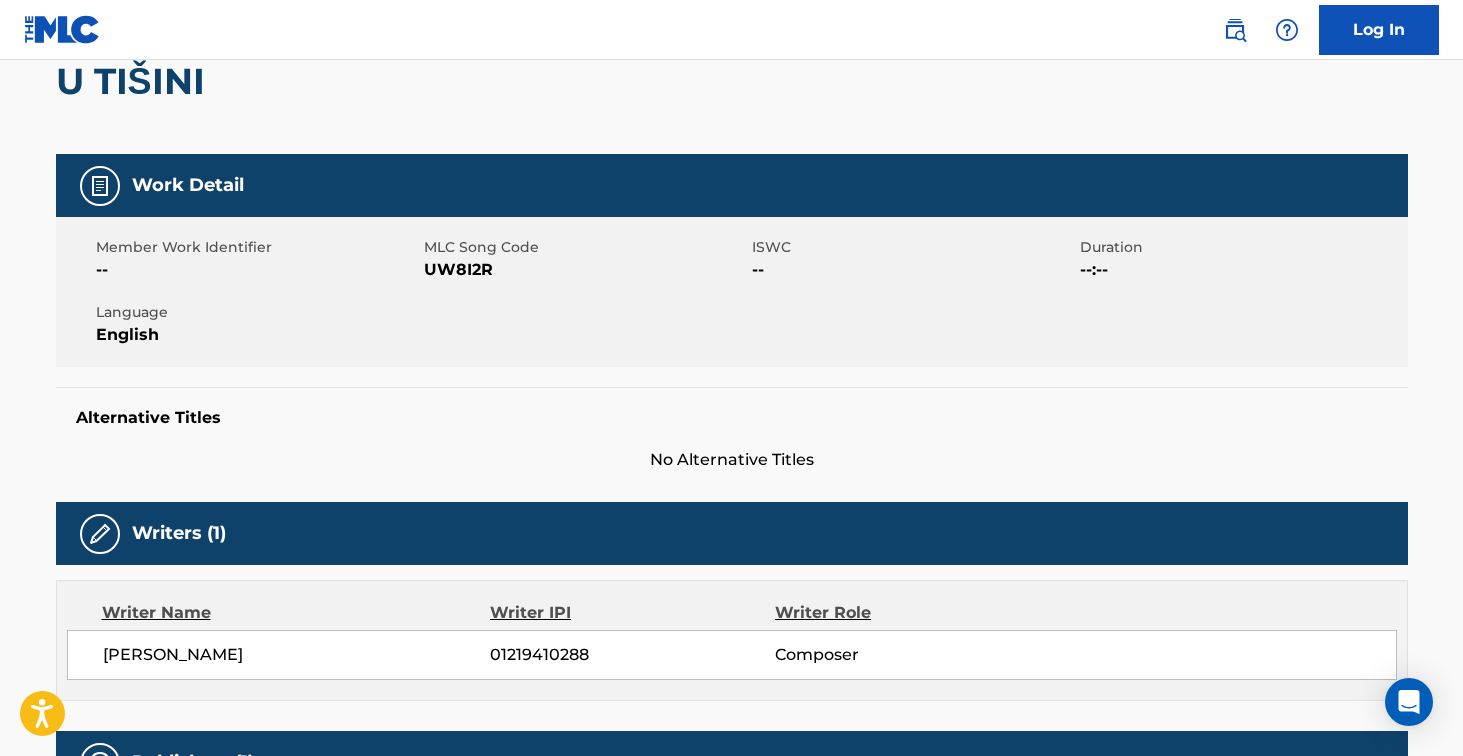 scroll, scrollTop: 0, scrollLeft: 0, axis: both 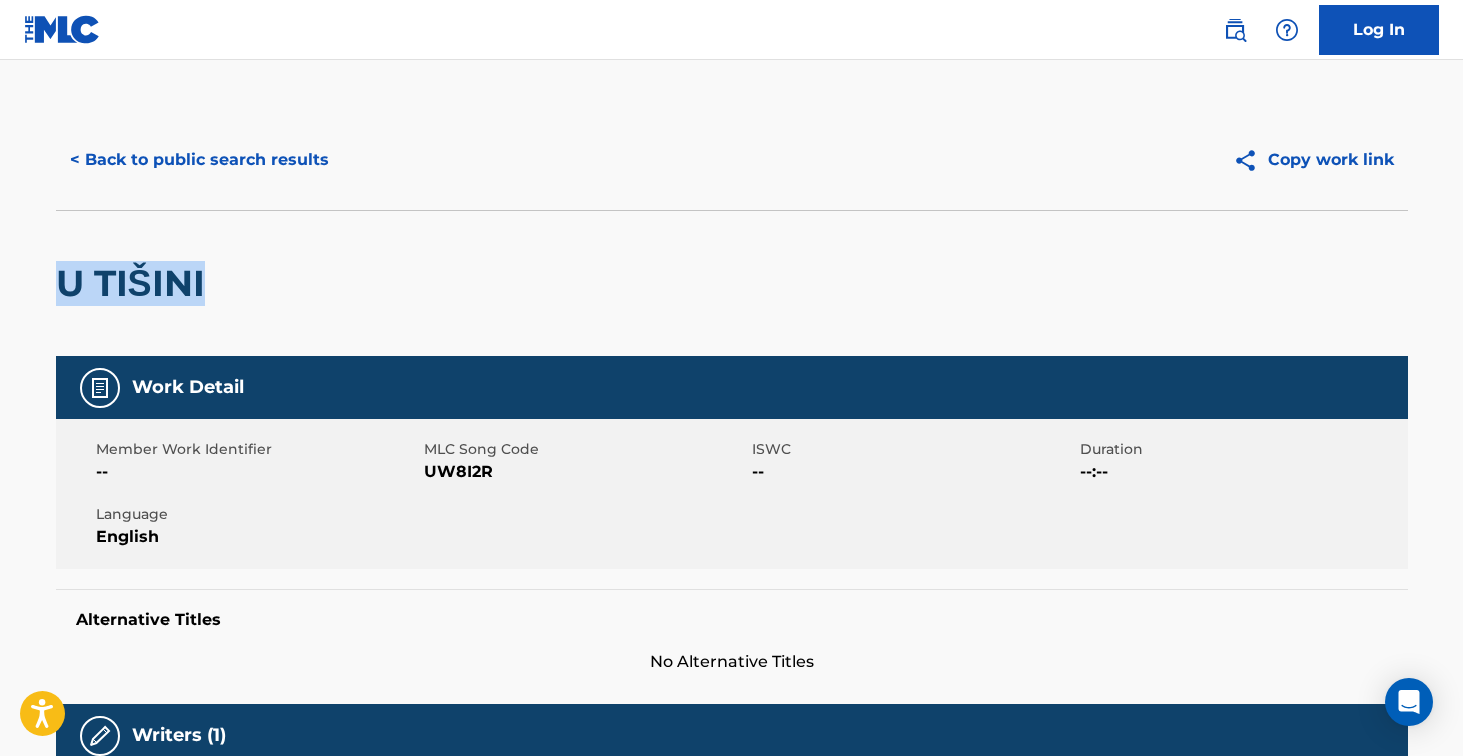 drag, startPoint x: 93, startPoint y: 286, endPoint x: 242, endPoint y: 285, distance: 149.00336 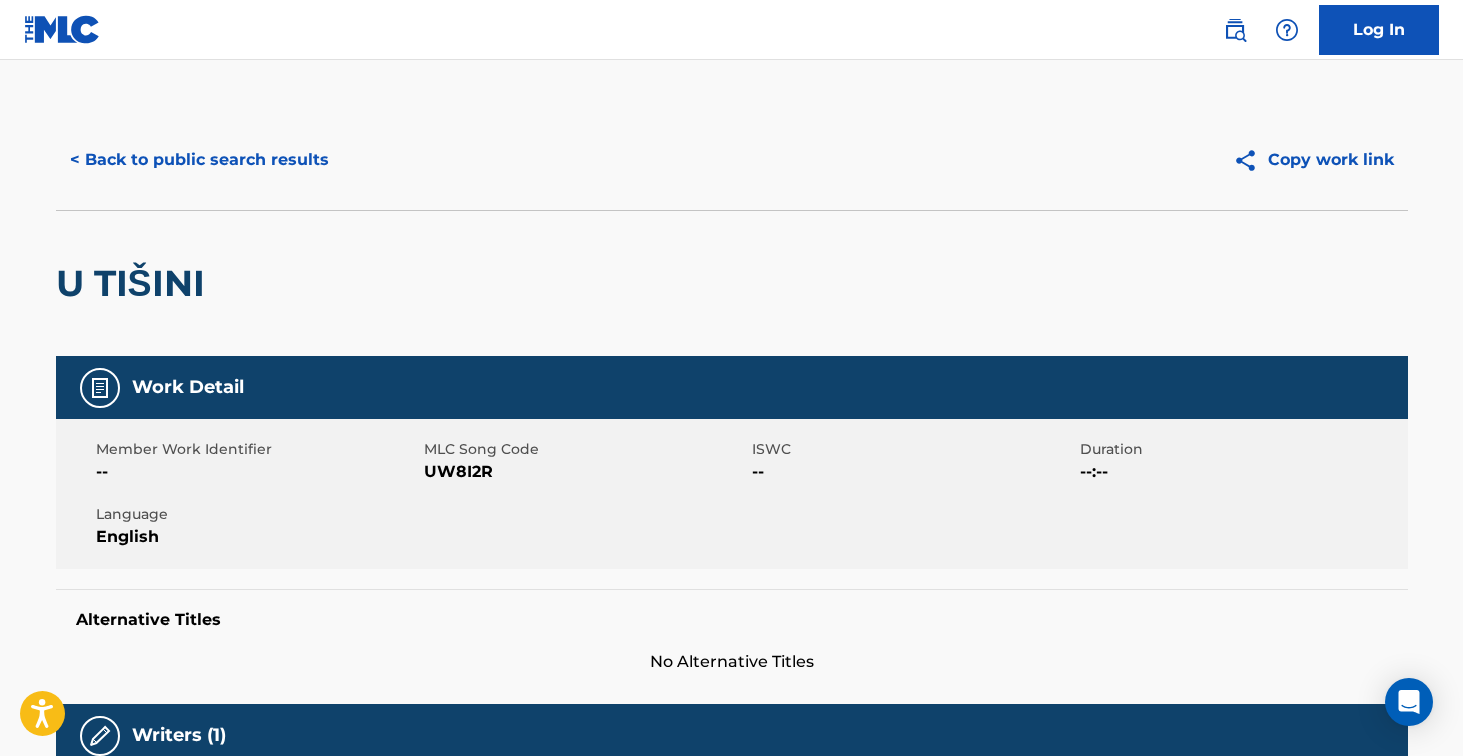 click on "UW8I2R" at bounding box center (585, 472) 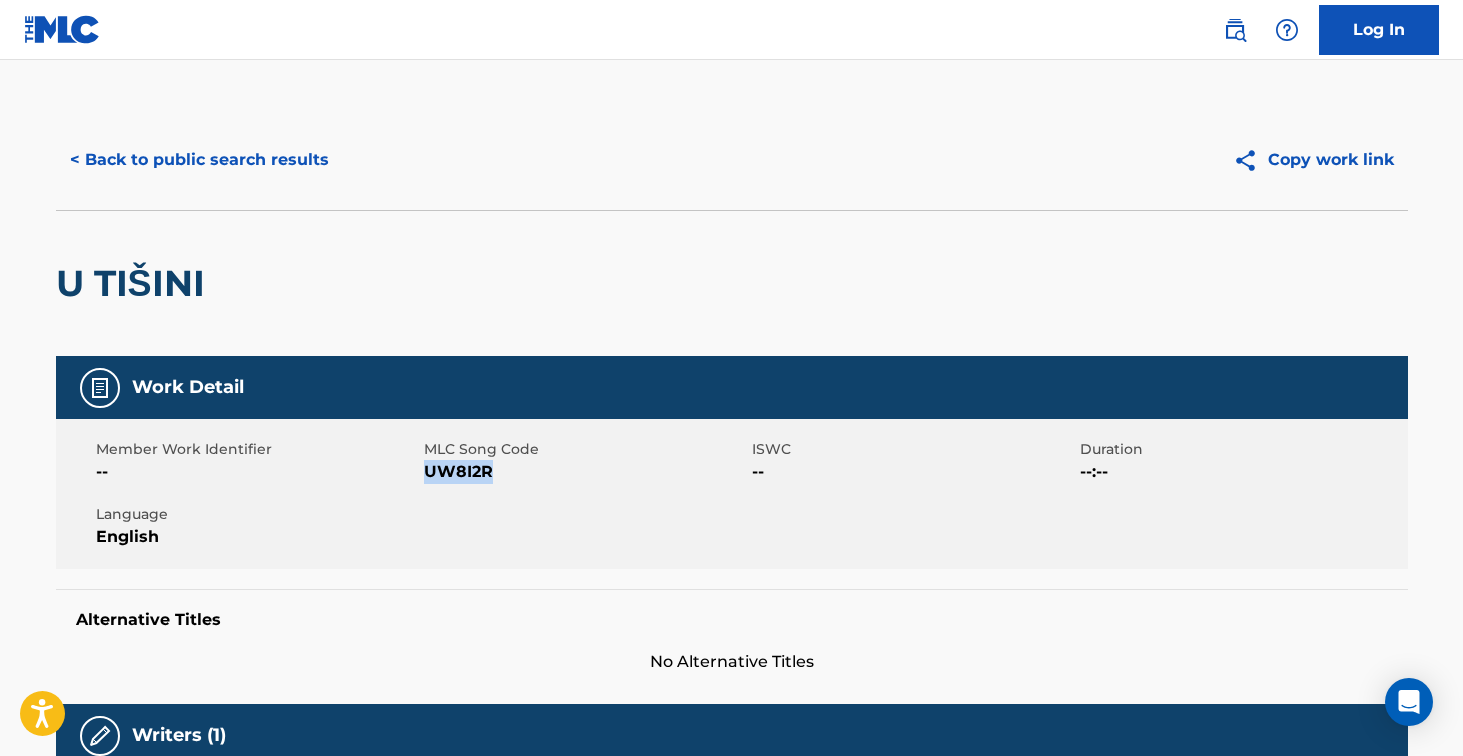 click on "UW8I2R" at bounding box center (585, 472) 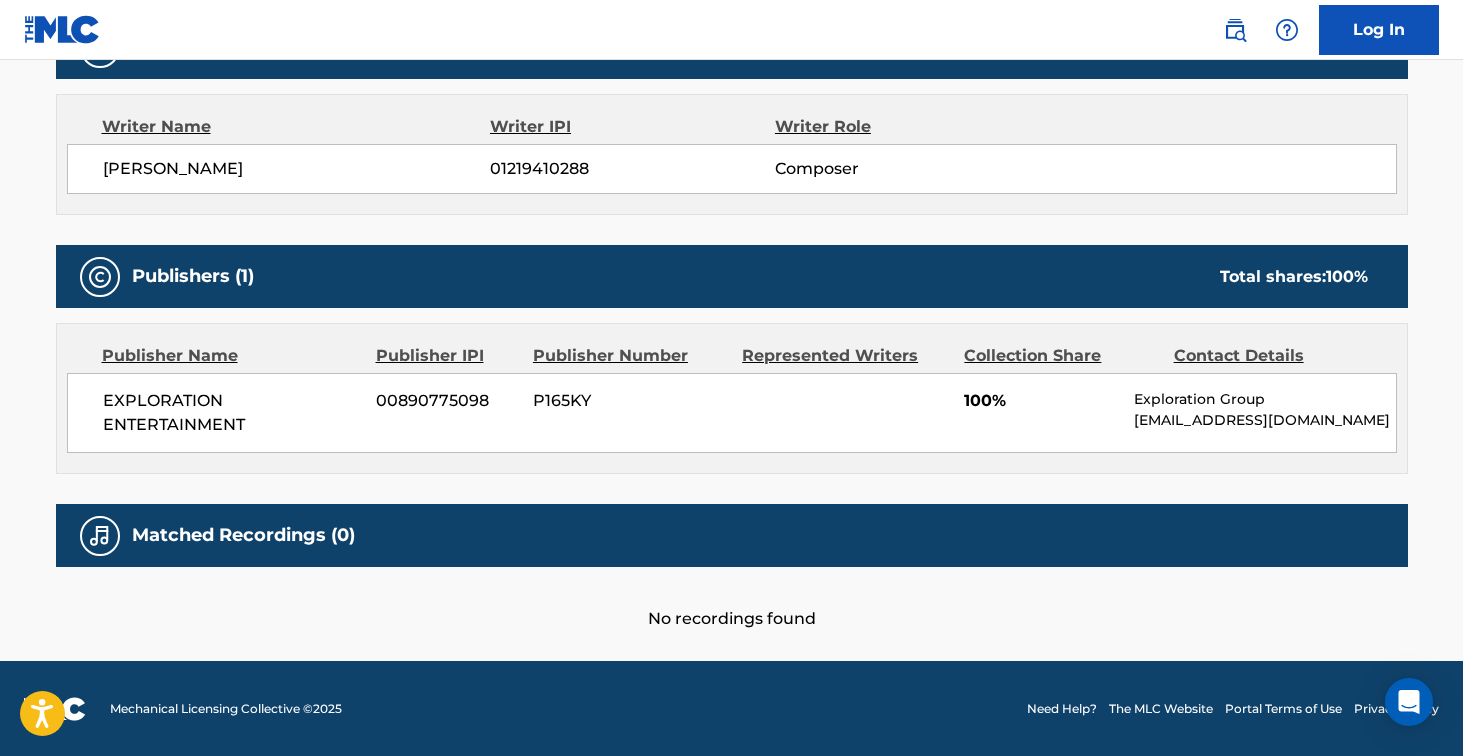 scroll, scrollTop: 0, scrollLeft: 0, axis: both 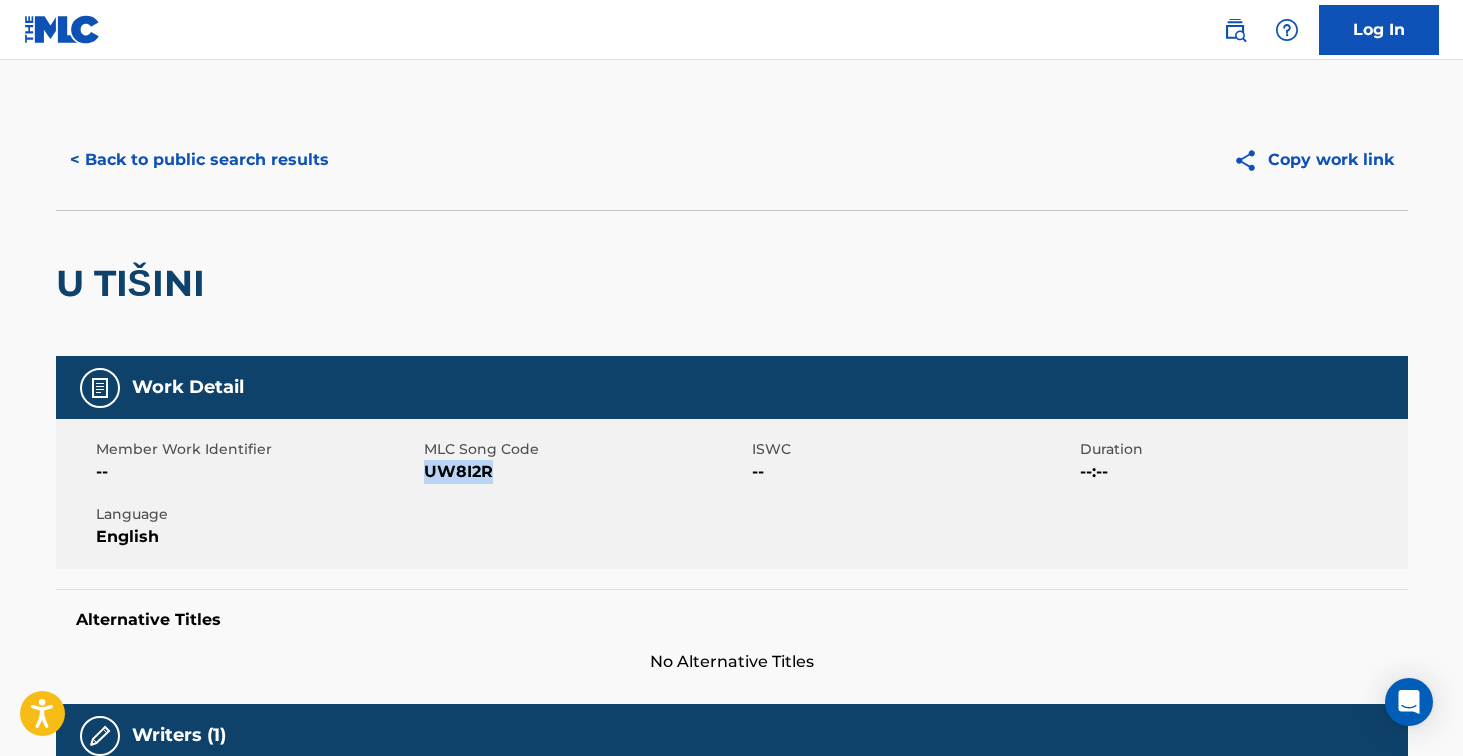 click on "< Back to public search results" at bounding box center [199, 160] 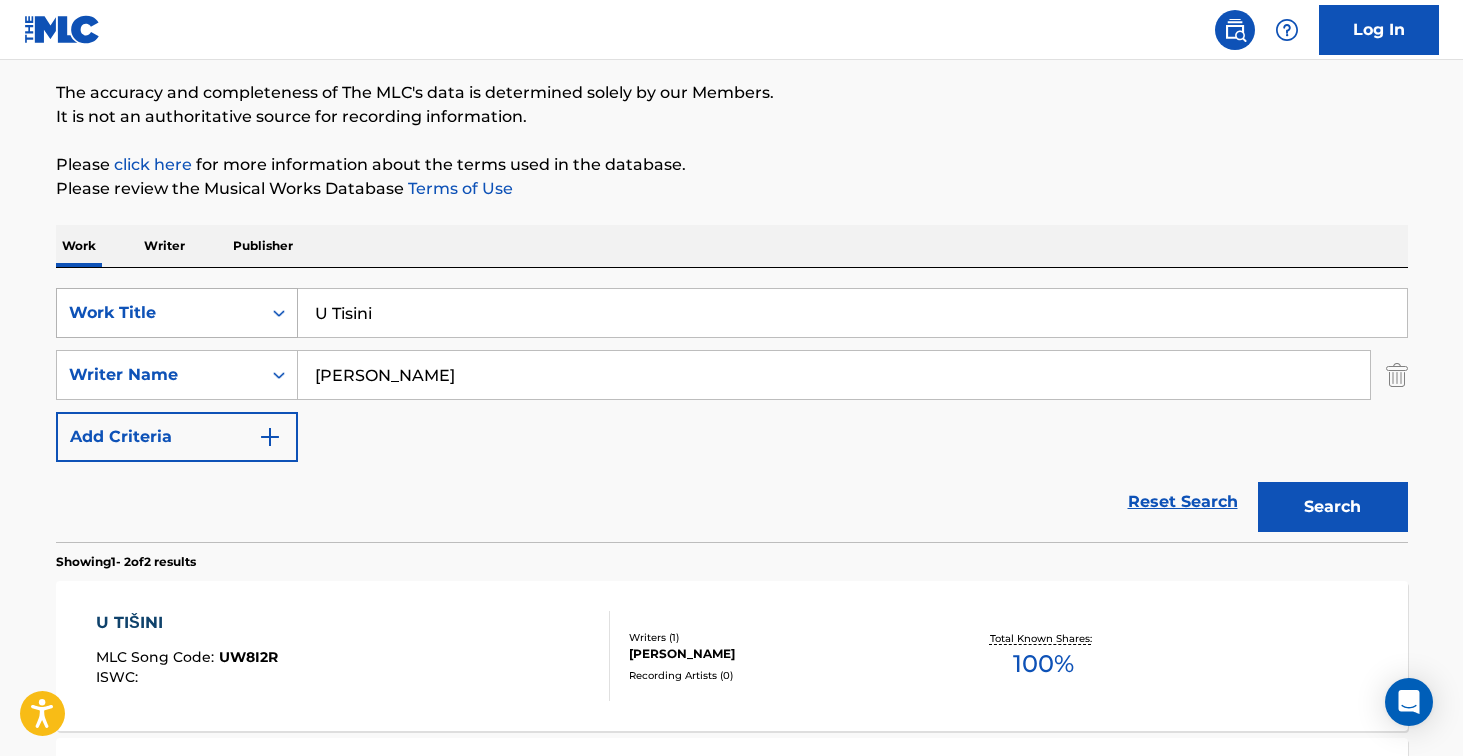 scroll, scrollTop: 157, scrollLeft: 0, axis: vertical 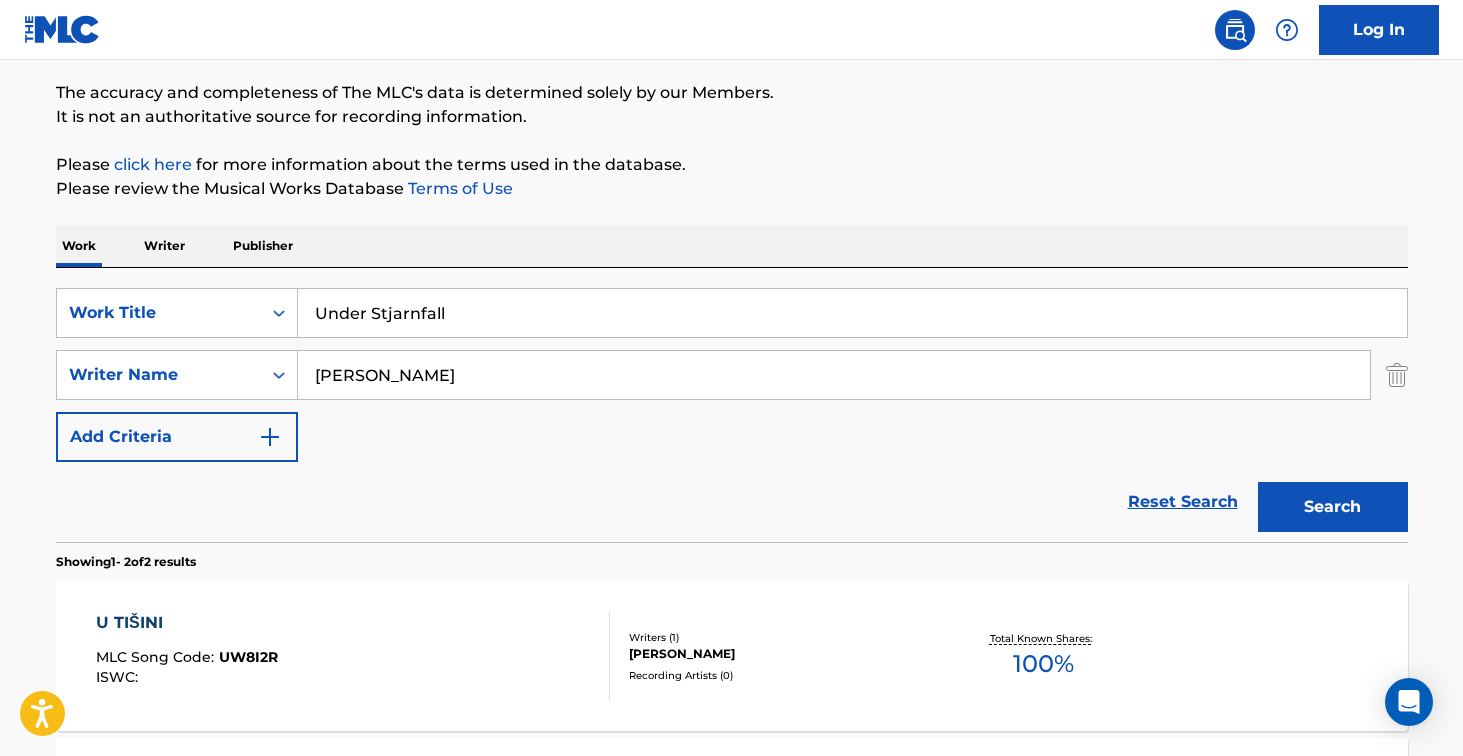 type on "Under Stjarnfall" 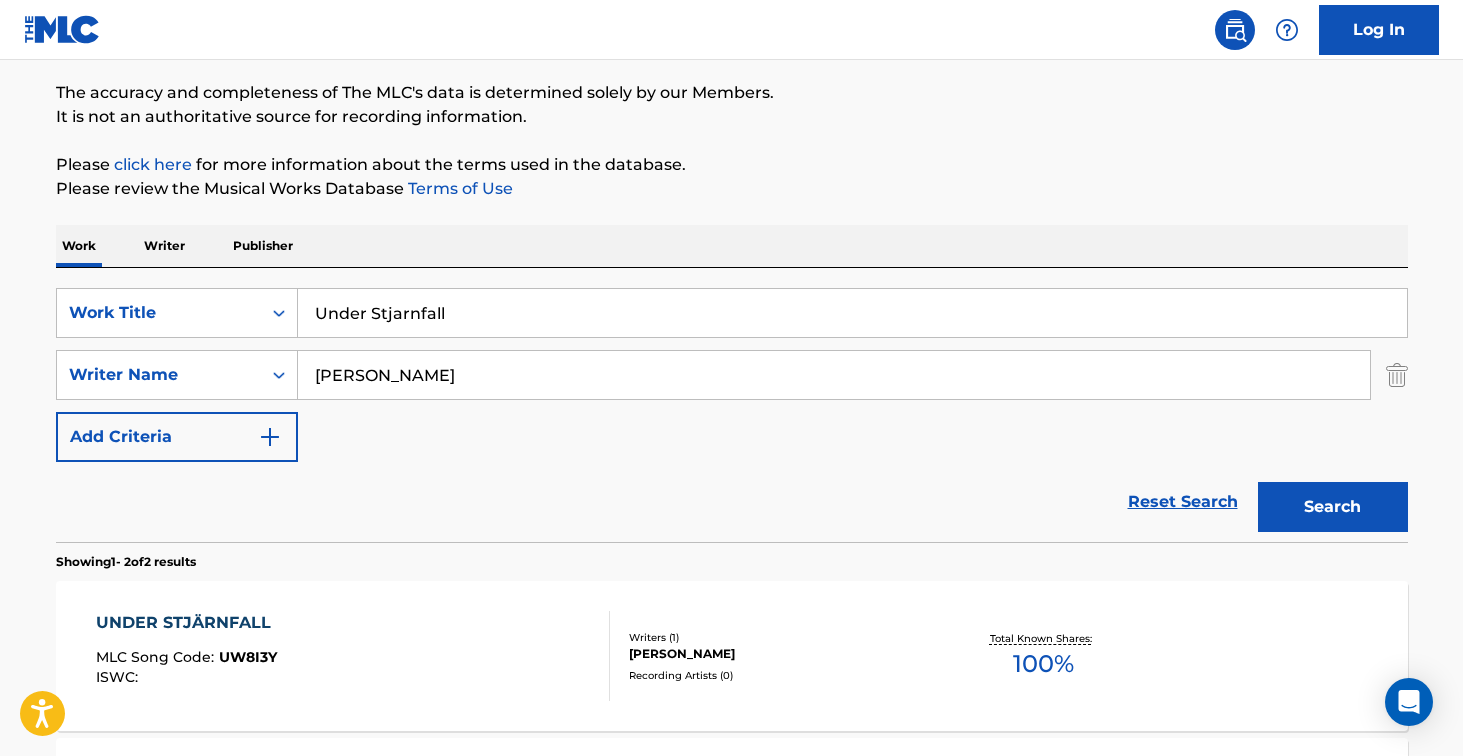 click on "UNDER STJÄRNFALL MLC Song Code : UW8I3Y ISWC :" at bounding box center (353, 656) 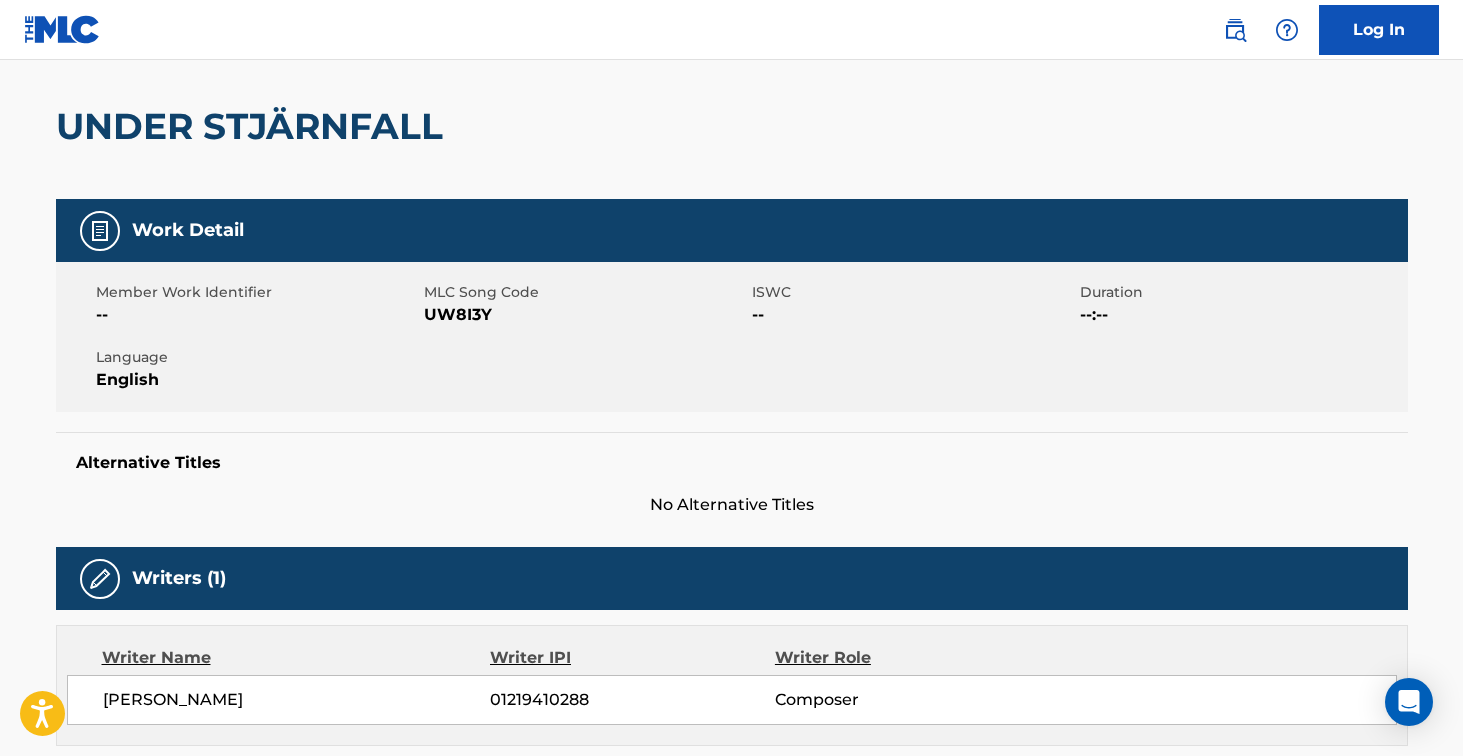 scroll, scrollTop: 0, scrollLeft: 0, axis: both 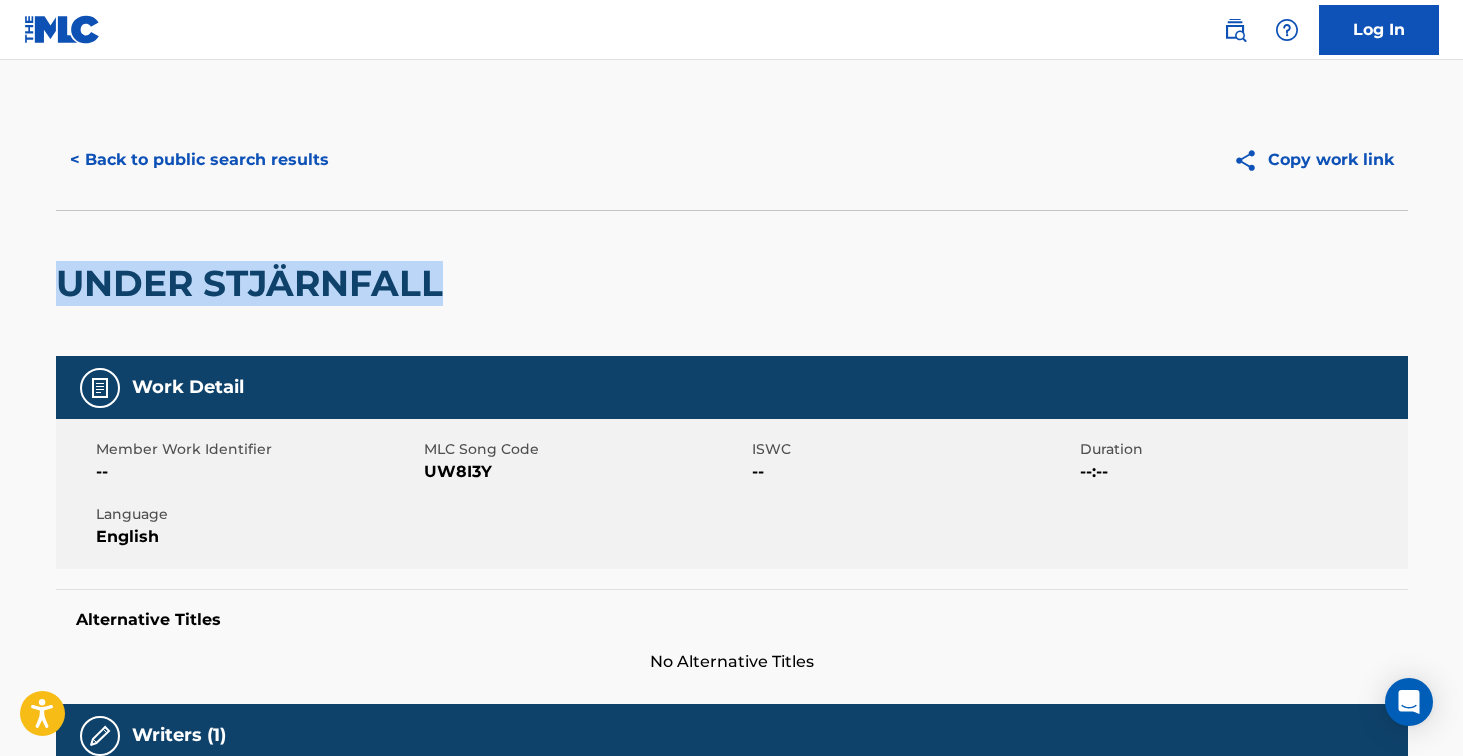 drag, startPoint x: 61, startPoint y: 281, endPoint x: 464, endPoint y: 276, distance: 403.031 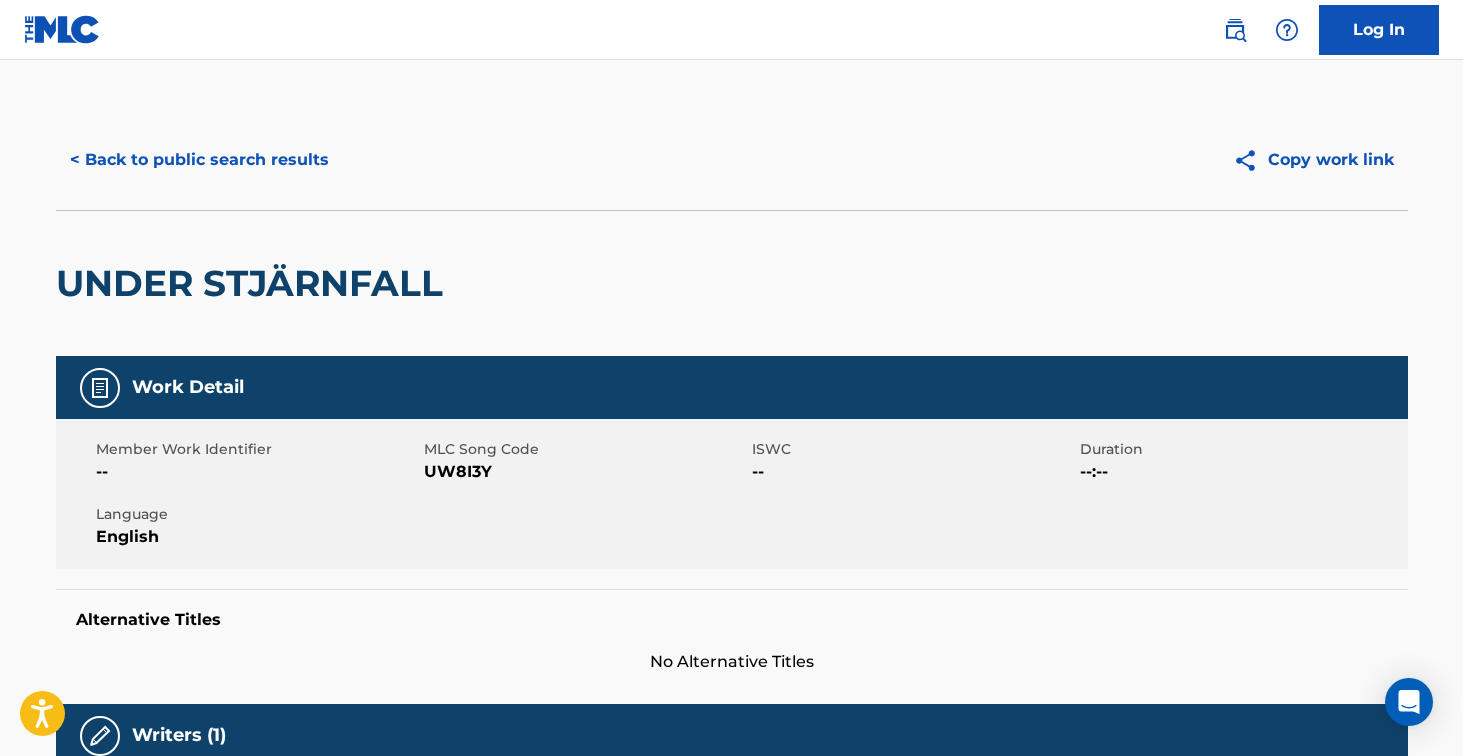 click on "UW8I3Y" at bounding box center (585, 472) 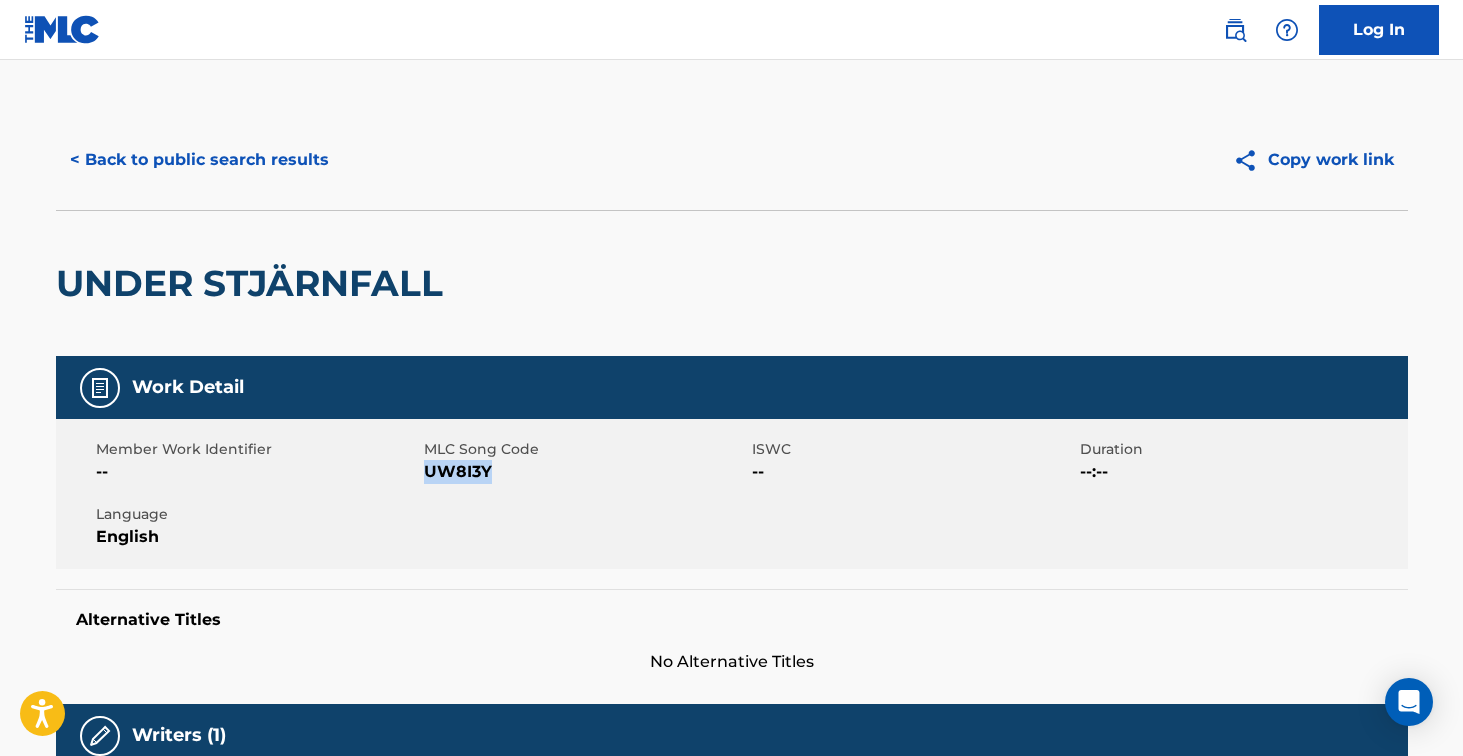 click on "UW8I3Y" at bounding box center (585, 472) 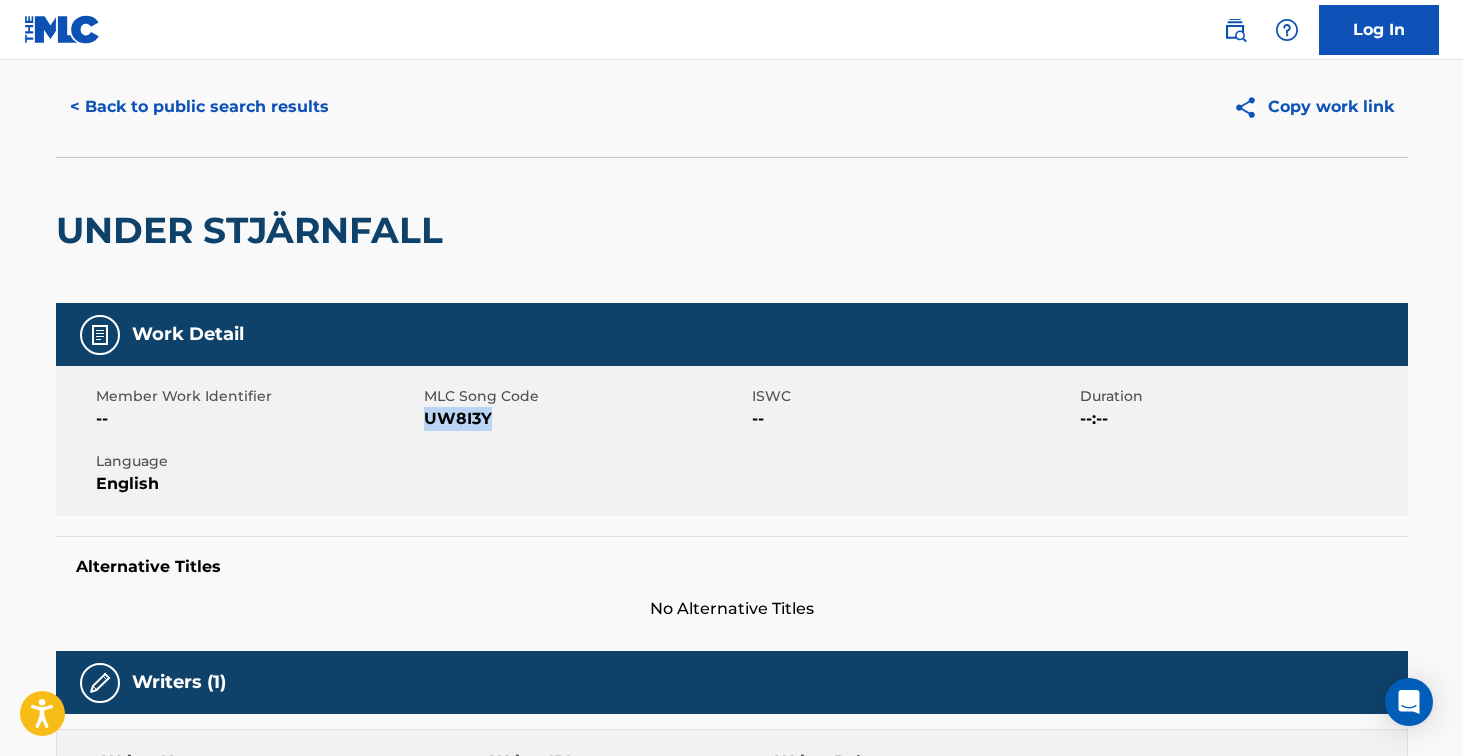 scroll, scrollTop: 0, scrollLeft: 0, axis: both 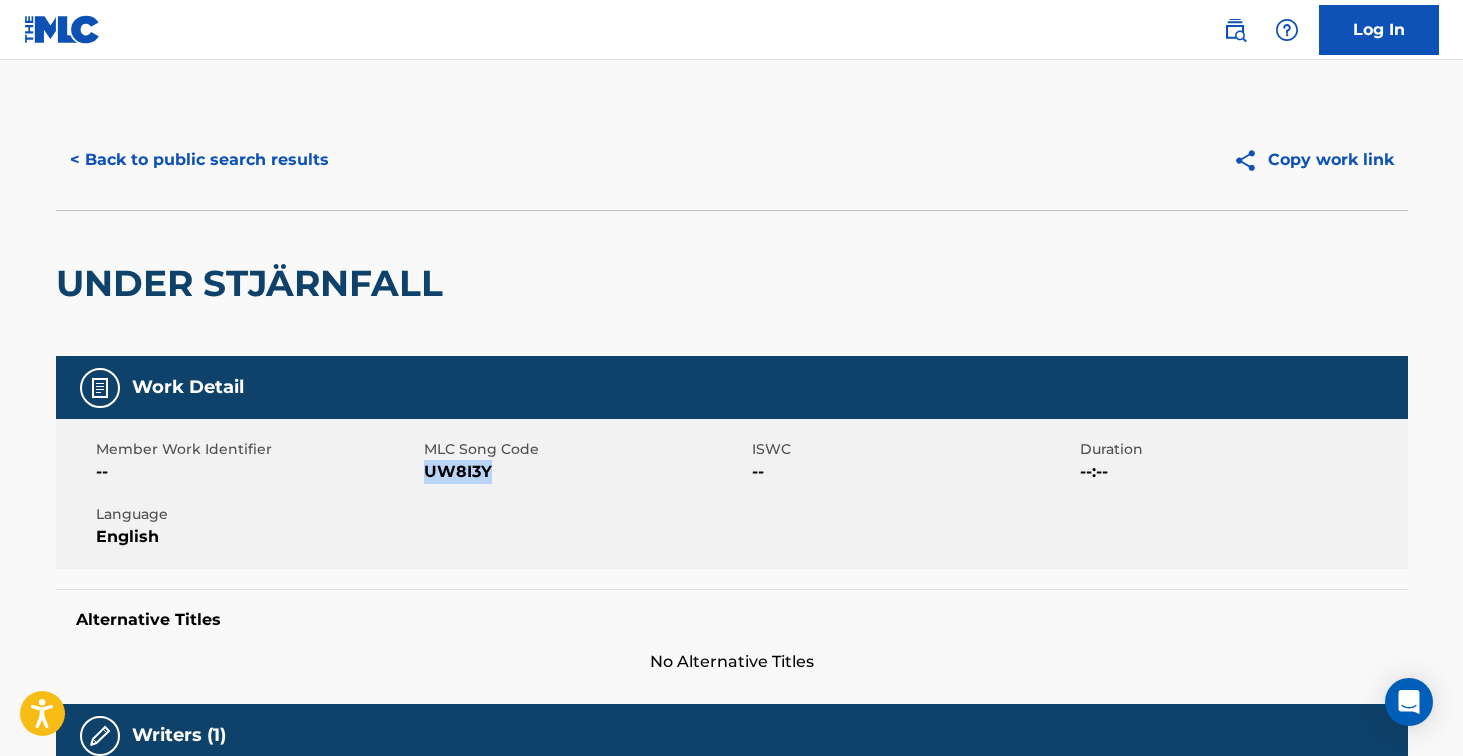 click on "< Back to public search results" at bounding box center (199, 160) 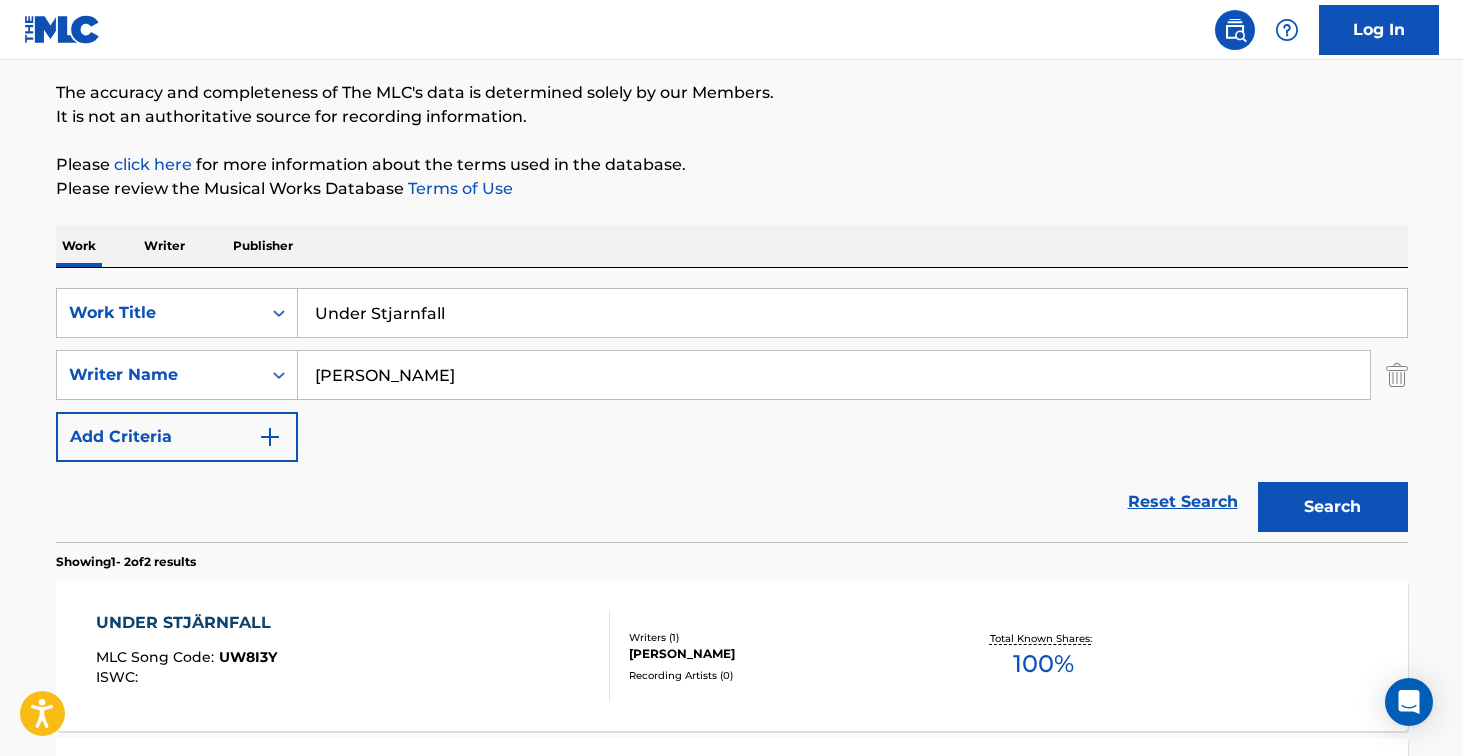 drag, startPoint x: 466, startPoint y: 302, endPoint x: 241, endPoint y: 277, distance: 226.38463 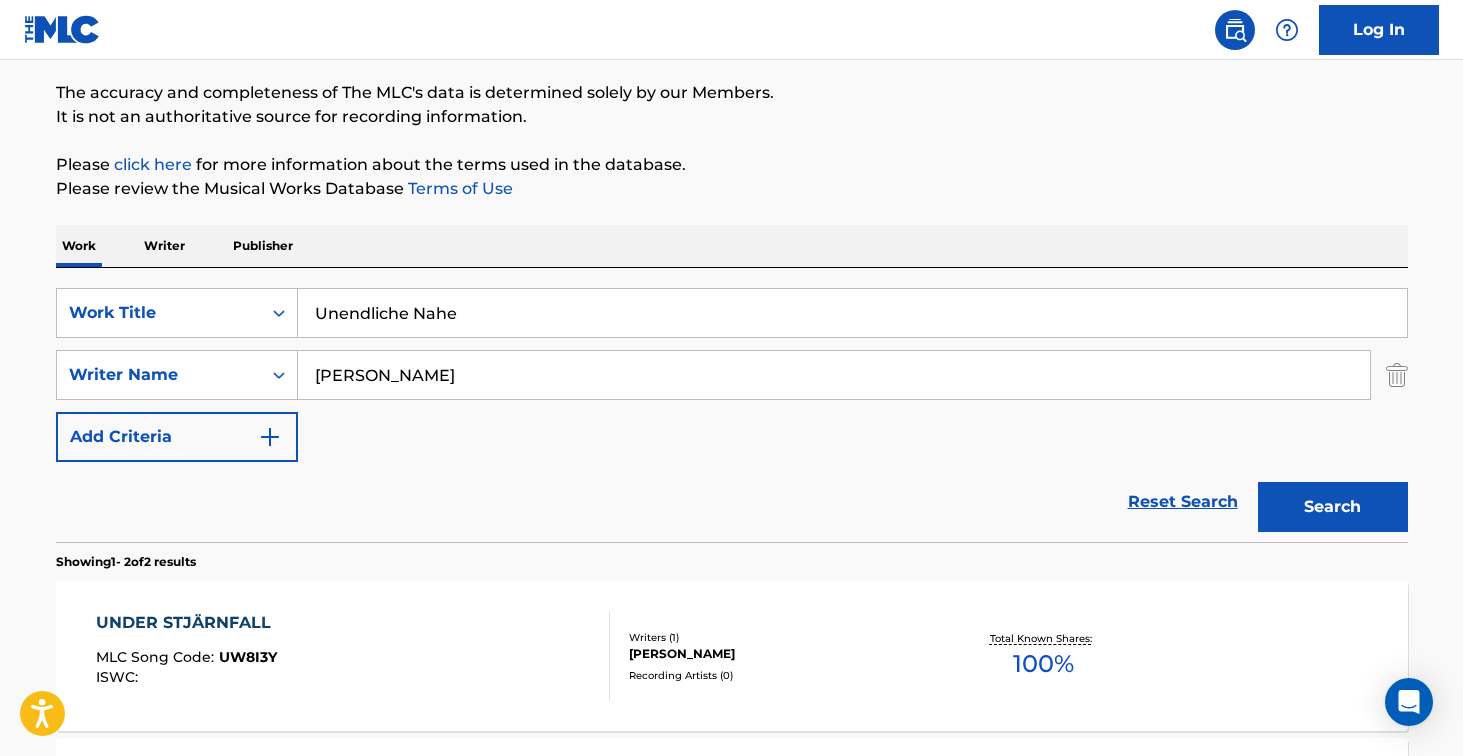 type on "Unendliche Nahe" 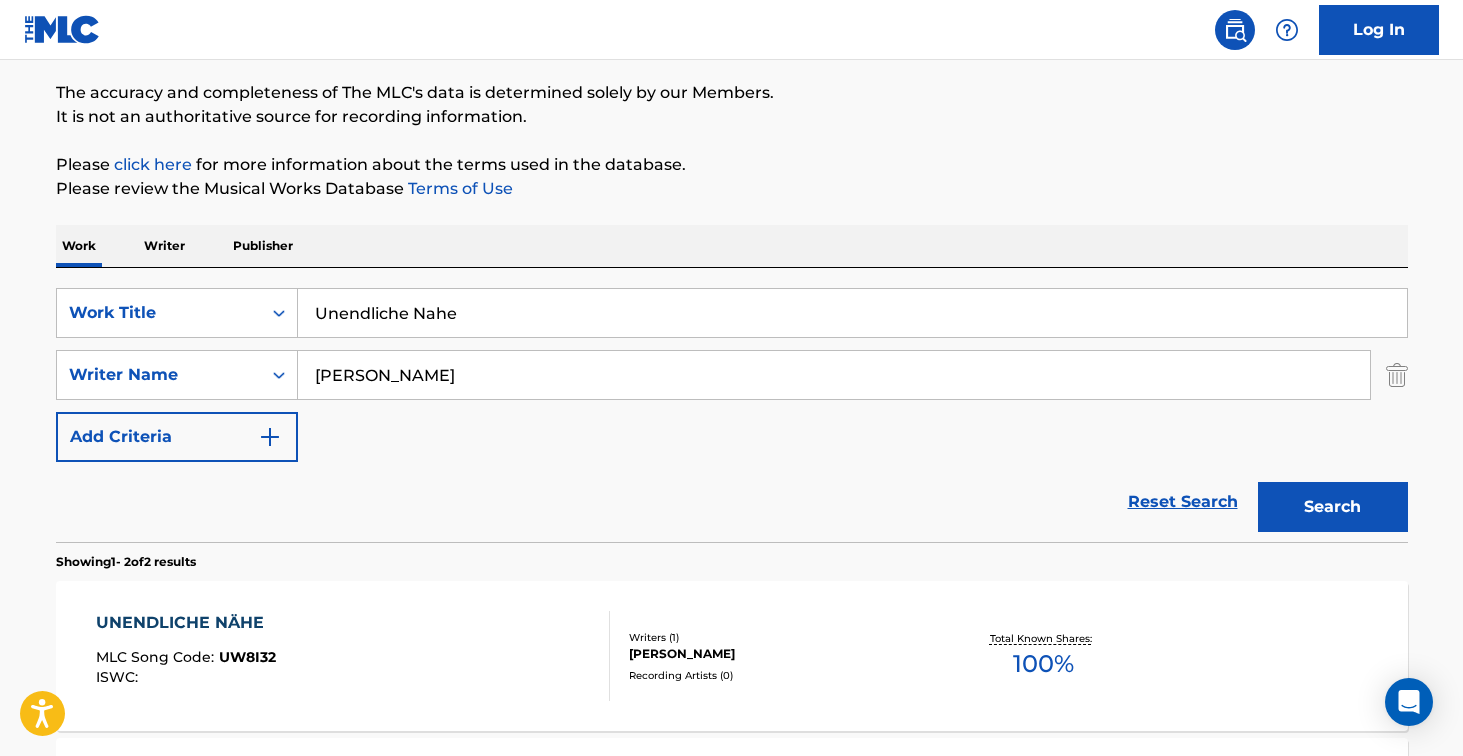 click on "UNENDLICHE NÄHE MLC Song Code : UW8I32 ISWC :" at bounding box center [353, 656] 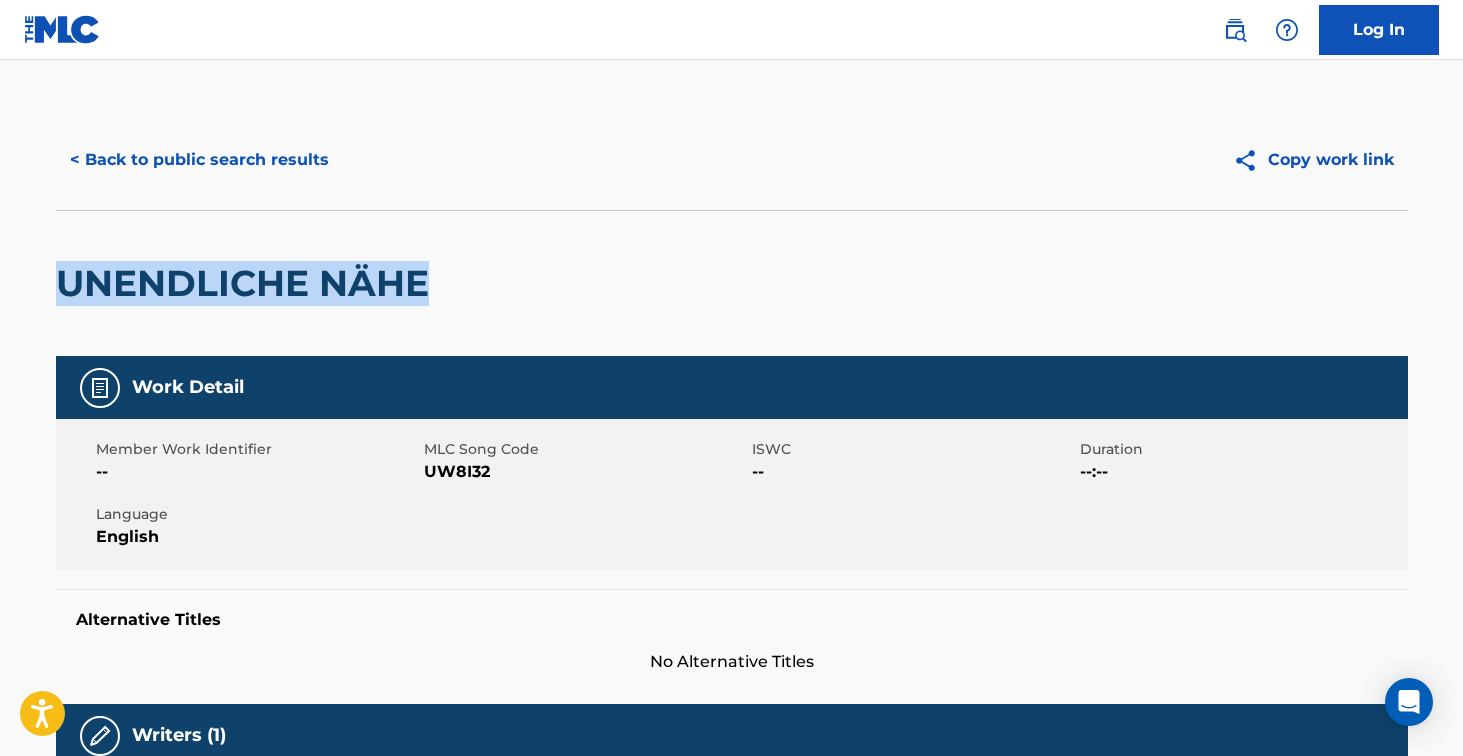 drag, startPoint x: 64, startPoint y: 281, endPoint x: 627, endPoint y: 94, distance: 593.24365 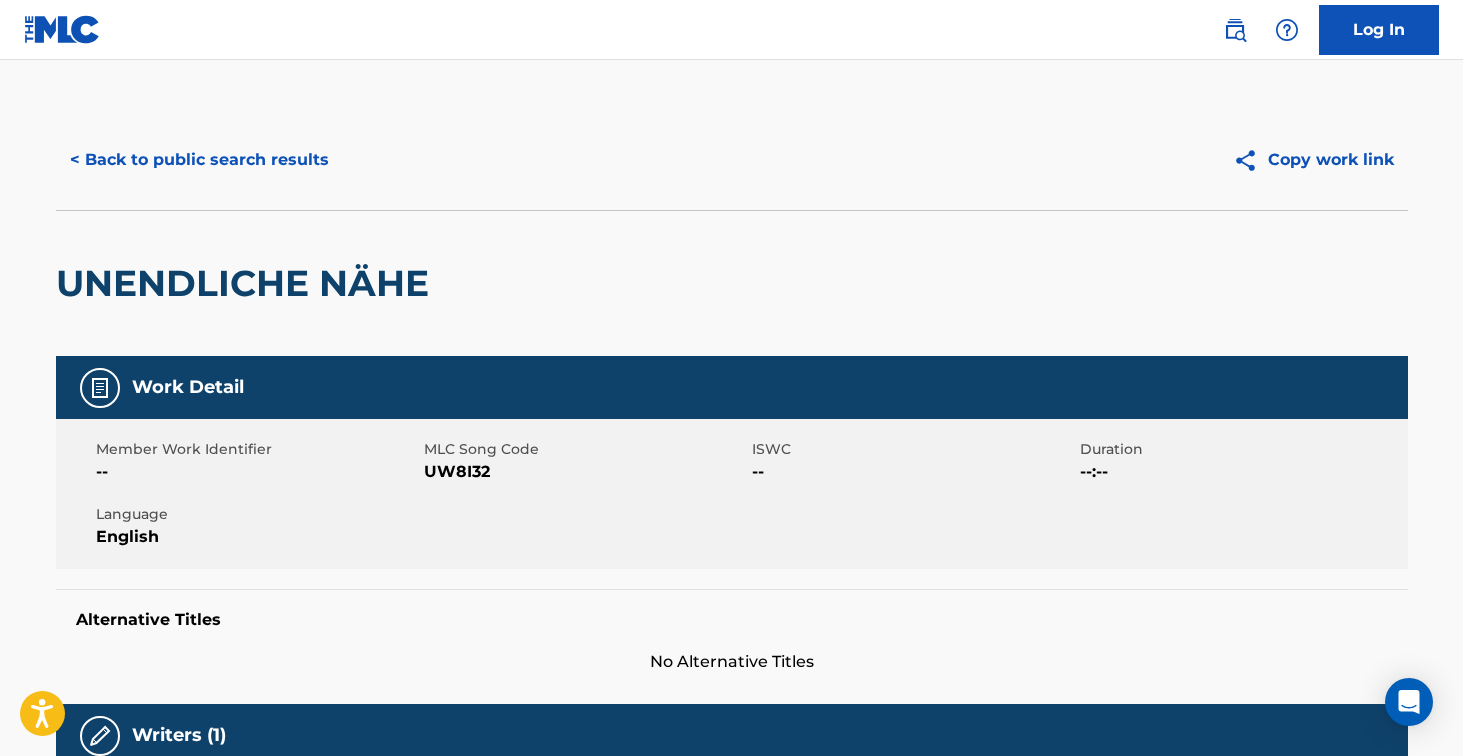 click on "UW8I32" at bounding box center (585, 472) 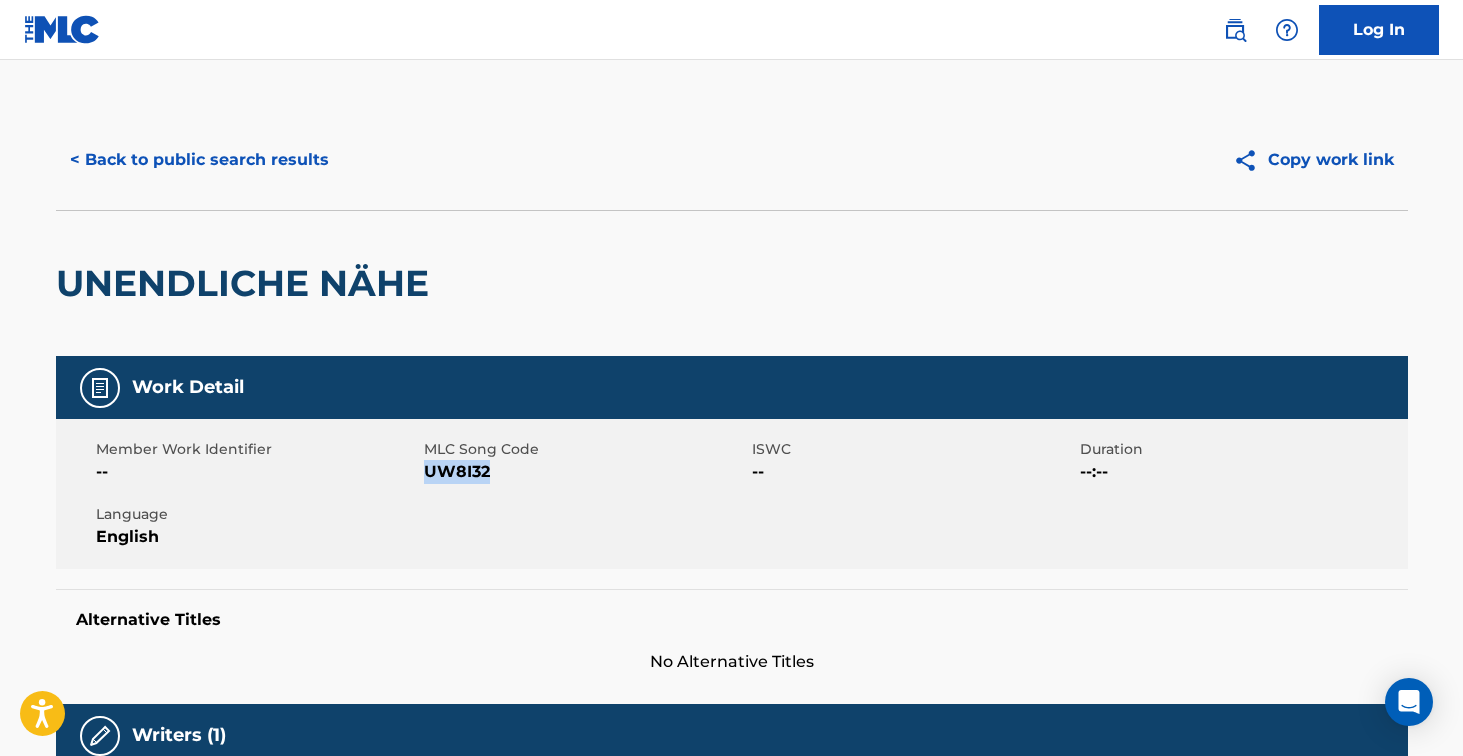 click on "UW8I32" at bounding box center [585, 472] 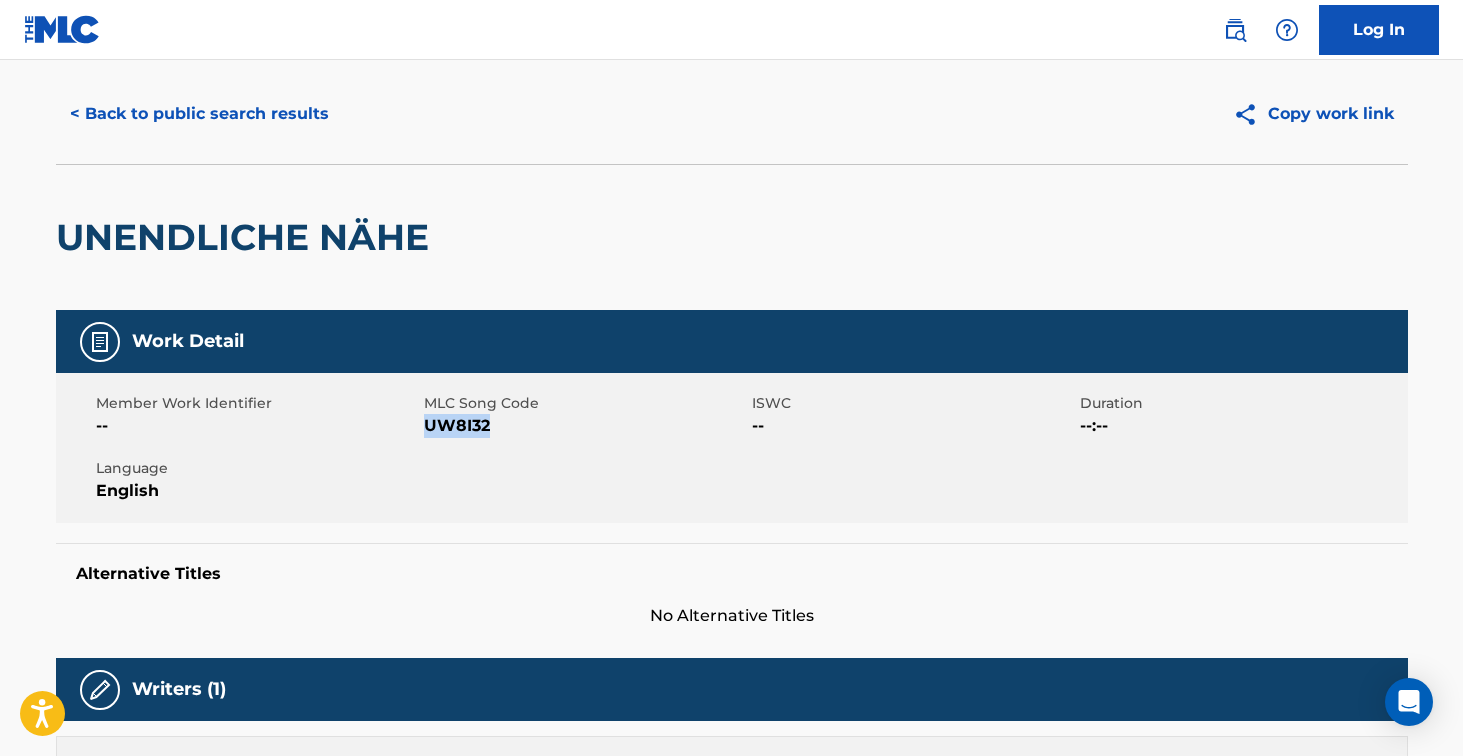 scroll, scrollTop: 0, scrollLeft: 0, axis: both 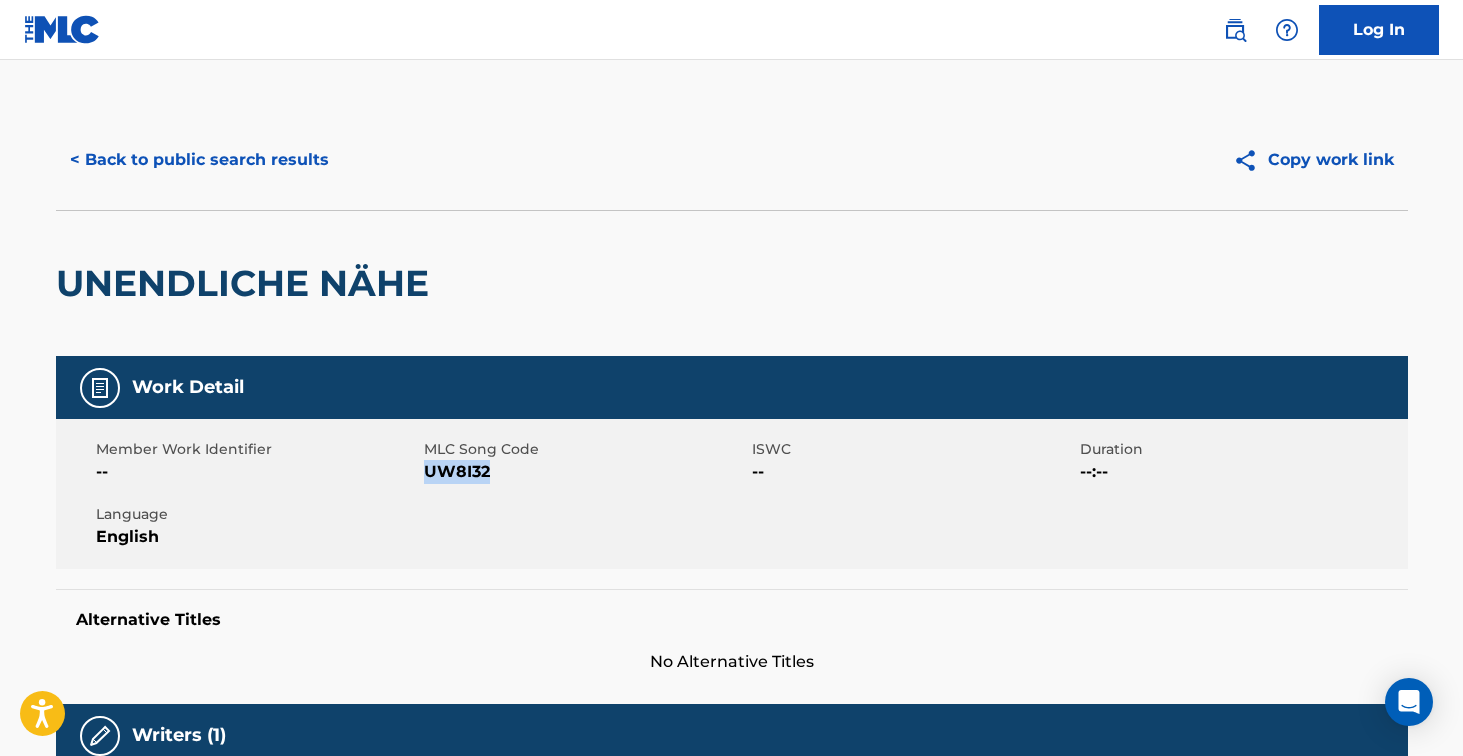 click on "< Back to public search results" at bounding box center [199, 160] 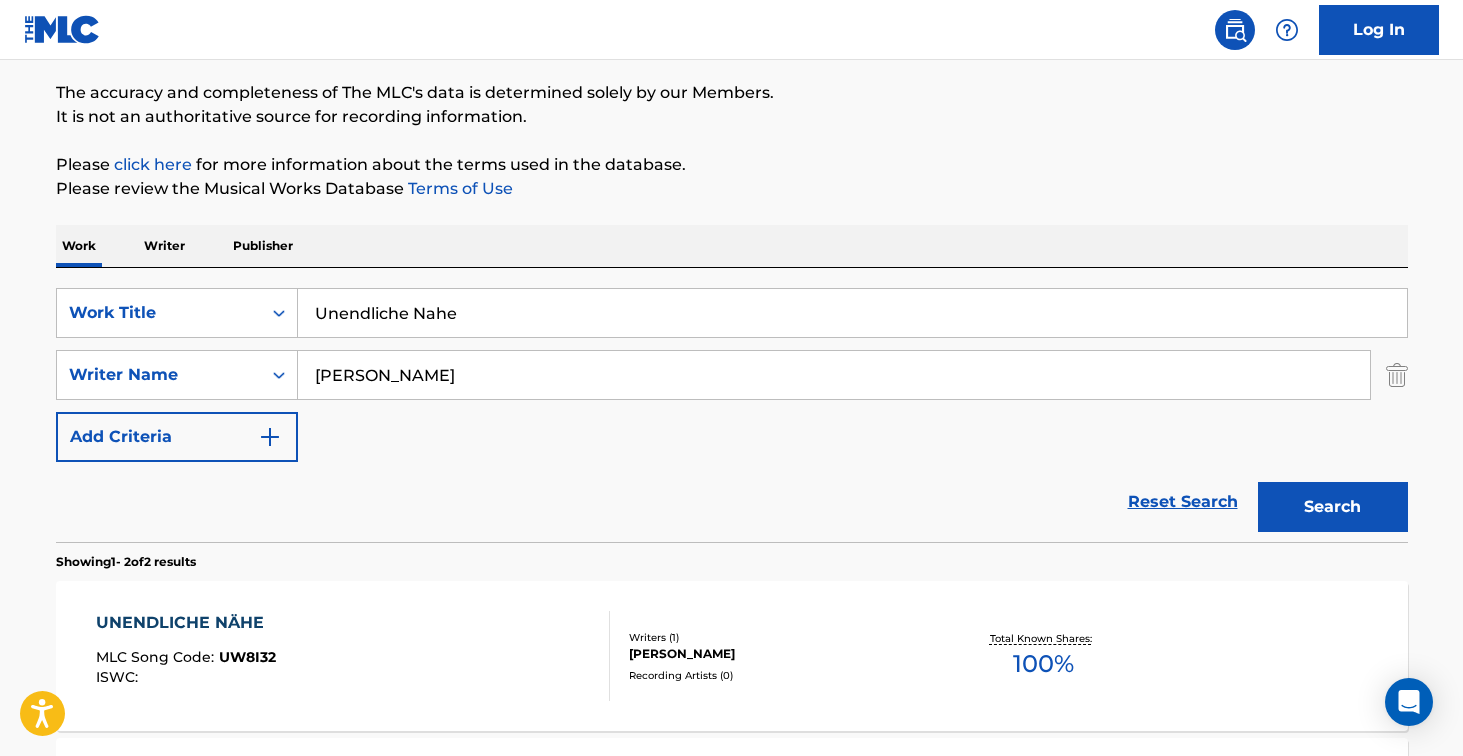 drag, startPoint x: 492, startPoint y: 314, endPoint x: 130, endPoint y: 252, distance: 367.27103 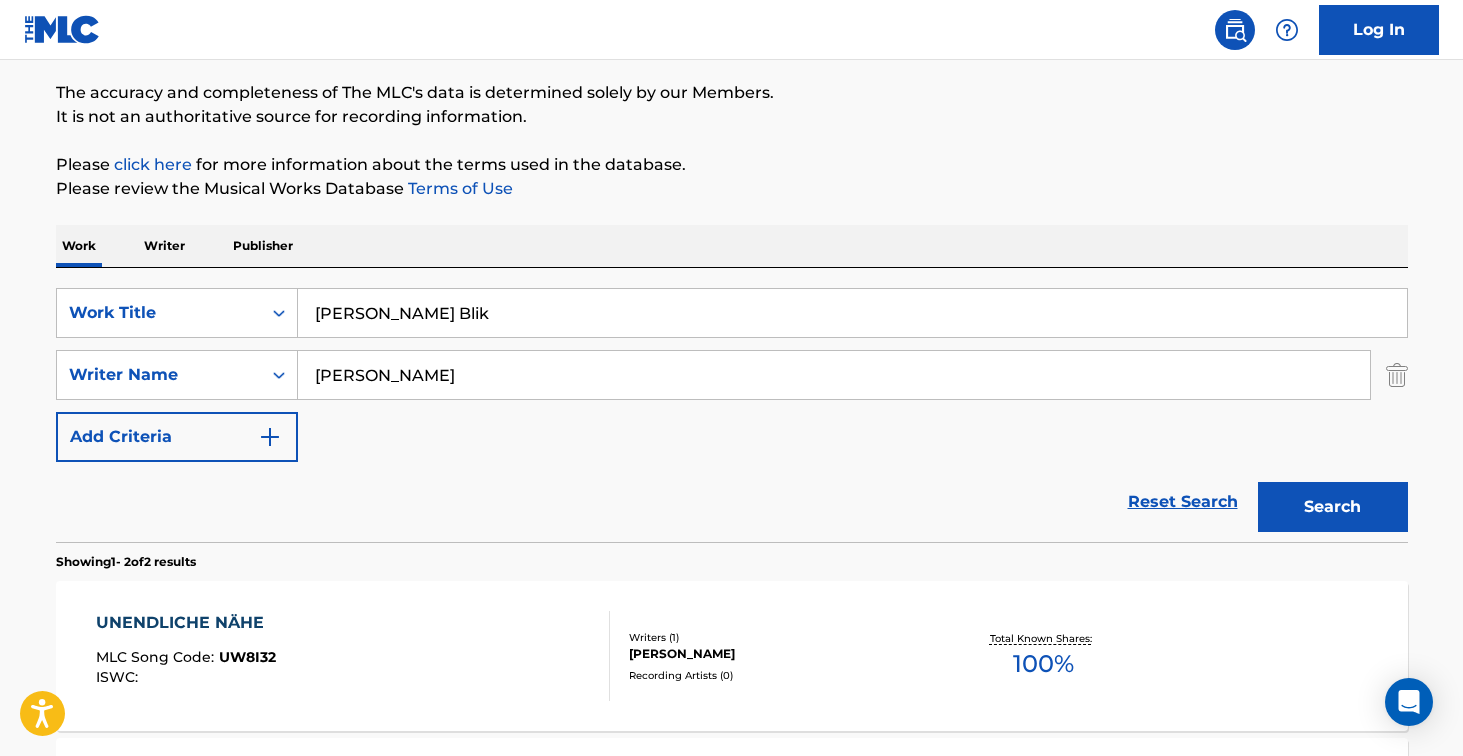 type on "[PERSON_NAME] Blik" 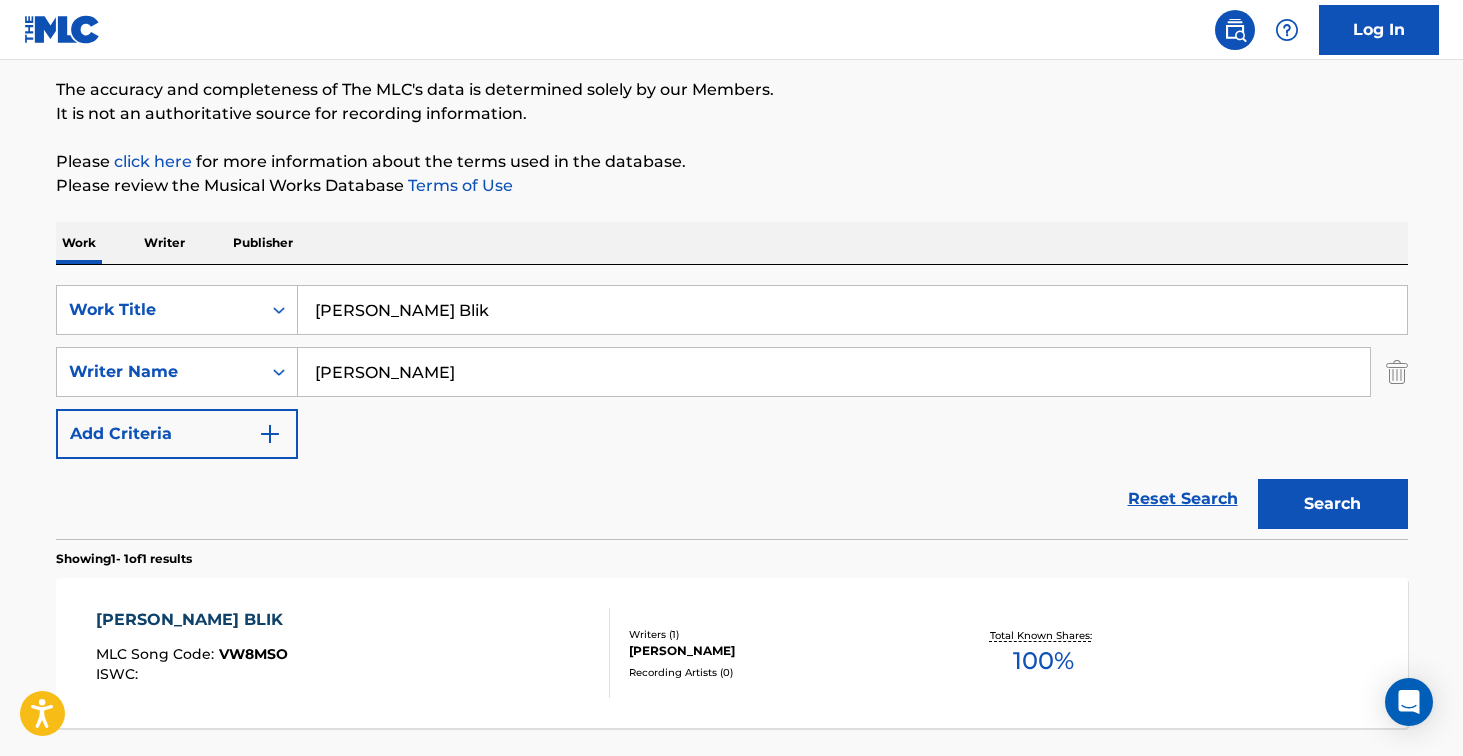 scroll, scrollTop: 161, scrollLeft: 0, axis: vertical 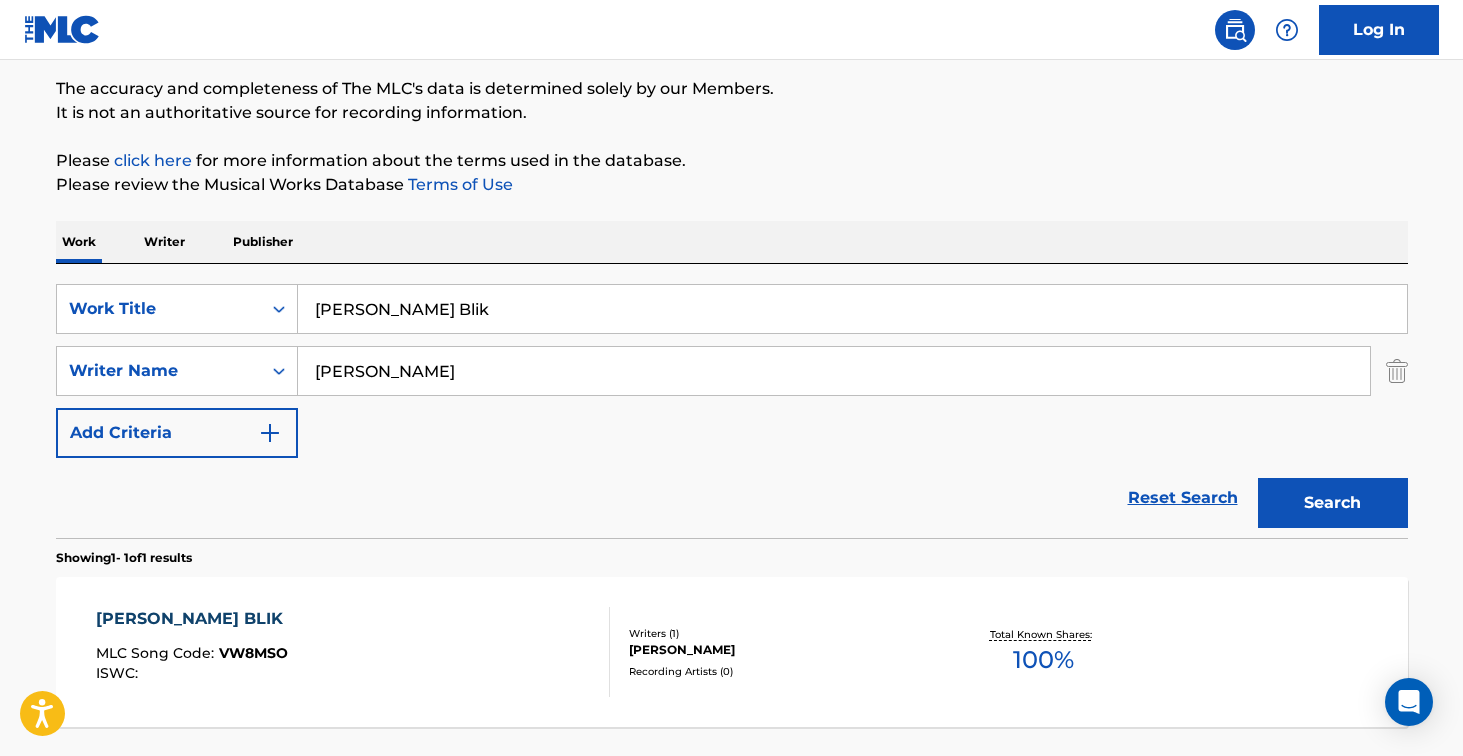click on "[PERSON_NAME] BLIK" at bounding box center [194, 619] 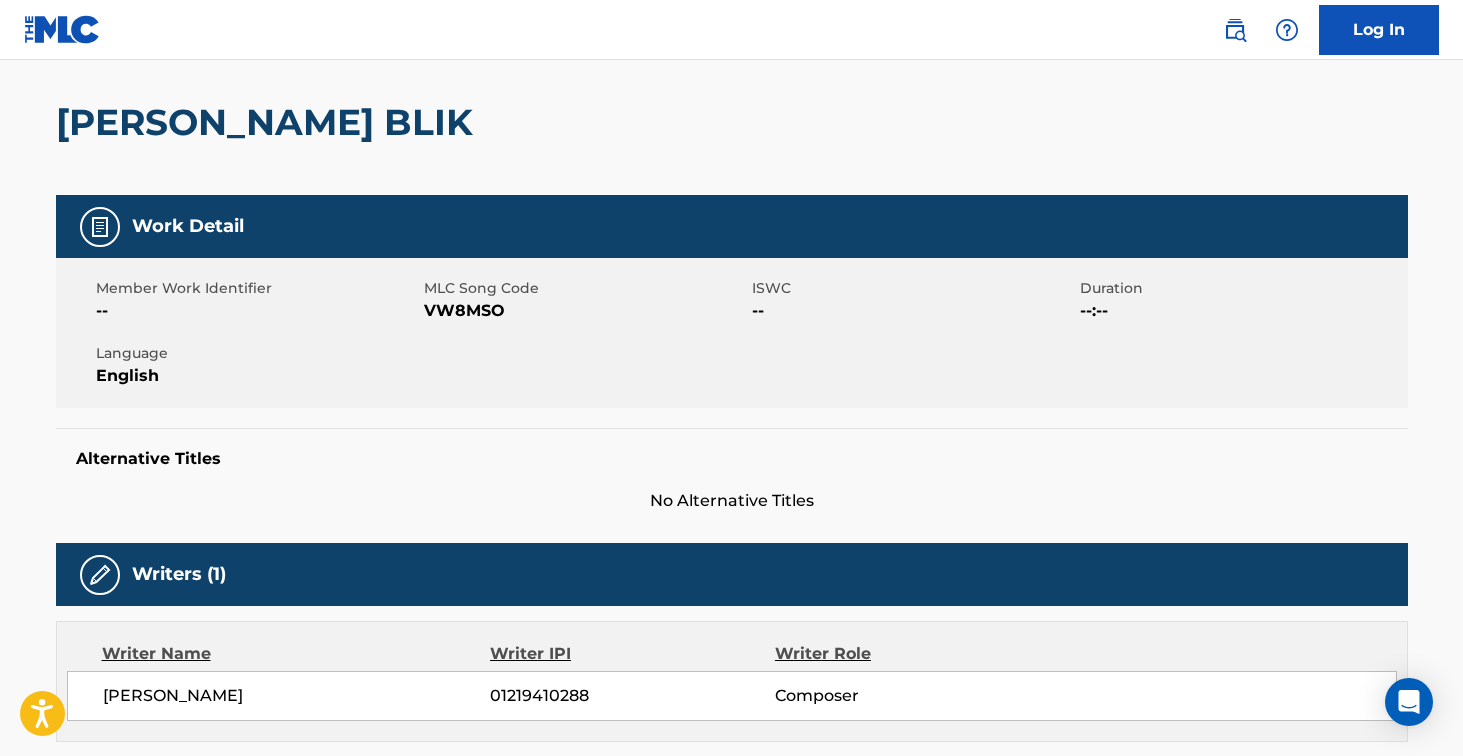 scroll, scrollTop: 0, scrollLeft: 0, axis: both 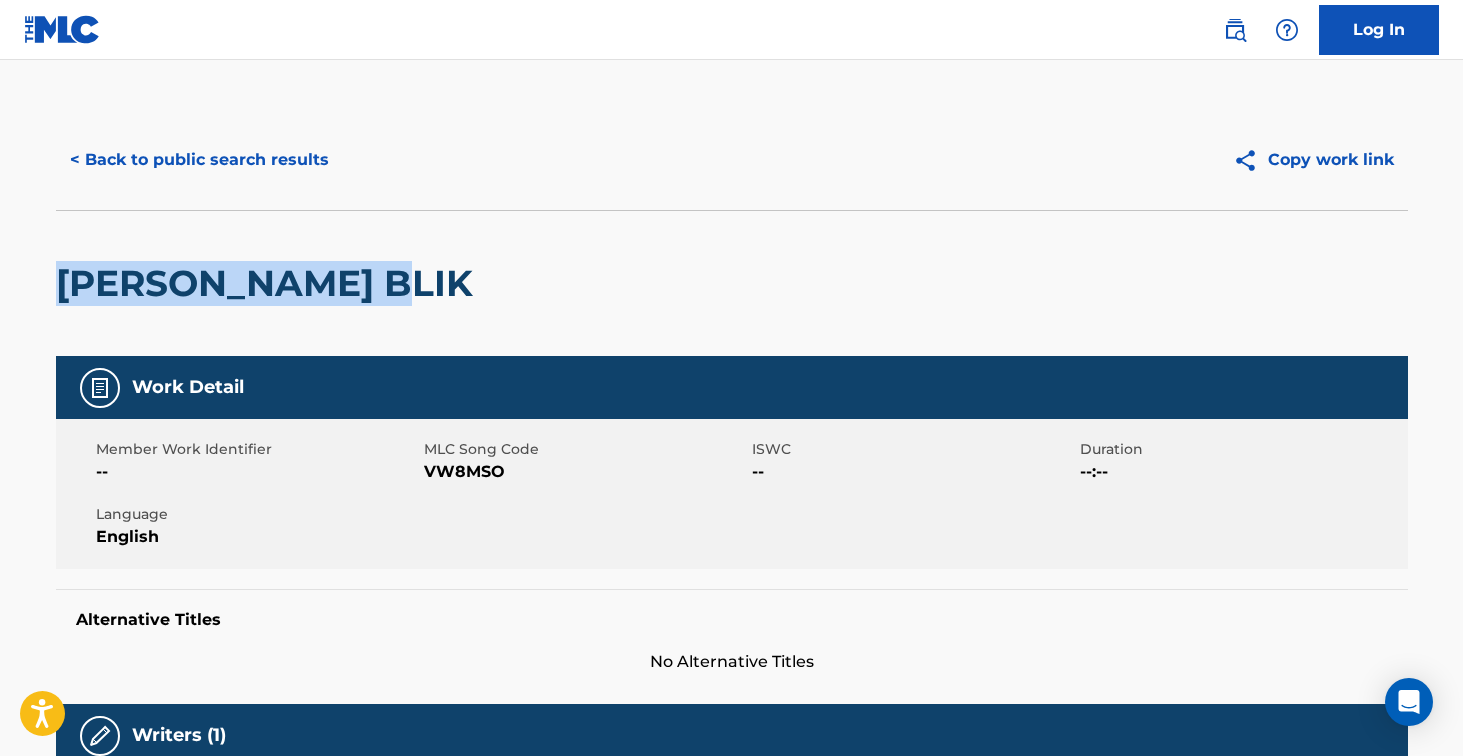 drag, startPoint x: 64, startPoint y: 291, endPoint x: 394, endPoint y: 290, distance: 330.00153 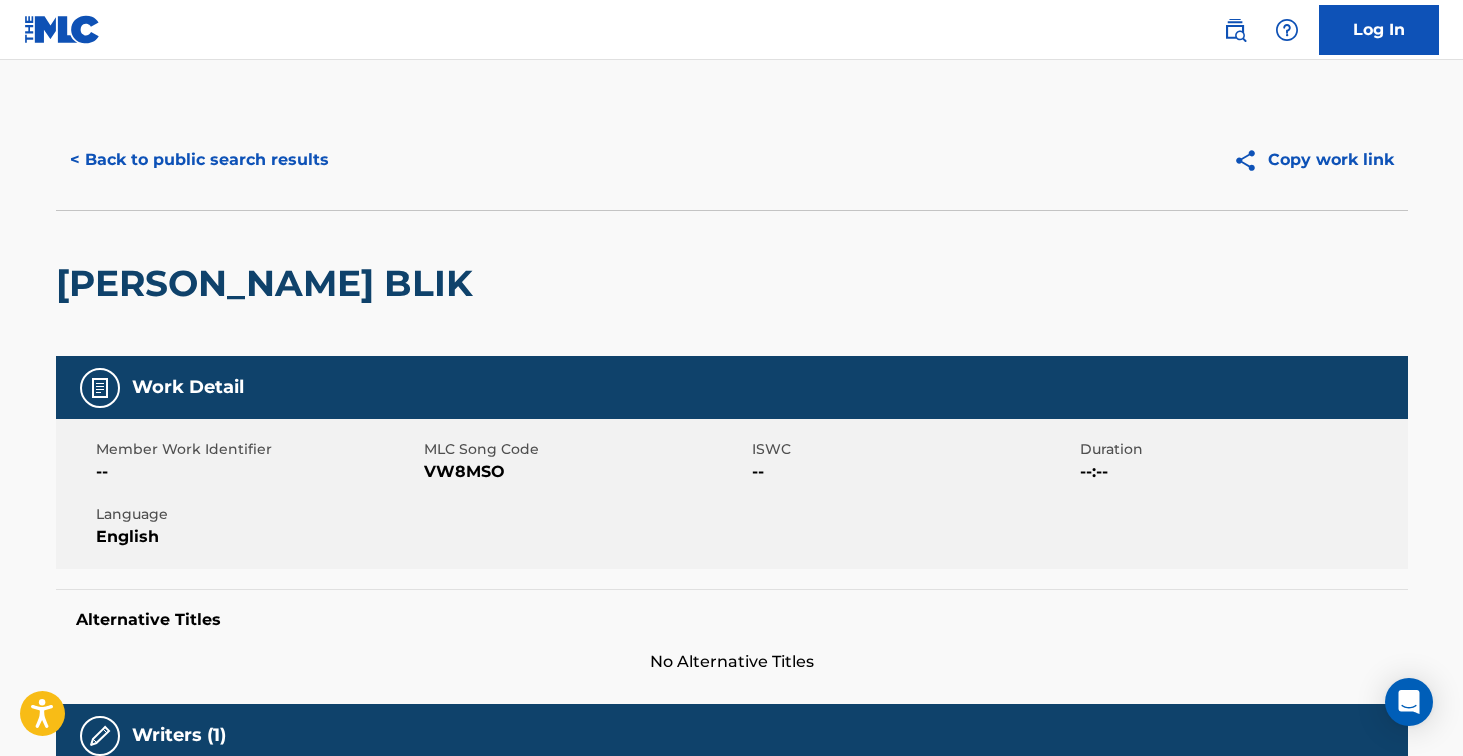 click on "VW8MSO" at bounding box center [585, 472] 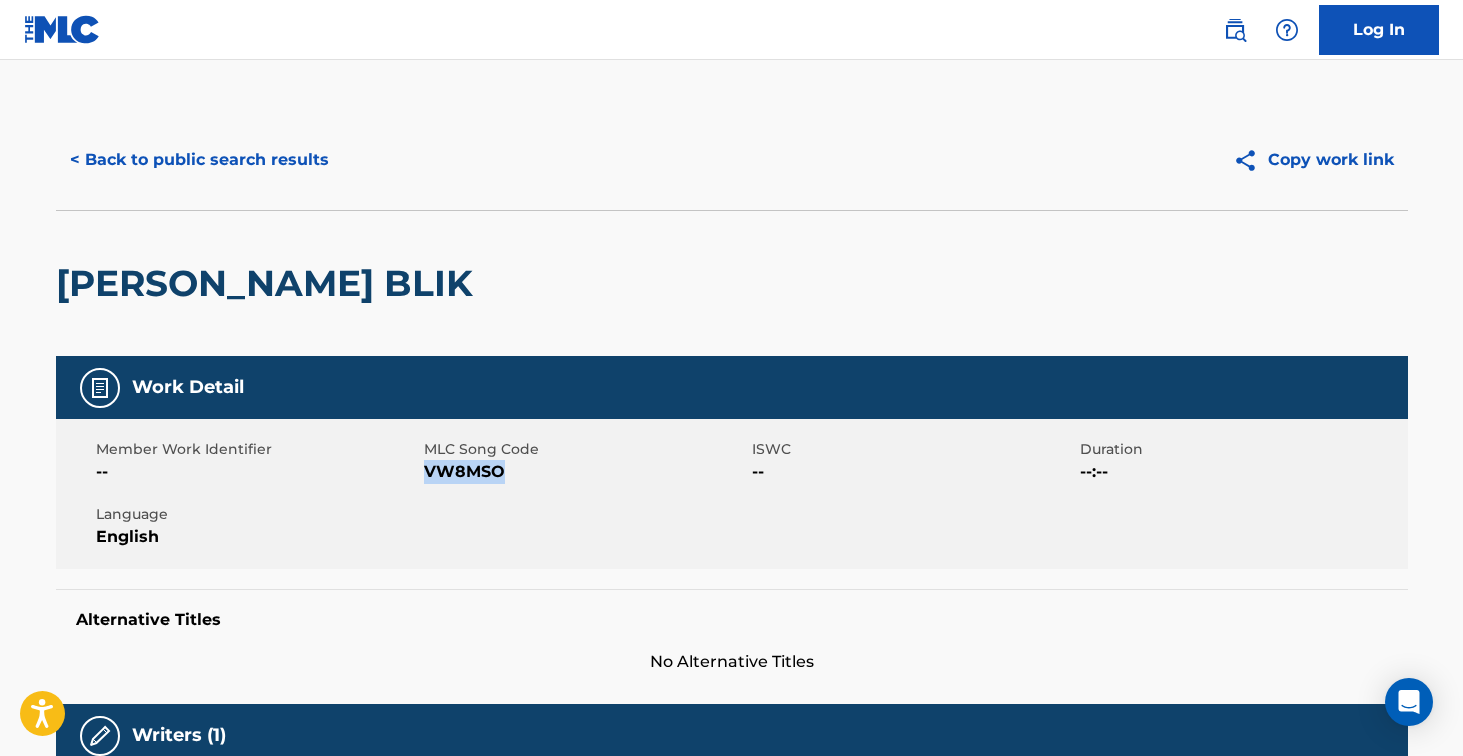 click on "VW8MSO" at bounding box center (585, 472) 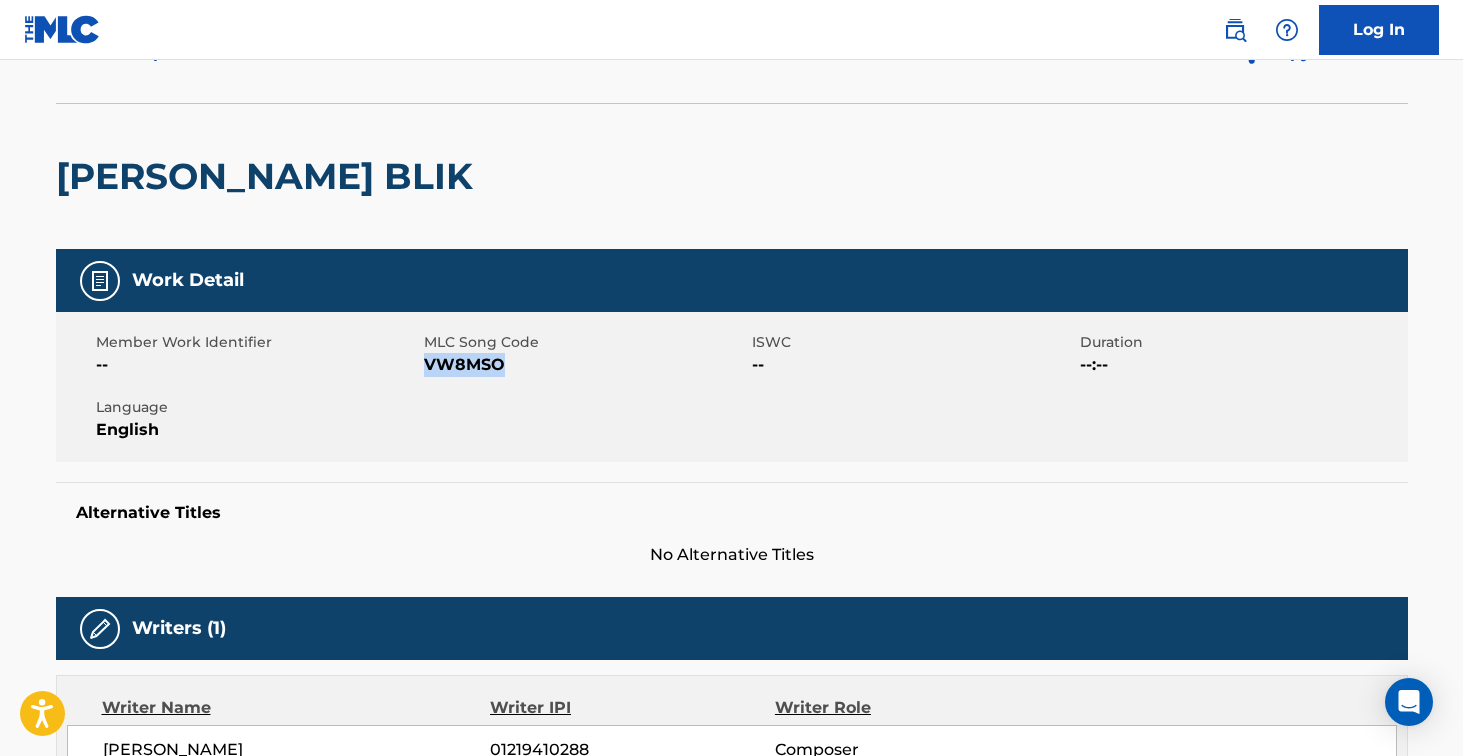scroll, scrollTop: 0, scrollLeft: 0, axis: both 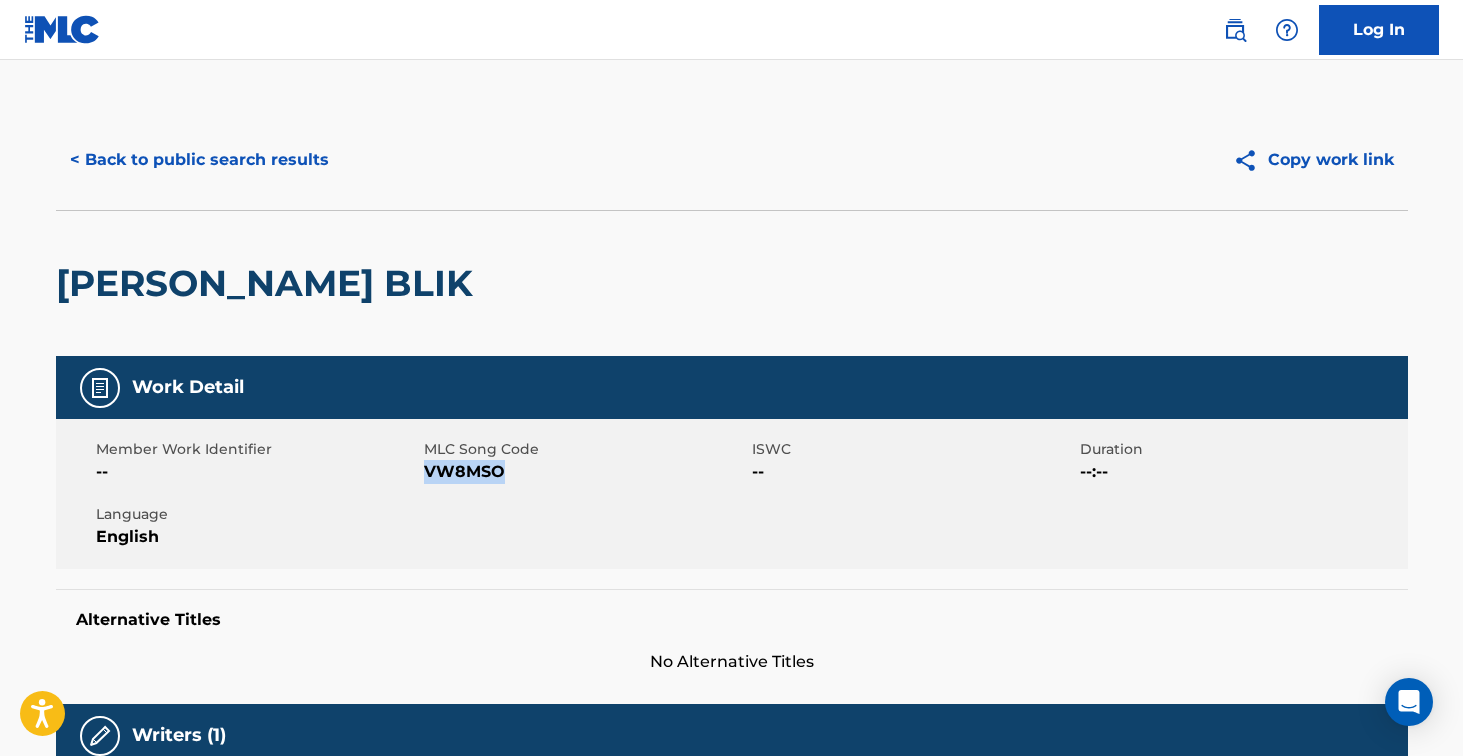 click on "< Back to public search results" at bounding box center (199, 160) 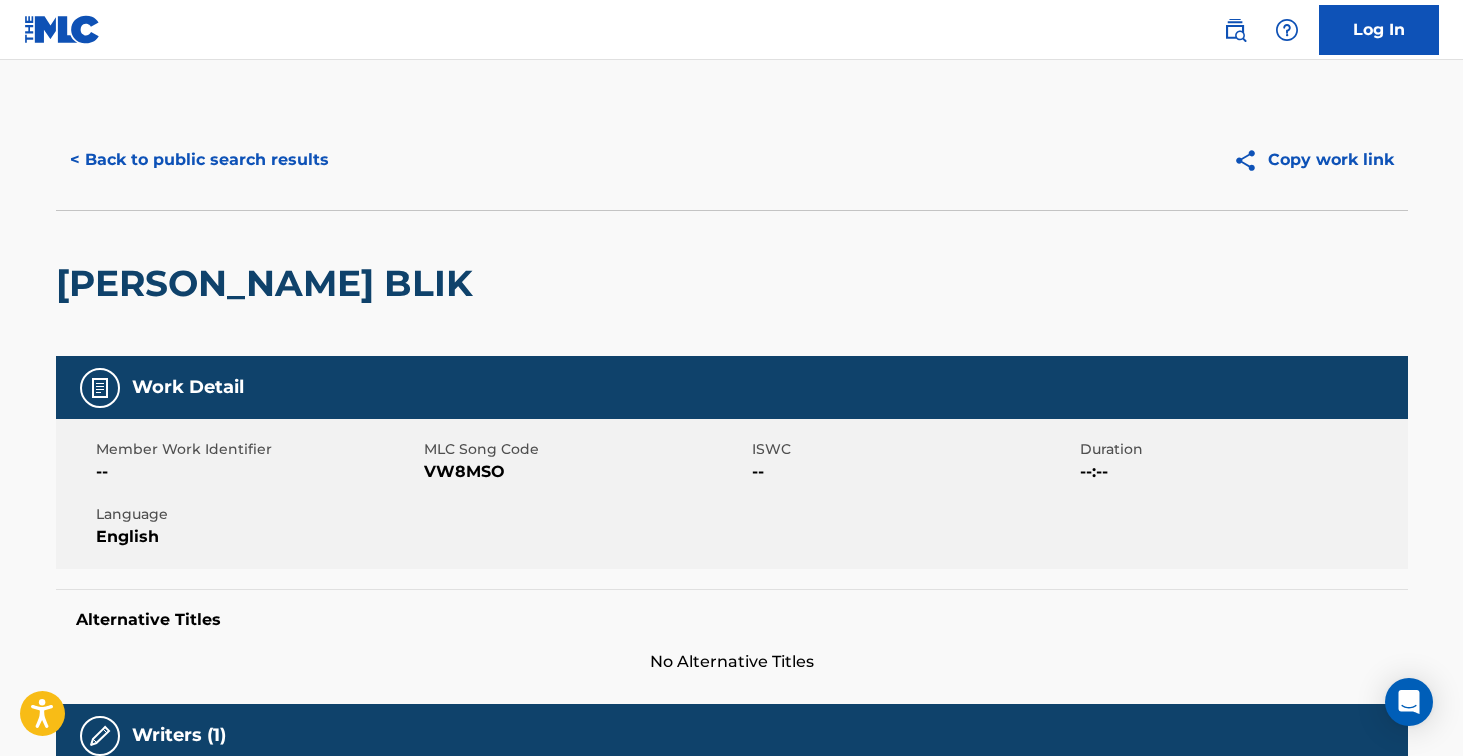 scroll, scrollTop: 161, scrollLeft: 0, axis: vertical 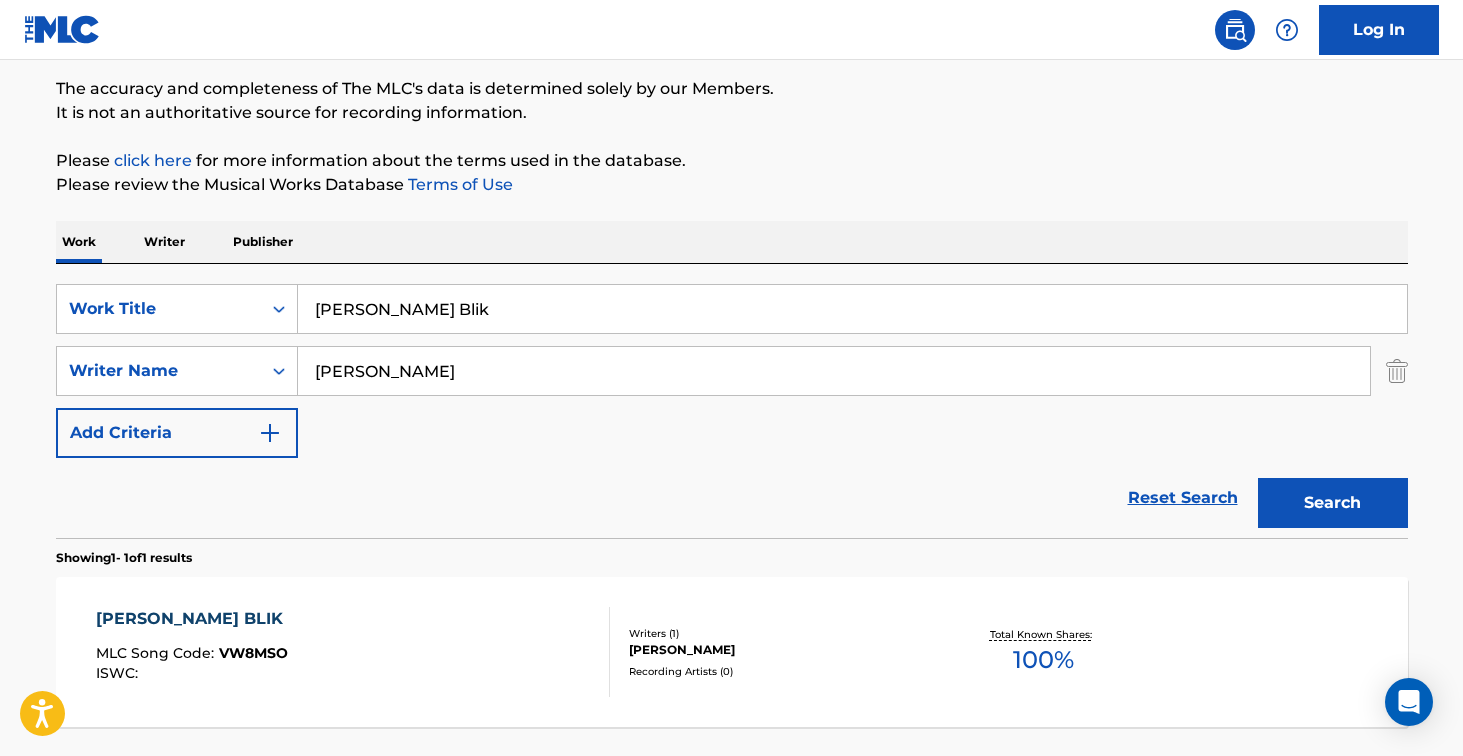 drag, startPoint x: 469, startPoint y: 317, endPoint x: 384, endPoint y: 229, distance: 122.34786 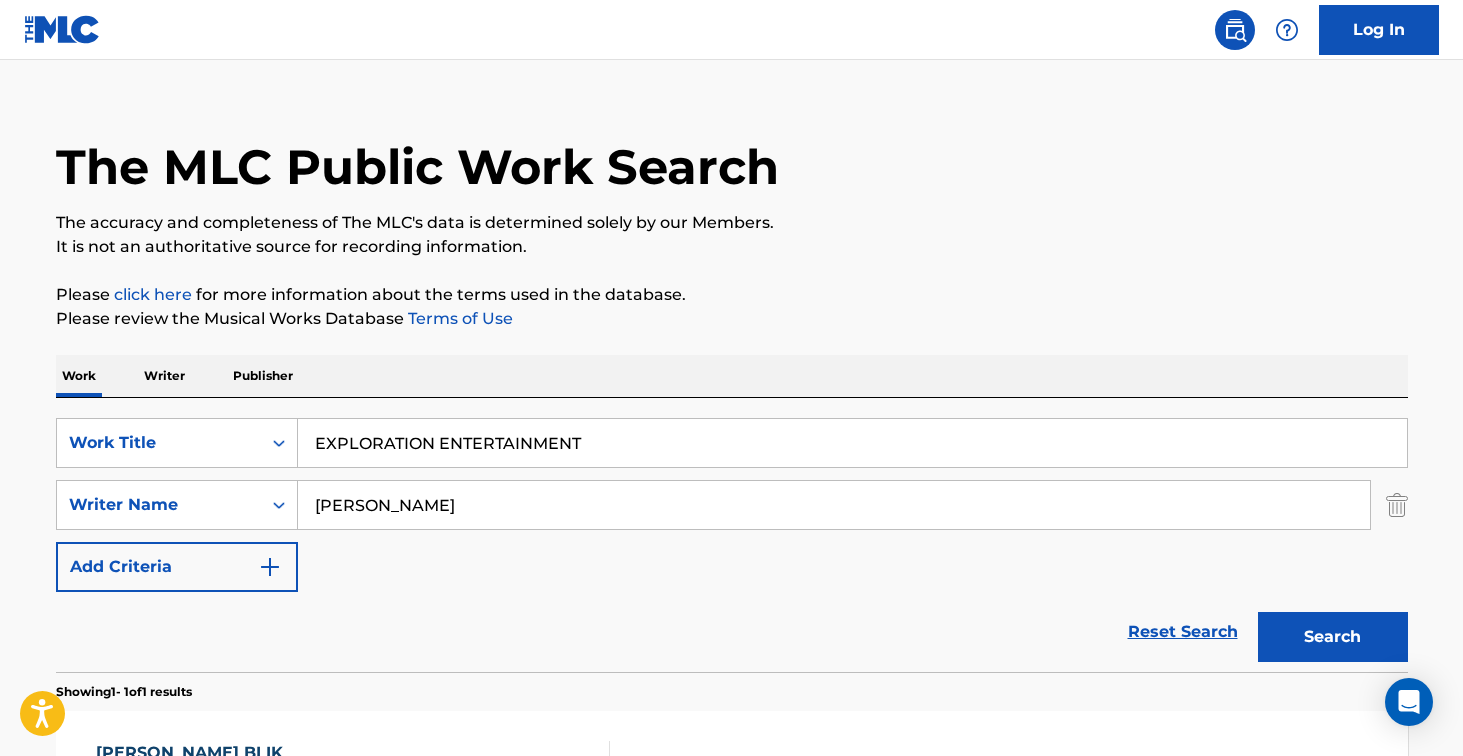 scroll, scrollTop: 0, scrollLeft: 0, axis: both 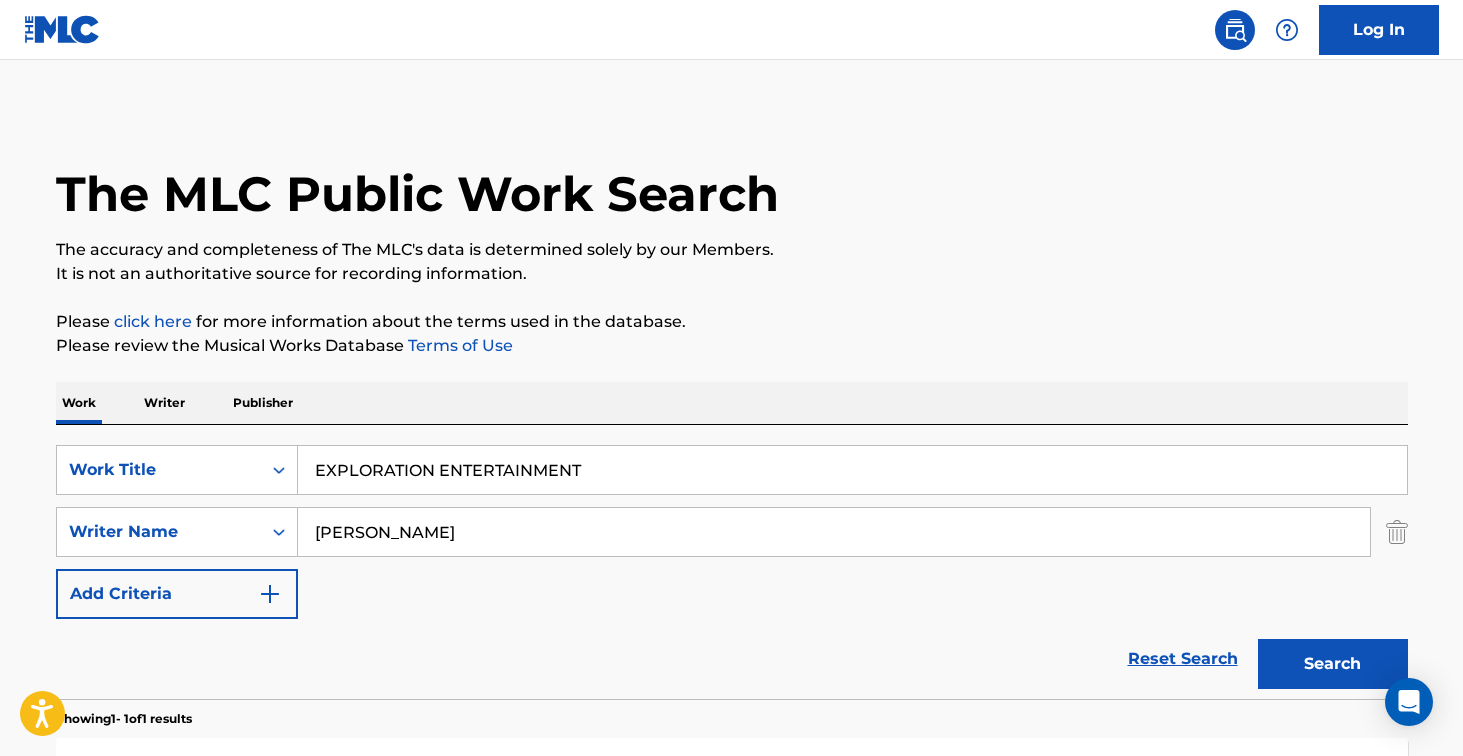 click on "EXPLORATION ENTERTAINMENT" at bounding box center (852, 470) 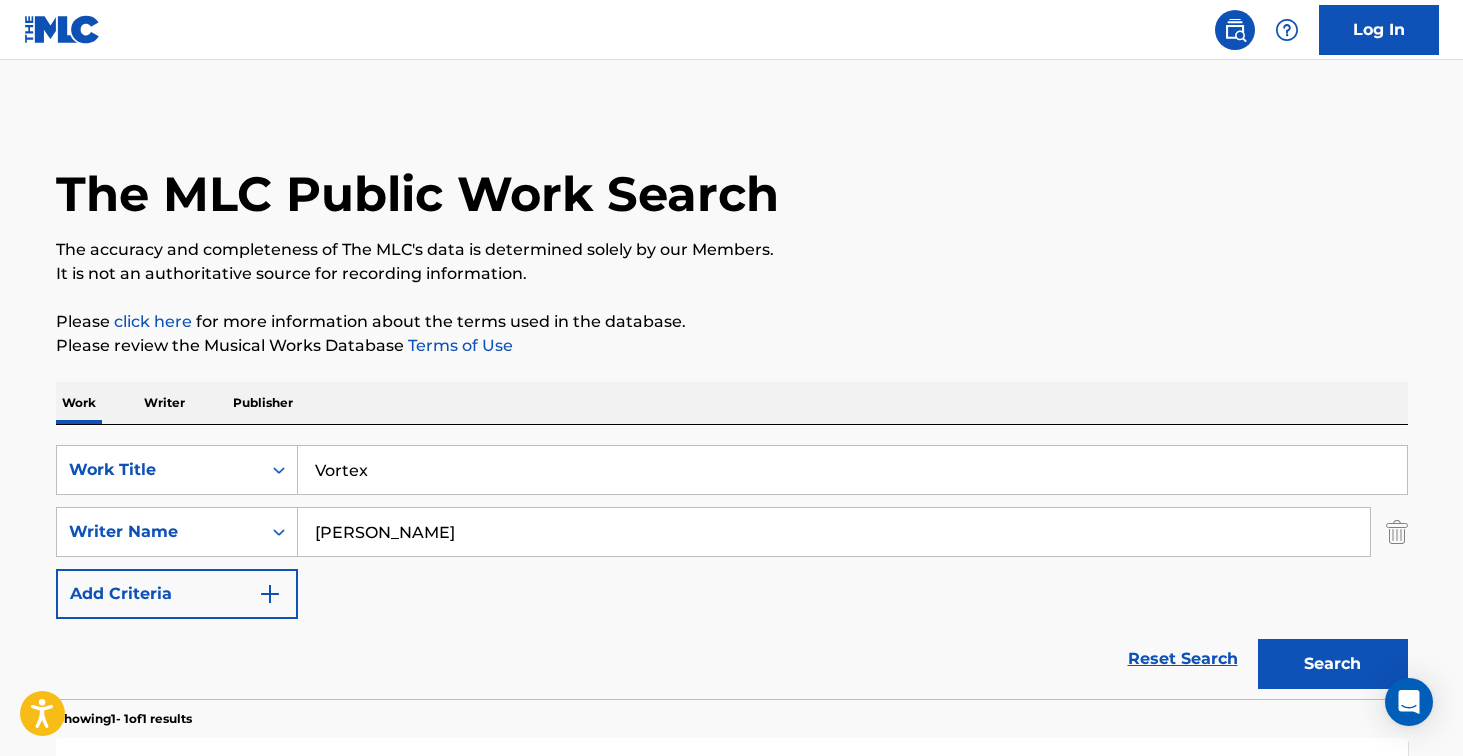 type on "Vortex" 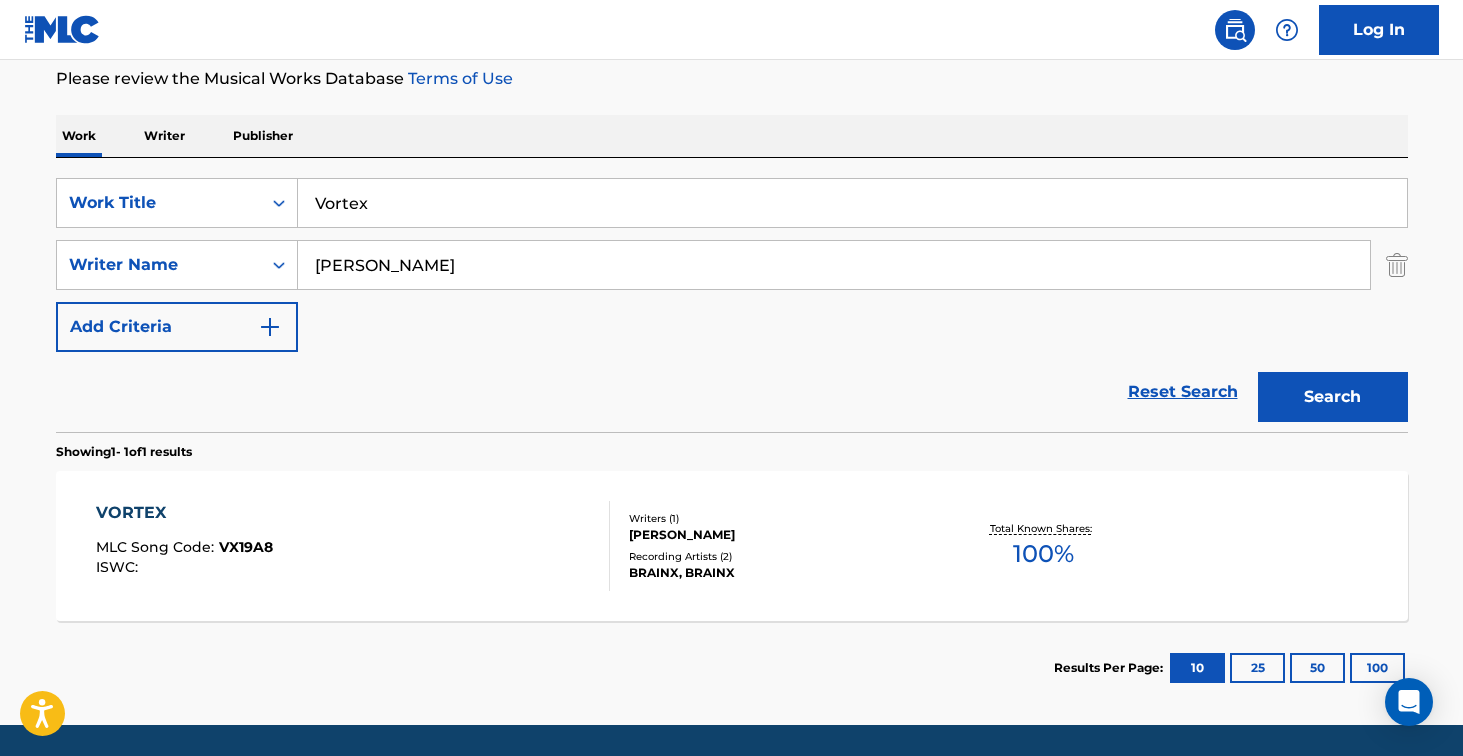 scroll, scrollTop: 270, scrollLeft: 0, axis: vertical 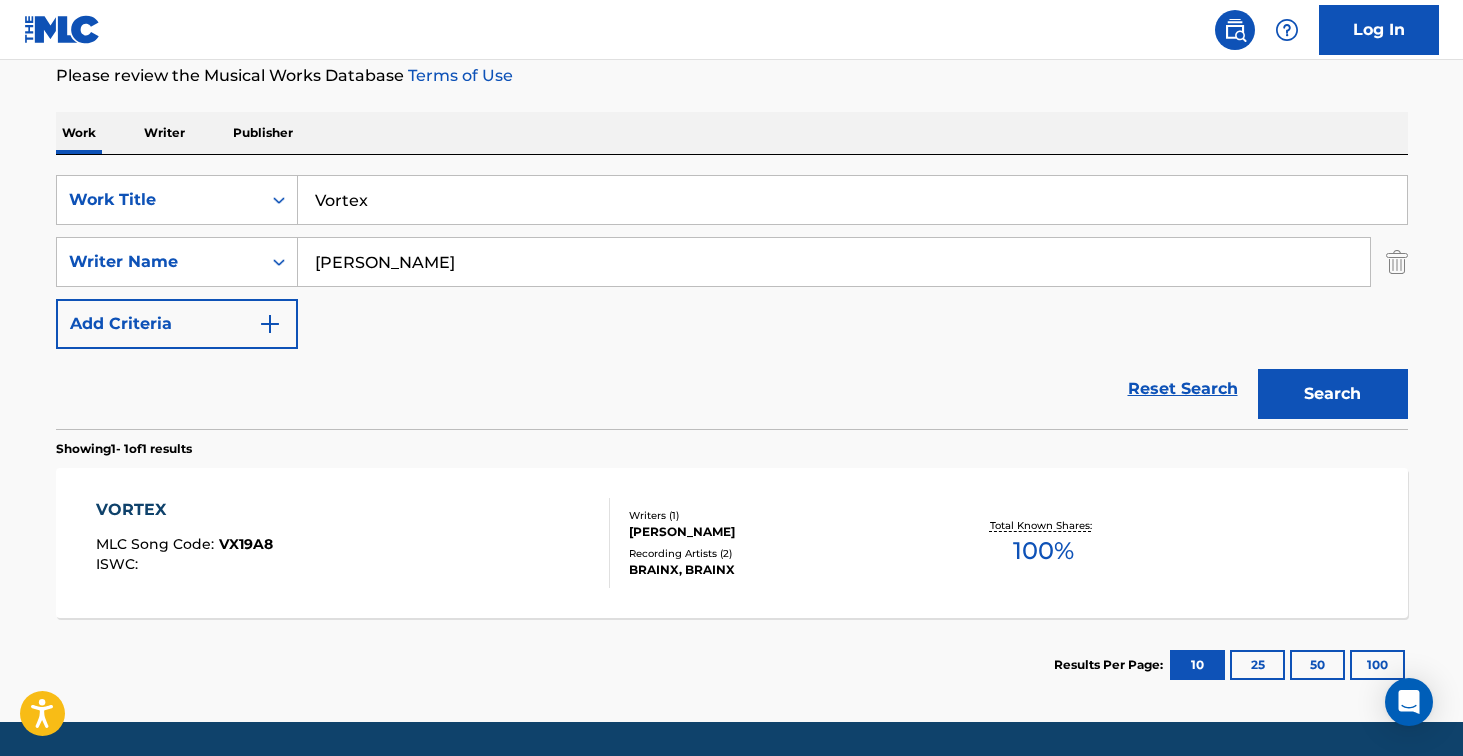 click on "VORTEX MLC Song Code : VX19A8 ISWC :" at bounding box center [353, 543] 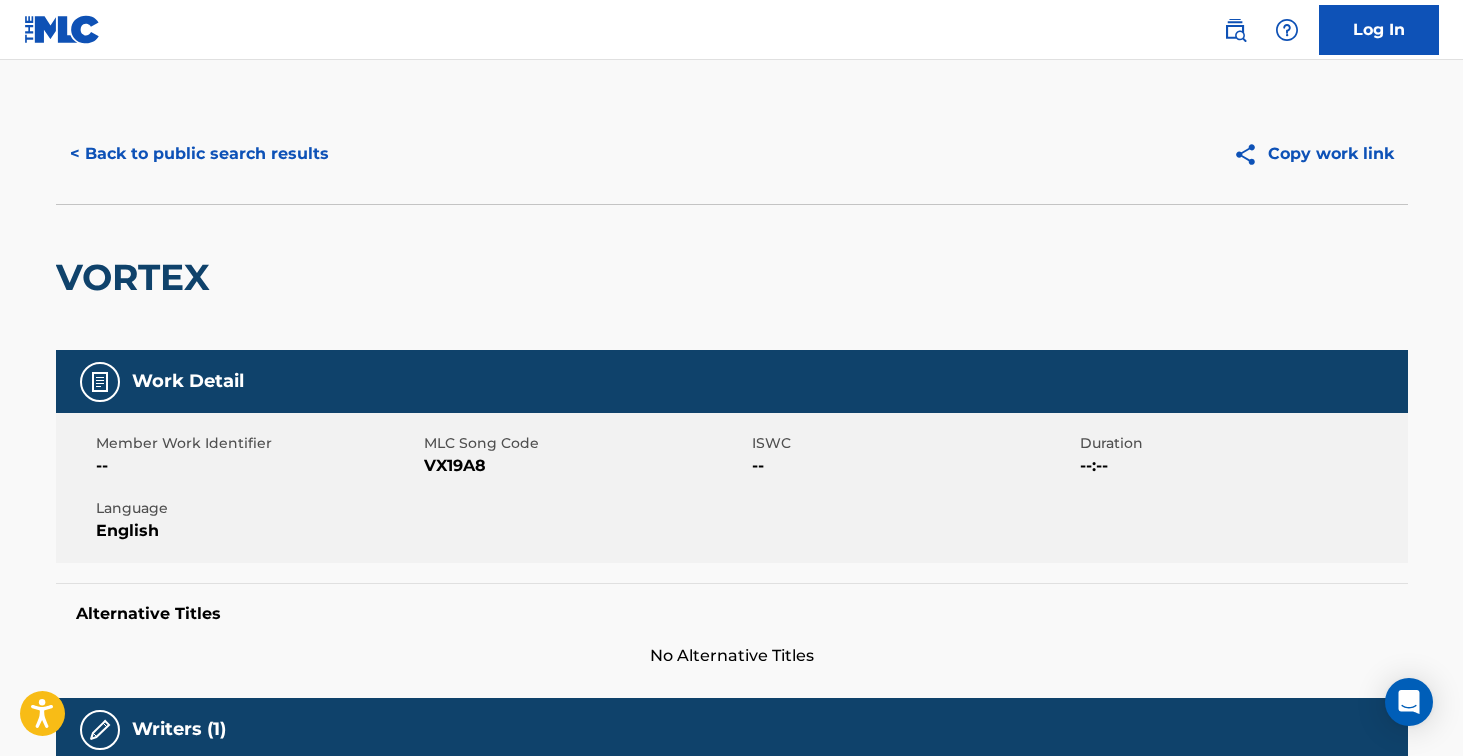 click on "VORTEX" at bounding box center [138, 277] 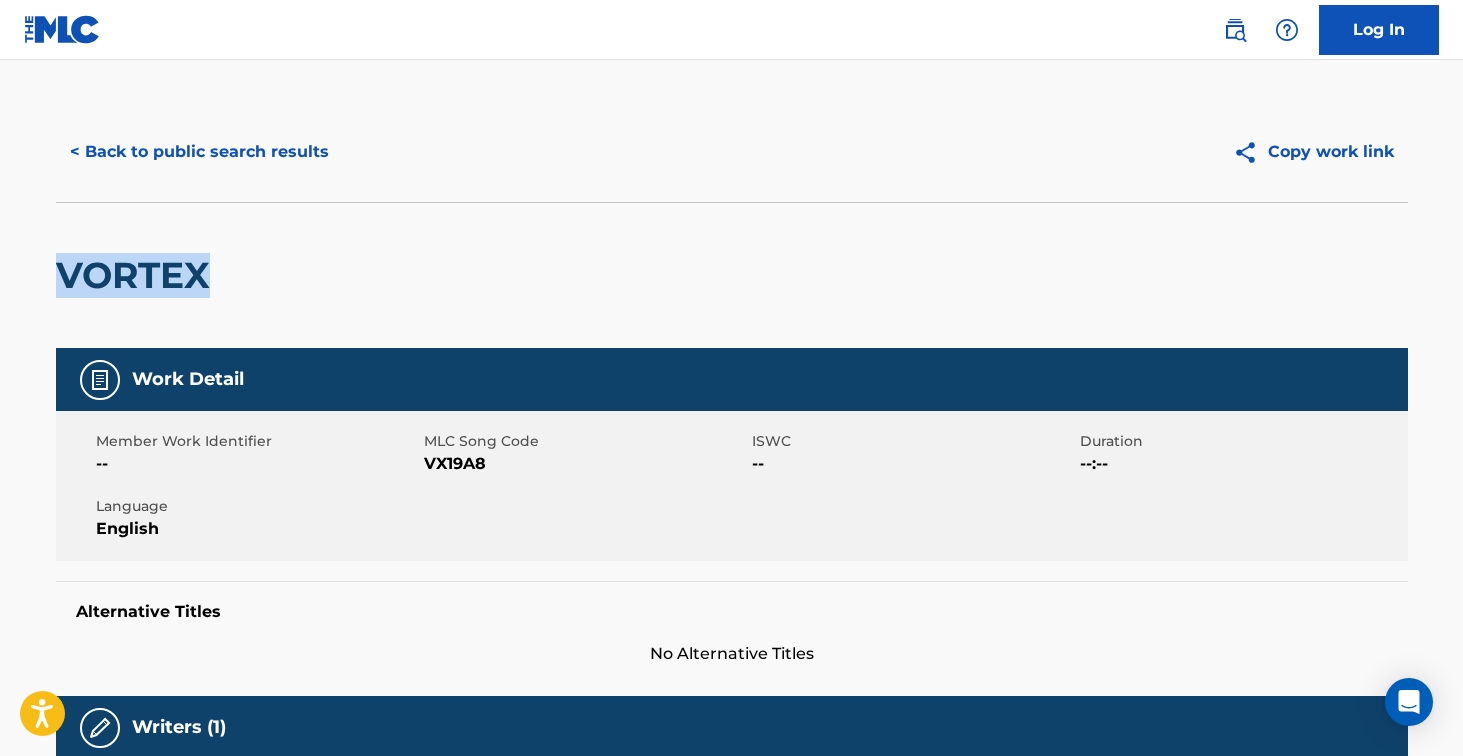 click on "VORTEX" at bounding box center [138, 275] 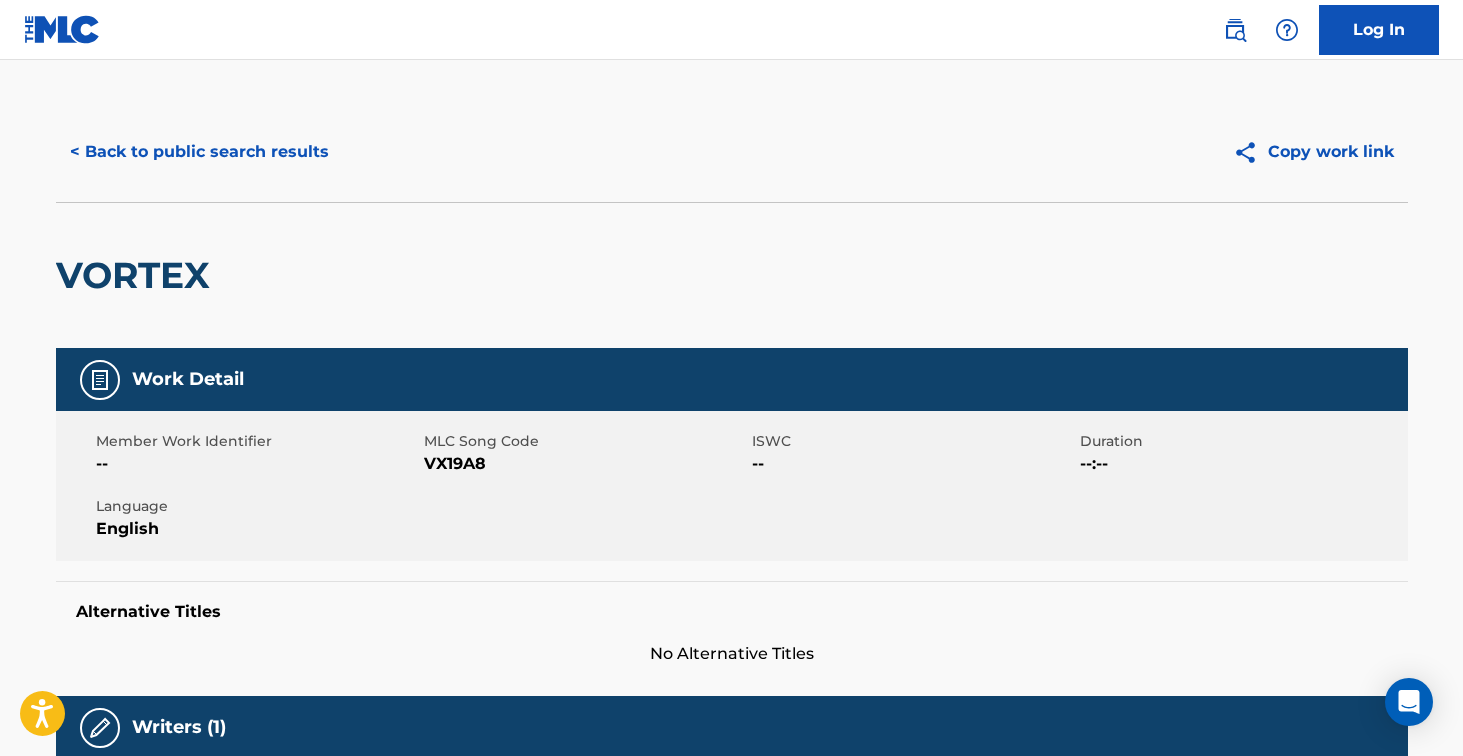 click on "VX19A8" at bounding box center [585, 464] 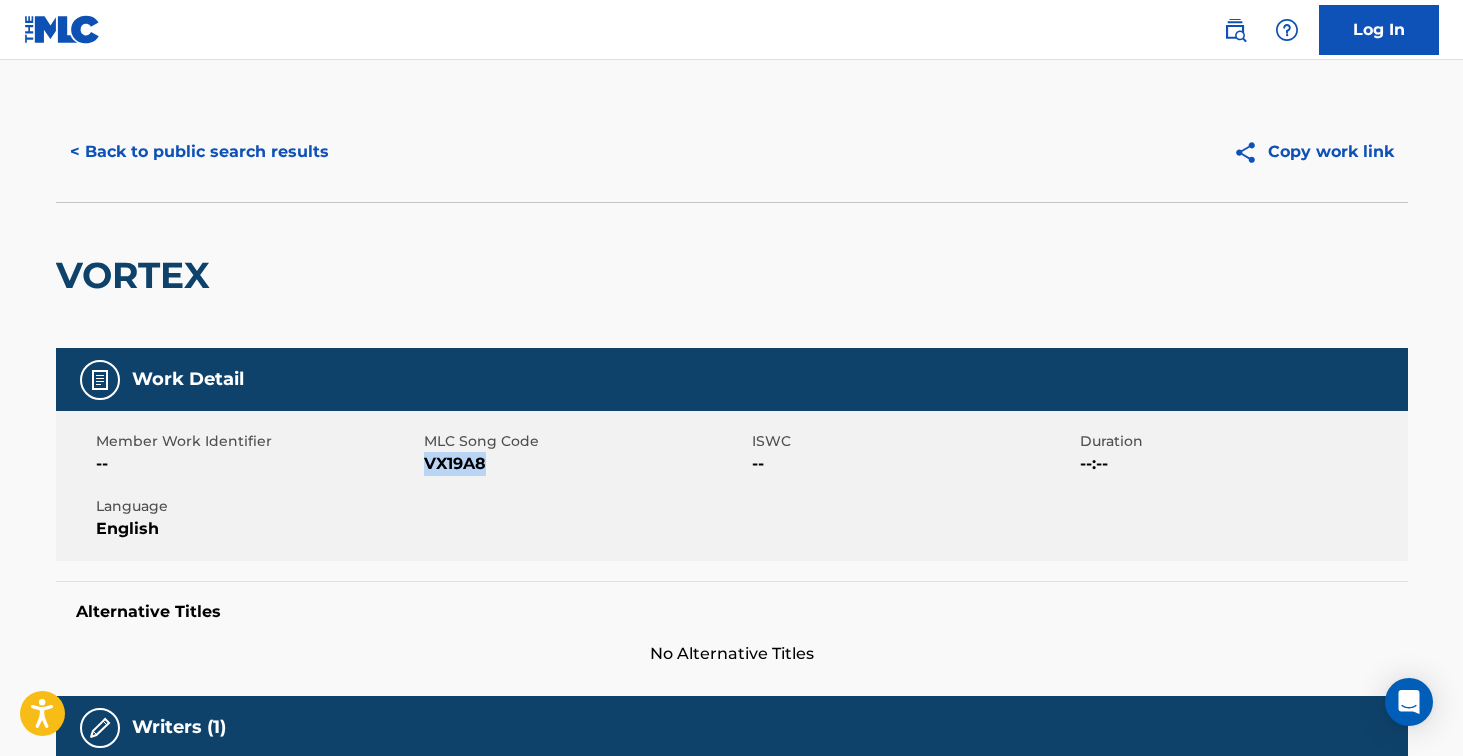 click on "VX19A8" at bounding box center (585, 464) 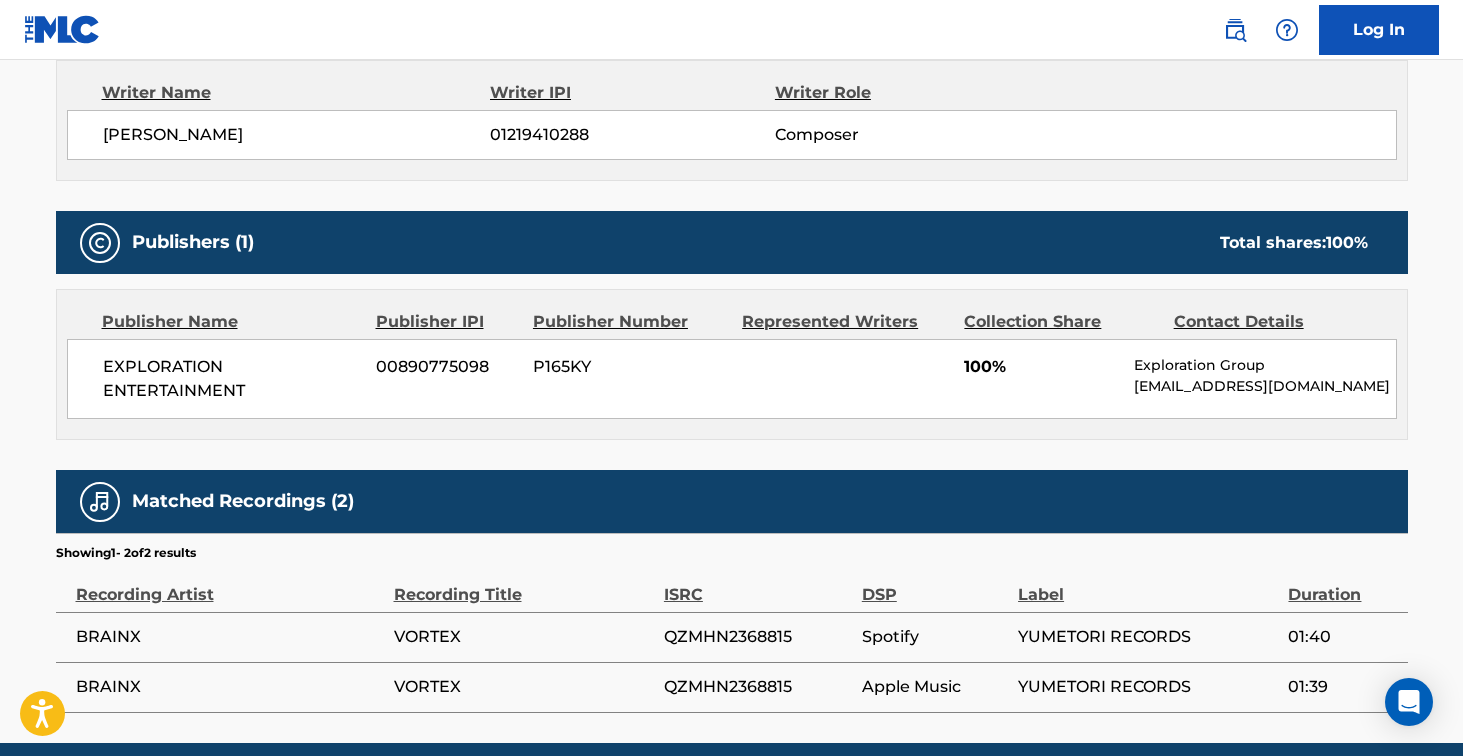 scroll, scrollTop: 803, scrollLeft: 0, axis: vertical 